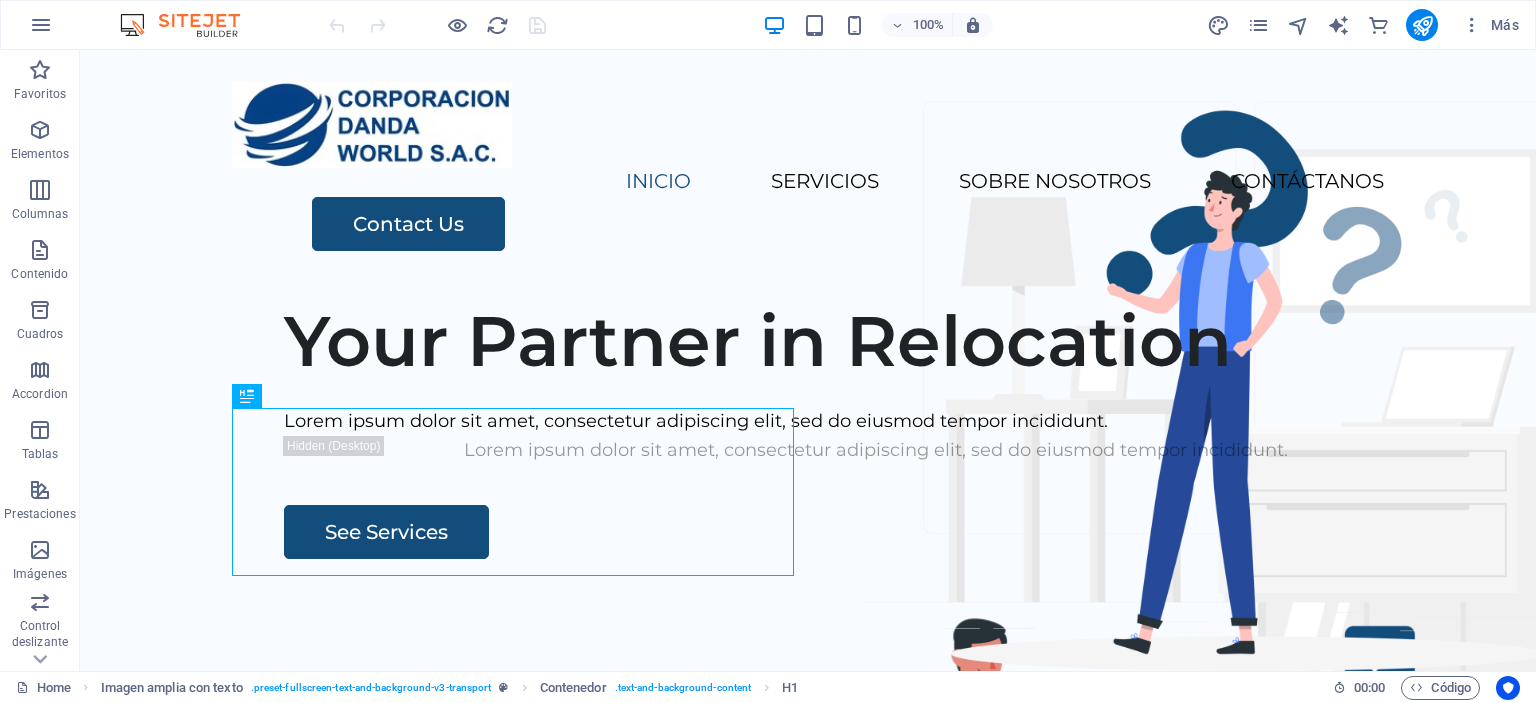 scroll, scrollTop: 0, scrollLeft: 0, axis: both 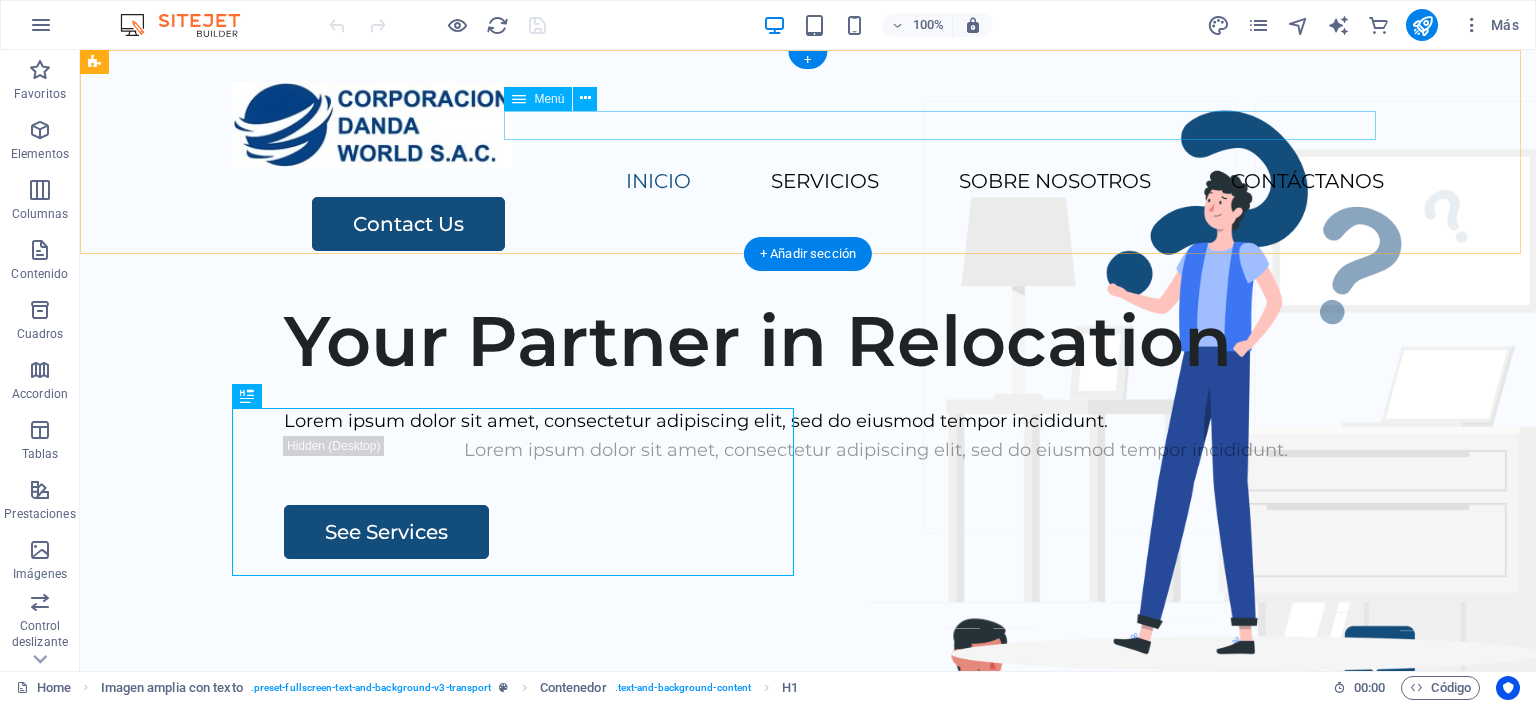 click on "INICIO SERVICIOS SOBRE NOSOTROS CONTÁCTANOS" at bounding box center [808, 182] 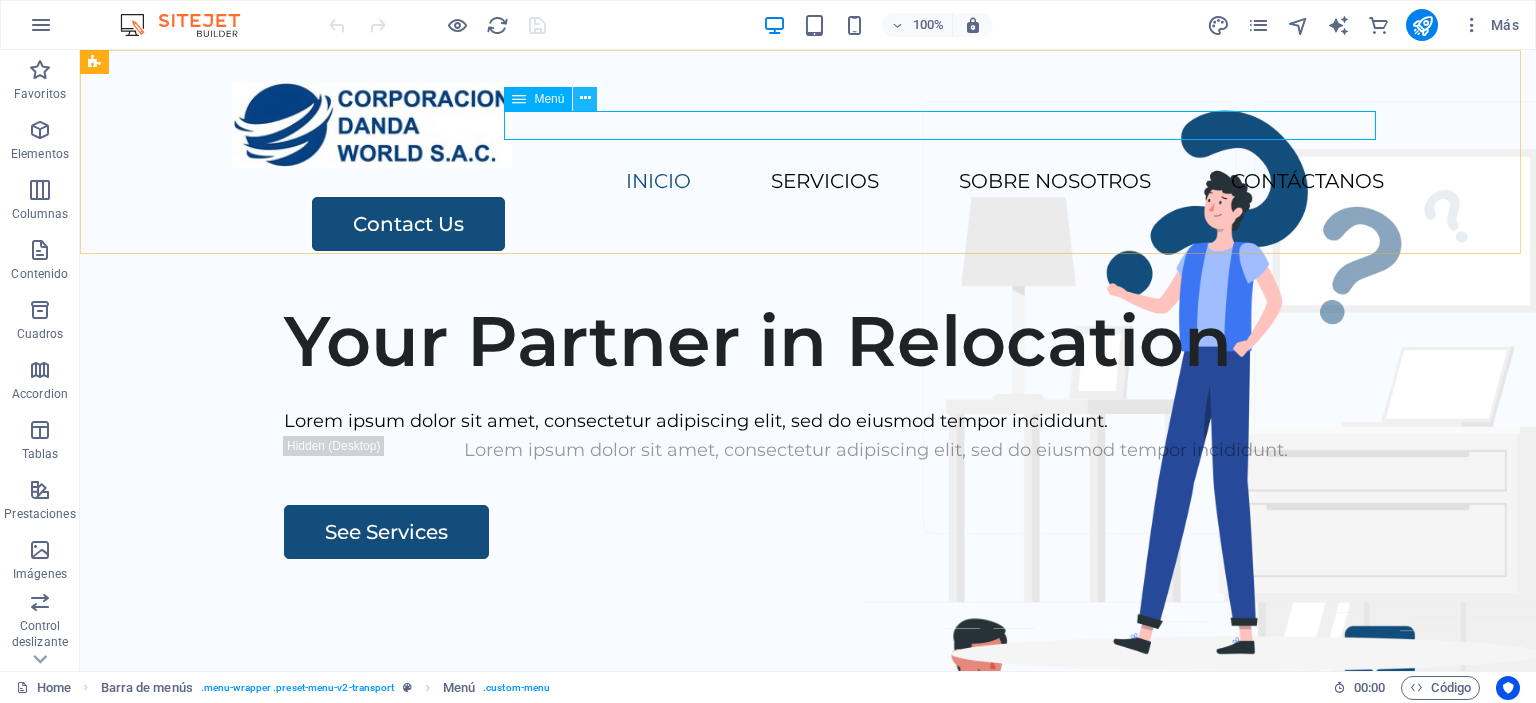 click at bounding box center (585, 98) 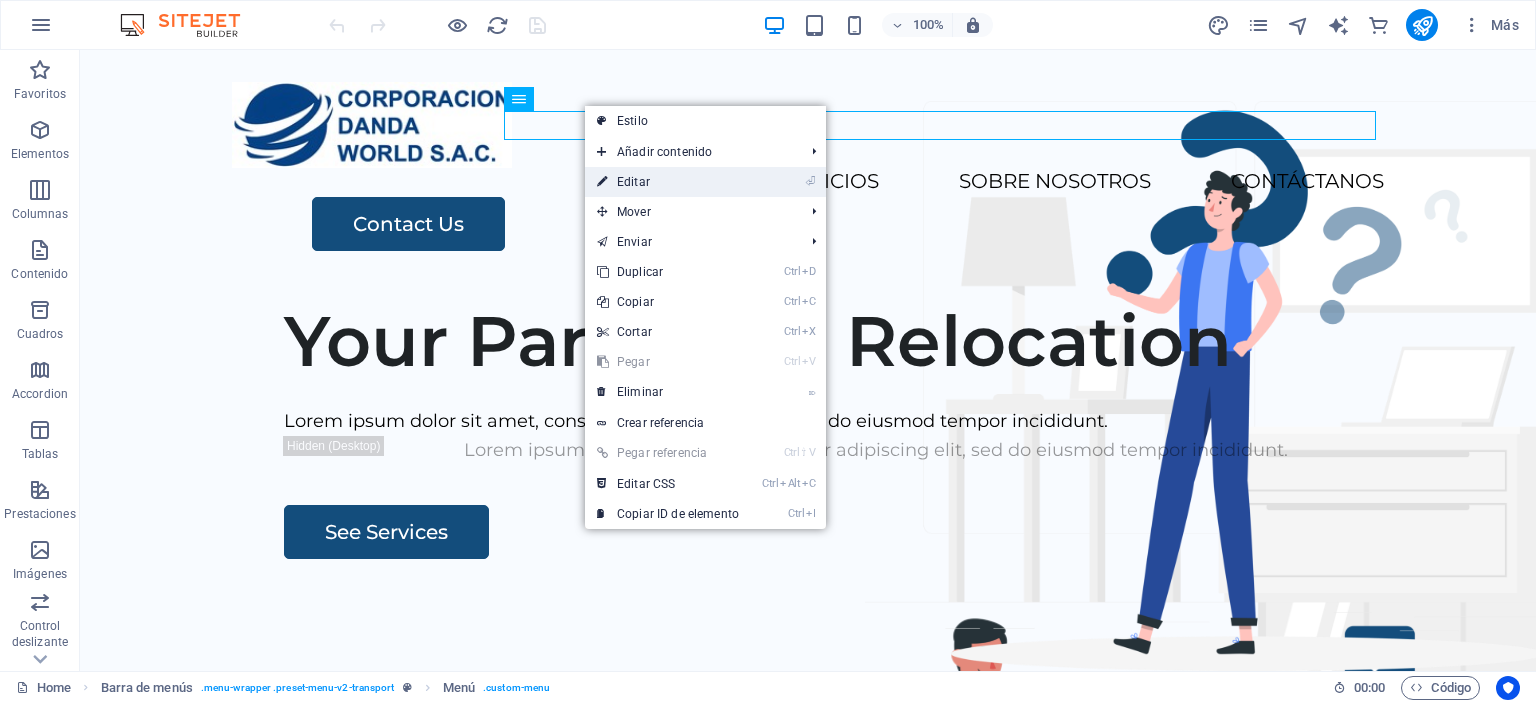 click on "⏎  Editar" at bounding box center (668, 182) 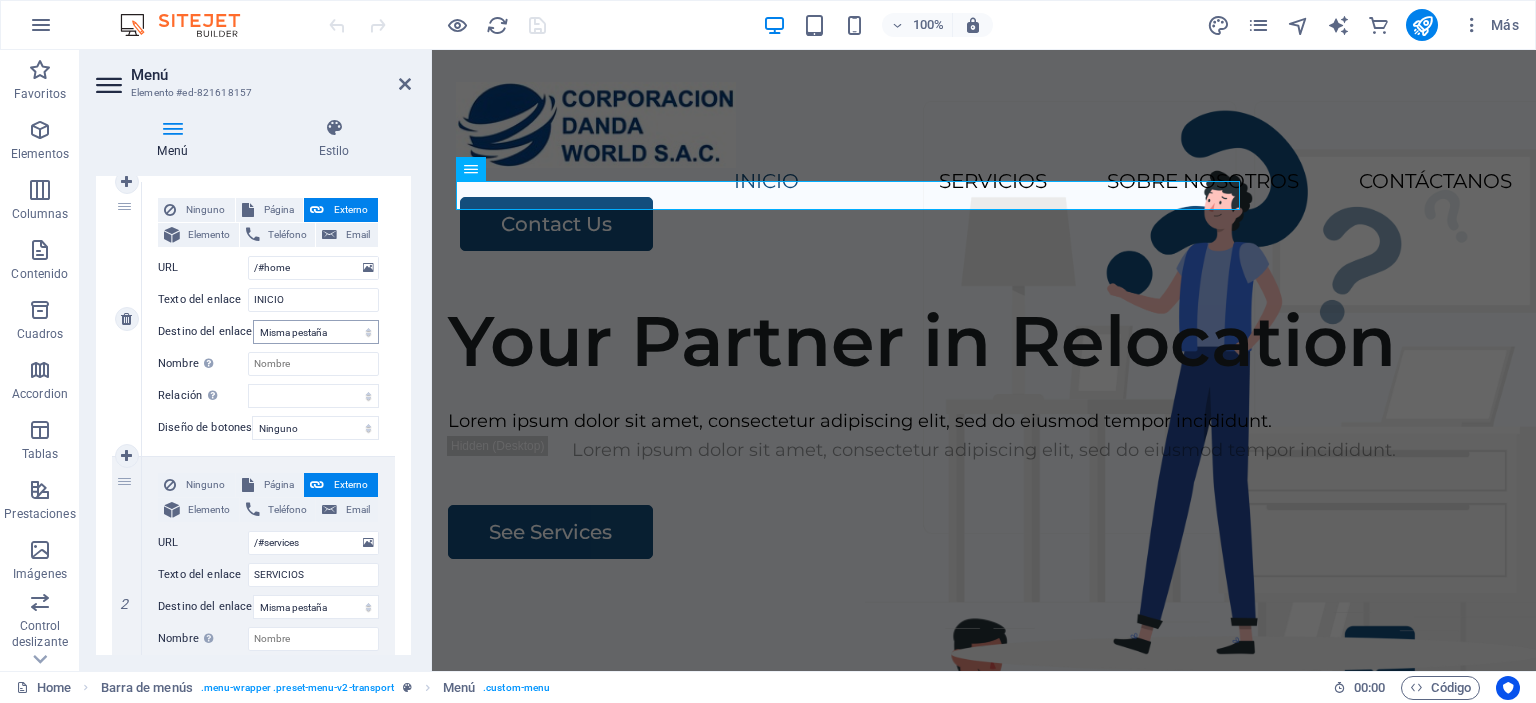 scroll, scrollTop: 200, scrollLeft: 0, axis: vertical 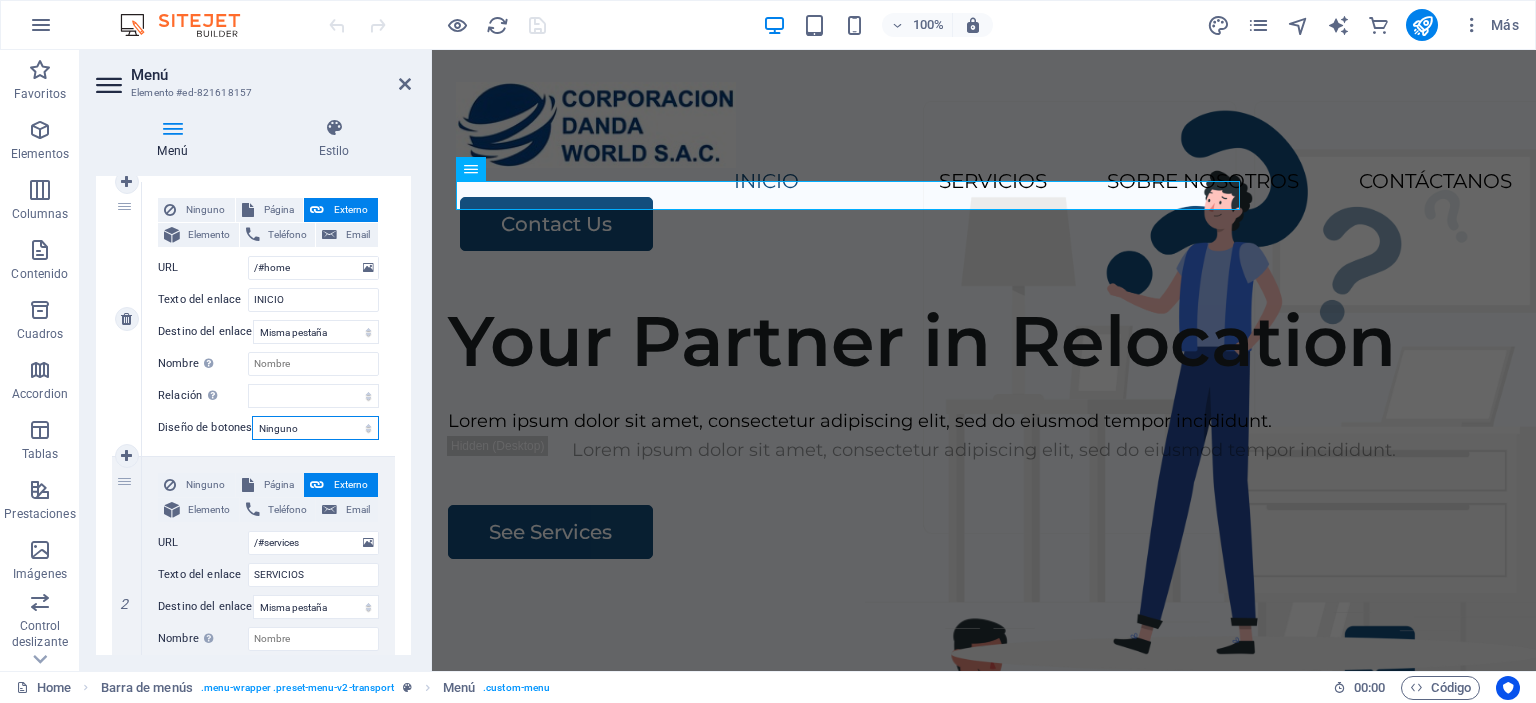 click on "Ninguno Predeterminado Principal Secundario" at bounding box center [315, 428] 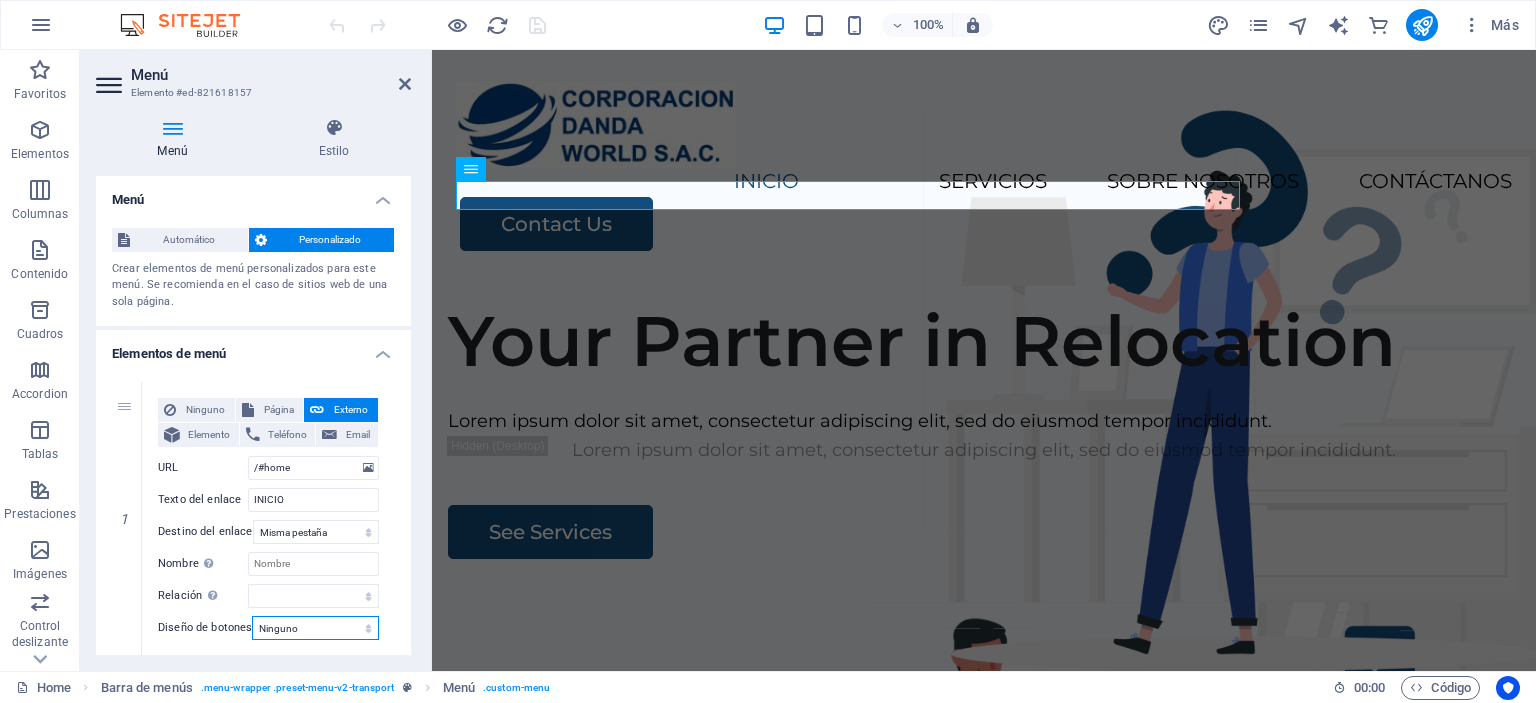 scroll, scrollTop: 0, scrollLeft: 0, axis: both 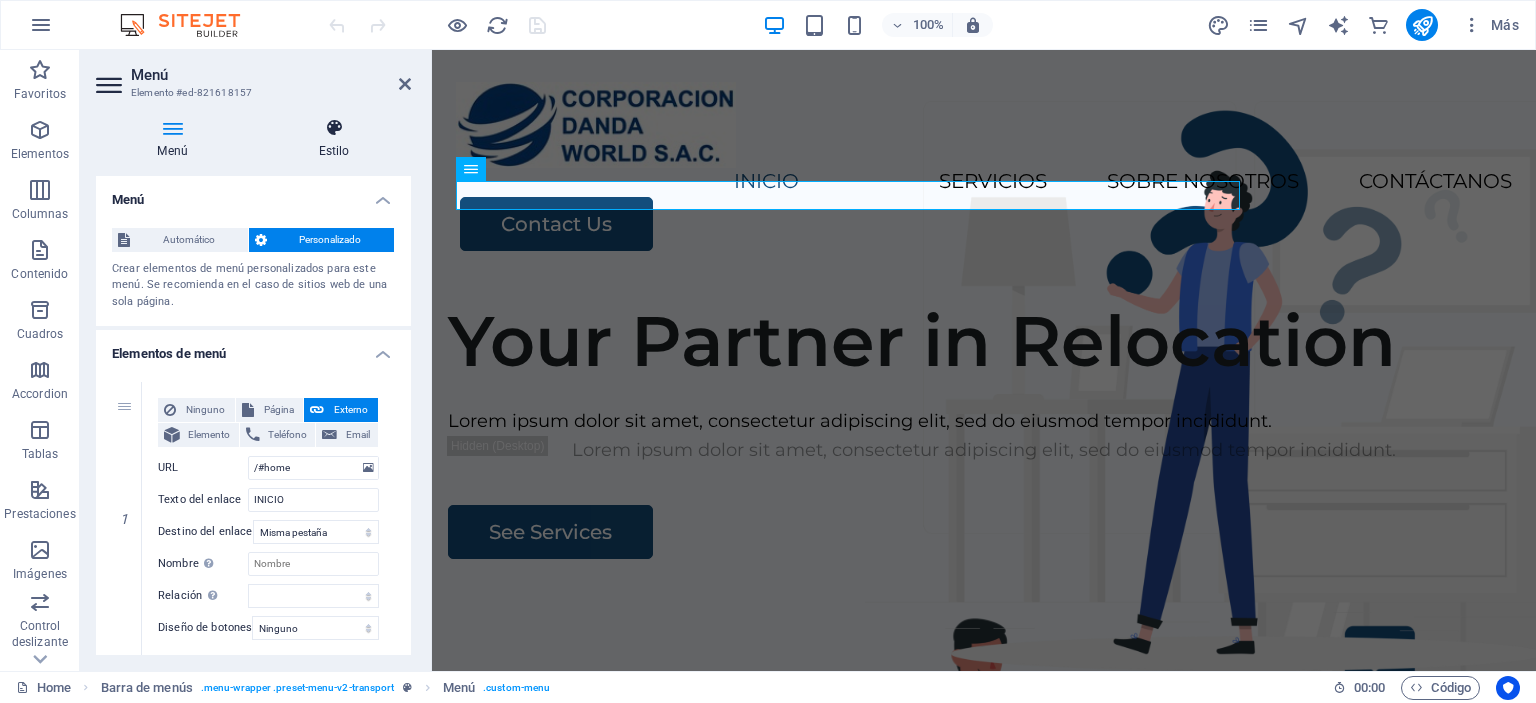 click at bounding box center (334, 128) 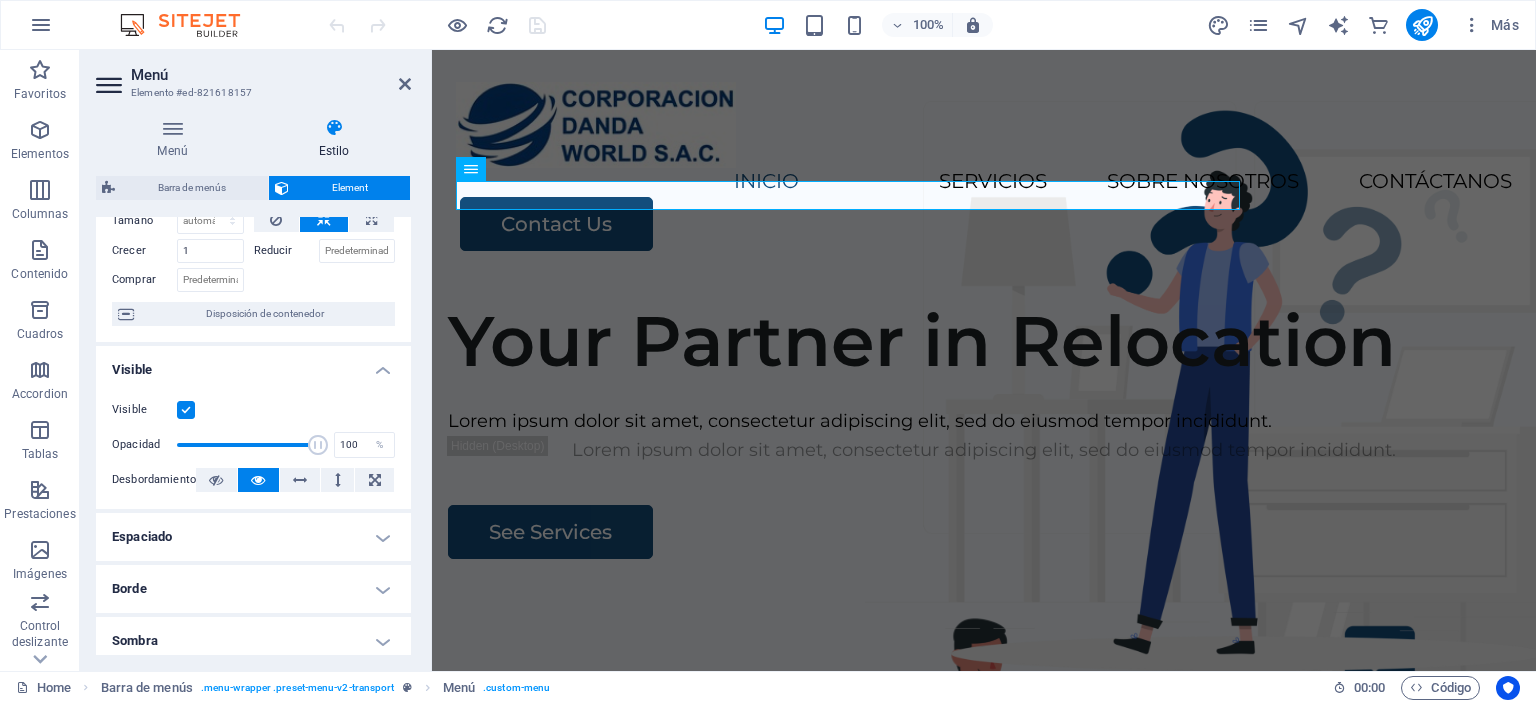 scroll, scrollTop: 0, scrollLeft: 0, axis: both 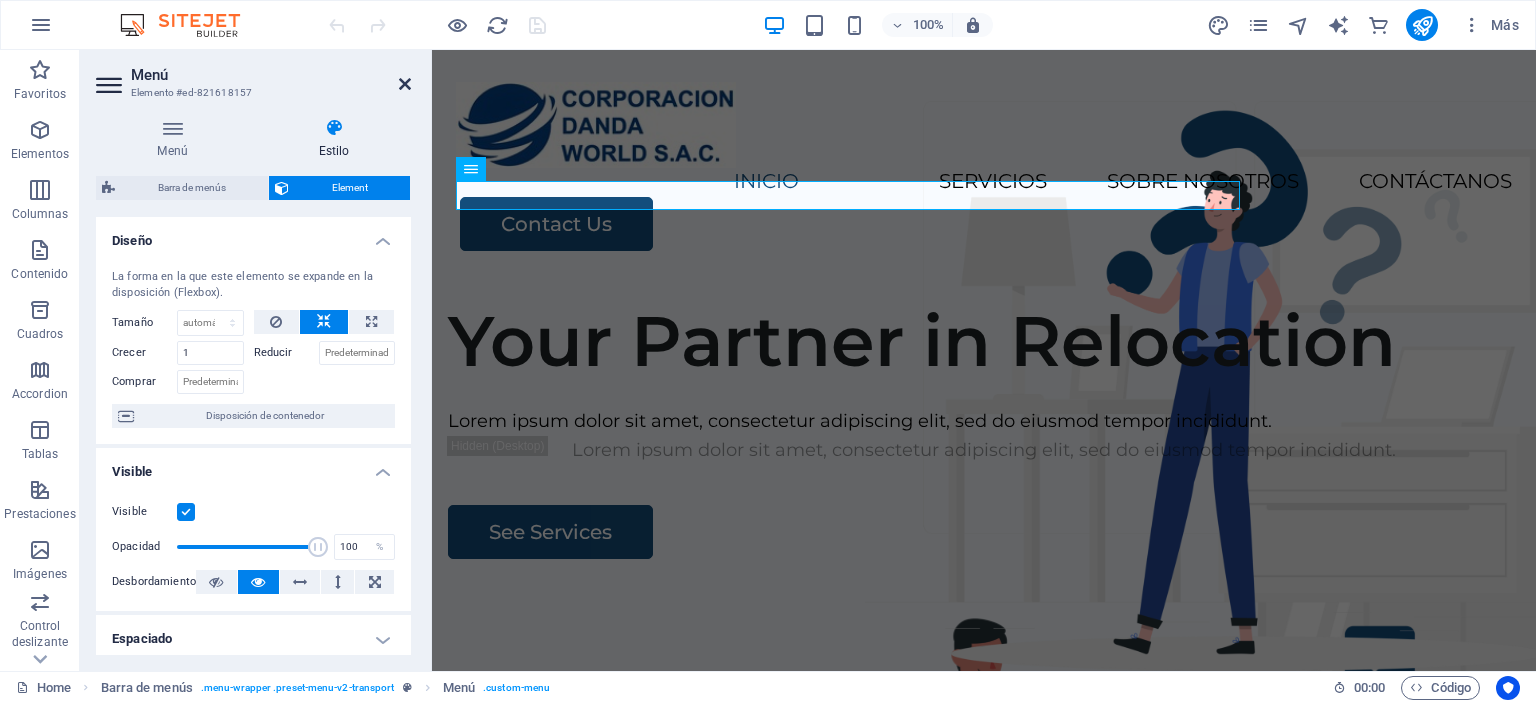 click at bounding box center (405, 84) 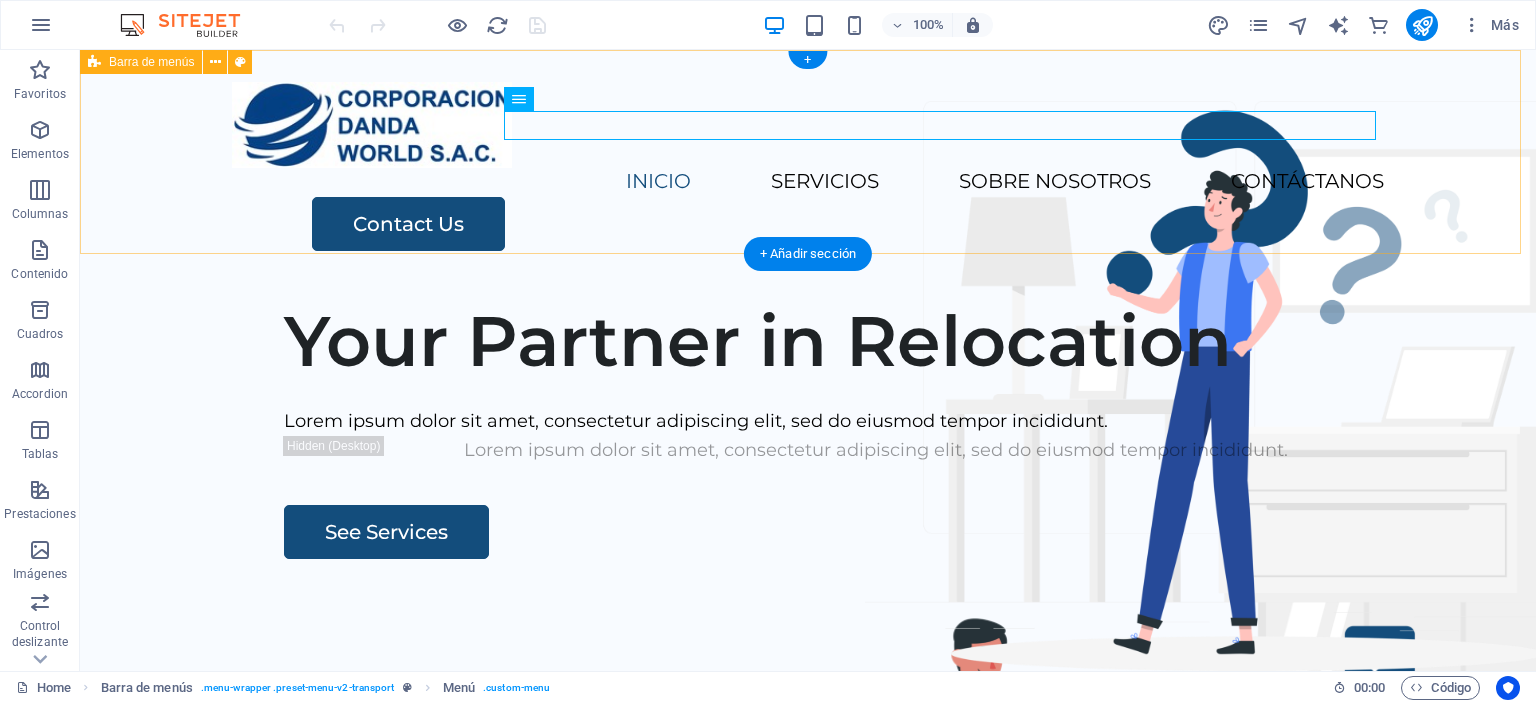 click on "INICIO SERVICIOS SOBRE NOSOTROS CONTÁCTANOS Contact Us" at bounding box center (808, 166) 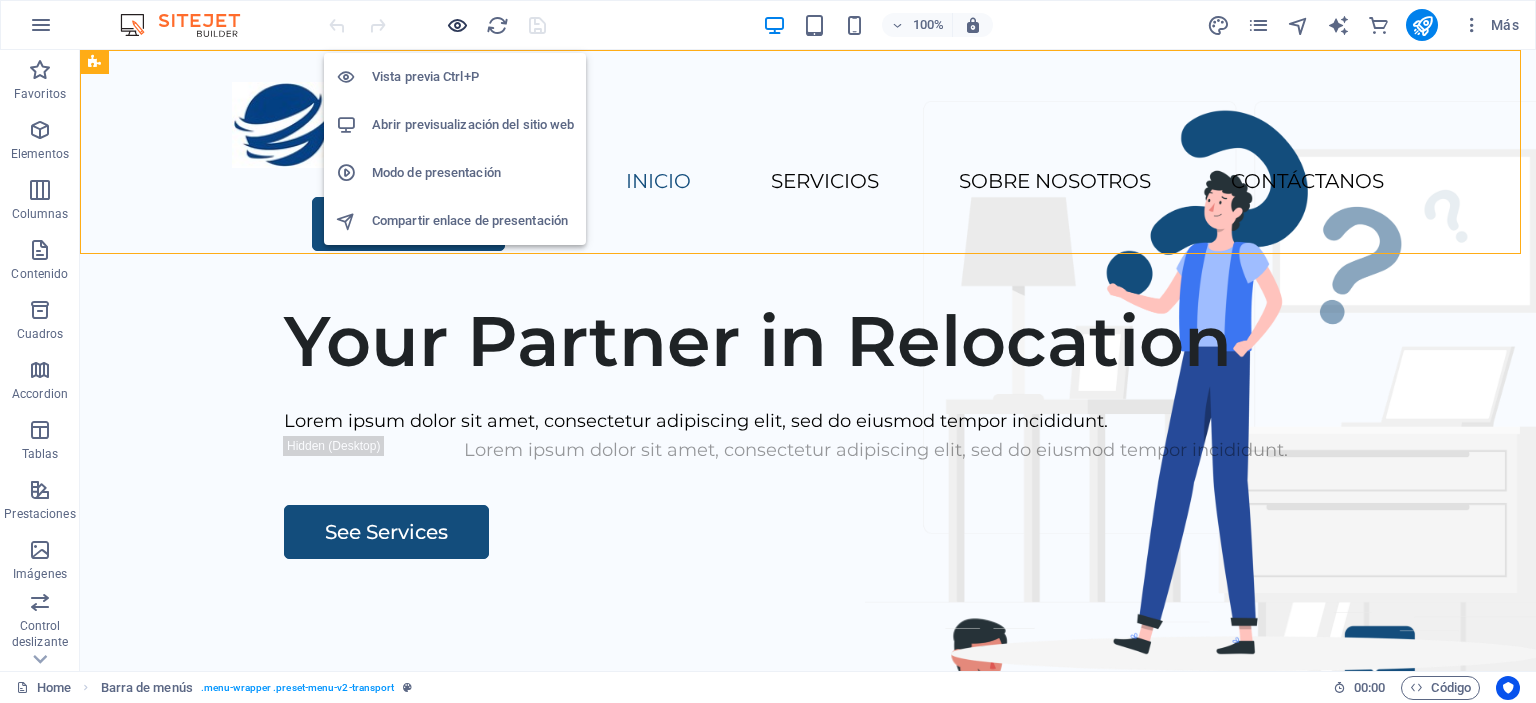 click at bounding box center (457, 25) 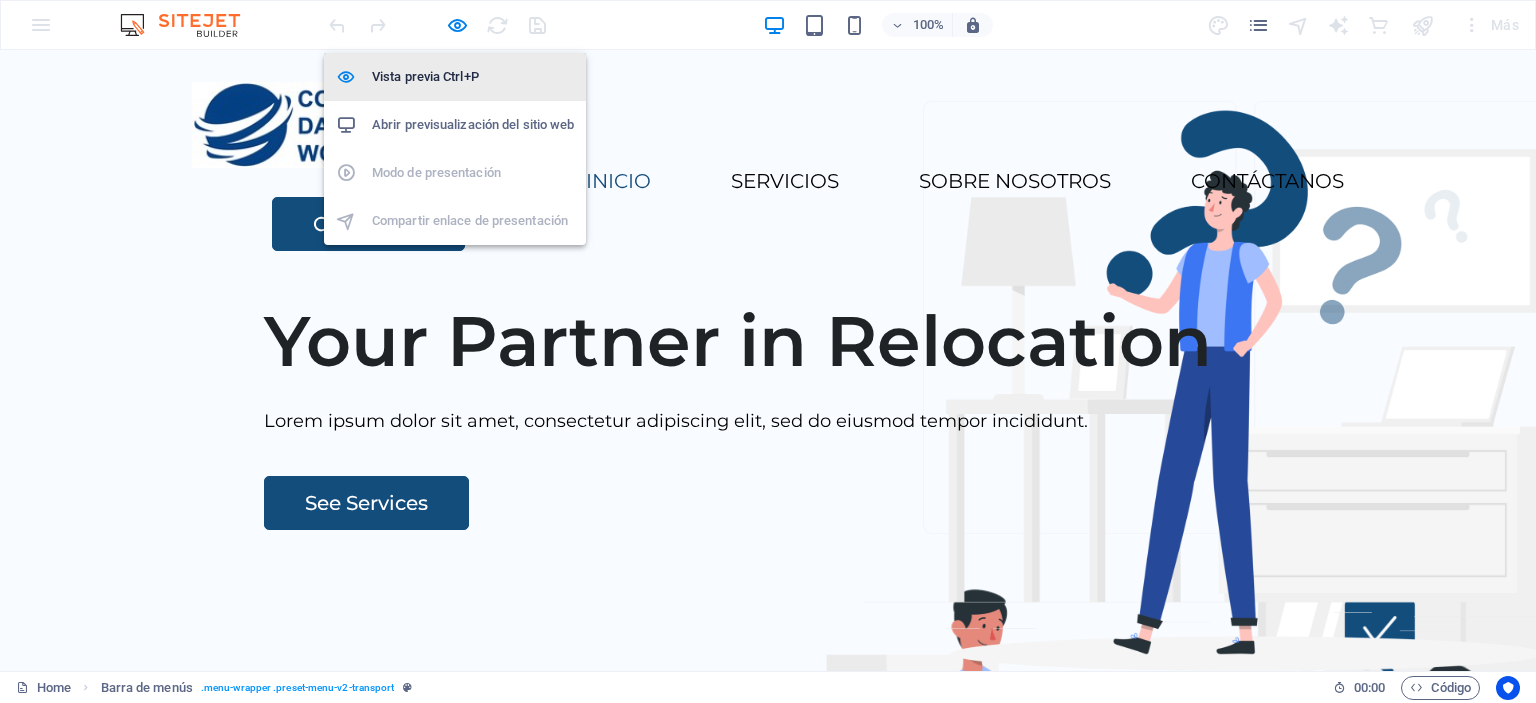 click on "Vista previa Ctrl+P" at bounding box center [455, 77] 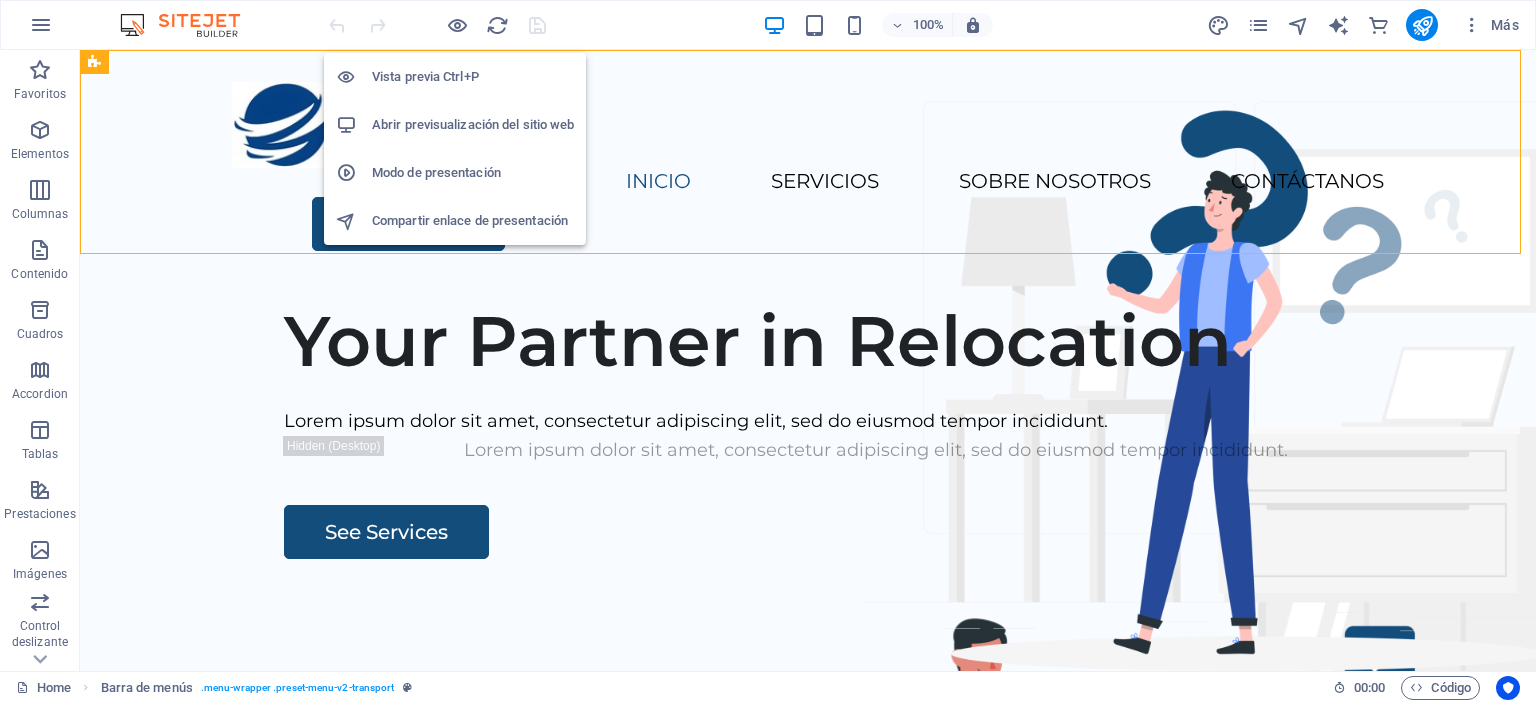 click on "Vista previa Ctrl+P" at bounding box center (455, 77) 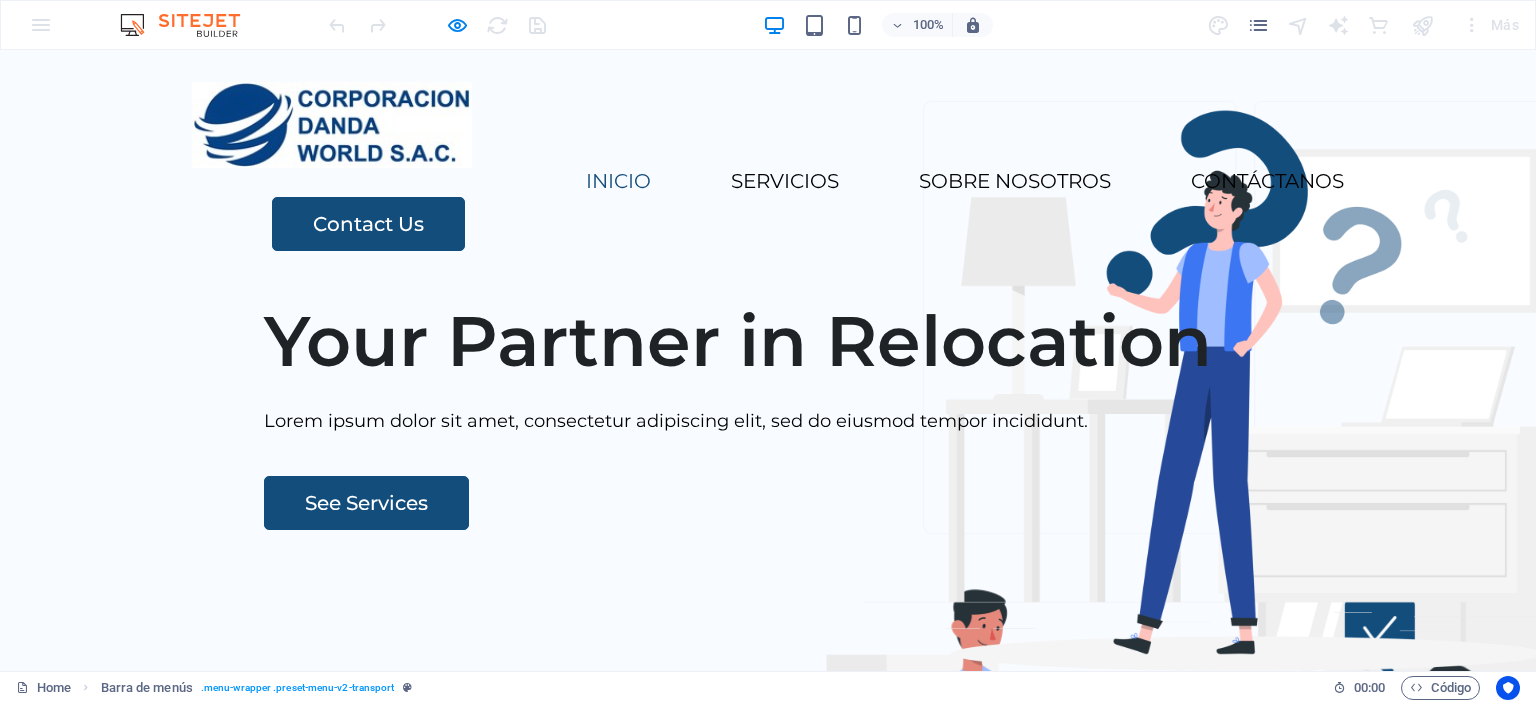 click on "INICIO" at bounding box center (618, 181) 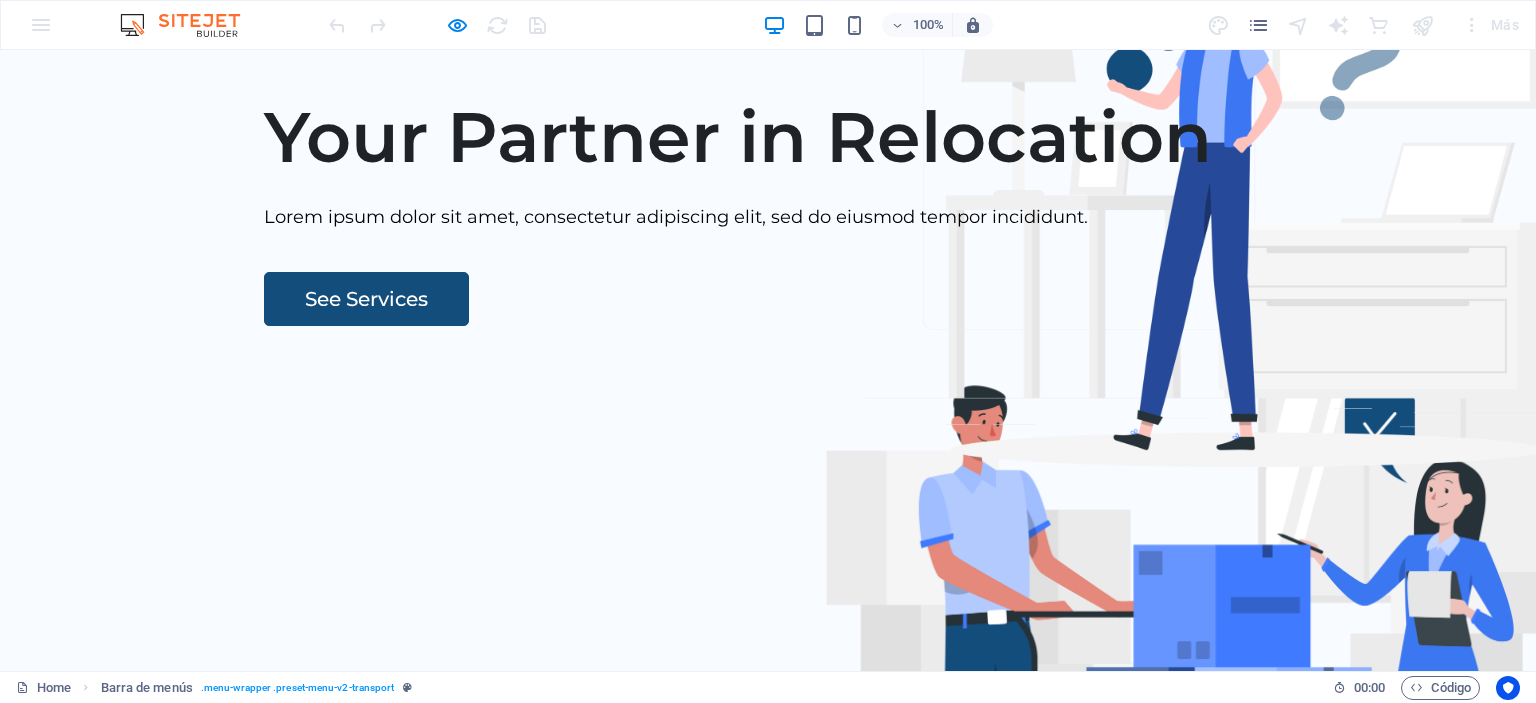 scroll, scrollTop: 0, scrollLeft: 0, axis: both 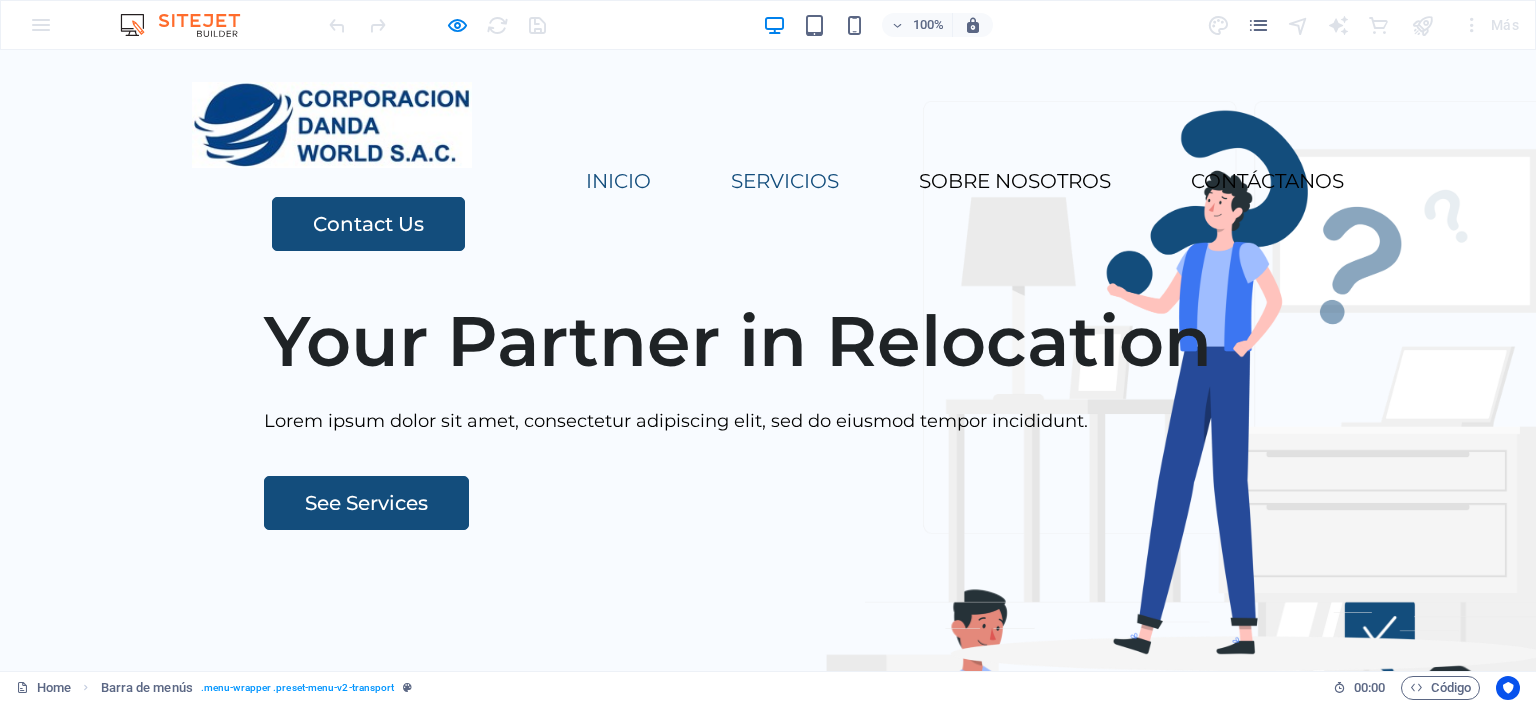 click on "SERVICIOS" at bounding box center [785, 181] 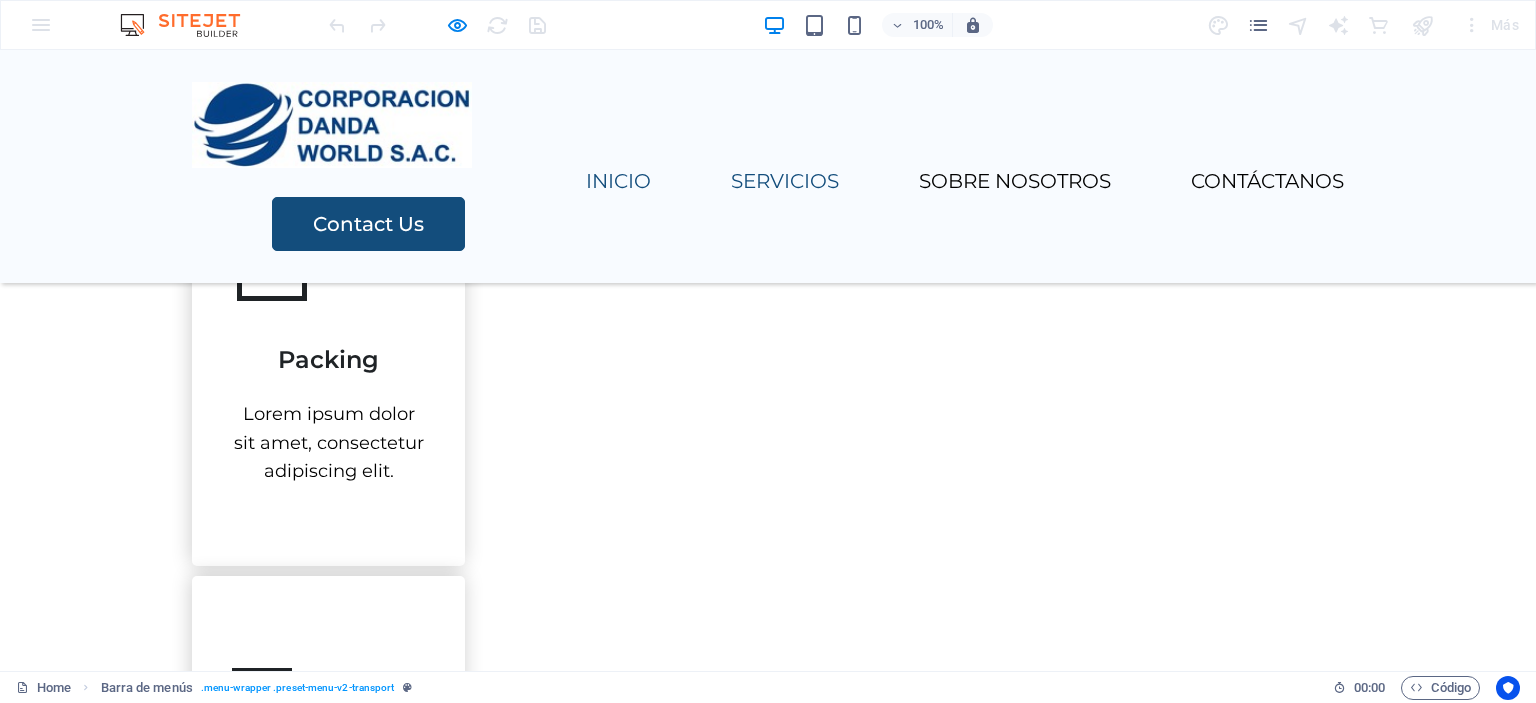 scroll, scrollTop: 562, scrollLeft: 0, axis: vertical 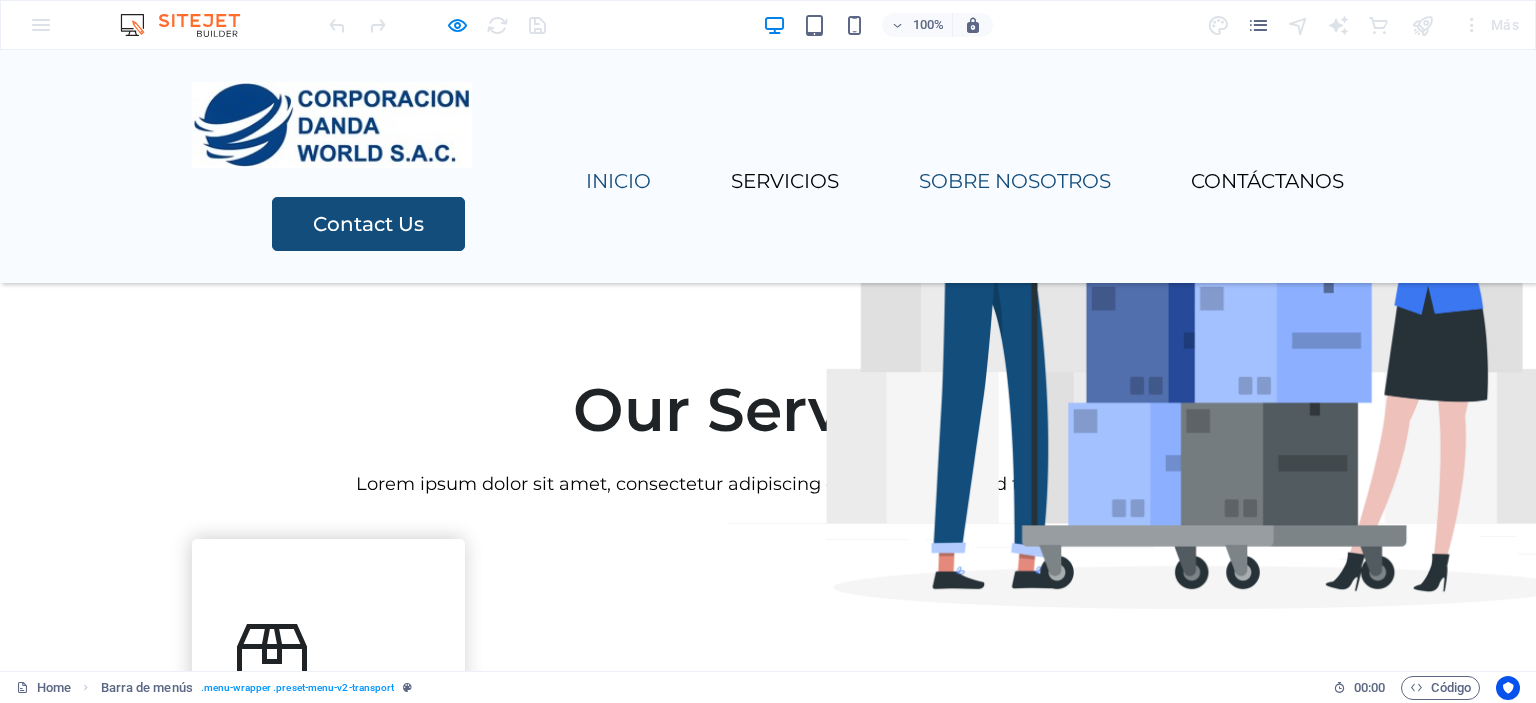 click on "SOBRE NOSOTROS" at bounding box center (1015, 181) 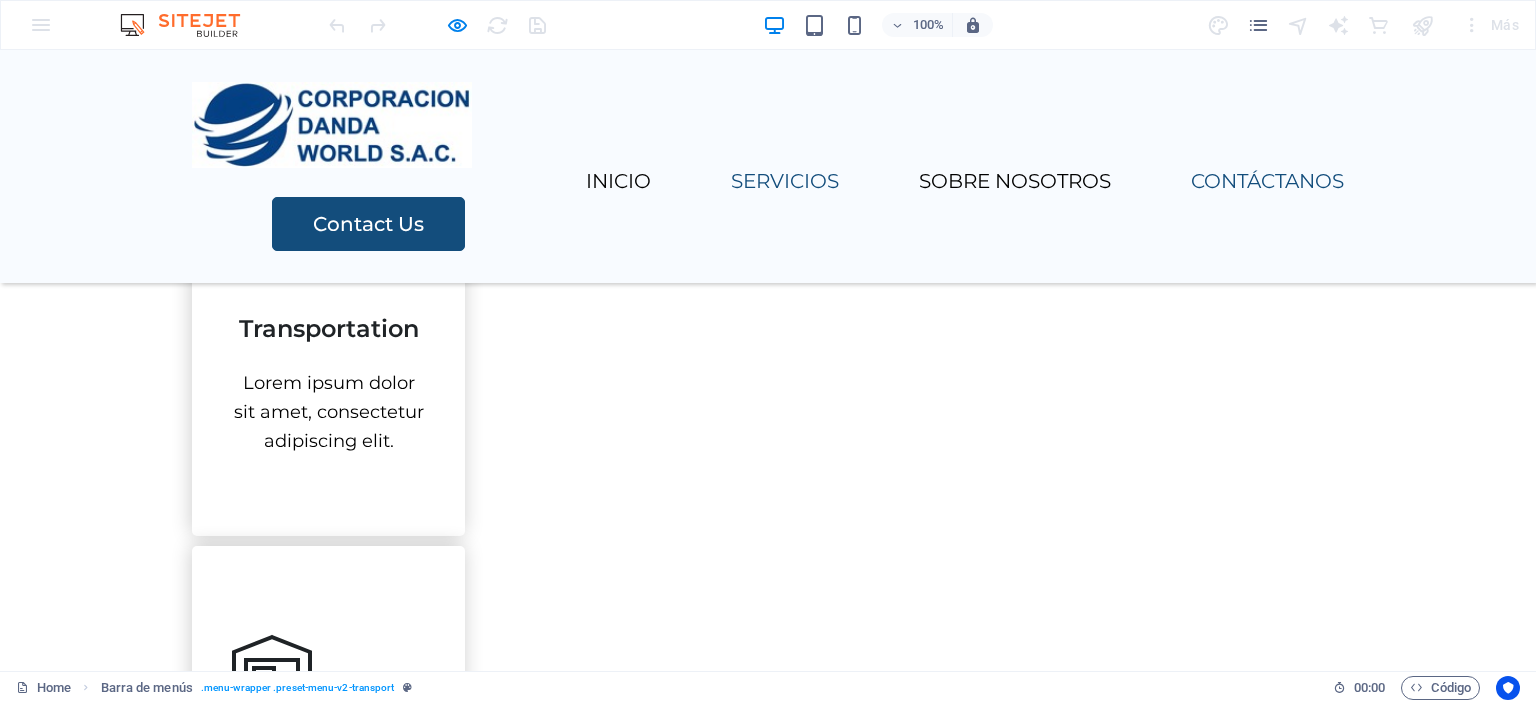 click on "CONTÁCTANOS" at bounding box center (1267, 181) 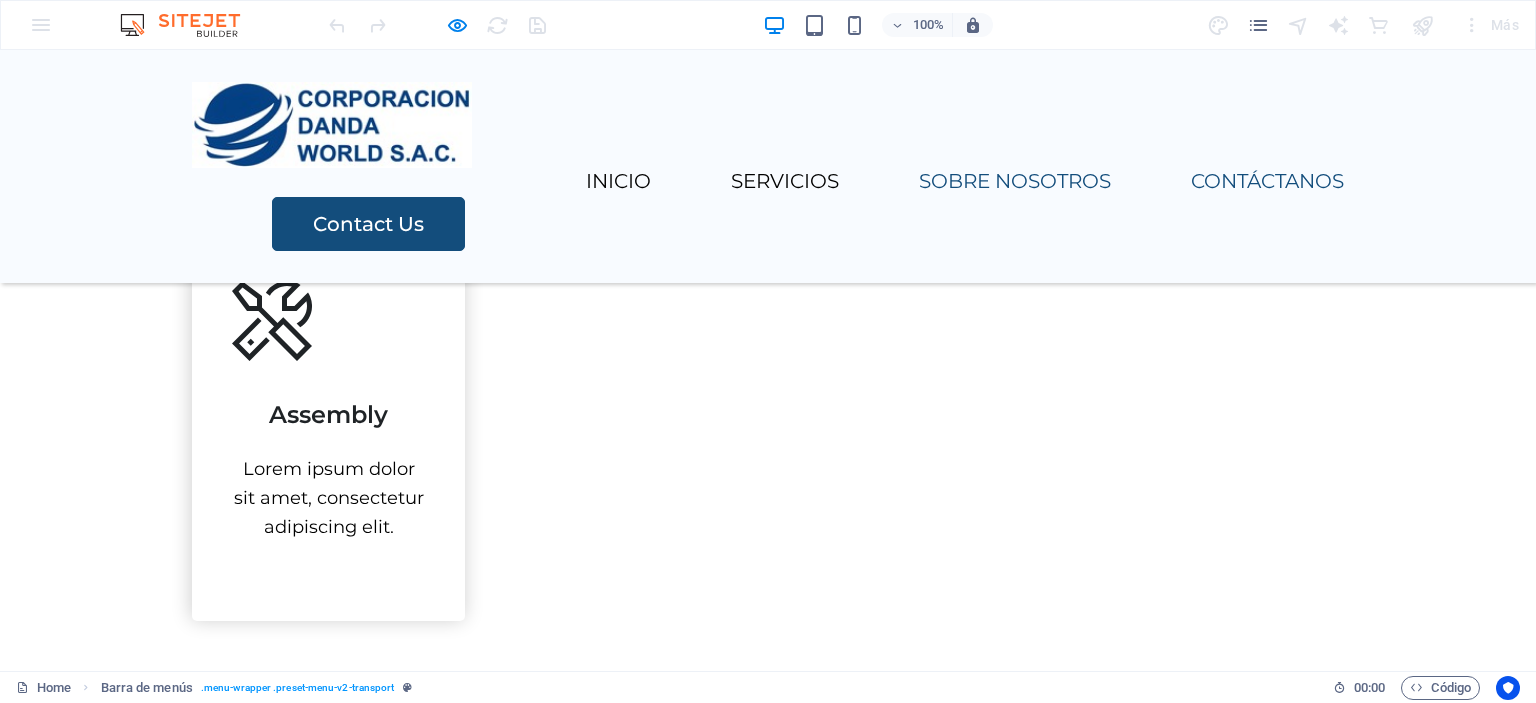 scroll, scrollTop: 2216, scrollLeft: 0, axis: vertical 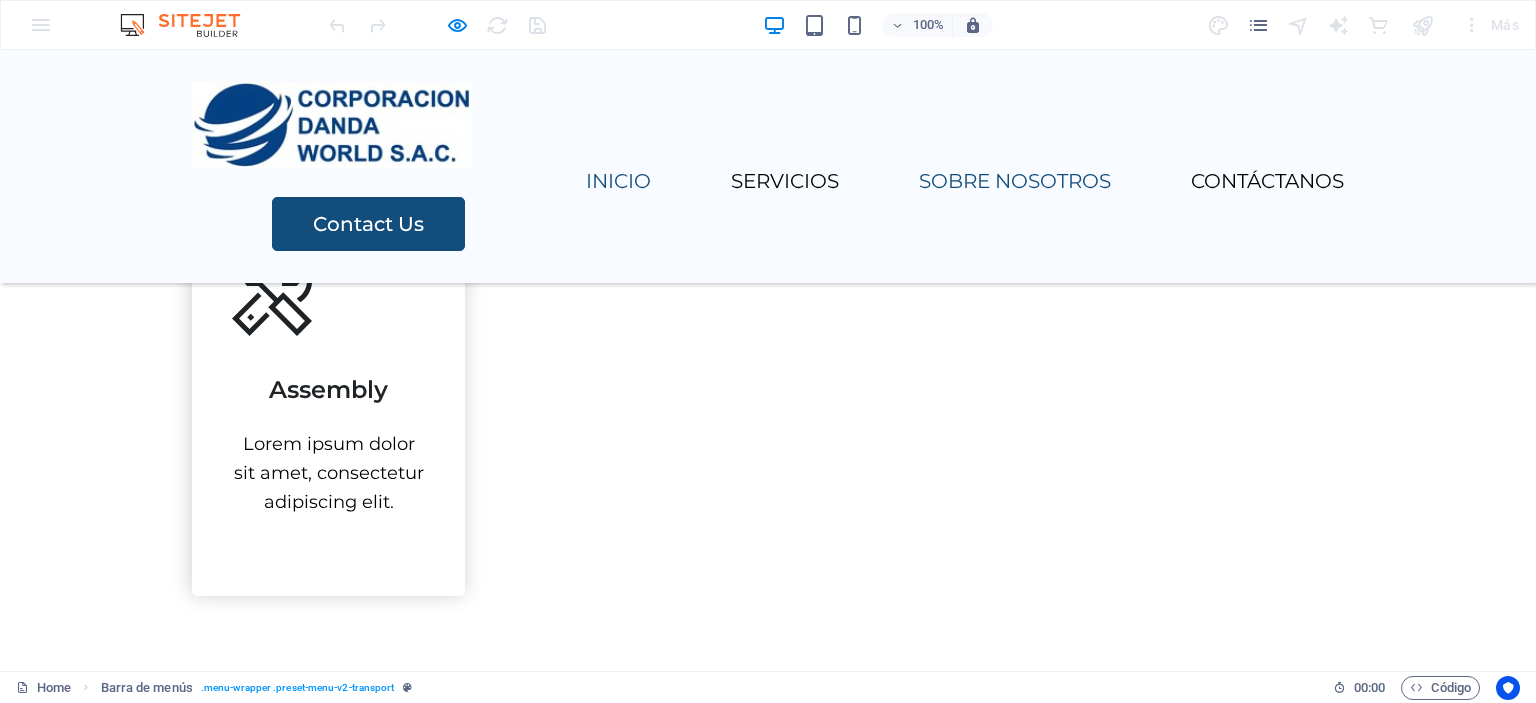 click on "INICIO" at bounding box center (618, 181) 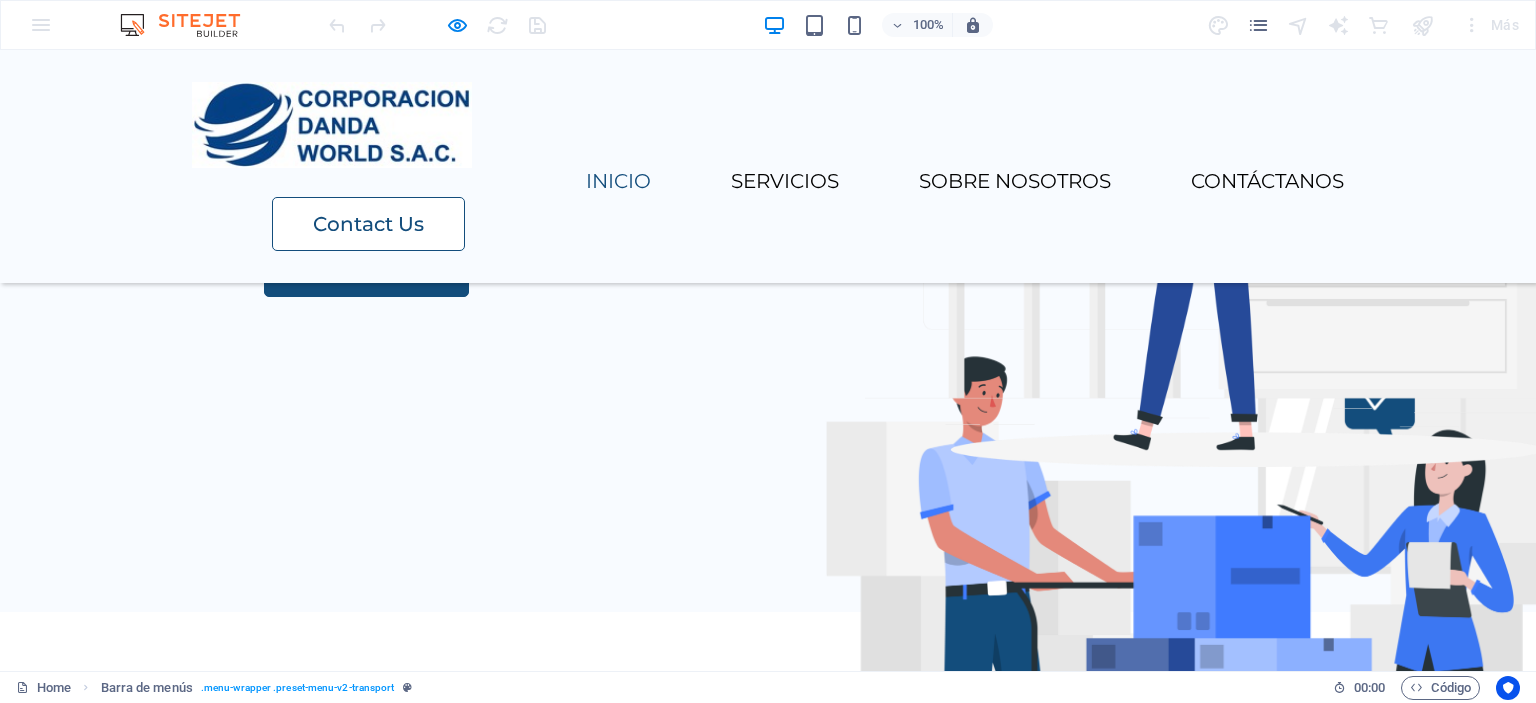 click on "Contact Us" at bounding box center [368, 224] 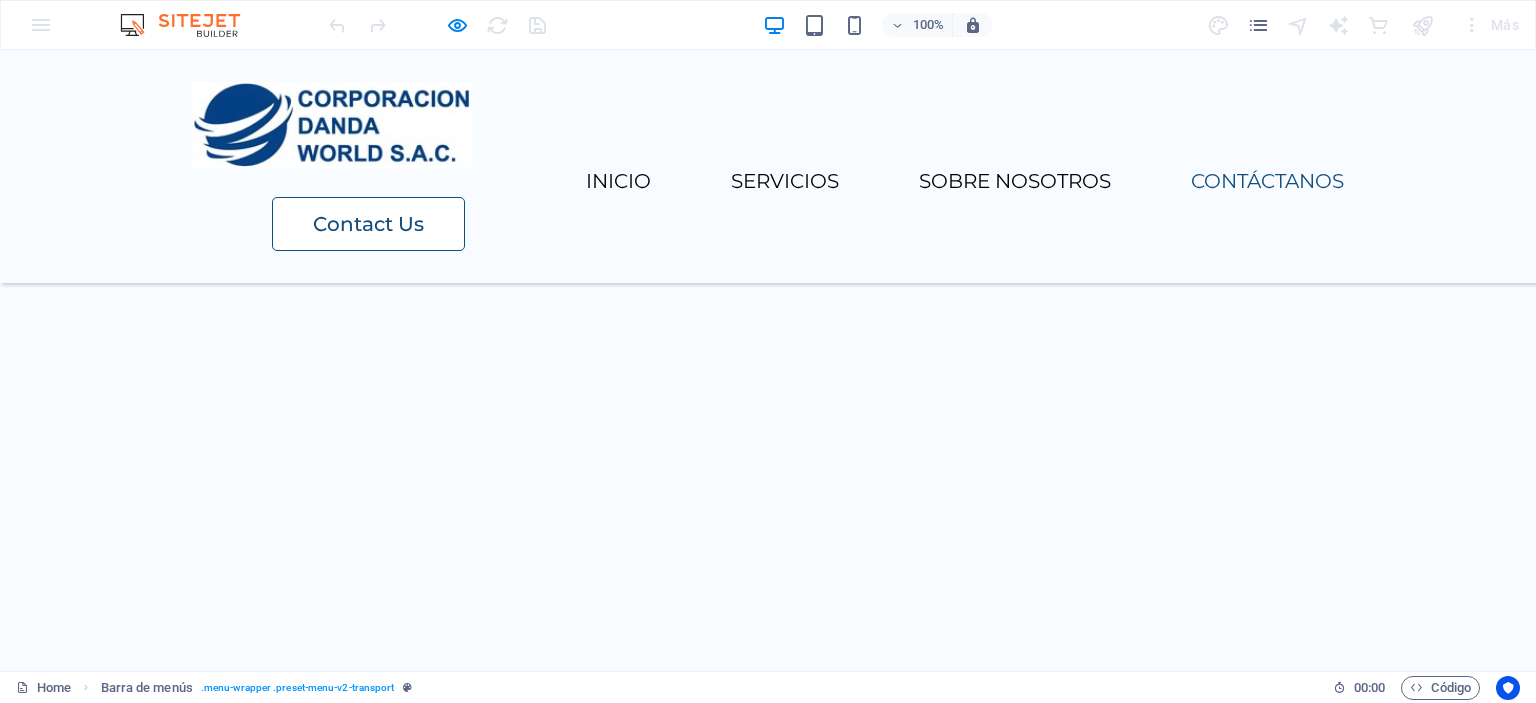 scroll, scrollTop: 3089, scrollLeft: 0, axis: vertical 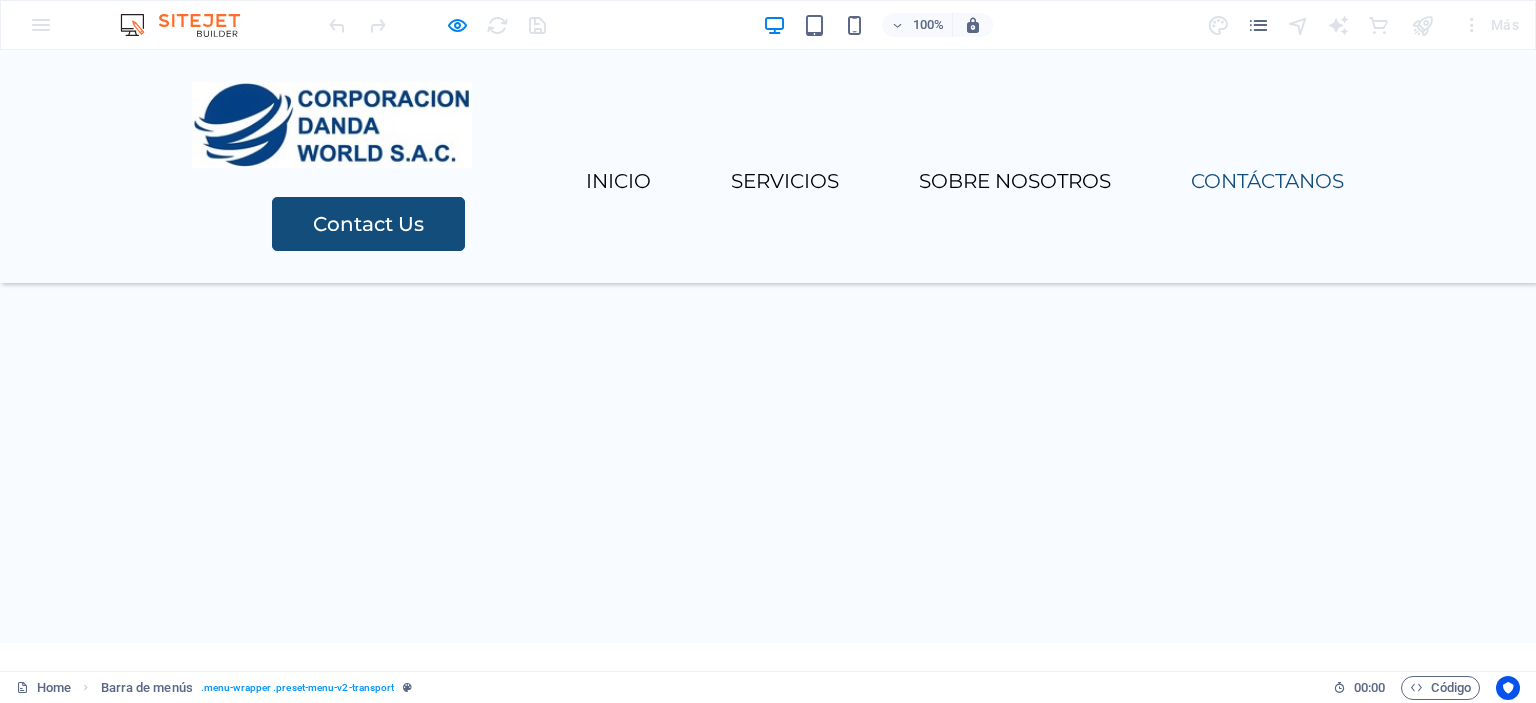 click at bounding box center [437, 25] 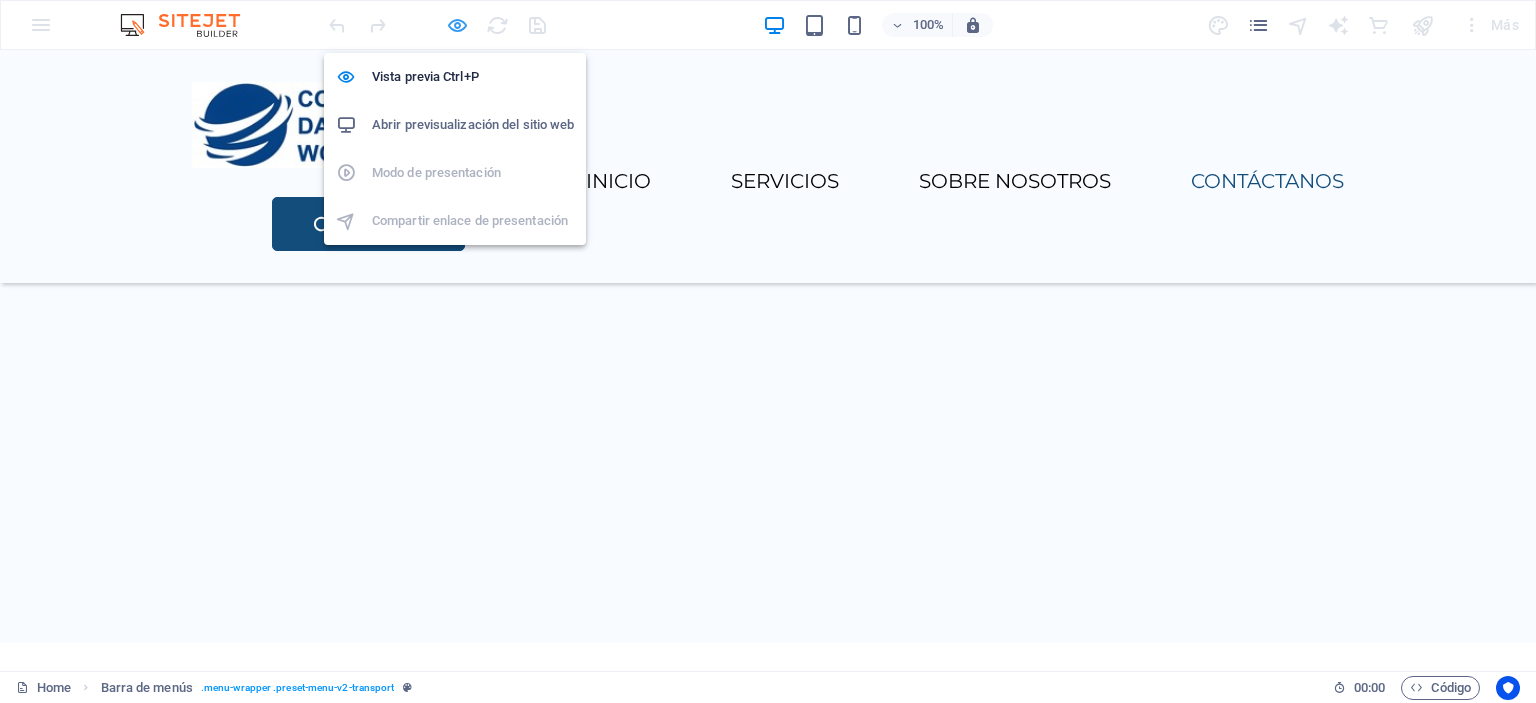 click at bounding box center [457, 25] 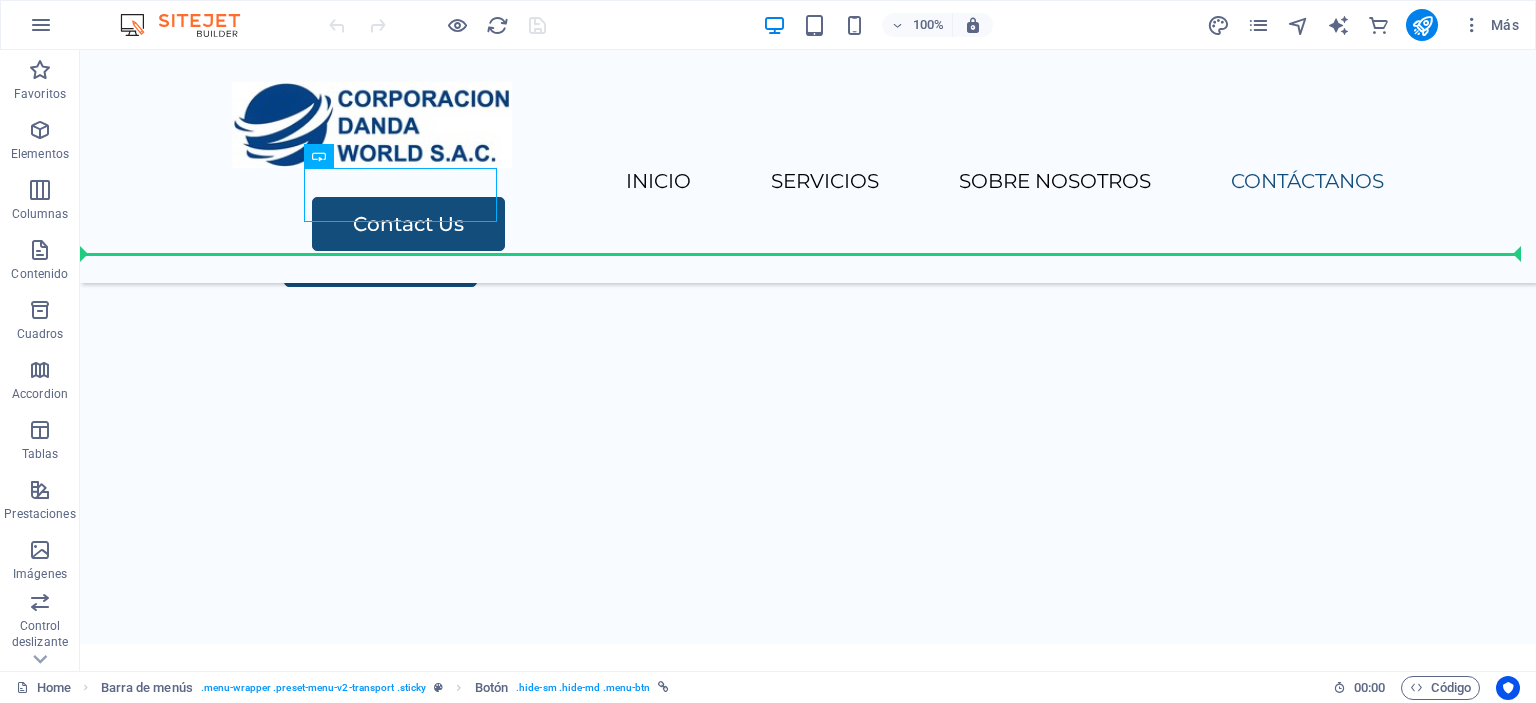 drag, startPoint x: 397, startPoint y: 191, endPoint x: 1412, endPoint y: 177, distance: 1015.09656 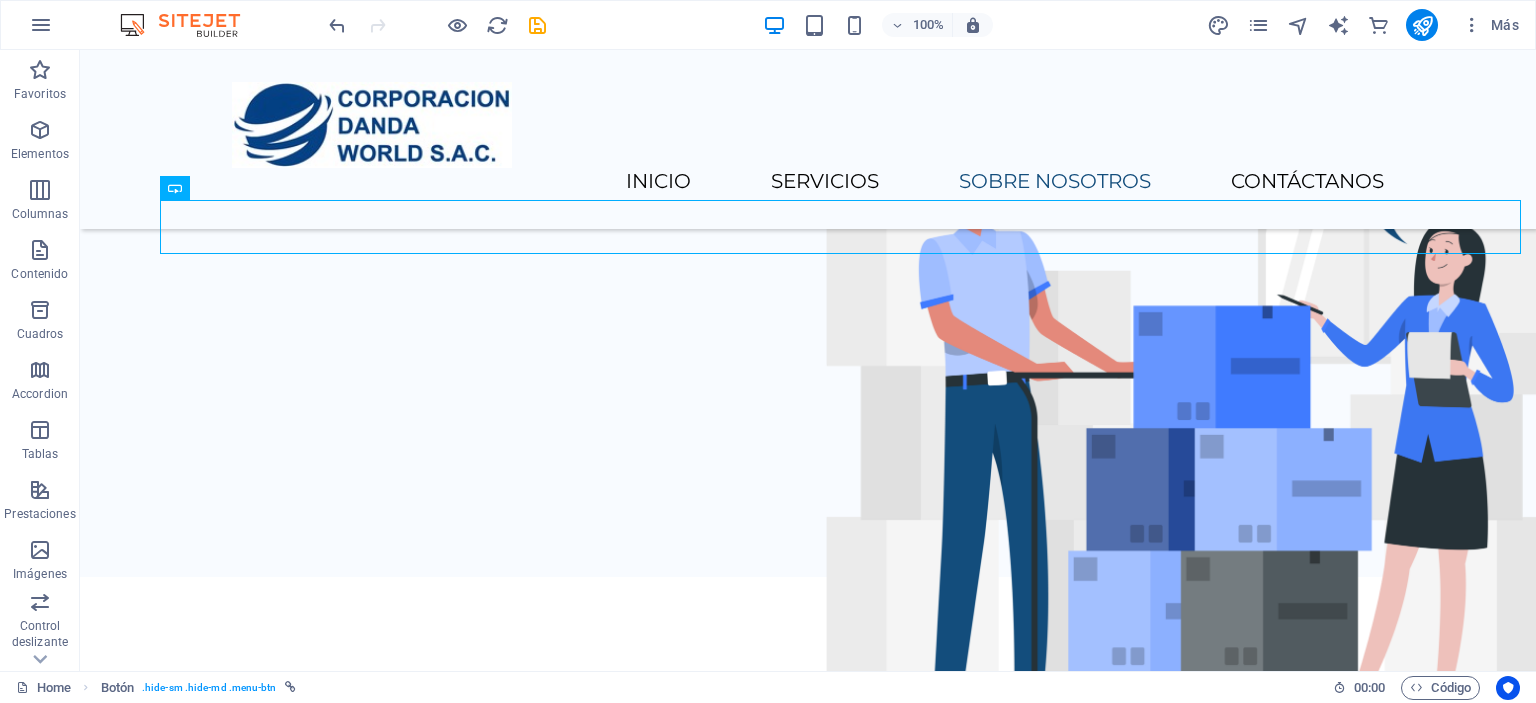 scroll, scrollTop: 0, scrollLeft: 0, axis: both 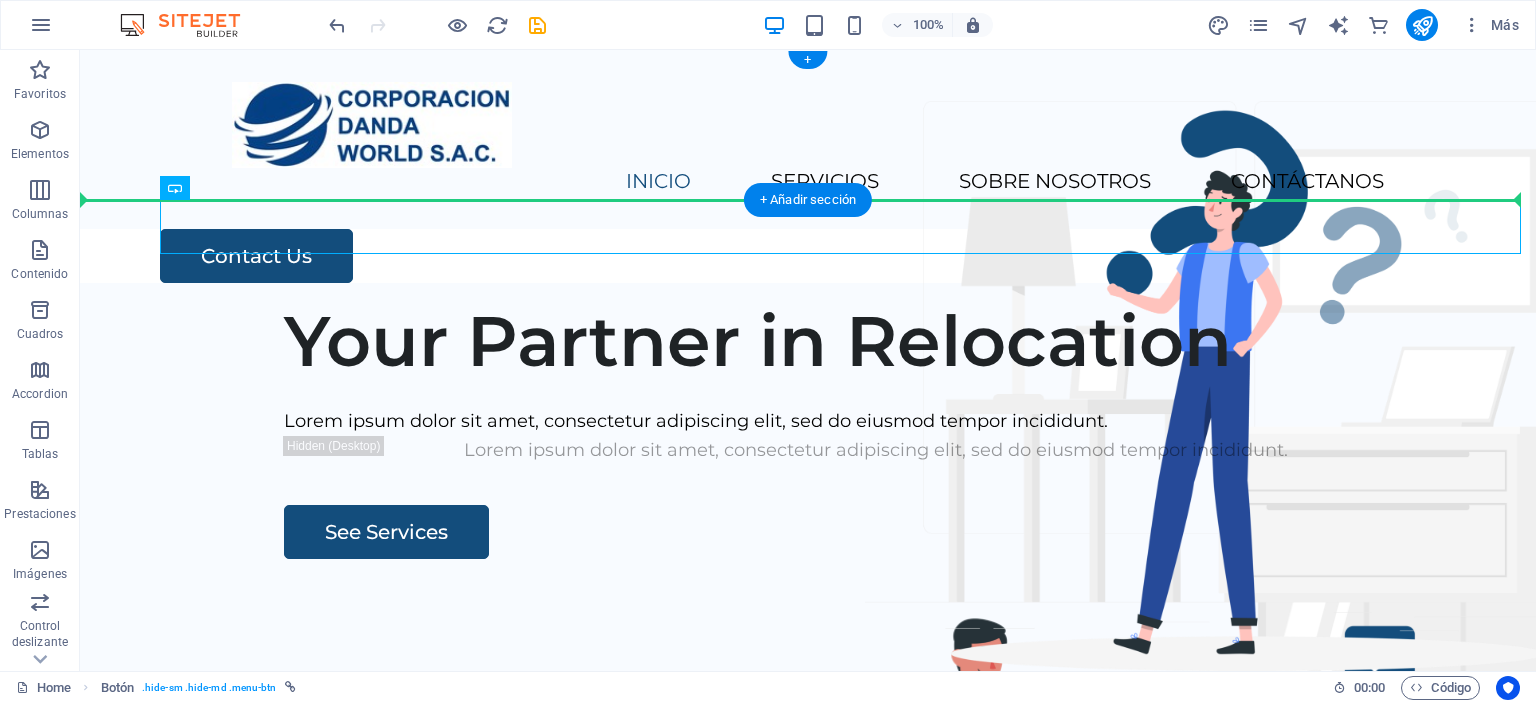 drag, startPoint x: 294, startPoint y: 224, endPoint x: 796, endPoint y: 137, distance: 509.48306 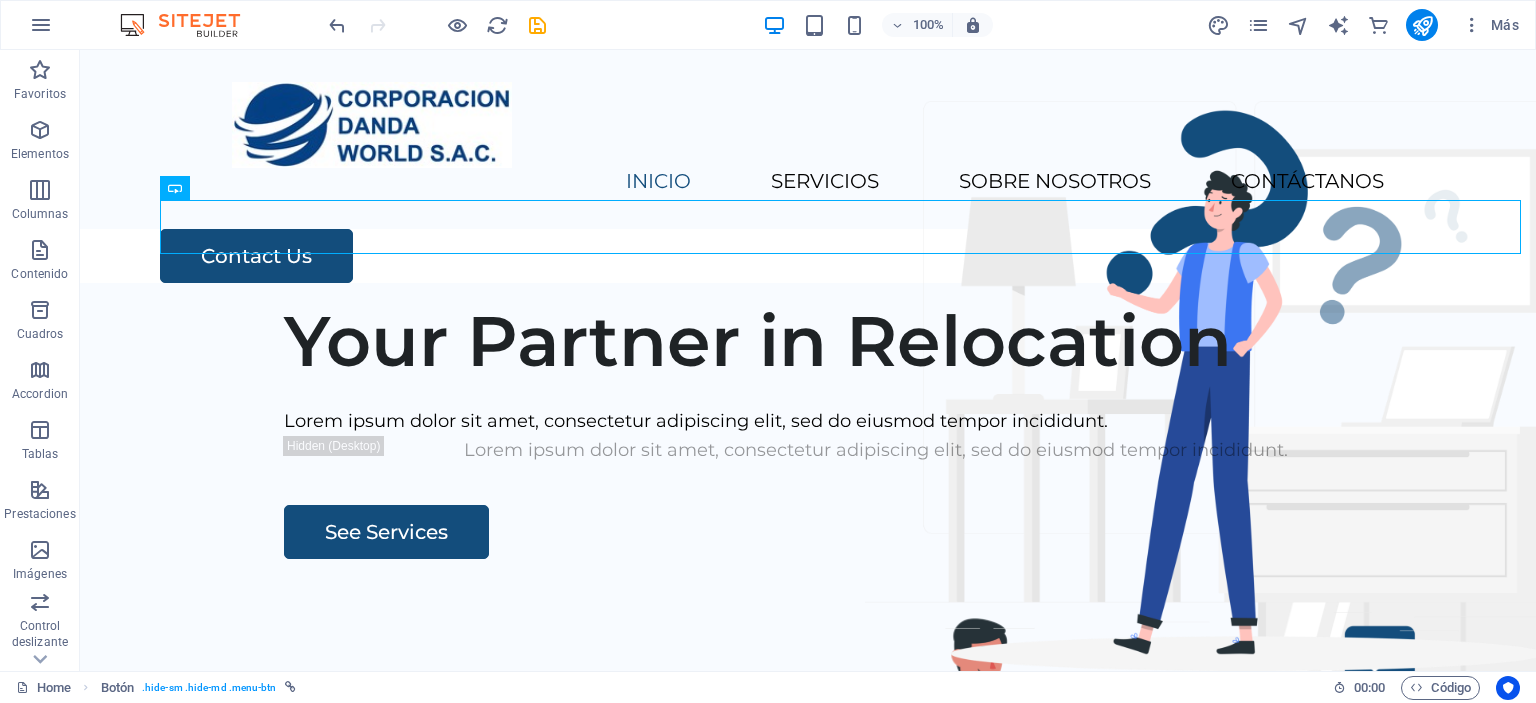 drag, startPoint x: 319, startPoint y: 211, endPoint x: 265, endPoint y: 51, distance: 168.8668 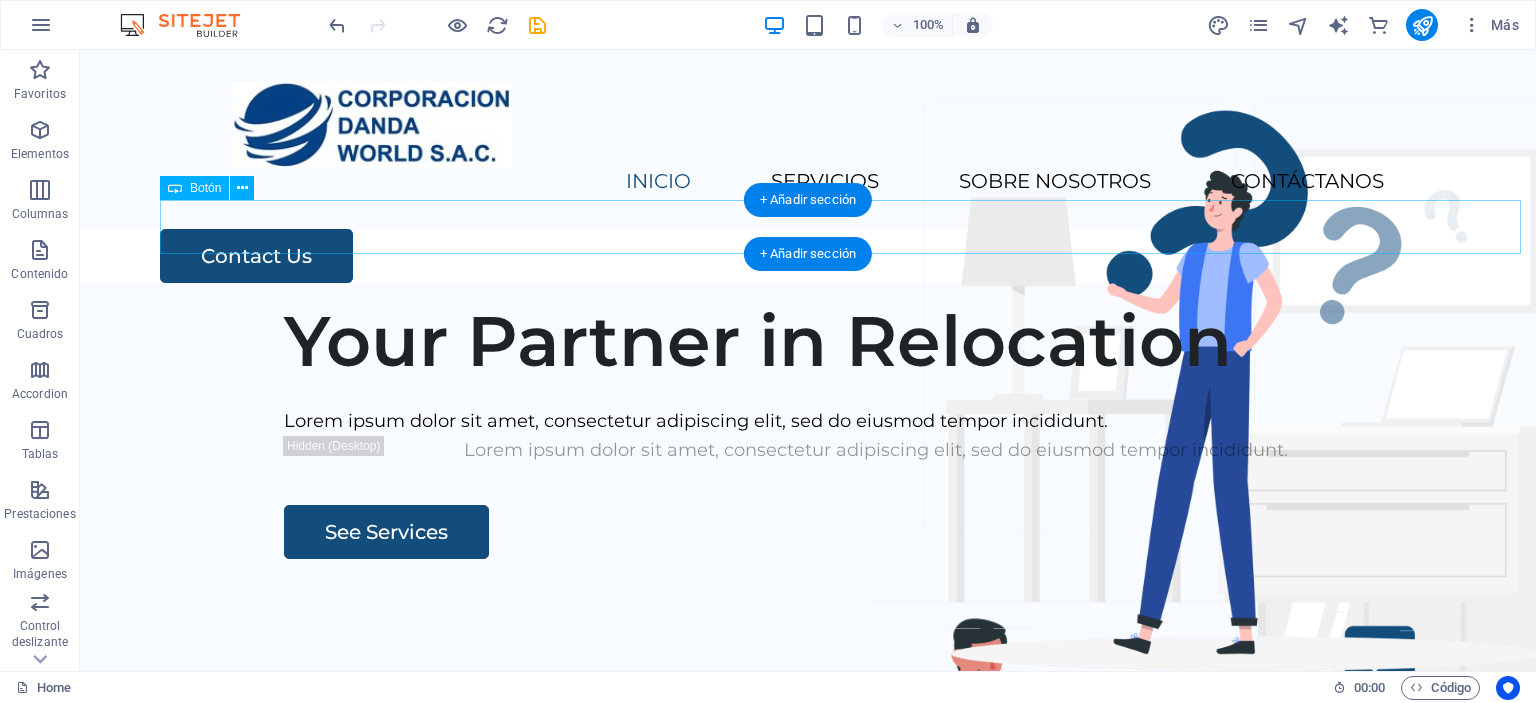 click on "Contact Us" at bounding box center (848, 256) 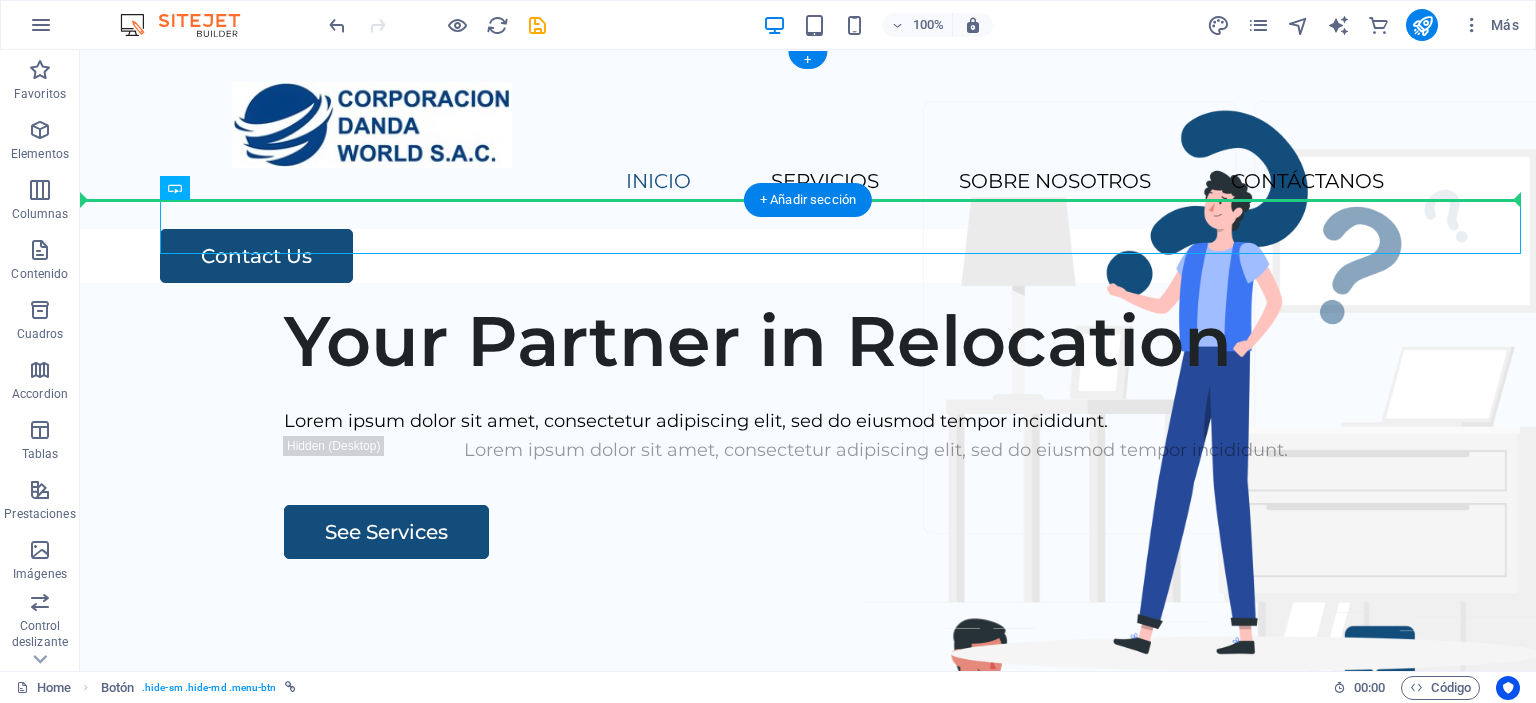 drag, startPoint x: 277, startPoint y: 219, endPoint x: 657, endPoint y: 174, distance: 382.6552 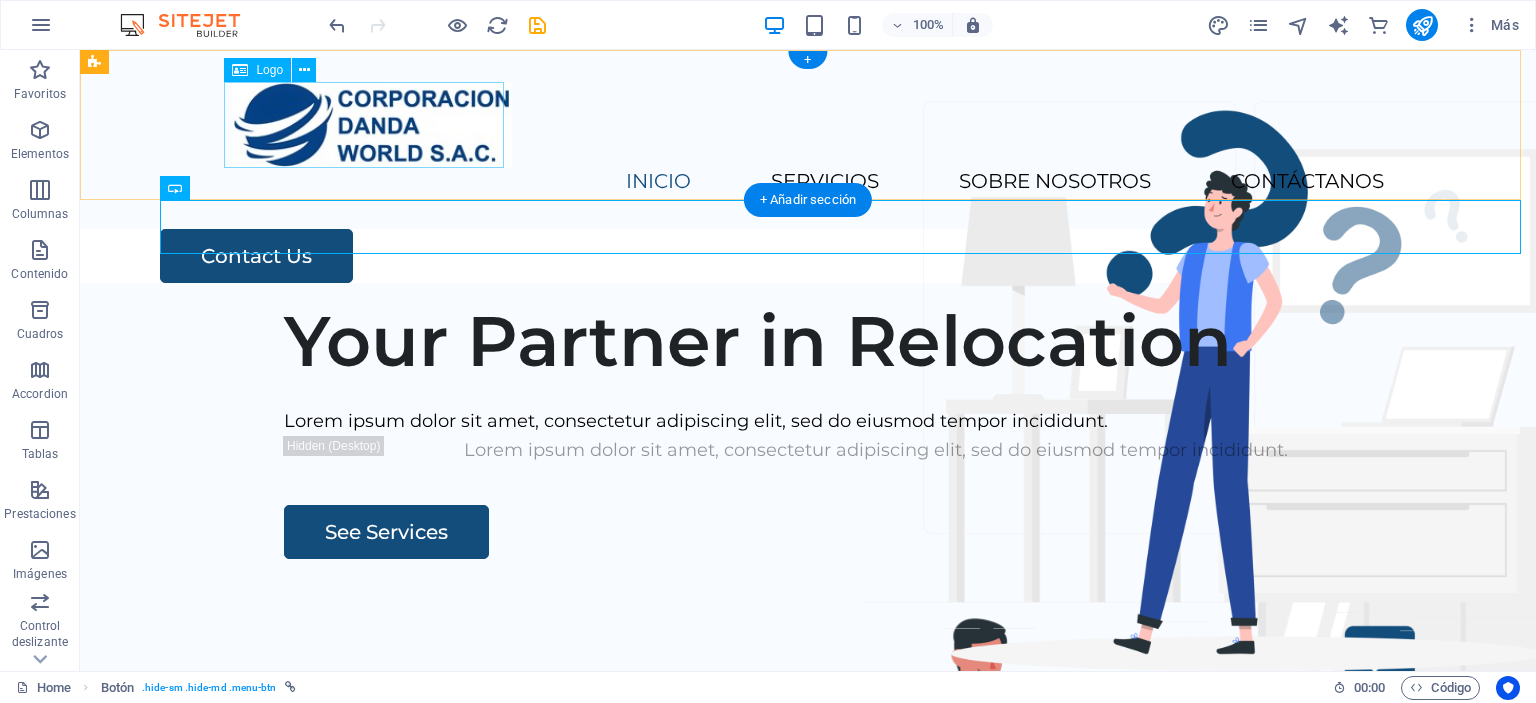 click at bounding box center (808, 125) 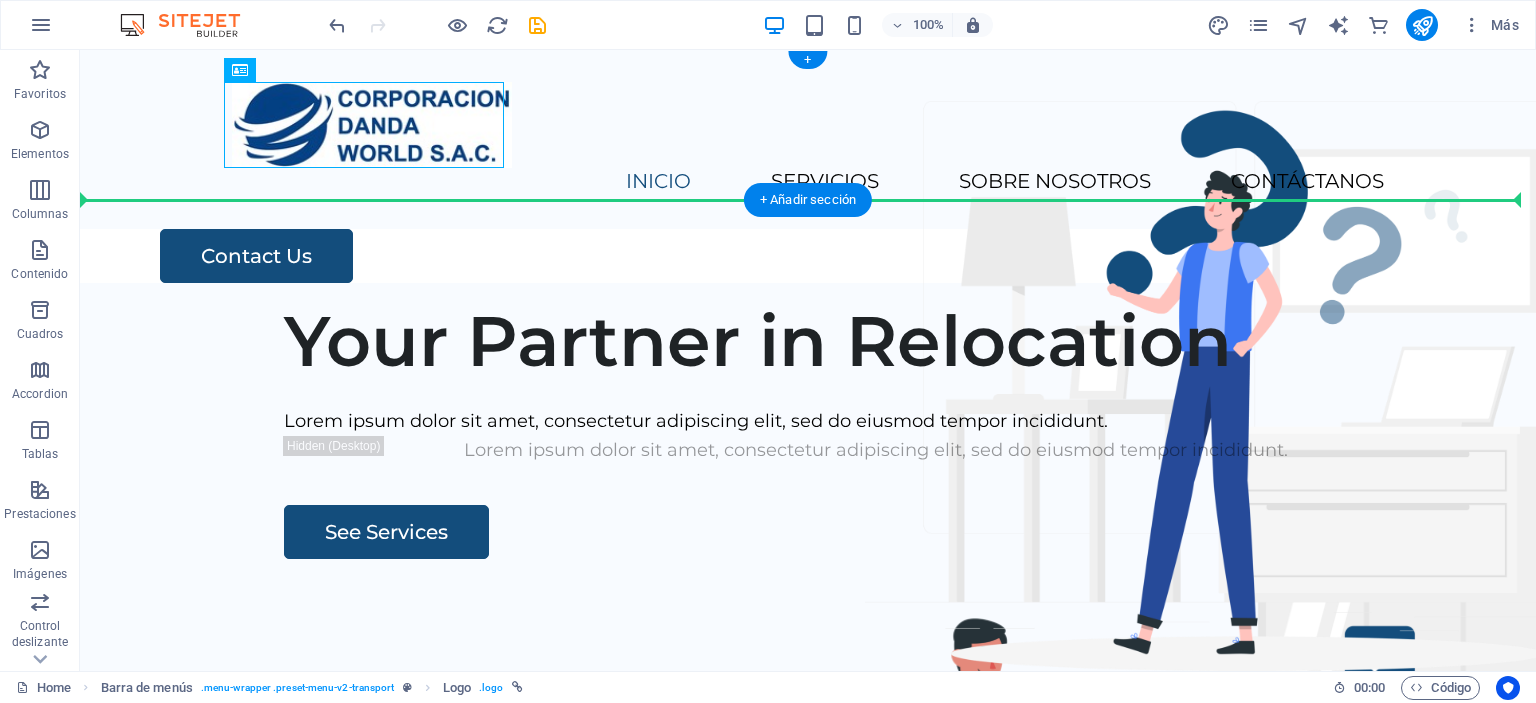 drag, startPoint x: 383, startPoint y: 137, endPoint x: 169, endPoint y: 127, distance: 214.23352 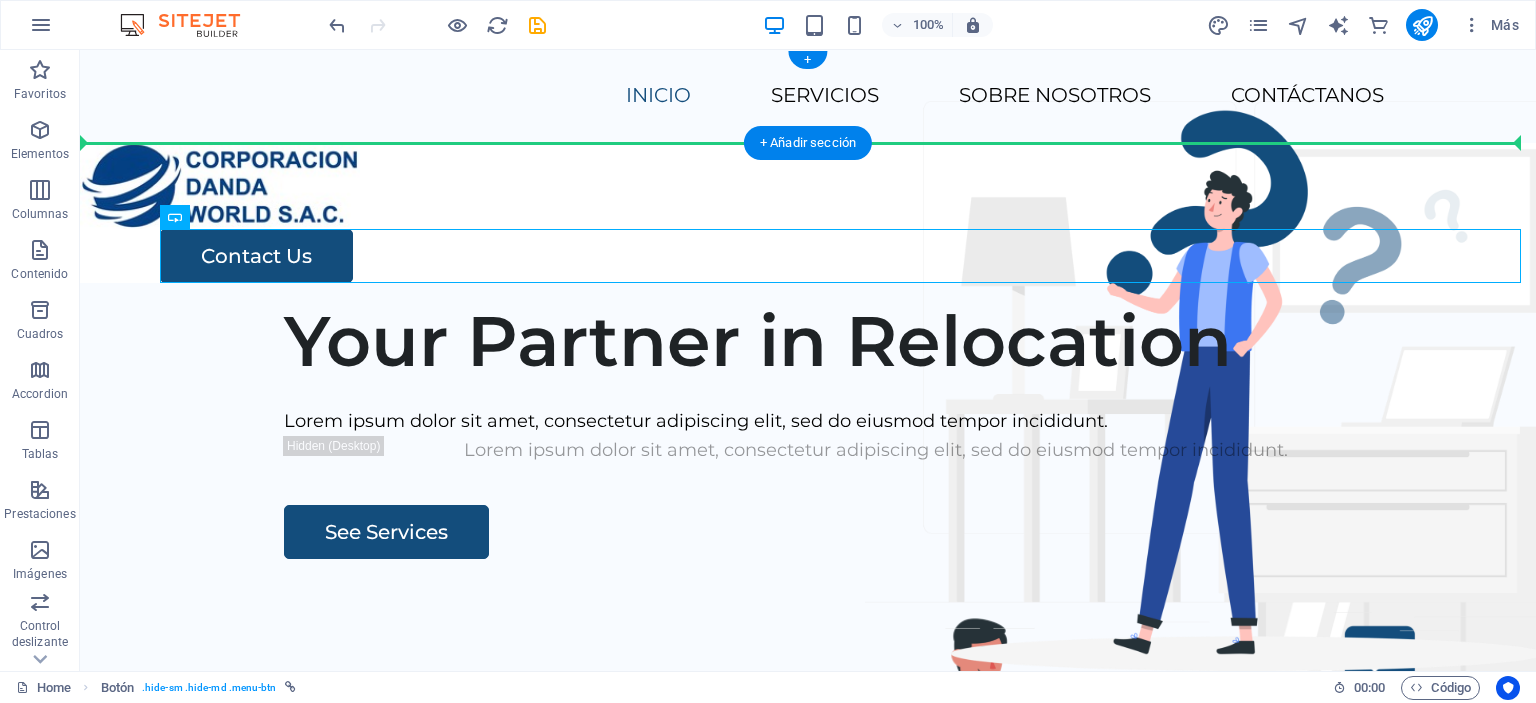 drag, startPoint x: 251, startPoint y: 272, endPoint x: 685, endPoint y: 134, distance: 455.4119 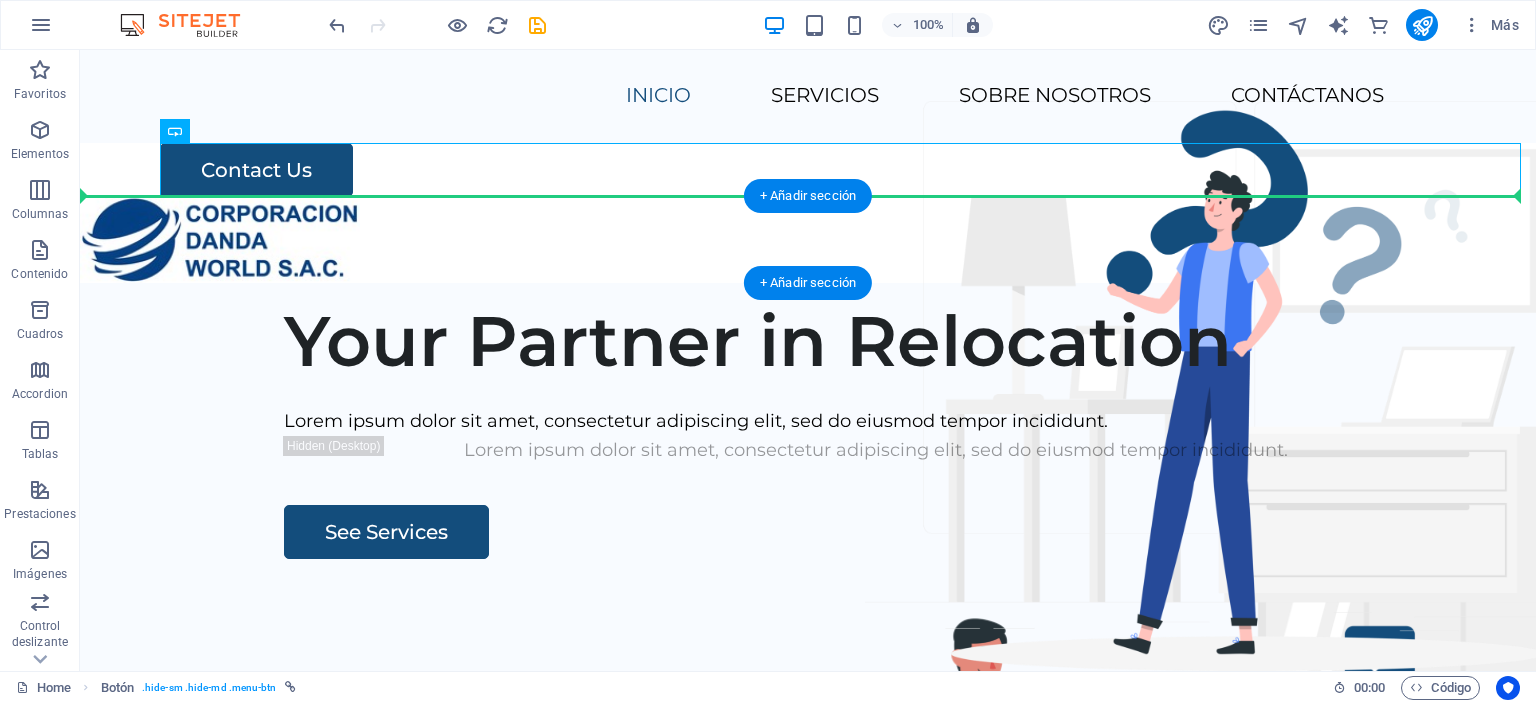 drag, startPoint x: 266, startPoint y: 167, endPoint x: 448, endPoint y: 239, distance: 195.72429 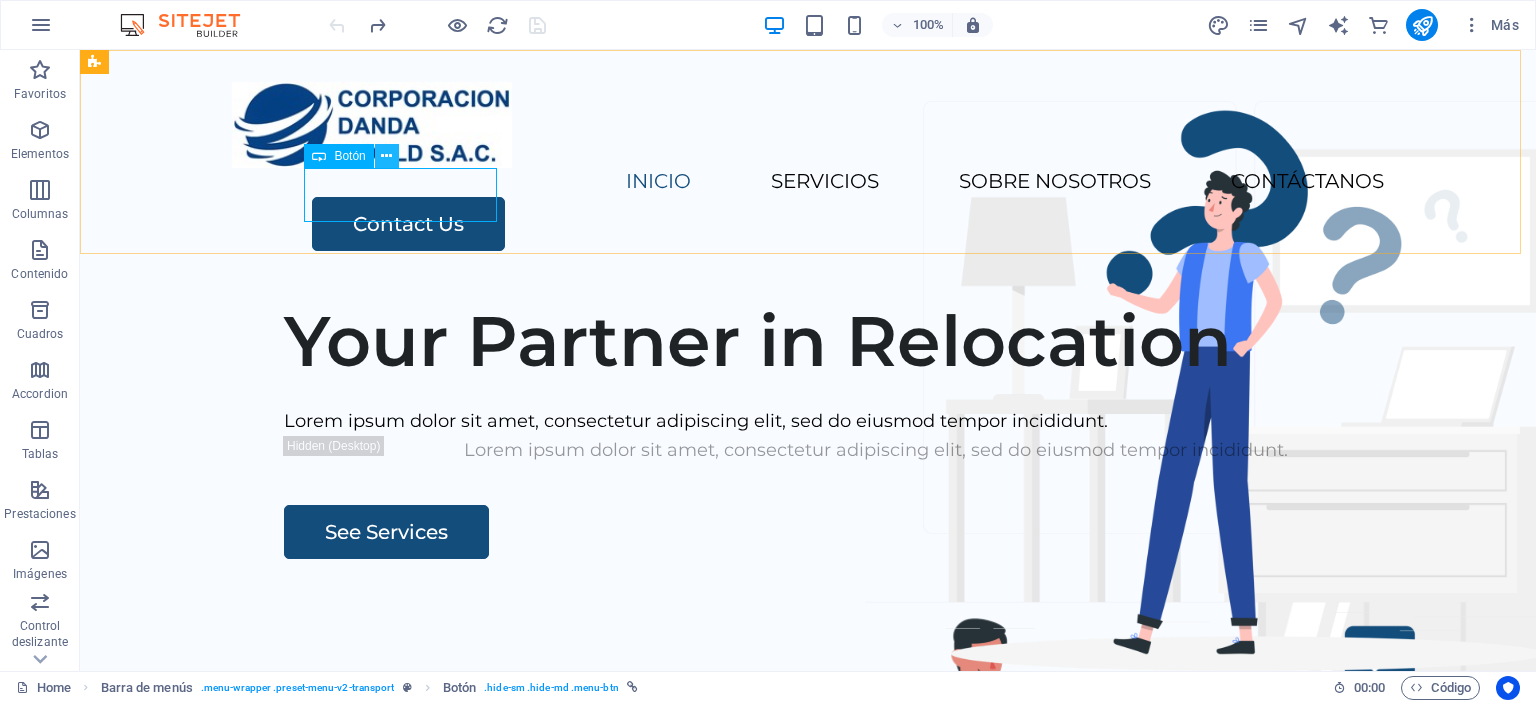click at bounding box center [386, 156] 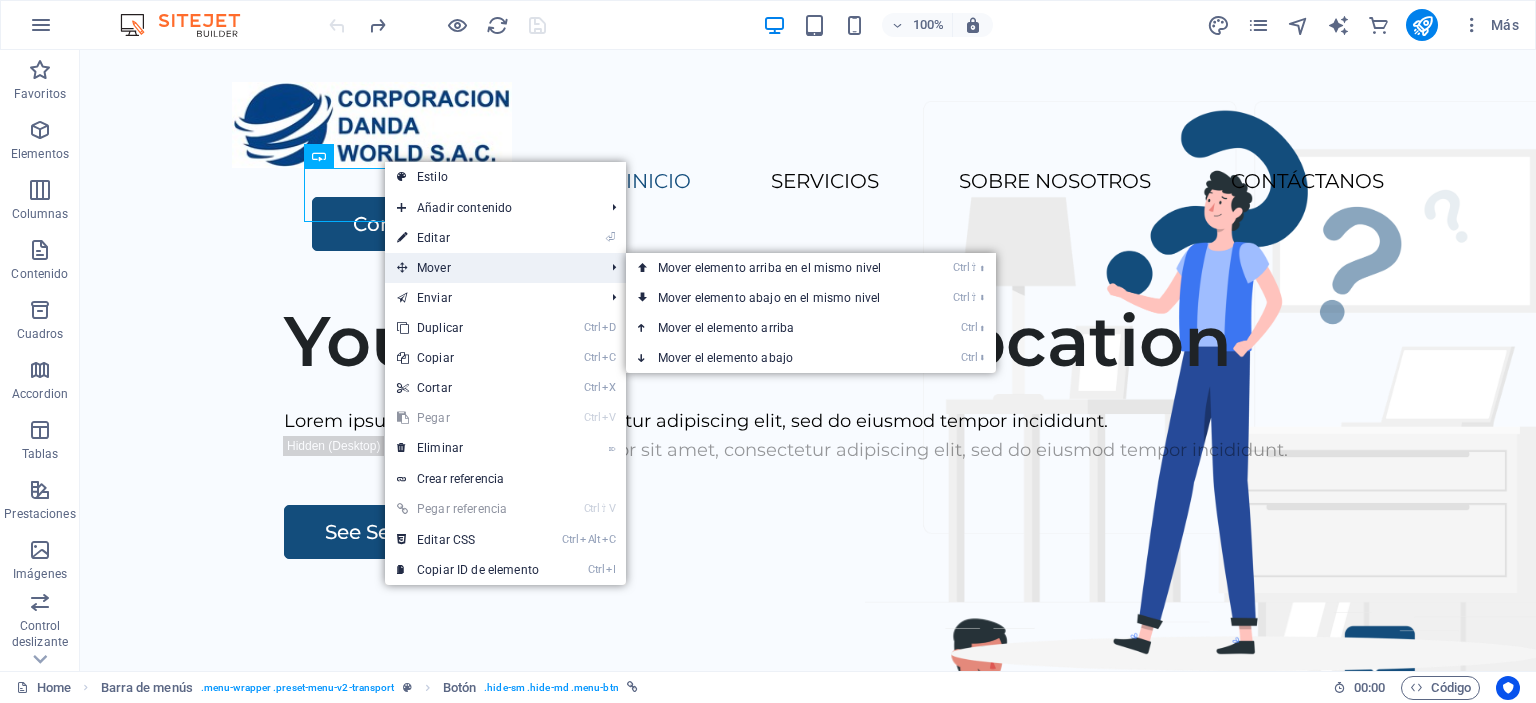 click on "Mover" at bounding box center (490, 268) 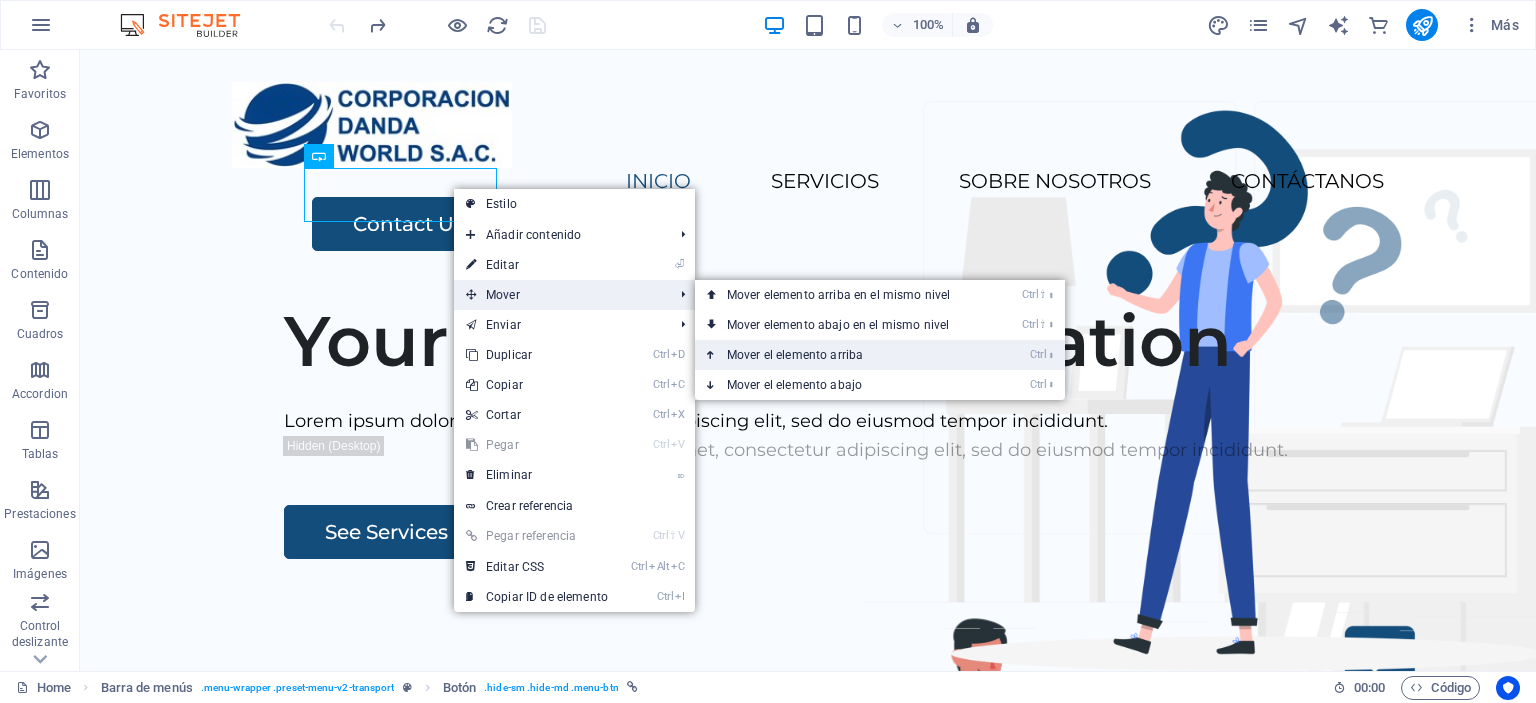 click on "Ctrl ⬆  Mover el elemento arriba" at bounding box center (842, 355) 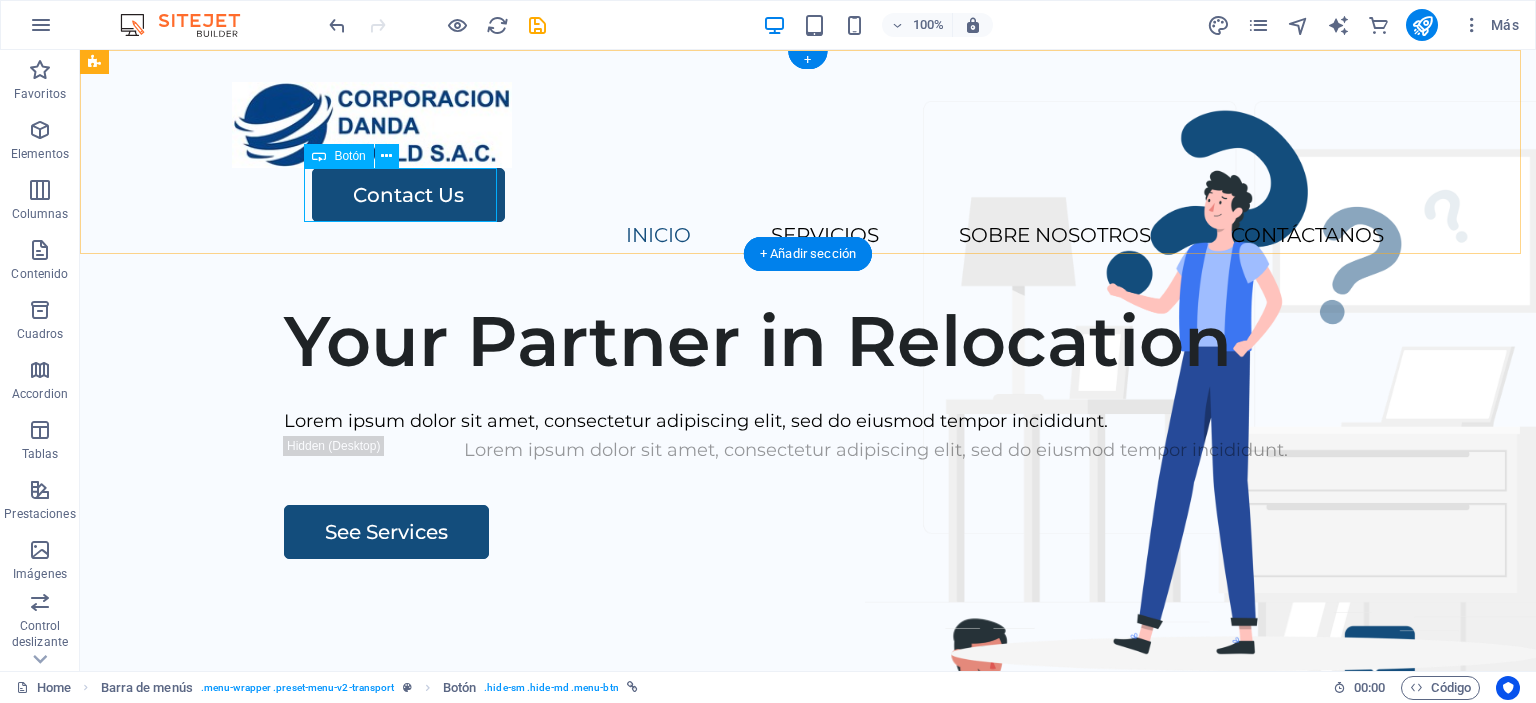 click on "Contact Us" at bounding box center [848, 195] 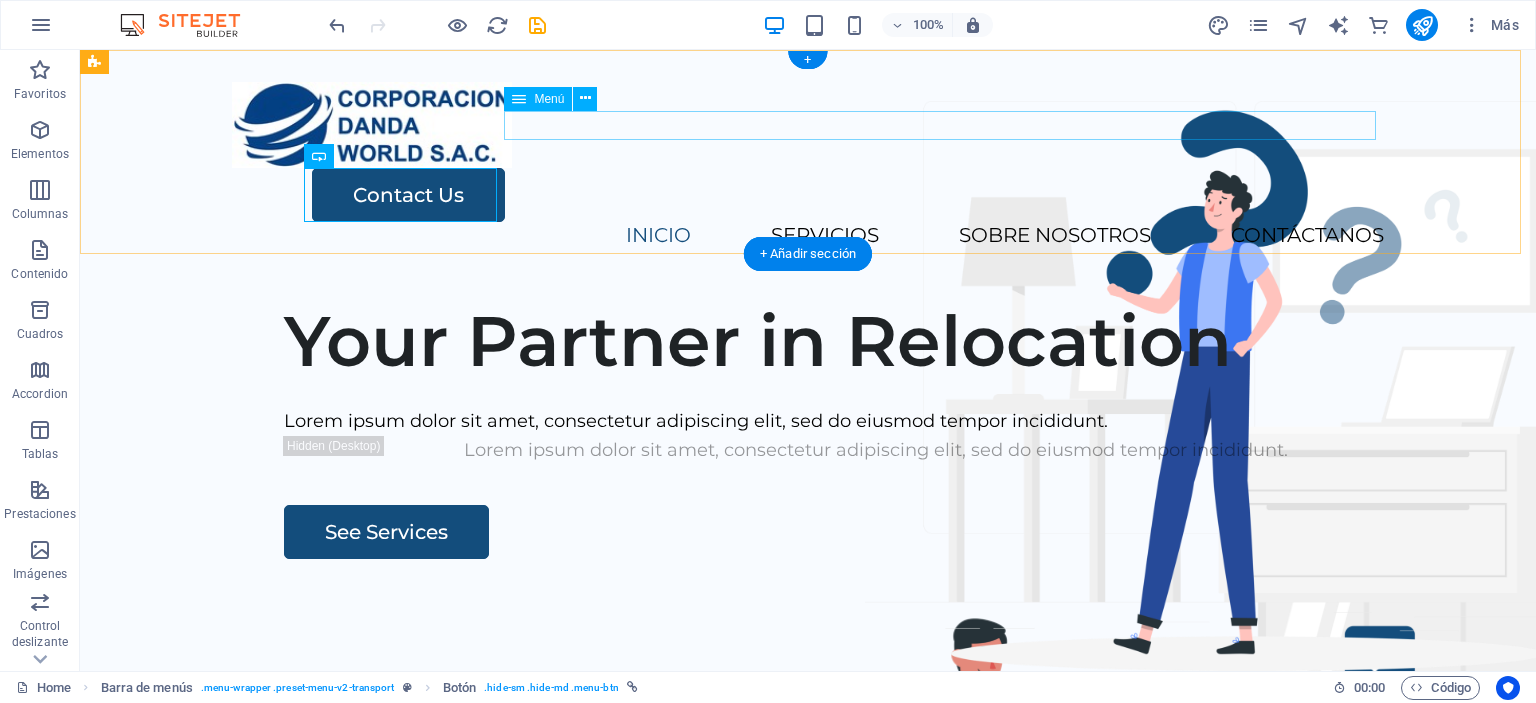click on "INICIO SERVICIOS SOBRE NOSOTROS CONTÁCTANOS" at bounding box center (808, 236) 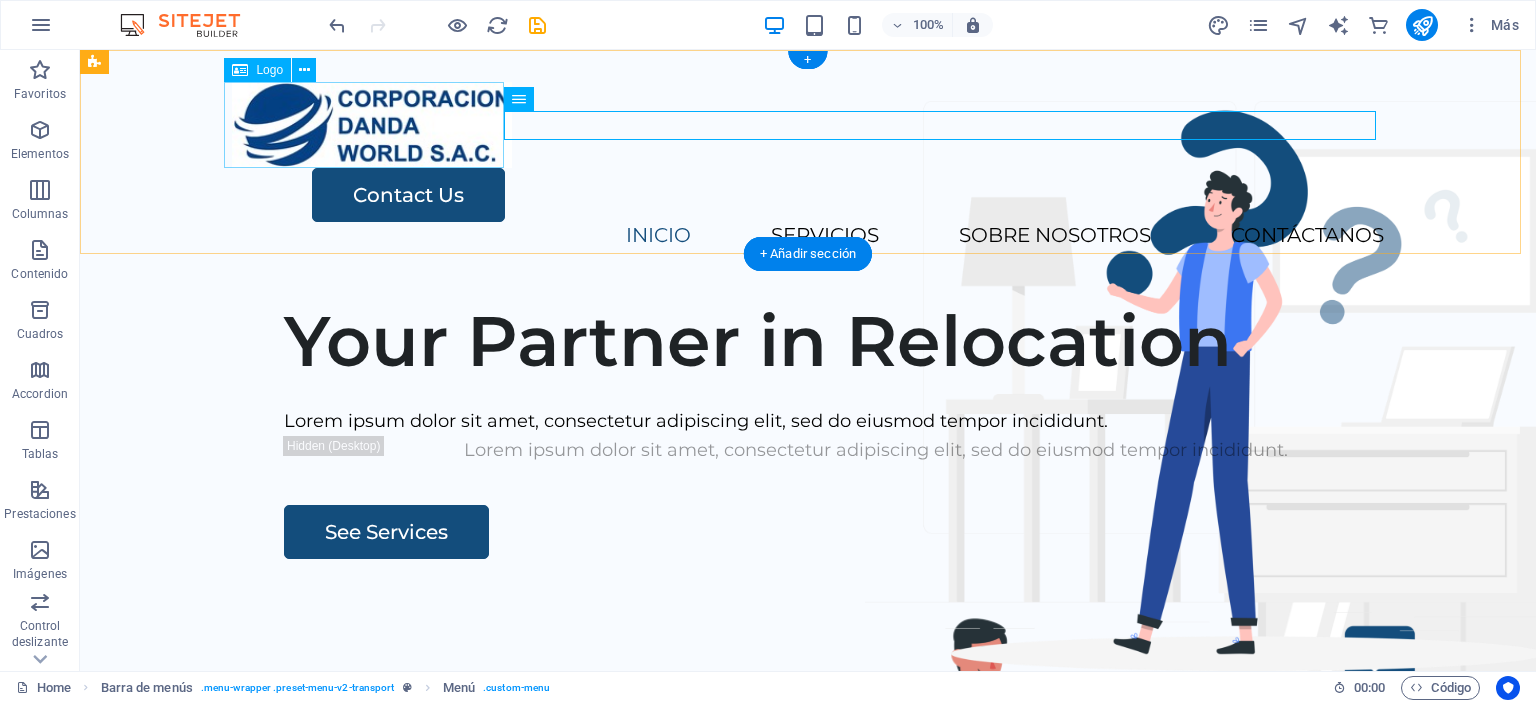click at bounding box center [808, 125] 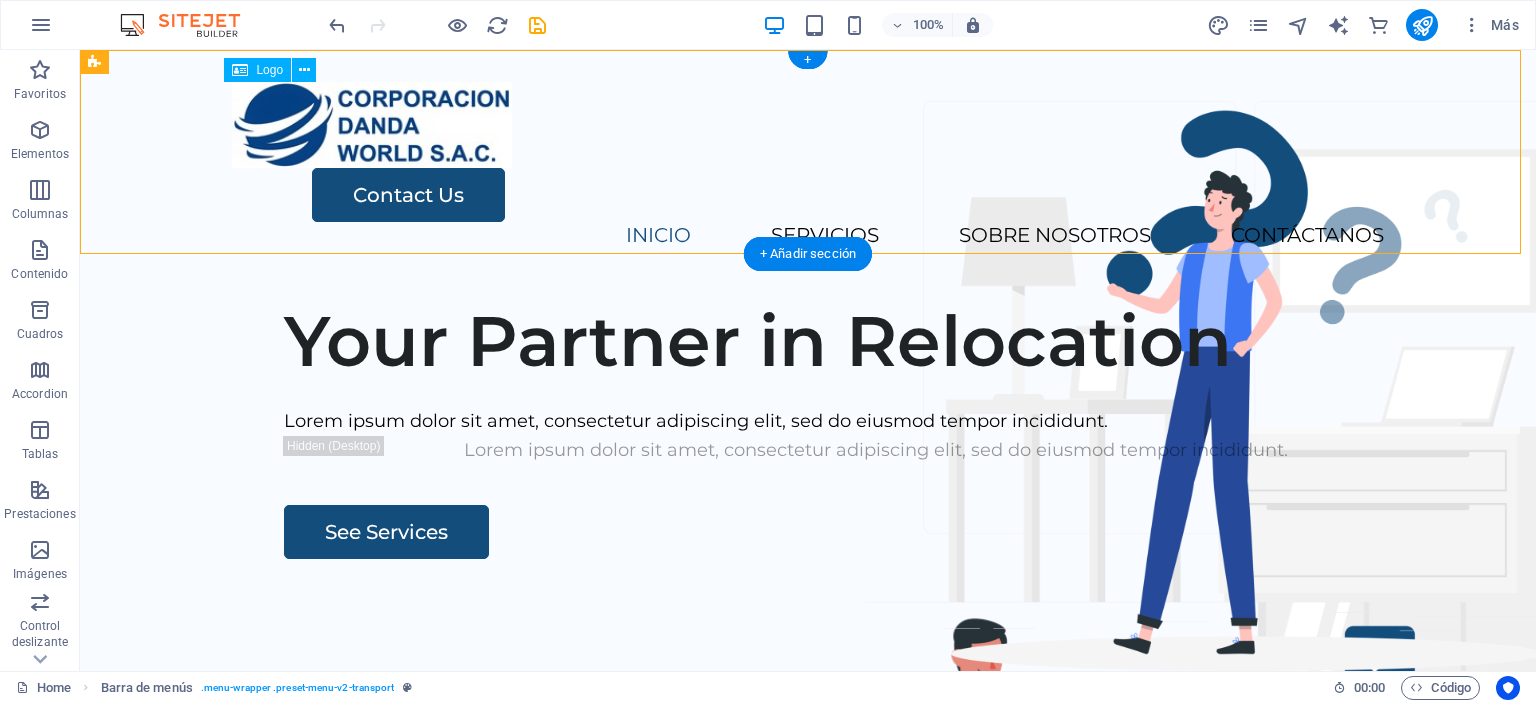 click at bounding box center [808, 125] 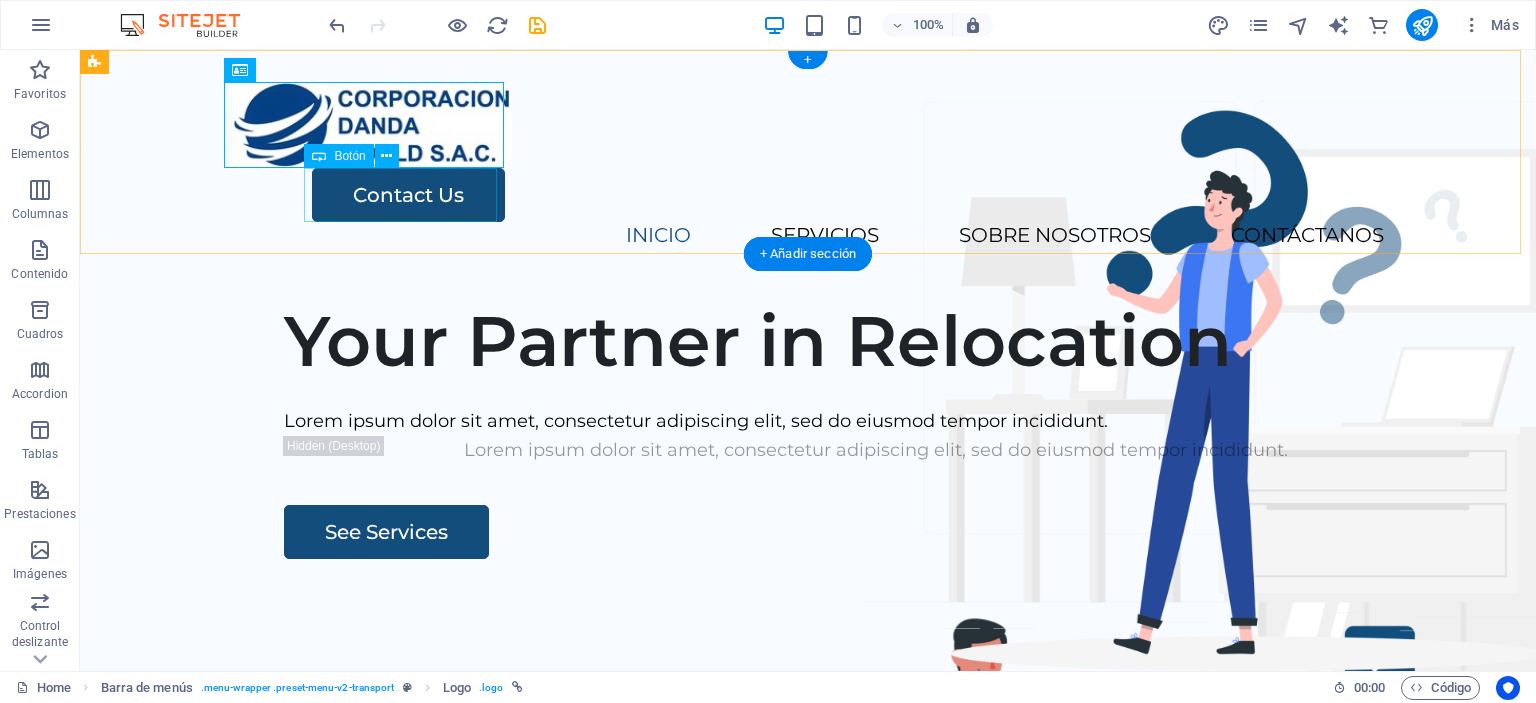 click on "Contact Us" at bounding box center [848, 195] 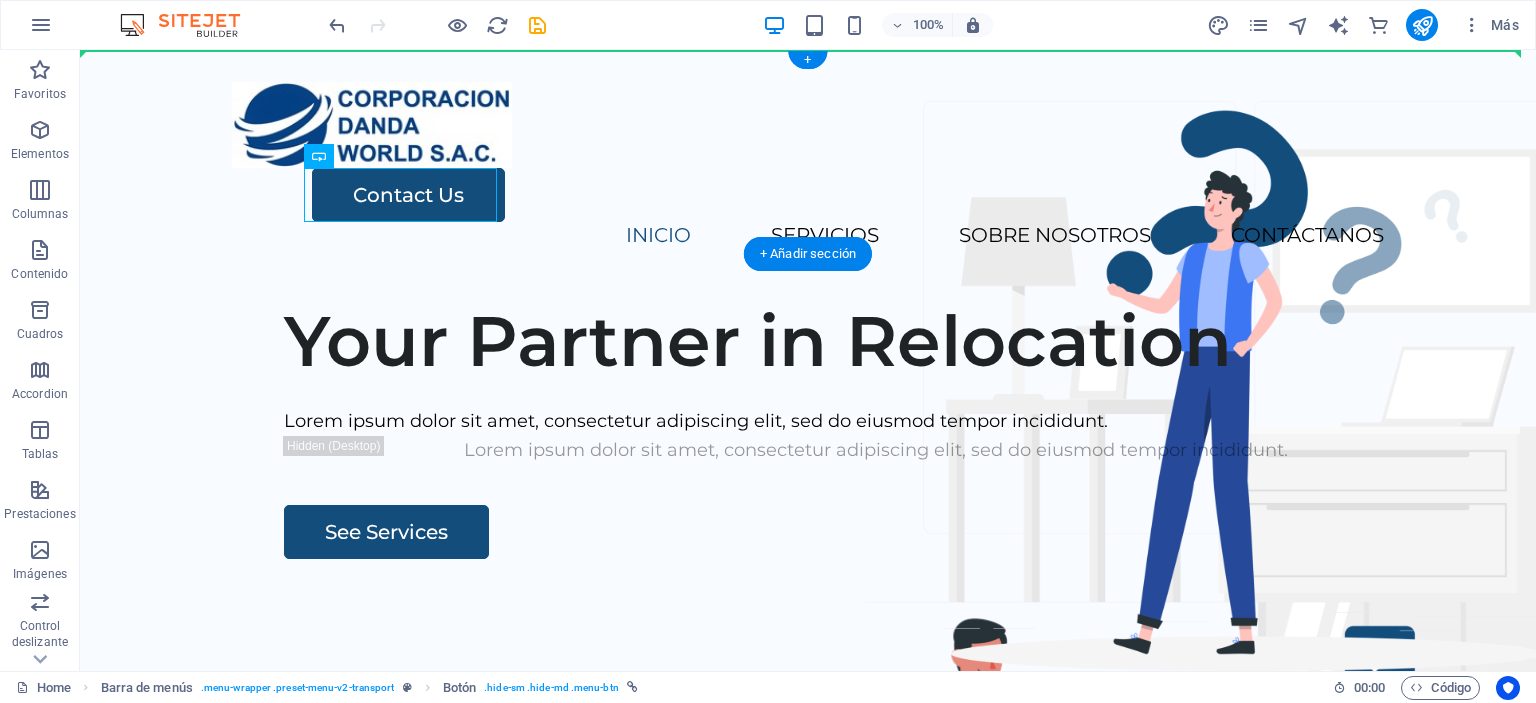drag, startPoint x: 397, startPoint y: 195, endPoint x: 1452, endPoint y: 111, distance: 1058.3387 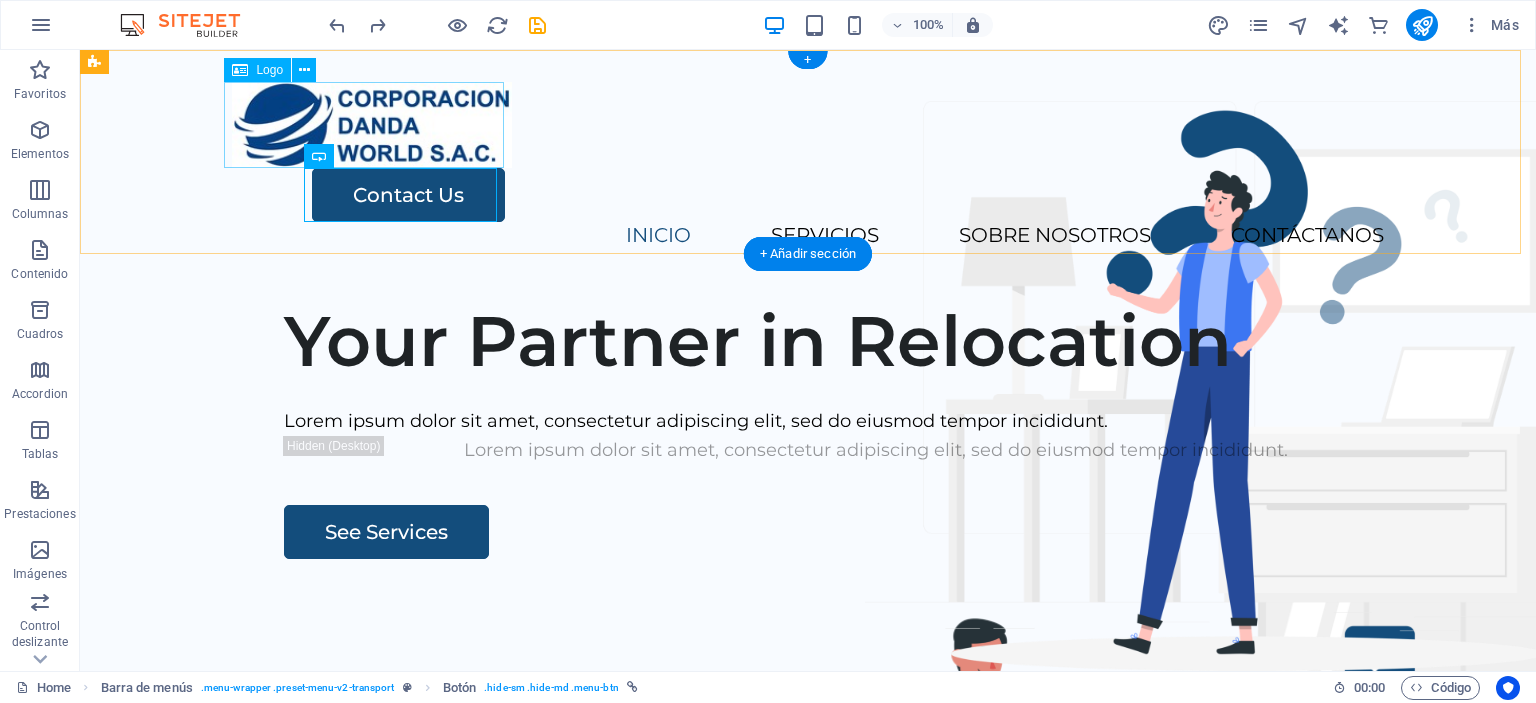click at bounding box center (808, 125) 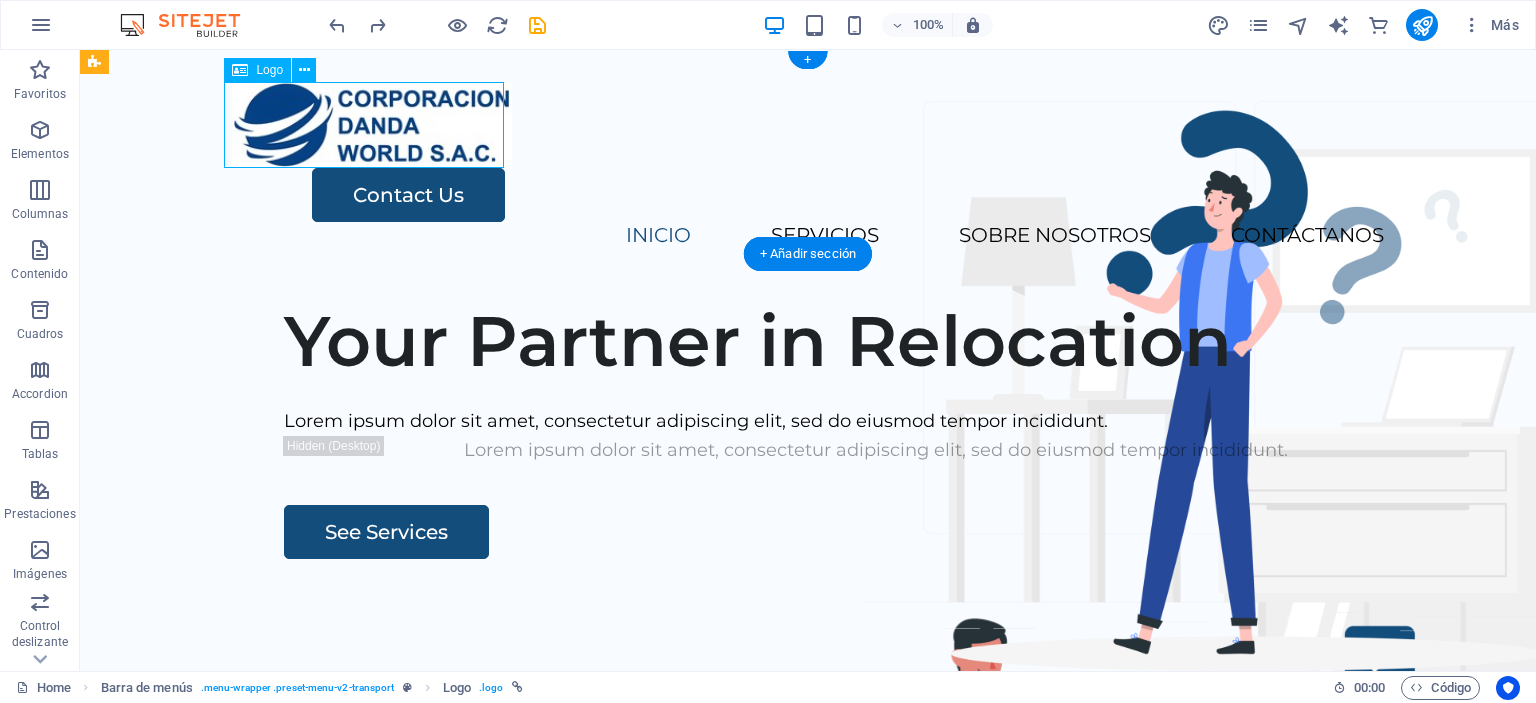 click at bounding box center (808, 125) 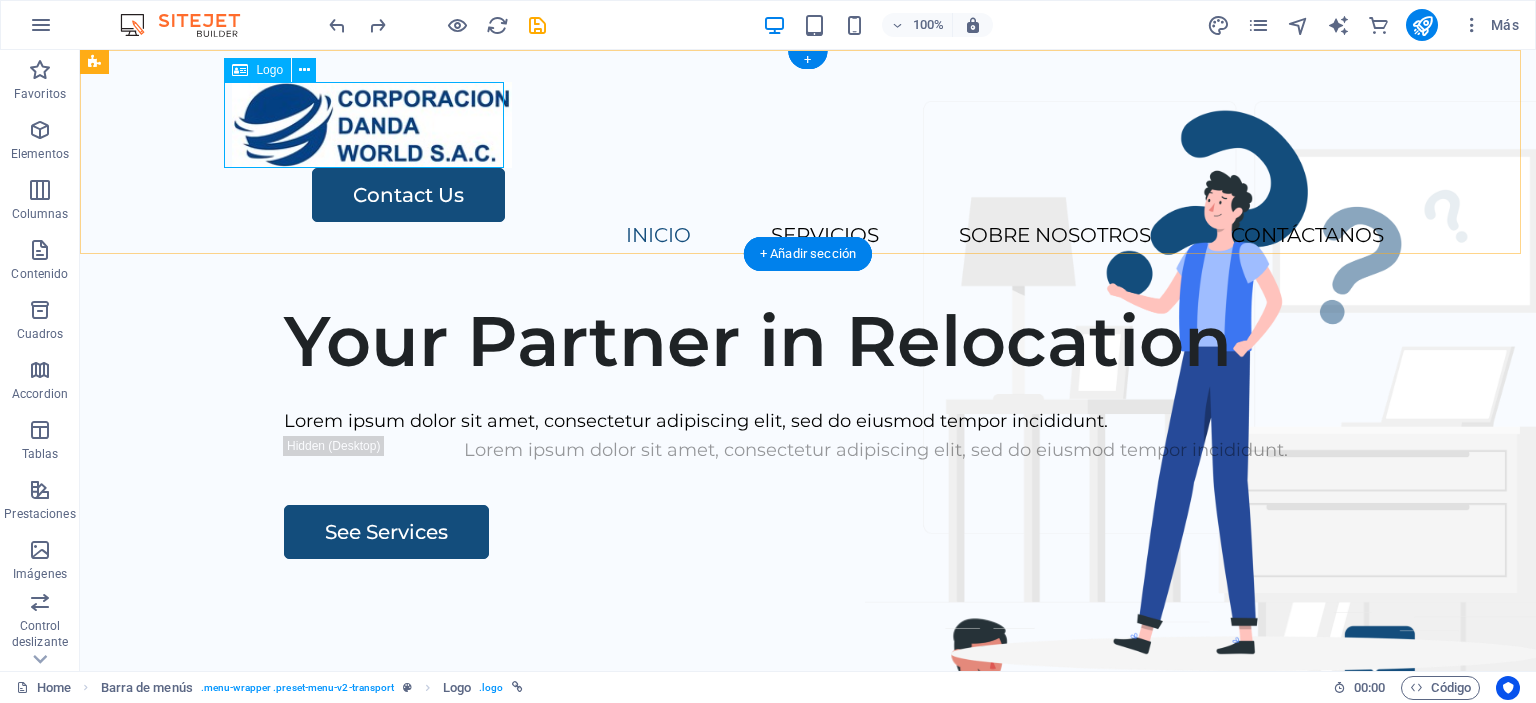 click at bounding box center (808, 125) 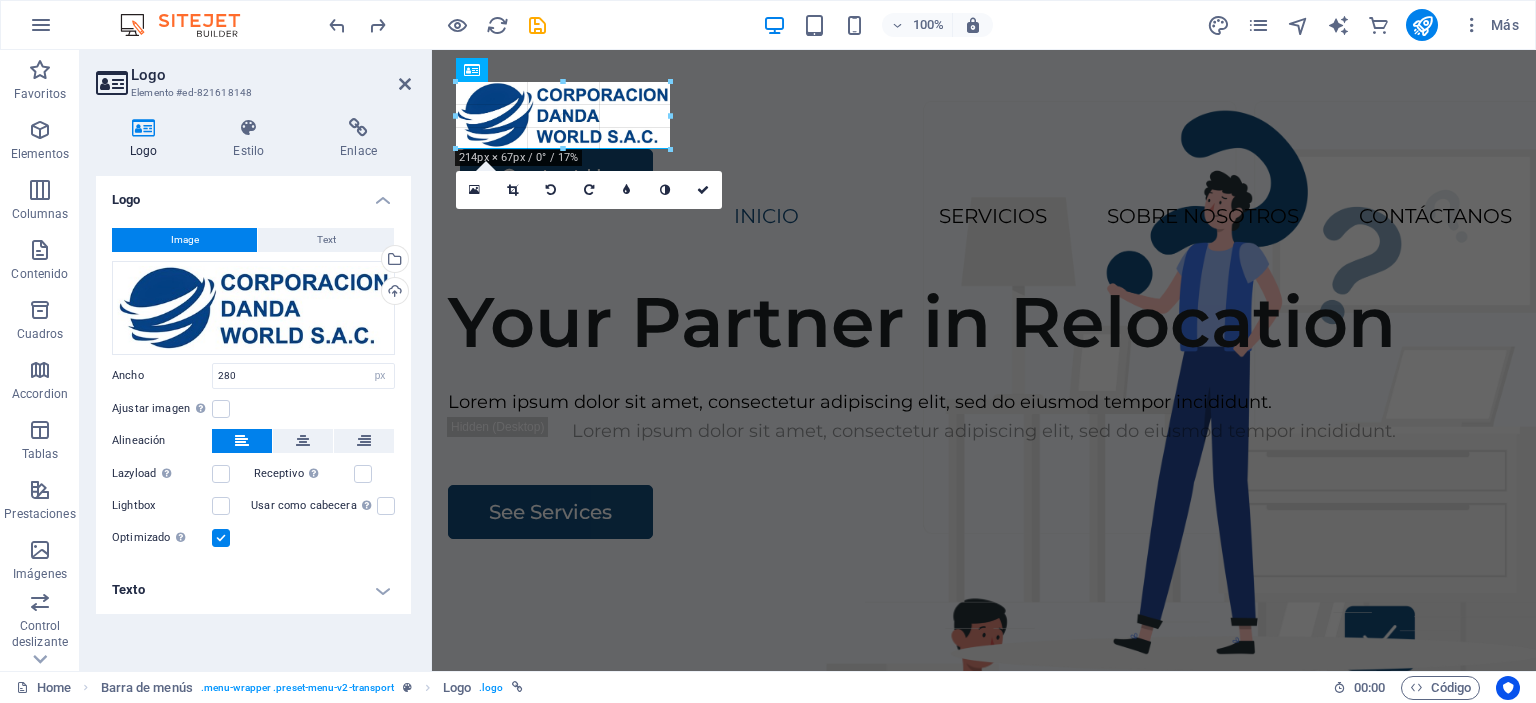 drag, startPoint x: 738, startPoint y: 163, endPoint x: 668, endPoint y: 127, distance: 78.714676 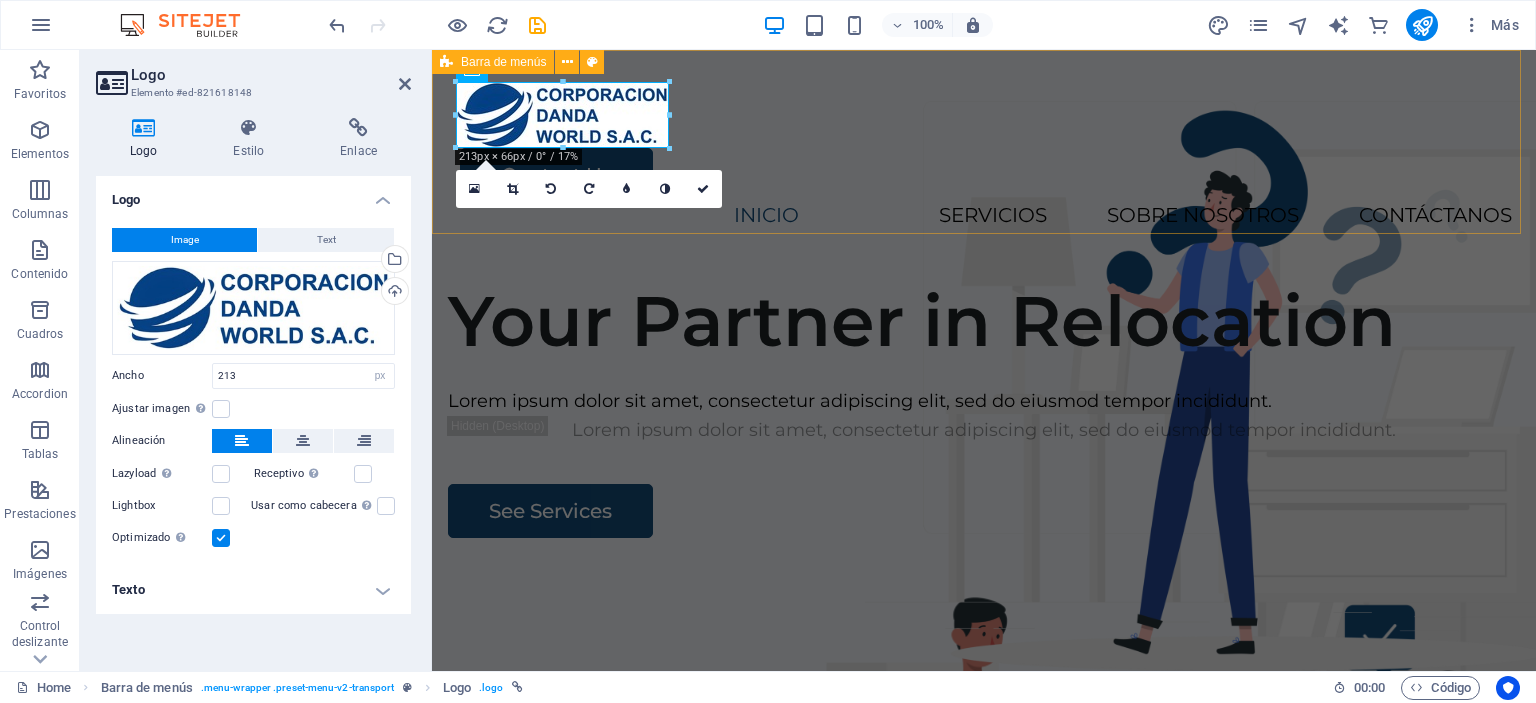 click on "Contact Us INICIO SERVICIOS SOBRE NOSOTROS CONTÁCTANOS" at bounding box center (984, 156) 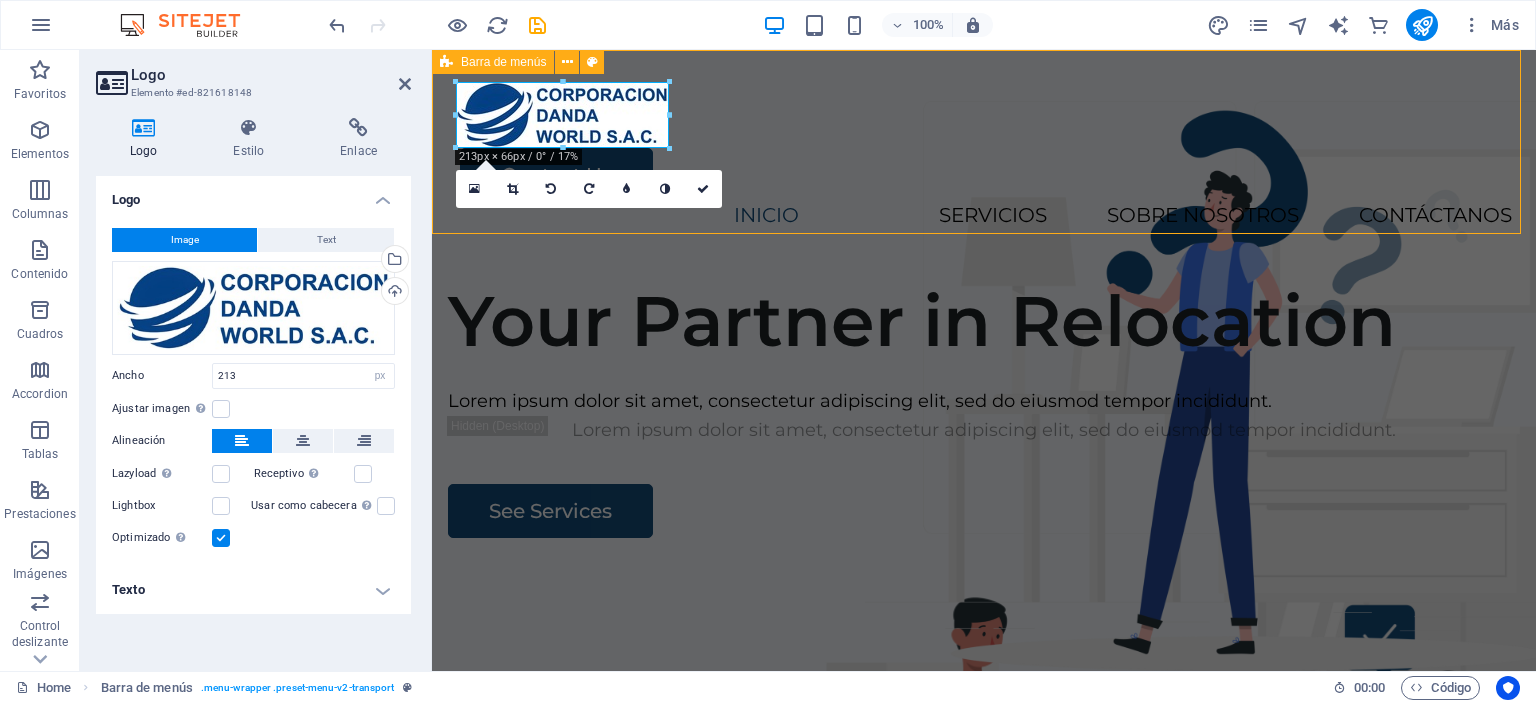 click on "Contact Us INICIO SERVICIOS SOBRE NOSOTROS CONTÁCTANOS" at bounding box center (984, 156) 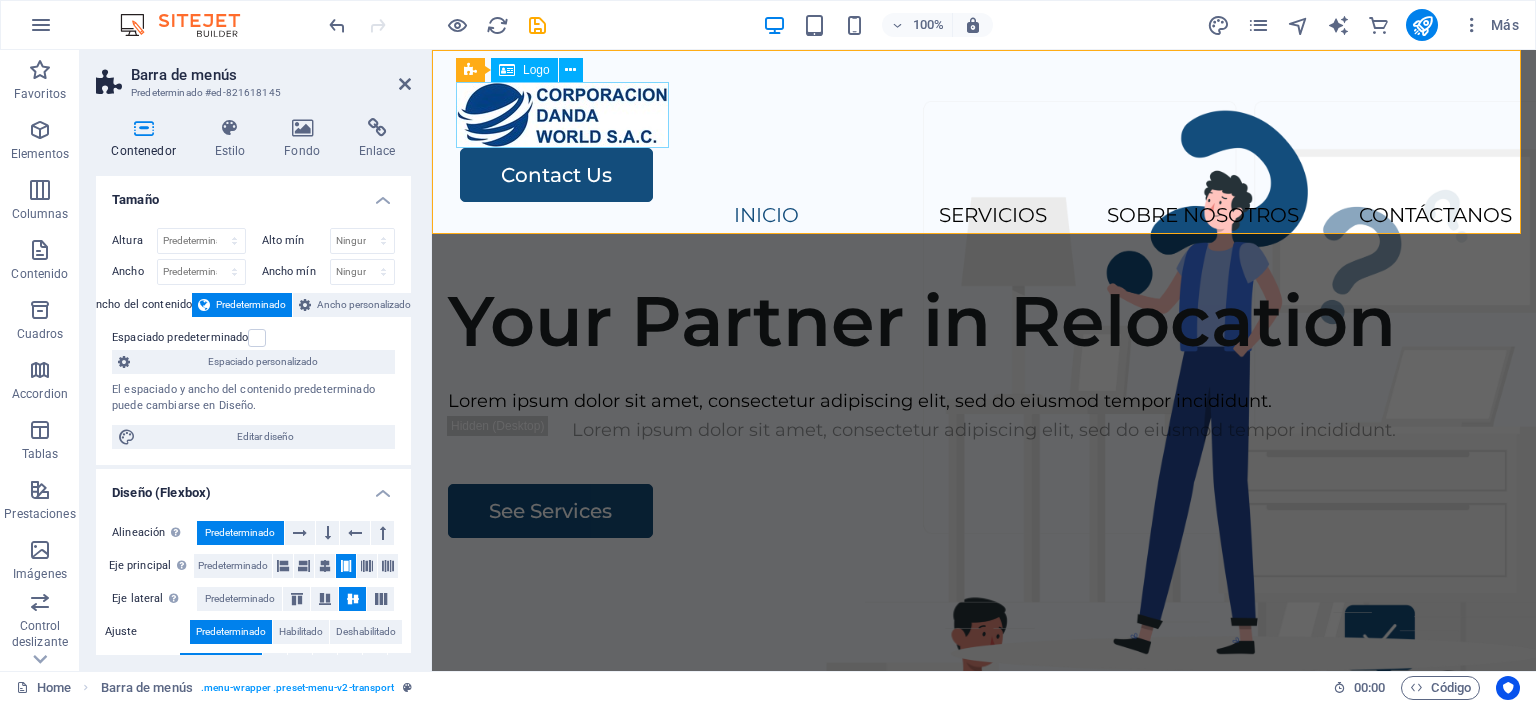 click at bounding box center (984, 115) 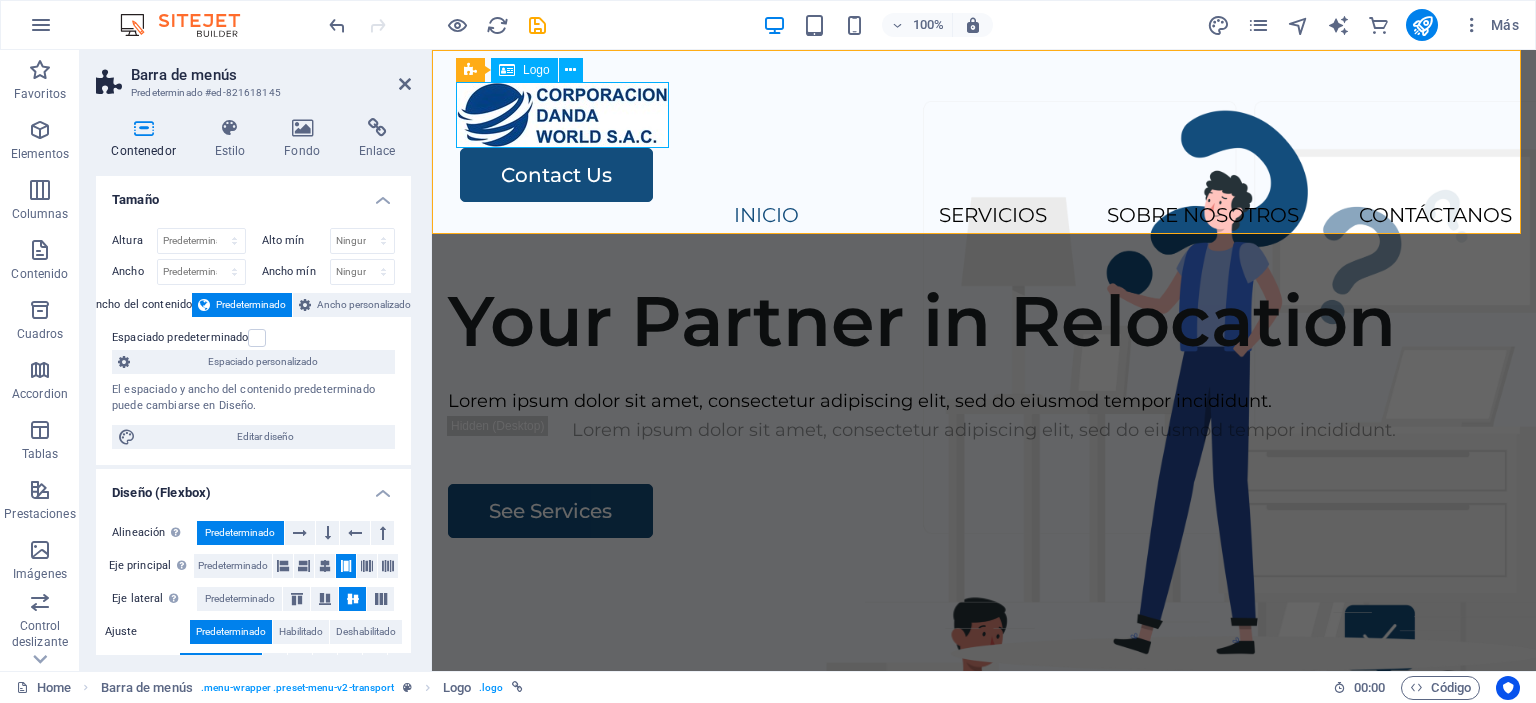 click at bounding box center (984, 115) 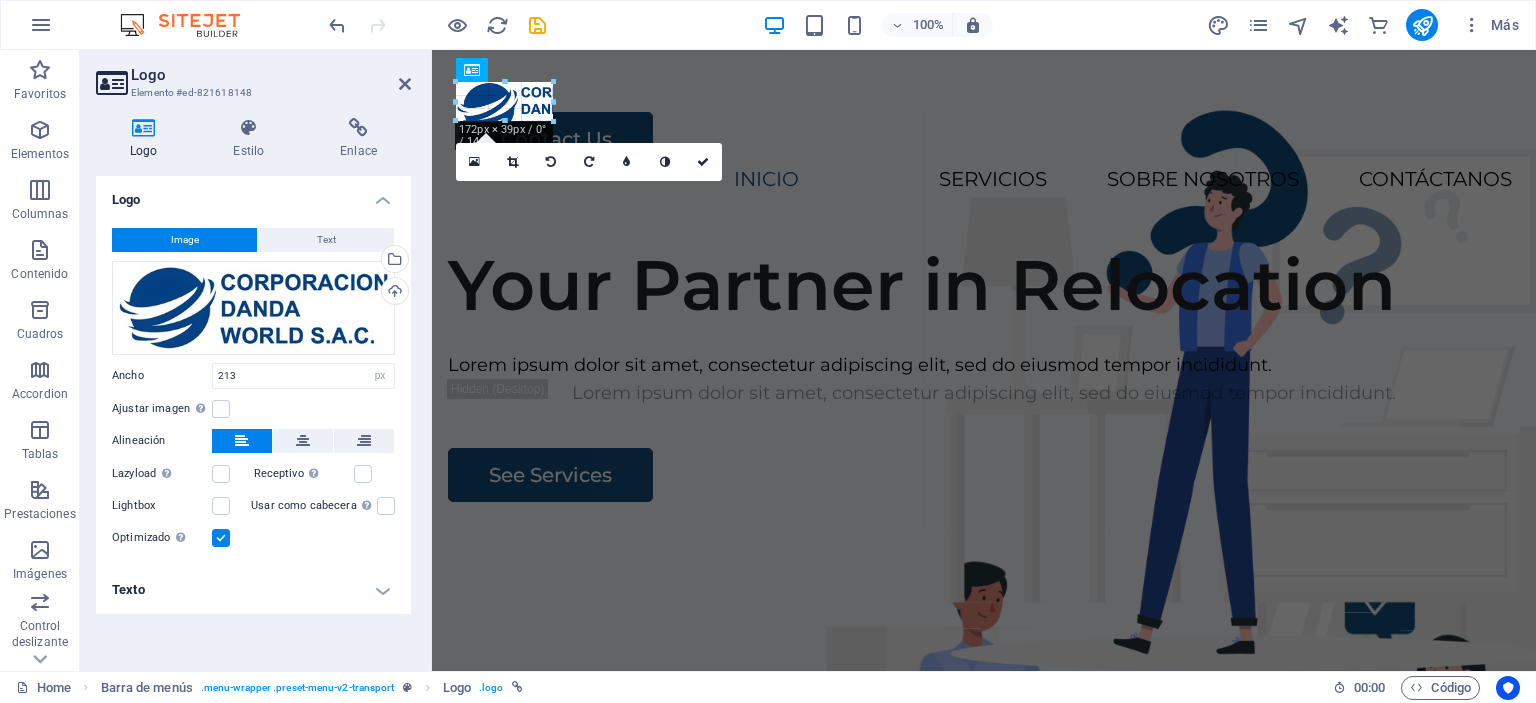 drag, startPoint x: 668, startPoint y: 148, endPoint x: 536, endPoint y: 111, distance: 137.08757 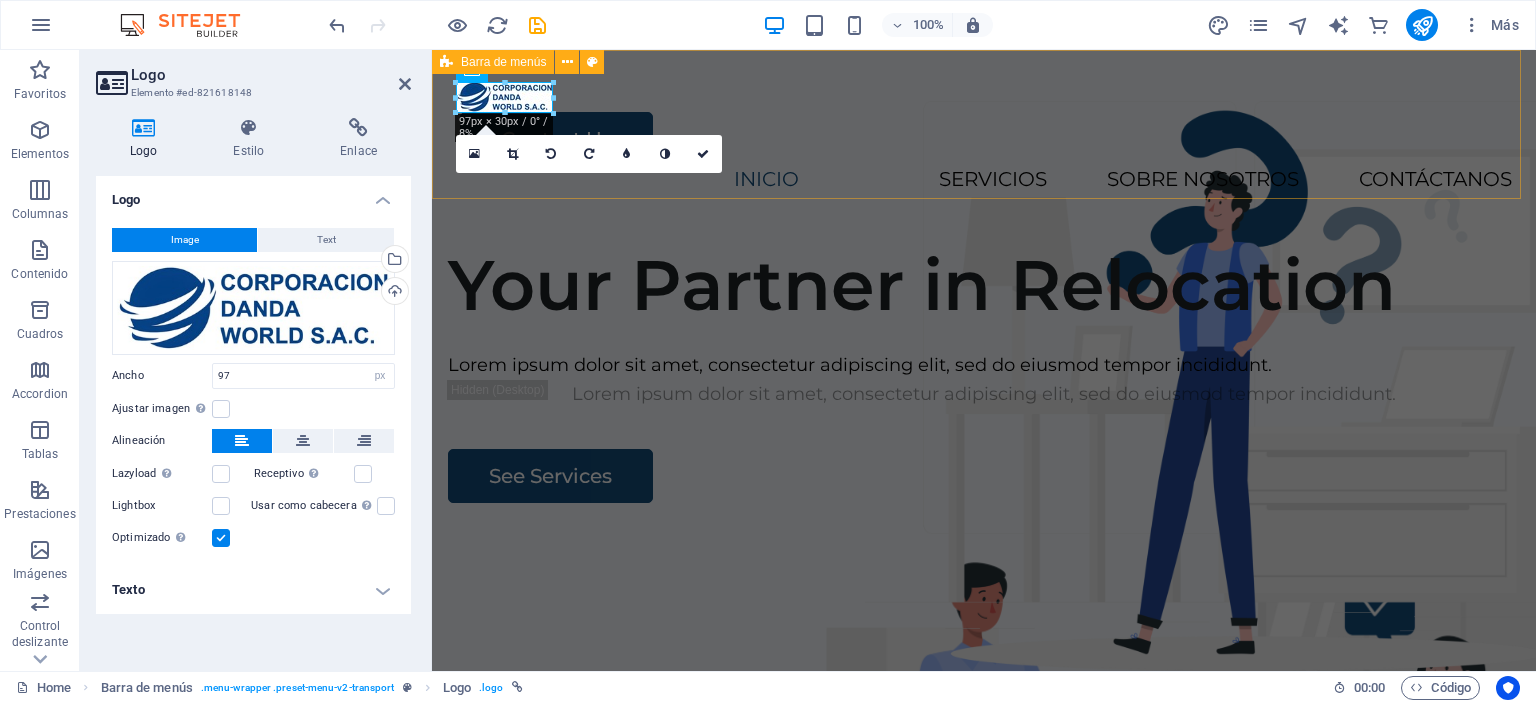 click on "Contact Us INICIO SERVICIOS SOBRE NOSOTROS CONTÁCTANOS" at bounding box center [984, 138] 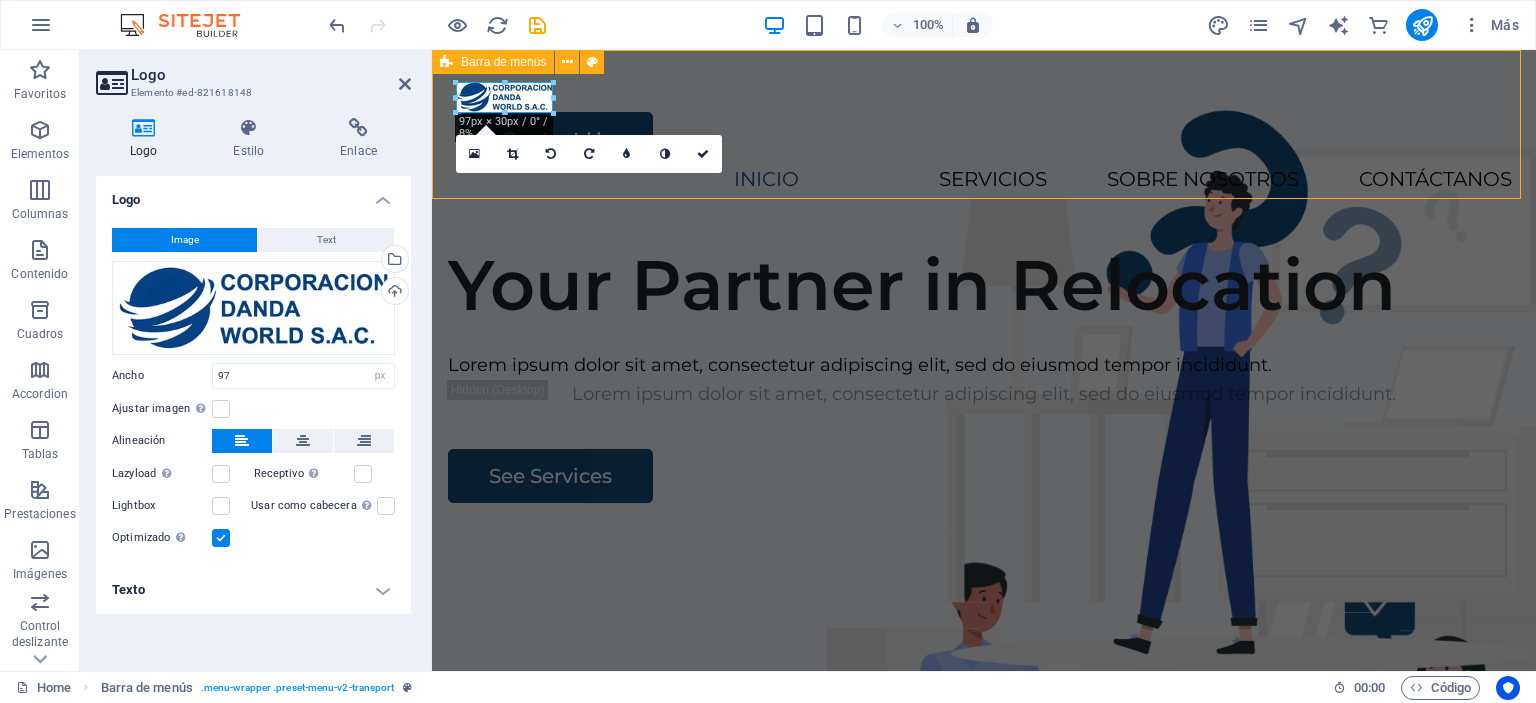 click on "Contact Us INICIO SERVICIOS SOBRE NOSOTROS CONTÁCTANOS" at bounding box center (984, 138) 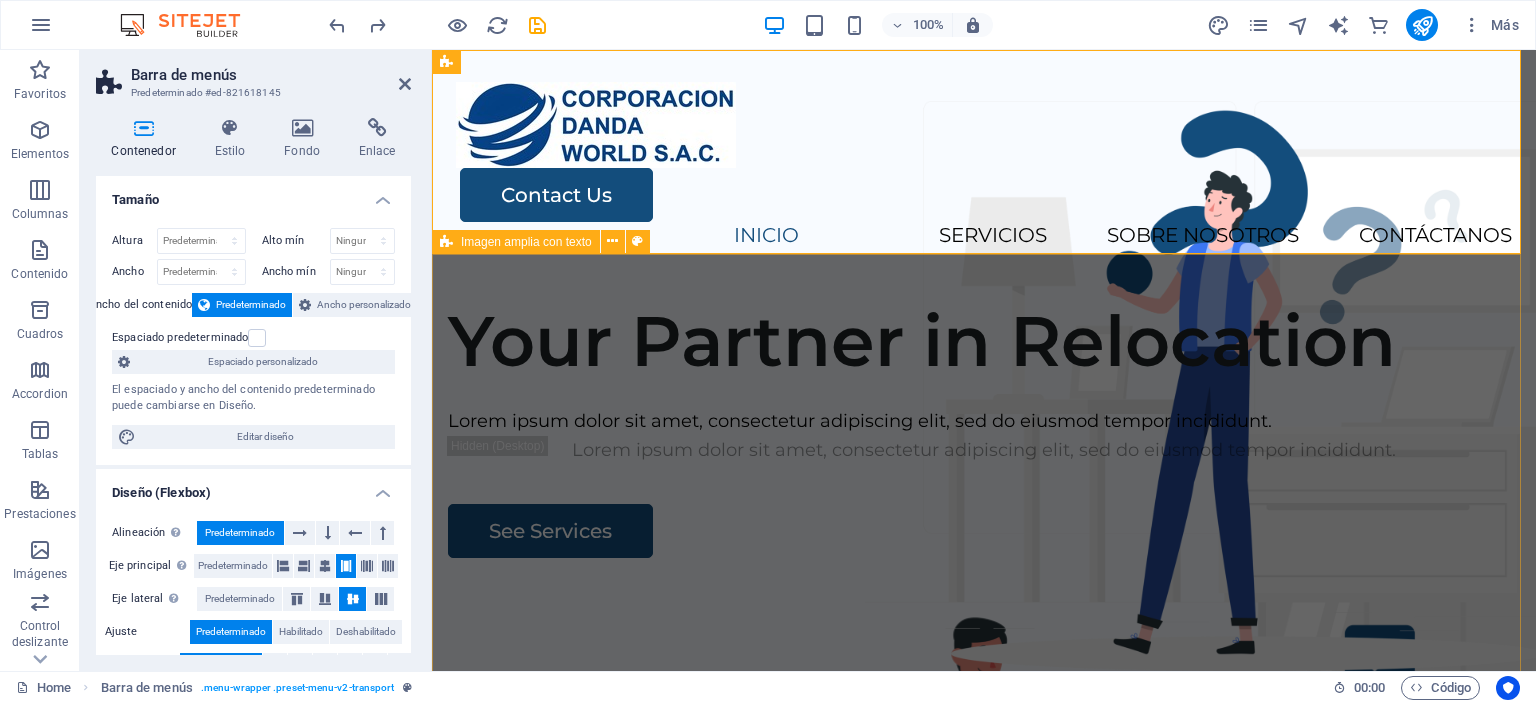 click on "Your Partner in Relocation Lorem ipsum dolor sit amet, consectetur adipiscing elit, sed do eiusmod tempor incididunt.  Lorem ipsum dolor sit amet, consectetur adipiscing elit, sed do eiusmod tempor incididunt.  See Services" at bounding box center [984, 666] 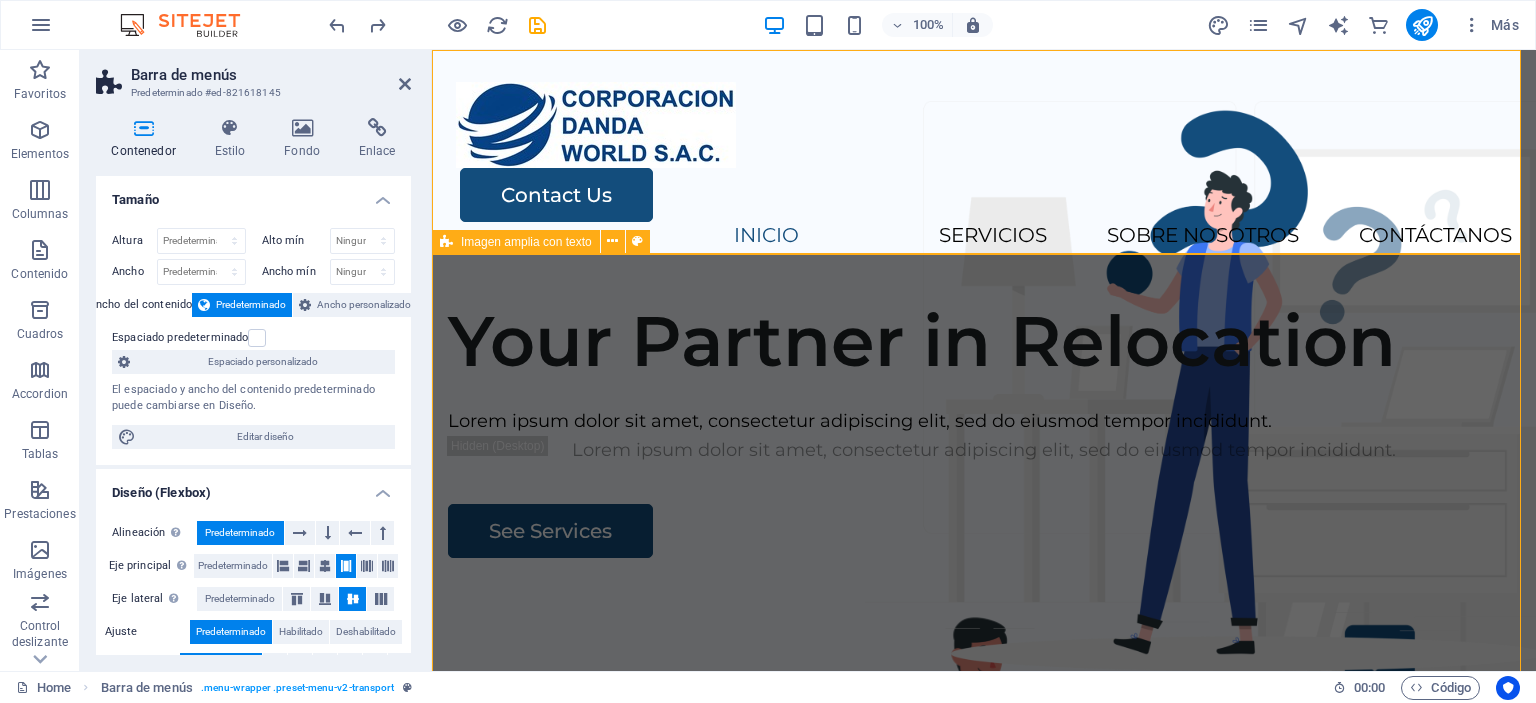 click on "Your Partner in Relocation Lorem ipsum dolor sit amet, consectetur adipiscing elit, sed do eiusmod tempor incididunt.  Lorem ipsum dolor sit amet, consectetur adipiscing elit, sed do eiusmod tempor incididunt.  See Services" at bounding box center [984, 666] 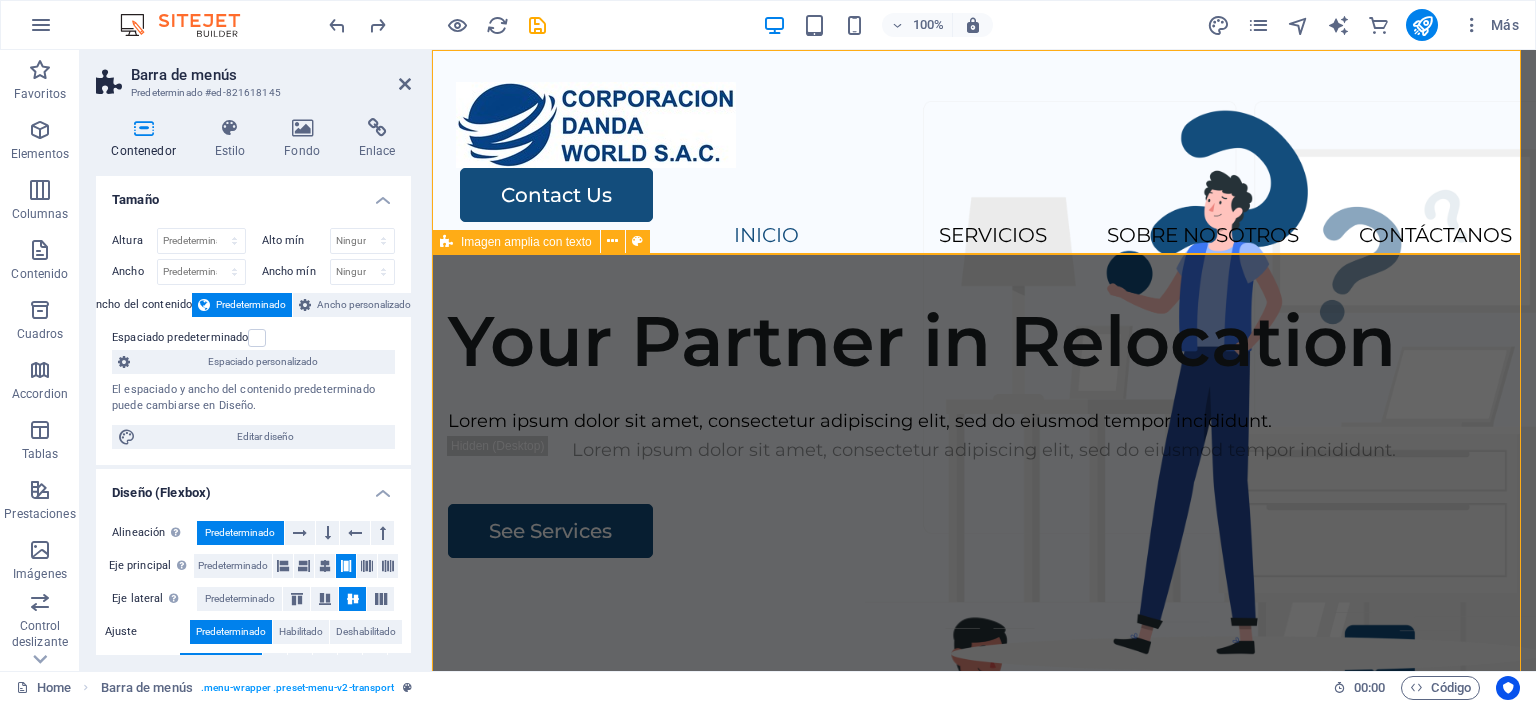 select on "px" 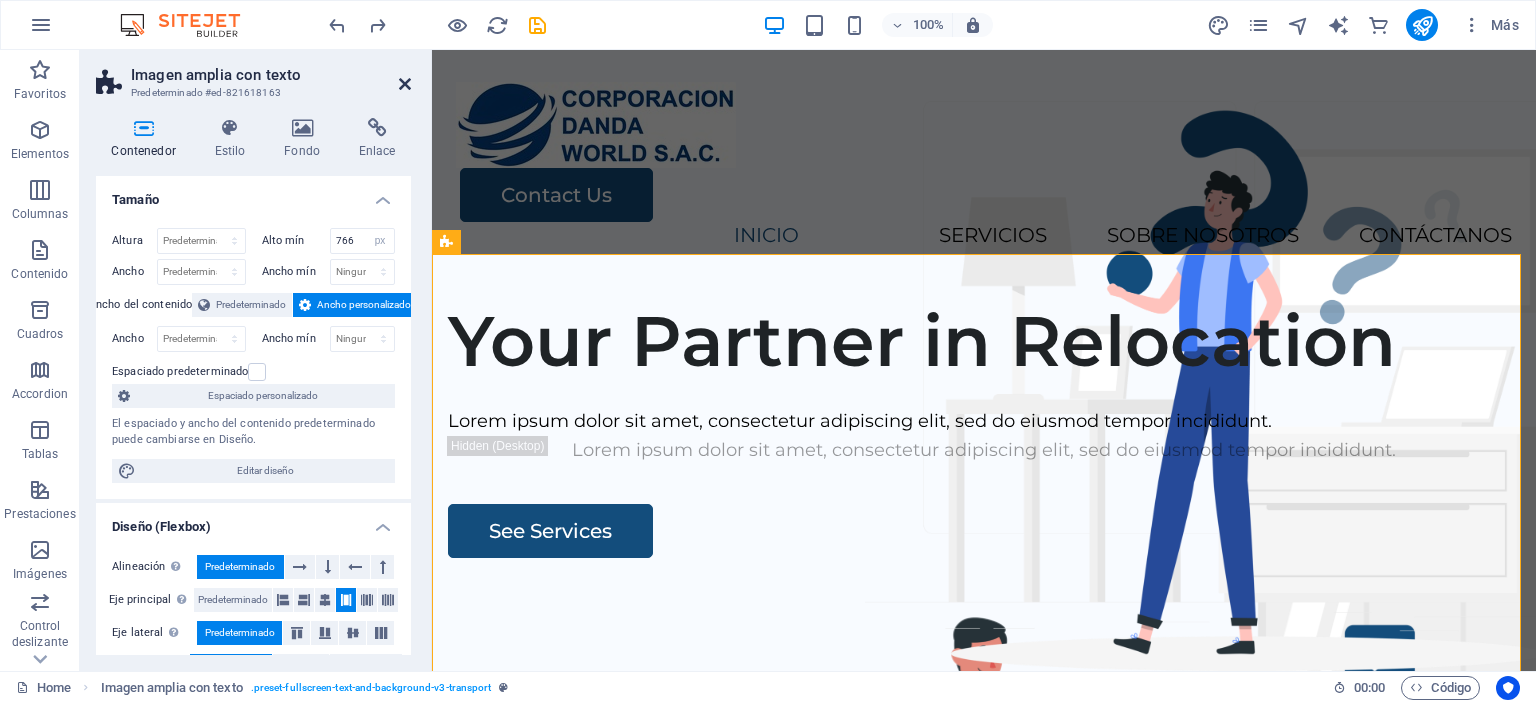 click at bounding box center [405, 84] 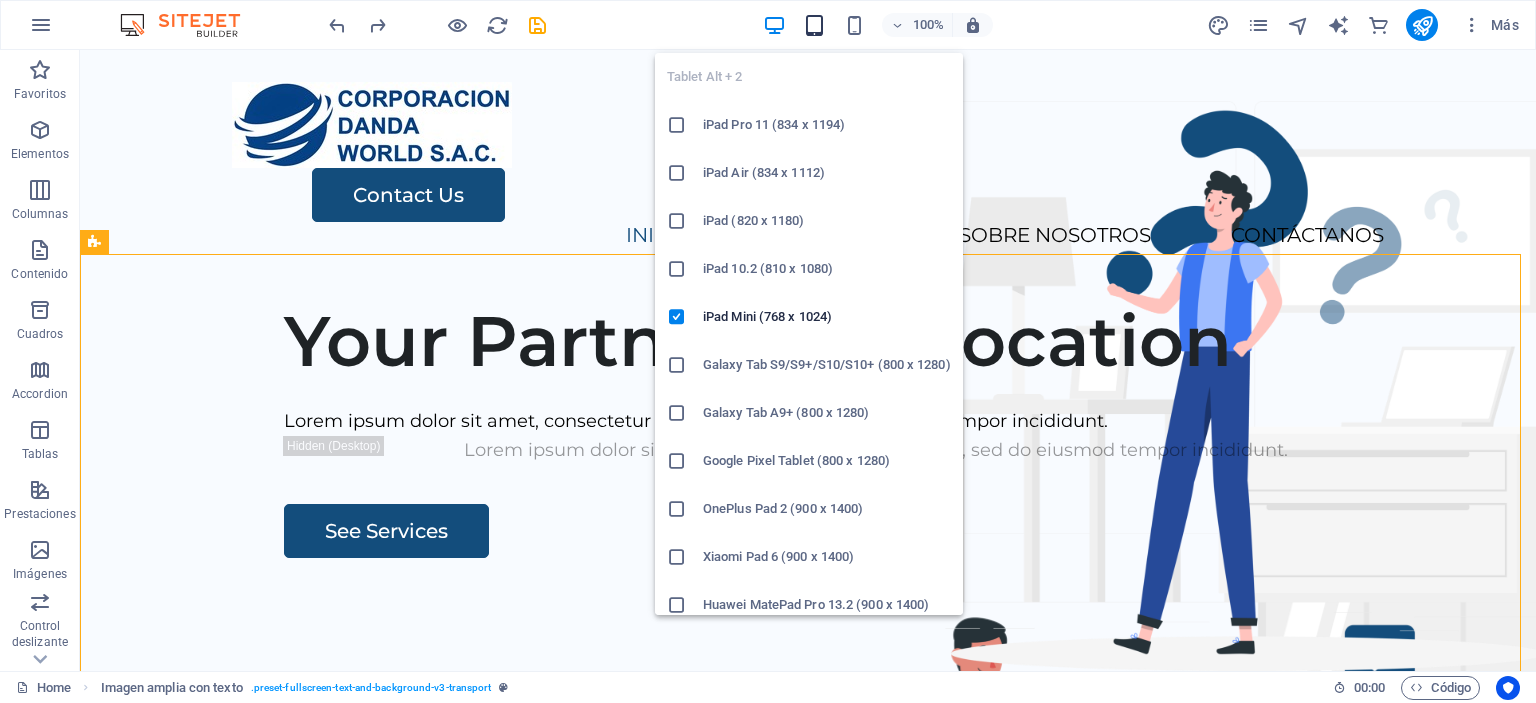 click at bounding box center [814, 25] 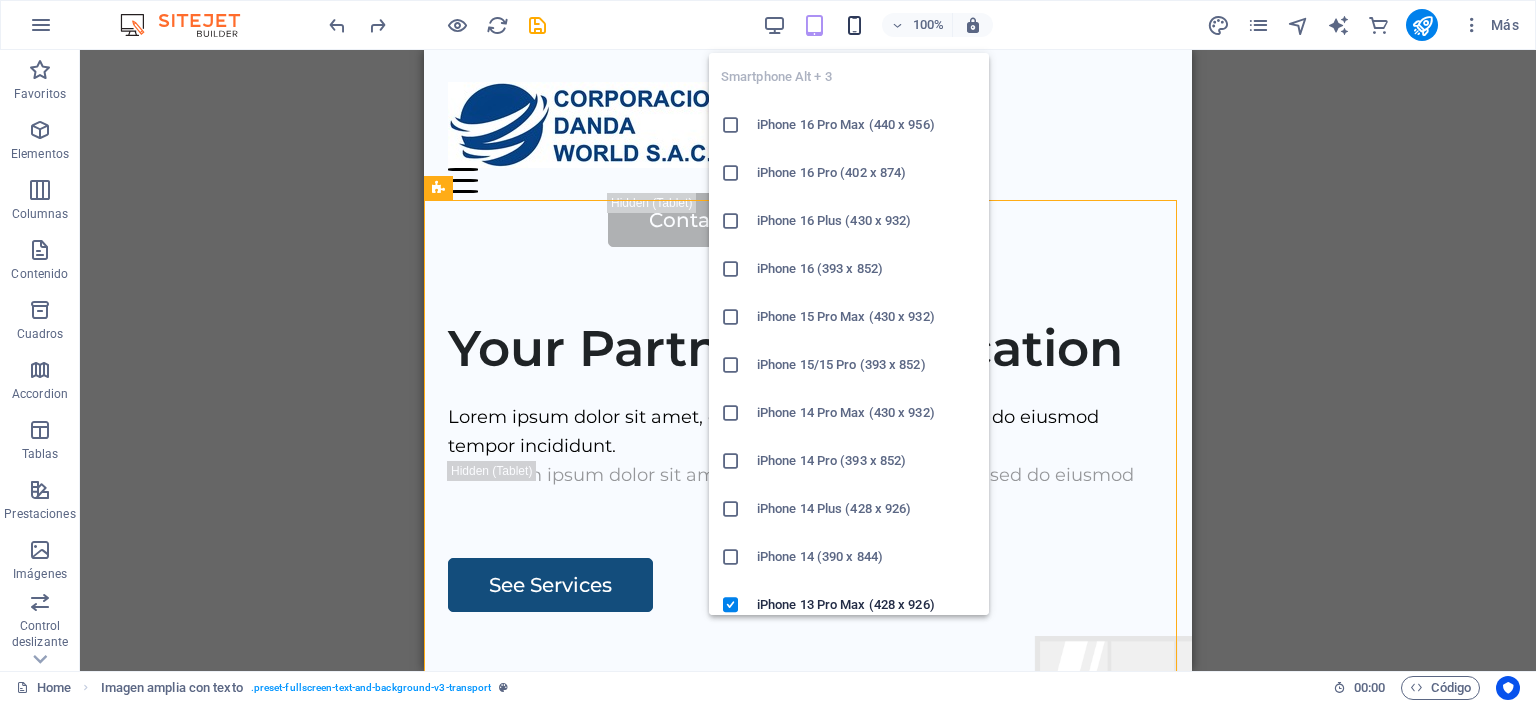click at bounding box center (854, 25) 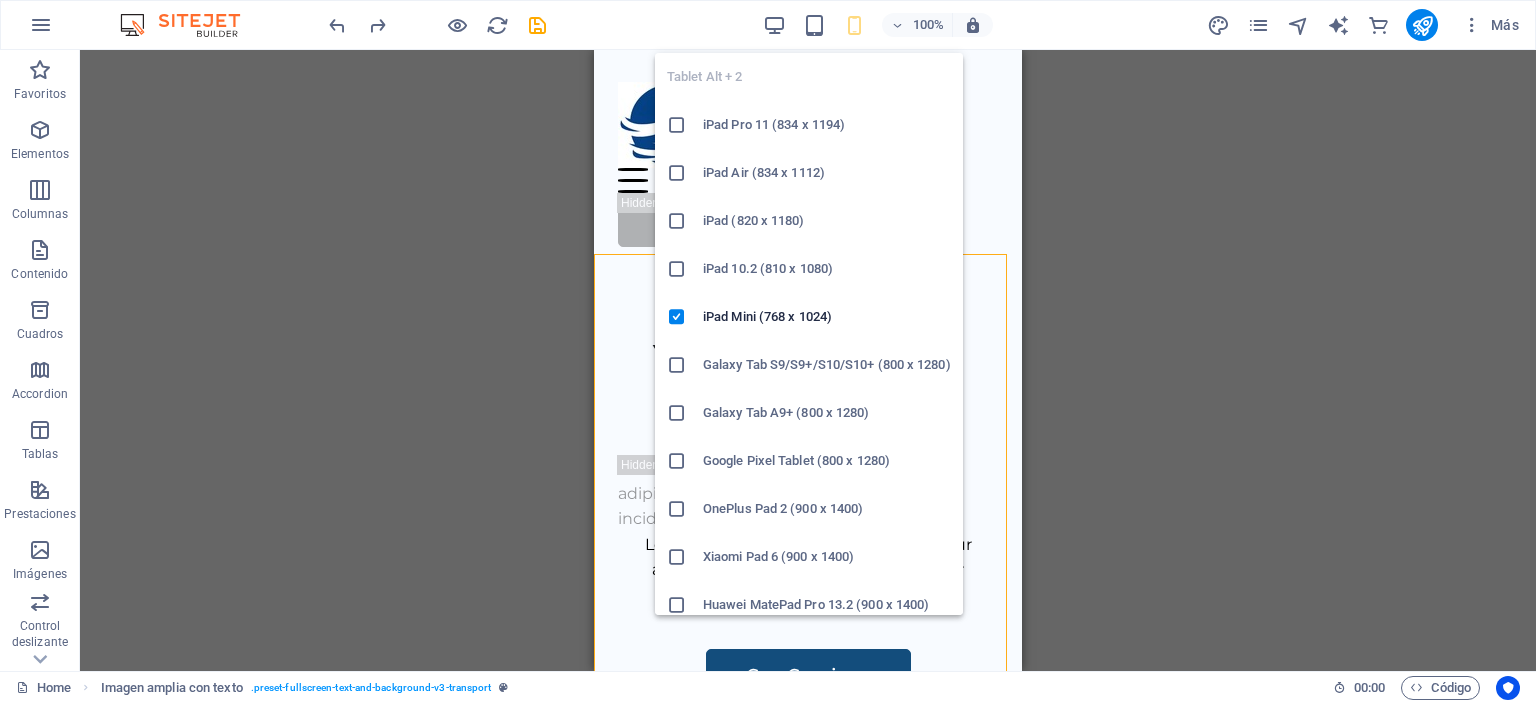 click on "iPad Pro 11 (834 x 1194)" at bounding box center [827, 125] 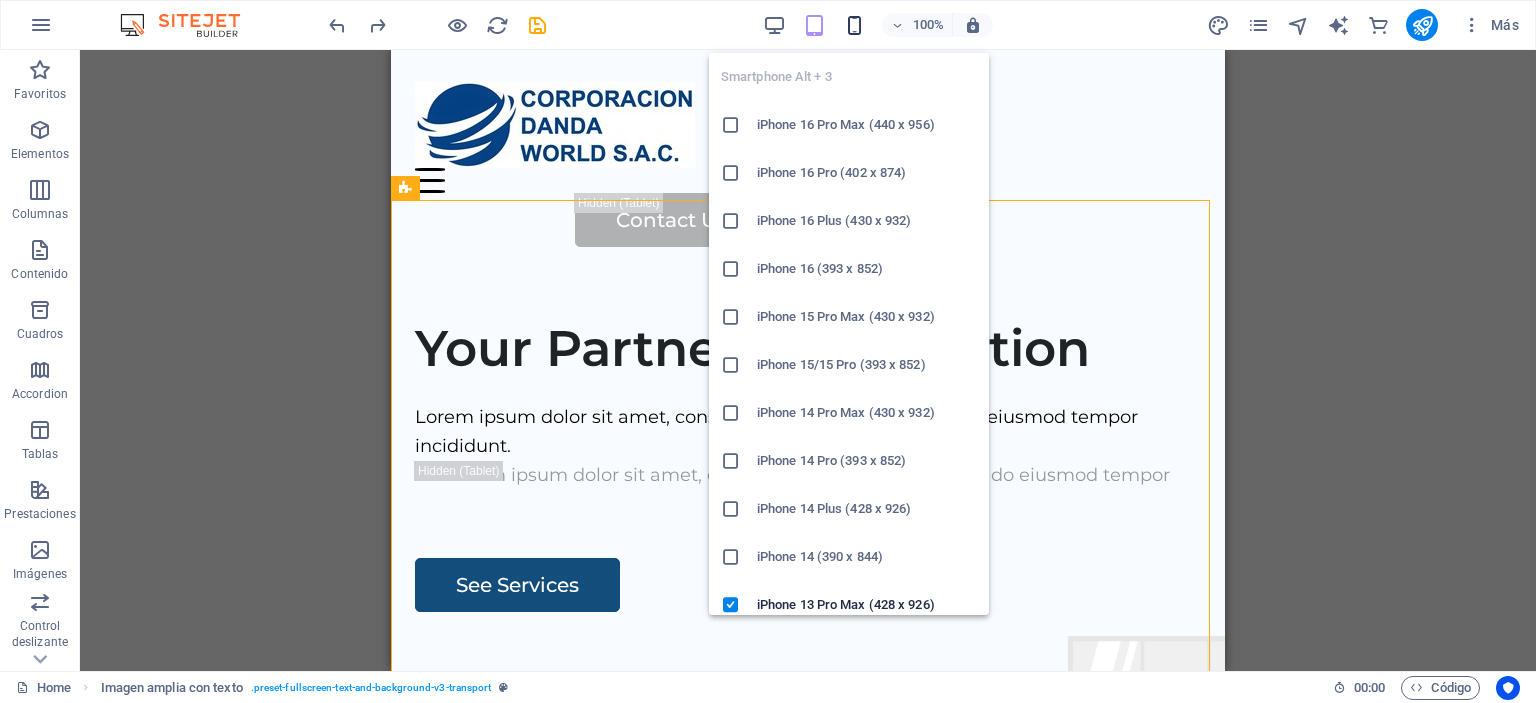 click at bounding box center [854, 25] 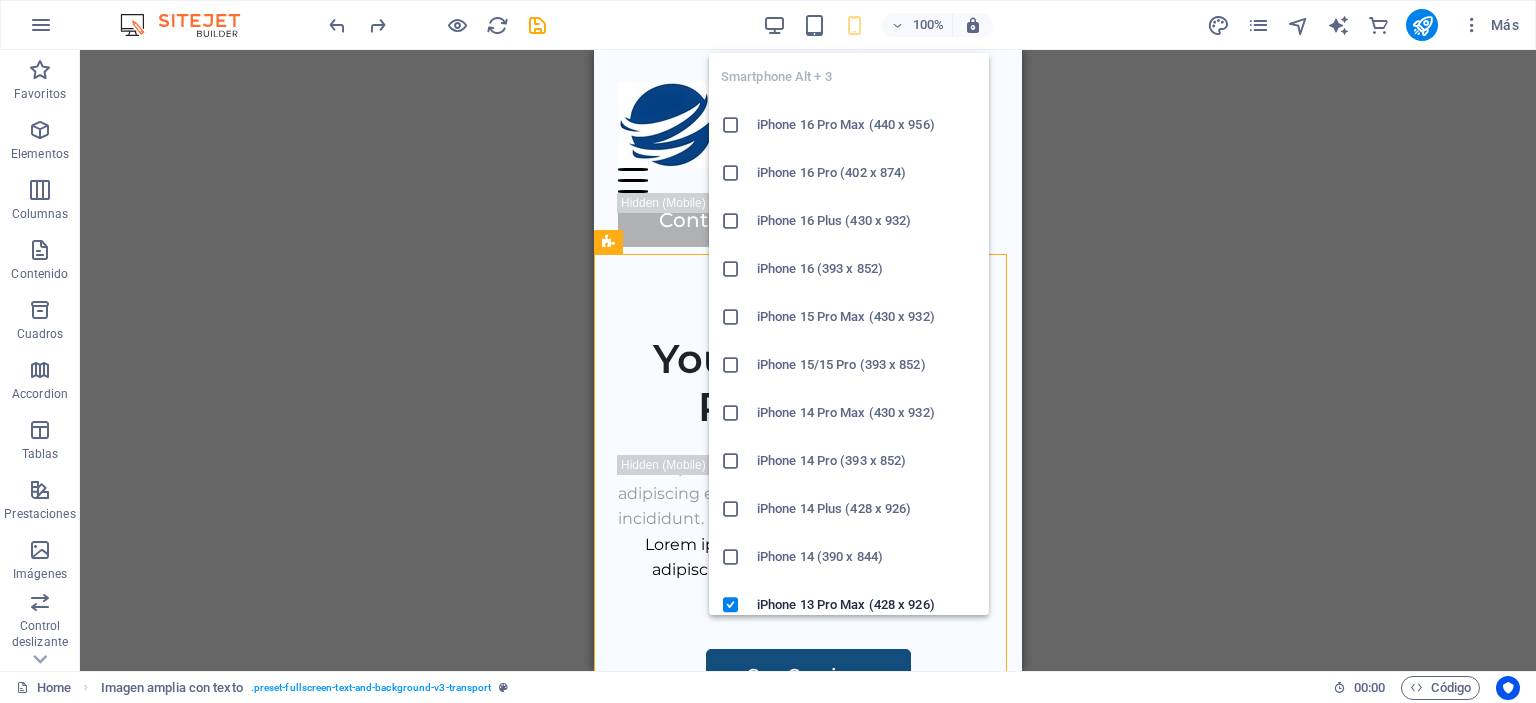 click at bounding box center (731, 125) 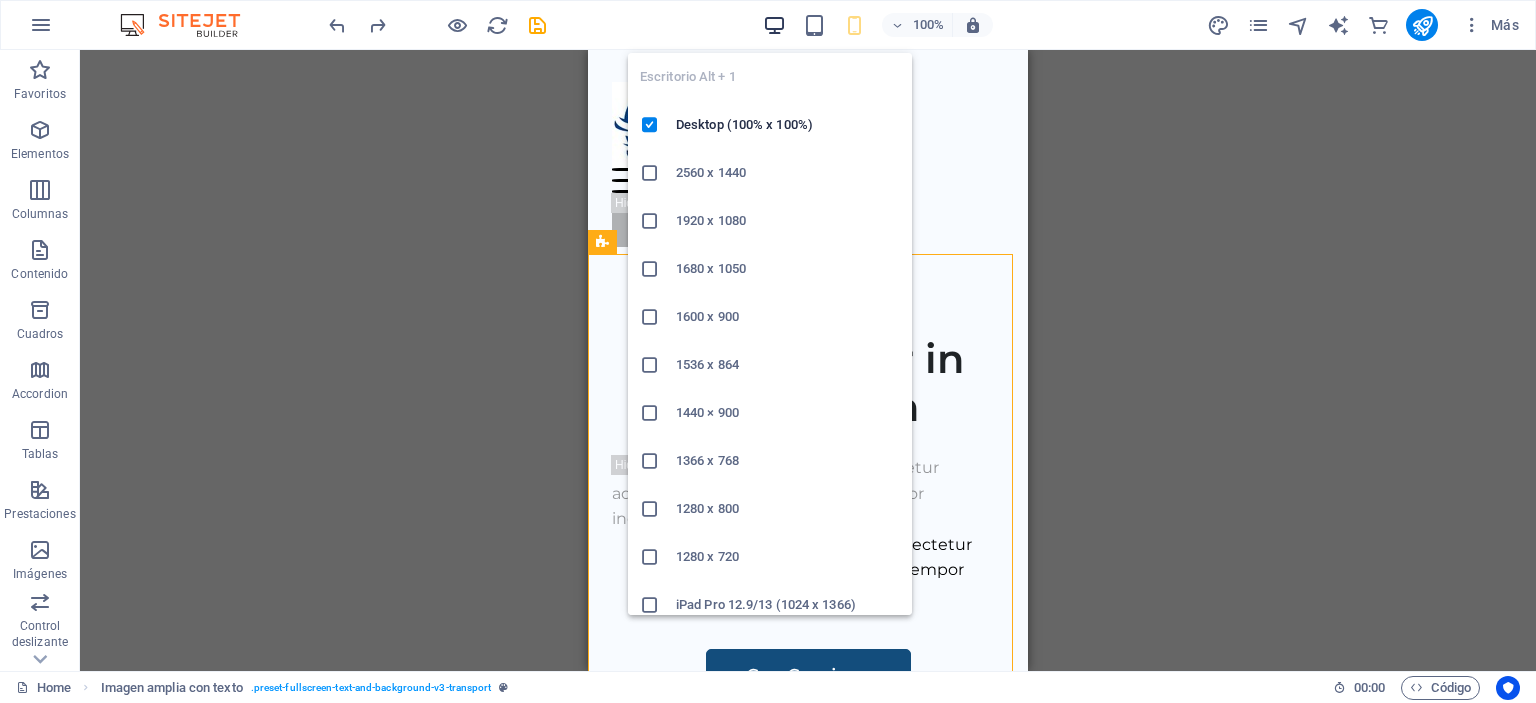 click at bounding box center (774, 25) 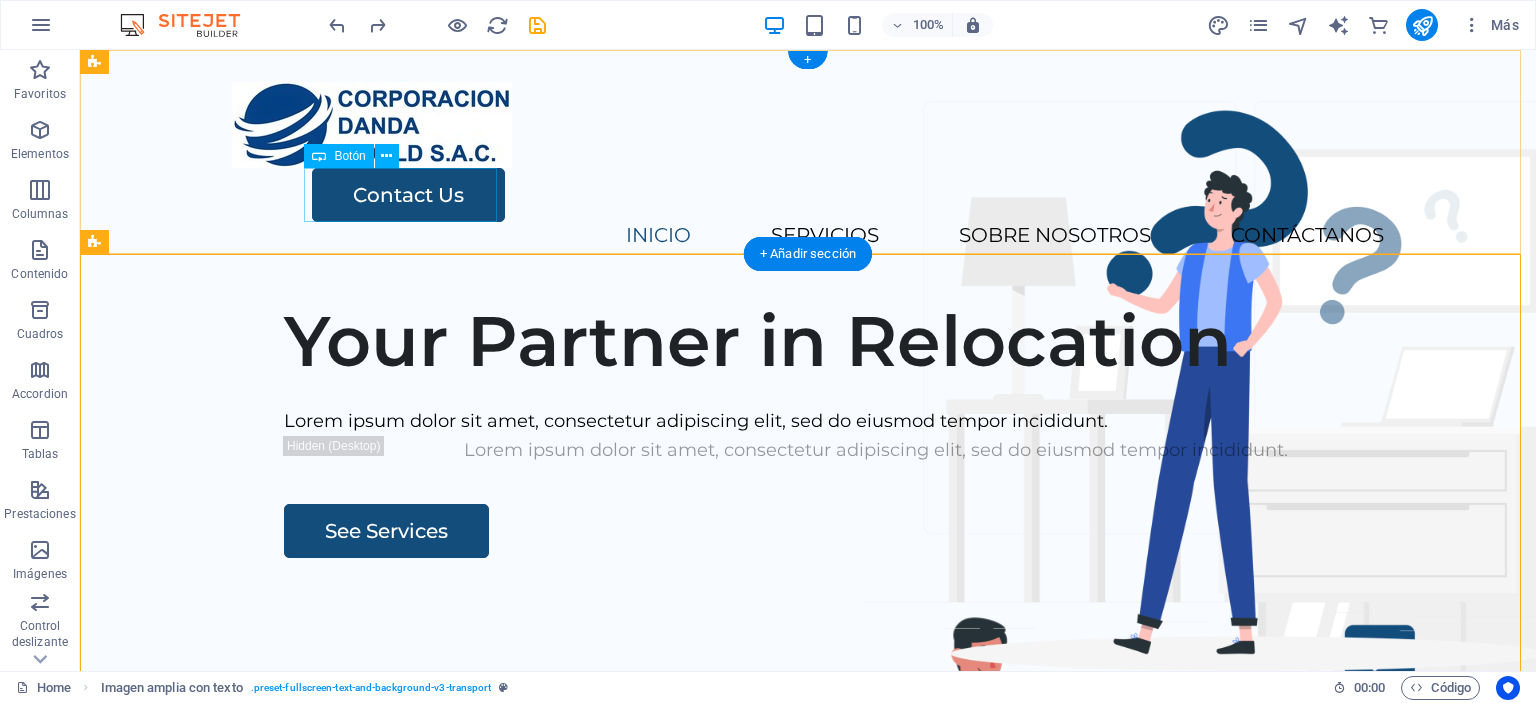 click on "Contact Us" at bounding box center [848, 195] 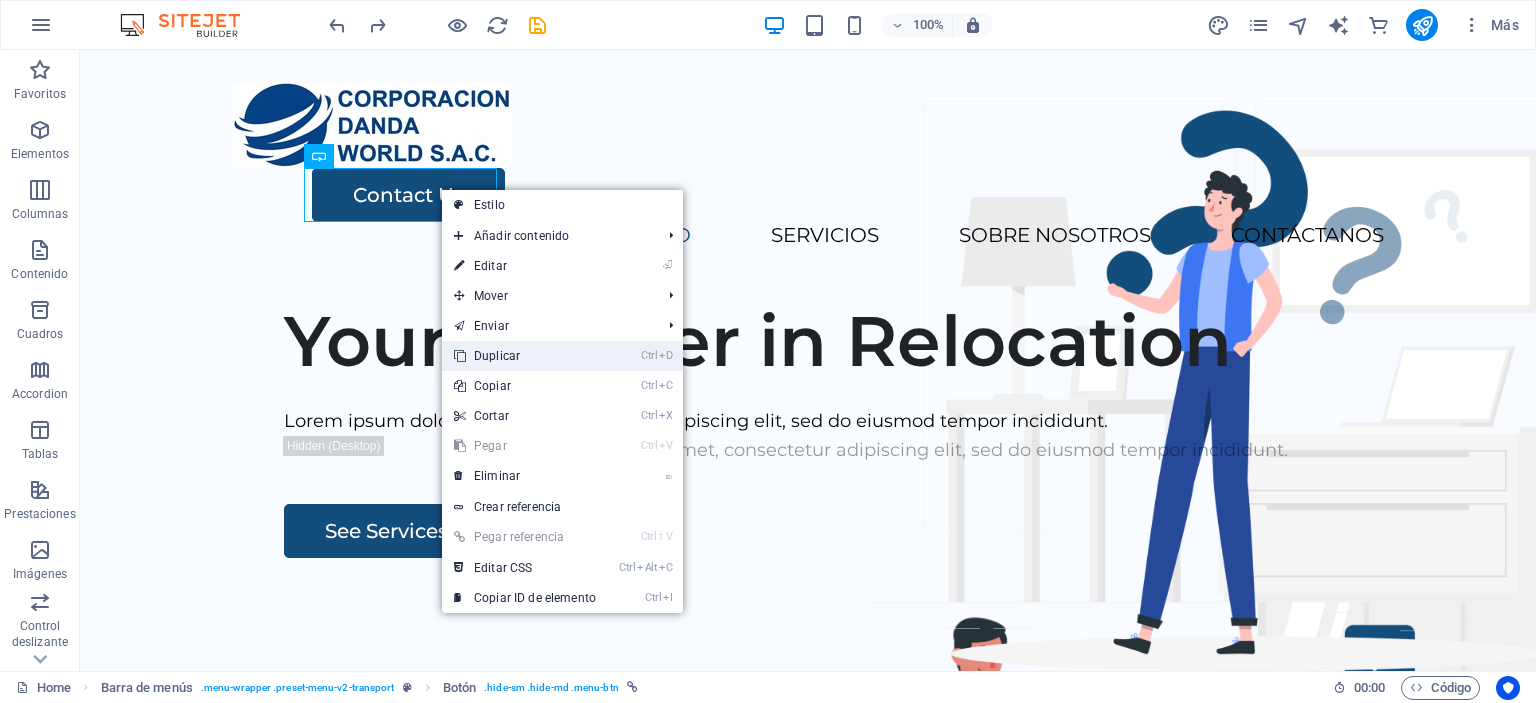 click on "Ctrl D  Duplicar" at bounding box center (525, 356) 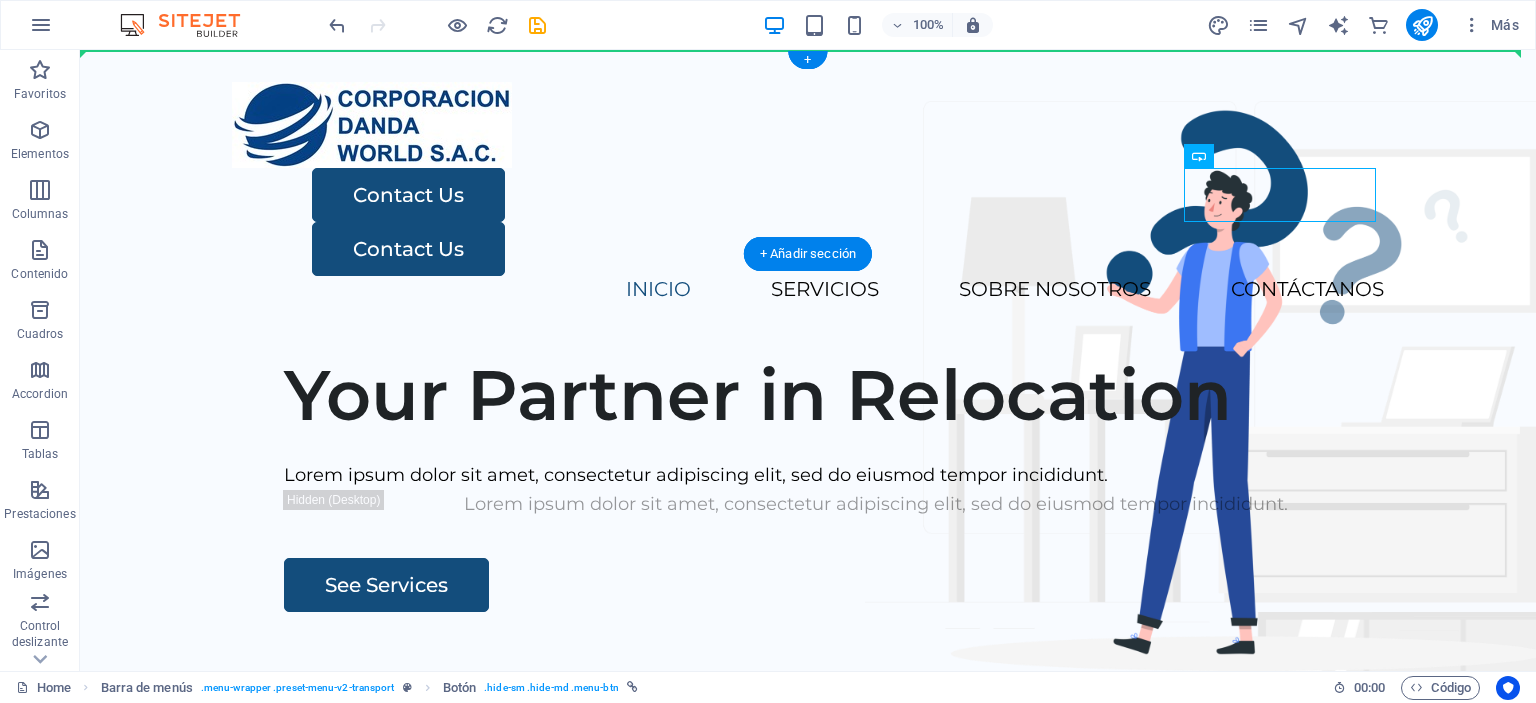 drag, startPoint x: 1226, startPoint y: 187, endPoint x: 1439, endPoint y: 125, distance: 221.84003 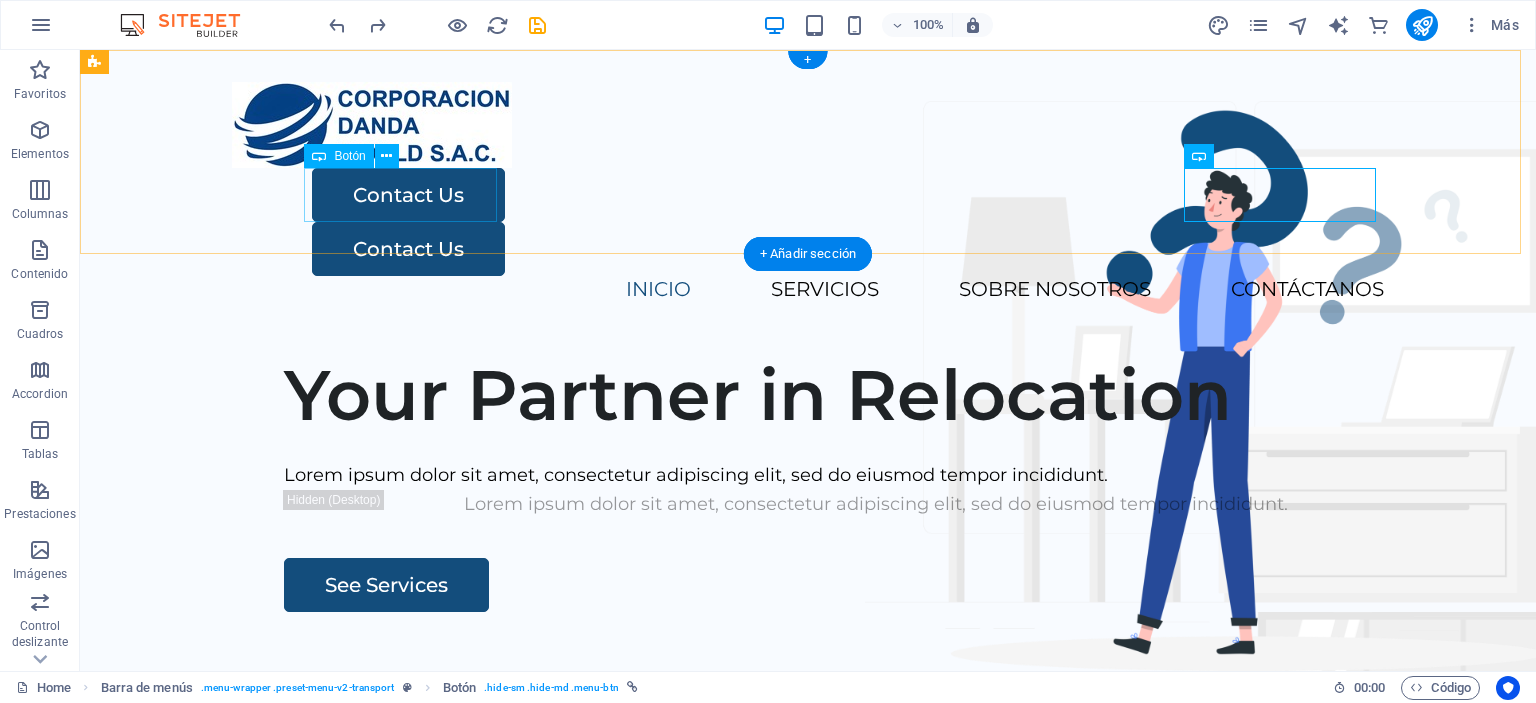 click on "Contact Us" at bounding box center [848, 195] 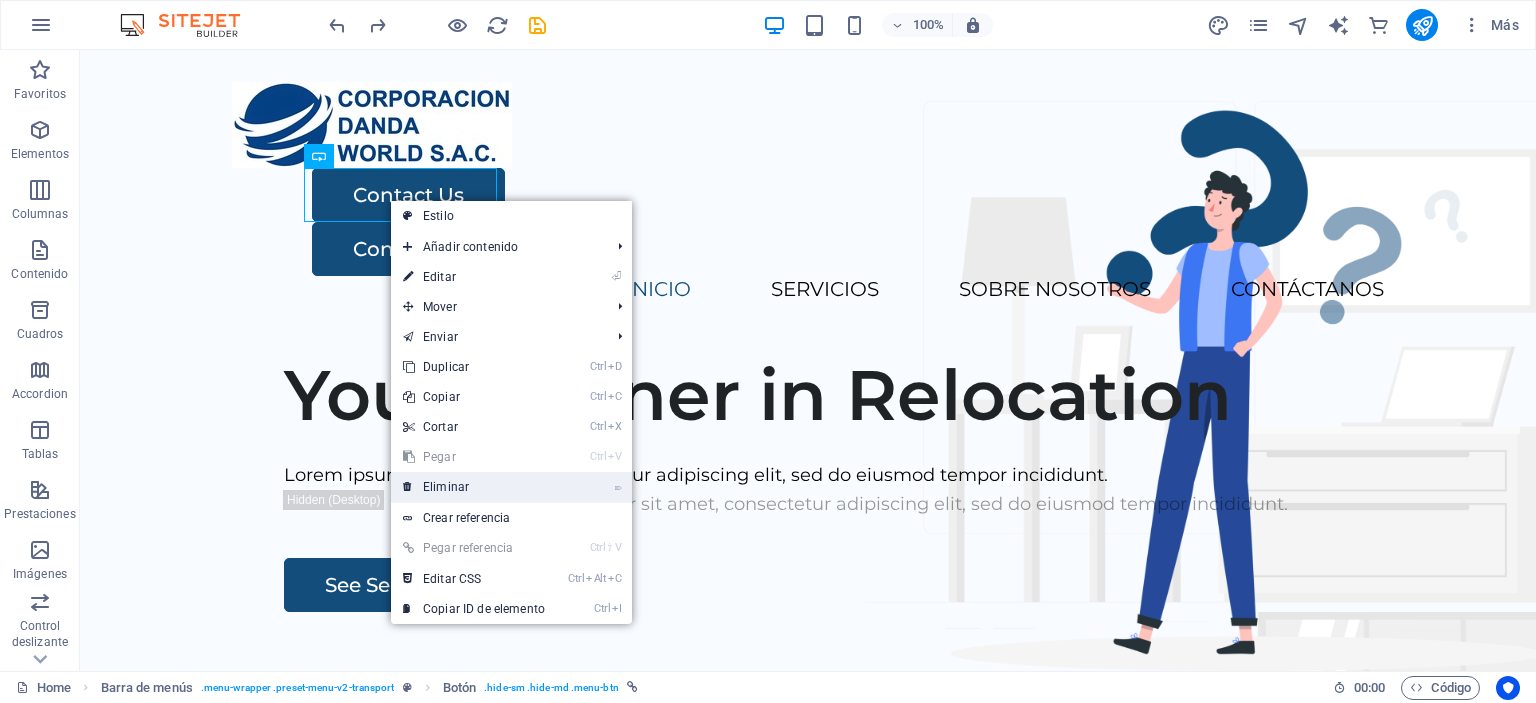 click on "⌦  Eliminar" at bounding box center (474, 487) 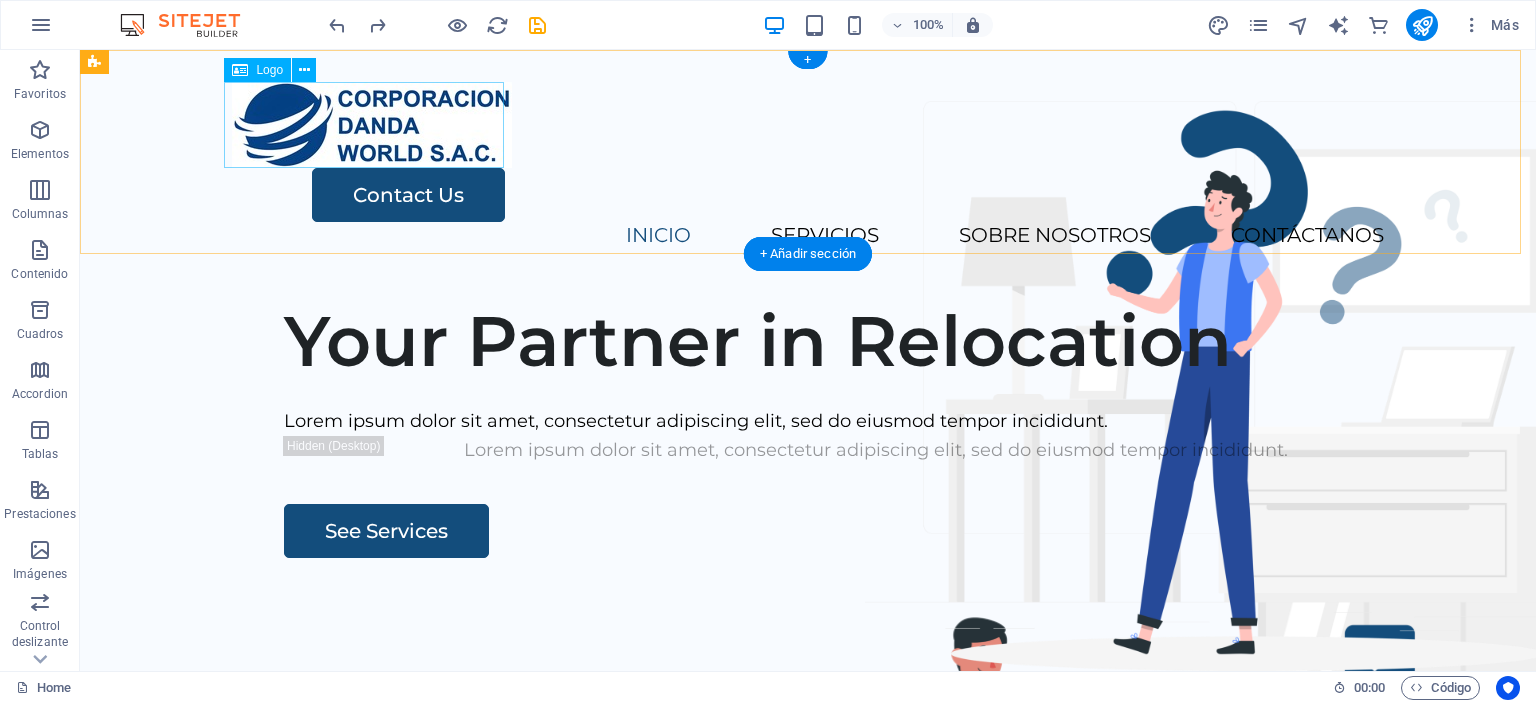 click at bounding box center [808, 125] 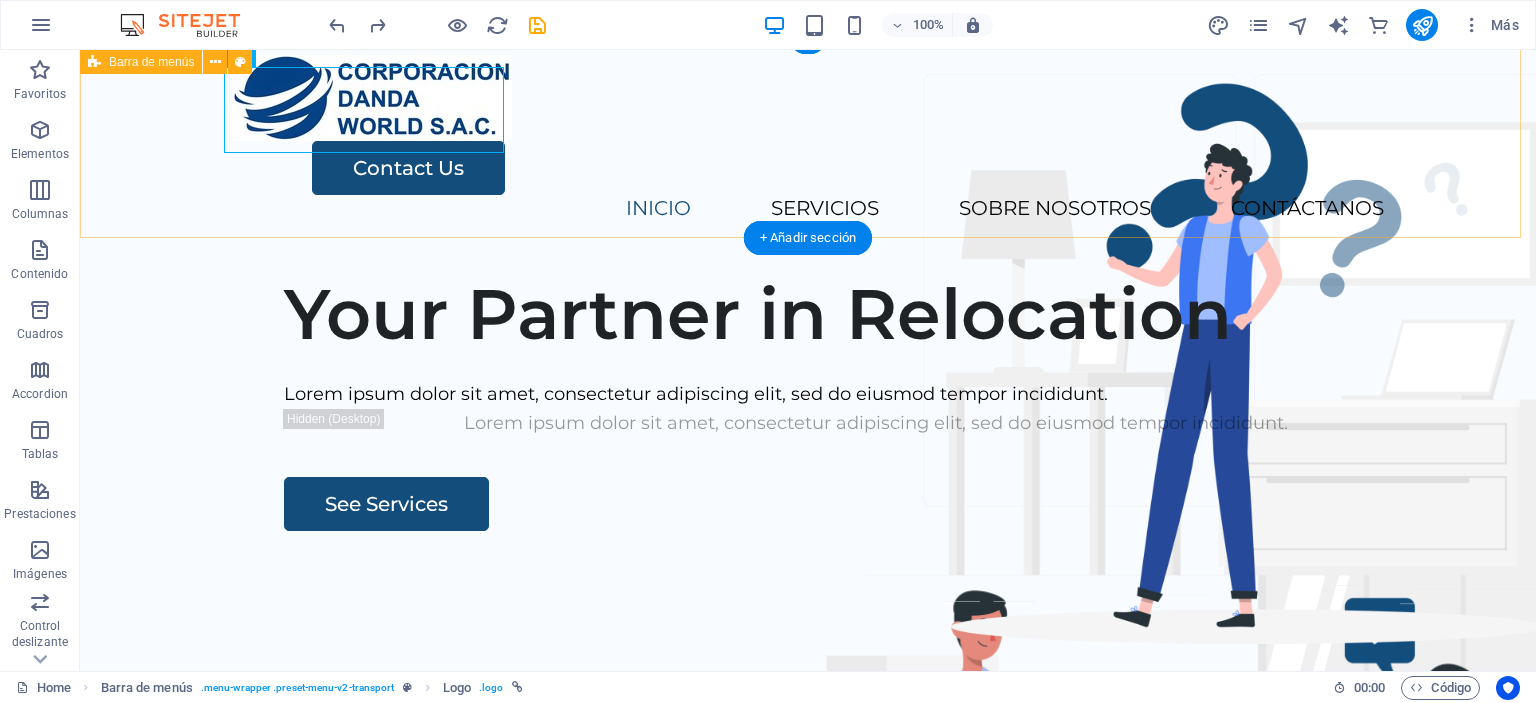scroll, scrollTop: 0, scrollLeft: 0, axis: both 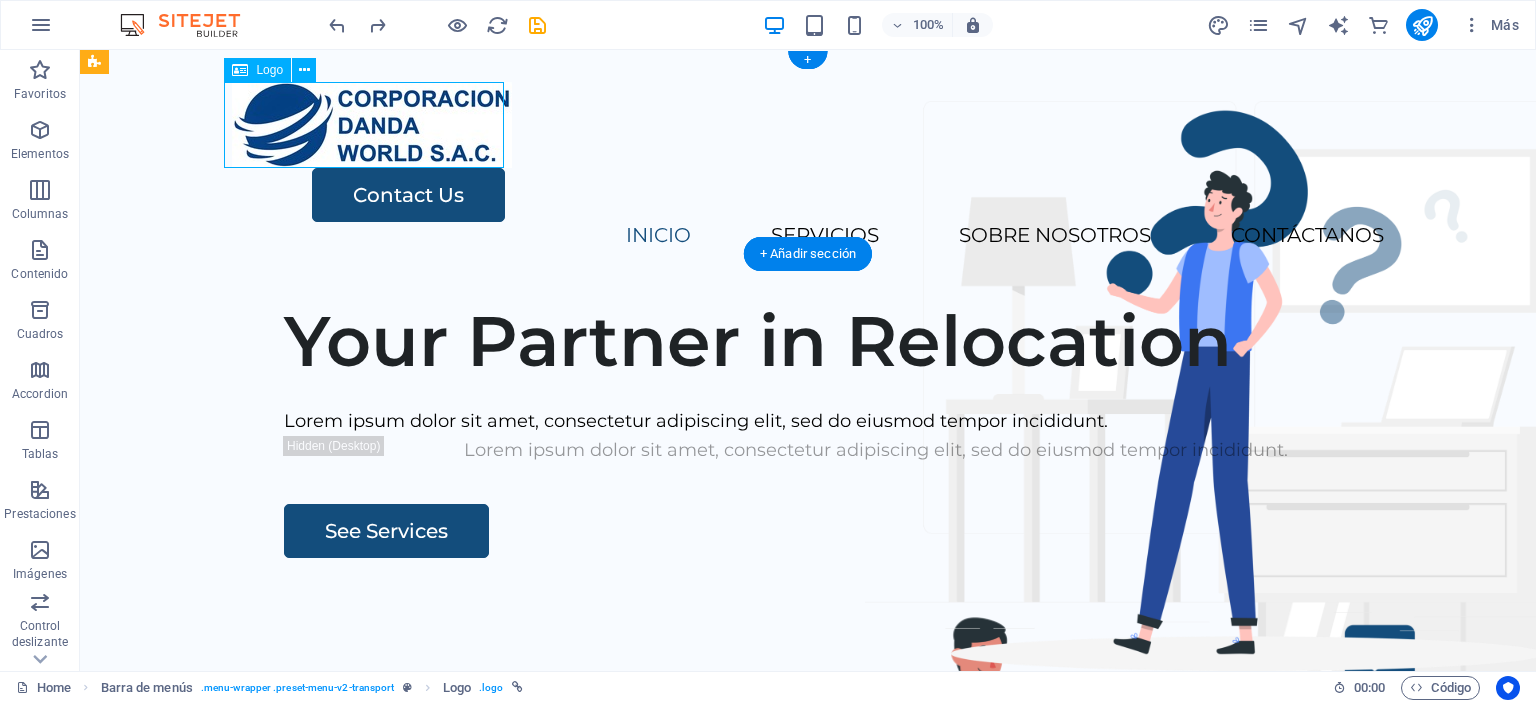 drag, startPoint x: 298, startPoint y: 132, endPoint x: 234, endPoint y: 131, distance: 64.00781 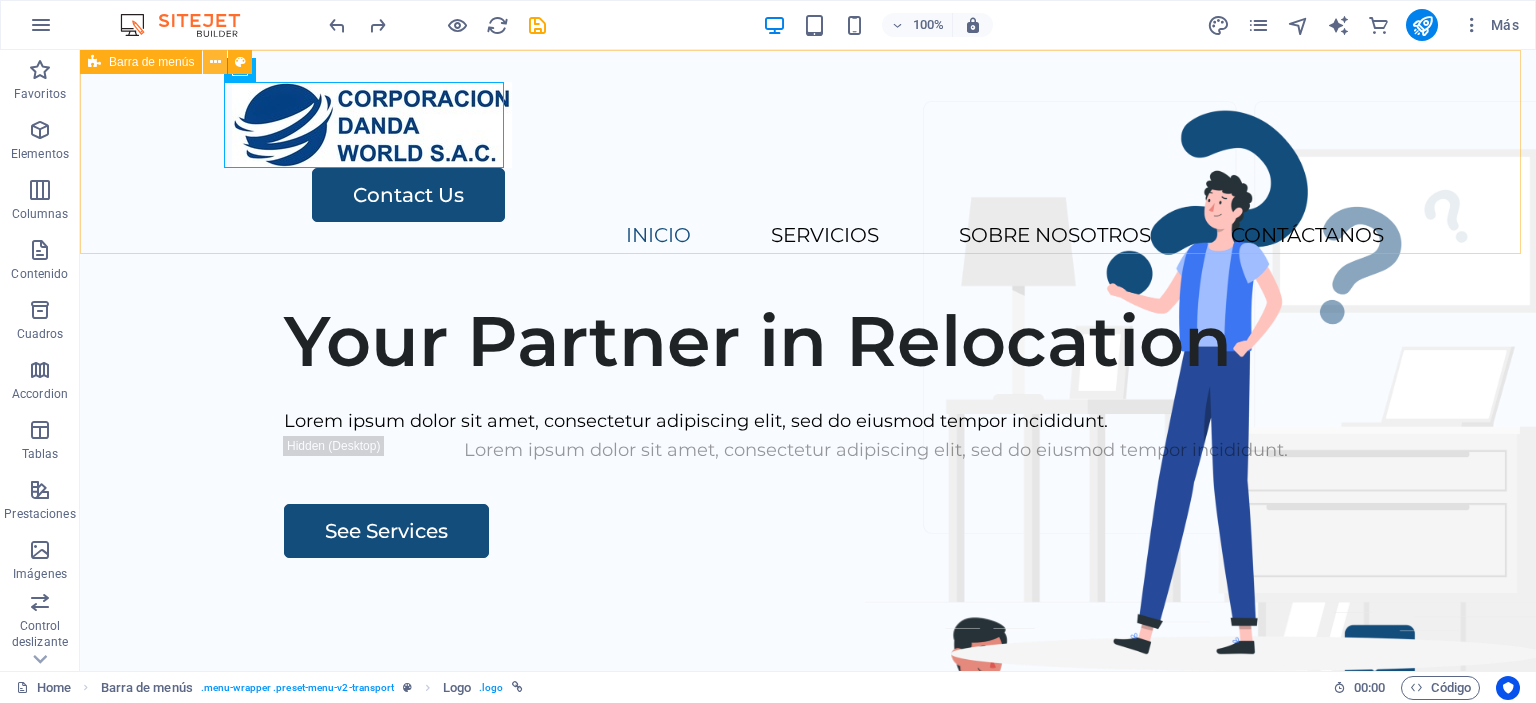 click at bounding box center [215, 62] 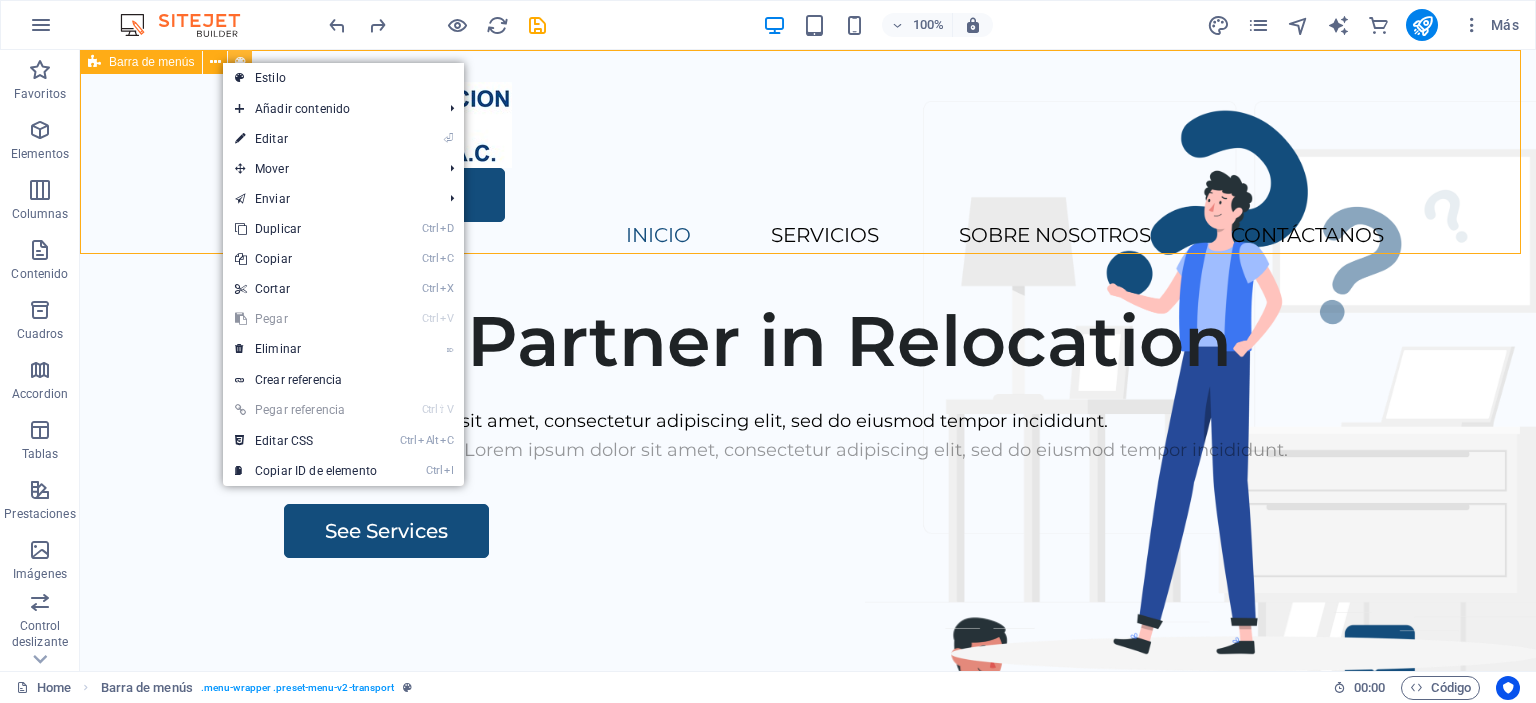click at bounding box center [240, 62] 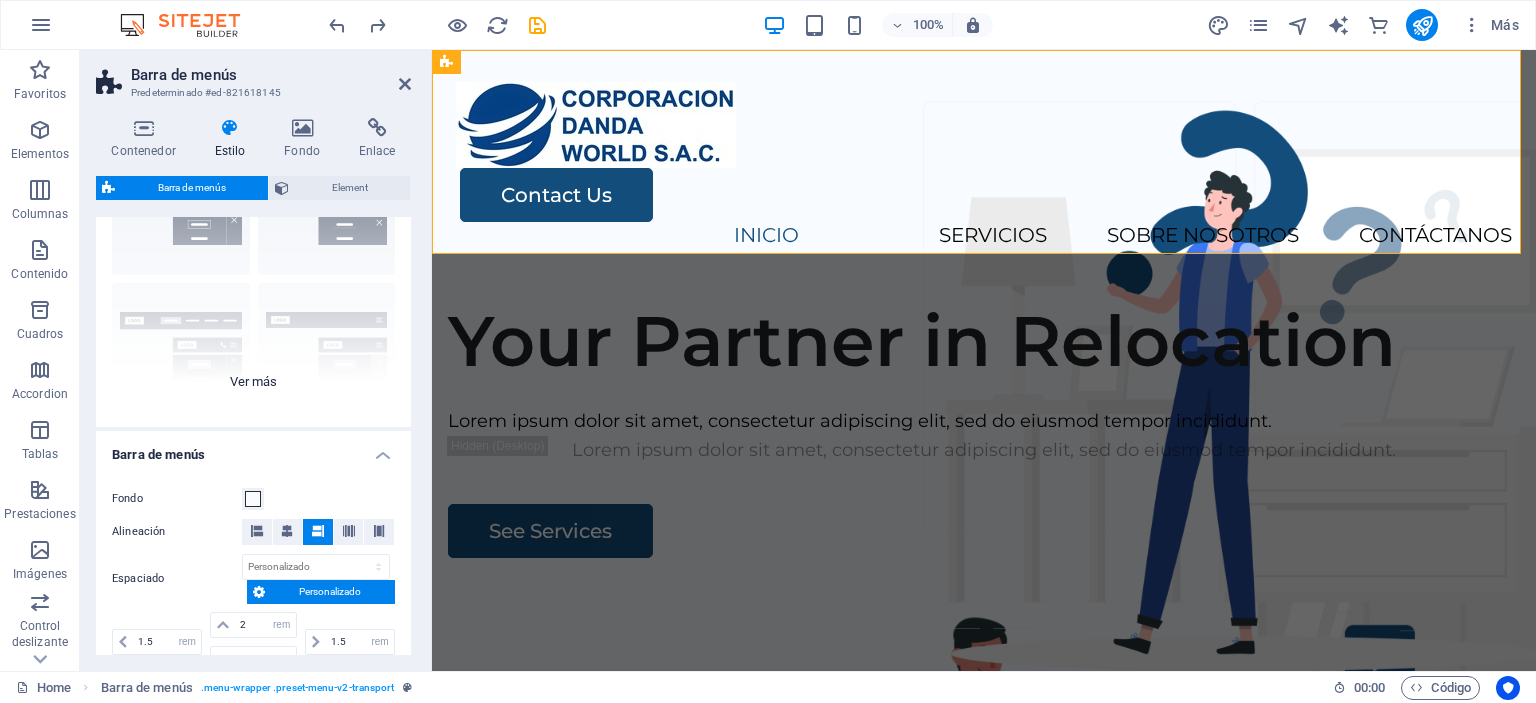 scroll, scrollTop: 0, scrollLeft: 0, axis: both 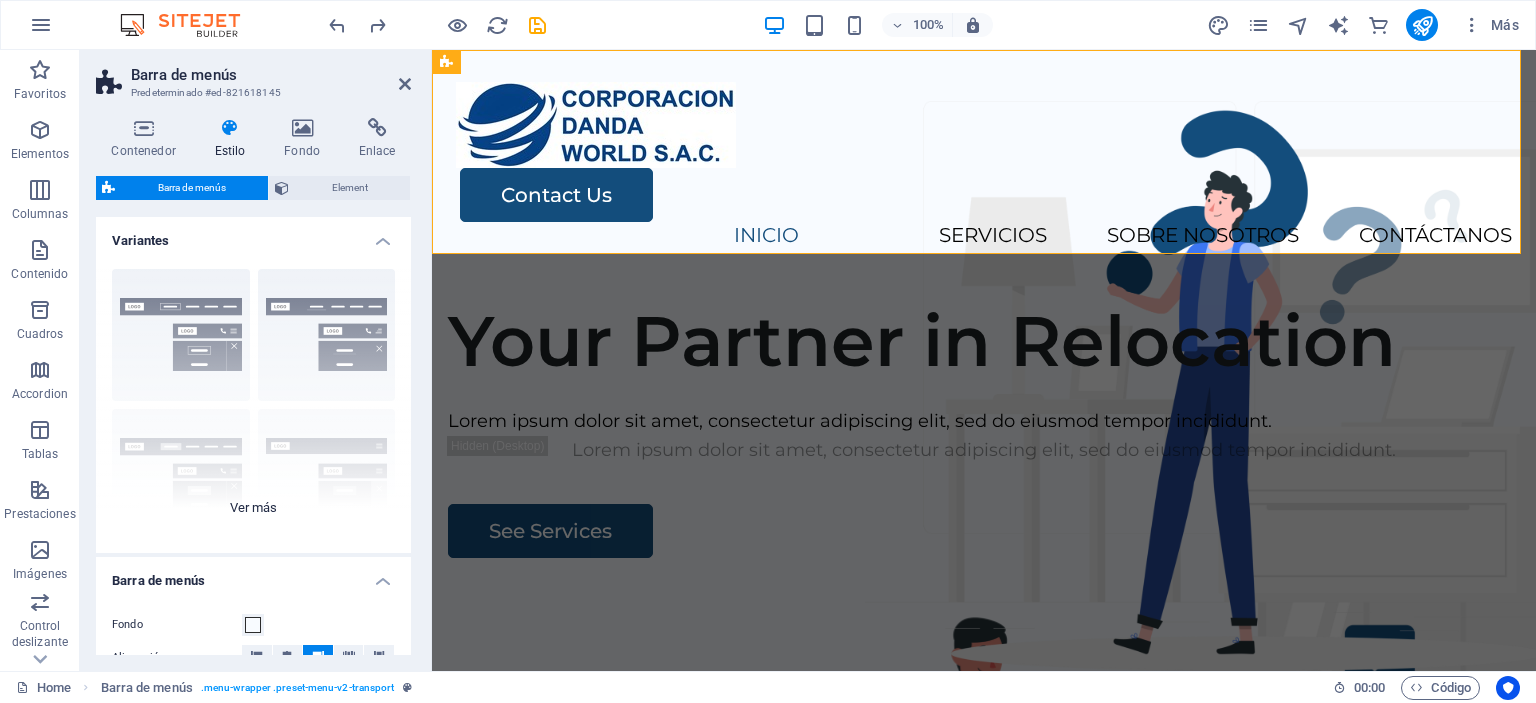 click on "Borde Centrado Predeterminado Fijo Loki Desencadenador Ancho XXL" at bounding box center [253, 403] 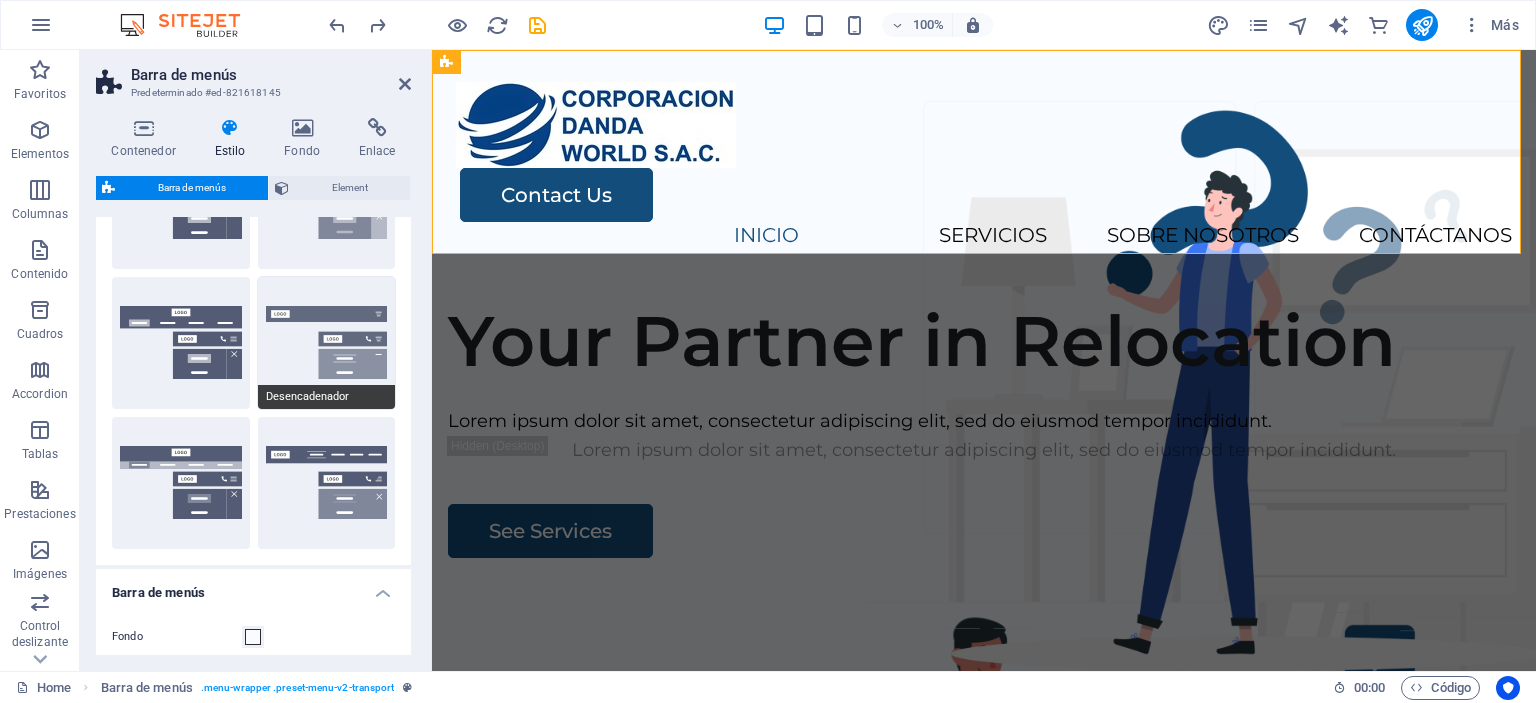 scroll, scrollTop: 300, scrollLeft: 0, axis: vertical 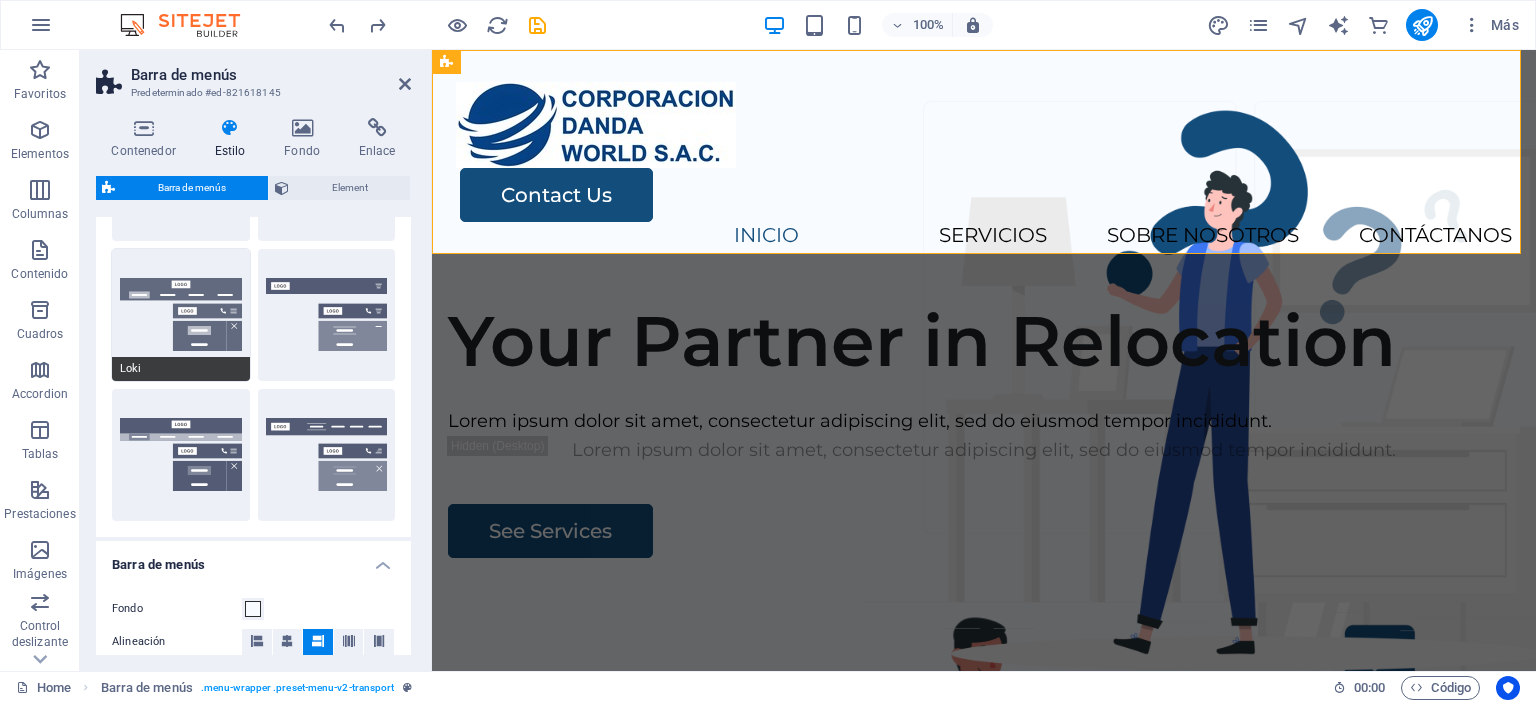 click on "Loki" at bounding box center [181, 315] 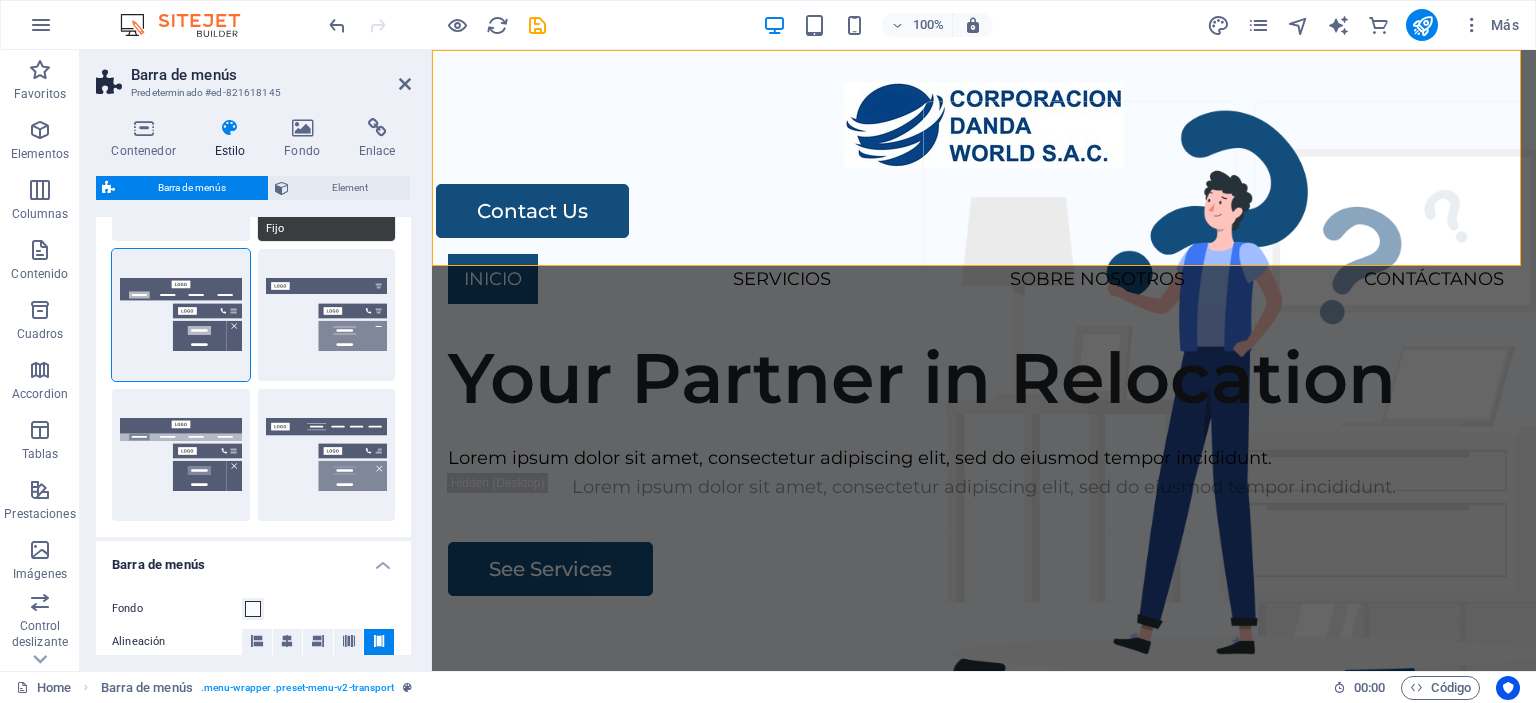 click on "Barra de menús Element Diseño La forma en la que este elemento se expande en la disposición (Flexbox). Tamaño Predeterminado automático px % 1/1 1/2 1/3 1/4 1/5 1/6 1/7 1/8 1/9 1/10 Crecer Reducir Comprar Disposición de contenedor Visible Visible Opacidad 100 % Desbordamiento Espaciado Margen Predeterminado automático px % rem vw vh Personalizado Personalizado automático px % rem vw vh automático px % rem vw vh automático px % rem vw vh automático px % rem vw vh Espaciado Predeterminado px rem % vh vw Personalizado Personalizado px rem % vh vw px rem % vh vw px rem % vh vw px rem % vh vw Borde Estilo              - Ancho 1 automático px rem % vh vw Personalizado Personalizado 1 automático px rem % vh vw 1 automático px rem % vh vw 1 automático px rem % vh vw 1 automático px rem % vh vw  - Color Esquinas redondeadas En el caso de imágenes y superposición de fondo, el desbordamiento debe estar oculto para que así las esquinas redondas sean visibles Predeterminado px rem % vh vw px %" at bounding box center (253, 415) 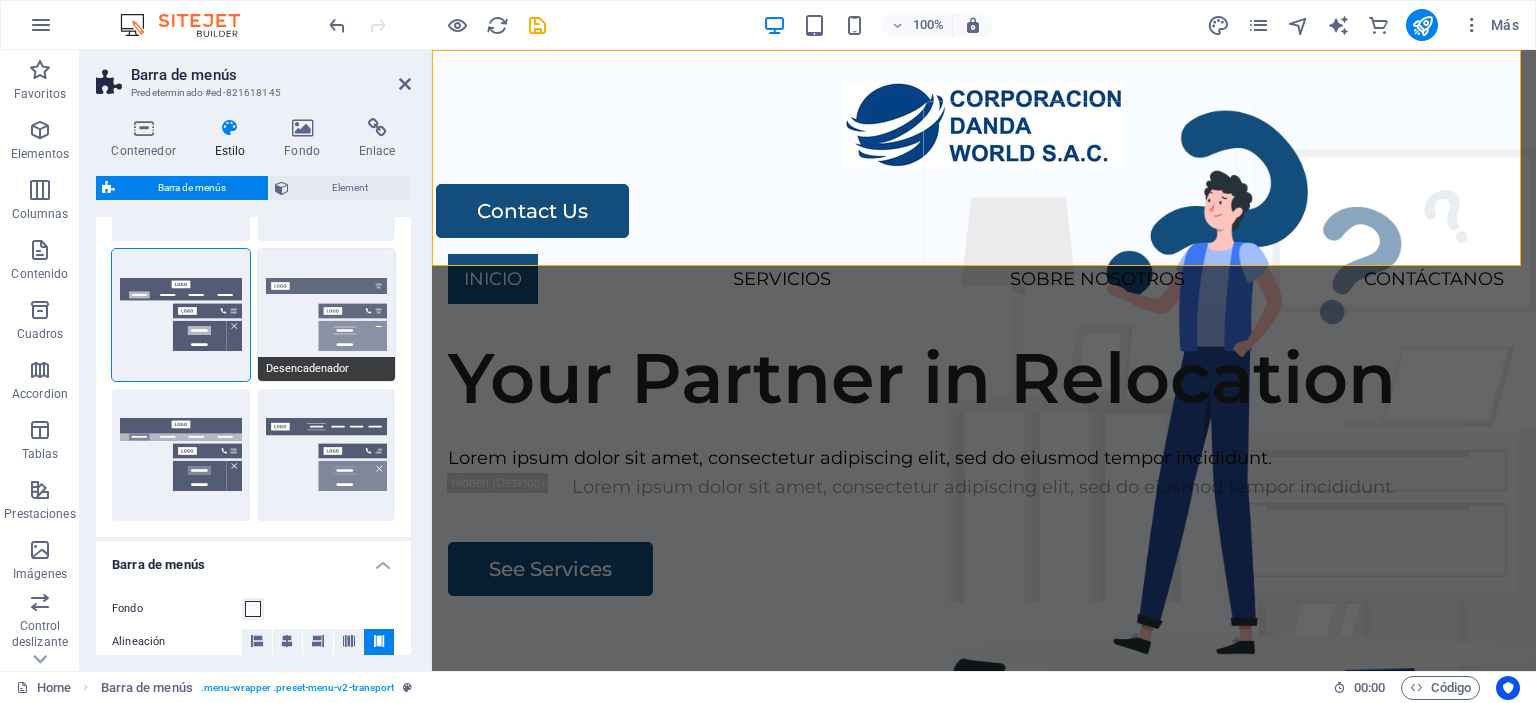 click on "Desencadenador" at bounding box center [327, 315] 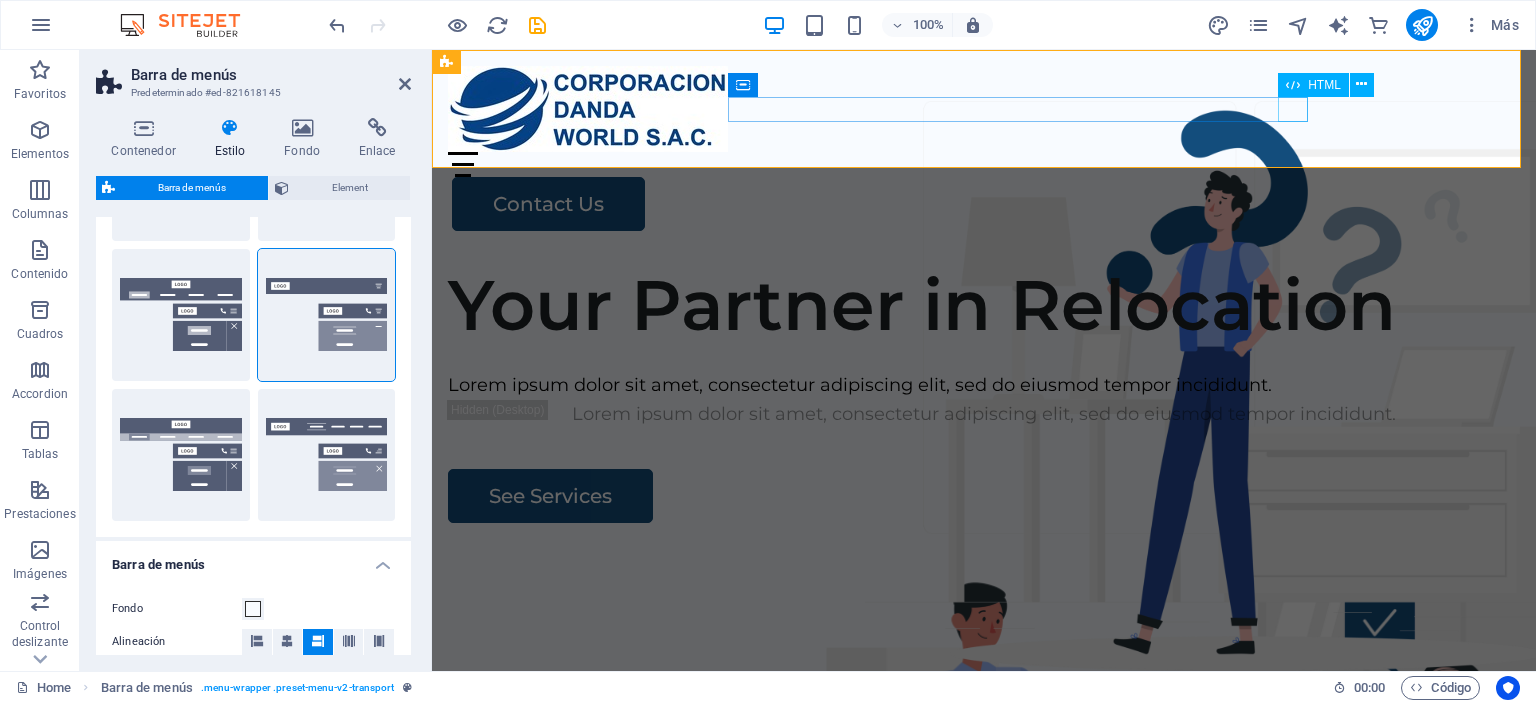 click at bounding box center (984, 164) 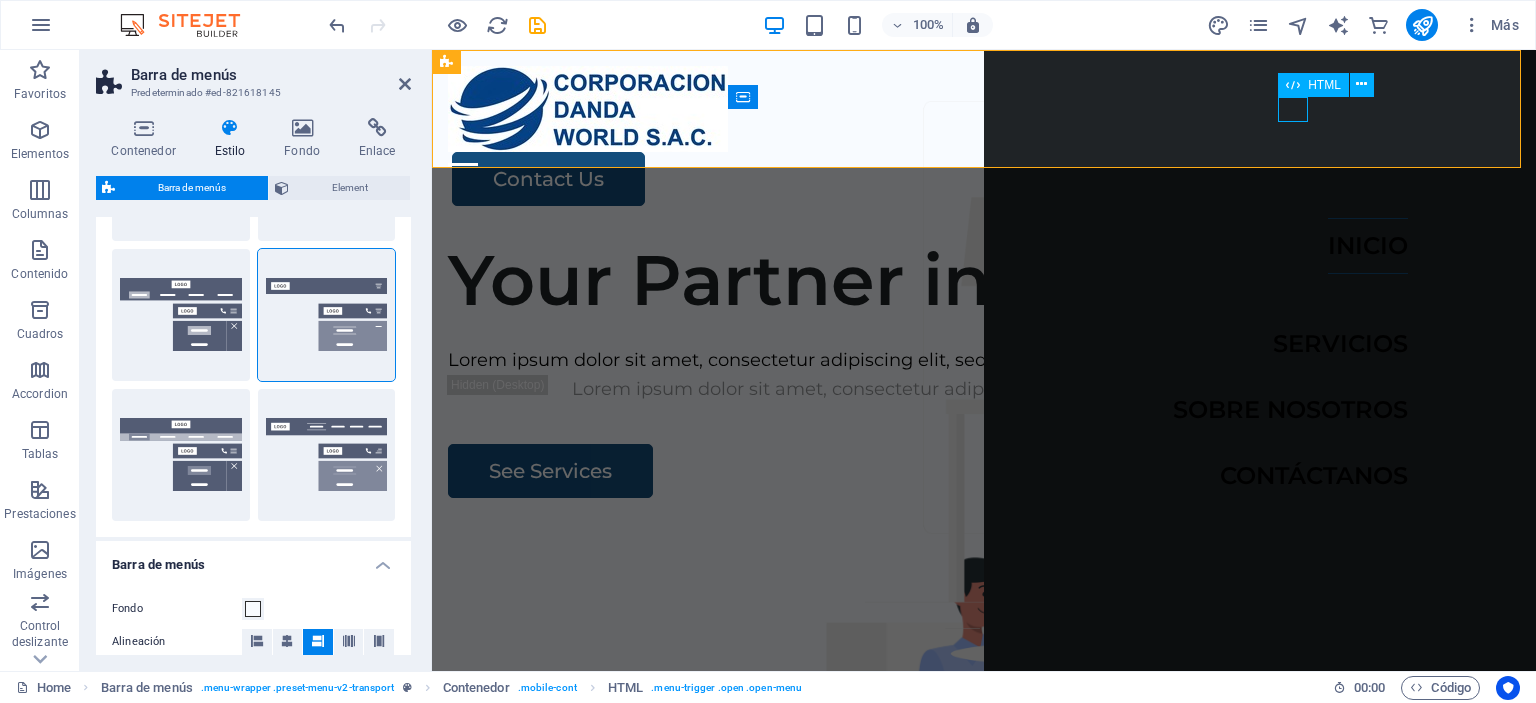click at bounding box center [463, 164] 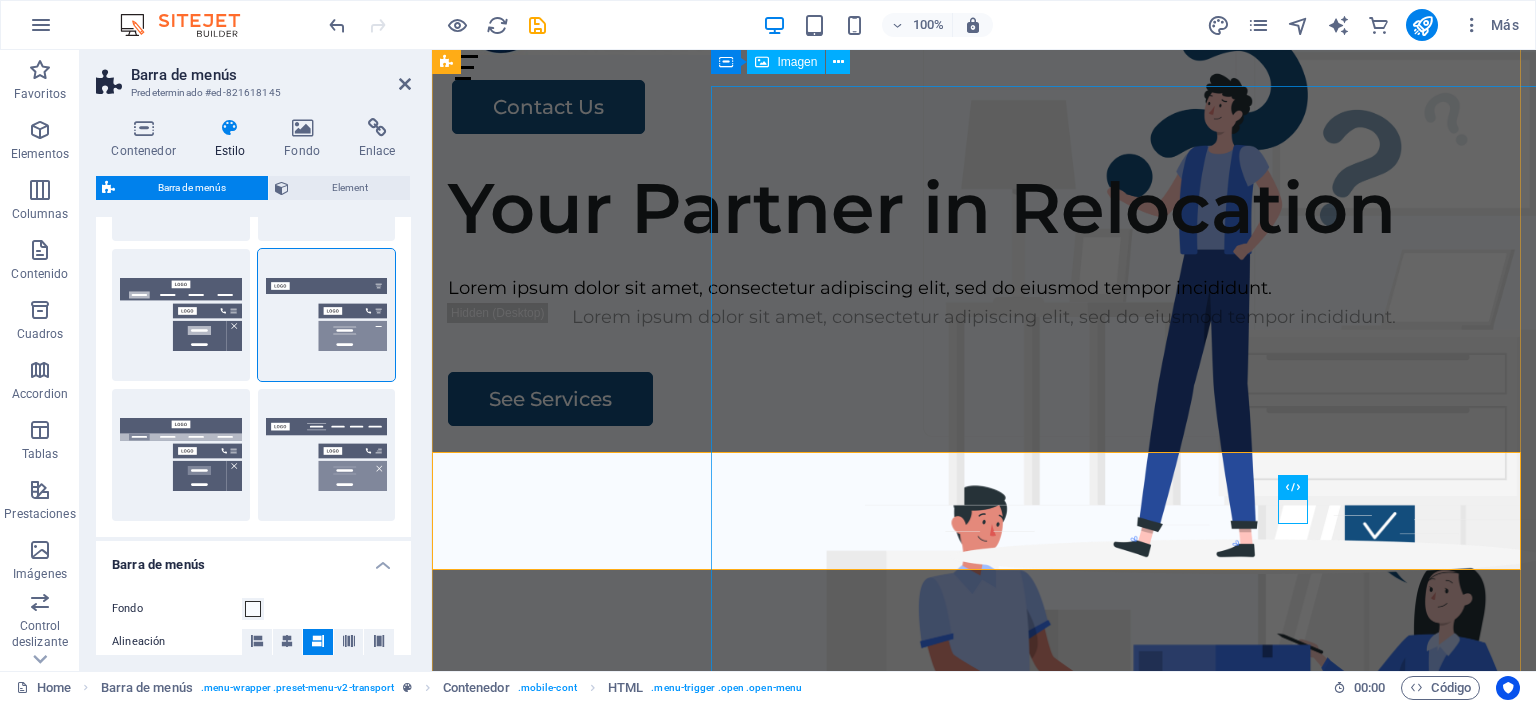 scroll, scrollTop: 0, scrollLeft: 0, axis: both 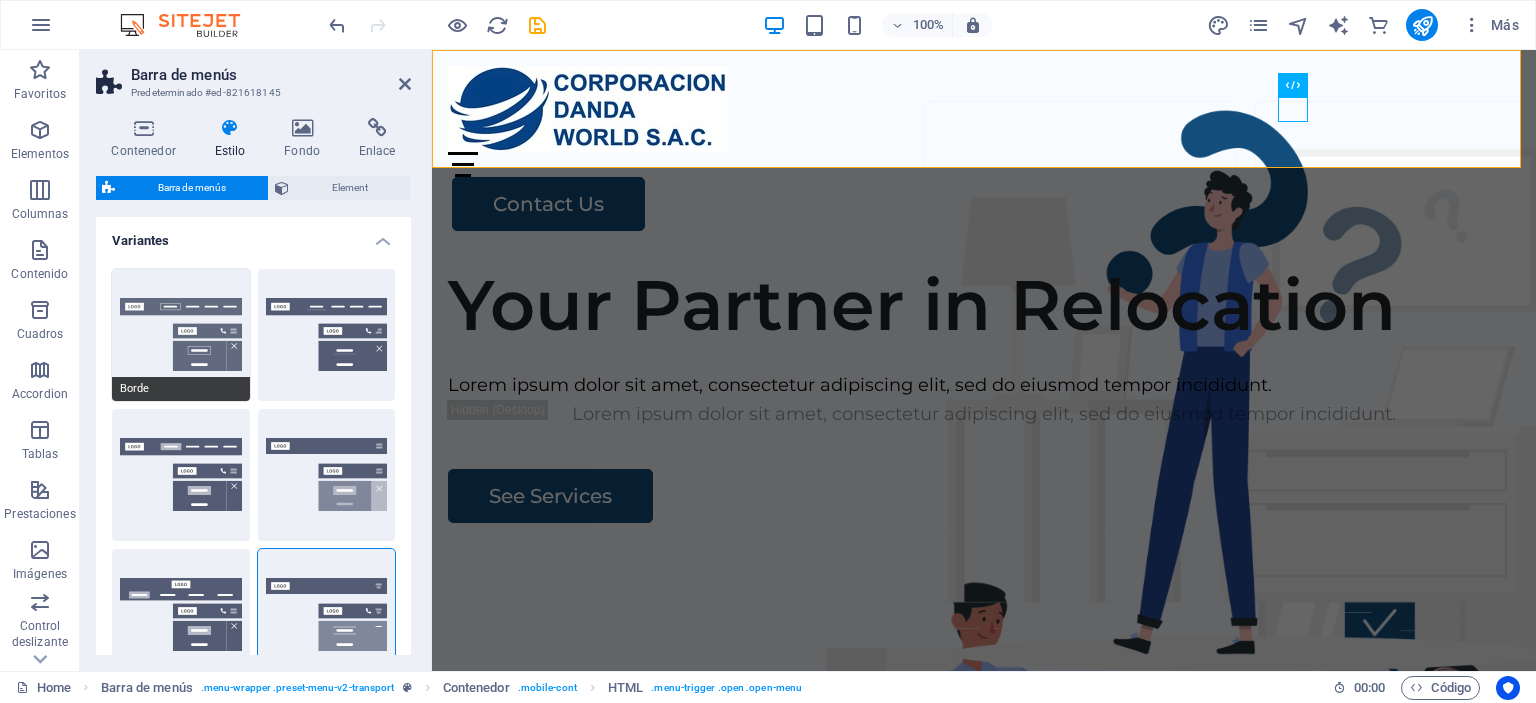 click on "Borde" at bounding box center (181, 335) 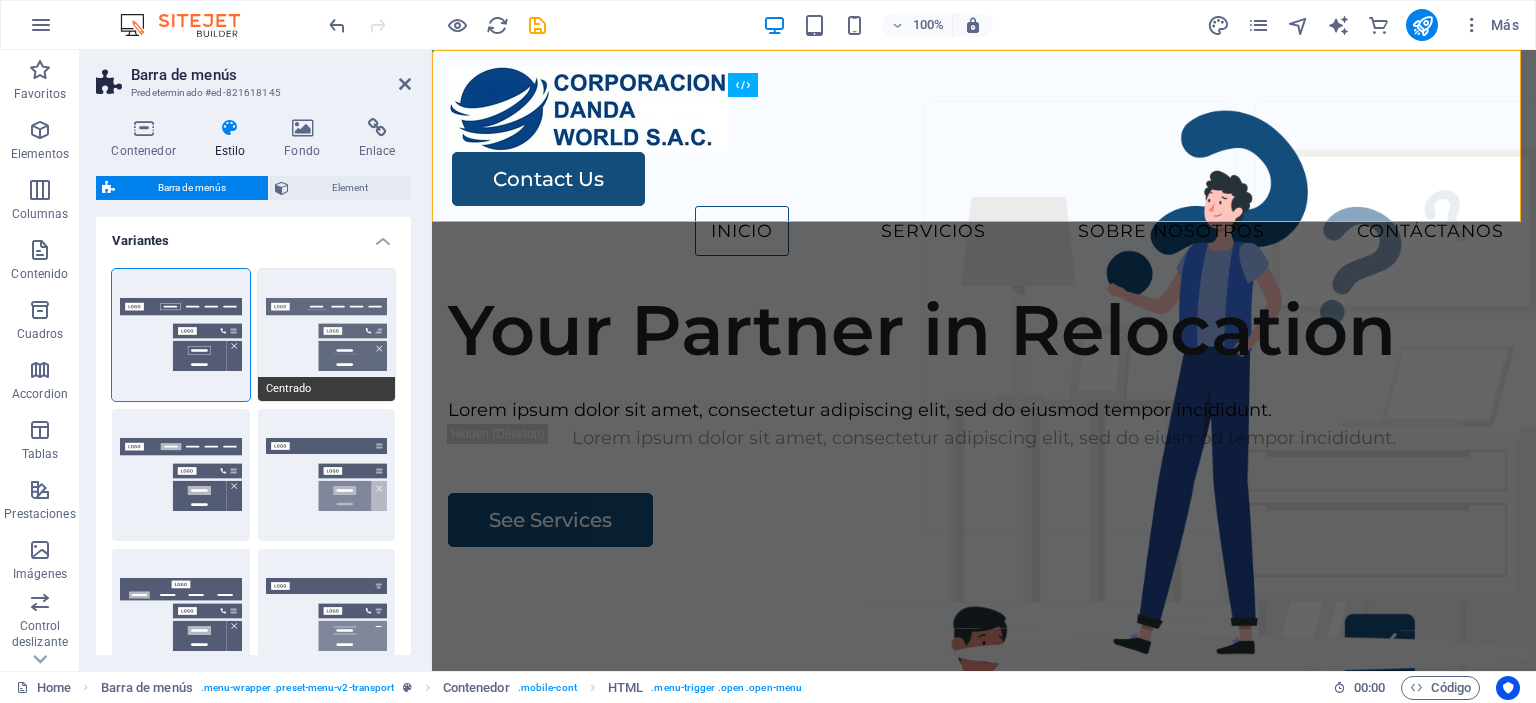 click on "Centrado" at bounding box center [327, 335] 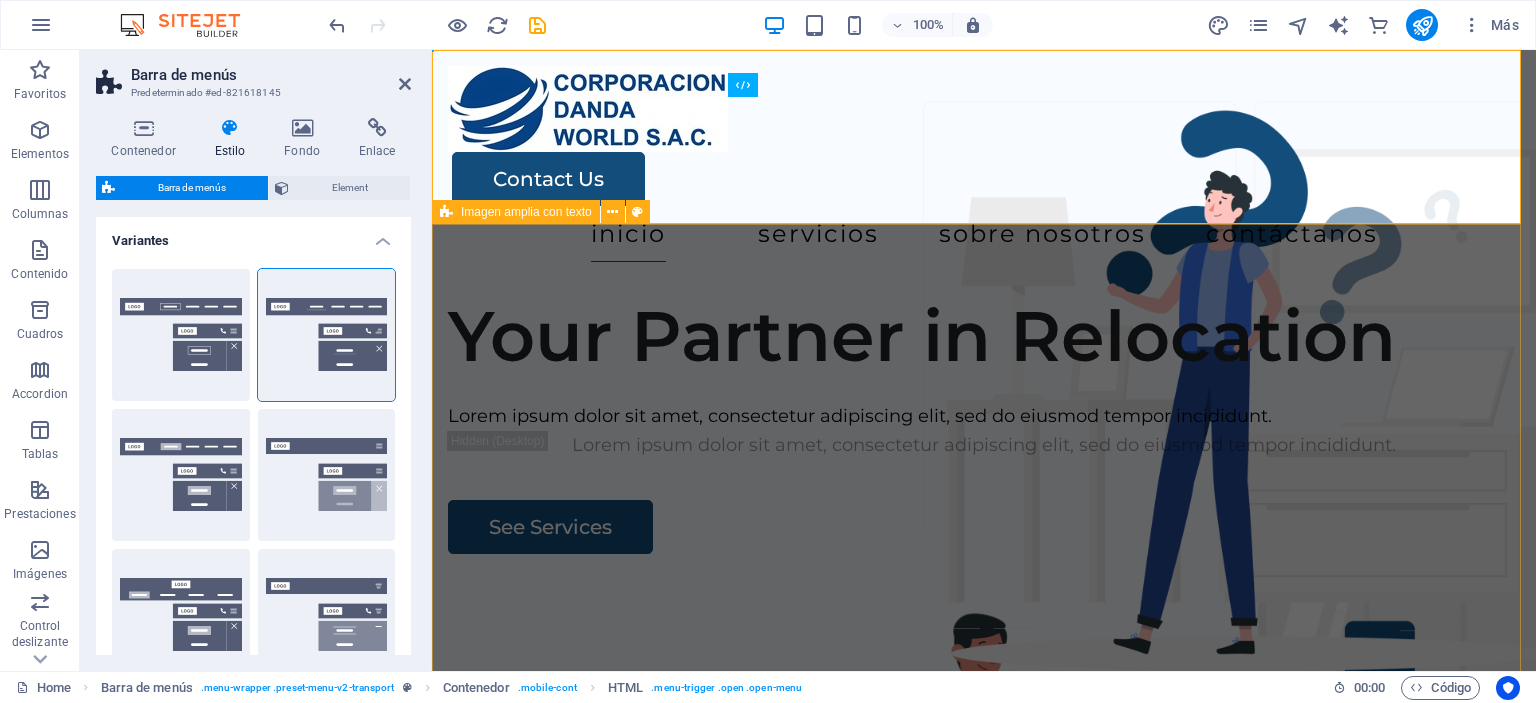 click on "Your Partner in Relocation Lorem ipsum dolor sit amet, consectetur adipiscing elit, sed do eiusmod tempor incididunt.  Lorem ipsum dolor sit amet, consectetur adipiscing elit, sed do eiusmod tempor incididunt.  See Services" at bounding box center (984, 661) 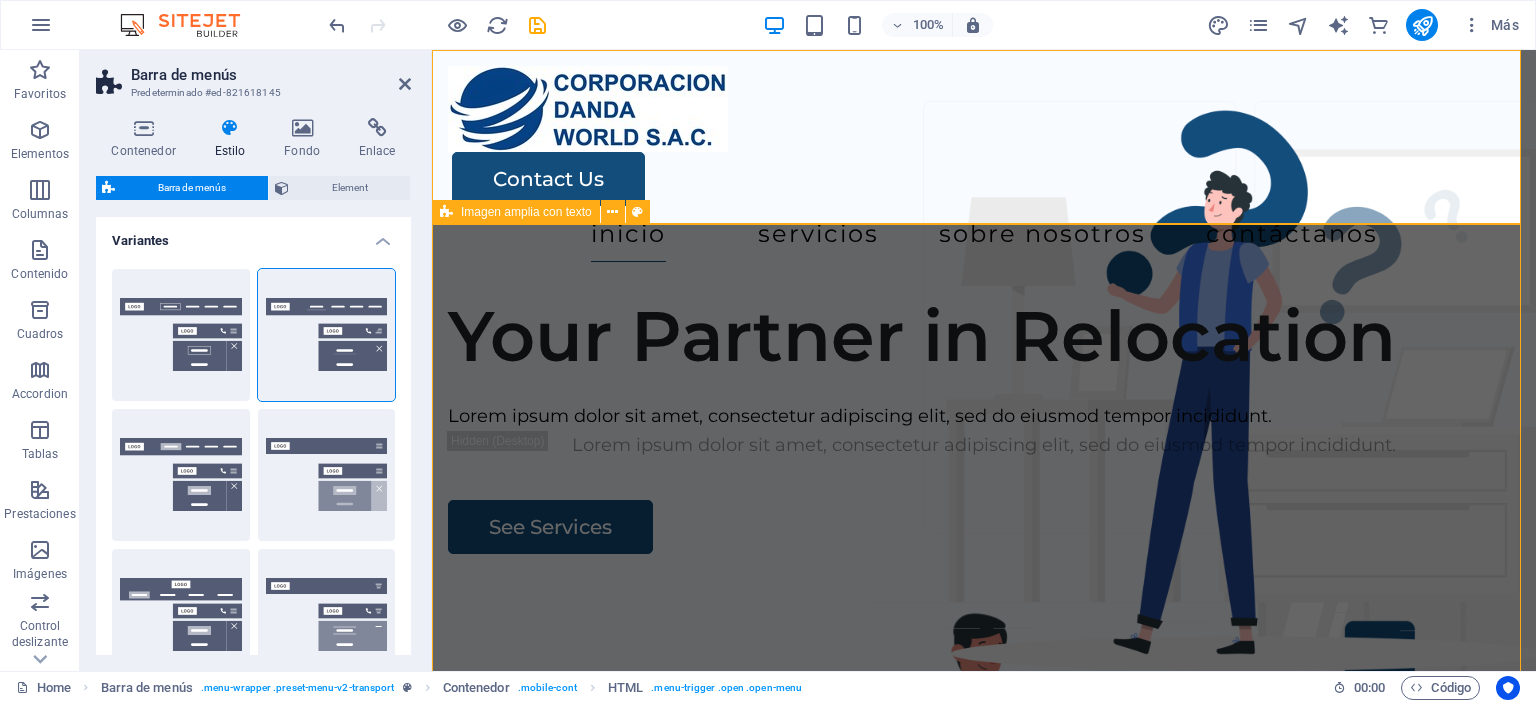 click on "Your Partner in Relocation Lorem ipsum dolor sit amet, consectetur adipiscing elit, sed do eiusmod tempor incididunt.  Lorem ipsum dolor sit amet, consectetur adipiscing elit, sed do eiusmod tempor incididunt.  See Services" at bounding box center [984, 661] 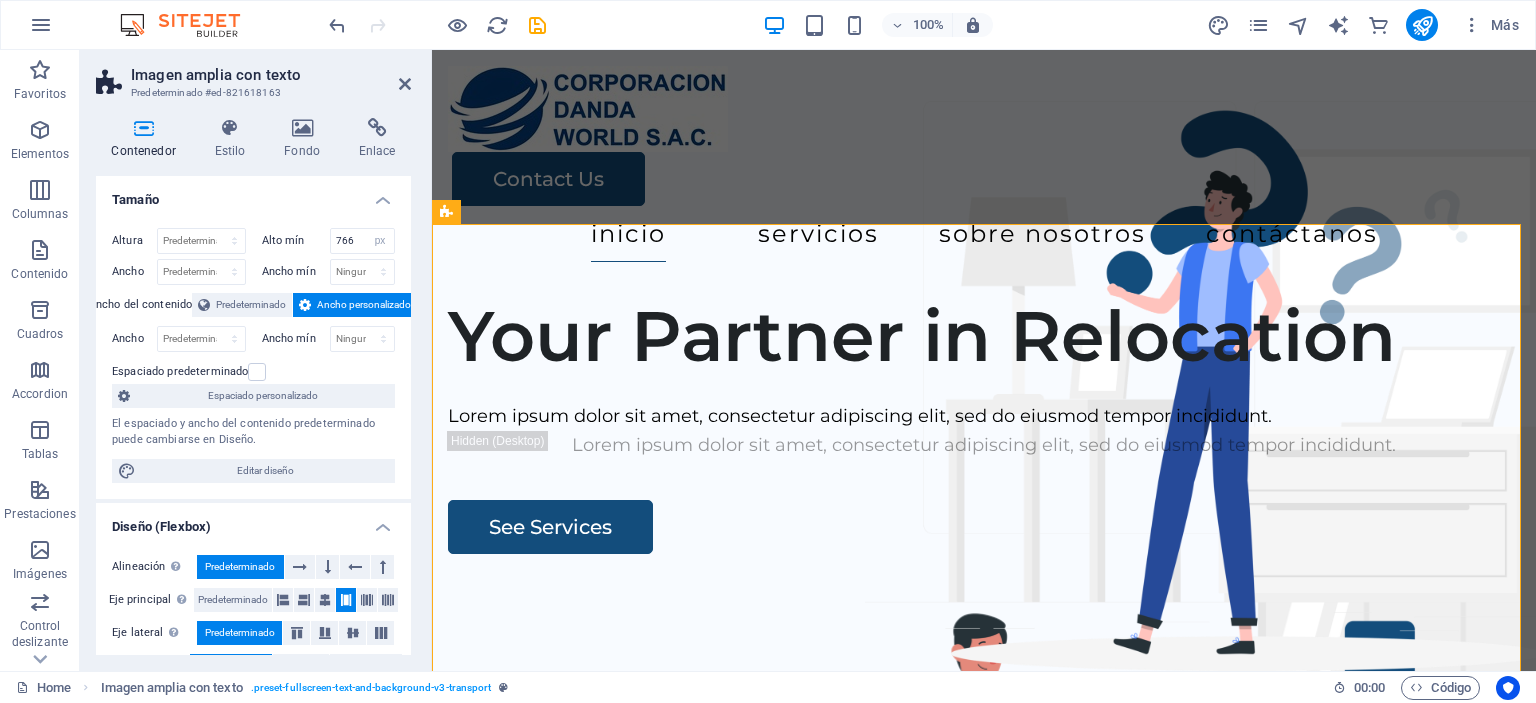 click on "Contenedor Estilo Fondo Enlace Tamaño Altura Predeterminado px rem % vh vw Alto mín 766 Ninguno px rem % vh vw Ancho Predeterminado px rem % em vh vw Ancho mín Ninguno px rem % vh vw Ancho del contenido Predeterminado Ancho personalizado Ancho Predeterminado px rem % em vh vw Ancho mín Ninguno px rem % vh vw Espaciado predeterminado Espaciado personalizado El espaciado y ancho del contenido predeterminado puede cambiarse en Diseño. Editar diseño Diseño (Flexbox) Alineación Determina flex-direction. Predeterminado Eje principal Determina la forma en la que los elementos deberían comportarse por el eje principal en este contenedor (contenido justificado). Predeterminado Eje lateral Controla la dirección vertical del elemento en el contenedor (alinear elementos). Predeterminado Ajuste Predeterminado Habilitado Deshabilitado Relleno Controla las distancias y la dirección de los elementos en el eje Y en varias líneas (alinear contenido). Predeterminado Accesibilidad Rol Ninguno Alert %" at bounding box center (253, 386) 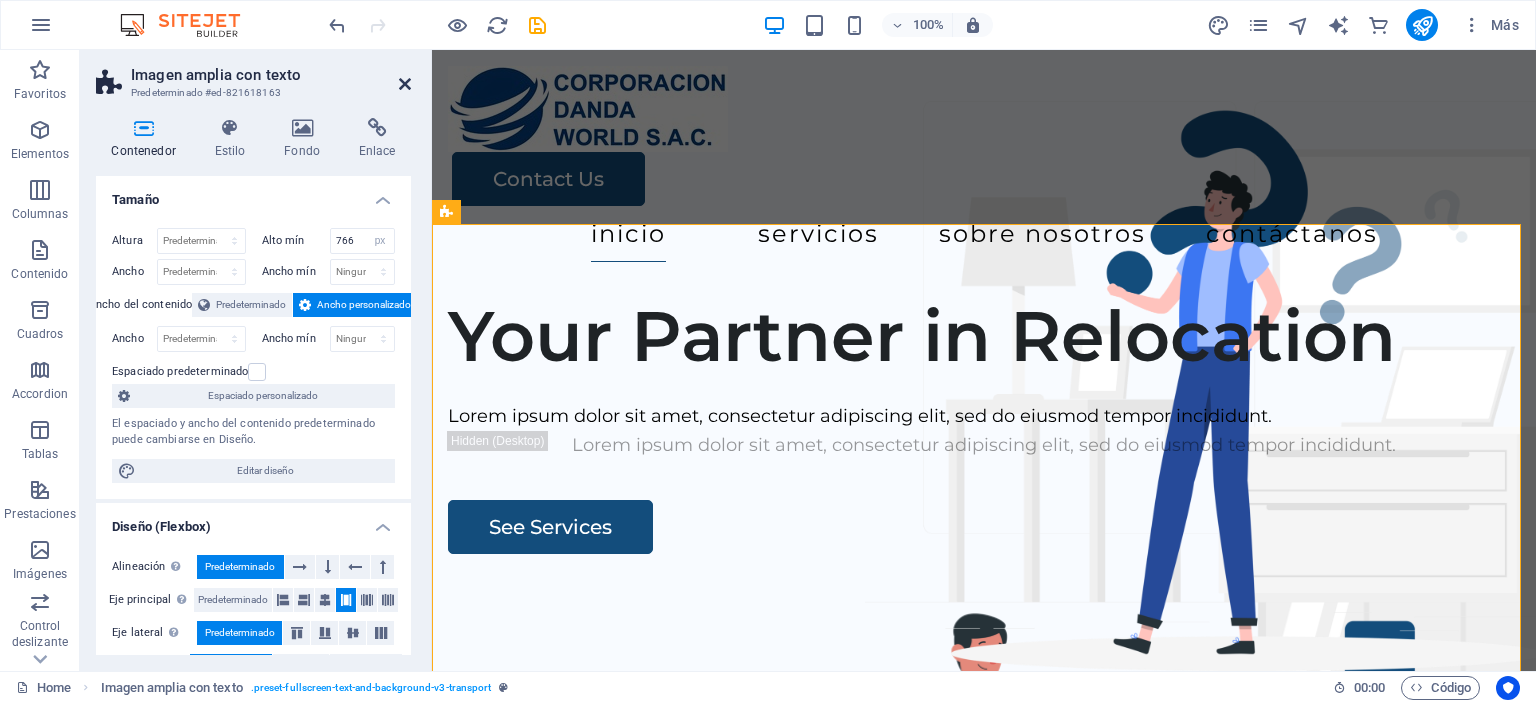 click at bounding box center (405, 84) 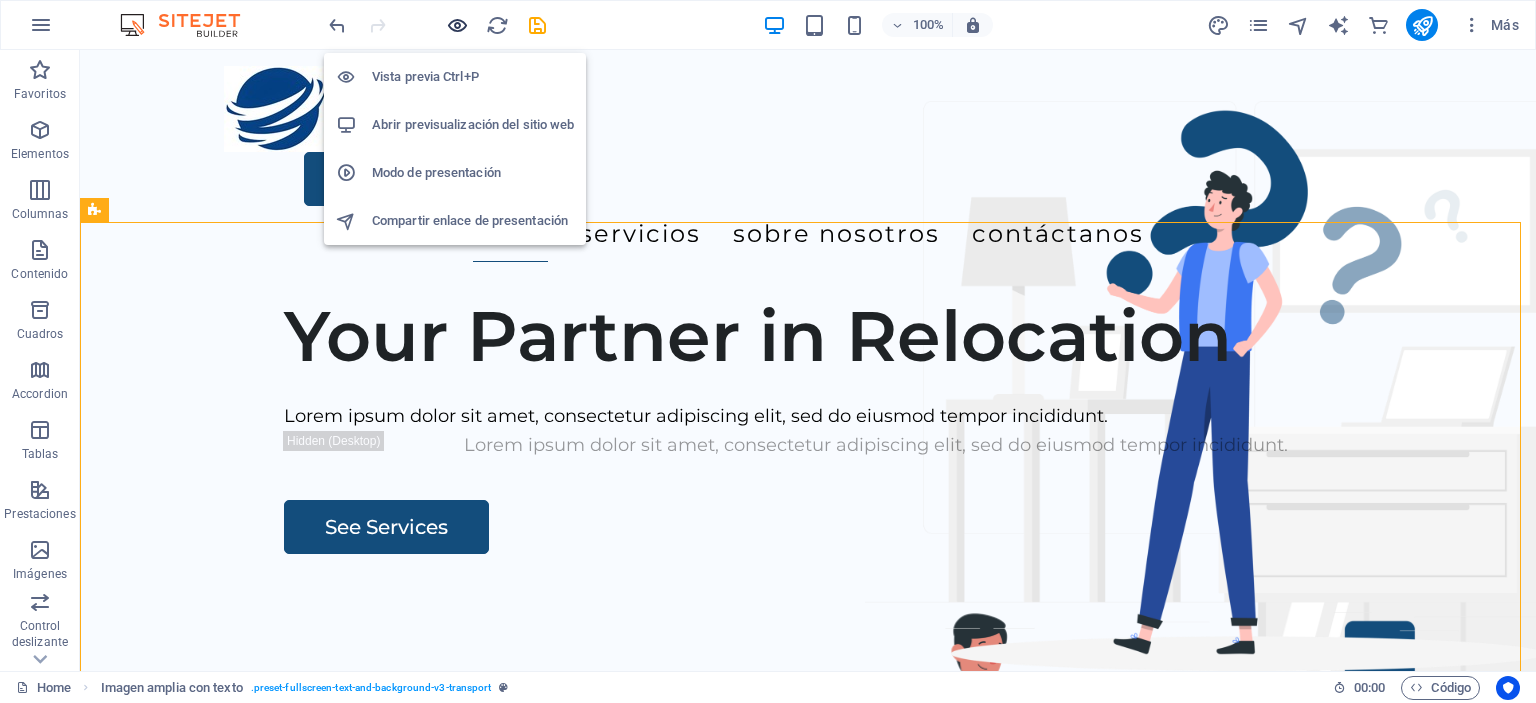 click at bounding box center [457, 25] 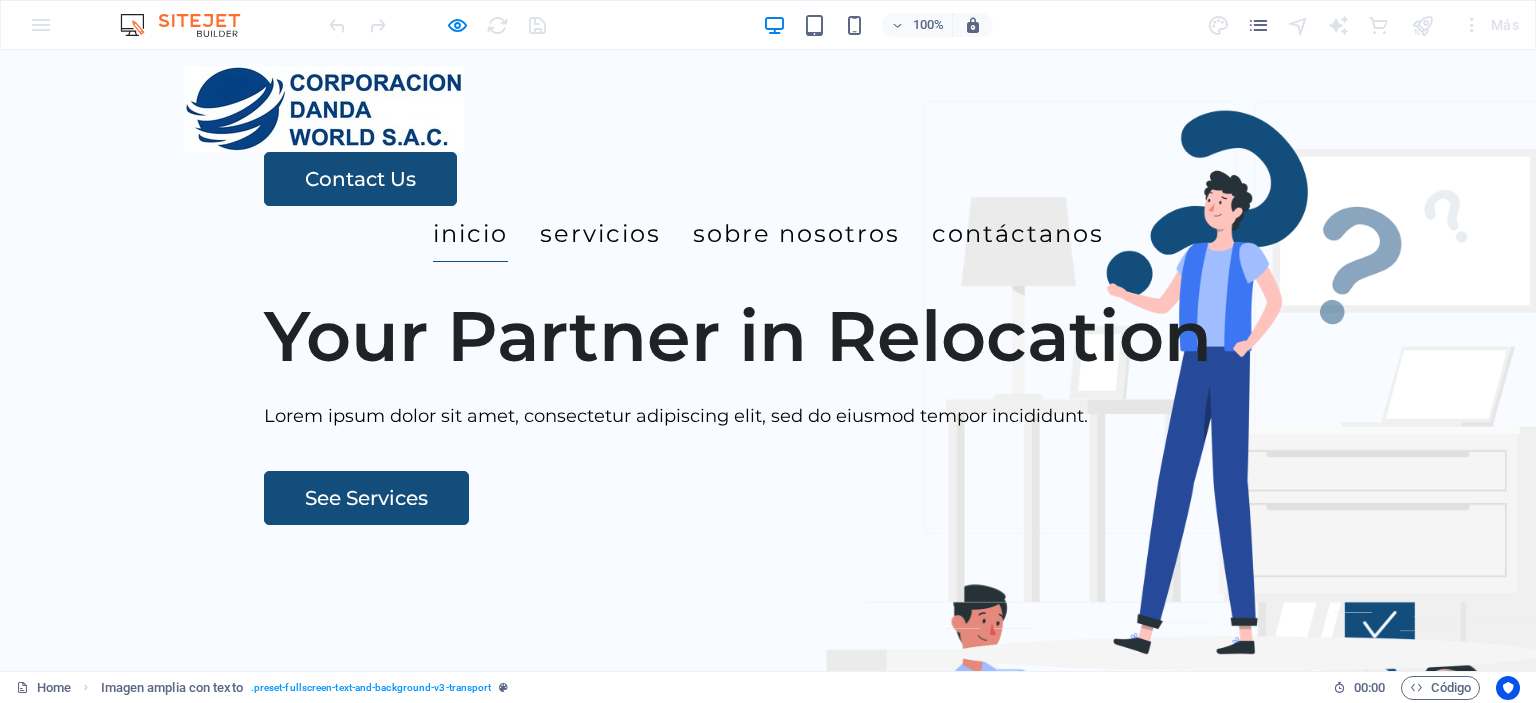 click at bounding box center [324, 109] 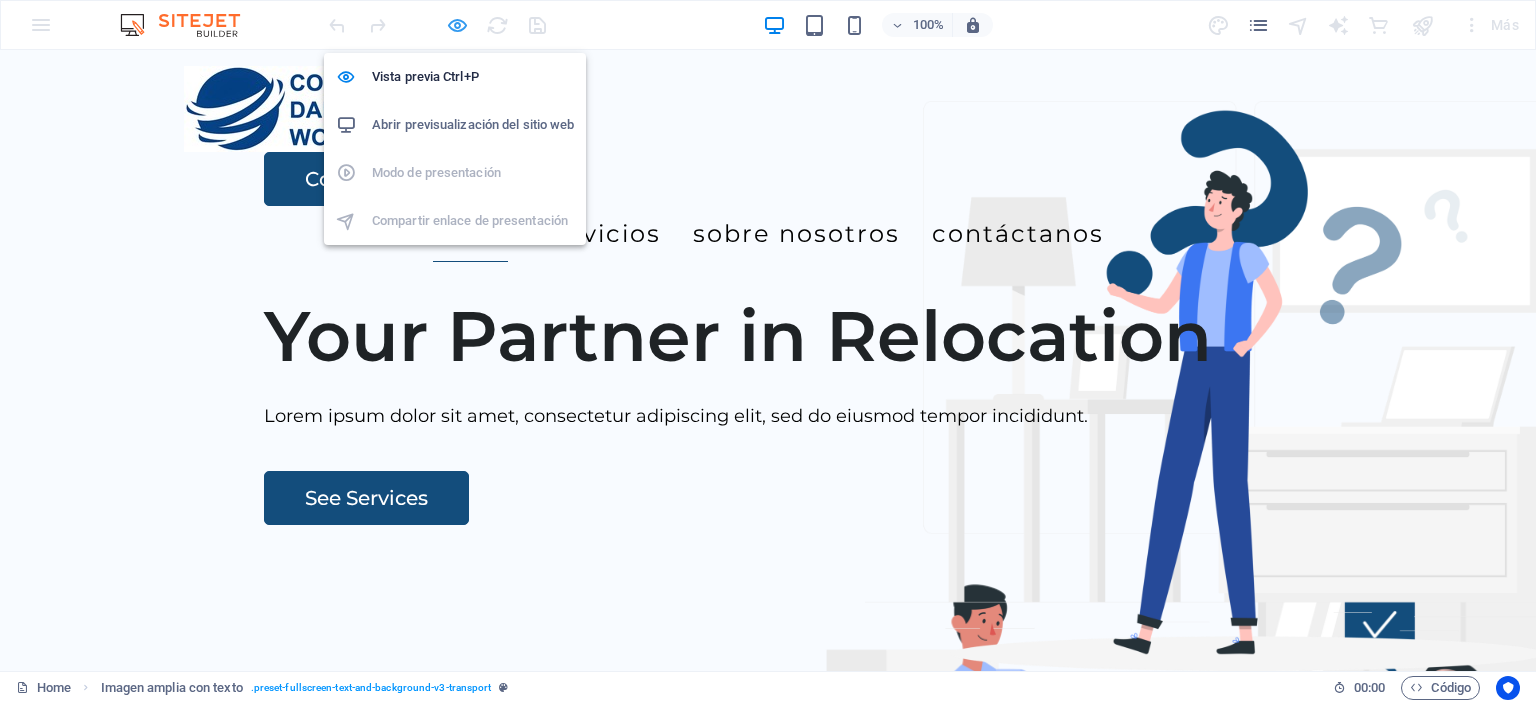 click at bounding box center [457, 25] 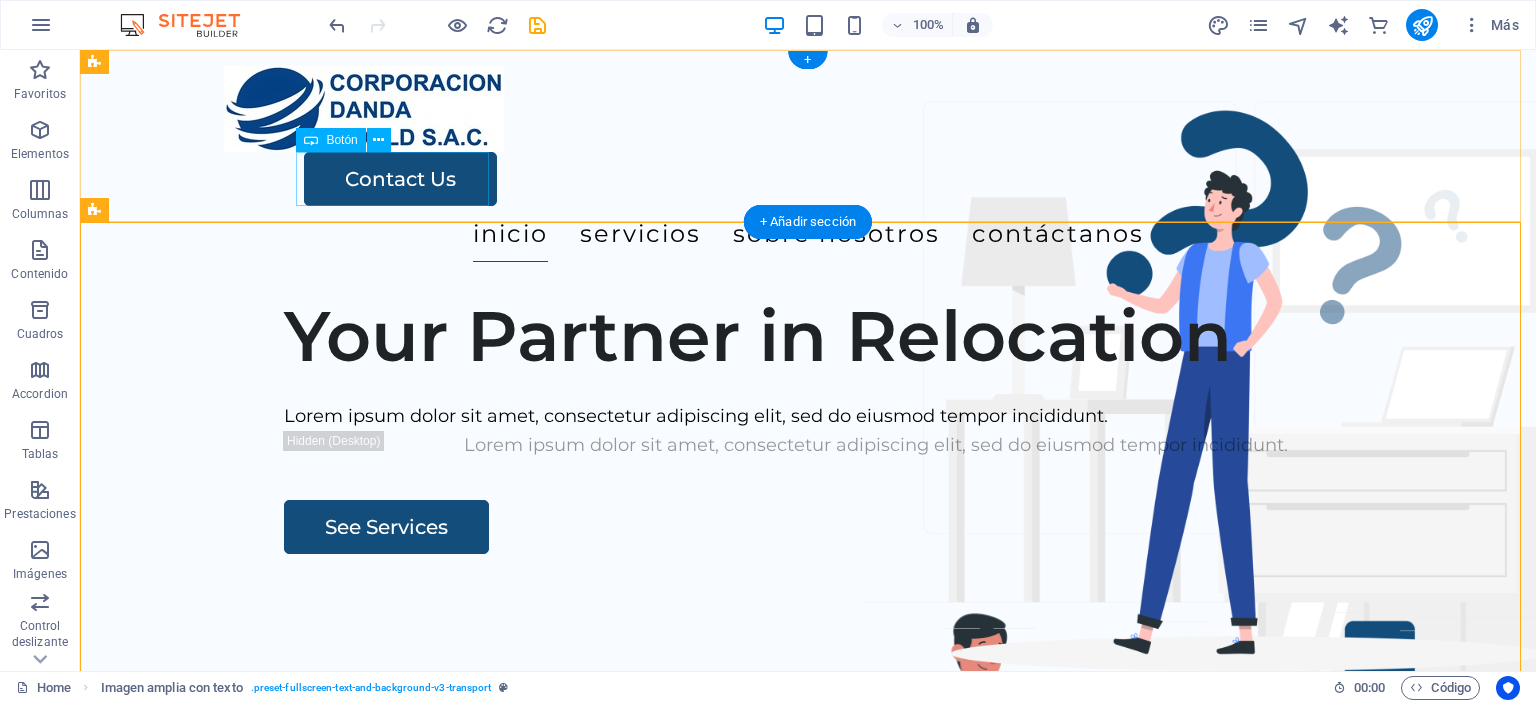 click on "Contact Us" at bounding box center (848, 179) 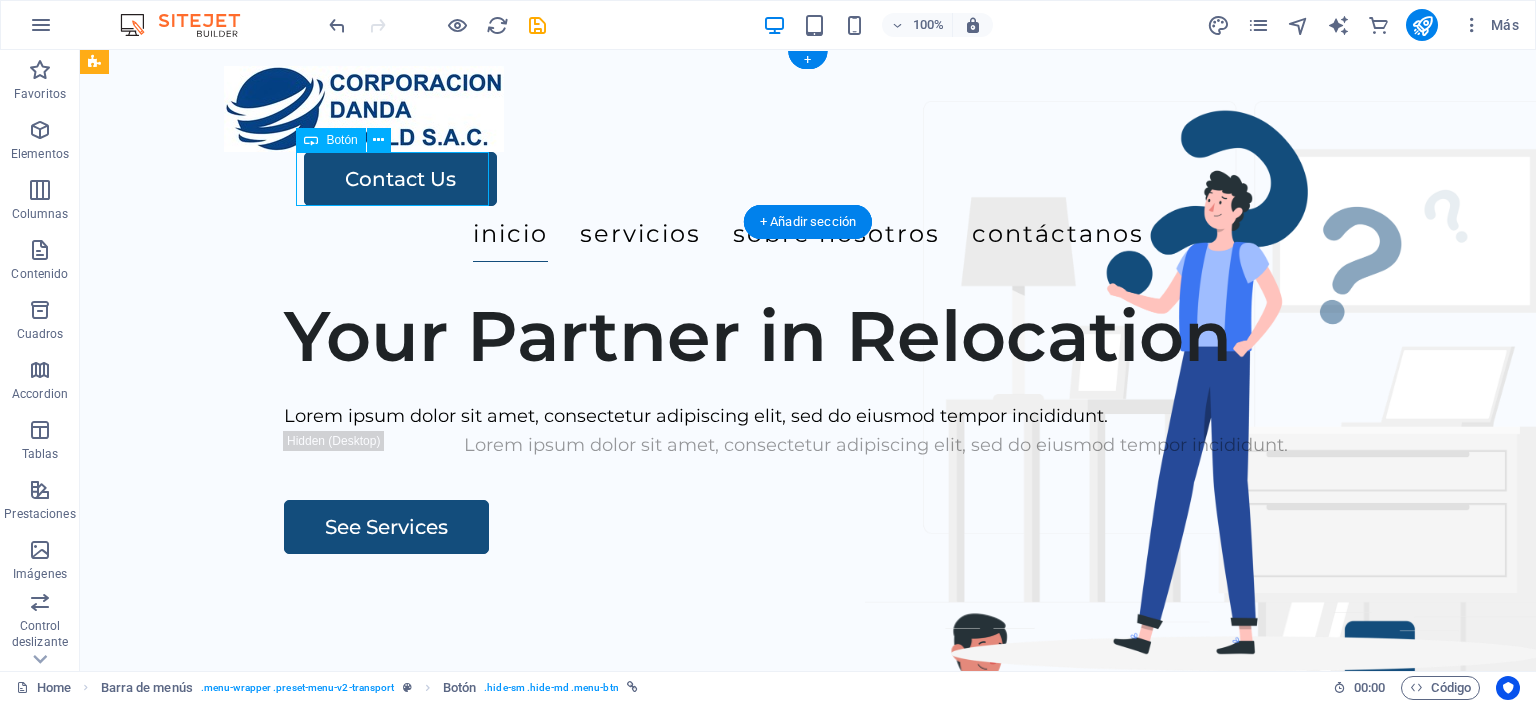 click on "Contact Us" at bounding box center [848, 179] 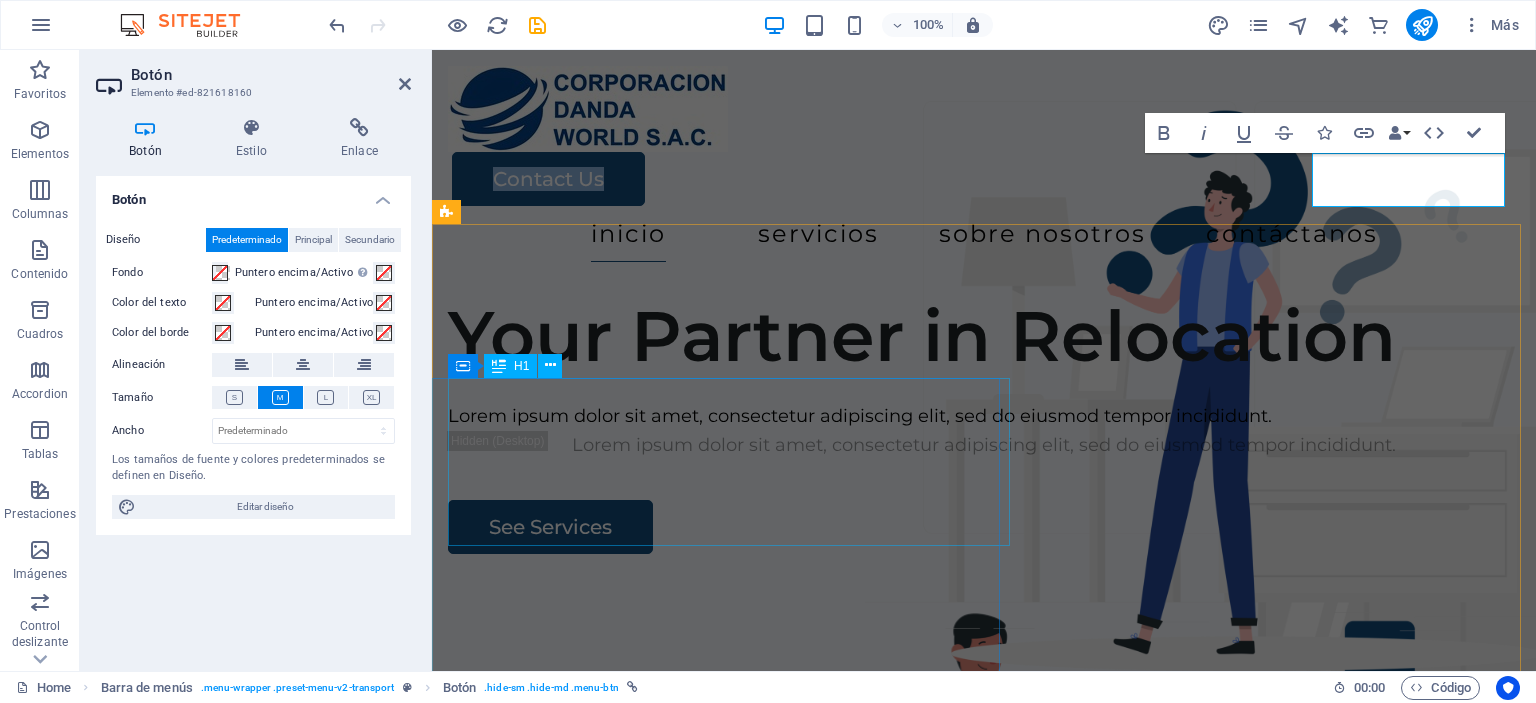 type 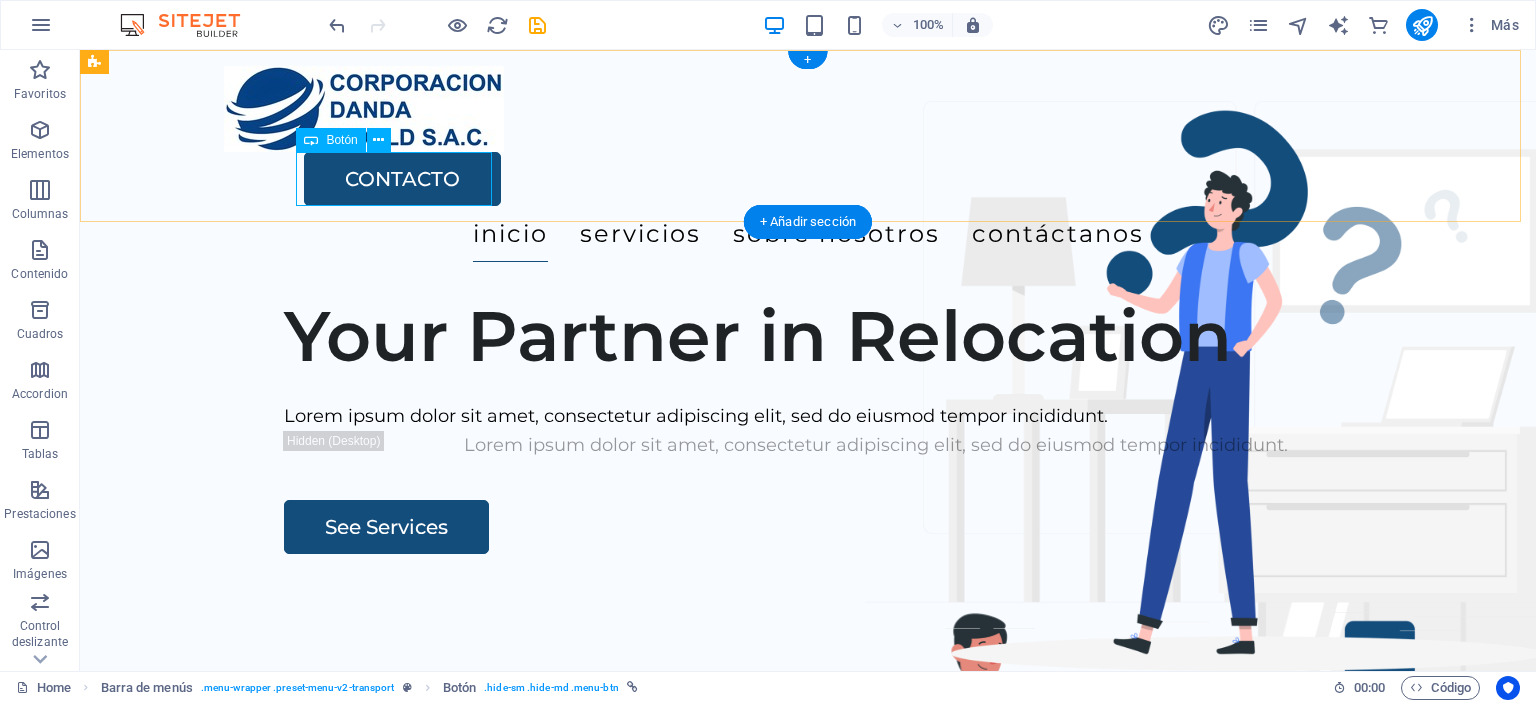 click on "CONTACTO" at bounding box center (848, 179) 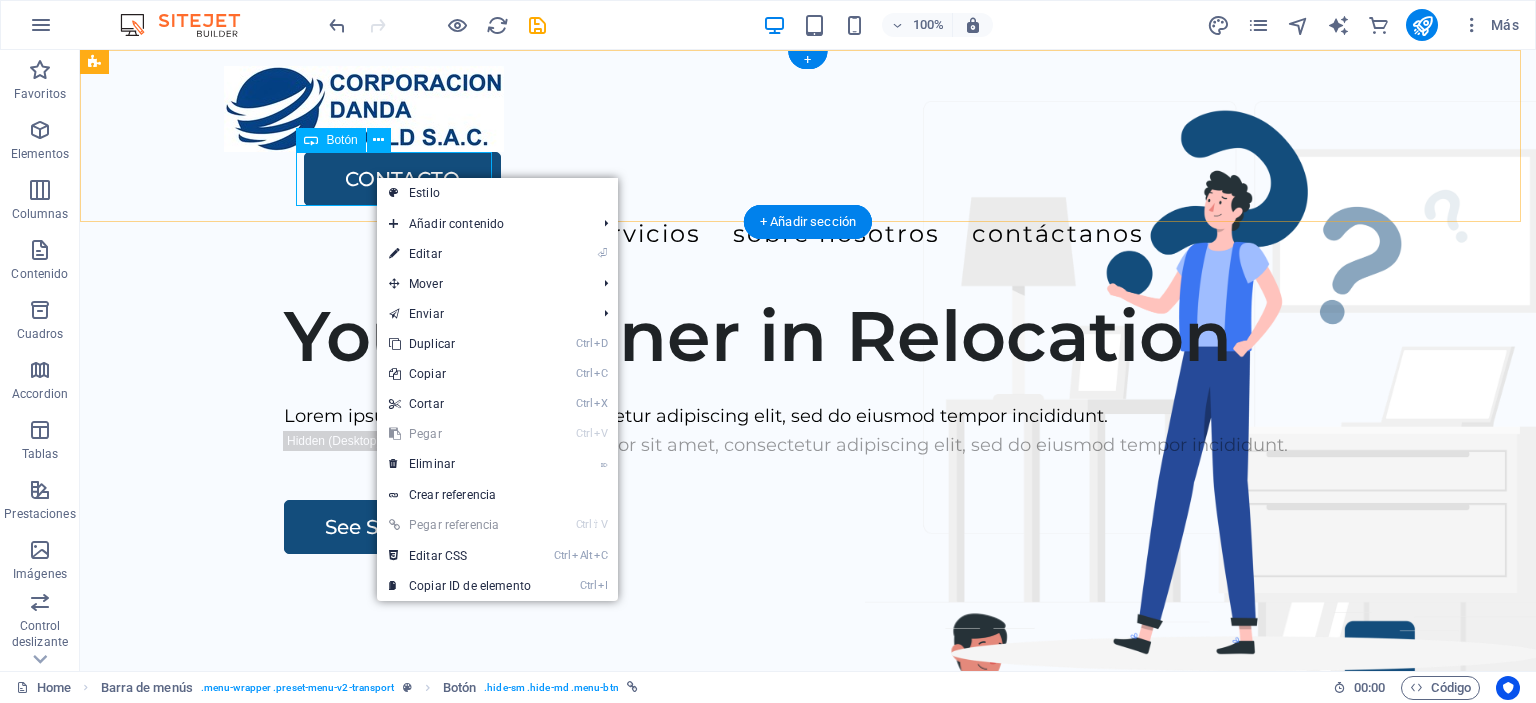 click on "CONTACTO" at bounding box center (848, 179) 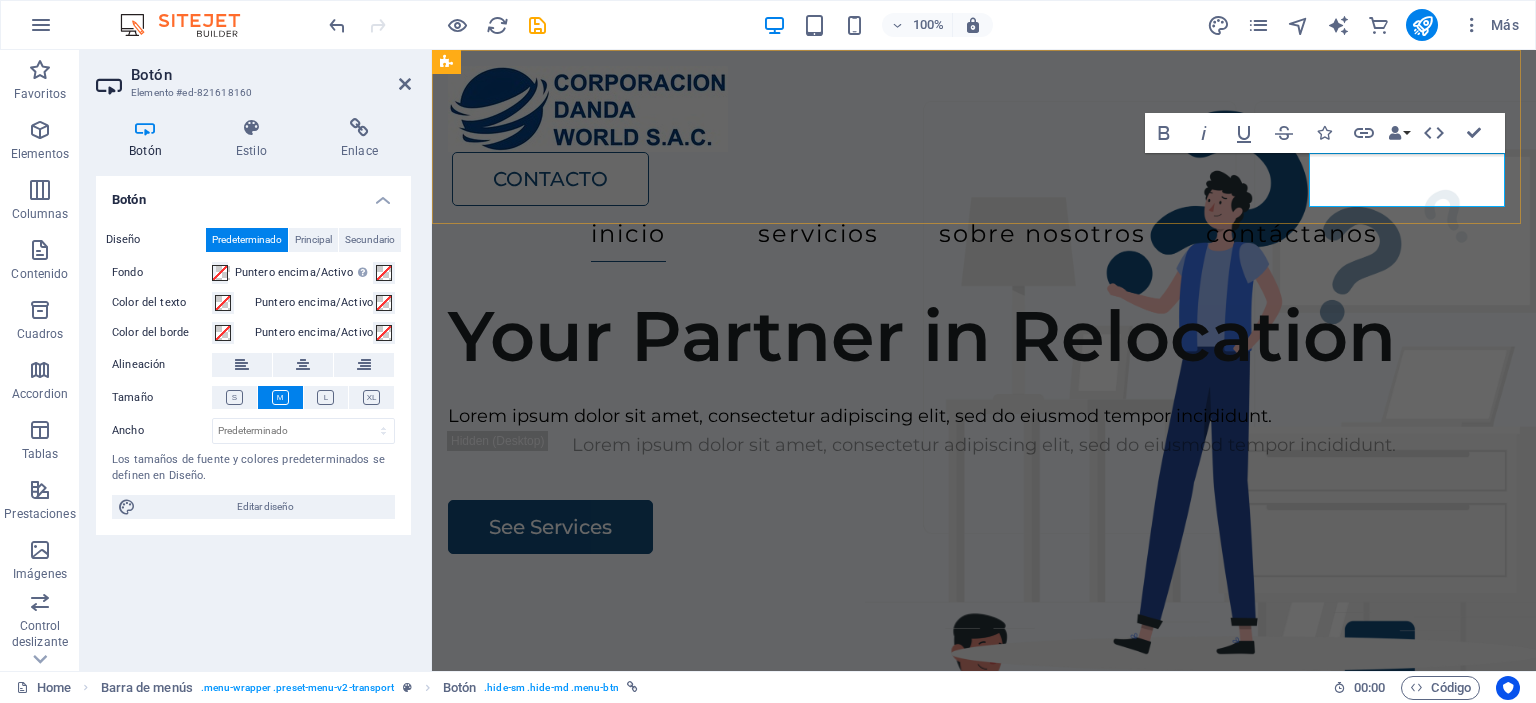 click on "CONTACTO" at bounding box center [550, 179] 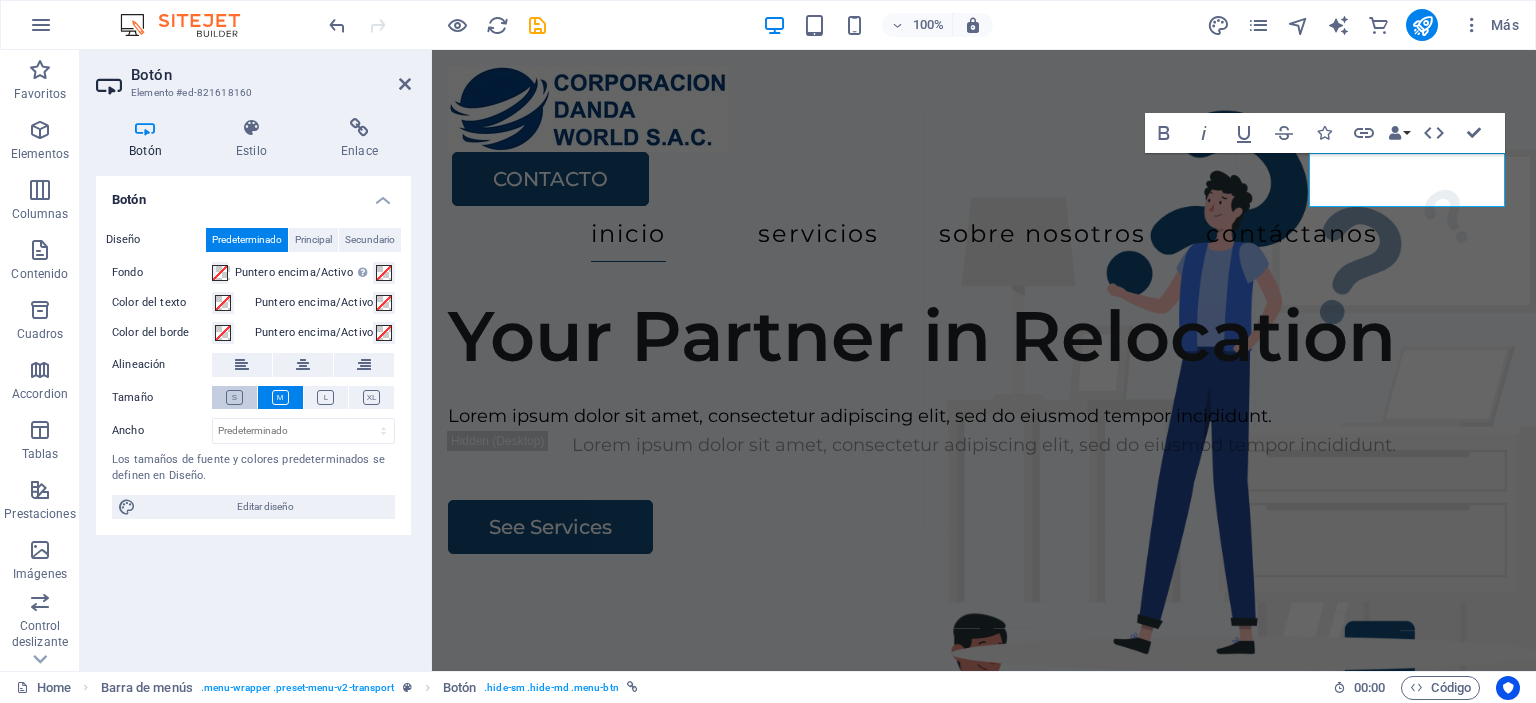 click at bounding box center [234, 397] 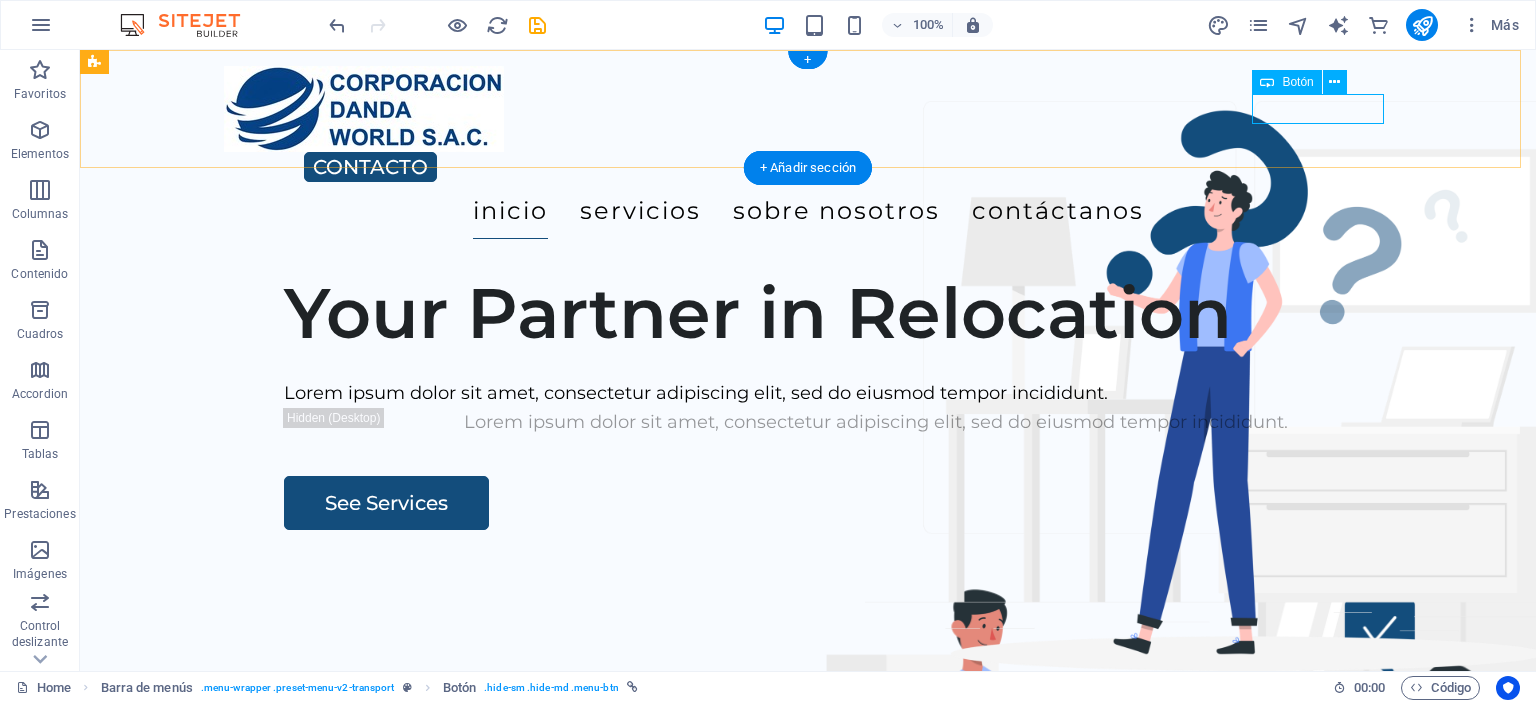 click on "CONTACTO" at bounding box center (848, 167) 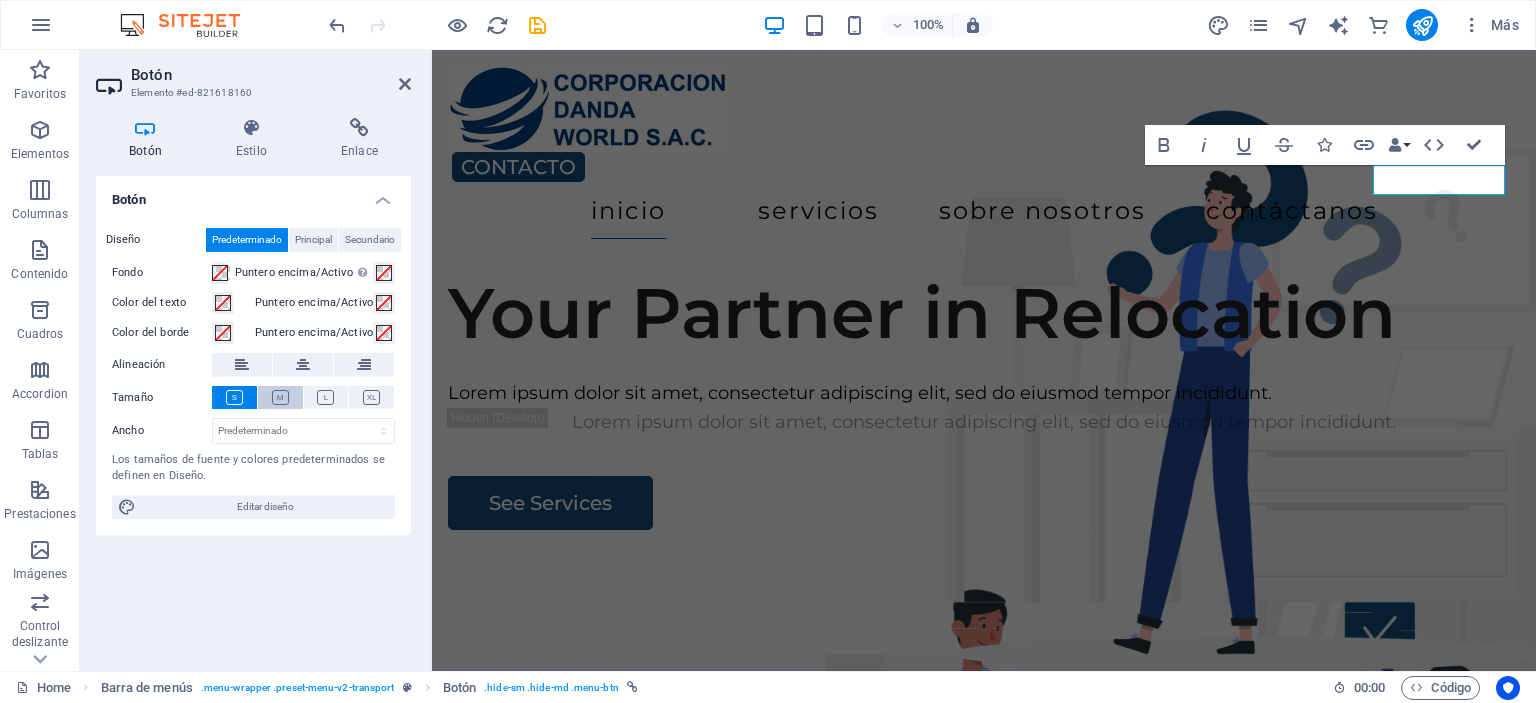 click at bounding box center [280, 397] 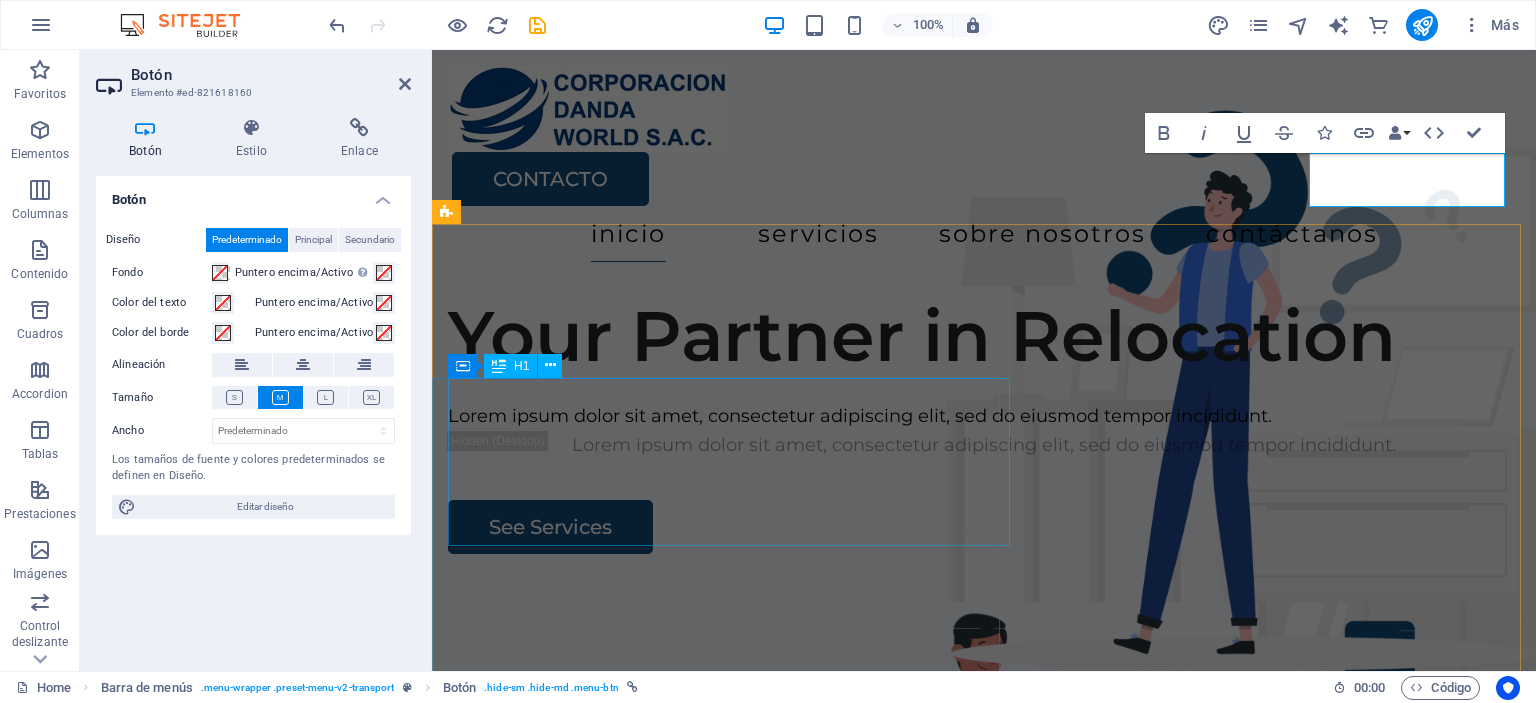 click on "Your Partner in Relocation" at bounding box center (984, 336) 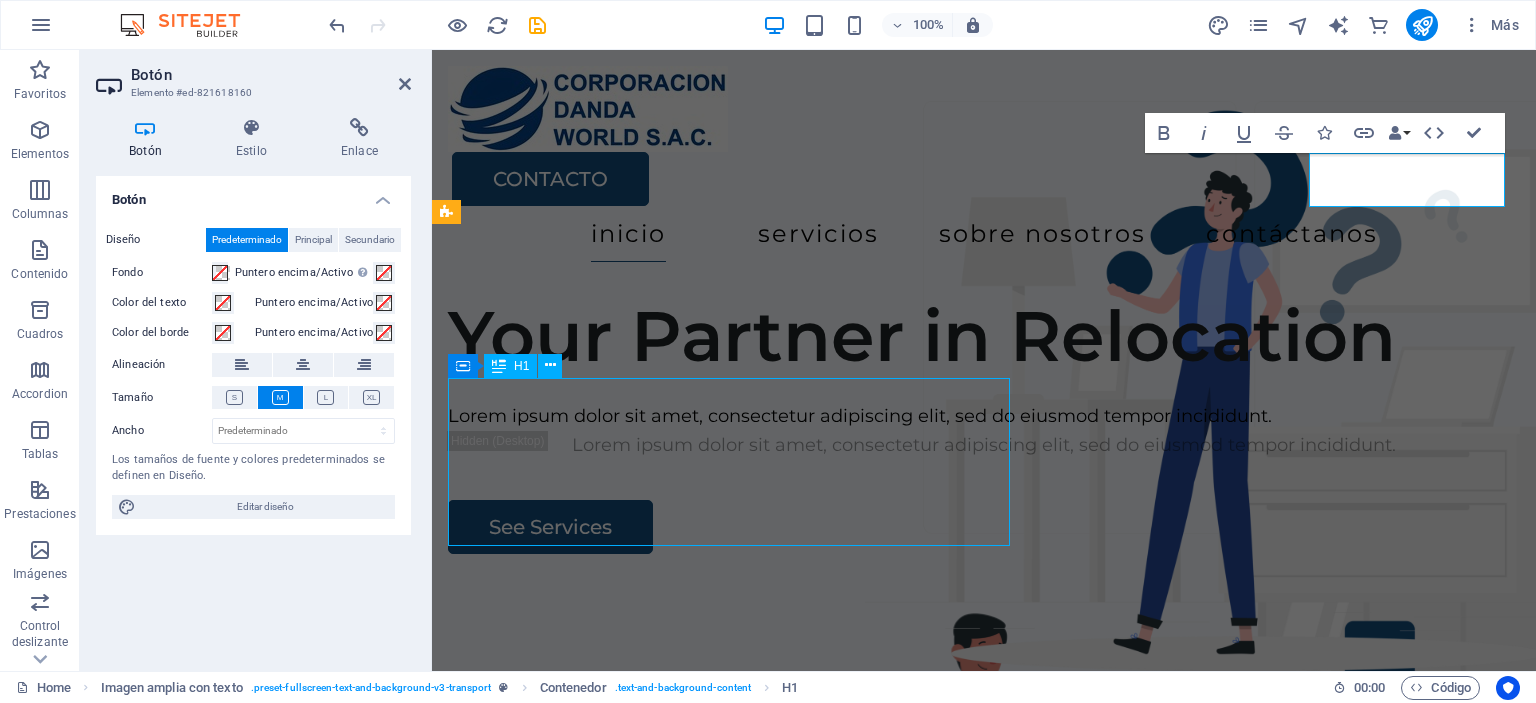 click on "Your Partner in Relocation" at bounding box center [984, 336] 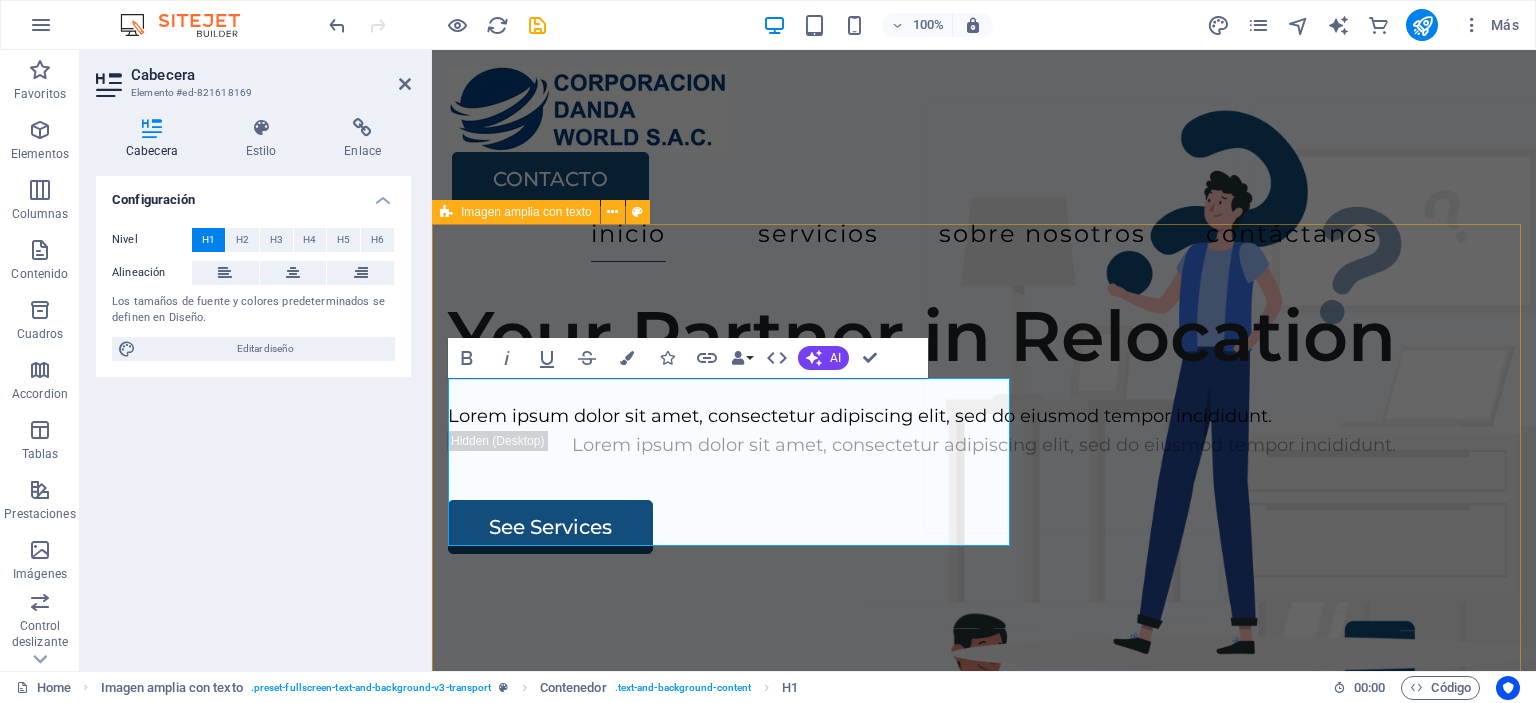 click on "Your Partner in Relocation Lorem ipsum dolor sit amet, consectetur adipiscing elit, sed do eiusmod tempor incididunt.  Lorem ipsum dolor sit amet, consectetur adipiscing elit, sed do eiusmod tempor incididunt.  See Services" at bounding box center [984, 661] 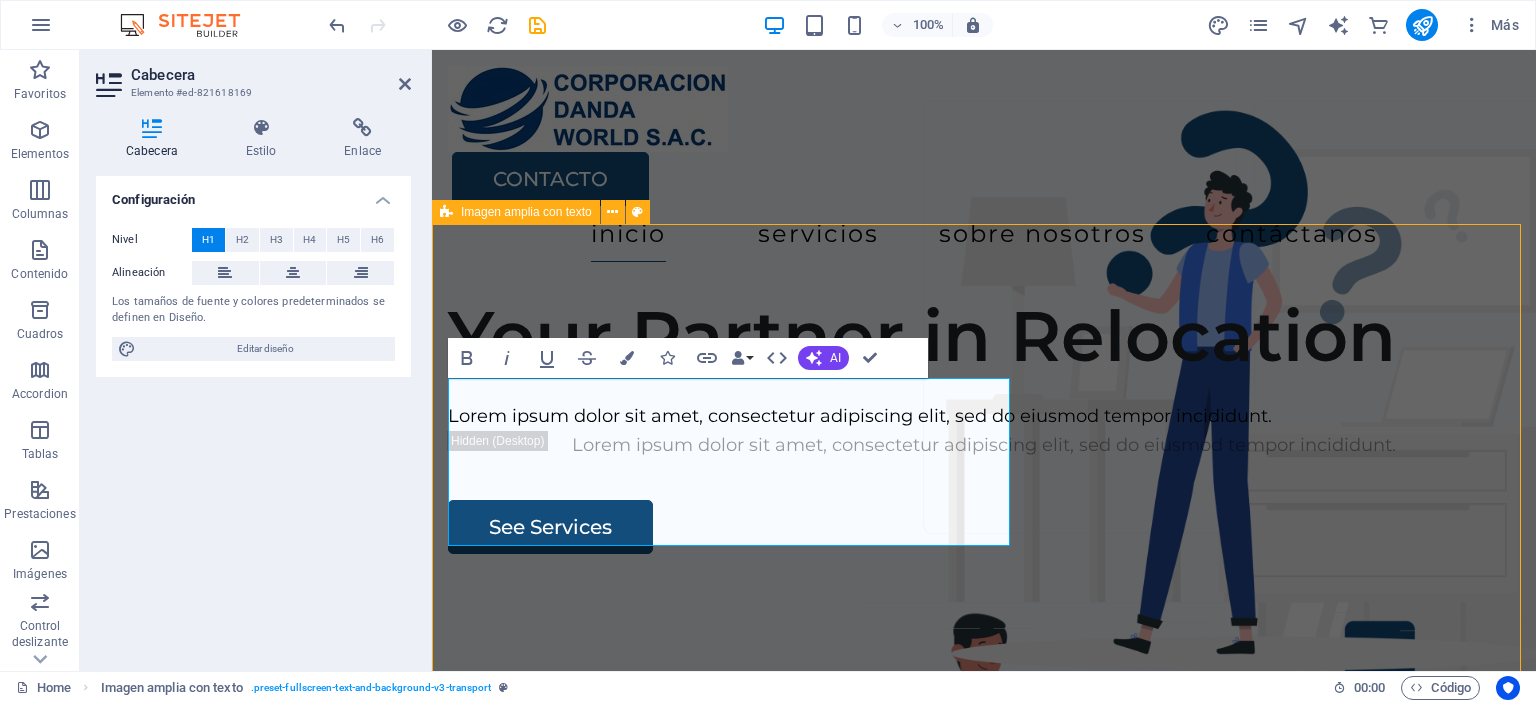 click on "Your Partner in Relocation Lorem ipsum dolor sit amet, consectetur adipiscing elit, sed do eiusmod tempor incididunt.  Lorem ipsum dolor sit amet, consectetur adipiscing elit, sed do eiusmod tempor incididunt.  See Services" at bounding box center [984, 661] 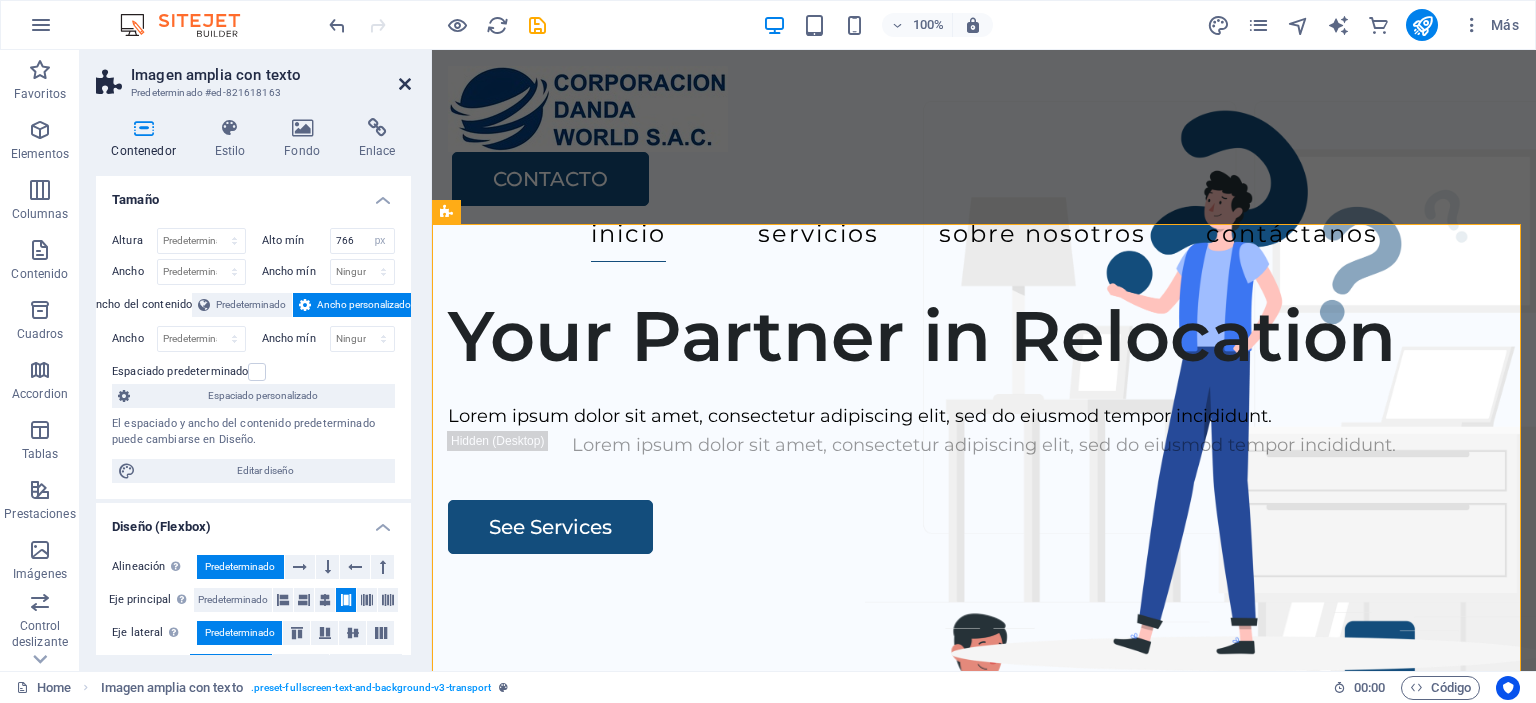 click at bounding box center [405, 84] 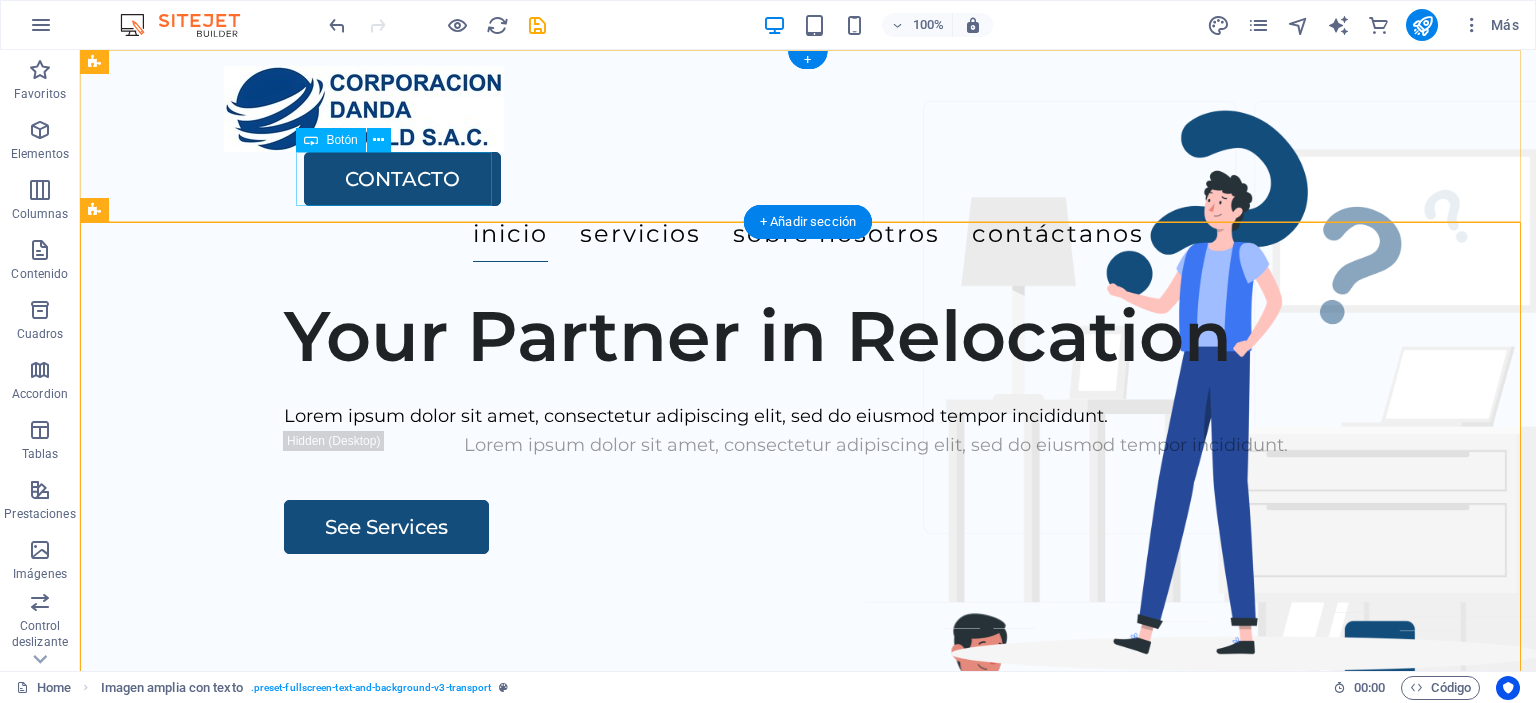click on "CONTACTO" at bounding box center [848, 179] 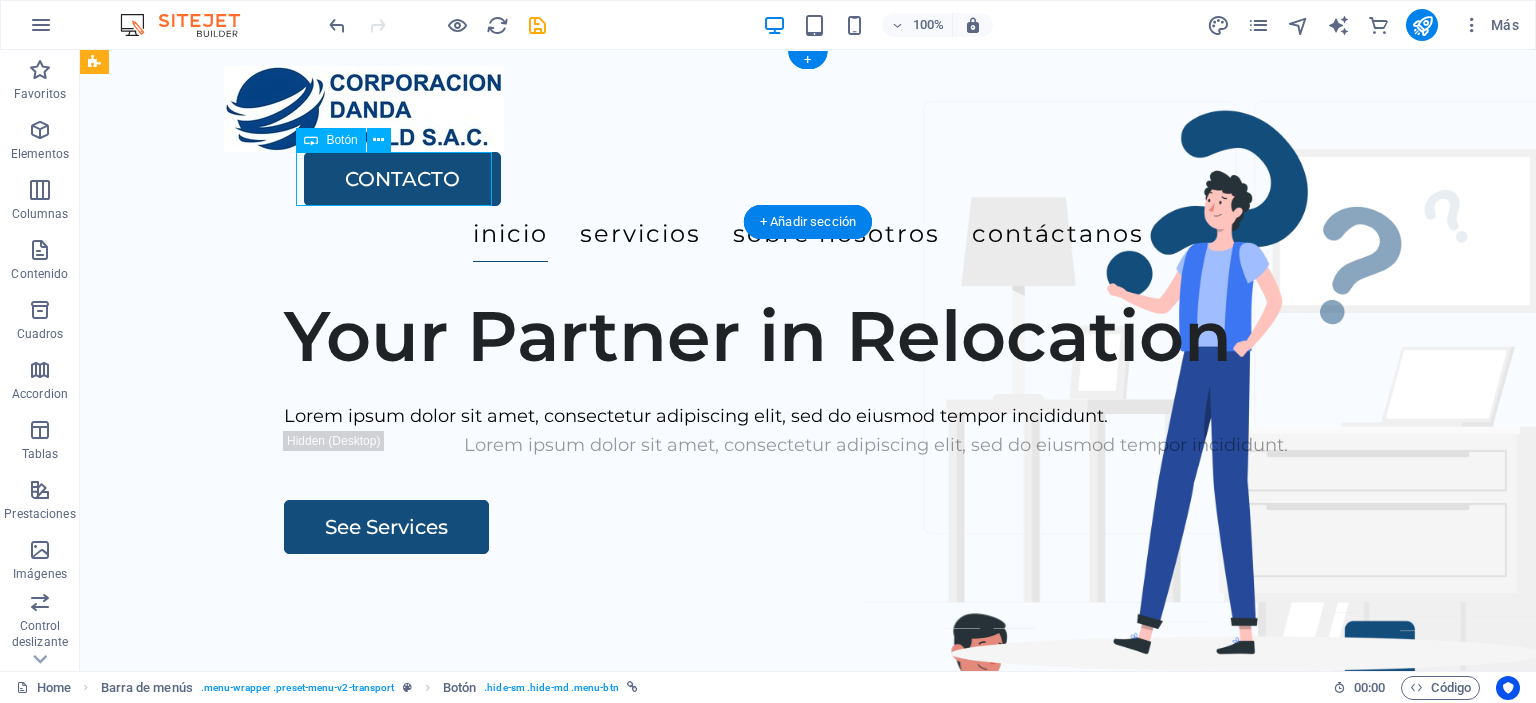 click on "CONTACTO" at bounding box center [848, 179] 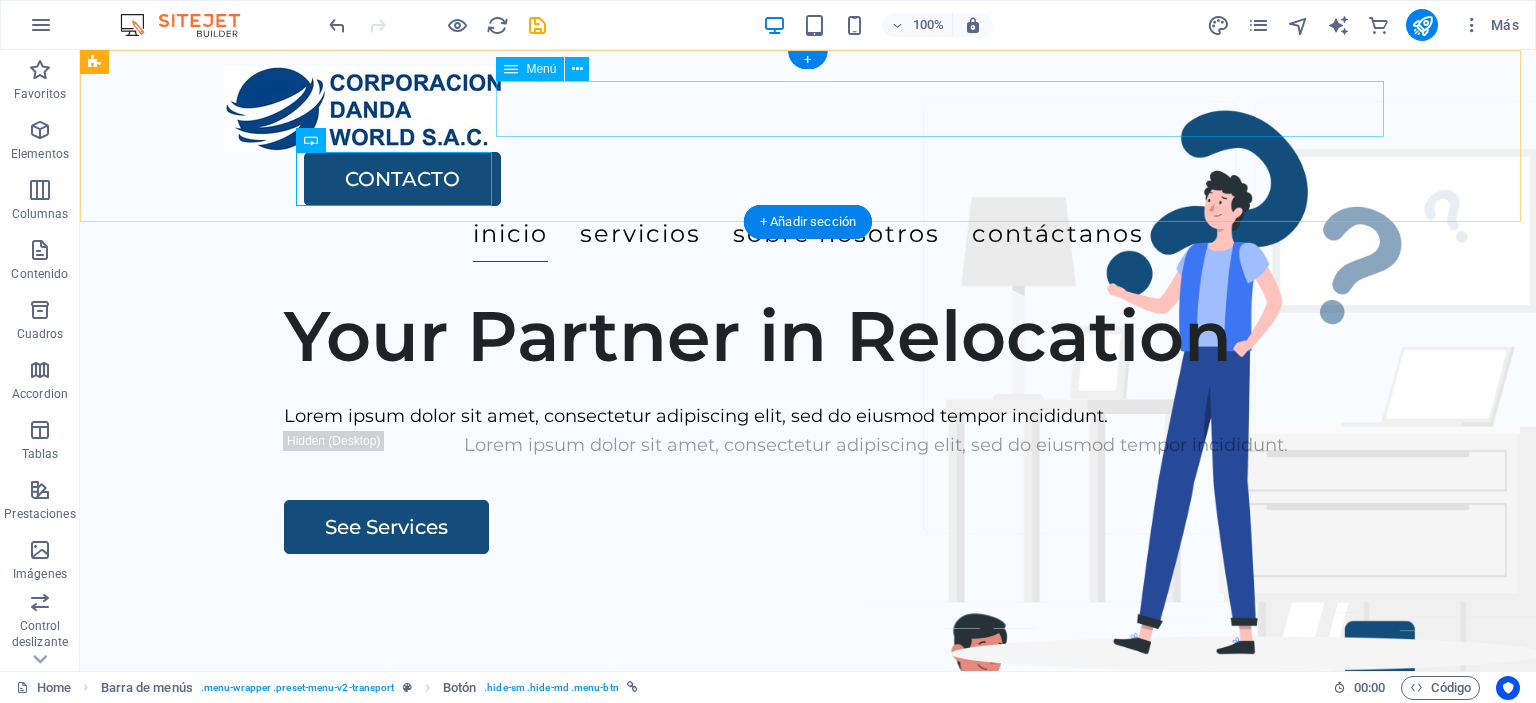 click on "INICIO SERVICIOS SOBRE NOSOTROS CONTÁCTANOS" at bounding box center (808, 234) 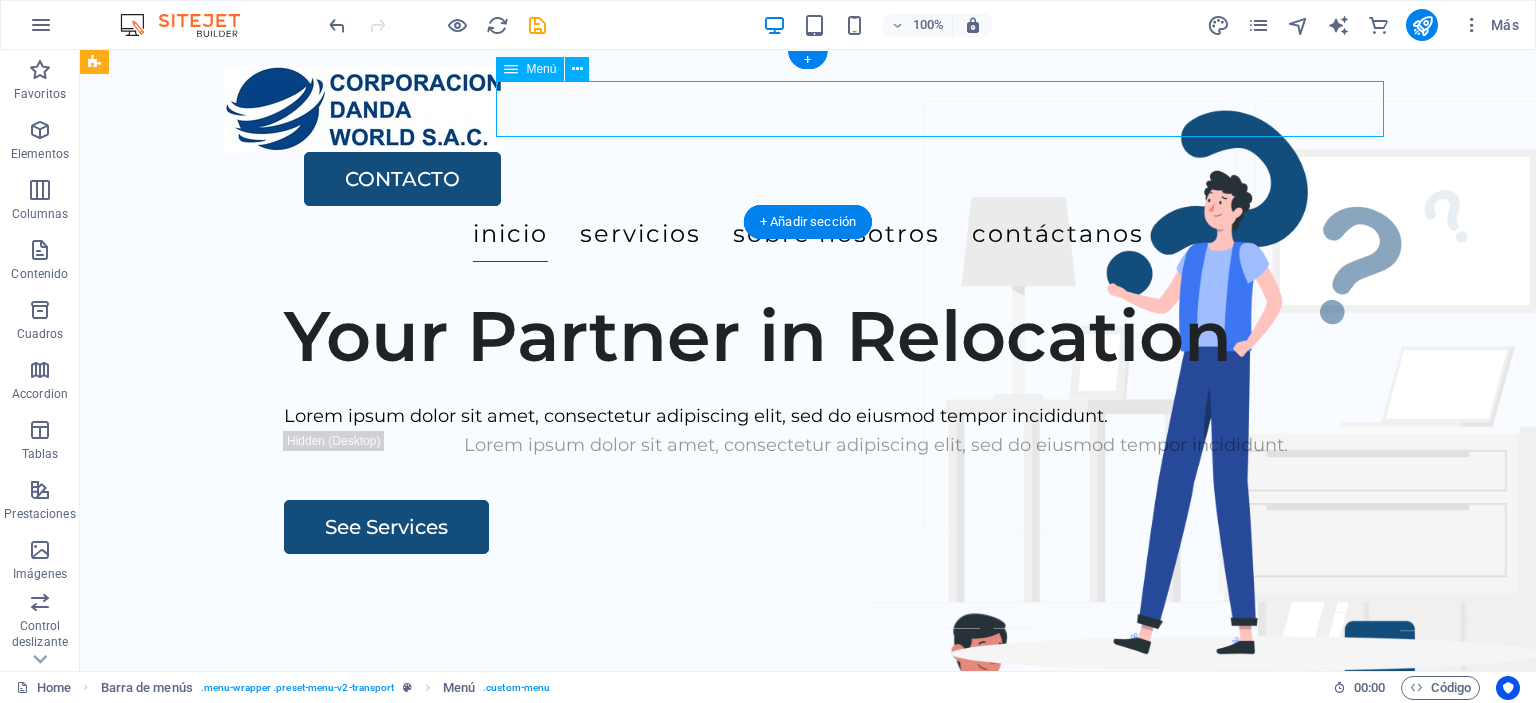 click on "INICIO SERVICIOS SOBRE NOSOTROS CONTÁCTANOS" at bounding box center (808, 234) 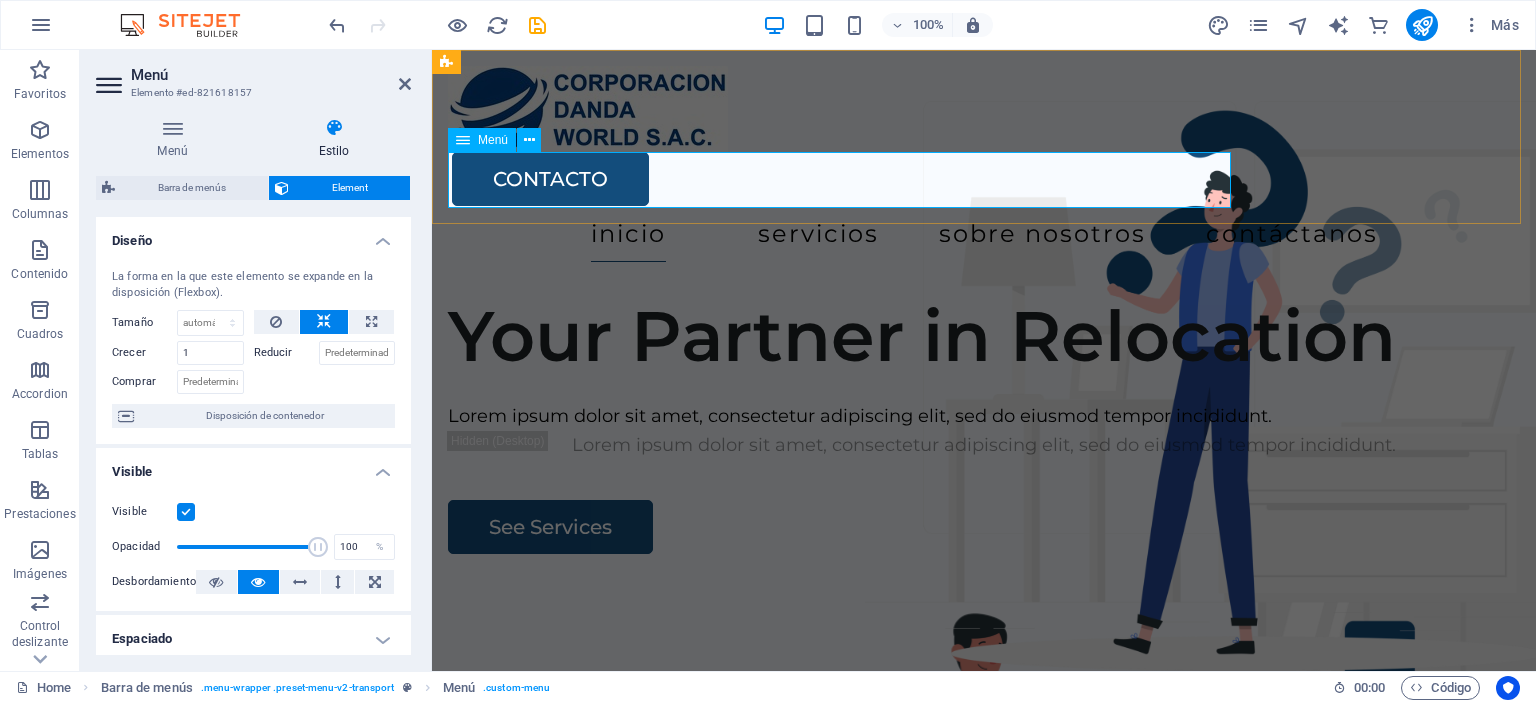 click on "INICIO SERVICIOS SOBRE NOSOTROS CONTÁCTANOS" at bounding box center [984, 234] 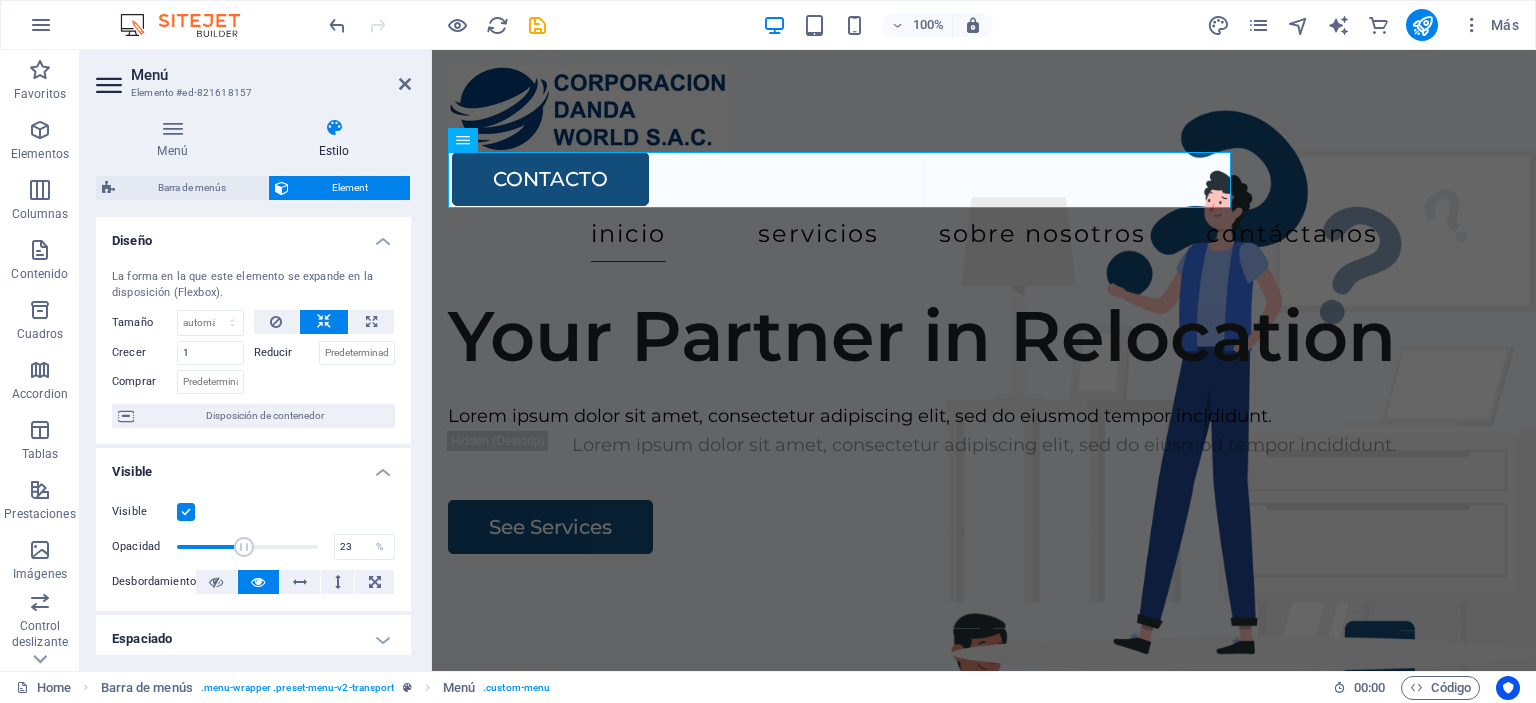 drag, startPoint x: 303, startPoint y: 542, endPoint x: 208, endPoint y: 541, distance: 95.005264 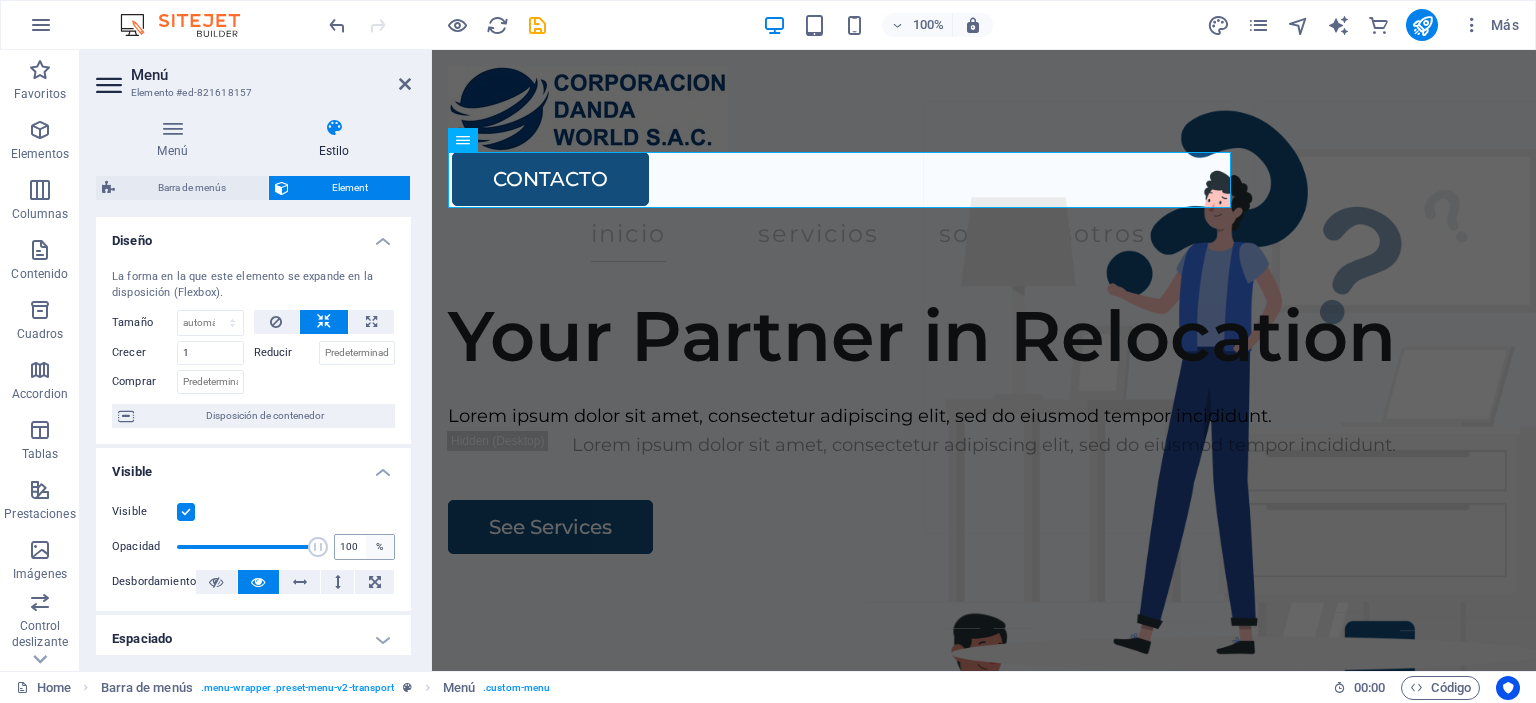 drag, startPoint x: 208, startPoint y: 541, endPoint x: 369, endPoint y: 541, distance: 161 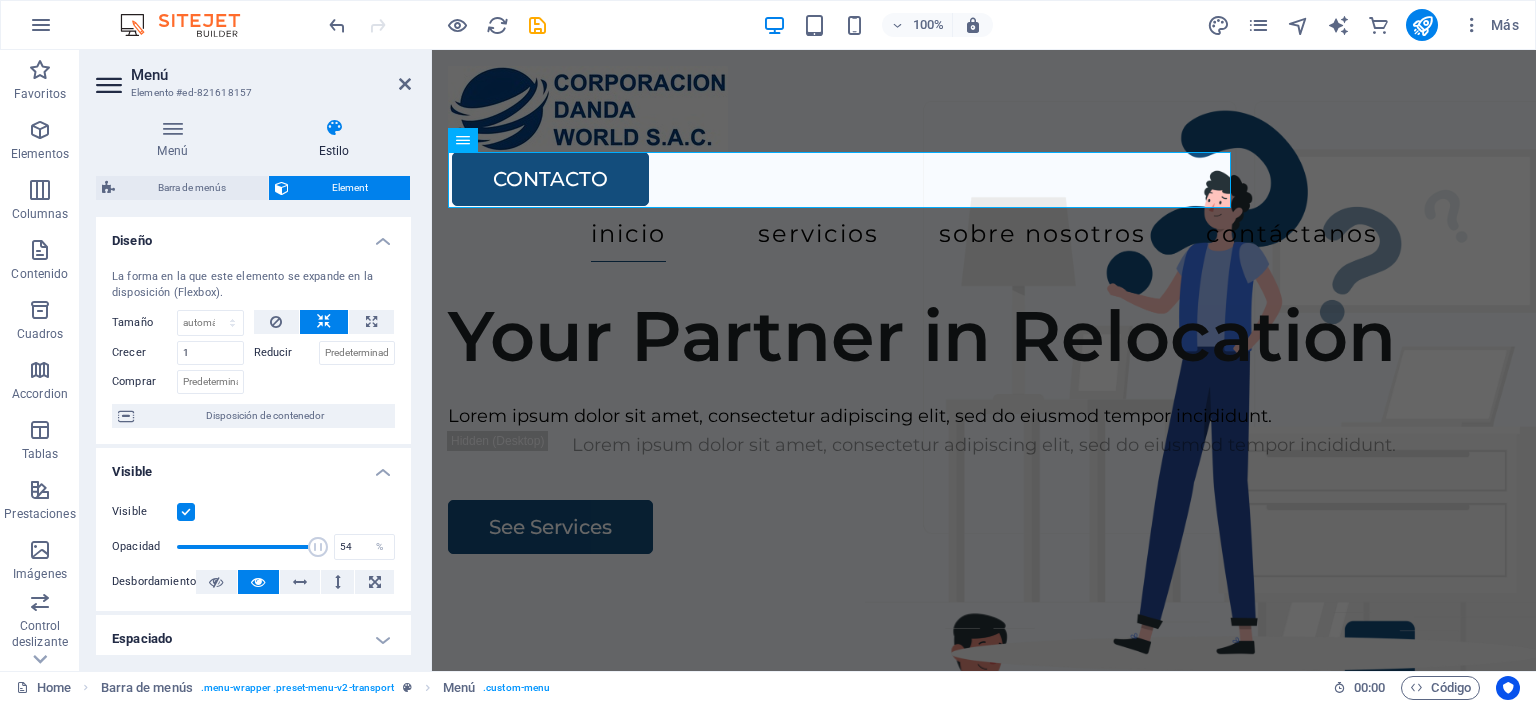 drag, startPoint x: 255, startPoint y: 545, endPoint x: 245, endPoint y: 544, distance: 10.049875 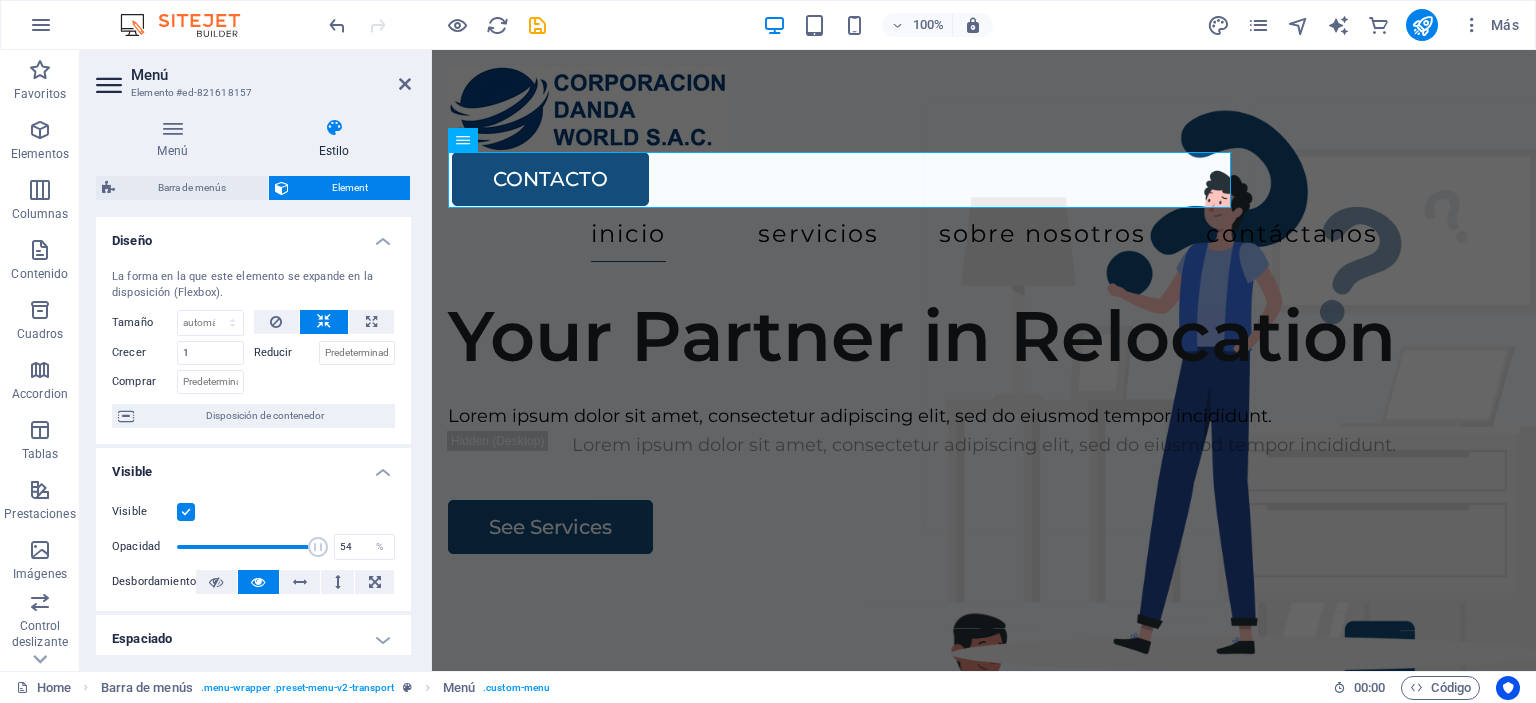 click at bounding box center (318, 547) 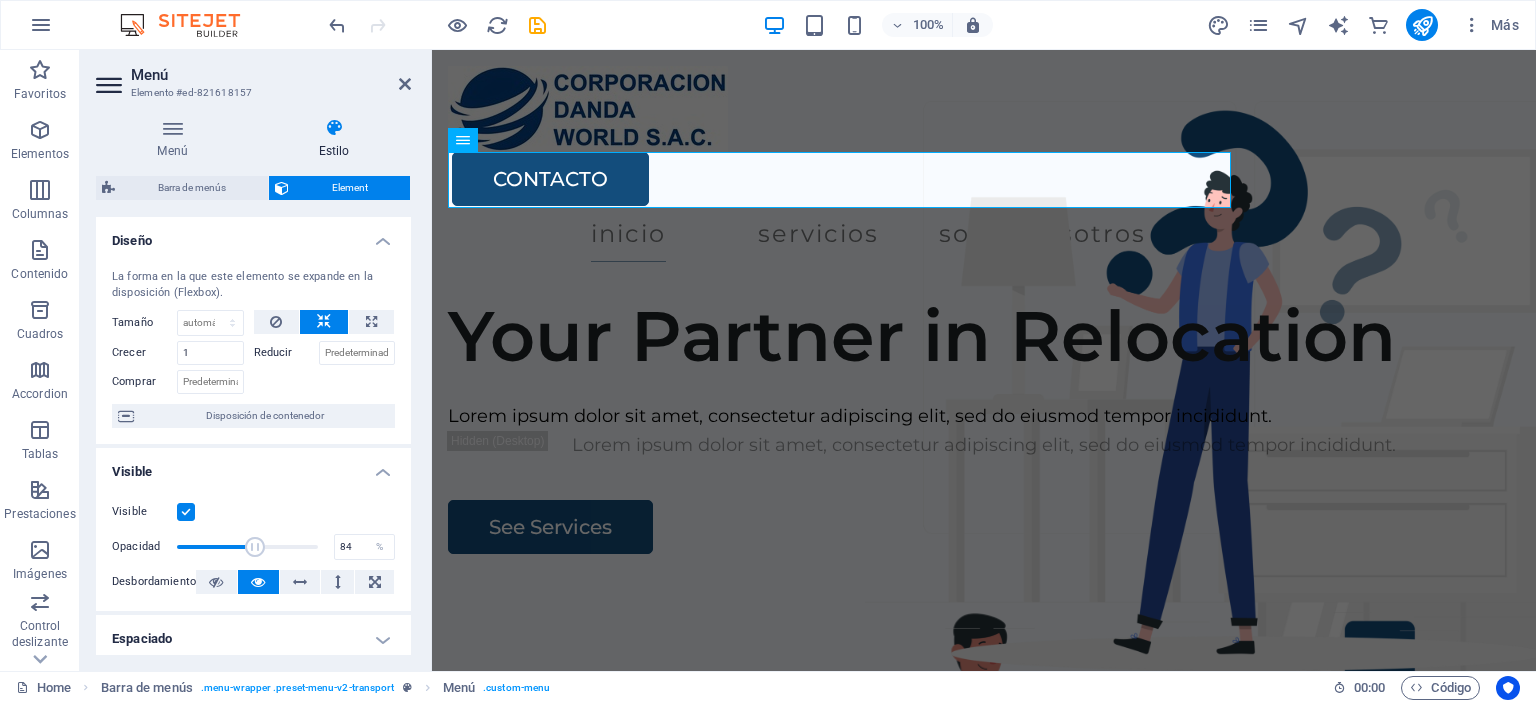 type on "100" 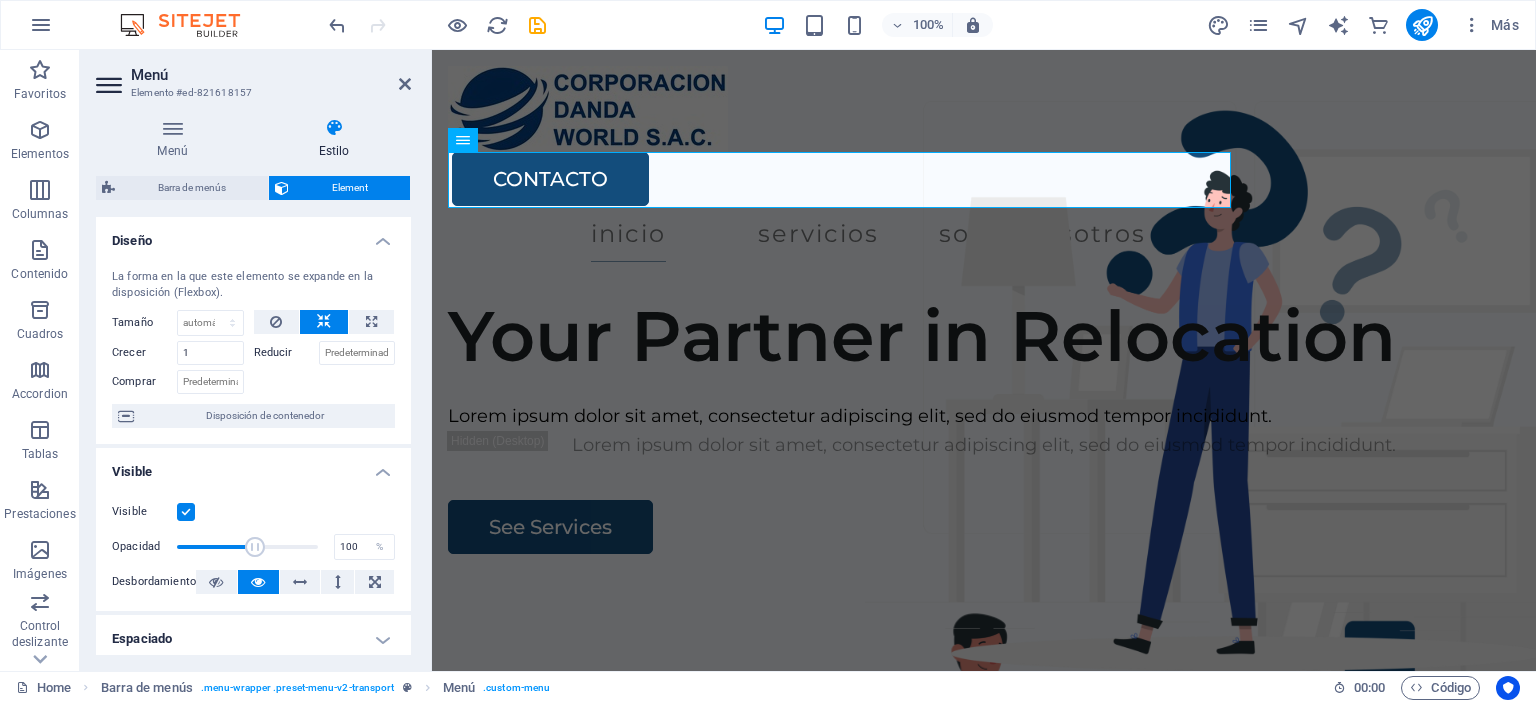 drag, startPoint x: 253, startPoint y: 547, endPoint x: 424, endPoint y: 561, distance: 171.57214 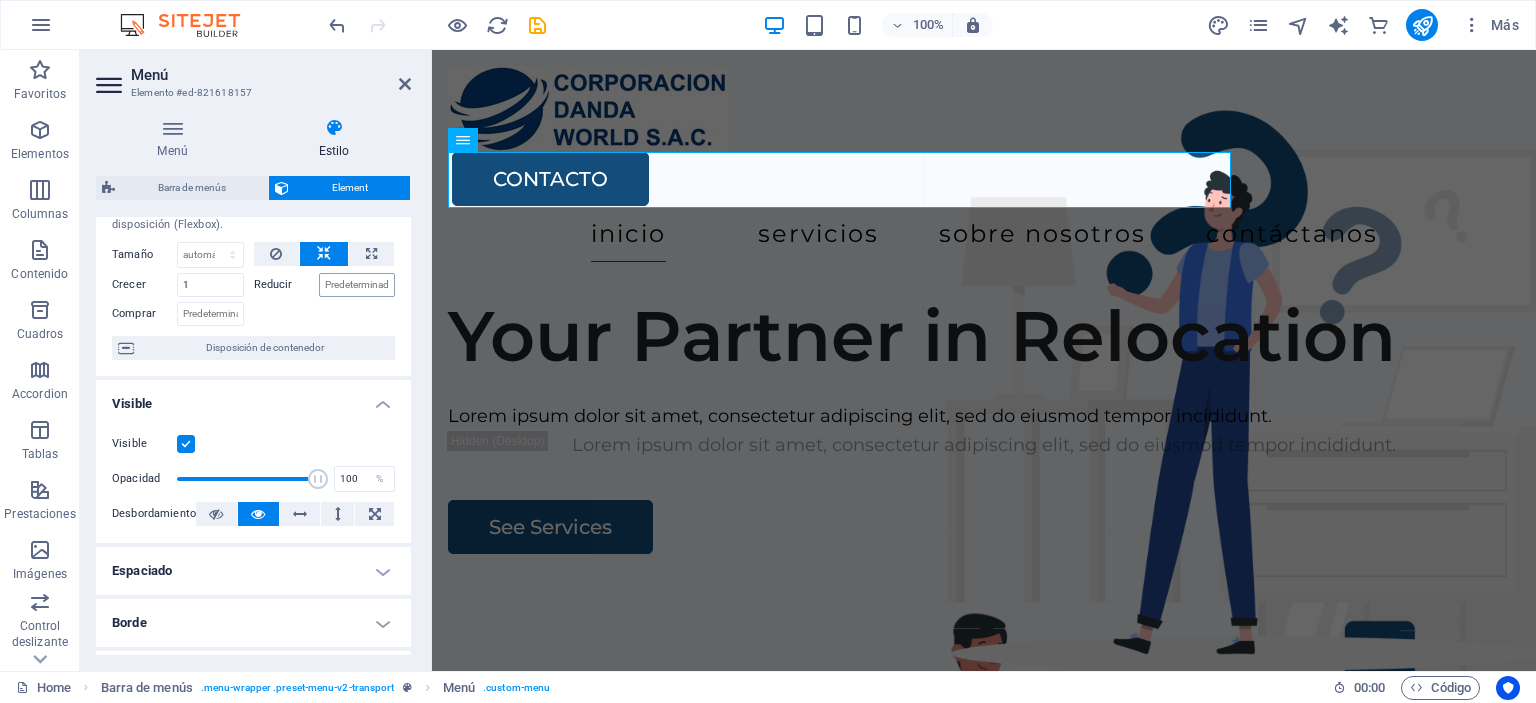 scroll, scrollTop: 100, scrollLeft: 0, axis: vertical 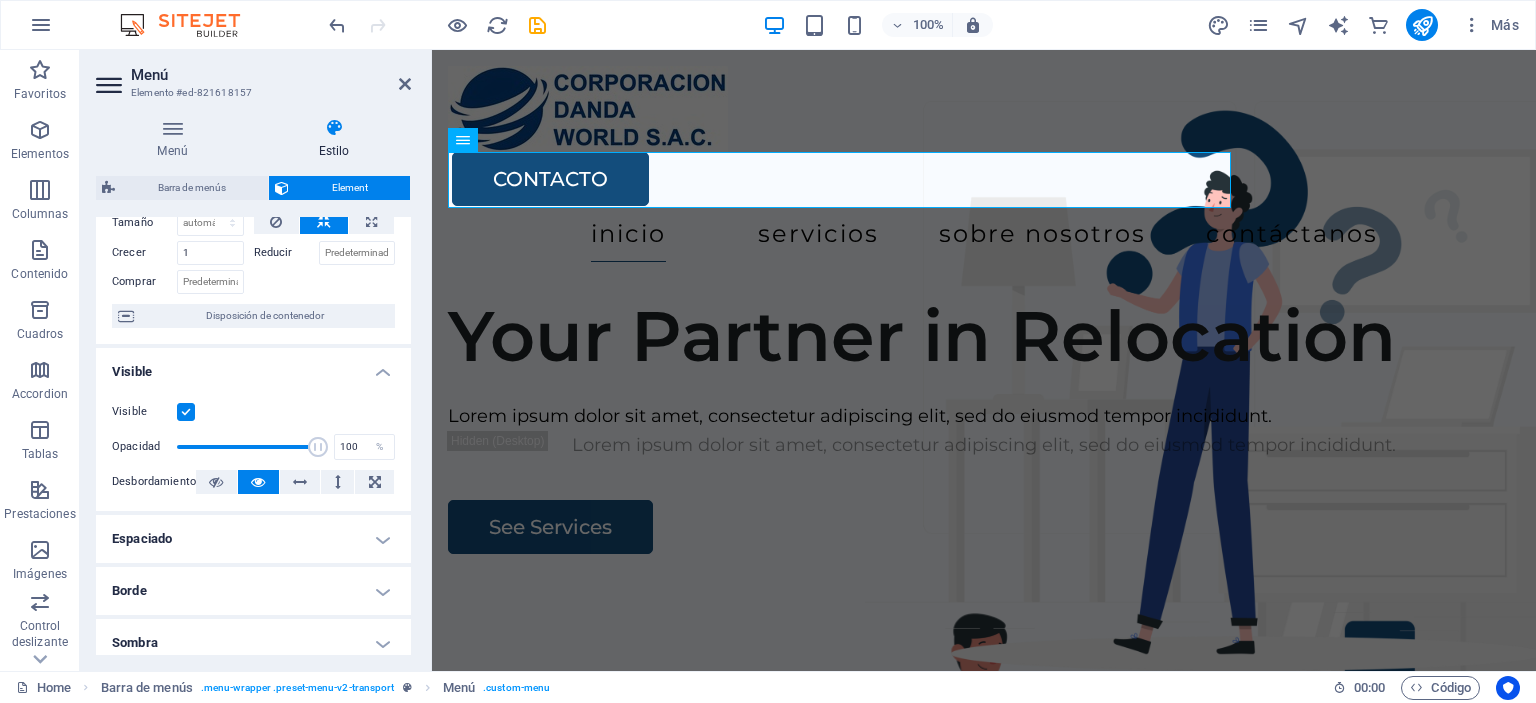 click on "Reducir" at bounding box center (286, 253) 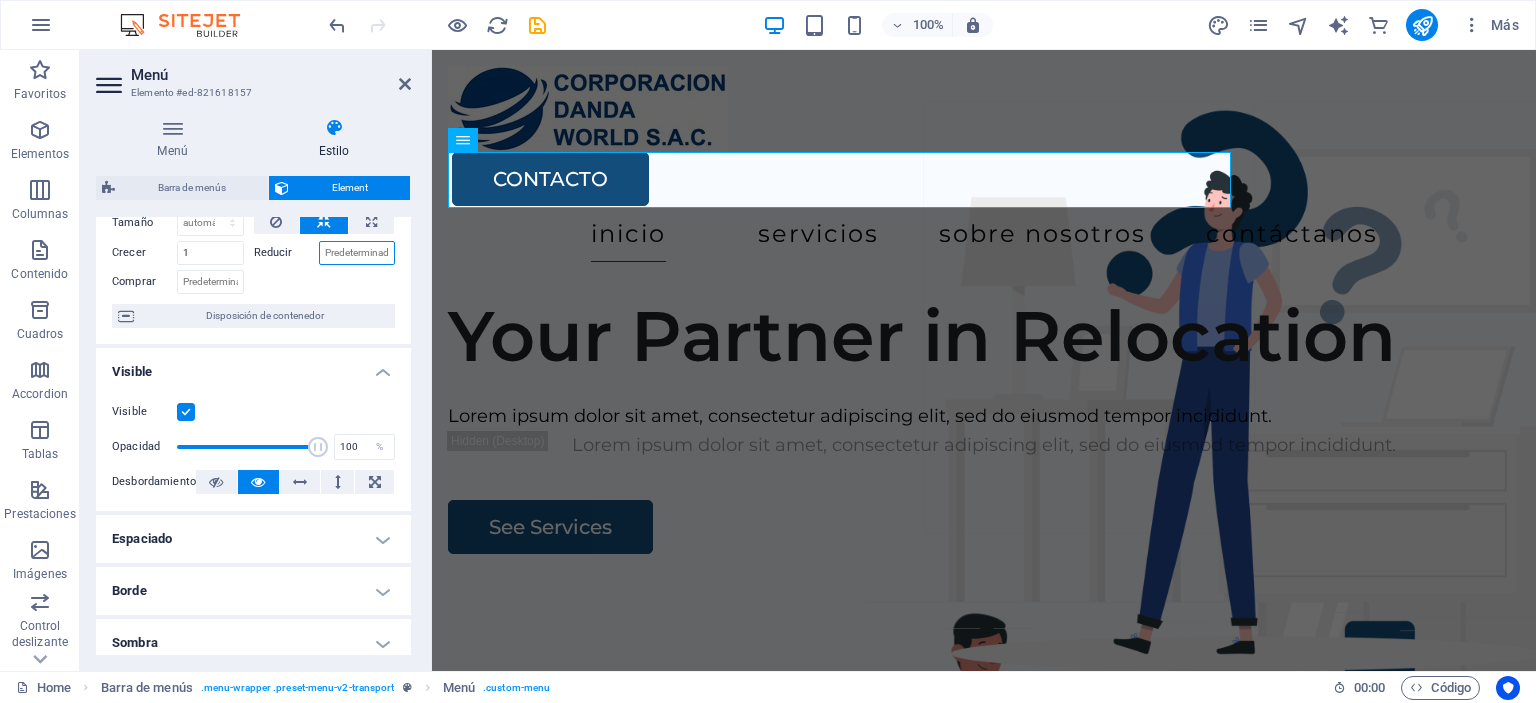 click on "Reducir" at bounding box center (357, 253) 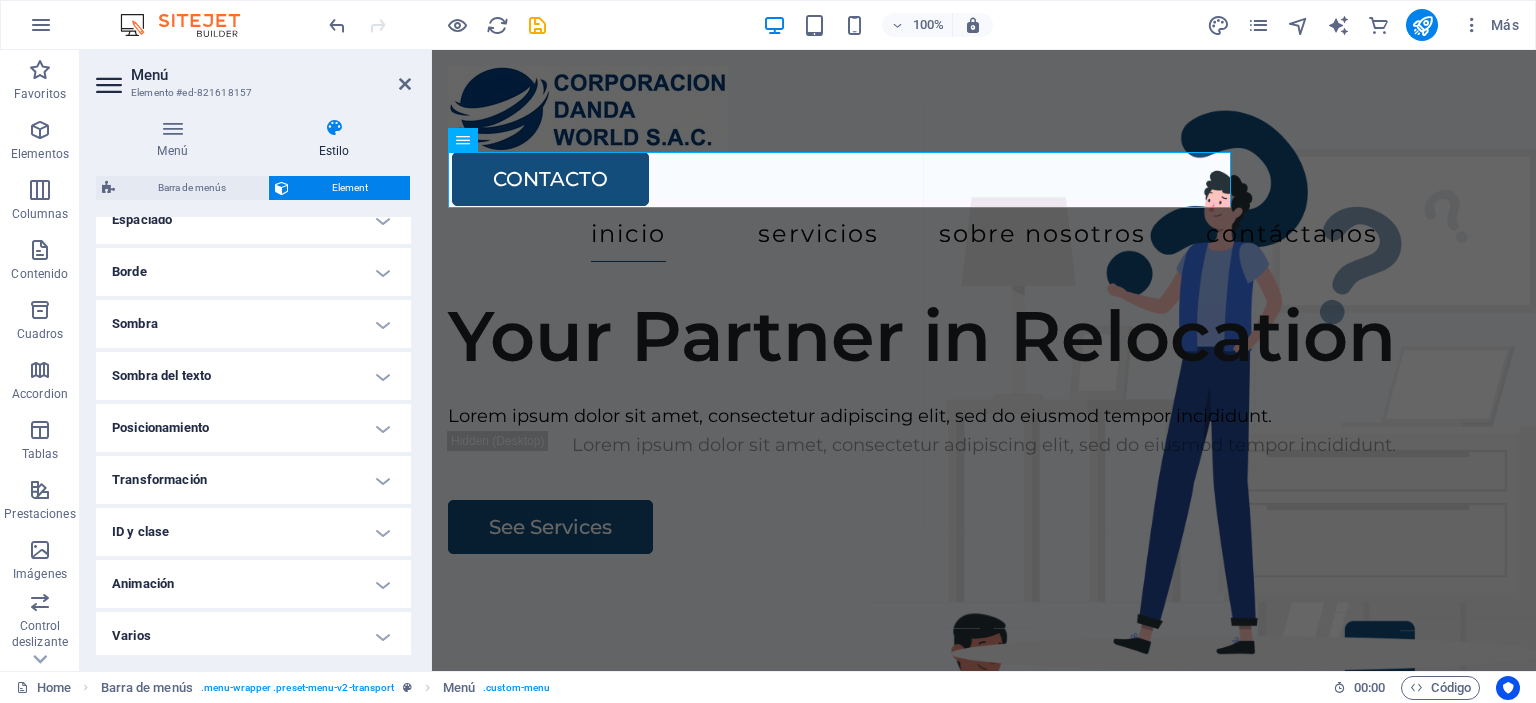 scroll, scrollTop: 423, scrollLeft: 0, axis: vertical 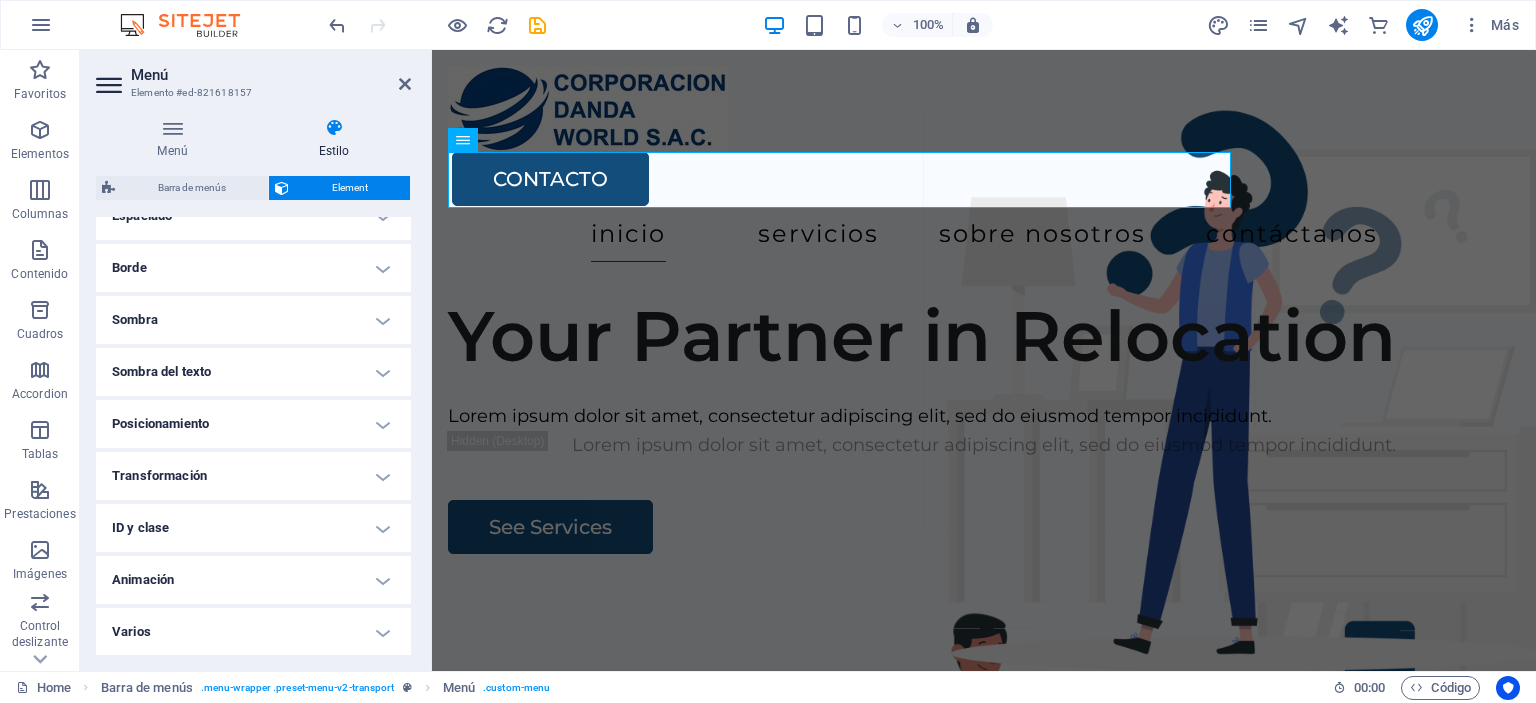 click on "Borde" at bounding box center [253, 268] 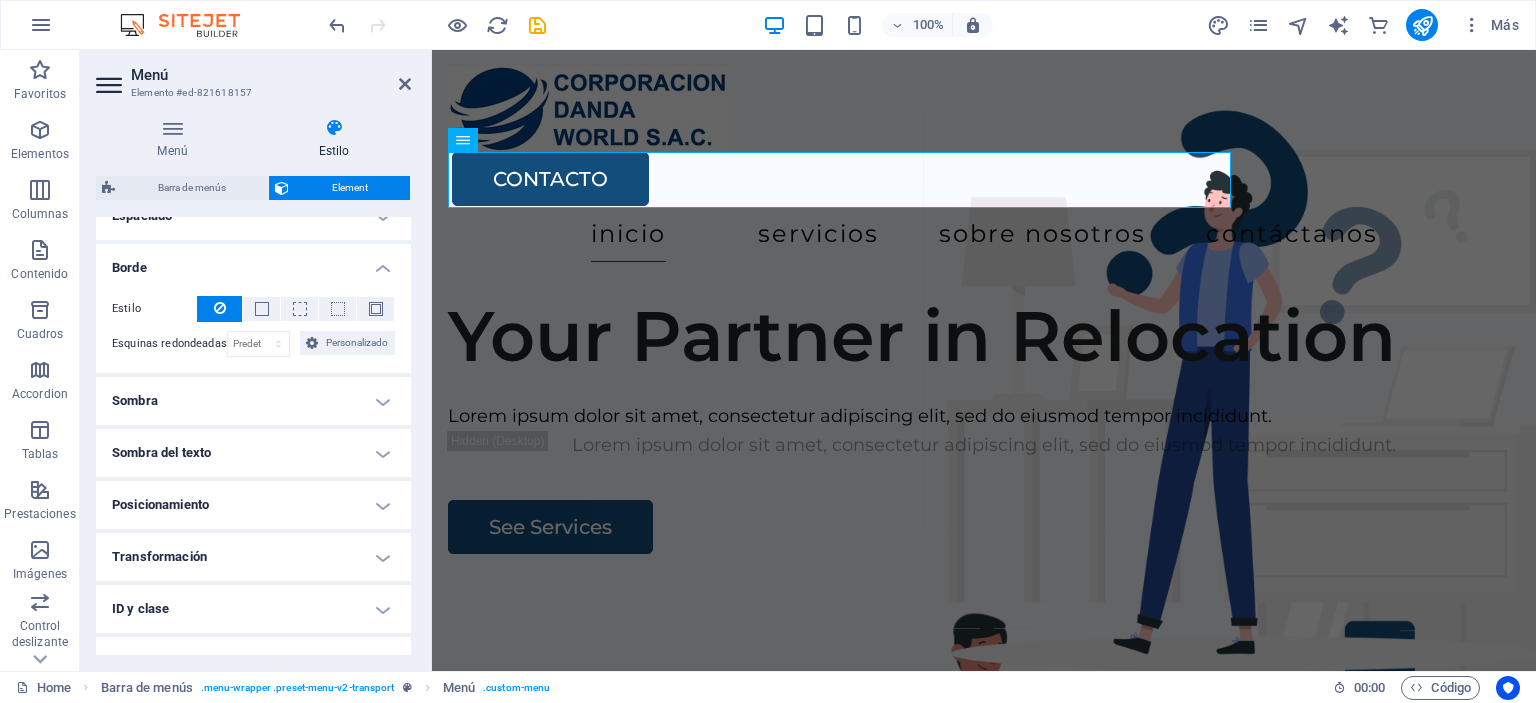 click on "Borde" at bounding box center (253, 262) 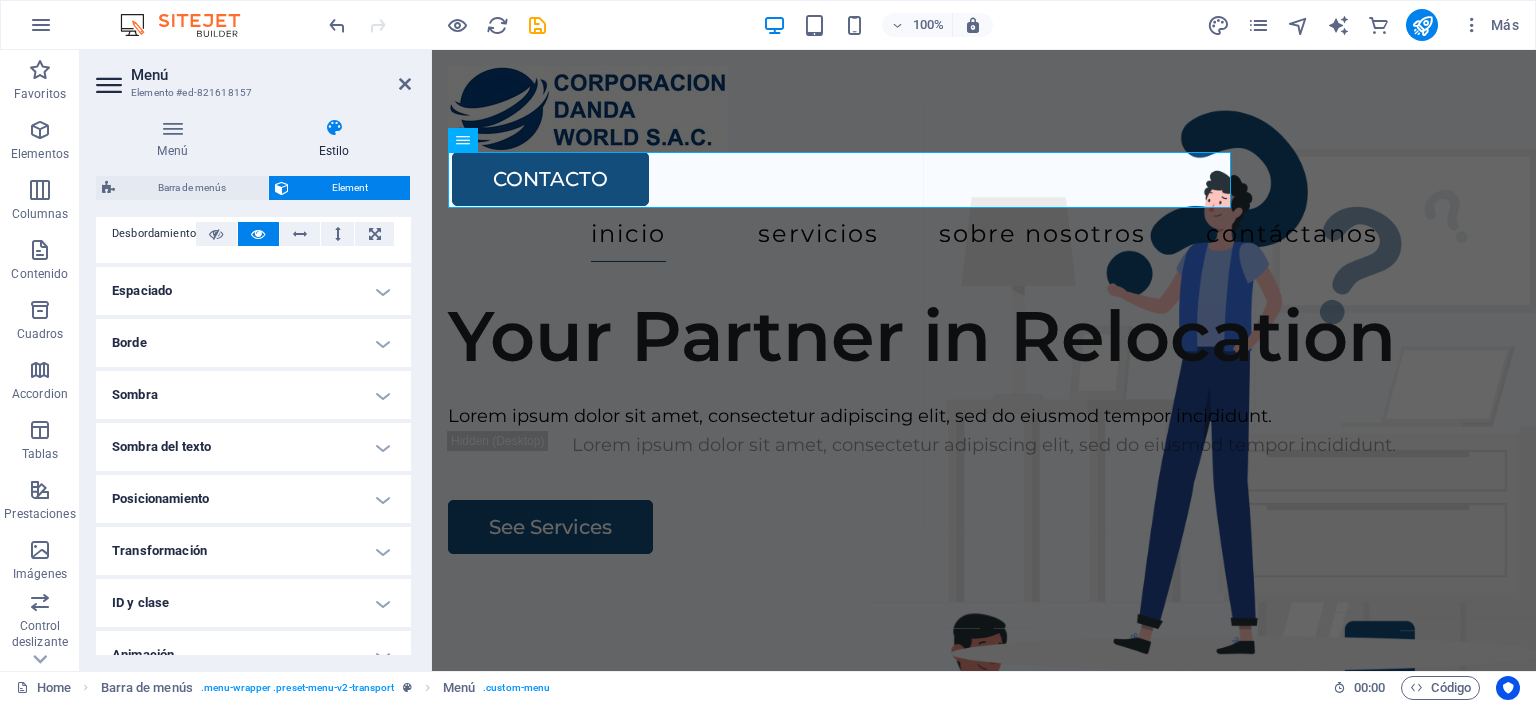 scroll, scrollTop: 323, scrollLeft: 0, axis: vertical 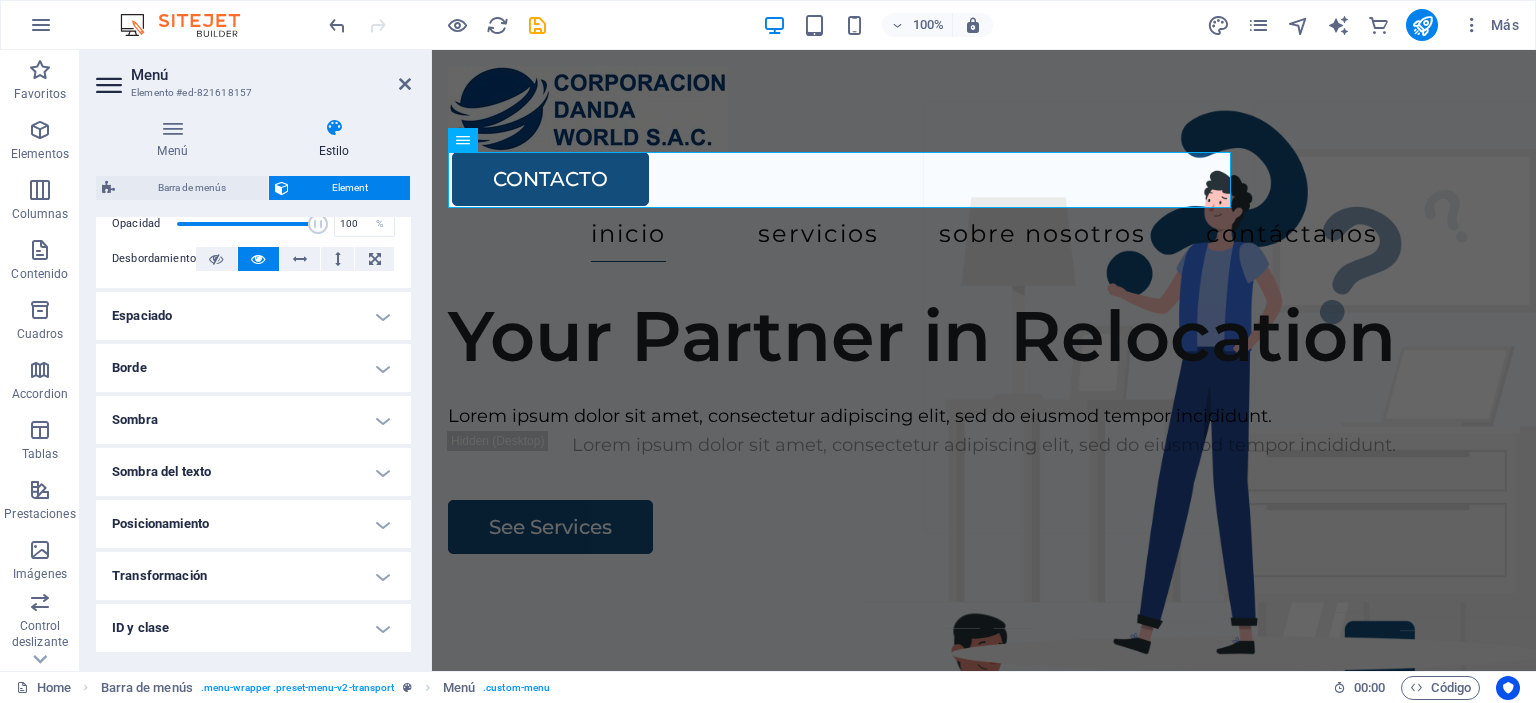 click on "Espaciado" at bounding box center [253, 316] 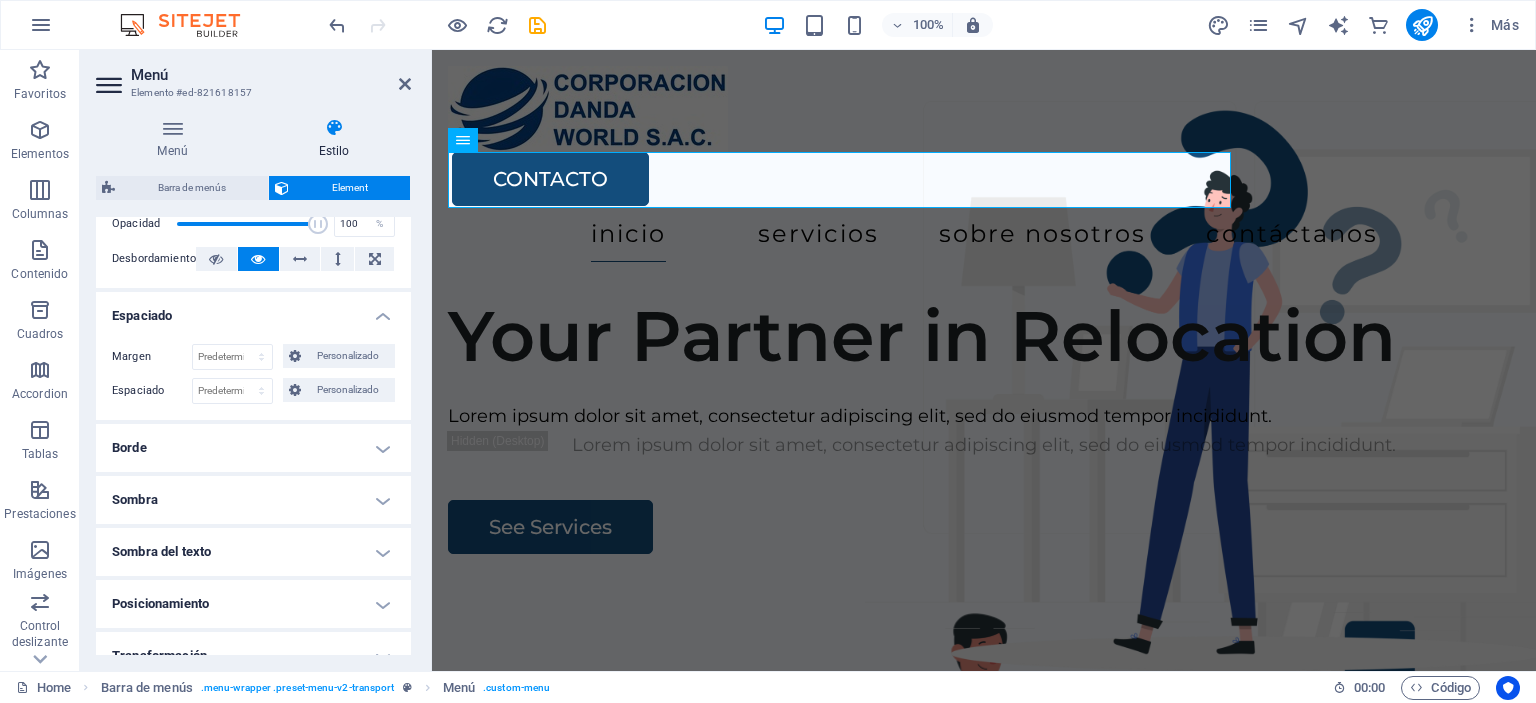 click on "Espaciado" at bounding box center [253, 310] 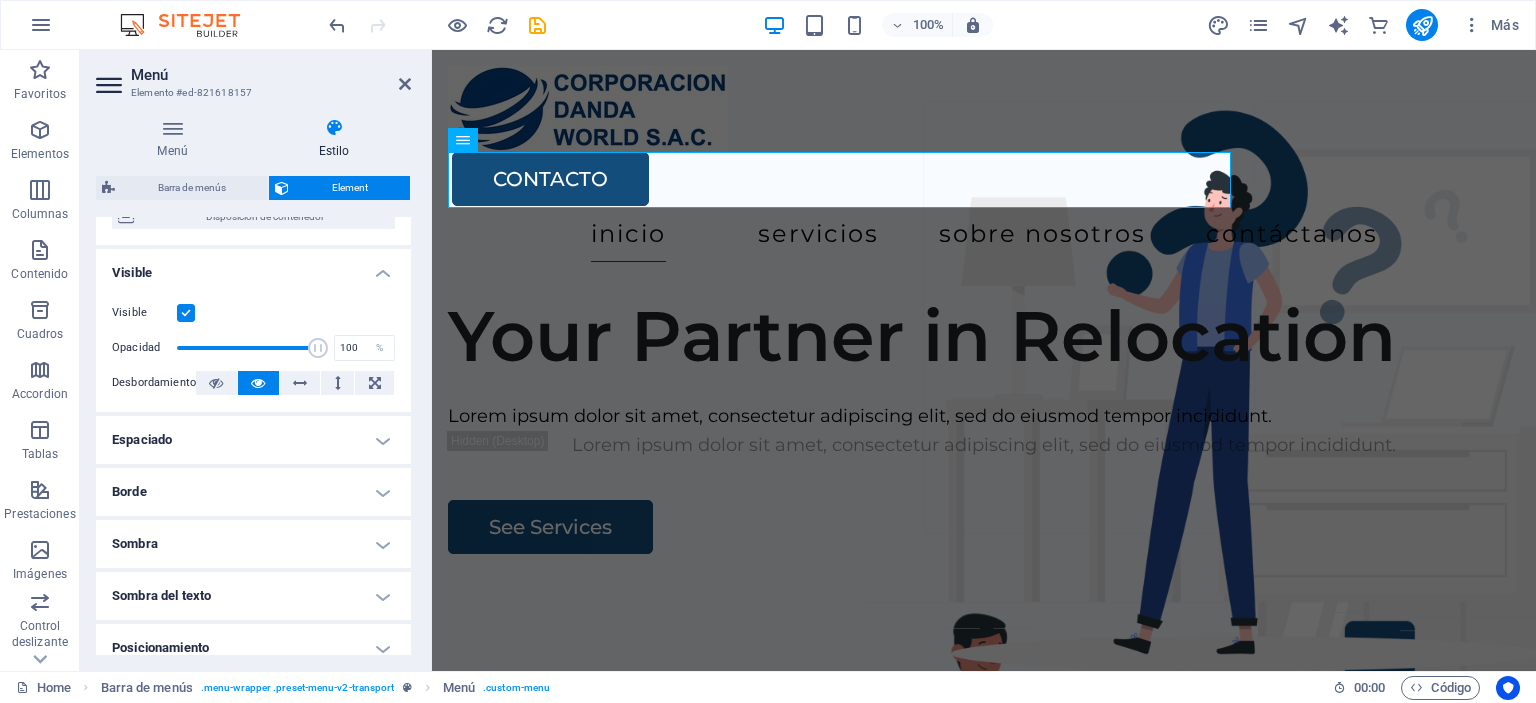scroll, scrollTop: 123, scrollLeft: 0, axis: vertical 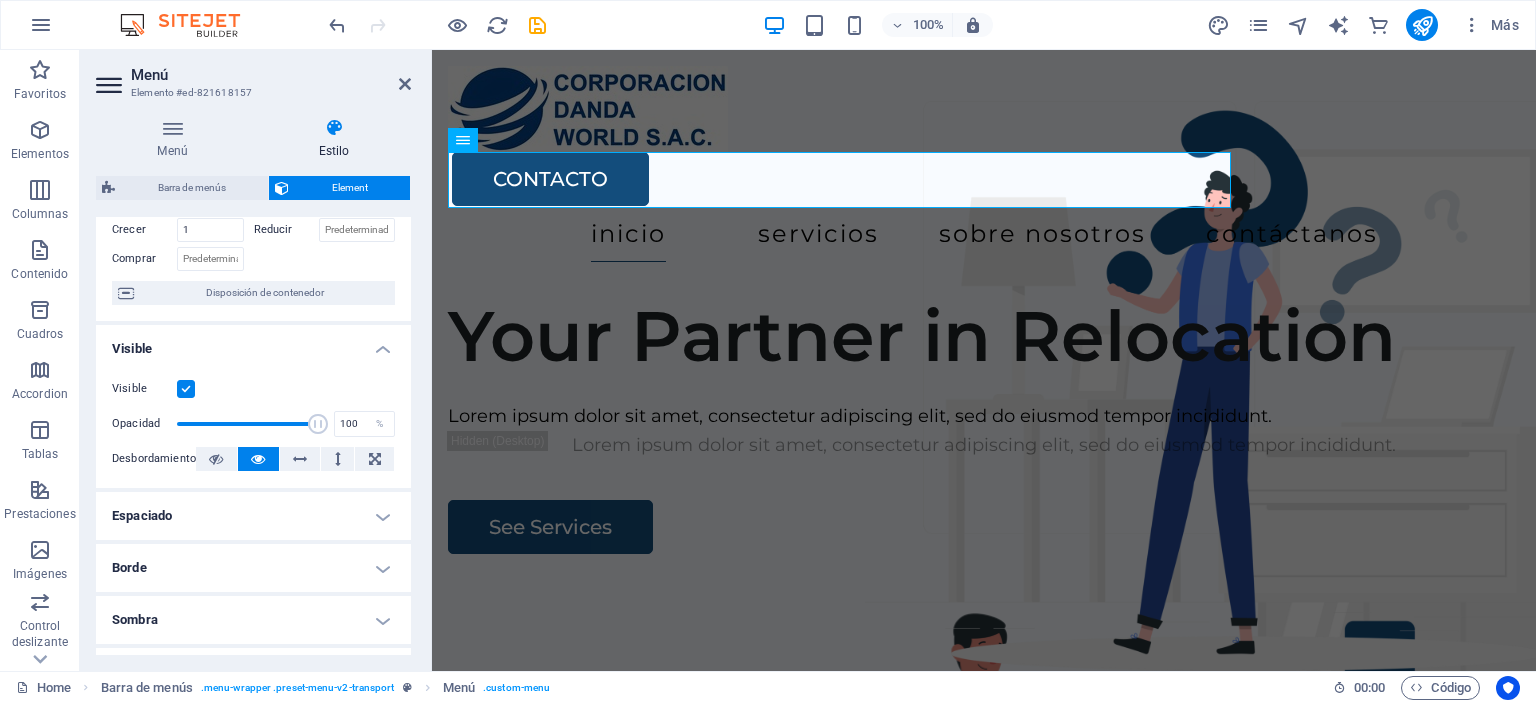 click at bounding box center (186, 389) 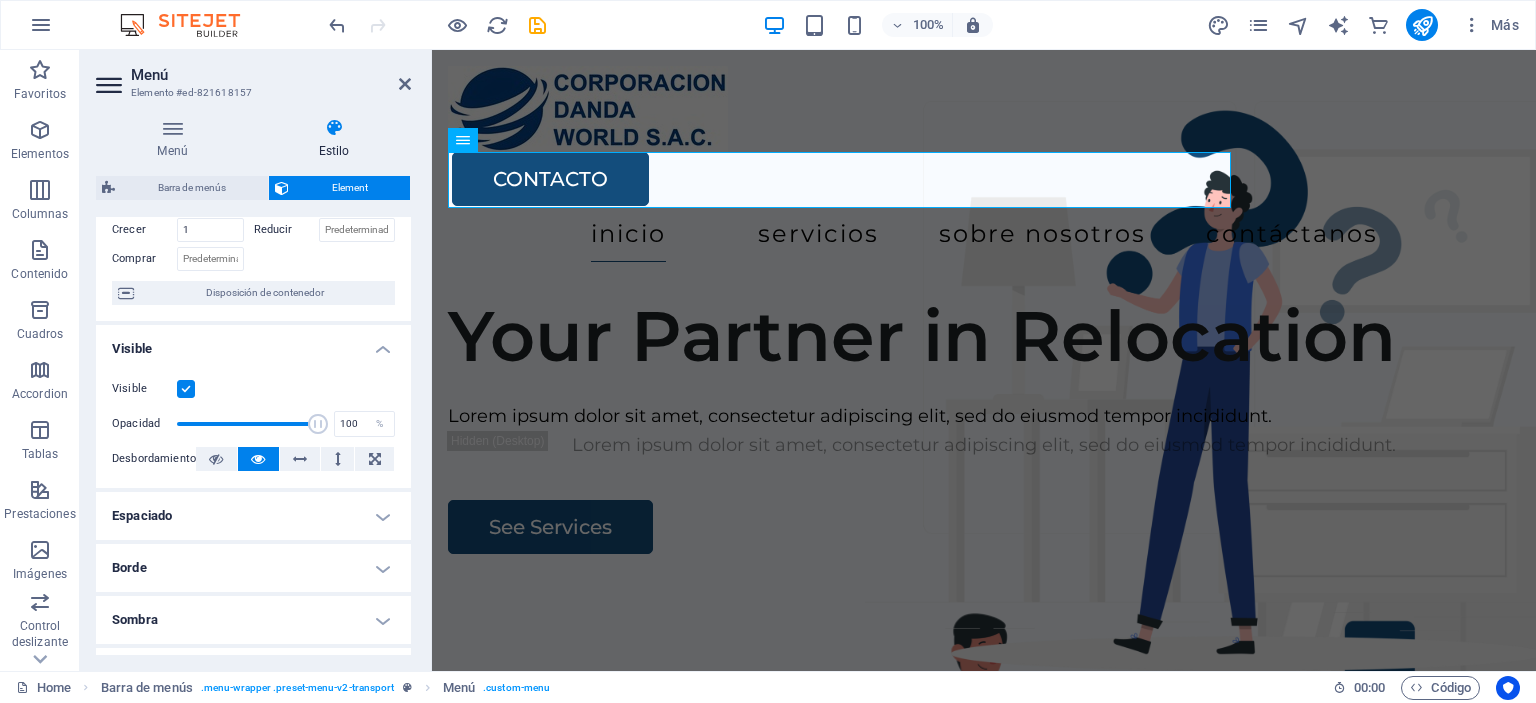 click on "Visible" at bounding box center (0, 0) 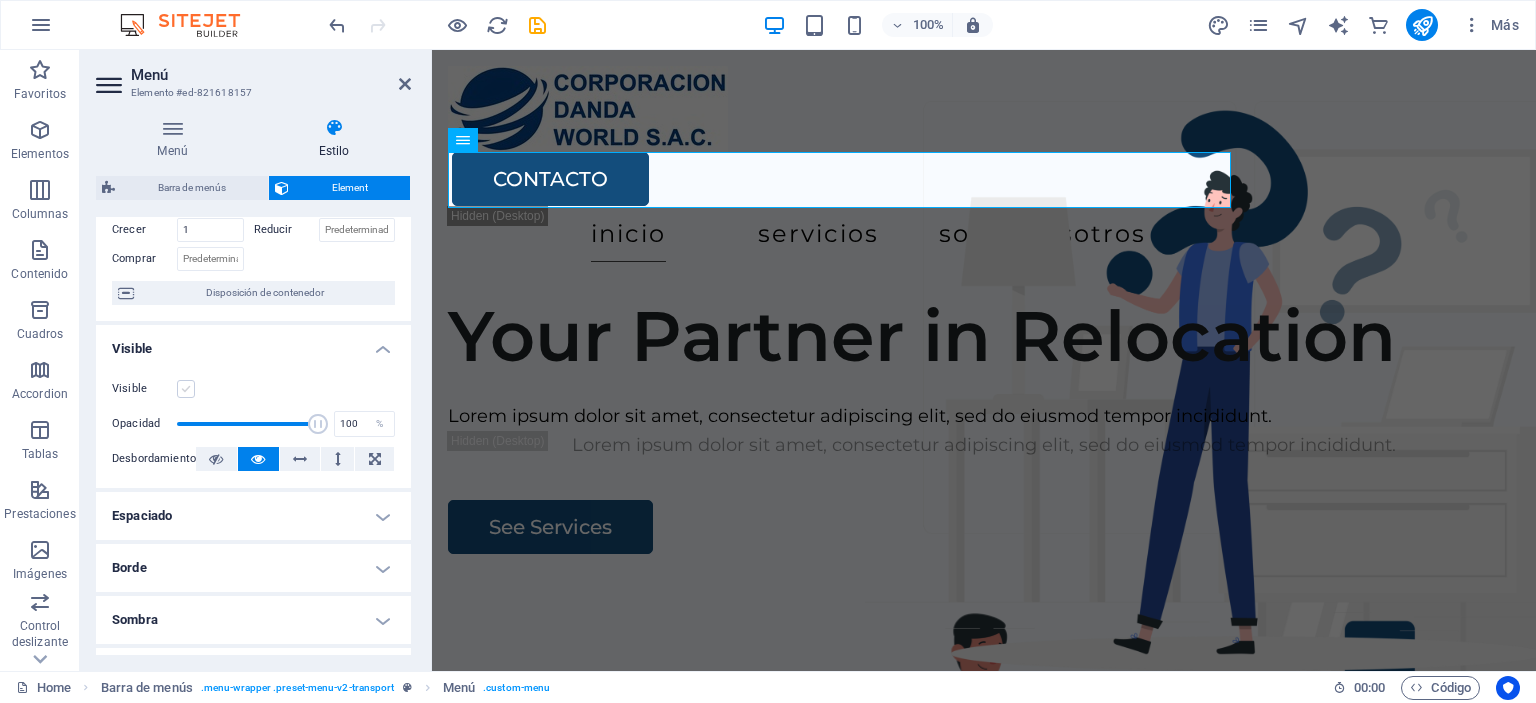 click at bounding box center (186, 389) 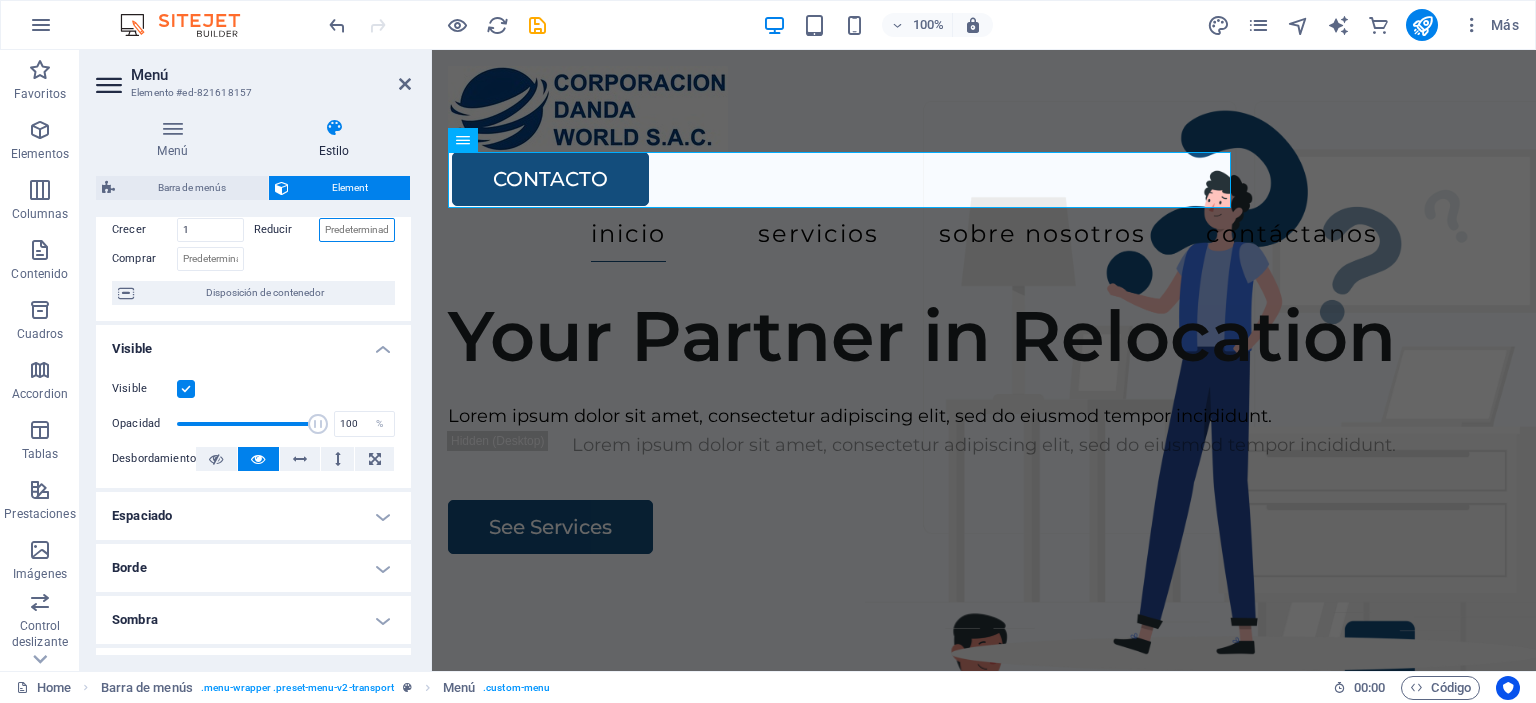 click on "Reducir" at bounding box center [357, 230] 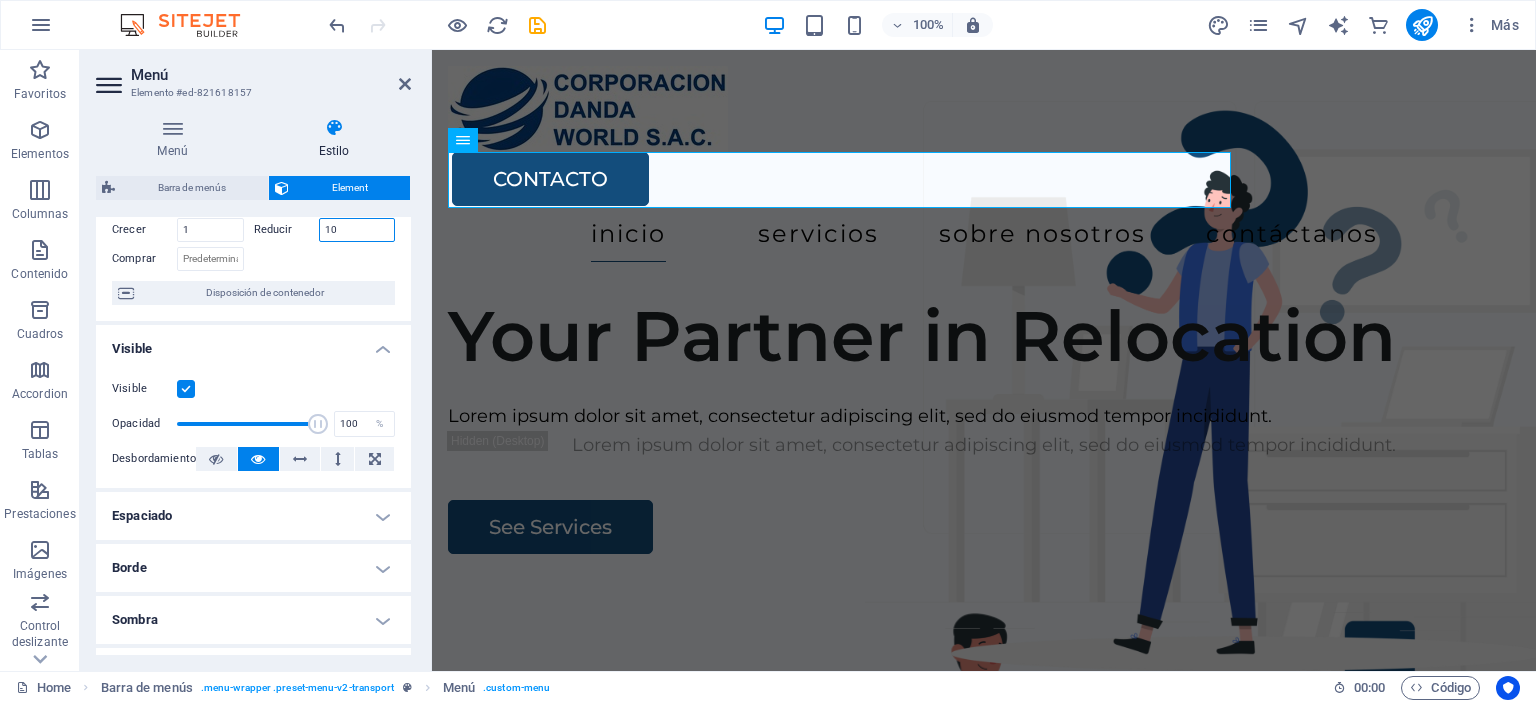 click on "10" at bounding box center [357, 230] 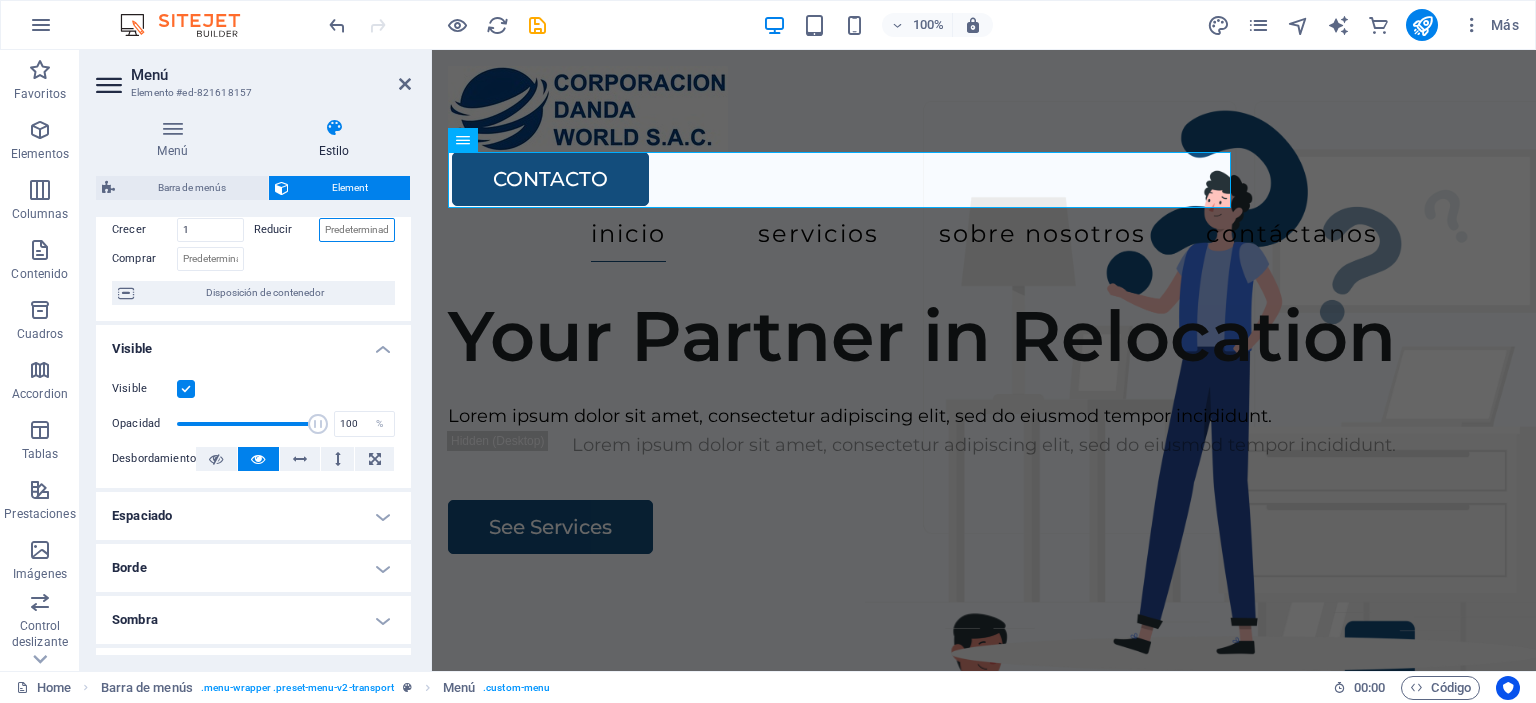 scroll, scrollTop: 0, scrollLeft: 0, axis: both 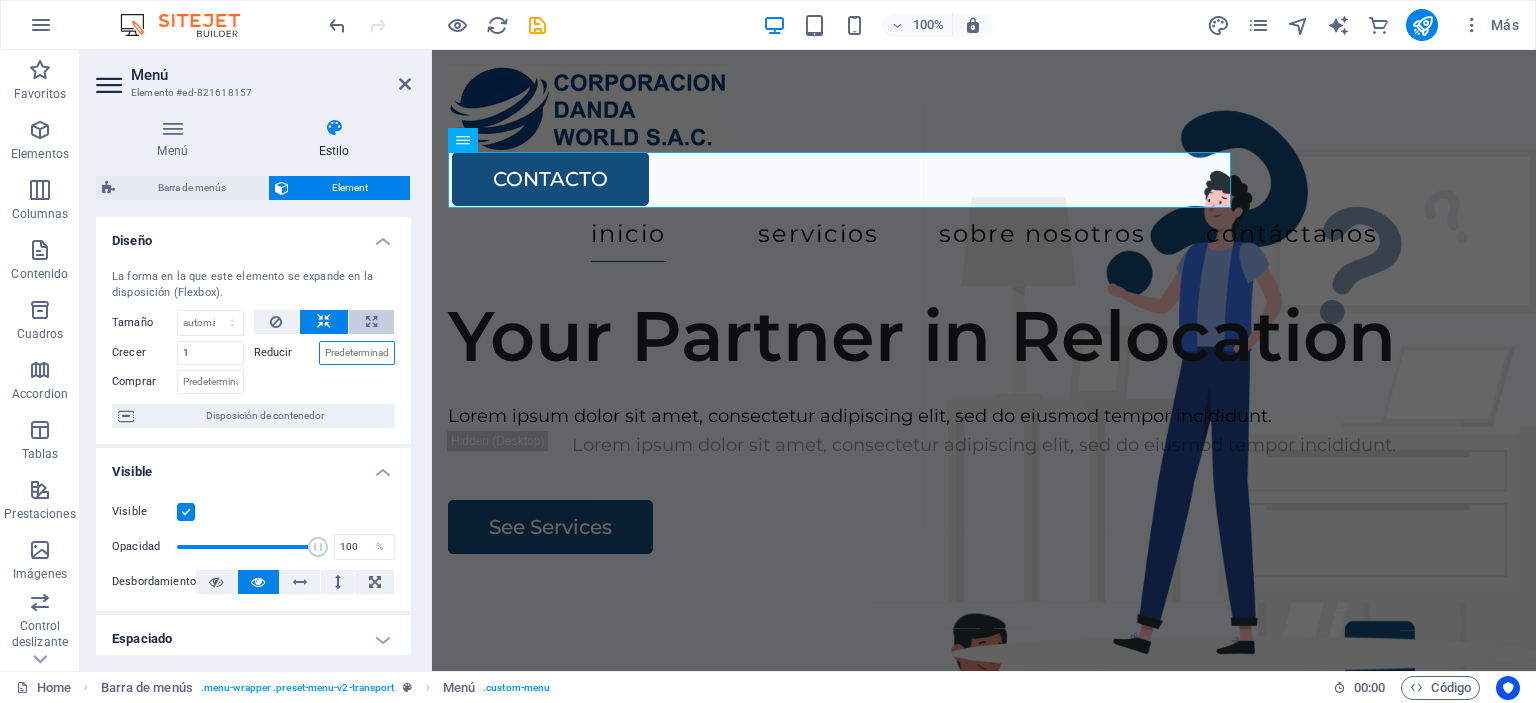 type 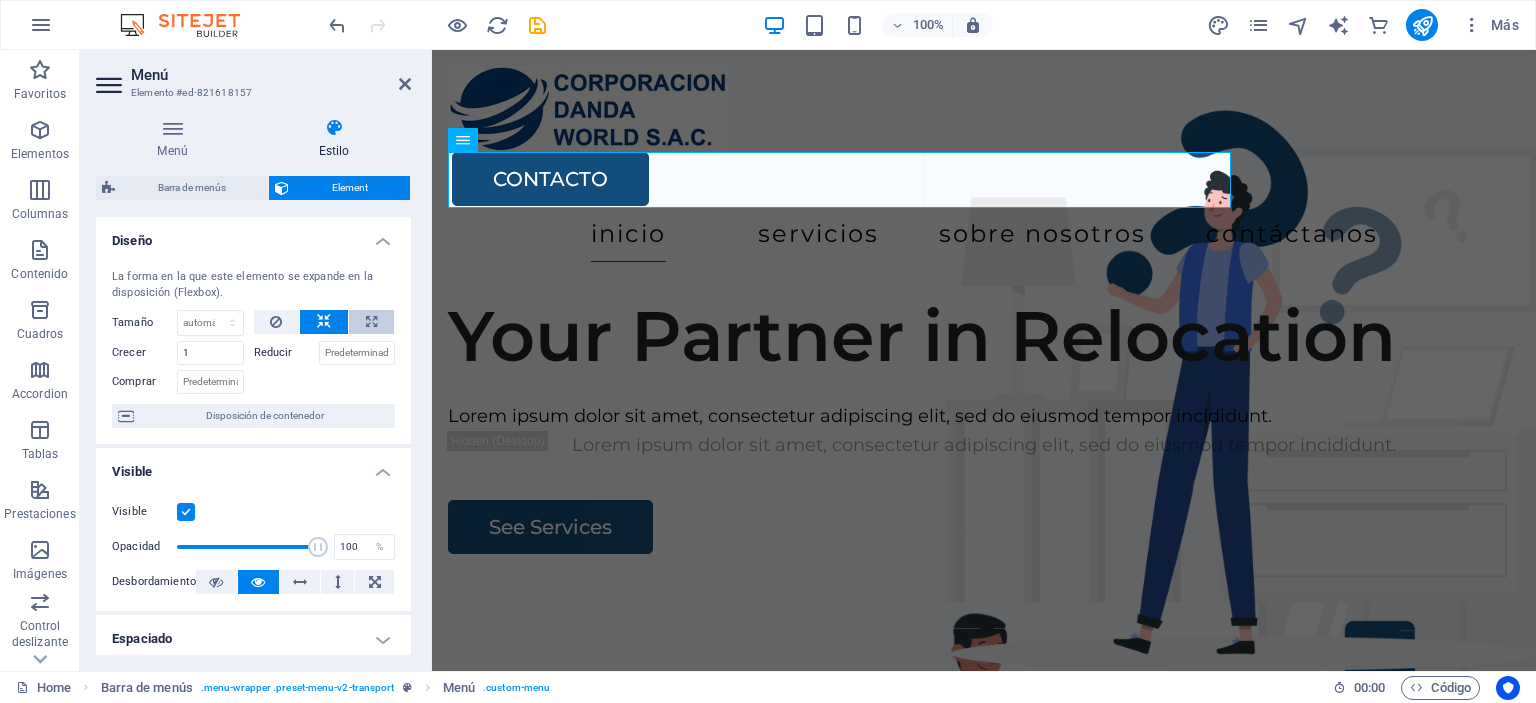 click at bounding box center (371, 322) 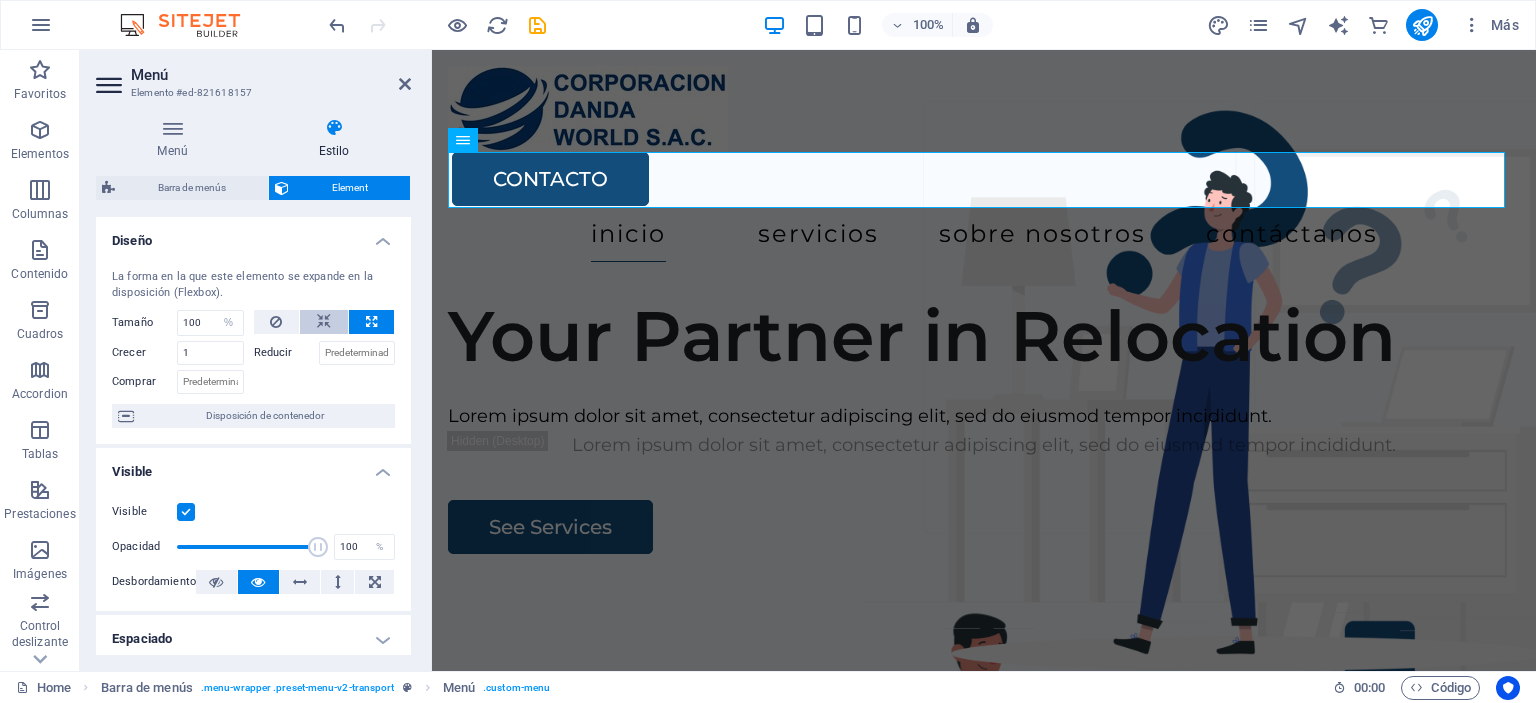 click at bounding box center (324, 322) 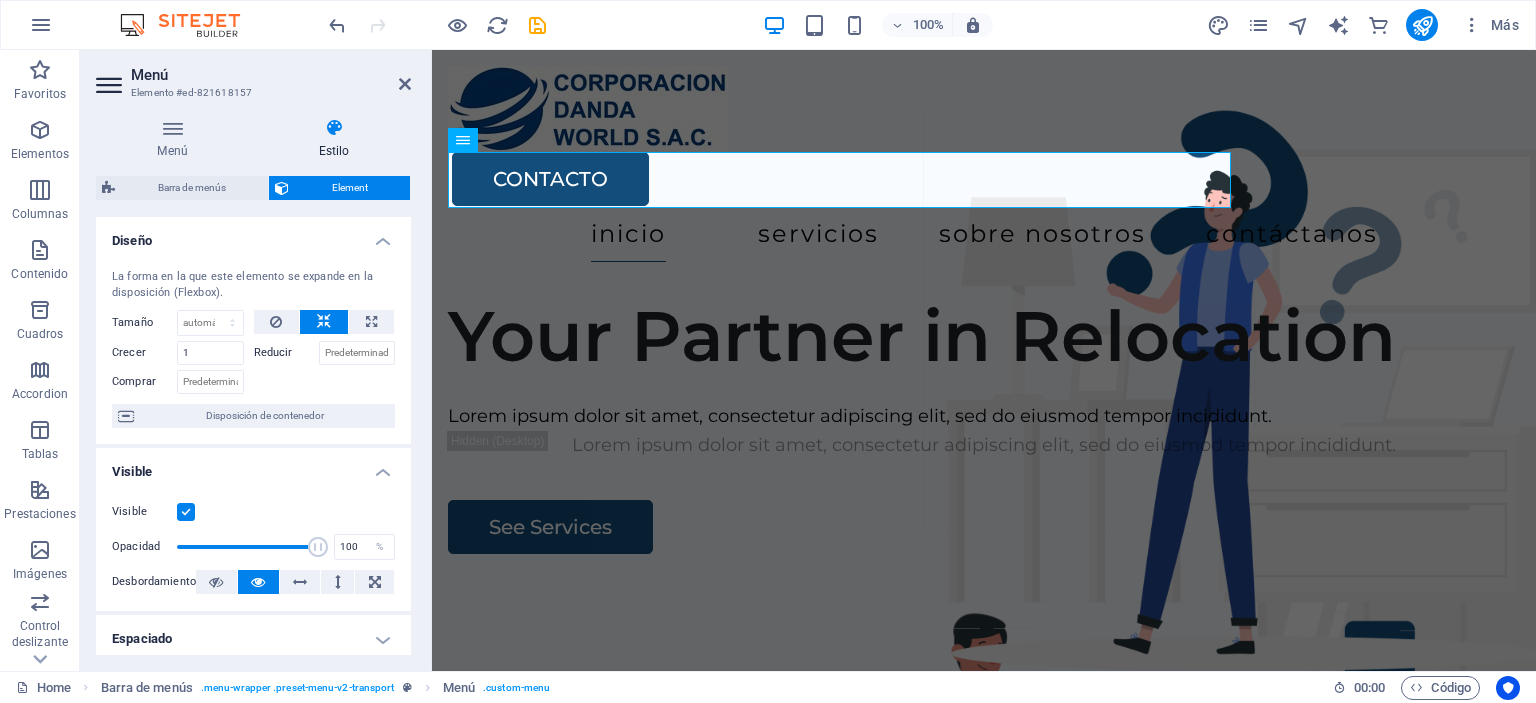 click at bounding box center (324, 322) 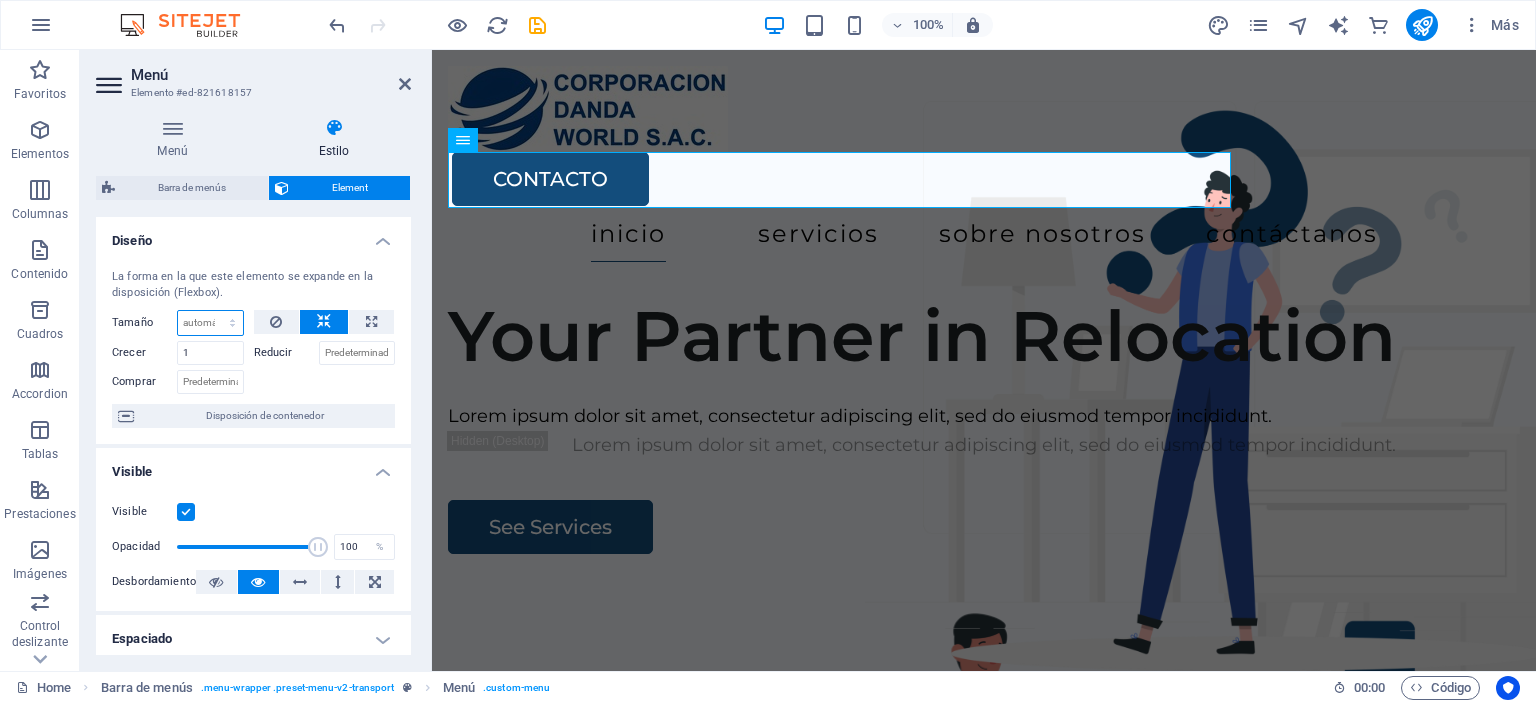 click on "Predeterminado automático px % 1/1 1/2 1/3 1/4 1/5 1/6 1/7 1/8 1/9 1/10" at bounding box center (210, 323) 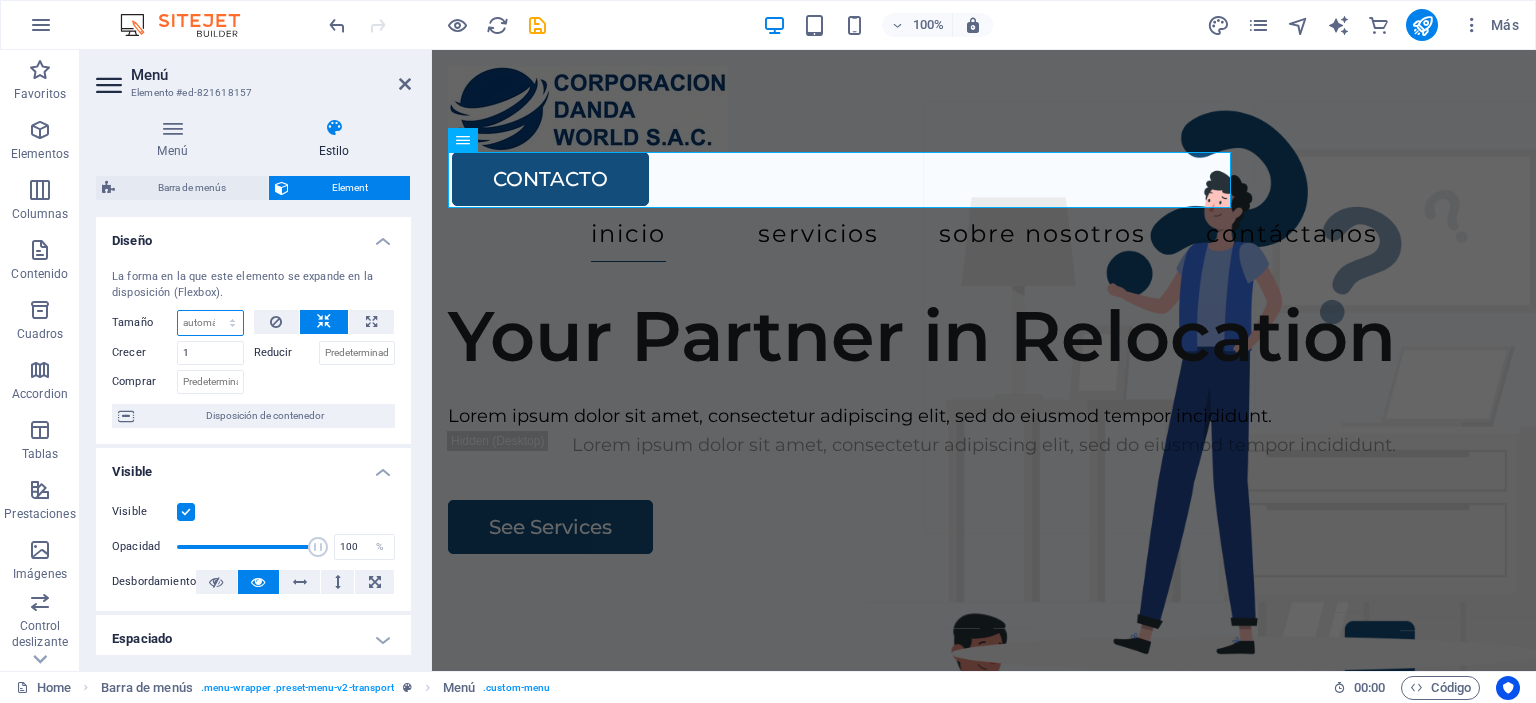 select on "1/2" 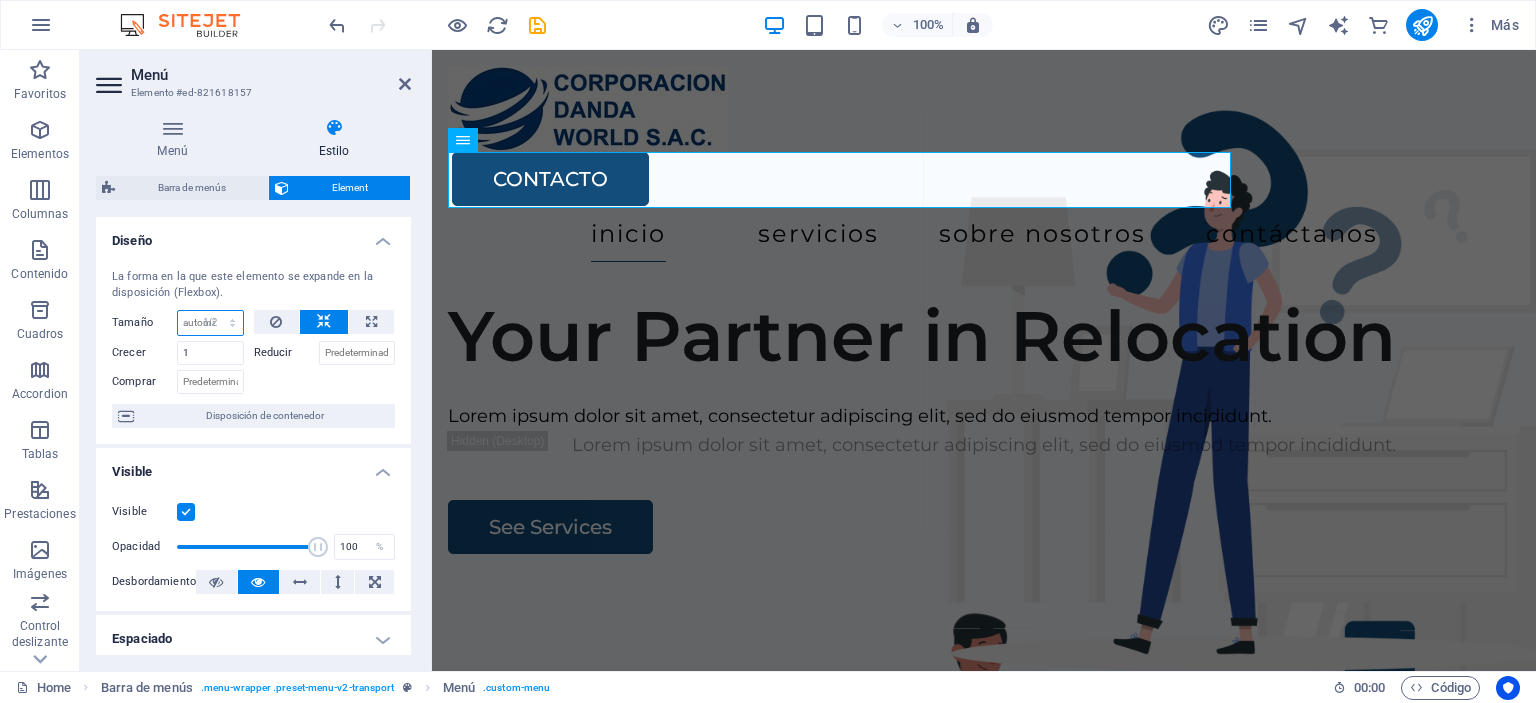 click on "Predeterminado automático px % 1/1 1/2 1/3 1/4 1/5 1/6 1/7 1/8 1/9 1/10" at bounding box center (210, 323) 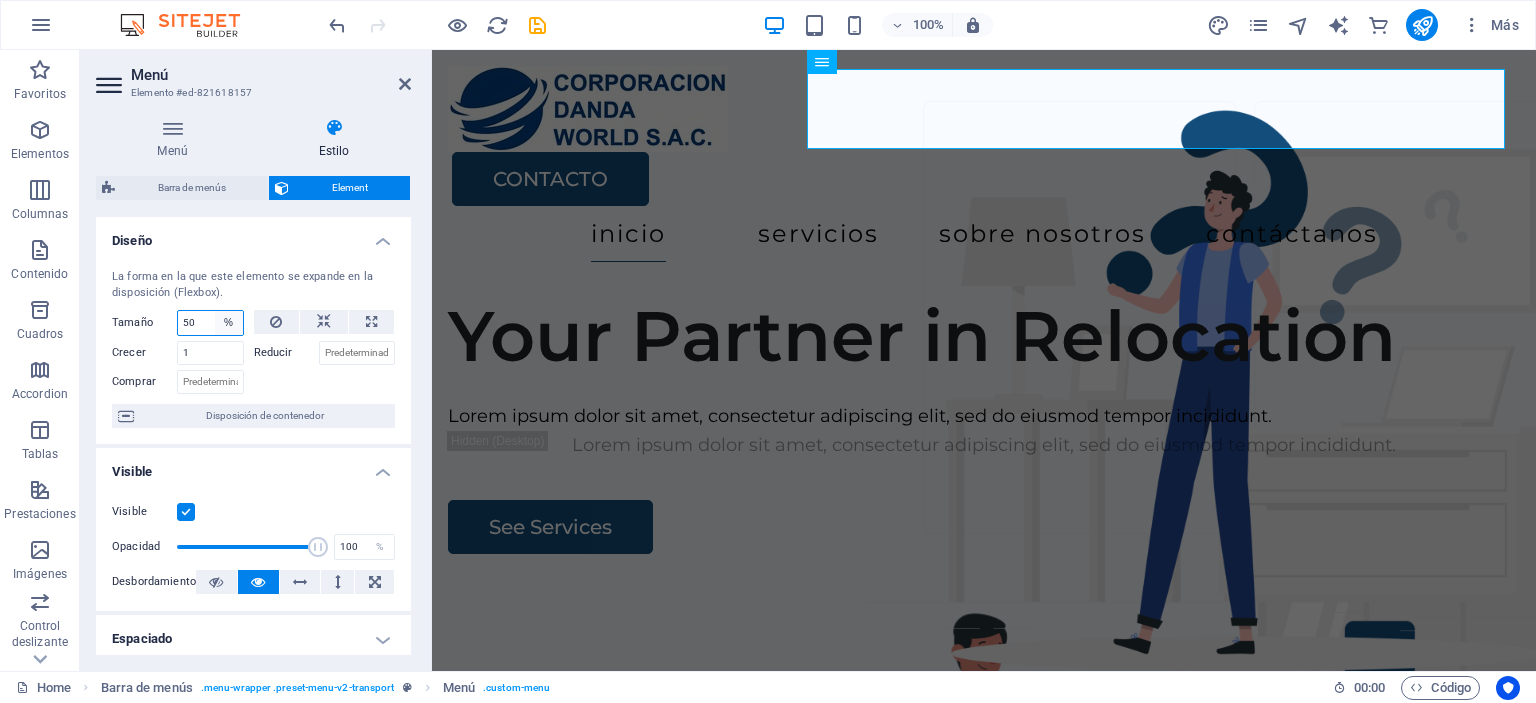 click on "Predeterminado automático px % 1/1 1/2 1/3 1/4 1/5 1/6 1/7 1/8 1/9 1/10" at bounding box center (229, 323) 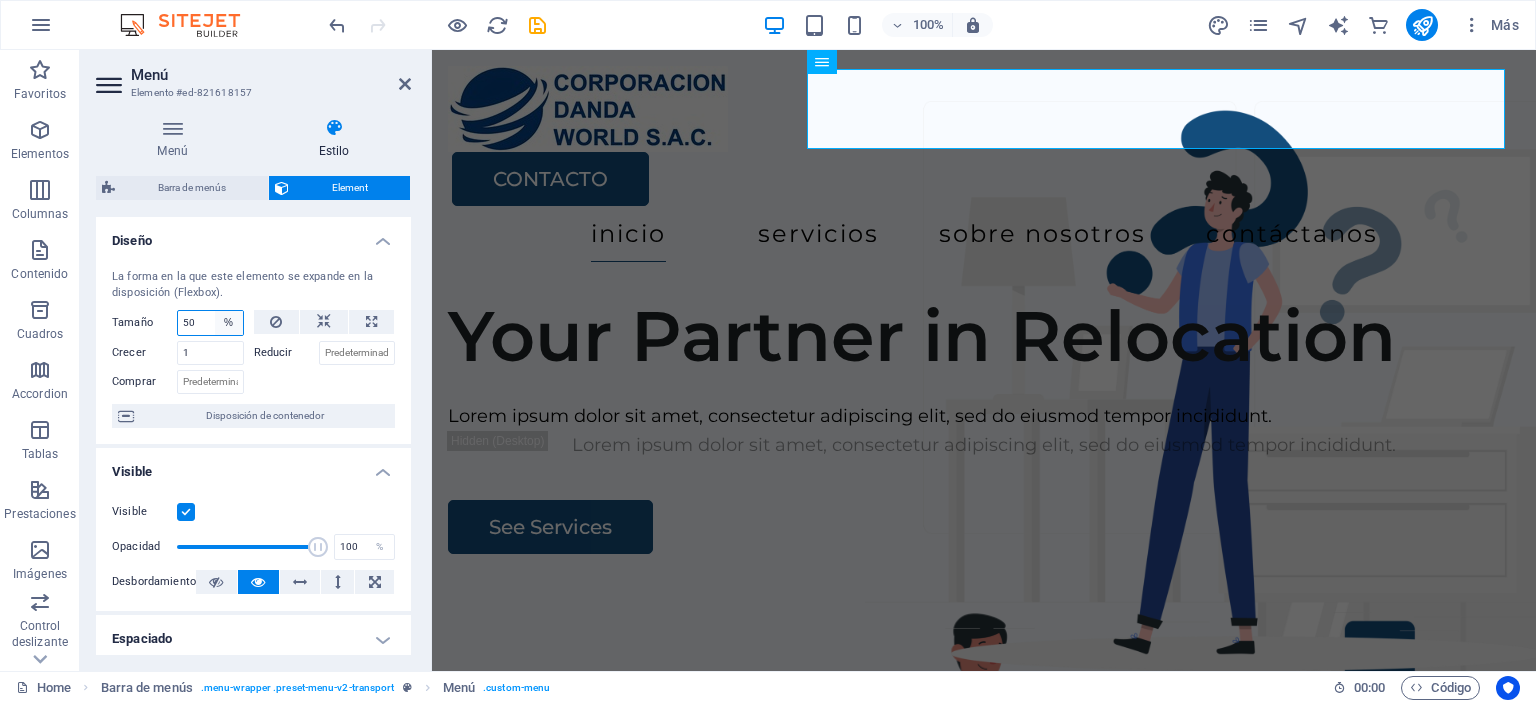 select on "1/1" 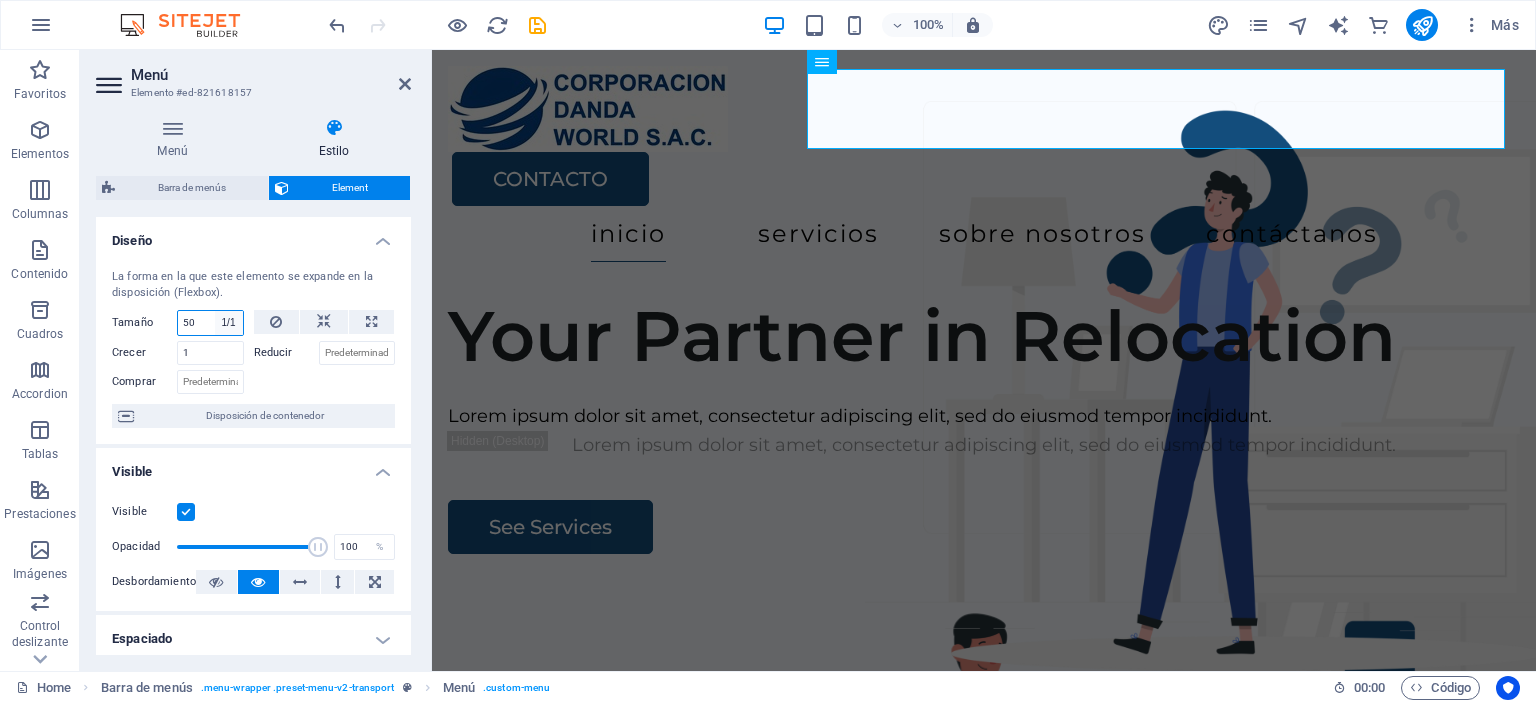click on "Predeterminado automático px % 1/1 1/2 1/3 1/4 1/5 1/6 1/7 1/8 1/9 1/10" at bounding box center [229, 323] 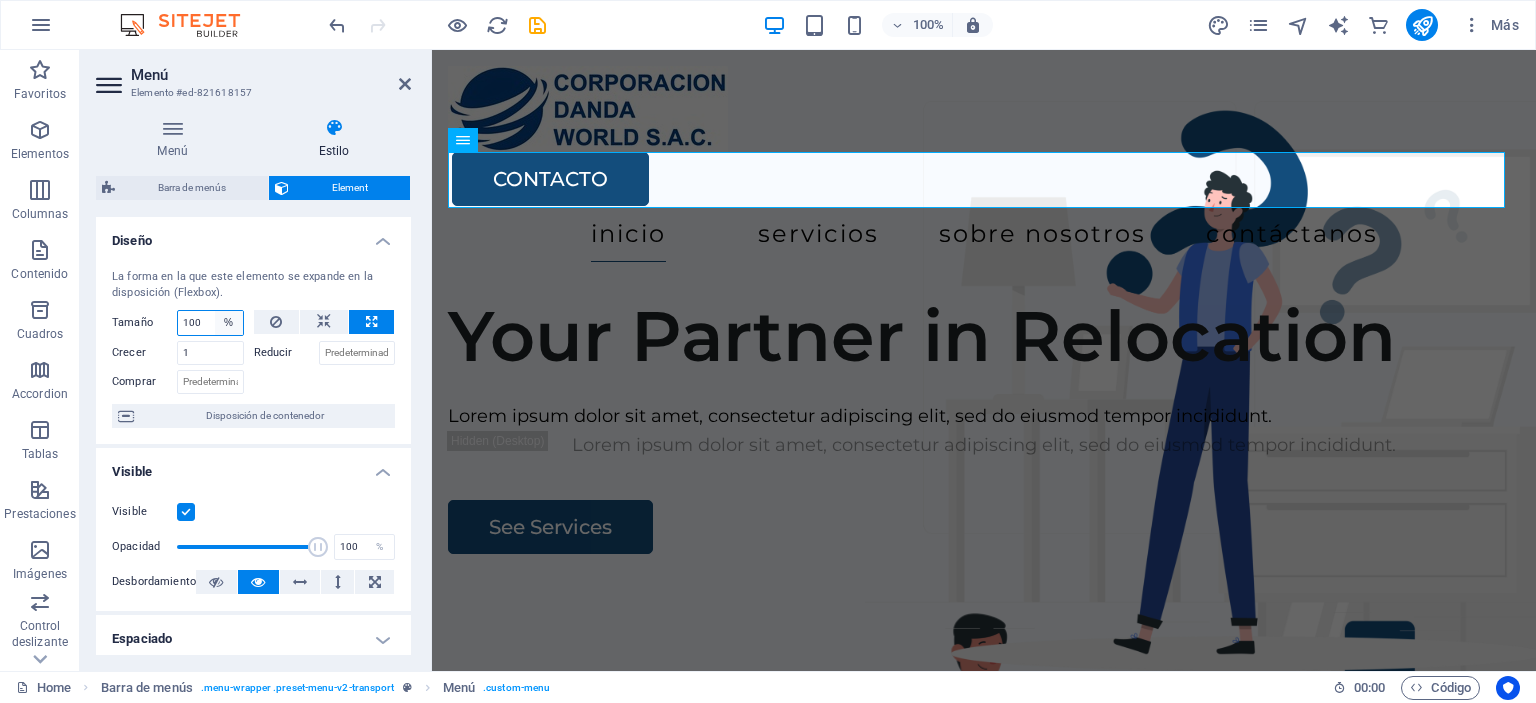 click on "Predeterminado automático px % 1/1 1/2 1/3 1/4 1/5 1/6 1/7 1/8 1/9 1/10" at bounding box center (229, 323) 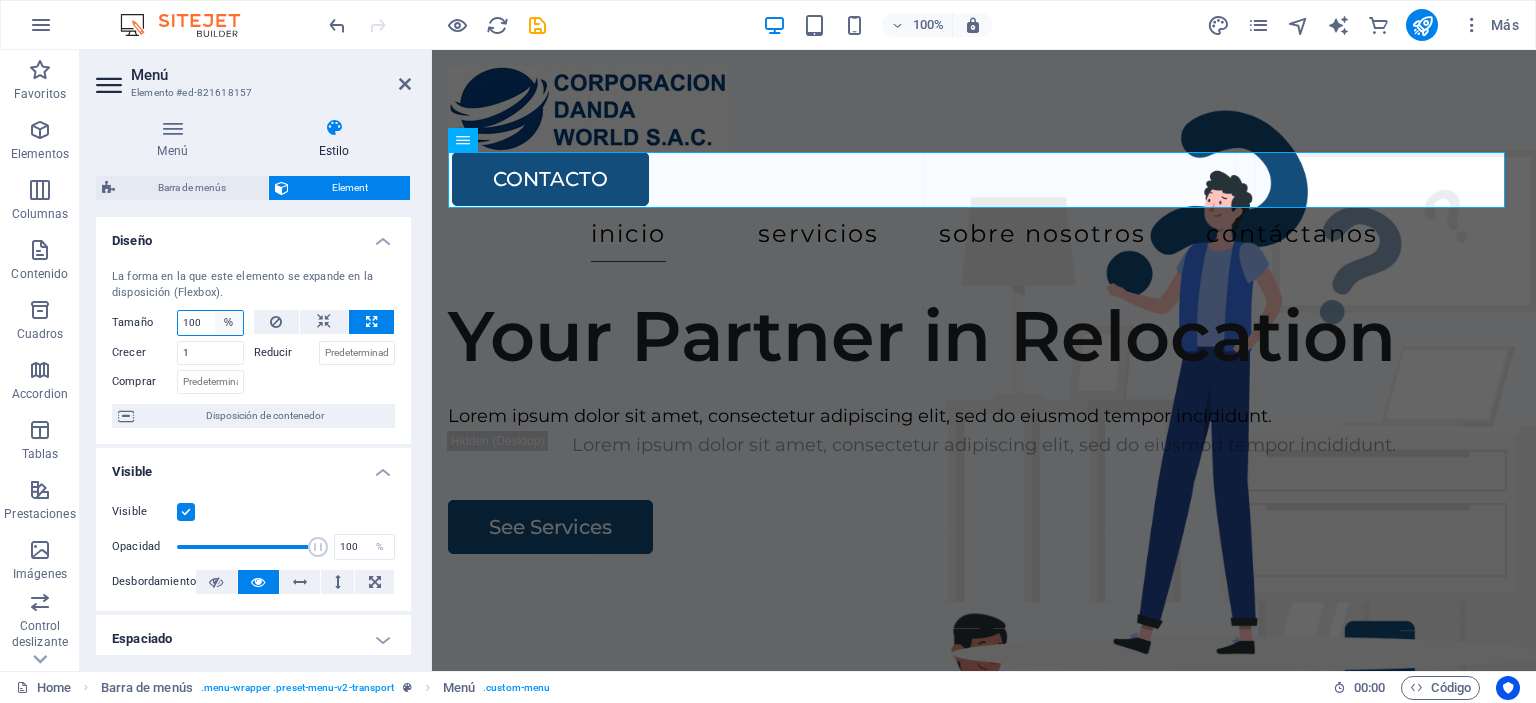 select on "1/3" 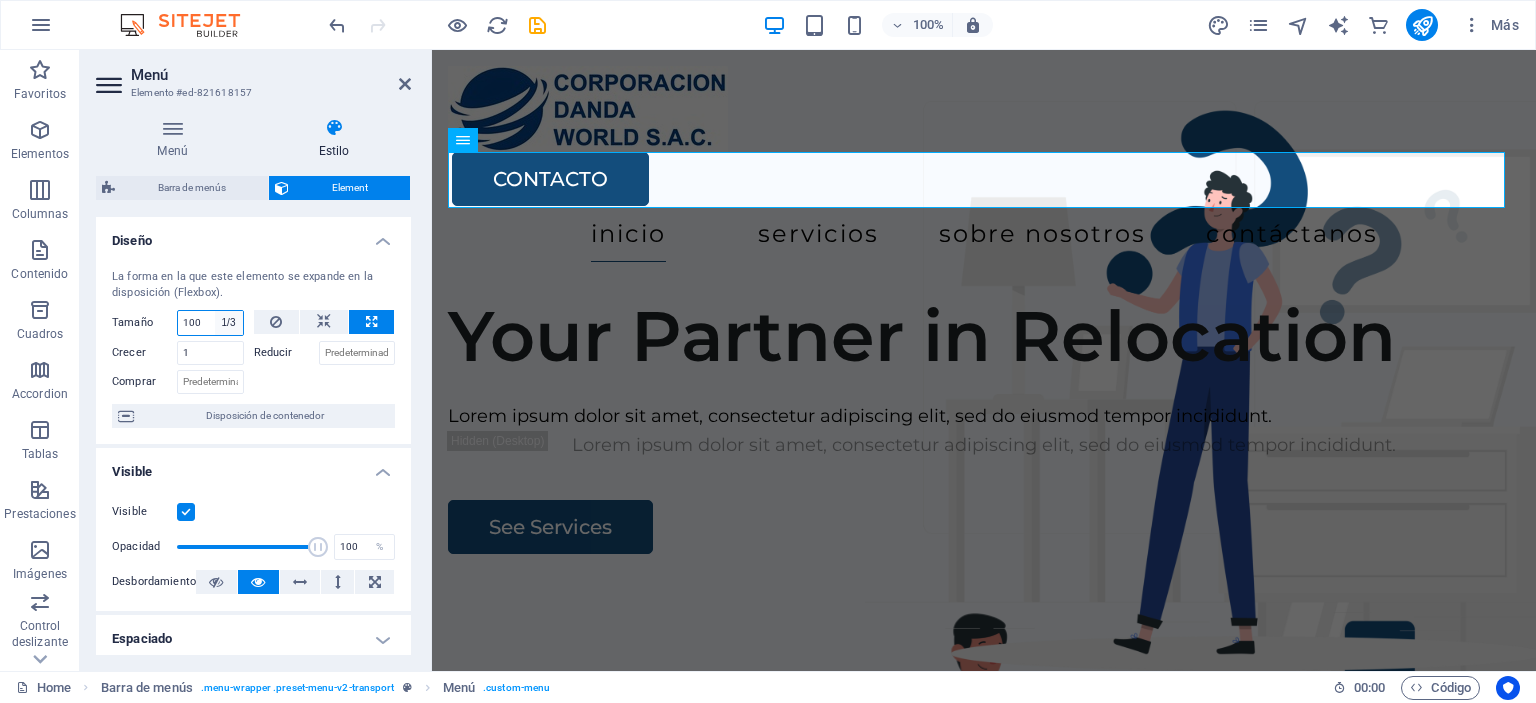 click on "Predeterminado automático px % 1/1 1/2 1/3 1/4 1/5 1/6 1/7 1/8 1/9 1/10" at bounding box center [229, 323] 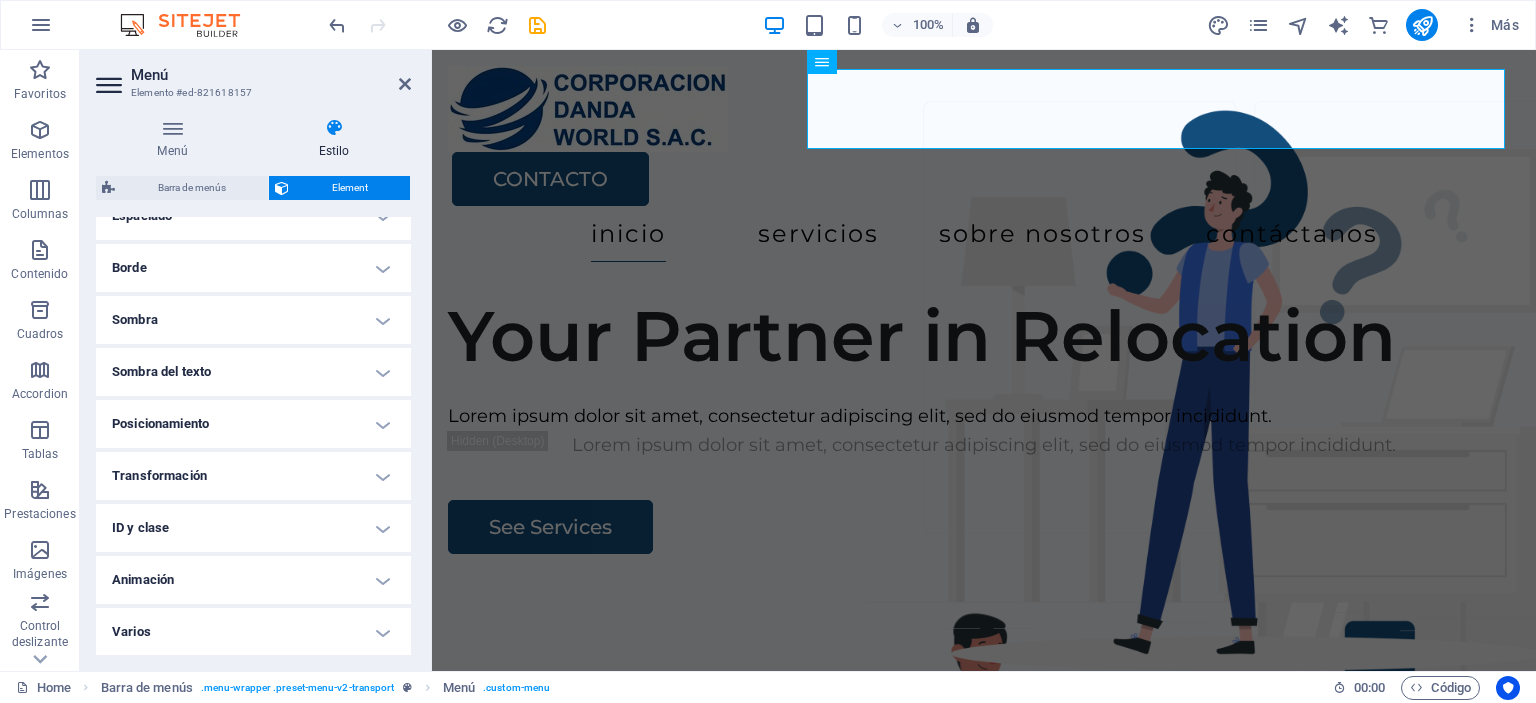 scroll, scrollTop: 0, scrollLeft: 0, axis: both 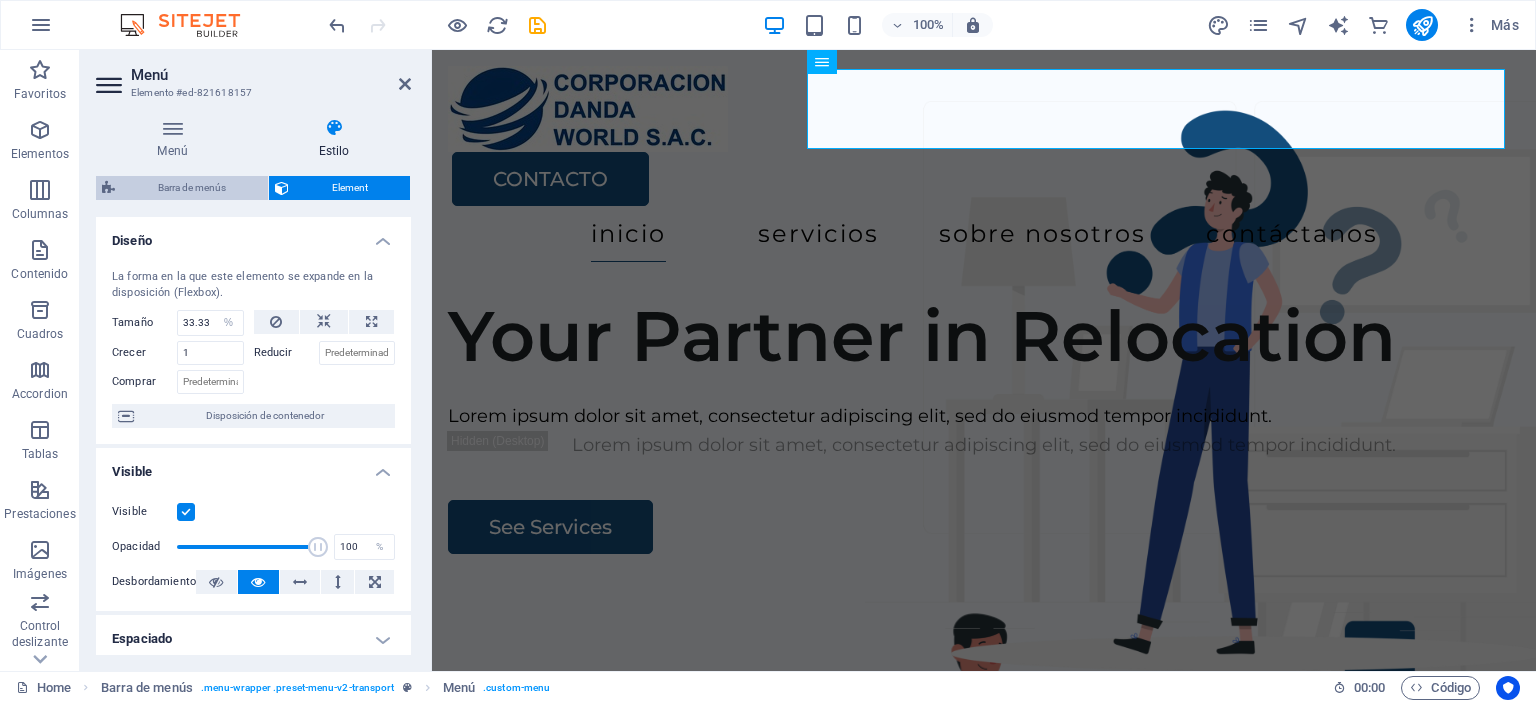 click on "Barra de menús" at bounding box center (191, 188) 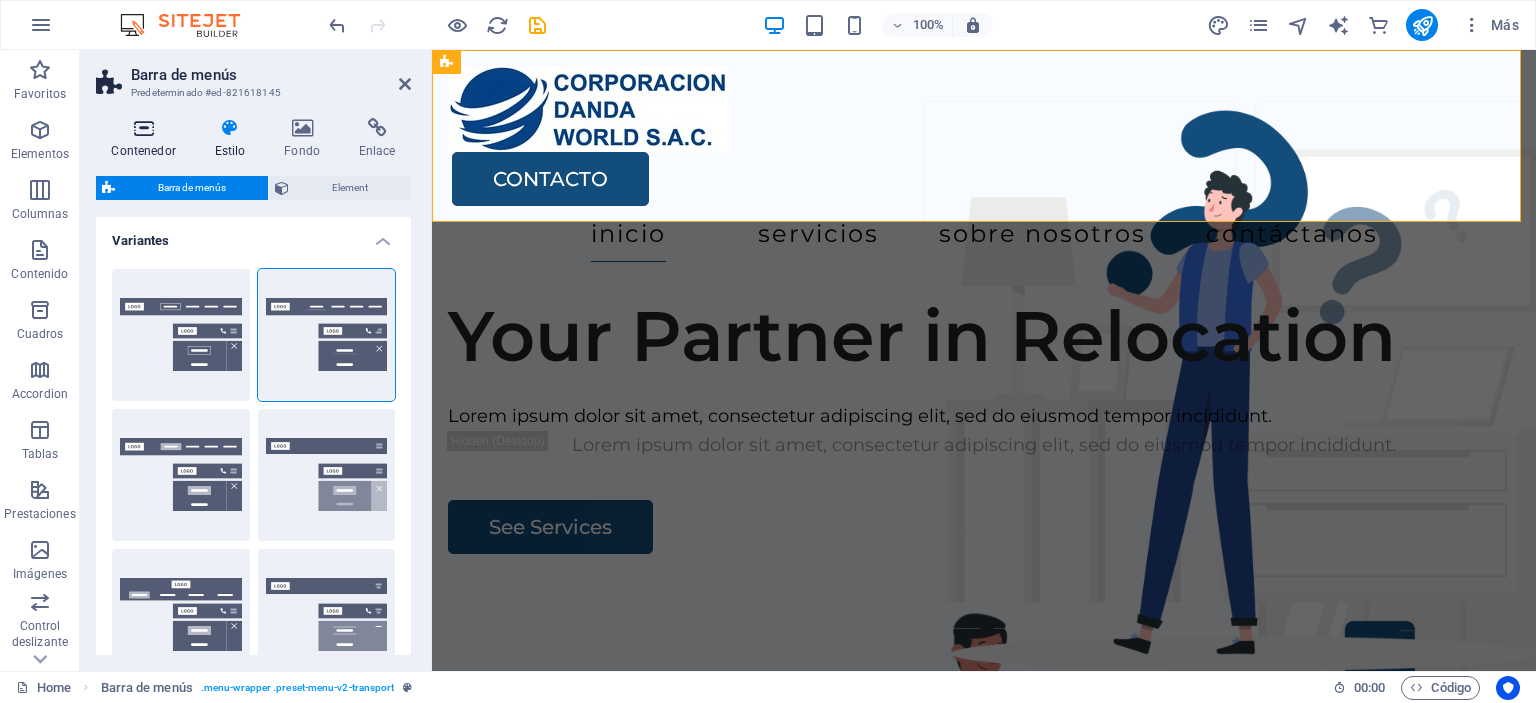click at bounding box center (143, 128) 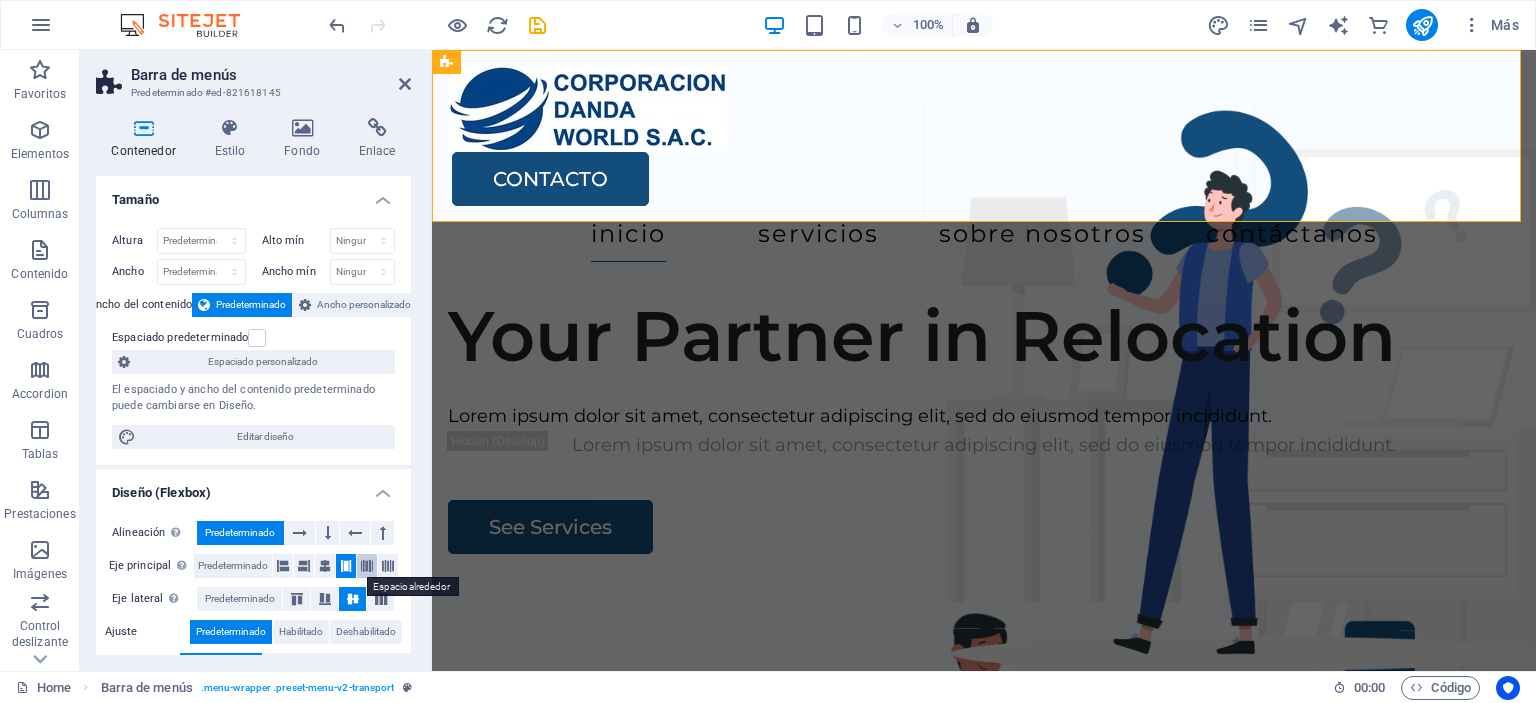 click at bounding box center [367, 566] 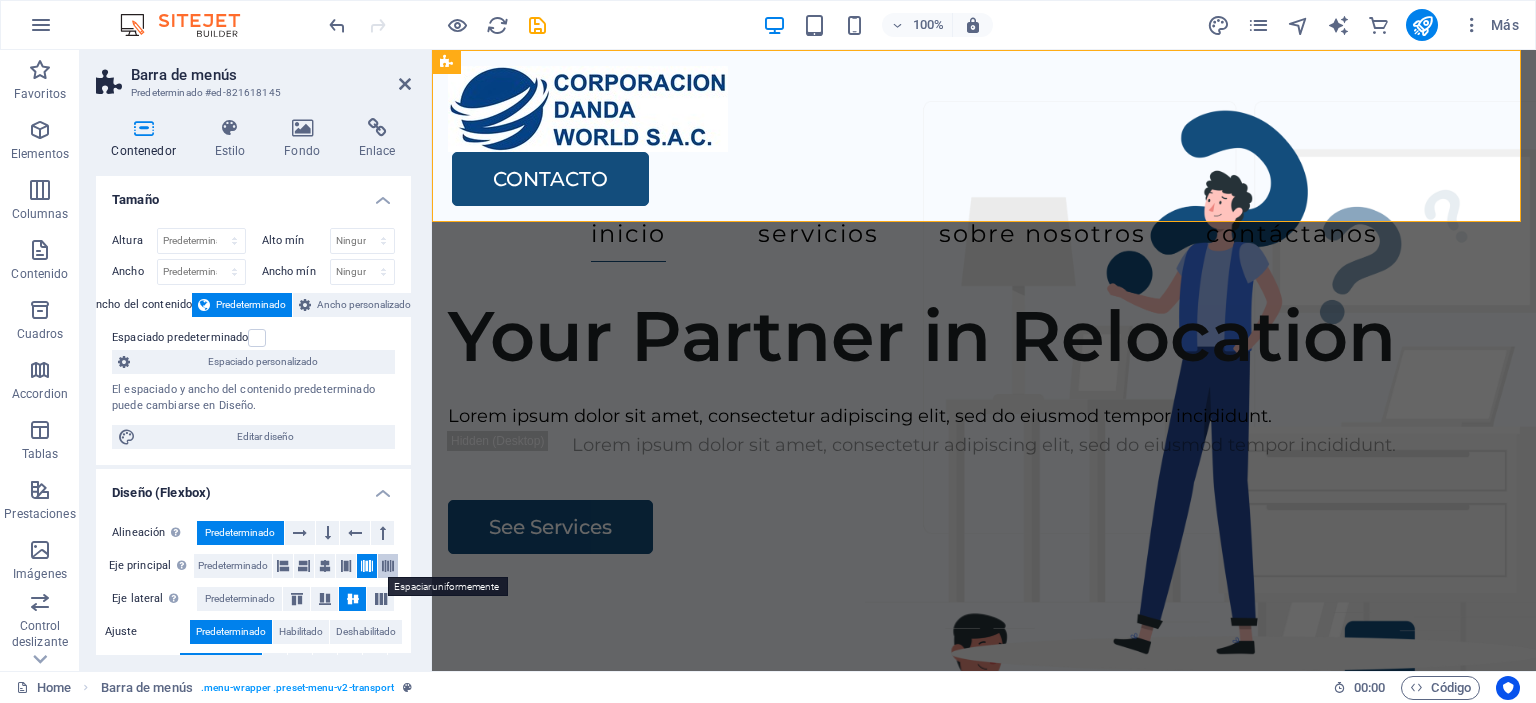 click at bounding box center [388, 566] 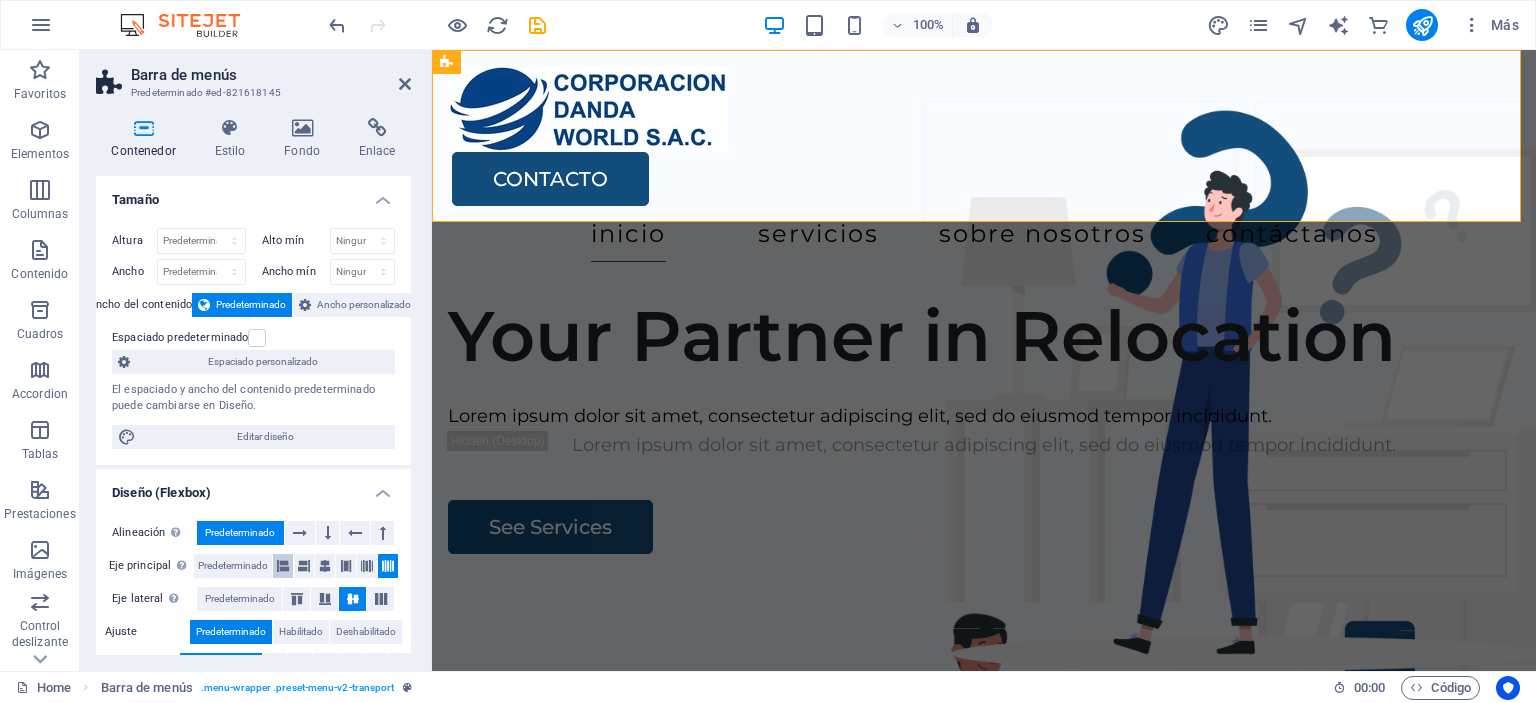 click at bounding box center [283, 566] 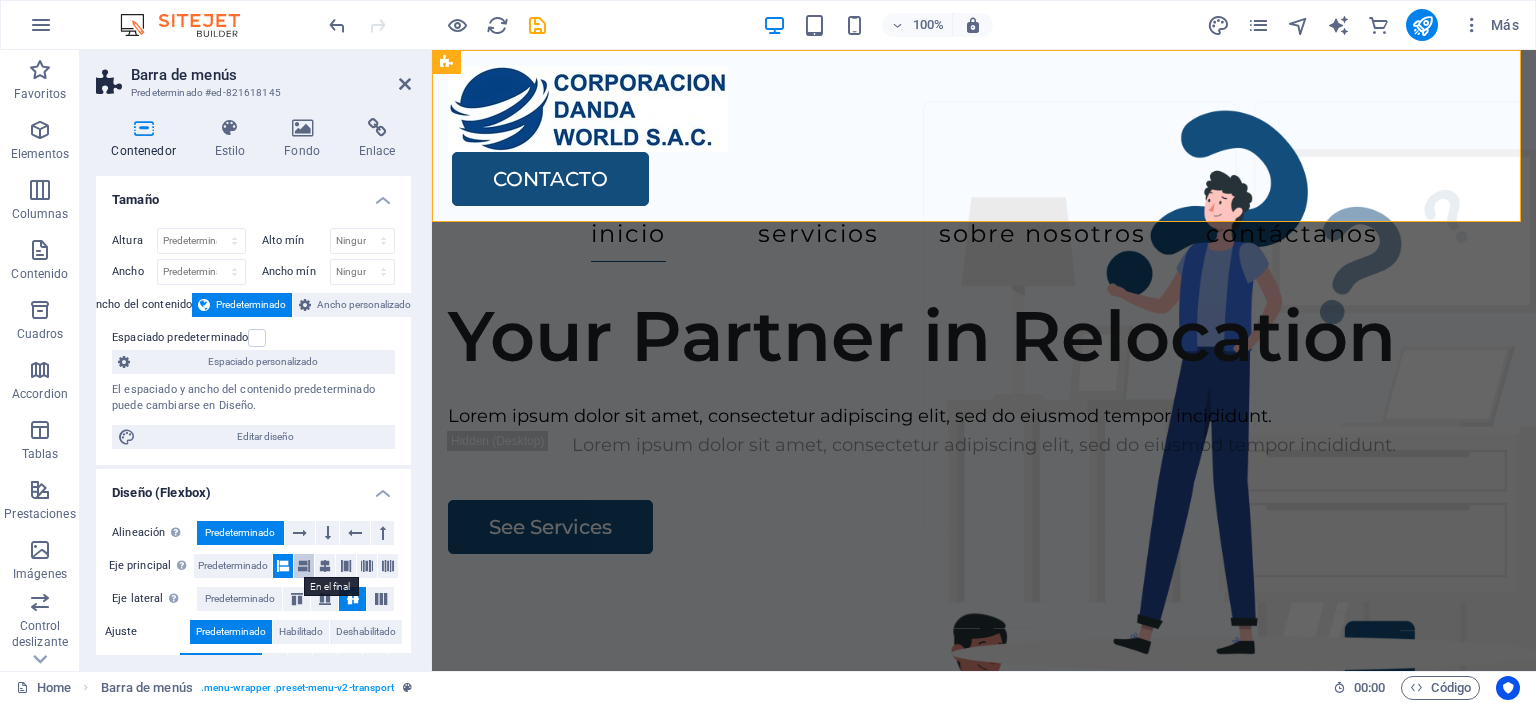 click at bounding box center [304, 566] 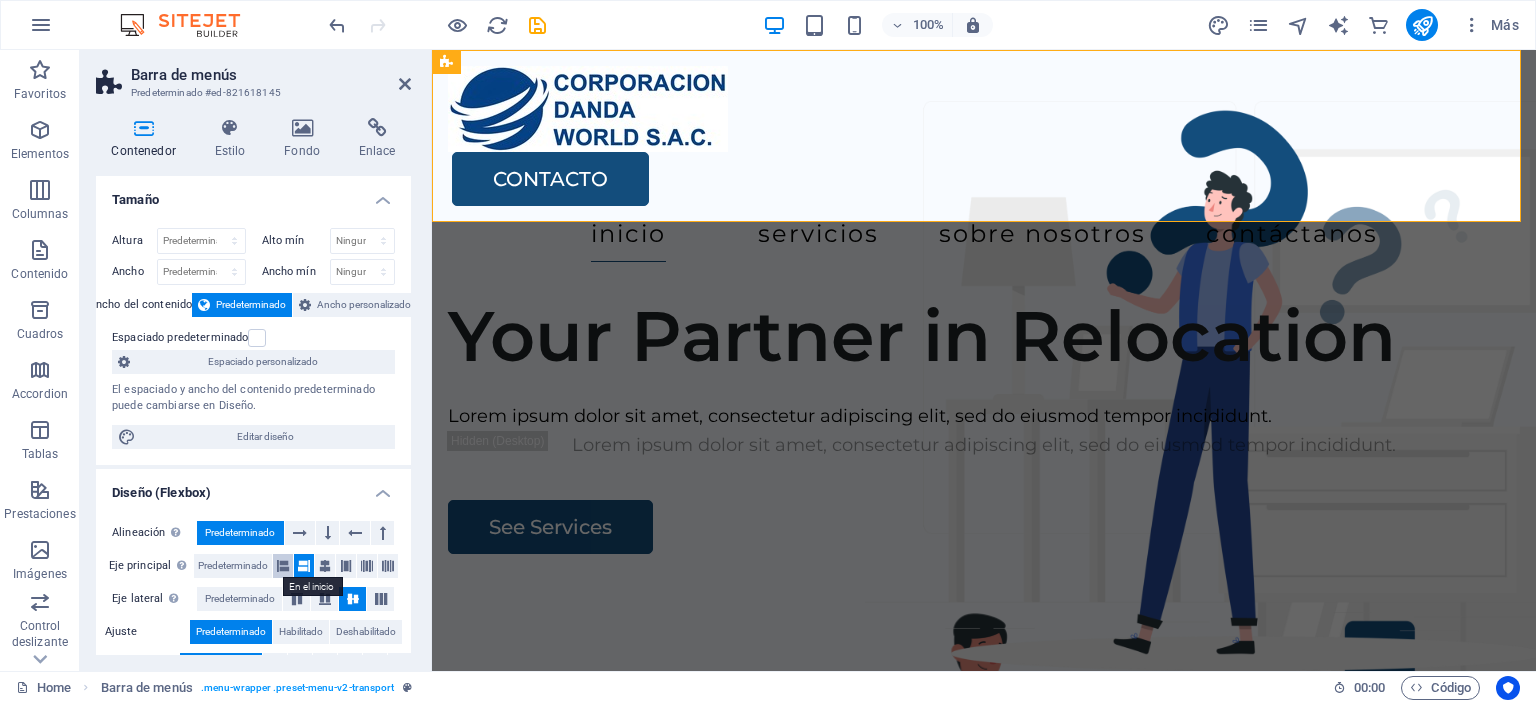 click at bounding box center [283, 566] 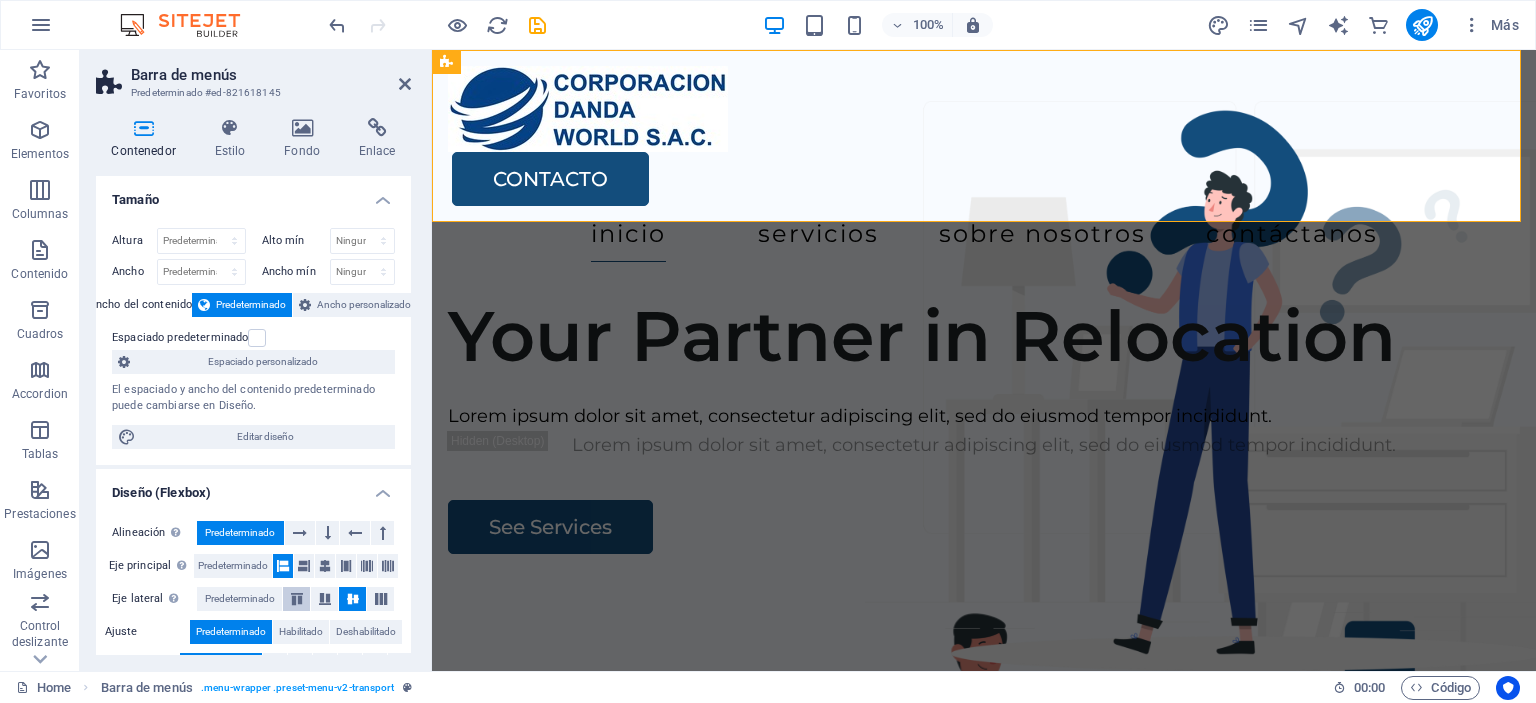 click at bounding box center (297, 599) 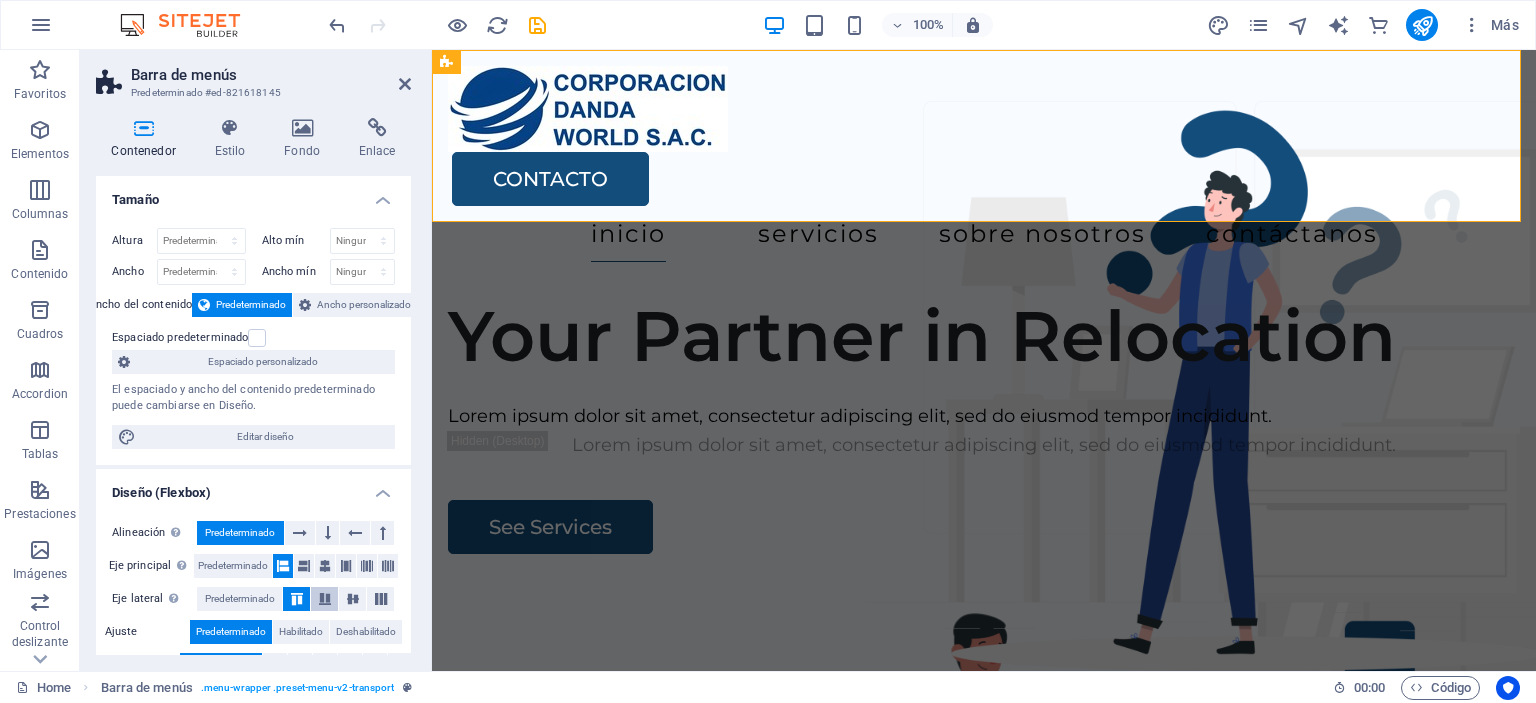click at bounding box center (325, 599) 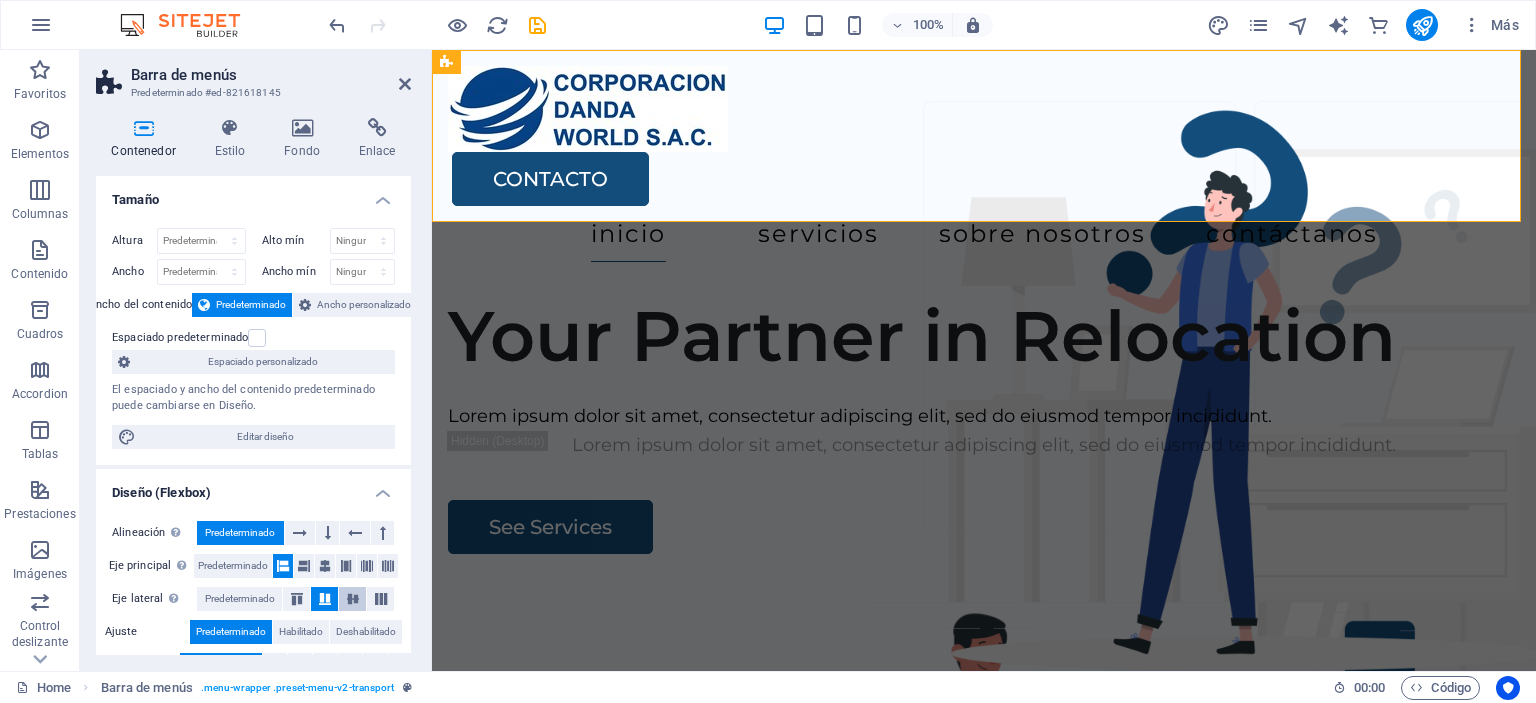 click at bounding box center (353, 599) 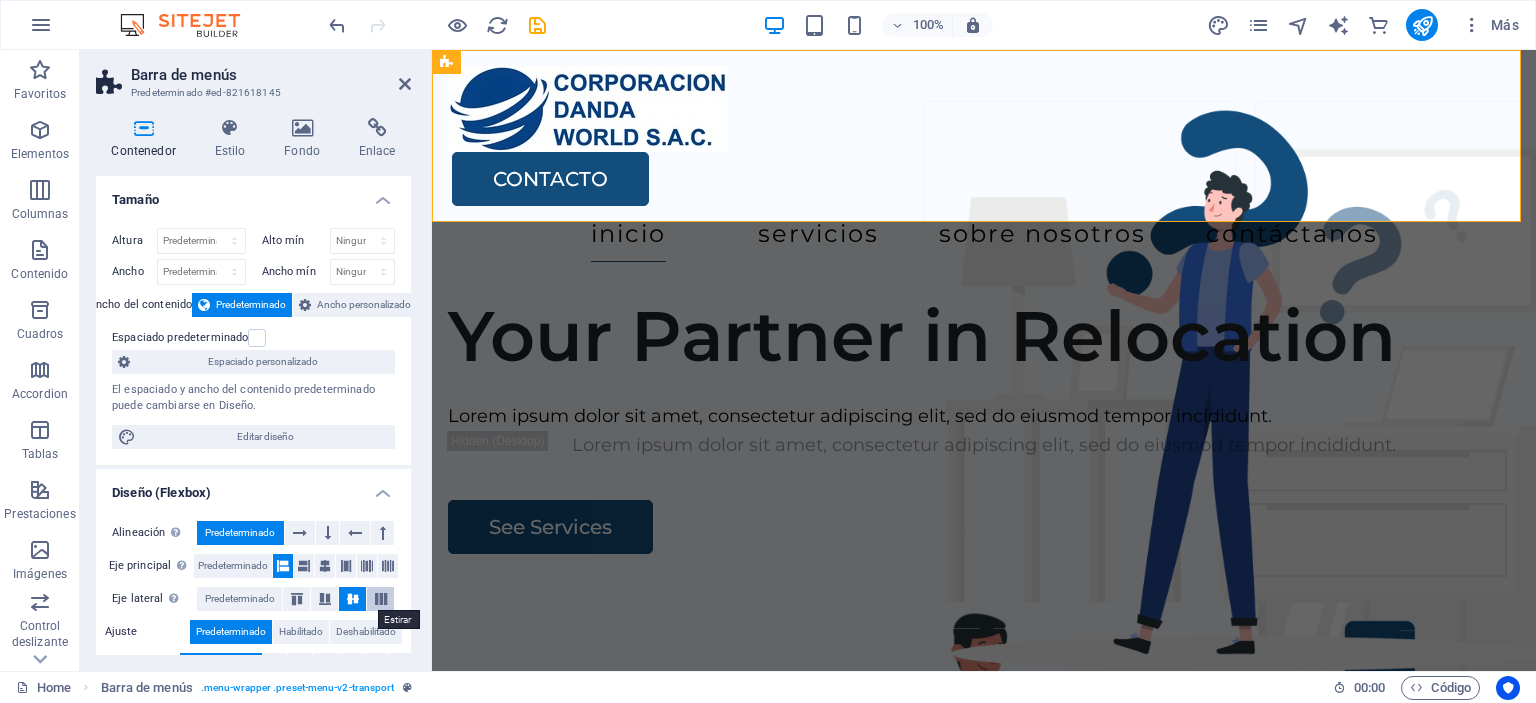 click at bounding box center [381, 599] 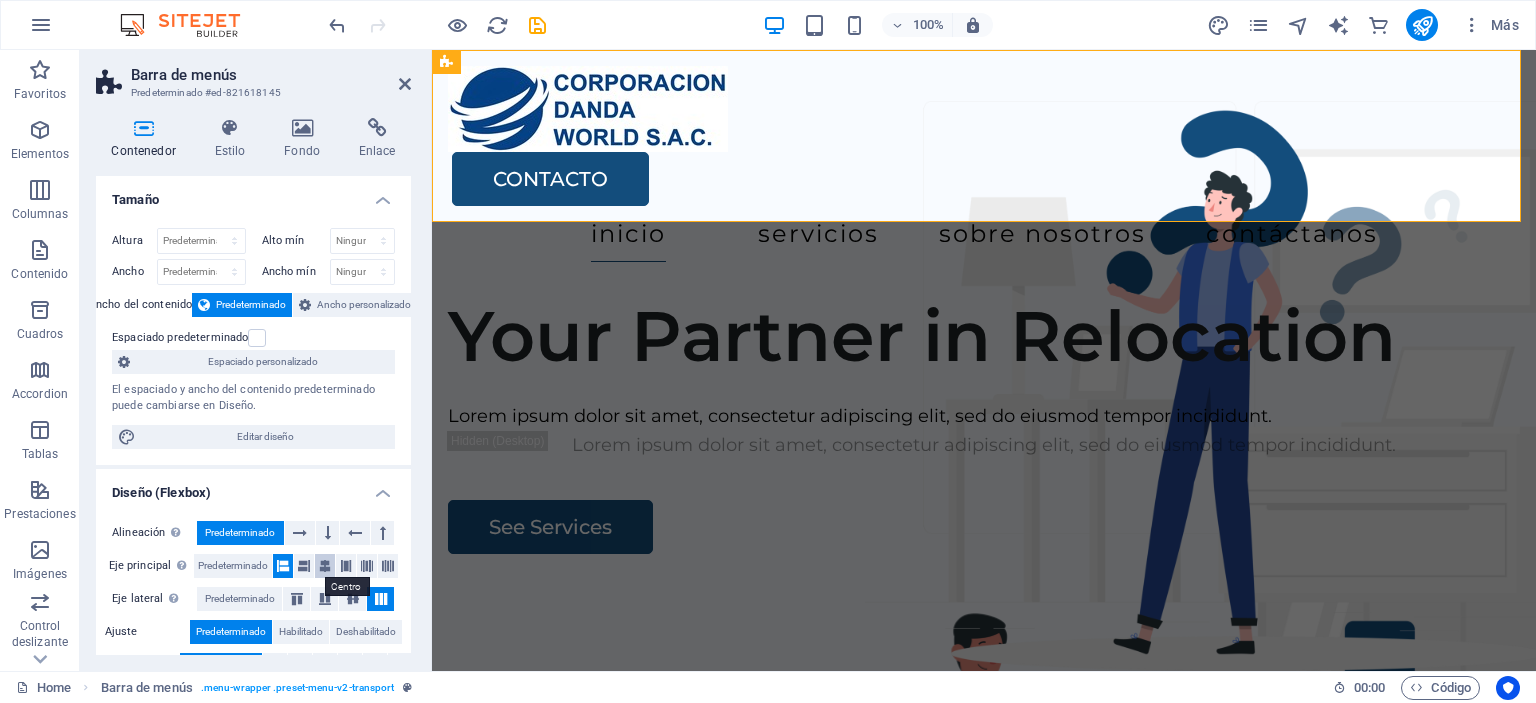 click at bounding box center [325, 566] 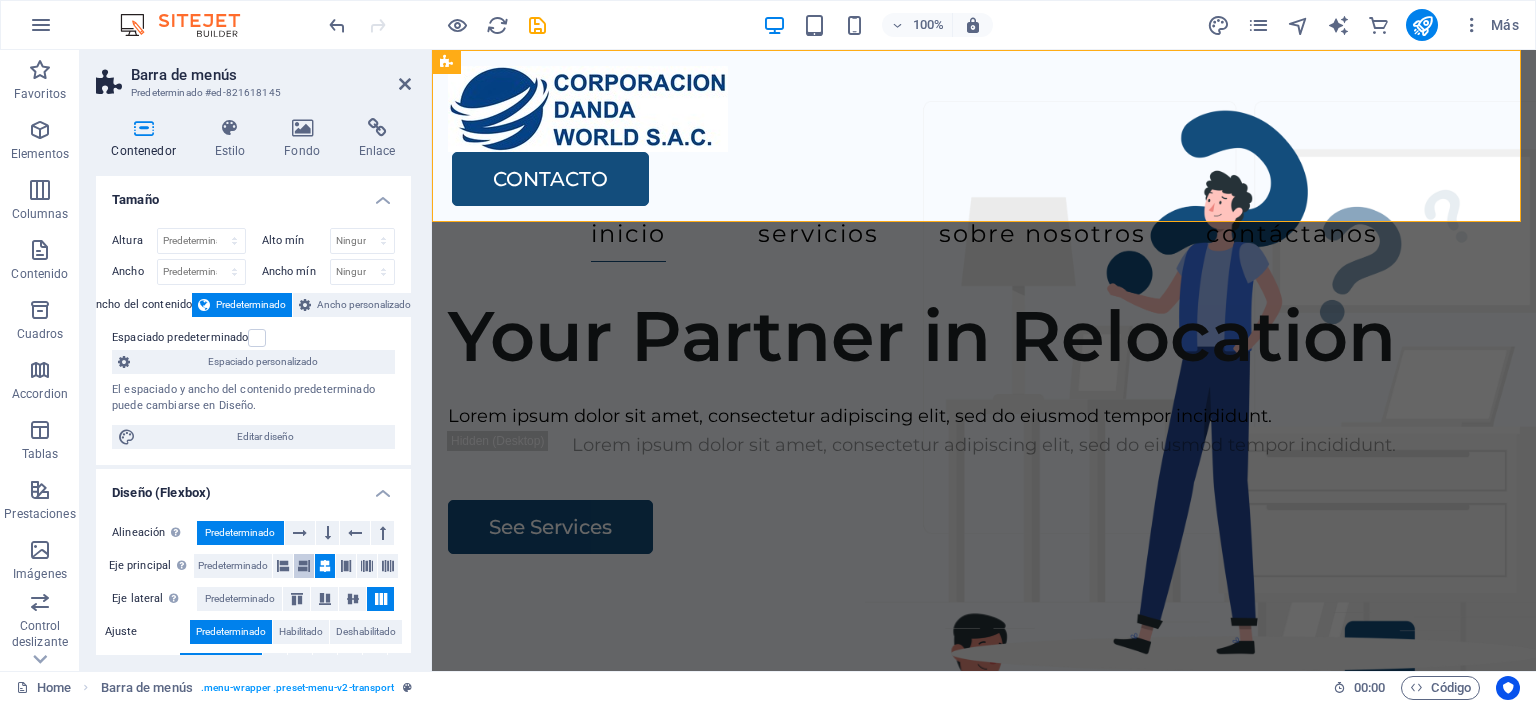 click at bounding box center [304, 566] 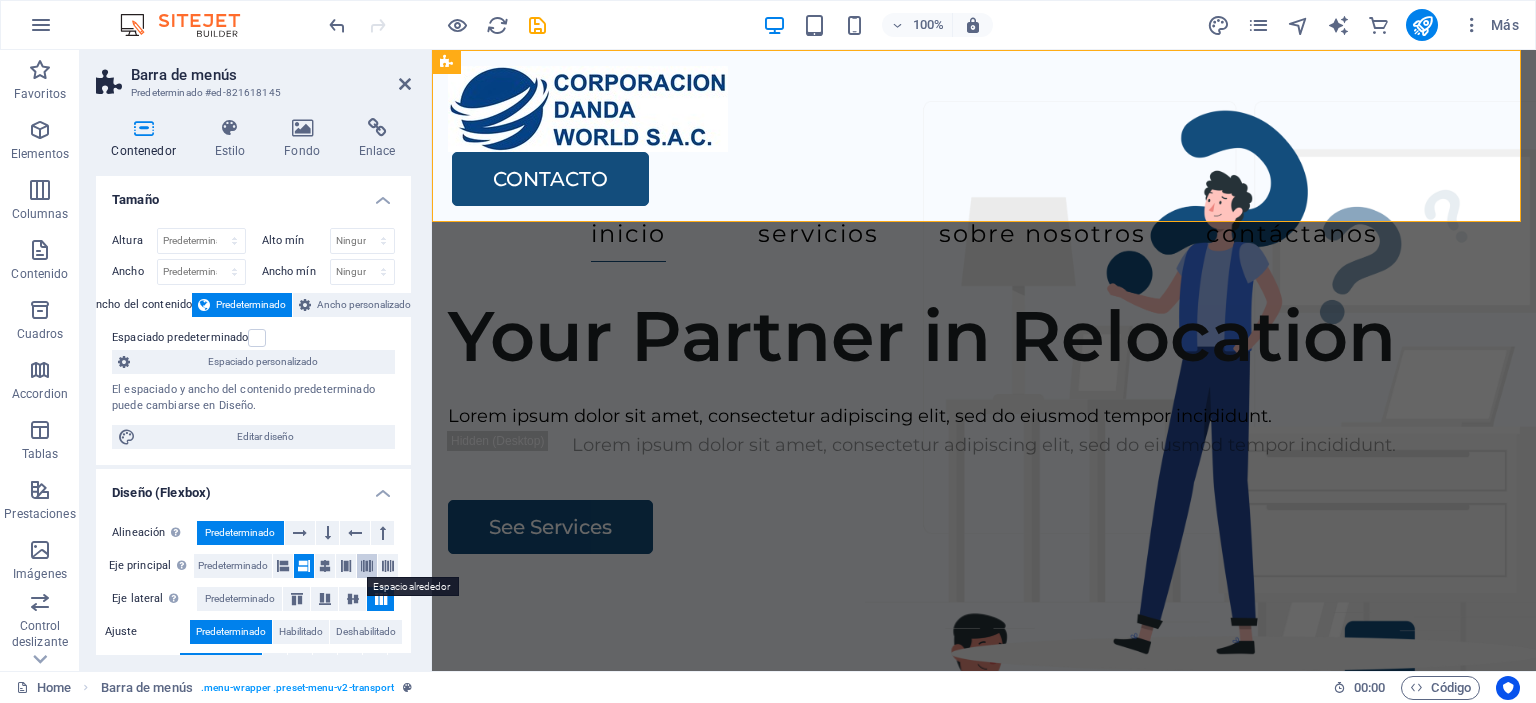 click at bounding box center (367, 566) 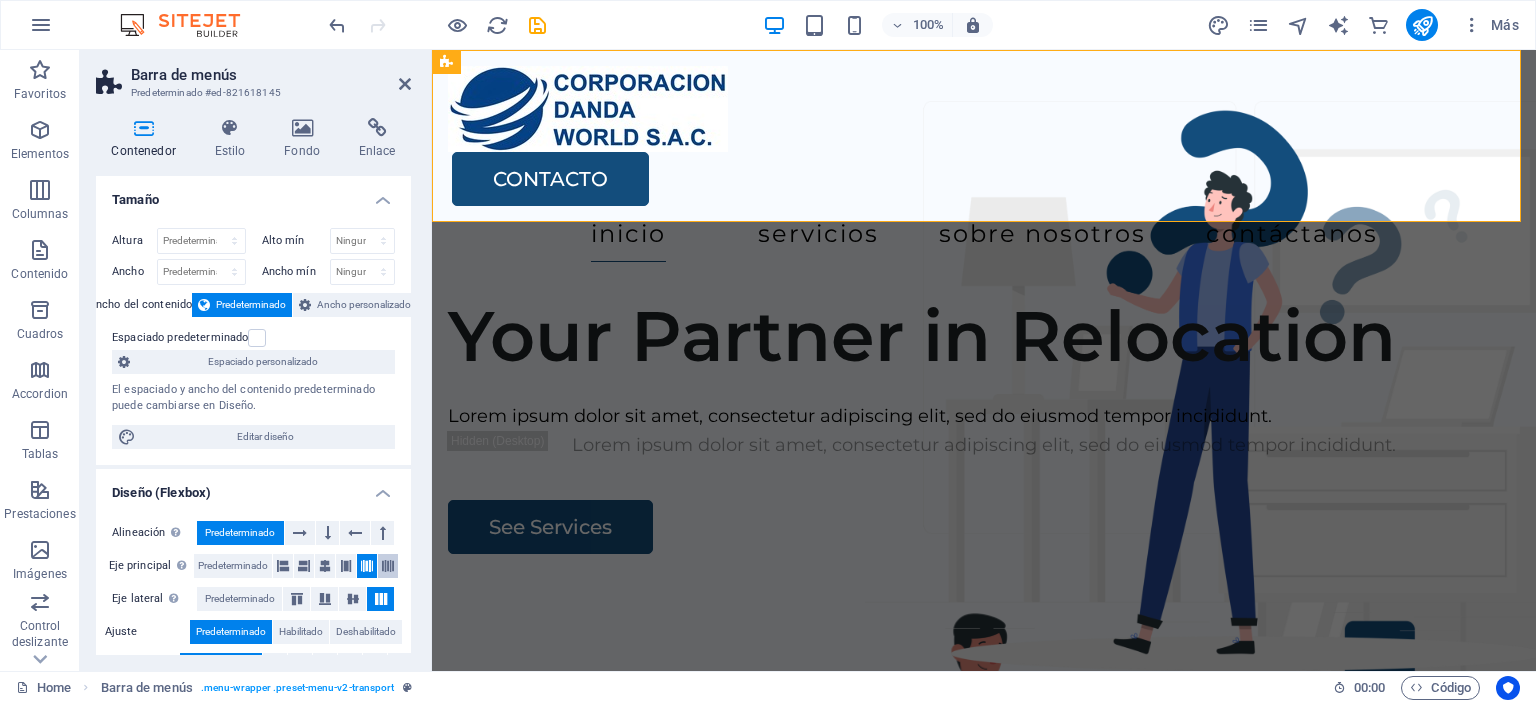 click at bounding box center [388, 566] 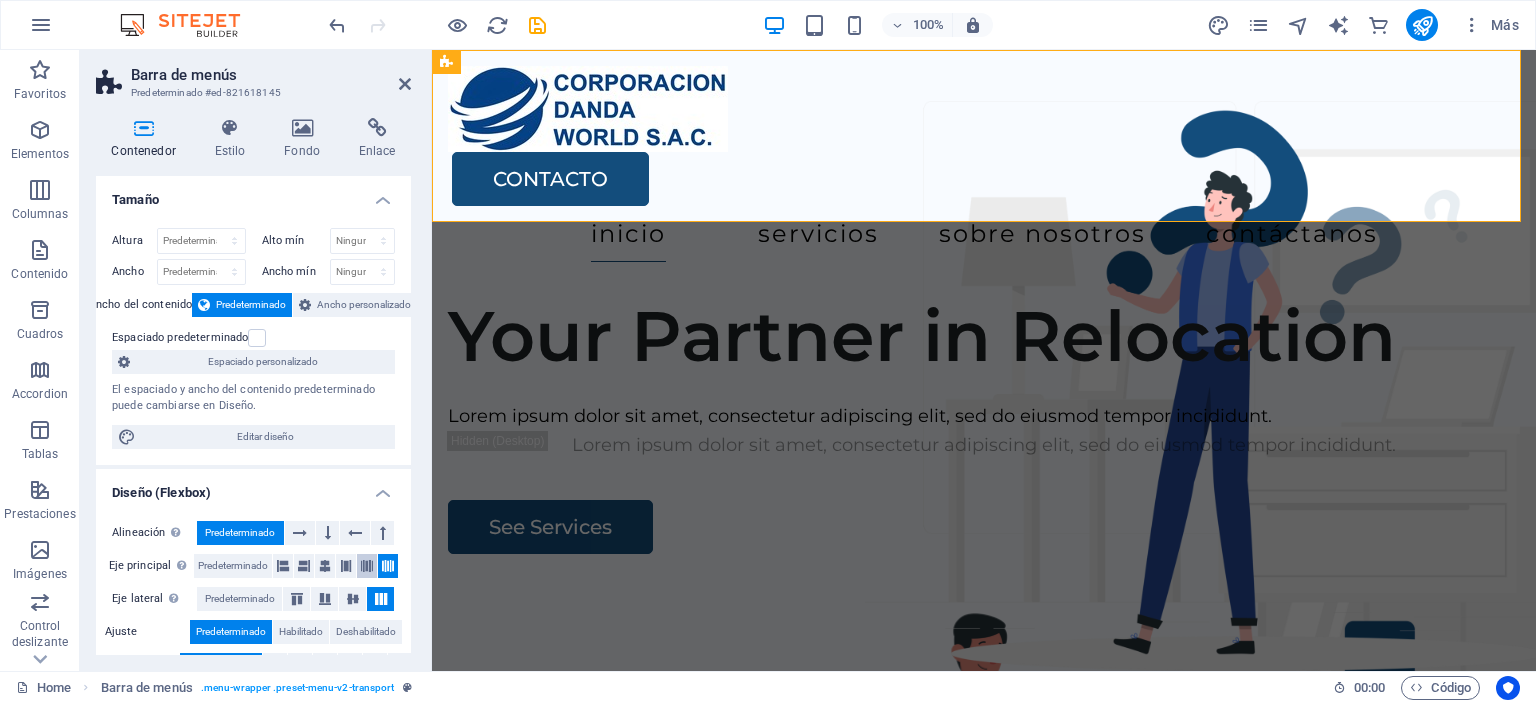 click at bounding box center (367, 566) 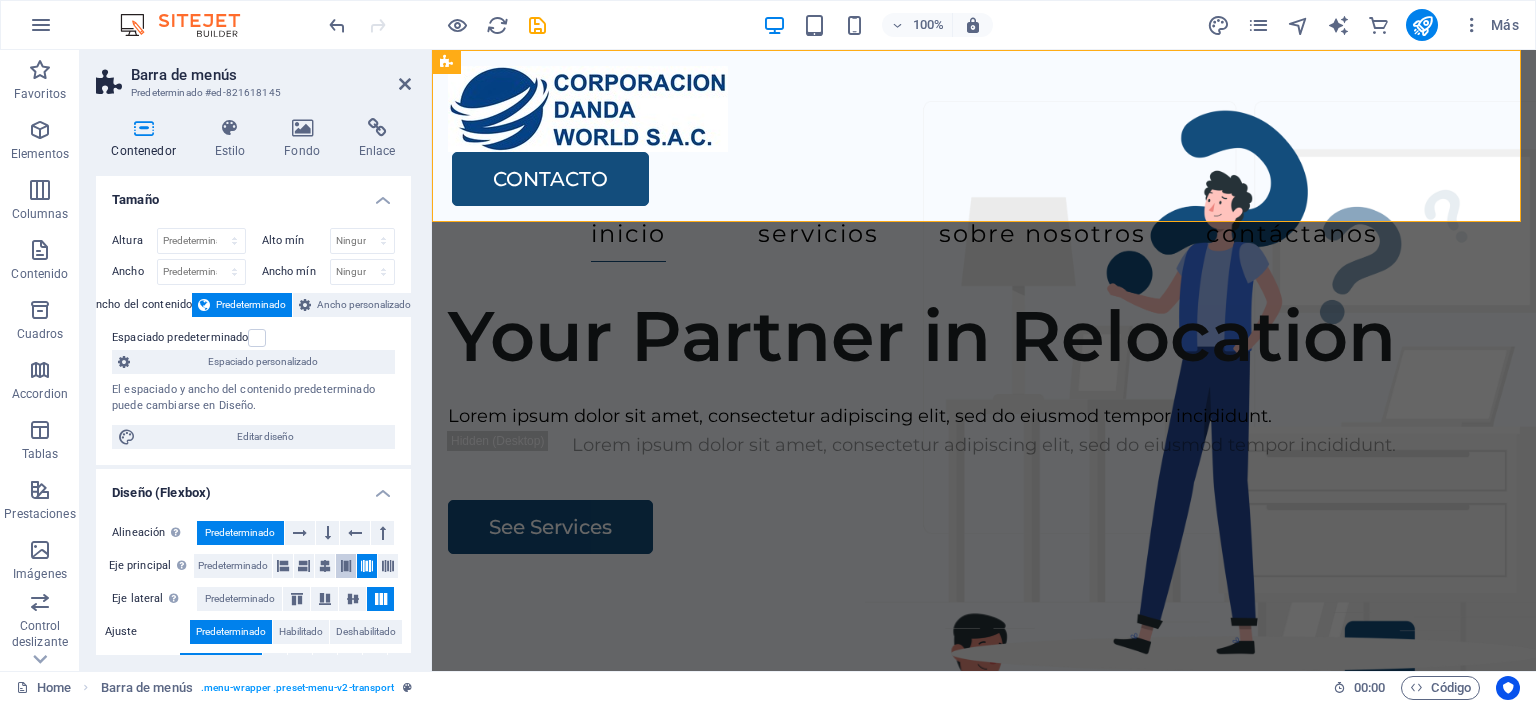 click at bounding box center (346, 566) 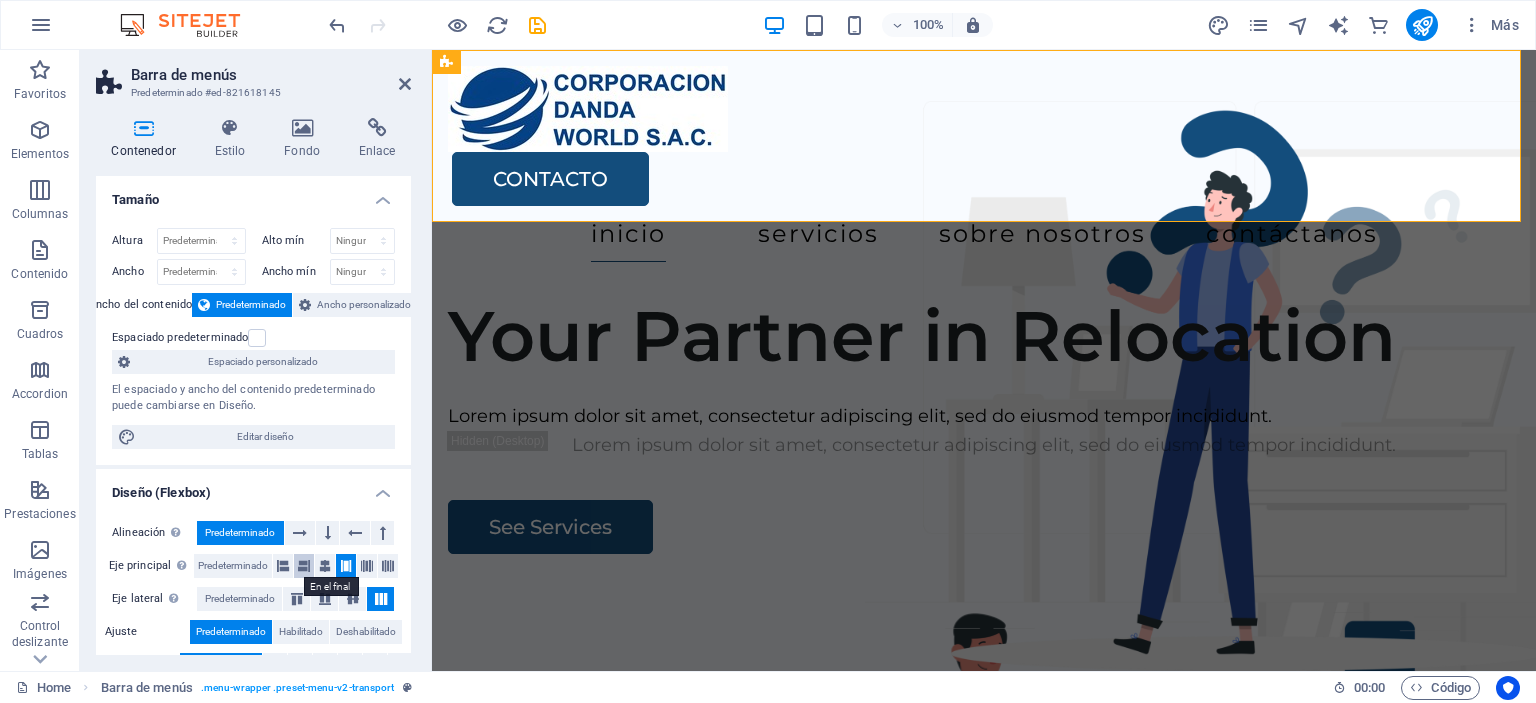 click at bounding box center [304, 566] 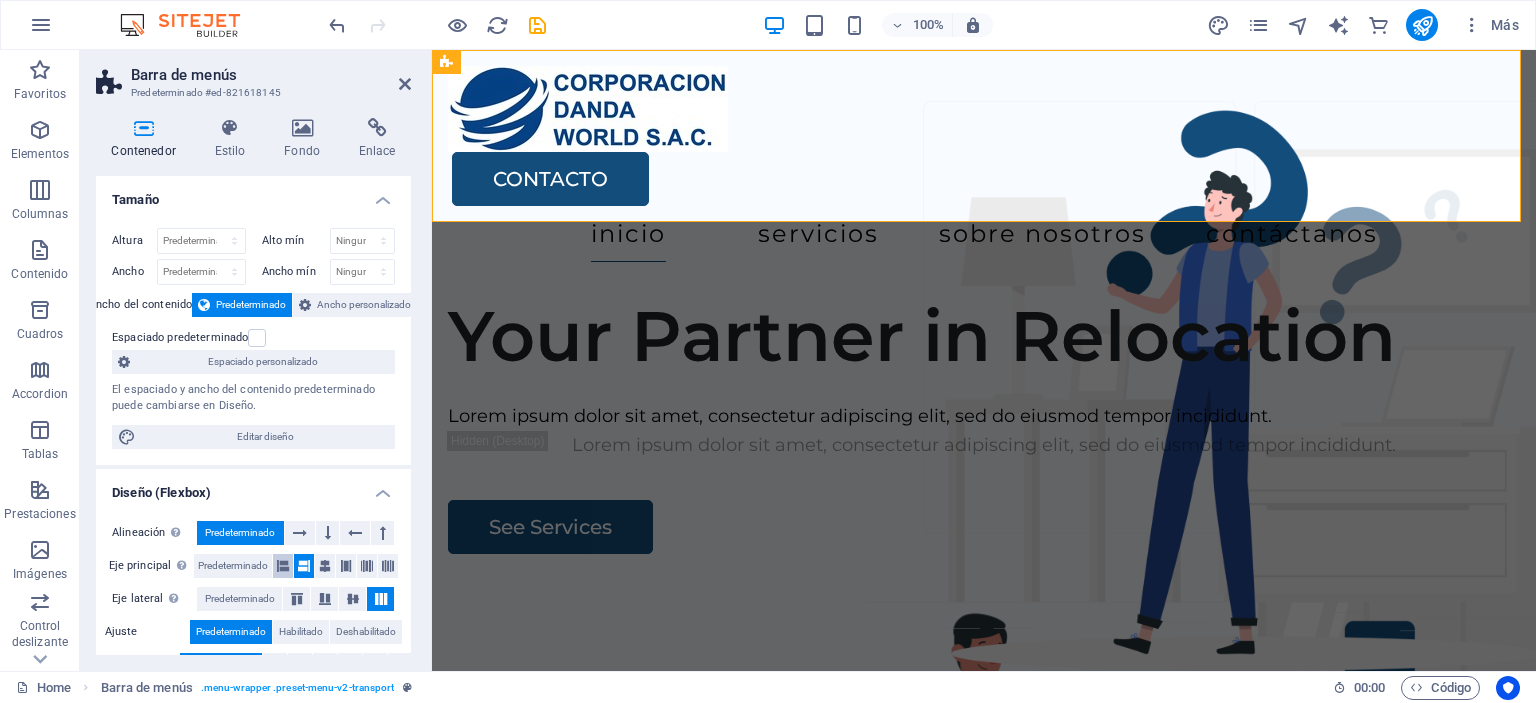 click at bounding box center (283, 566) 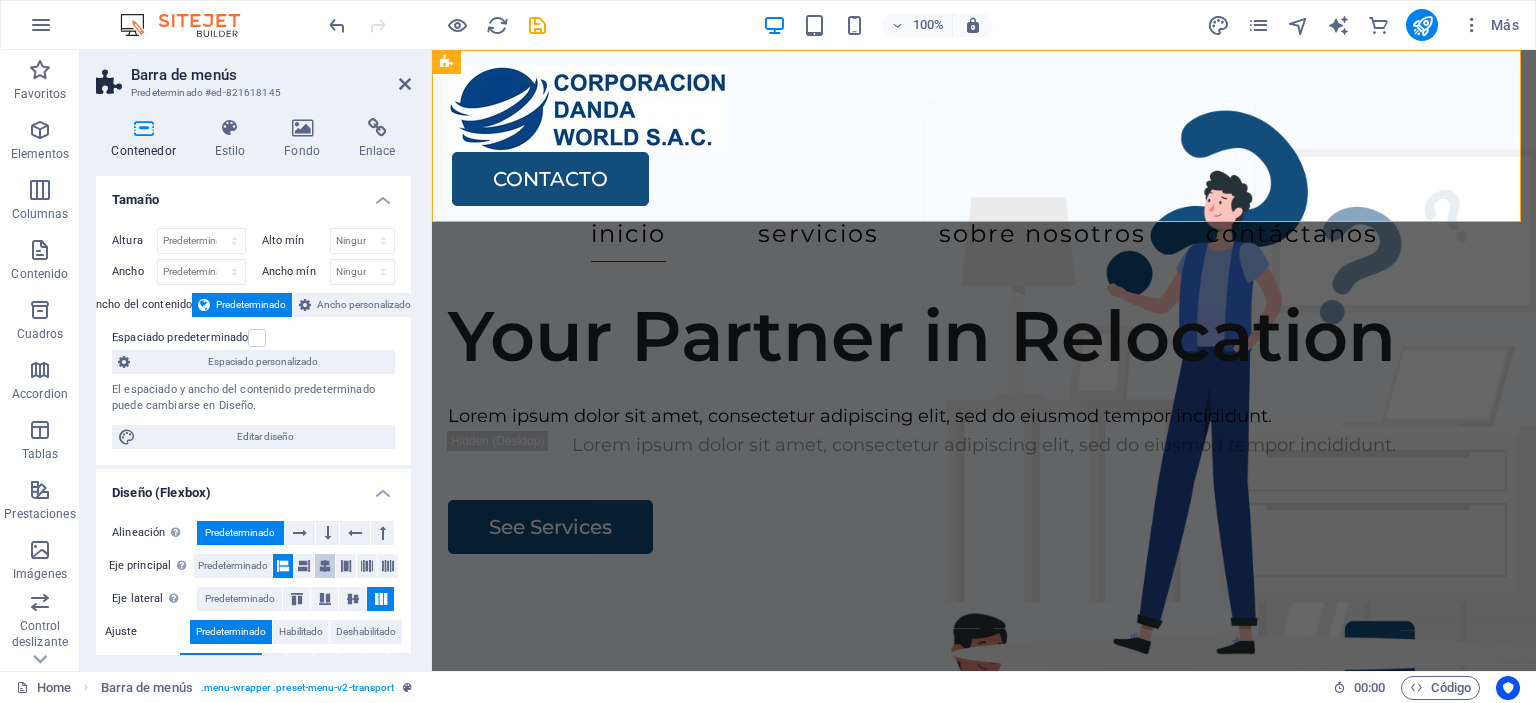 click at bounding box center [325, 566] 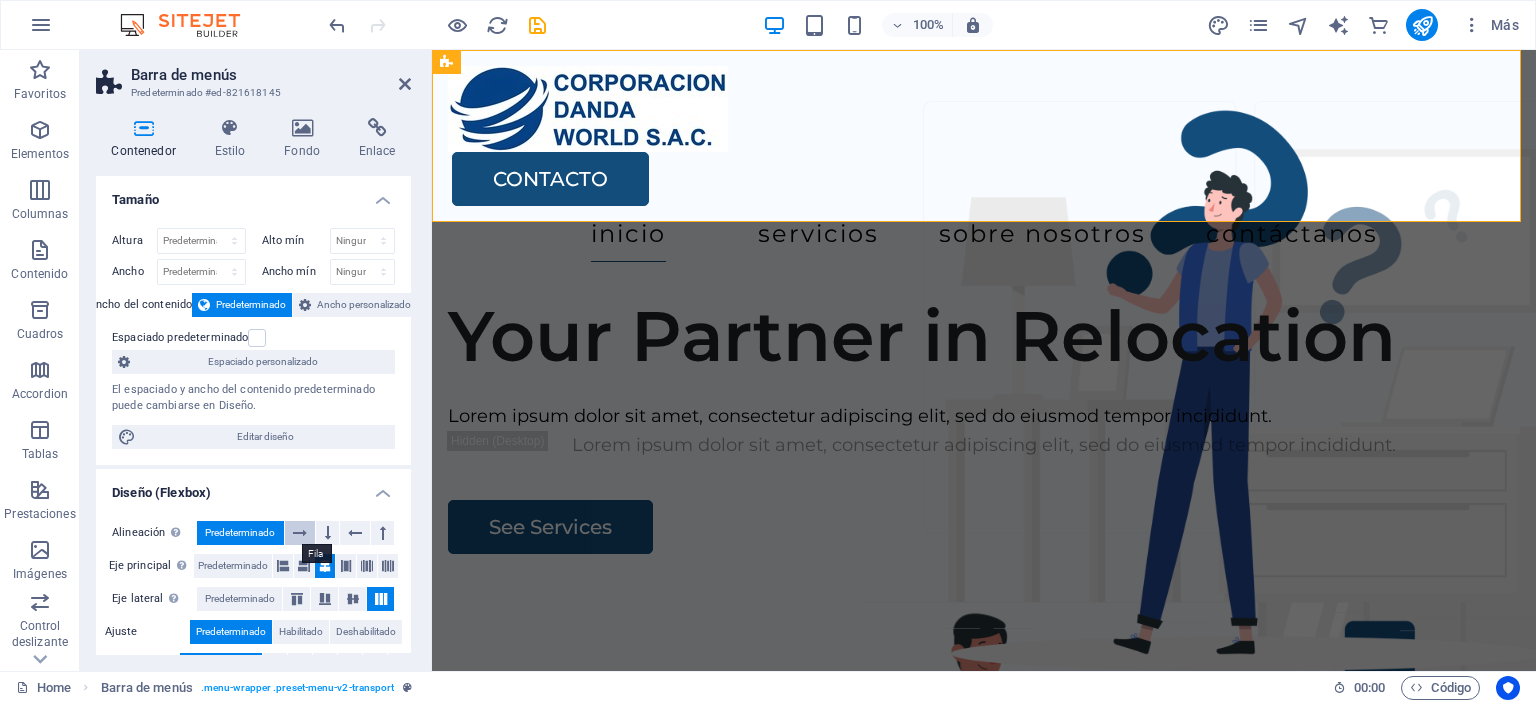 click at bounding box center (300, 533) 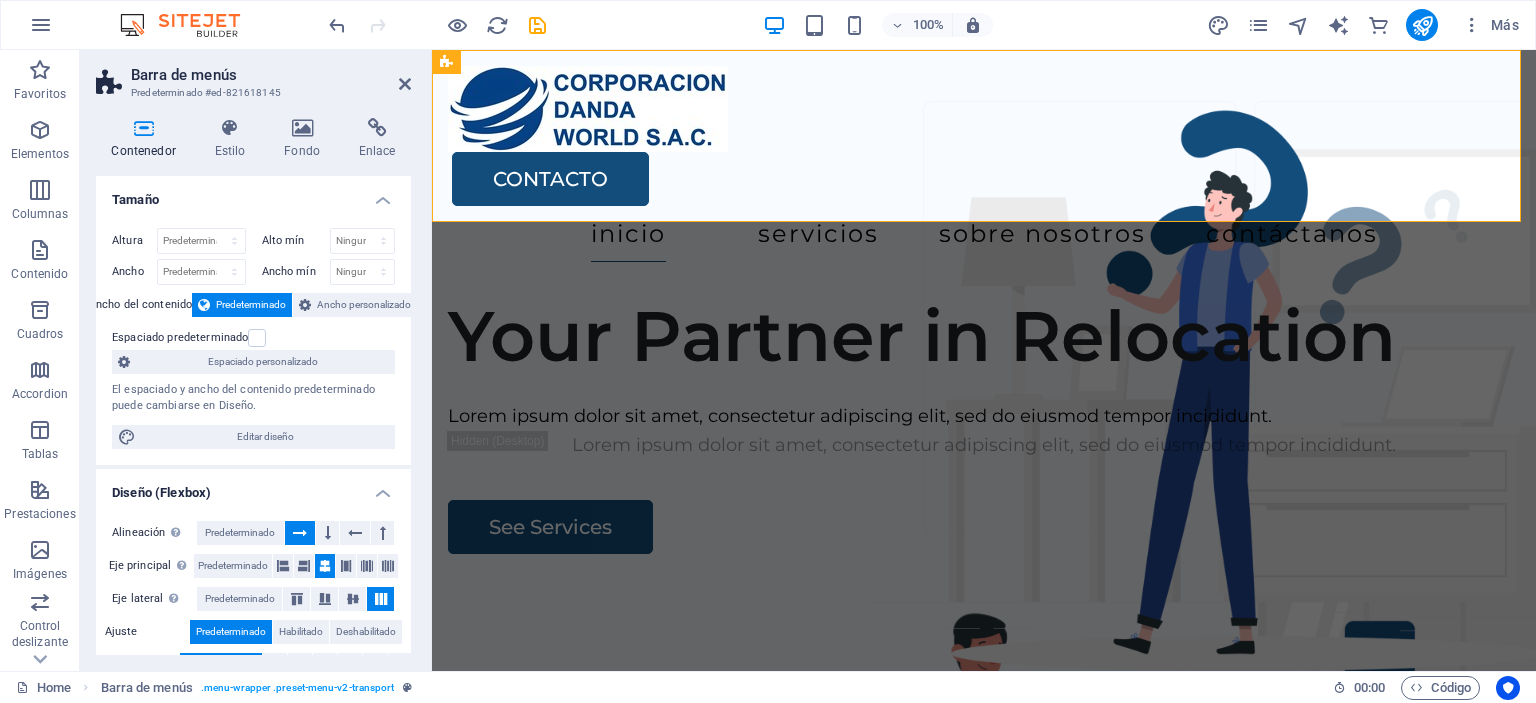 click at bounding box center (300, 533) 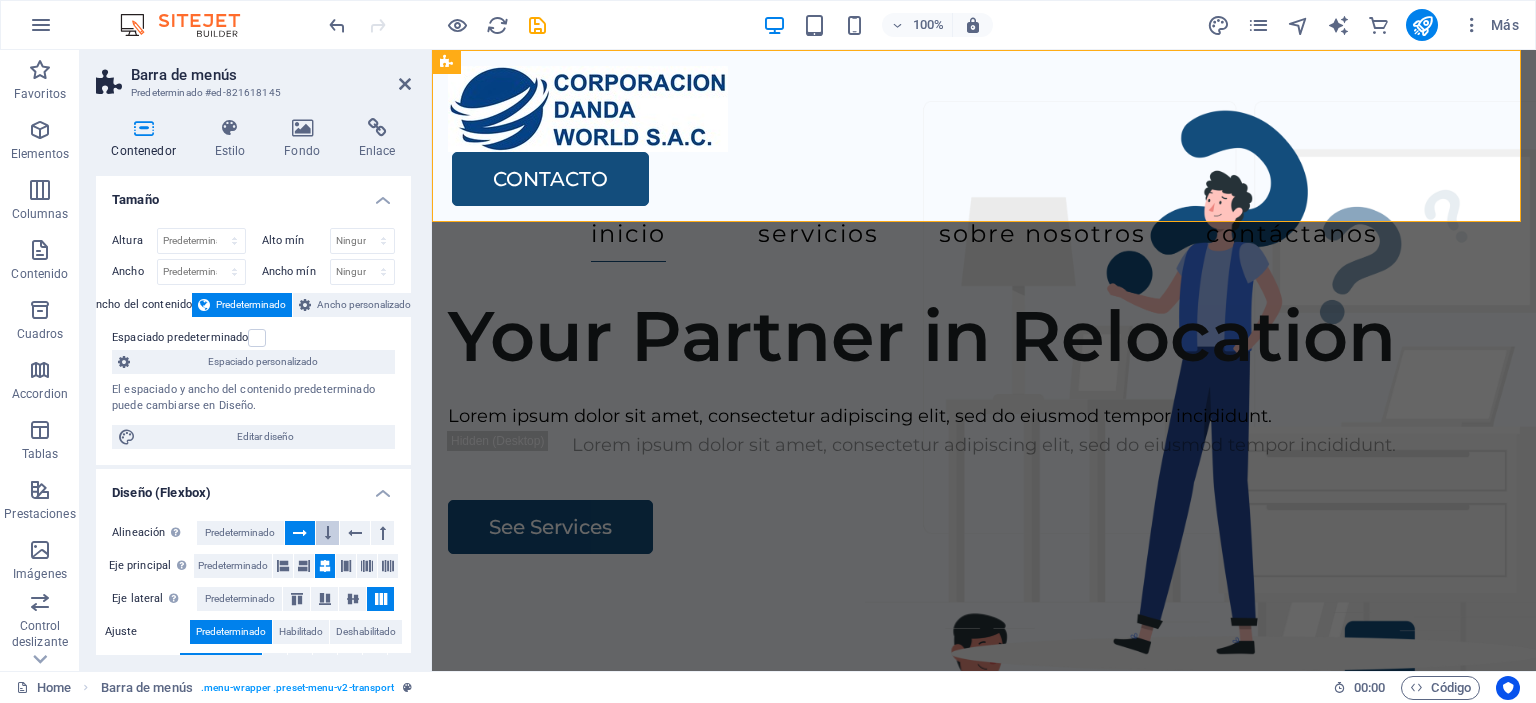 click at bounding box center [327, 533] 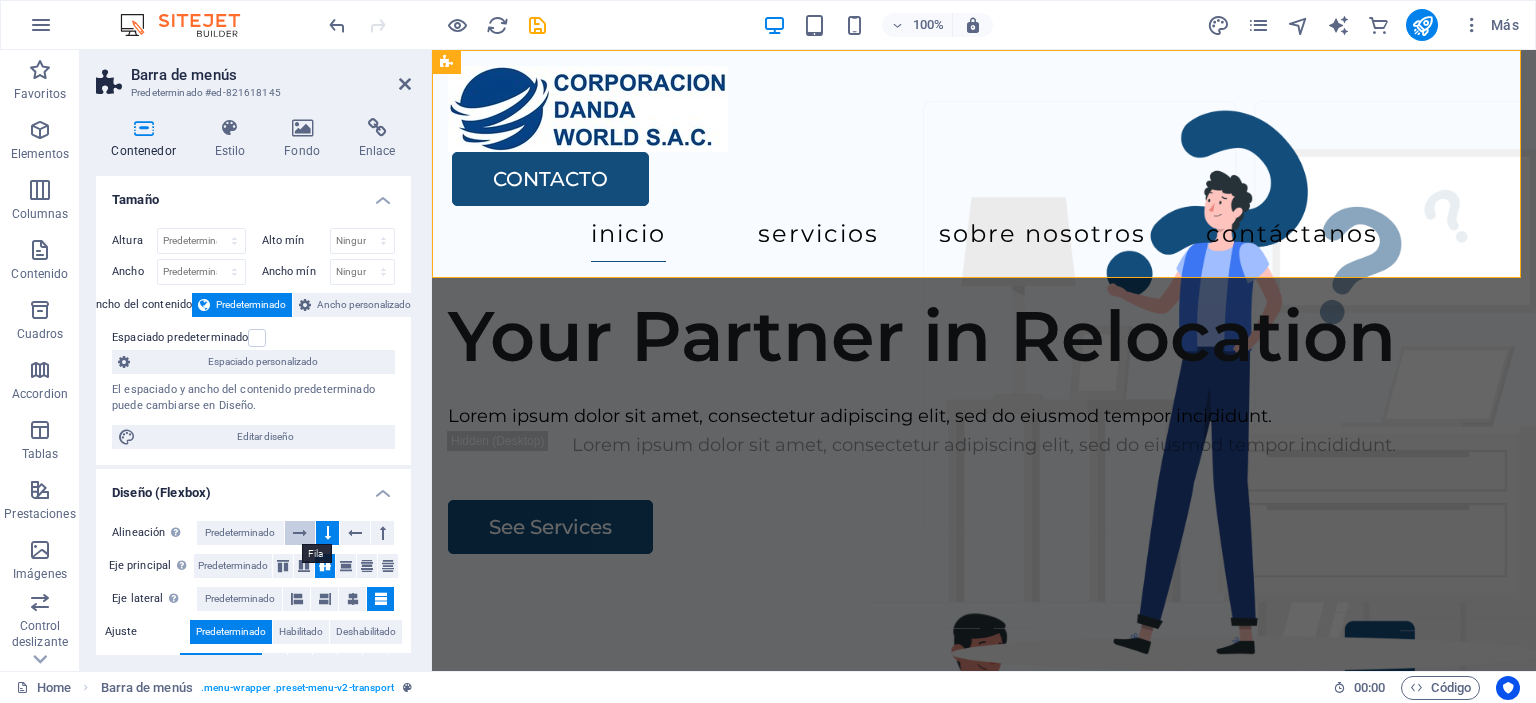click at bounding box center (300, 533) 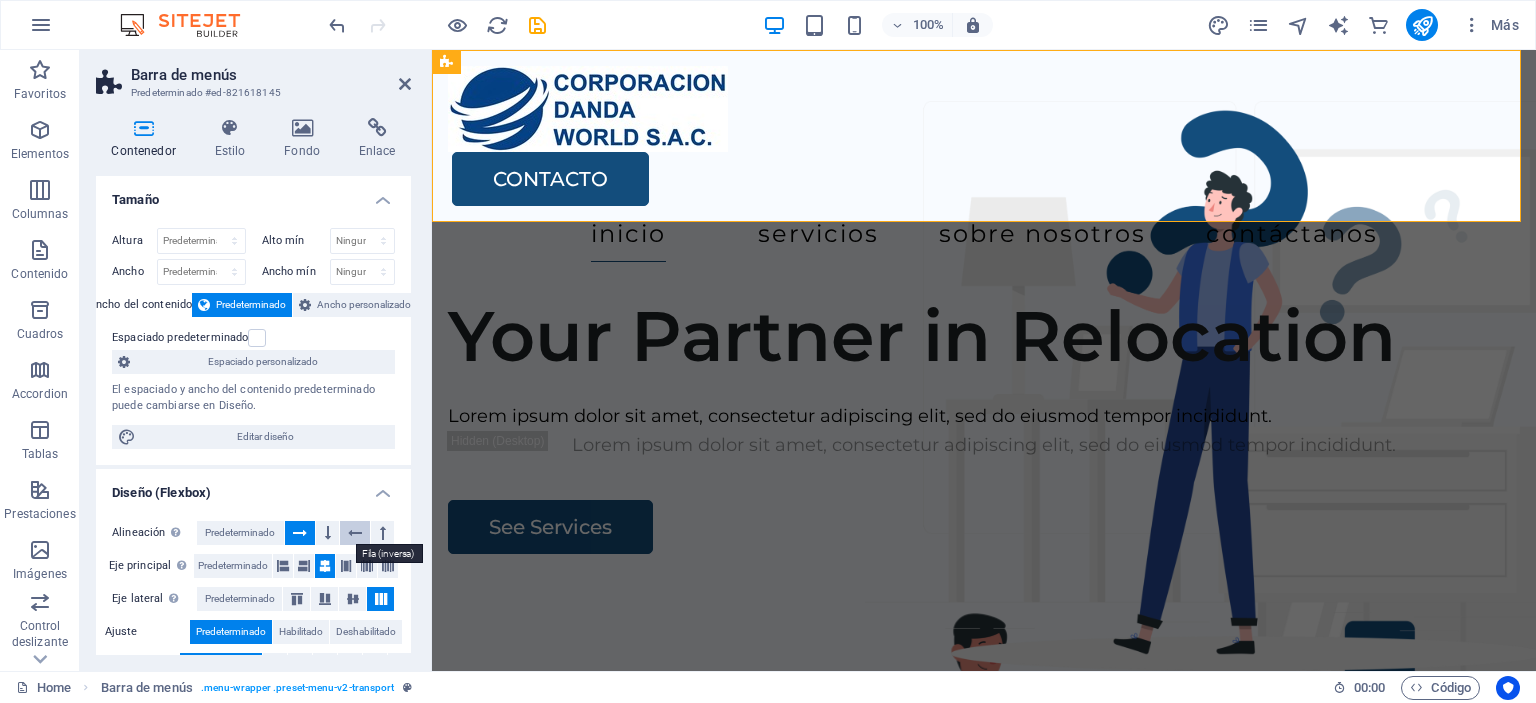 click at bounding box center (355, 533) 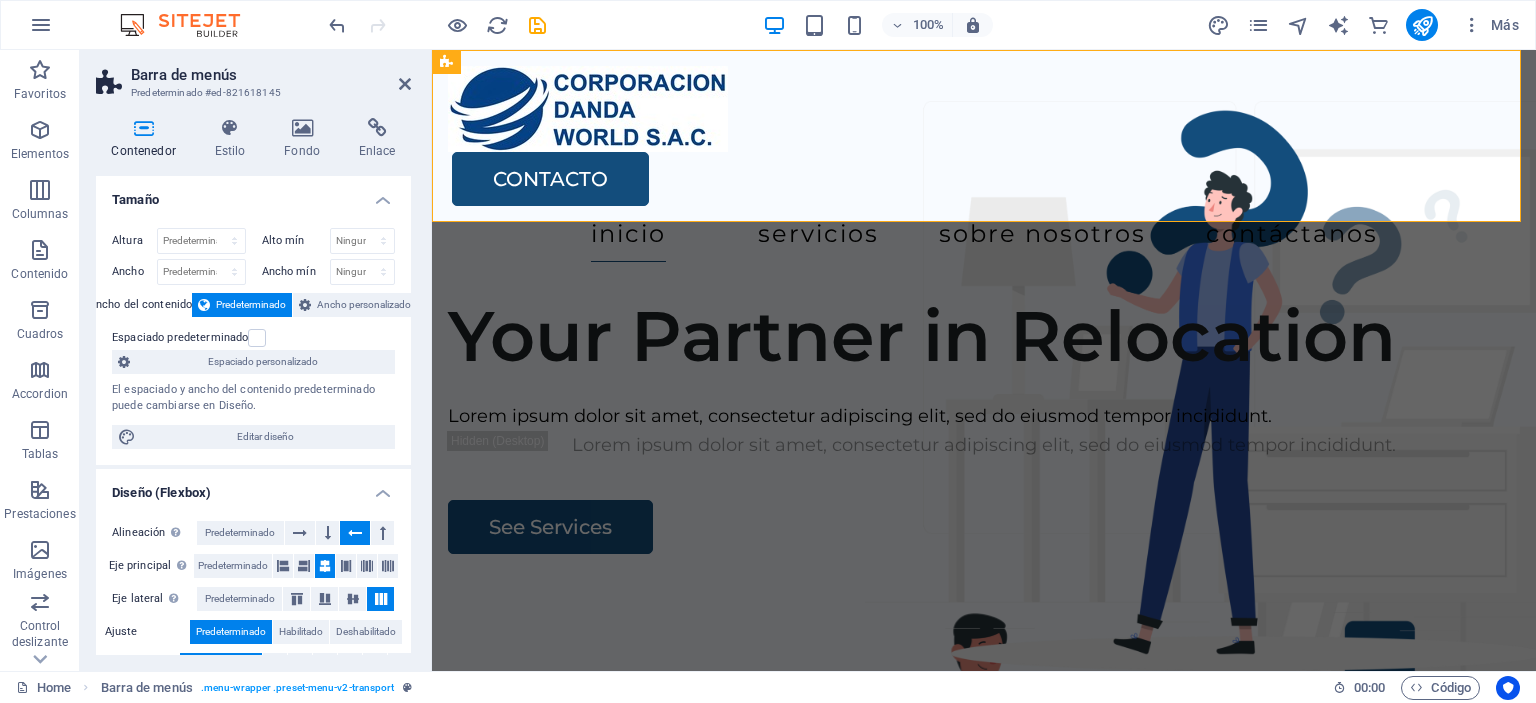 click at bounding box center [355, 533] 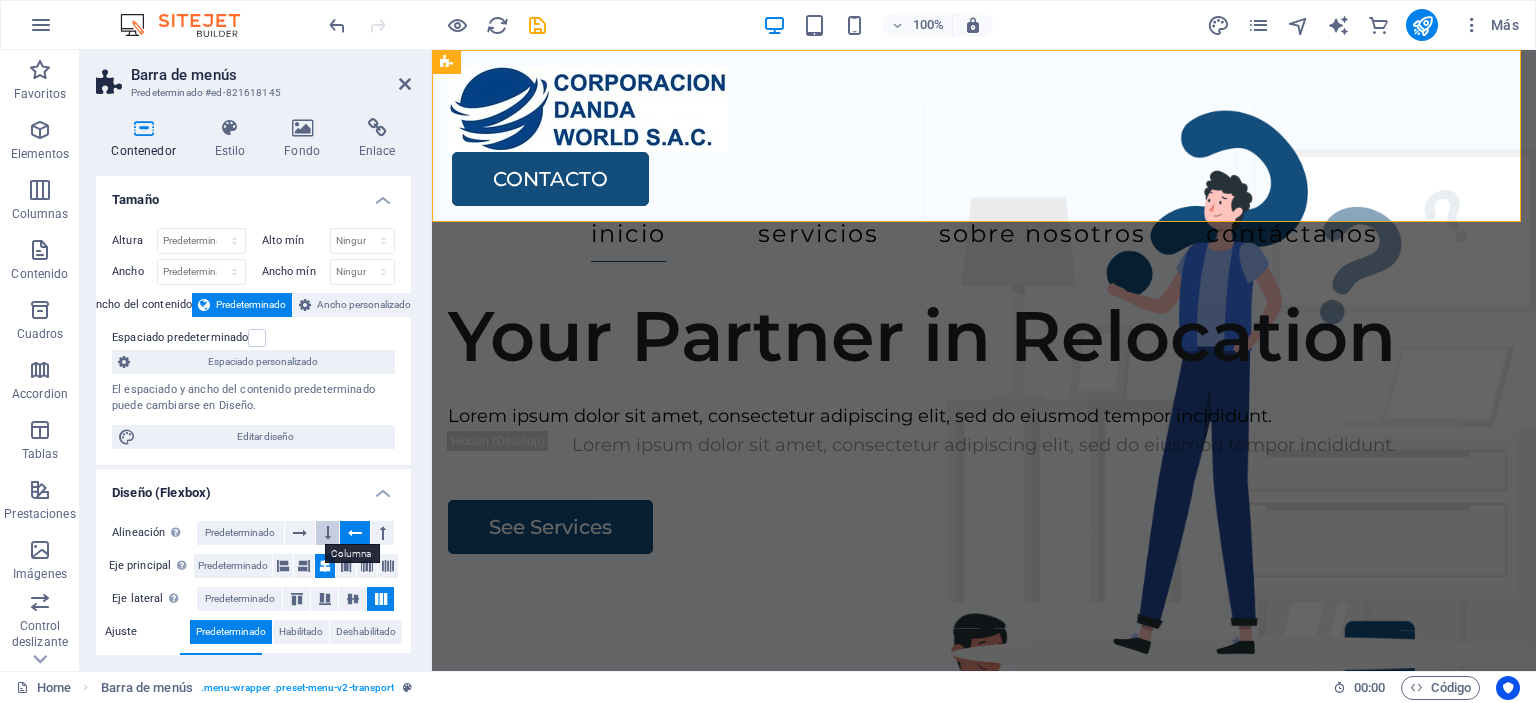 click at bounding box center [327, 533] 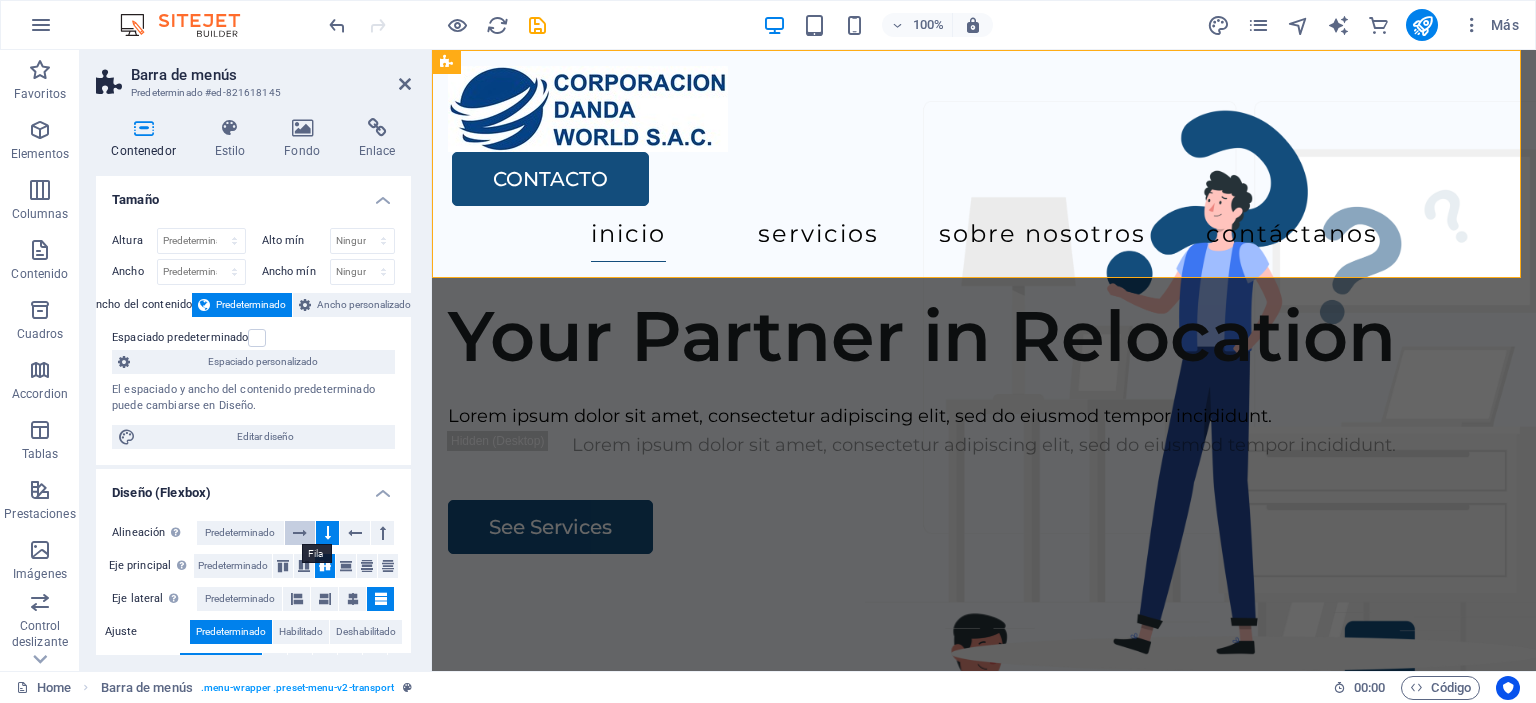 click at bounding box center (300, 533) 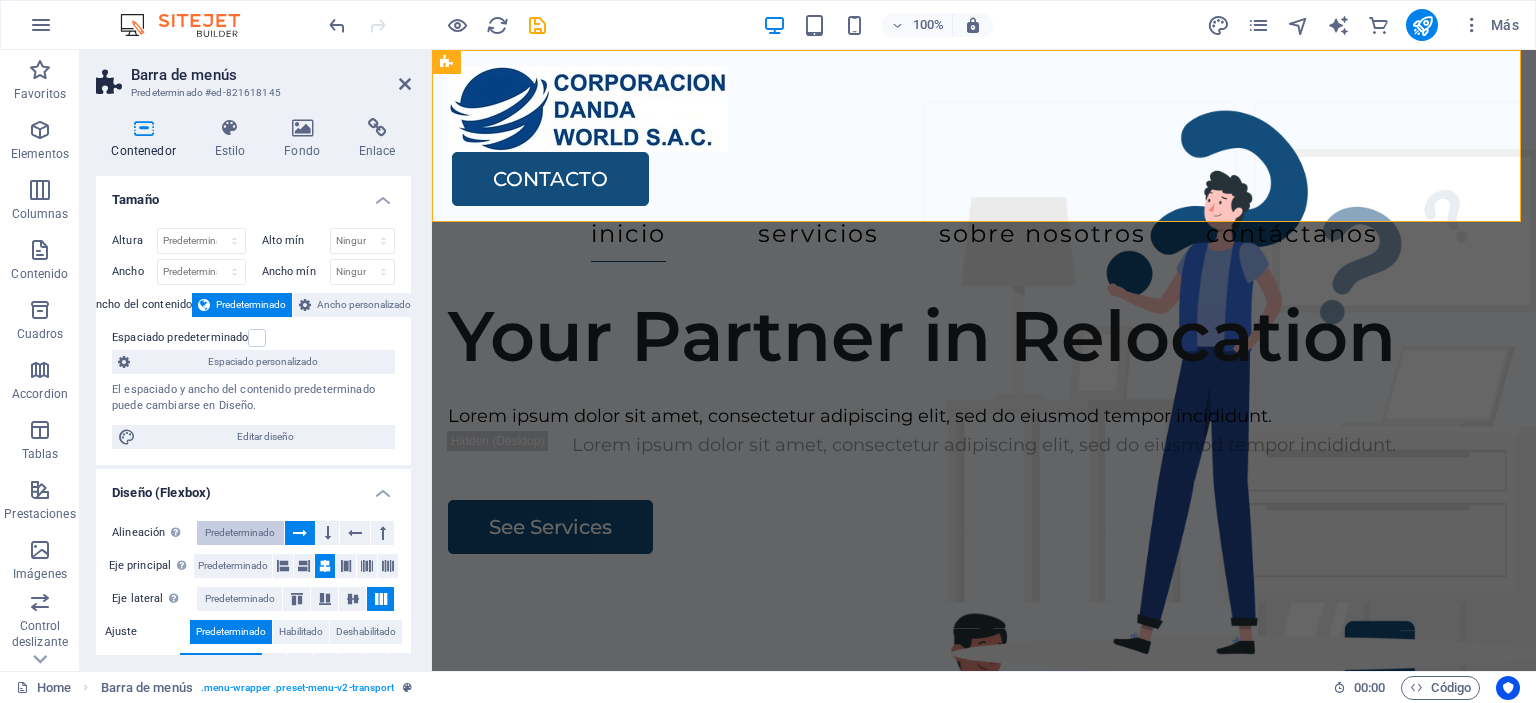 click on "Predeterminado" at bounding box center [240, 533] 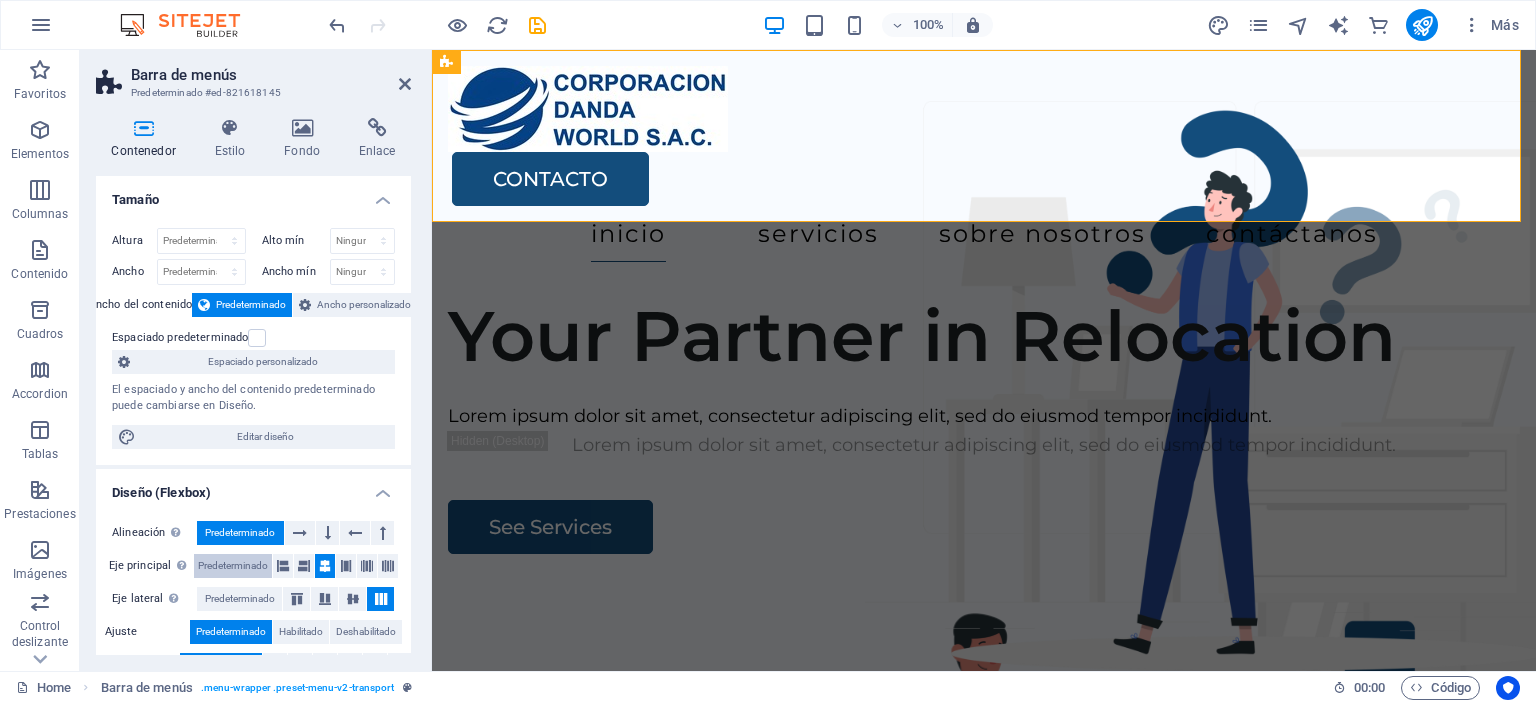 click on "Predeterminado" at bounding box center [233, 566] 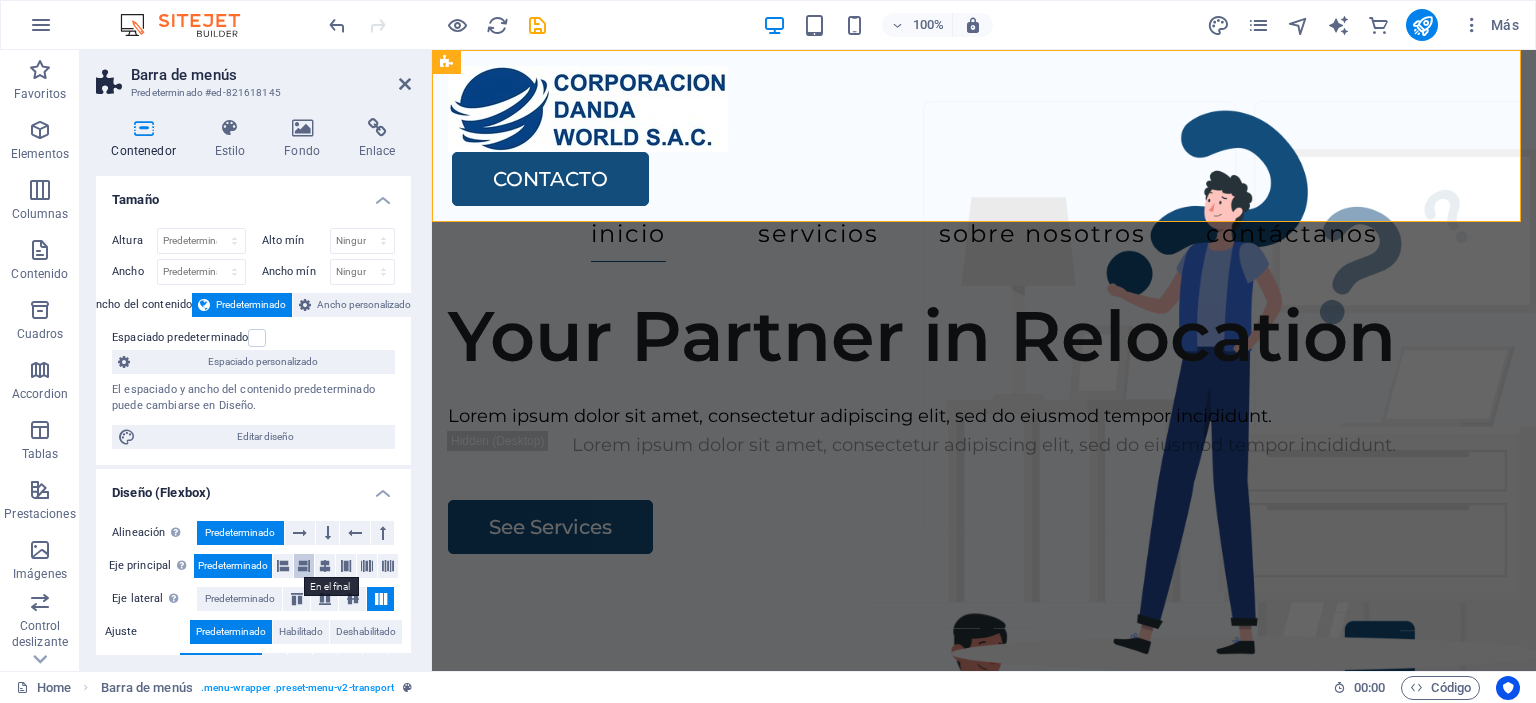 click at bounding box center [304, 566] 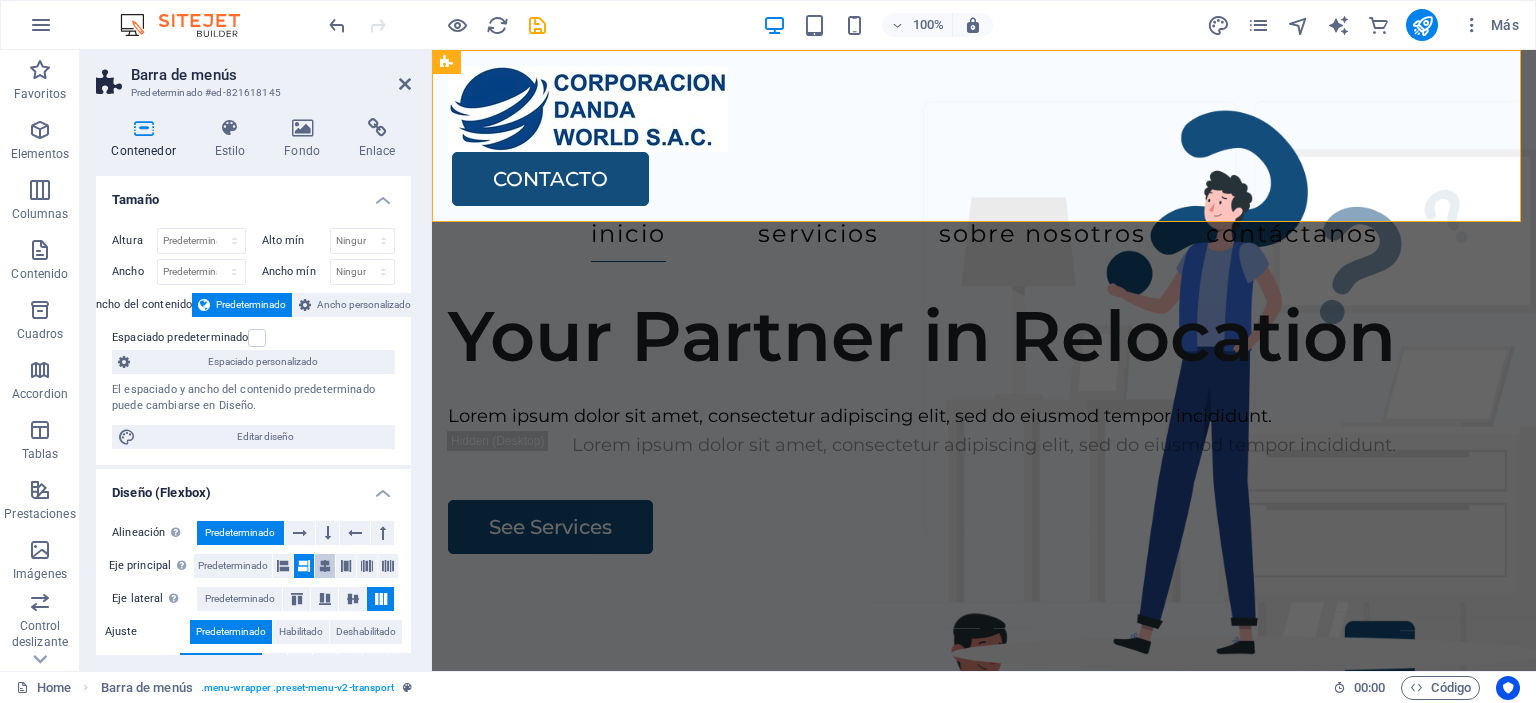 click at bounding box center (325, 566) 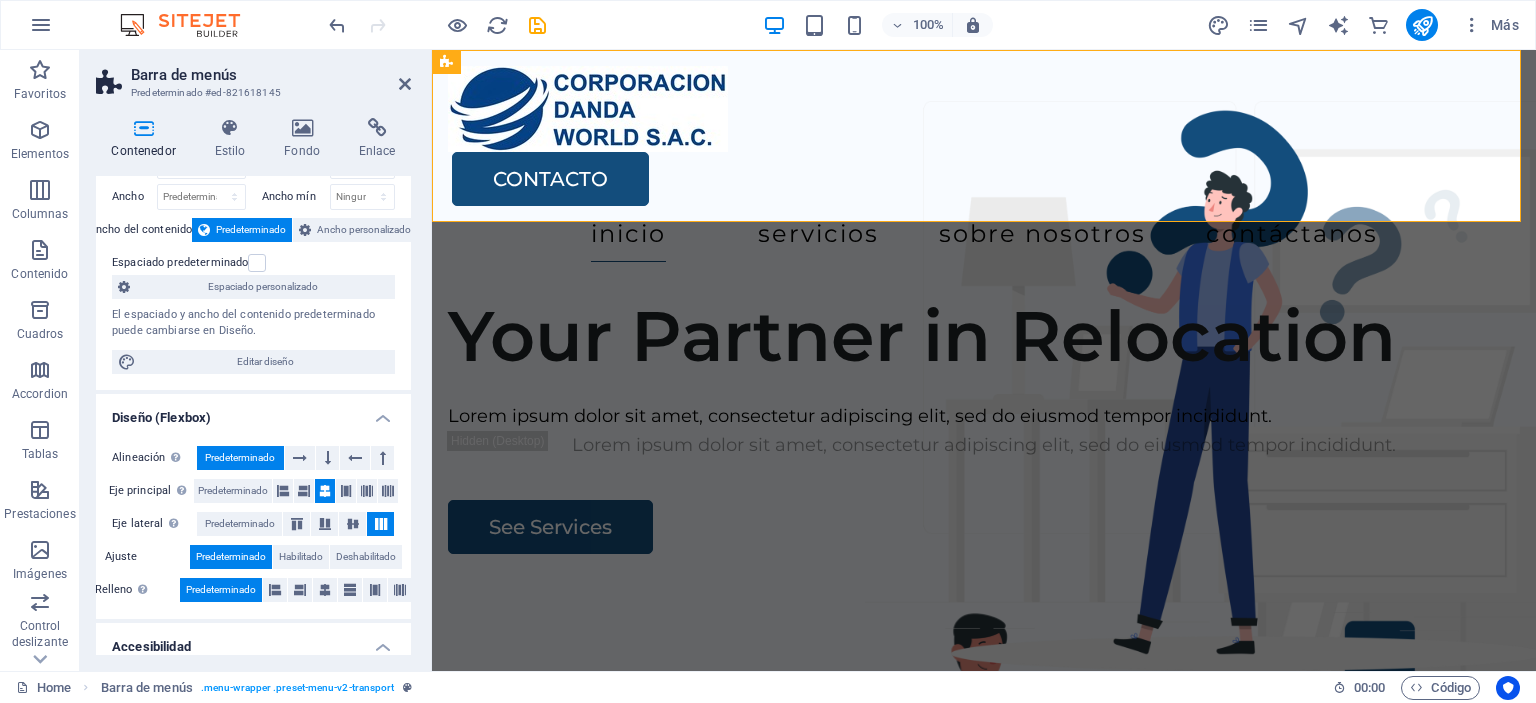 scroll, scrollTop: 100, scrollLeft: 0, axis: vertical 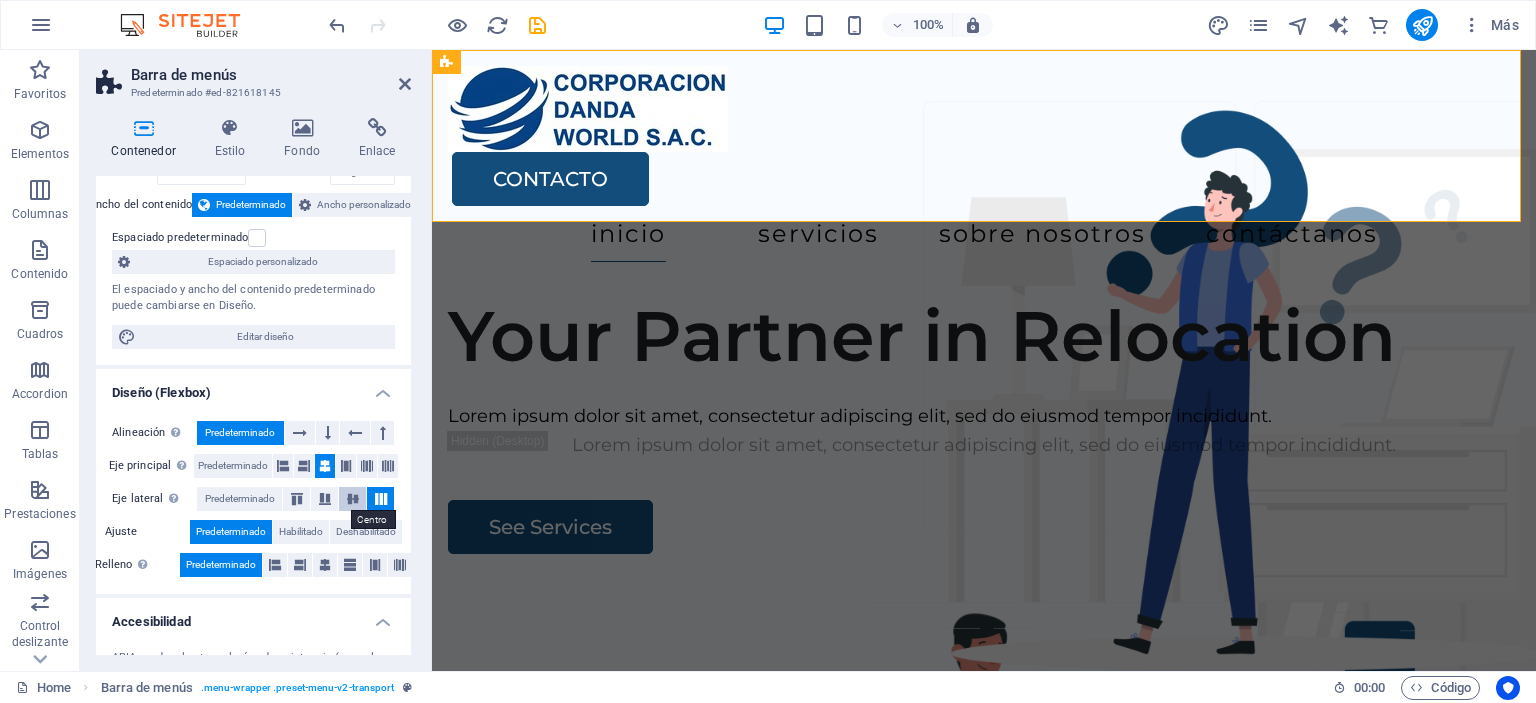 click at bounding box center (353, 499) 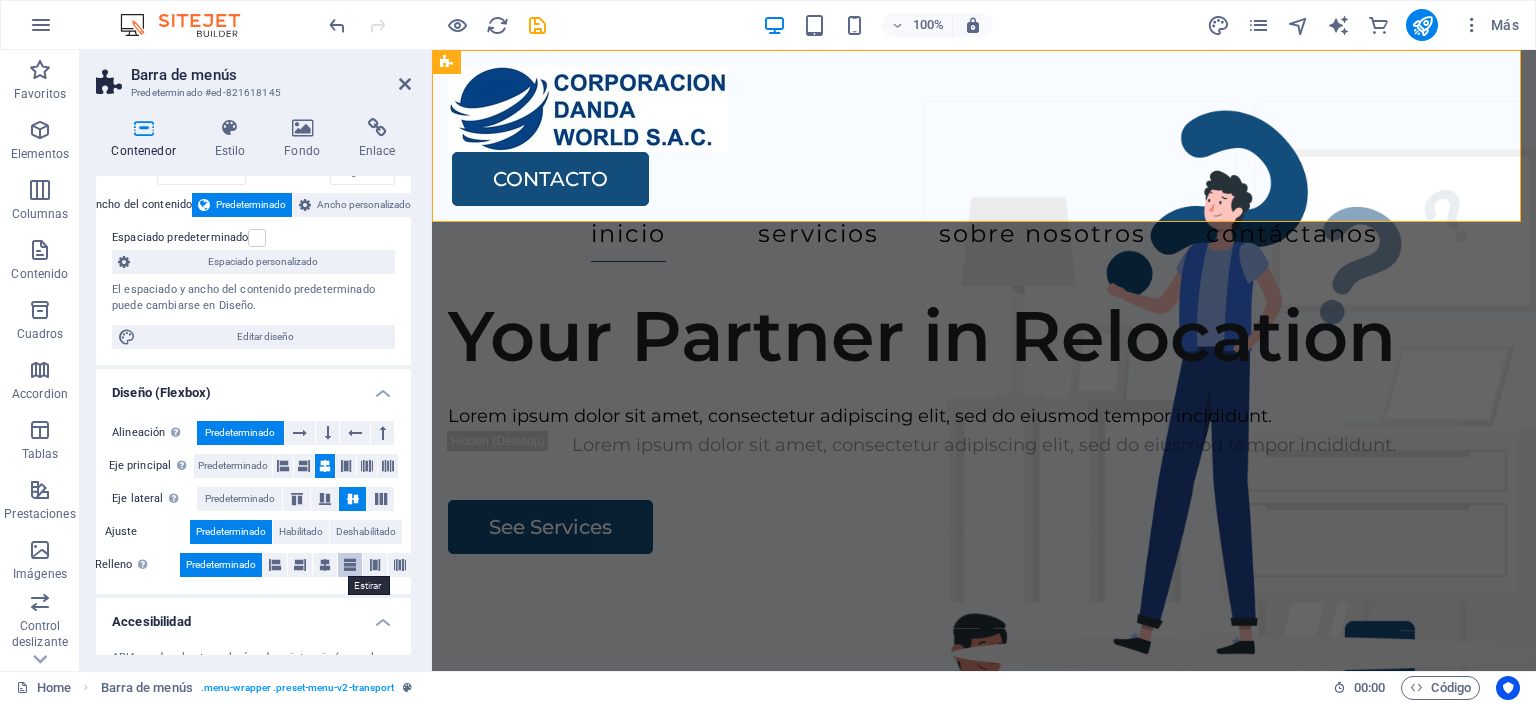 click at bounding box center [350, 565] 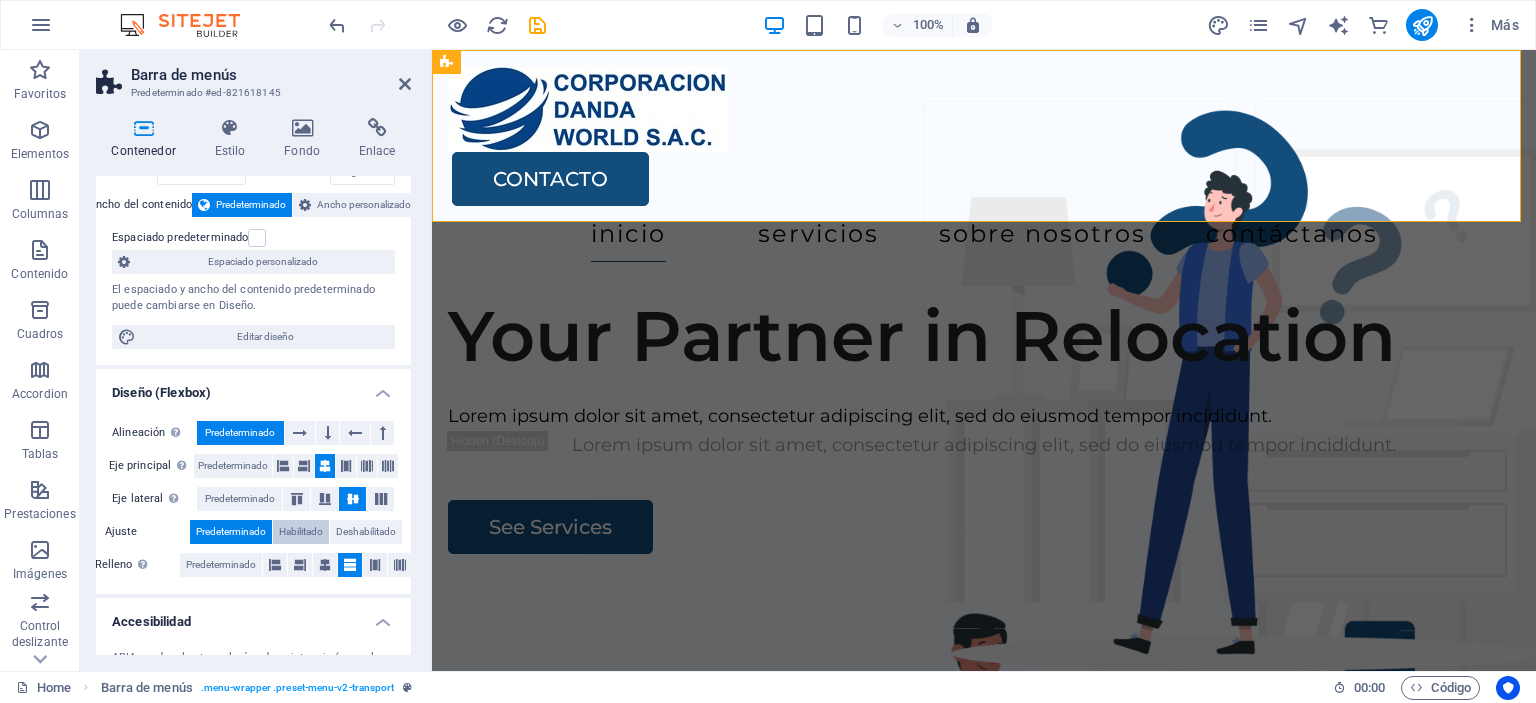 click on "Habilitado" at bounding box center [301, 532] 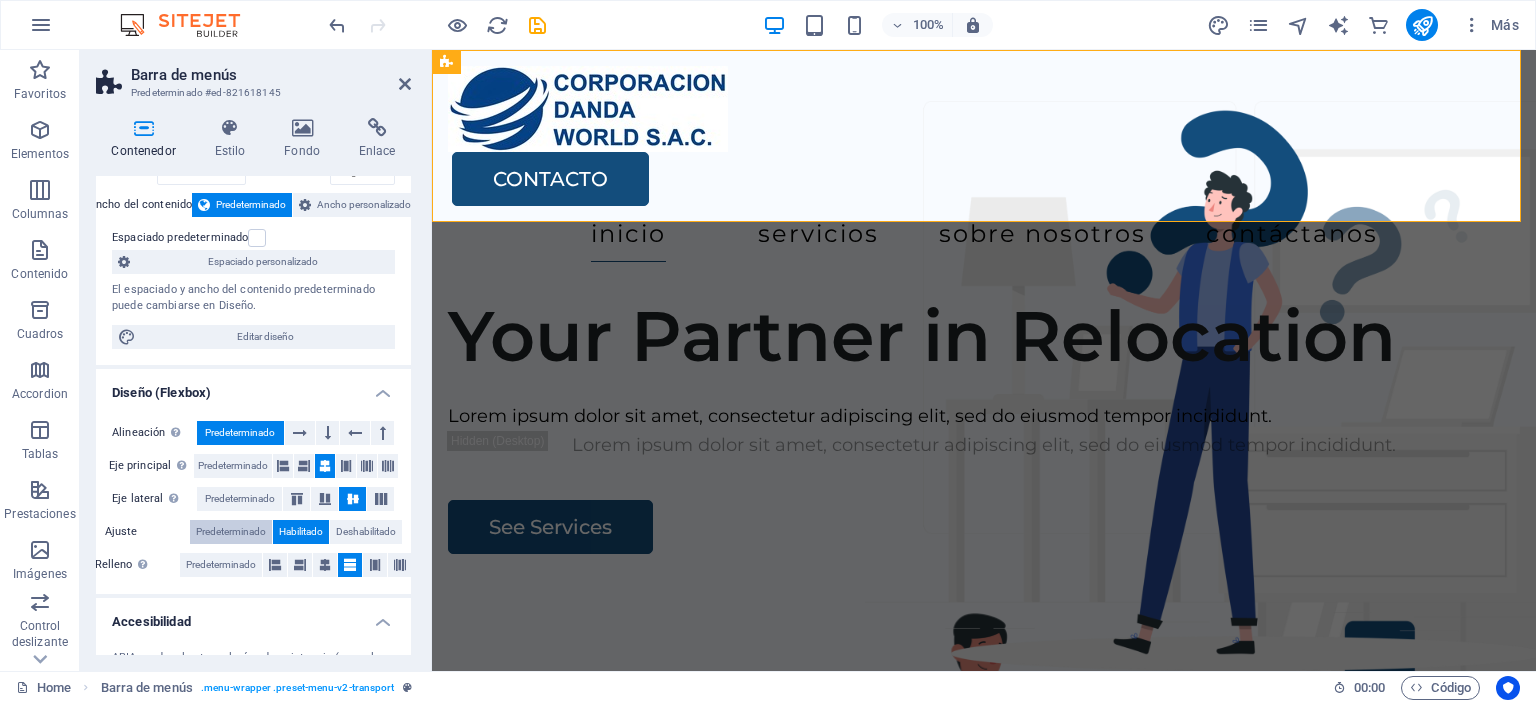 click on "Predeterminado" at bounding box center [231, 532] 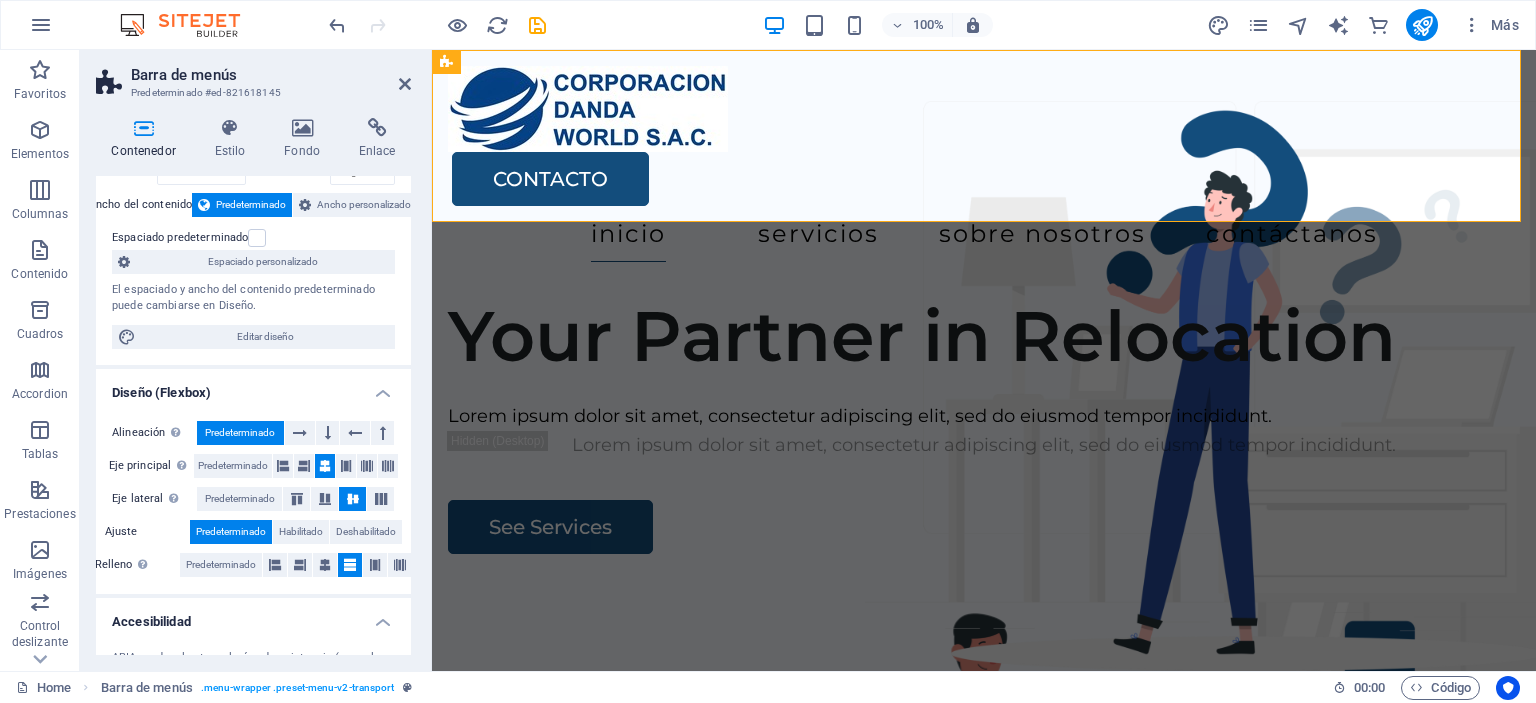 scroll, scrollTop: 200, scrollLeft: 0, axis: vertical 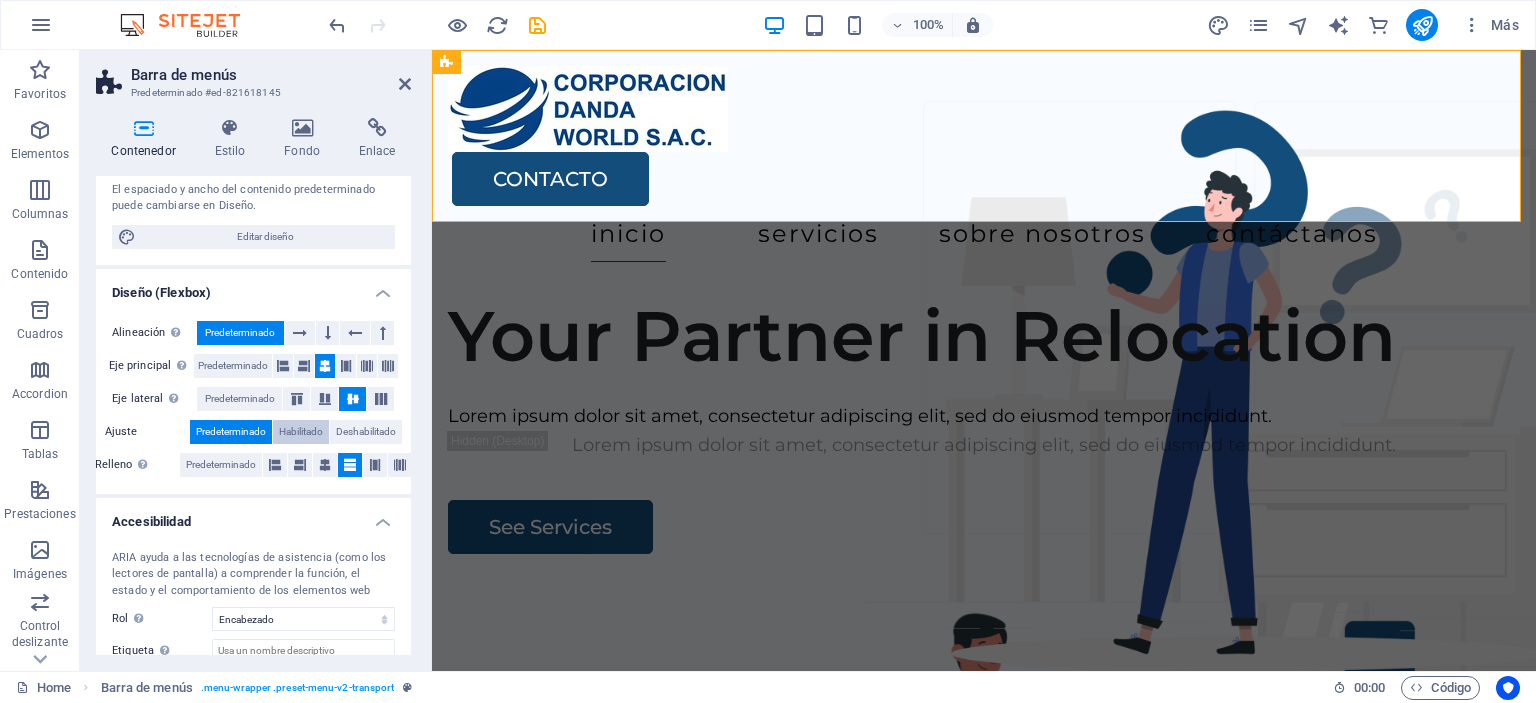 click on "Habilitado" at bounding box center [301, 432] 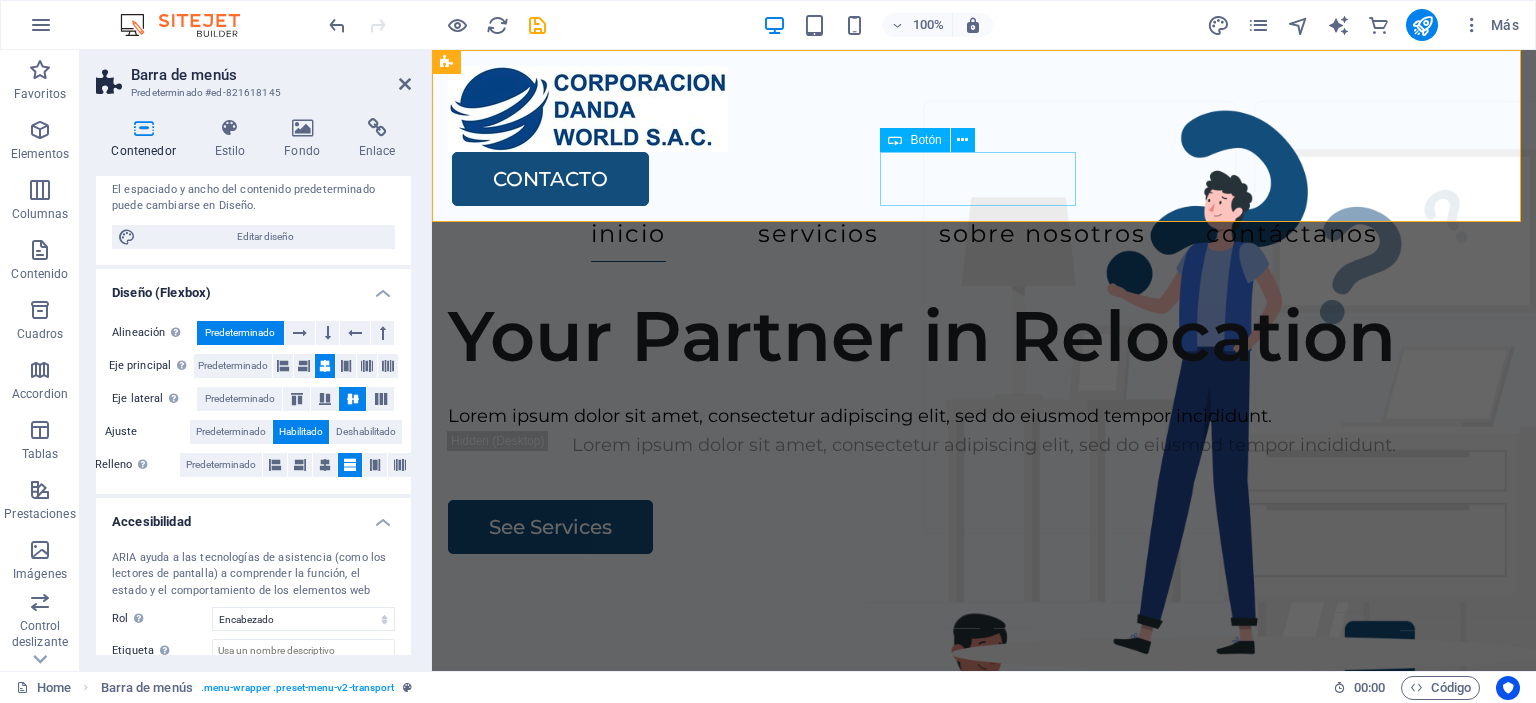 drag, startPoint x: 1396, startPoint y: 201, endPoint x: 980, endPoint y: 161, distance: 417.91864 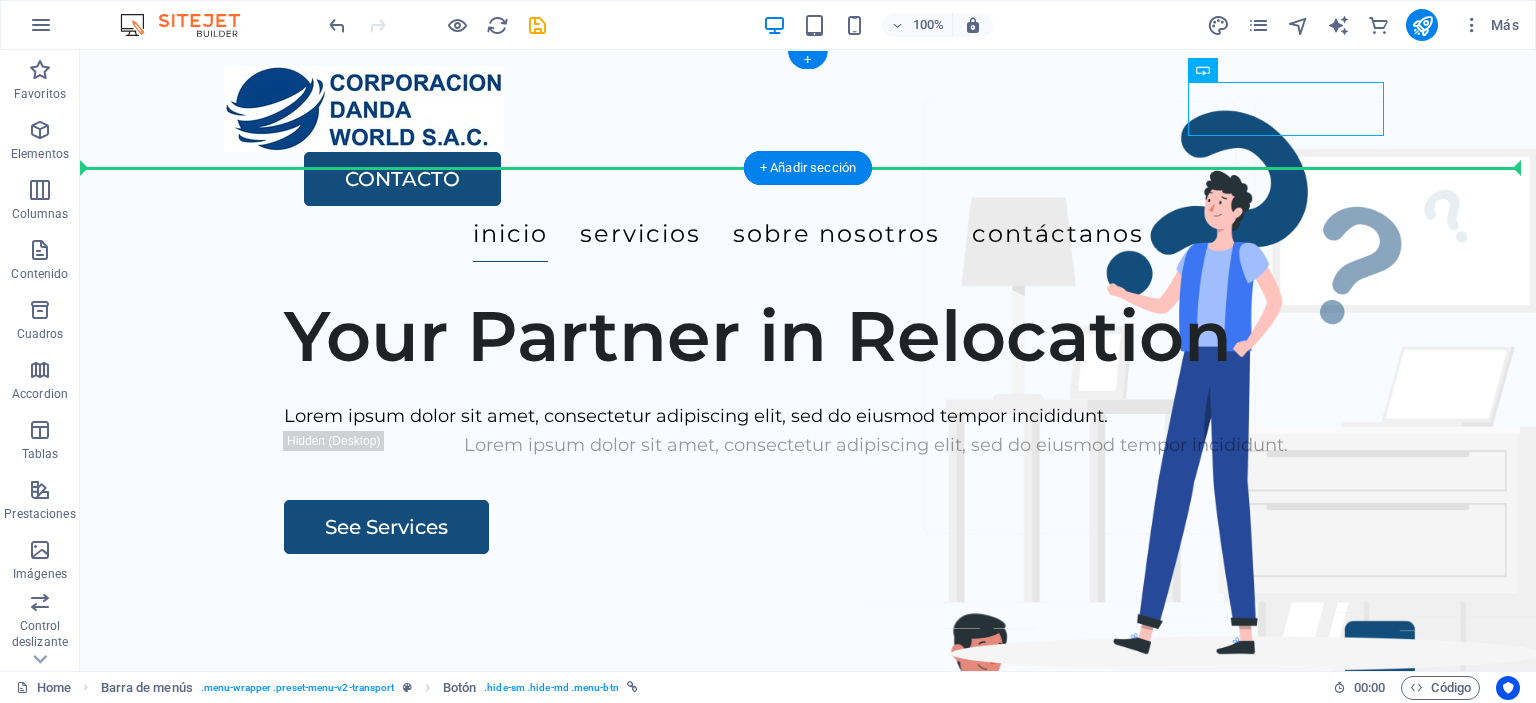 drag, startPoint x: 623, startPoint y: 177, endPoint x: 1406, endPoint y: 132, distance: 784.29205 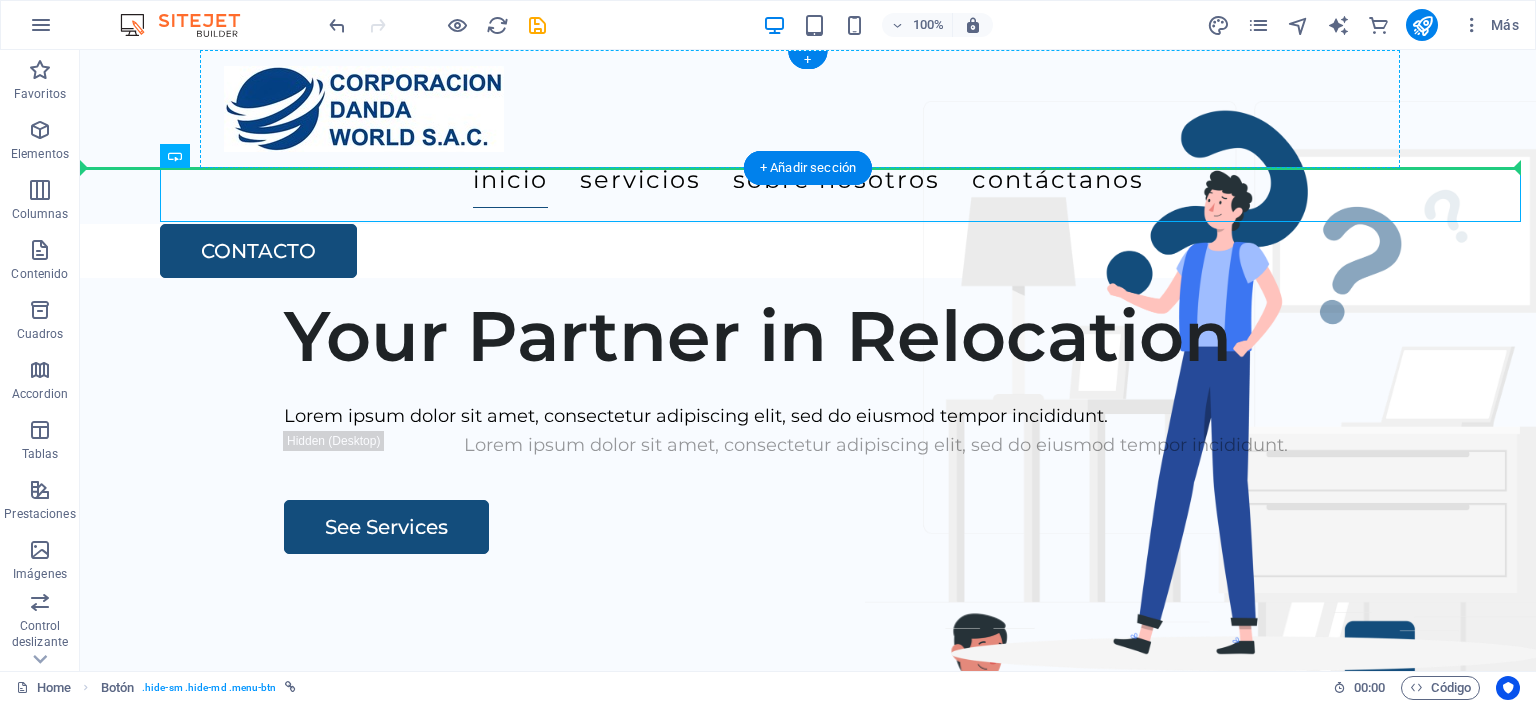 drag, startPoint x: 381, startPoint y: 170, endPoint x: 1059, endPoint y: 132, distance: 679.0641 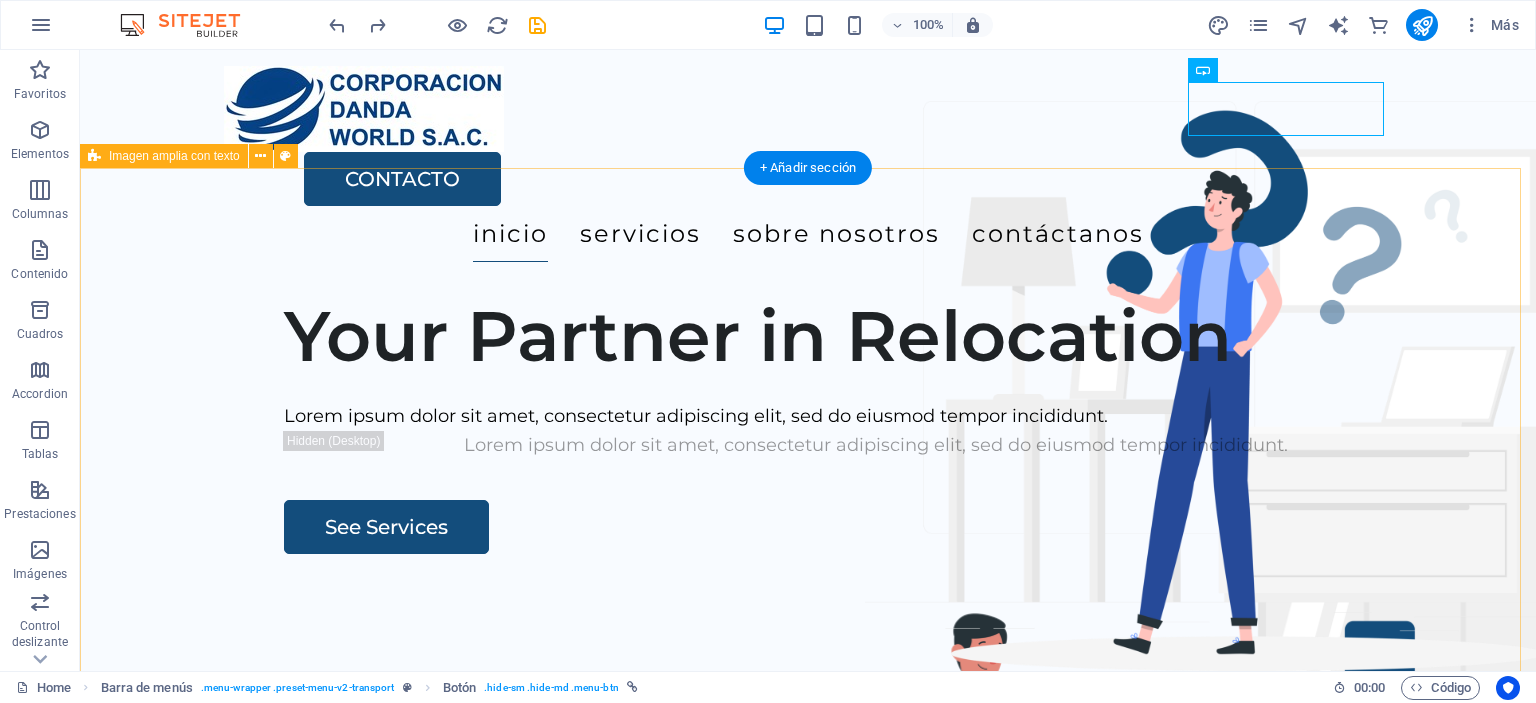 click on "Your Partner in Relocation Lorem ipsum dolor sit amet, consectetur adipiscing elit, sed do eiusmod tempor incididunt.  Lorem ipsum dolor sit amet, consectetur adipiscing elit, sed do eiusmod tempor incididunt.  See Services" at bounding box center (808, 661) 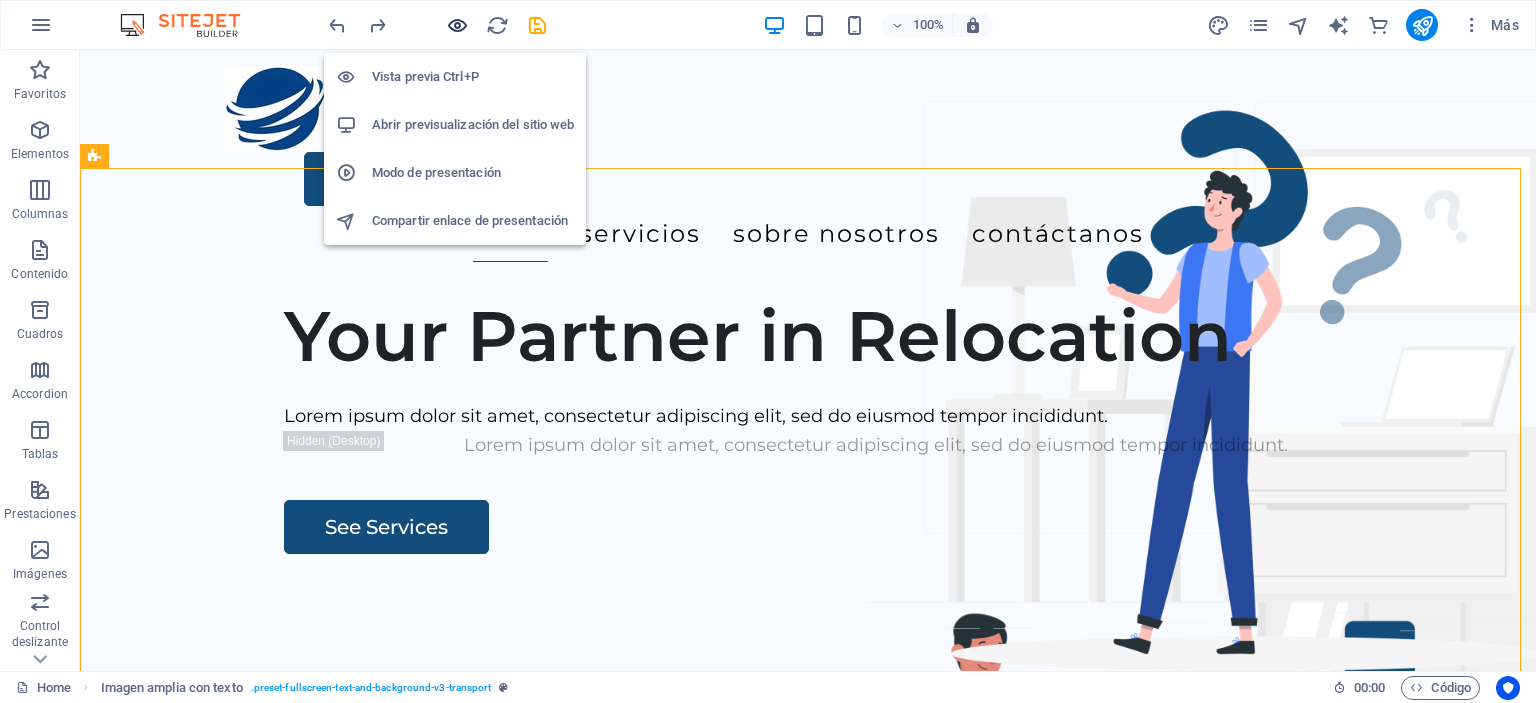 click at bounding box center [457, 25] 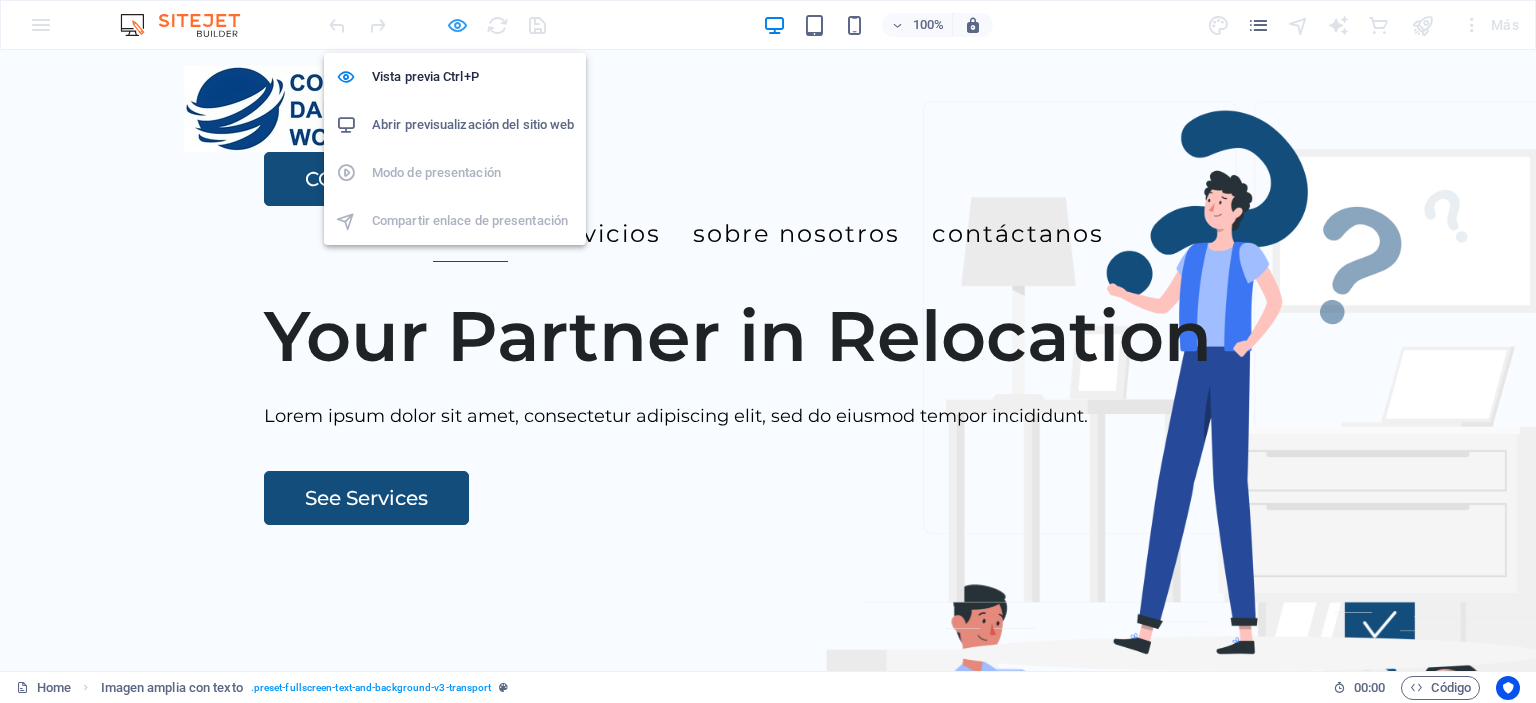 click at bounding box center [457, 25] 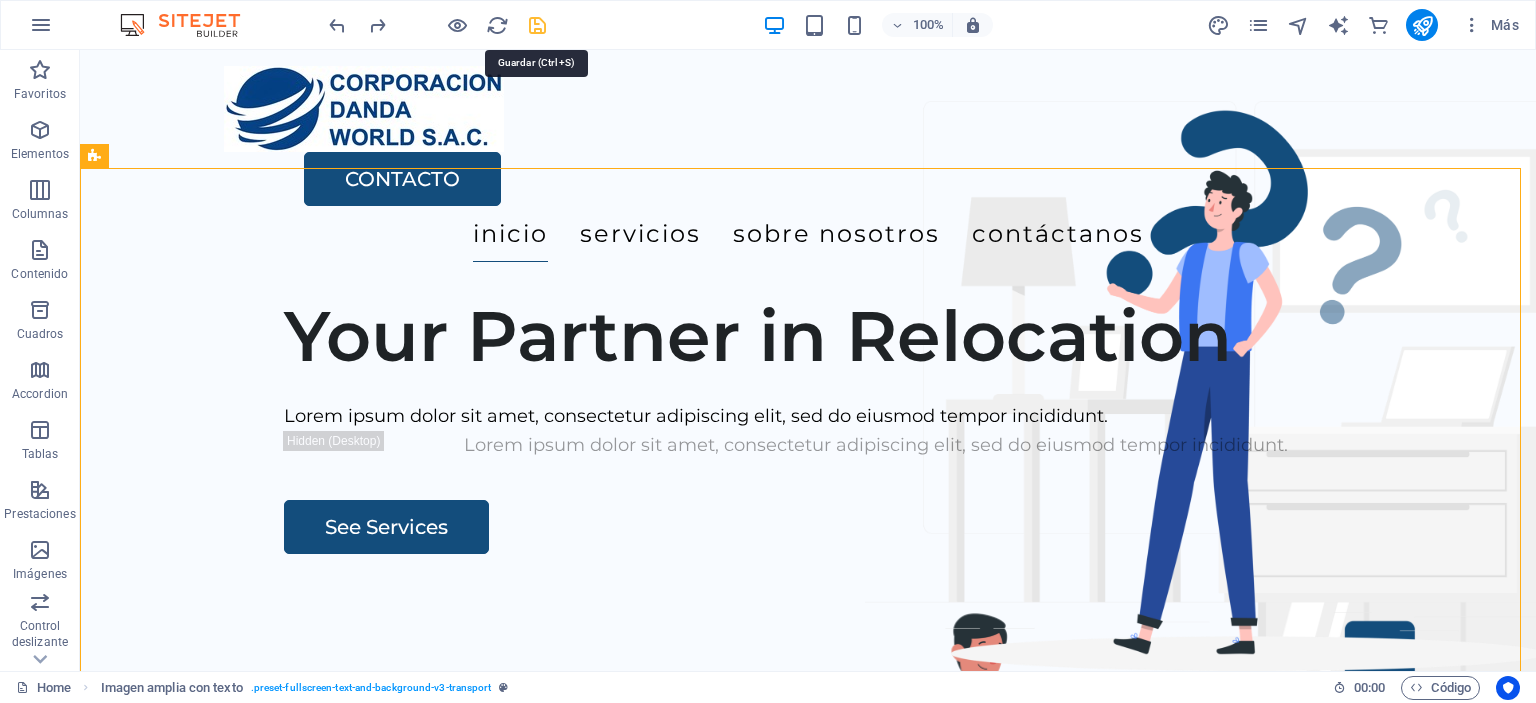 click at bounding box center [537, 25] 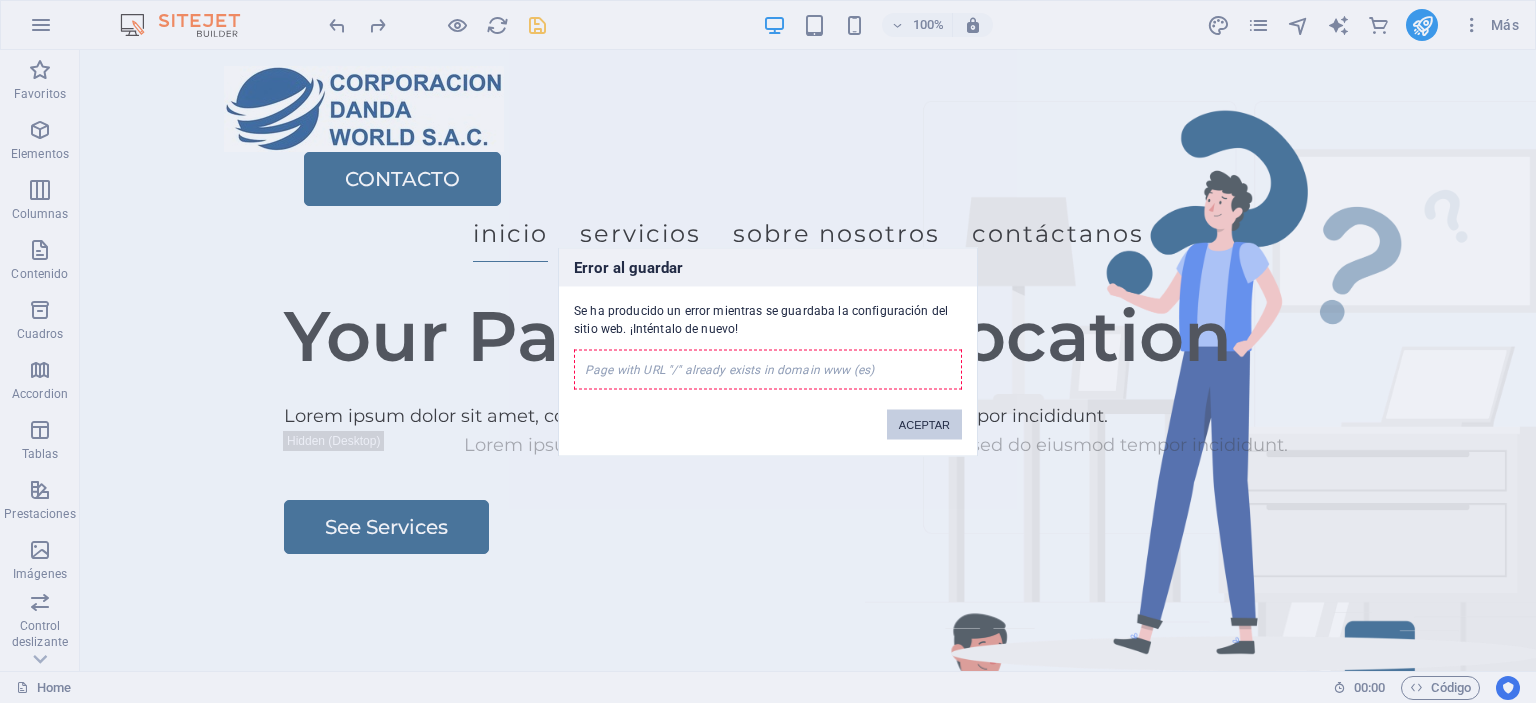 click on "ACEPTAR" at bounding box center (924, 424) 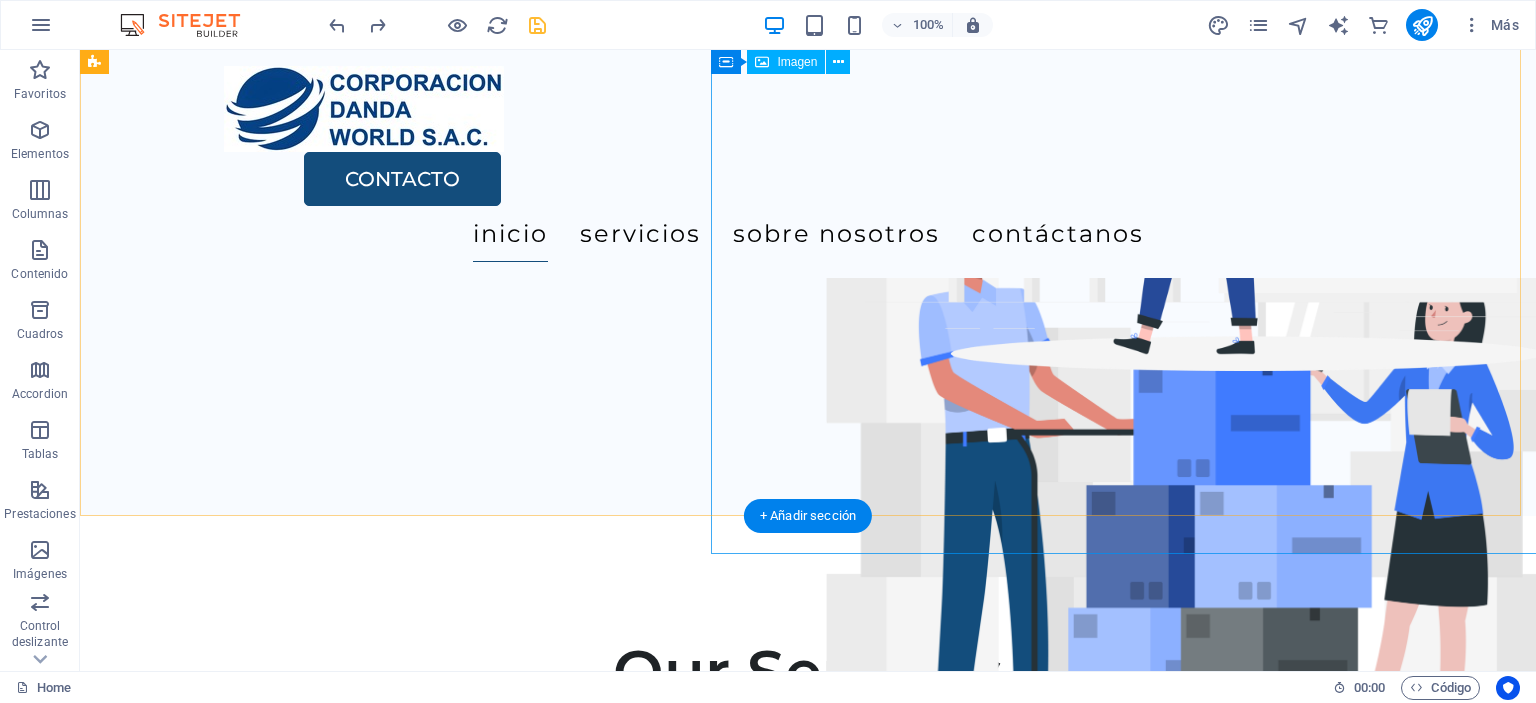 scroll, scrollTop: 0, scrollLeft: 0, axis: both 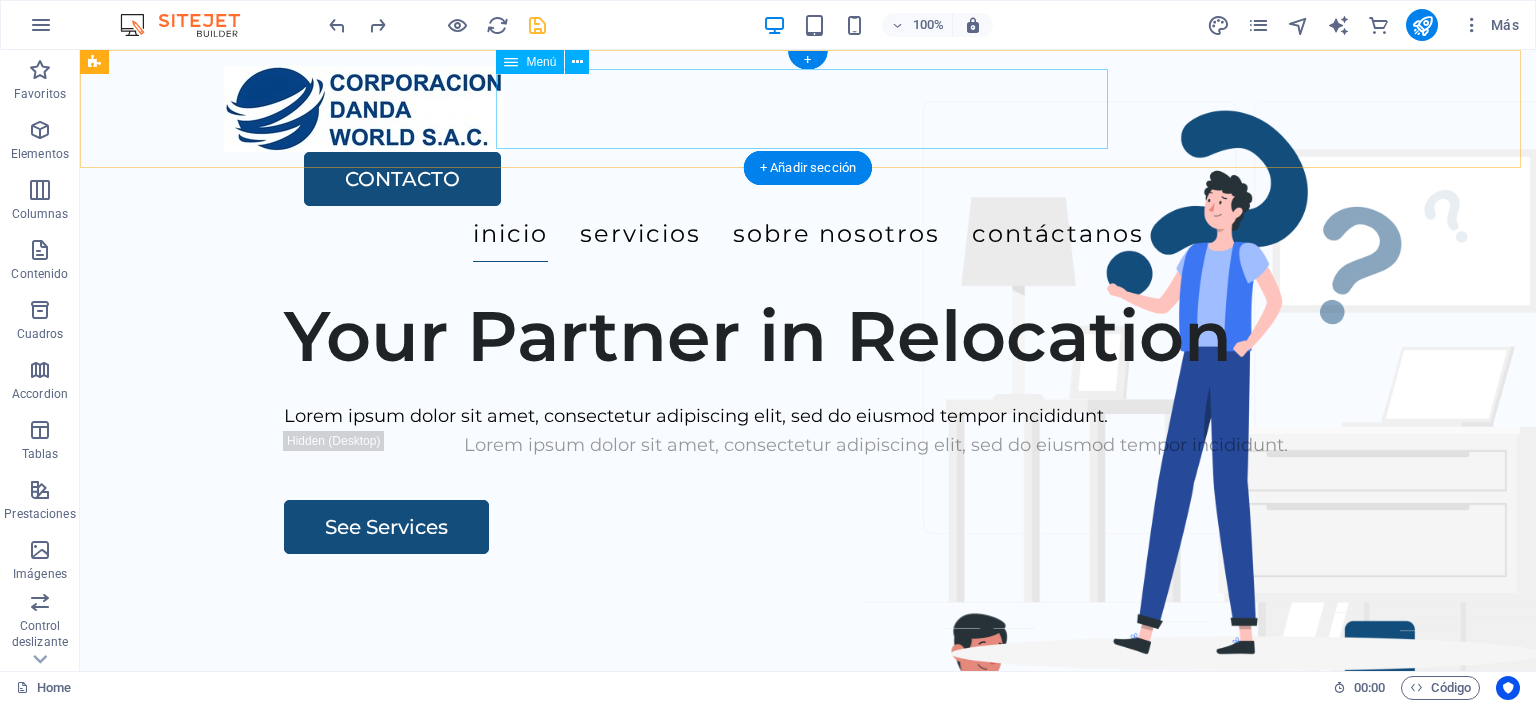 click on "INICIO SERVICIOS SOBRE NOSOTROS CONTÁCTANOS" at bounding box center (808, 234) 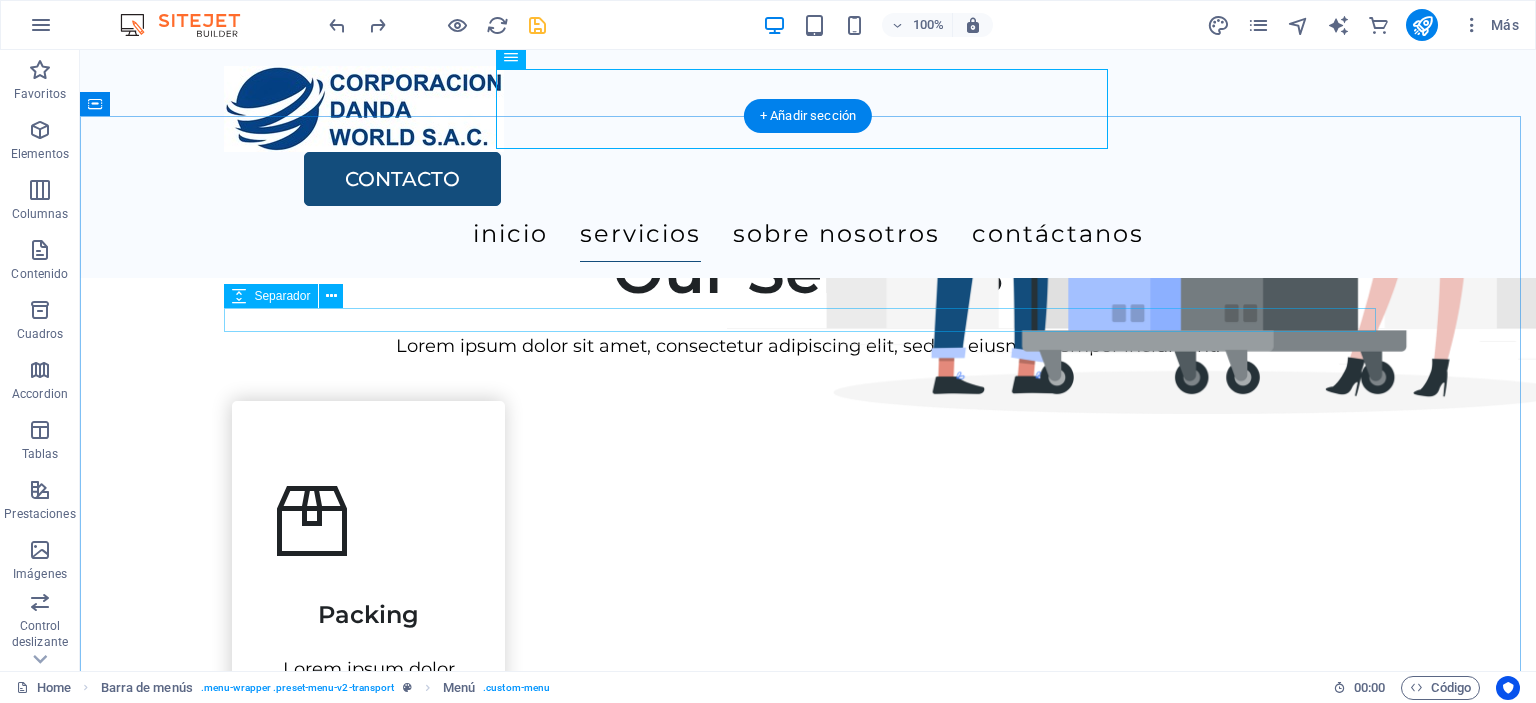scroll, scrollTop: 900, scrollLeft: 0, axis: vertical 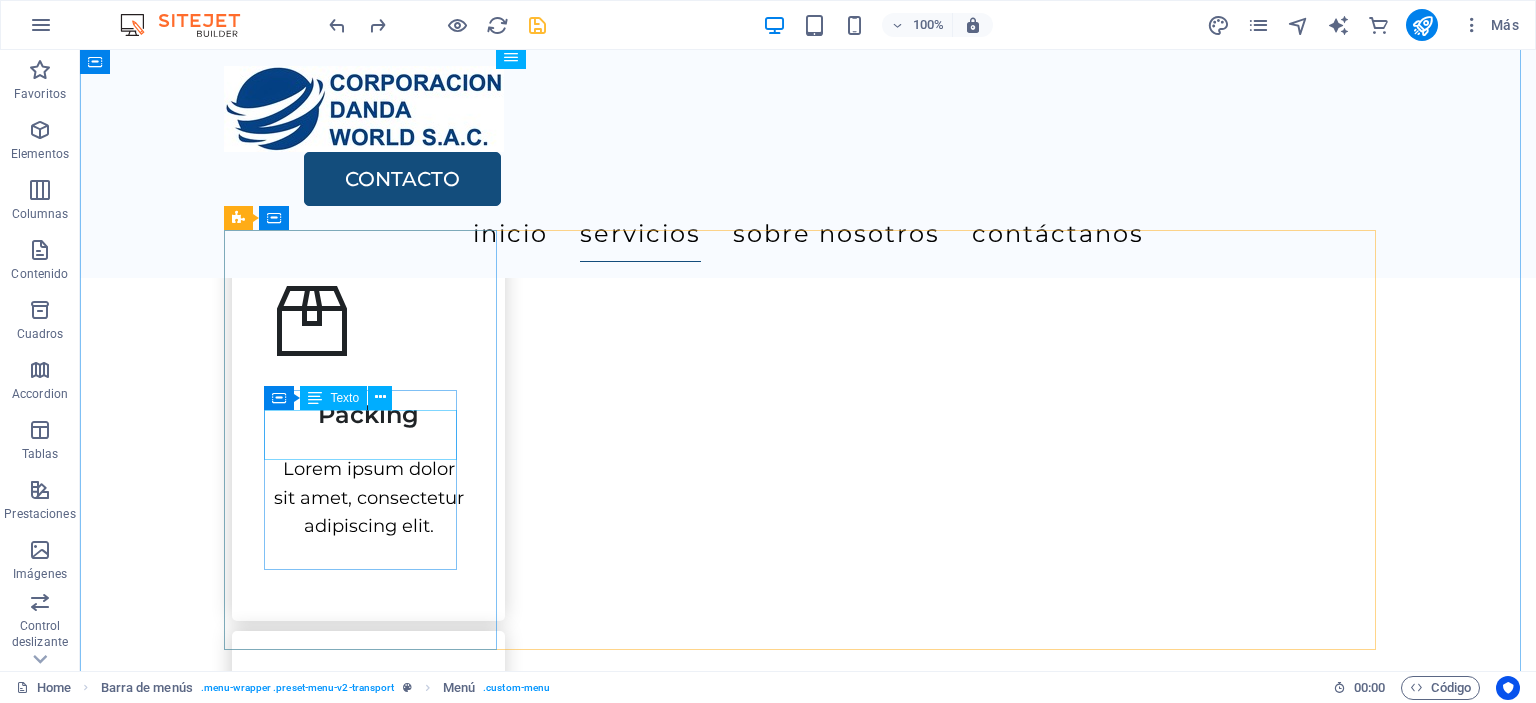 click on "Packing" at bounding box center [368, 406] 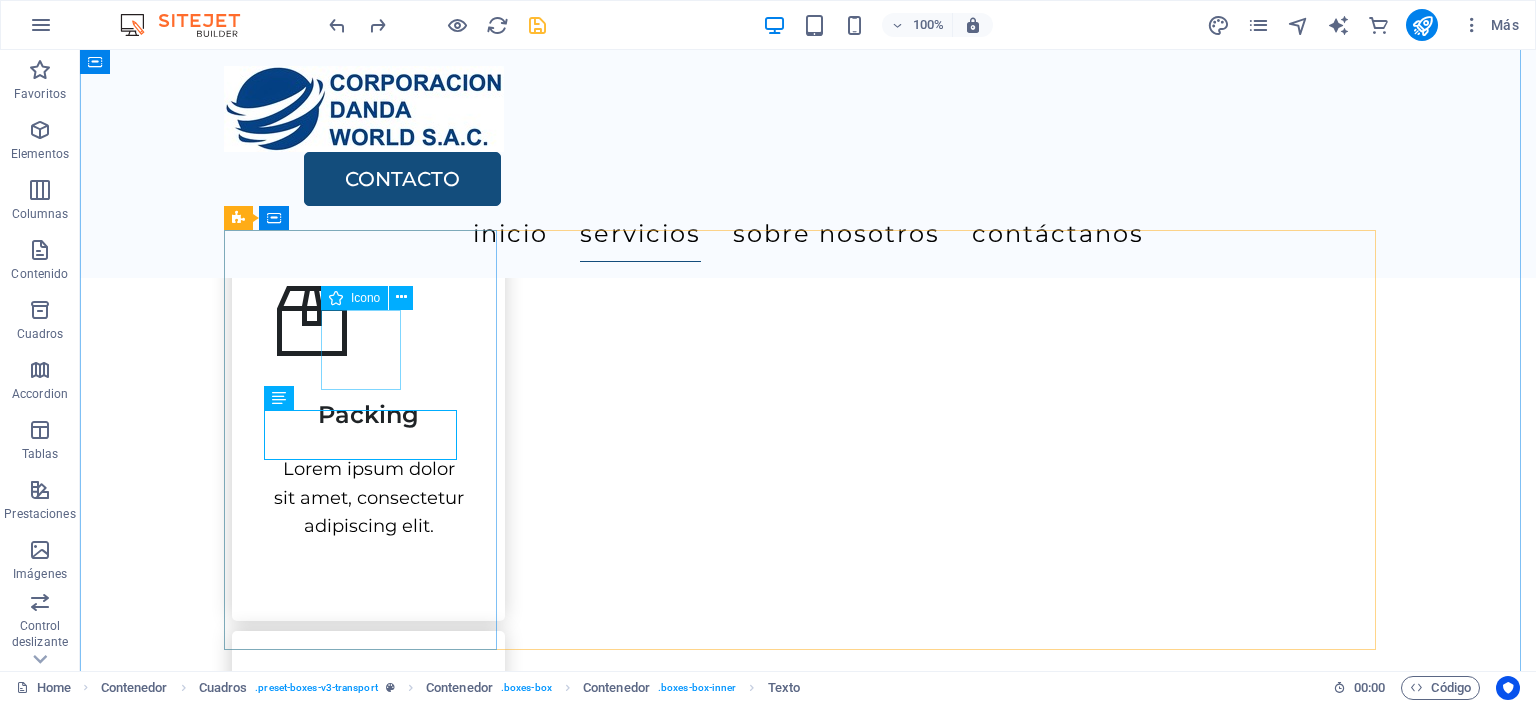 click at bounding box center [368, 321] 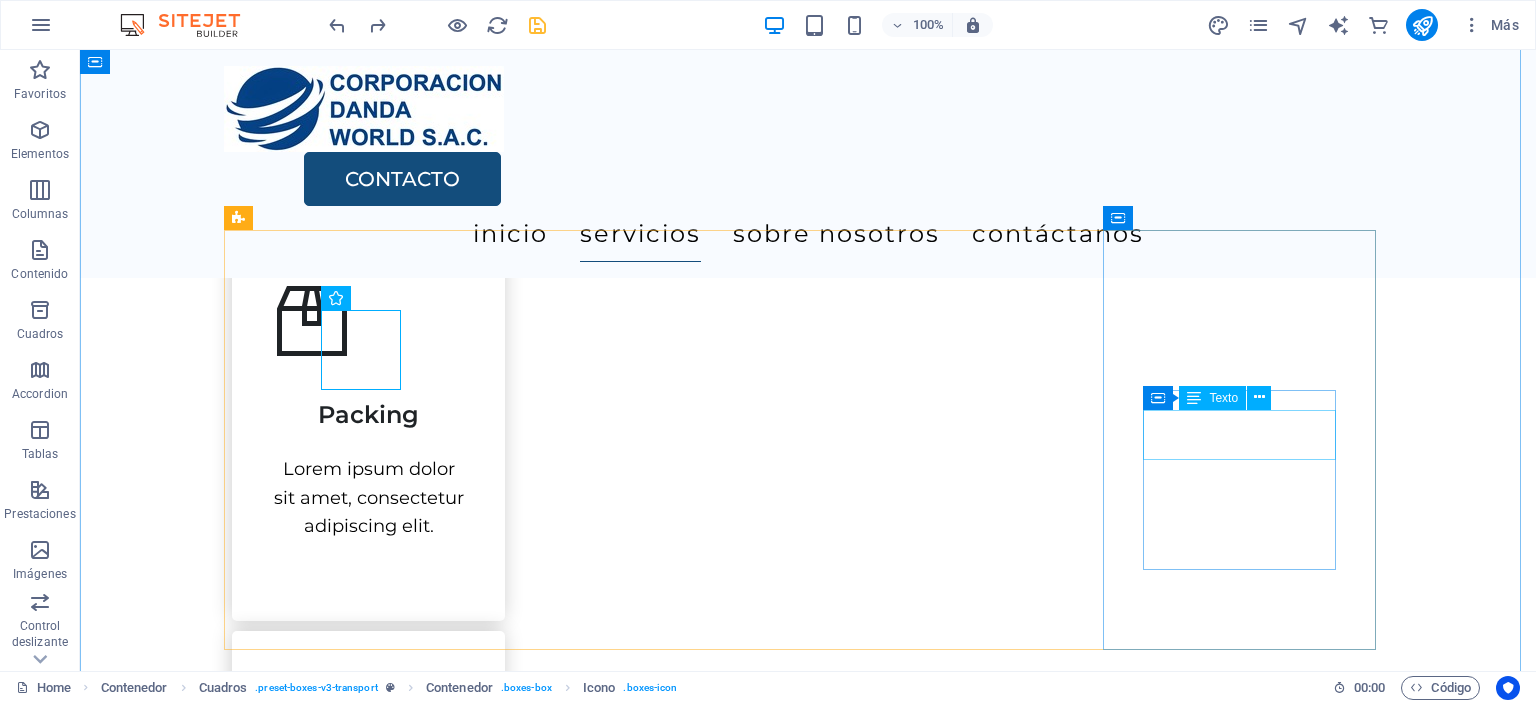 click on "Assembly" at bounding box center [368, 1697] 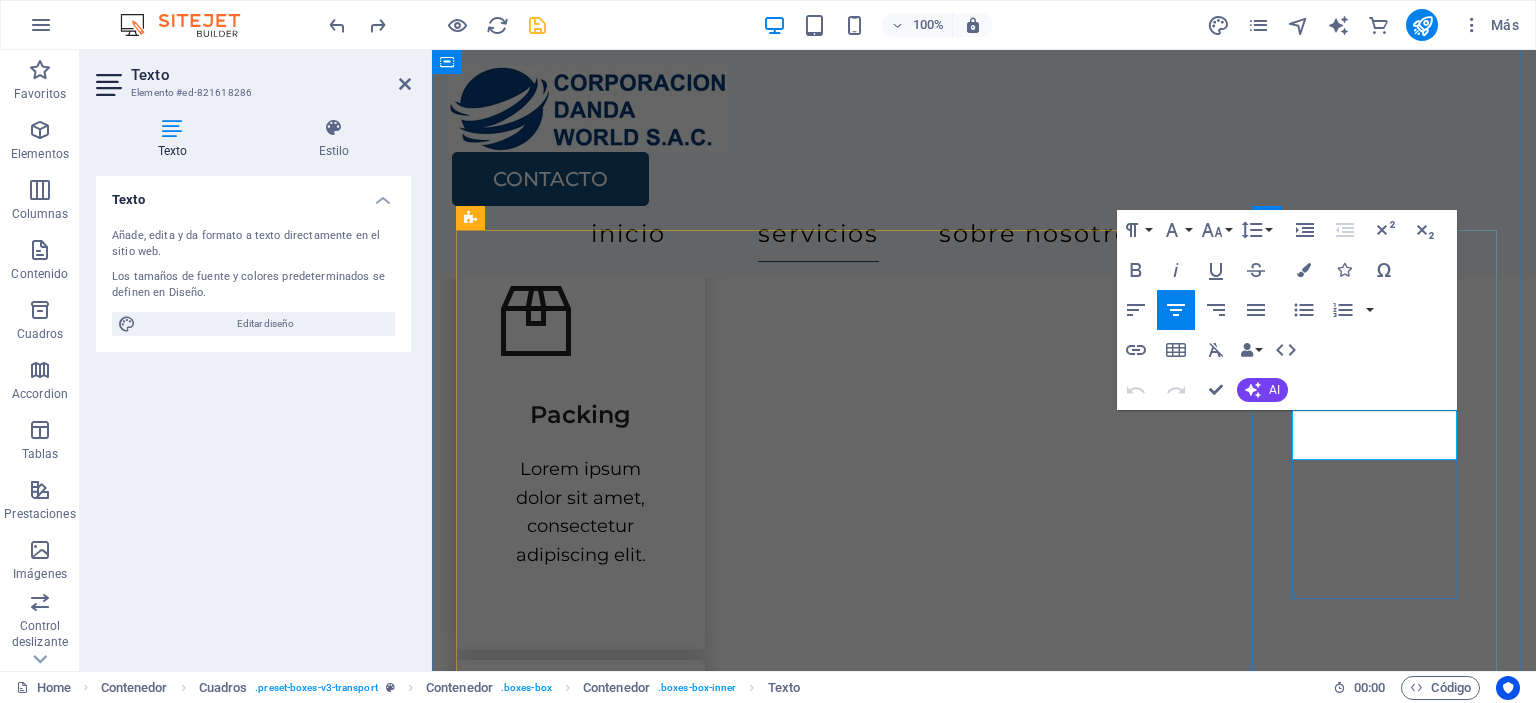 click on "Assembly" at bounding box center [580, 1791] 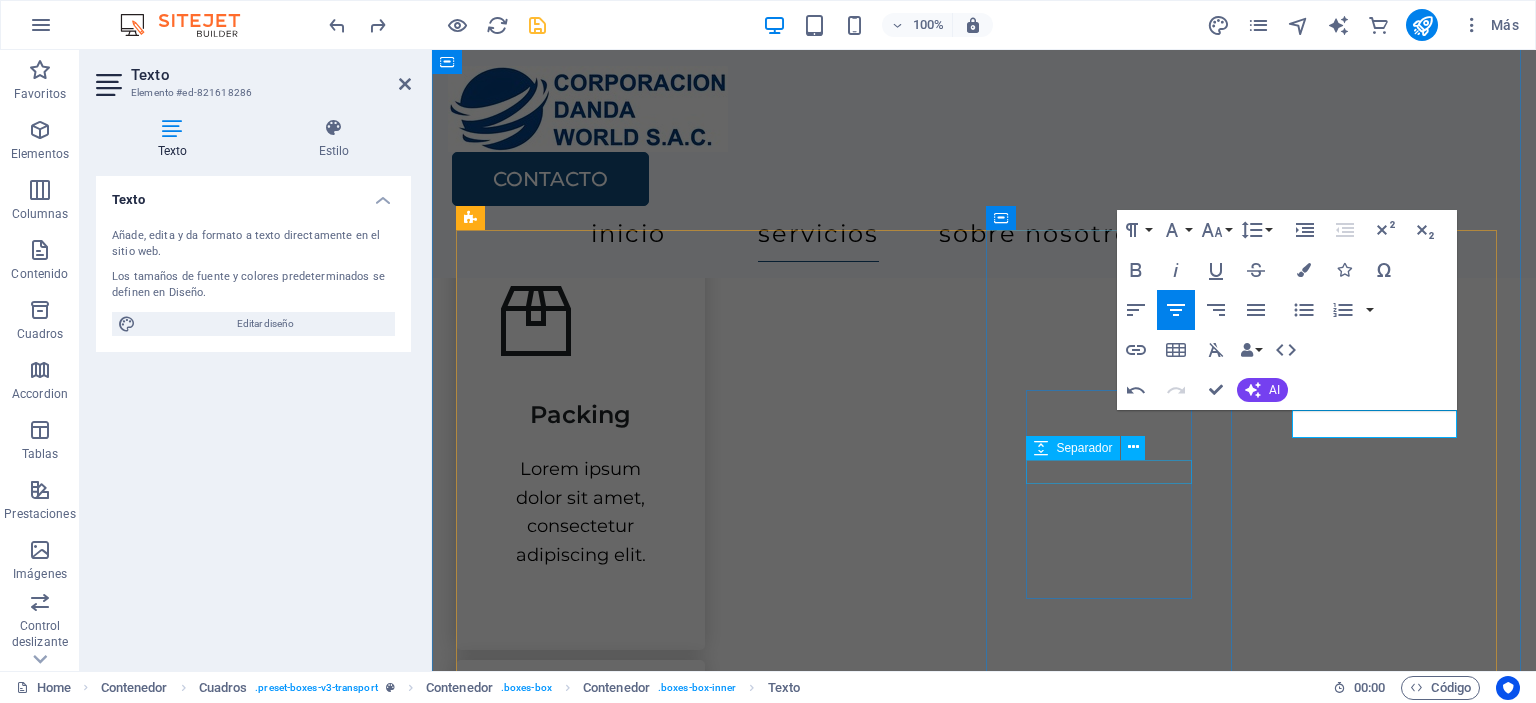 click at bounding box center [580, 1361] 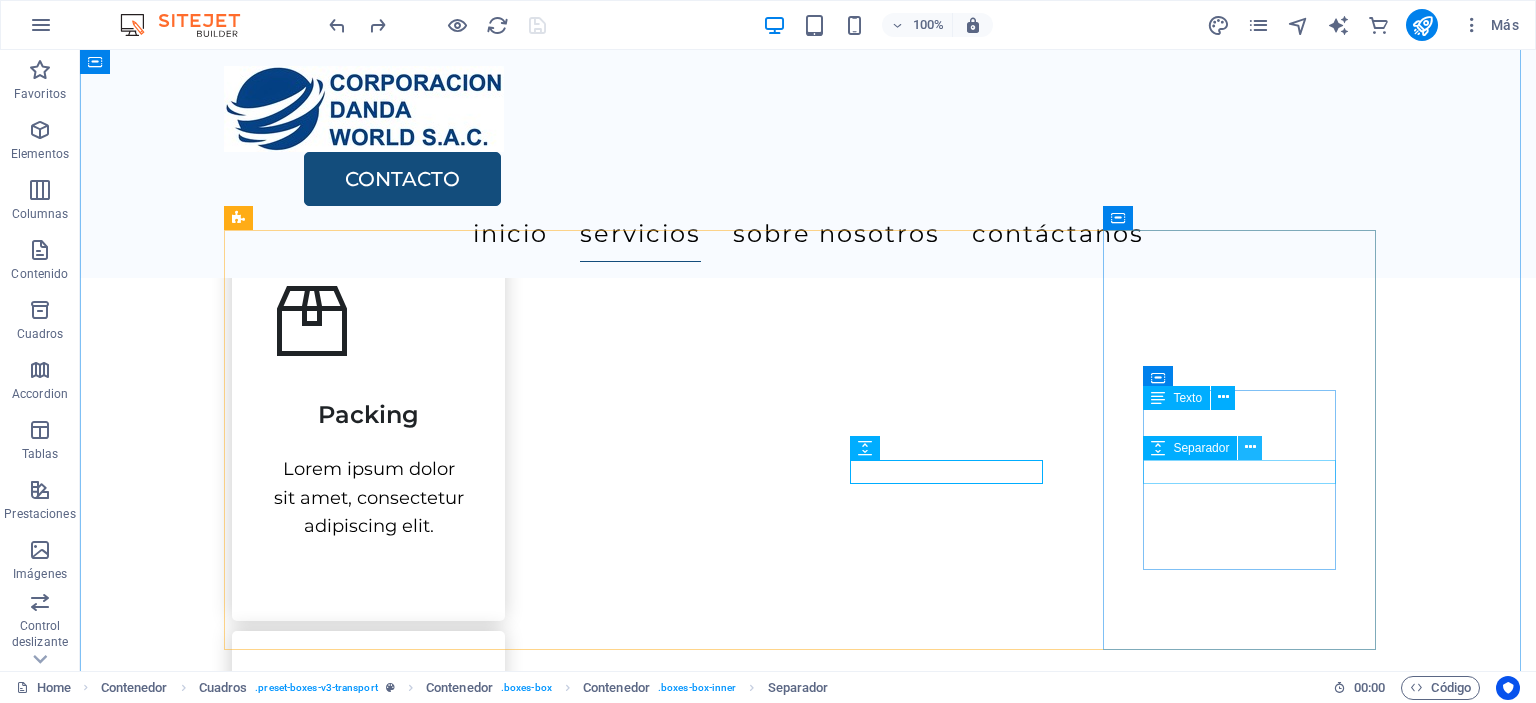 click at bounding box center (1250, 447) 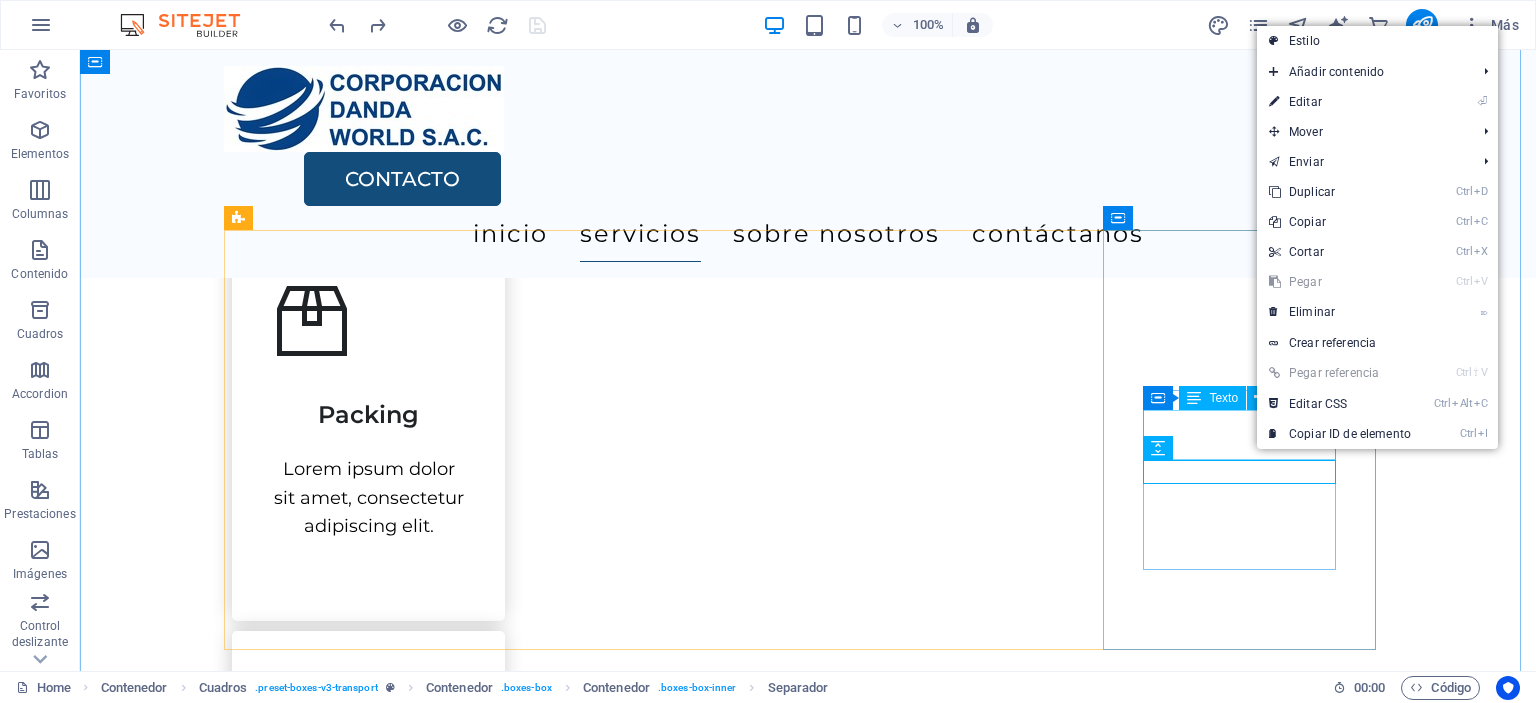 click on "Assembly" at bounding box center [368, 1697] 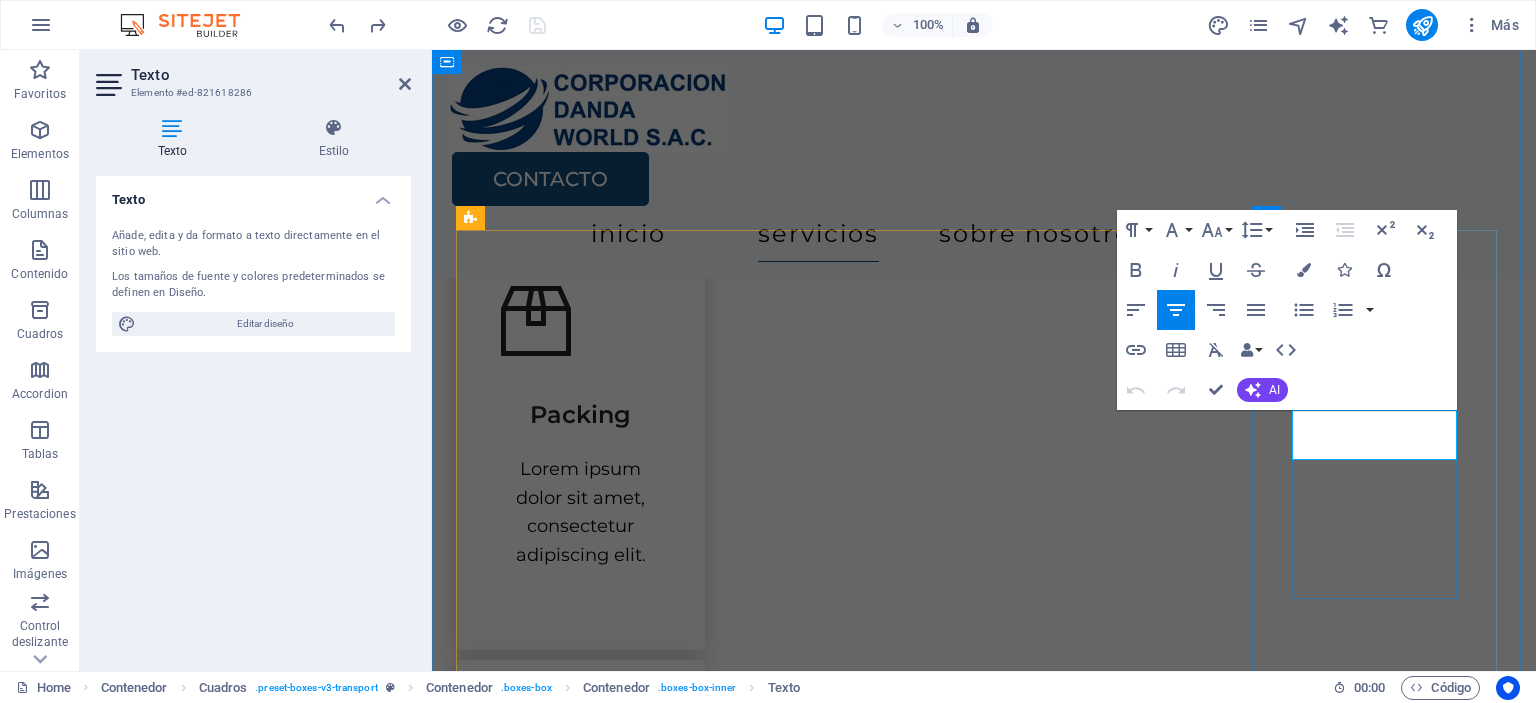 click on "Assembly" at bounding box center (580, 1791) 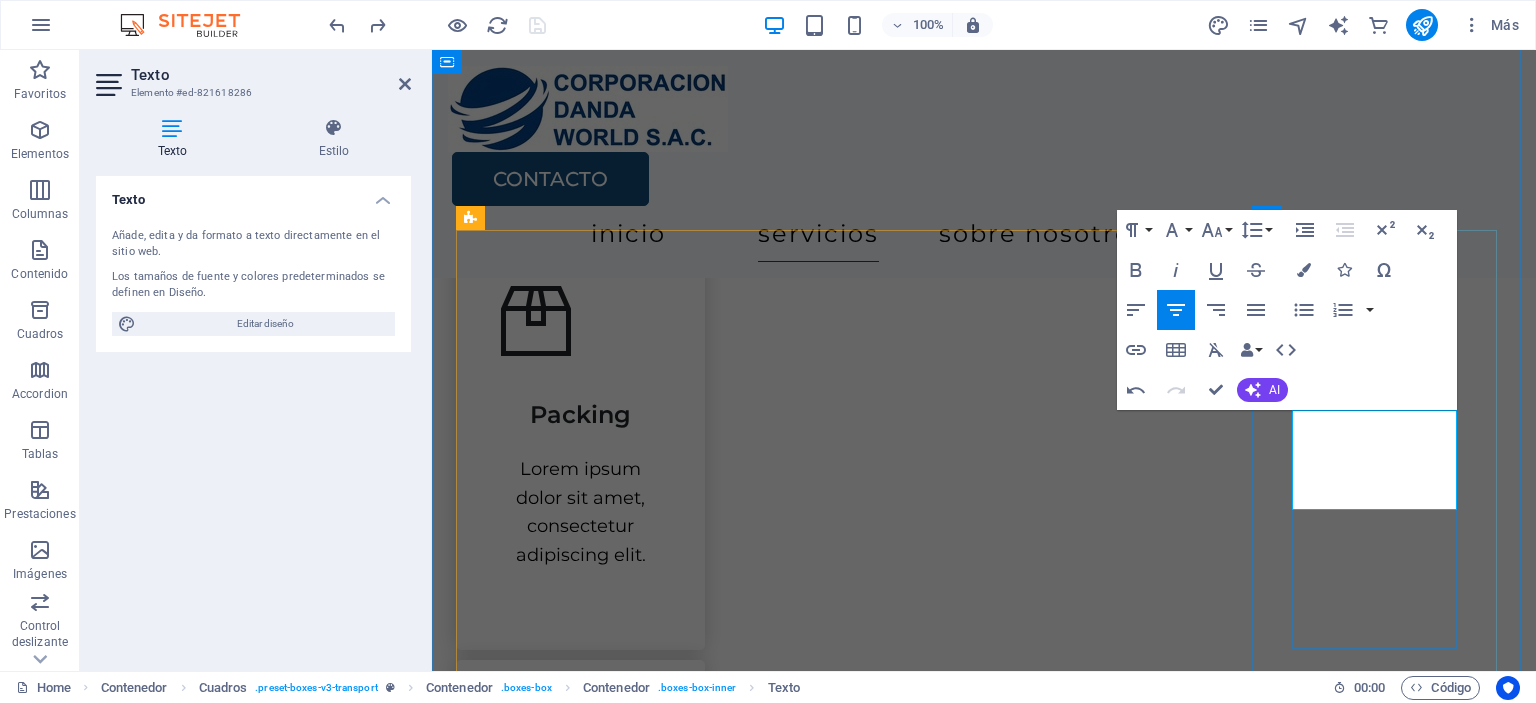 drag, startPoint x: 1402, startPoint y: 490, endPoint x: 1308, endPoint y: 442, distance: 105.546196 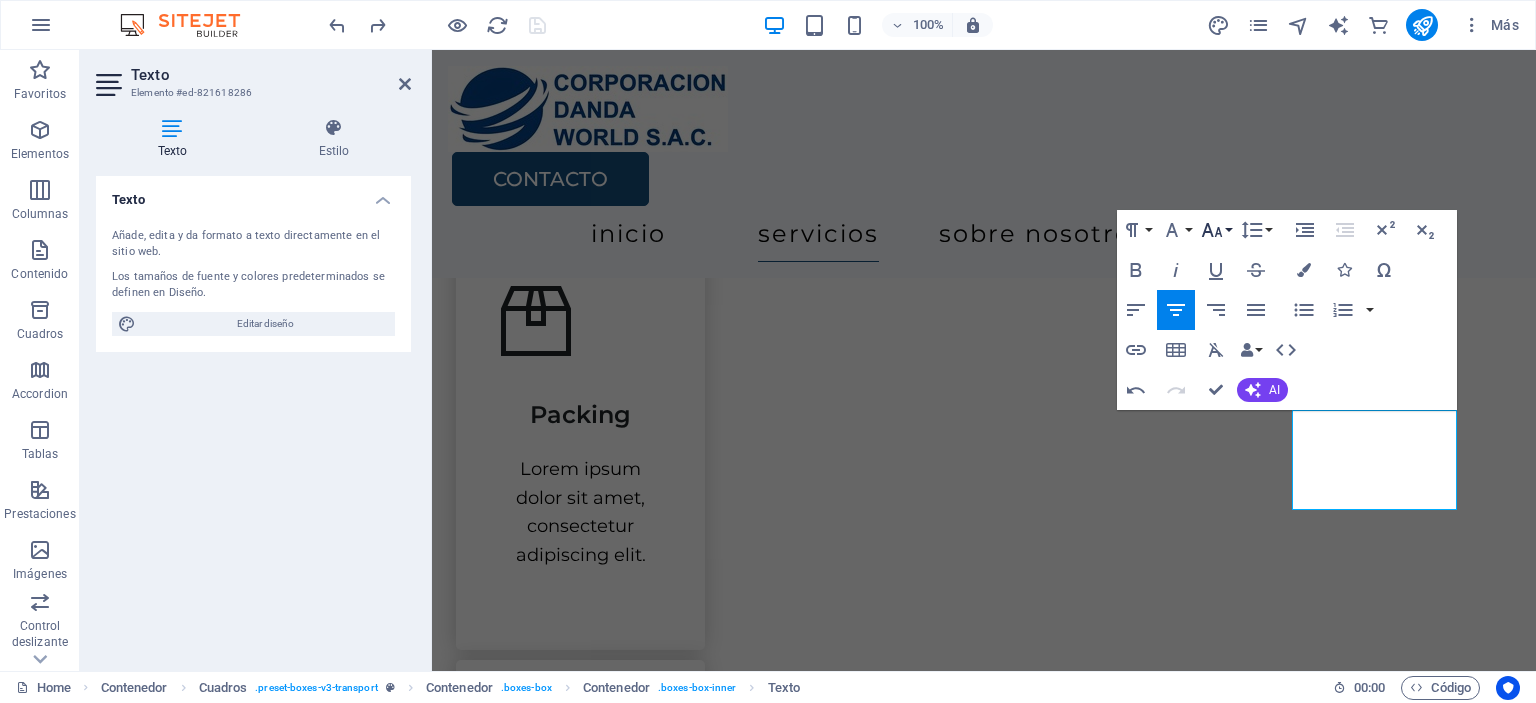 click on "Font Size" at bounding box center [1216, 230] 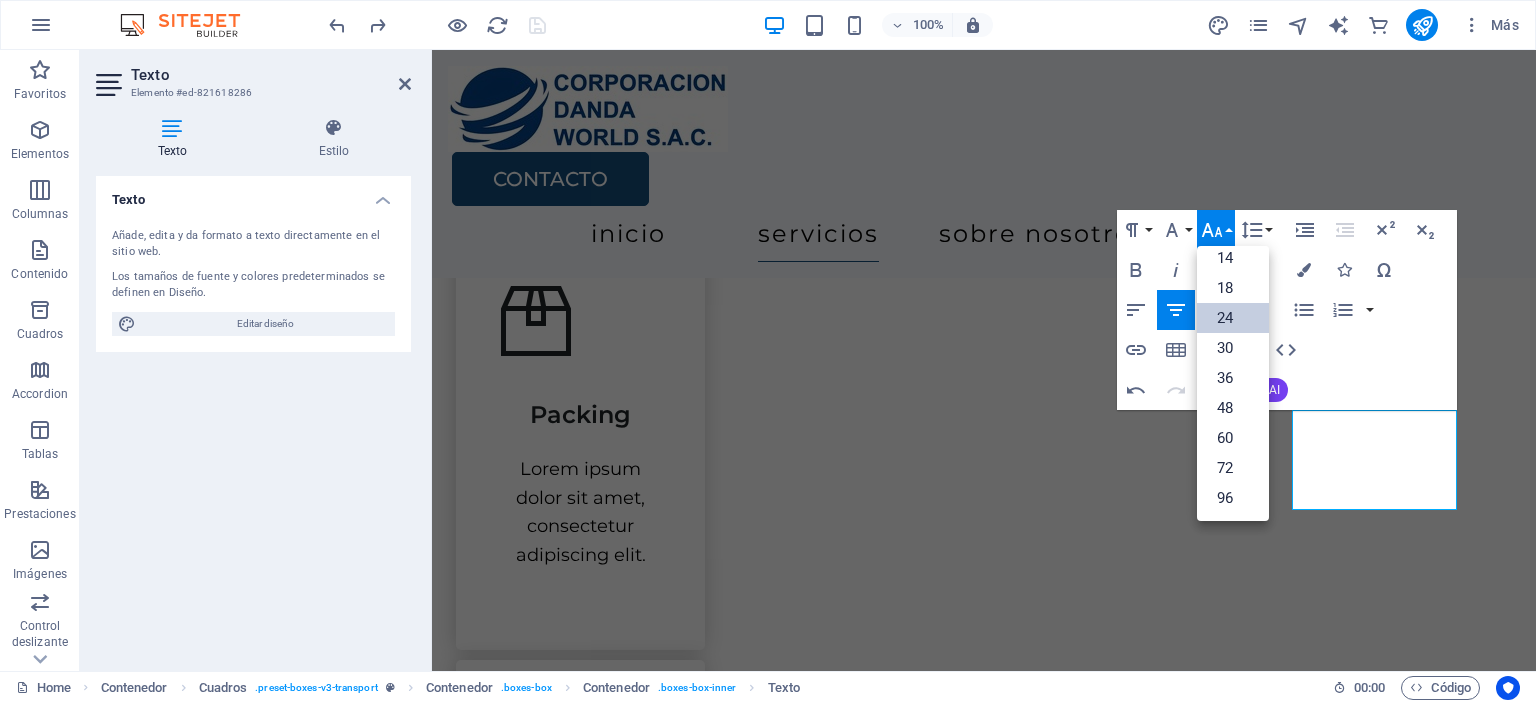 scroll, scrollTop: 160, scrollLeft: 0, axis: vertical 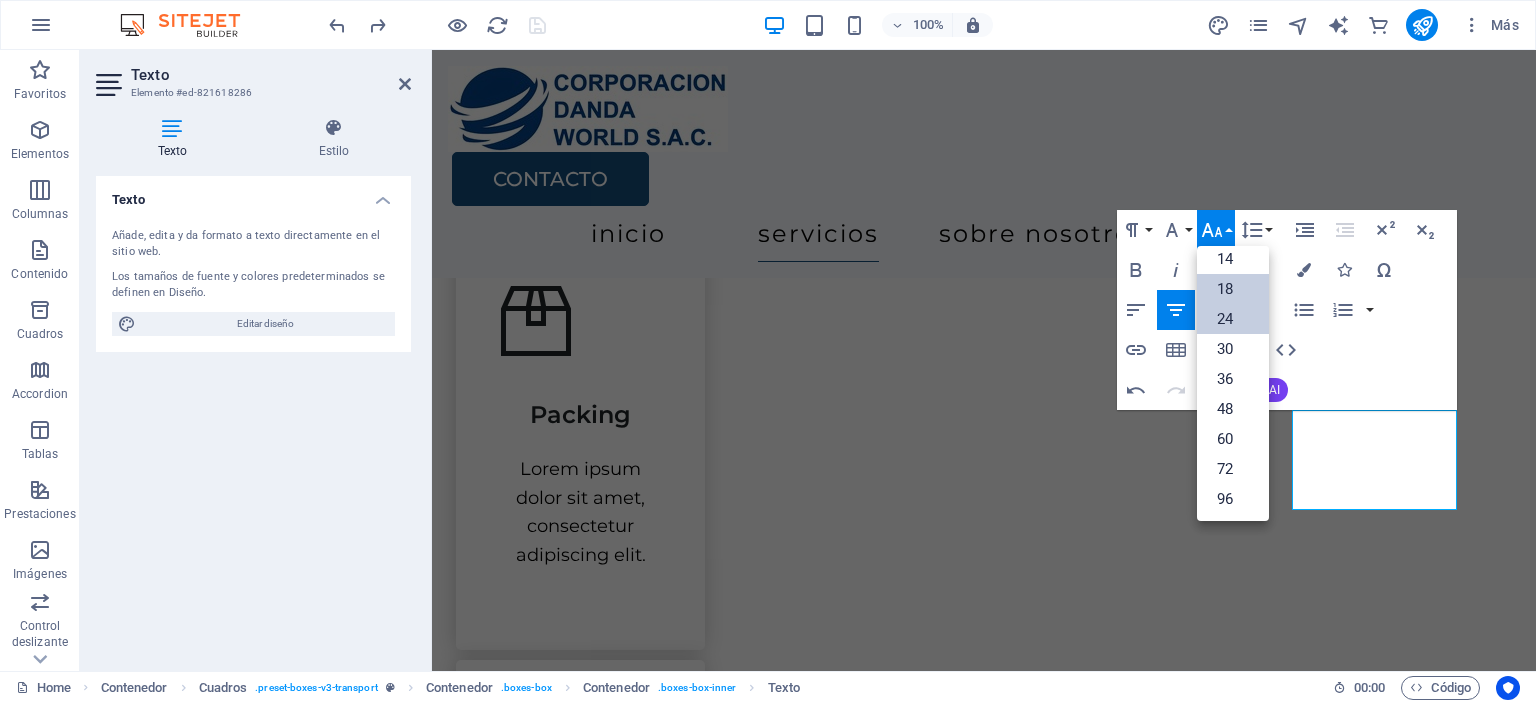 click on "18" at bounding box center [1233, 289] 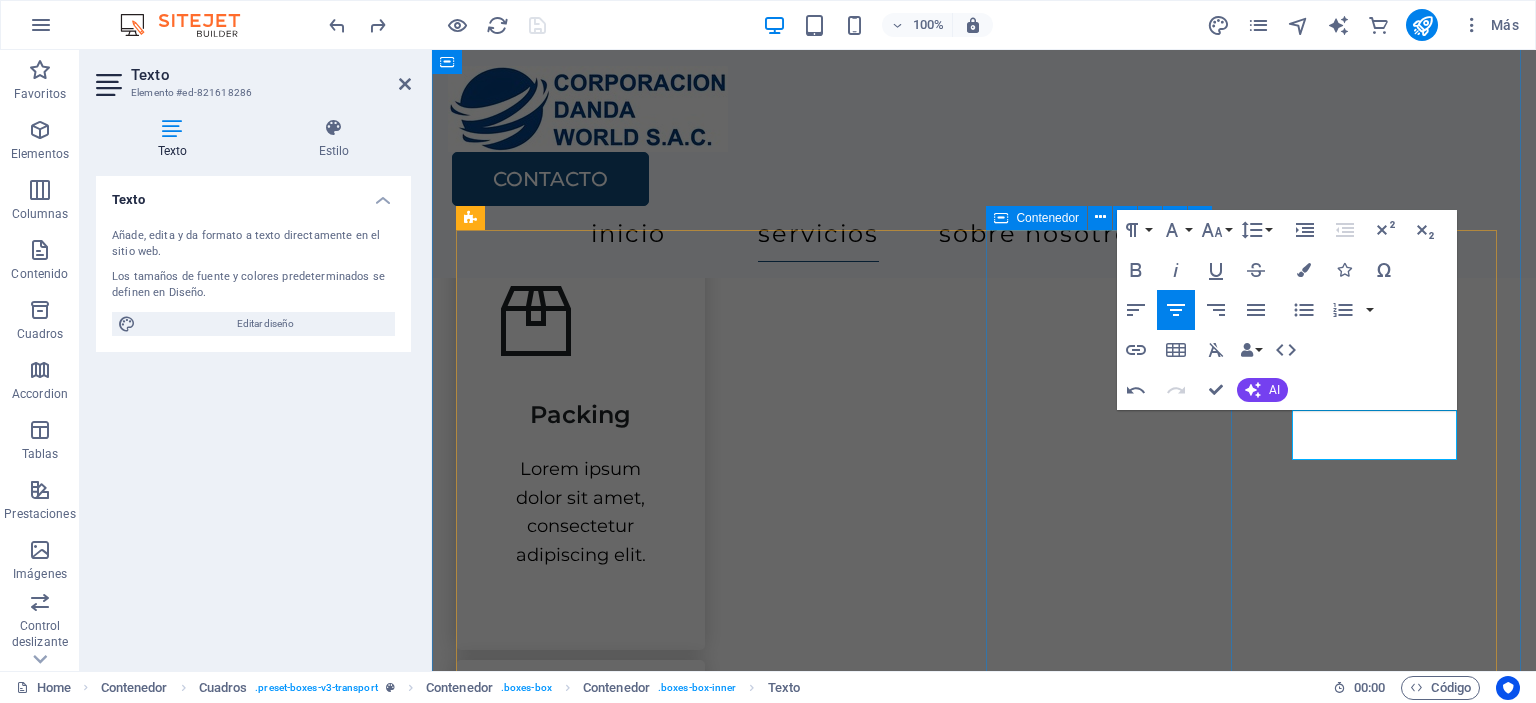 click on "Storage Lorem ipsum dolor sit amet, consectetur adipiscing elit." at bounding box center (580, 1343) 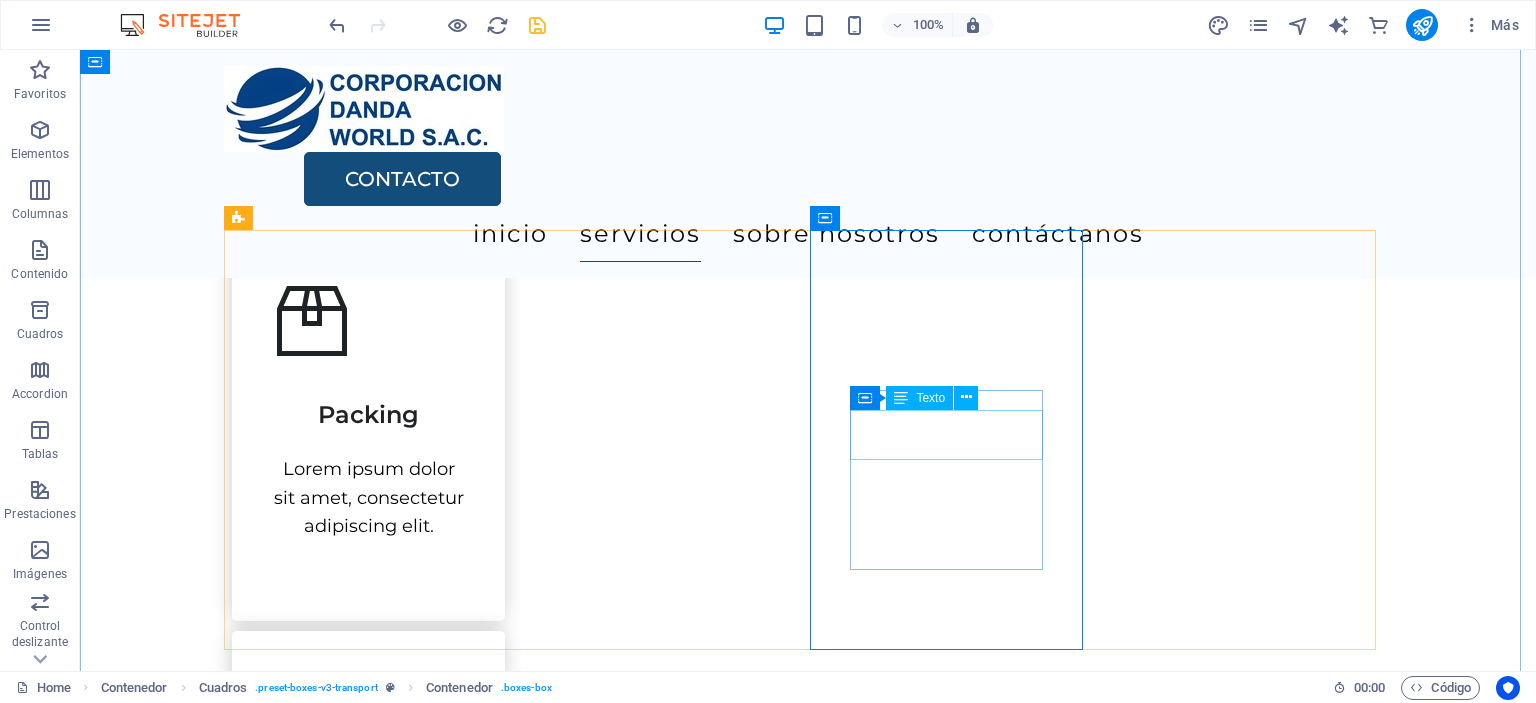 click on "Storage" at bounding box center (368, 1267) 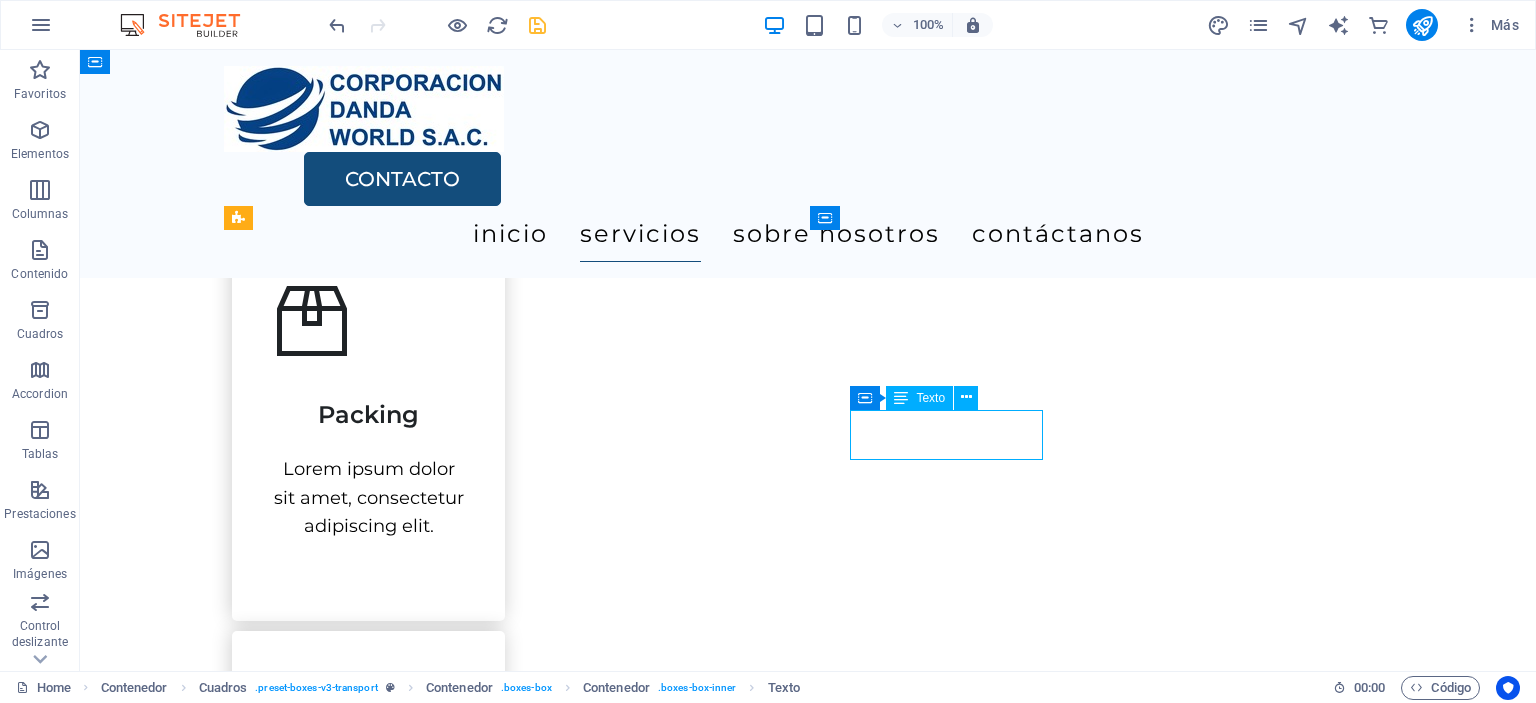 click on "Storage" at bounding box center [368, 1267] 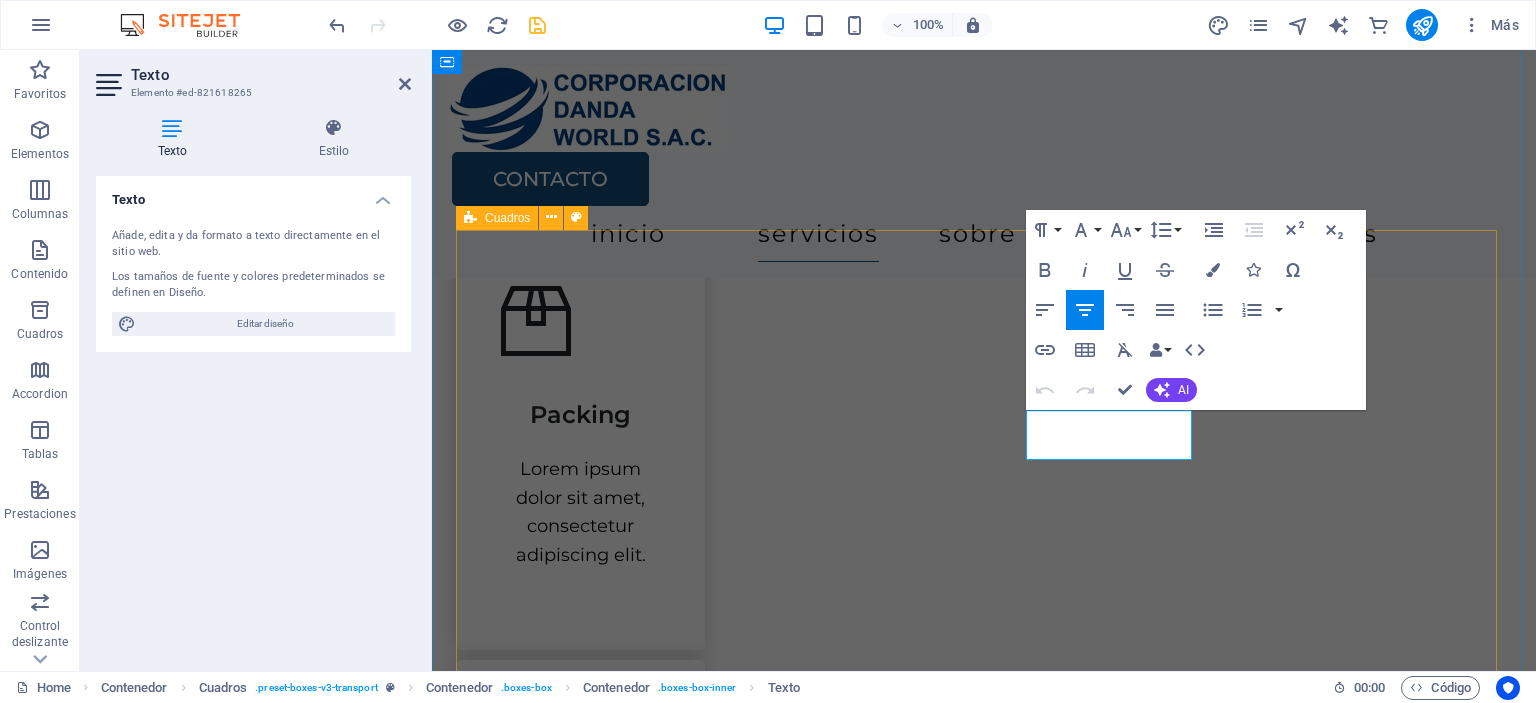 click on "Packing Lorem ipsum dolor sit amet, consectetur adipiscing elit. Transportation Lorem ipsum dolor sit amet, consectetur adipiscing elit. Storage Lorem ipsum dolor sit amet, consectetur adipiscing elit. Mantenimiento Lorem ipsum dolor sit amet, consectetur adipiscing elit." at bounding box center [984, 1114] 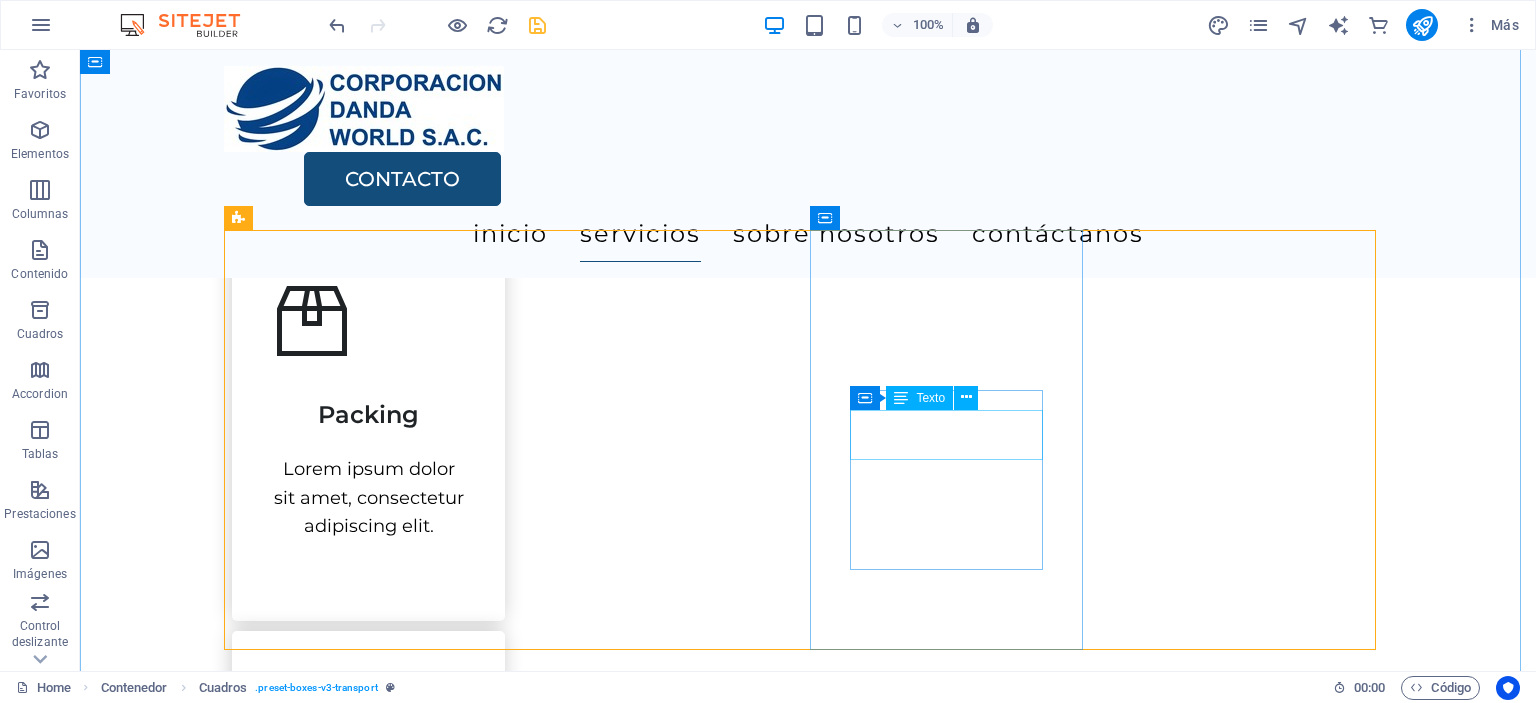 click on "Storage" at bounding box center [368, 1267] 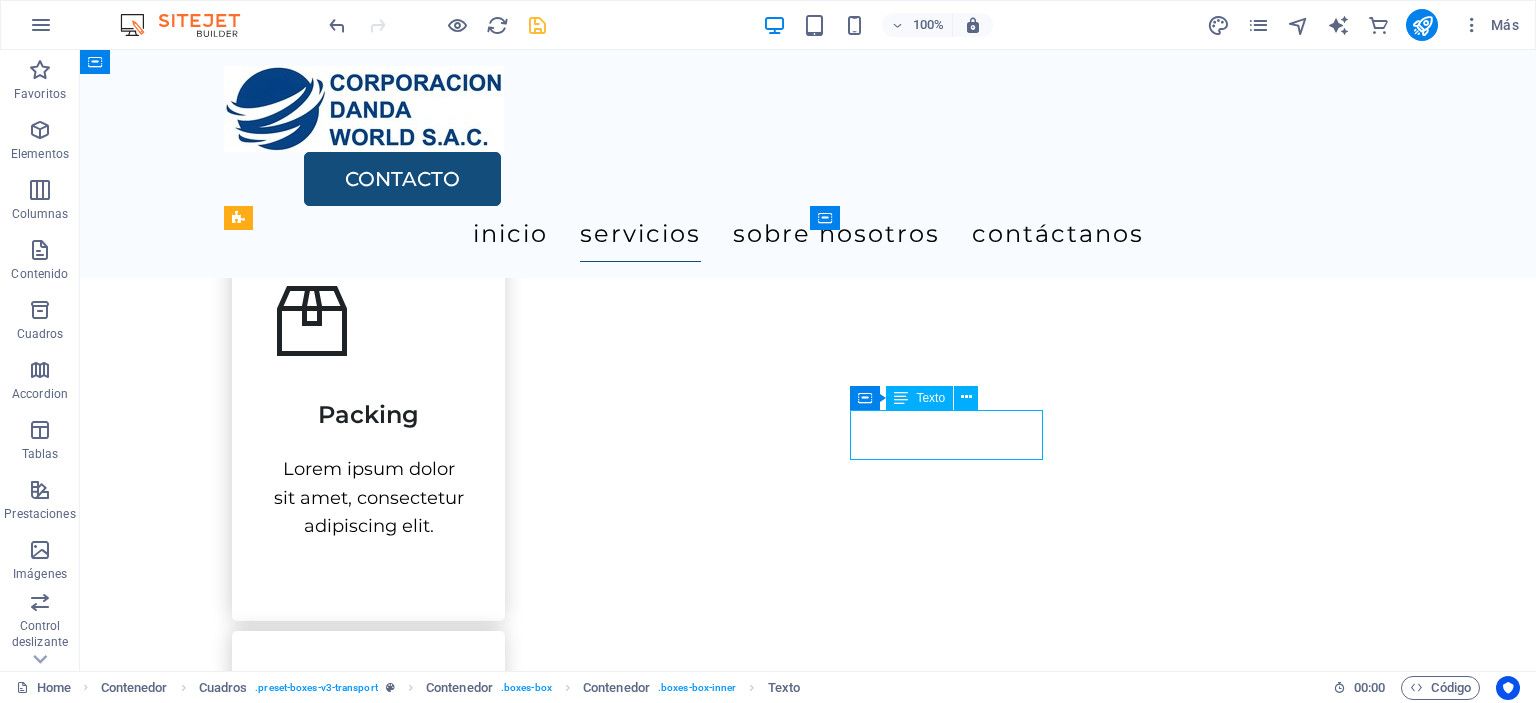 click on "Storage" at bounding box center (368, 1267) 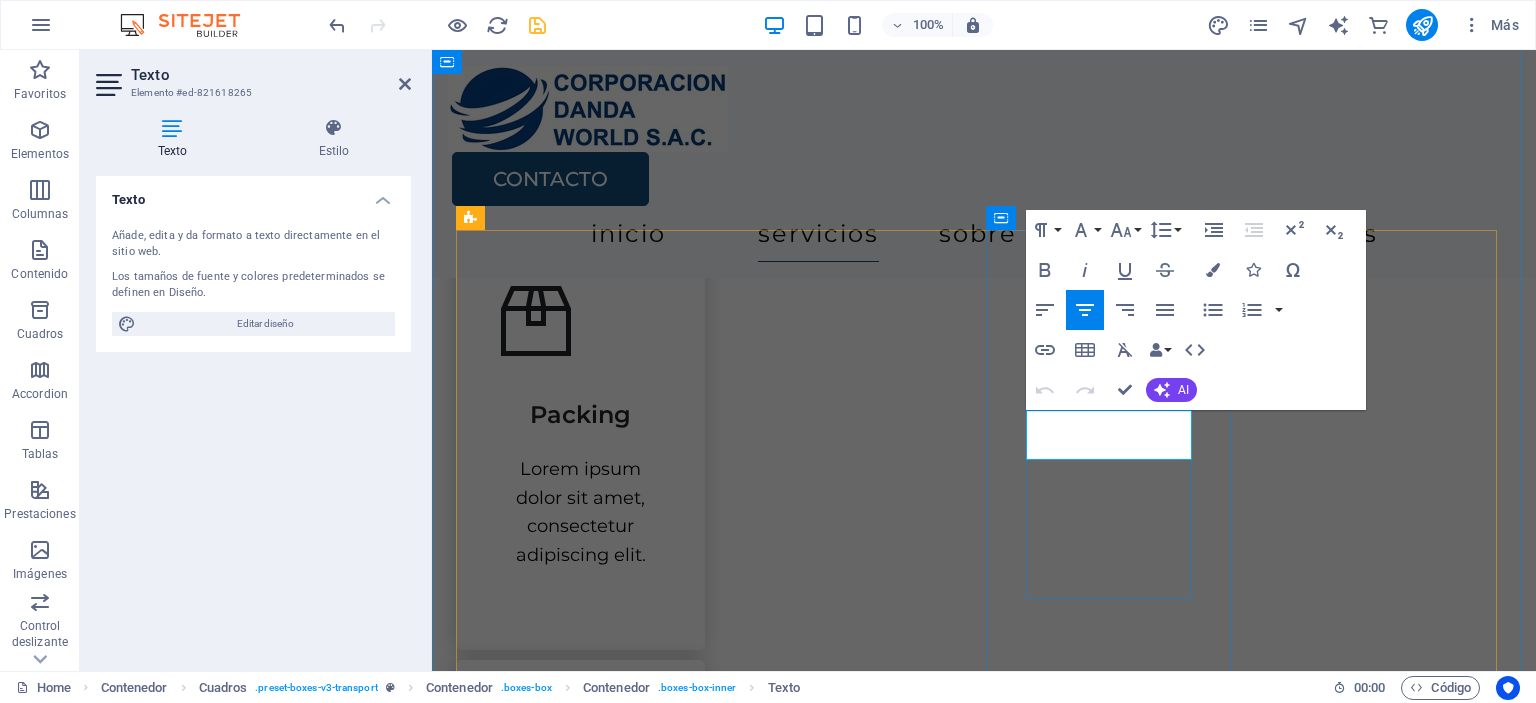 click on "Storage" at bounding box center (581, 1332) 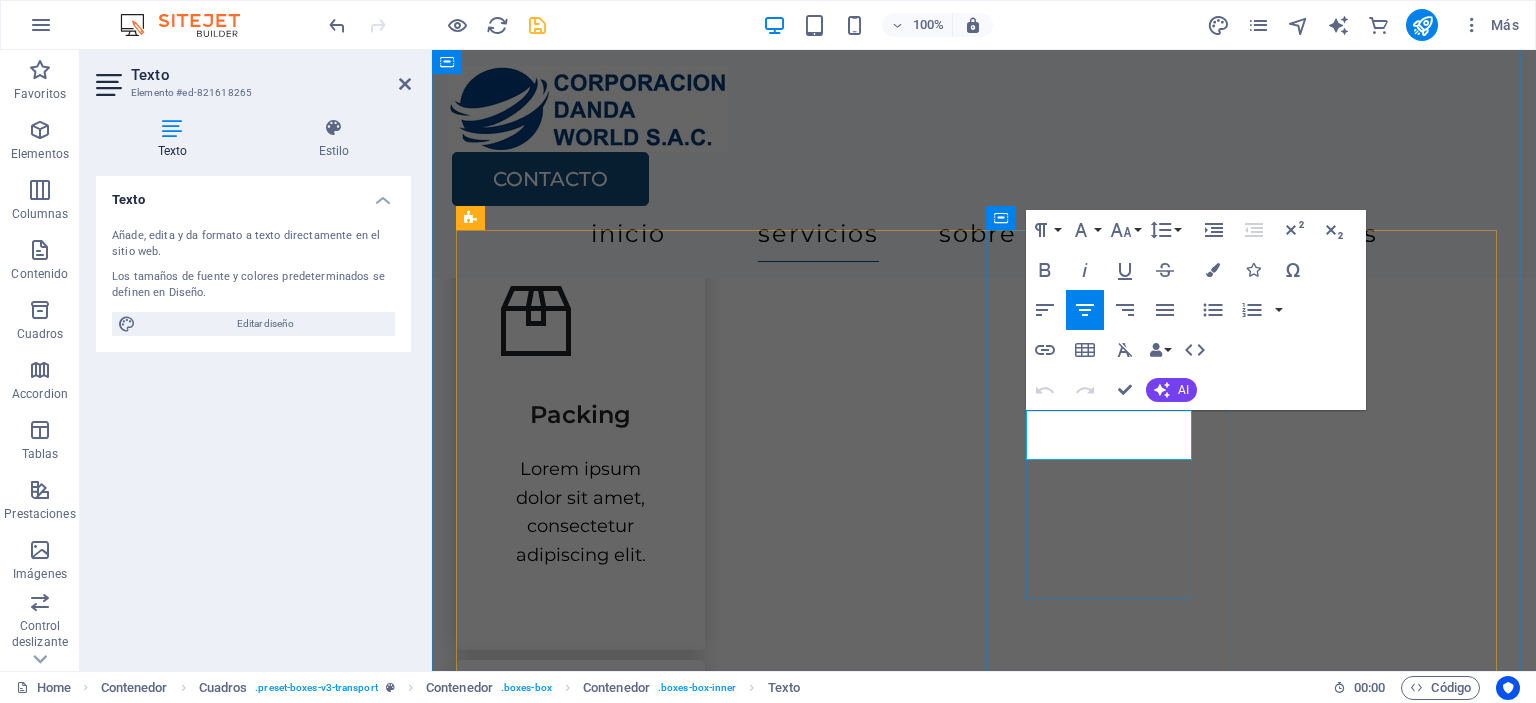 click on "Storage" at bounding box center [581, 1332] 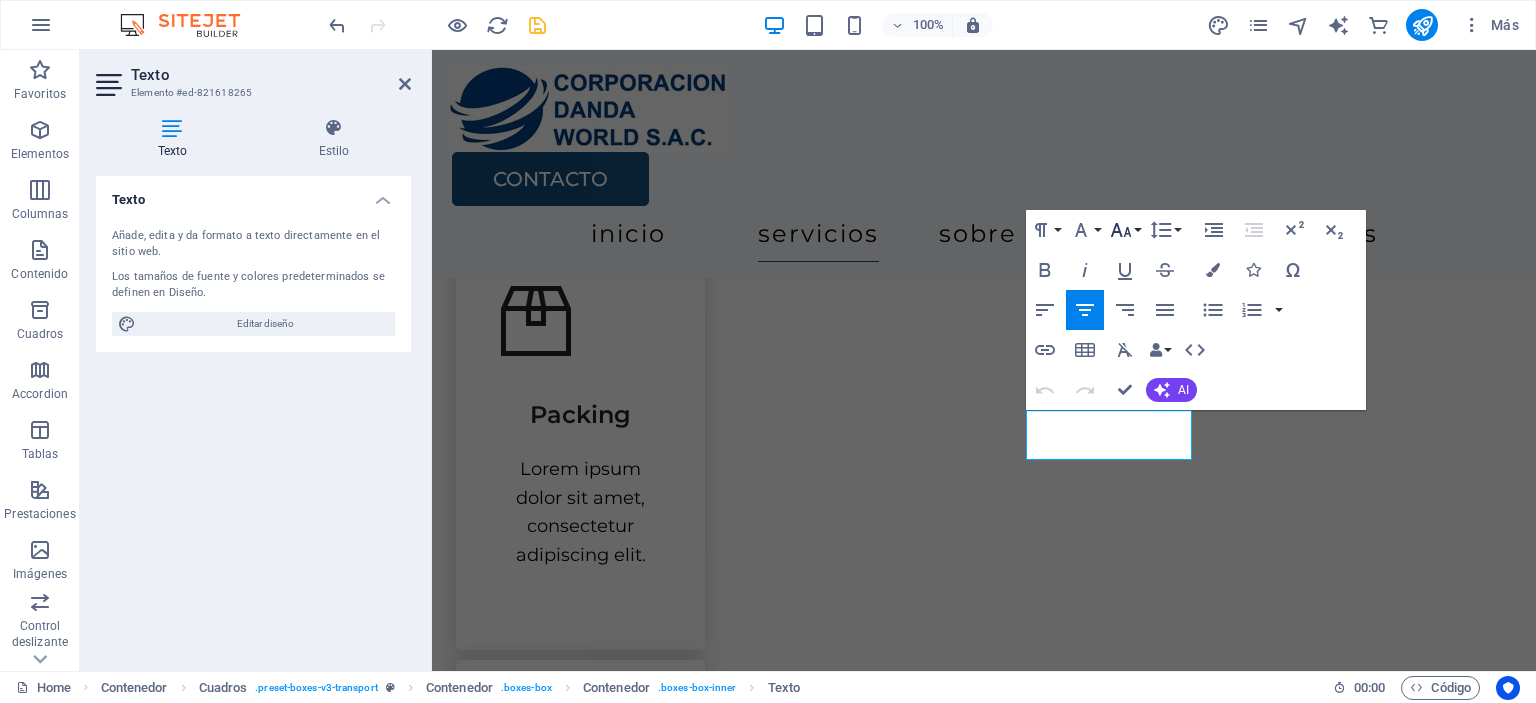 click 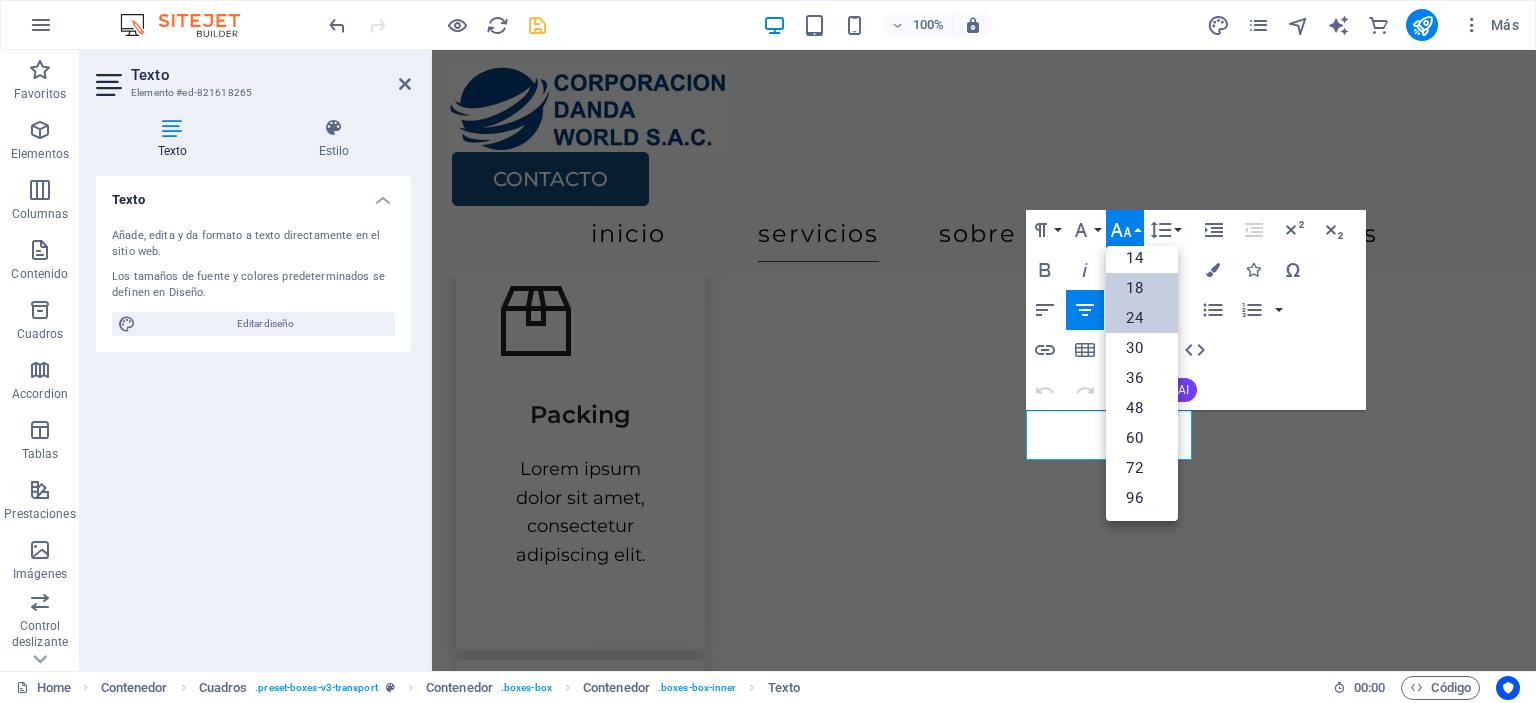 scroll, scrollTop: 160, scrollLeft: 0, axis: vertical 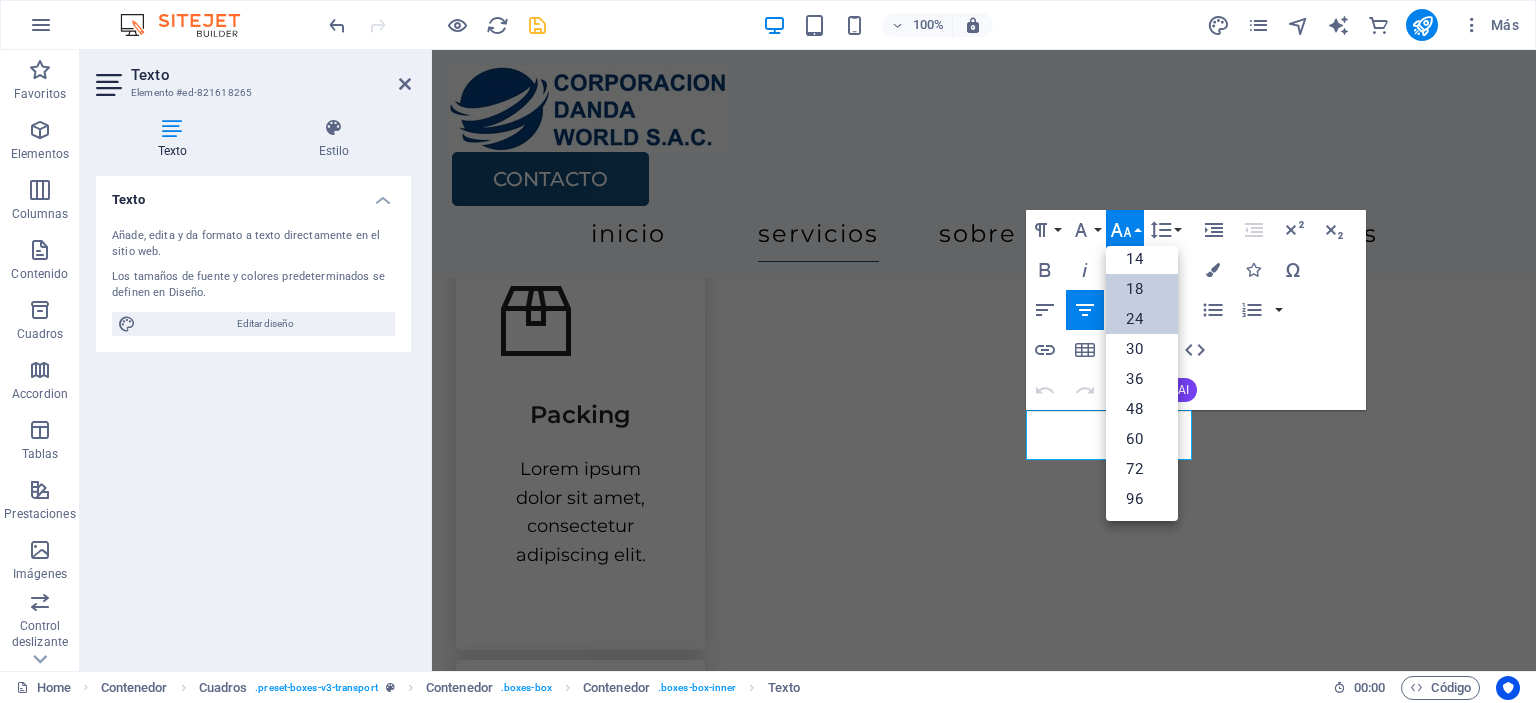 click on "18" at bounding box center (1142, 289) 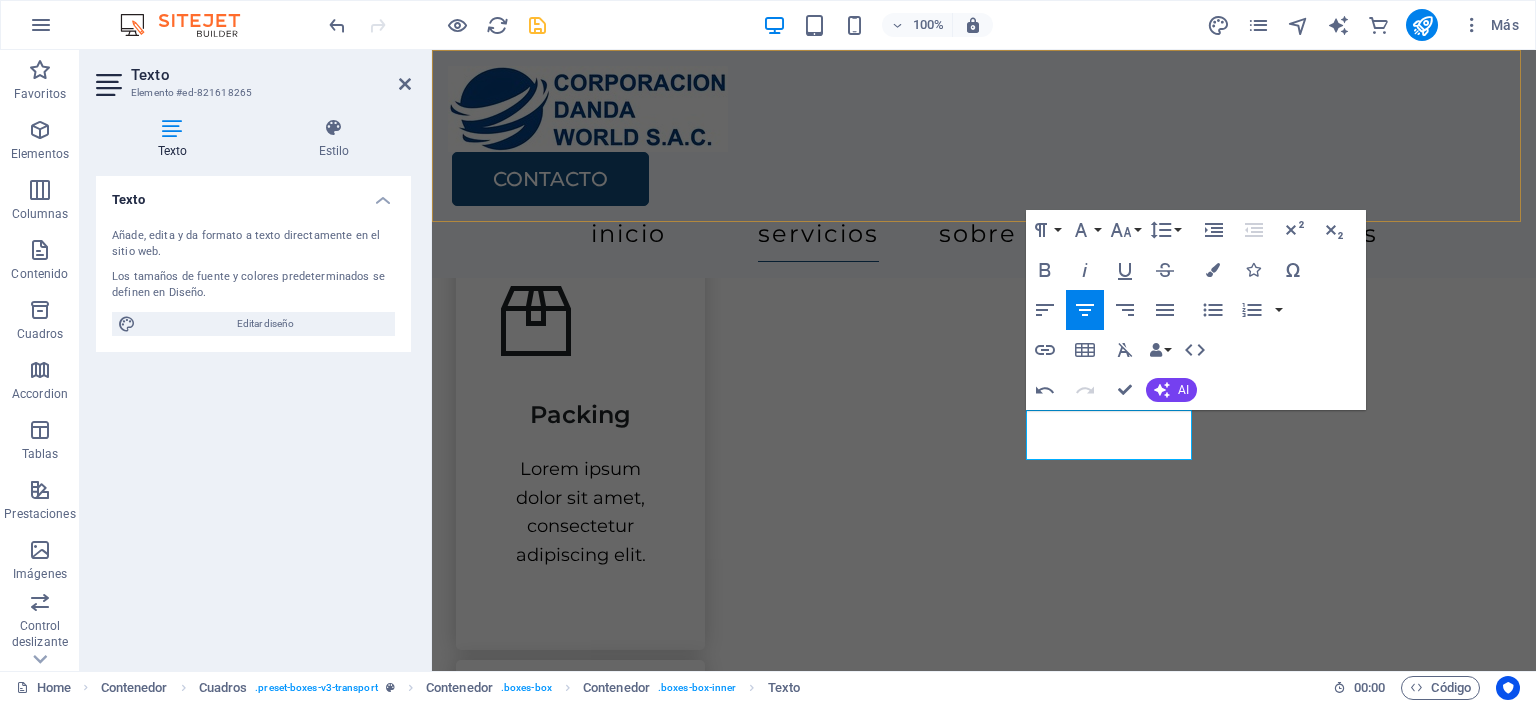 click on "CONTACTO INICIO SERVICIOS SOBRE NOSOTROS CONTÁCTANOS" at bounding box center (984, 164) 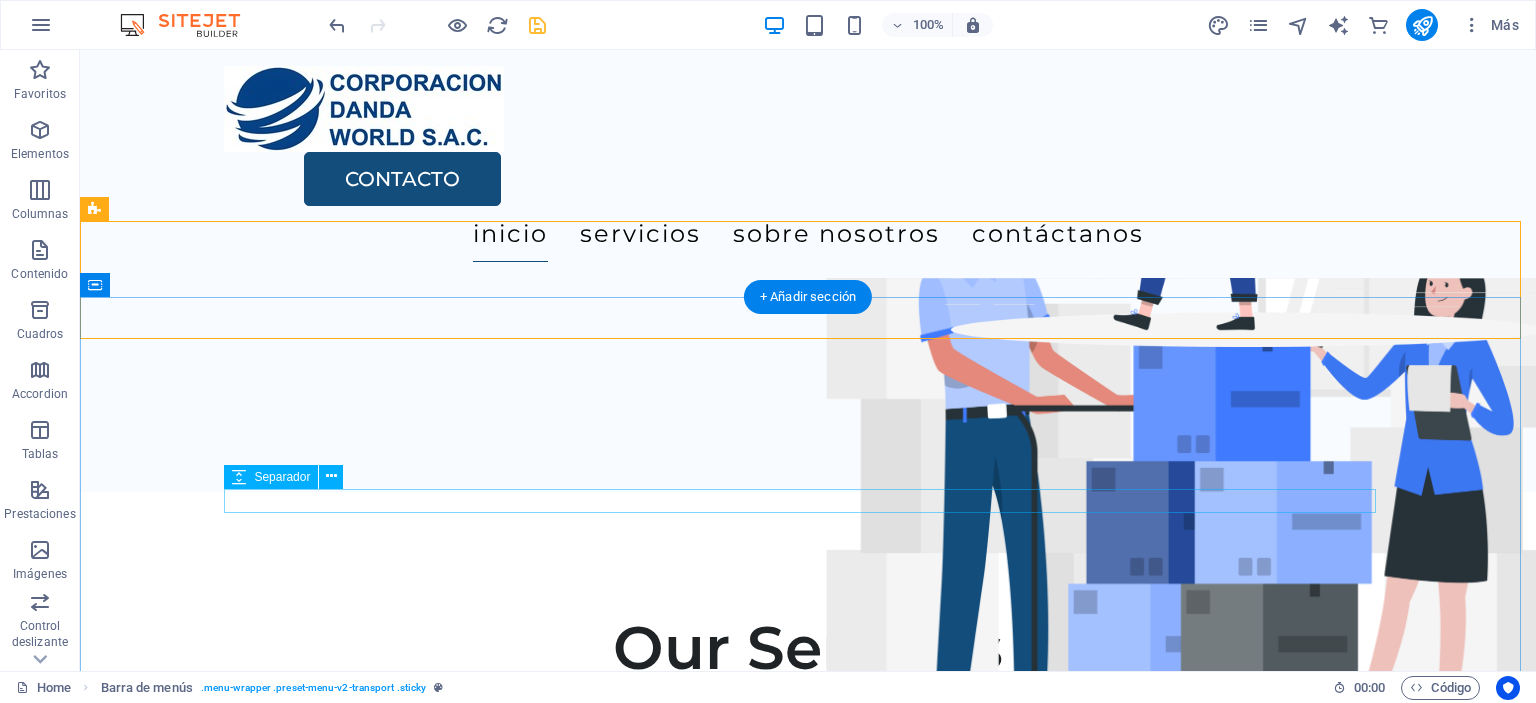 scroll, scrollTop: 200, scrollLeft: 0, axis: vertical 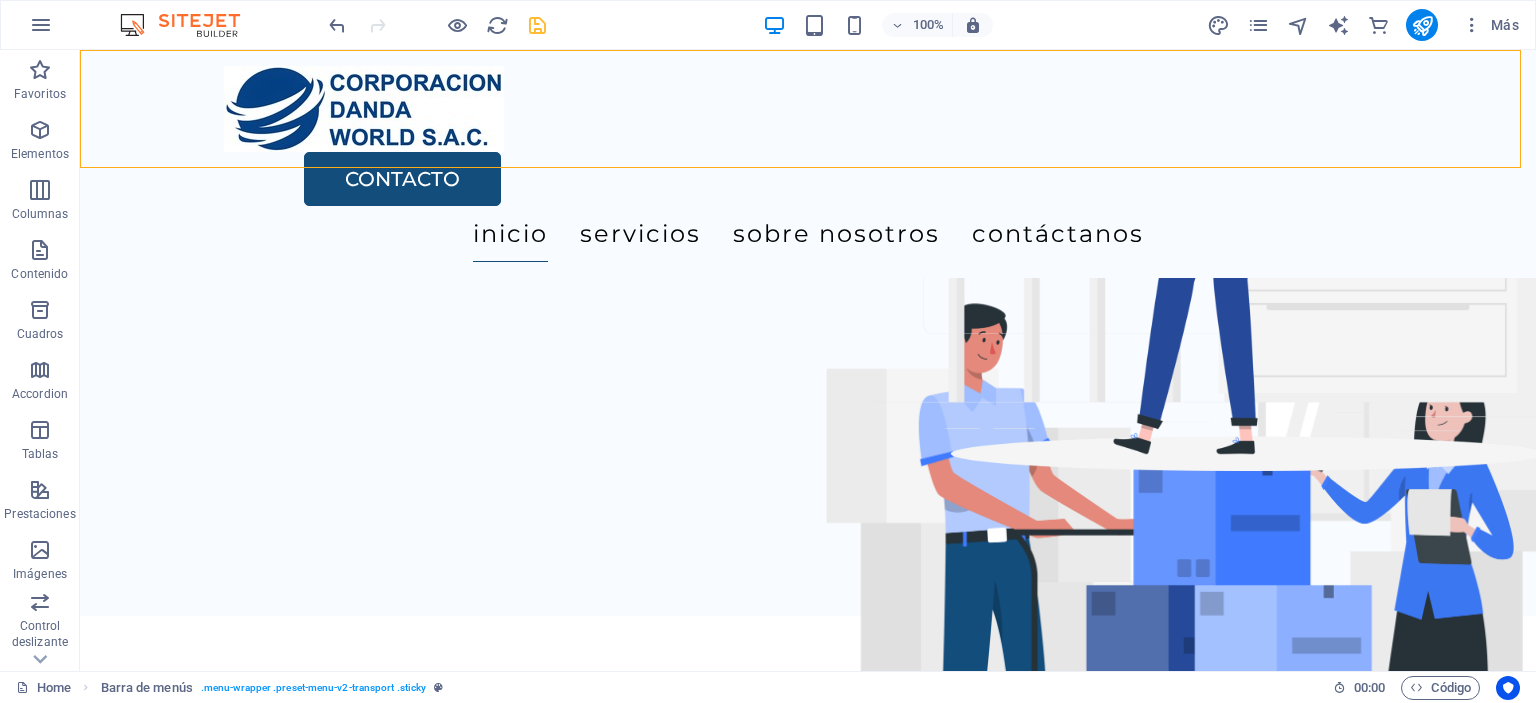 click at bounding box center [537, 25] 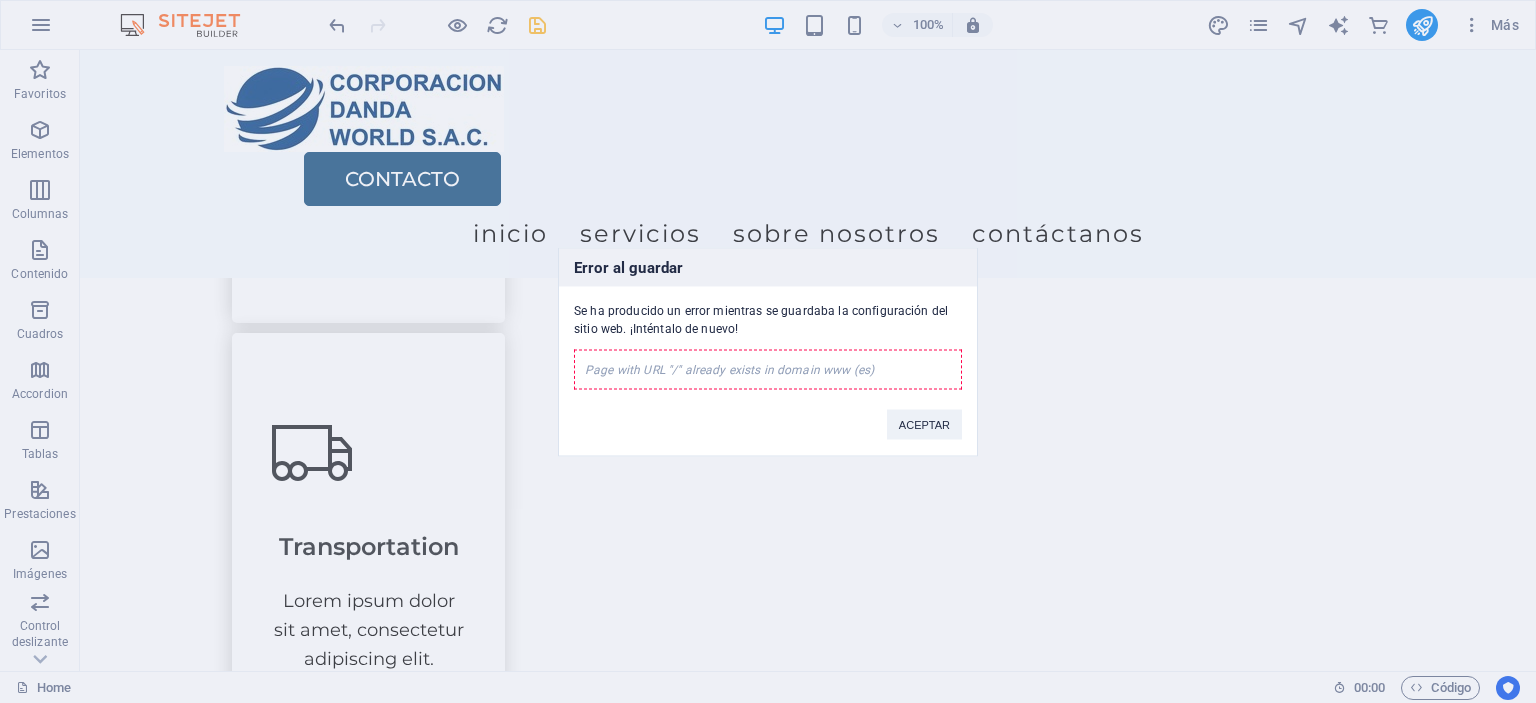 scroll, scrollTop: 1200, scrollLeft: 0, axis: vertical 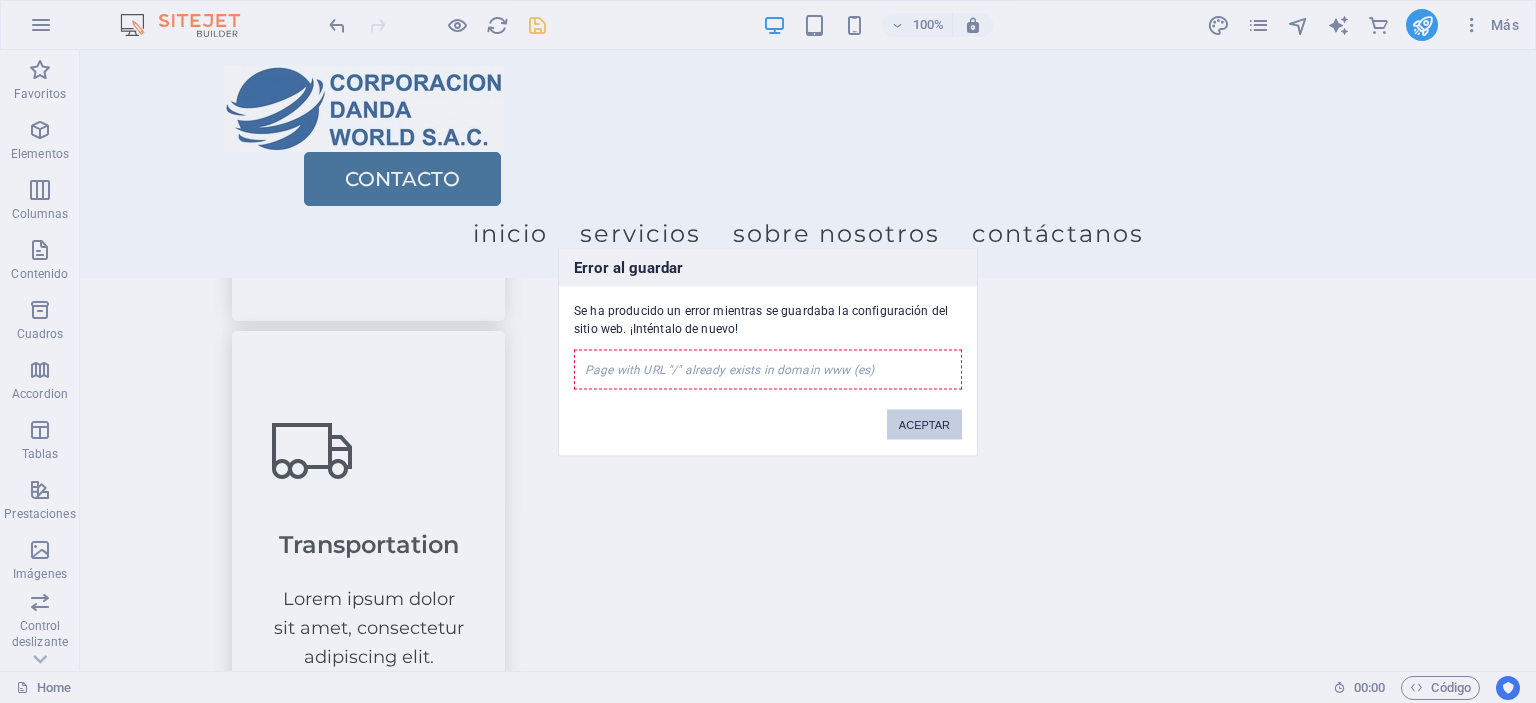 click on "ACEPTAR" at bounding box center (924, 424) 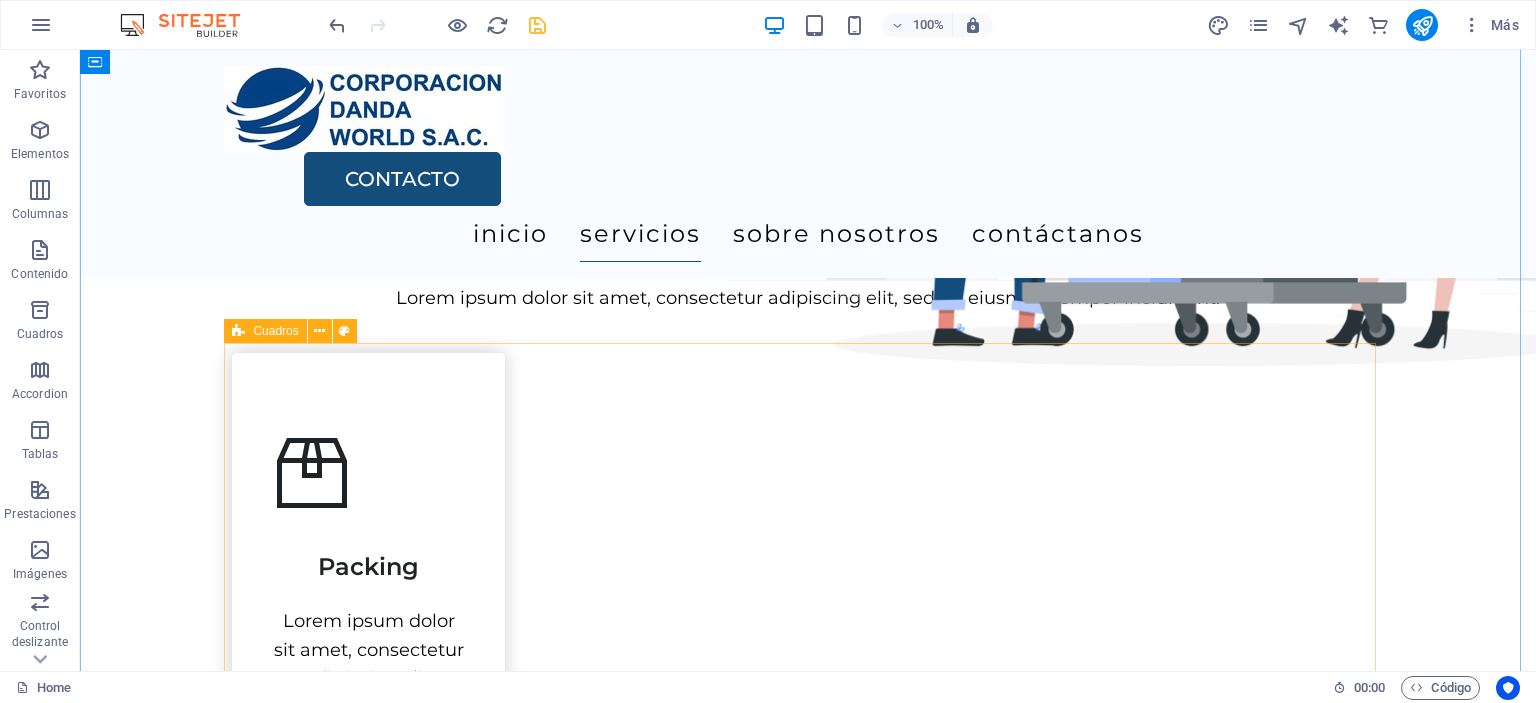 scroll, scrollTop: 700, scrollLeft: 0, axis: vertical 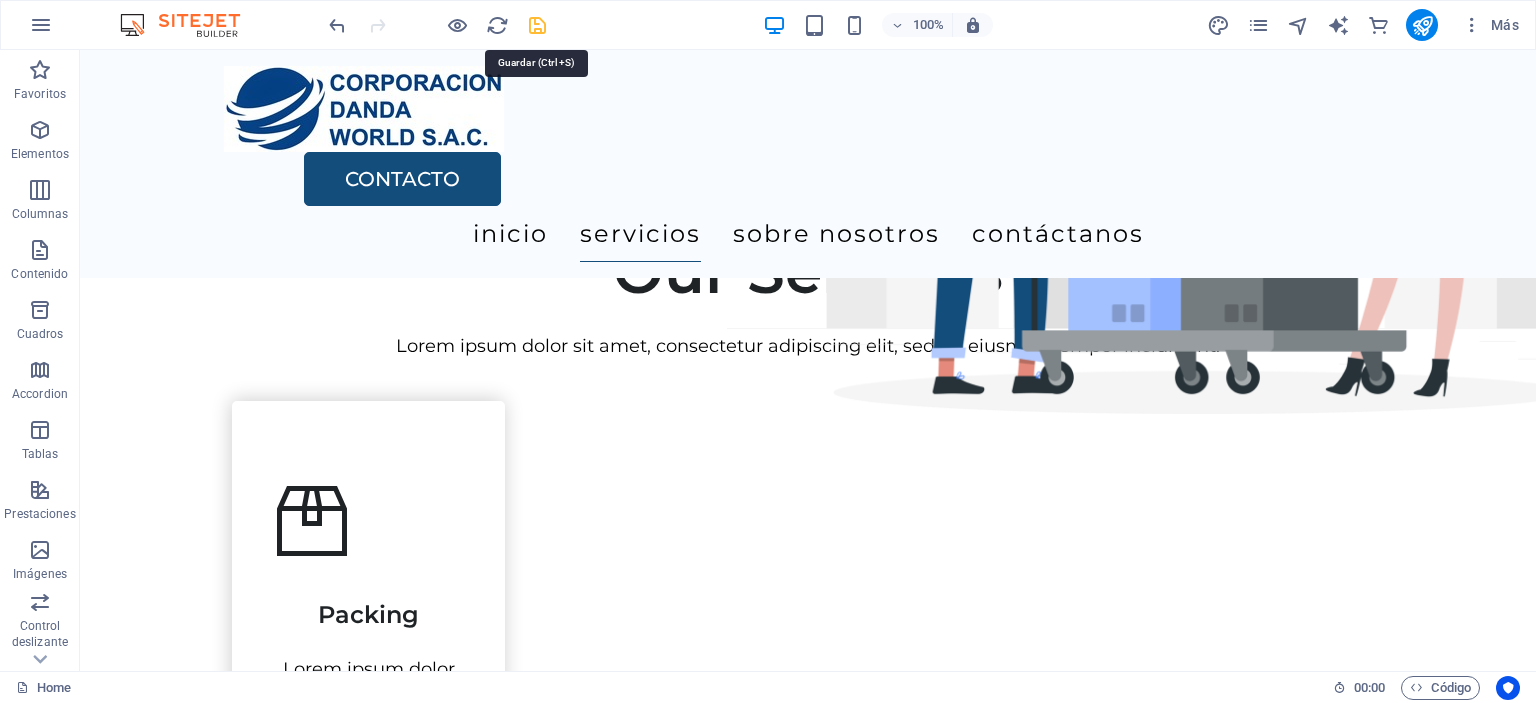 click at bounding box center [537, 25] 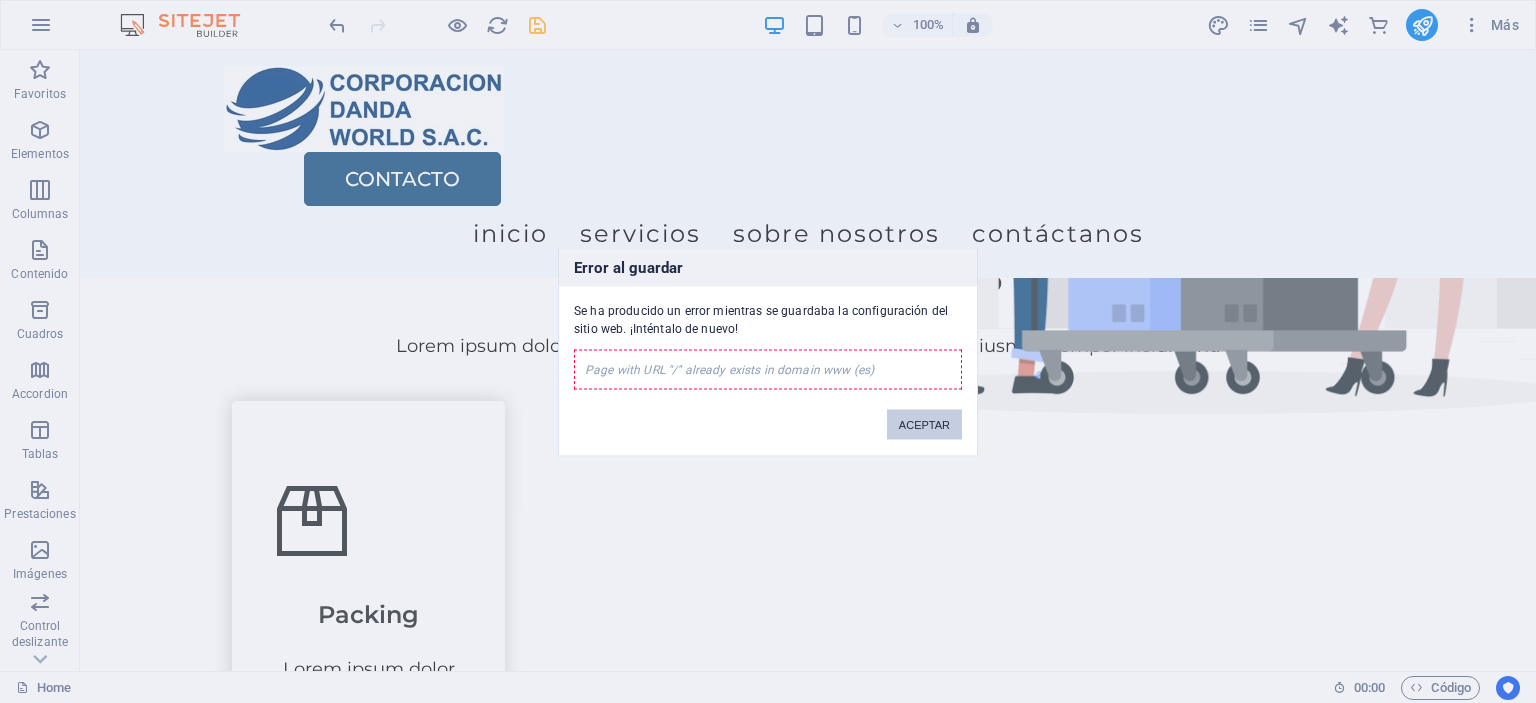 click on "ACEPTAR" at bounding box center [924, 424] 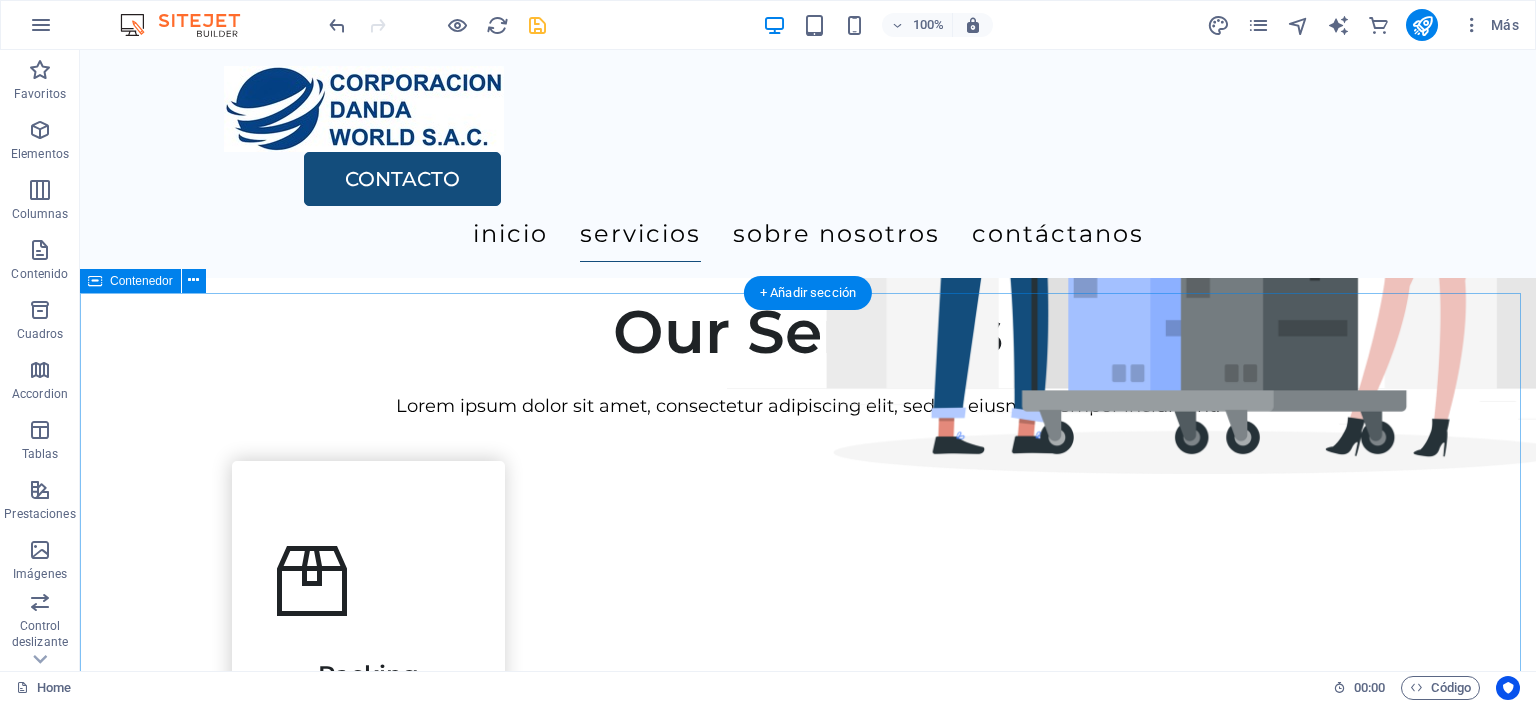 scroll, scrollTop: 700, scrollLeft: 0, axis: vertical 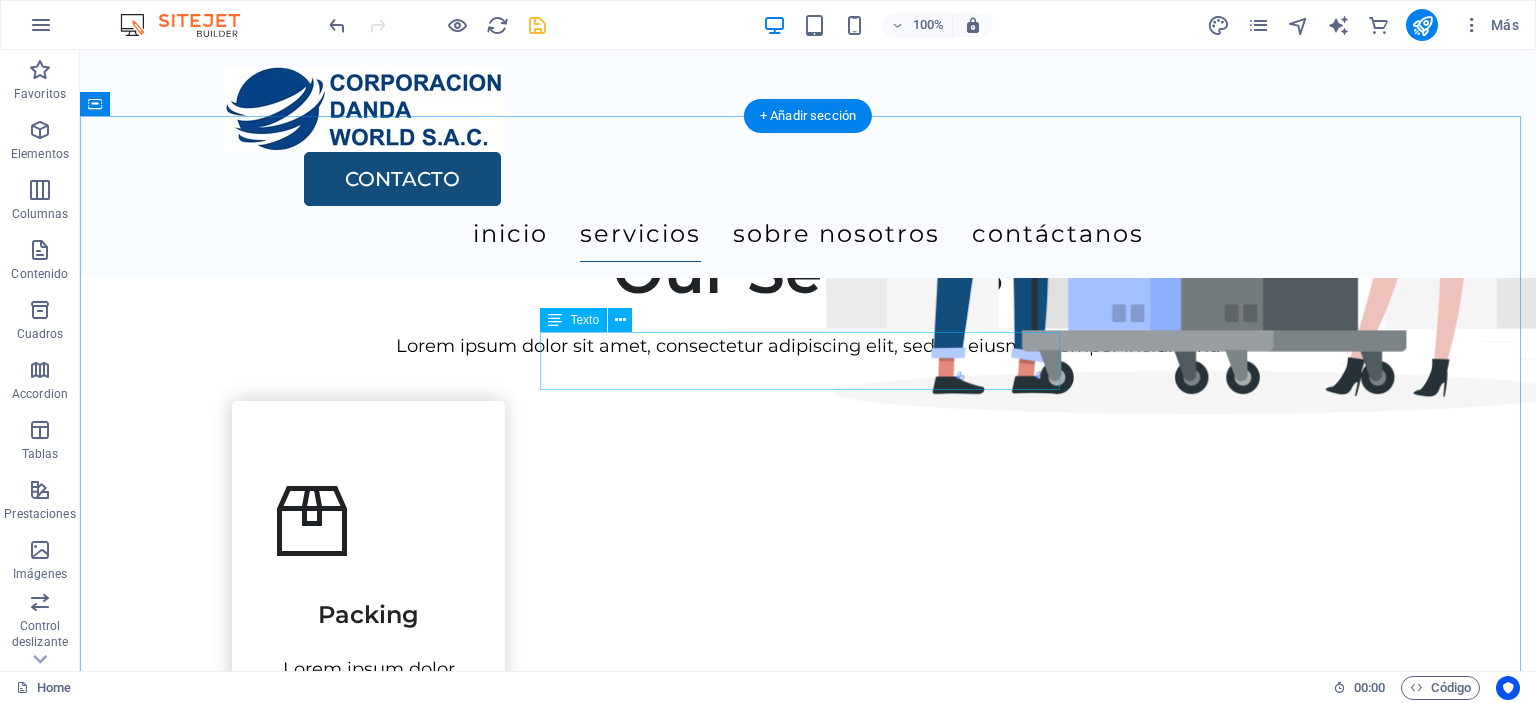 click on "Lorem ipsum dolor sit amet, consectetur adipiscing elit, sed do eiusmod tempor incididunt." at bounding box center (808, 346) 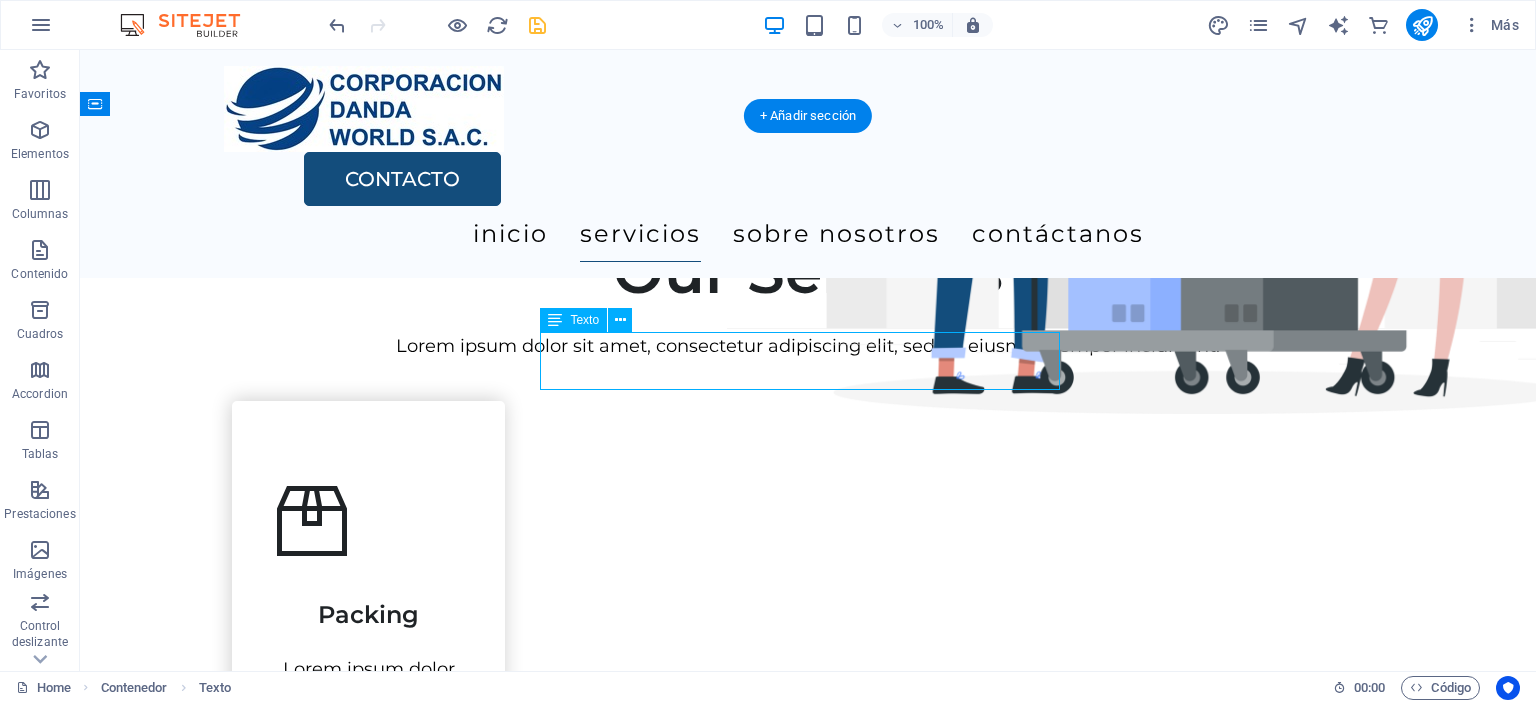 click on "Lorem ipsum dolor sit amet, consectetur adipiscing elit, sed do eiusmod tempor incididunt." at bounding box center [808, 346] 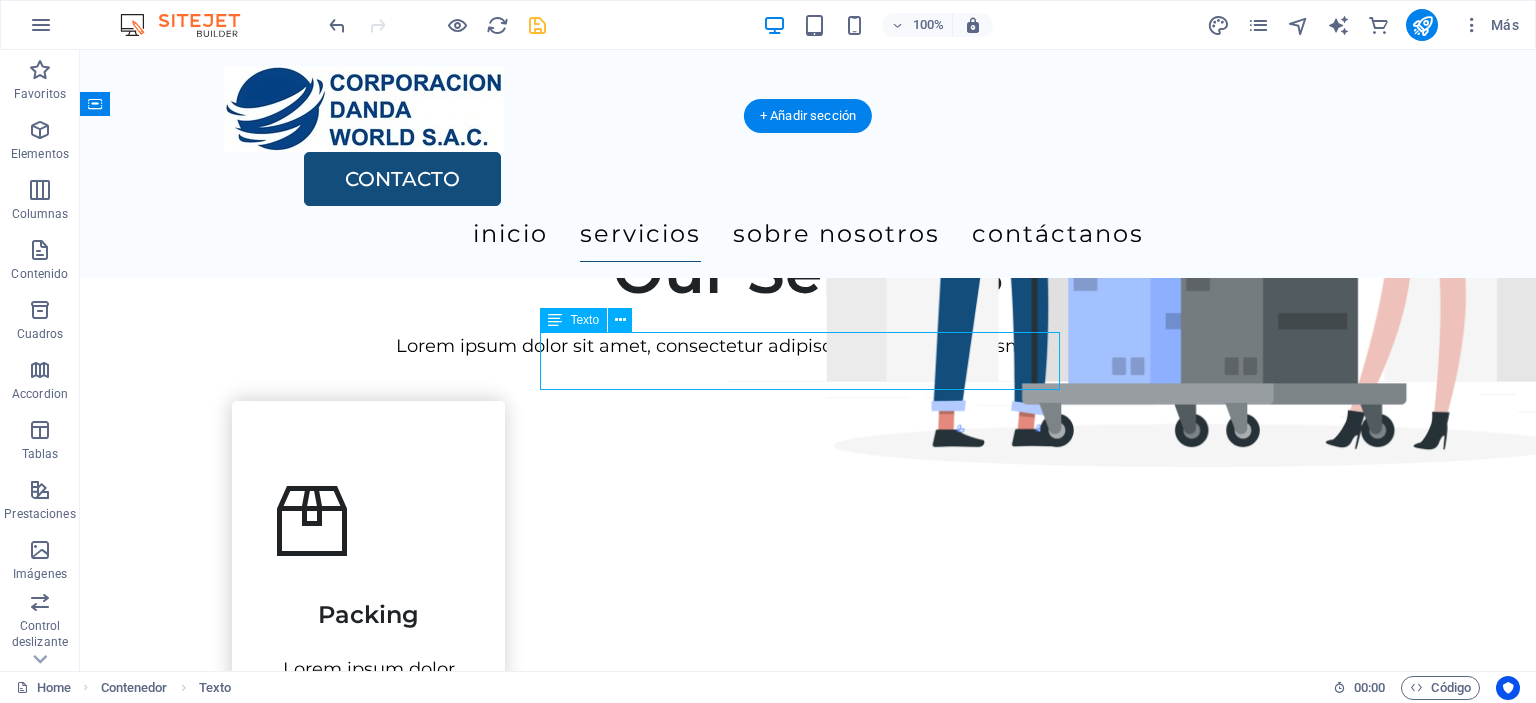 scroll, scrollTop: 753, scrollLeft: 0, axis: vertical 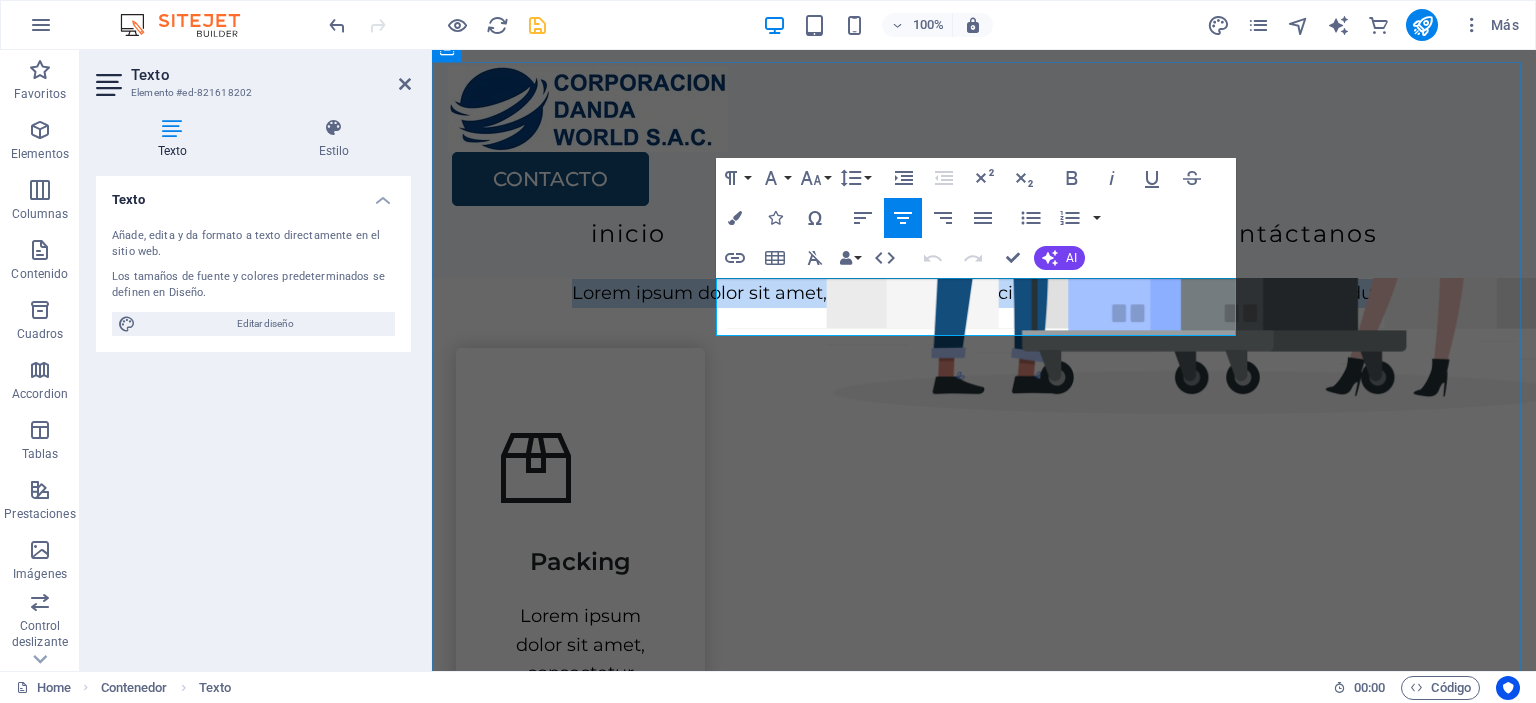 drag, startPoint x: 729, startPoint y: 293, endPoint x: 1148, endPoint y: 311, distance: 419.38644 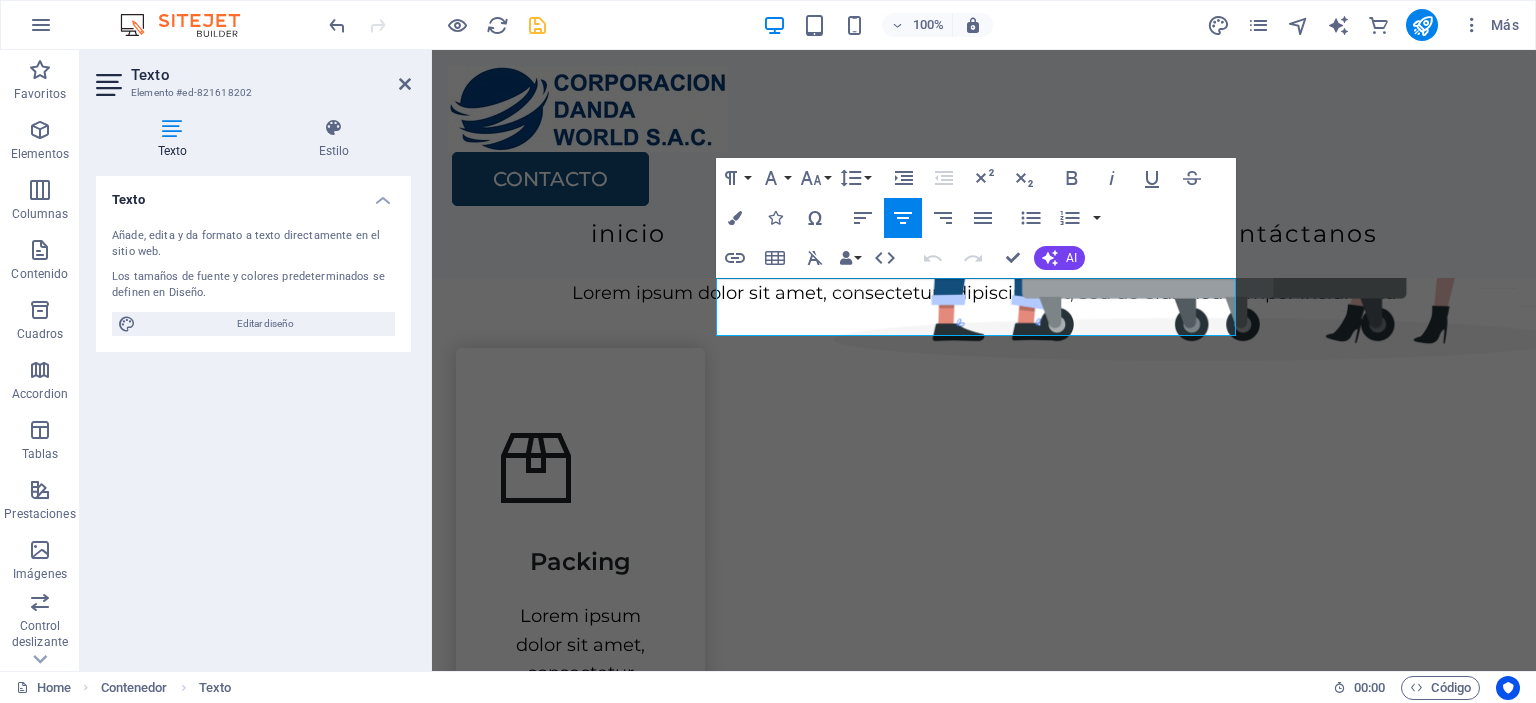 scroll, scrollTop: 700, scrollLeft: 0, axis: vertical 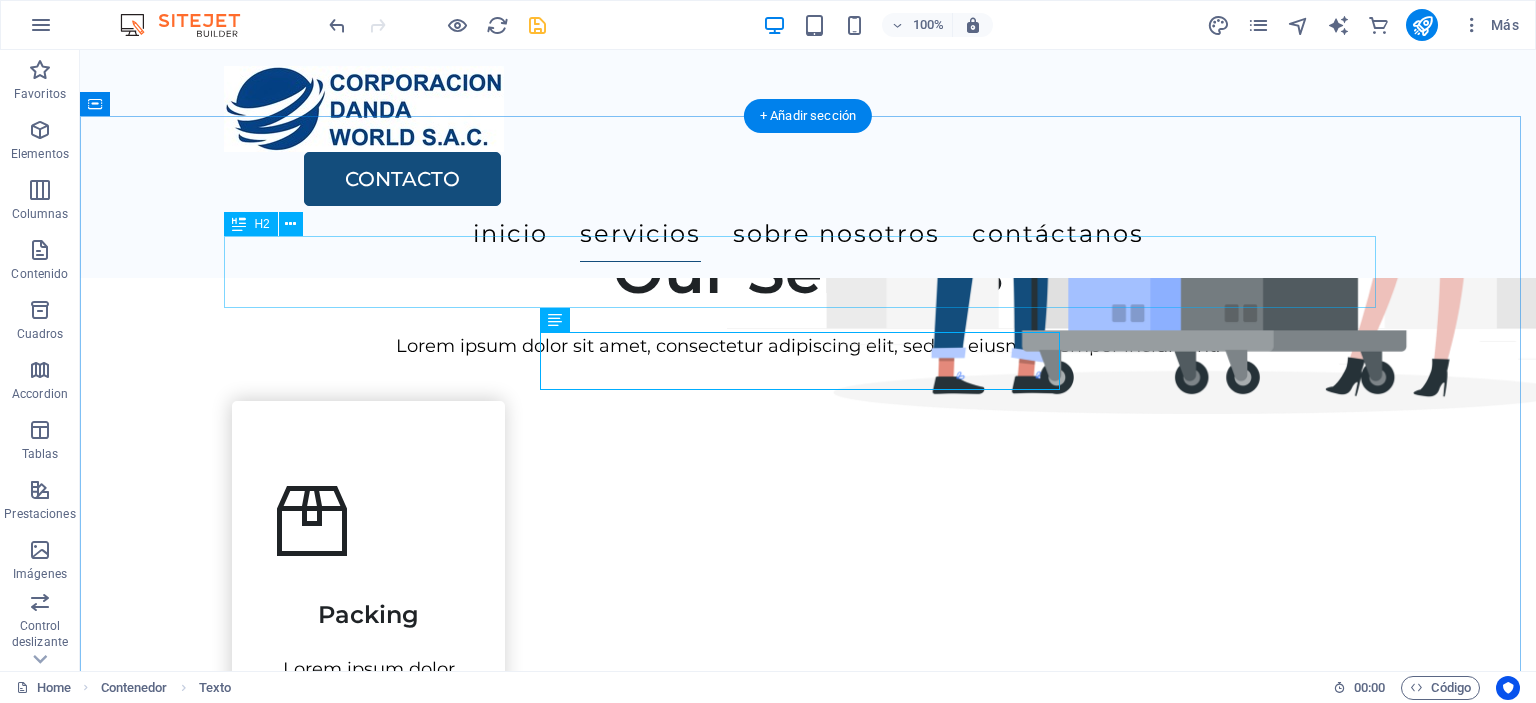 click on "Our Services" at bounding box center (808, 272) 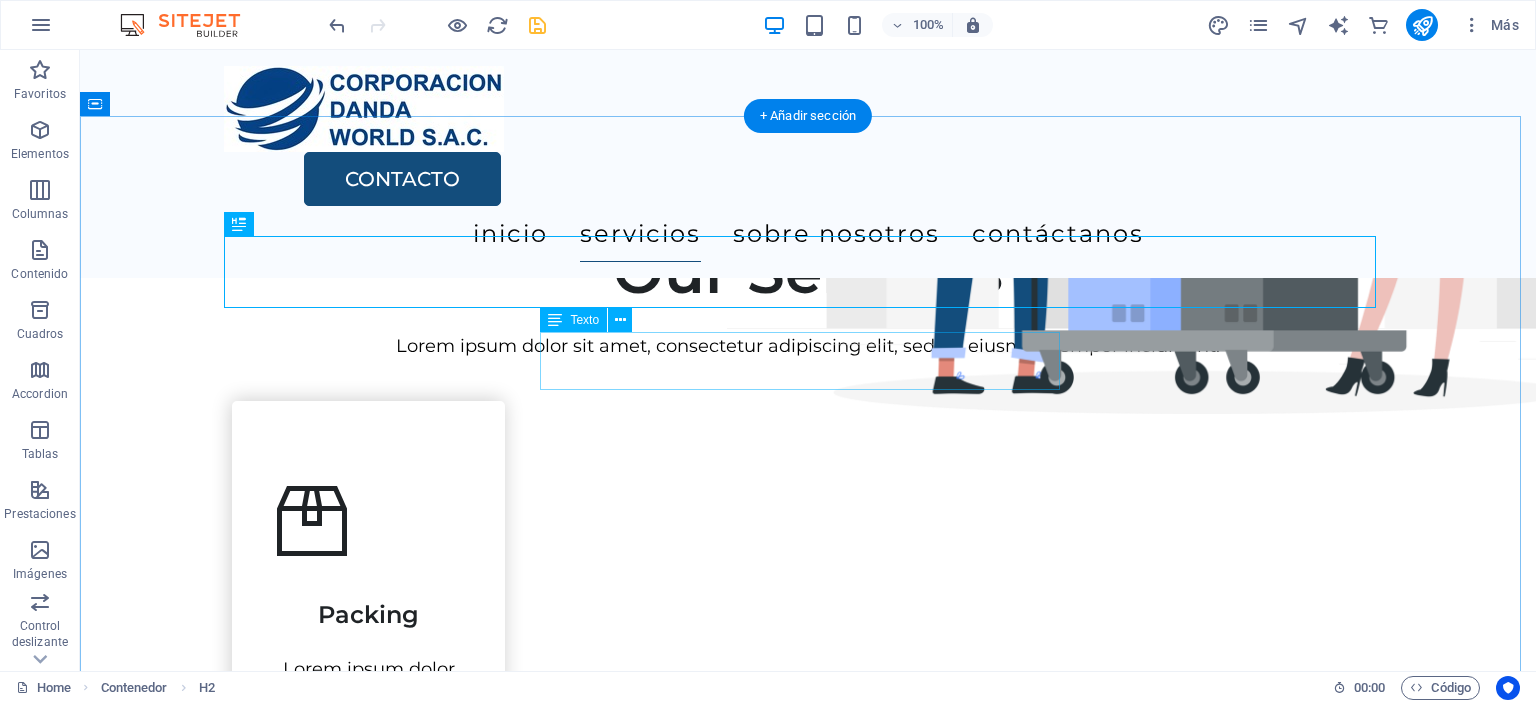 click on "Lorem ipsum dolor sit amet, consectetur adipiscing elit, sed do eiusmod tempor incididunt." at bounding box center (808, 346) 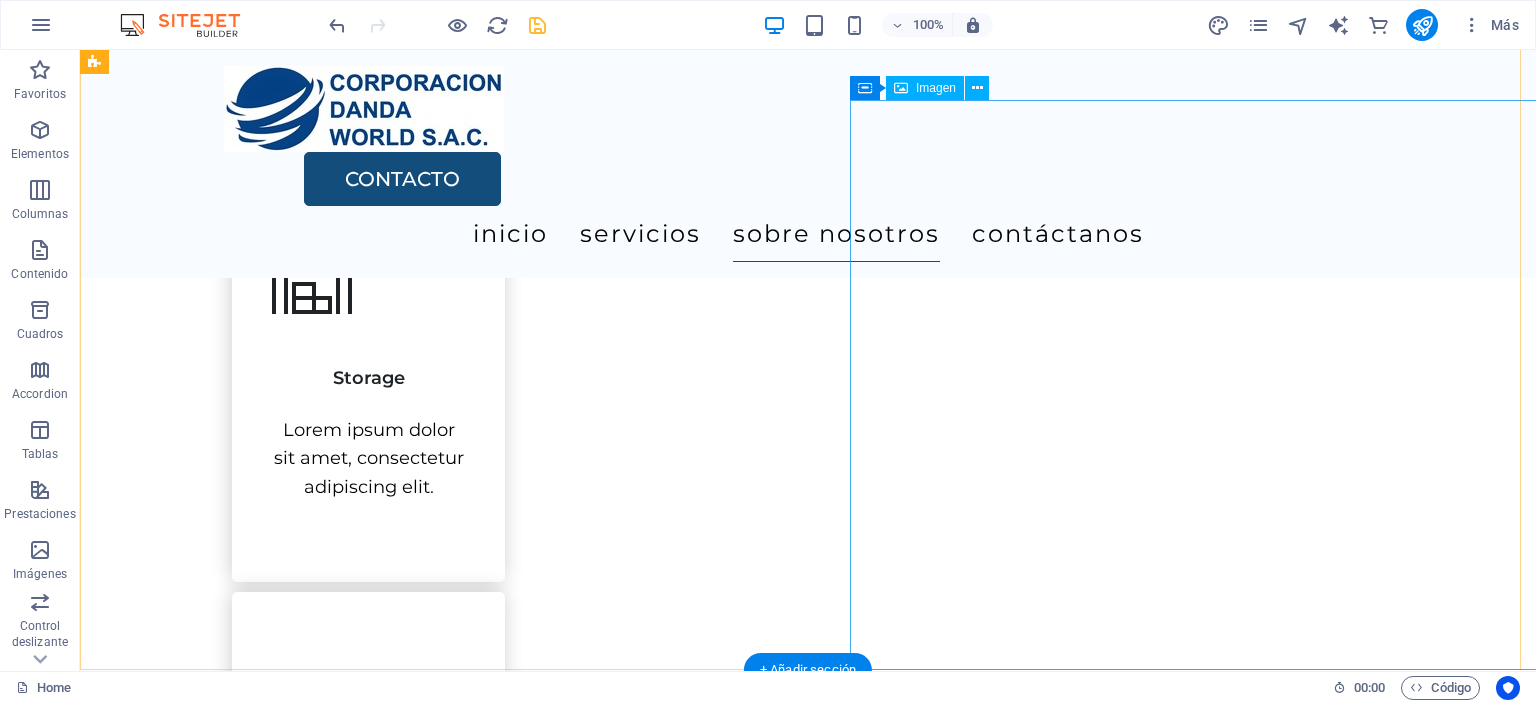 scroll, scrollTop: 1600, scrollLeft: 0, axis: vertical 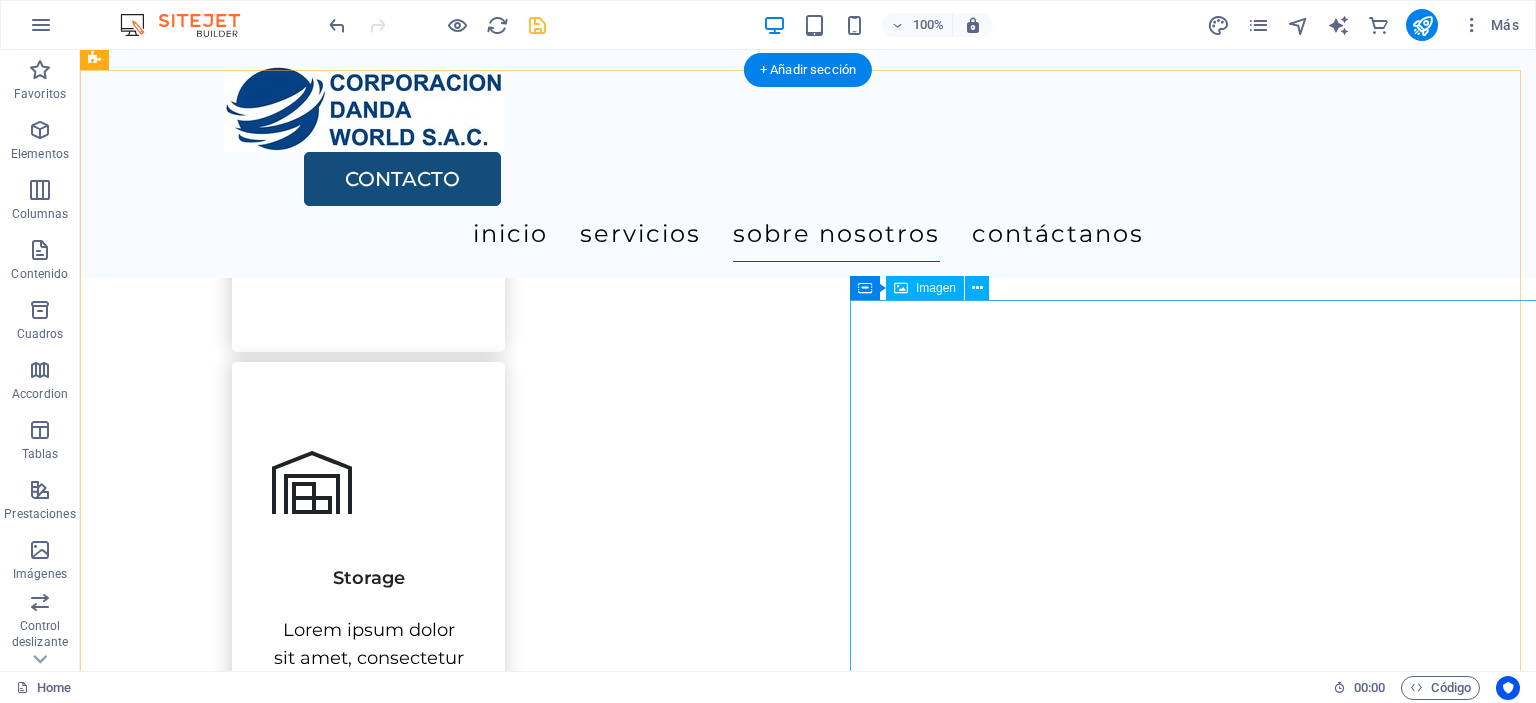 click at bounding box center [1247, -1214] 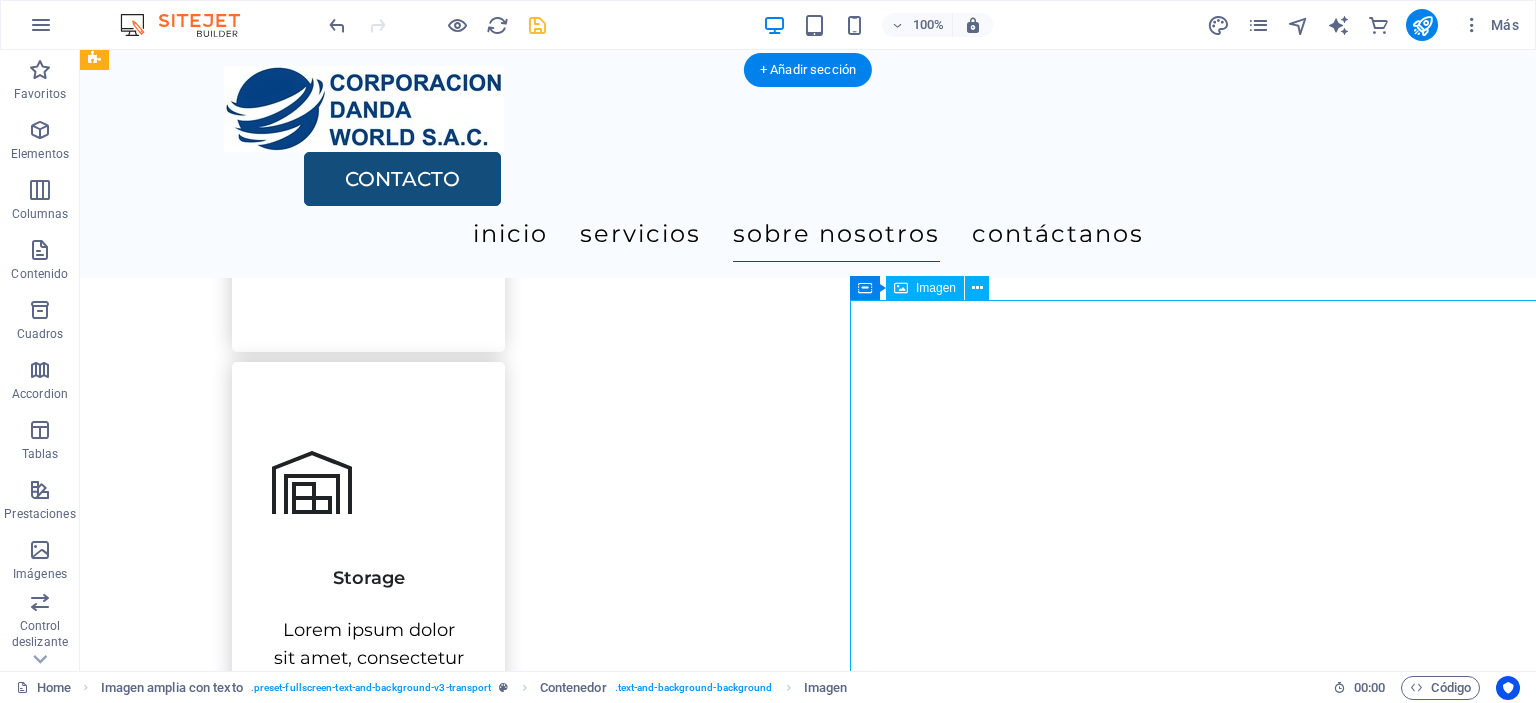 click at bounding box center [1247, -1214] 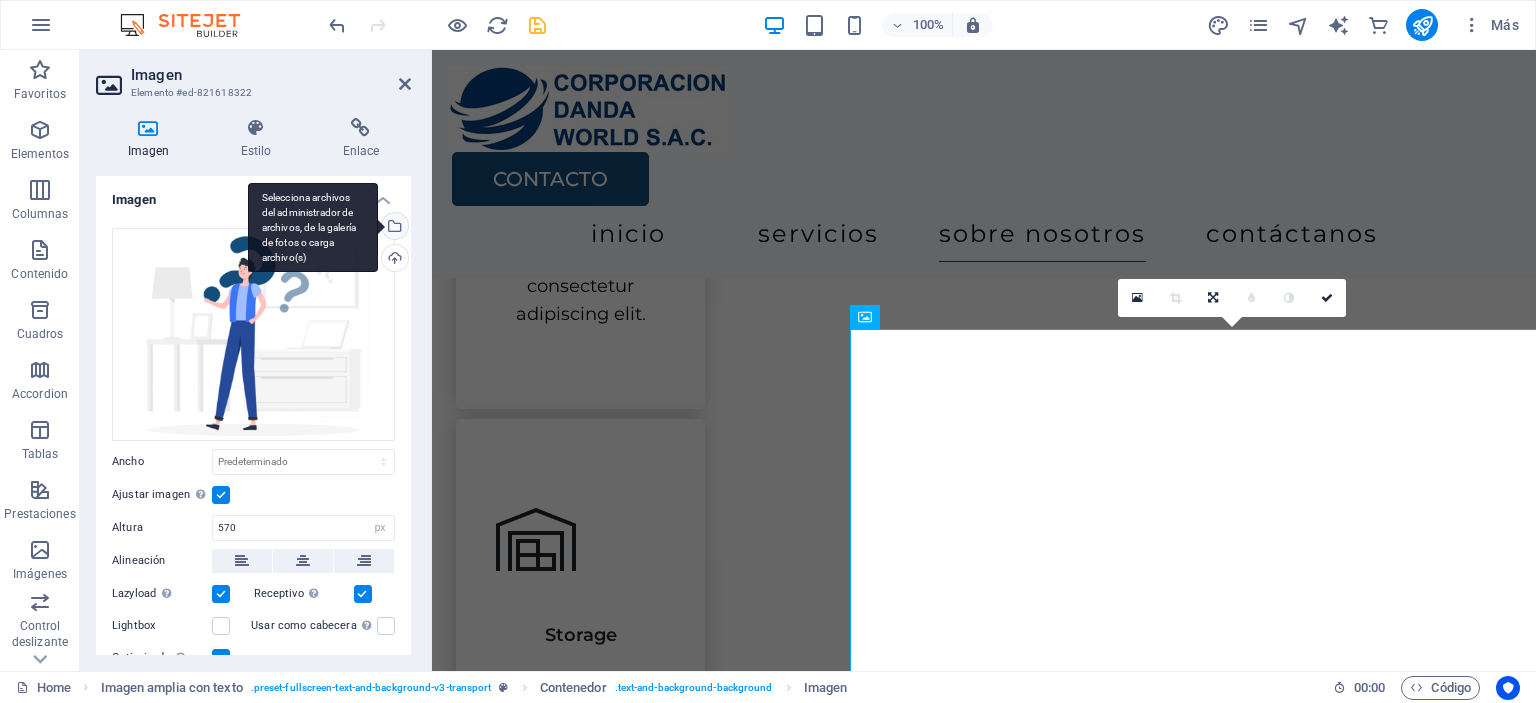 click on "Selecciona archivos del administrador de archivos, de la galería de fotos o carga archivo(s)" at bounding box center (393, 228) 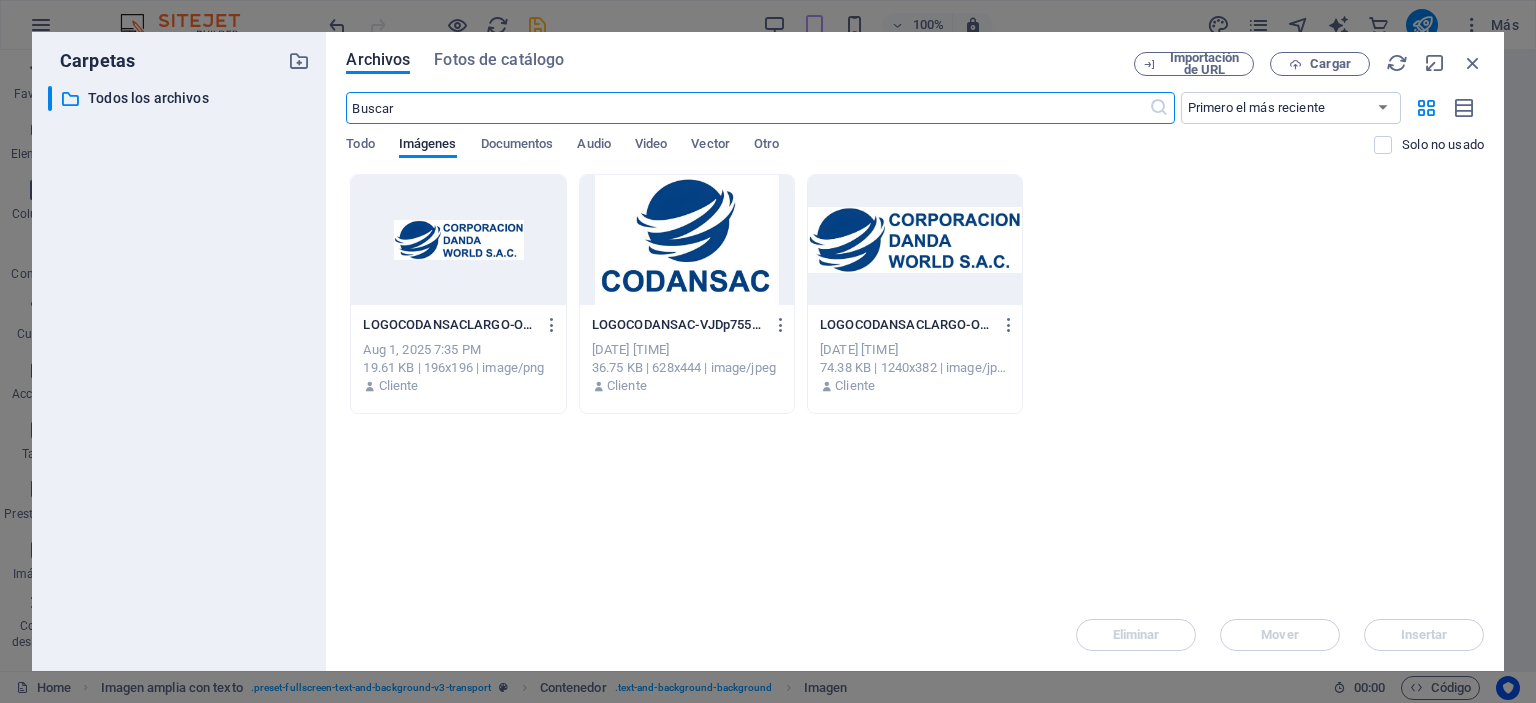 click on "LOGOCODANSACLARGO-ONAr-rglsJFB0OA9azrHLw-DStl_PTc3-Kdj7N17B0TKA.png LOGOCODANSACLARGO-ONAr-rglsJFB0OA9azrHLw-DStl_PTc3-Kdj7N17B0TKA.png Aug 1, 2025 7:35 PM 19.61 KB | 196x196 | image/png Cliente LOGOCODANSAC-VJDp755-EVkqkpD9TTvCcg.jpg LOGOCODANSAC-VJDp755-EVkqkpD9TTvCcg.jpg Jul 31, 2025 11:57 PM 36.75 KB | 628x444 | image/jpeg Cliente LOGOCODANSACLARGO-ONAr-rglsJFB0OA9azrHLw.jpg LOGOCODANSACLARGO-ONAr-rglsJFB0OA9azrHLw.jpg Jul 31, 2025 11:57 PM 74.38 KB | 1240x382 | image/jpeg Cliente" at bounding box center [915, 294] 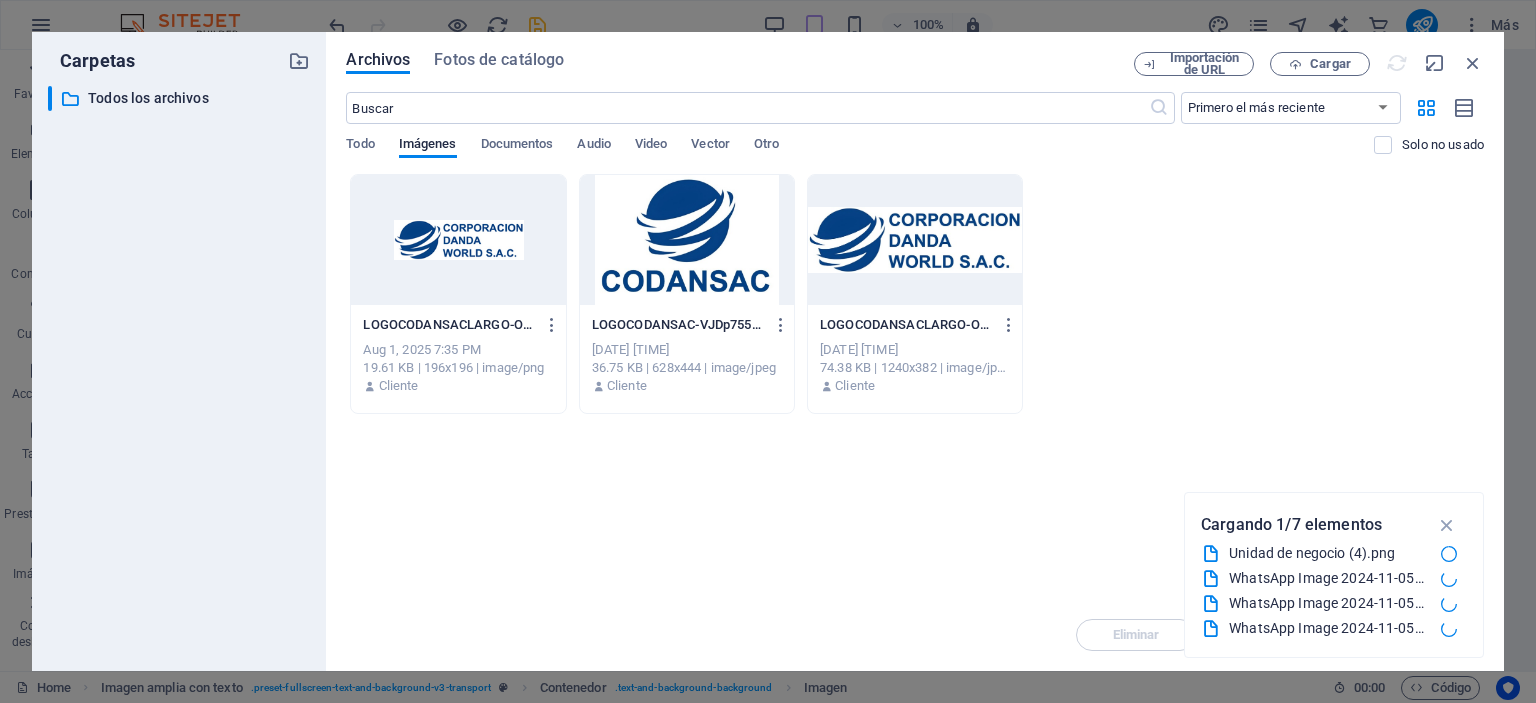 scroll, scrollTop: 2229, scrollLeft: 0, axis: vertical 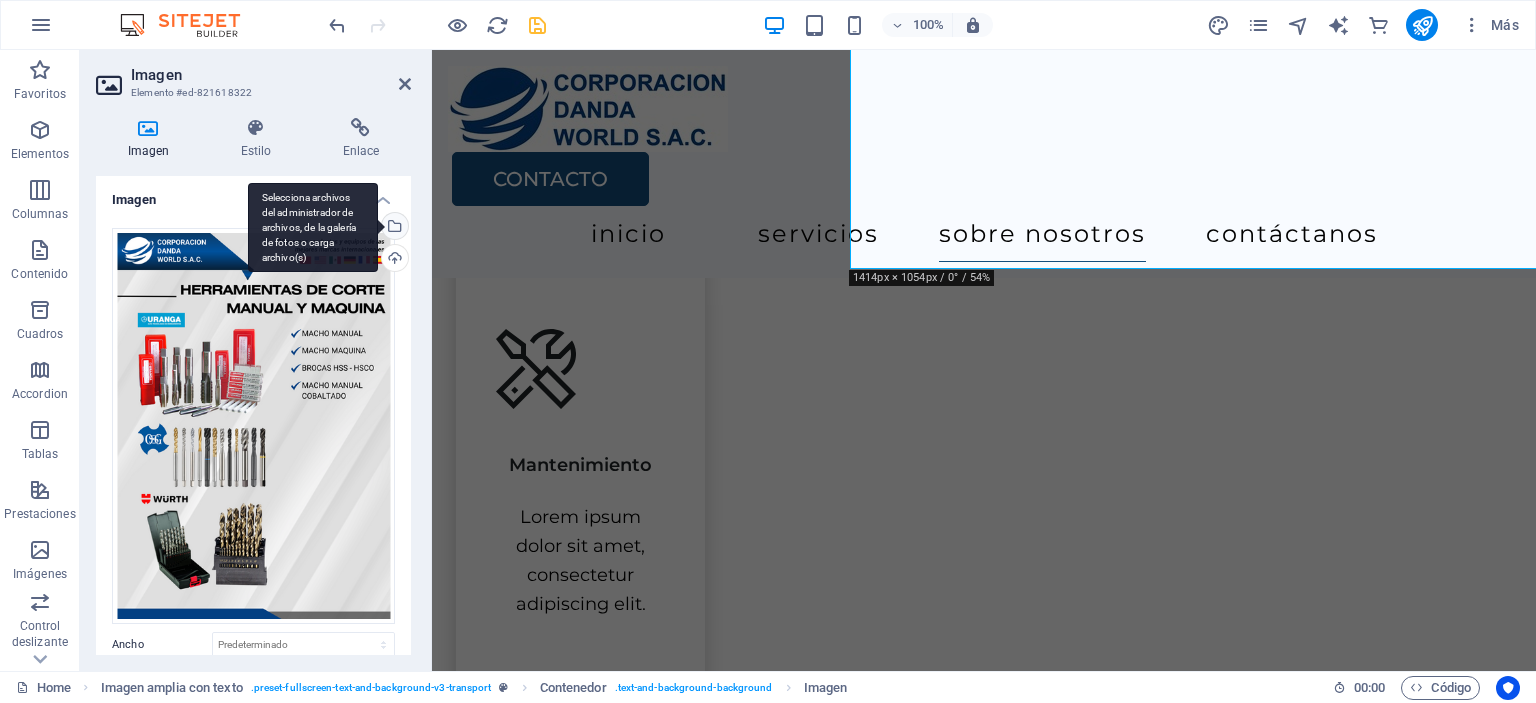 click on "Selecciona archivos del administrador de archivos, de la galería de fotos o carga archivo(s)" at bounding box center (393, 228) 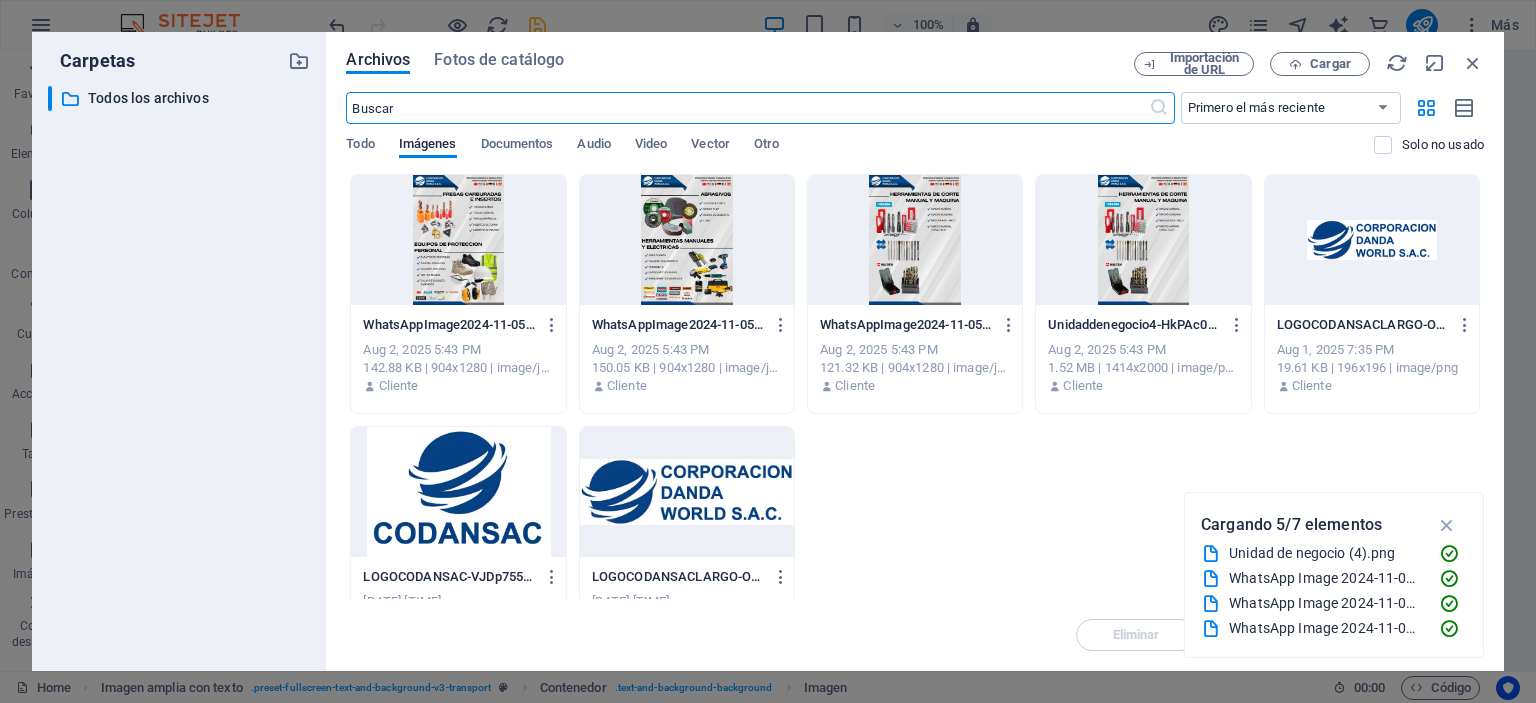 scroll, scrollTop: 2235, scrollLeft: 0, axis: vertical 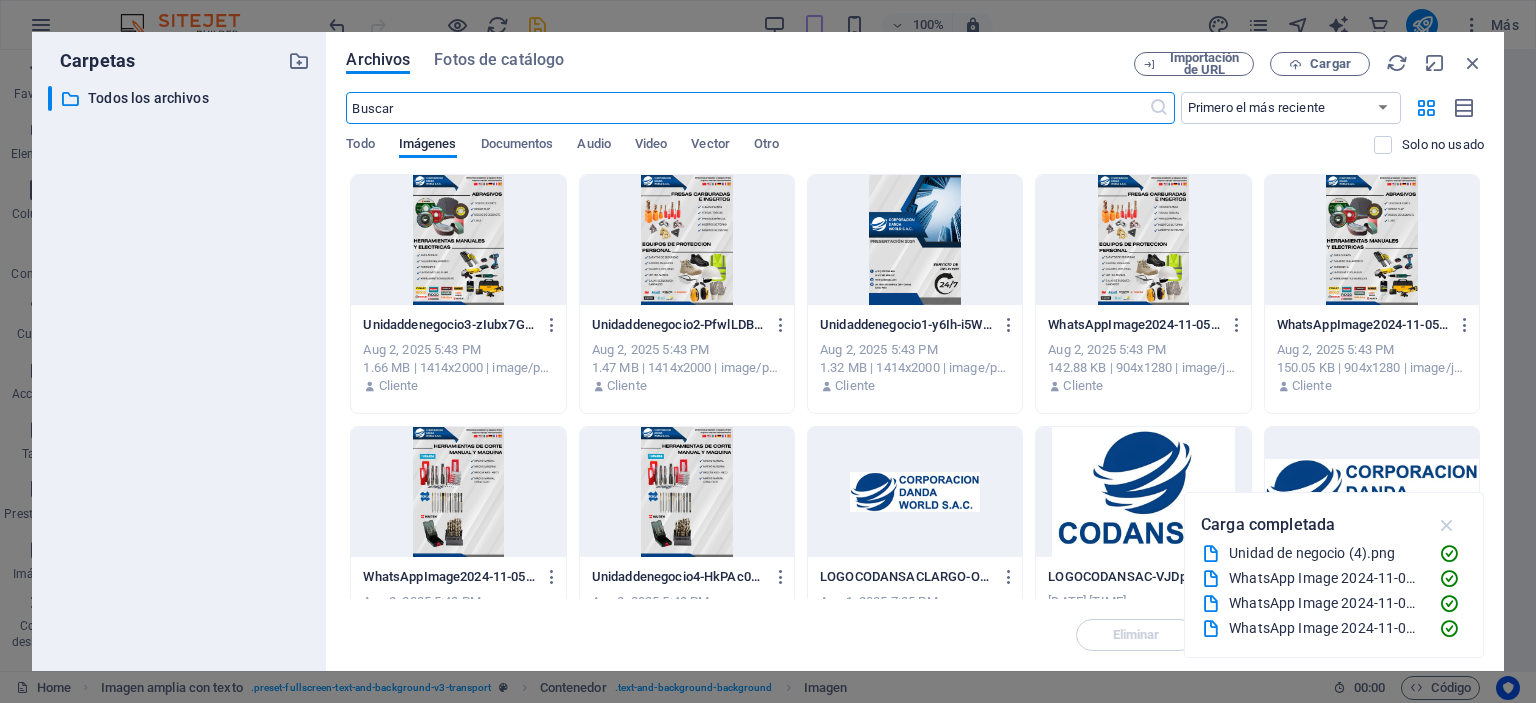 click at bounding box center (1447, 525) 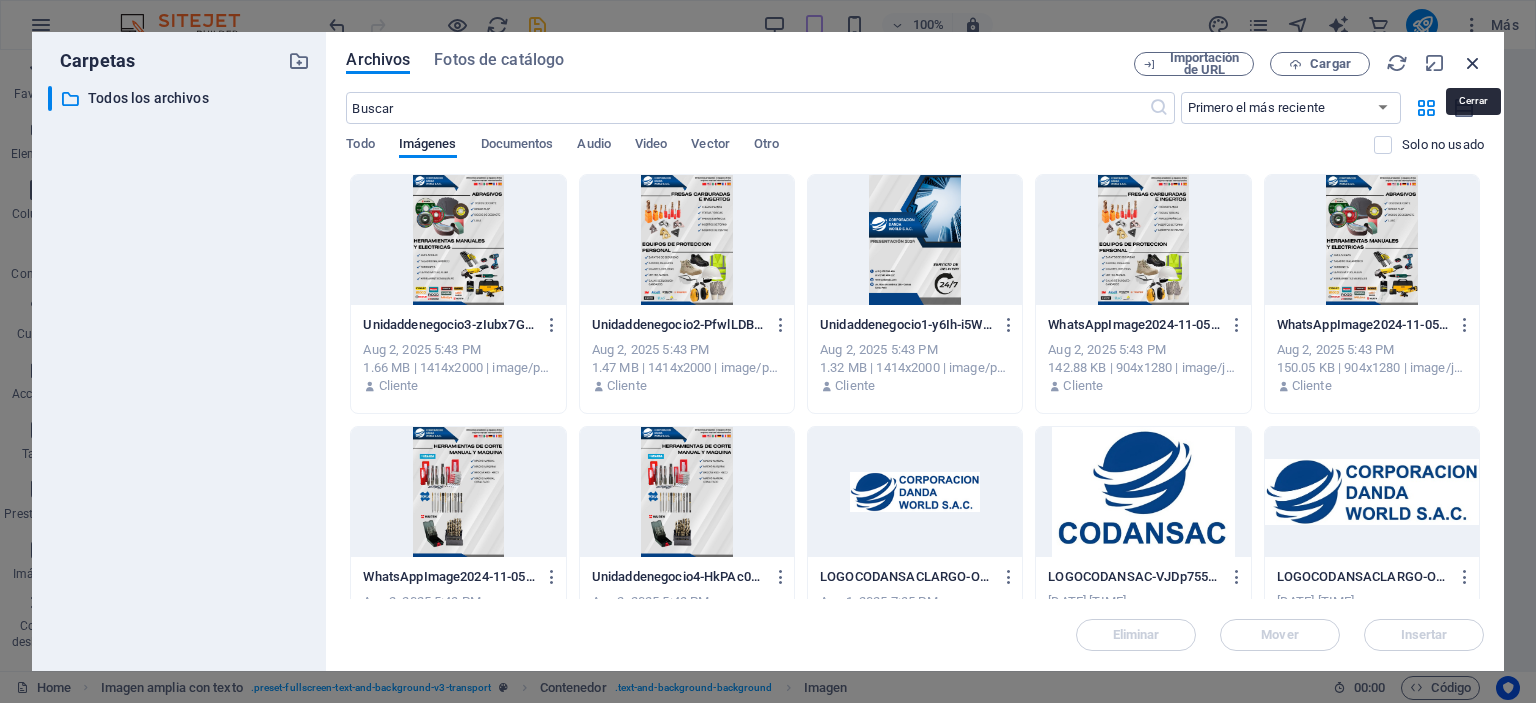 click at bounding box center [1473, 63] 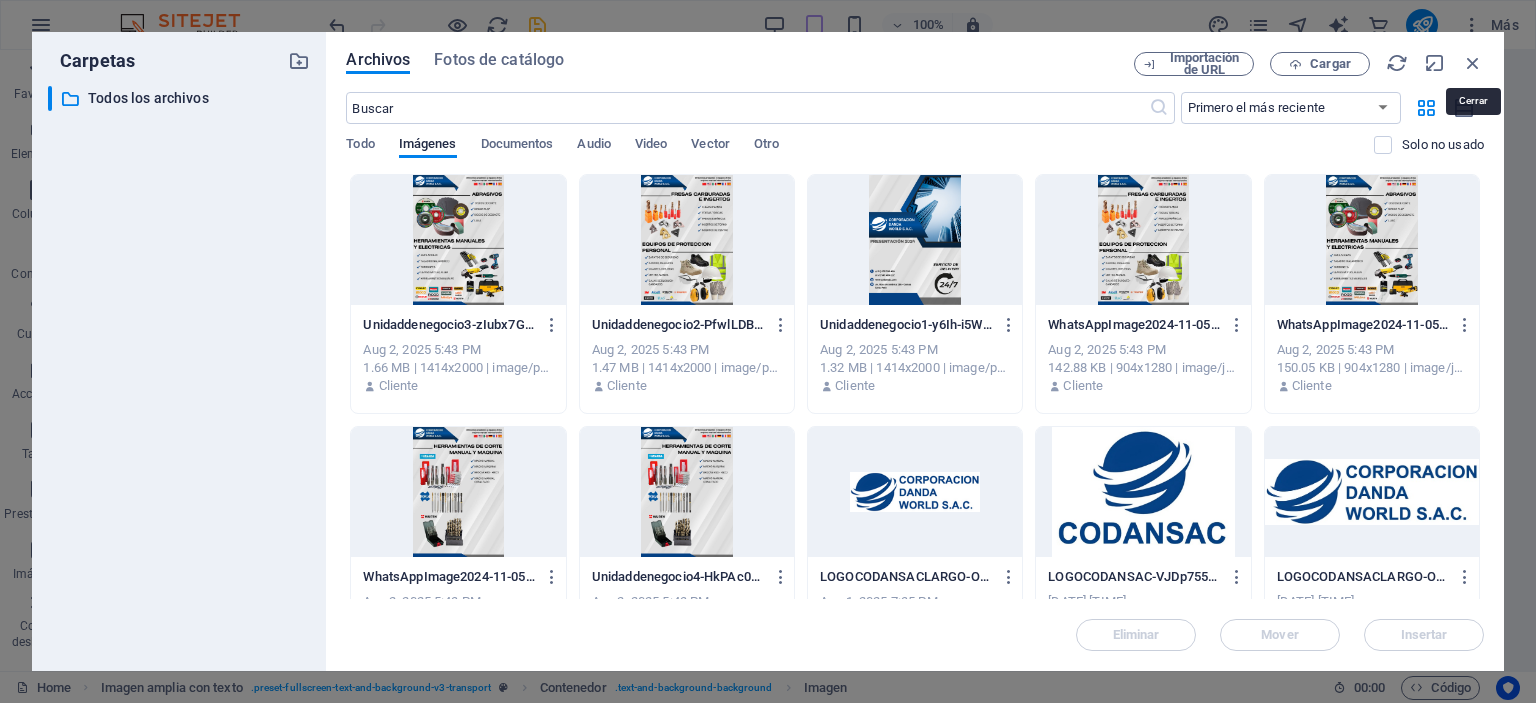 scroll, scrollTop: 2229, scrollLeft: 0, axis: vertical 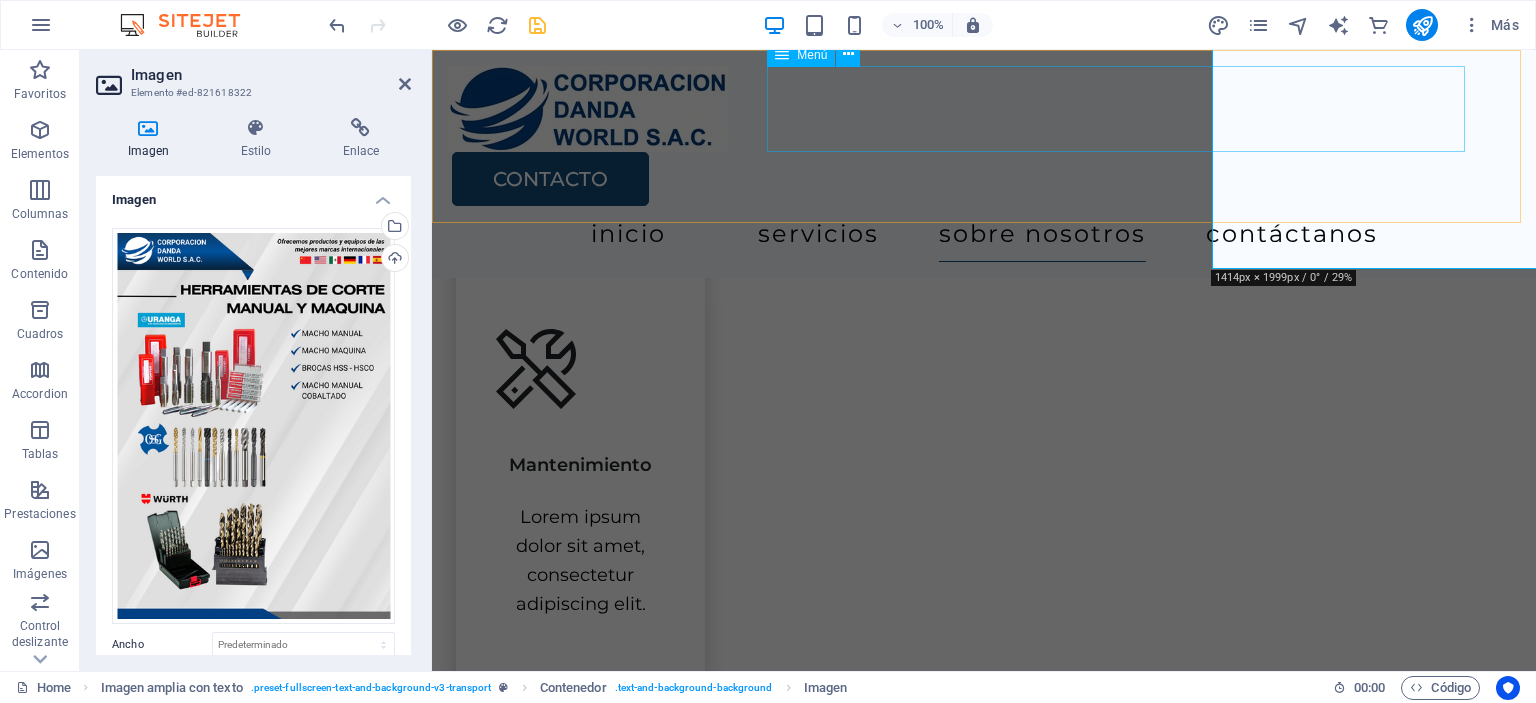 type on "570" 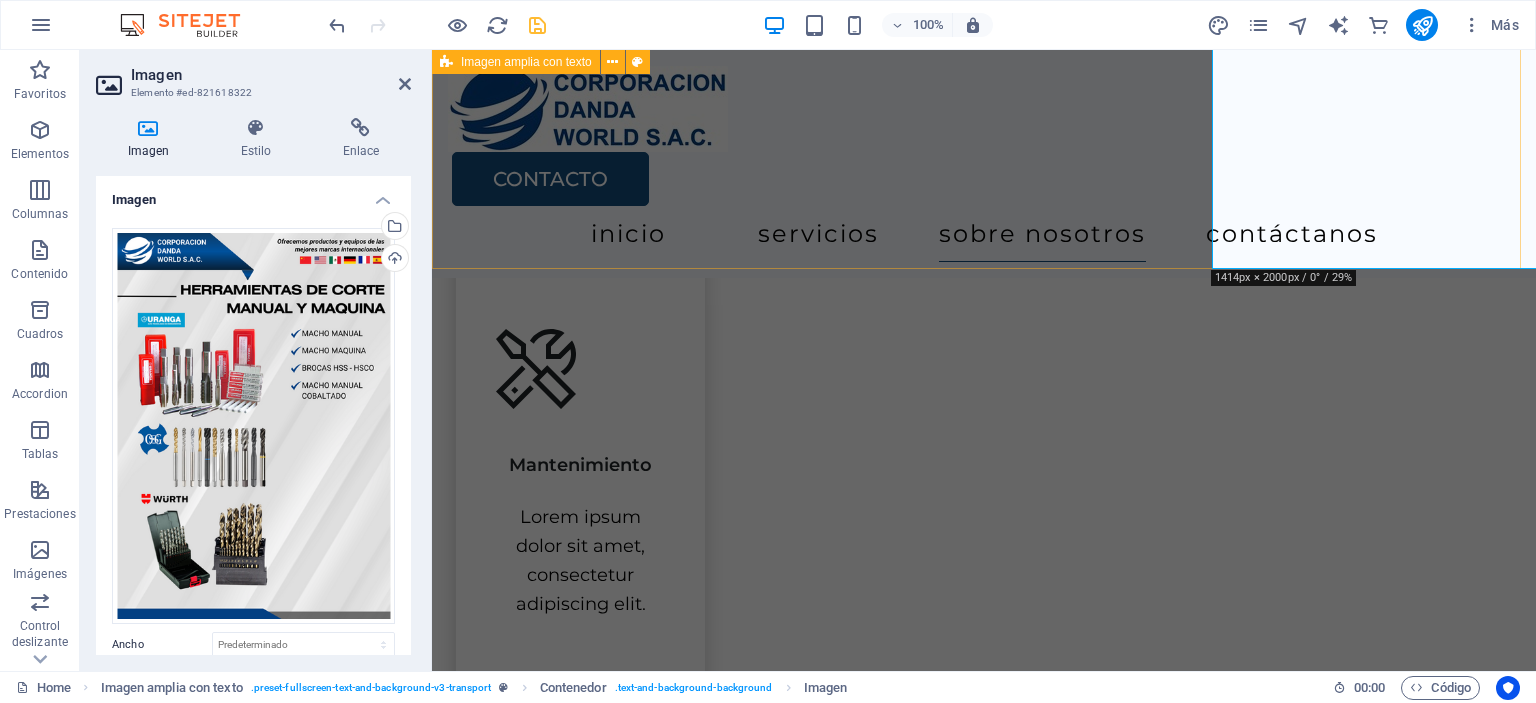 click on "About Us Lorem ipsum dolor sit amet, consectetur adipiscing elit, sed do eiusmod tempor incididunt ut labore et dolore magna aliqua. Ut enim ad minim veniam, quis nostrud exercitation ullamco laboris nisi ut aliquip ex ea commodo consequat. Lorem ipsum dolor sit amet, consectetur adipiscing elit, sed do eiusmod tempor incididunt ut labore et dolore magna aliqua. Ut enim ad minim veniam, quis nostrud exercitation ullamco laboris nisi ut aliquip ex ea commodo consequat. Contact Us" at bounding box center (984, 1219) 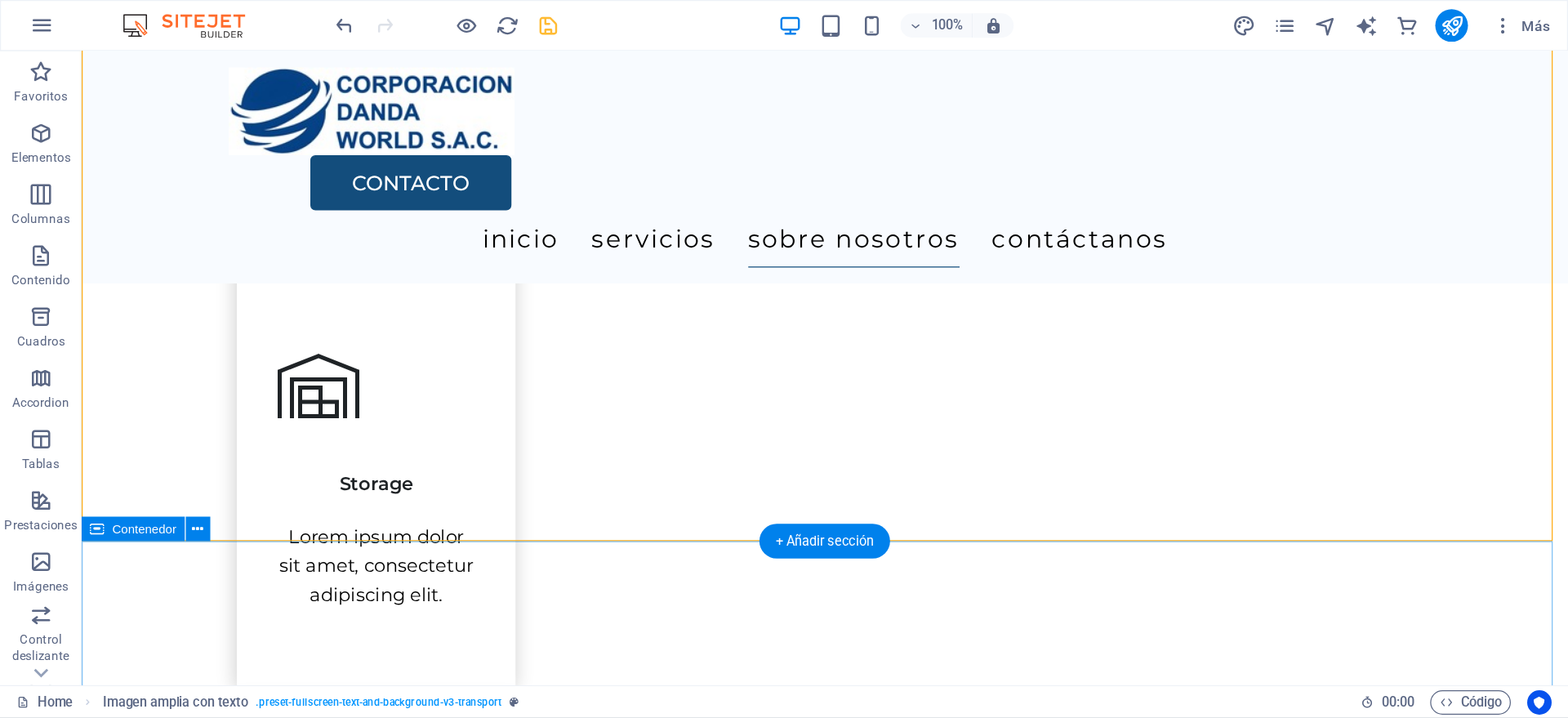 scroll, scrollTop: 1263, scrollLeft: 0, axis: vertical 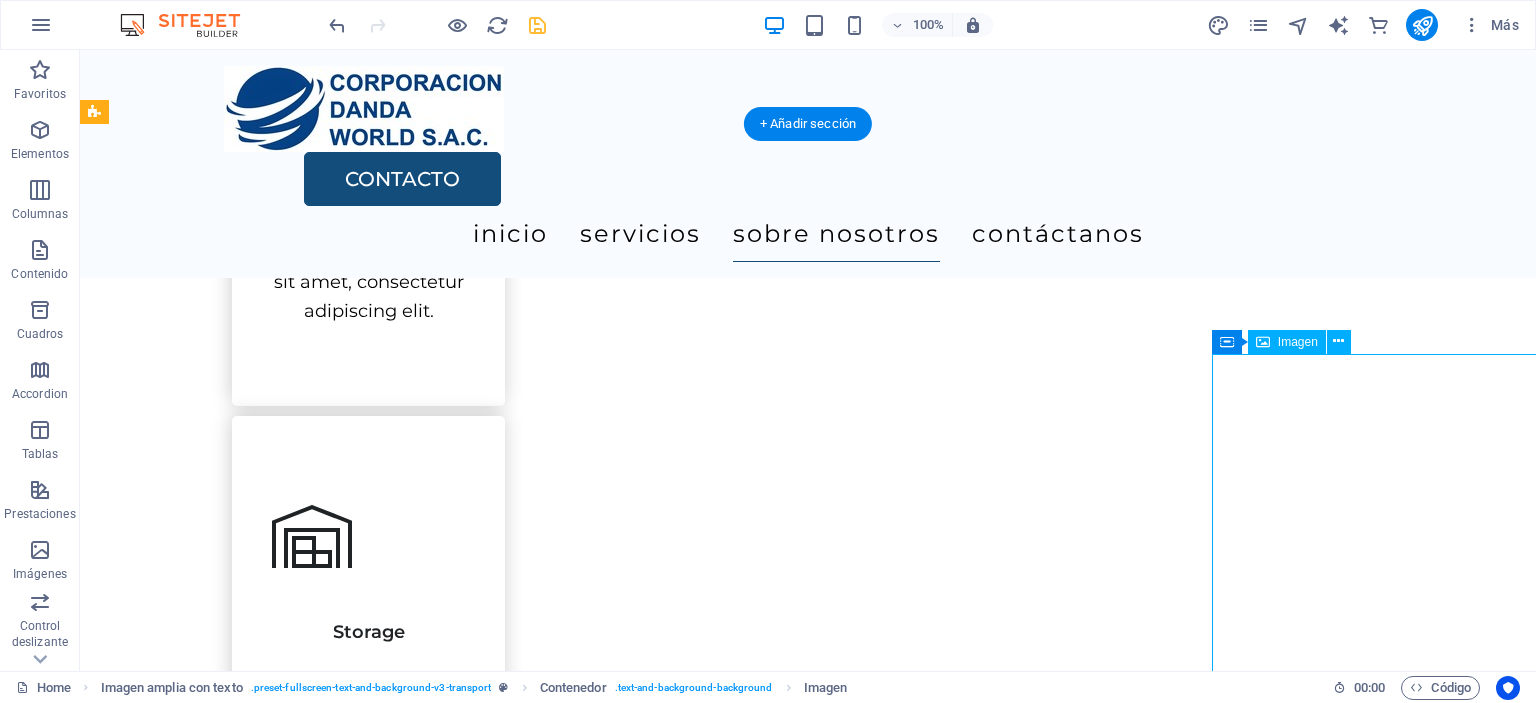 drag, startPoint x: 1340, startPoint y: 532, endPoint x: 1225, endPoint y: 467, distance: 132.09845 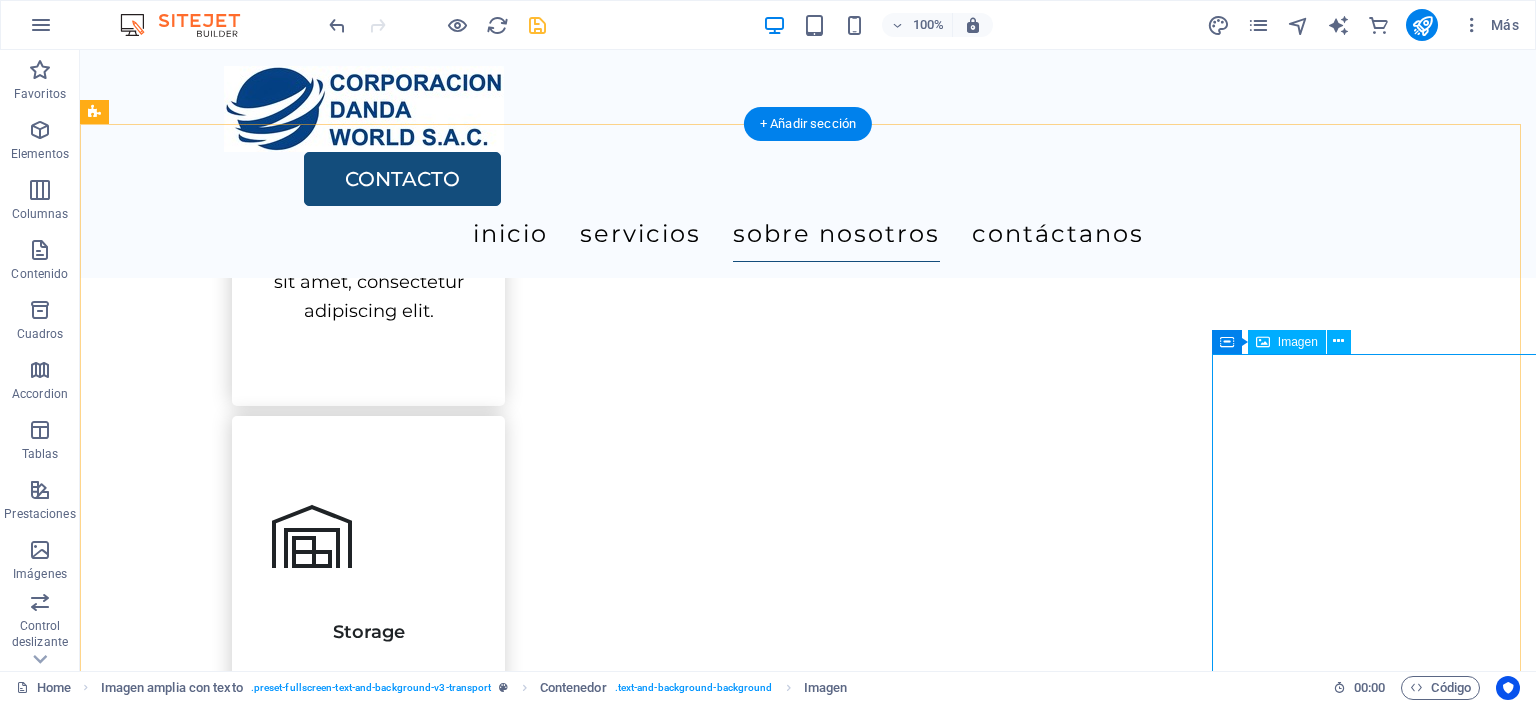 click at bounding box center [1428, -1160] 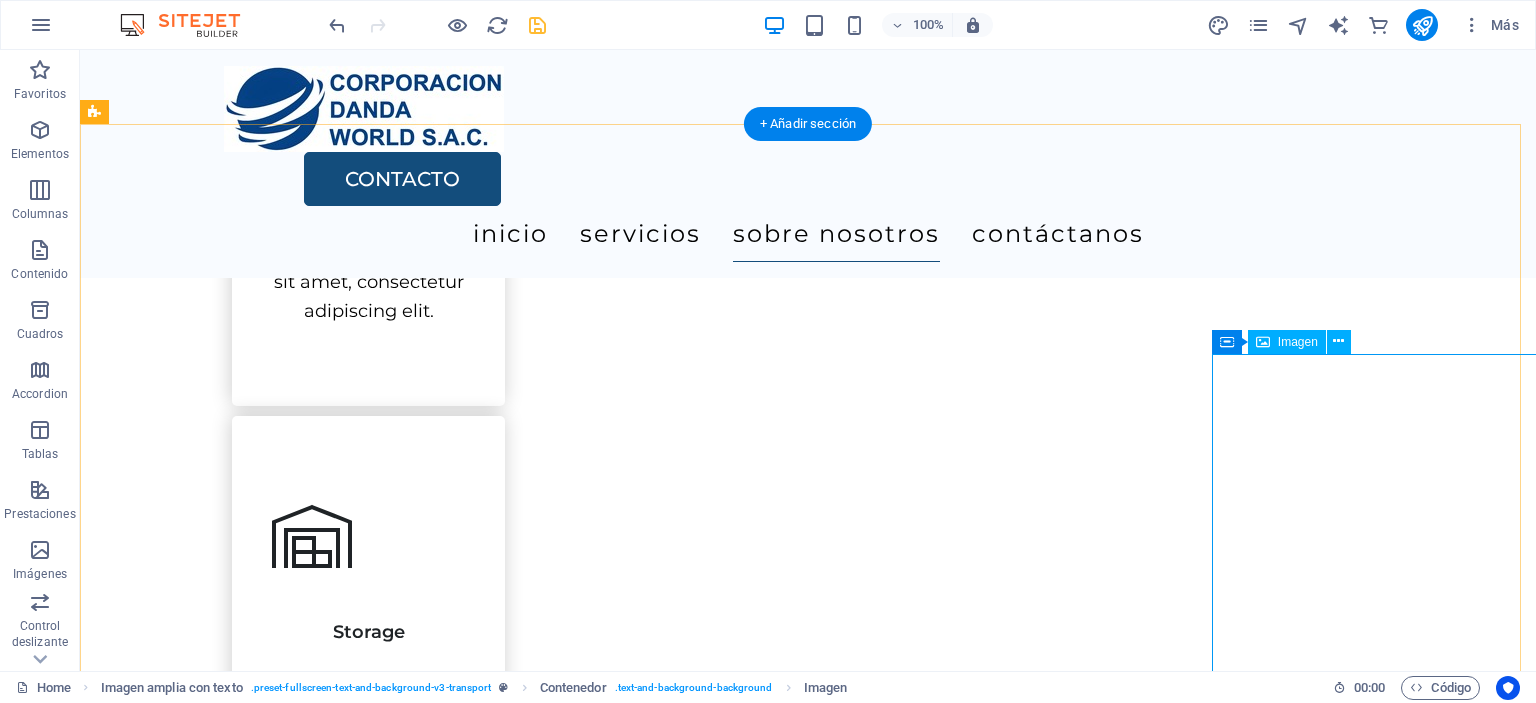 click at bounding box center (1428, -1160) 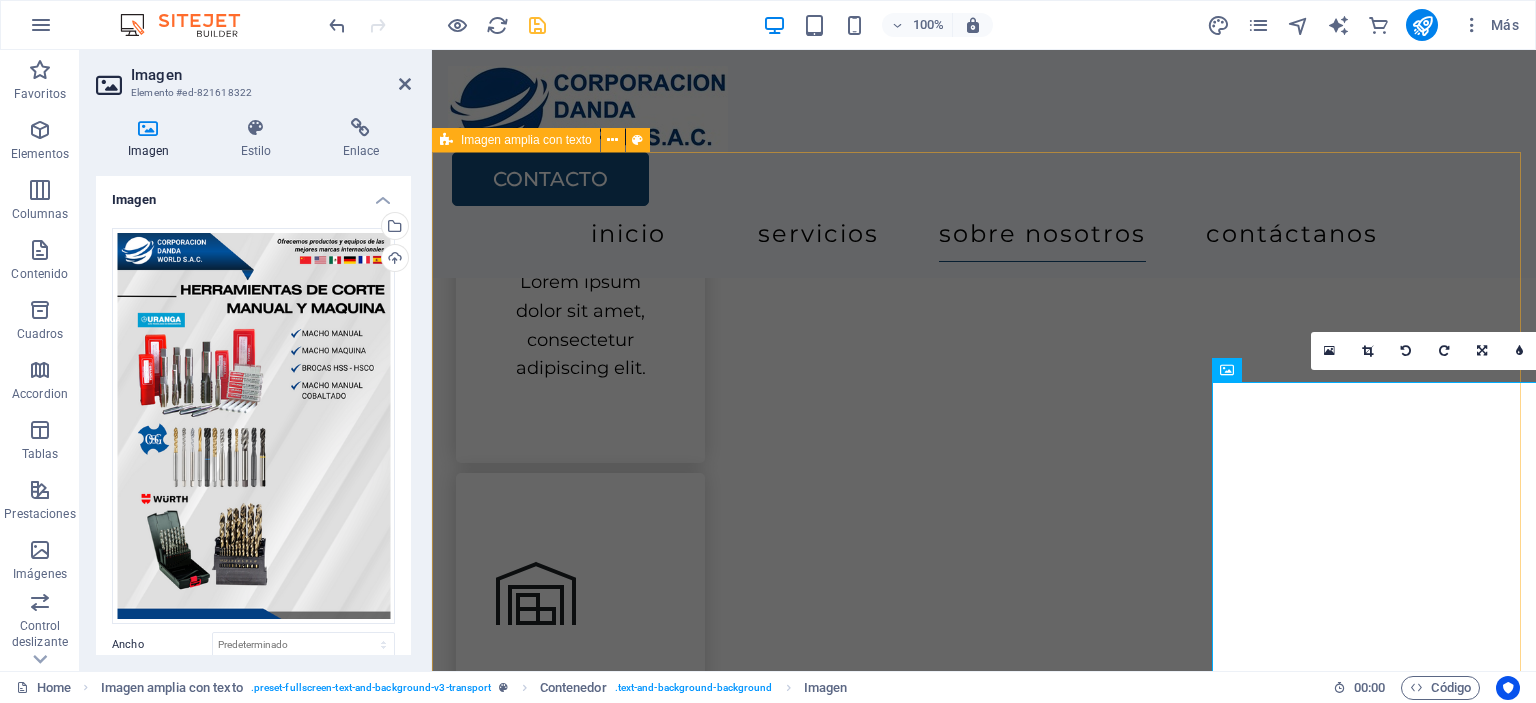 click at bounding box center [1428, -1160] 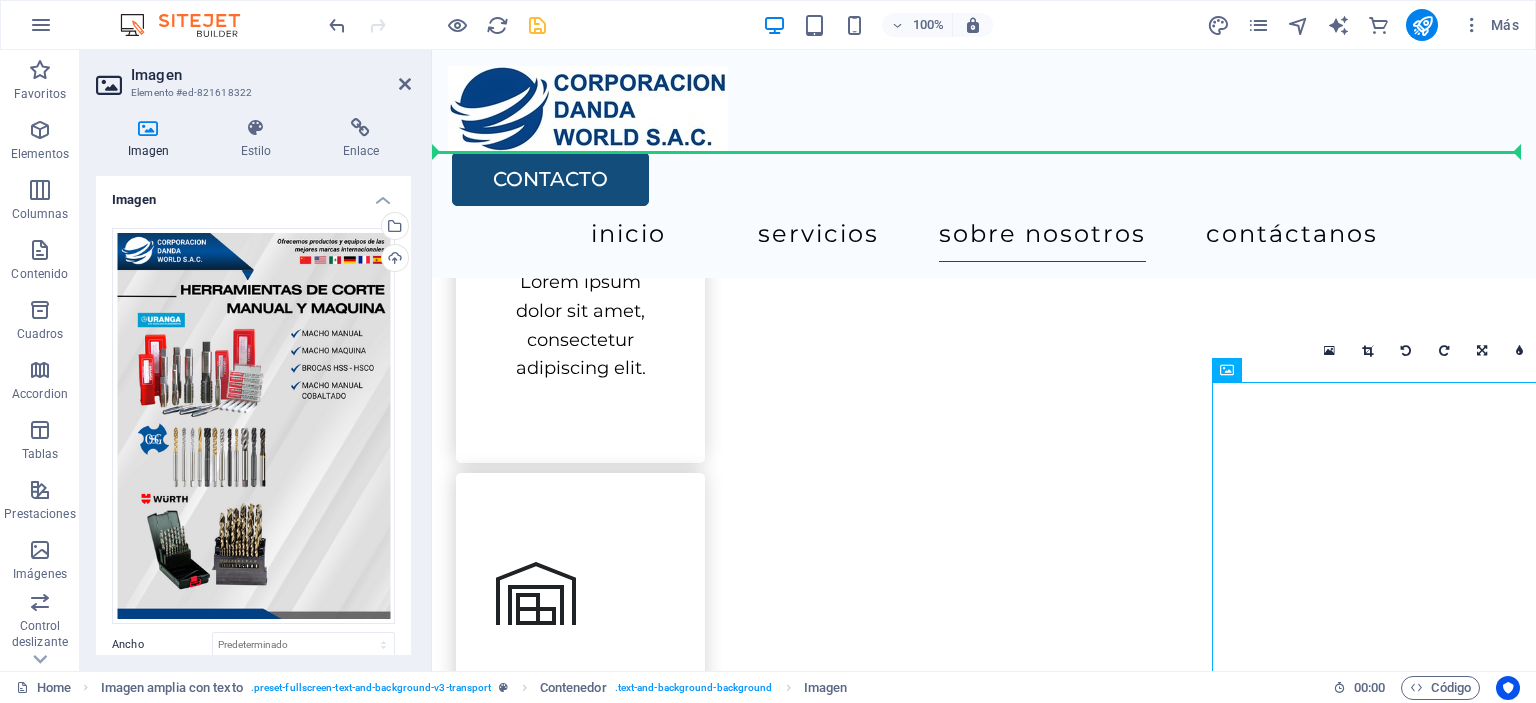 drag, startPoint x: 1214, startPoint y: 395, endPoint x: 1198, endPoint y: 383, distance: 20 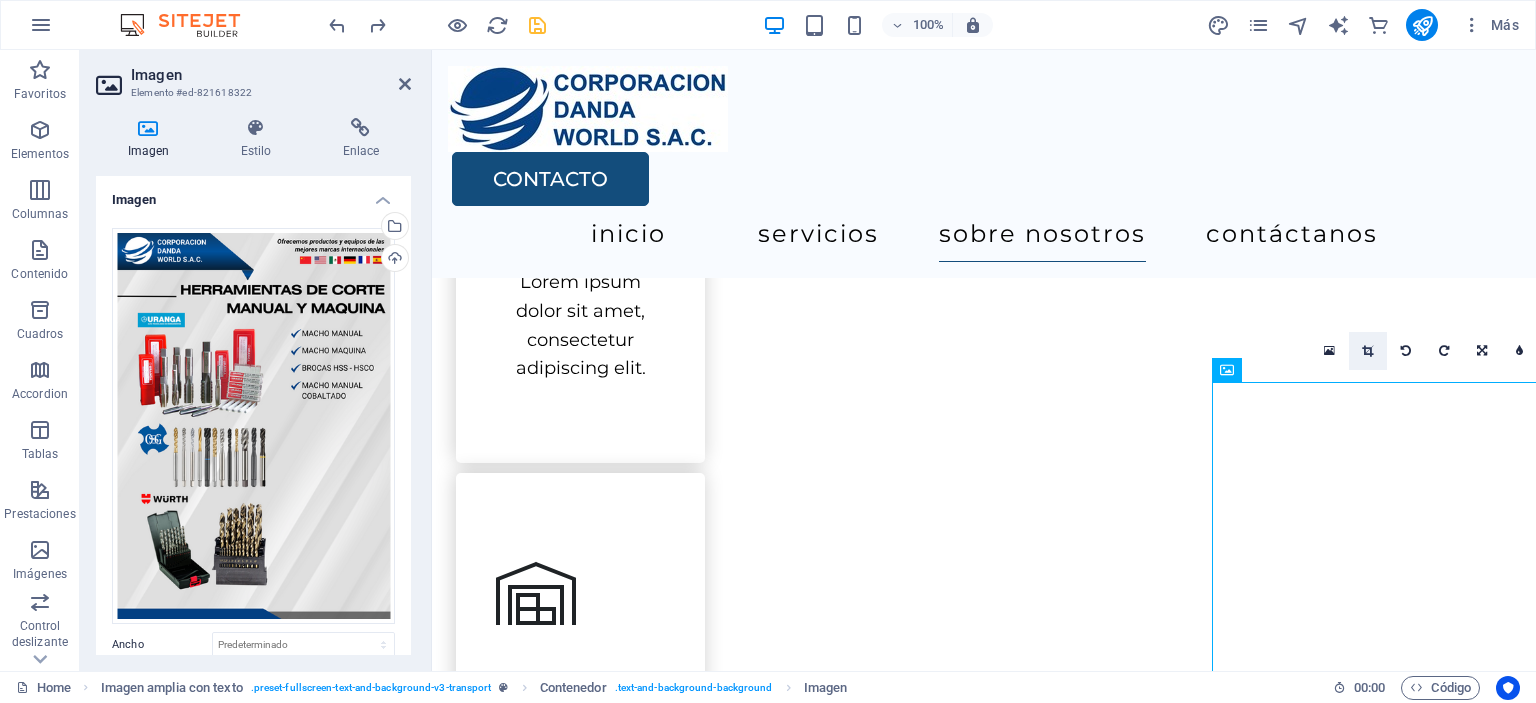 click at bounding box center (1367, 351) 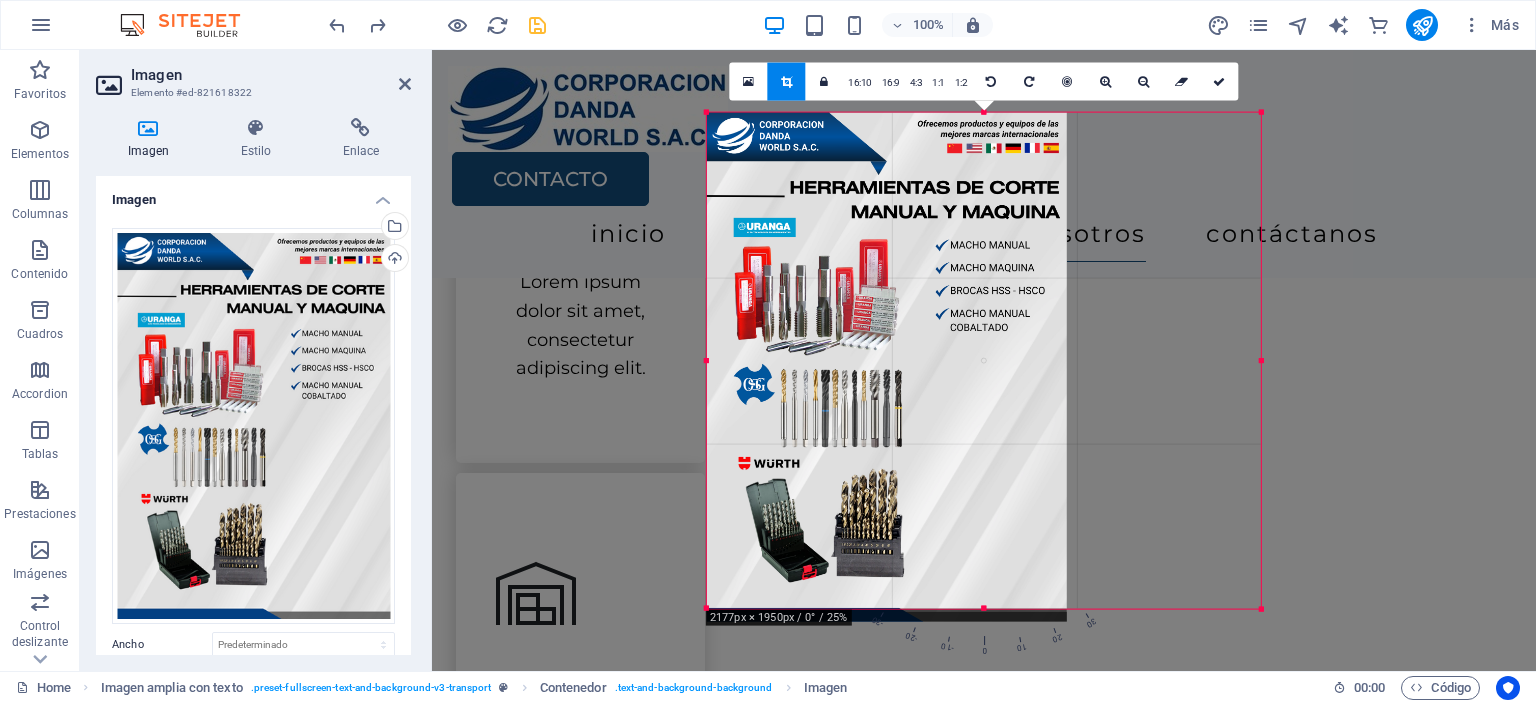 drag, startPoint x: 1160, startPoint y: 612, endPoint x: 1363, endPoint y: 672, distance: 211.68137 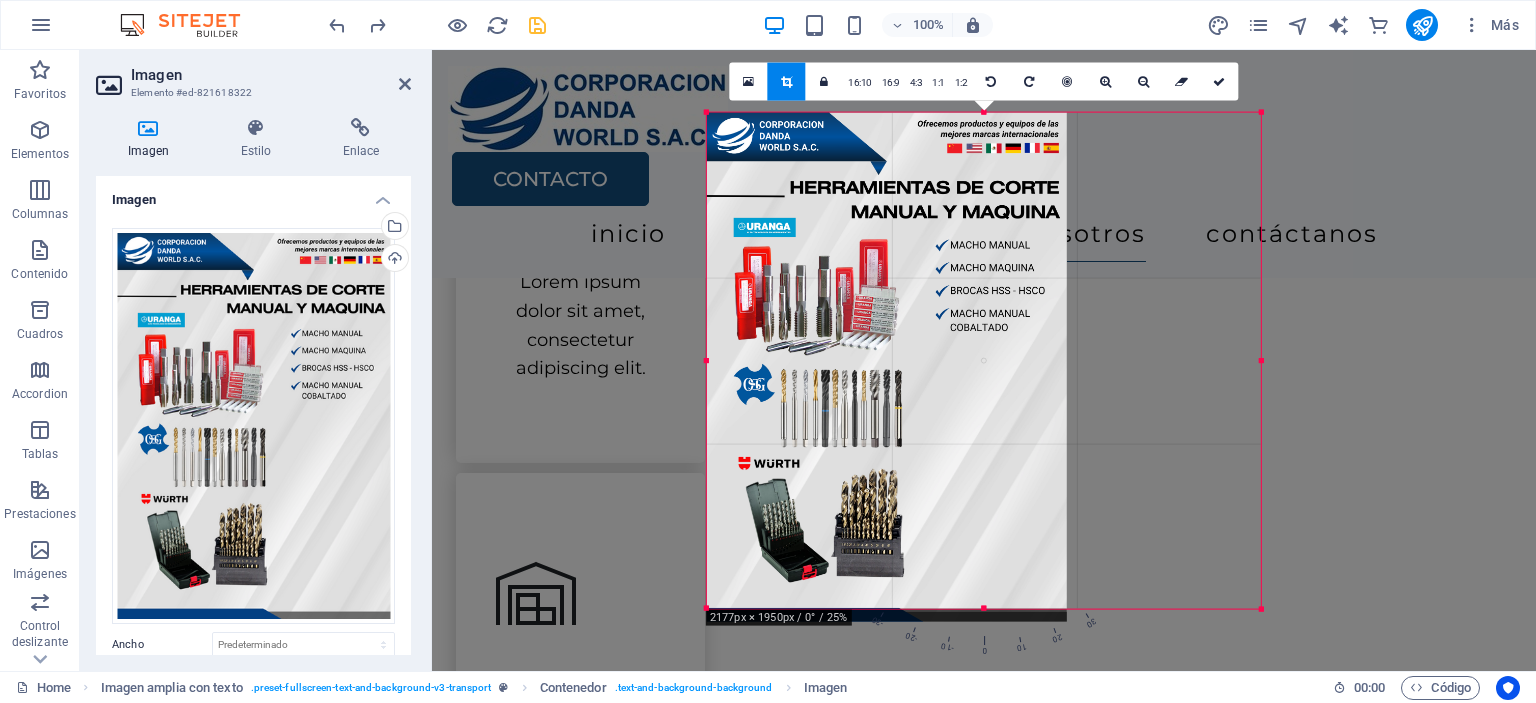 click on "Favoritos Elementos Columnas Contenido Cuadros Accordion Tablas Prestaciones Imágenes Control deslizante Encabezado Pie de página Formularios Marketing Colecciones Comercio Imagen Elemento #ed-821618322 Imagen Estilo Enlace Imagen Arrastra archivos aquí, haz clic para escoger archivos o  selecciona archivos de Archivos o de nuestra galería gratuita de fotos y vídeos Selecciona archivos del administrador de archivos, de la galería de fotos o carga archivo(s) Cargar Ancho Predeterminado automático px rem % em vh vw Ajustar imagen Ajustar imagen automáticamente a un ancho y alto fijo Altura 570 Predeterminado automático px Alineación Lazyload La carga de imágenes tras la carga de la página mejora la velocidad de la página. Receptivo Automáticamente cargar tamaños optimizados de smartphone e imagen retina. Lightbox Usar como cabecera Optimizado Las imágenes se comprimen para así mejorar la velocidad de las páginas. Posición Dirección Personalizado X offset 50 px rem % vh vw Y offset 50 px rem" at bounding box center [768, 360] 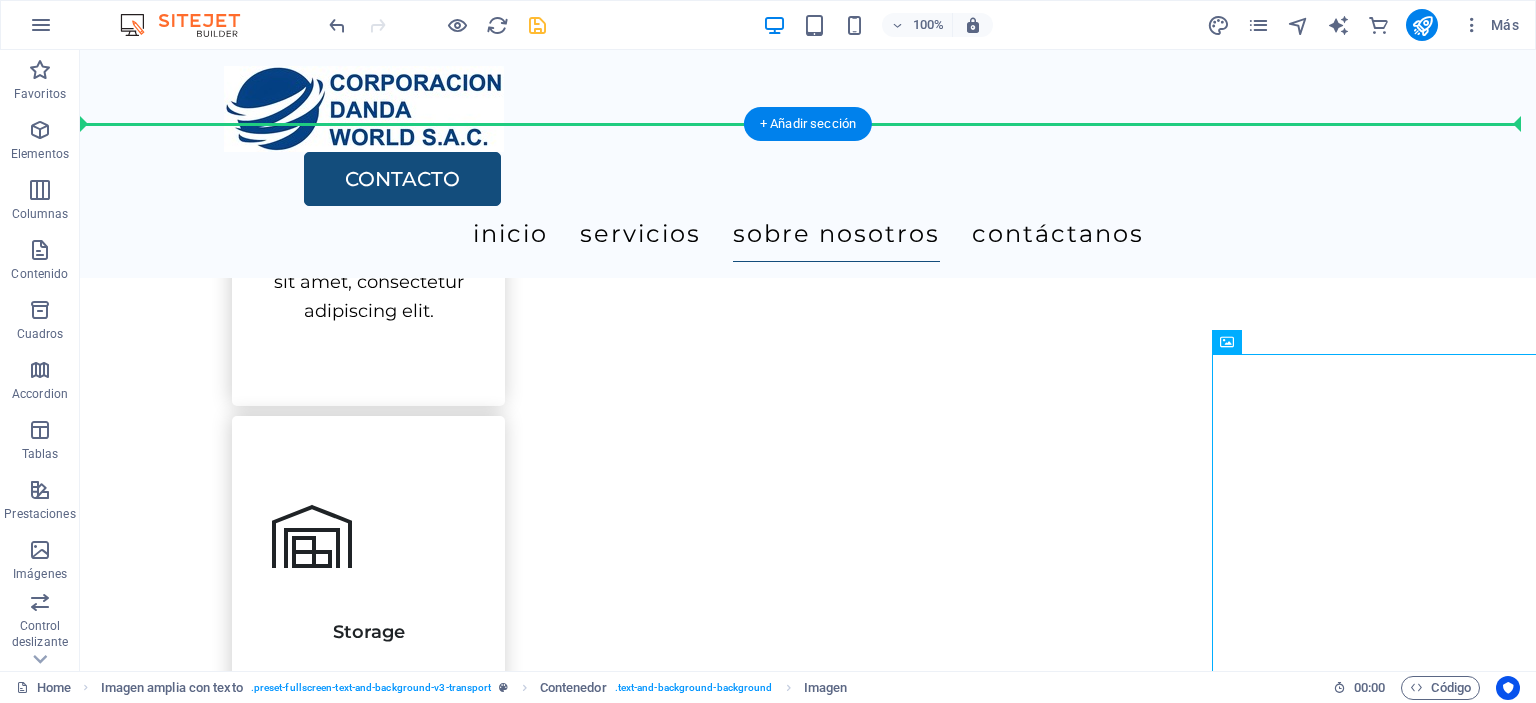 drag, startPoint x: 1272, startPoint y: 447, endPoint x: 1184, endPoint y: 395, distance: 102.21546 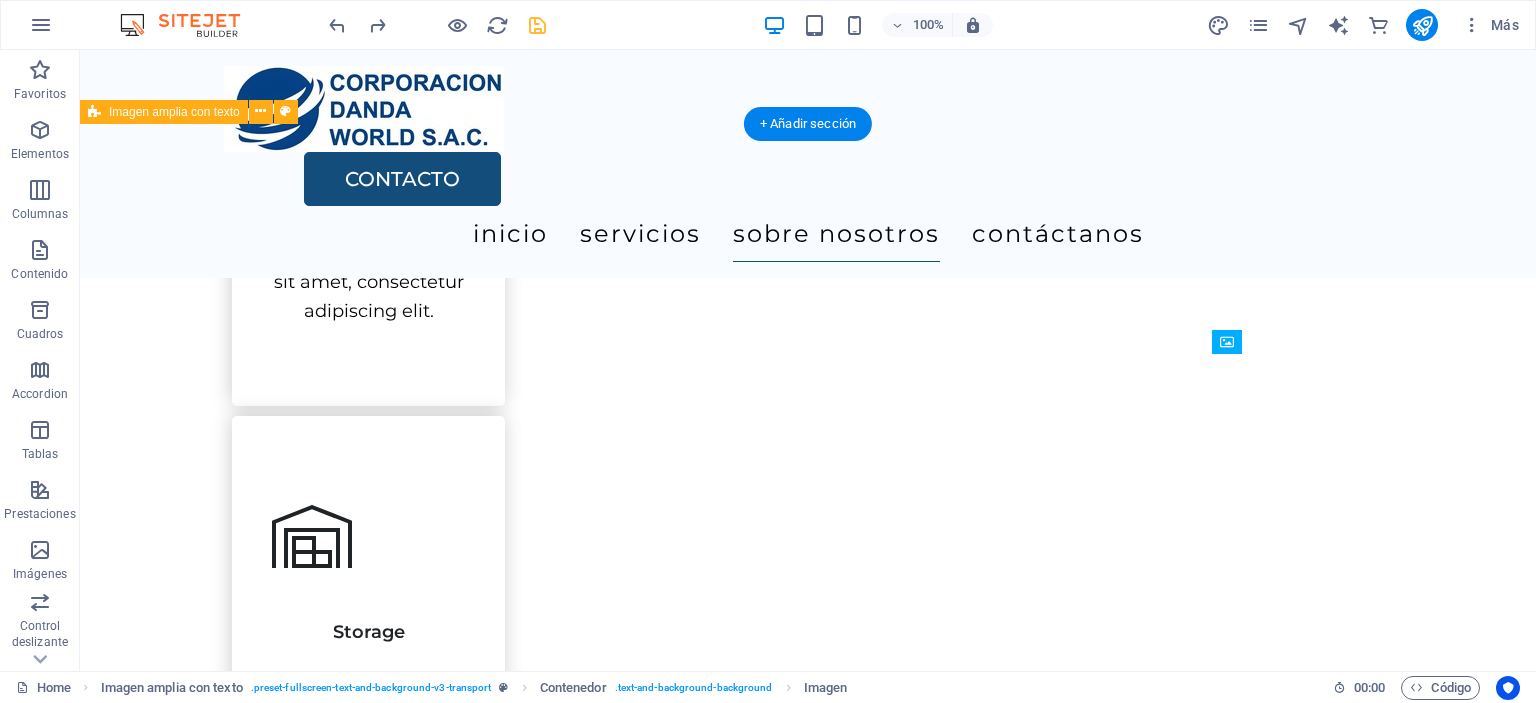click on "About Us Lorem ipsum dolor sit amet, consectetur adipiscing elit, sed do eiusmod tempor incididunt ut labore et dolore magna aliqua. Ut enim ad minim veniam, quis nostrud exercitation ullamco laboris nisi ut aliquip ex ea commodo consequat. Lorem ipsum dolor sit amet, consectetur adipiscing elit, sed do eiusmod tempor incididunt ut labore et dolore magna aliqua. Ut enim ad minim veniam, quis nostrud exercitation ullamco laboris nisi ut aliquip ex ea commodo consequat. Contact Us" at bounding box center [808, 1786] 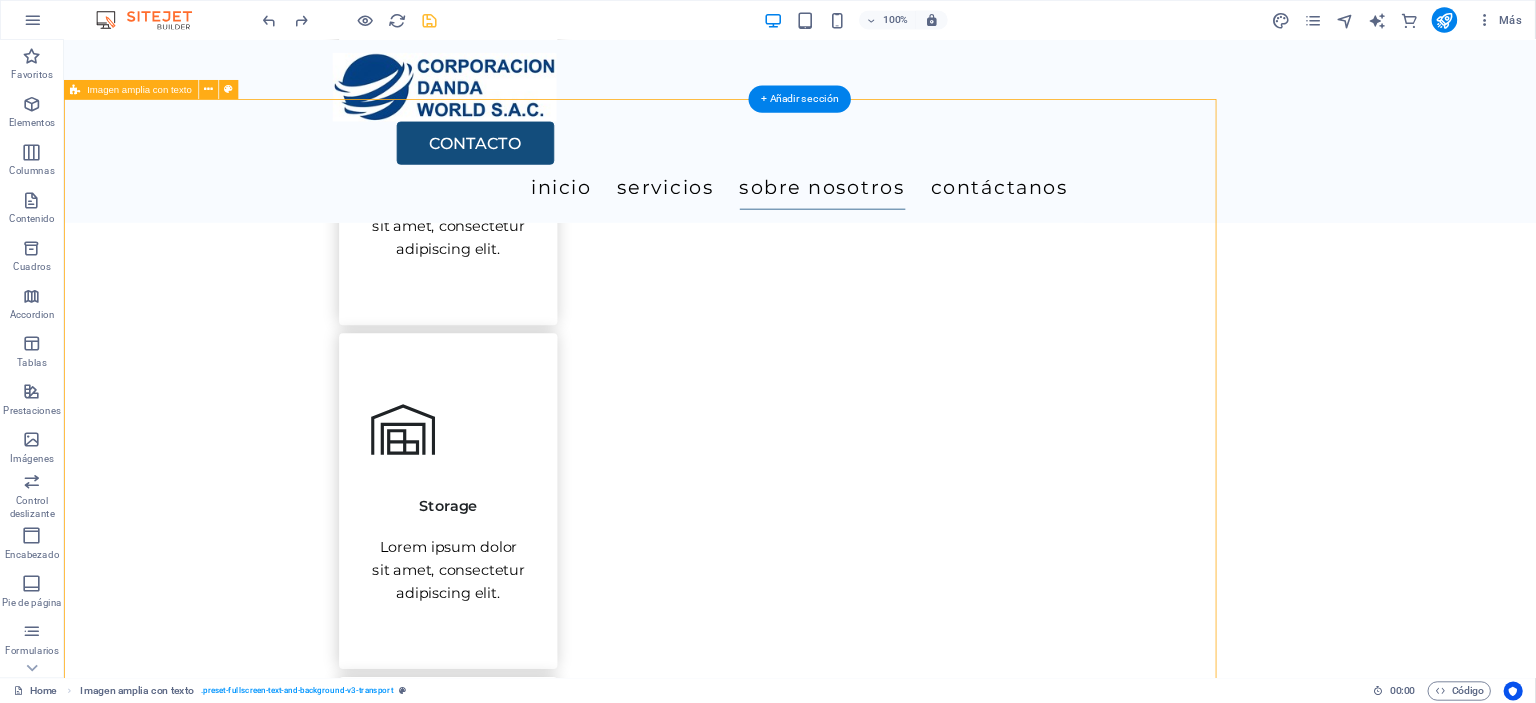 scroll, scrollTop: 1547, scrollLeft: 0, axis: vertical 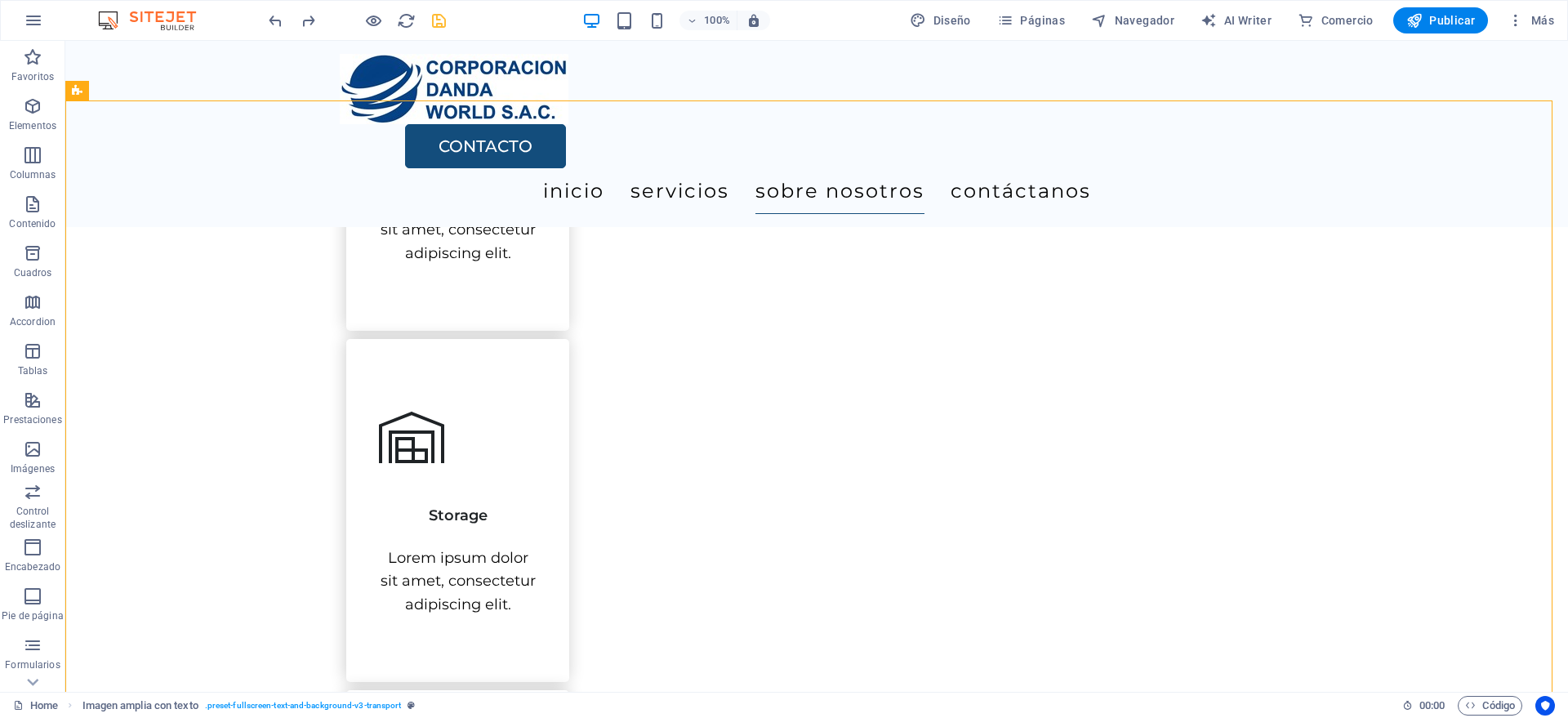 click at bounding box center (357, 20) 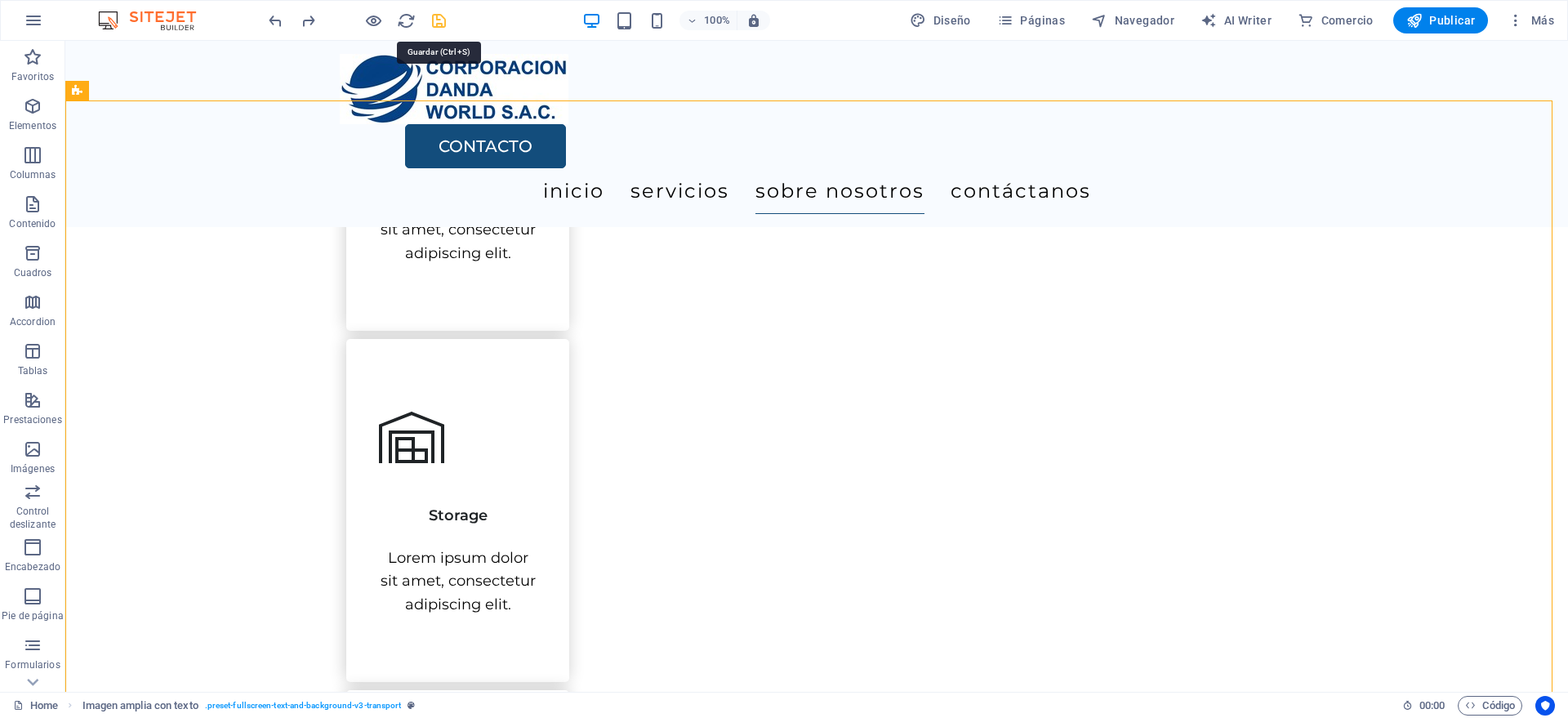 click at bounding box center (439, 20) 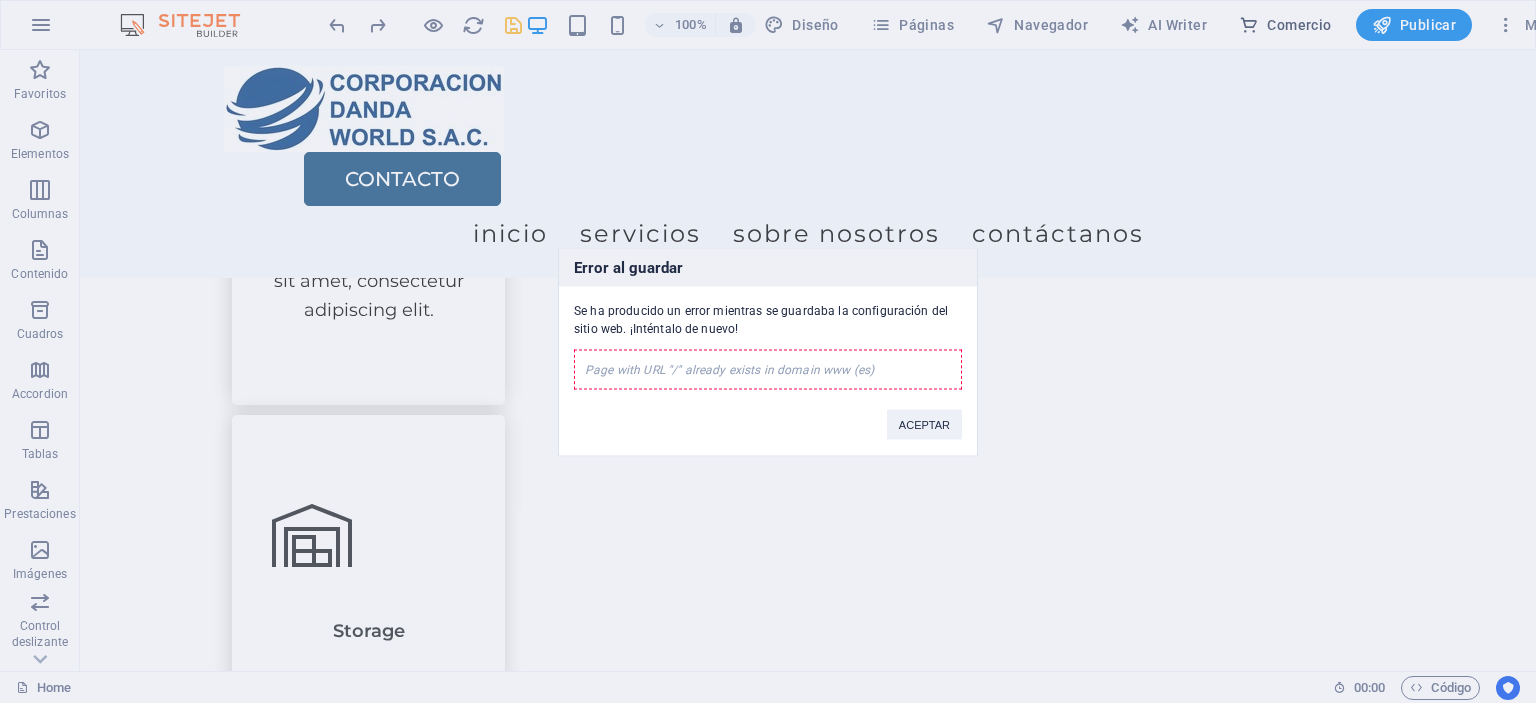 scroll, scrollTop: 1547, scrollLeft: 0, axis: vertical 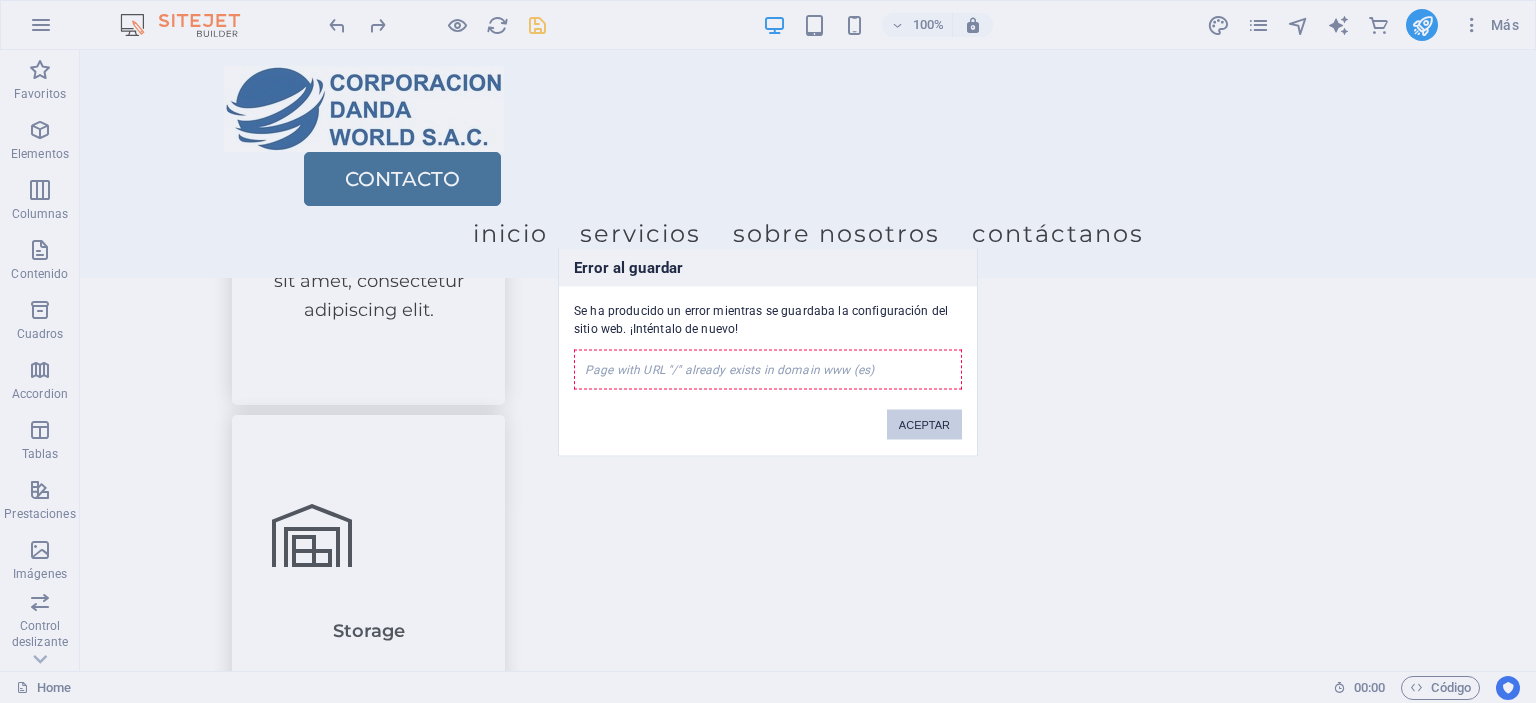 click on "ACEPTAR" at bounding box center (924, 424) 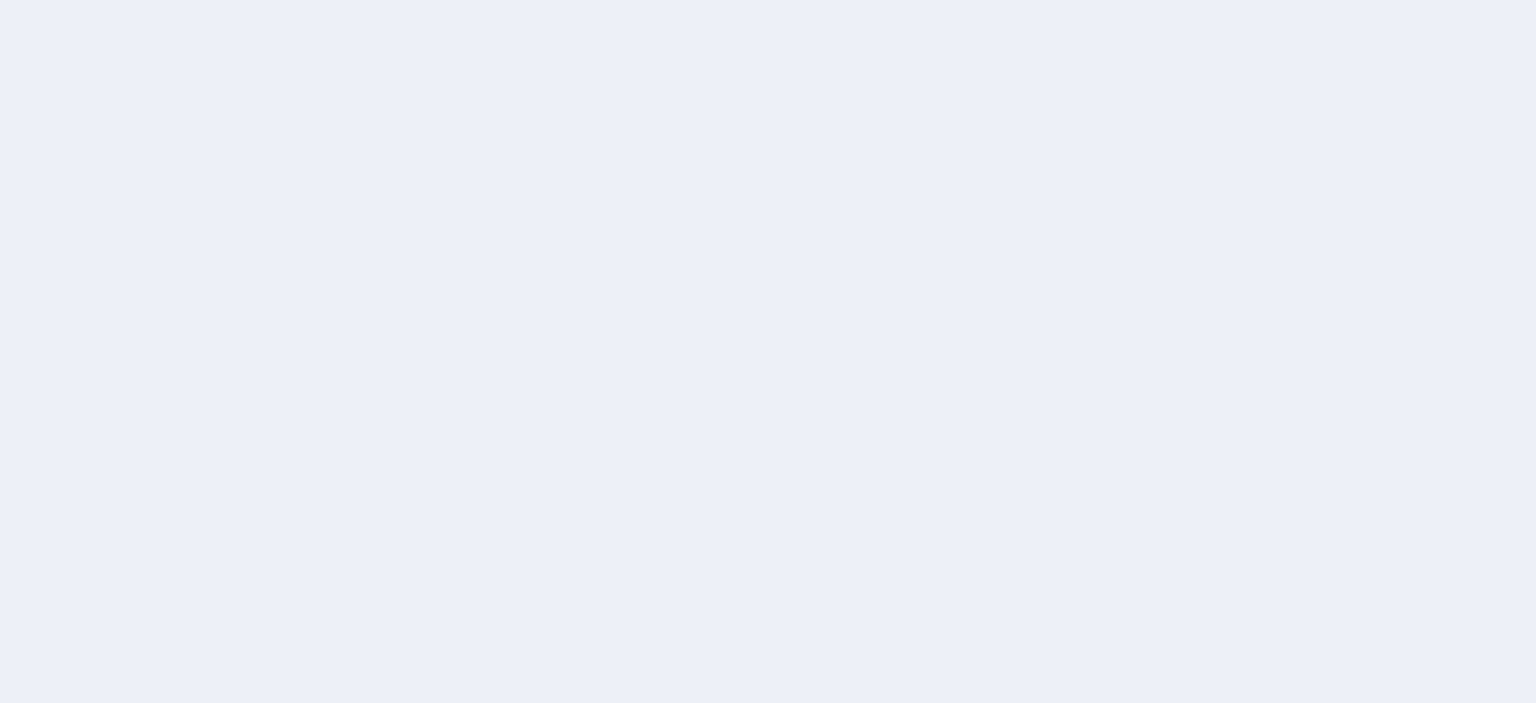 scroll, scrollTop: 0, scrollLeft: 0, axis: both 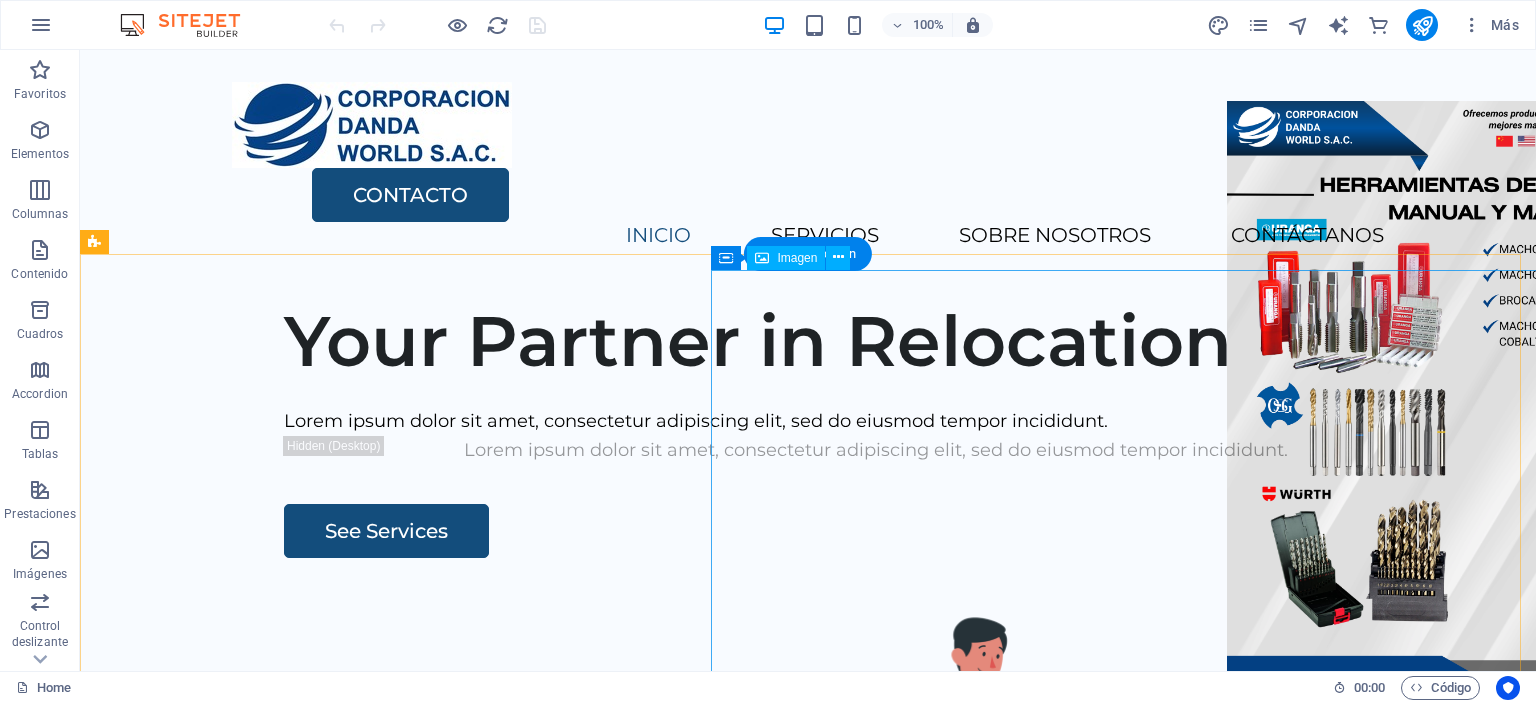 click at bounding box center [1201, 893] 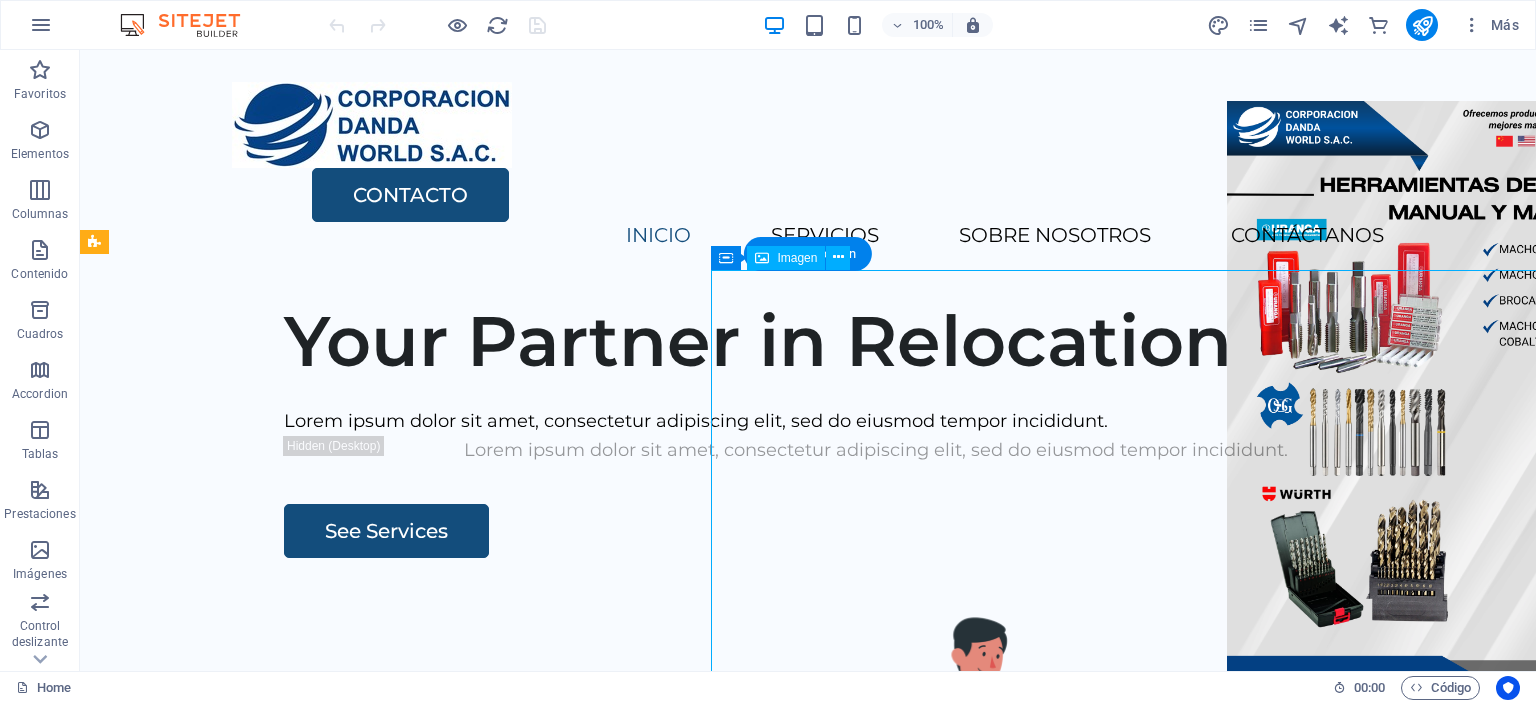 click at bounding box center [1201, 893] 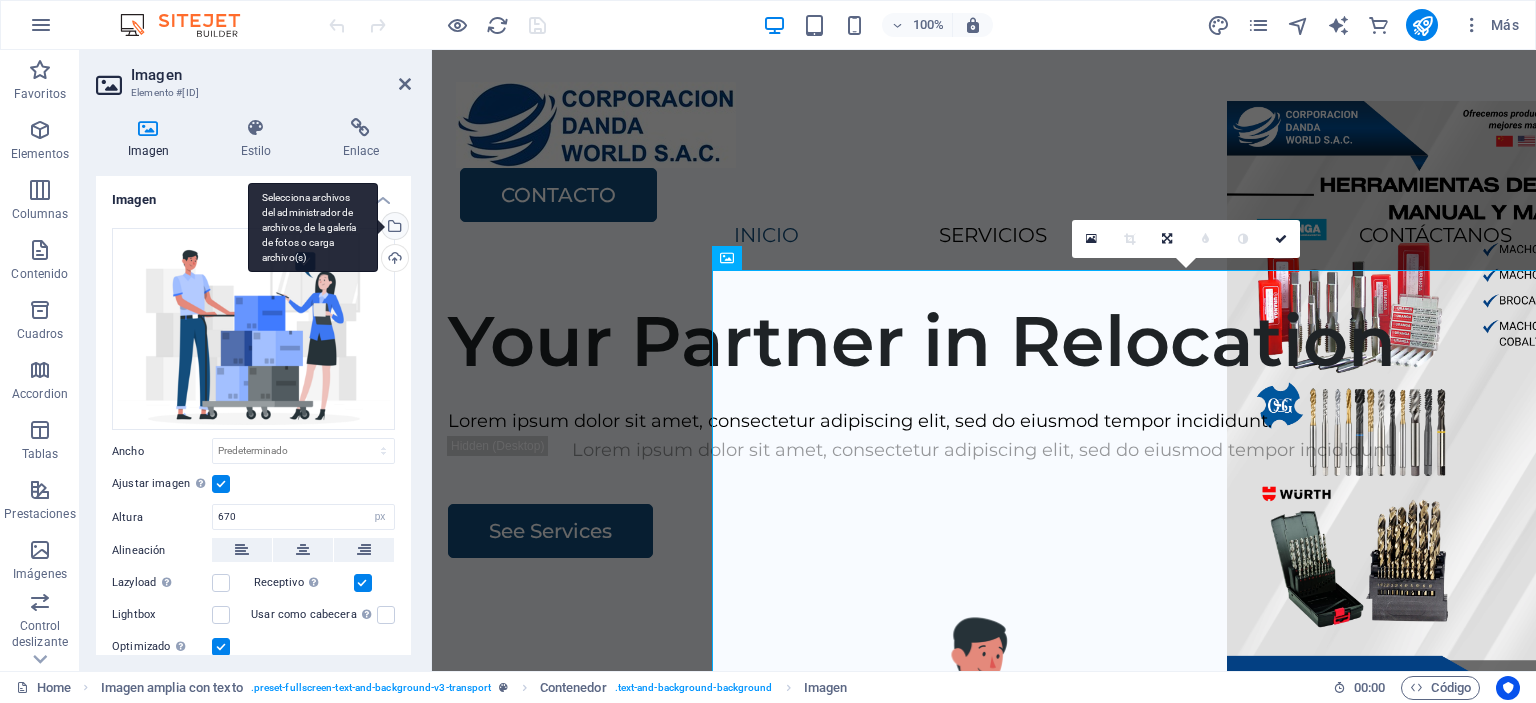 click on "Selecciona archivos del administrador de archivos, de la galería de fotos o carga archivo(s)" at bounding box center (393, 228) 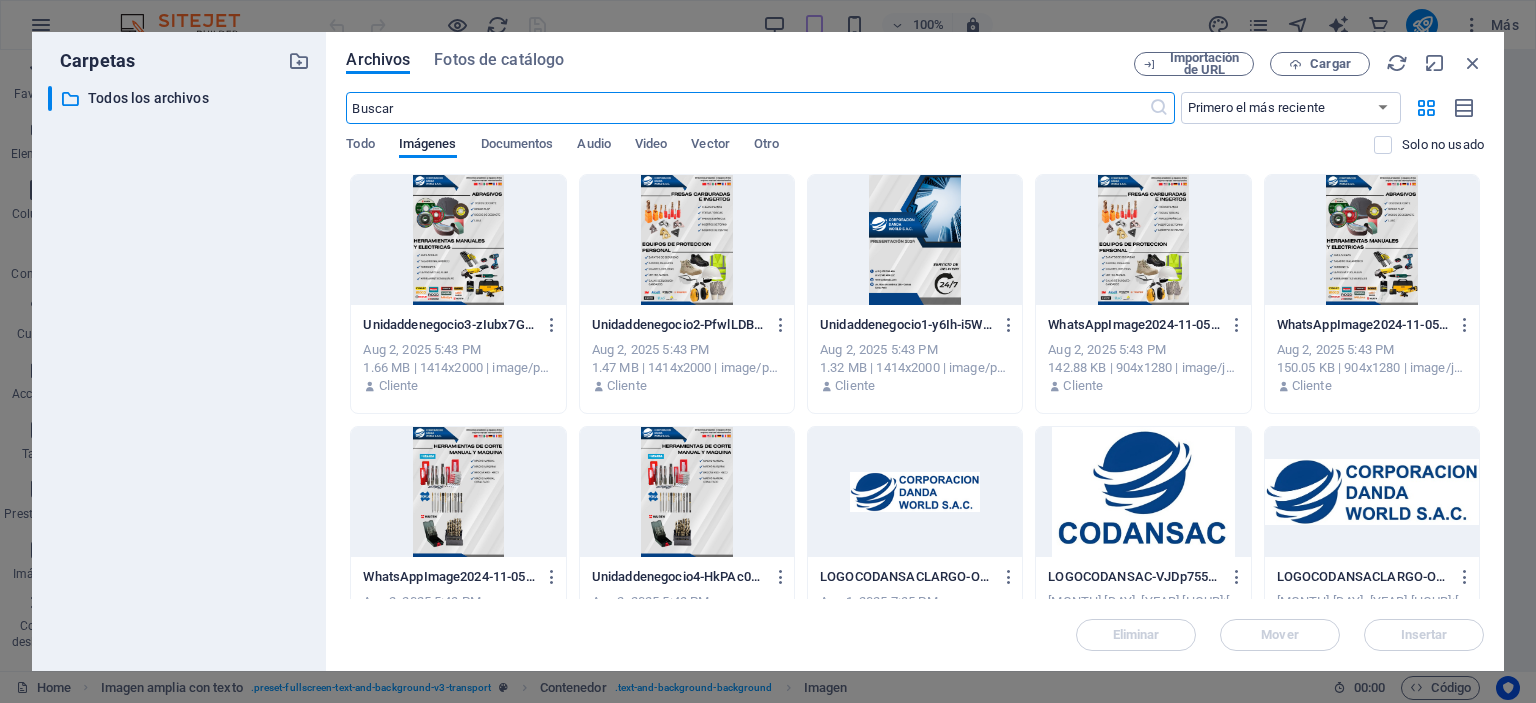 click at bounding box center (687, 492) 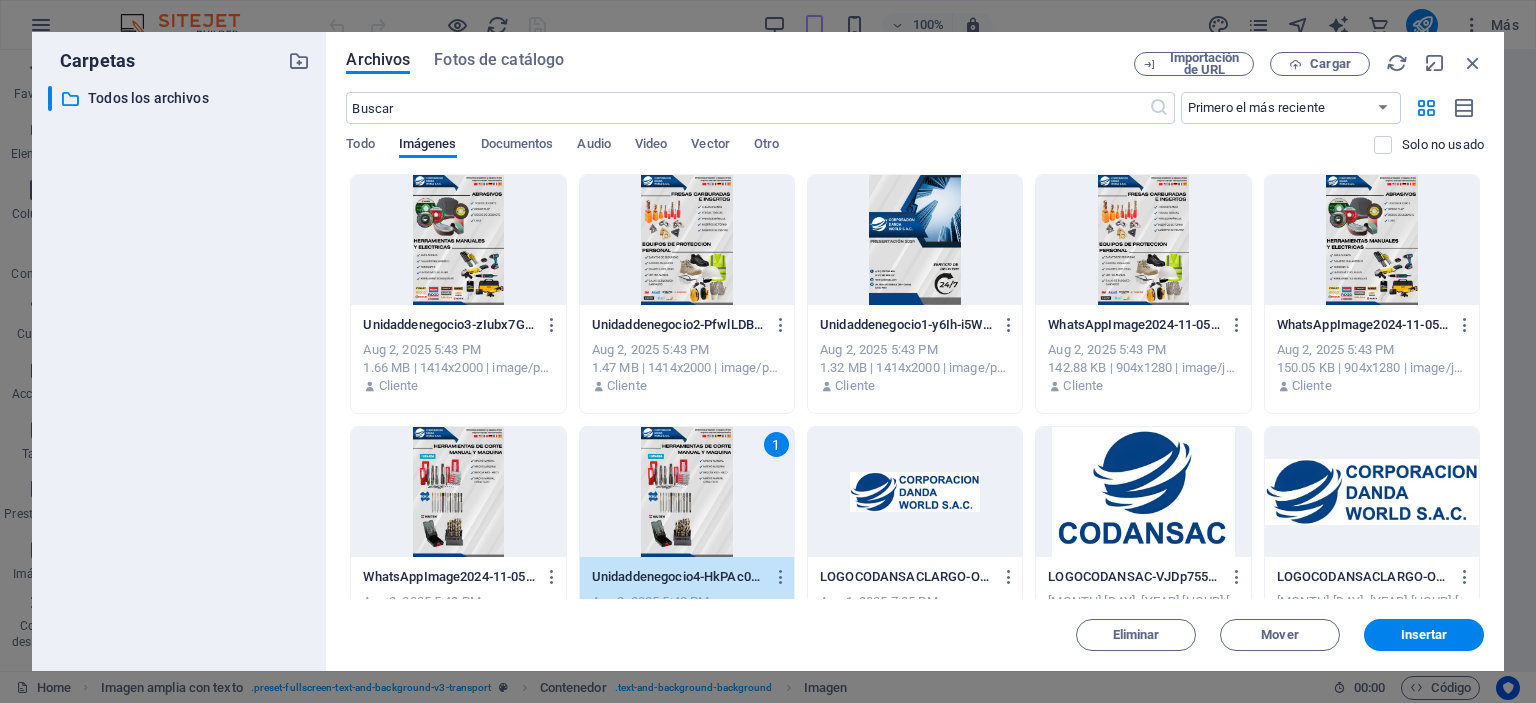 click on "1" at bounding box center [687, 492] 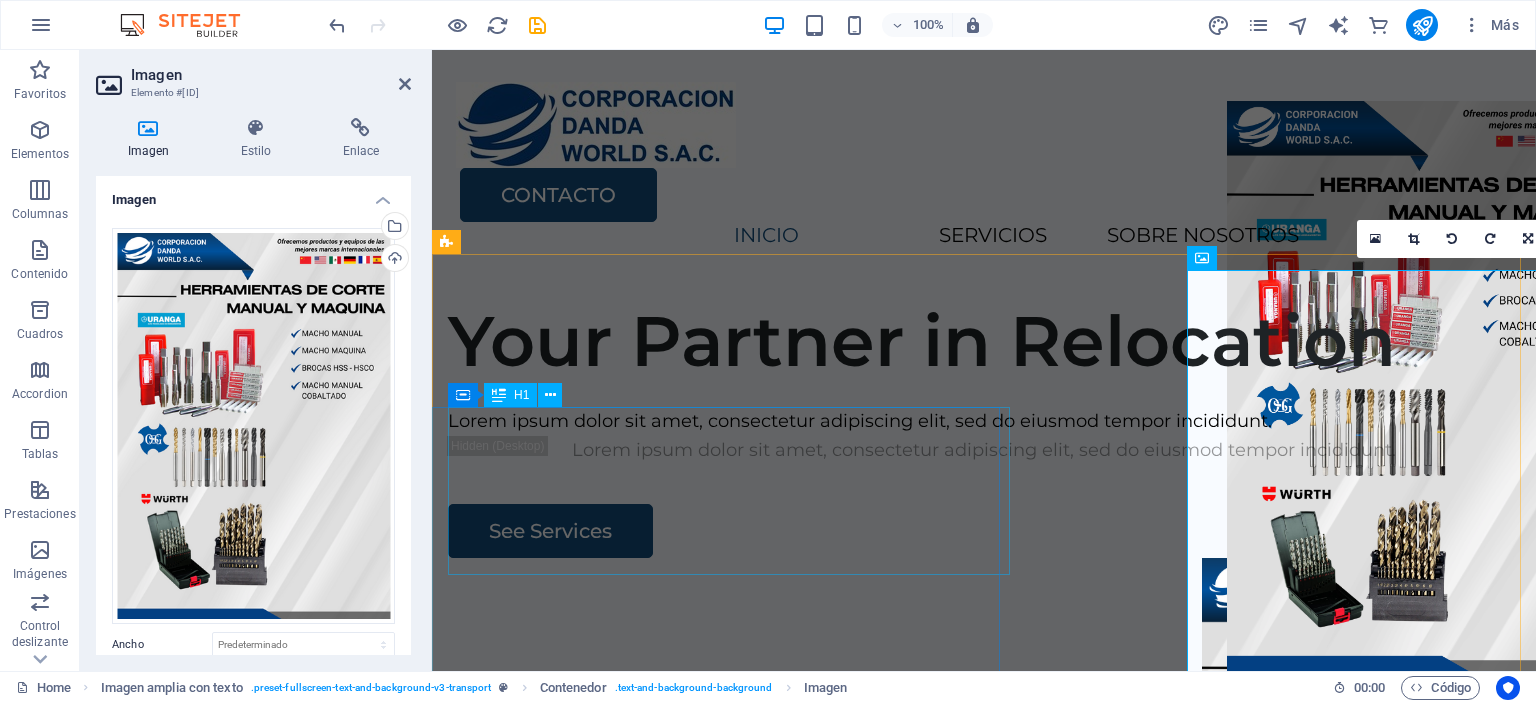 type on "670" 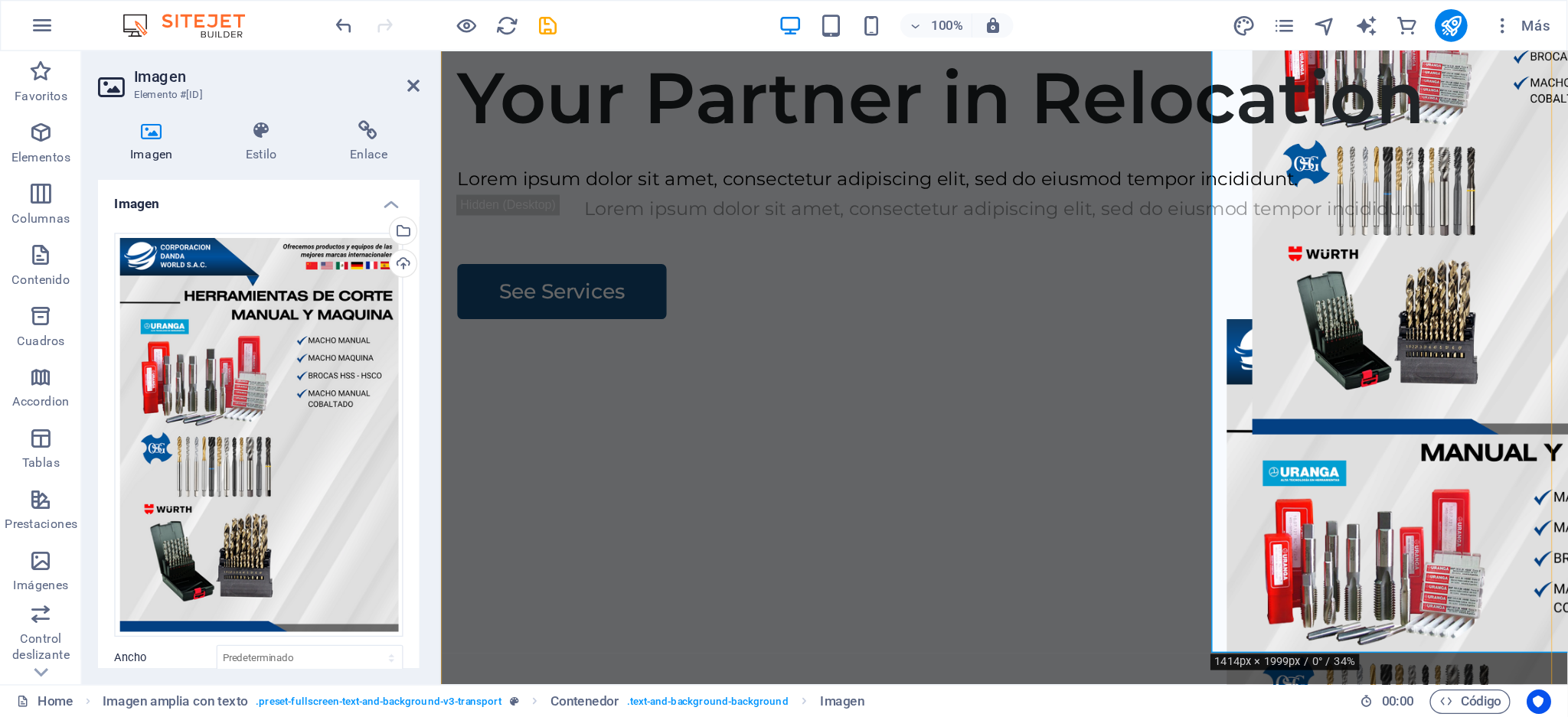 scroll, scrollTop: 230, scrollLeft: 0, axis: vertical 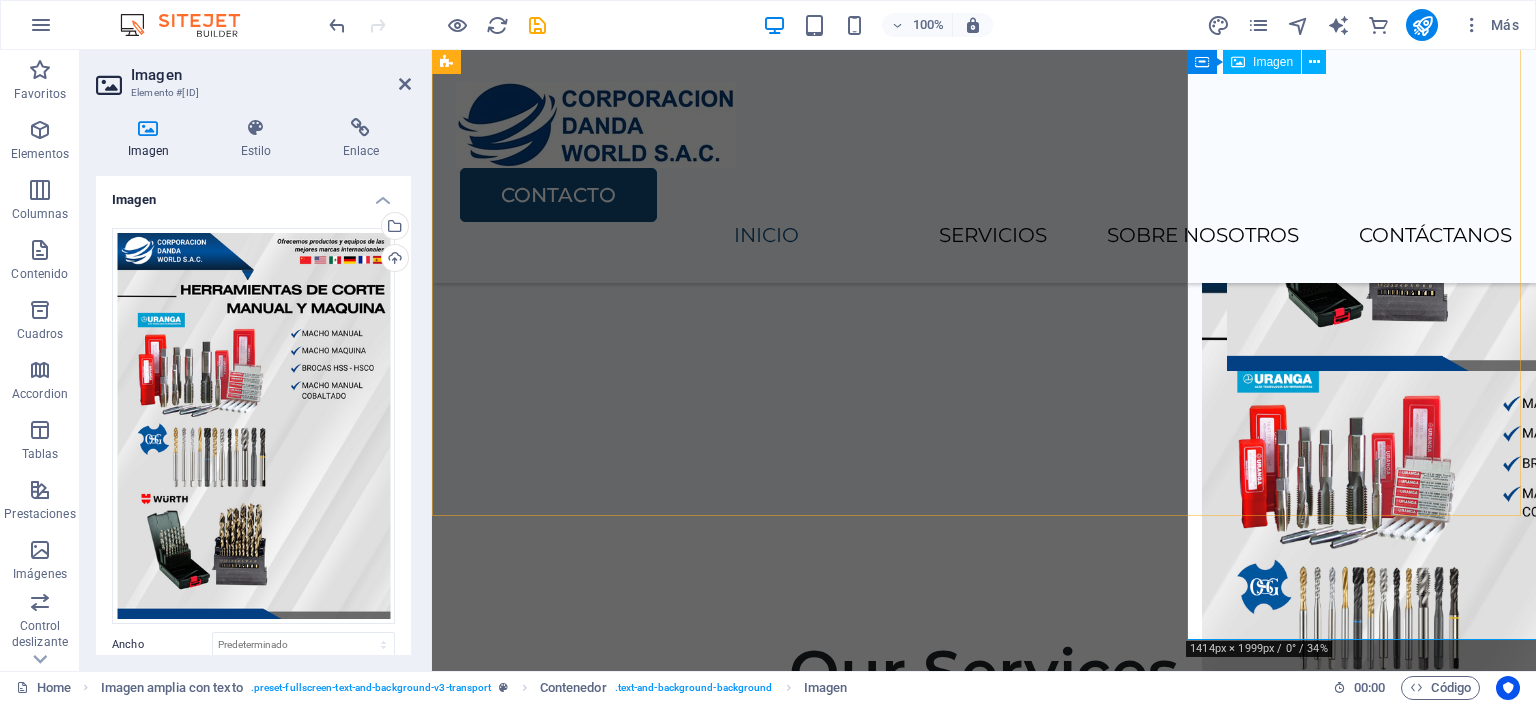 drag, startPoint x: 1284, startPoint y: 363, endPoint x: 1151, endPoint y: 351, distance: 133.54025 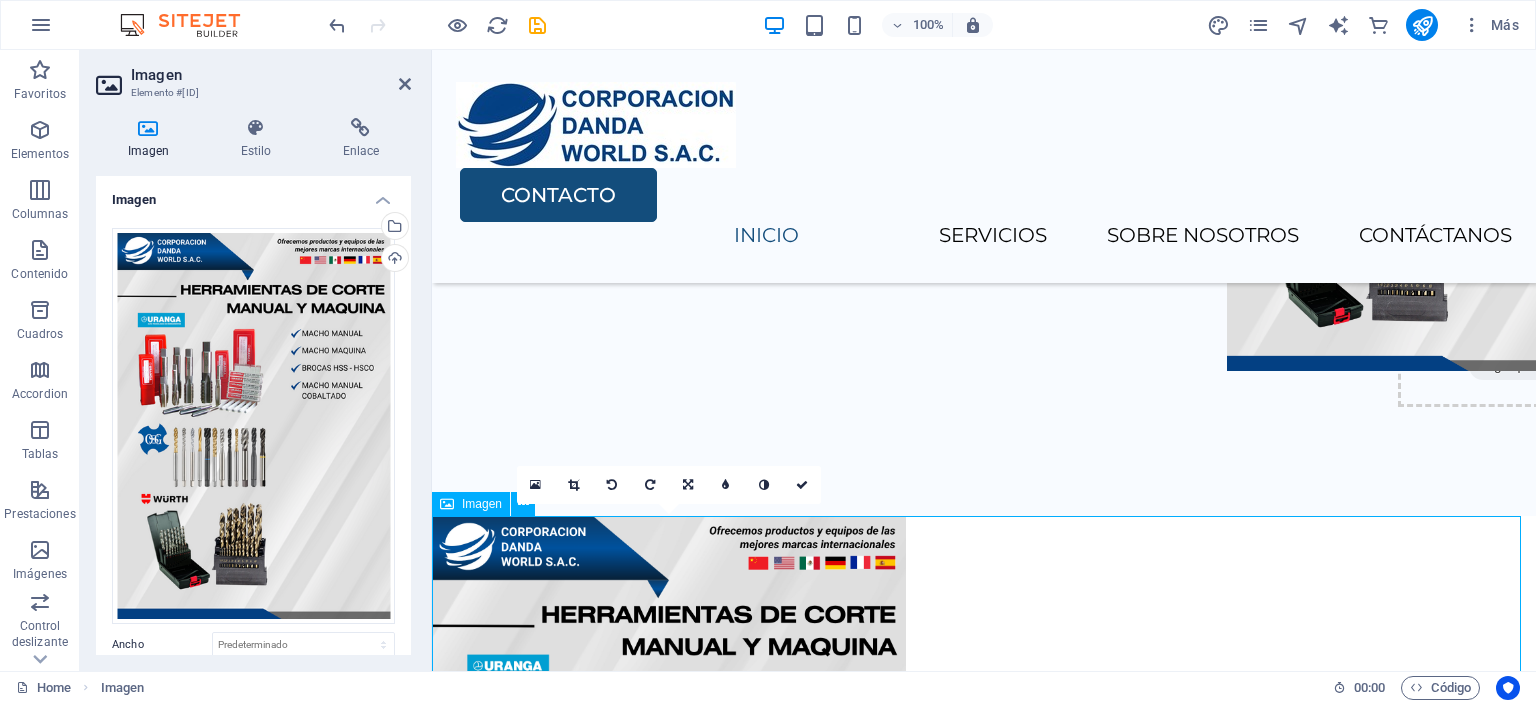 drag, startPoint x: 839, startPoint y: 541, endPoint x: 1082, endPoint y: 391, distance: 285.56784 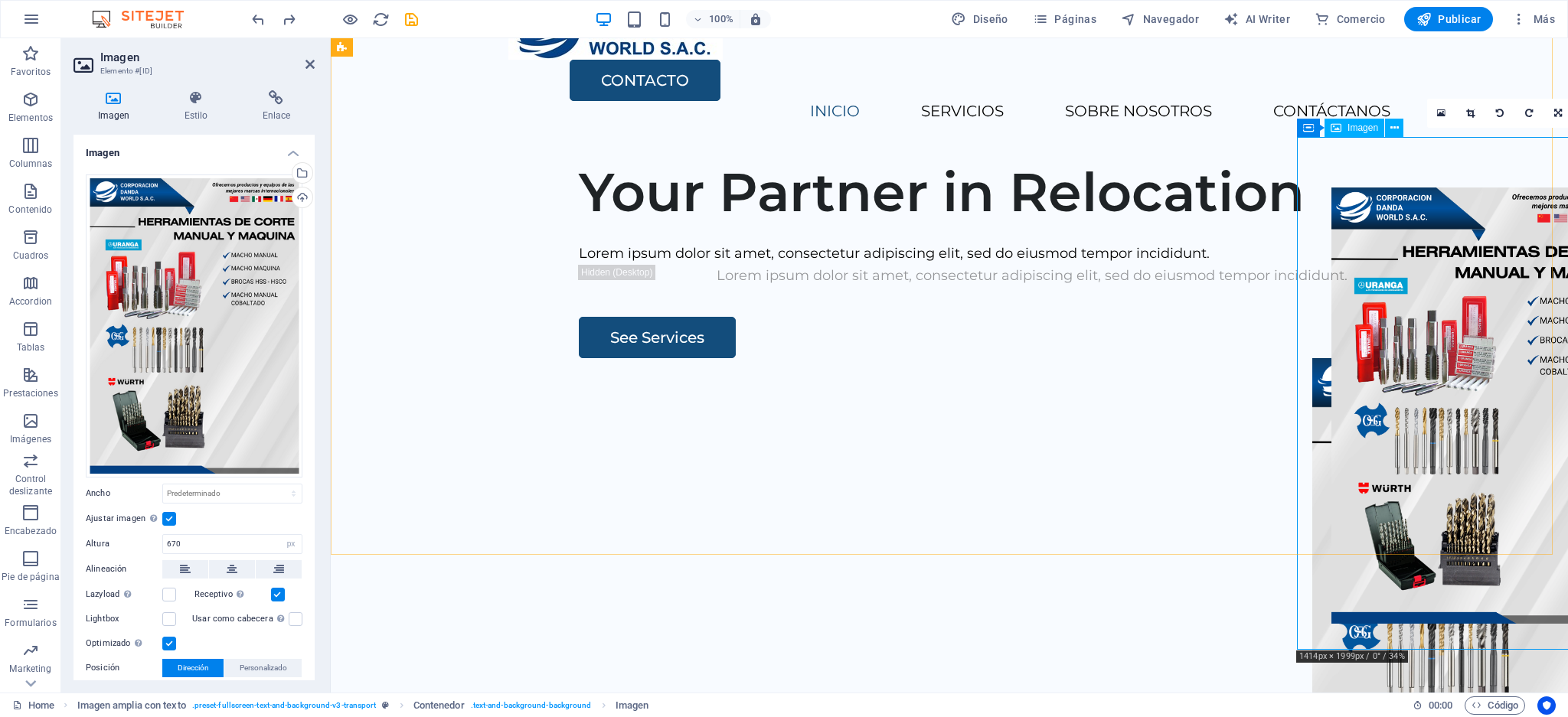 scroll, scrollTop: 0, scrollLeft: 0, axis: both 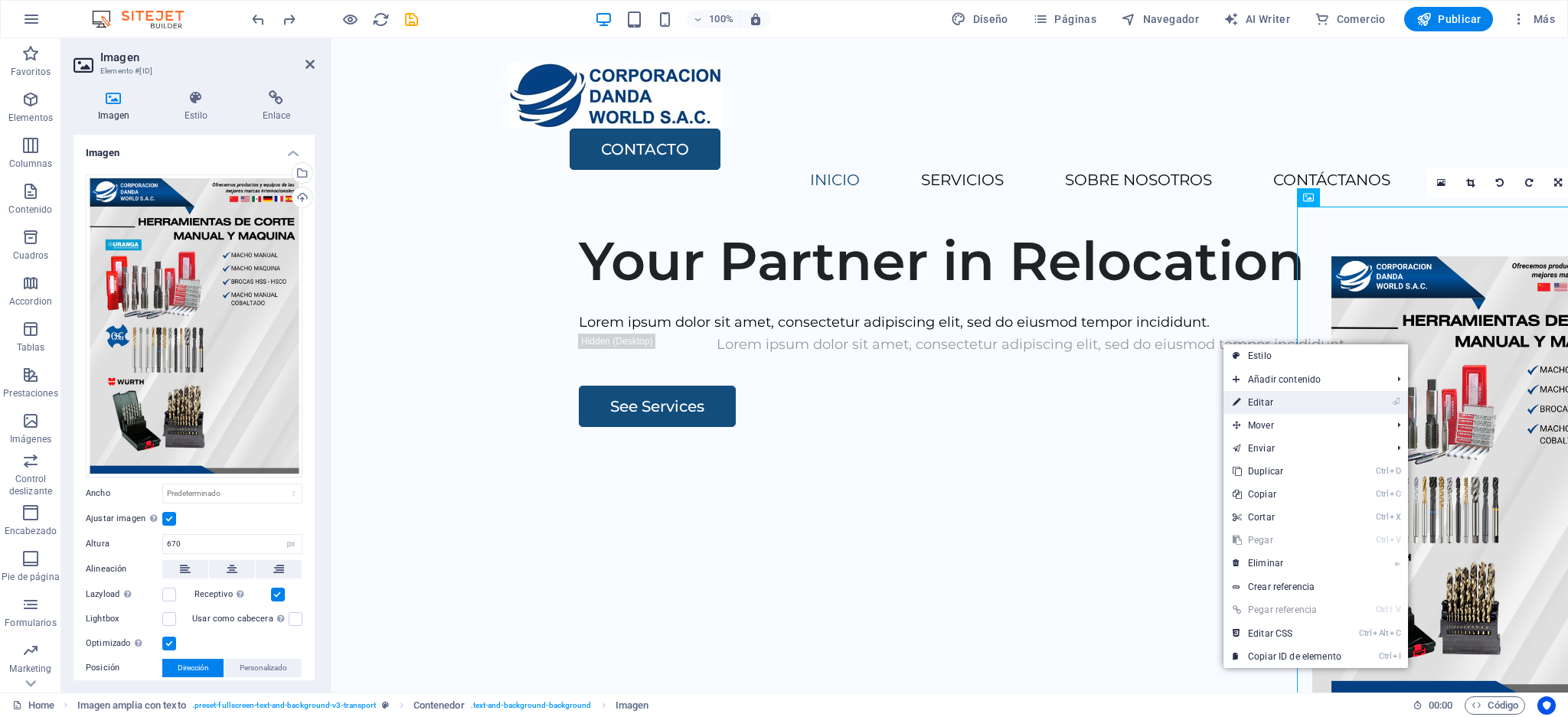 click on "⏎  Editar" at bounding box center [1287, 402] 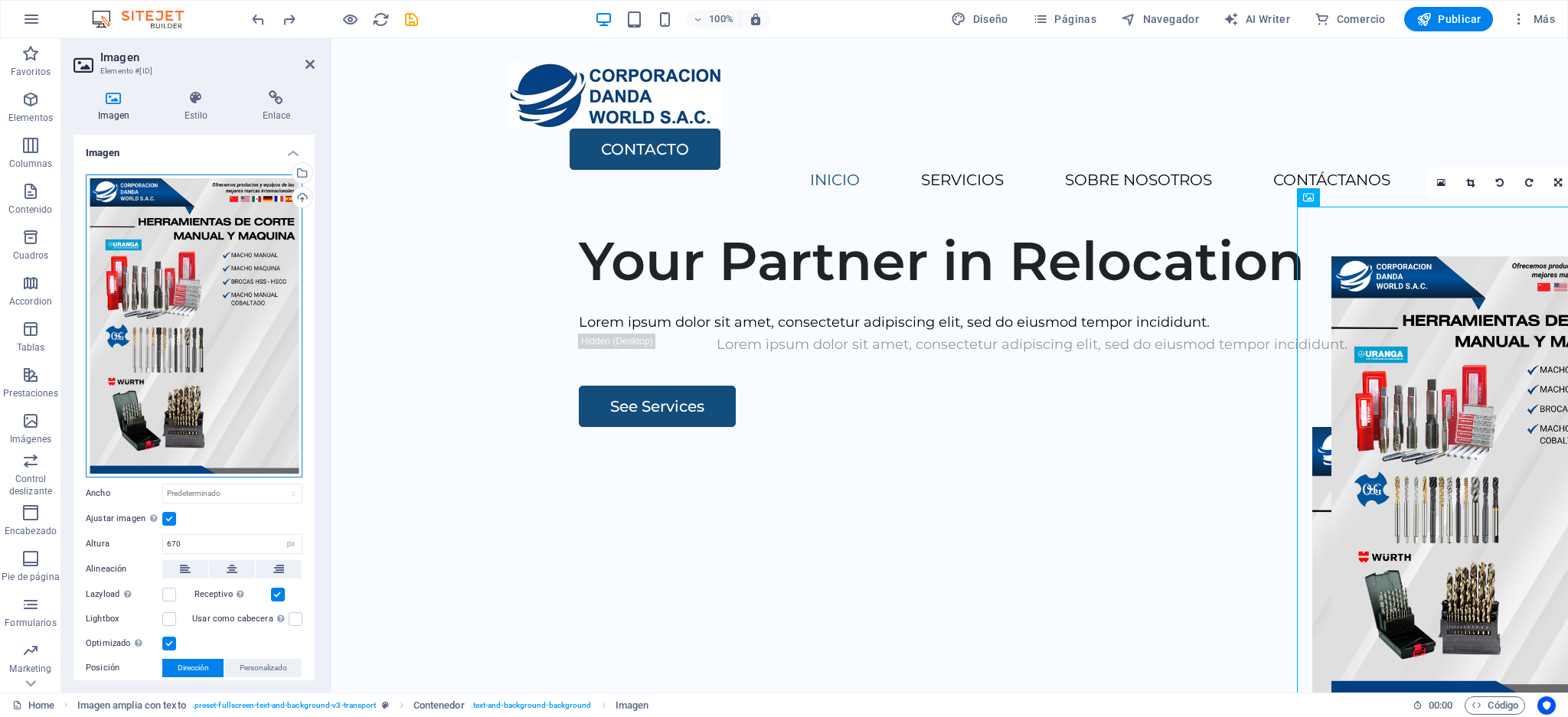click on "Arrastra archivos aquí, haz clic para escoger archivos o  selecciona archivos de Archivos o de nuestra galería gratuita de fotos y vídeos" at bounding box center [194, 326] 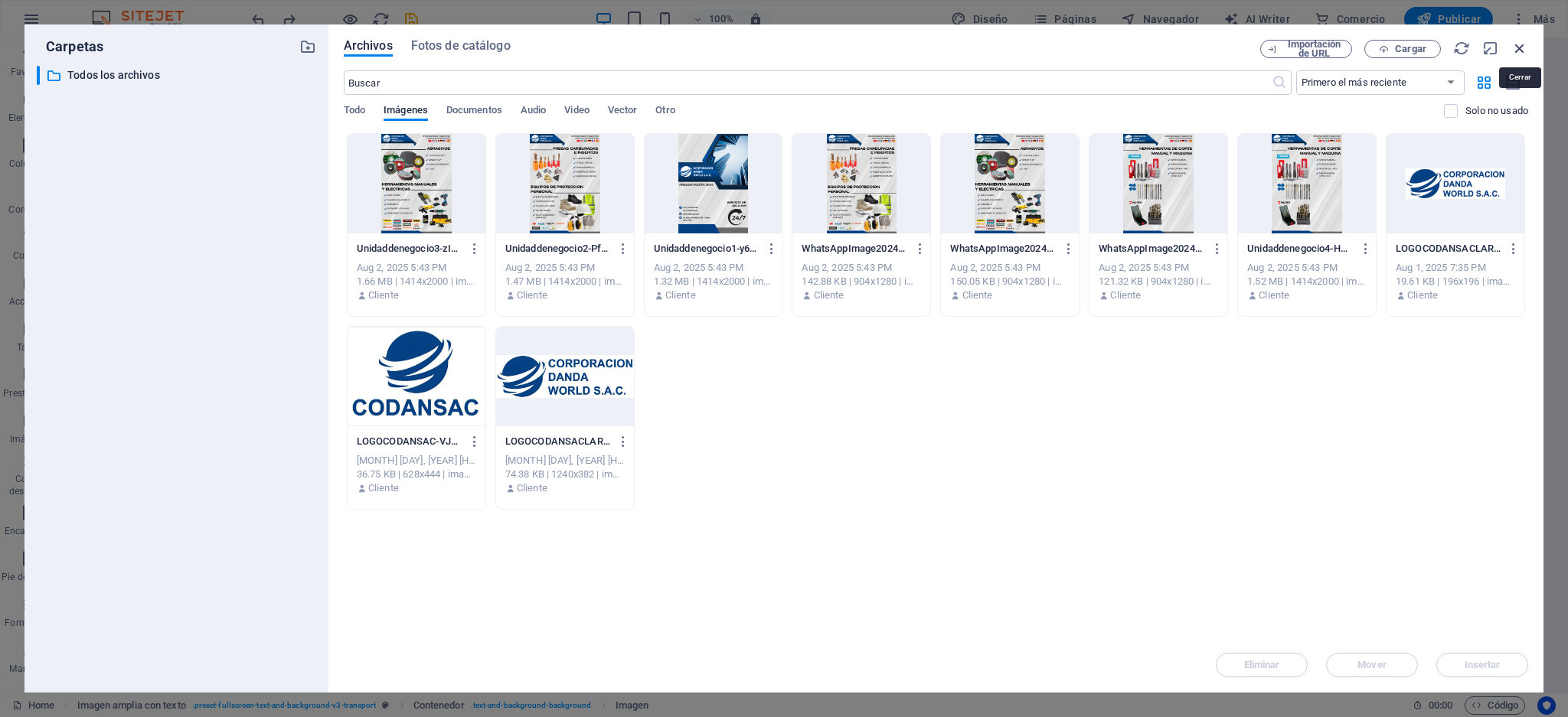 click at bounding box center [1520, 48] 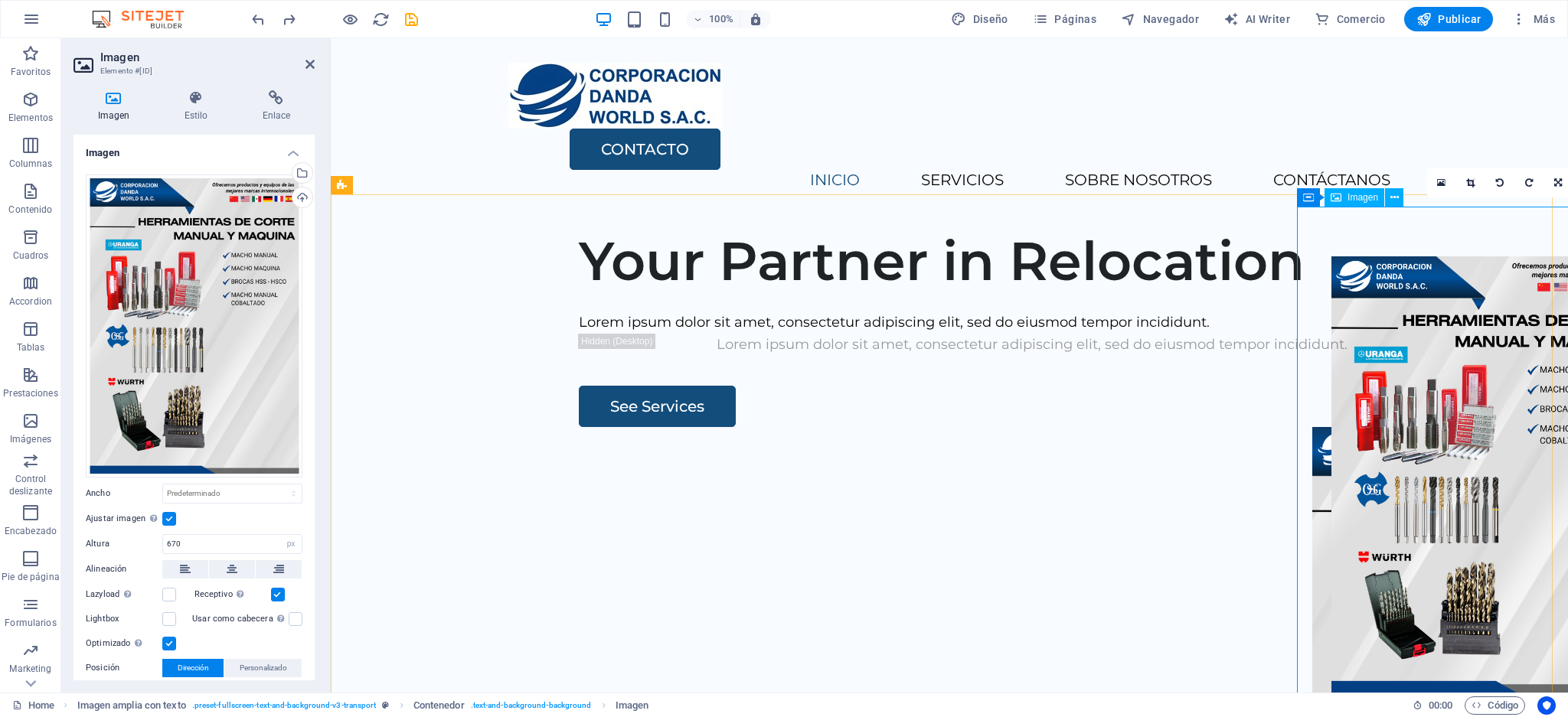 click at bounding box center (1494, 683) 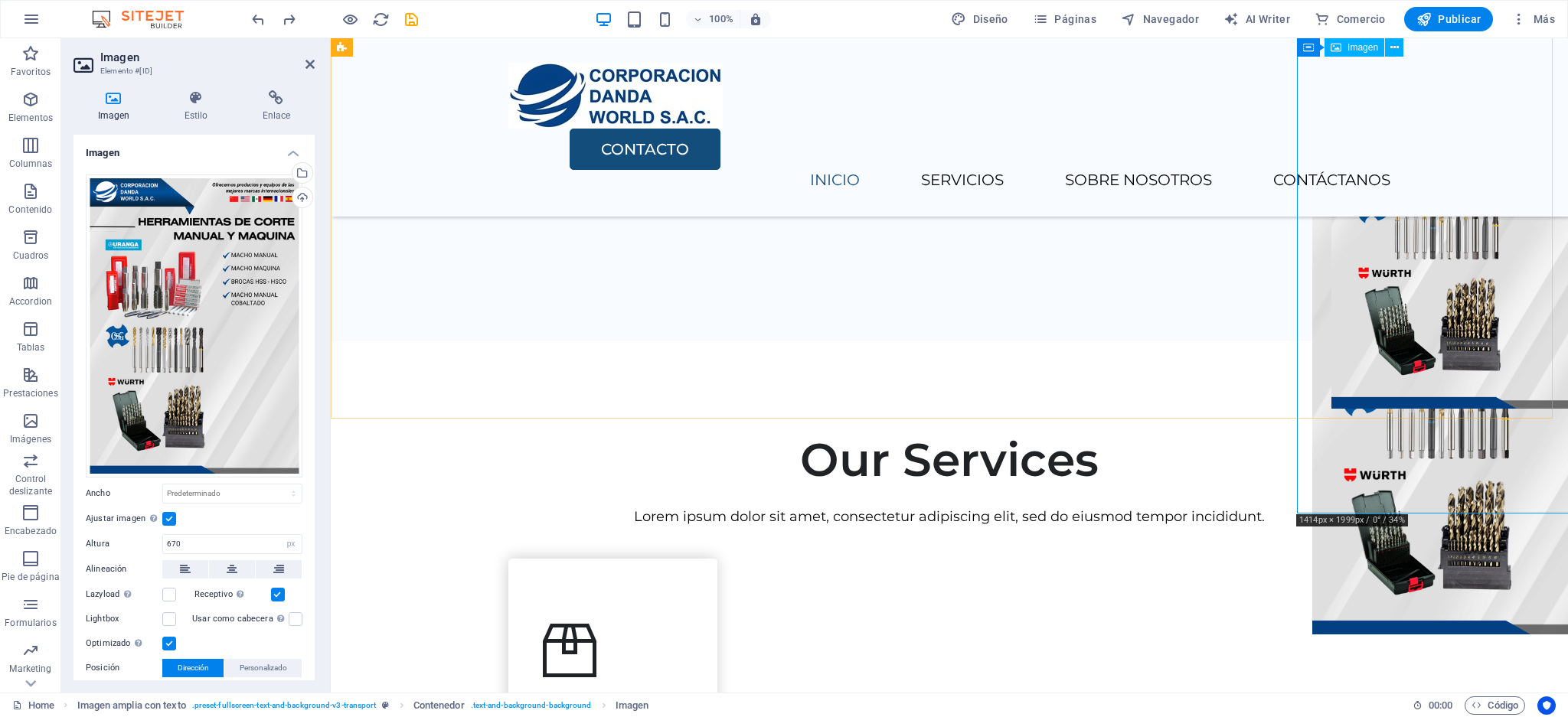 scroll, scrollTop: 204, scrollLeft: 0, axis: vertical 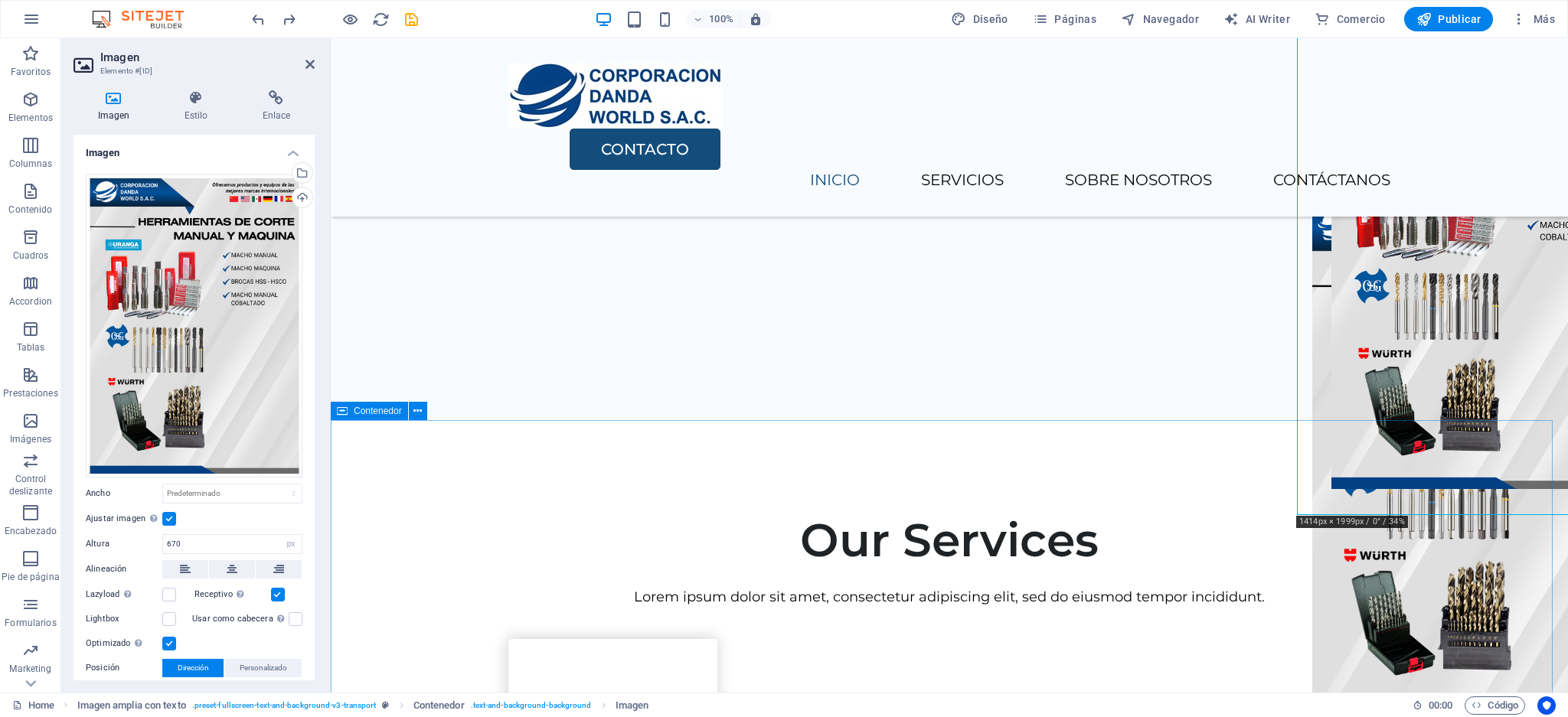 click on "Our Services Lorem ipsum dolor sit amet, consectetur adipiscing elit, sed do eiusmod tempor incididunt. Packing Lorem ipsum dolor sit amet, consectetur adipiscing elit. Transportation Lorem ipsum dolor sit amet, consectetur adipiscing elit. Storage Lorem ipsum dolor sit amet, consectetur adipiscing elit. Mantenimiento Lorem ipsum dolor sit amet, consectetur adipiscing elit." at bounding box center (949, 1230) 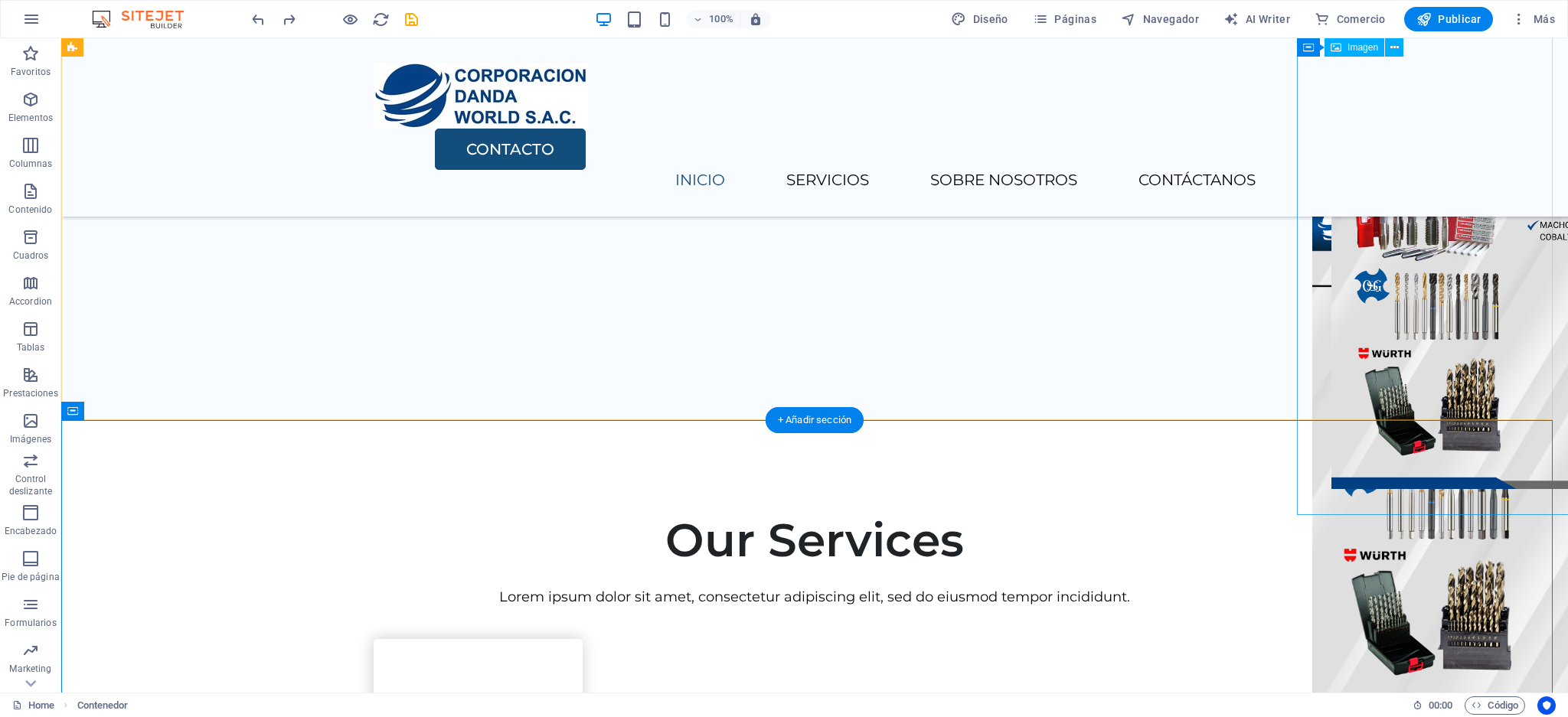 click at bounding box center (1494, 458) 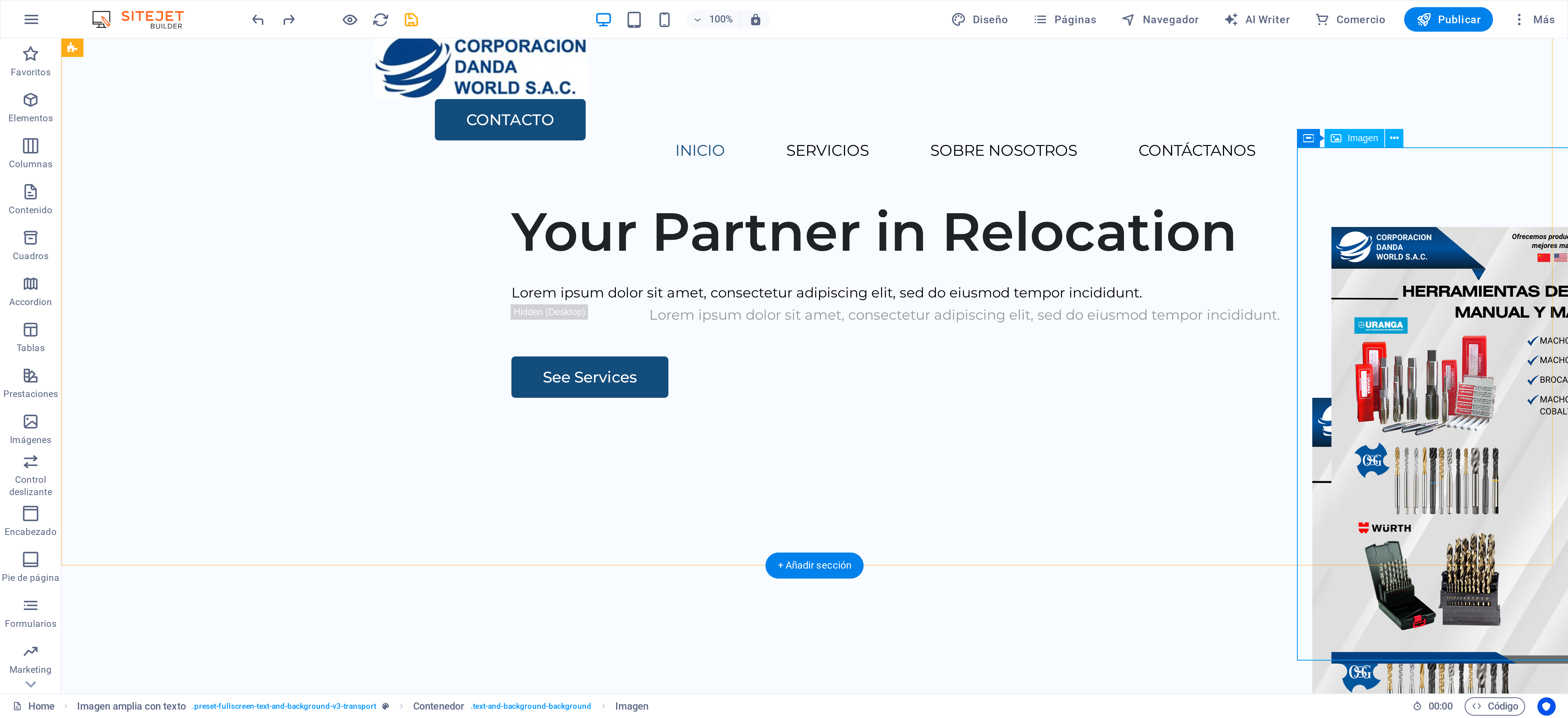 scroll, scrollTop: 0, scrollLeft: 0, axis: both 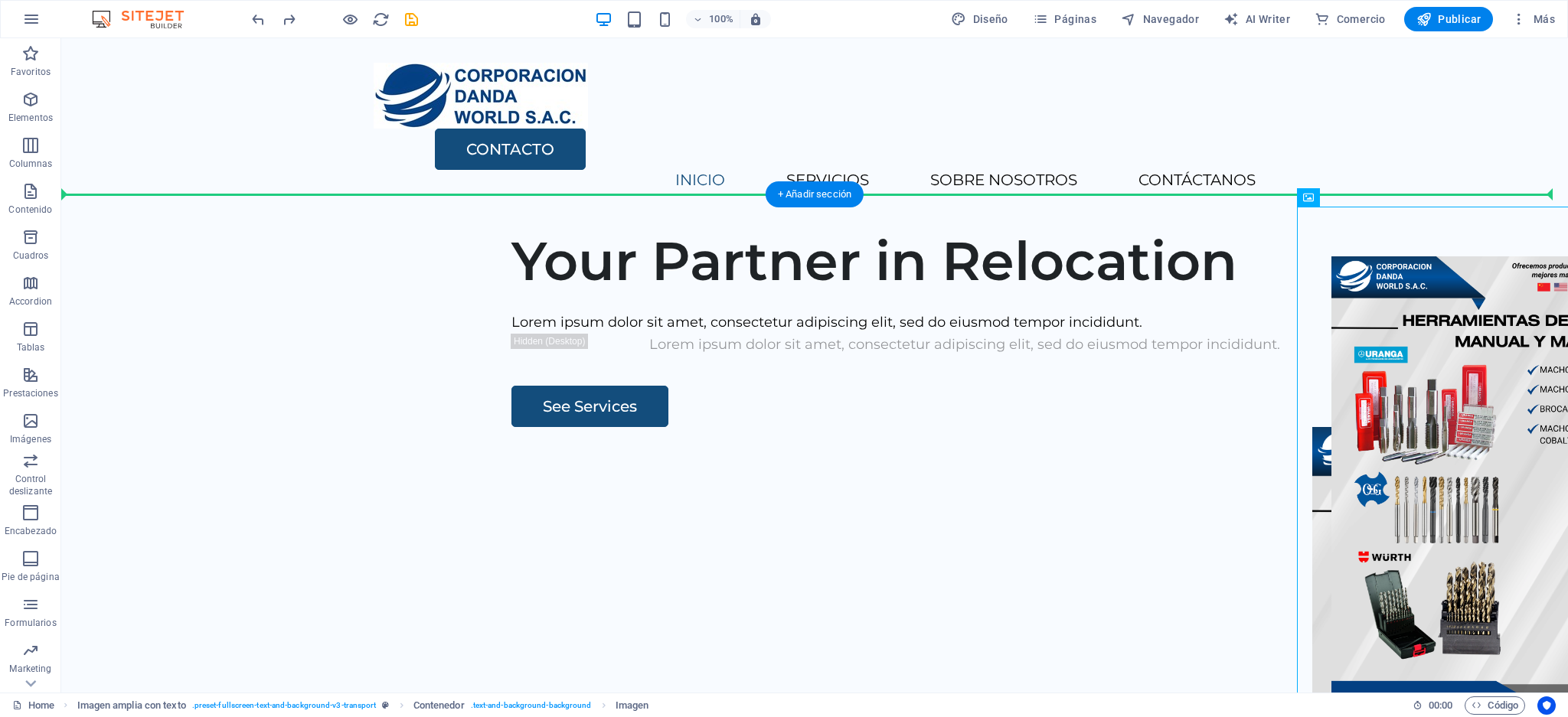 drag, startPoint x: 1400, startPoint y: 381, endPoint x: 1190, endPoint y: 340, distance: 213.96495 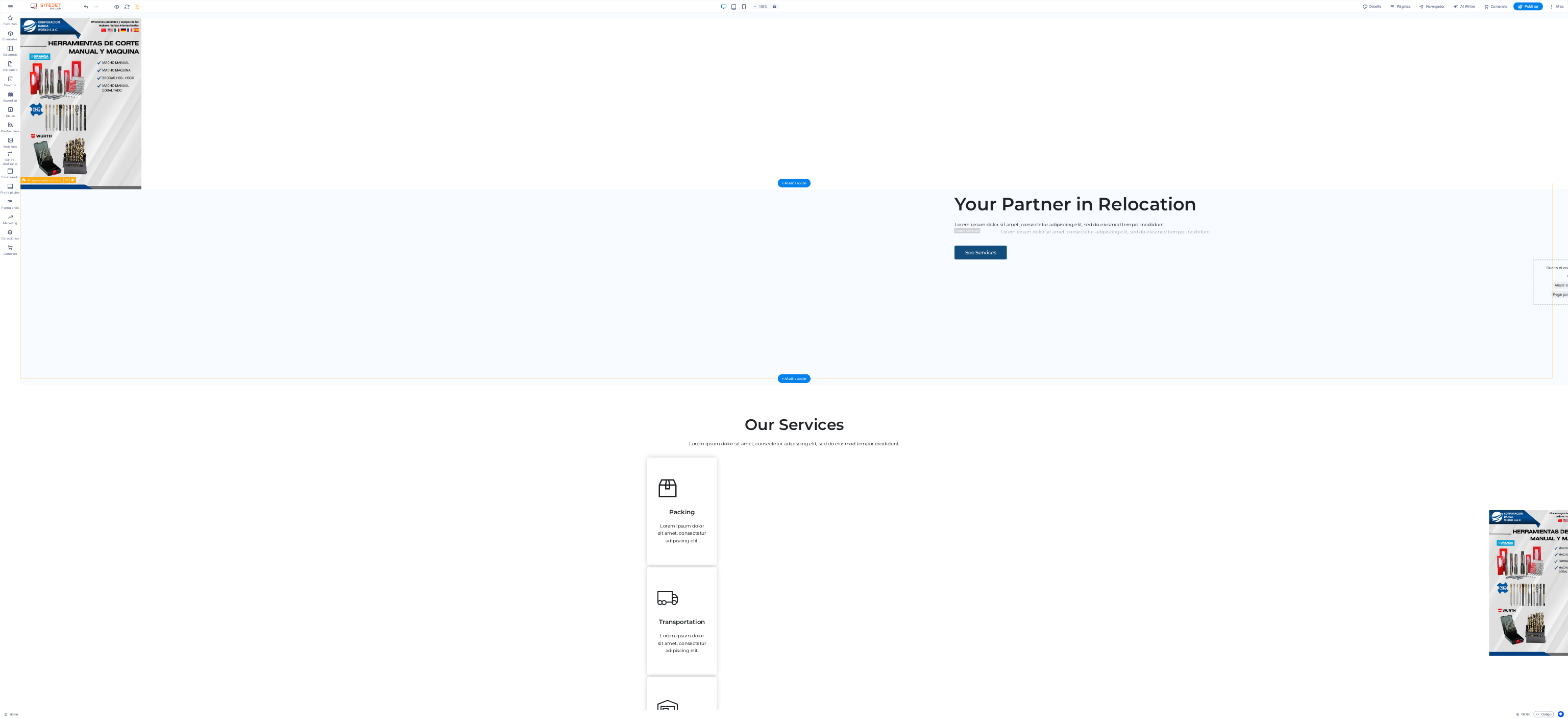 scroll, scrollTop: 0, scrollLeft: 0, axis: both 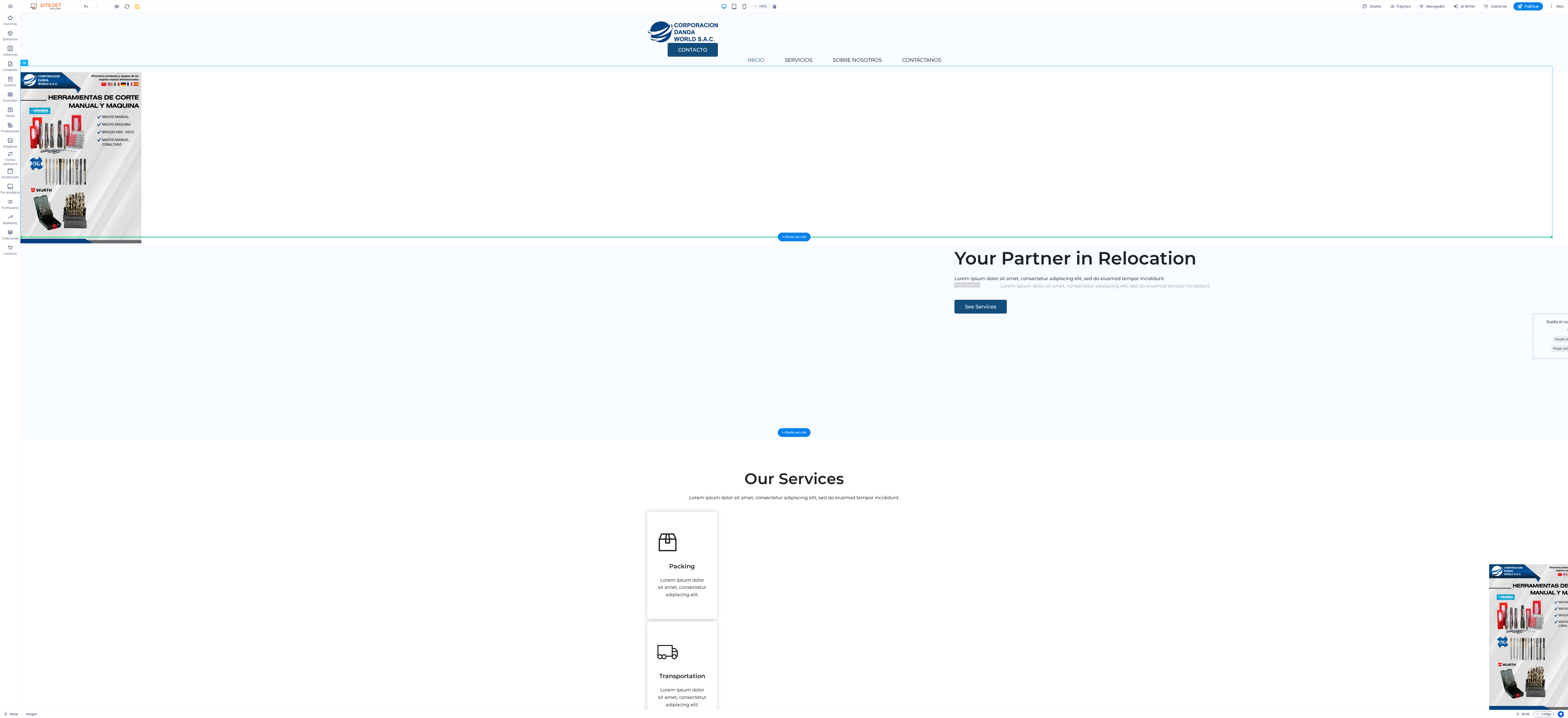 drag, startPoint x: 64, startPoint y: 153, endPoint x: 937, endPoint y: 330, distance: 890.763 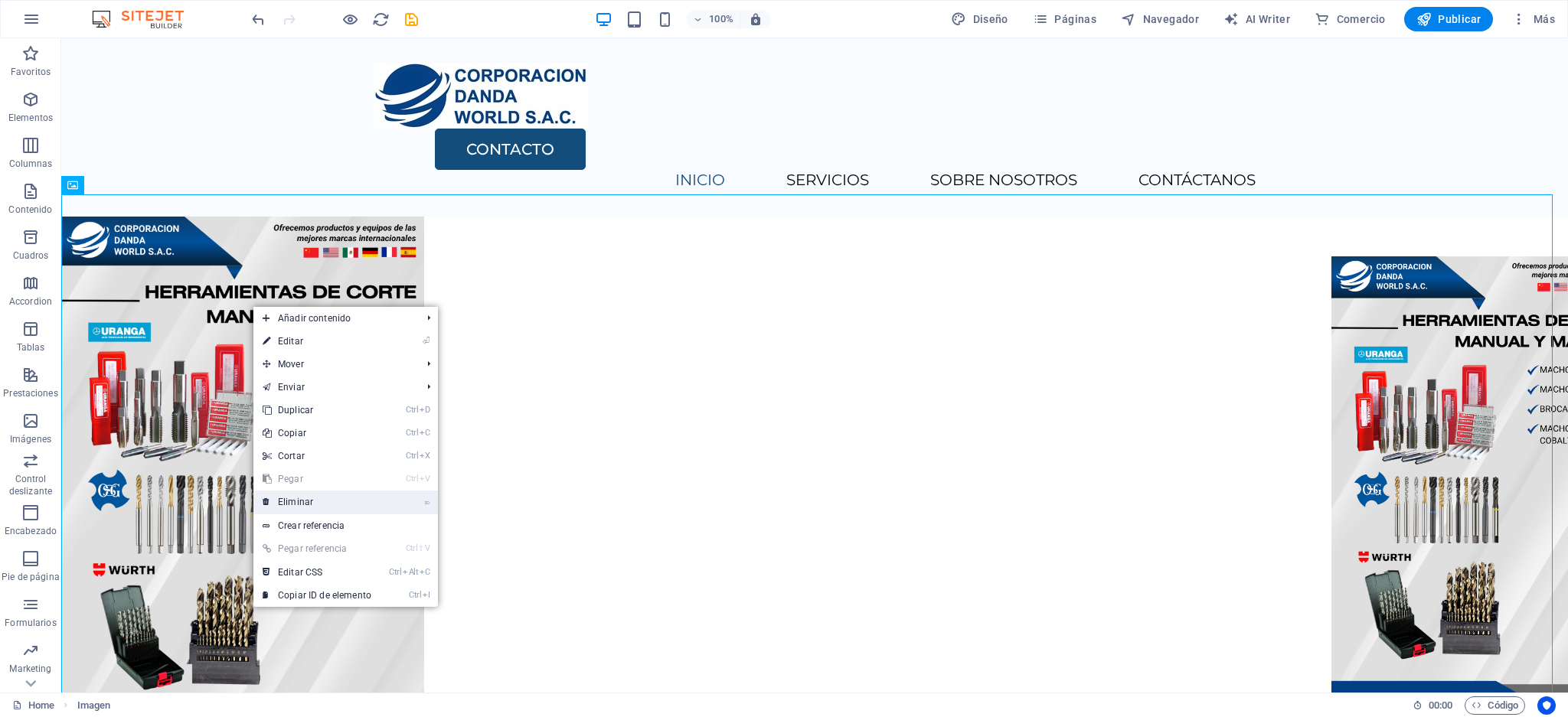 click on "⌦  Eliminar" at bounding box center [317, 502] 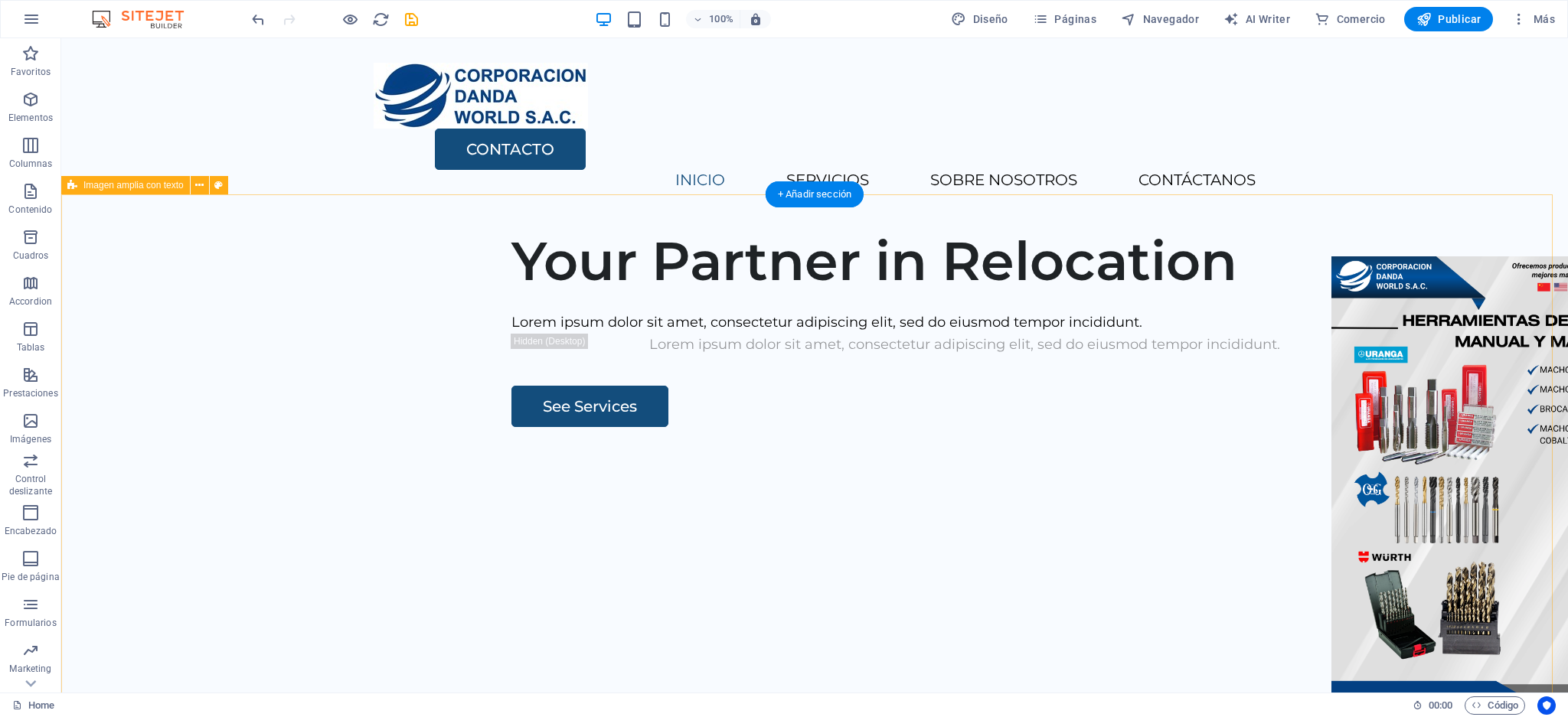 click on "Your Partner in Relocation Lorem ipsum dolor sit amet, consectetur adipiscing elit, sed do eiusmod tempor incididunt.  Lorem ipsum dolor sit amet, consectetur adipiscing elit, sed do eiusmod tempor incididunt.  See Services Suelta el contenido aquí o  Añadir elementos  Pegar portapapeles" at bounding box center [815, 510] 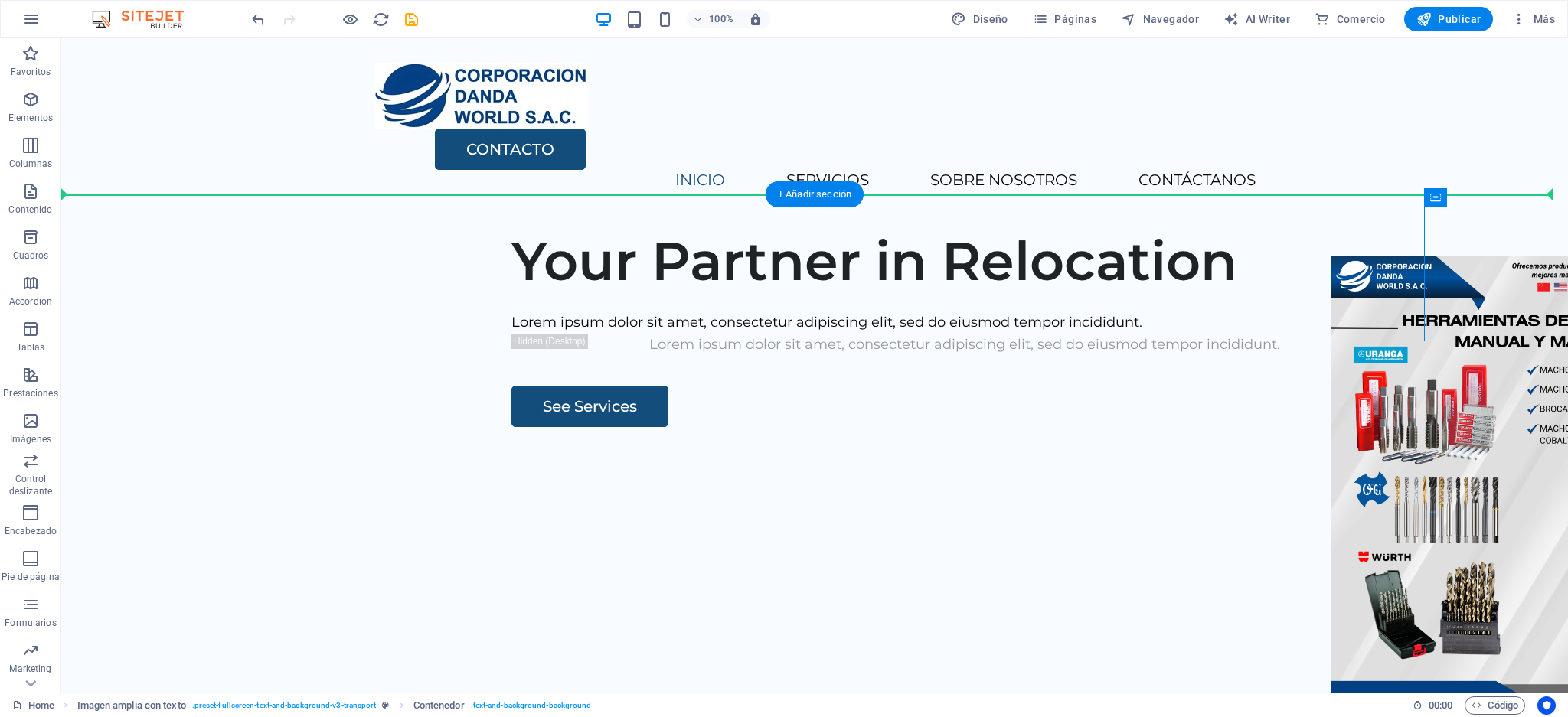 drag, startPoint x: 1489, startPoint y: 251, endPoint x: 1355, endPoint y: 248, distance: 134.03358 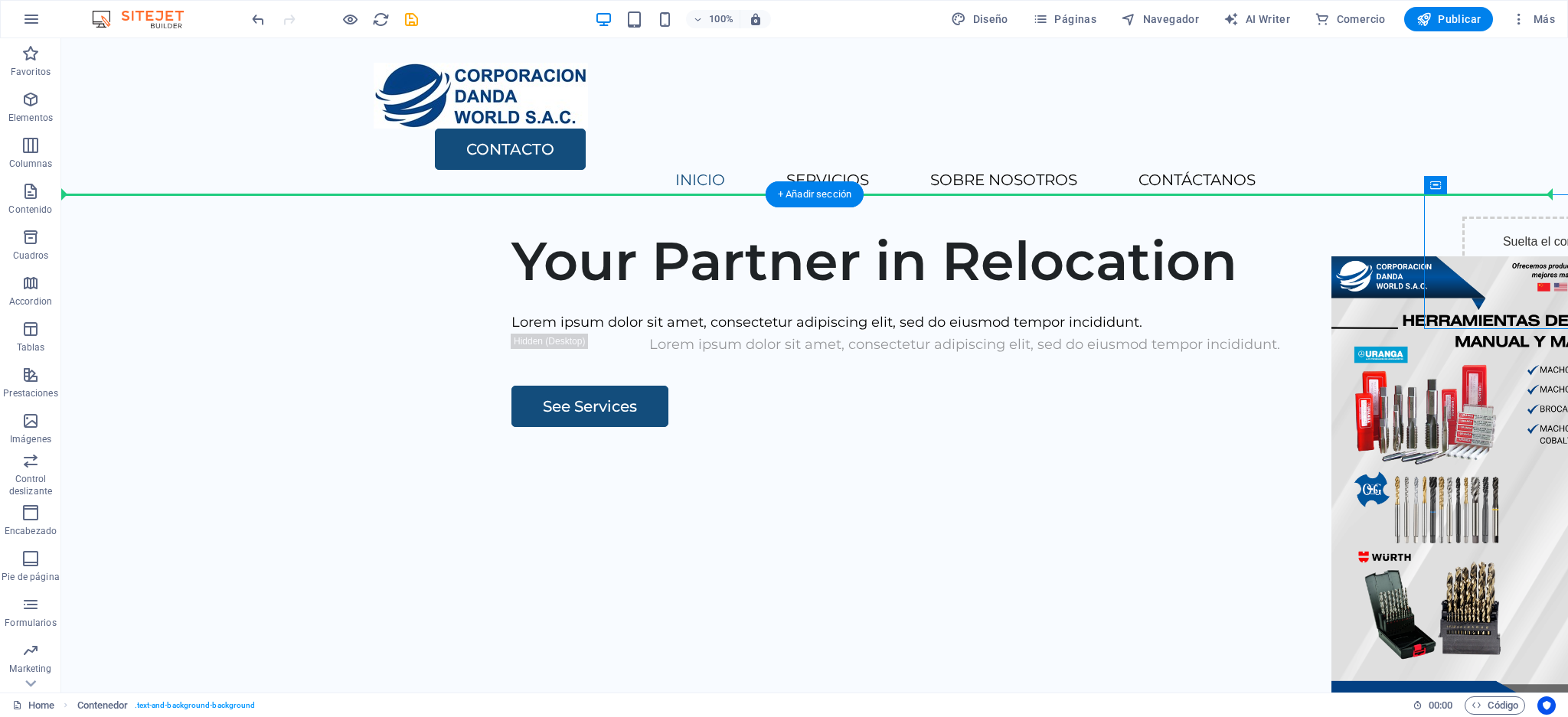 drag, startPoint x: 1501, startPoint y: 225, endPoint x: 1174, endPoint y: 264, distance: 329.31748 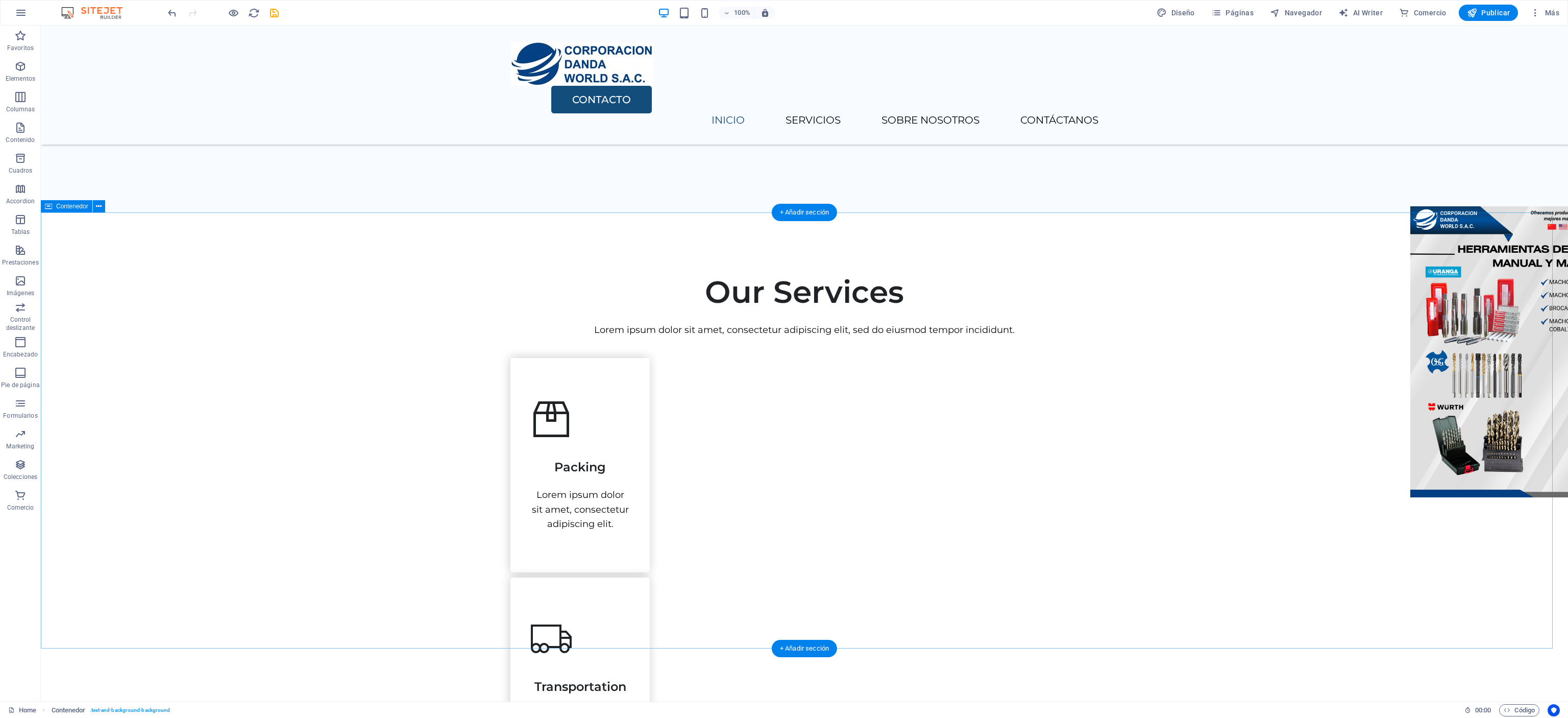 drag, startPoint x: 1160, startPoint y: 321, endPoint x: 1154, endPoint y: 317, distance: 7.211103 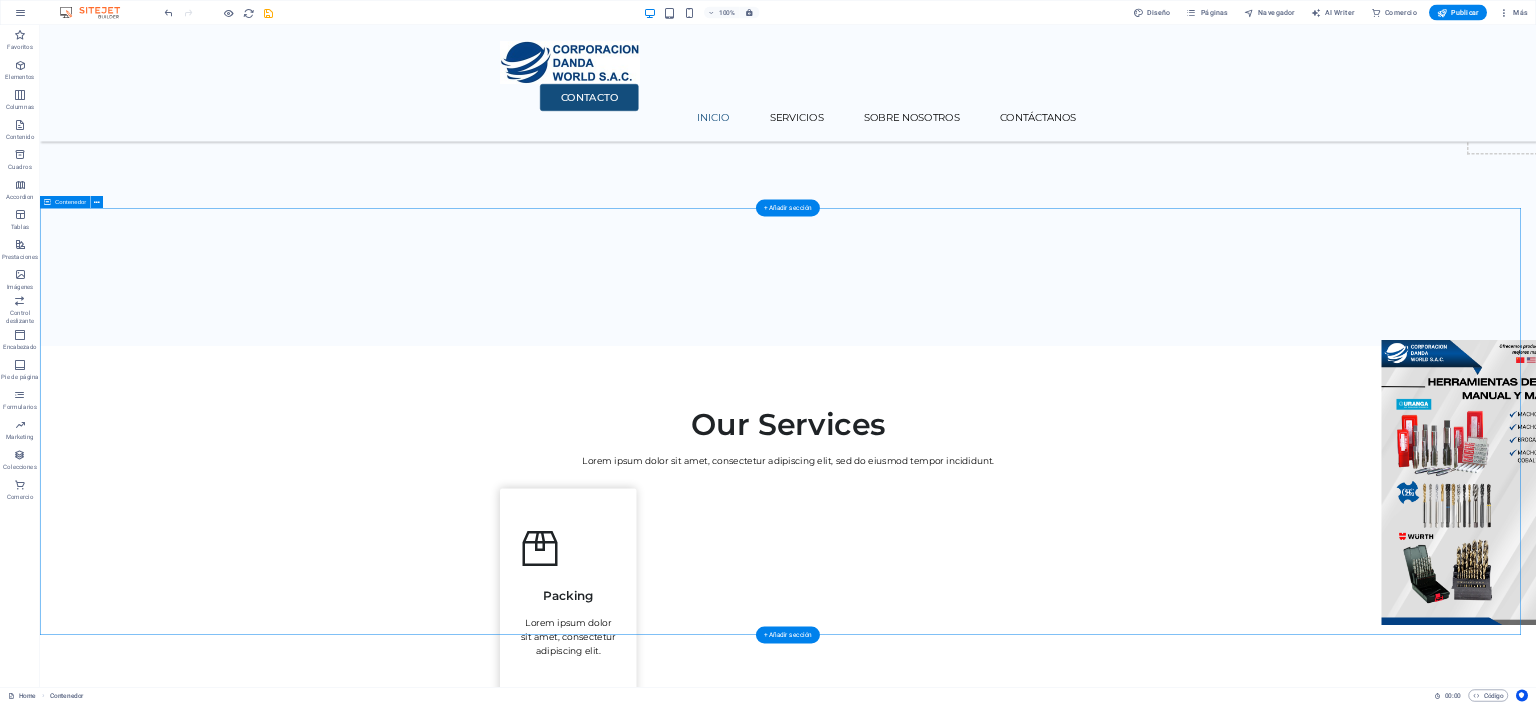 scroll, scrollTop: 0, scrollLeft: 0, axis: both 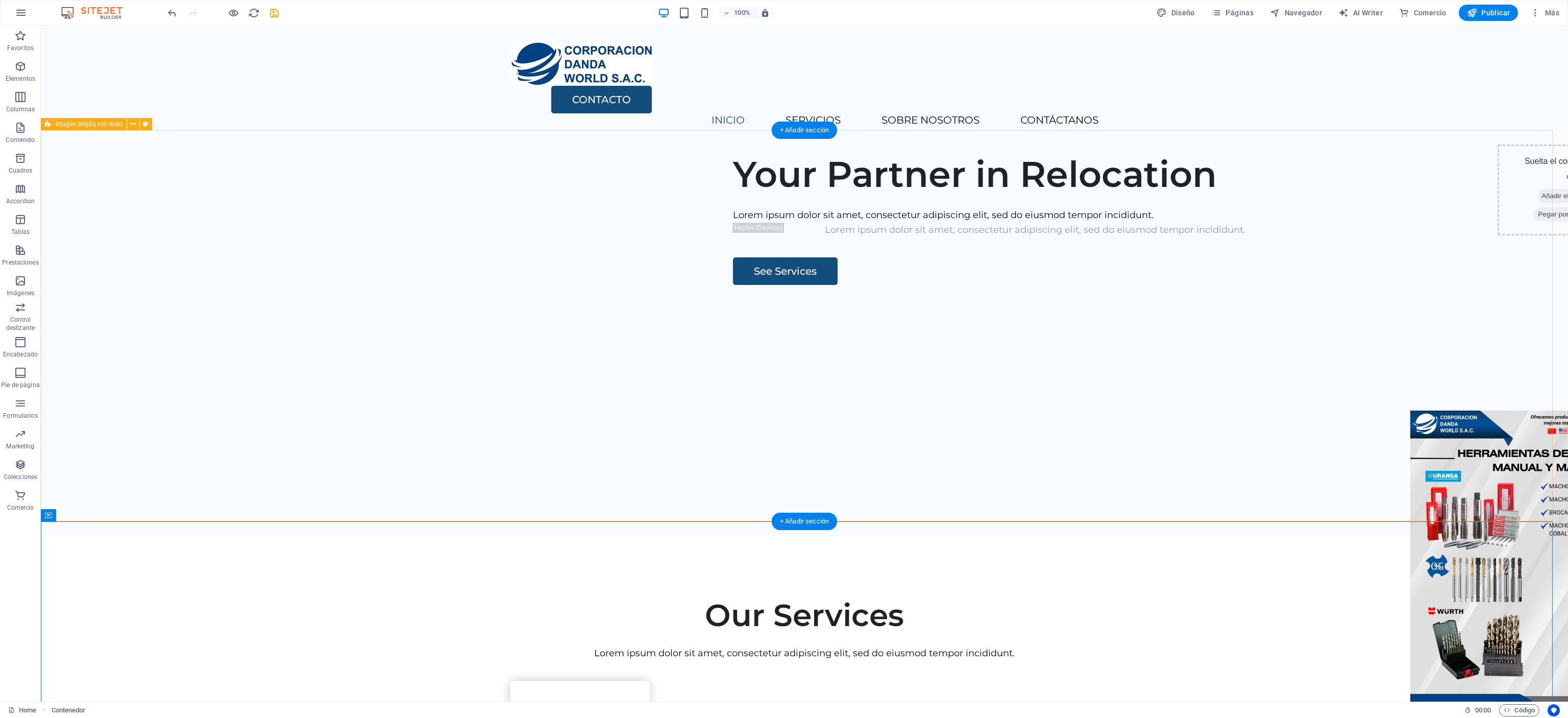 click on "Your Partner in Relocation Lorem ipsum dolor sit amet, consectetur adipiscing elit, sed do eiusmod tempor incididunt.  Lorem ipsum dolor sit amet, consectetur adipiscing elit, sed do eiusmod tempor incididunt.  See Services" at bounding box center (804, 340) 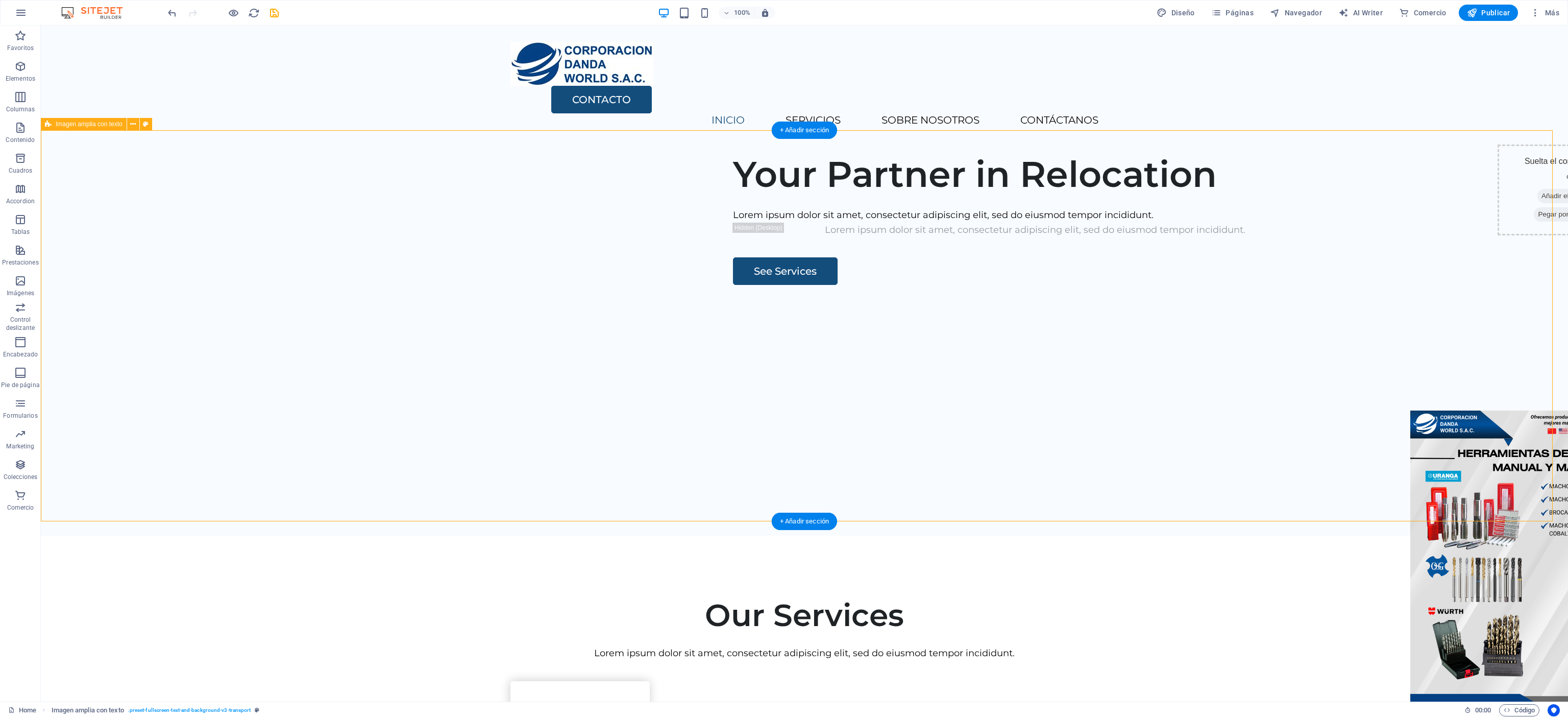 click on "Your Partner in Relocation Lorem ipsum dolor sit amet, consectetur adipiscing elit, sed do eiusmod tempor incididunt.  Lorem ipsum dolor sit amet, consectetur adipiscing elit, sed do eiusmod tempor incididunt.  See Services" at bounding box center [804, 340] 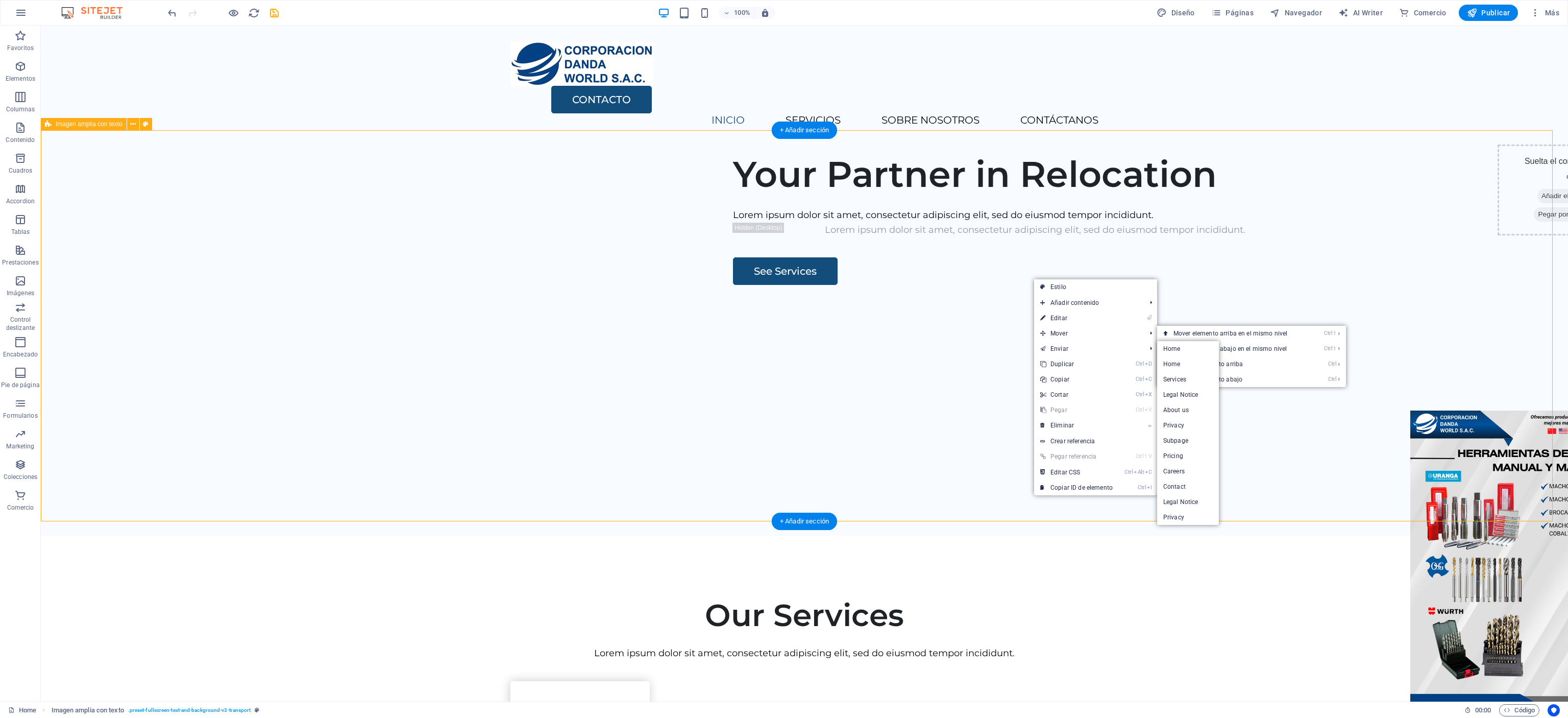 click on "Your Partner in Relocation Lorem ipsum dolor sit amet, consectetur adipiscing elit, sed do eiusmod tempor incididunt.  Lorem ipsum dolor sit amet, consectetur adipiscing elit, sed do eiusmod tempor incididunt.  See Services" at bounding box center [804, 340] 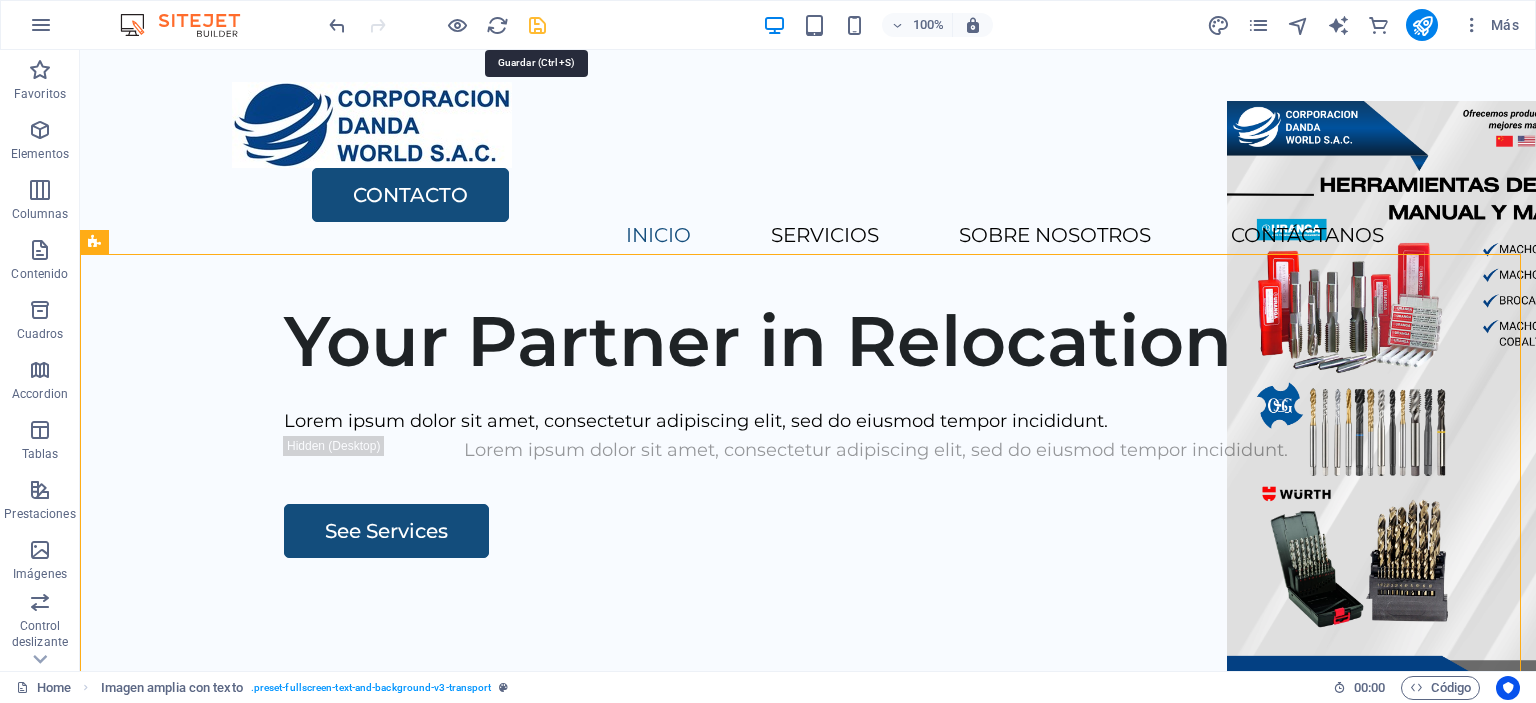 click at bounding box center [537, 25] 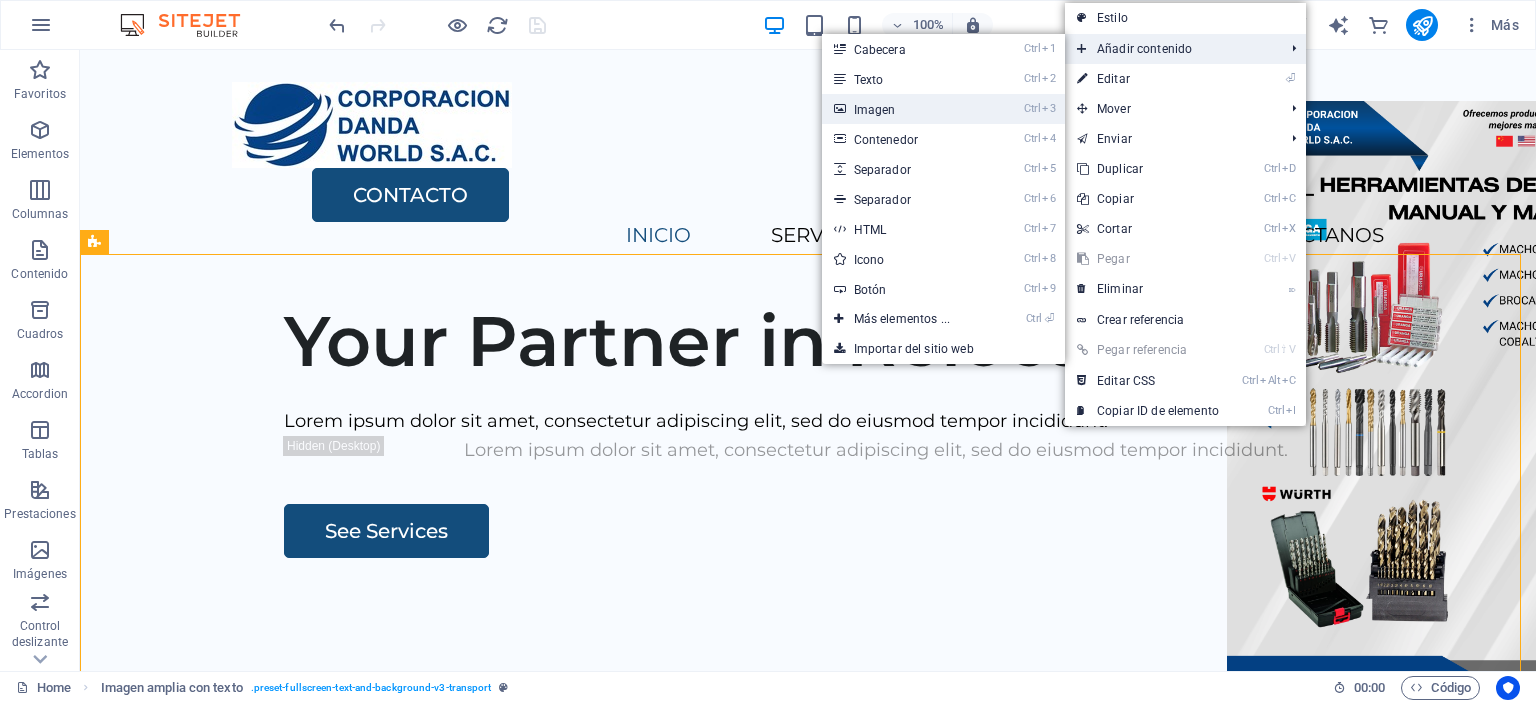 click on "Ctrl 3  Imagen" at bounding box center (906, 109) 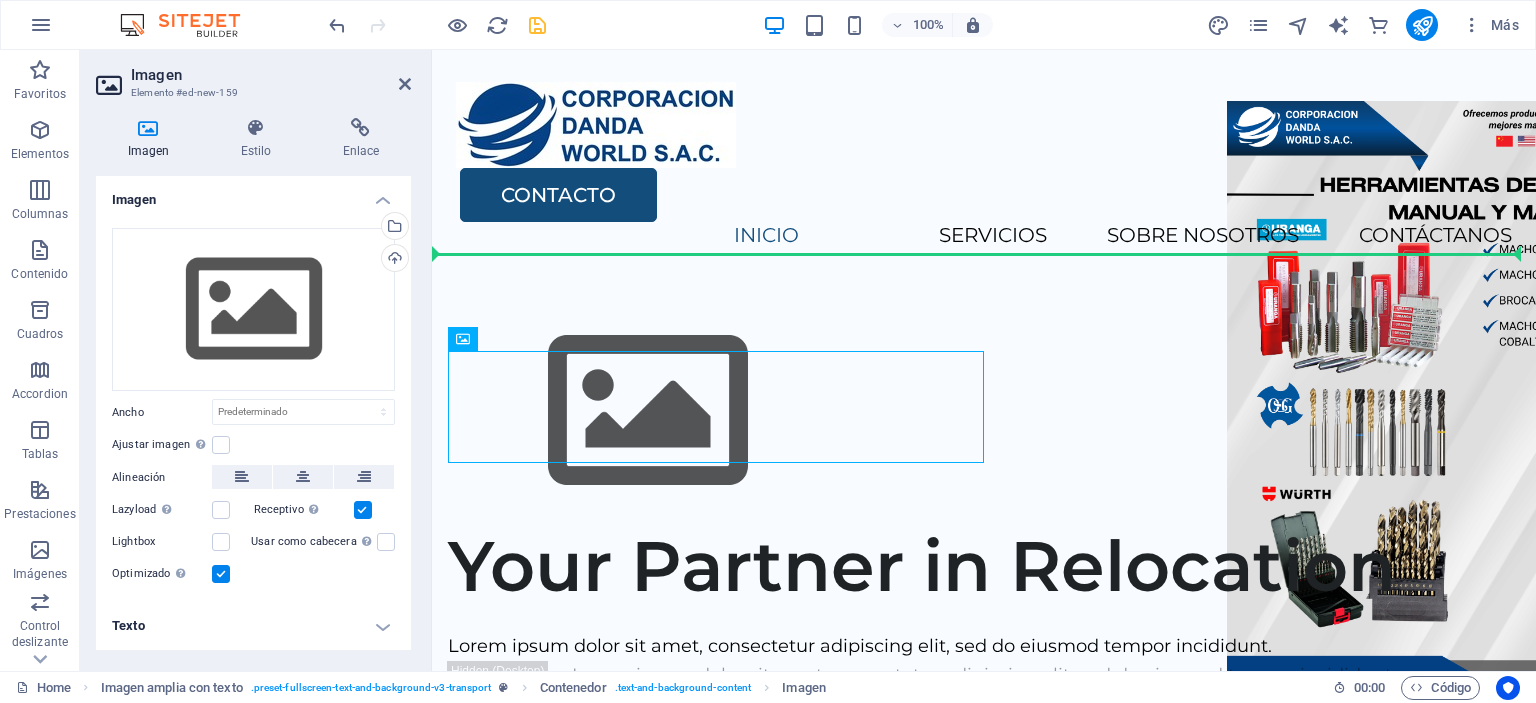 drag, startPoint x: 683, startPoint y: 403, endPoint x: 1067, endPoint y: 374, distance: 385.0935 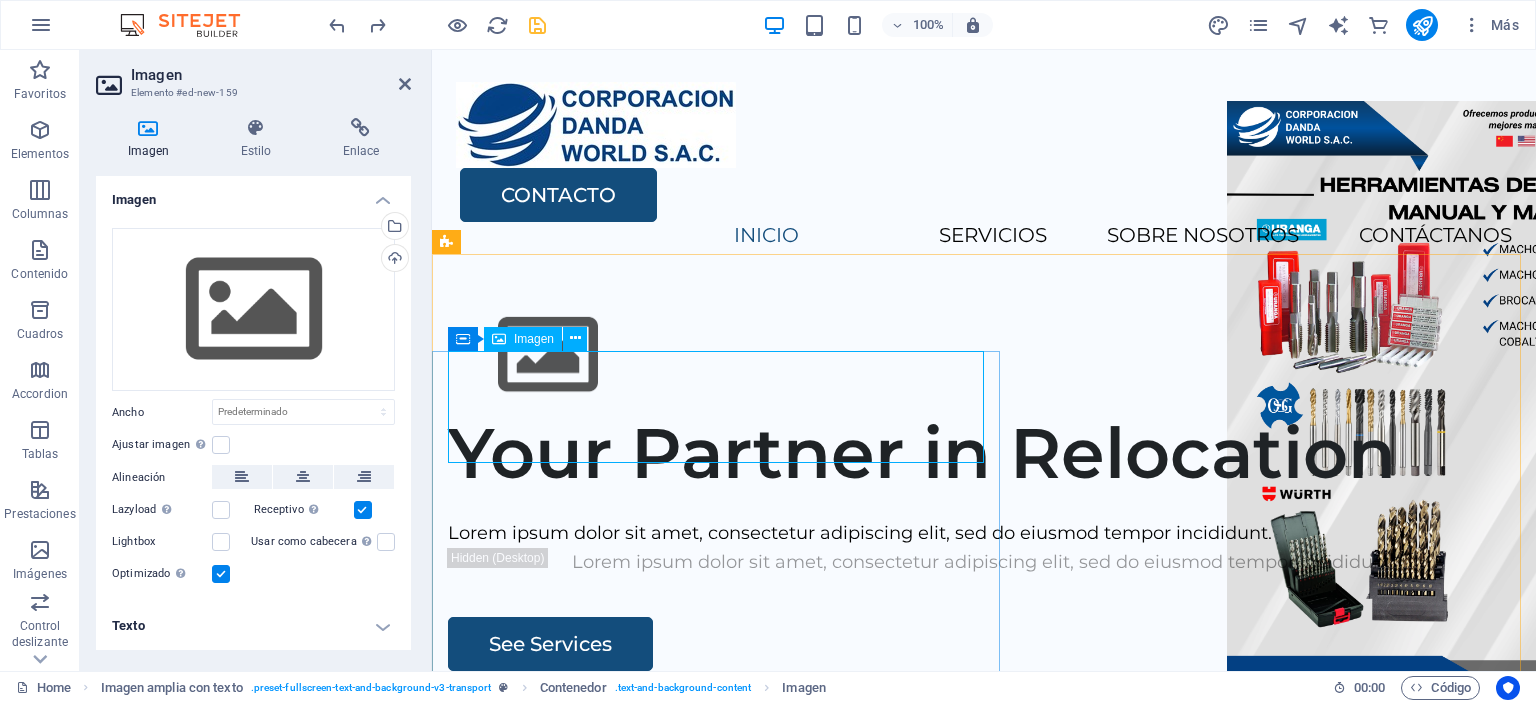click at bounding box center (984, 355) 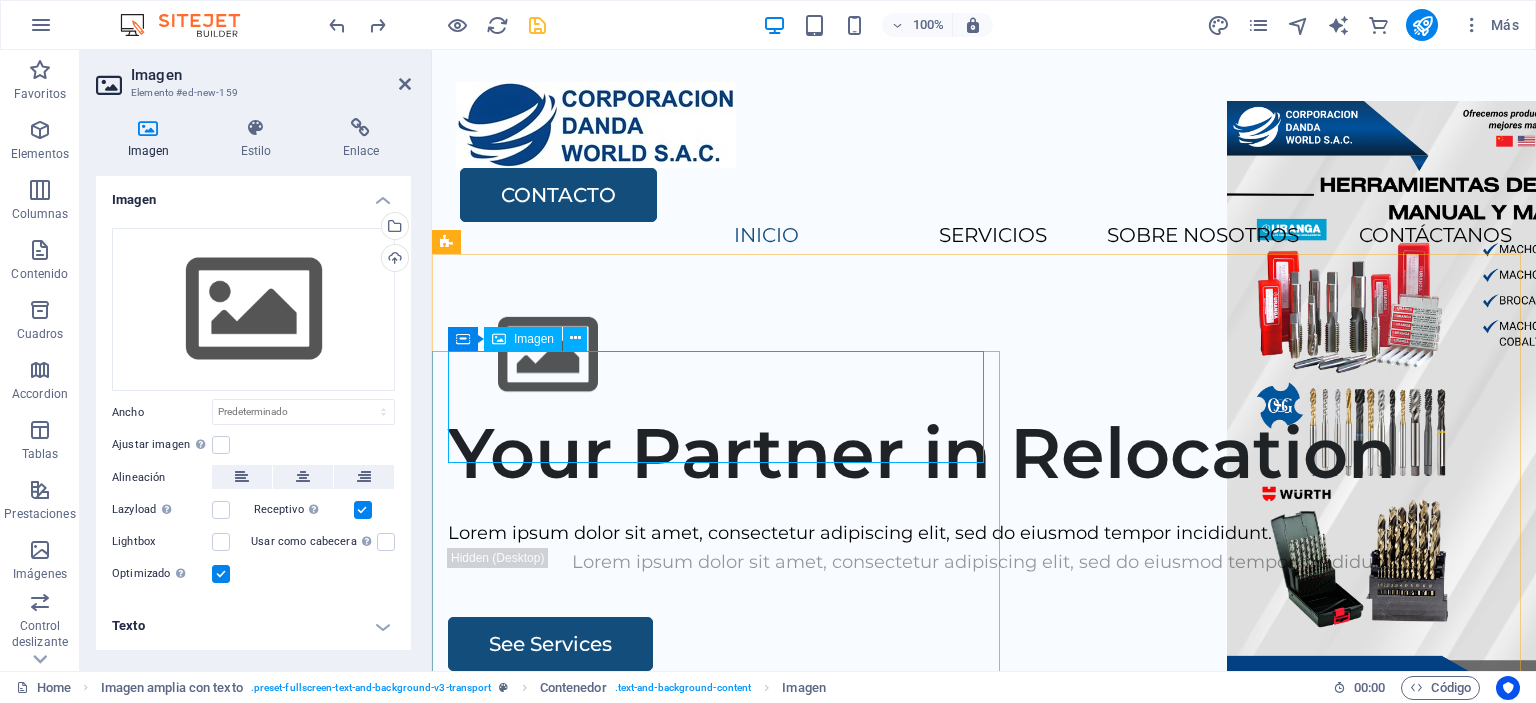 click at bounding box center (984, 355) 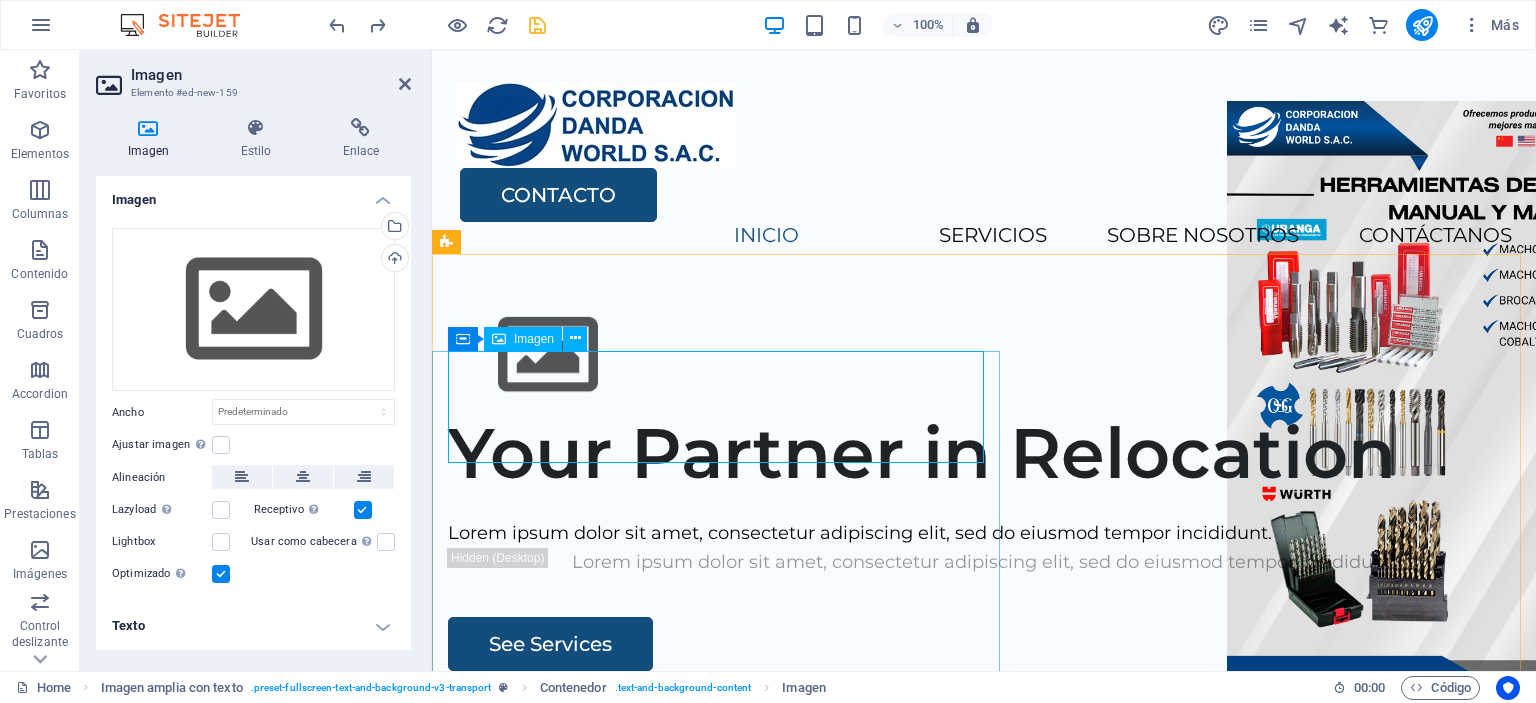click at bounding box center [984, 355] 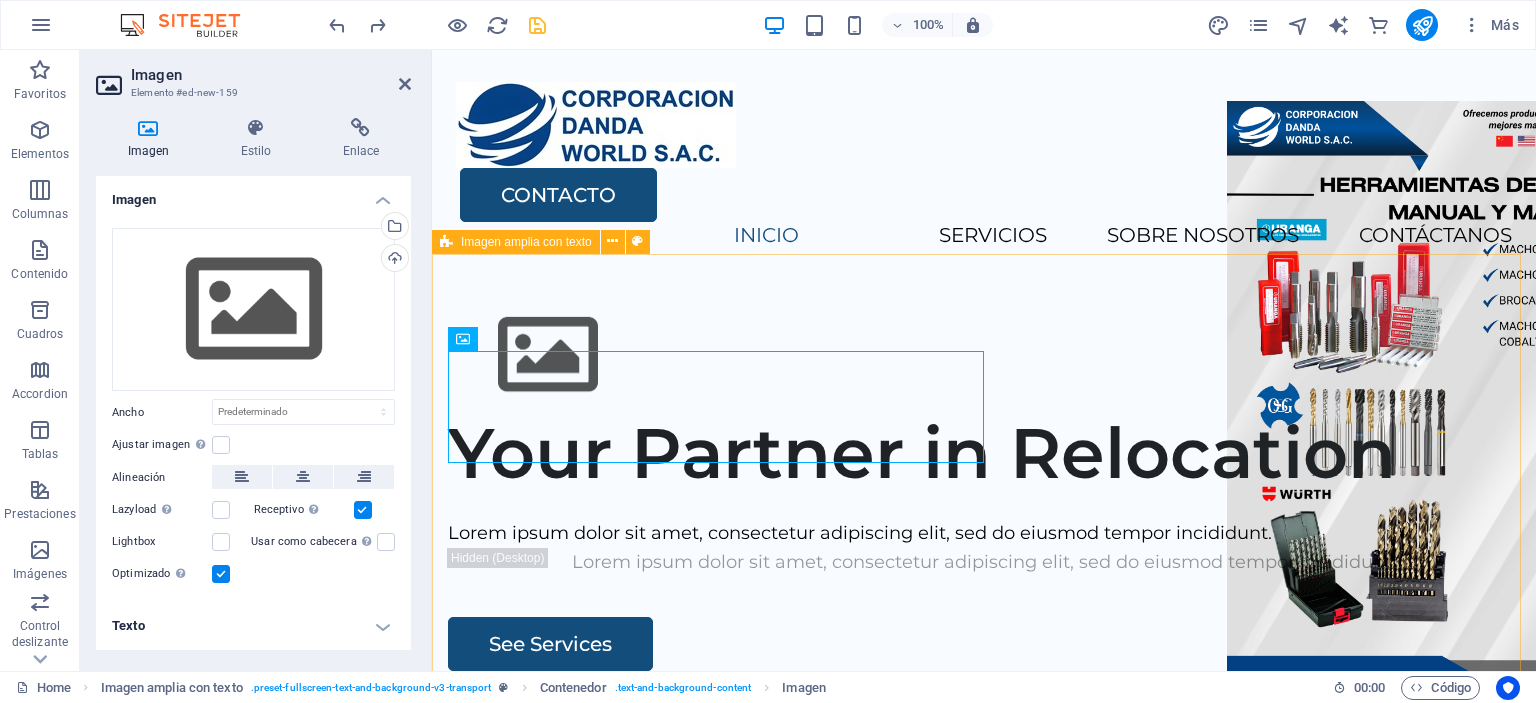 click on "Your Partner in Relocation Lorem ipsum dolor sit amet, consectetur adipiscing elit, sed do eiusmod tempor incididunt.  Lorem ipsum dolor sit amet, consectetur adipiscing elit, sed do eiusmod tempor incididunt.  See Services" at bounding box center [984, 666] 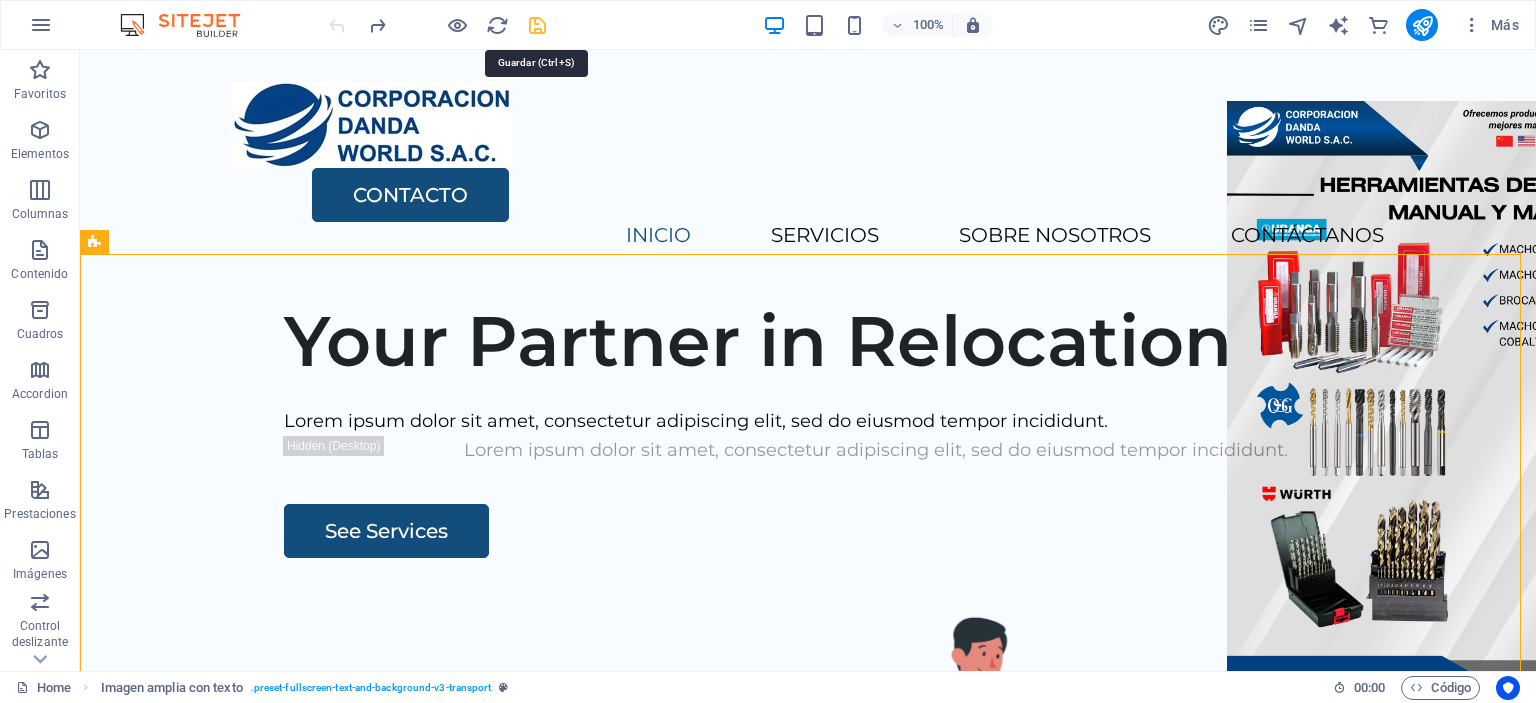 click at bounding box center (537, 25) 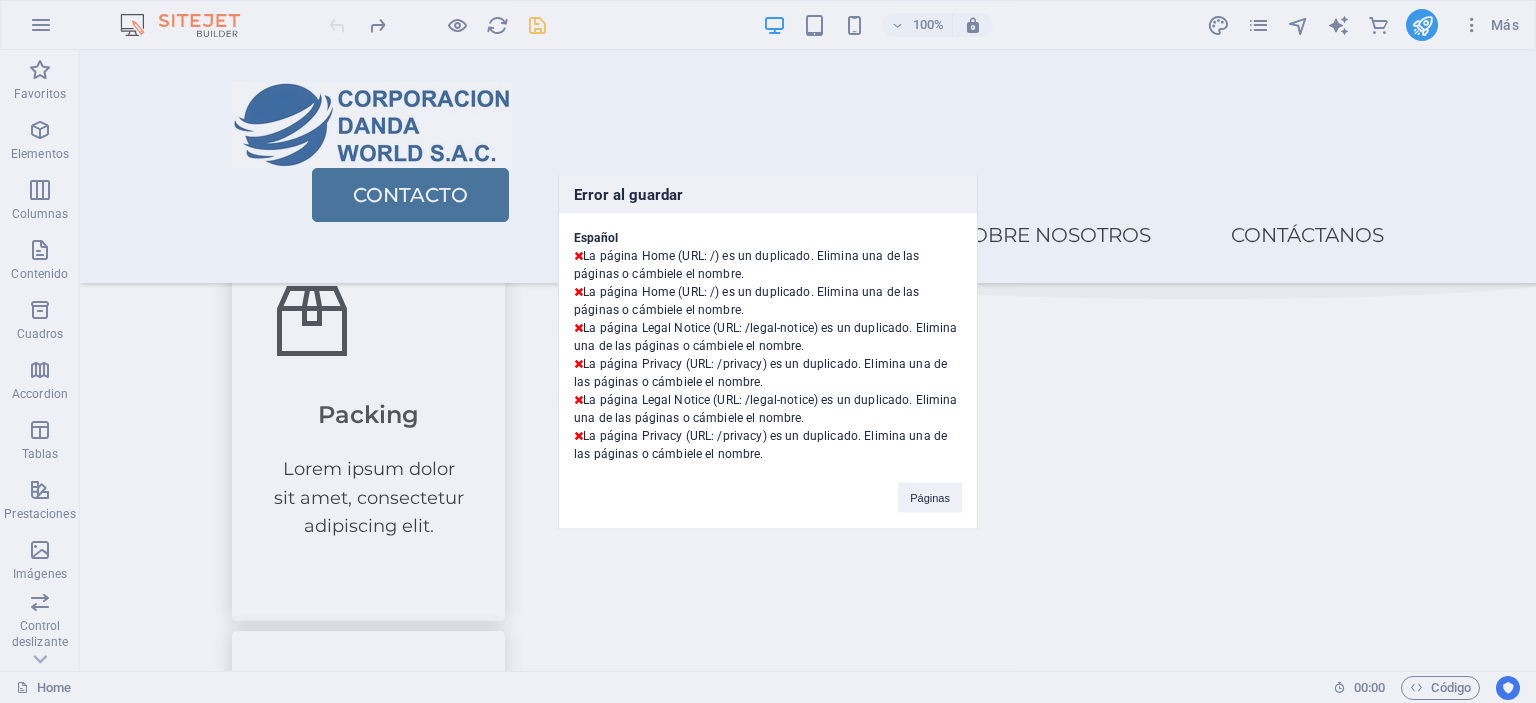 scroll, scrollTop: 1400, scrollLeft: 0, axis: vertical 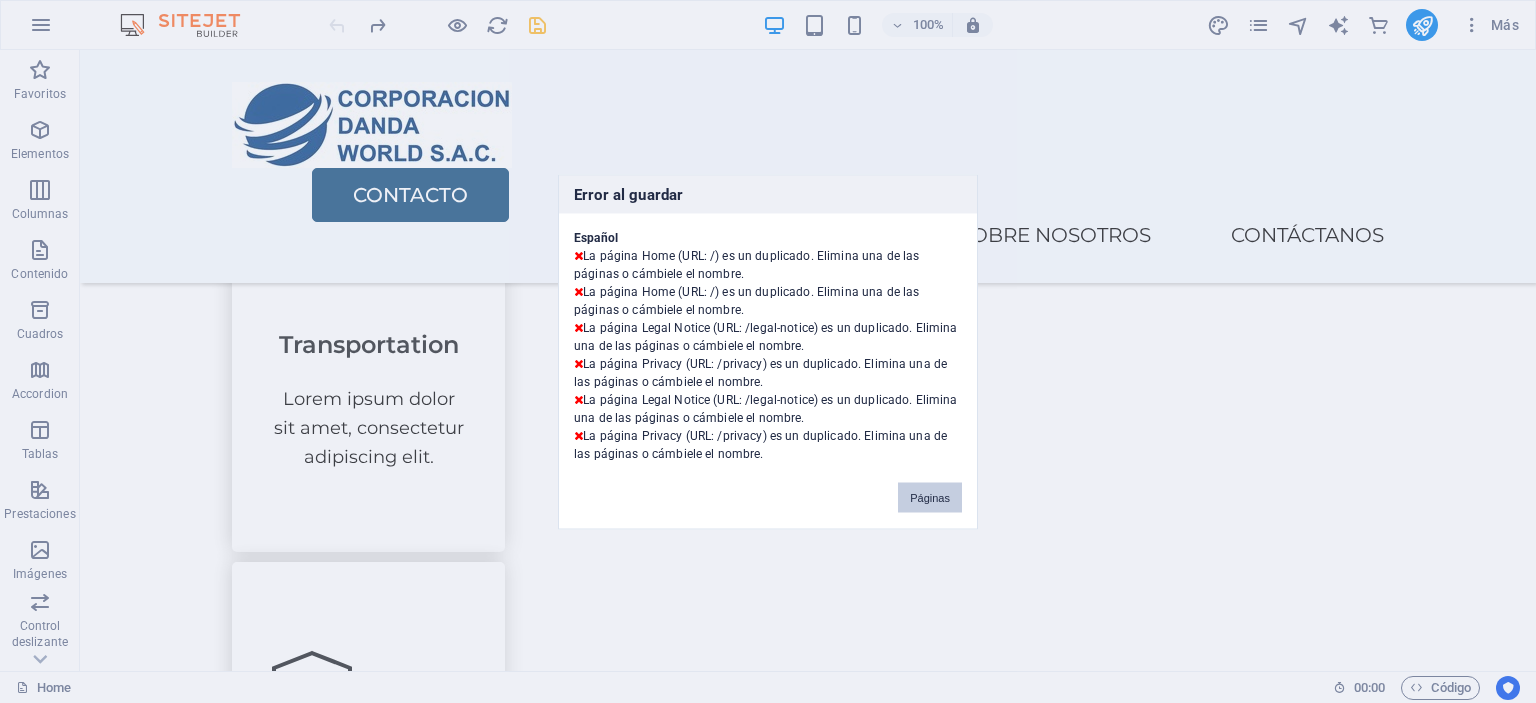 click on "Páginas" at bounding box center [930, 497] 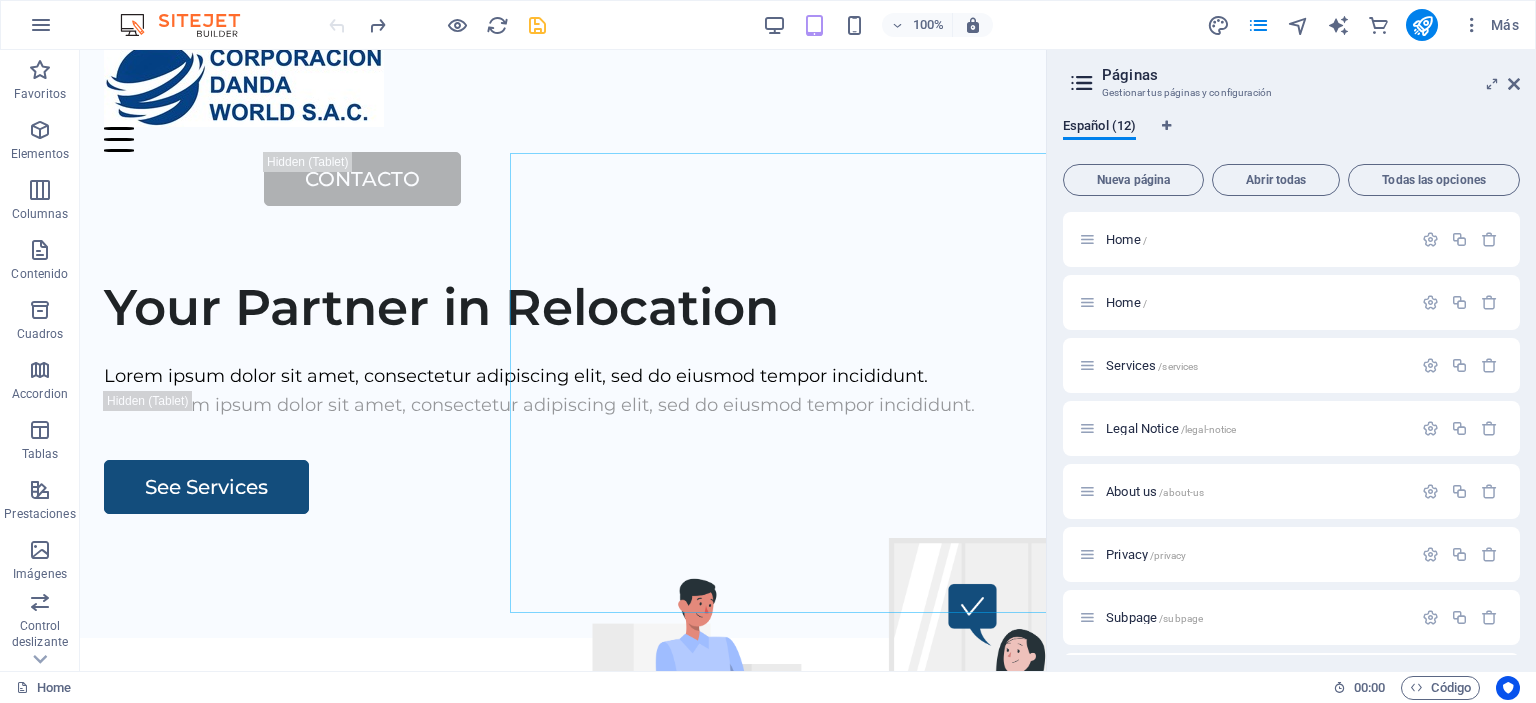 scroll, scrollTop: 0, scrollLeft: 0, axis: both 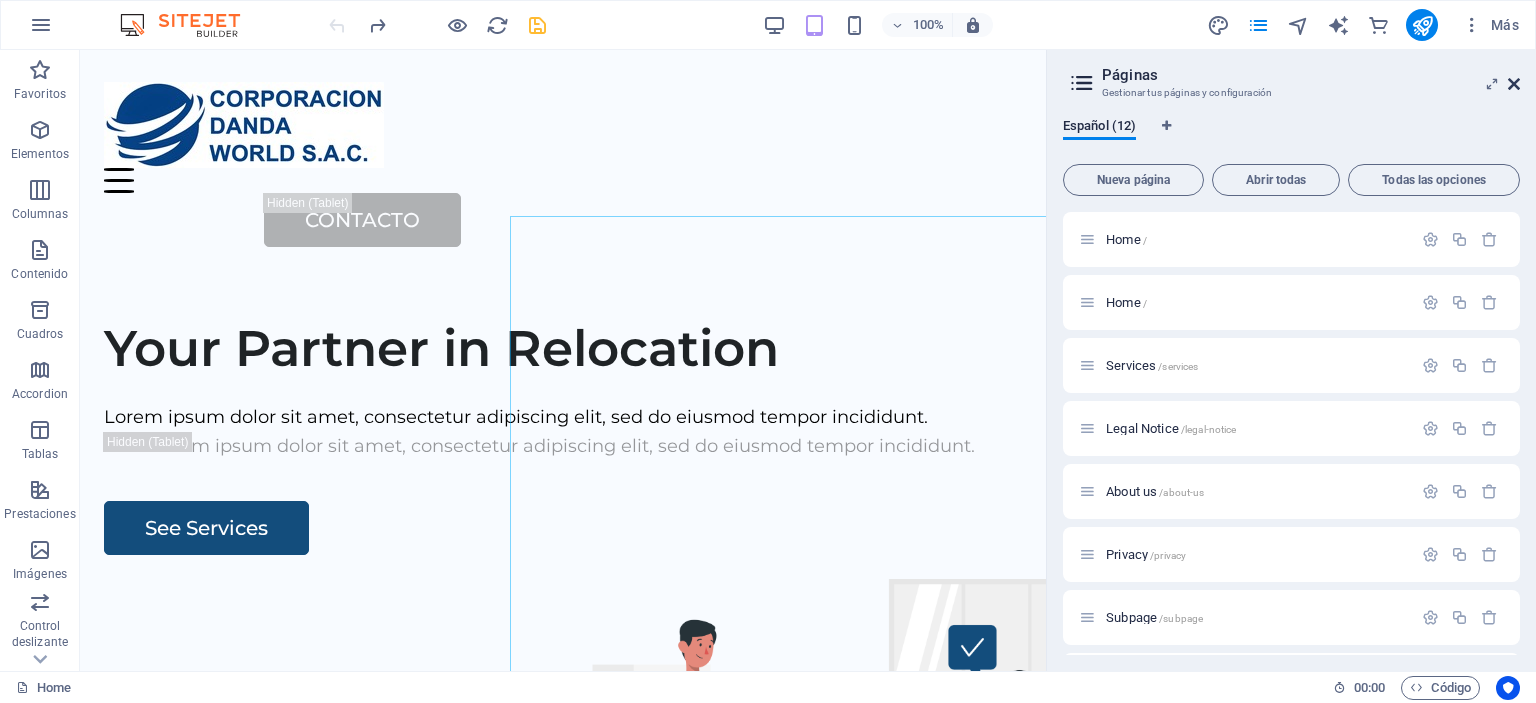 click at bounding box center [1514, 84] 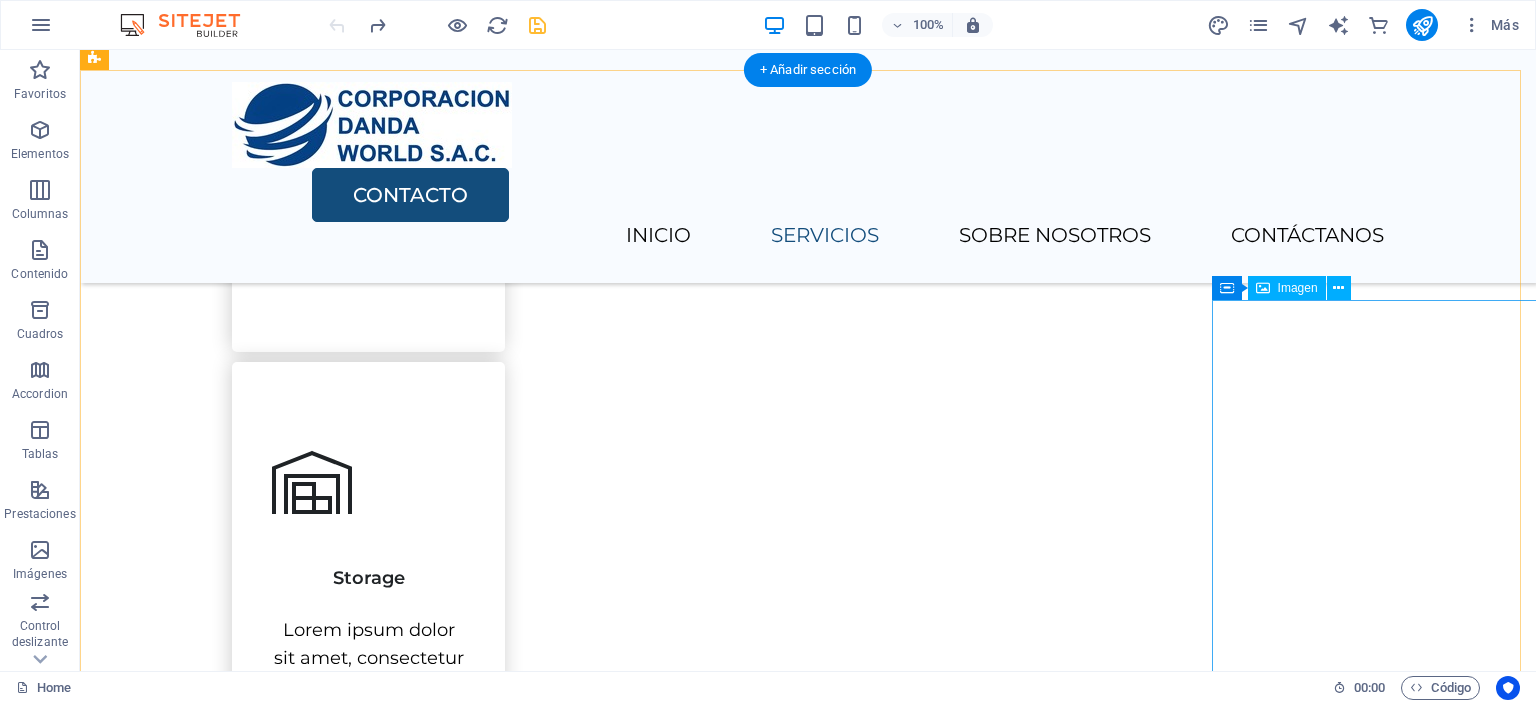 drag, startPoint x: 1226, startPoint y: 424, endPoint x: 1214, endPoint y: 435, distance: 16.27882 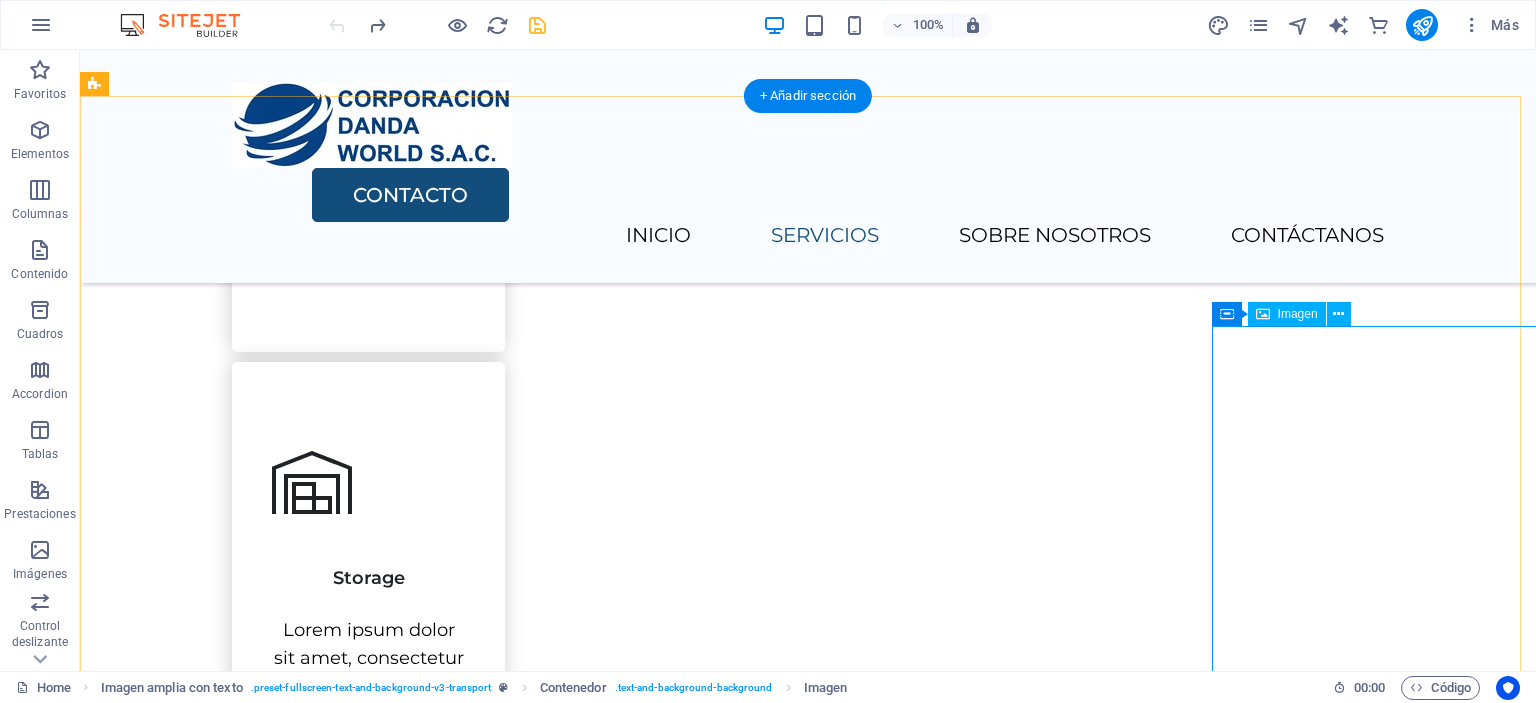 scroll, scrollTop: 1500, scrollLeft: 0, axis: vertical 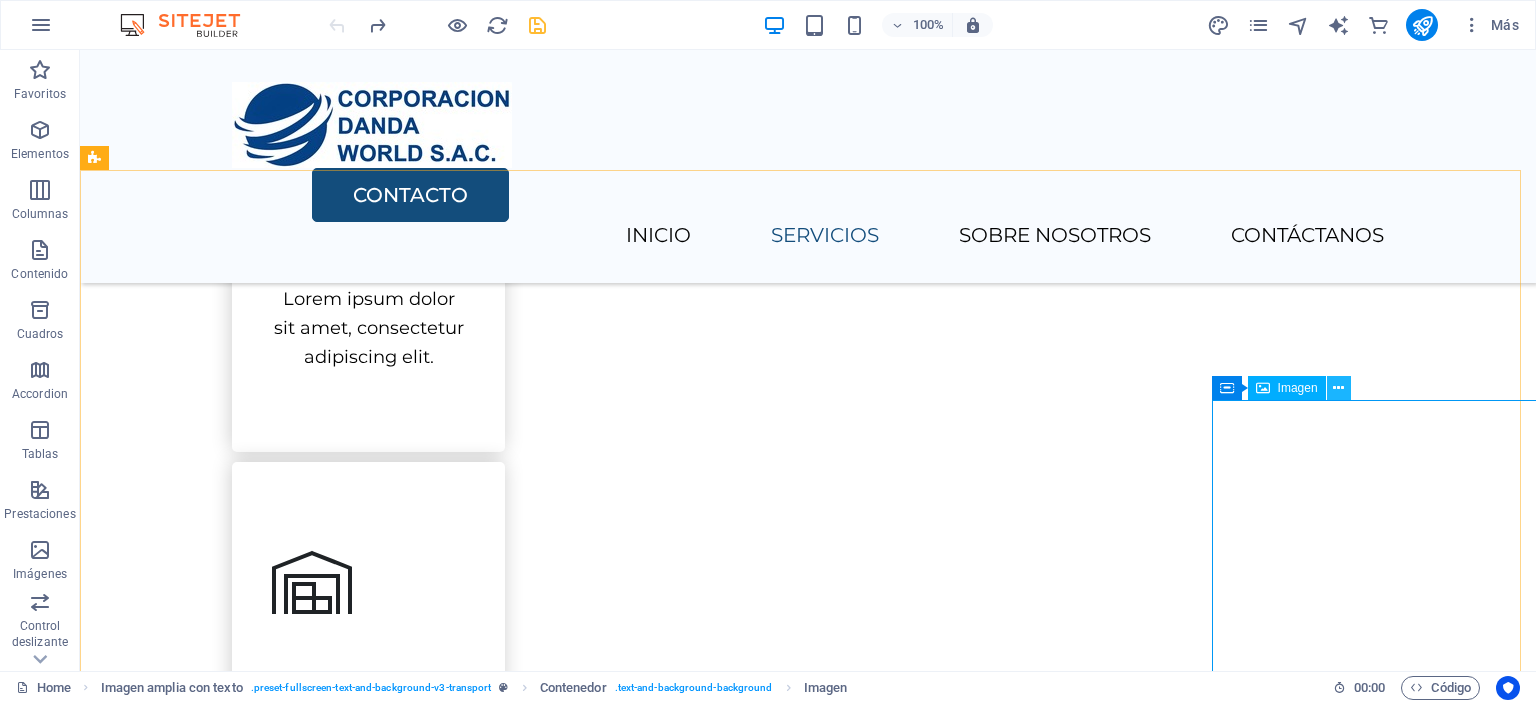 click at bounding box center [1338, 388] 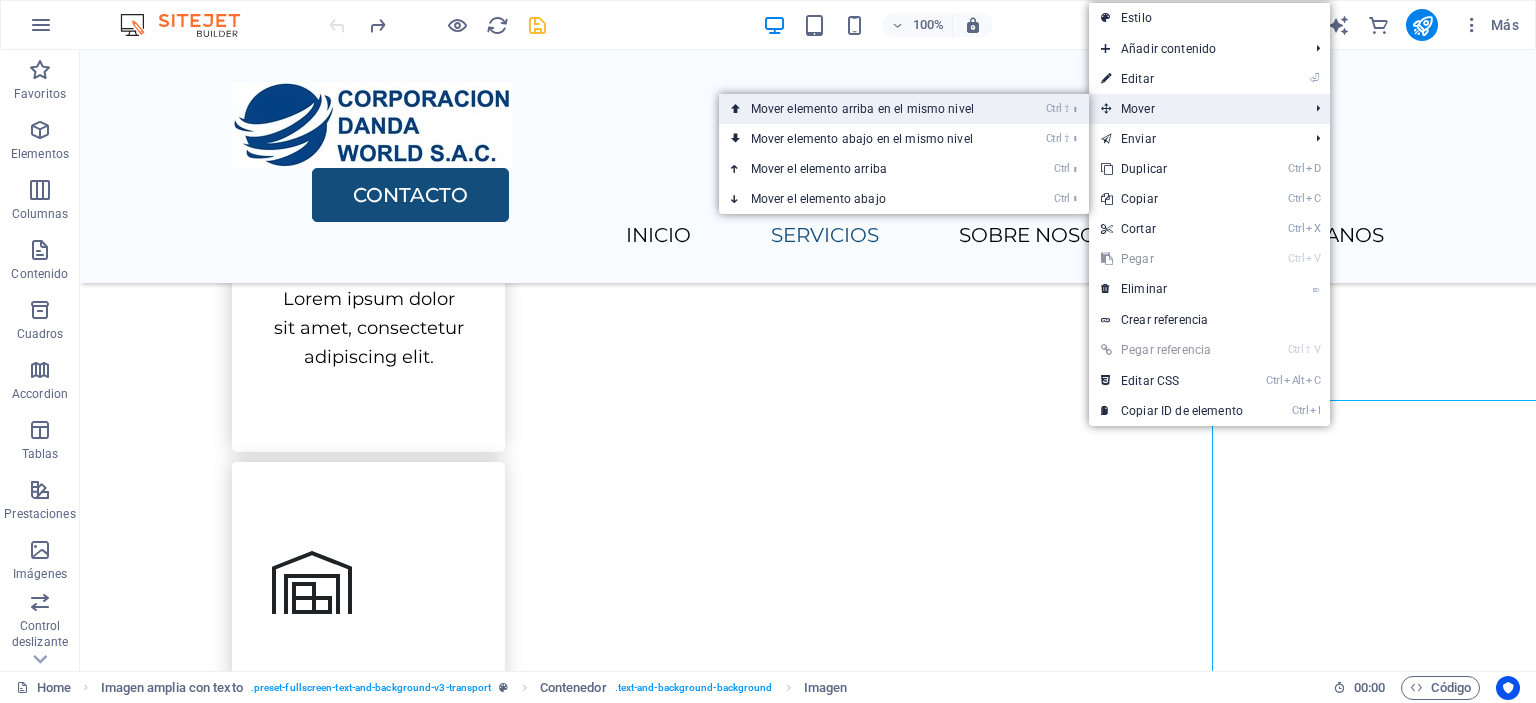 click on "Ctrl ⇧ ⬆  Mover elemento arriba en el mismo nivel" at bounding box center [866, 109] 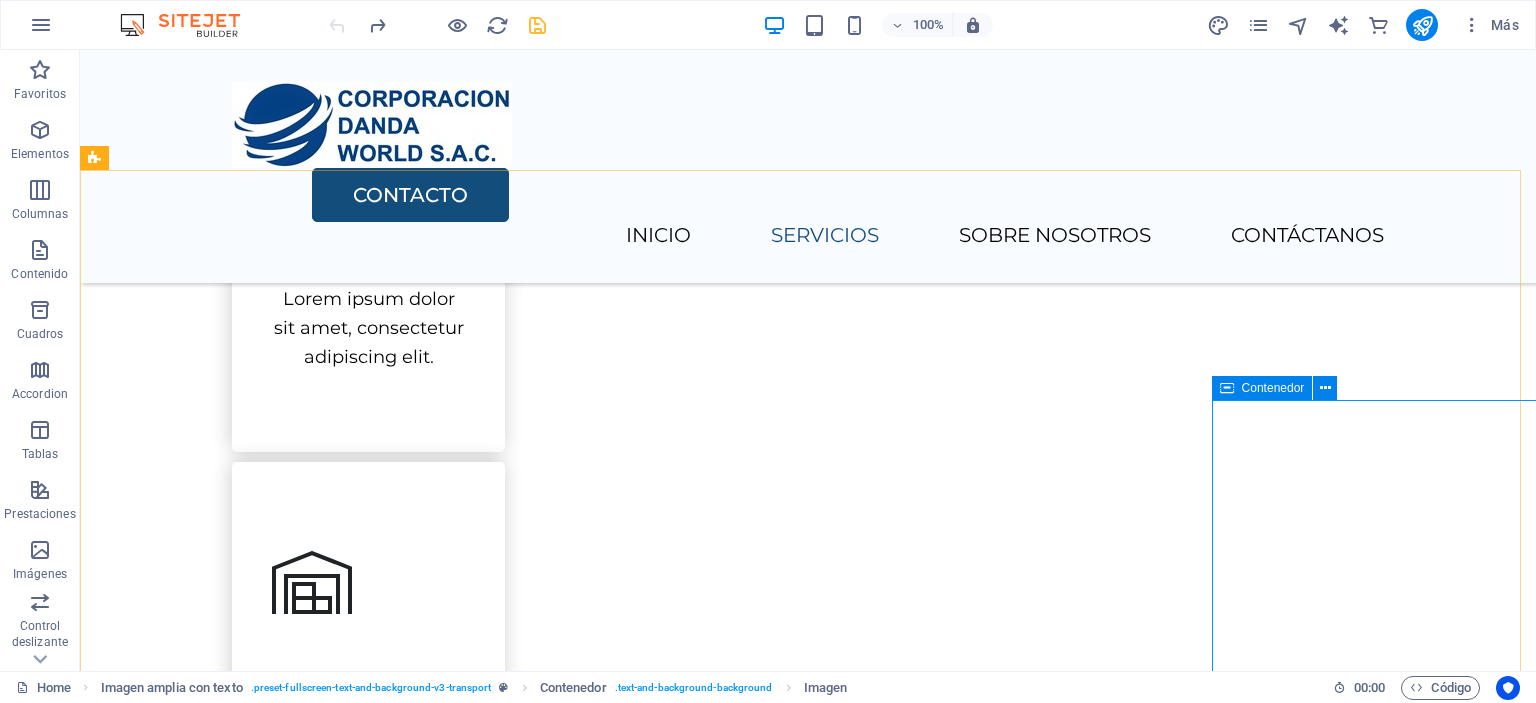 click at bounding box center [1227, 388] 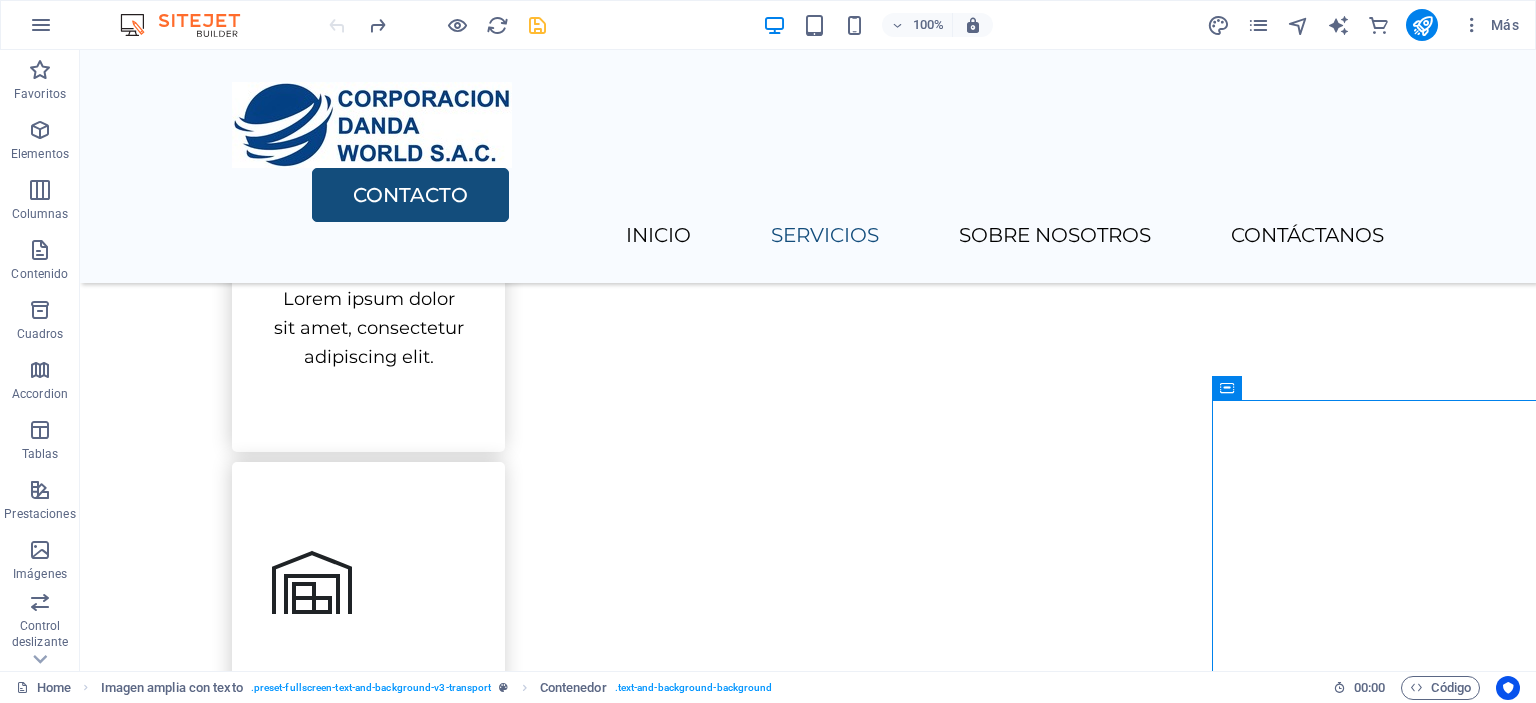 drag, startPoint x: 555, startPoint y: 23, endPoint x: 543, endPoint y: 23, distance: 12 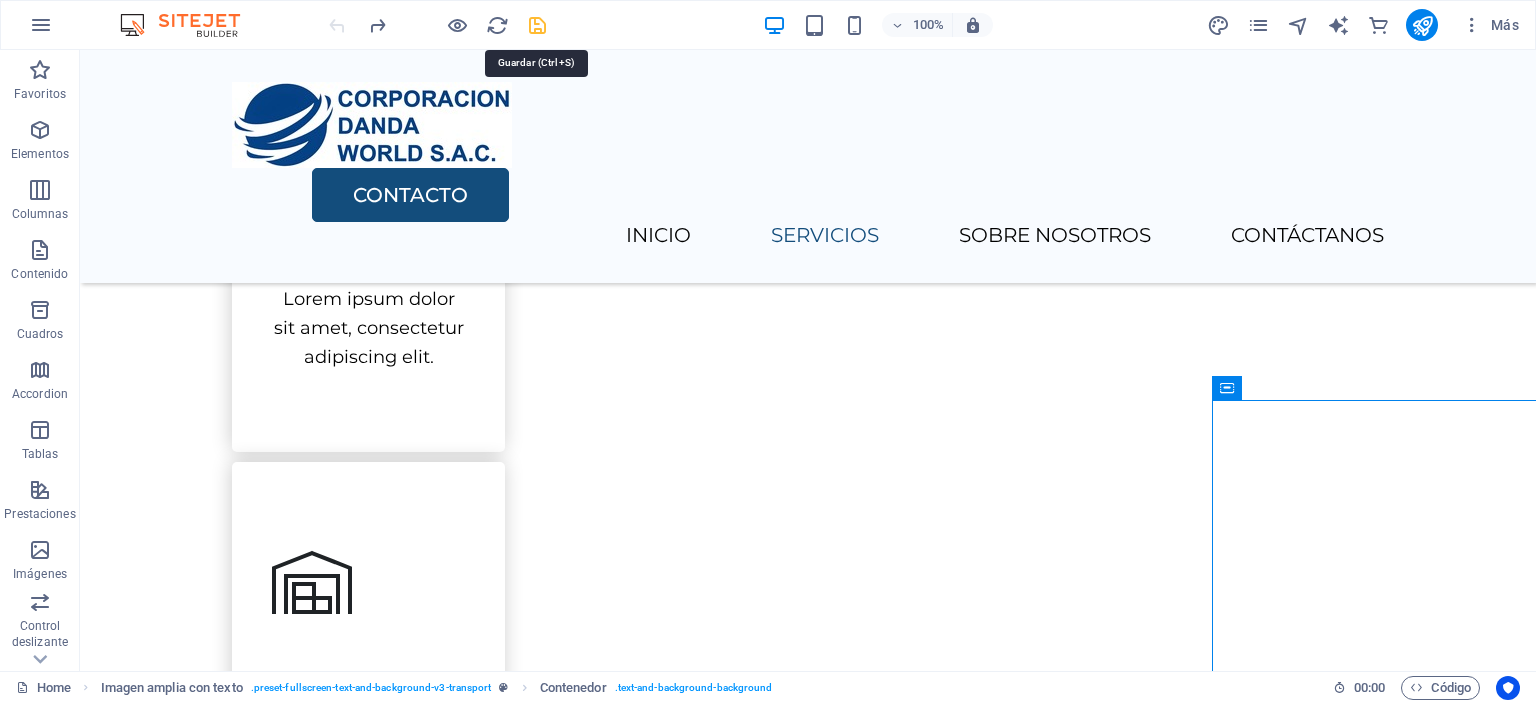 click at bounding box center [537, 25] 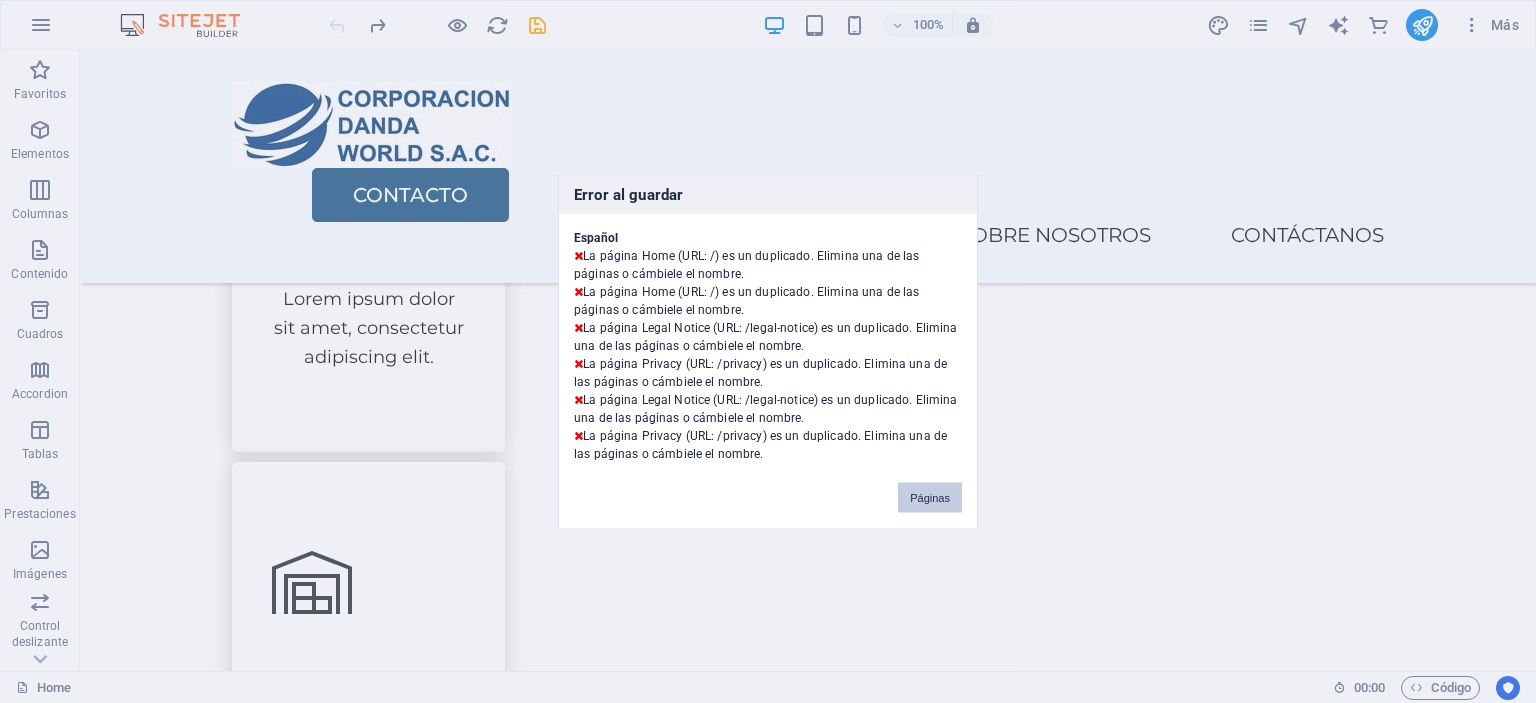 click on "Páginas" at bounding box center [930, 497] 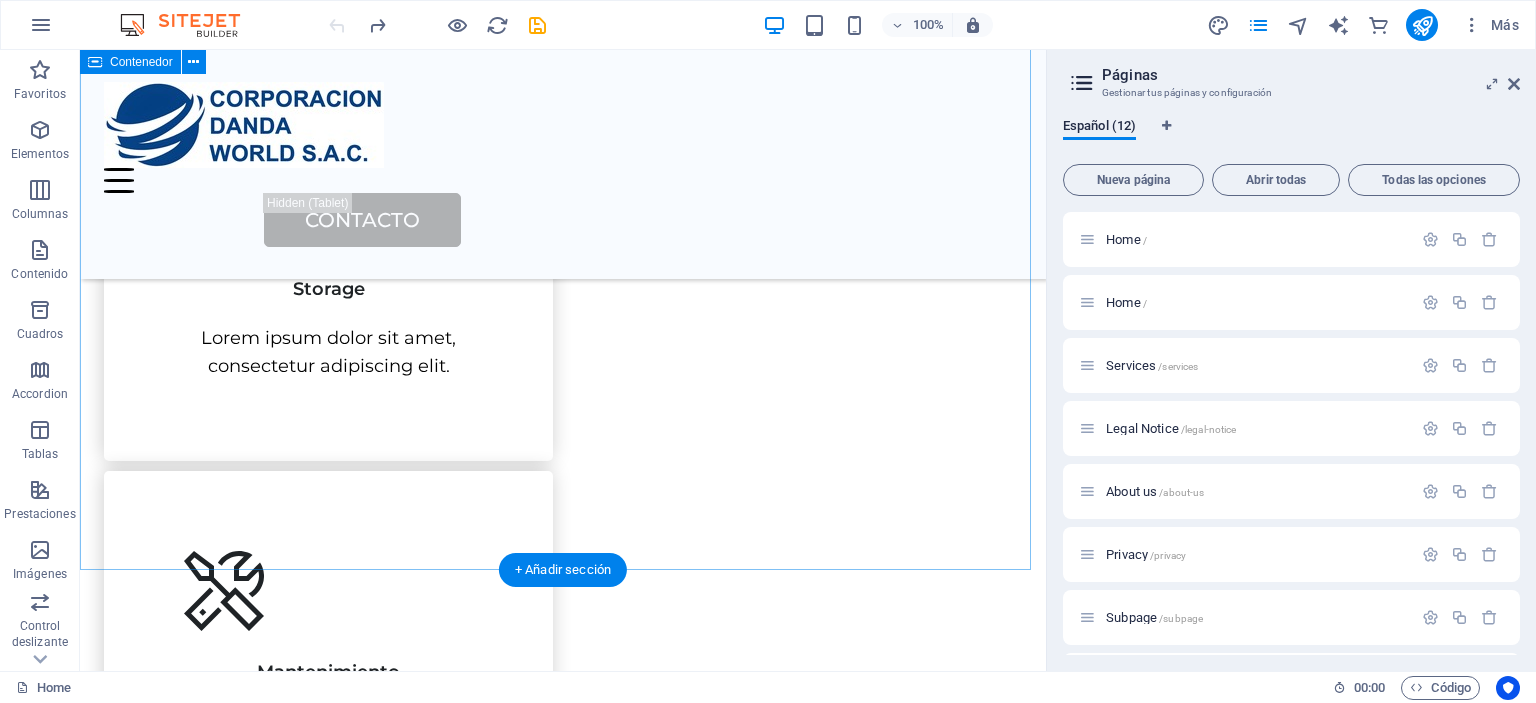 scroll, scrollTop: 1394, scrollLeft: 0, axis: vertical 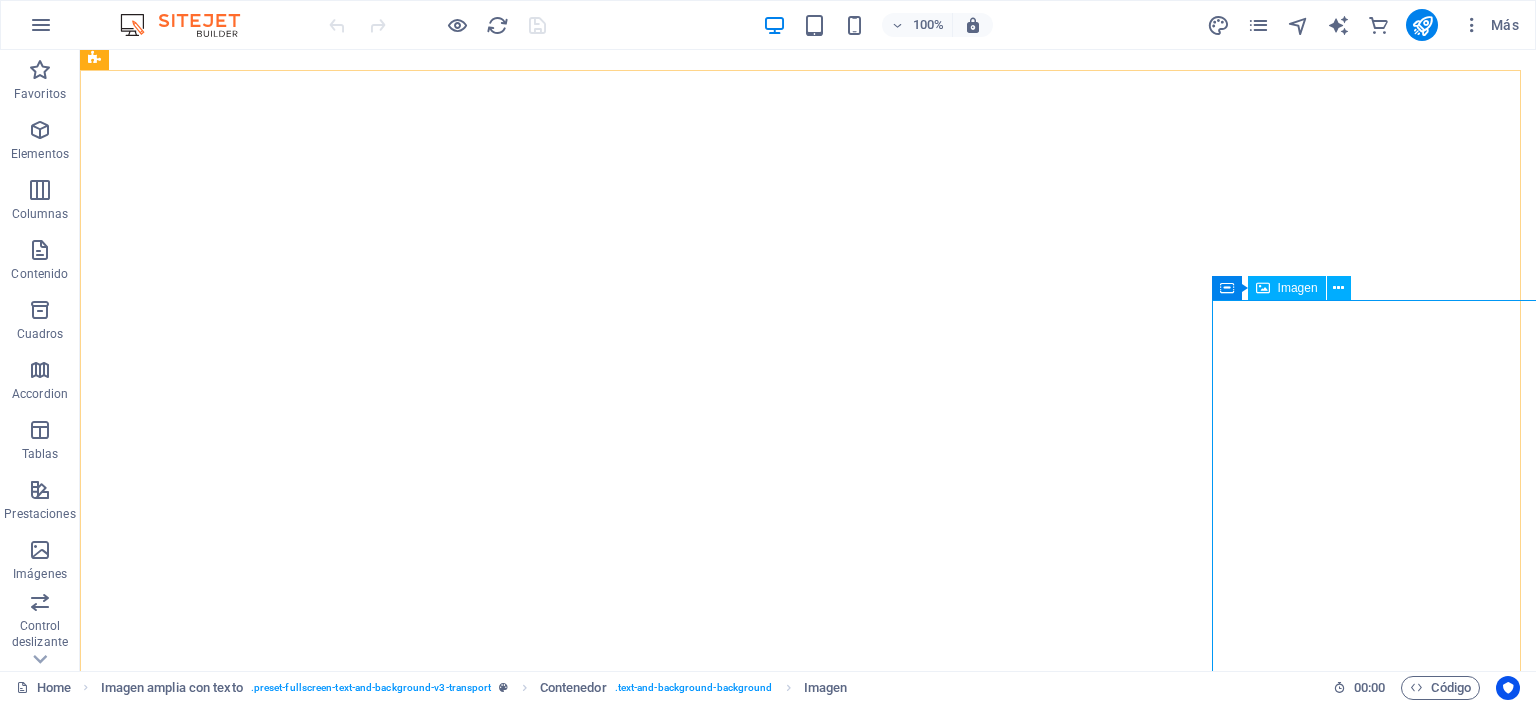 click on "Imagen" at bounding box center (1298, 288) 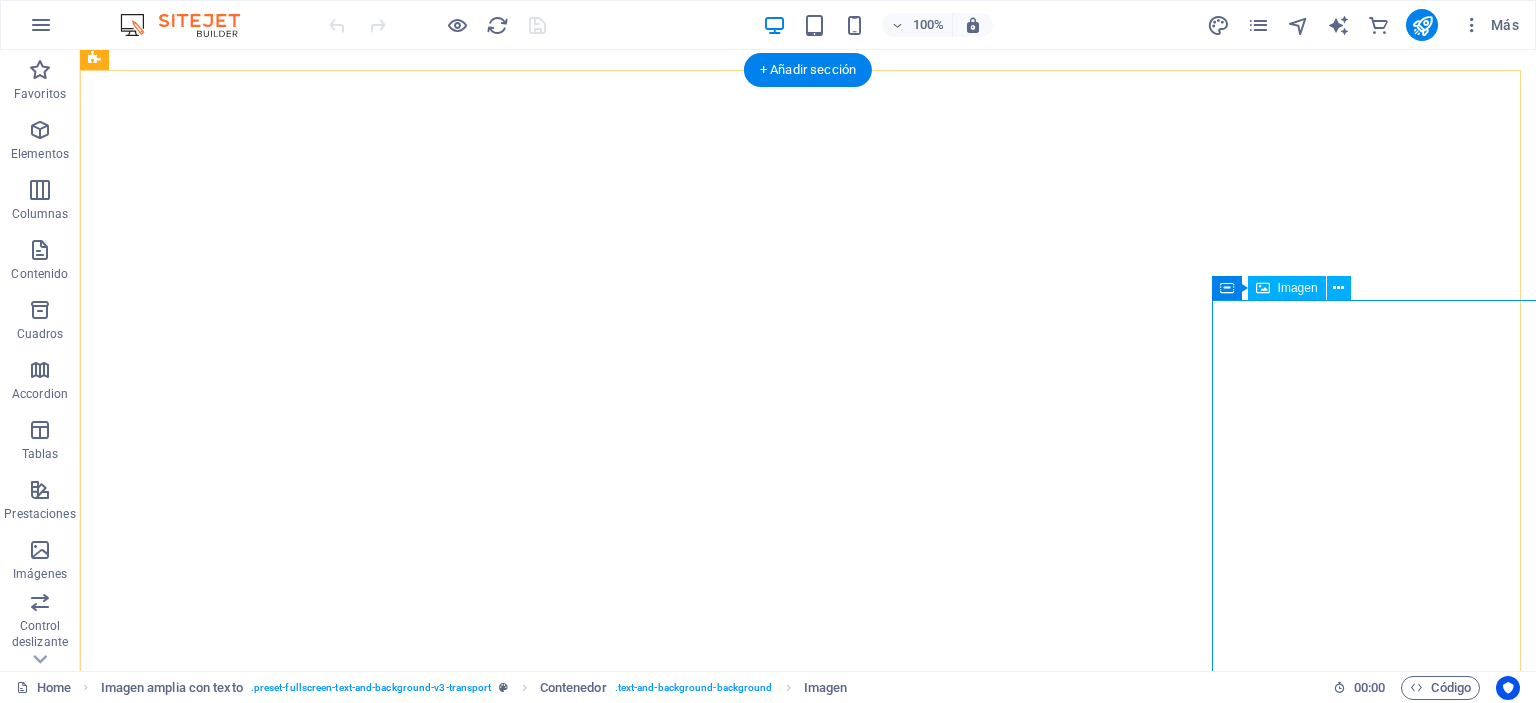 select on "px" 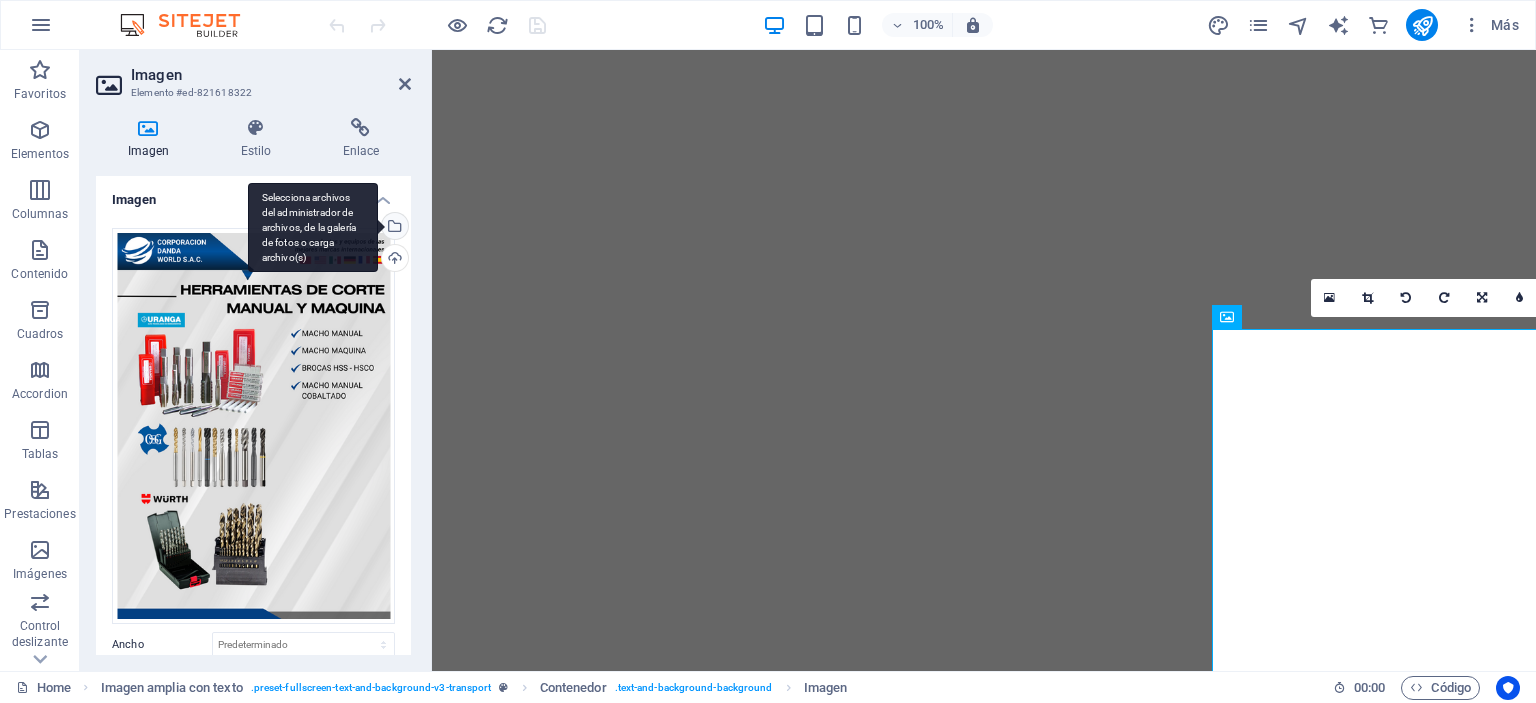click on "Selecciona archivos del administrador de archivos, de la galería de fotos o carga archivo(s)" at bounding box center [393, 228] 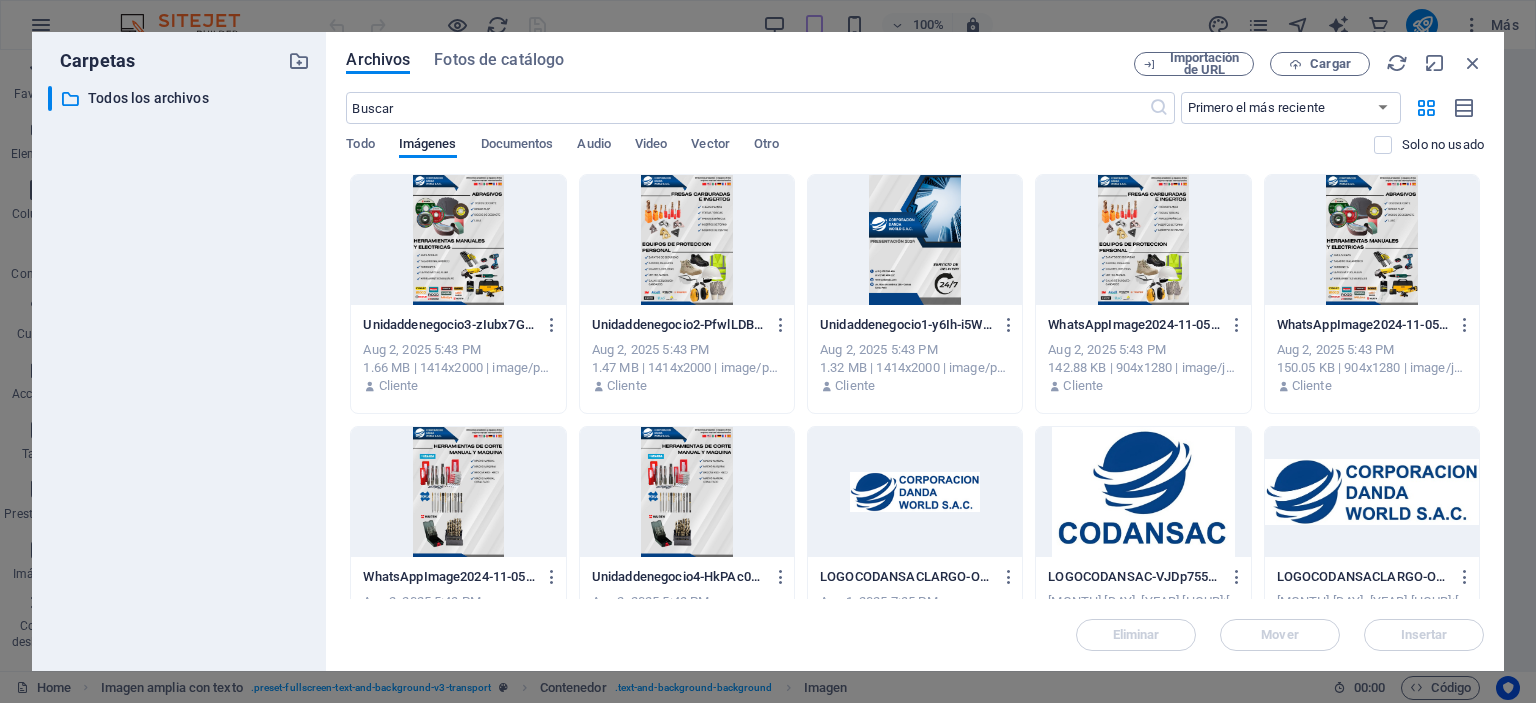 click at bounding box center (1143, 492) 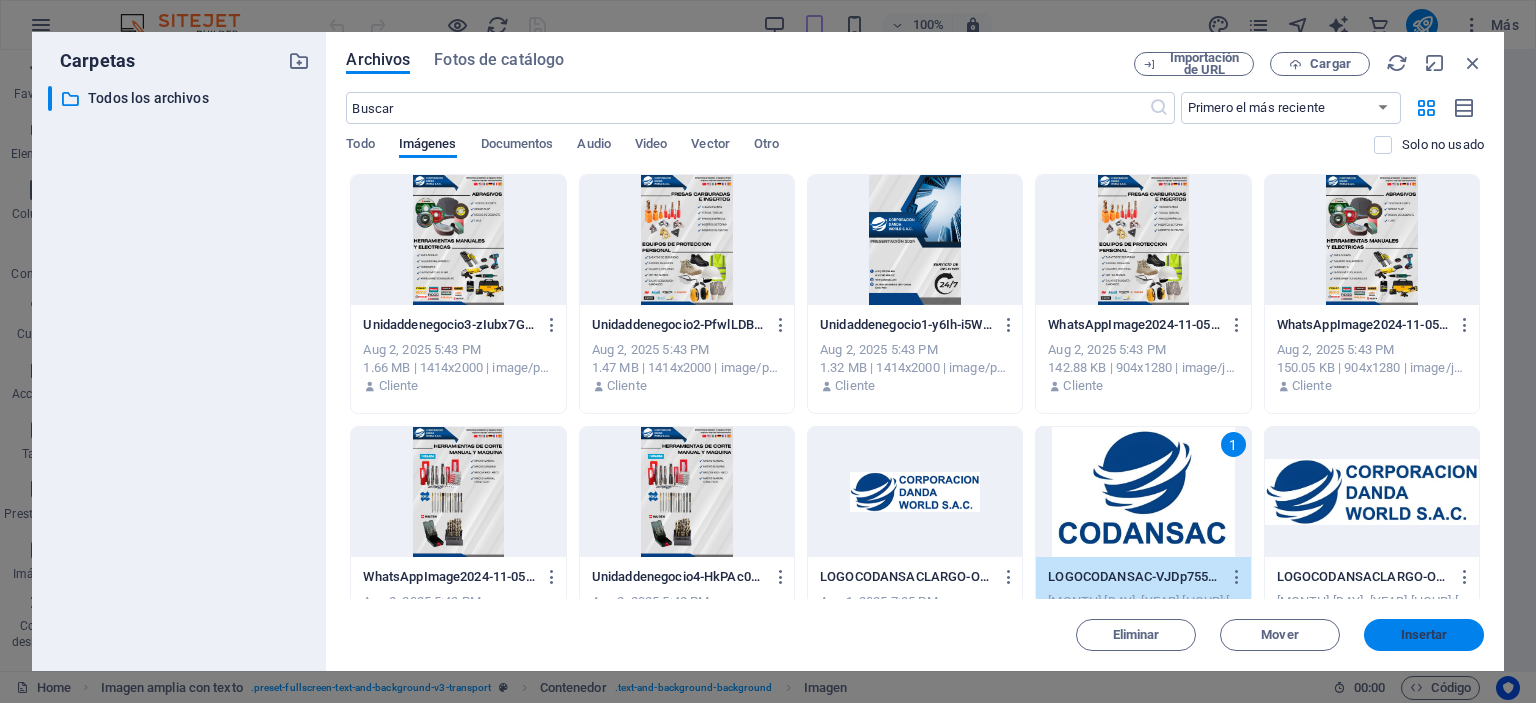 click on "Insertar" at bounding box center [1424, 635] 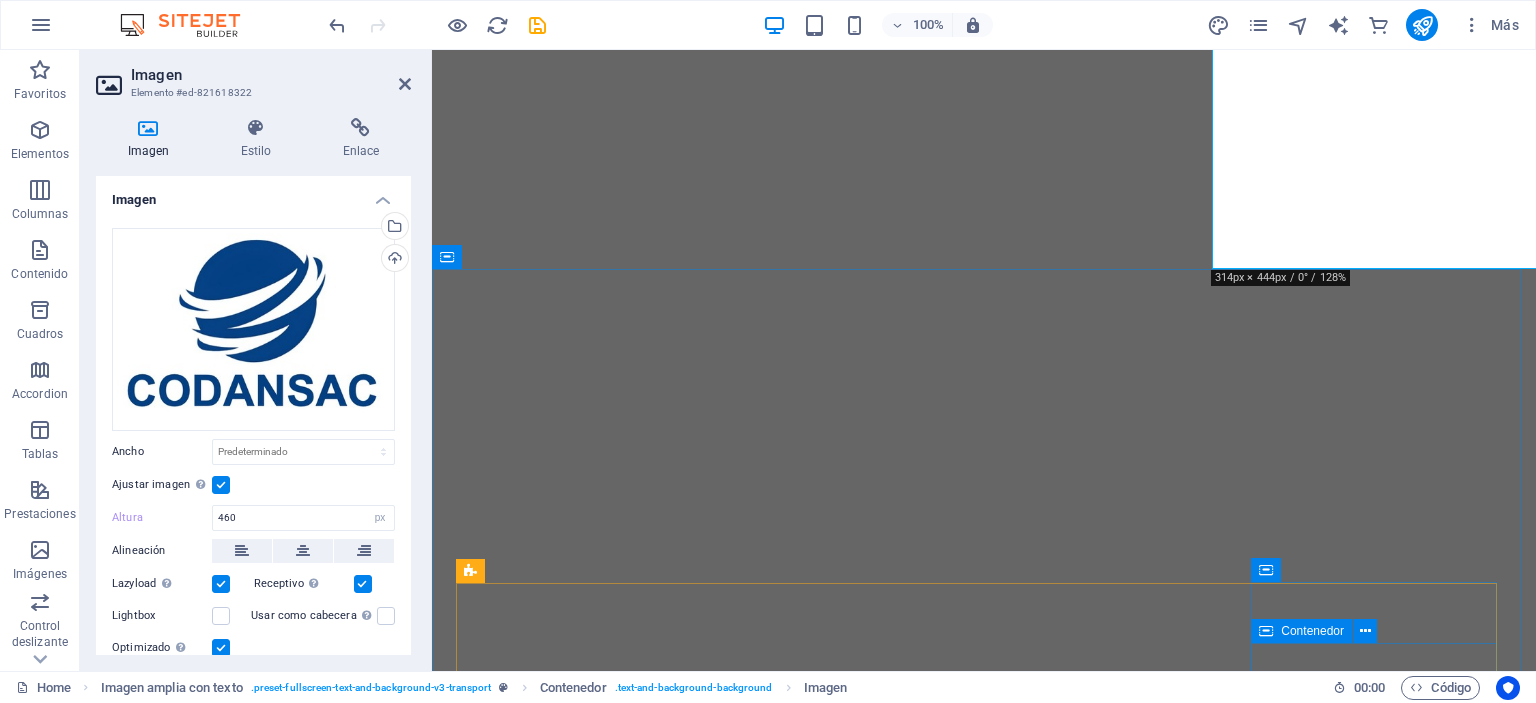 type on "570" 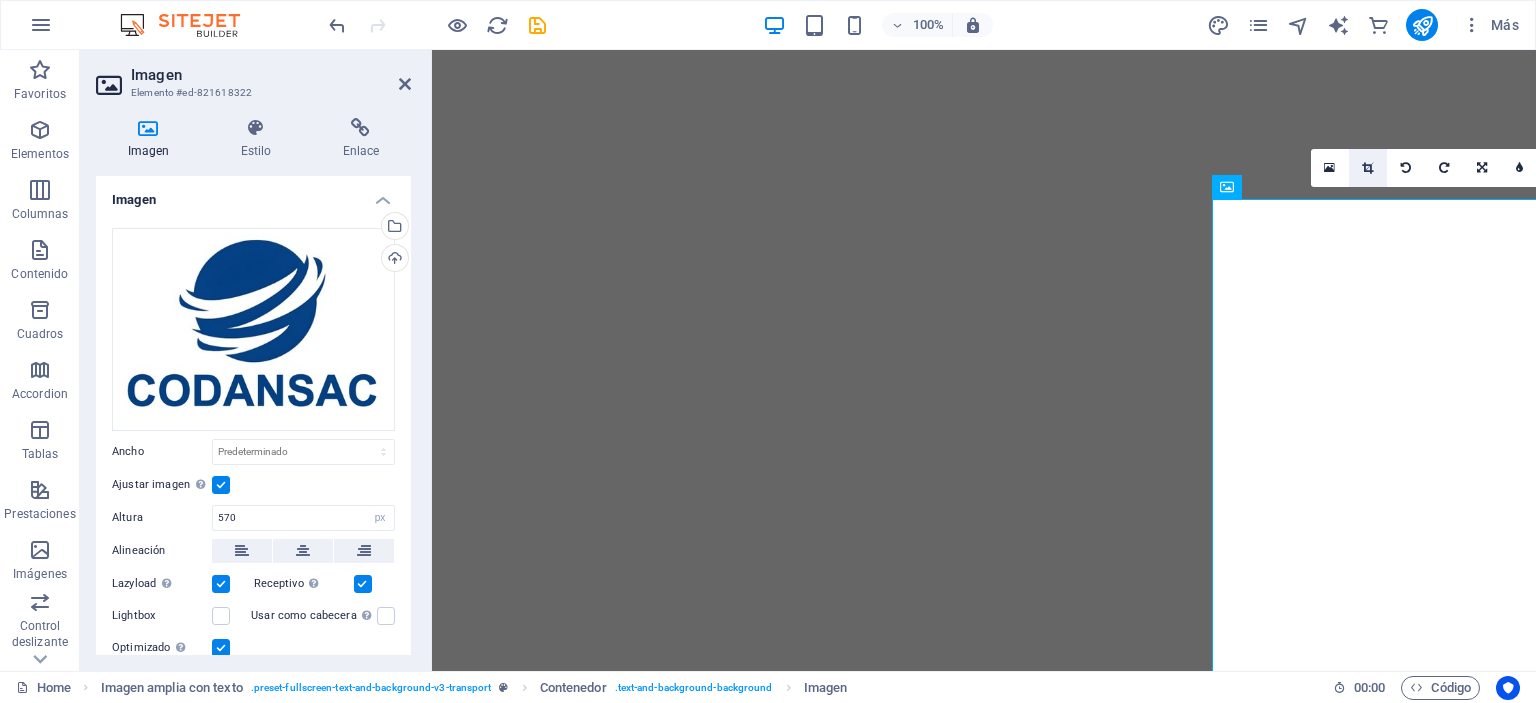 click at bounding box center [1367, 168] 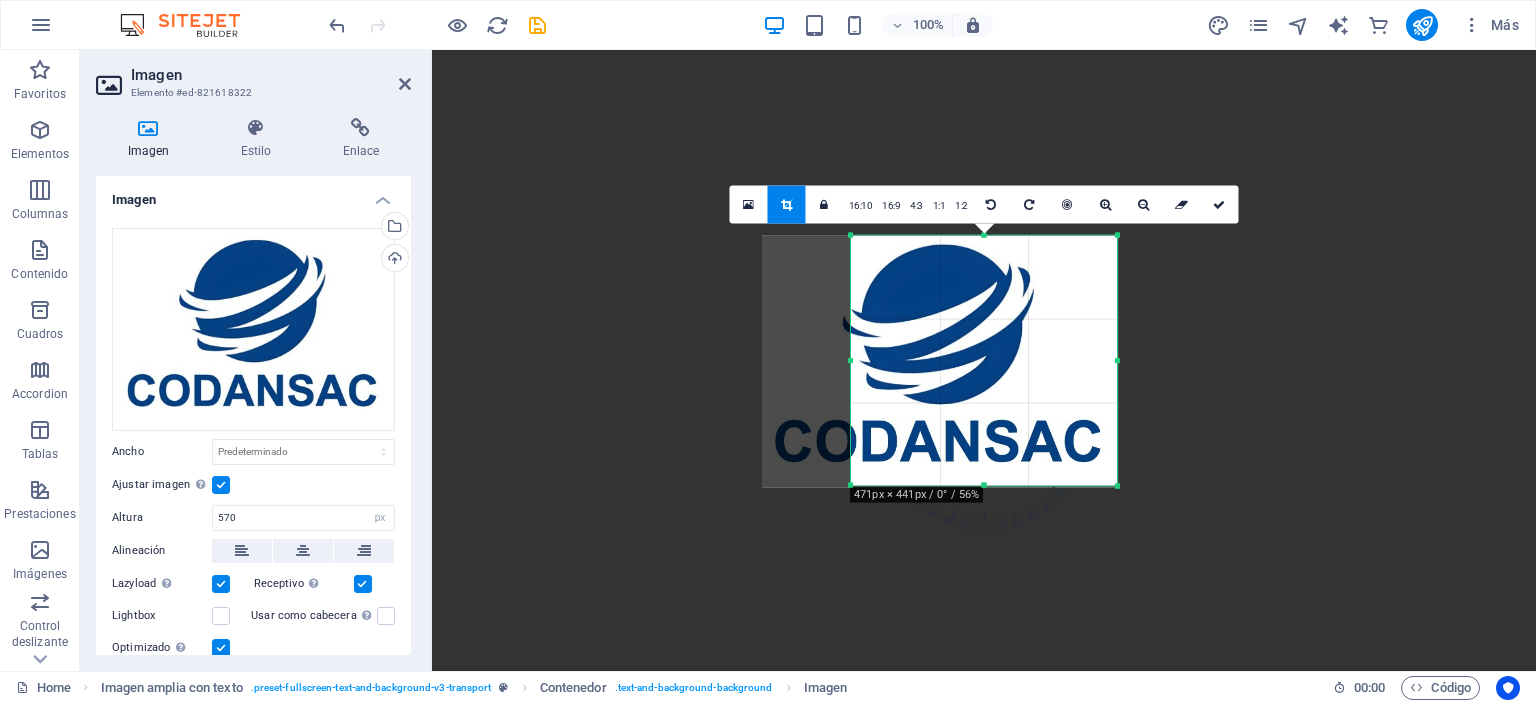 drag, startPoint x: 1070, startPoint y: 359, endPoint x: 1162, endPoint y: 353, distance: 92.19544 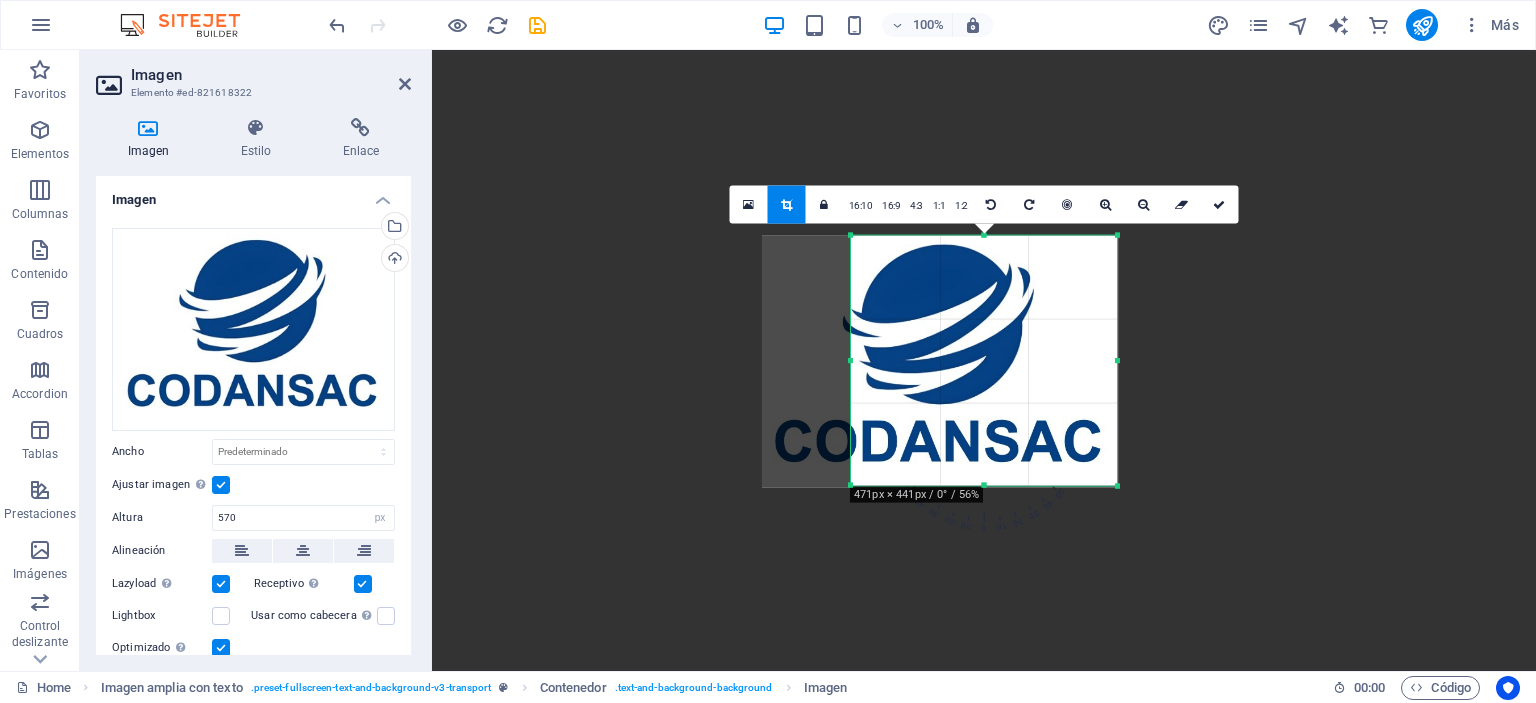 click on "H1   Imagen amplia con texto   Contenedor   Contenedor   Imagen   Contenedor   Contenedor   H2   Texto   Contenedor   Cuadros   Contenedor   Texto   Contenedor   Separador   Texto   Imagen amplia con texto   Contenedor   Imagen   Contenedor   Barra de menús   Contenedor   Contenedor   Planes   Contenedor 180 170 160 150 140 130 120 110 100 90 80 70 60 50 40 30 20 10 0 -10 -20 -30 -40 -50 -60 -70 -80 -90 -100 -110 -120 -130 -140 -150 -160 -170 471px × 441px / 0° / 56% 16:10 16:9 4:3 1:1 1:2 0   Separador   H2   Texto   Separador   Contenedor   Contenedor   Texto   Contenedor   Contenedor   Contenedor   Texto   Contenedor   Contenedor   Contenedor   Contenedor   Texto   Texto   Contenedor   Texto   Contenedor   Botón   Contenedor   H2   Separador   Contenedor   Contenedor   Contenedor   Predeterminado   H2   Botón   Contenedor   Contenedor   Texto   Contenedor" at bounding box center [984, 360] 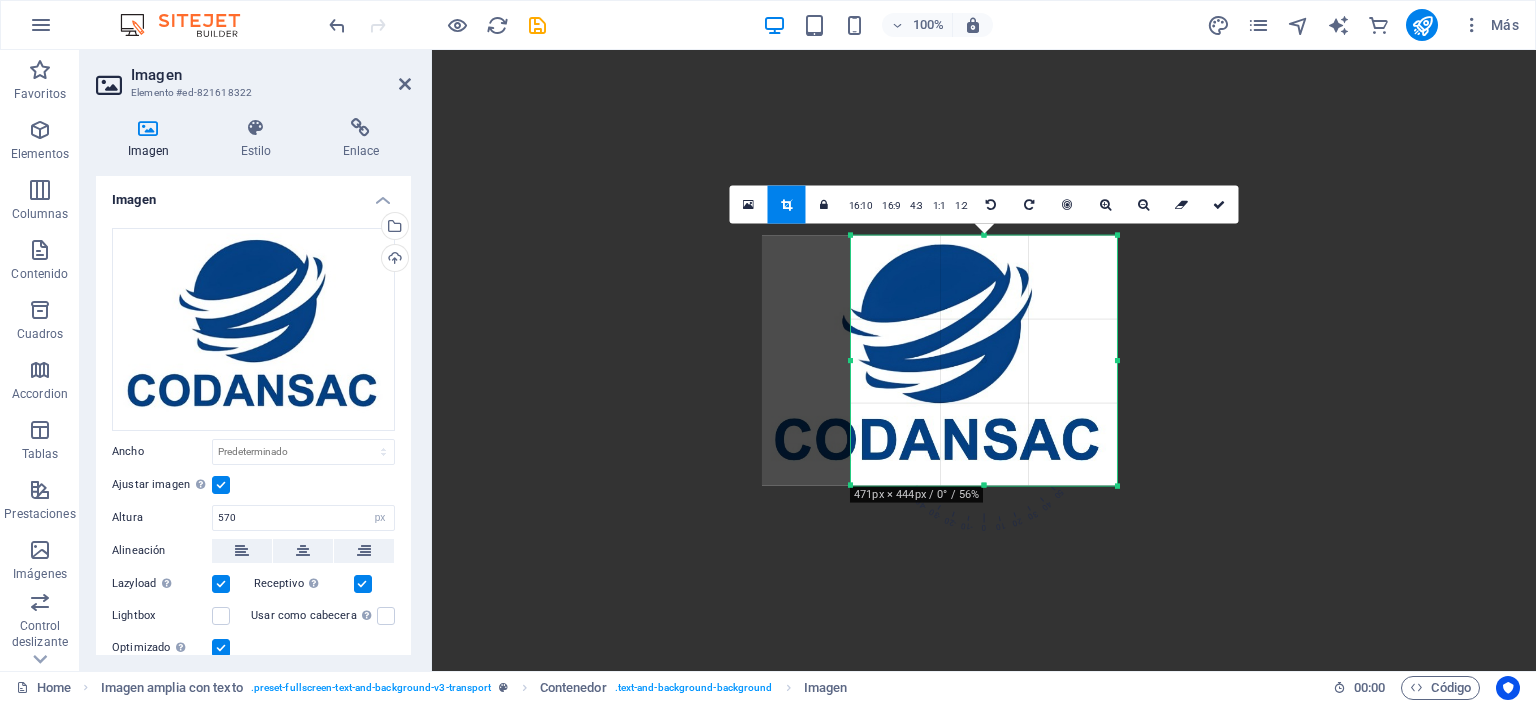 drag, startPoint x: 846, startPoint y: 359, endPoint x: 827, endPoint y: 365, distance: 19.924858 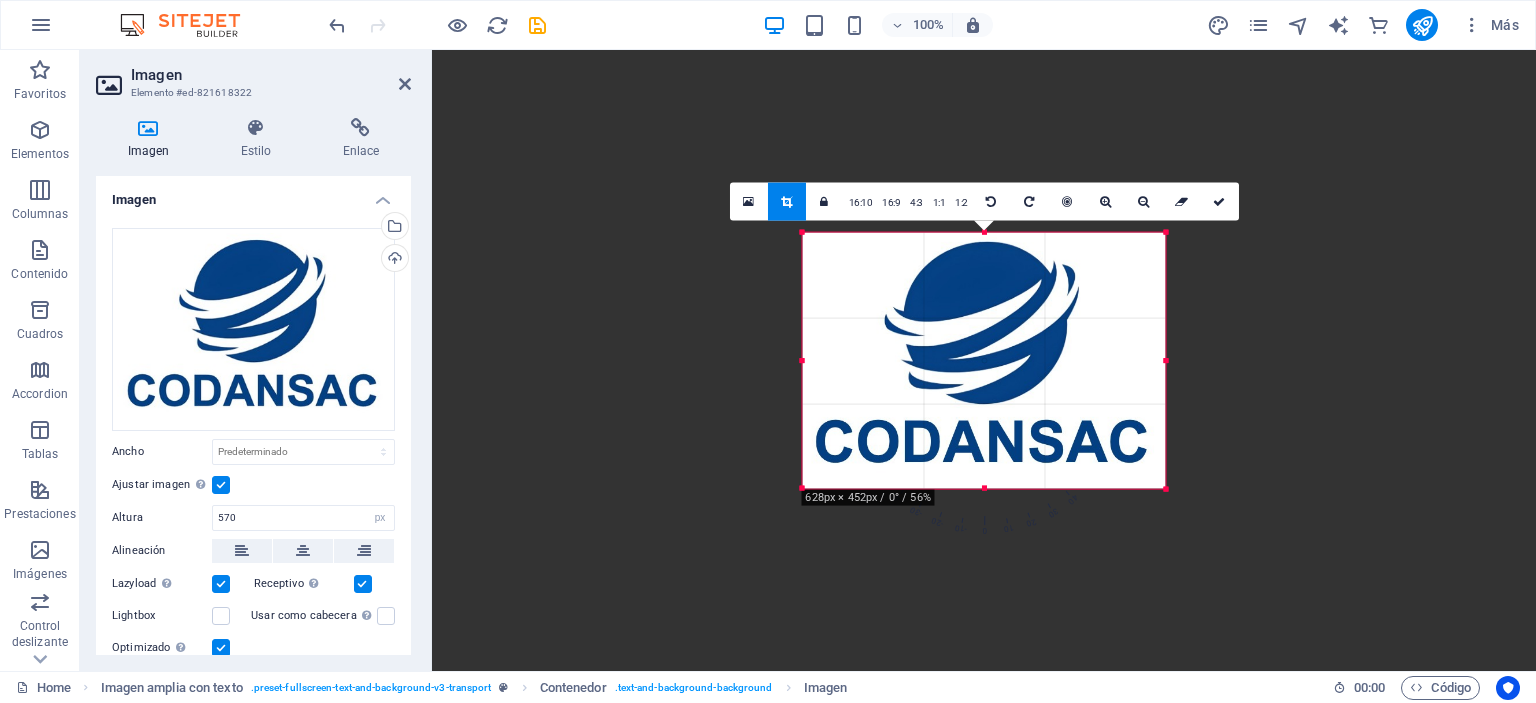 drag, startPoint x: 850, startPoint y: 360, endPoint x: 753, endPoint y: 367, distance: 97.25225 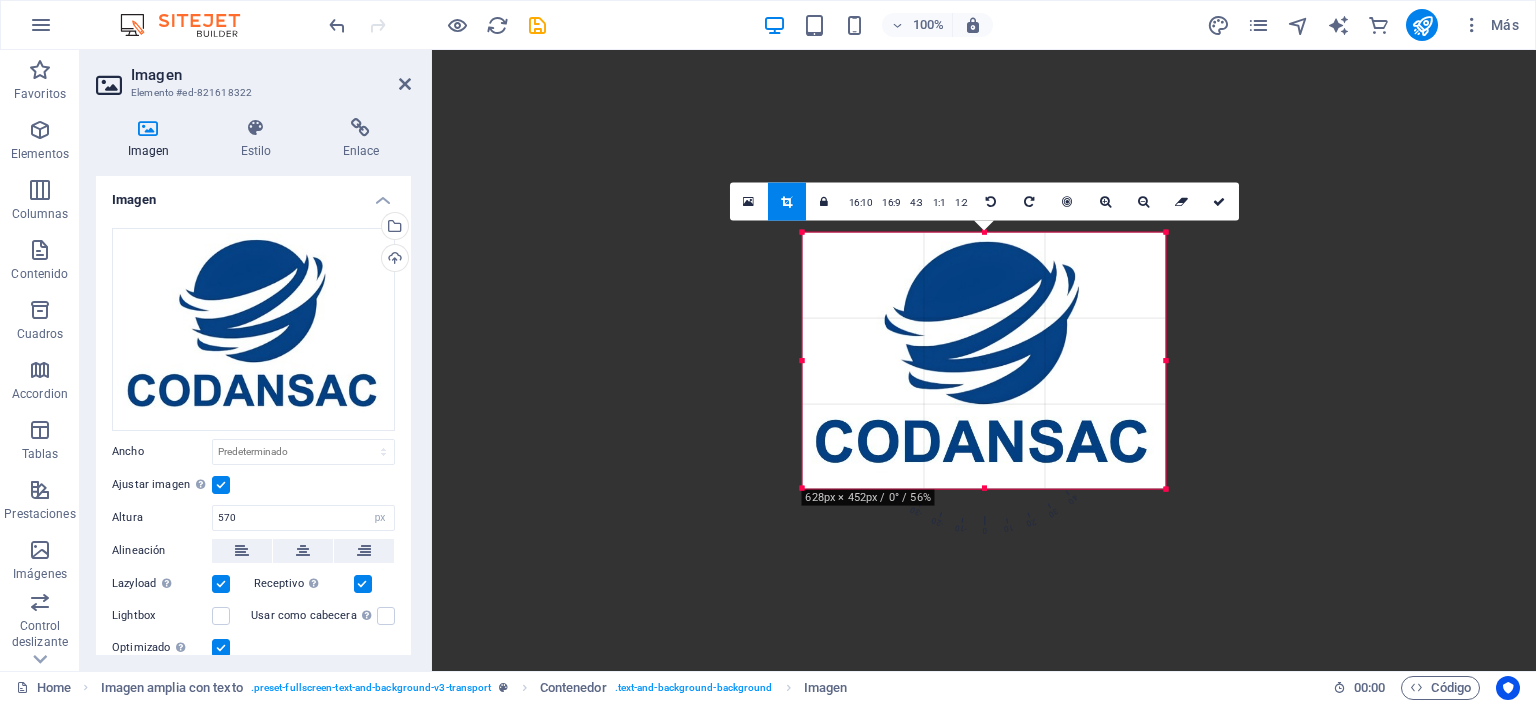 click on "Arrastra aquí para reemplazar el contenido existente. Si quieres crear un elemento nuevo, pulsa “Ctrl”.
H1   Imagen amplia con texto   Contenedor   Contenedor   Imagen   Contenedor   Contenedor   H2   Texto   Contenedor   Cuadros   Contenedor   Texto   Contenedor   Separador   Texto   Imagen amplia con texto   Contenedor   Imagen   Contenedor   Barra de menús   Contenedor   Contenedor   Planes   Contenedor 180 170 160 150 140 130 120 110 100 90 80 70 60 50 40 30 20 10 0 -10 -20 -30 -40 -50 -60 -70 -80 -90 -100 -110 -120 -130 -140 -150 -160 -170 628px × 452px / 0° / 56% 16:10 16:9 4:3 1:1 1:2 0   Separador   H2   Texto   Separador   Contenedor   Contenedor   Texto   Contenedor   Contenedor   Contenedor   Texto   Contenedor   Contenedor   Contenedor   Contenedor   Texto   Texto   Contenedor   Texto   Contenedor   Botón   Contenedor   H2   Separador   Contenedor   Contenedor   Contenedor   Predeterminado   H2   Botón   Contenedor   Contenedor   Texto   Contenedor" at bounding box center (984, 360) 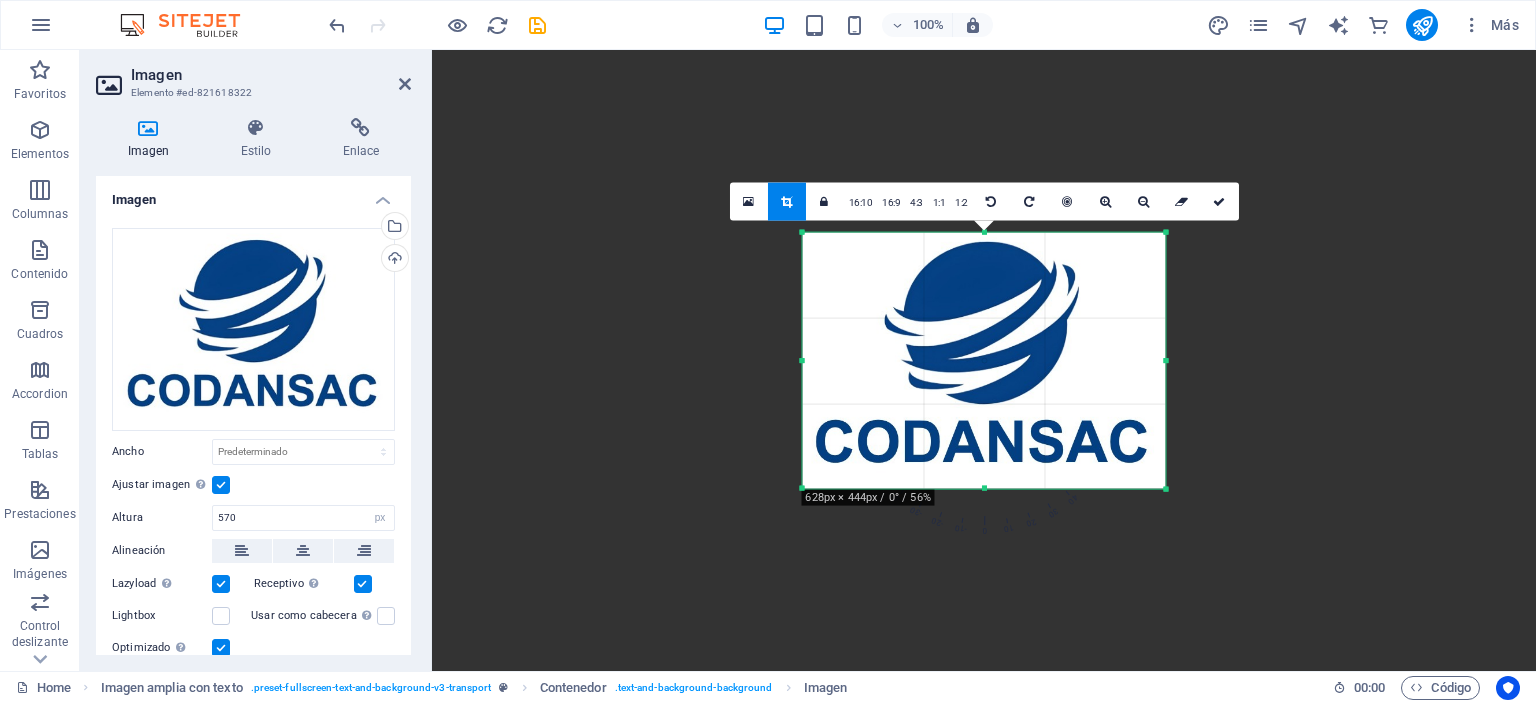 click at bounding box center [984, 1146] 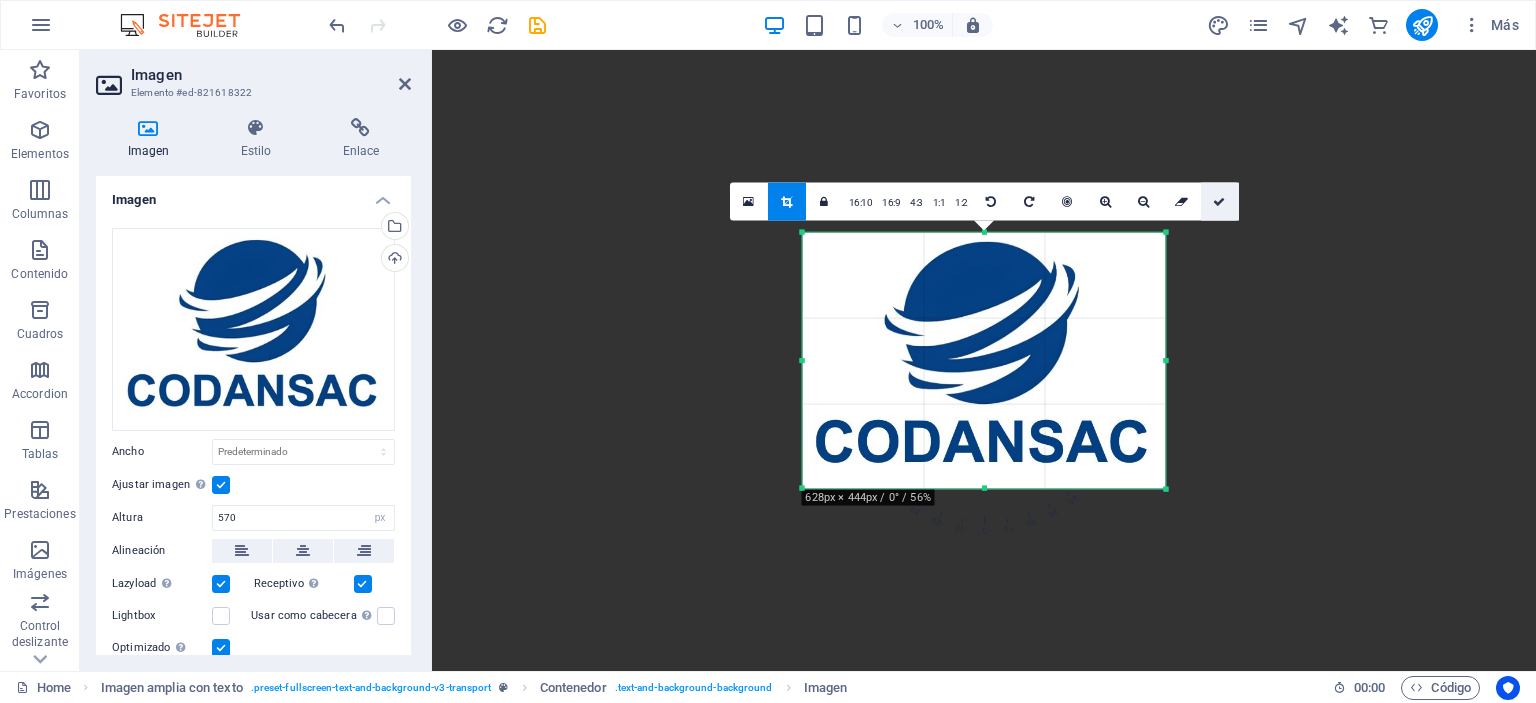 click at bounding box center (1219, 201) 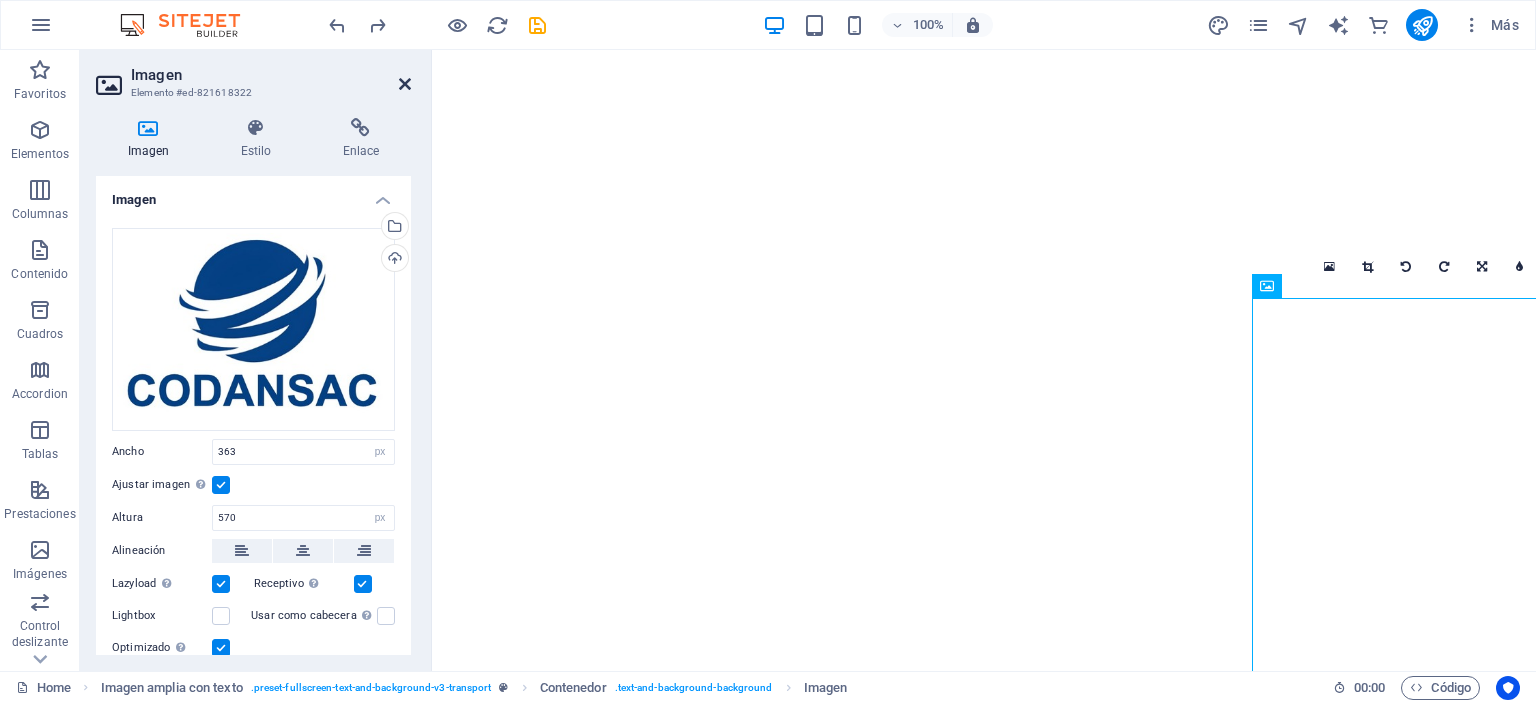 click at bounding box center (405, 84) 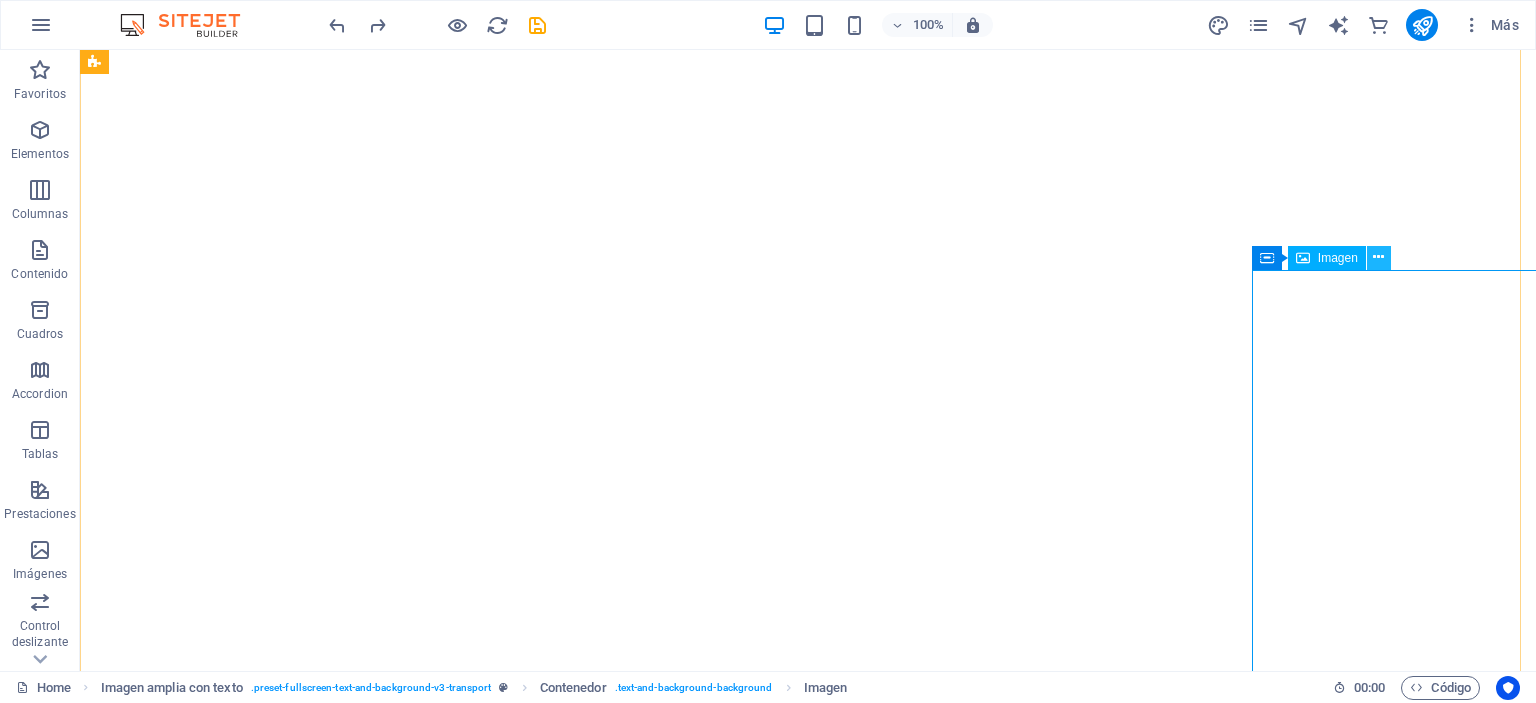 click at bounding box center (1378, 257) 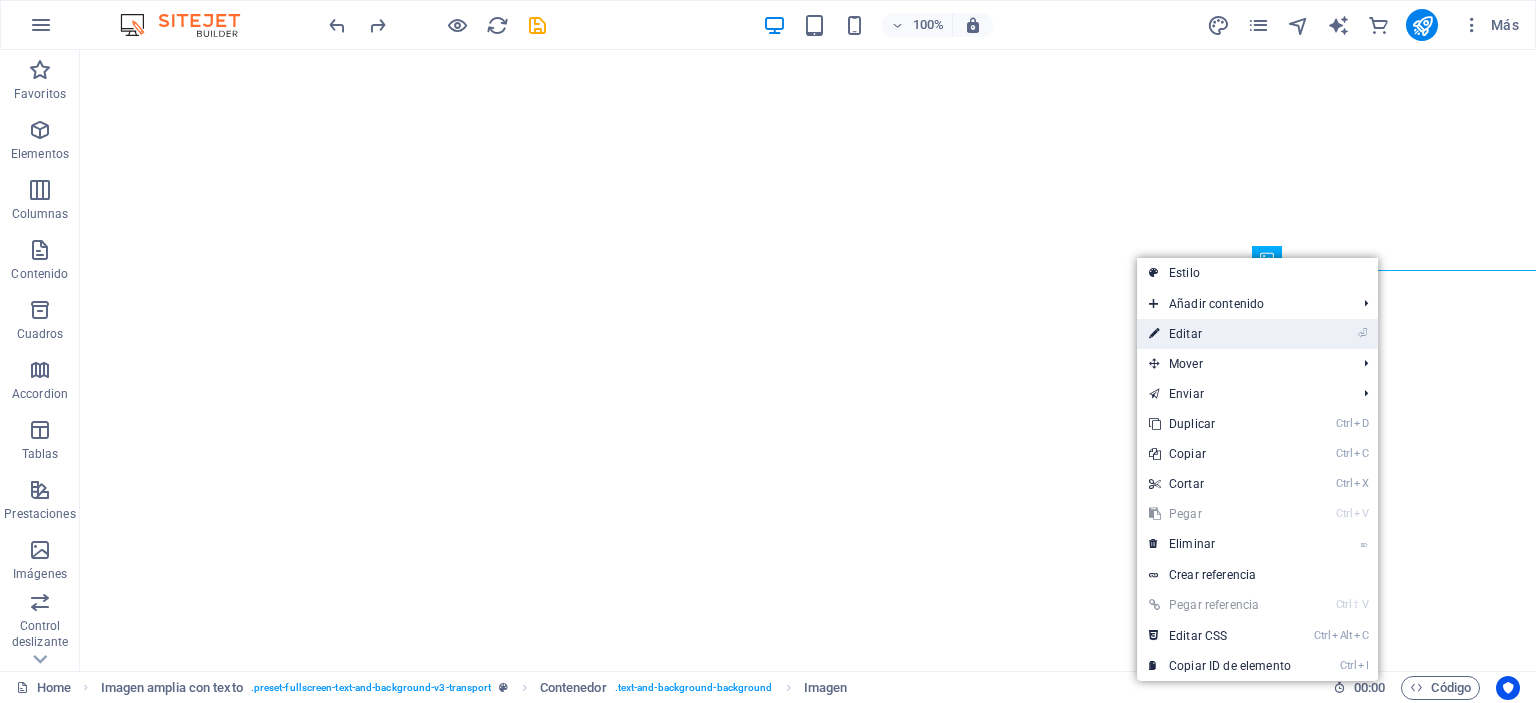 click on "⏎  Editar" at bounding box center (1220, 334) 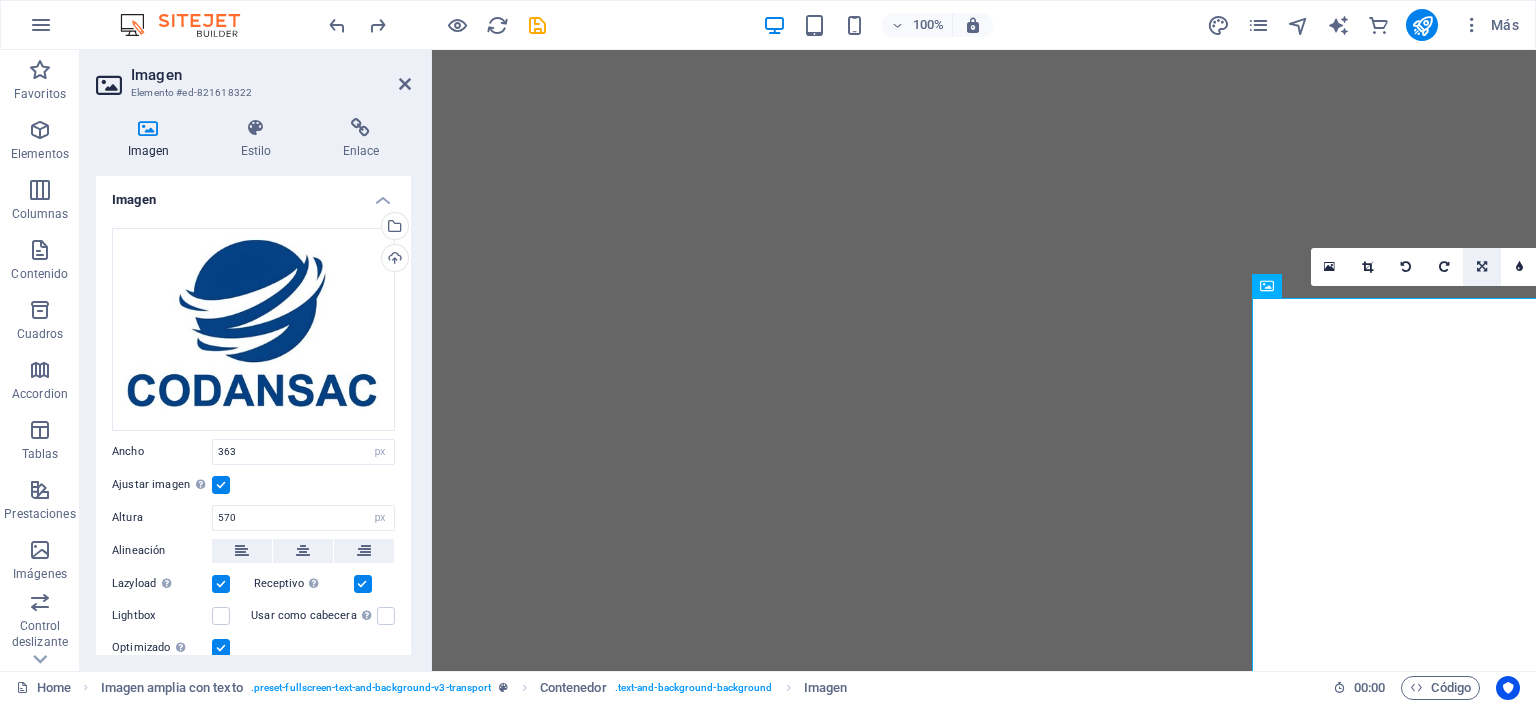 click at bounding box center [1482, 267] 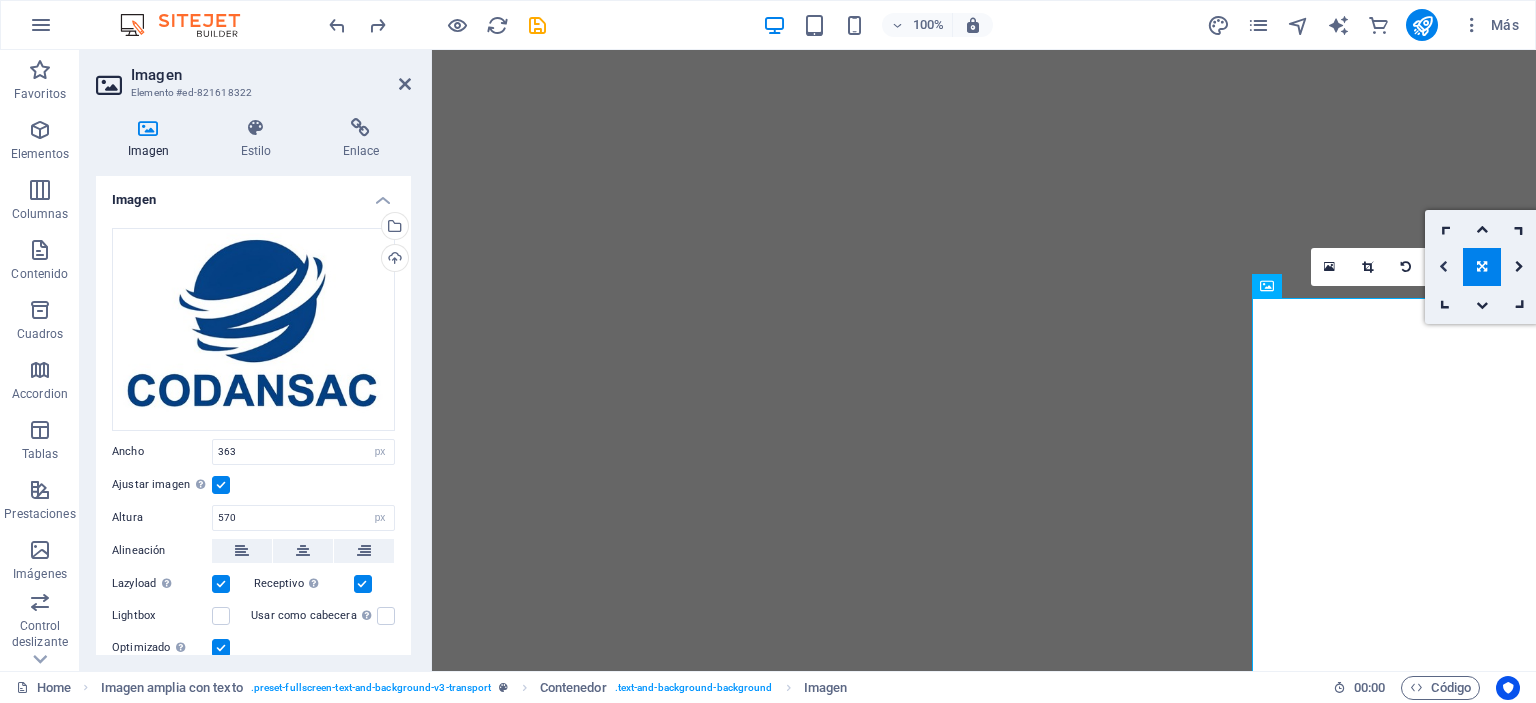 click at bounding box center (1443, 267) 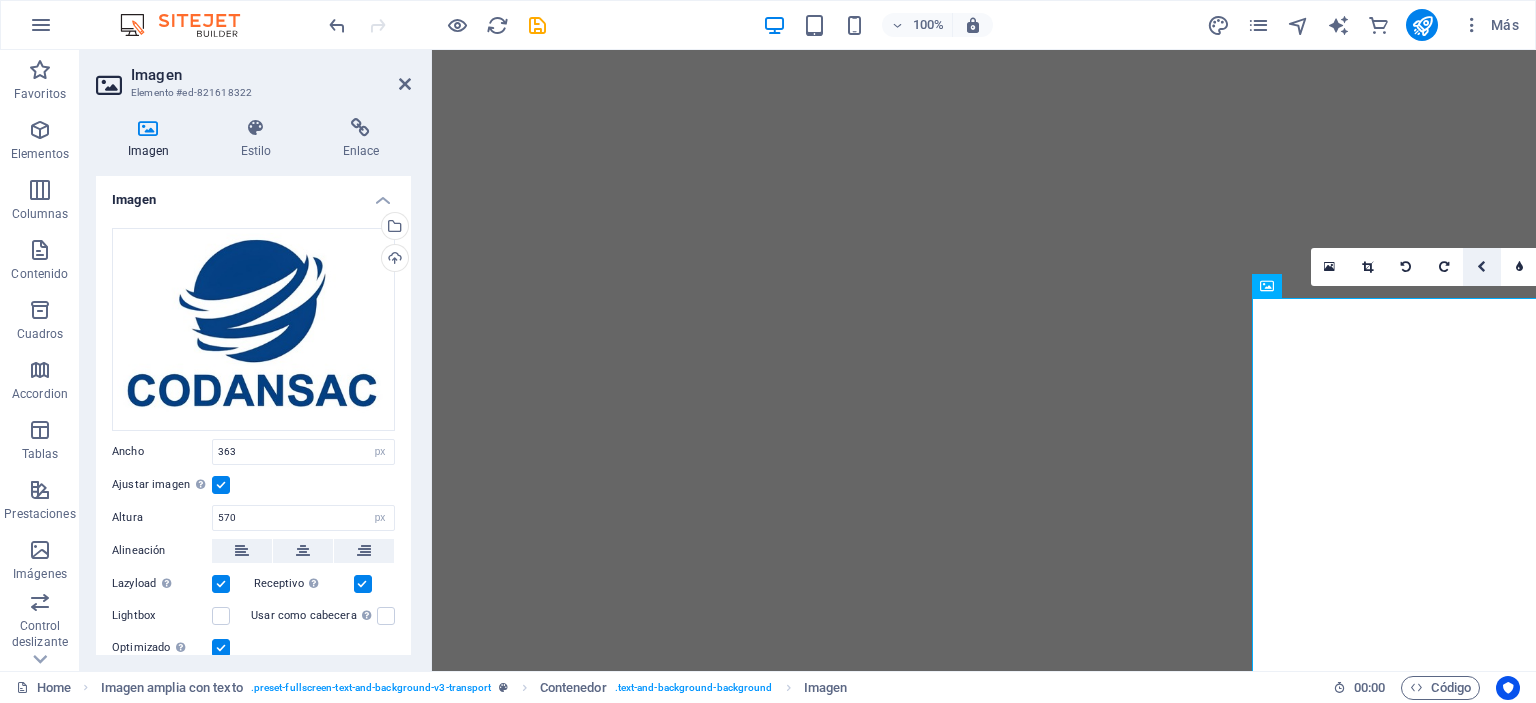 click at bounding box center [1482, 267] 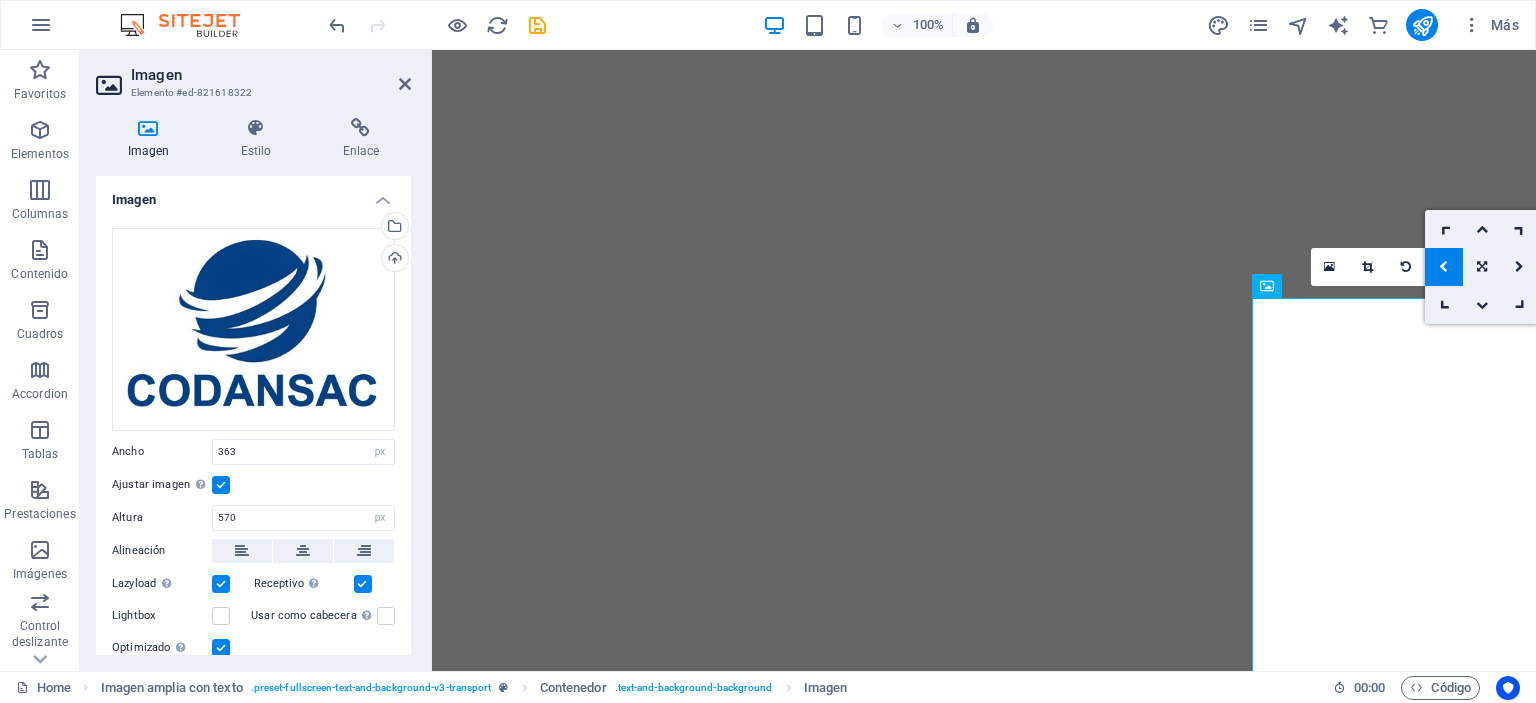 click at bounding box center (1443, 267) 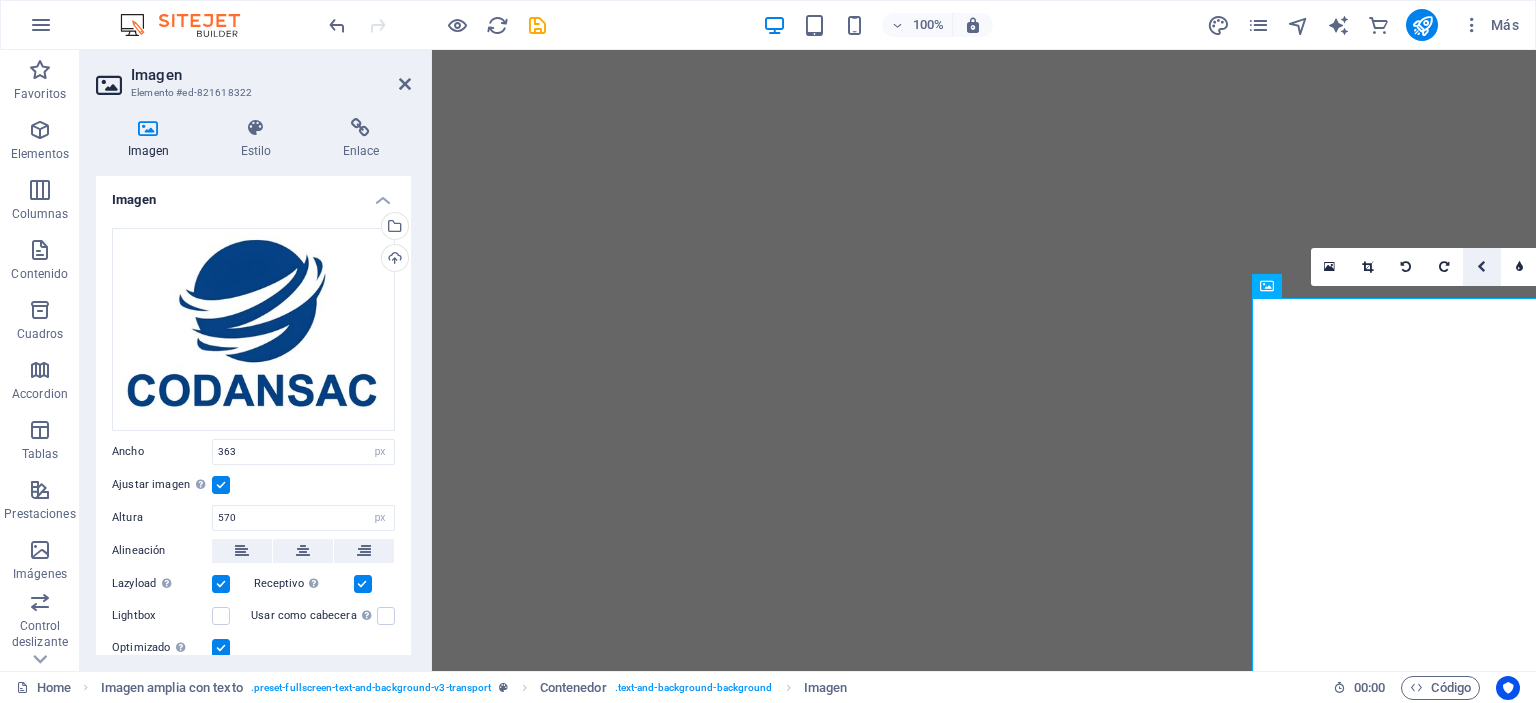 click at bounding box center [1481, 267] 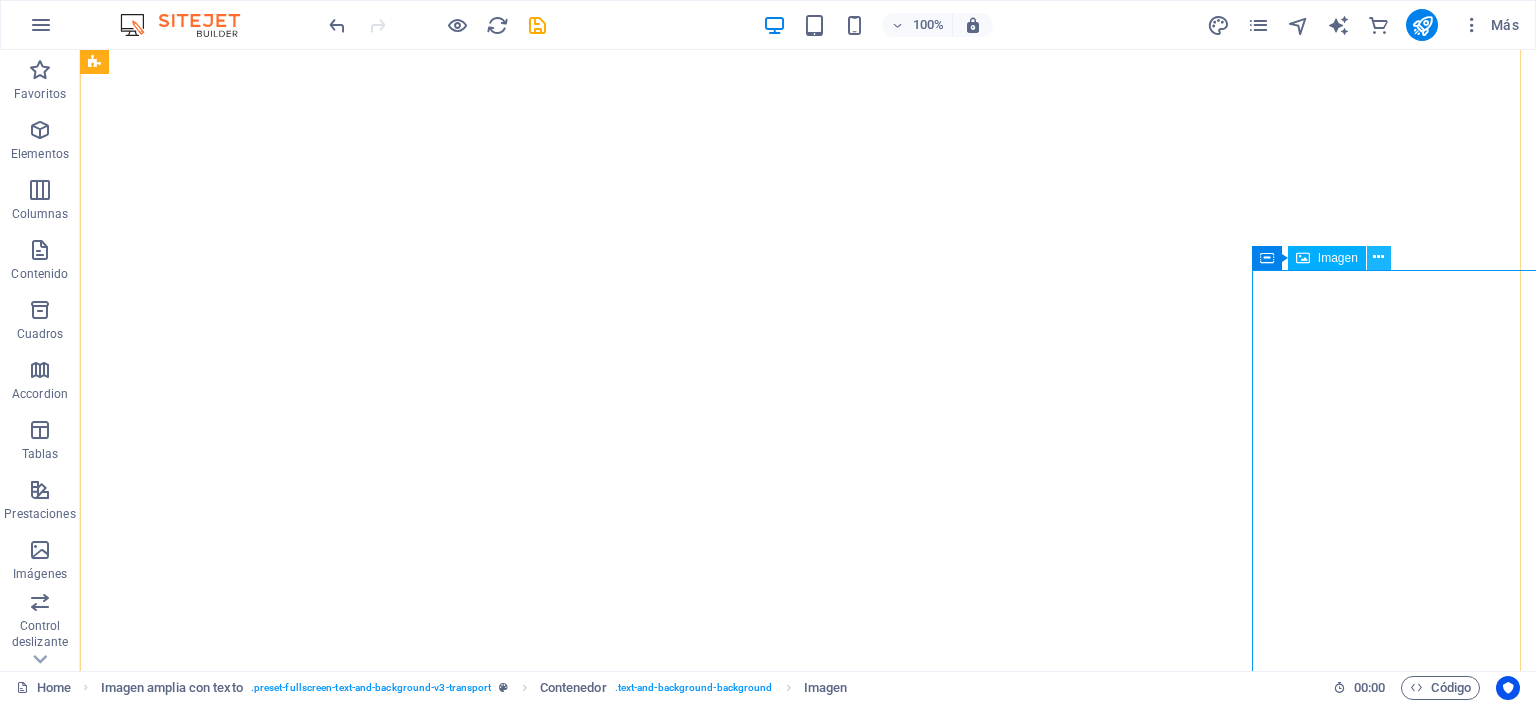 click at bounding box center [1378, 257] 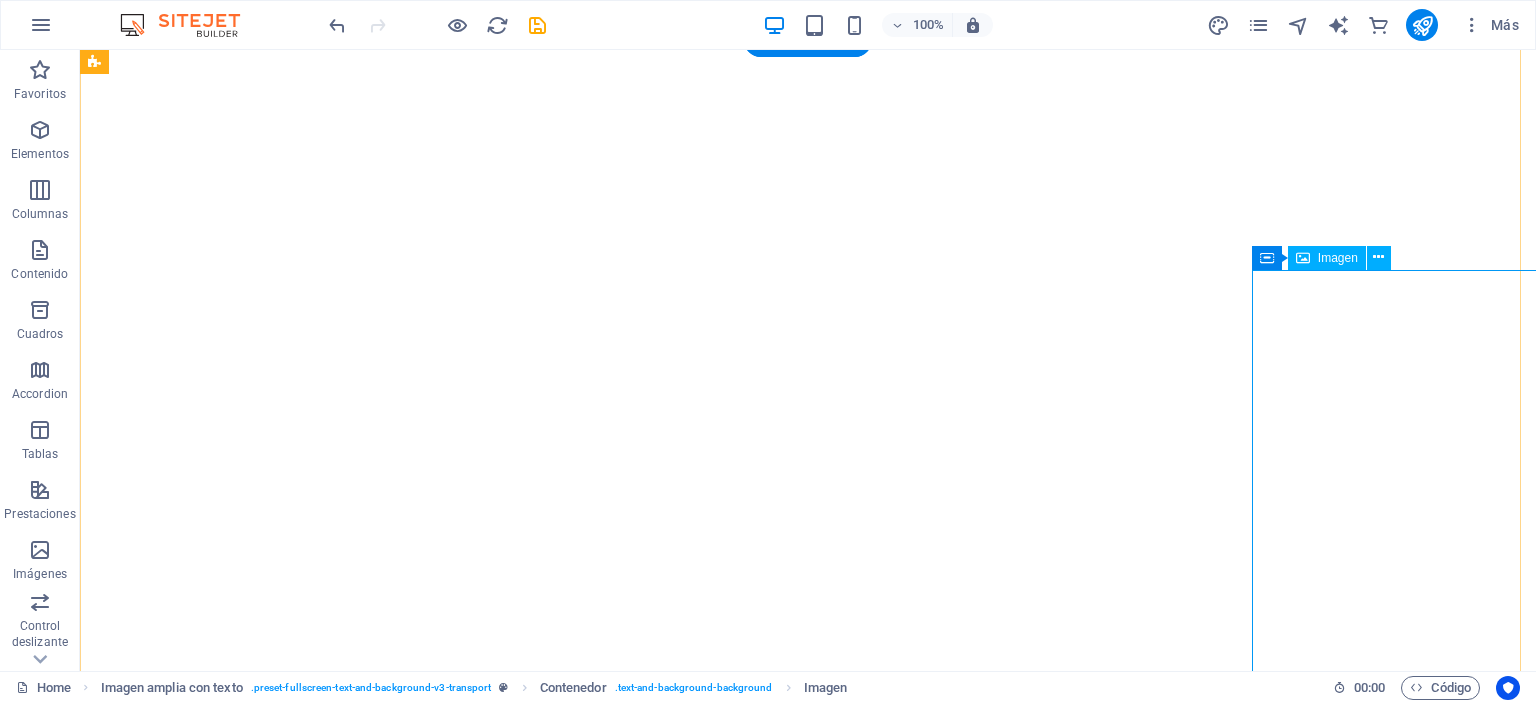 select on "px" 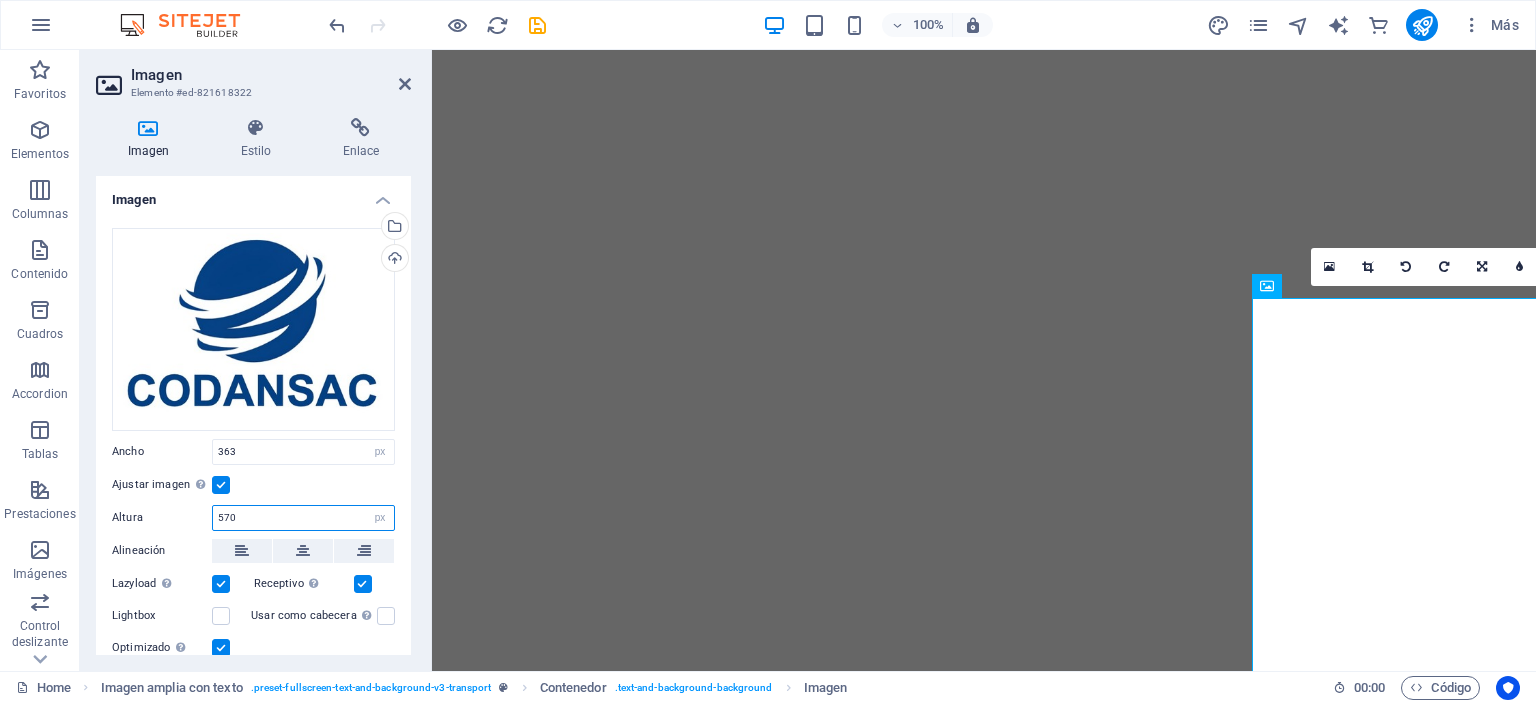 drag, startPoint x: 256, startPoint y: 523, endPoint x: 195, endPoint y: 520, distance: 61.073727 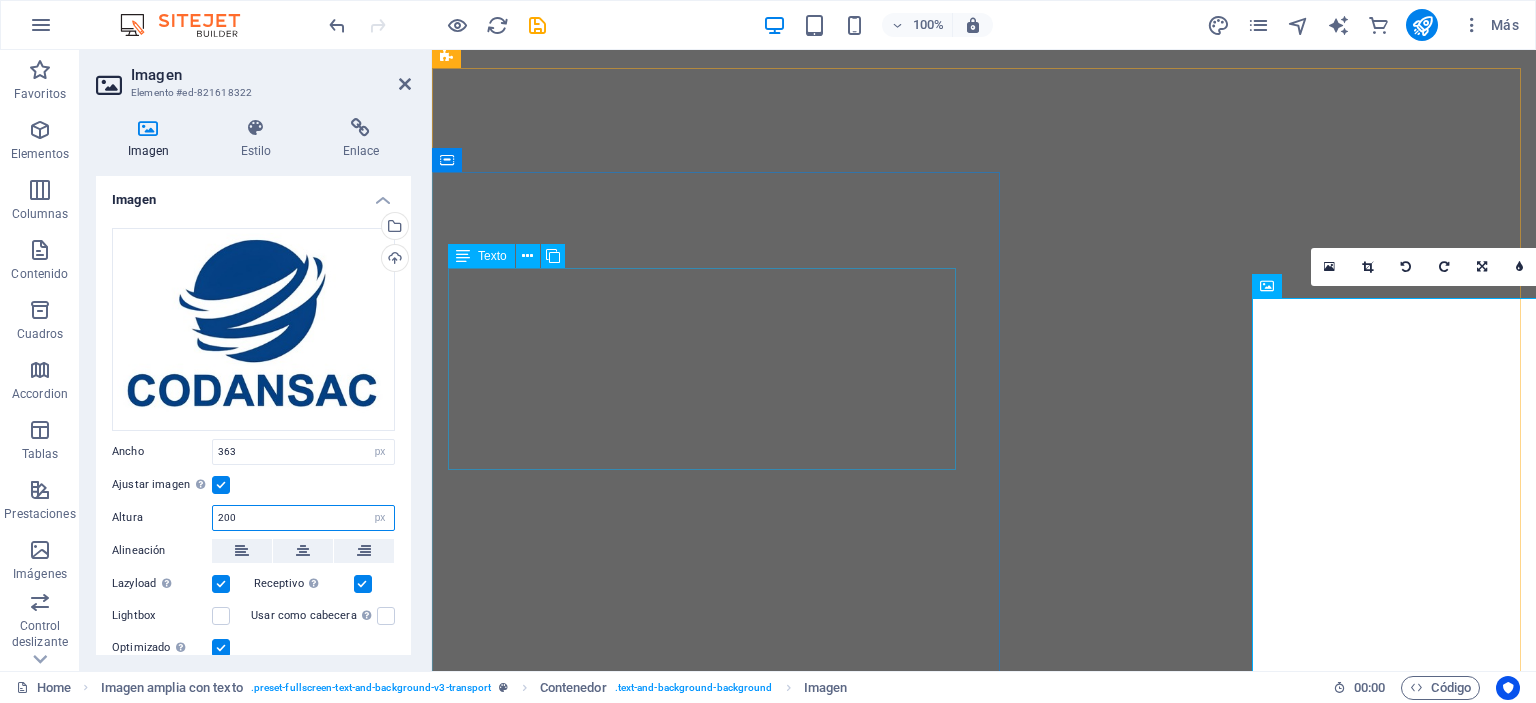 type on "200" 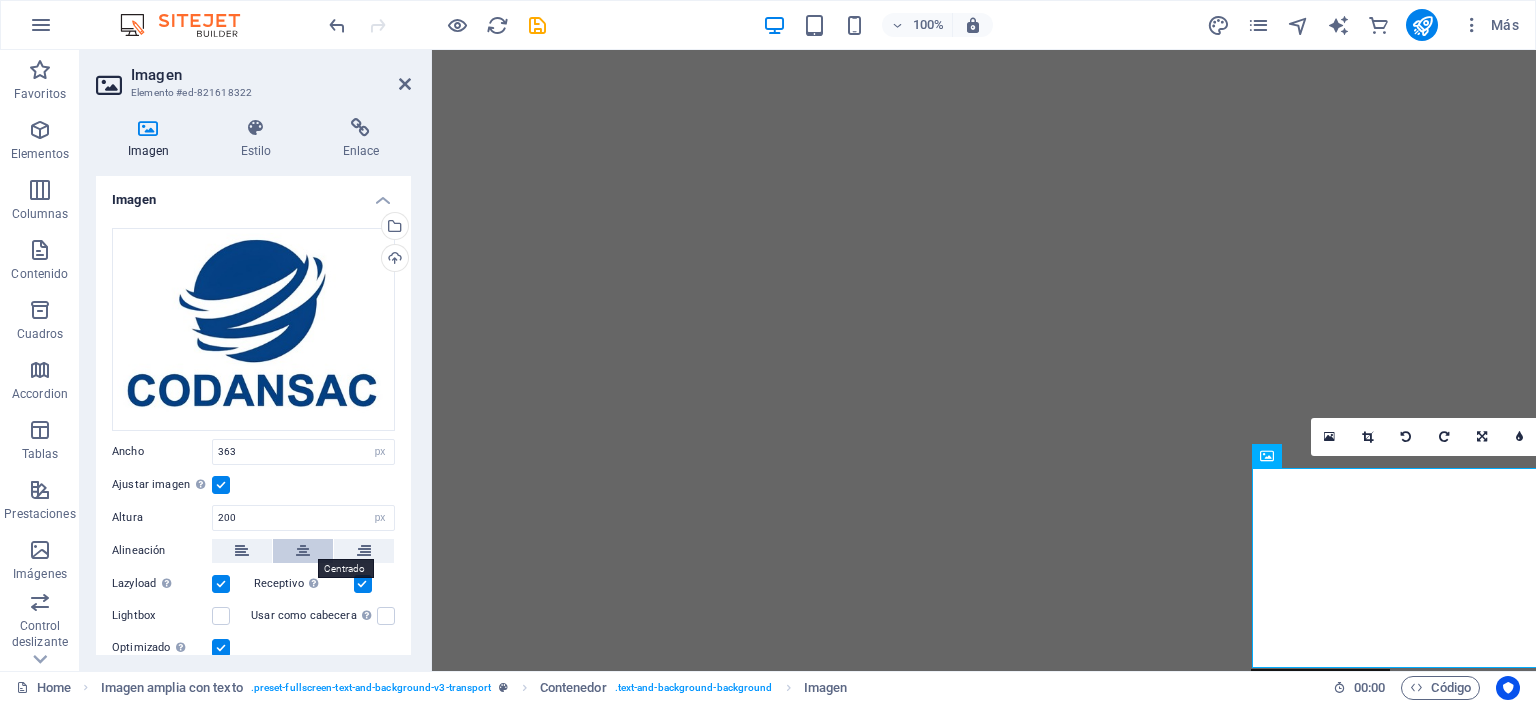 click at bounding box center (303, 551) 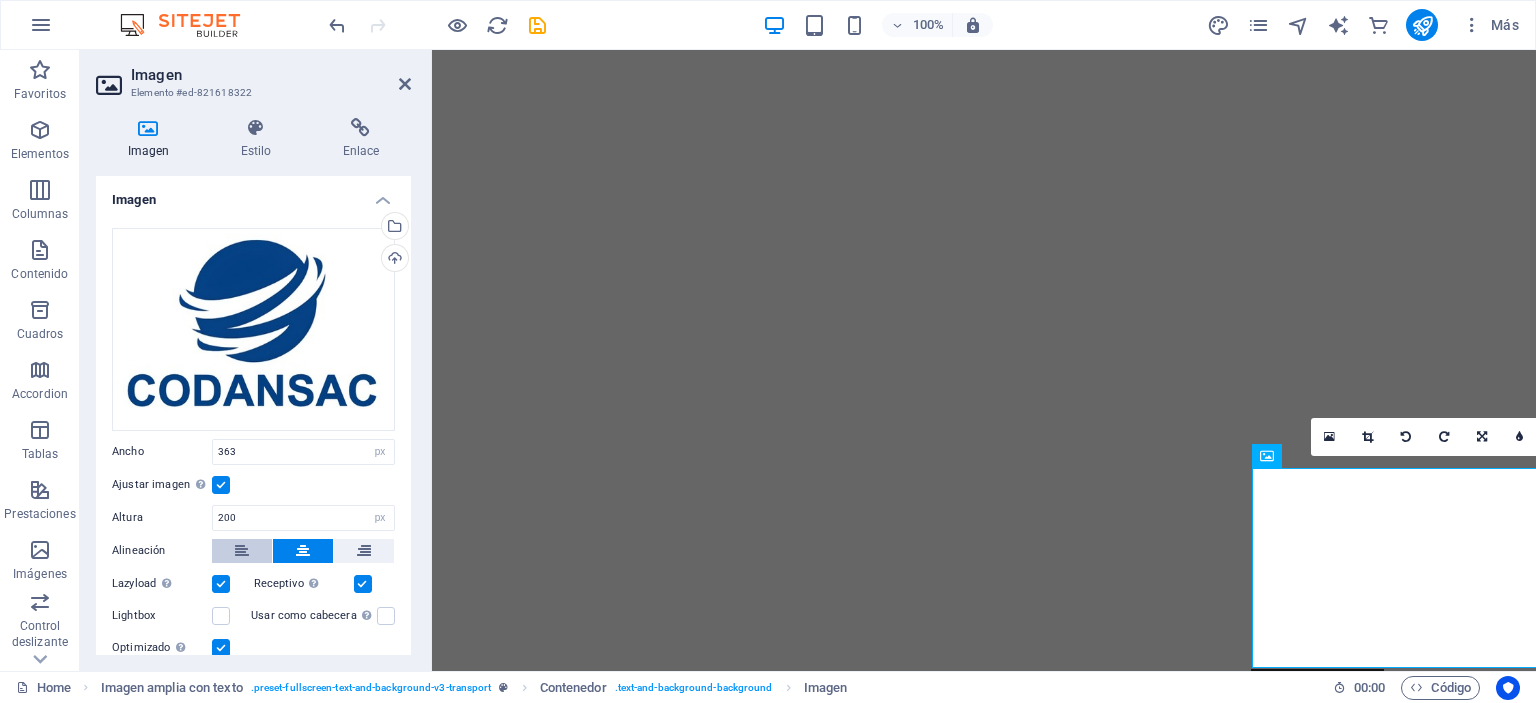click at bounding box center (242, 551) 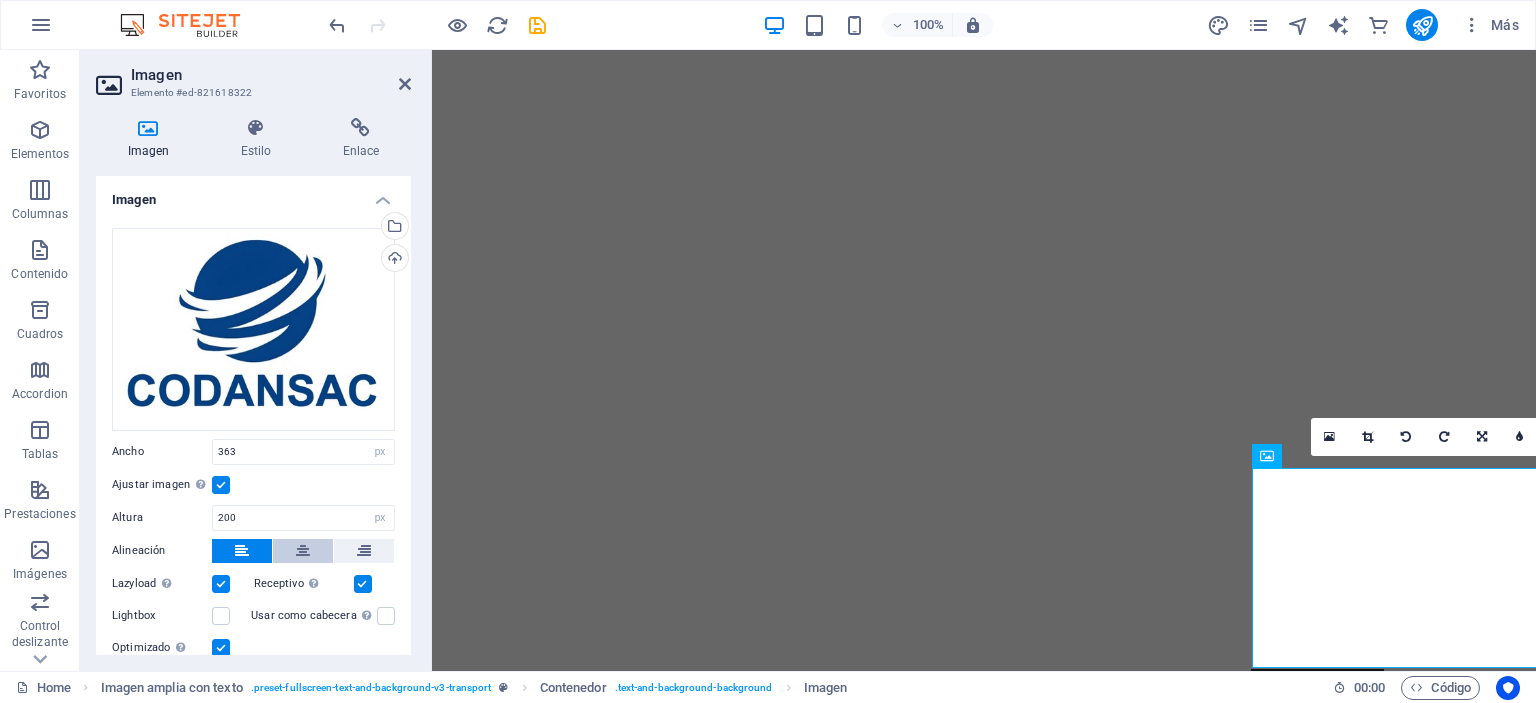 click at bounding box center [303, 551] 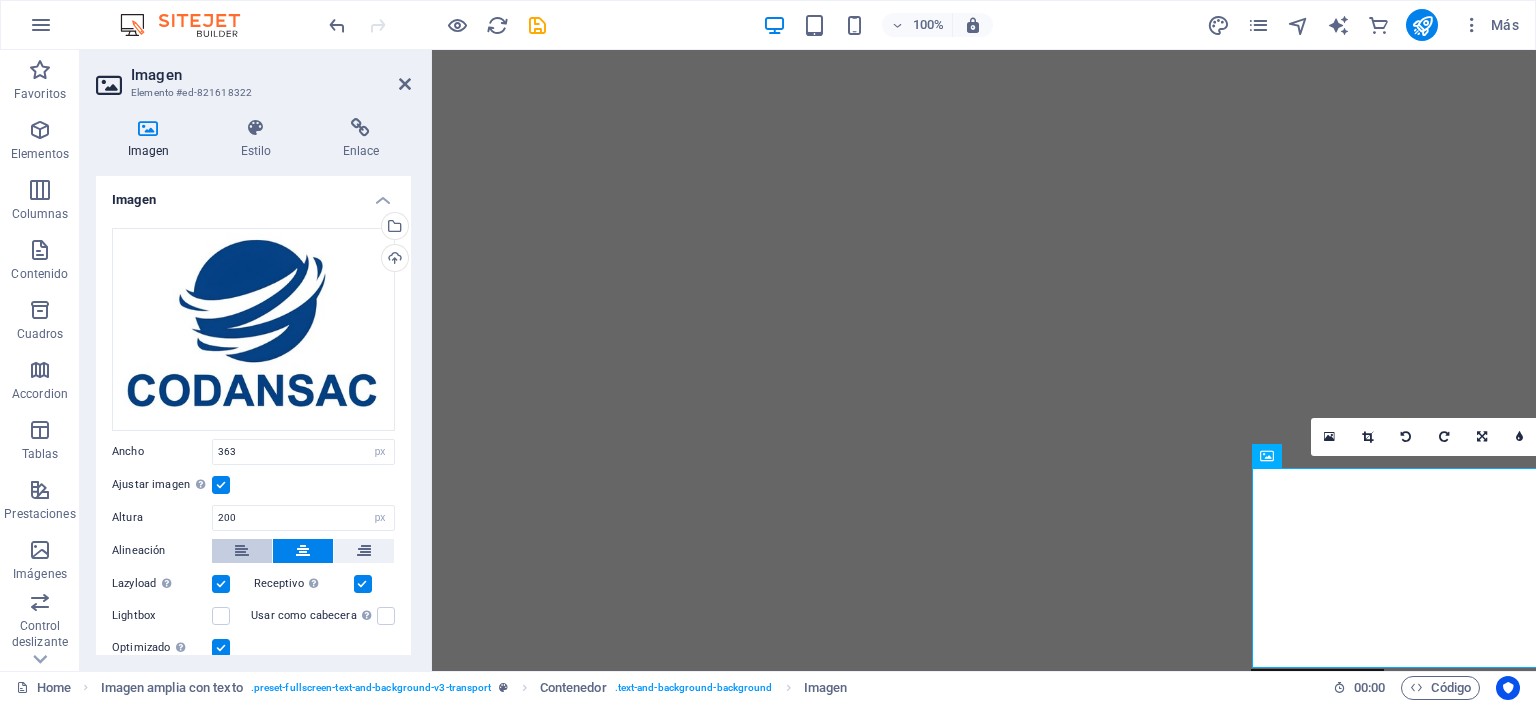 drag, startPoint x: 239, startPoint y: 543, endPoint x: 247, endPoint y: 535, distance: 11.313708 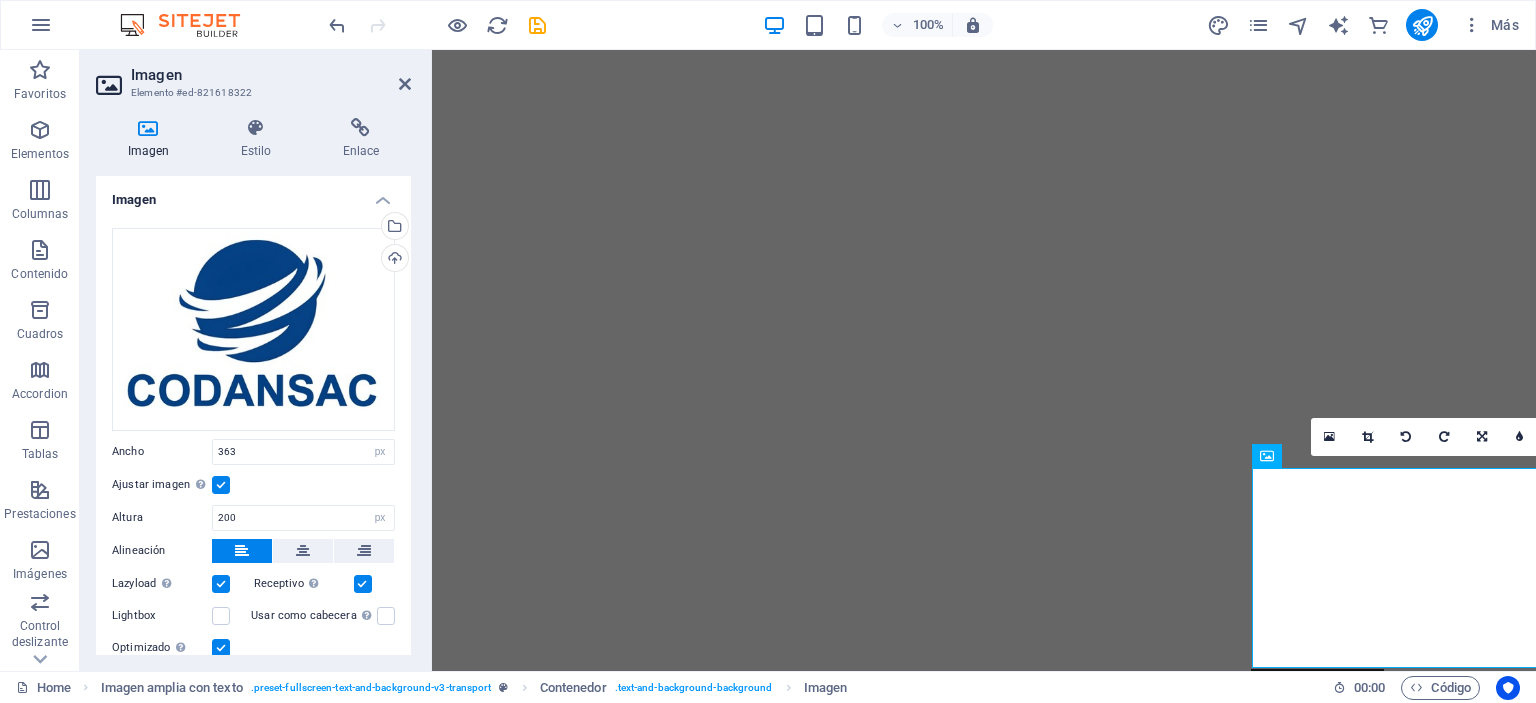 click on "Arrastra archivos aquí, haz clic para escoger archivos o  selecciona archivos de Archivos o de nuestra galería gratuita de fotos y vídeos Selecciona archivos del administrador de archivos, de la galería de fotos o carga archivo(s) Cargar Ancho 363 Predeterminado automático px rem % em vh vw Ajustar imagen Ajustar imagen automáticamente a un ancho y alto fijo Altura 200 Predeterminado automático px Alineación Lazyload La carga de imágenes tras la carga de la página mejora la velocidad de la página. Receptivo Automáticamente cargar tamaños optimizados de smartphone e imagen retina. Lightbox Usar como cabecera La imagen se ajustará en una etiqueta de cabecera H1. Resulta útil para dar al texto alternativo el peso de una cabecera H1, por ejemplo, para el logo. En caso de duda, dejar deseleccionado. Optimizado Las imágenes se comprimen para así mejorar la velocidad de las páginas. Posición Dirección Personalizado X offset 50 px rem % vh vw Y offset 50 px rem % vh vw" at bounding box center (253, 494) 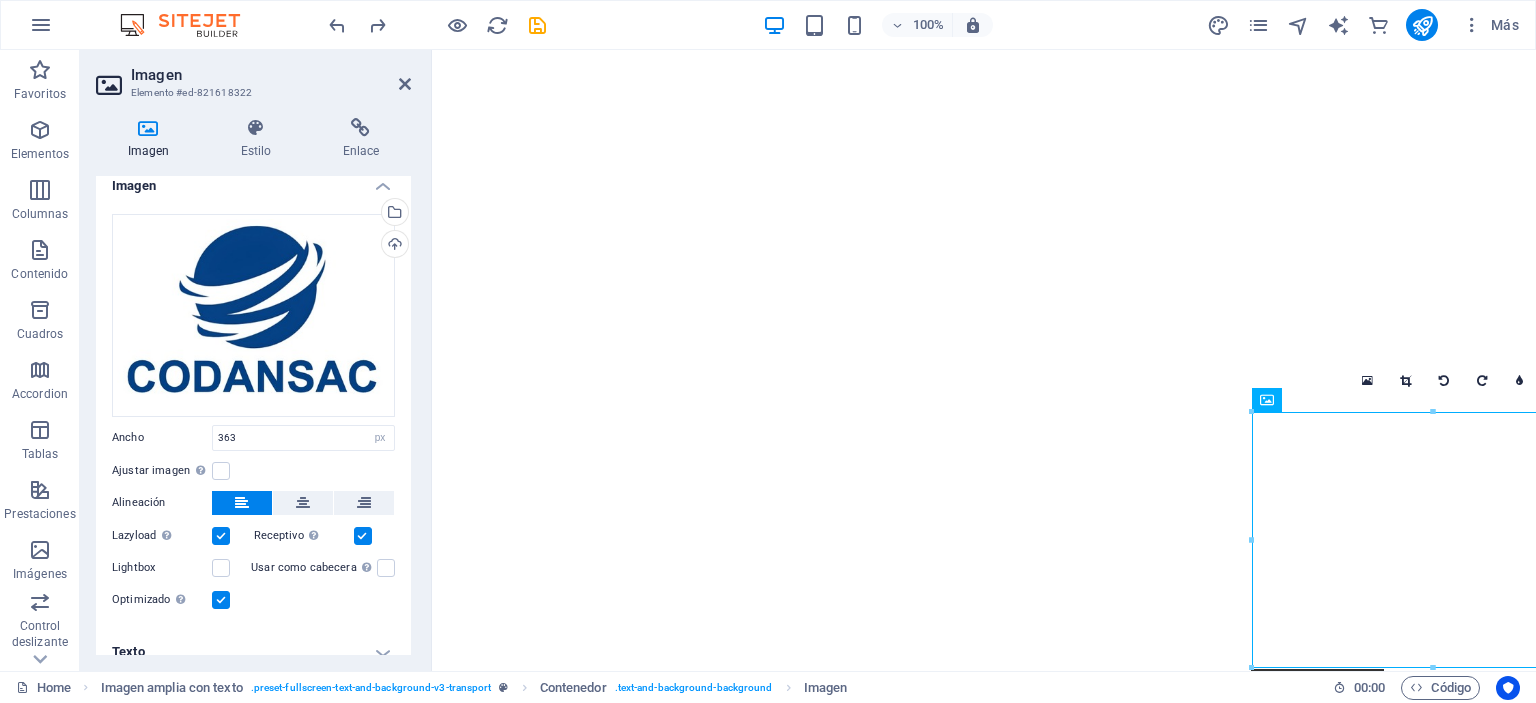 scroll, scrollTop: 0, scrollLeft: 0, axis: both 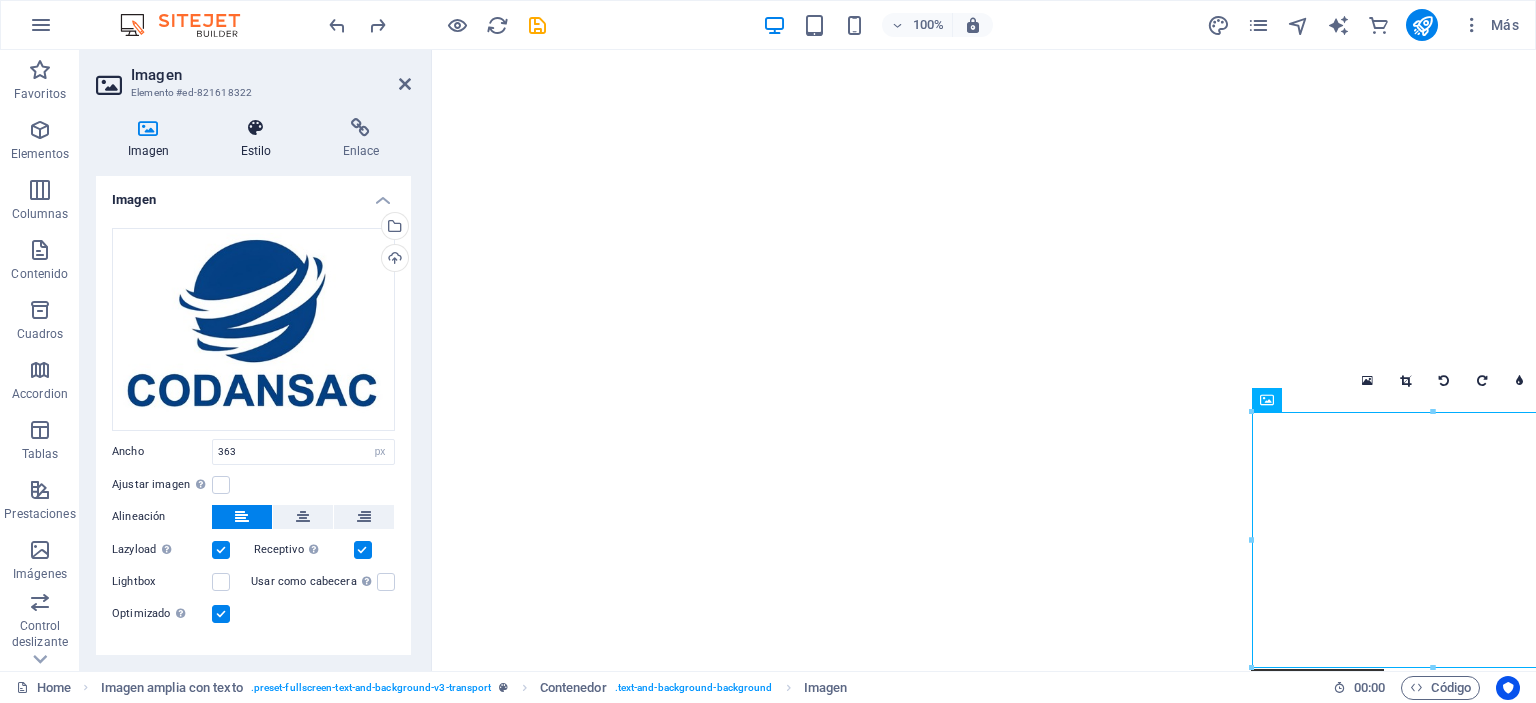 click at bounding box center [256, 128] 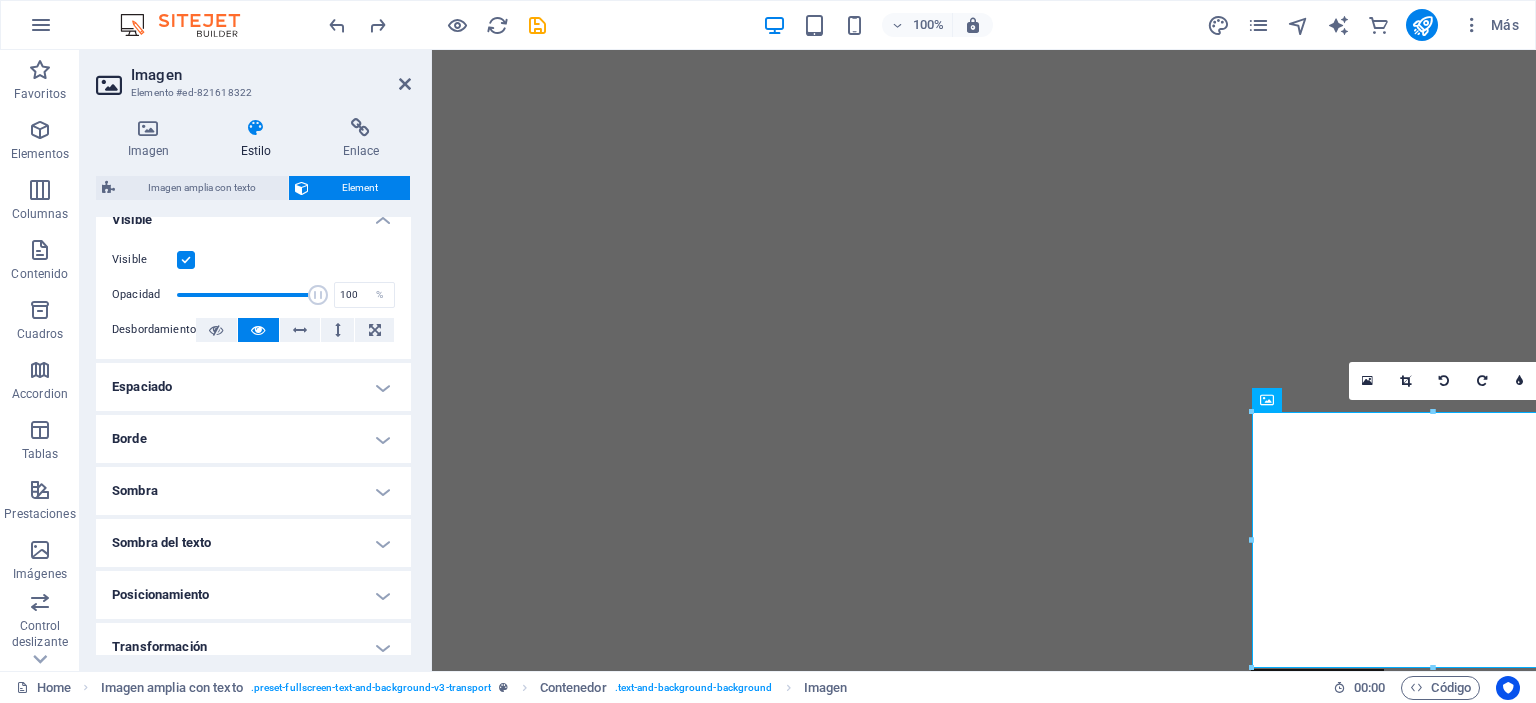 scroll, scrollTop: 423, scrollLeft: 0, axis: vertical 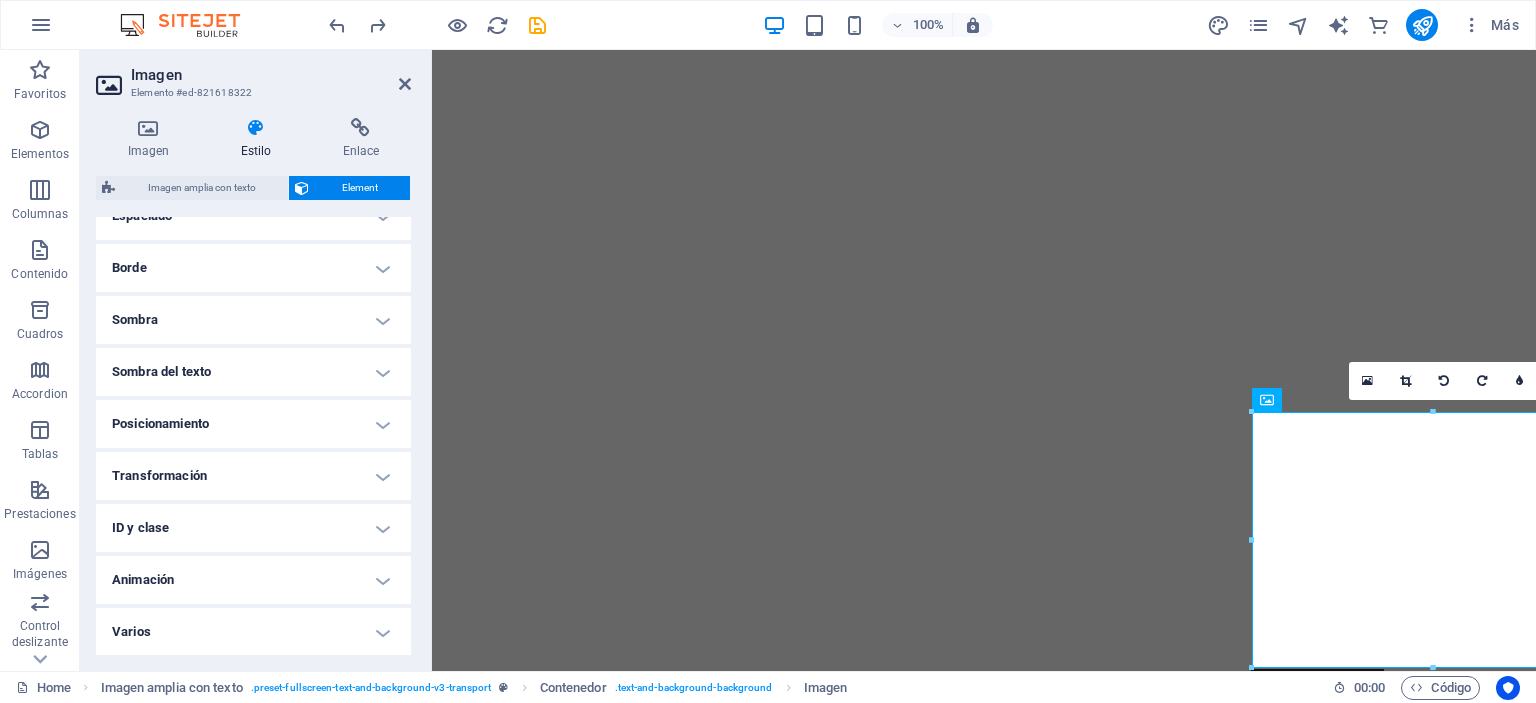 click on "Varios" at bounding box center (253, 632) 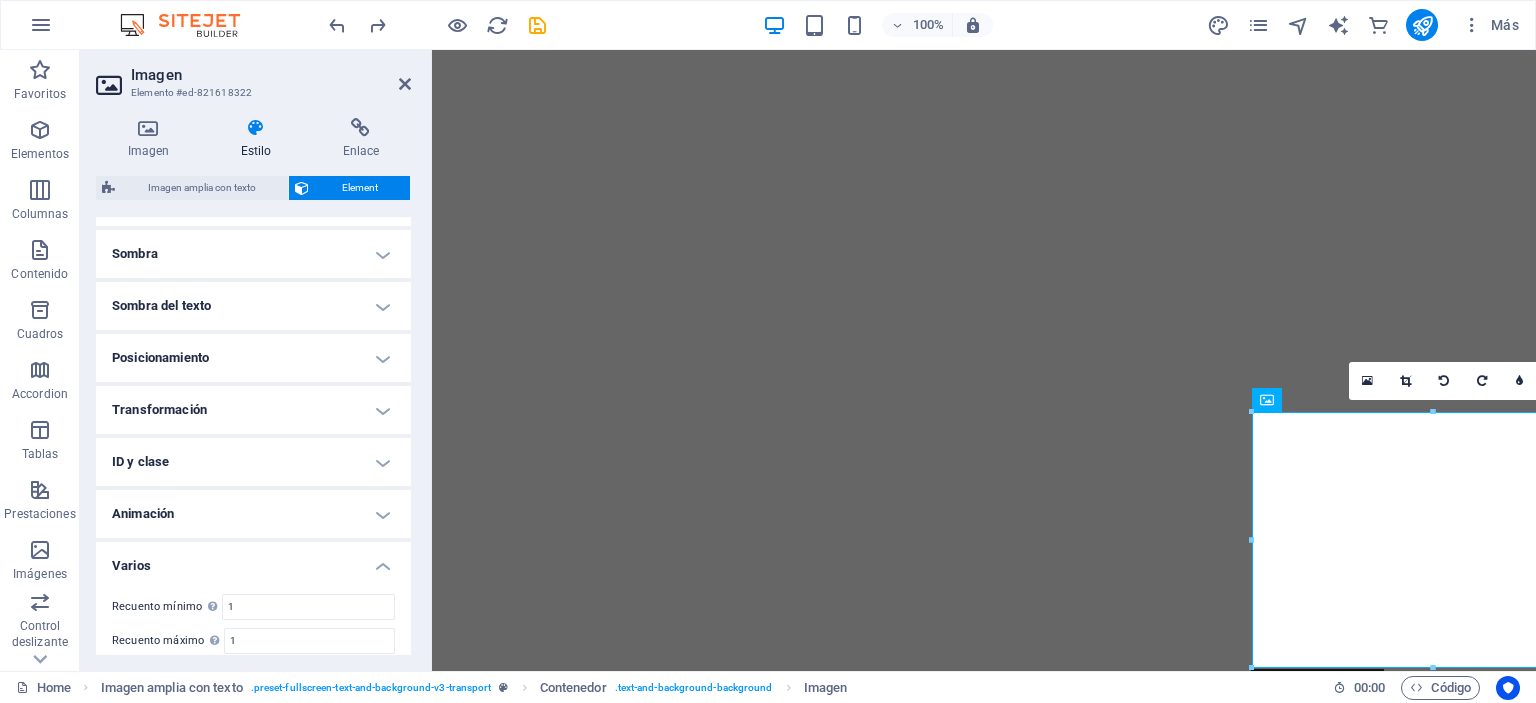 scroll, scrollTop: 546, scrollLeft: 0, axis: vertical 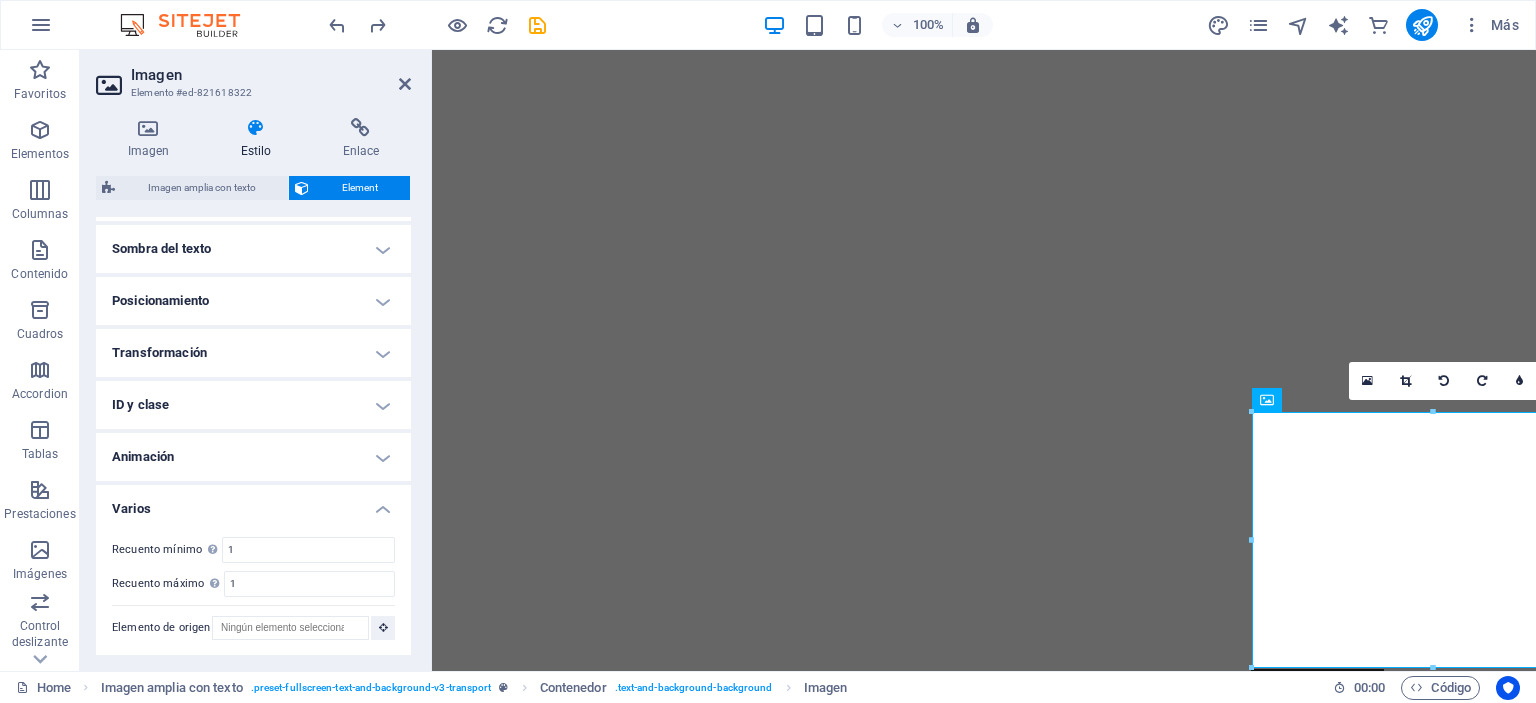 click on "Animación" at bounding box center [253, 457] 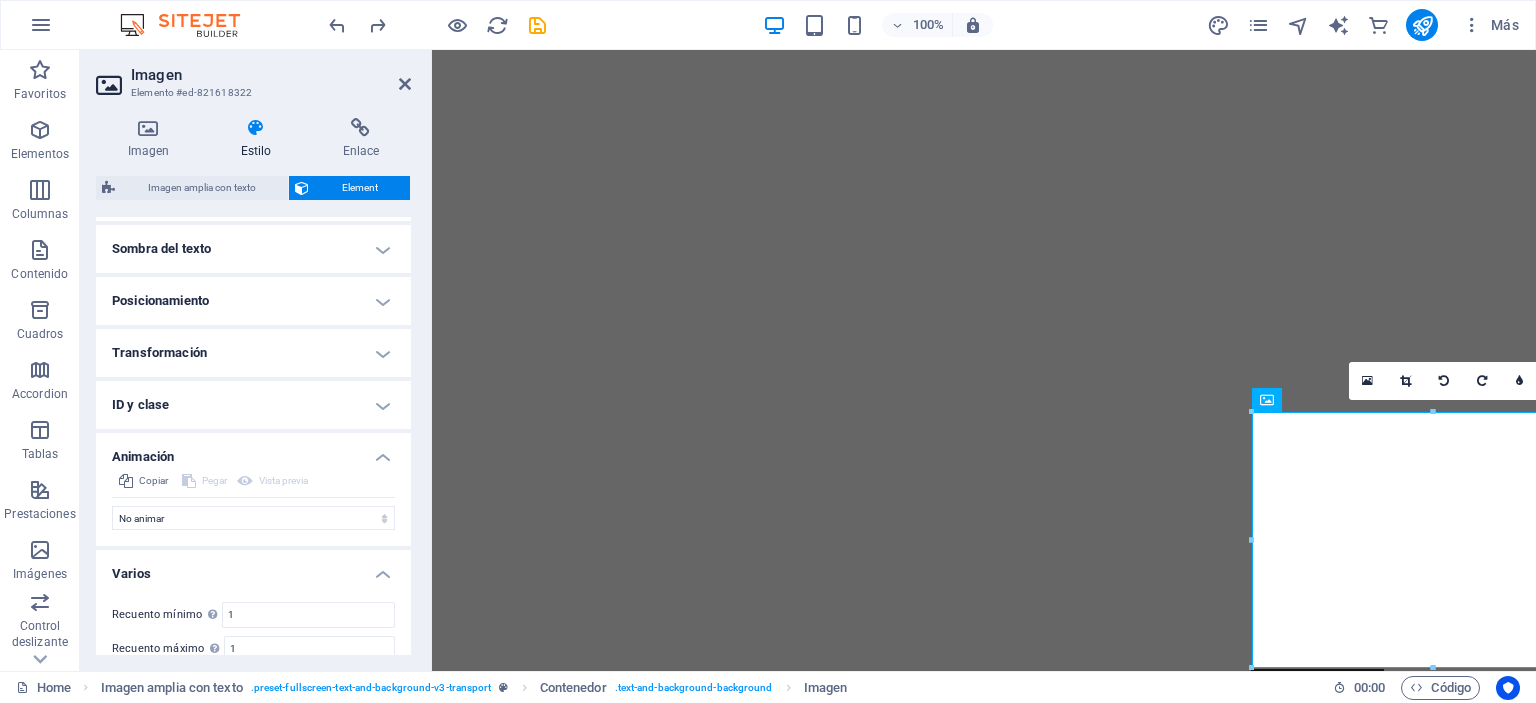 click on "ID y clase" at bounding box center (253, 405) 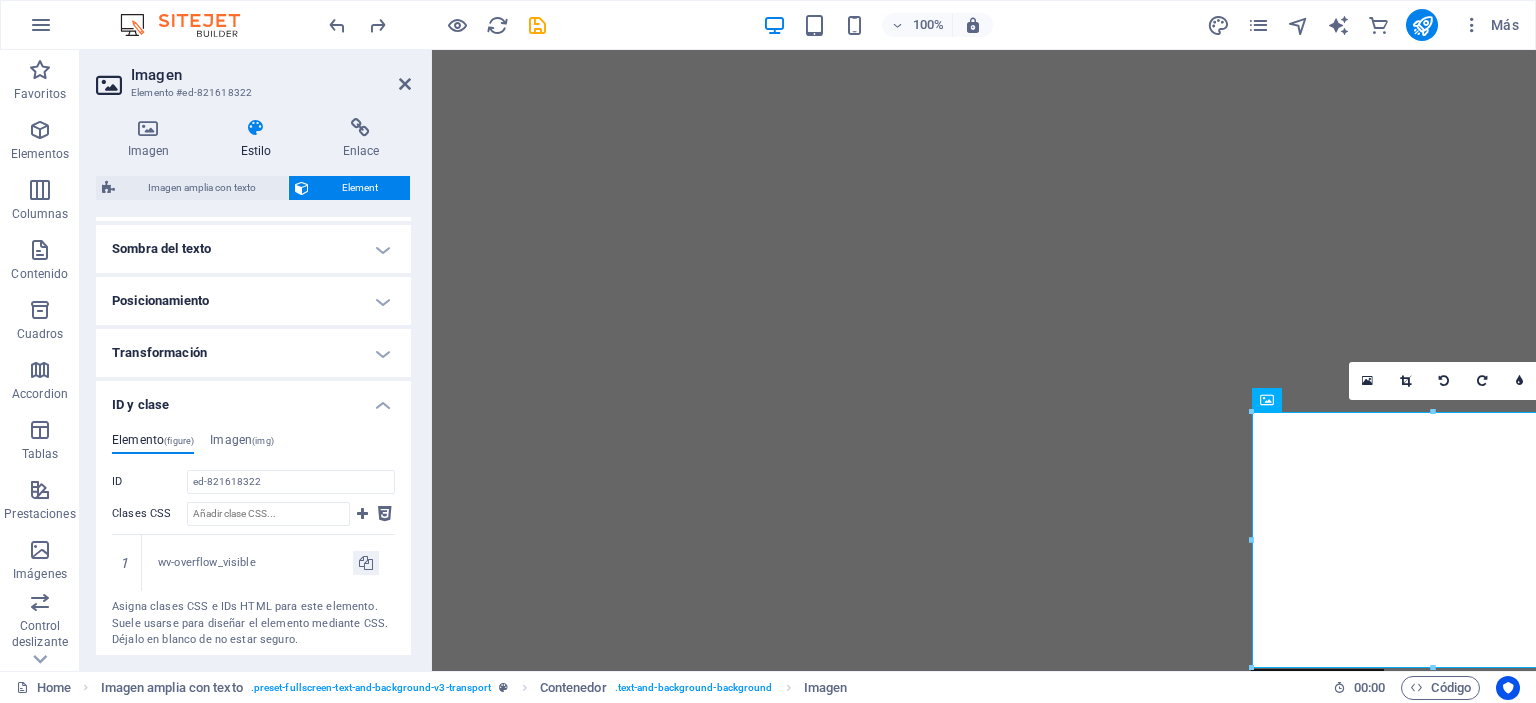 click on "Transformación" at bounding box center [253, 353] 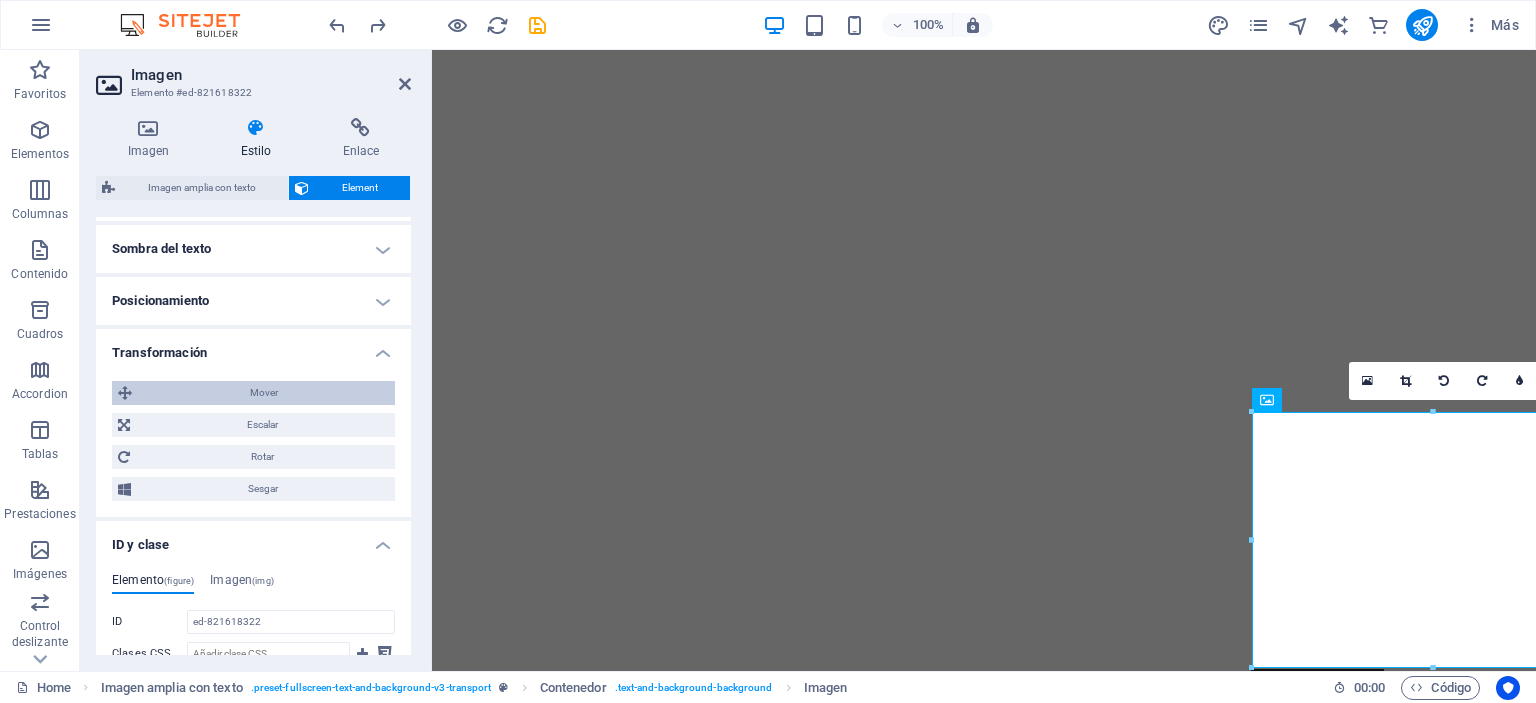 click on "Mover" at bounding box center (263, 393) 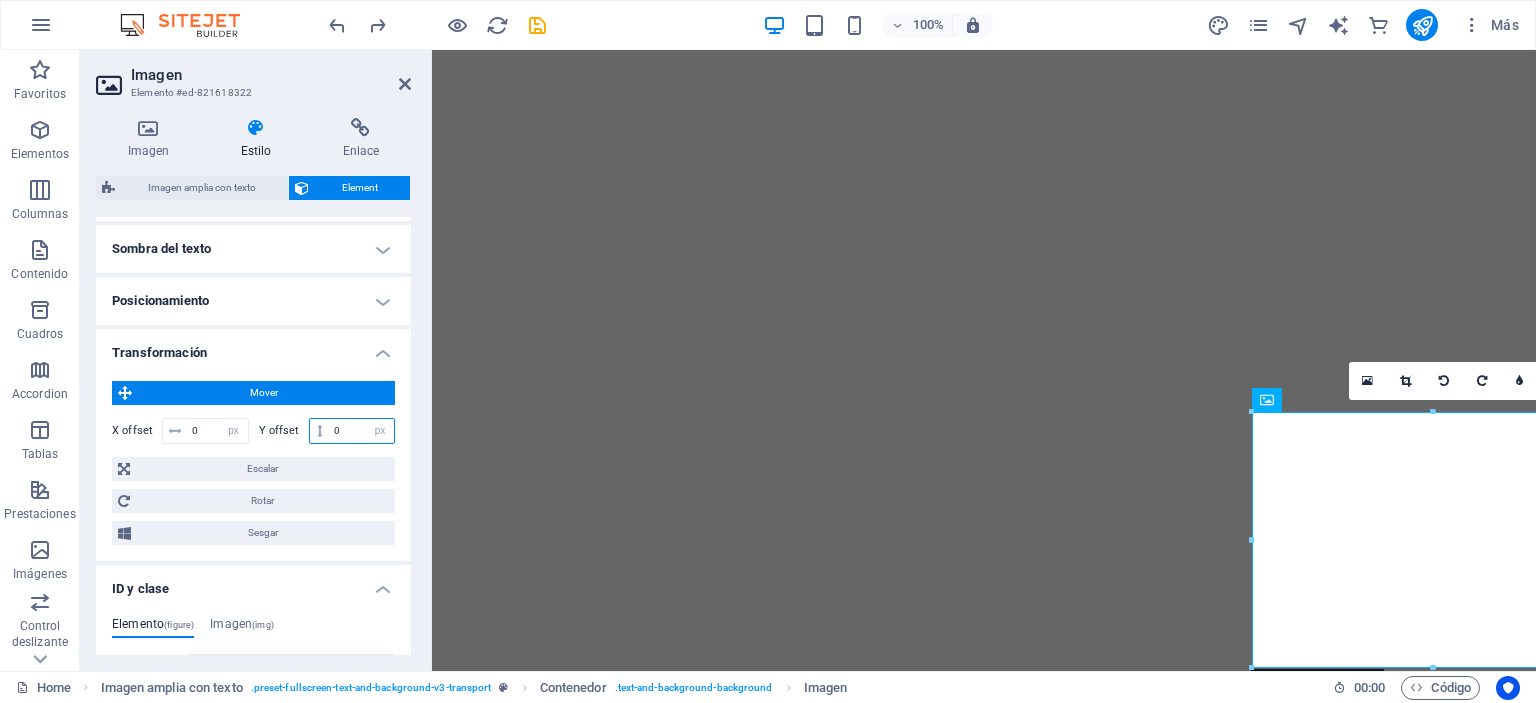drag, startPoint x: 347, startPoint y: 430, endPoint x: 322, endPoint y: 427, distance: 25.179358 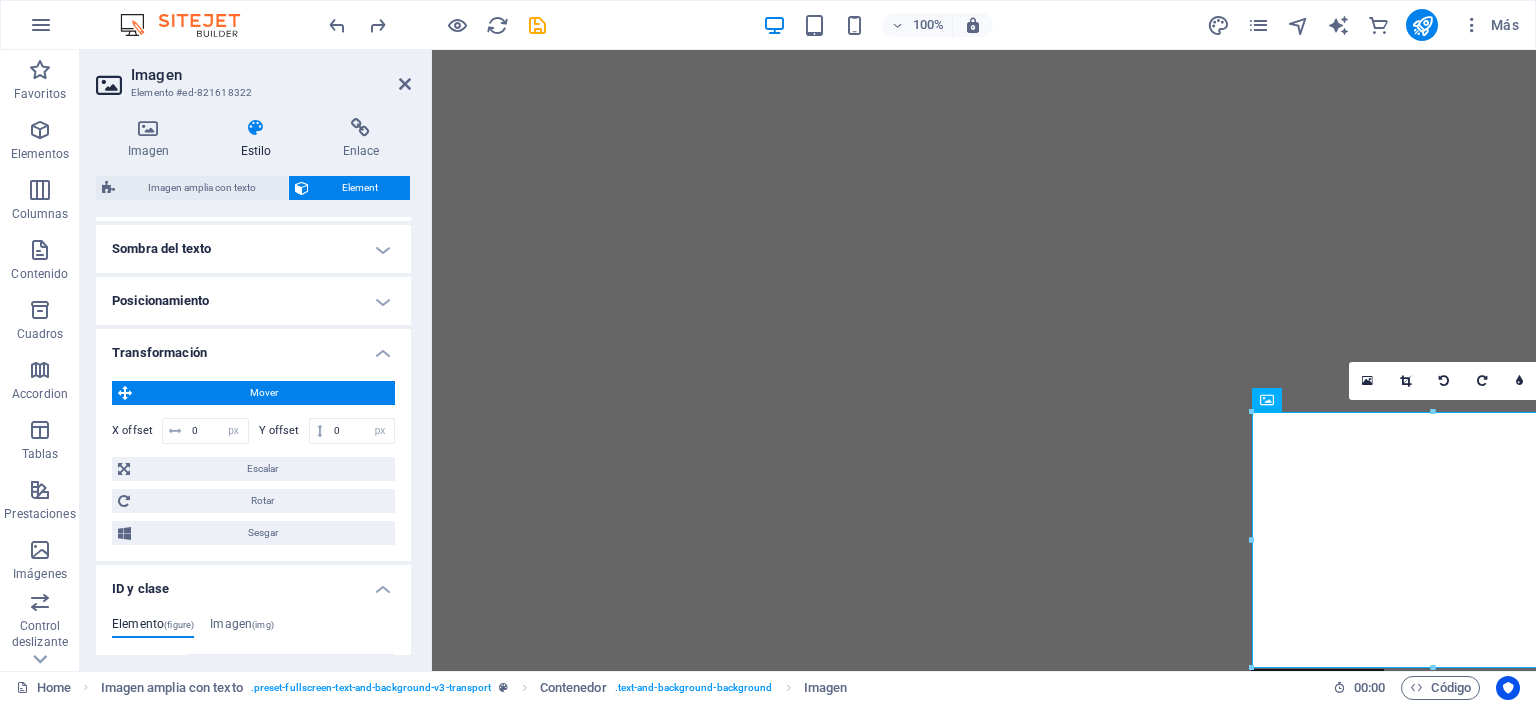 click on "Mover" at bounding box center (263, 393) 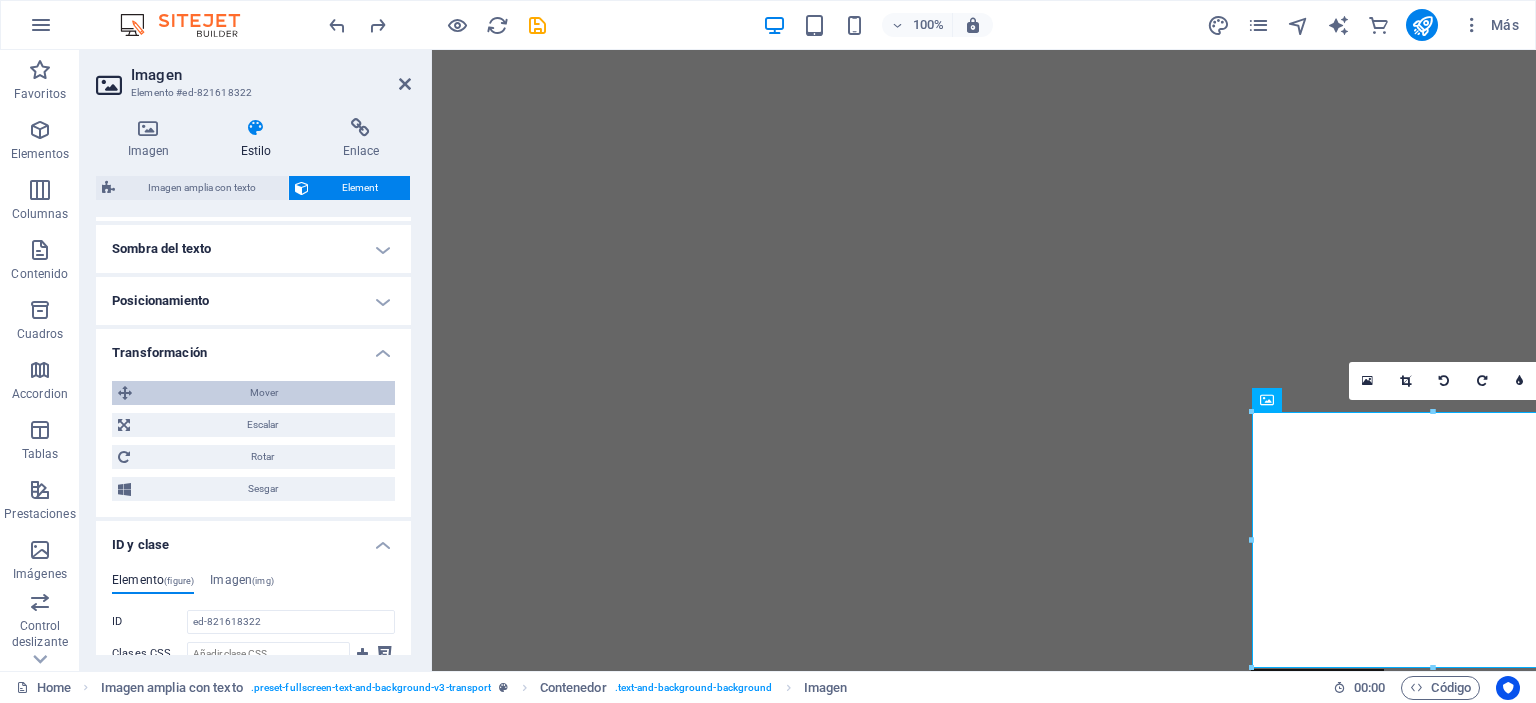 click on "Mover" at bounding box center (263, 393) 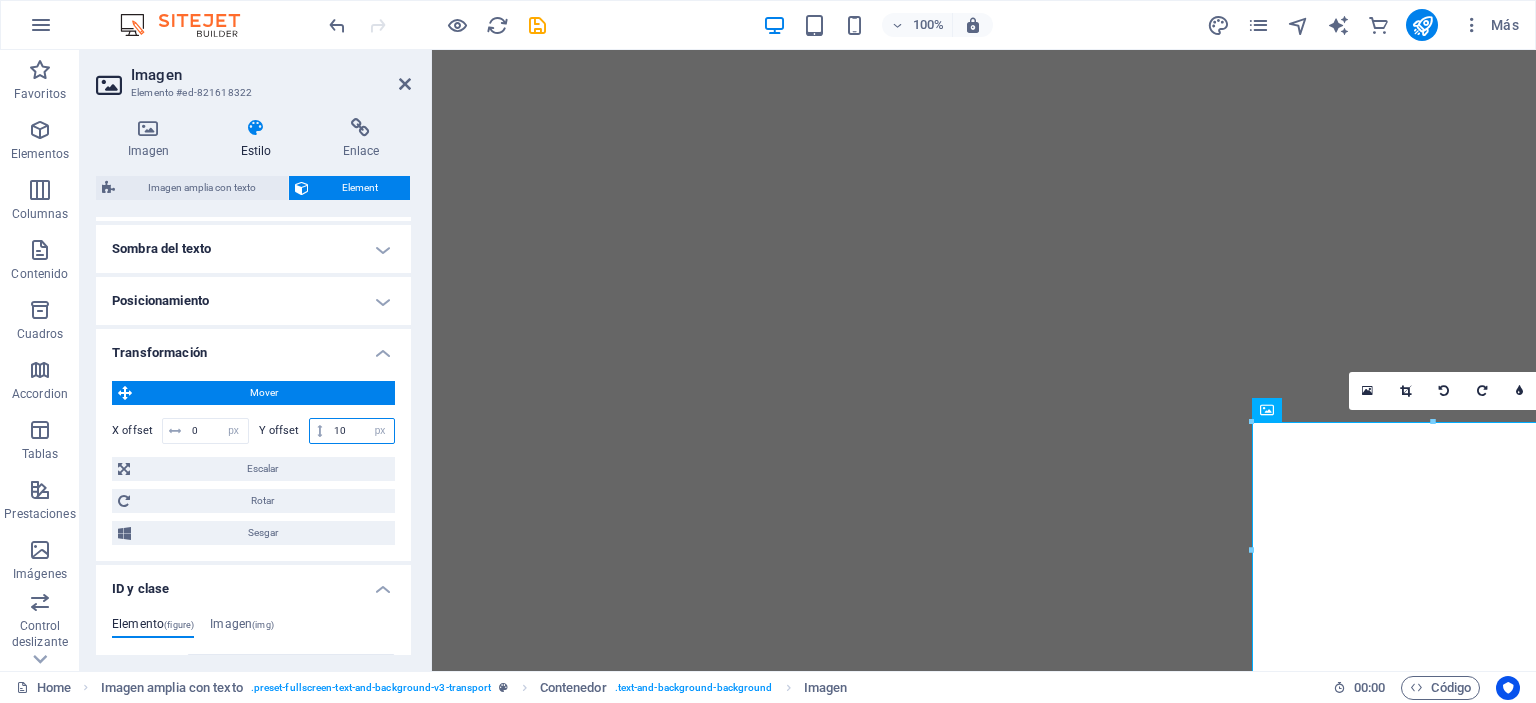 click on "10" at bounding box center [361, 431] 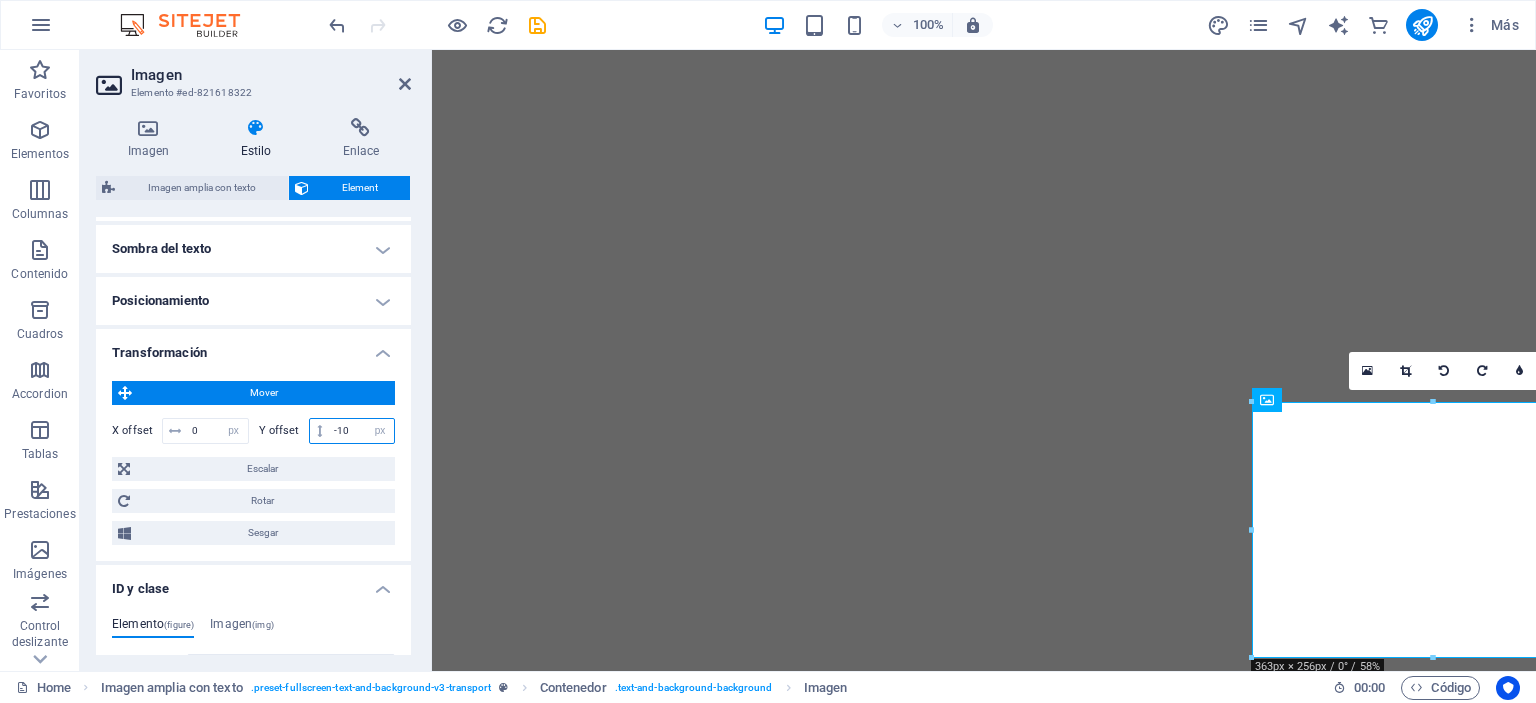 click on "-10" at bounding box center [361, 431] 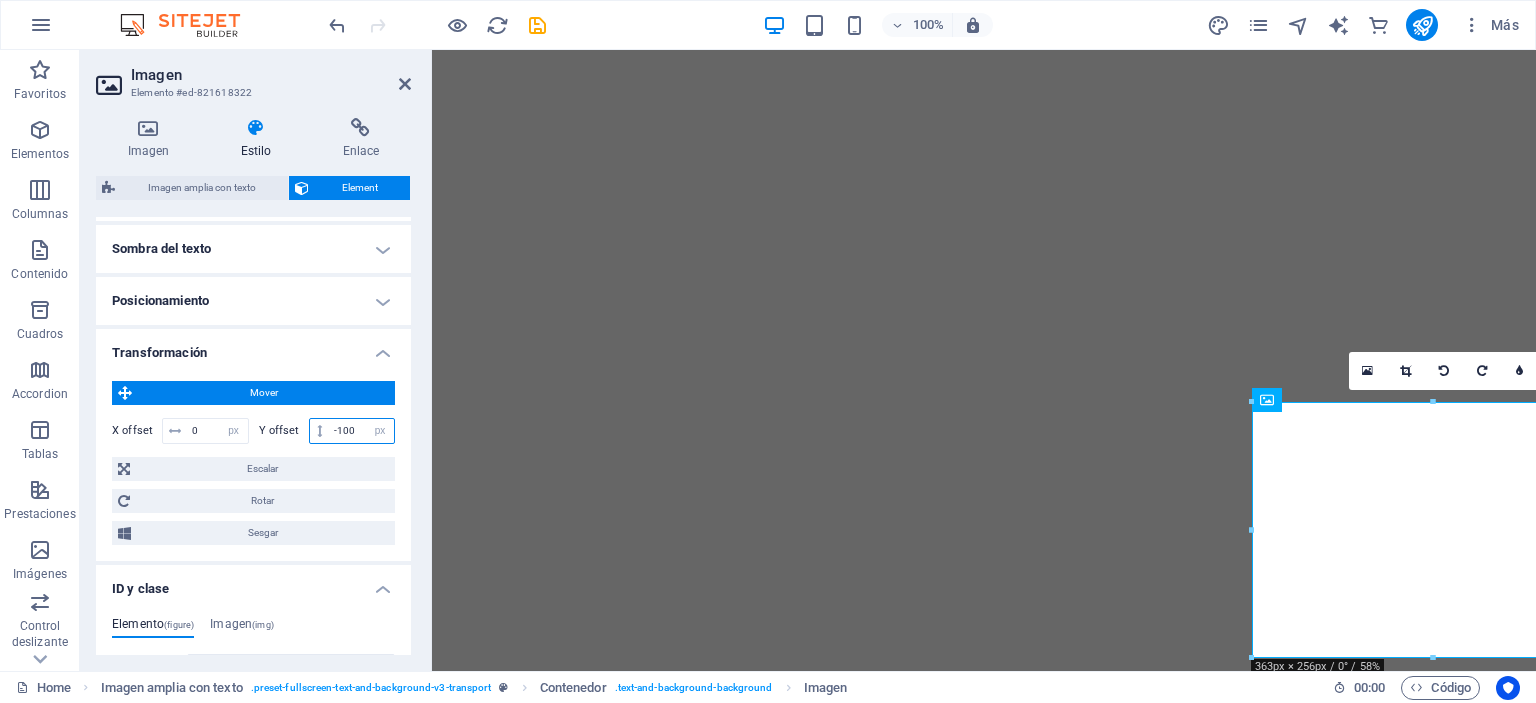 type on "-100" 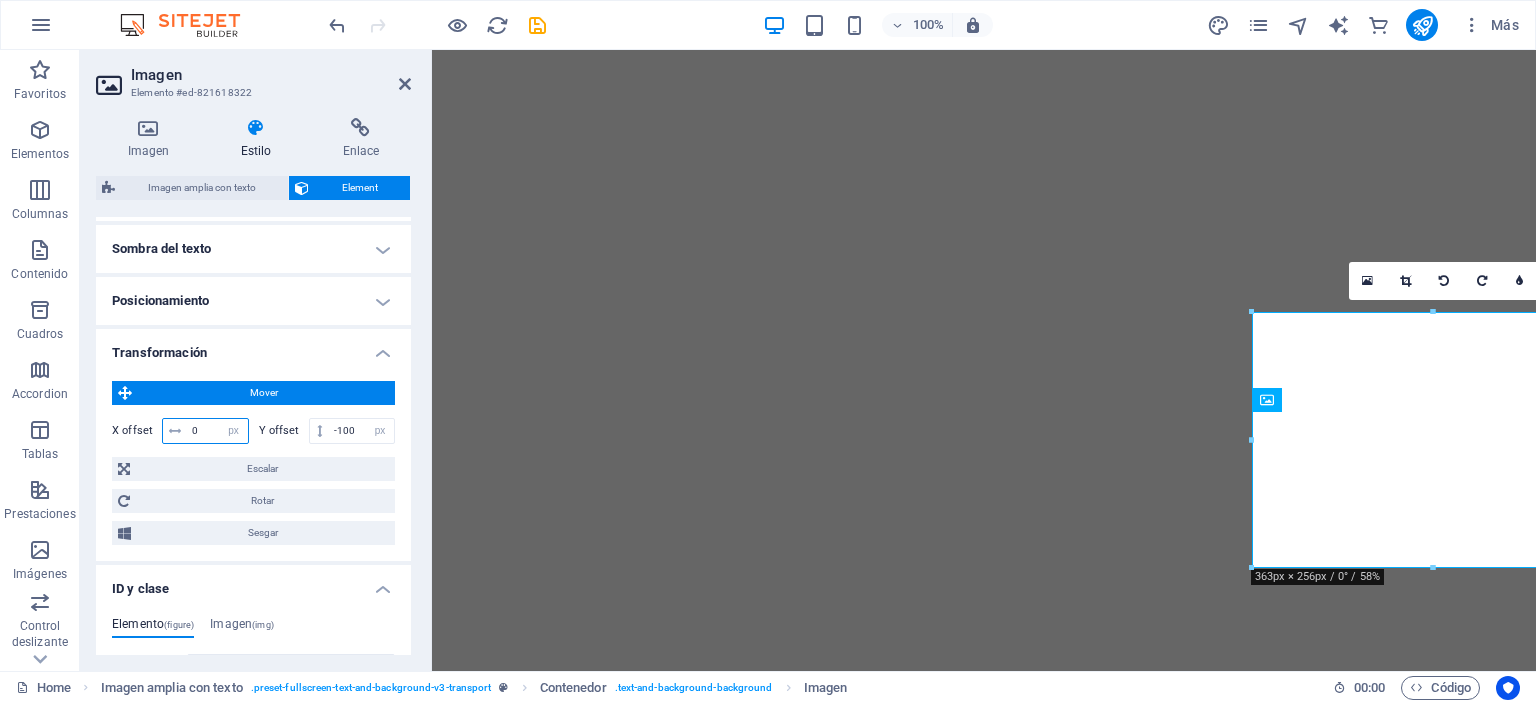 click on "0" at bounding box center [217, 431] 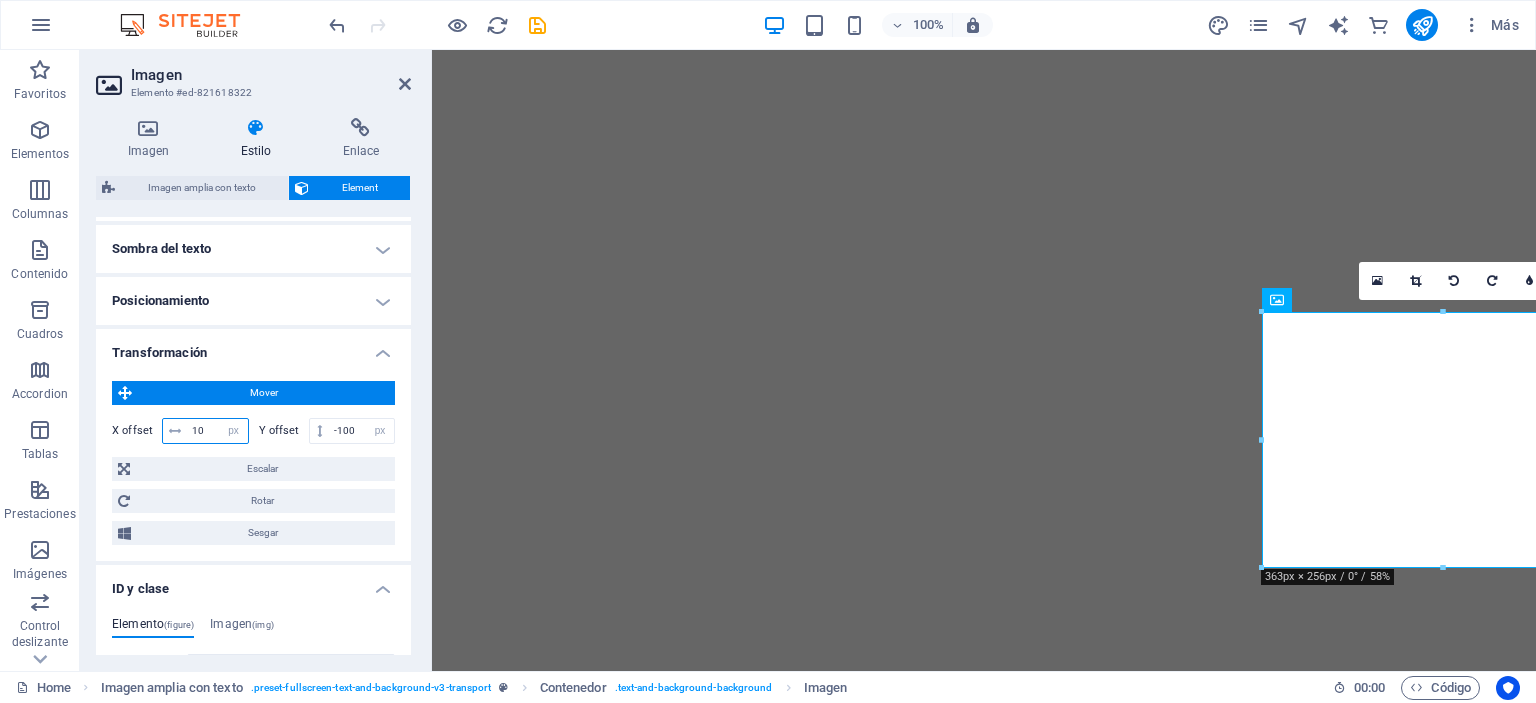 click on "10" at bounding box center [217, 431] 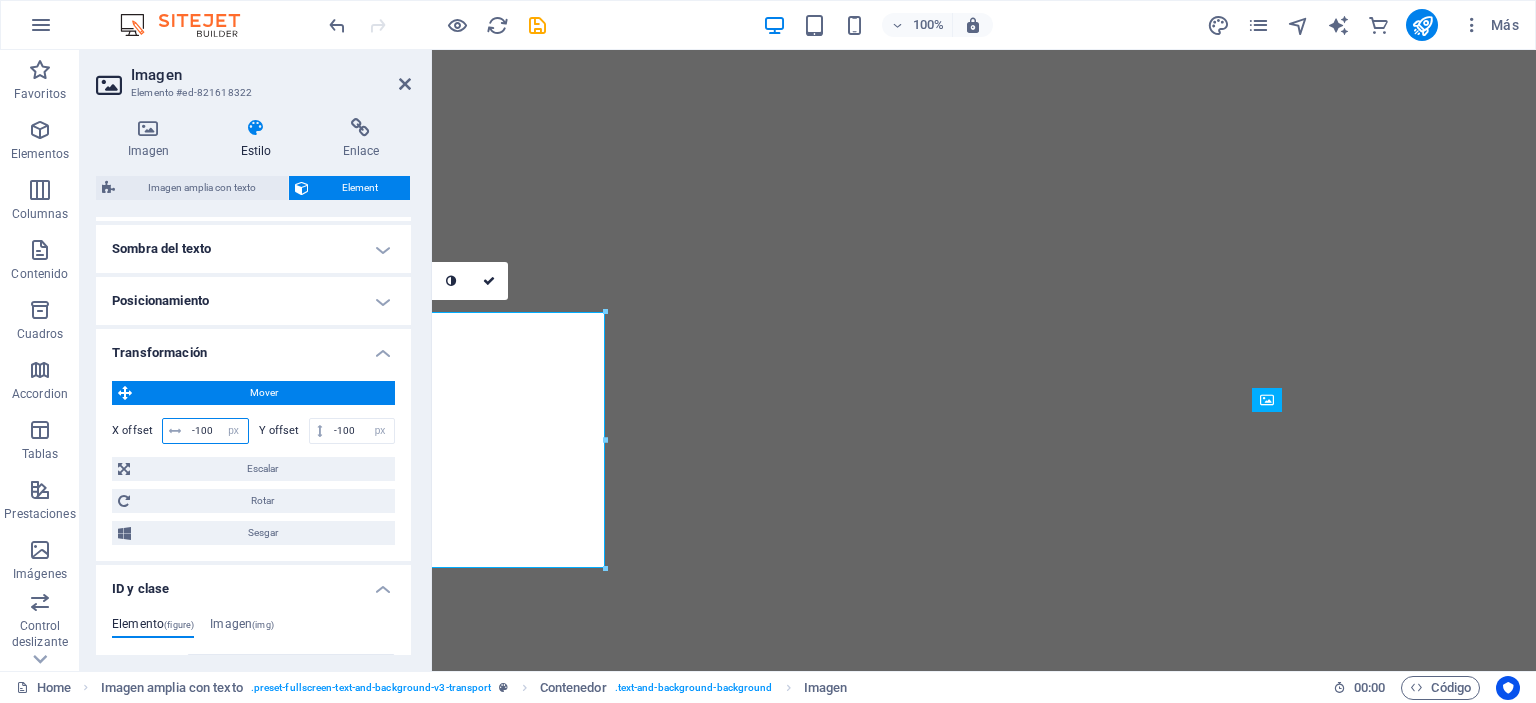 type on "-100" 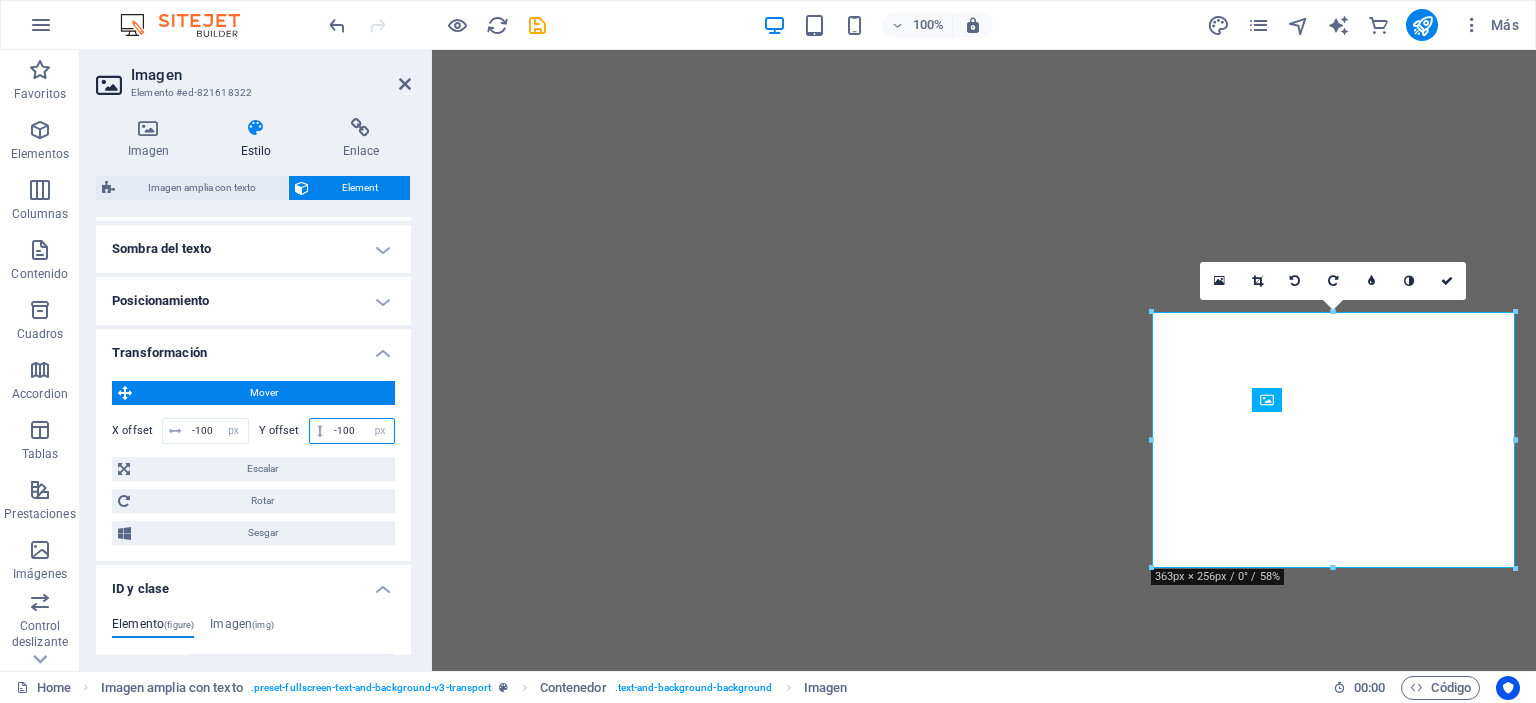 click on "-100" at bounding box center (361, 431) 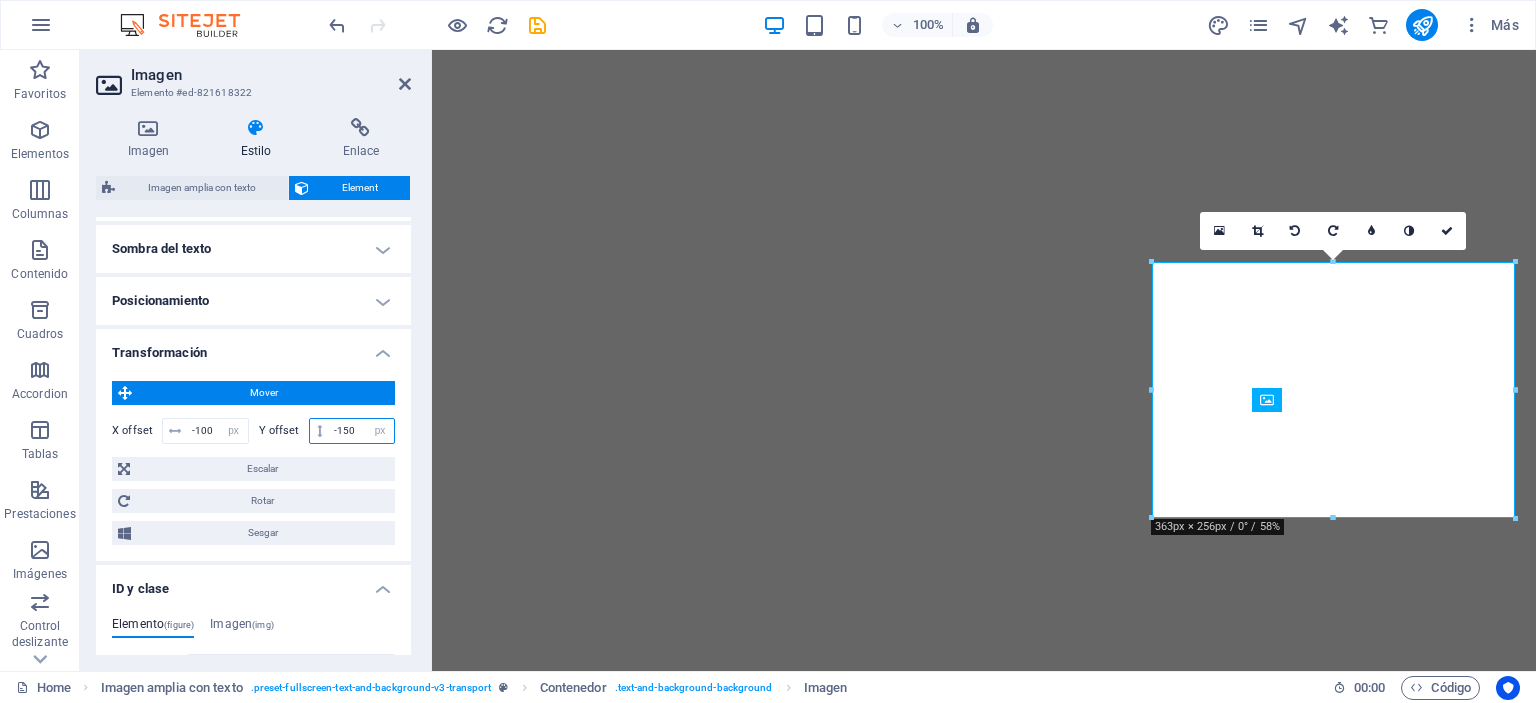 click on "-150" at bounding box center [361, 431] 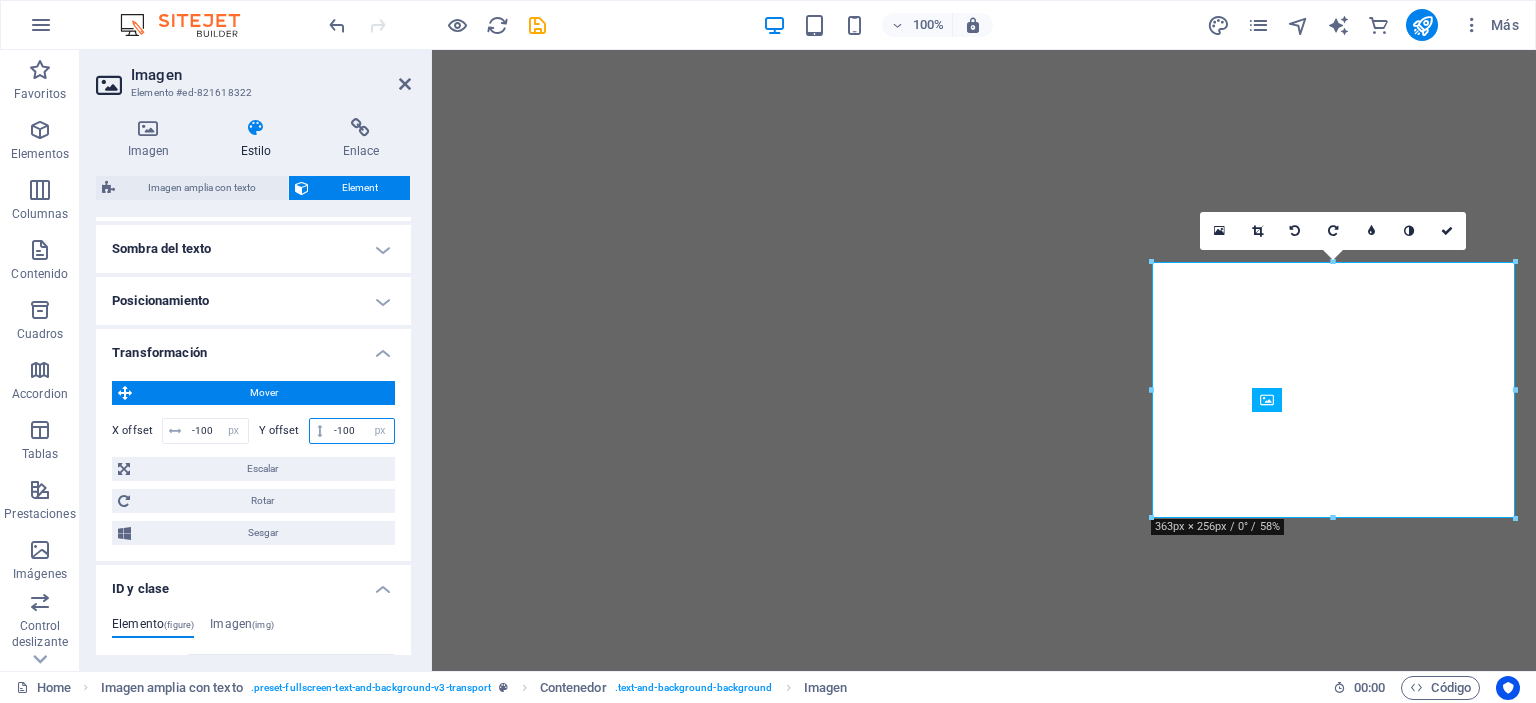 type on "-100" 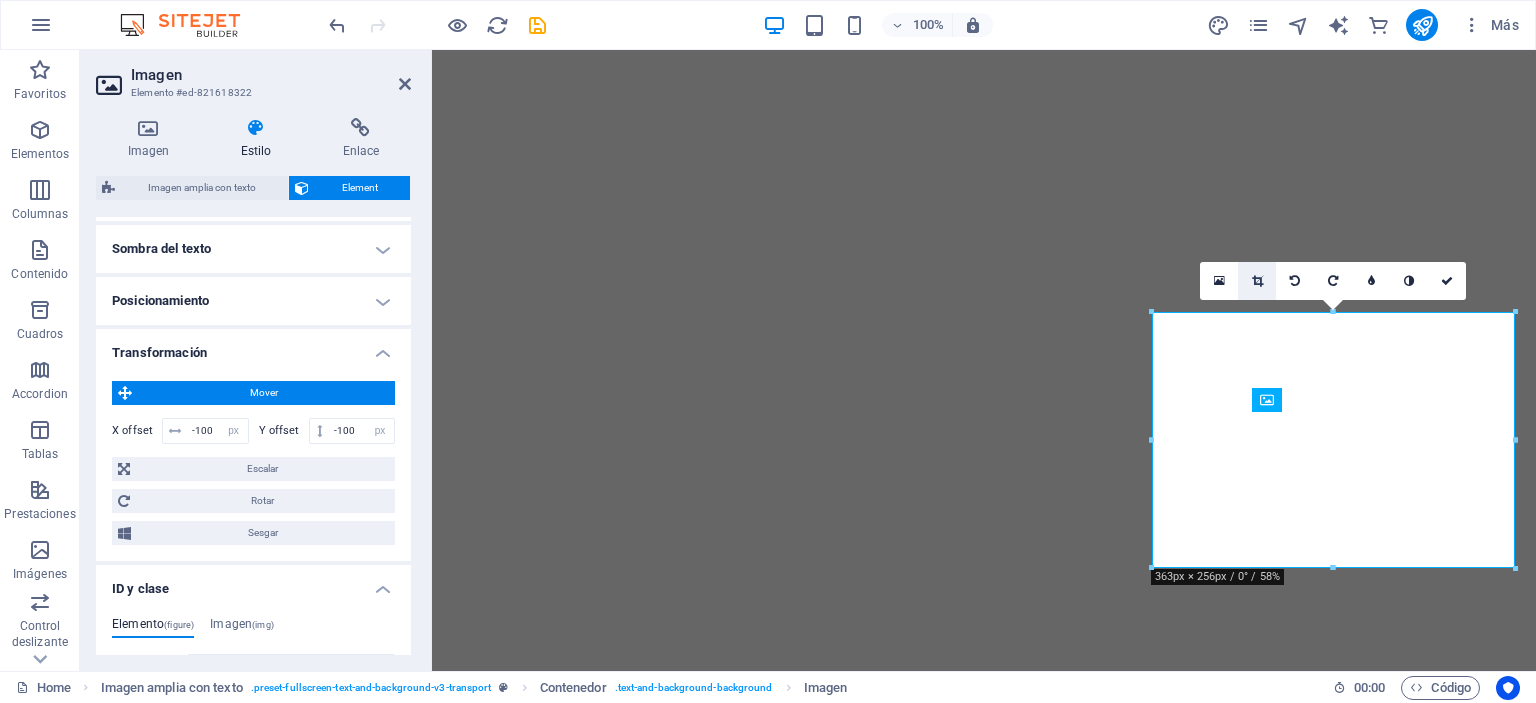 click at bounding box center (1257, 281) 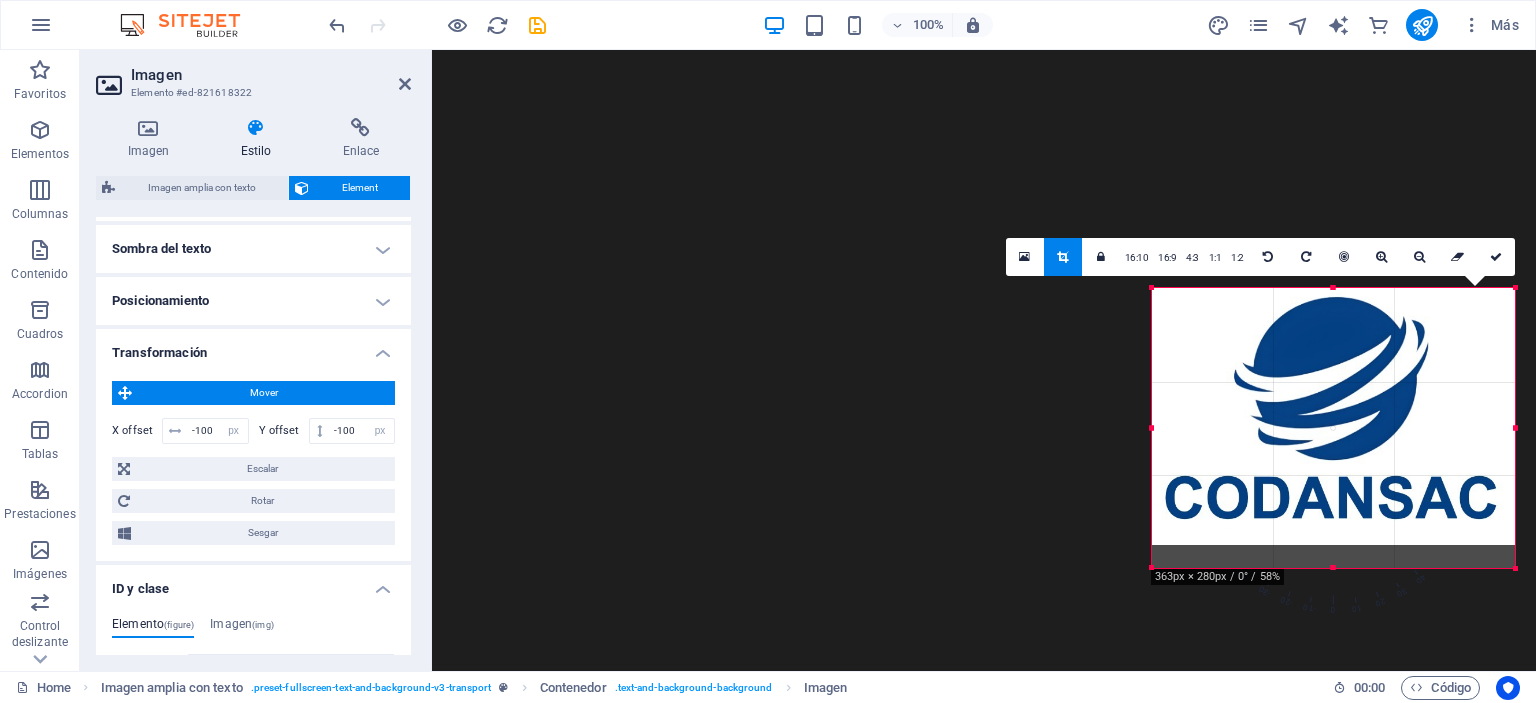 drag, startPoint x: 1152, startPoint y: 315, endPoint x: 1119, endPoint y: 291, distance: 40.804413 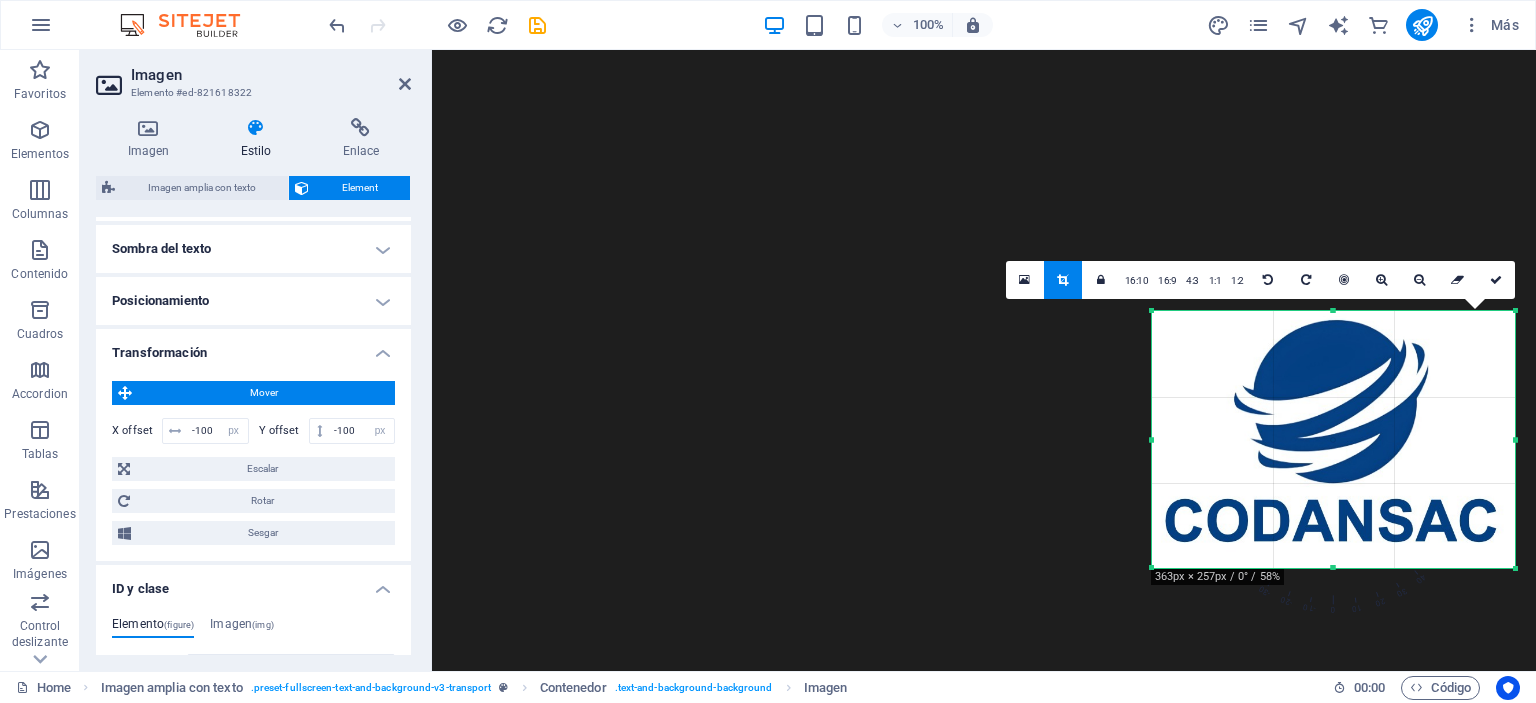 drag, startPoint x: 1155, startPoint y: 415, endPoint x: 1085, endPoint y: 405, distance: 70.71068 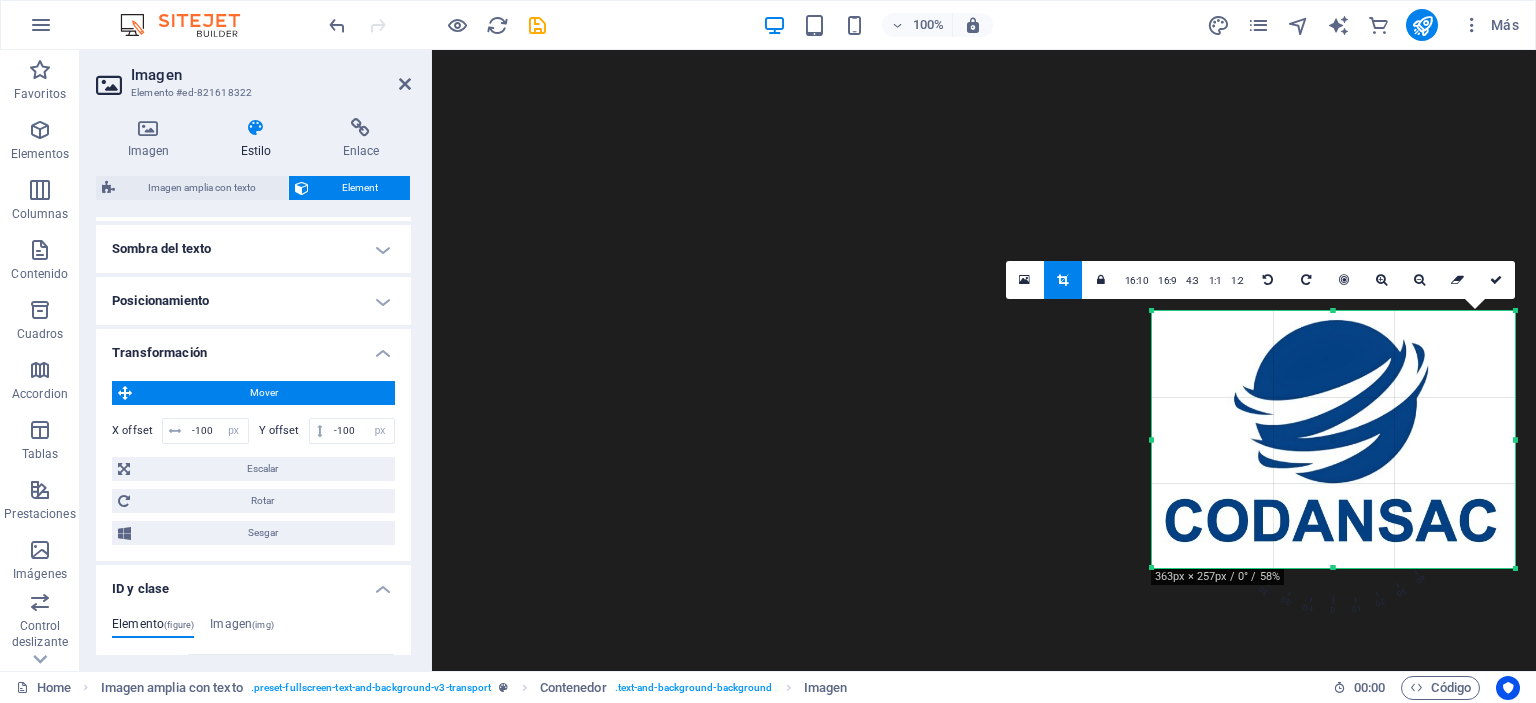 click on "Arrastra aquí para reemplazar el contenido existente. Si quieres crear un elemento nuevo, pulsa “Ctrl”.
H1   Imagen amplia con texto   Contenedor   Contenedor   Imagen   Contenedor   Contenedor   H2   Texto   Contenedor   Cuadros   Contenedor   Texto   Contenedor   Separador   Texto   Imagen amplia con texto   Contenedor   Imagen   Contenedor   Barra de menús   Contenedor   Contenedor   Planes   Contenedor   Separador   H2   Texto   Separador   Contenedor   Contenedor   Texto   Contenedor   Contenedor   Contenedor   Texto   Contenedor   Contenedor   Contenedor   Contenedor   Texto   Texto   Contenedor   Texto   Contenedor   Botón   Contenedor   H2   Separador   Contenedor   Contenedor   Contenedor   Predeterminado   H2   Botón   Contenedor   Contenedor   Texto   Contenedor   Texto   Contenedor   Logo   Texto   Botón   Separador   Botón   Separador   Menú 180 170 160 150 140 130 120 110 100 90 80 70 60 50 40 30 20 10 0 -10 -20 -30 -40 -50 -60 -70 -80 -90 -100 -110 -120 -130 -140" at bounding box center (984, -555) 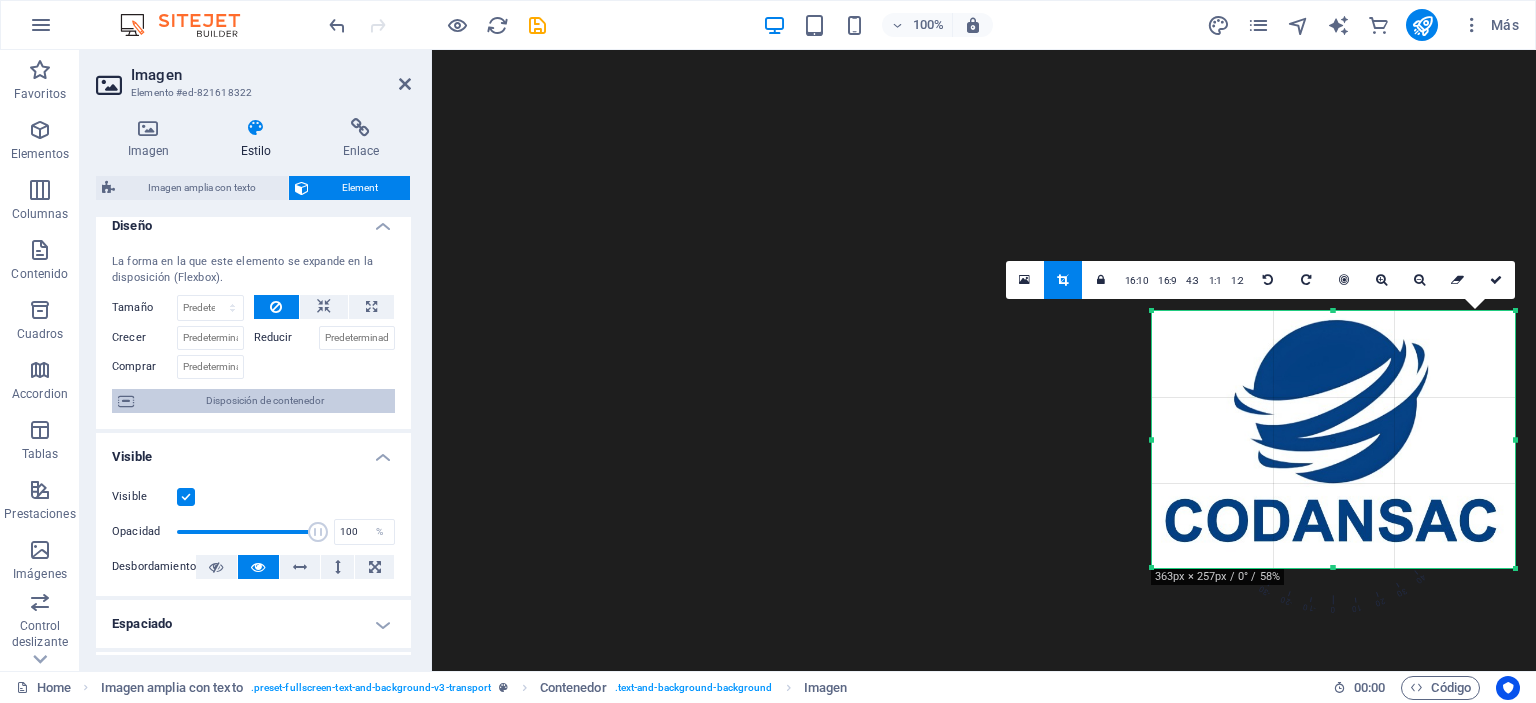 scroll, scrollTop: 0, scrollLeft: 0, axis: both 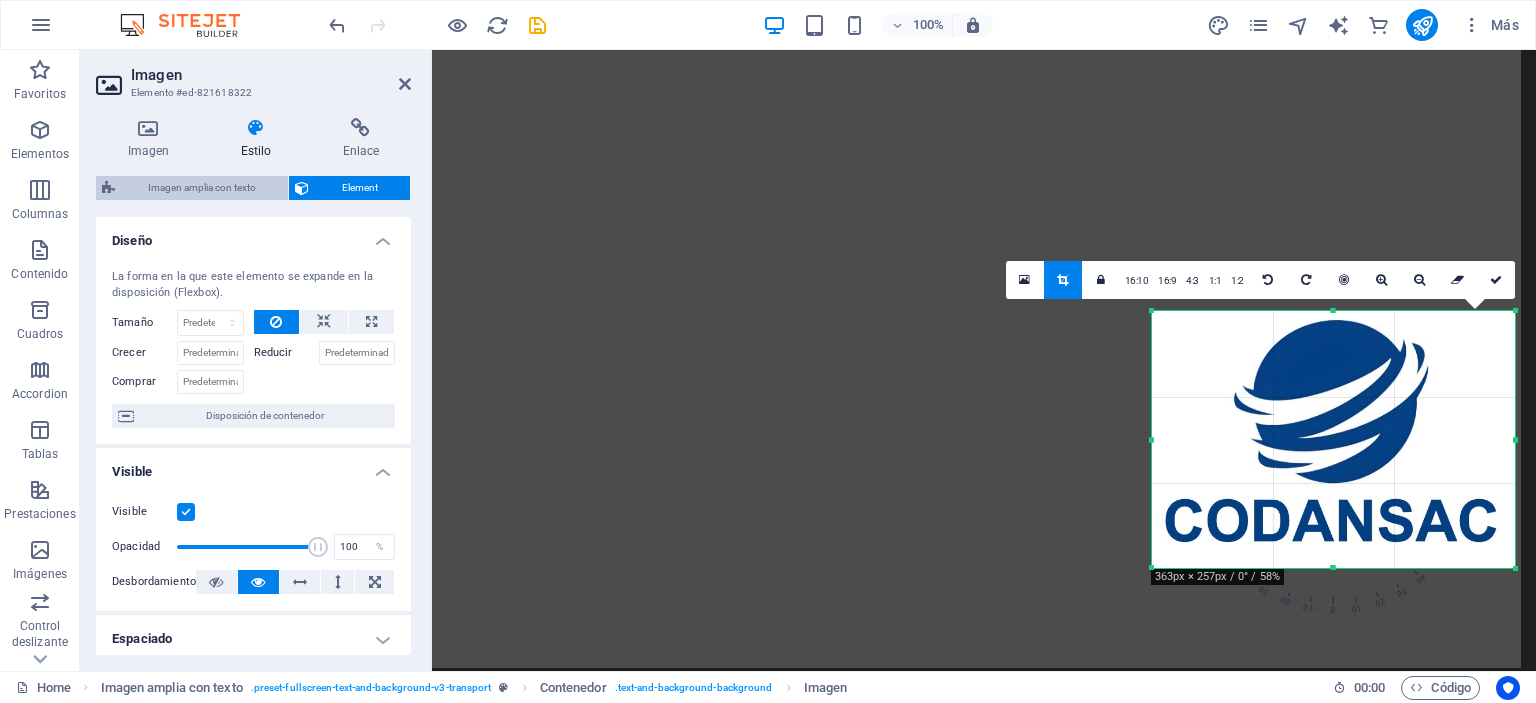 click on "Imagen amplia con texto" at bounding box center [201, 188] 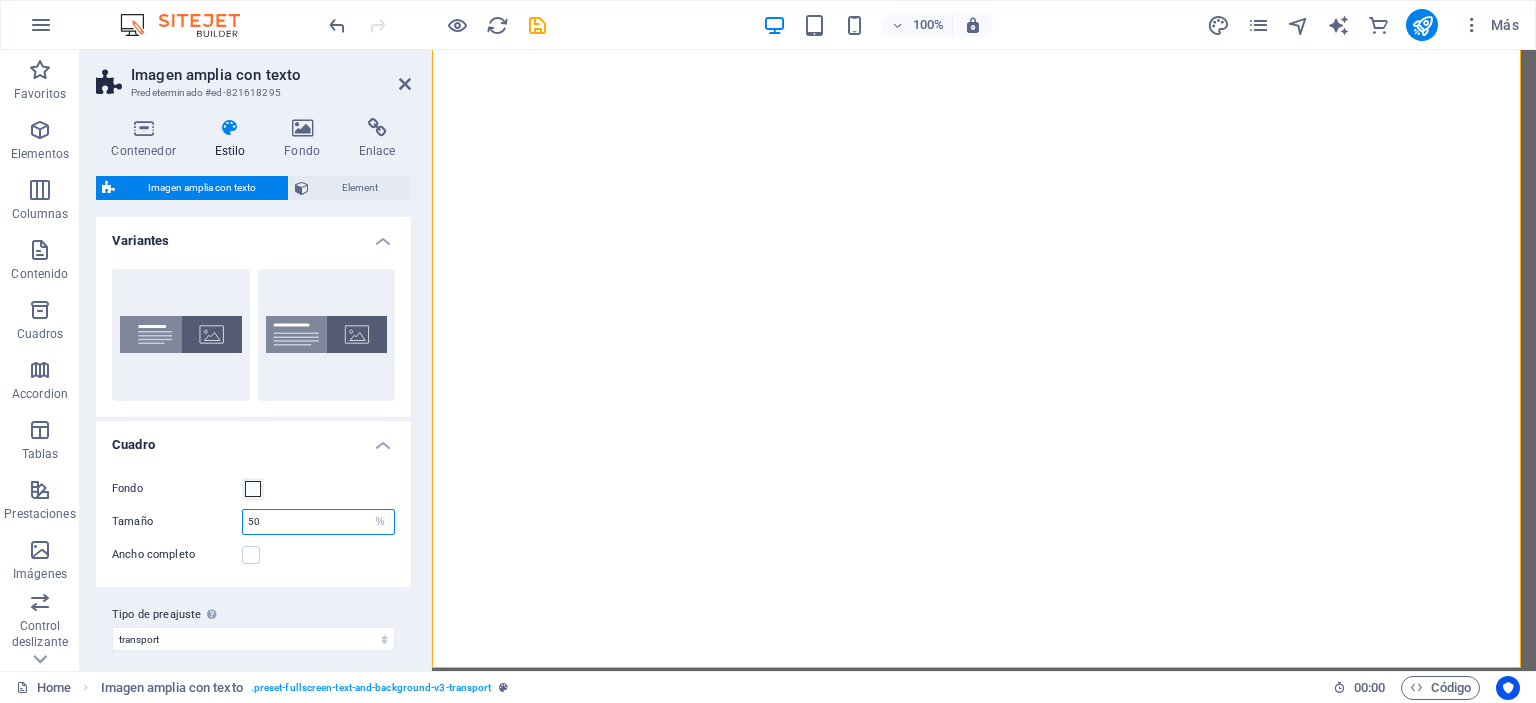 drag, startPoint x: 316, startPoint y: 519, endPoint x: 168, endPoint y: 517, distance: 148.01352 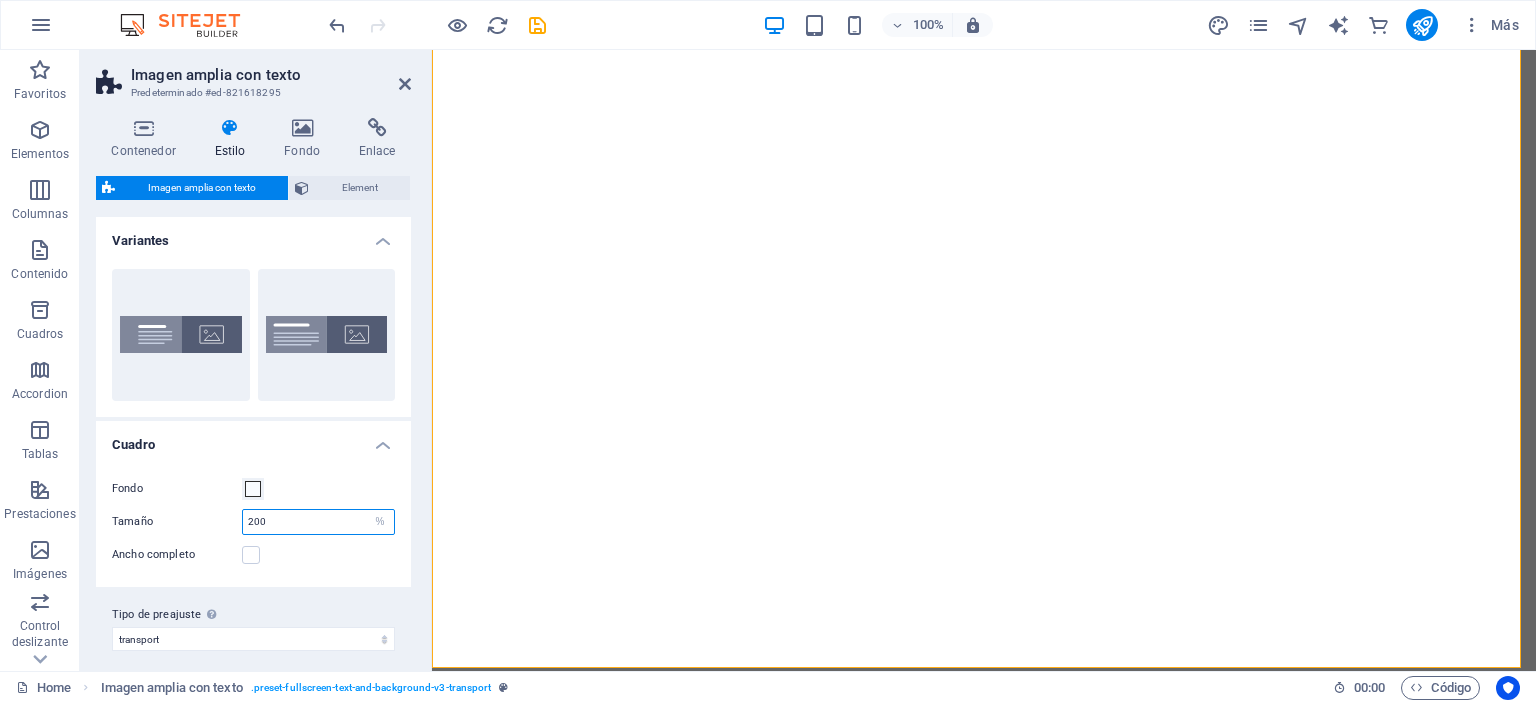 drag, startPoint x: 292, startPoint y: 515, endPoint x: 152, endPoint y: 500, distance: 140.80128 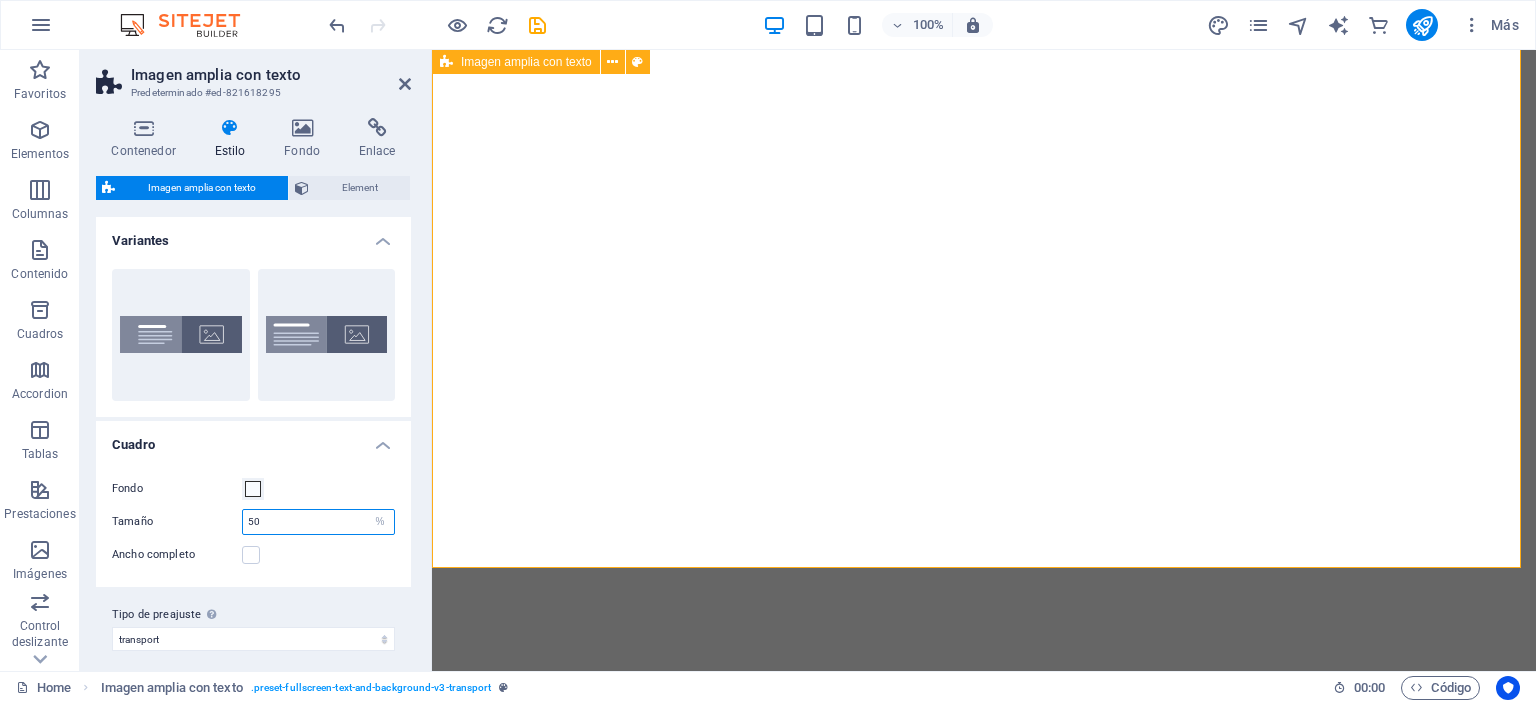 type on "50" 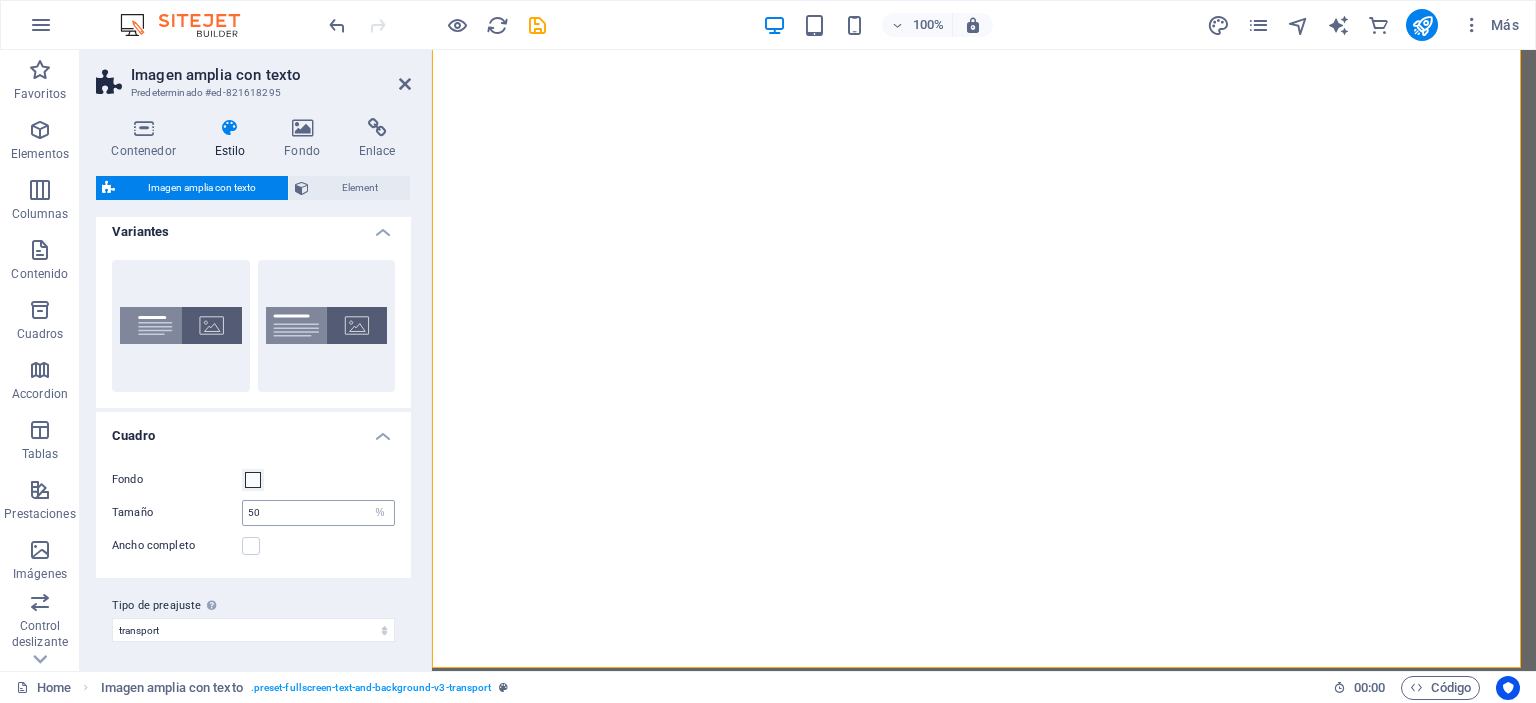 scroll, scrollTop: 11, scrollLeft: 0, axis: vertical 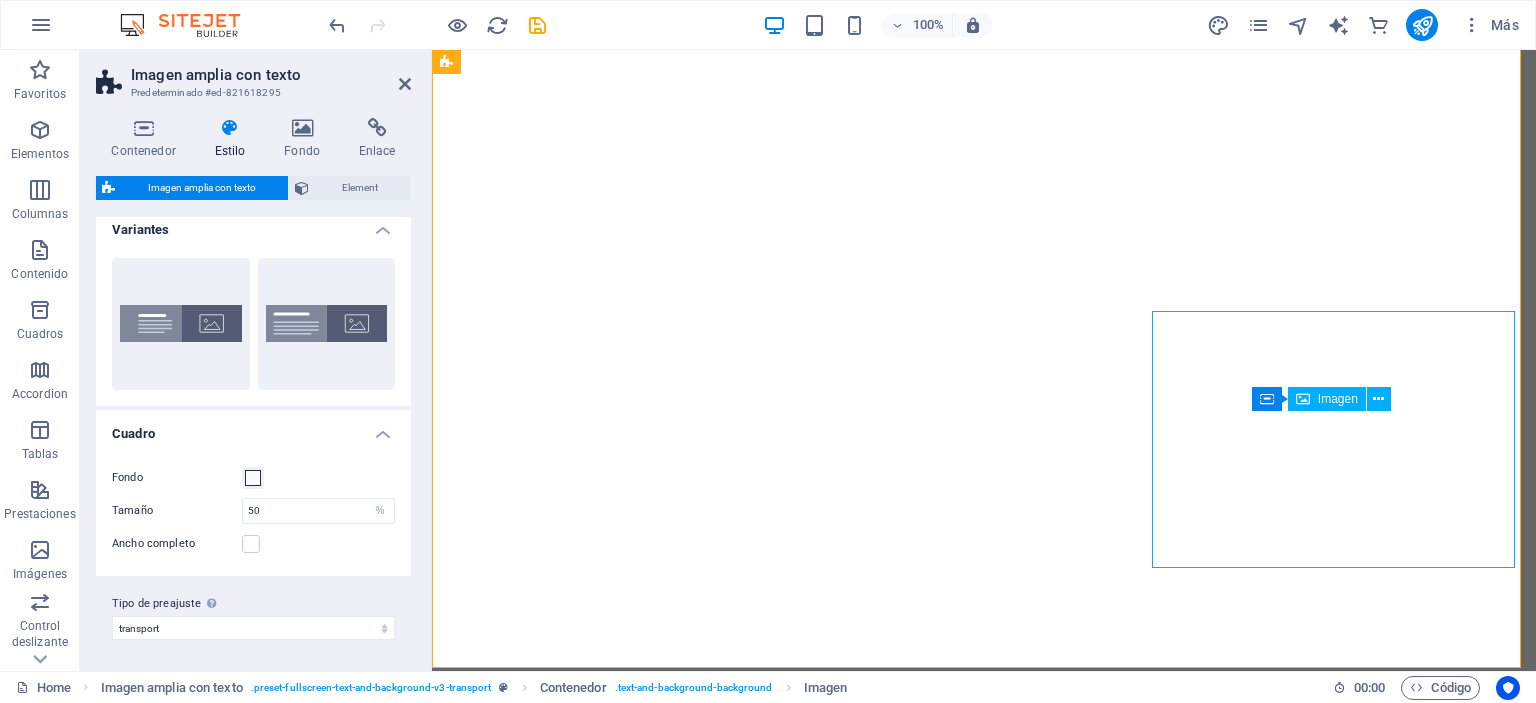 select on "px" 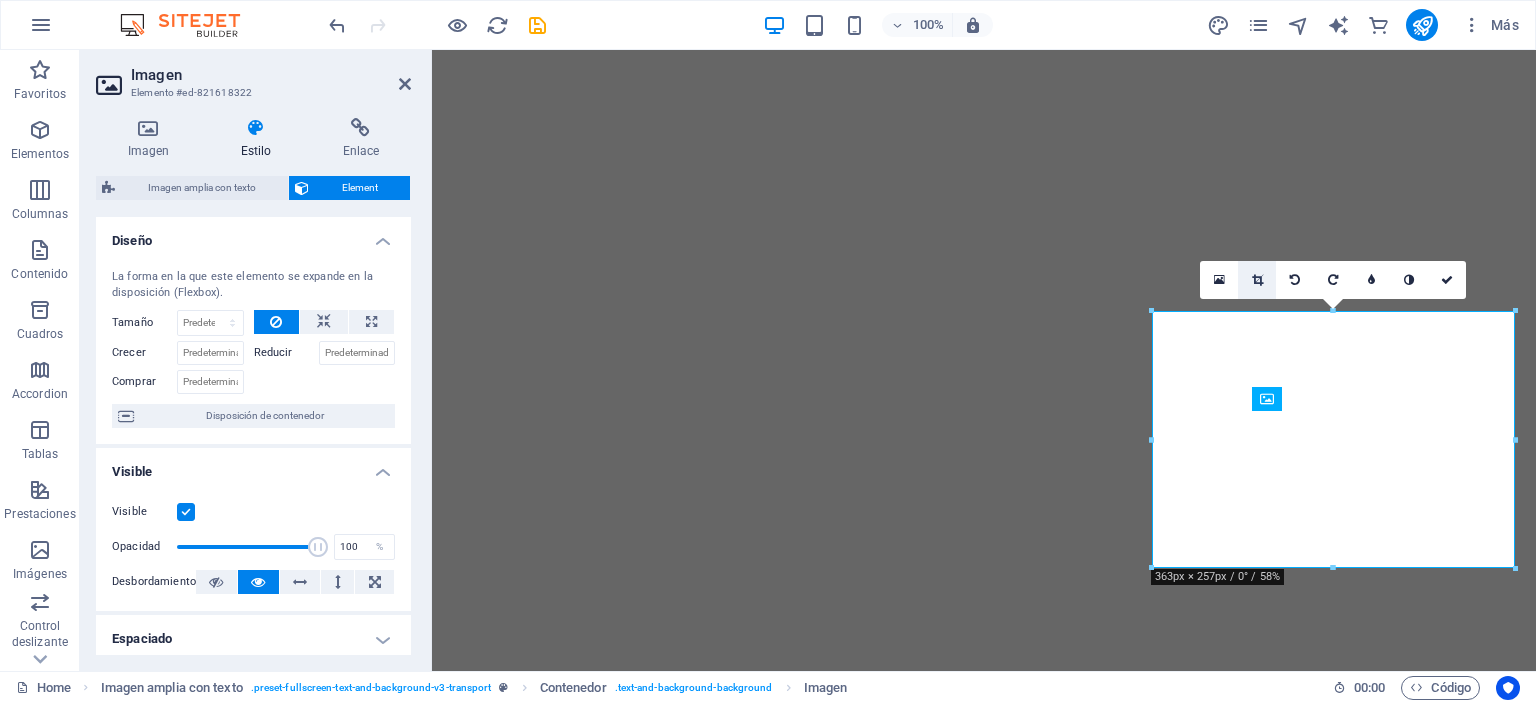click at bounding box center (1257, 280) 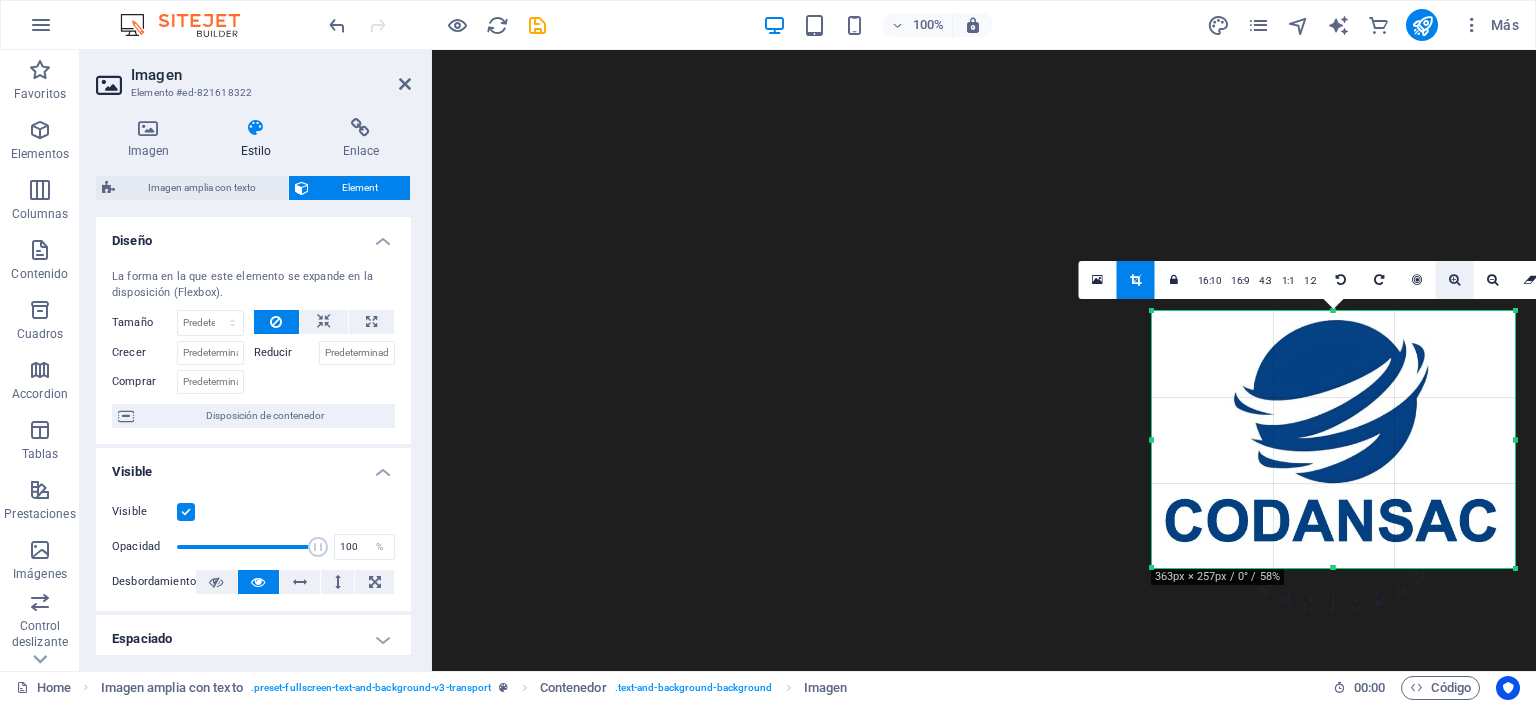 click at bounding box center [1455, 280] 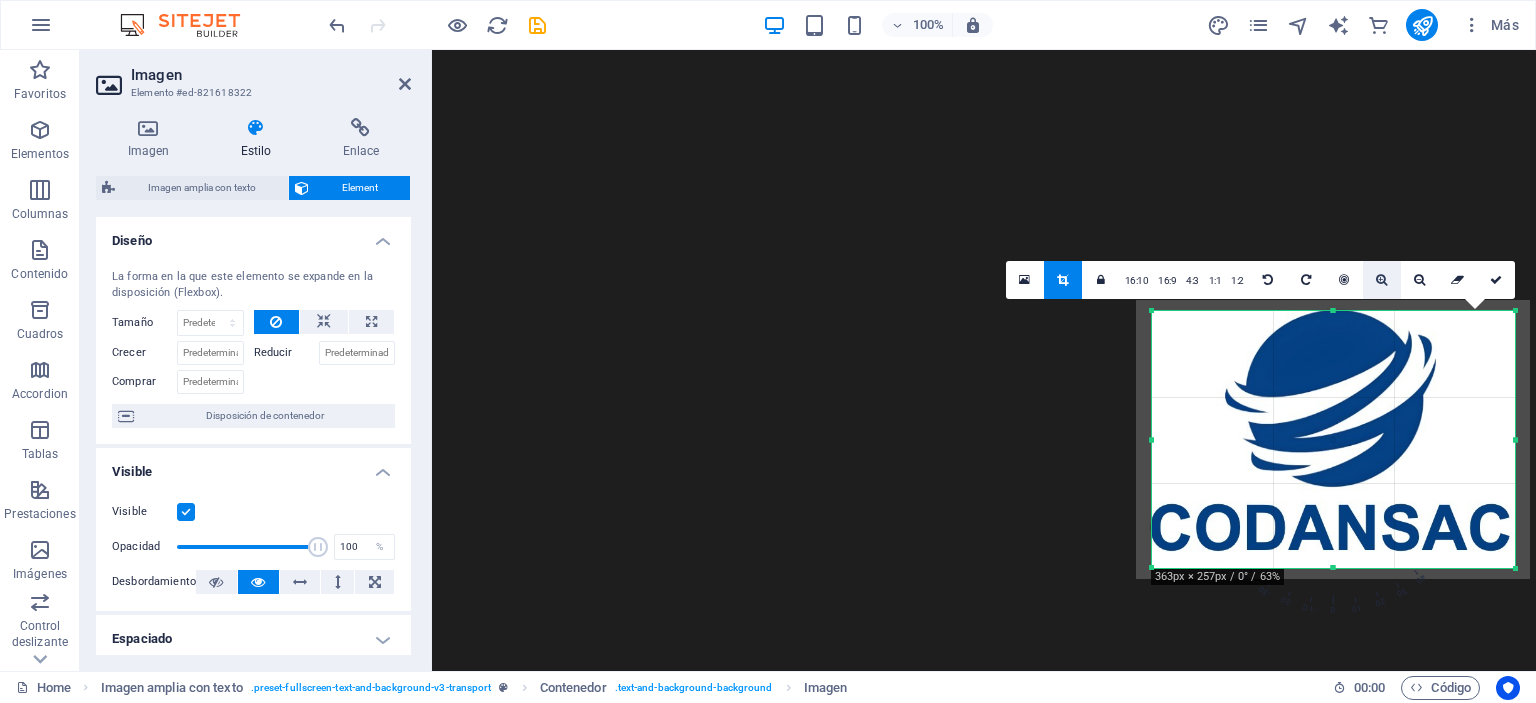 click at bounding box center [1381, 280] 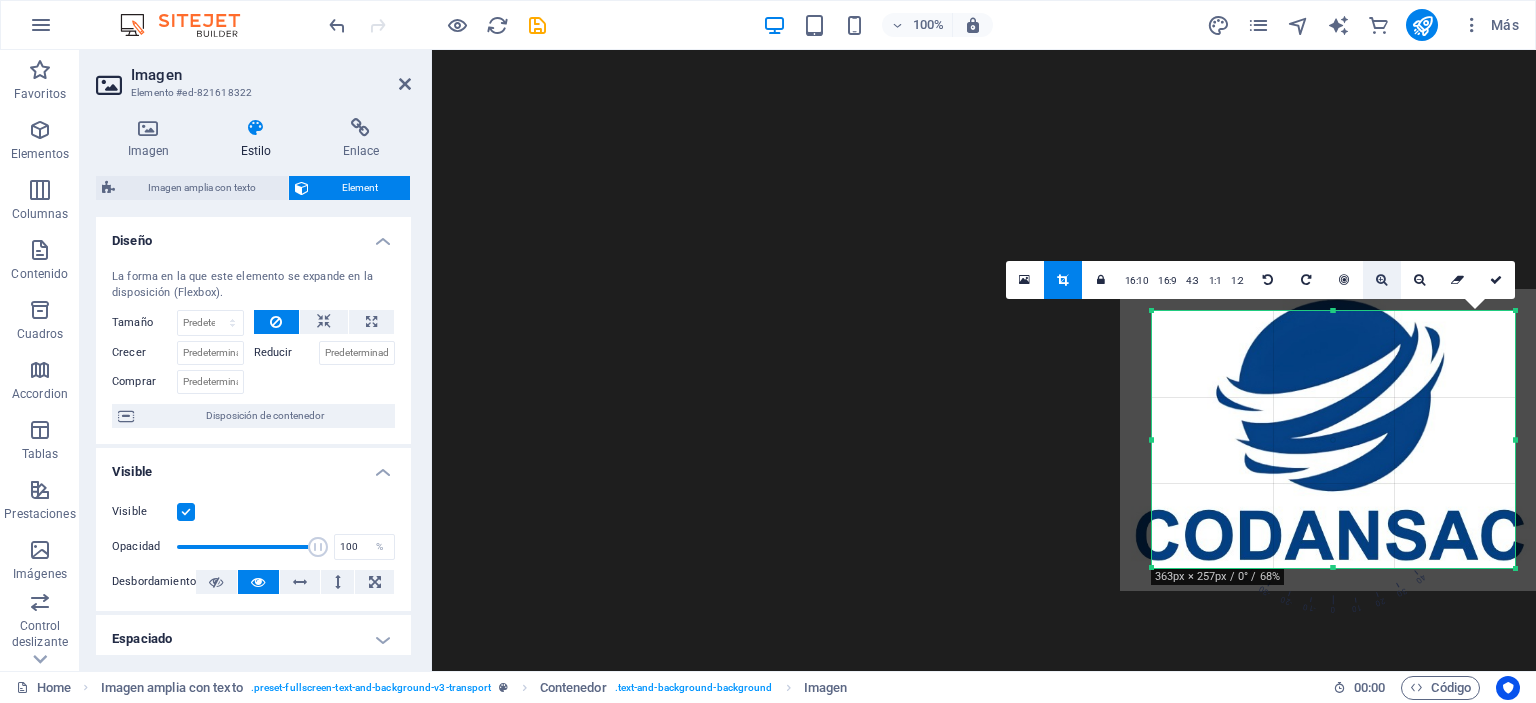 click at bounding box center [1381, 280] 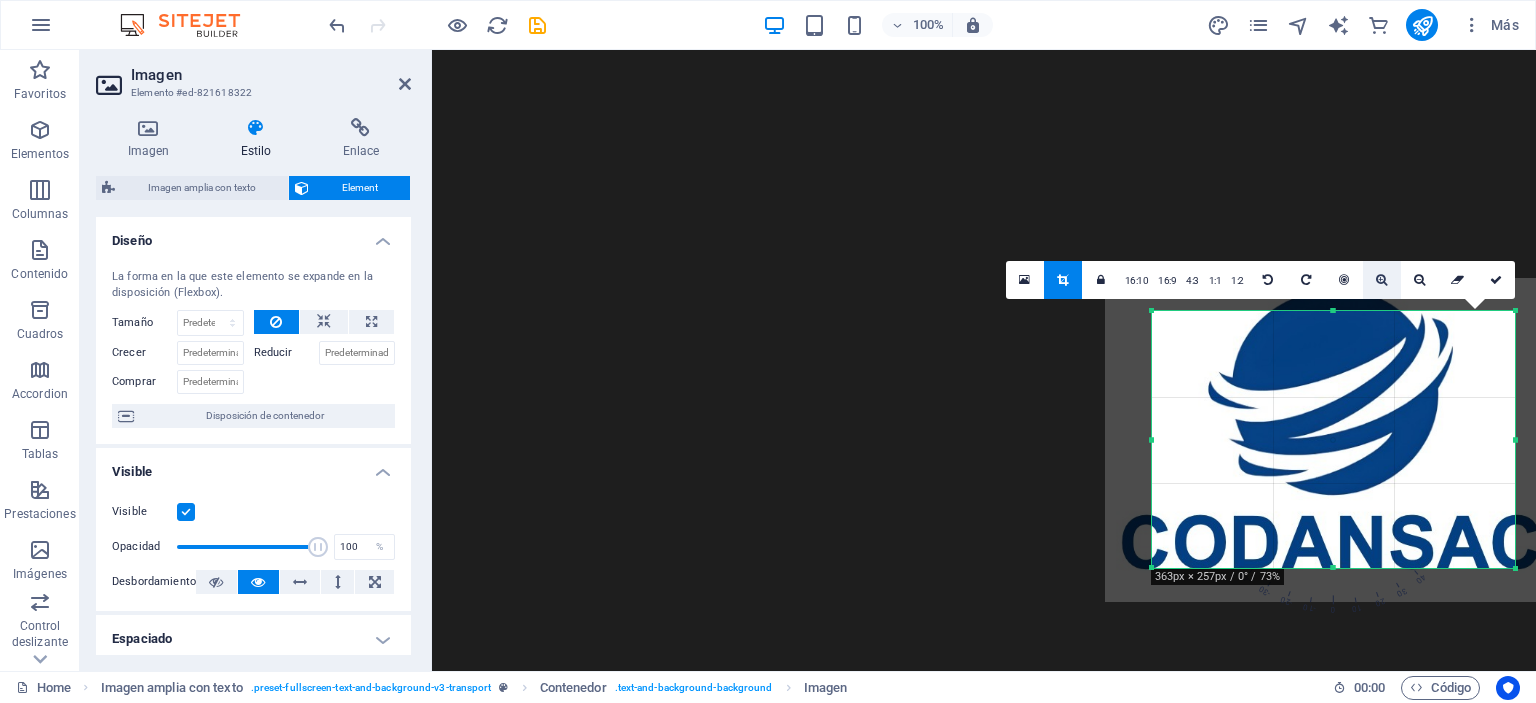 click at bounding box center (1381, 280) 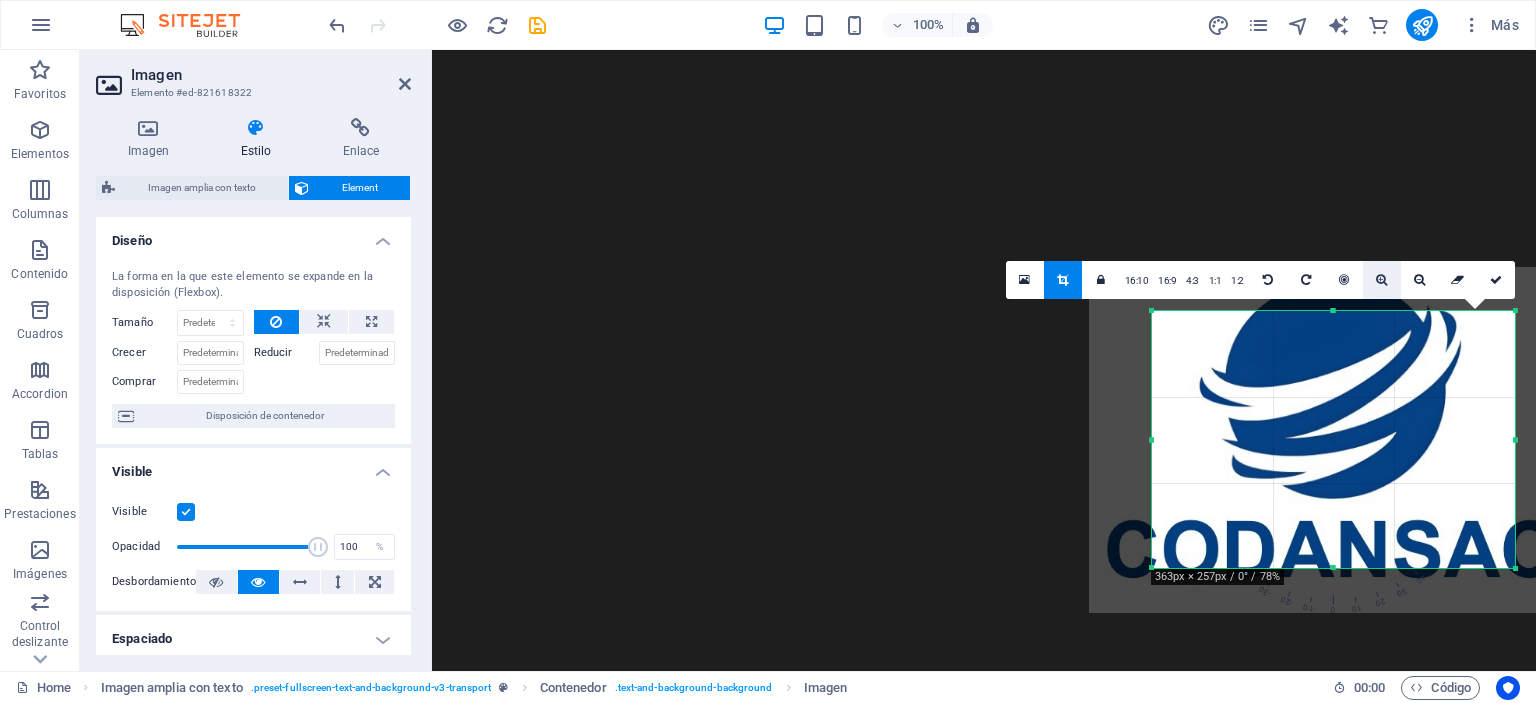 click at bounding box center [1381, 280] 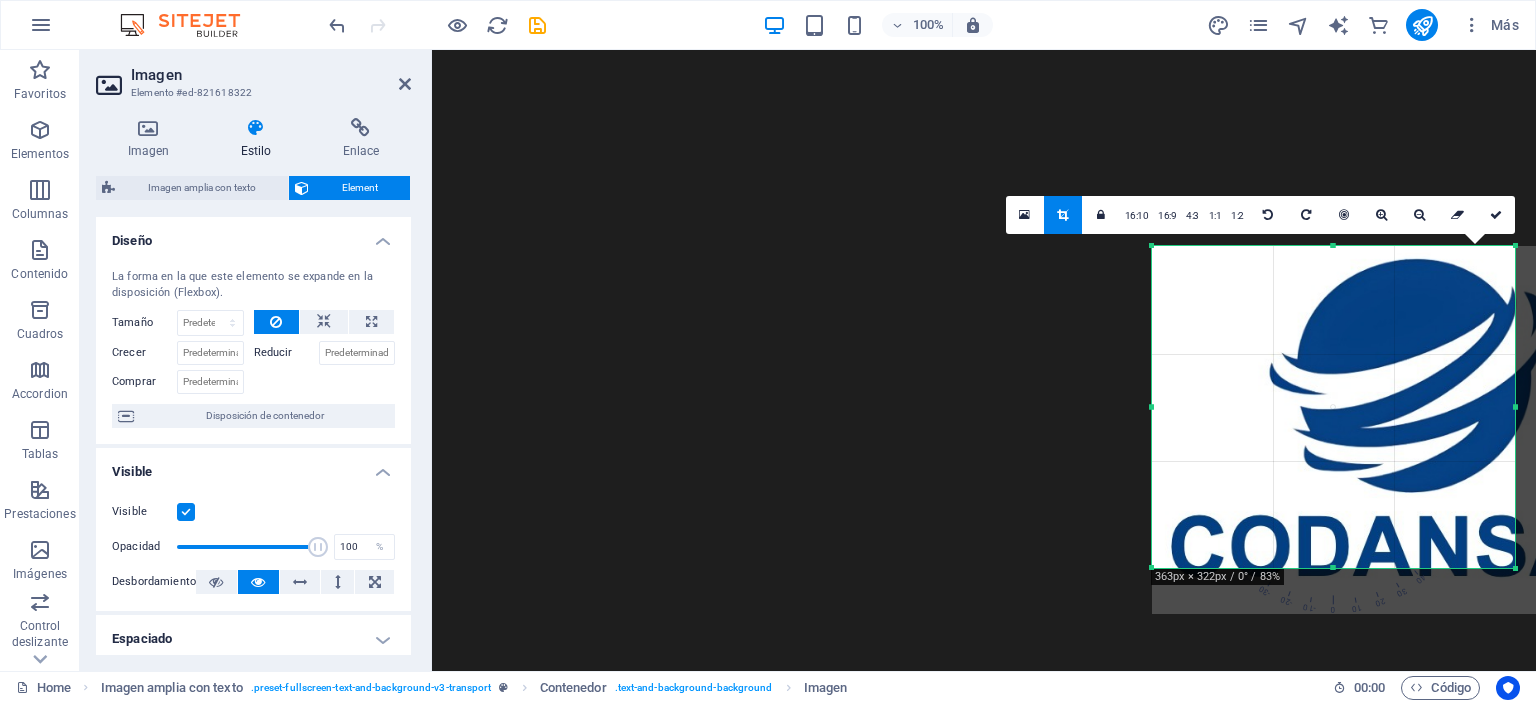 drag, startPoint x: 1140, startPoint y: 311, endPoint x: 1063, endPoint y: 249, distance: 98.85848 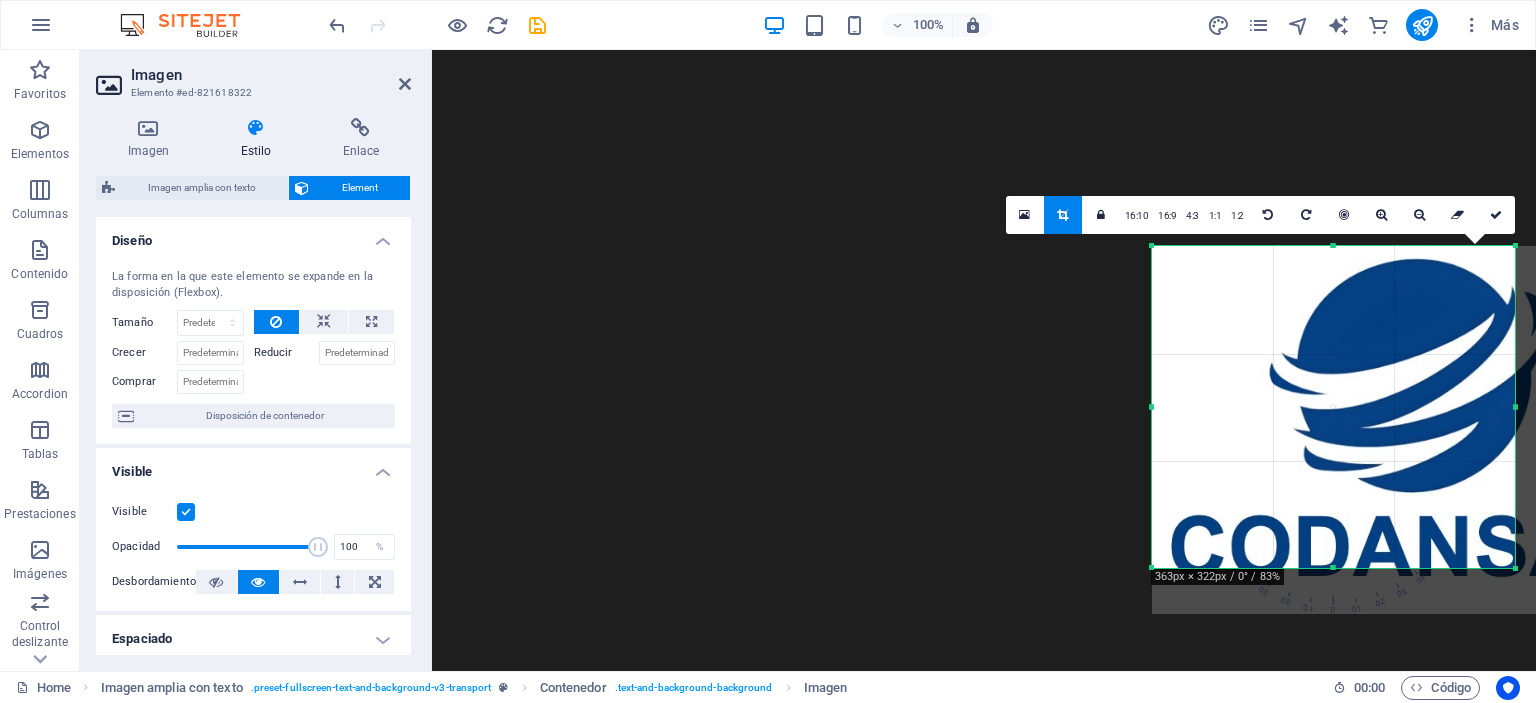 click on "Arrastra aquí para reemplazar el contenido existente. Si quieres crear un elemento nuevo, pulsa “Ctrl”.
H1   Imagen amplia con texto   Contenedor   Contenedor   Imagen   Contenedor   Contenedor   H2   Texto   Contenedor   Cuadros   Contenedor   Texto   Contenedor   Separador   Texto   Imagen amplia con texto   Contenedor   Imagen   Contenedor   Barra de menús   Contenedor   Contenedor   Planes   Contenedor   Separador   H2   Texto   Separador   Contenedor   Contenedor   Texto   Contenedor   Contenedor   Contenedor   Texto   Contenedor   Contenedor   Contenedor   Contenedor   Texto   Texto   Contenedor   Texto   Contenedor   Botón   Contenedor   H2   Separador   Contenedor   Contenedor   Contenedor   Predeterminado   H2   Botón   Contenedor   Contenedor   Texto   Contenedor   Texto   Contenedor   Logo   Texto   Botón   Separador   Botón   Separador   Menú 180 170 160 150 140 130 120 110 100 90 80 70 60 50 40 30 20 10 0 -10 -20 -30 -40 -50 -60 -70 -80 -90 -100 -110 -120 -130 -140" at bounding box center [984, -555] 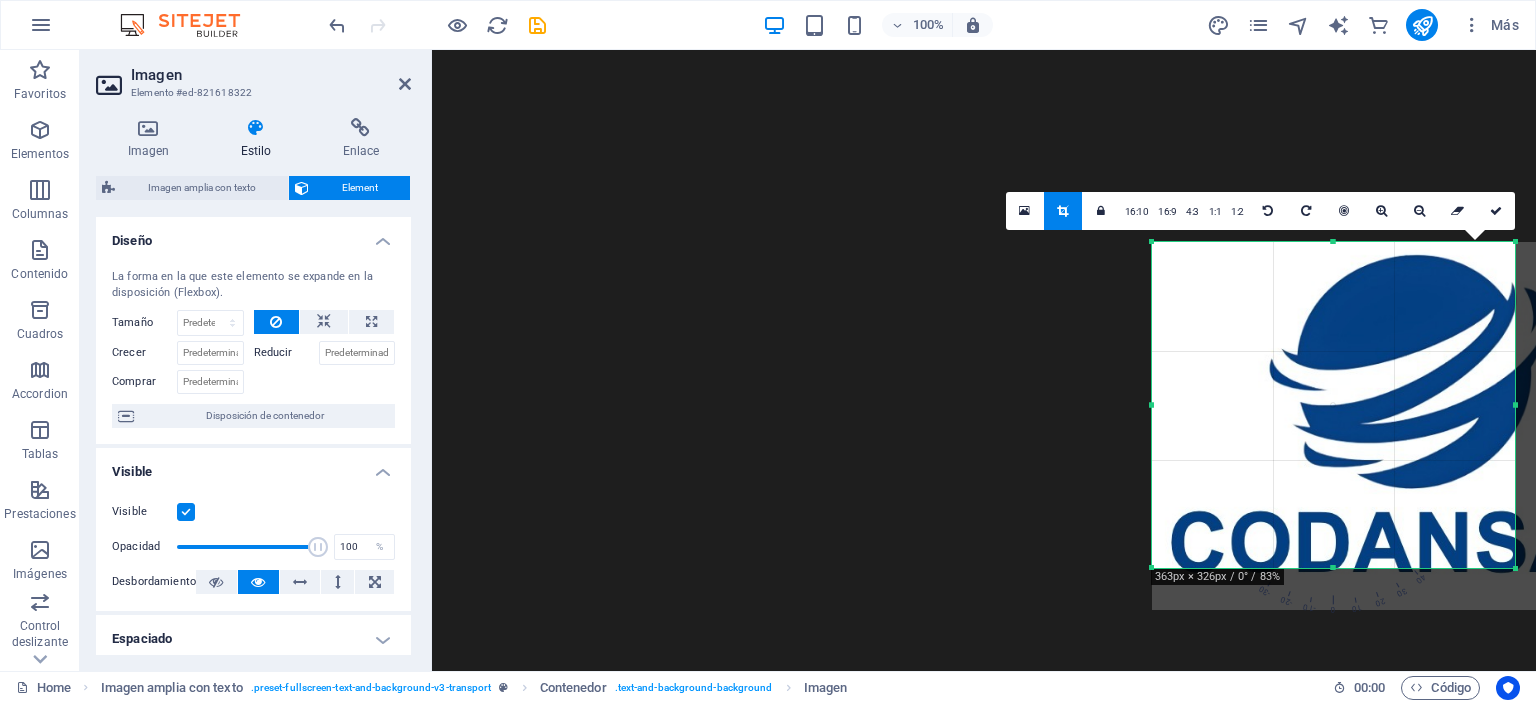 drag, startPoint x: 1516, startPoint y: 566, endPoint x: 1535, endPoint y: 607, distance: 45.188496 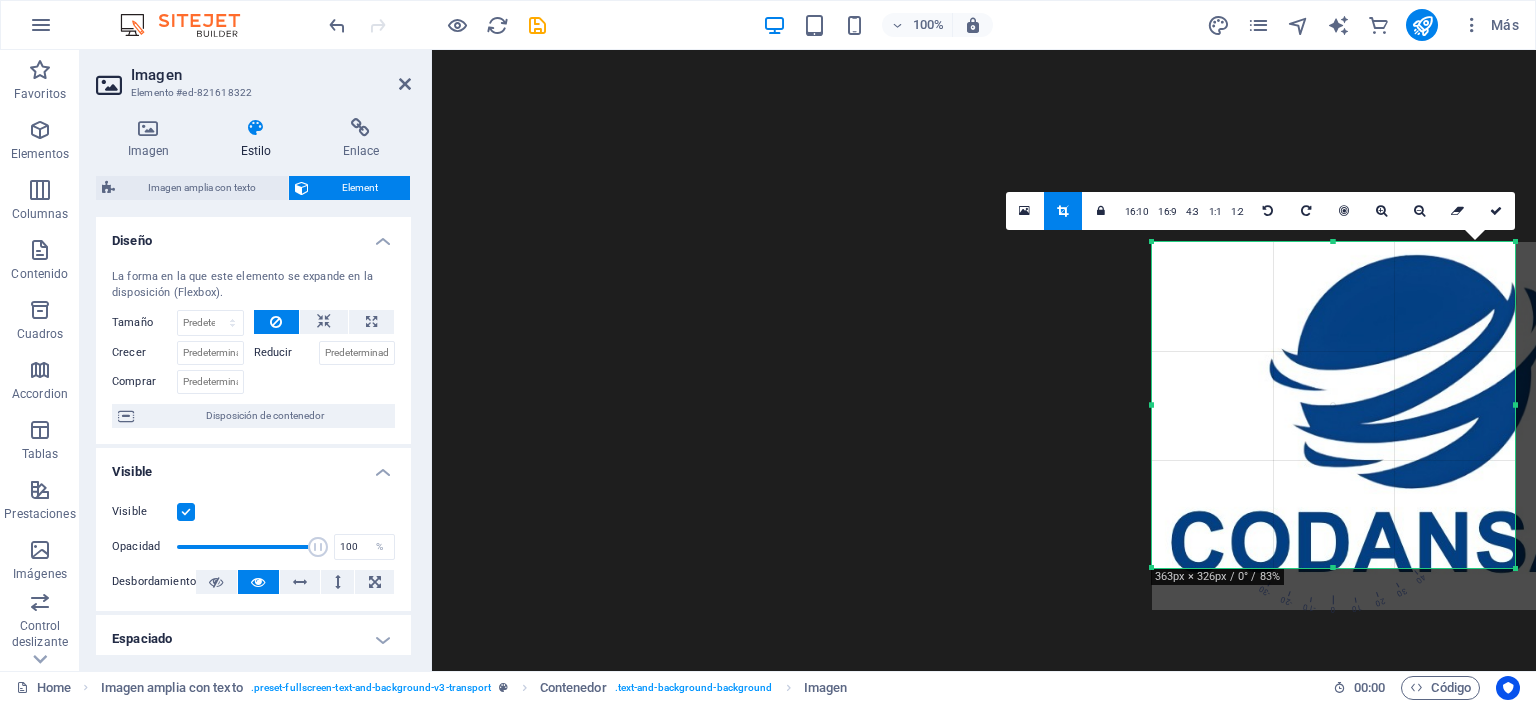 click on "Arrastra aquí para reemplazar el contenido existente. Si quieres crear un elemento nuevo, pulsa “Ctrl”.
H1   Imagen amplia con texto   Contenedor   Contenedor   Imagen   Contenedor   Contenedor   H2   Texto   Contenedor   Cuadros   Contenedor   Texto   Contenedor   Separador   Texto   Imagen amplia con texto   Contenedor   Imagen   Contenedor   Barra de menús   Contenedor   Contenedor   Planes   Contenedor   Separador   H2   Texto   Separador   Contenedor   Contenedor   Texto   Contenedor   Contenedor   Contenedor   Texto   Contenedor   Contenedor   Contenedor   Contenedor   Texto   Texto   Contenedor   Texto   Contenedor   Botón   Contenedor   H2   Separador   Contenedor   Contenedor   Contenedor   Predeterminado   H2   Botón   Contenedor   Contenedor   Texto   Contenedor   Texto   Contenedor   Logo   Texto   Botón   Separador   Botón   Separador   Menú 180 170 160 150 140 130 120 110 100 90 80 70 60 50 40 30 20 10 0 -10 -20 -30 -40 -50 -60 -70 -80 -90 -100 -110 -120 -130 -140" at bounding box center [984, -555] 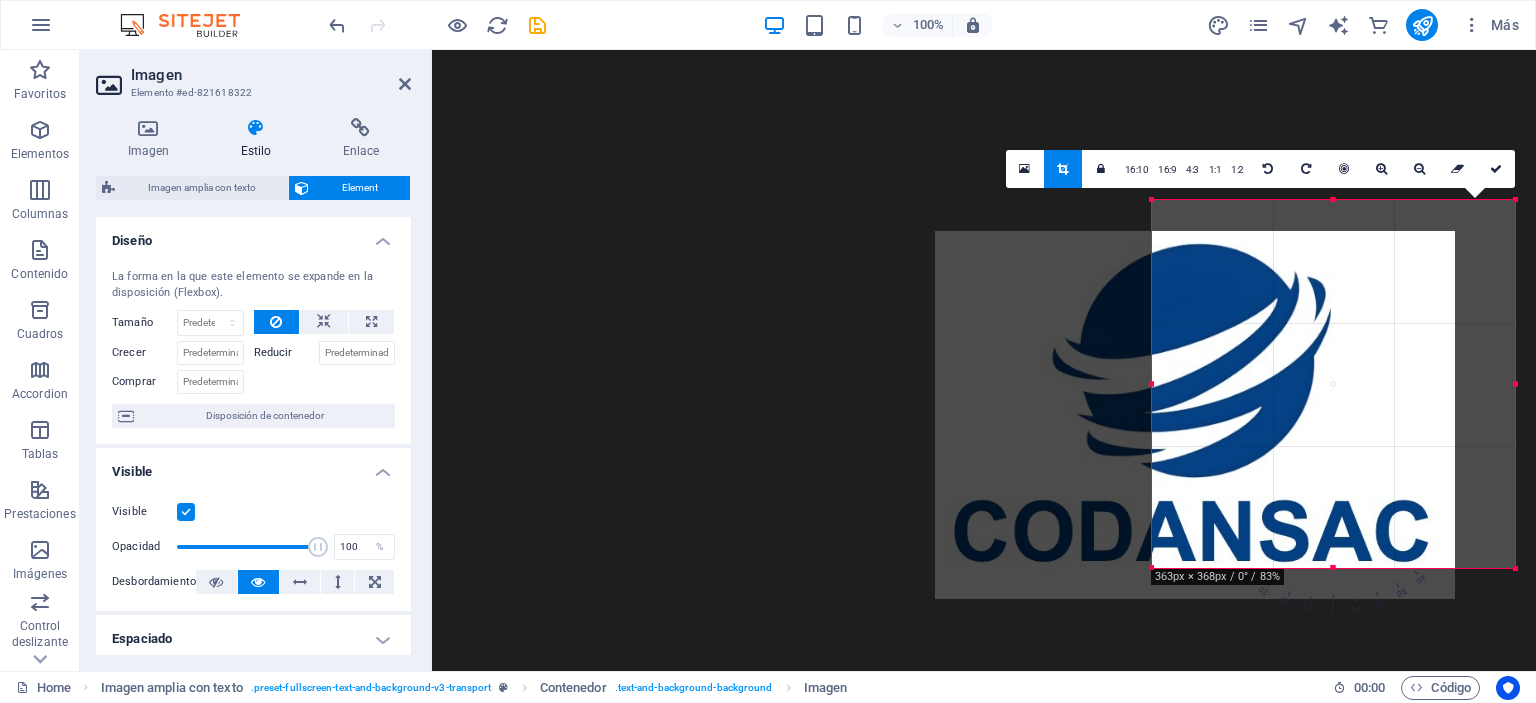 drag, startPoint x: 1347, startPoint y: 412, endPoint x: 1163, endPoint y: 435, distance: 185.43193 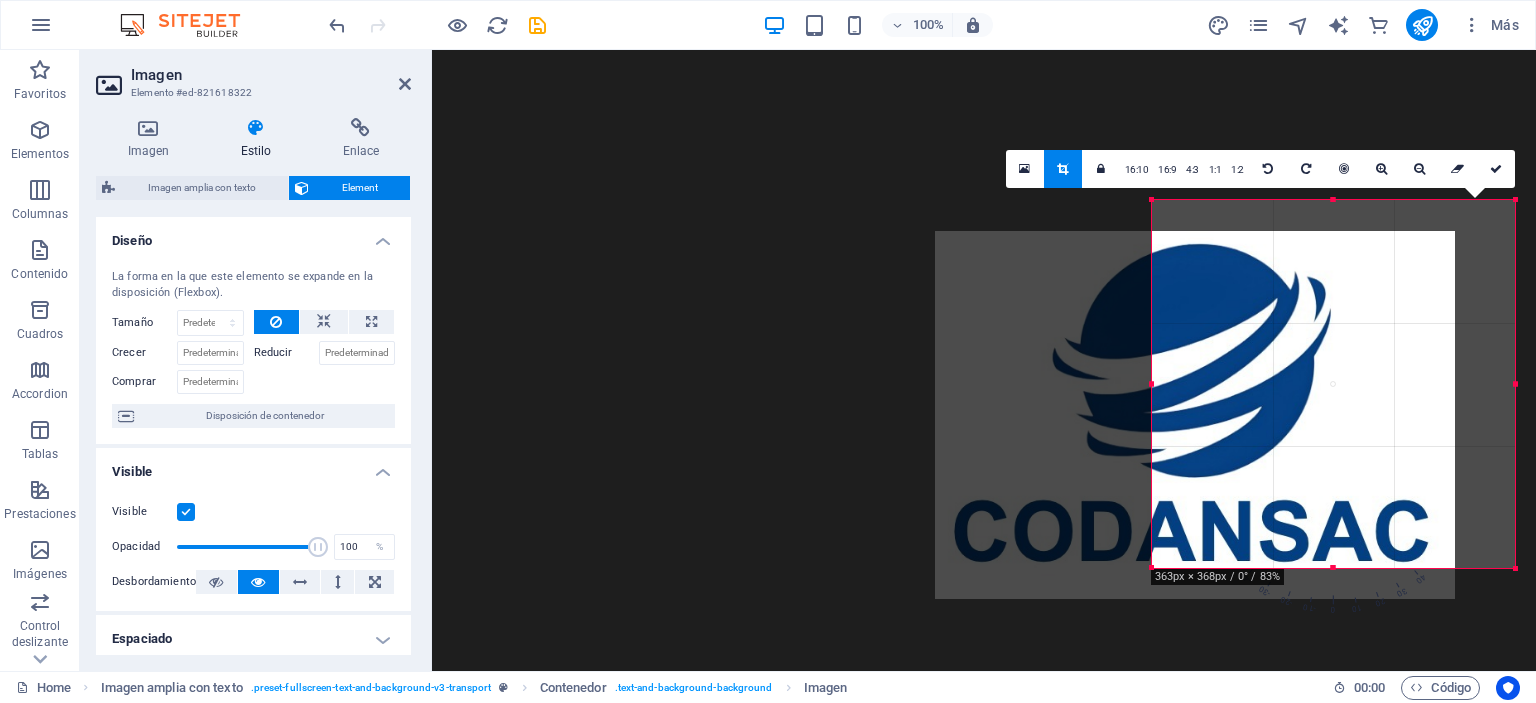 click on "180 170 160 150 140 130 120 110 100 90 80 70 60 50 40 30 20 10 0 -10 -20 -30 -40 -50 -60 -70 -80 -90 -100 -110 -120 -130 -140 -150 -160 -170 363px × 368px / 0° / 83% 16:10 16:9 4:3 1:1 1:2 0" at bounding box center [1333, 384] 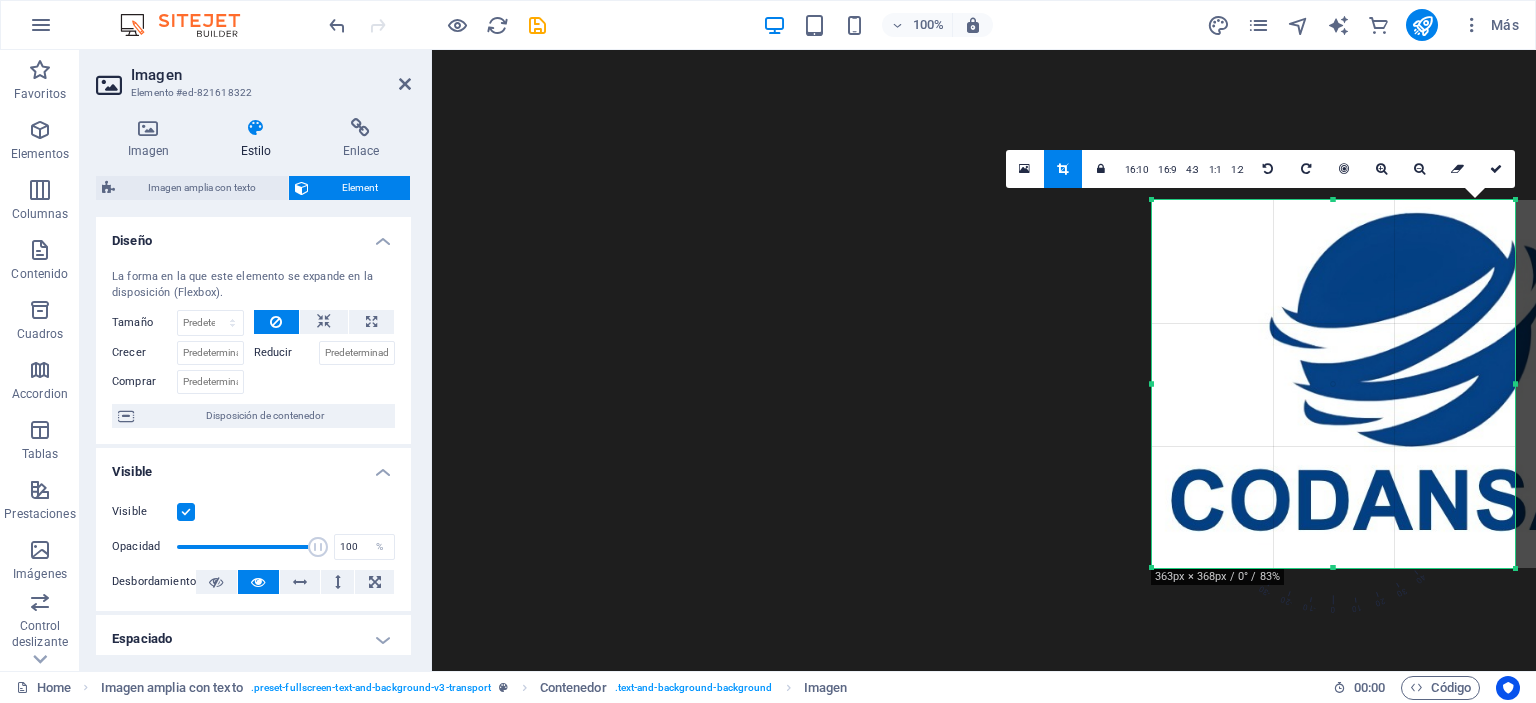 drag, startPoint x: 1154, startPoint y: 383, endPoint x: 961, endPoint y: 381, distance: 193.01036 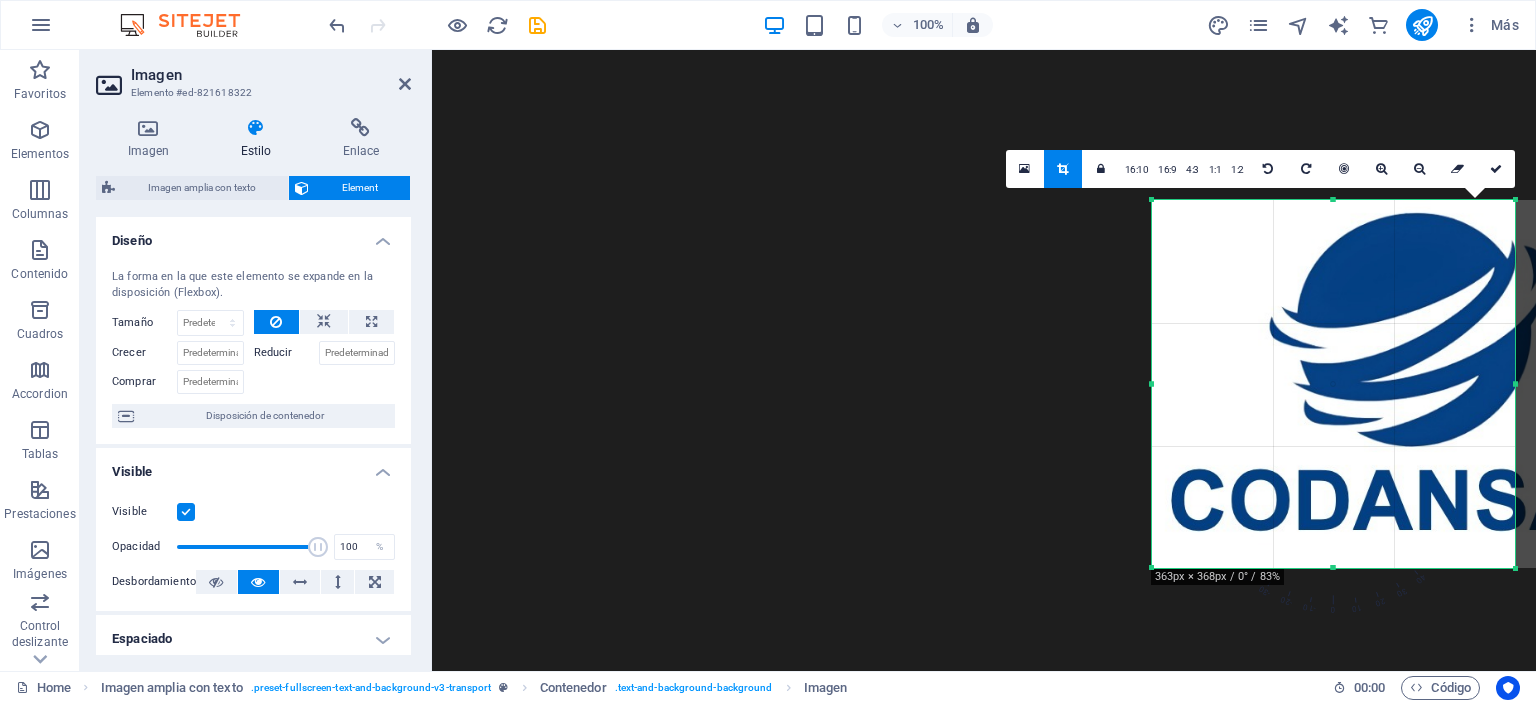click on "Arrastra aquí para reemplazar el contenido existente. Si quieres crear un elemento nuevo, pulsa “Ctrl”.
H1   Imagen amplia con texto   Contenedor   Contenedor   Imagen   Contenedor   Contenedor   H2   Texto   Contenedor   Cuadros   Contenedor   Texto   Contenedor   Separador   Texto   Imagen amplia con texto   Imagen   Contenedor   Barra de menús   Contenedor   Contenedor   Planes   Contenedor   Separador   H2   Texto   Separador   Contenedor   Contenedor   Texto   Contenedor   Contenedor   Contenedor   Texto   Contenedor   Contenedor   Contenedor   Contenedor   Texto   Texto   Contenedor   Texto   Contenedor   Botón   Contenedor   H2   Separador   Contenedor   Contenedor   Contenedor   Predeterminado   H2   Botón   Contenedor   Contenedor   Texto   Contenedor   Texto   Contenedor   Logo   Texto   Botón   Separador   Botón   Separador   Menú 180 170 160 150 140 130 120 110 100 90 80 70 60 50 40 30 20 10 0 -10 -20 -30 -40 -50 -60 -70 -80 -90 -100 -110 -120 -130 -140 -150 -160 4:3" at bounding box center (984, -555) 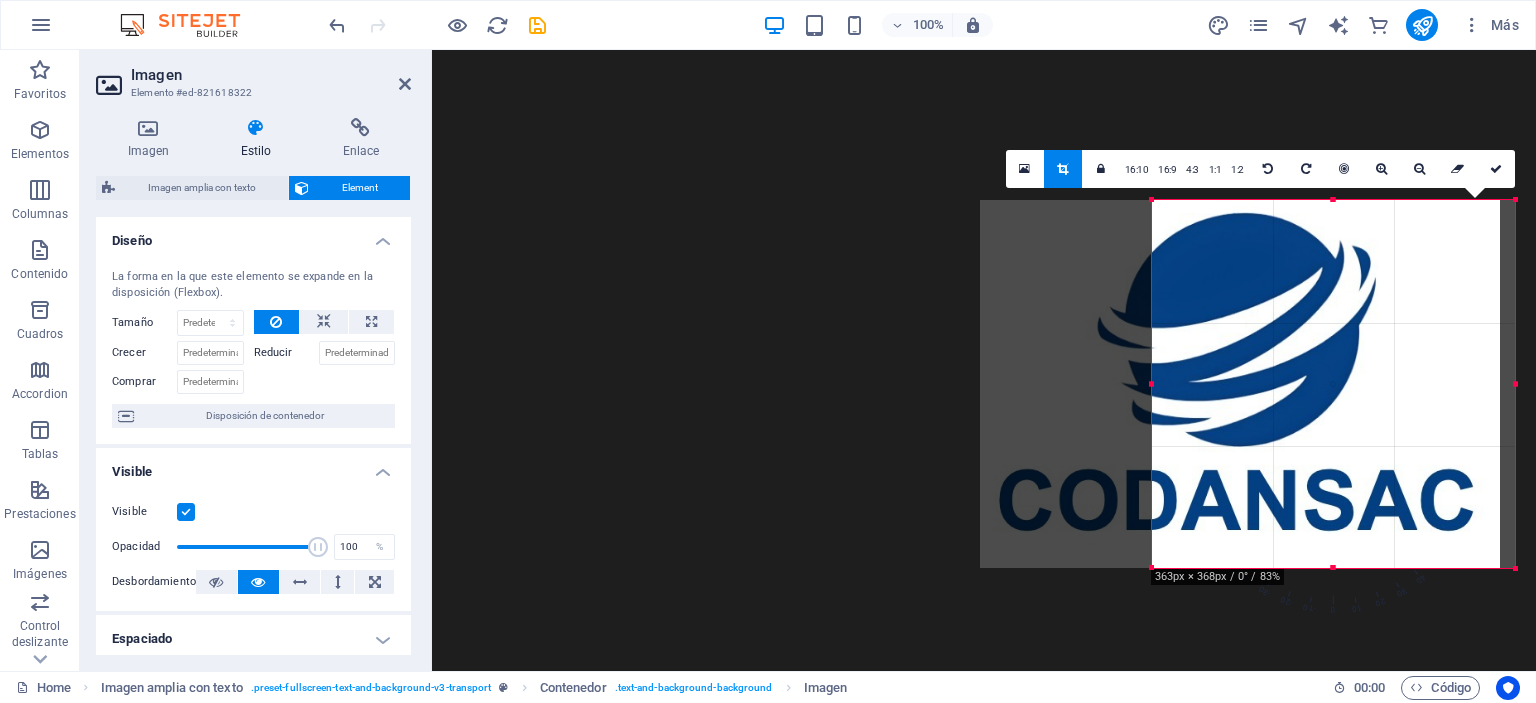 drag, startPoint x: 1257, startPoint y: 375, endPoint x: 1192, endPoint y: 373, distance: 65.03076 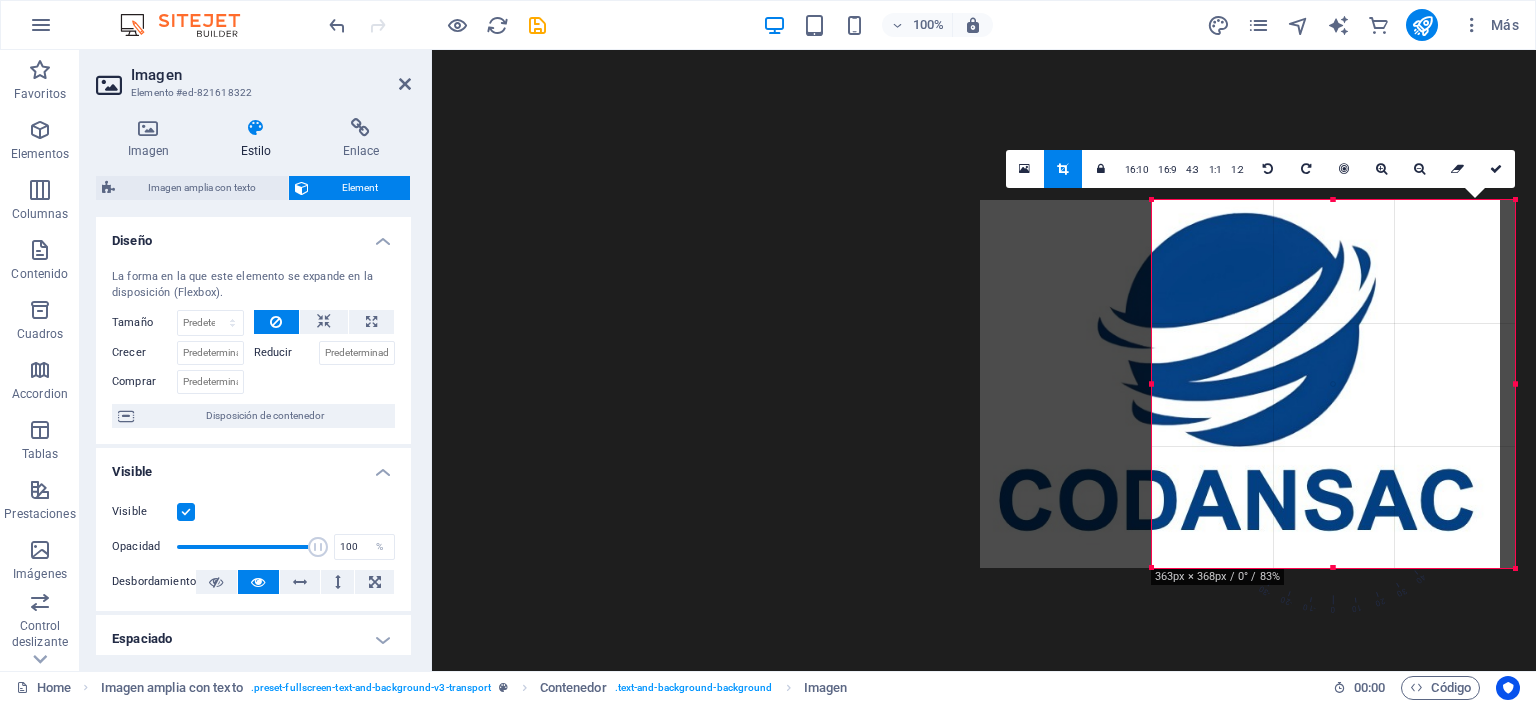 click at bounding box center (1240, 384) 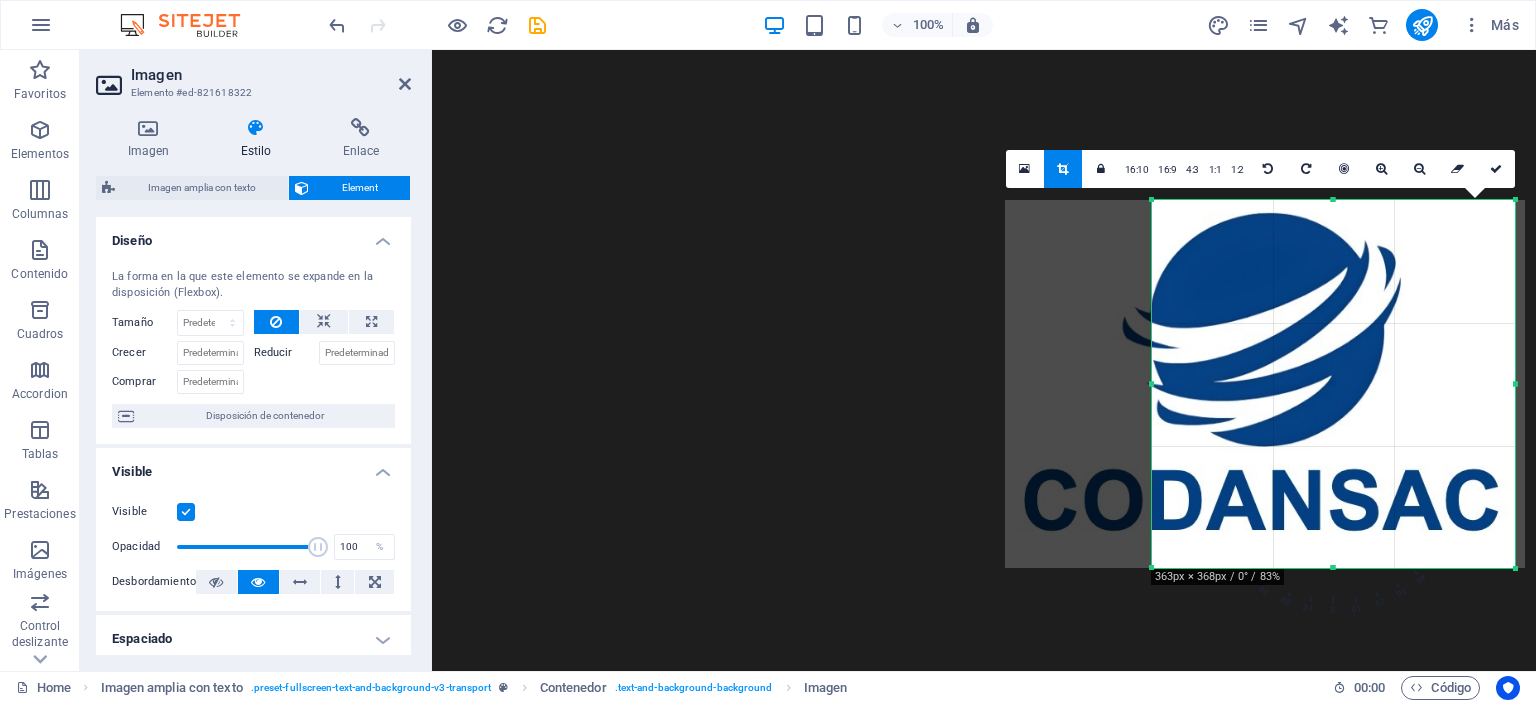 drag, startPoint x: 1150, startPoint y: 384, endPoint x: 1139, endPoint y: 385, distance: 11.045361 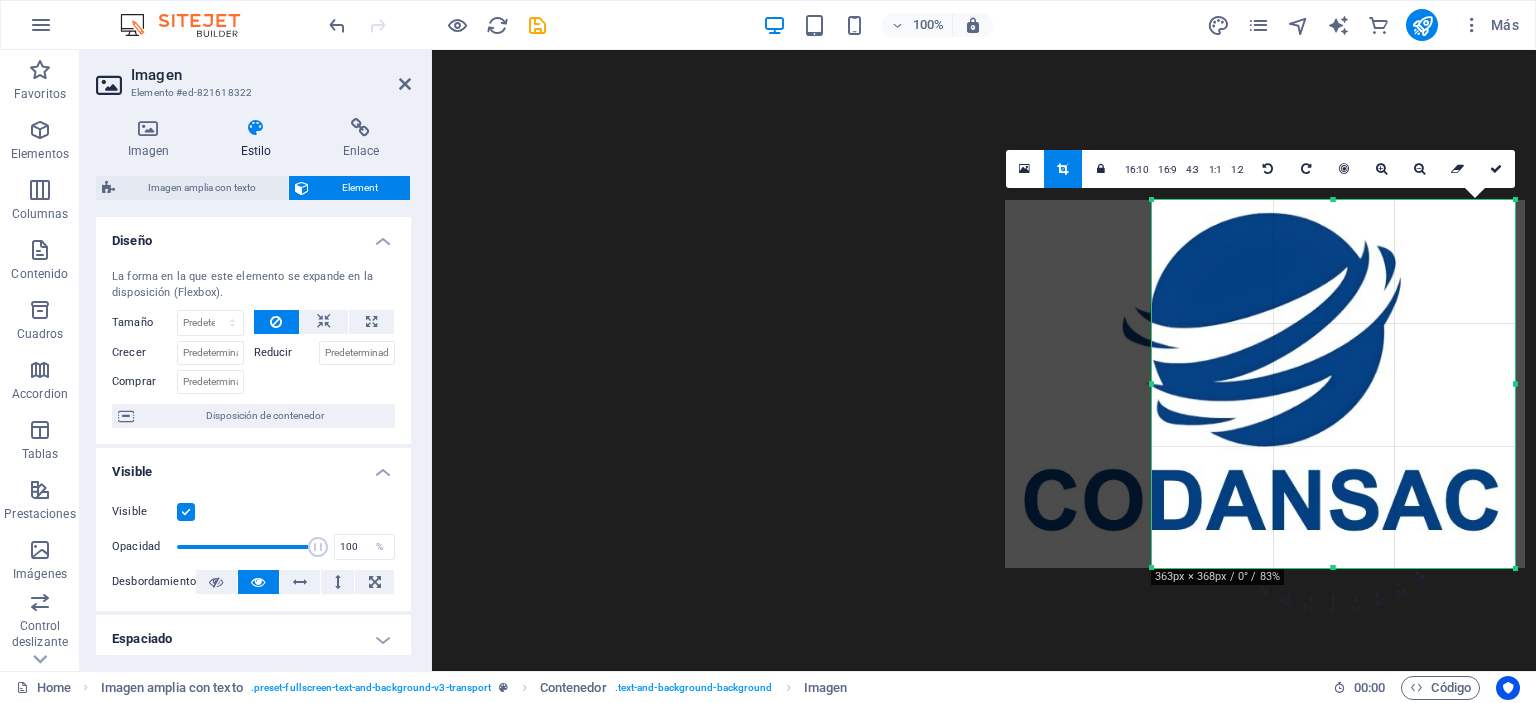 click on "180 170 160 150 140 130 120 110 100 90 80 70 60 50 40 30 20 10 0 -10 -20 -30 -40 -50 -60 -70 -80 -90 -100 -110 -120 -130 -140 -150 -160 -170 363px × 368px / 0° / 83% 16:10 16:9 4:3 1:1 1:2 0" at bounding box center [1333, 384] 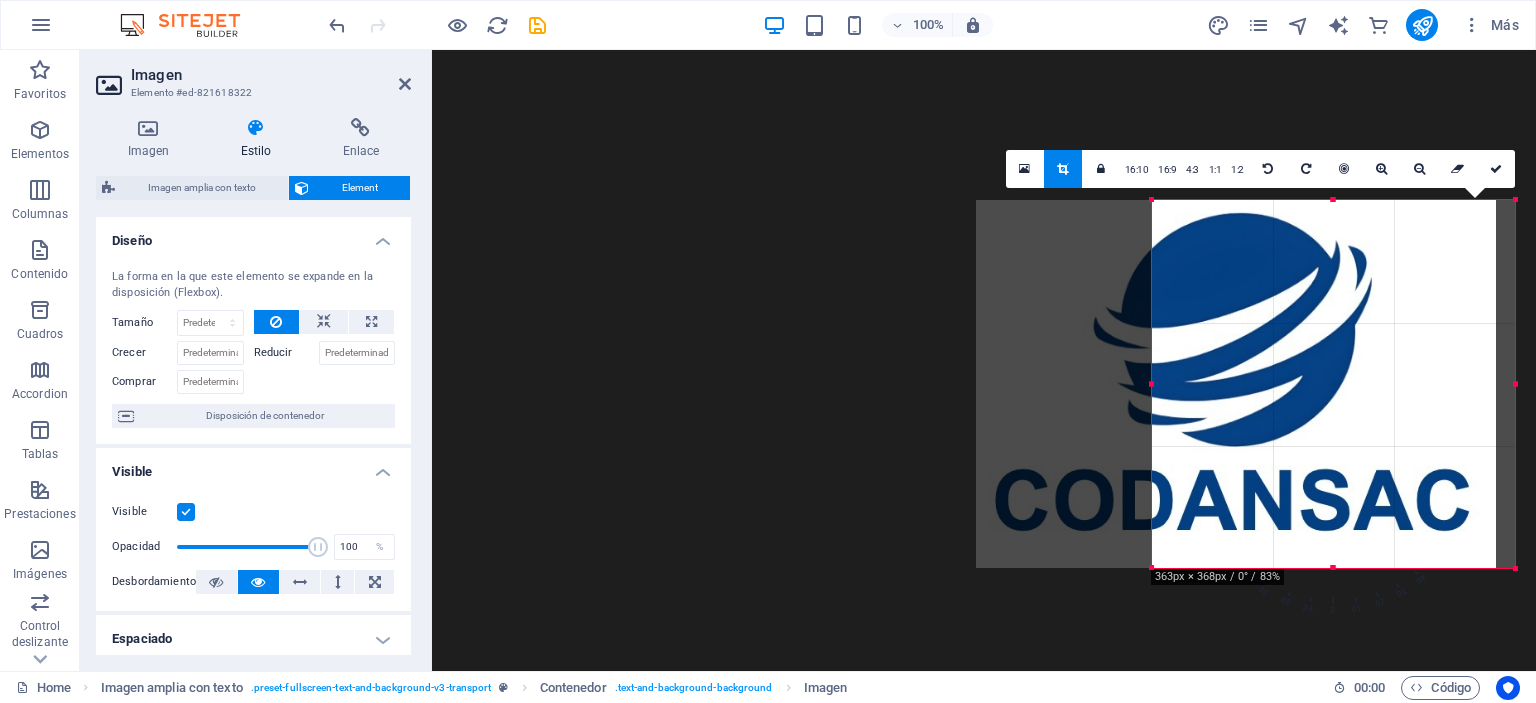 drag, startPoint x: 1320, startPoint y: 366, endPoint x: 1290, endPoint y: 362, distance: 30.265491 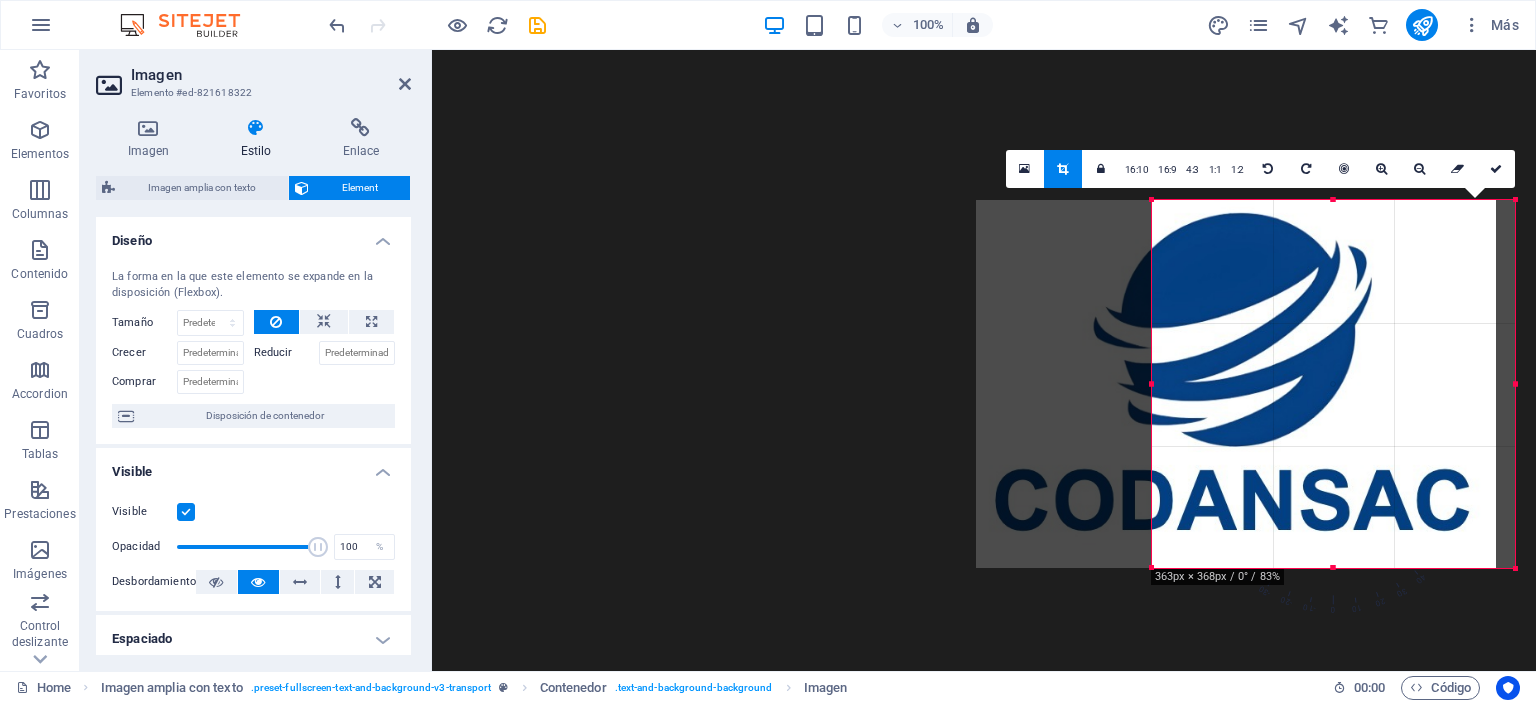 click at bounding box center [1236, 384] 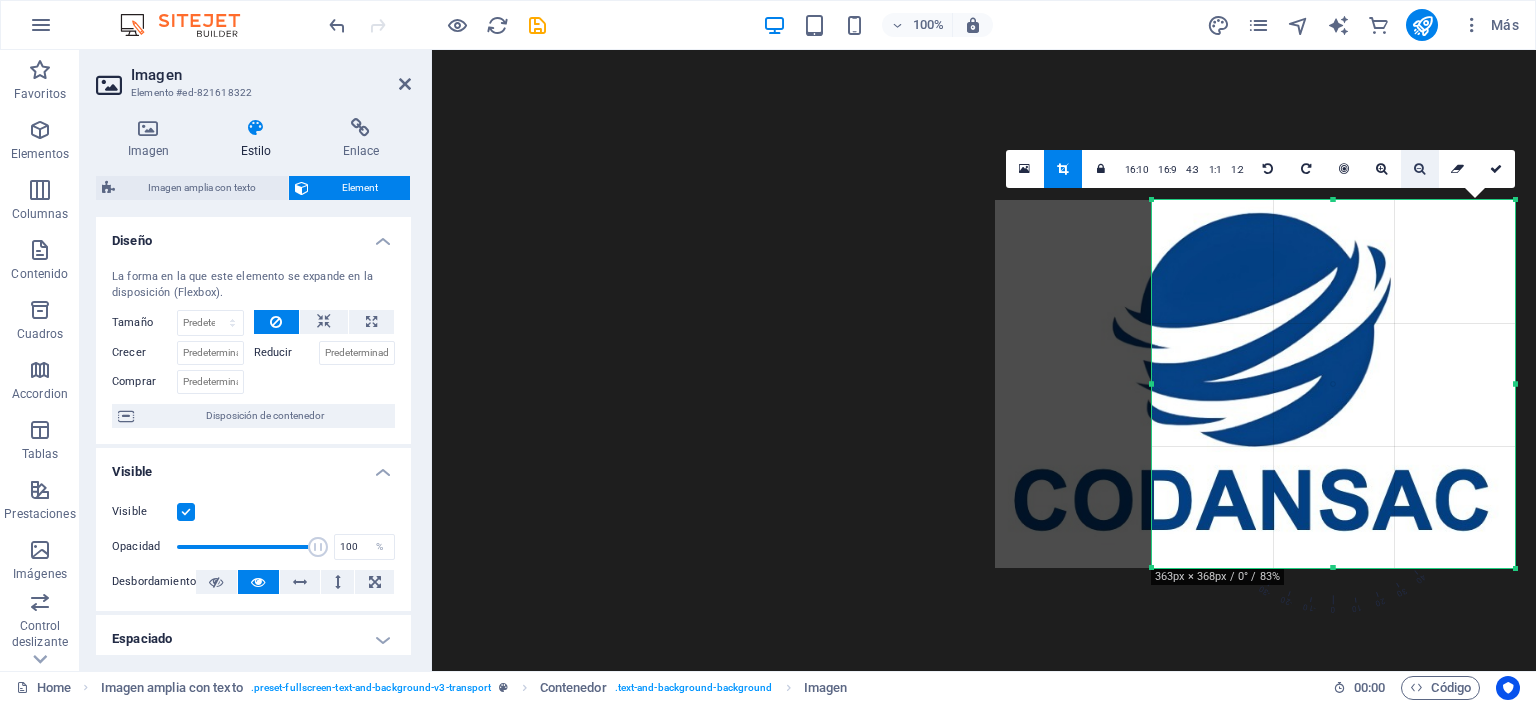 click at bounding box center [1420, 169] 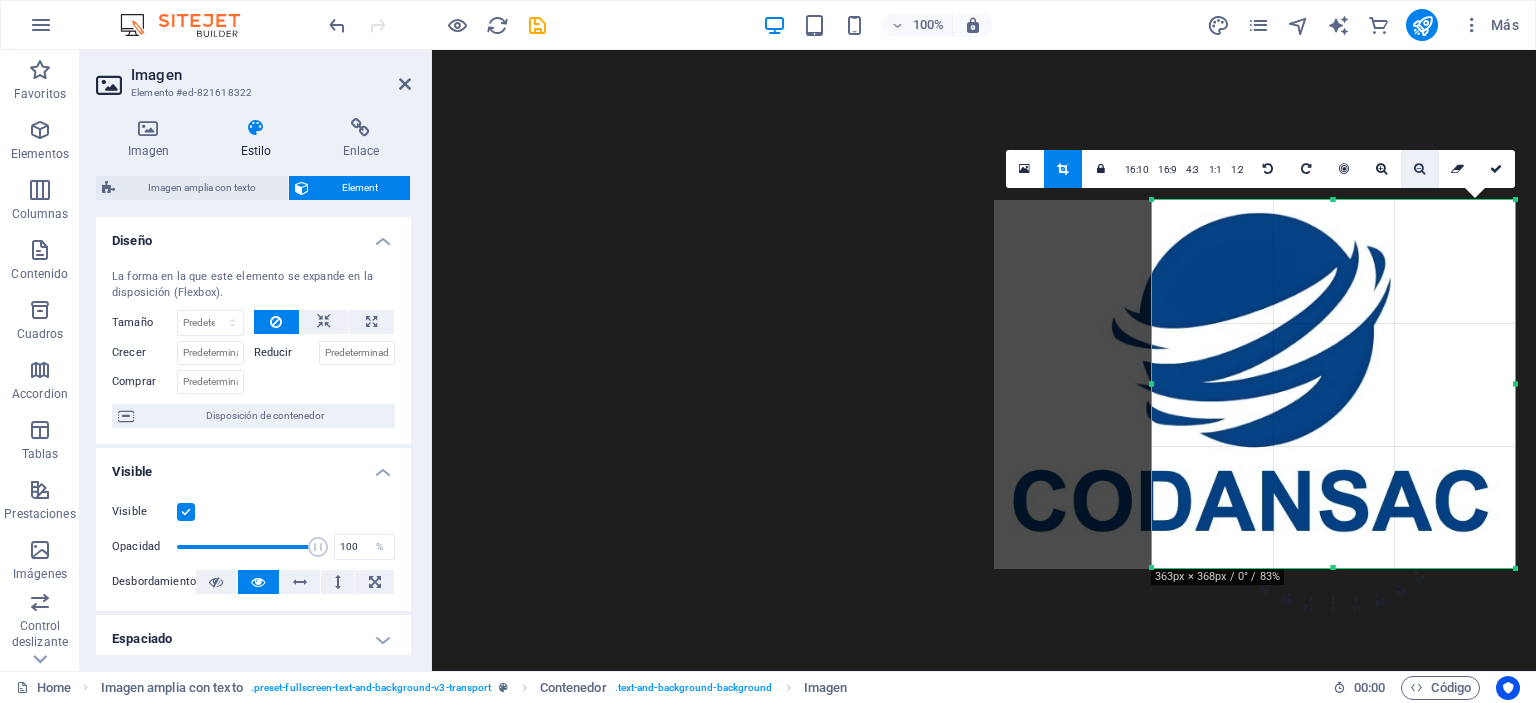 click at bounding box center (1419, 169) 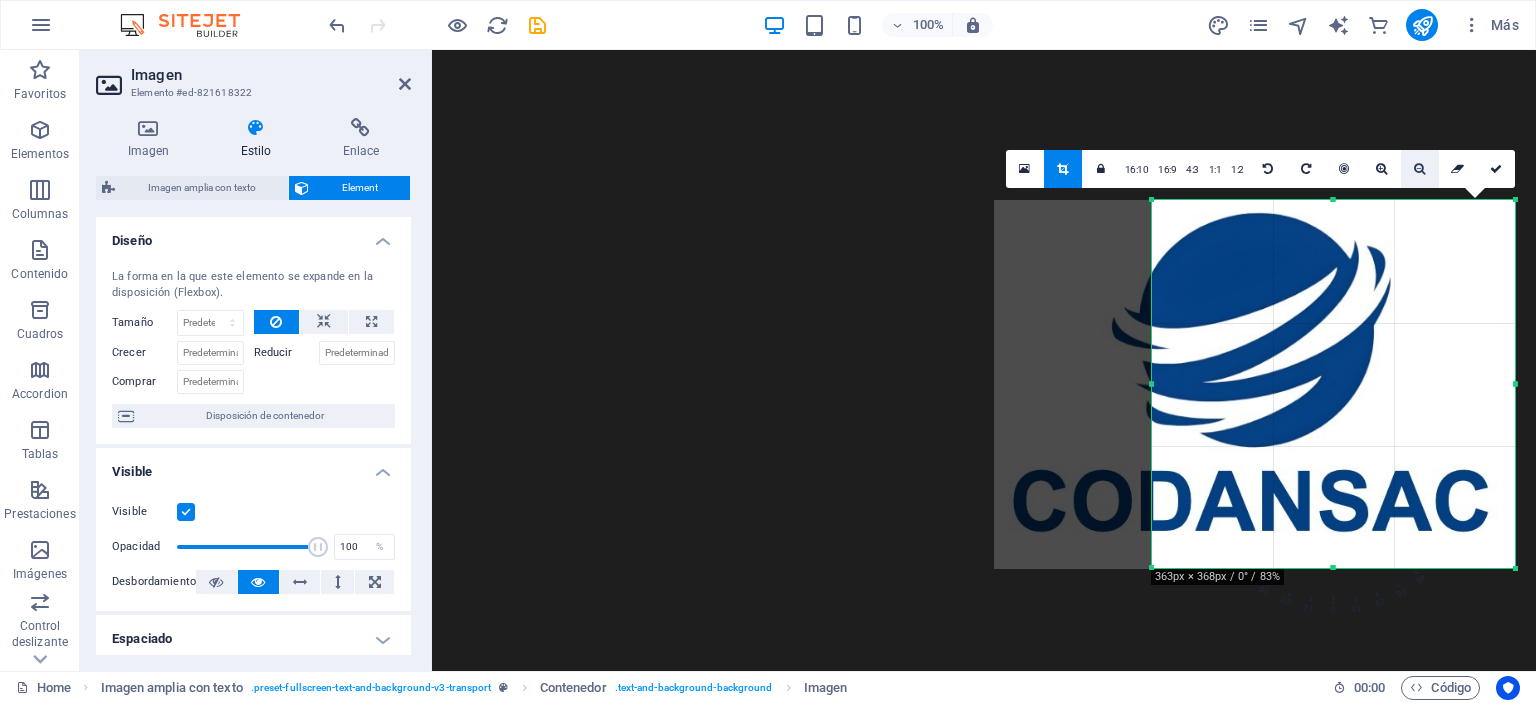 click at bounding box center (1419, 169) 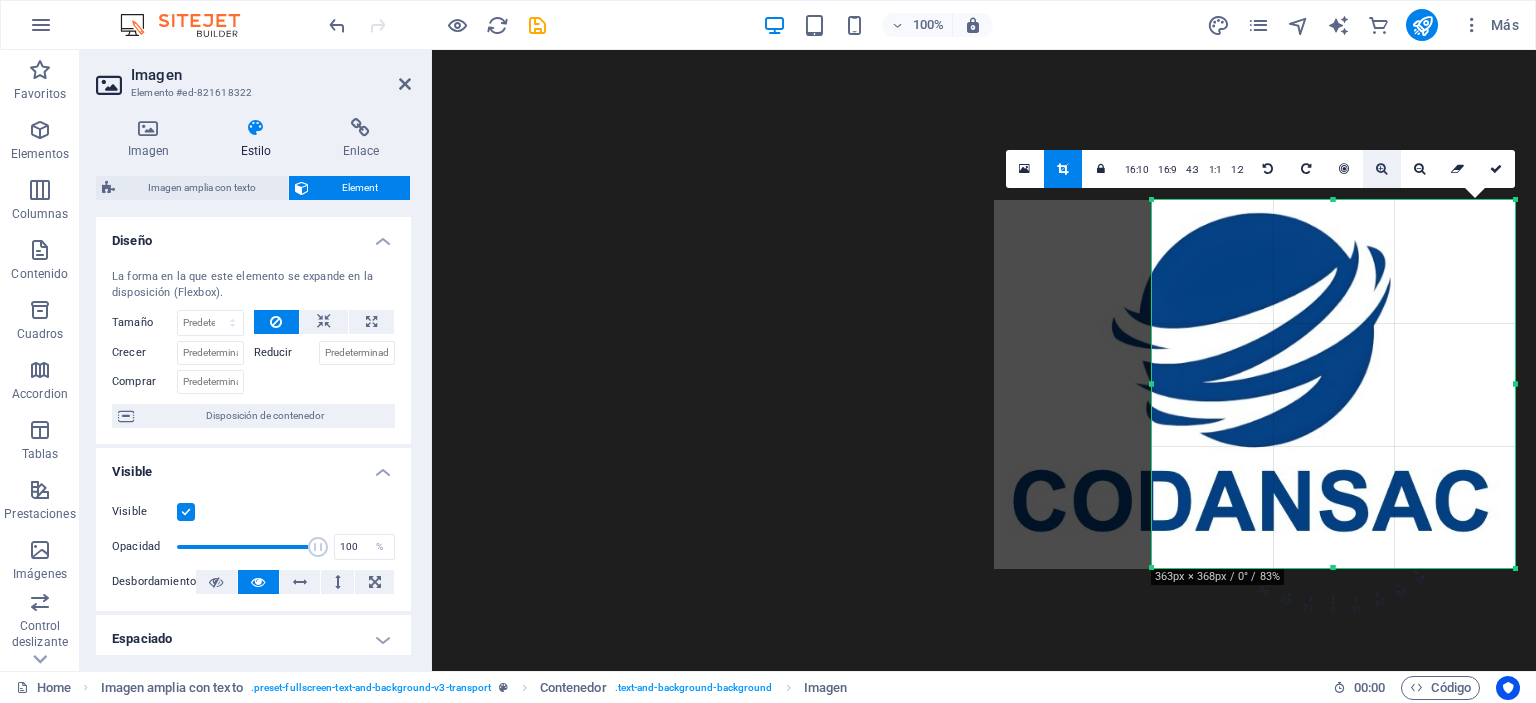click at bounding box center (1381, 169) 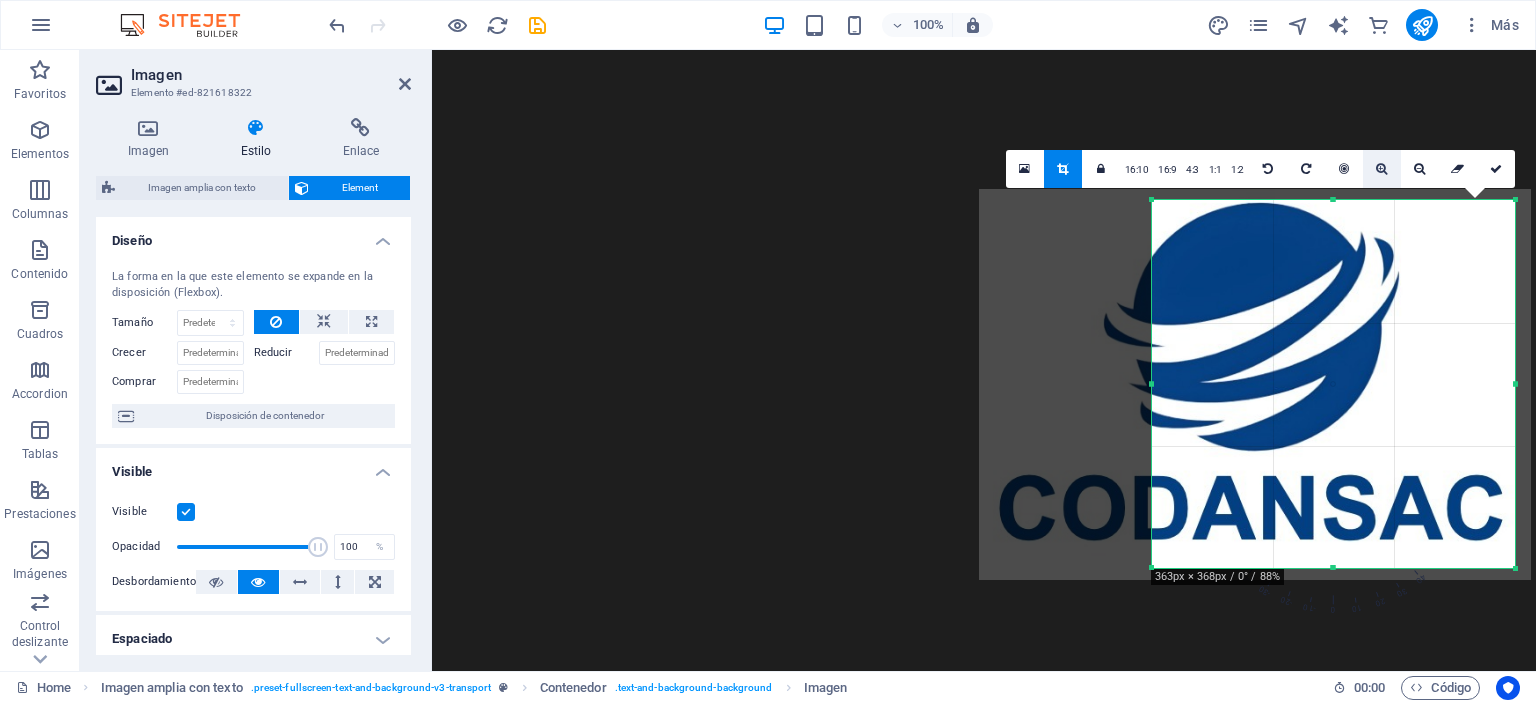 click at bounding box center [1381, 169] 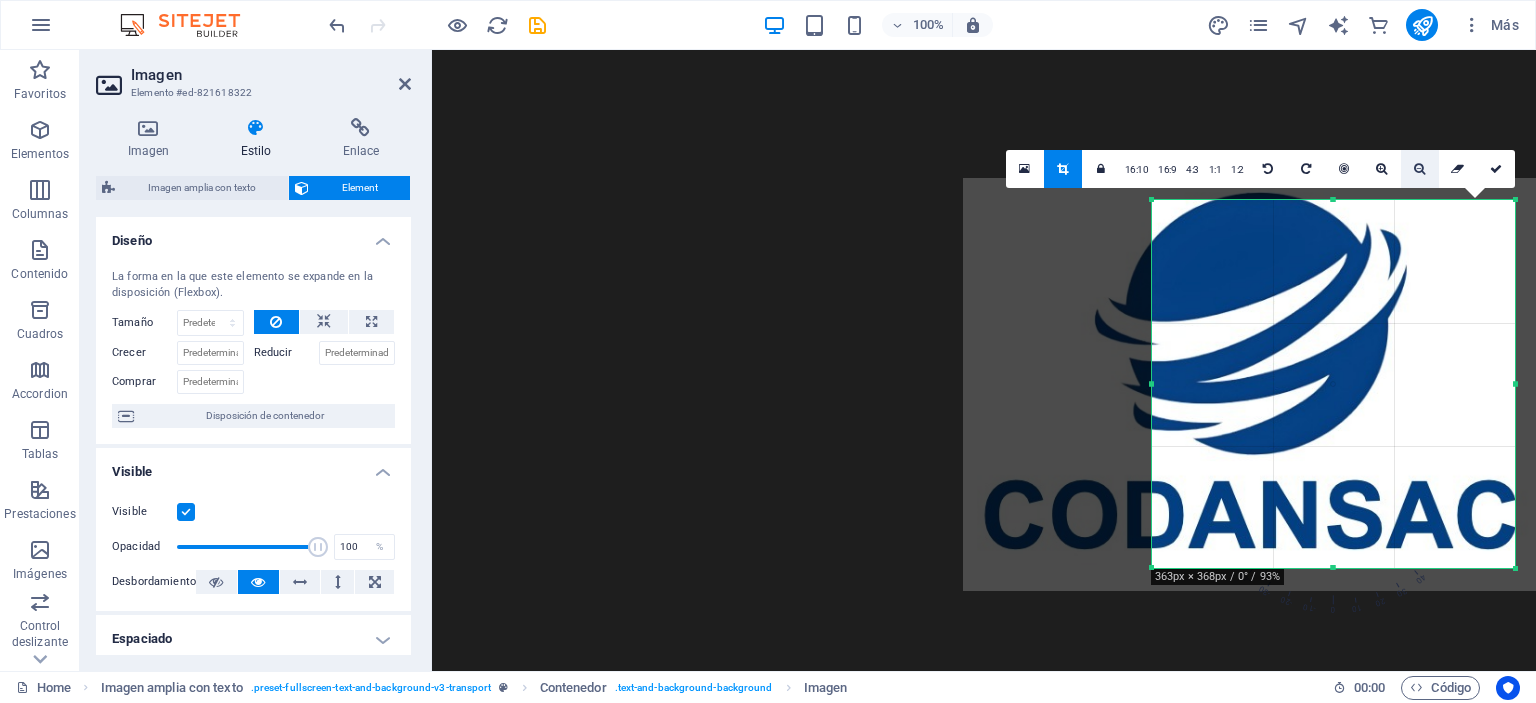 click at bounding box center (1419, 169) 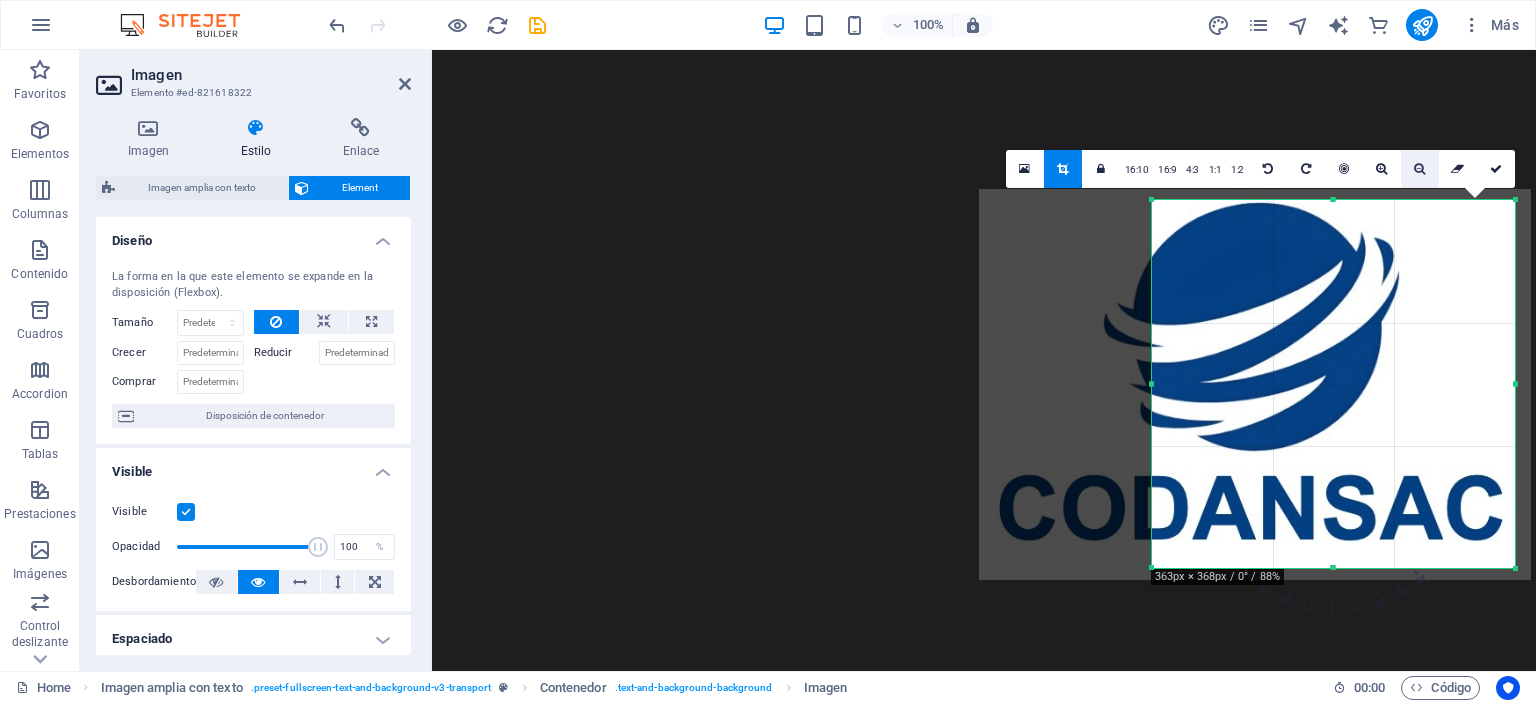 click at bounding box center (1419, 169) 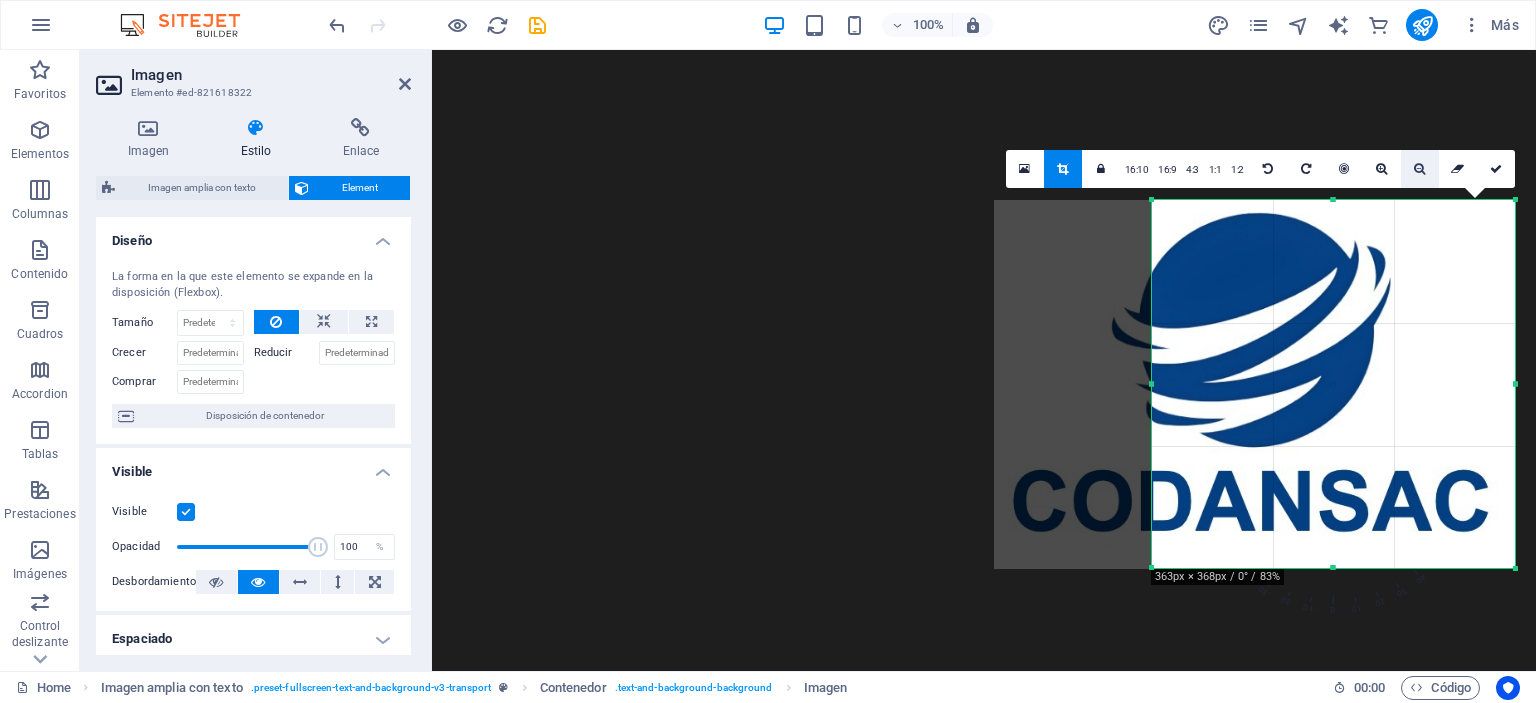click at bounding box center (1419, 169) 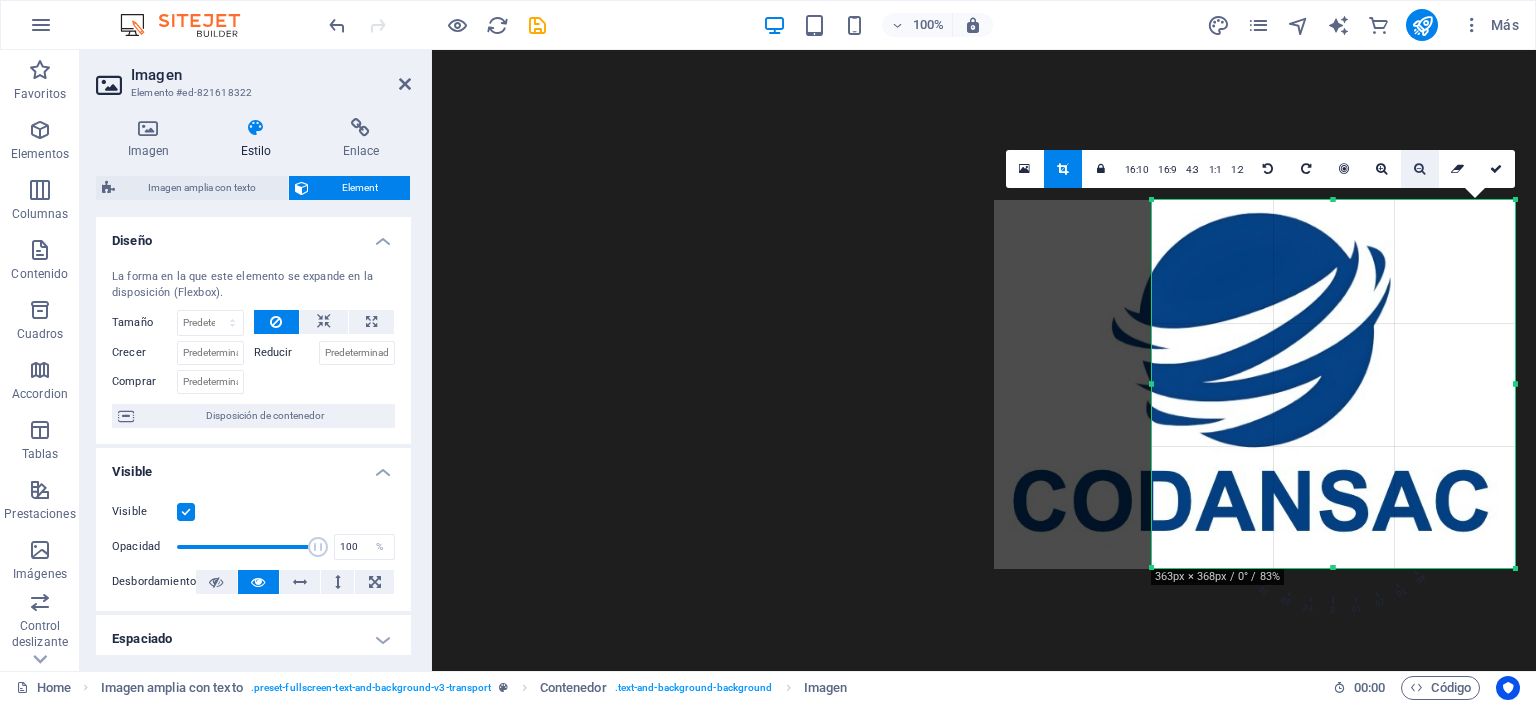 click at bounding box center (1419, 169) 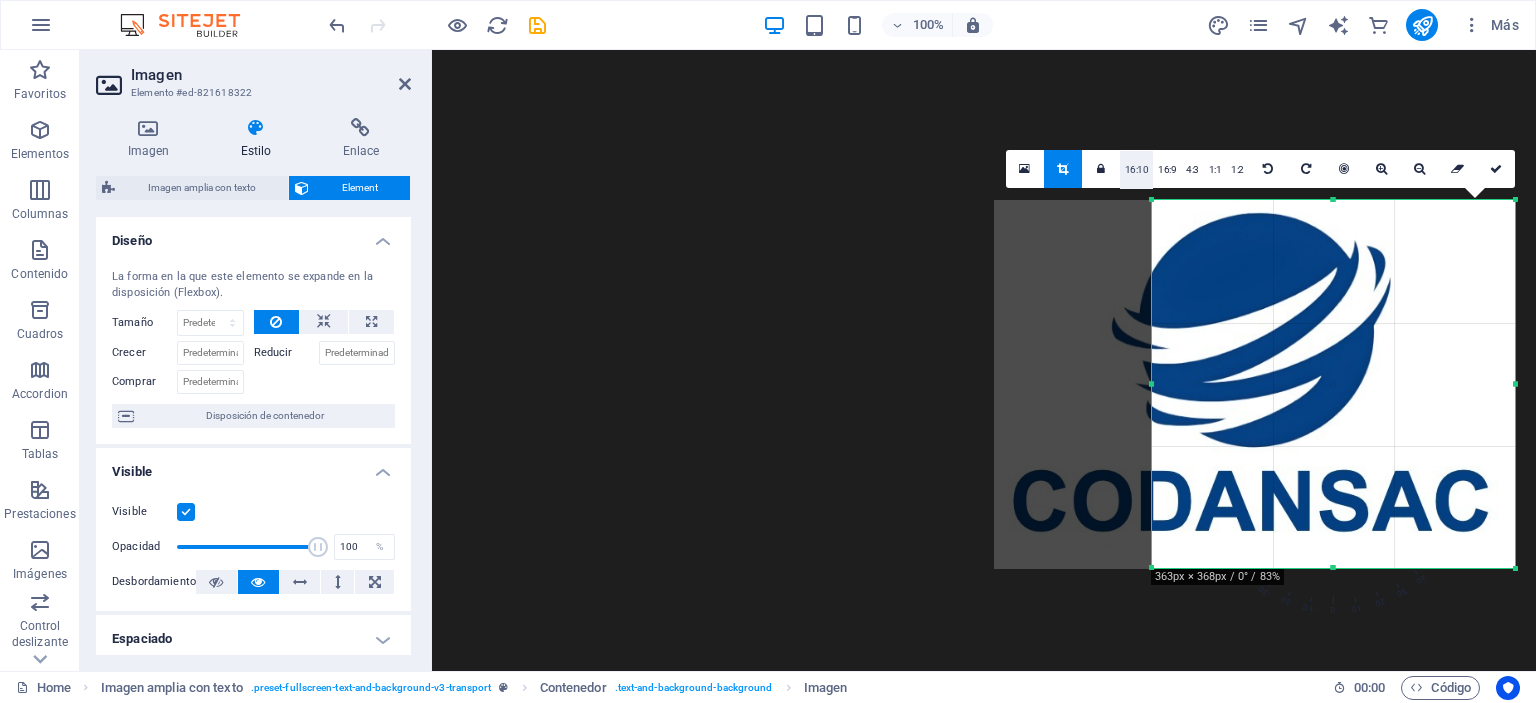 click on "16:10" at bounding box center [1137, 170] 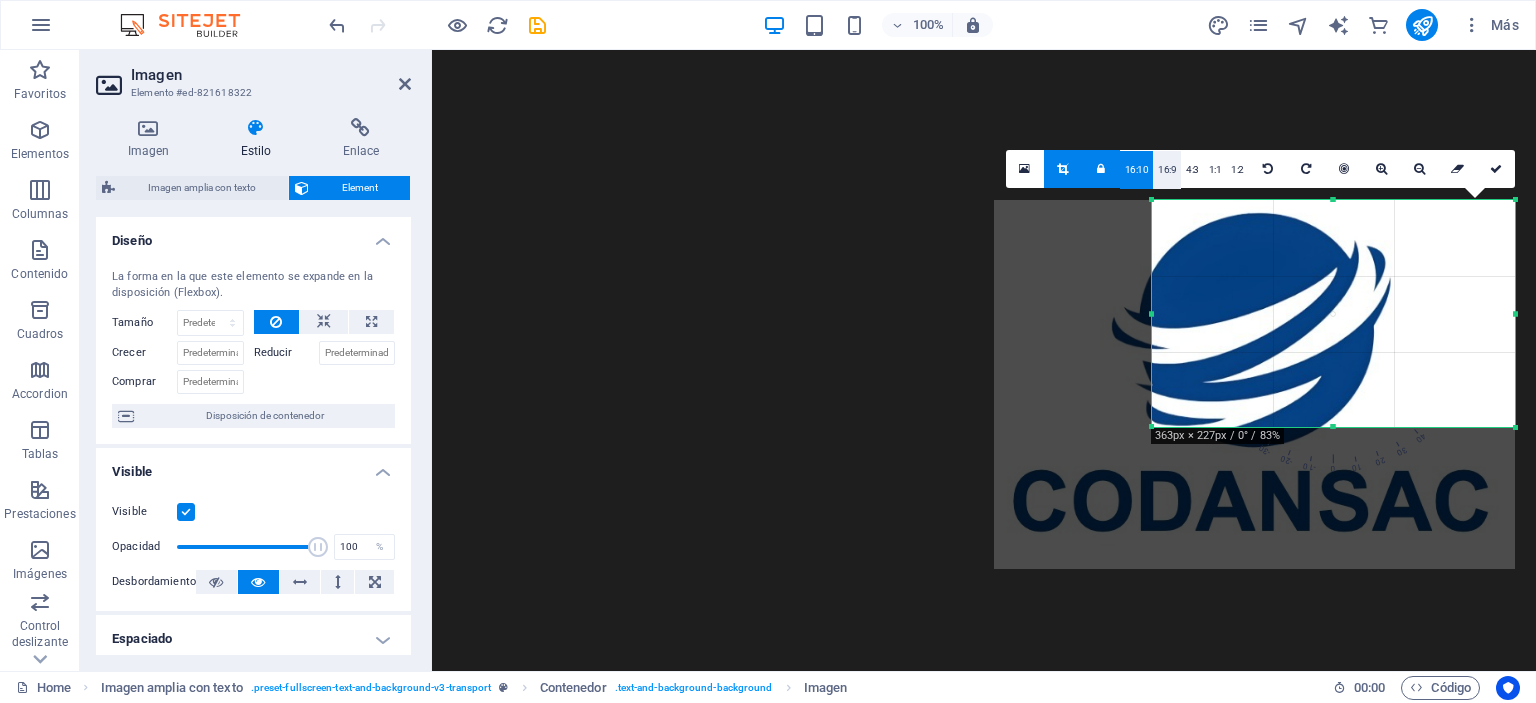 click on "16:9" at bounding box center (1167, 170) 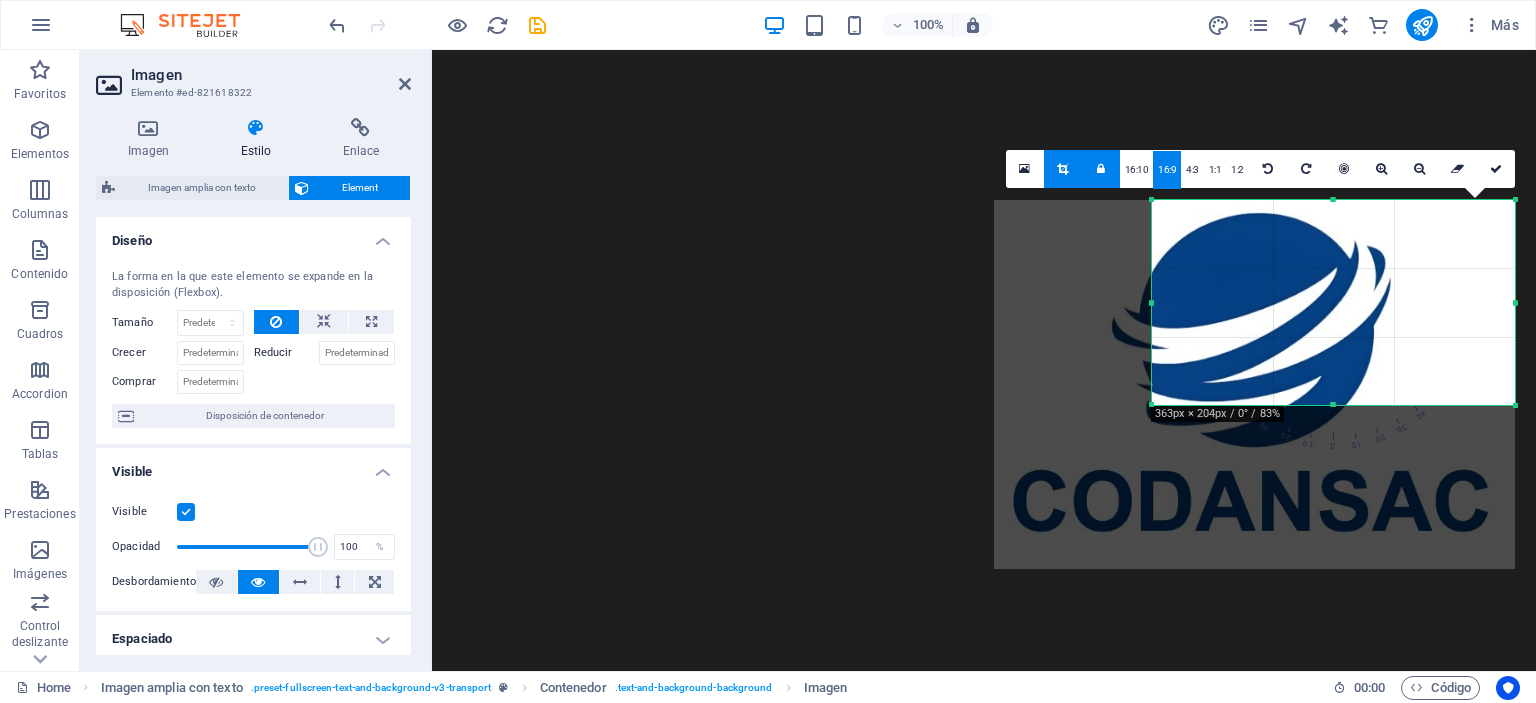 click on "16:9" at bounding box center (1167, 170) 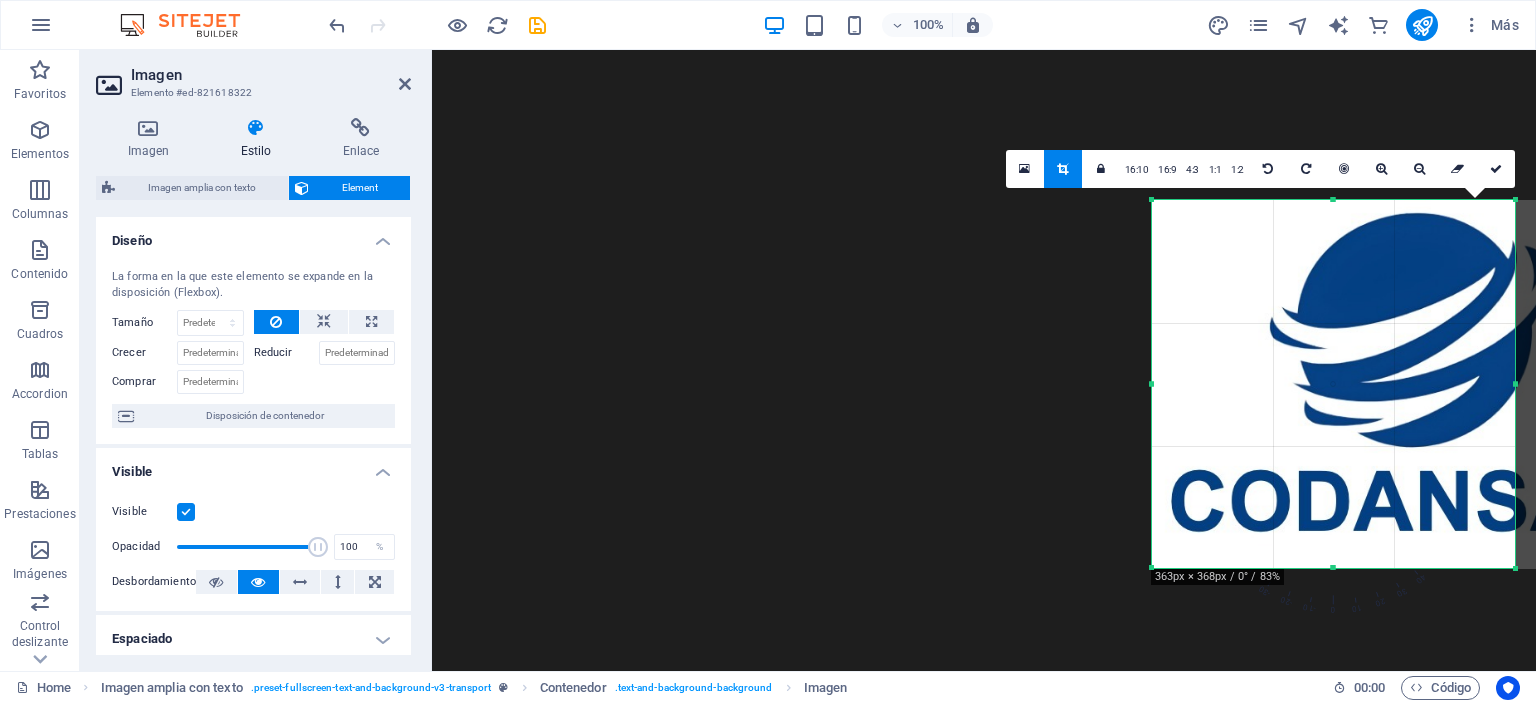 drag, startPoint x: 1151, startPoint y: 405, endPoint x: 937, endPoint y: 563, distance: 266.0075 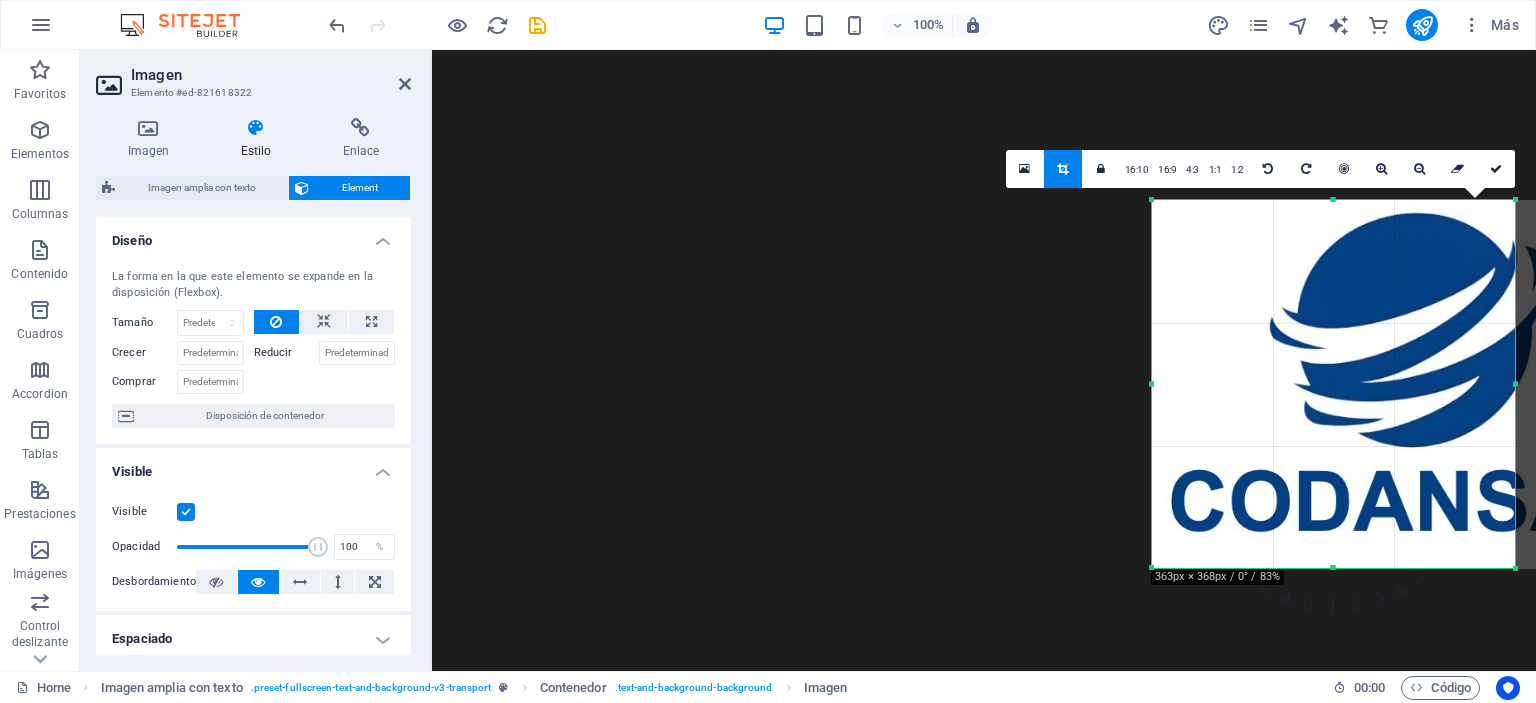 click on "Arrastra aquí para reemplazar el contenido existente. Si quieres crear un elemento nuevo, pulsa “Ctrl”.
H1   Imagen amplia con texto   Contenedor   Contenedor   Imagen   Contenedor   Contenedor   H2   Texto   Contenedor   Cuadros   Contenedor   Texto   Contenedor   Separador   Texto   Imagen amplia con texto   Imagen   Contenedor   Barra de menús   Contenedor   Contenedor   Planes   Contenedor   Separador   H2   Texto   Separador   Contenedor   Contenedor   Texto   Contenedor   Contenedor   Contenedor   Texto   Contenedor   Contenedor   Contenedor   Contenedor   Texto   Texto   Contenedor   Texto   Contenedor   Botón   Contenedor   H2   Separador   Contenedor   Contenedor   Contenedor   Predeterminado   H2   Botón   Contenedor   Contenedor   Texto   Contenedor   Texto   Contenedor   Logo   Texto   Botón   Separador   Botón   Separador   Menú 180 170 160 150 140 130 120 110 100 90 80 70 60 50 40 30 20 10 0 -10 -20 -30 -40 -50 -60 -70 -80 -90 -100 -110 -120 -130 -140 -150 -160 4:3" at bounding box center [984, -555] 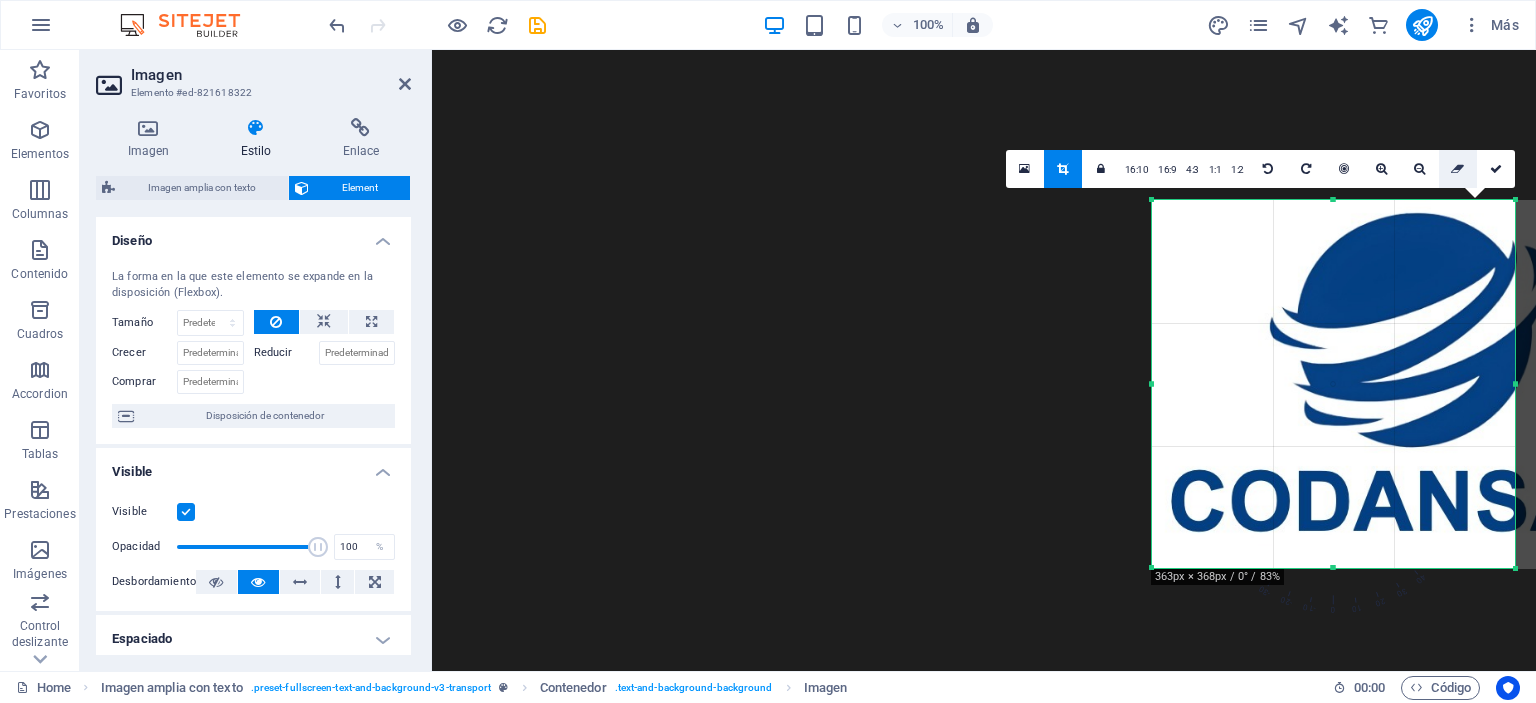 click at bounding box center (1457, 169) 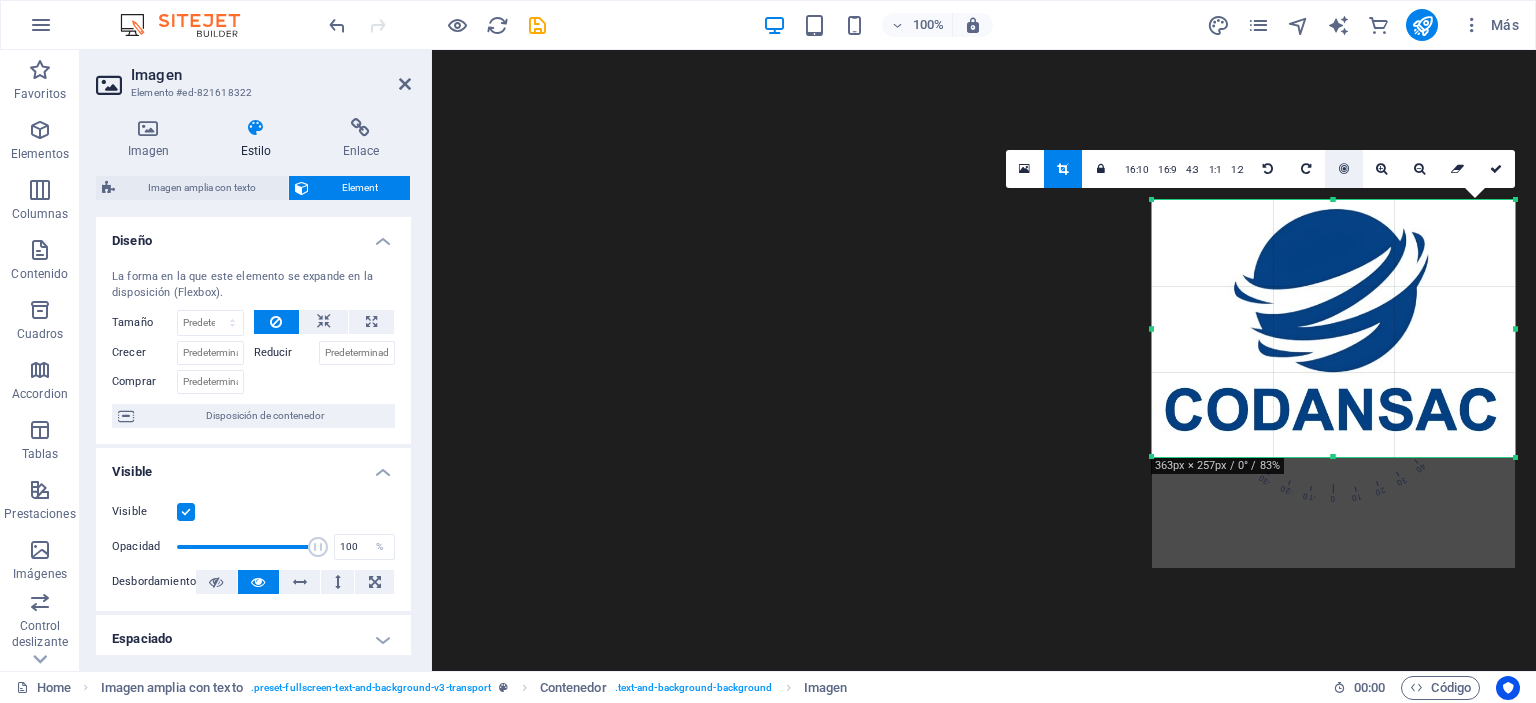 click at bounding box center [1344, 169] 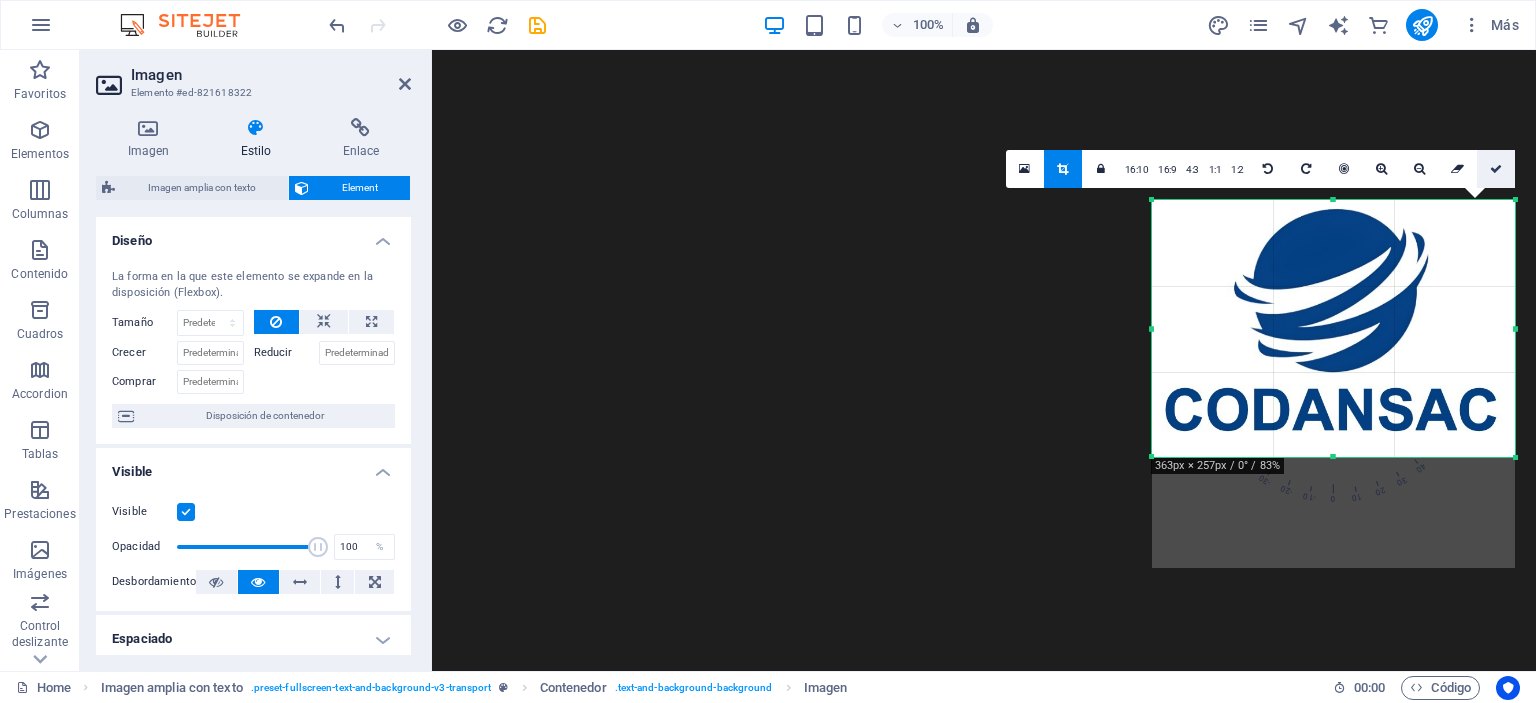 click at bounding box center [1496, 169] 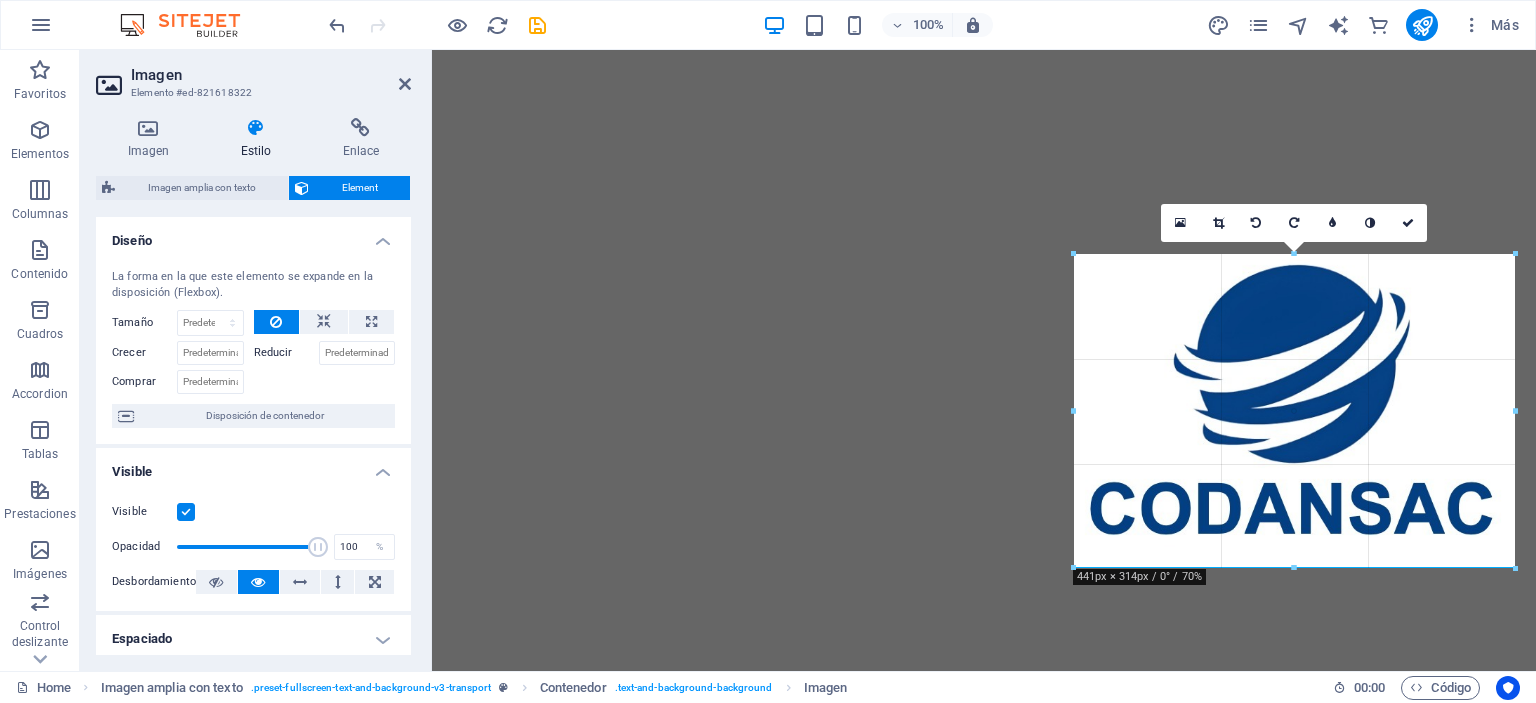 drag, startPoint x: 1151, startPoint y: 311, endPoint x: 1072, endPoint y: 257, distance: 95.692215 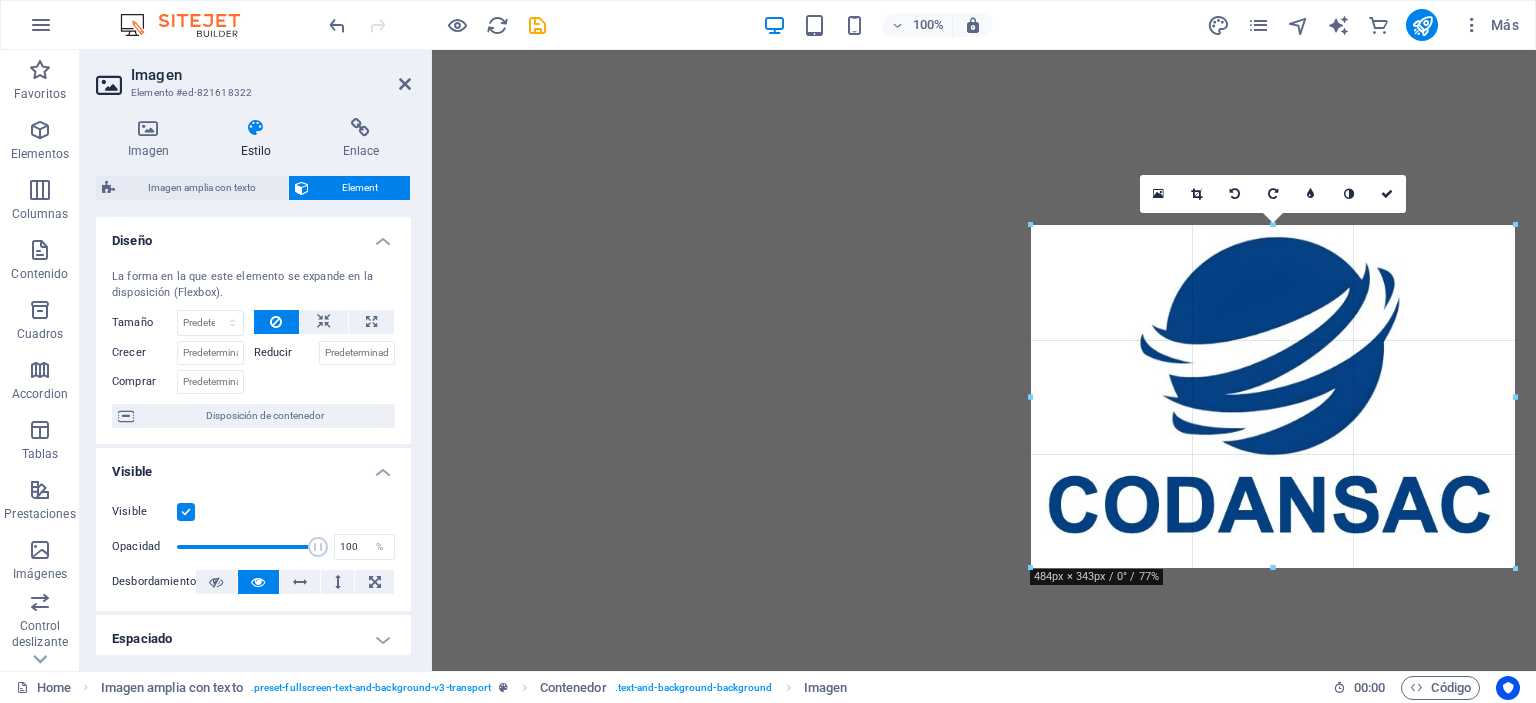 drag, startPoint x: 1074, startPoint y: 569, endPoint x: 1031, endPoint y: 598, distance: 51.86521 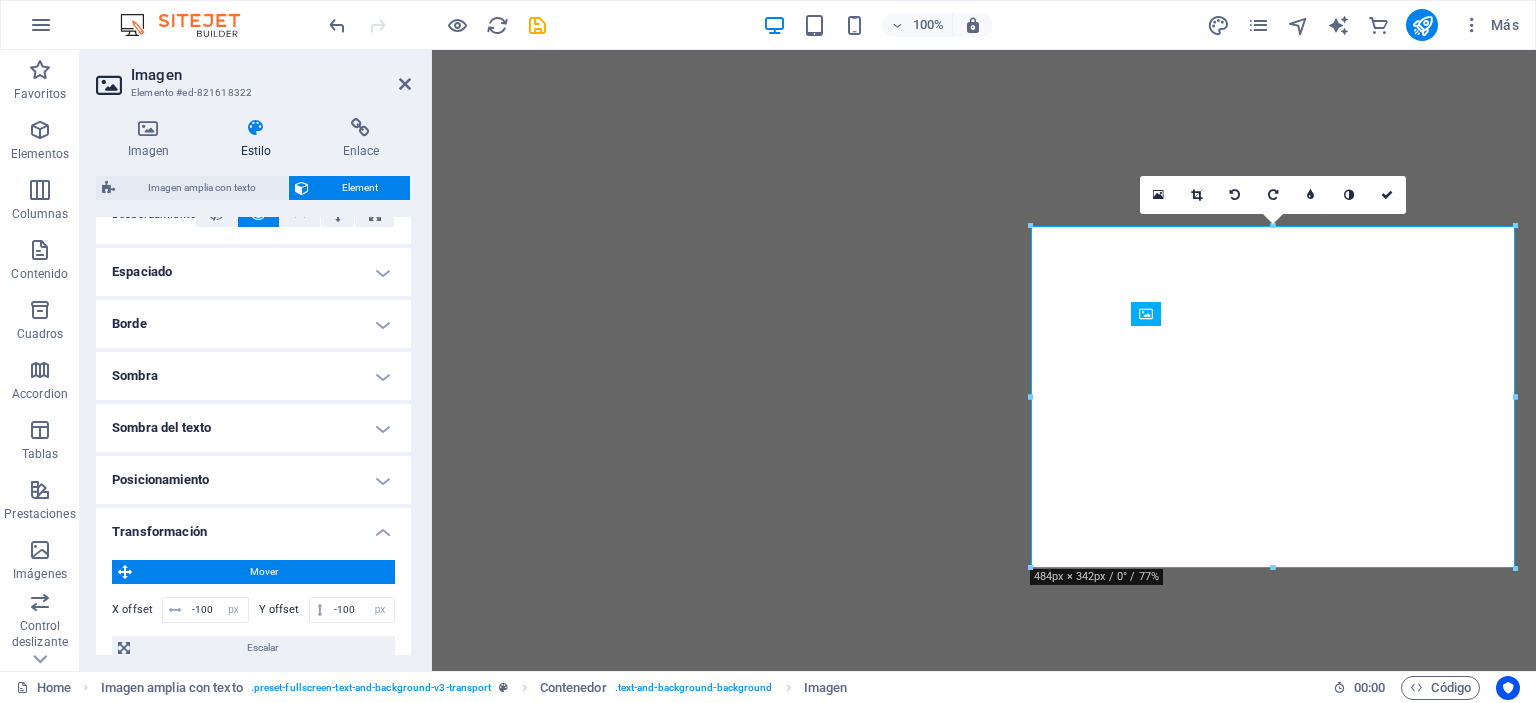 scroll, scrollTop: 530, scrollLeft: 0, axis: vertical 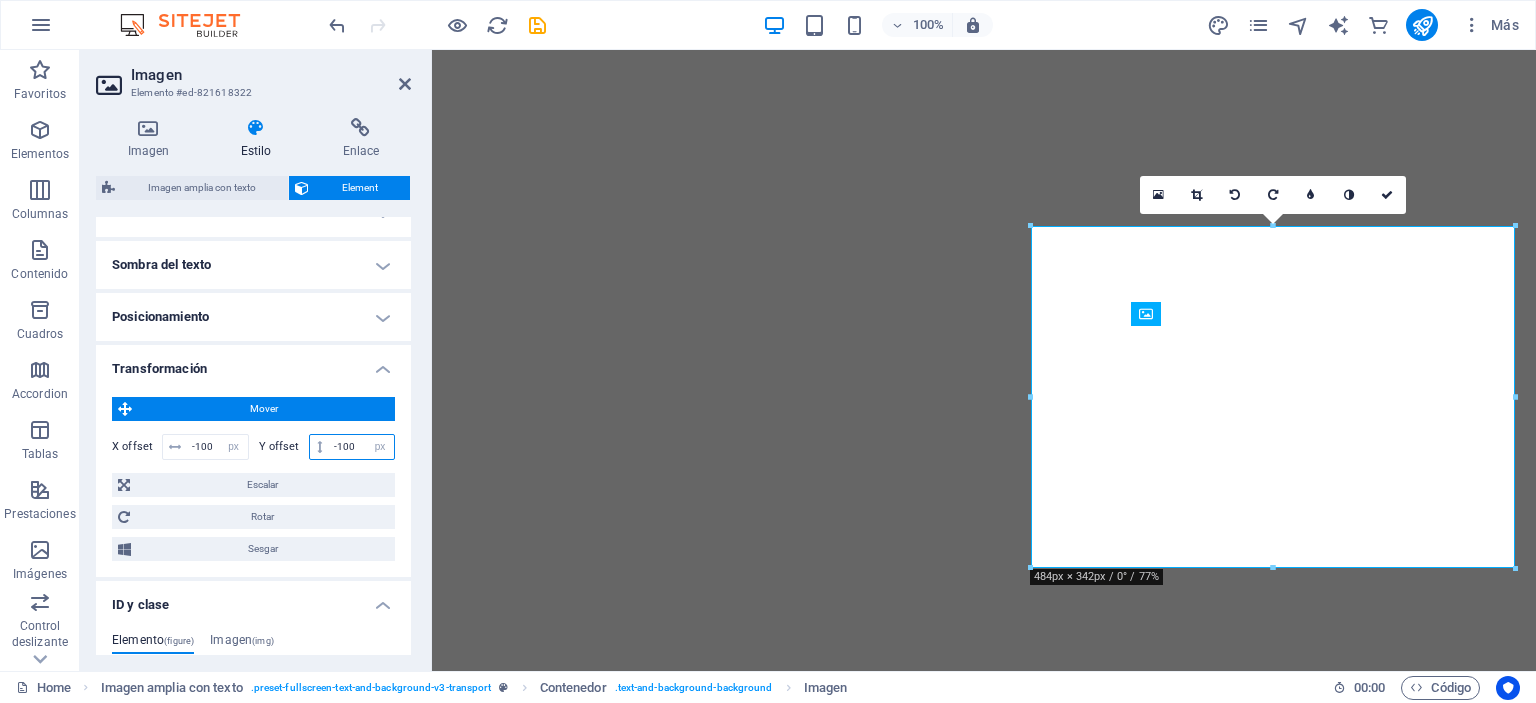 click on "-100" at bounding box center [361, 447] 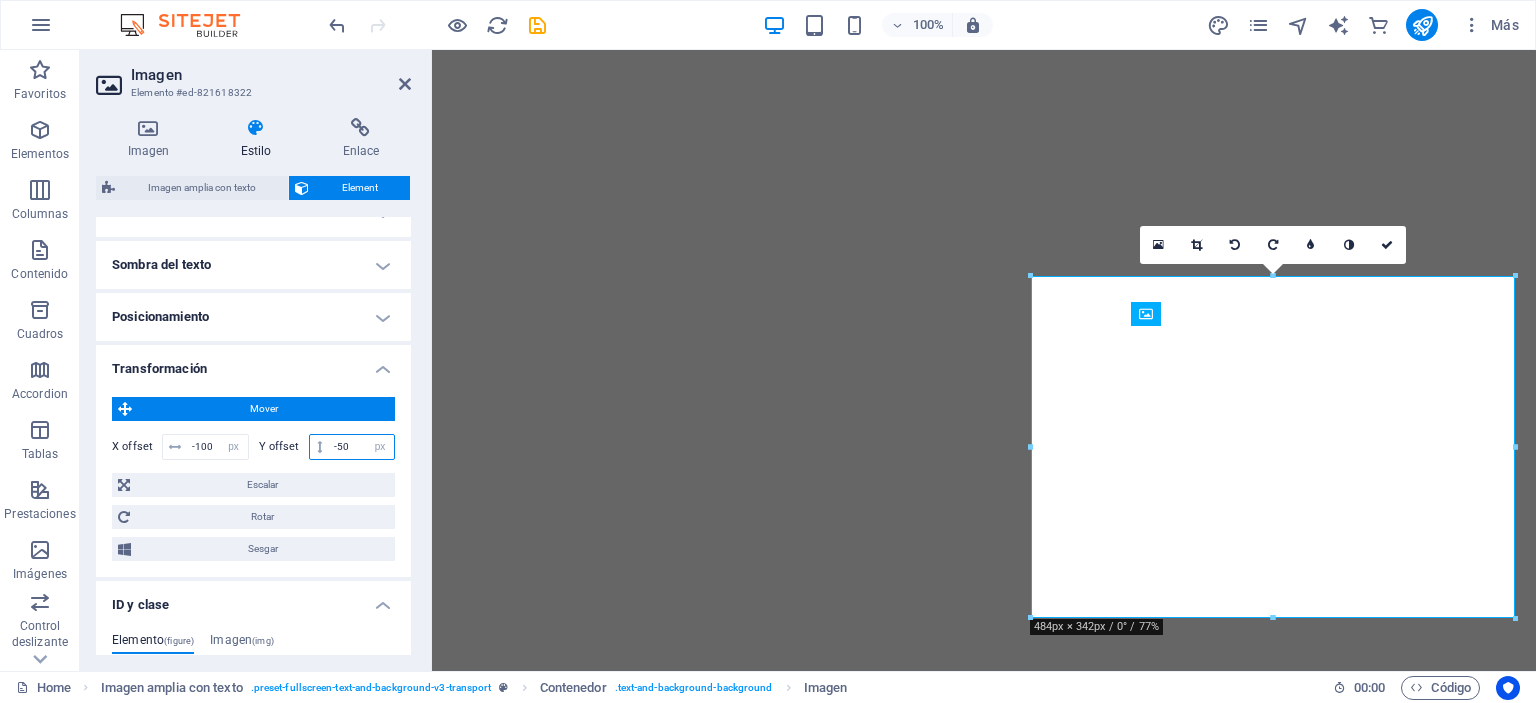 click on "-50" at bounding box center [361, 447] 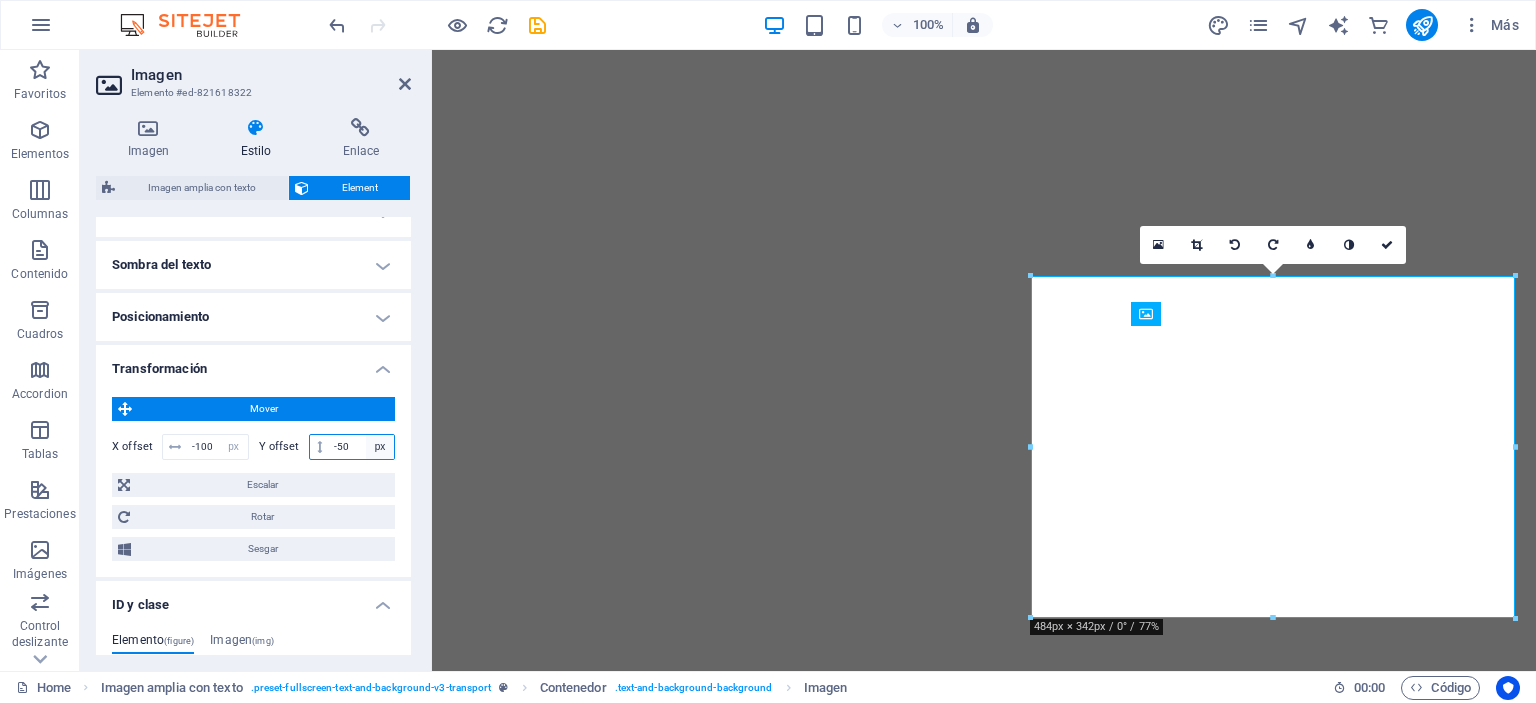 type on "-5" 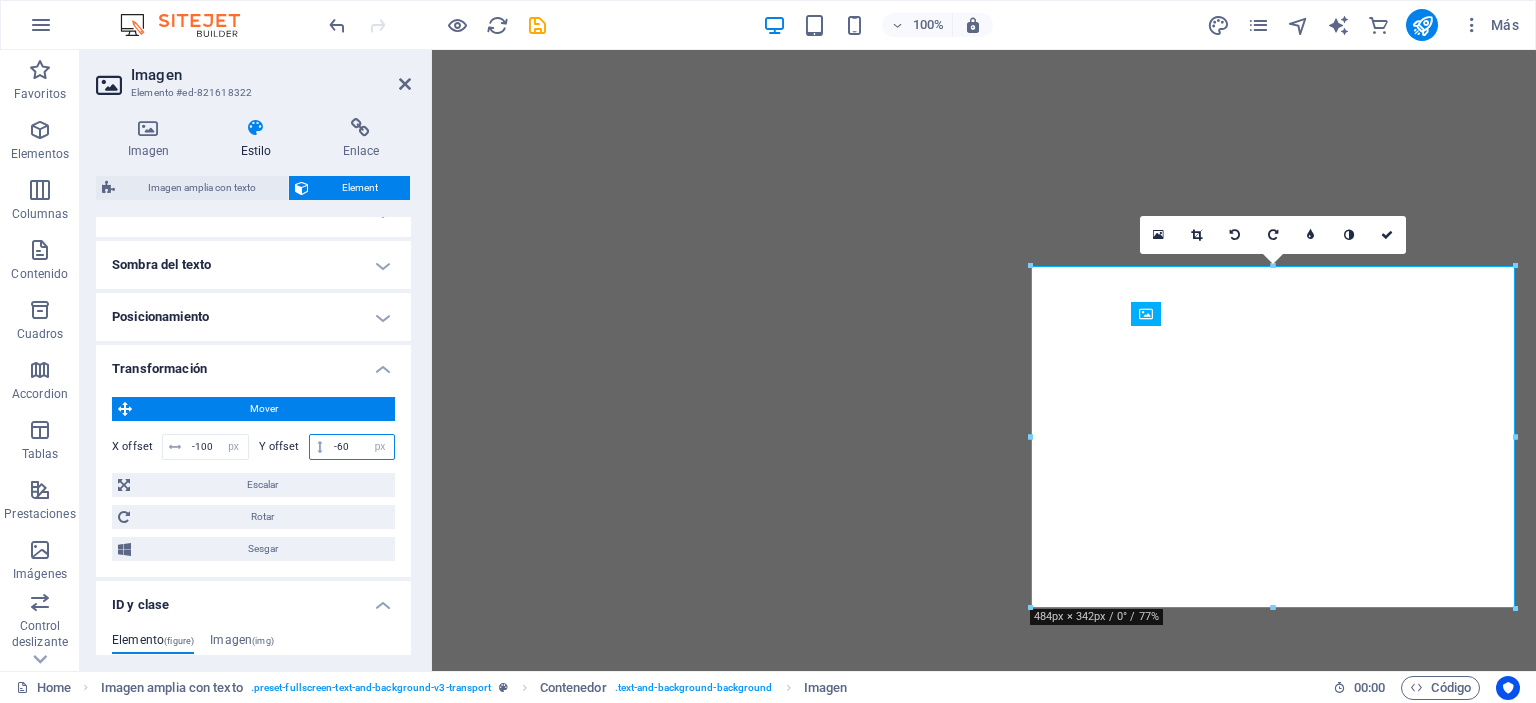 click on "-60" at bounding box center [361, 447] 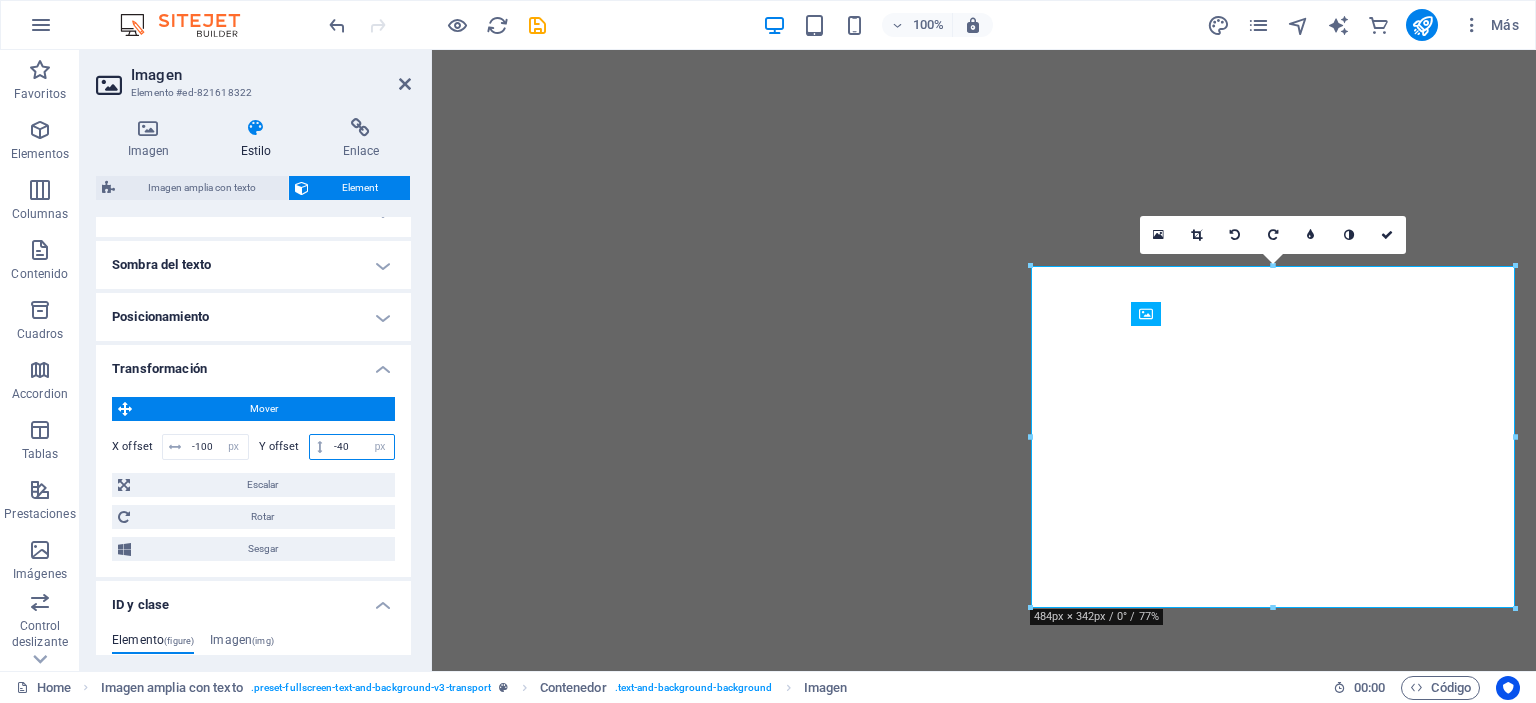 type on "-40" 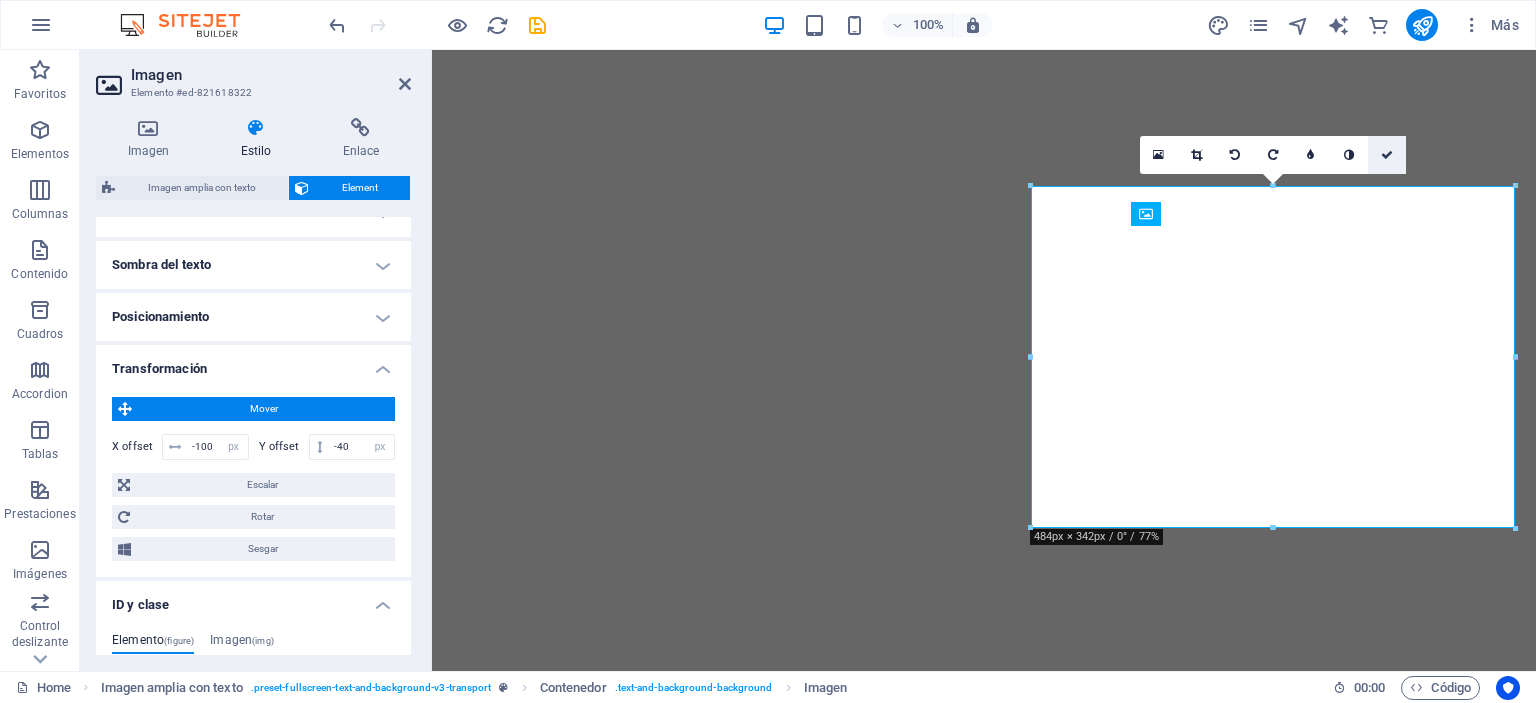 click at bounding box center [1387, 155] 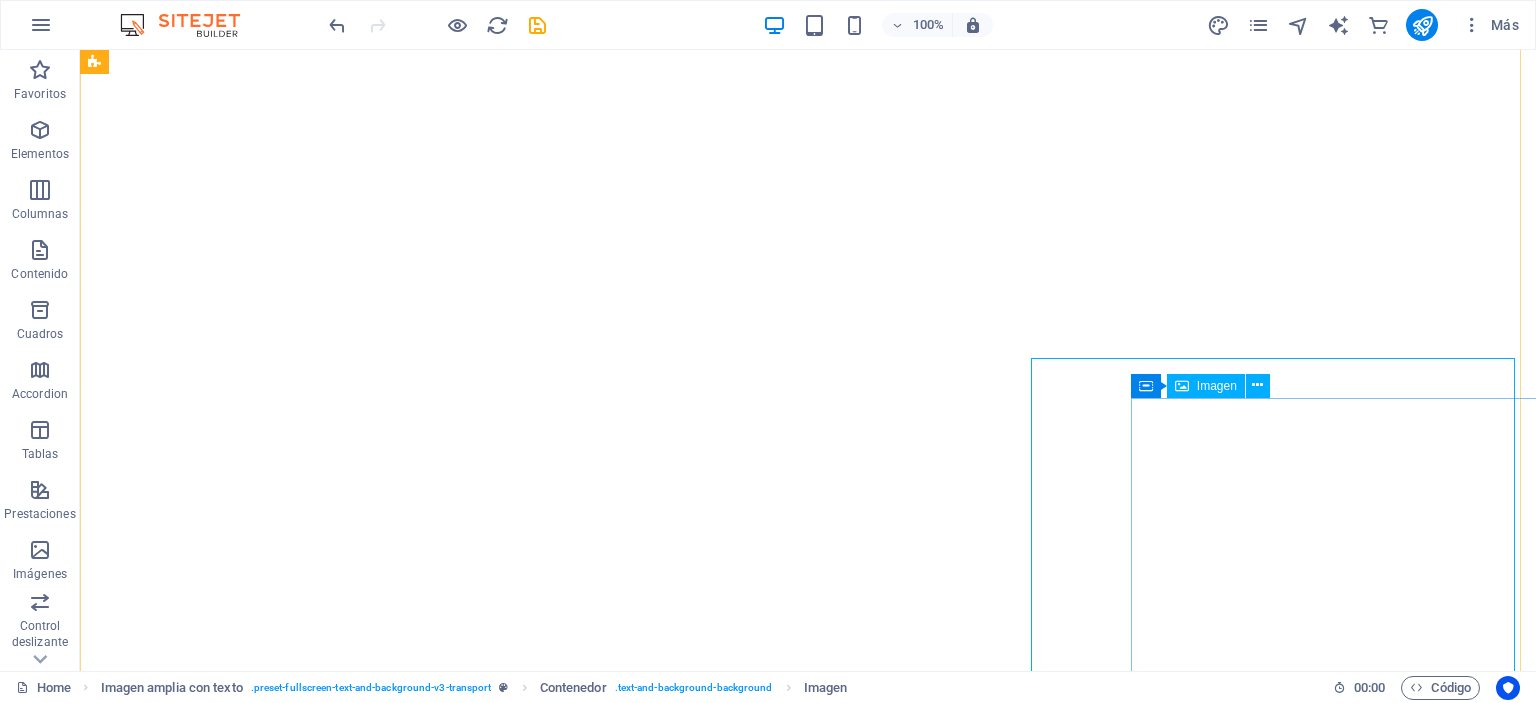 click on "Imagen" at bounding box center (1217, 386) 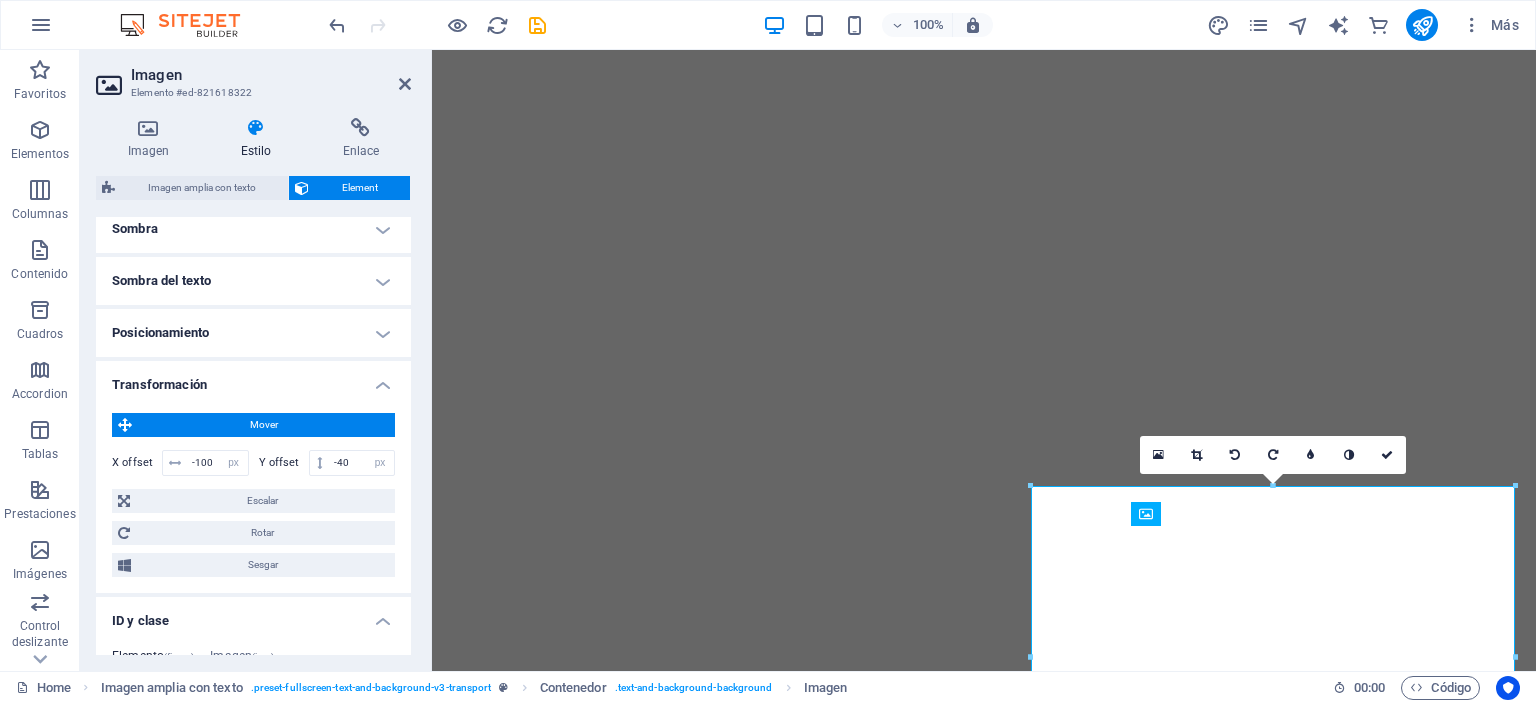 scroll, scrollTop: 600, scrollLeft: 0, axis: vertical 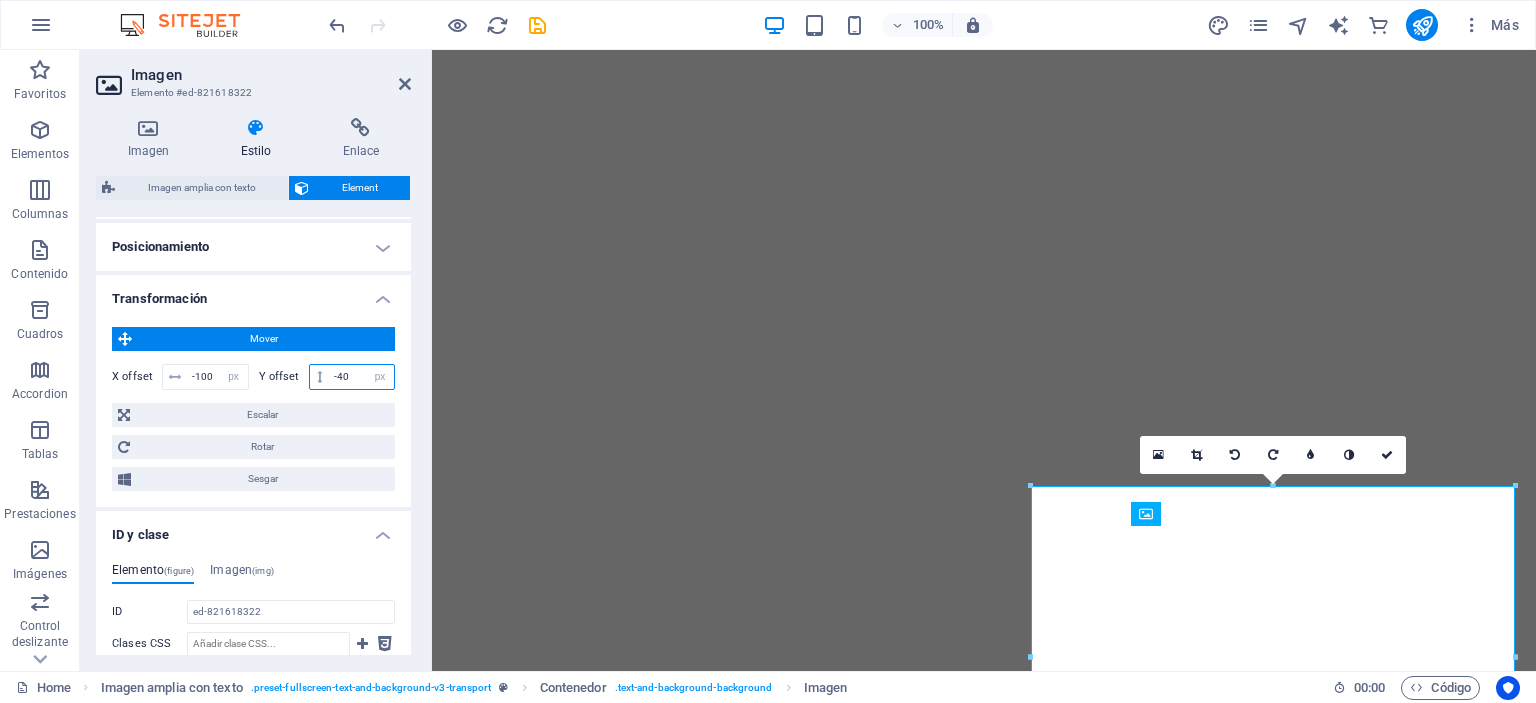 click on "-40" at bounding box center (361, 377) 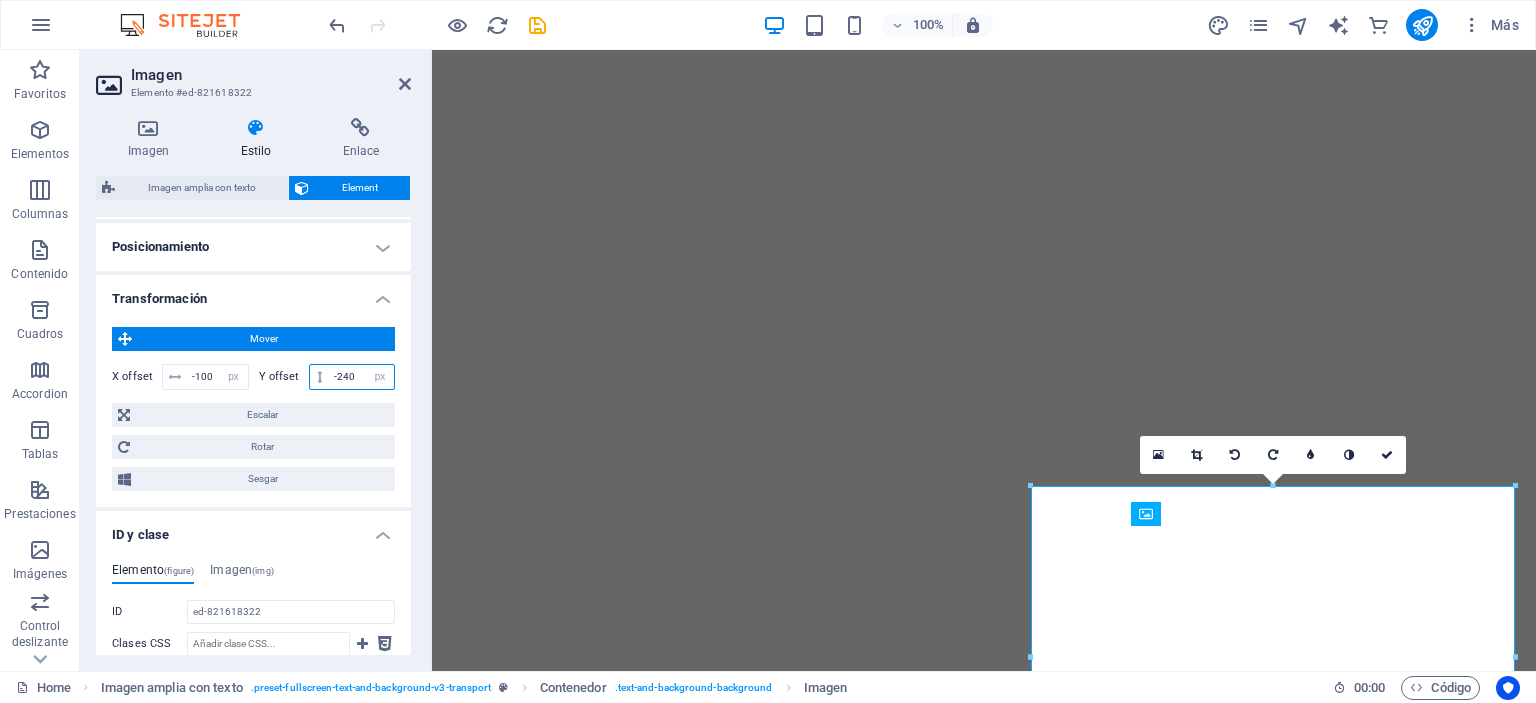 type on "-240" 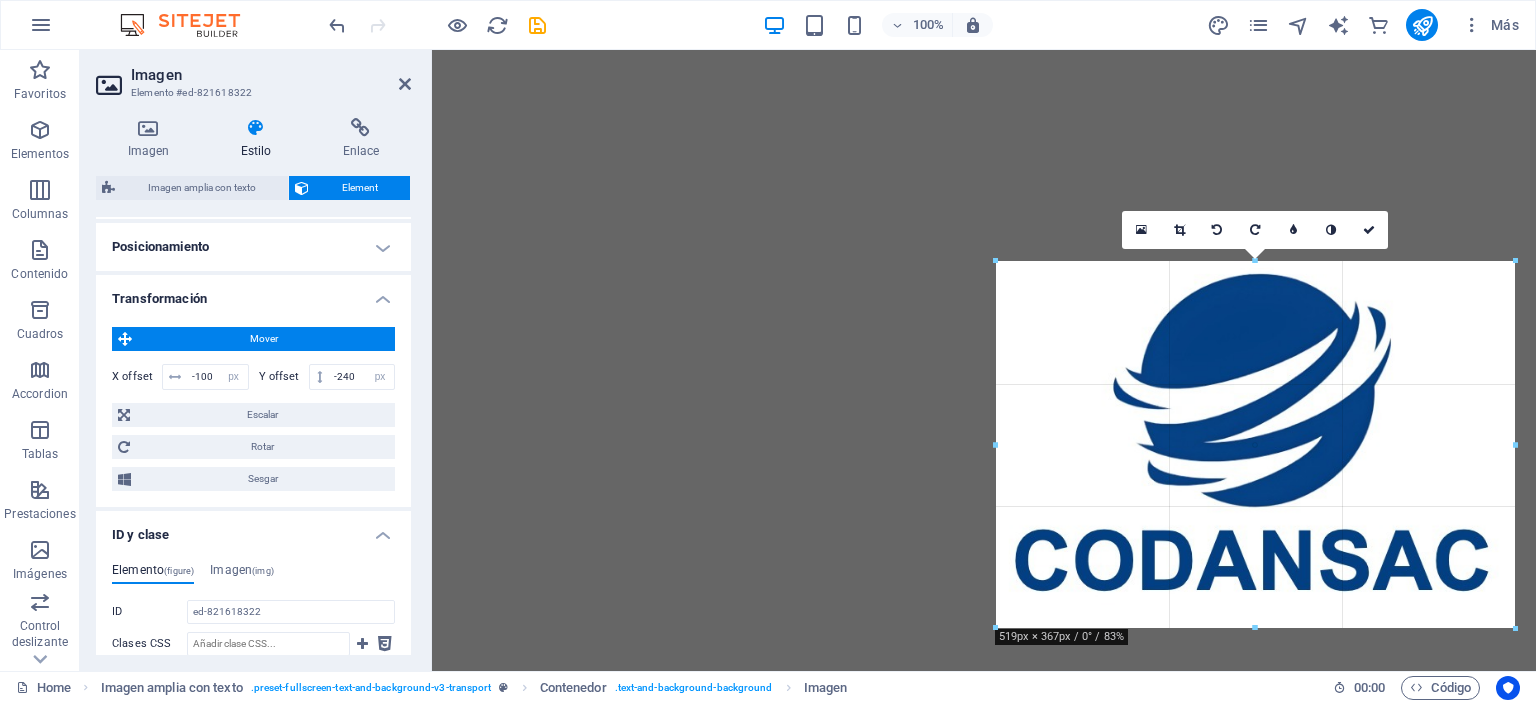 drag, startPoint x: 1028, startPoint y: 284, endPoint x: 993, endPoint y: 258, distance: 43.60046 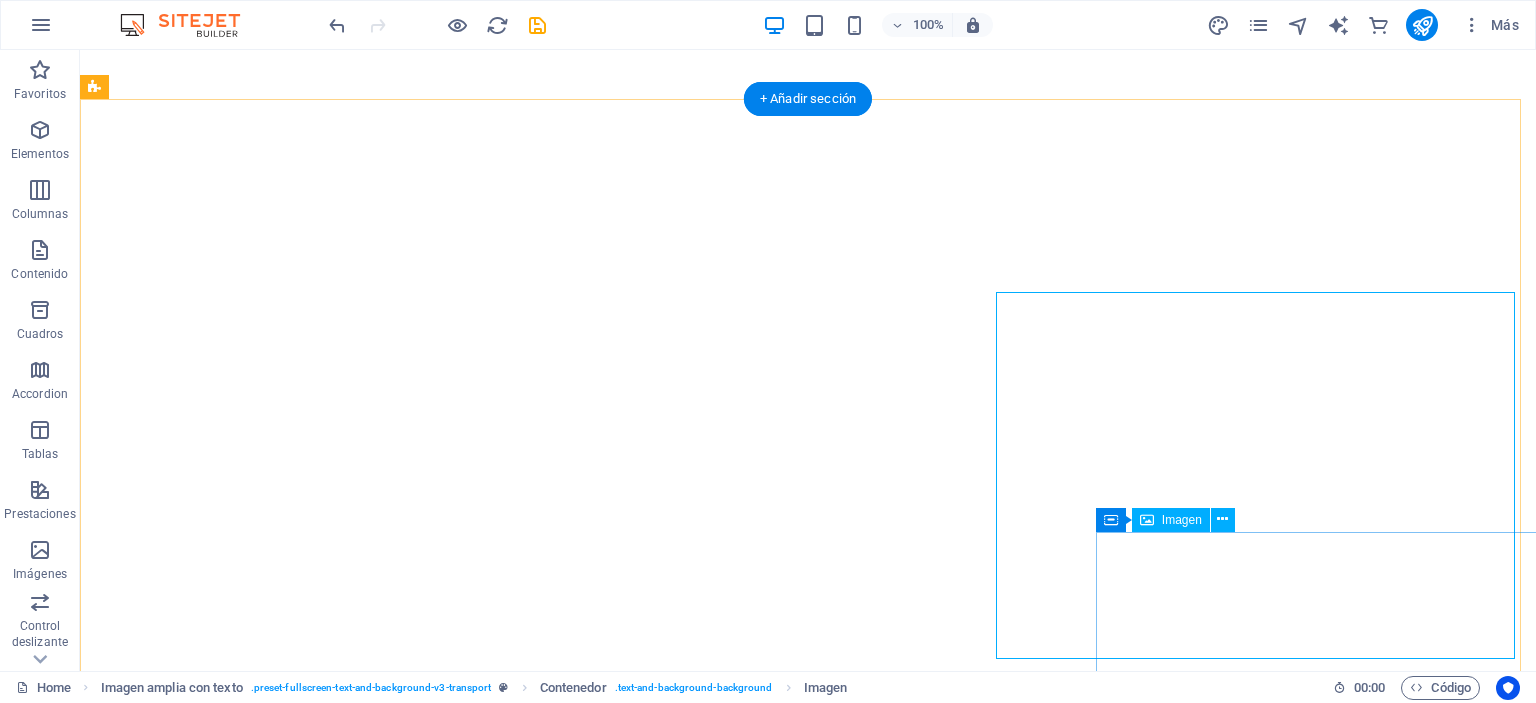 select on "px" 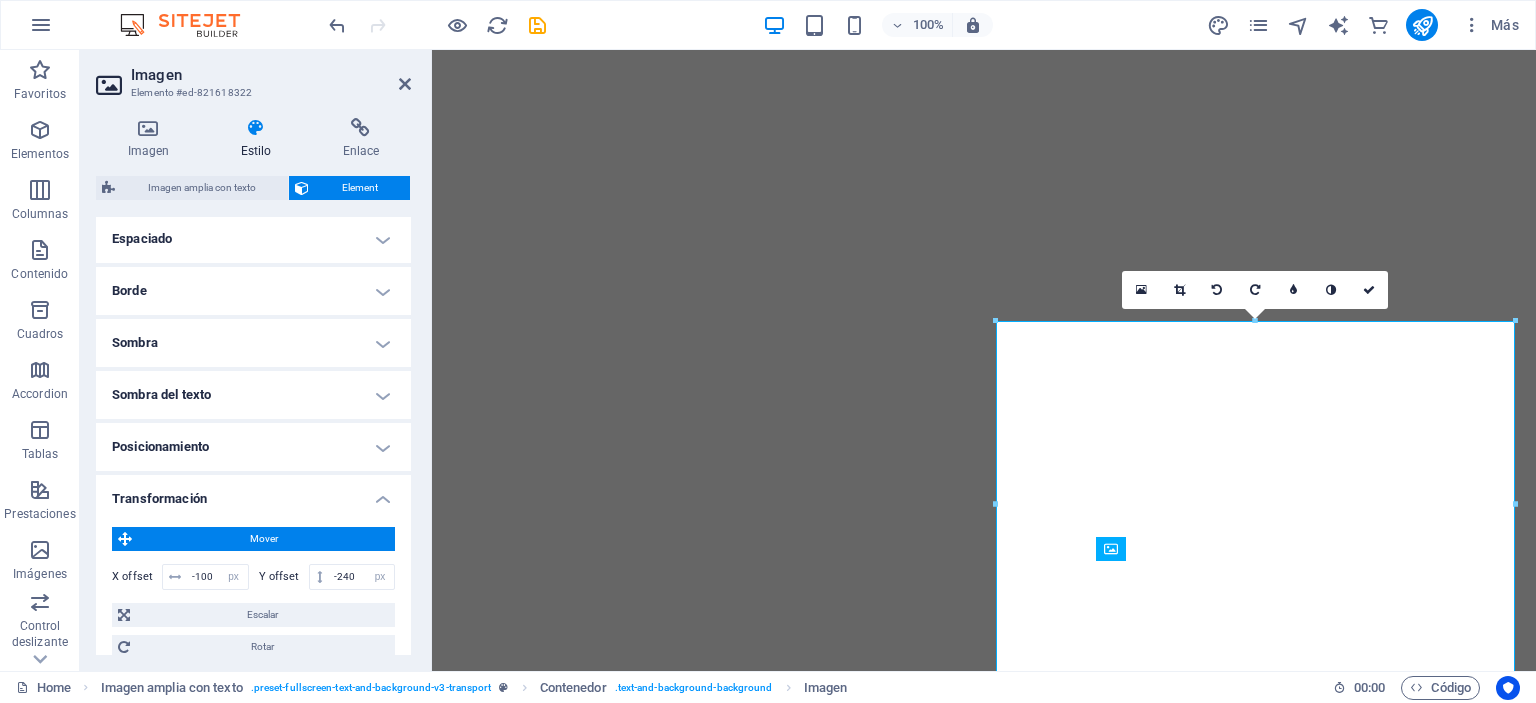 scroll, scrollTop: 600, scrollLeft: 0, axis: vertical 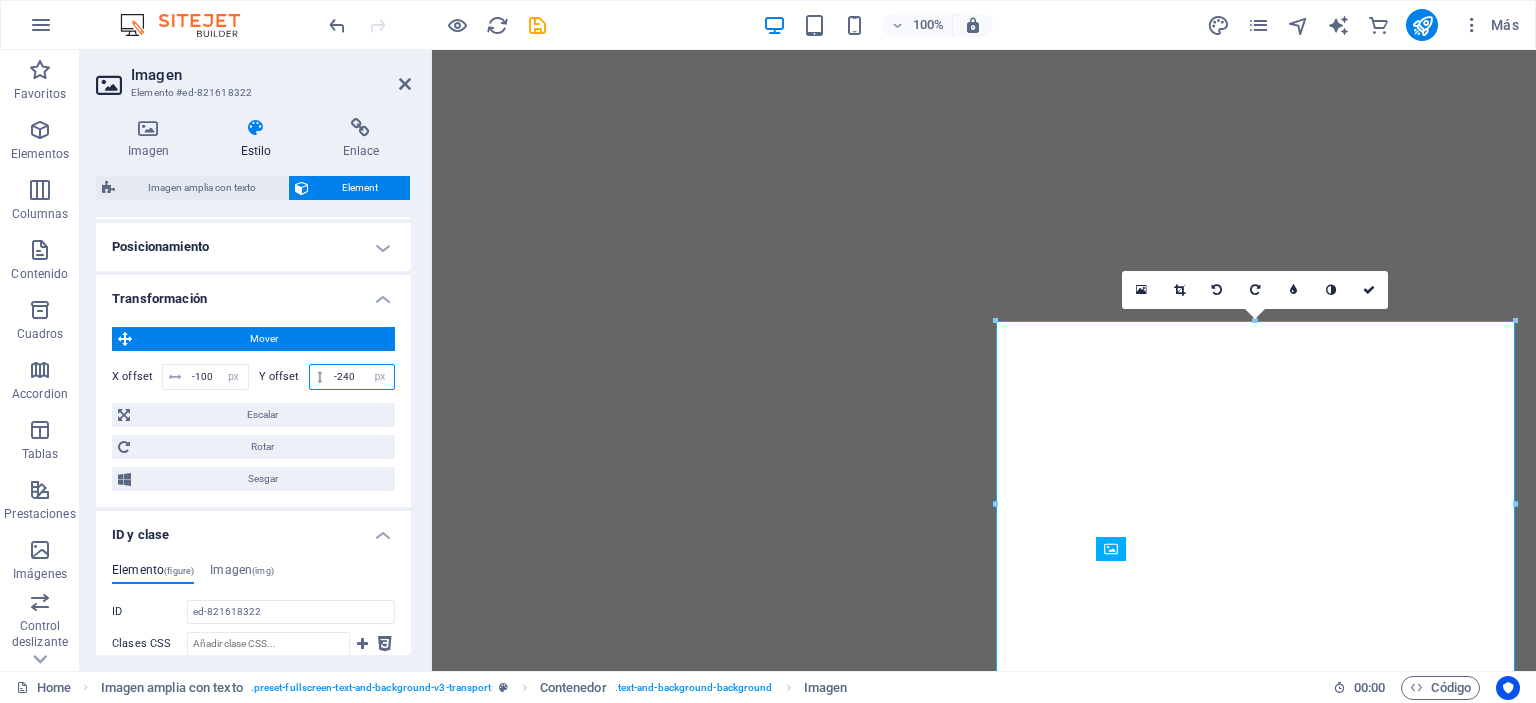 click on "-240" at bounding box center (361, 377) 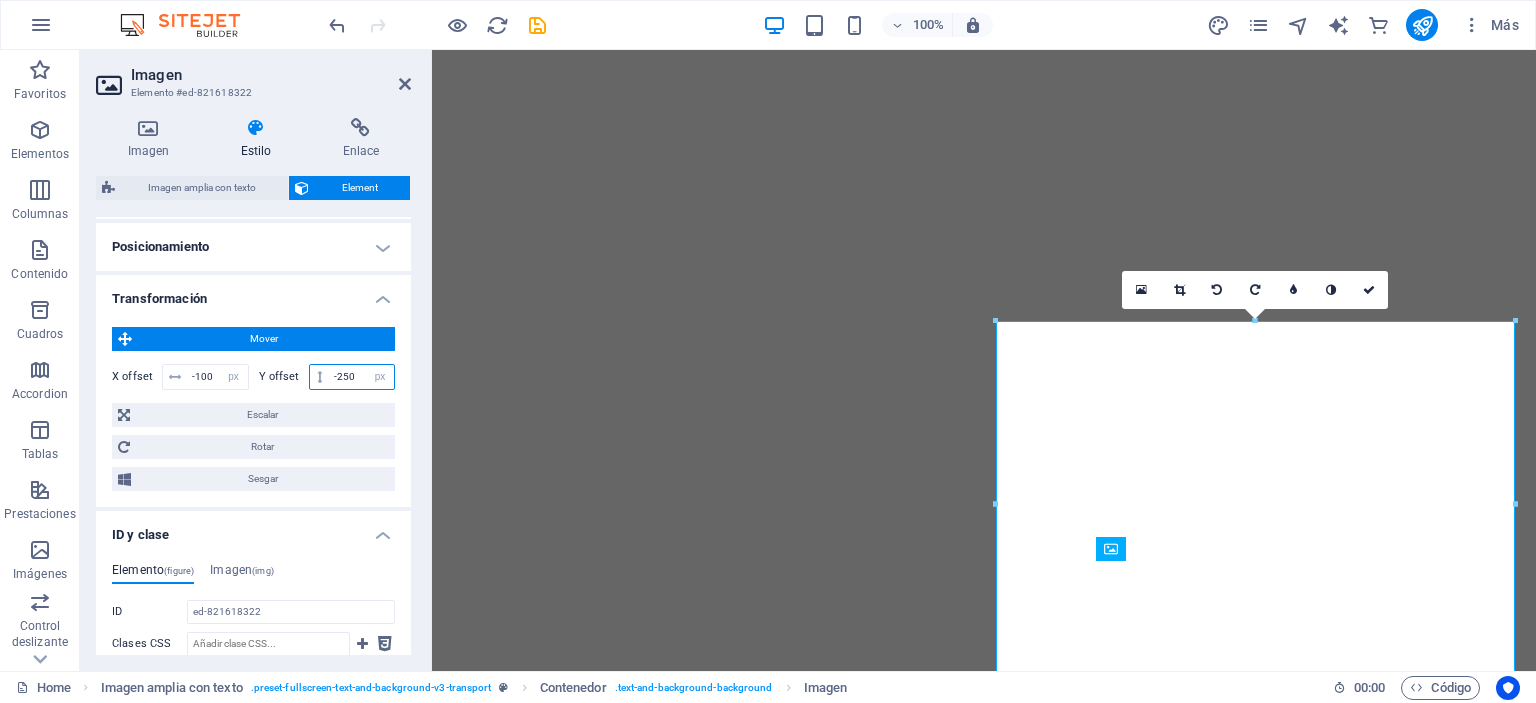 type on "-250" 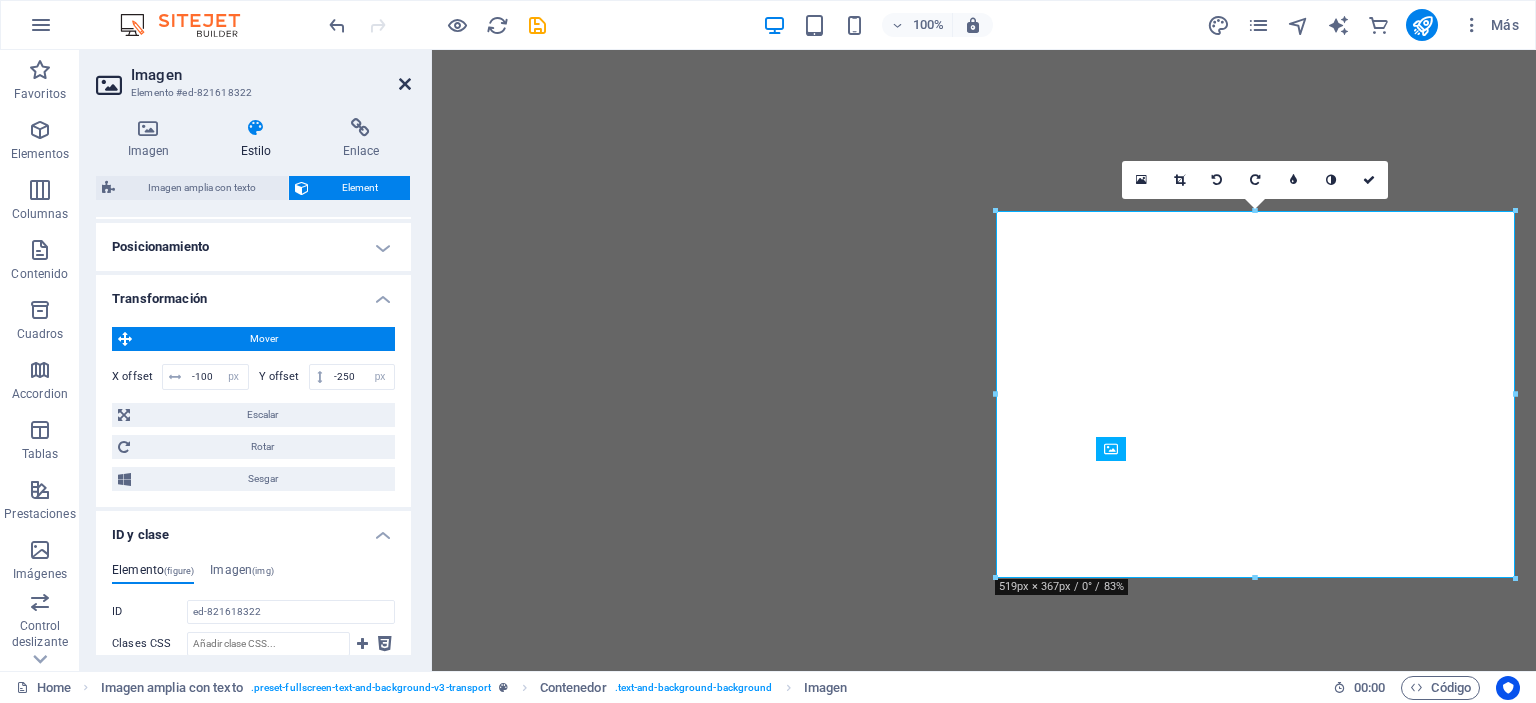 click at bounding box center [405, 84] 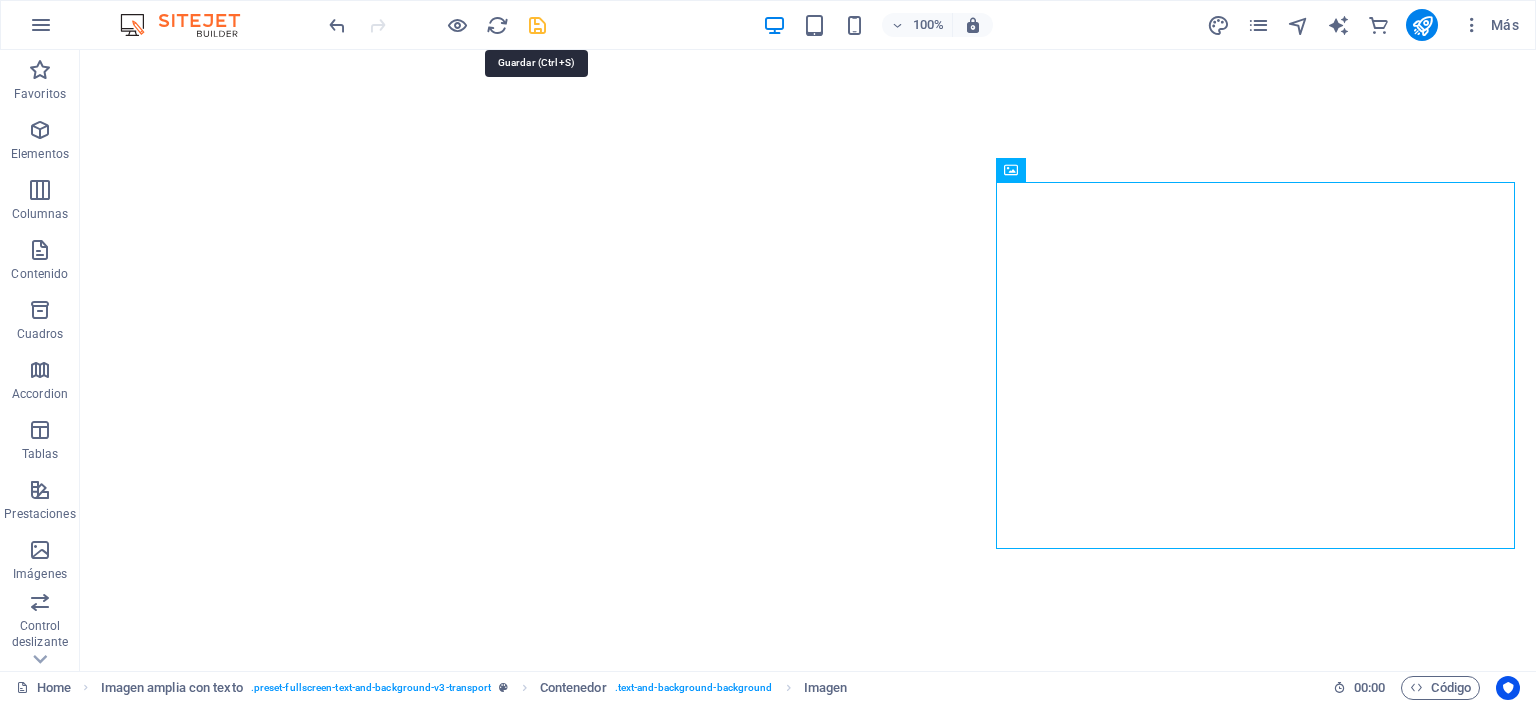click at bounding box center (537, 25) 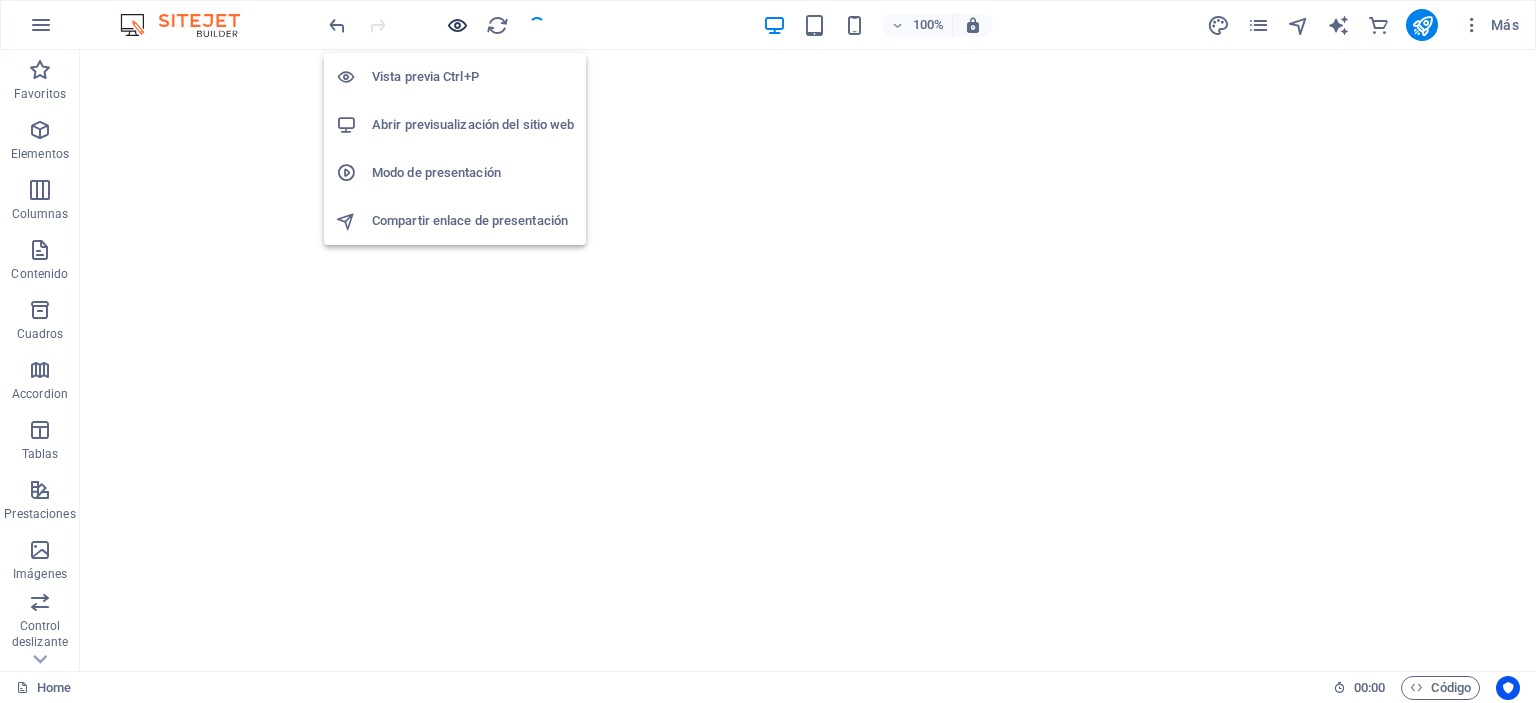 click at bounding box center (457, 25) 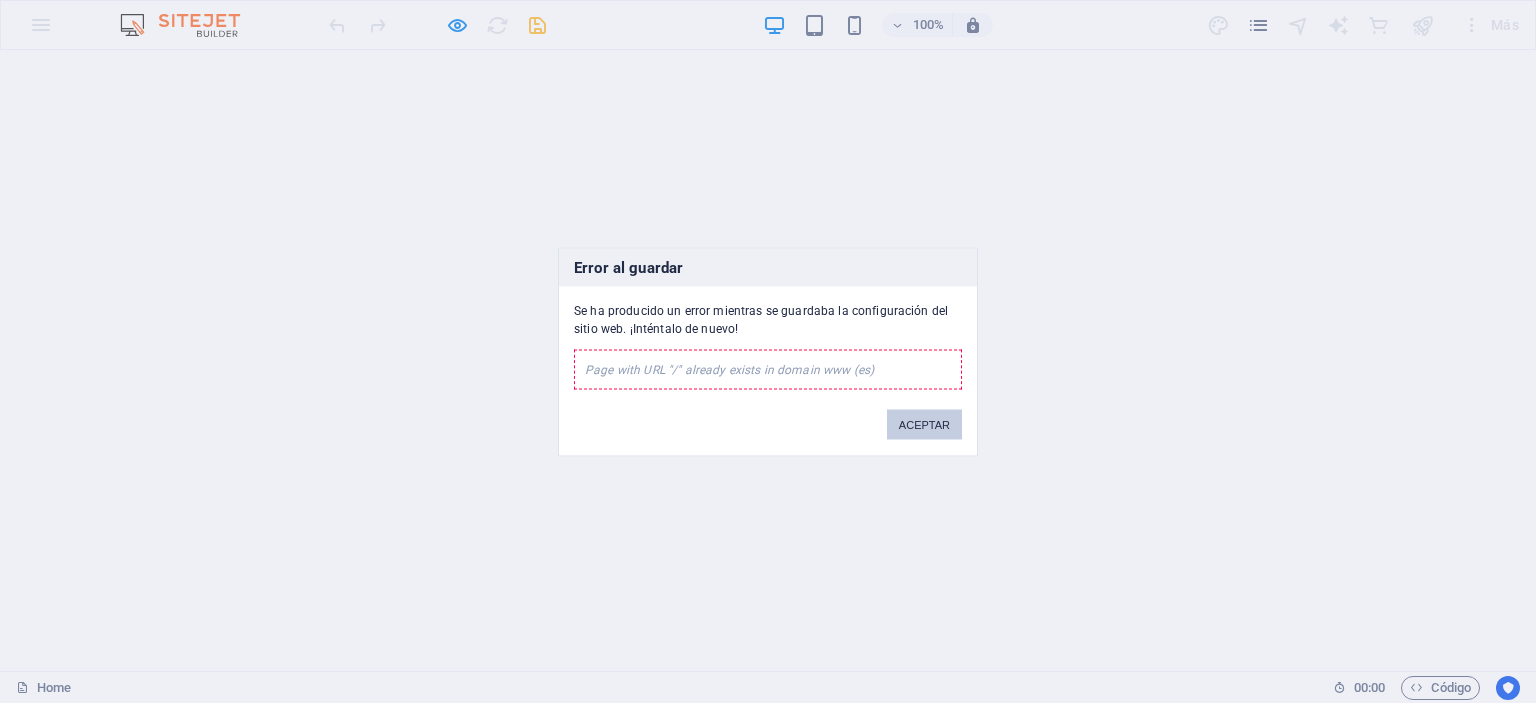 click on "ACEPTAR" at bounding box center (924, 424) 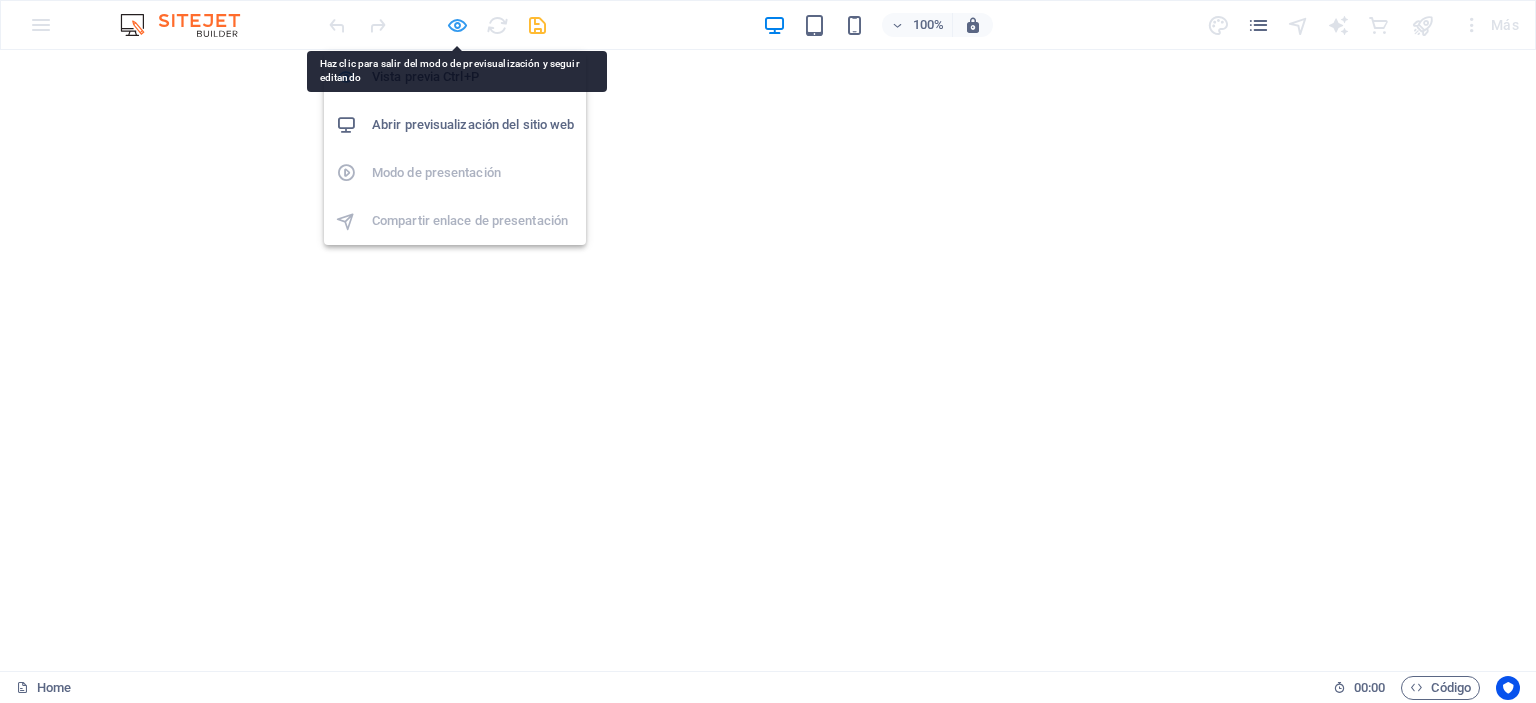 click at bounding box center [457, 25] 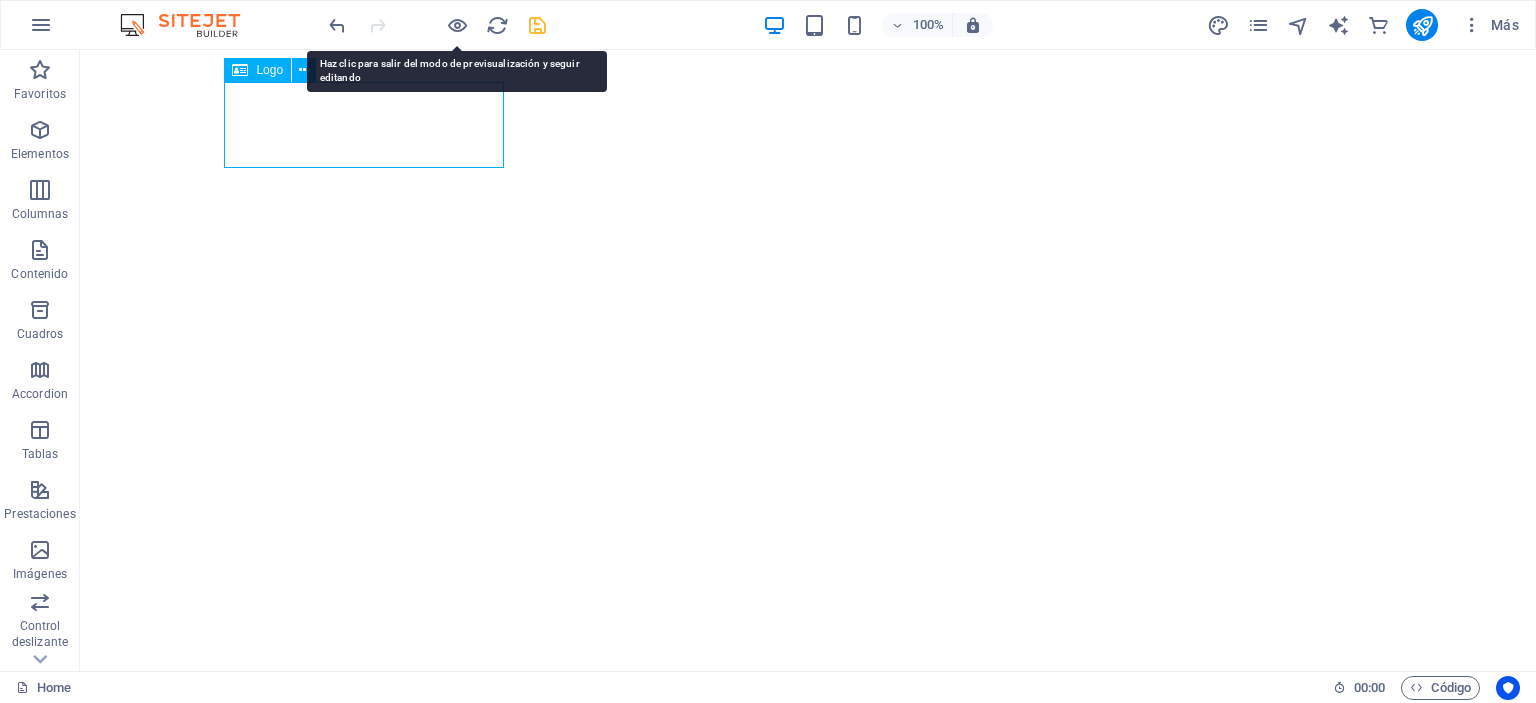 select on "px" 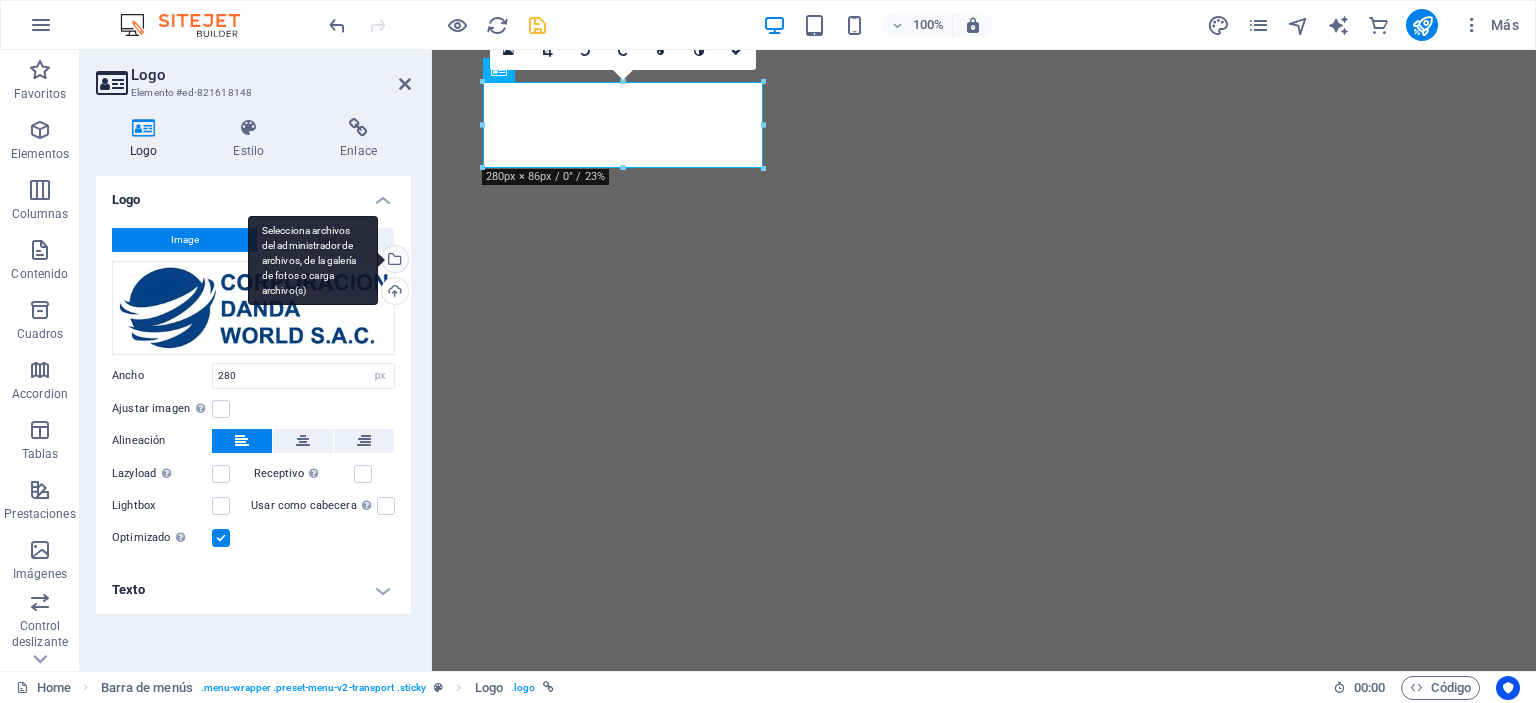 click on "Selecciona archivos del administrador de archivos, de la galería de fotos o carga archivo(s)" at bounding box center (313, 261) 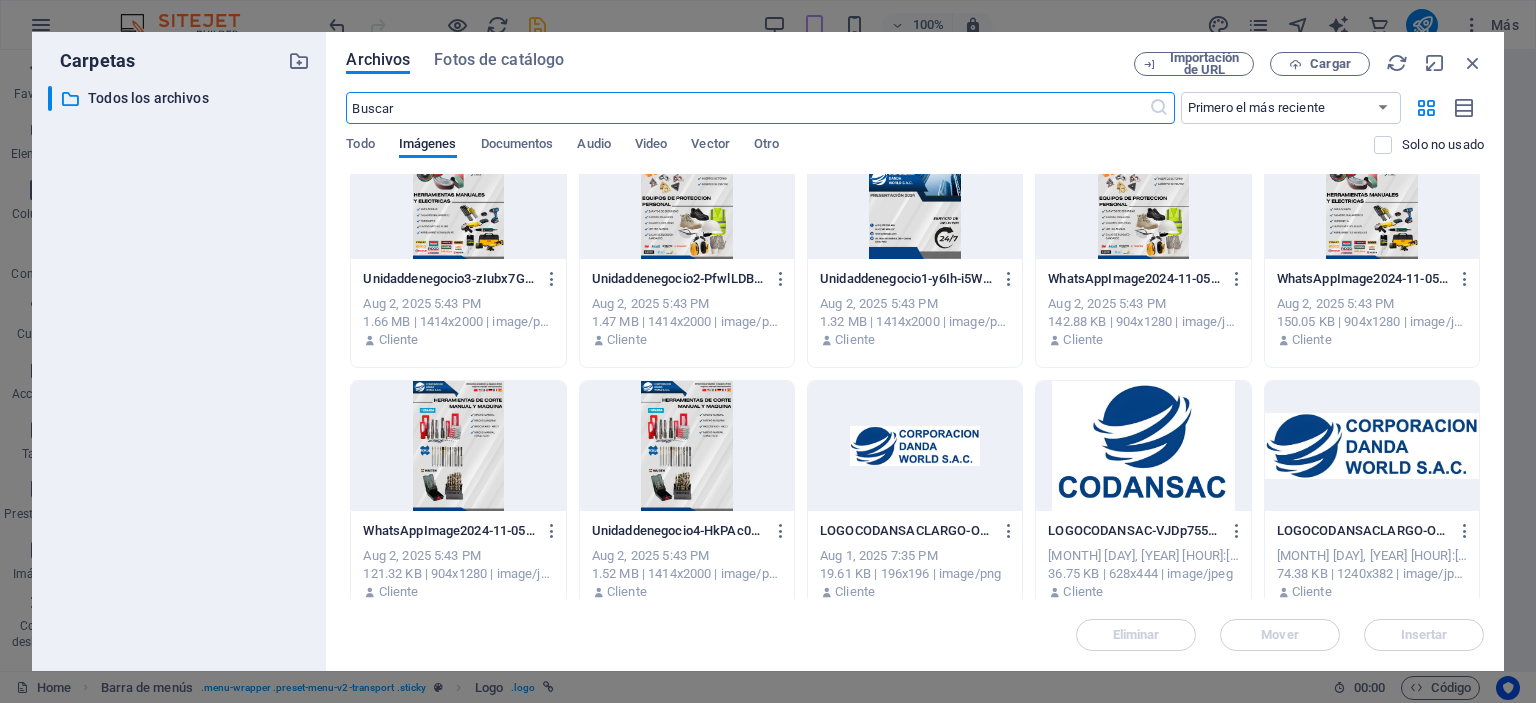 scroll, scrollTop: 66, scrollLeft: 0, axis: vertical 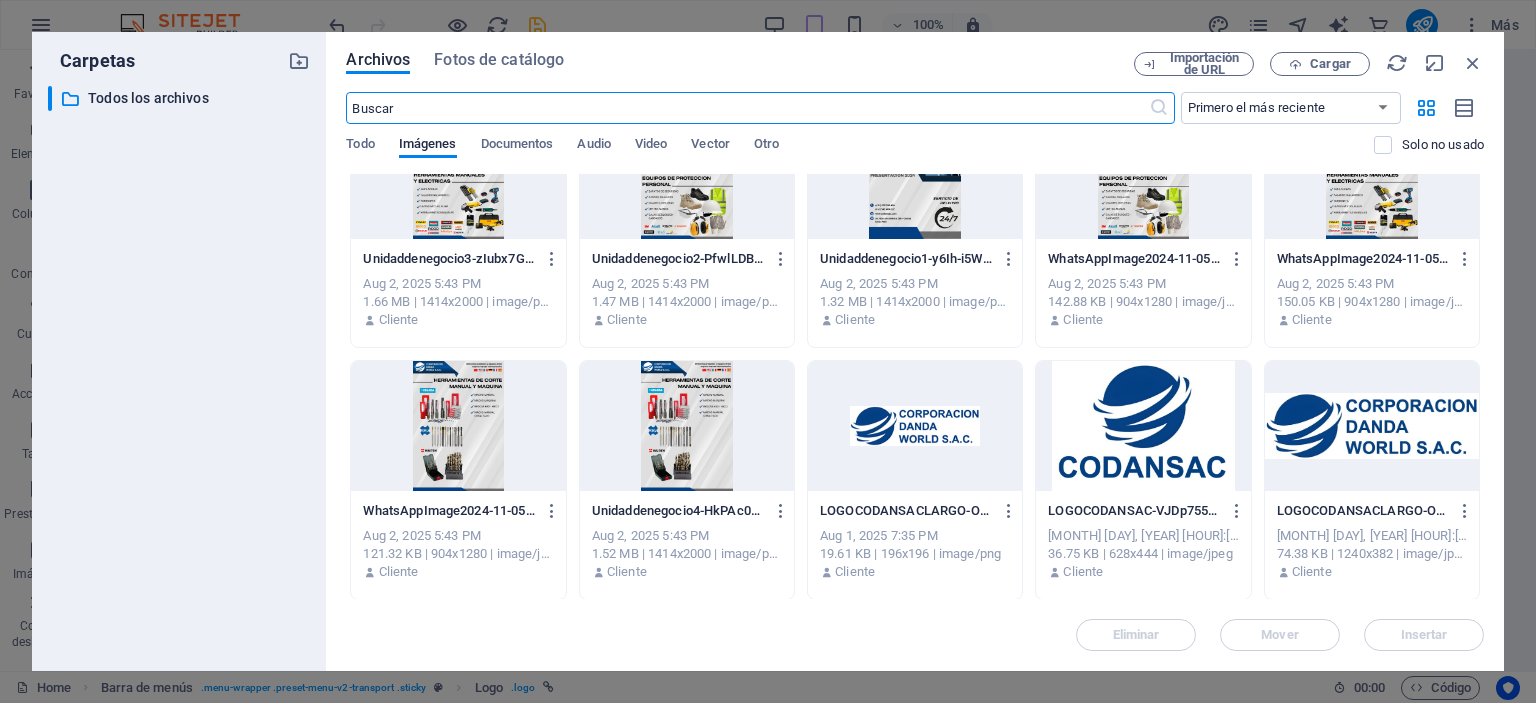 click at bounding box center [915, 426] 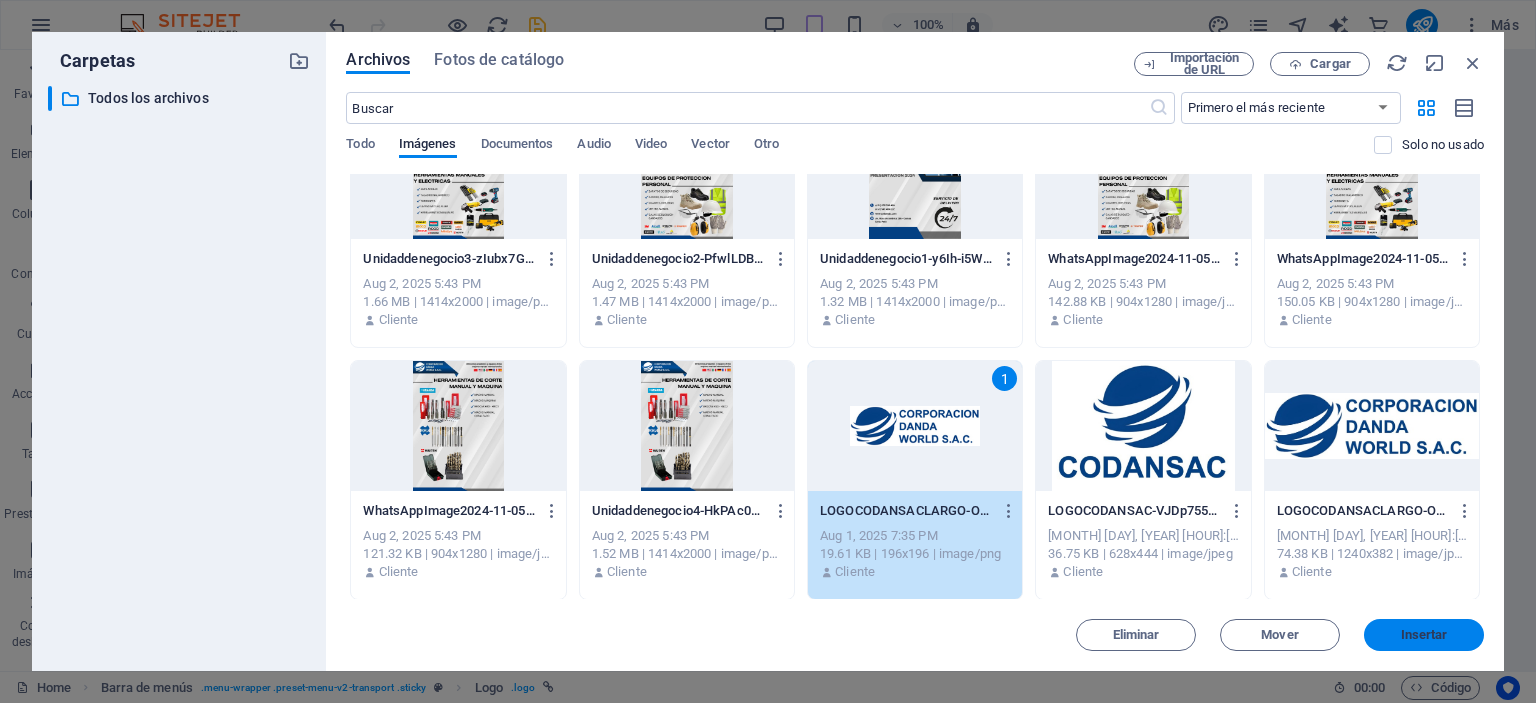 click on "Insertar" at bounding box center (1424, 635) 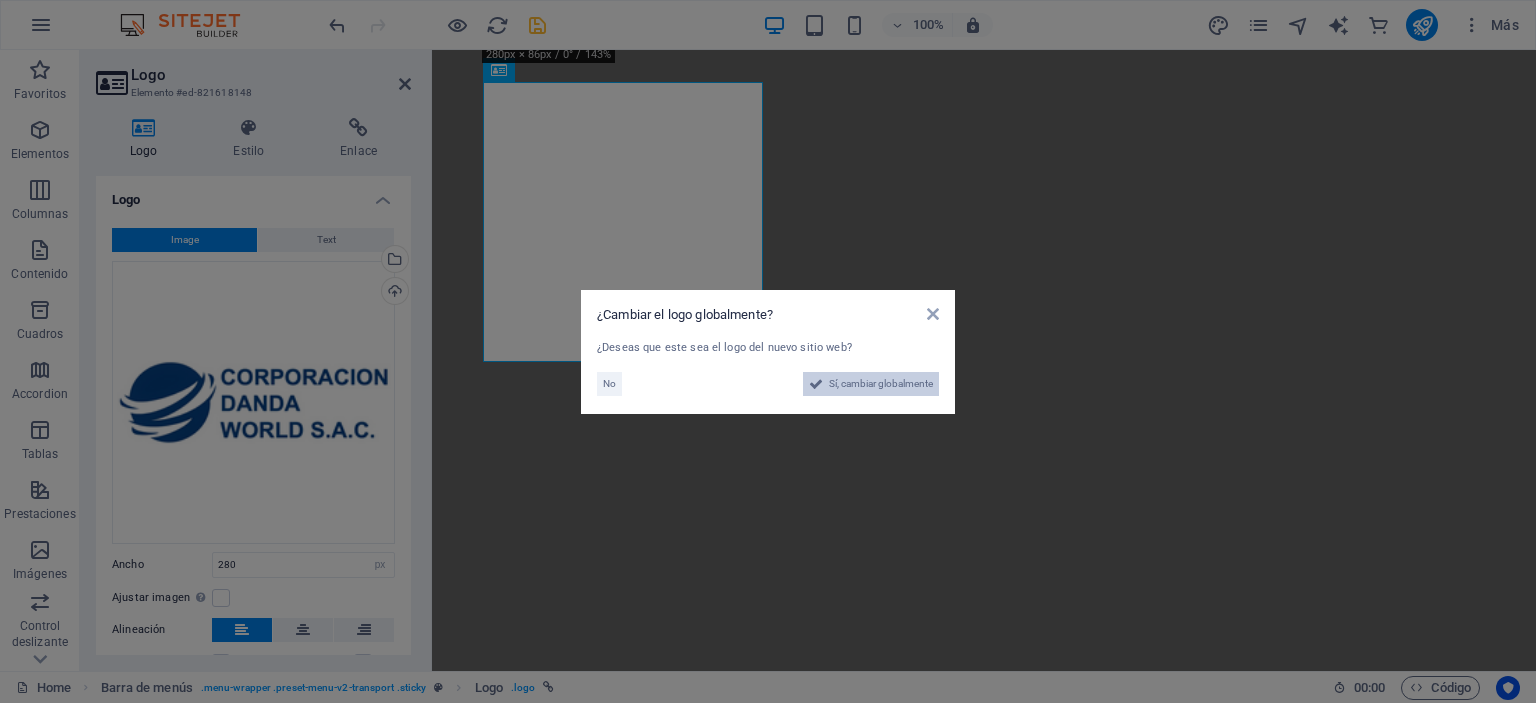 click on "Sí, cambiar globalmente" at bounding box center (881, 384) 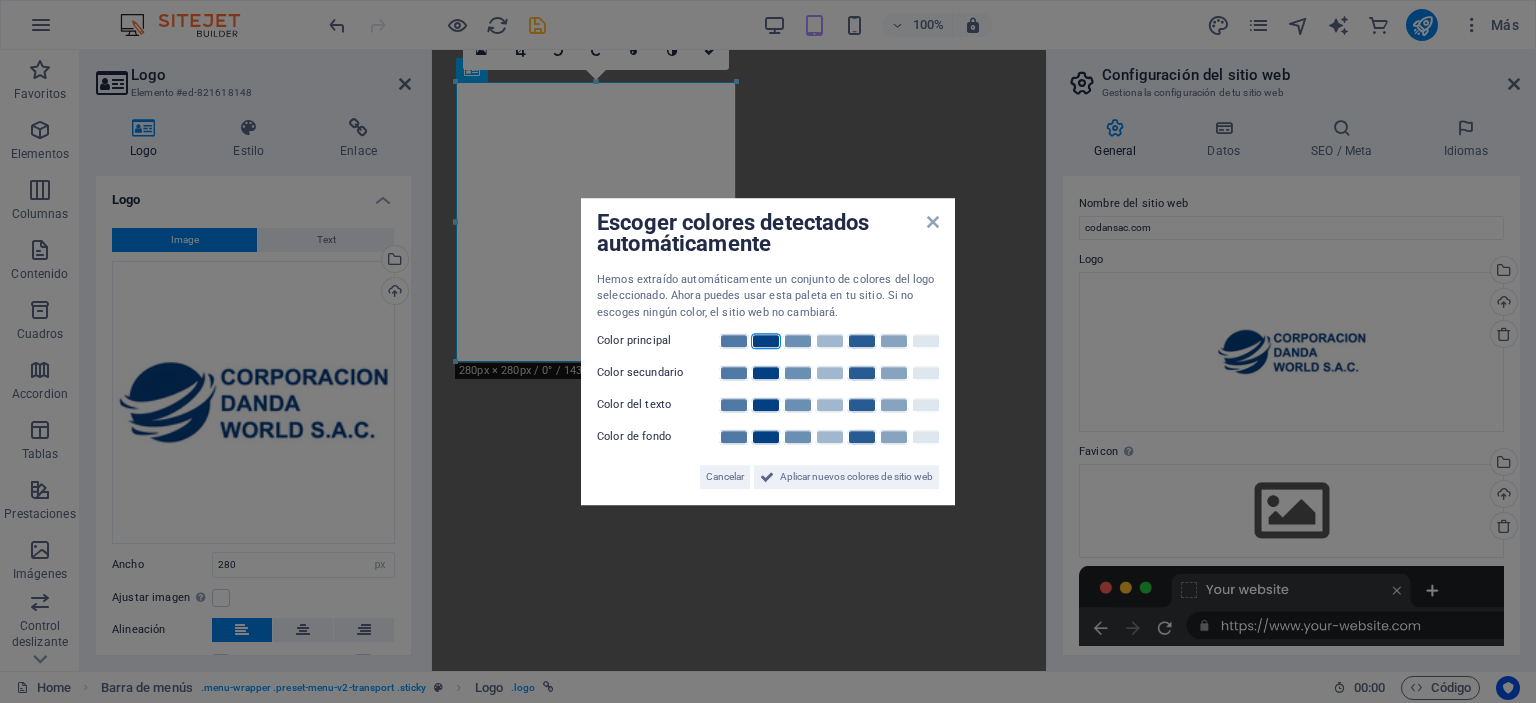 click at bounding box center [766, 341] 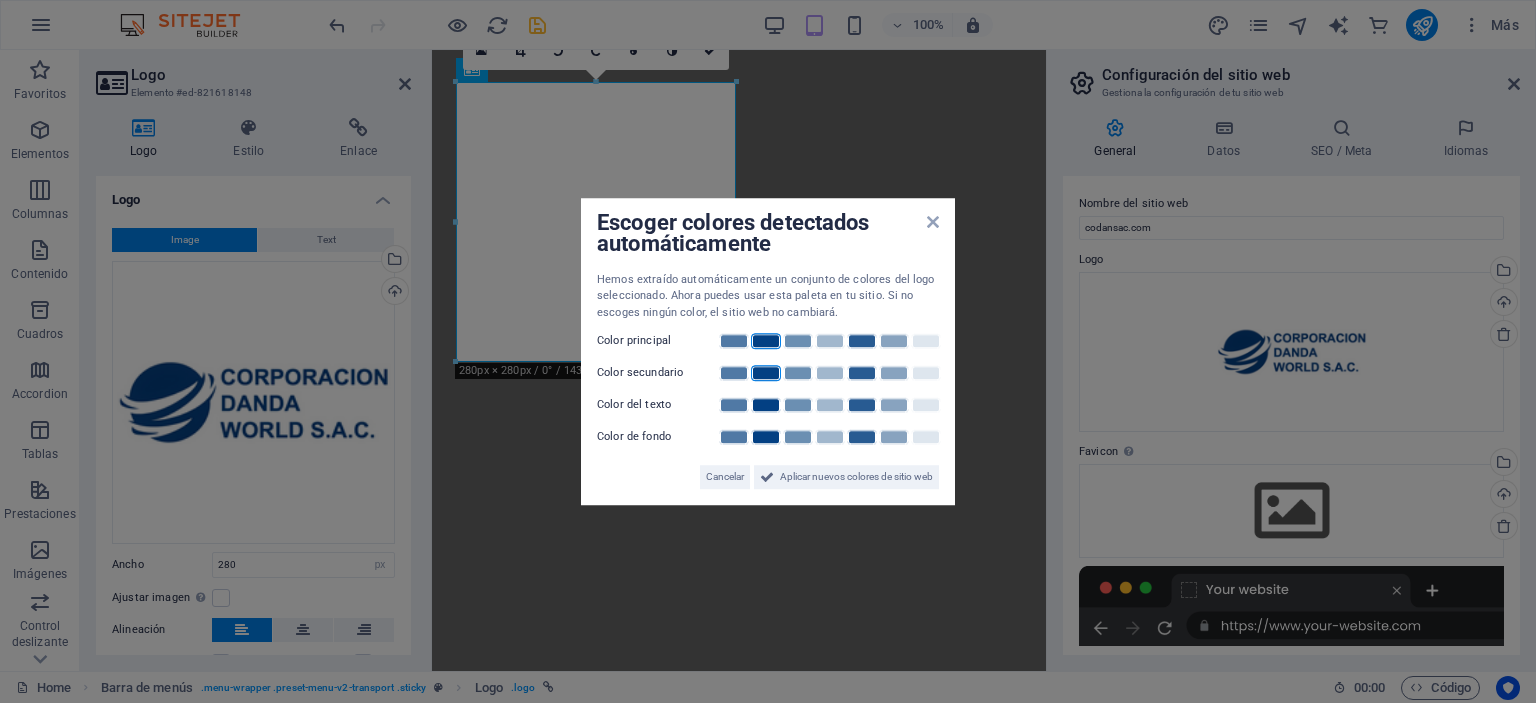 click at bounding box center [766, 373] 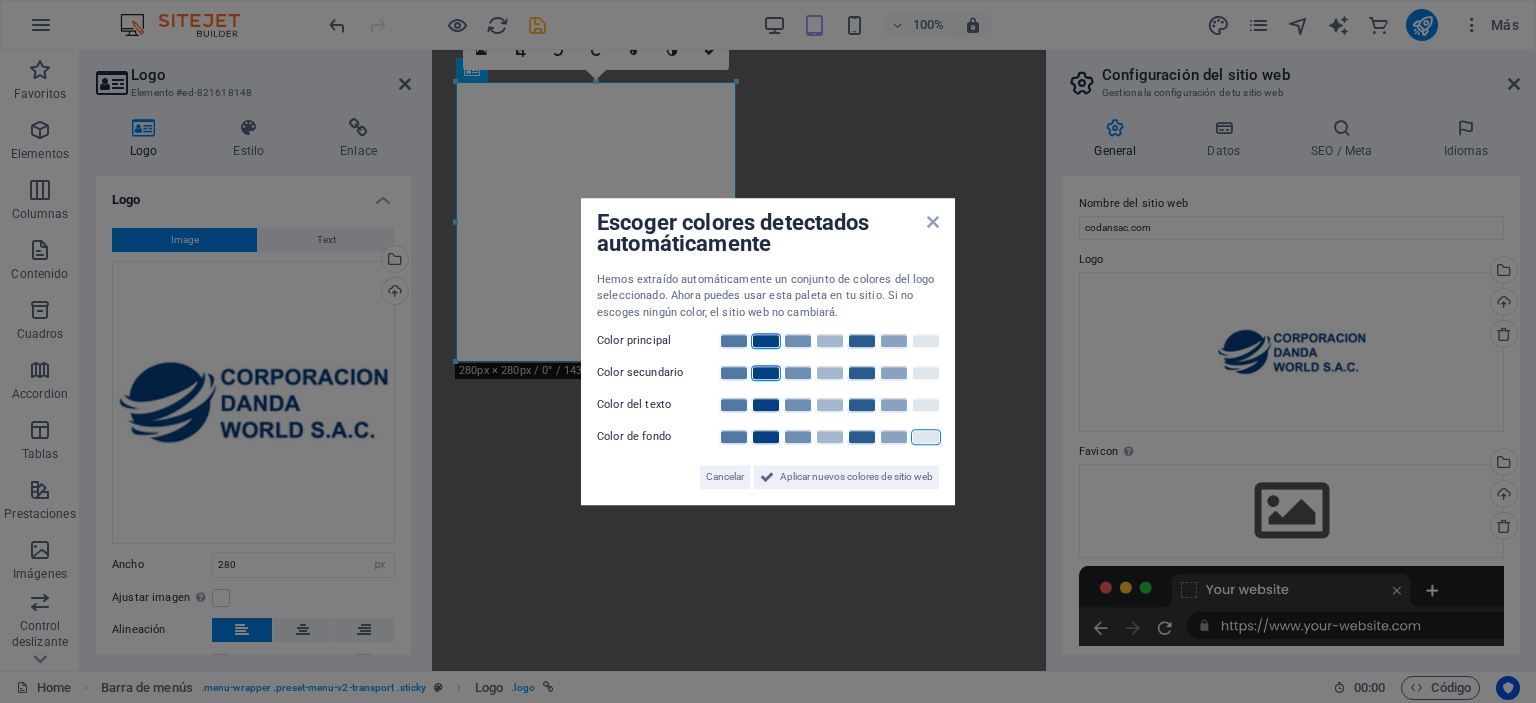 click at bounding box center [926, 437] 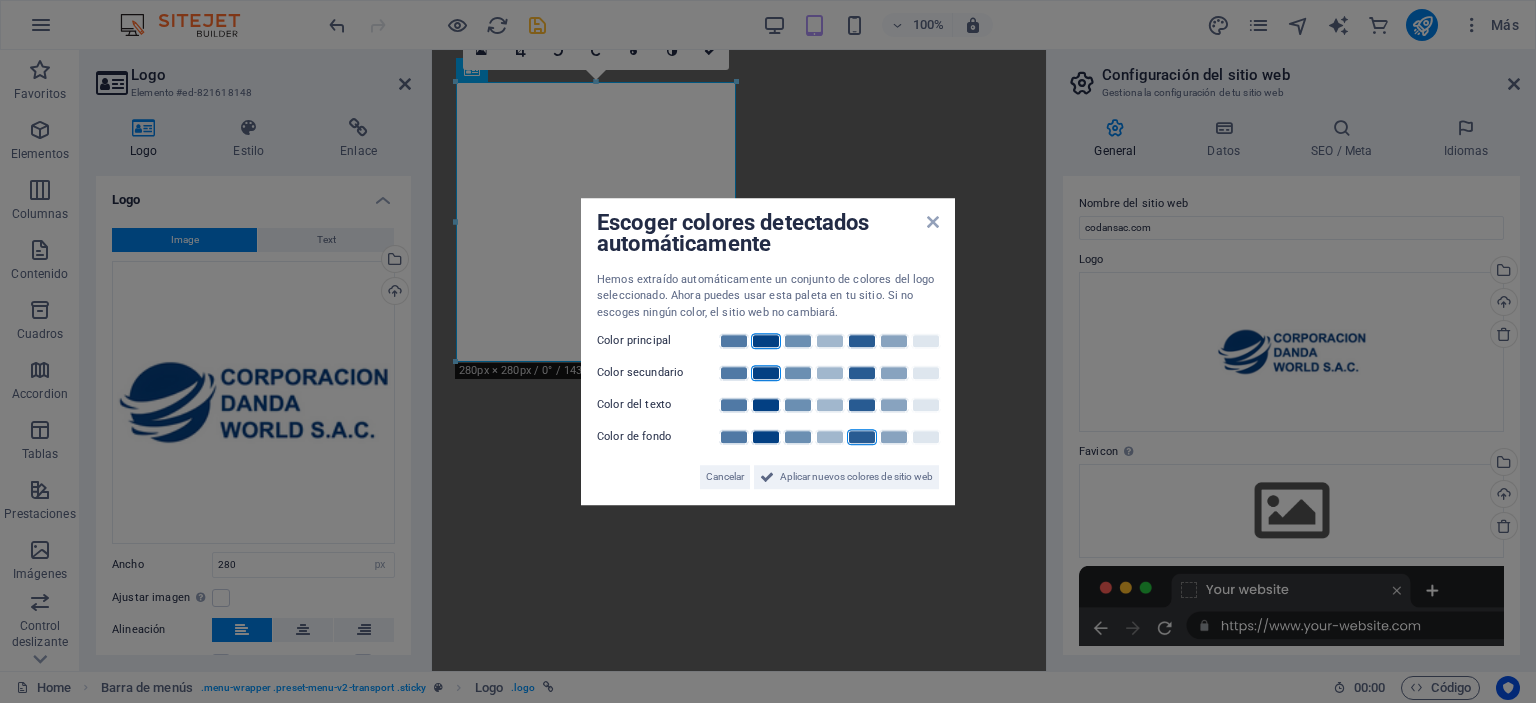 drag, startPoint x: 916, startPoint y: 429, endPoint x: 862, endPoint y: 435, distance: 54.33231 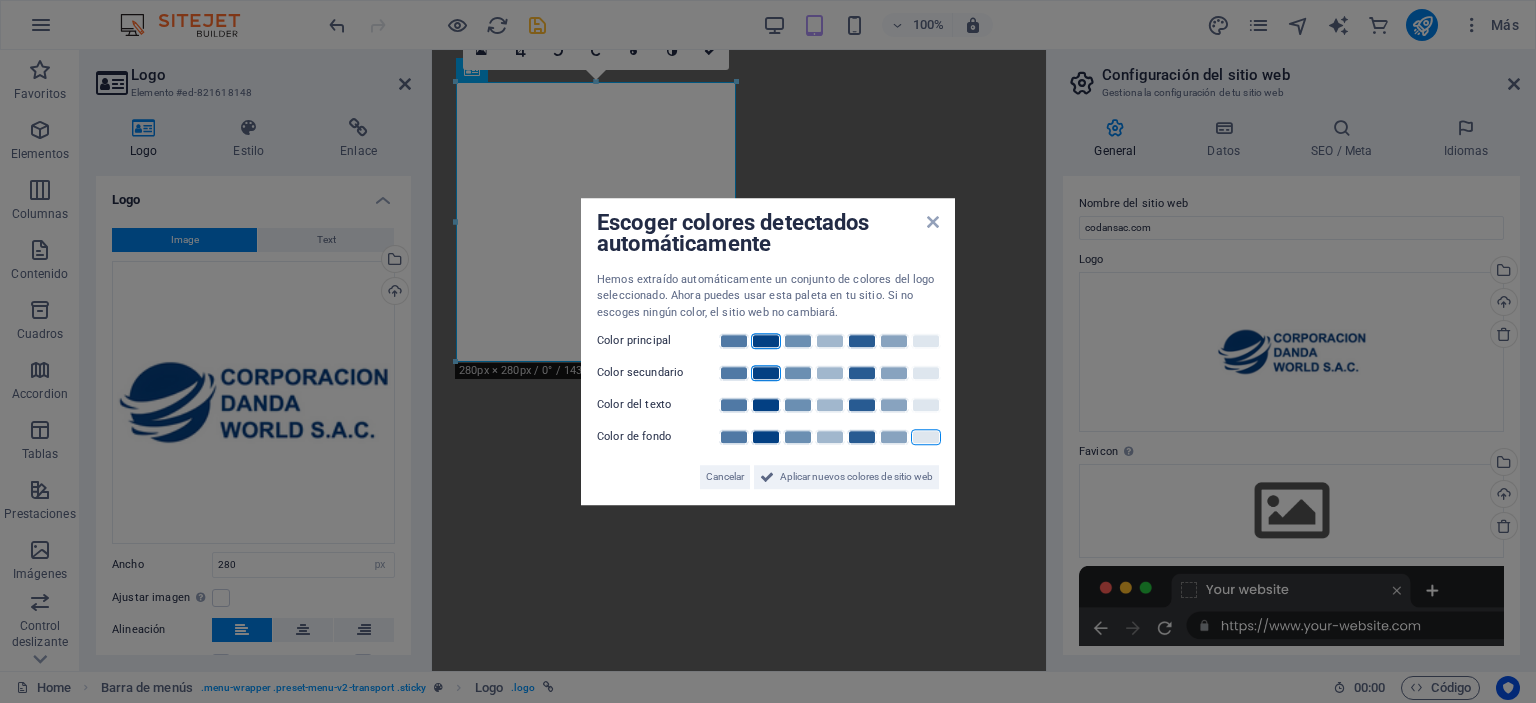 click at bounding box center [926, 437] 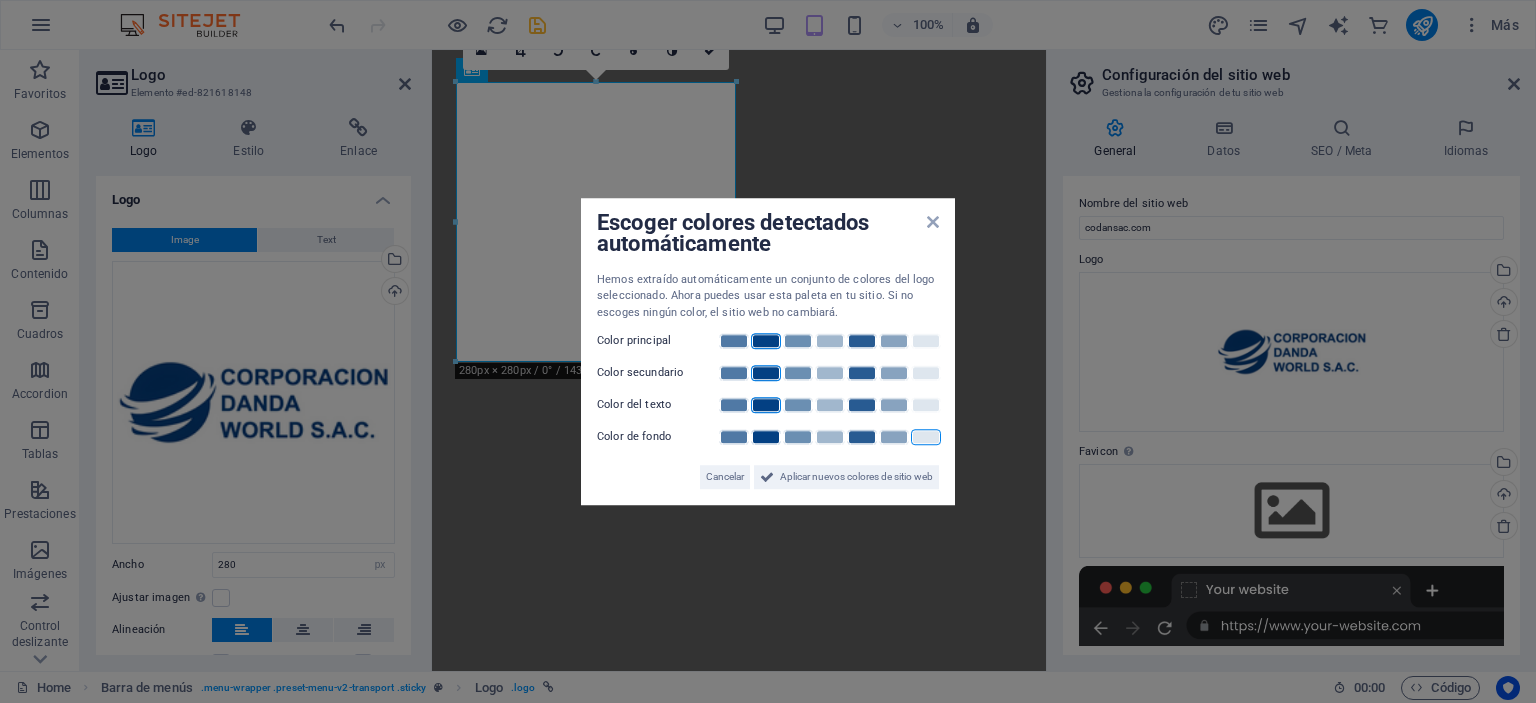 click at bounding box center (766, 405) 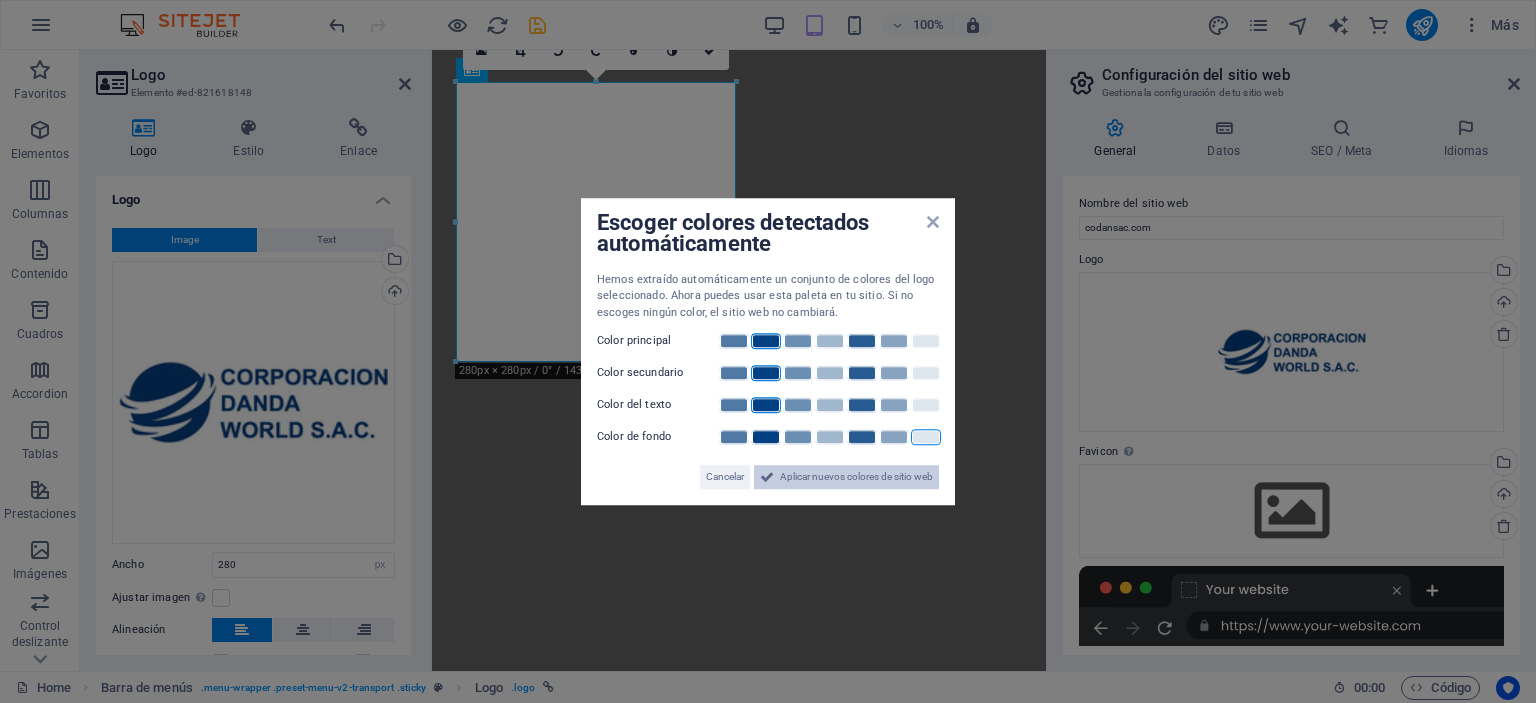 click on "Aplicar nuevos colores de sitio web" at bounding box center [856, 477] 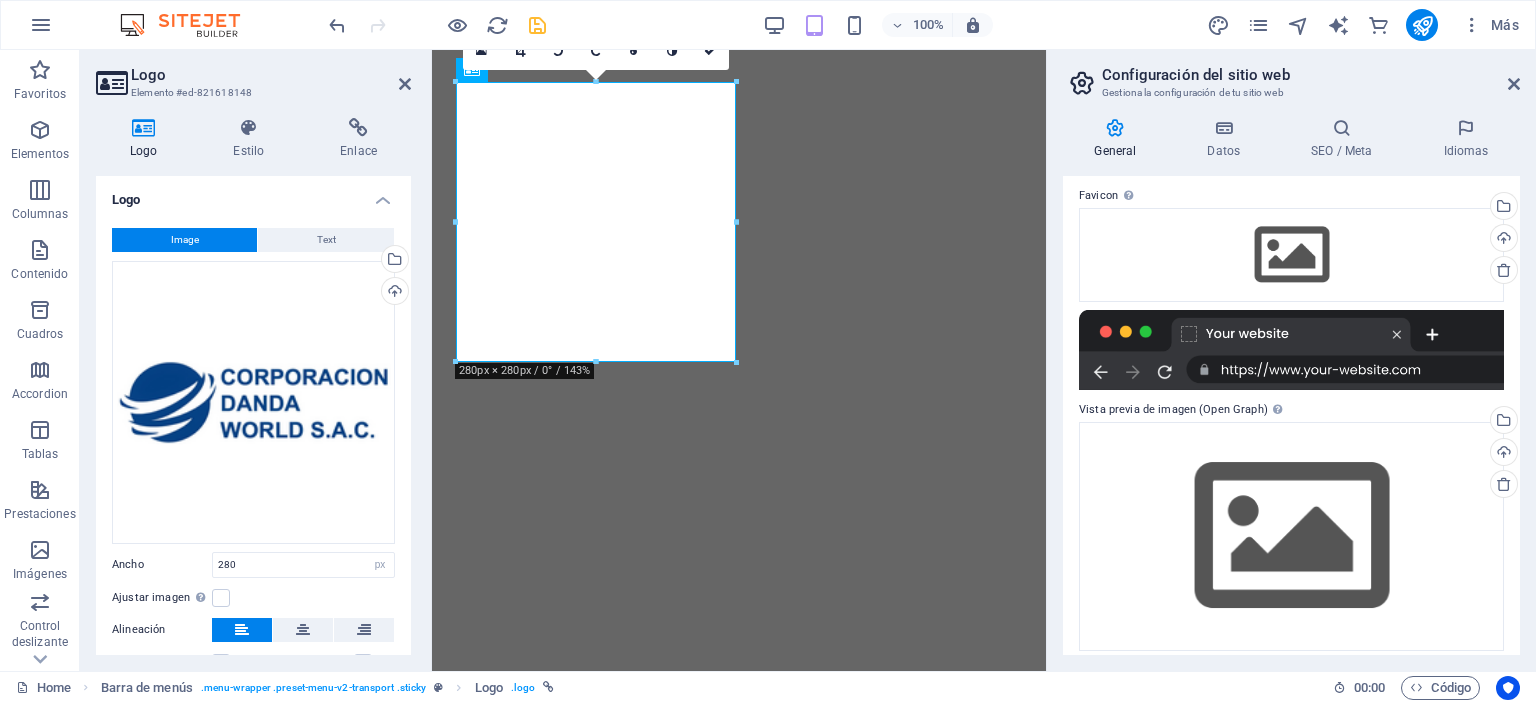 scroll, scrollTop: 268, scrollLeft: 0, axis: vertical 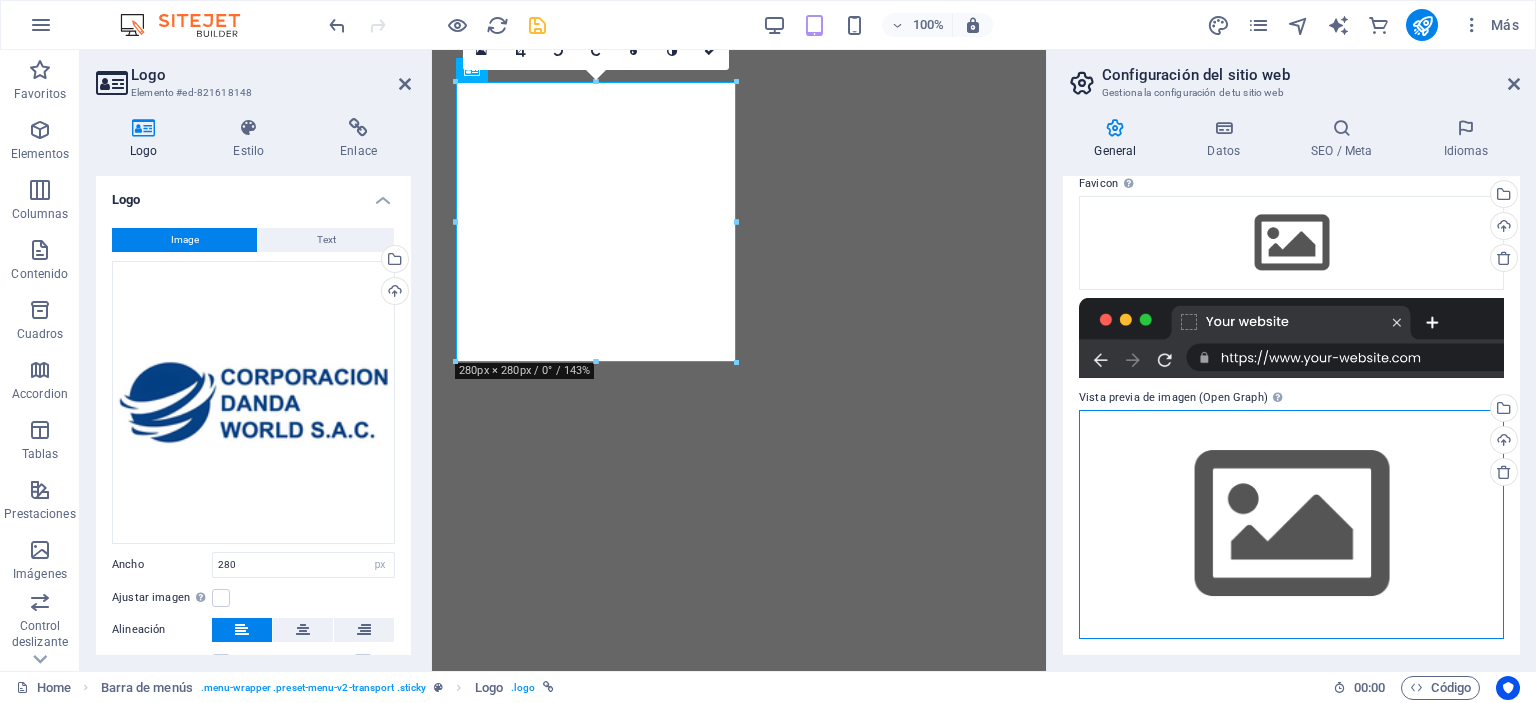 click on "Arrastra archivos aquí, haz clic para escoger archivos o  selecciona archivos de Archivos o de nuestra galería gratuita de fotos y vídeos" at bounding box center [1291, 524] 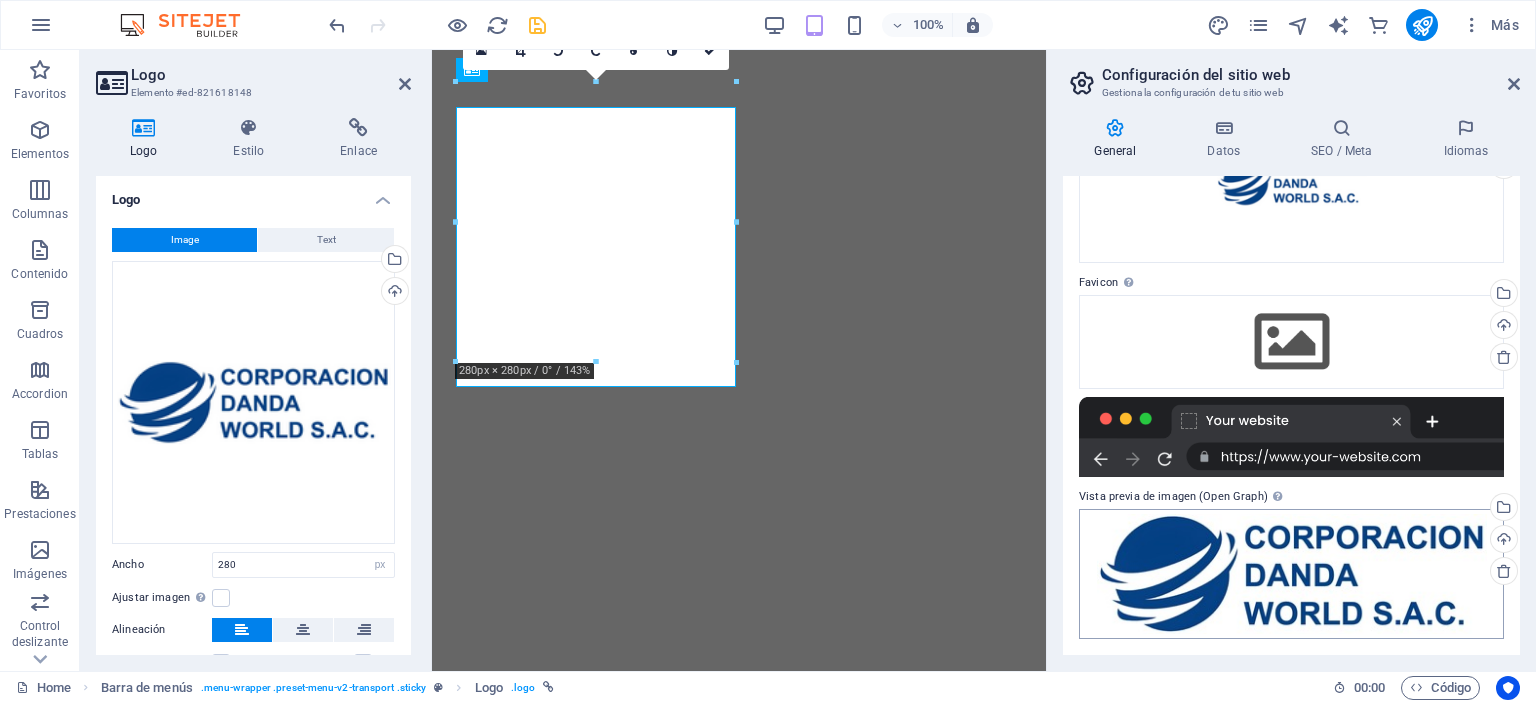 scroll, scrollTop: 168, scrollLeft: 0, axis: vertical 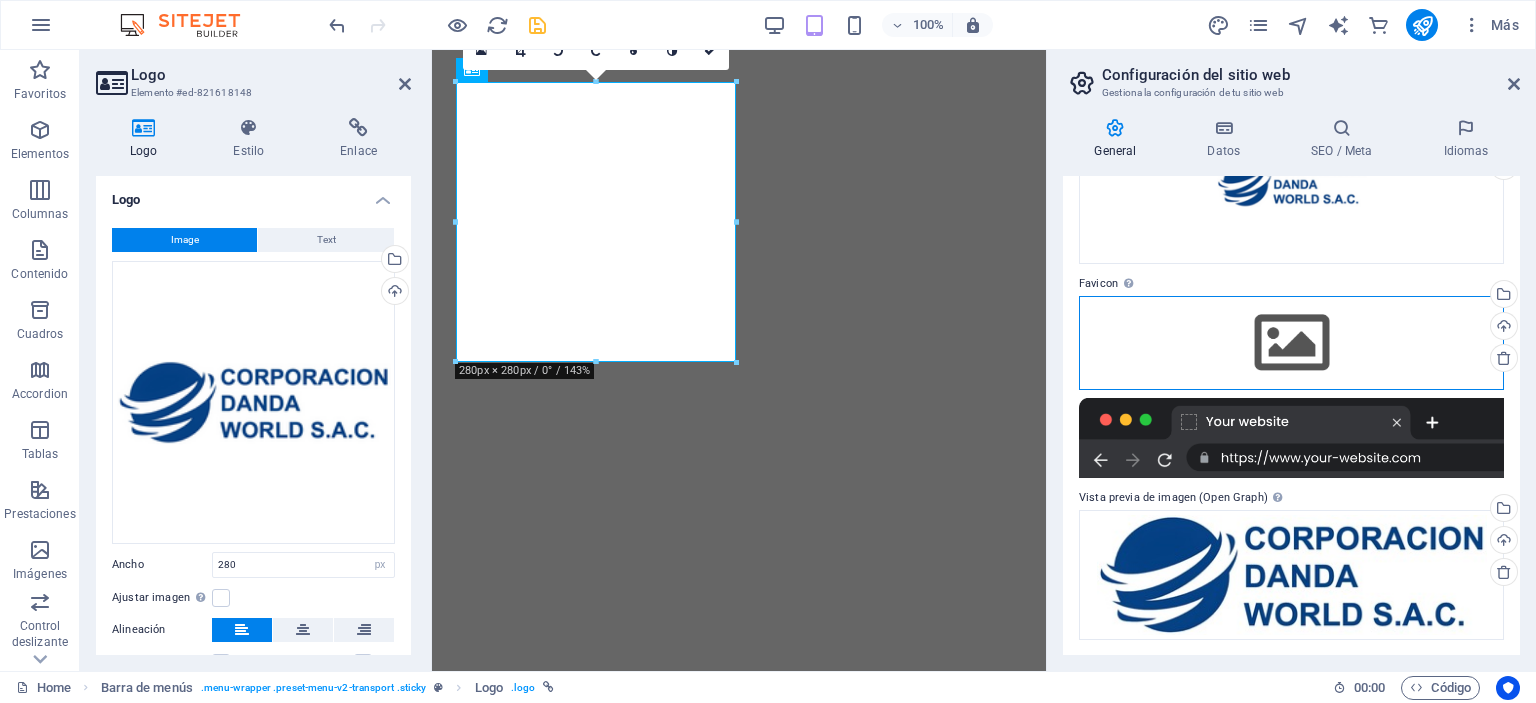 click on "Arrastra archivos aquí, haz clic para escoger archivos o  selecciona archivos de Archivos o de nuestra galería gratuita de fotos y vídeos" at bounding box center (1291, 343) 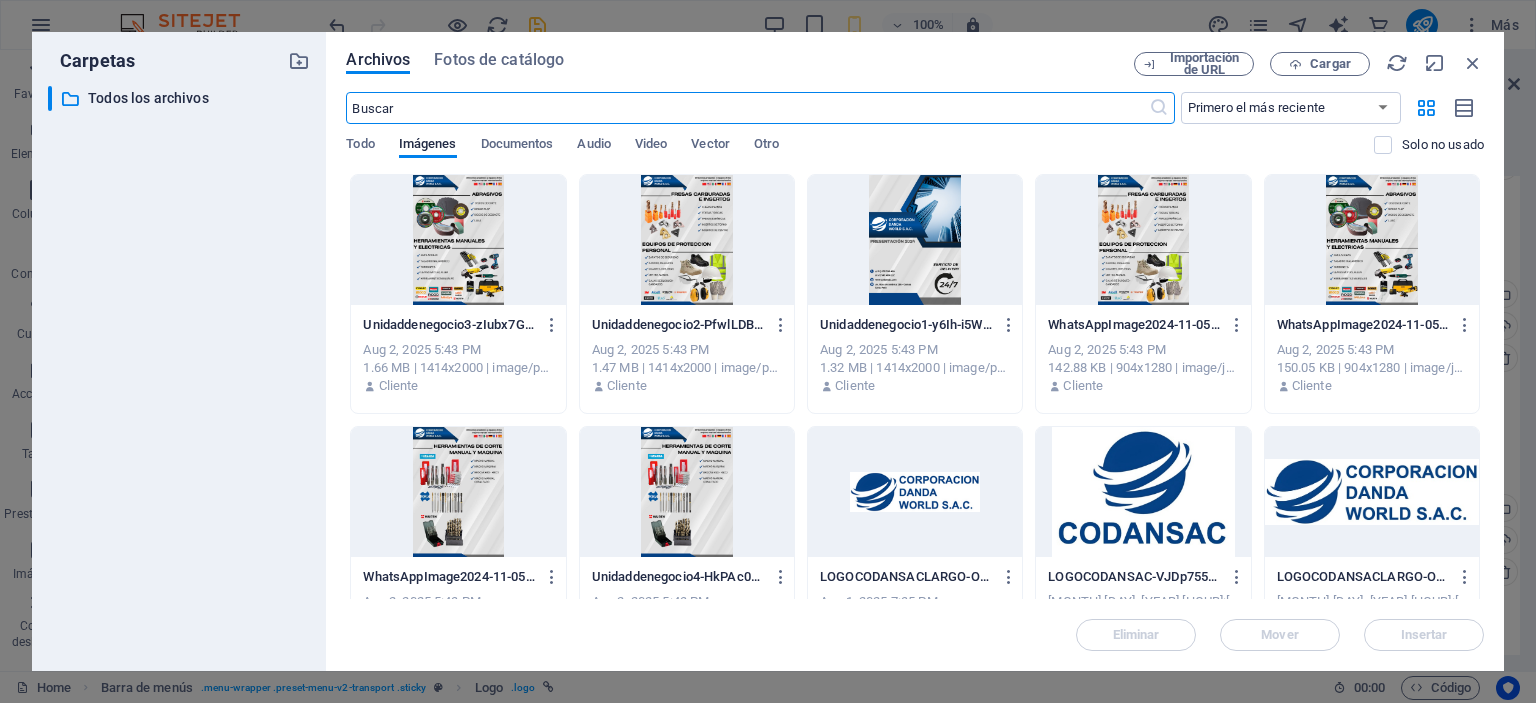 click at bounding box center [915, 492] 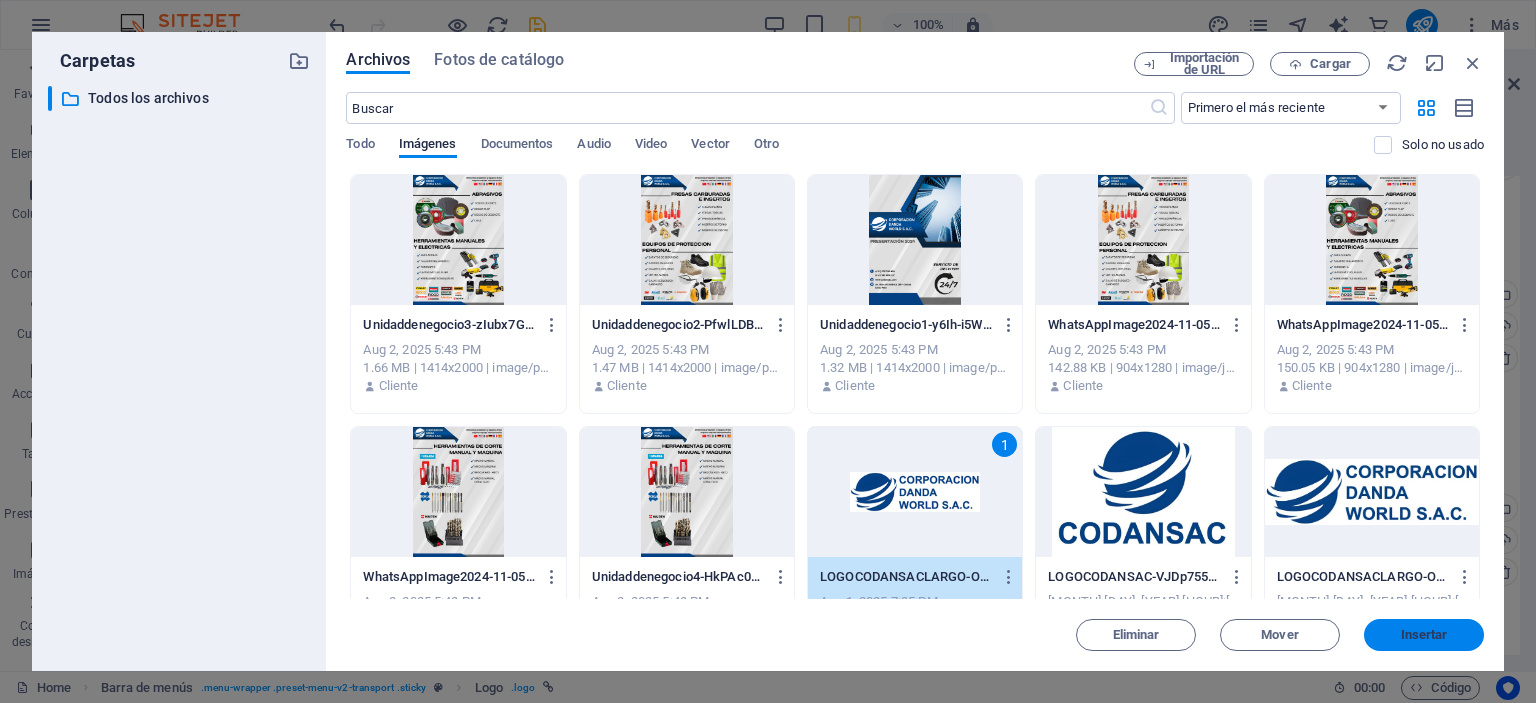 click on "Insertar" at bounding box center [1424, 635] 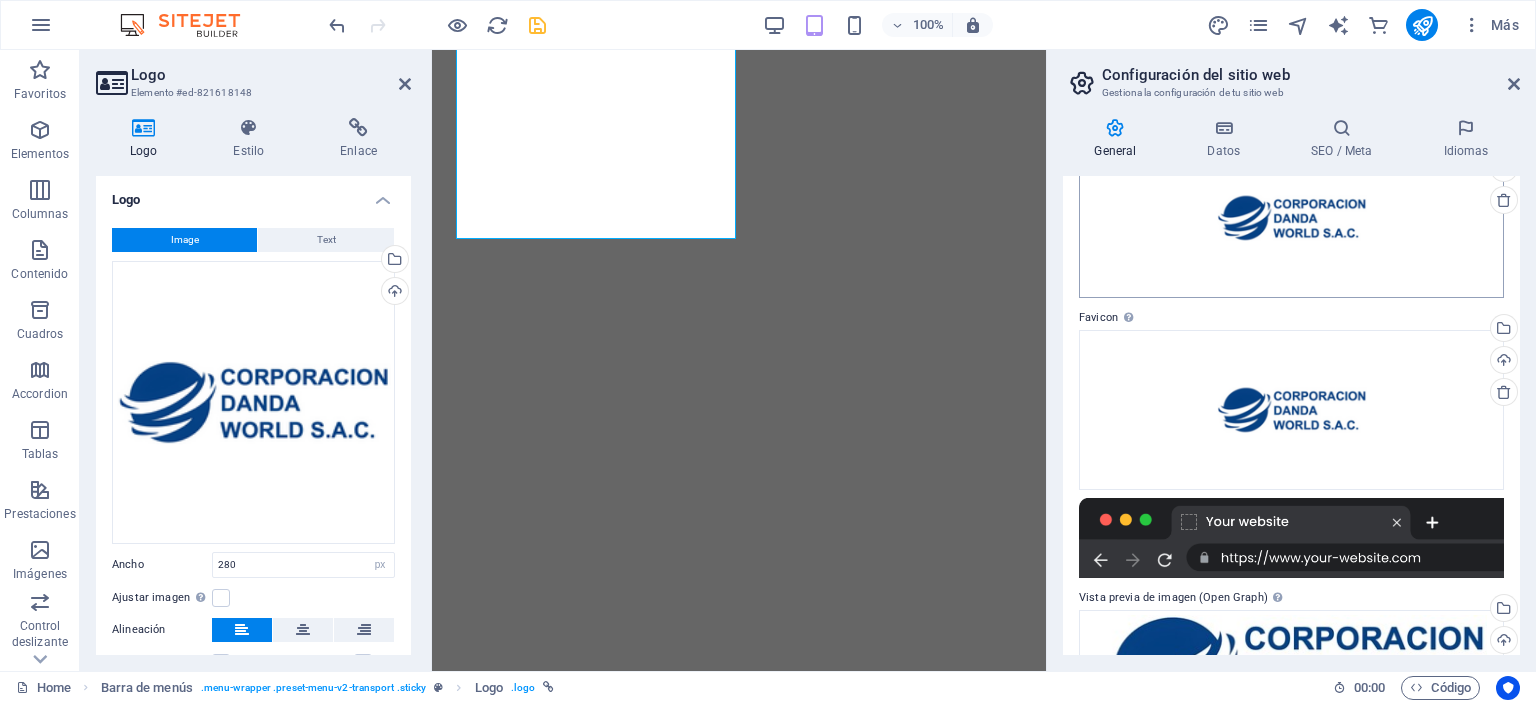 scroll, scrollTop: 233, scrollLeft: 0, axis: vertical 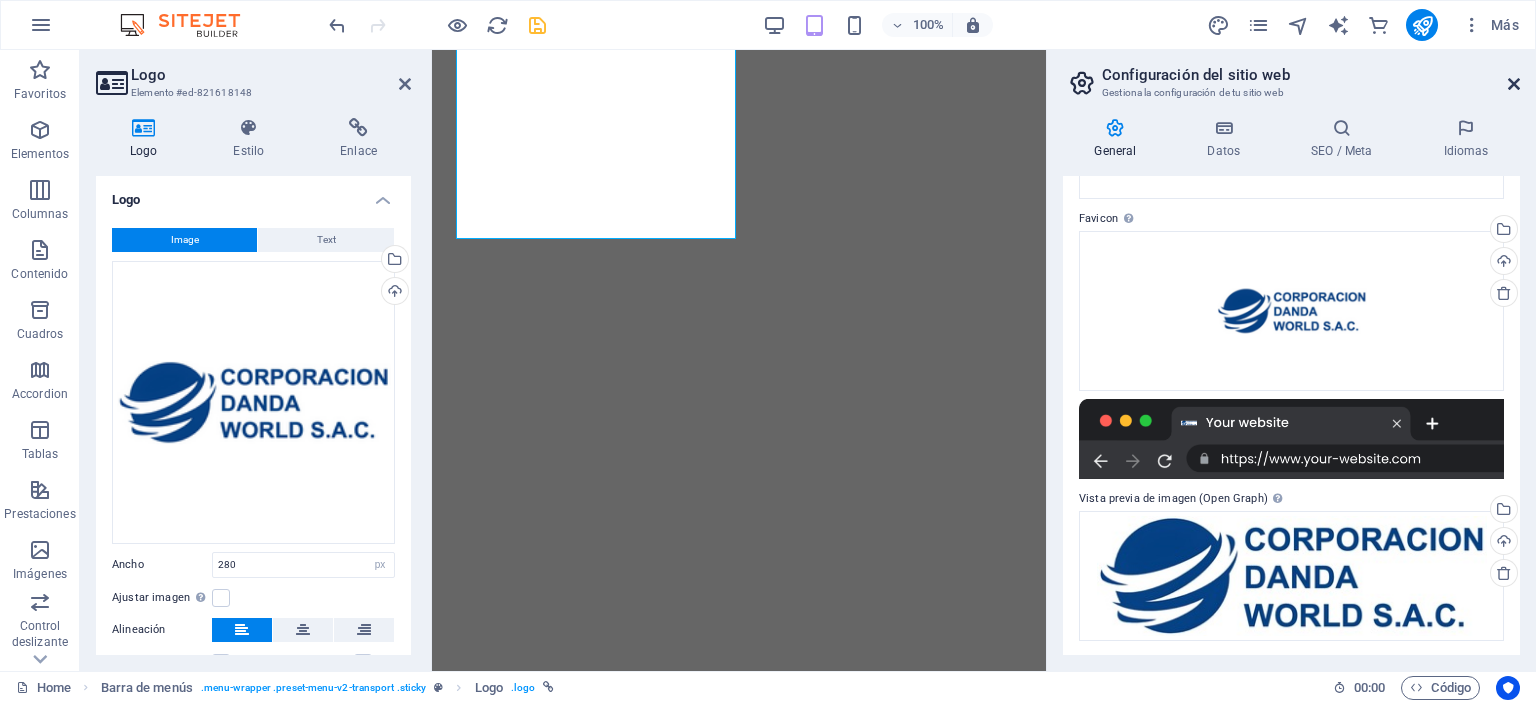 click at bounding box center (1514, 84) 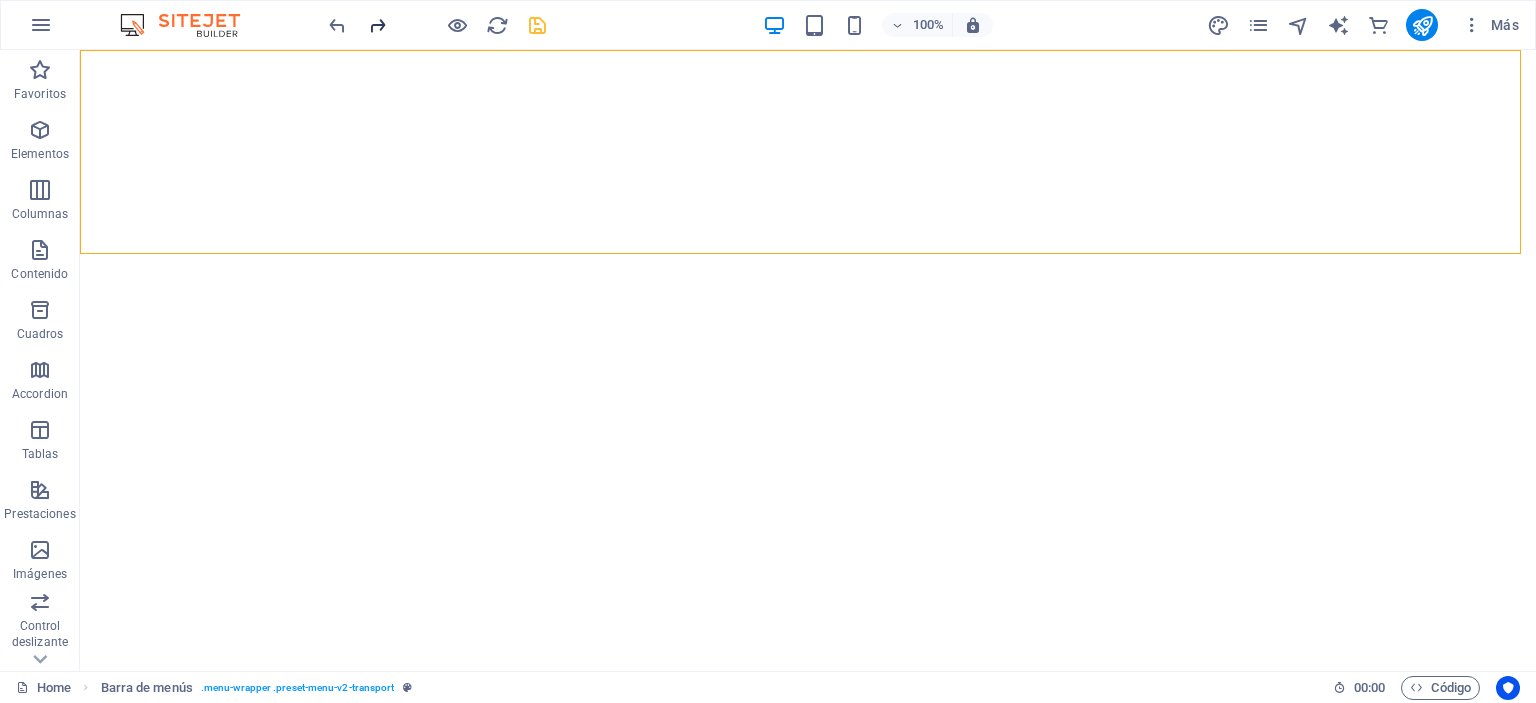 click at bounding box center [377, 25] 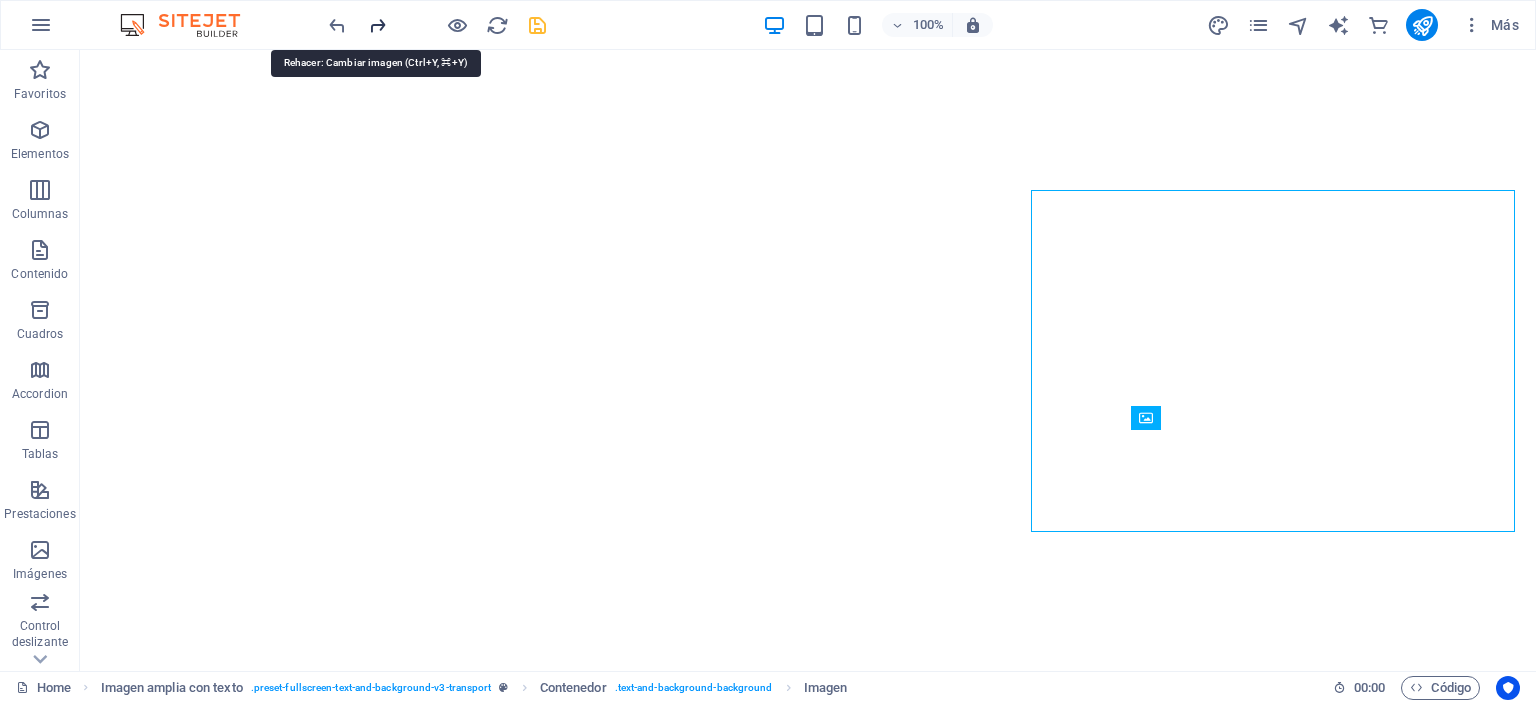 click at bounding box center (377, 25) 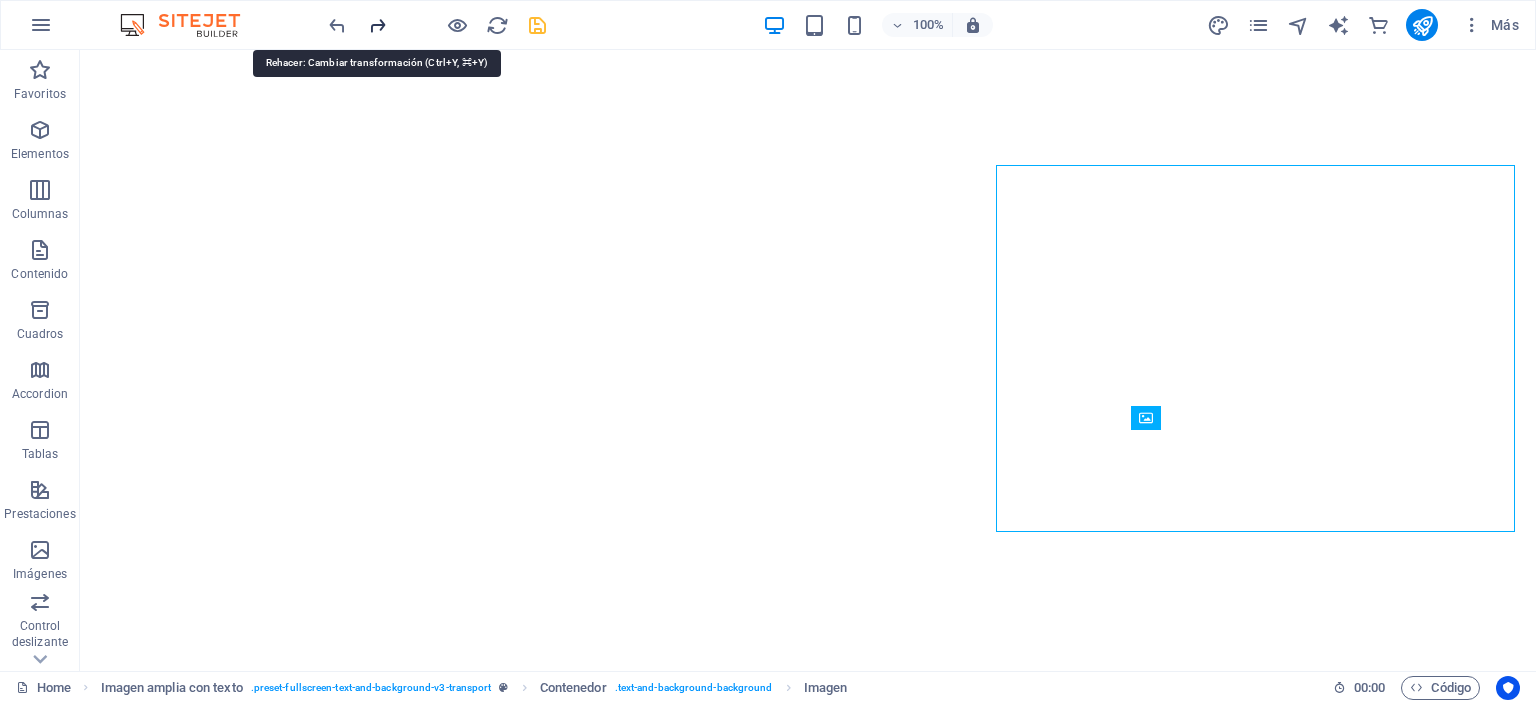 click at bounding box center (377, 25) 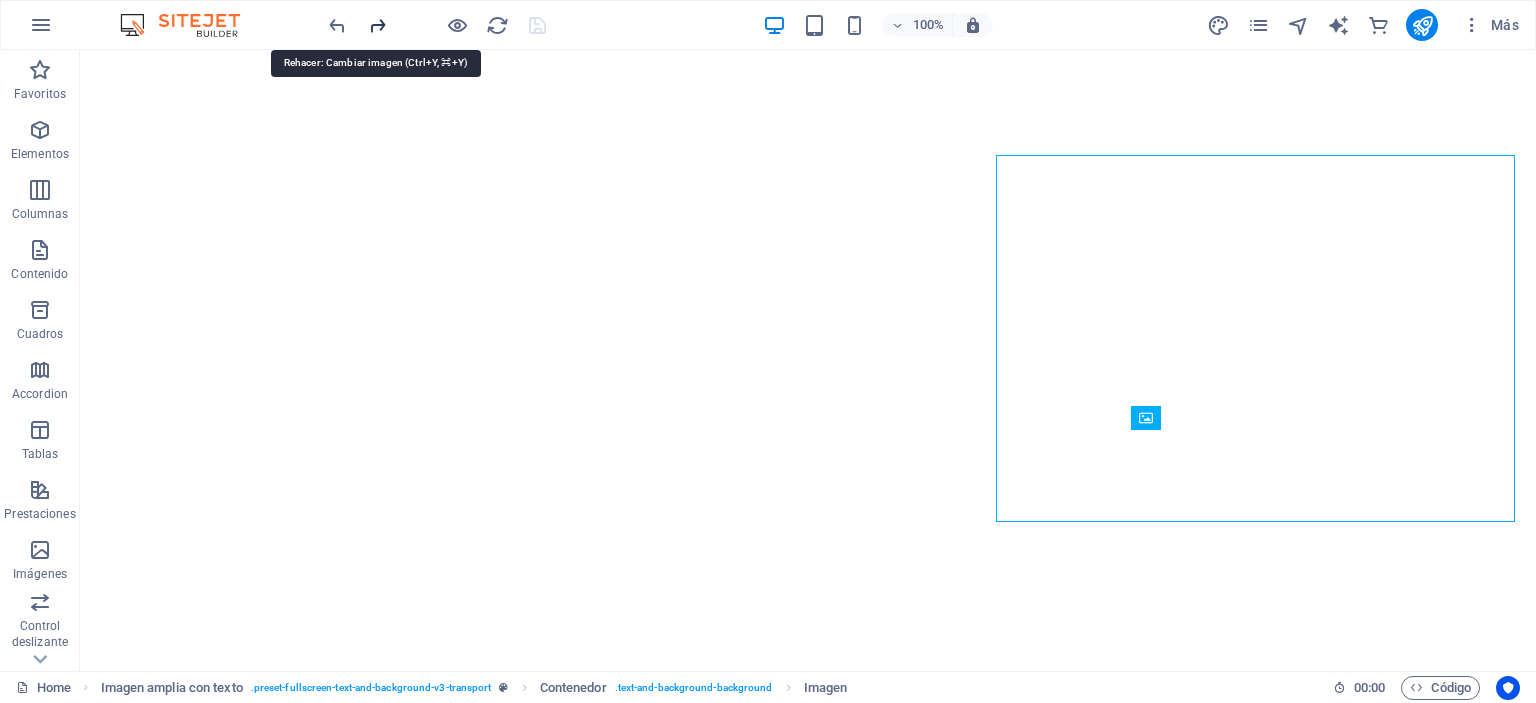click at bounding box center [377, 25] 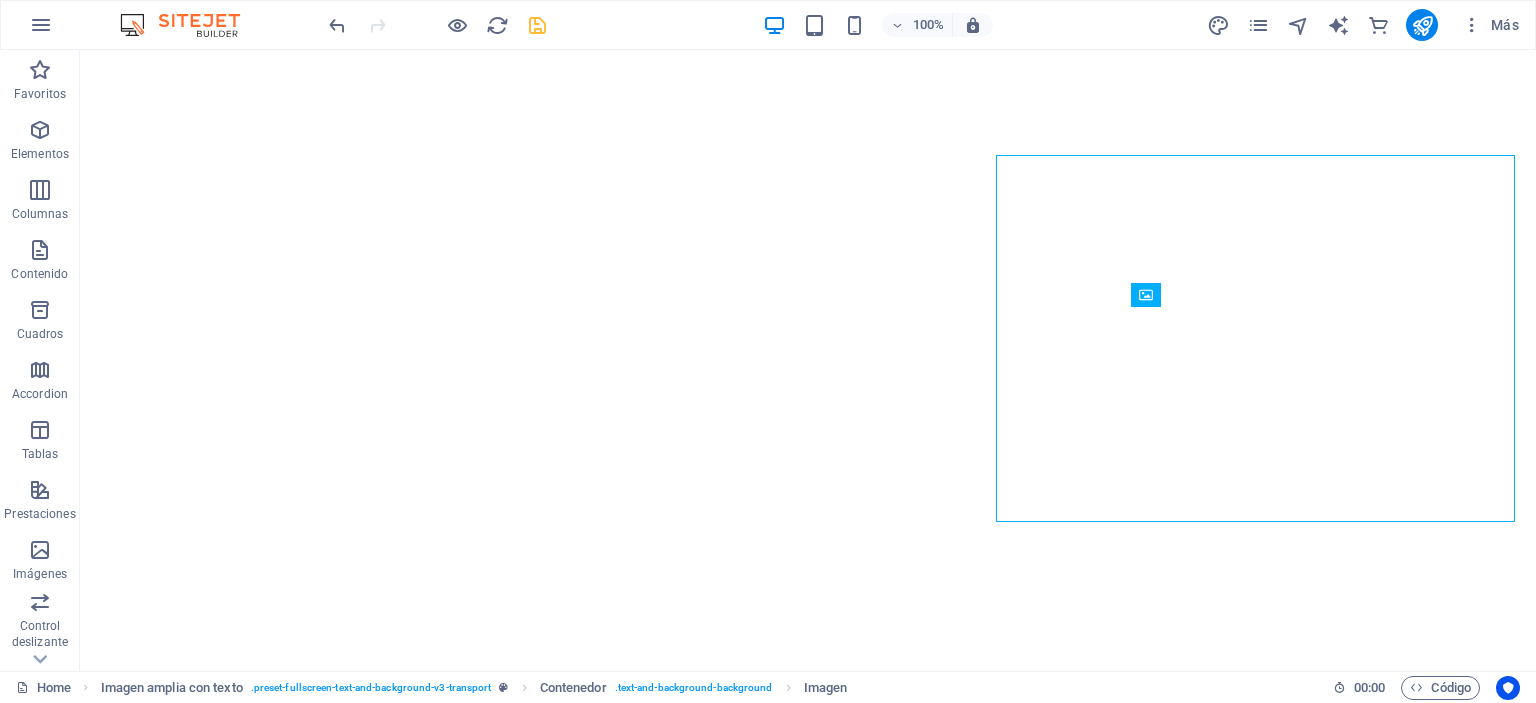click at bounding box center [437, 25] 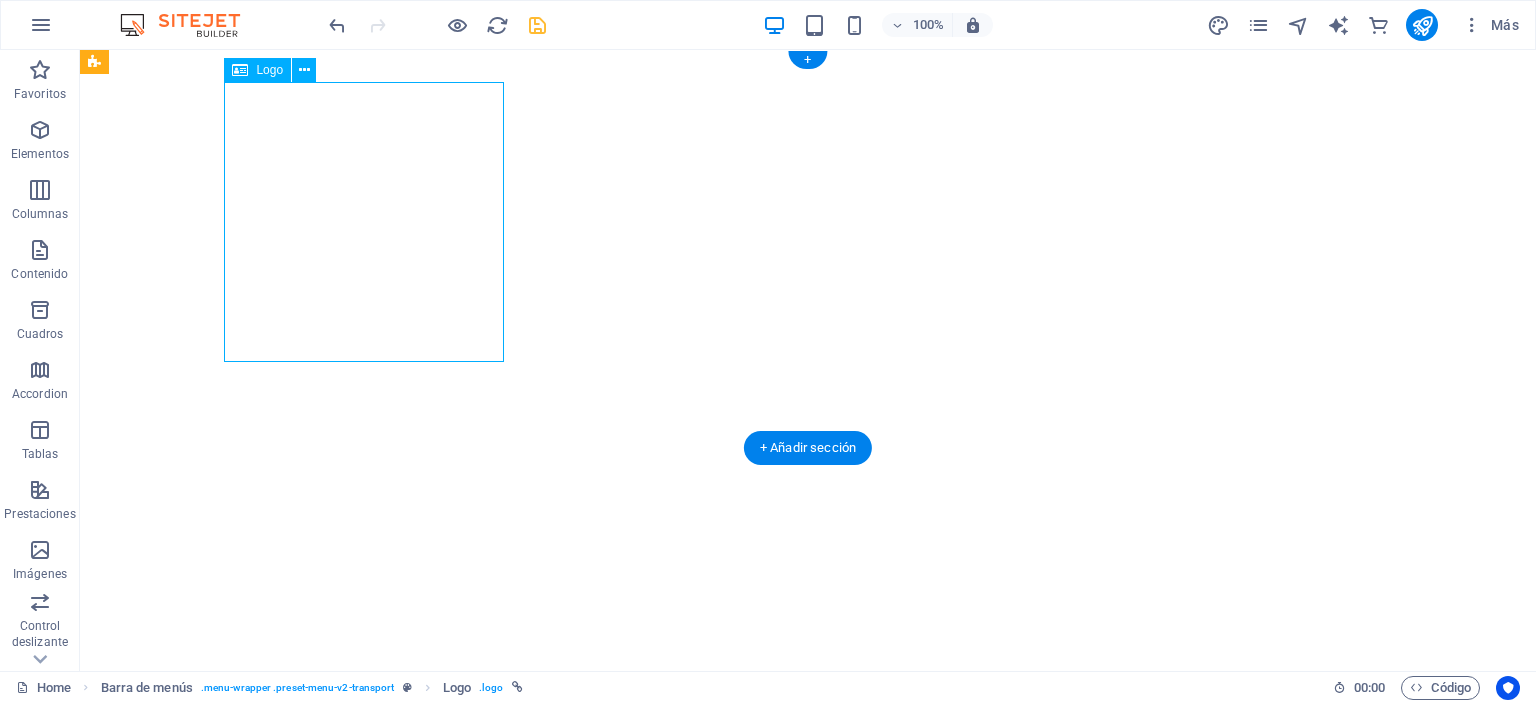 select on "px" 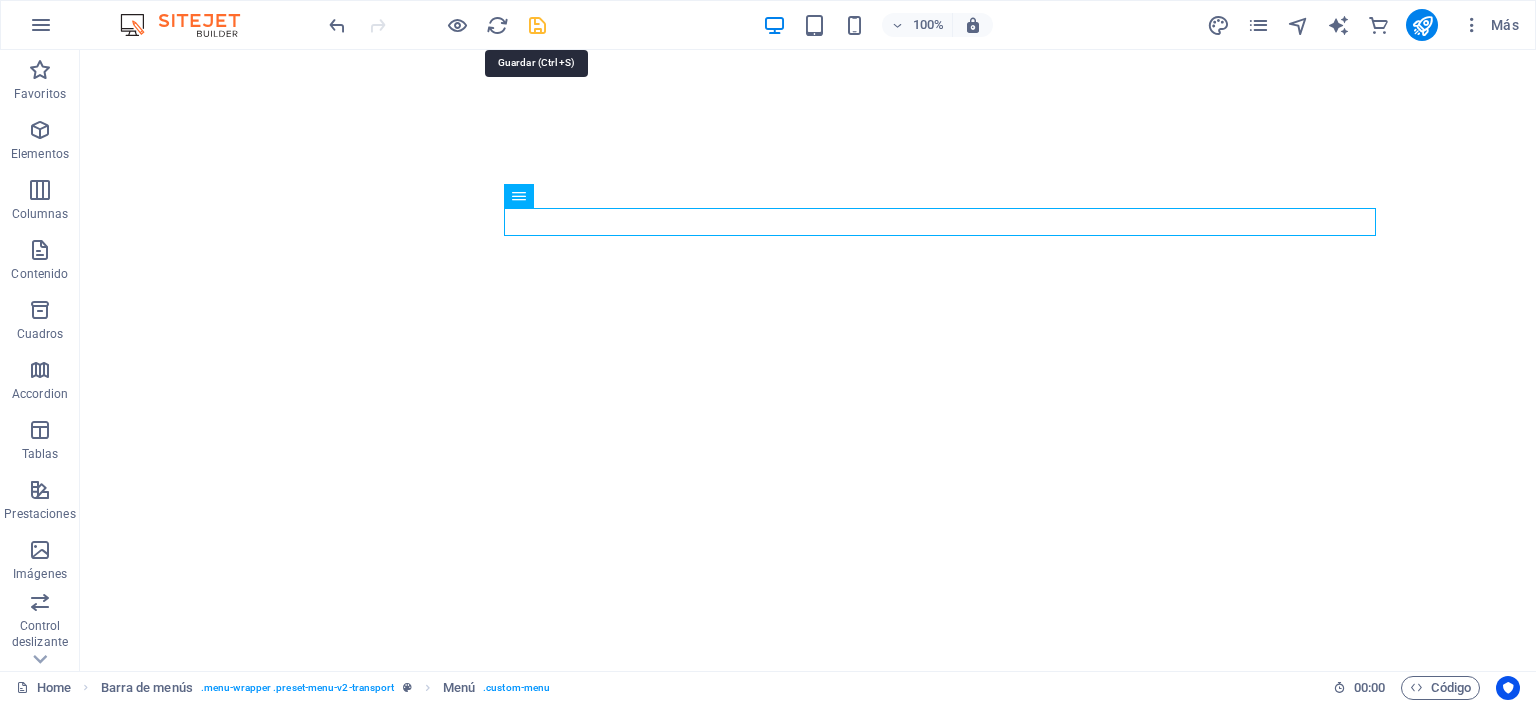 click at bounding box center [537, 25] 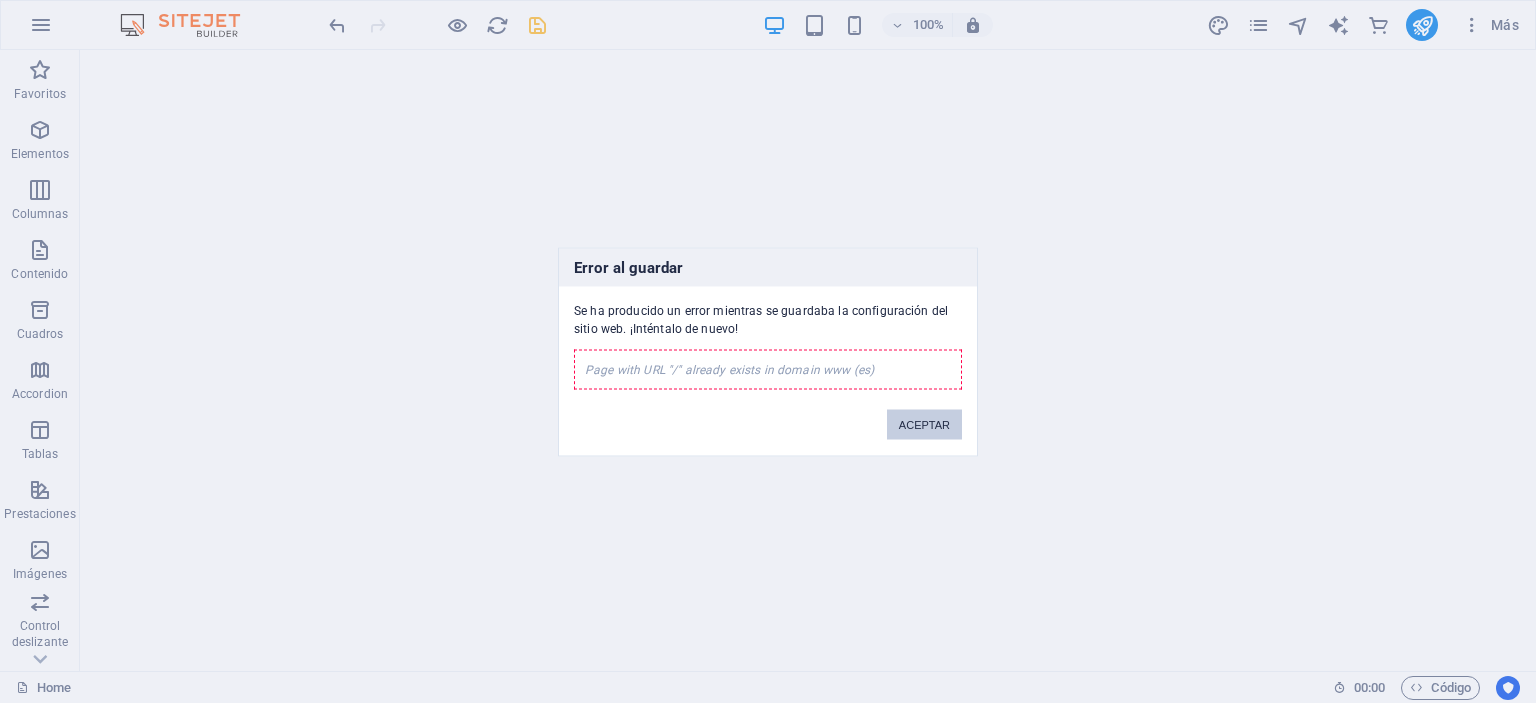 click on "ACEPTAR" at bounding box center (924, 424) 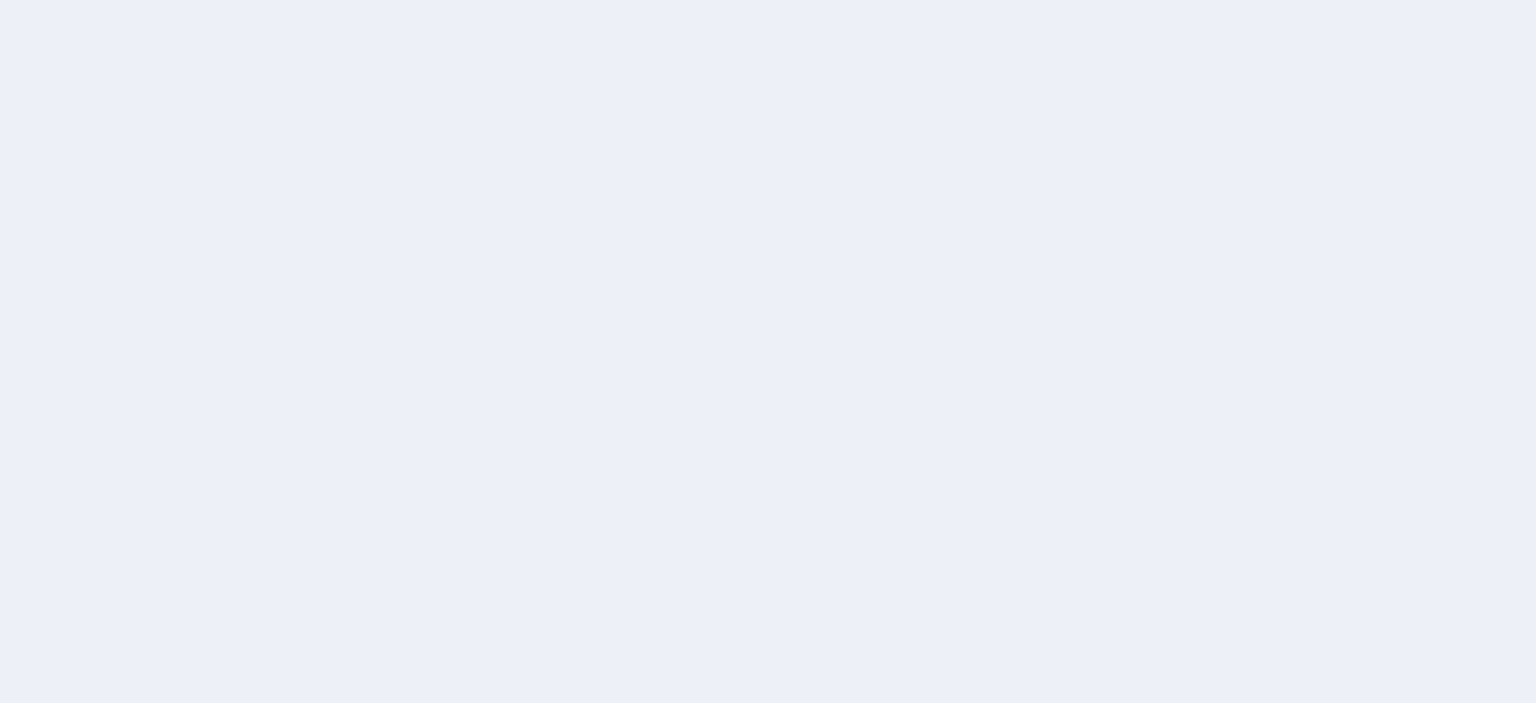 scroll, scrollTop: 0, scrollLeft: 0, axis: both 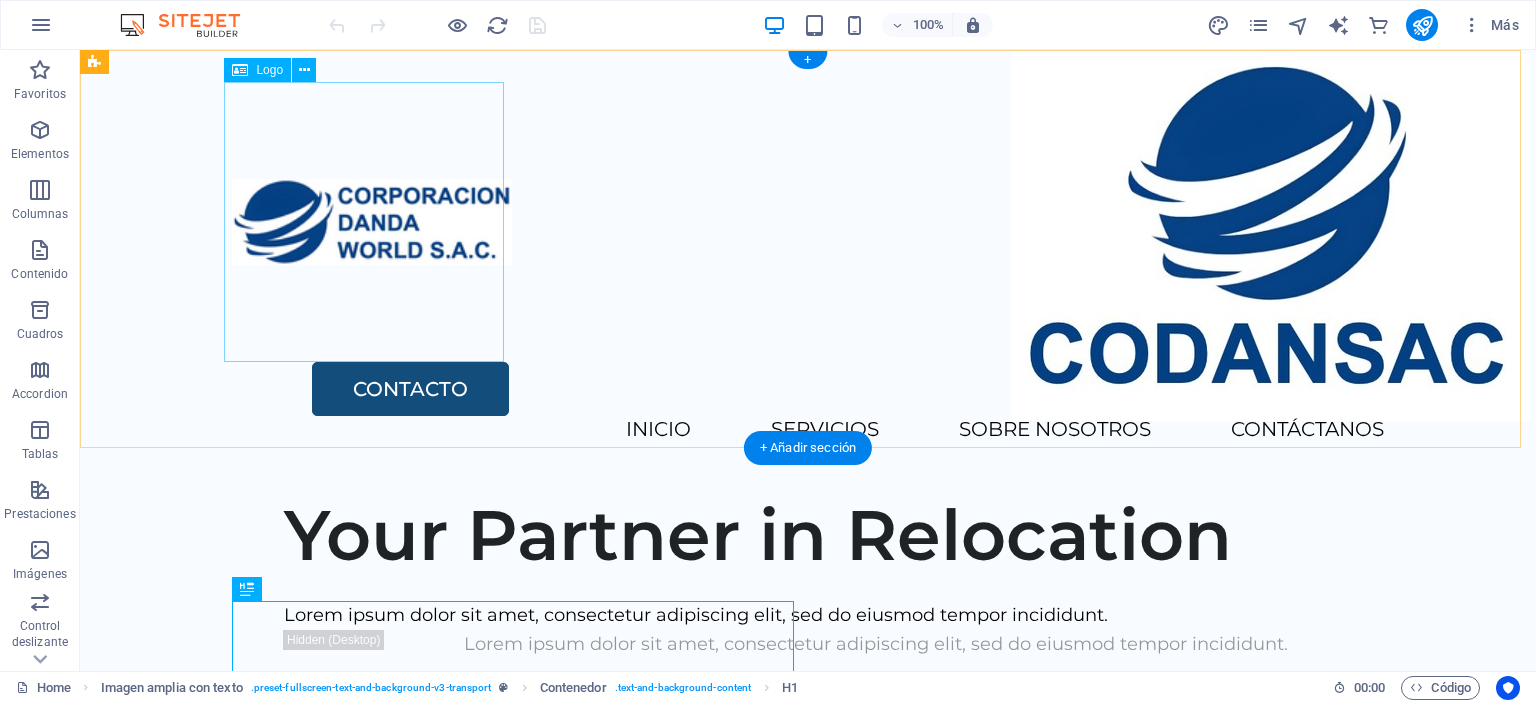 click at bounding box center [808, 222] 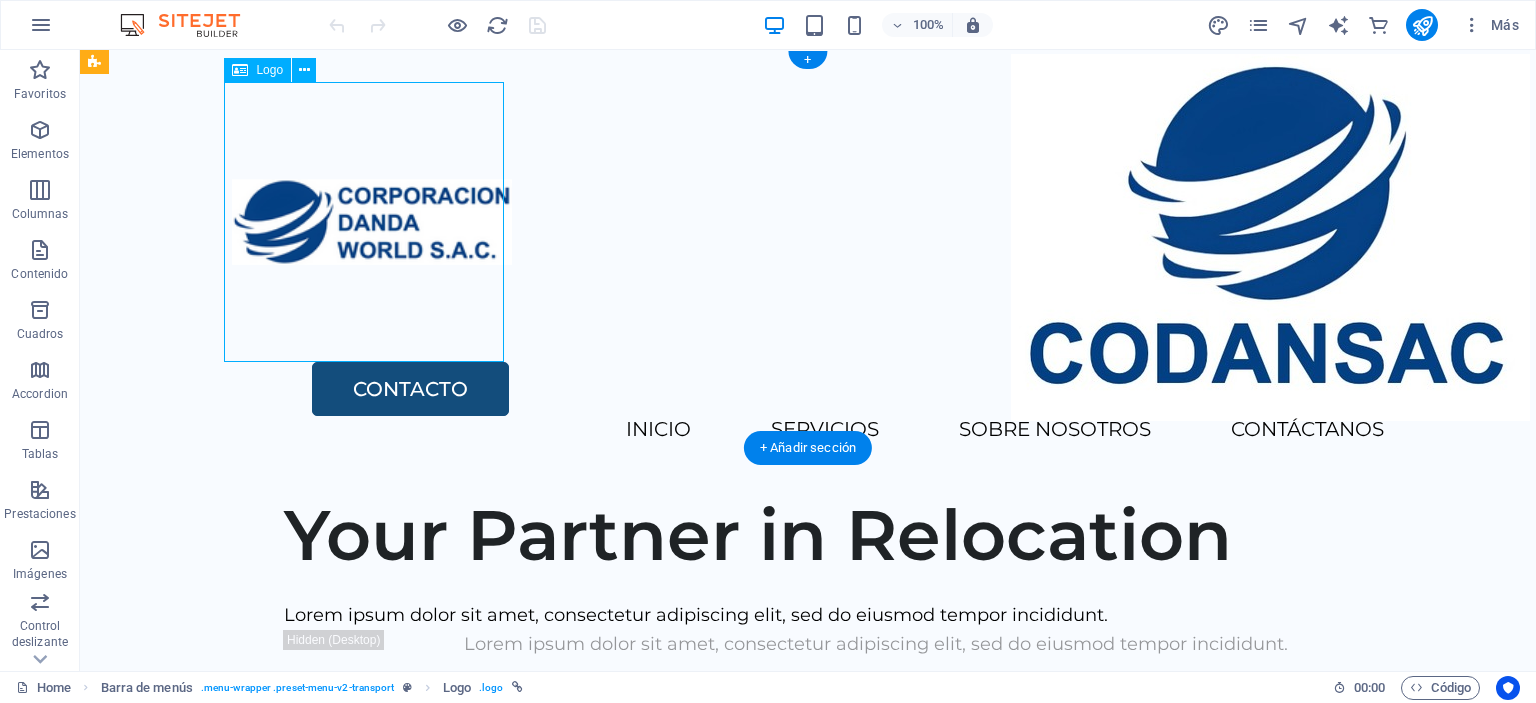 click at bounding box center [808, 222] 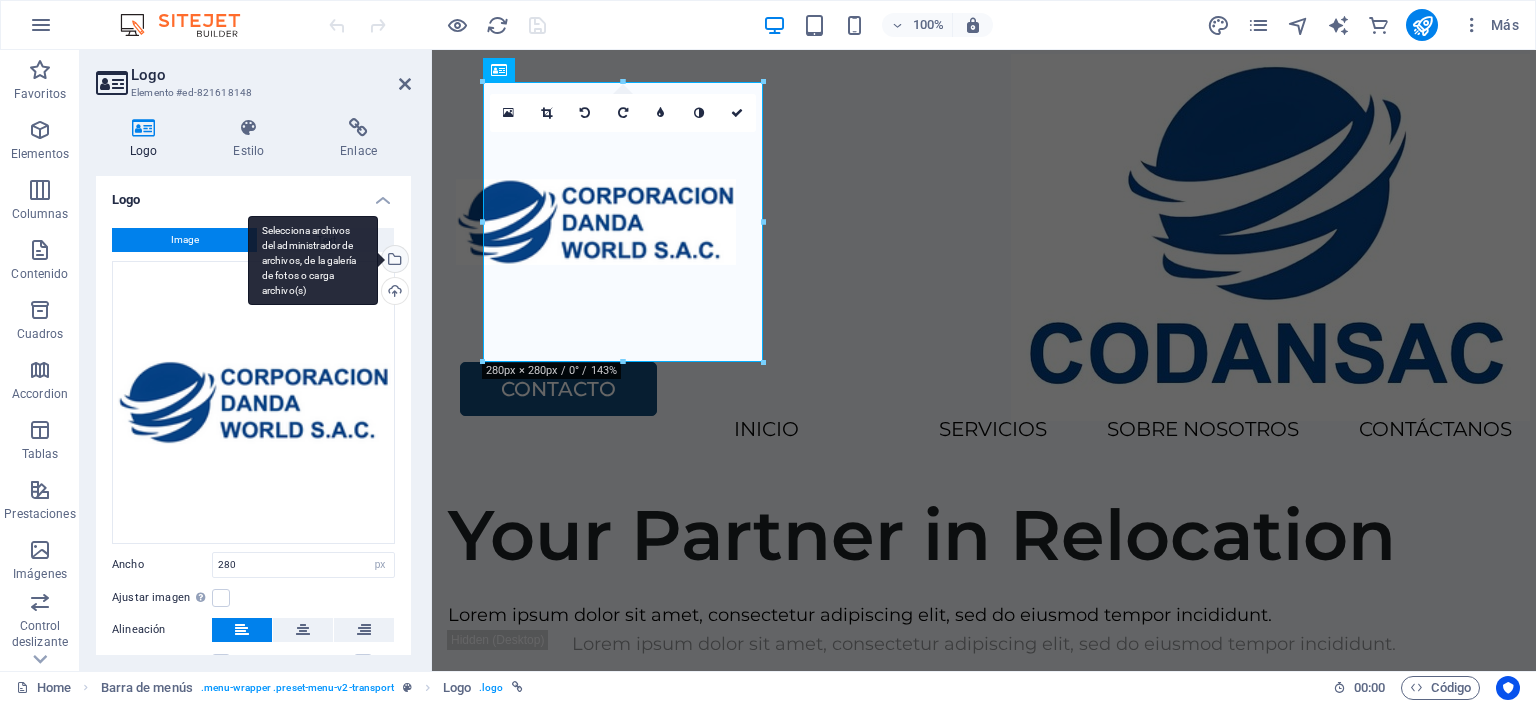 click on "Selecciona archivos del administrador de archivos, de la galería de fotos o carga archivo(s)" at bounding box center (393, 261) 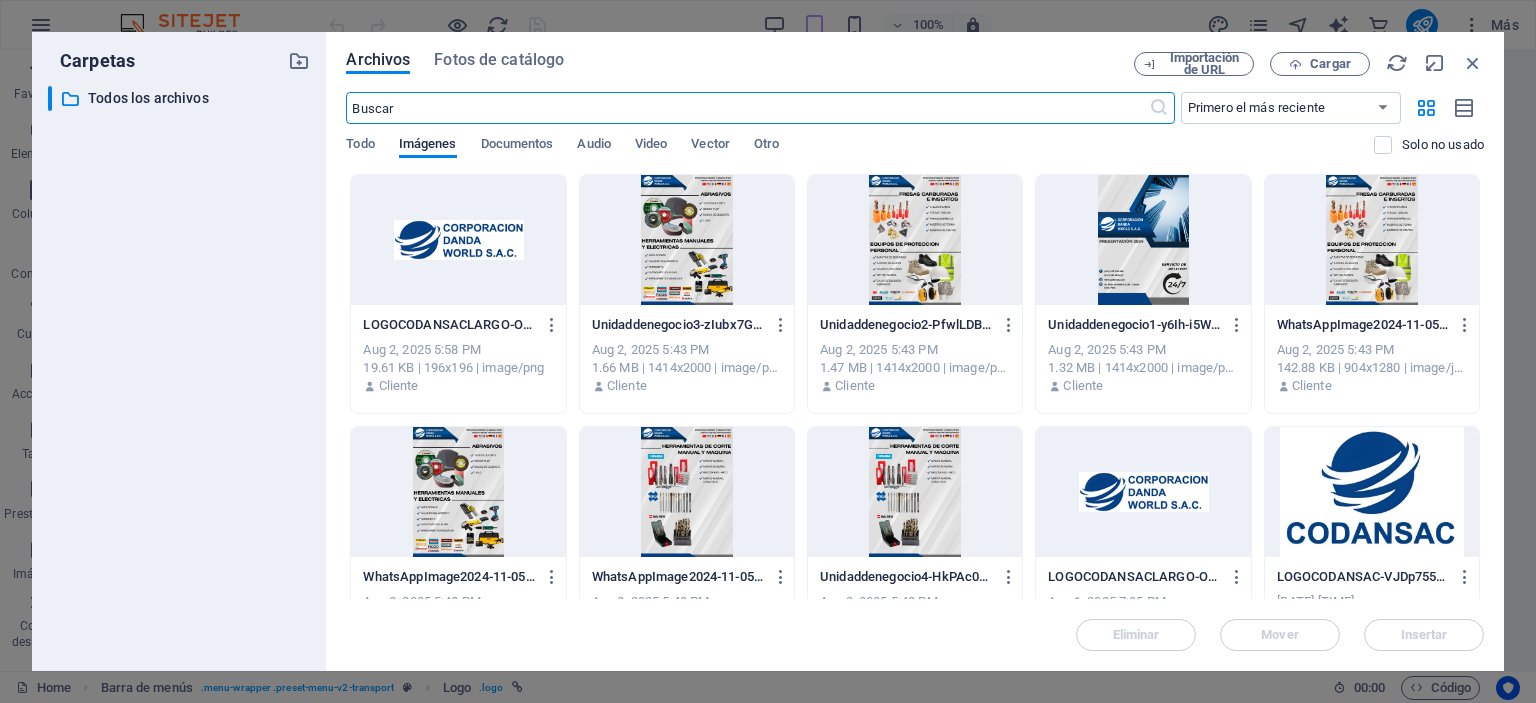 scroll, scrollTop: 200, scrollLeft: 0, axis: vertical 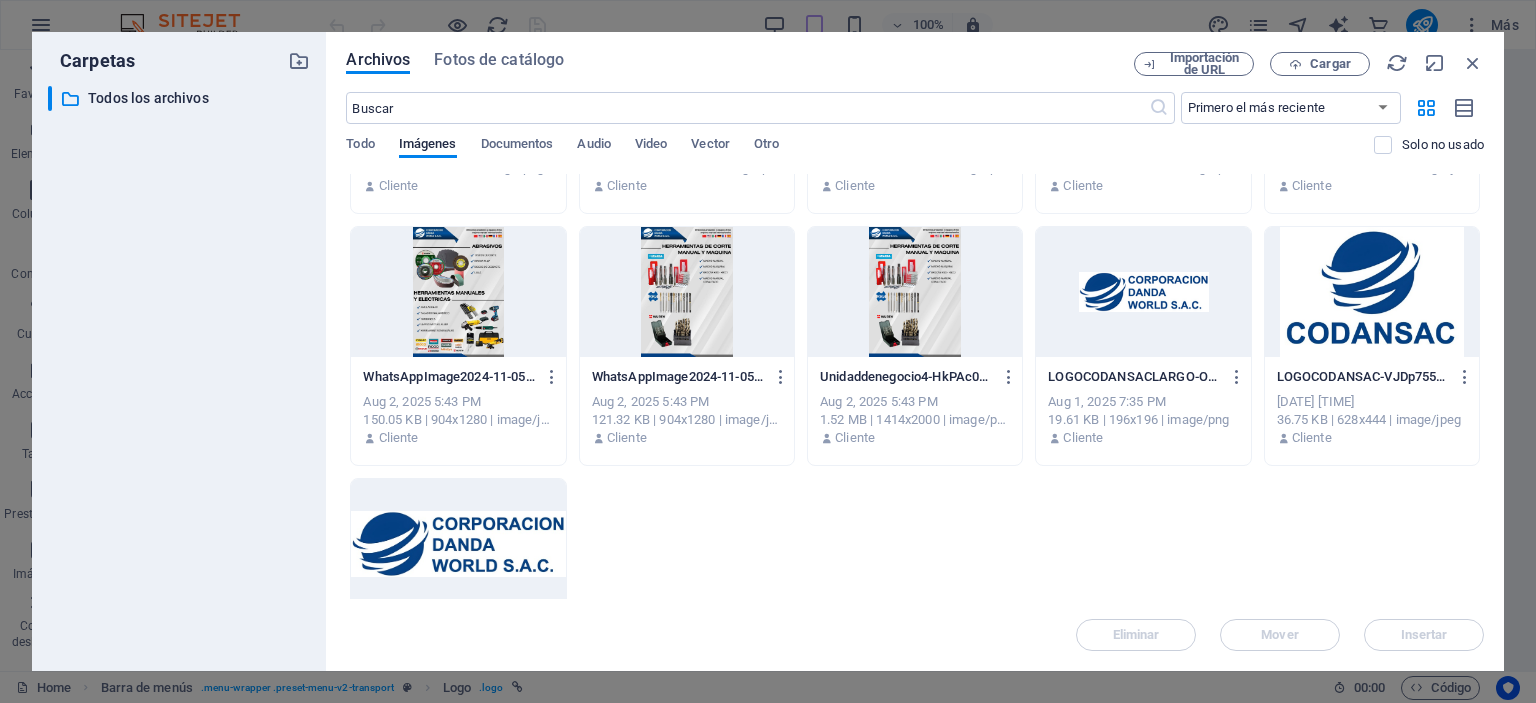 drag, startPoint x: 478, startPoint y: 551, endPoint x: 549, endPoint y: 551, distance: 71 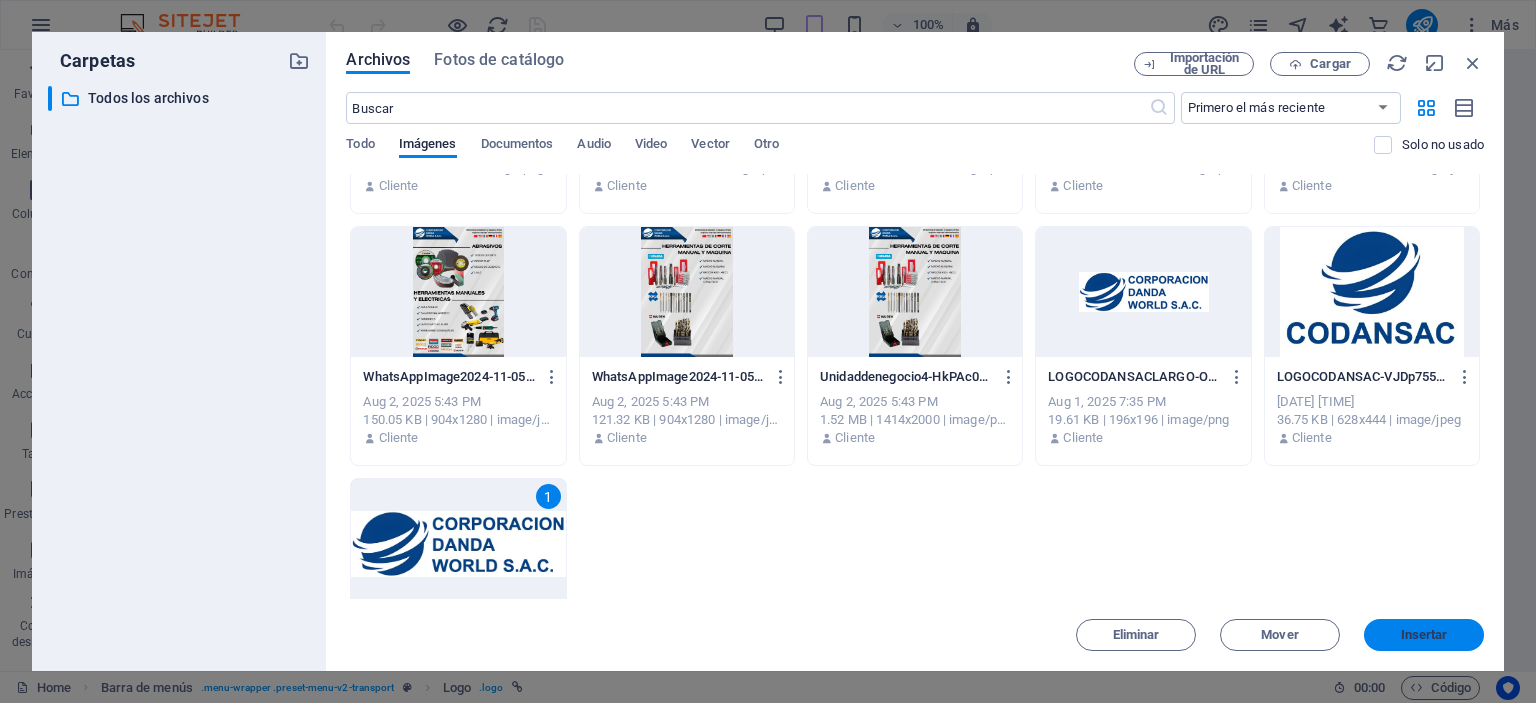 click on "Insertar" at bounding box center [1424, 635] 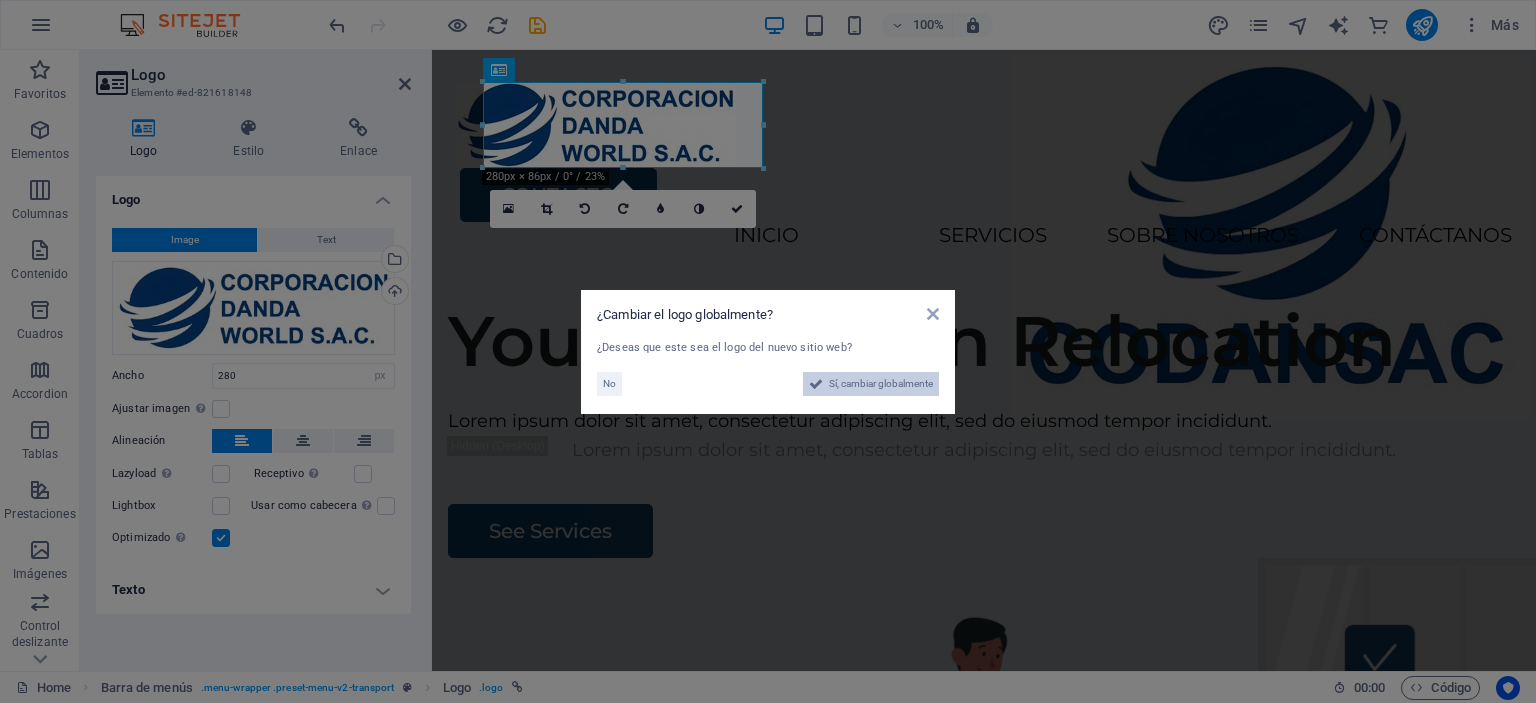 click on "Sí, cambiar globalmente" at bounding box center (881, 384) 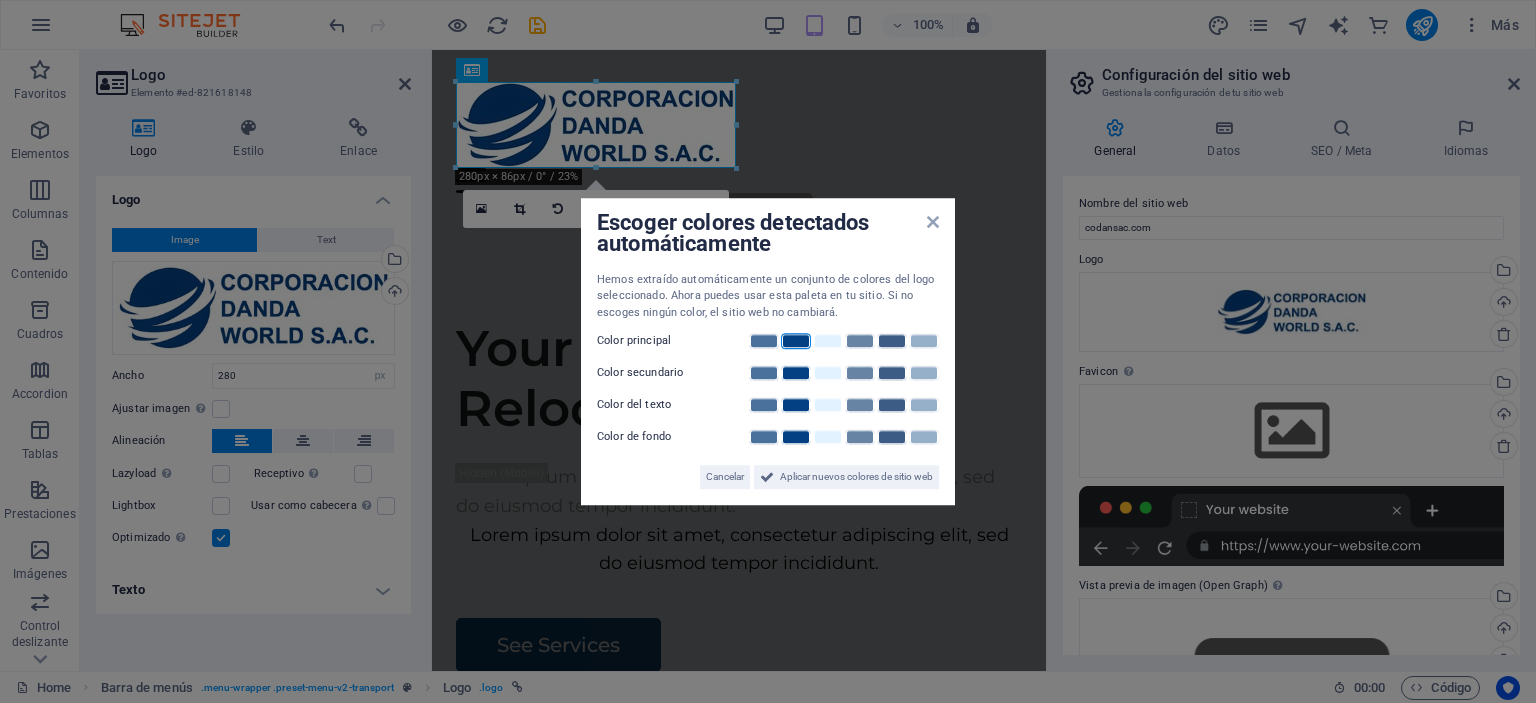 click at bounding box center (796, 341) 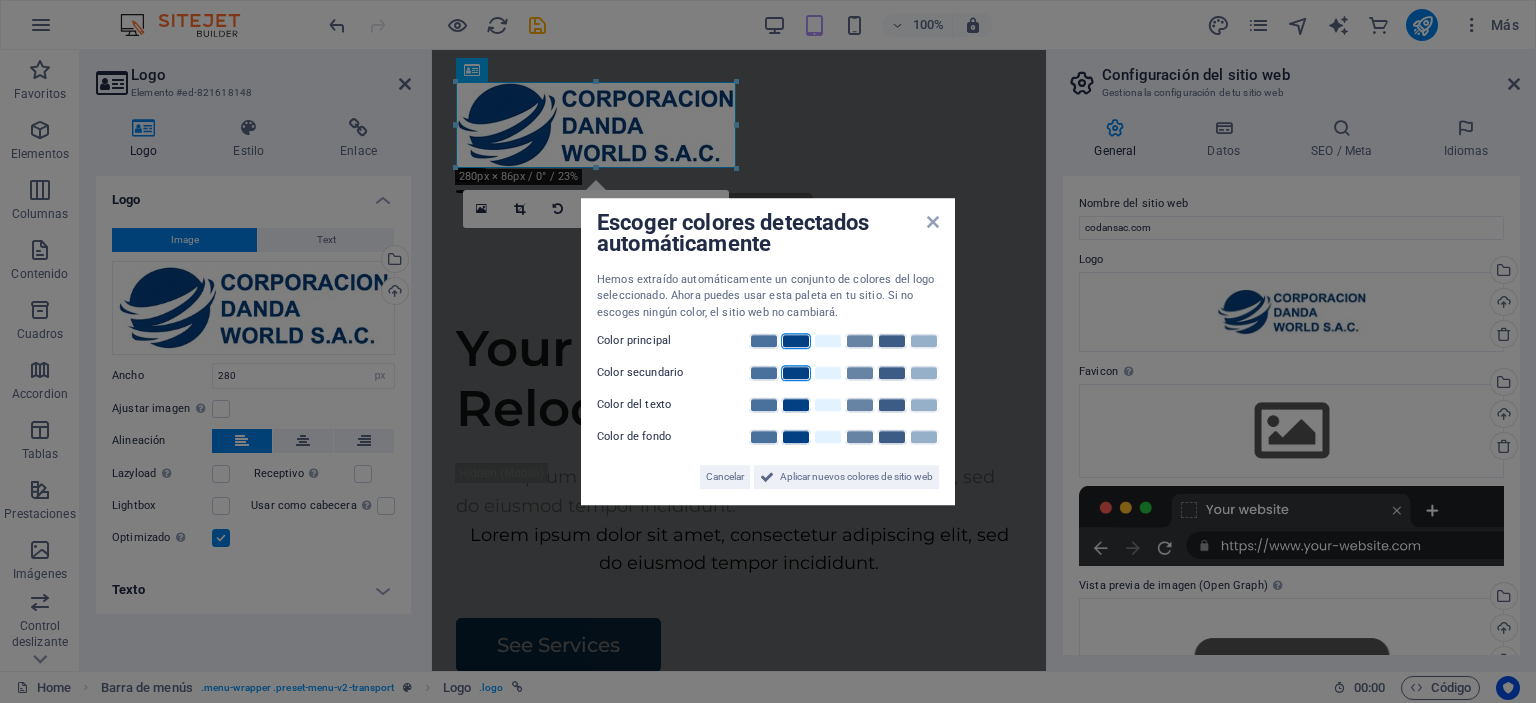 click at bounding box center [796, 373] 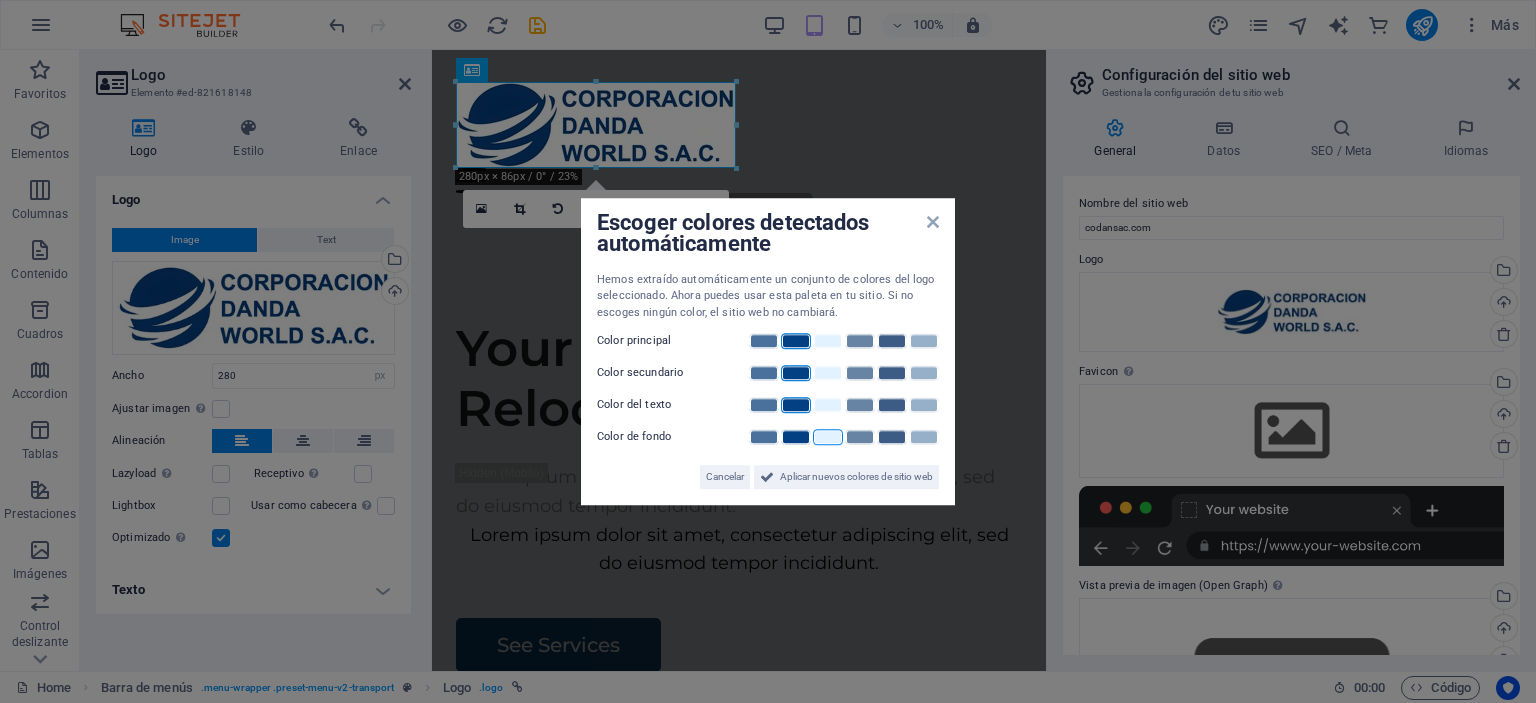 click at bounding box center (828, 437) 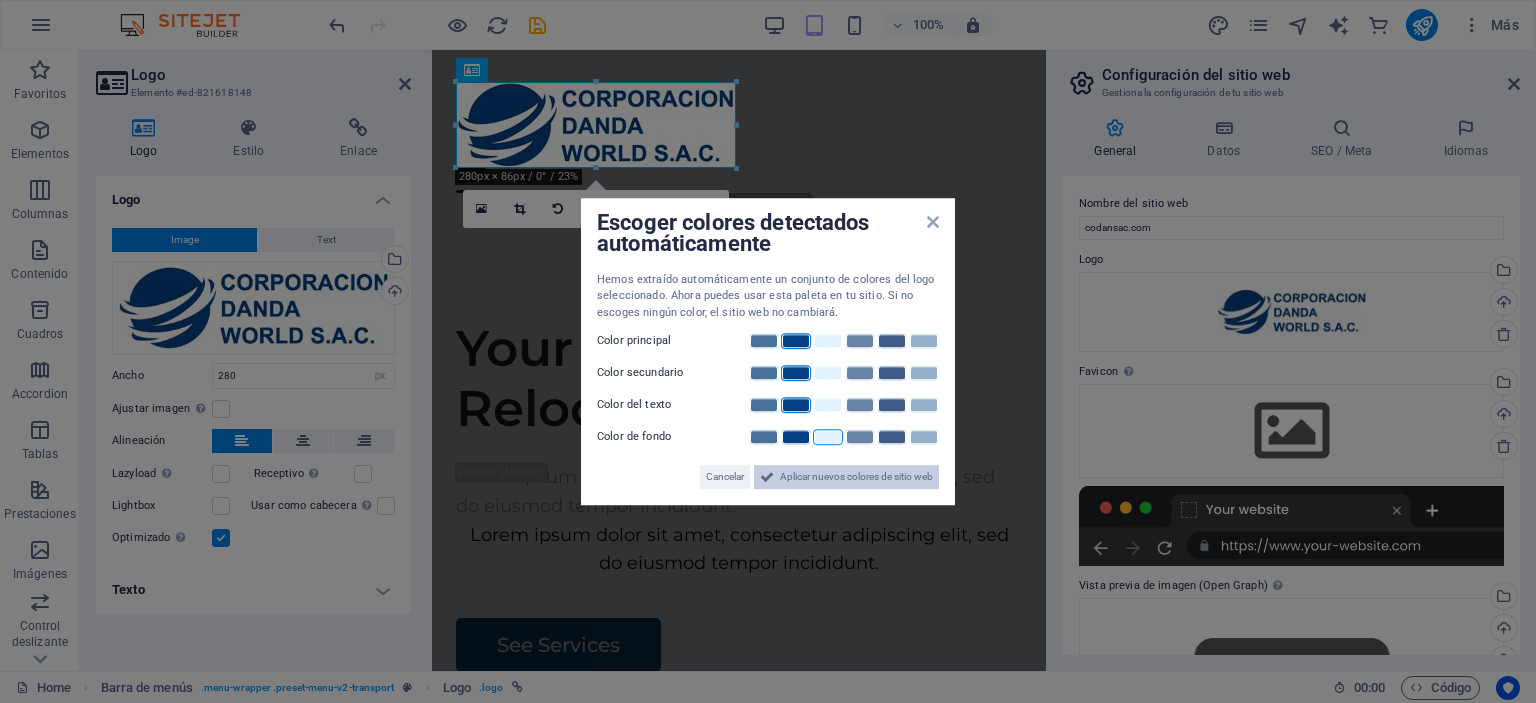 click on "Aplicar nuevos colores de sitio web" at bounding box center (856, 477) 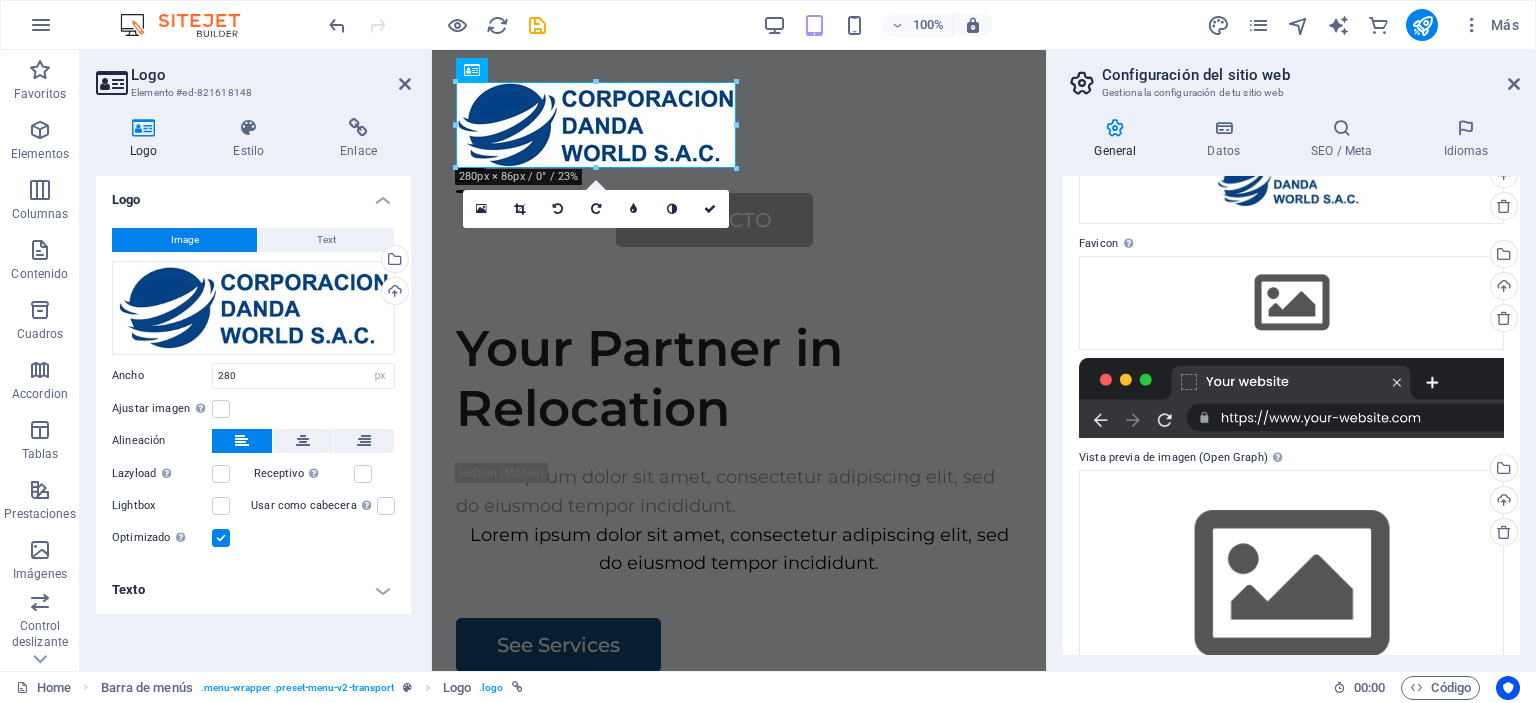 scroll, scrollTop: 188, scrollLeft: 0, axis: vertical 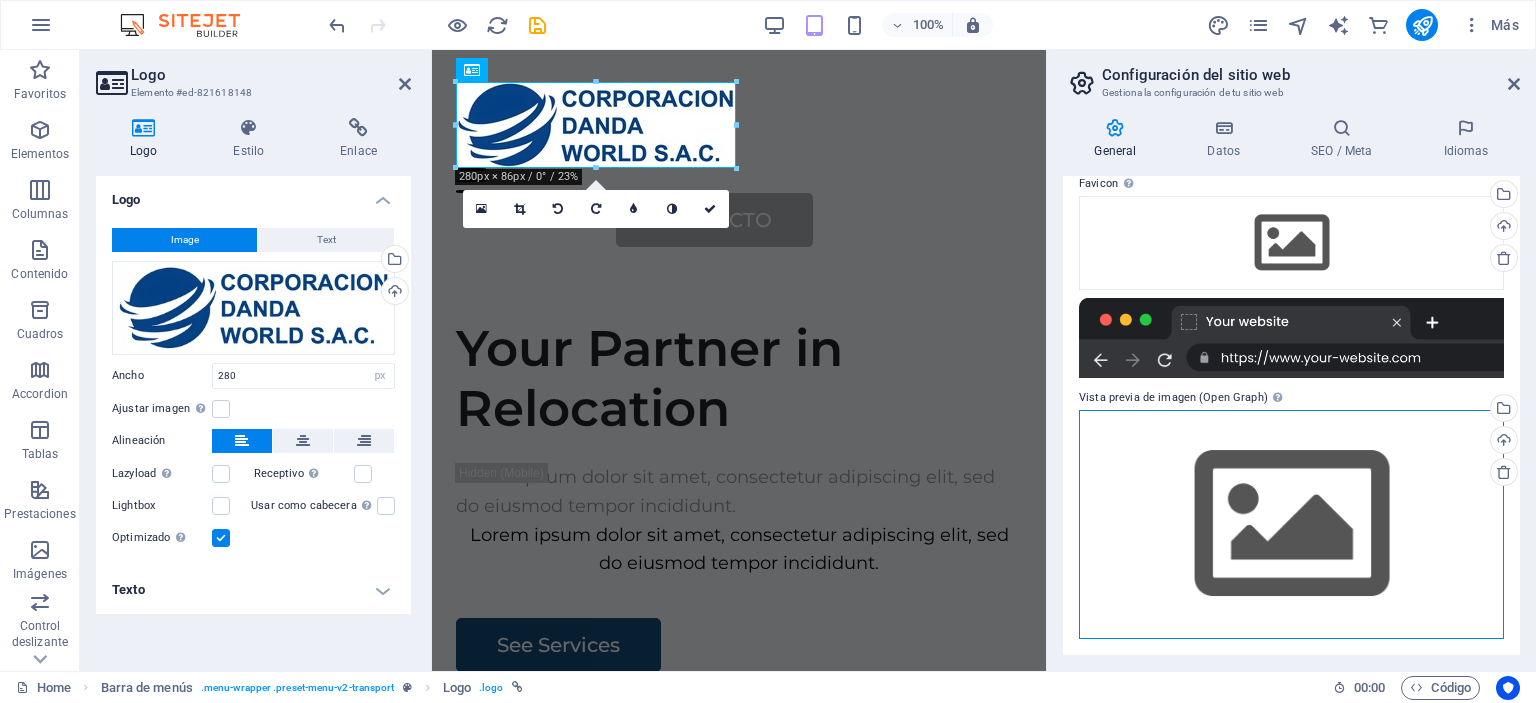click on "Arrastra archivos aquí, haz clic para escoger archivos o  selecciona archivos de Archivos o de nuestra galería gratuita de fotos y vídeos" at bounding box center (1291, 524) 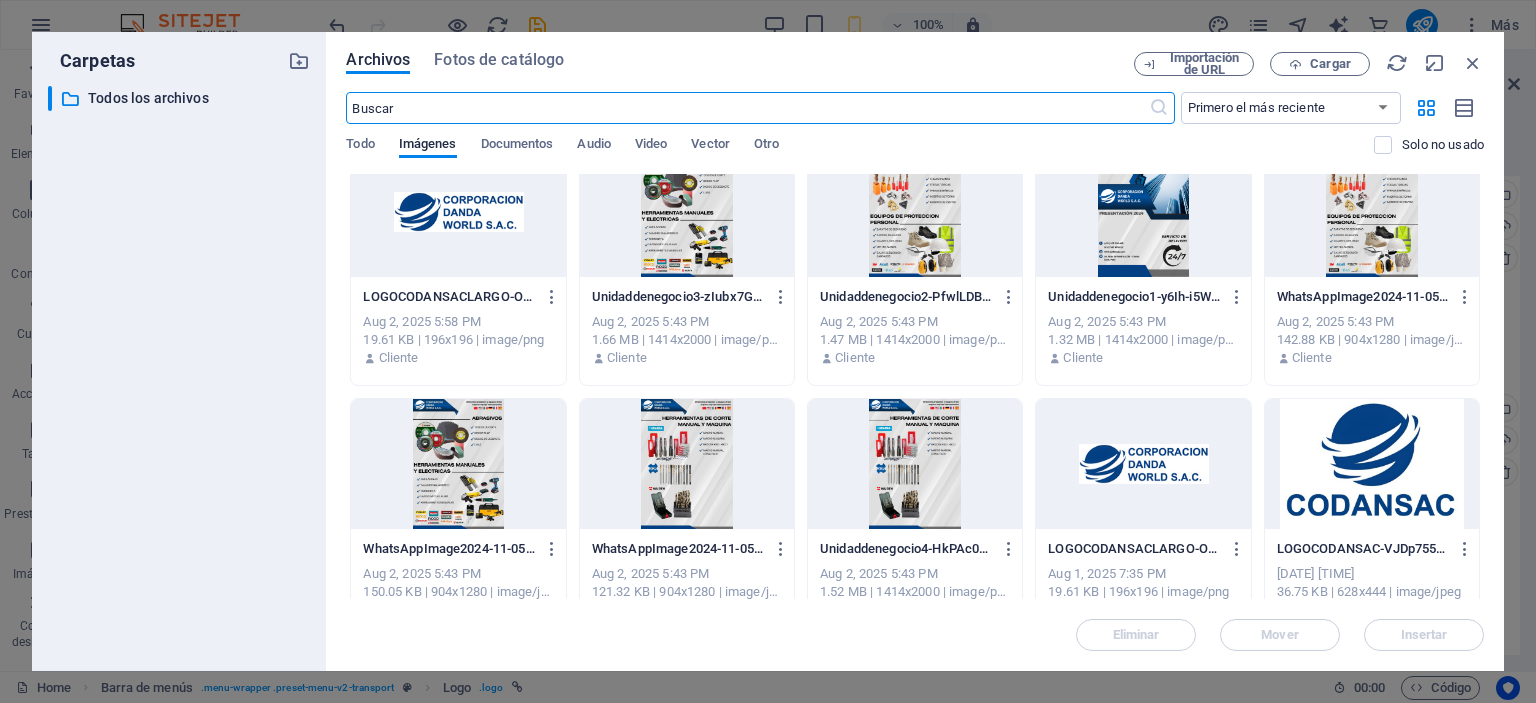 scroll, scrollTop: 0, scrollLeft: 0, axis: both 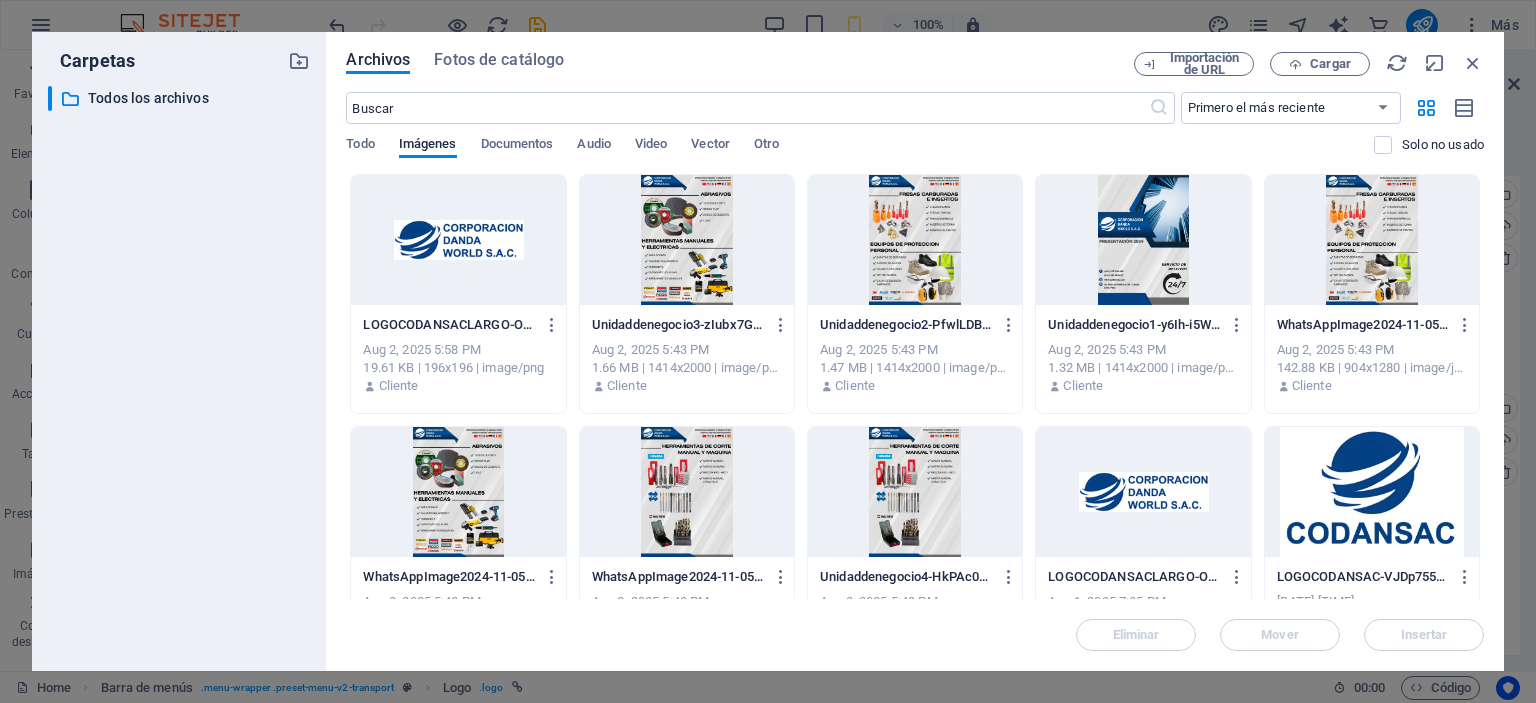click at bounding box center (458, 240) 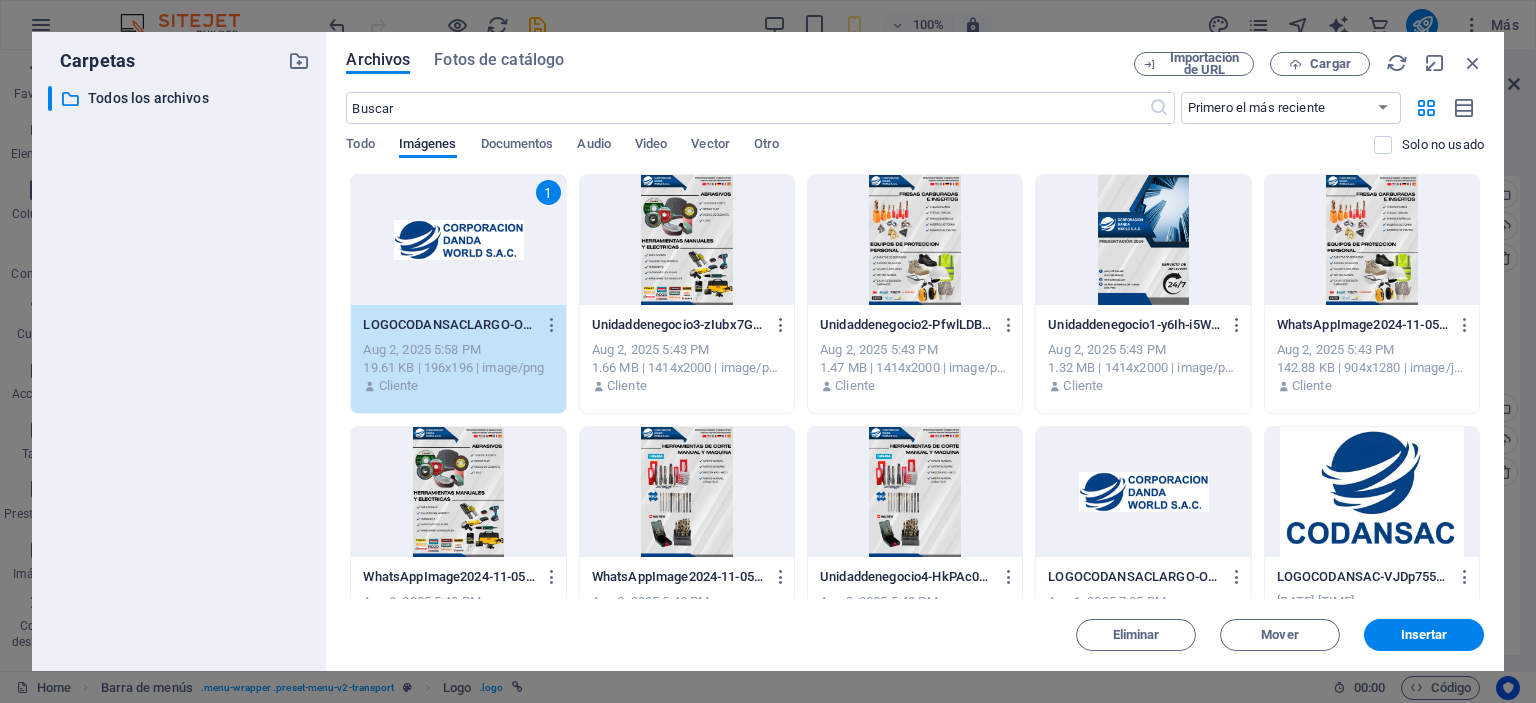 scroll, scrollTop: 300, scrollLeft: 0, axis: vertical 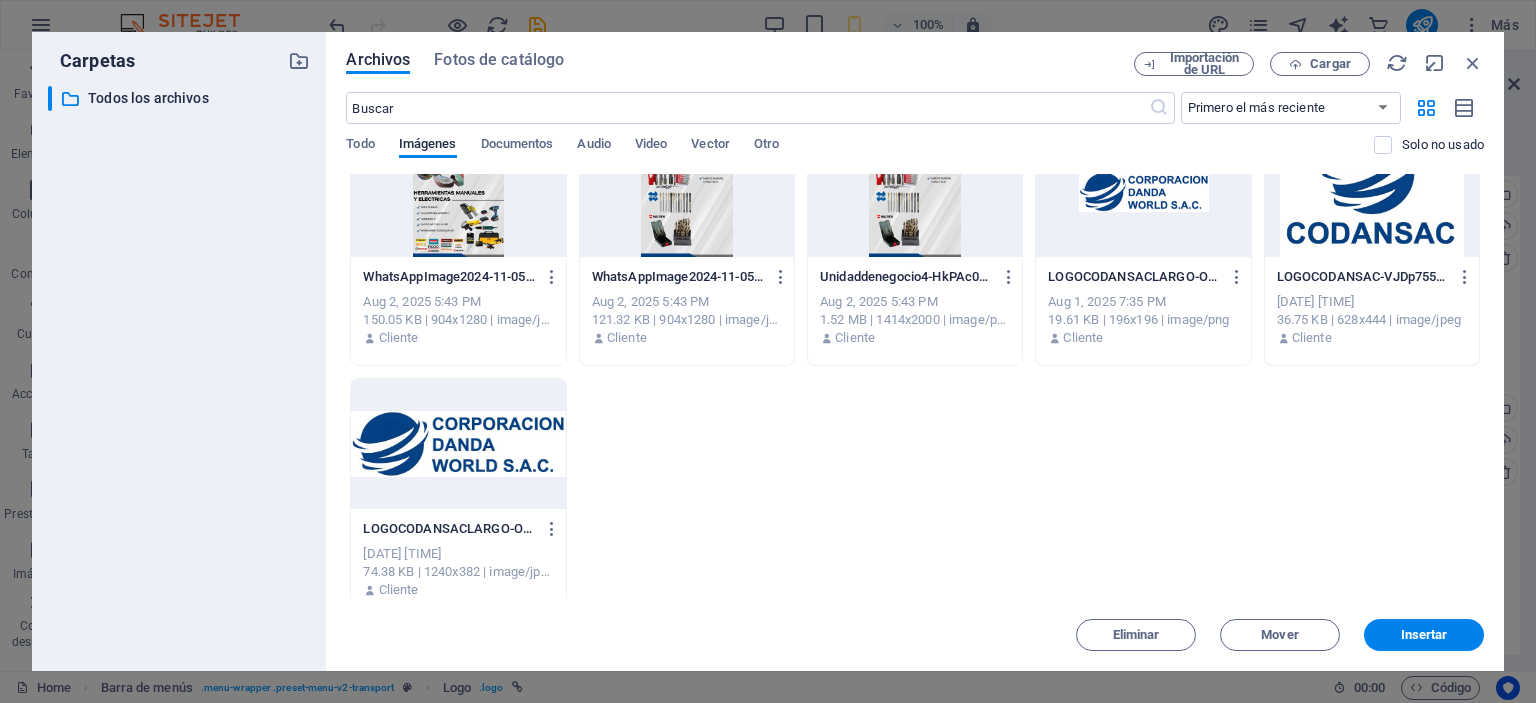 click at bounding box center (458, 444) 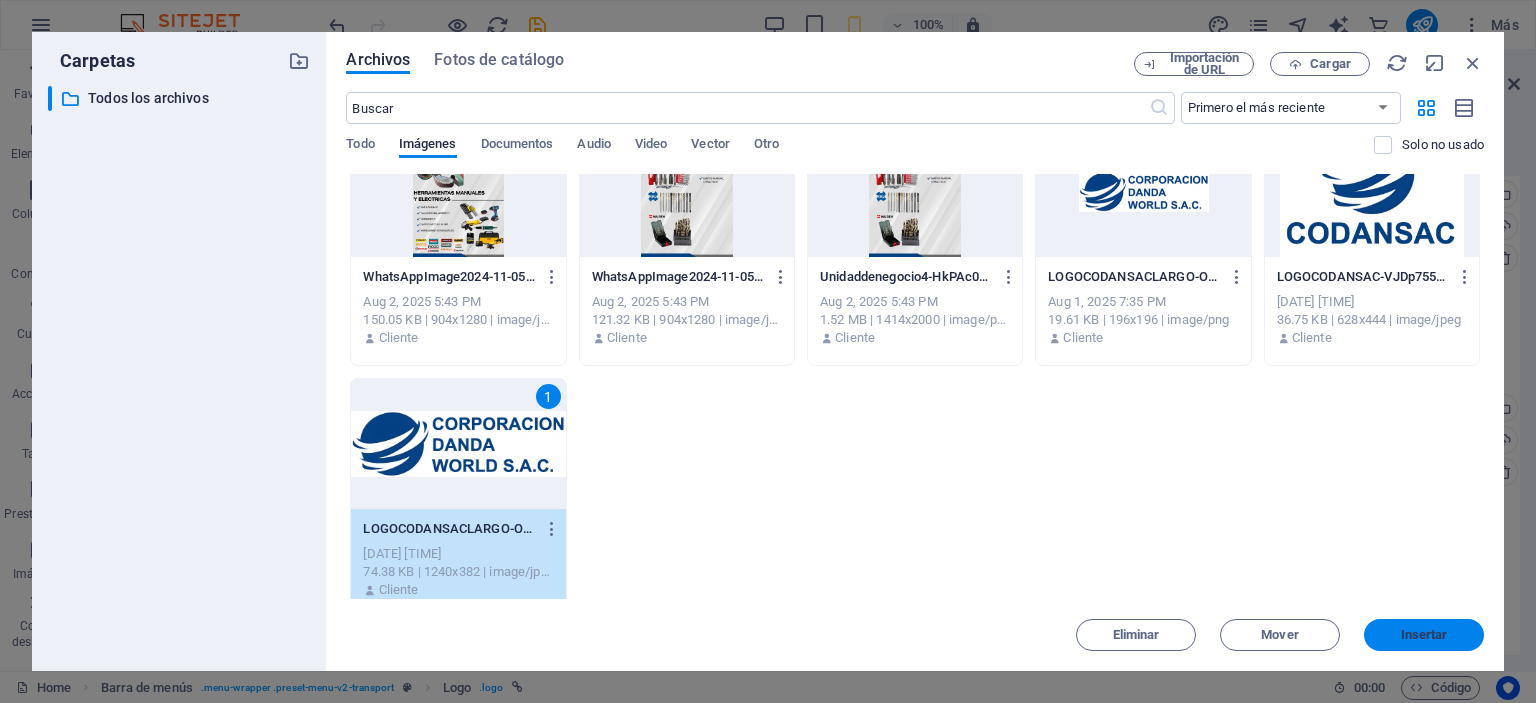 click on "Insertar" at bounding box center [1424, 635] 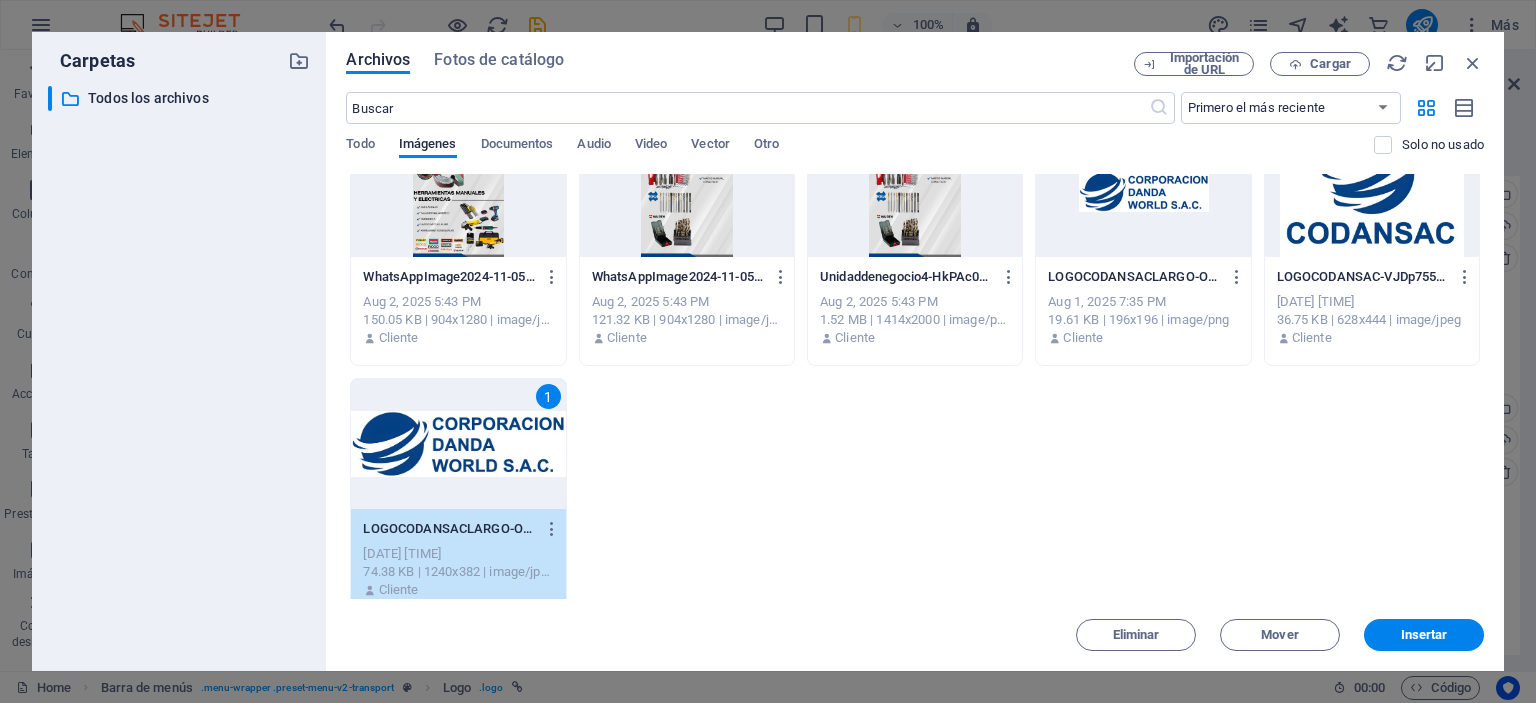 scroll, scrollTop: 88, scrollLeft: 0, axis: vertical 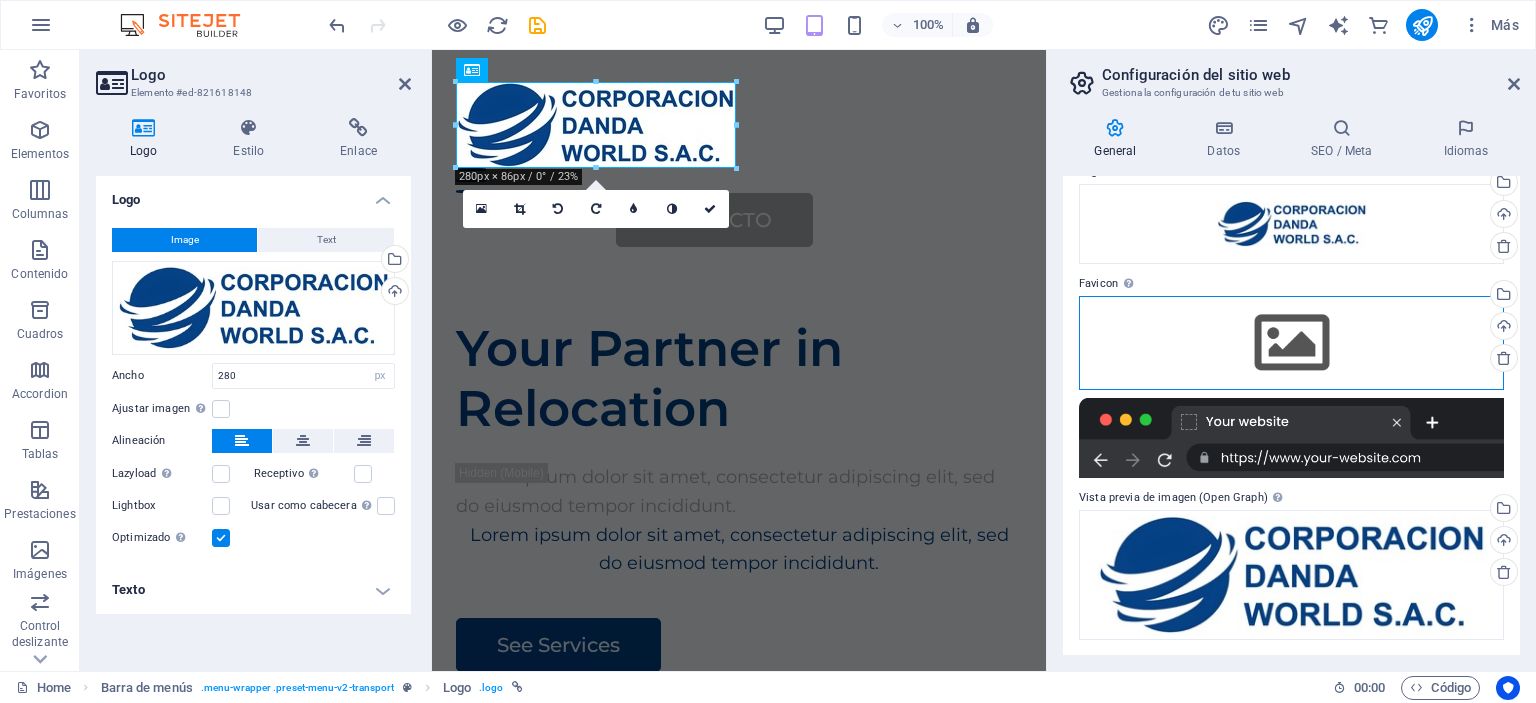 click on "Arrastra archivos aquí, haz clic para escoger archivos o  selecciona archivos de Archivos o de nuestra galería gratuita de fotos y vídeos" at bounding box center [1291, 343] 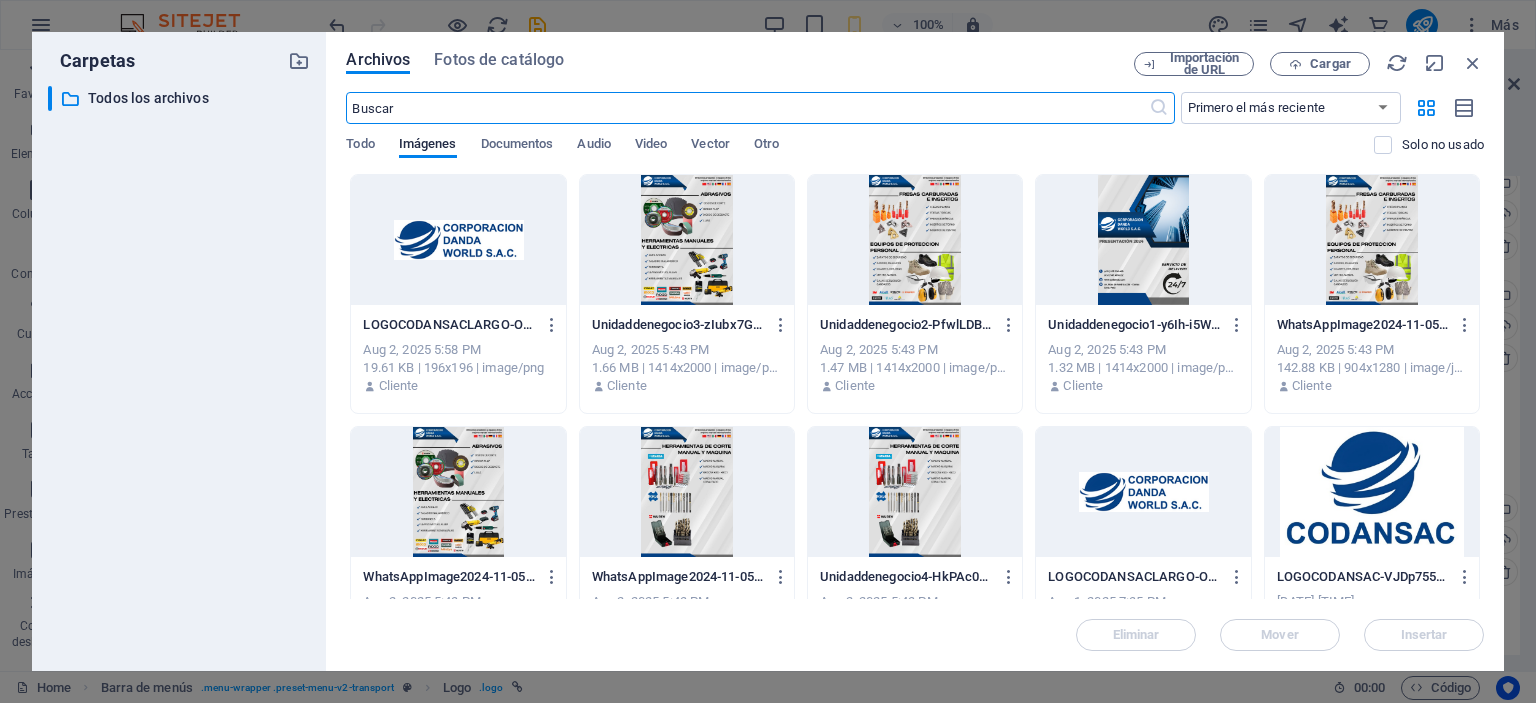 scroll, scrollTop: 318, scrollLeft: 0, axis: vertical 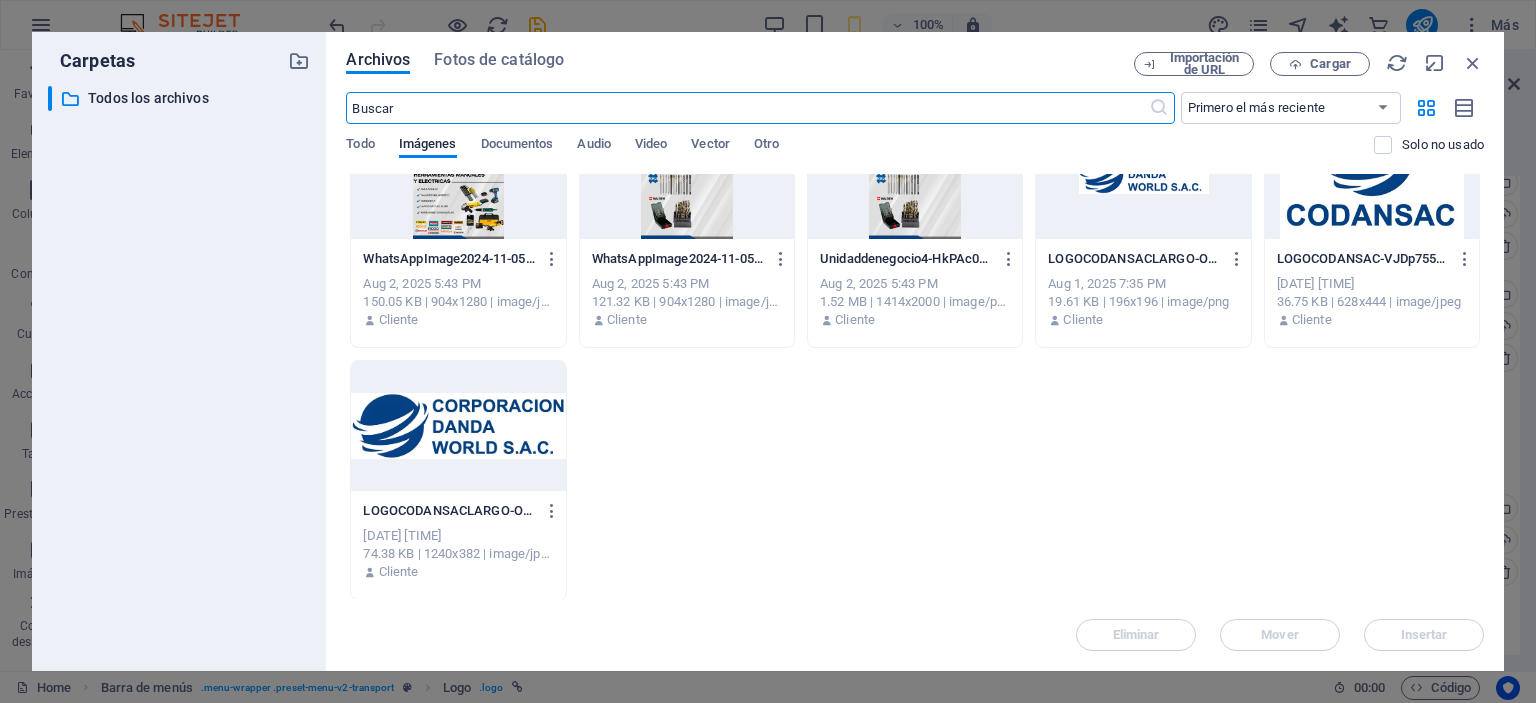 click at bounding box center (458, 426) 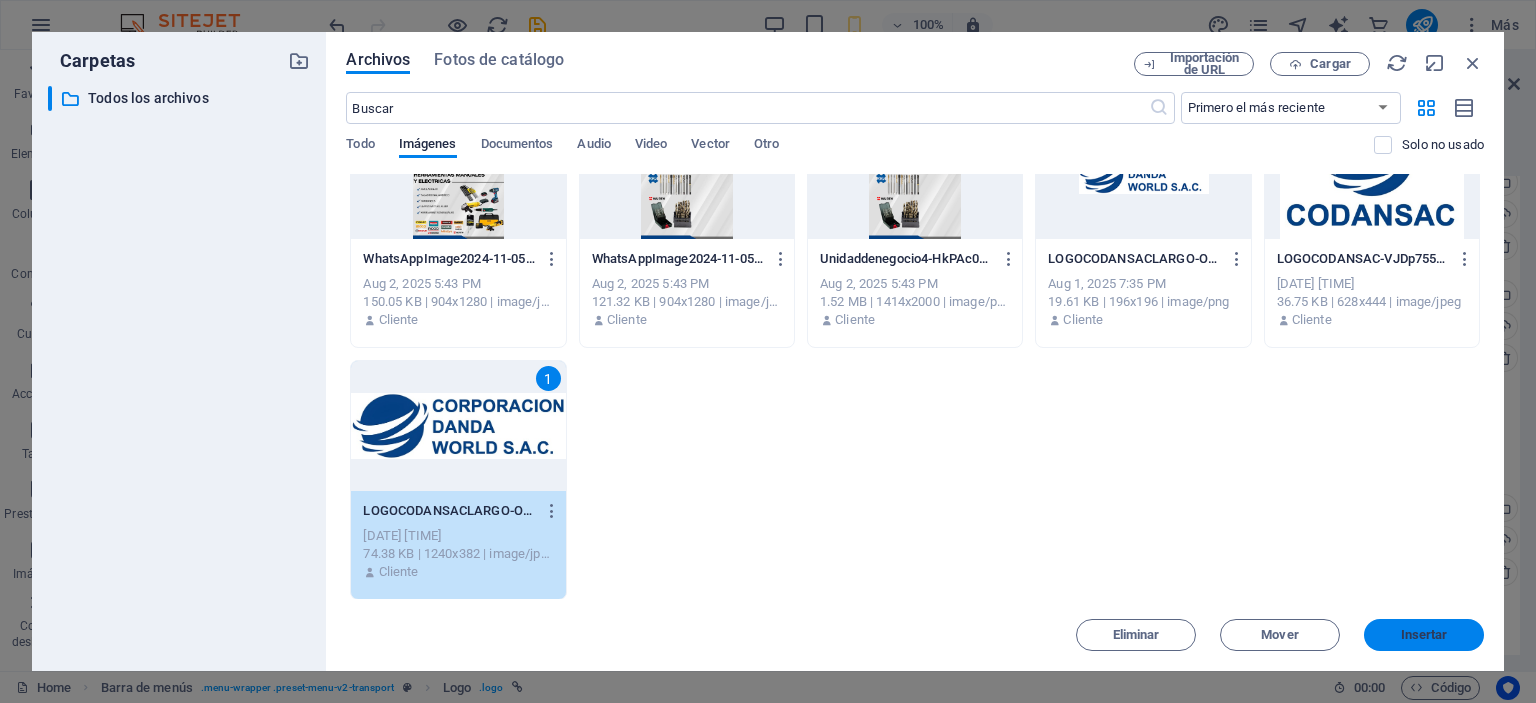 click on "Insertar" at bounding box center [1424, 635] 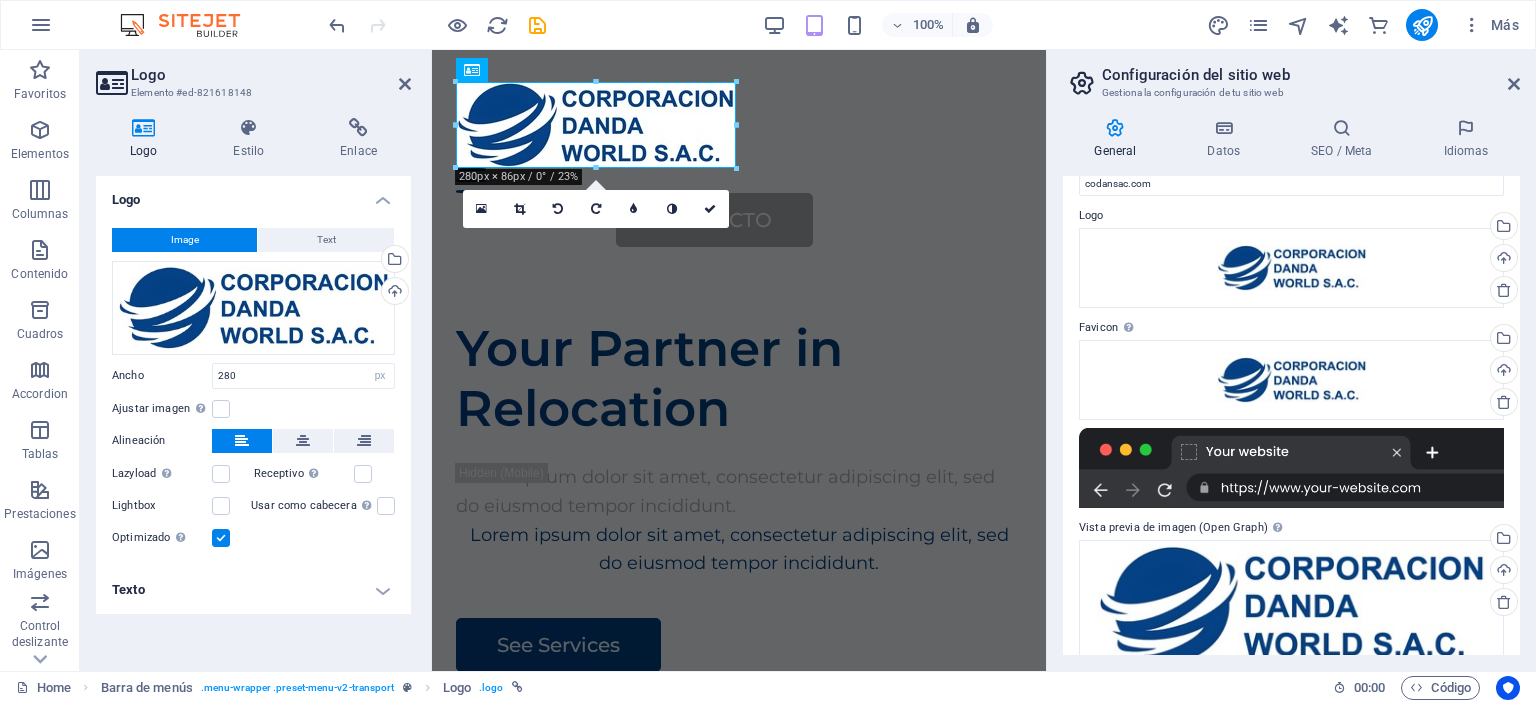 scroll, scrollTop: 0, scrollLeft: 0, axis: both 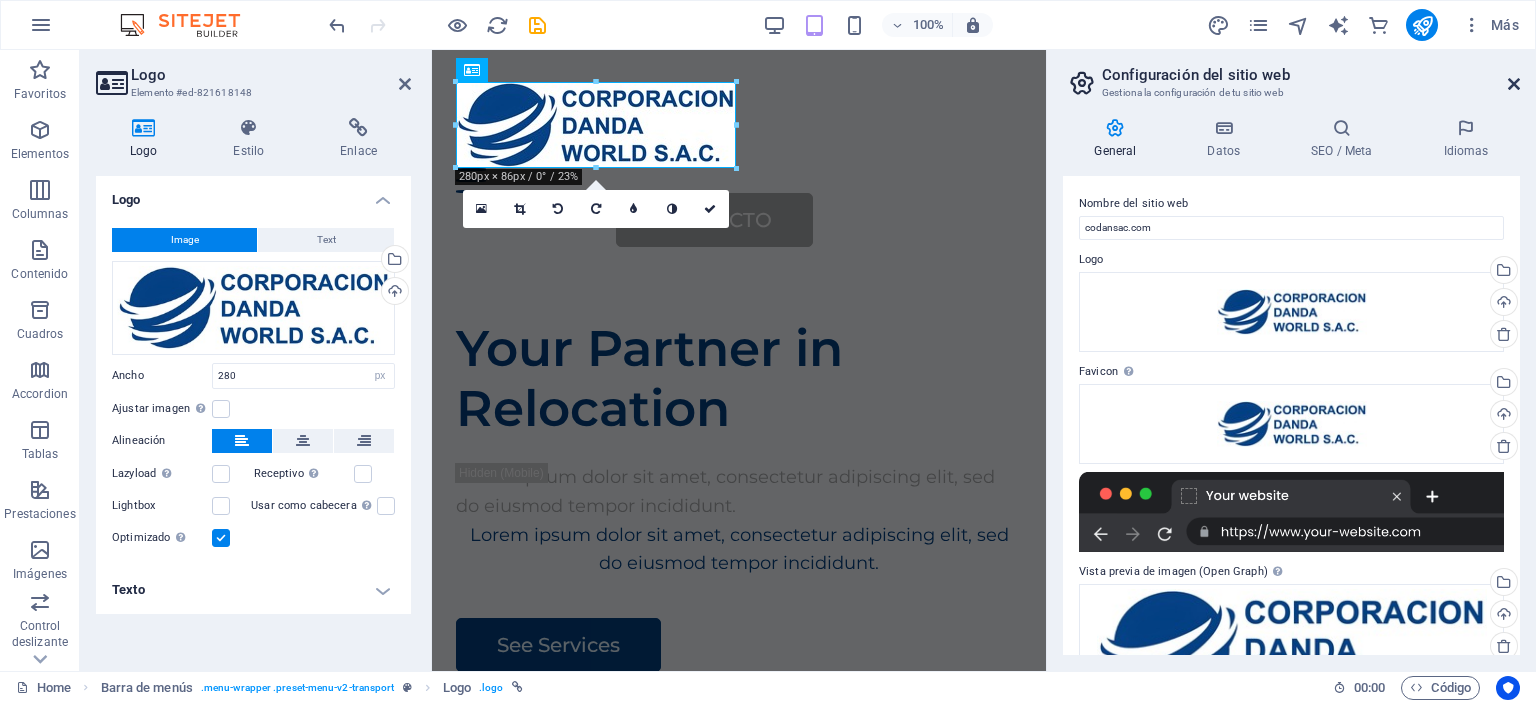 click at bounding box center (1514, 84) 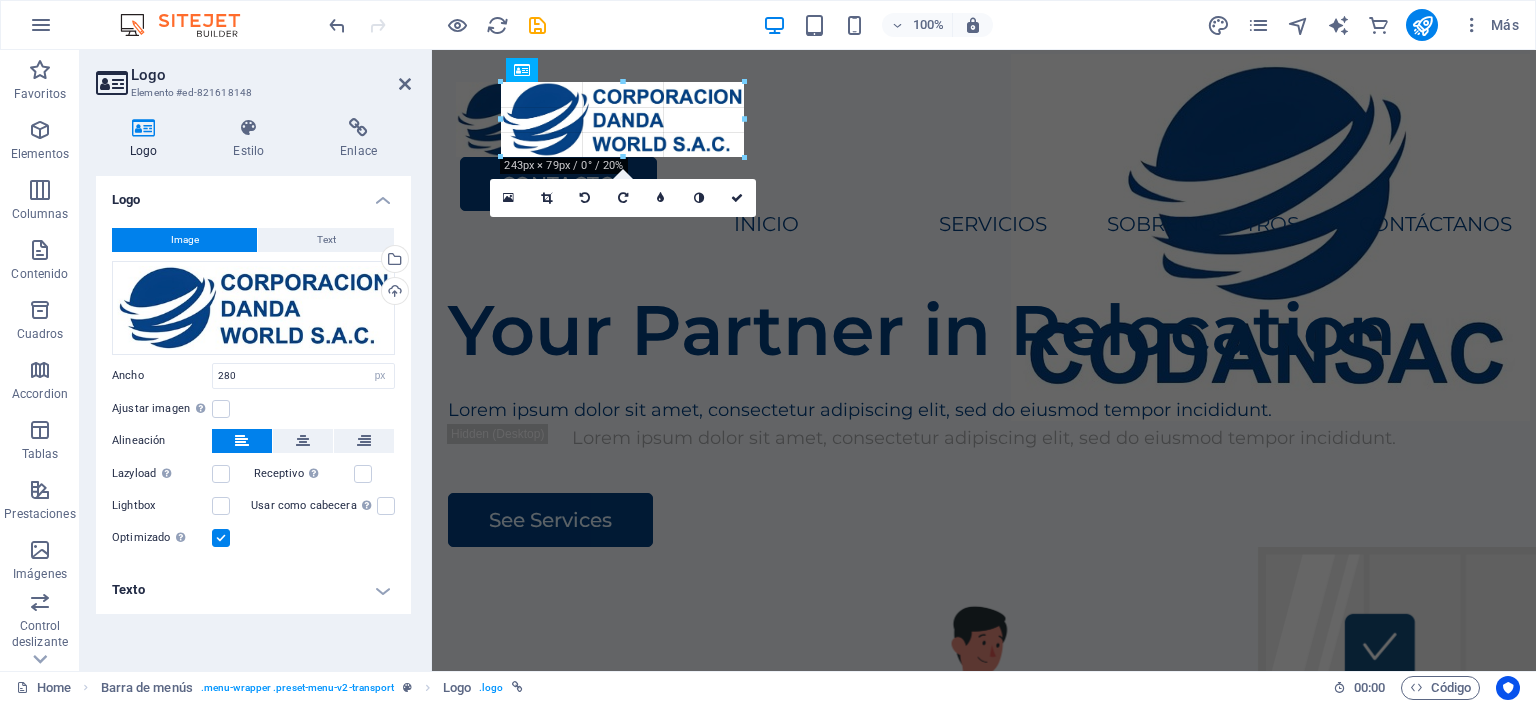 drag, startPoint x: 762, startPoint y: 166, endPoint x: 283, endPoint y: 88, distance: 485.30917 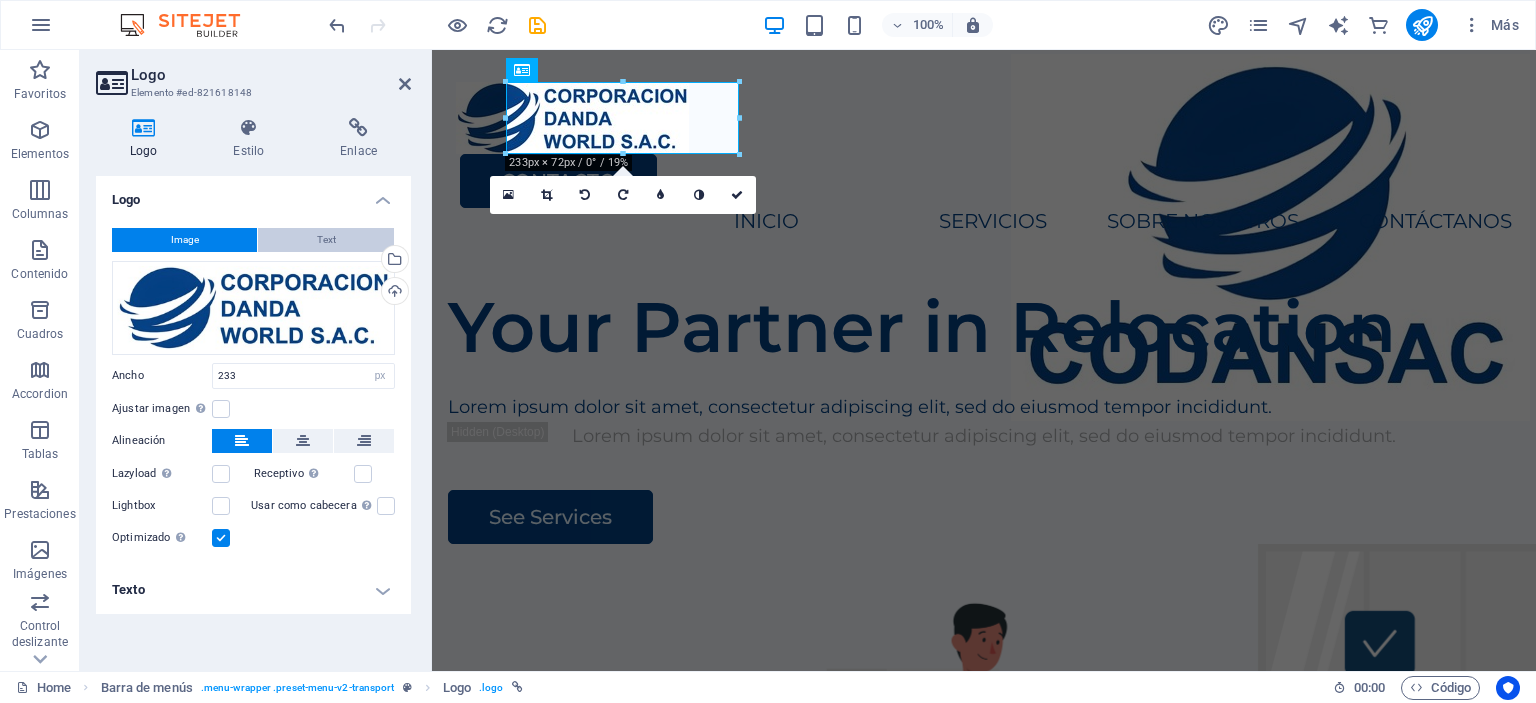 click on "Text" at bounding box center (326, 240) 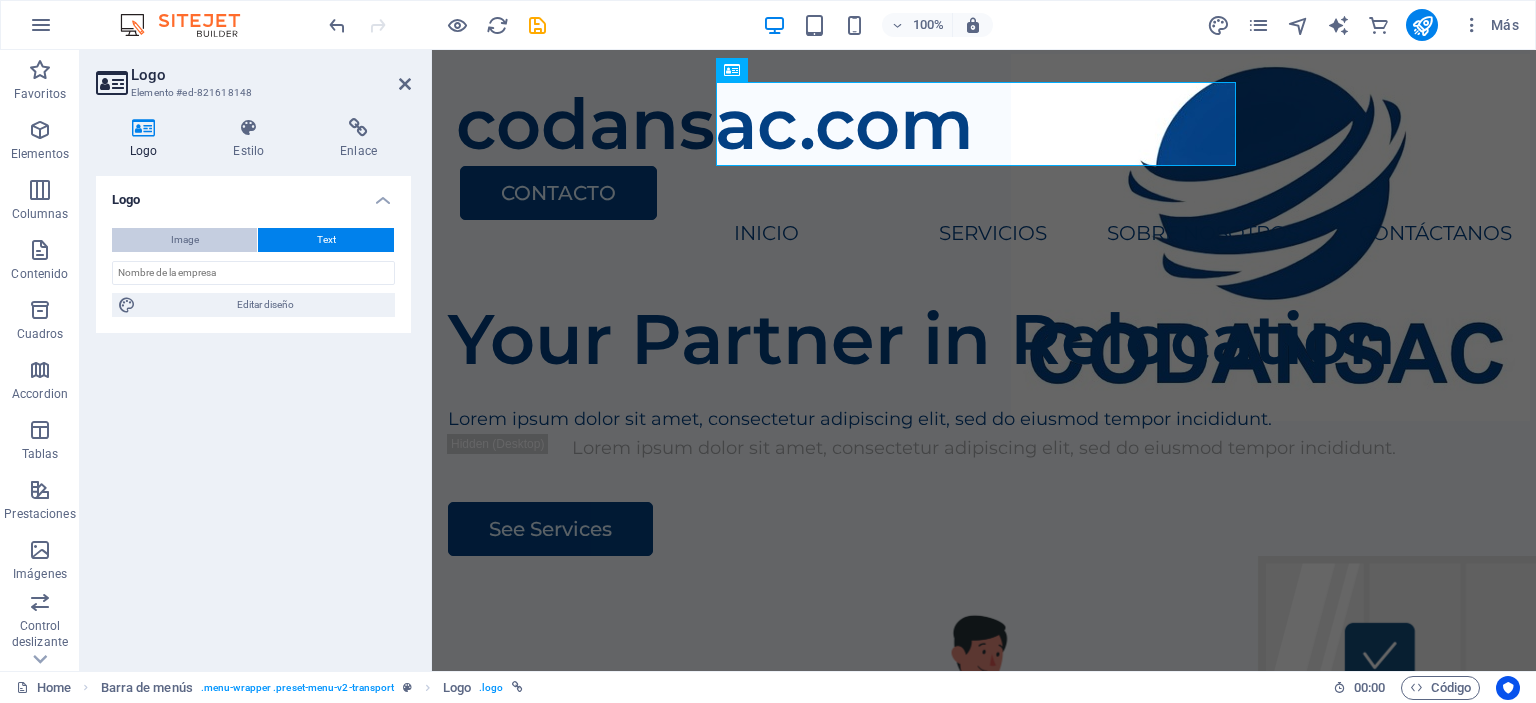 click on "Image" at bounding box center [185, 240] 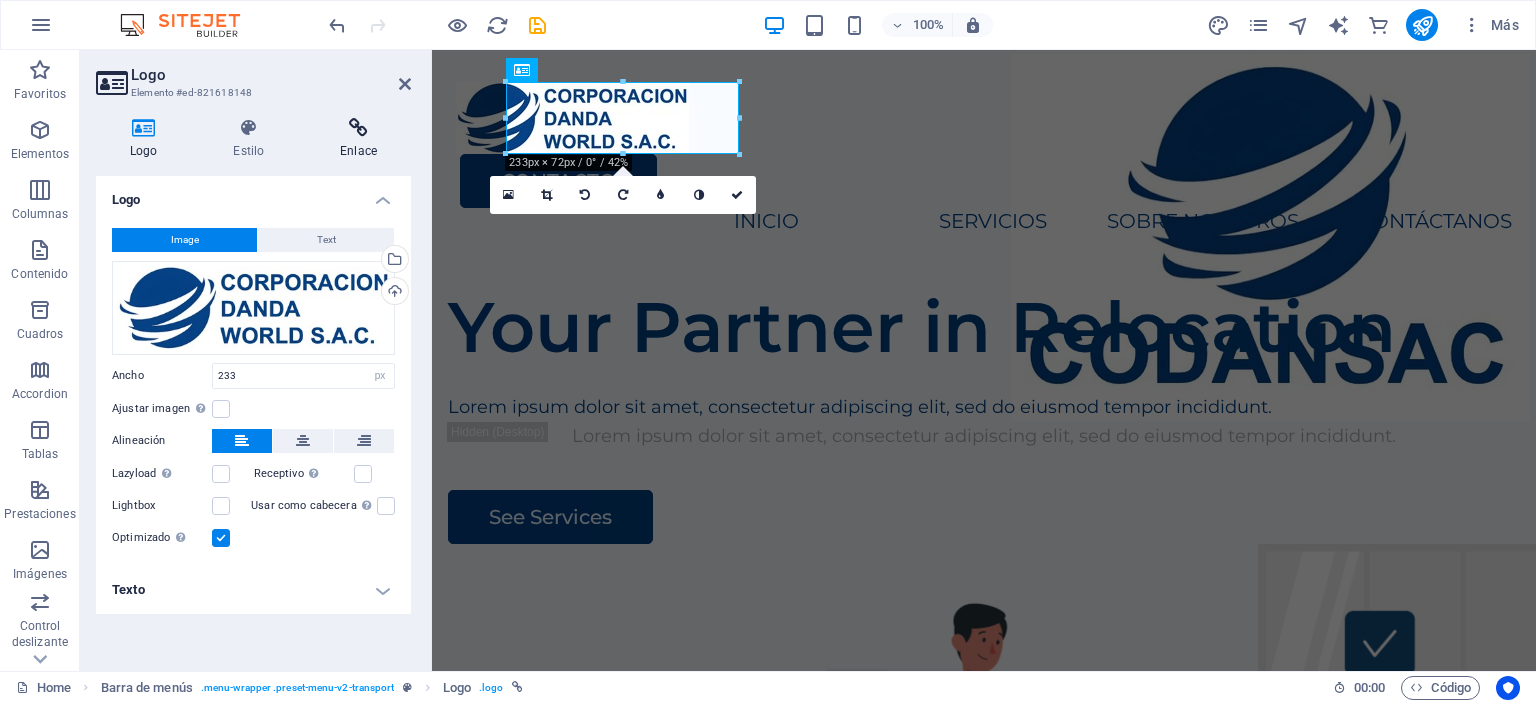 click at bounding box center [358, 128] 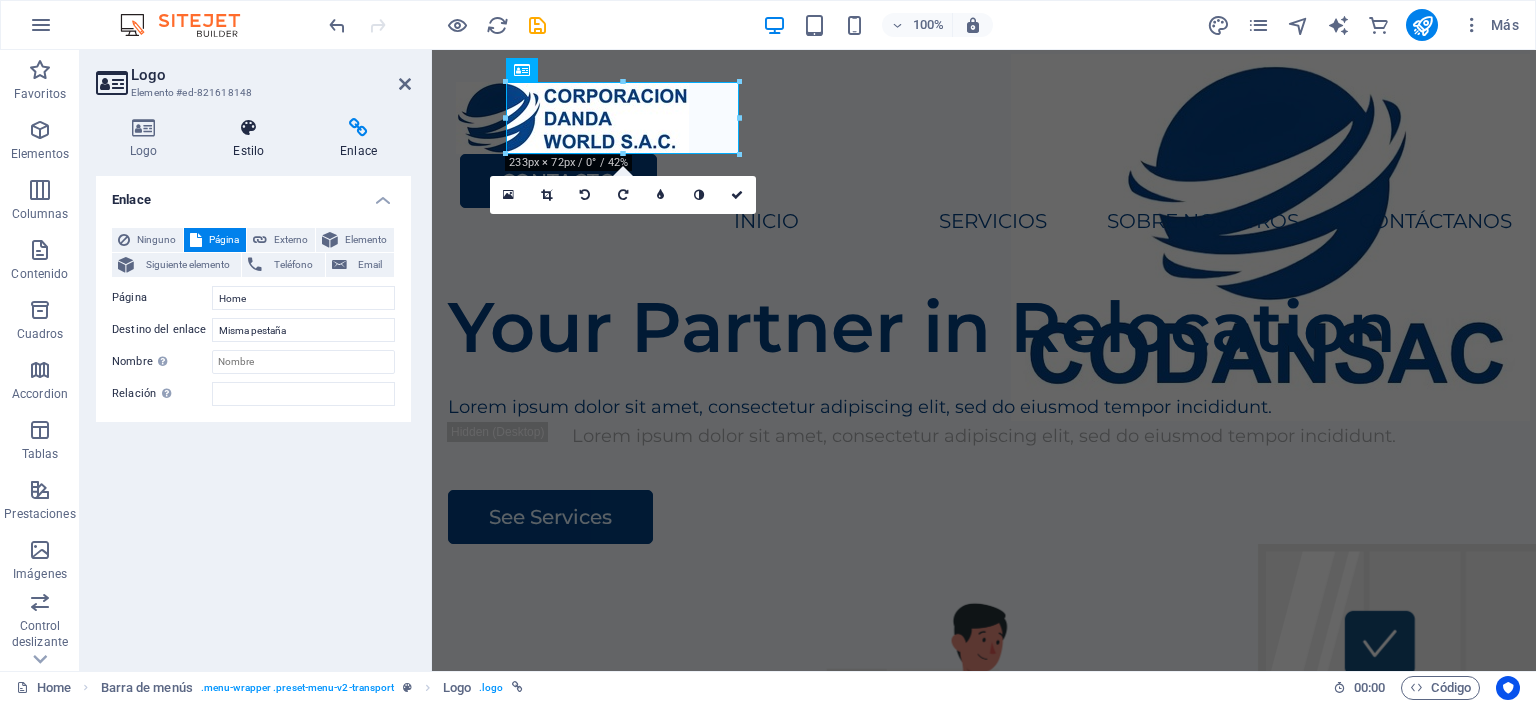 click at bounding box center [248, 128] 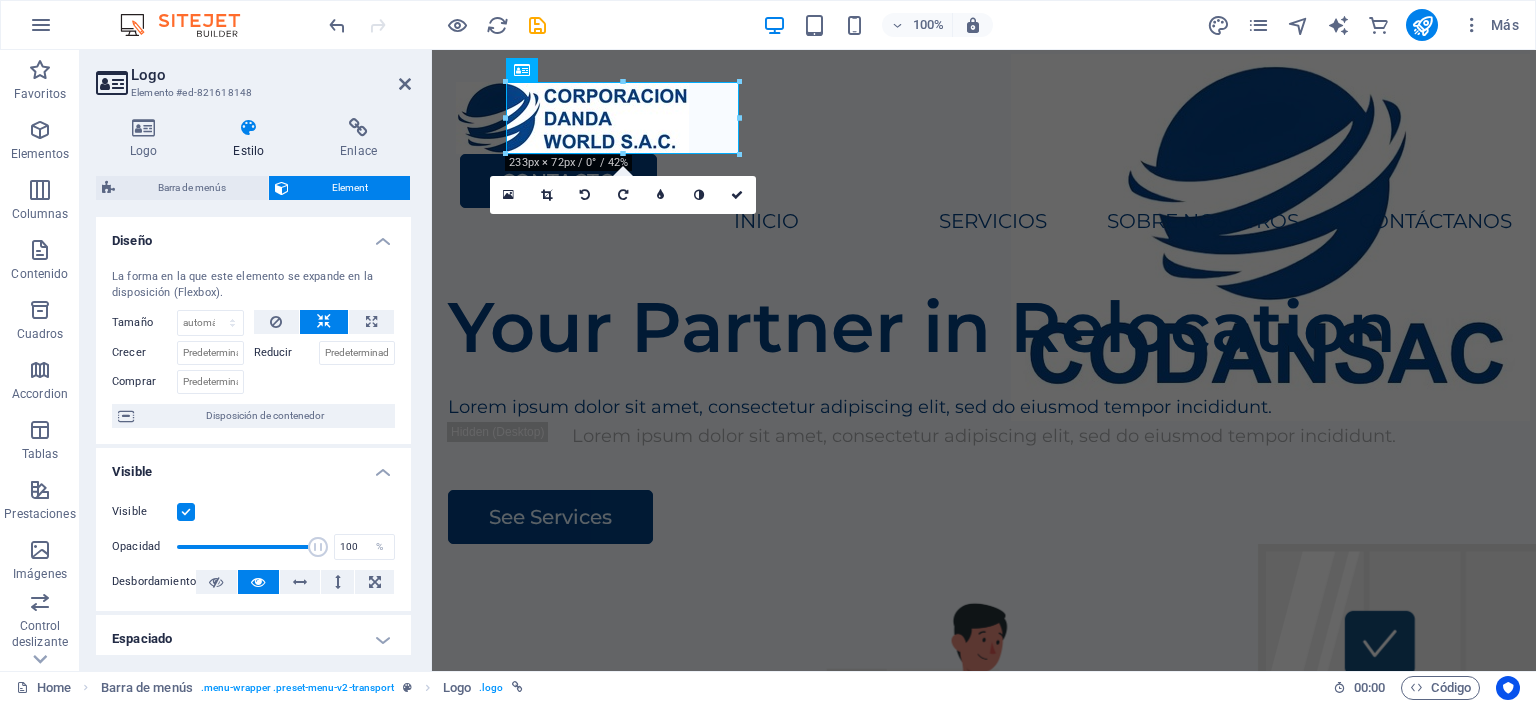 scroll, scrollTop: 423, scrollLeft: 0, axis: vertical 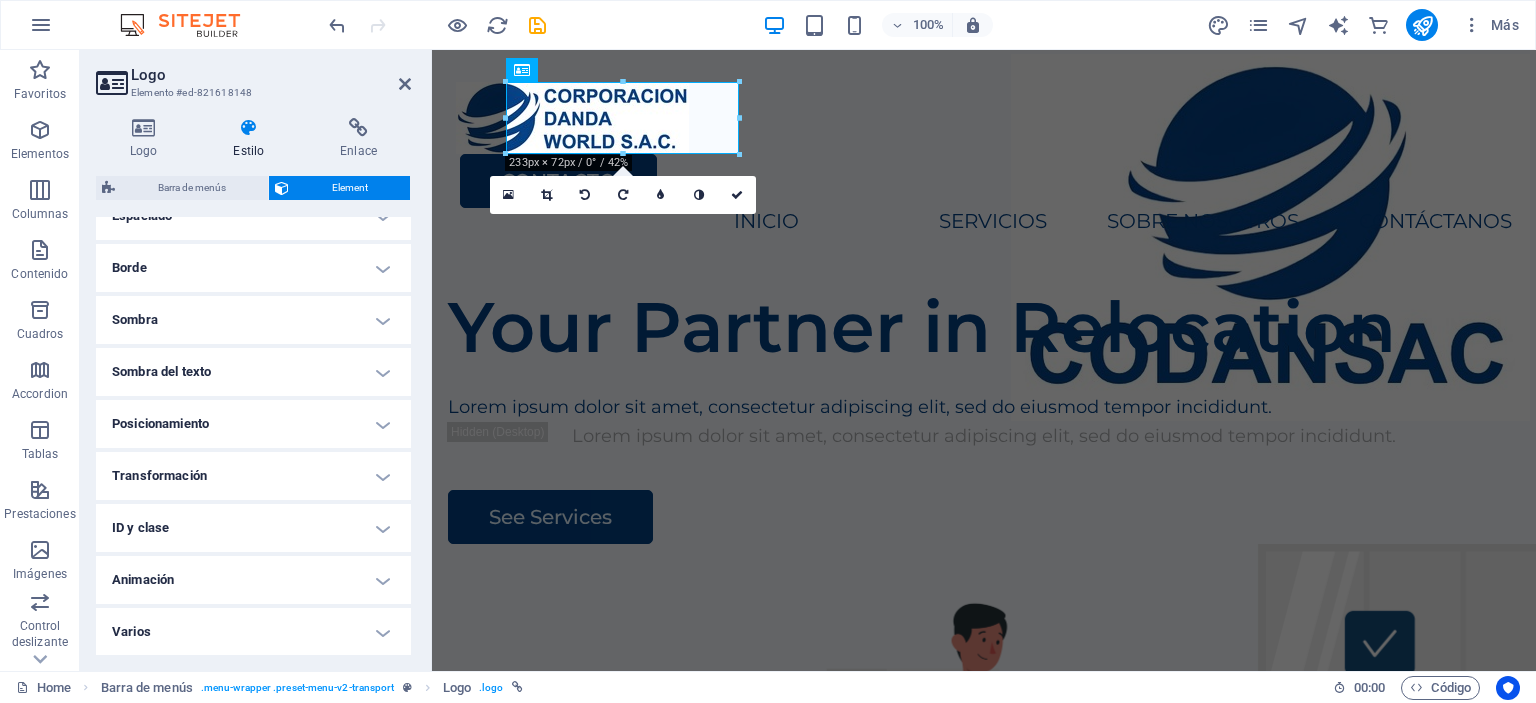 click on "Transformación" at bounding box center [253, 476] 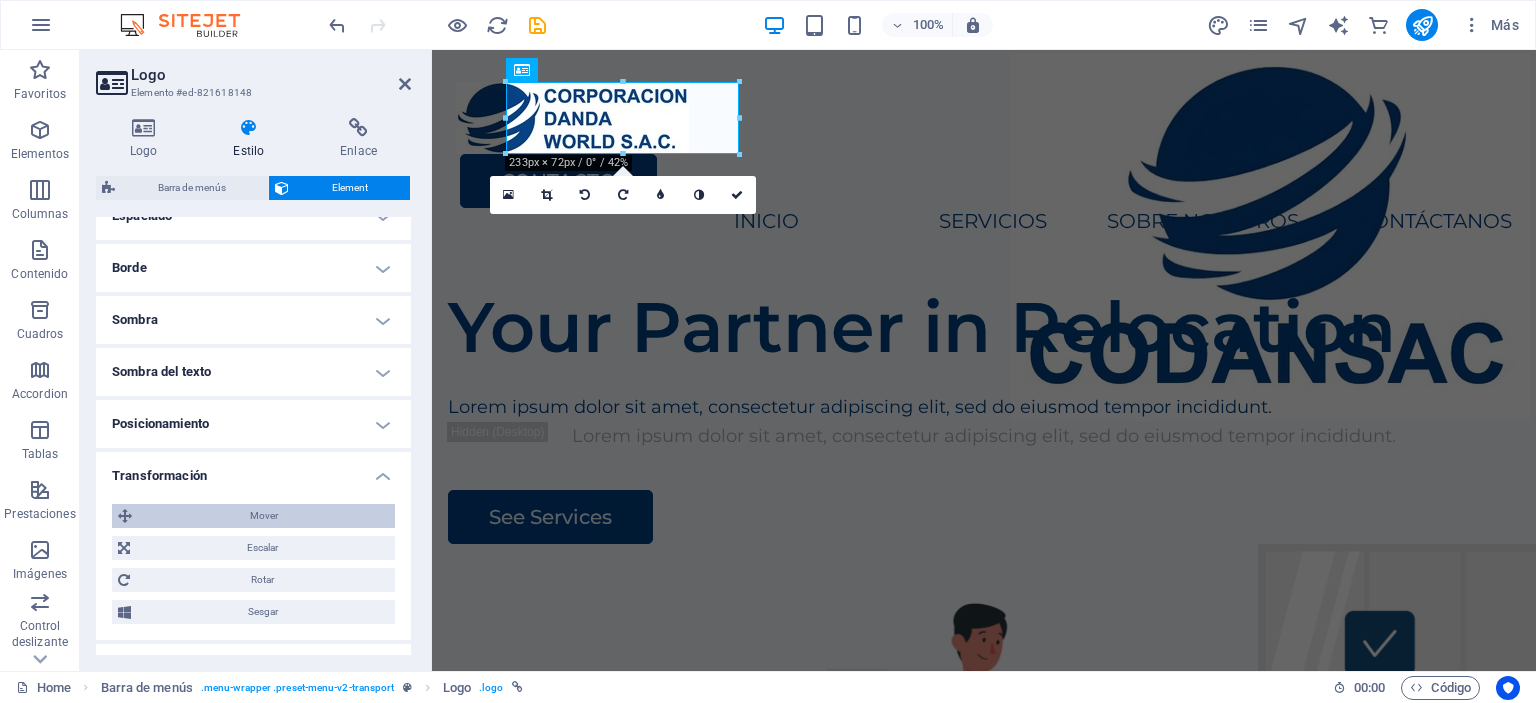 click on "Mover" at bounding box center [263, 516] 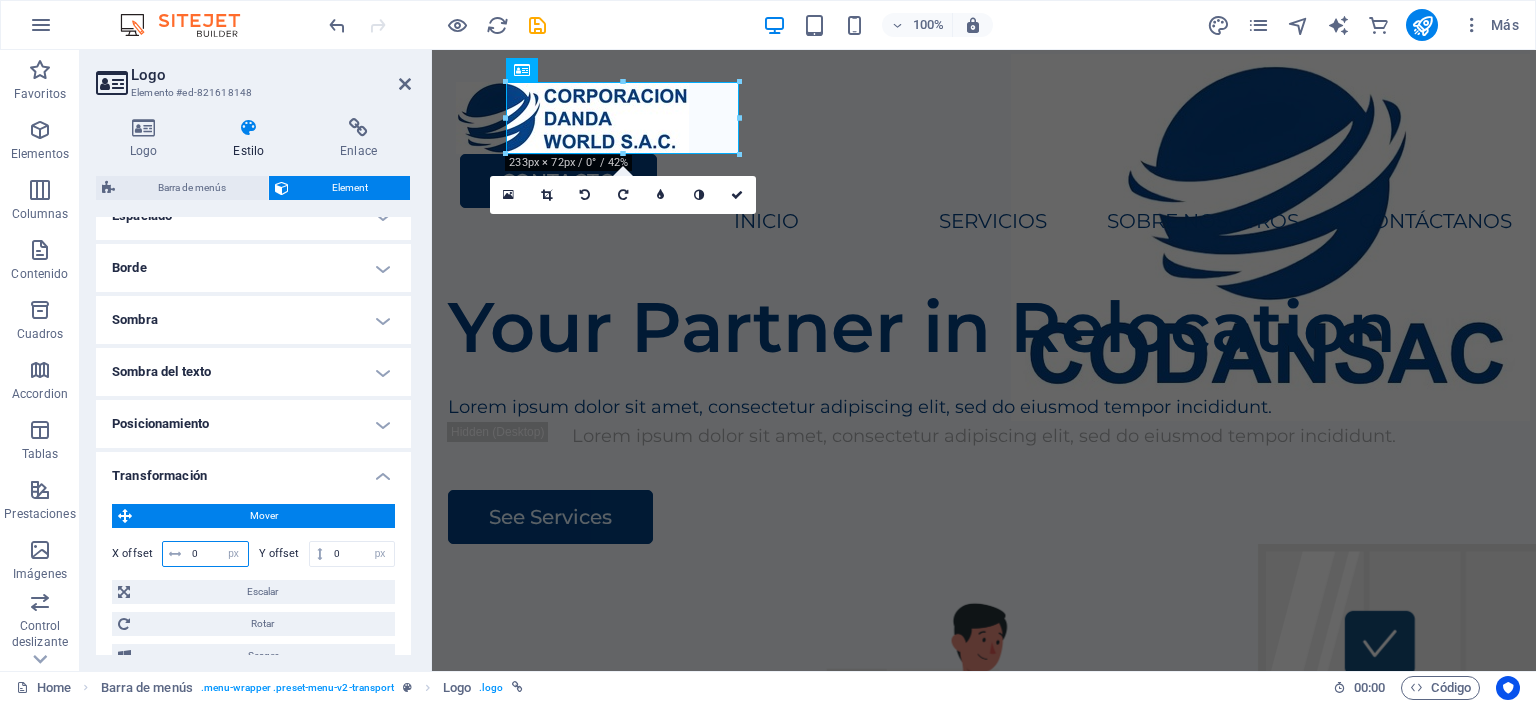 click on "0" at bounding box center [217, 554] 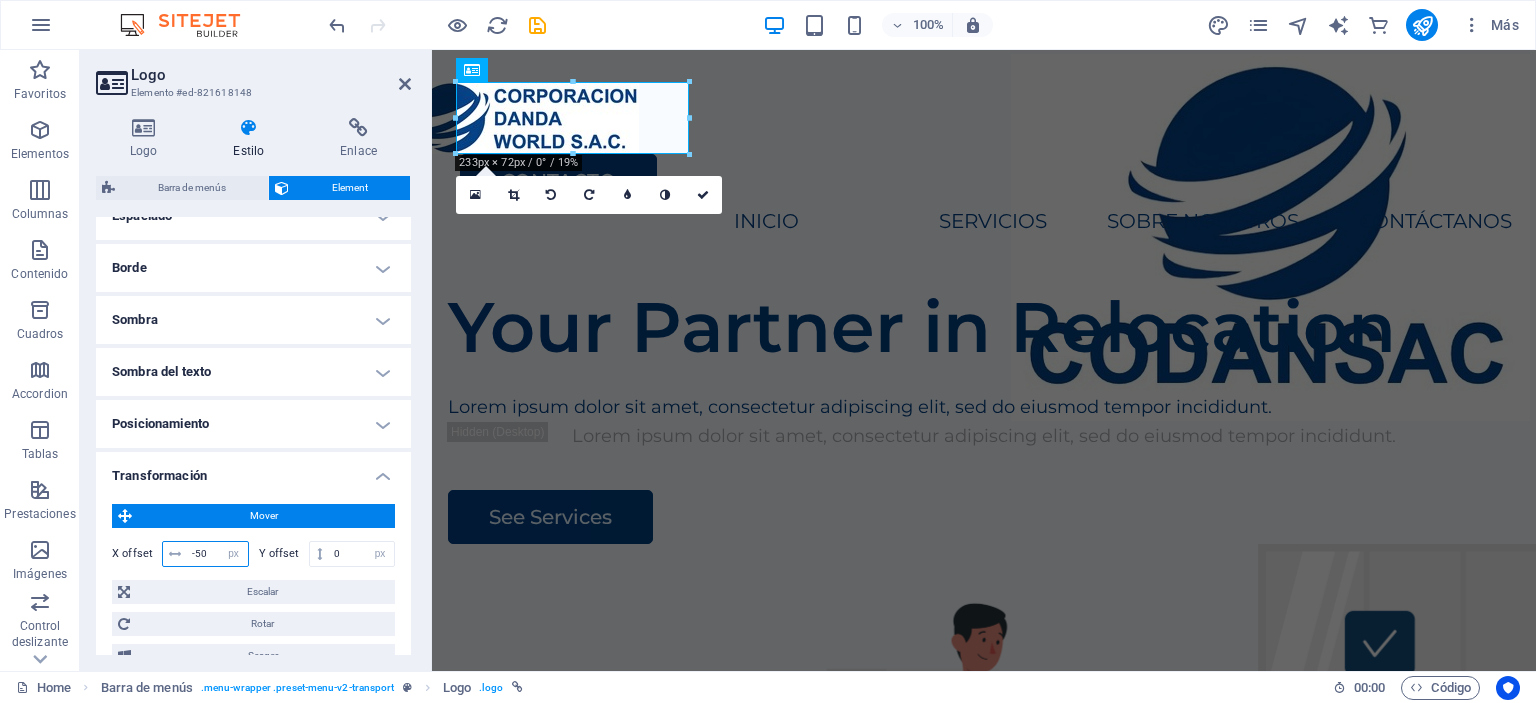 click on "-50" at bounding box center (217, 554) 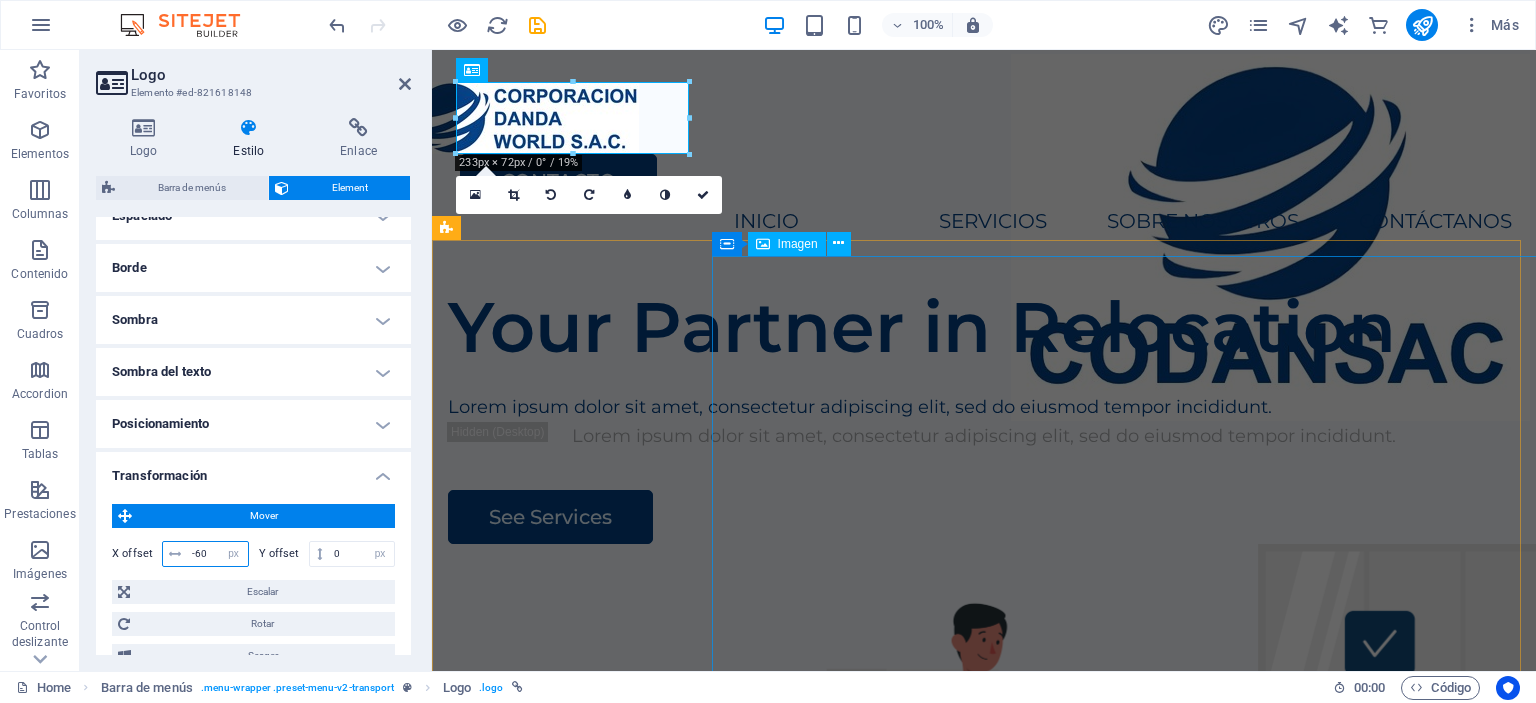 type on "-60" 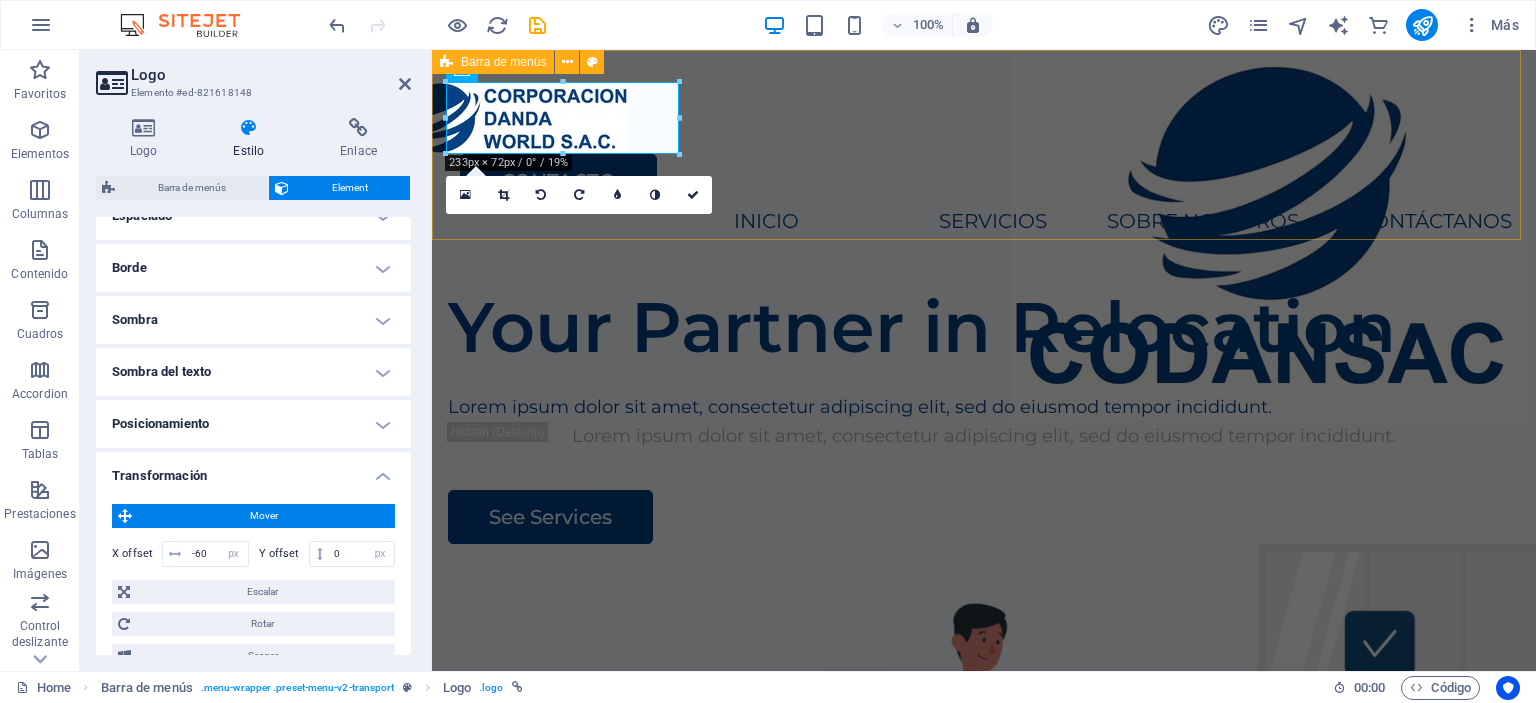 click on "CONTACTO INICIO SERVICIOS SOBRE NOSOTROS CONTÁCTANOS" at bounding box center [984, 159] 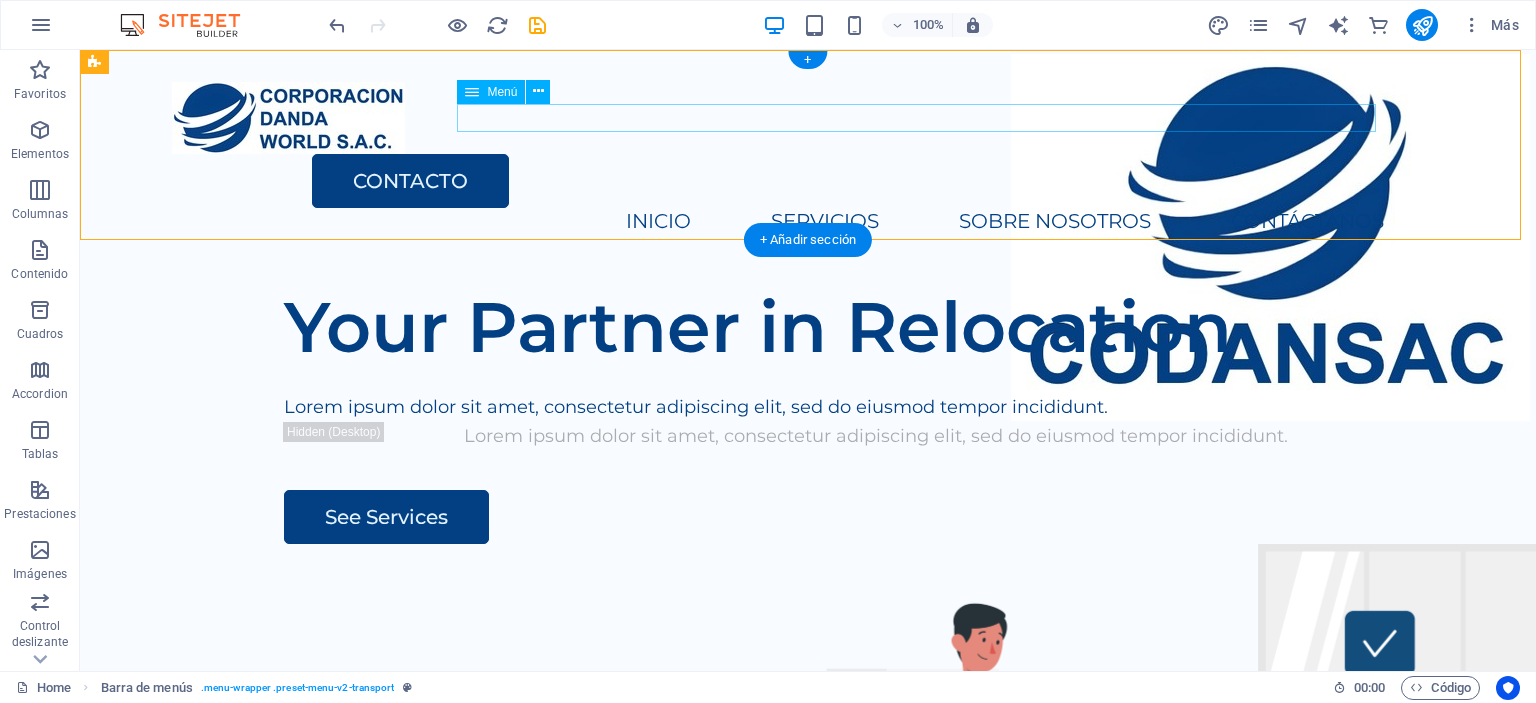 click on "INICIO SERVICIOS SOBRE NOSOTROS CONTÁCTANOS" at bounding box center [808, 222] 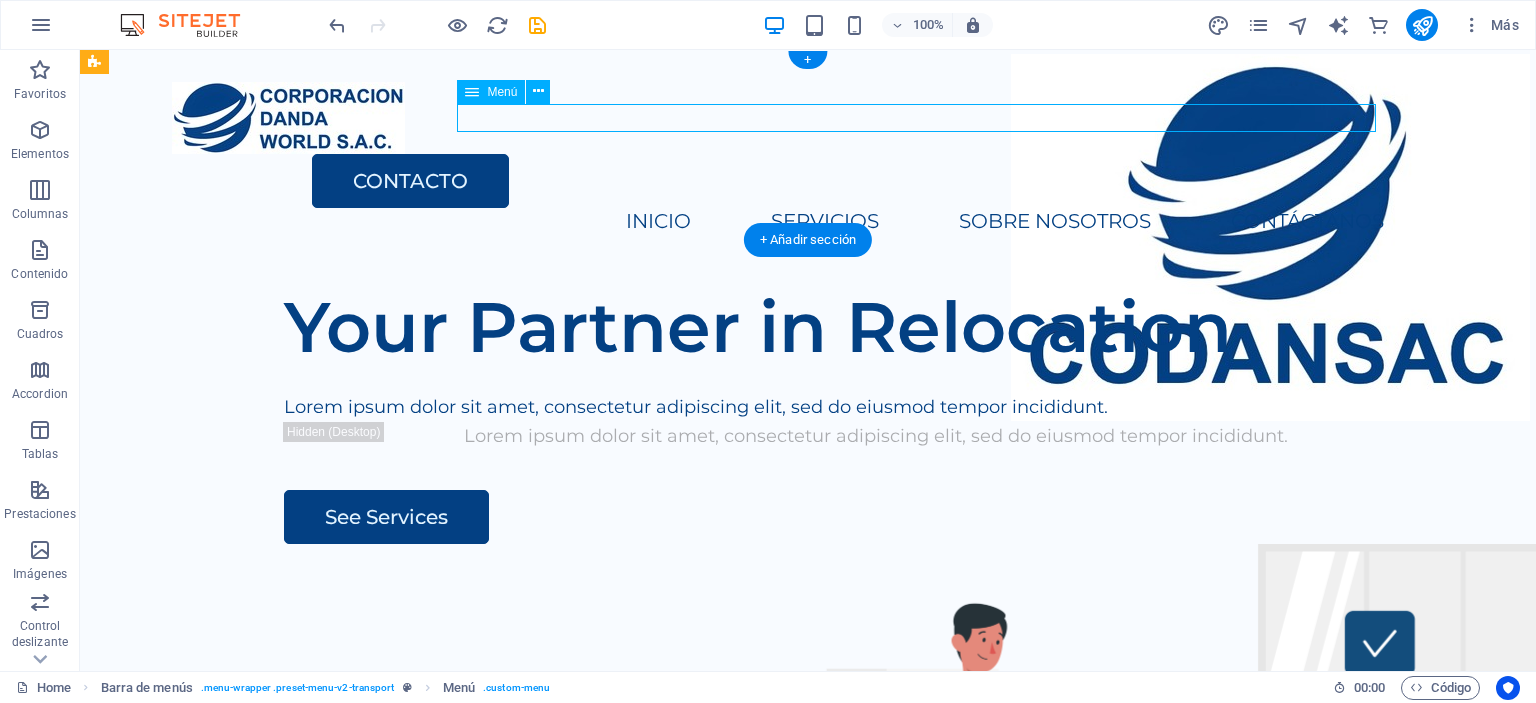 click on "INICIO SERVICIOS SOBRE NOSOTROS CONTÁCTANOS" at bounding box center [808, 222] 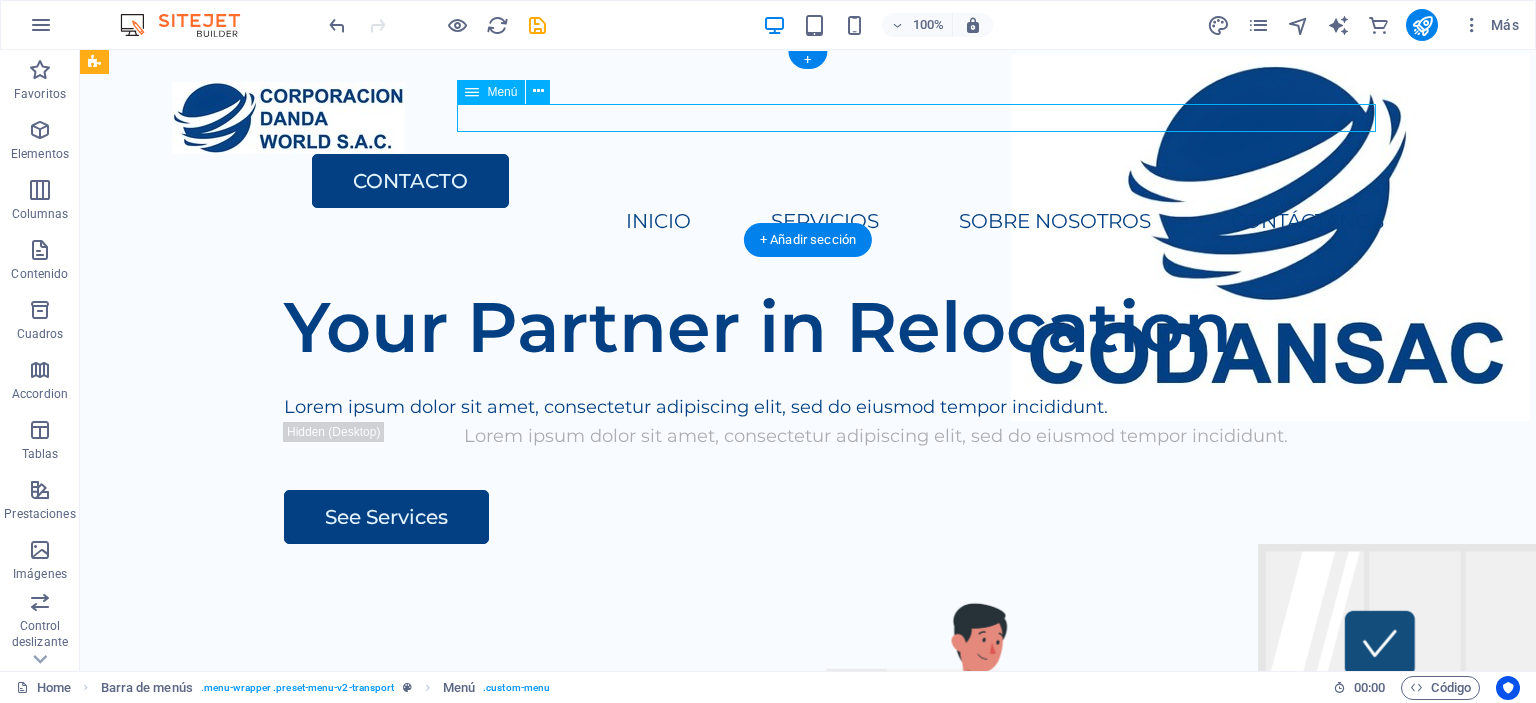 click on "INICIO SERVICIOS SOBRE NOSOTROS CONTÁCTANOS" at bounding box center [808, 222] 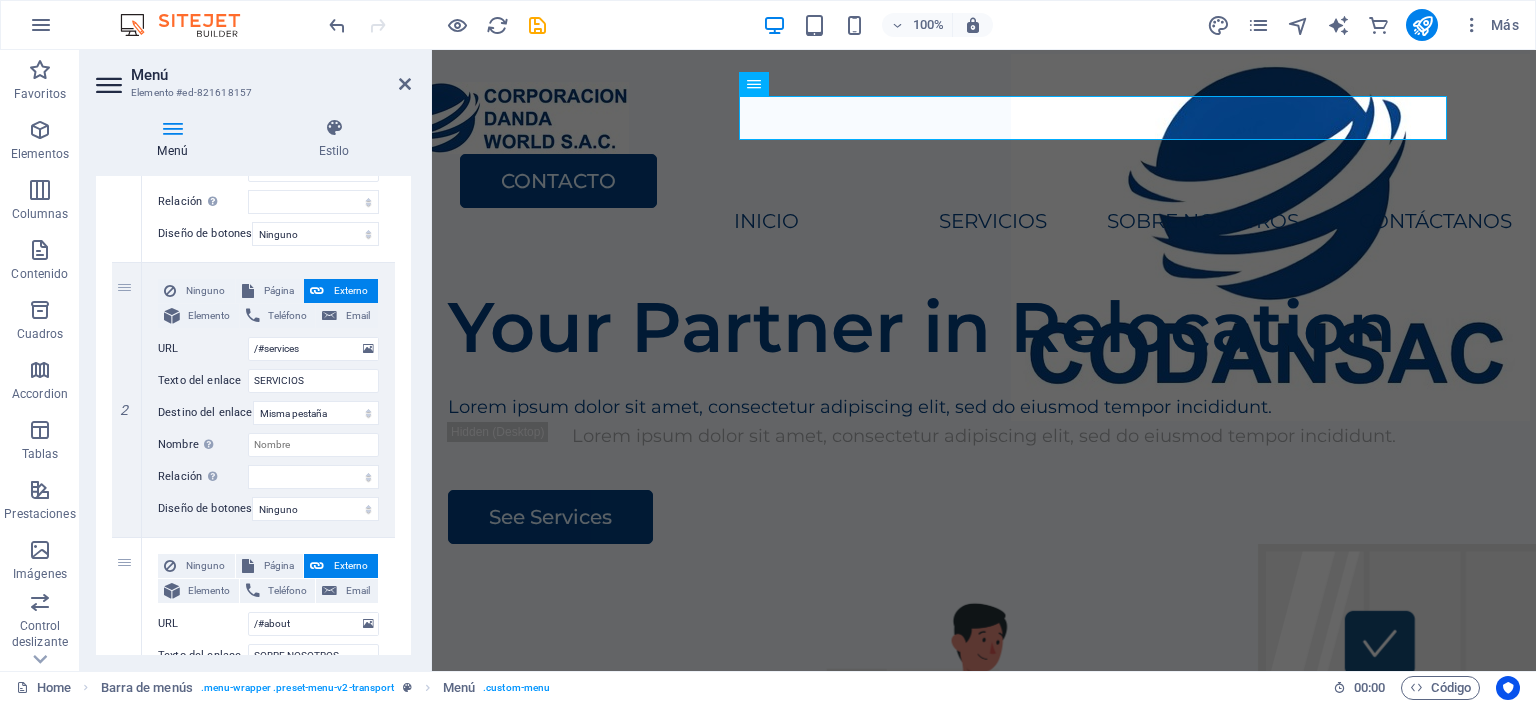 scroll, scrollTop: 0, scrollLeft: 0, axis: both 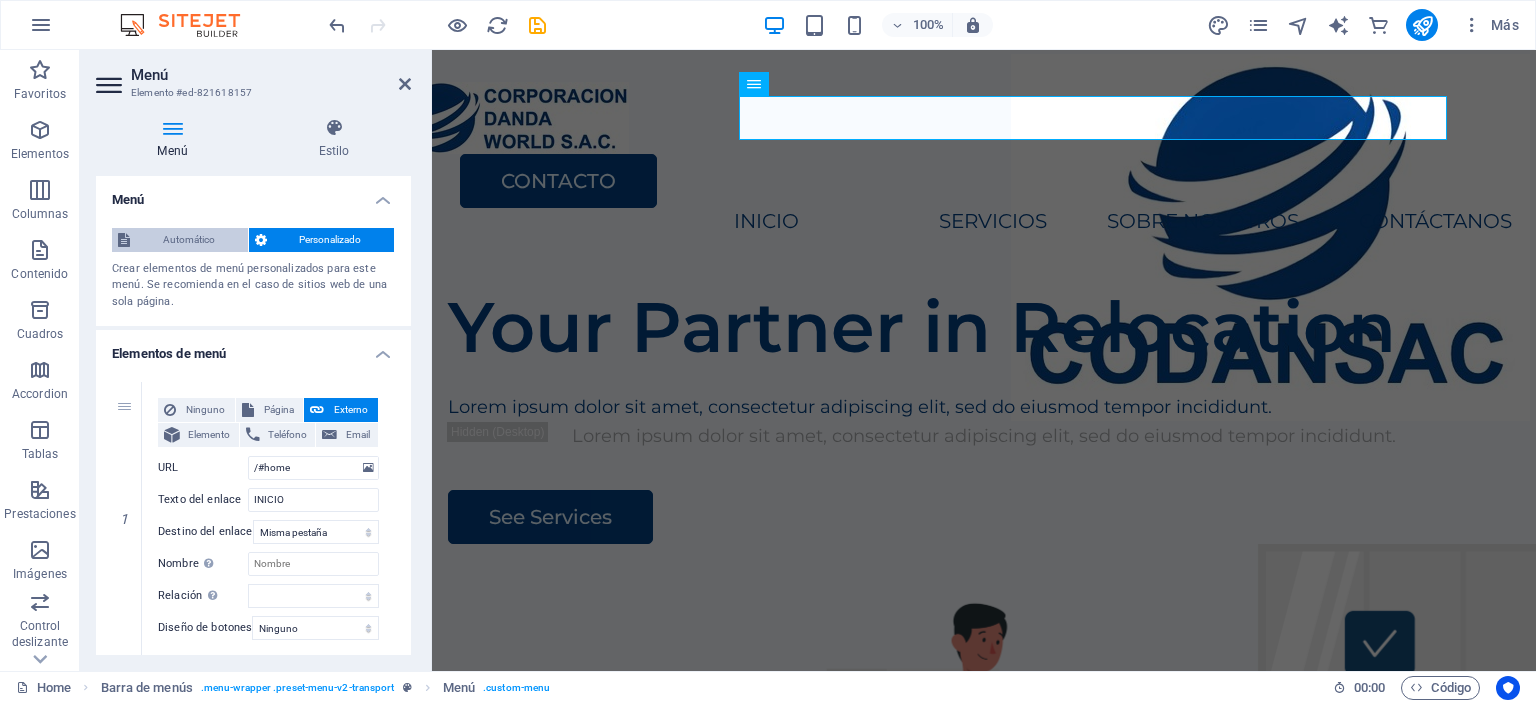 click on "Automático" at bounding box center [189, 240] 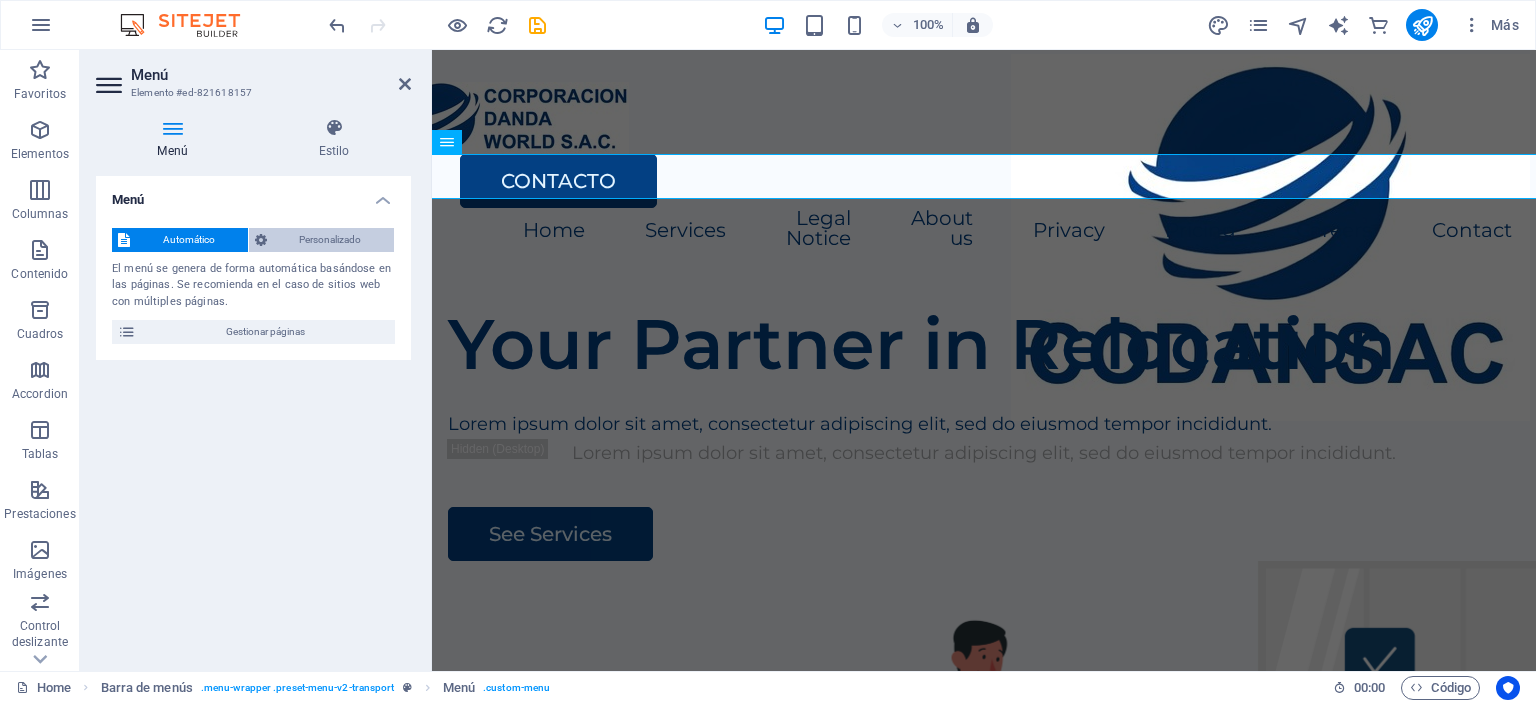 click on "Personalizado" at bounding box center [331, 240] 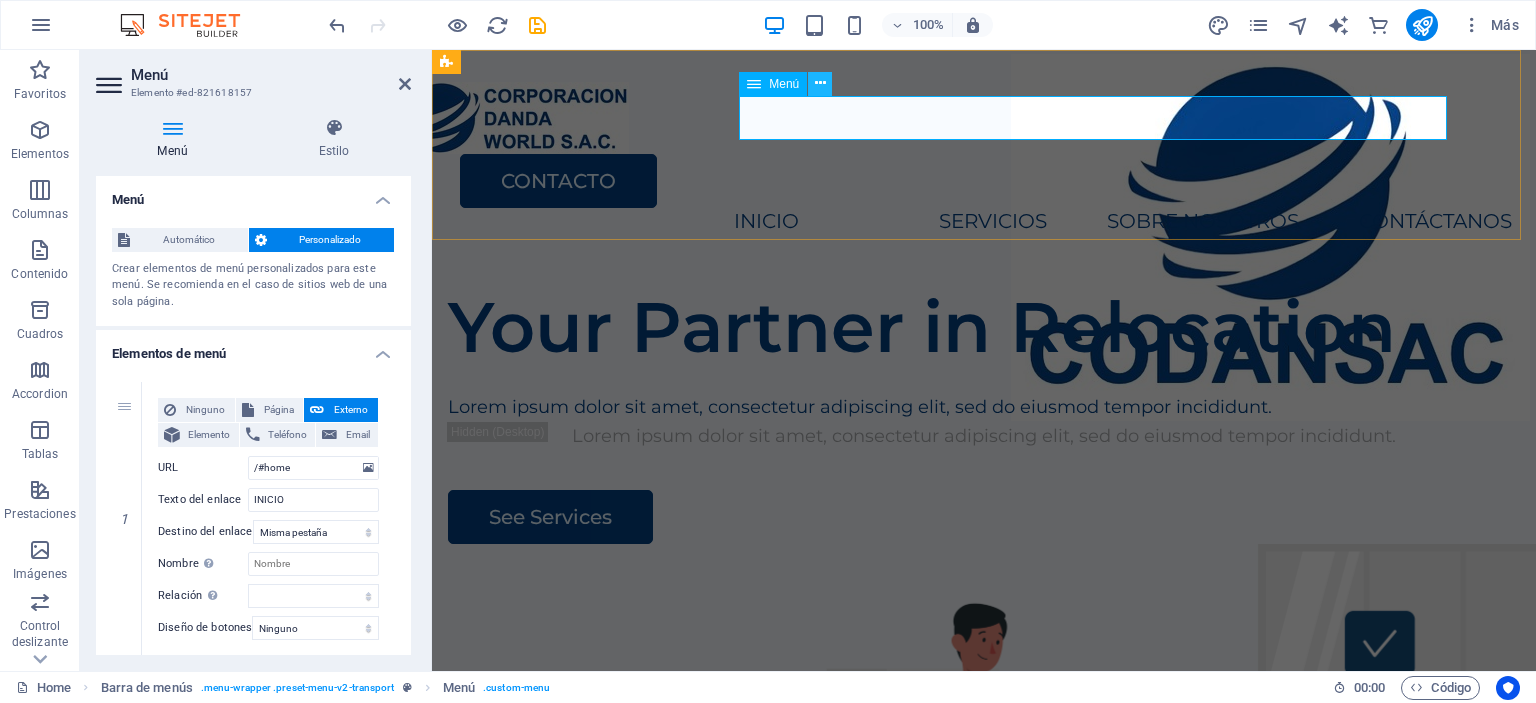 click at bounding box center [820, 84] 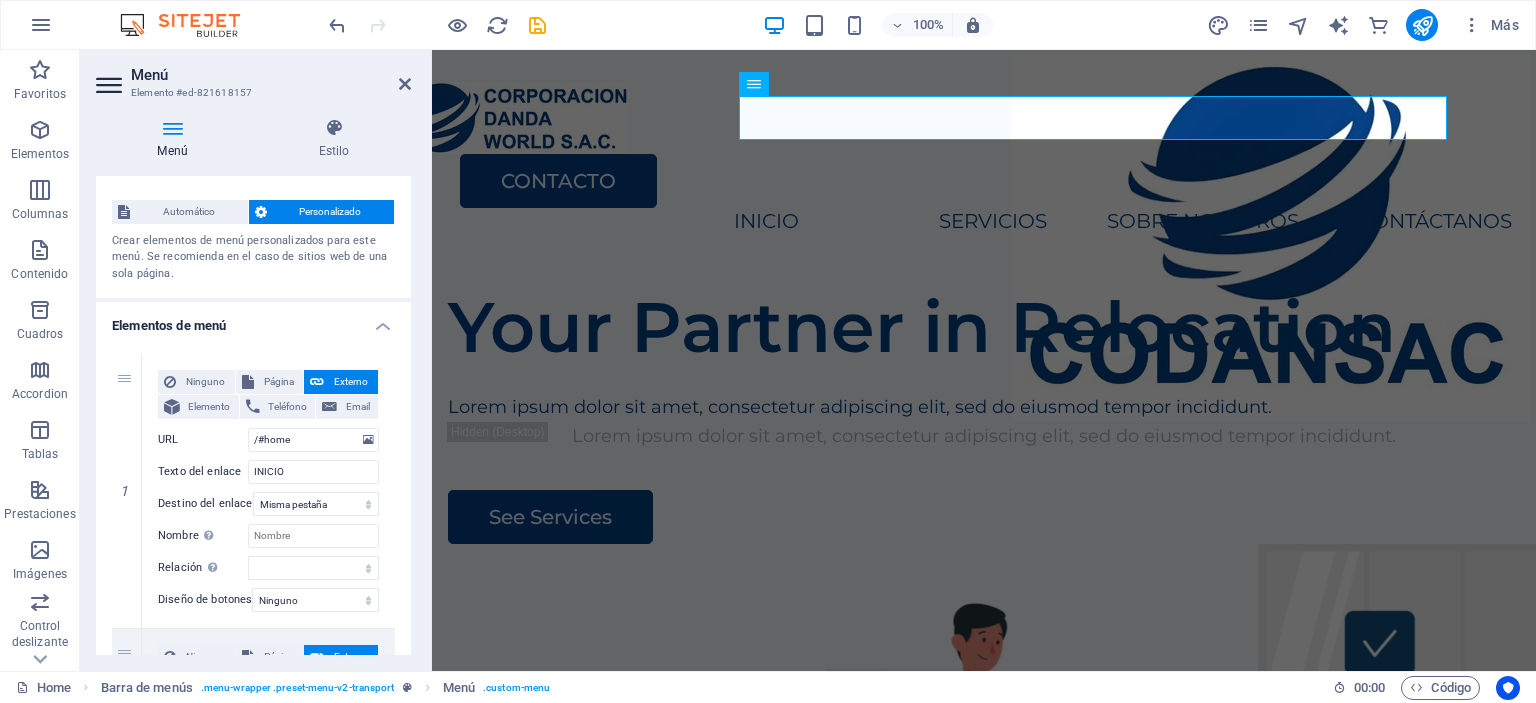 scroll, scrollTop: 0, scrollLeft: 0, axis: both 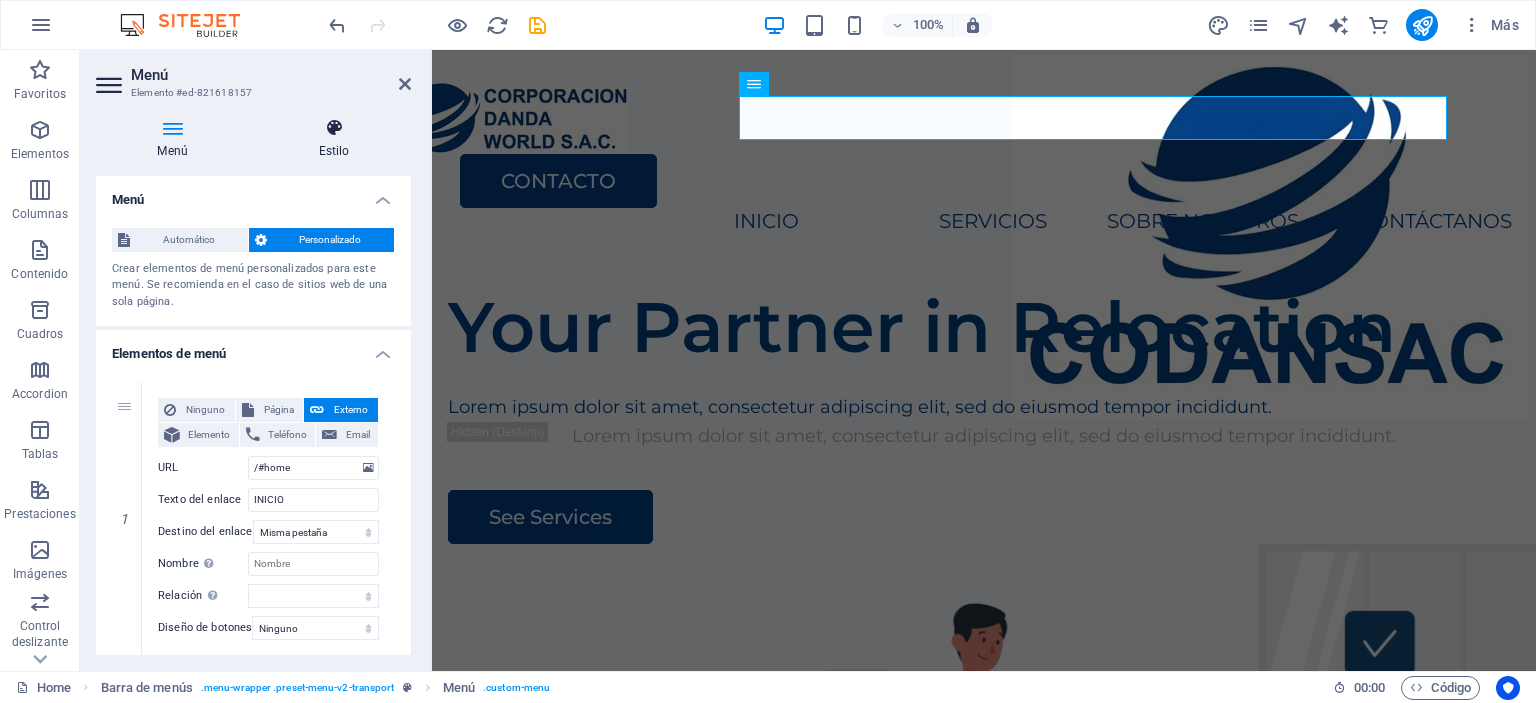 click on "Estilo" at bounding box center [334, 139] 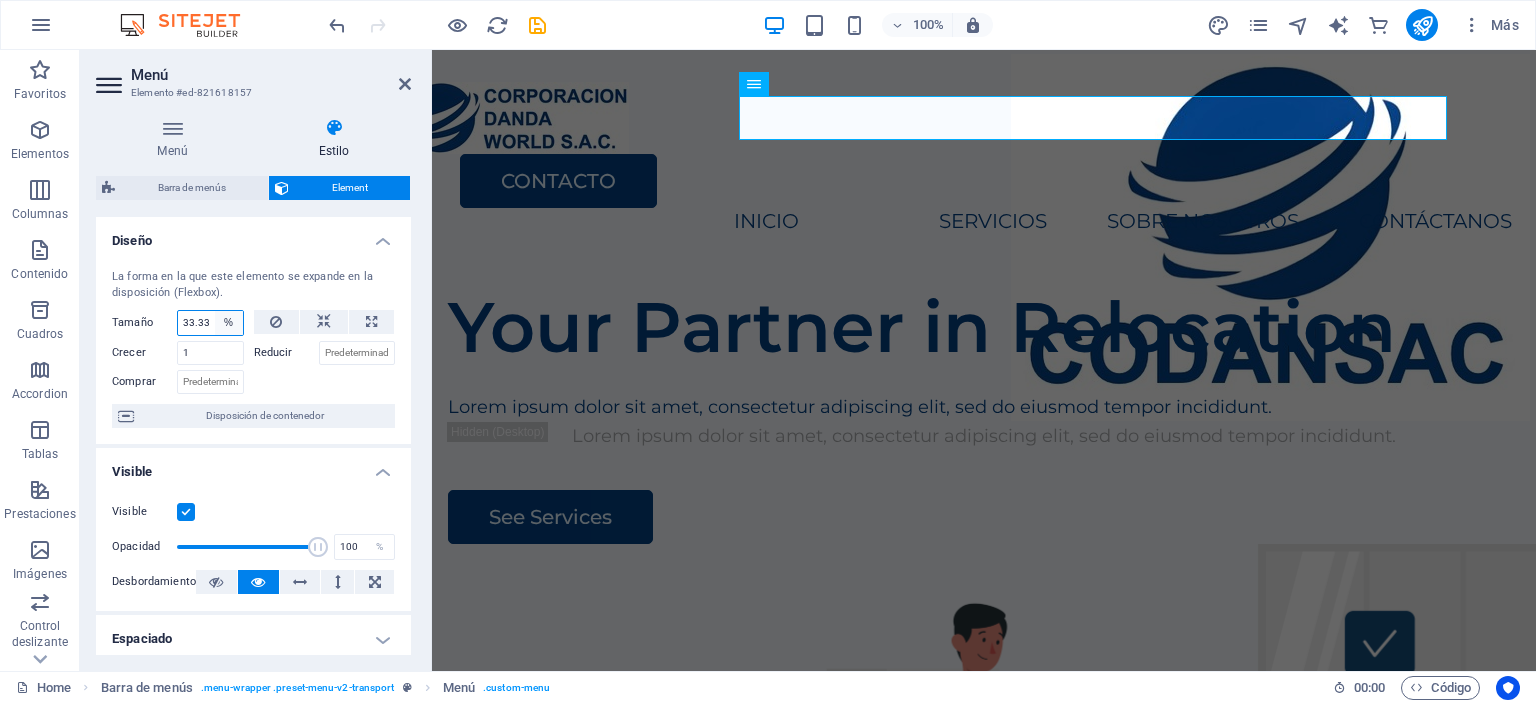 click on "Predeterminado automático px % 1/1 1/2 1/3 1/4 1/5 1/6 1/7 1/8 1/9 1/10" at bounding box center [229, 323] 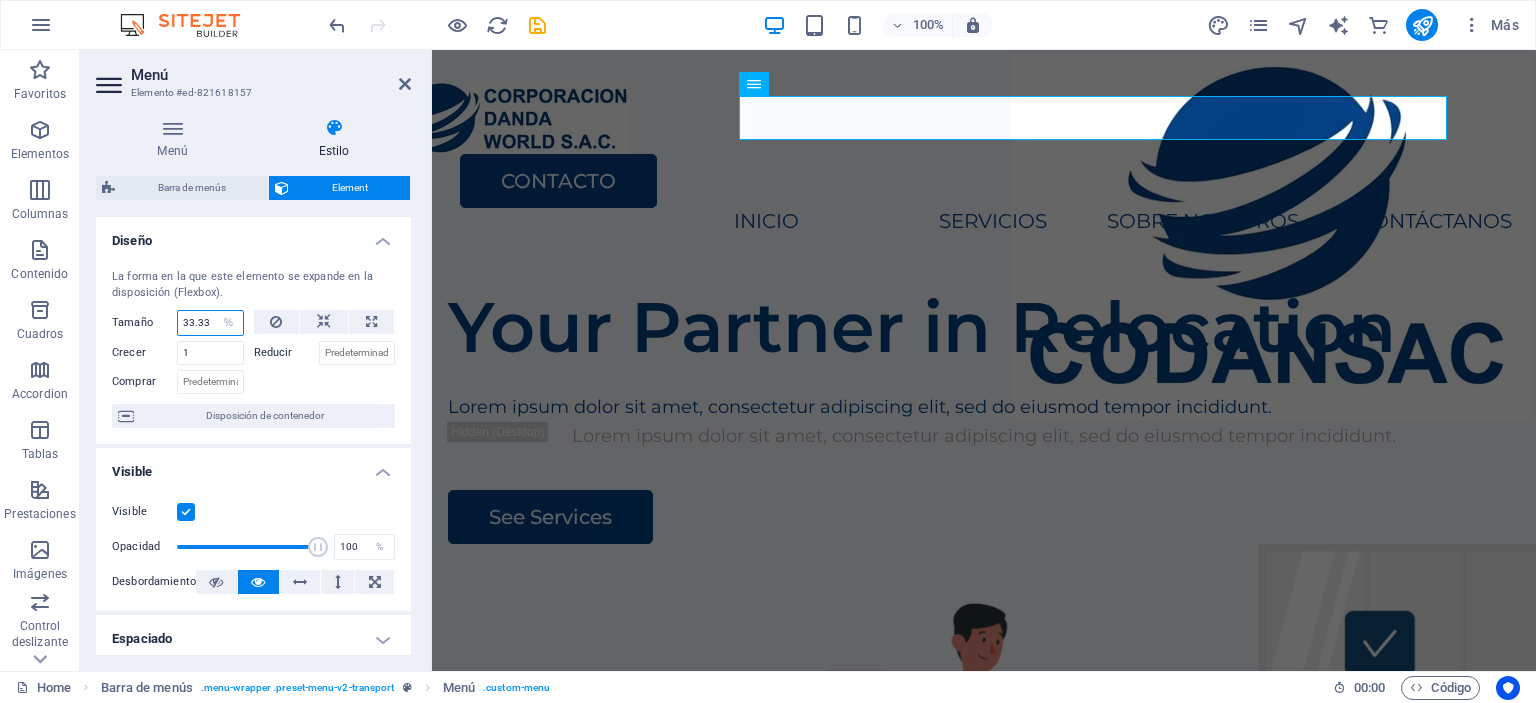 click on "33.33" at bounding box center [210, 323] 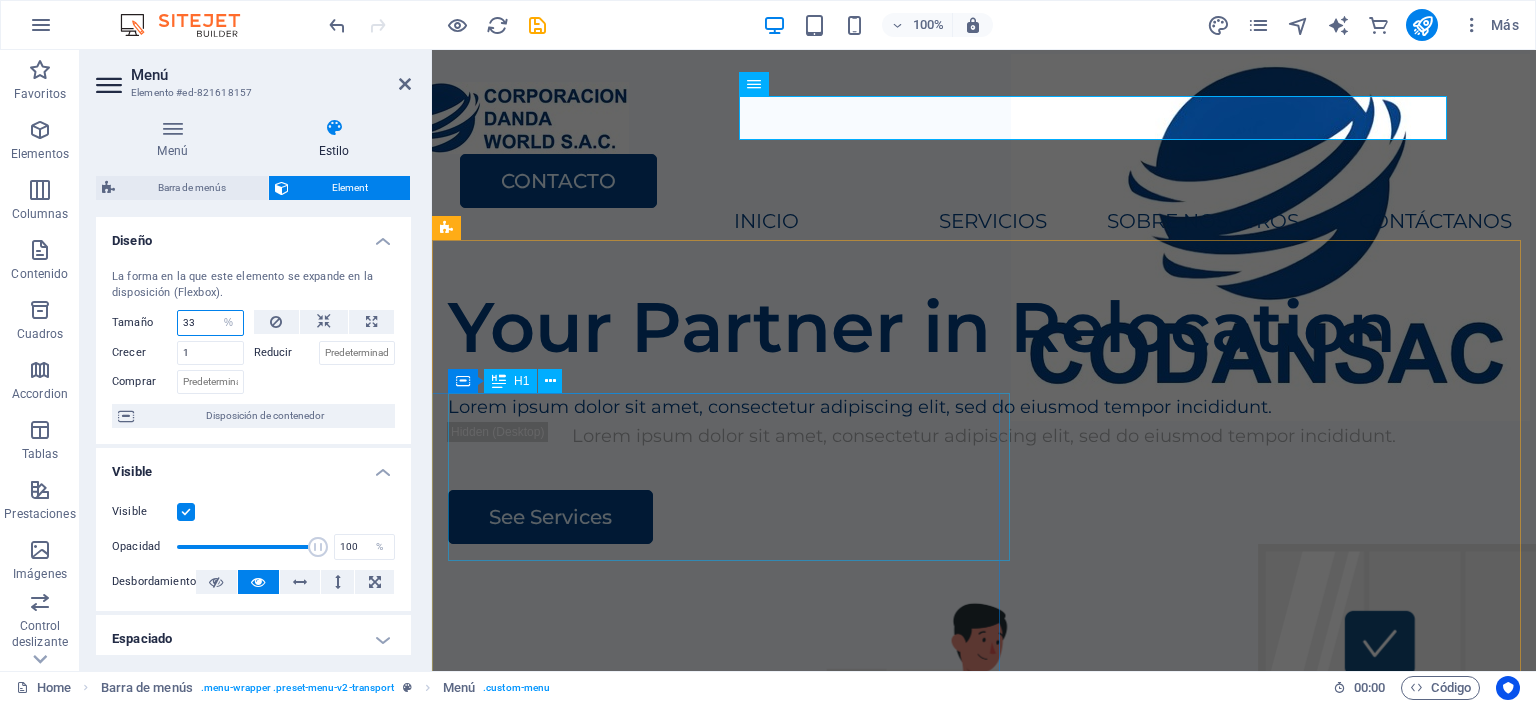 type on "3" 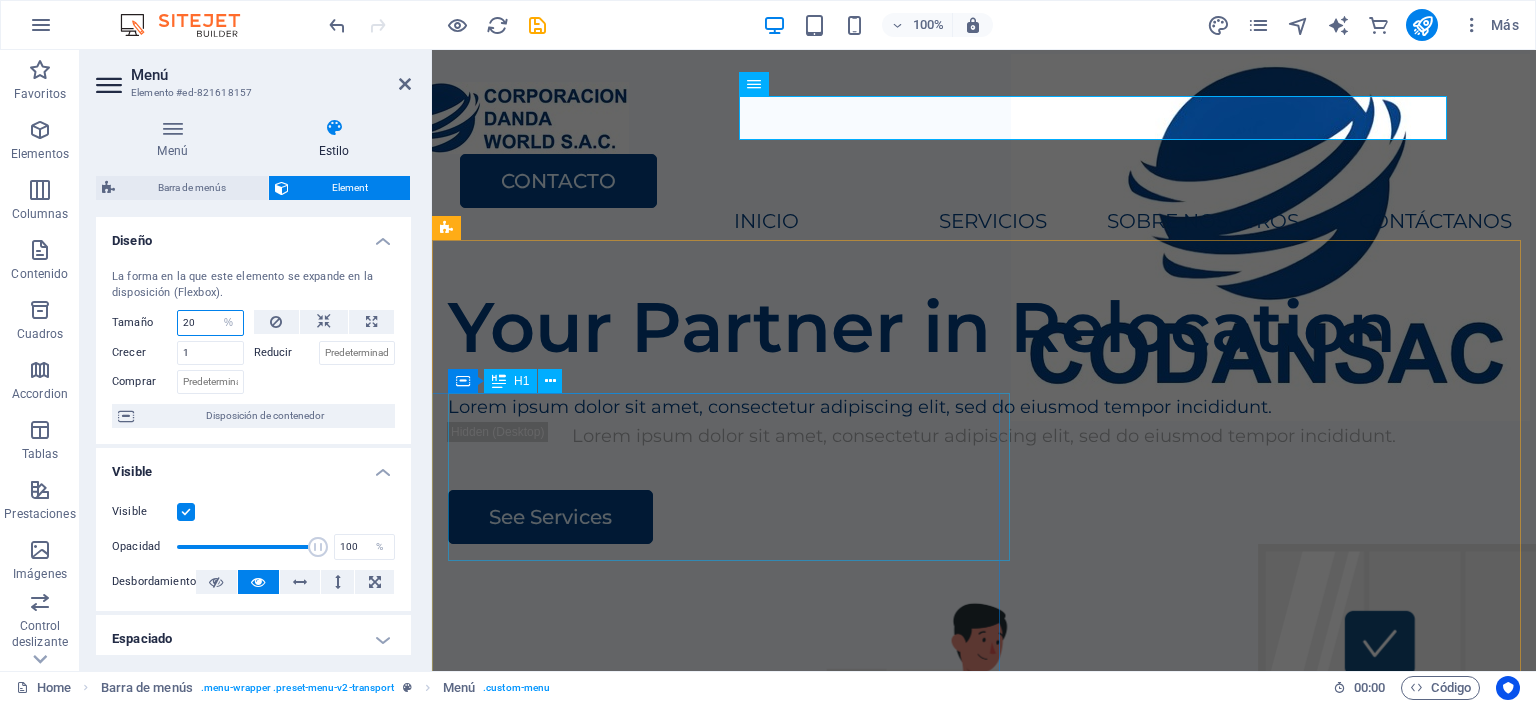 type on "20" 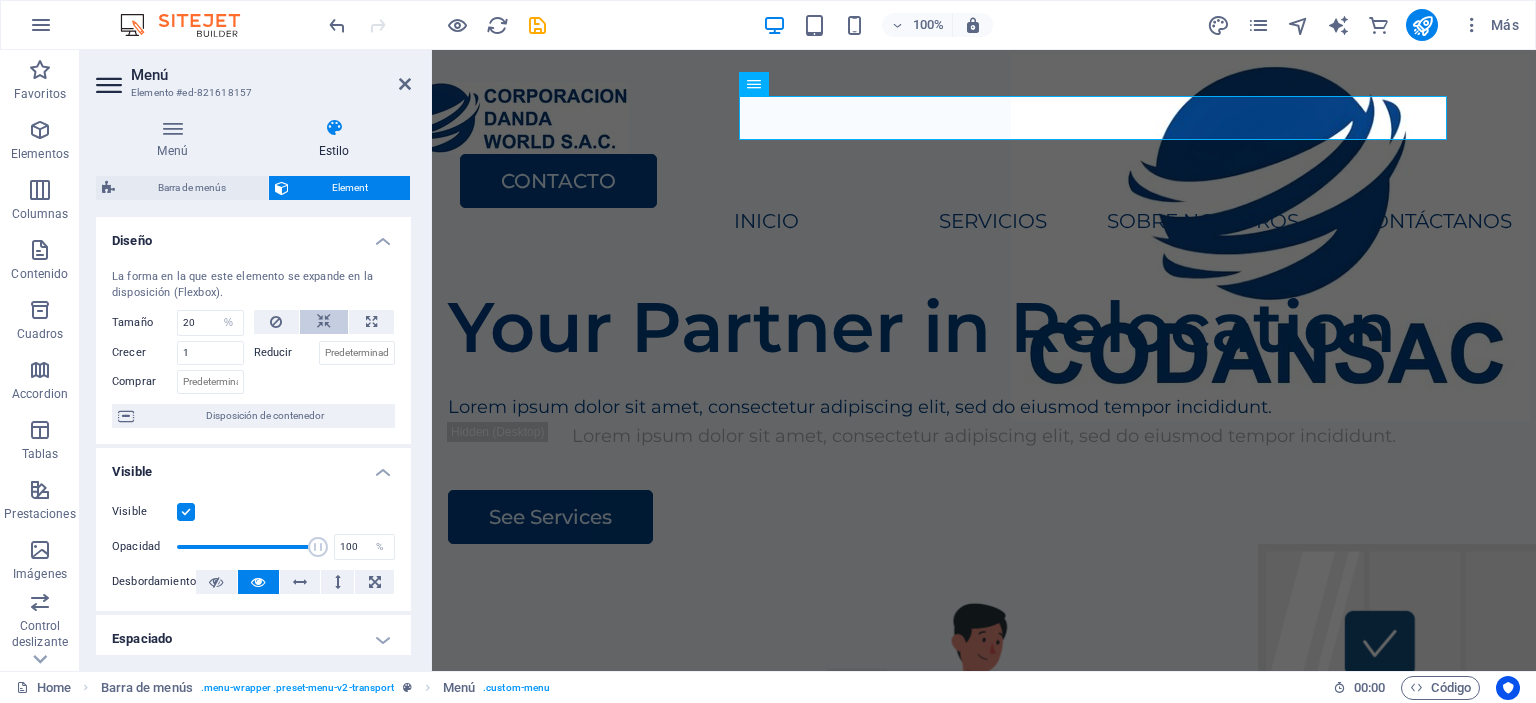 click at bounding box center [324, 322] 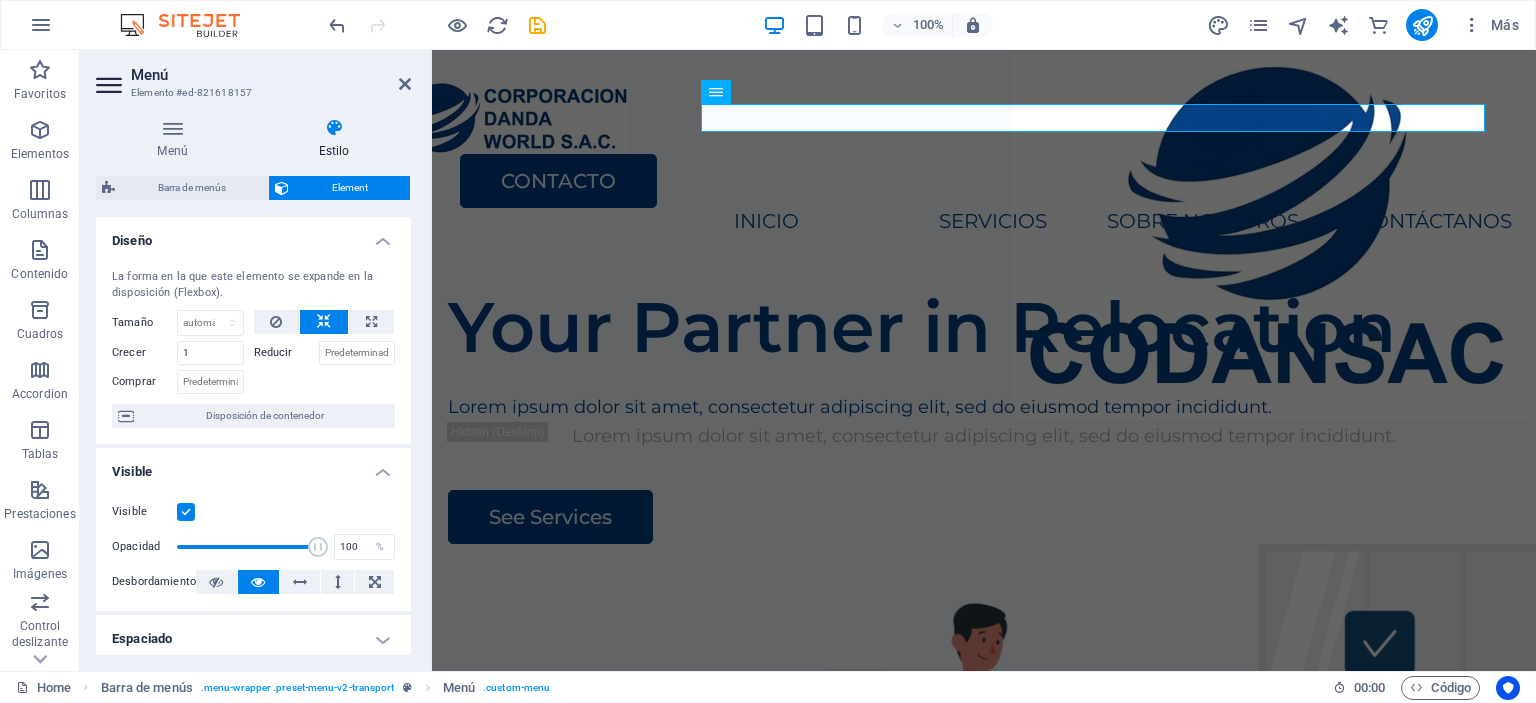 click at bounding box center (324, 322) 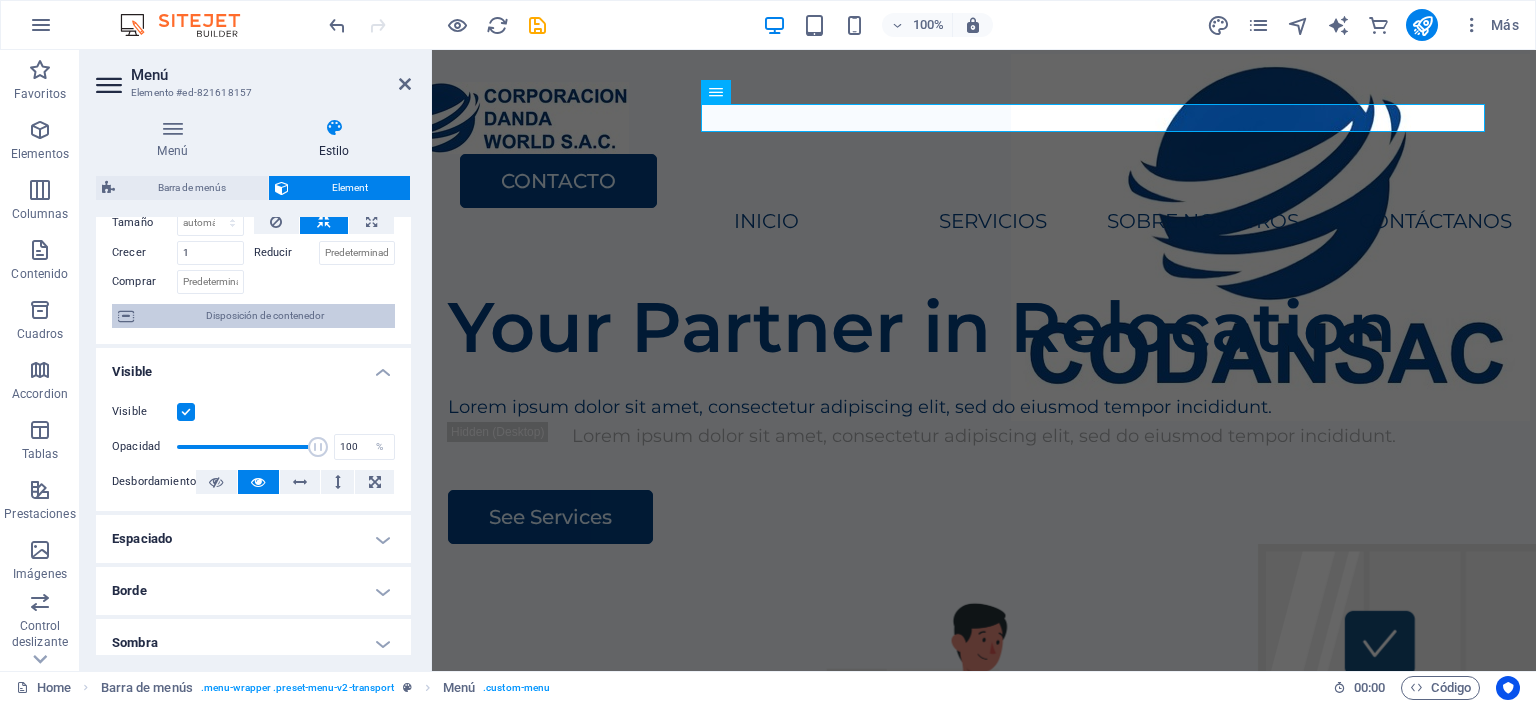 scroll, scrollTop: 0, scrollLeft: 0, axis: both 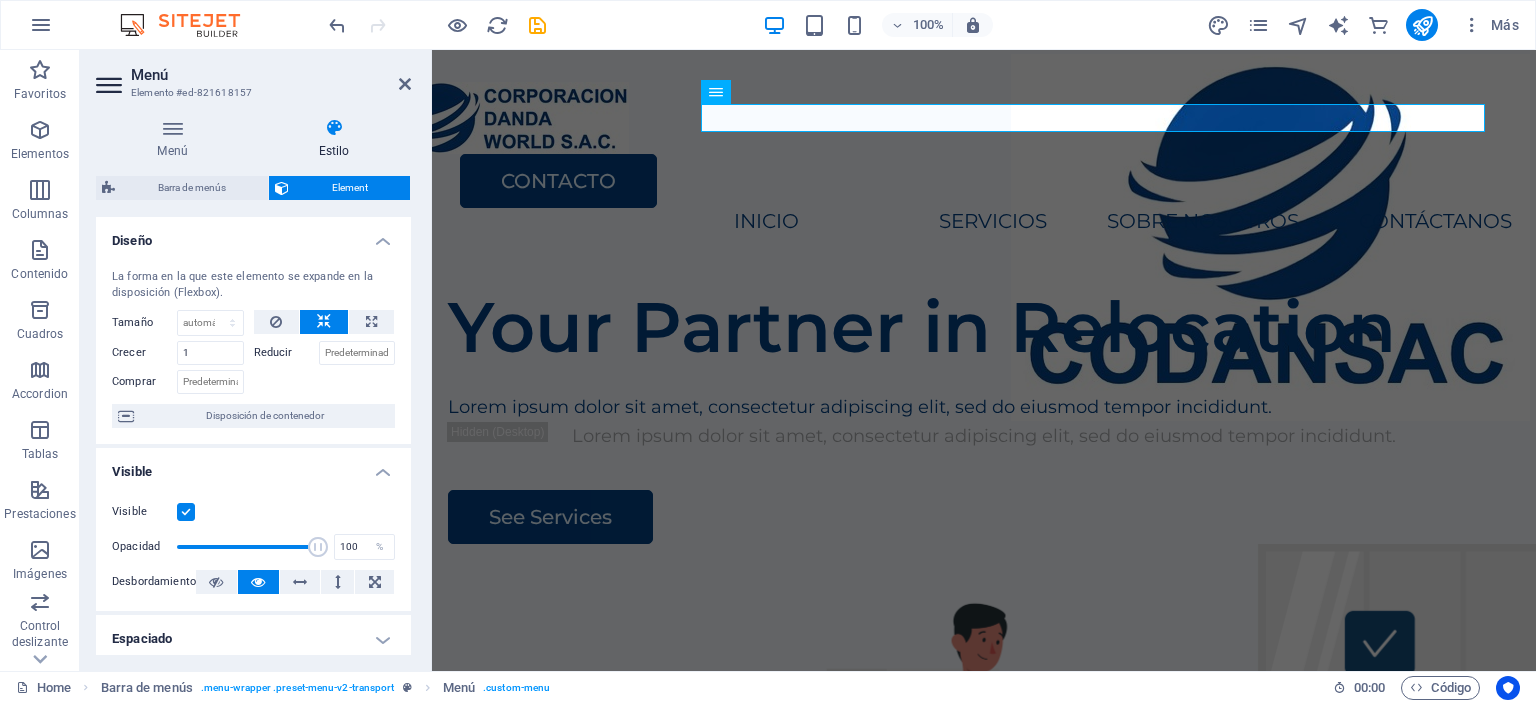 click on "La forma en la que este elemento se expande en la disposición (Flexbox). Tamaño Predeterminado automático px % 1/1 1/2 1/3 1/4 1/5 1/6 1/7 1/8 1/9 1/10 Crecer 1 Reducir Comprar Disposición de contenedor" at bounding box center [253, 348] 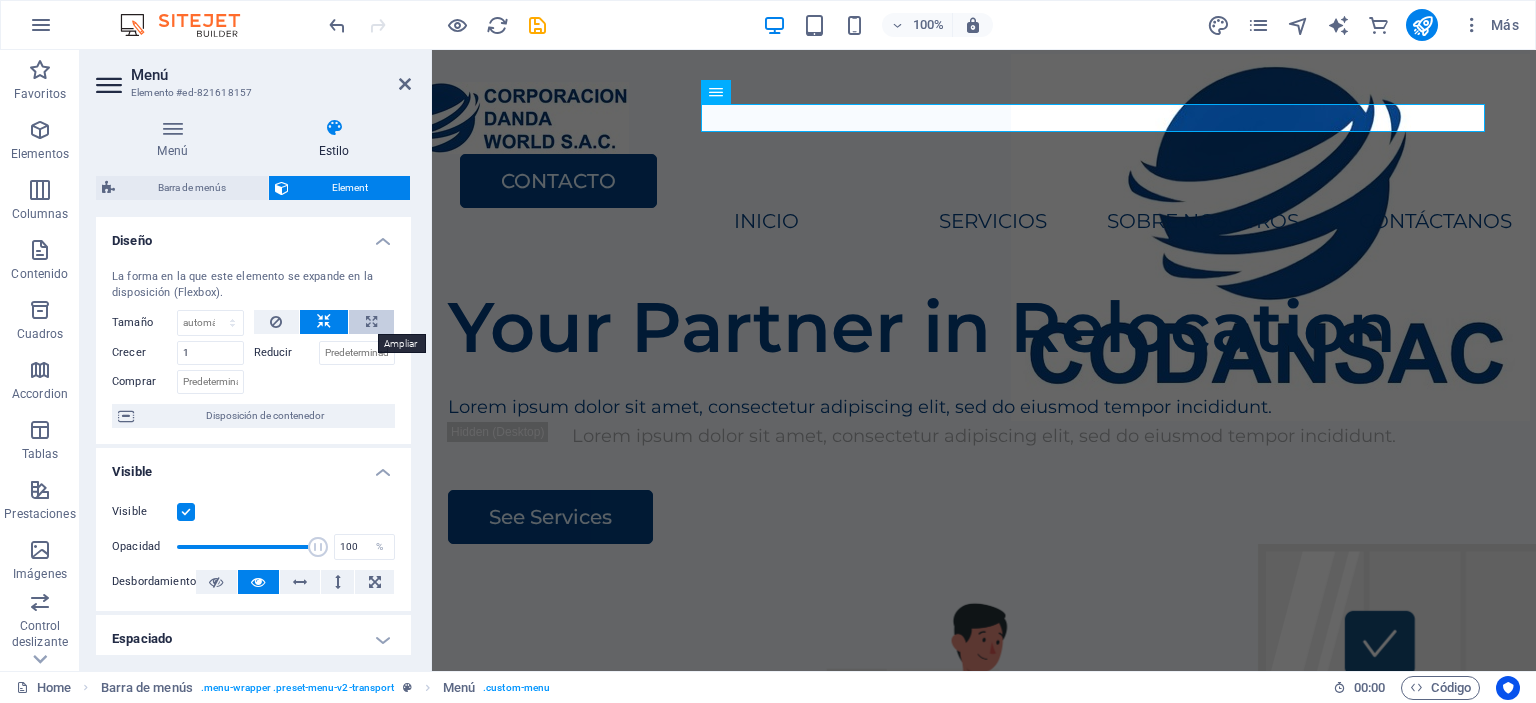 click at bounding box center (371, 322) 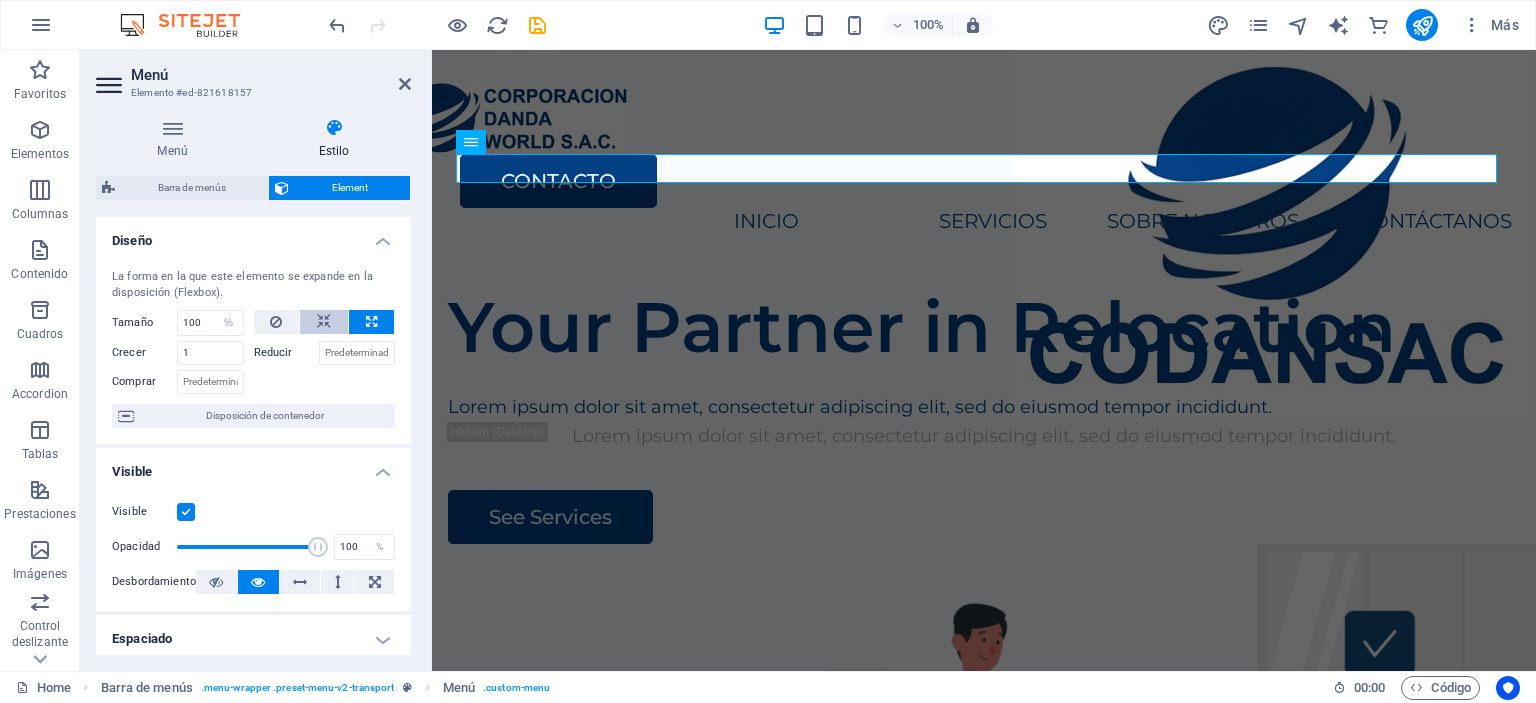 click at bounding box center [324, 322] 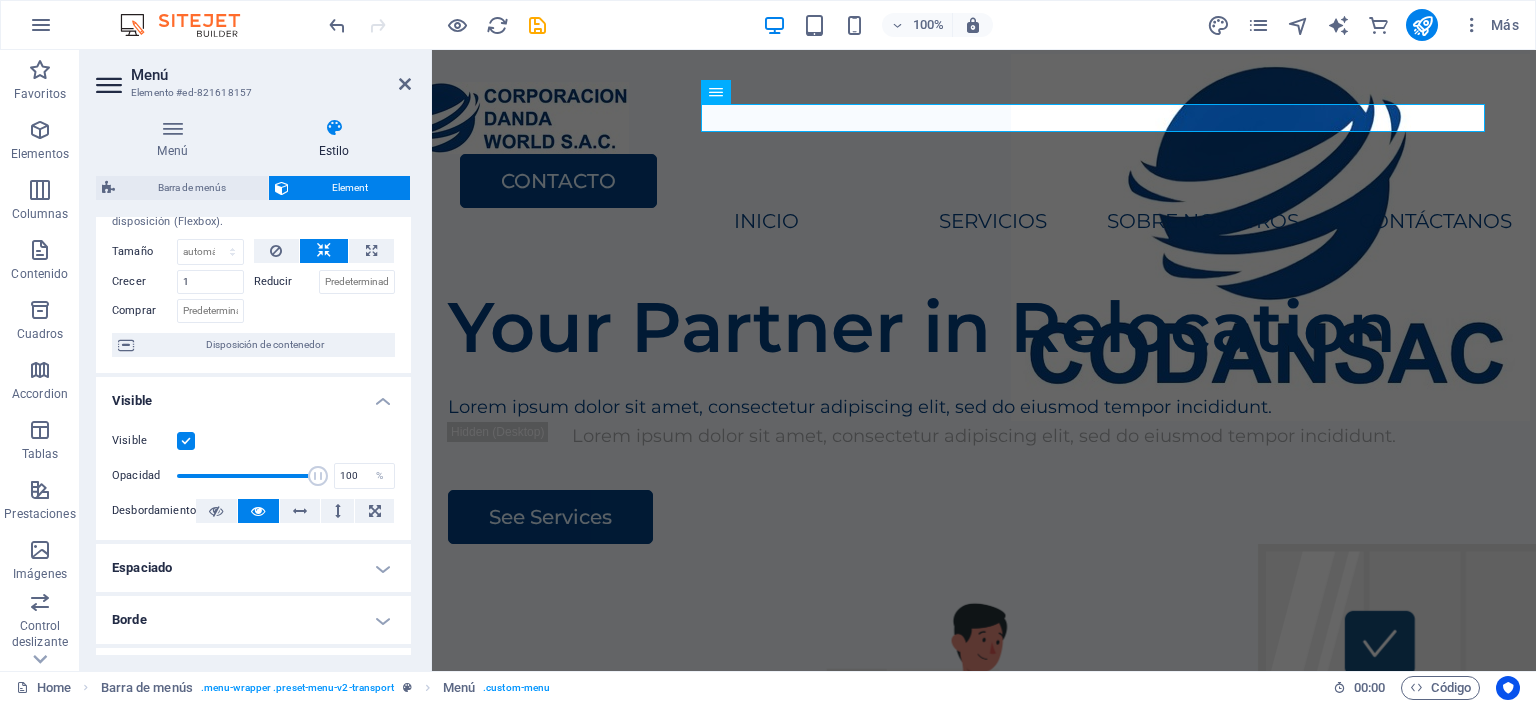 scroll, scrollTop: 100, scrollLeft: 0, axis: vertical 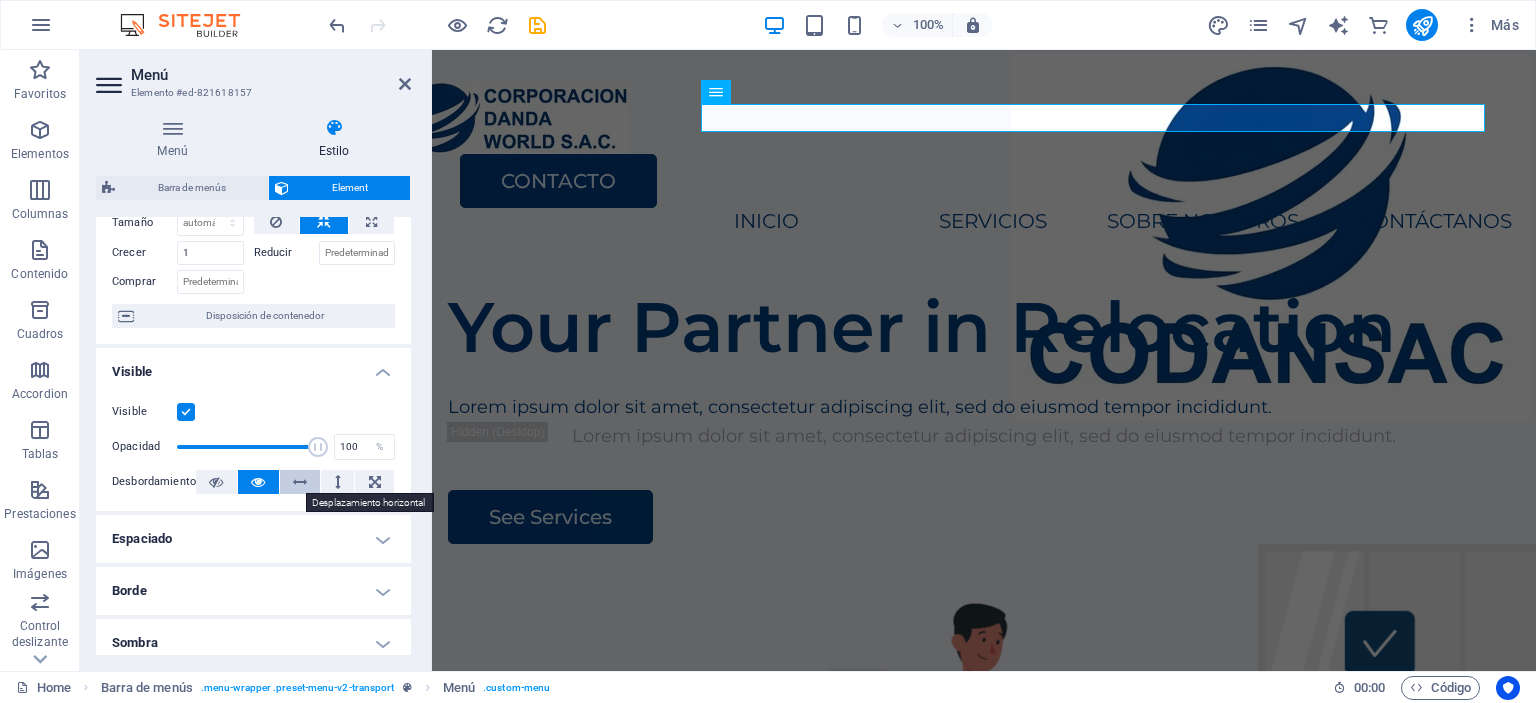 click at bounding box center (300, 482) 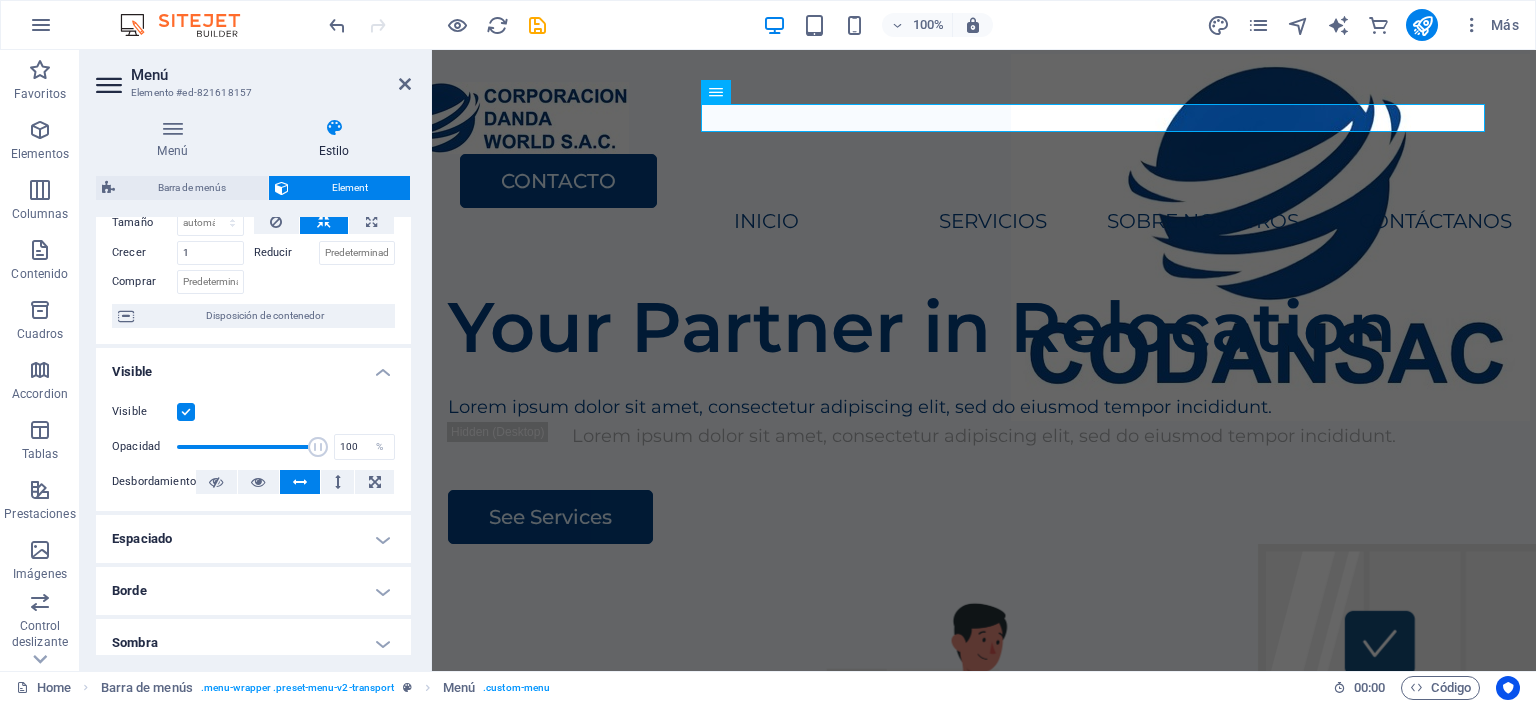 click at bounding box center (300, 482) 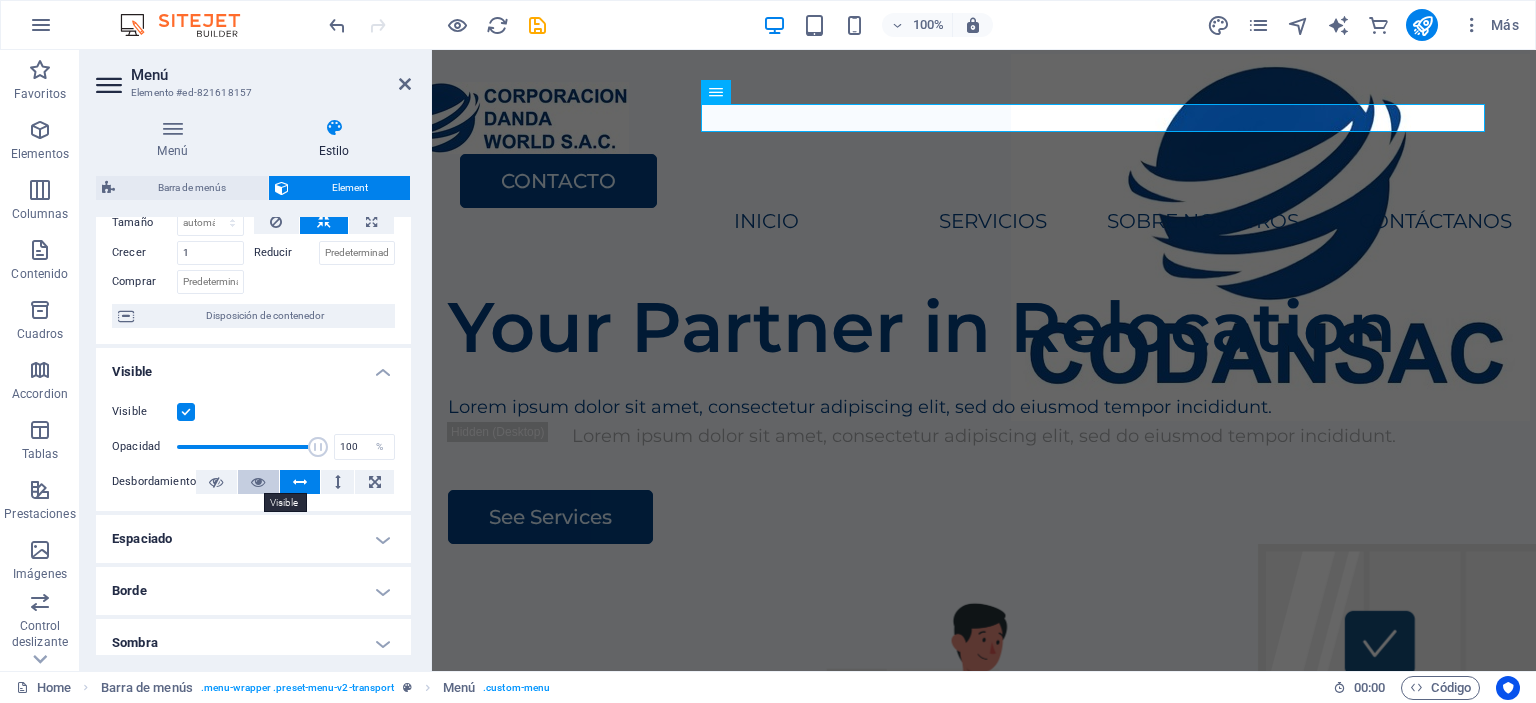 click at bounding box center [258, 482] 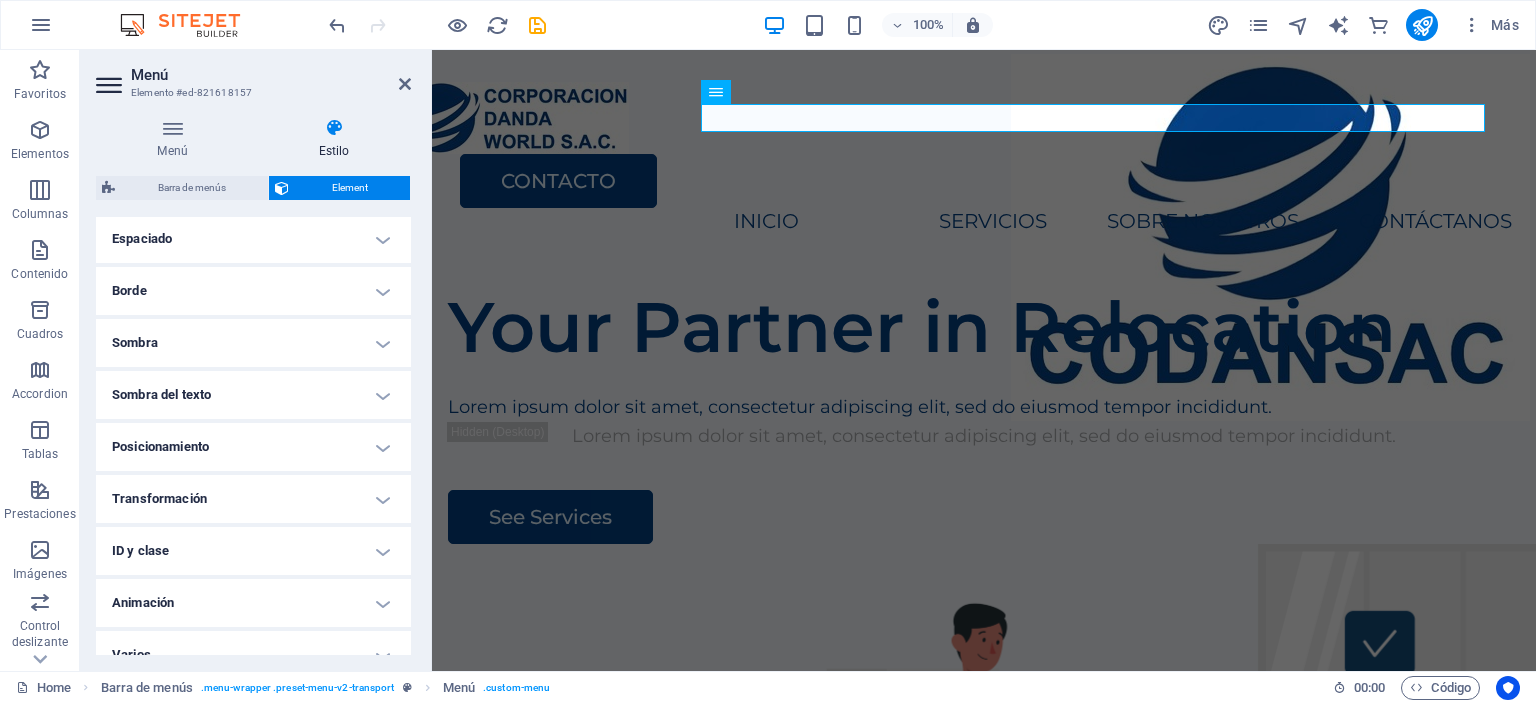 scroll, scrollTop: 423, scrollLeft: 0, axis: vertical 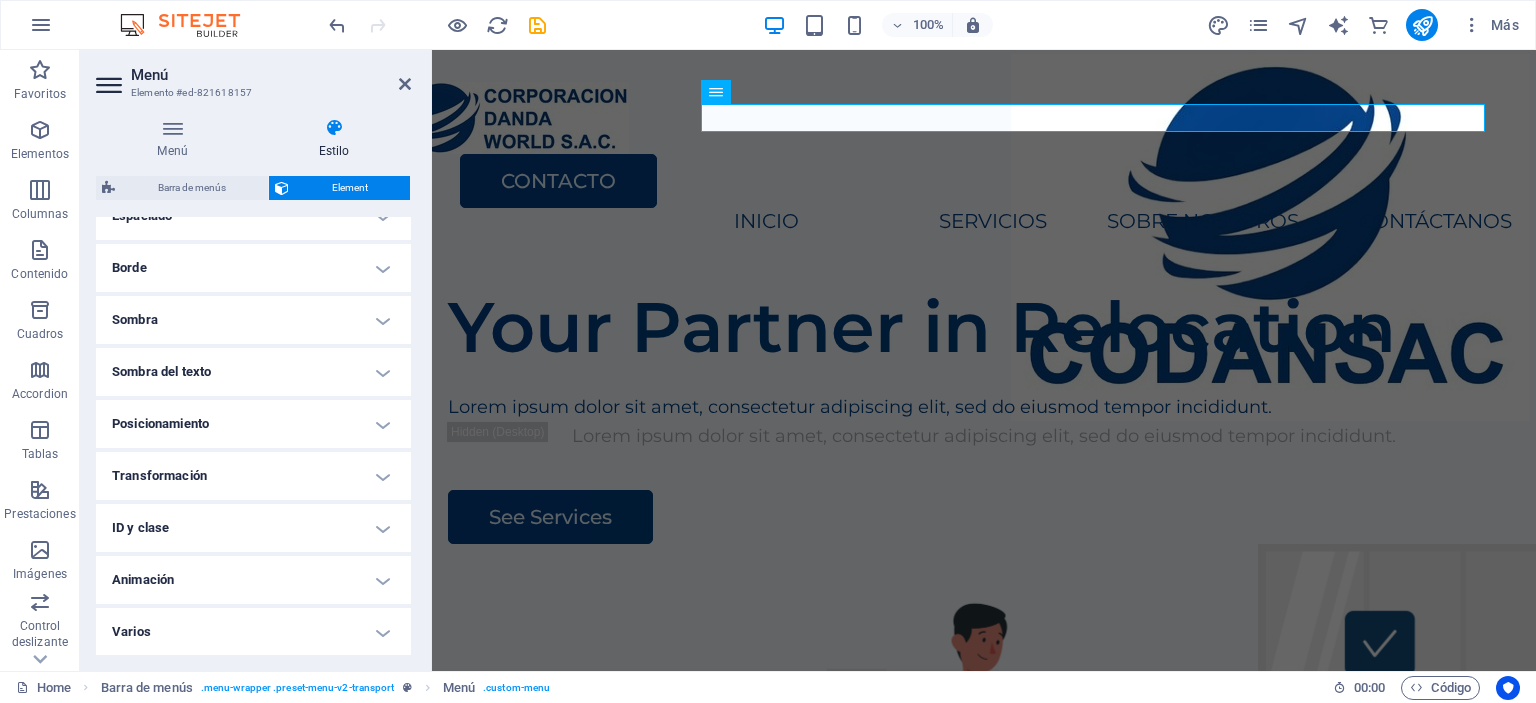 click on "Transformación" at bounding box center (253, 476) 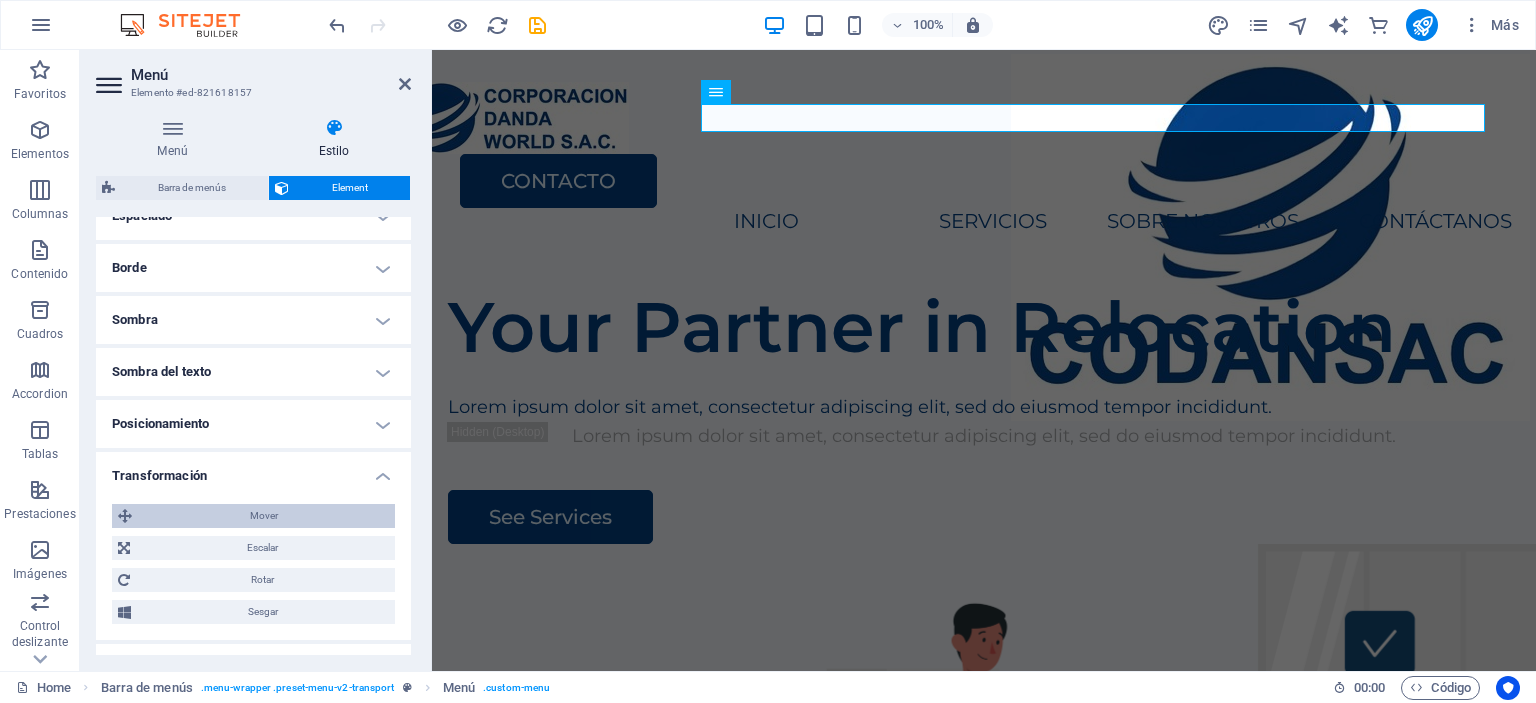 click on "Mover" at bounding box center (263, 516) 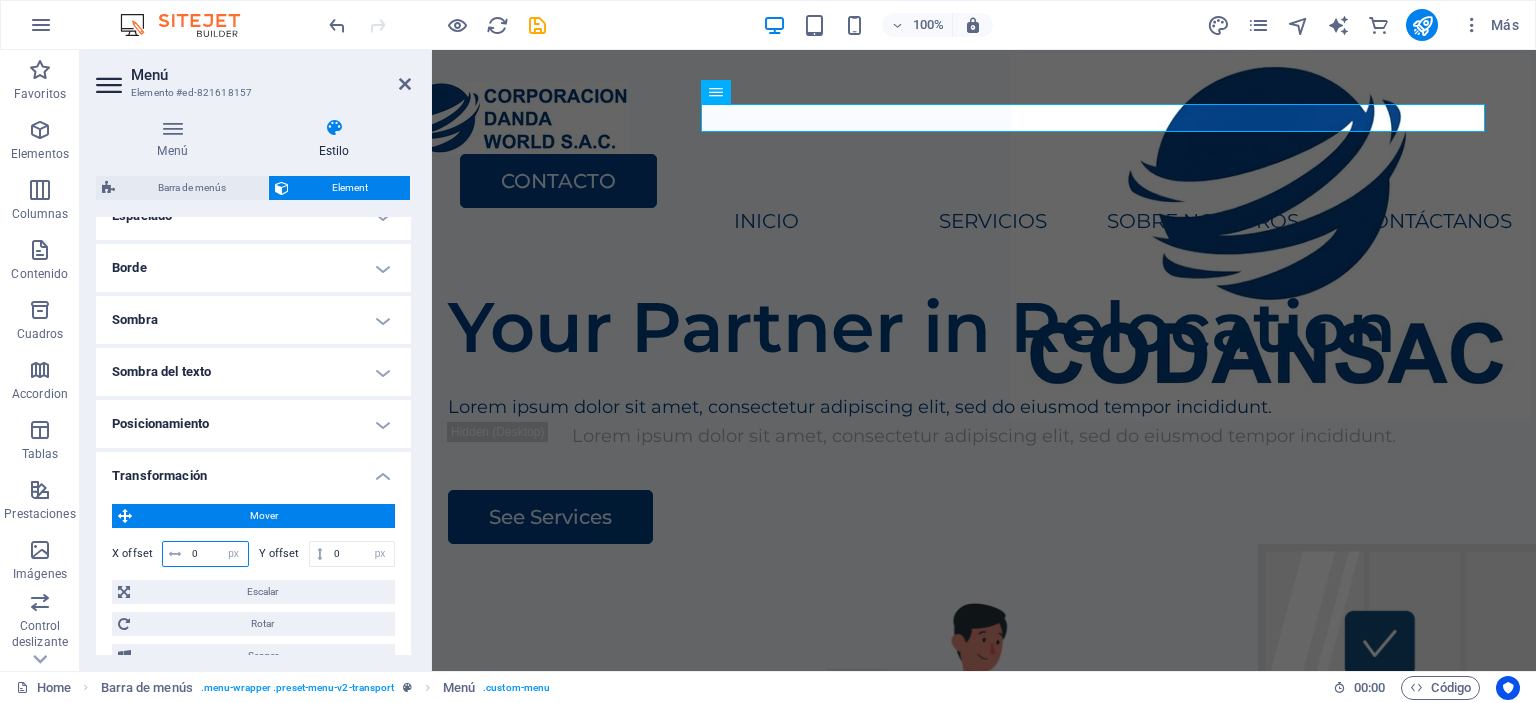 click on "0" at bounding box center (217, 554) 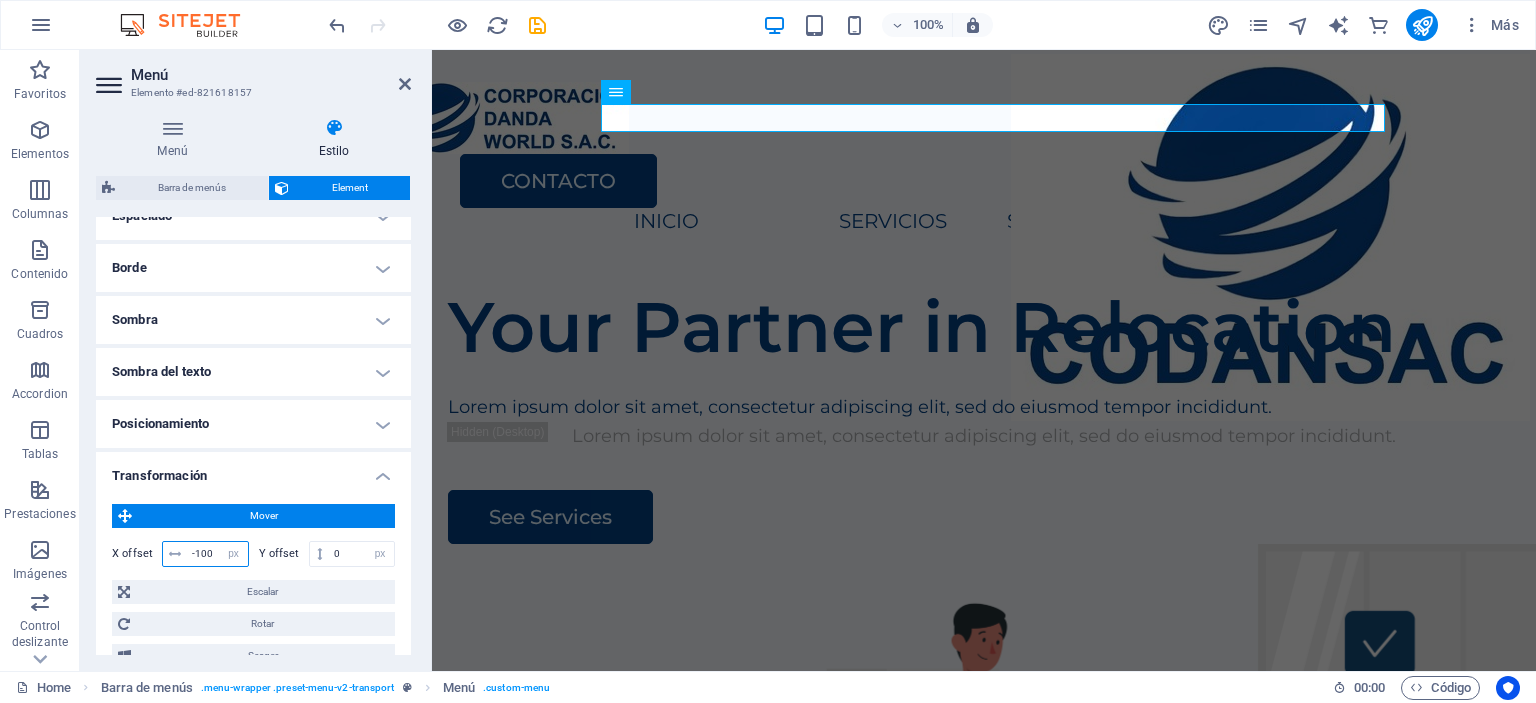 click on "-100" at bounding box center (217, 554) 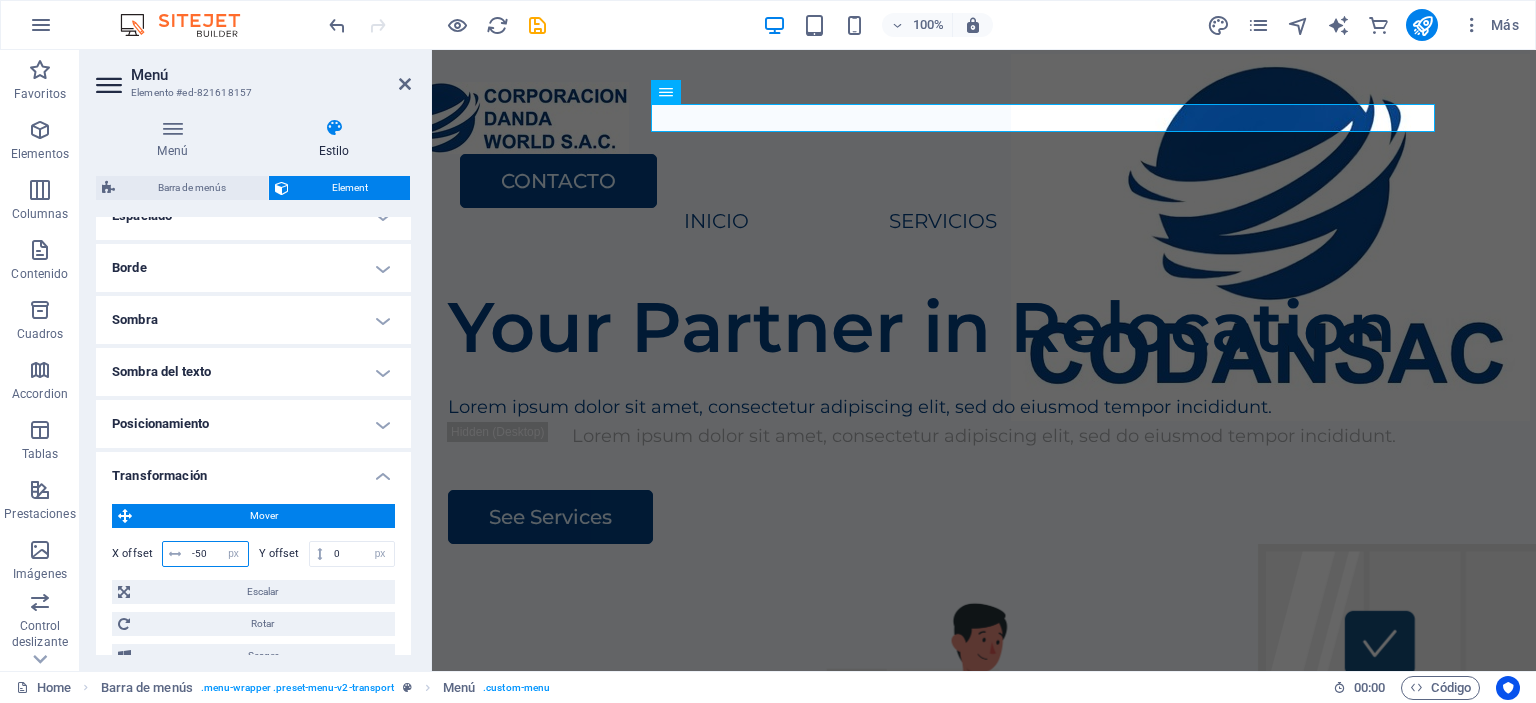 click on "-50" at bounding box center [217, 554] 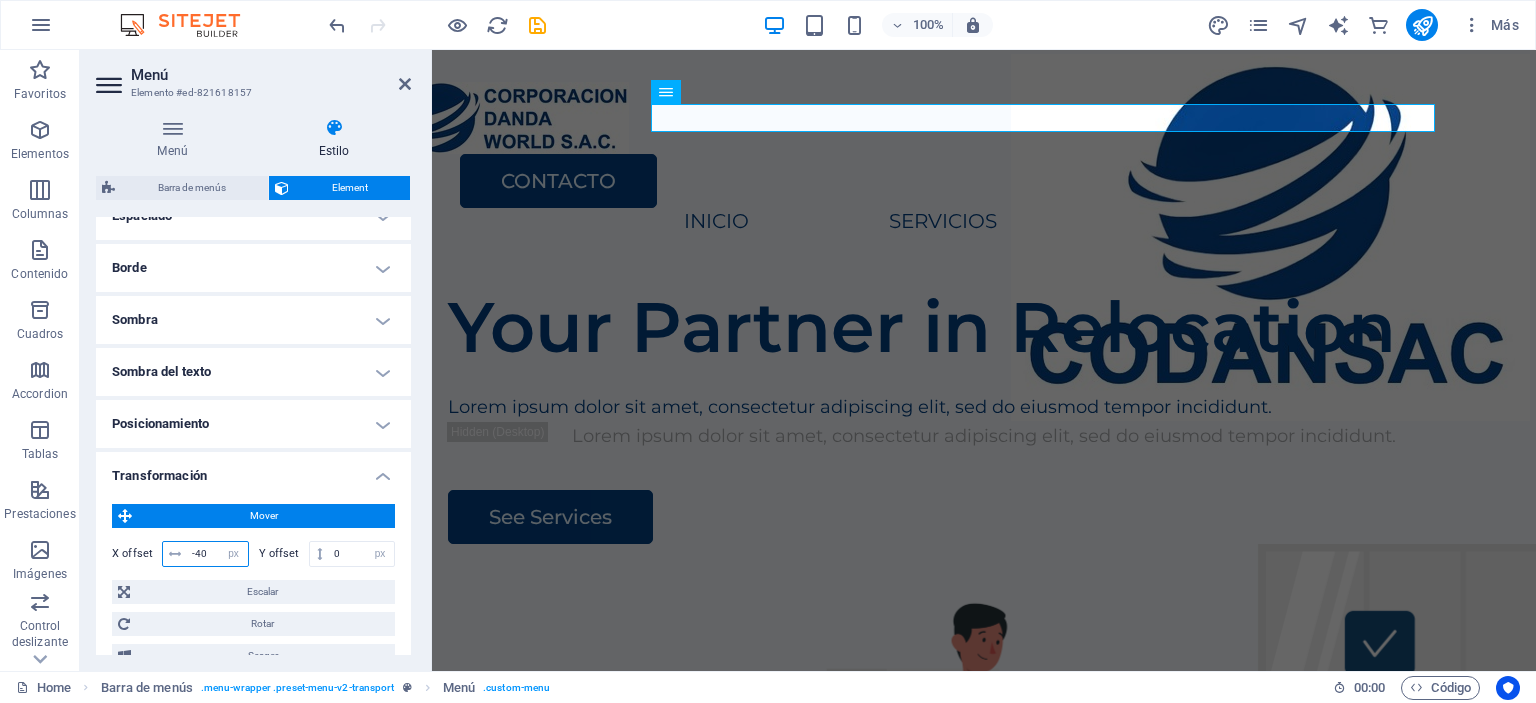 type on "-40" 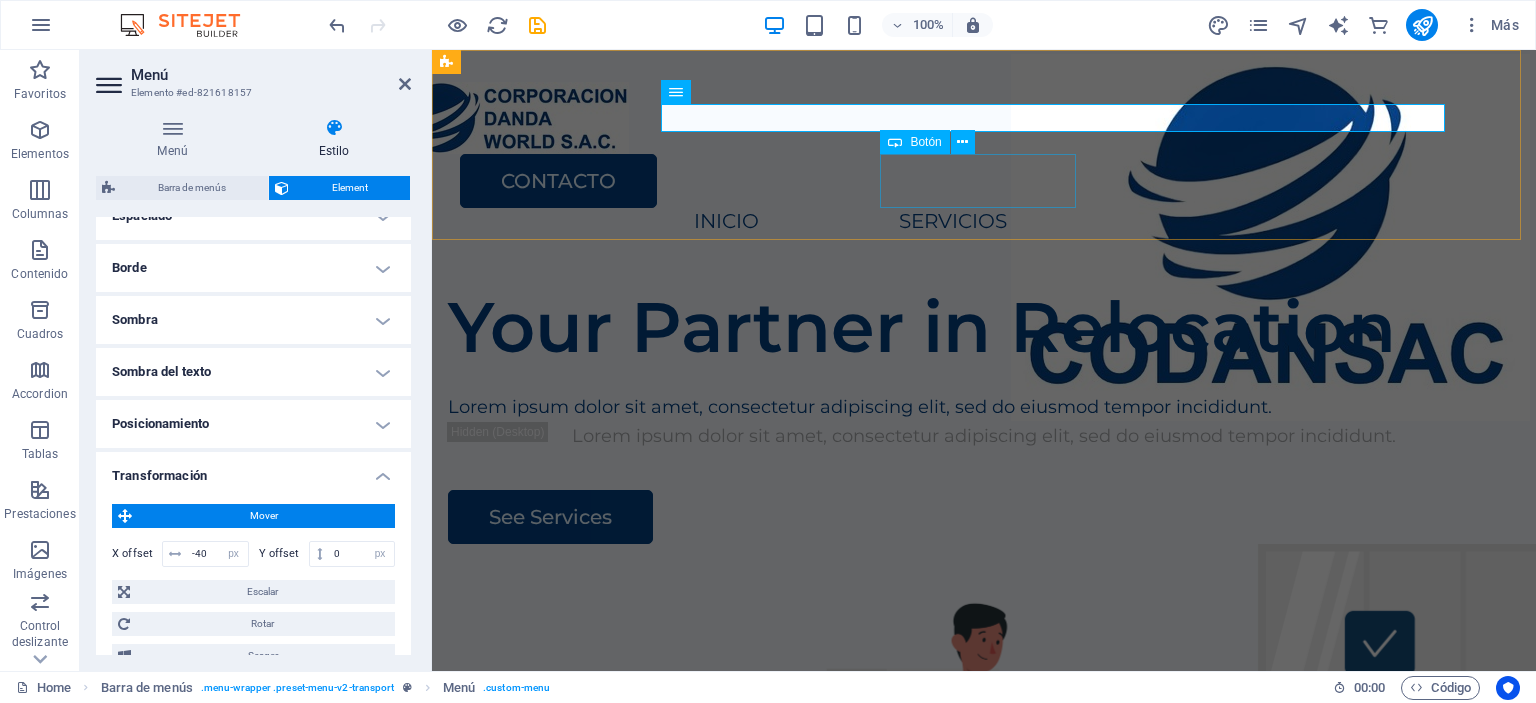 click on "CONTACTO" at bounding box center (986, 181) 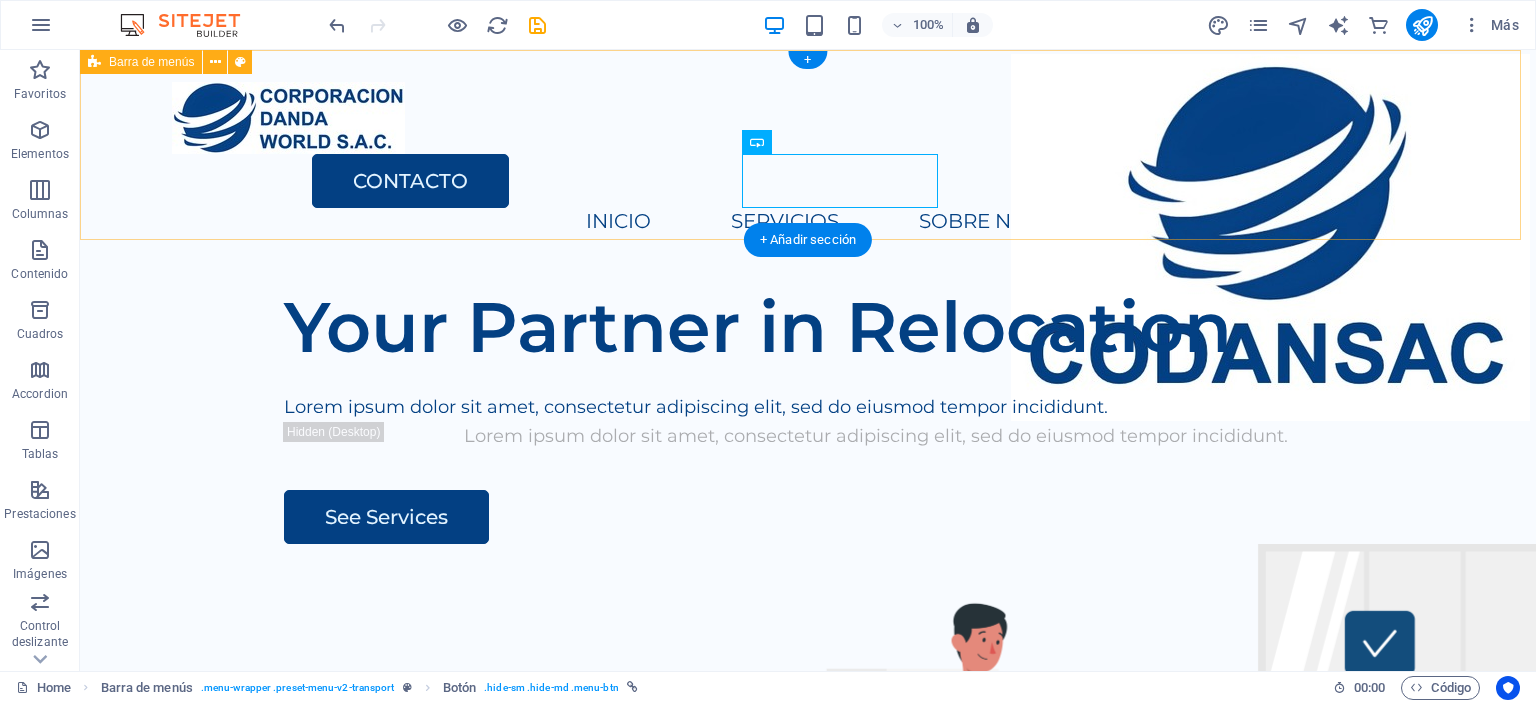 click on "CONTACTO INICIO SERVICIOS SOBRE NOSOTROS CONTÁCTANOS" at bounding box center [808, 159] 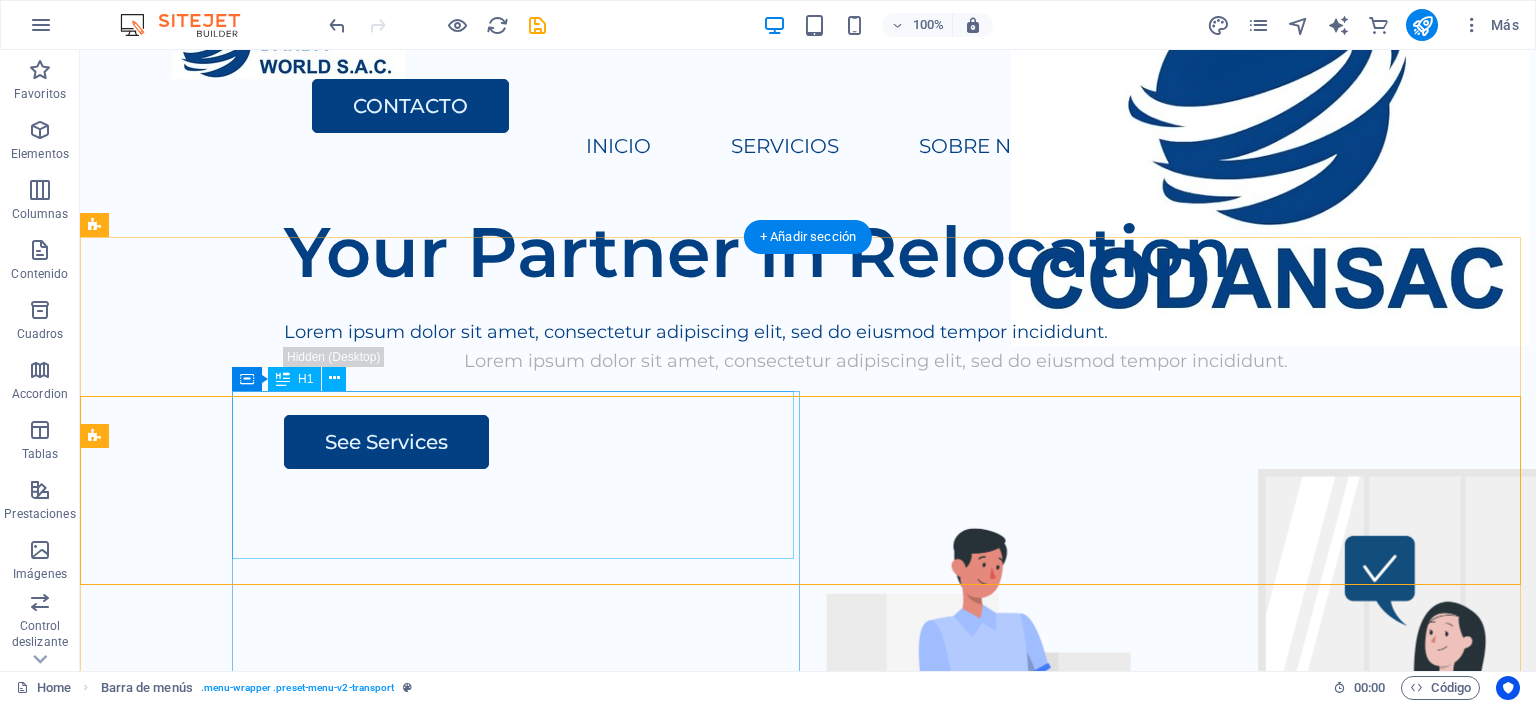 scroll, scrollTop: 0, scrollLeft: 0, axis: both 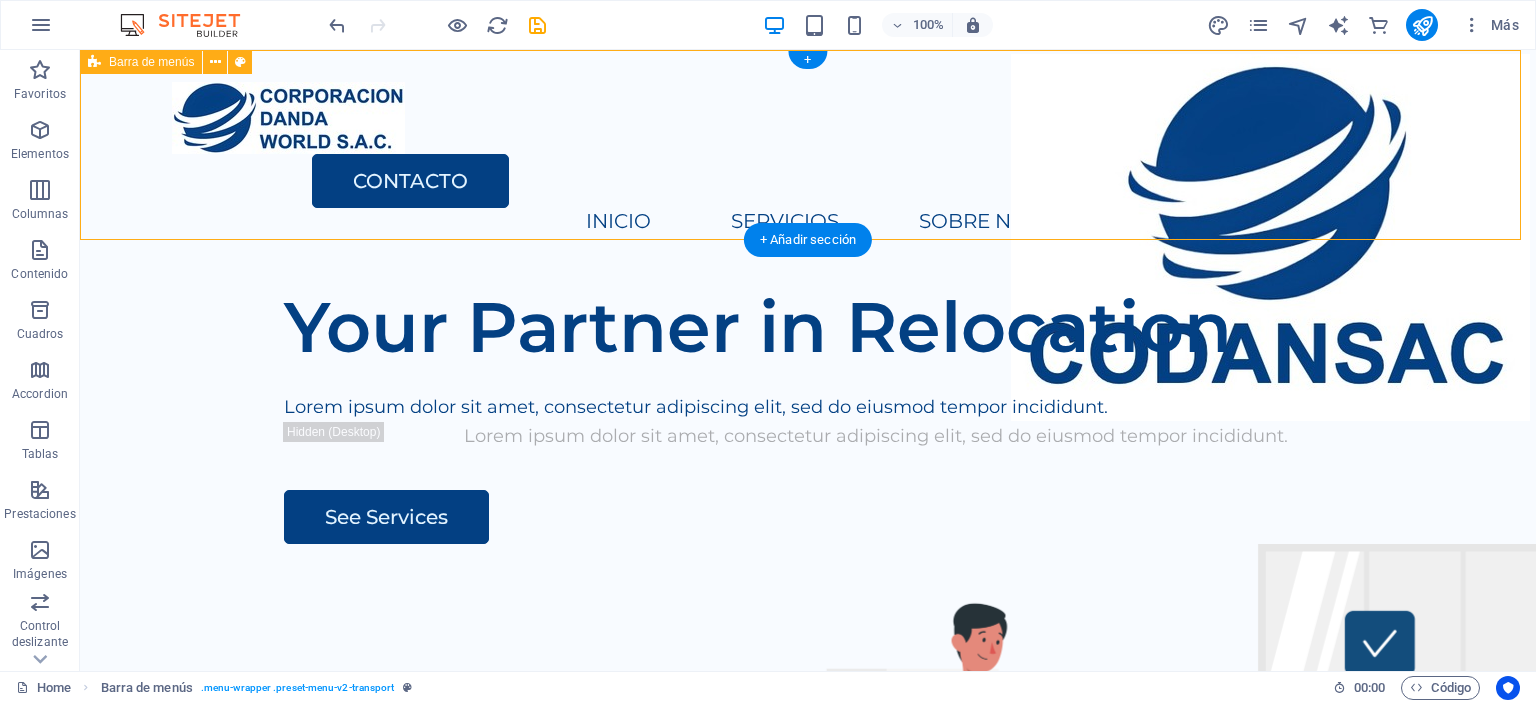 click on "CONTACTO INICIO SERVICIOS SOBRE NOSOTROS CONTÁCTANOS" at bounding box center (808, 159) 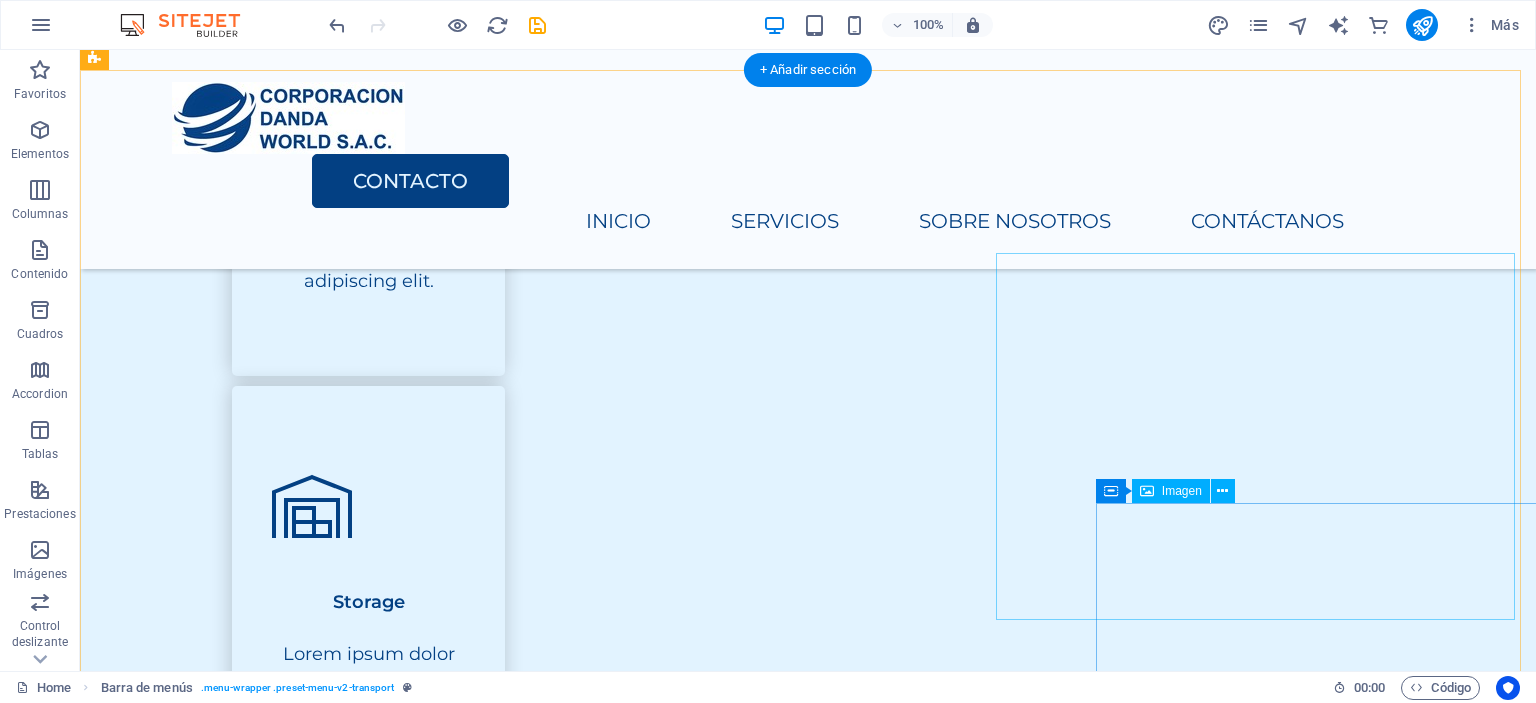 scroll, scrollTop: 1600, scrollLeft: 0, axis: vertical 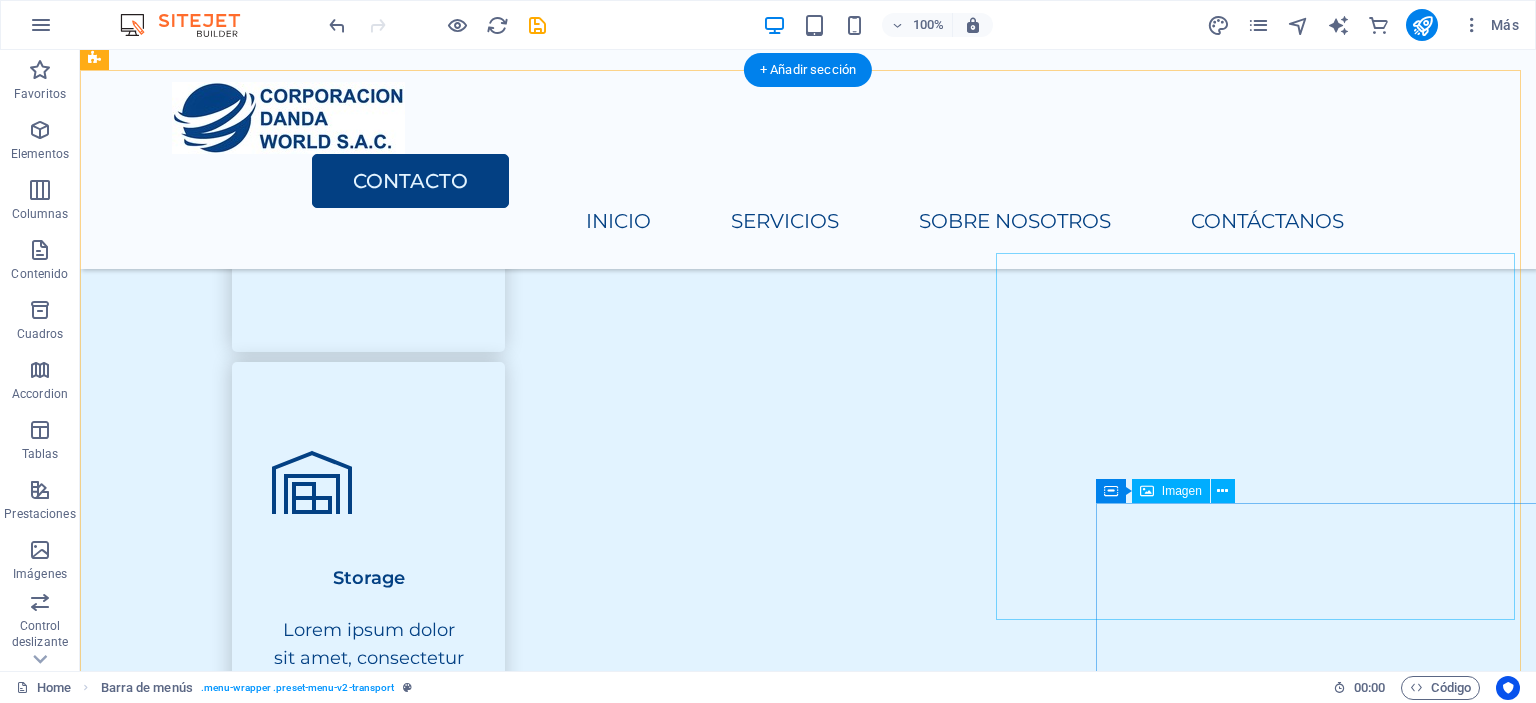 click at bounding box center (1270, -1363) 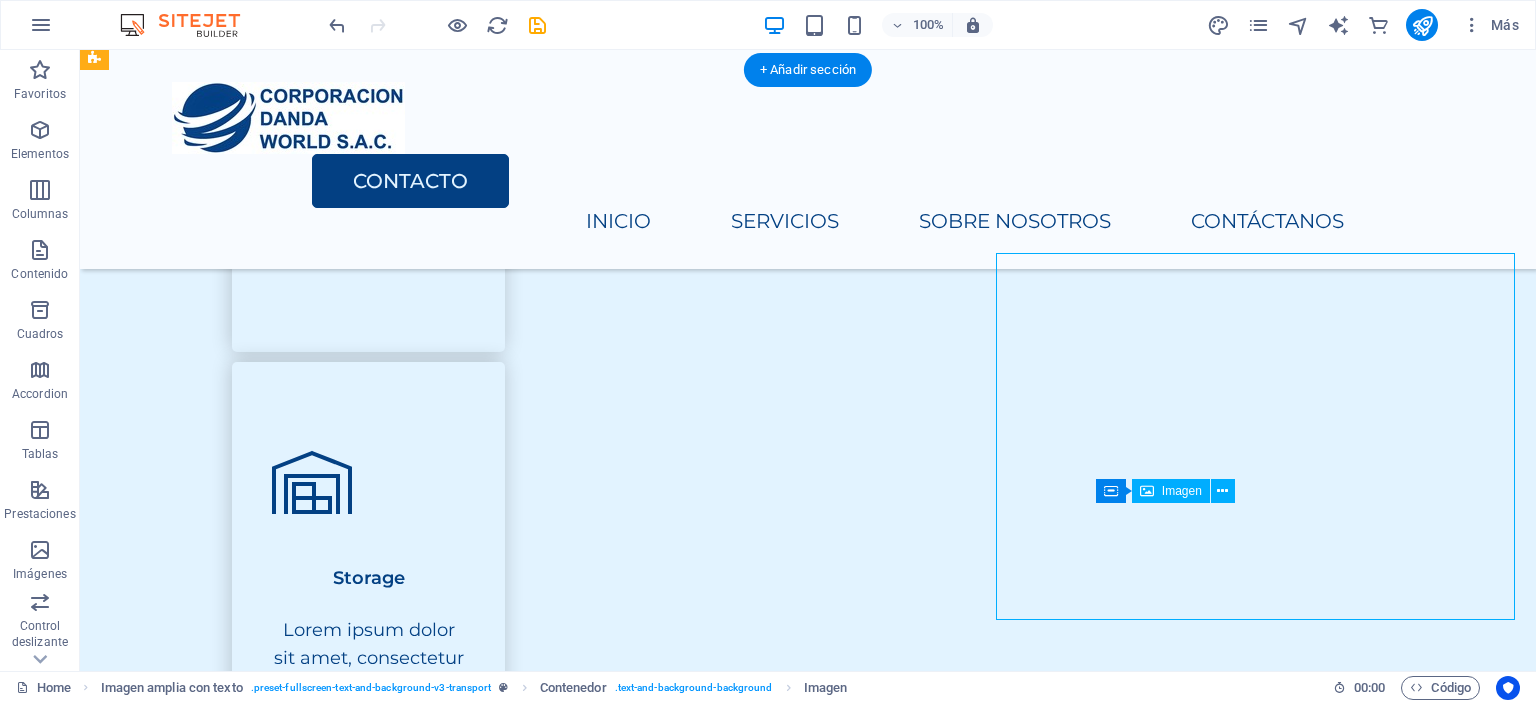 click at bounding box center (1270, -1363) 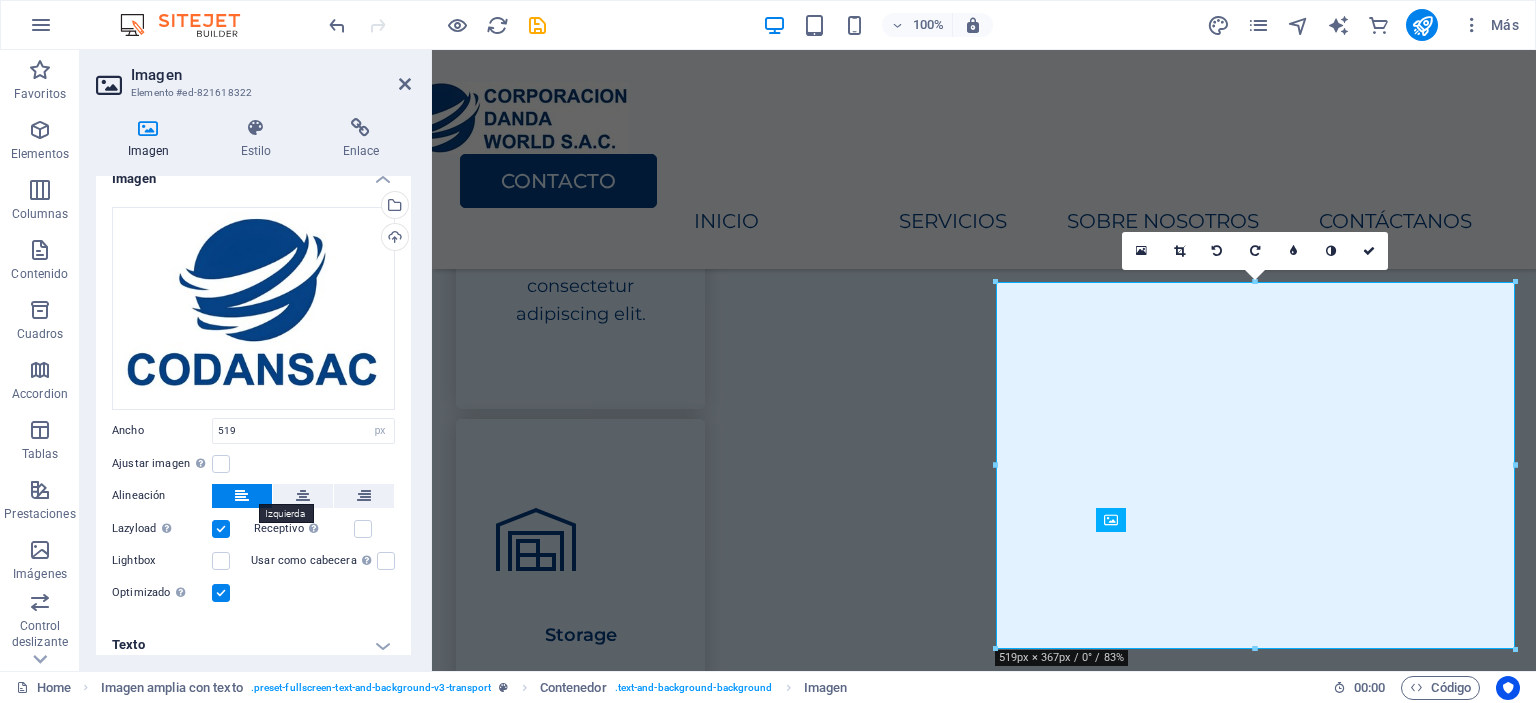 scroll, scrollTop: 31, scrollLeft: 0, axis: vertical 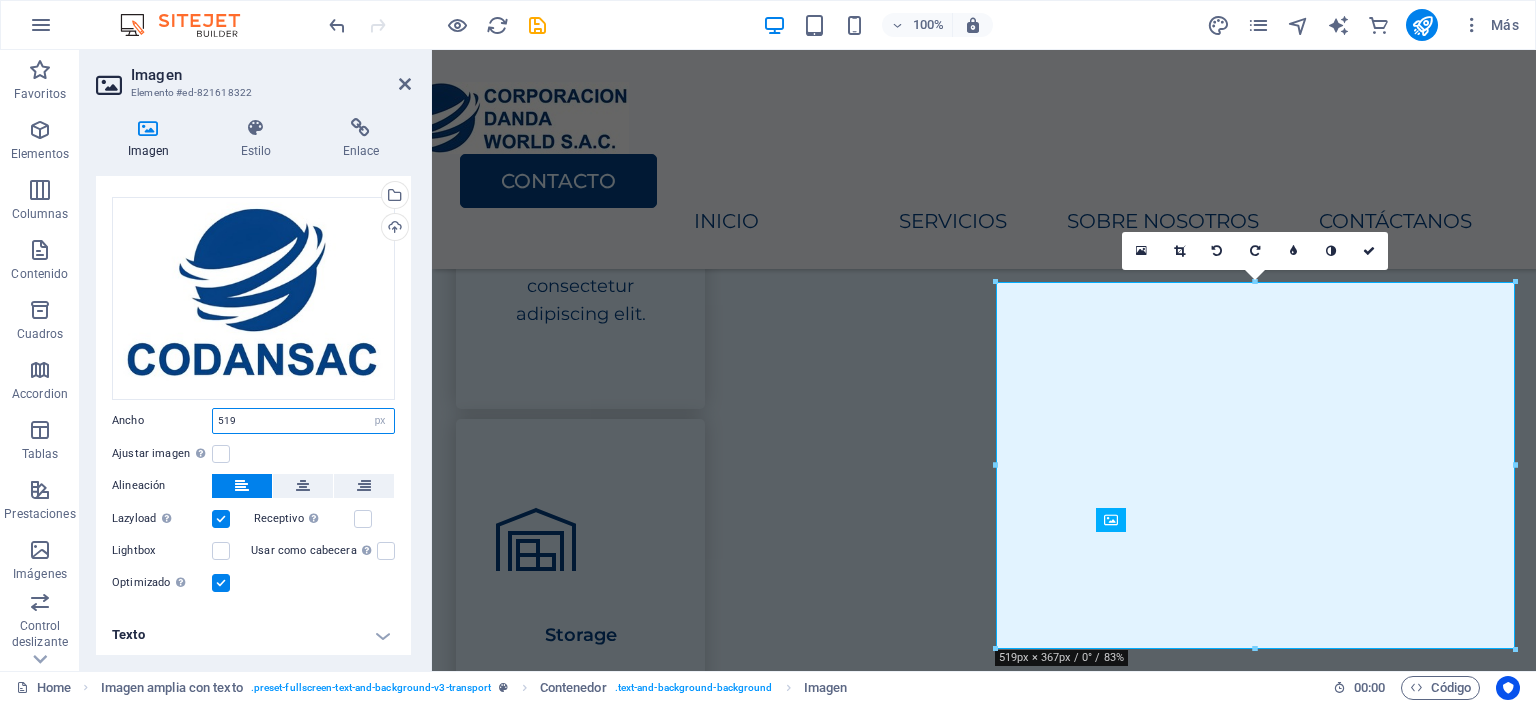 drag, startPoint x: 267, startPoint y: 424, endPoint x: 155, endPoint y: 421, distance: 112.04017 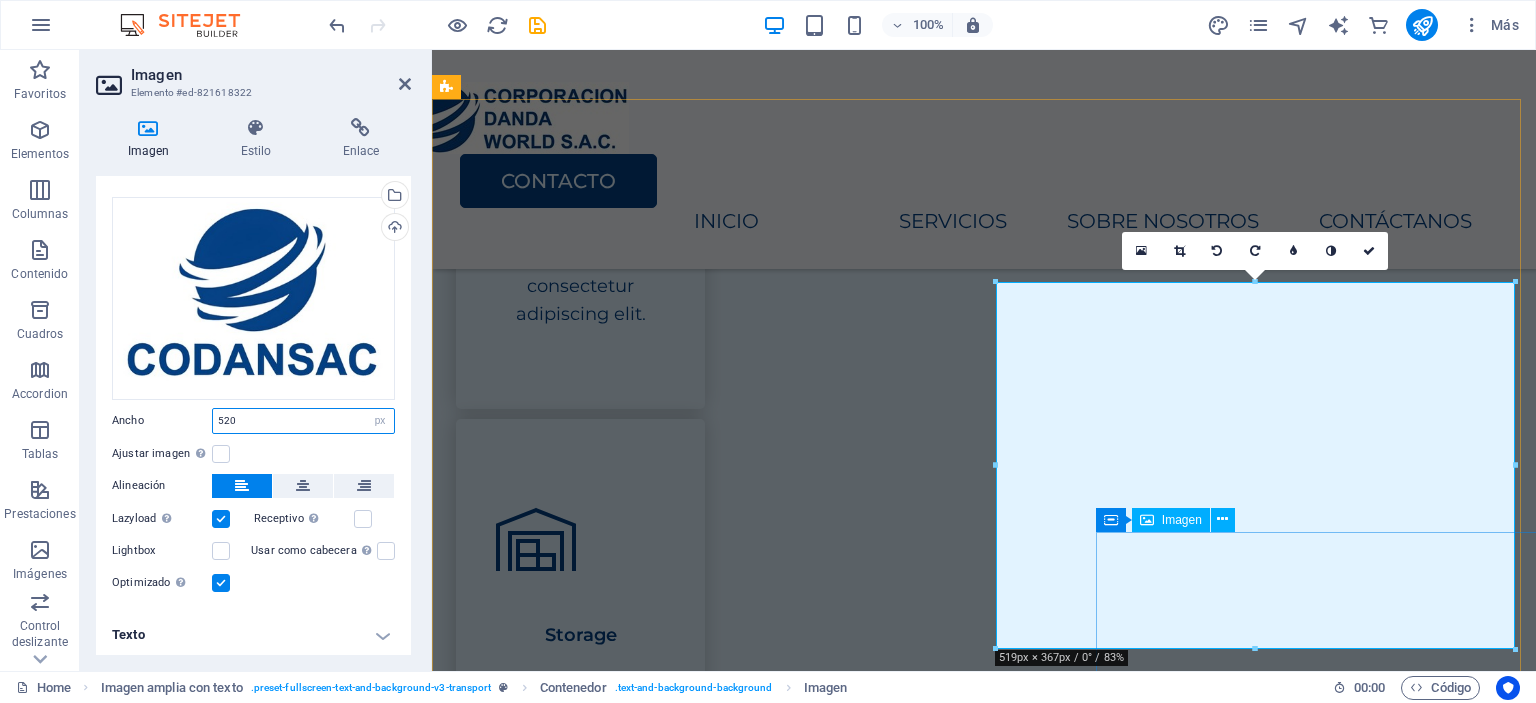 type on "520" 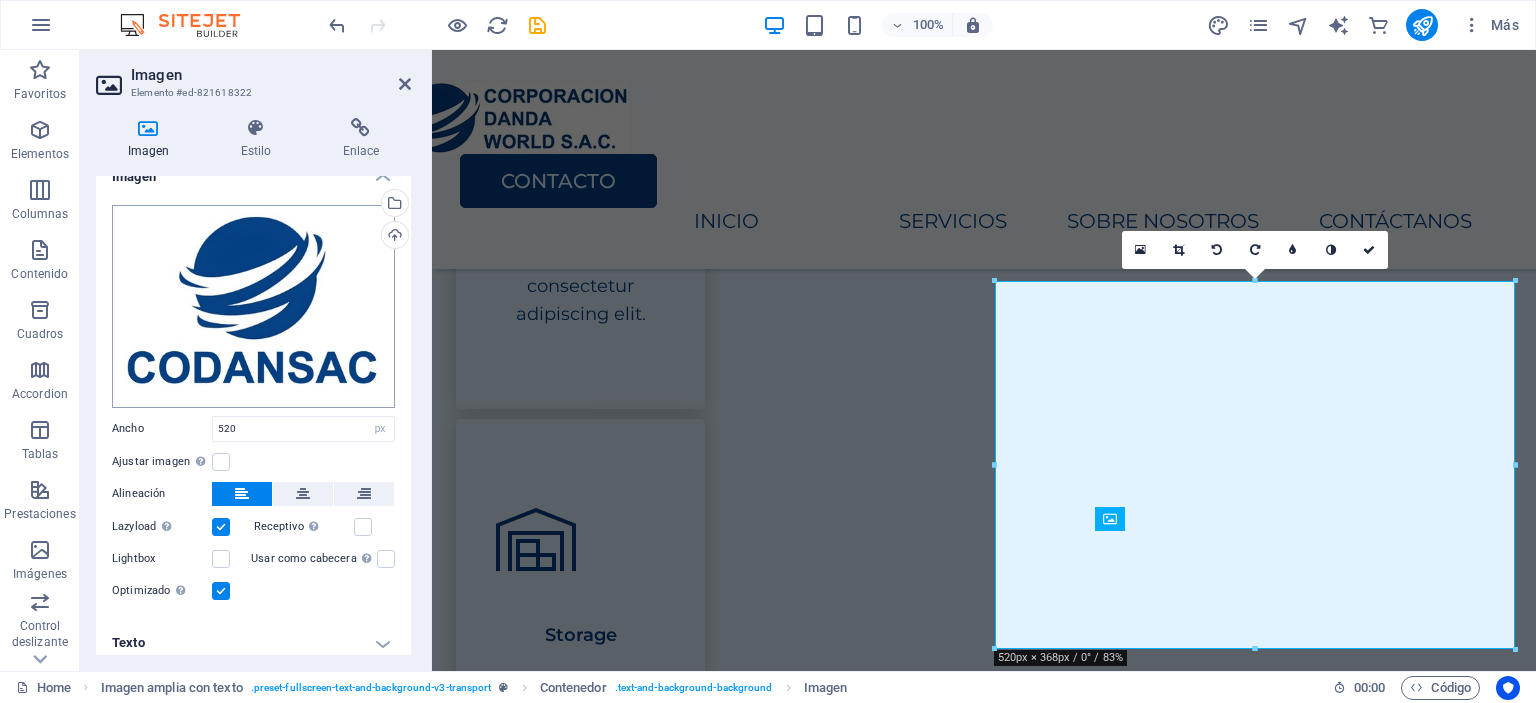 scroll, scrollTop: 0, scrollLeft: 0, axis: both 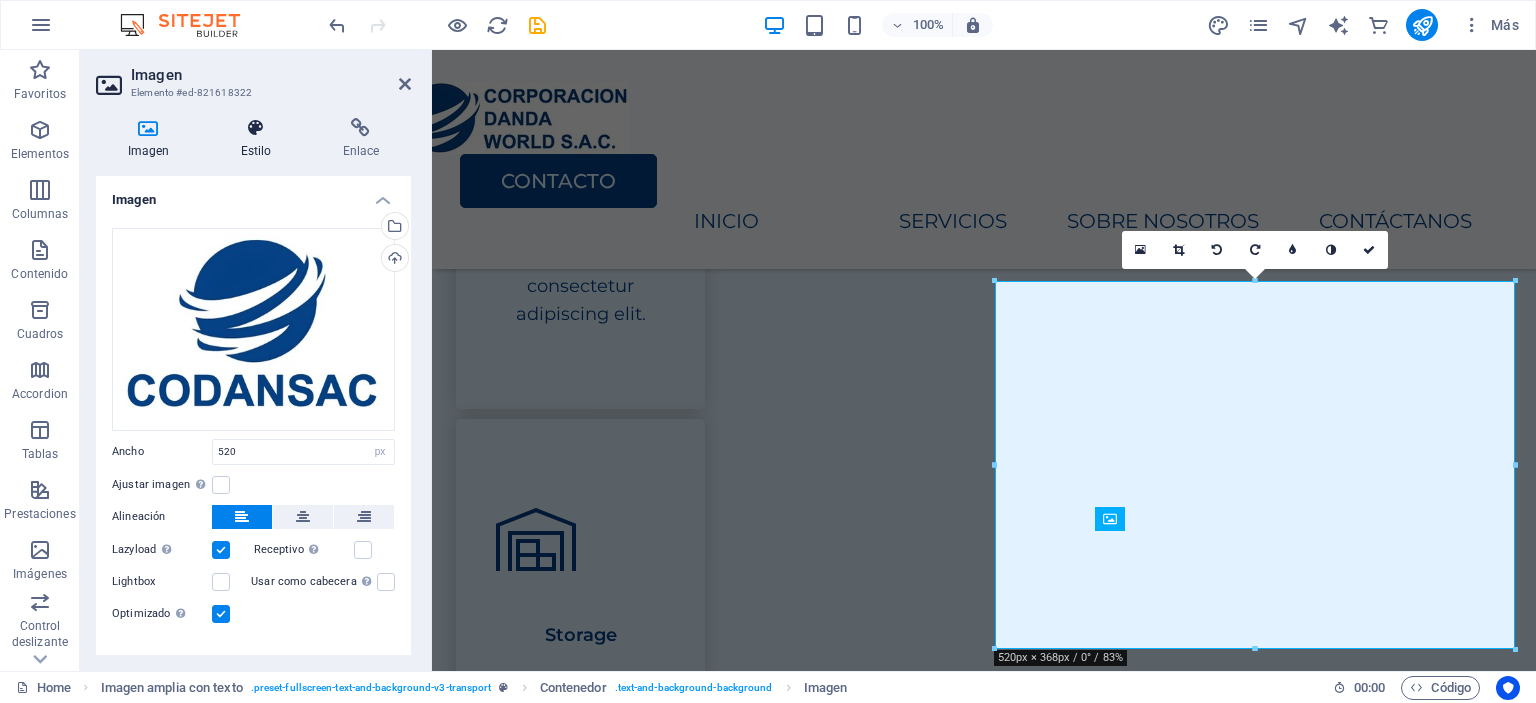 click on "Estilo" at bounding box center (260, 139) 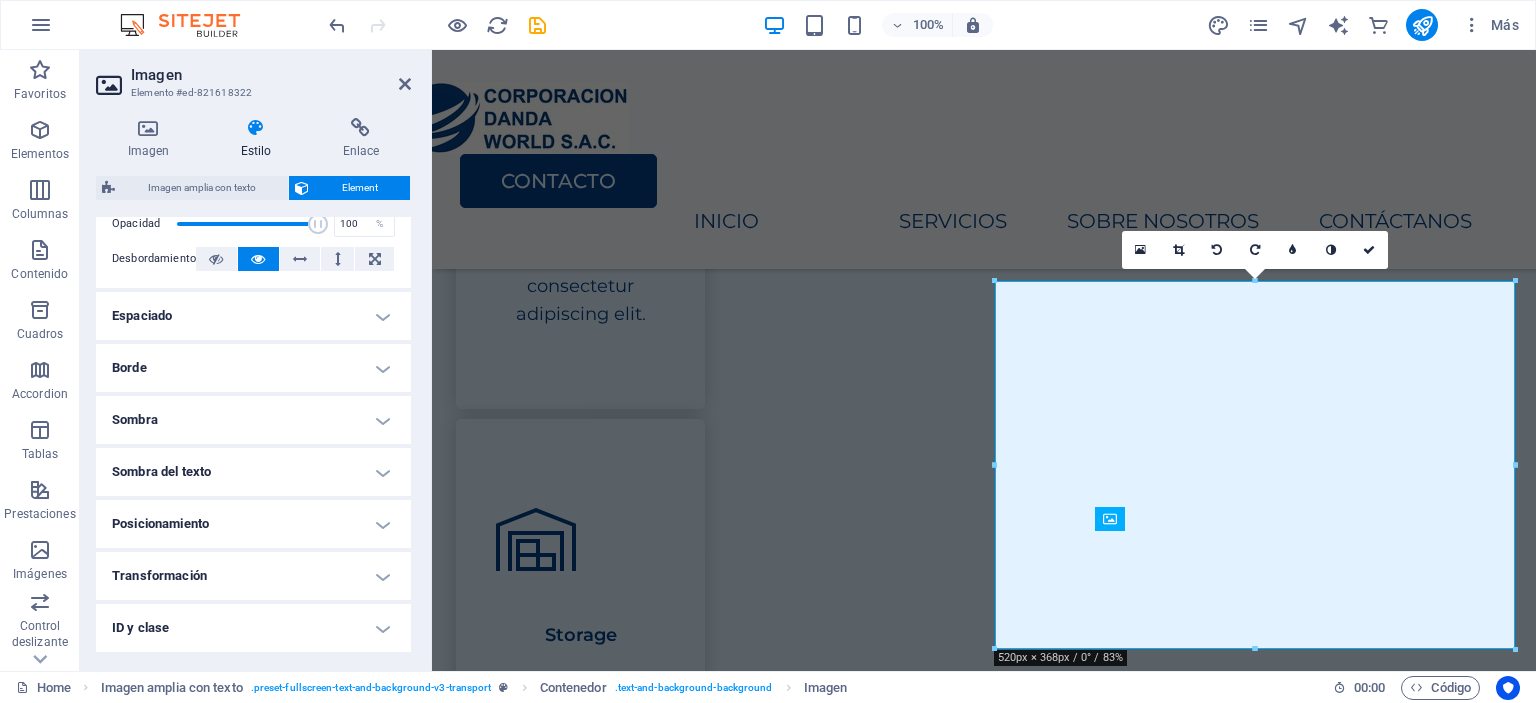 scroll, scrollTop: 423, scrollLeft: 0, axis: vertical 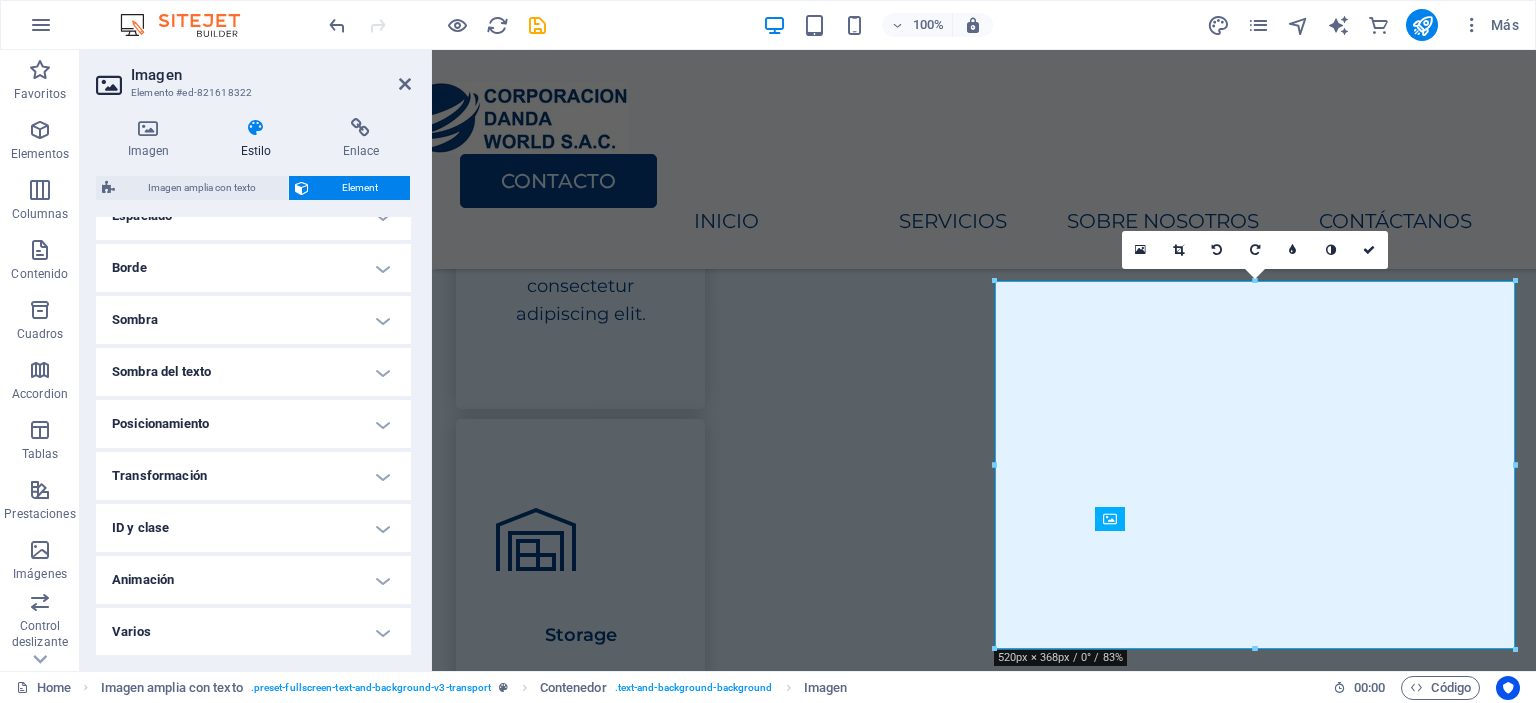 click on "Transformación" at bounding box center [253, 476] 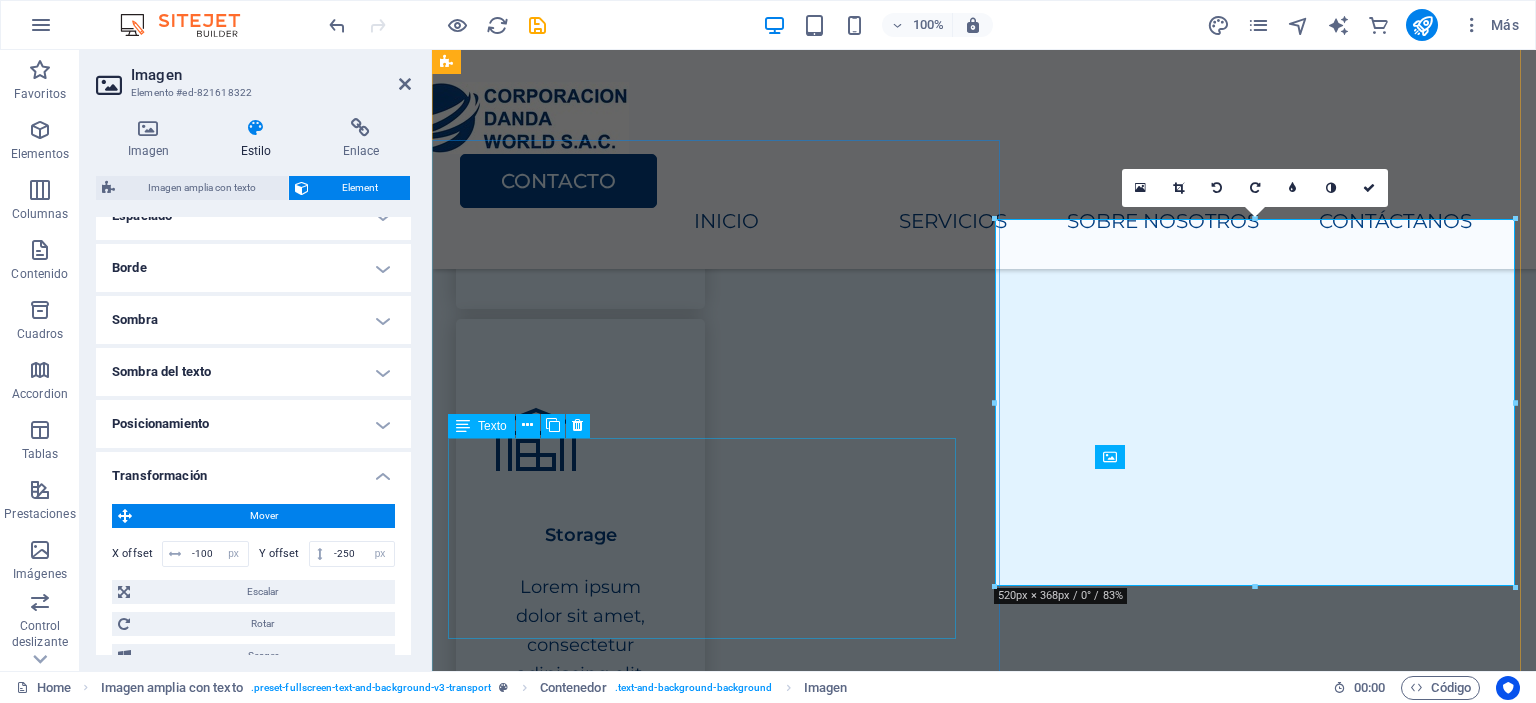 scroll, scrollTop: 1300, scrollLeft: 0, axis: vertical 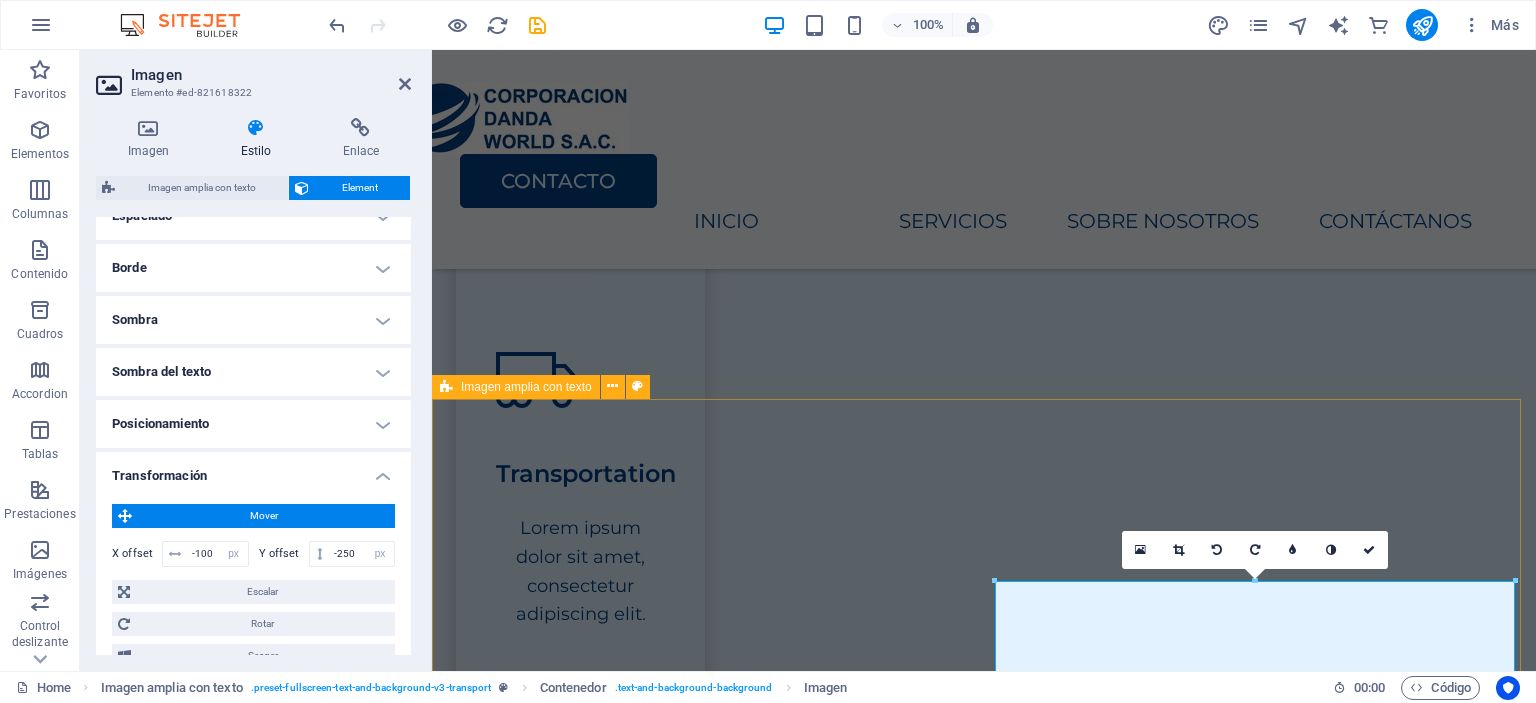 click on "About Us Lorem ipsum dolor sit amet, consectetur adipiscing elit, sed do eiusmod tempor incididunt ut labore et dolore magna aliqua. Ut enim ad minim veniam, quis nostrud exercitation ullamco laboris nisi ut aliquip ex ea commodo consequat. Lorem ipsum dolor sit amet, consectetur adipiscing elit, sed do eiusmod tempor incididunt ut labore et dolore magna aliqua. Ut enim ad minim veniam, quis nostrud exercitation ullamco laboris nisi ut aliquip ex ea commodo consequat. Contact Us" at bounding box center [984, 2148] 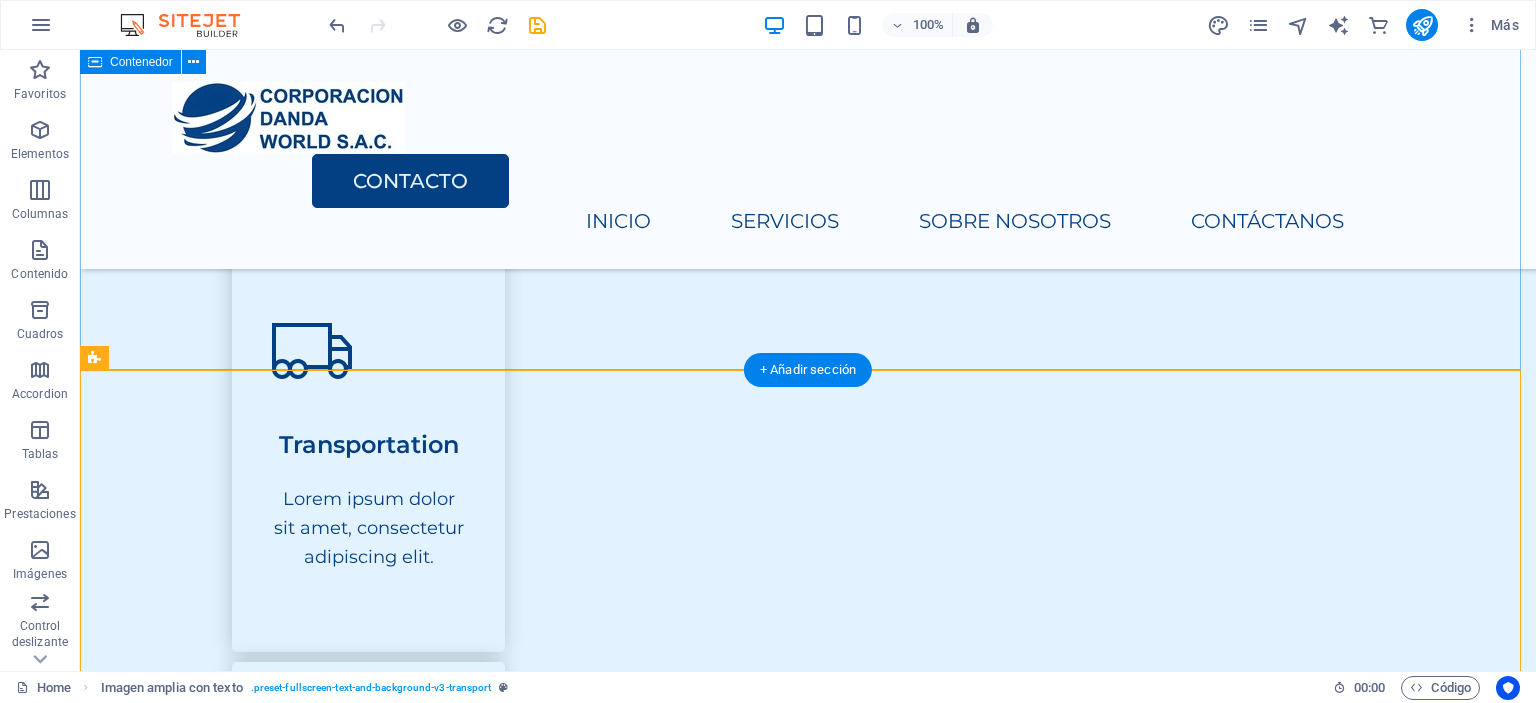 click on "Our Services Lorem ipsum dolor sit amet, consectetur adipiscing elit, sed do eiusmod tempor incididunt. Packing Lorem ipsum dolor sit amet, consectetur adipiscing elit. Transportation Lorem ipsum dolor sit amet, consectetur adipiscing elit. Storage Lorem ipsum dolor sit amet, consectetur adipiscing elit. Mantenimiento Lorem ipsum dolor sit amet, consectetur adipiscing elit." at bounding box center (808, 574) 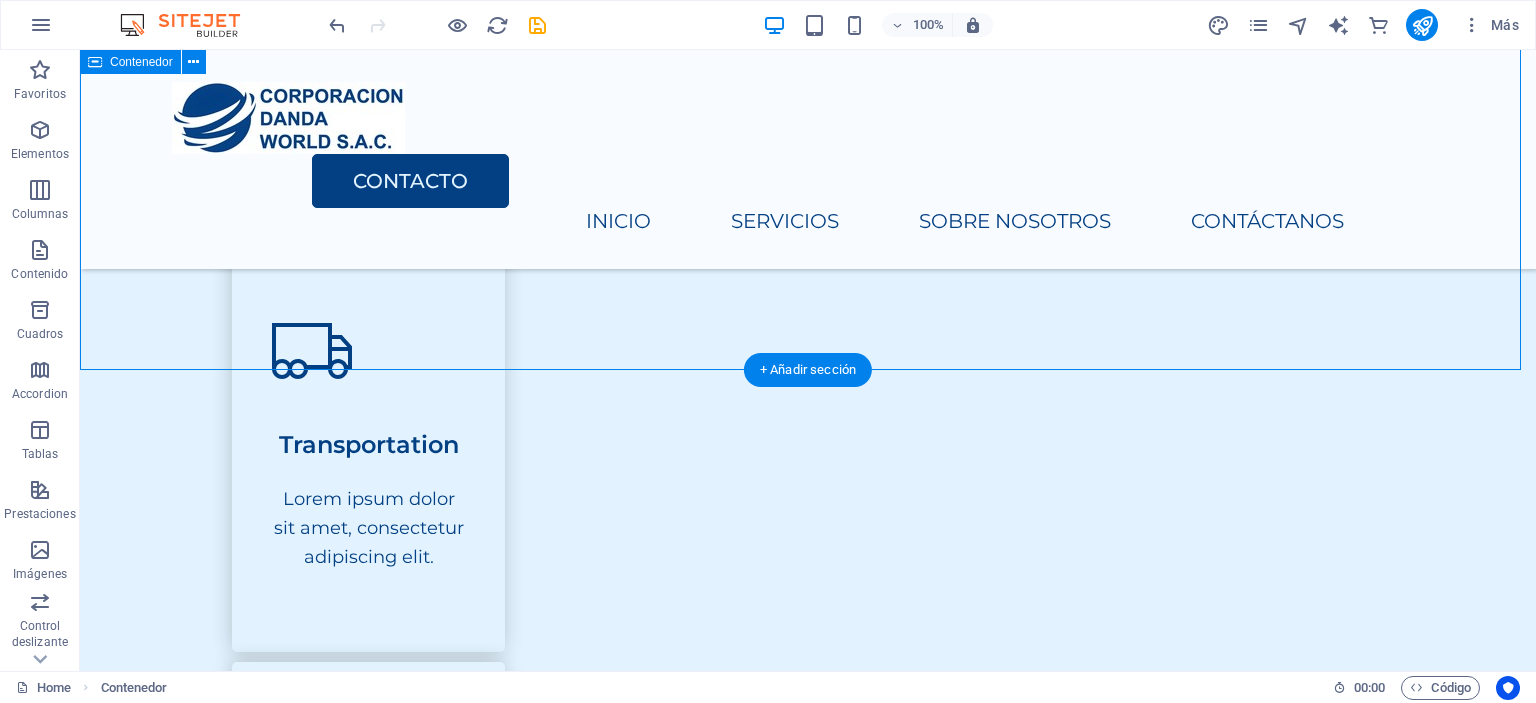 click on "Our Services Lorem ipsum dolor sit amet, consectetur adipiscing elit, sed do eiusmod tempor incididunt. Packing Lorem ipsum dolor sit amet, consectetur adipiscing elit. Transportation Lorem ipsum dolor sit amet, consectetur adipiscing elit. Storage Lorem ipsum dolor sit amet, consectetur adipiscing elit. Mantenimiento Lorem ipsum dolor sit amet, consectetur adipiscing elit." at bounding box center [808, 574] 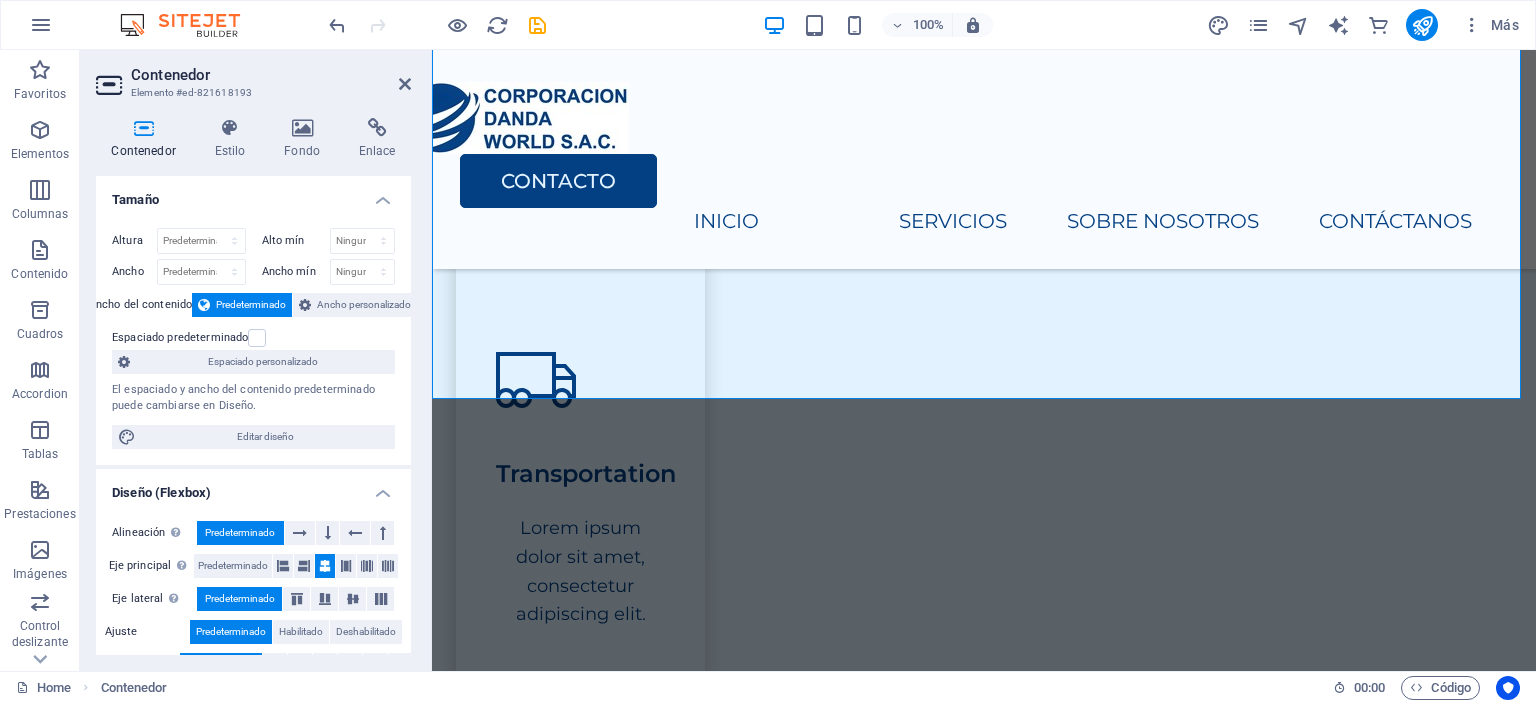 click on "Contenedor Estilo Fondo Enlace Tamaño Altura Predeterminado px rem % vh vw Alto mín Ninguno px rem % vh vw Ancho Predeterminado px rem % em vh vw Ancho mín Ninguno px rem % vh vw Ancho del contenido Predeterminado Ancho personalizado Ancho Predeterminado px rem % em vh vw Ancho mín Ninguno px rem % vh vw Espaciado predeterminado Espaciado personalizado El espaciado y ancho del contenido predeterminado puede cambiarse en Diseño. Editar diseño Diseño (Flexbox) Alineación Determina flex-direction. Predeterminado Eje principal Determina la forma en la que los elementos deberían comportarse por el eje principal en este contenedor (contenido justificado). Predeterminado Eje lateral Controla la dirección vertical del elemento en el contenedor (alinear elementos). Predeterminado Ajuste Predeterminado Habilitado Deshabilitado Relleno Controla las distancias y la dirección de los elementos en el eje Y en varias líneas (alinear contenido). Predeterminado Accesibilidad Rol Ninguno Alert Timer" at bounding box center [253, 386] 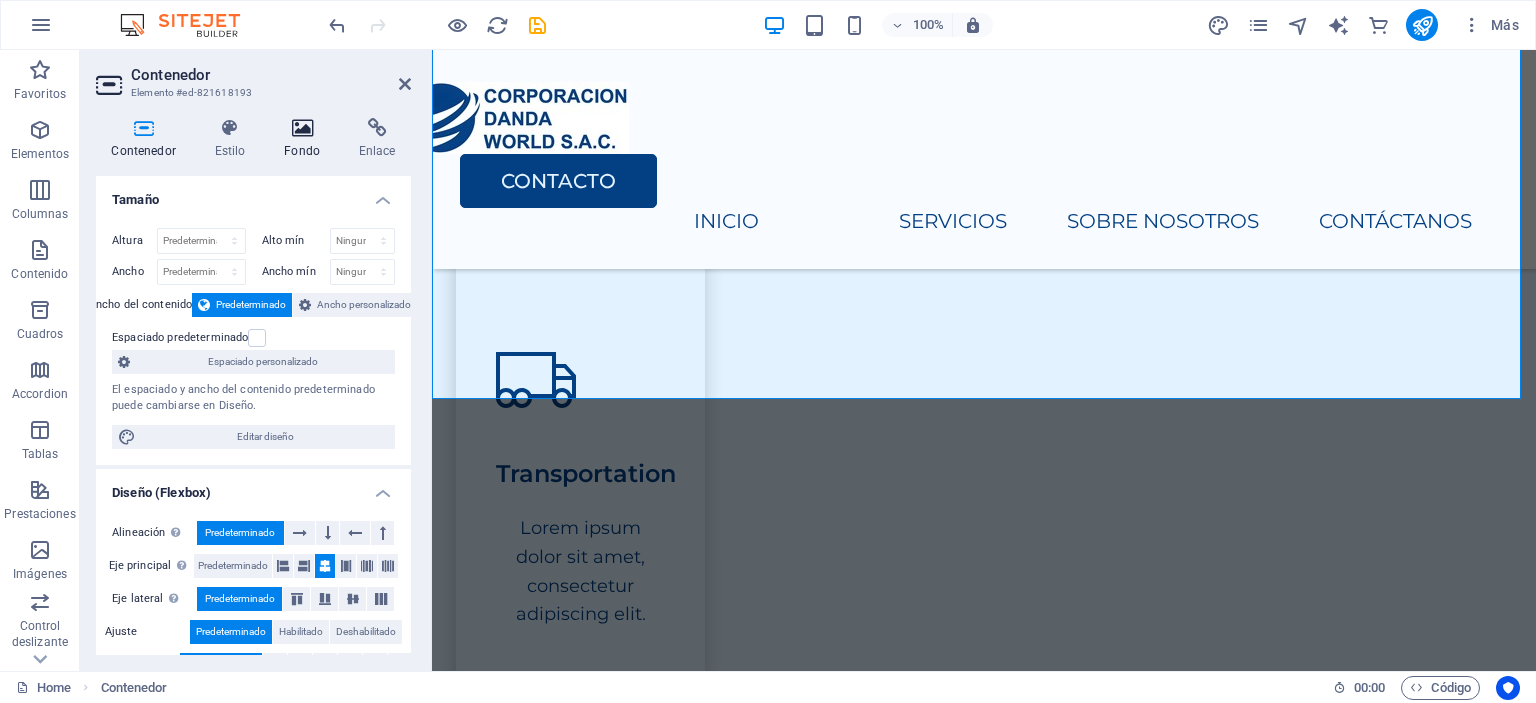 click at bounding box center [302, 128] 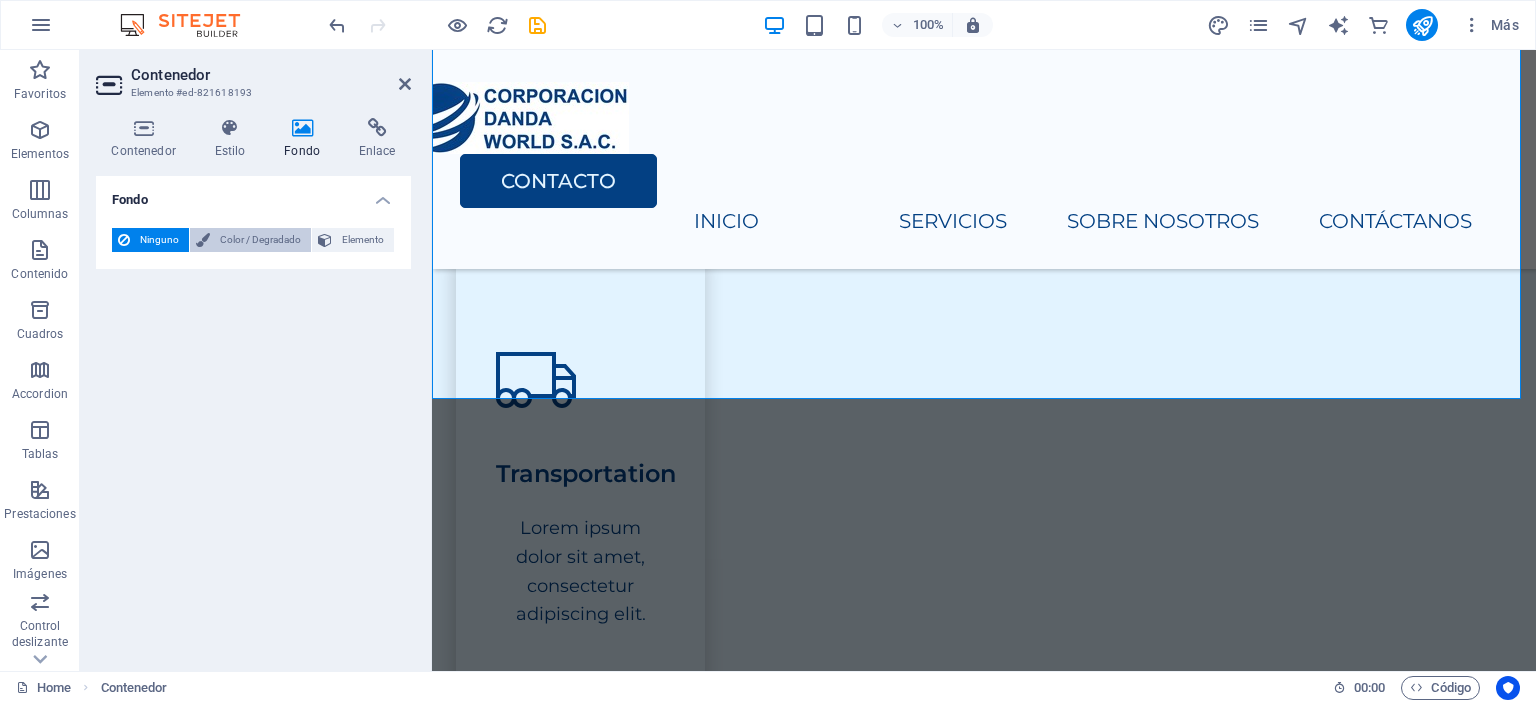 click on "Color / Degradado" at bounding box center (260, 240) 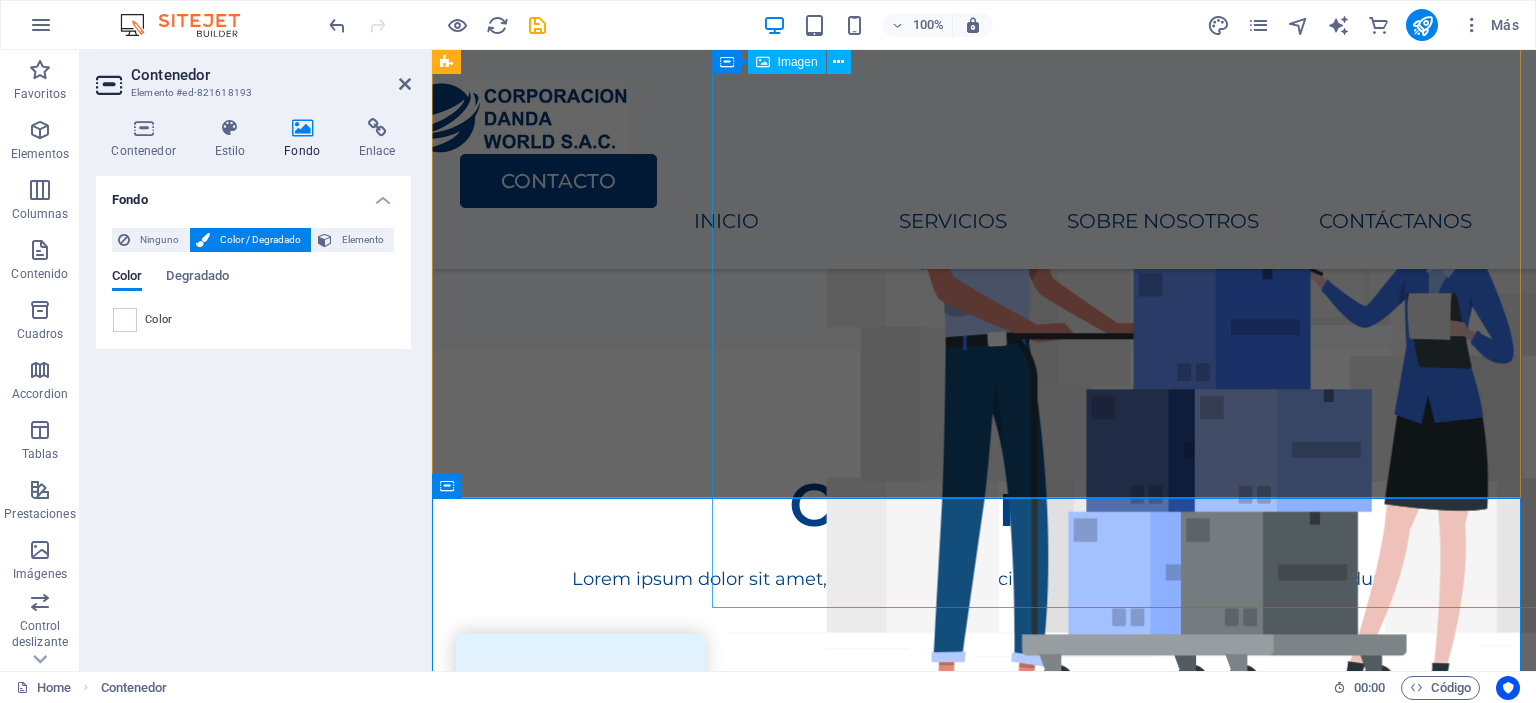 scroll, scrollTop: 300, scrollLeft: 0, axis: vertical 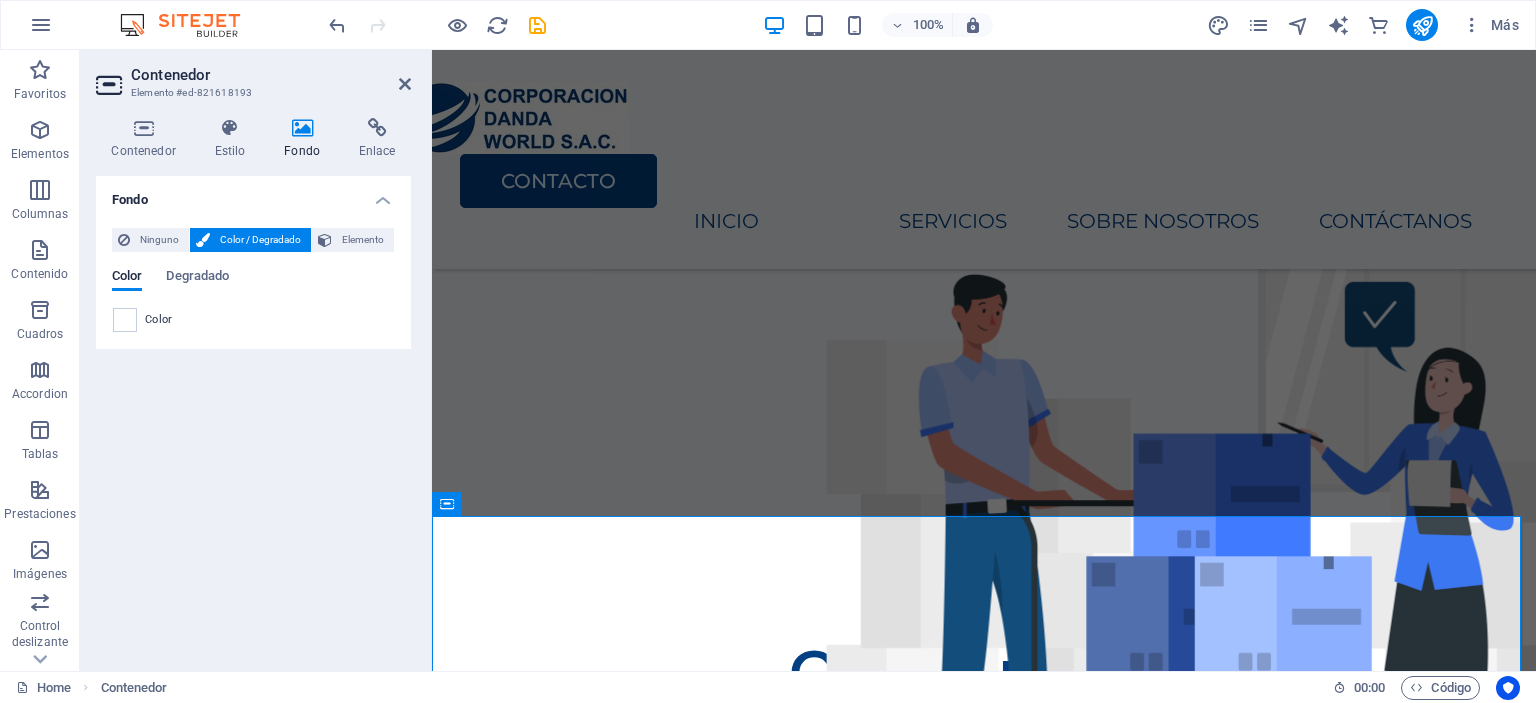 click on "Contenedor Estilo Fondo Enlace Tamaño Altura Predeterminado px rem % vh vw Alto mín Ninguno px rem % vh vw Ancho Predeterminado px rem % em vh vw Ancho mín Ninguno px rem % vh vw Ancho del contenido Predeterminado Ancho personalizado Ancho Predeterminado px rem % em vh vw Ancho mín Ninguno px rem % vh vw Espaciado predeterminado Espaciado personalizado El espaciado y ancho del contenido predeterminado puede cambiarse en Diseño. Editar diseño Diseño (Flexbox) Alineación Determina flex-direction. Predeterminado Eje principal Determina la forma en la que los elementos deberían comportarse por el eje principal en este contenedor (contenido justificado). Predeterminado Eje lateral Controla la dirección vertical del elemento en el contenedor (alinear elementos). Predeterminado Ajuste Predeterminado Habilitado Deshabilitado Relleno Controla las distancias y la dirección de los elementos en el eje Y en varias líneas (alinear contenido). Predeterminado Accesibilidad Rol Ninguno Alert Timer" at bounding box center (253, 386) 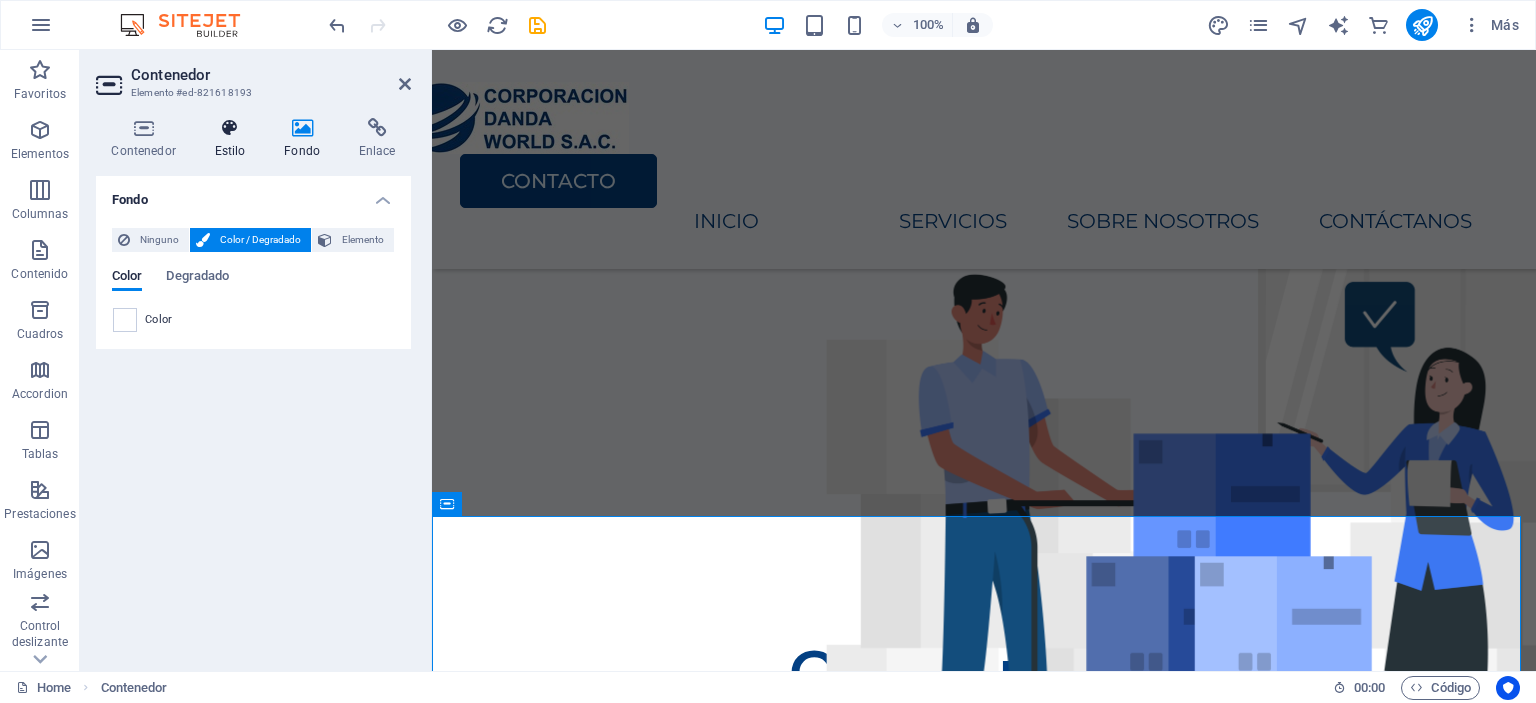 click on "Estilo" at bounding box center [234, 139] 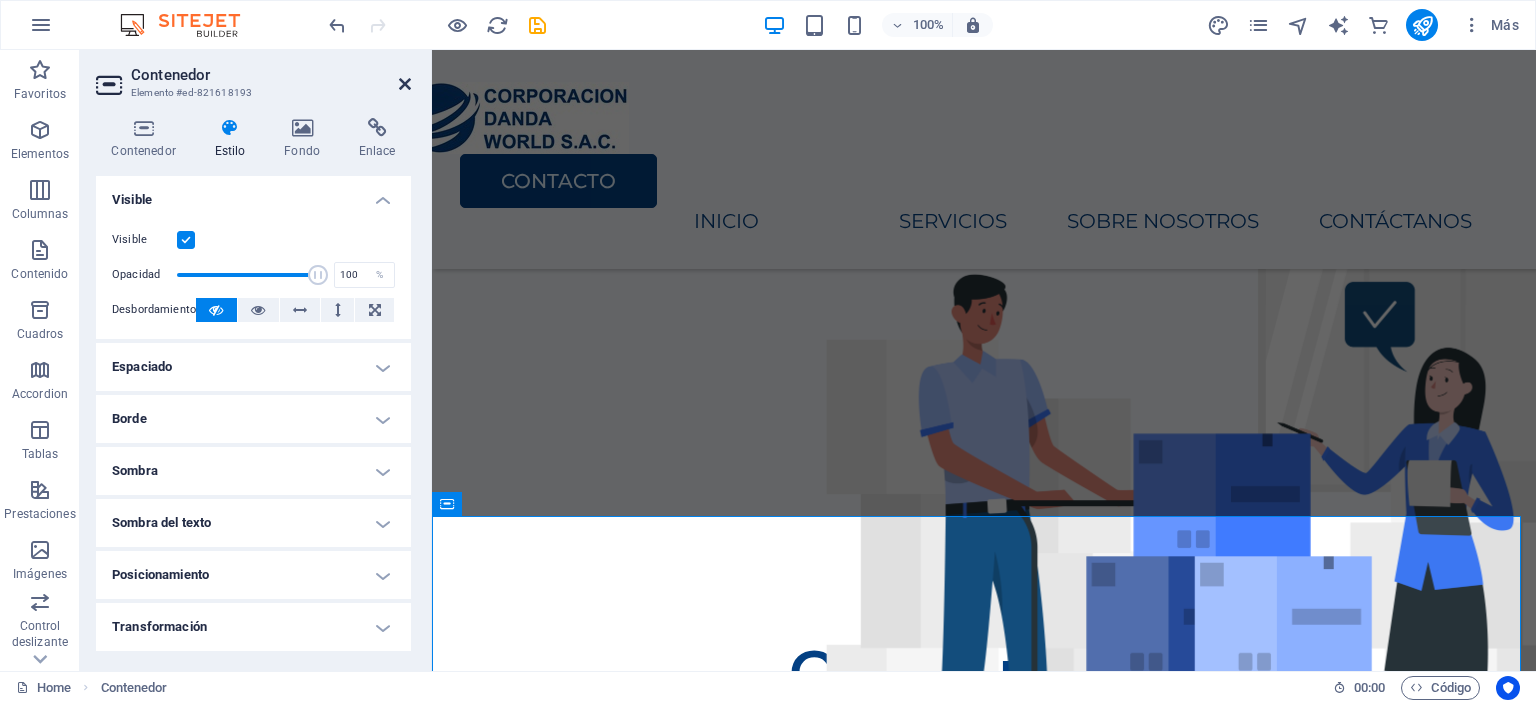 click at bounding box center (405, 84) 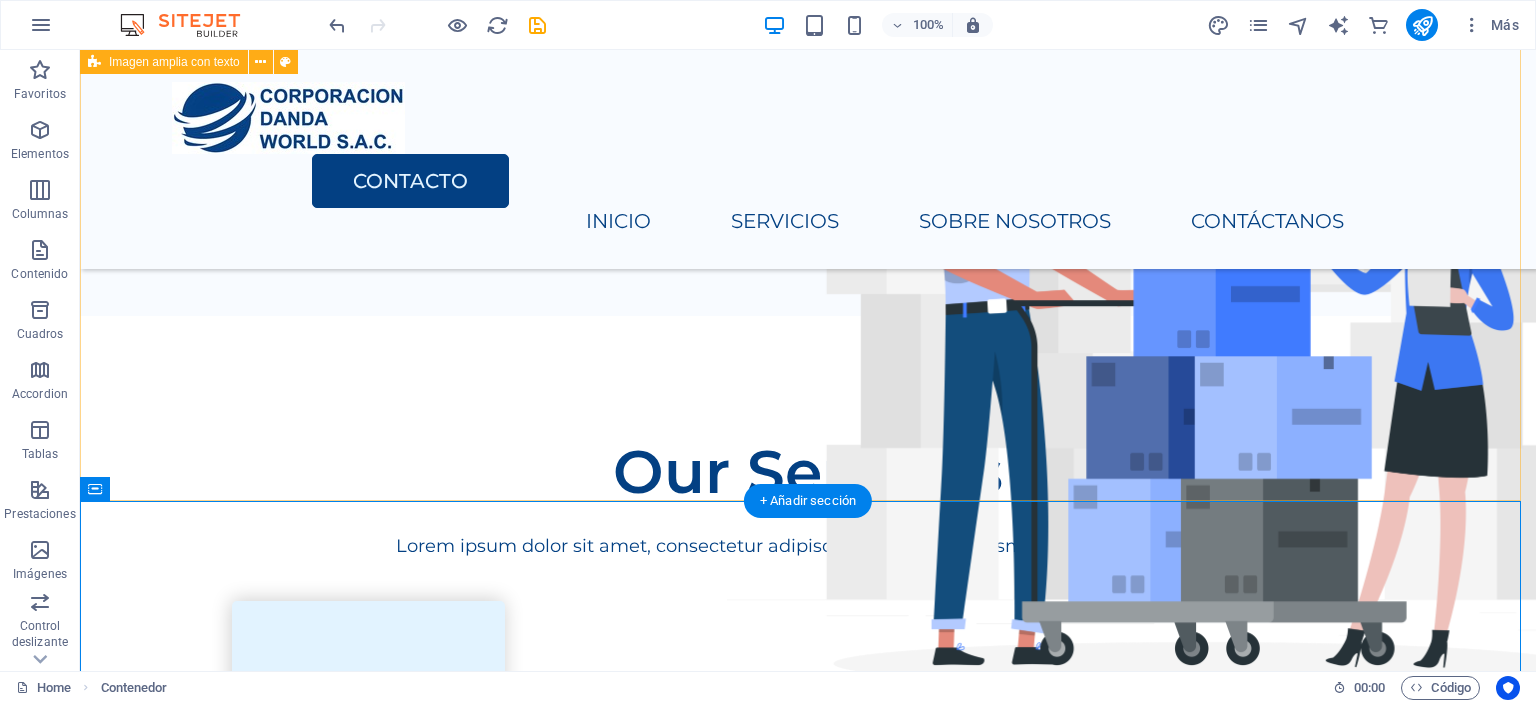 scroll, scrollTop: 200, scrollLeft: 0, axis: vertical 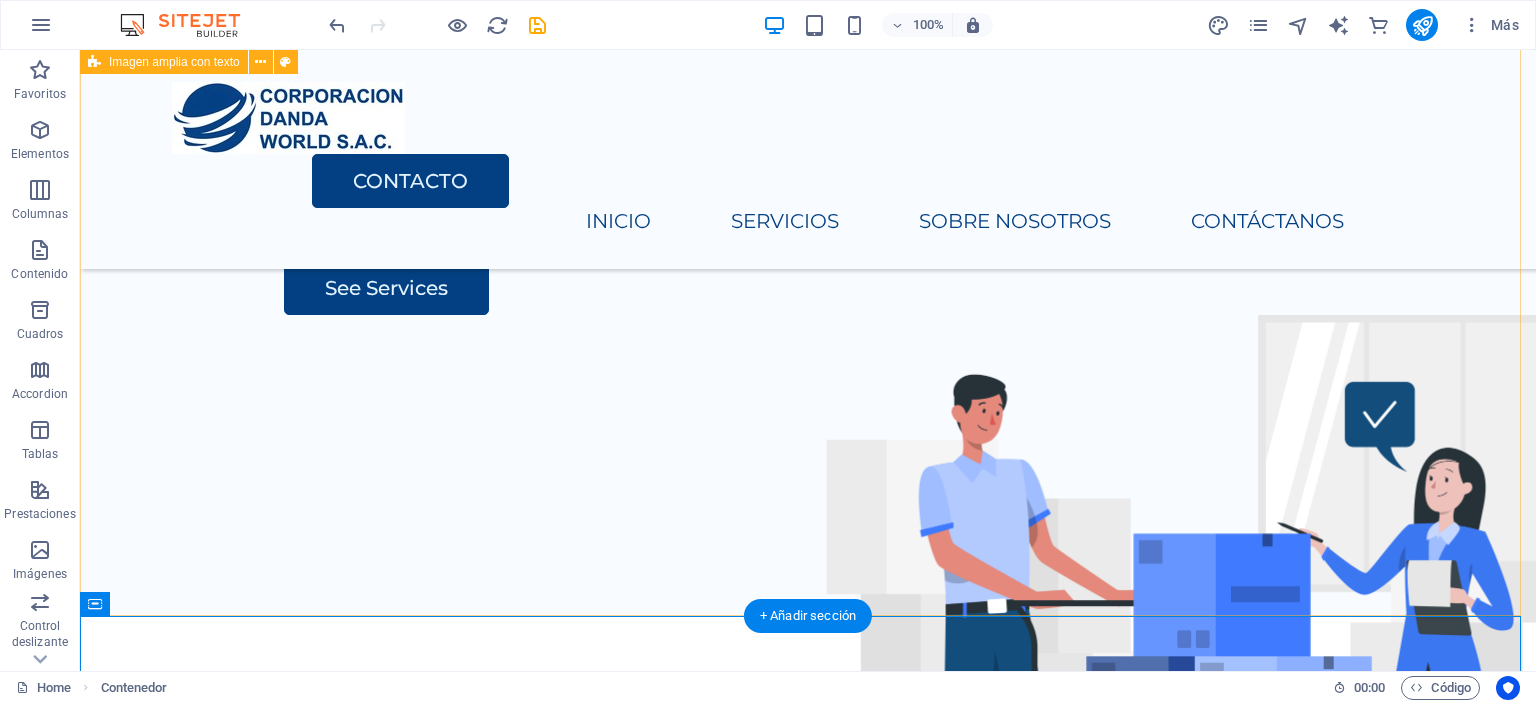 click on "Your Partner in Relocation Lorem ipsum dolor sit amet, consectetur adipiscing elit, sed do eiusmod tempor incididunt.  Lorem ipsum dolor sit amet, consectetur adipiscing elit, sed do eiusmod tempor incididunt.  See Services" at bounding box center [808, 233] 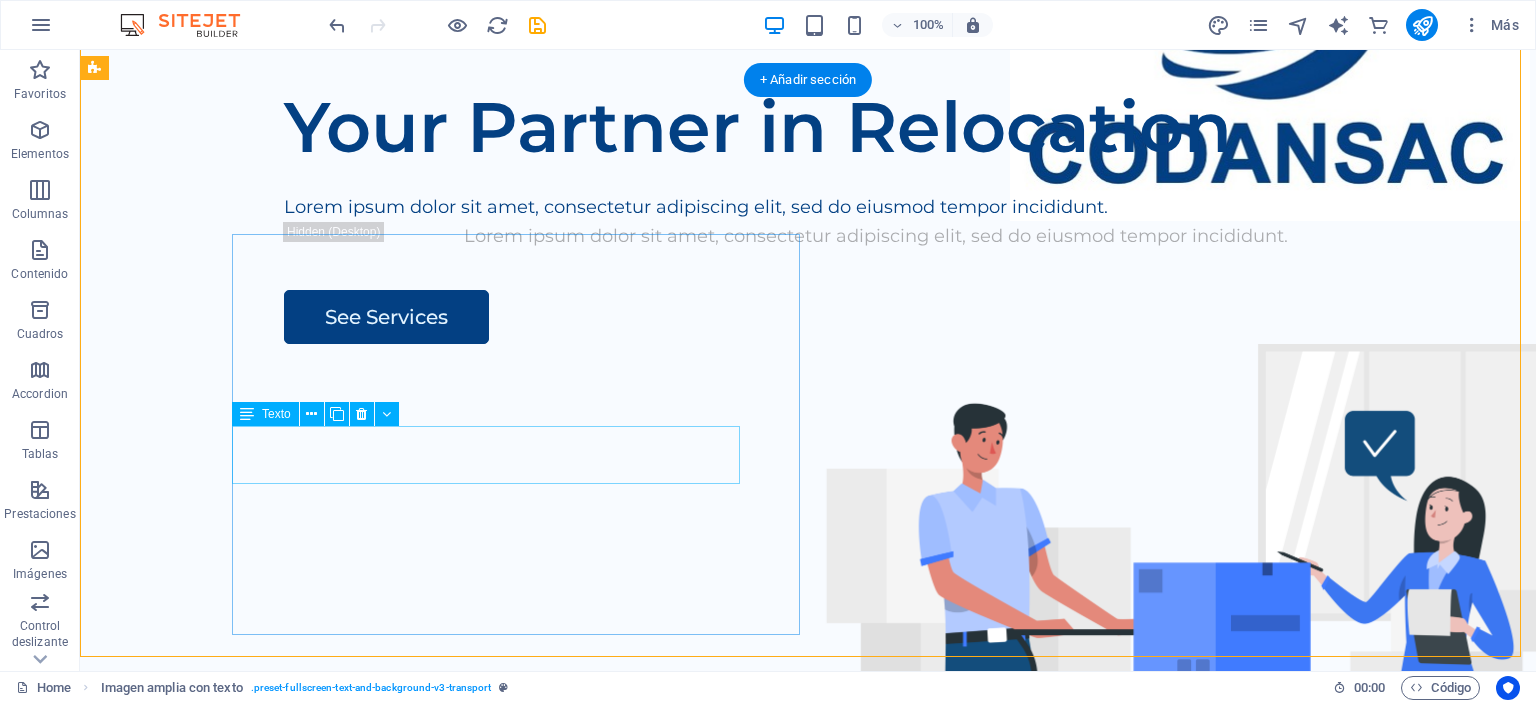 scroll, scrollTop: 0, scrollLeft: 0, axis: both 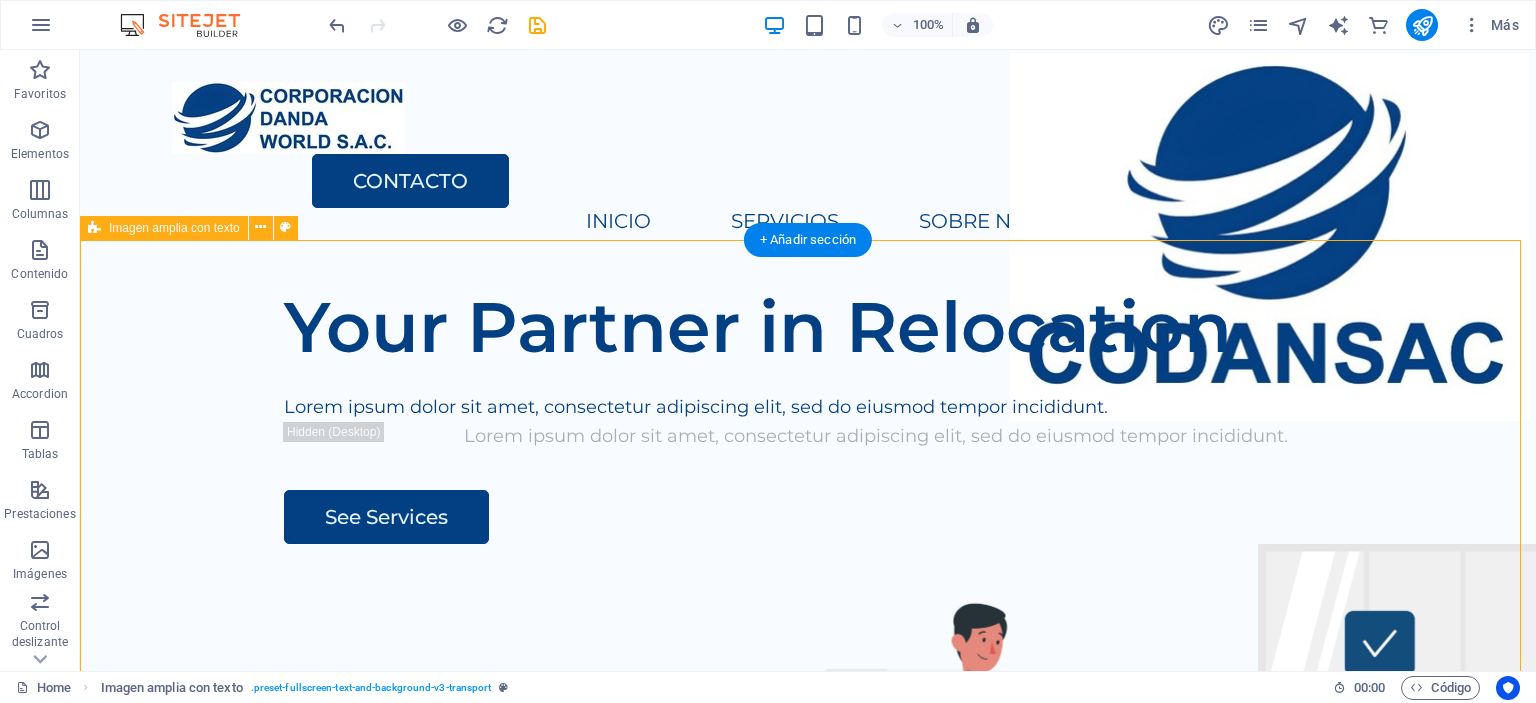 click on "Your Partner in Relocation Lorem ipsum dolor sit amet, consectetur adipiscing elit, sed do eiusmod tempor incididunt.  Lorem ipsum dolor sit amet, consectetur adipiscing elit, sed do eiusmod tempor incididunt.  See Services" at bounding box center (808, 652) 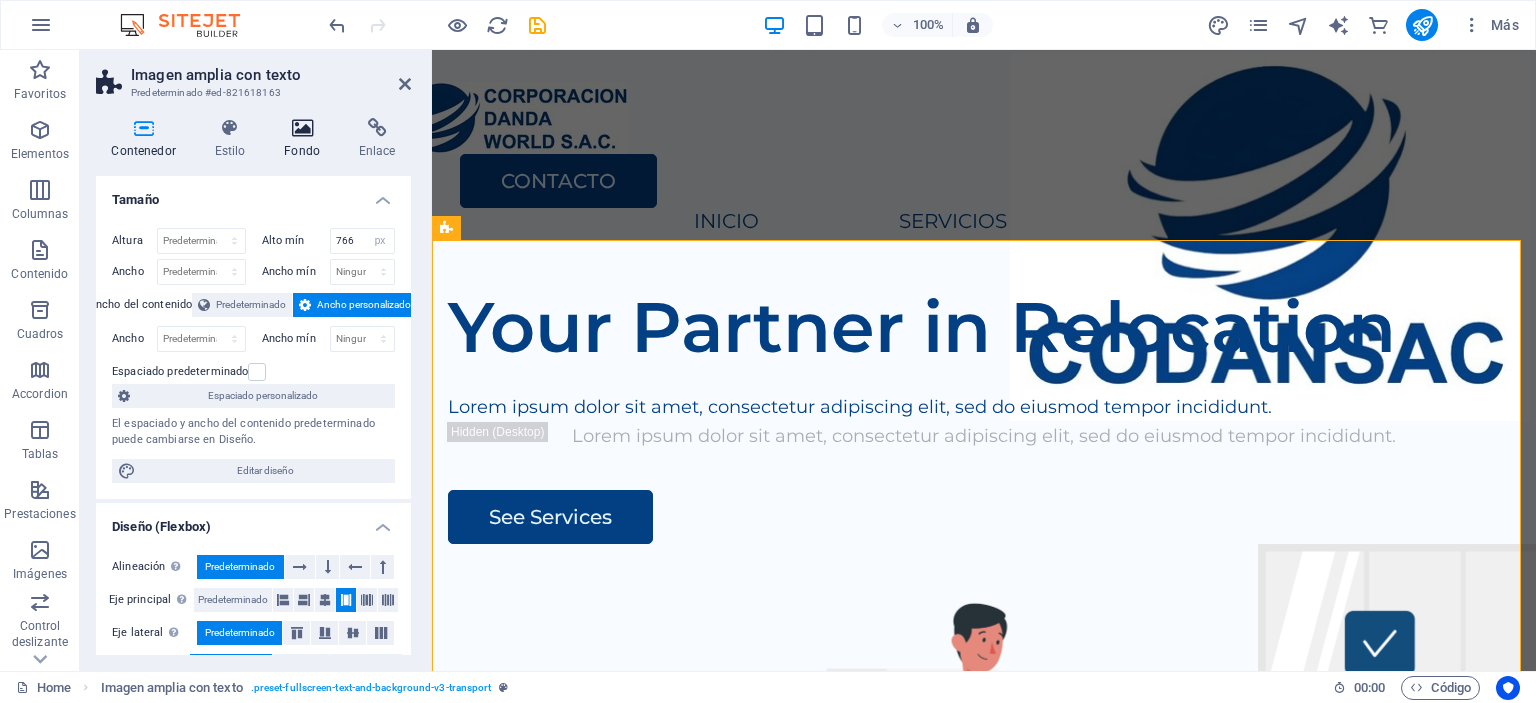 click on "Fondo" at bounding box center (306, 139) 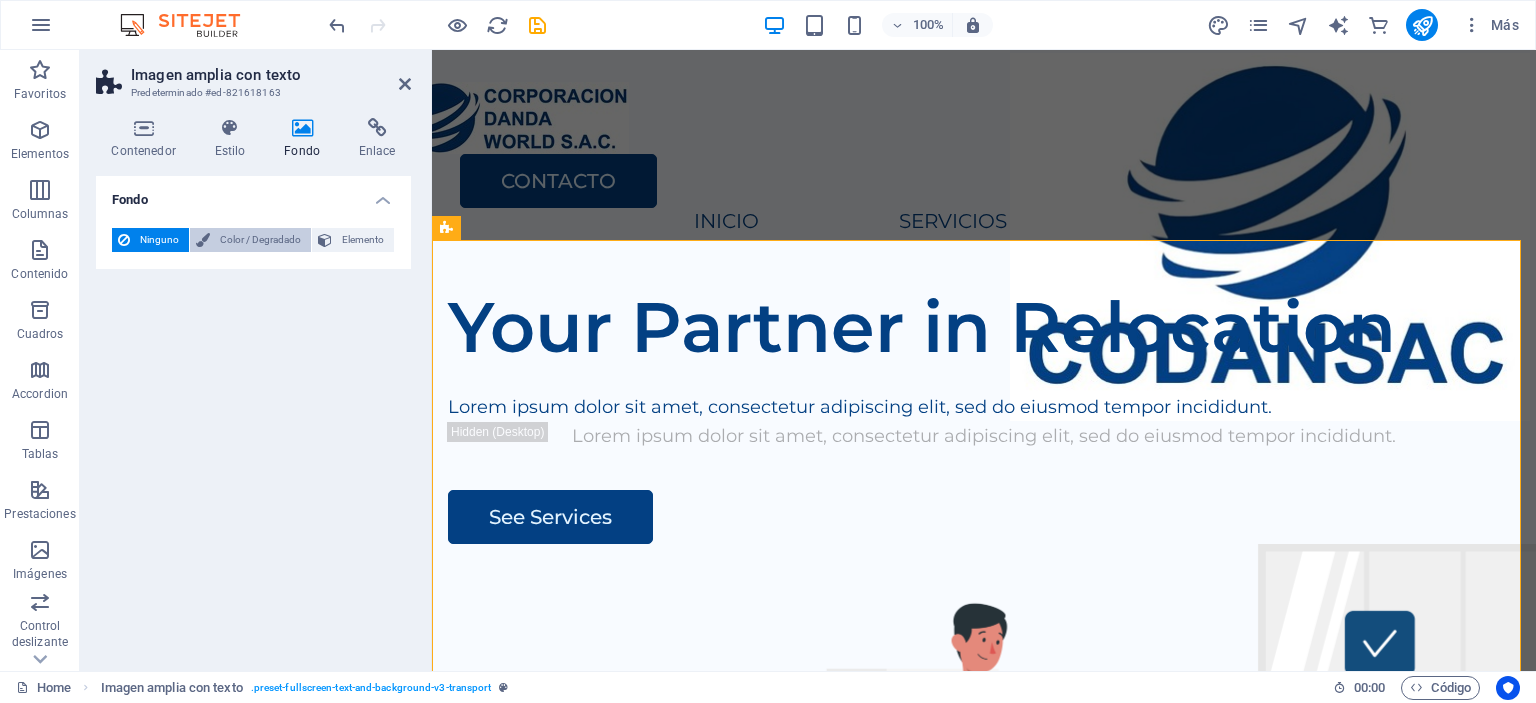 click on "Color / Degradado" at bounding box center [260, 240] 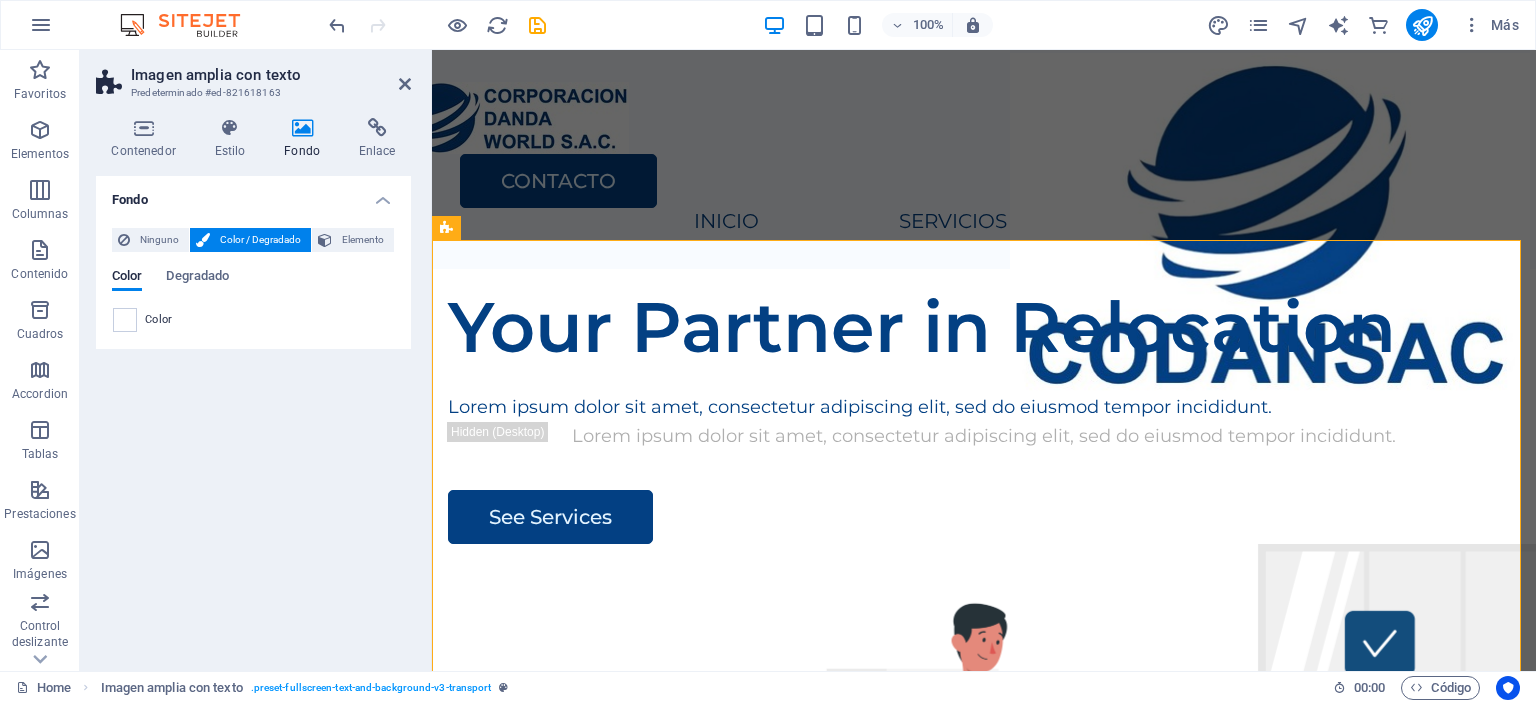 click on "Color" at bounding box center (253, 320) 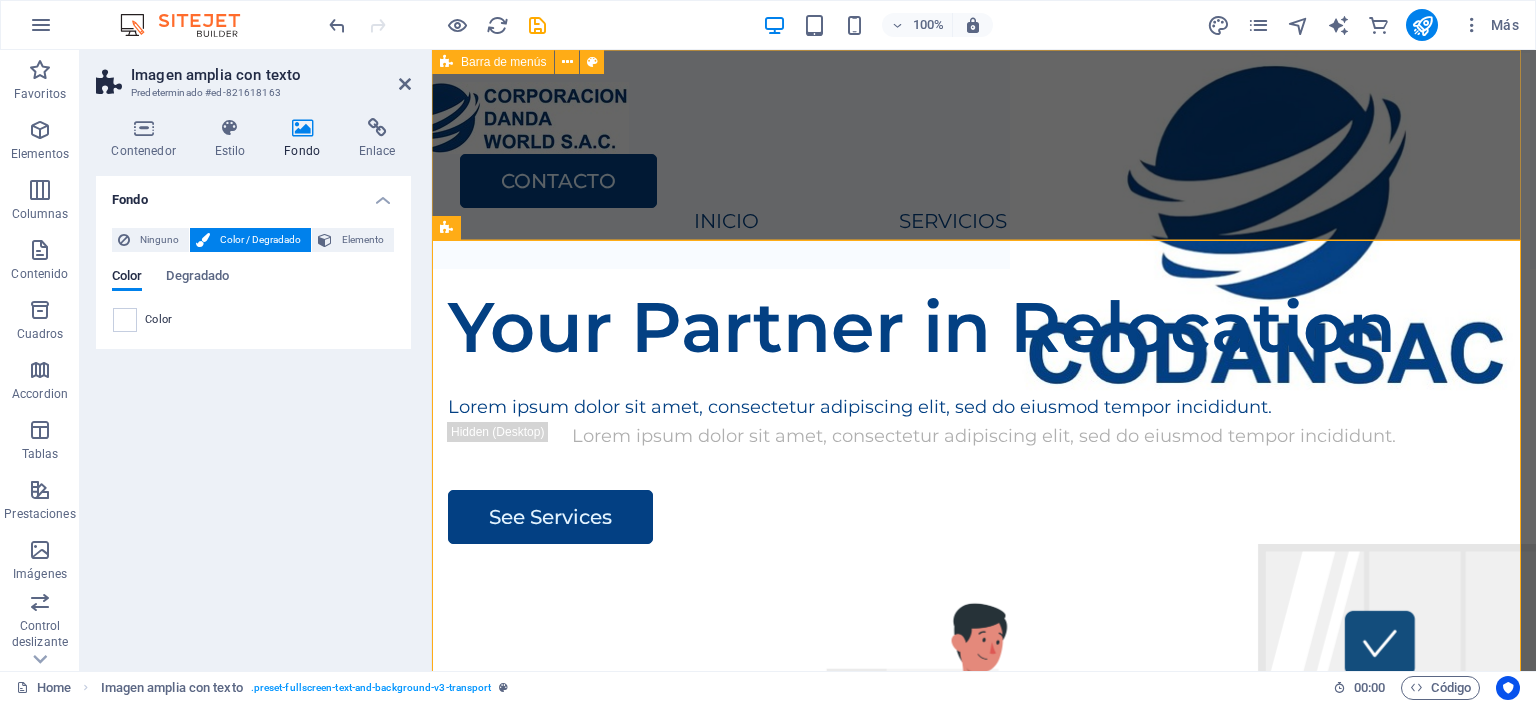 click on "CONTACTO INICIO SERVICIOS SOBRE NOSOTROS CONTÁCTANOS" at bounding box center [984, 159] 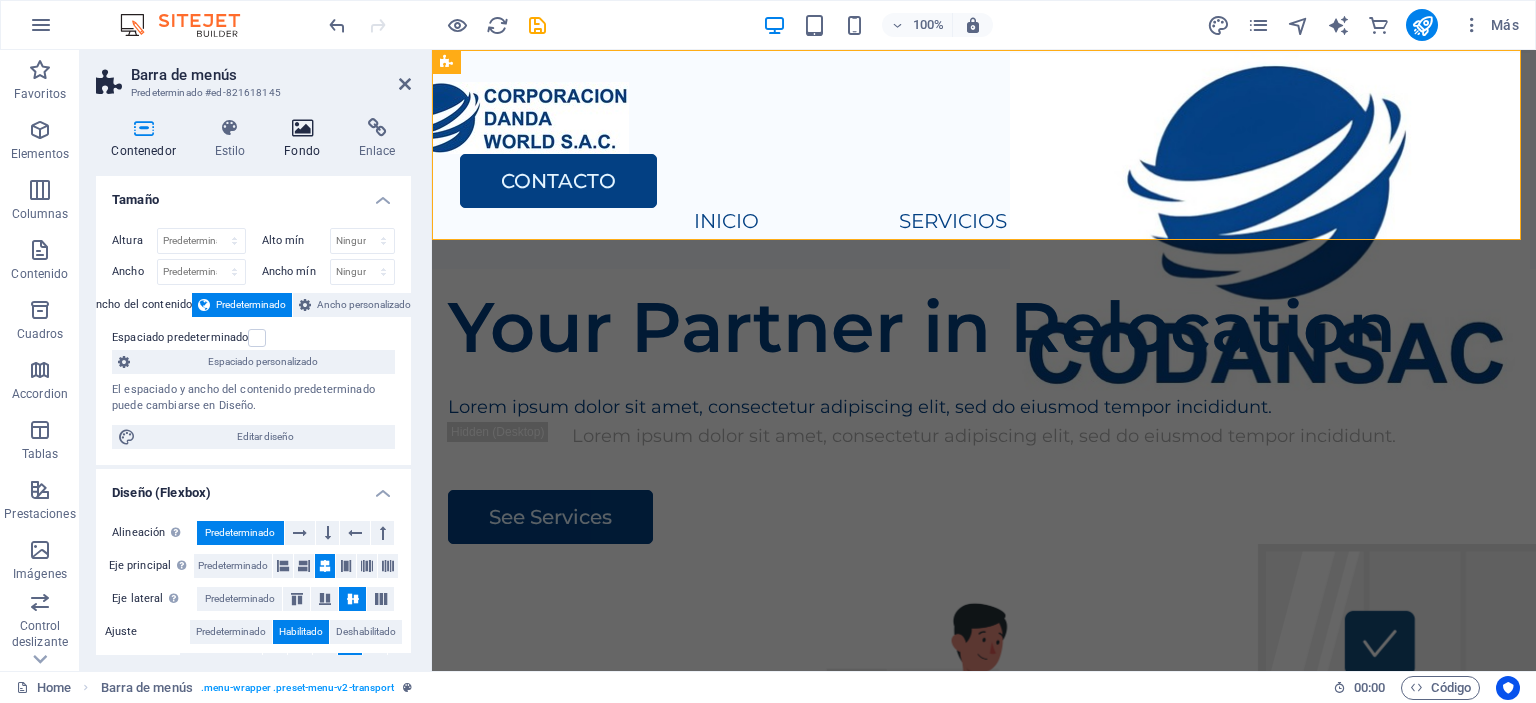 click at bounding box center (302, 128) 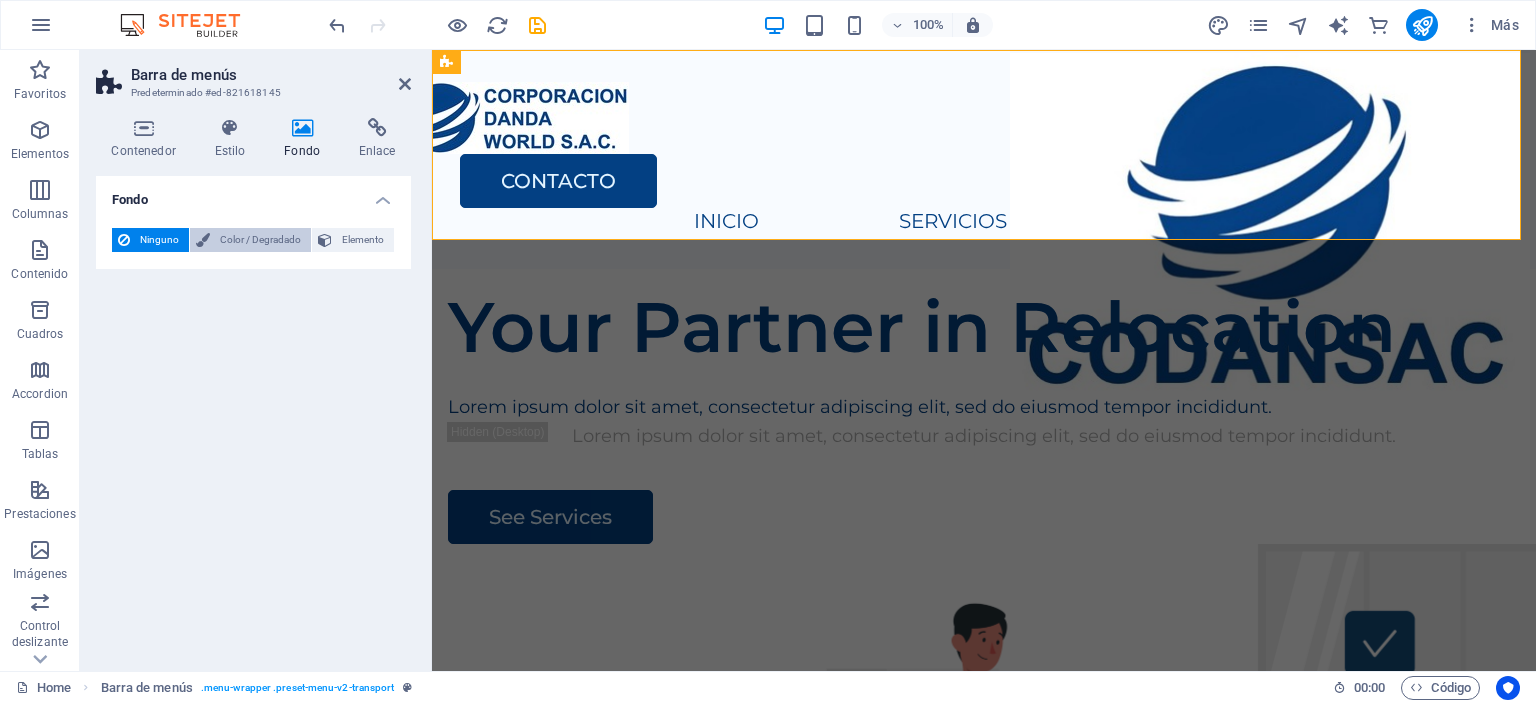 click on "Color / Degradado" at bounding box center (260, 240) 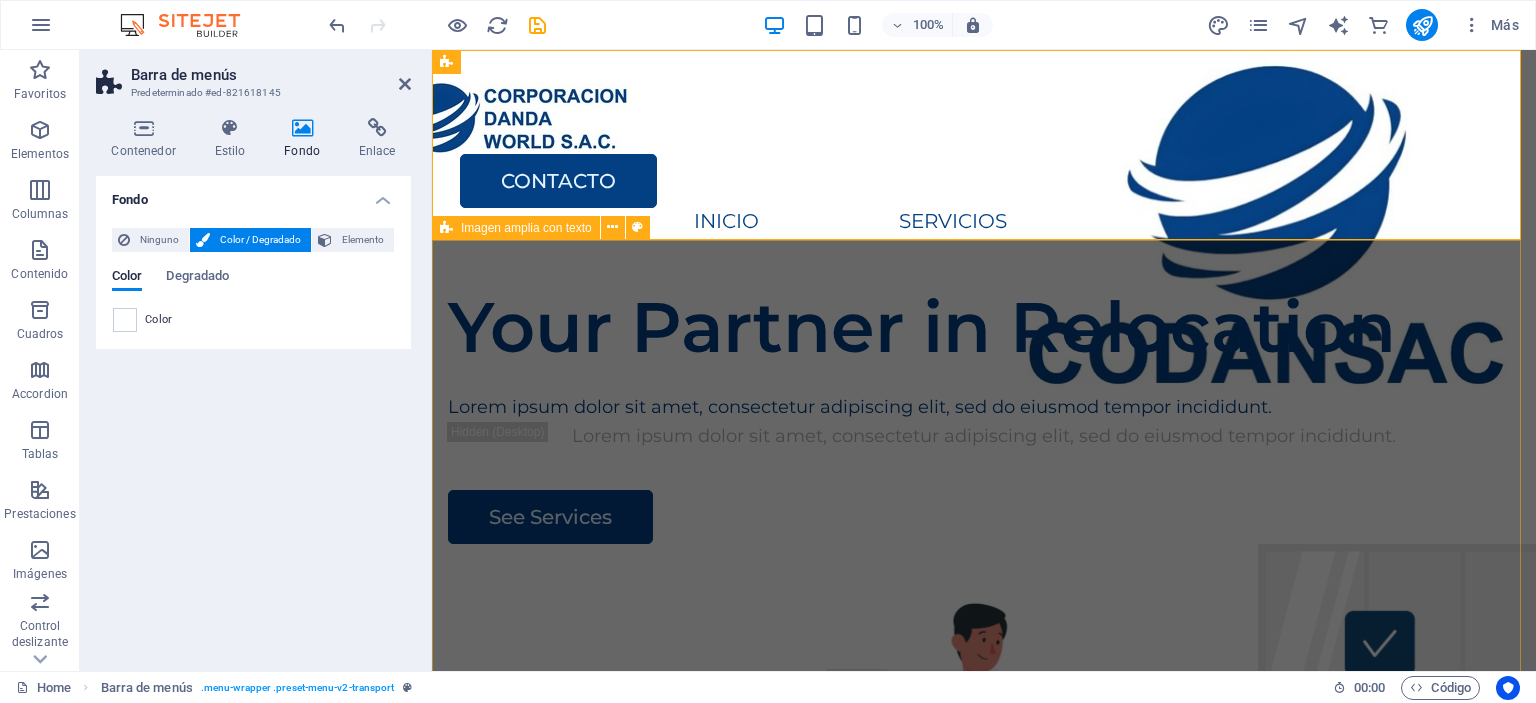 click on "Your Partner in Relocation Lorem ipsum dolor sit amet, consectetur adipiscing elit, sed do eiusmod tempor incididunt.  Lorem ipsum dolor sit amet, consectetur adipiscing elit, sed do eiusmod tempor incididunt.  See Services" at bounding box center [984, 652] 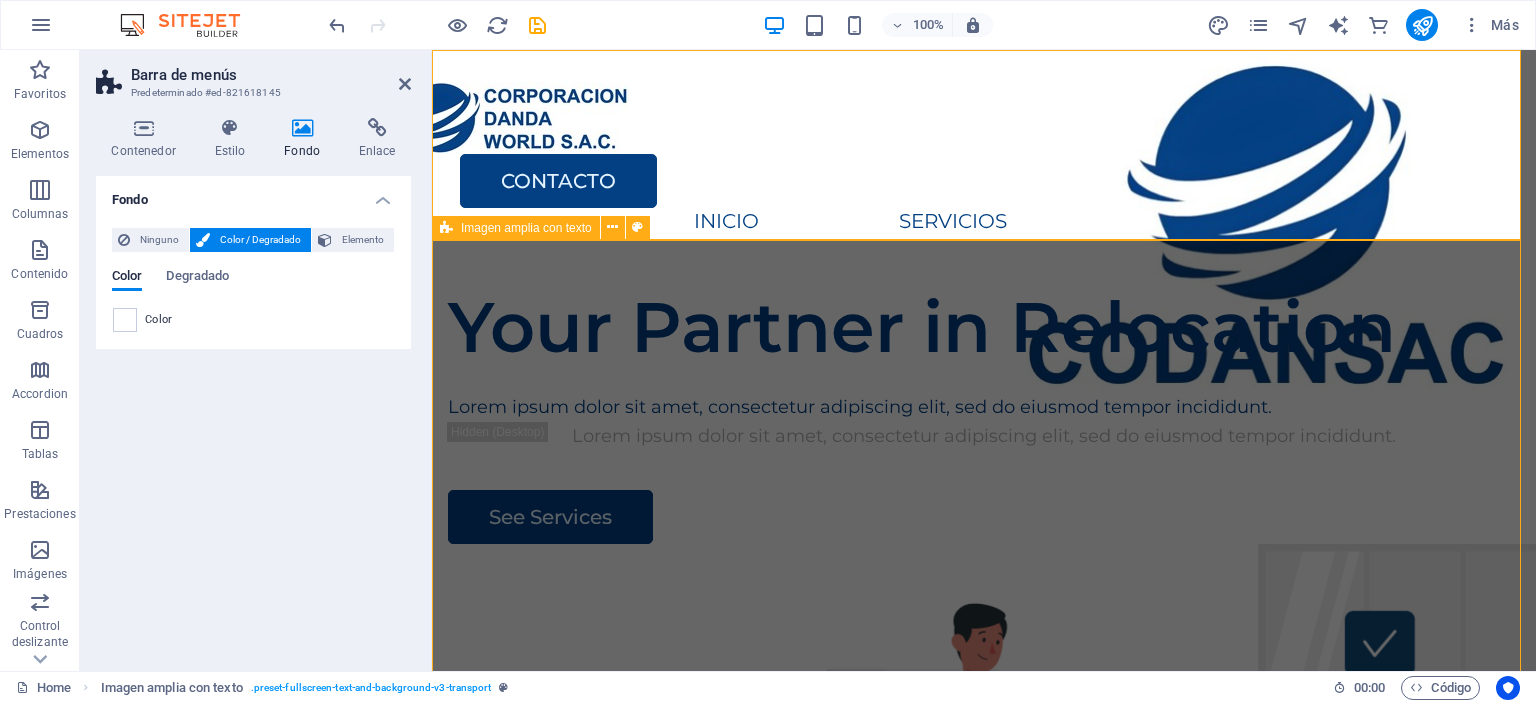 click on "Your Partner in Relocation Lorem ipsum dolor sit amet, consectetur adipiscing elit, sed do eiusmod tempor incididunt.  Lorem ipsum dolor sit amet, consectetur adipiscing elit, sed do eiusmod tempor incididunt.  See Services" at bounding box center (984, 652) 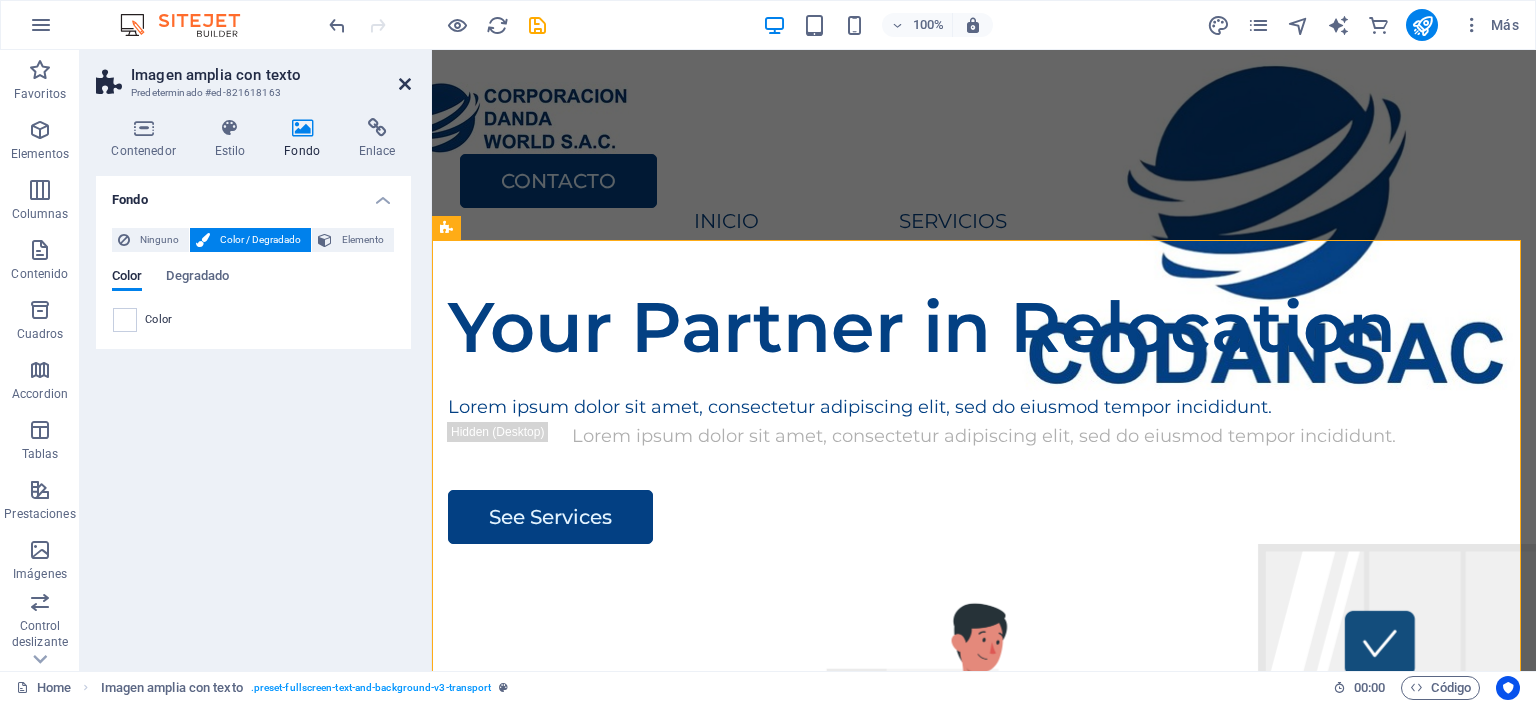 click at bounding box center (405, 84) 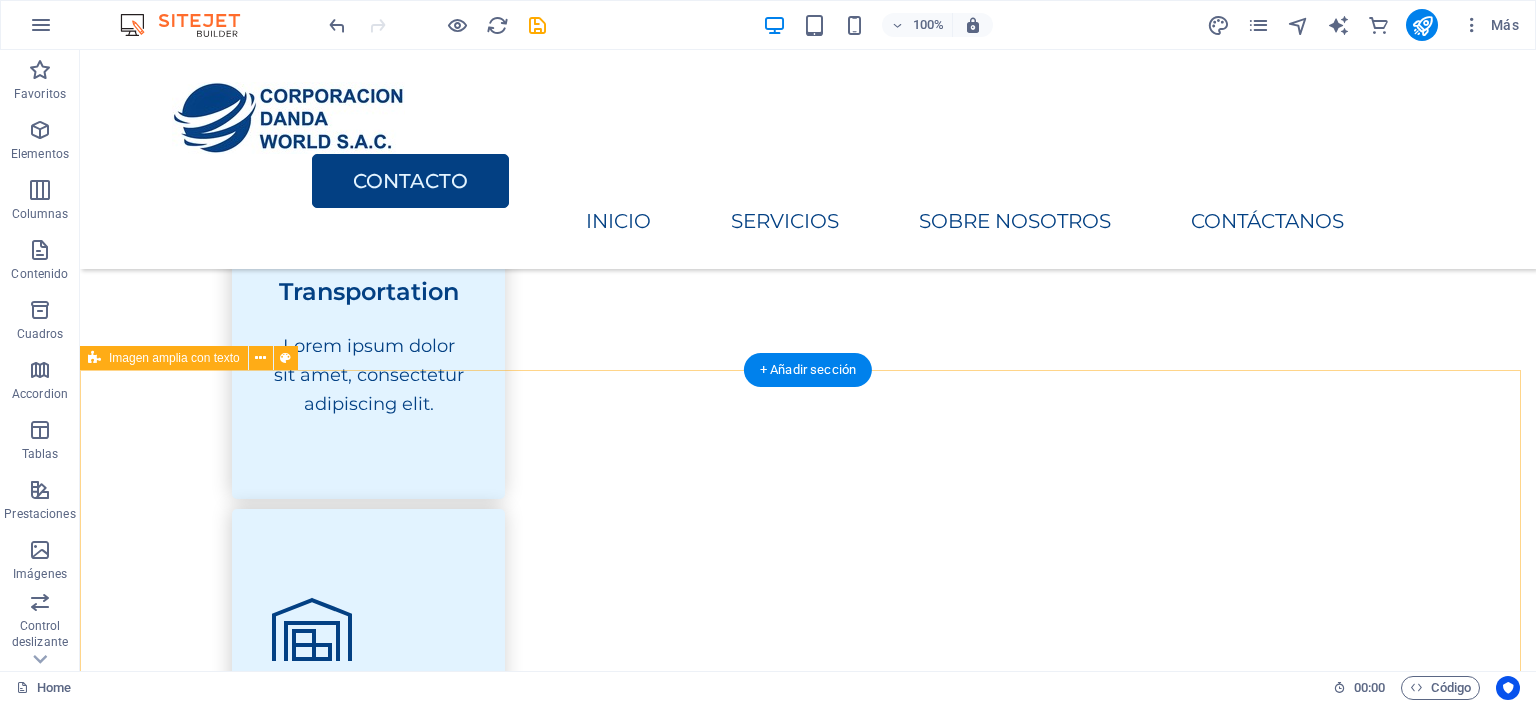 scroll, scrollTop: 1300, scrollLeft: 0, axis: vertical 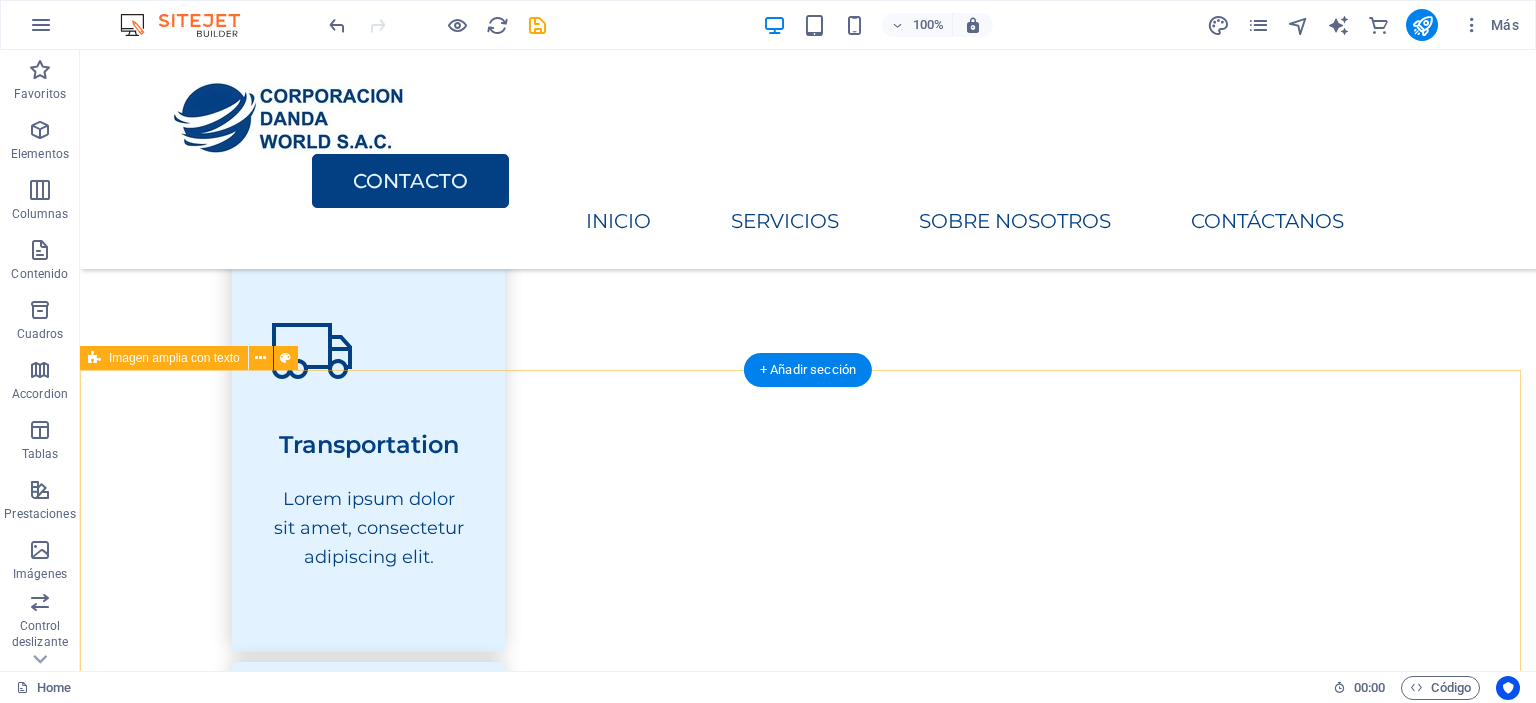 click on "About Us Lorem ipsum dolor sit amet, consectetur adipiscing elit, sed do eiusmod tempor incididunt ut labore et dolore magna aliqua. Ut enim ad minim veniam, quis nostrud exercitation ullamco laboris nisi ut aliquip ex ea commodo consequat. Lorem ipsum dolor sit amet, consectetur adipiscing elit, sed do eiusmod tempor incididunt ut labore et dolore magna aliqua. Ut enim ad minim veniam, quis nostrud exercitation ullamco laboris nisi ut aliquip ex ea commodo consequat. Contact Us" at bounding box center (808, 2032) 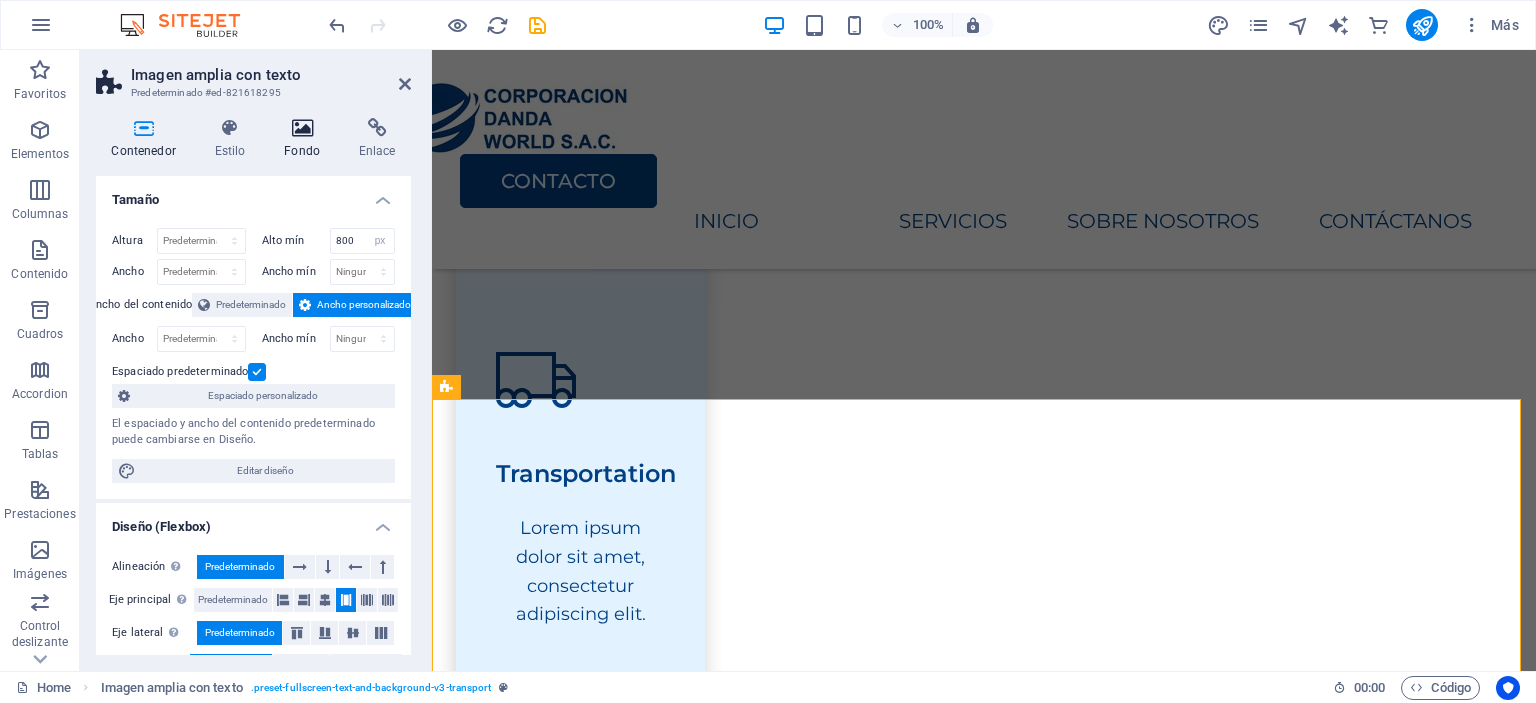 click at bounding box center (302, 128) 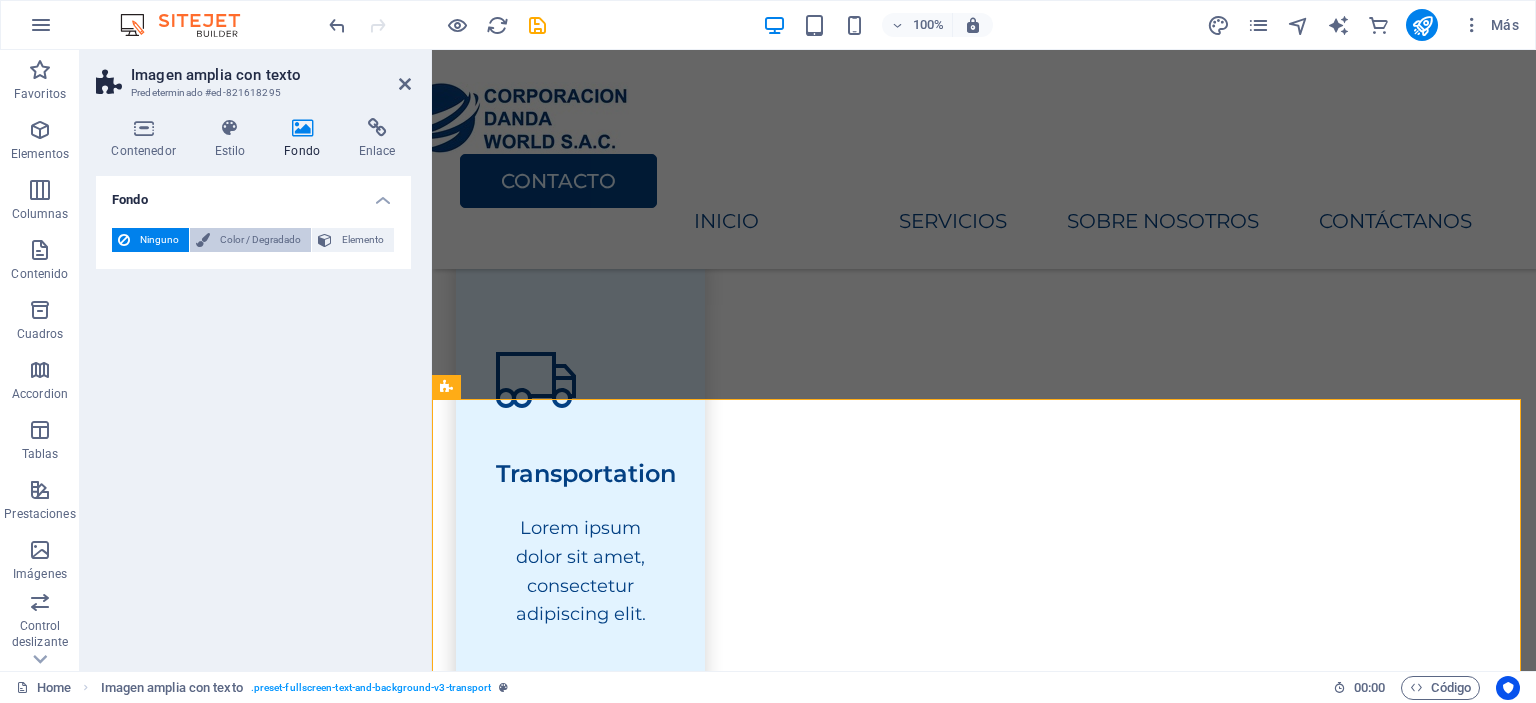 click on "Color / Degradado" at bounding box center (260, 240) 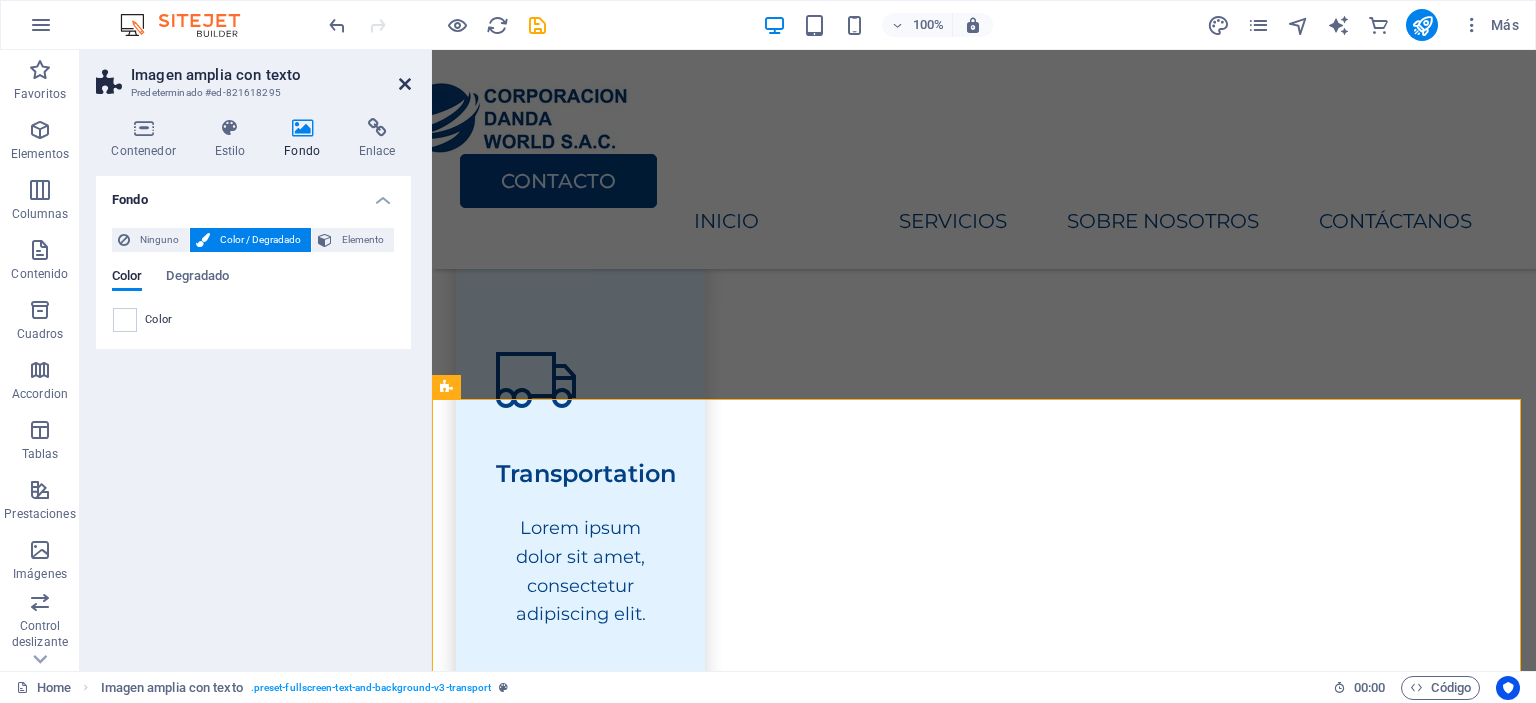 drag, startPoint x: 408, startPoint y: 83, endPoint x: 601, endPoint y: 401, distance: 371.98523 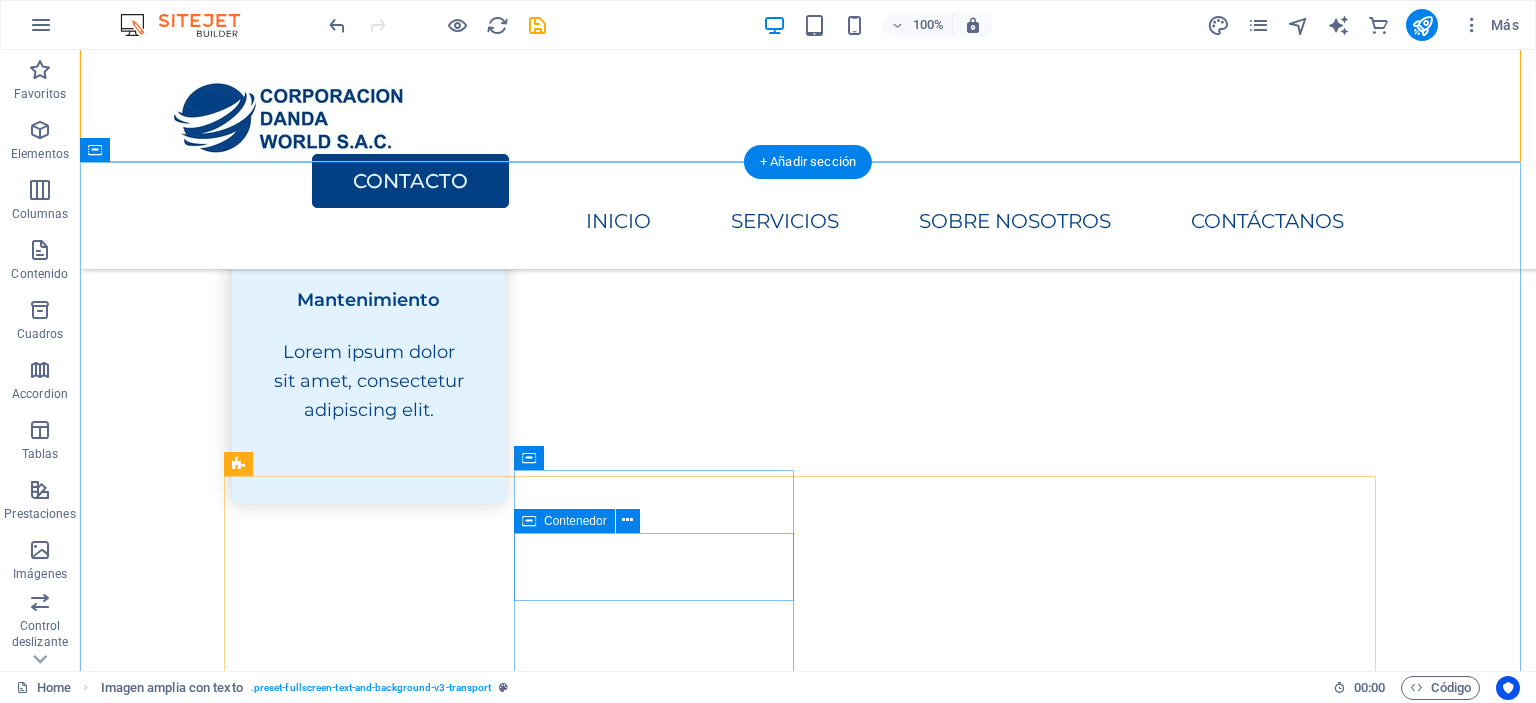 scroll, scrollTop: 2200, scrollLeft: 0, axis: vertical 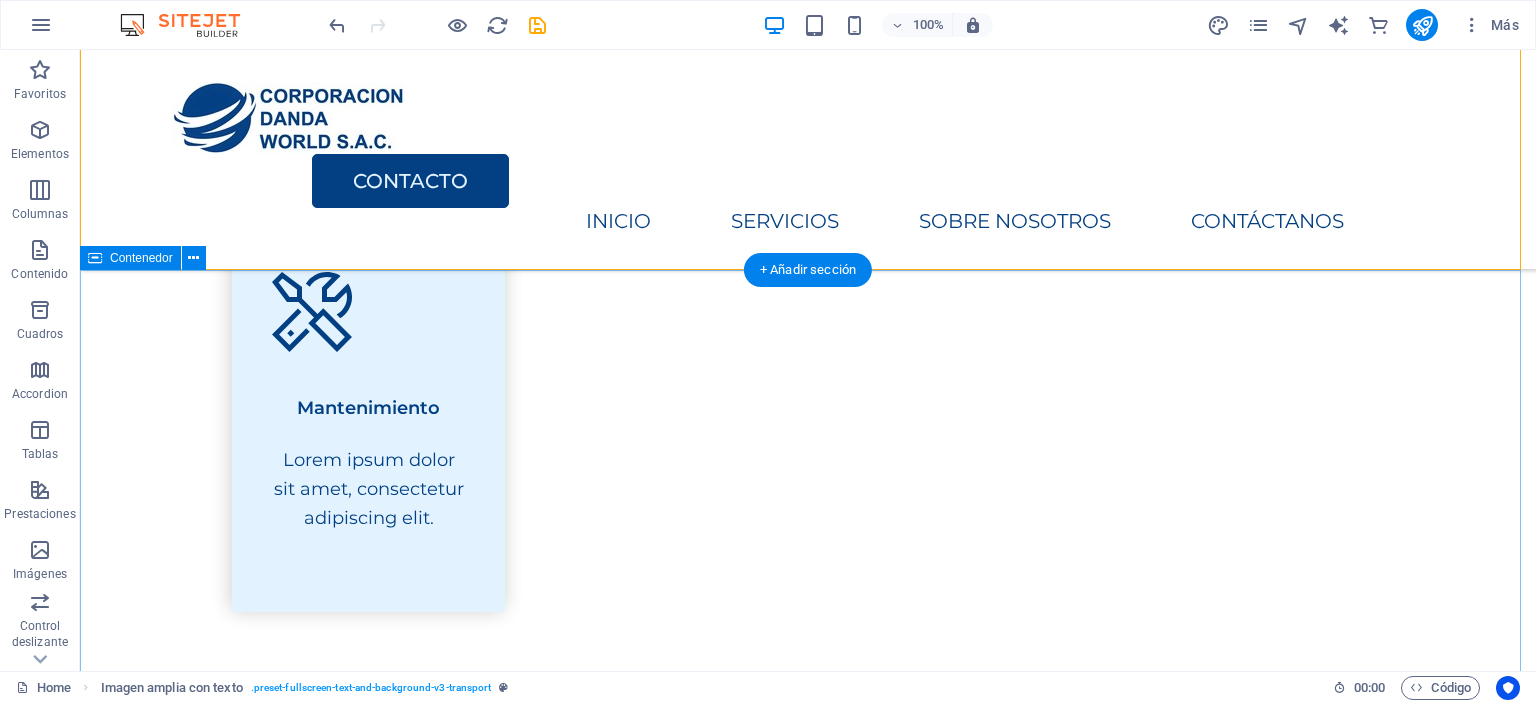click on "Service Packages Lorem ipsum dolor sit amet, consectetur adipiscing elit, sed do eiusmod tempor incididunt. Essential Transport $300 Contact Us Standard Packing Transport $400 Contact Us Complete Packing Transport Assembly $500 Contact Us Premium Packing Transport Assembly Storage Solution $600 Contact Us" at bounding box center [808, 2629] 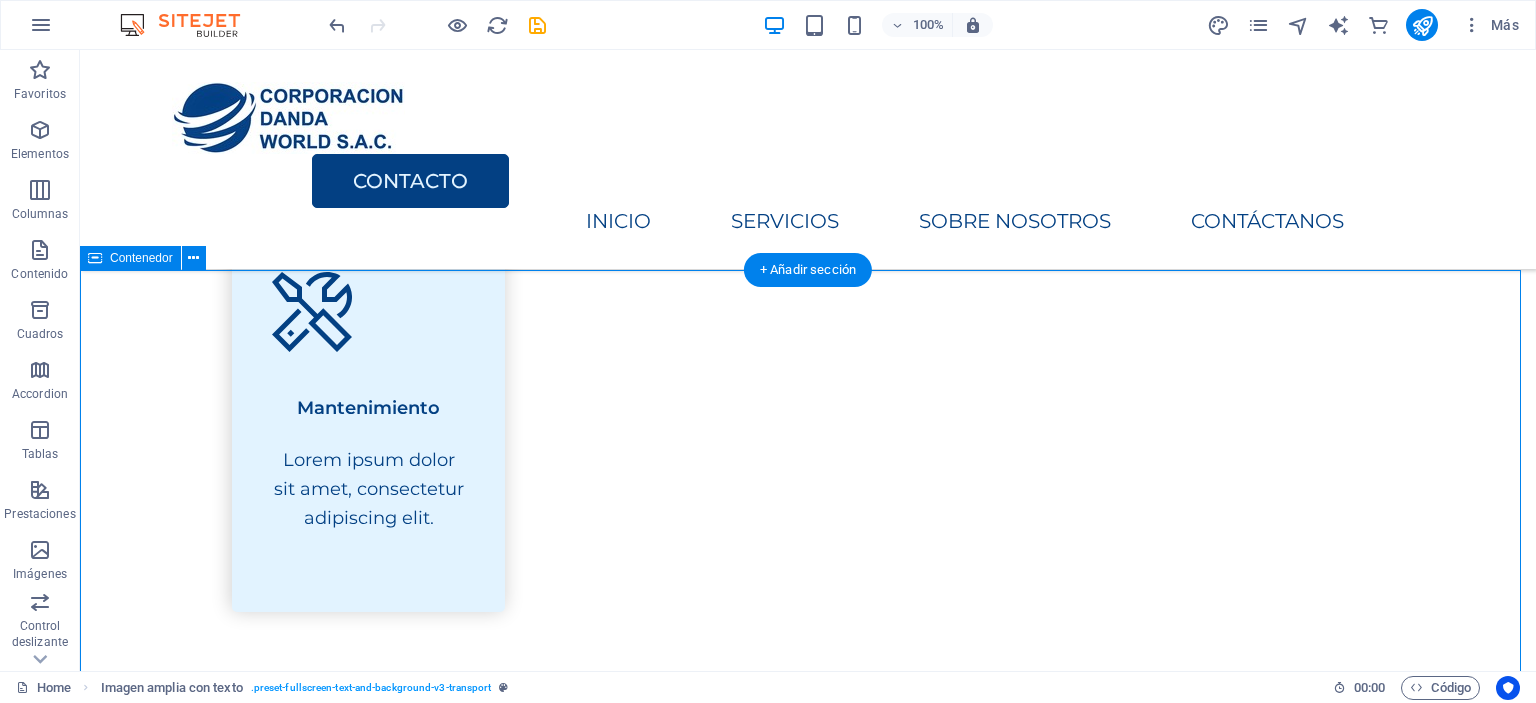 click on "Service Packages Lorem ipsum dolor sit amet, consectetur adipiscing elit, sed do eiusmod tempor incididunt. Essential Transport $300 Contact Us Standard Packing Transport $400 Contact Us Complete Packing Transport Assembly $500 Contact Us Premium Packing Transport Assembly Storage Solution $600 Contact Us" at bounding box center [808, 2629] 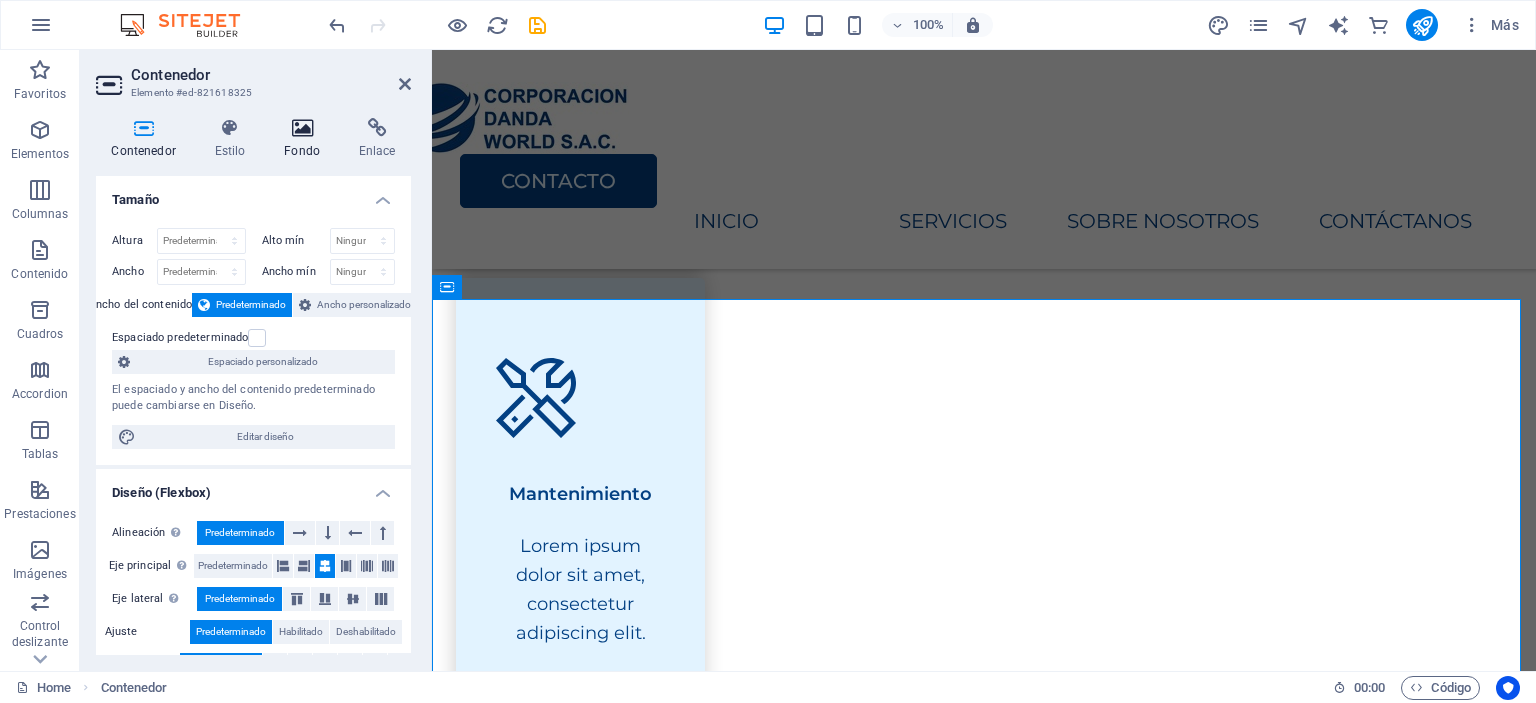 click on "Fondo" at bounding box center (306, 139) 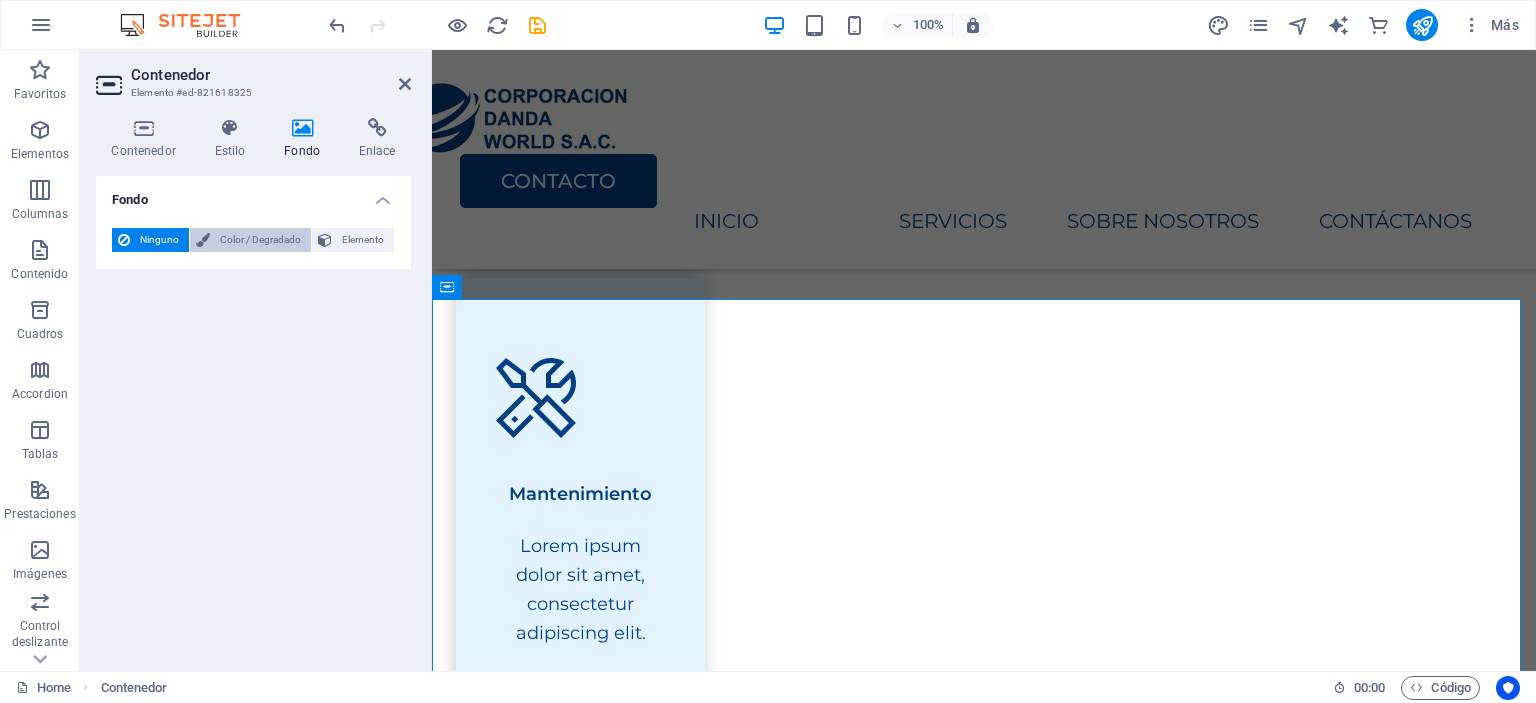 click on "Color / Degradado" at bounding box center [260, 240] 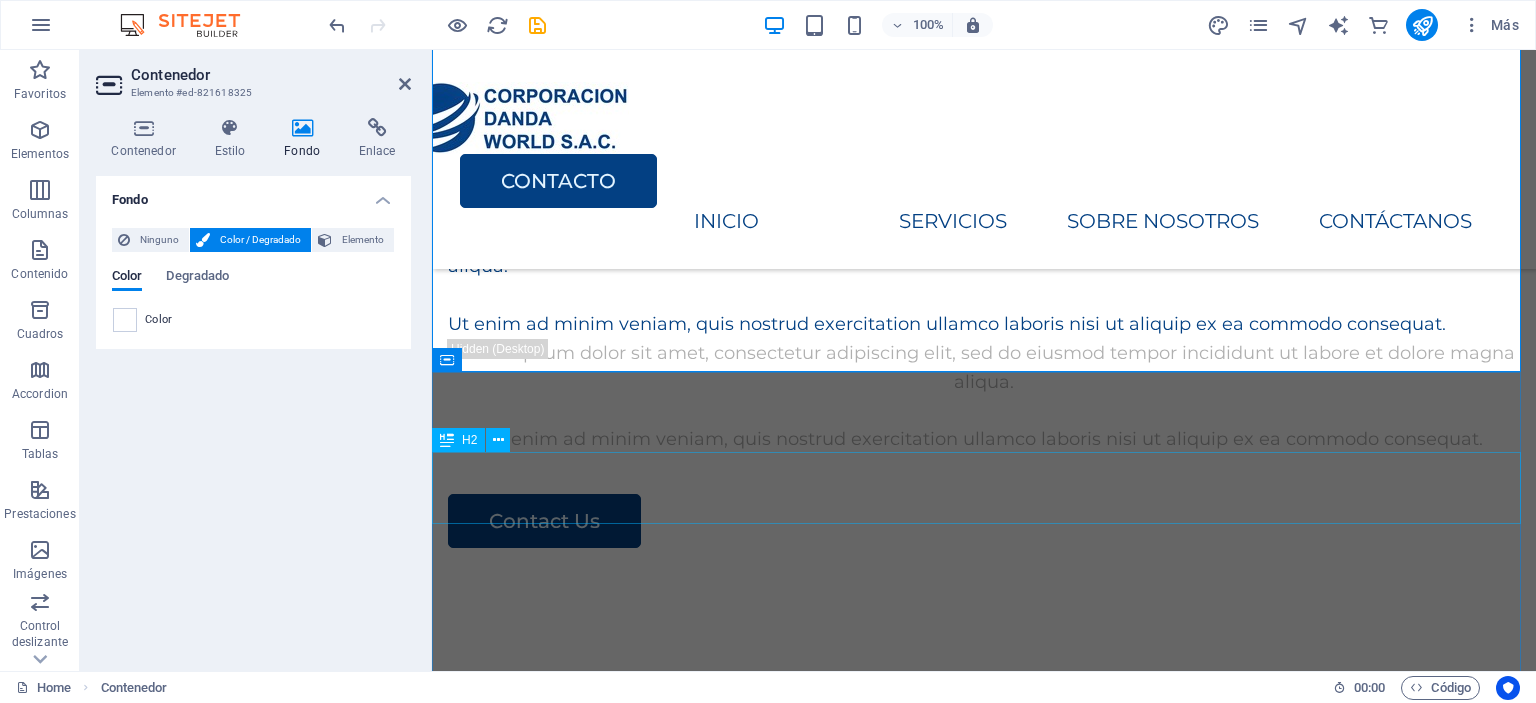 click on "Contact Us" at bounding box center (984, 3158) 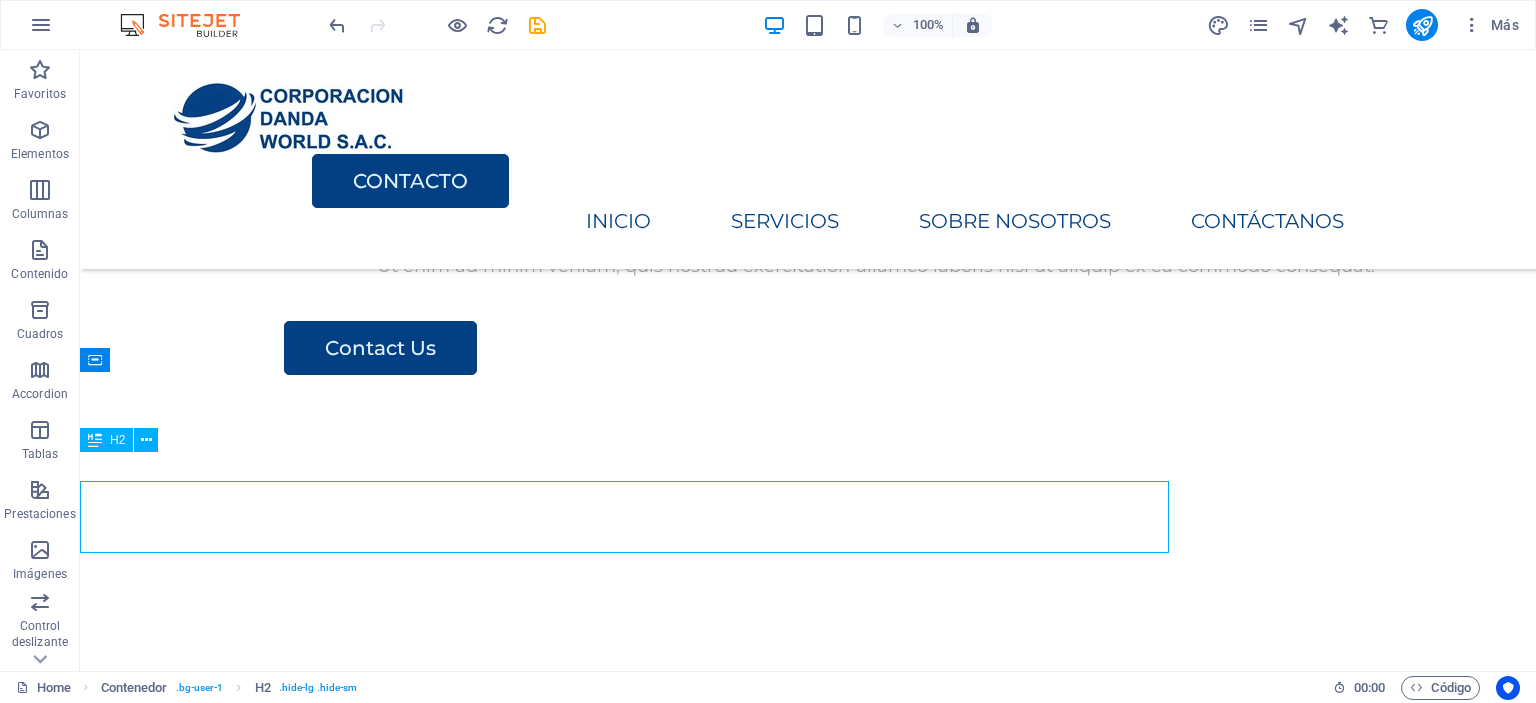 scroll, scrollTop: 2971, scrollLeft: 0, axis: vertical 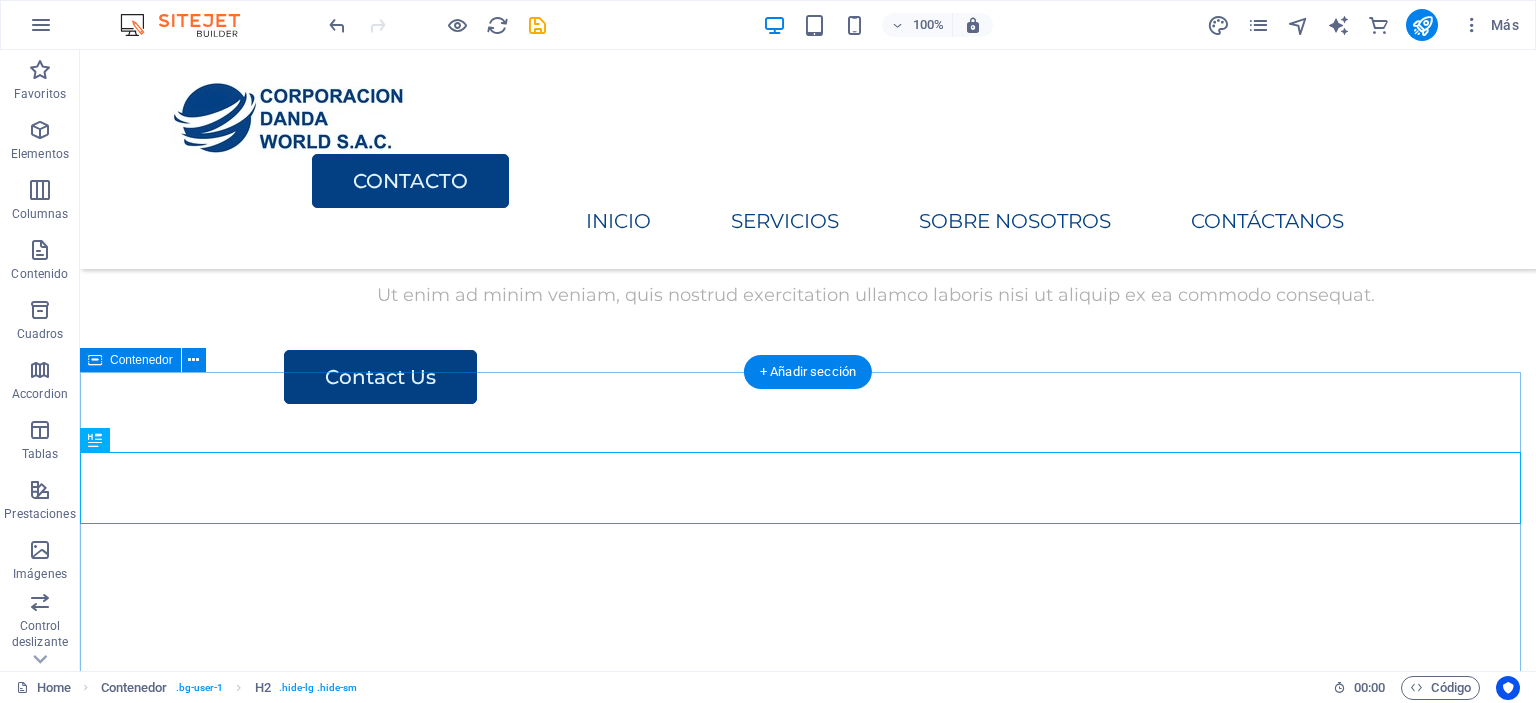 click on "Contact Us Contact Us   I have read and understand the privacy policy. ¿Ilegible? Cargar nuevo Submit" at bounding box center [808, 3389] 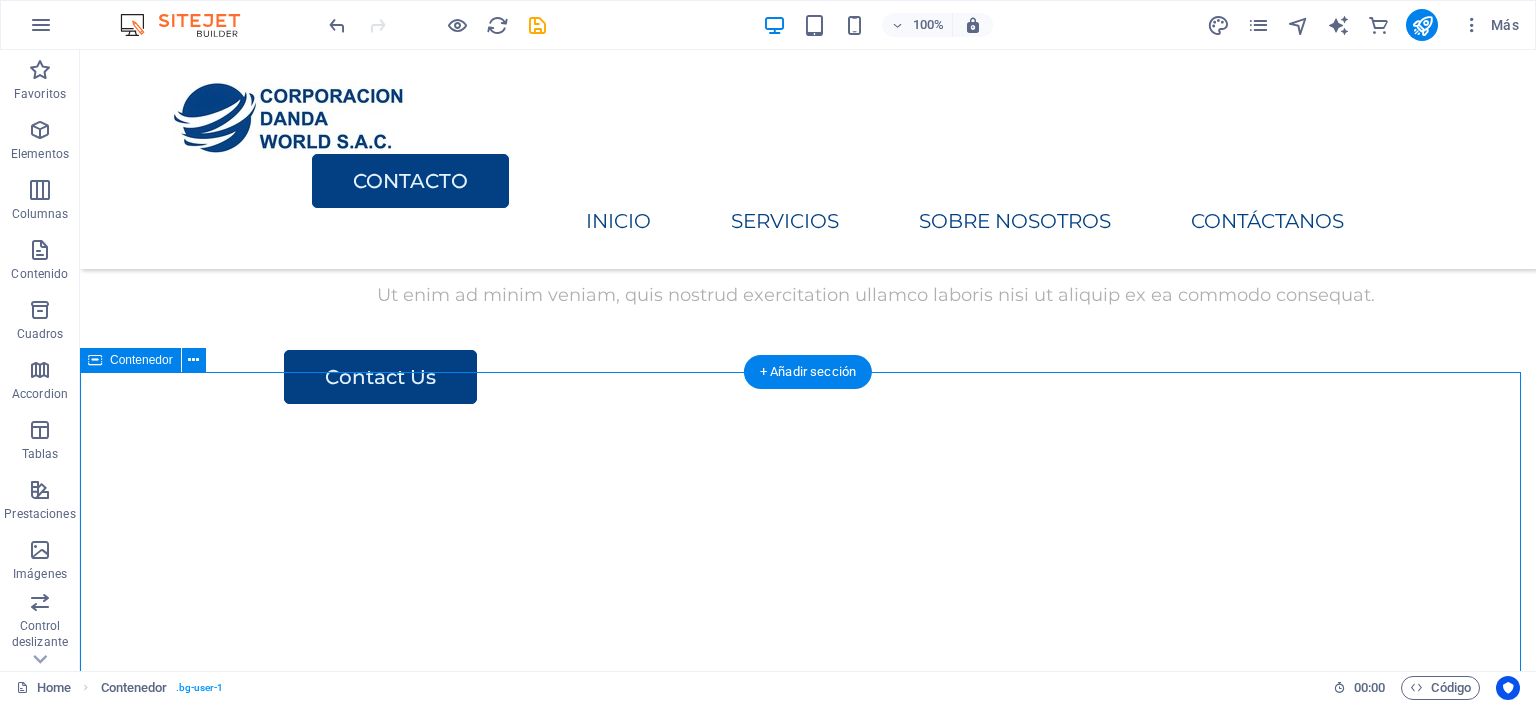 click on "Contact Us Contact Us   I have read and understand the privacy policy. ¿Ilegible? Cargar nuevo Submit" at bounding box center [808, 3389] 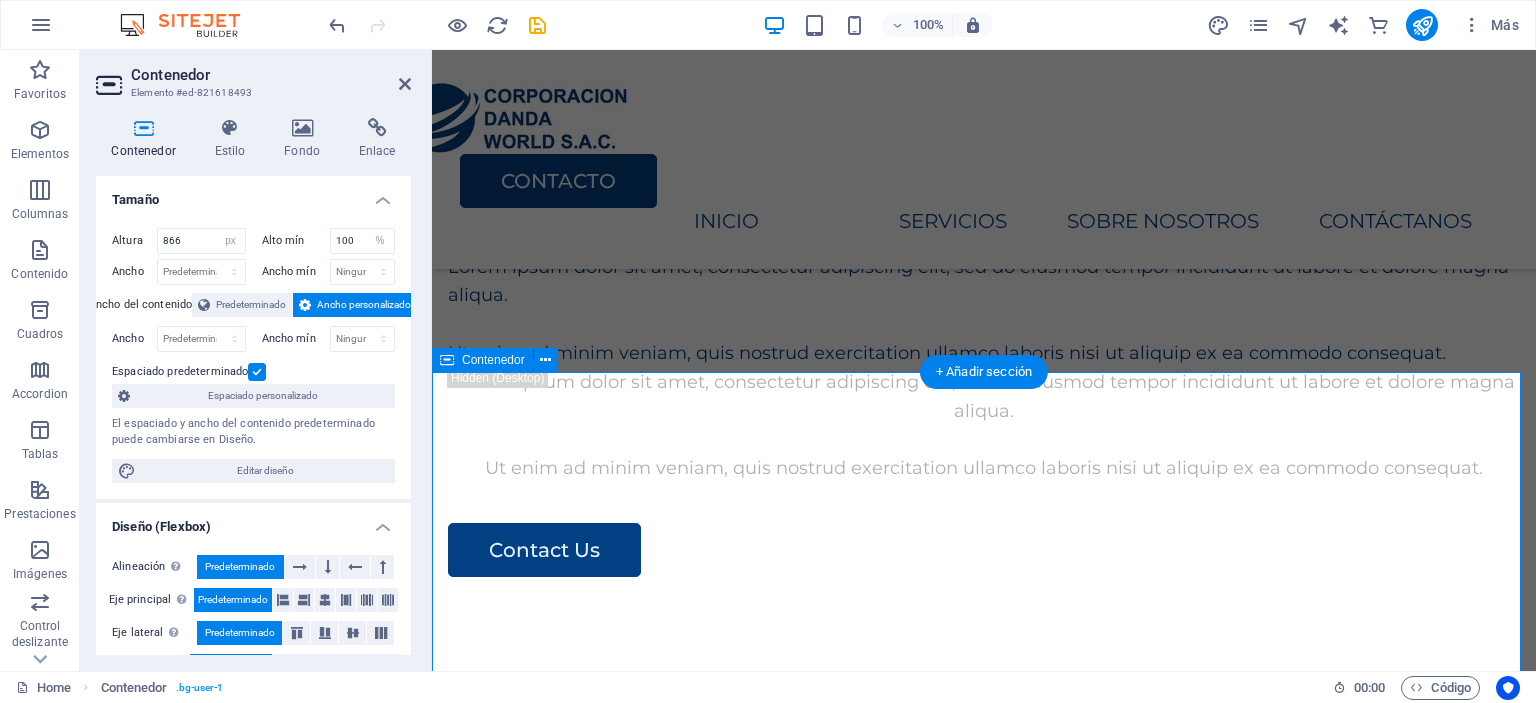 scroll, scrollTop: 3000, scrollLeft: 0, axis: vertical 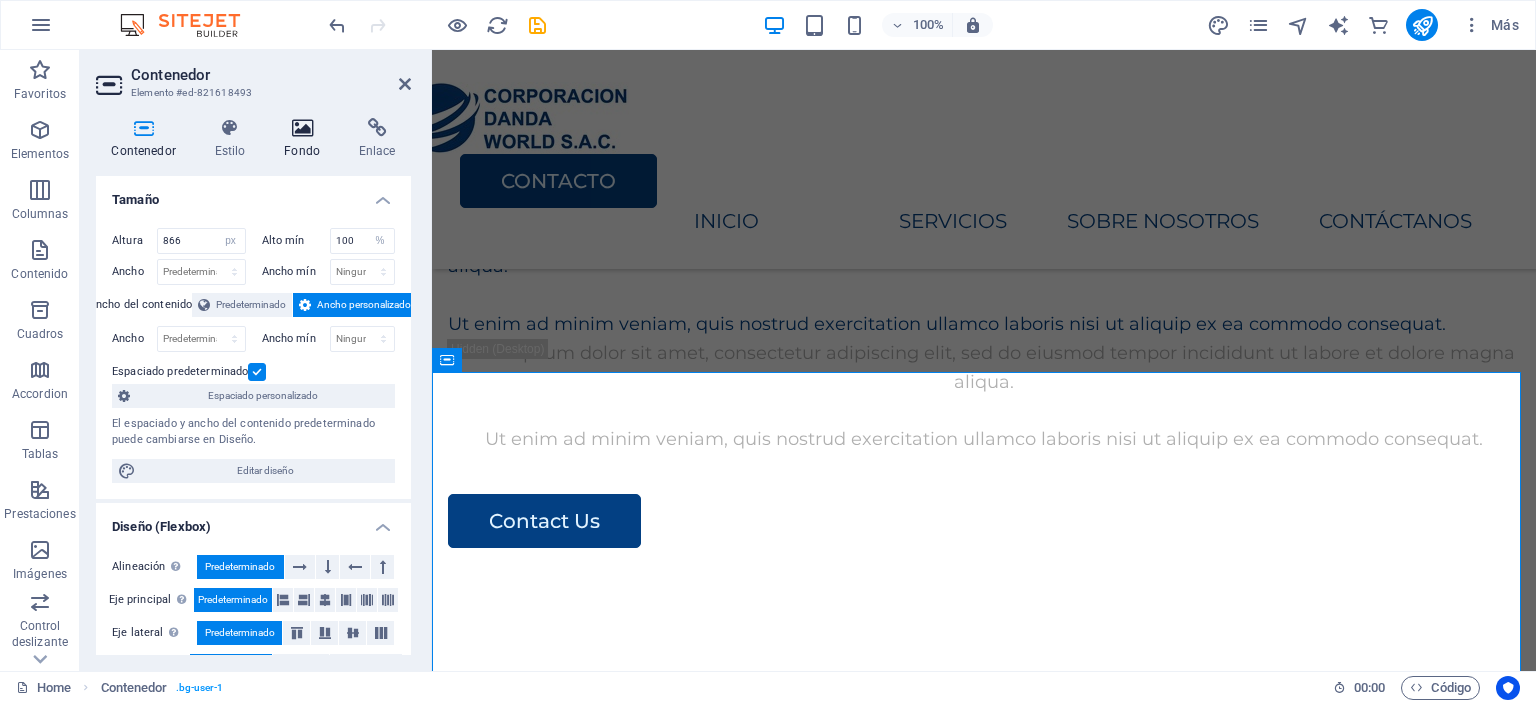 click at bounding box center (302, 128) 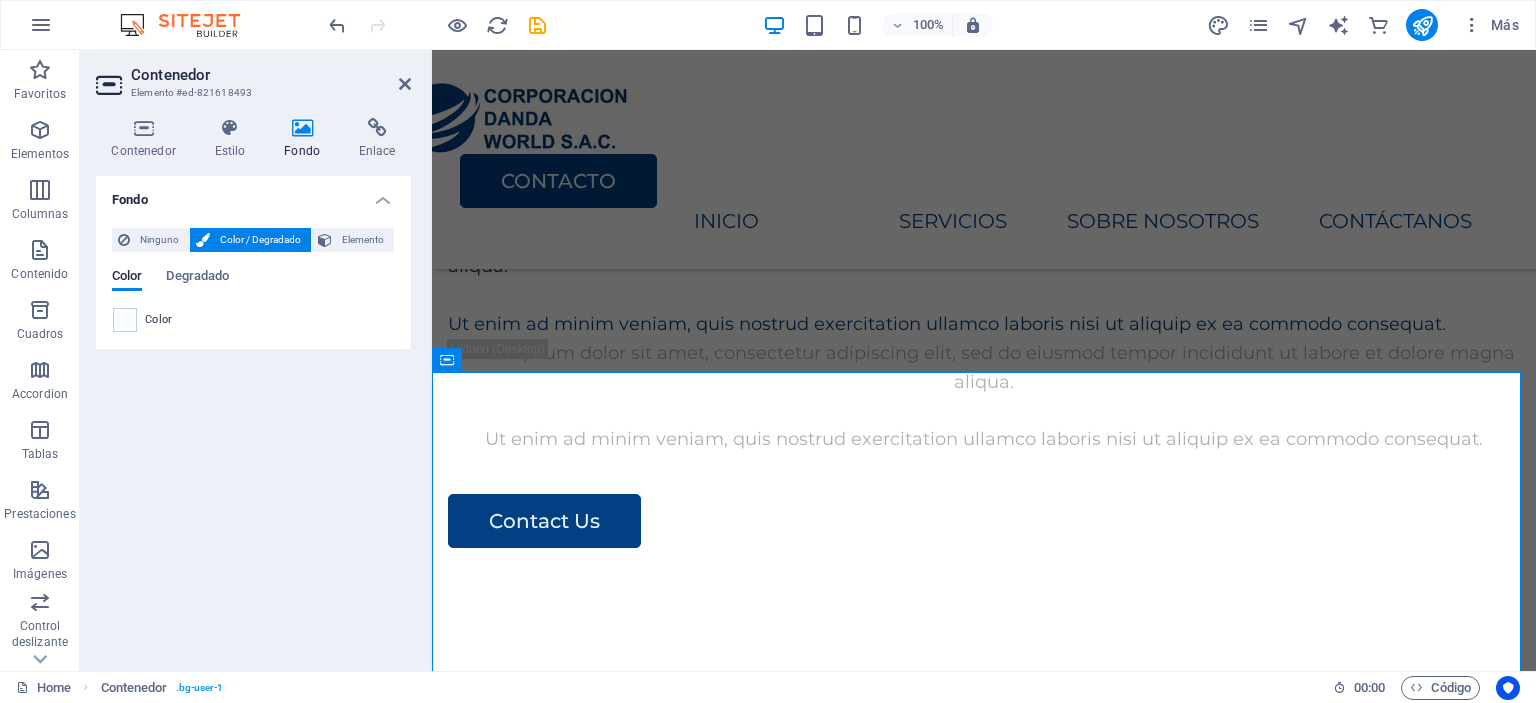click on "Color / Degradado" at bounding box center (260, 240) 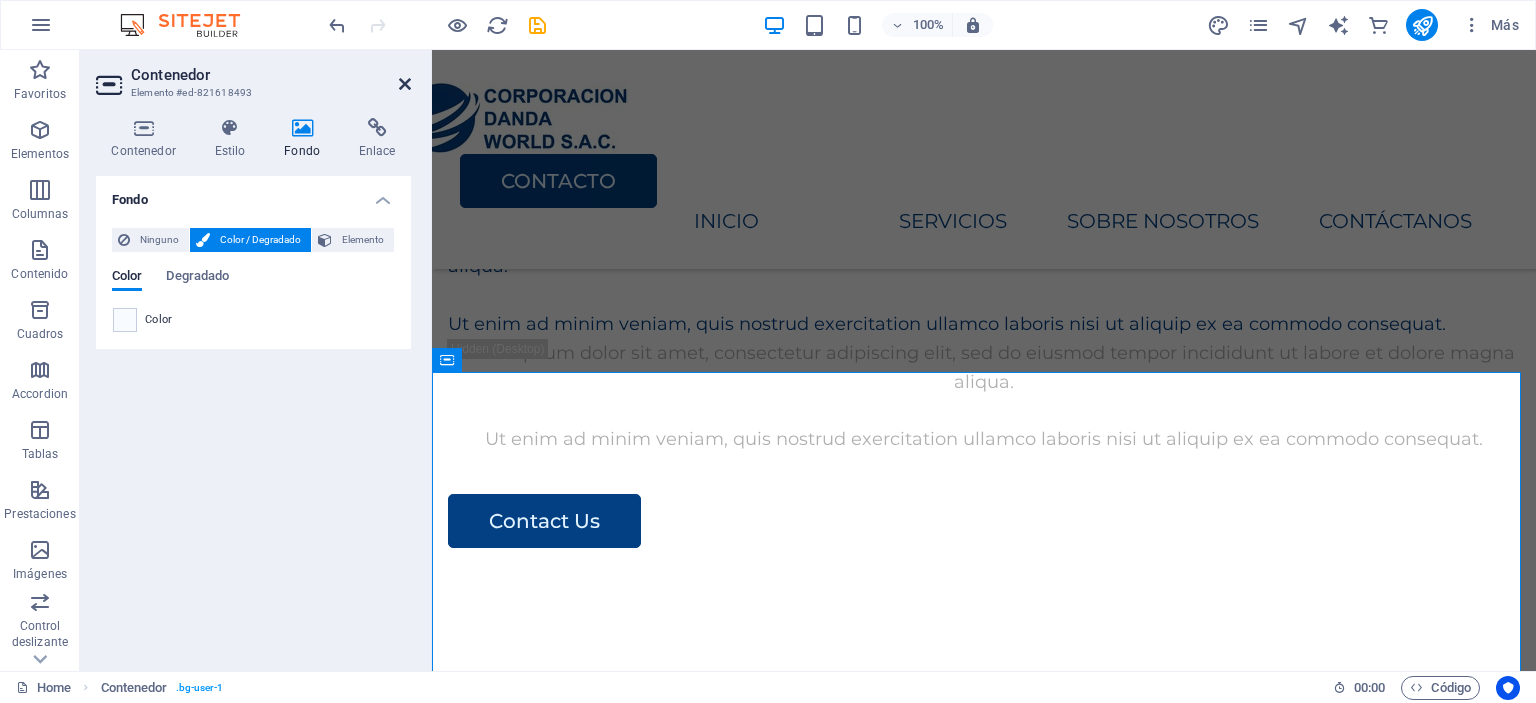 click at bounding box center [405, 84] 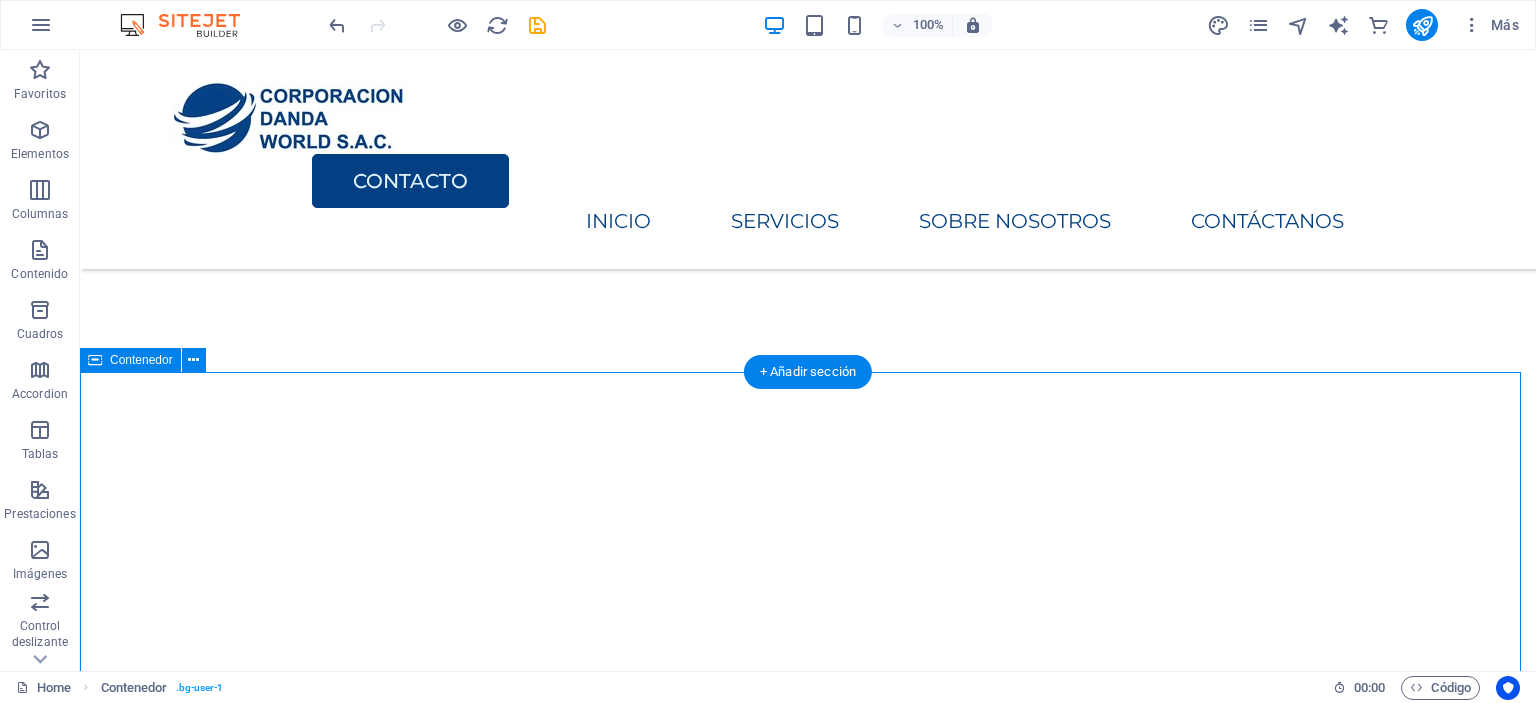 scroll, scrollTop: 2971, scrollLeft: 0, axis: vertical 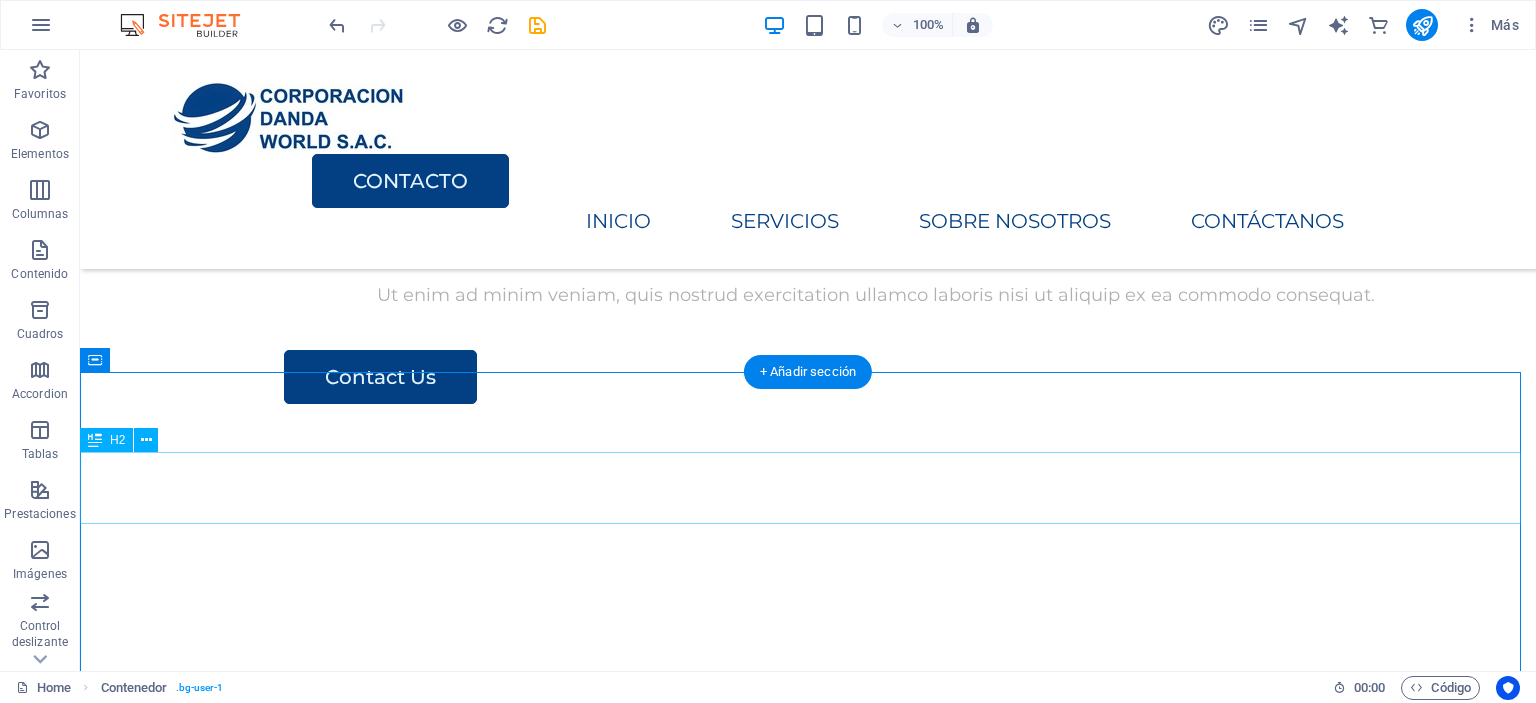 click on "Contact Us" at bounding box center (808, 3072) 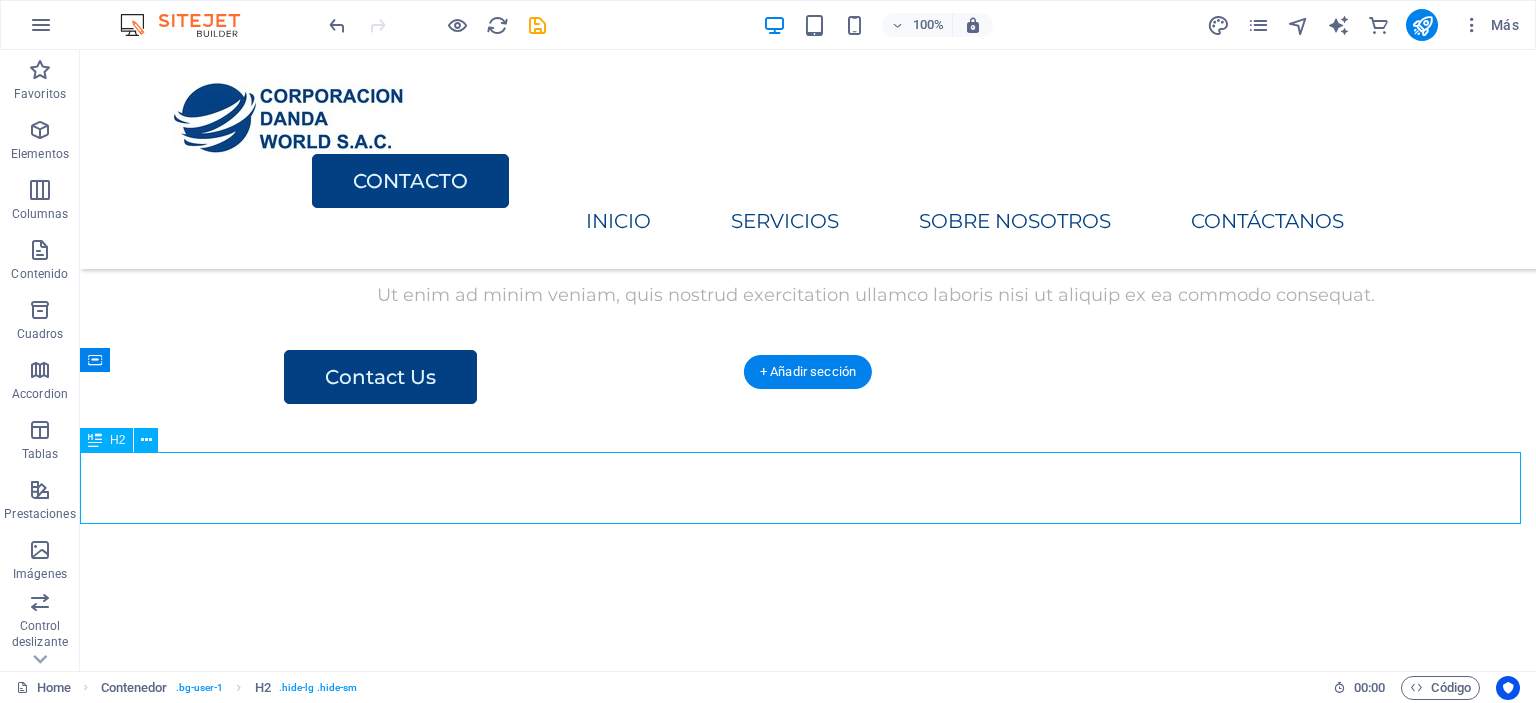 click on "Contact Us" at bounding box center [808, 3072] 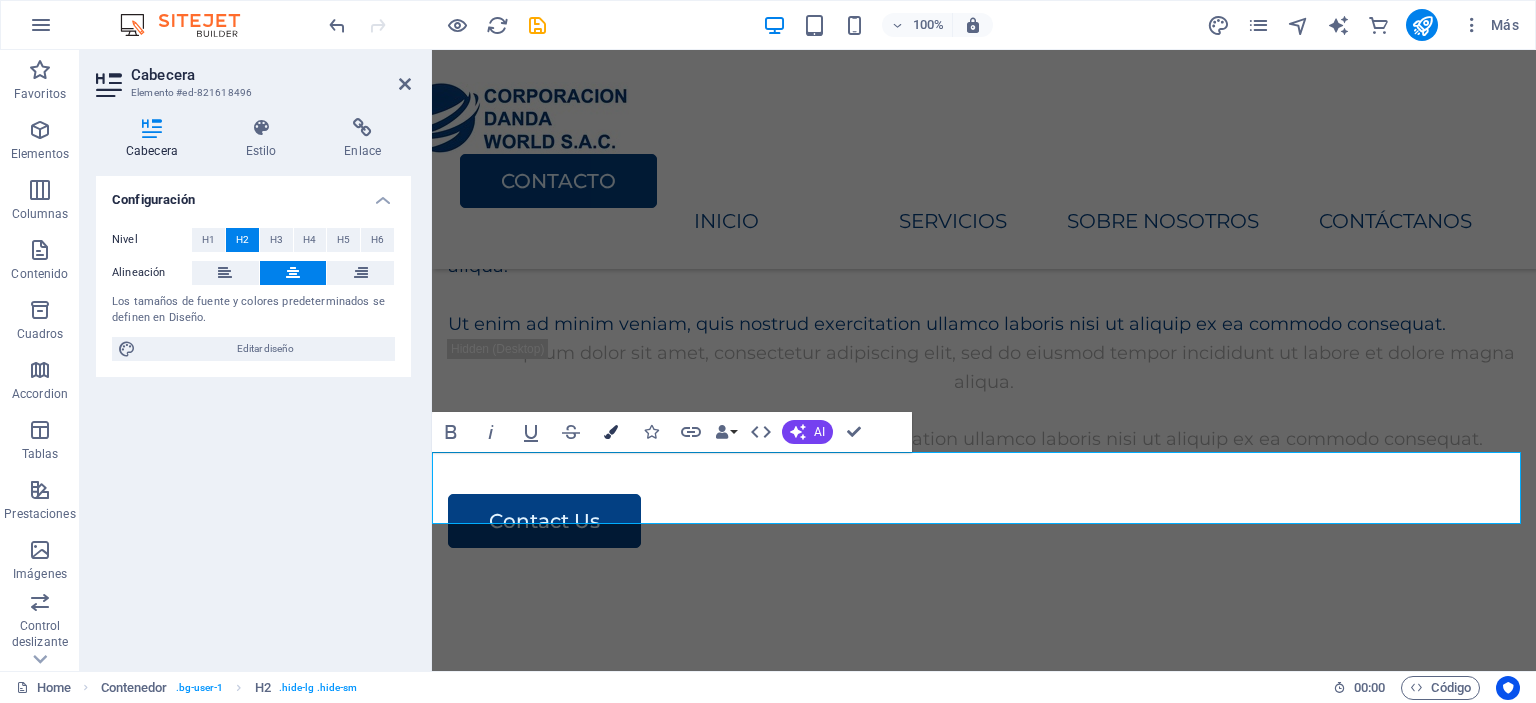 click on "Colors" at bounding box center [611, 432] 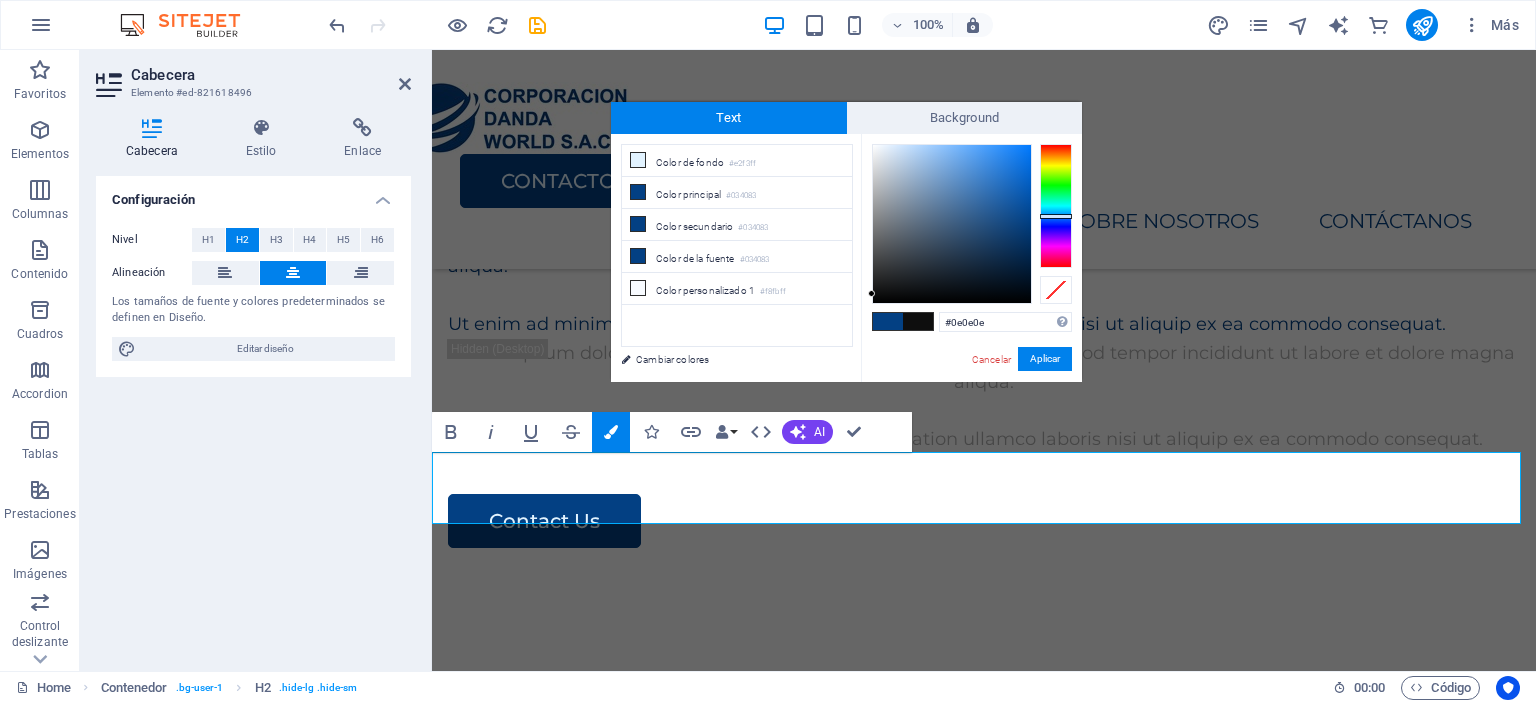 drag, startPoint x: 960, startPoint y: 225, endPoint x: 872, endPoint y: 294, distance: 111.82576 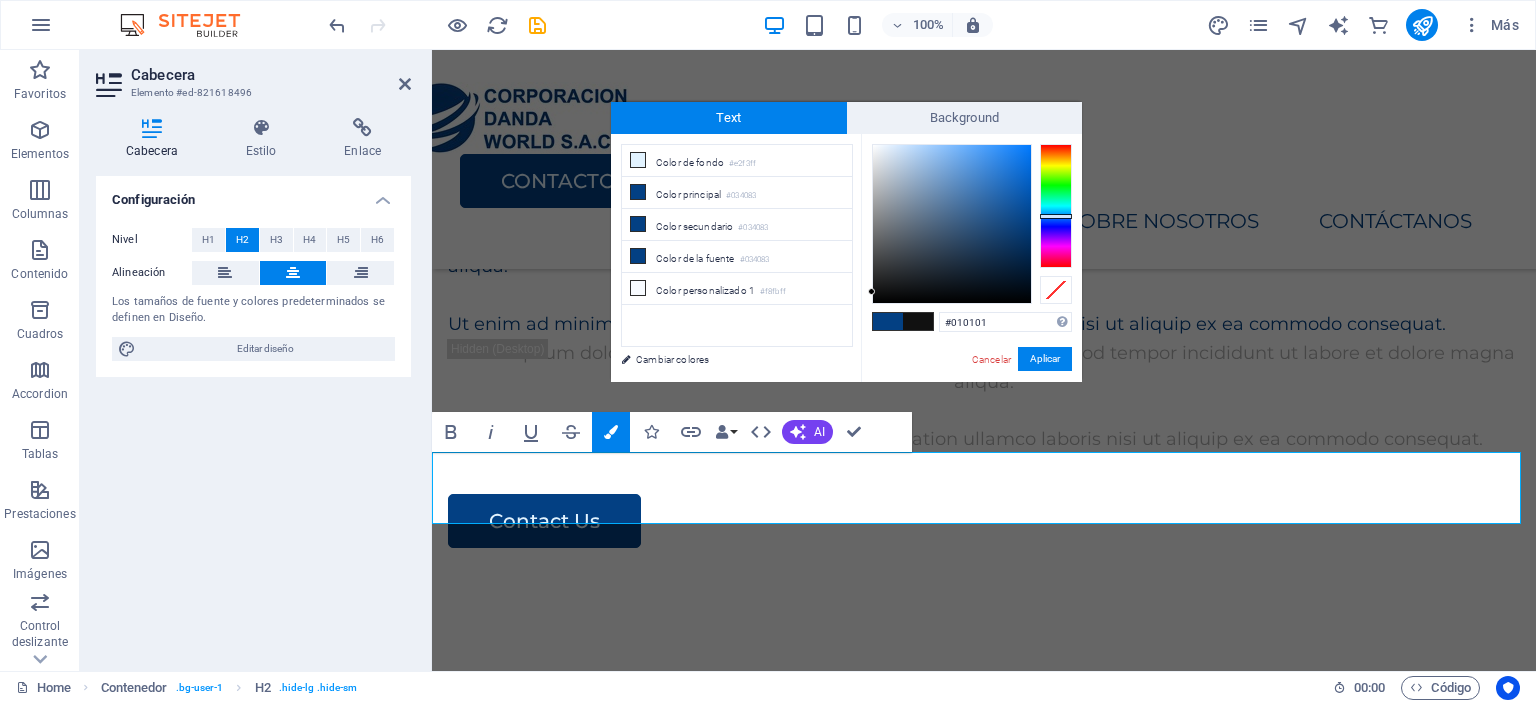 type on "#000000" 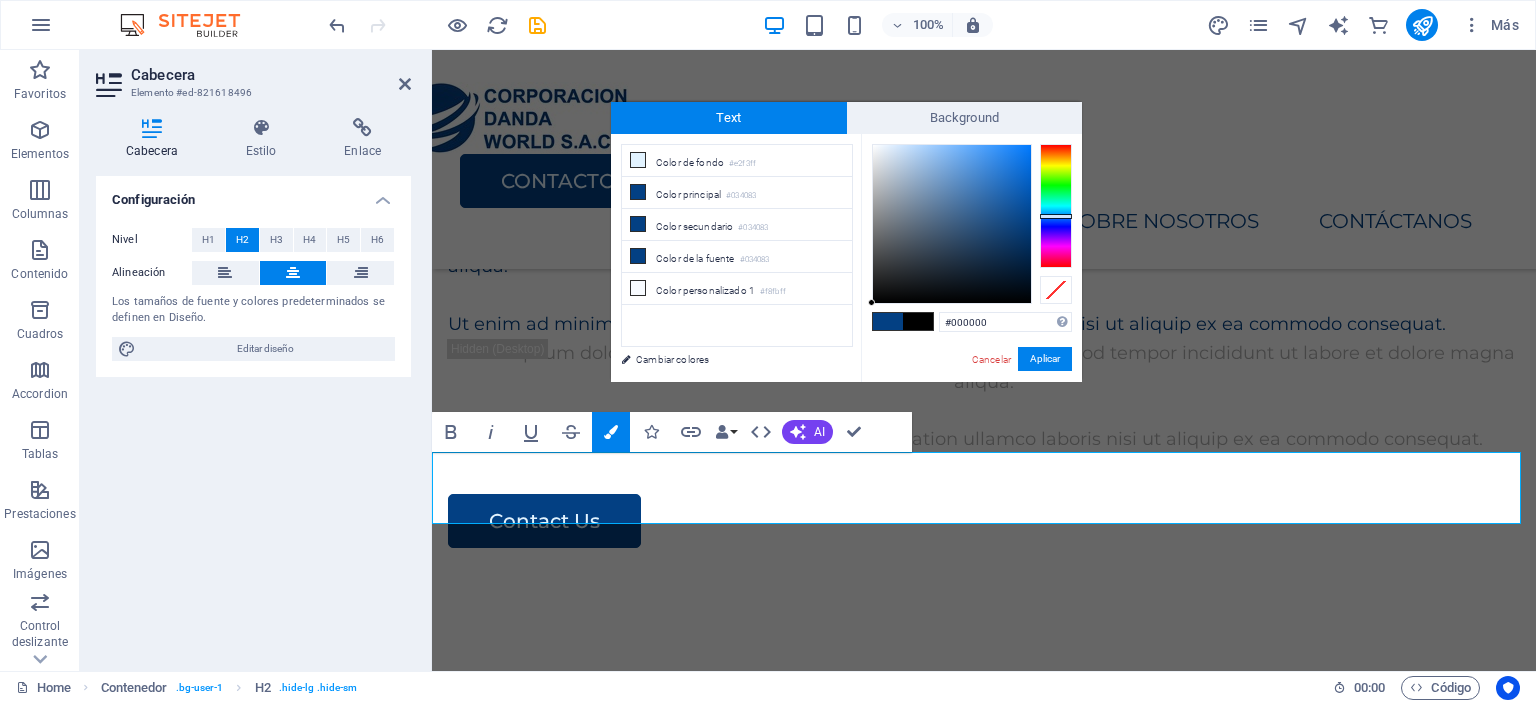 drag, startPoint x: 872, startPoint y: 292, endPoint x: 872, endPoint y: 307, distance: 15 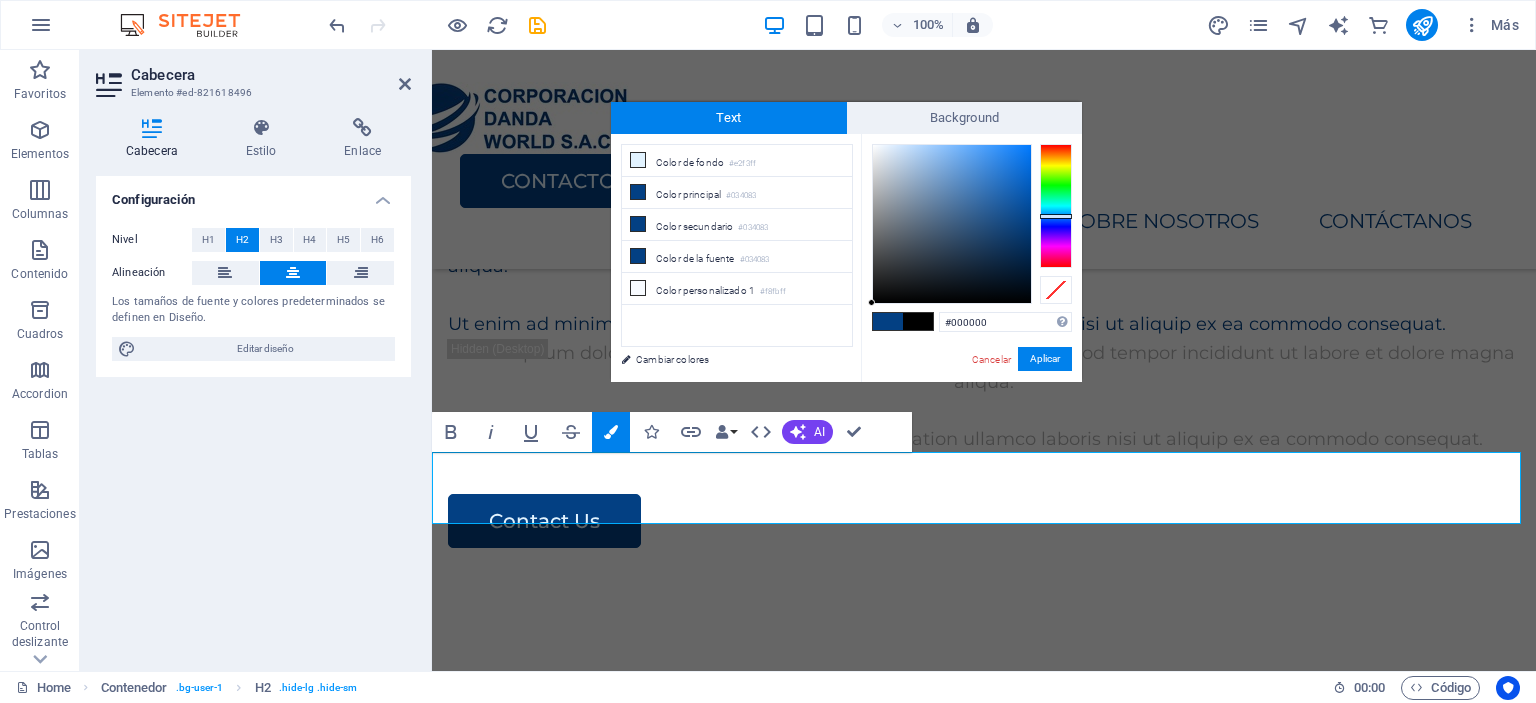 click on "#000000 Formatos soportados #0852ed rgb(8, 82, 237) rgba(8, 82, 237, 90%) hsv(221,97,93) hsl(221, 93%, 48%) Cancelar Aplicar" at bounding box center (971, 403) 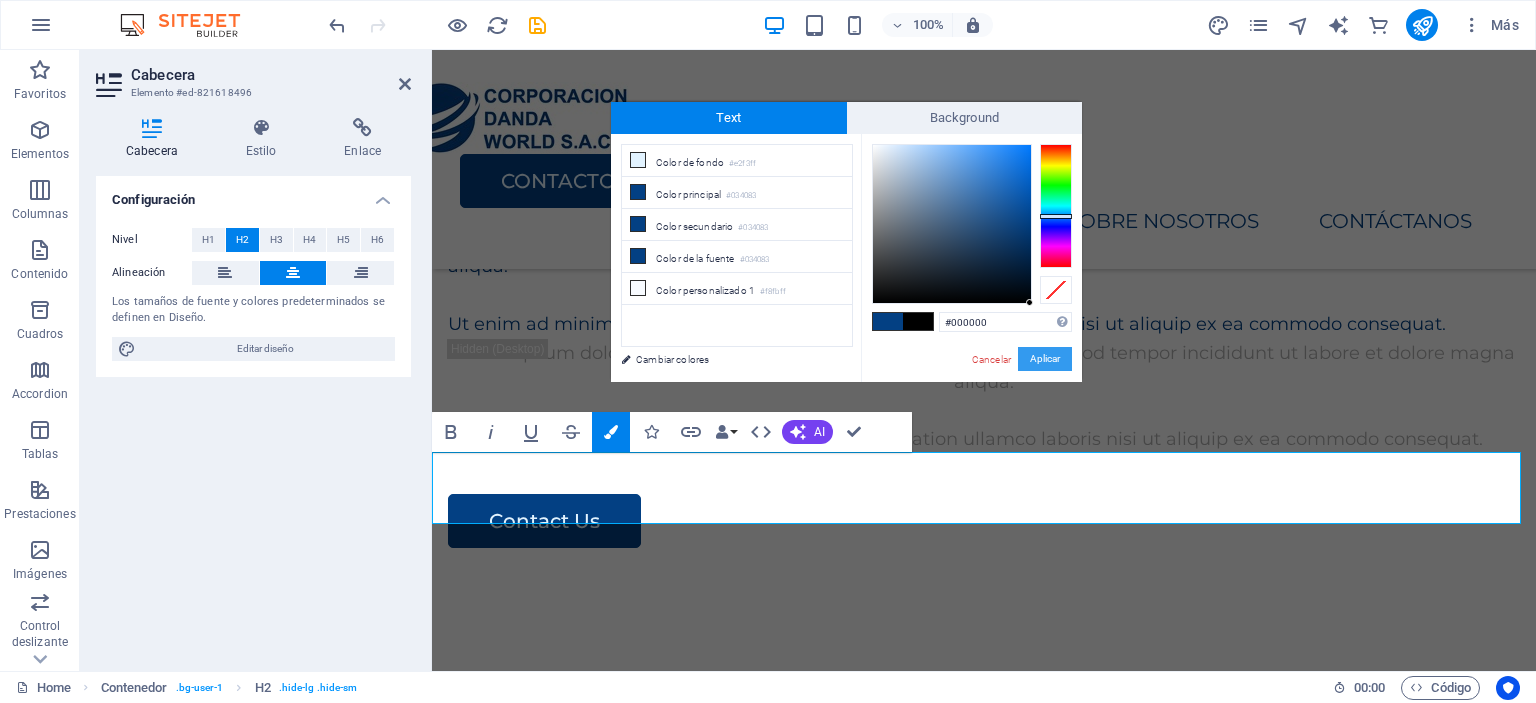click on "Aplicar" at bounding box center [1045, 359] 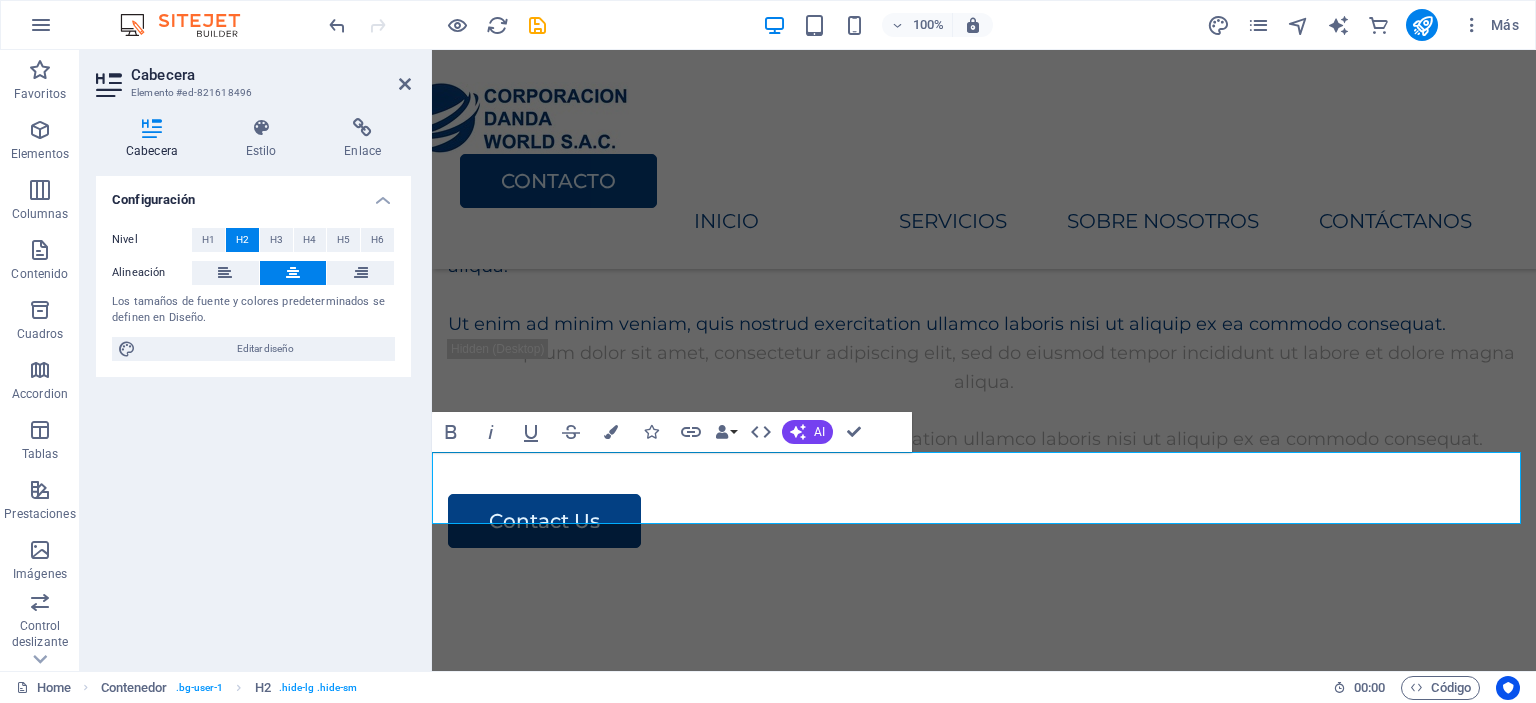click on "H1   Imagen amplia con texto   Contenedor   Contenedor   Imagen   Contenedor   Barra de menús   Logo   Menú   Botón   Texto   Separador   Texto   Separador   Botón   Contenedor   Imagen amplia con texto   H2   Contenedor   Separador   Texto   Texto   Contenedor   Imagen   Contenedor   Contenedor   Cuadros   Separador   Contenedor   Contenedor   Texto   Contenedor   Contenedor   Contenedor   Texto   Contenedor   Separador   Separador   Texto   Separador   H2   Contenedor   H2   Separador   Separador   Contenedor   Planes   Contenedor   Contenedor   Contenedor   Texto   Contenedor   Botón   Texto   Contenedor   Texto   Contenedor   Contenedor   Texto   Contenedor   Contenedor   Texto   Separador   Contenedor   H2   Predeterminado   Contenedor   Imagen   Contenedor   Predeterminado   Predeterminado   Contenedor   Área de texto   Contenedor   Formulario de contacto   Formulario de contacto   Formulario   Casilla   Email   Formulario de contacto   Formulario   Entrada   H2   Separador Fax" at bounding box center [984, 360] 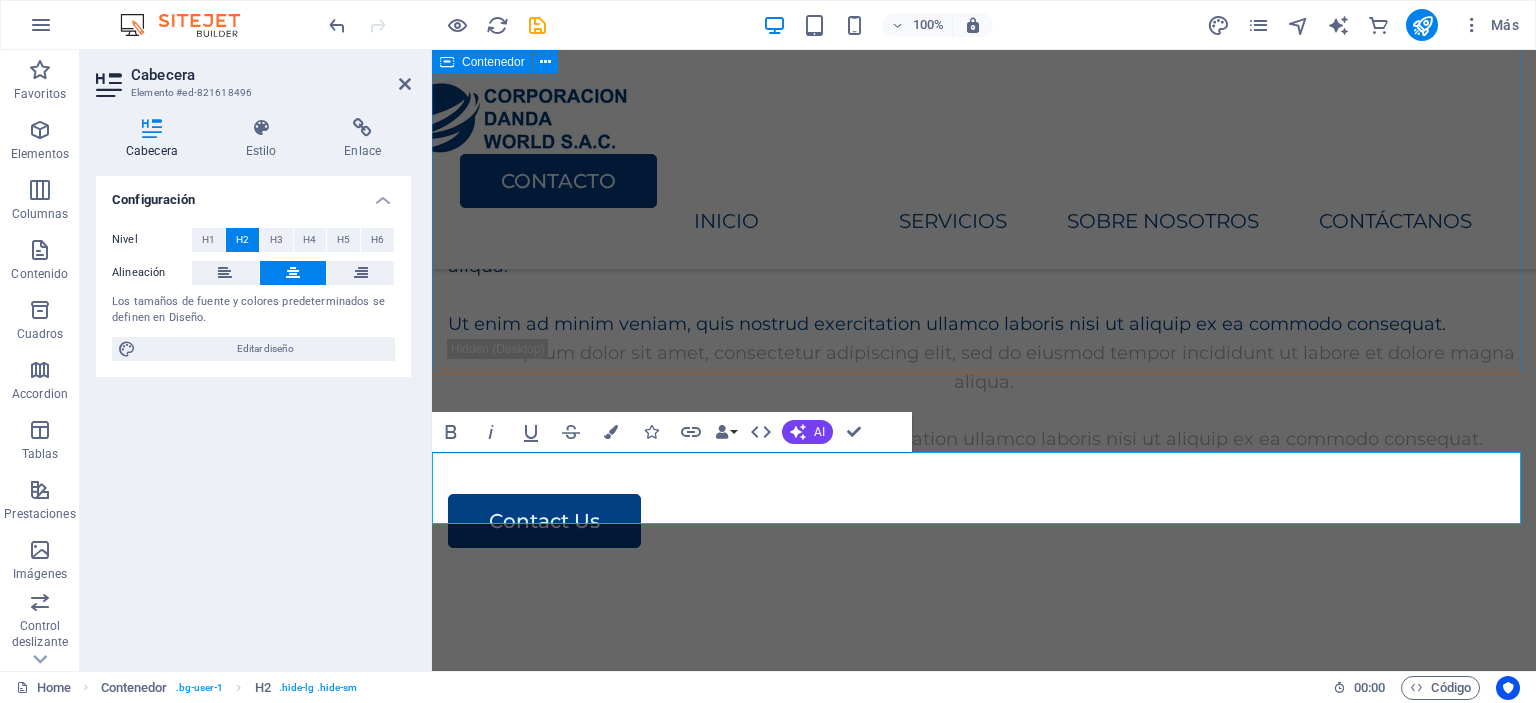 click on "Service Packages Lorem ipsum dolor sit amet, consectetur adipiscing elit, sed do eiusmod tempor incididunt. Essential Transport $300 Contact Us Standard Packing Transport $400 Contact Us Complete Packing Transport Assembly $500 Contact Us Premium Packing Transport Assembly Storage Solution $600 Contact Us" at bounding box center [984, 1945] 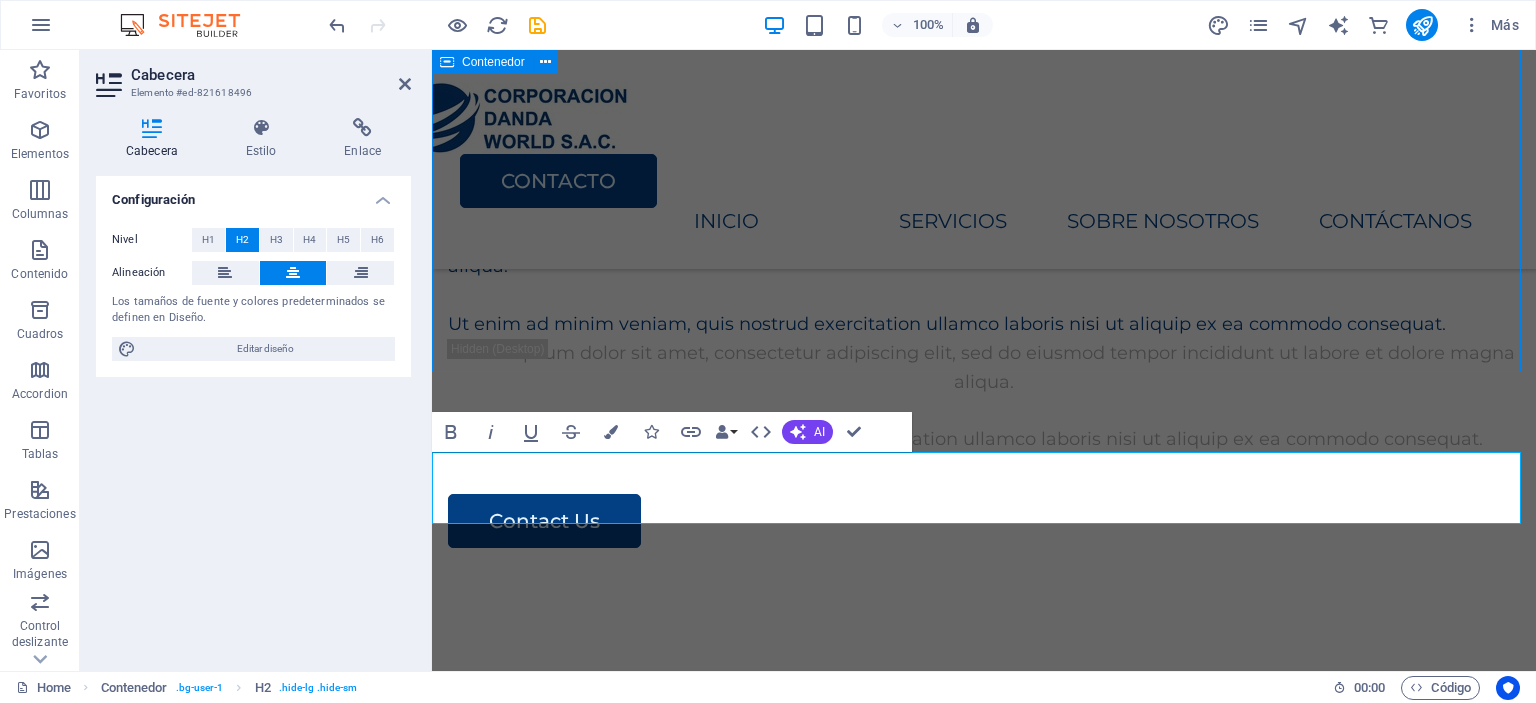 click on "Service Packages Lorem ipsum dolor sit amet, consectetur adipiscing elit, sed do eiusmod tempor incididunt. Essential Transport $300 Contact Us Standard Packing Transport $400 Contact Us Complete Packing Transport Assembly $500 Contact Us Premium Packing Transport Assembly Storage Solution $600 Contact Us" at bounding box center (984, 1945) 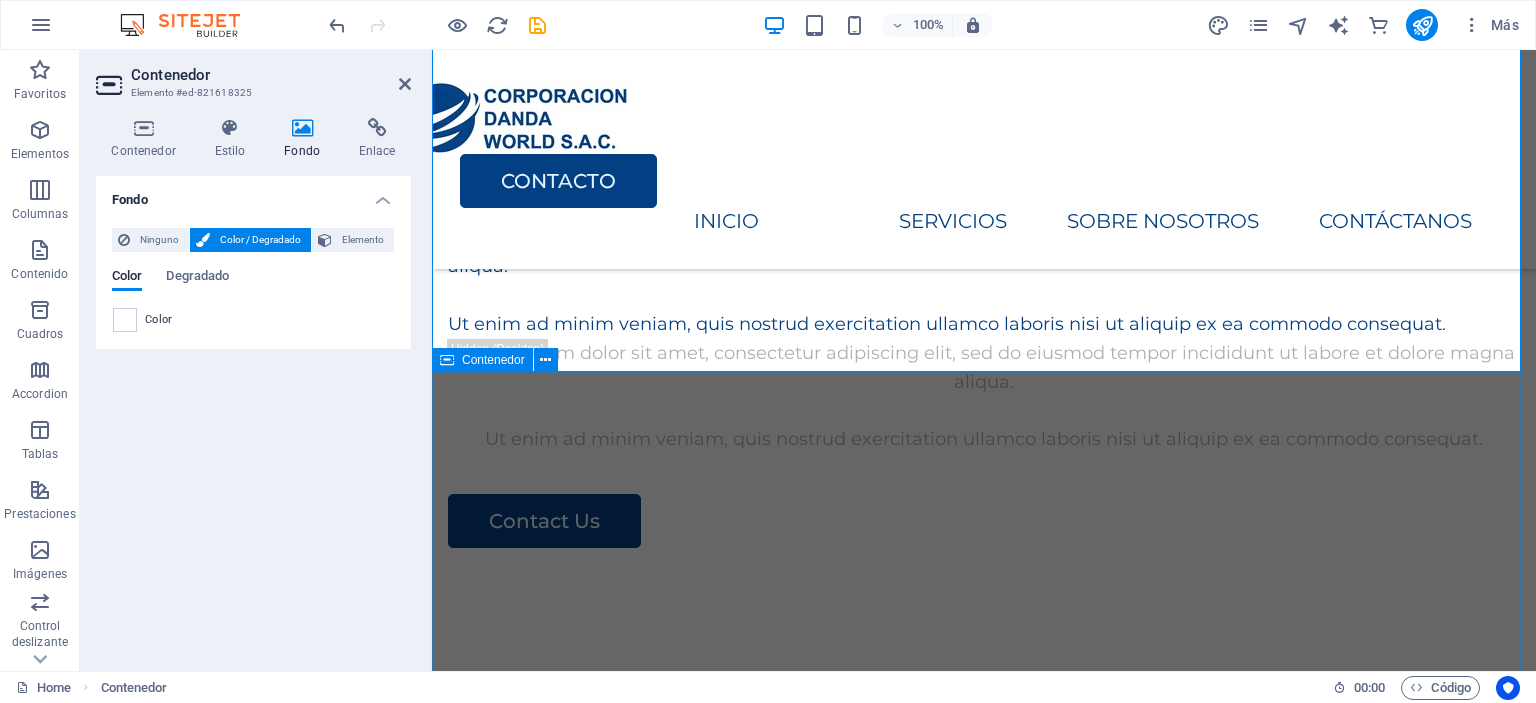 click on "Contact Us Contact Us   I have read and understand the privacy policy. ¿Ilegible? Cargar nuevo Submit" at bounding box center [984, 3475] 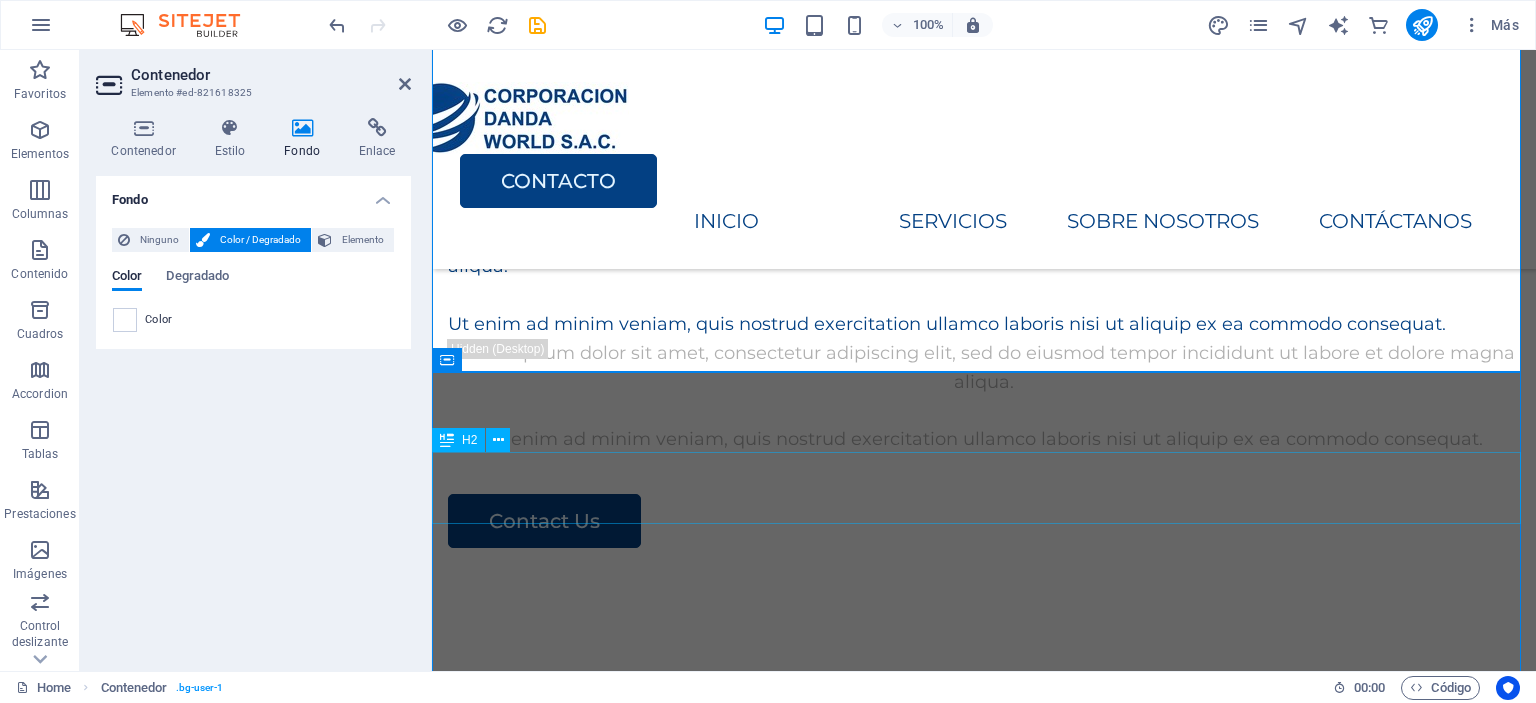 scroll, scrollTop: 2971, scrollLeft: 0, axis: vertical 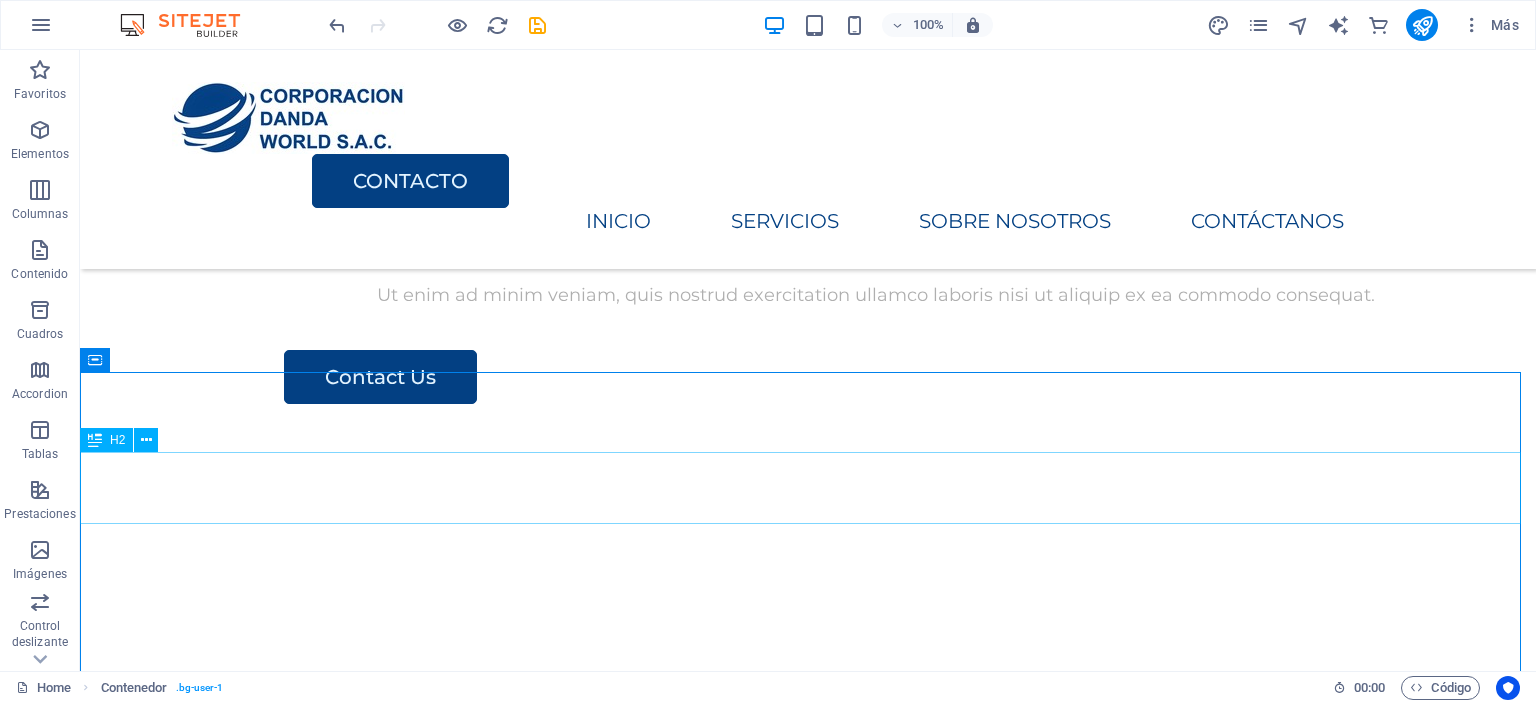 click on "Contact Us" at bounding box center (808, 3072) 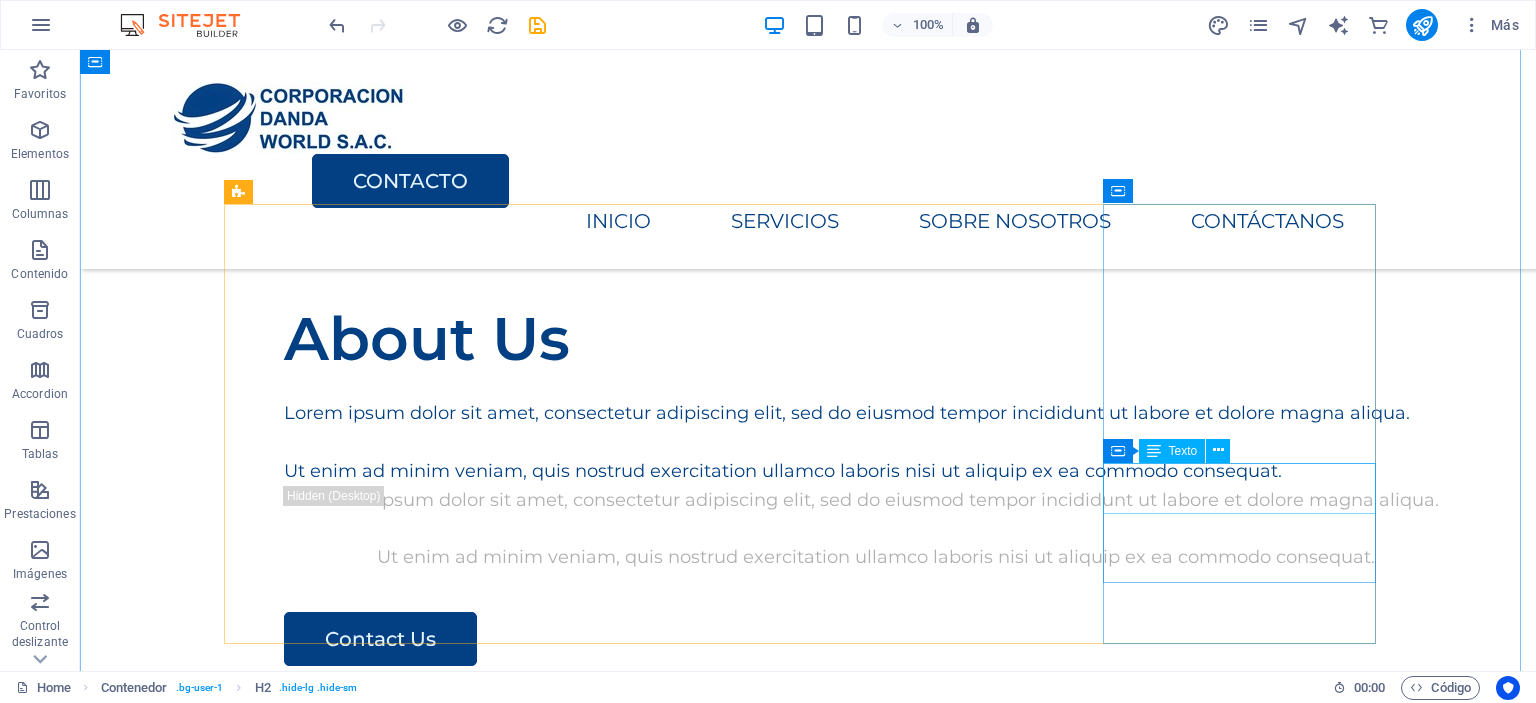 scroll, scrollTop: 3071, scrollLeft: 0, axis: vertical 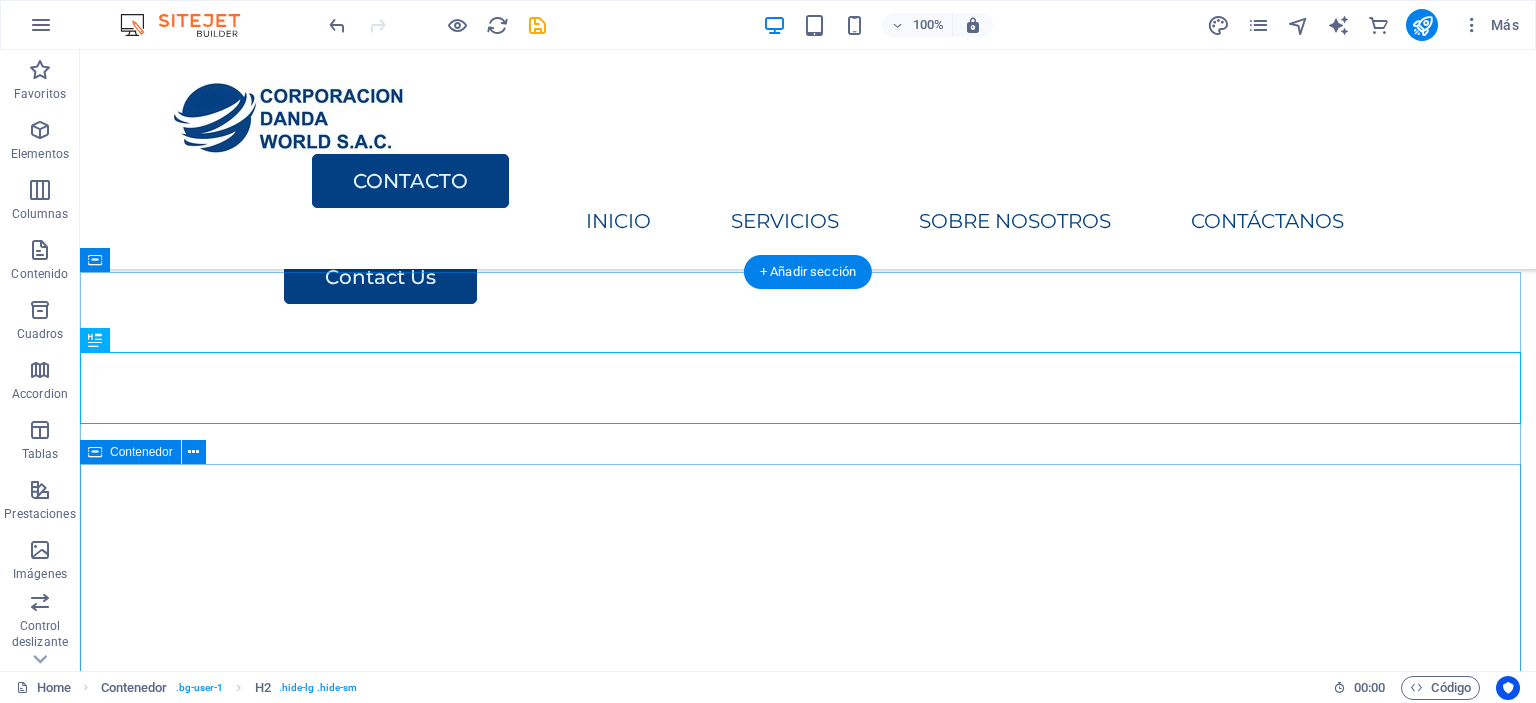 click on "Contact Us   I have read and understand the privacy policy. ¿Ilegible? Cargar nuevo Submit" at bounding box center (808, 3398) 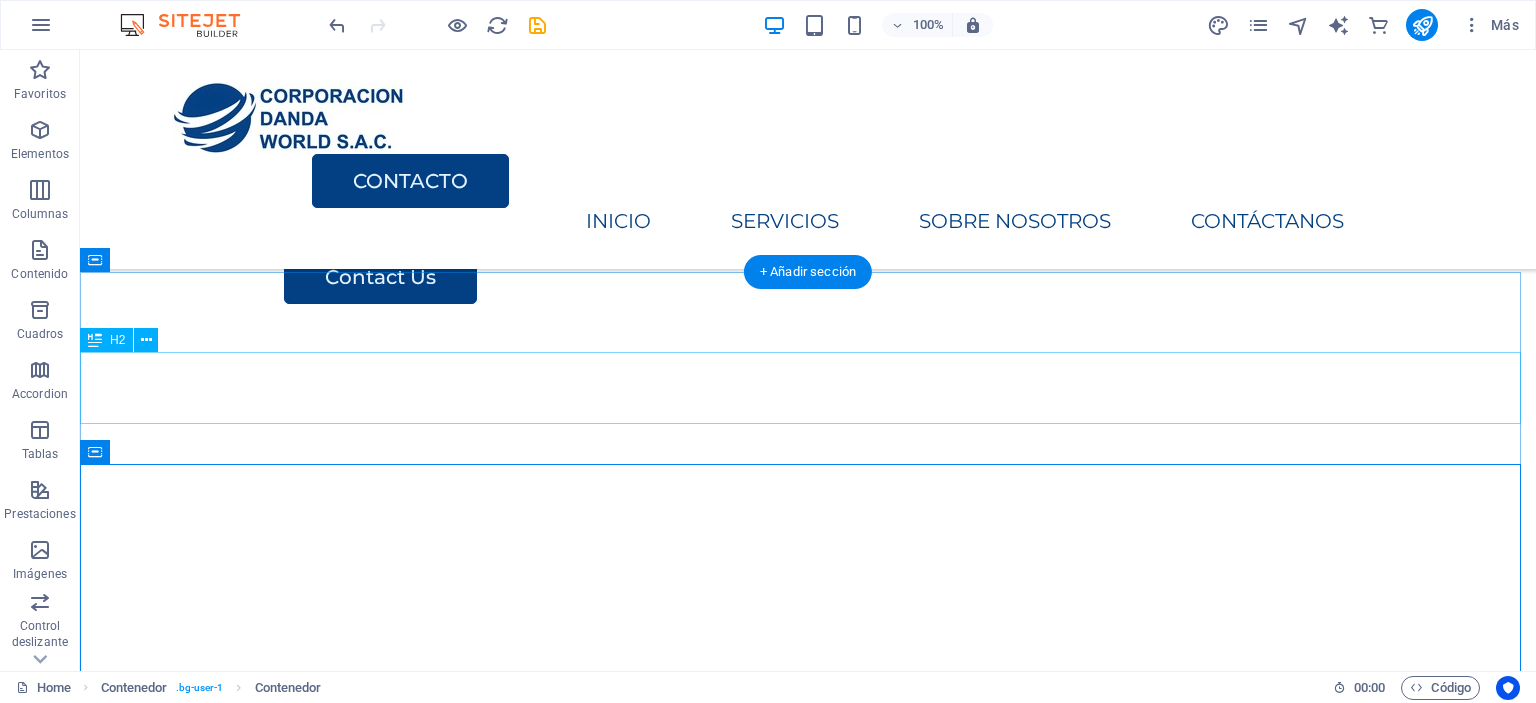 click on "Contact Us" at bounding box center (808, 2972) 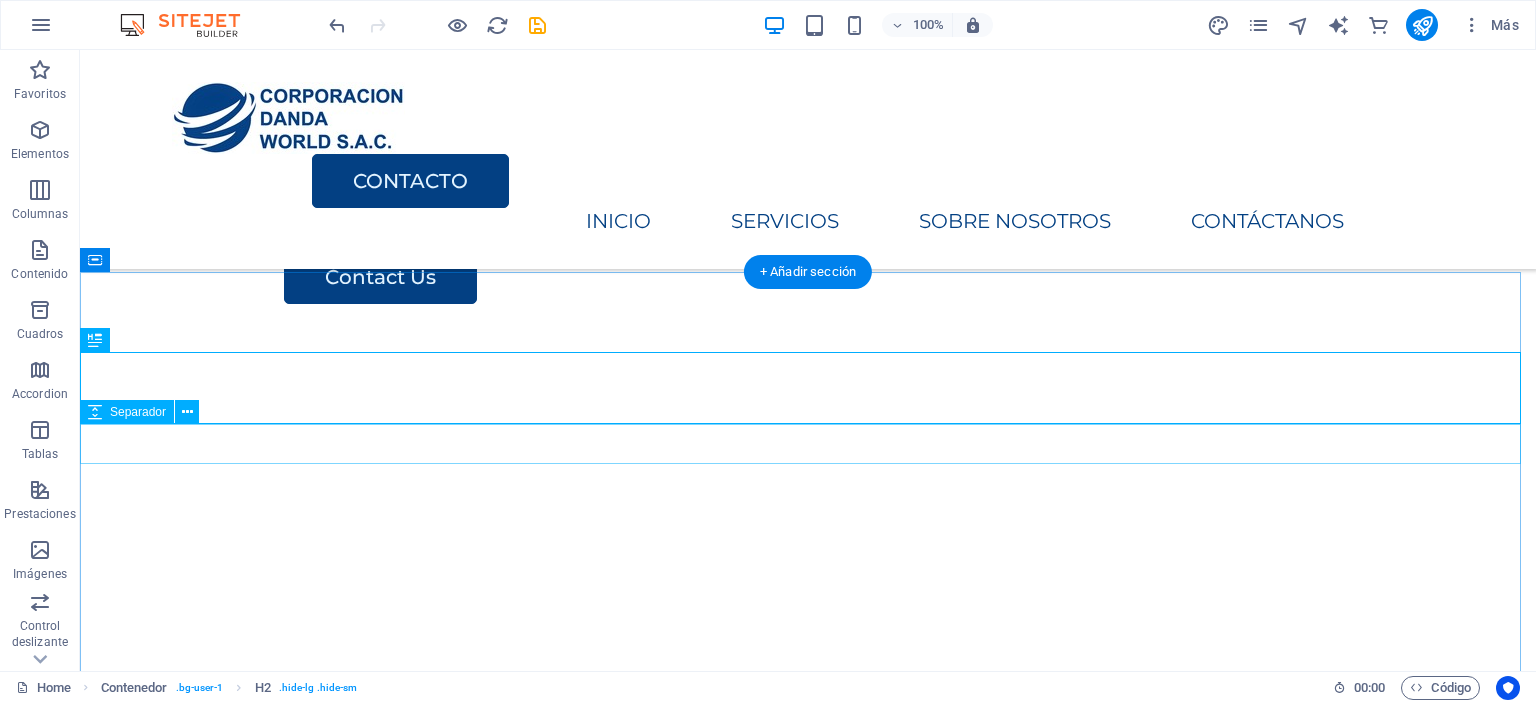 click at bounding box center [808, 3028] 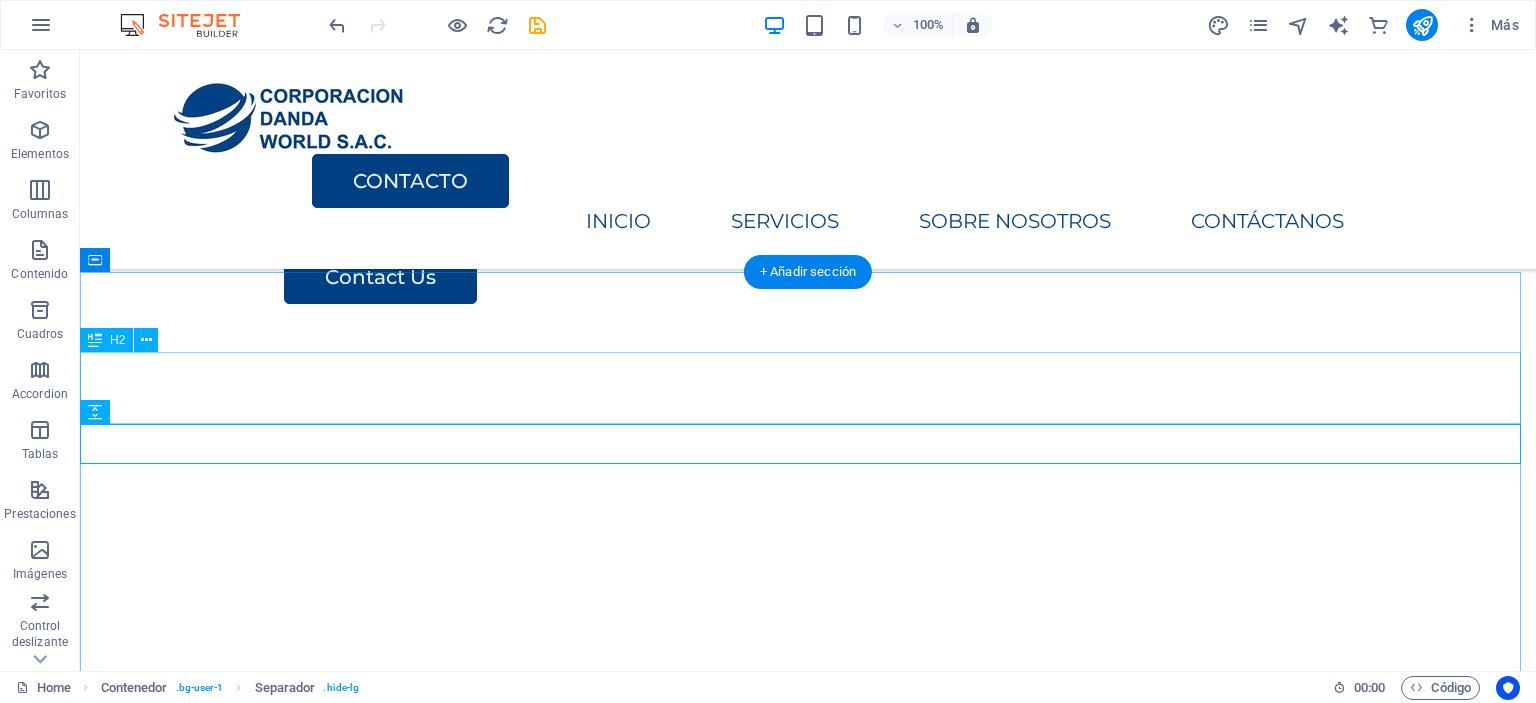 click on "Contact Us" at bounding box center (808, 2972) 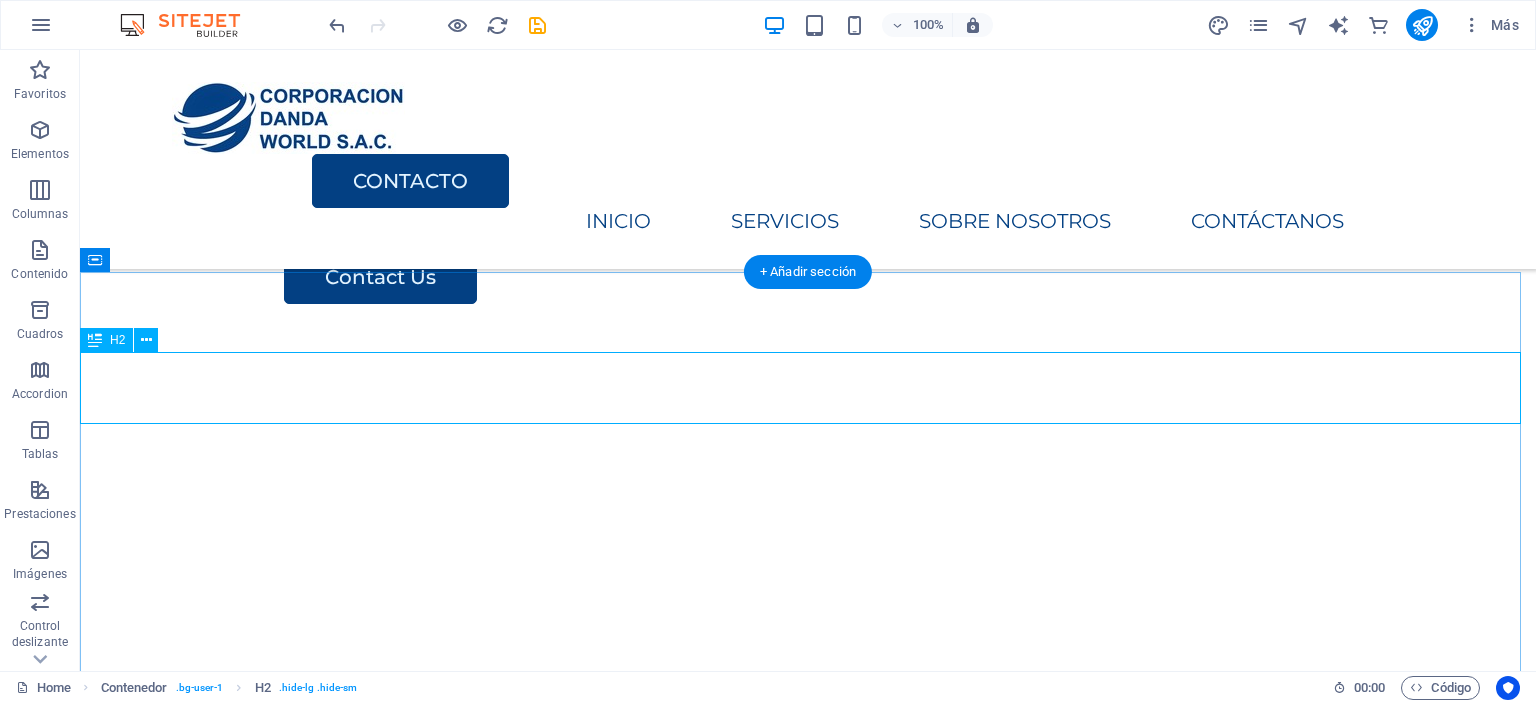 click on "Contact Us" at bounding box center [808, 2972] 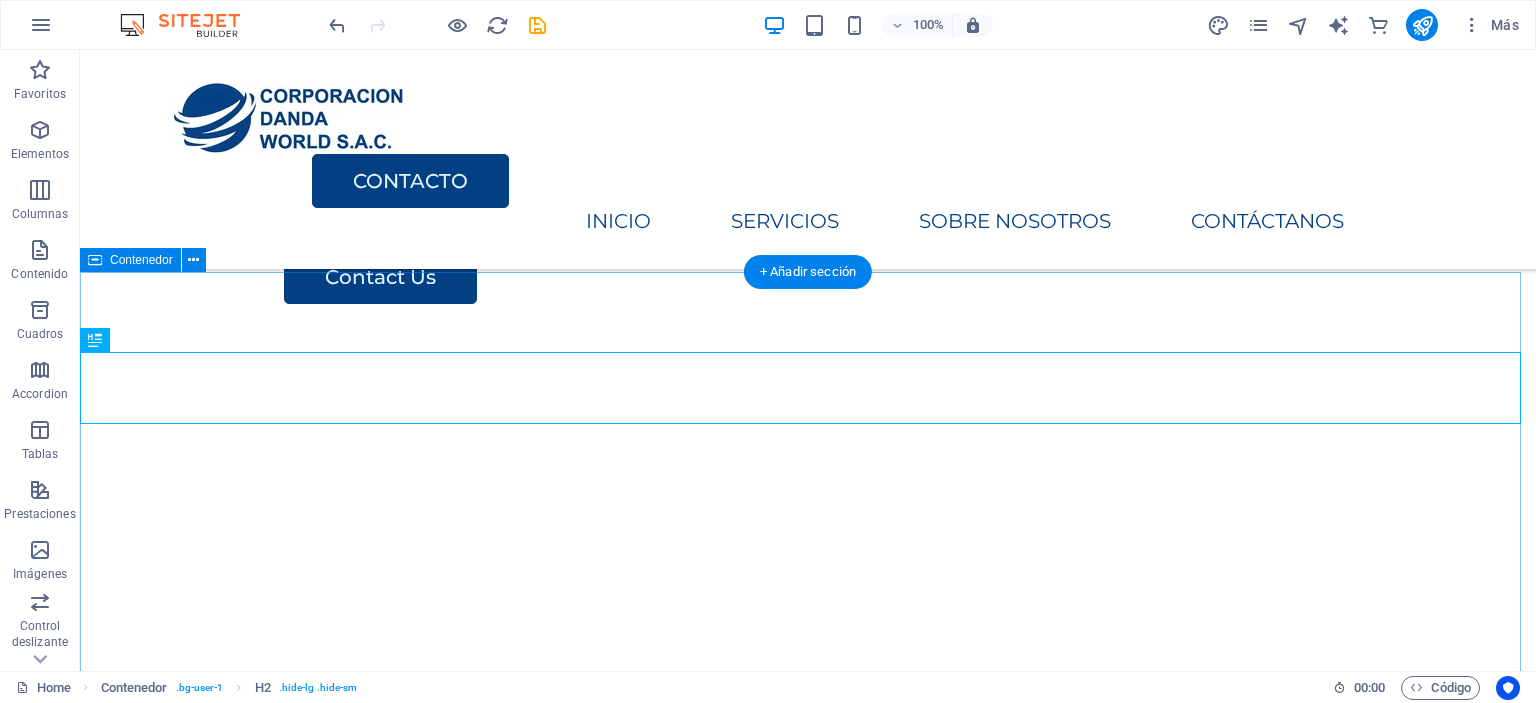 click on "Contact Us Contact Us   I have read and understand the privacy policy. ¿Ilegible? Cargar nuevo Submit" at bounding box center [808, 3289] 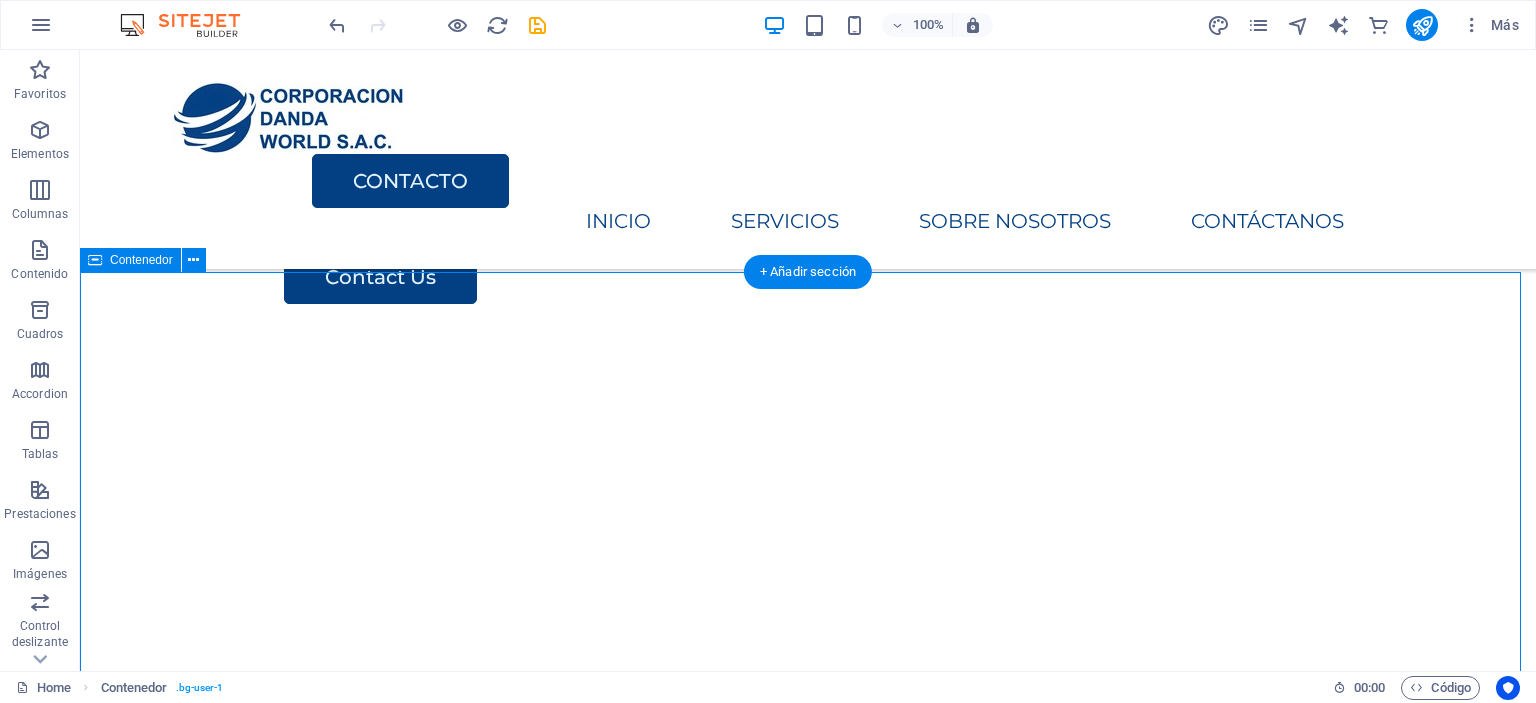 click on "Contact Us Contact Us   I have read and understand the privacy policy. ¿Ilegible? Cargar nuevo Submit" at bounding box center [808, 3289] 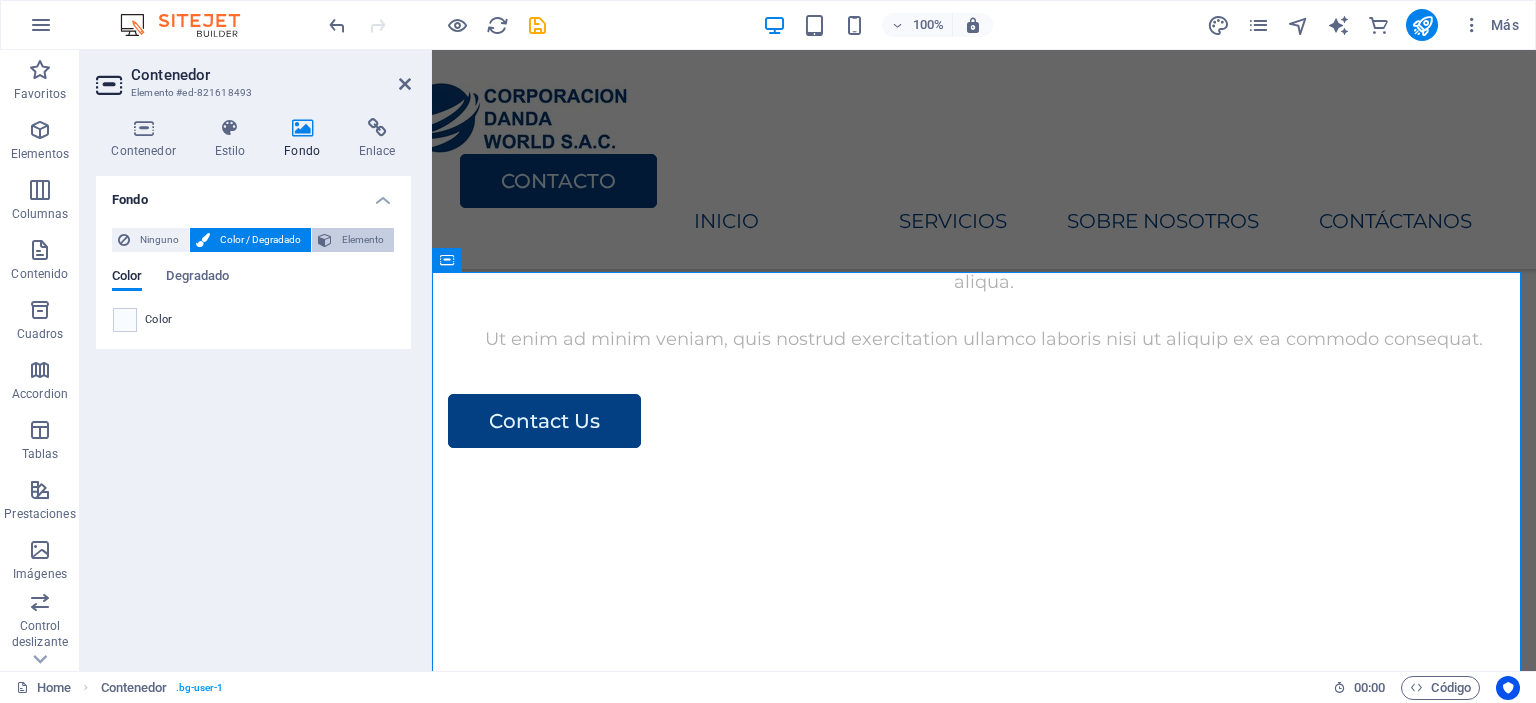 click on "Elemento" at bounding box center (353, 240) 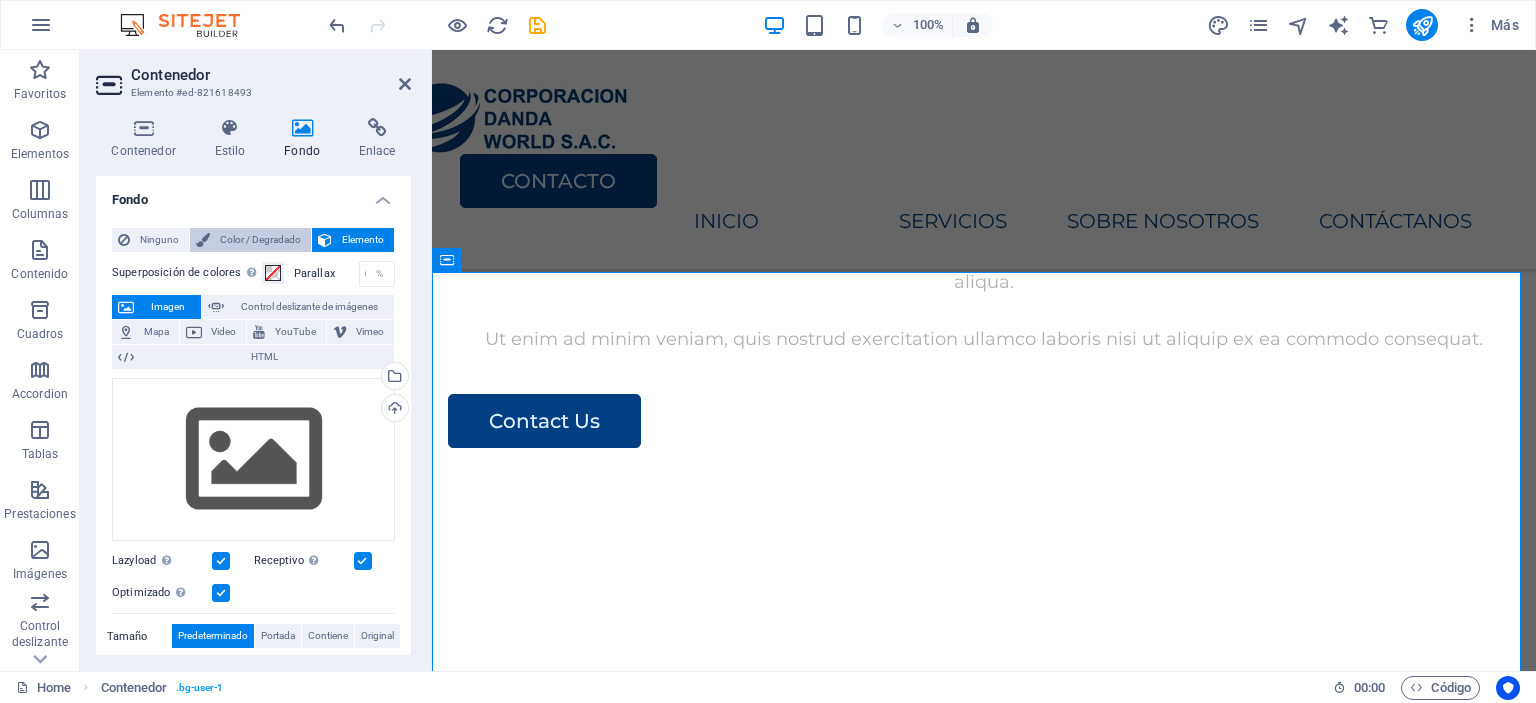 click on "Color / Degradado" at bounding box center (260, 240) 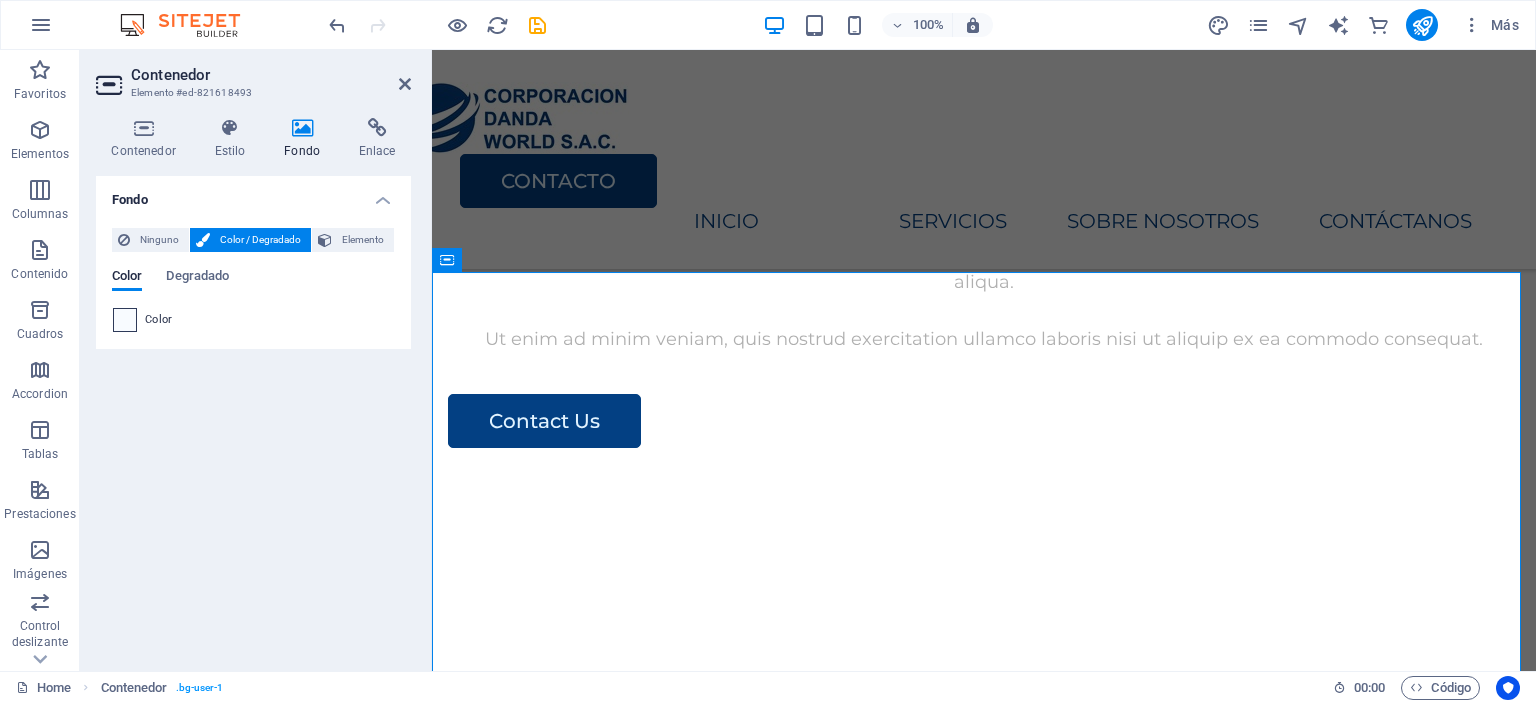click at bounding box center [125, 320] 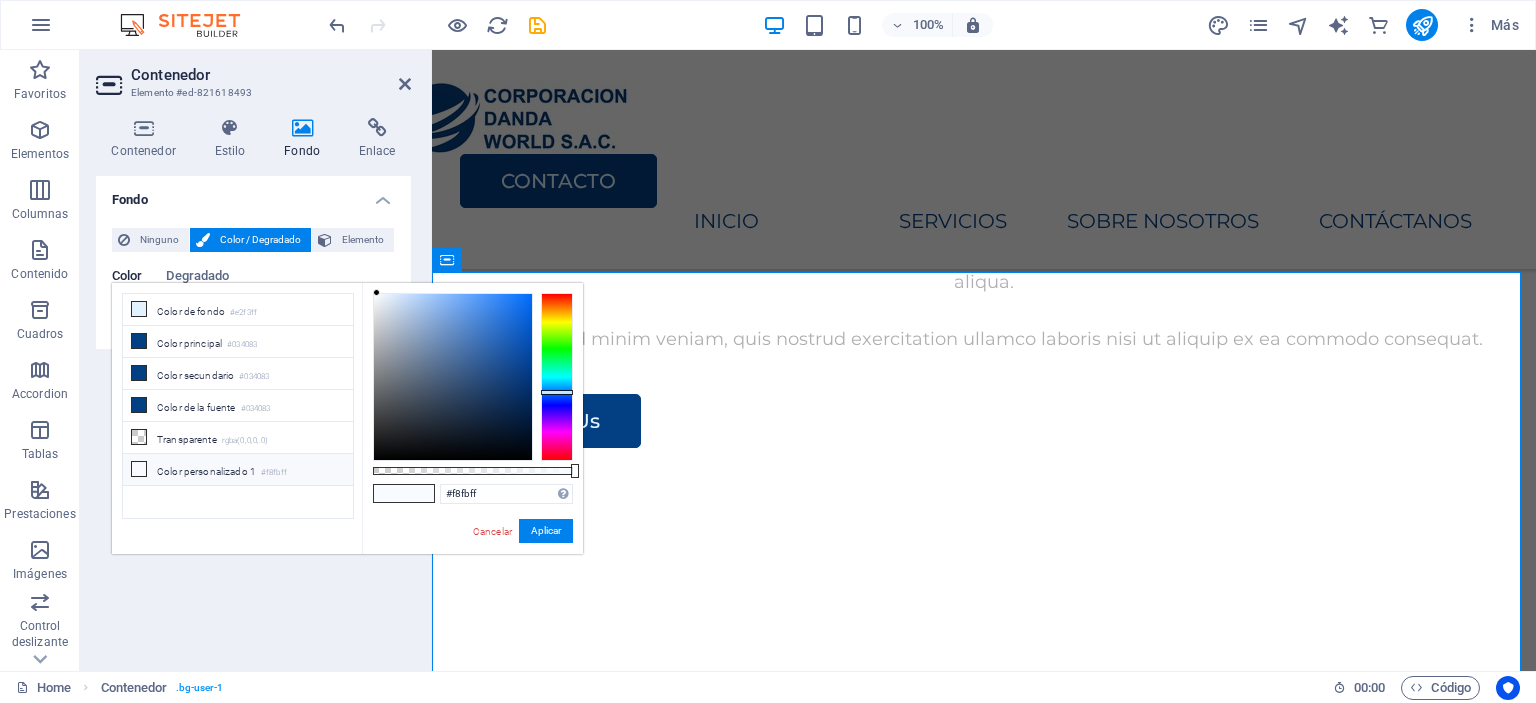 click at bounding box center [139, 469] 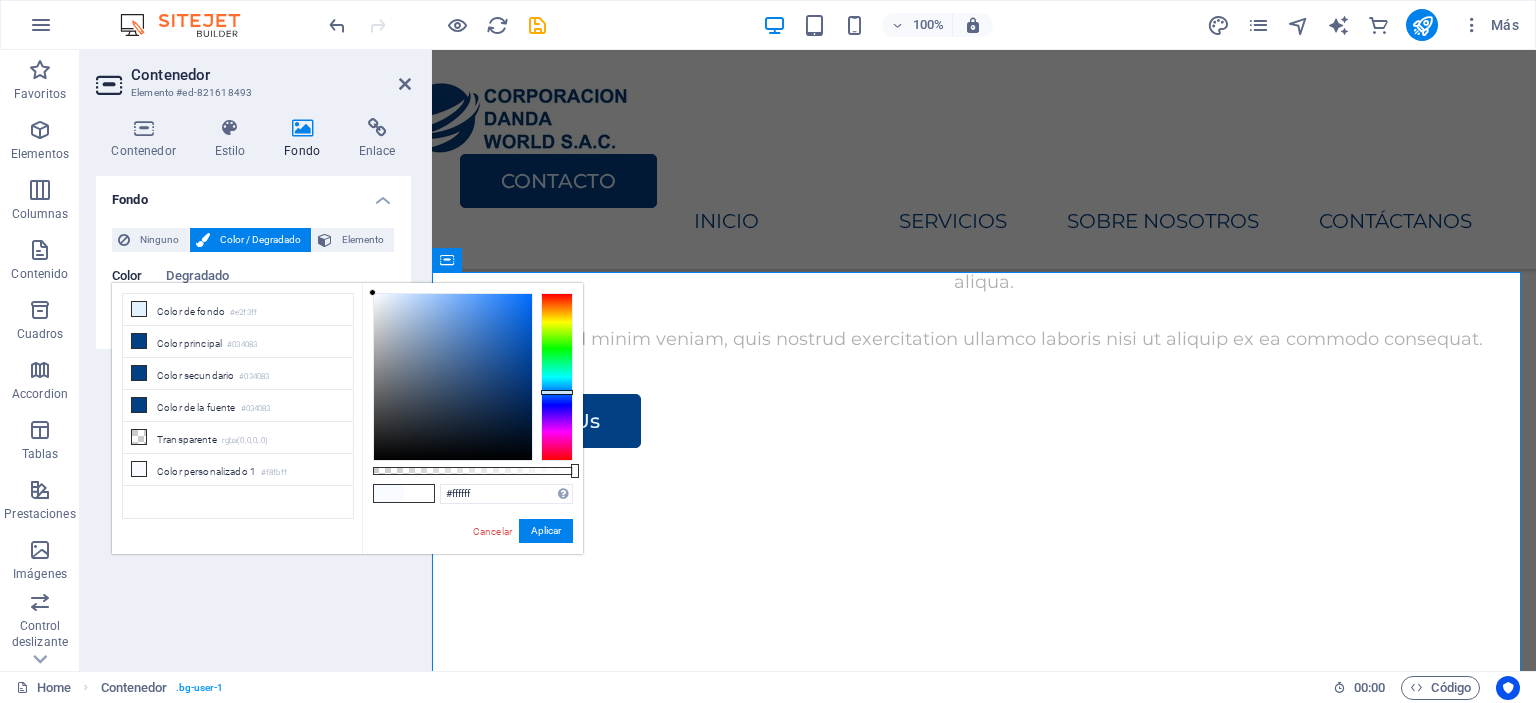 click on "less
Color de fondo
#e2f3ff
Color principal
#034083
Color secundario
#034083
Color de la fuente" at bounding box center (347, 418) 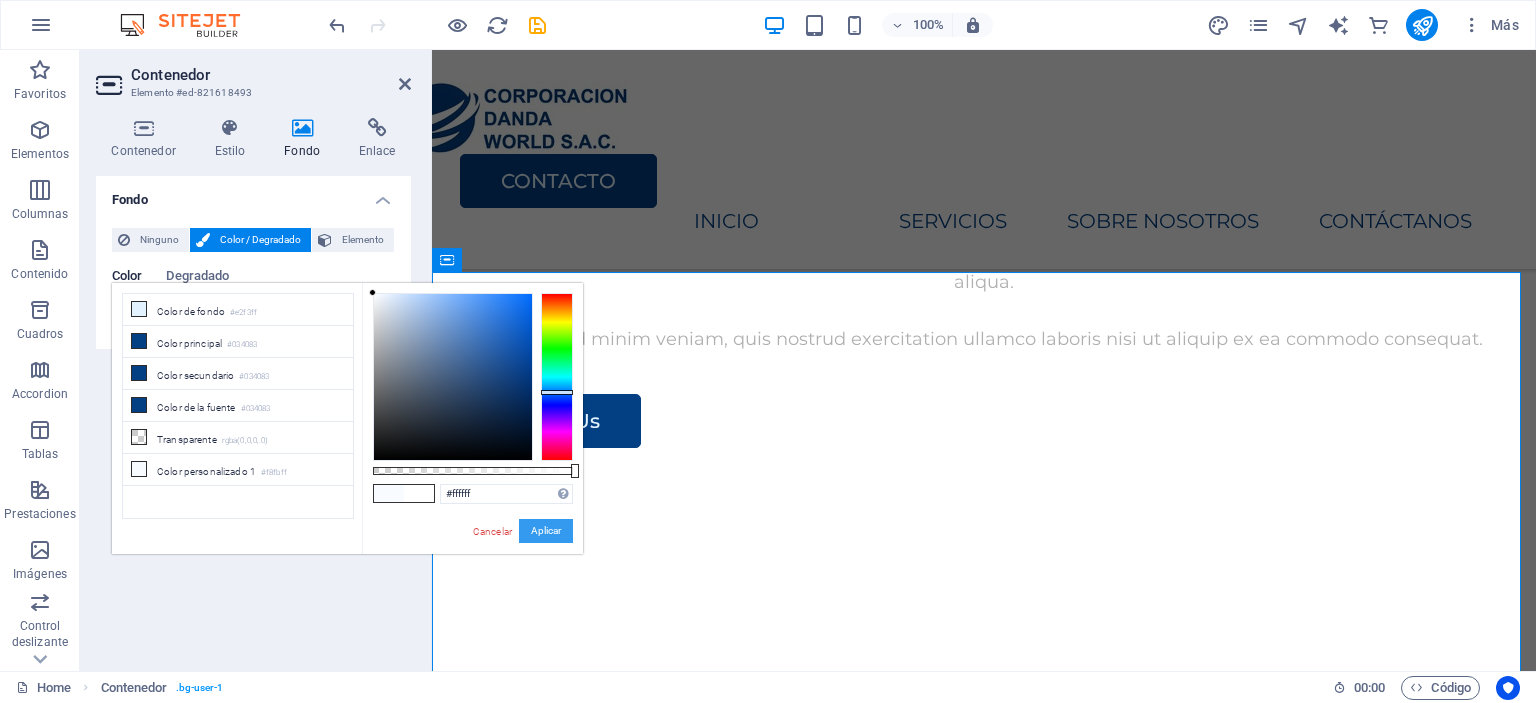 click on "Aplicar" at bounding box center [546, 531] 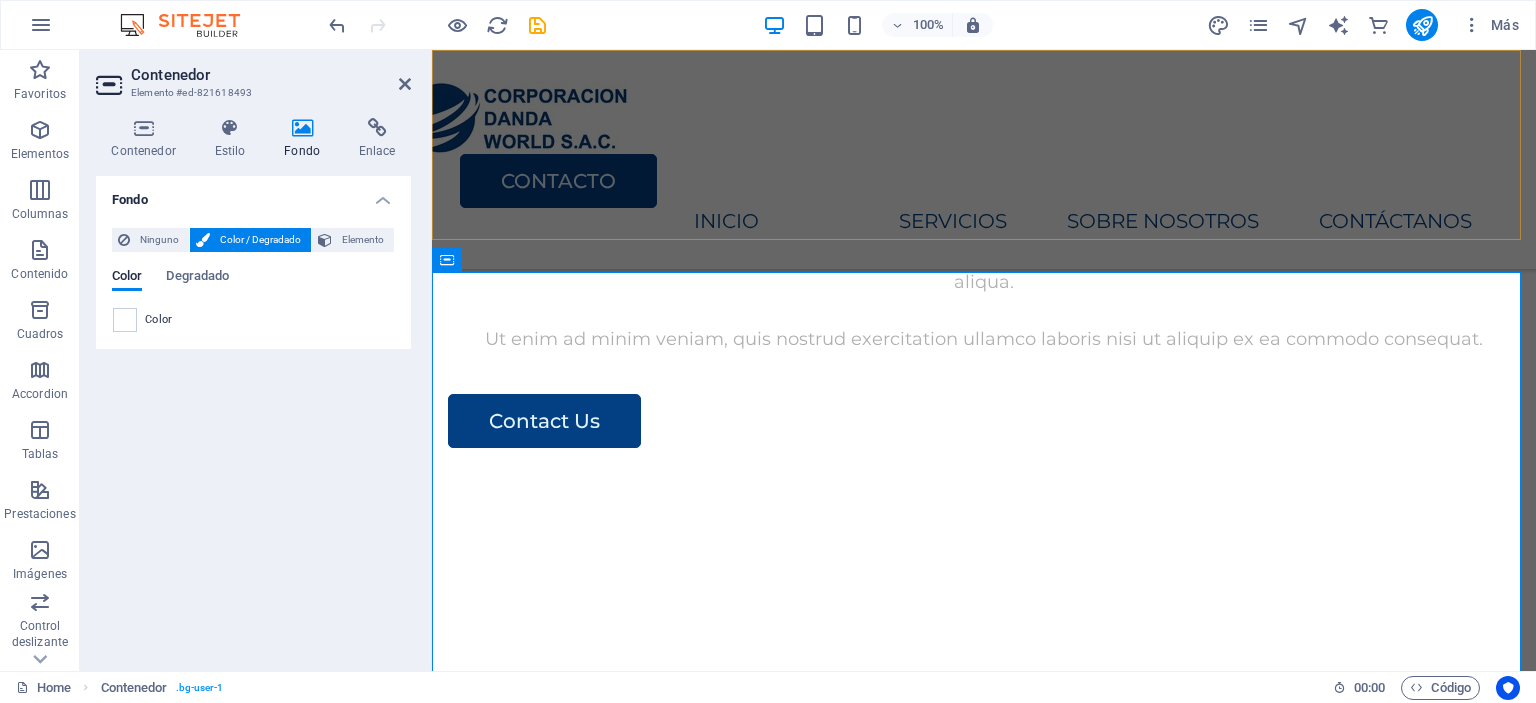click on "CONTACTO INICIO SERVICIOS SOBRE NOSOTROS CONTÁCTANOS" at bounding box center [984, 159] 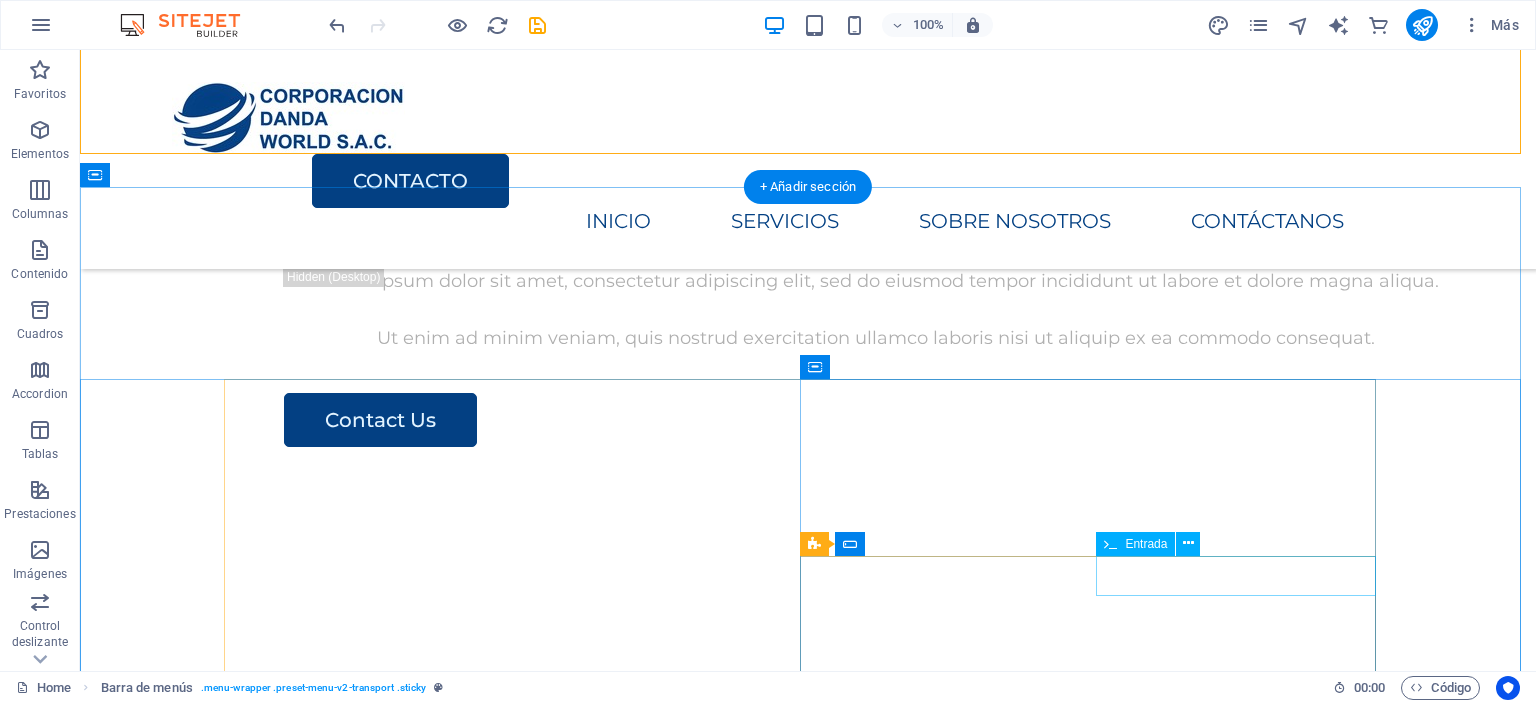 scroll, scrollTop: 3171, scrollLeft: 0, axis: vertical 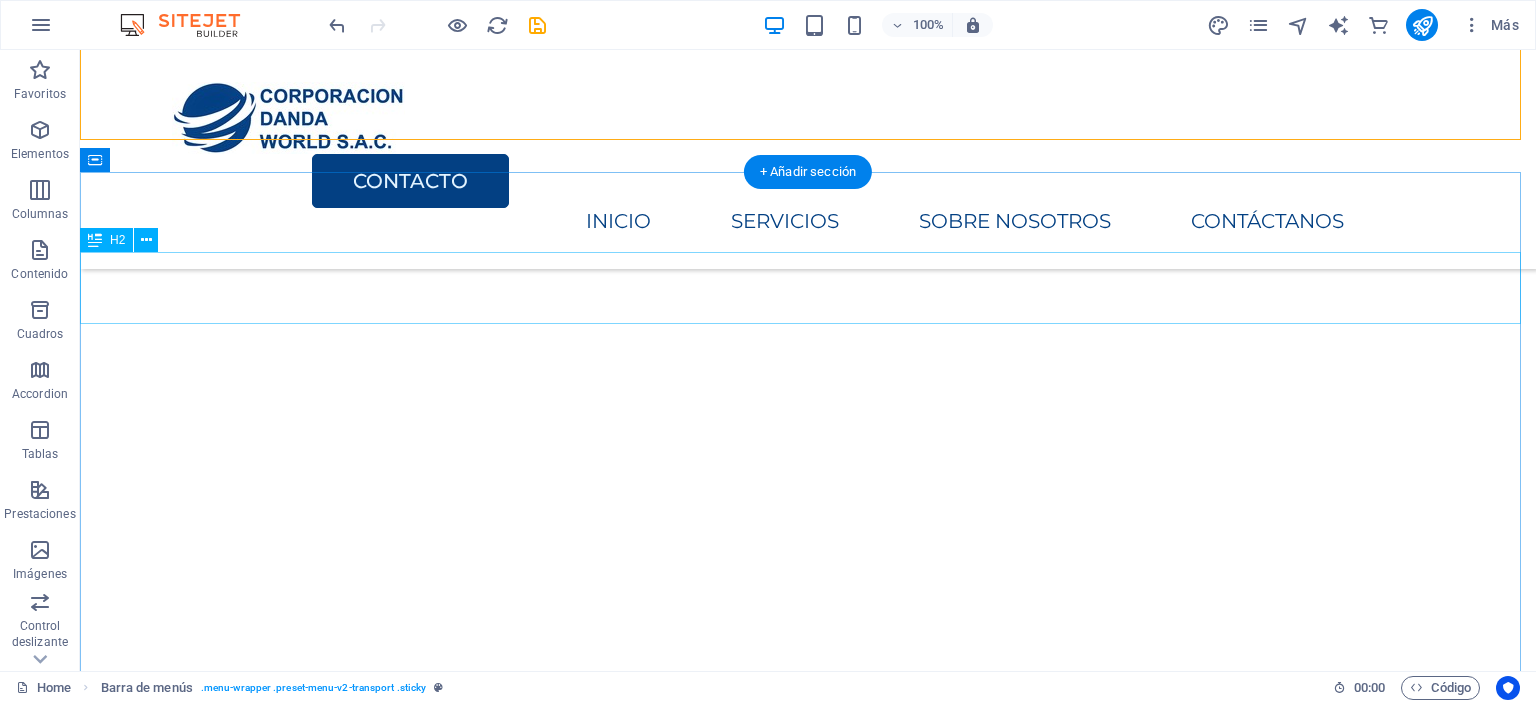 click on "Contact Us" at bounding box center (808, 2872) 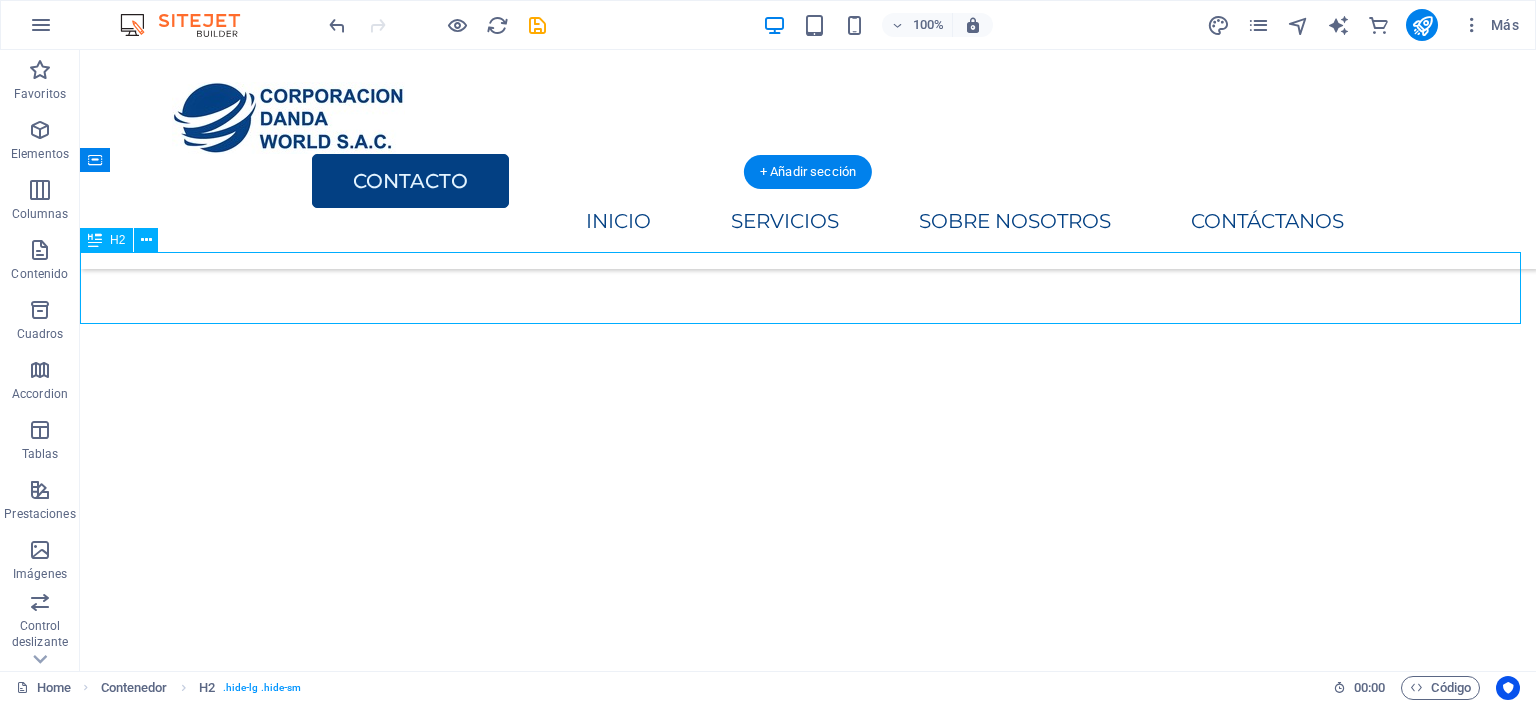 click on "Contact Us" at bounding box center [808, 2872] 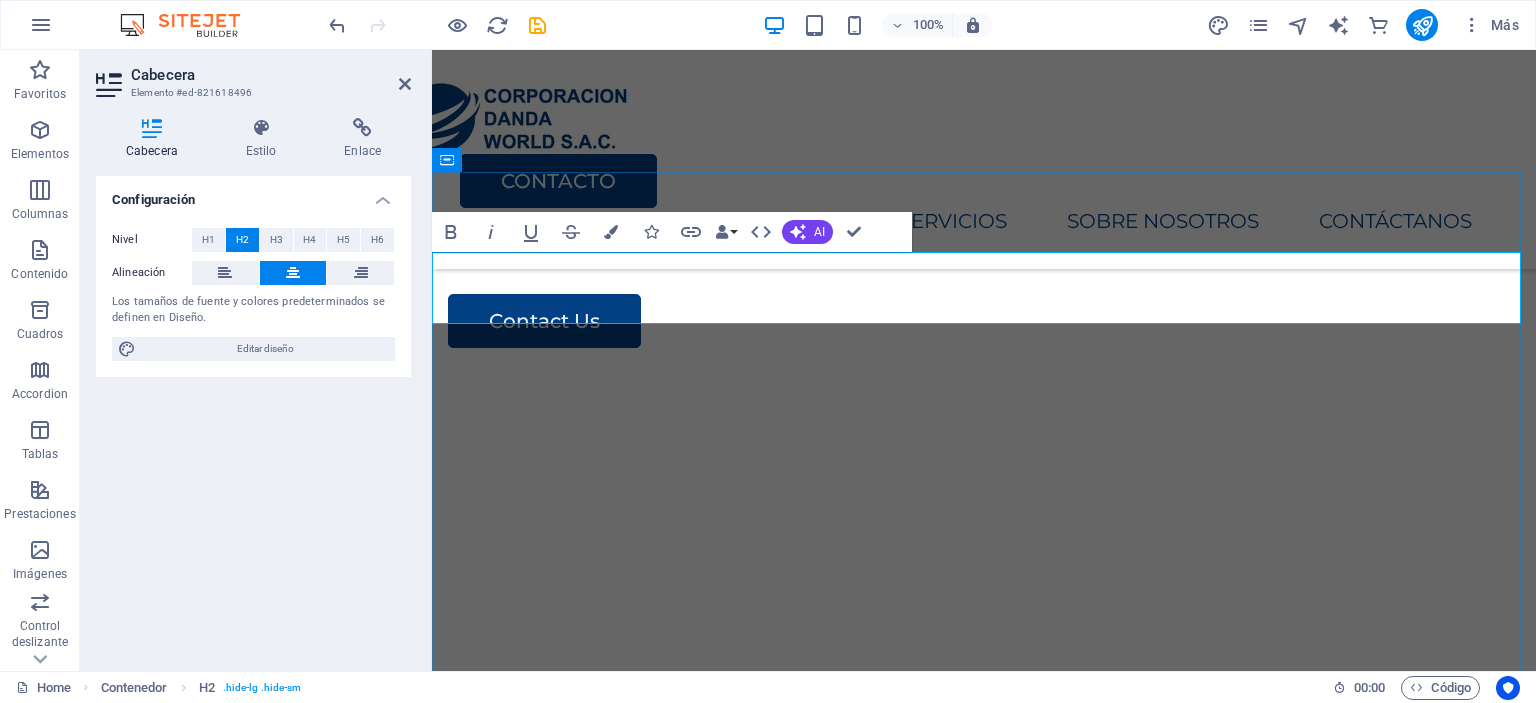 click on "Contact Us" at bounding box center [984, 2957] 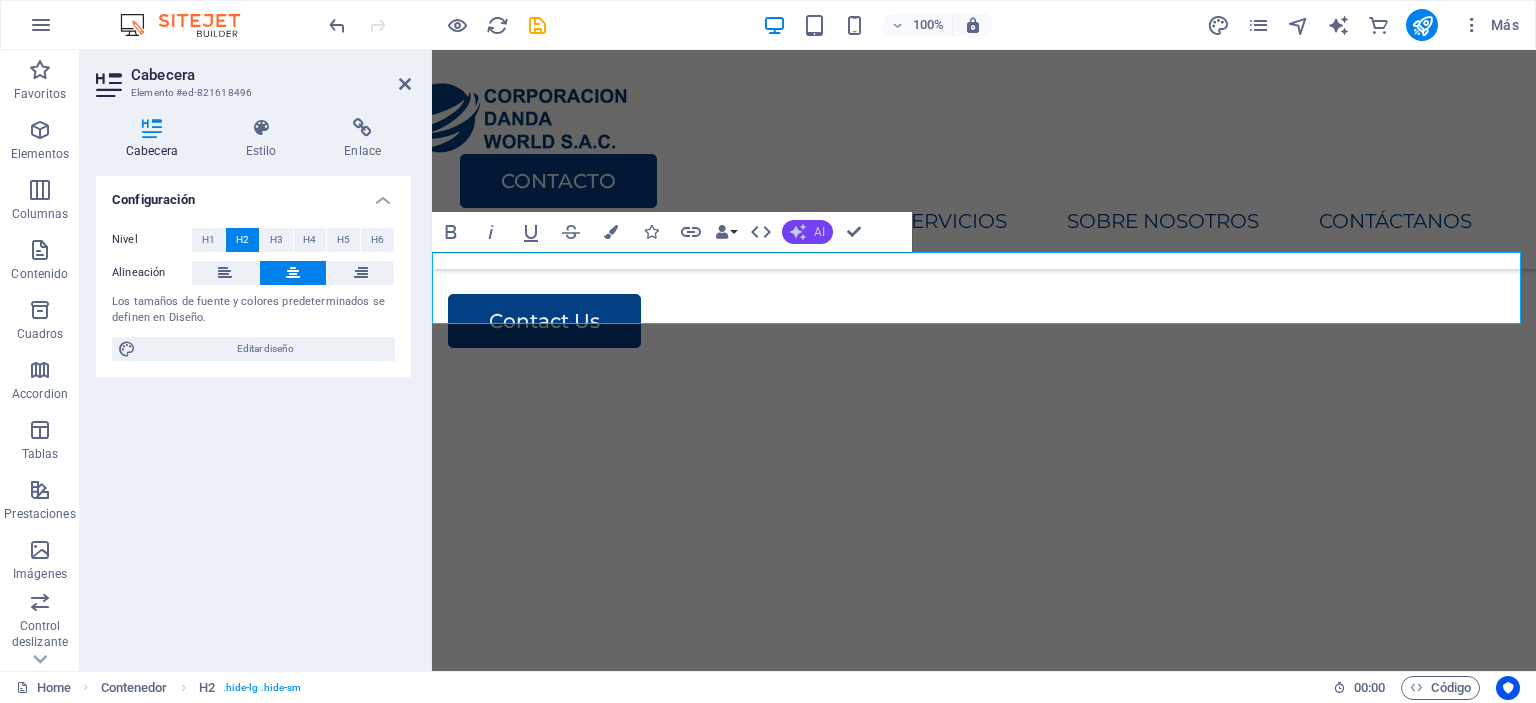 click 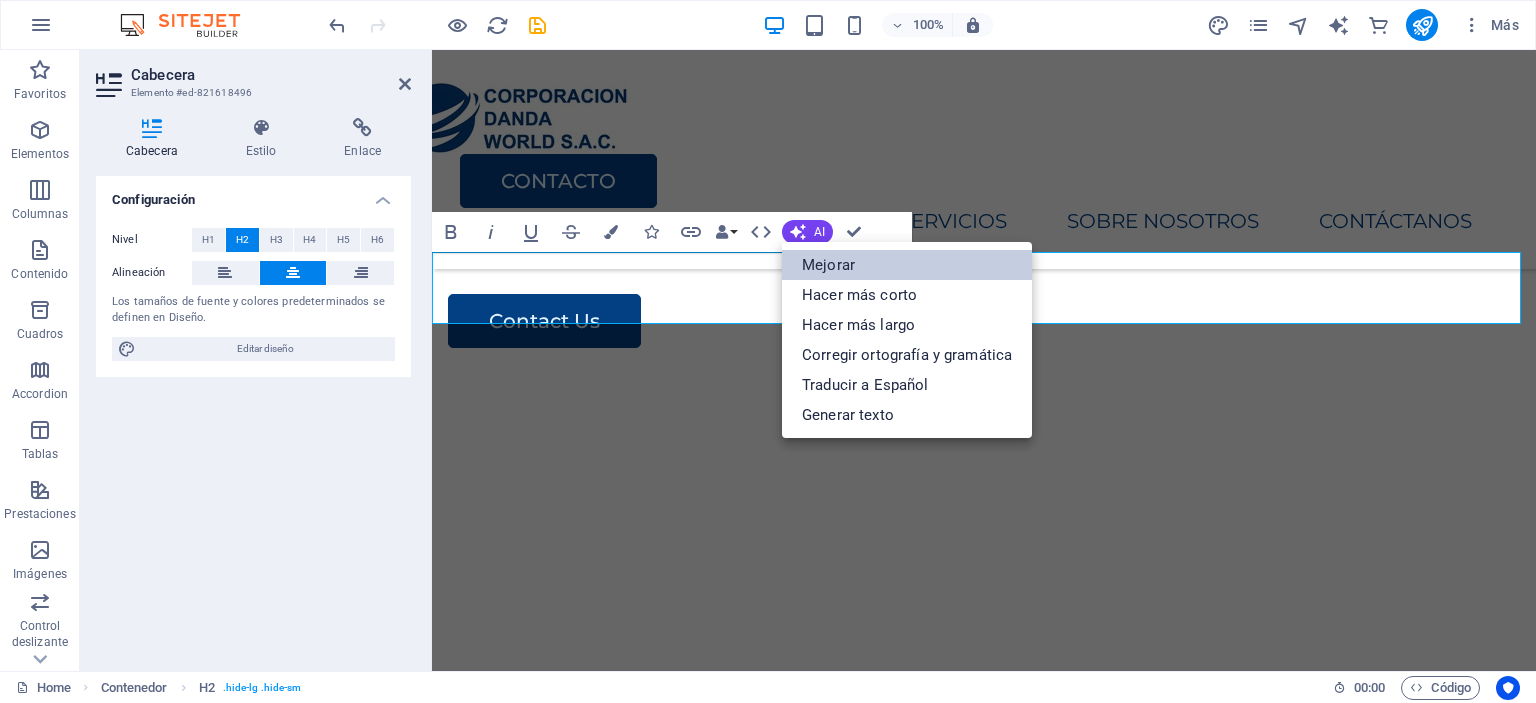 click on "Mejorar" at bounding box center (907, 265) 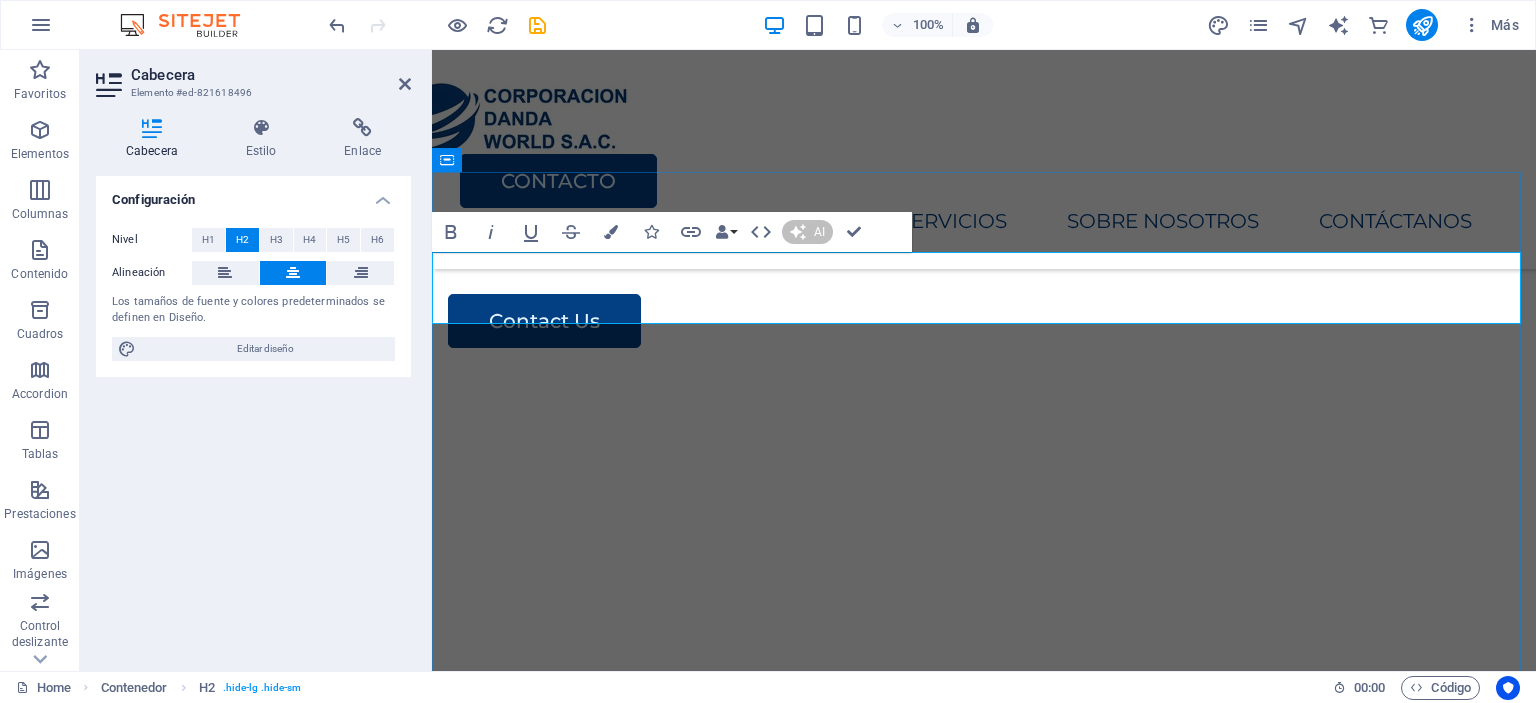 type 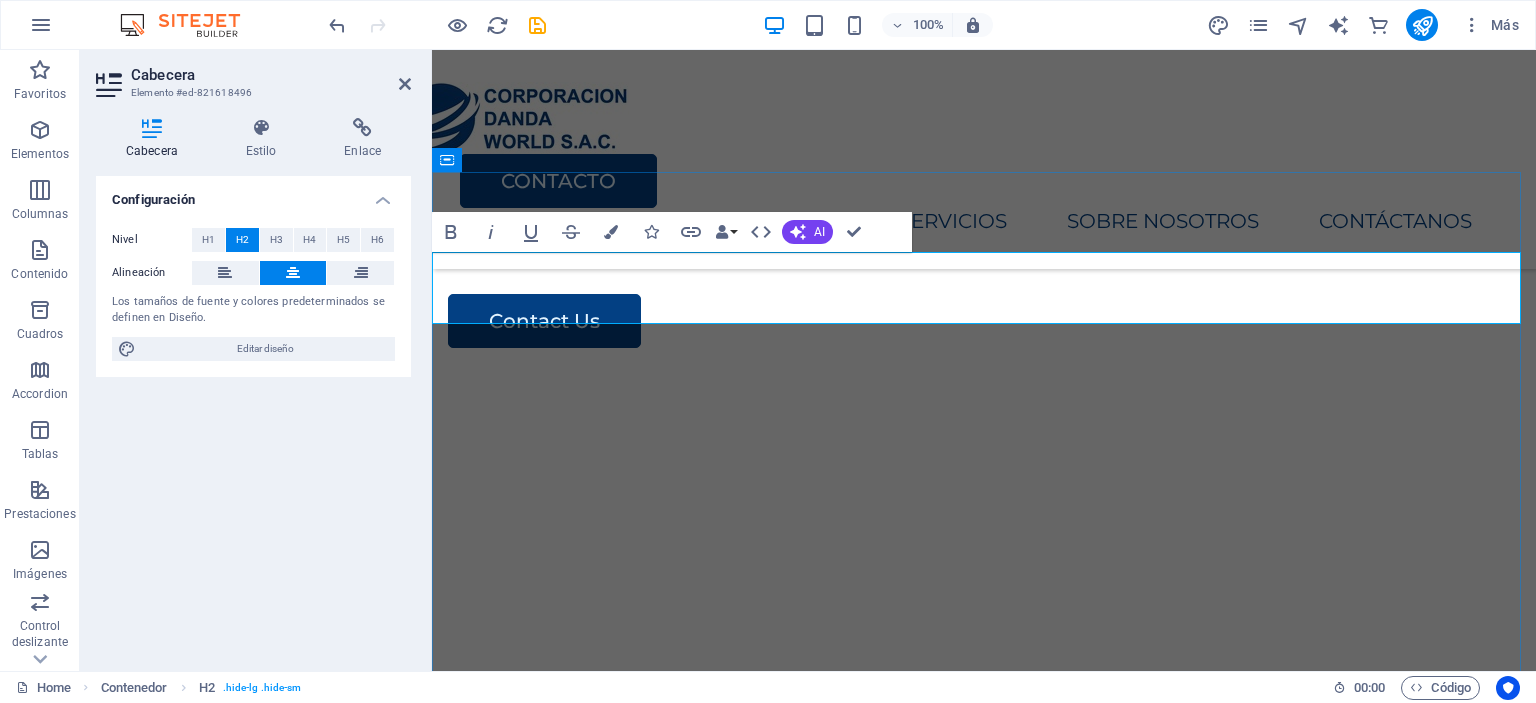 click on "Get in Touch" at bounding box center [984, 2958] 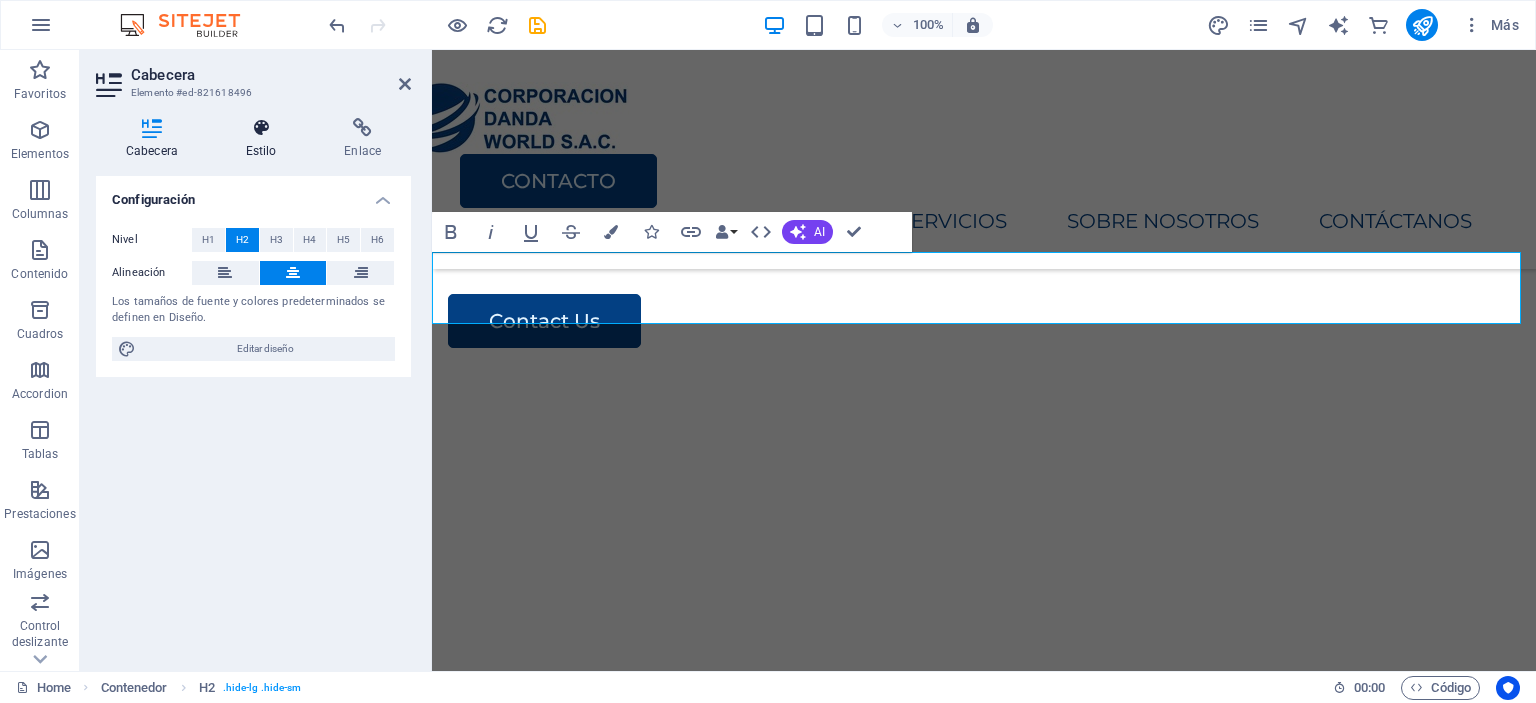 click at bounding box center (261, 128) 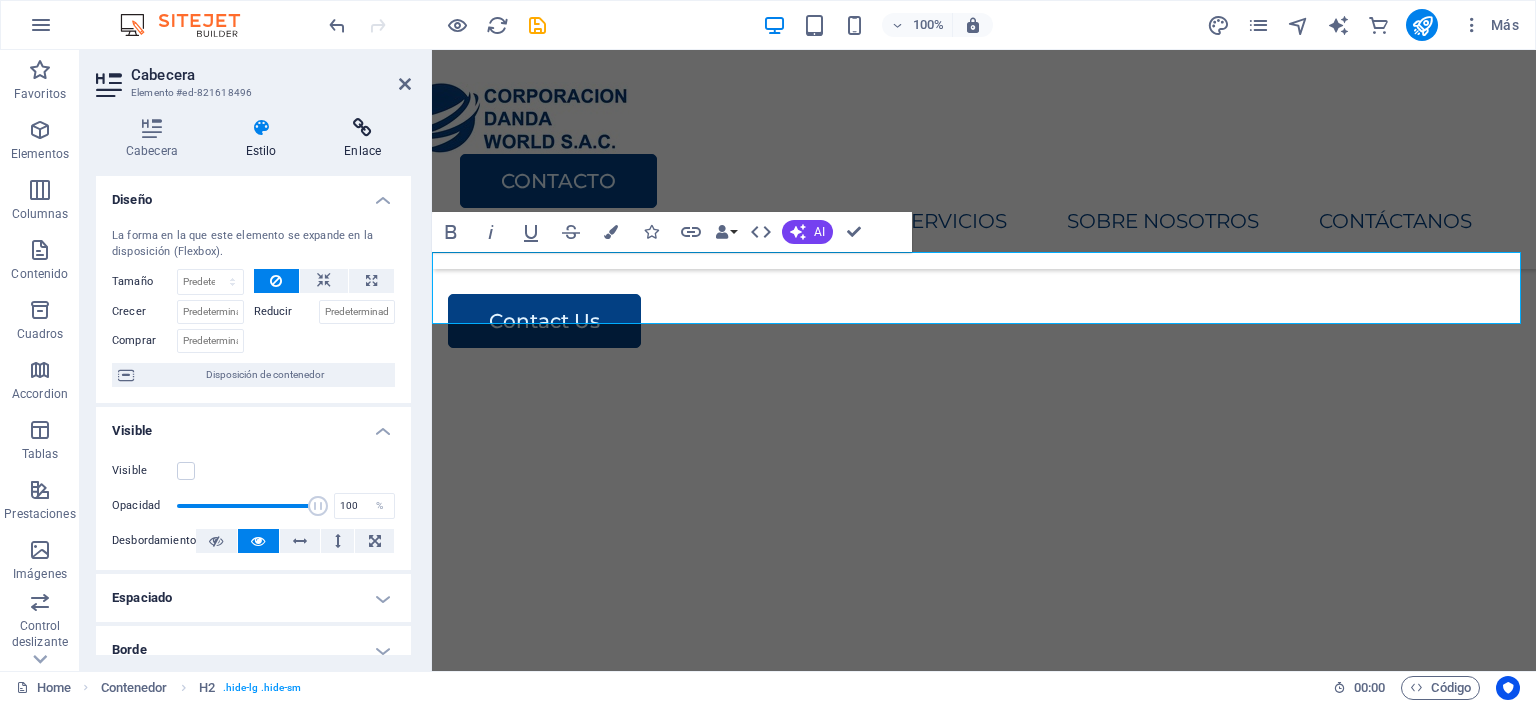 click at bounding box center [362, 128] 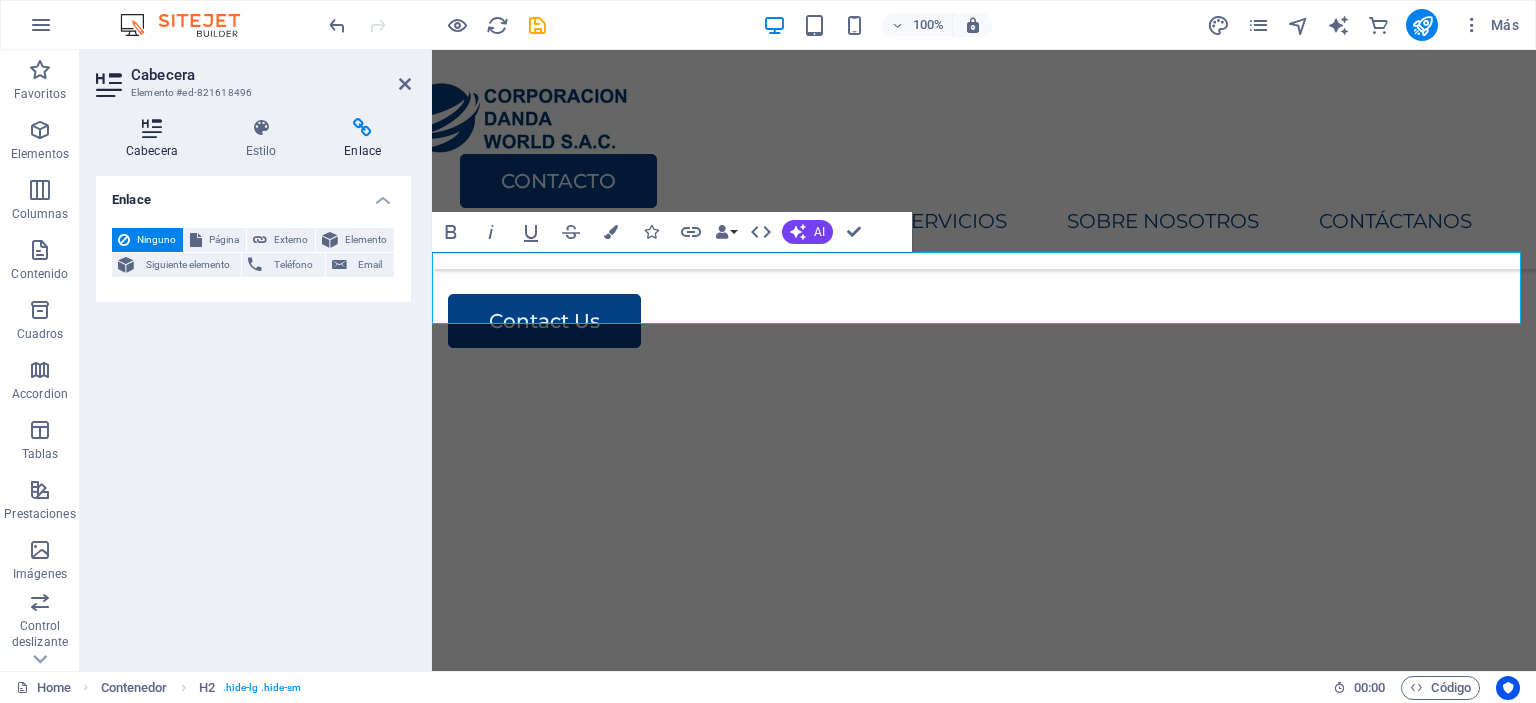 click on "Cabecera" at bounding box center (156, 139) 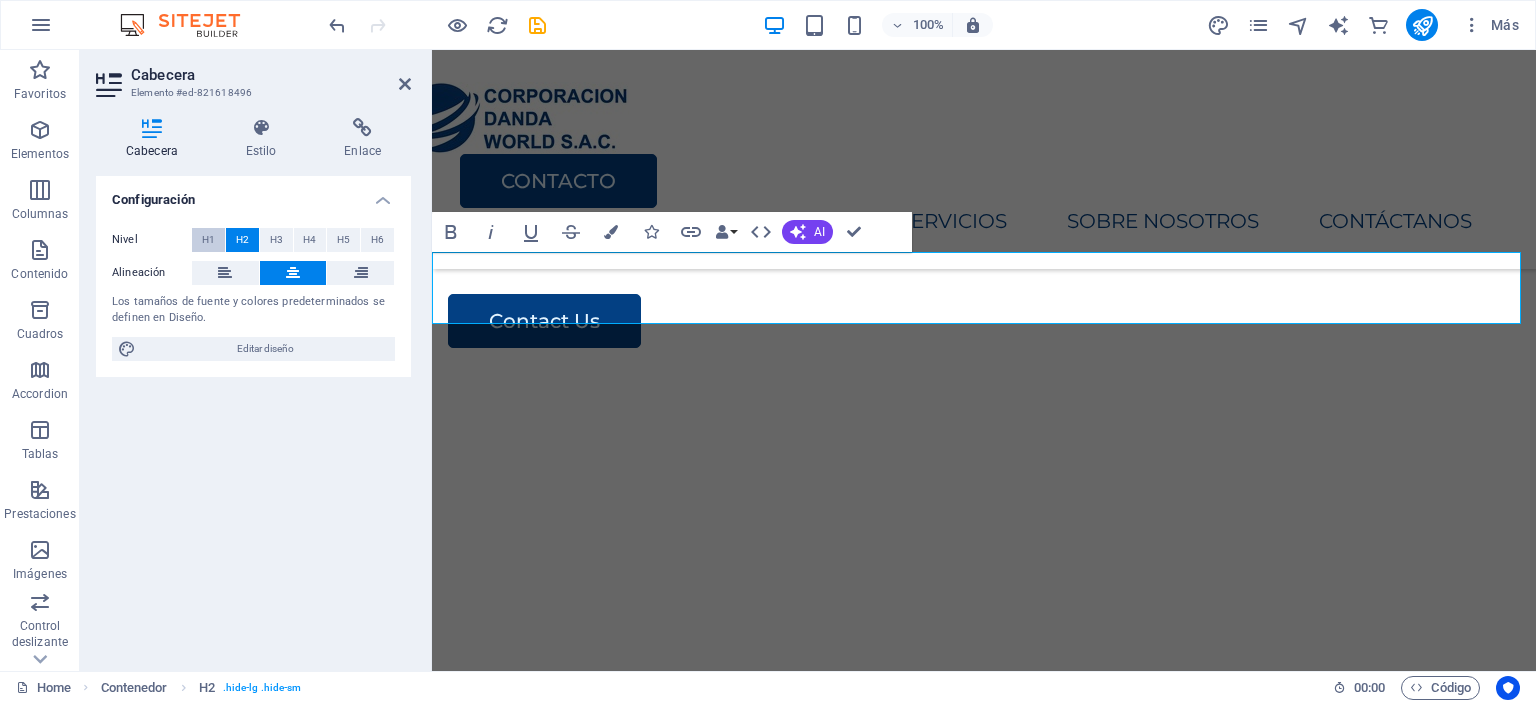 click on "H1" at bounding box center (208, 240) 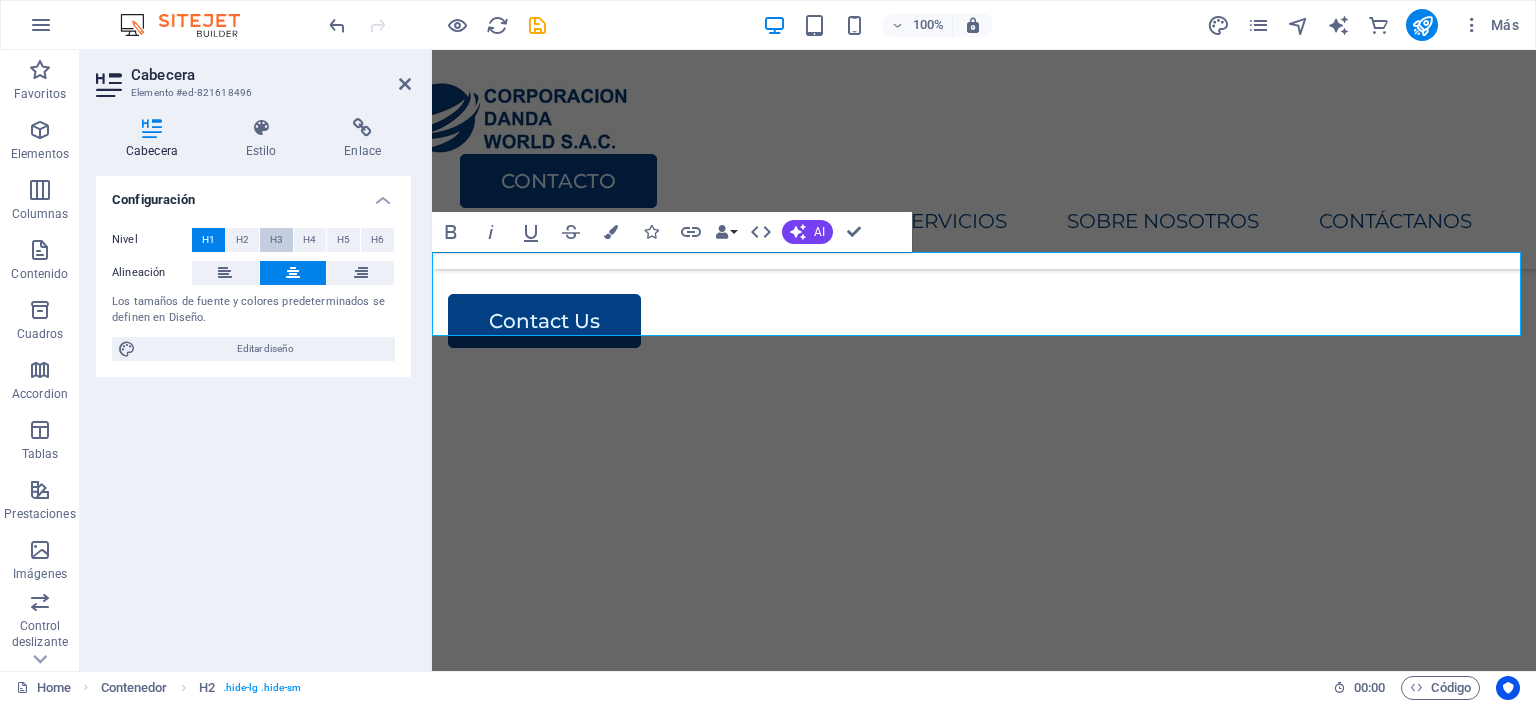 click on "H3" at bounding box center [276, 240] 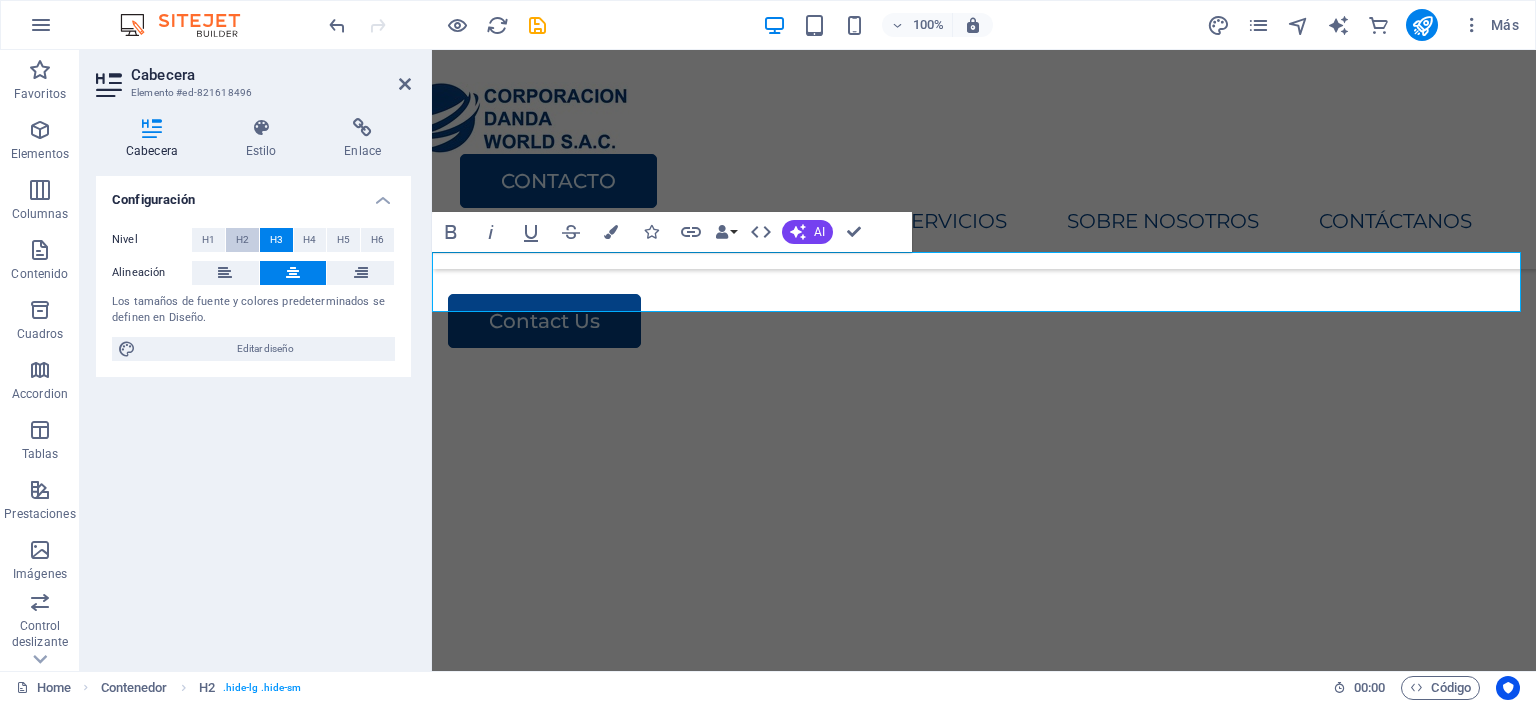 click on "H2" at bounding box center (242, 240) 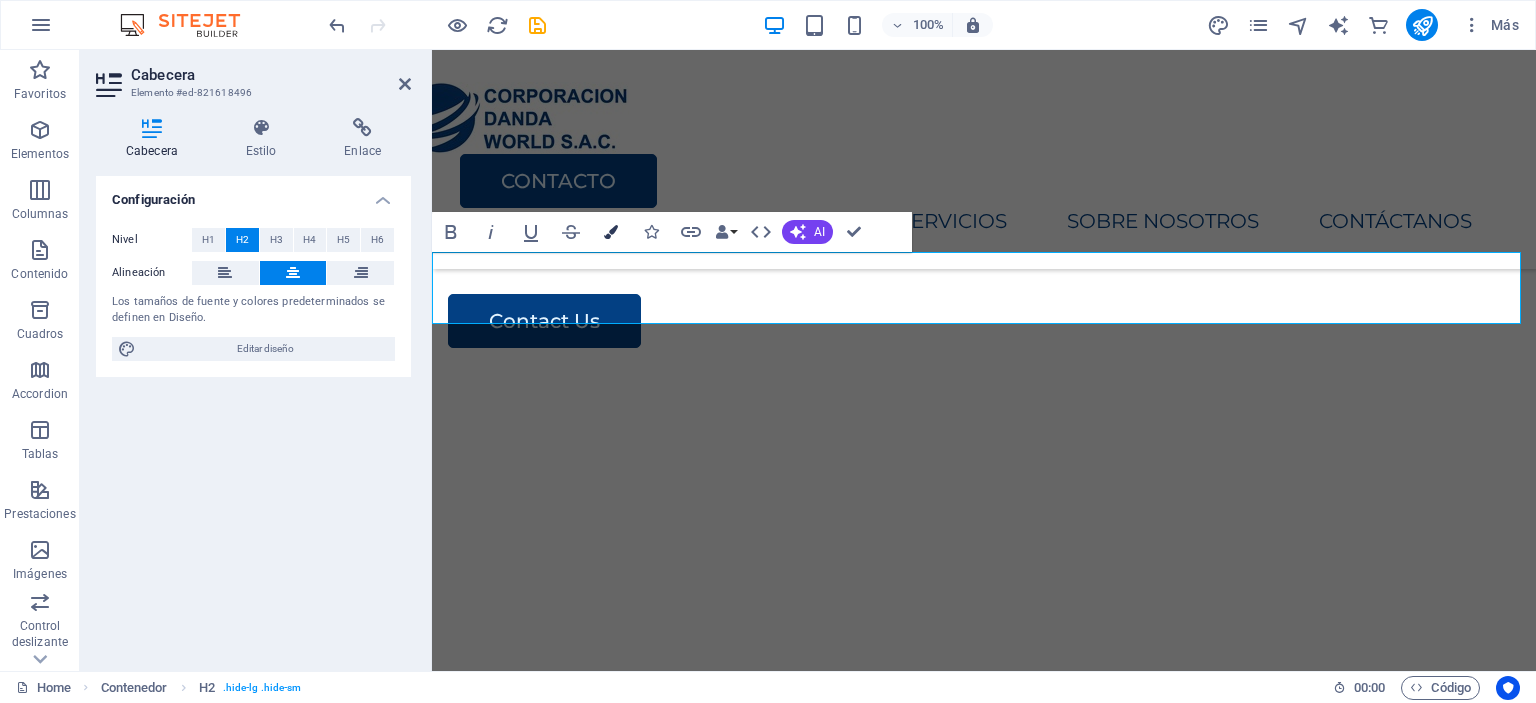 click at bounding box center (611, 232) 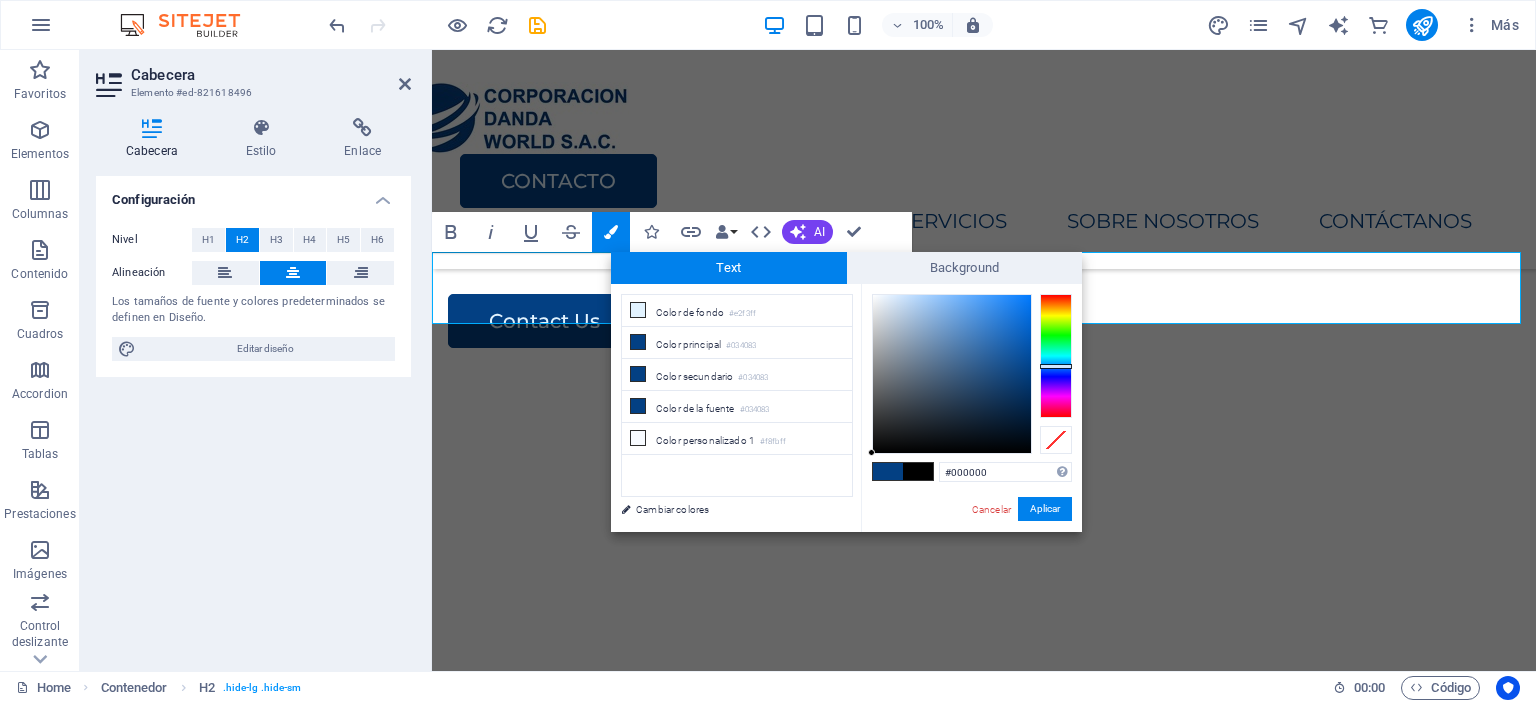 drag, startPoint x: 962, startPoint y: 366, endPoint x: 869, endPoint y: 458, distance: 130.81667 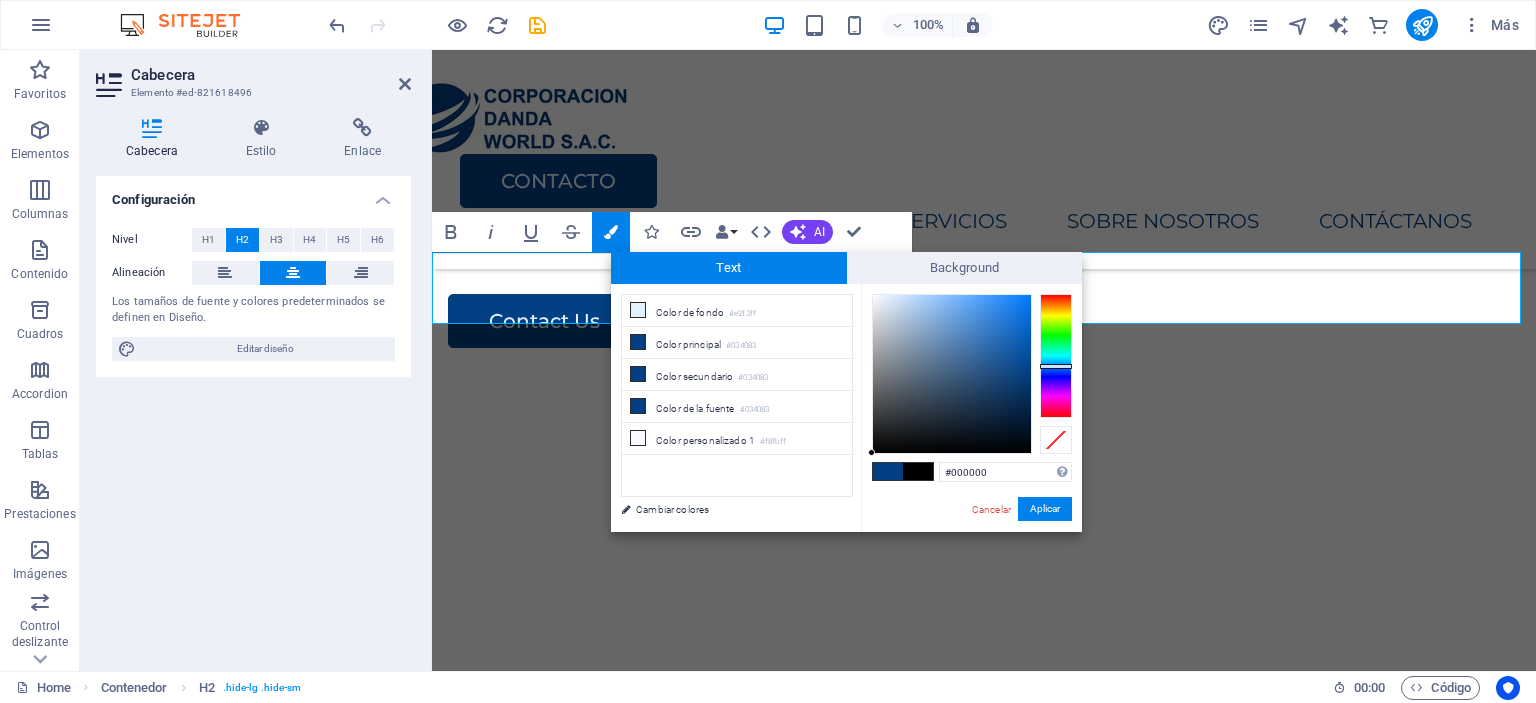 click on "#000000 Formatos soportados #0852ed rgb(8, 82, 237) rgba(8, 82, 237, 90%) hsv(221,97,93) hsl(221, 93%, 48%) Cancelar Aplicar" at bounding box center (971, 553) 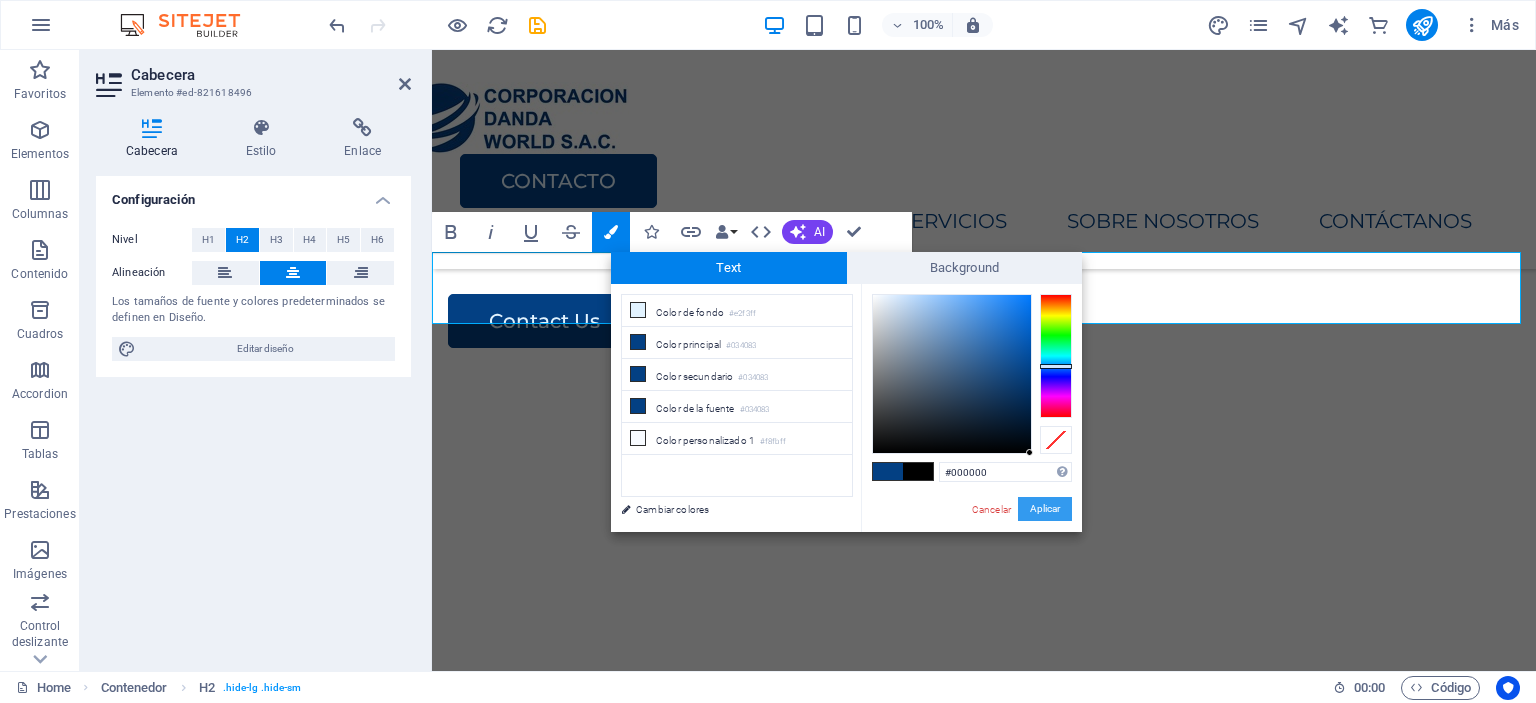 click on "Aplicar" at bounding box center [1045, 509] 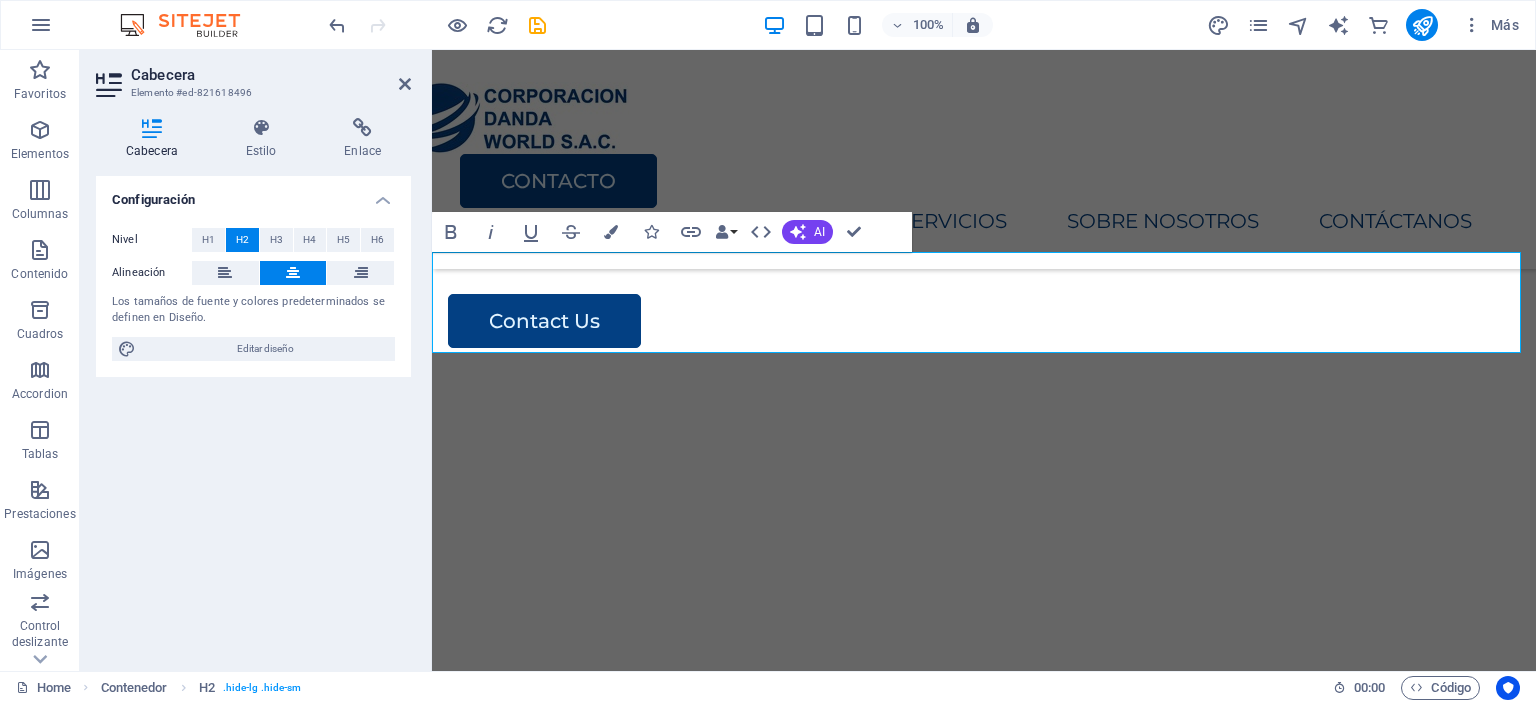click on "H1   Imagen amplia con texto   Contenedor   Contenedor   Imagen   Contenedor   Barra de menús   Logo   Menú   Botón   Texto   Separador   Texto   Separador   Botón   Contenedor   Imagen amplia con texto   H2   Contenedor   Separador   Texto   Texto   Contenedor   Imagen   Contenedor   Contenedor   Cuadros   Separador   Contenedor   Contenedor   Texto   Contenedor   Contenedor   Contenedor   Texto   Contenedor   Separador   Separador   Texto   Separador   H2   Contenedor   H2   Separador   Separador   Contenedor   Planes   Contenedor   Contenedor   Contenedor   Texto   Contenedor   Botón   Texto   Contenedor   Texto   Contenedor   Contenedor   Texto   Contenedor   Contenedor   Texto   Separador   Contenedor   H2   Contenedor   Predeterminado   Contenedor   Imagen   Contenedor   Contenedor   Predeterminado   Contenedor   Predeterminado   Contenedor   Área de texto   Contenedor   Formulario de contacto   Formulario de contacto   Formulario   Casilla   Email   Formulario de contacto" at bounding box center [984, 360] 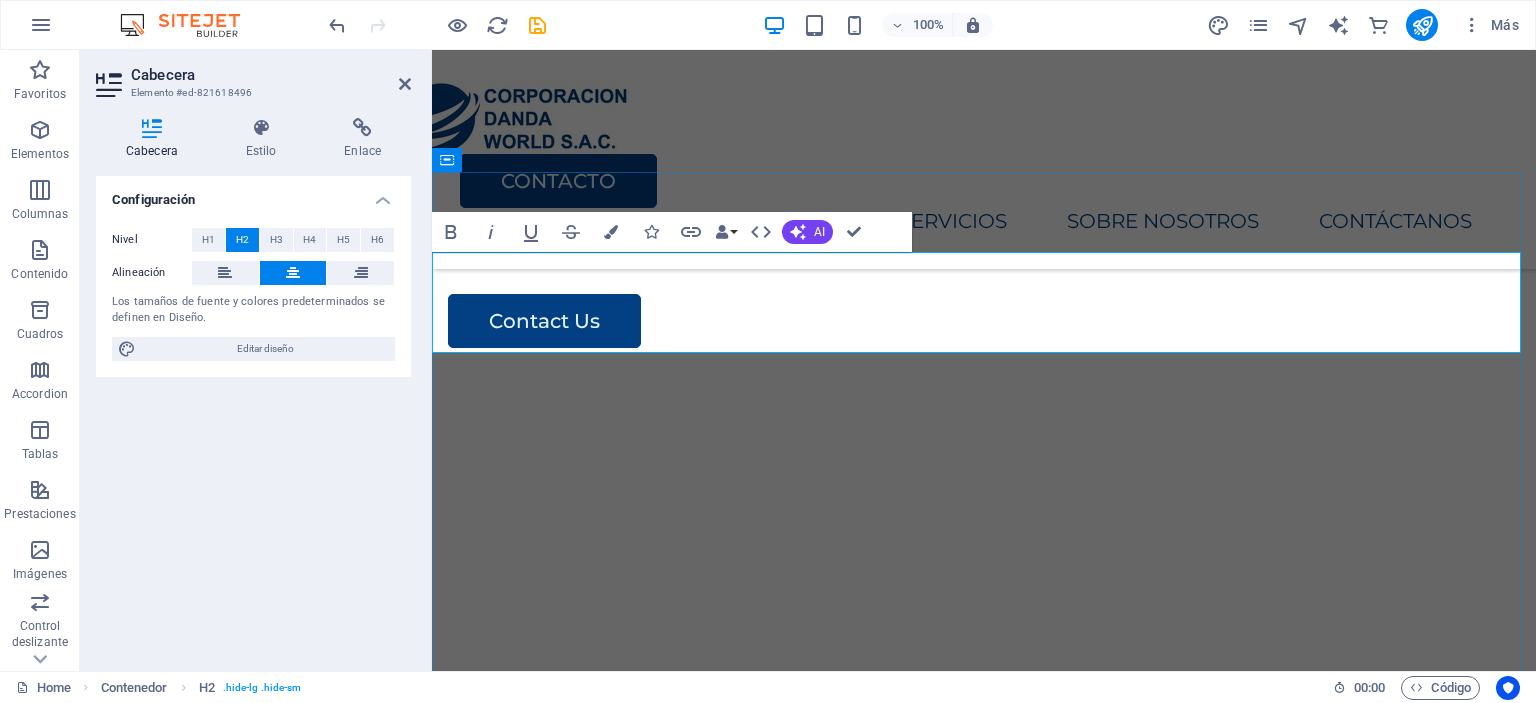click on "CONTACTO" at bounding box center [984, 2987] 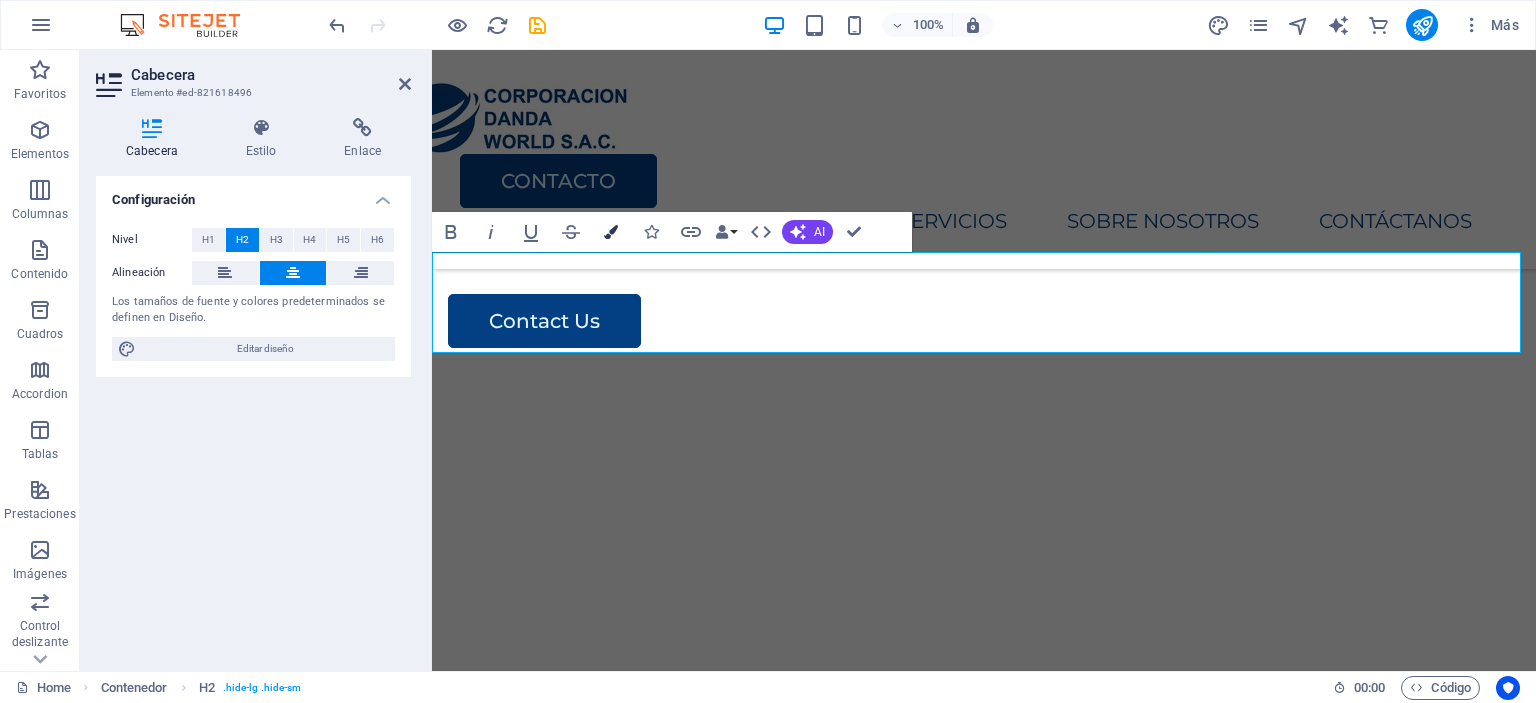 click at bounding box center (611, 232) 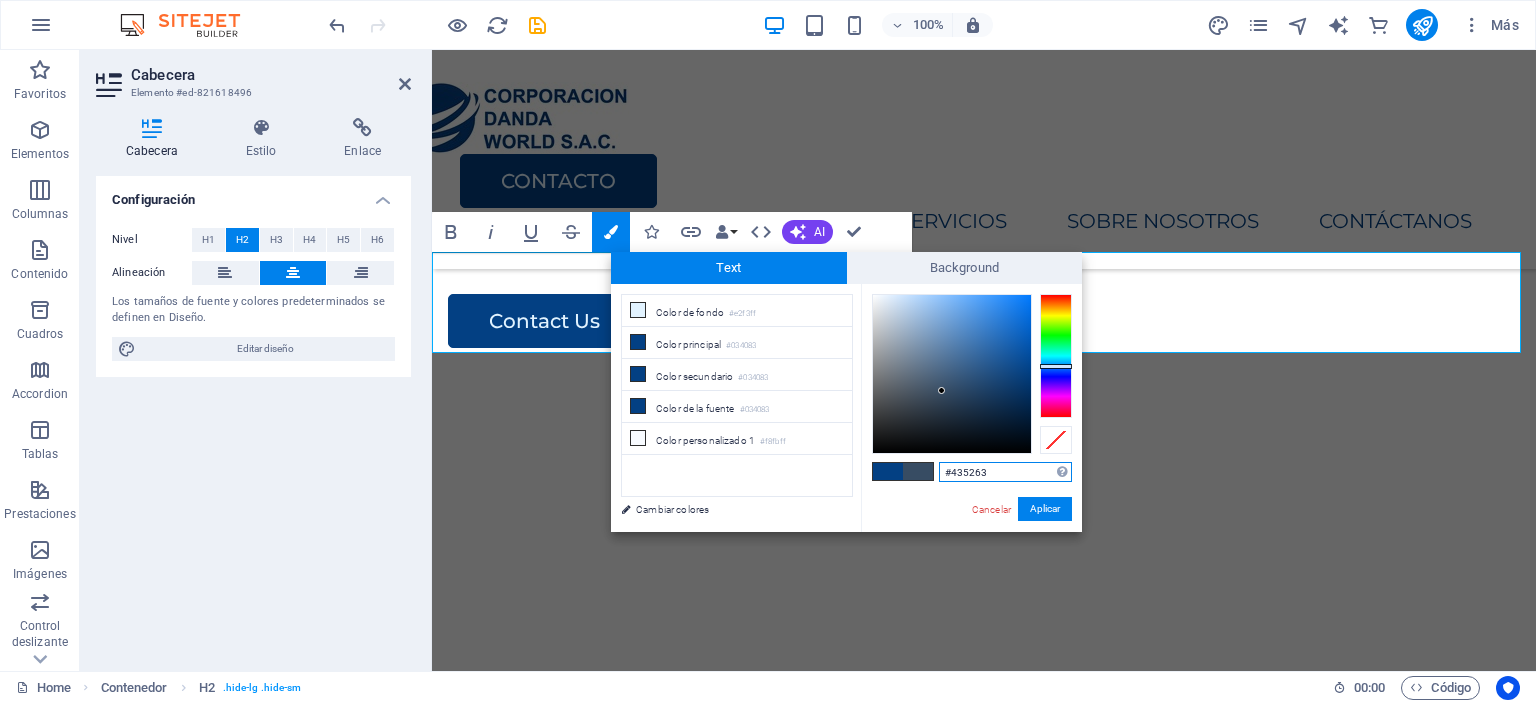 drag, startPoint x: 1023, startPoint y: 399, endPoint x: 924, endPoint y: 394, distance: 99.12618 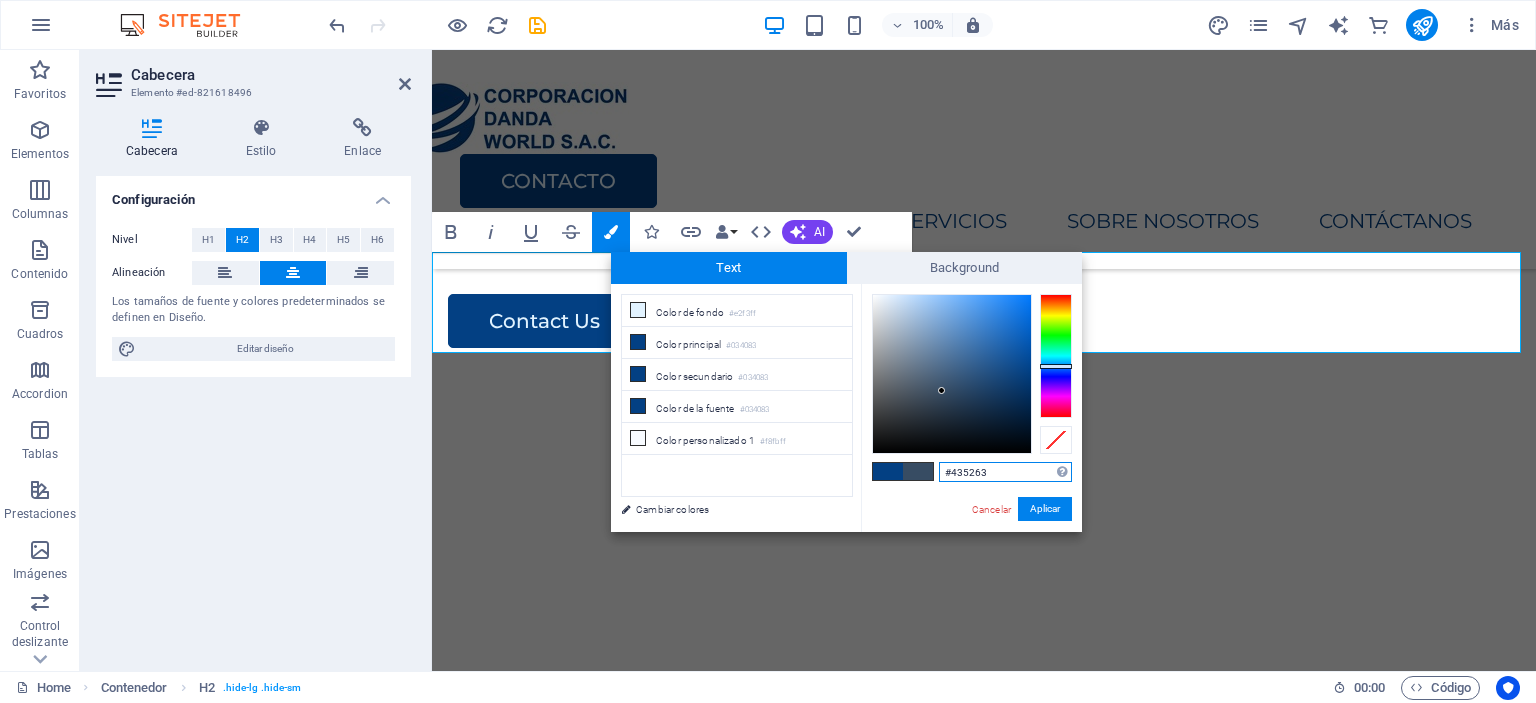 click at bounding box center (952, 374) 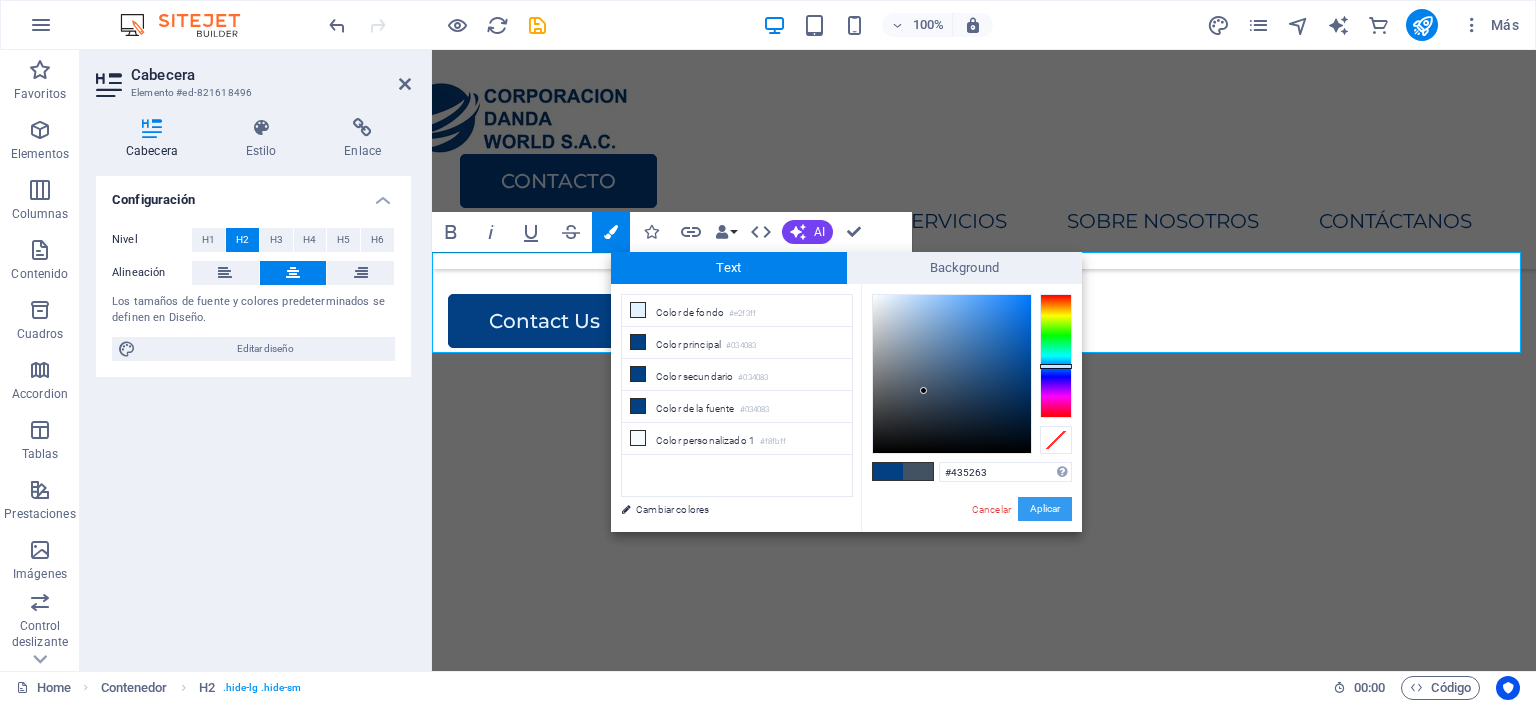 click on "Aplicar" at bounding box center (1045, 509) 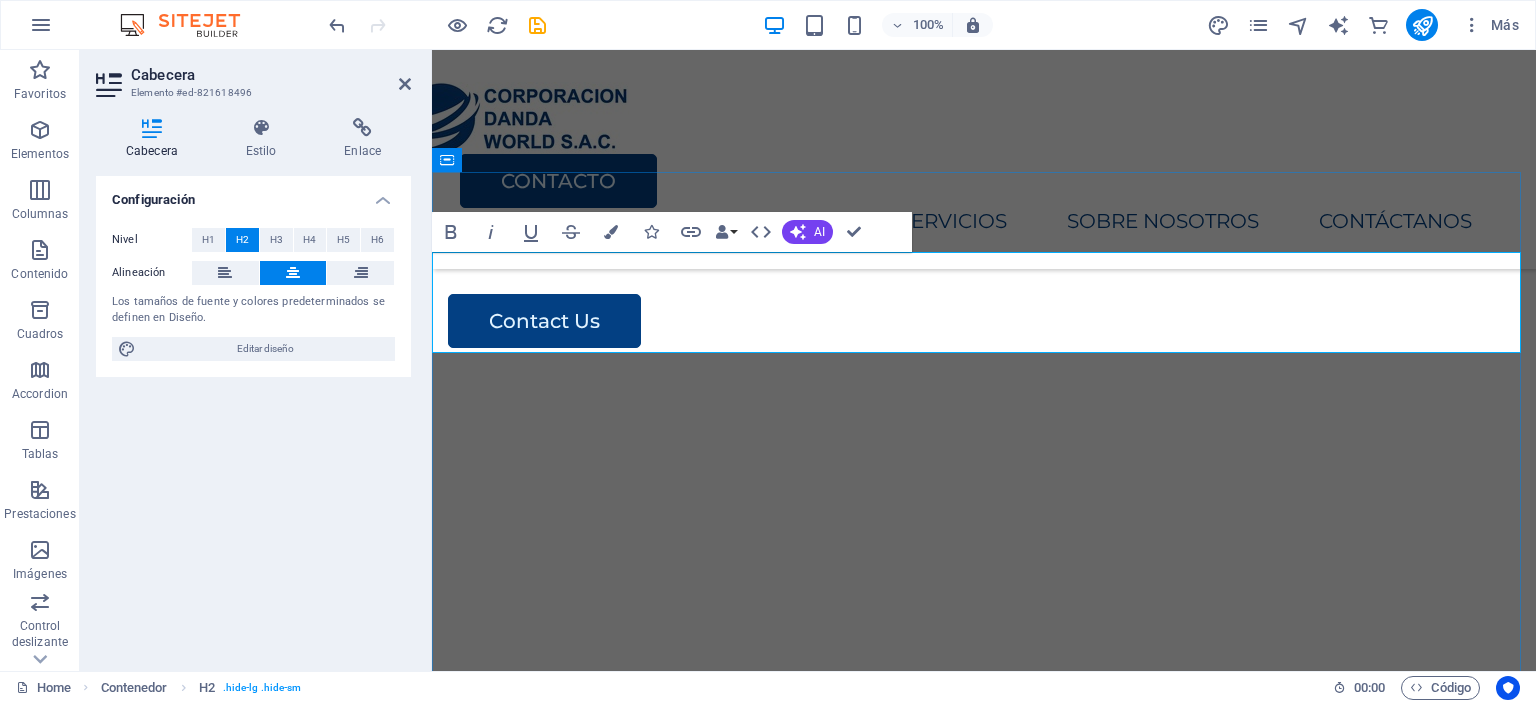 click on "O" at bounding box center [1132, 2986] 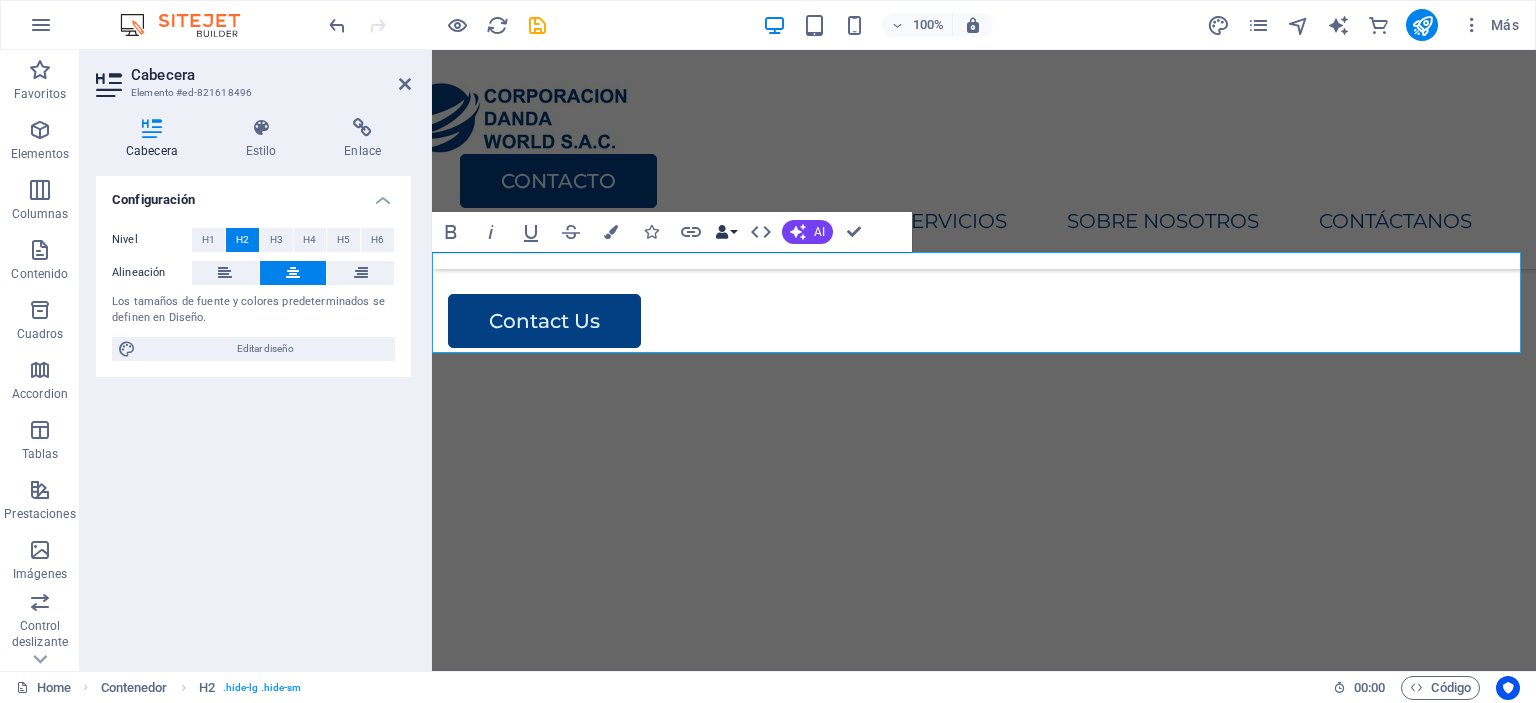 click on "Data Bindings" at bounding box center (726, 232) 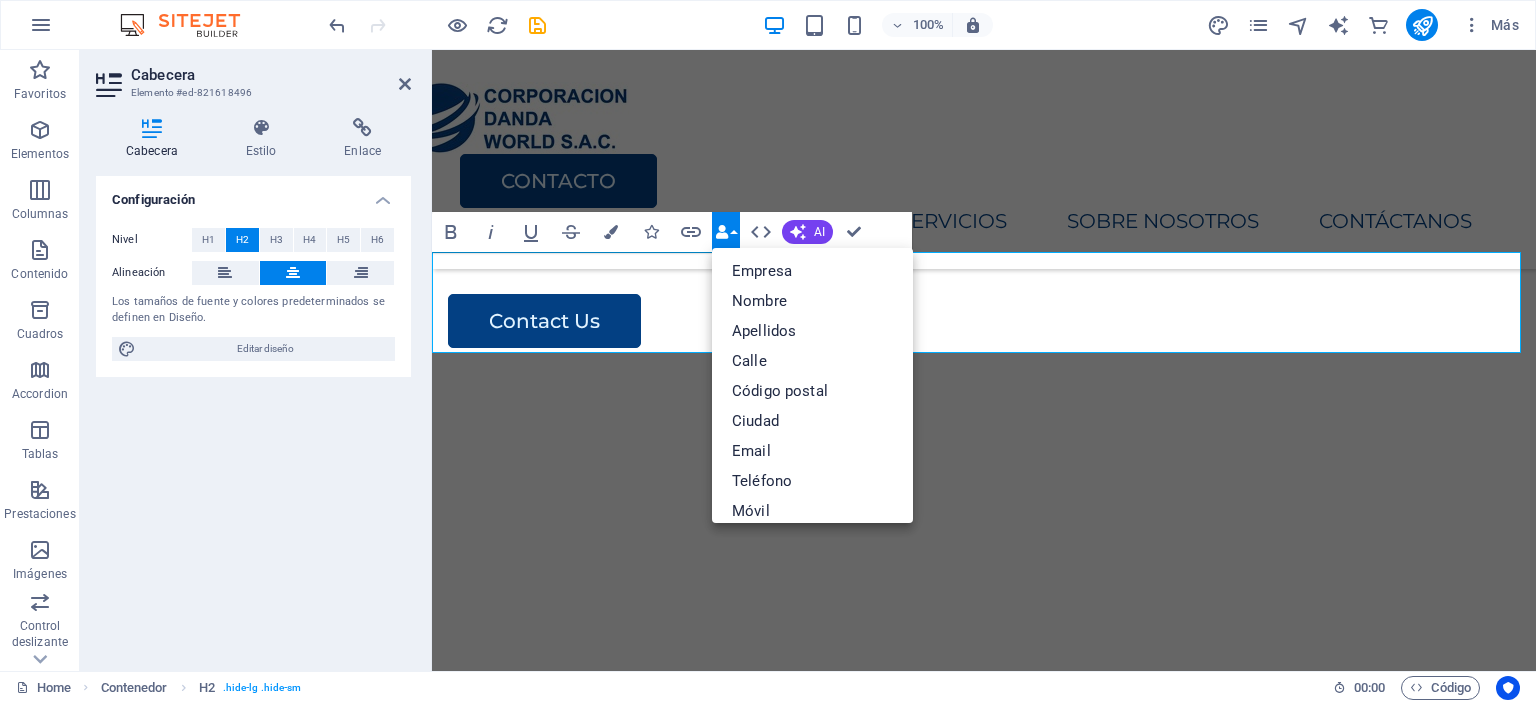 click on "Data Bindings" at bounding box center (726, 232) 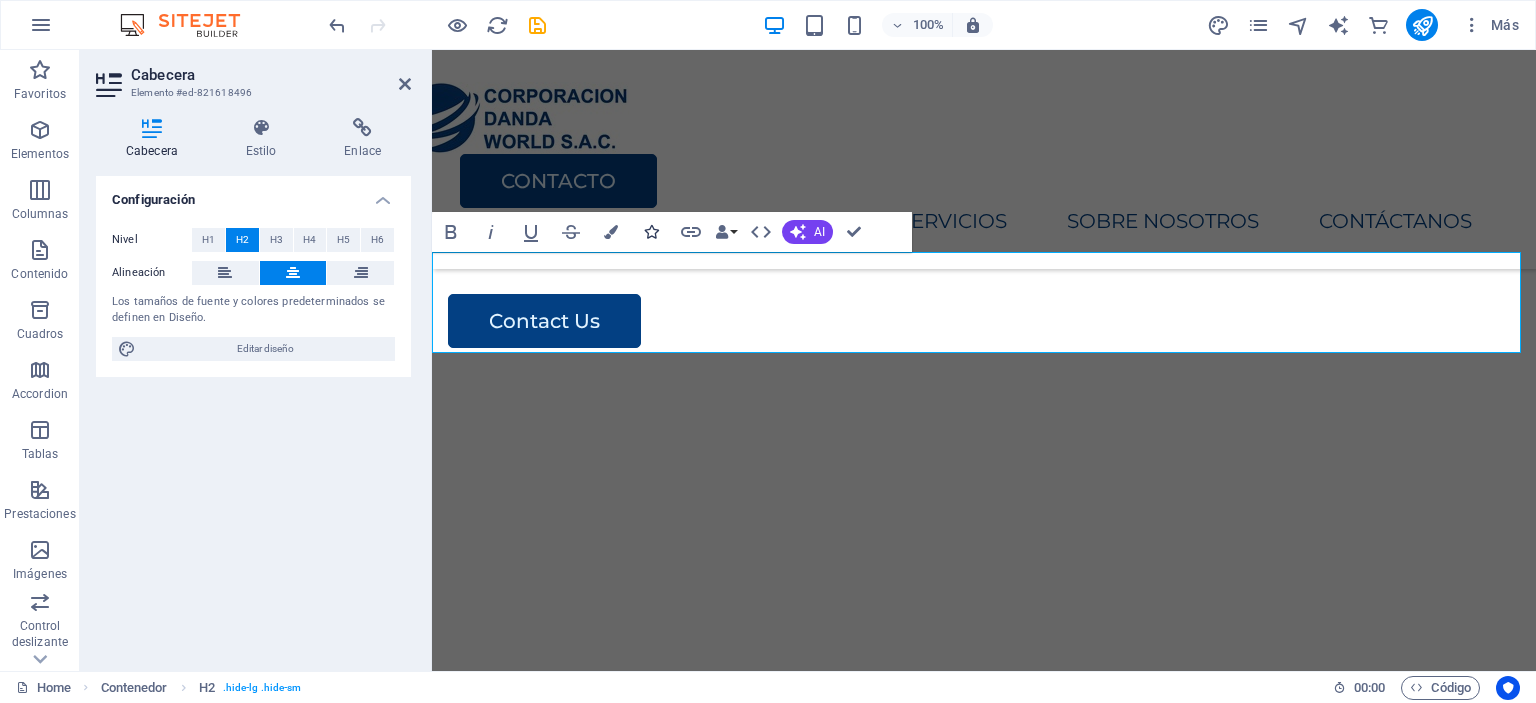 click at bounding box center (651, 232) 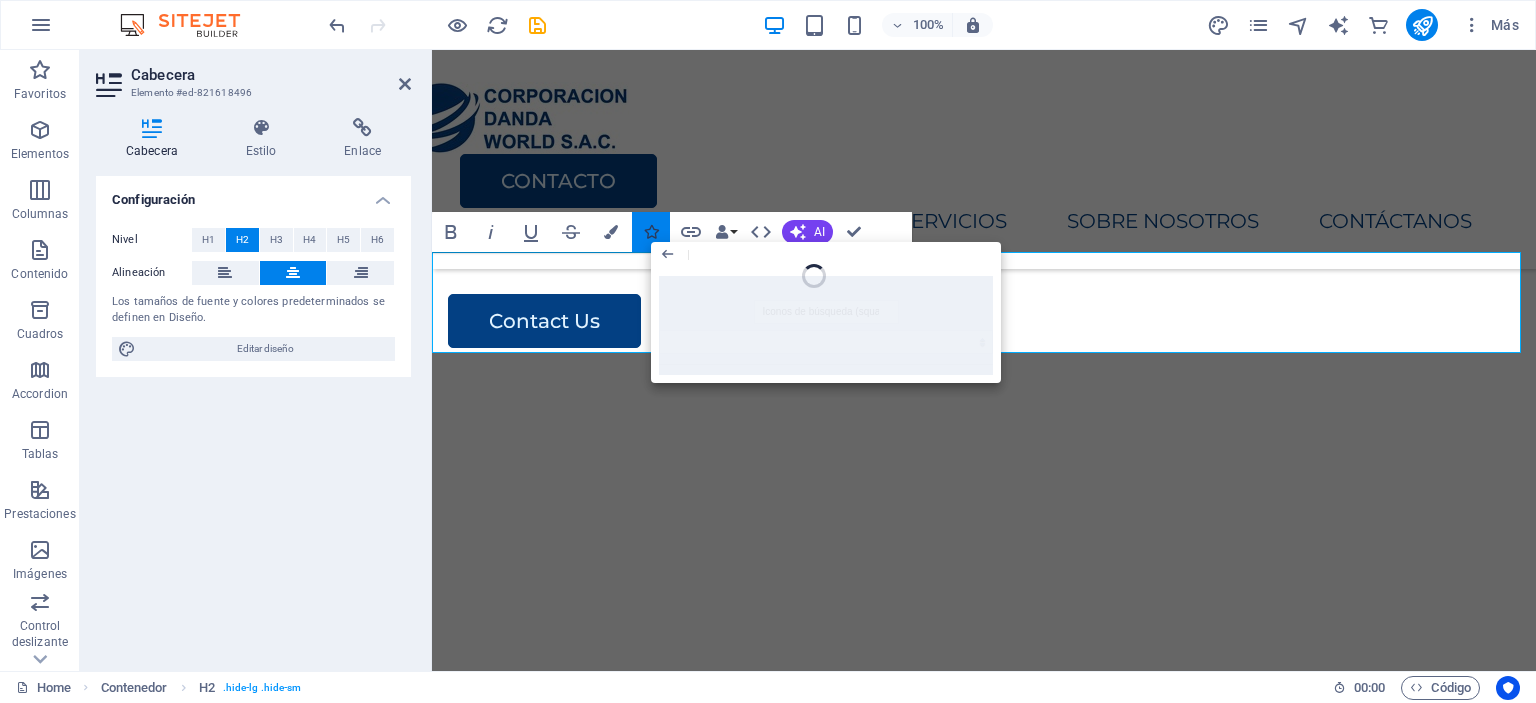 click at bounding box center [651, 232] 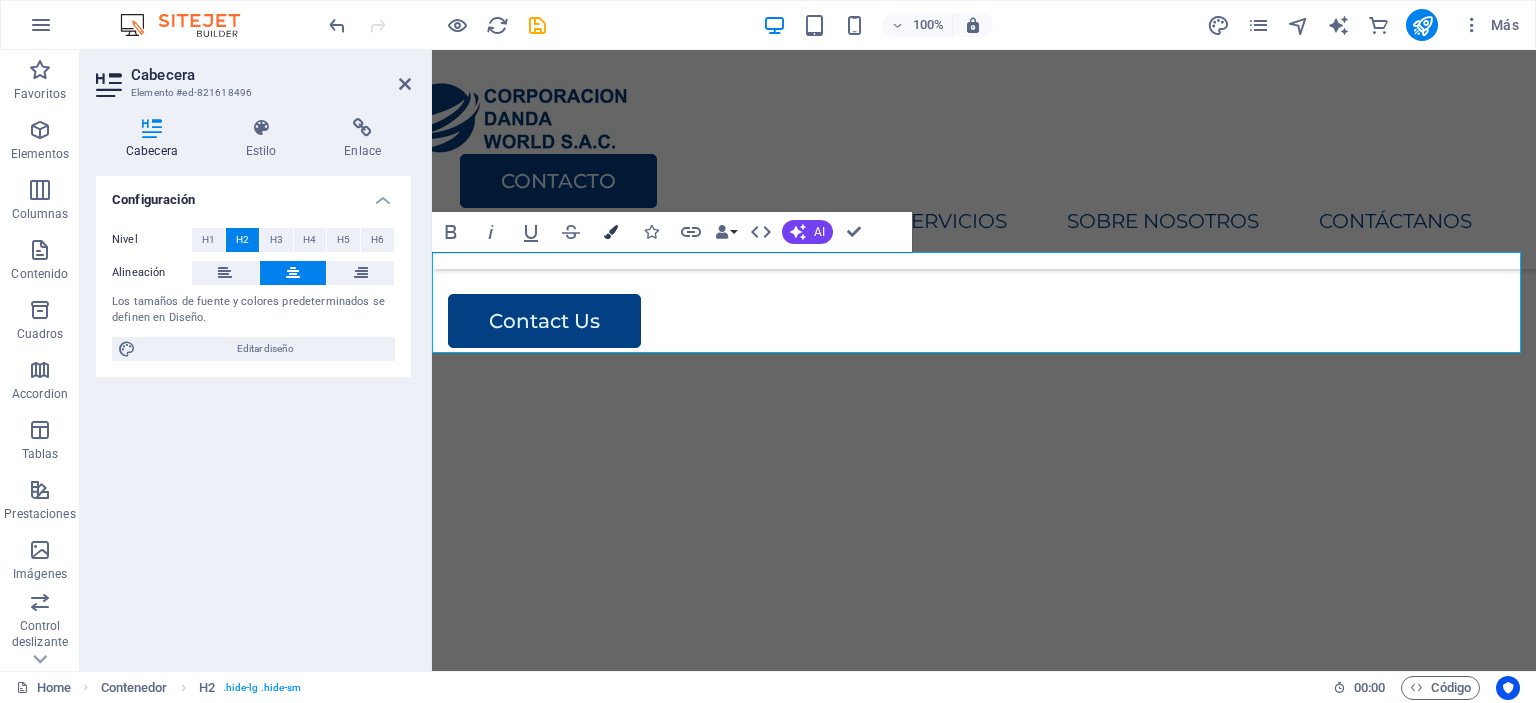 click at bounding box center (611, 232) 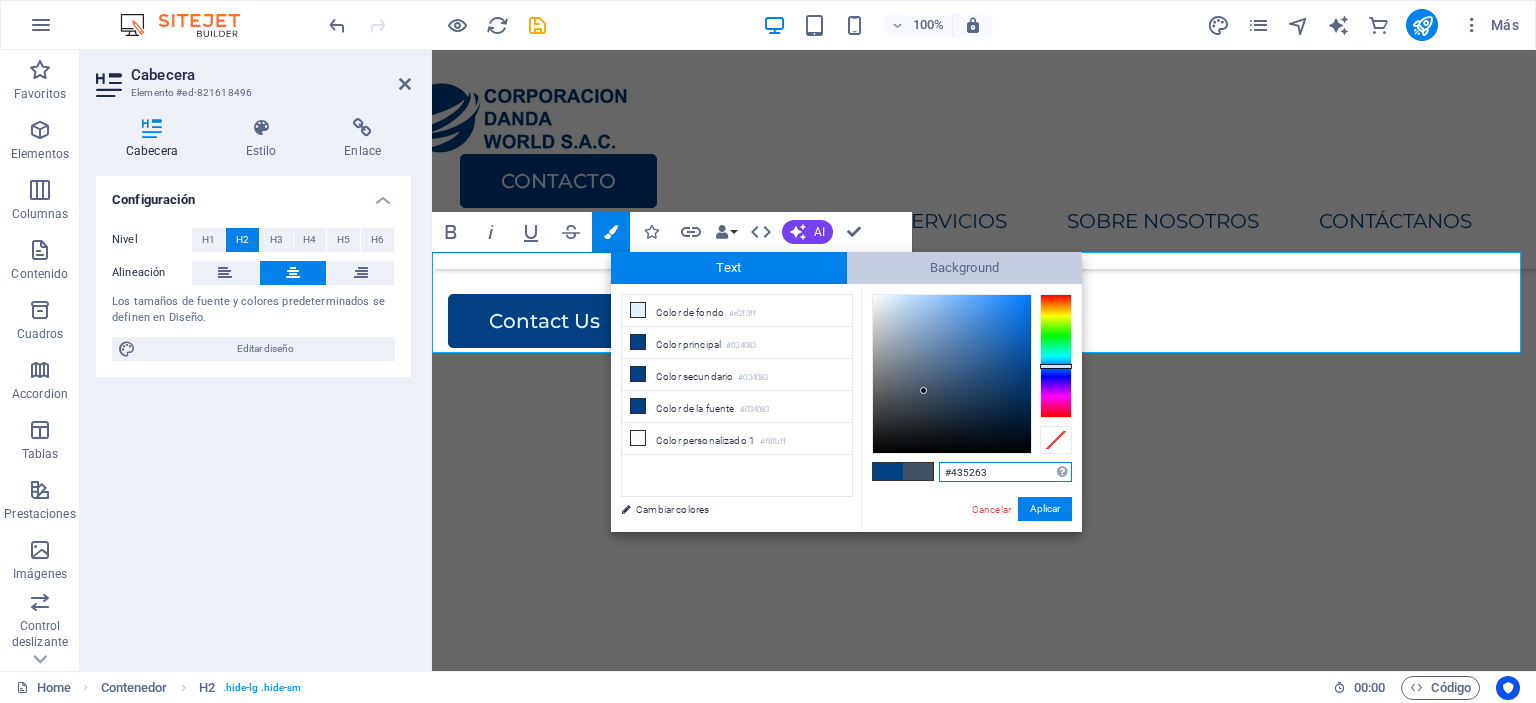 click on "Background" at bounding box center [965, 268] 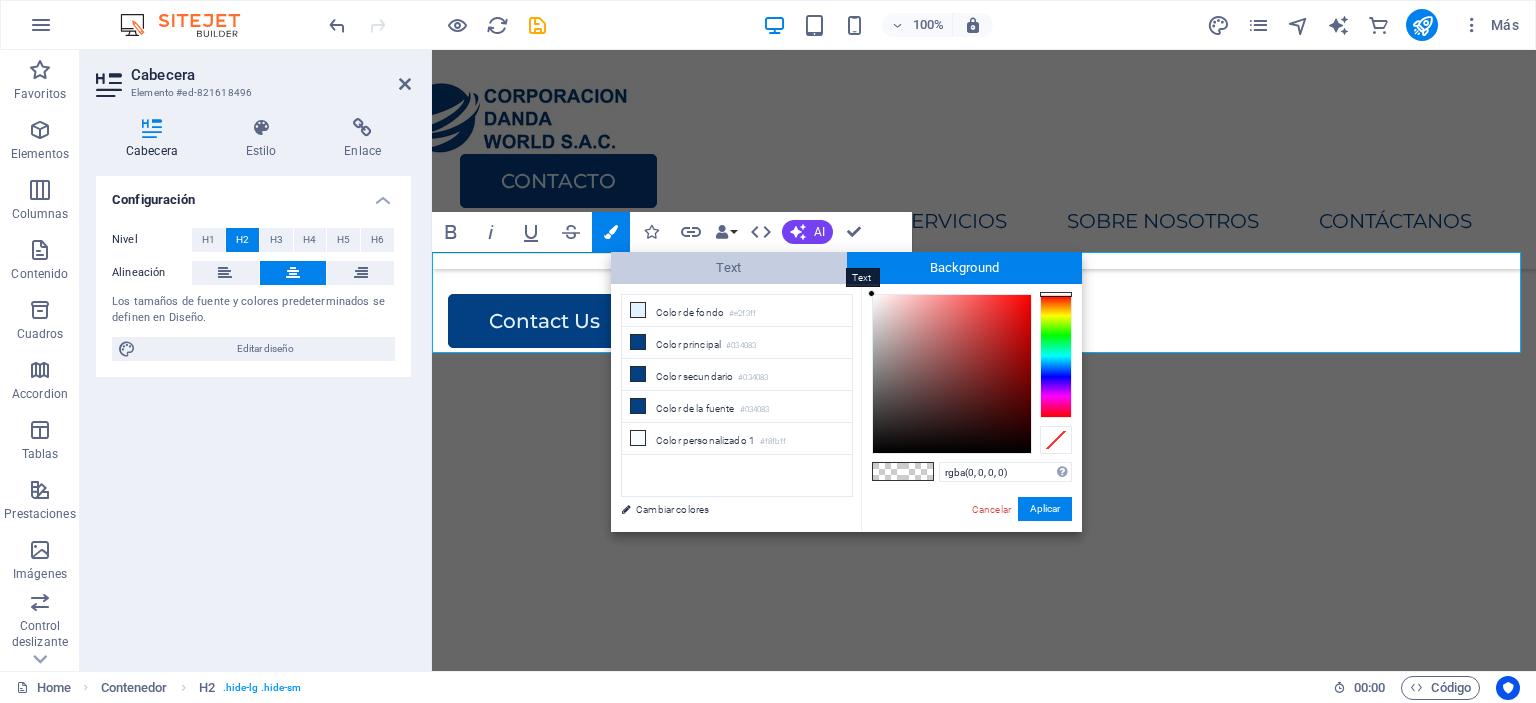 click on "Text" at bounding box center [729, 268] 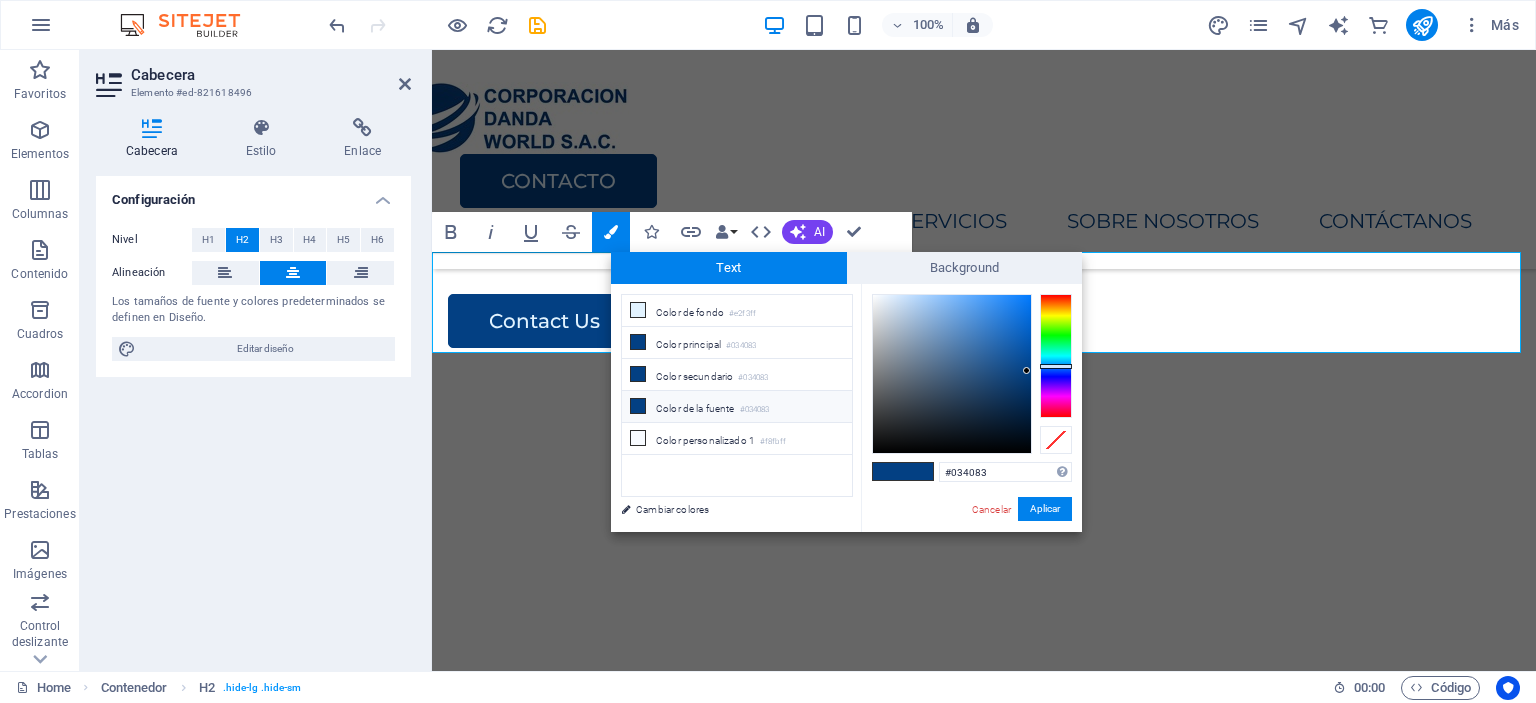 click on "Color de la fuente
#034083" at bounding box center [737, 407] 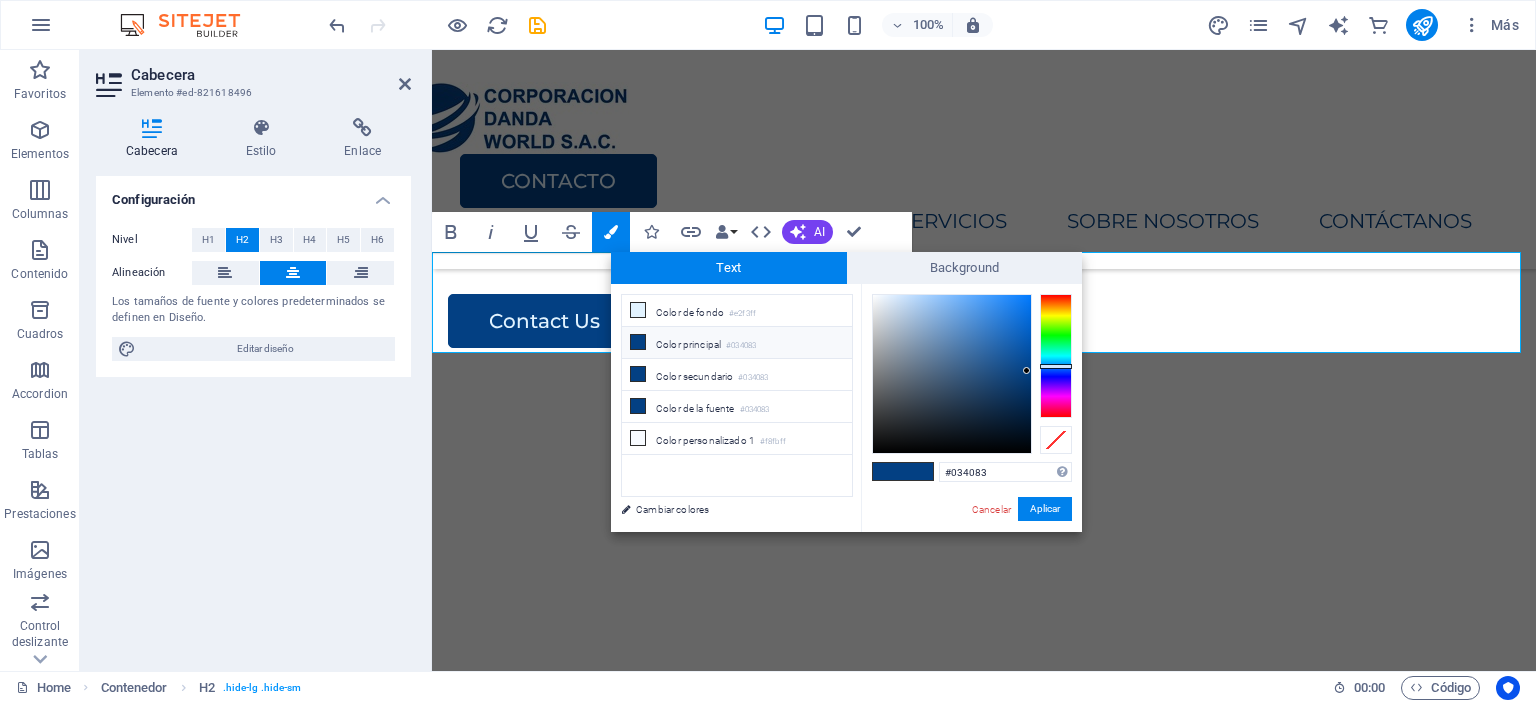 click on "Color principal
#034083" at bounding box center [737, 343] 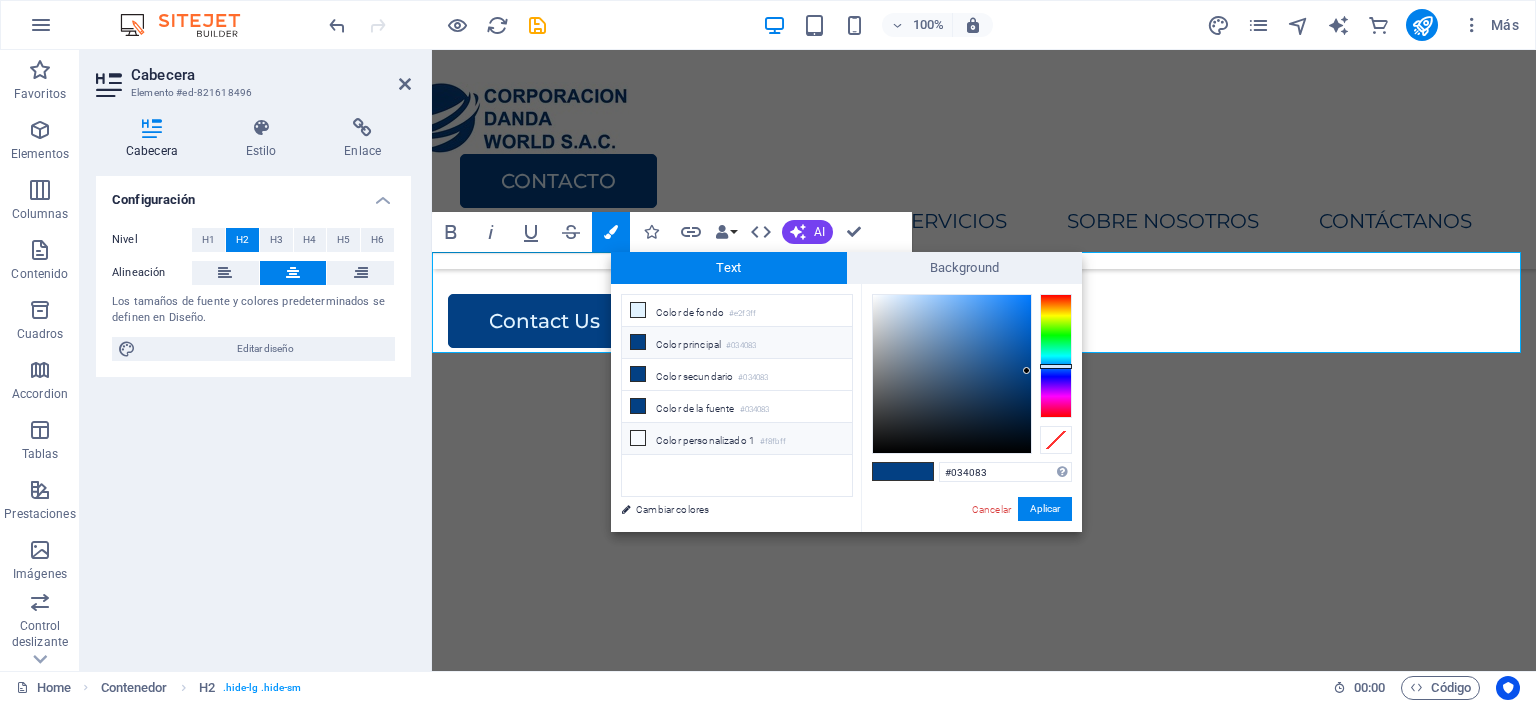 click on "Color personalizado 1
#f8fbff" at bounding box center [737, 439] 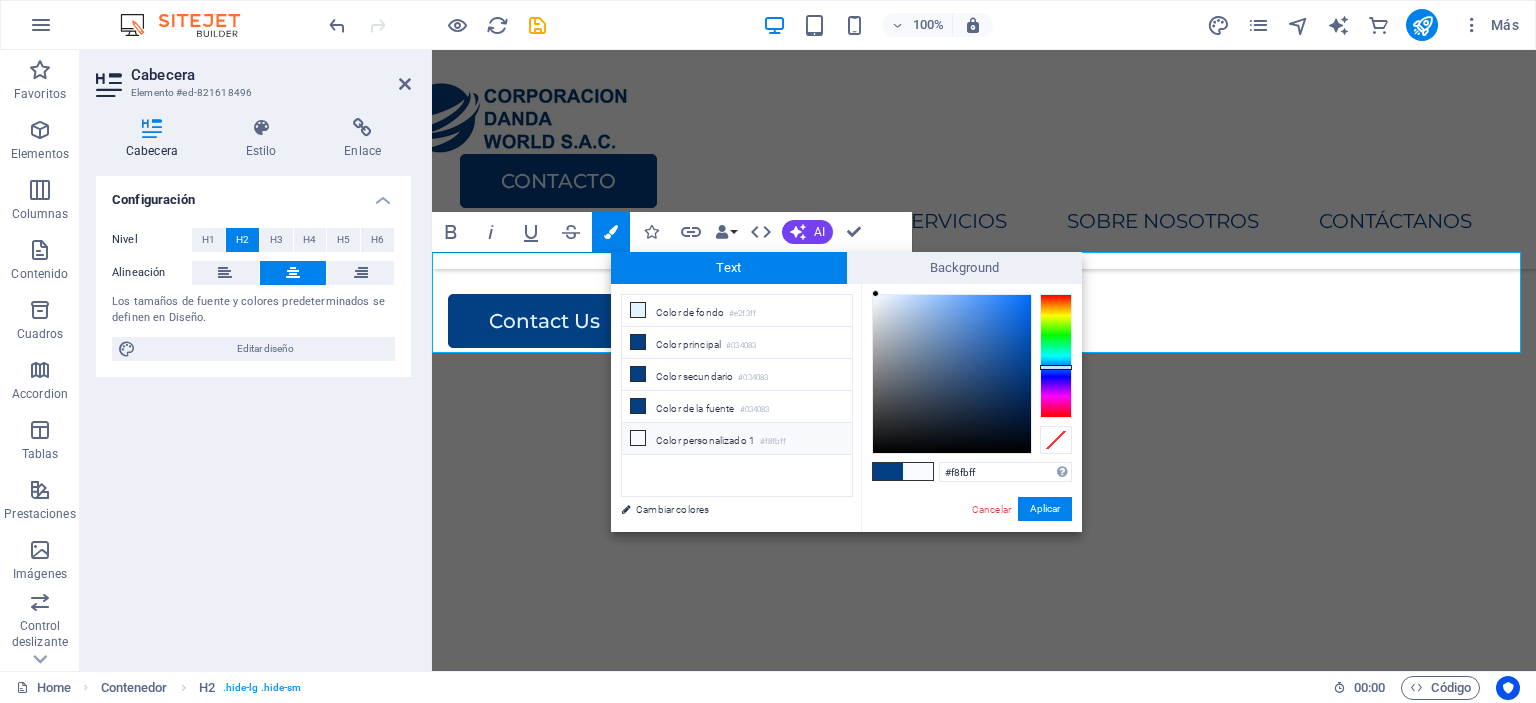 click on "Color personalizado 1
#f8fbff" at bounding box center (737, 439) 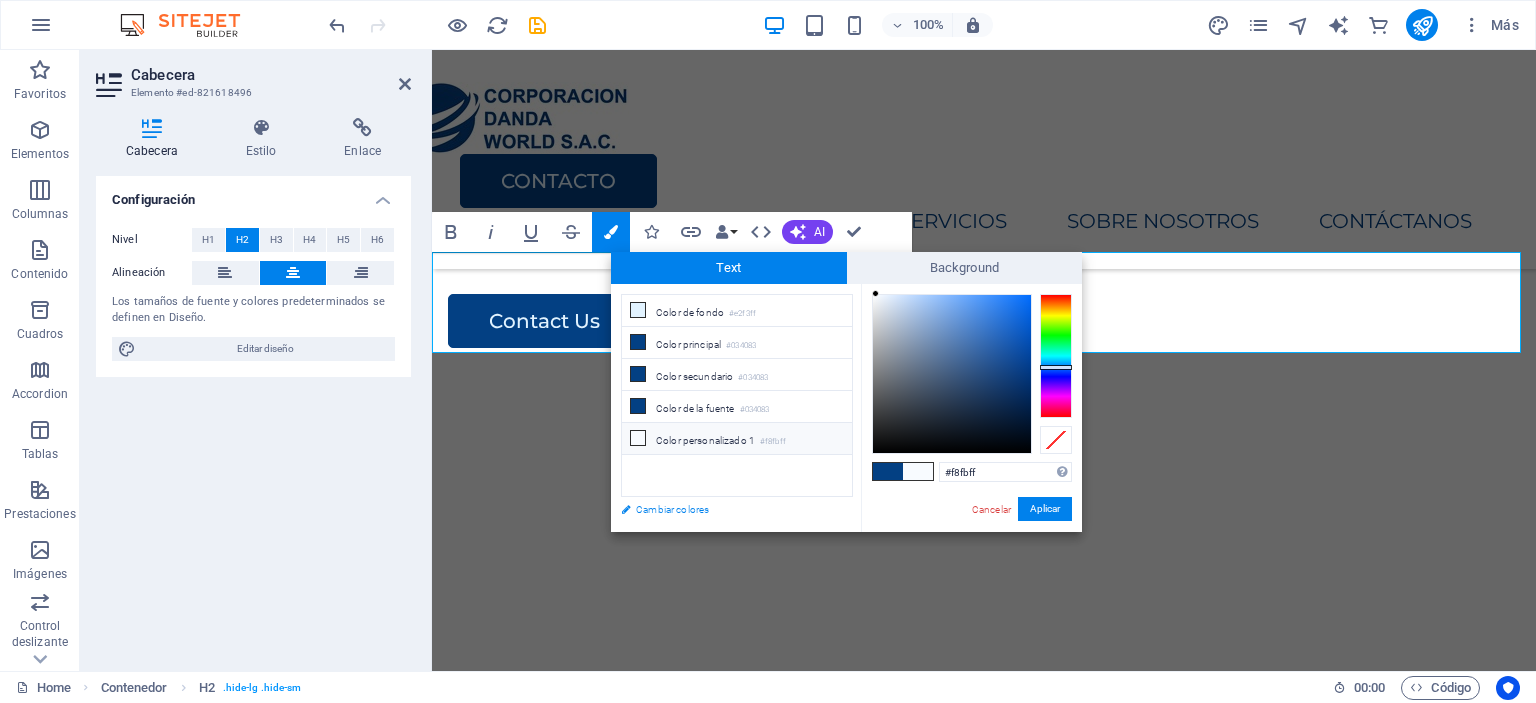 click on "Cambiar colores" at bounding box center [727, 509] 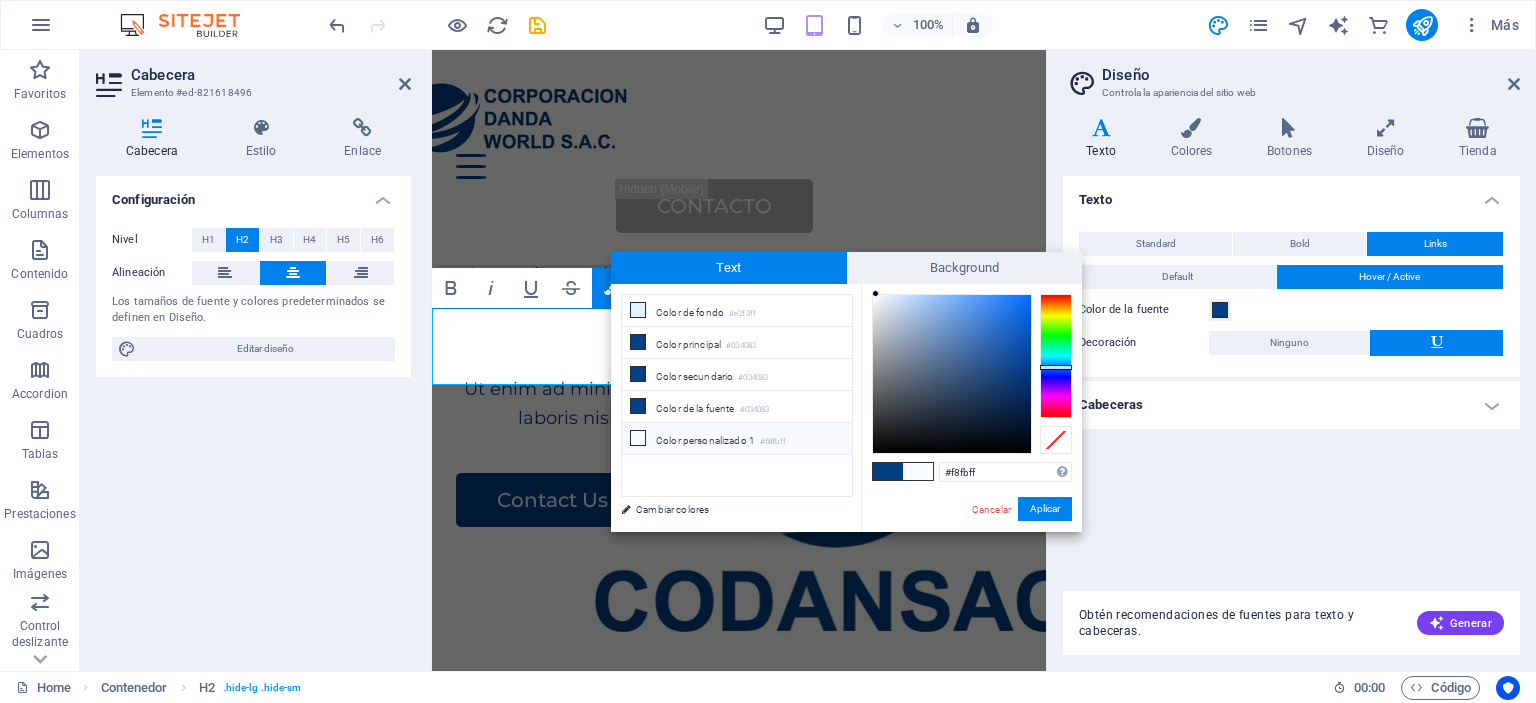 scroll, scrollTop: 4442, scrollLeft: 0, axis: vertical 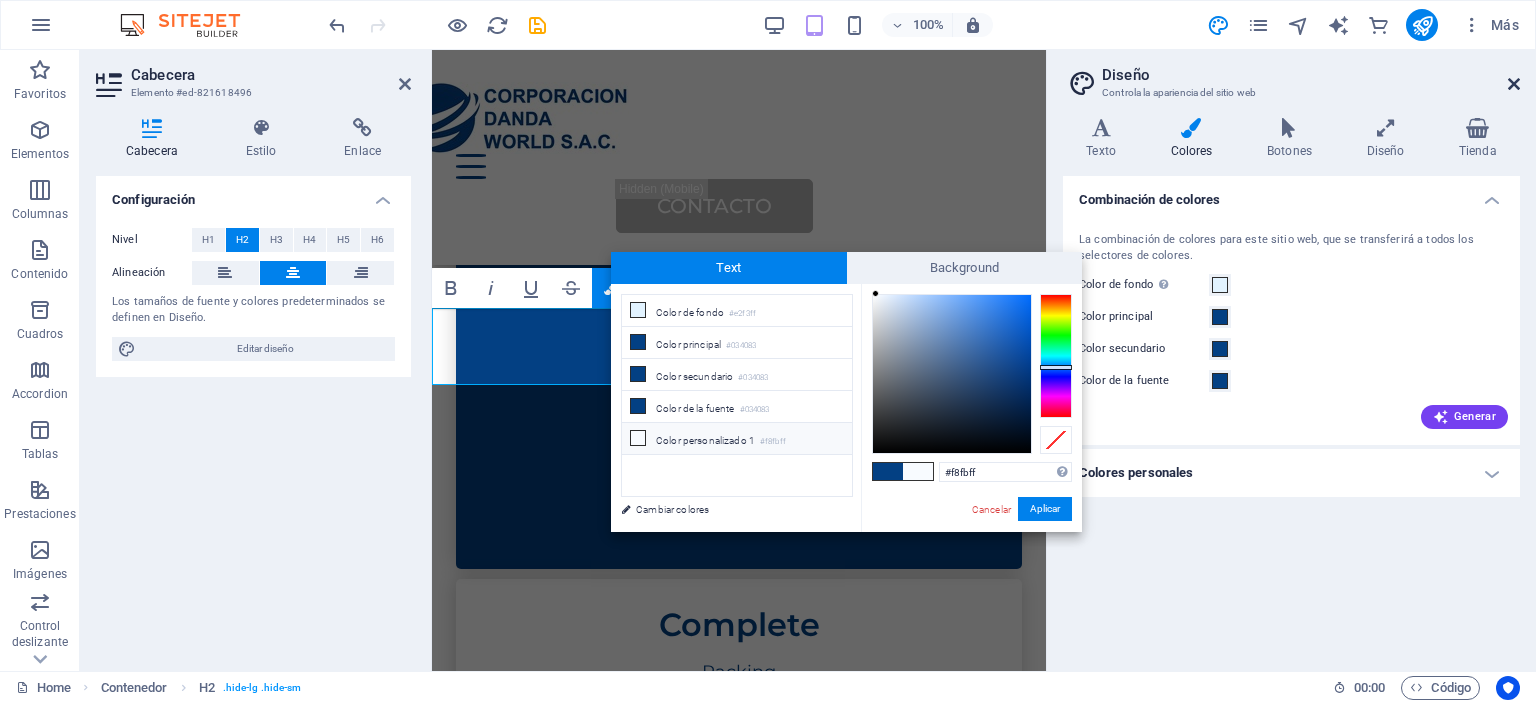 drag, startPoint x: 1515, startPoint y: 82, endPoint x: 952, endPoint y: 170, distance: 569.83594 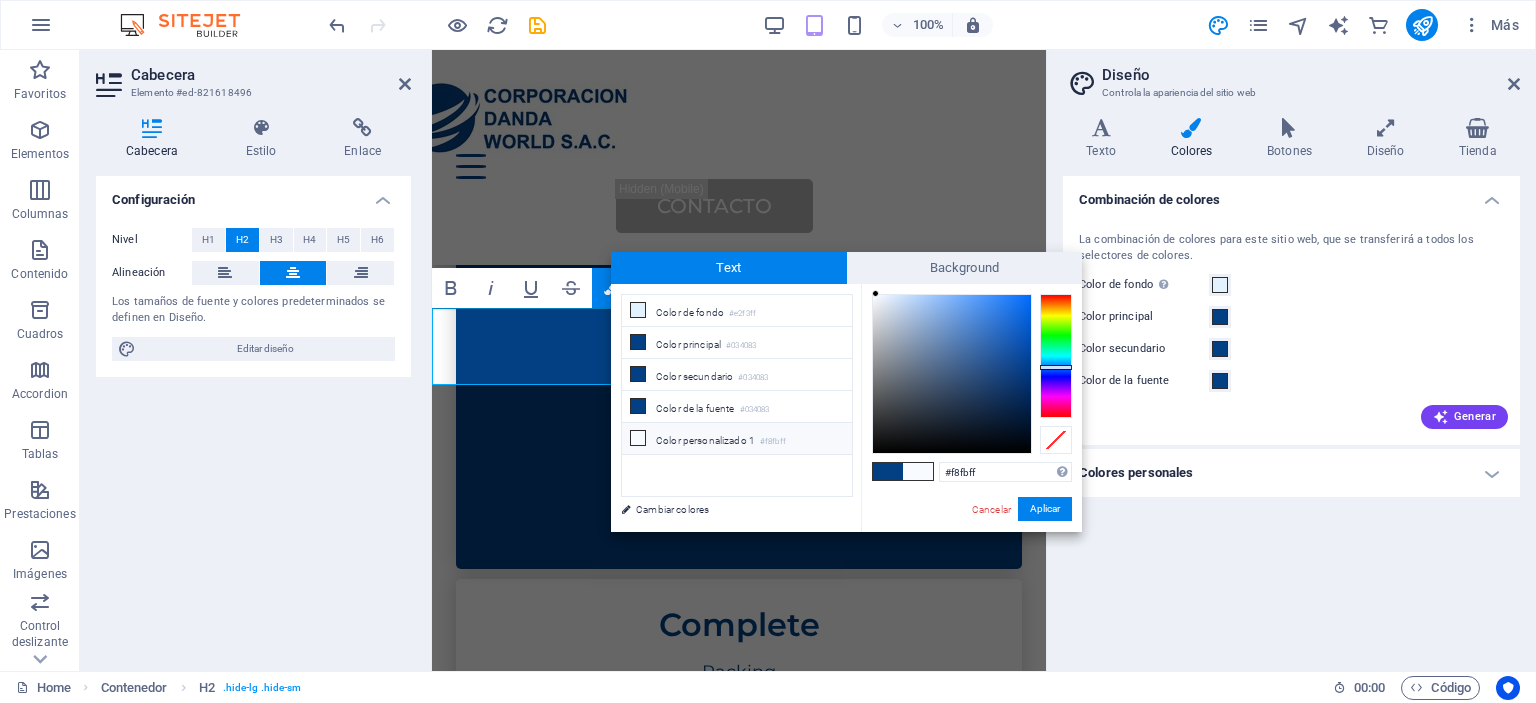 scroll, scrollTop: 3144, scrollLeft: 0, axis: vertical 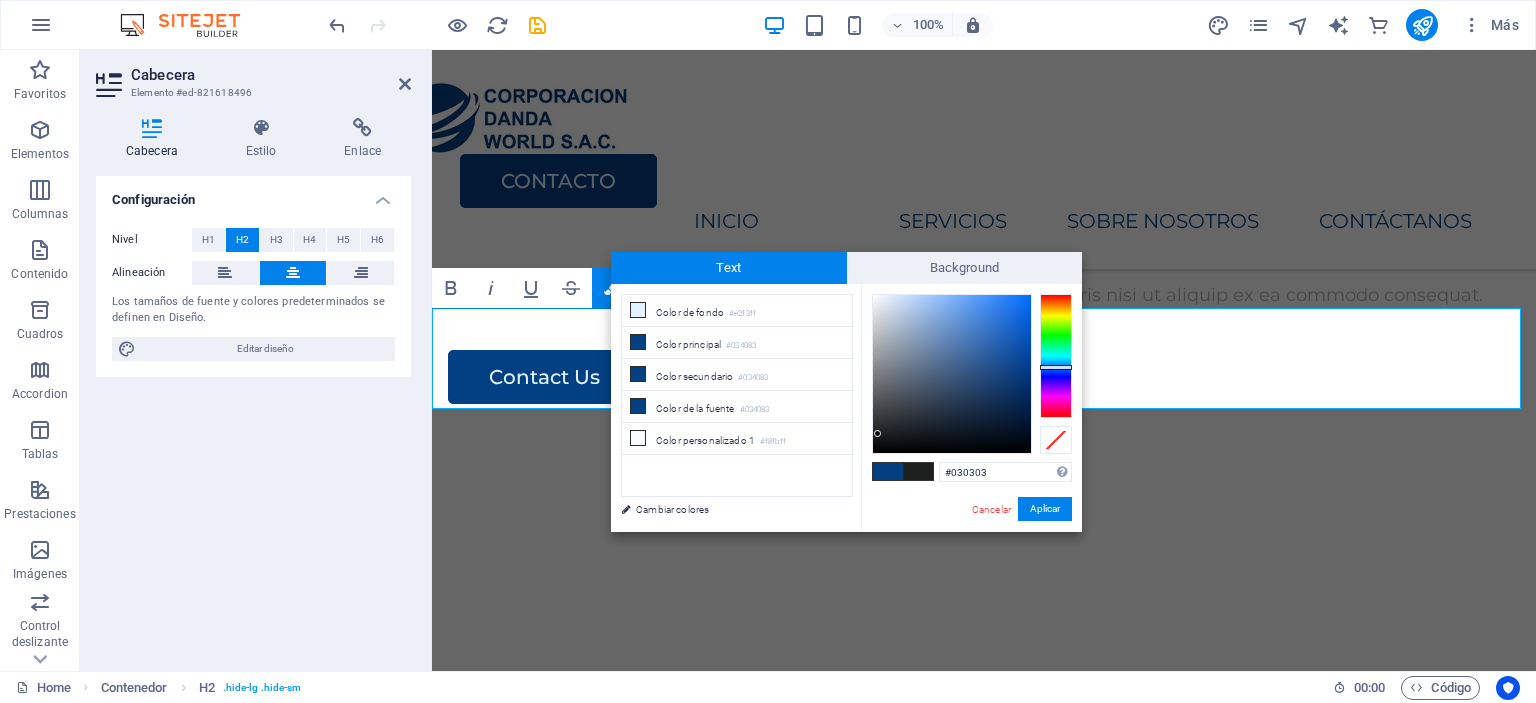 type on "#000000" 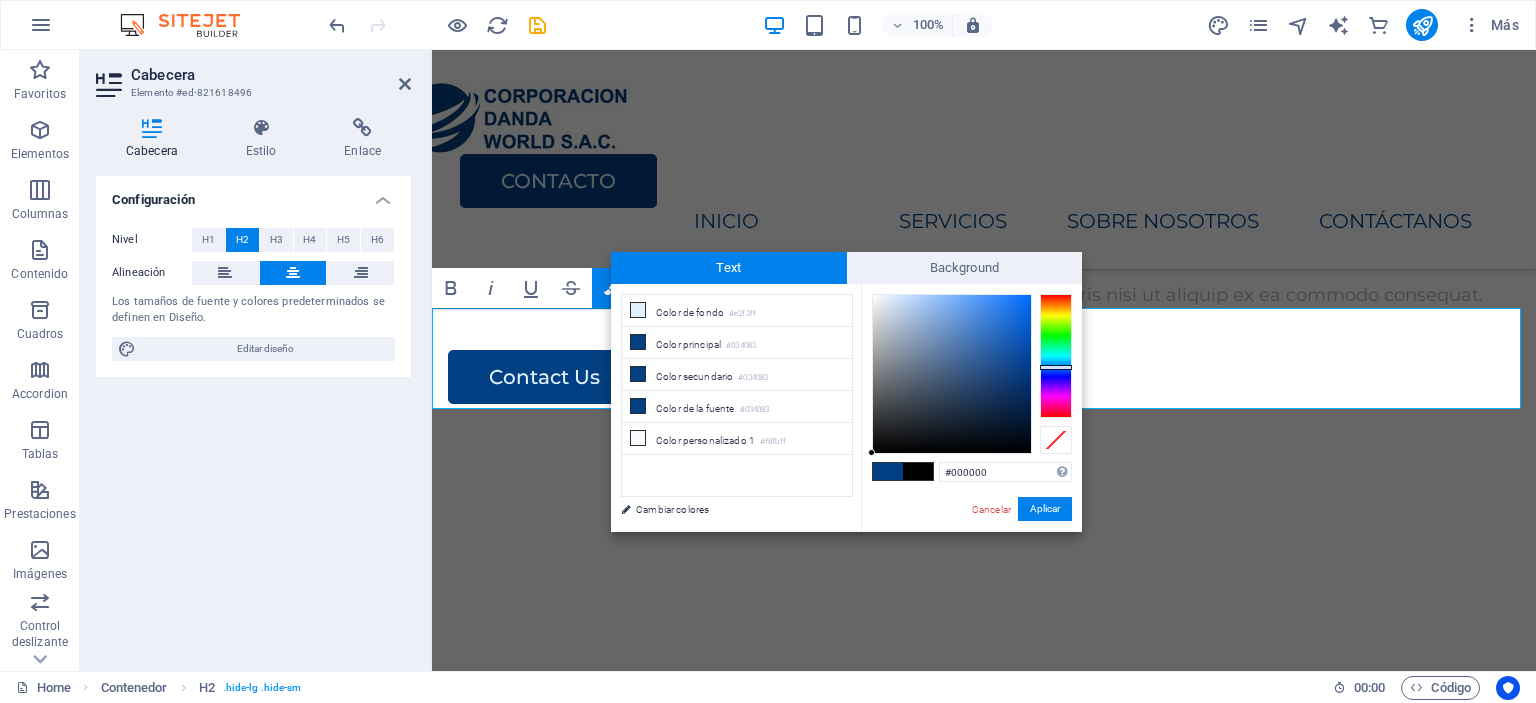 drag, startPoint x: 884, startPoint y: 423, endPoint x: 868, endPoint y: 456, distance: 36.67424 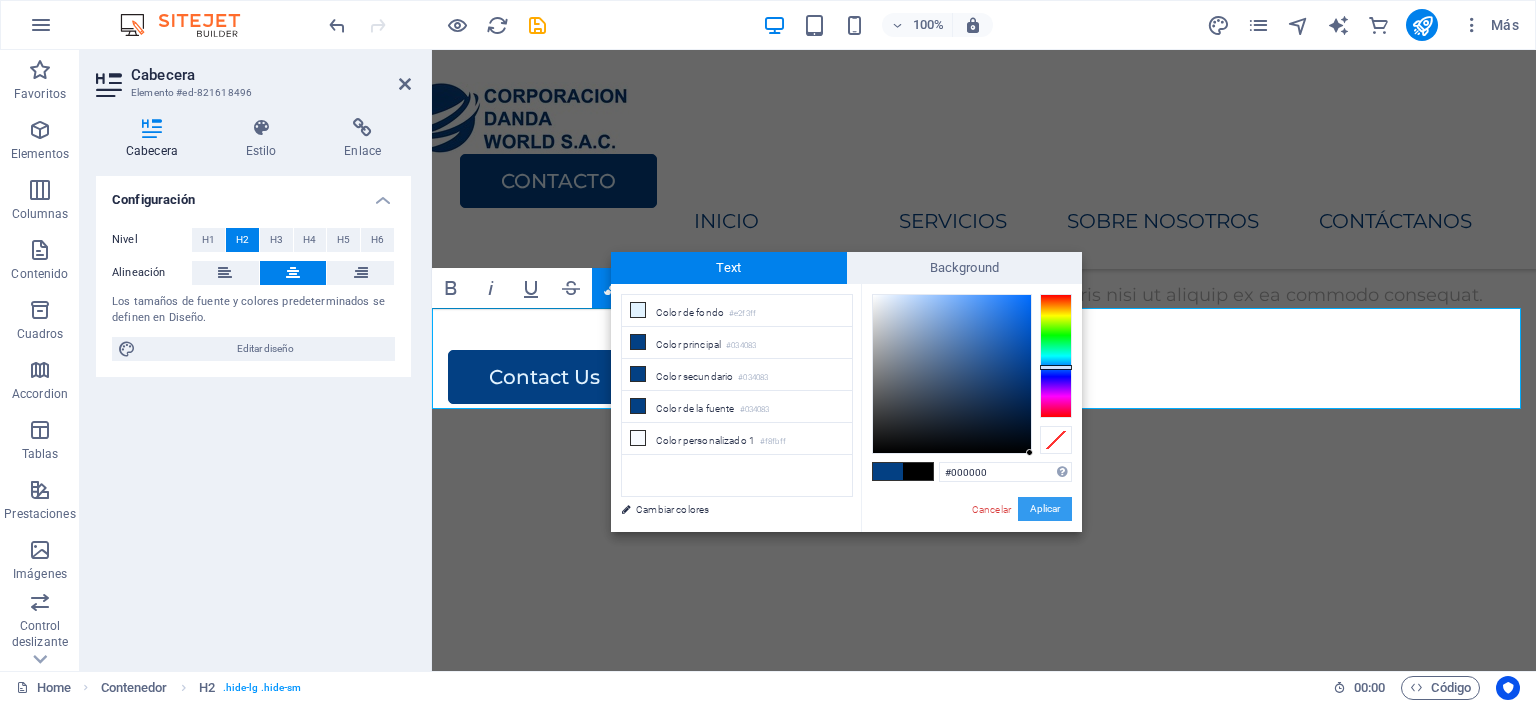 click on "Aplicar" at bounding box center (1045, 509) 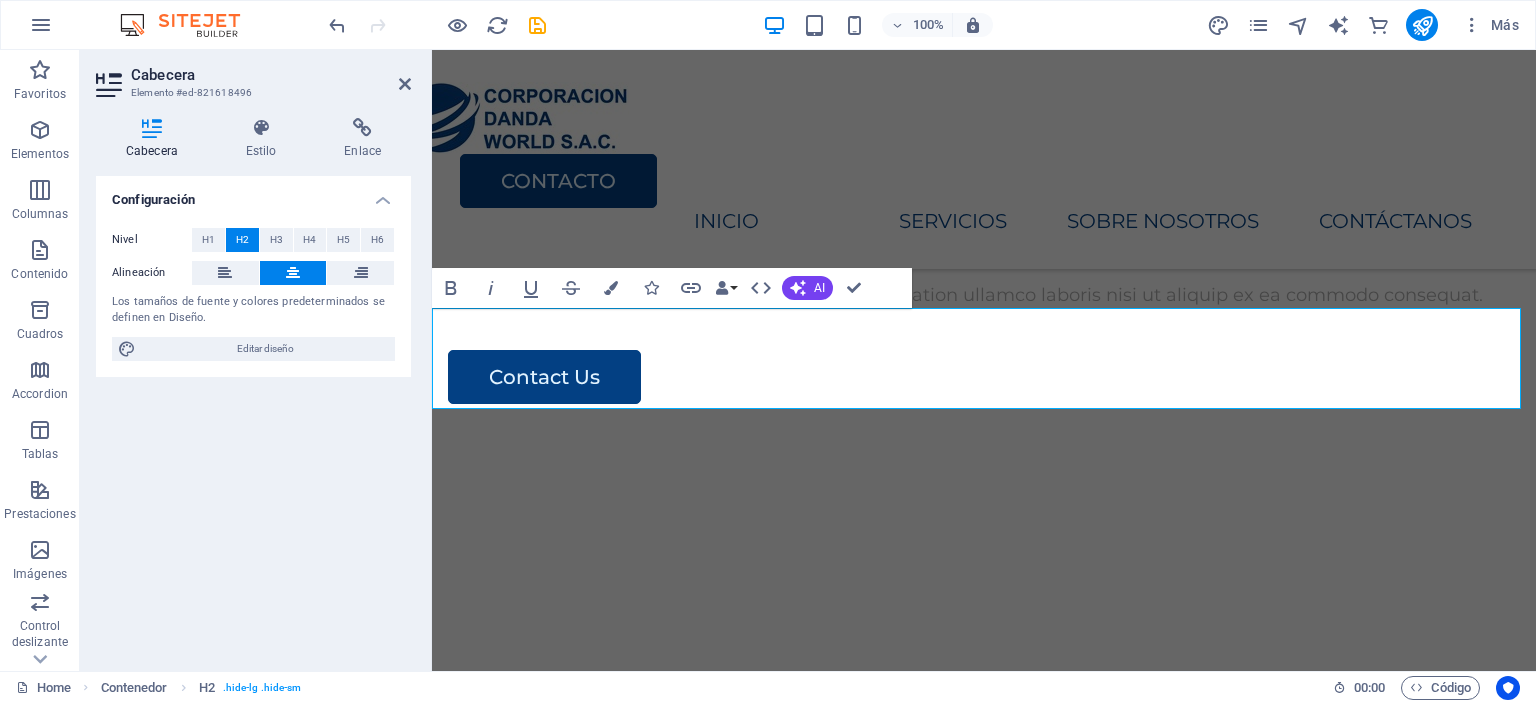 click on "H1   Imagen amplia con texto   Contenedor   Contenedor   Imagen   Contenedor   Barra de menús   Logo   Menú   Botón   Texto   Separador   Texto   Separador   Botón   Contenedor   Imagen amplia con texto   H2   Contenedor   Separador   Texto   Texto   Contenedor   Imagen   Contenedor   Contenedor   Cuadros   Separador   Contenedor   Contenedor   Texto   Contenedor   Contenedor   Contenedor   Texto   Contenedor   Separador   Separador   Texto   Separador   H2   Contenedor   H2   Separador   Separador   Contenedor   Planes   Contenedor   Contenedor   Contenedor   Texto   Contenedor   Botón   Texto   Contenedor   Texto   Contenedor   Contenedor   Texto   Contenedor   Contenedor   Texto   Separador   Contenedor   H2   Contenedor   Predeterminado   Contenedor   Imagen   Contenedor   Contenedor   Predeterminado   Contenedor   Predeterminado   Contenedor   Área de texto   Contenedor   Formulario de contacto   Formulario de contacto   Formulario   Casilla   Email   Formulario de contacto" at bounding box center [984, 360] 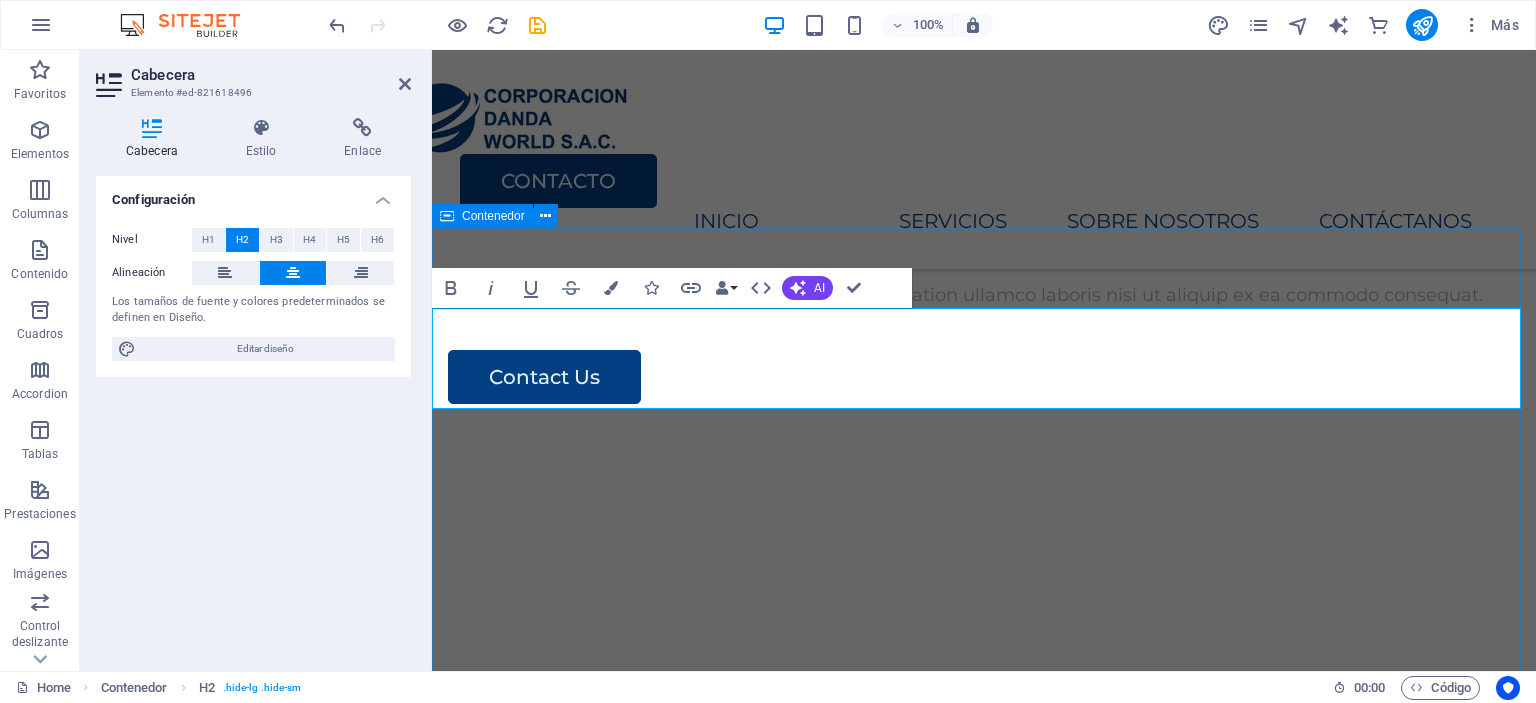 click on "​ ​ CONTACTO Contact Us   I have read and understand the privacy policy. ¿Ilegible? Cargar nuevo Submit" at bounding box center (984, 3331) 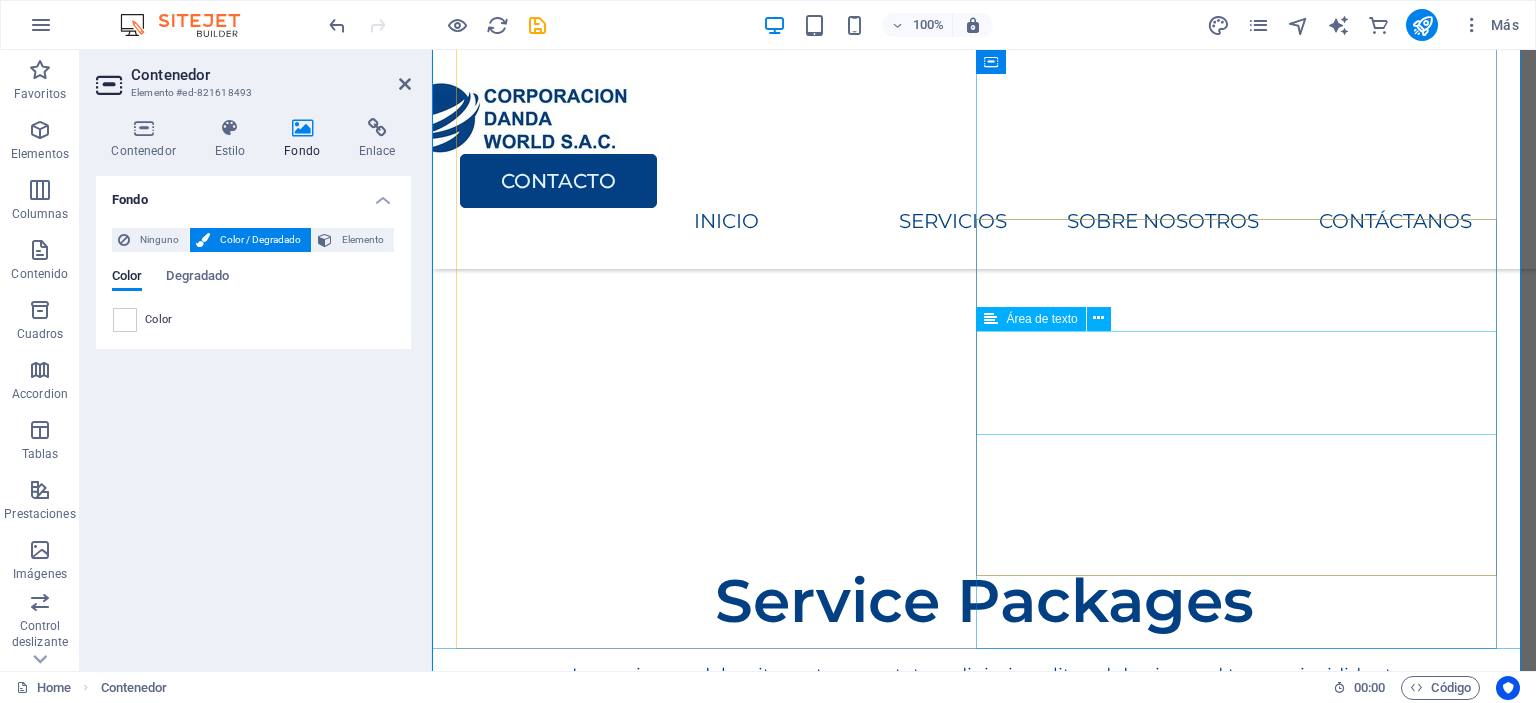 scroll, scrollTop: 3244, scrollLeft: 0, axis: vertical 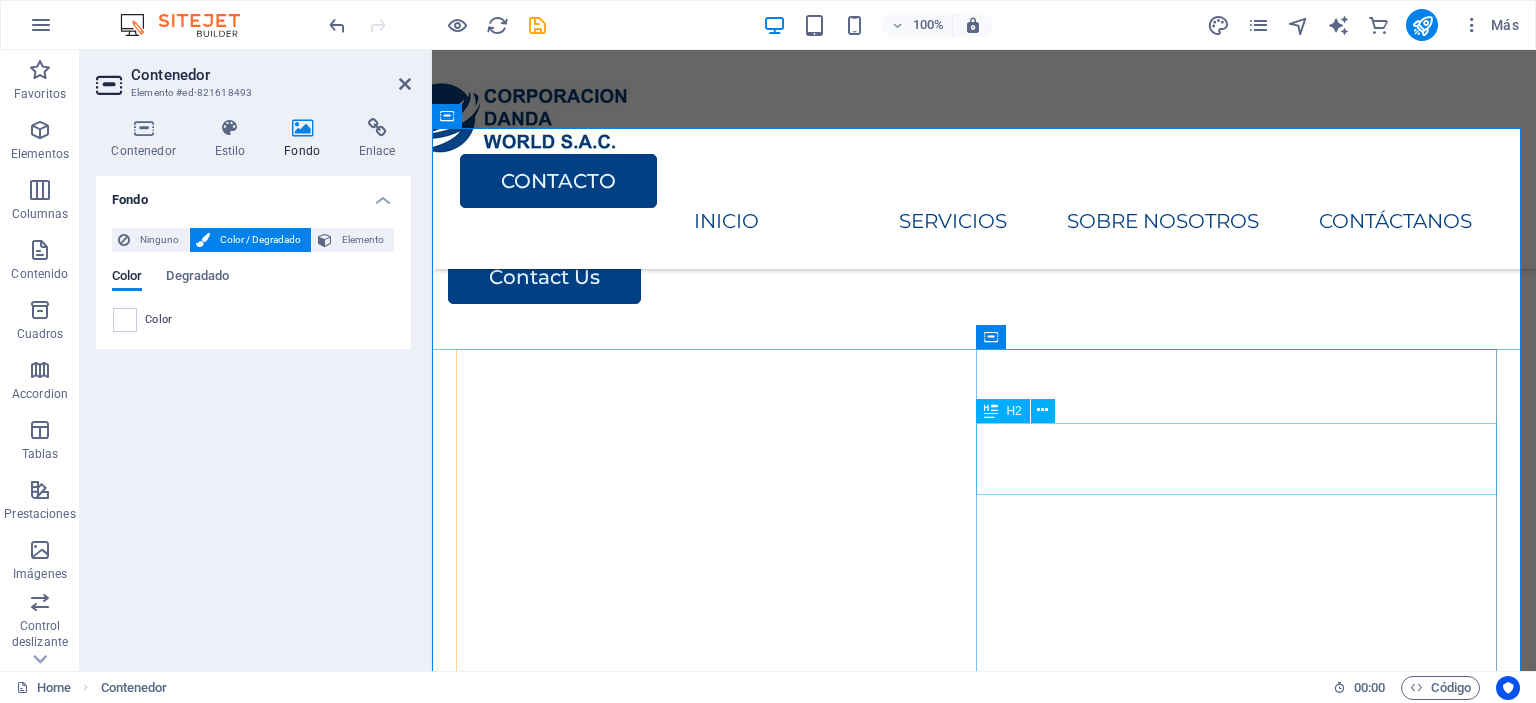 click on "Contact Us" at bounding box center [984, 3055] 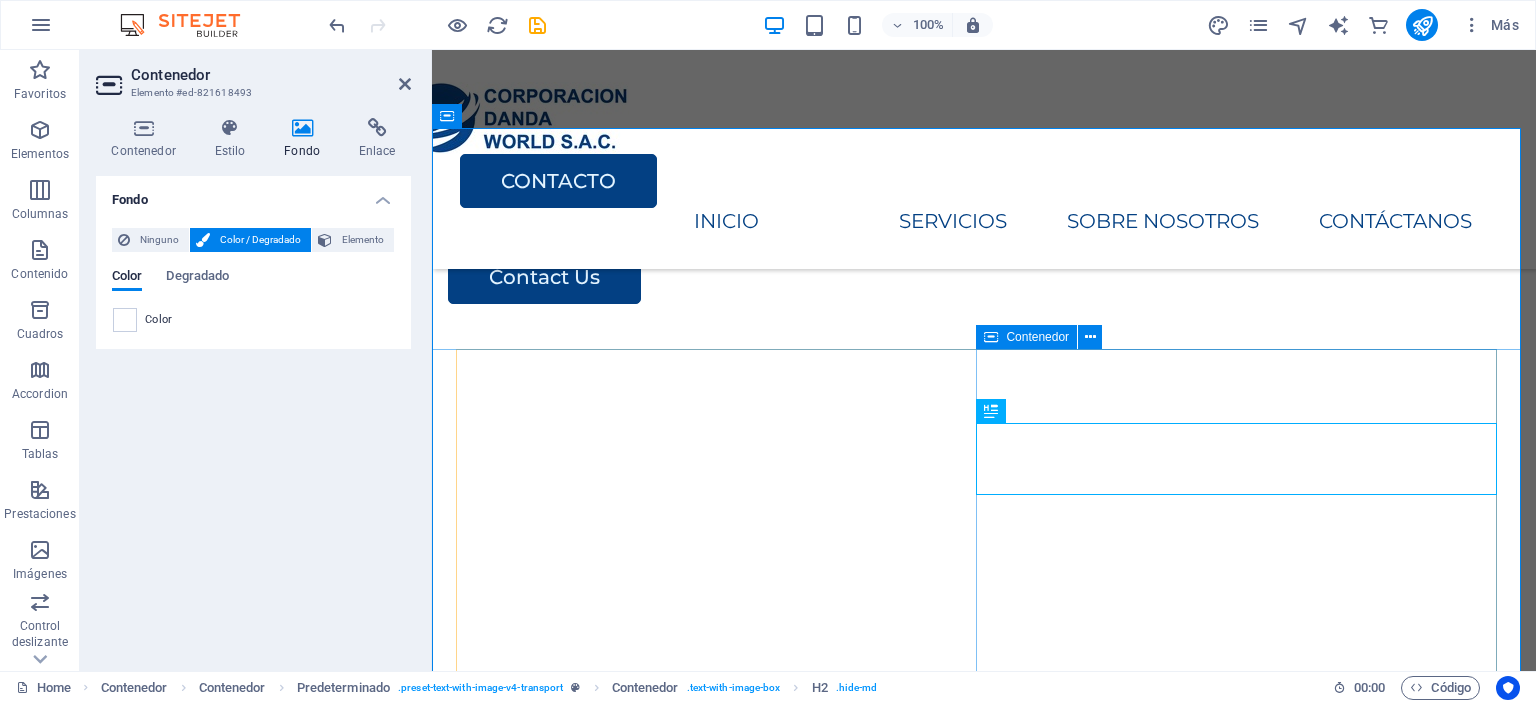 click on "​ CONTACTO" at bounding box center [984, 2928] 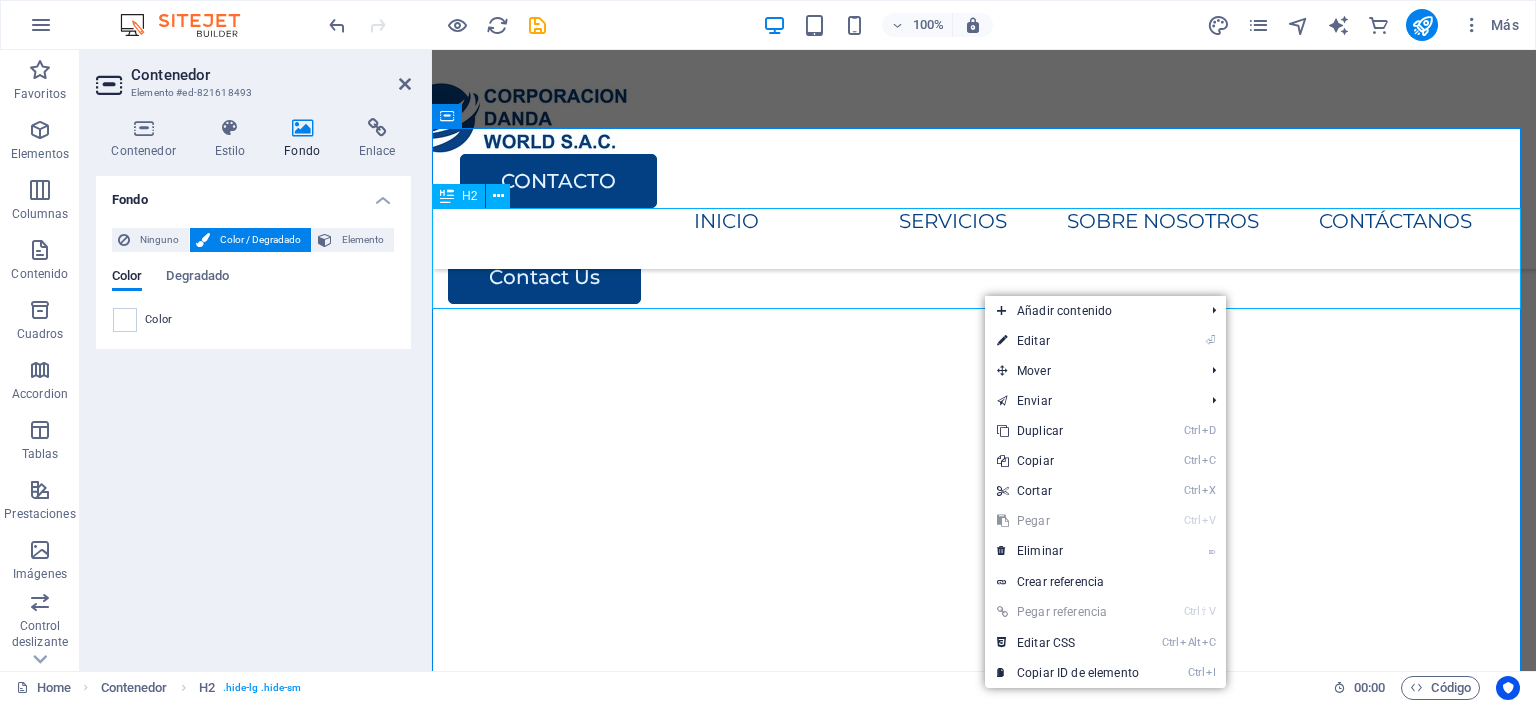 click on "​ CONTACTO" at bounding box center (984, 2928) 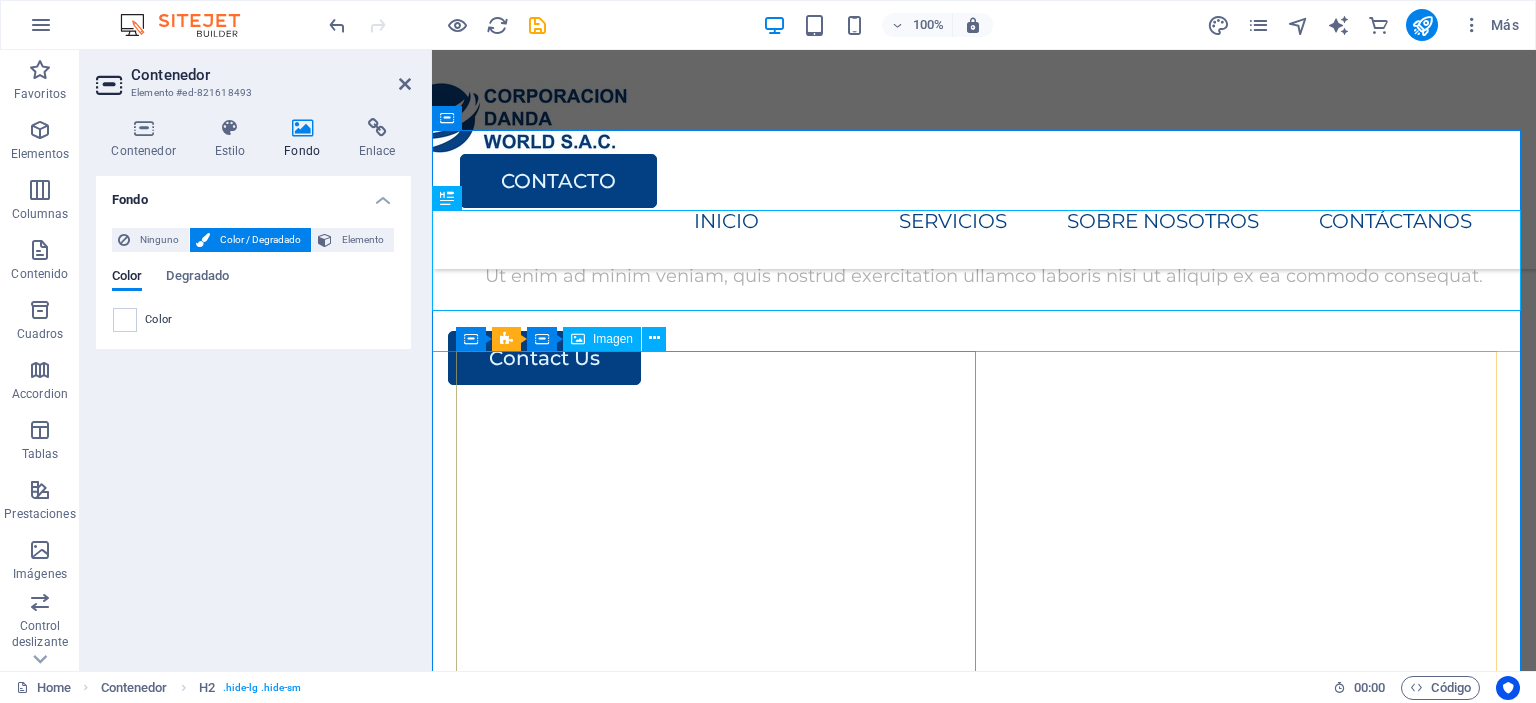 scroll, scrollTop: 3144, scrollLeft: 0, axis: vertical 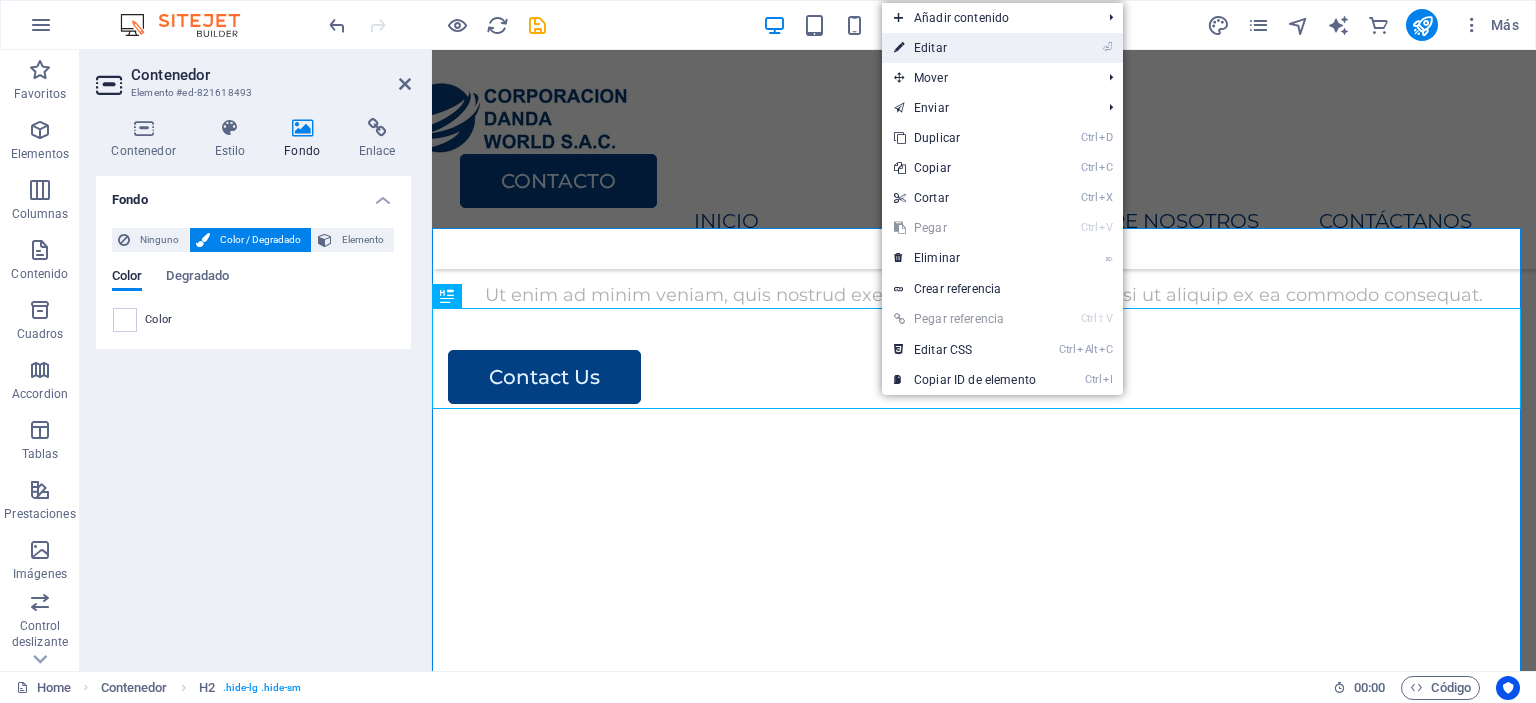click on "⏎  Editar" at bounding box center [965, 48] 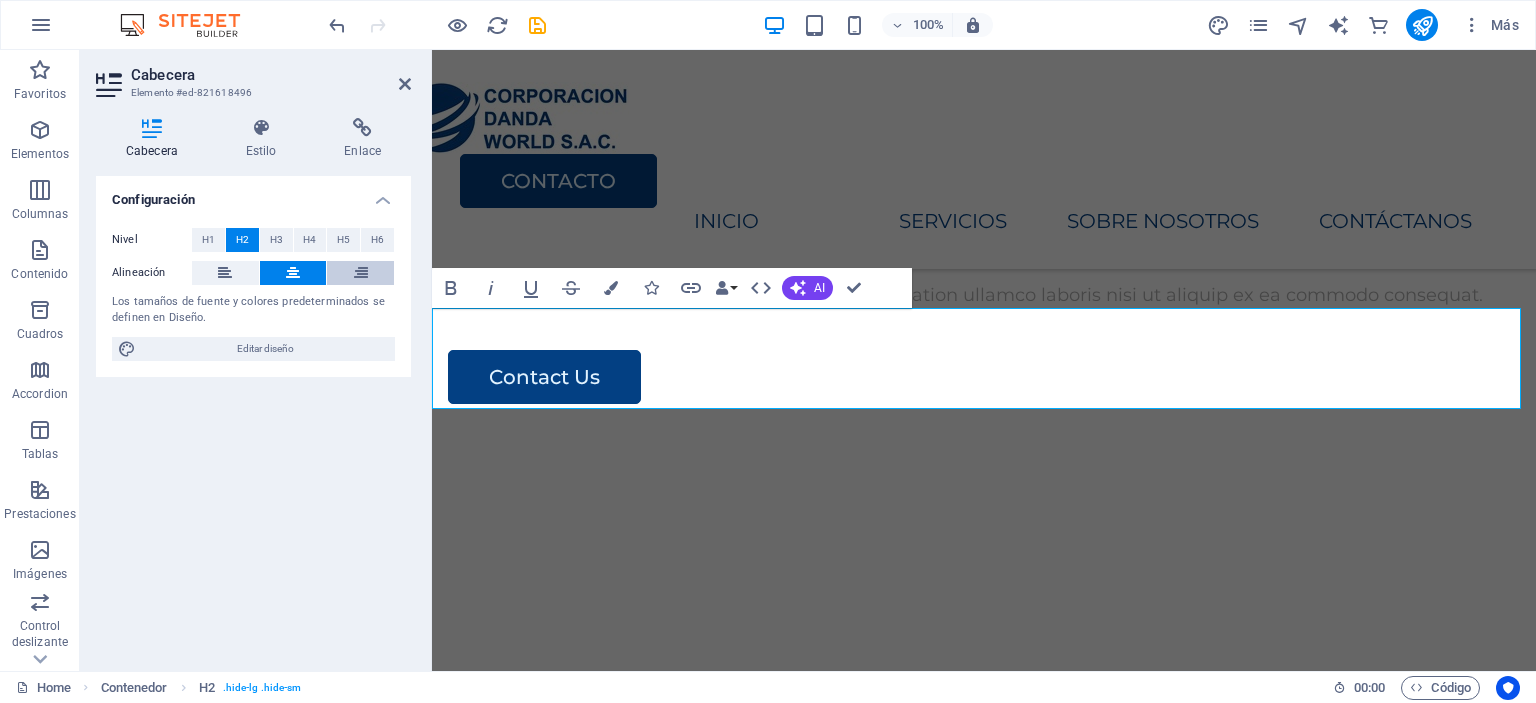 click at bounding box center [361, 273] 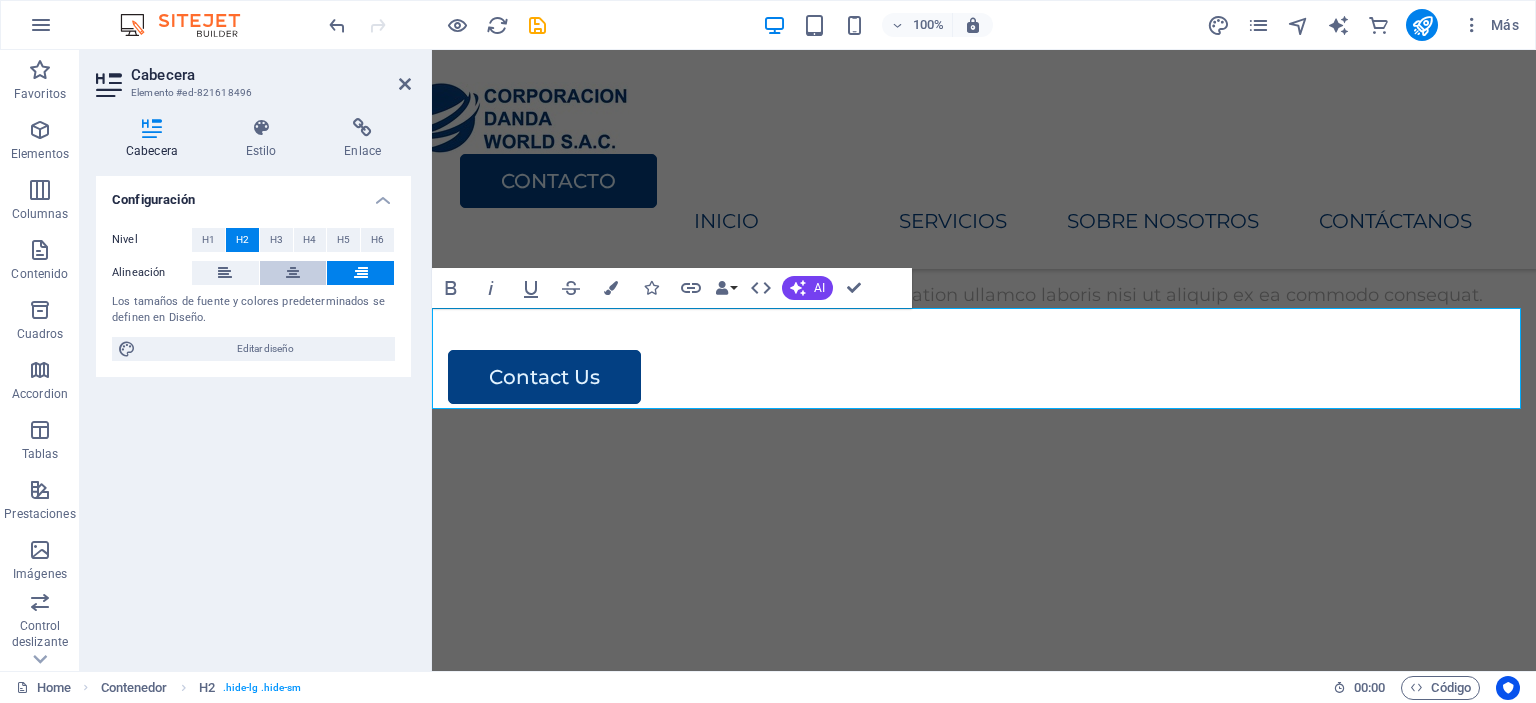 click at bounding box center [293, 273] 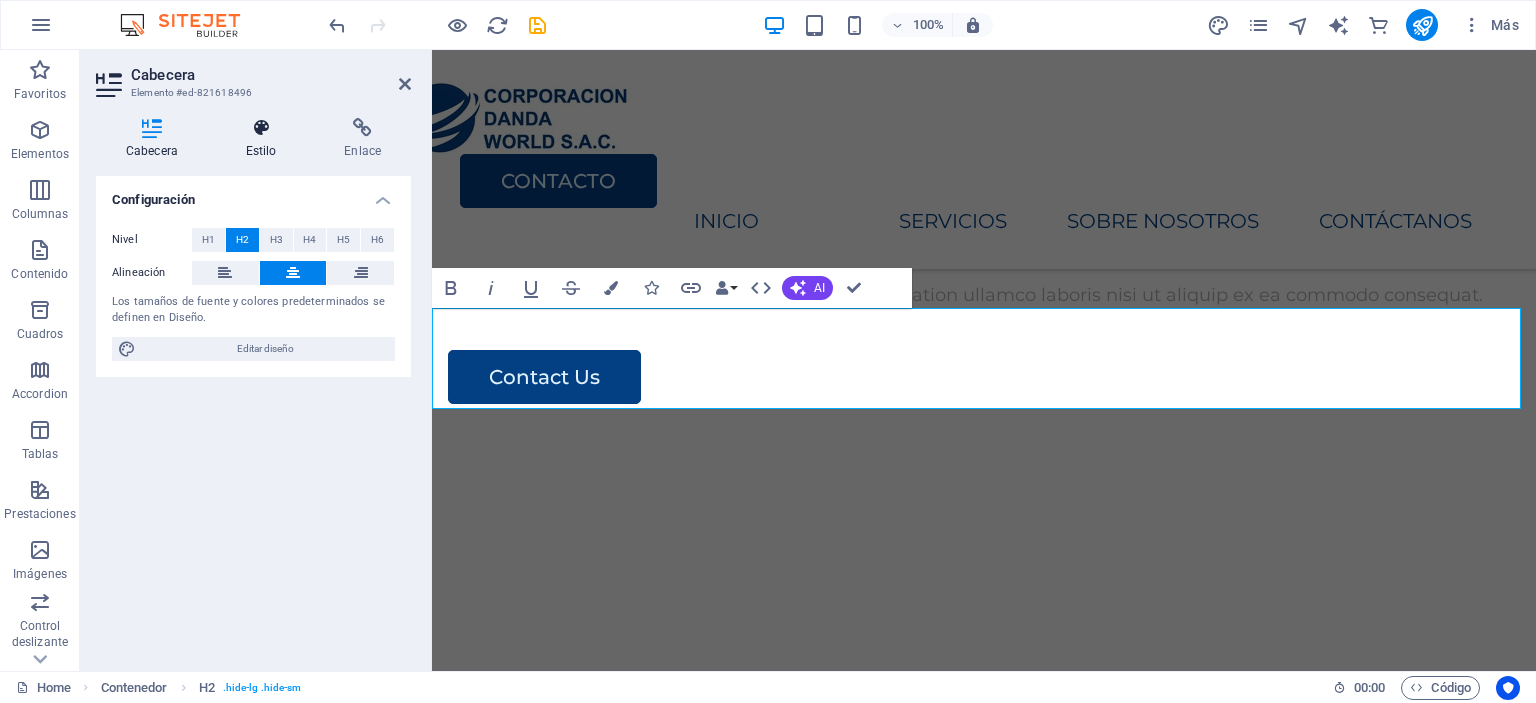 click at bounding box center (261, 128) 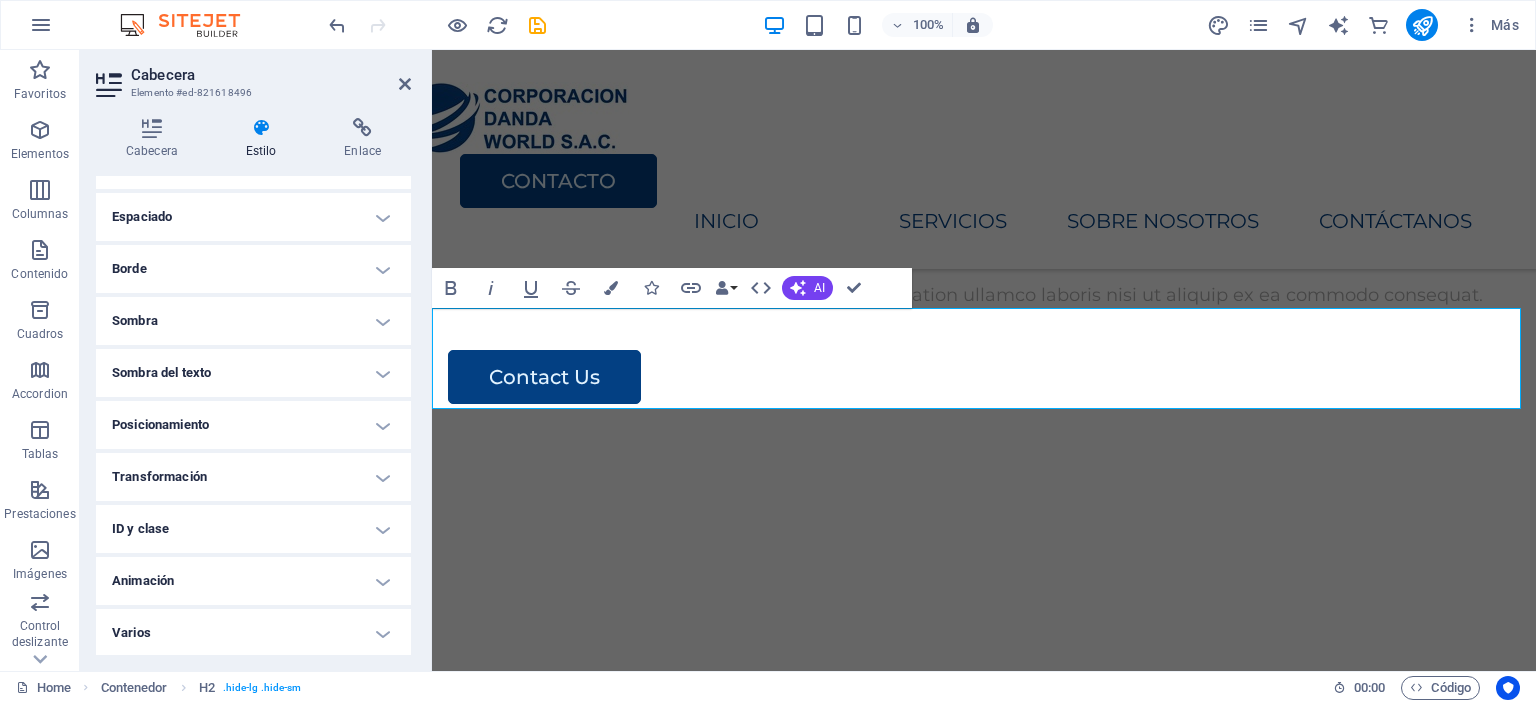 scroll, scrollTop: 0, scrollLeft: 0, axis: both 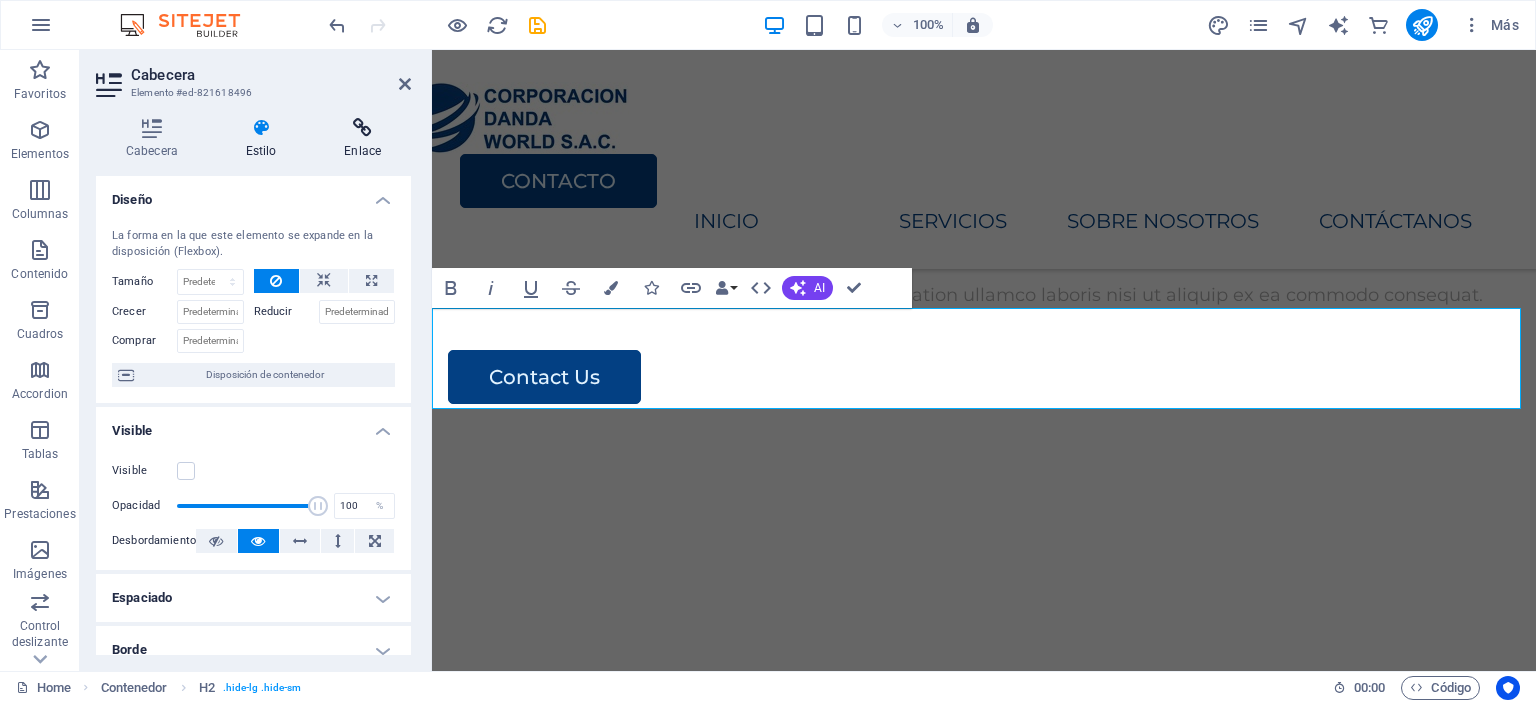 click on "Enlace" at bounding box center [362, 139] 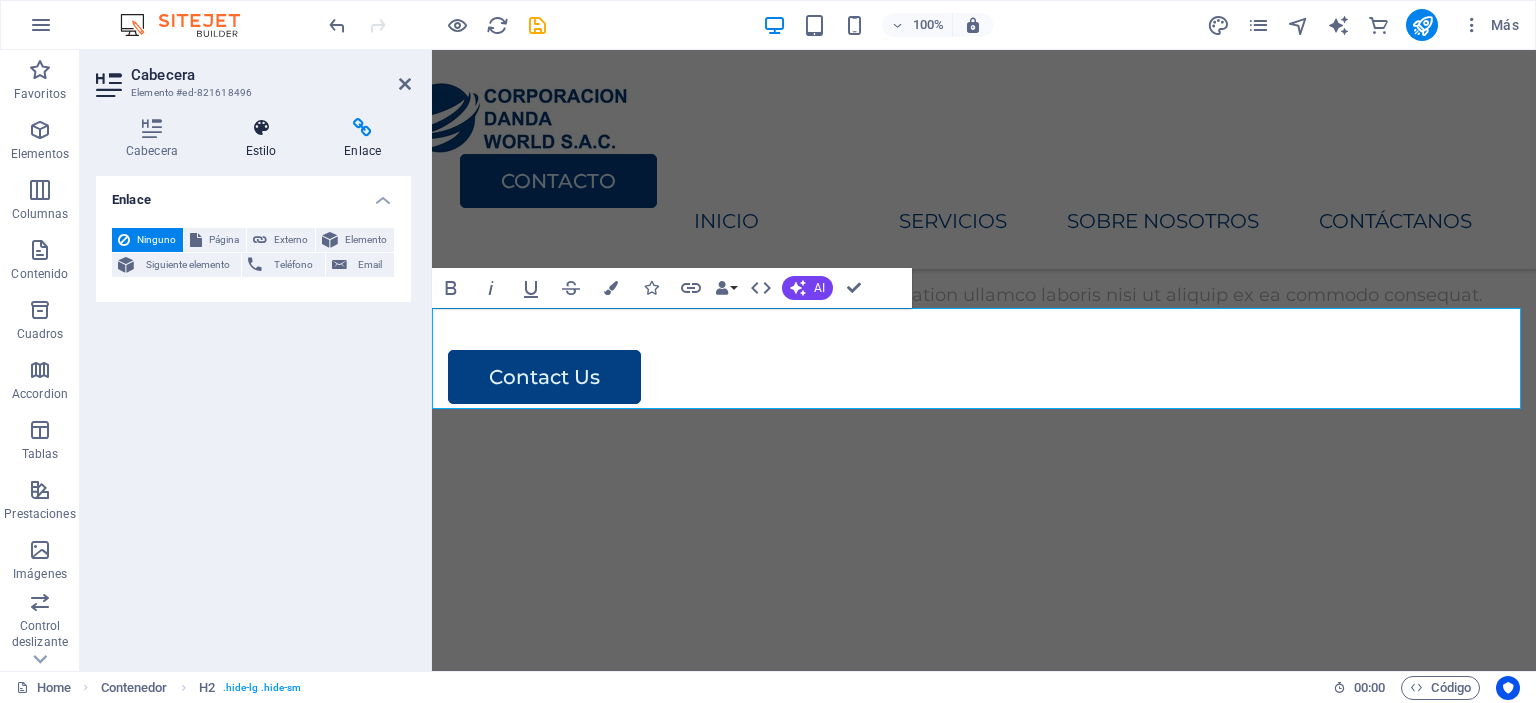 click on "Estilo" at bounding box center [265, 139] 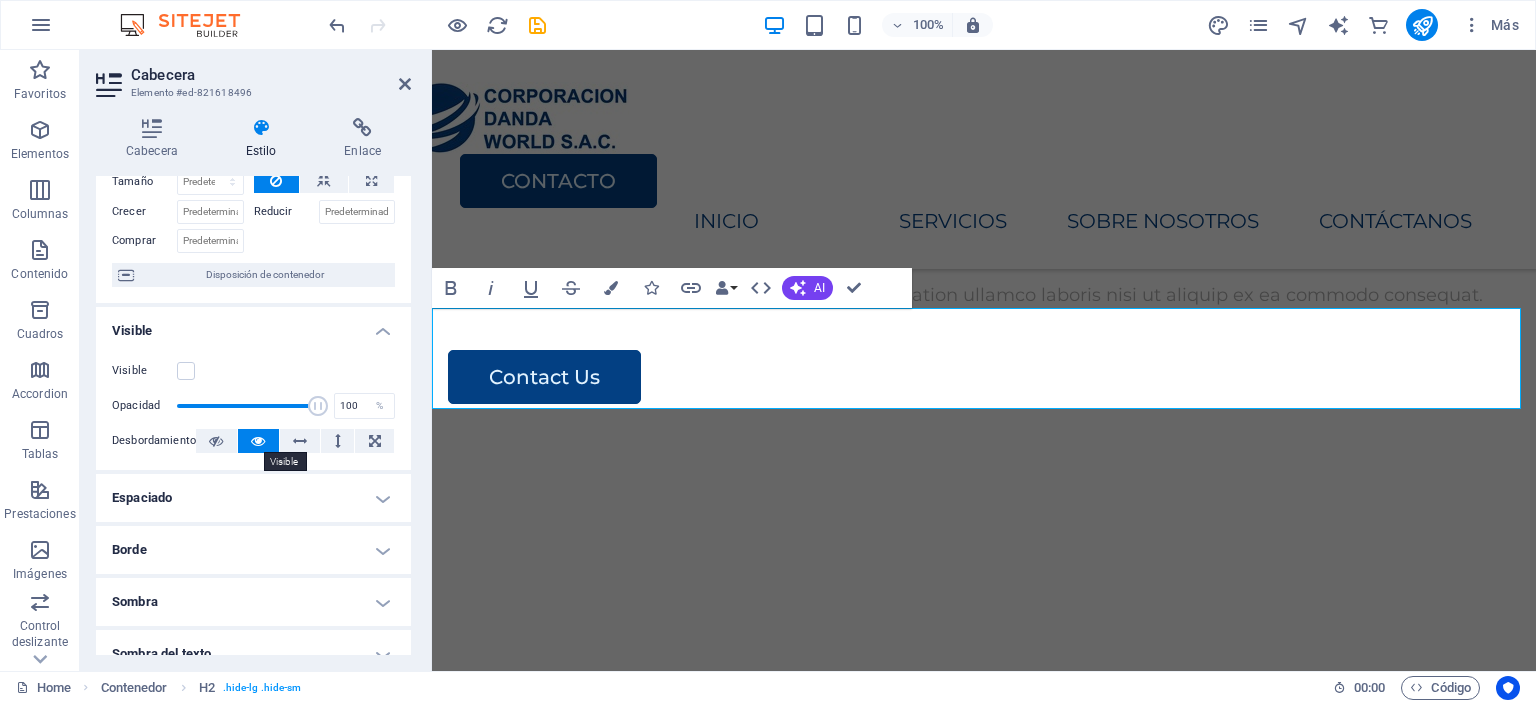 scroll, scrollTop: 200, scrollLeft: 0, axis: vertical 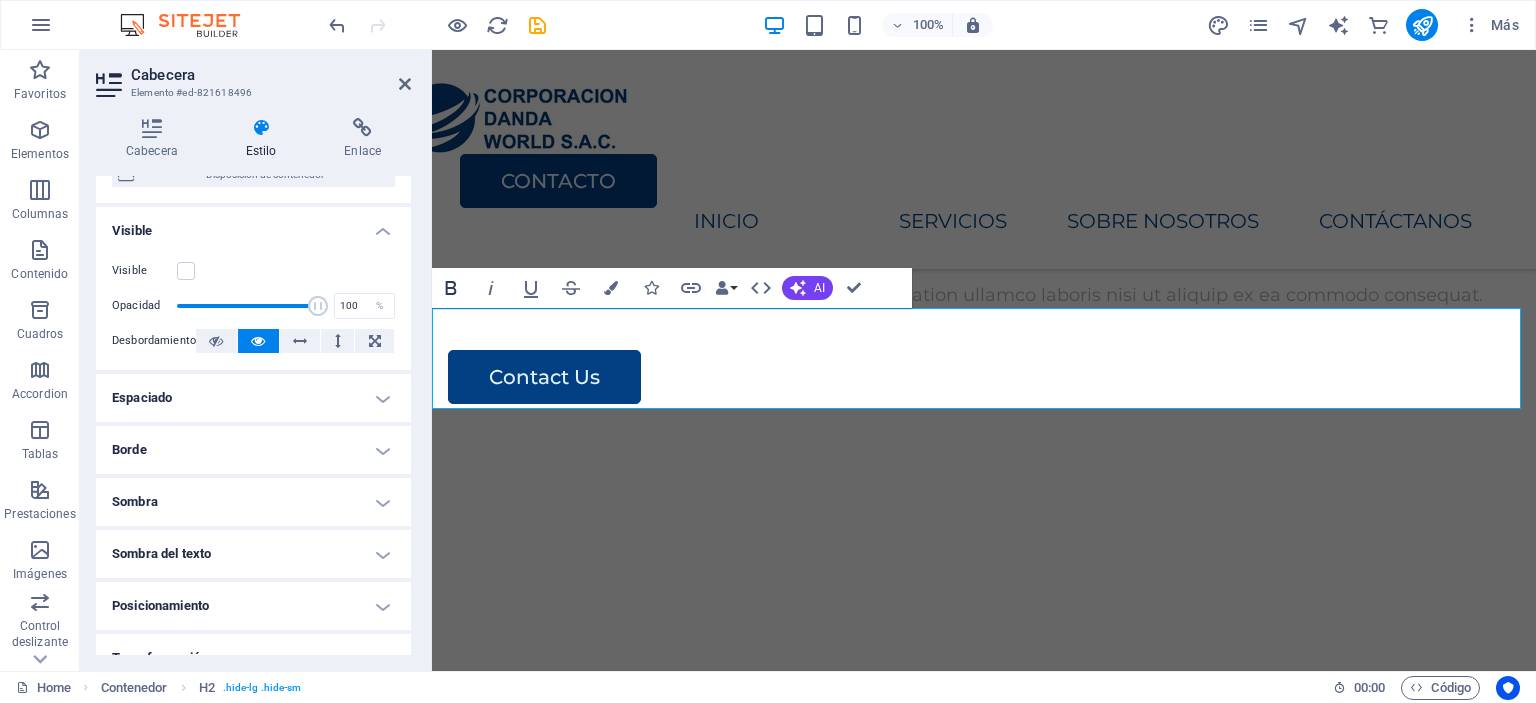 click 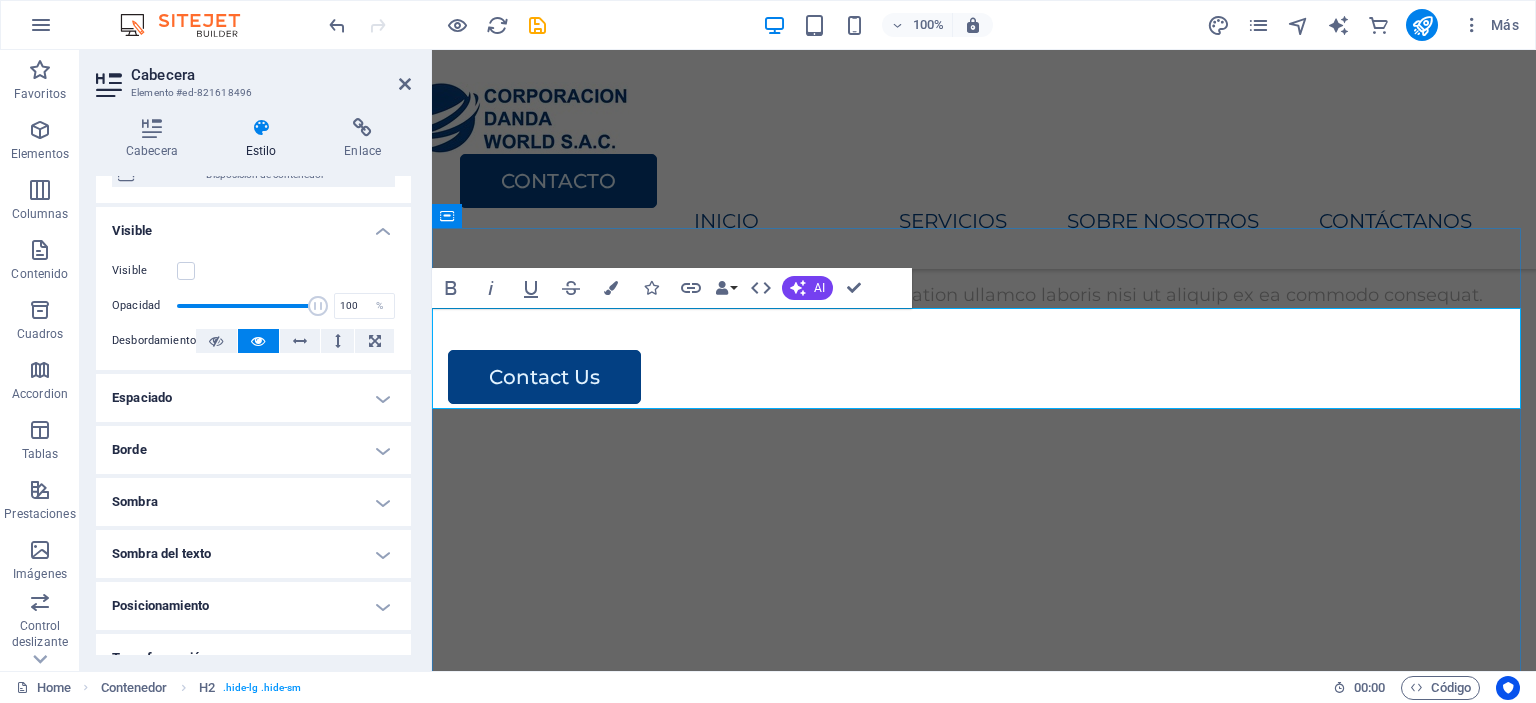click on "CONTACTO" at bounding box center [984, 3042] 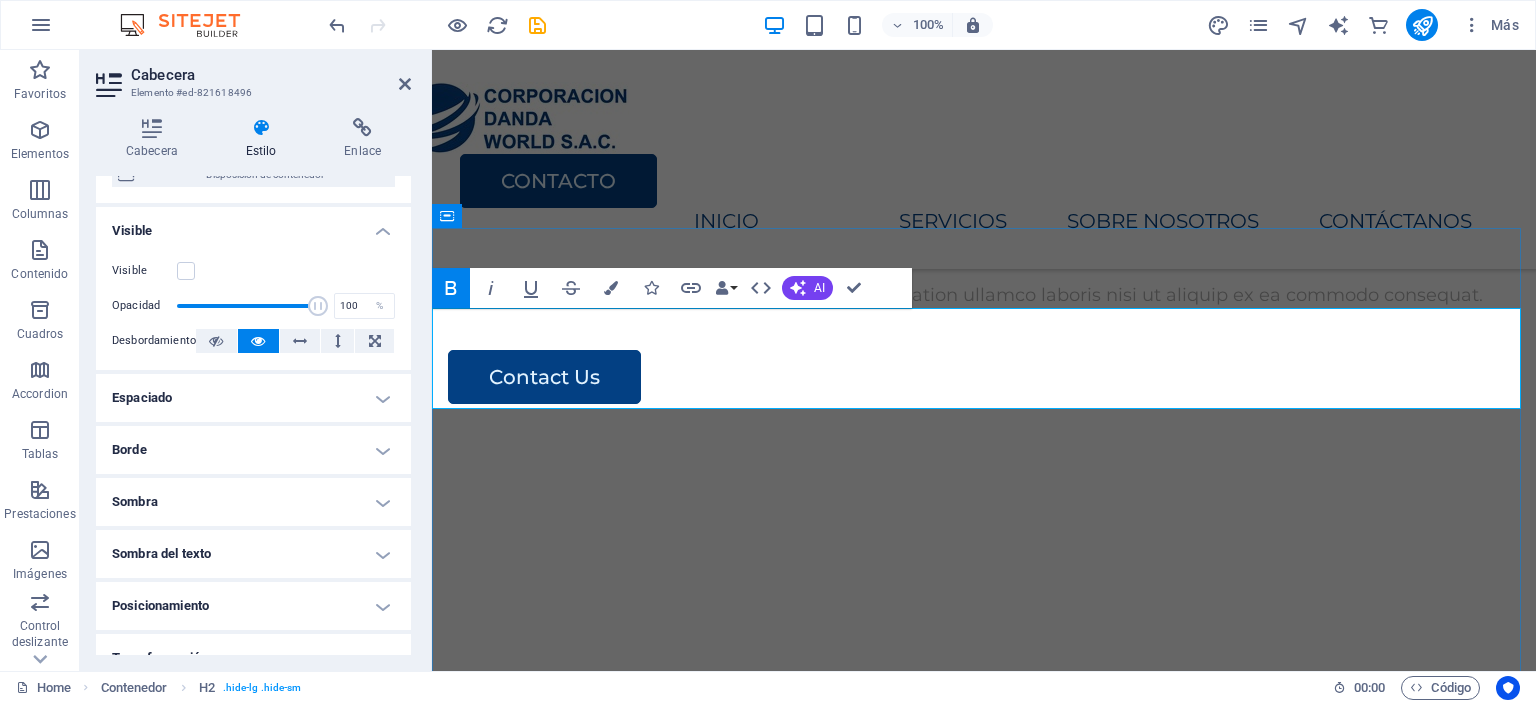 drag, startPoint x: 1162, startPoint y: 367, endPoint x: 595, endPoint y: 313, distance: 569.5656 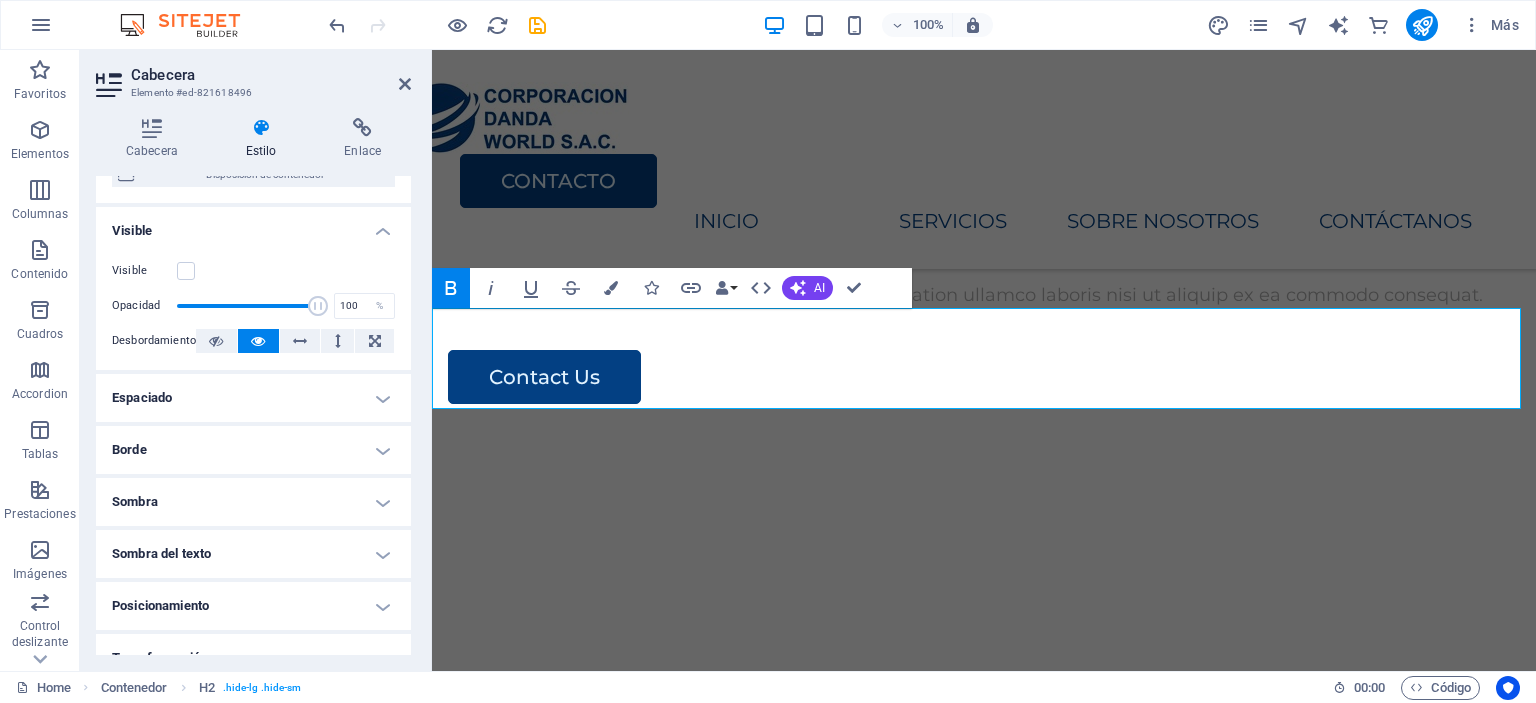 click 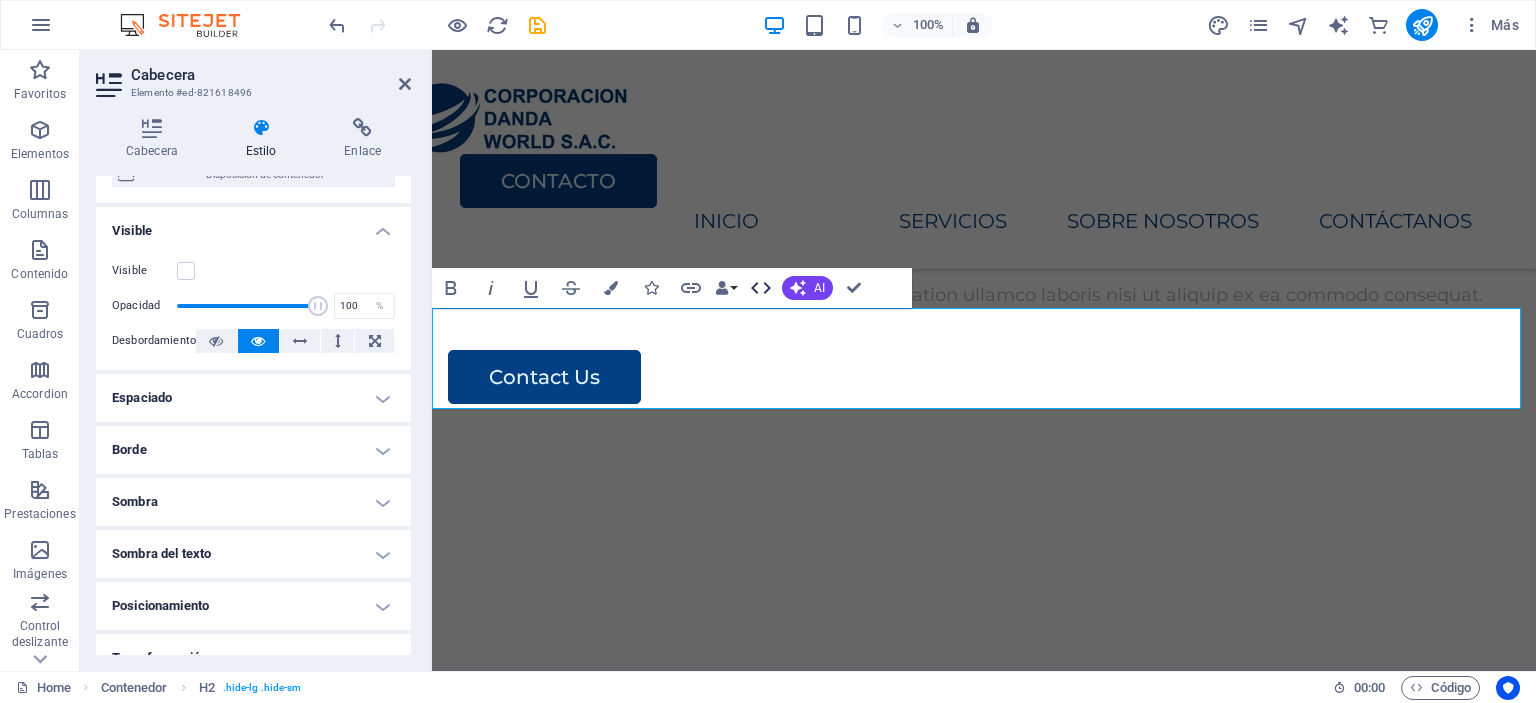click 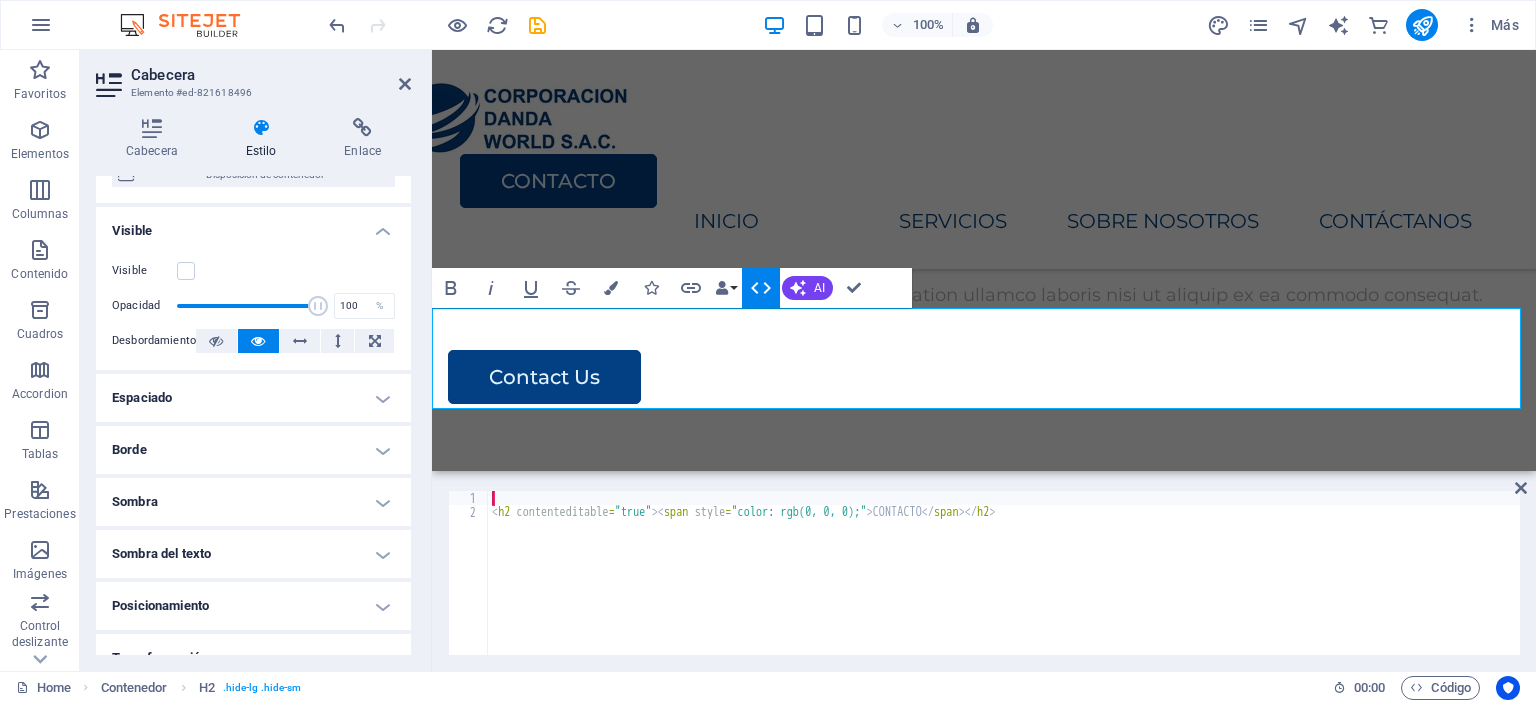 click 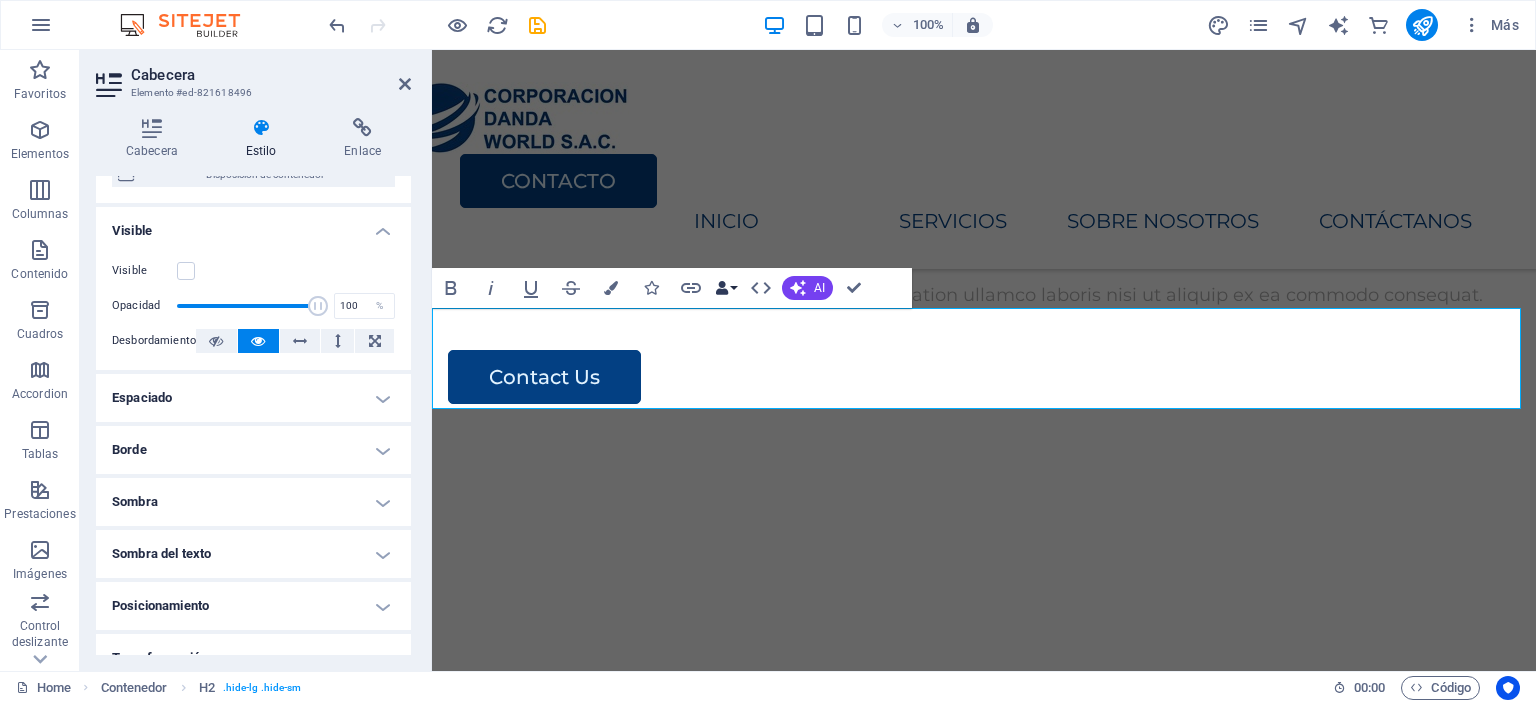 click on "Data Bindings" at bounding box center (726, 288) 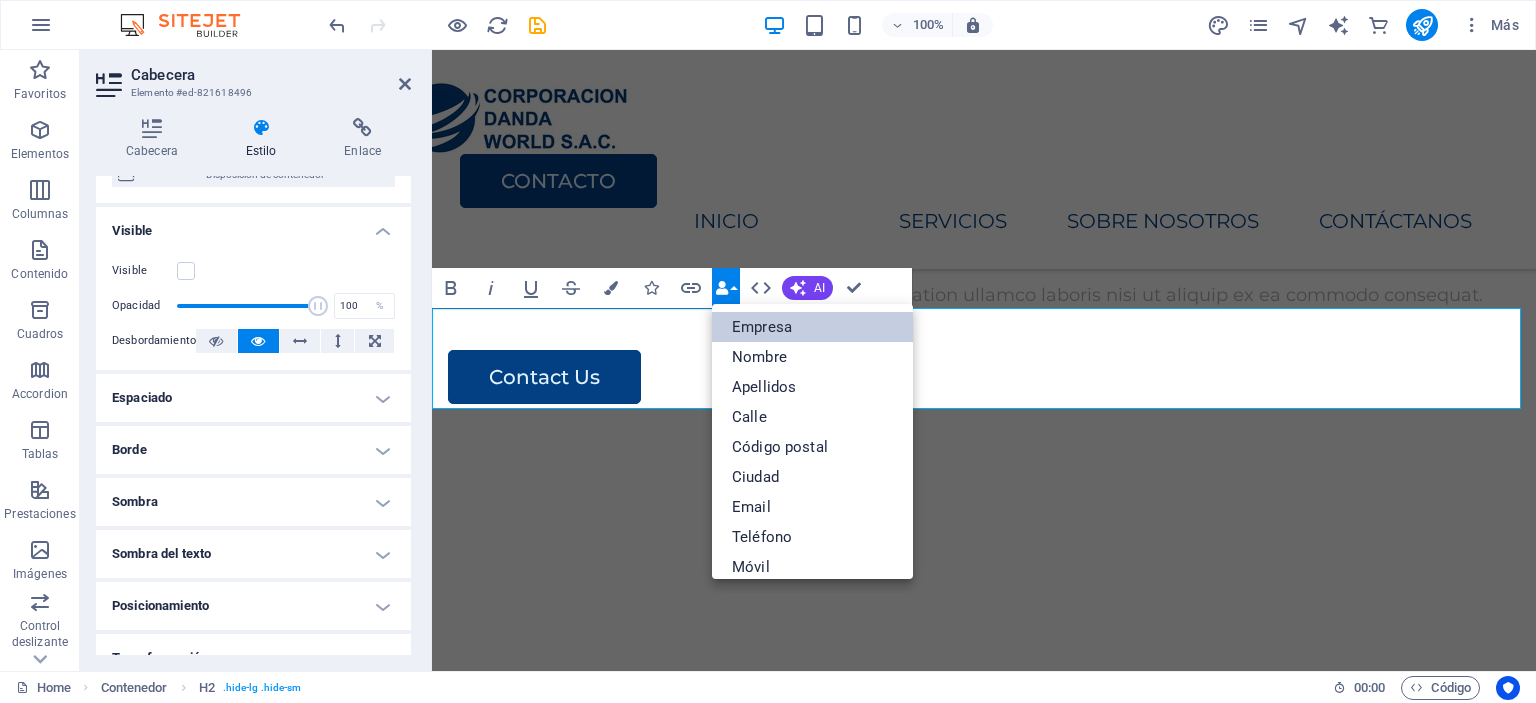 click on "Empresa" at bounding box center (812, 327) 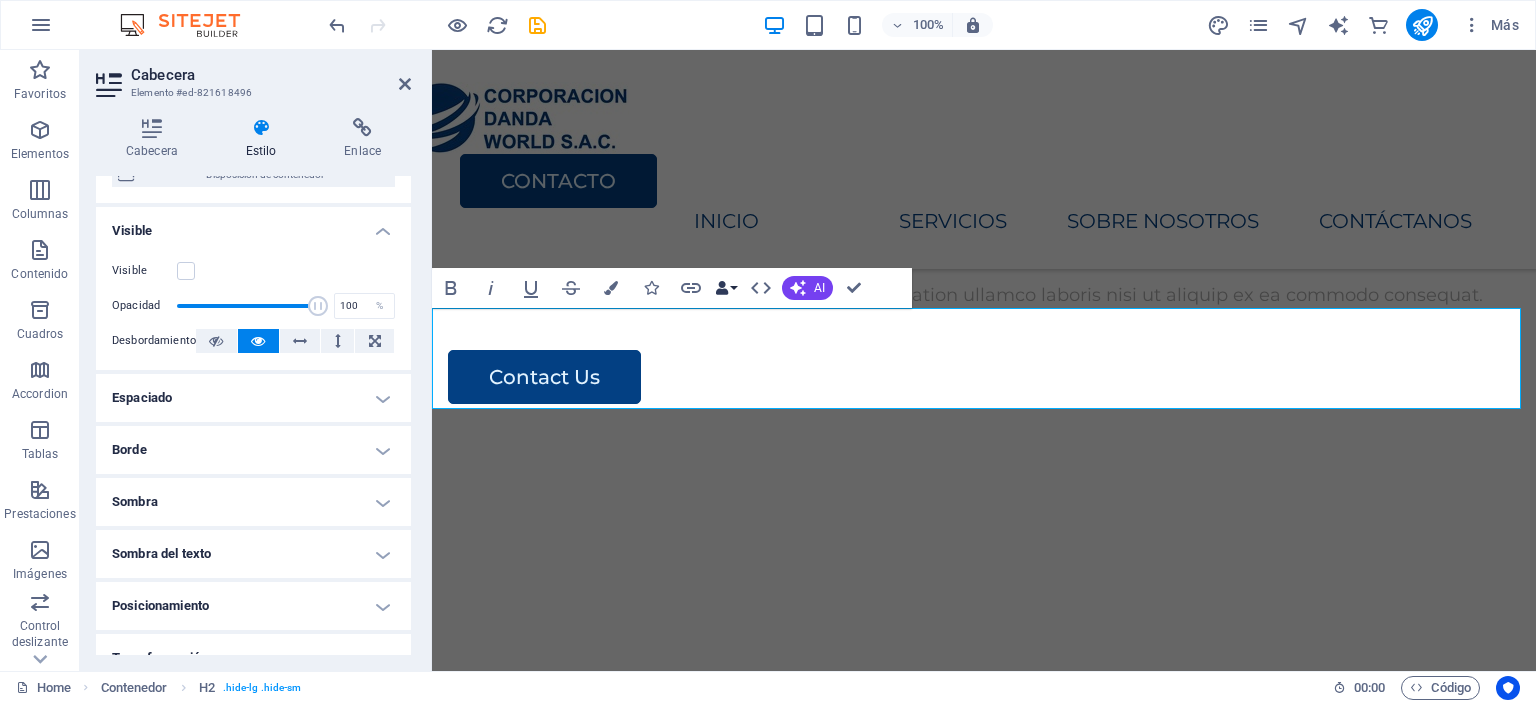 click on "Data Bindings" at bounding box center [726, 288] 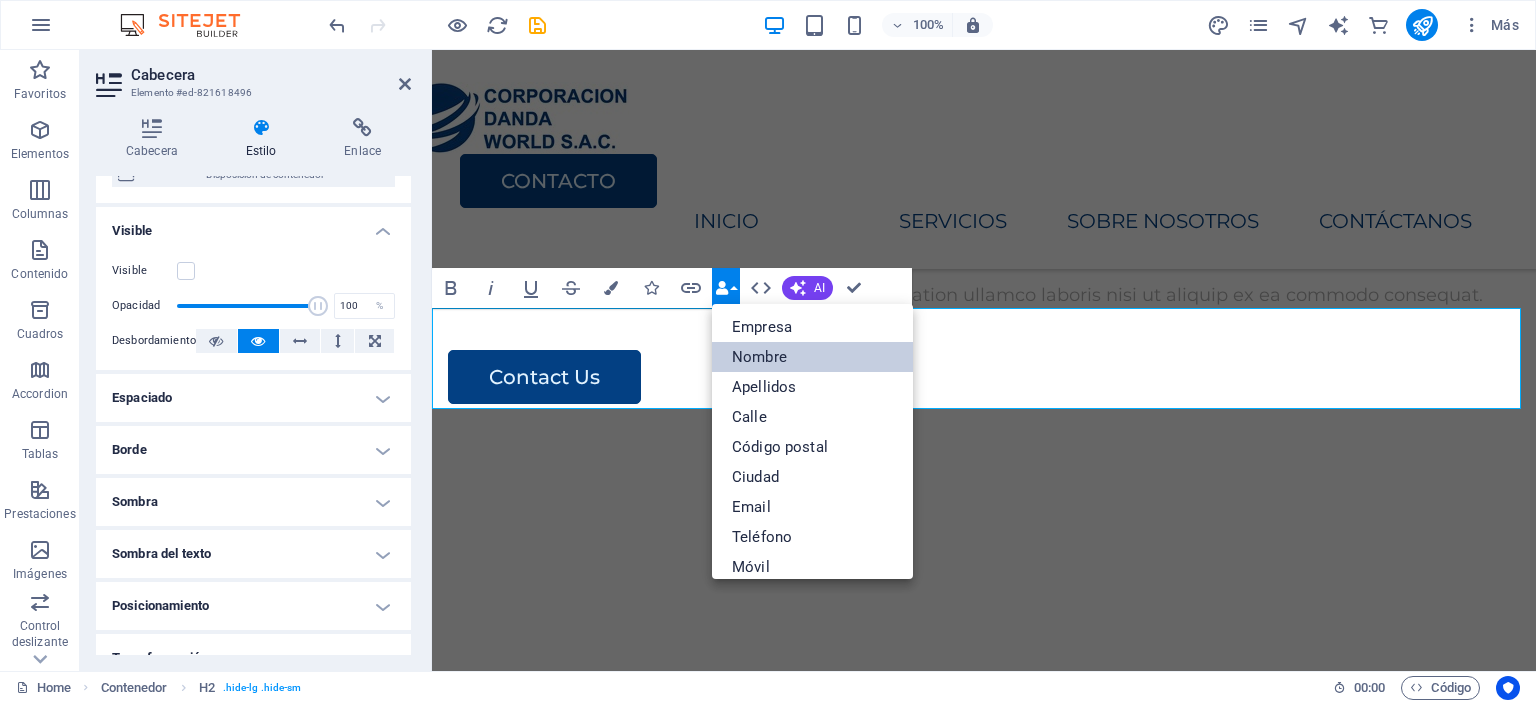 click on "Nombre" at bounding box center [812, 357] 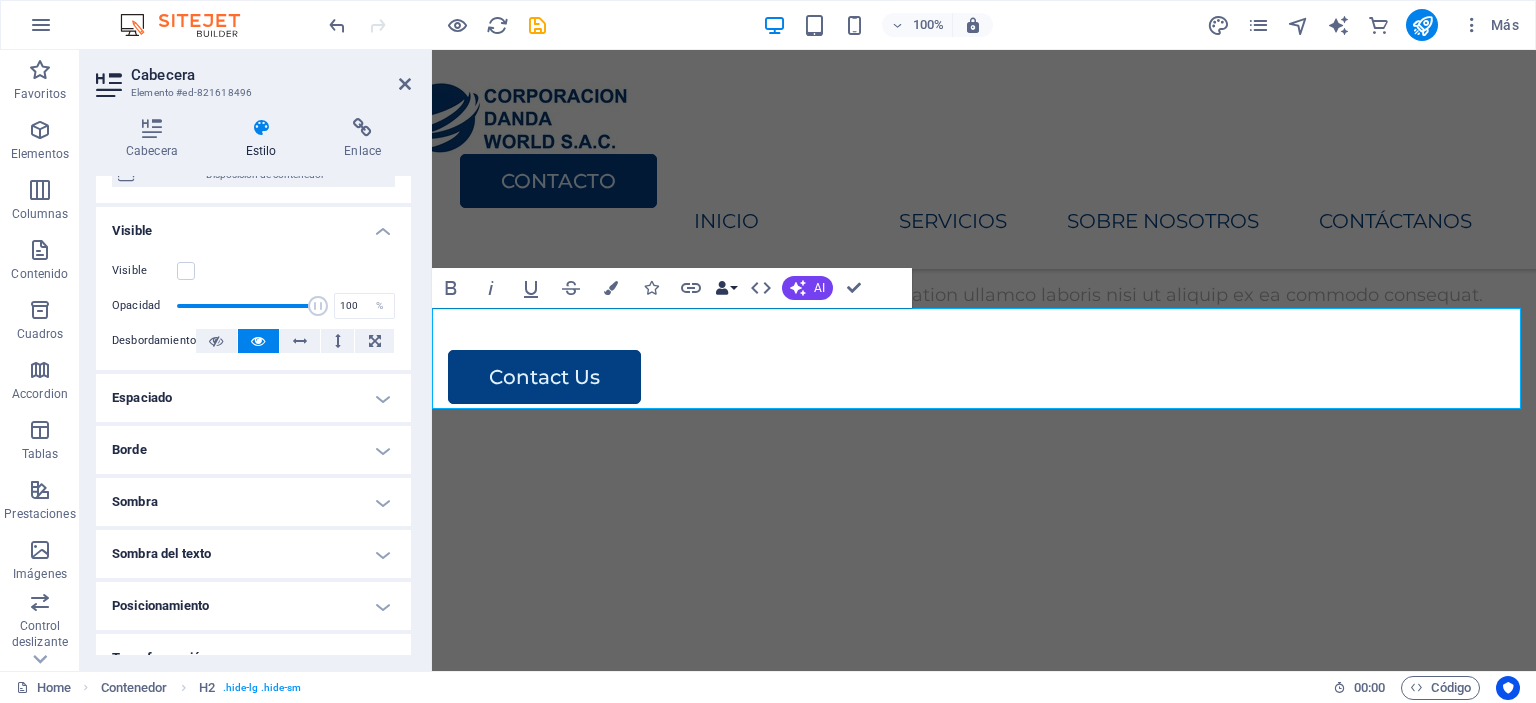 click on "Data Bindings" at bounding box center (726, 288) 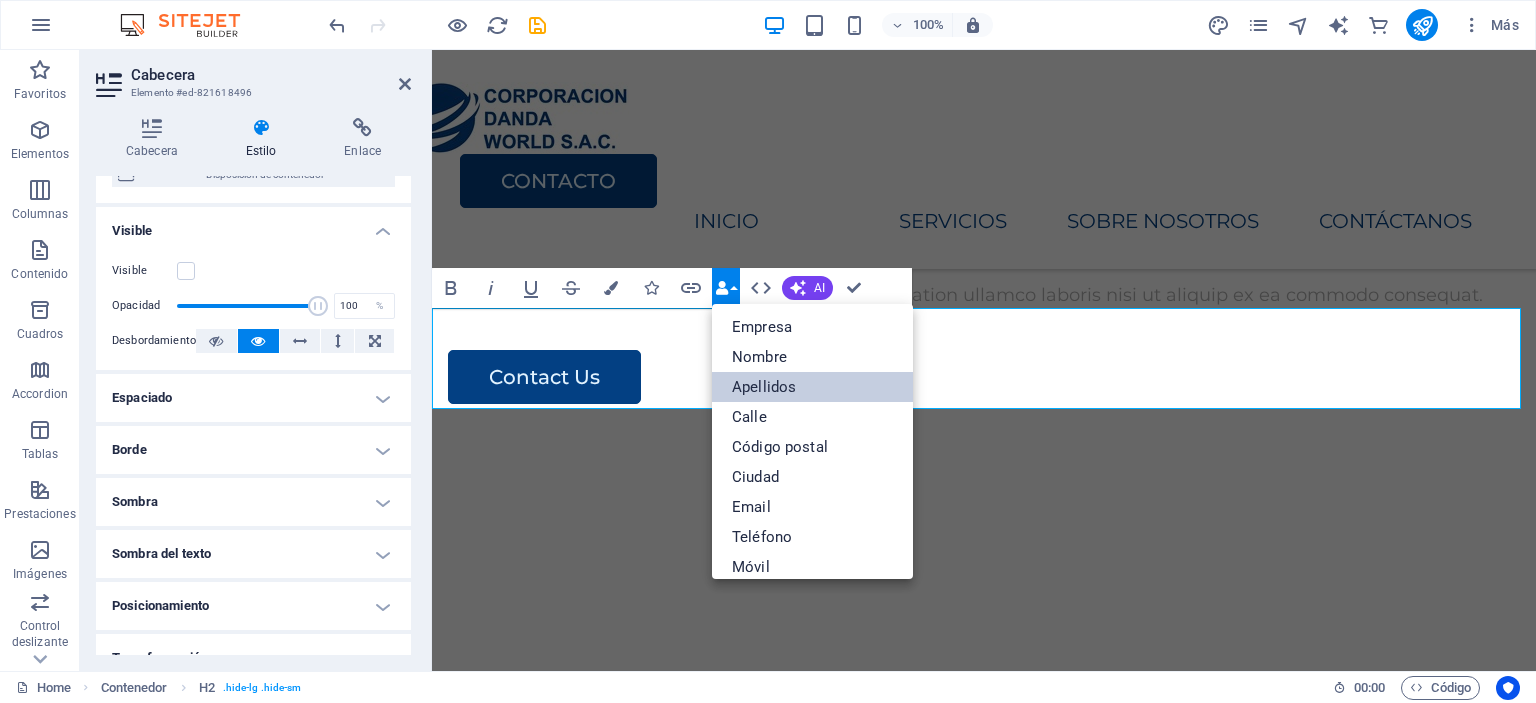 click on "Apellidos" at bounding box center (812, 387) 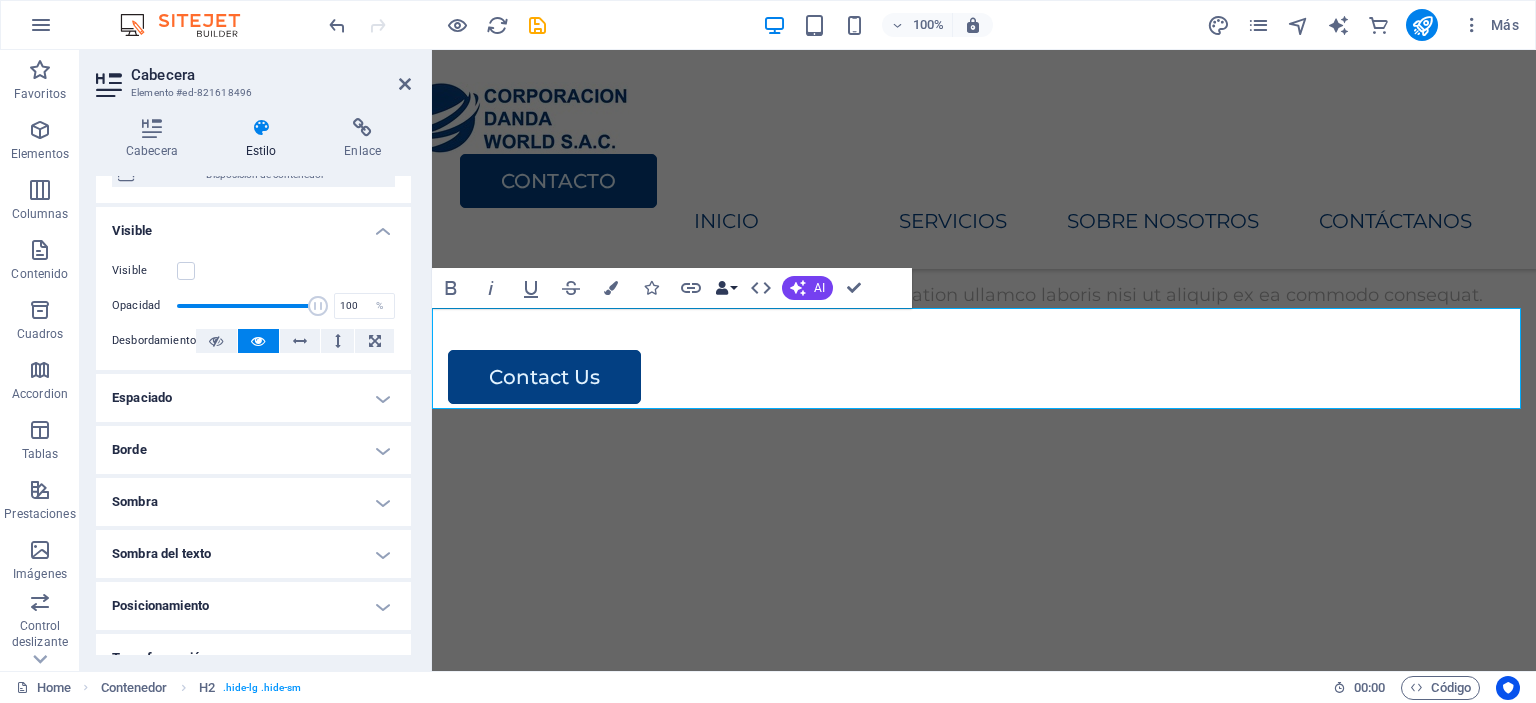 click on "Data Bindings" at bounding box center (726, 288) 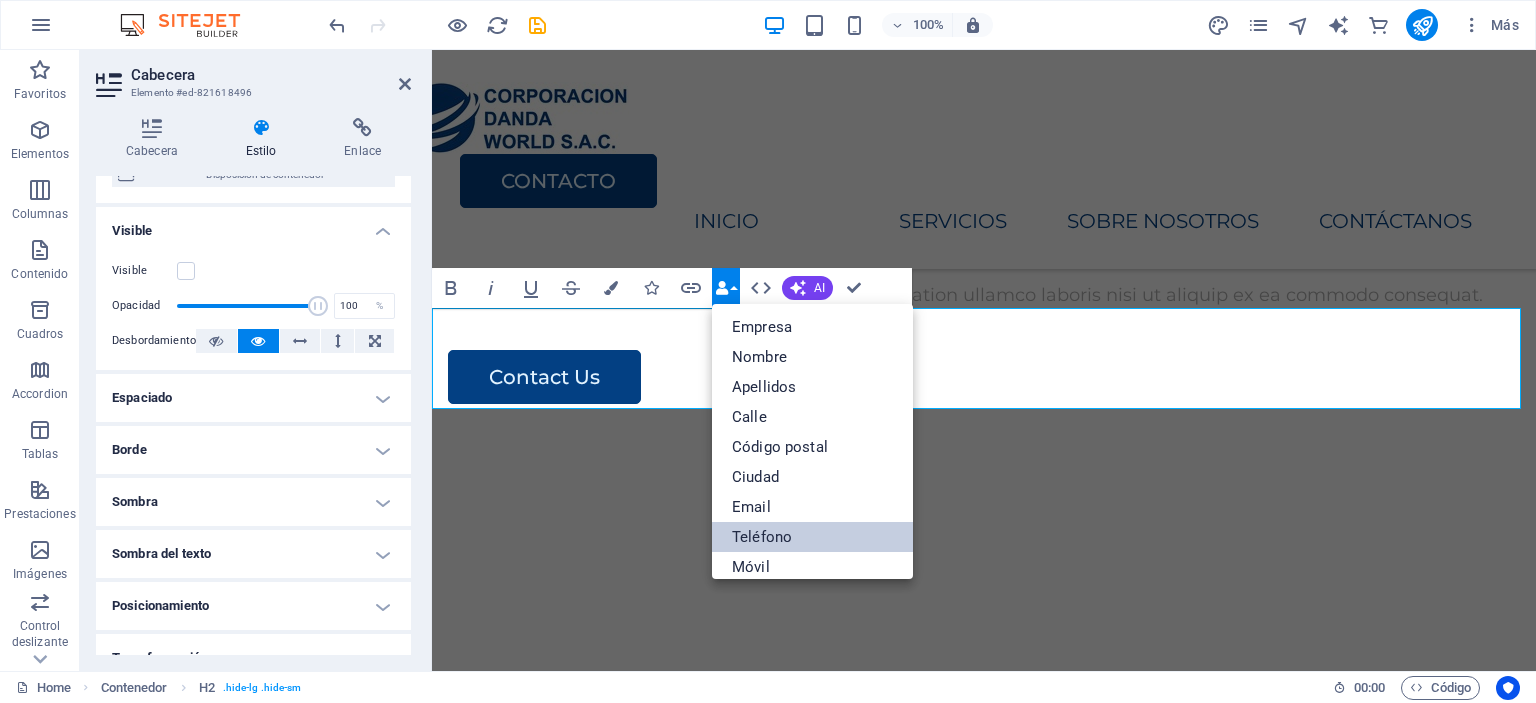 click on "Teléfono" at bounding box center [812, 537] 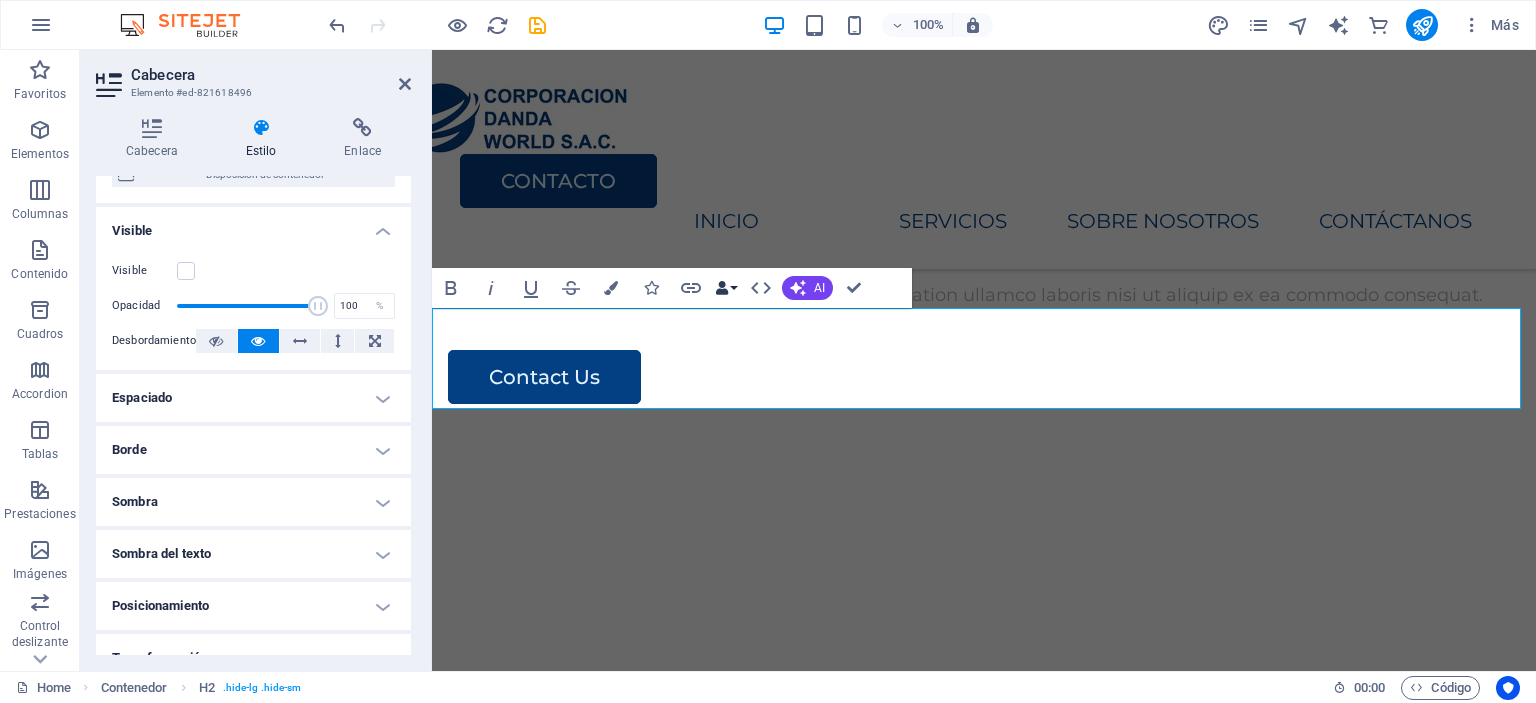 click on "Data Bindings" at bounding box center [726, 288] 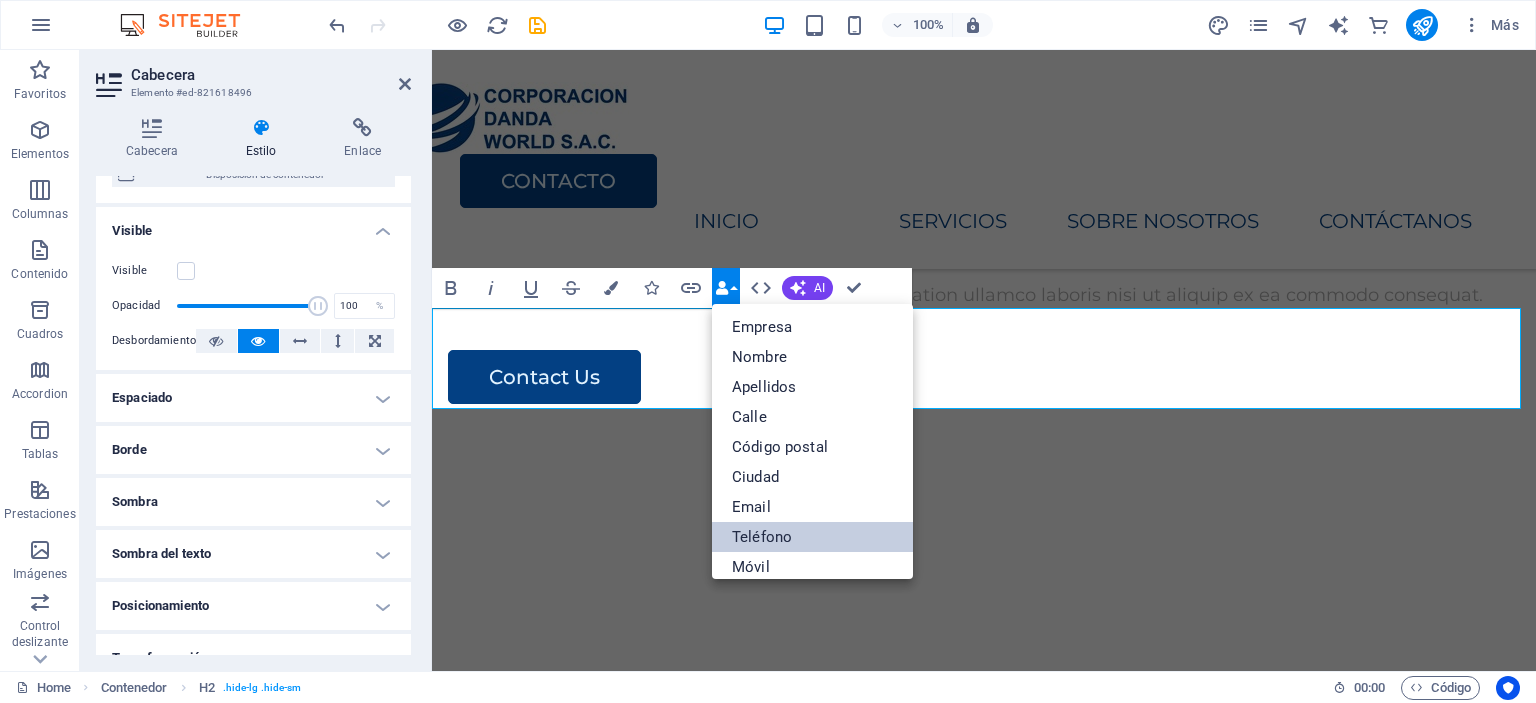 click on "Teléfono" at bounding box center (812, 537) 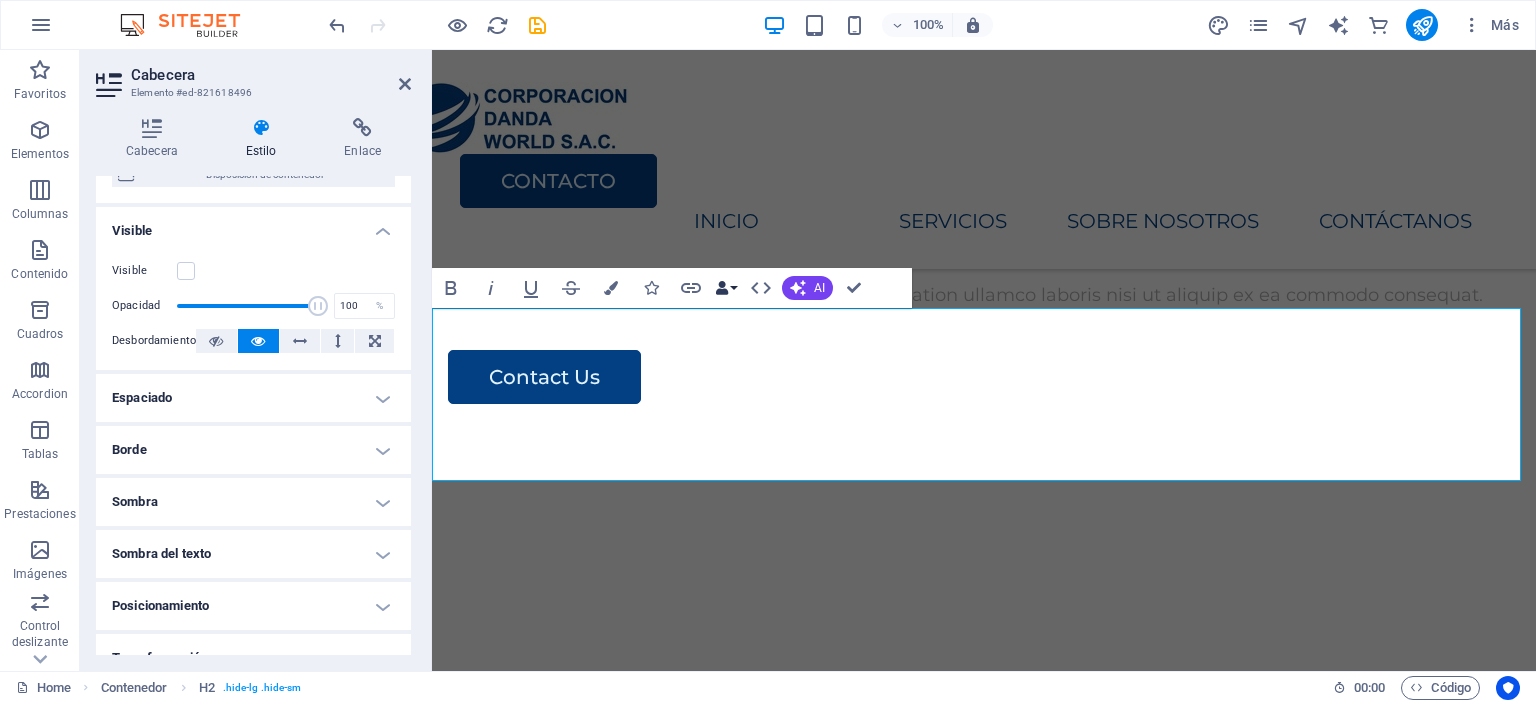 click on "Data Bindings" at bounding box center (726, 288) 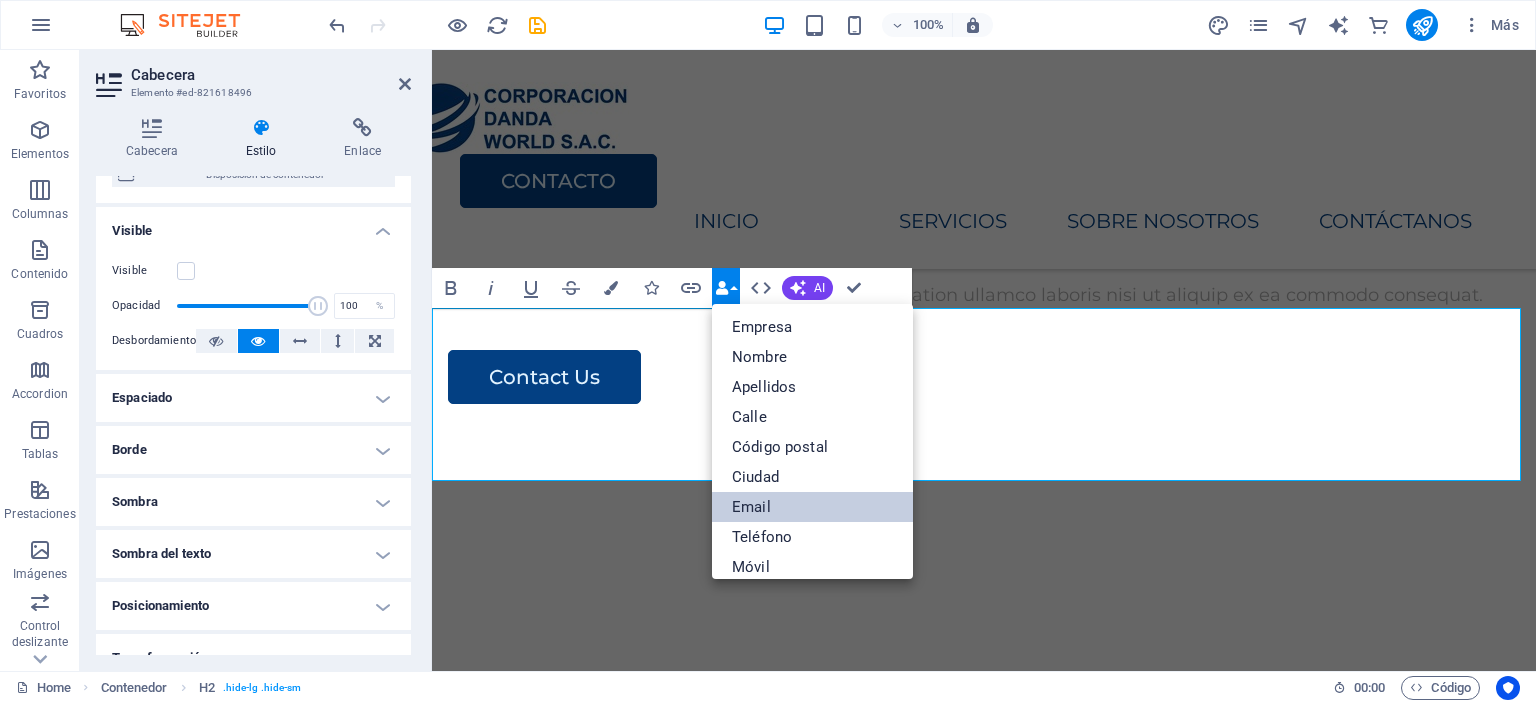 click on "Email" at bounding box center [812, 507] 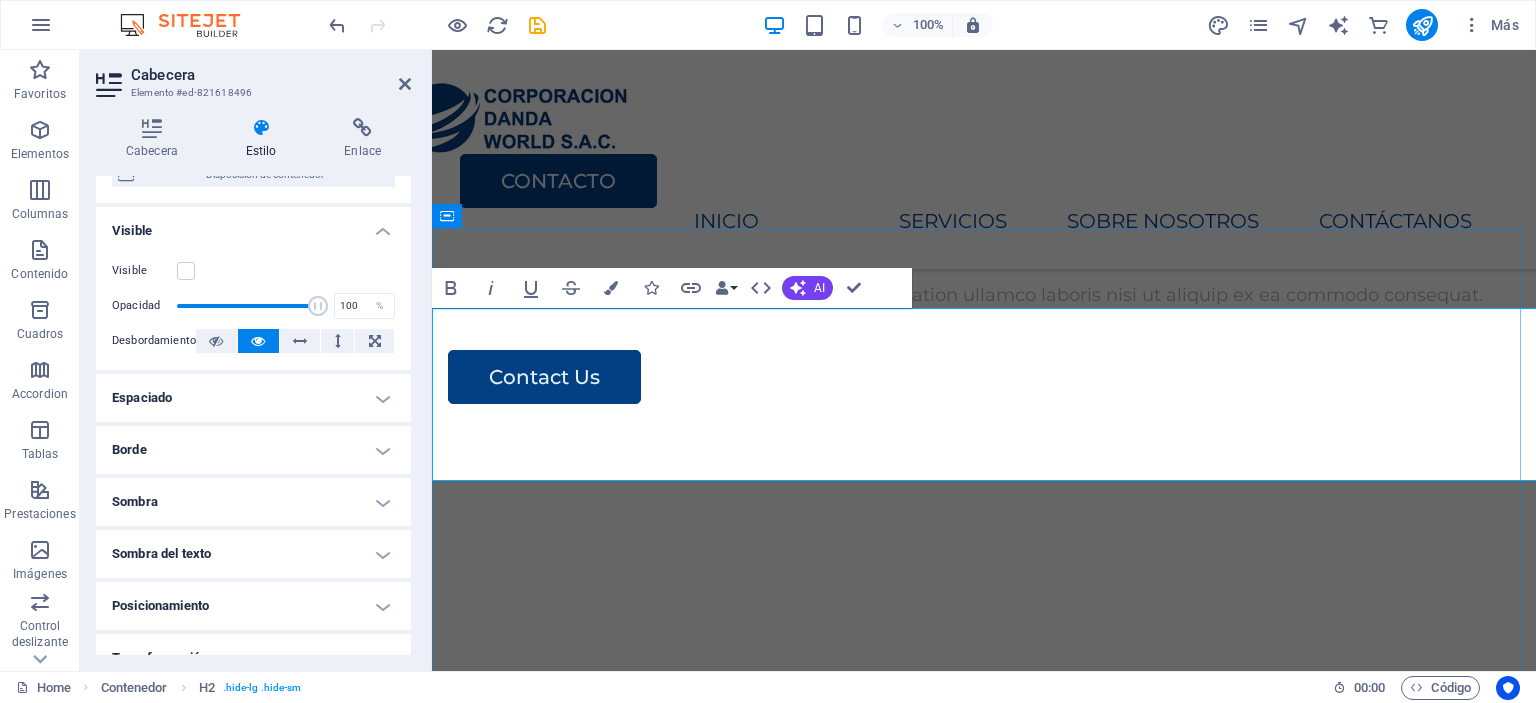 click on "codansac.com" at bounding box center [690, 3042] 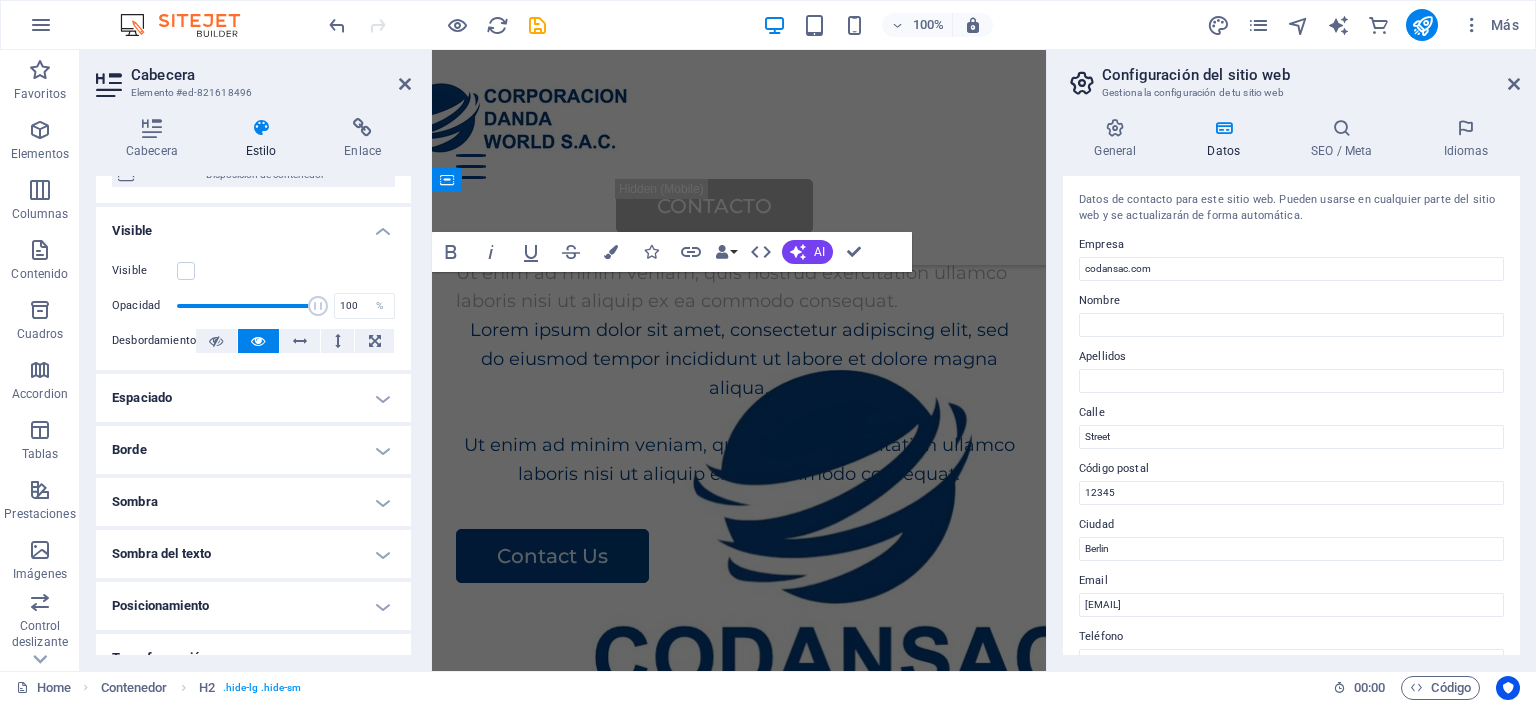 scroll, scrollTop: 4478, scrollLeft: 0, axis: vertical 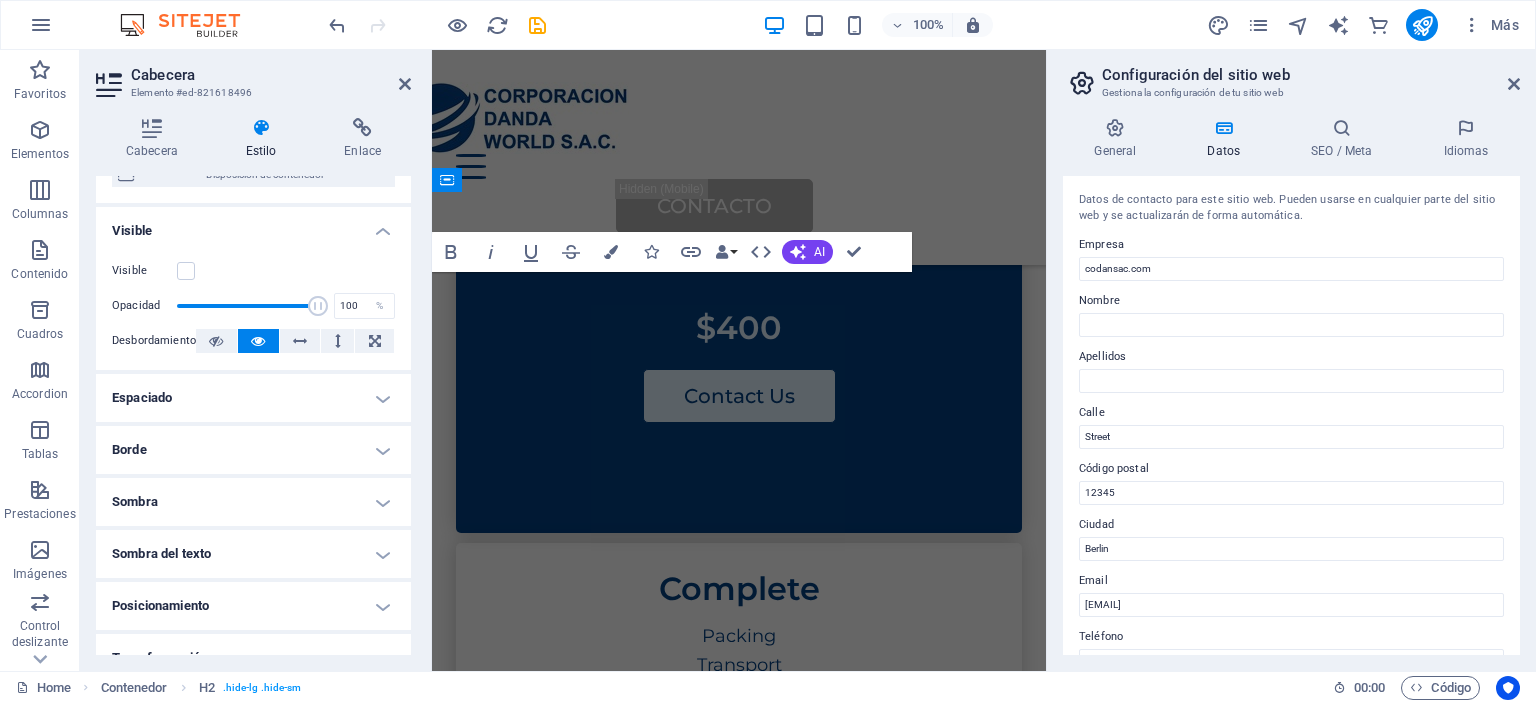 click on "eac2ee98c1d7ffc95d000f0edef55f@cpanel.local" at bounding box center [876, 1732] 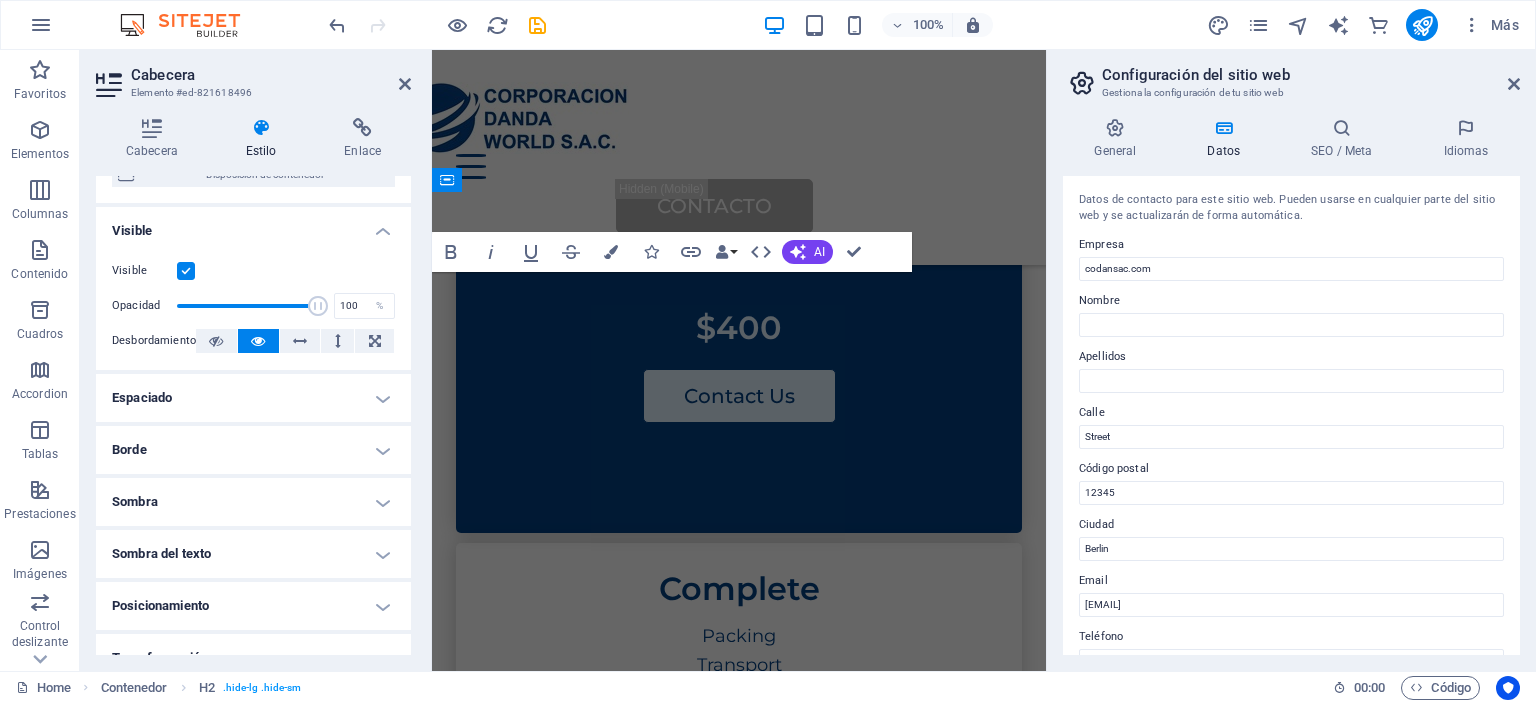 click on "eac2ee98c1d7ffc95d000f0edef55f@cpanel.local" at bounding box center (876, 1732) 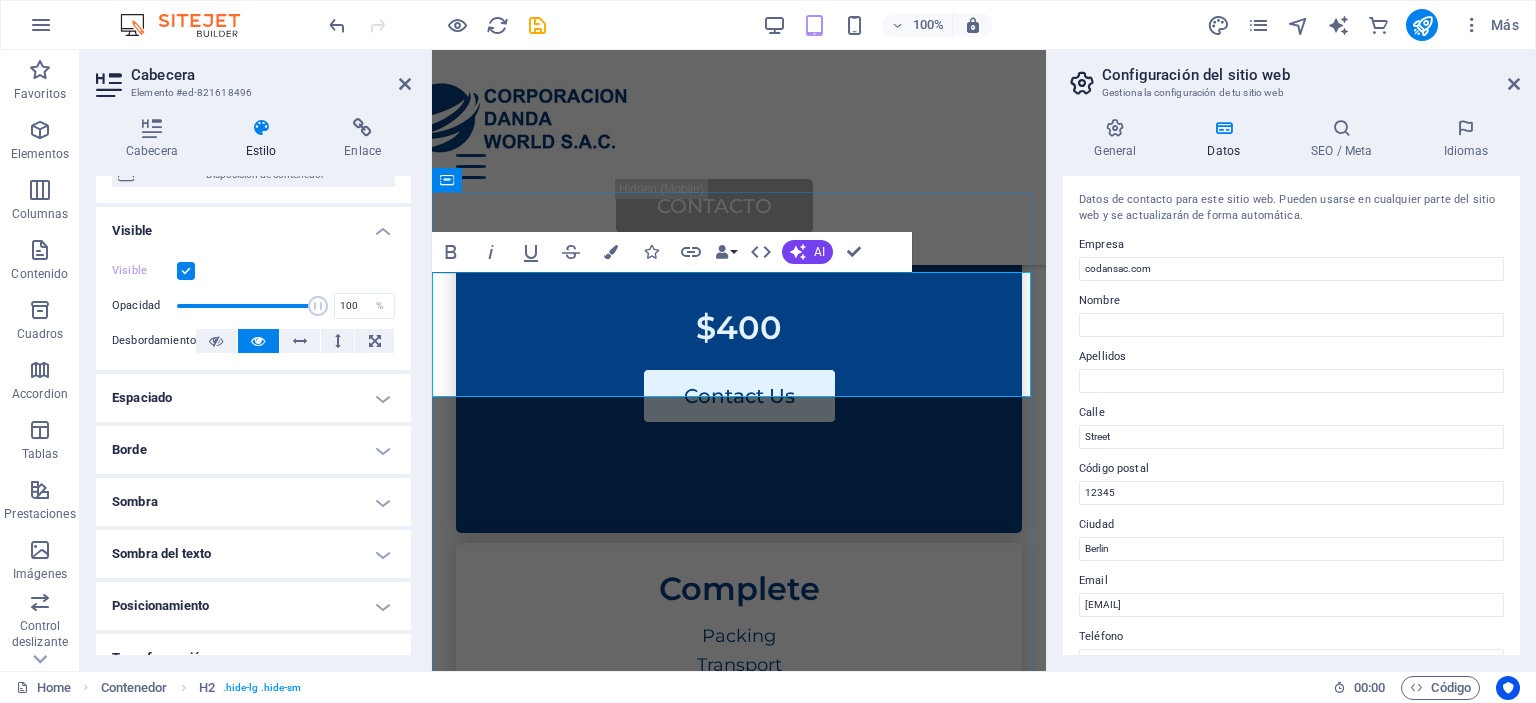 click on "0123 - 456789" at bounding box center (888, 1684) 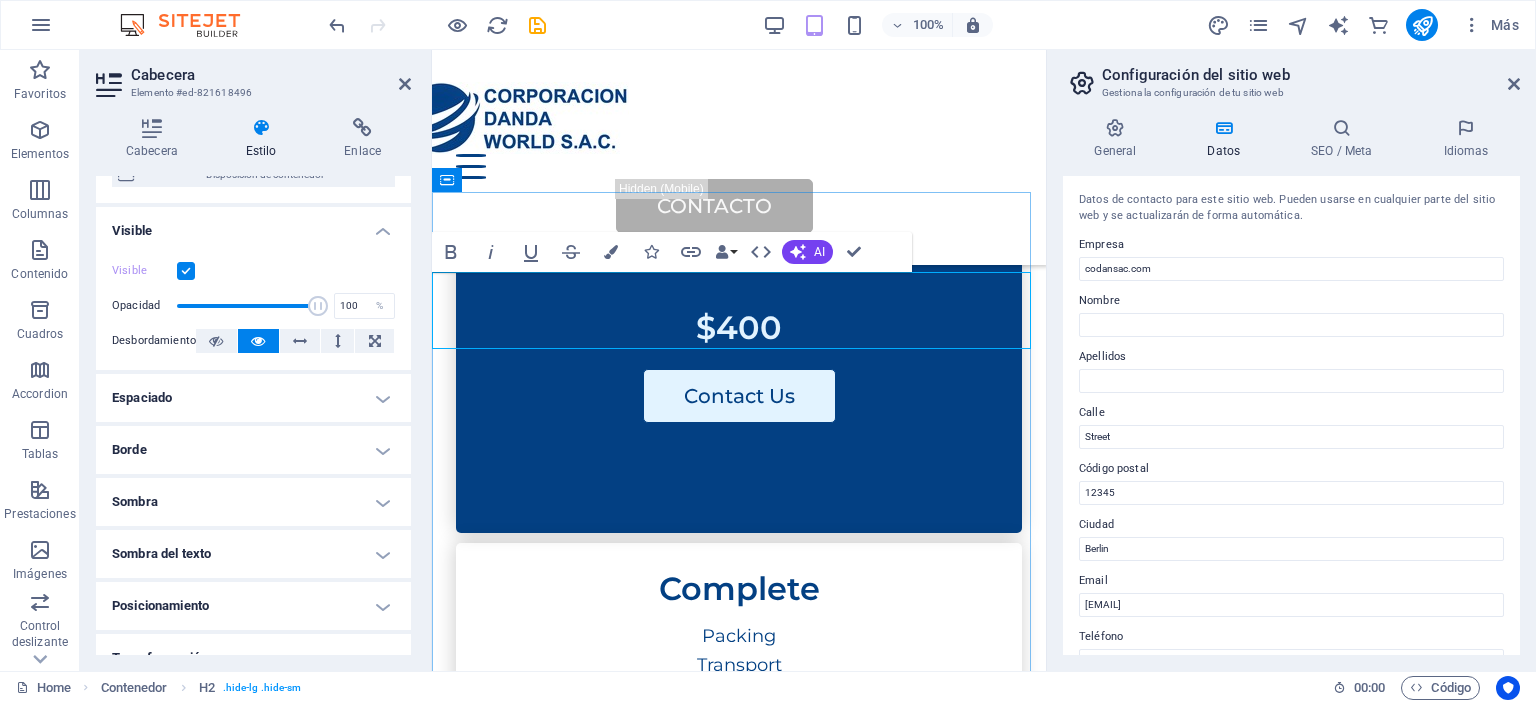 click on "0123 - 456789" at bounding box center (888, 1684) 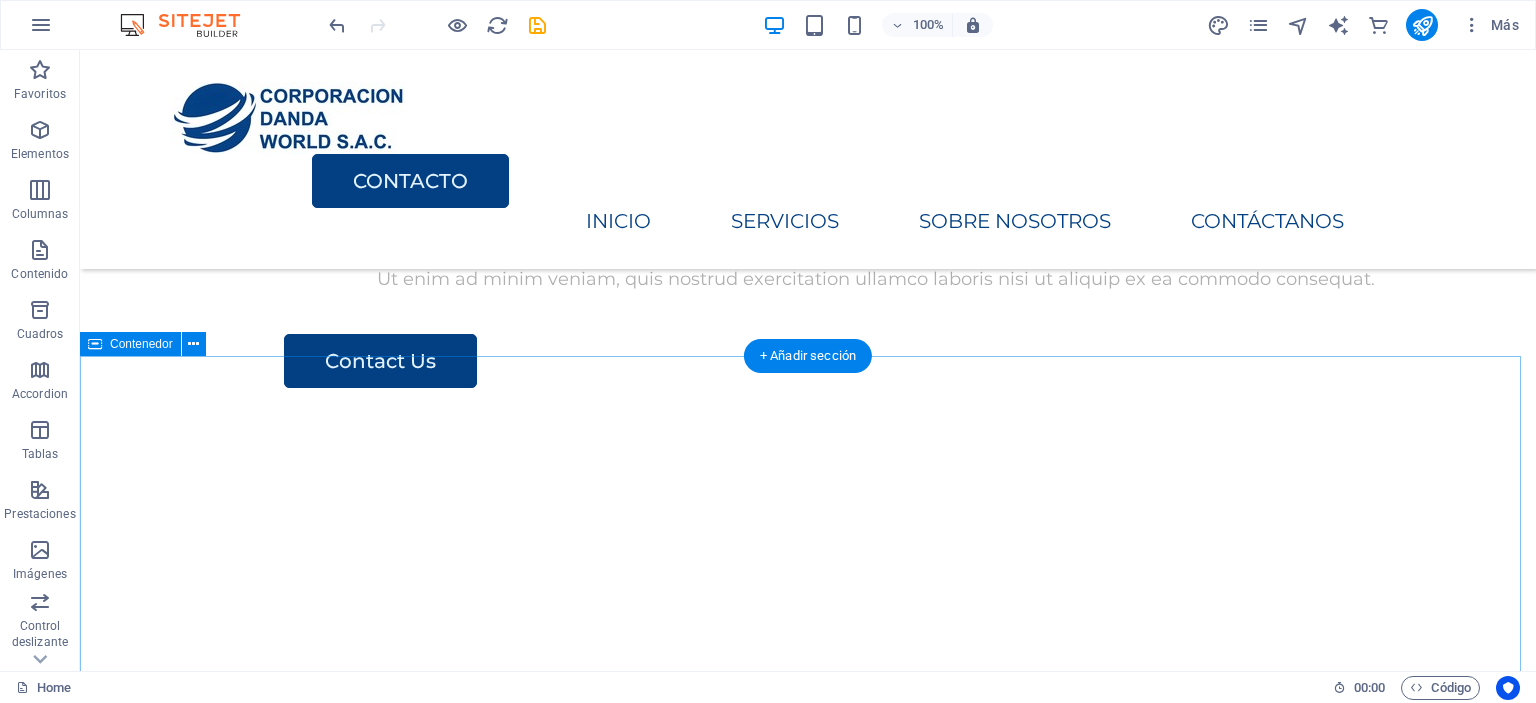 scroll, scrollTop: 2915, scrollLeft: 0, axis: vertical 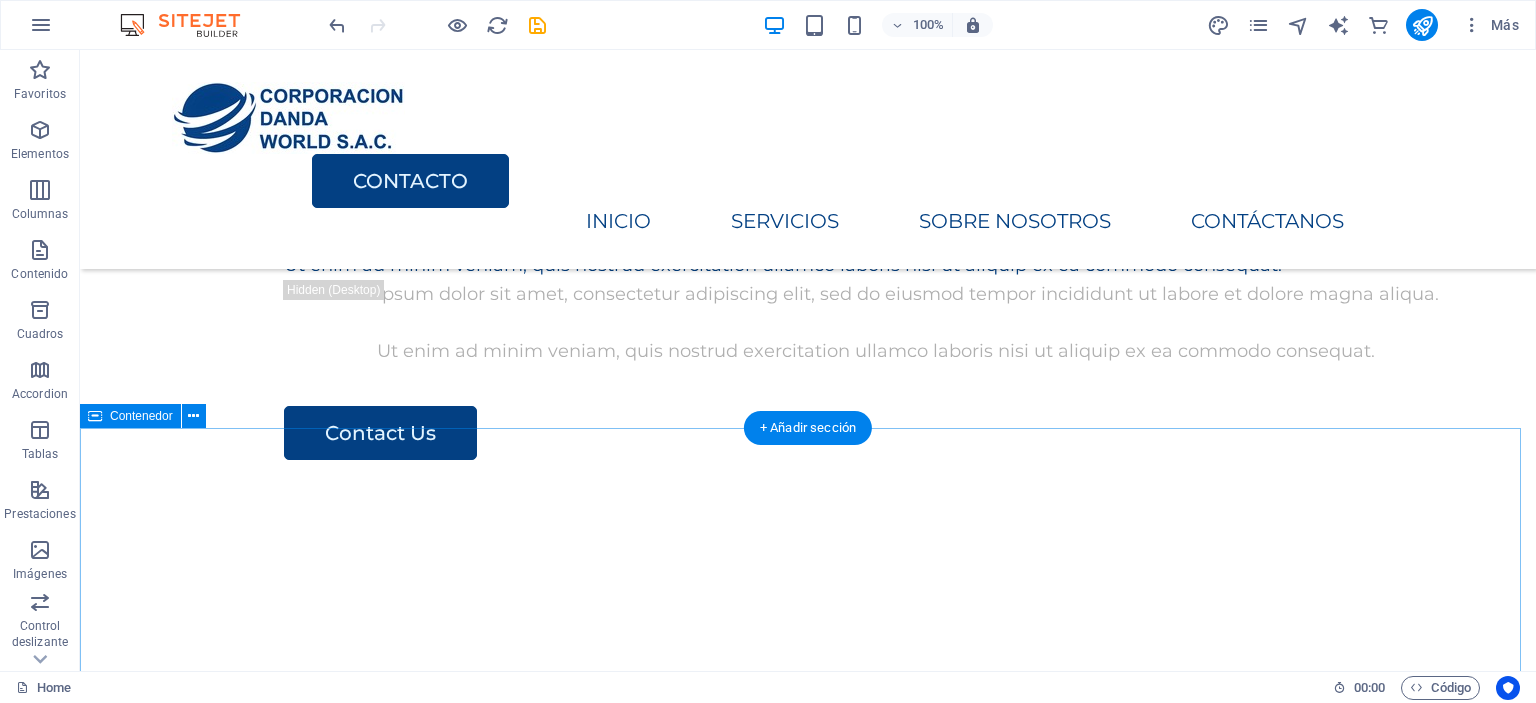 click on "Contact Us   I have read and understand the privacy policy. ¿Ilegible? Cargar nuevo Submit" at bounding box center [808, 3445] 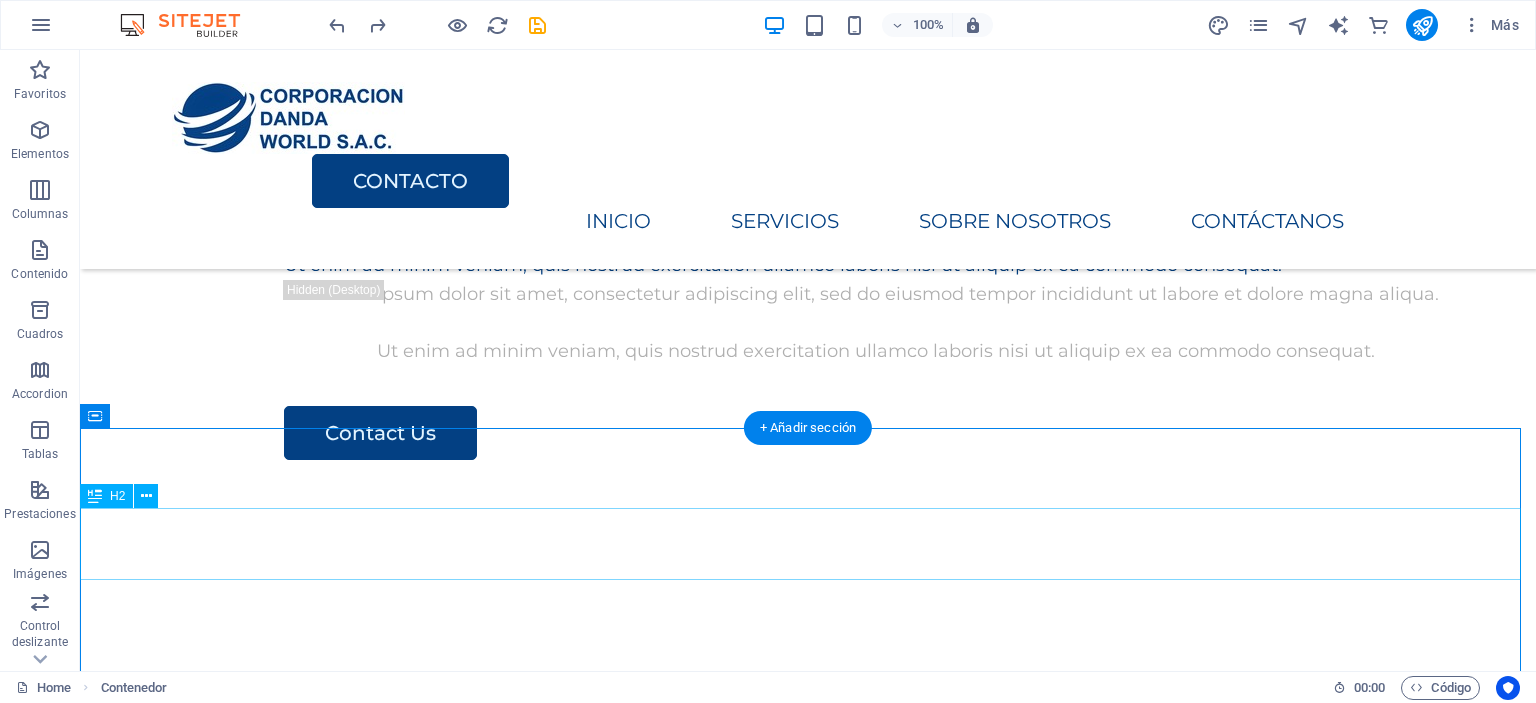 click on "CONTACTO" at bounding box center [808, 3128] 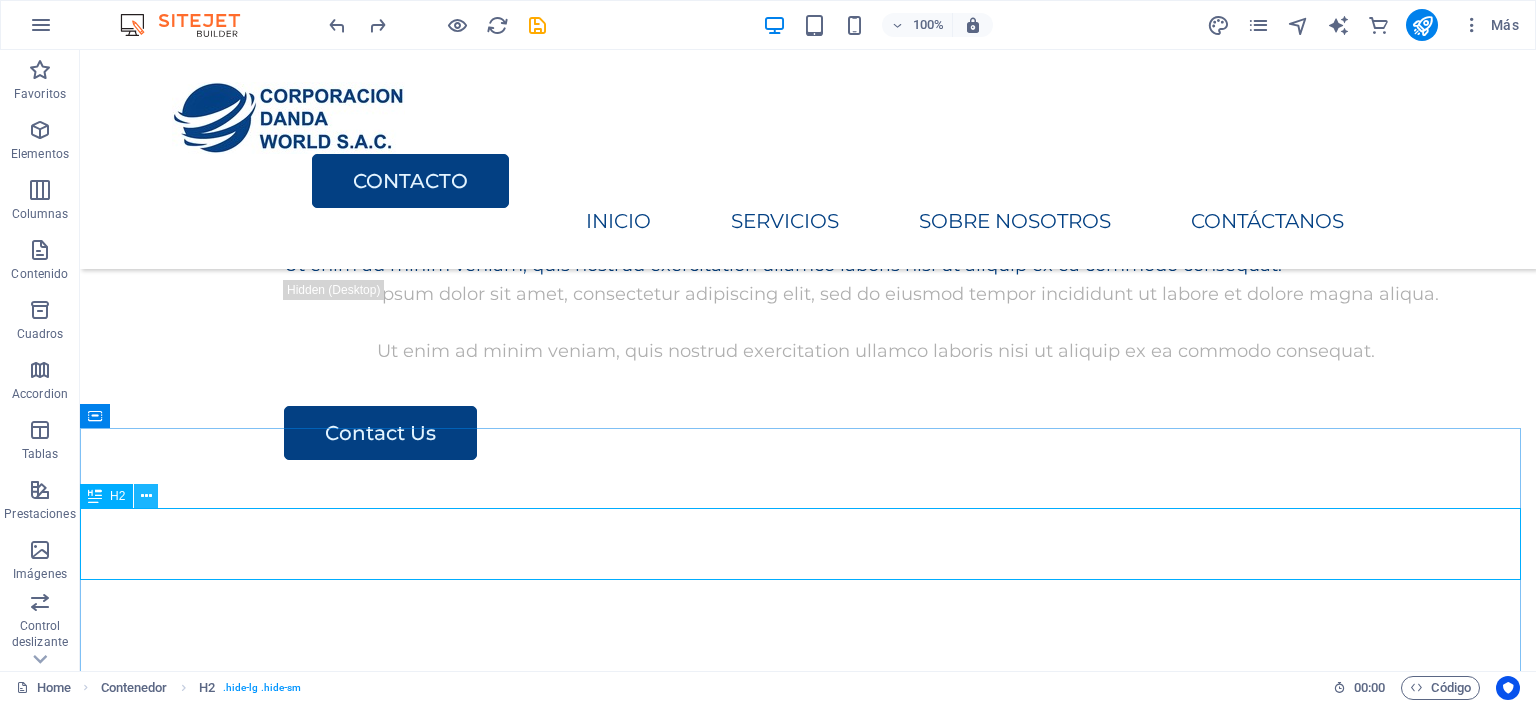 click at bounding box center (146, 496) 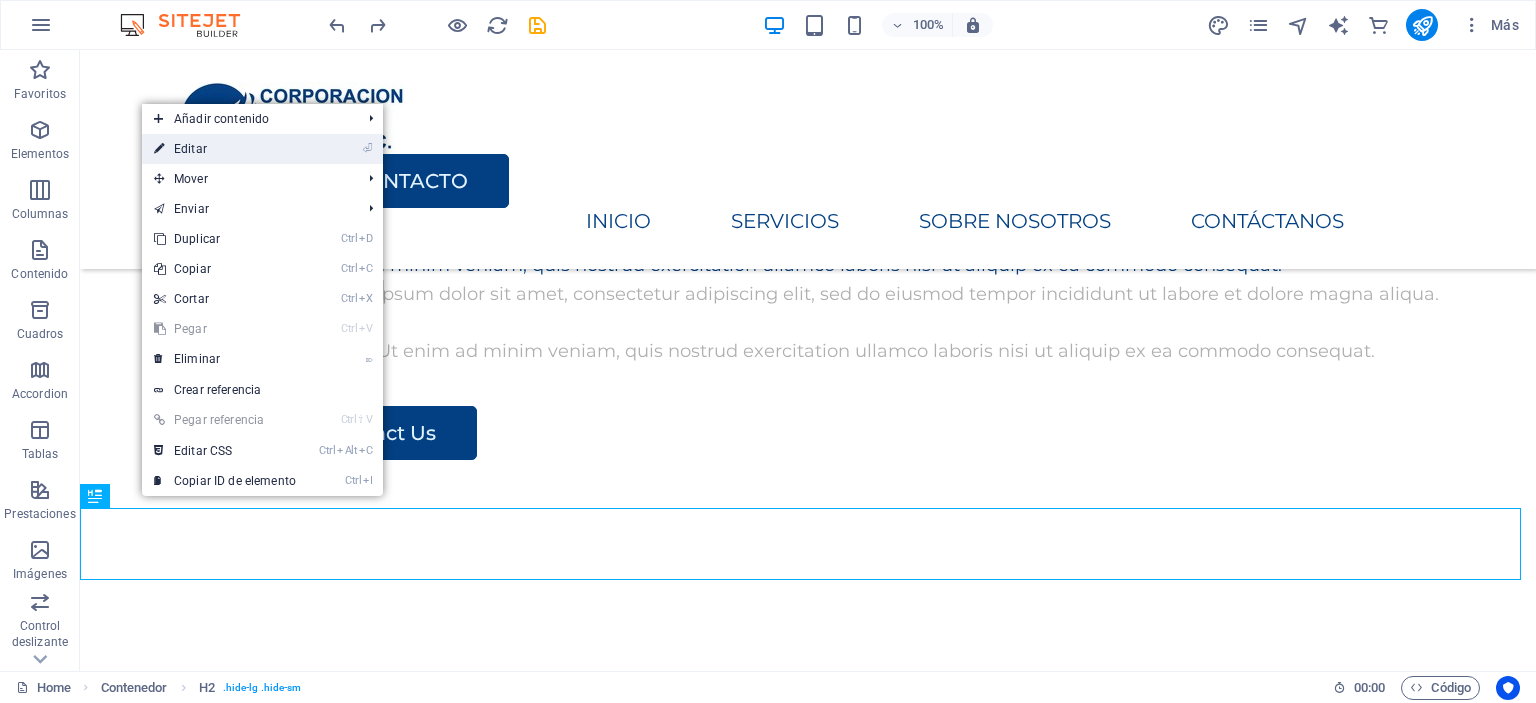 click on "⏎  Editar" at bounding box center (225, 149) 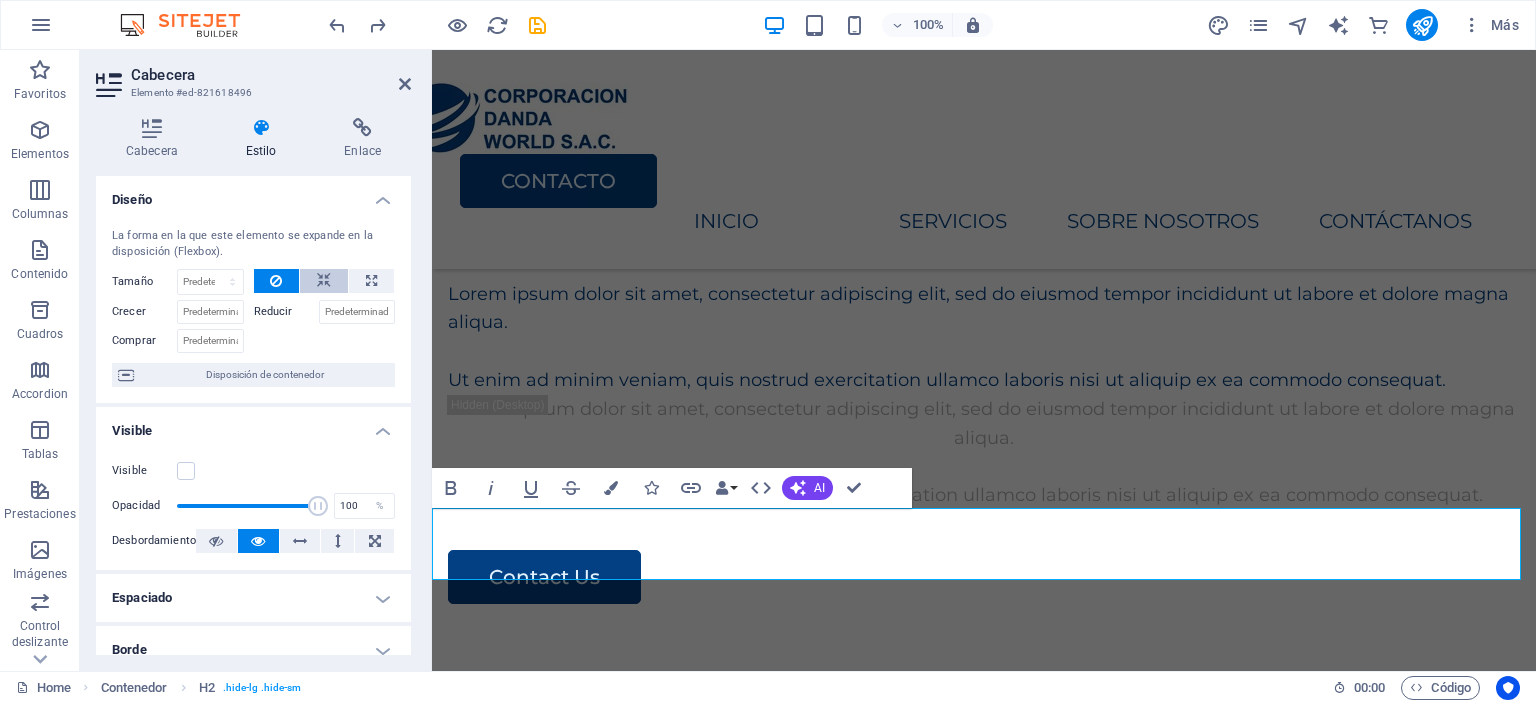 click at bounding box center (324, 281) 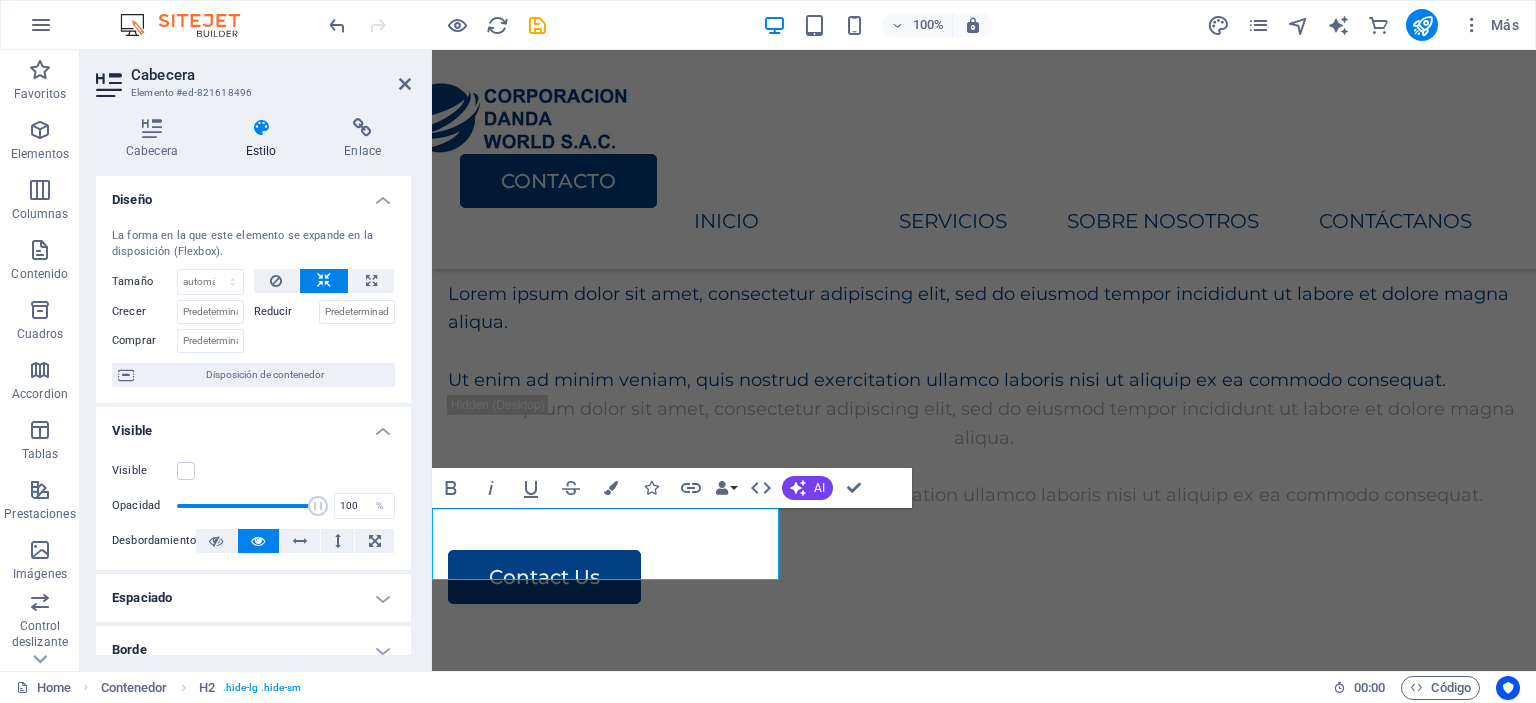 type 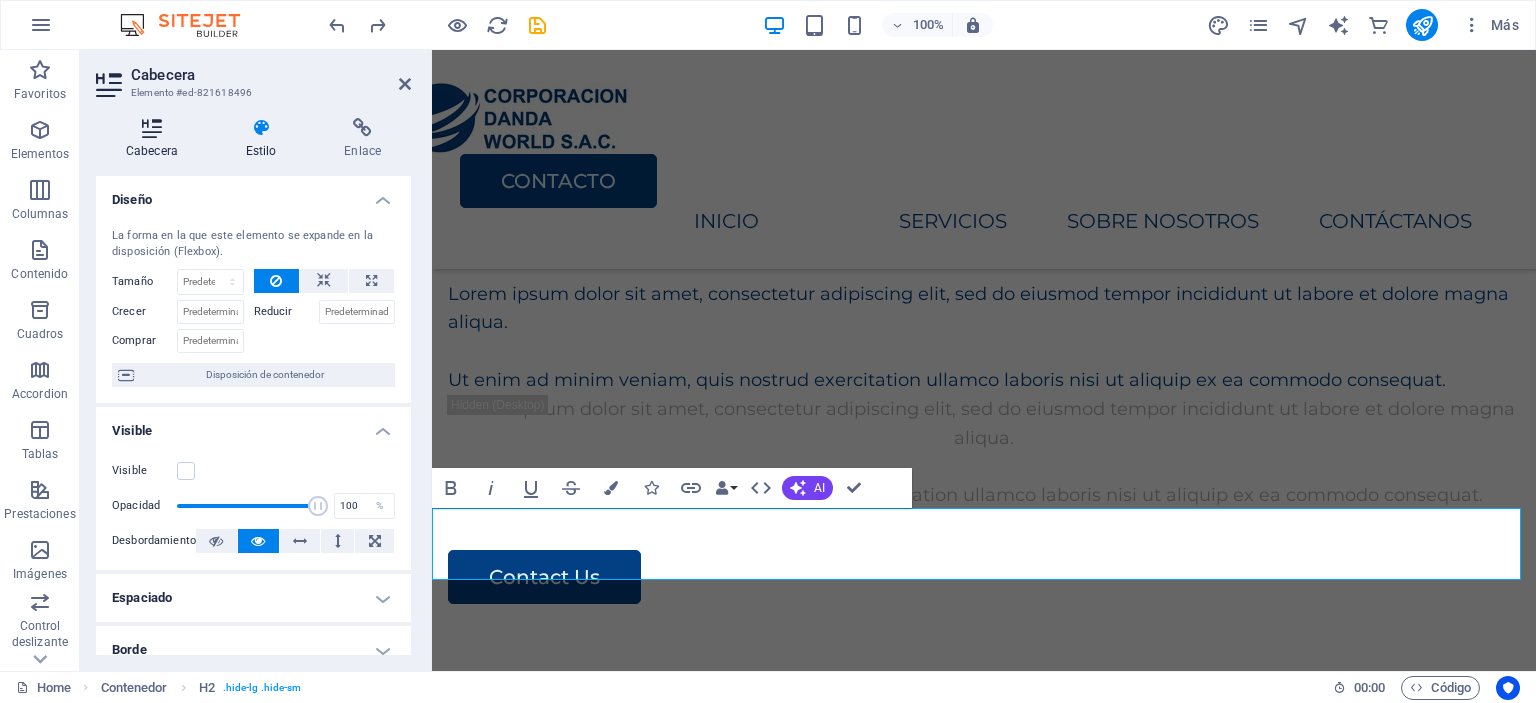click at bounding box center (152, 128) 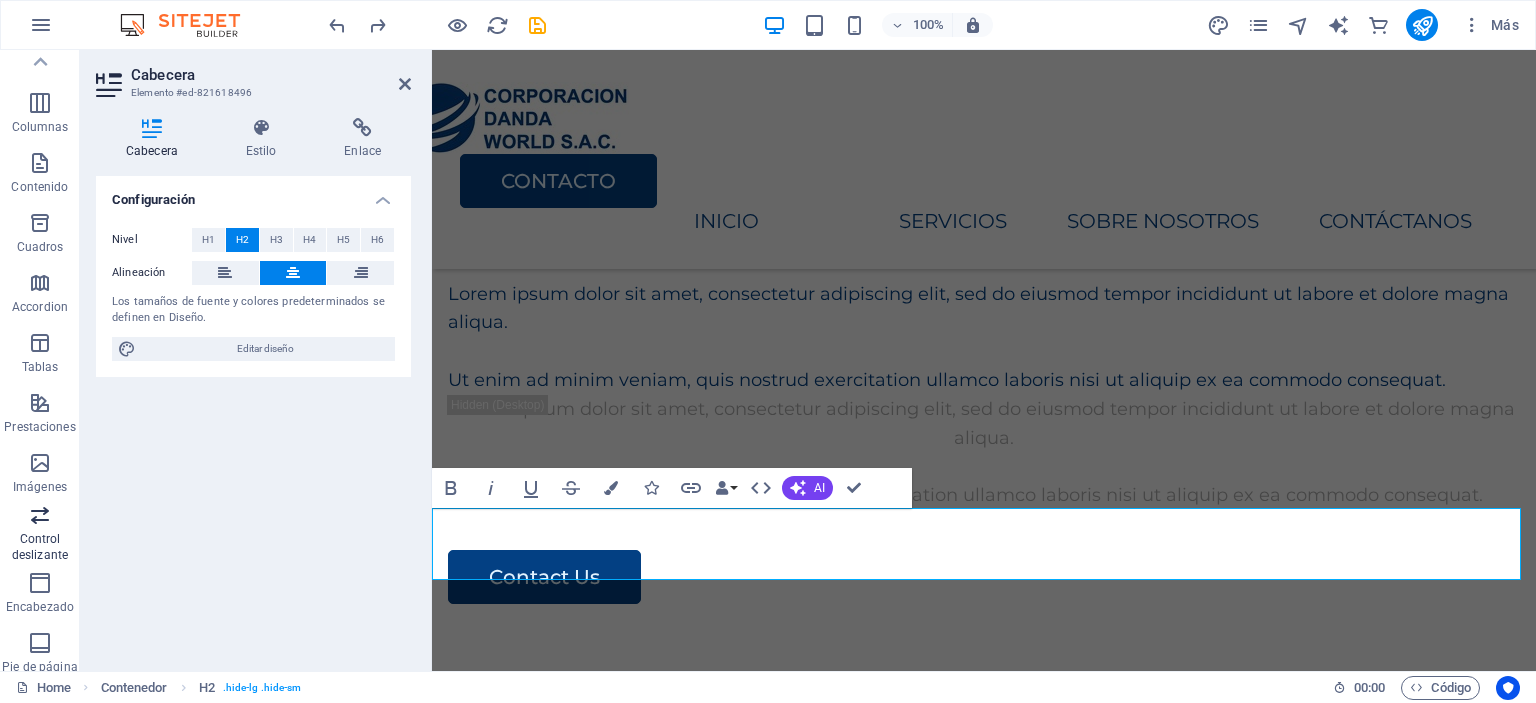 scroll, scrollTop: 0, scrollLeft: 0, axis: both 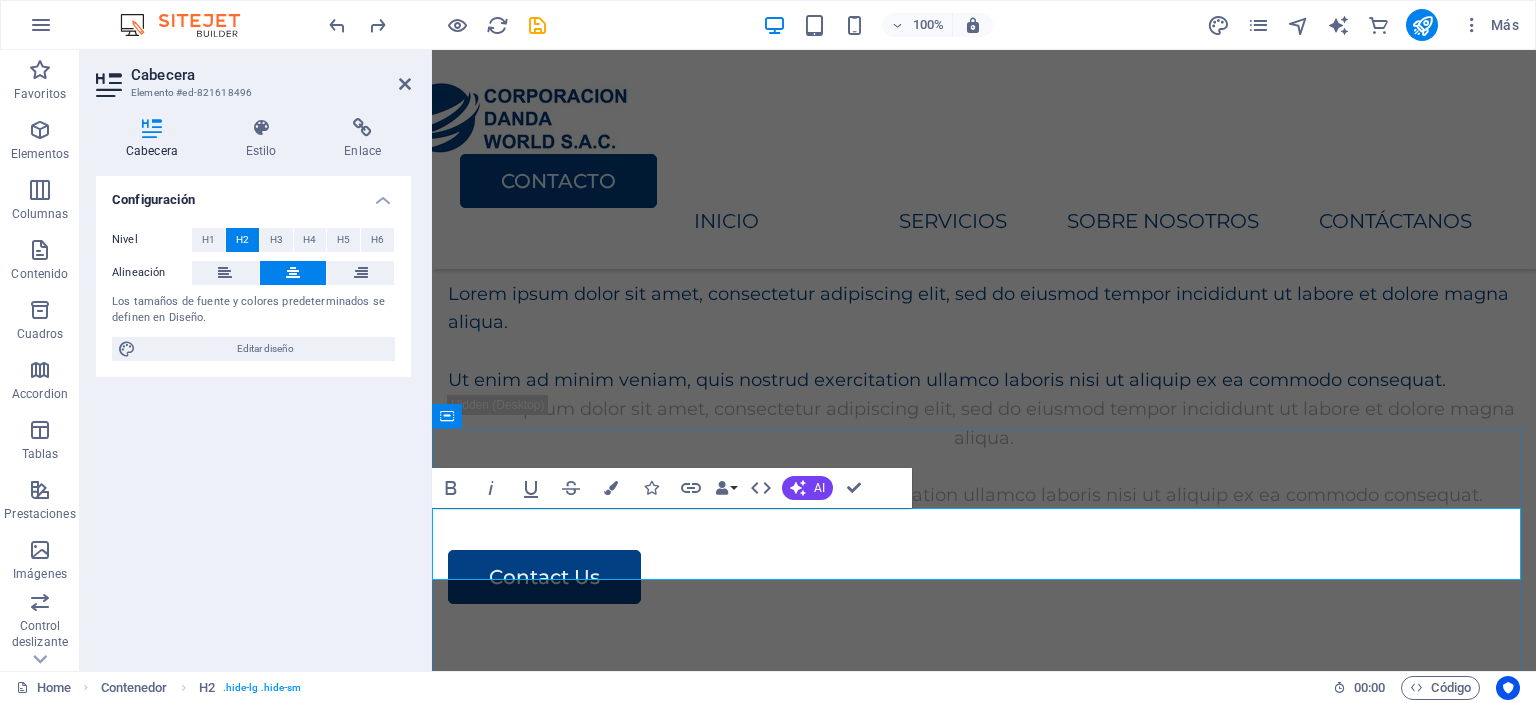 click on "CONTACTO" at bounding box center [984, 3213] 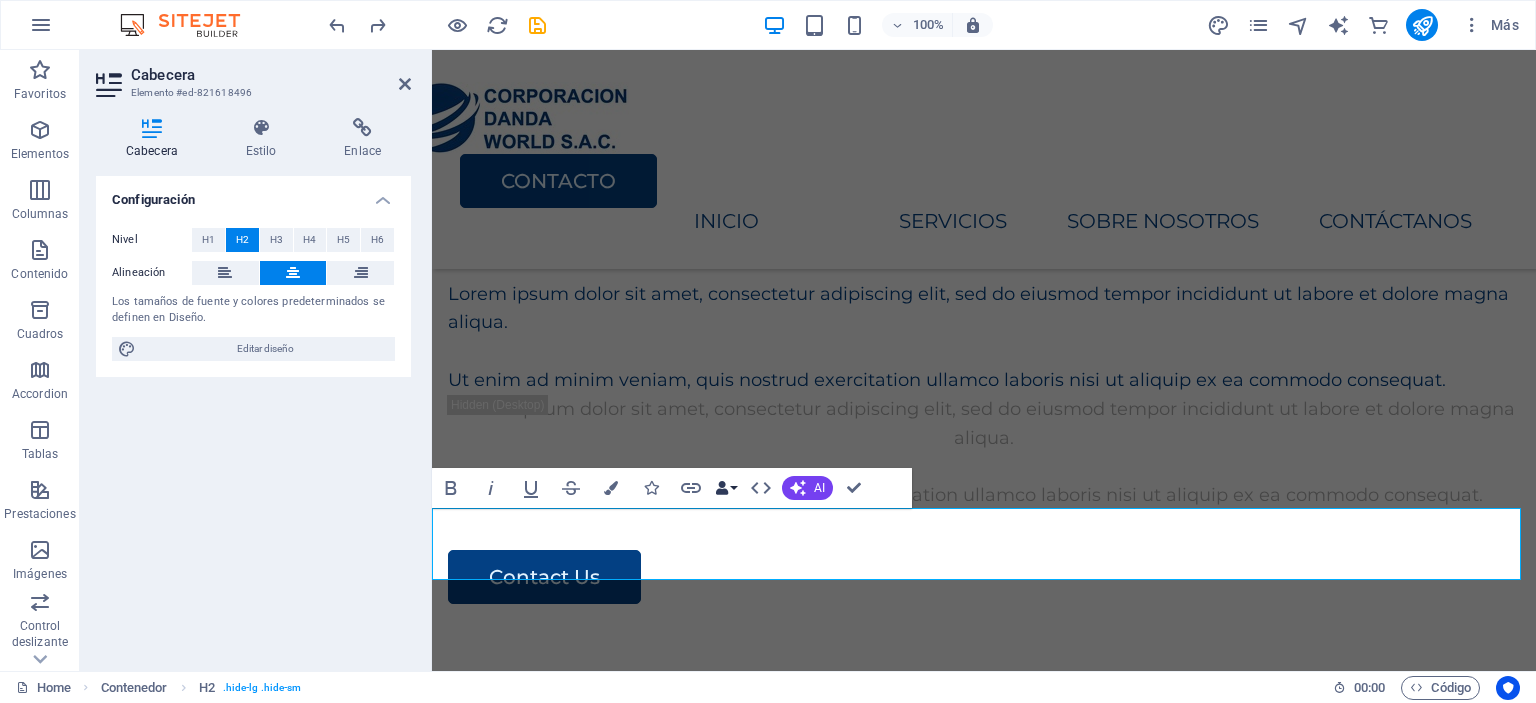 click on "Data Bindings" at bounding box center (726, 488) 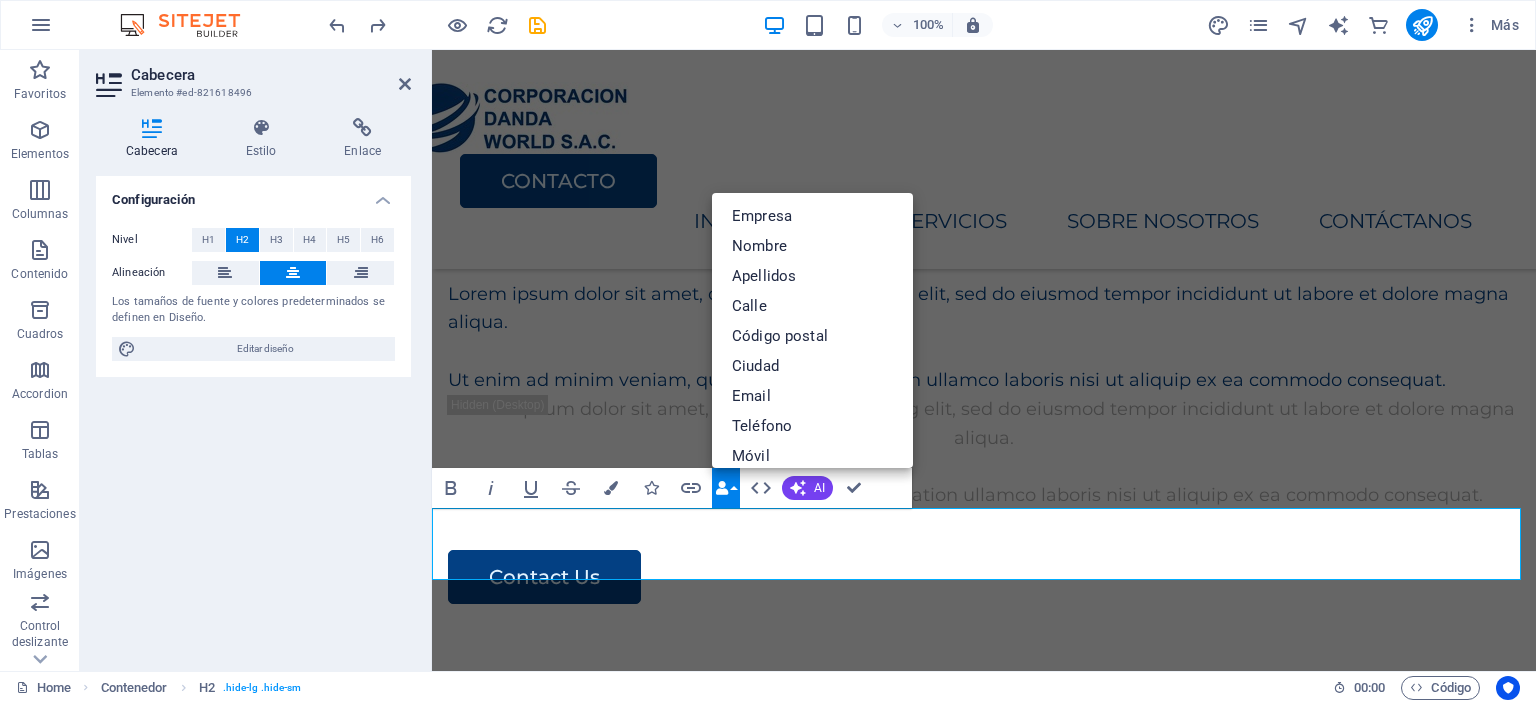 click on "Data Bindings" at bounding box center [726, 488] 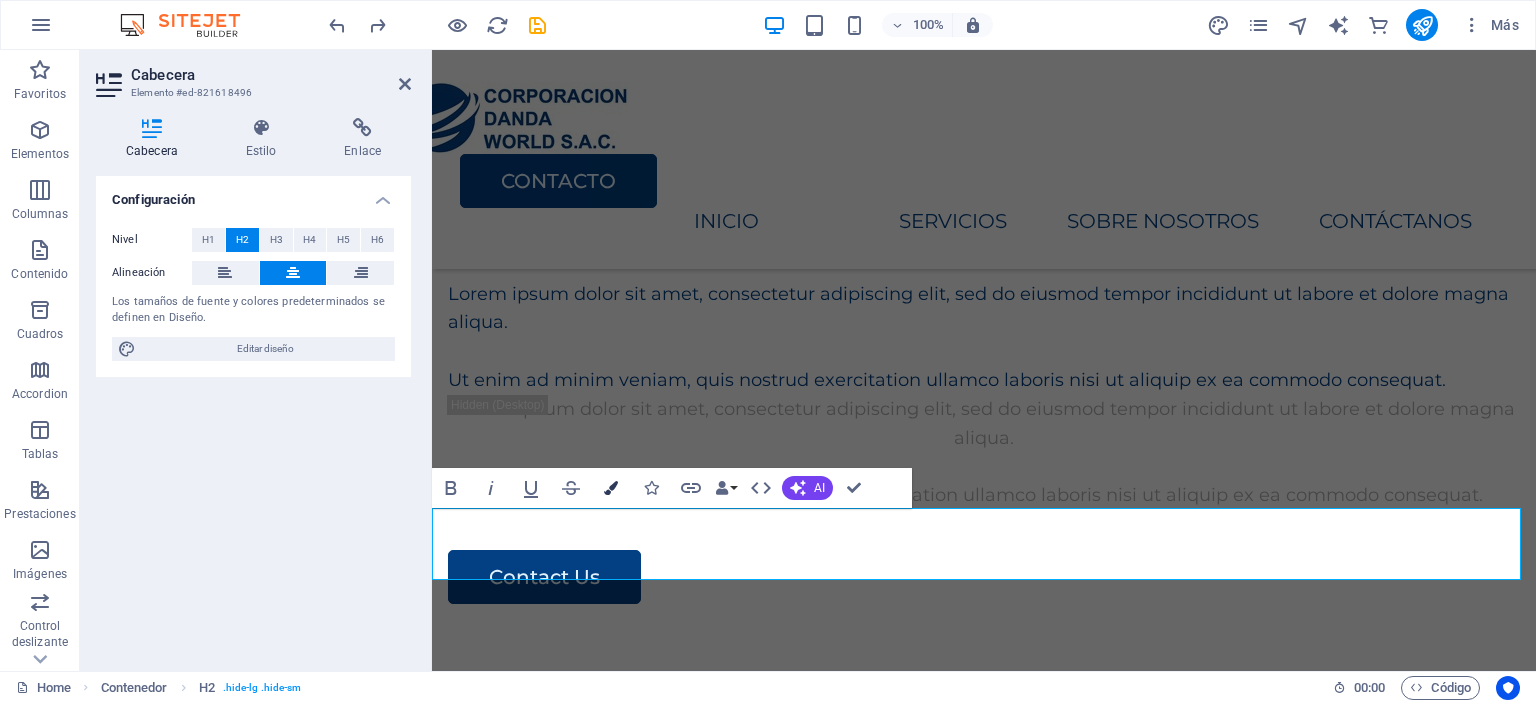 click at bounding box center (611, 488) 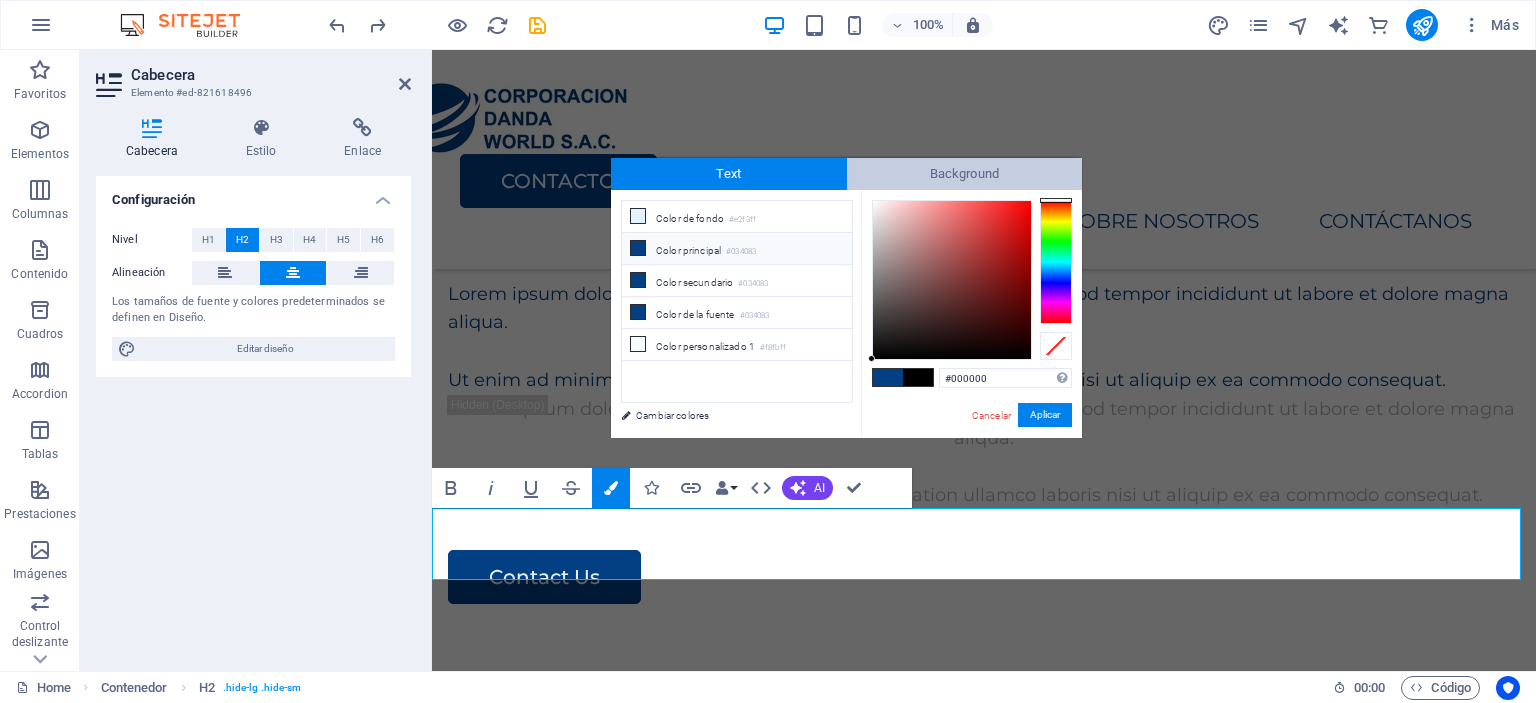 click on "Background" at bounding box center (965, 174) 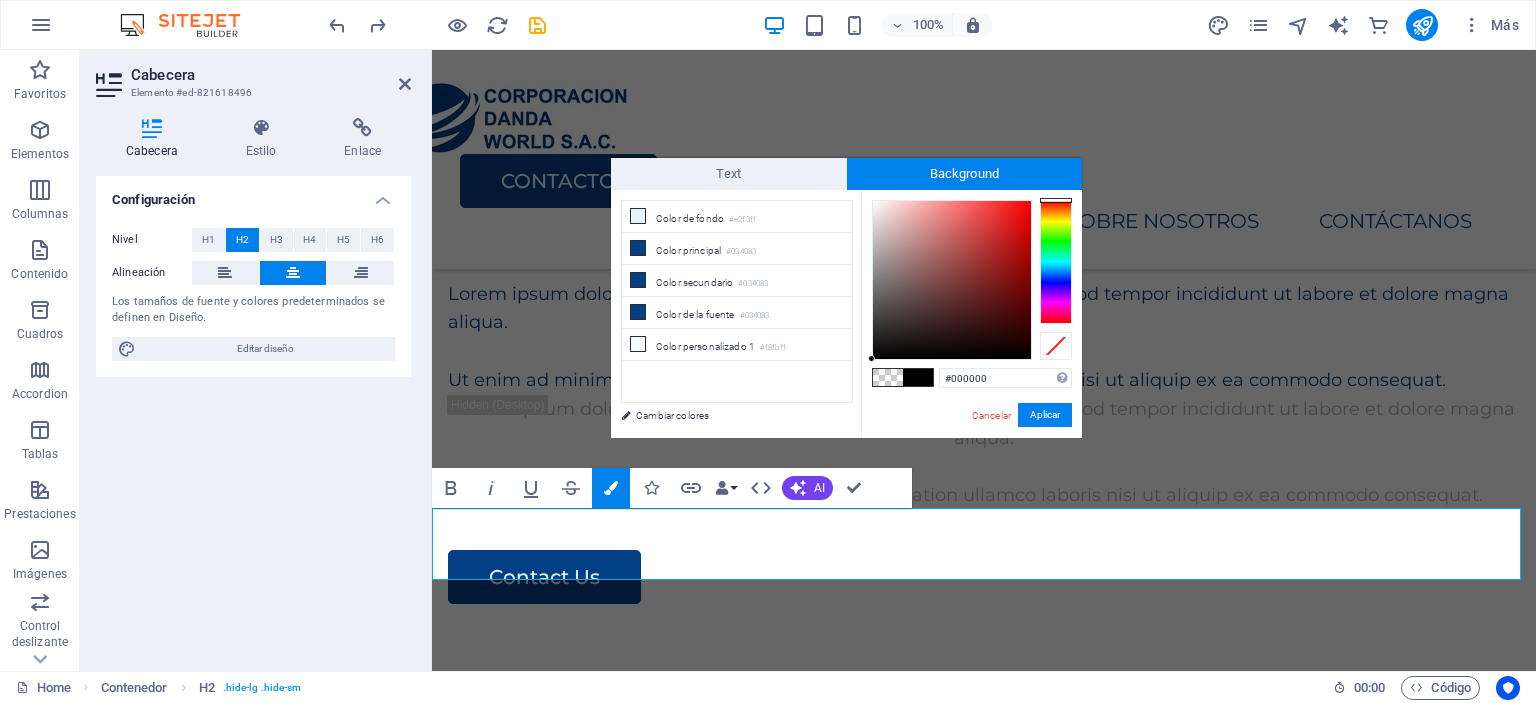 drag, startPoint x: 919, startPoint y: 337, endPoint x: 865, endPoint y: 362, distance: 59.5063 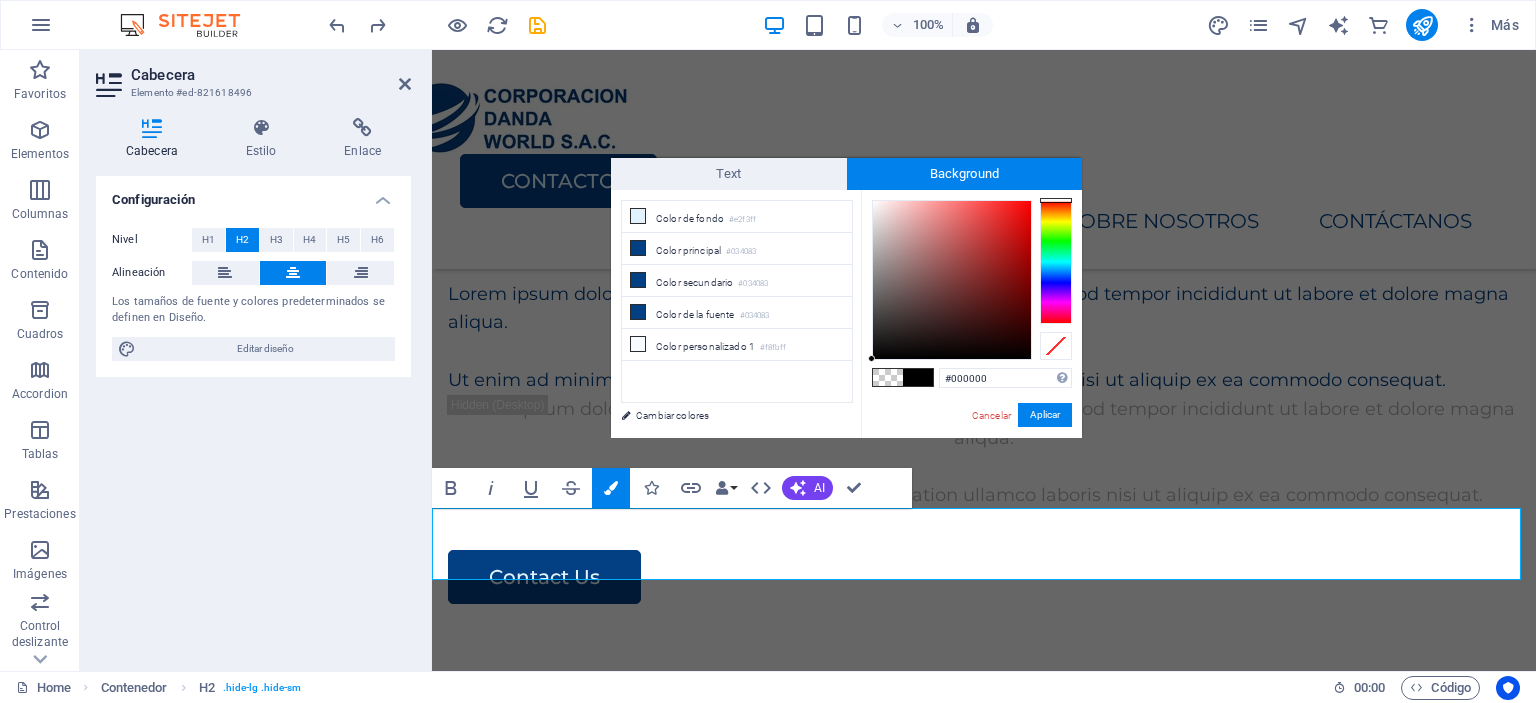 click on "#000000 Formatos soportados #0852ed rgb(8, 82, 237) rgba(8, 82, 237, 90%) hsv(221,97,93) hsl(221, 93%, 48%) Cancelar Aplicar" at bounding box center [971, 459] 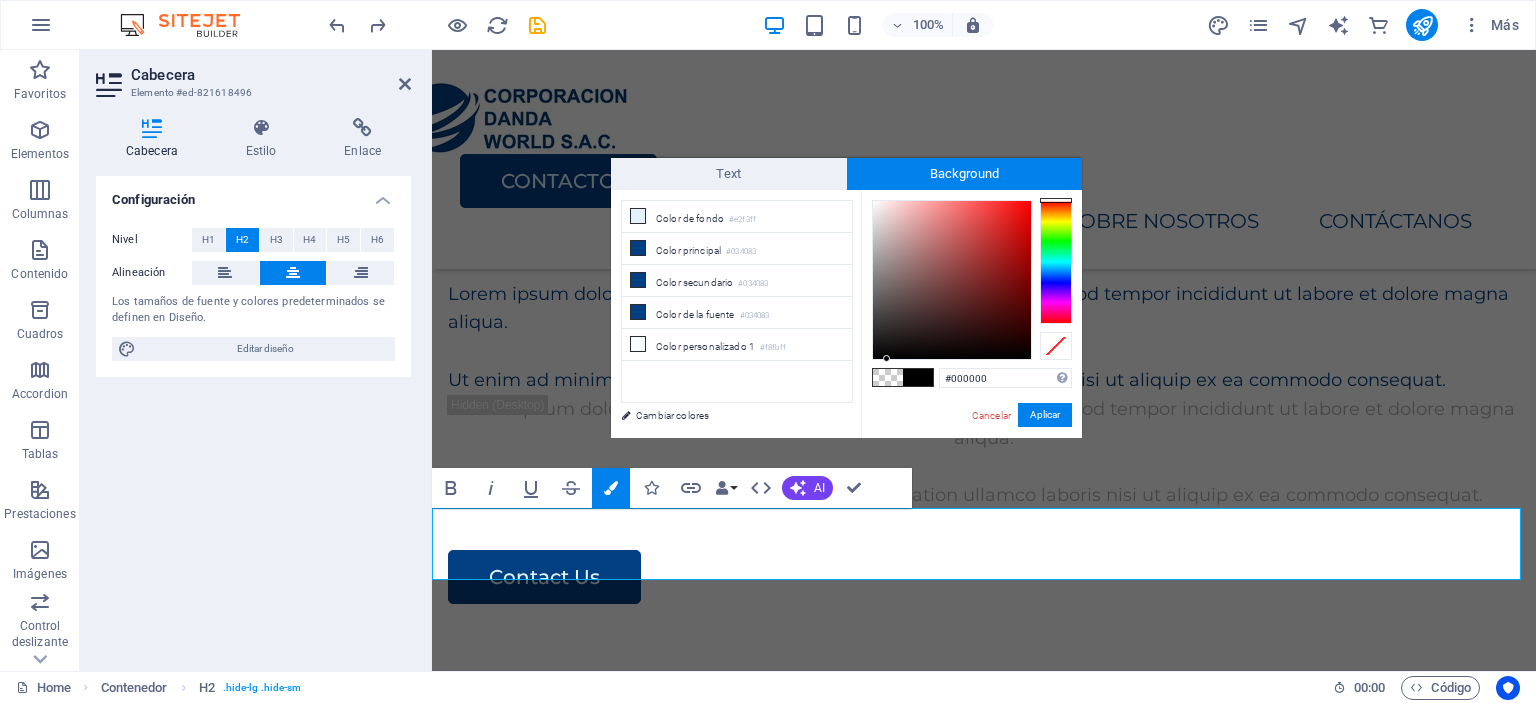 click at bounding box center (888, 377) 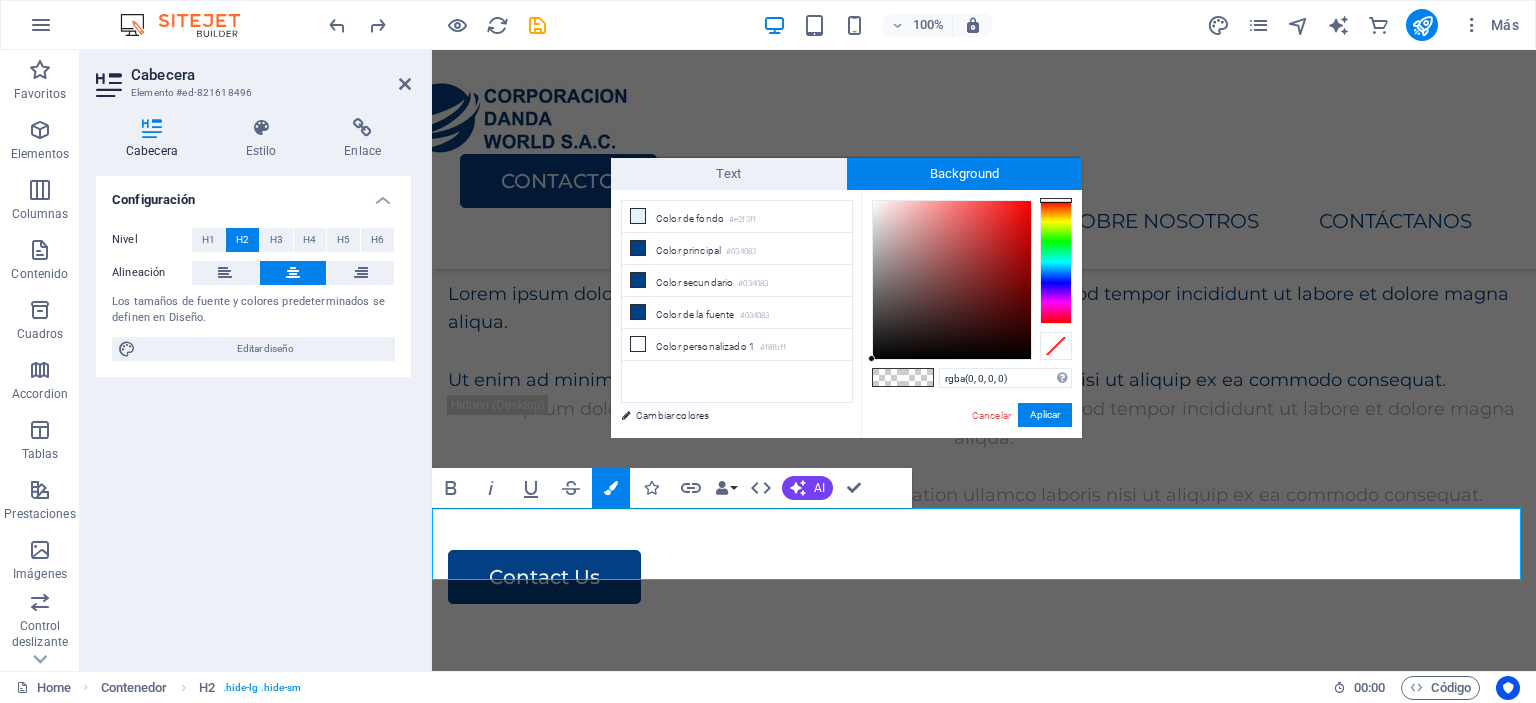 type on "#000000" 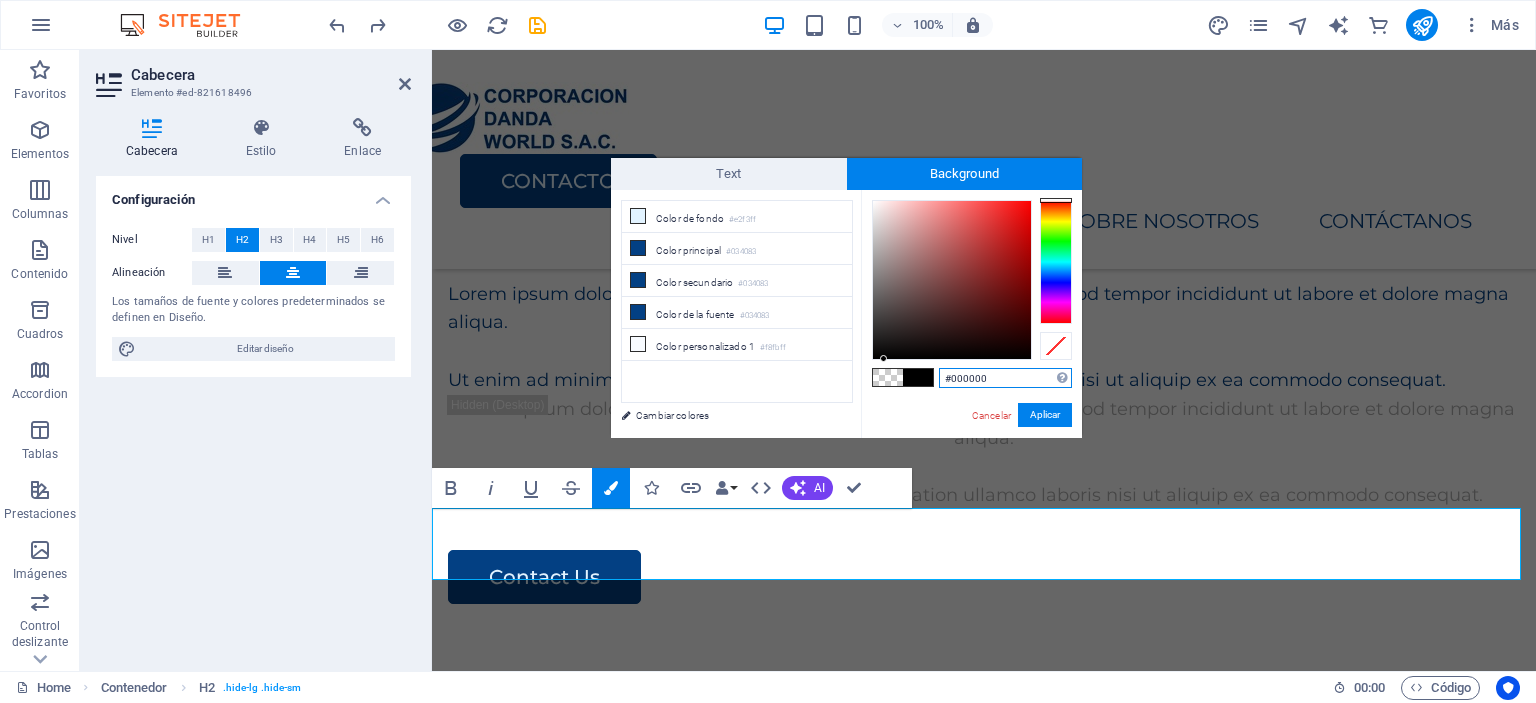 click on "#000000 Formatos soportados #0852ed rgb(8, 82, 237) rgba(8, 82, 237, 90%) hsv(221,97,93) hsl(221, 93%, 48%) Cancelar Aplicar" at bounding box center [971, 459] 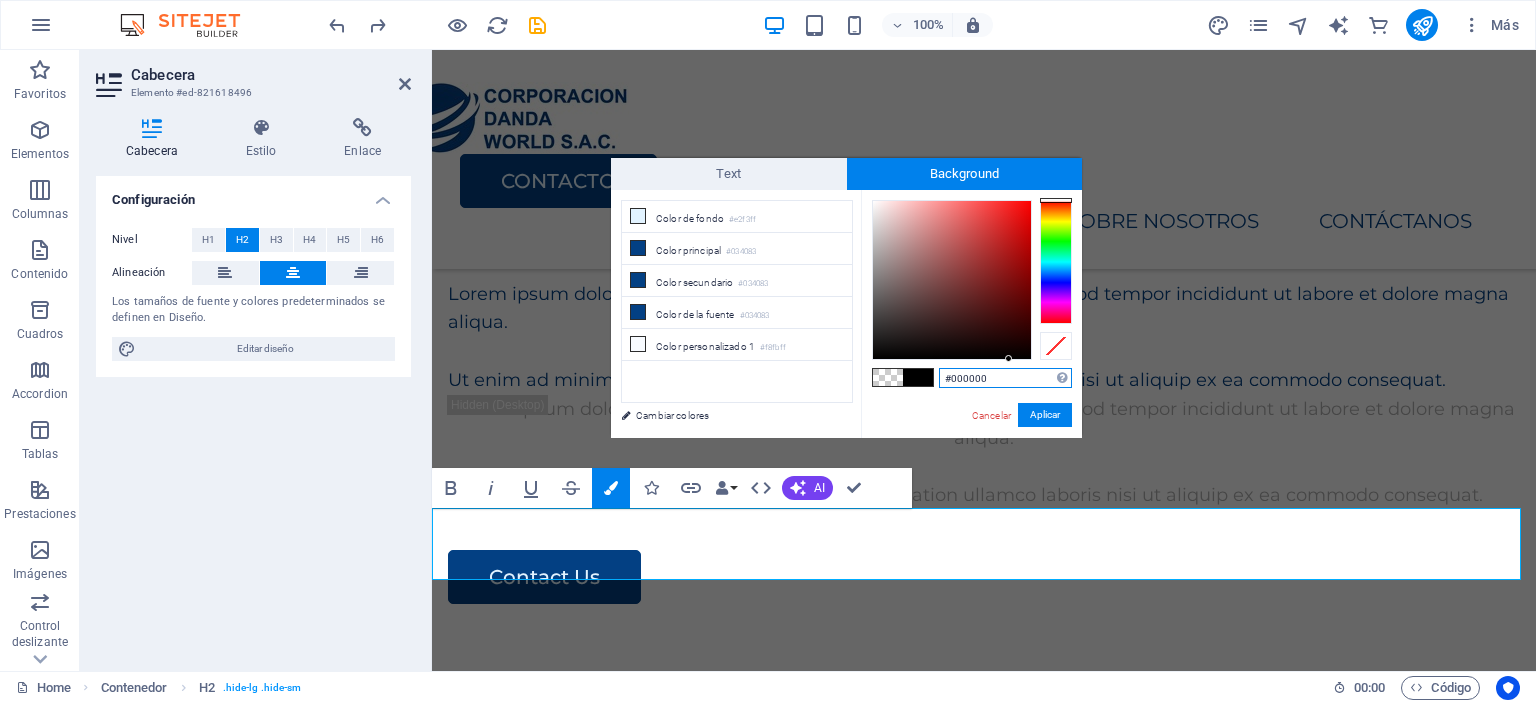 click on "#000000" at bounding box center [1005, 378] 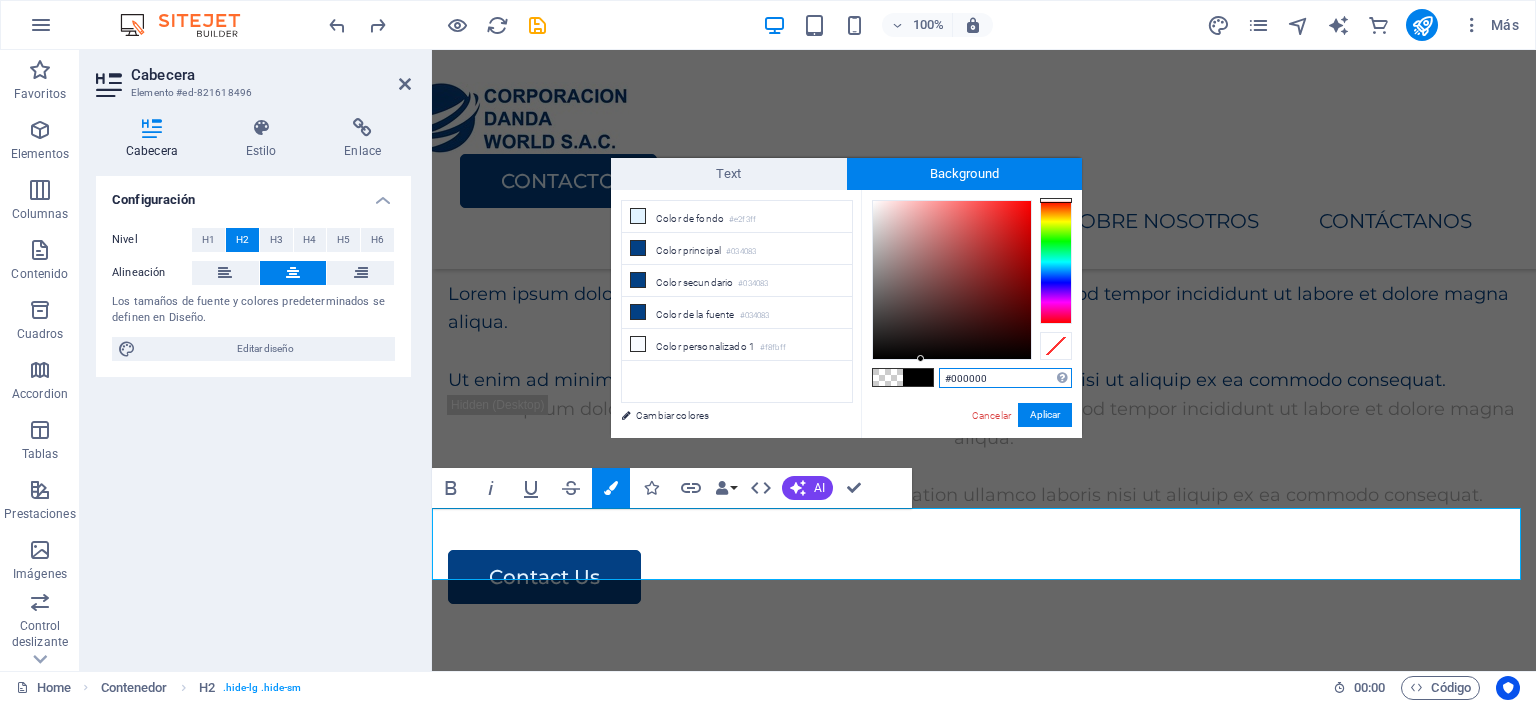 drag, startPoint x: 1011, startPoint y: 378, endPoint x: 932, endPoint y: 375, distance: 79.05694 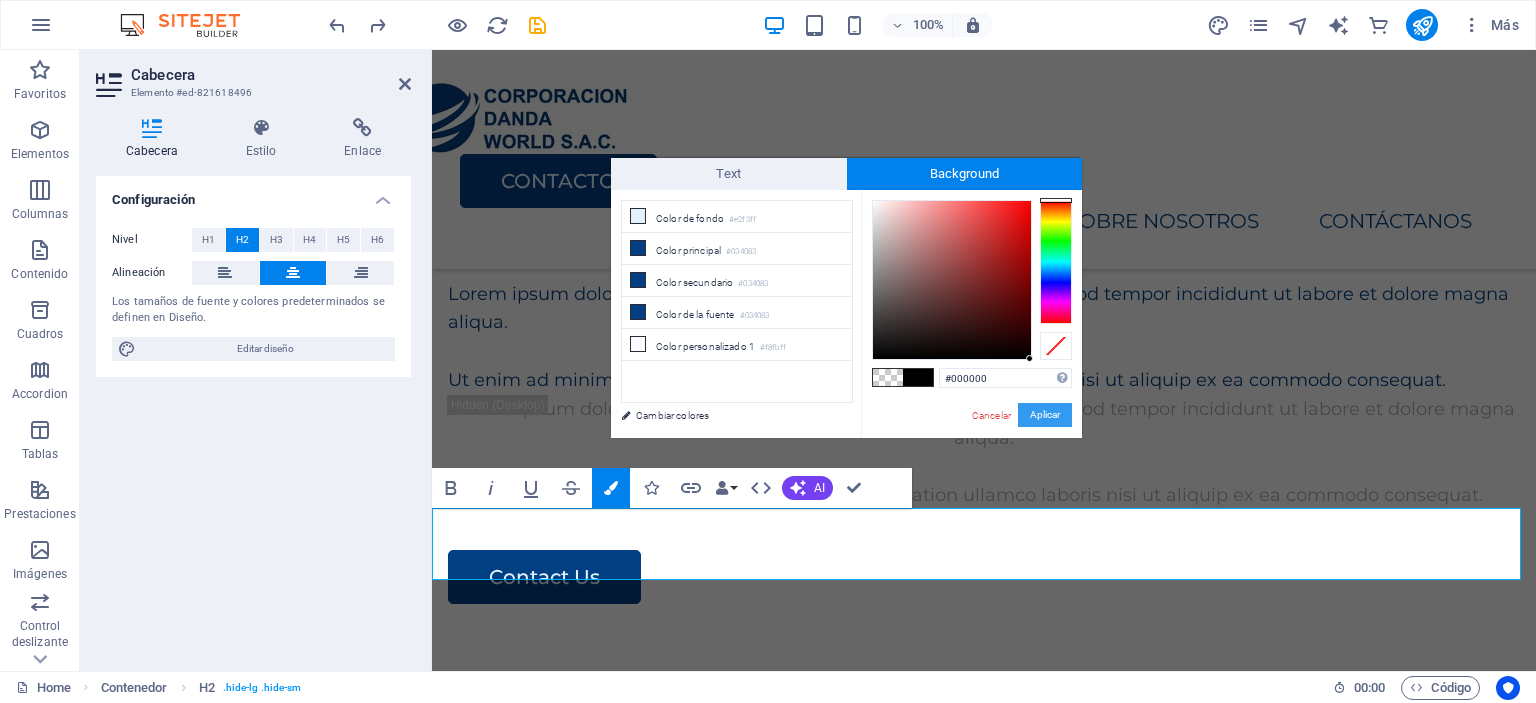 click on "Aplicar" at bounding box center [1045, 415] 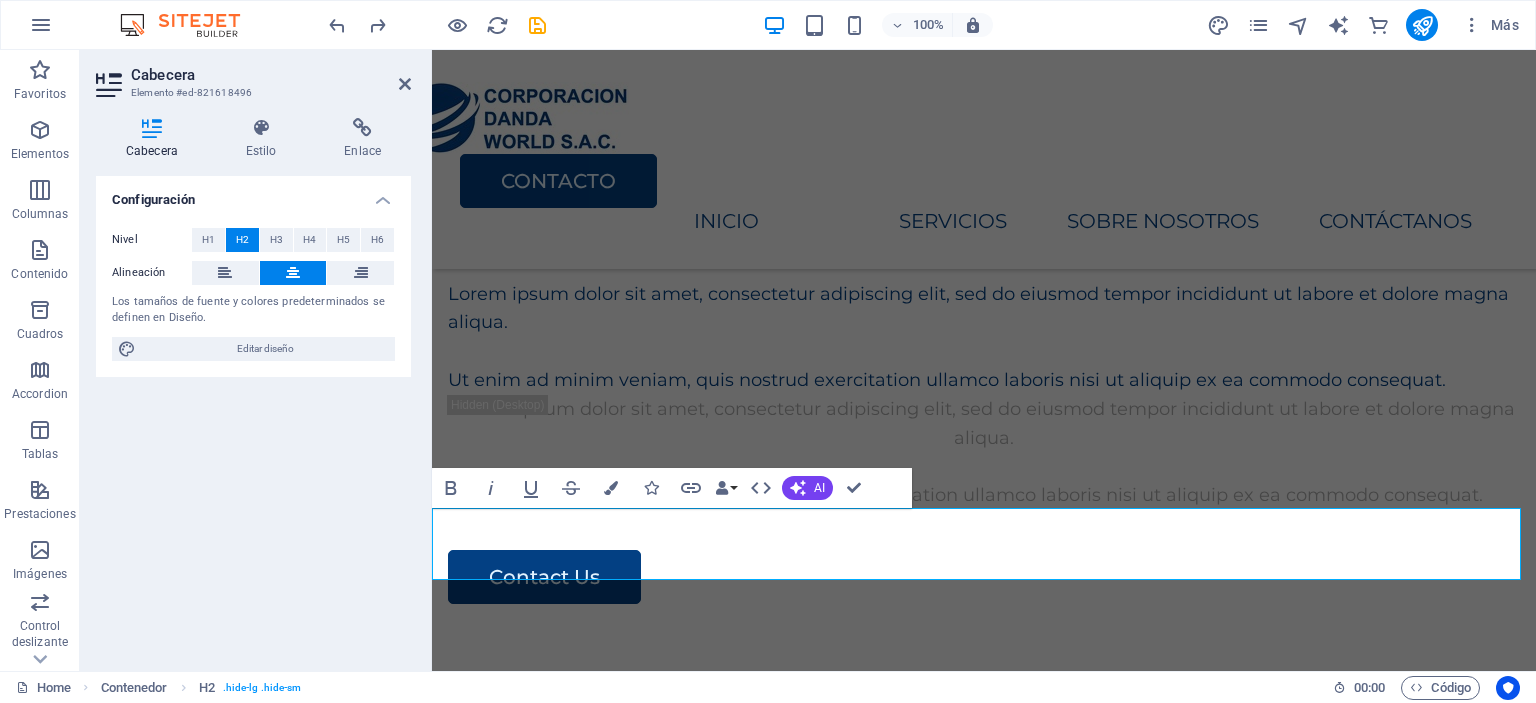 click on "H1   Imagen amplia con texto   Contenedor   Contenedor   Imagen   Contenedor   Barra de menús   Logo   Menú   Botón   Texto   Separador   Texto   Separador   Botón   Contenedor   Imagen amplia con texto   H2   Contenedor   Separador   Texto   Texto   Contenedor   Imagen   Contenedor   Contenedor   Cuadros   Separador   Contenedor   Contenedor   Texto   Contenedor   Contenedor   Contenedor   Texto   Contenedor   Separador   Separador   Texto   Separador   H2   Contenedor   H2   Separador   Separador   Contenedor   Planes   Contenedor   Contenedor   Contenedor   Texto   Contenedor   Botón   Texto   Contenedor   Texto   Contenedor   Contenedor   Texto   Contenedor   Contenedor   Texto   Separador   Contenedor   H2   Contenedor   Predeterminado   Contenedor   Imagen   Contenedor   Contenedor   Predeterminado   Contenedor   Predeterminado   Contenedor   Área de texto   Contenedor   Formulario de contacto   Formulario de contacto   Formulario   Casilla   Email   Formulario de contacto" at bounding box center [984, 360] 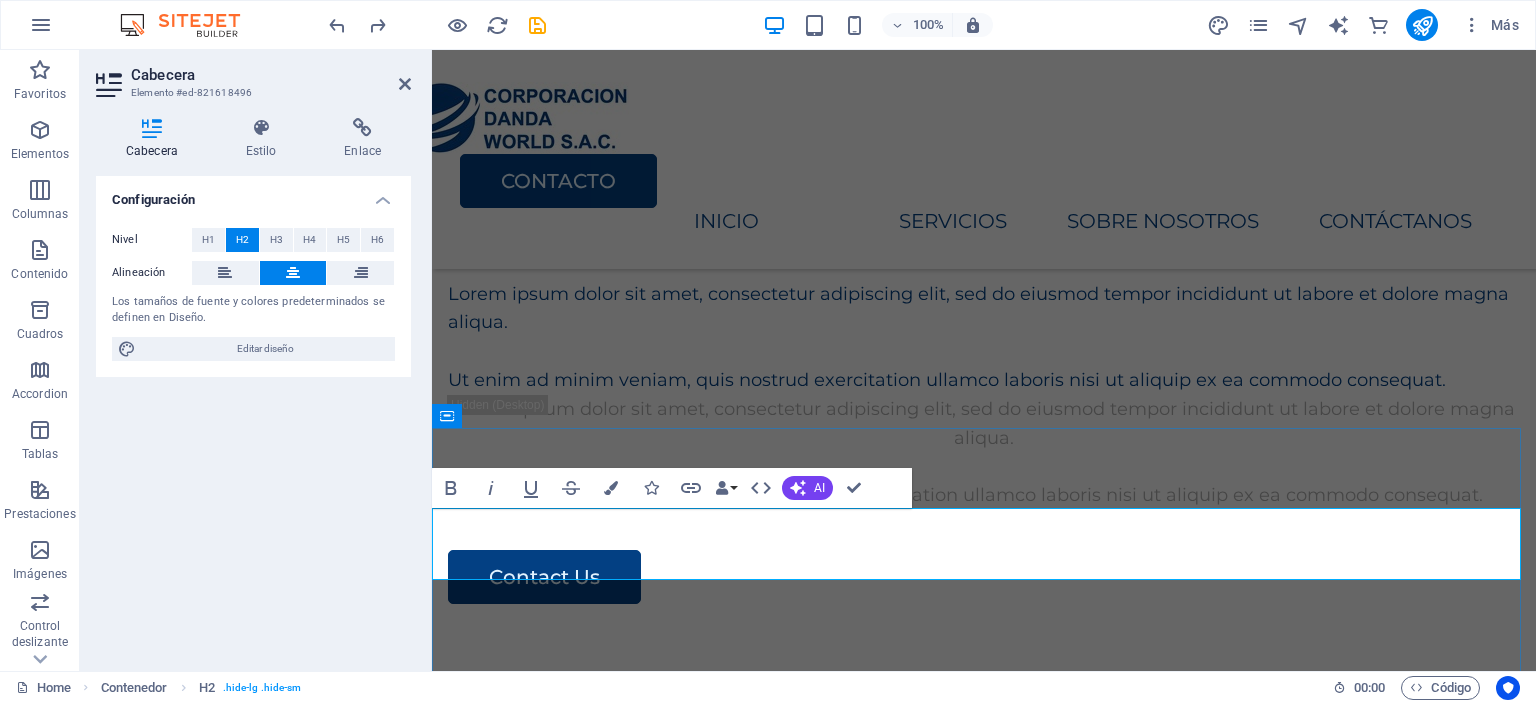 click on "CONTACTO" at bounding box center (984, 3213) 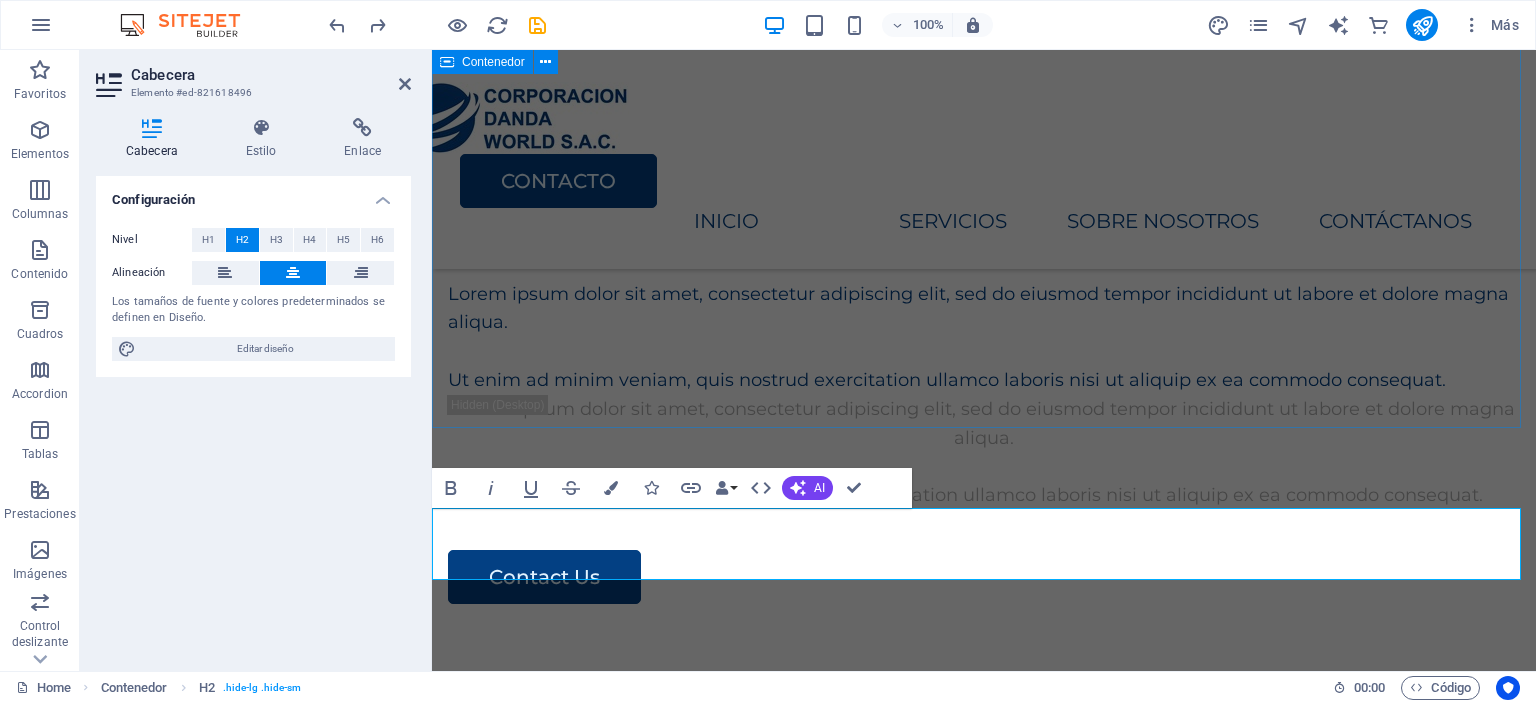 click on "Service Packages Lorem ipsum dolor sit amet, consectetur adipiscing elit, sed do eiusmod tempor incididunt. Essential Transport $300 Contact Us Standard Packing Transport $400 Contact Us Complete Packing Transport Assembly $500 Contact Us Premium Packing Transport Assembly Storage Solution $600 Contact Us" at bounding box center [984, 2001] 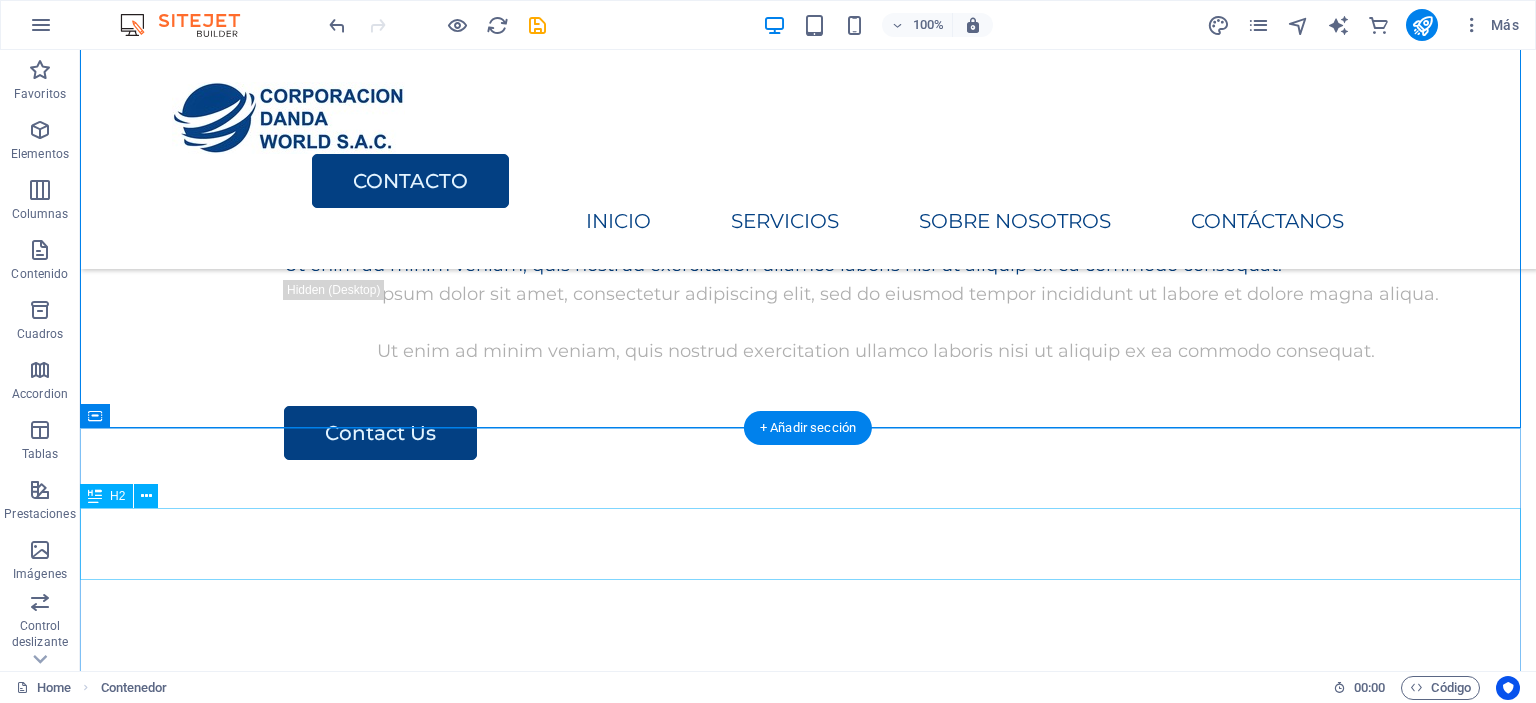 click on "CONTACTO" at bounding box center (808, 3128) 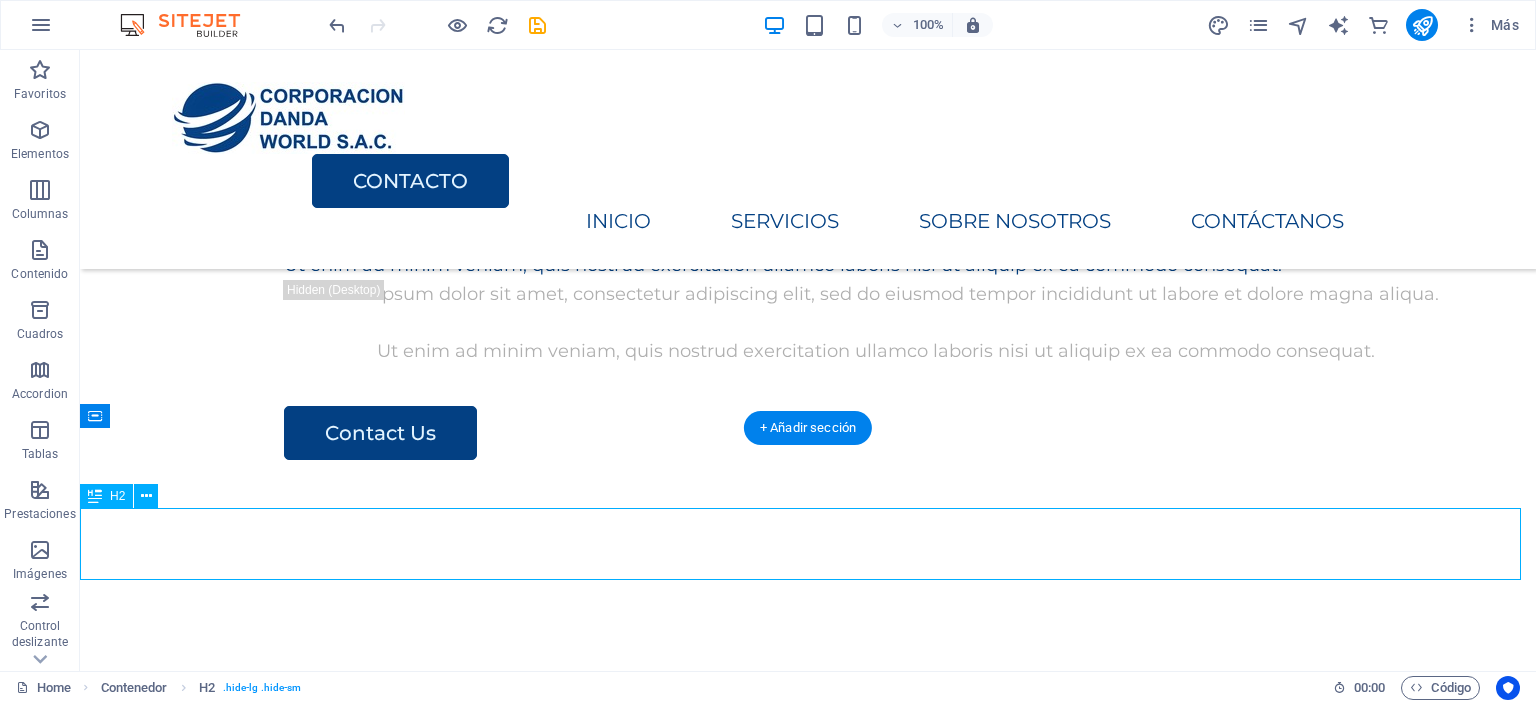 click on "CONTACTO" at bounding box center (808, 3128) 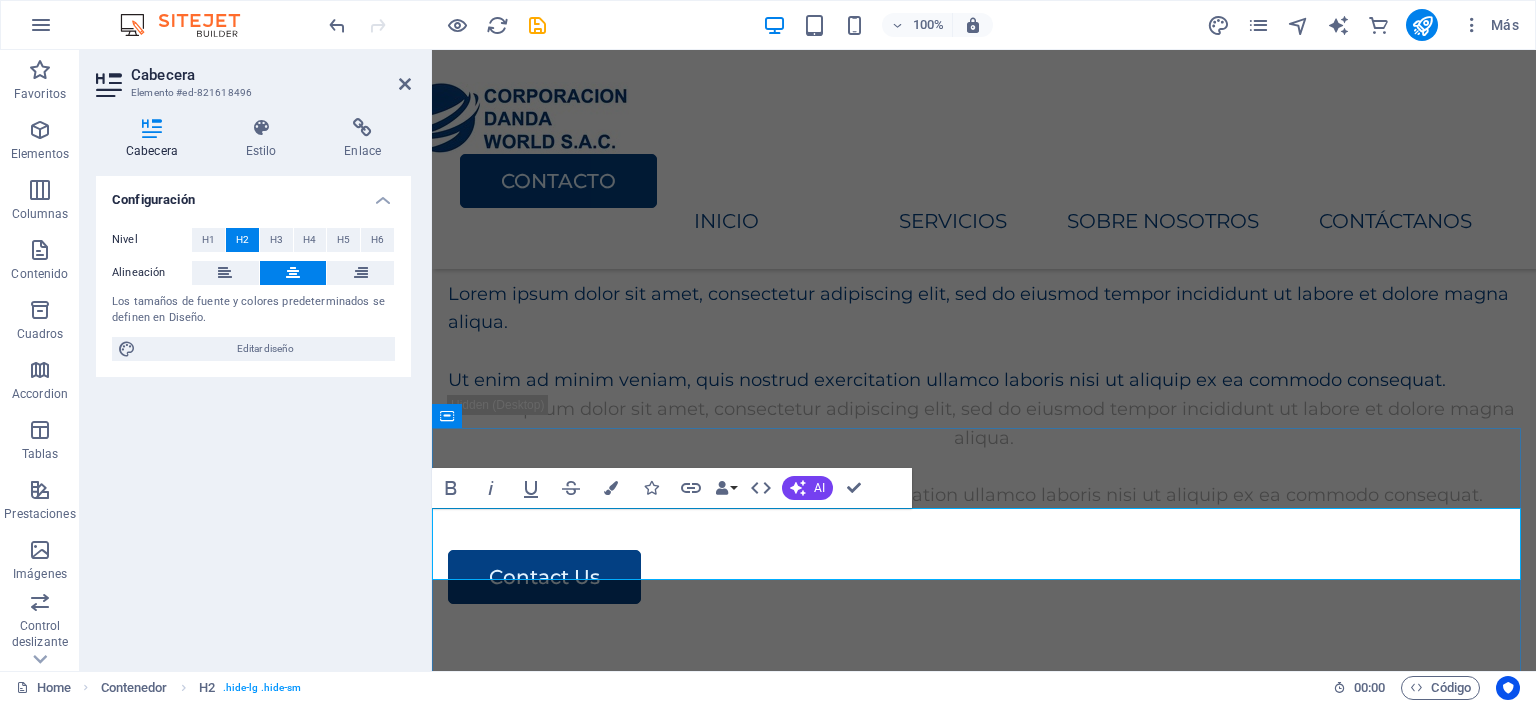 click on "CONTACTO" at bounding box center (984, 3213) 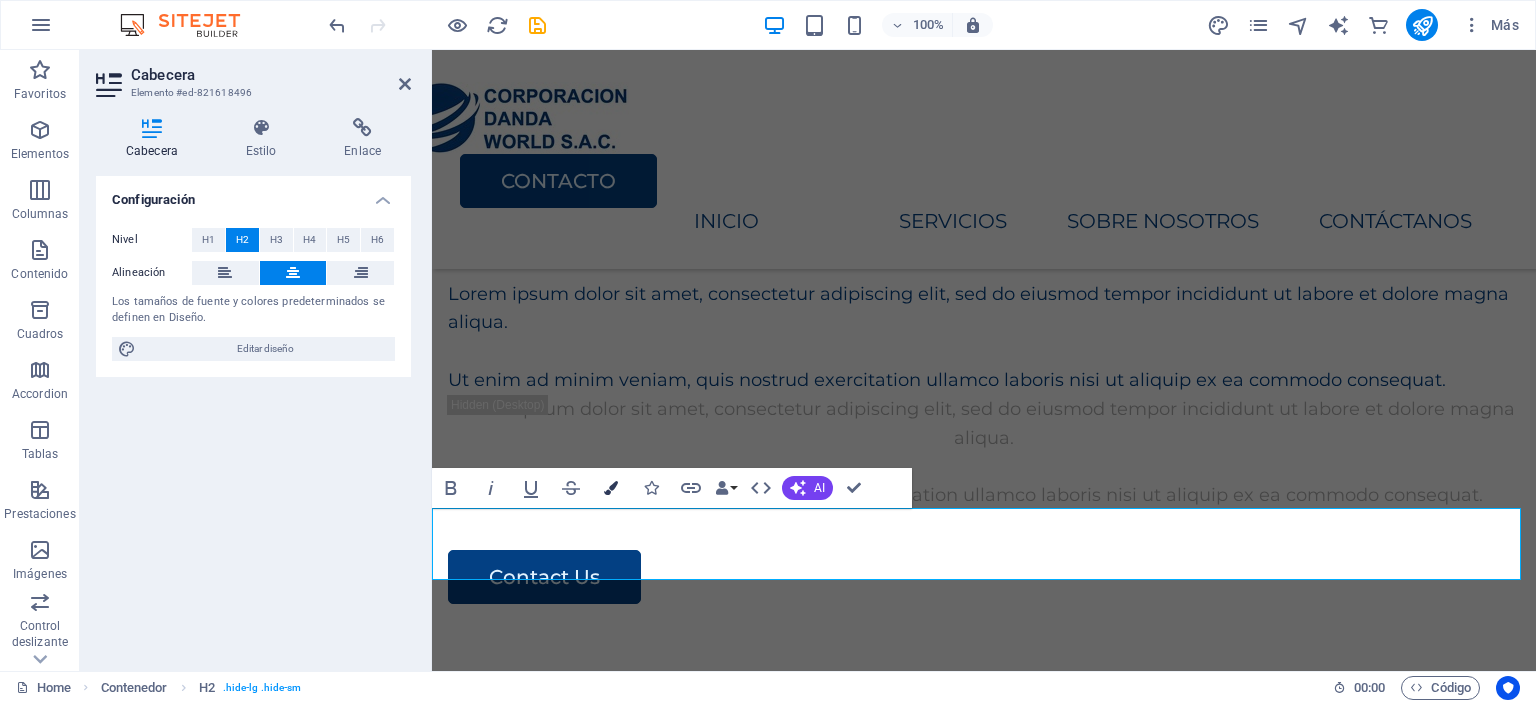 click on "Colors" at bounding box center (611, 488) 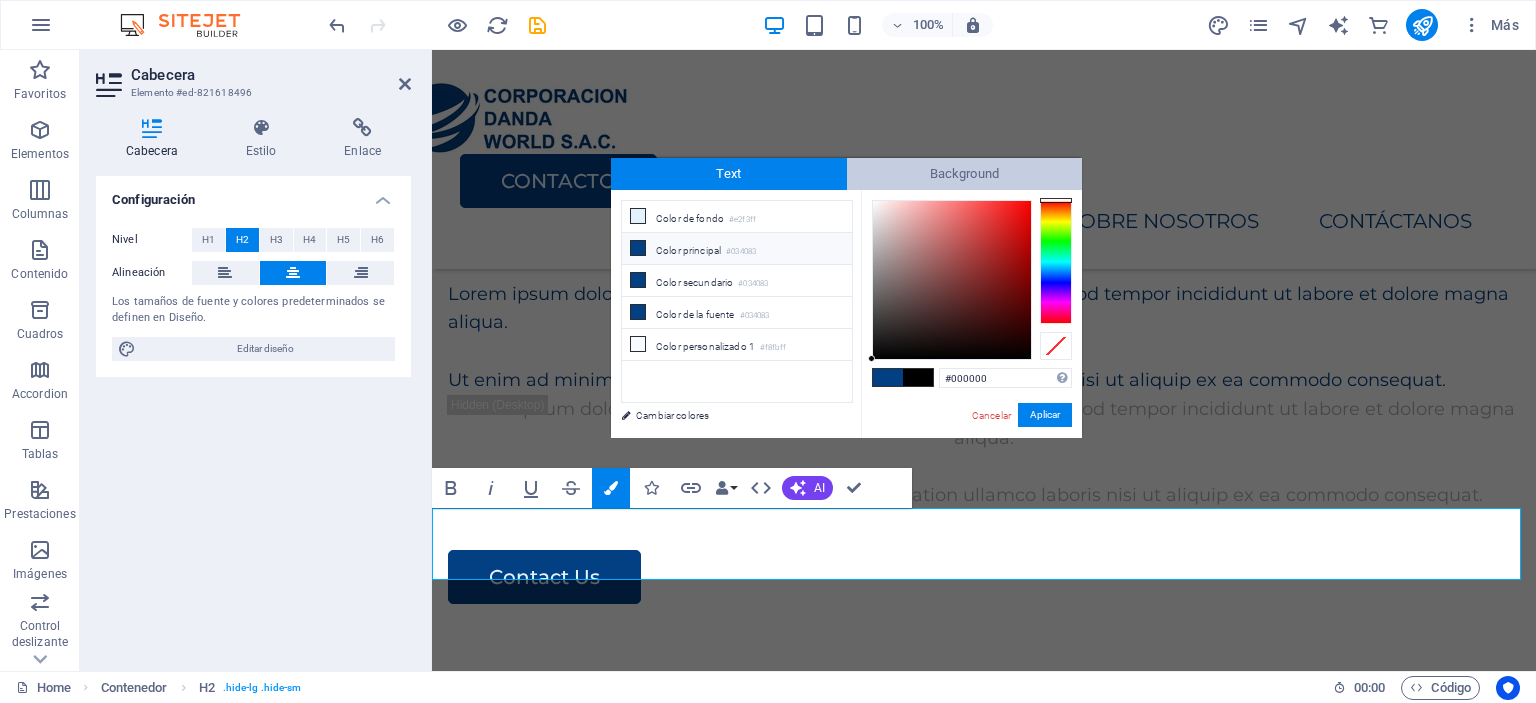 click on "Background" at bounding box center (965, 174) 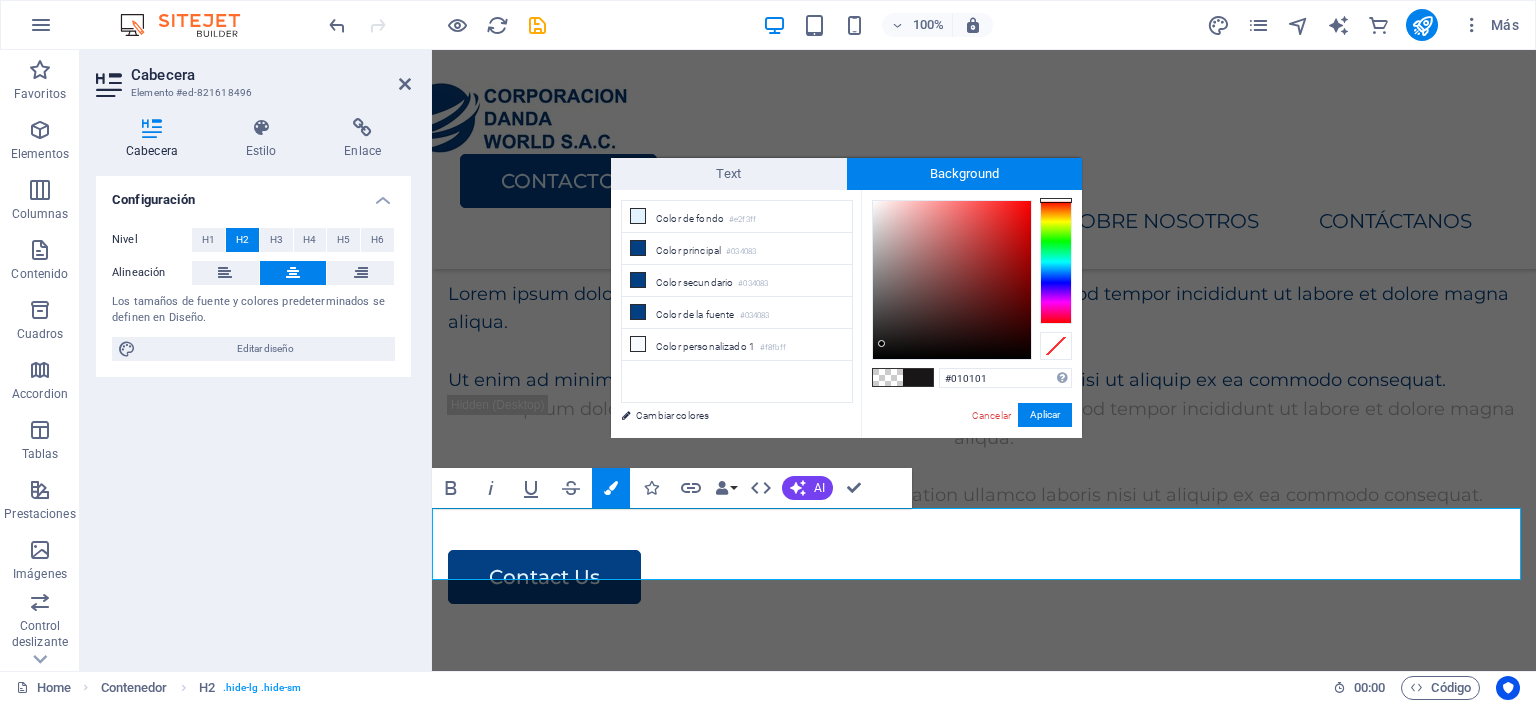 type on "#000000" 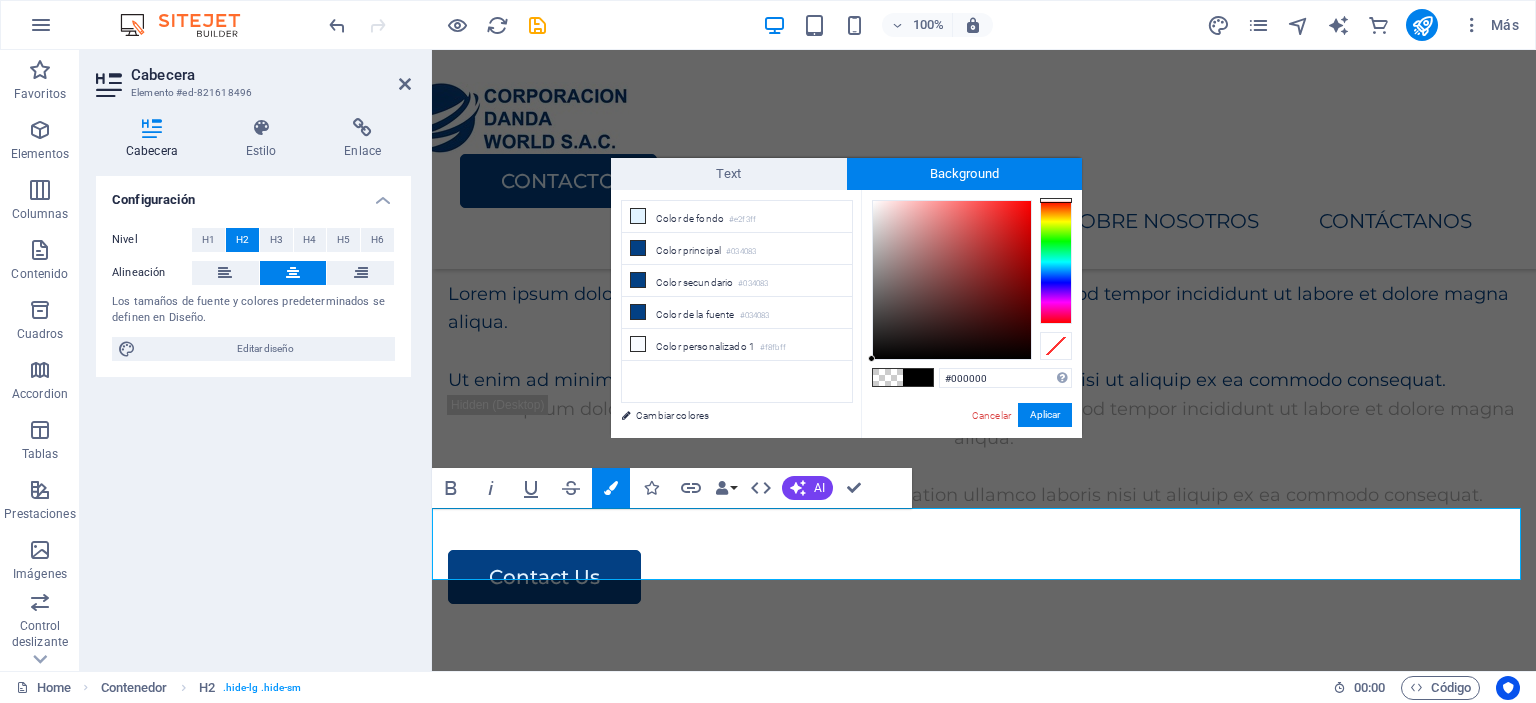 drag, startPoint x: 922, startPoint y: 331, endPoint x: 868, endPoint y: 361, distance: 61.77378 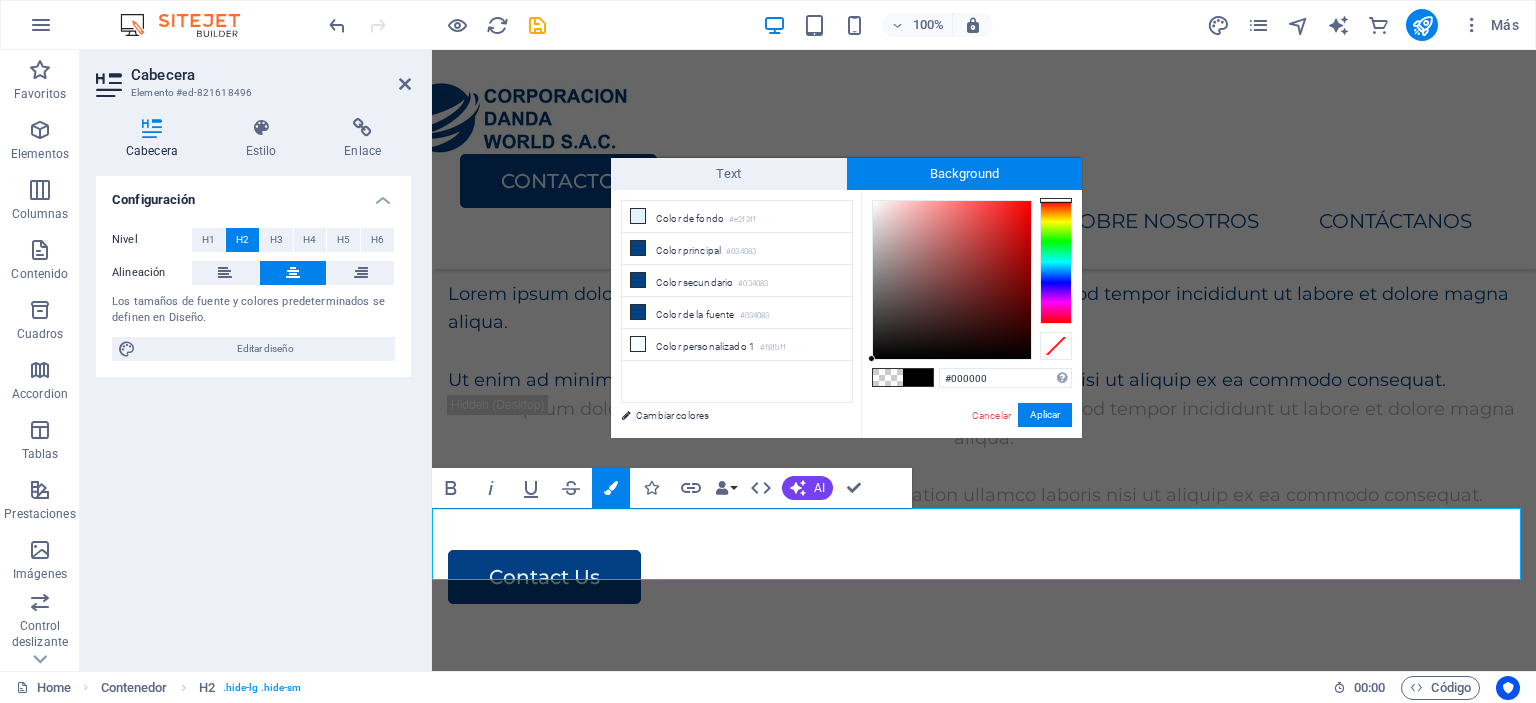 click on "#000000 Formatos soportados #0852ed rgb(8, 82, 237) rgba(8, 82, 237, 90%) hsv(221,97,93) hsl(221, 93%, 48%) Cancelar Aplicar" at bounding box center [971, 459] 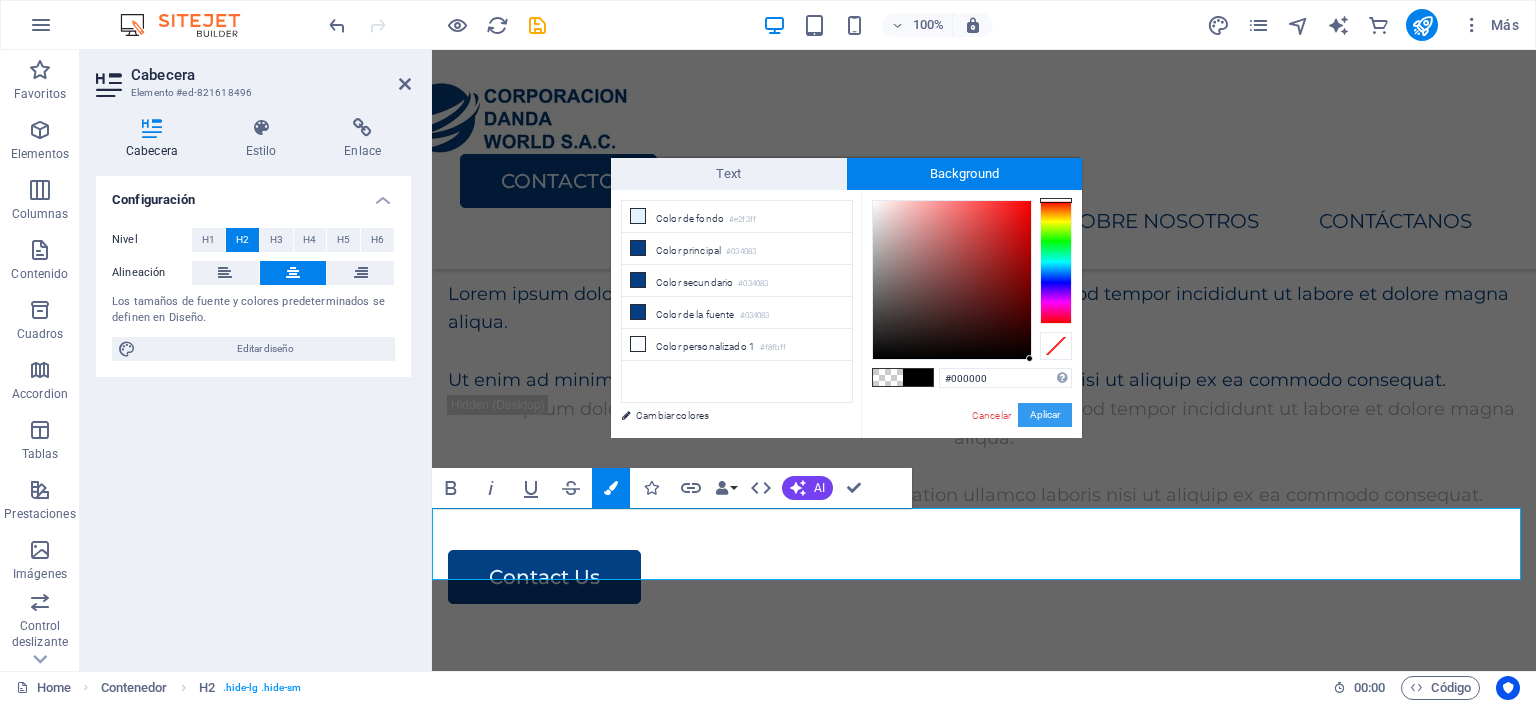 click on "Aplicar" at bounding box center (1045, 415) 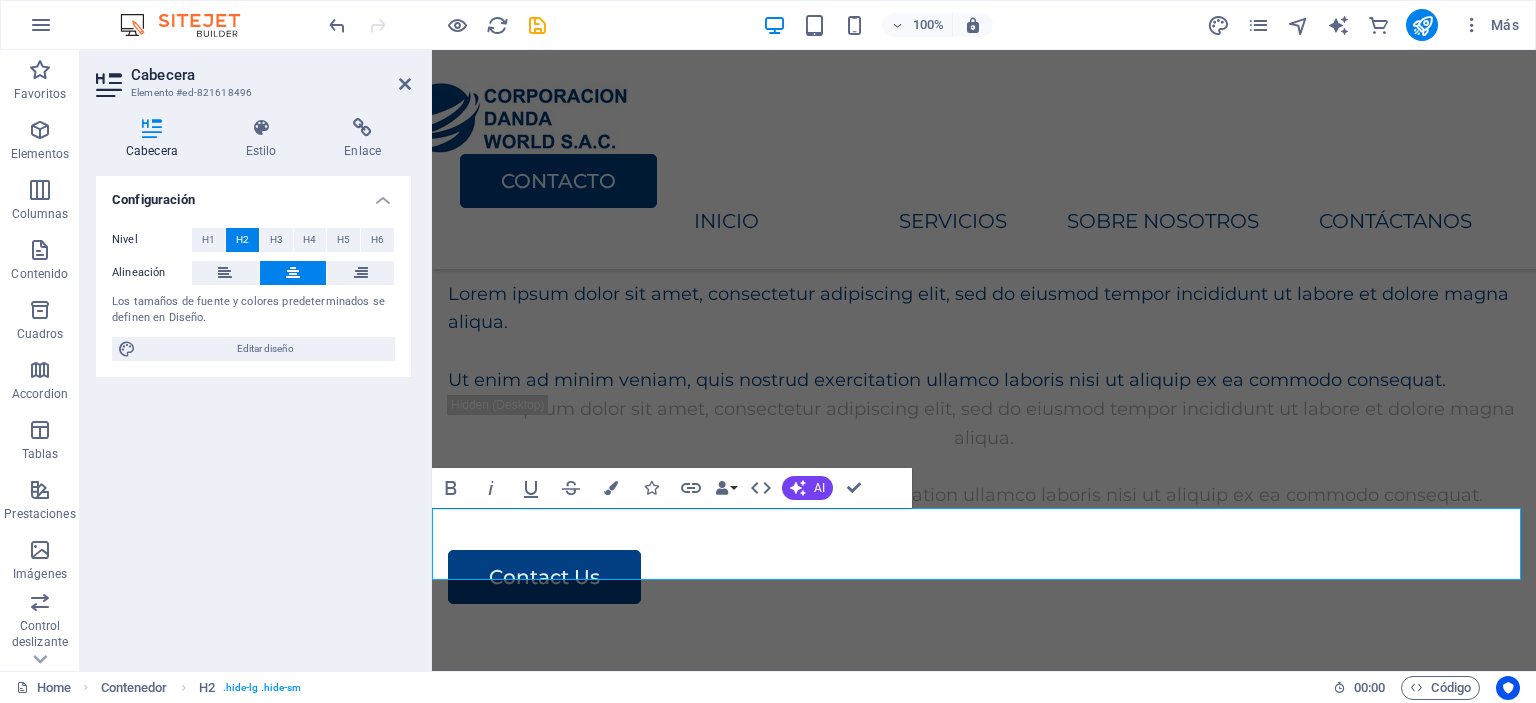 click on "H1   Imagen amplia con texto   Contenedor   Contenedor   Imagen   Contenedor   Barra de menús   Logo   Menú   Botón   Texto   Separador   Texto   Separador   Botón   Contenedor   Imagen amplia con texto   H2   Contenedor   Separador   Texto   Texto   Contenedor   Imagen   Contenedor   Contenedor   Cuadros   Separador   Contenedor   Contenedor   Texto   Contenedor   Contenedor   Contenedor   Texto   Contenedor   Separador   Separador   Texto   Separador   H2   Contenedor   H2   Separador   Separador   Contenedor   Planes   Contenedor   Contenedor   Contenedor   Texto   Contenedor   Botón   Texto   Contenedor   Texto   Contenedor   Contenedor   Texto   Contenedor   Contenedor   Texto   Separador   Contenedor   H2   Contenedor   Predeterminado   Contenedor   Imagen   Contenedor   Contenedor   Predeterminado   Contenedor   Predeterminado   Contenedor   Área de texto   Contenedor   Formulario de contacto   Formulario de contacto   Formulario   Casilla   Email   Formulario de contacto" at bounding box center (984, 360) 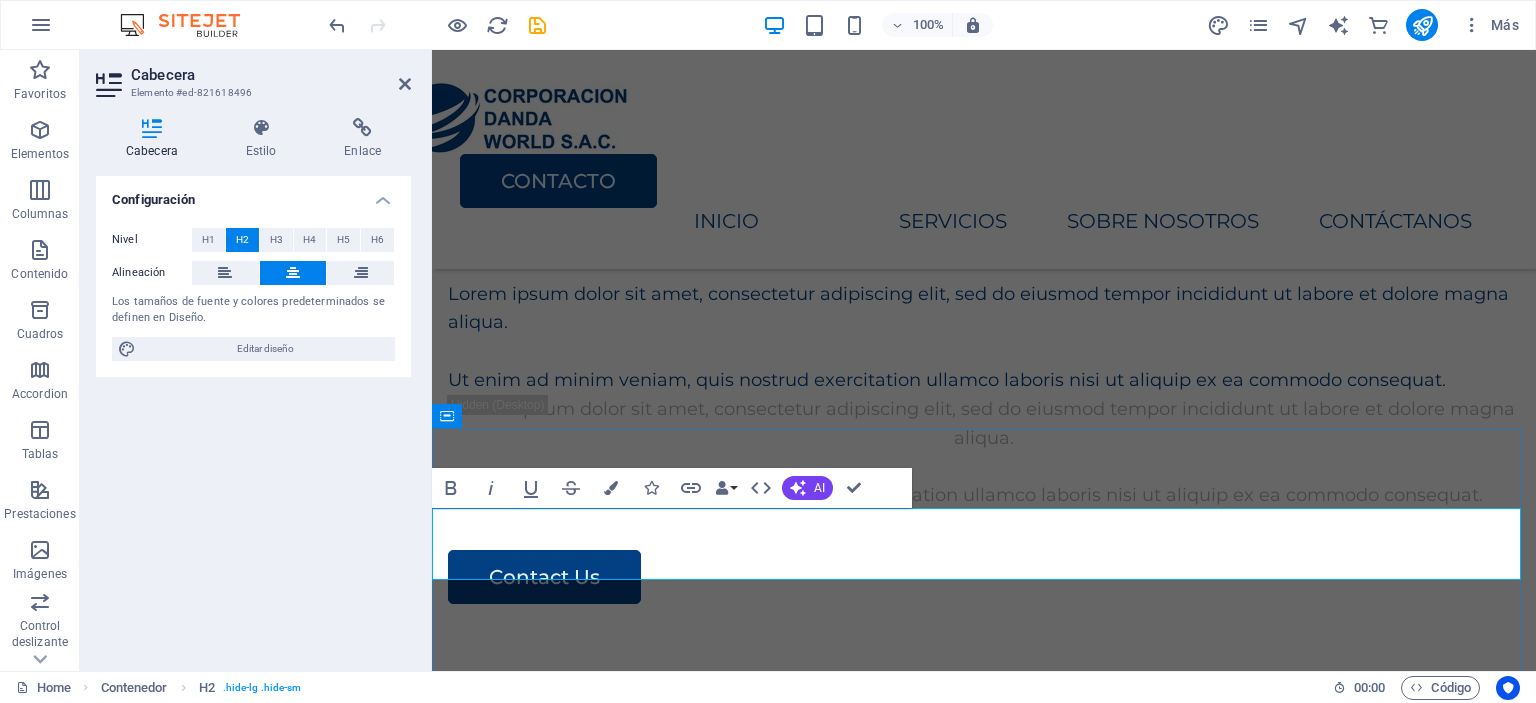 click at bounding box center [984, 3270] 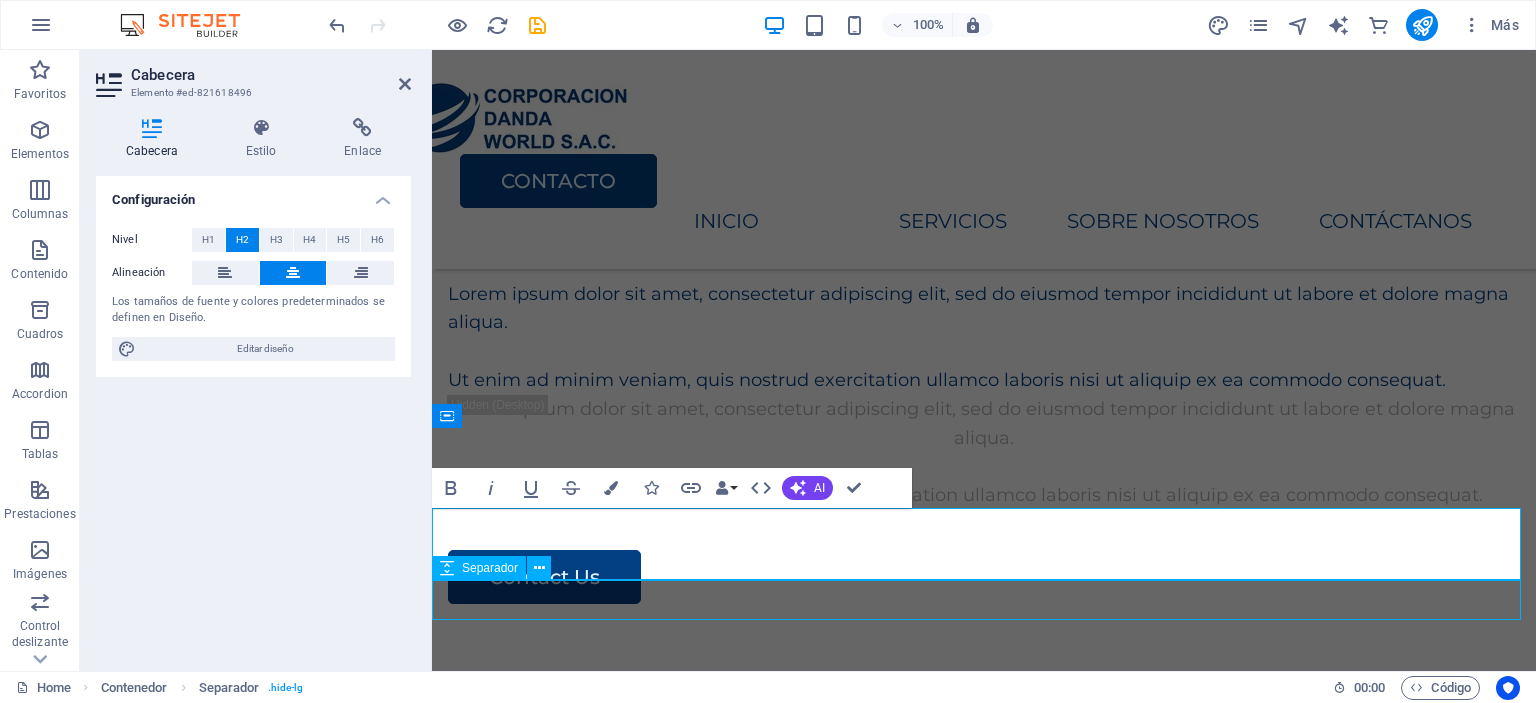 scroll, scrollTop: 2915, scrollLeft: 0, axis: vertical 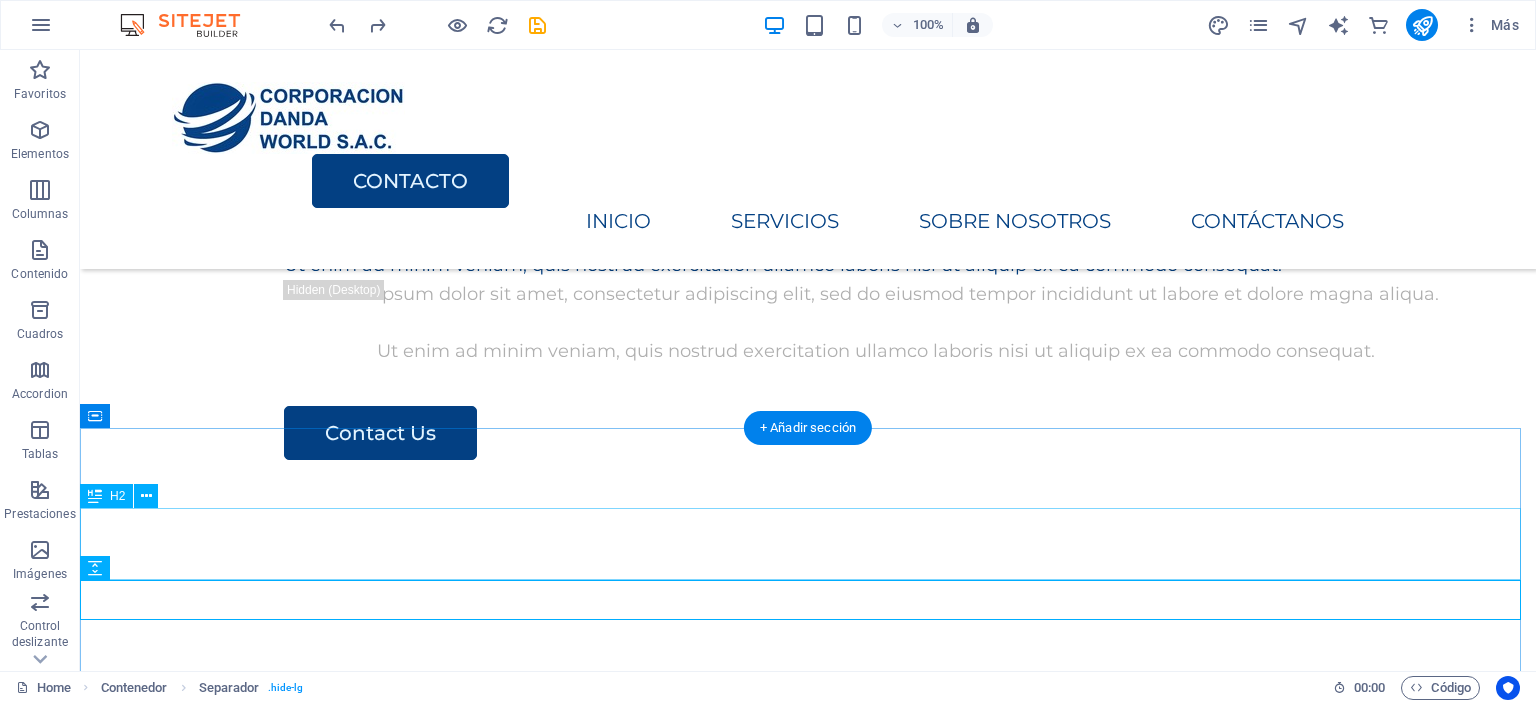 click on "CONTACTO" at bounding box center [808, 3128] 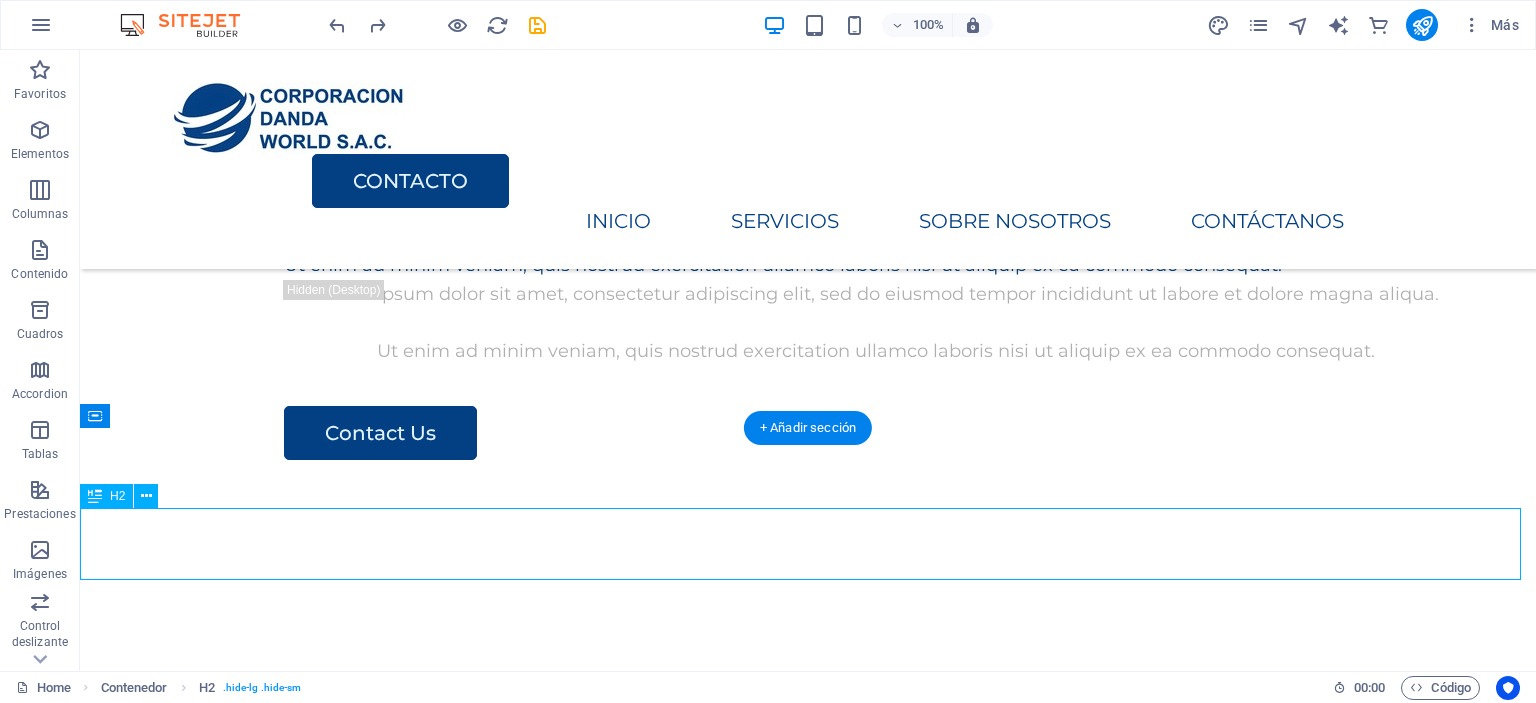 click on "CONTACTO" at bounding box center (808, 3128) 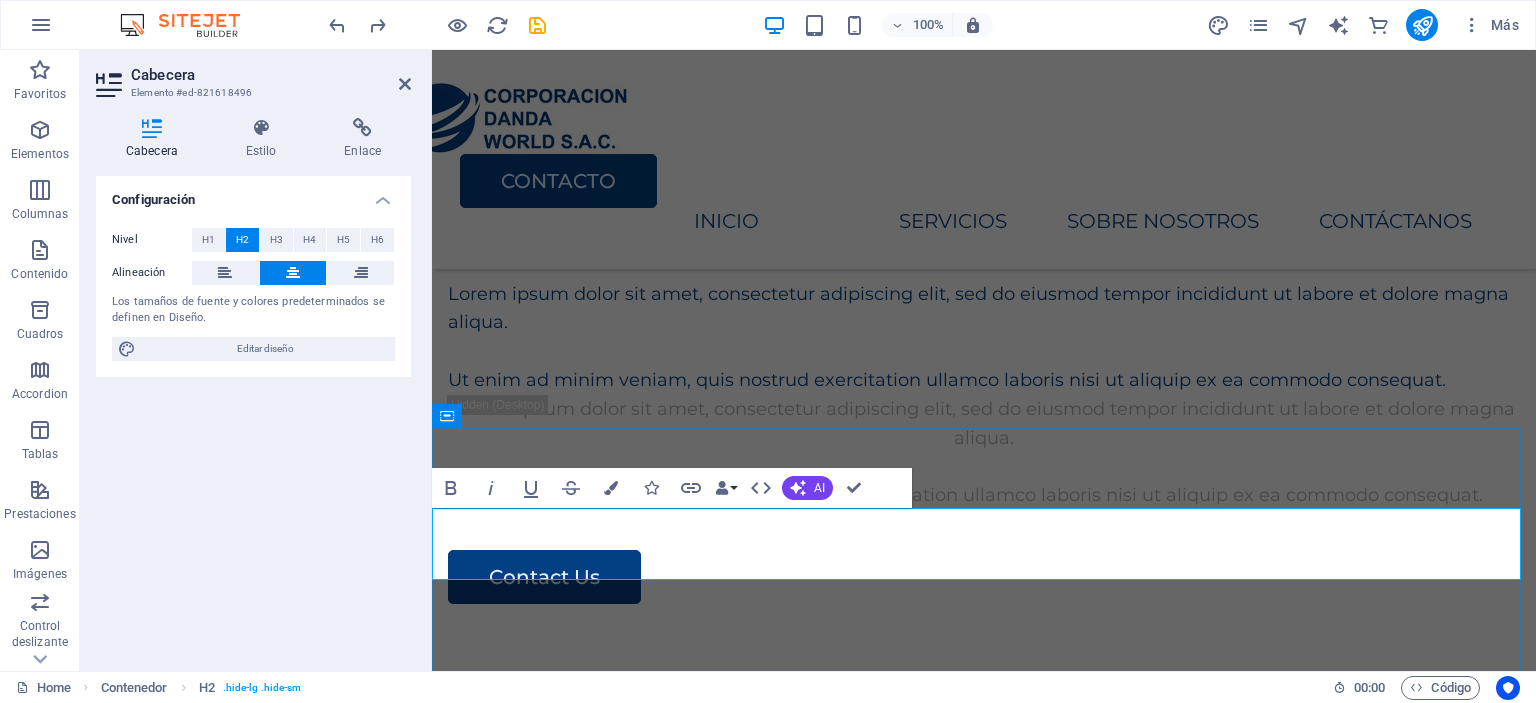 drag, startPoint x: 823, startPoint y: 544, endPoint x: 1156, endPoint y: 561, distance: 333.43365 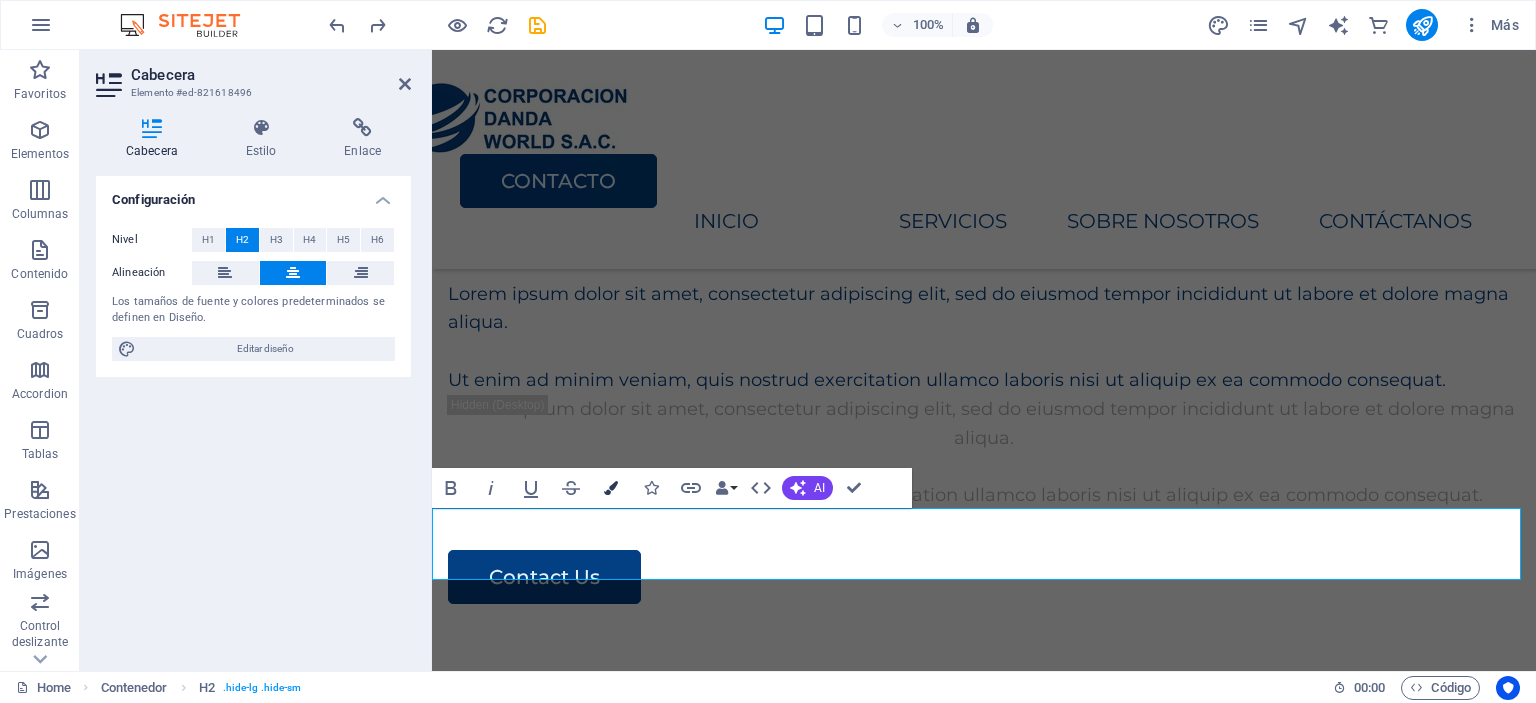 click at bounding box center (611, 488) 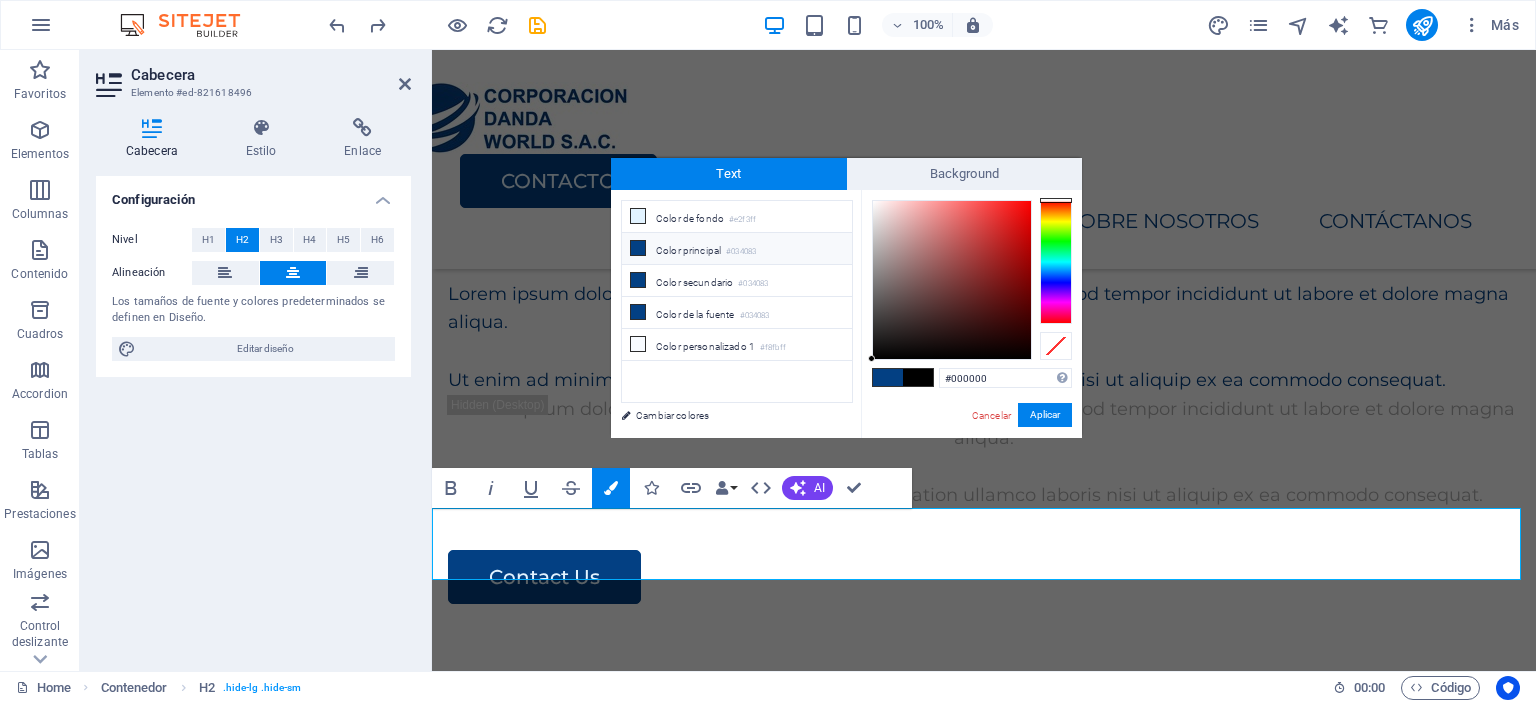drag, startPoint x: 1066, startPoint y: 195, endPoint x: 1063, endPoint y: 215, distance: 20.22375 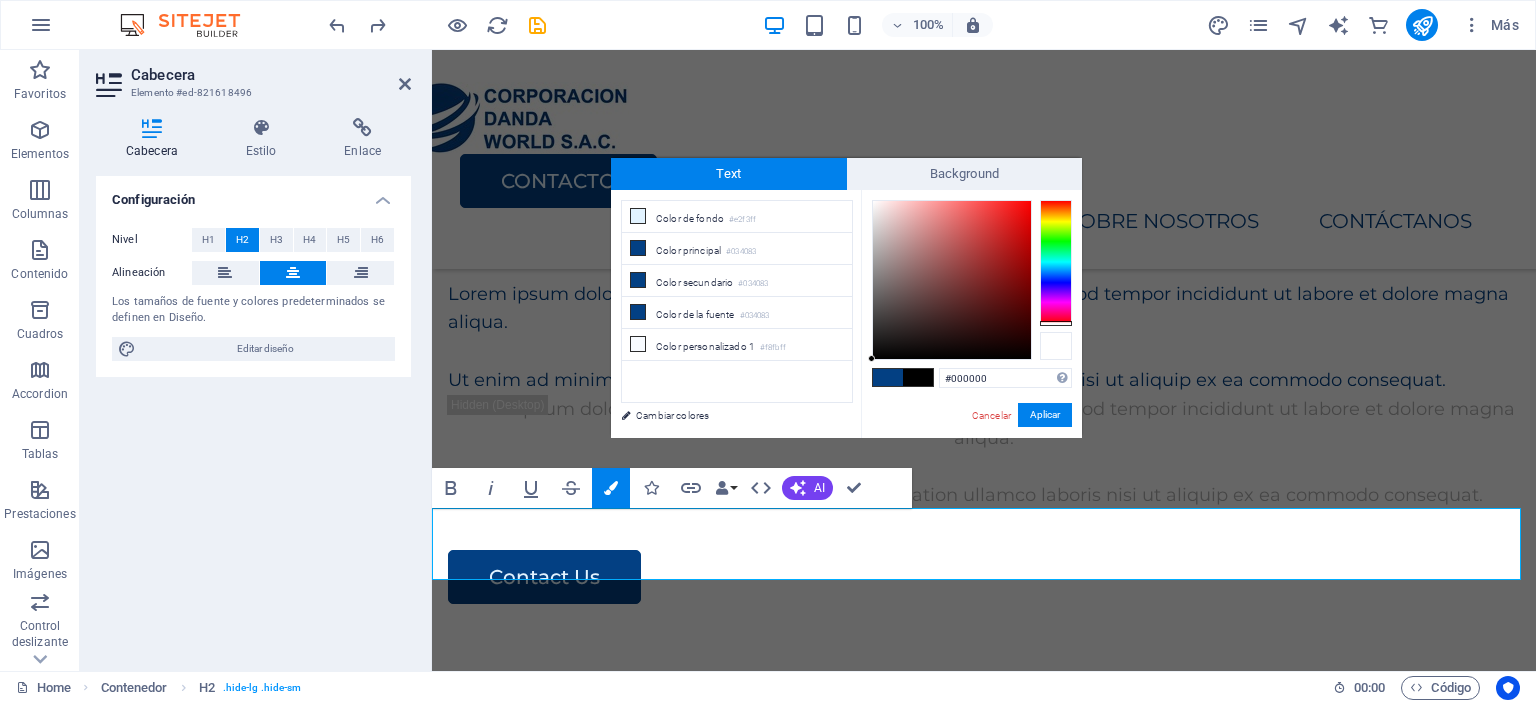 drag, startPoint x: 1060, startPoint y: 202, endPoint x: 1062, endPoint y: 334, distance: 132.01515 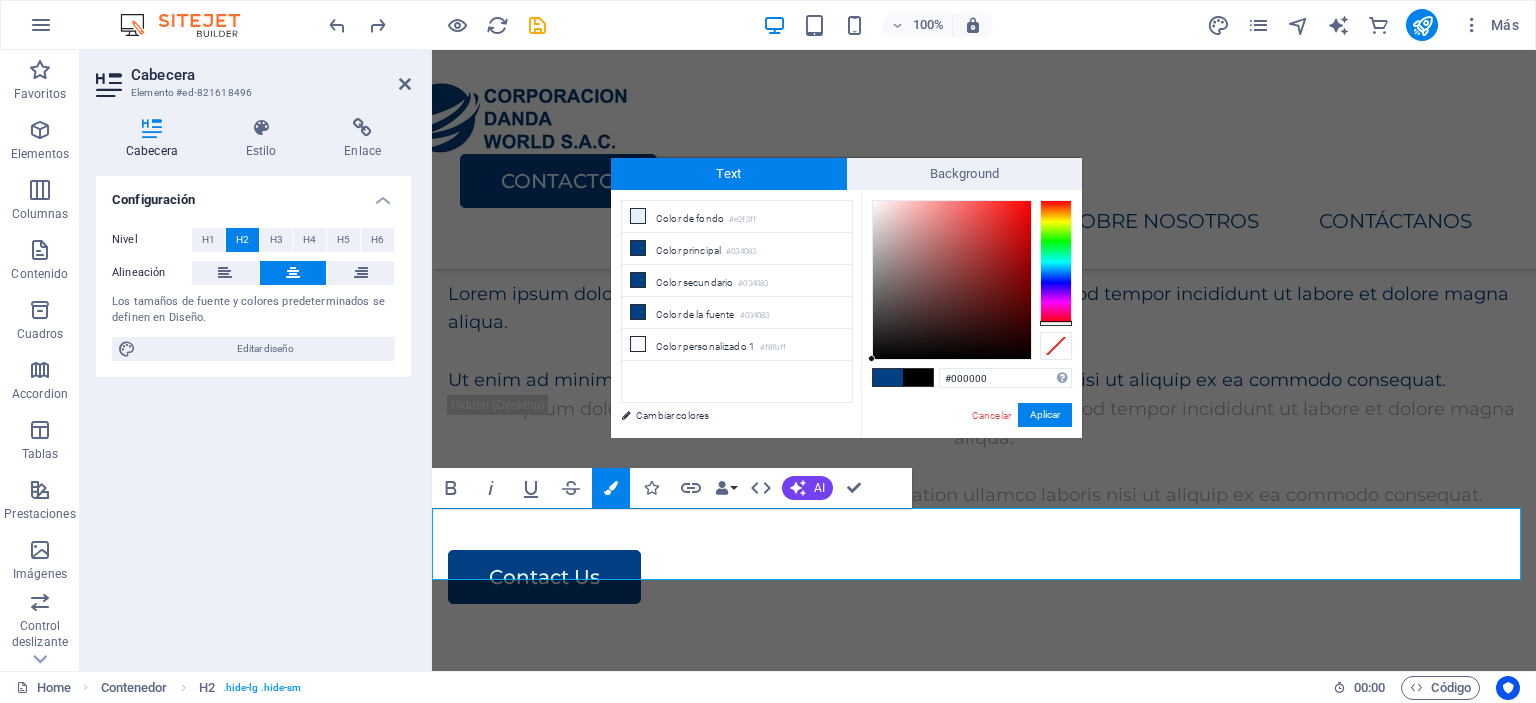 drag, startPoint x: 896, startPoint y: 353, endPoint x: 860, endPoint y: 359, distance: 36.496574 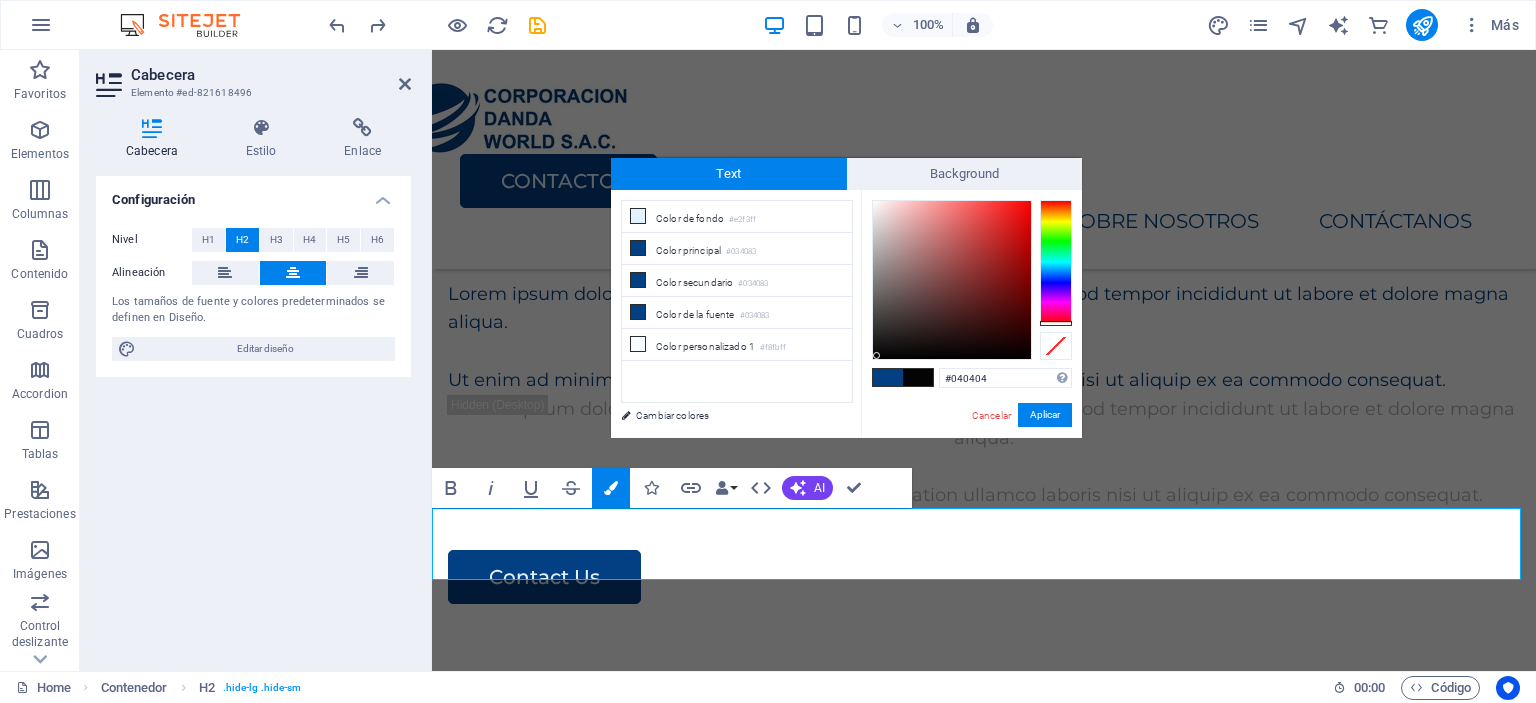 type on "#000000" 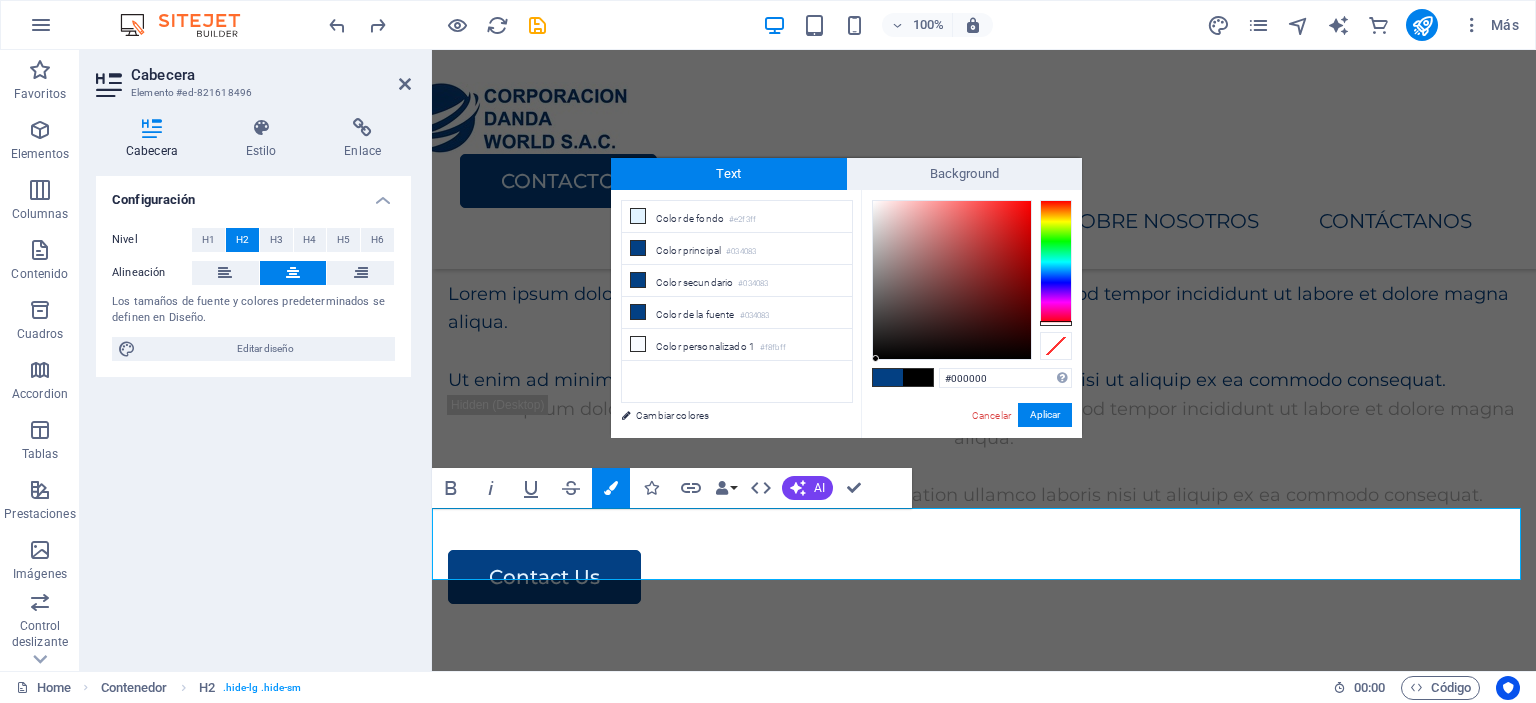 click at bounding box center (875, 358) 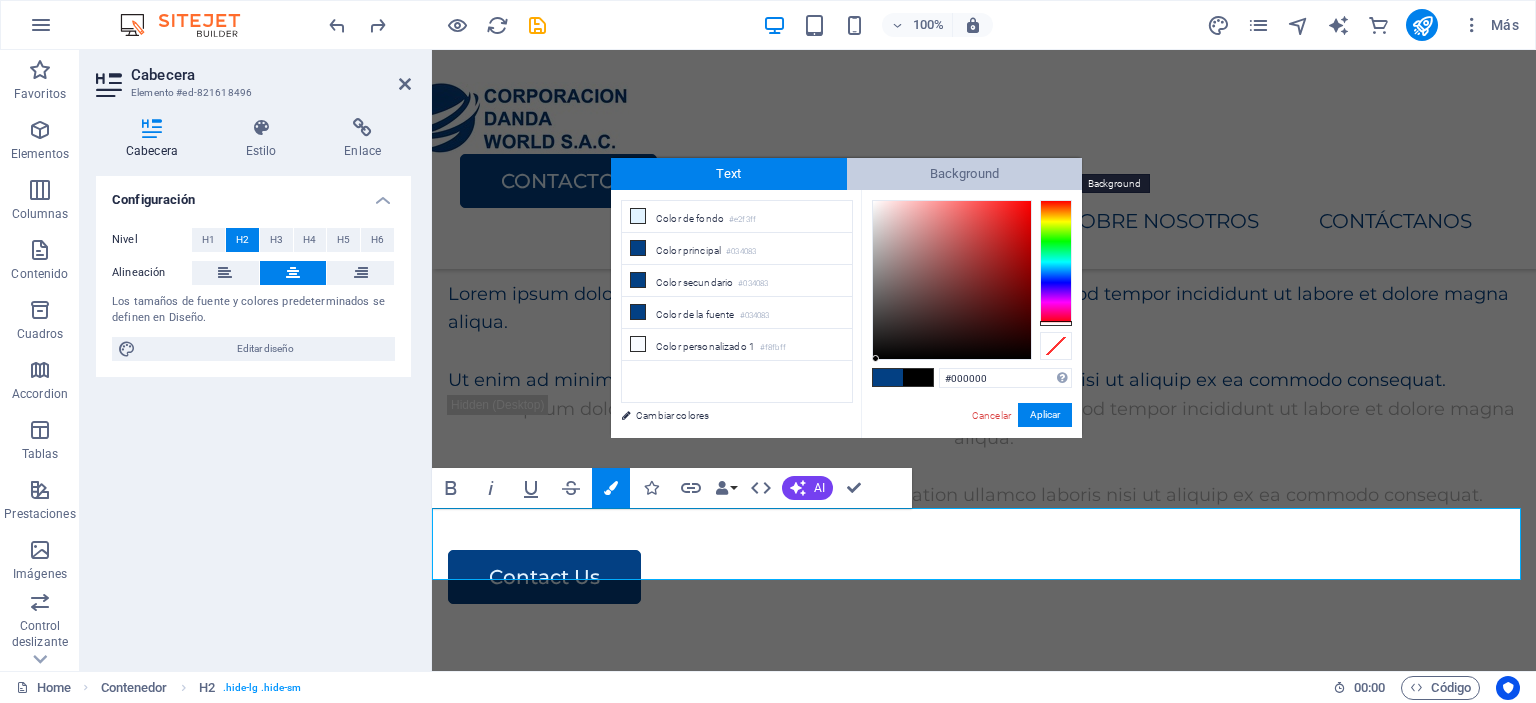 click on "Background" at bounding box center (965, 174) 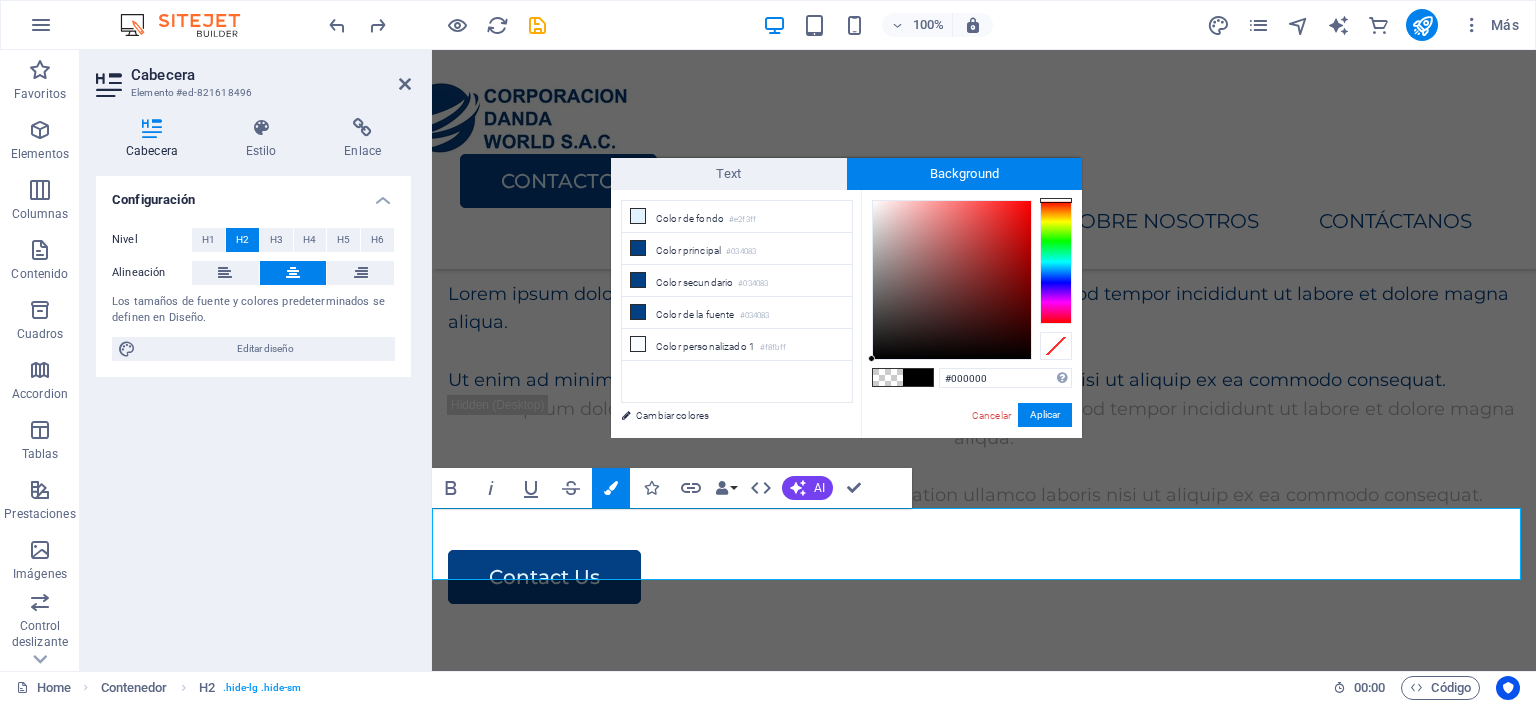 click on "#000000 Formatos soportados #0852ed rgb(8, 82, 237) rgba(8, 82, 237, 90%) hsv(221,97,93) hsl(221, 93%, 48%) Cancelar Aplicar" at bounding box center [971, 459] 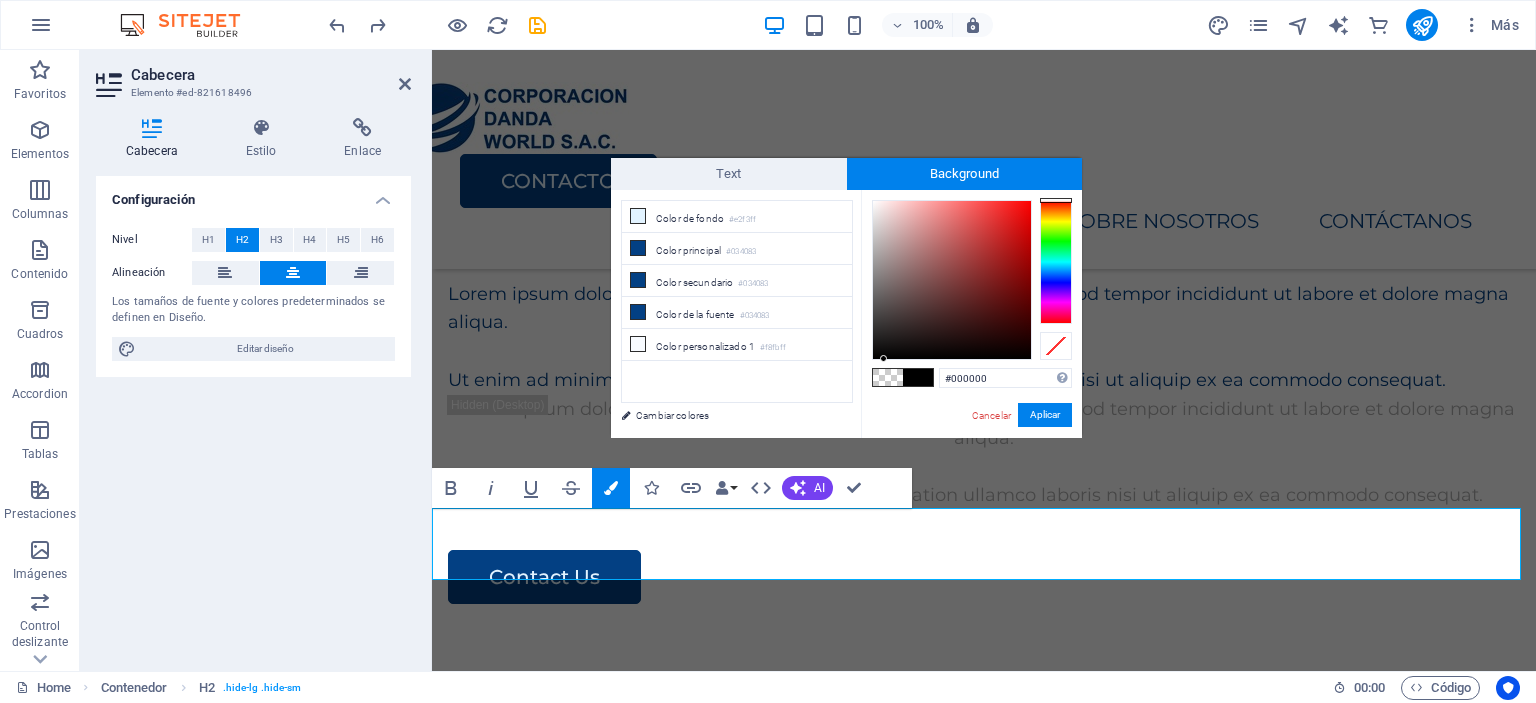 drag, startPoint x: 876, startPoint y: 353, endPoint x: 879, endPoint y: 383, distance: 30.149628 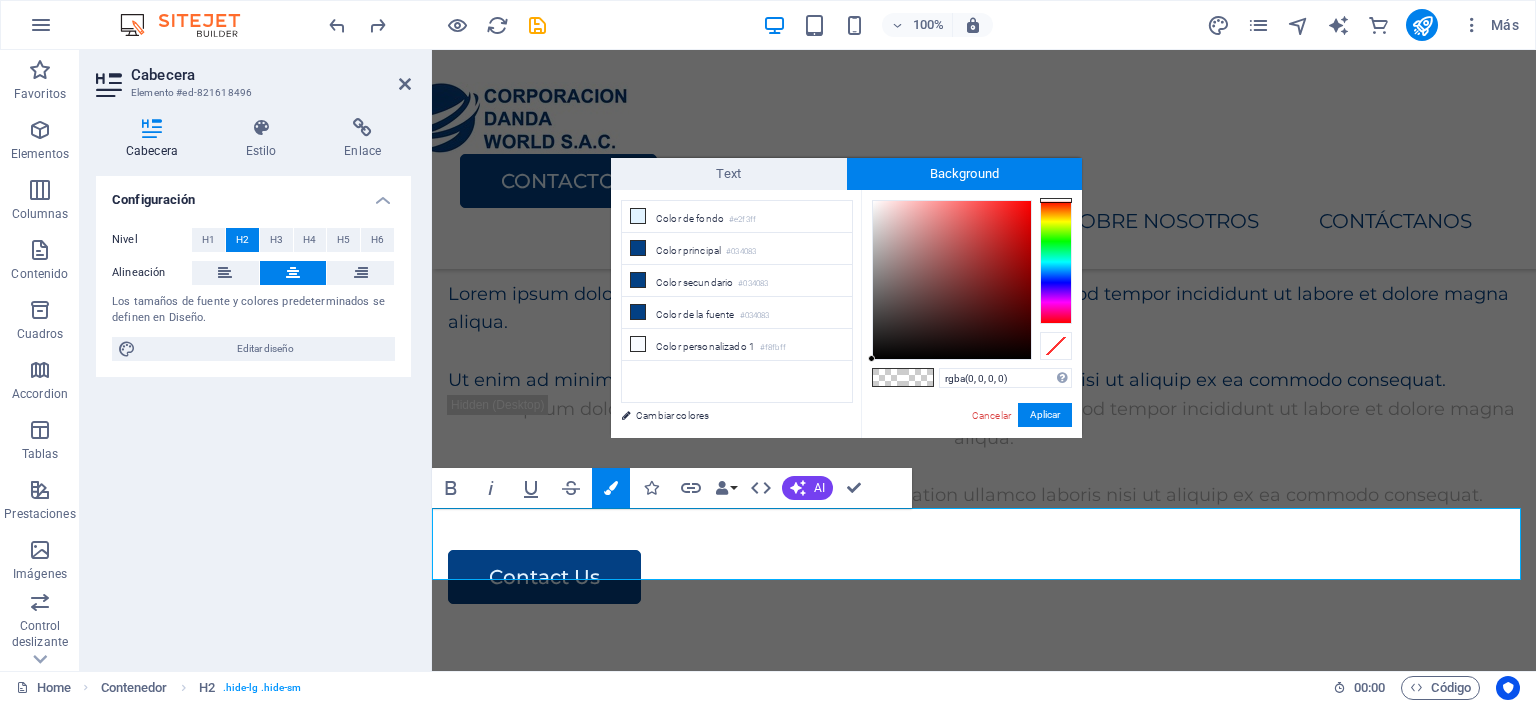 click at bounding box center (888, 377) 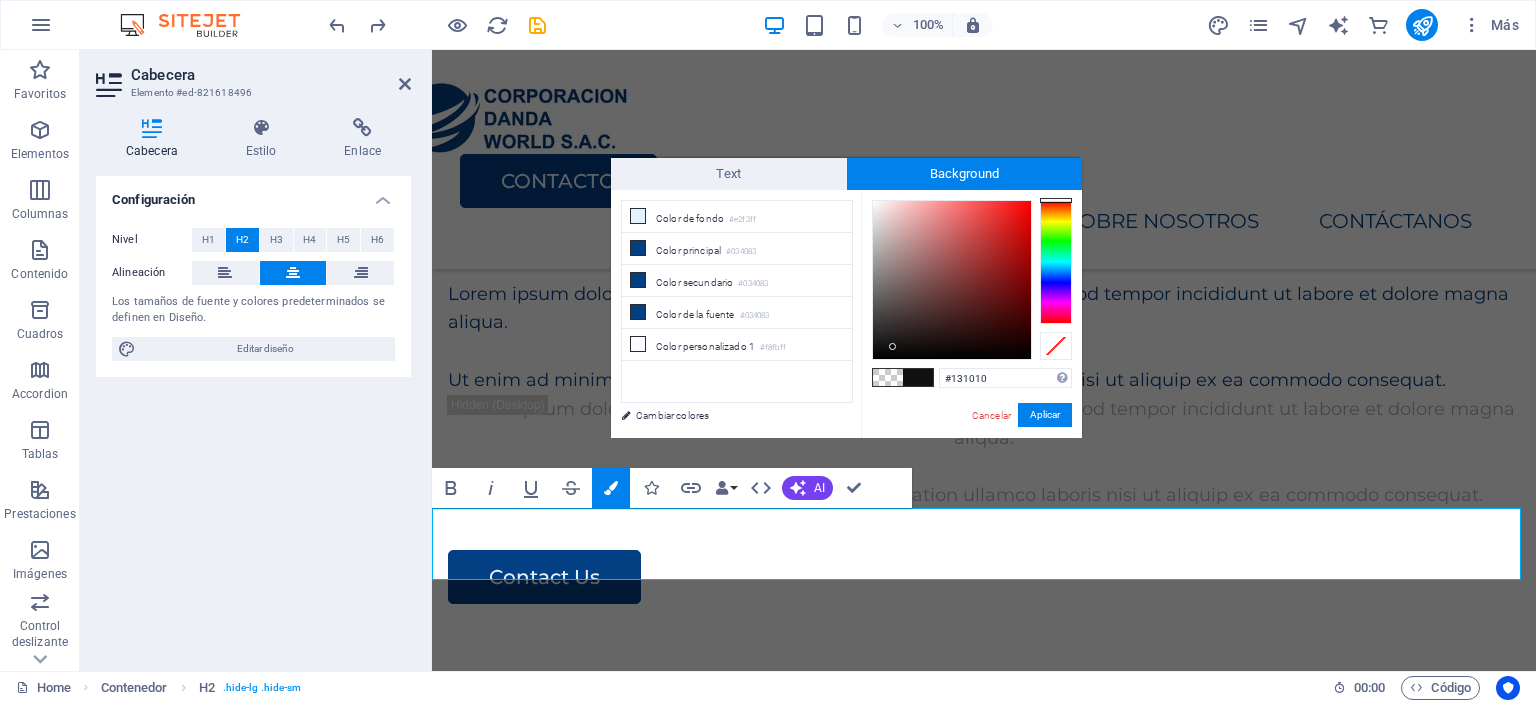 click at bounding box center (892, 346) 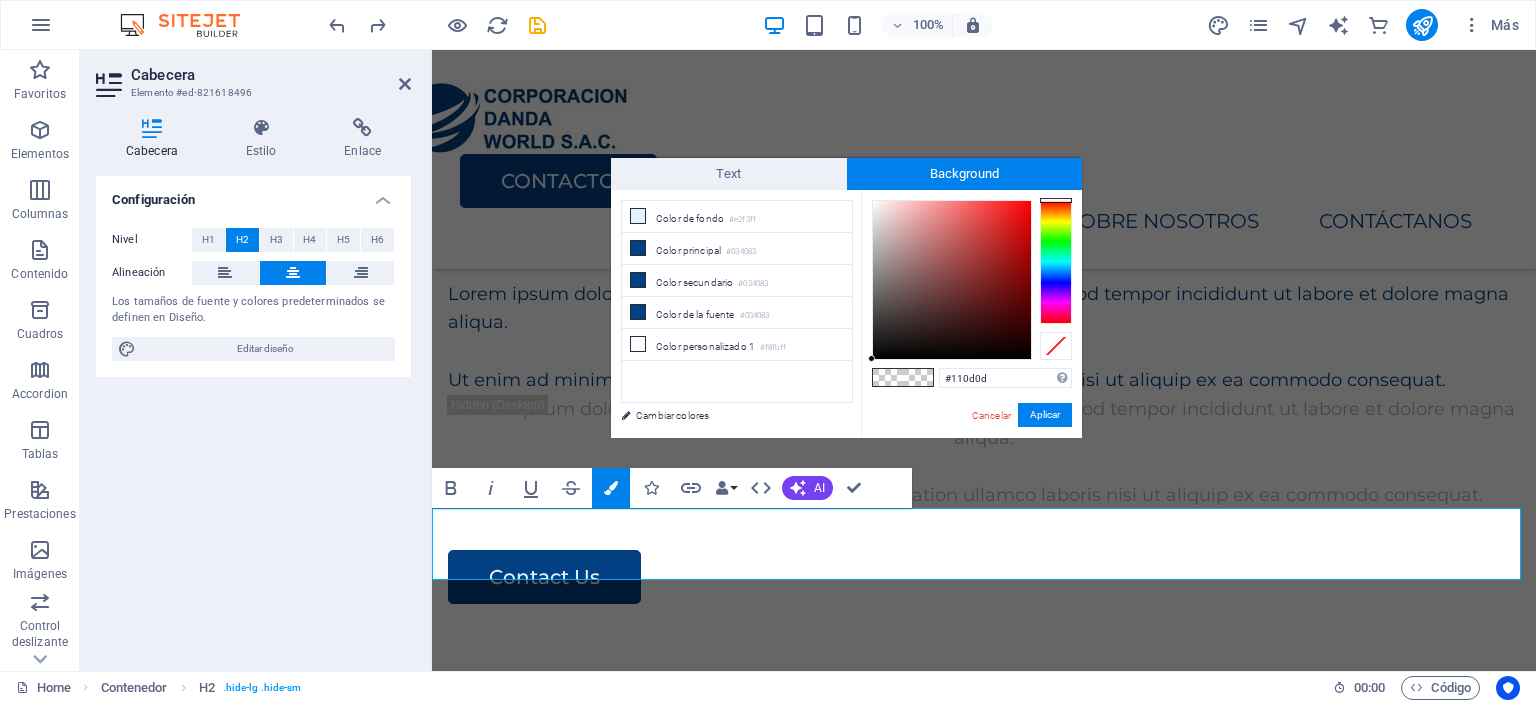 click at bounding box center [952, 280] 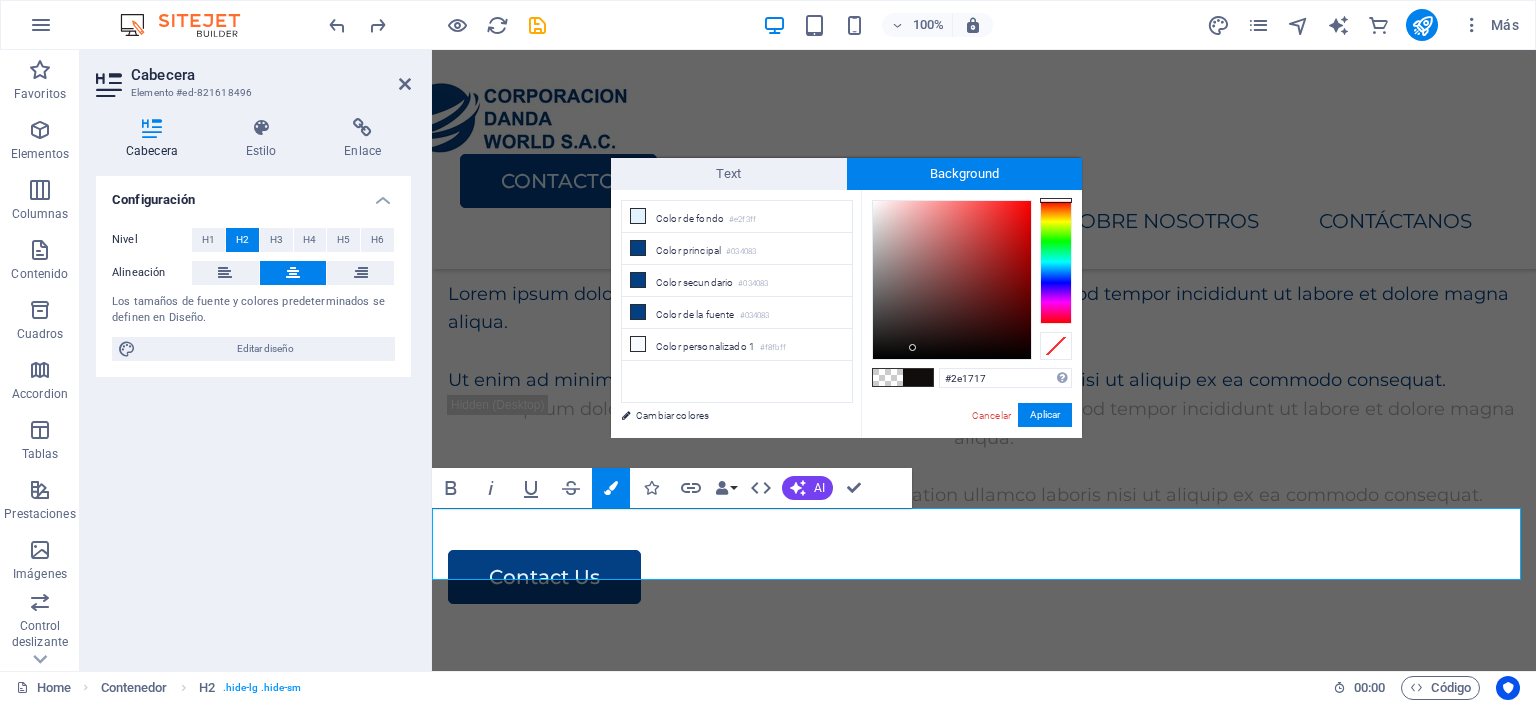 click at bounding box center (952, 280) 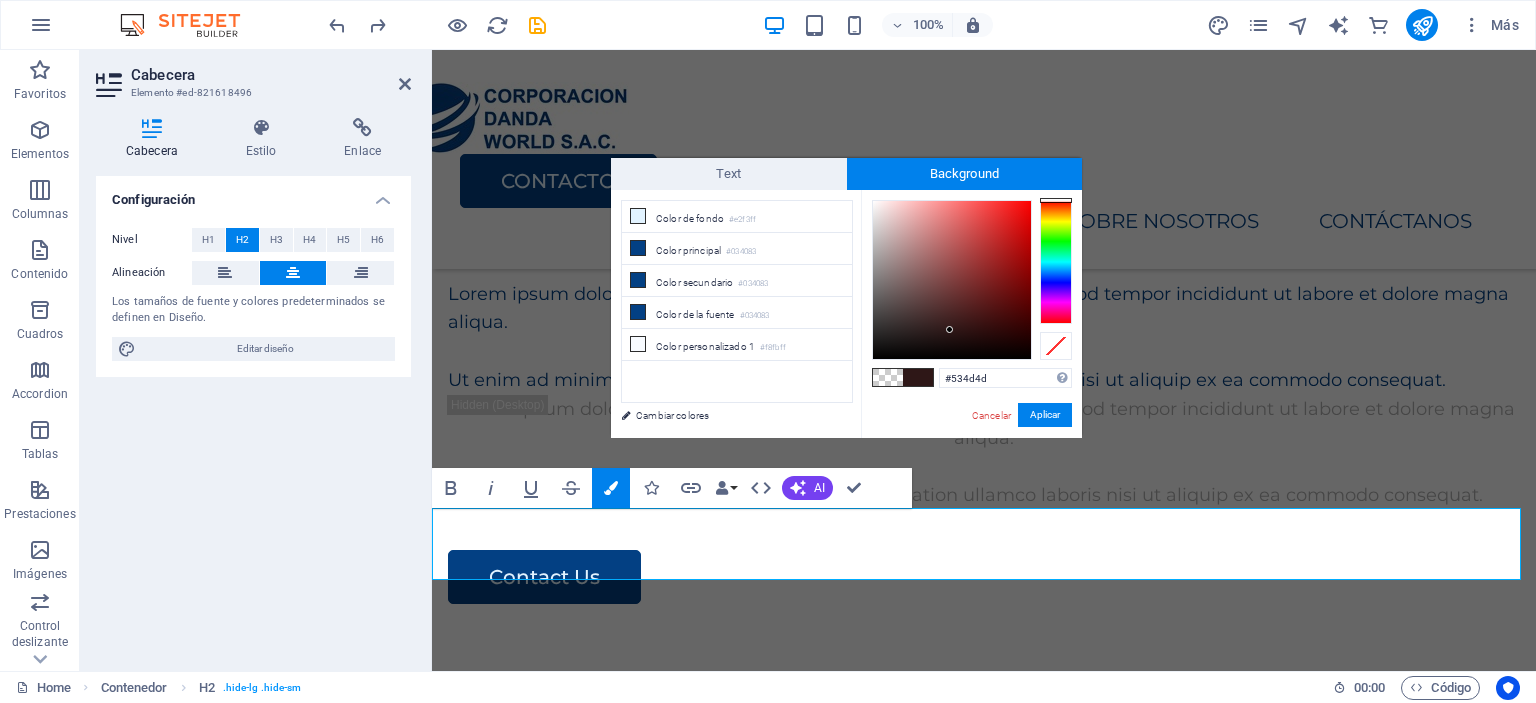 click at bounding box center (952, 280) 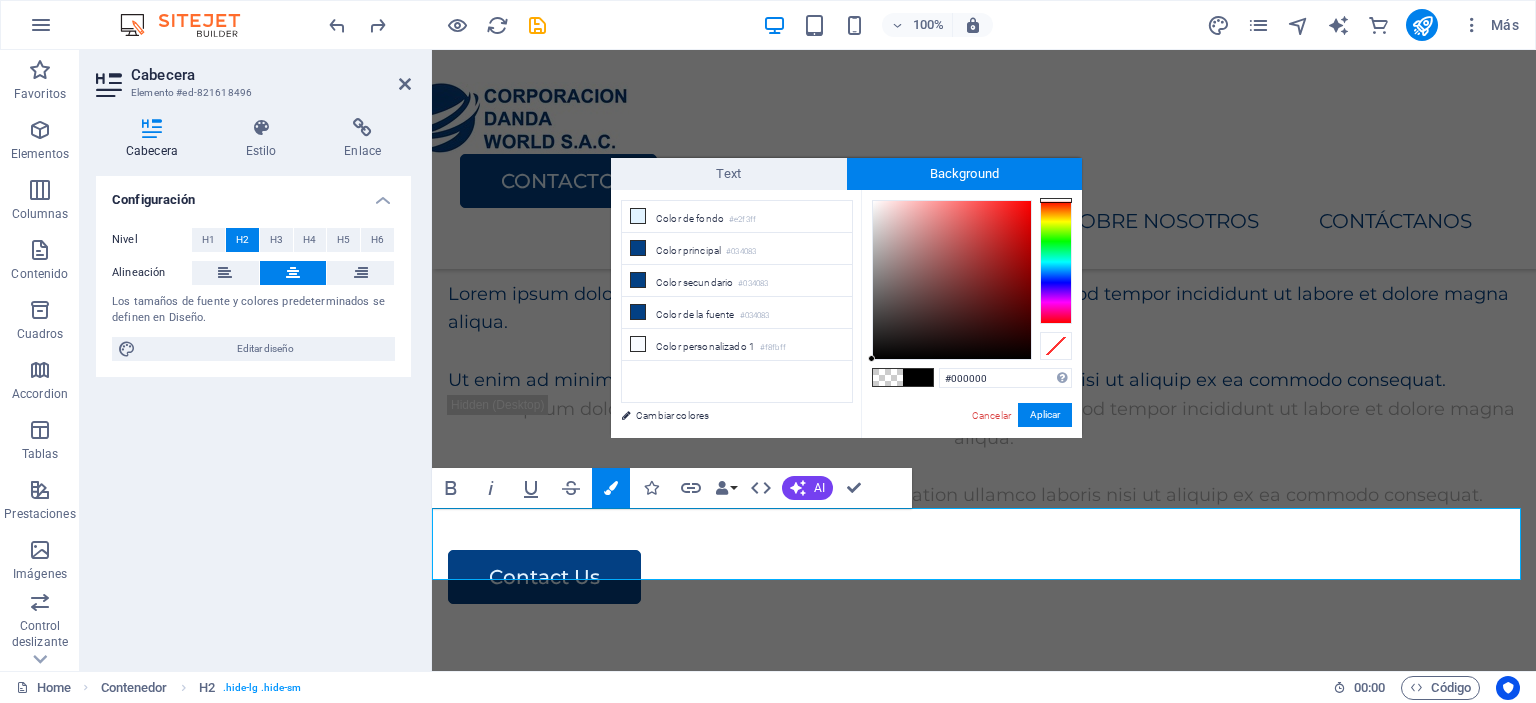 drag, startPoint x: 873, startPoint y: 353, endPoint x: 865, endPoint y: 385, distance: 32.984844 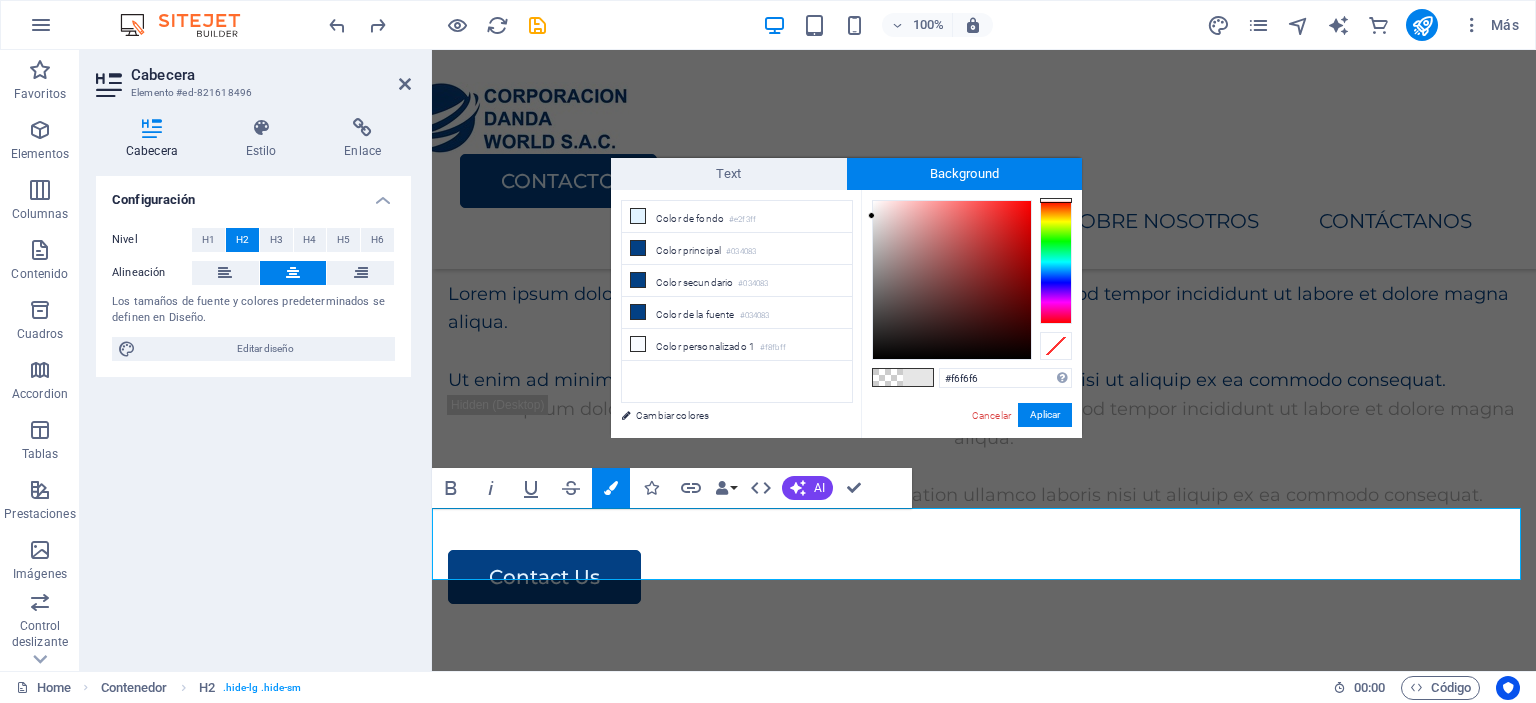 type on "#ffffff" 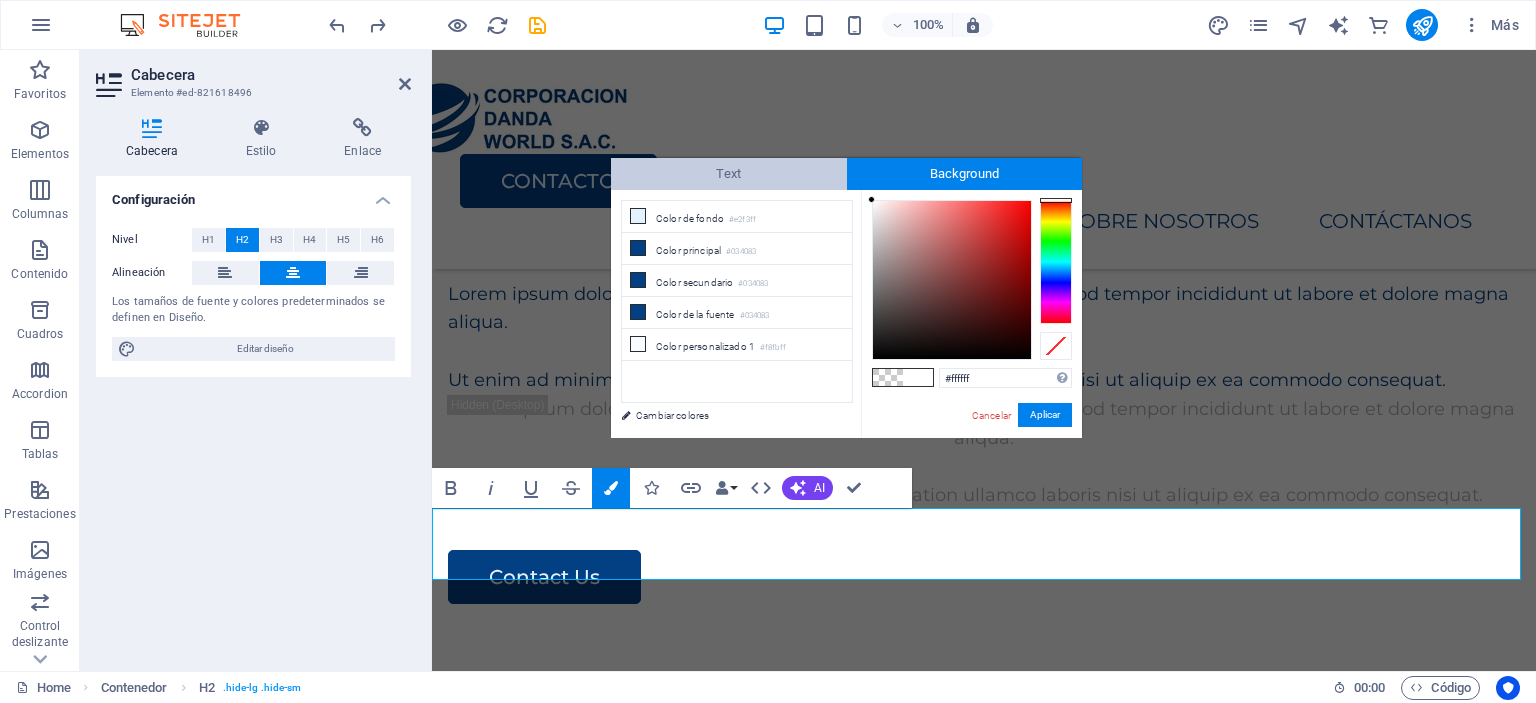 click on "Text" at bounding box center [729, 174] 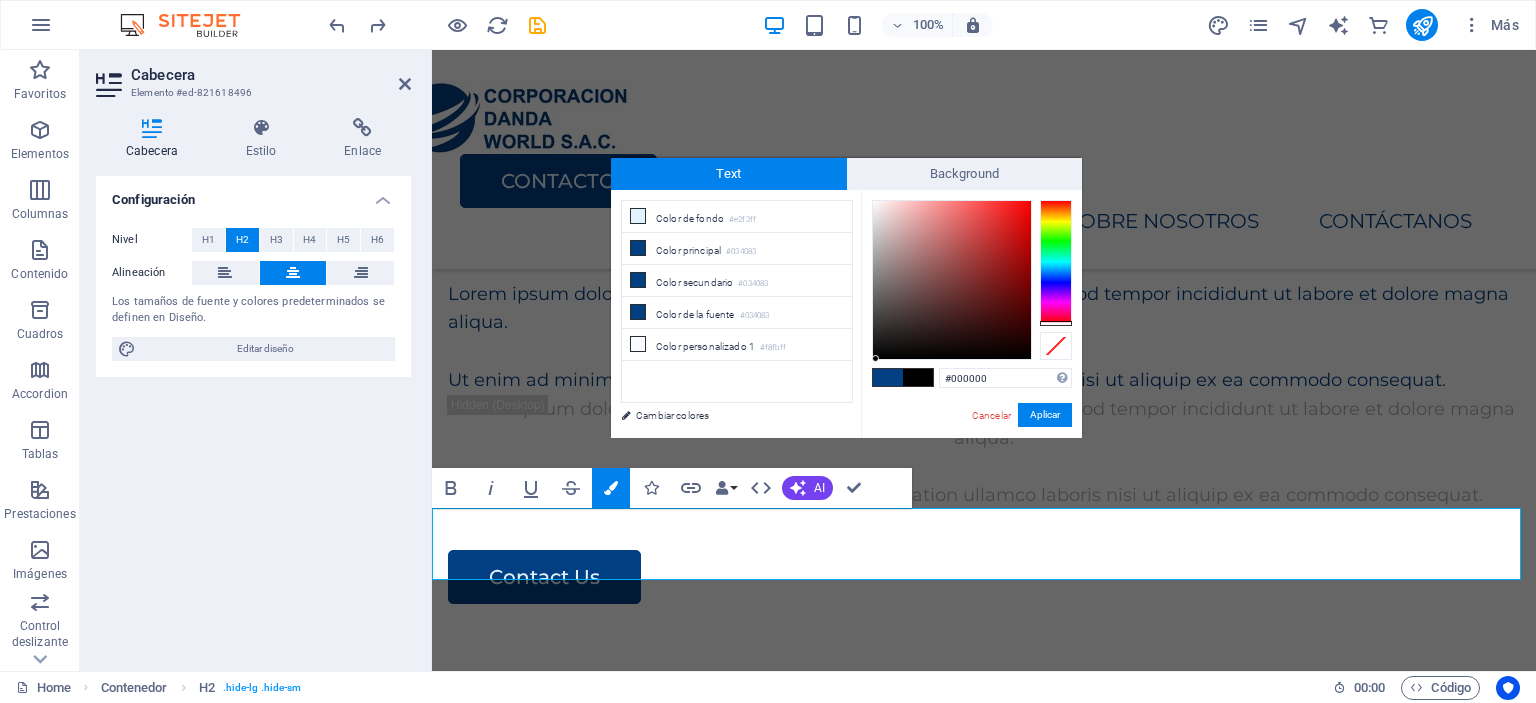 click at bounding box center [888, 377] 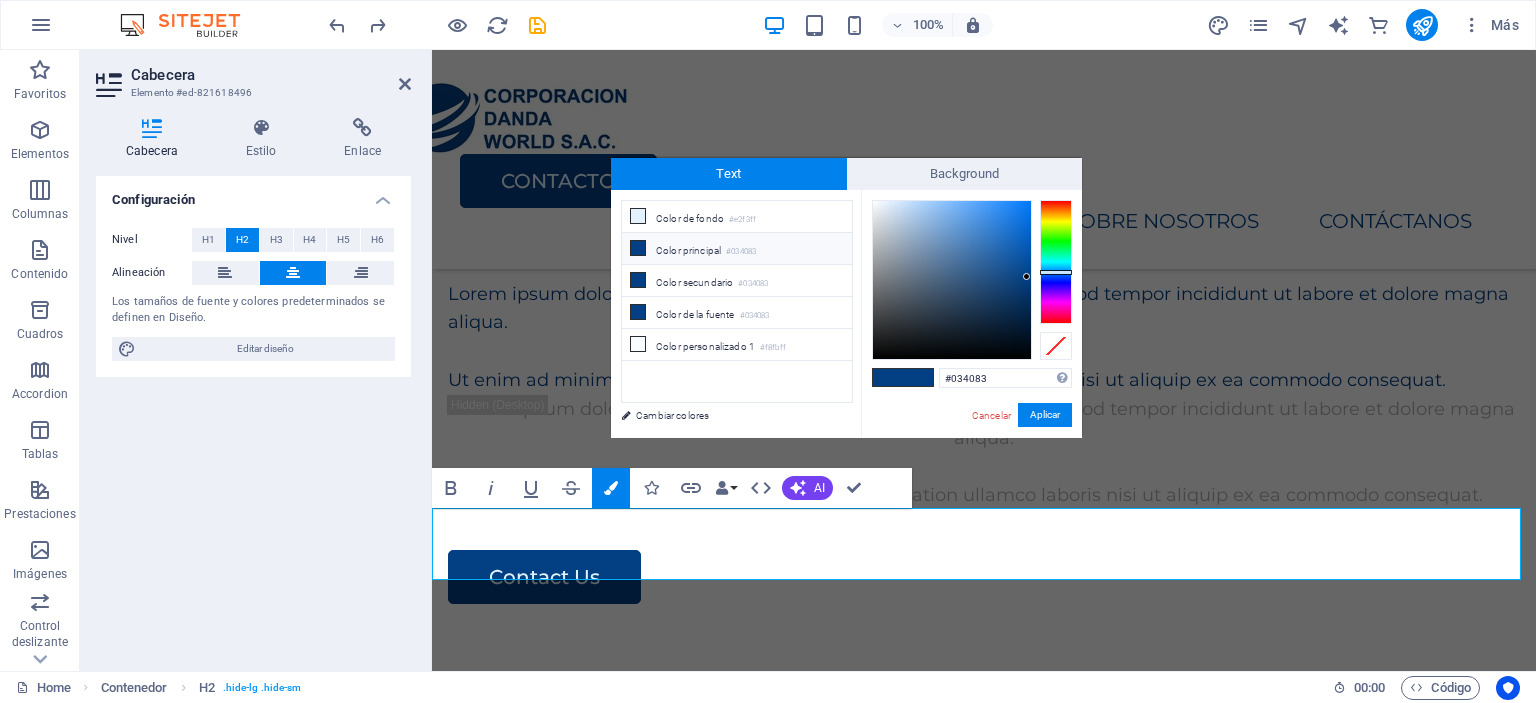 click at bounding box center [888, 377] 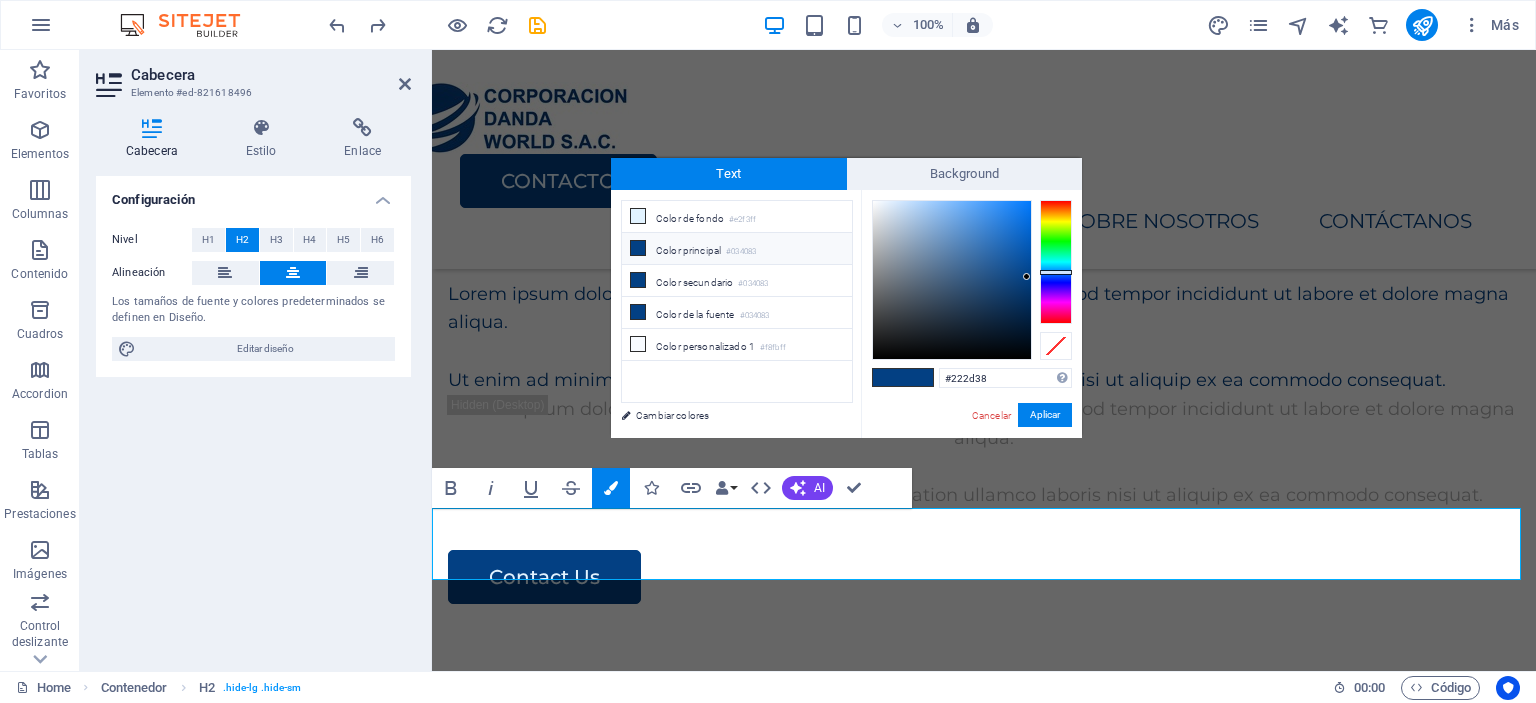 click at bounding box center [952, 280] 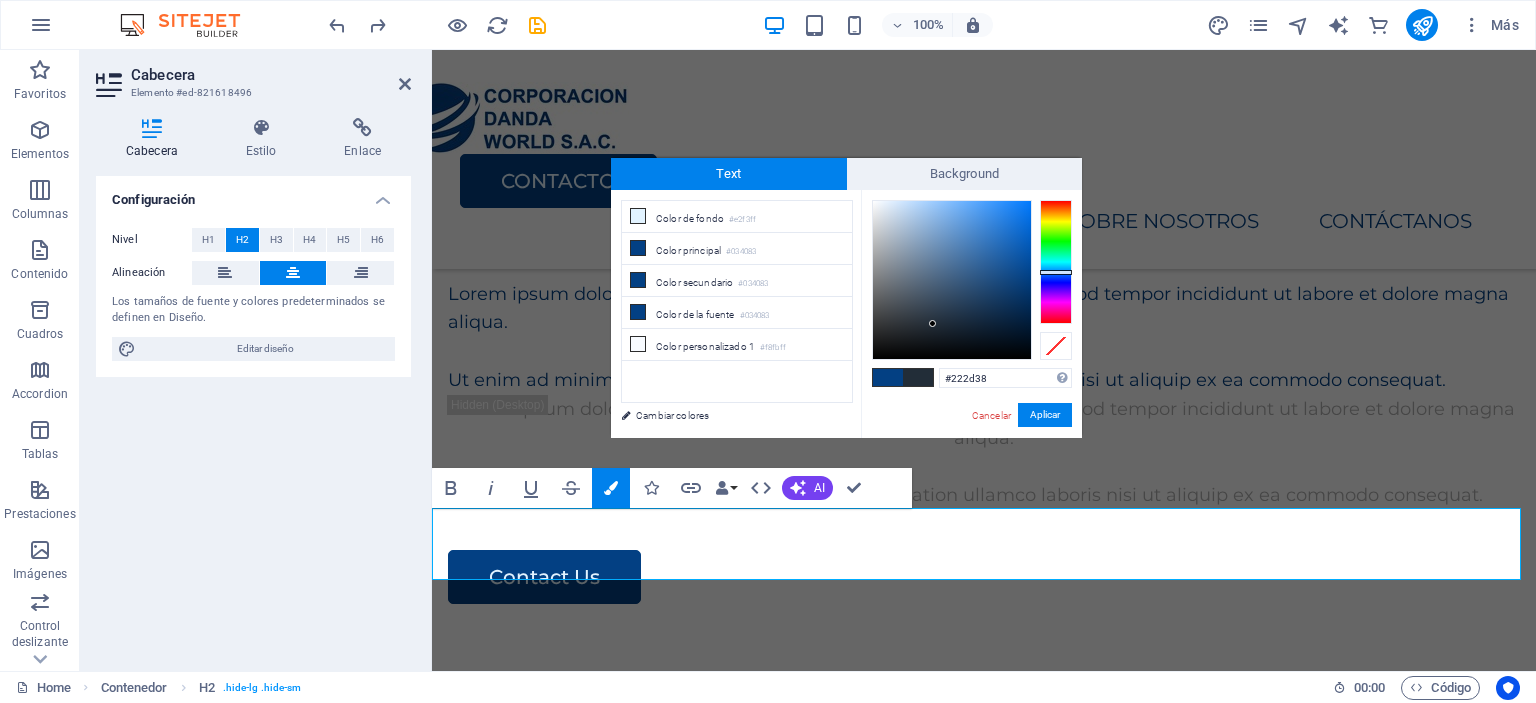 click at bounding box center [918, 377] 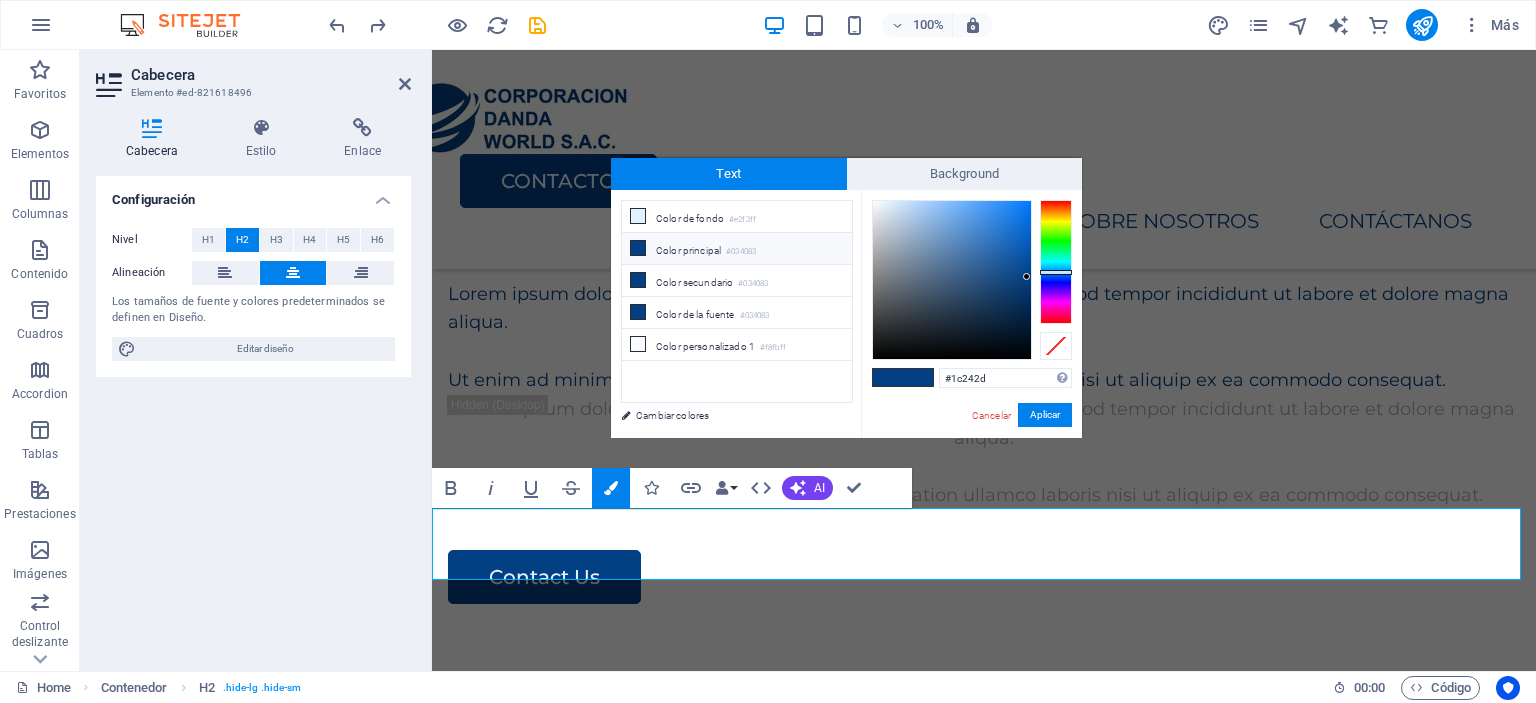click at bounding box center [952, 280] 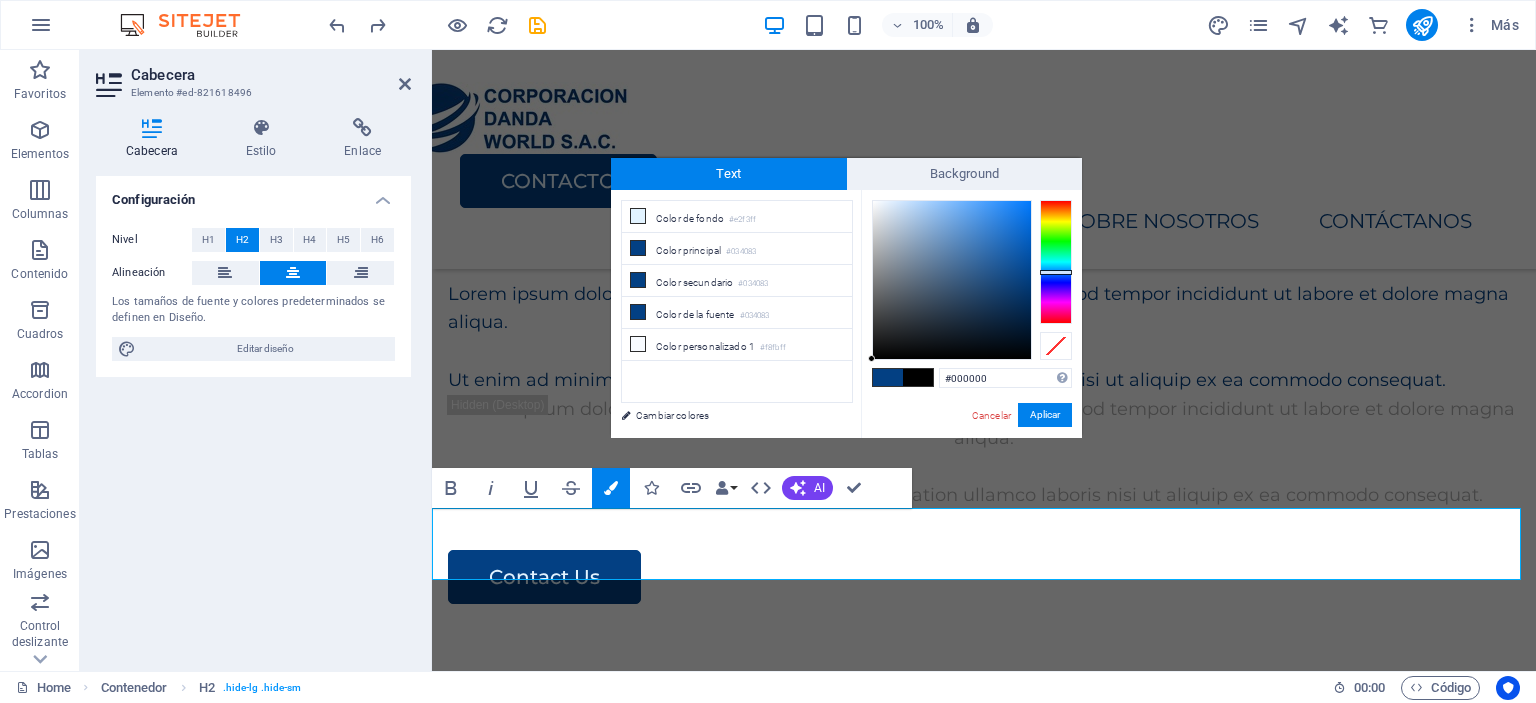 drag, startPoint x: 915, startPoint y: 337, endPoint x: 843, endPoint y: 384, distance: 85.98256 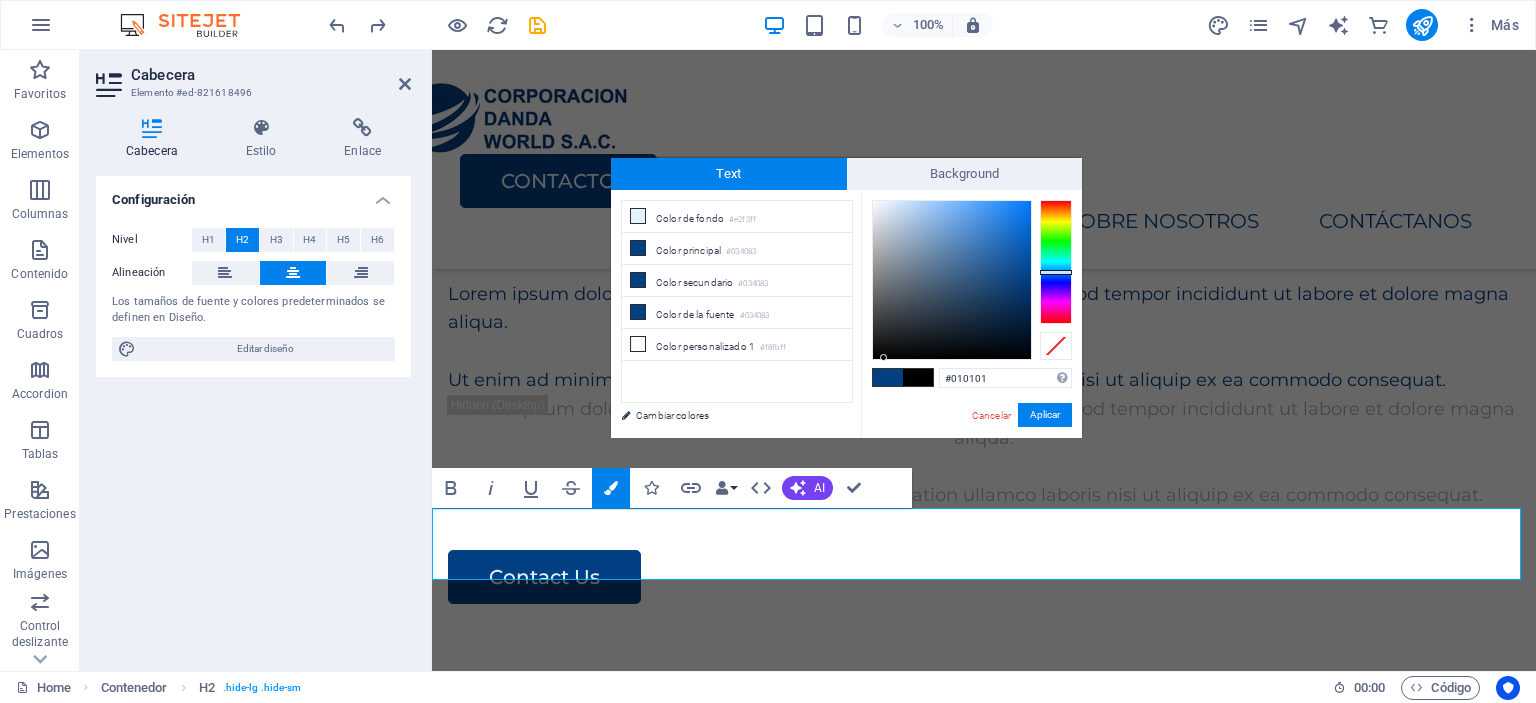 click at bounding box center (883, 357) 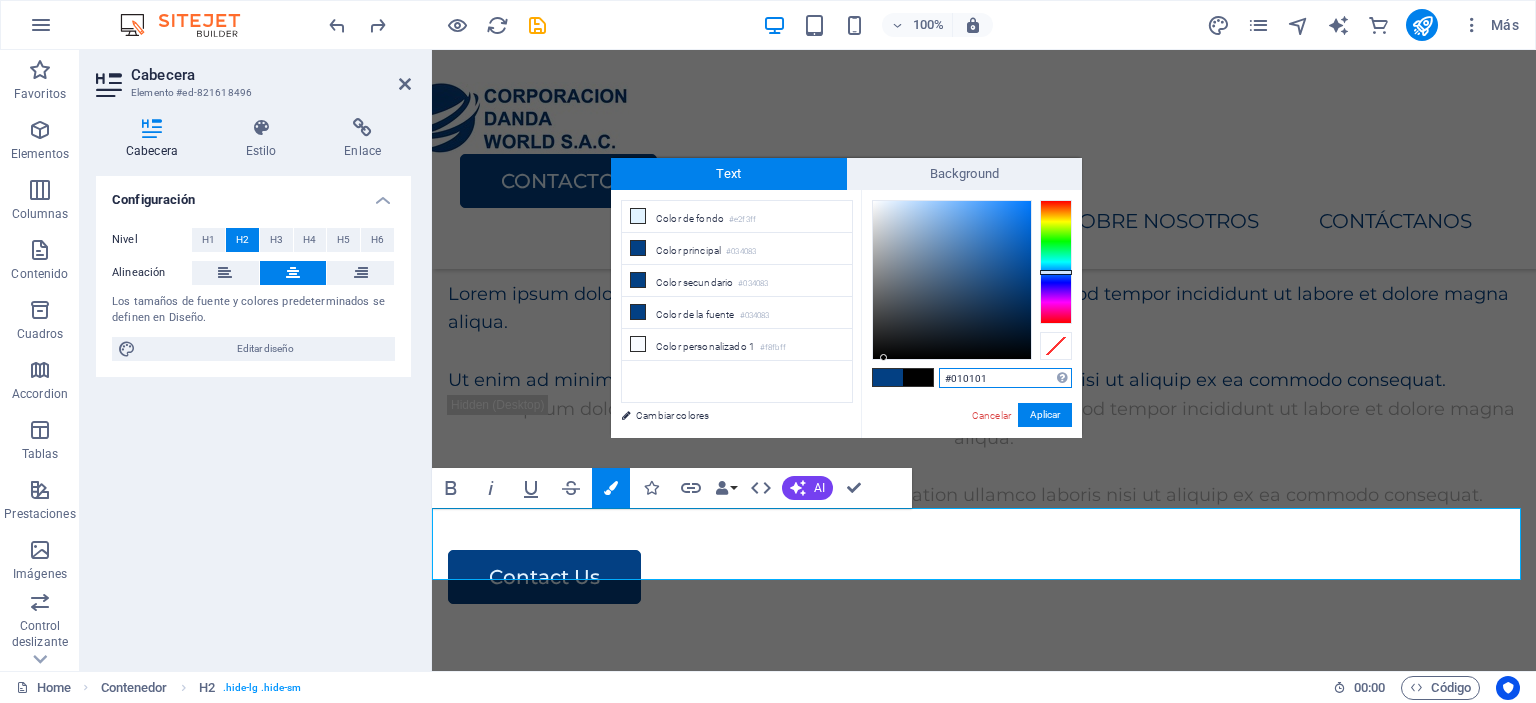 drag, startPoint x: 1000, startPoint y: 376, endPoint x: 955, endPoint y: 384, distance: 45.705578 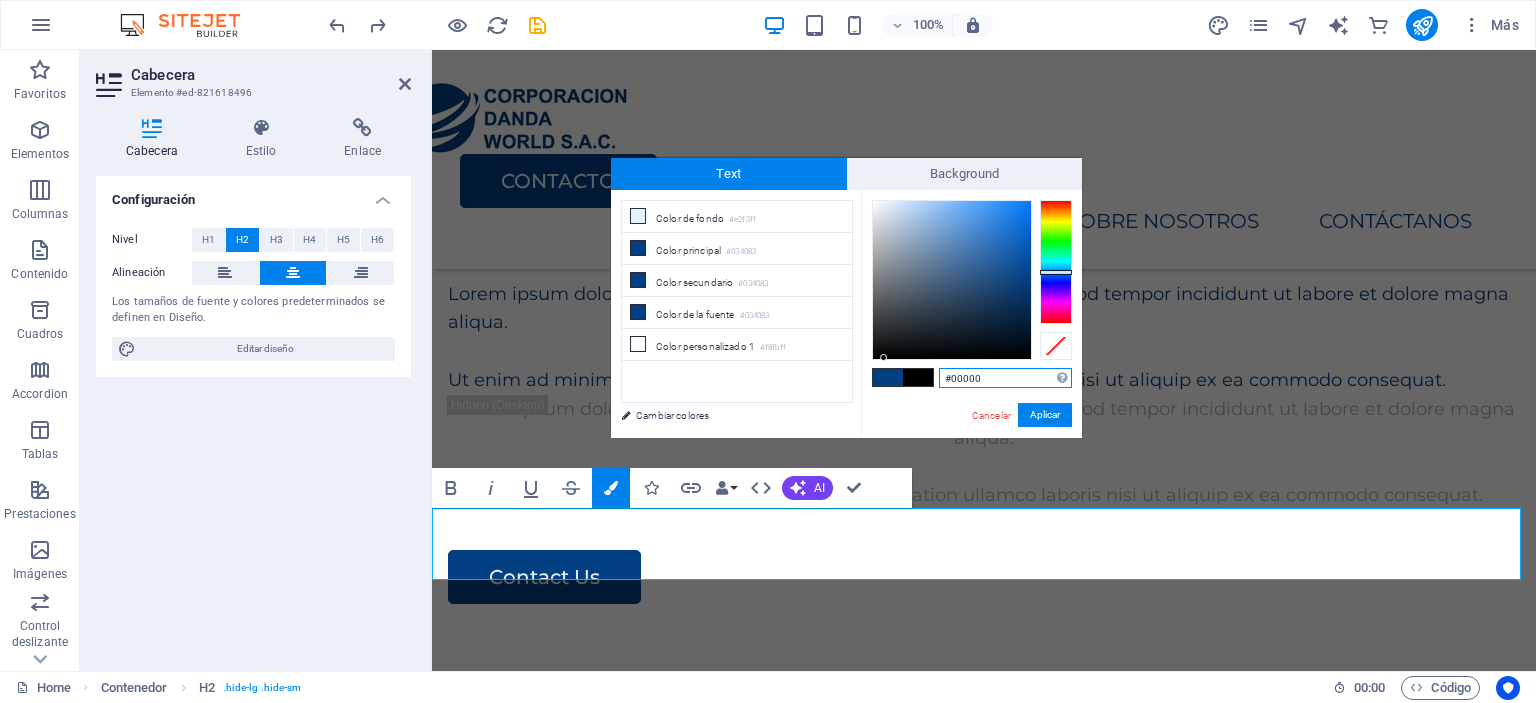click on "#00000" at bounding box center [1005, 378] 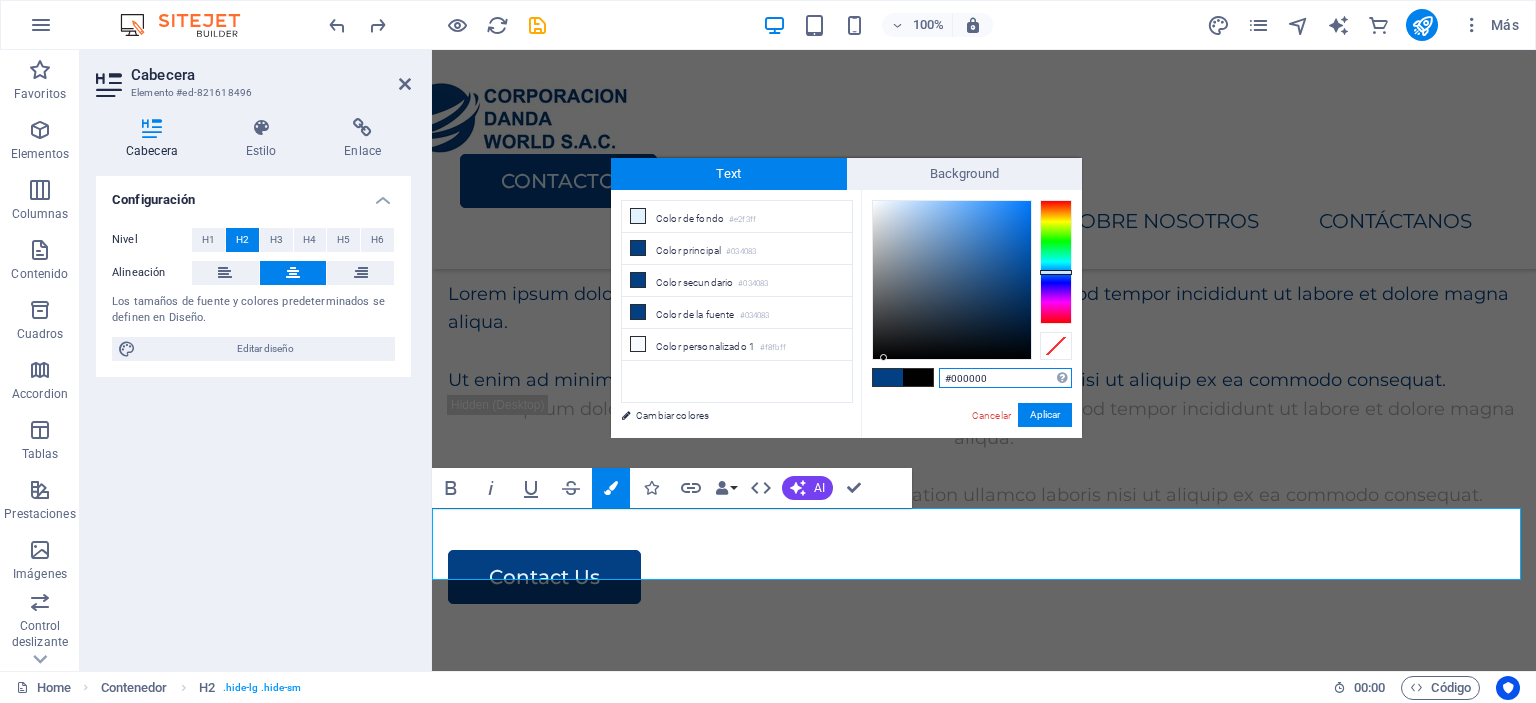 type on "#000000" 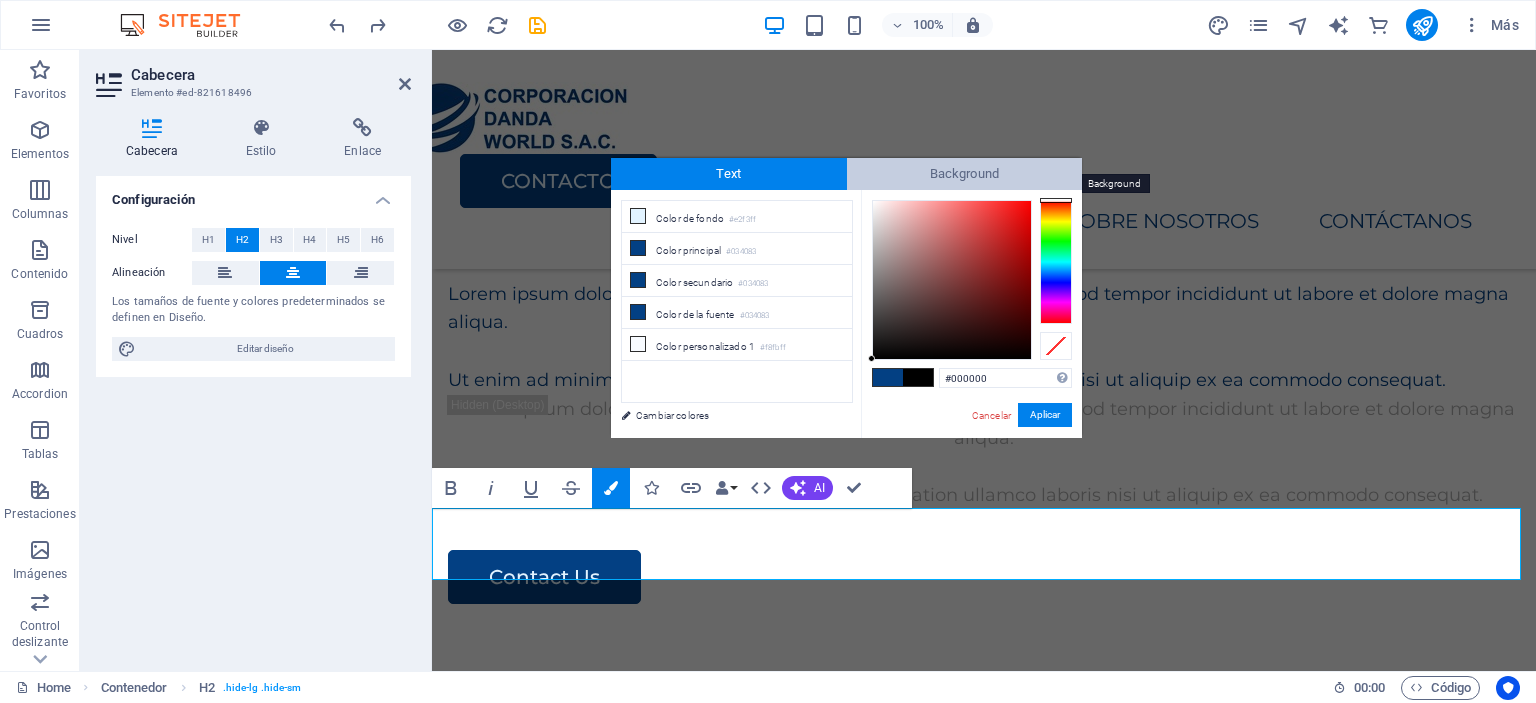 click on "Background" at bounding box center (965, 174) 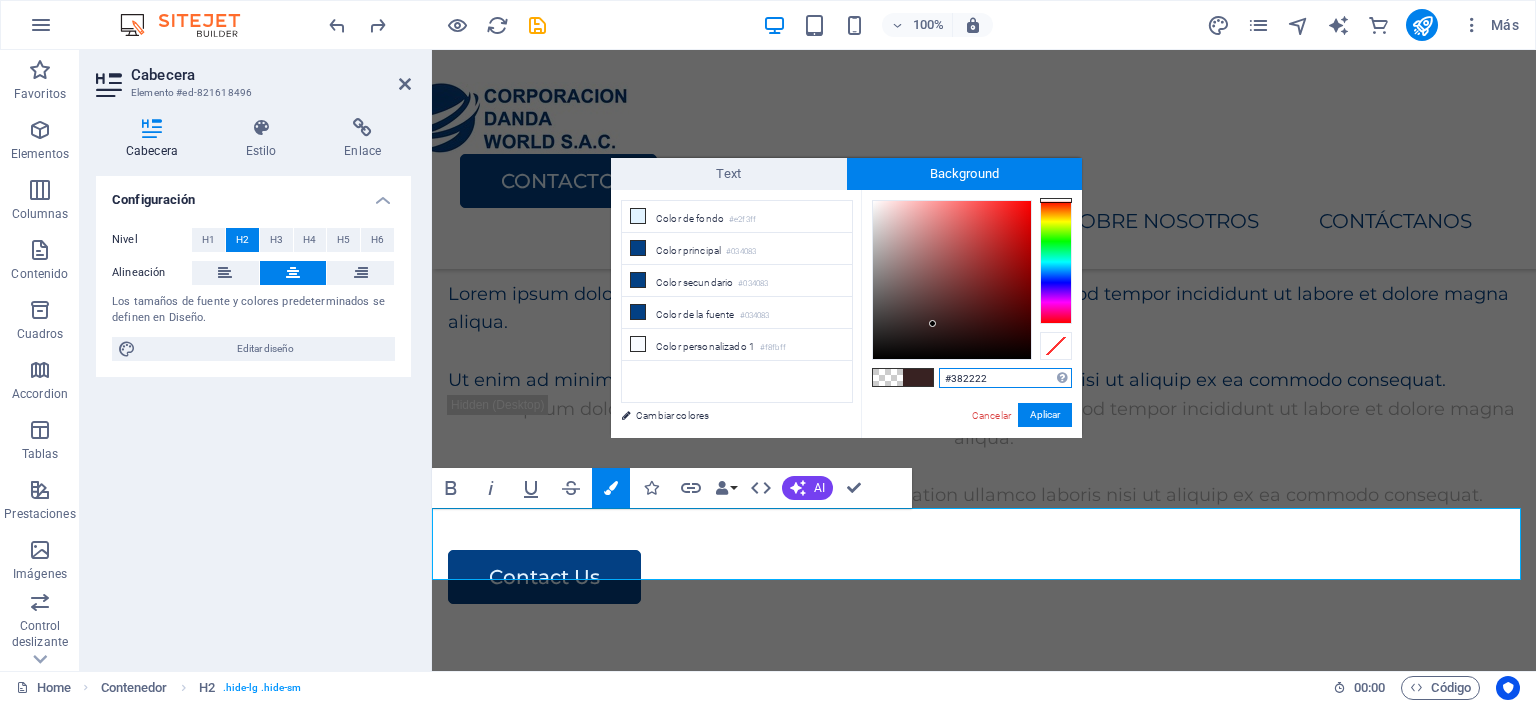 drag, startPoint x: 952, startPoint y: 377, endPoint x: 1038, endPoint y: 381, distance: 86.09297 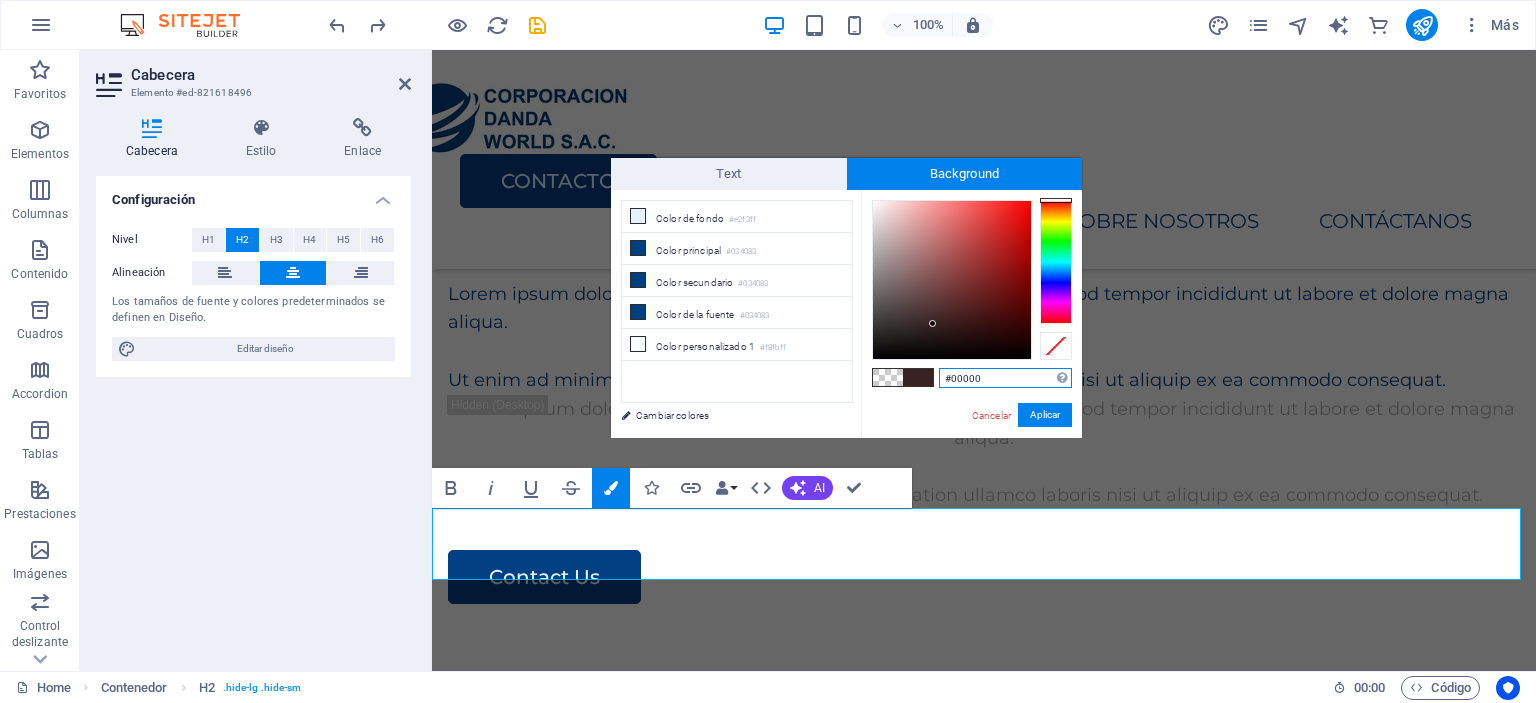 click on "#00000" at bounding box center (1005, 378) 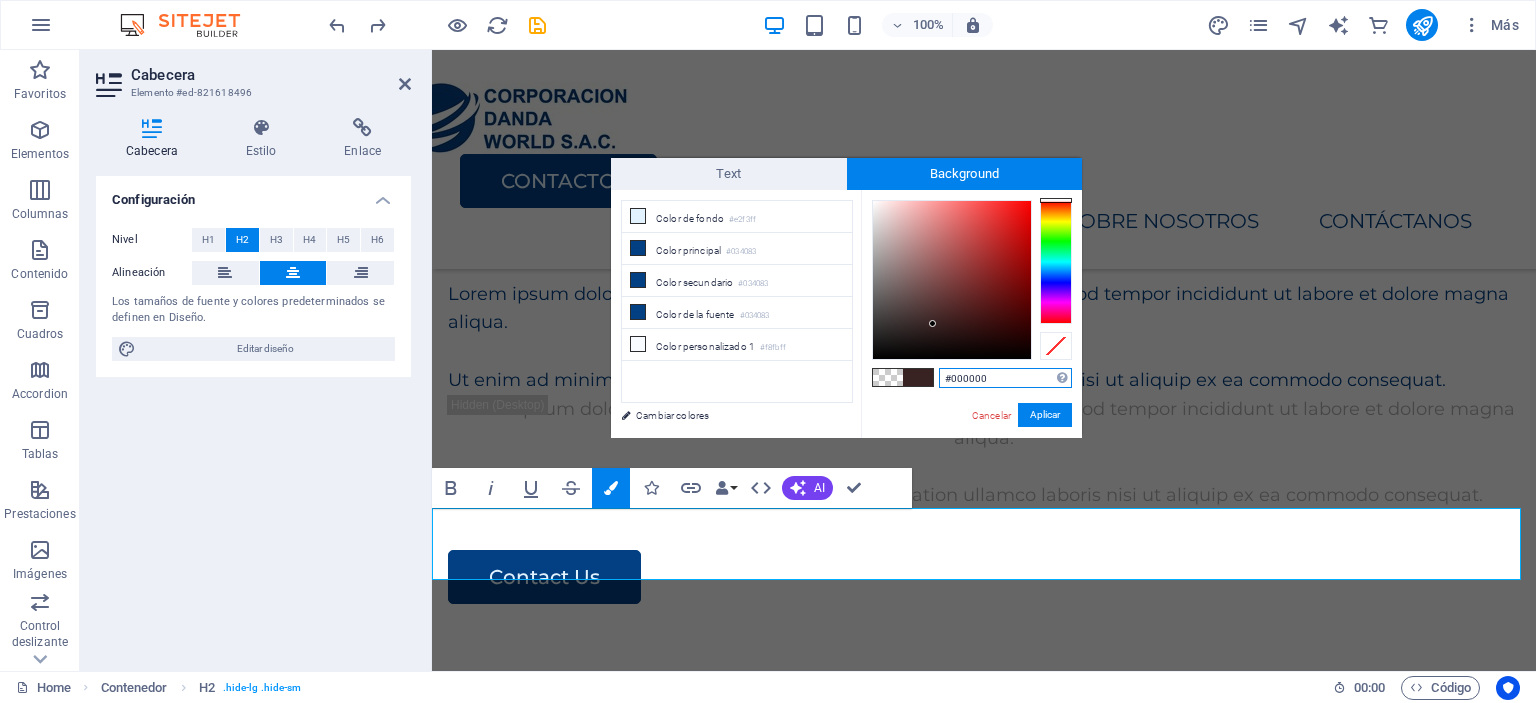 type on "#000000" 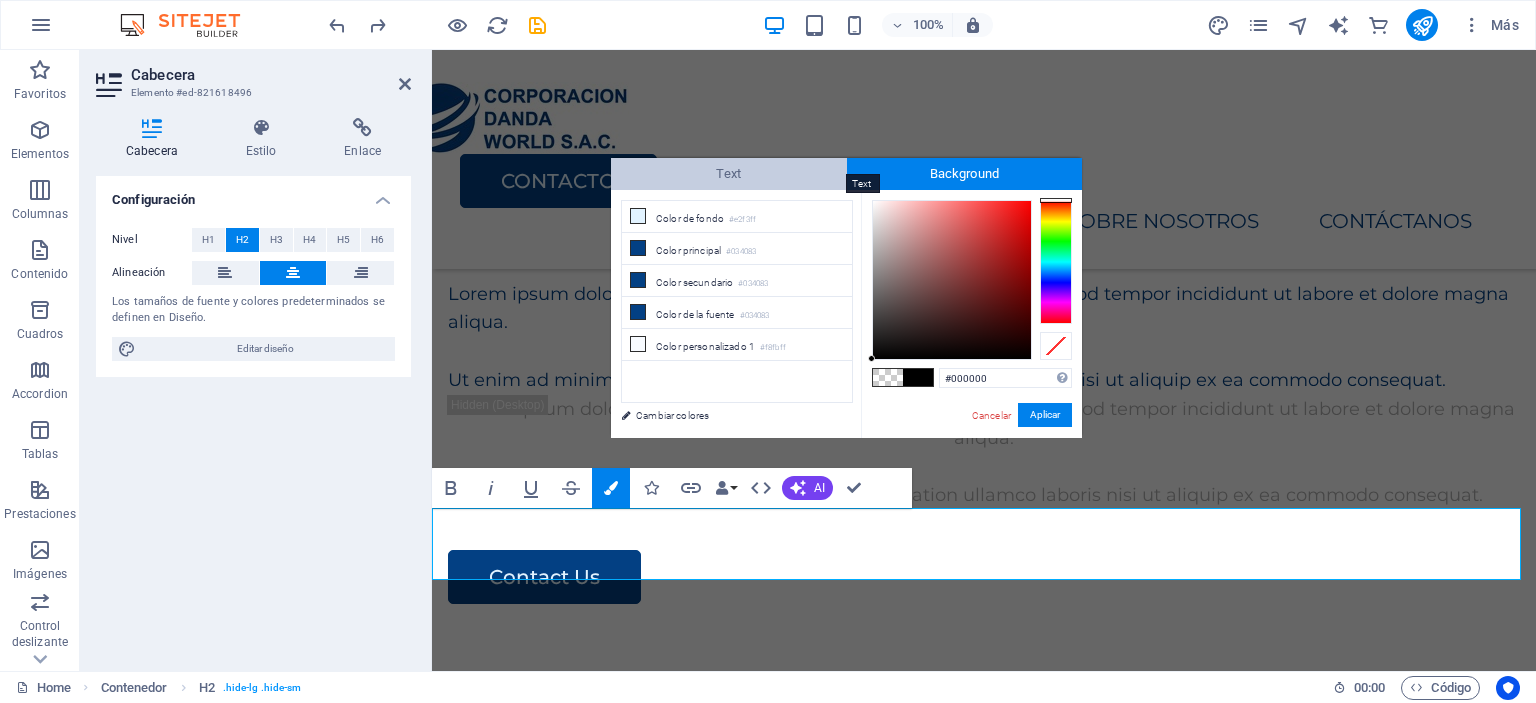 click on "Text" at bounding box center [729, 174] 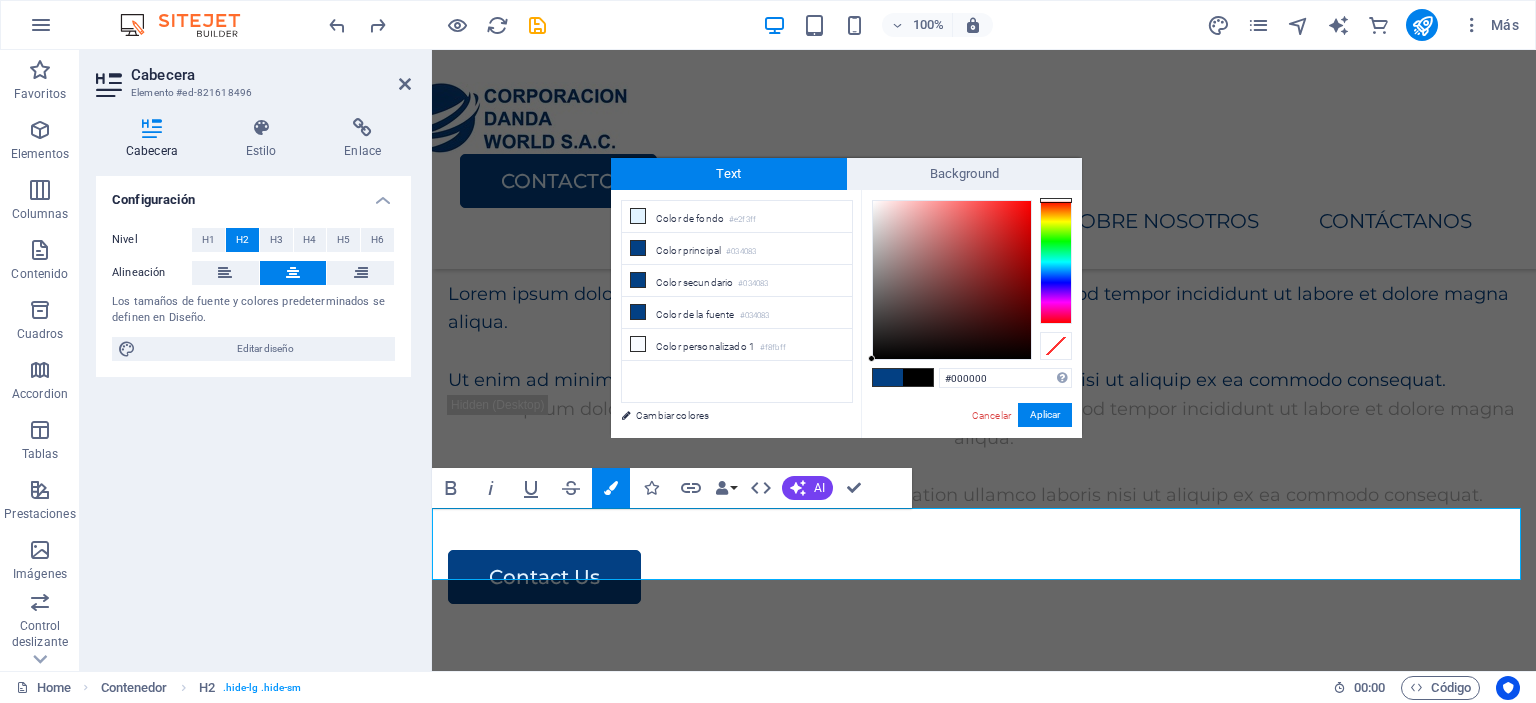 click at bounding box center [918, 377] 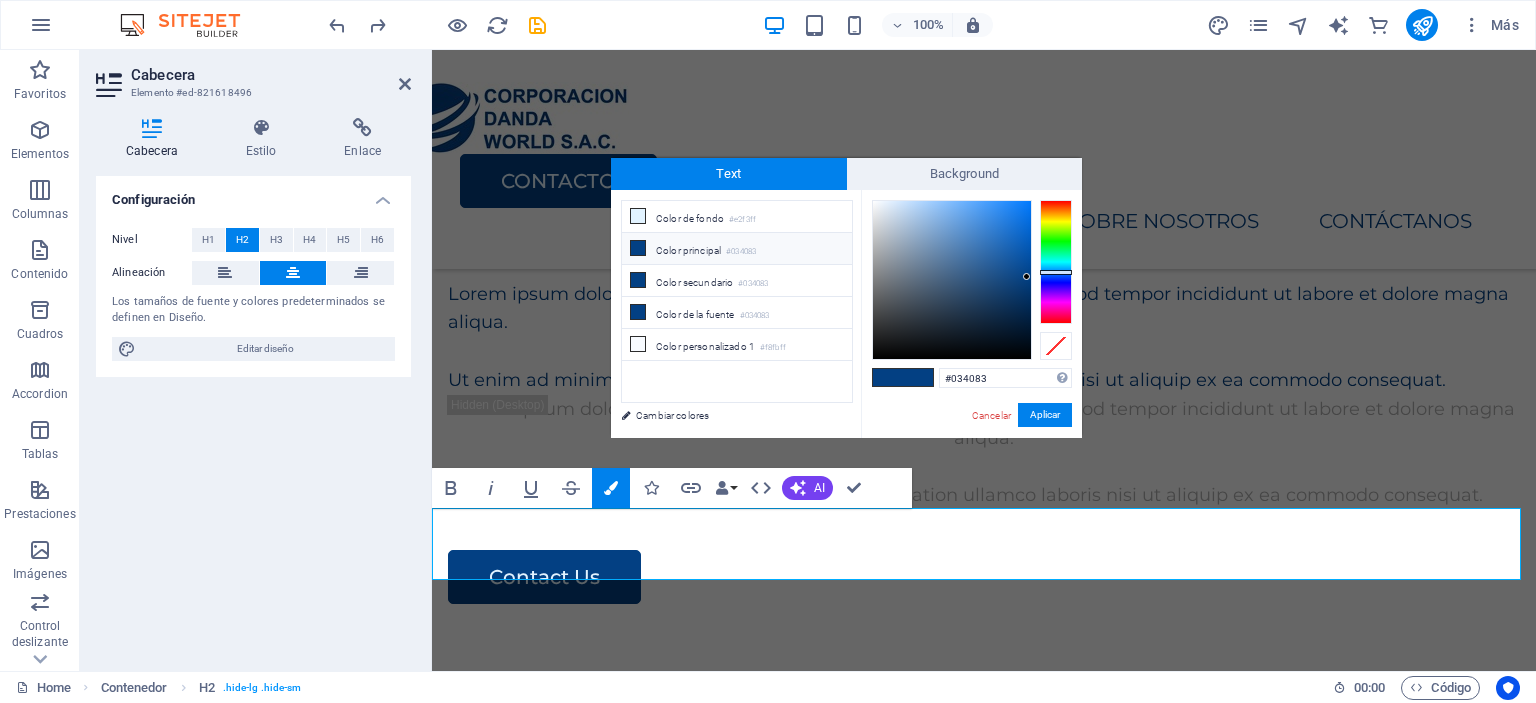 click at bounding box center (918, 377) 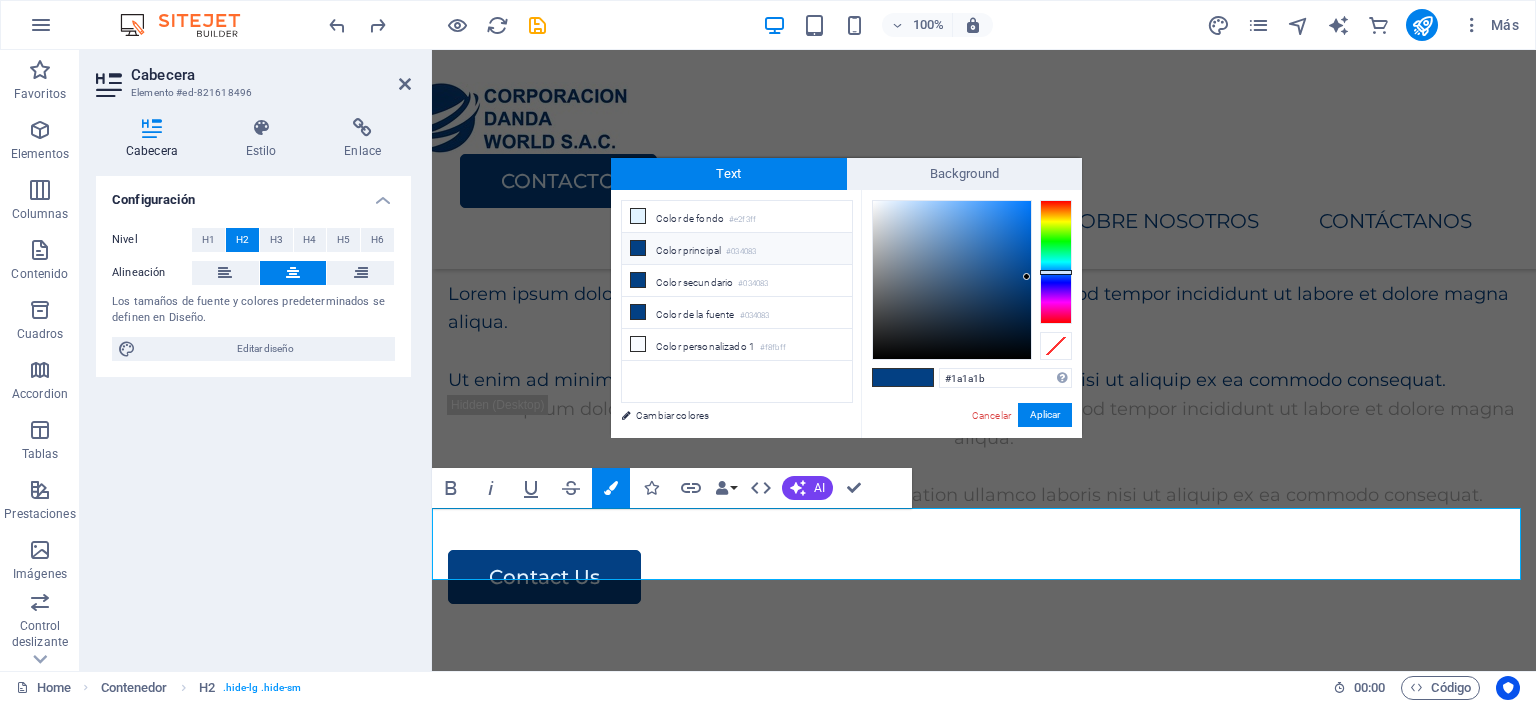 click at bounding box center [952, 280] 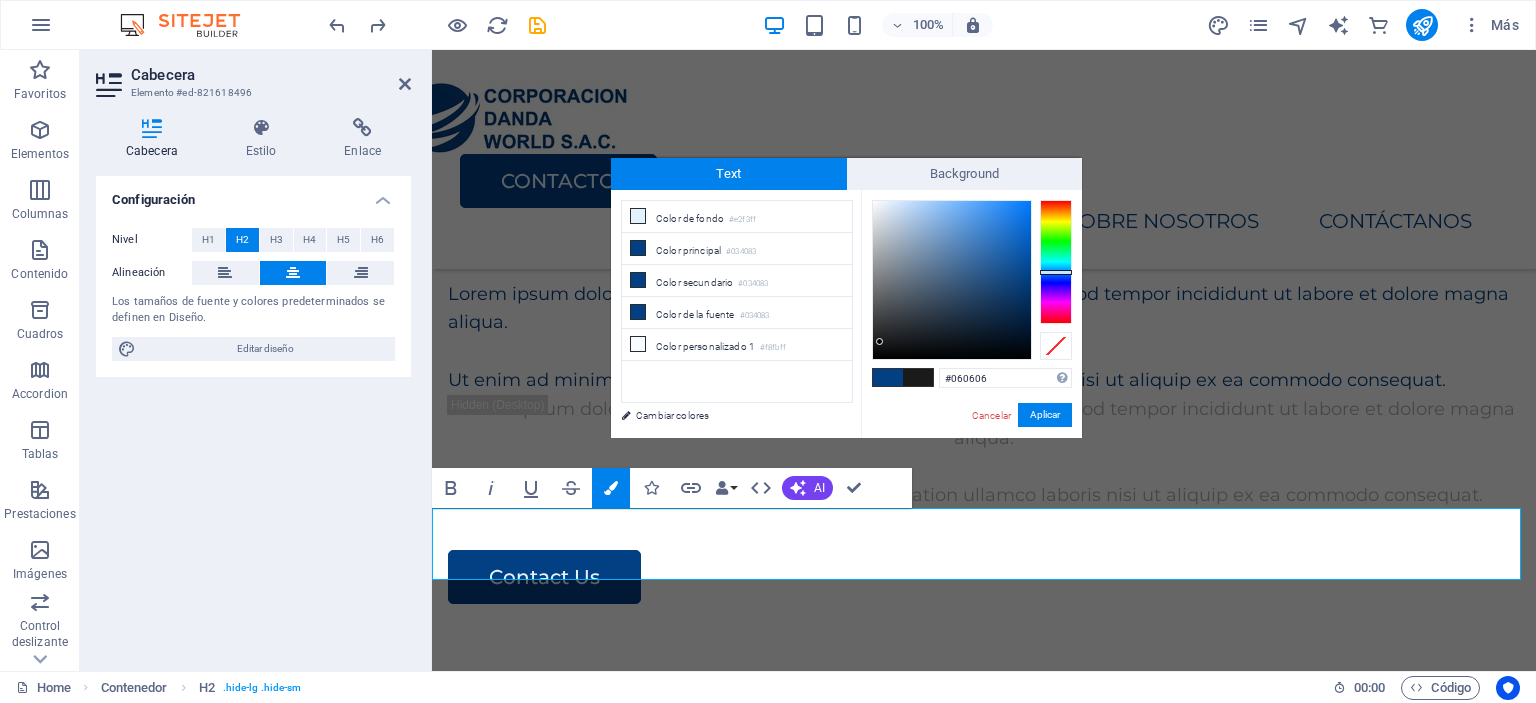 type on "#000000" 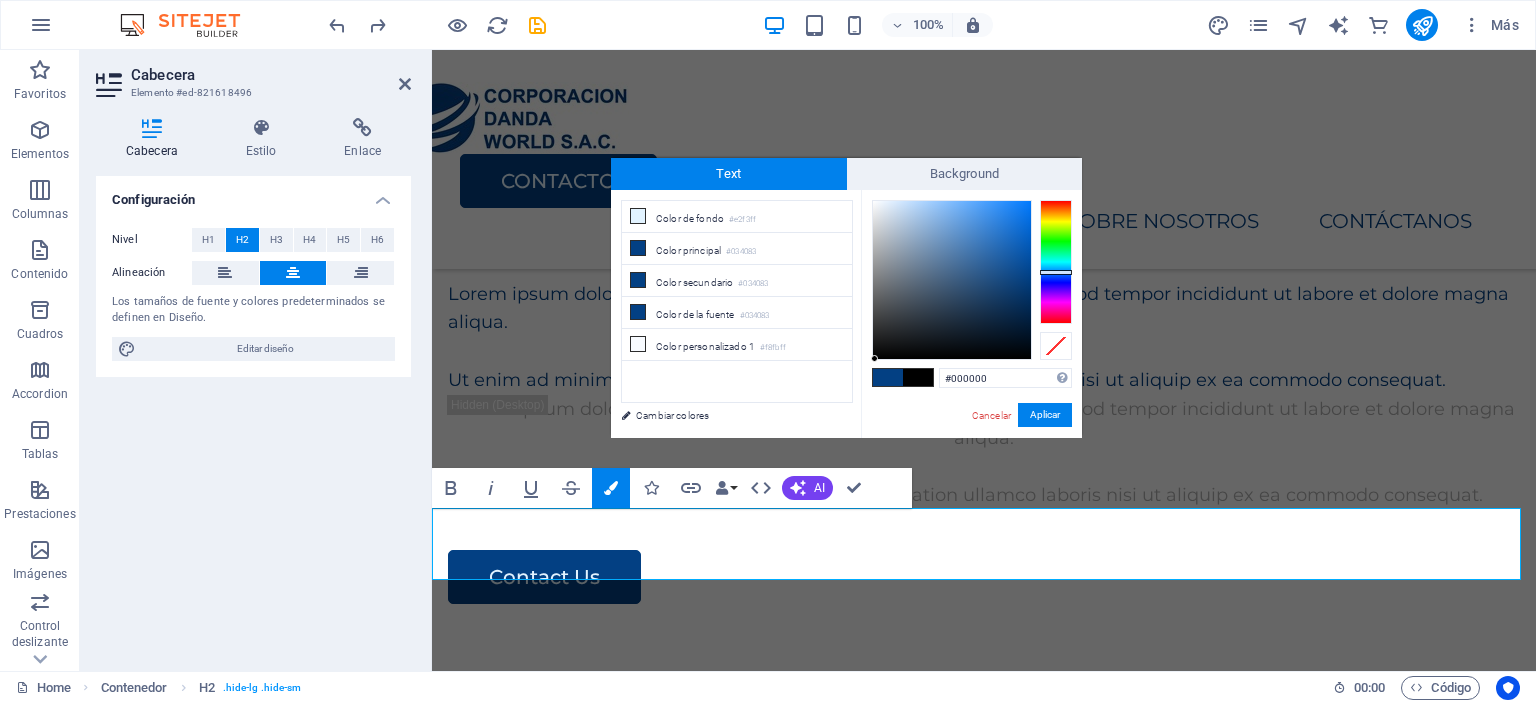 drag, startPoint x: 878, startPoint y: 351, endPoint x: 875, endPoint y: 367, distance: 16.27882 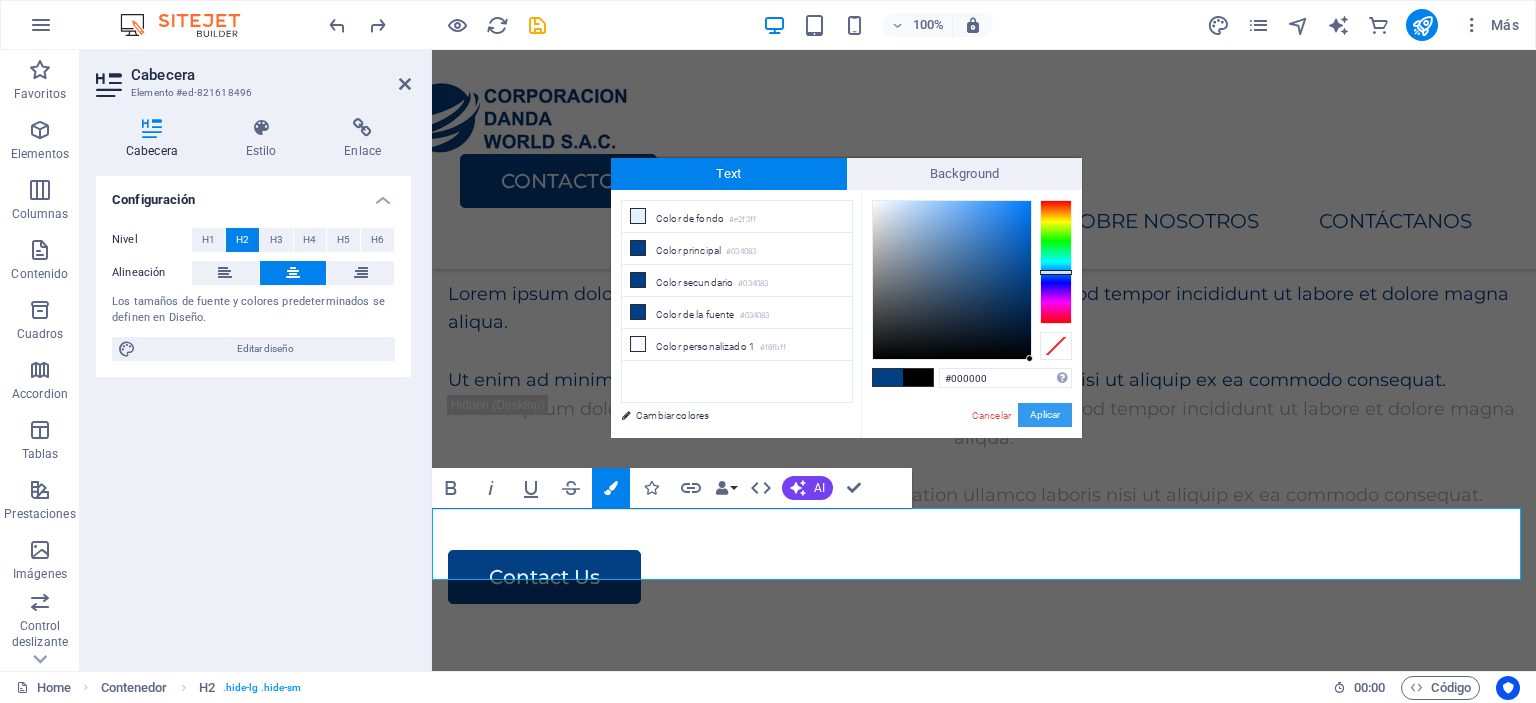 click on "Aplicar" at bounding box center [1045, 415] 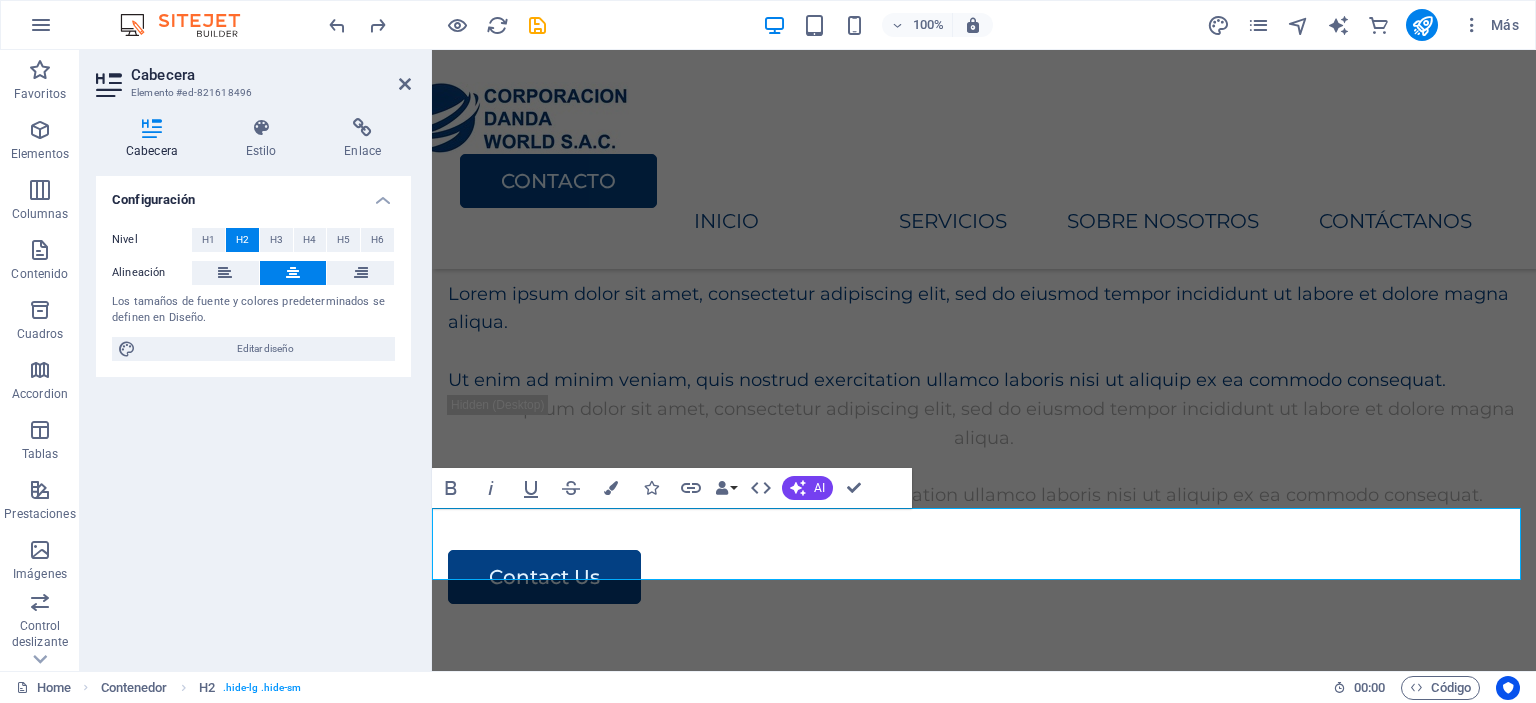 click on "H1   Imagen amplia con texto   Contenedor   Contenedor   Imagen   Contenedor   Barra de menús   Logo   Menú   Botón   Texto   Separador   Texto   Separador   Botón   Contenedor   Imagen amplia con texto   H2   Contenedor   Separador   Texto   Texto   Contenedor   Imagen   Contenedor   Contenedor   Cuadros   Separador   Contenedor   Contenedor   Texto   Contenedor   Contenedor   Contenedor   Texto   Contenedor   Separador   Separador   Texto   Separador   H2   Contenedor   H2   Separador   Separador   Contenedor   Planes   Contenedor   Contenedor   Contenedor   Texto   Contenedor   Botón   Texto   Contenedor   Texto   Contenedor   Contenedor   Texto   Contenedor   Contenedor   Texto   Separador   Contenedor   H2   Contenedor   Predeterminado   Contenedor   Imagen   Contenedor   Contenedor   Predeterminado   Contenedor   Predeterminado   Contenedor   Área de texto   Contenedor   Formulario de contacto   Formulario de contacto   Formulario   Casilla   Email   Formulario de contacto" at bounding box center (984, 360) 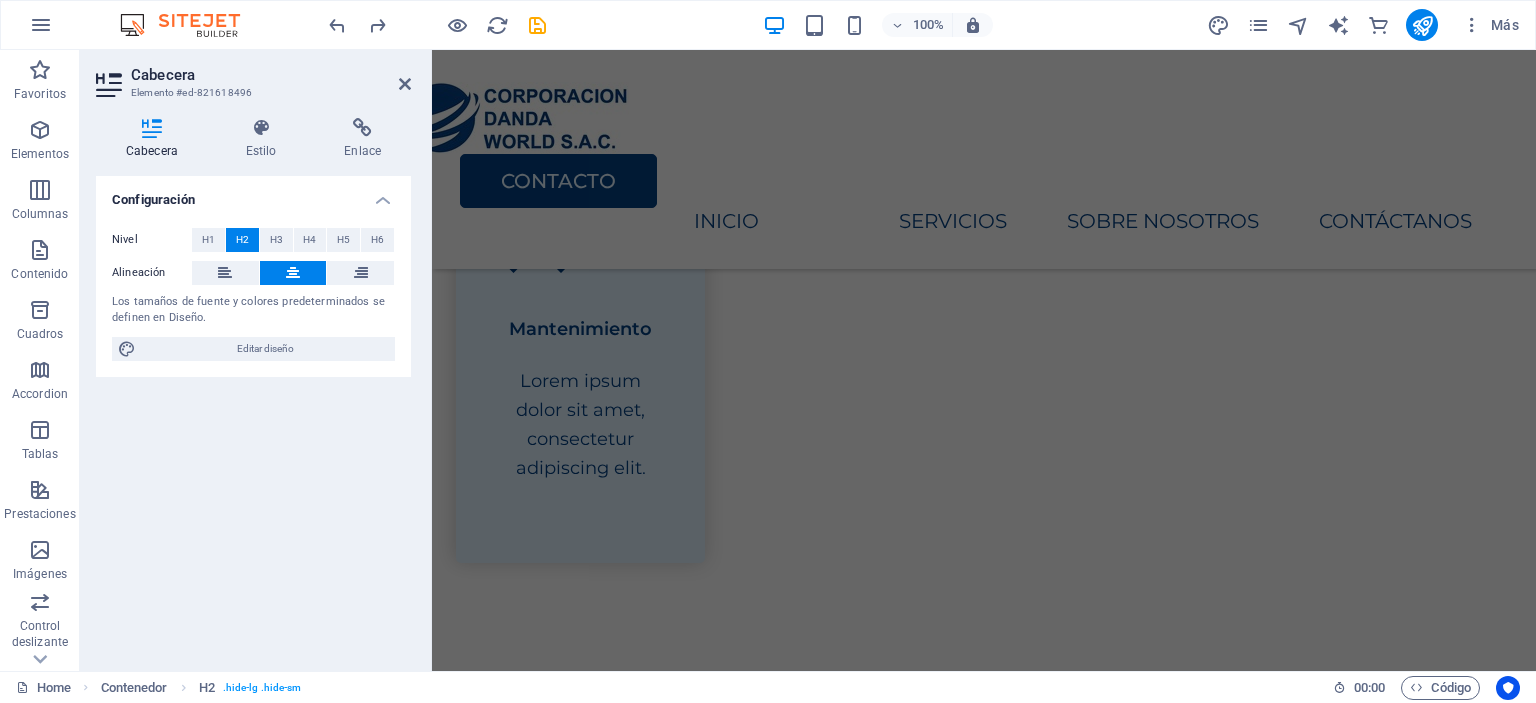 scroll, scrollTop: 1856, scrollLeft: 0, axis: vertical 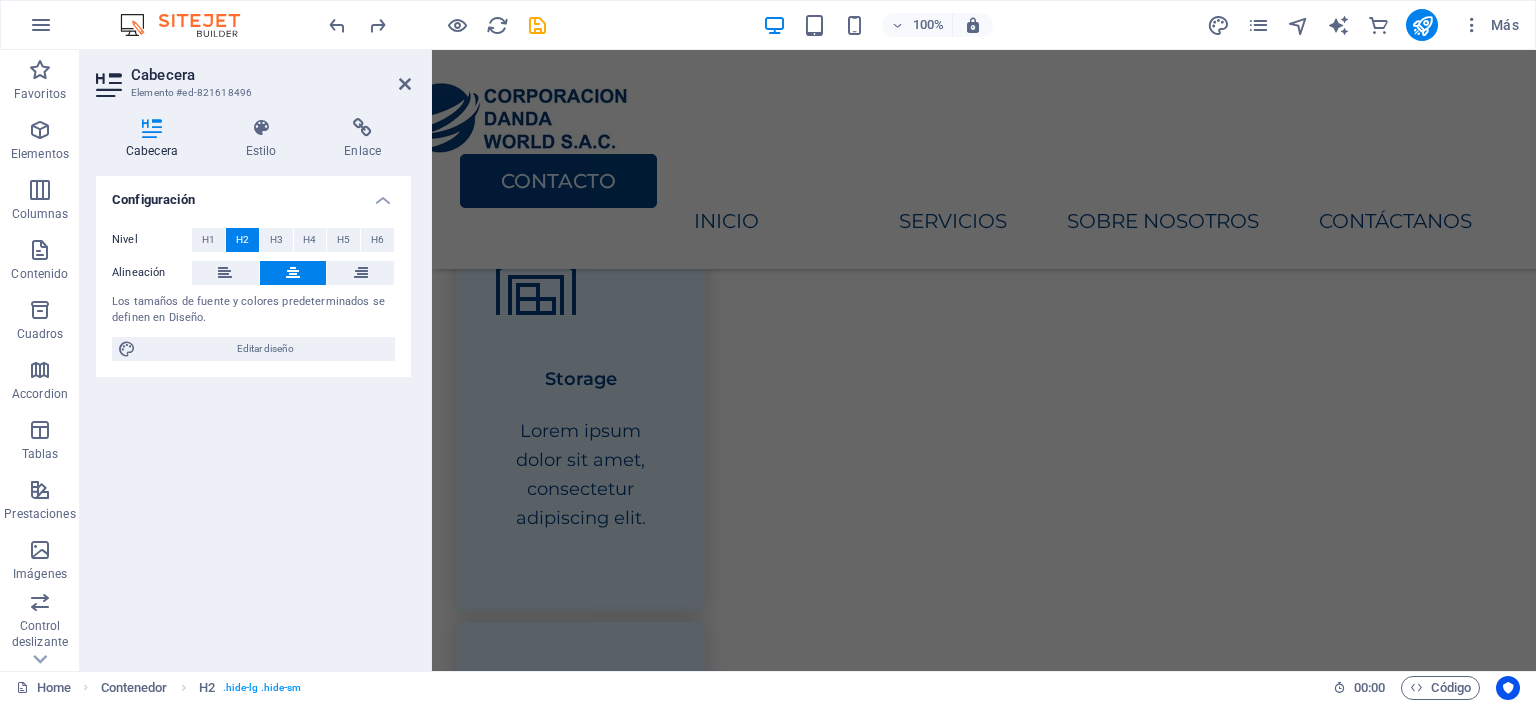 click on "Cabecera" at bounding box center [271, 75] 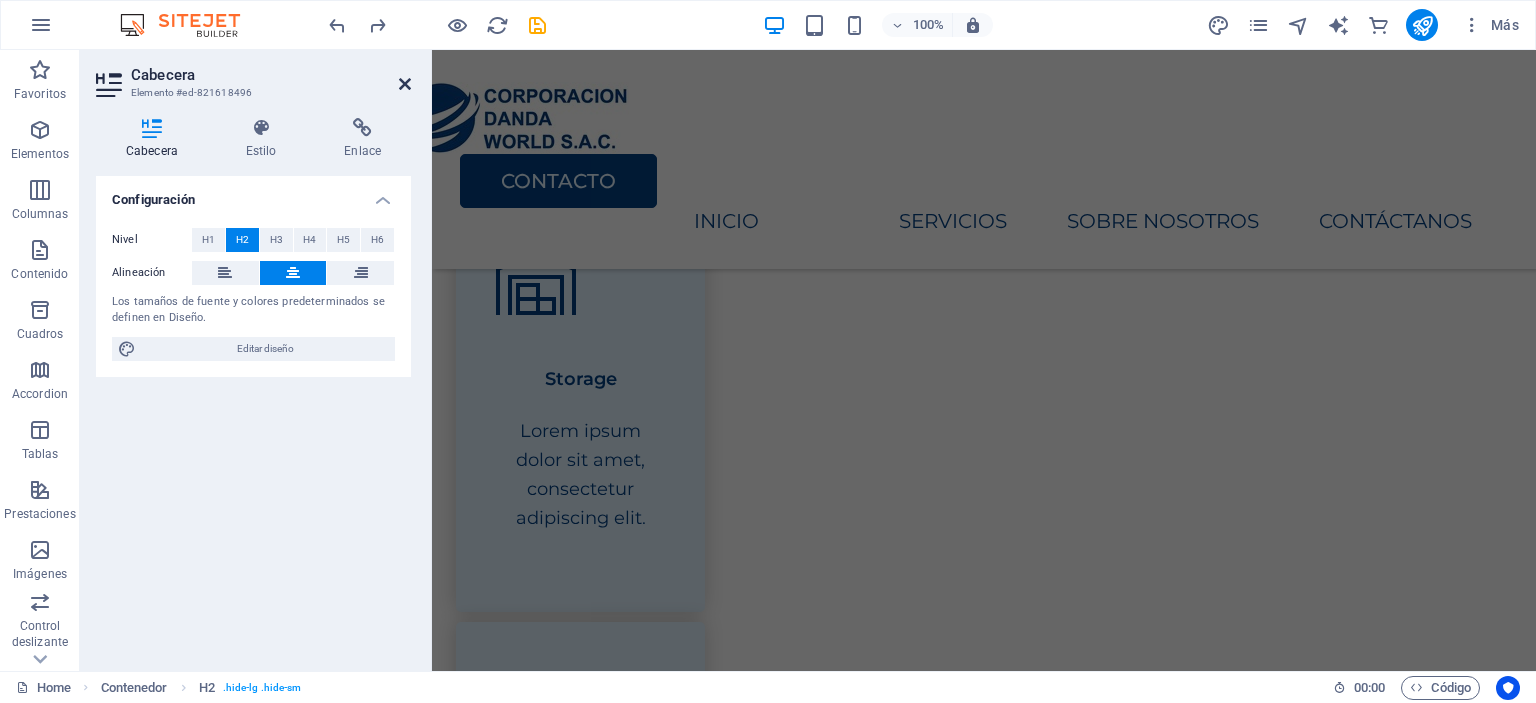click at bounding box center [405, 84] 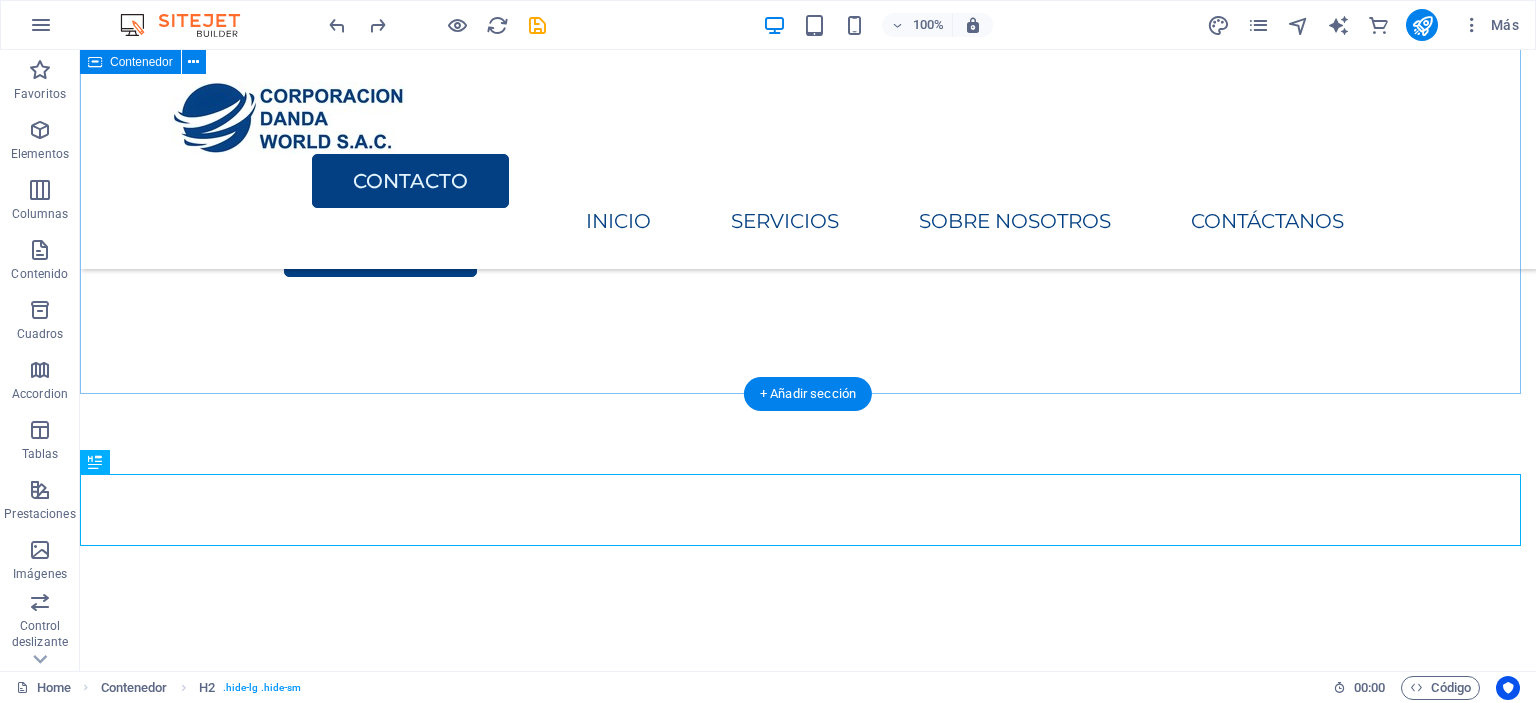 scroll, scrollTop: 2698, scrollLeft: 0, axis: vertical 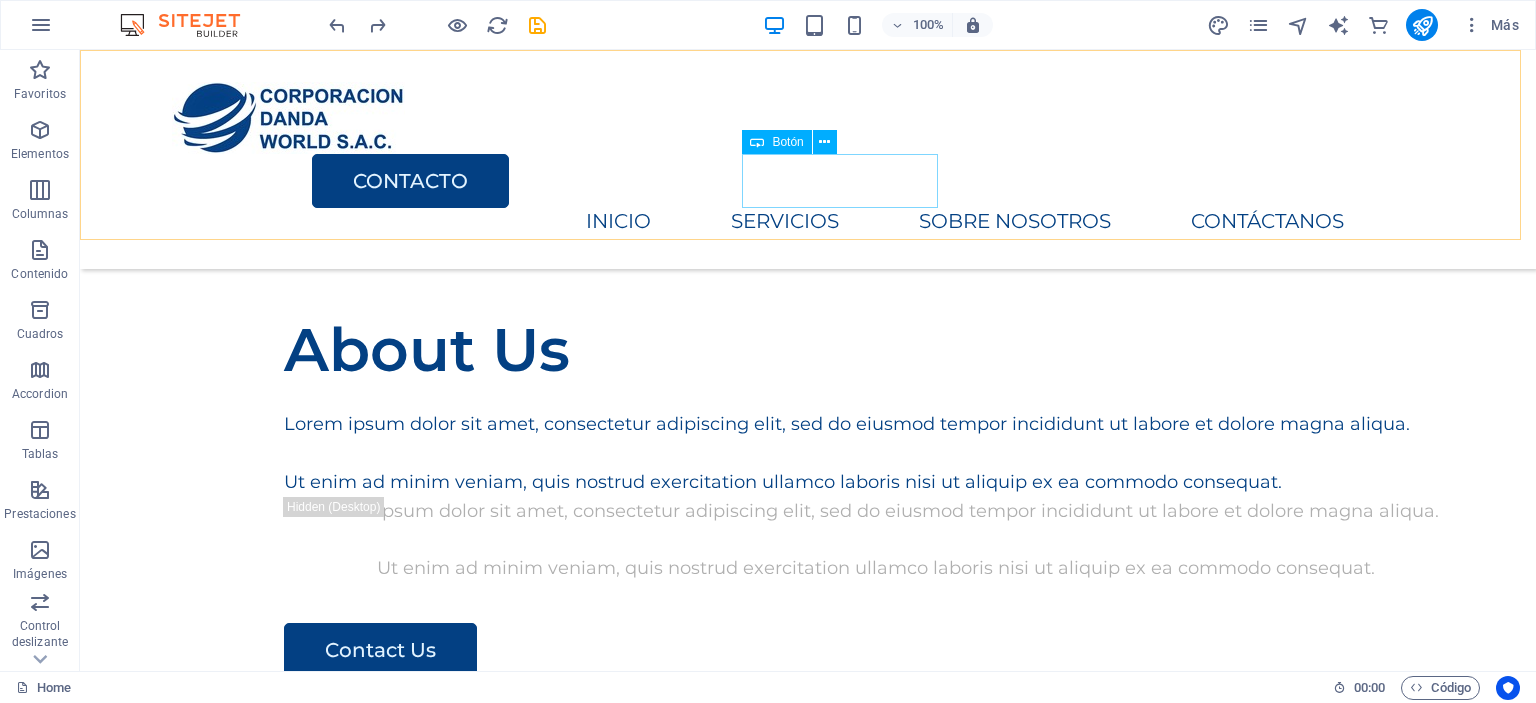 click on "CONTACTO" at bounding box center [848, 181] 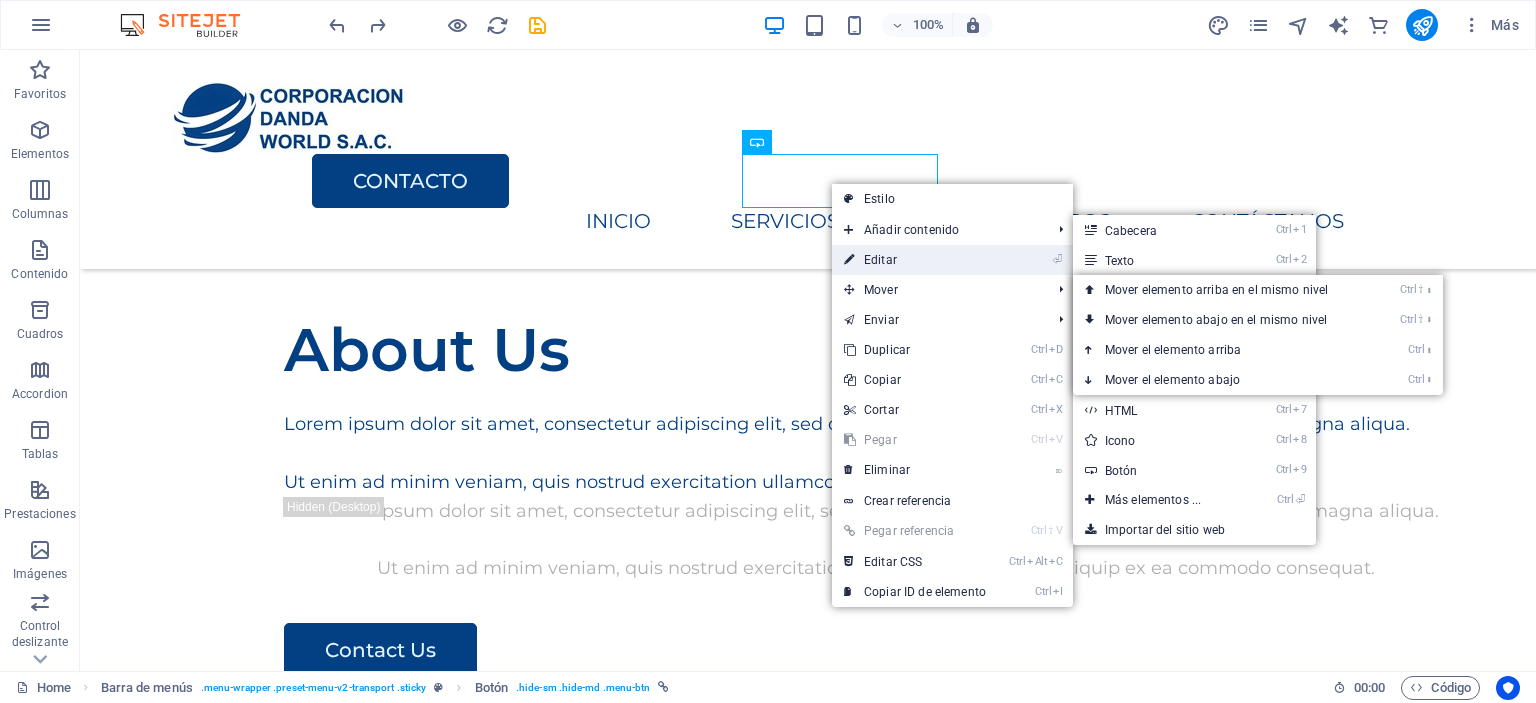 click on "⏎  Editar" at bounding box center [915, 260] 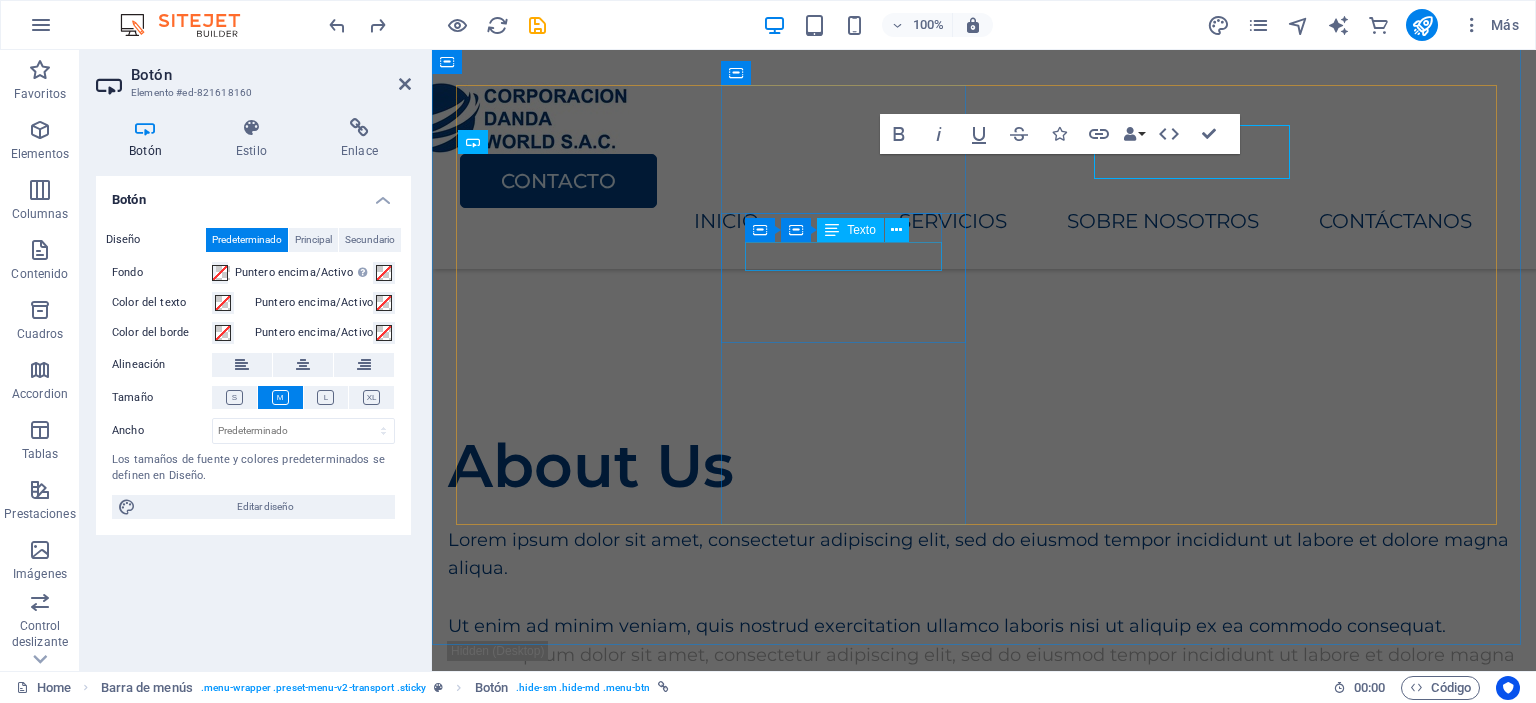 scroll, scrollTop: 2727, scrollLeft: 0, axis: vertical 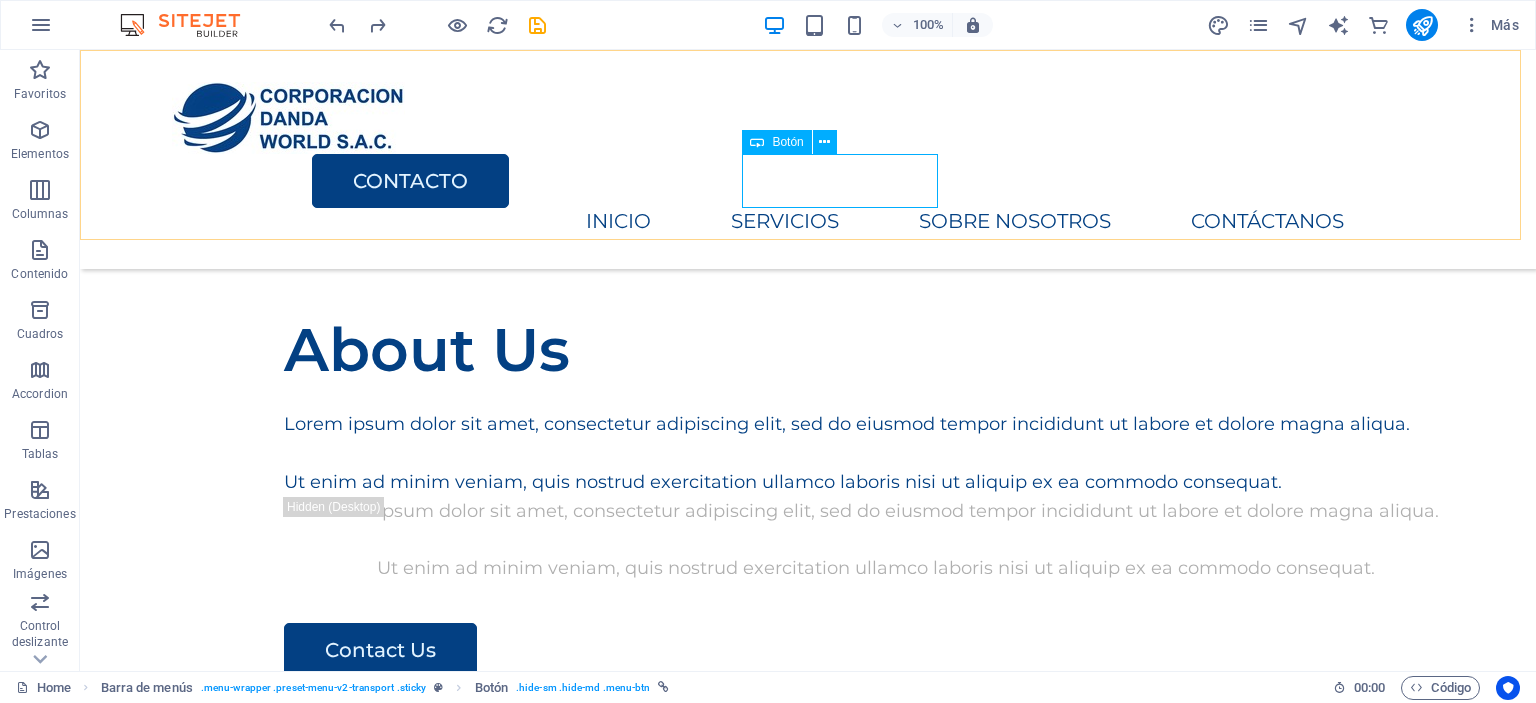 click on "CONTACTO" at bounding box center [848, 181] 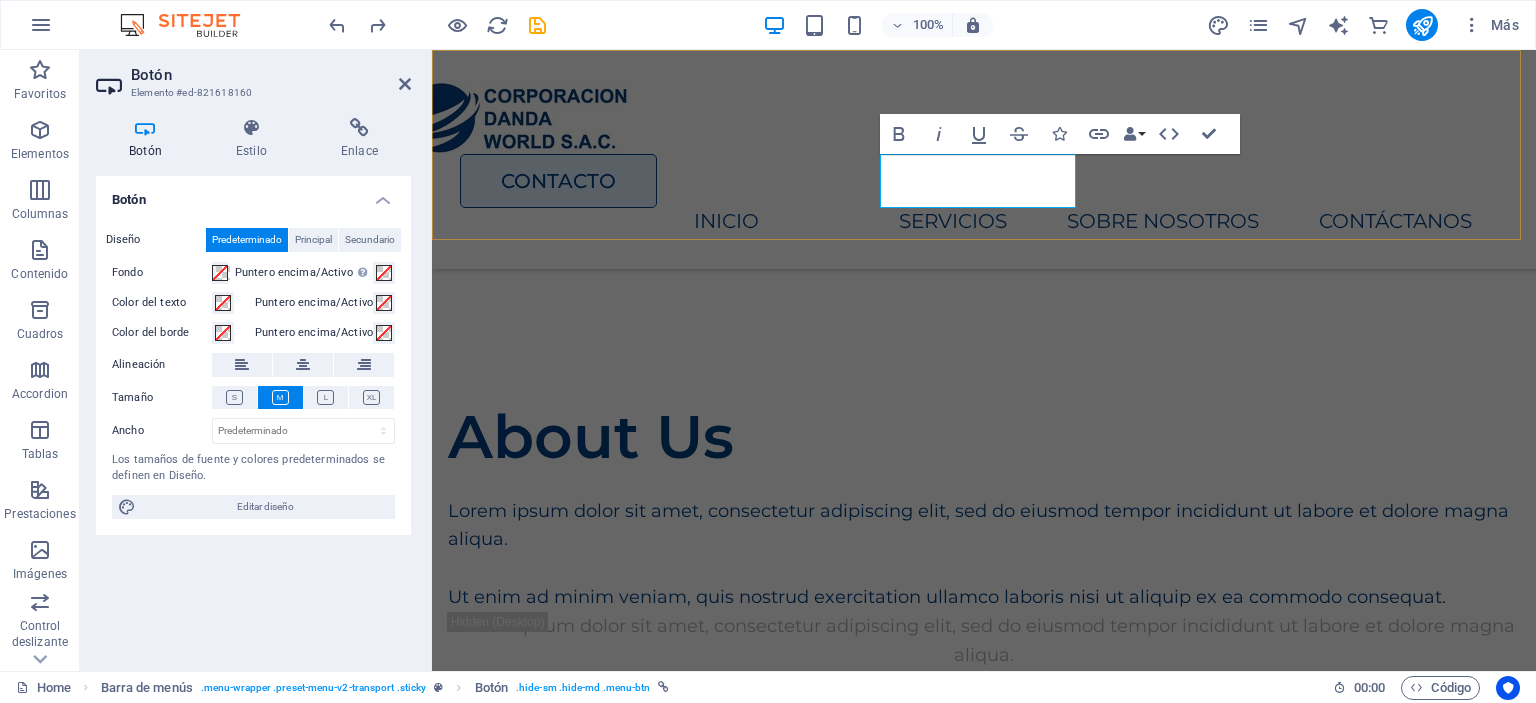 click on "CONTACTO" at bounding box center [558, 181] 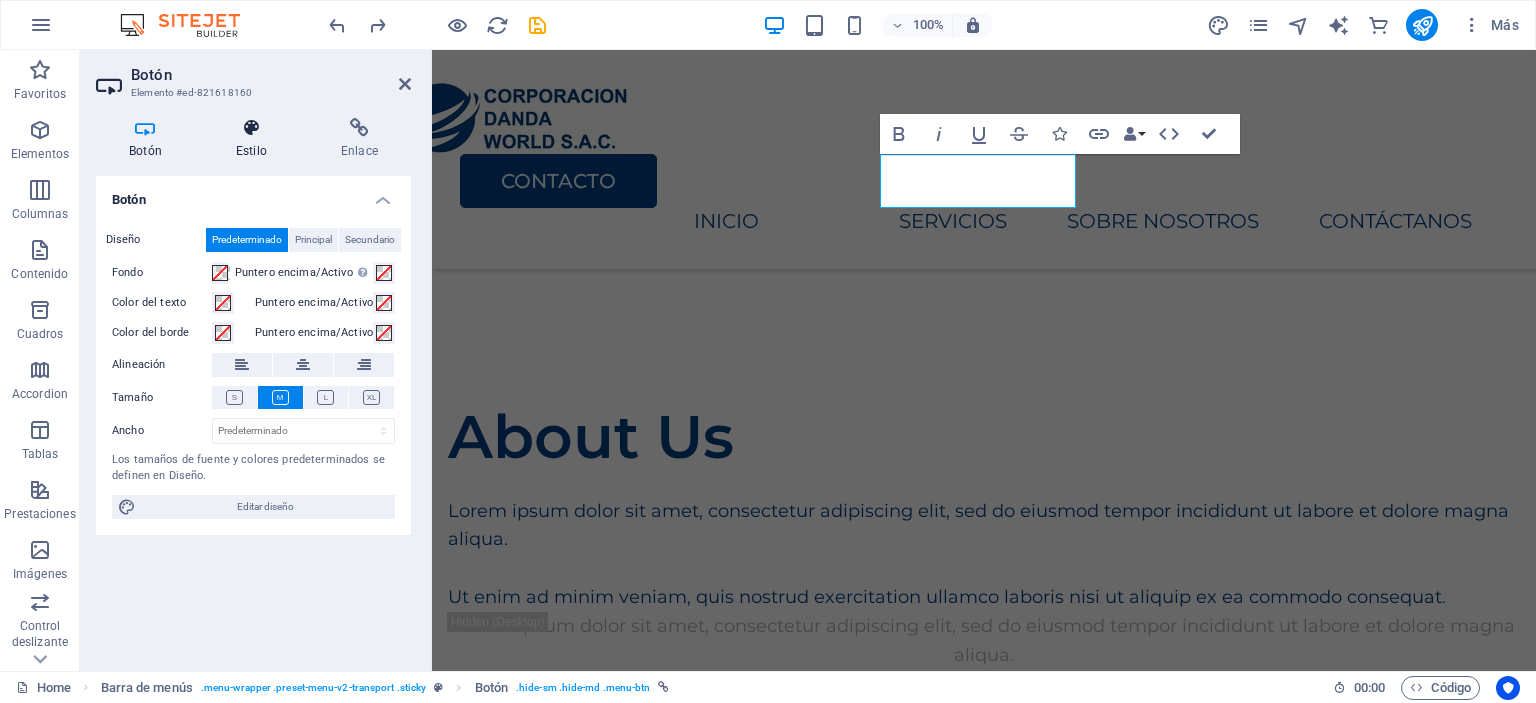 click on "Estilo" at bounding box center [255, 139] 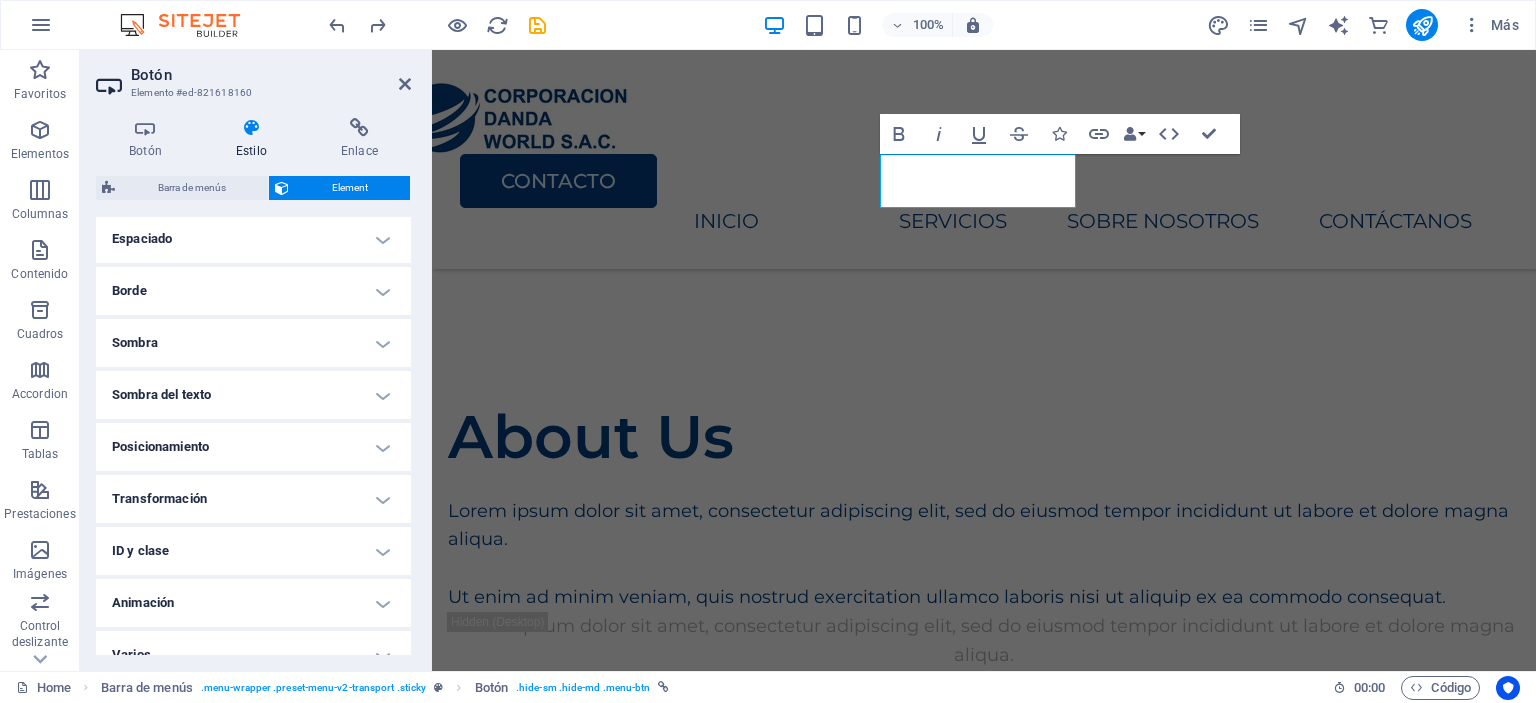 scroll, scrollTop: 423, scrollLeft: 0, axis: vertical 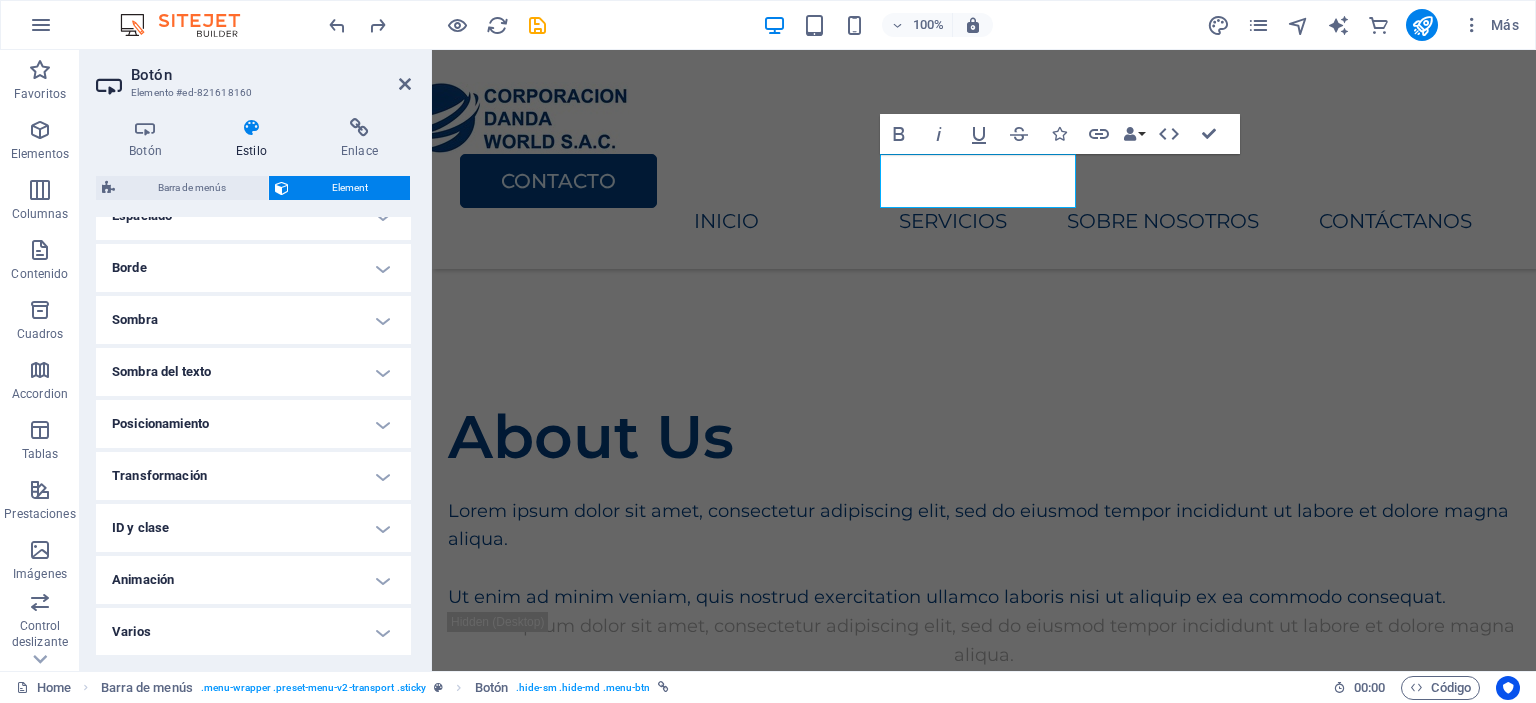 click on "Transformación" at bounding box center [253, 476] 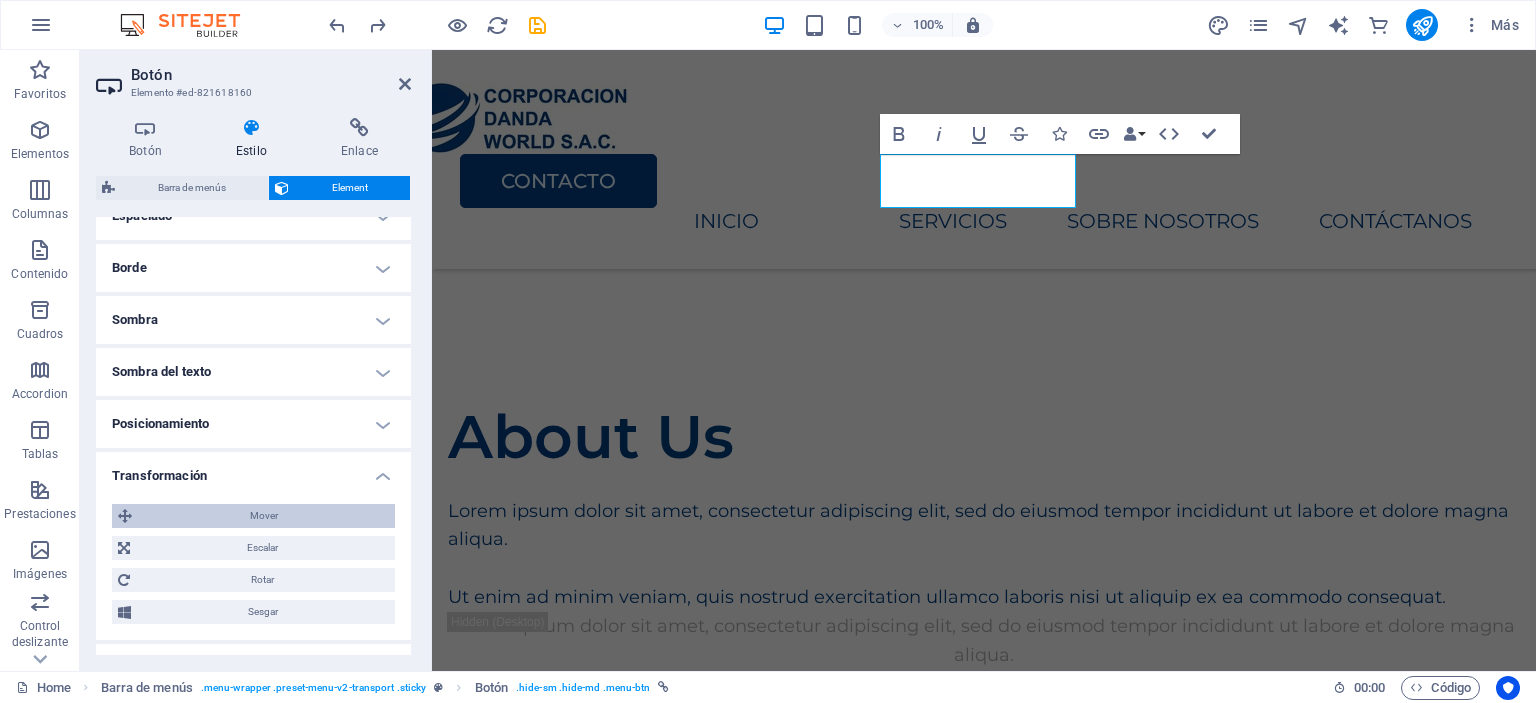 click on "Mover" at bounding box center (263, 516) 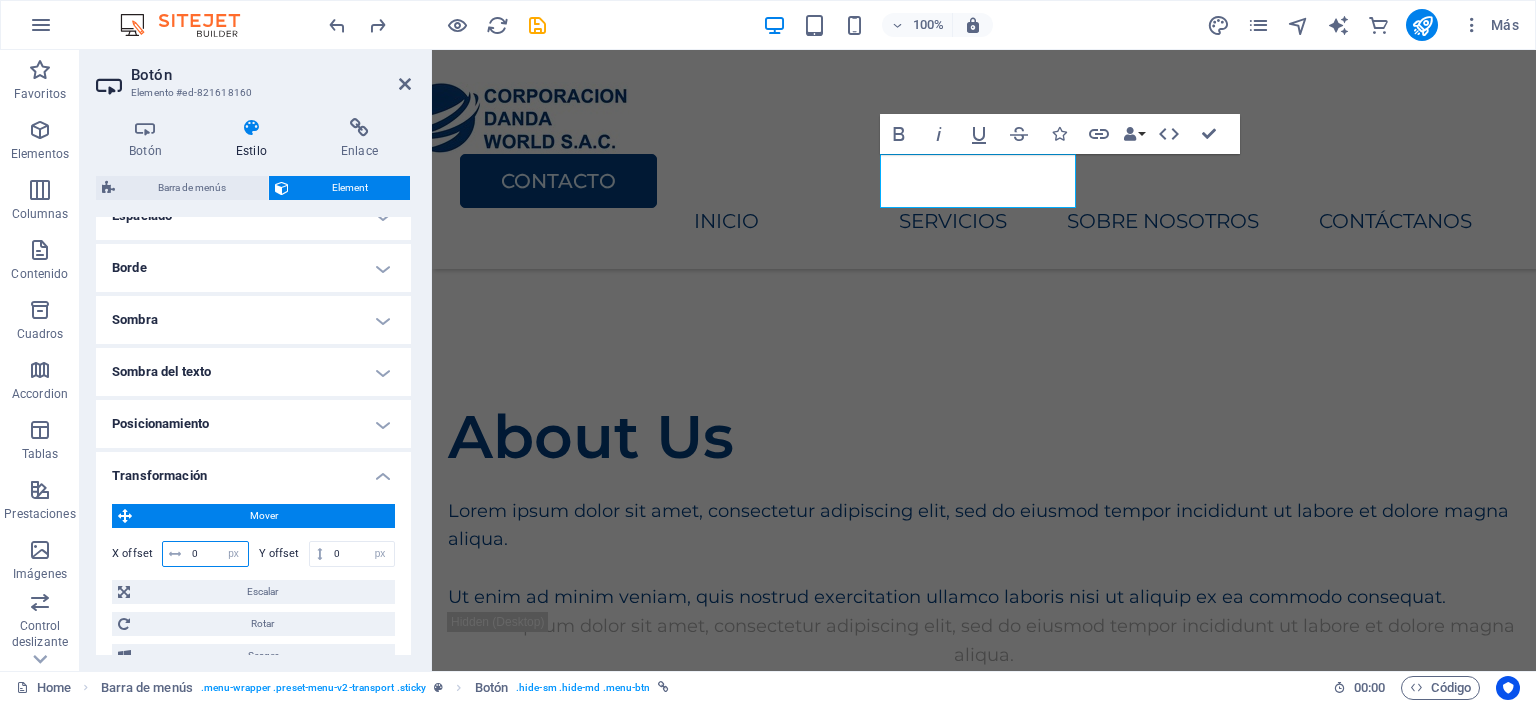 drag, startPoint x: 201, startPoint y: 553, endPoint x: 184, endPoint y: 554, distance: 17.029387 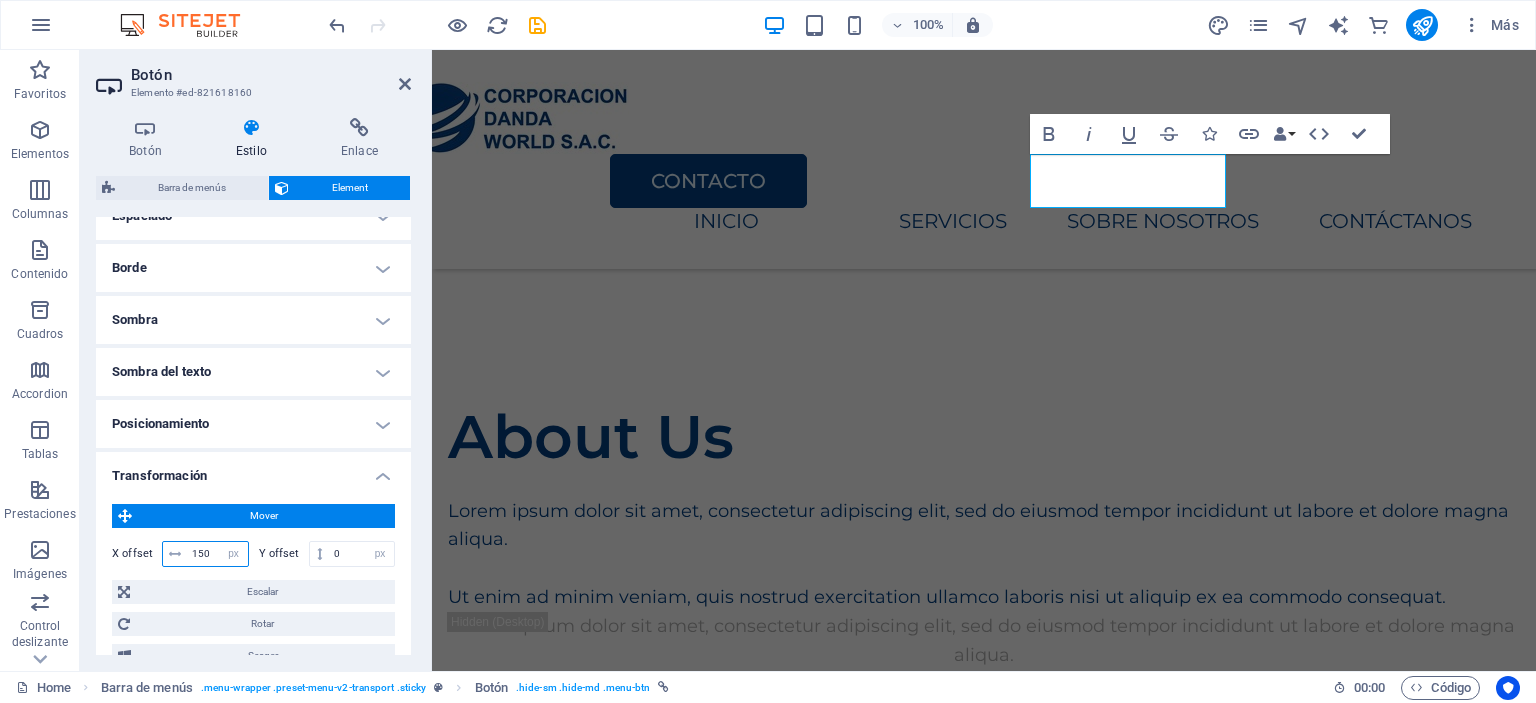 click on "150" at bounding box center [217, 554] 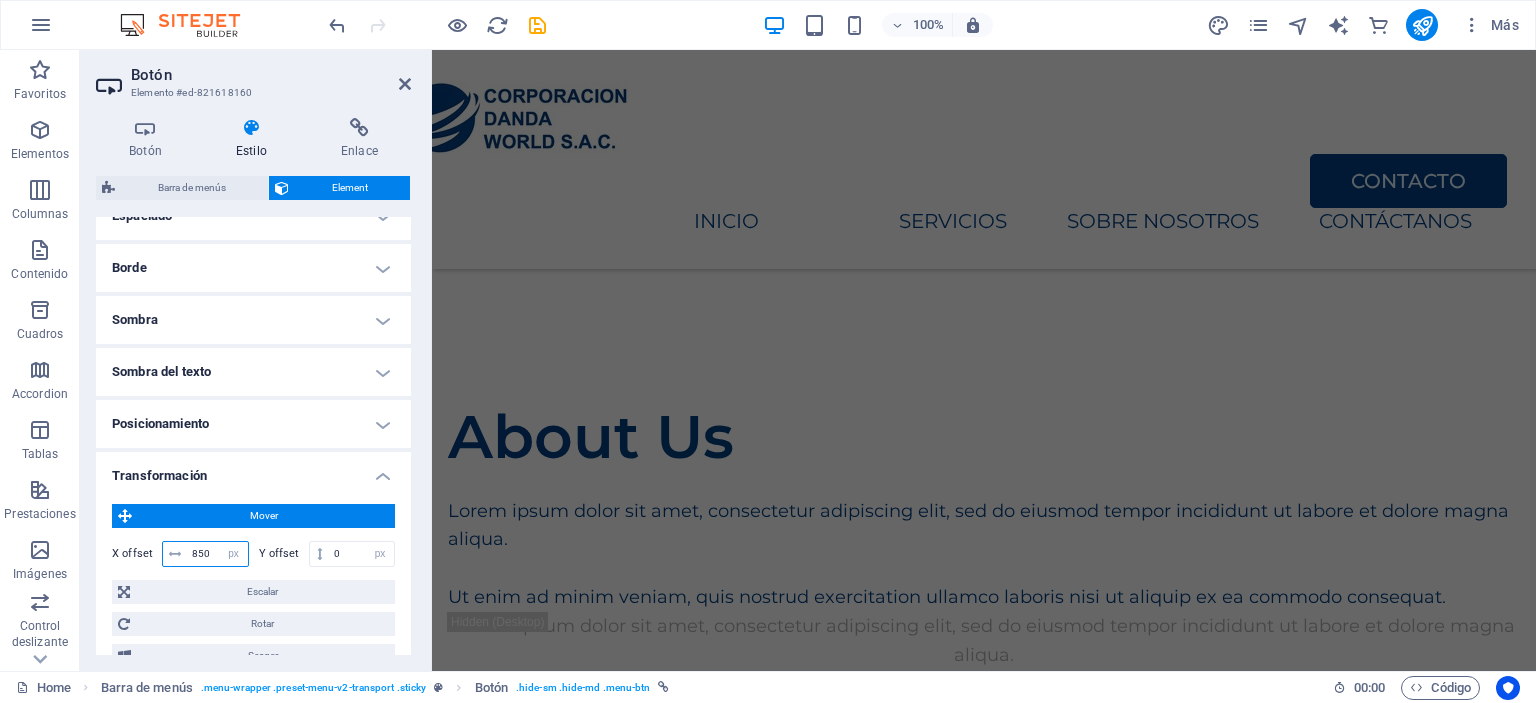 click on "850" at bounding box center (217, 554) 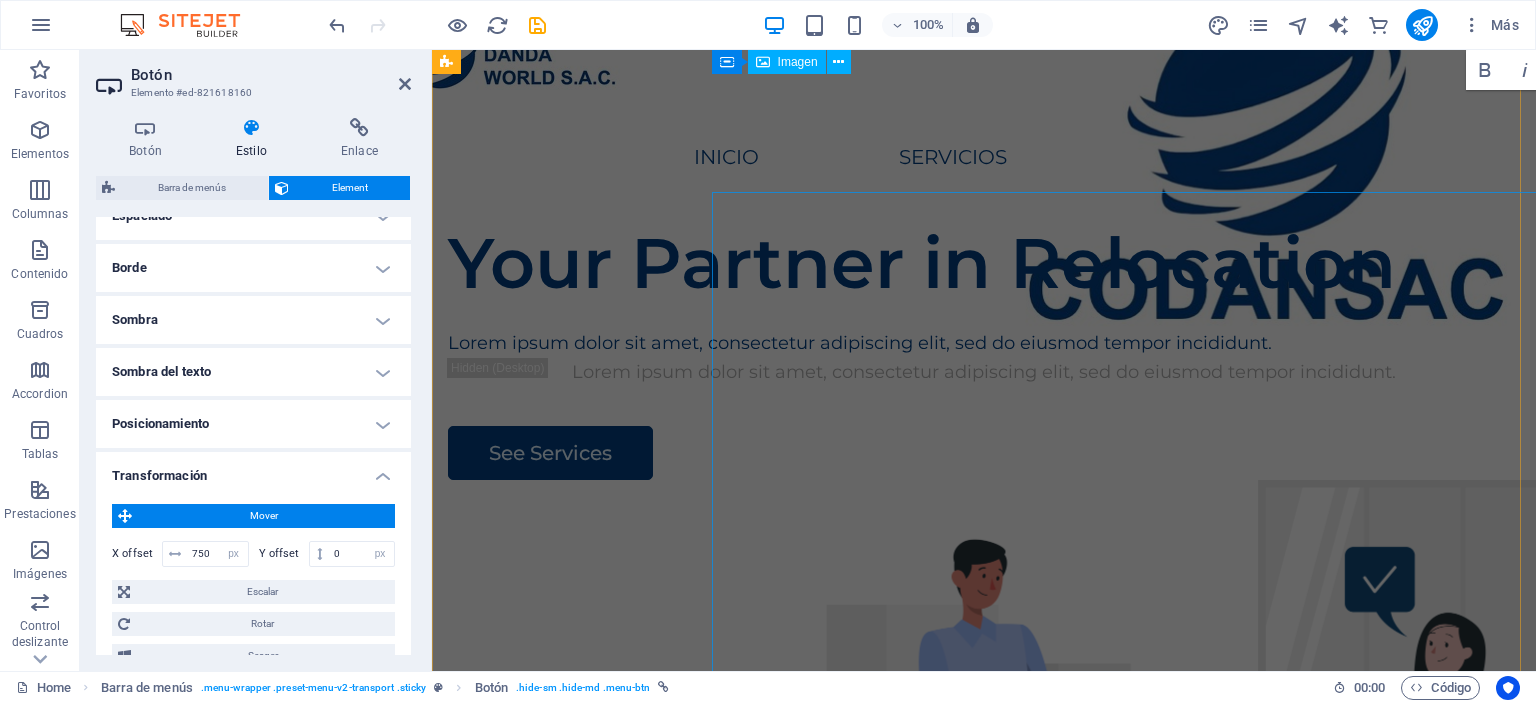 scroll, scrollTop: 0, scrollLeft: 0, axis: both 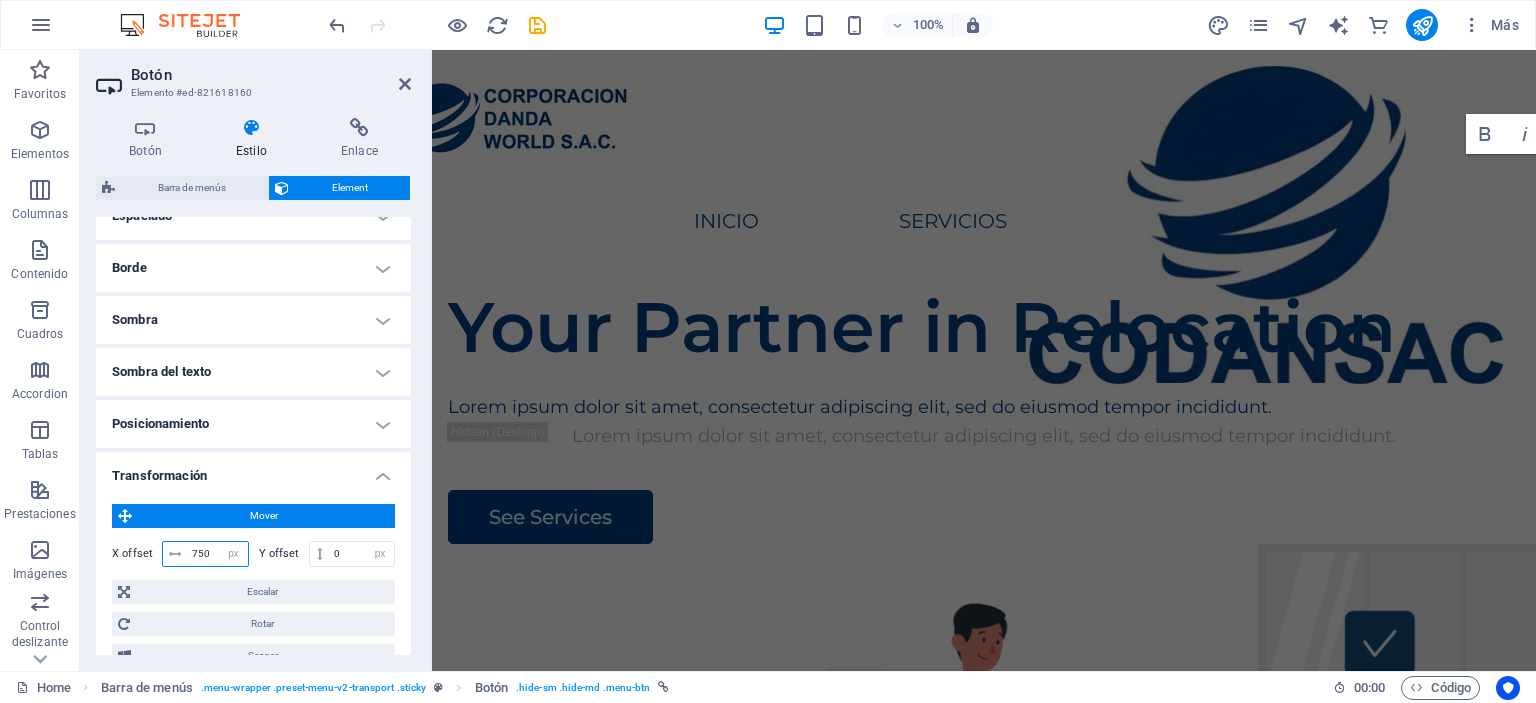 click on "750" at bounding box center [217, 554] 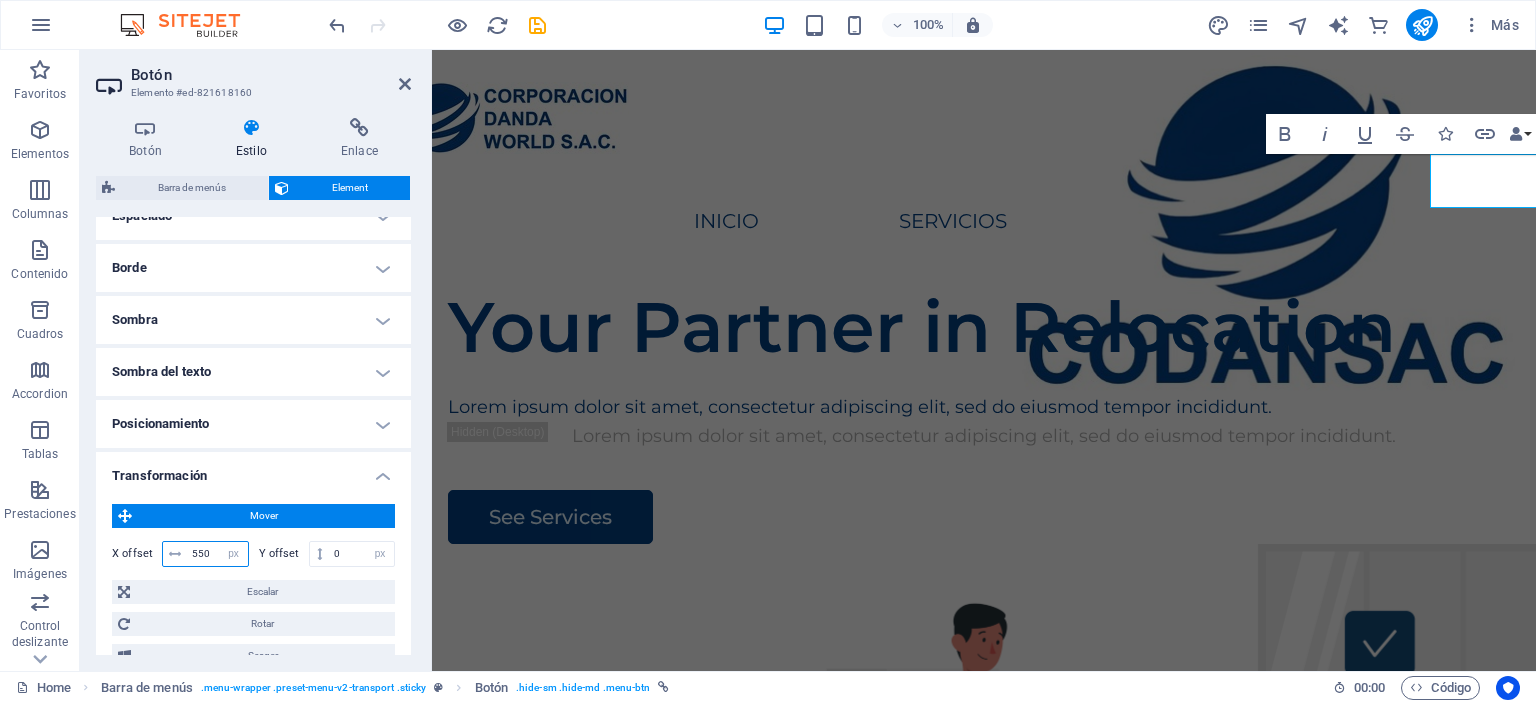 click on "550" at bounding box center (217, 554) 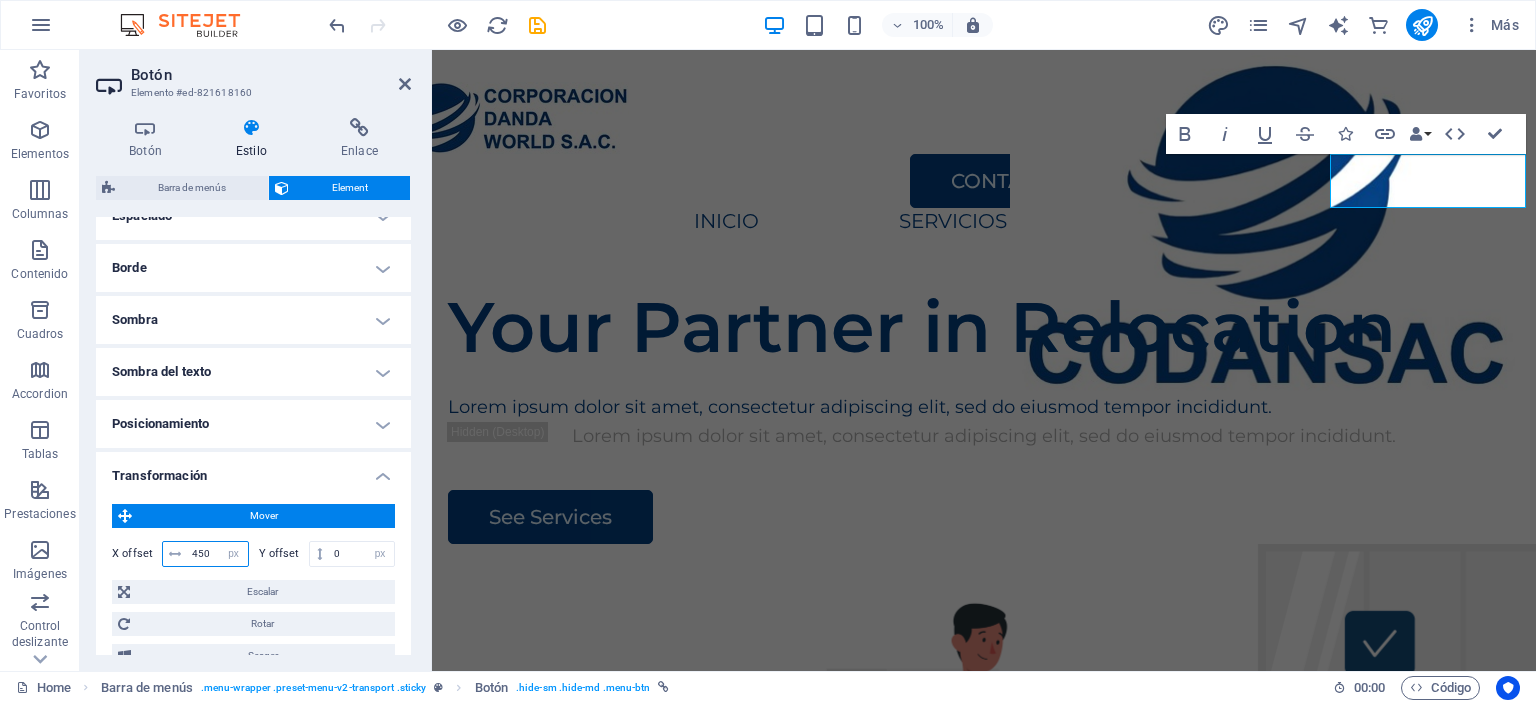 click on "450" at bounding box center (217, 554) 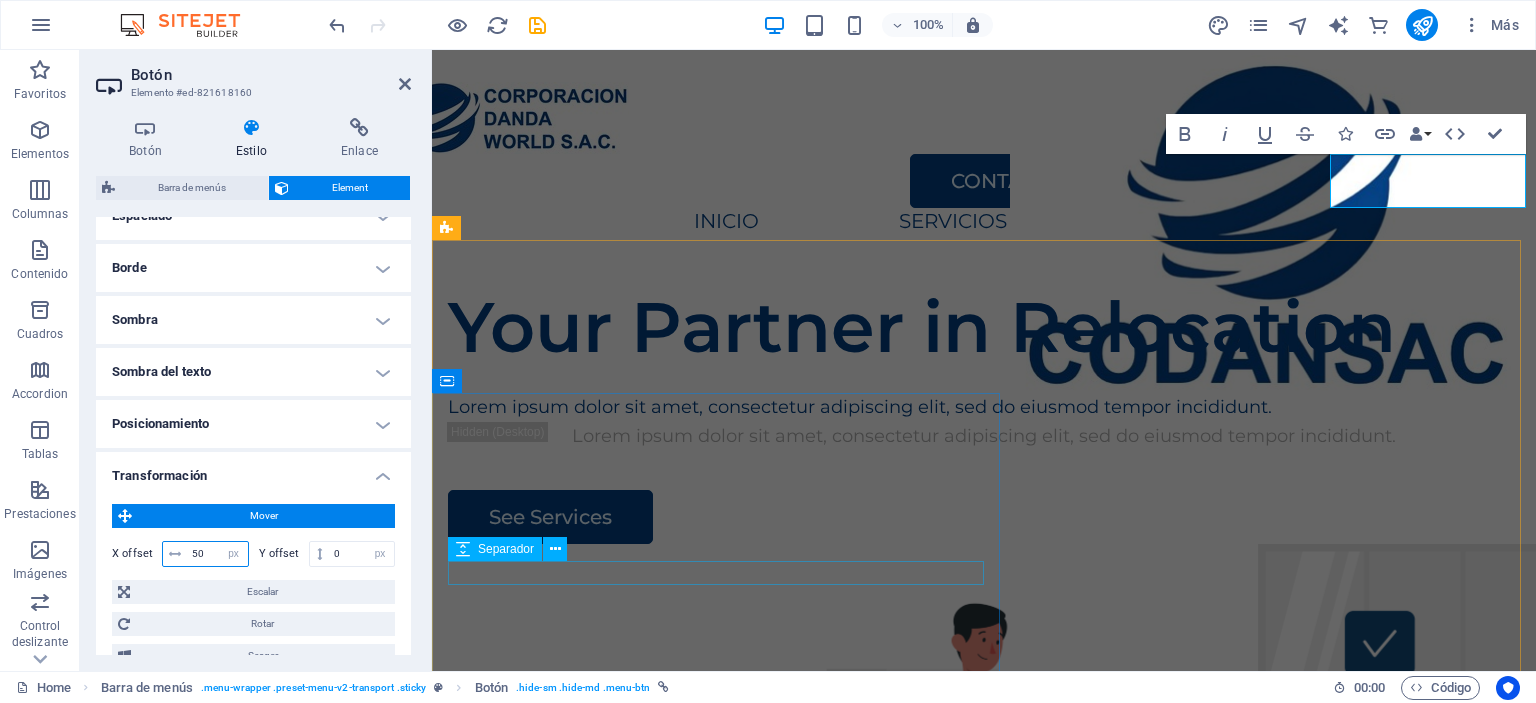 type on "0" 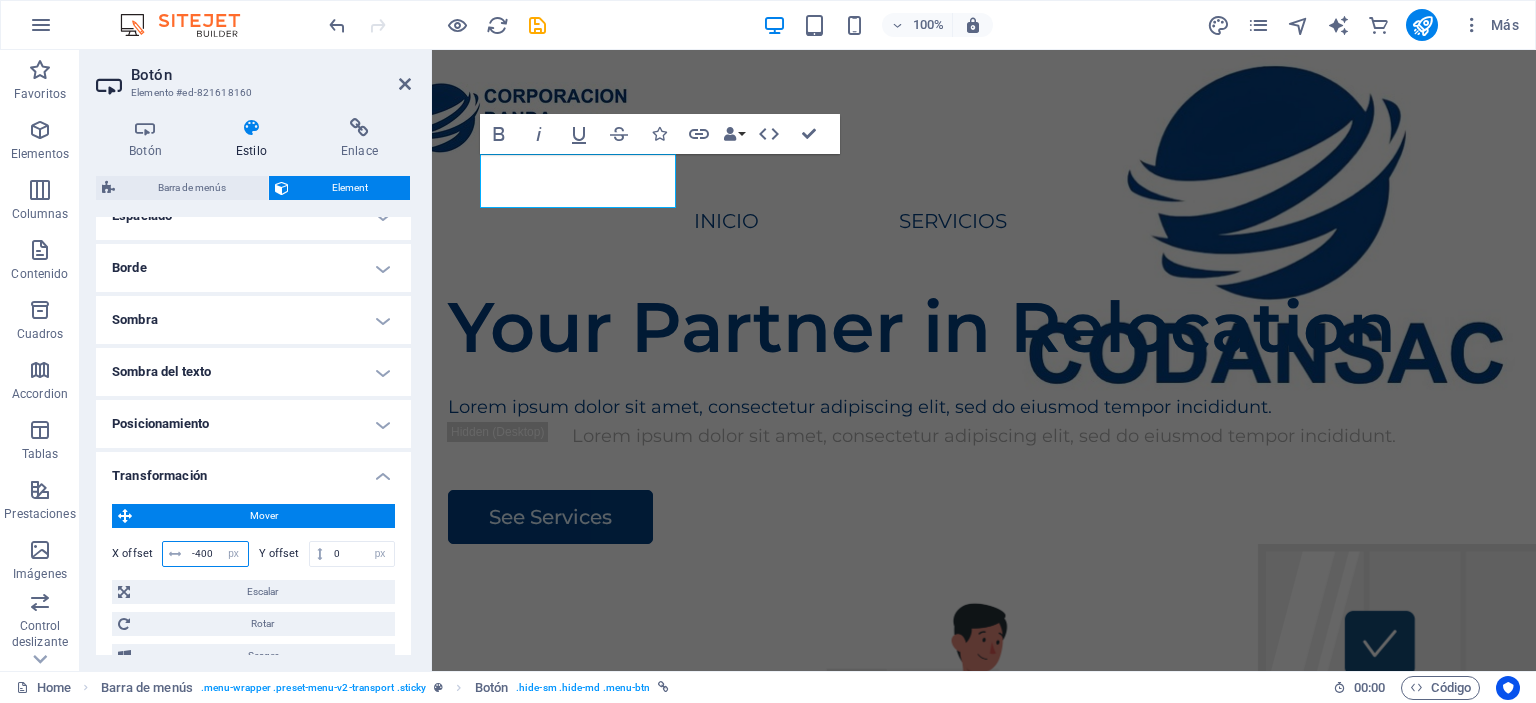 click on "-400" at bounding box center (217, 554) 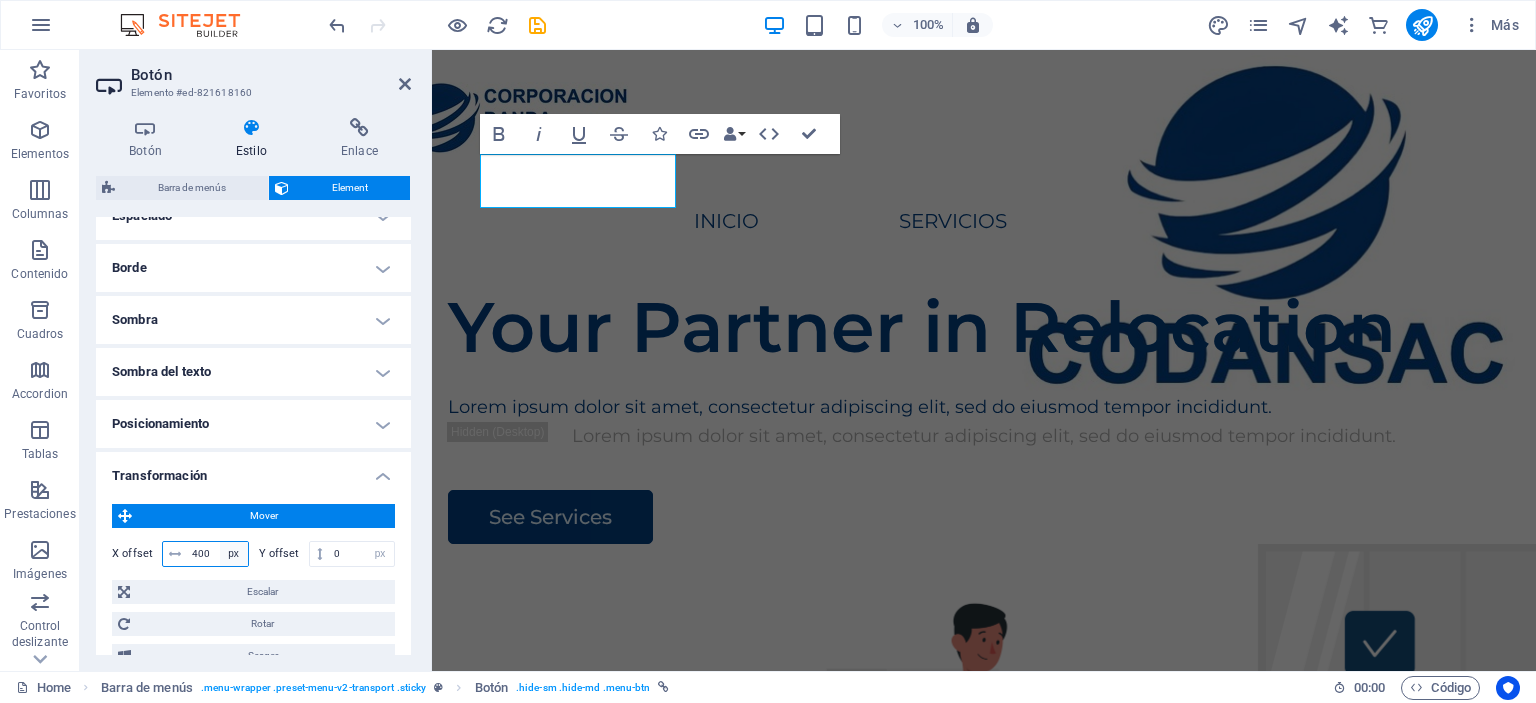 type on "400" 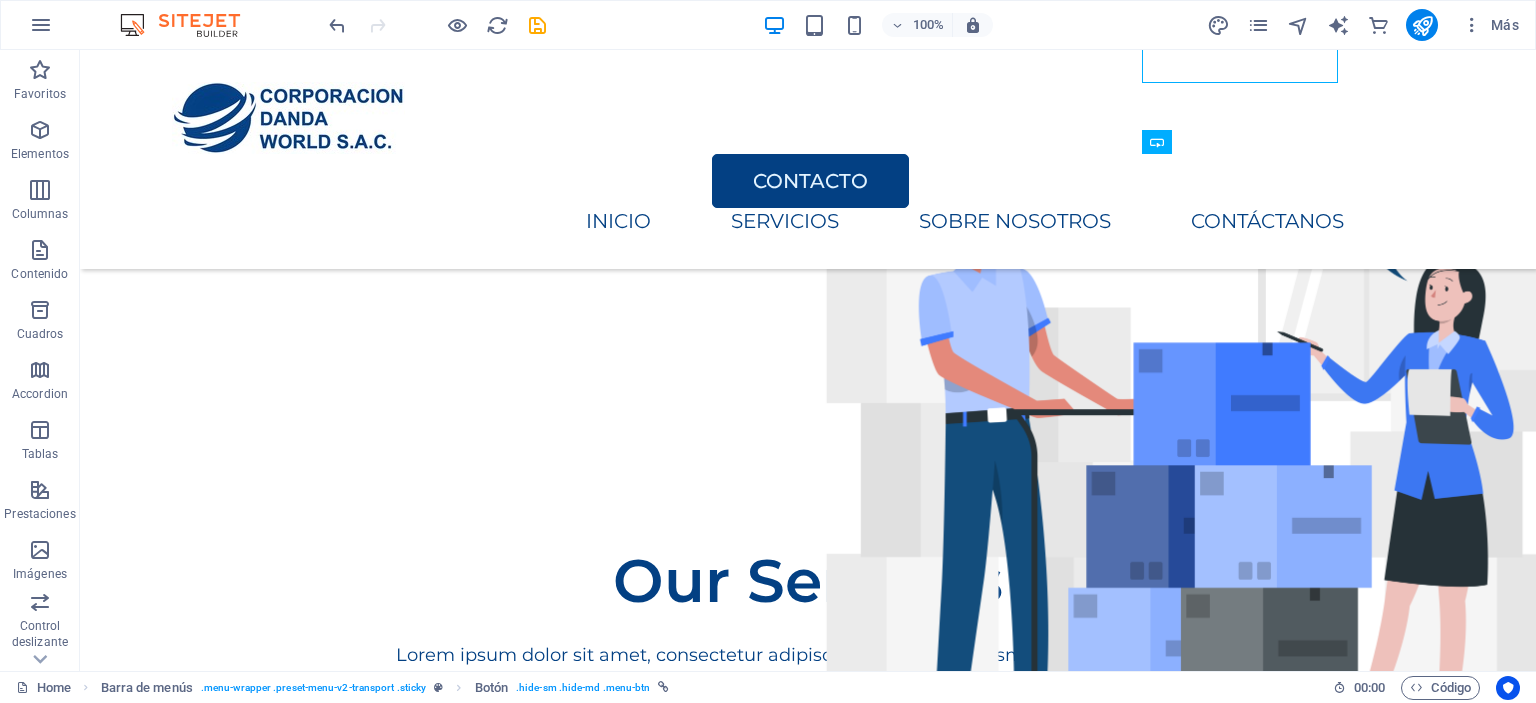 scroll, scrollTop: 400, scrollLeft: 0, axis: vertical 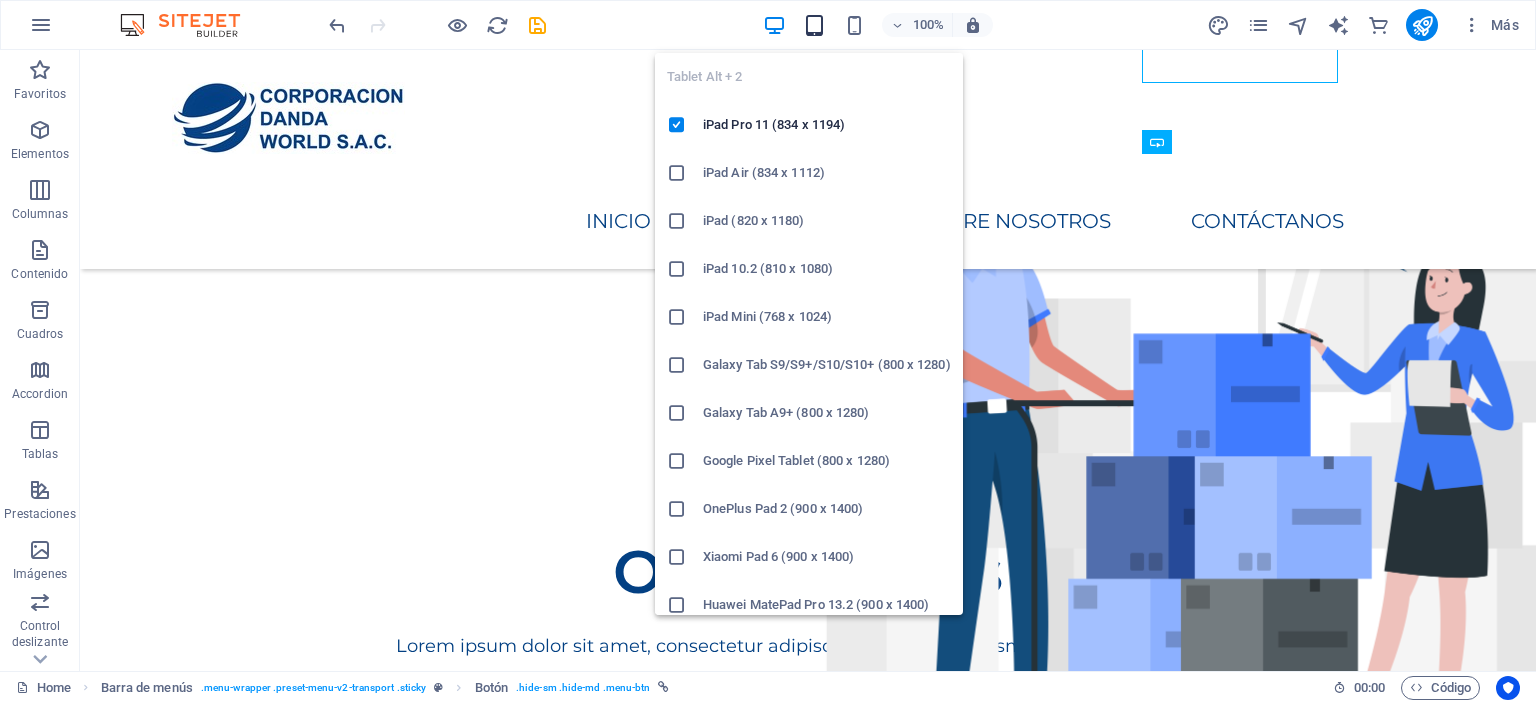 click at bounding box center (814, 25) 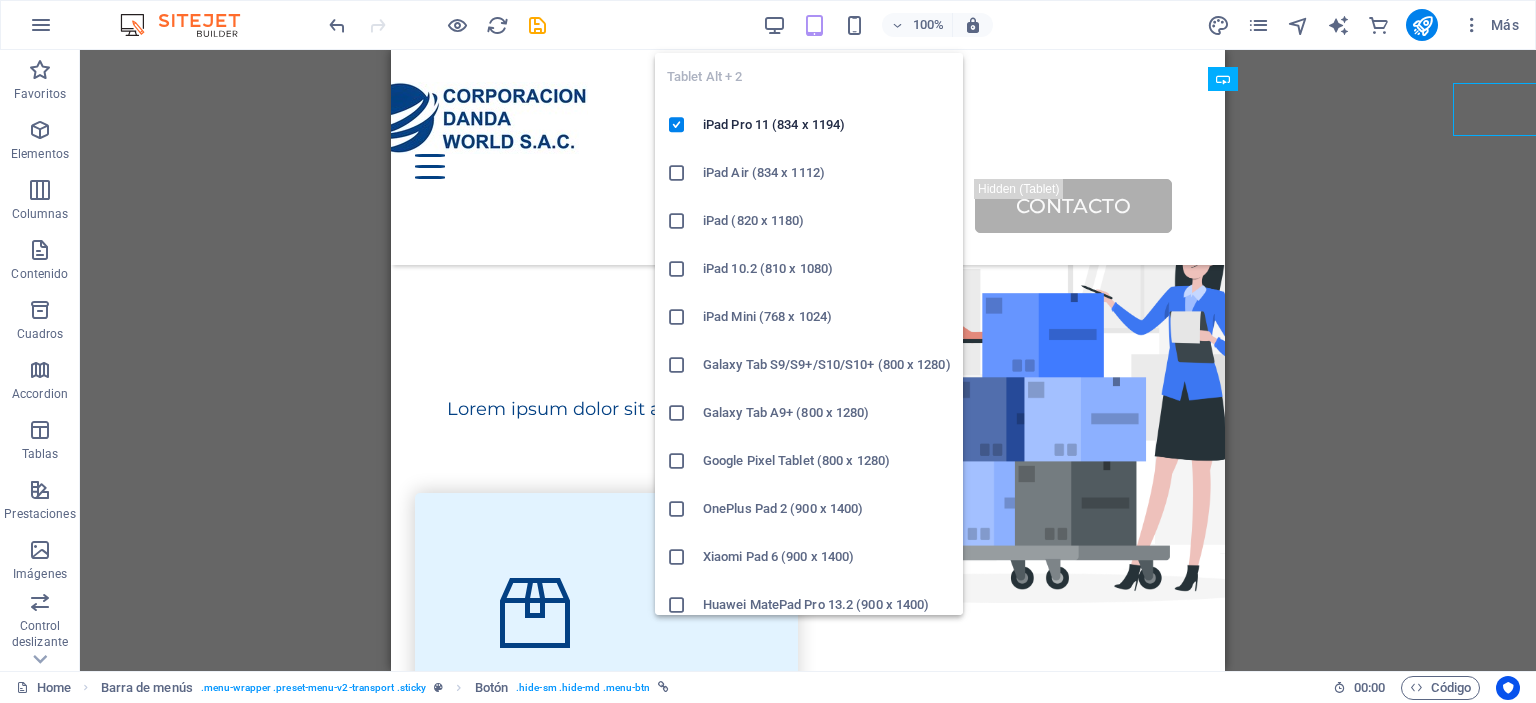 scroll, scrollTop: 346, scrollLeft: 0, axis: vertical 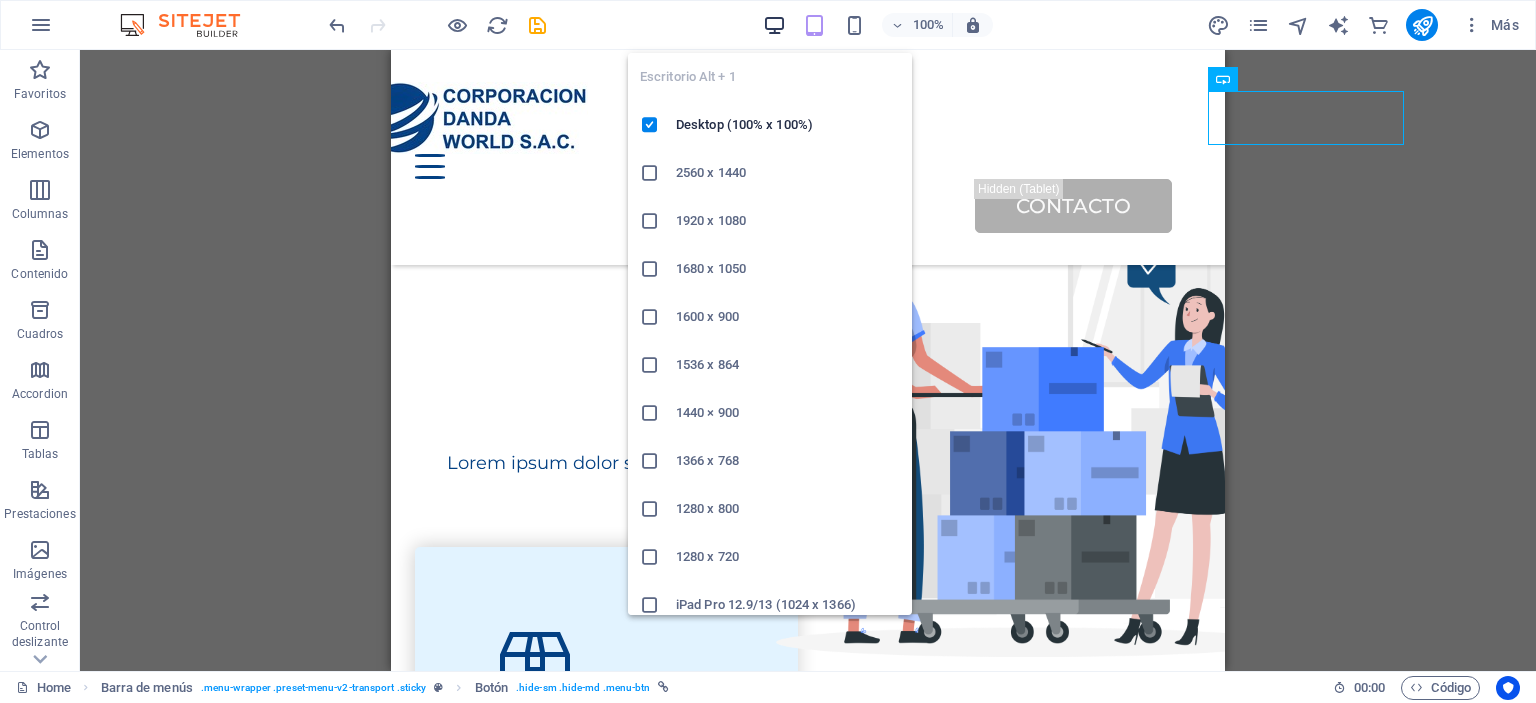 click at bounding box center [774, 25] 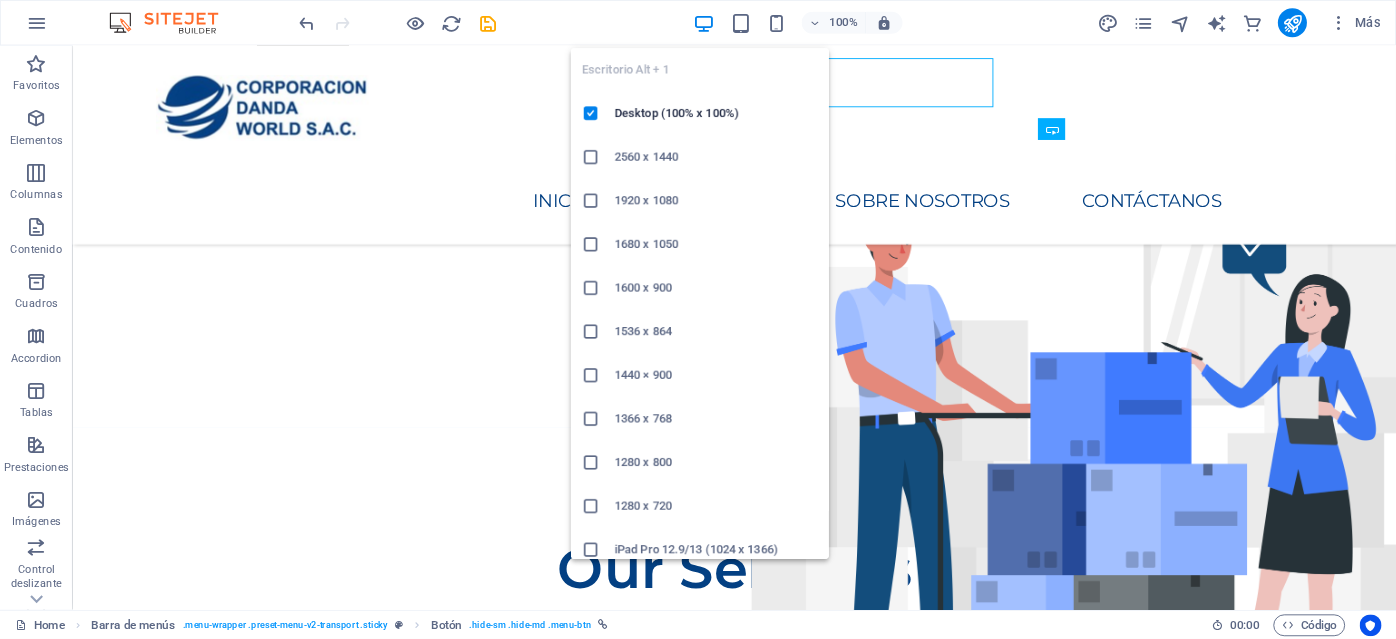 scroll, scrollTop: 373, scrollLeft: 0, axis: vertical 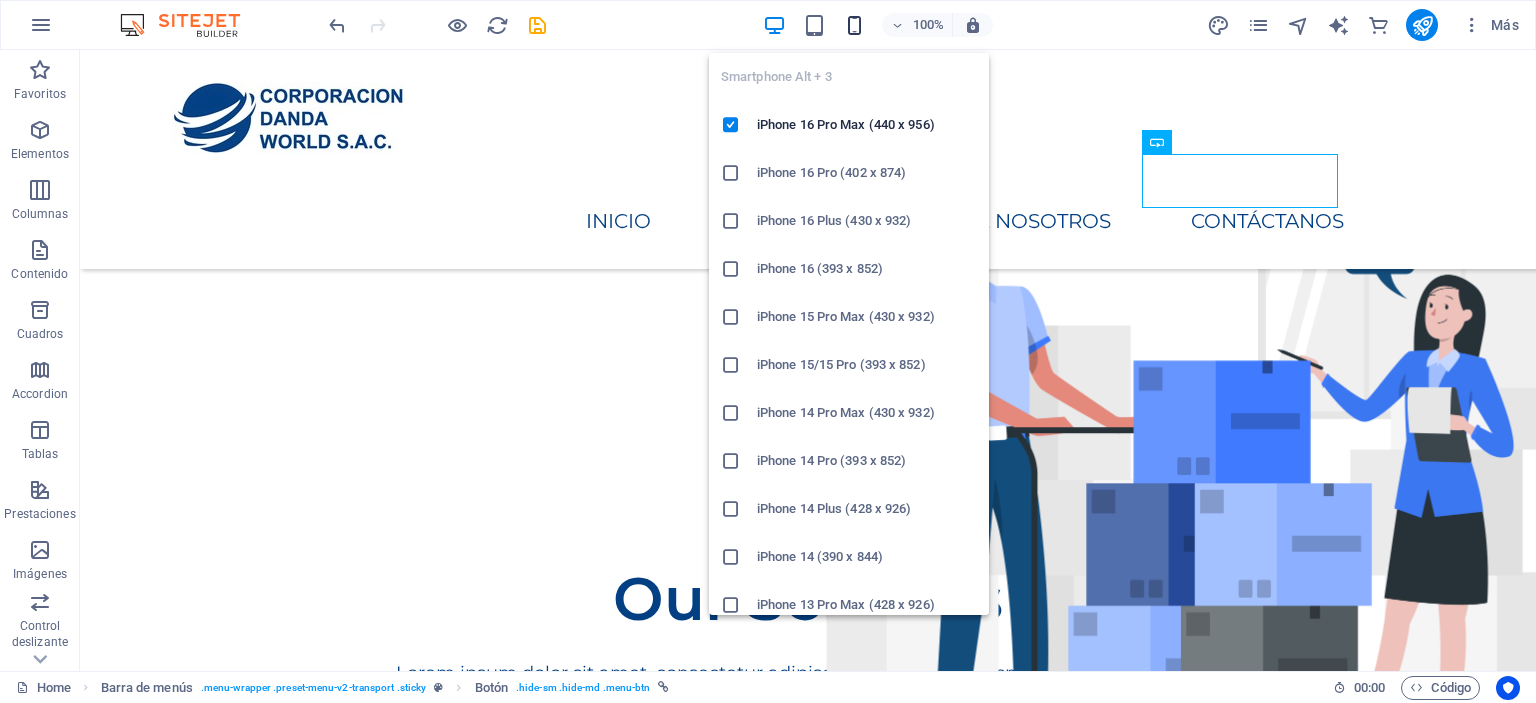 click at bounding box center [854, 25] 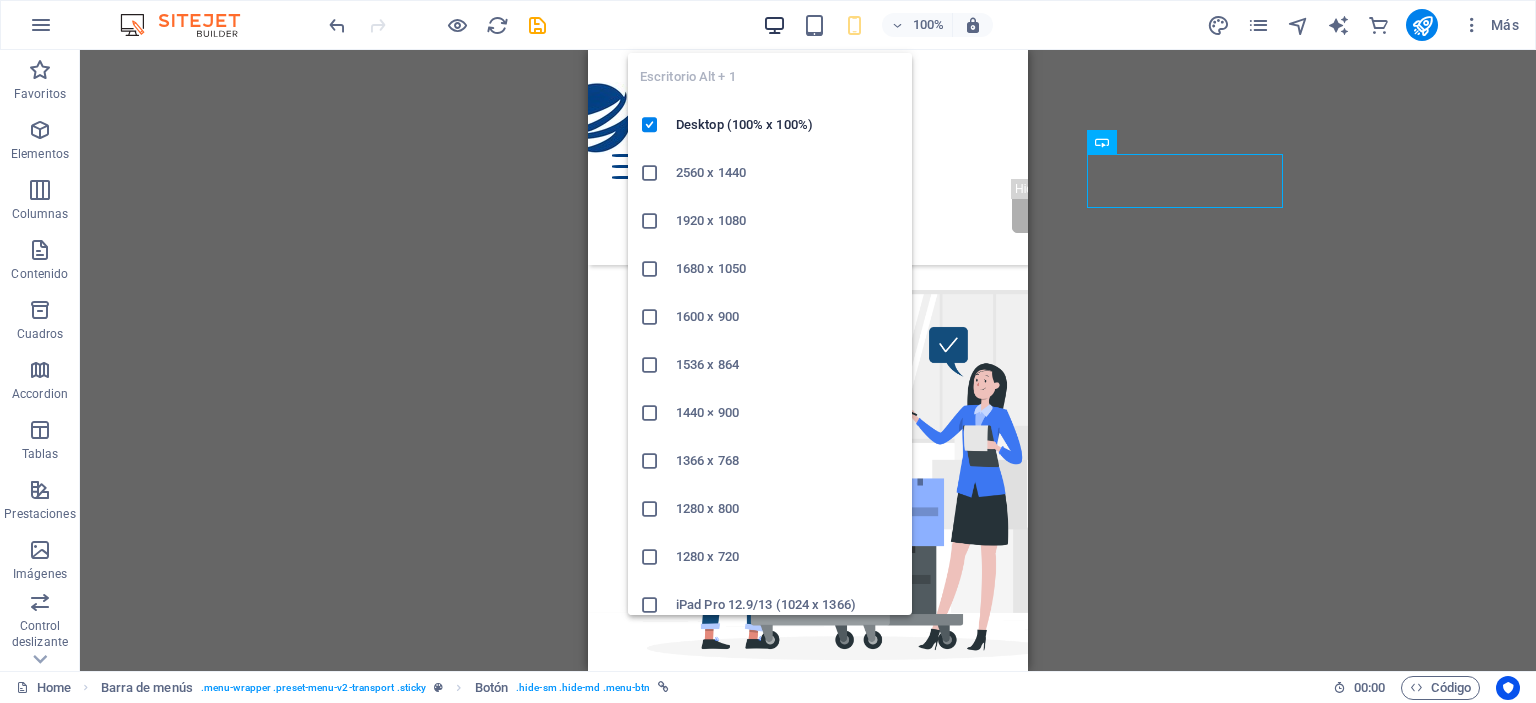 click at bounding box center [774, 25] 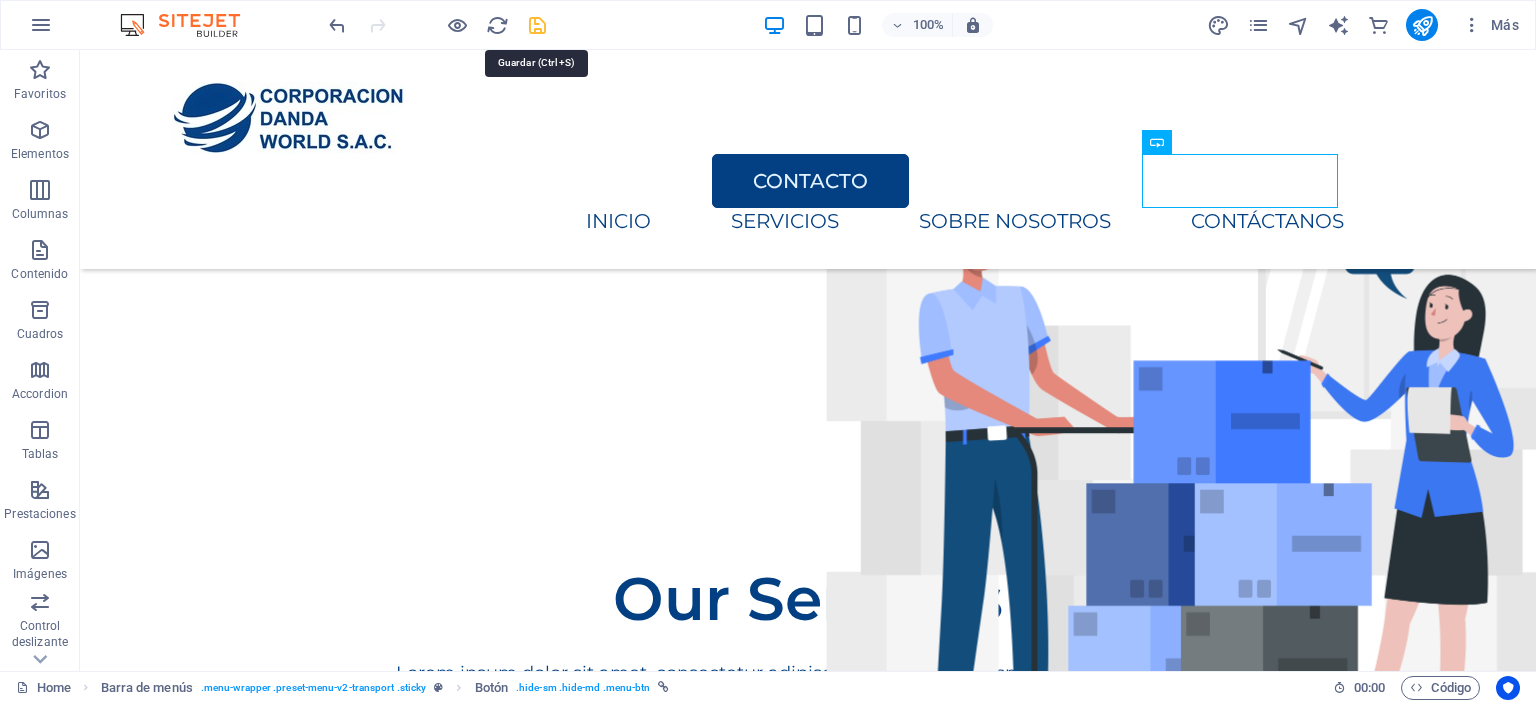 click at bounding box center [537, 25] 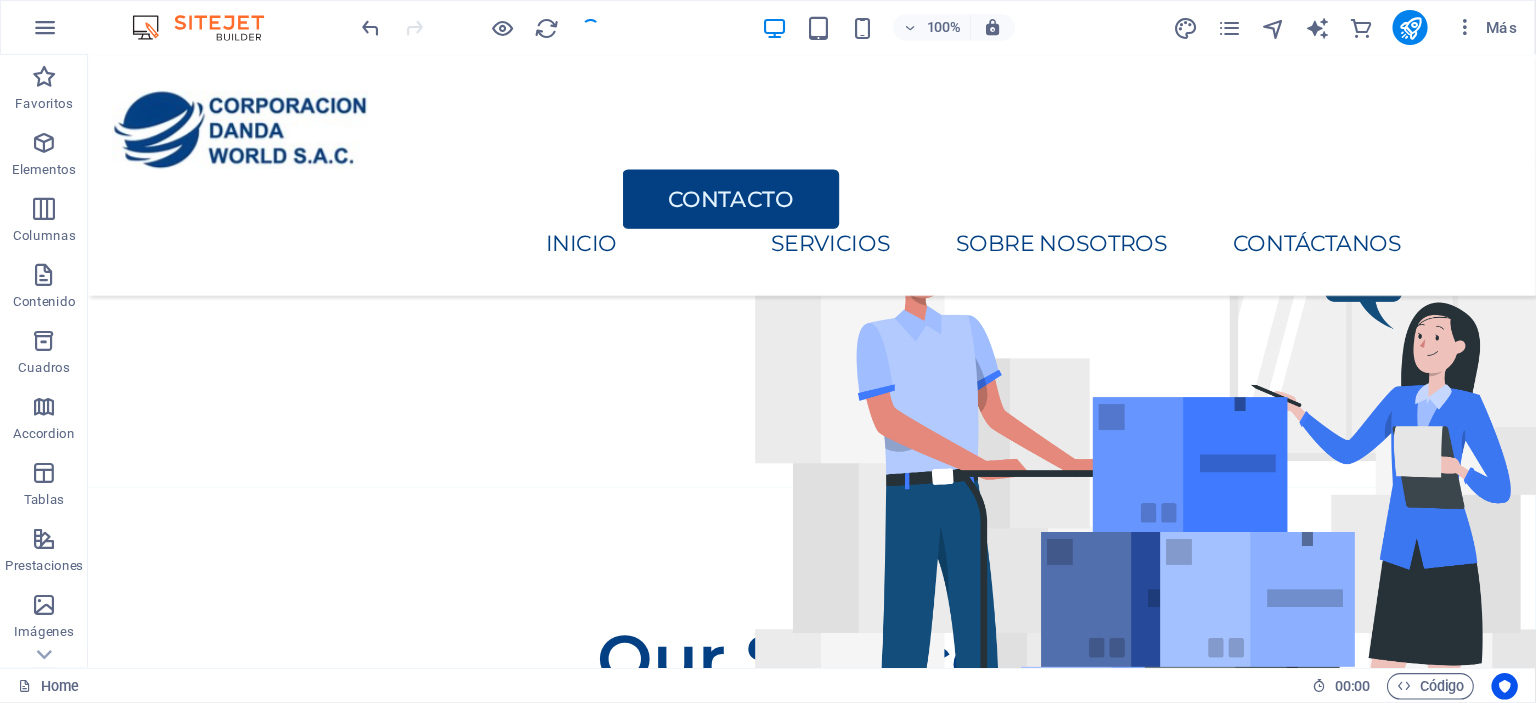 scroll, scrollTop: 374, scrollLeft: 0, axis: vertical 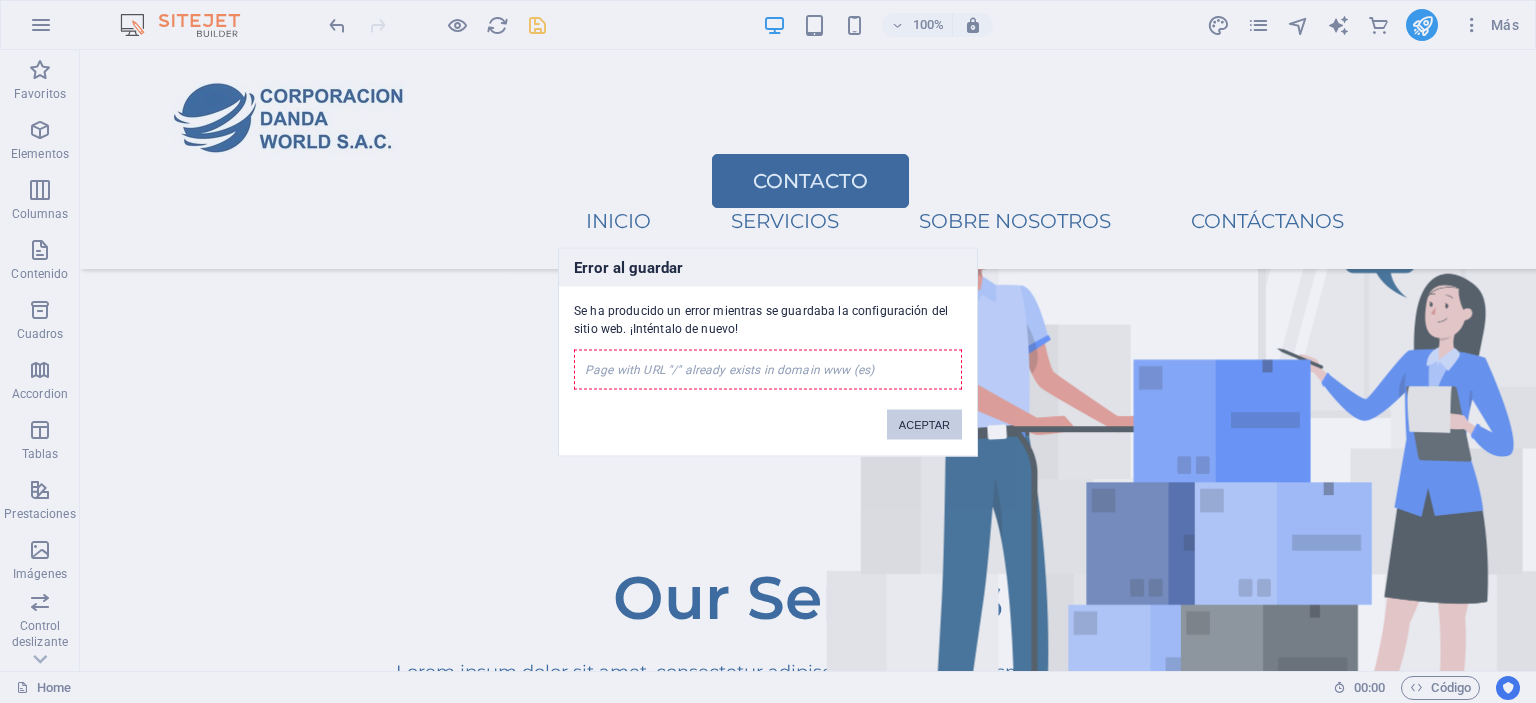 click on "ACEPTAR" at bounding box center [924, 424] 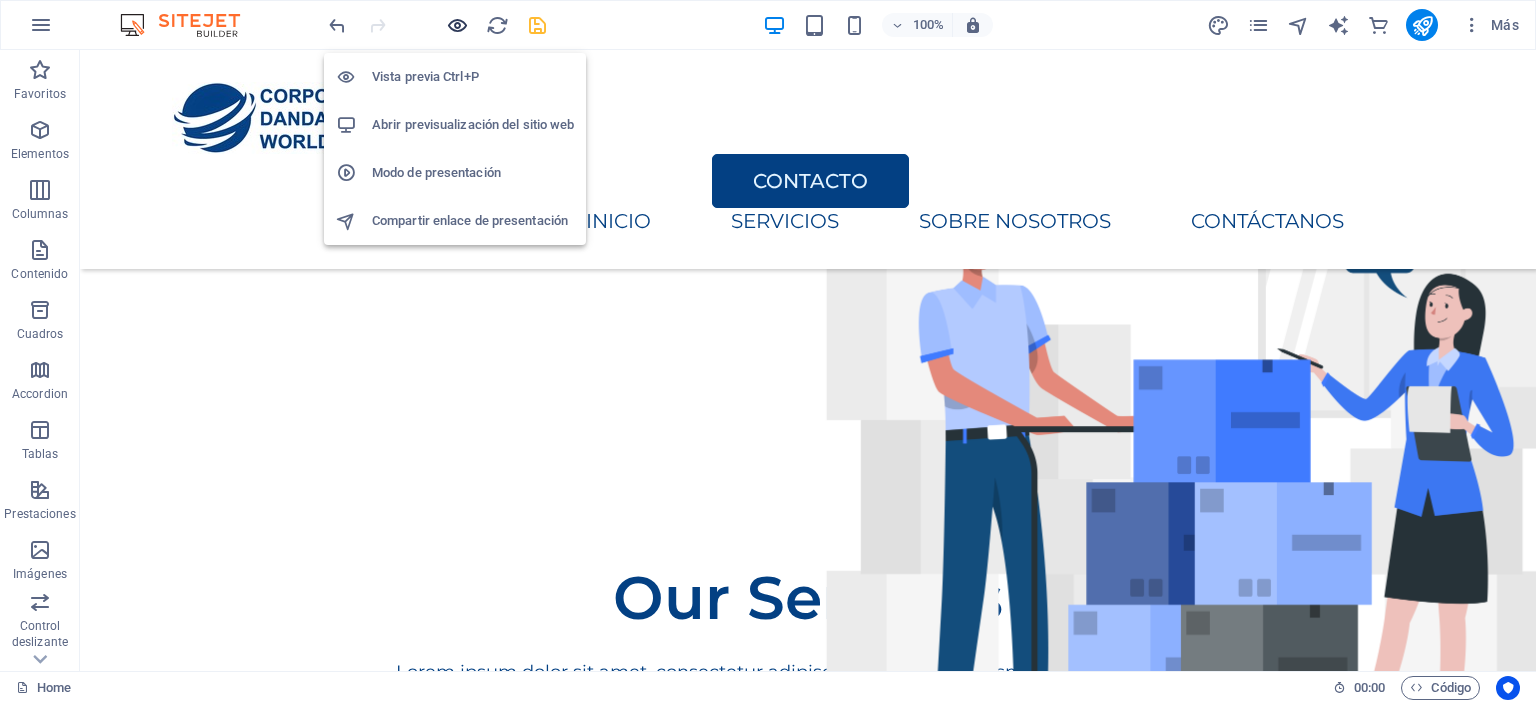click at bounding box center (457, 25) 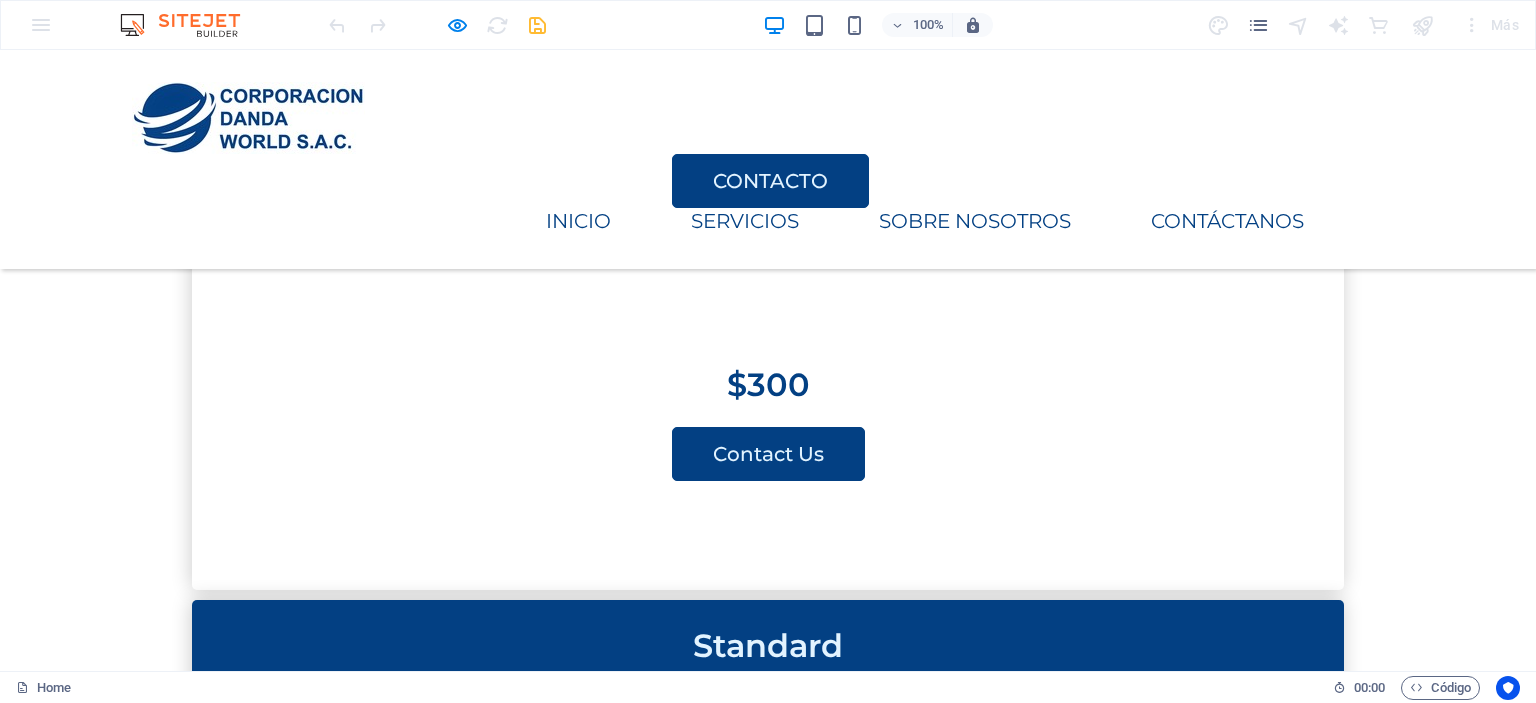 scroll, scrollTop: 3917, scrollLeft: 0, axis: vertical 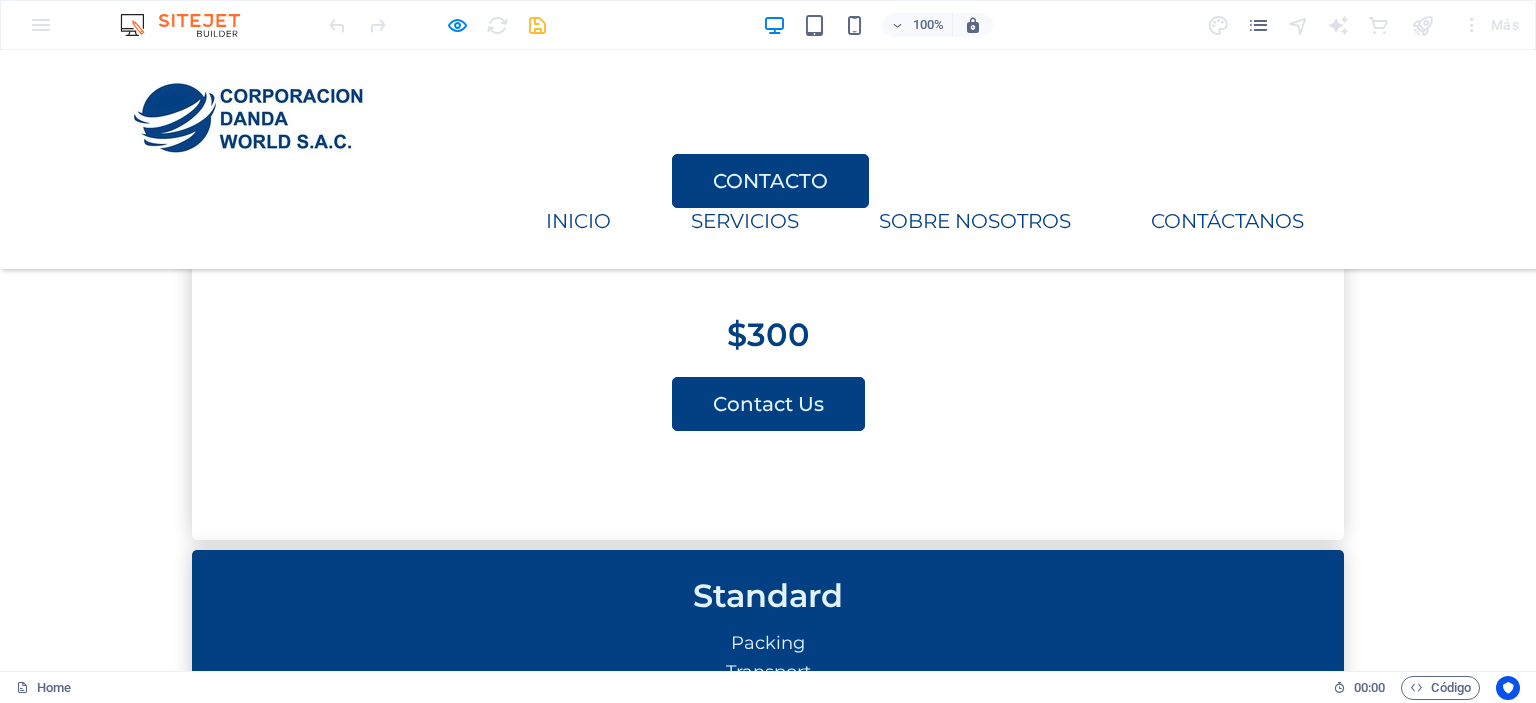 click on "12345" at bounding box center [332, 3063] 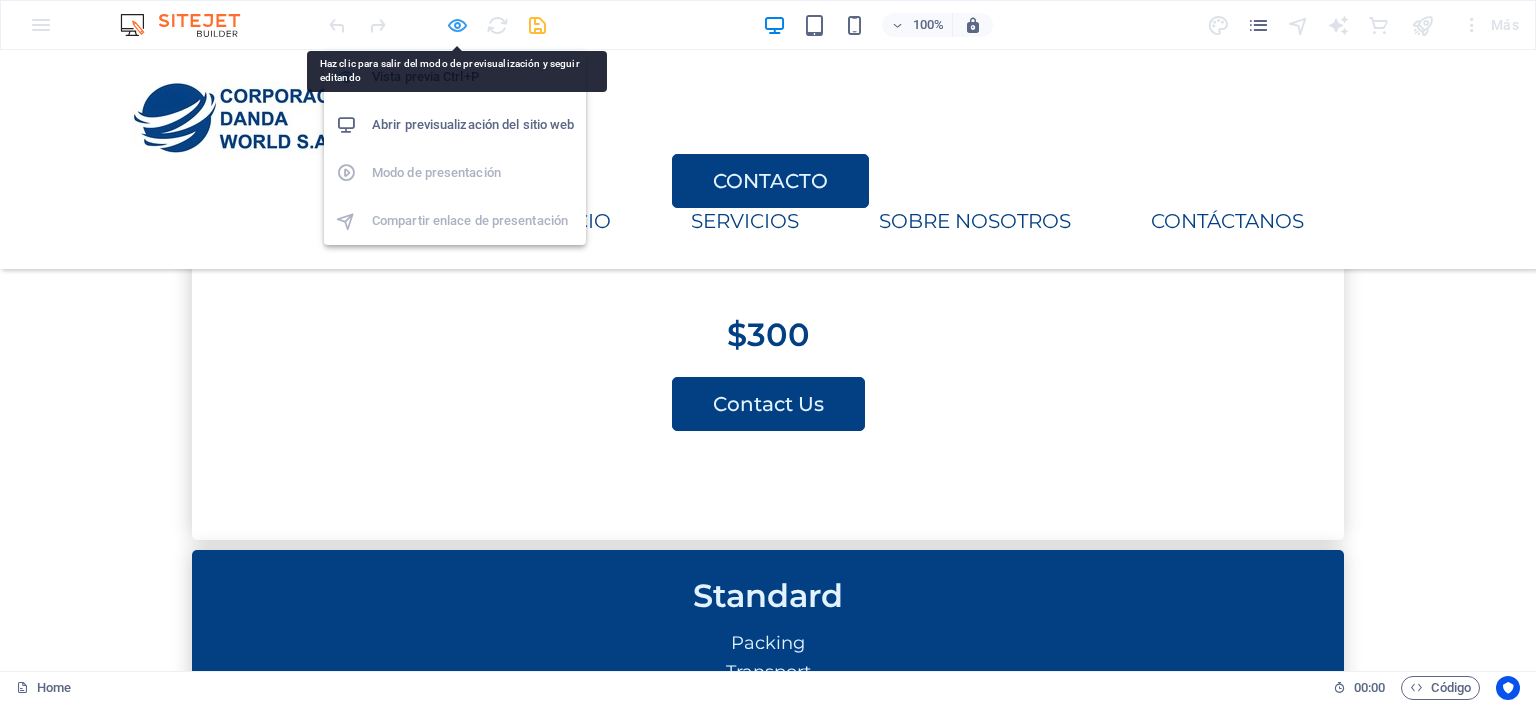 click at bounding box center (457, 25) 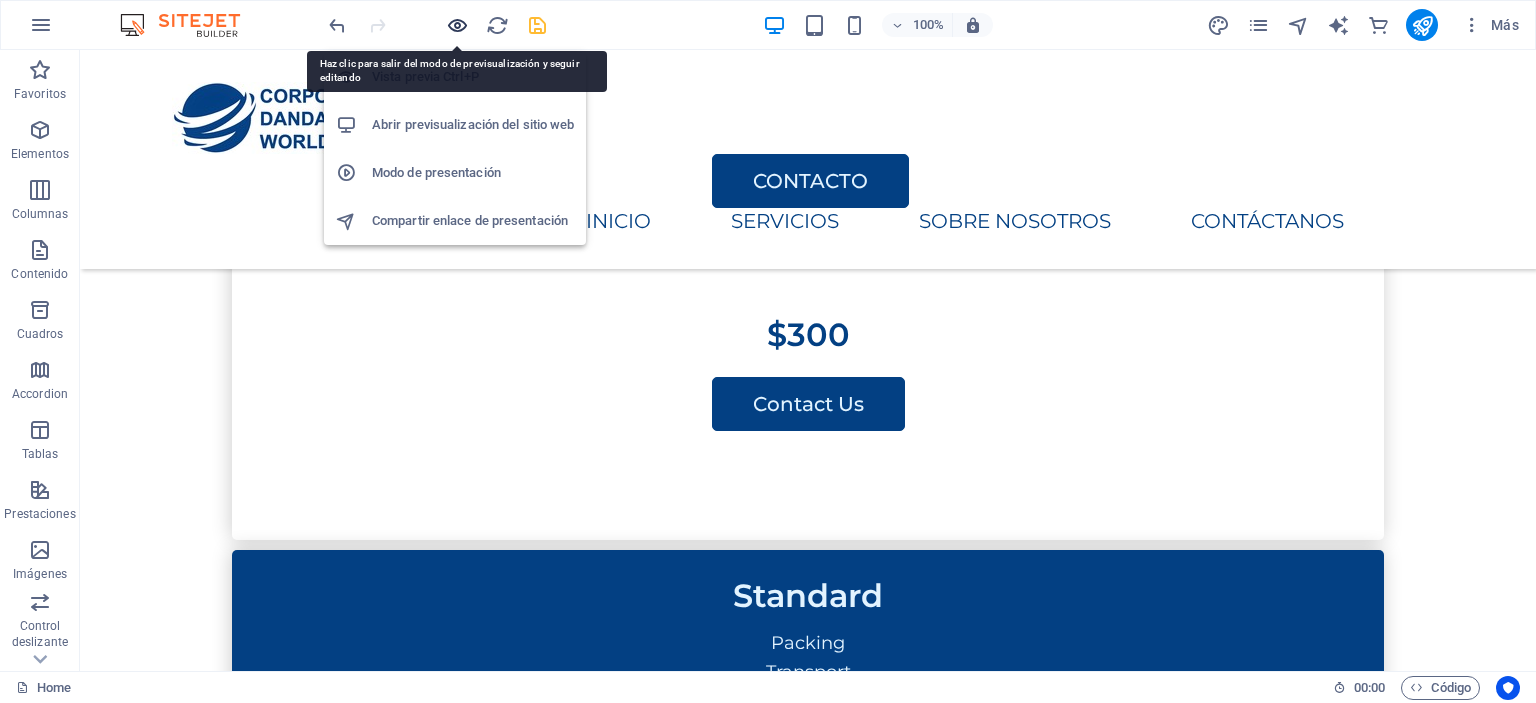 scroll, scrollTop: 3946, scrollLeft: 0, axis: vertical 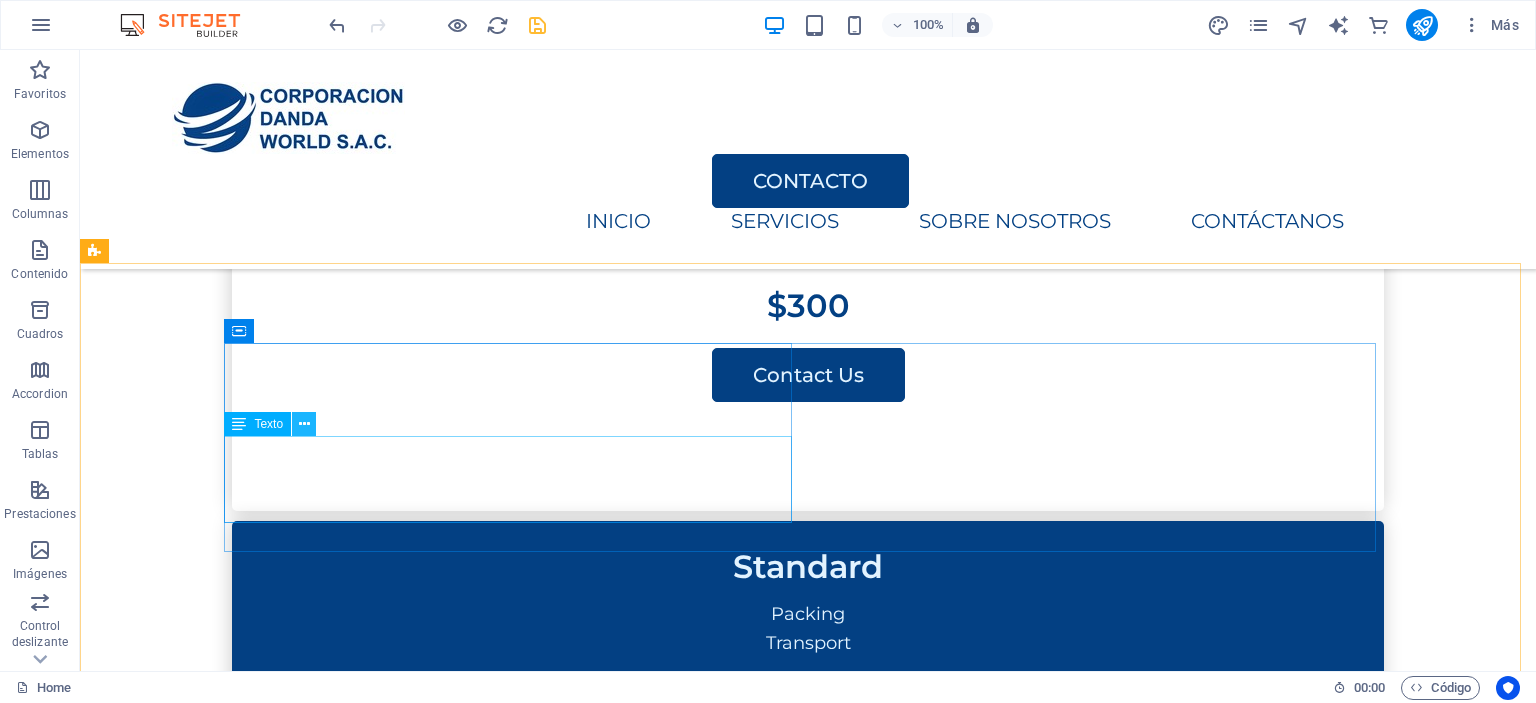 click at bounding box center [304, 424] 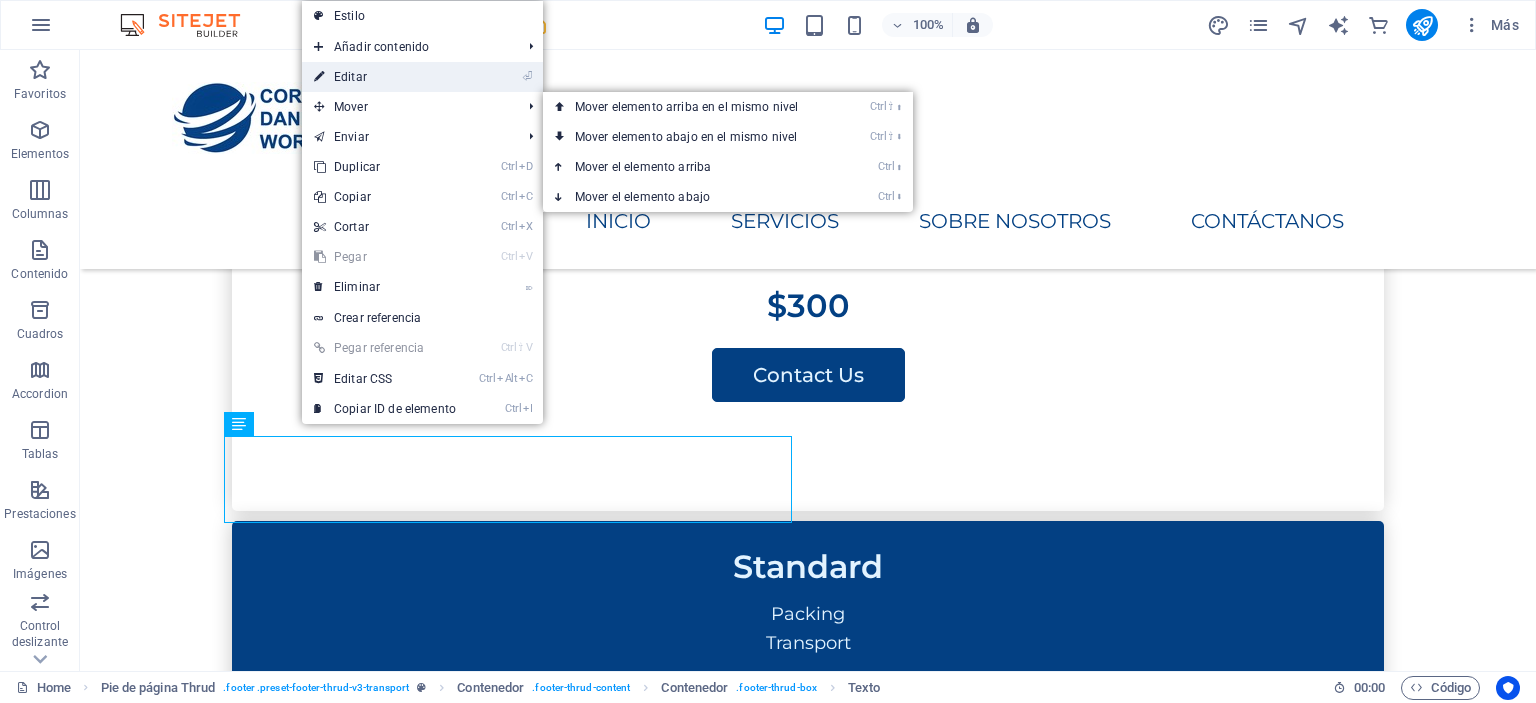 click on "⏎  Editar" at bounding box center (385, 77) 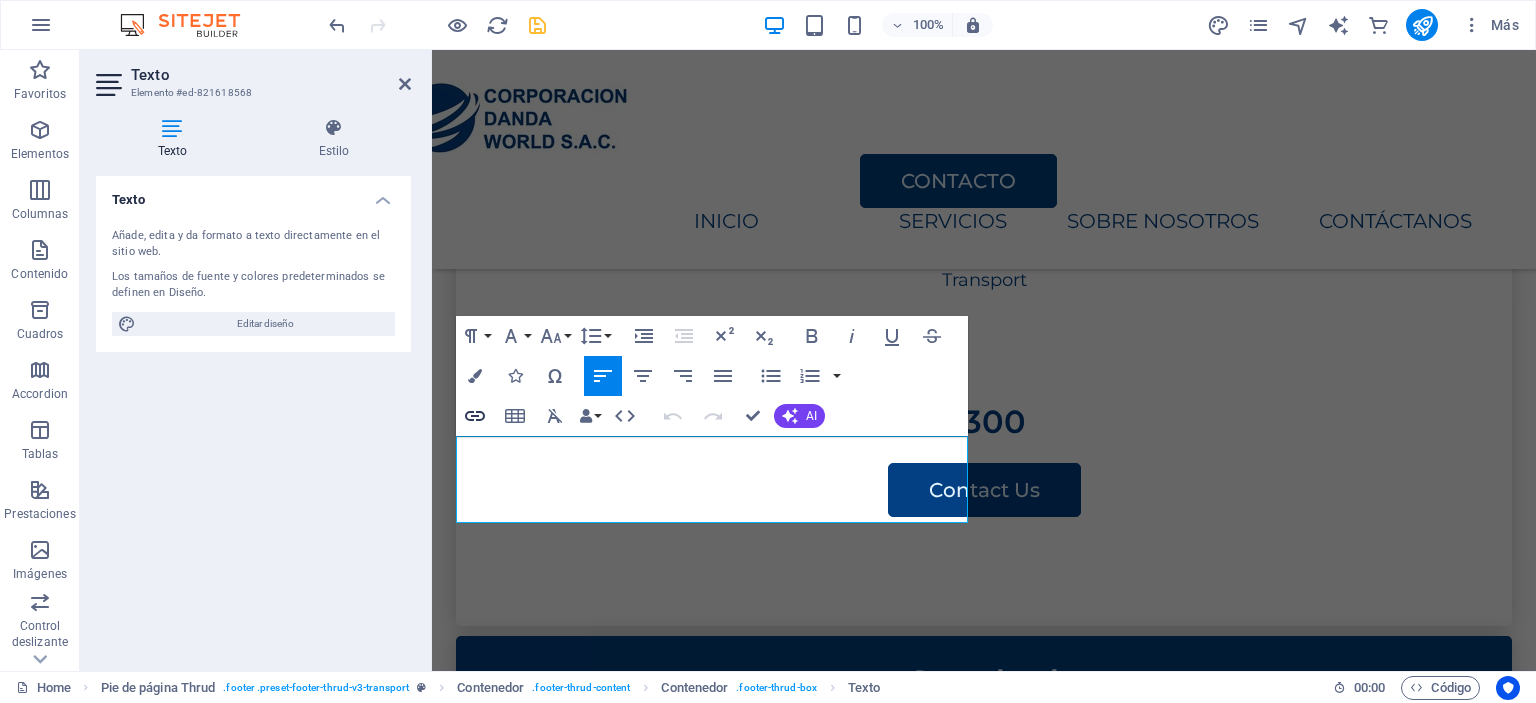 scroll, scrollTop: 3975, scrollLeft: 0, axis: vertical 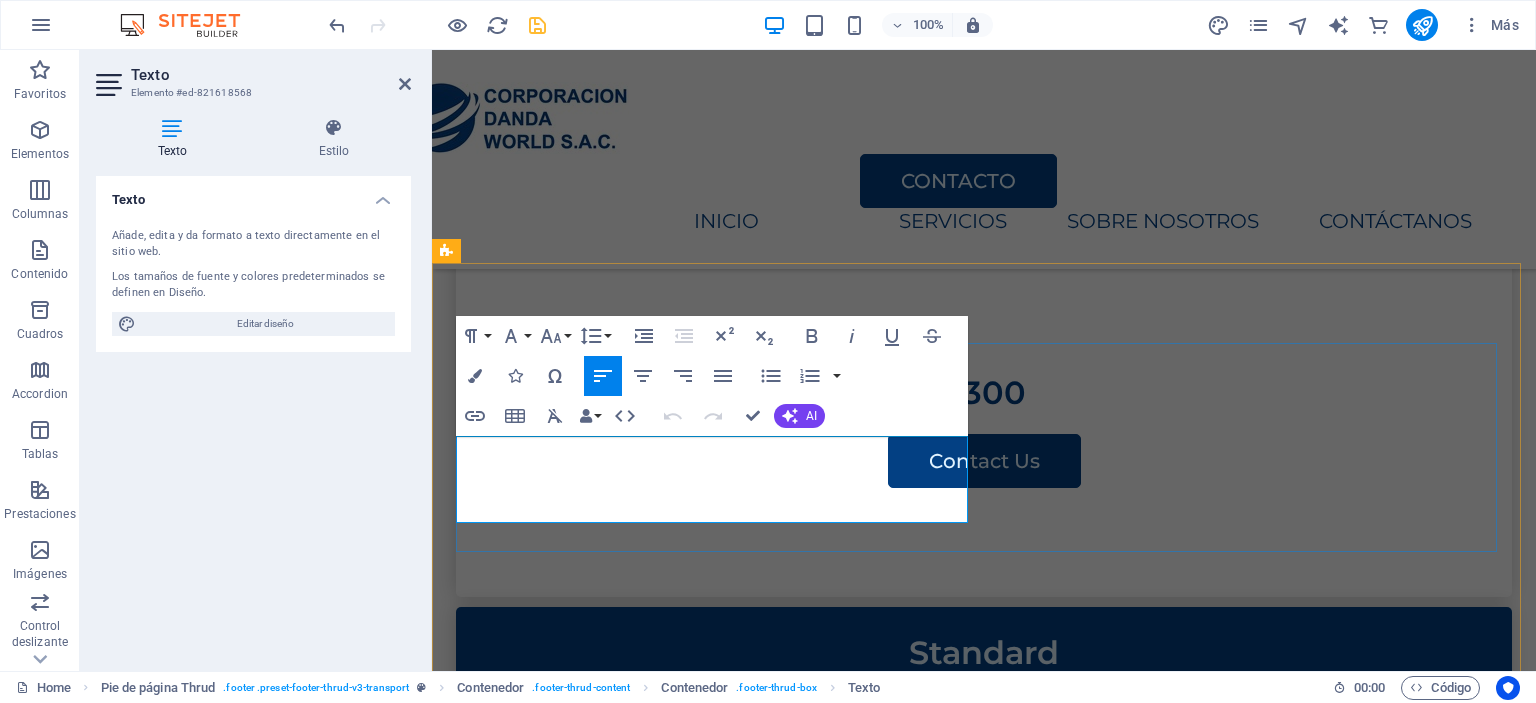 click on "12345" at bounding box center [596, 3120] 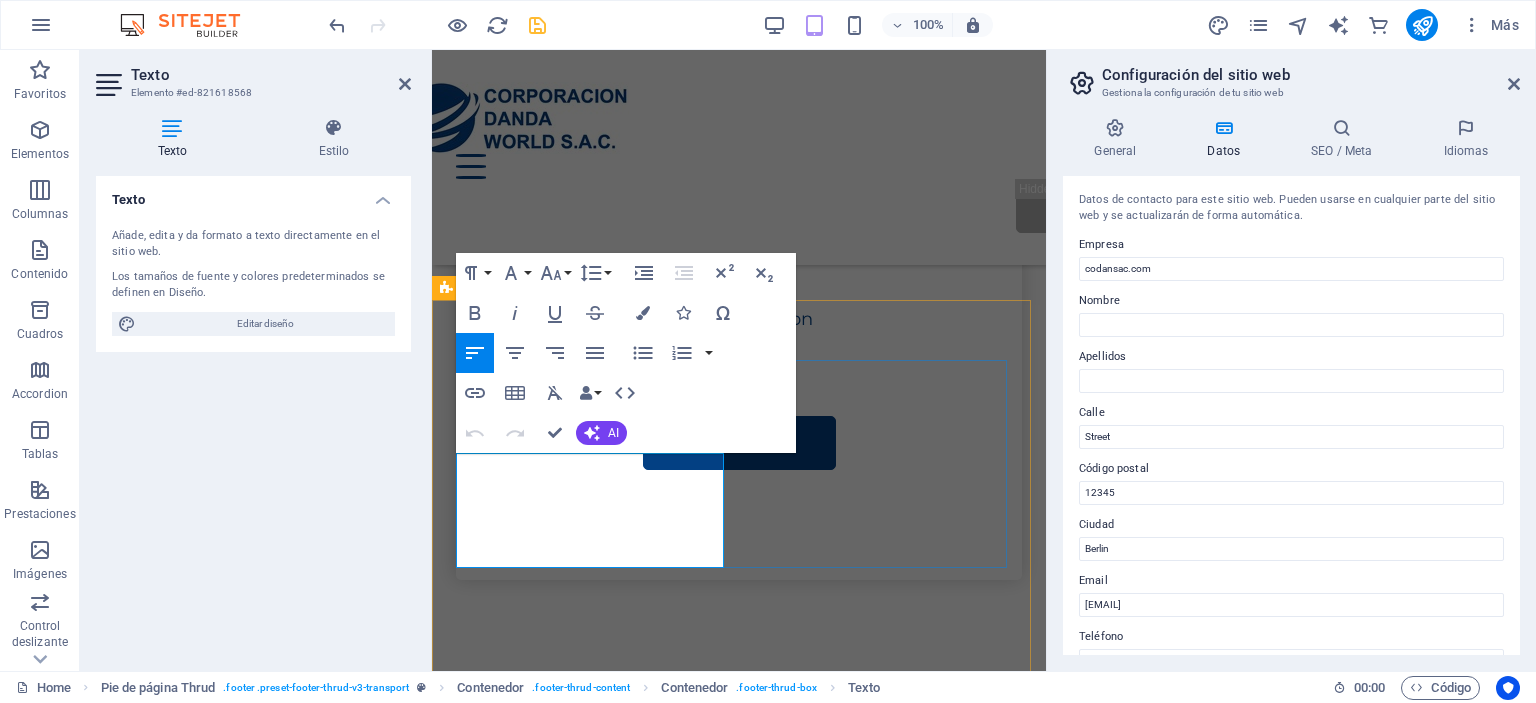 click on "12345" at bounding box center [596, 1825] 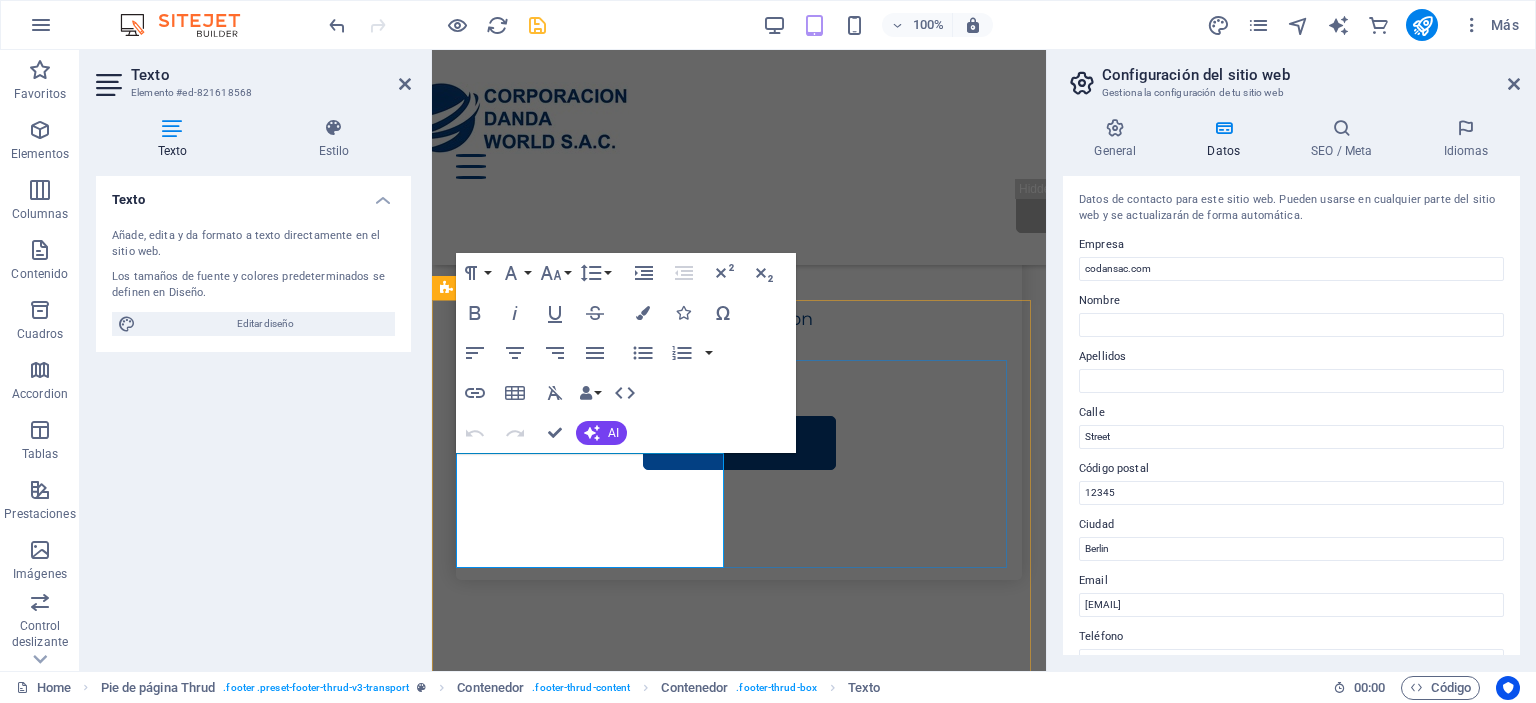 click on "12345" at bounding box center [596, 1825] 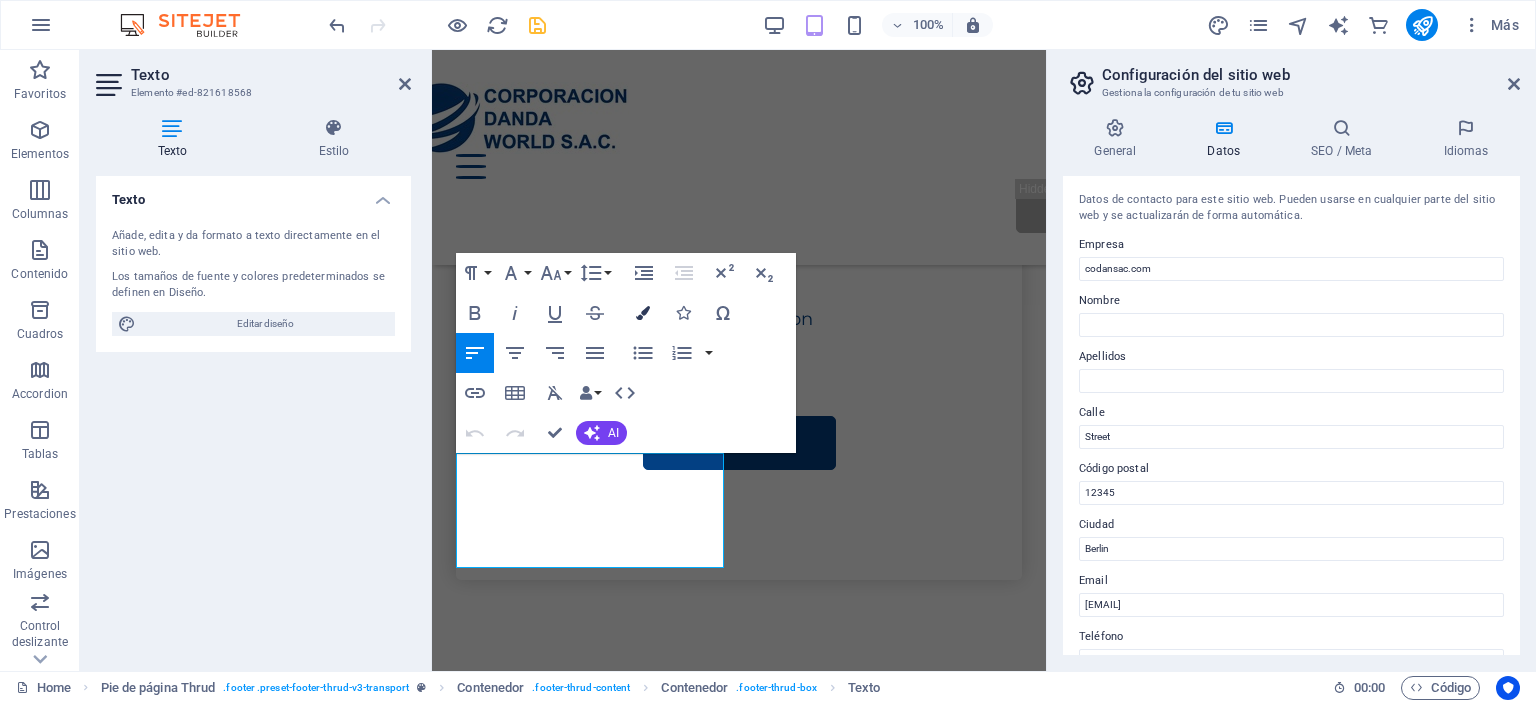 click at bounding box center [643, 313] 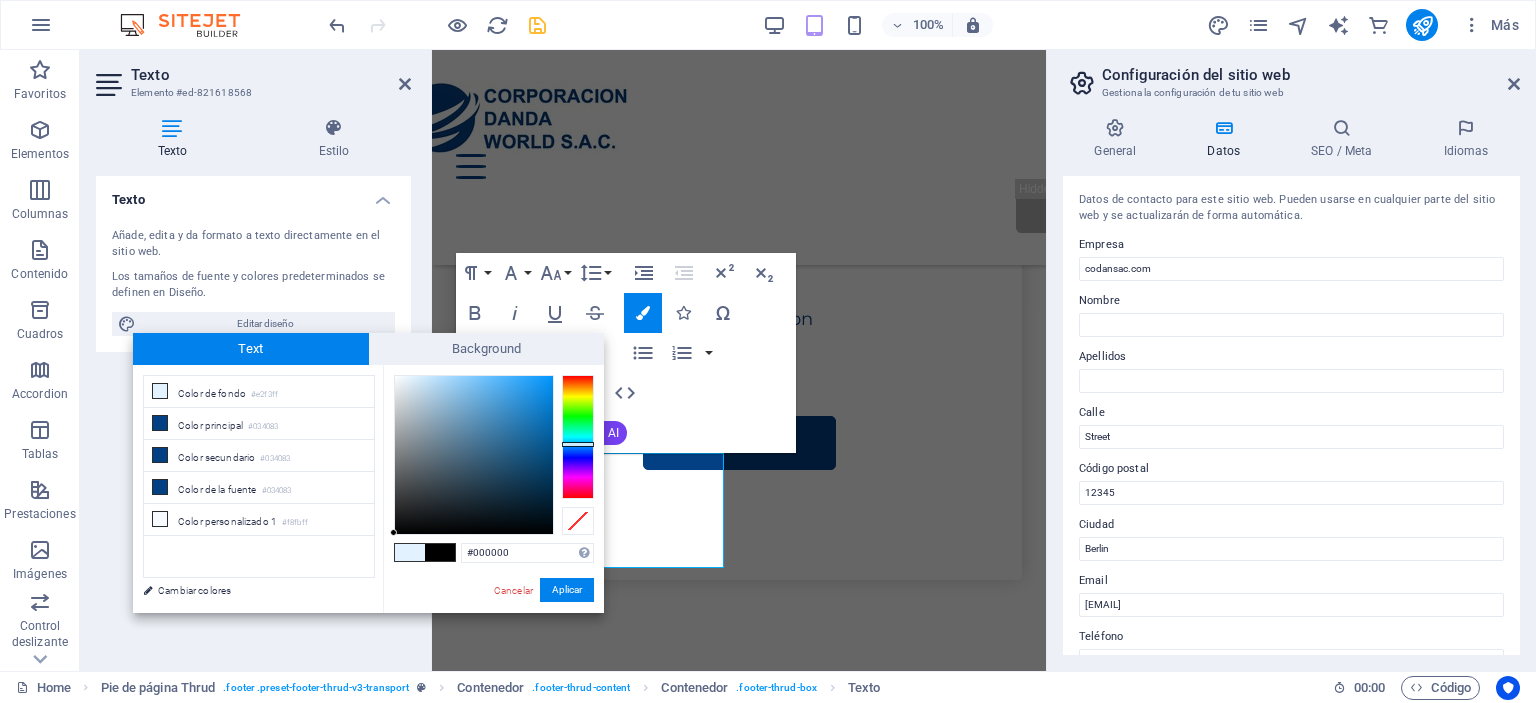 click at bounding box center [474, 455] 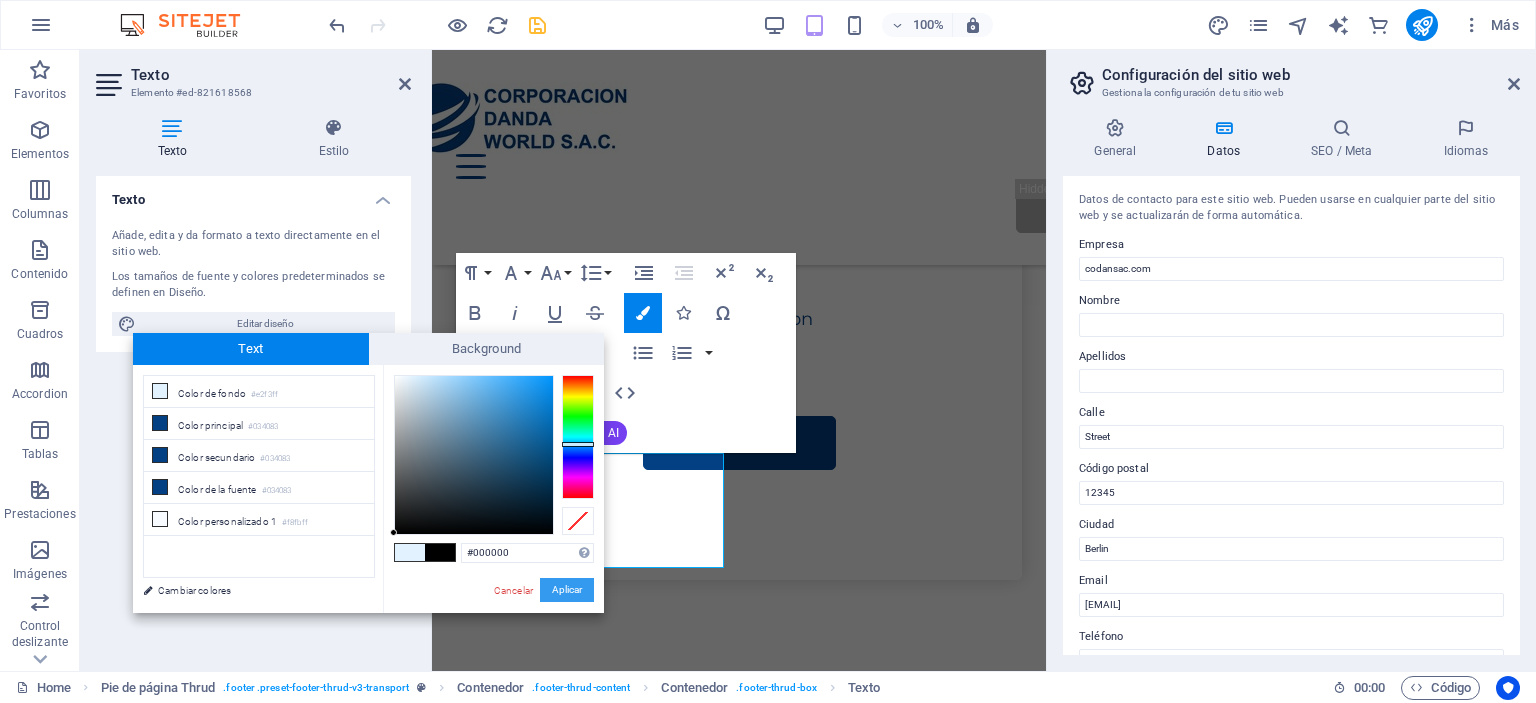 click on "Aplicar" at bounding box center (567, 590) 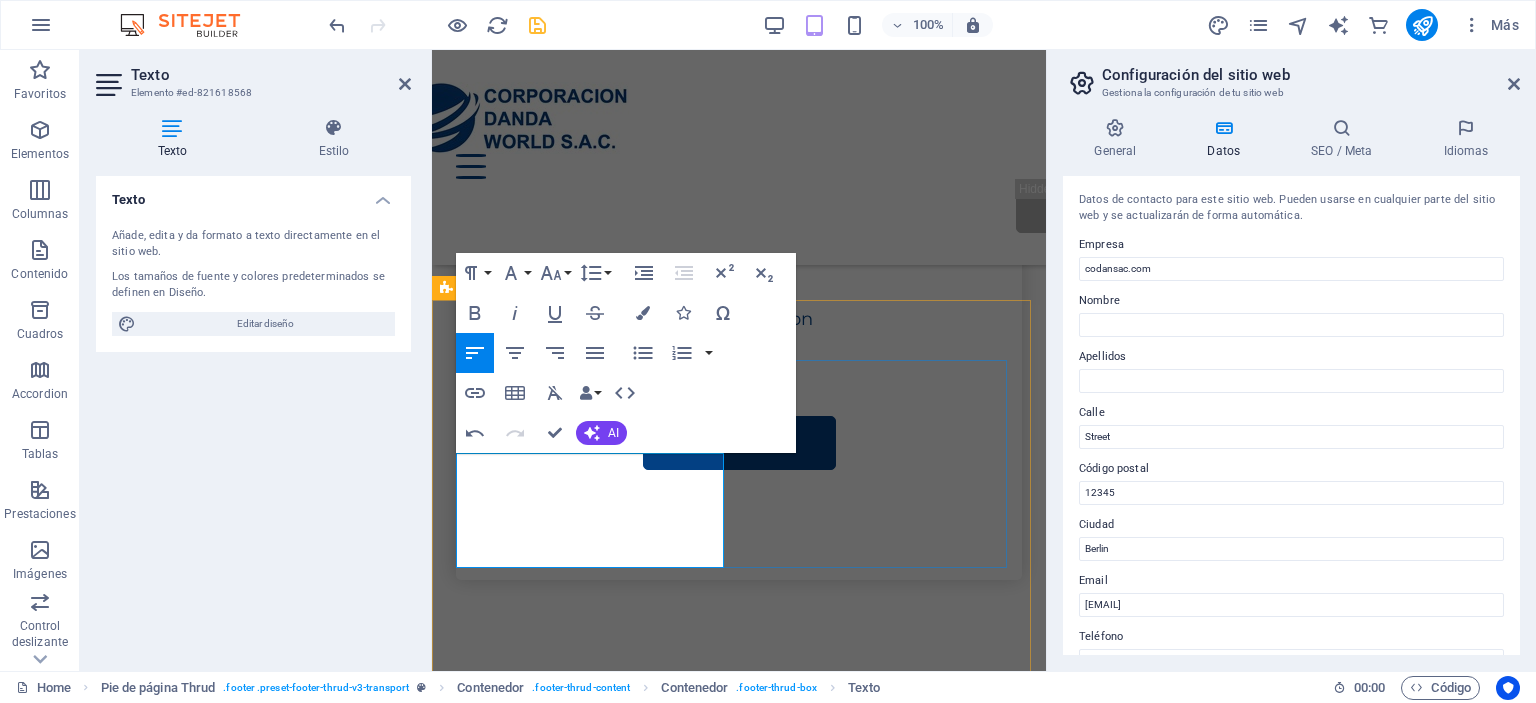 click on "Berlin" at bounding box center (541, 1825) 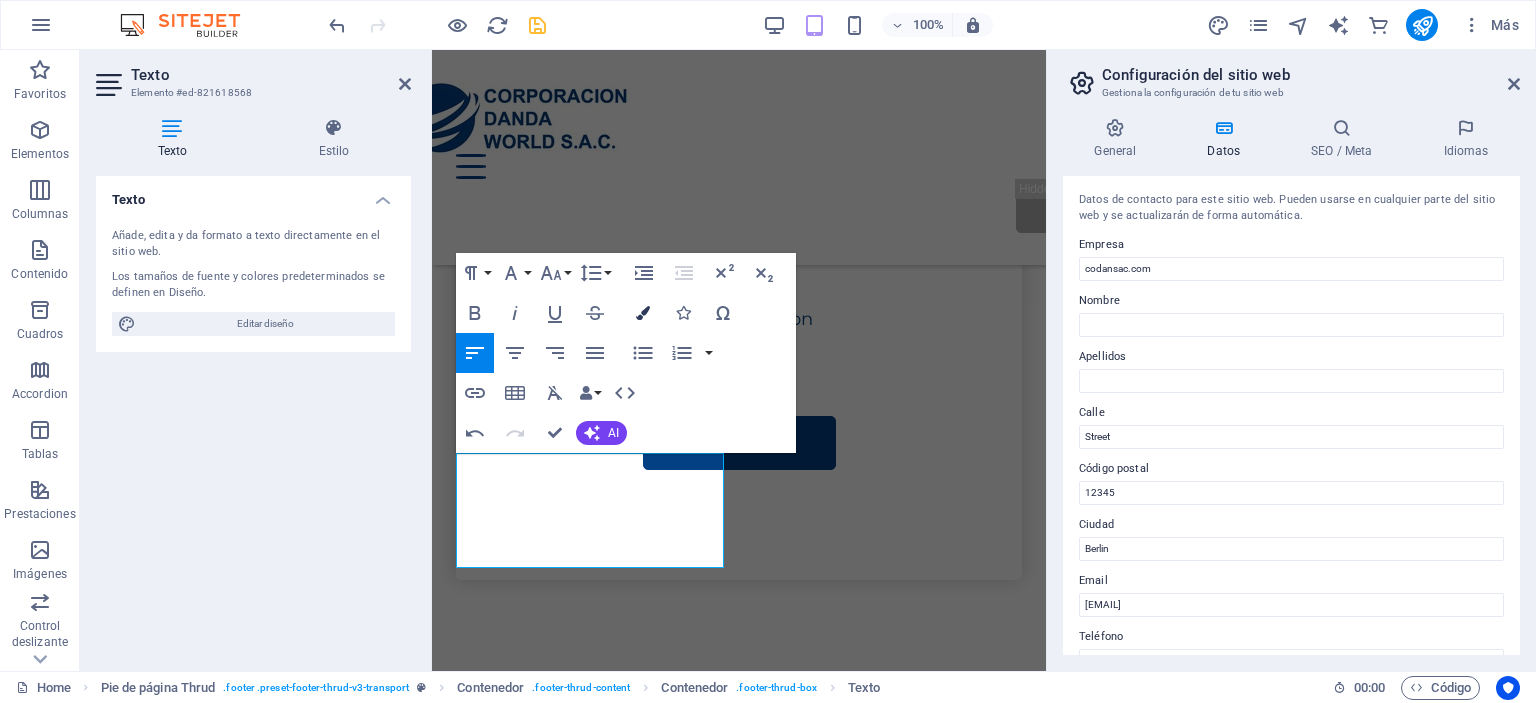 click at bounding box center (643, 313) 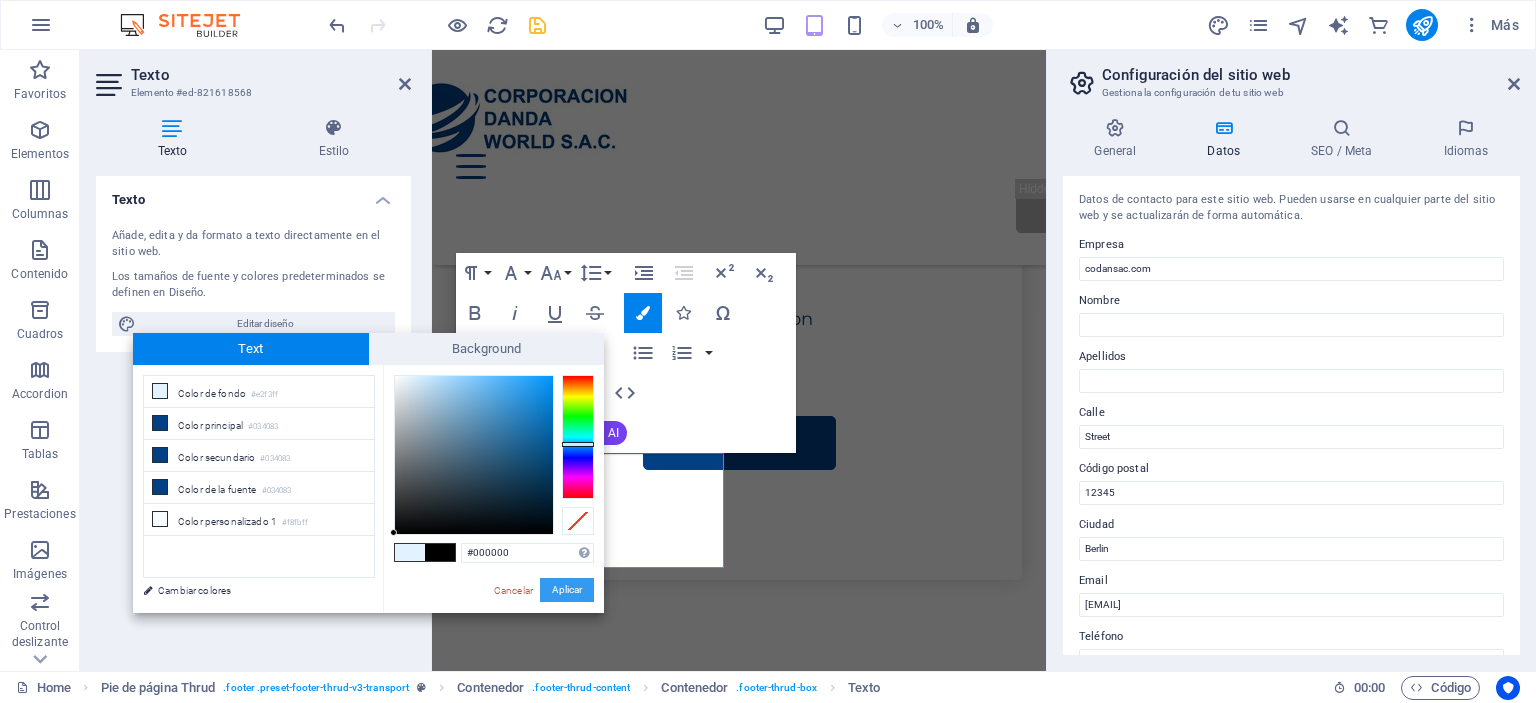 click on "Aplicar" at bounding box center [567, 590] 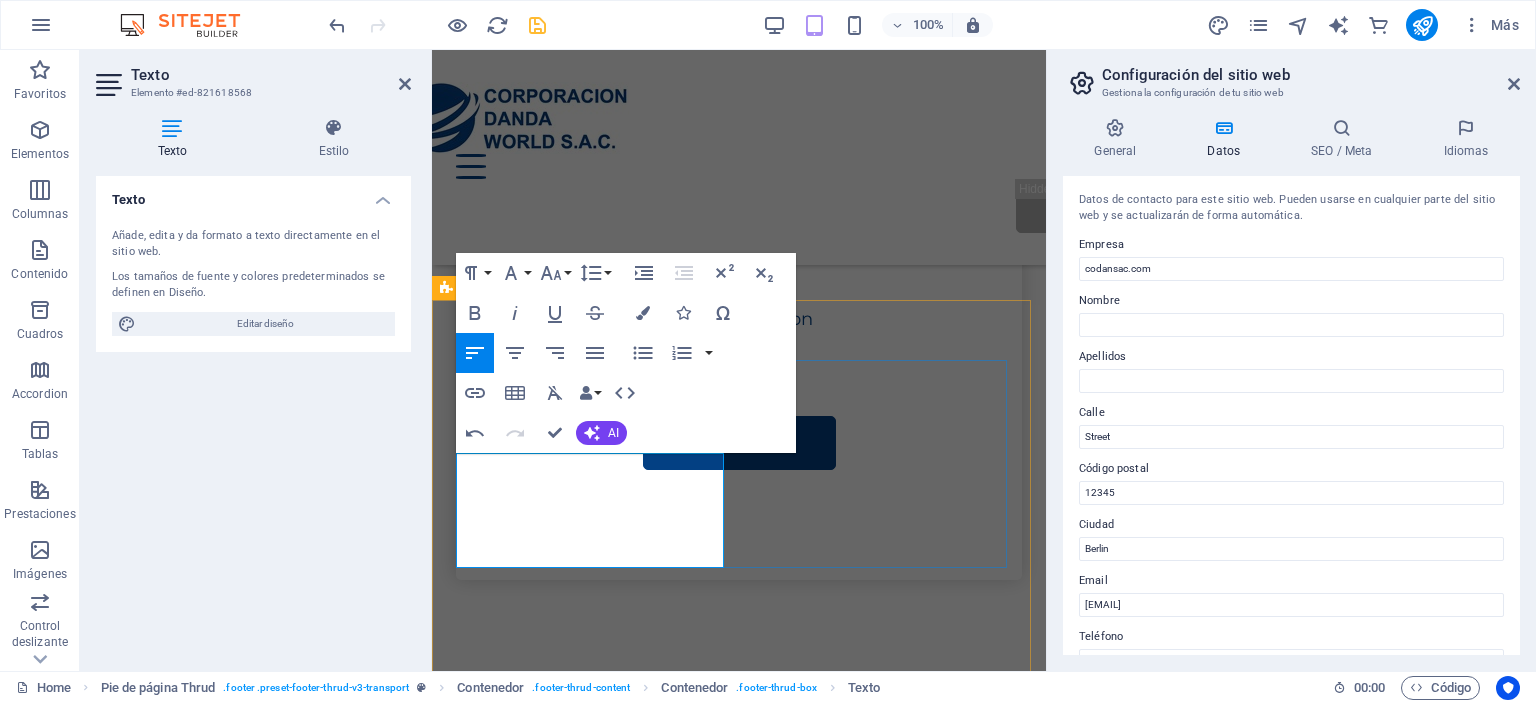 click on "Street" at bounding box center (483, 1825) 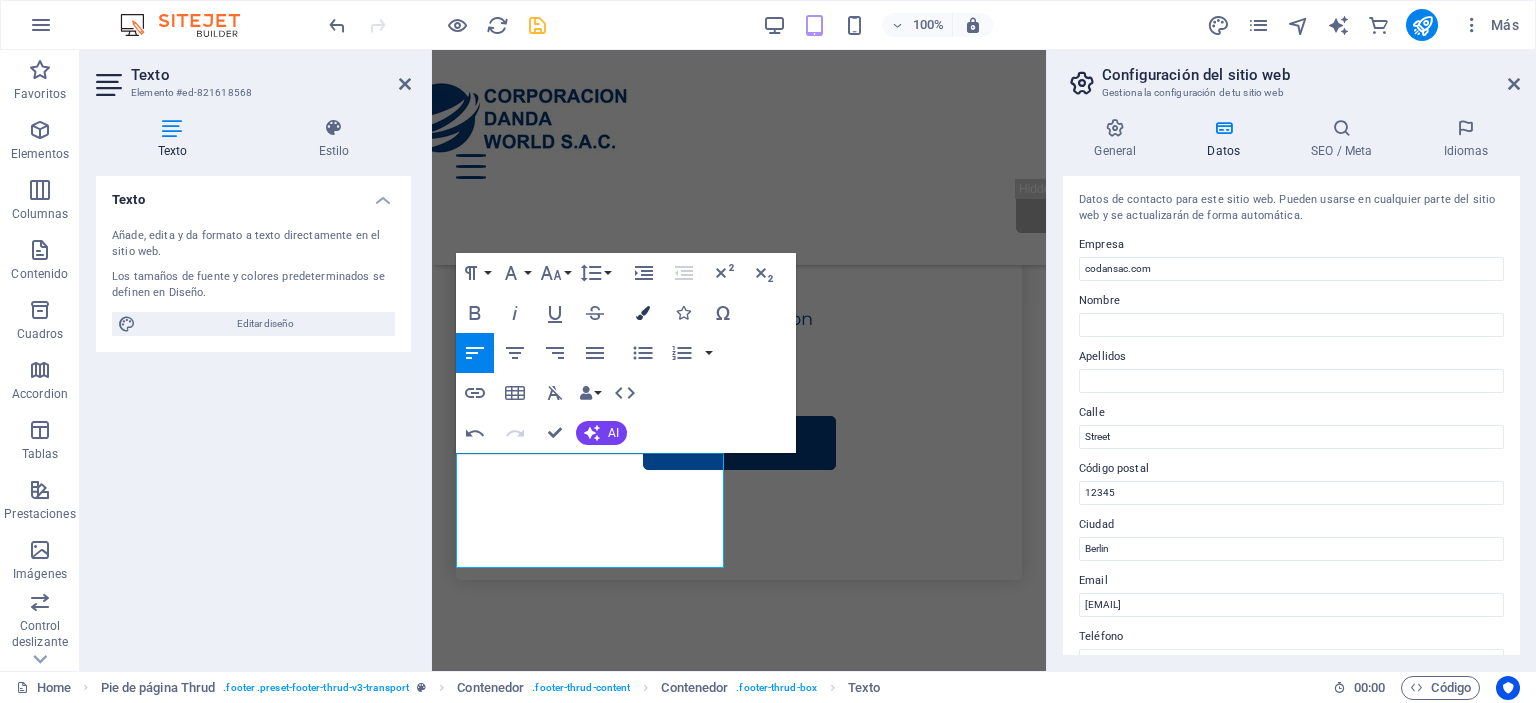 click on "Colors" at bounding box center [643, 313] 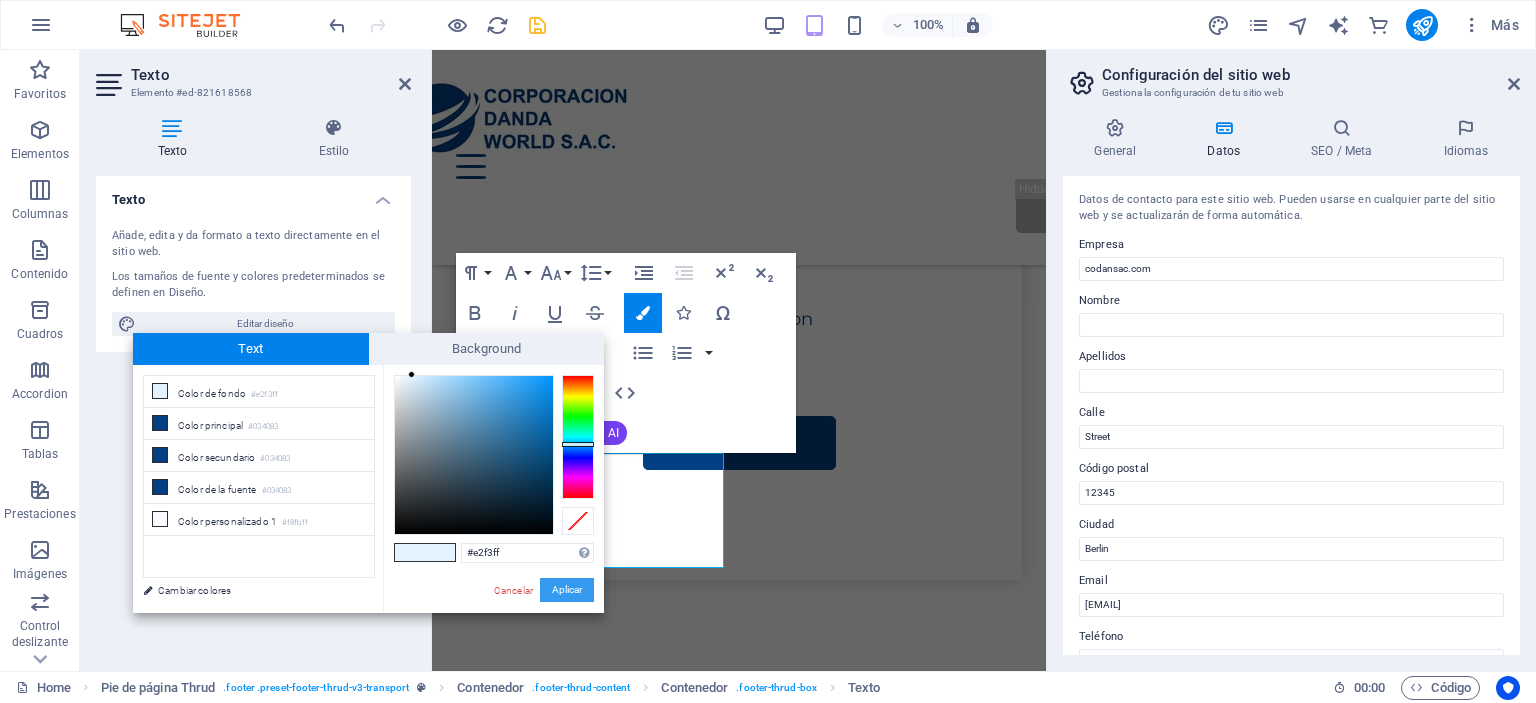 click on "Aplicar" at bounding box center (567, 590) 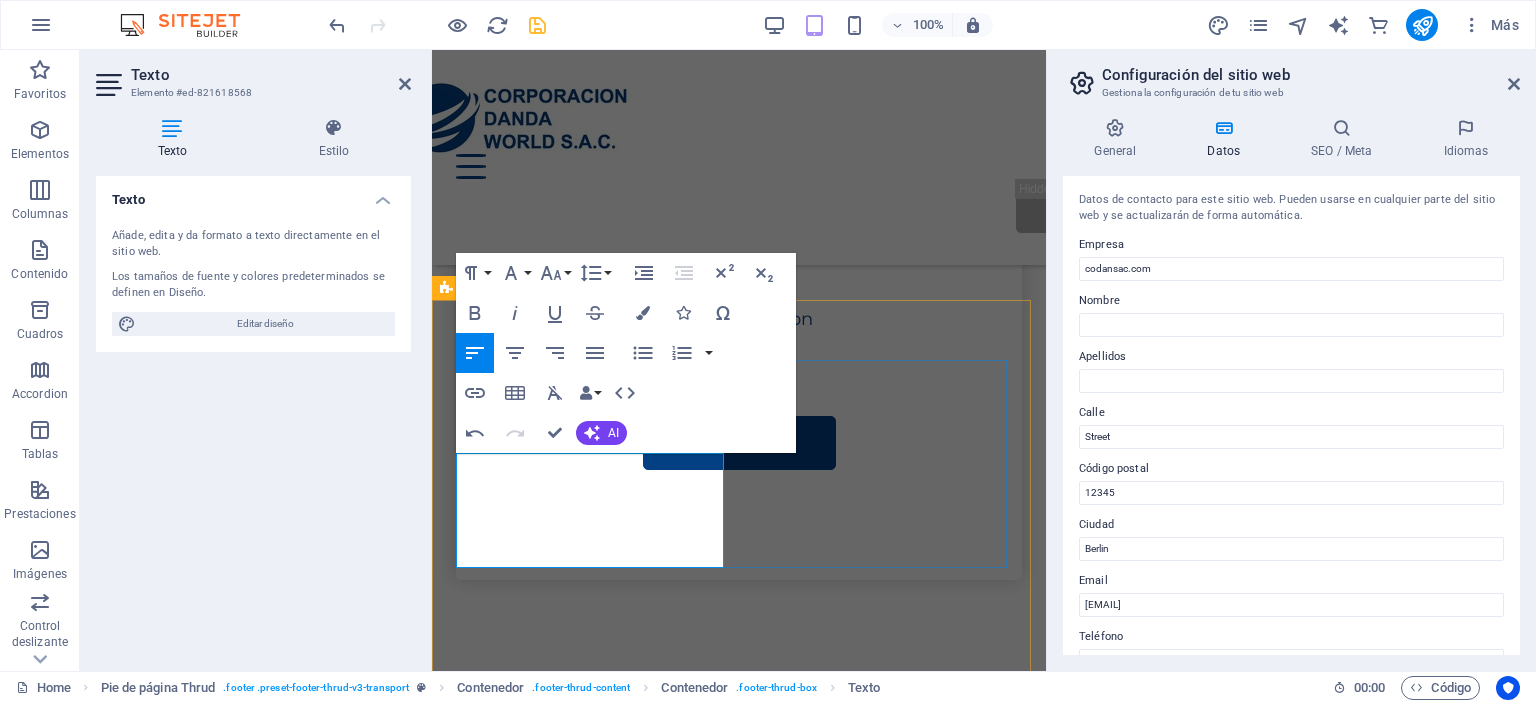 click on "0123 - 456789" at bounding box center [517, 1853] 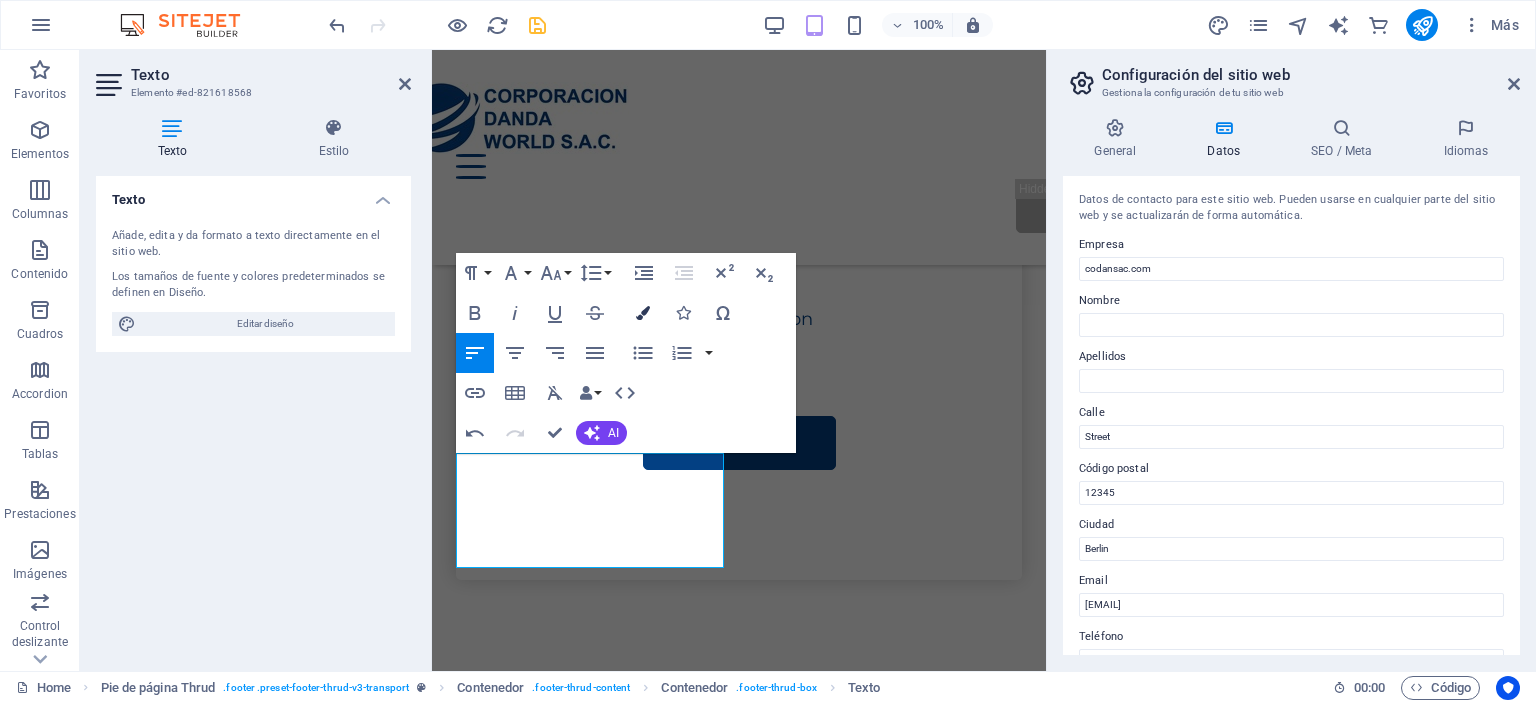 click at bounding box center [643, 313] 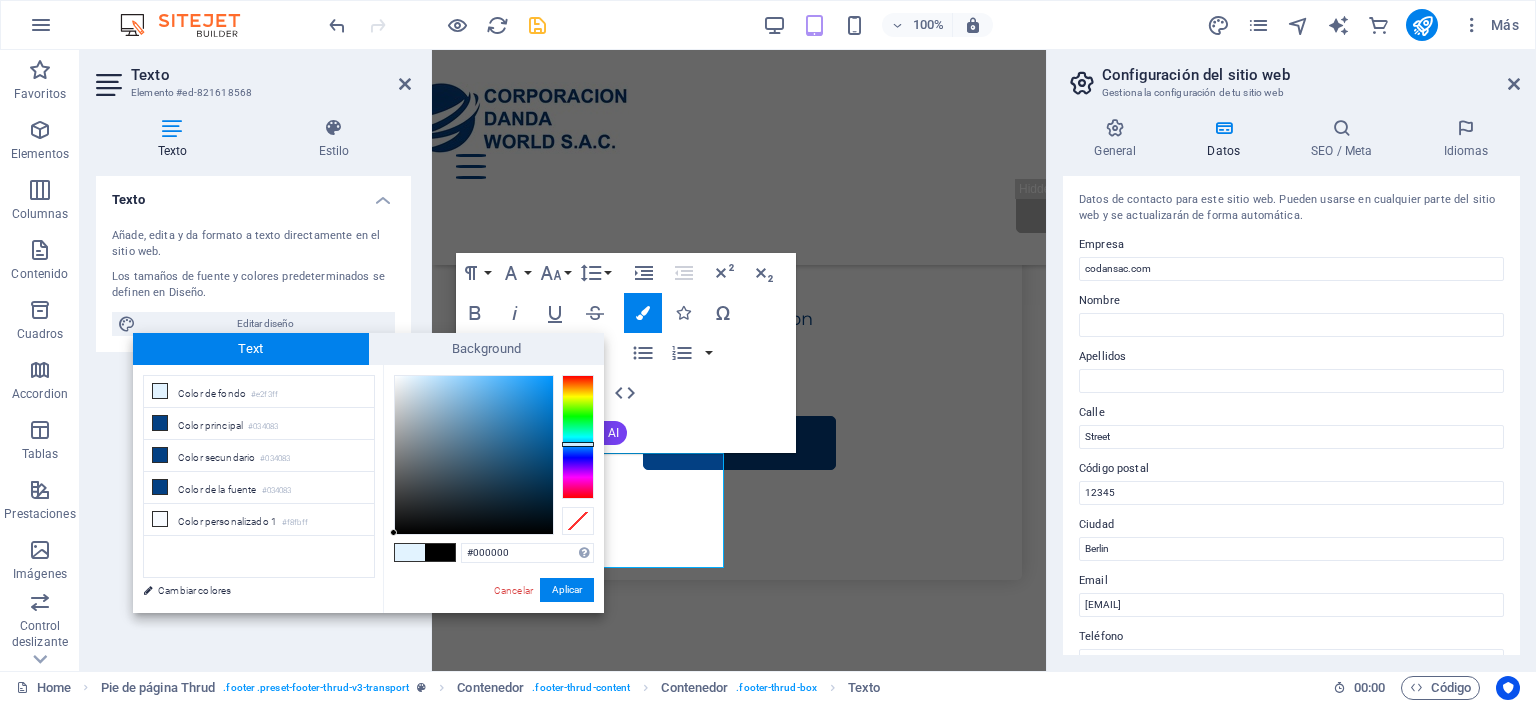 drag, startPoint x: 457, startPoint y: 527, endPoint x: 389, endPoint y: 538, distance: 68.88396 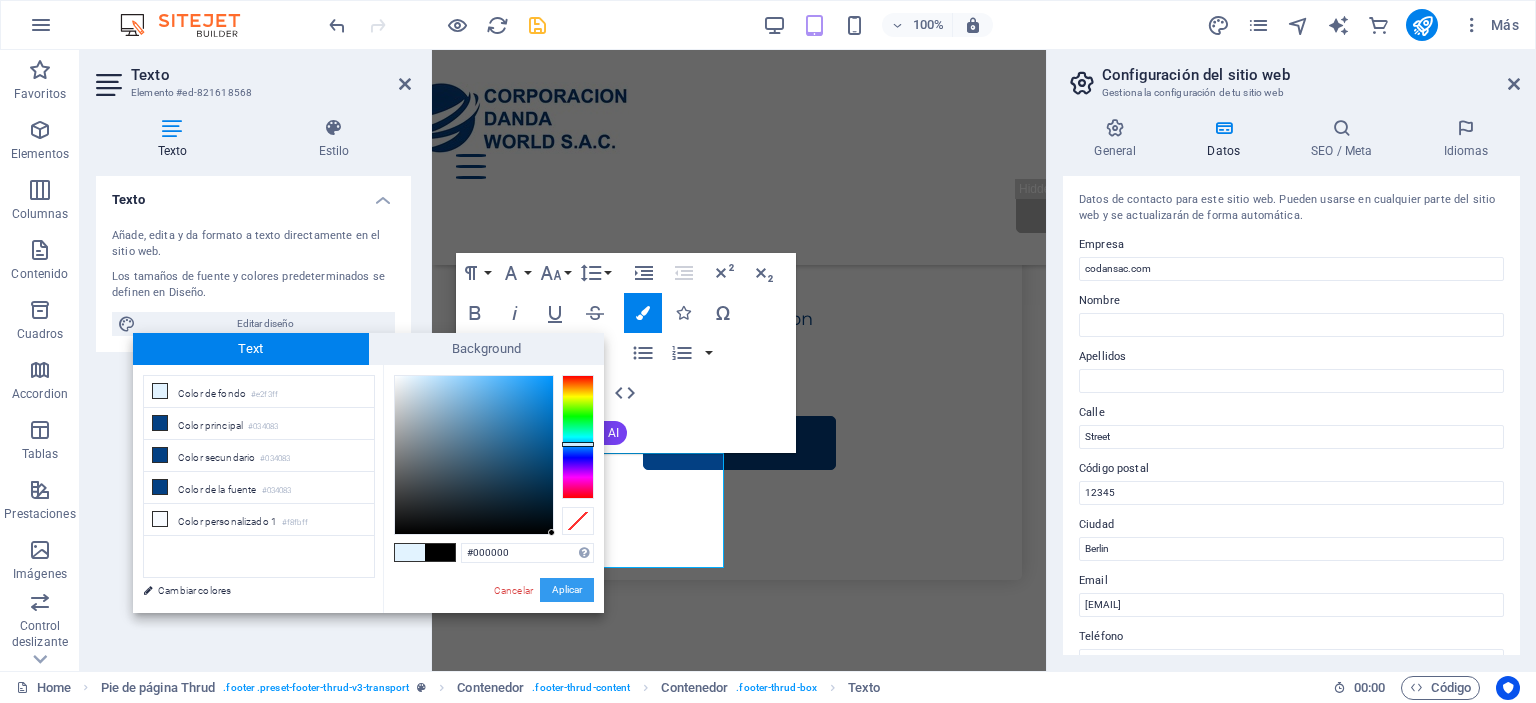 click on "Aplicar" at bounding box center [567, 590] 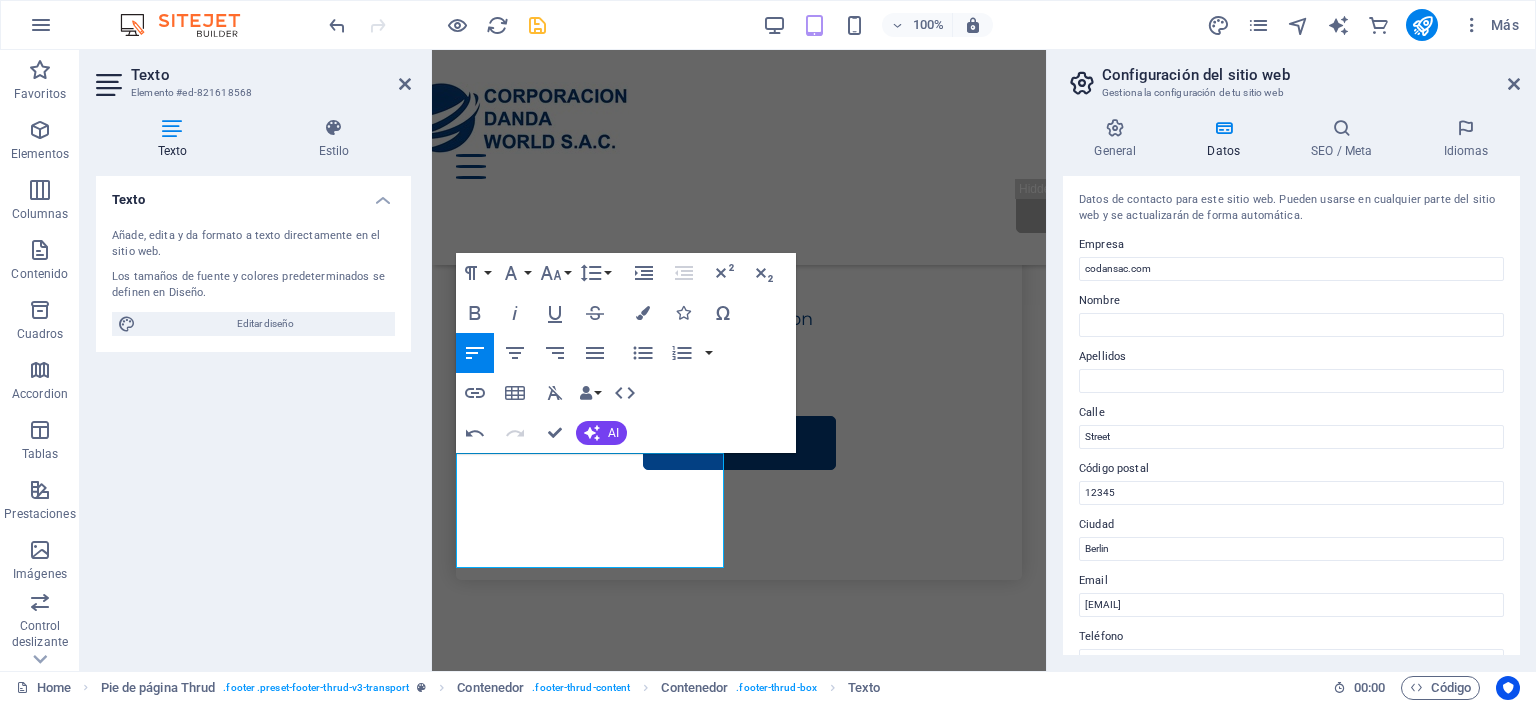 click on "H1   Imagen amplia con texto   Contenedor   Contenedor   Imagen   Contenedor   Barra de menús   Logo   Menú   Botón   Texto   Separador   Texto   Separador   Botón   Contenedor   Imagen amplia con texto   H2   Imagen amplia con texto   Contenedor   Separador   Contenedor   Texto   Texto   Contenedor   Imagen   Contenedor   Contenedor   Cuadros   Separador   Contenedor   Contenedor   Texto   Contenedor   Contenedor   Contenedor   Texto   Contenedor   Separador   Separador   Texto   Separador   H2   Contenedor   H2   Separador   Separador   Contenedor   Planes   Contenedor   Contenedor   Contenedor   Texto   Contenedor   Botón   Texto   Contenedor   Texto   Contenedor   Contenedor   Texto   Contenedor   Contenedor   Contenedor   Texto   Separador   Contenedor   H2   Contenedor   Predeterminado   Contenedor   Imagen   Contenedor   Contenedor   Predeterminado   Contenedor   Predeterminado   Contenedor   Área de texto   Contenedor   Formulario de contacto   Formulario de contacto" at bounding box center (739, 360) 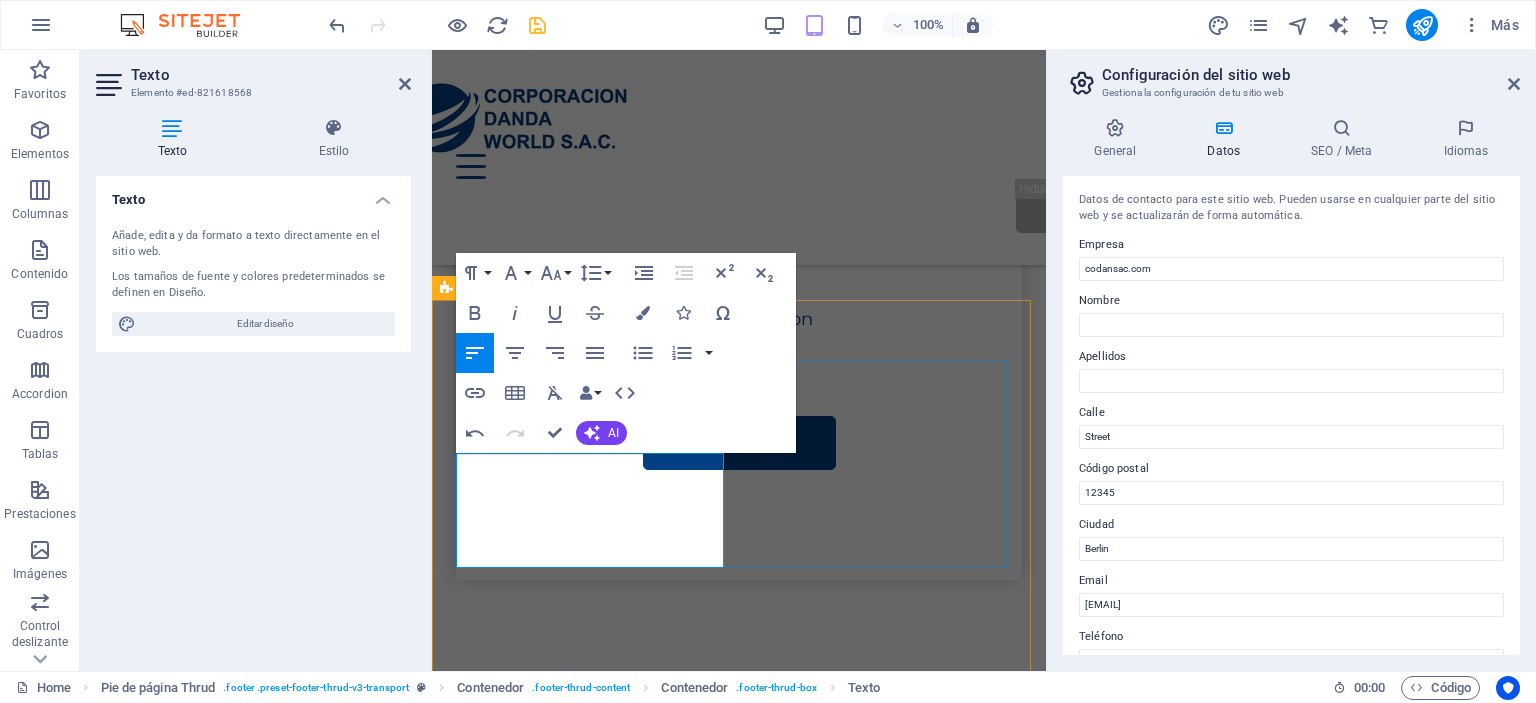 click on "Street" at bounding box center [483, 1825] 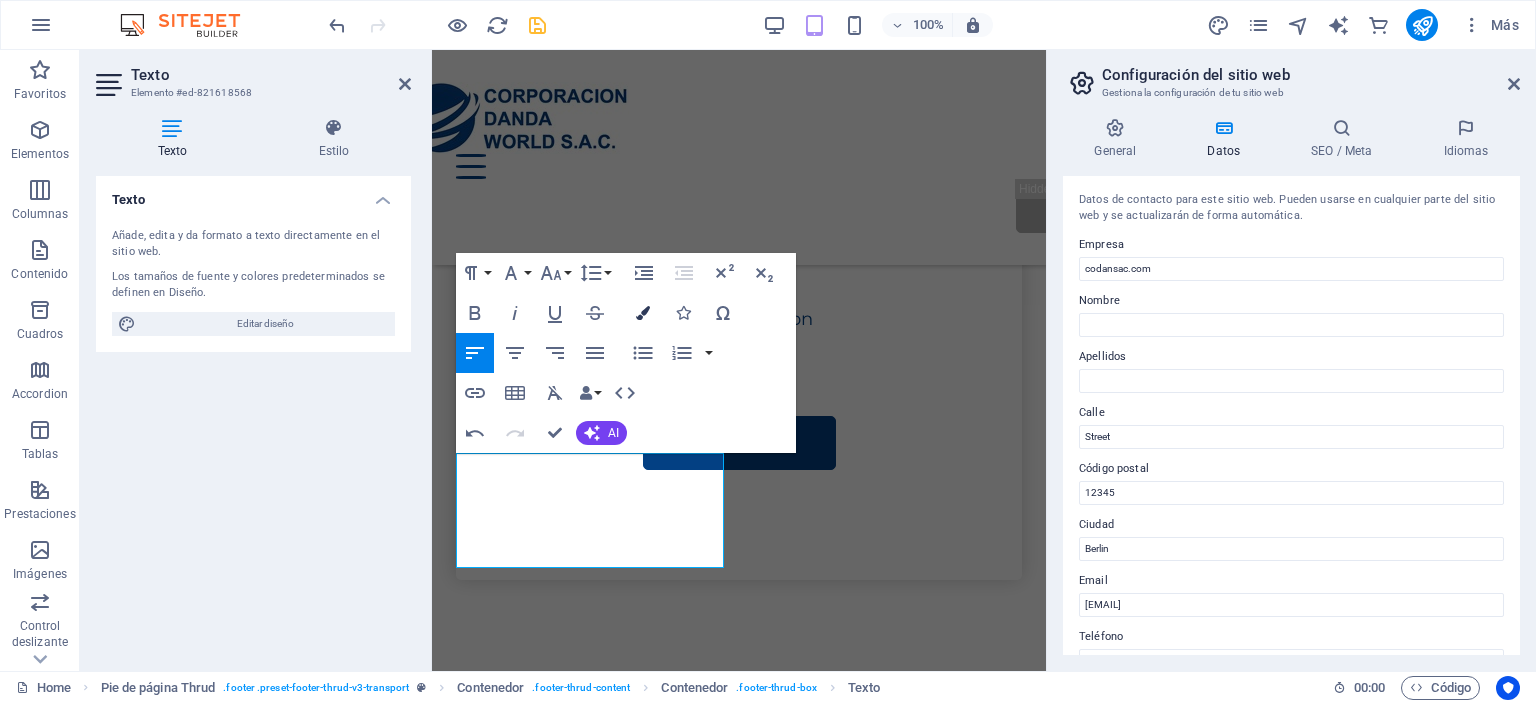 click on "Colors" at bounding box center [643, 313] 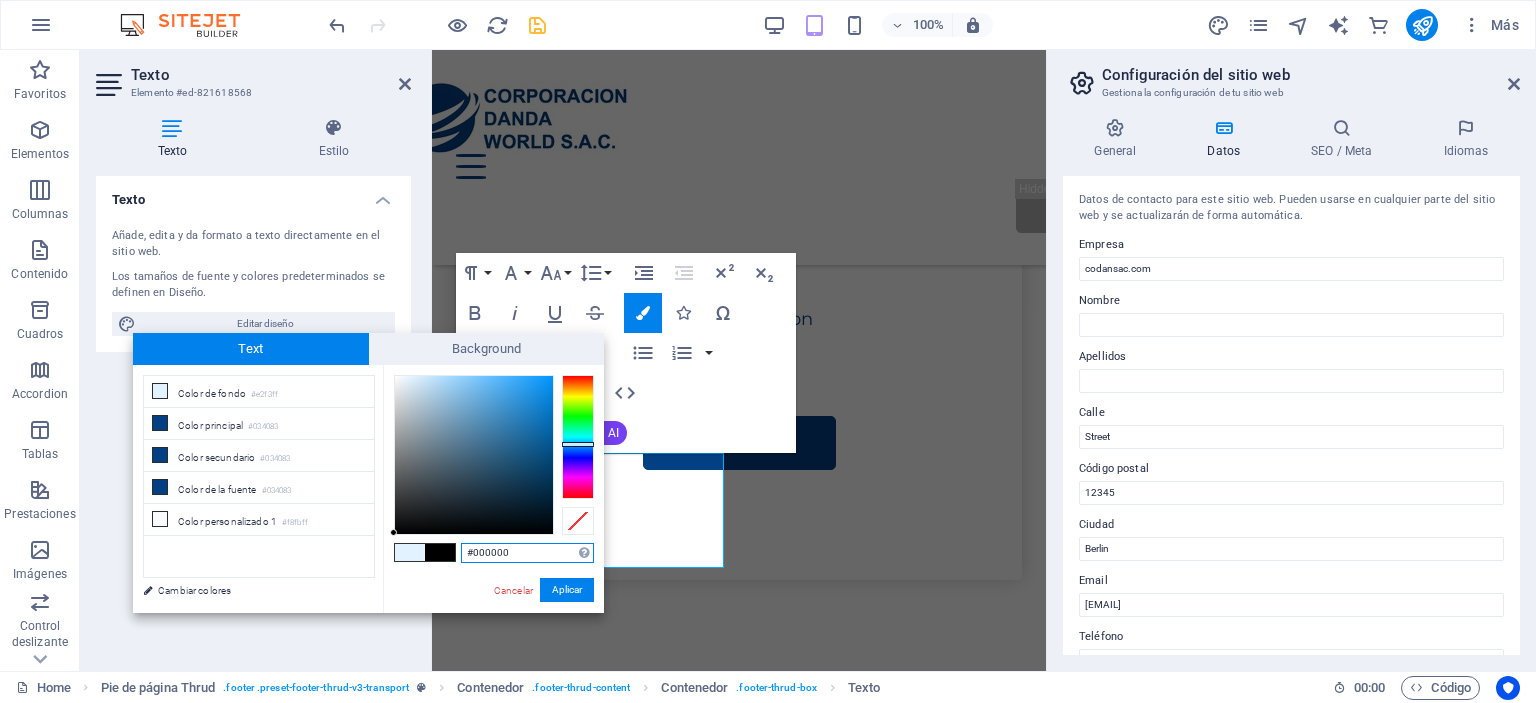 drag, startPoint x: 488, startPoint y: 507, endPoint x: 368, endPoint y: 547, distance: 126.491104 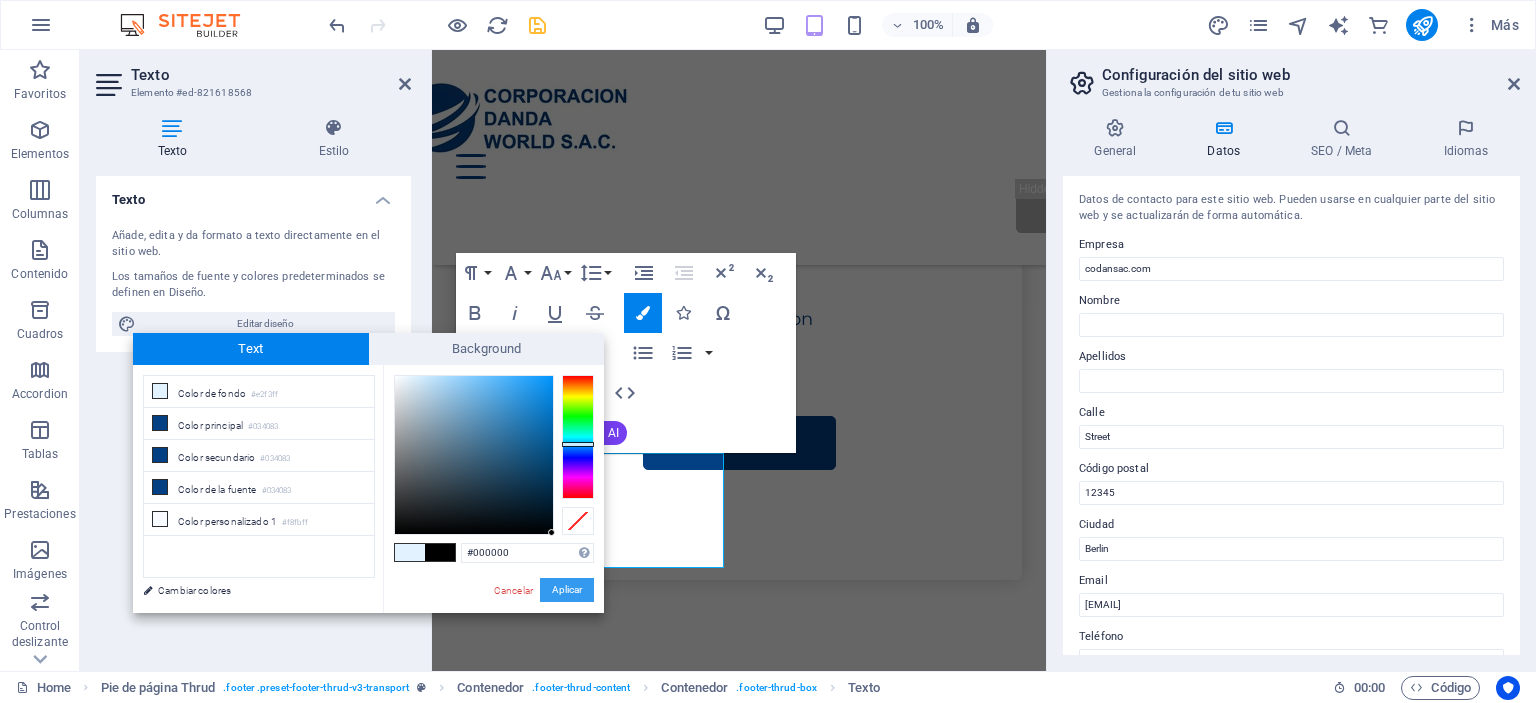 click on "Aplicar" at bounding box center [567, 590] 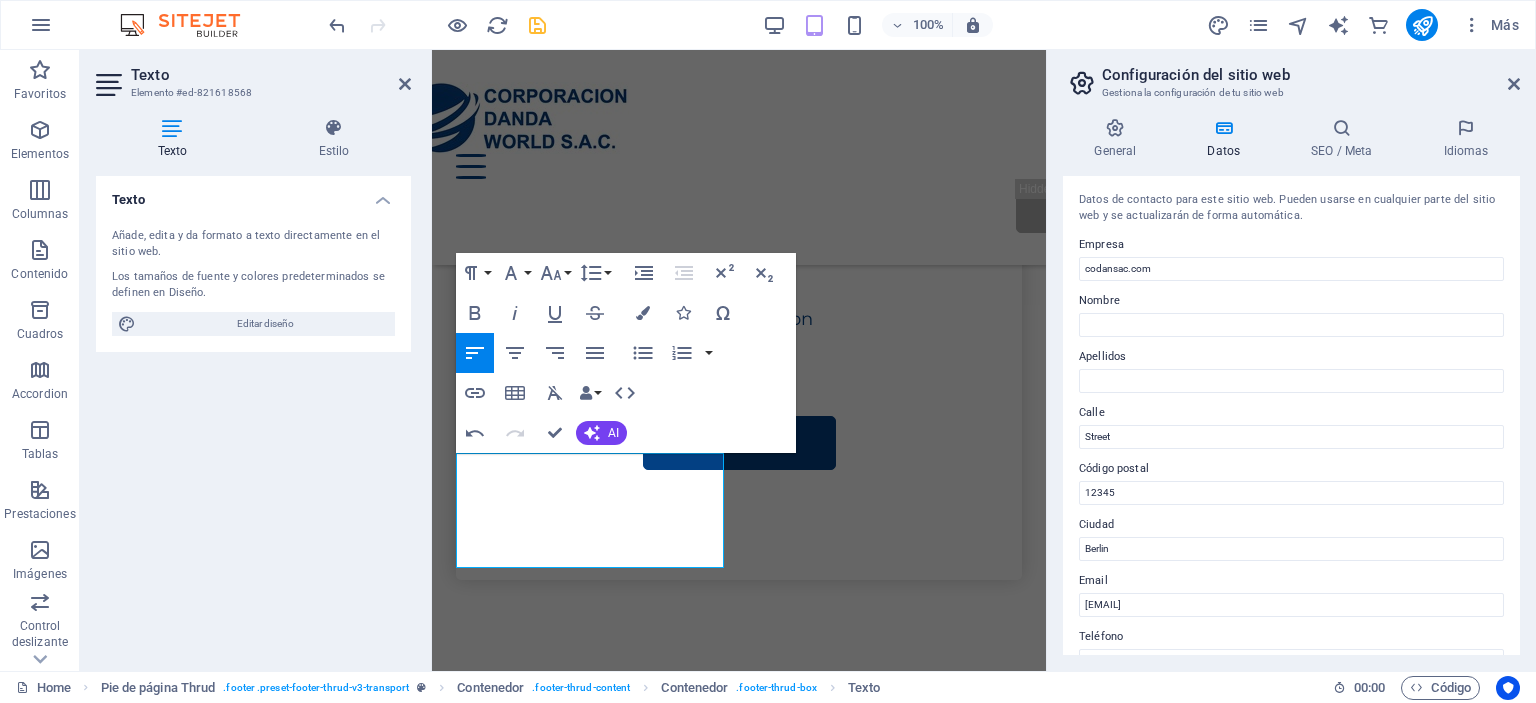 click on "H1   Imagen amplia con texto   Contenedor   Contenedor   Imagen   Contenedor   Barra de menús   Logo   Menú   Botón   Texto   Separador   Texto   Separador   Botón   Contenedor   Imagen amplia con texto   H2   Imagen amplia con texto   Contenedor   Separador   Contenedor   Texto   Texto   Contenedor   Imagen   Contenedor   Contenedor   Cuadros   Separador   Contenedor   Contenedor   Texto   Contenedor   Contenedor   Contenedor   Texto   Contenedor   Separador   Separador   Texto   Separador   H2   Contenedor   H2   Separador   Separador   Contenedor   Planes   Contenedor   Contenedor   Contenedor   Texto   Contenedor   Botón   Texto   Contenedor   Texto   Contenedor   Contenedor   Texto   Contenedor   Contenedor   Contenedor   Texto   Separador   Contenedor   H2   Contenedor   Predeterminado   Contenedor   Imagen   Contenedor   Contenedor   Predeterminado   Contenedor   Predeterminado   Contenedor   Área de texto   Contenedor   Formulario de contacto   Formulario de contacto" at bounding box center [739, 360] 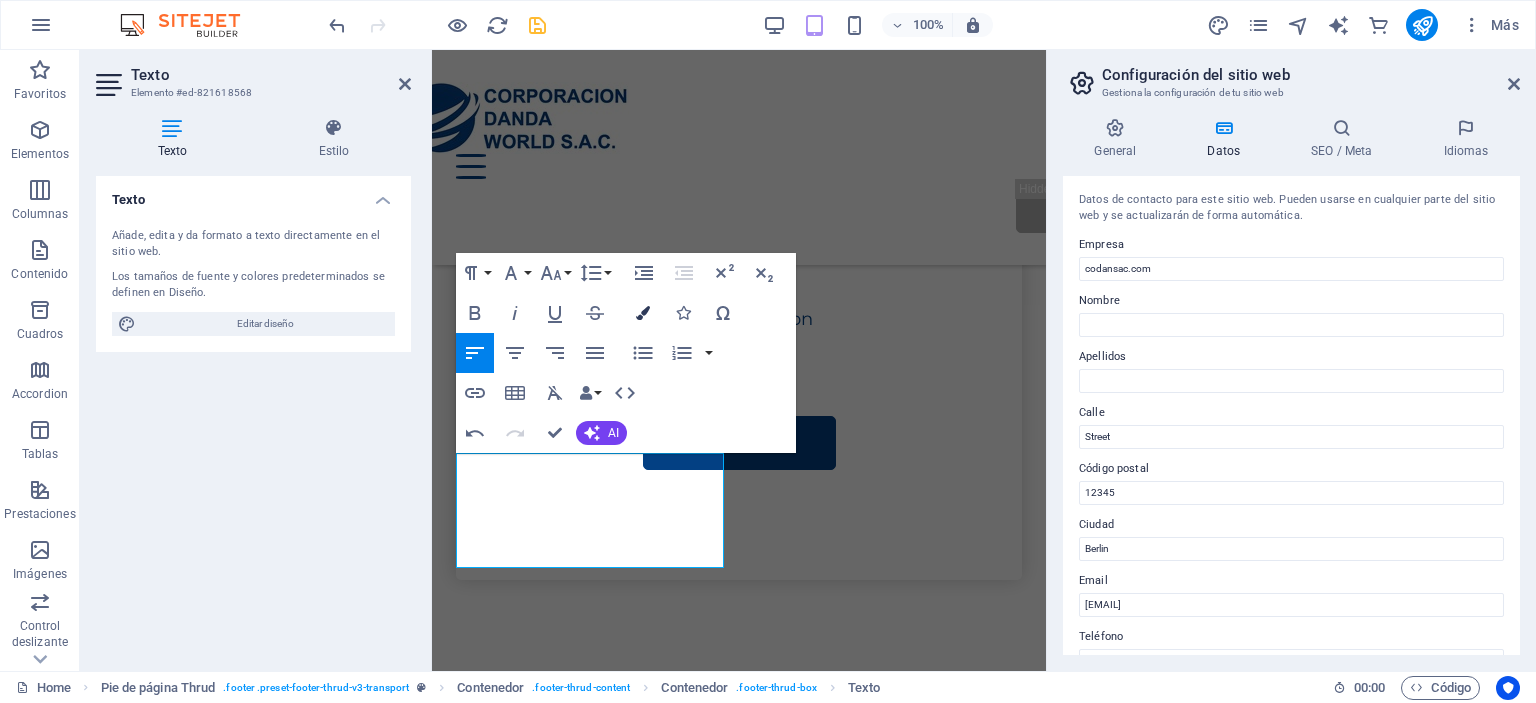 click at bounding box center (643, 313) 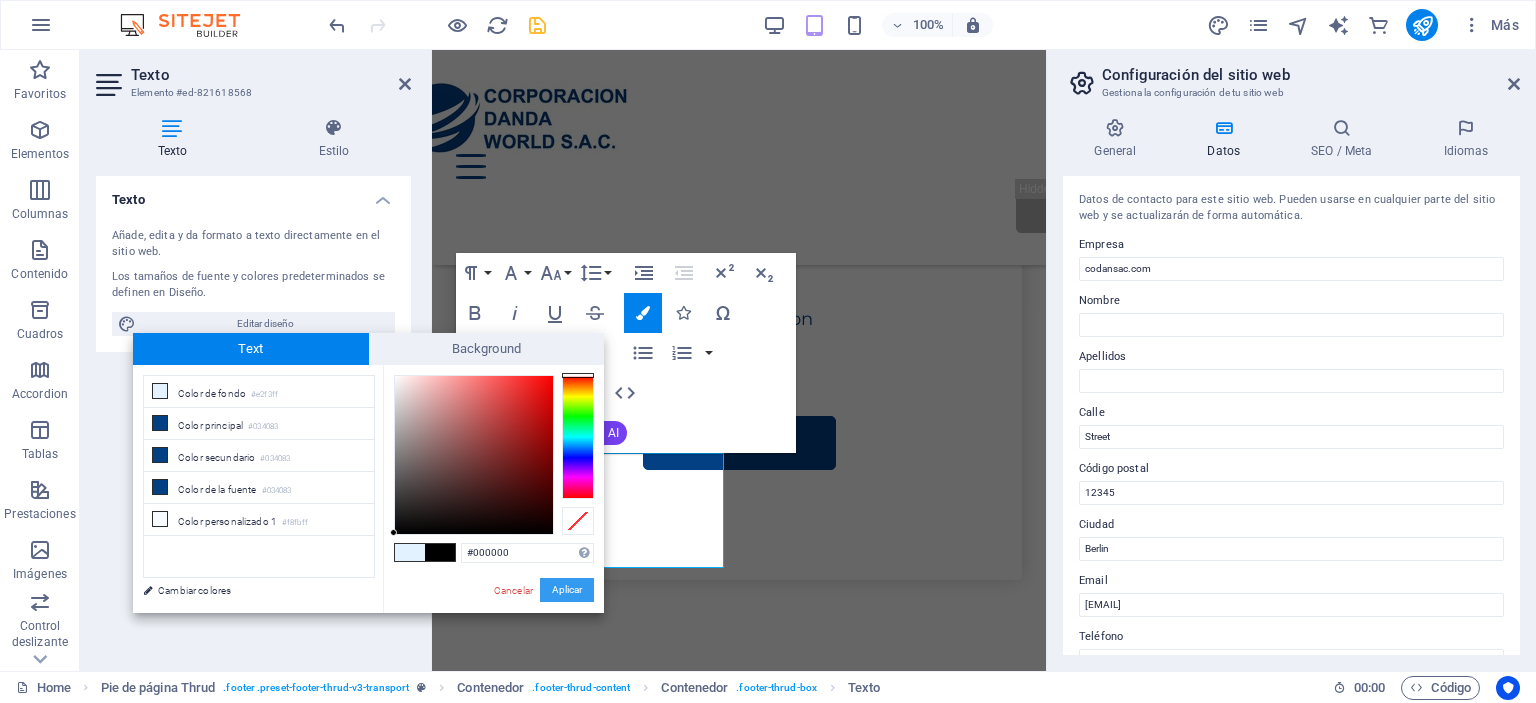 click on "Aplicar" at bounding box center [567, 590] 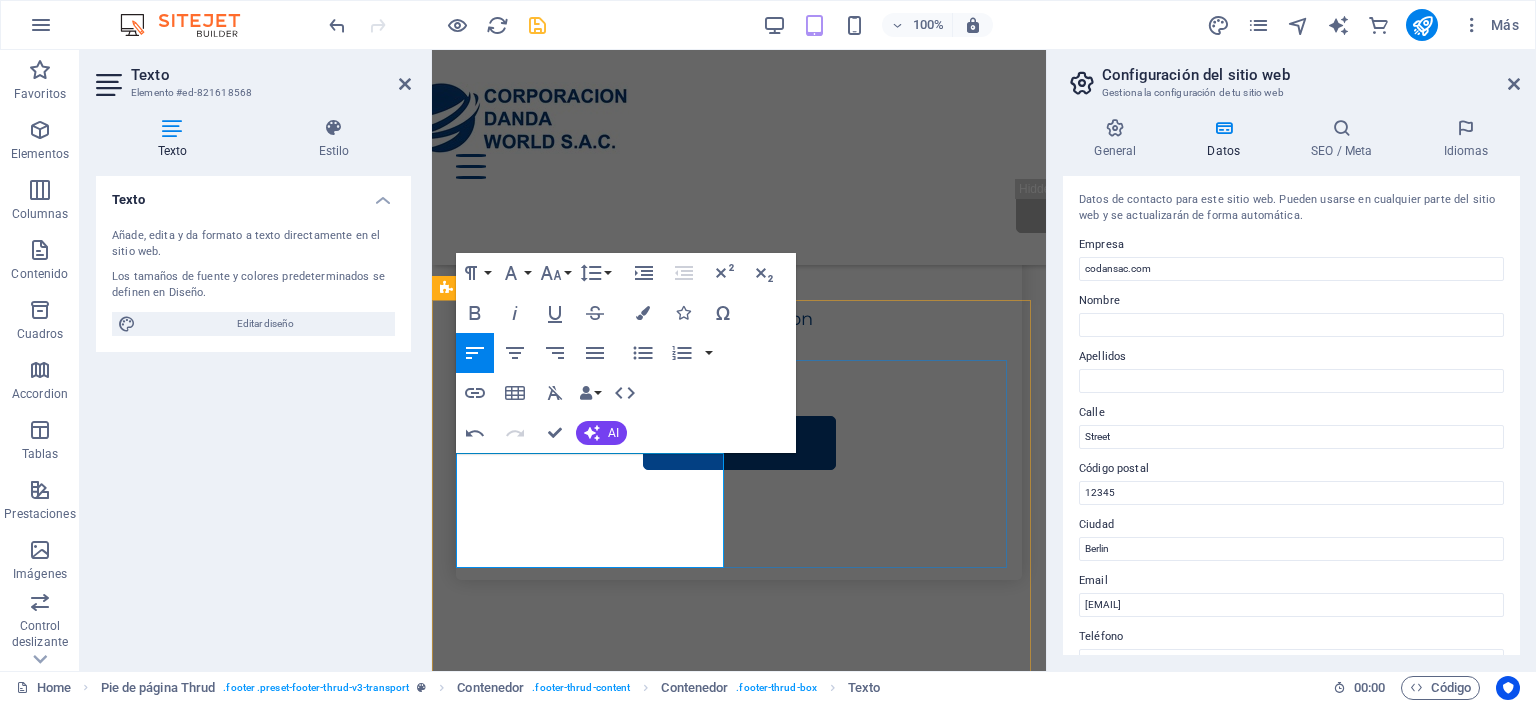 click on "eac2ee98c1d7ffc95d000f0edef55f@cpanel.local" at bounding box center [491, 1882] 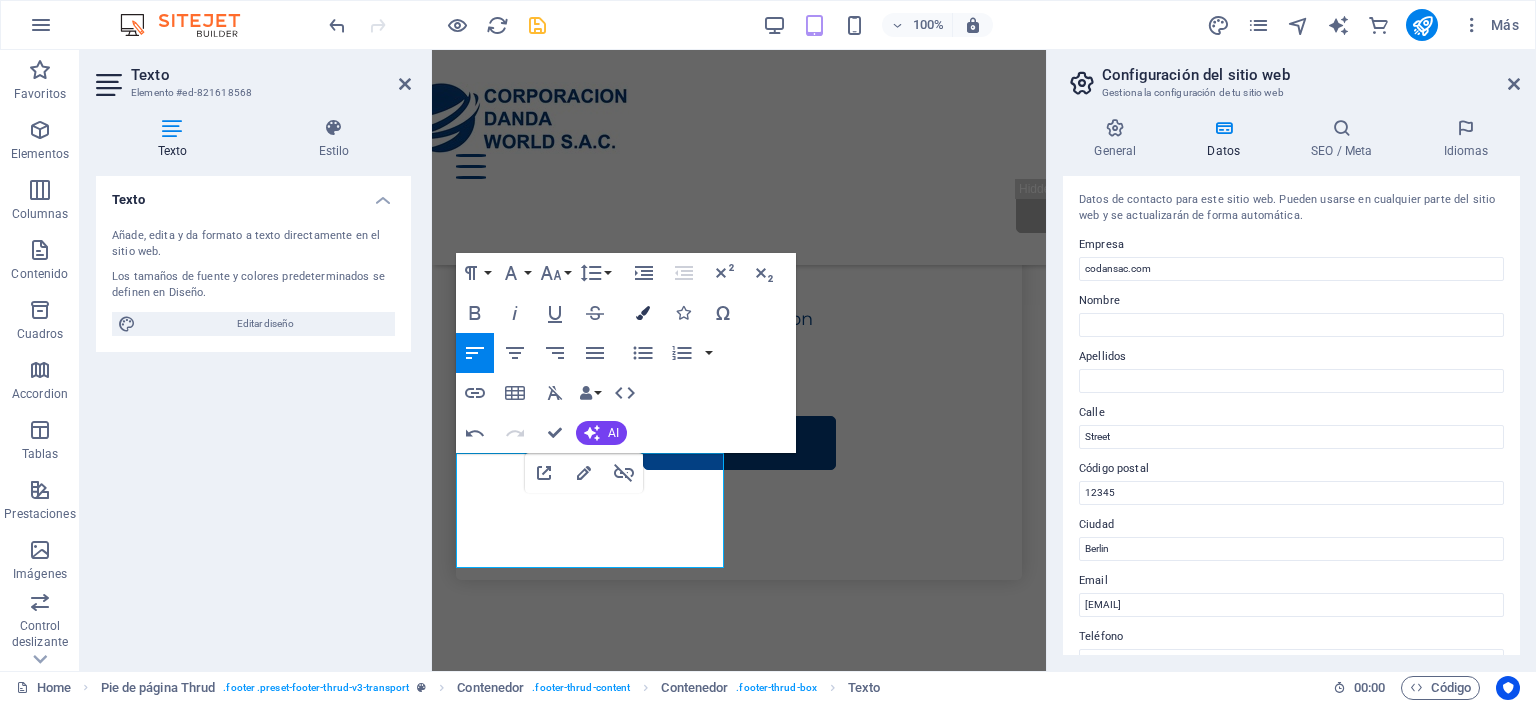 click on "Colors" at bounding box center (643, 313) 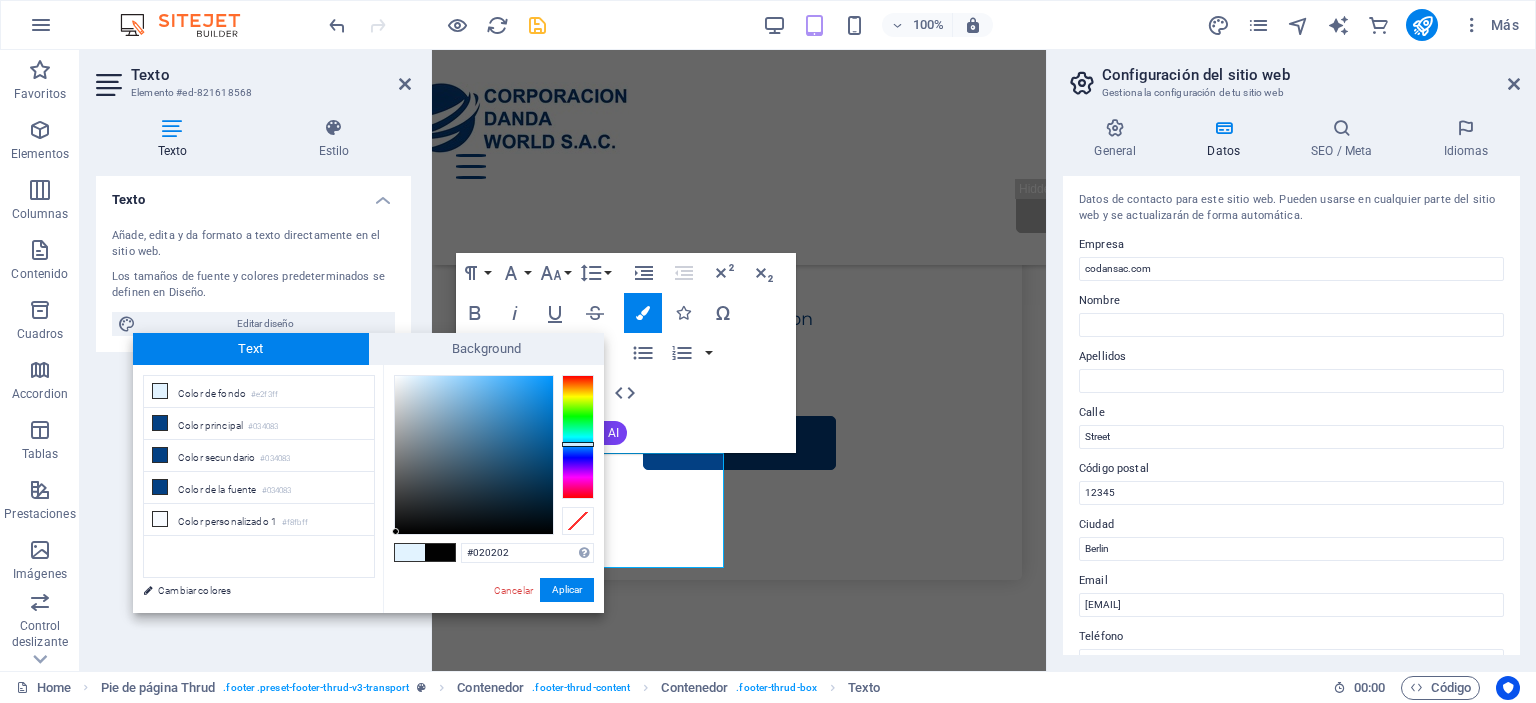 type on "#000000" 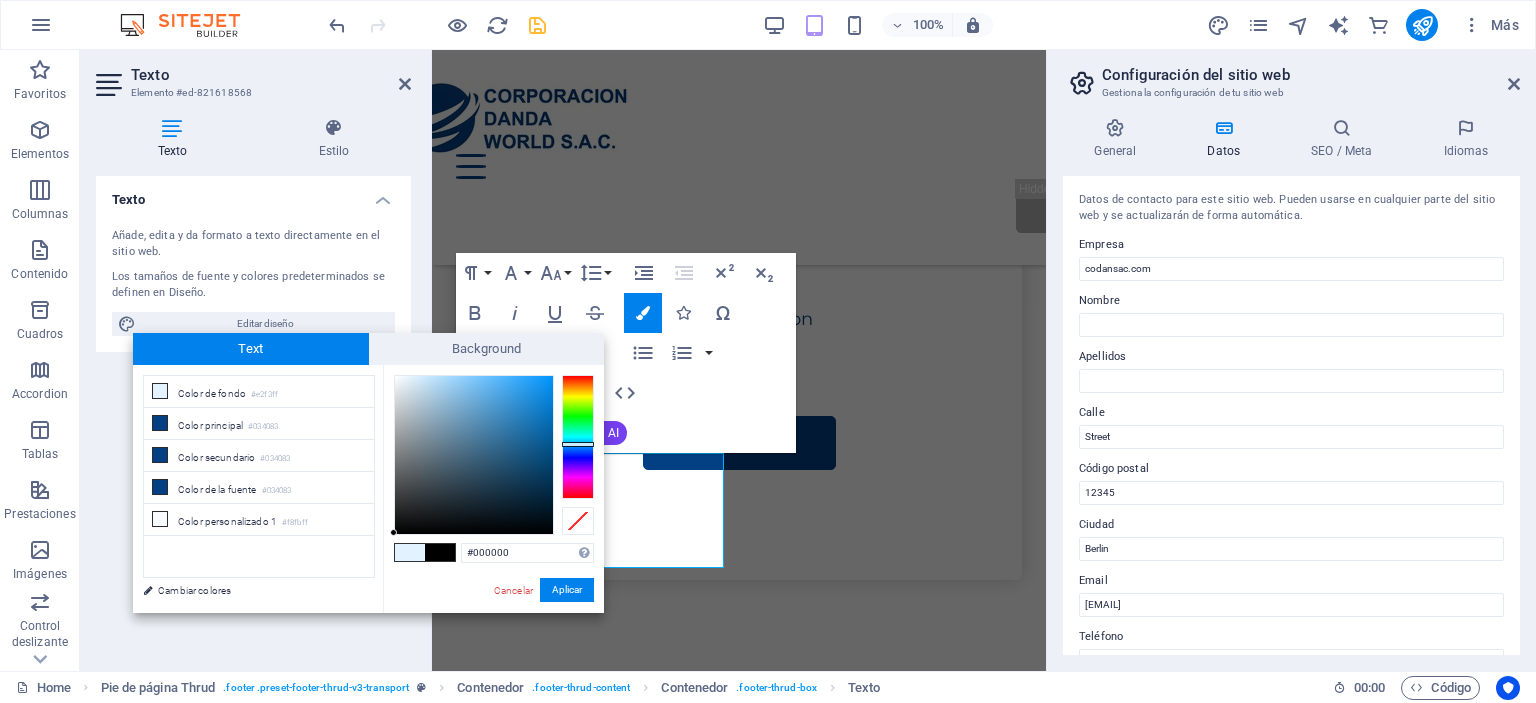 drag, startPoint x: 508, startPoint y: 520, endPoint x: 376, endPoint y: 541, distance: 133.66002 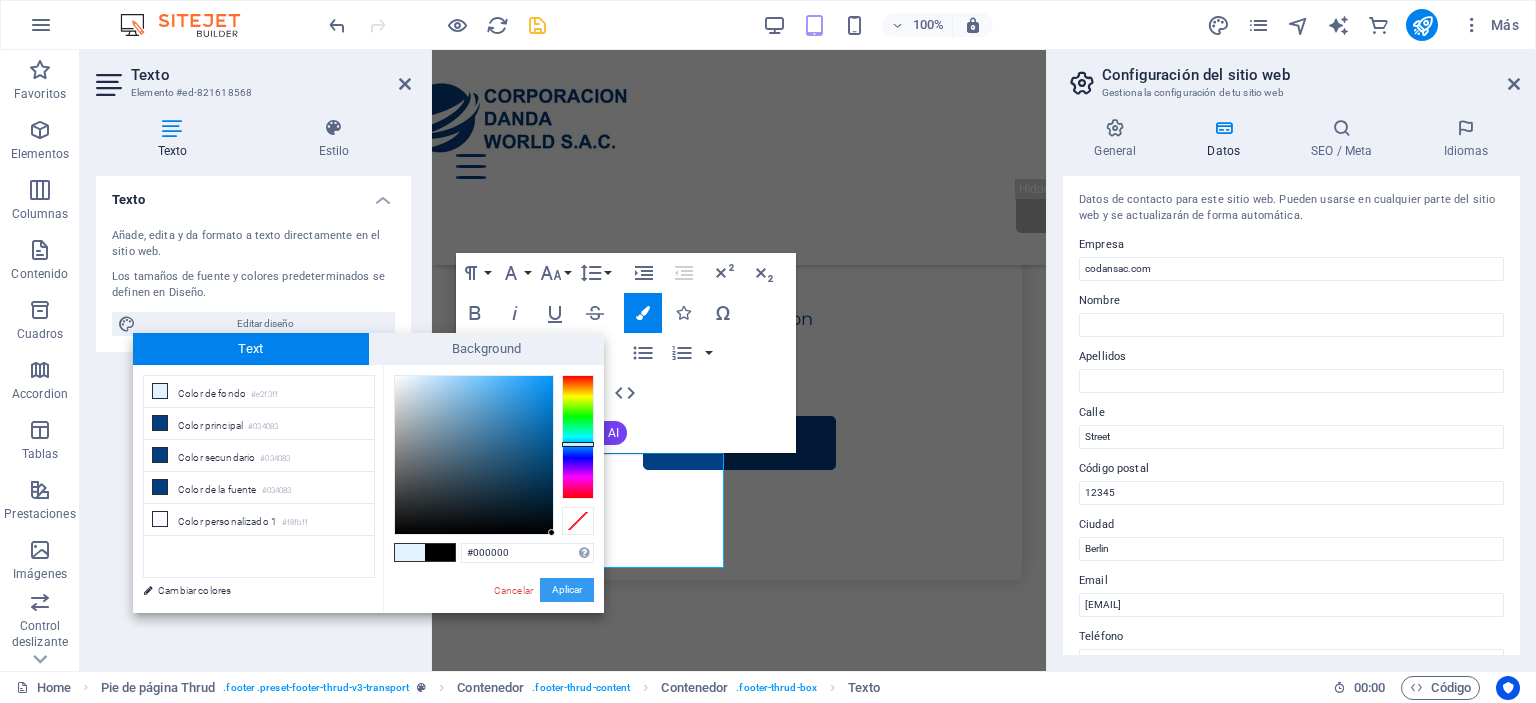 click on "Aplicar" at bounding box center [567, 590] 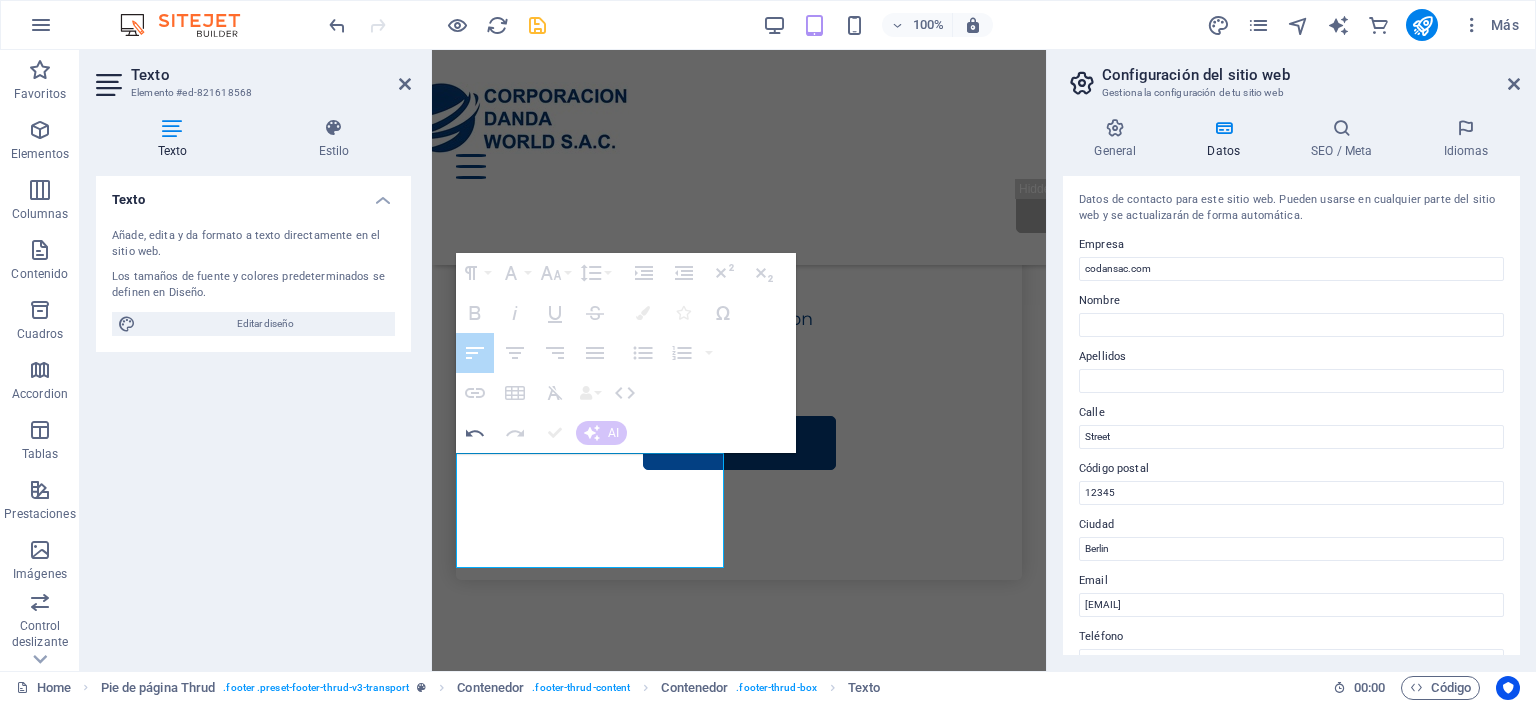click on "H1   Imagen amplia con texto   Contenedor   Contenedor   Imagen   Contenedor   Barra de menús   Logo   Menú   Botón   Texto   Separador   Texto   Separador   Botón   Contenedor   Imagen amplia con texto   H2   Imagen amplia con texto   Contenedor   Separador   Contenedor   Texto   Texto   Contenedor   Imagen   Contenedor   Contenedor   Cuadros   Separador   Contenedor   Contenedor   Texto   Contenedor   Contenedor   Contenedor   Texto   Contenedor   Separador   Separador   Texto   Separador   H2   Contenedor   H2   Separador   Separador   Contenedor   Planes   Contenedor   Contenedor   Contenedor   Texto   Contenedor   Botón   Texto   Contenedor   Texto   Contenedor   Contenedor   Texto   Contenedor   Contenedor   Contenedor   Texto   Separador   Contenedor   H2   Contenedor   Predeterminado   Contenedor   Imagen   Contenedor   Contenedor   Predeterminado   Contenedor   Predeterminado   Contenedor   Área de texto   Contenedor   Formulario de contacto   Formulario de contacto" at bounding box center [739, 360] 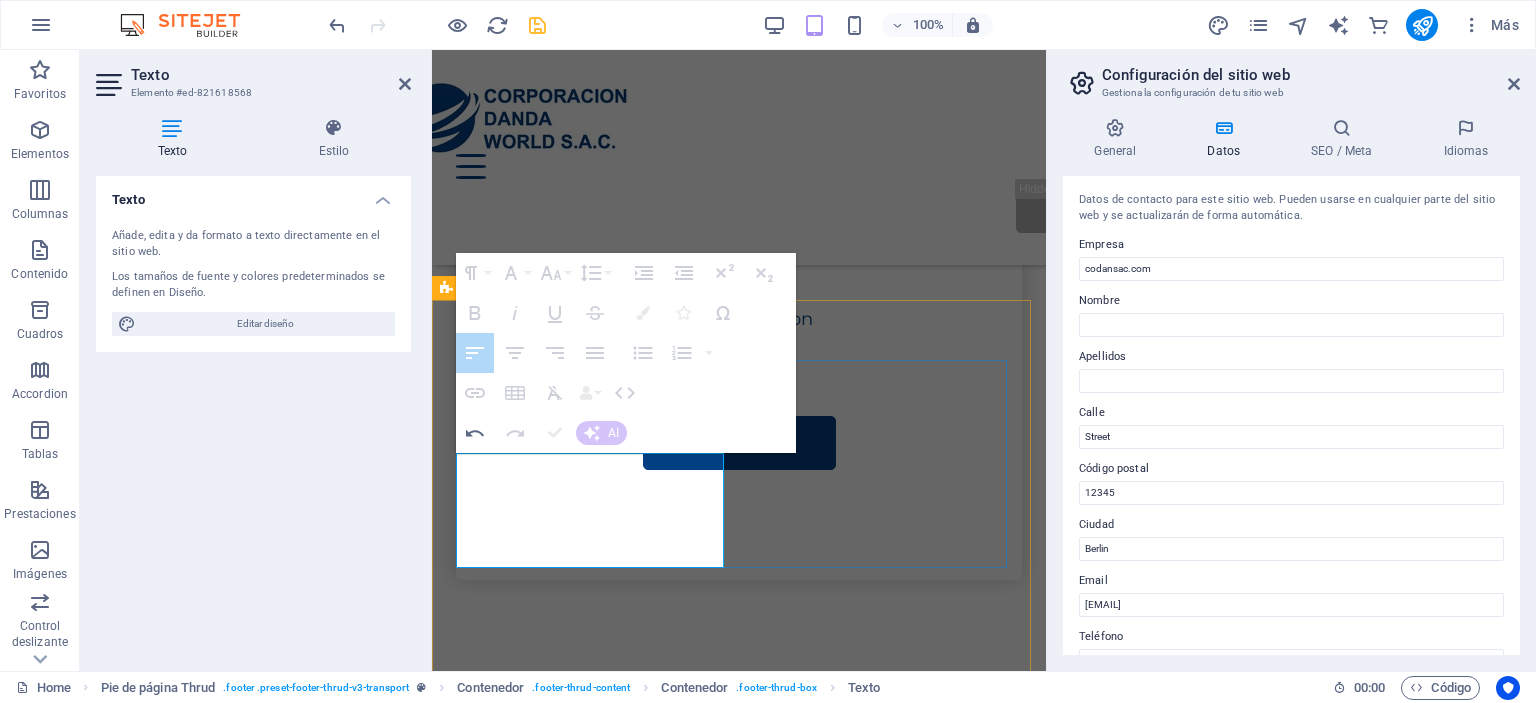 click on "​ ​ Street ​,  Berlin ,  12345
0123 - 456789
eac2ee98c1d7ffc95d000f0edef55f@cpanel.local
Home Services About Us Pricing Contact Us HOME SERVICES ABOUT US PRICING CONTACT US" at bounding box center (739, 1930) 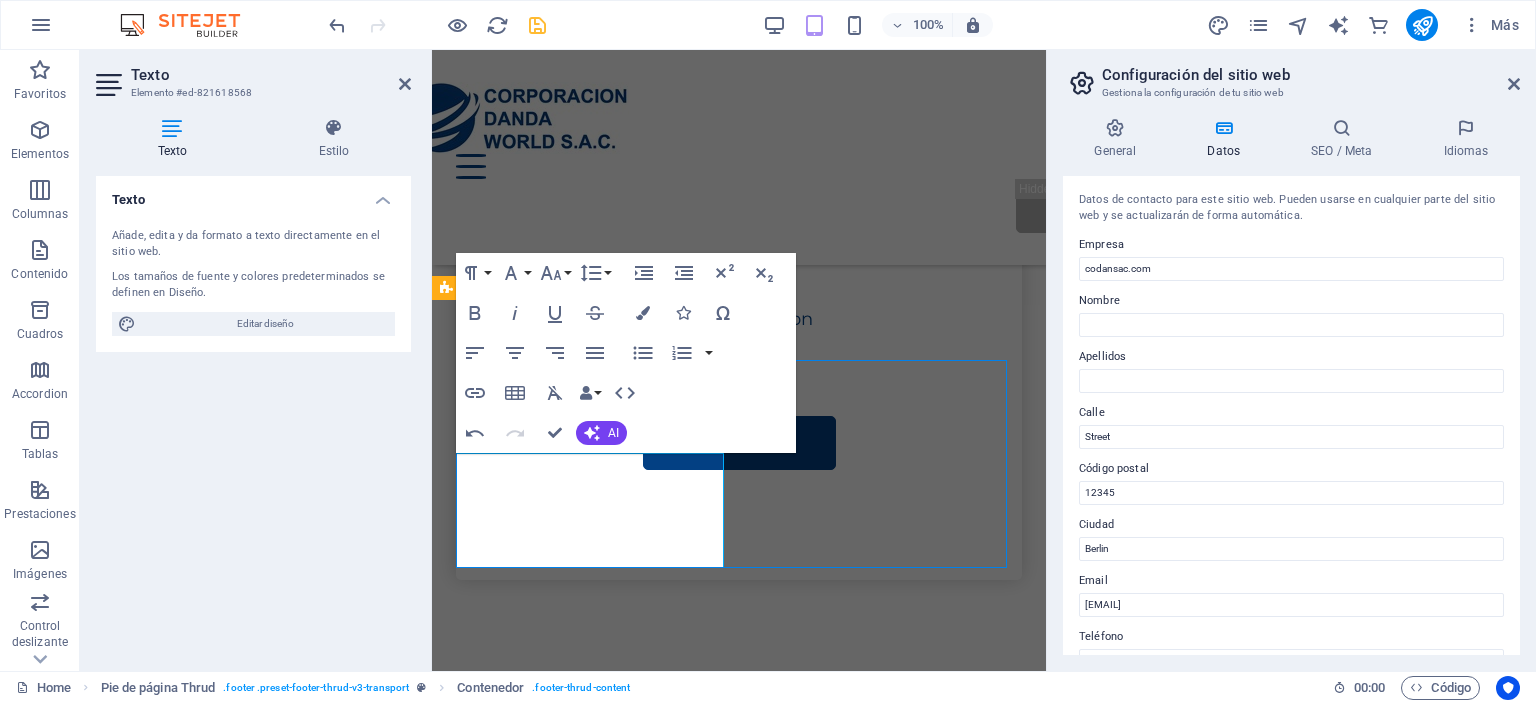 scroll, scrollTop: 4498, scrollLeft: 0, axis: vertical 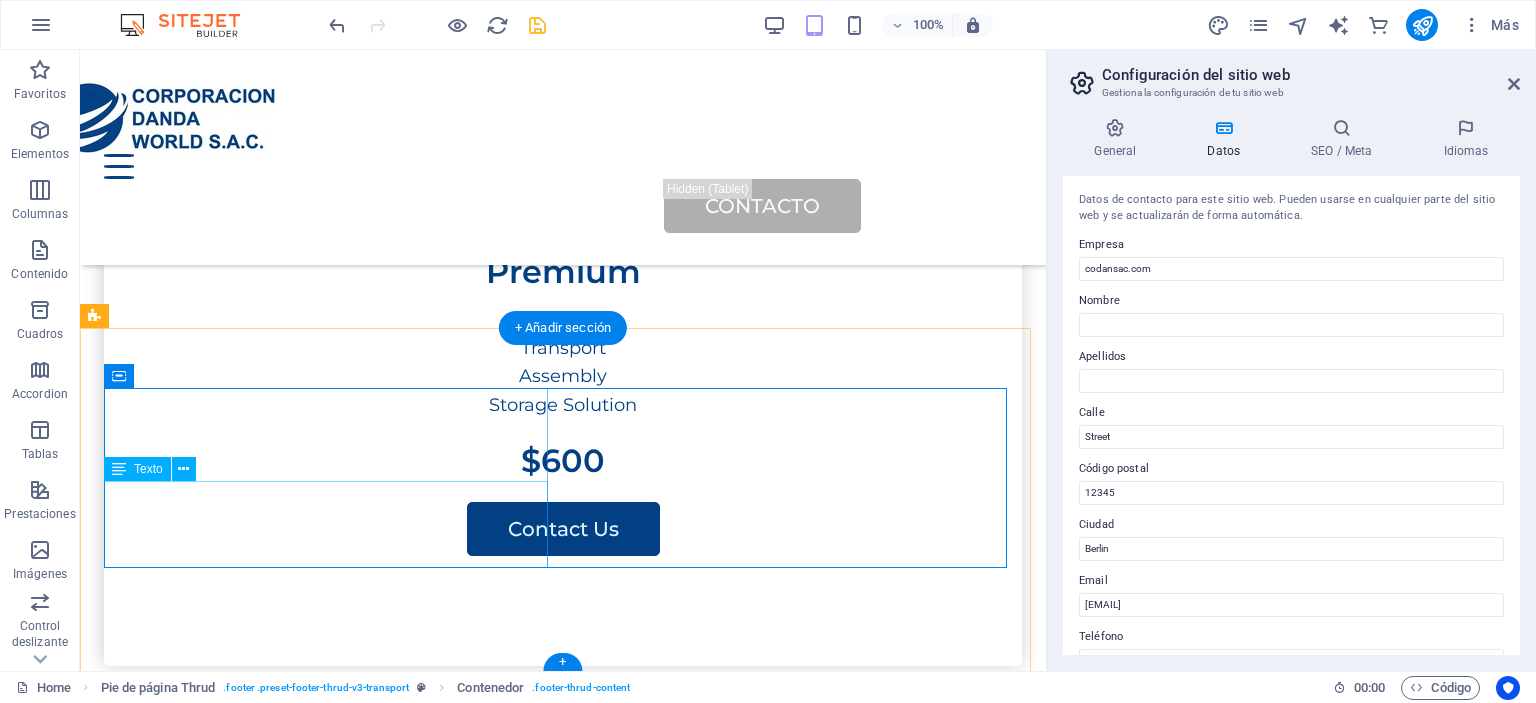 click on "eac2ee98c1d7ffc95d000f0edef55f@cpanel.local" at bounding box center (139, 1968) 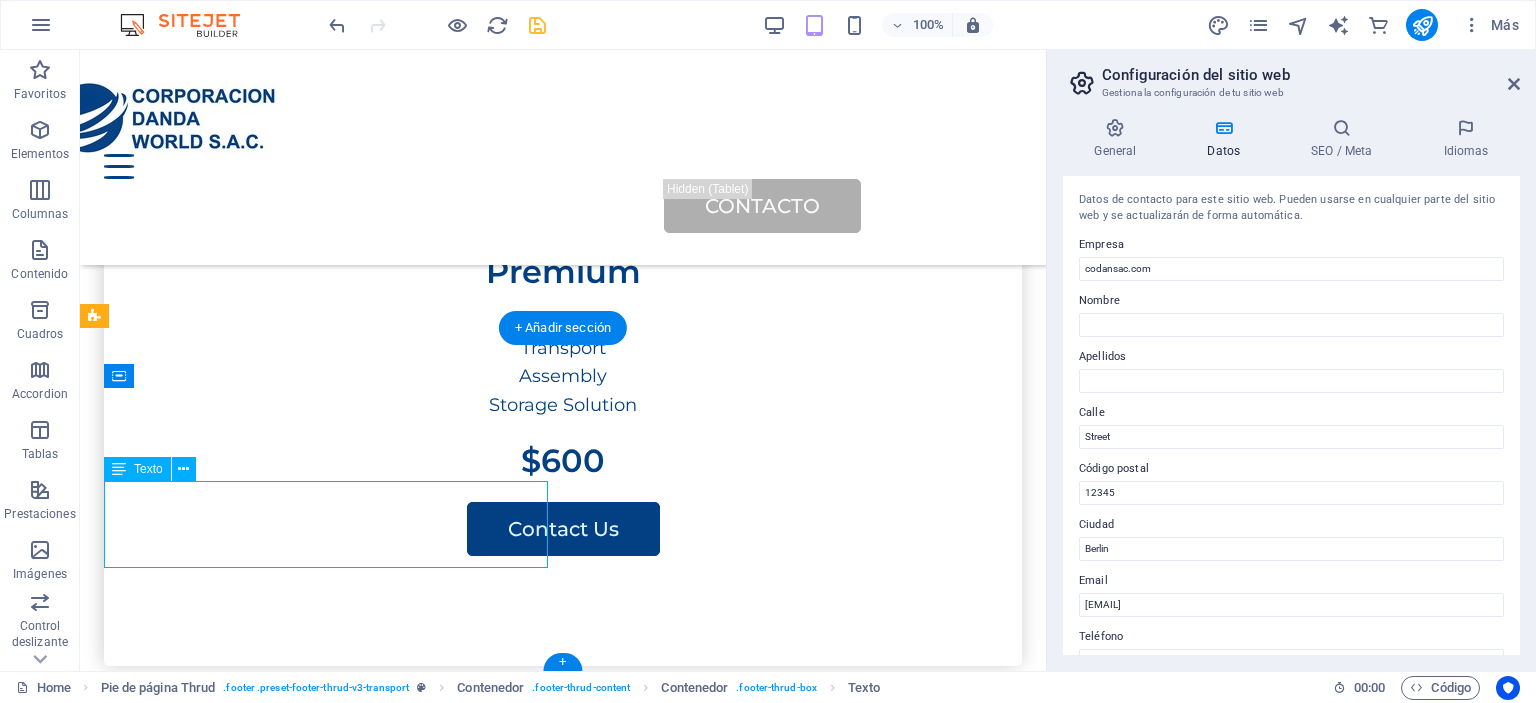 click on "Street ,  Berlin ,  12345
0123 - 456789
eac2ee98c1d7ffc95d000f0edef55f@cpanel.local" at bounding box center (329, 1940) 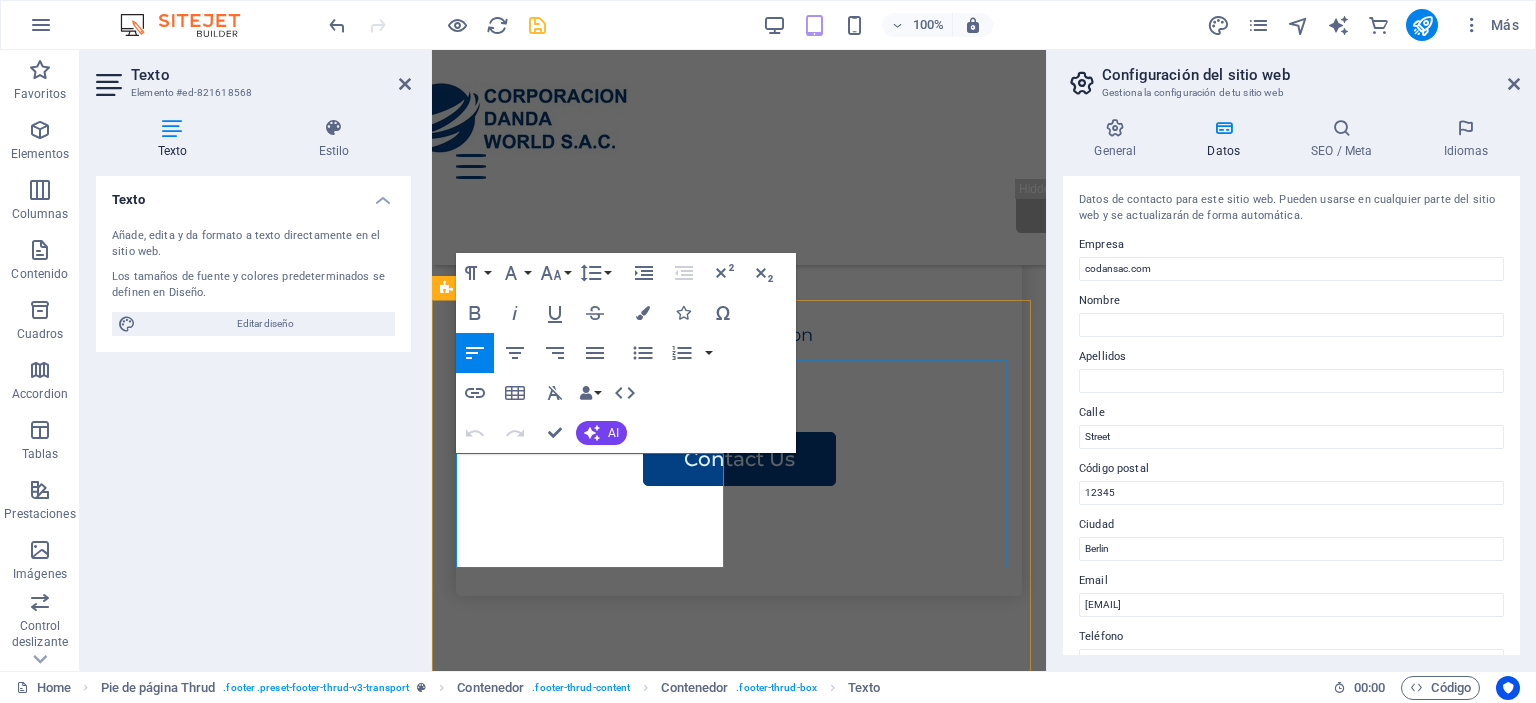 scroll, scrollTop: 5331, scrollLeft: 0, axis: vertical 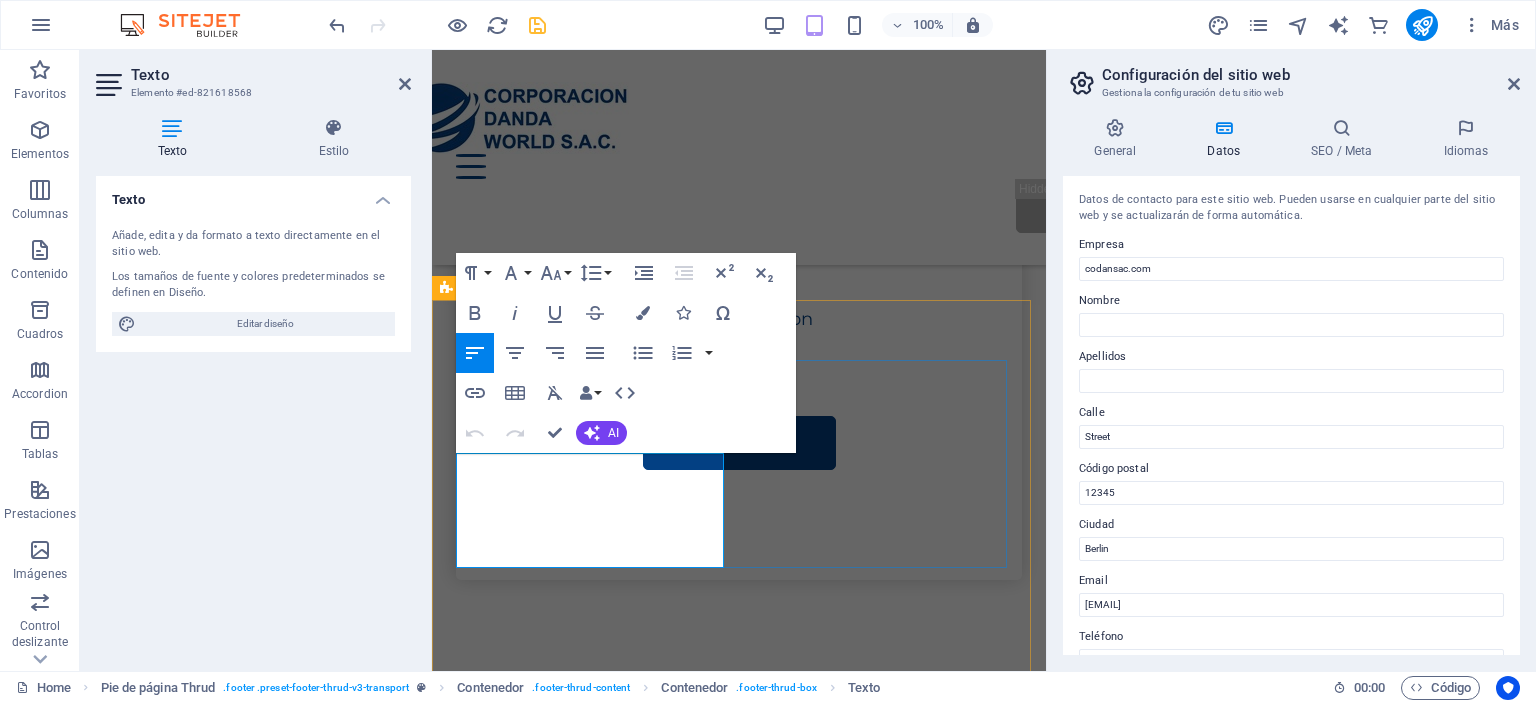 click on "eac2ee98c1d7ffc95d000f0edef55f@cpanel.local" at bounding box center [491, 1882] 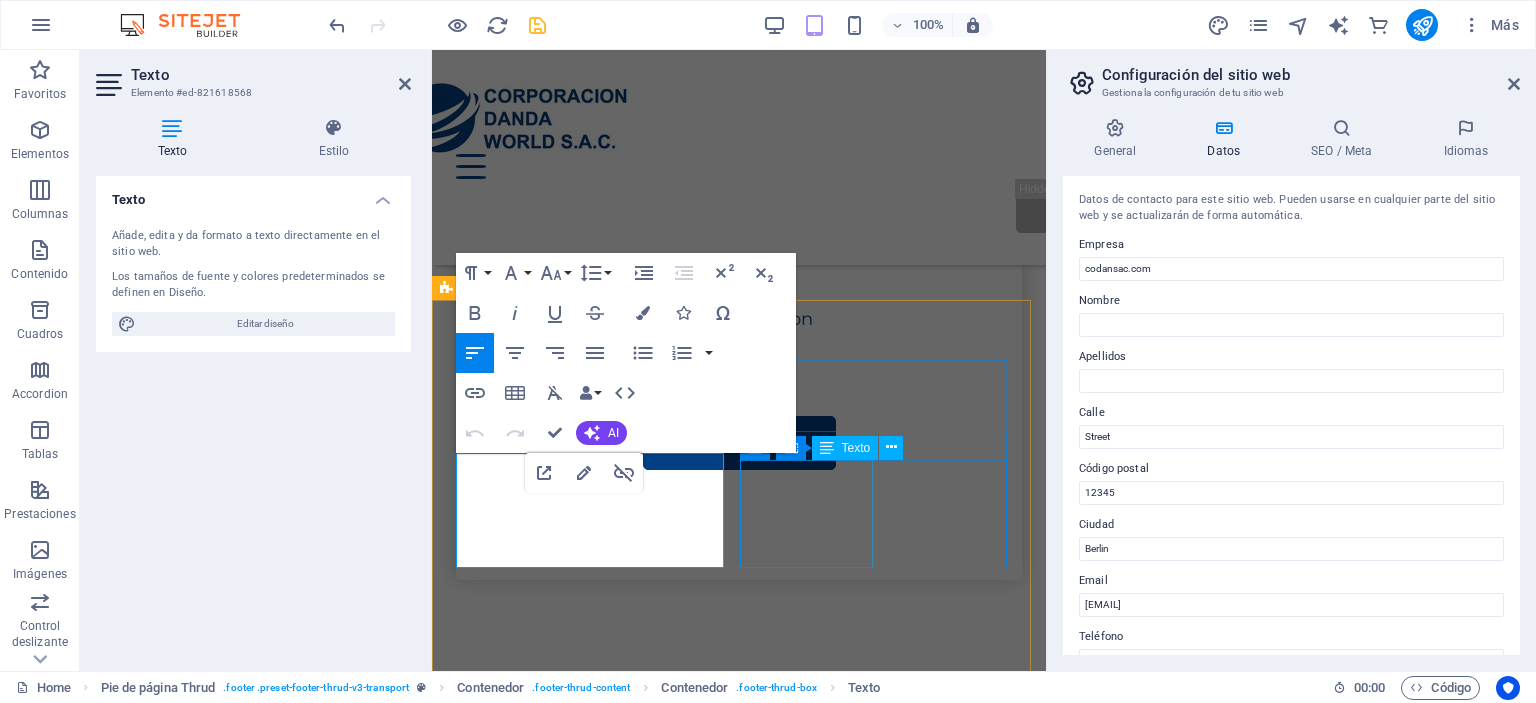 type 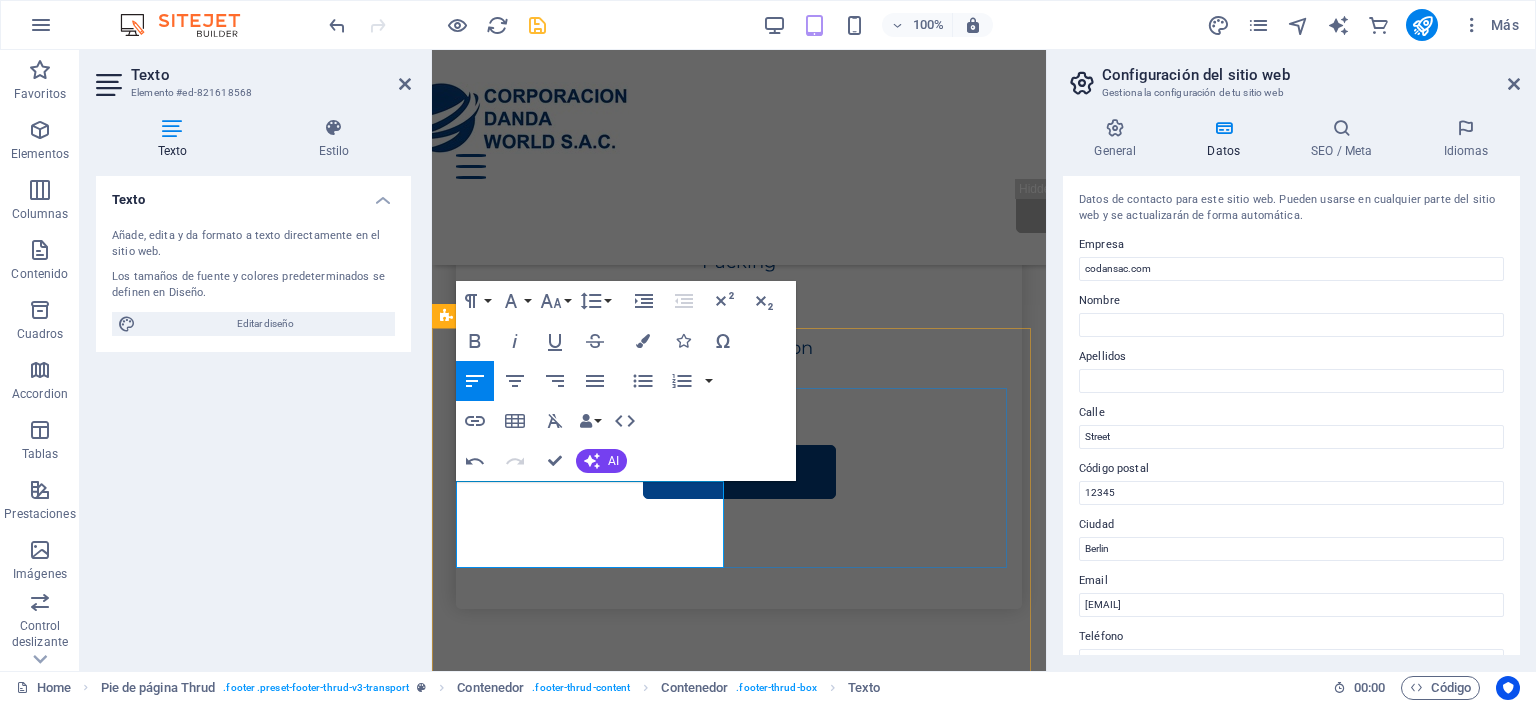 scroll, scrollTop: 5331, scrollLeft: 0, axis: vertical 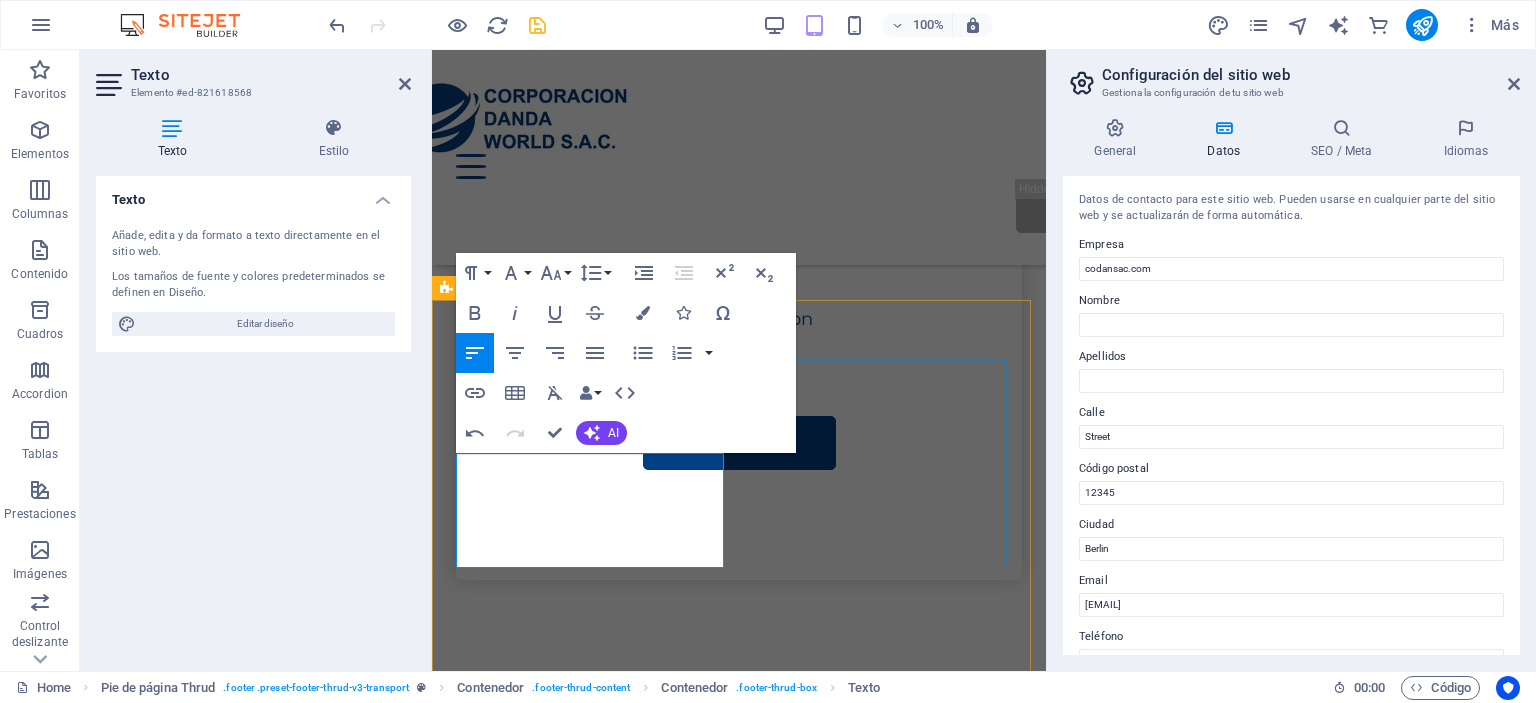 click on "[FIRST].[LAST]@example.com" at bounding box center [593, 1882] 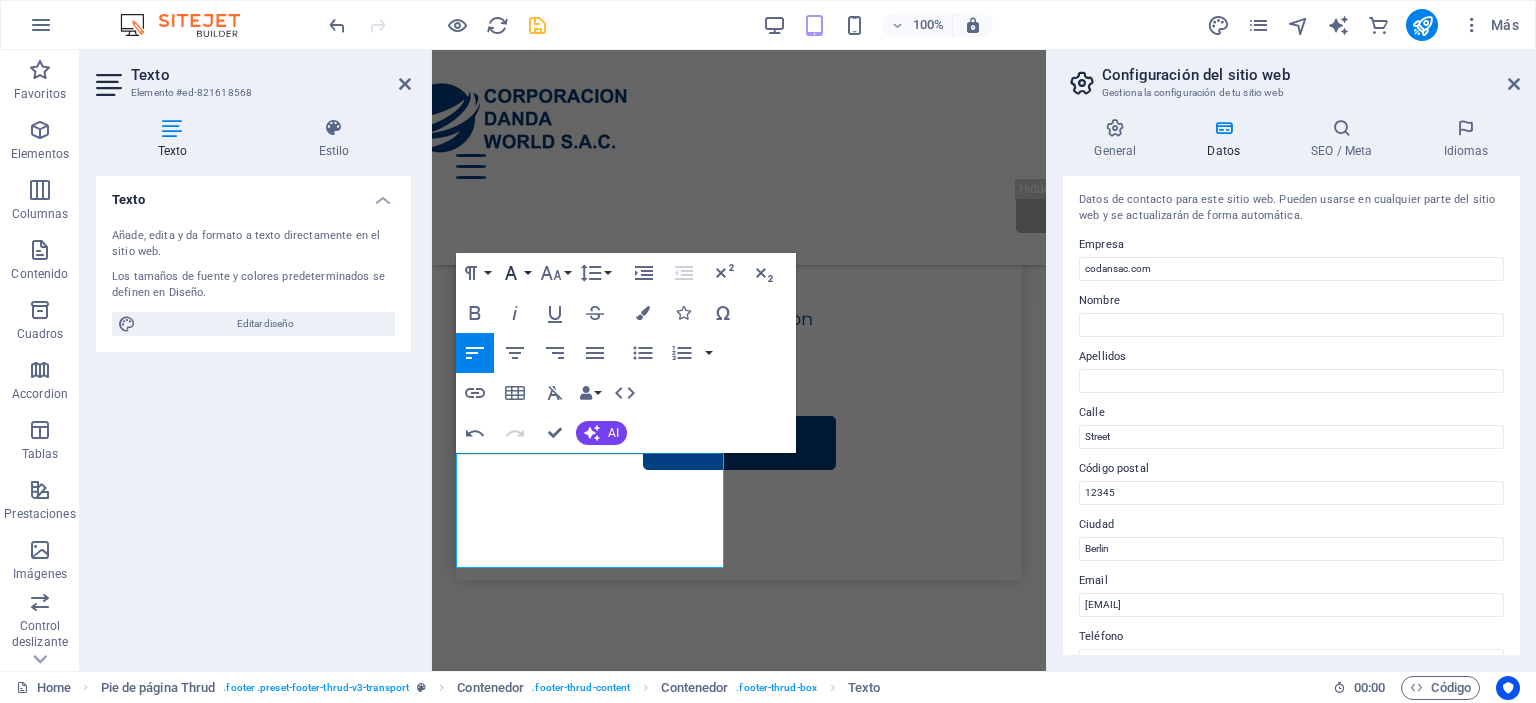 click on "Font Family" at bounding box center (515, 273) 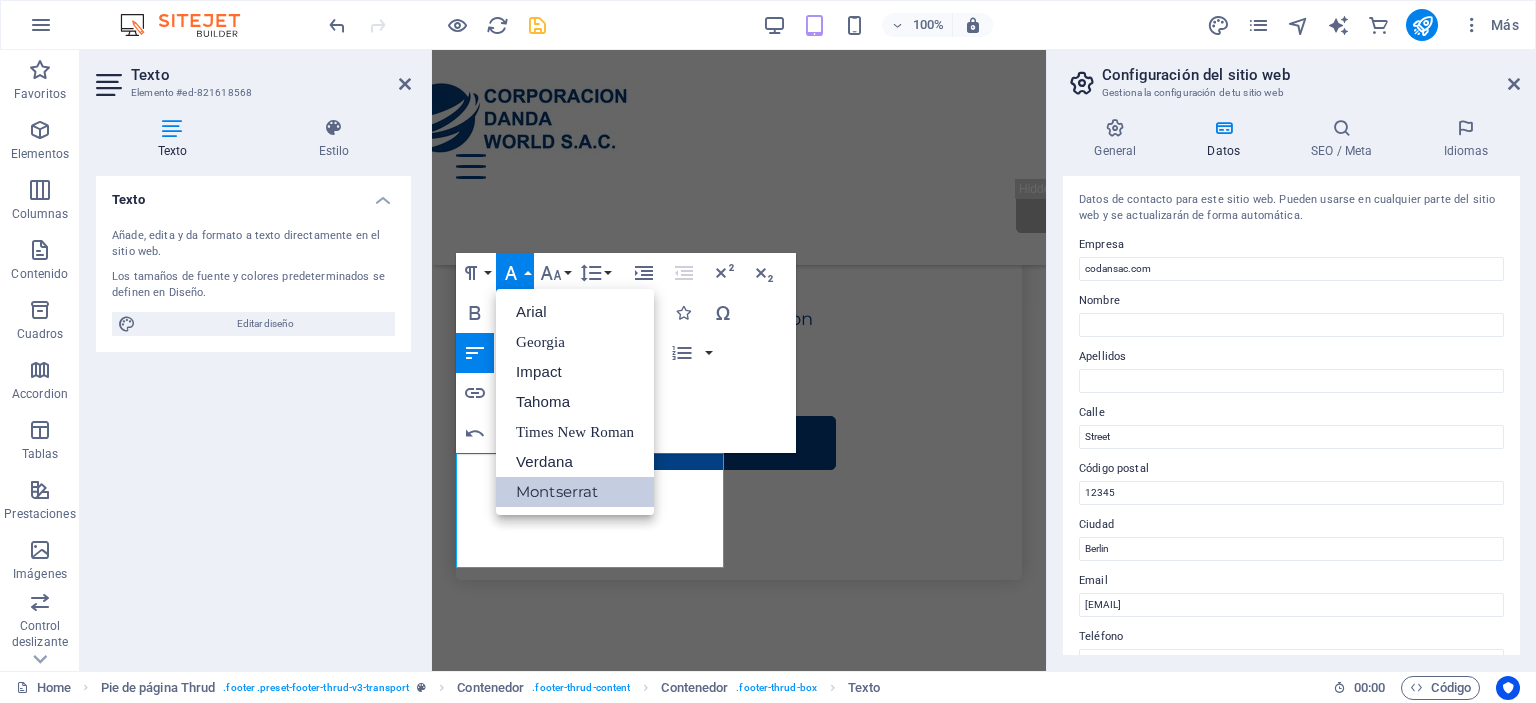 scroll, scrollTop: 0, scrollLeft: 0, axis: both 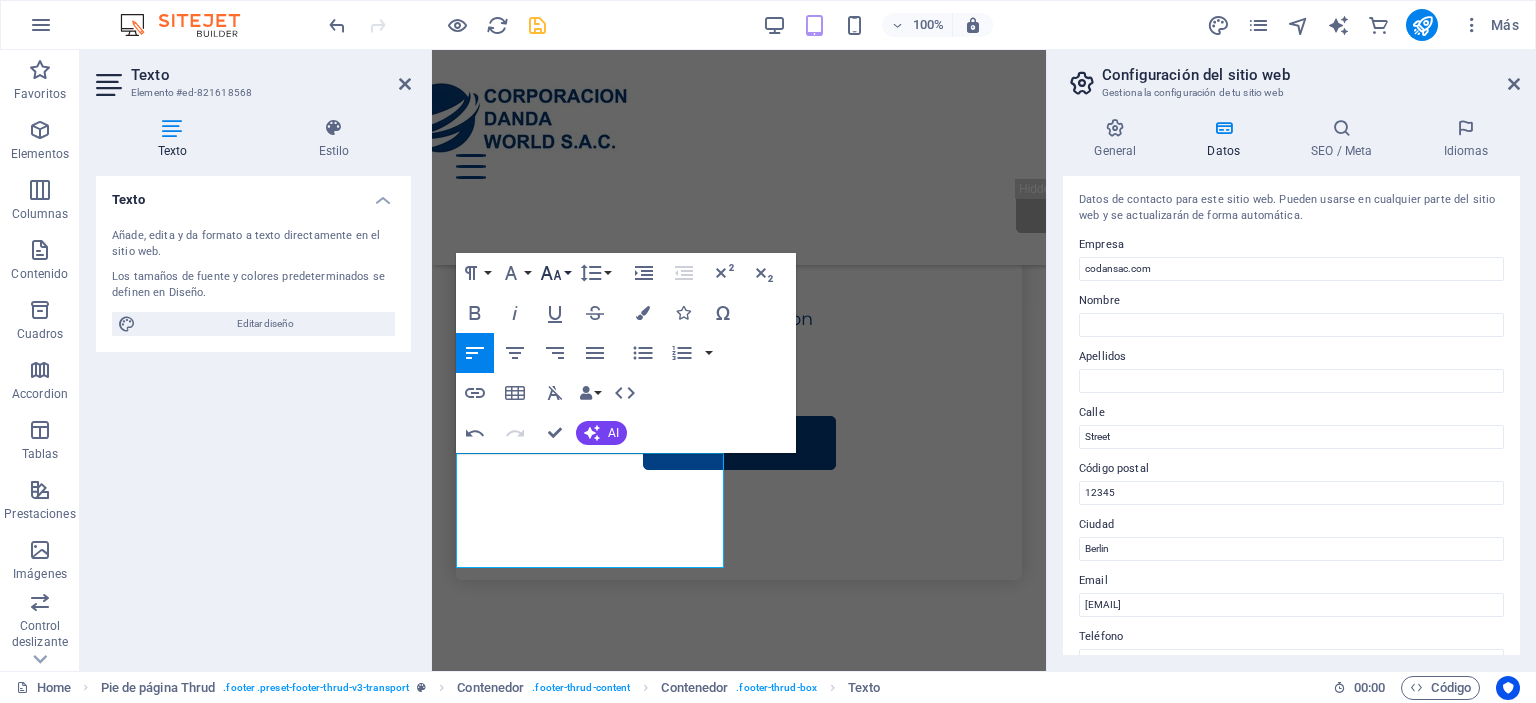 click 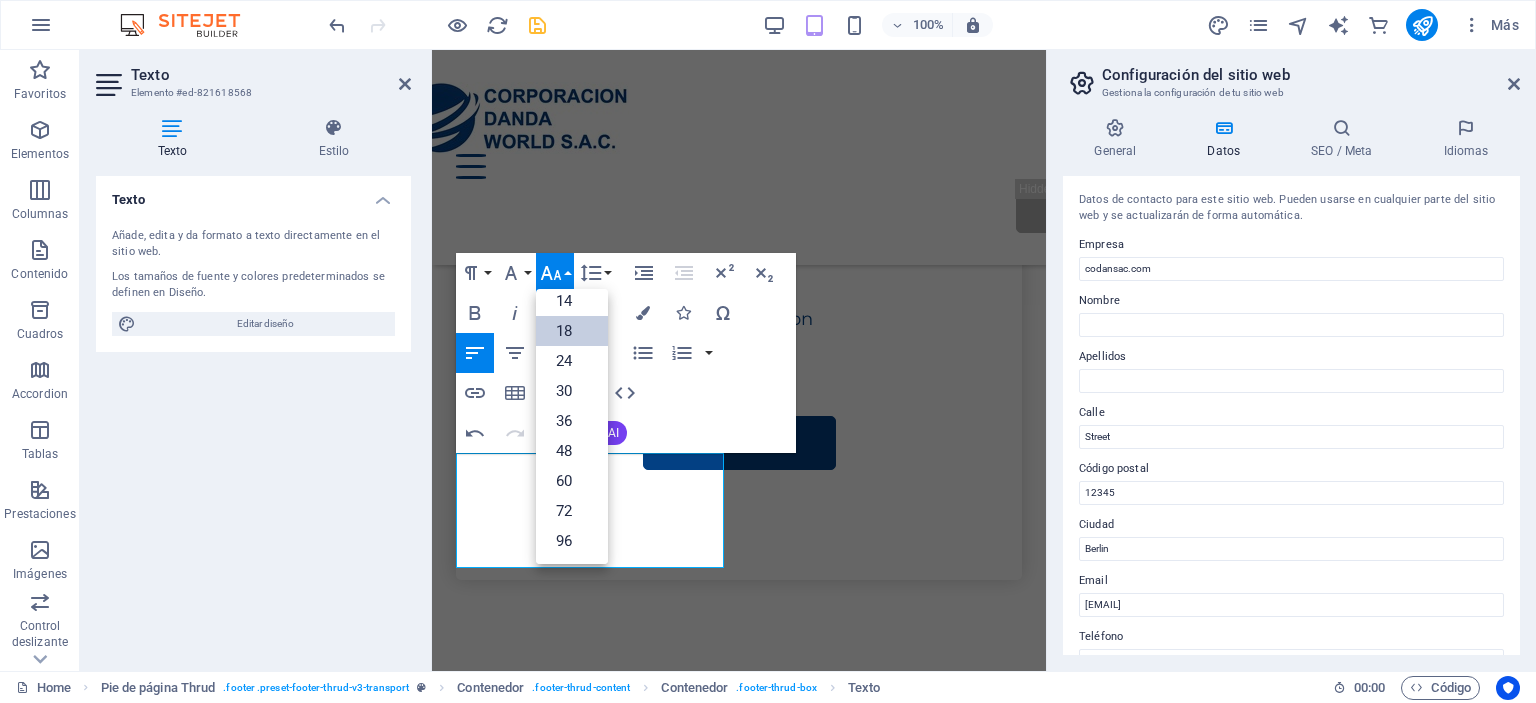 scroll, scrollTop: 160, scrollLeft: 0, axis: vertical 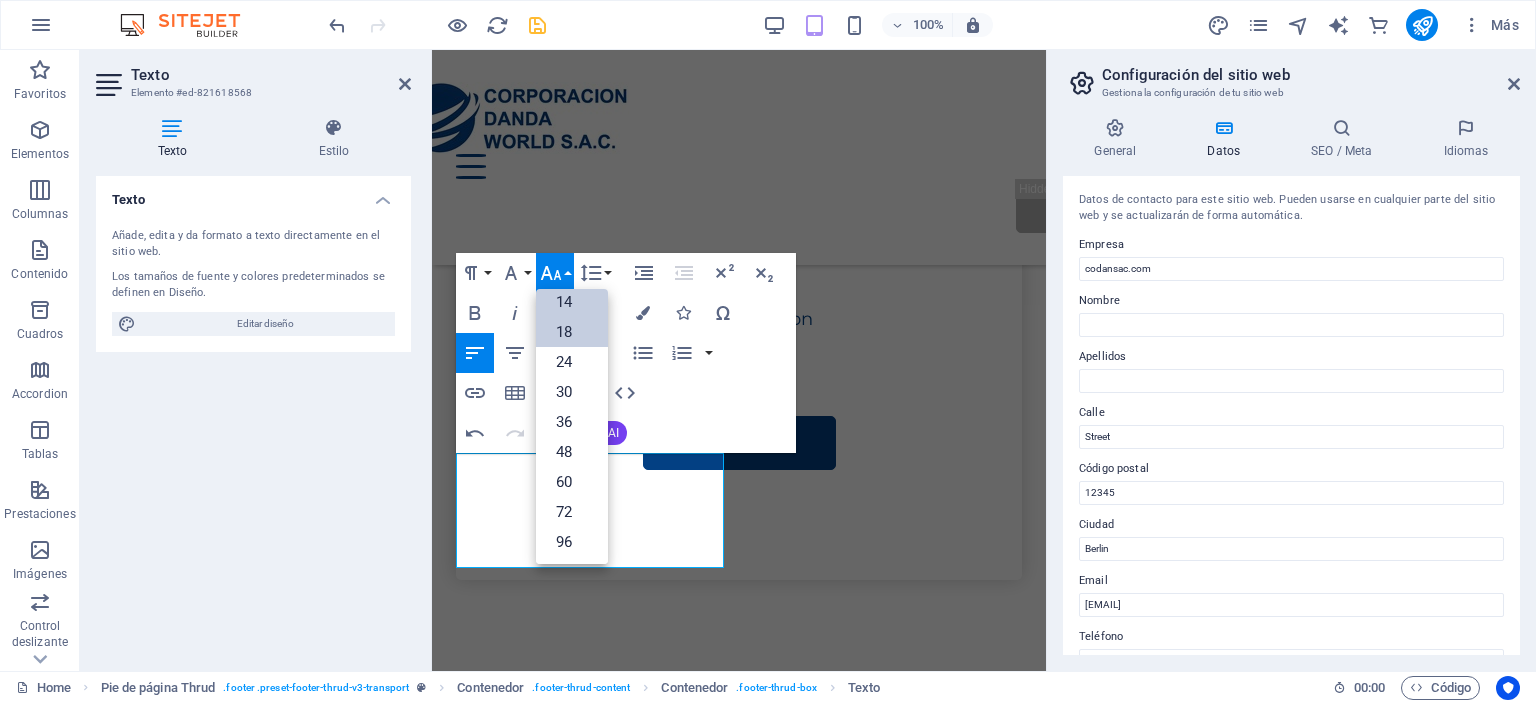 click on "14" at bounding box center (572, 302) 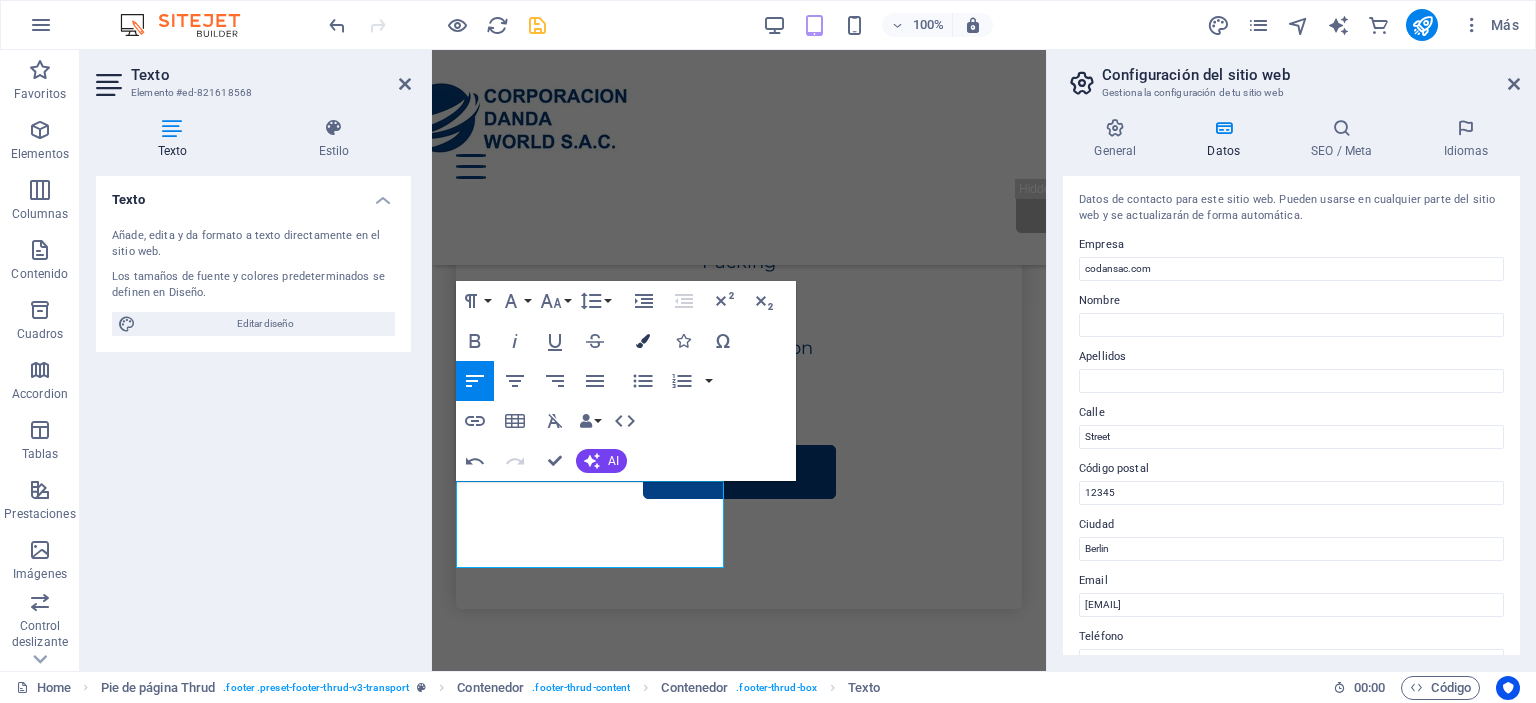 click at bounding box center (643, 341) 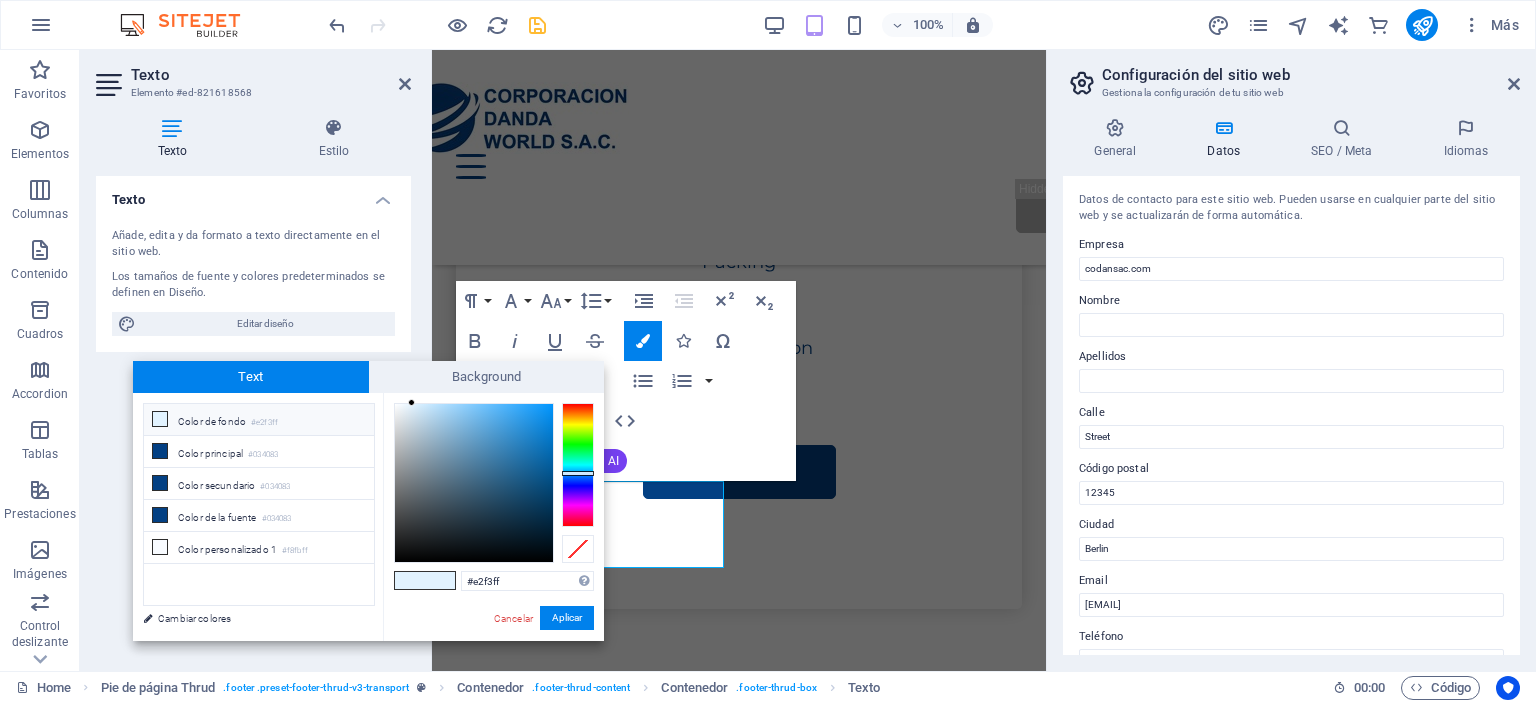 drag, startPoint x: 384, startPoint y: 551, endPoint x: 396, endPoint y: 549, distance: 12.165525 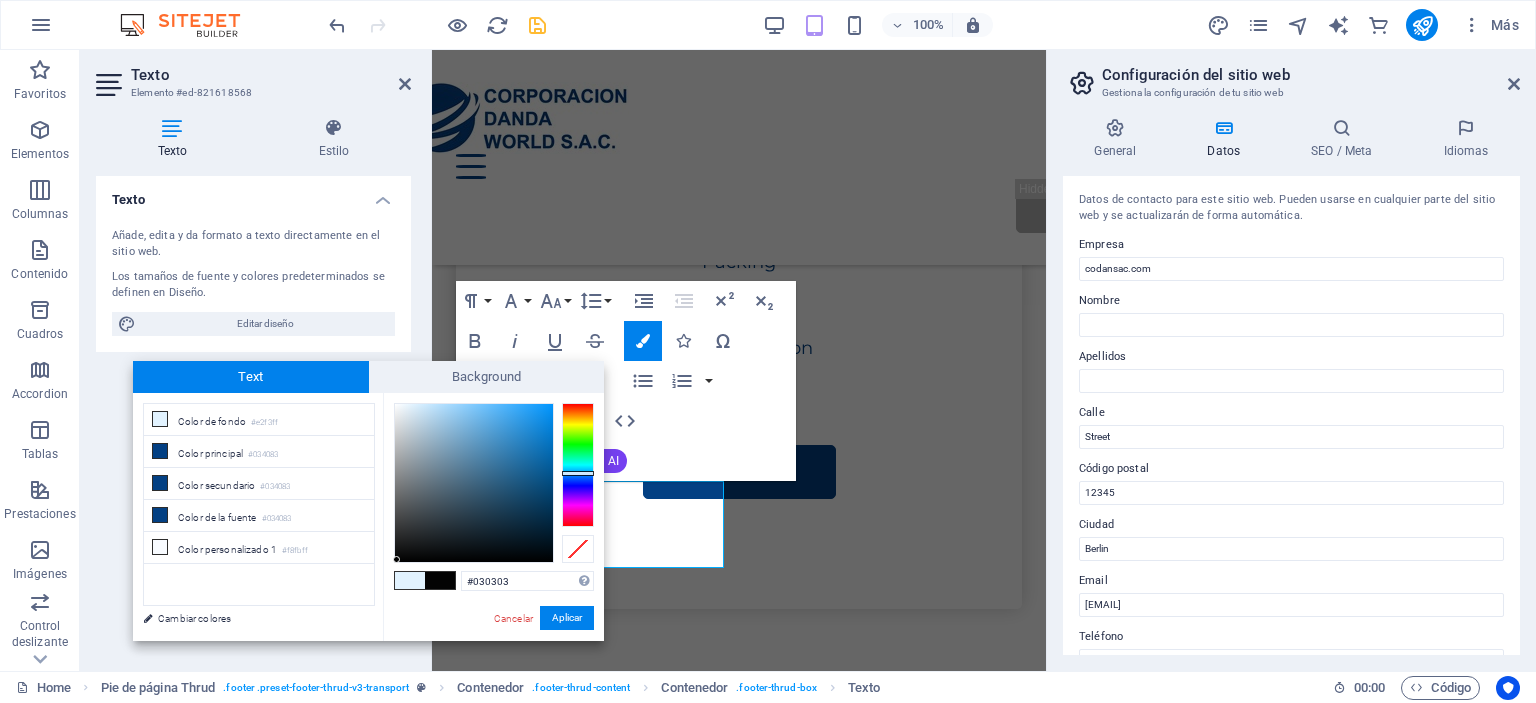 type on "#000000" 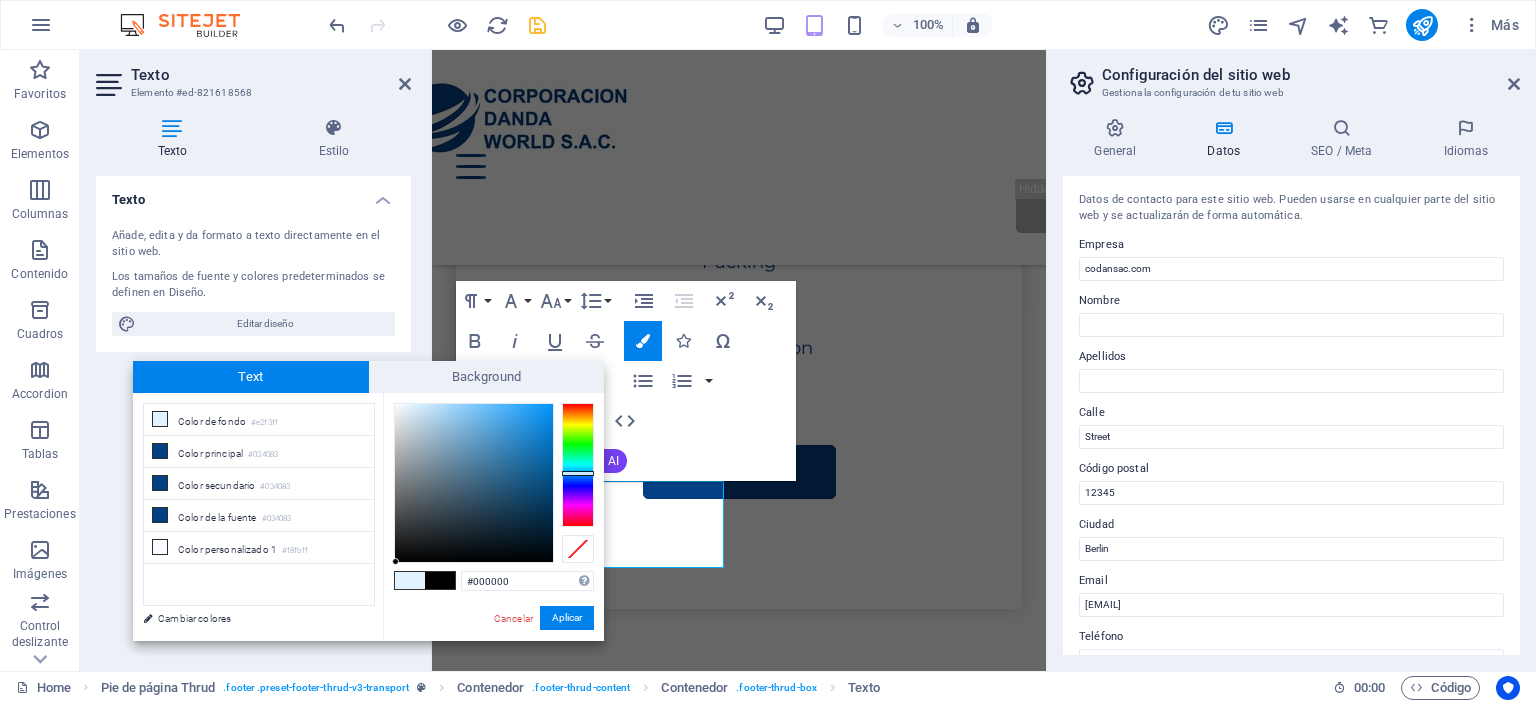 drag, startPoint x: 399, startPoint y: 549, endPoint x: 396, endPoint y: 570, distance: 21.213203 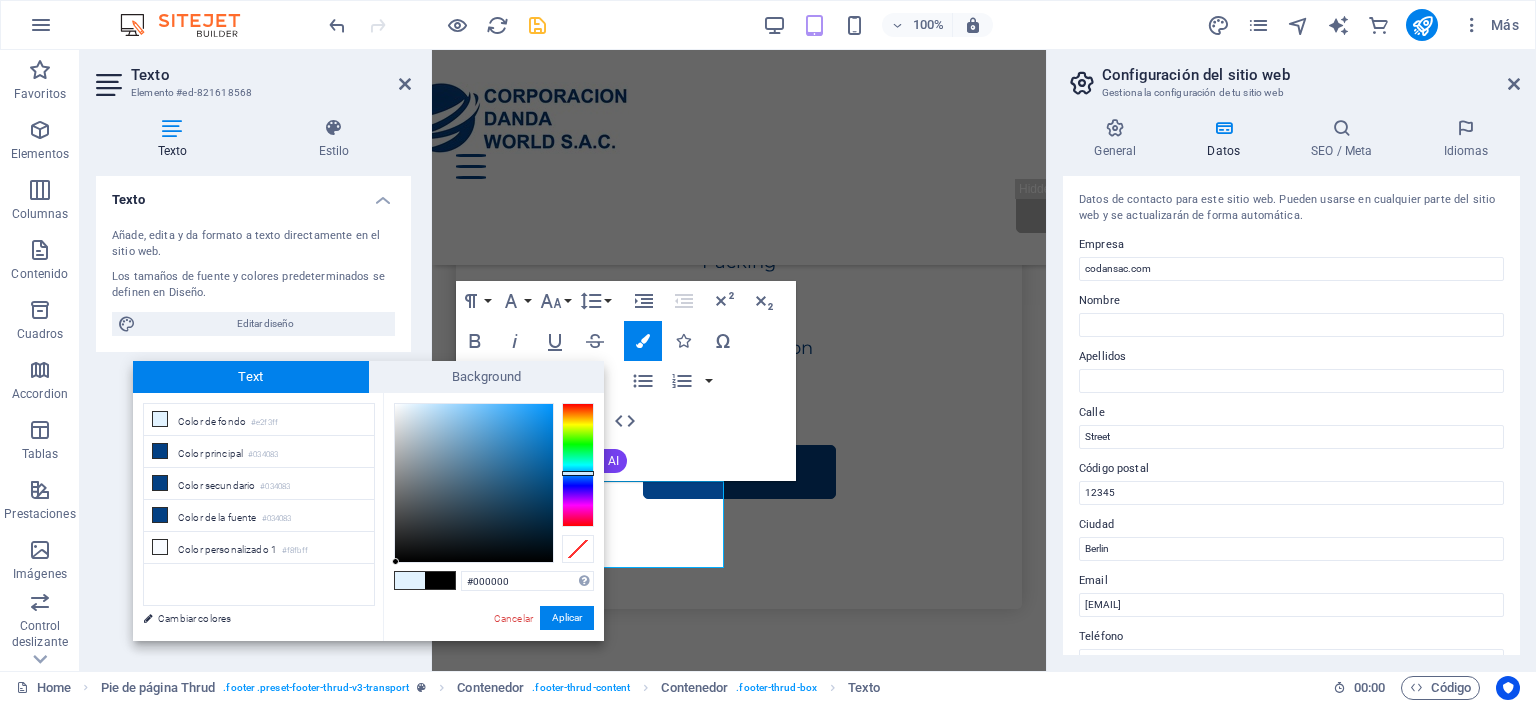 click on "#000000 Formatos soportados #0852ed rgb(8, 82, 237) rgba(8, 82, 237, 90%) hsv(221,97,93) hsl(221, 93%, 48%) Cancelar Aplicar" at bounding box center (493, 662) 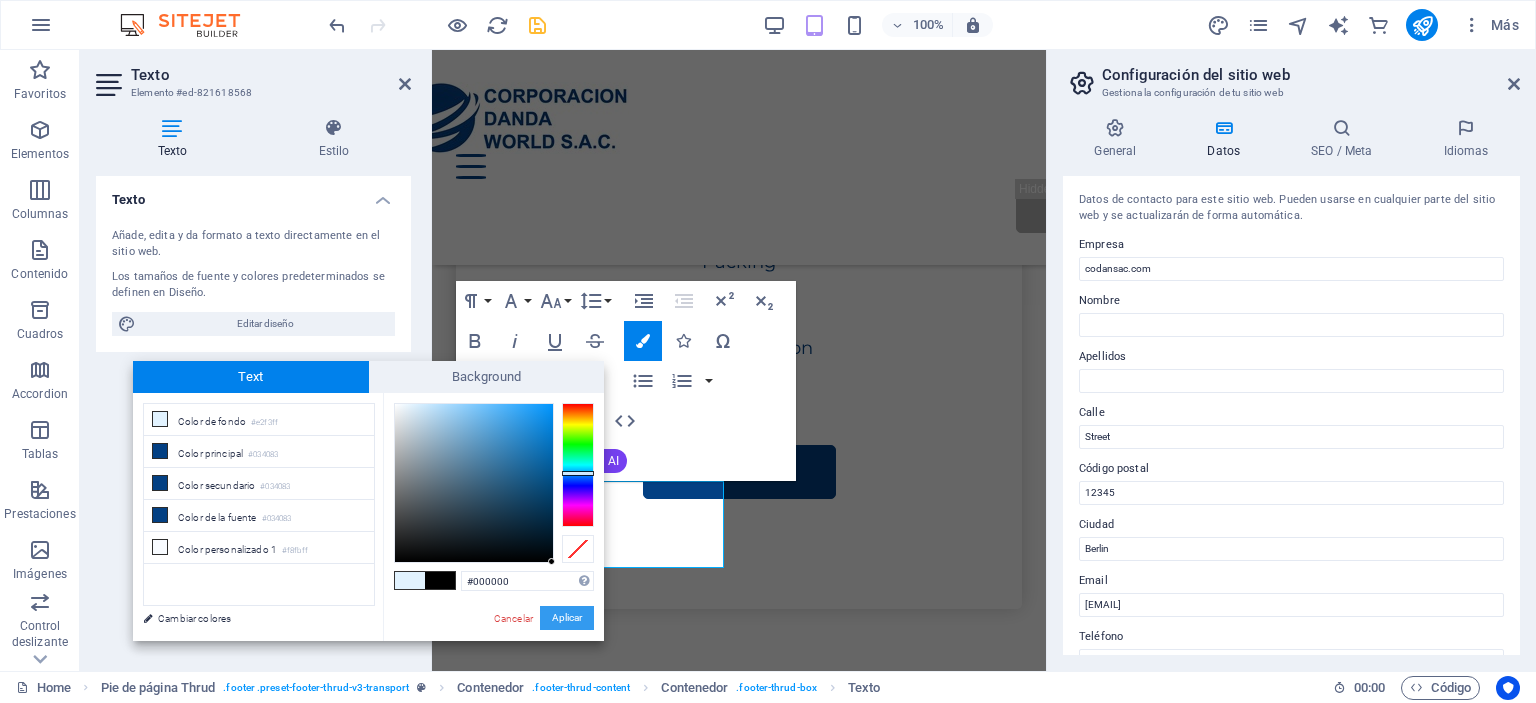 click on "Aplicar" at bounding box center [567, 618] 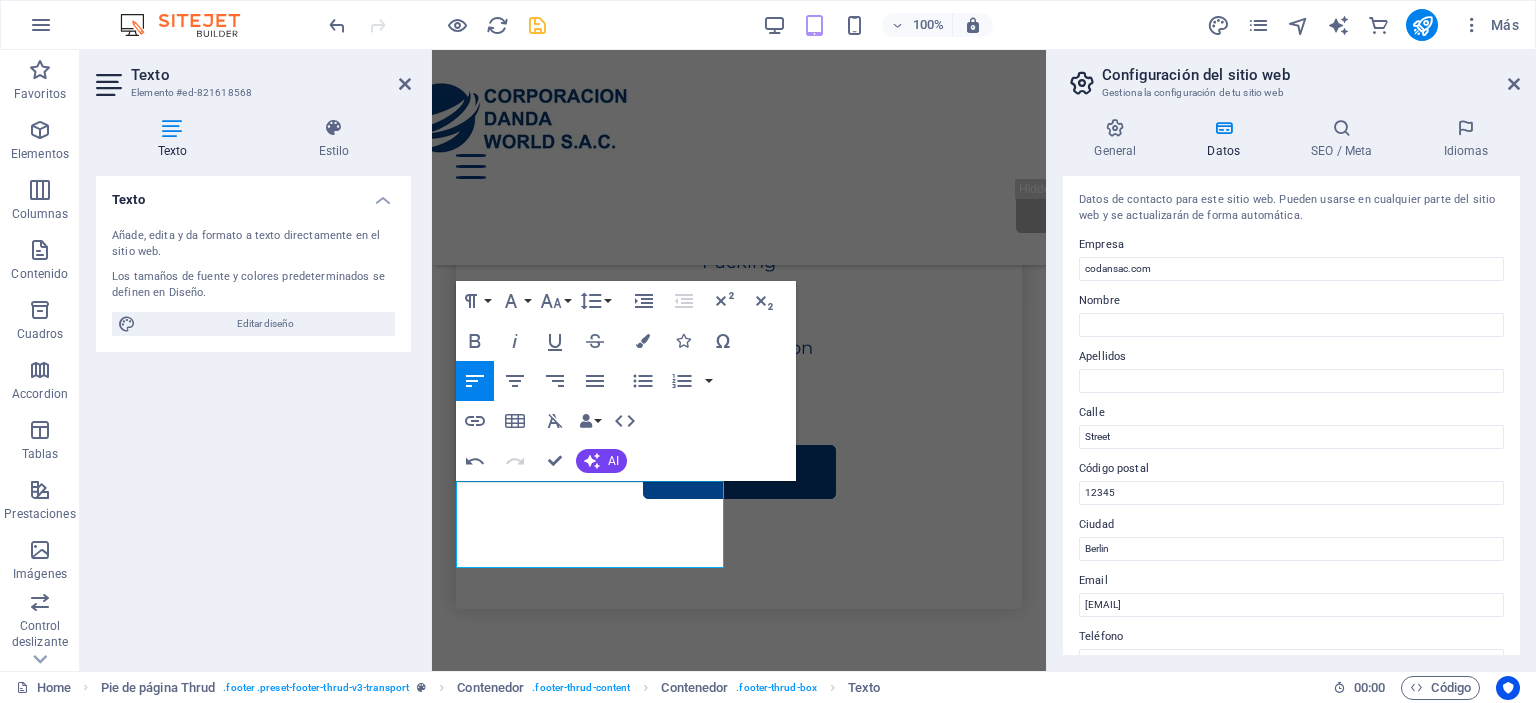 click on "H1   Imagen amplia con texto   Contenedor   Contenedor   Imagen   Contenedor   Barra de menús   Logo   Menú   Botón   Texto   Separador   Texto   Separador   Botón   Contenedor   Imagen amplia con texto   H2   Imagen amplia con texto   Contenedor   Separador   Contenedor   Texto   Texto   Contenedor   Imagen   Contenedor   Contenedor   Cuadros   Separador   Contenedor   Contenedor   Texto   Contenedor   Contenedor   Contenedor   Texto   Contenedor   Separador   Separador   Texto   Separador   H2   Contenedor   H2   Separador   Separador   Contenedor   Planes   Contenedor   Contenedor   Contenedor   Texto   Contenedor   Botón   Texto   Contenedor   Texto   Contenedor   Contenedor   Texto   Contenedor   Contenedor   Contenedor   Texto   Separador   Contenedor   H2   Contenedor   Predeterminado   Contenedor   Imagen   Contenedor   Contenedor   Predeterminado   Contenedor   Predeterminado   Contenedor   Área de texto   Contenedor   Formulario de contacto   Formulario de contacto" at bounding box center [739, 360] 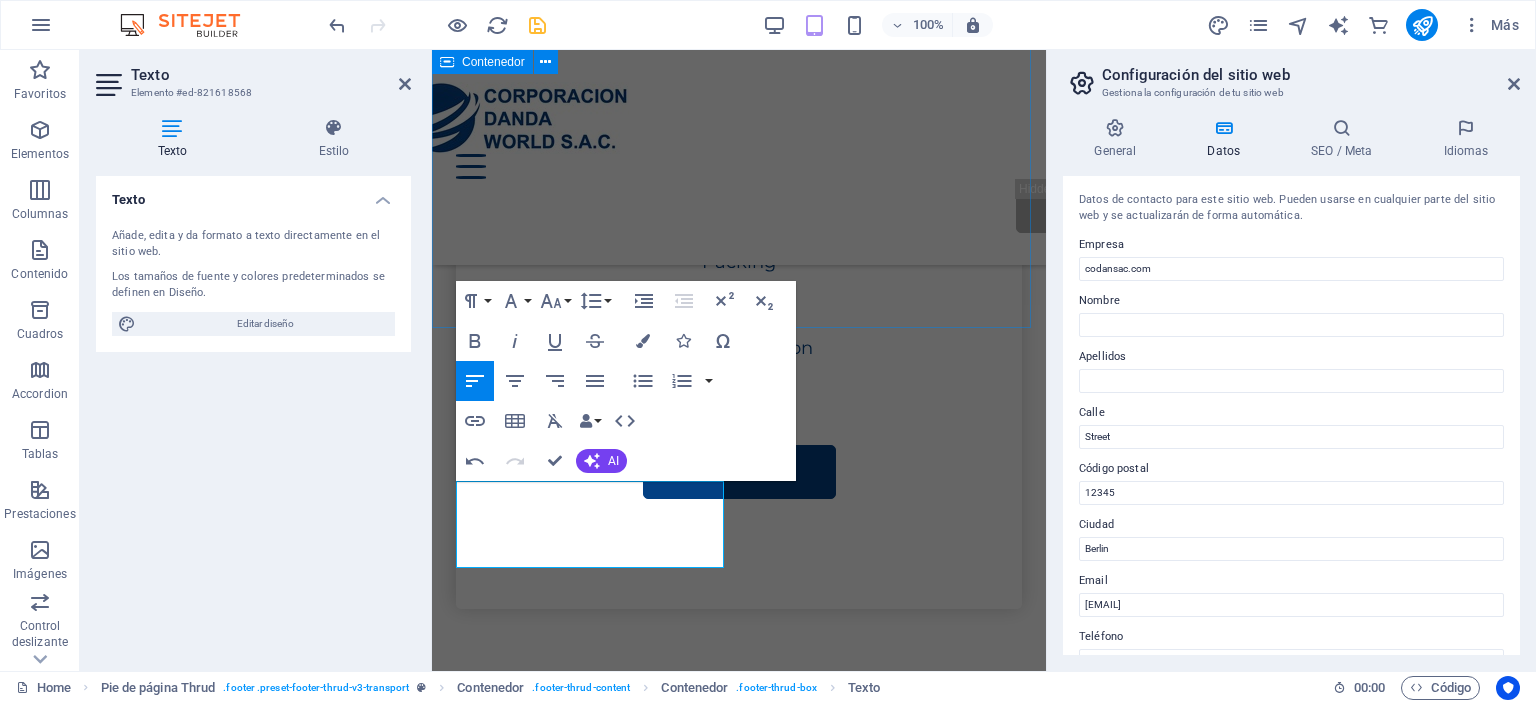 click on "CONTACTO Contact Us   I have read and understand the privacy policy. ¿Ilegible? Cargar nuevo Submit" at bounding box center (739, 1208) 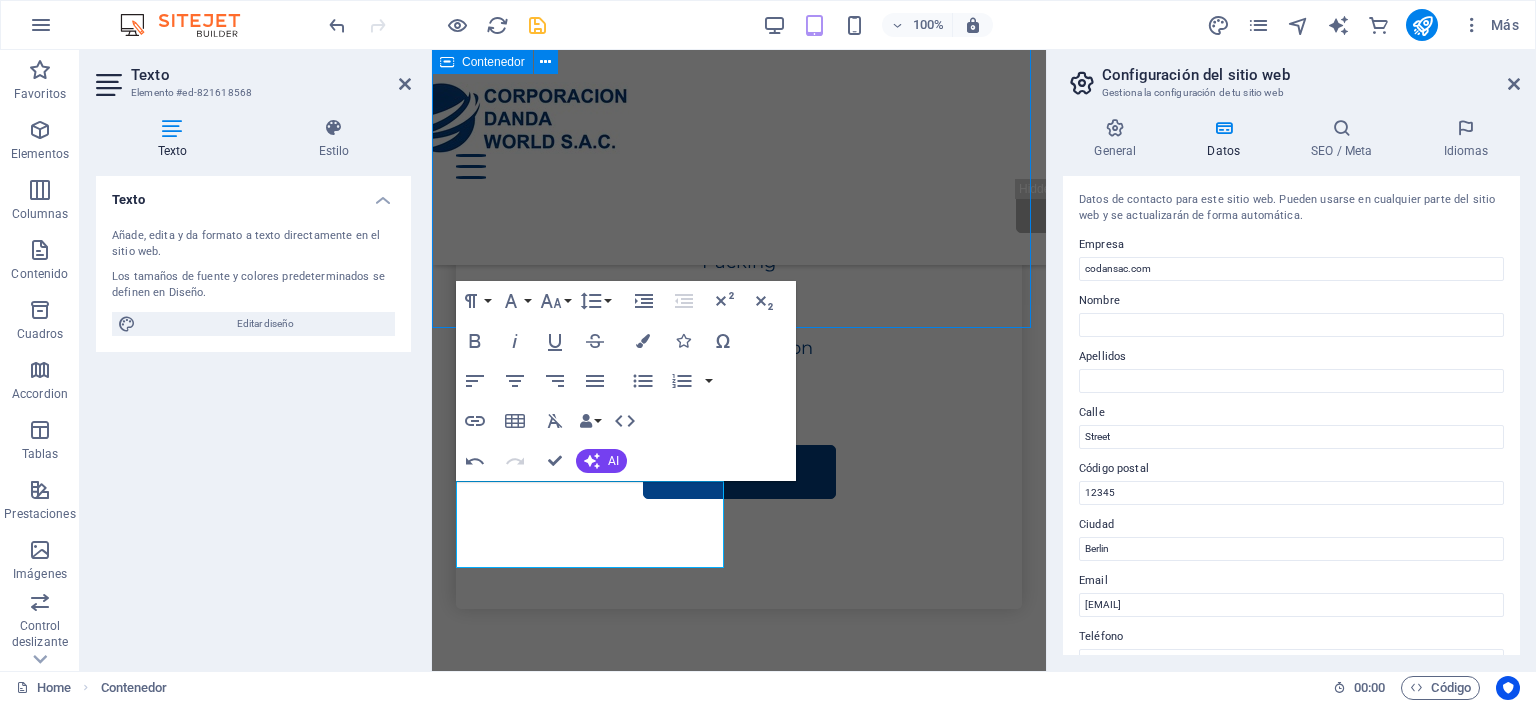 scroll, scrollTop: 4498, scrollLeft: 0, axis: vertical 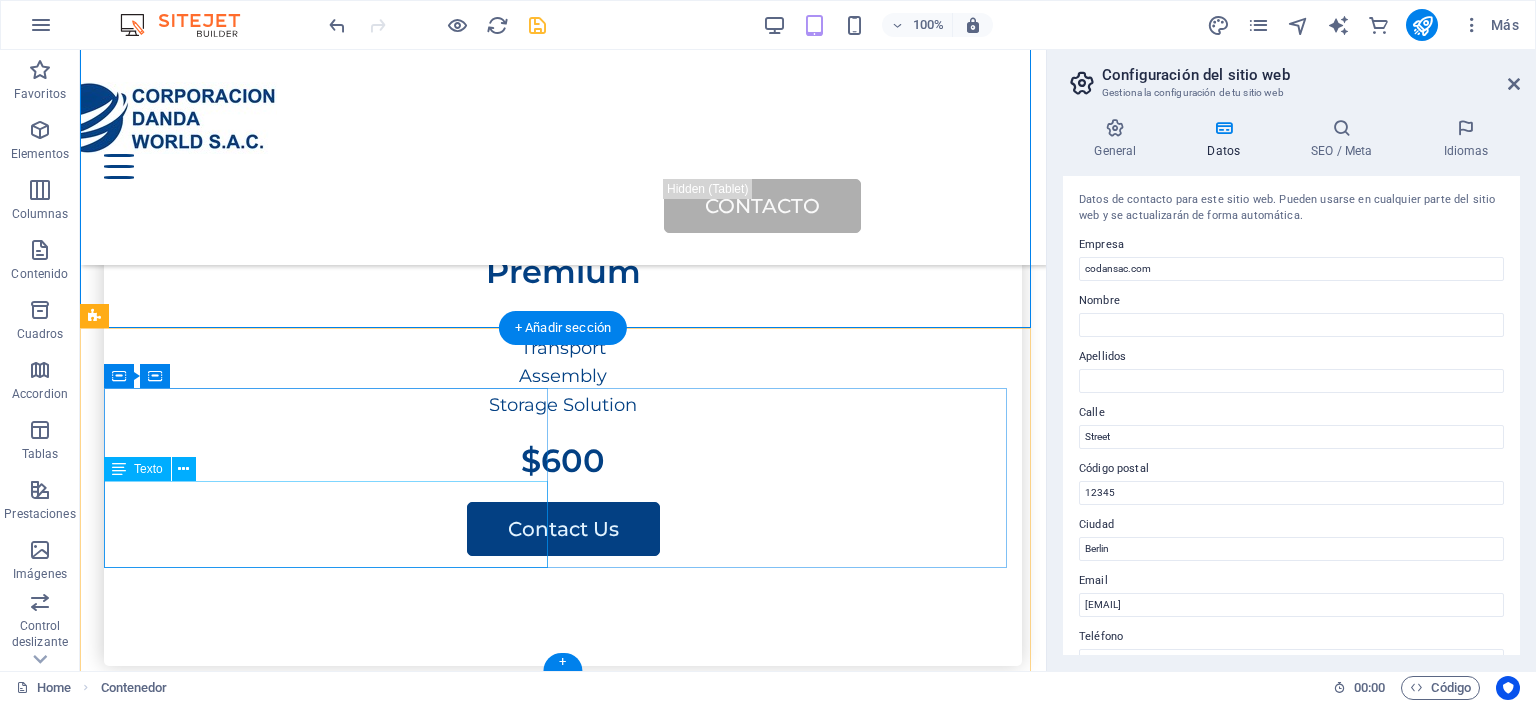 click on "Berlin" at bounding box center (189, 1911) 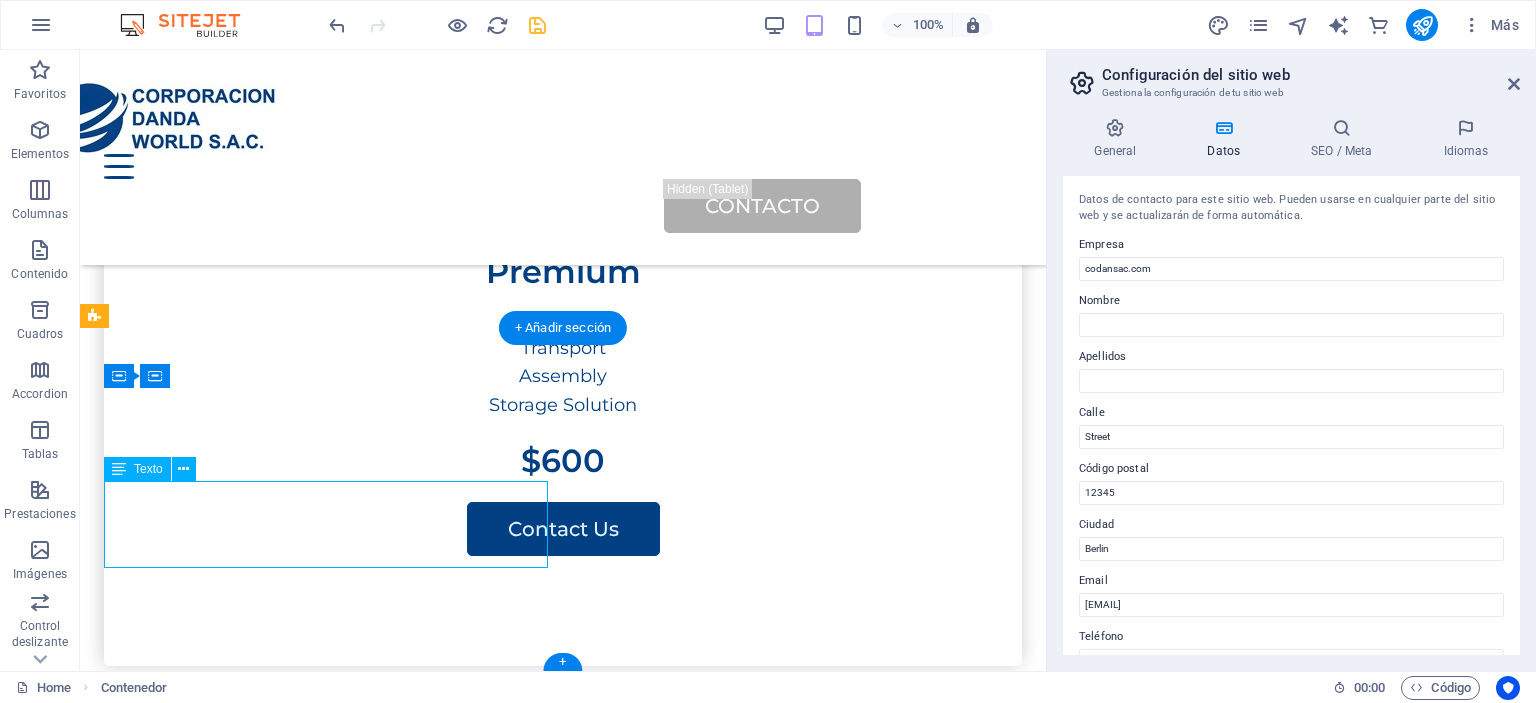 click on "Berlin" at bounding box center (189, 1911) 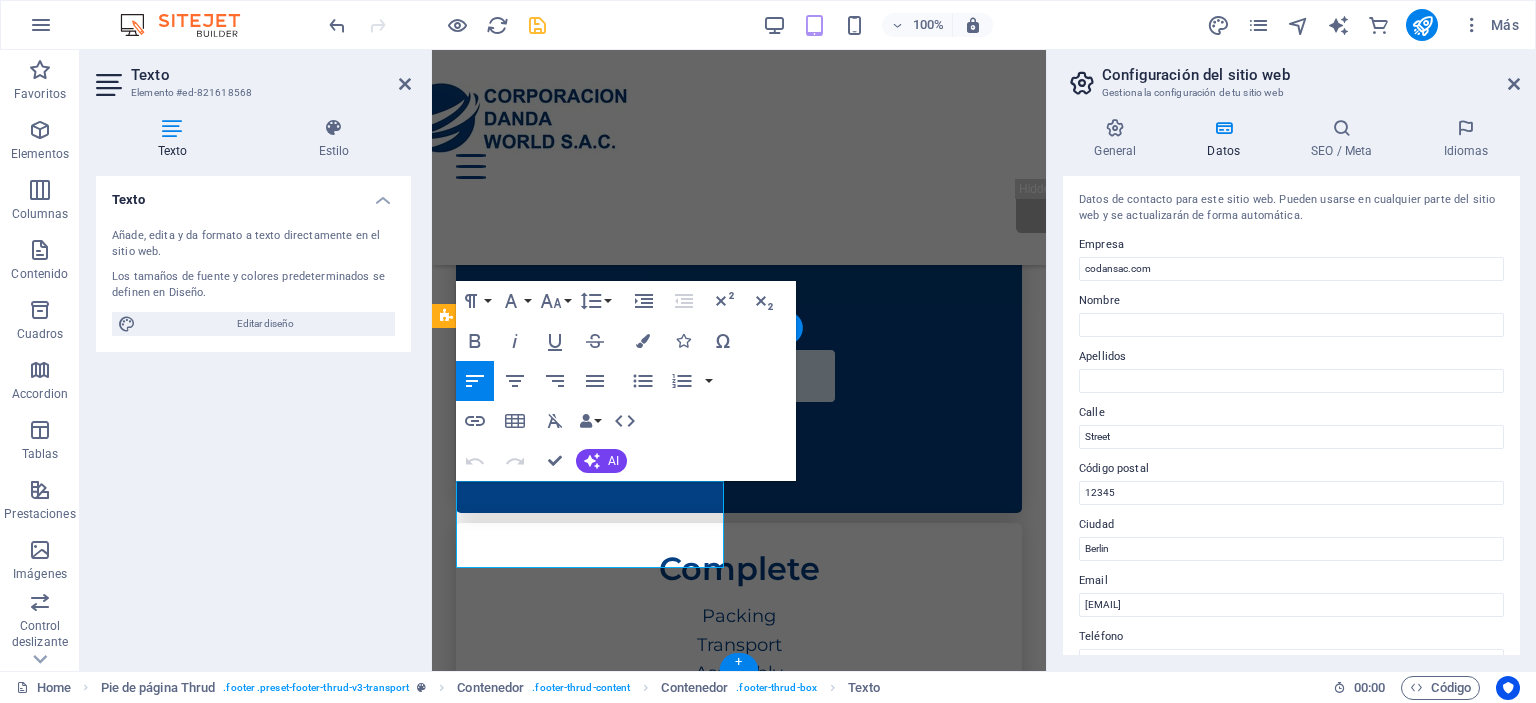 scroll, scrollTop: 5302, scrollLeft: 0, axis: vertical 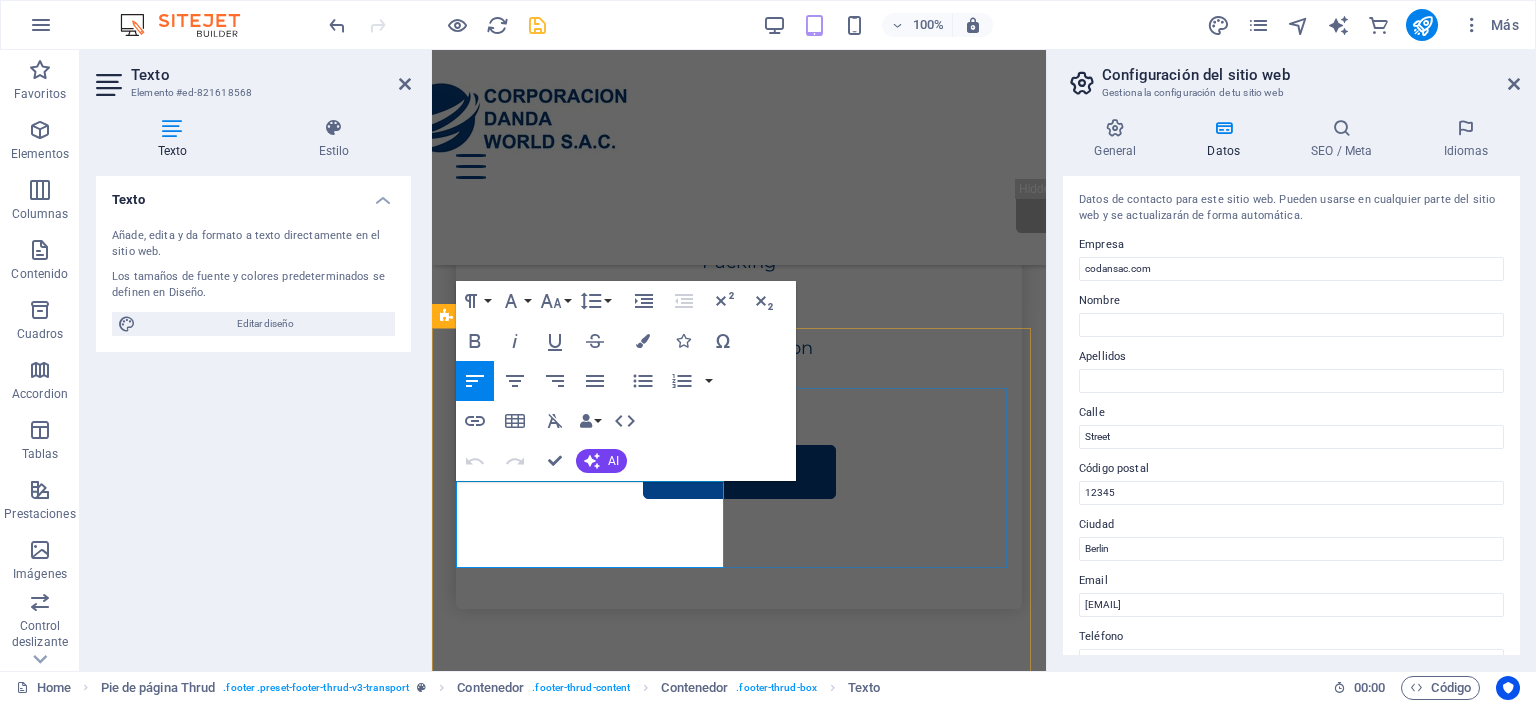 click on "12345" at bounding box center [596, 1854] 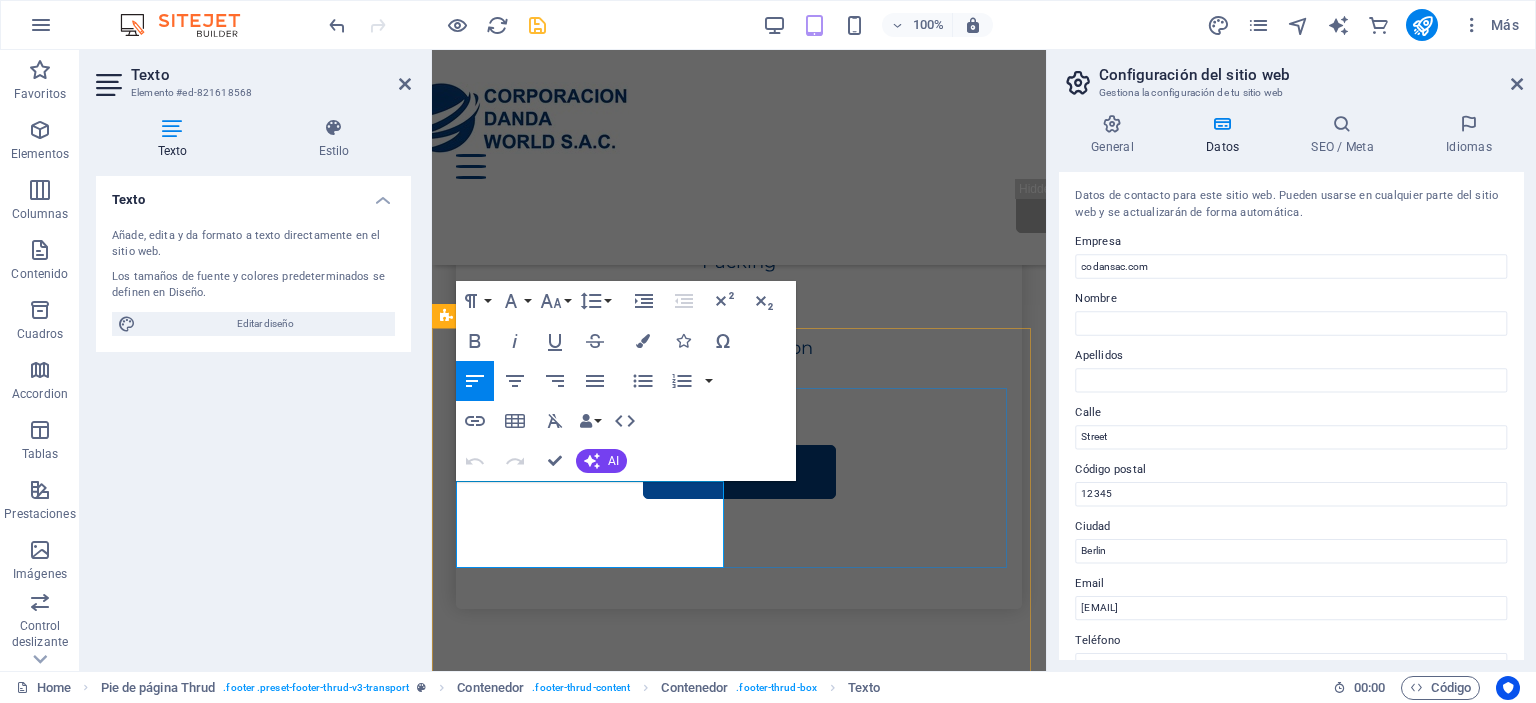 click on "12345" at bounding box center (596, 1854) 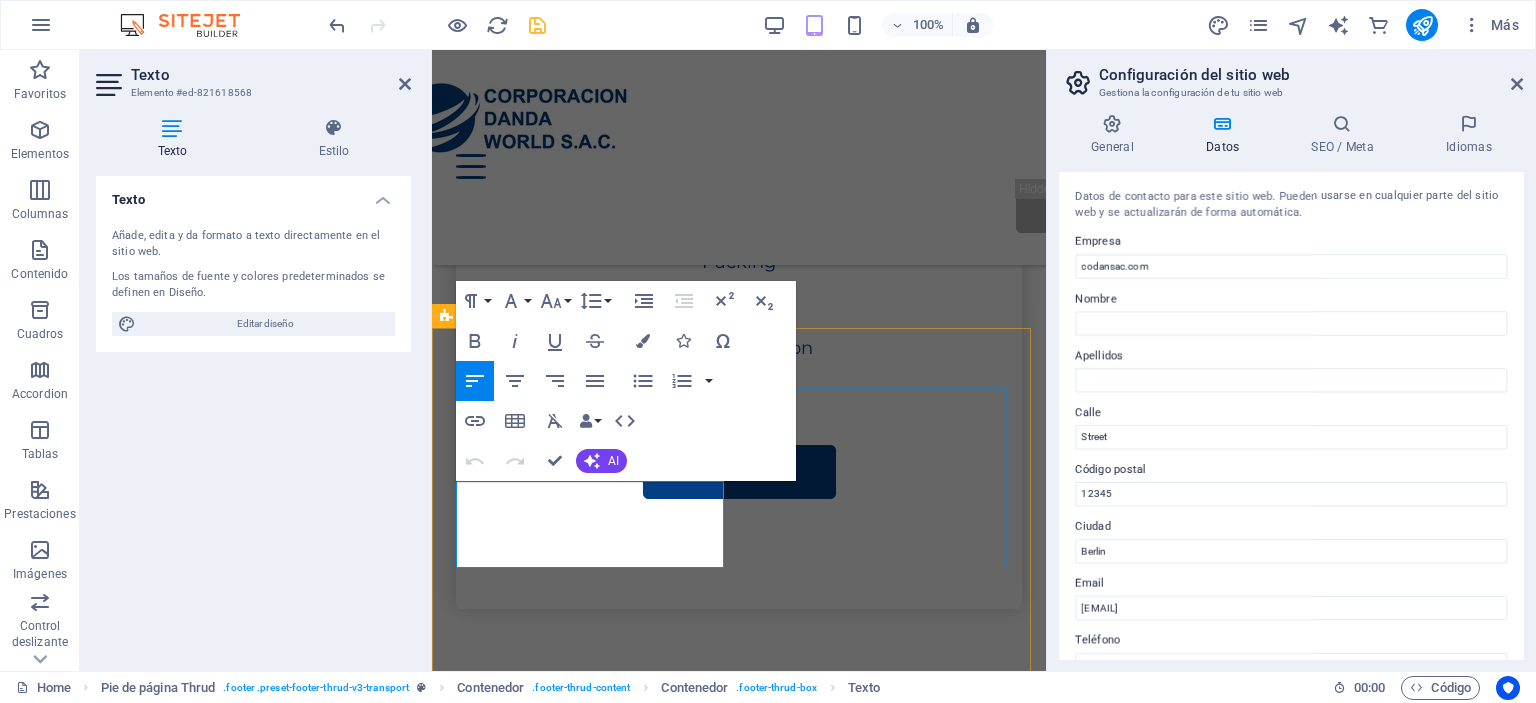 click on "12345" at bounding box center [596, 1854] 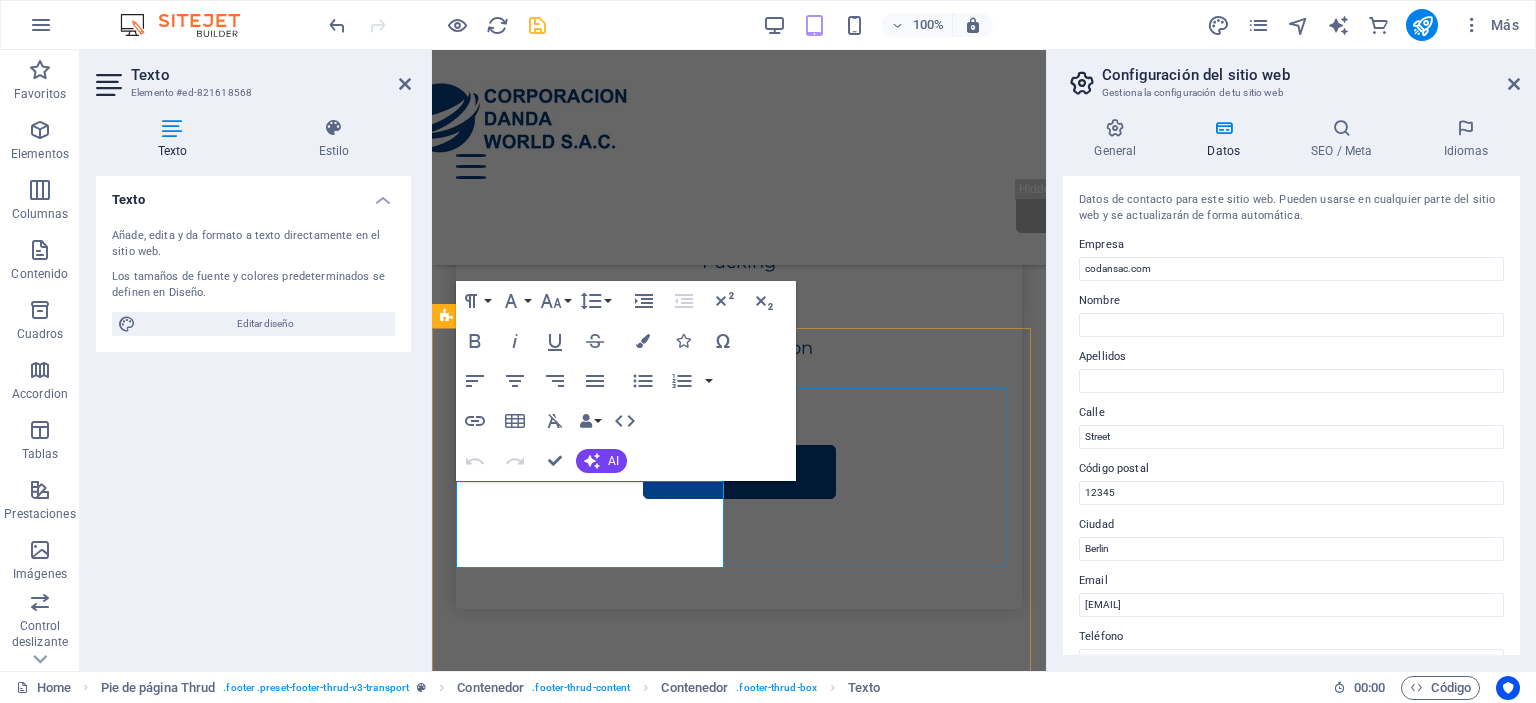 click on "12345" at bounding box center [596, 1854] 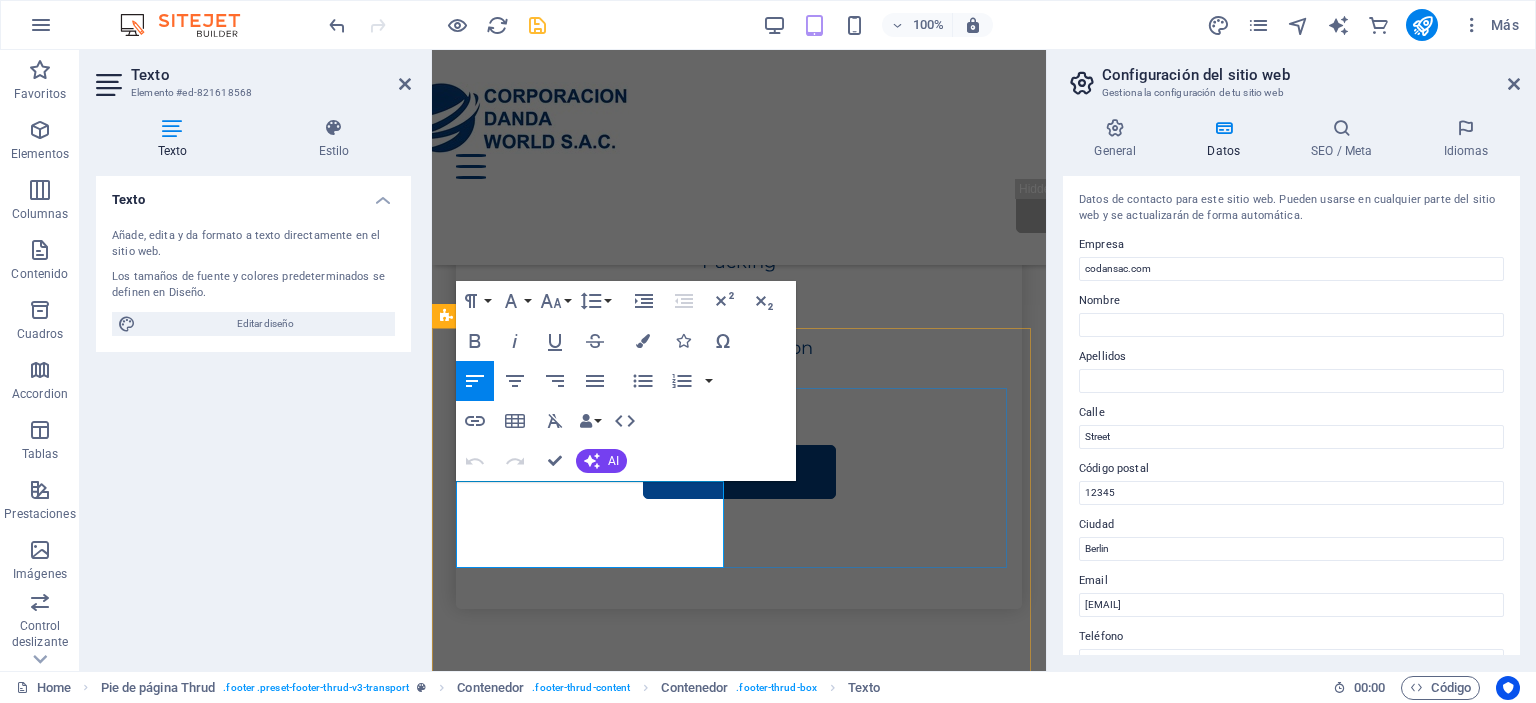 click on "Street" at bounding box center [483, 1854] 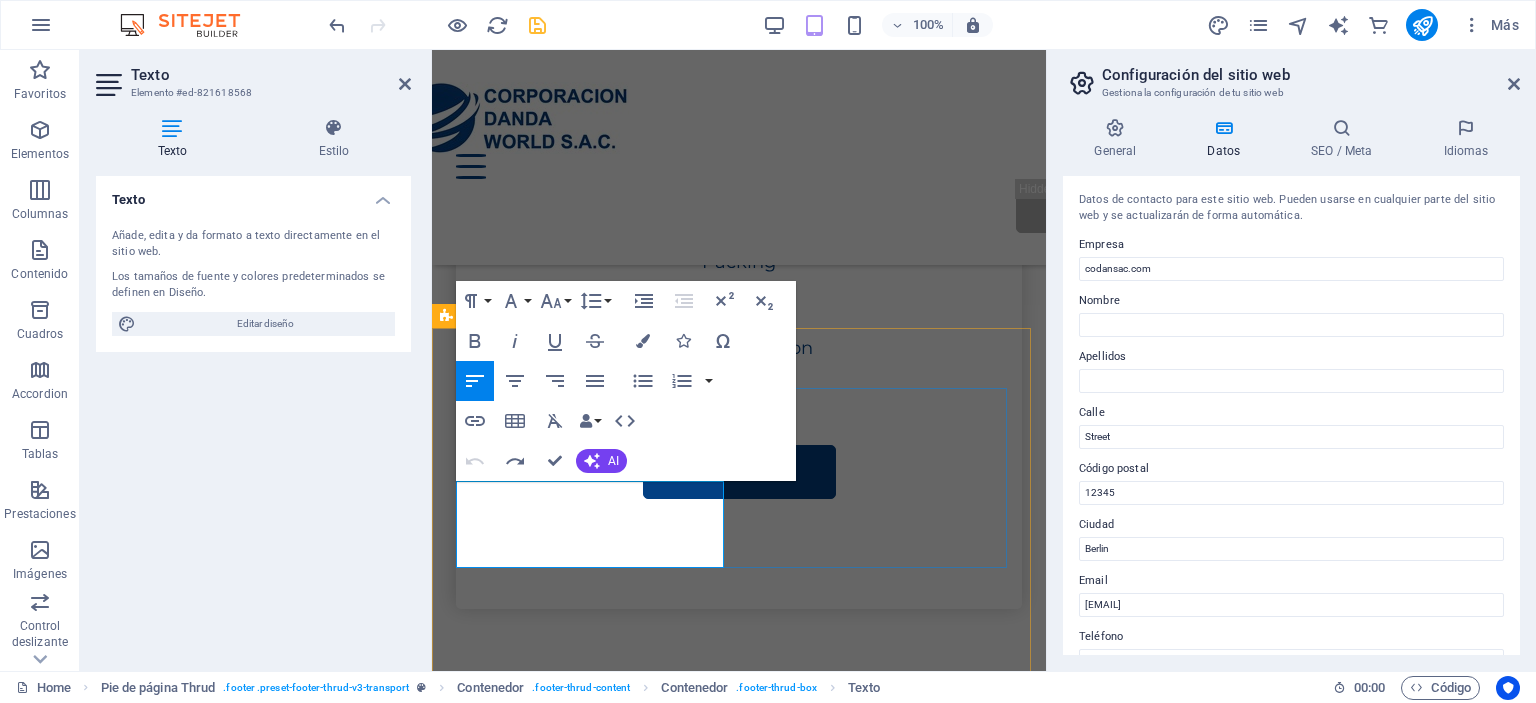 click on "Street" at bounding box center (483, 1854) 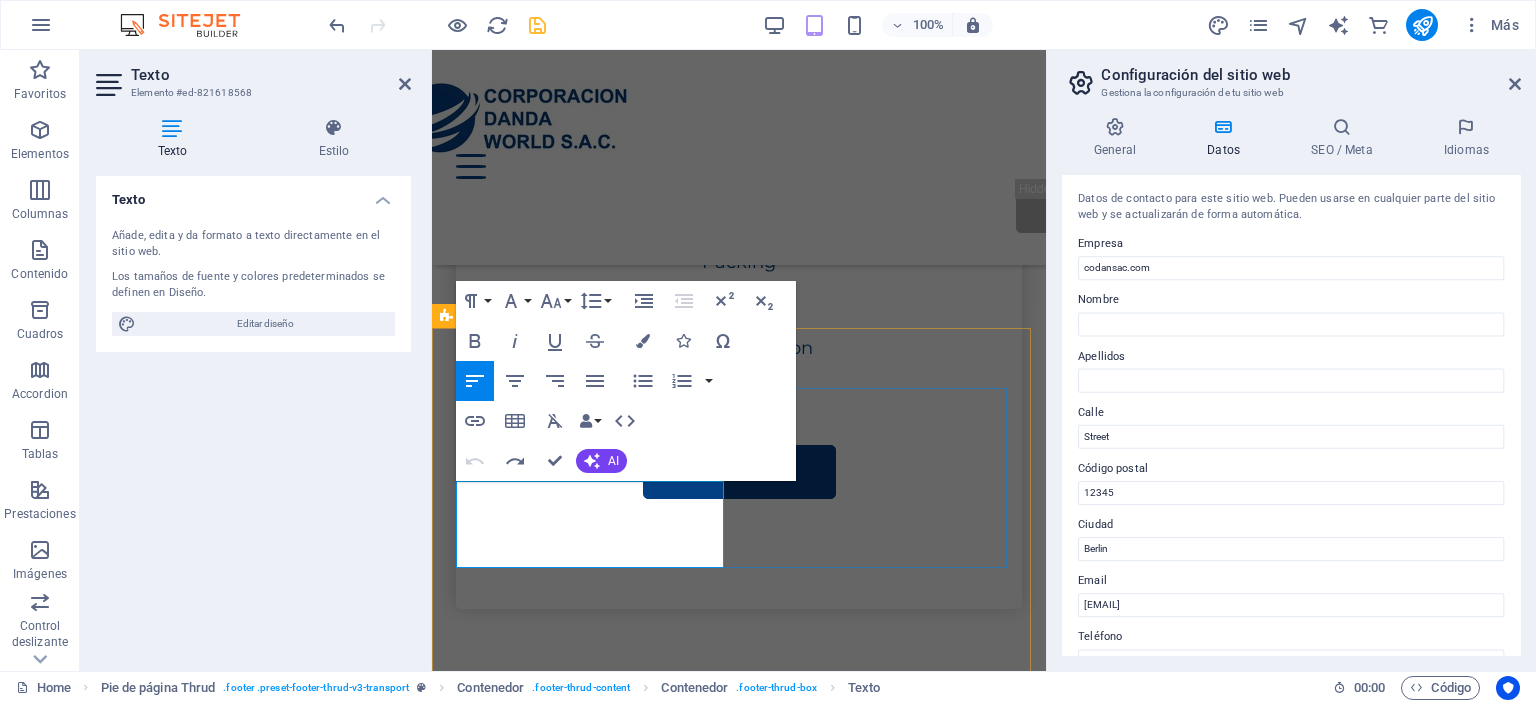 click on "Street" at bounding box center (483, 1854) 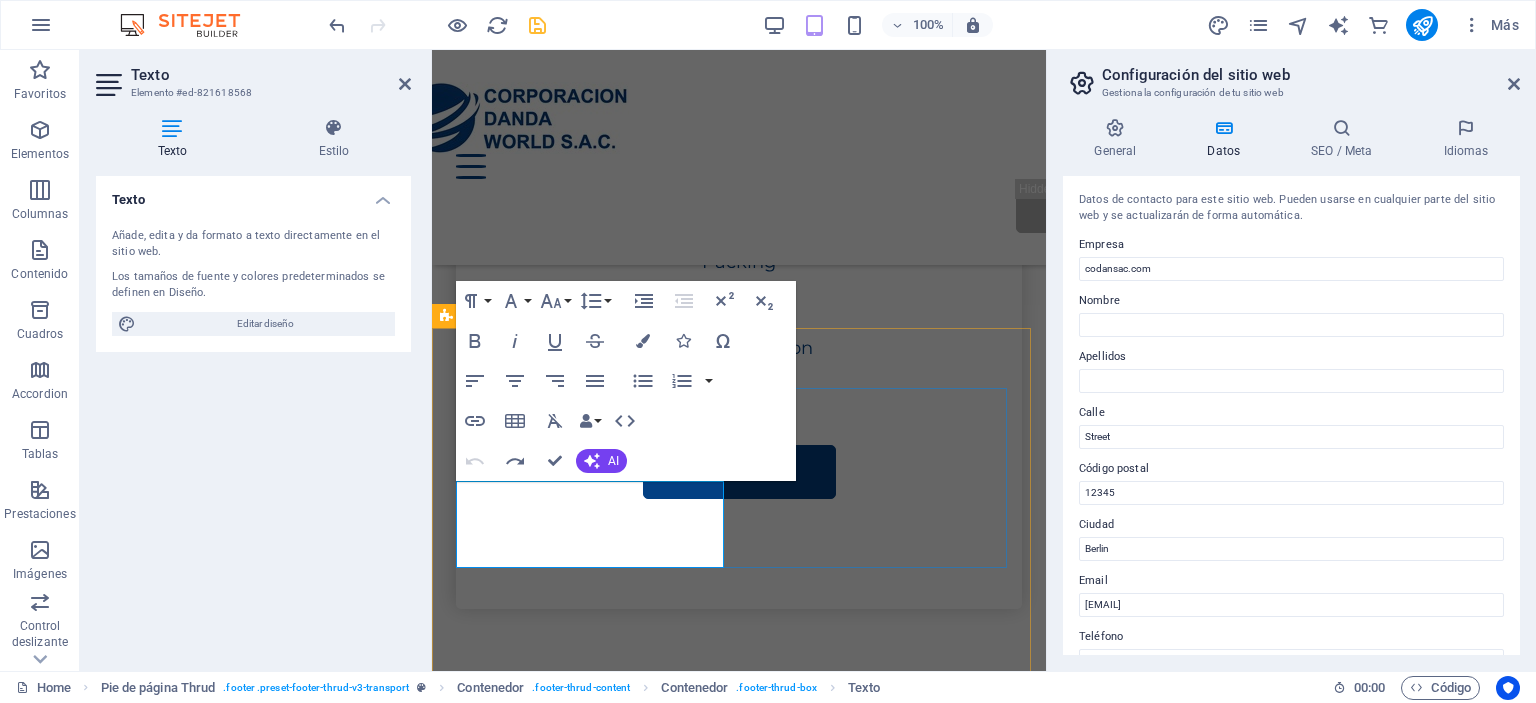 click on "Berlin" at bounding box center (541, 1854) 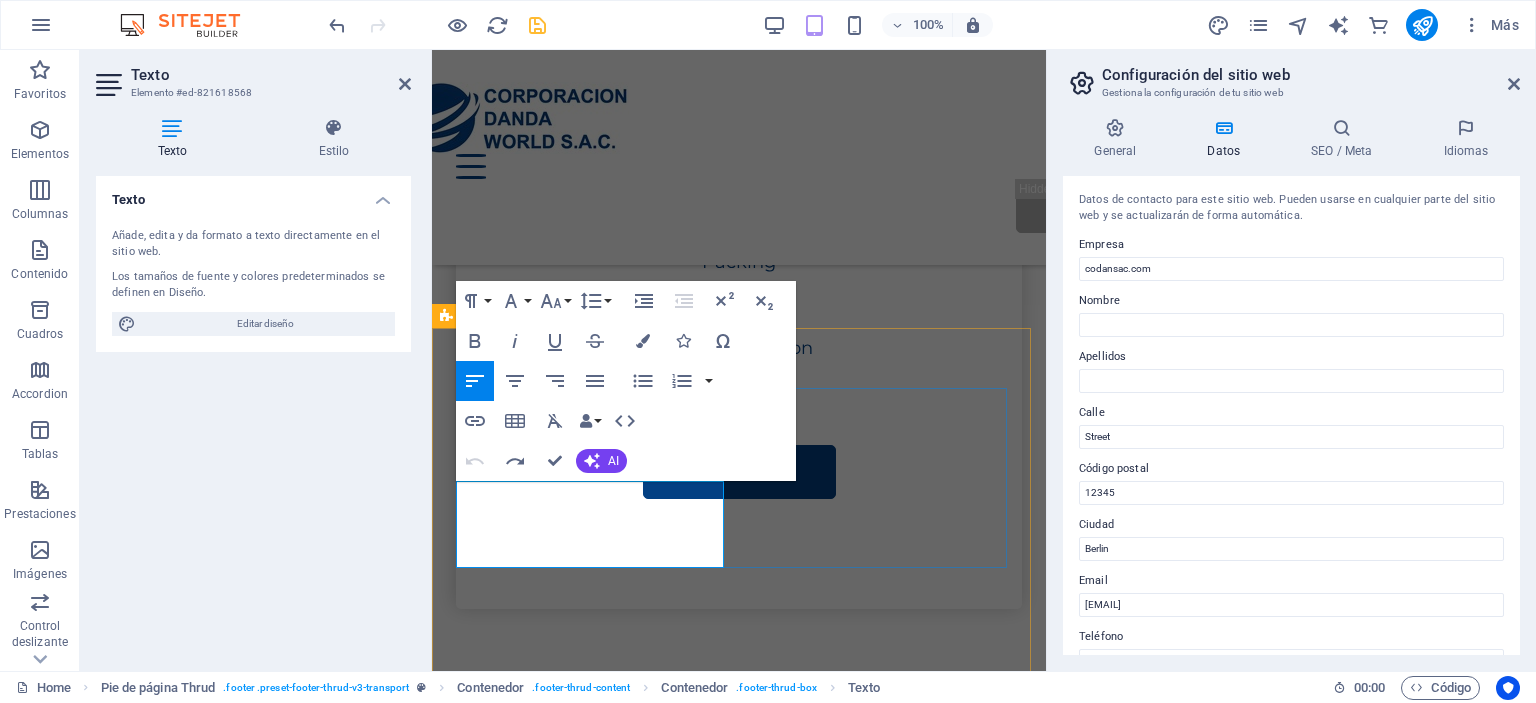 click on "Street" at bounding box center [483, 1854] 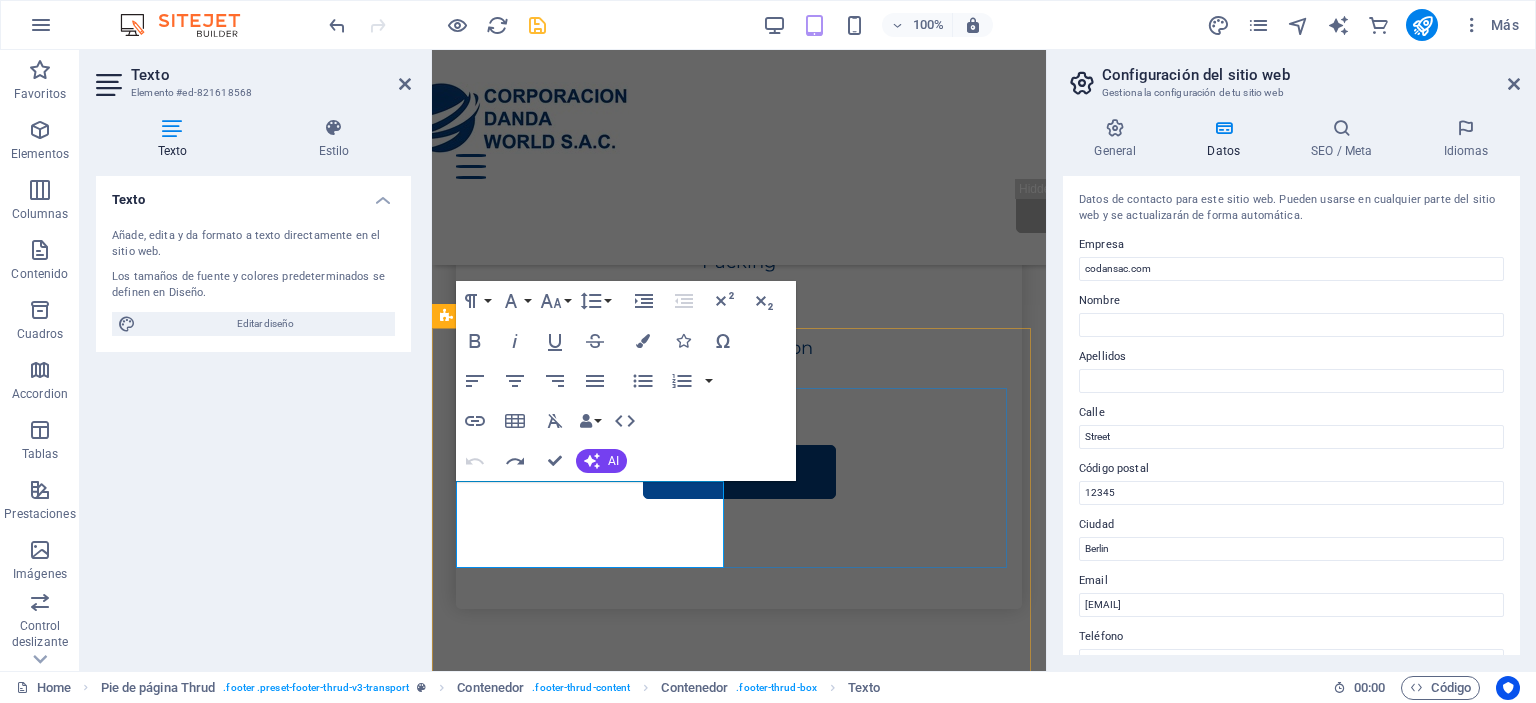 click on "Street" at bounding box center [483, 1854] 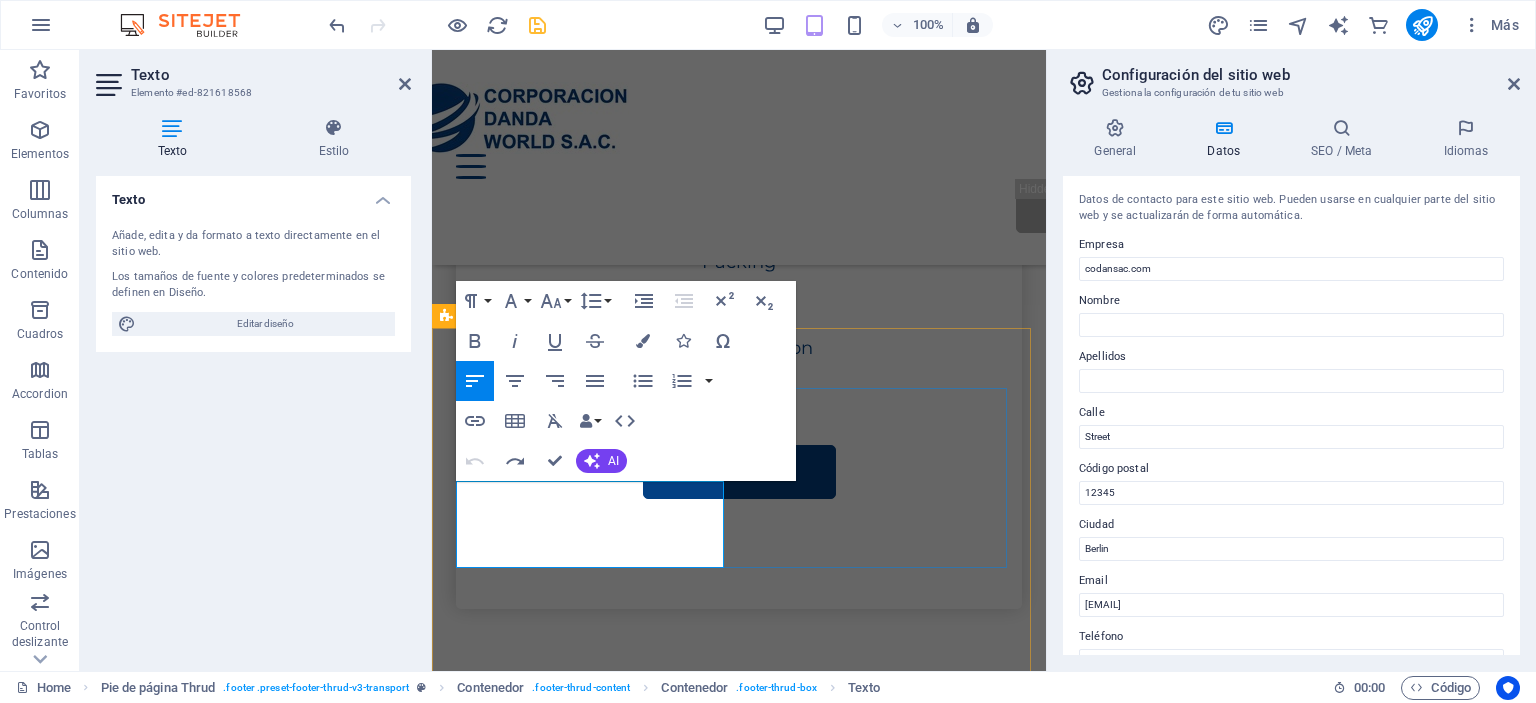 click on "Street" at bounding box center (483, 1854) 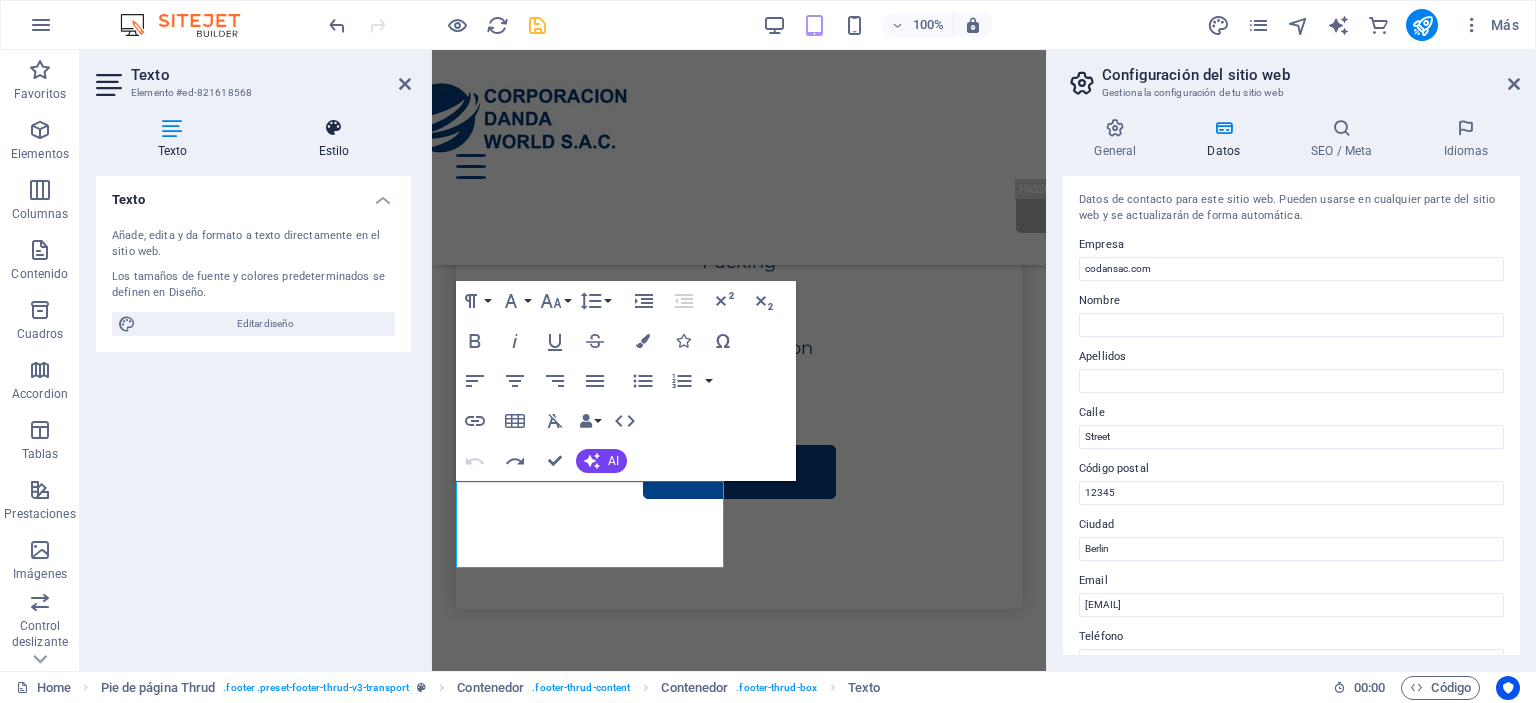 click on "Estilo" at bounding box center [334, 139] 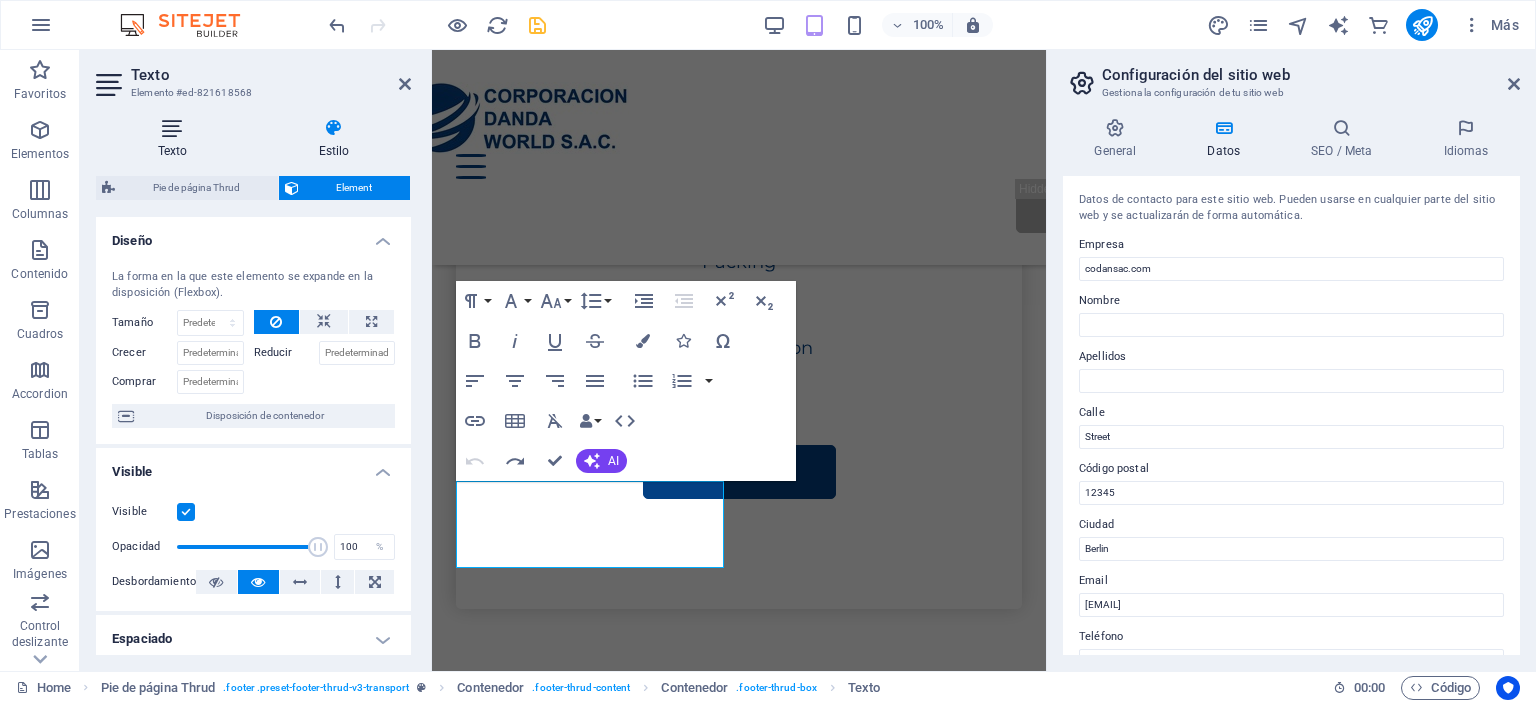 click at bounding box center (172, 128) 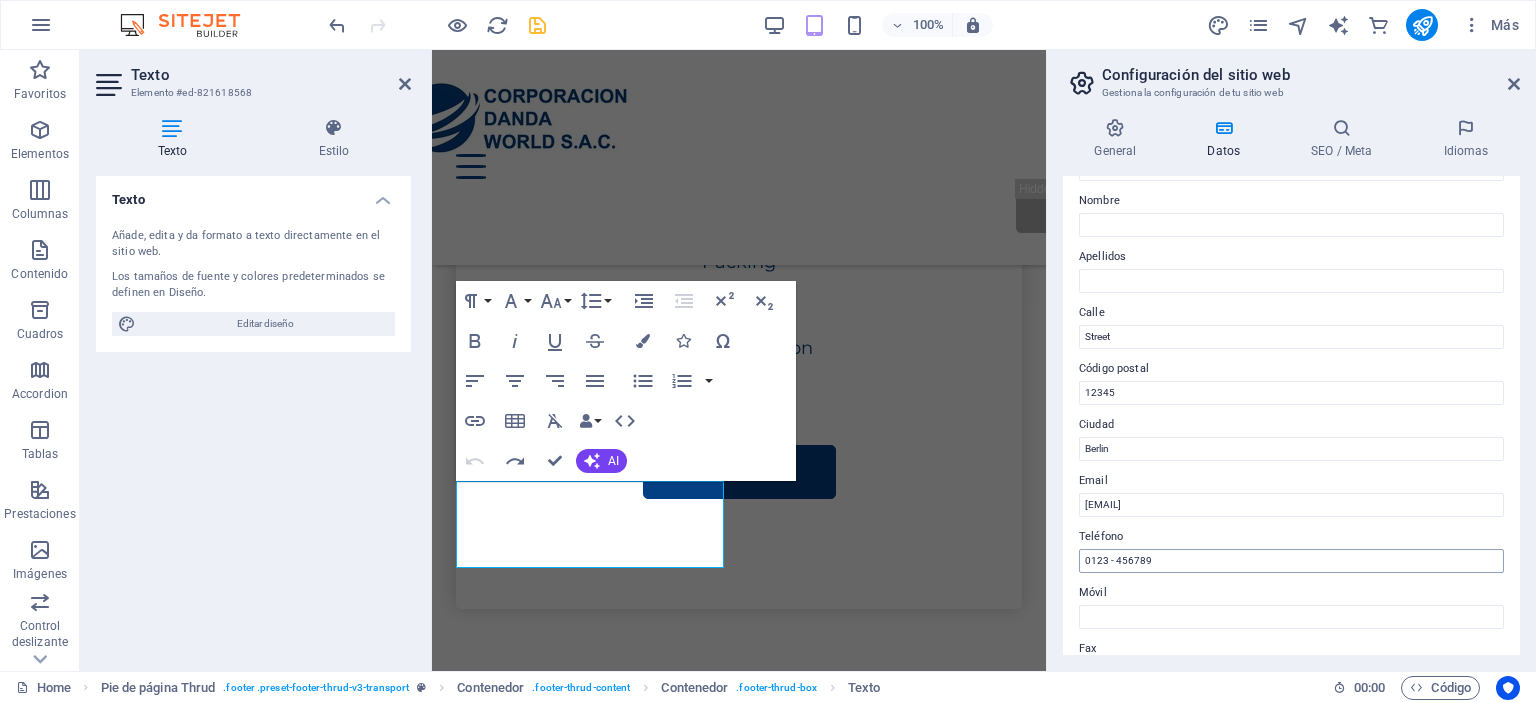 scroll, scrollTop: 200, scrollLeft: 0, axis: vertical 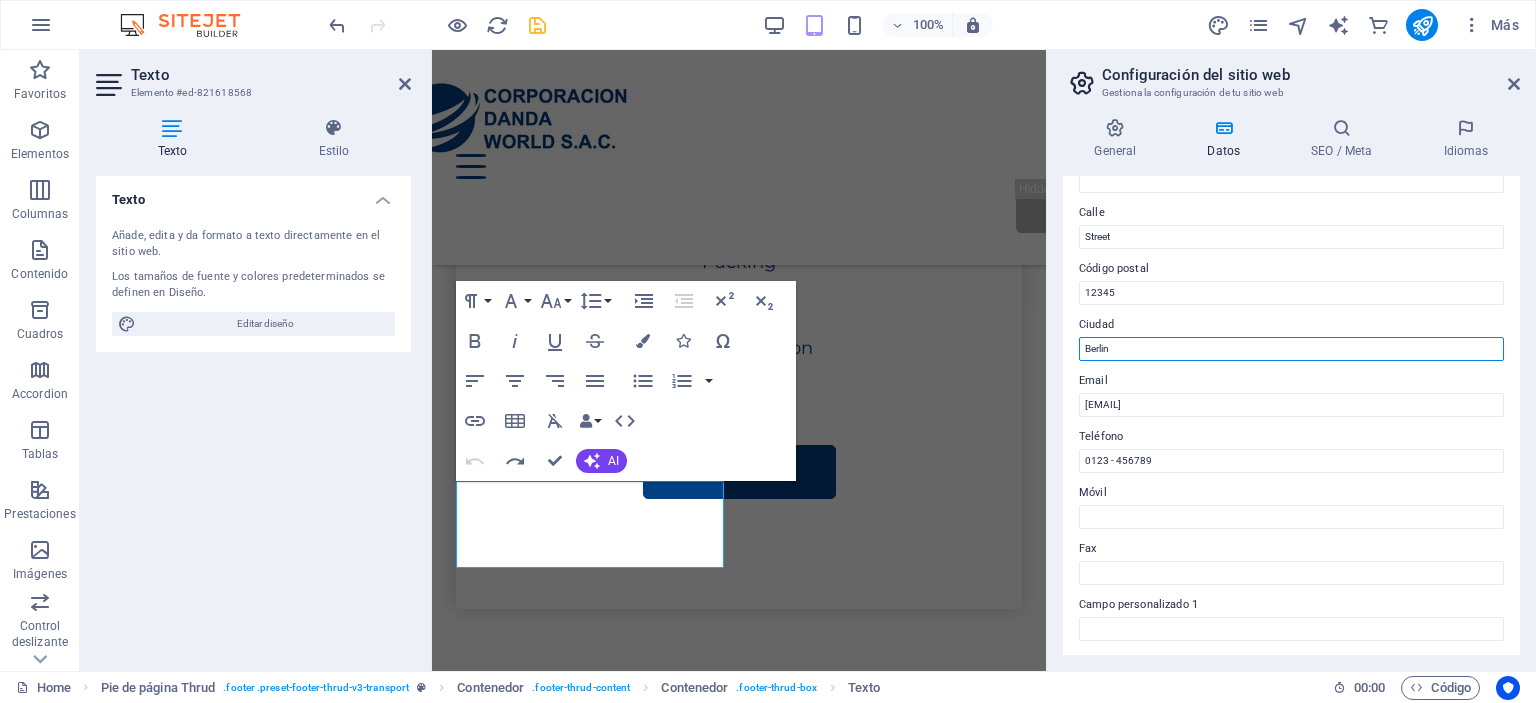 drag, startPoint x: 1590, startPoint y: 400, endPoint x: 989, endPoint y: 356, distance: 602.6085 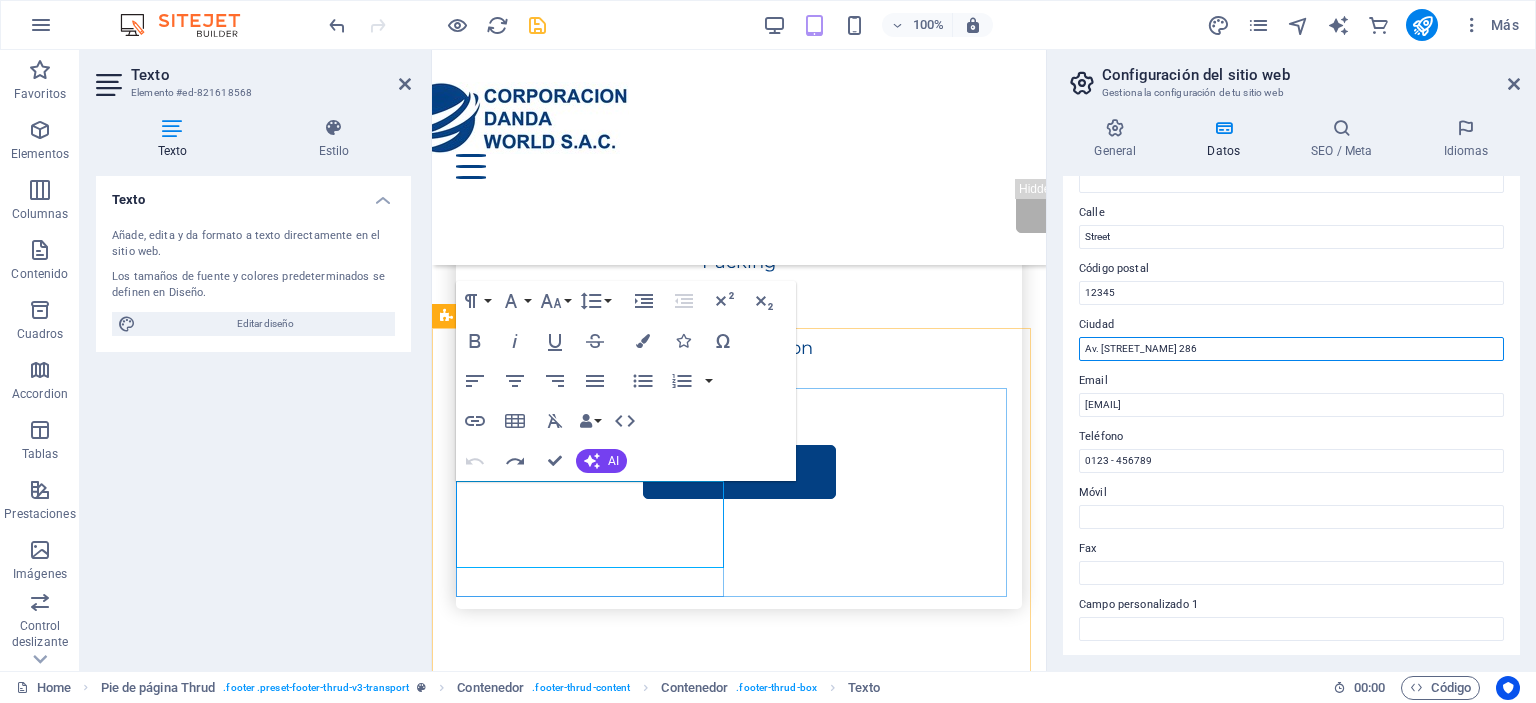 type on "Av. Rosa de America 286" 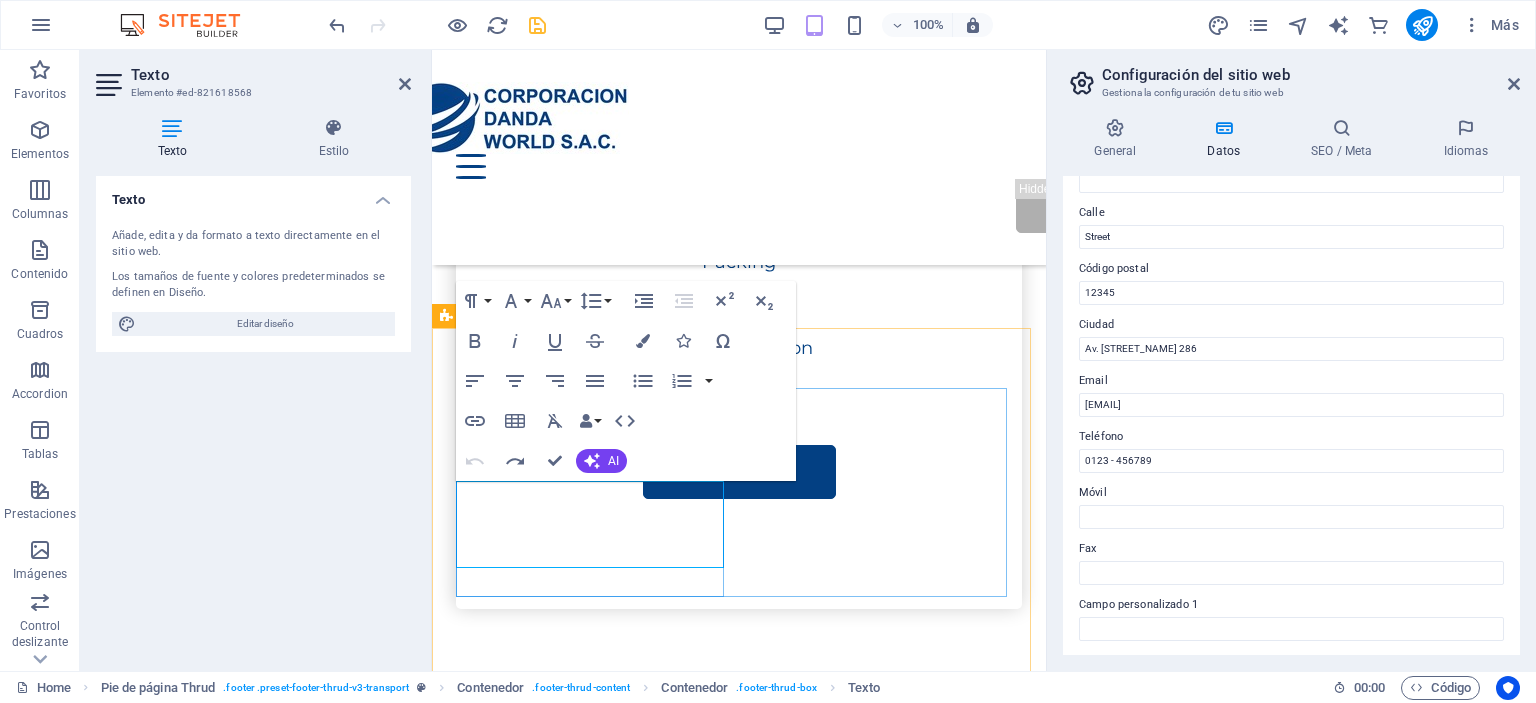 click on "Street" at bounding box center [483, 1854] 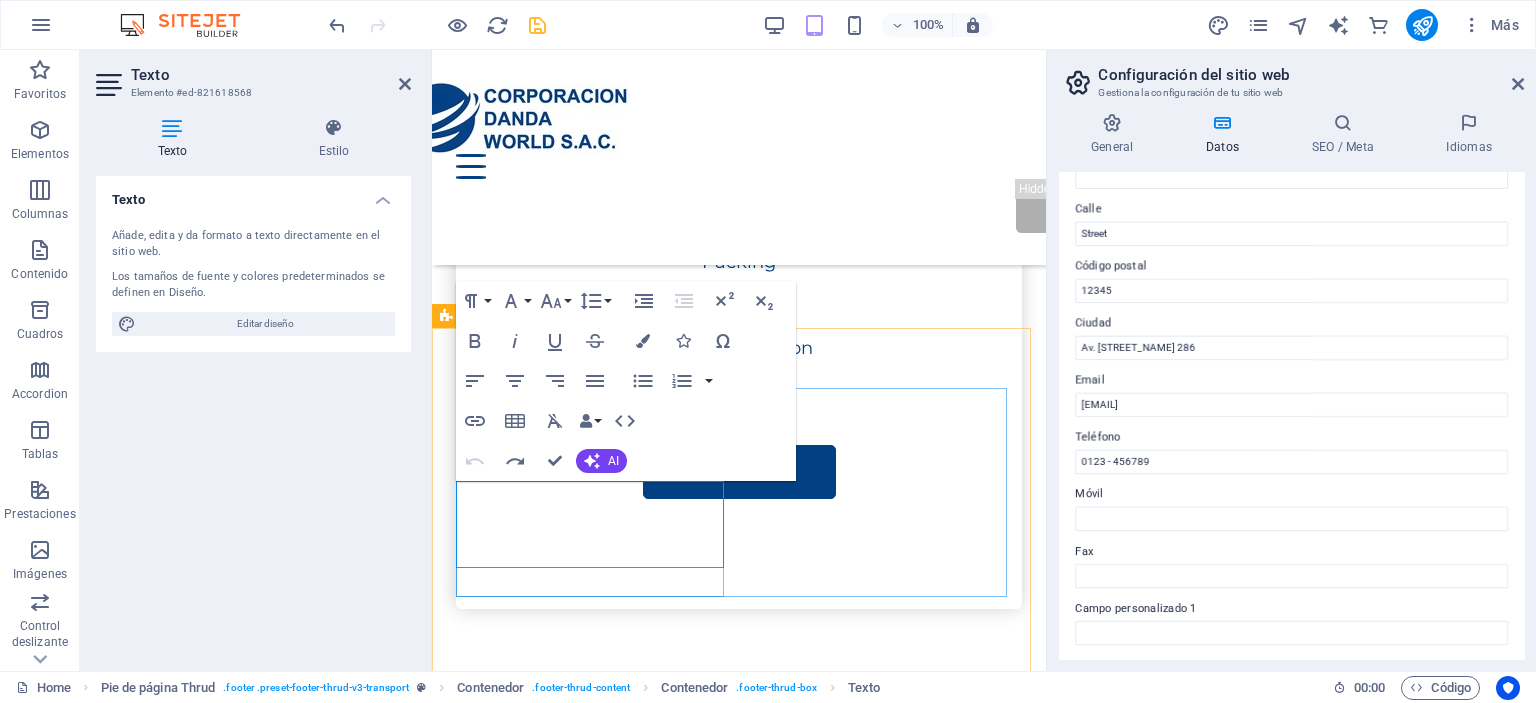 click on "Street" at bounding box center [483, 1854] 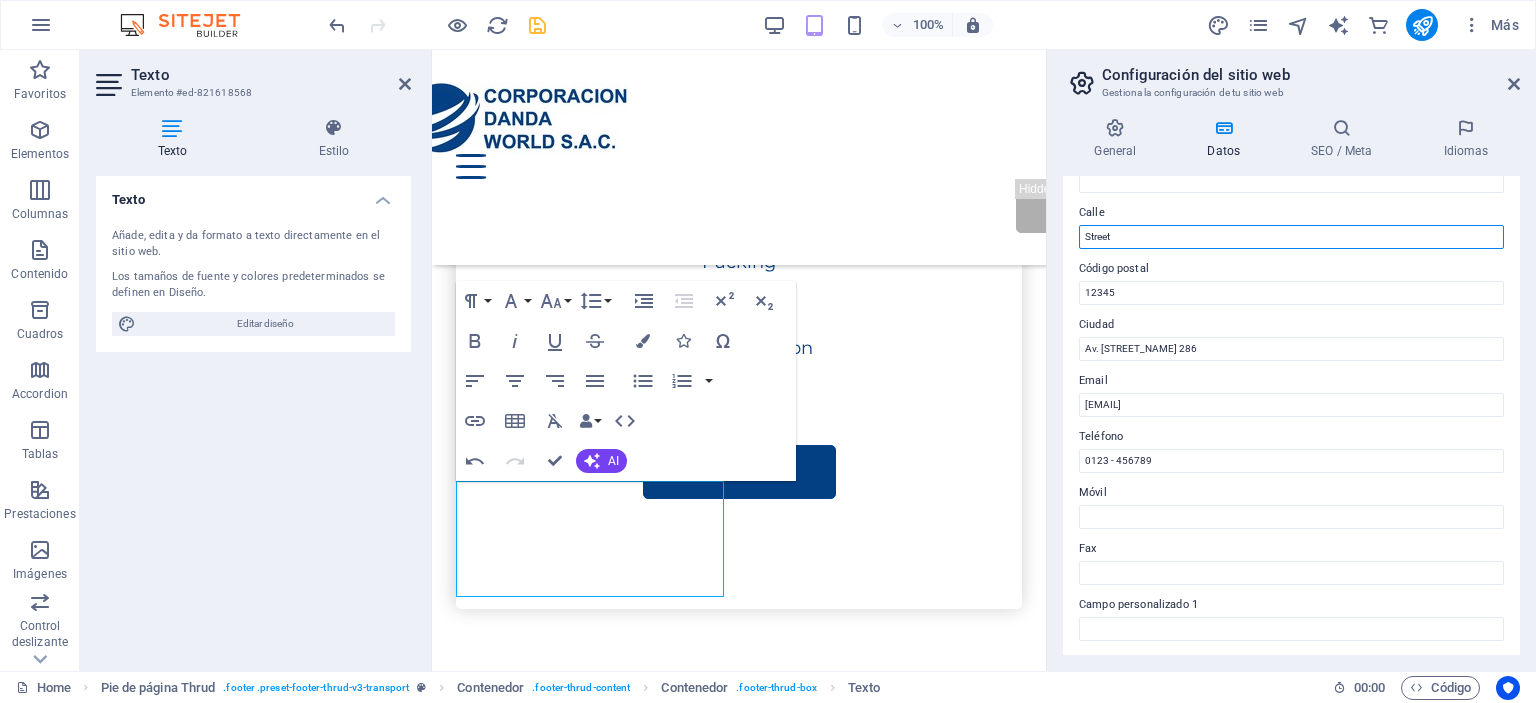 drag, startPoint x: 1583, startPoint y: 284, endPoint x: 1037, endPoint y: 239, distance: 547.85126 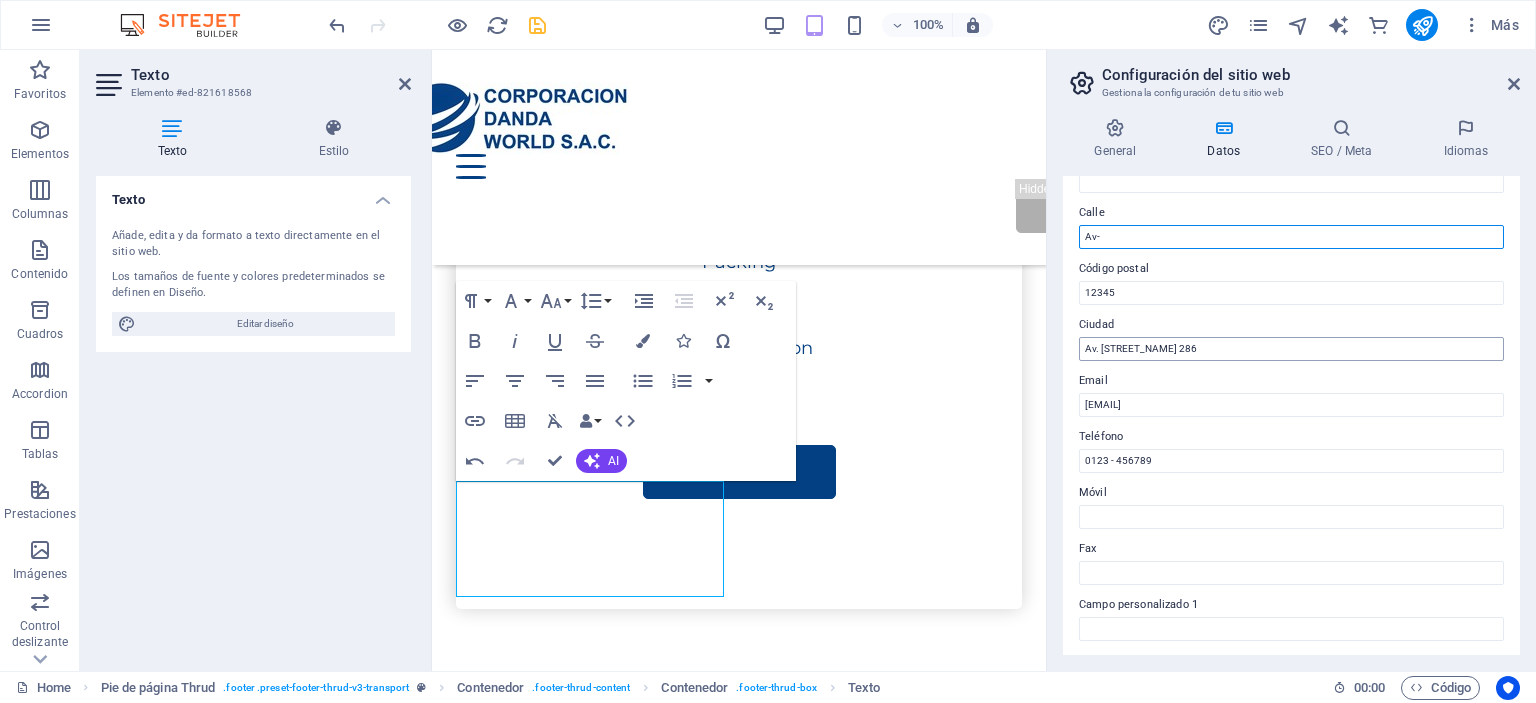 type on "Av-" 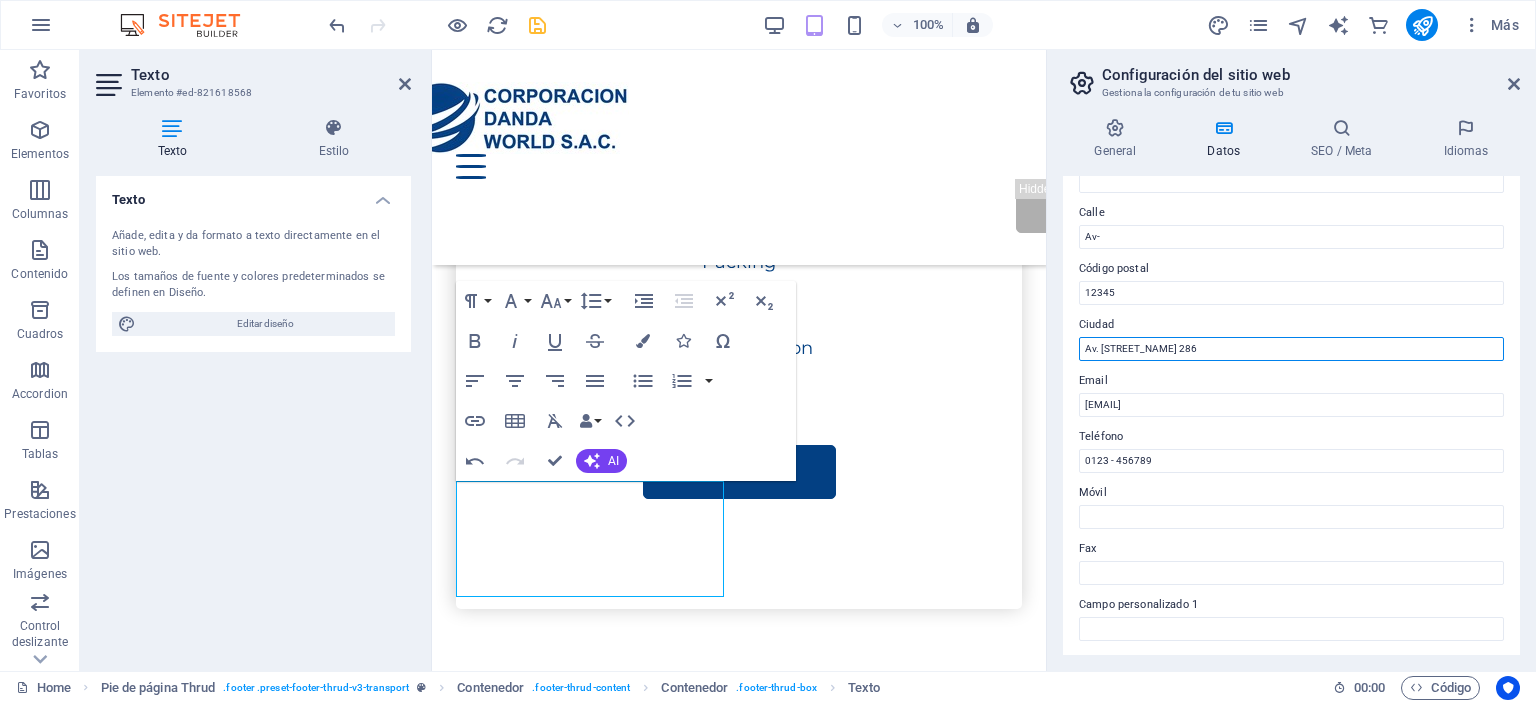click on "Av. Rosa de America 286" at bounding box center [1291, 349] 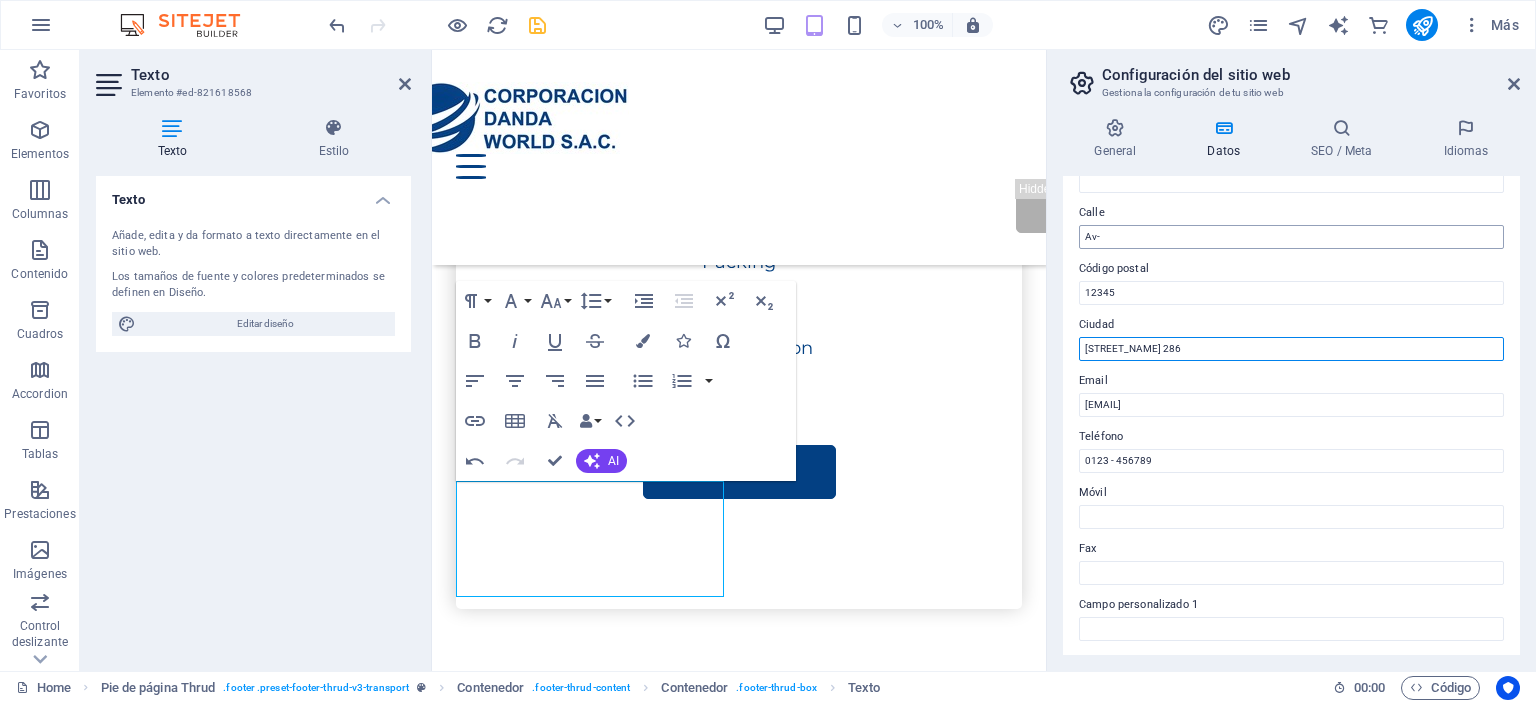 type on "Rosa de America 286" 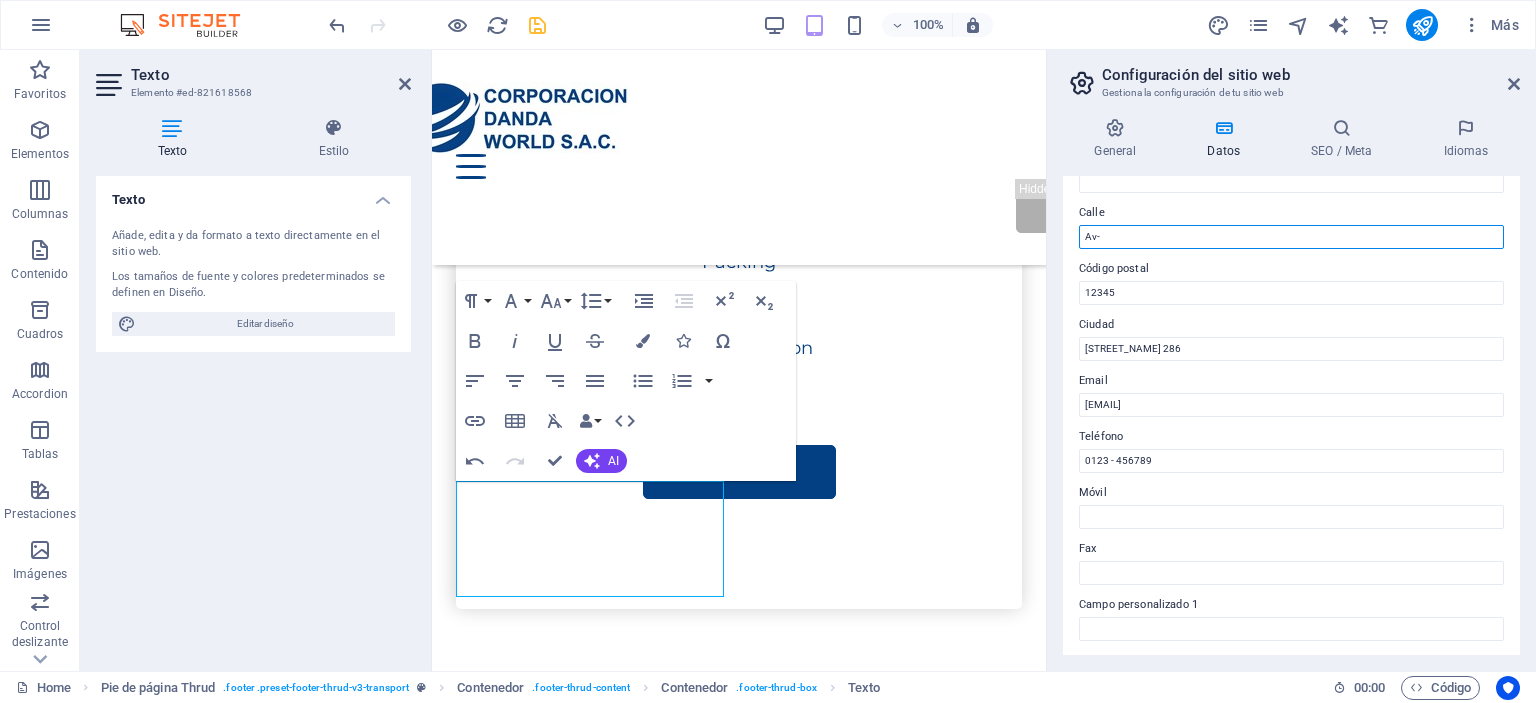 click on "Av-" at bounding box center (1291, 237) 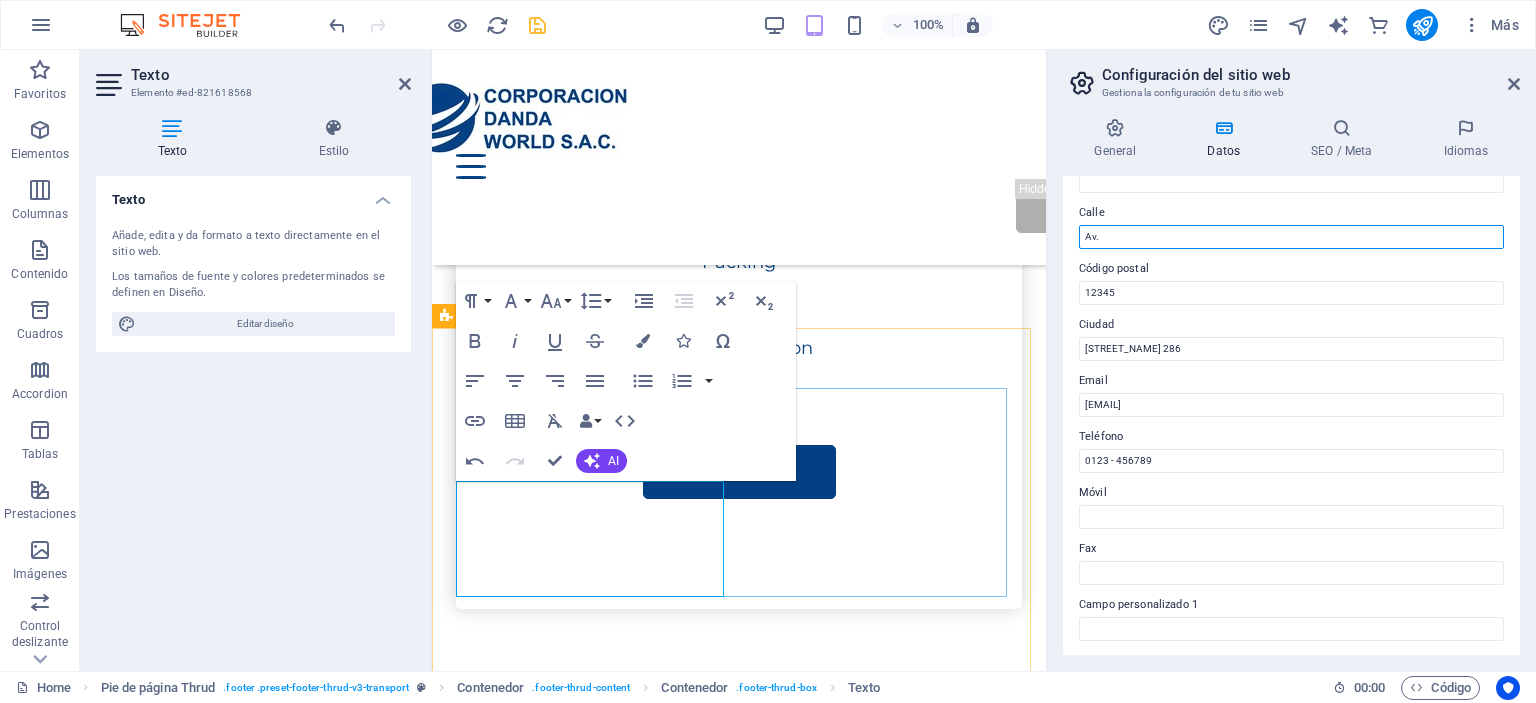 type on "Av." 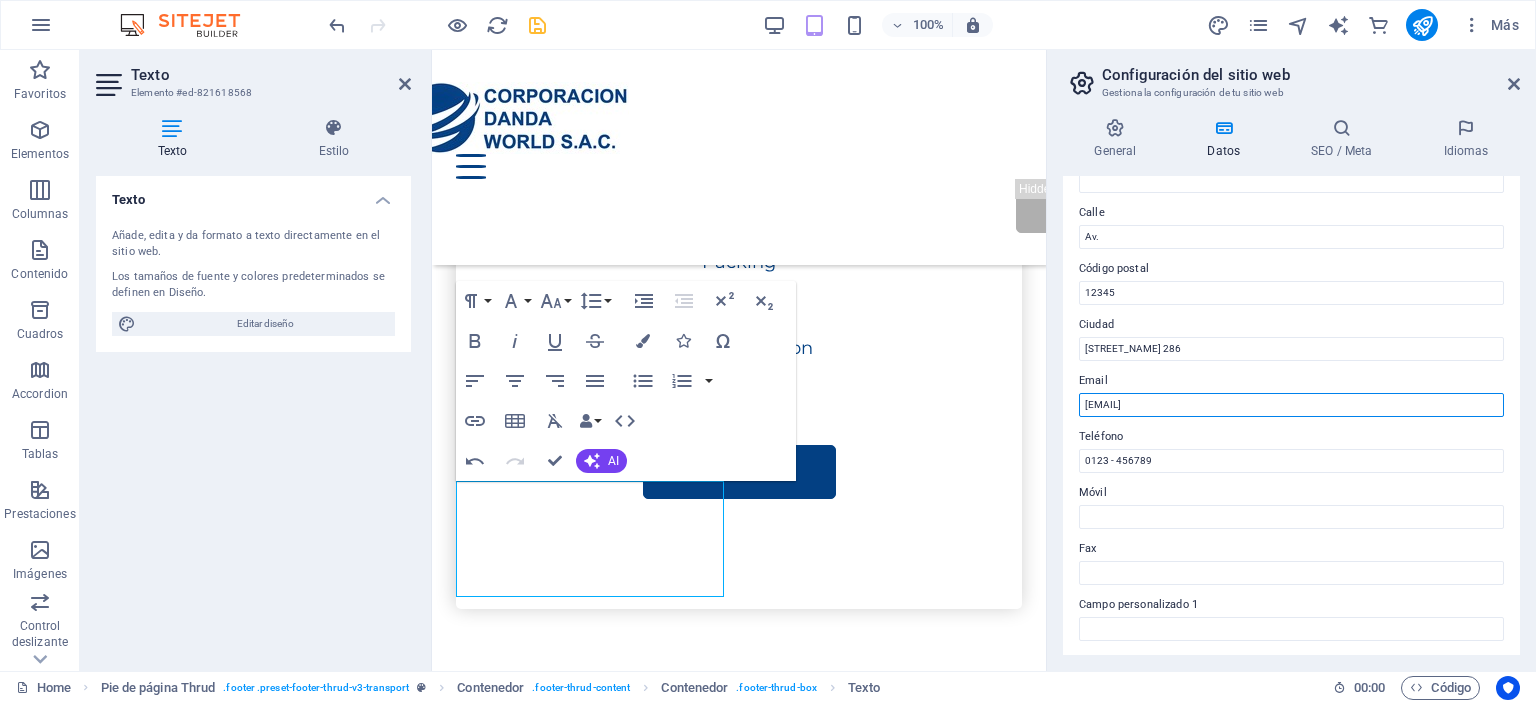 drag, startPoint x: 1320, startPoint y: 400, endPoint x: 1064, endPoint y: 408, distance: 256.12497 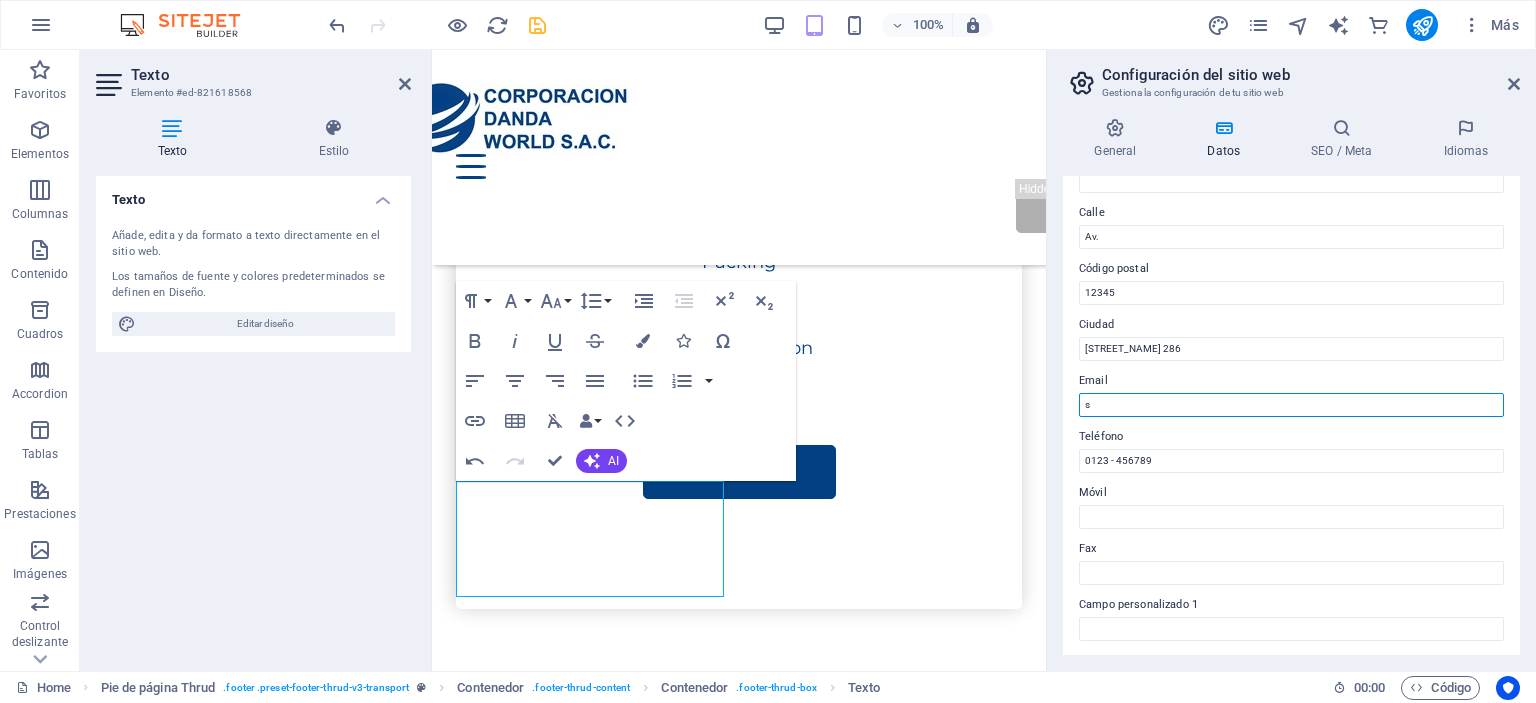 type 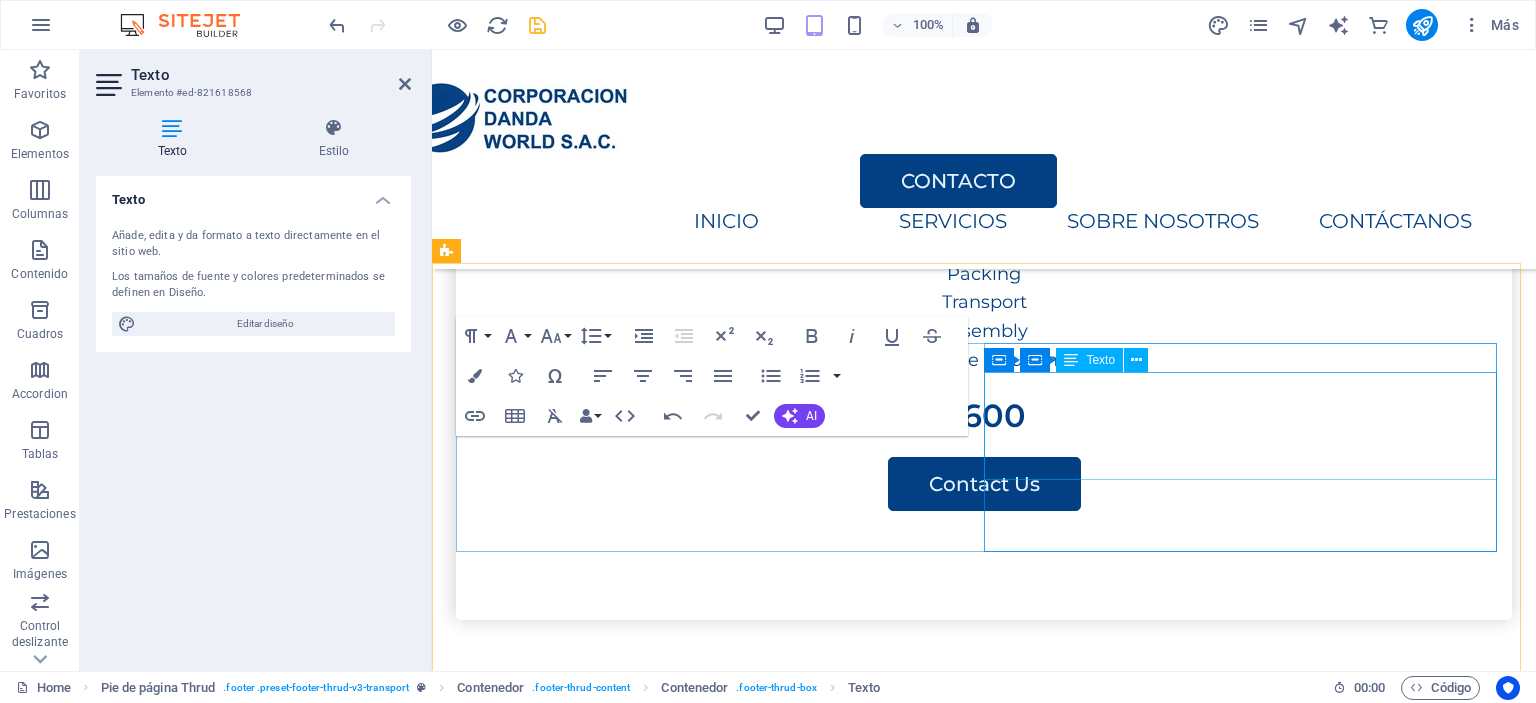 scroll, scrollTop: 3975, scrollLeft: 0, axis: vertical 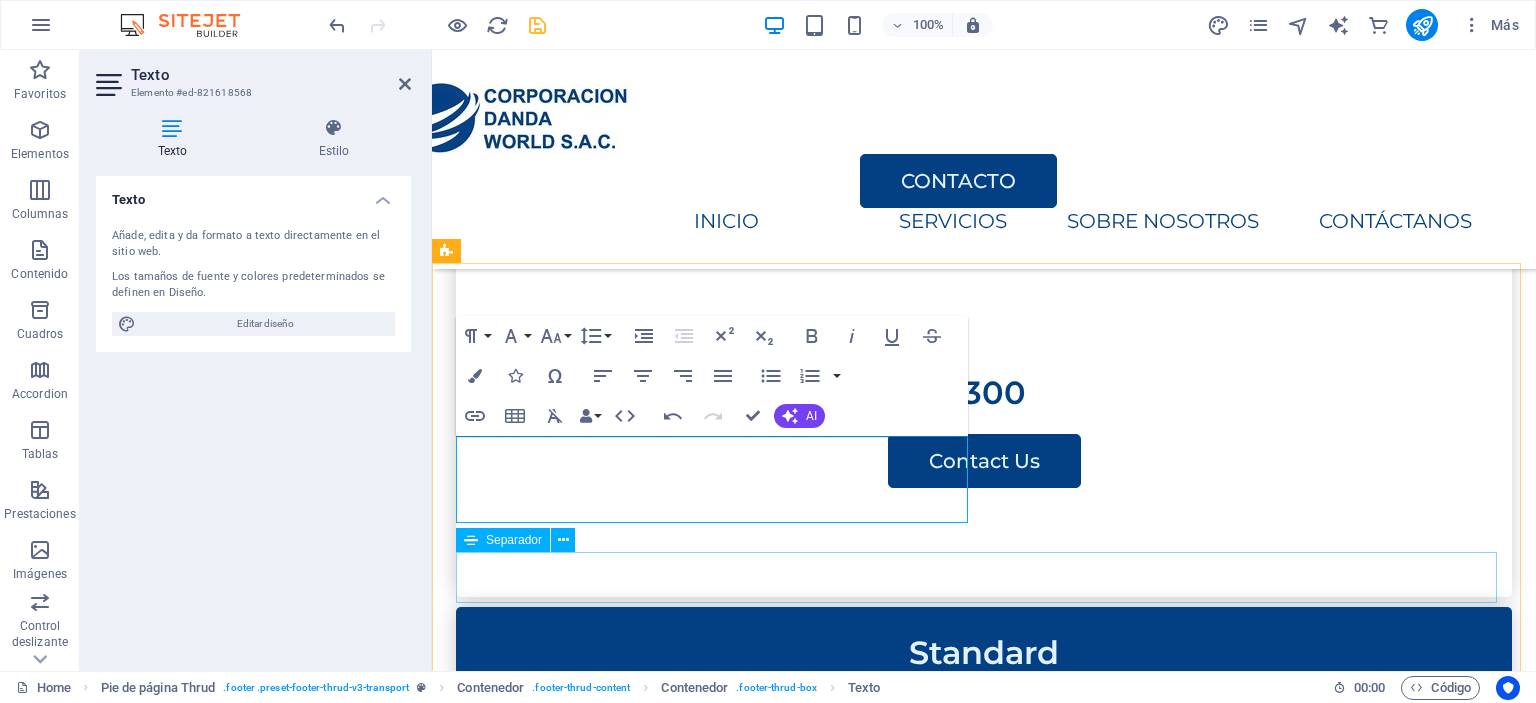 click at bounding box center [984, 3435] 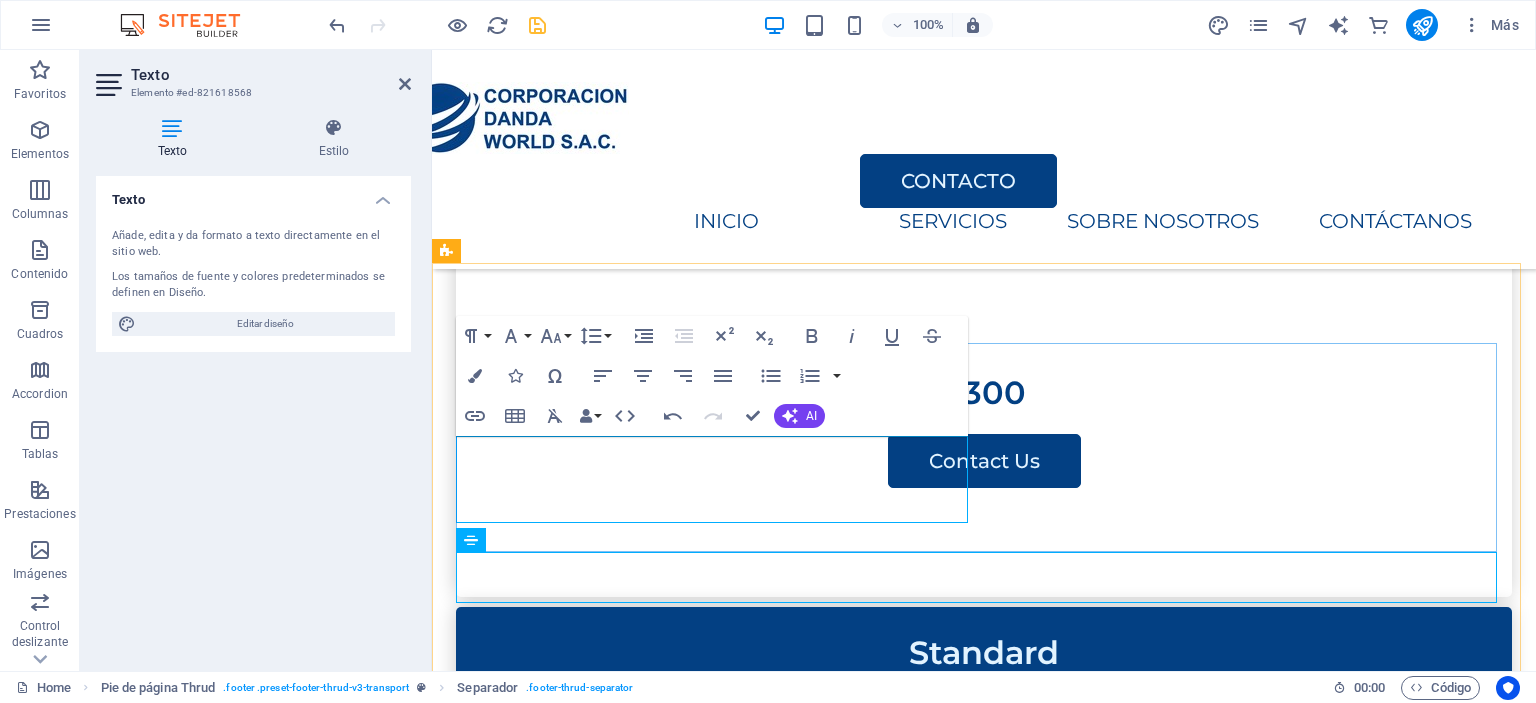 scroll, scrollTop: 3946, scrollLeft: 0, axis: vertical 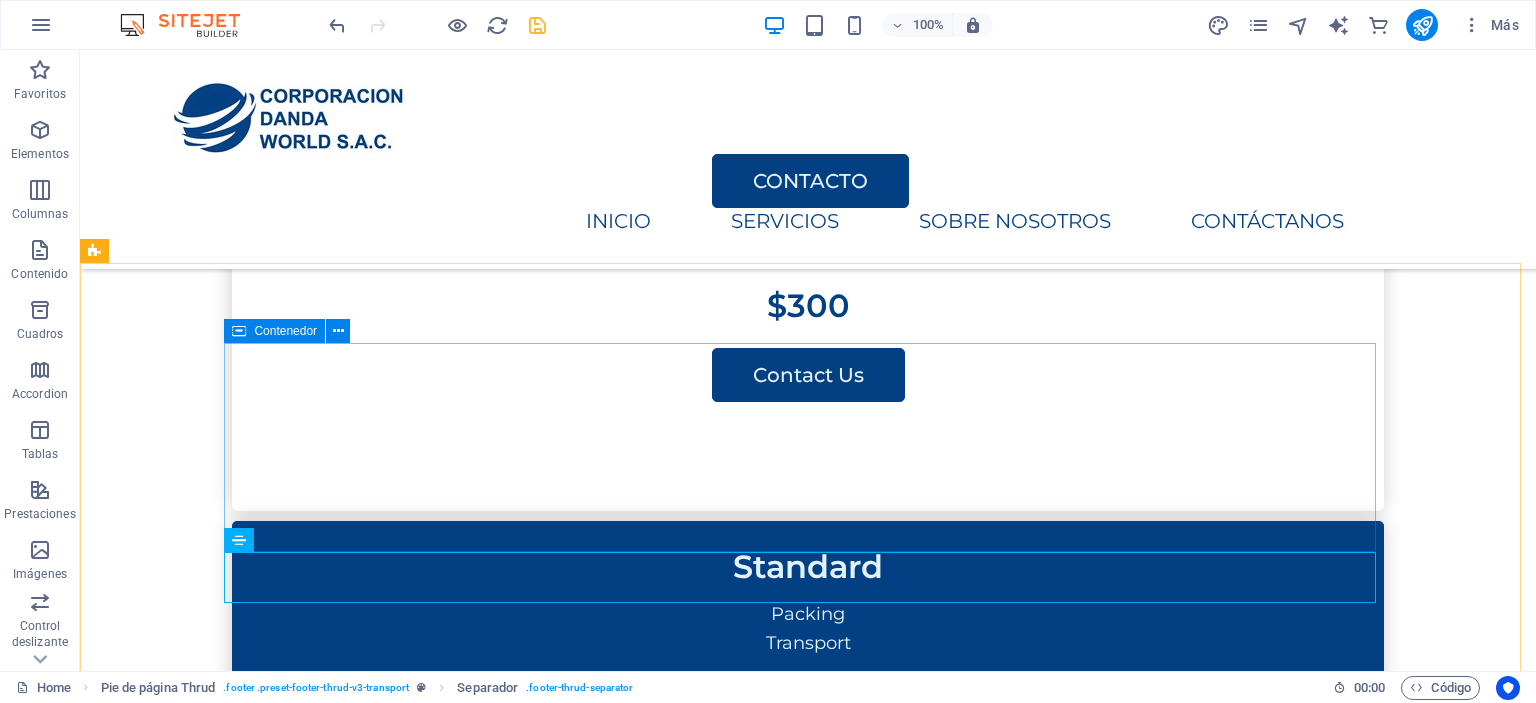 click on "Av. ,  Rosa de America 286 ,  12345
0123 - 456789
diego.farronay@codansac.com Home Services About Us Pricing Contact Us HOME SERVICES ABOUT US PRICING CONTACT US" at bounding box center [808, 3125] 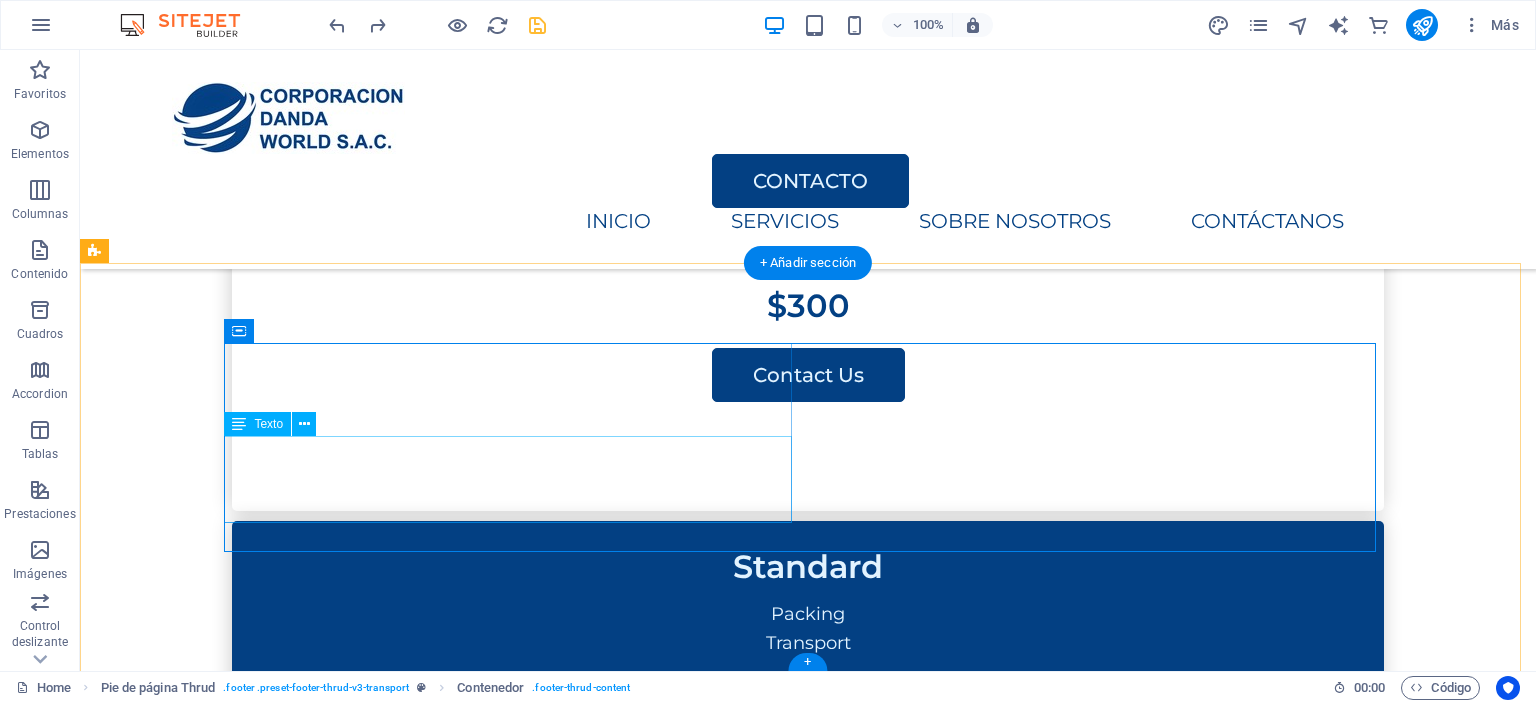 click on "Street ,  Berlin ,  12345
0123 - 456789
eac2ee98c1d7ffc95d000f0edef55f@cpanel.local" at bounding box center [516, 3063] 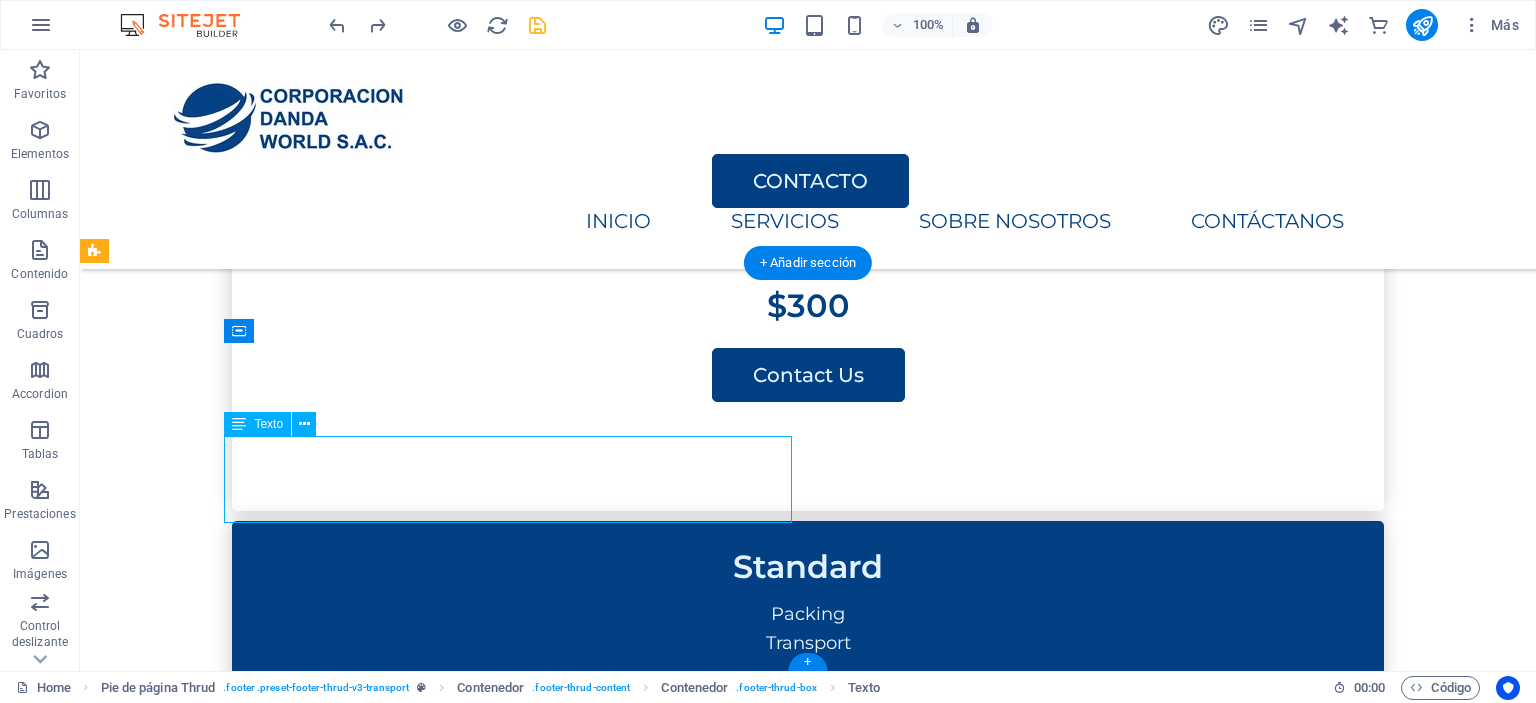 click on "Street ,  Berlin ,  12345
0123 - 456789
eac2ee98c1d7ffc95d000f0edef55f@cpanel.local" at bounding box center [516, 3063] 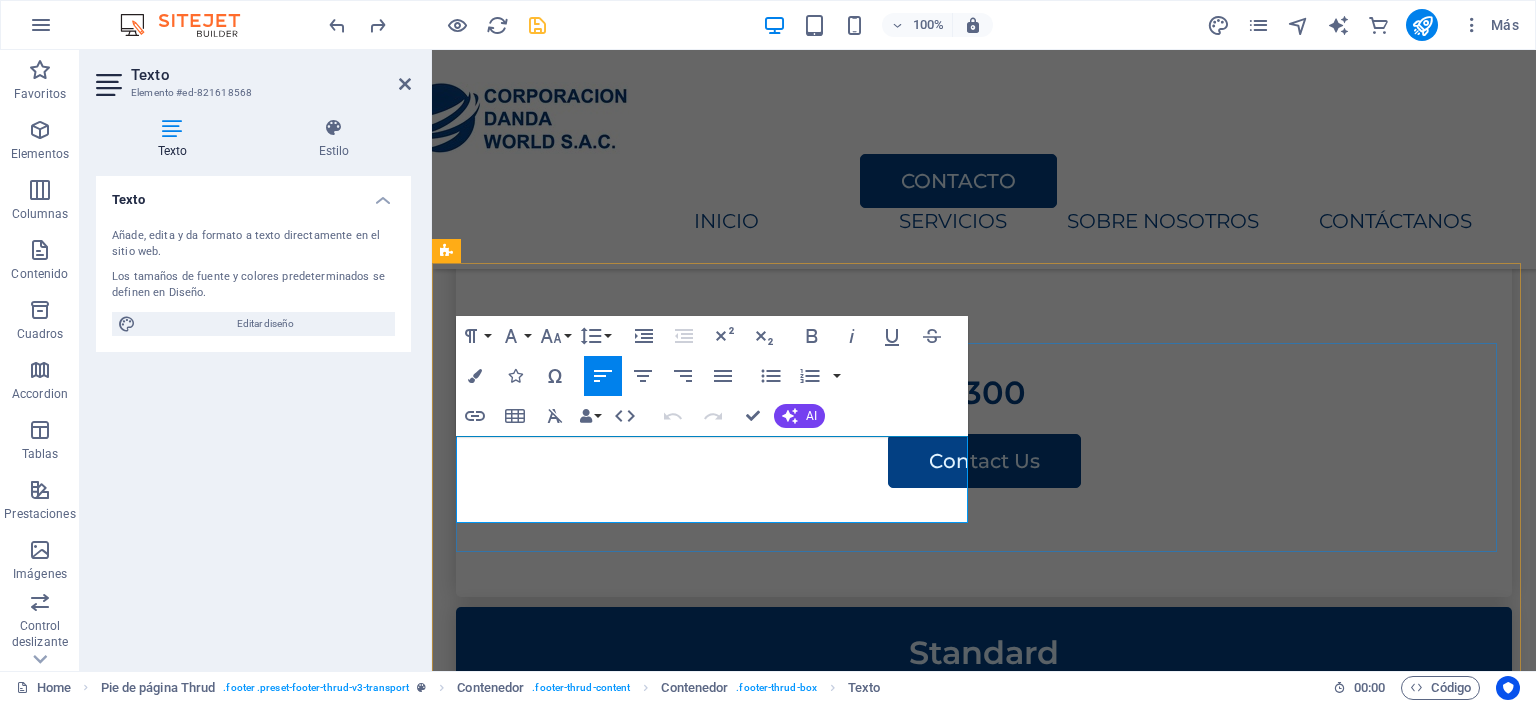 click on "0123 - 456789" at bounding box center (716, 3149) 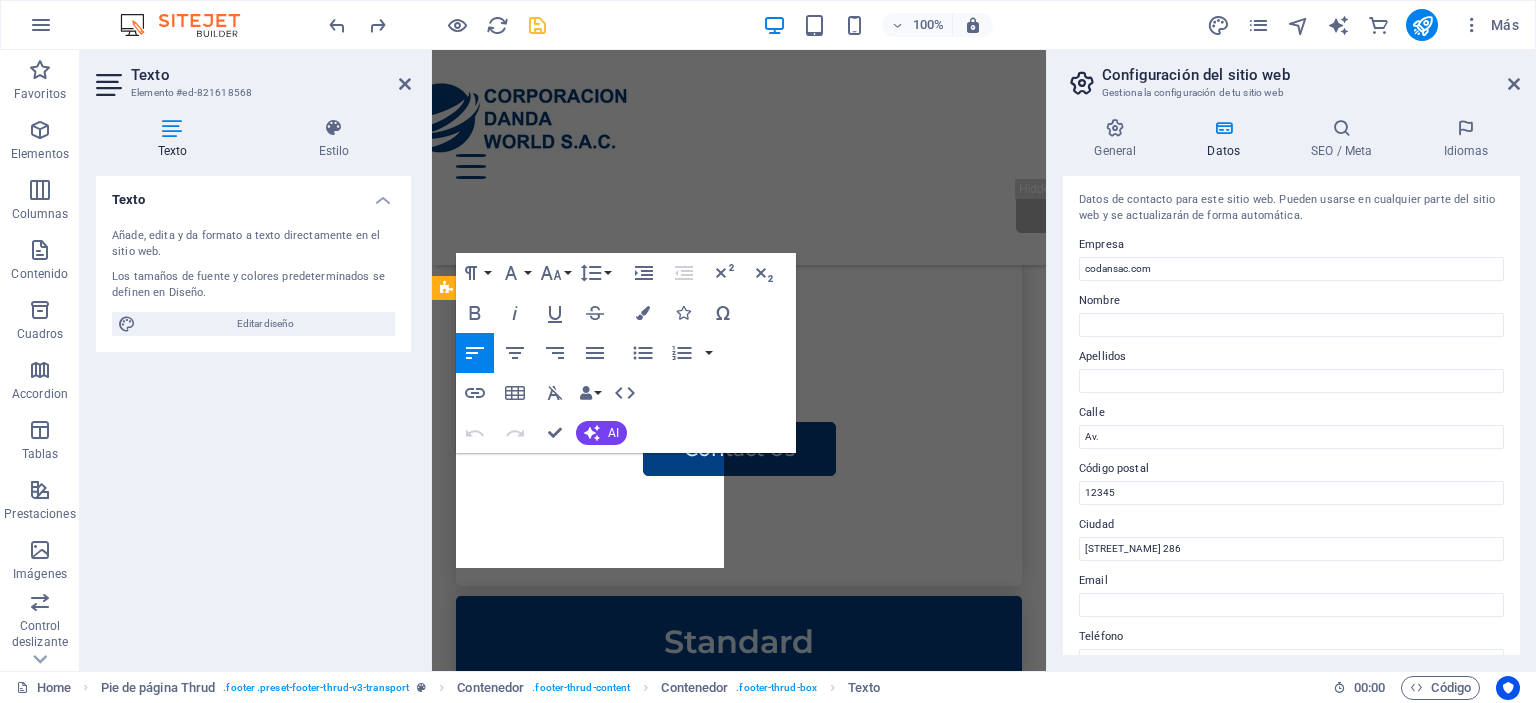 scroll, scrollTop: 5331, scrollLeft: 0, axis: vertical 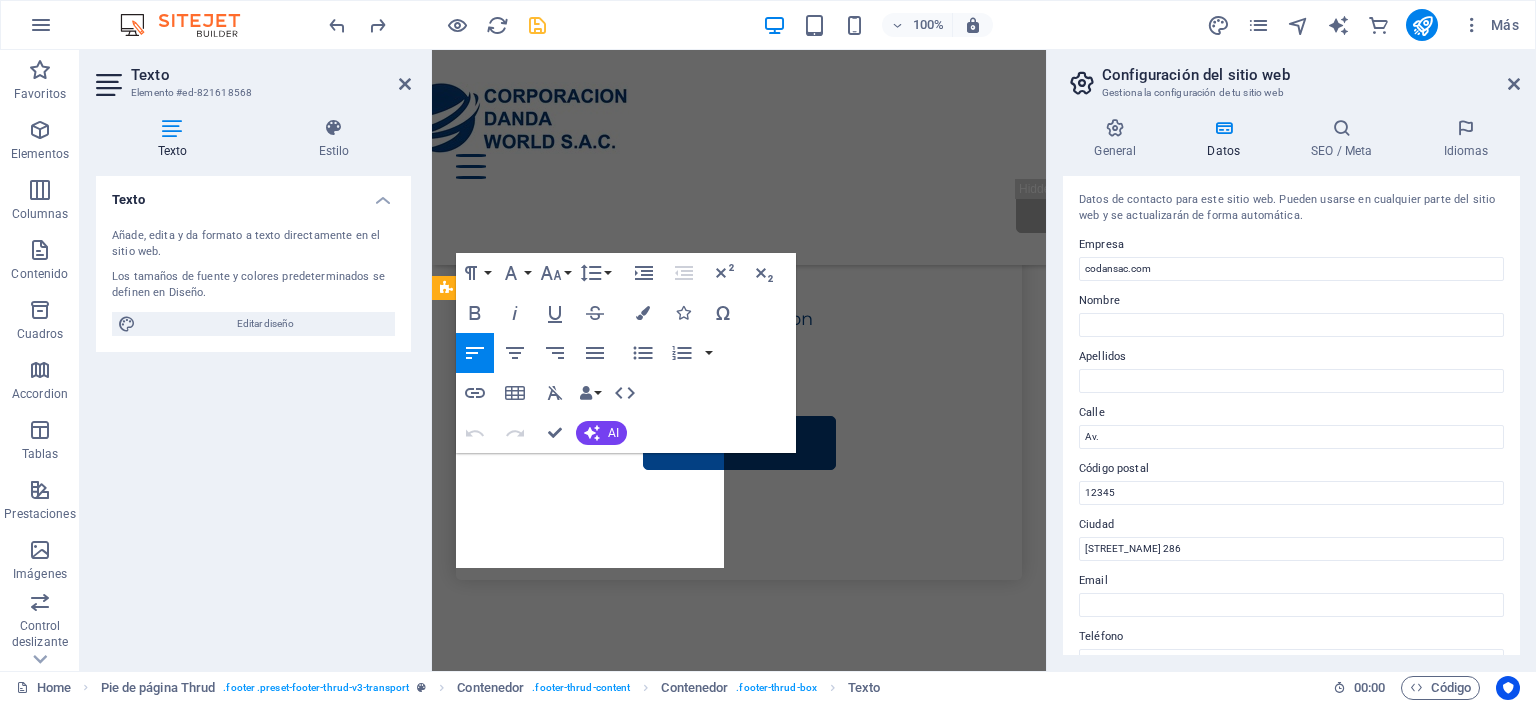click on "Street ,  Berlin ,  12345" at bounding box center [593, 1825] 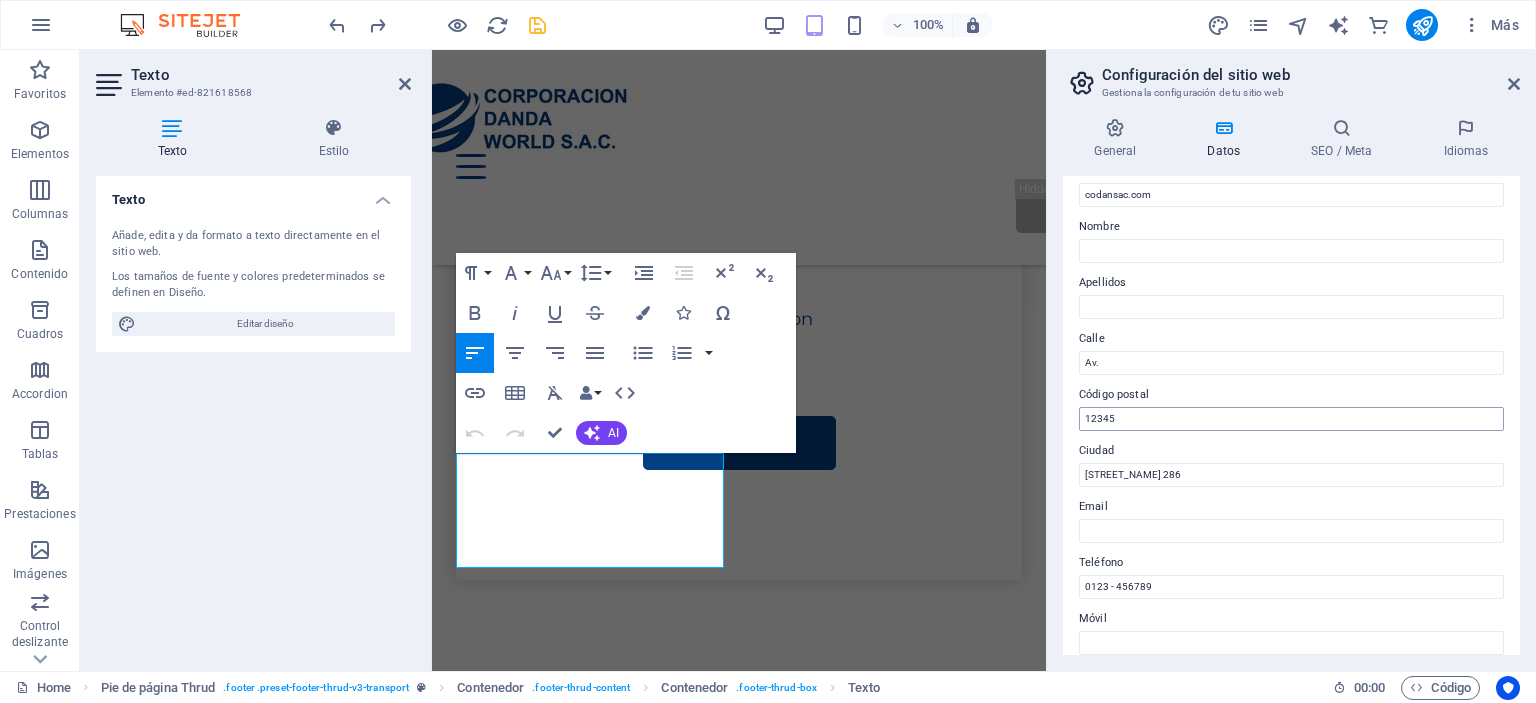 scroll, scrollTop: 100, scrollLeft: 0, axis: vertical 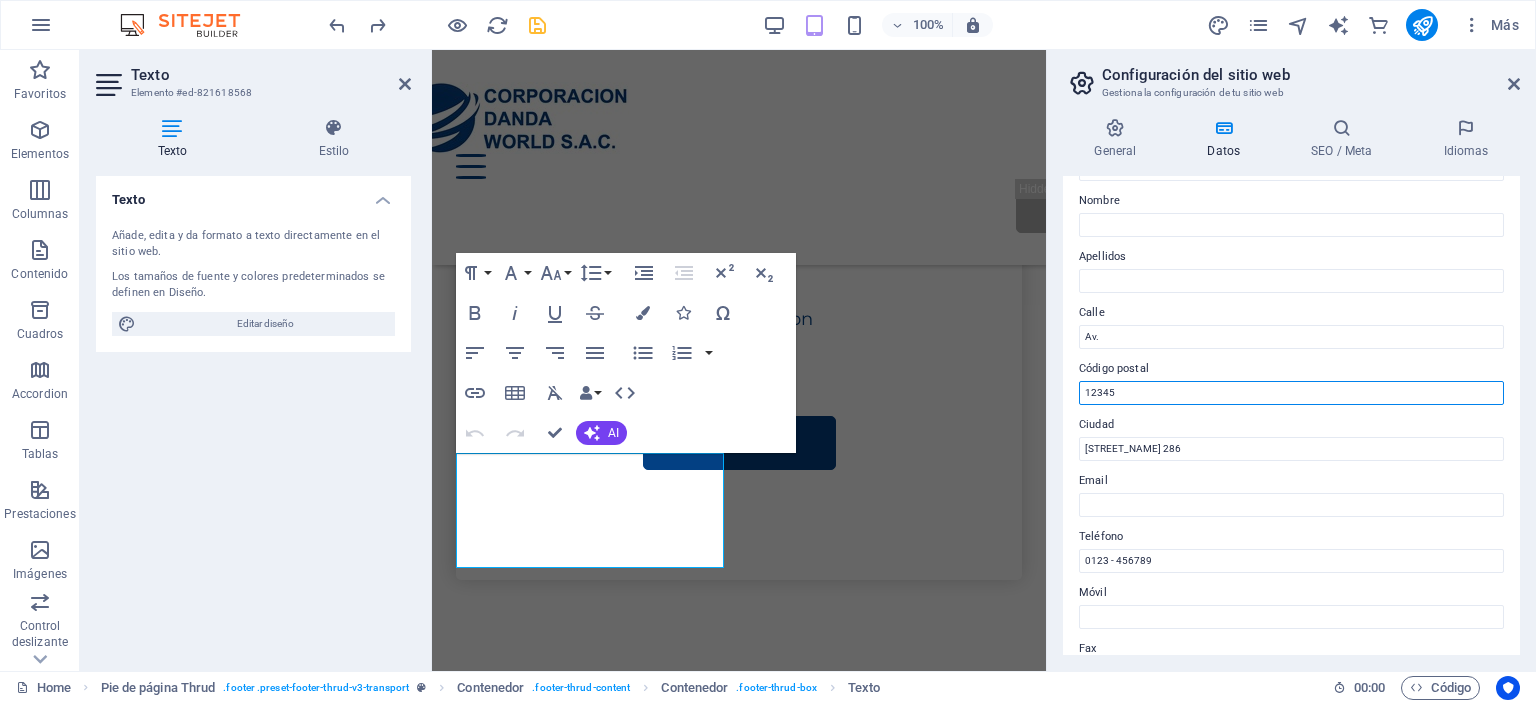 drag, startPoint x: 1549, startPoint y: 446, endPoint x: 1040, endPoint y: 398, distance: 511.25824 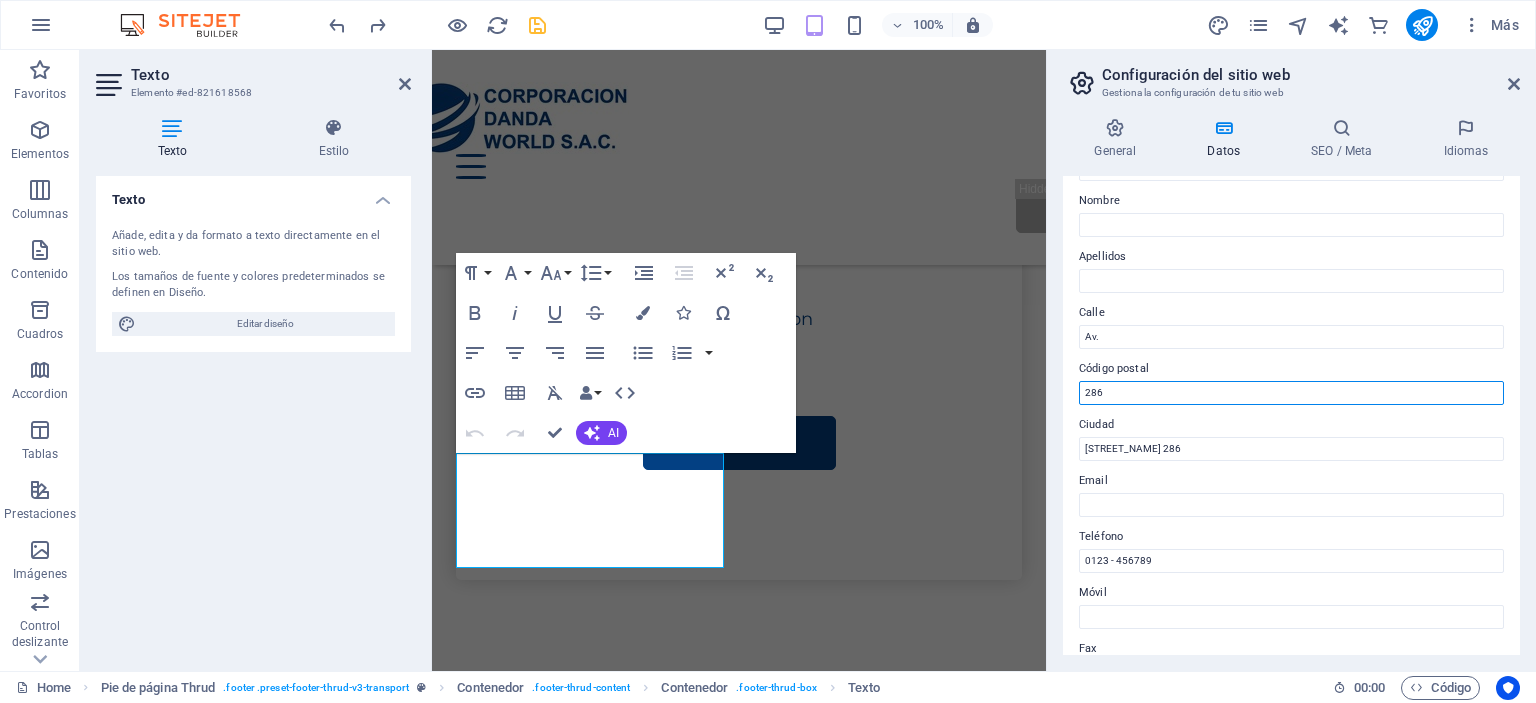 scroll, scrollTop: 5273, scrollLeft: 0, axis: vertical 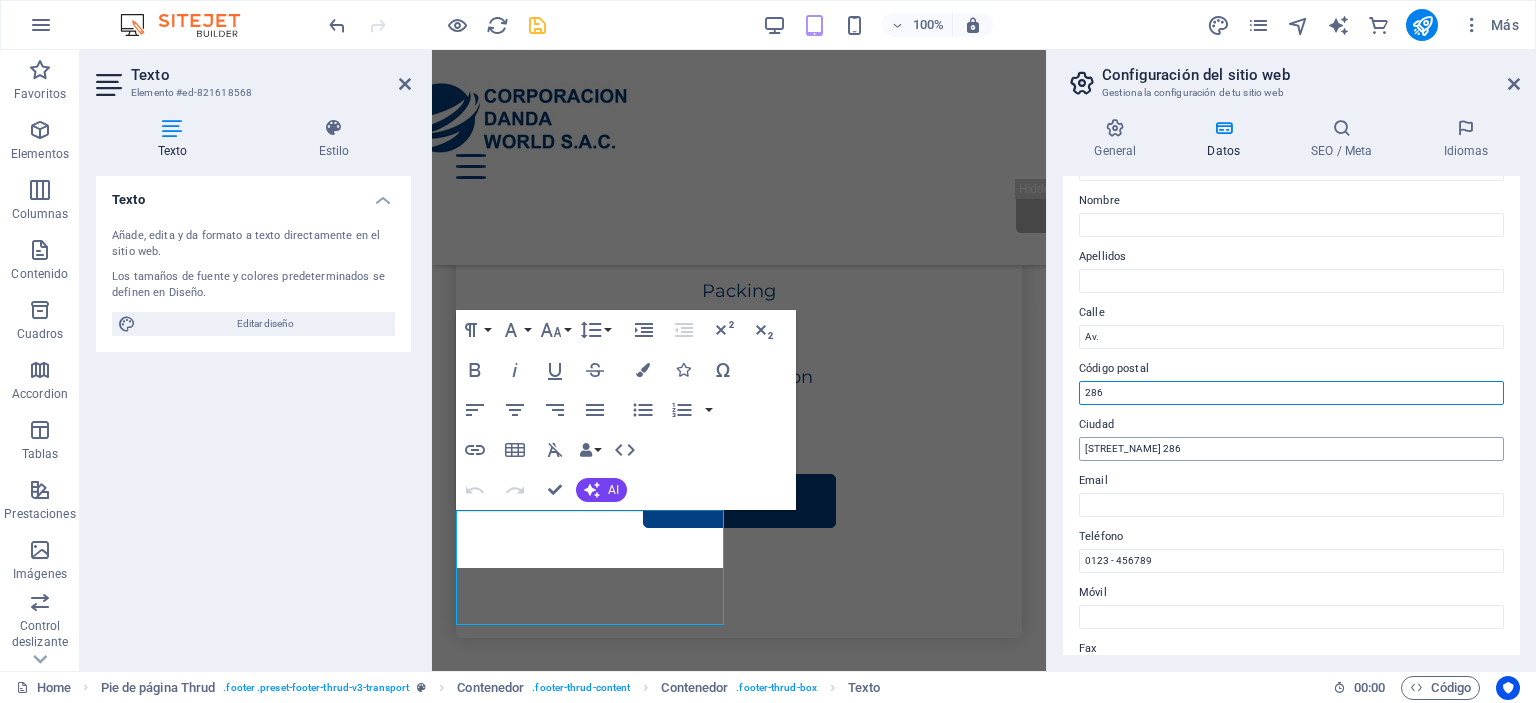 type on "286" 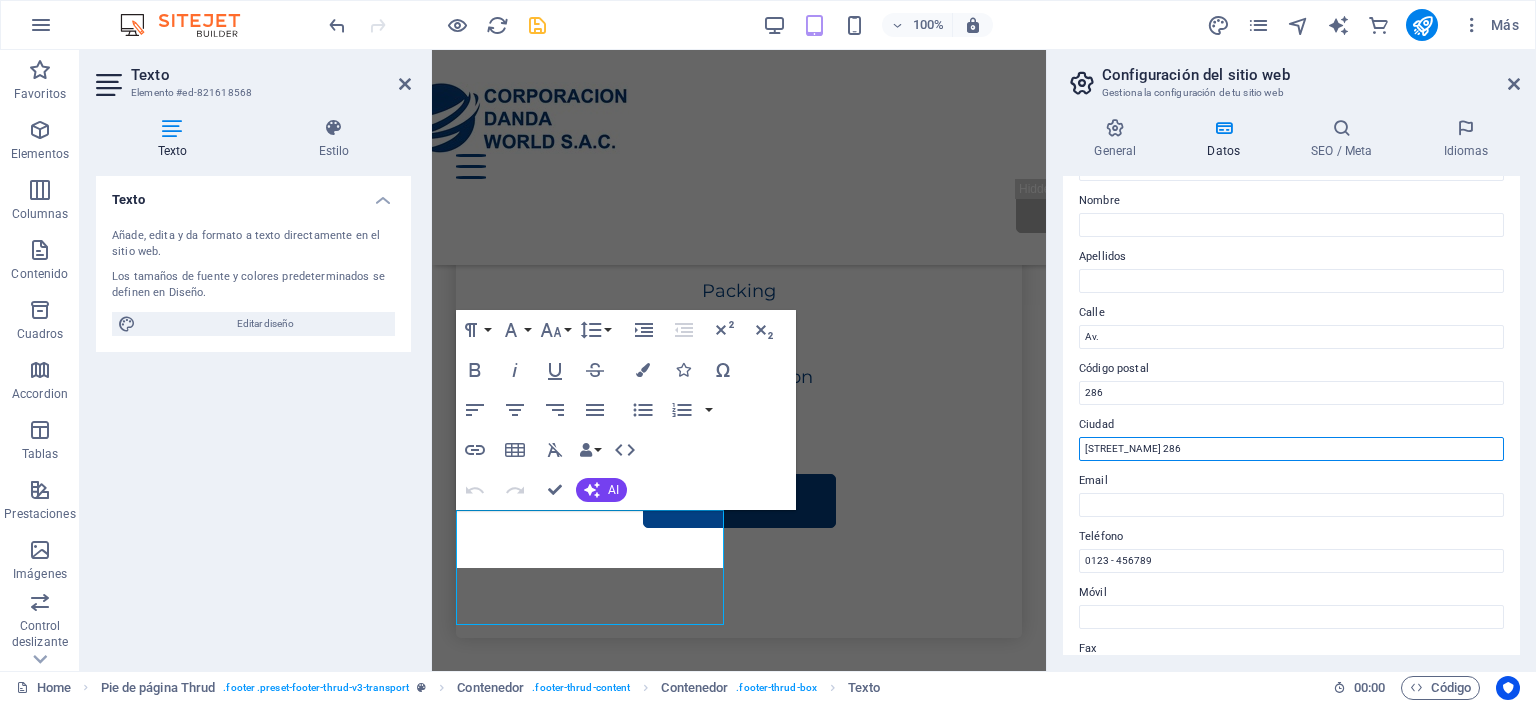 click on "Rosa de America 286" at bounding box center (1291, 449) 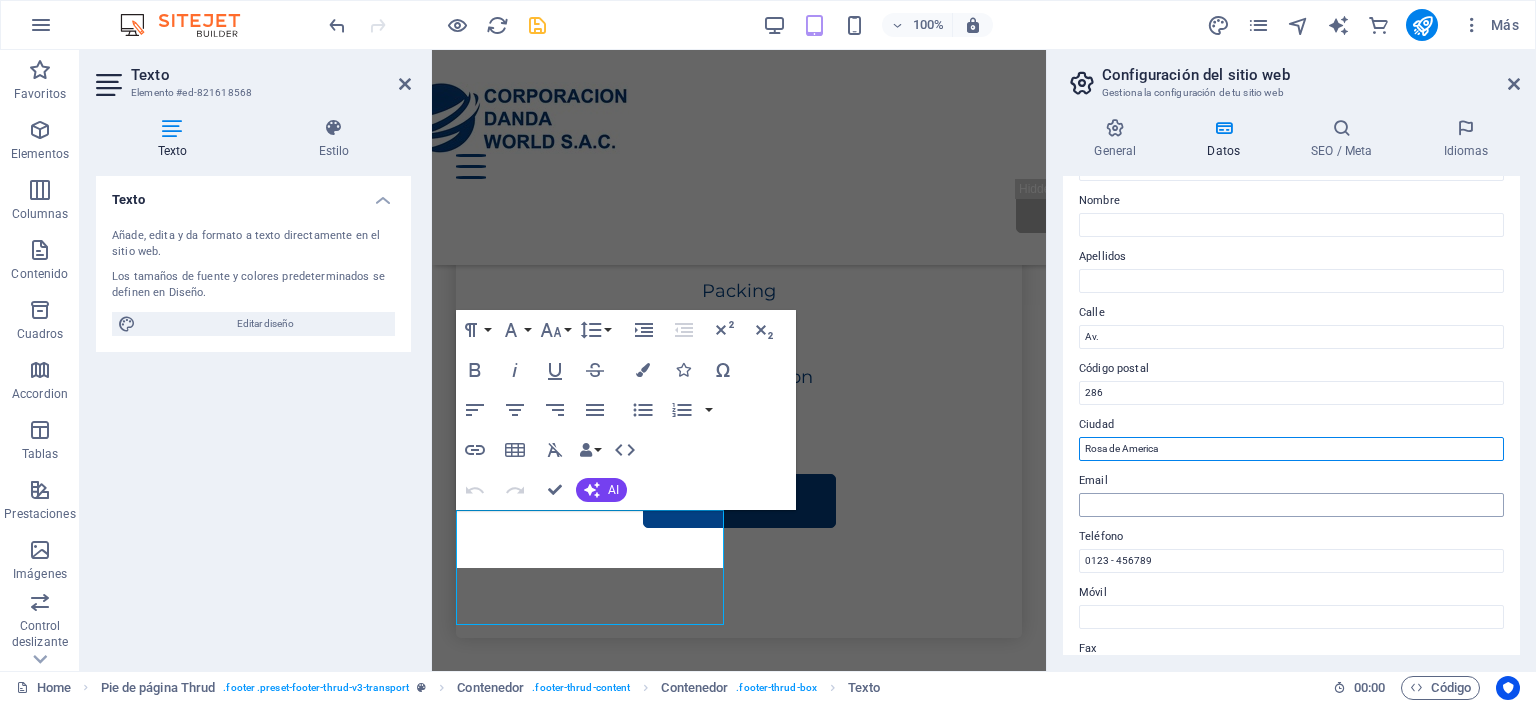 type on "Rosa de America" 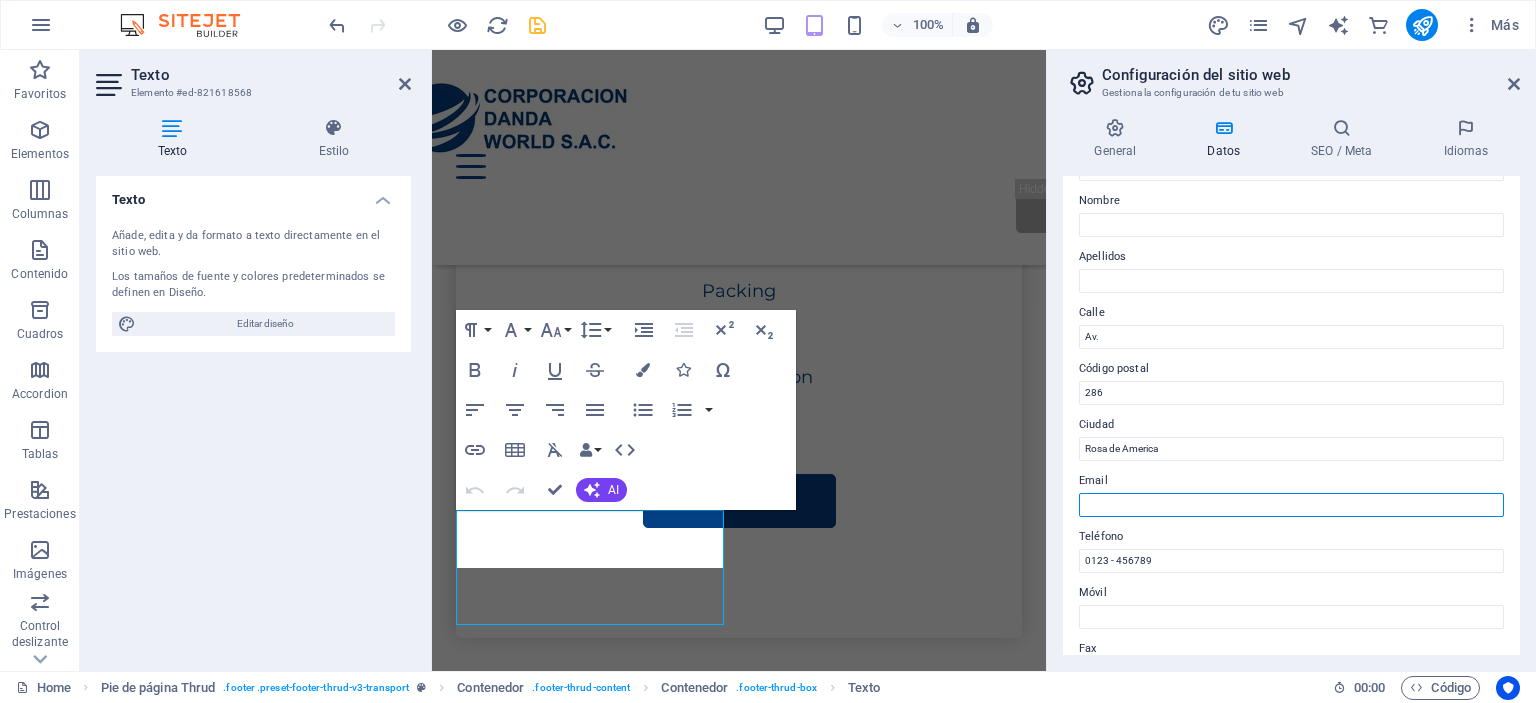 click on "Email" at bounding box center [1291, 505] 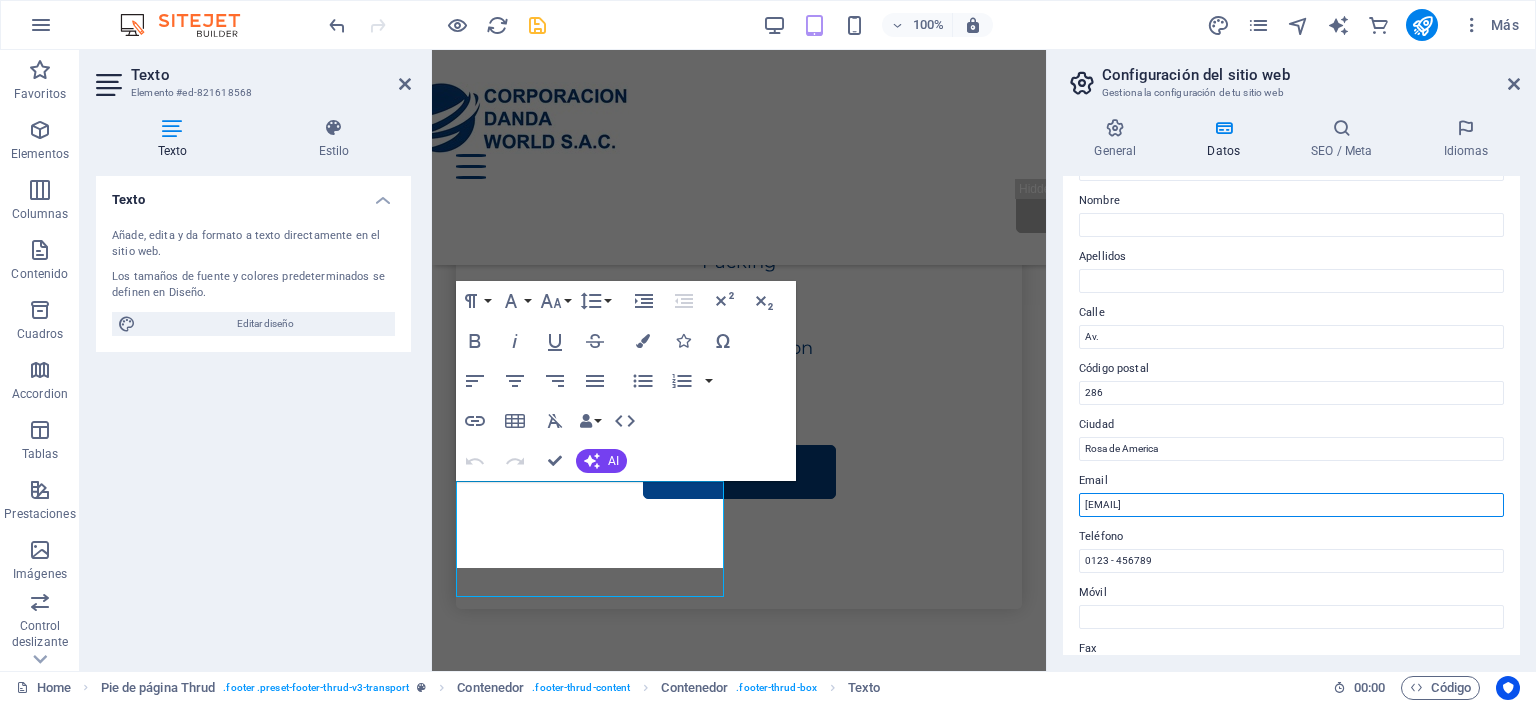 scroll, scrollTop: 5331, scrollLeft: 0, axis: vertical 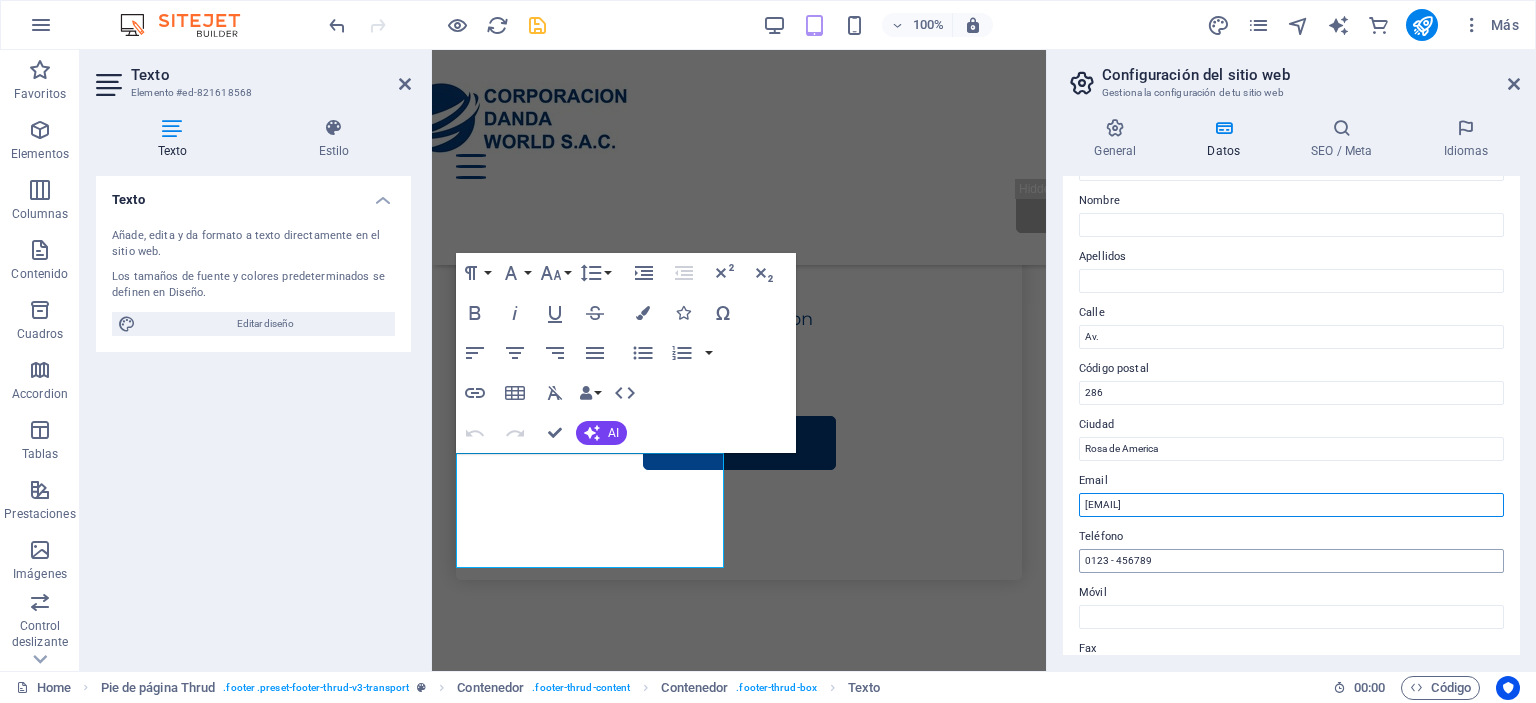 type on "[FIRST].[LAST]@example.com" 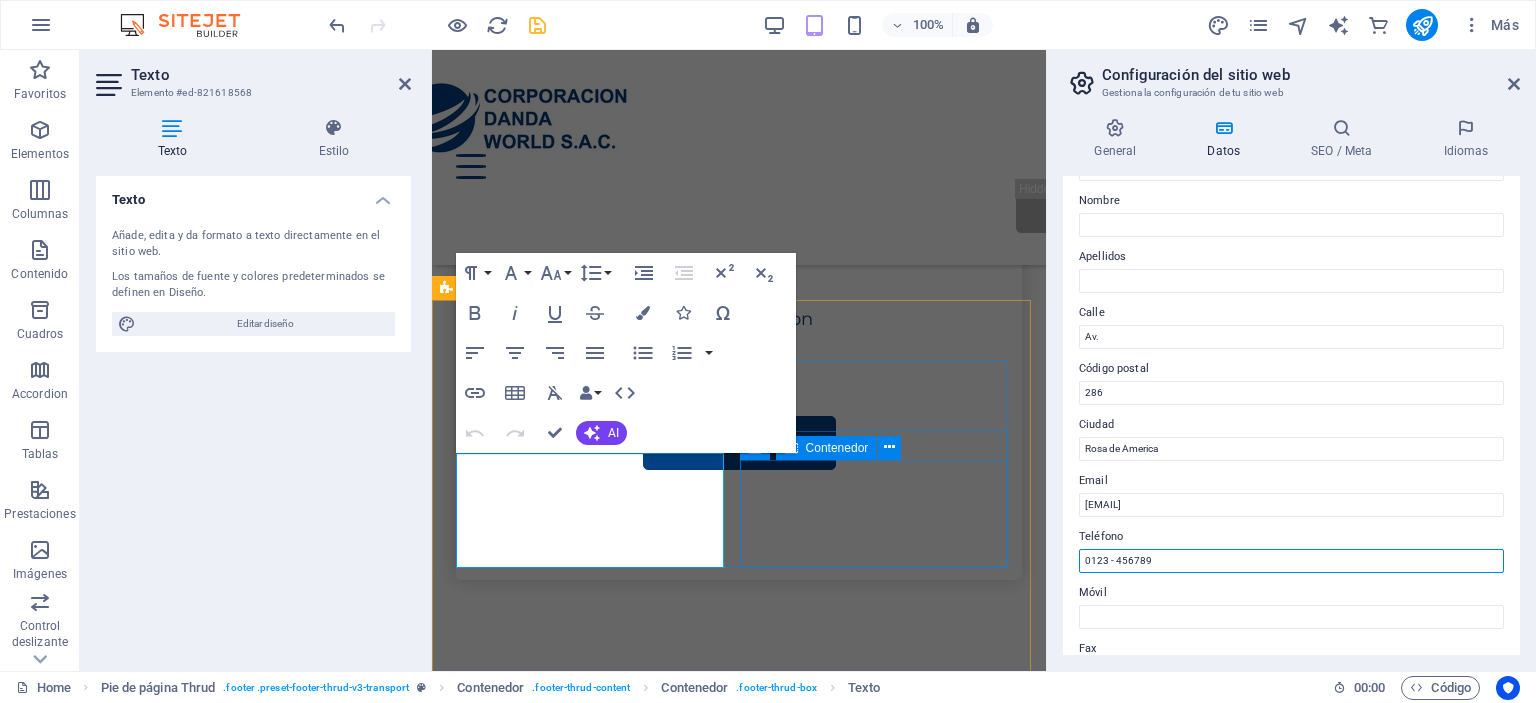 drag, startPoint x: 1600, startPoint y: 608, endPoint x: 1485, endPoint y: 601, distance: 115.212845 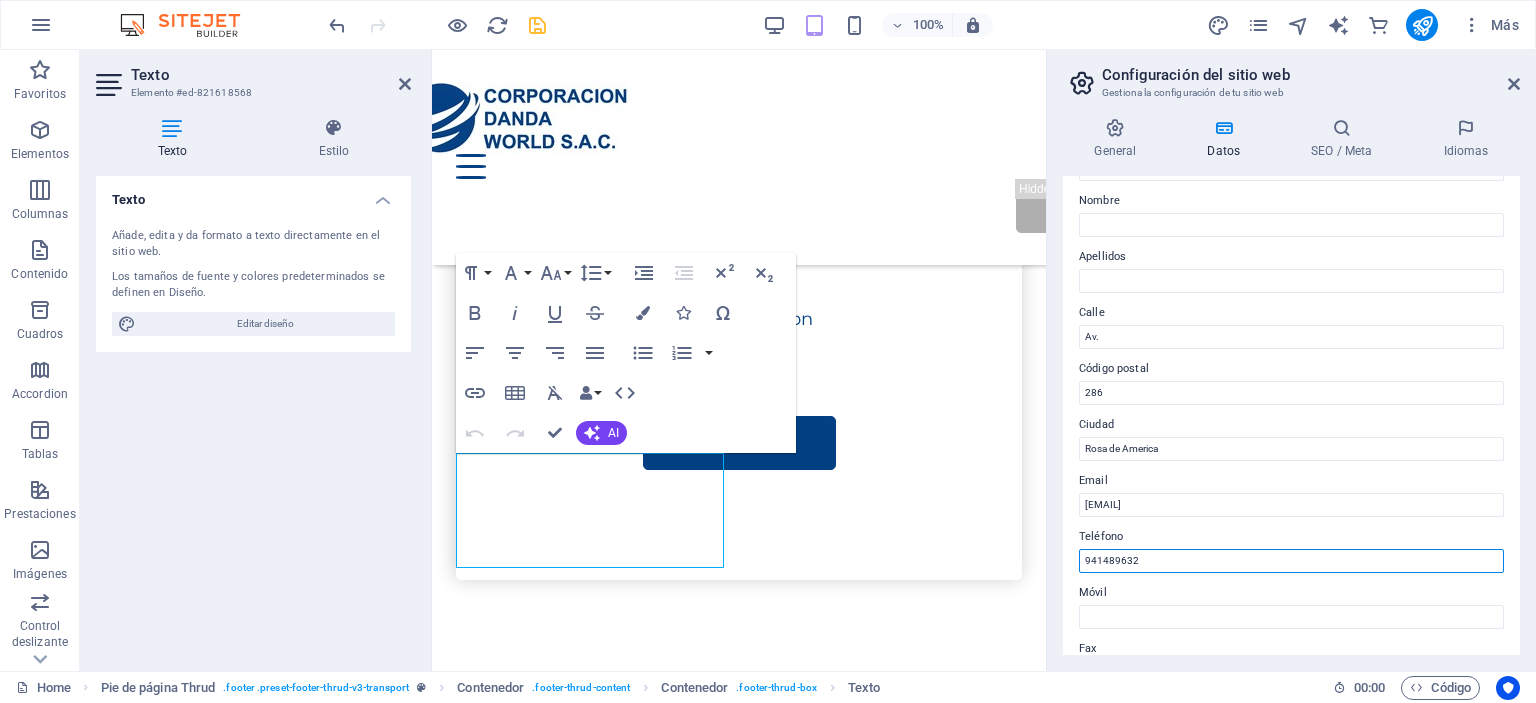 click on "941489632" at bounding box center [1291, 561] 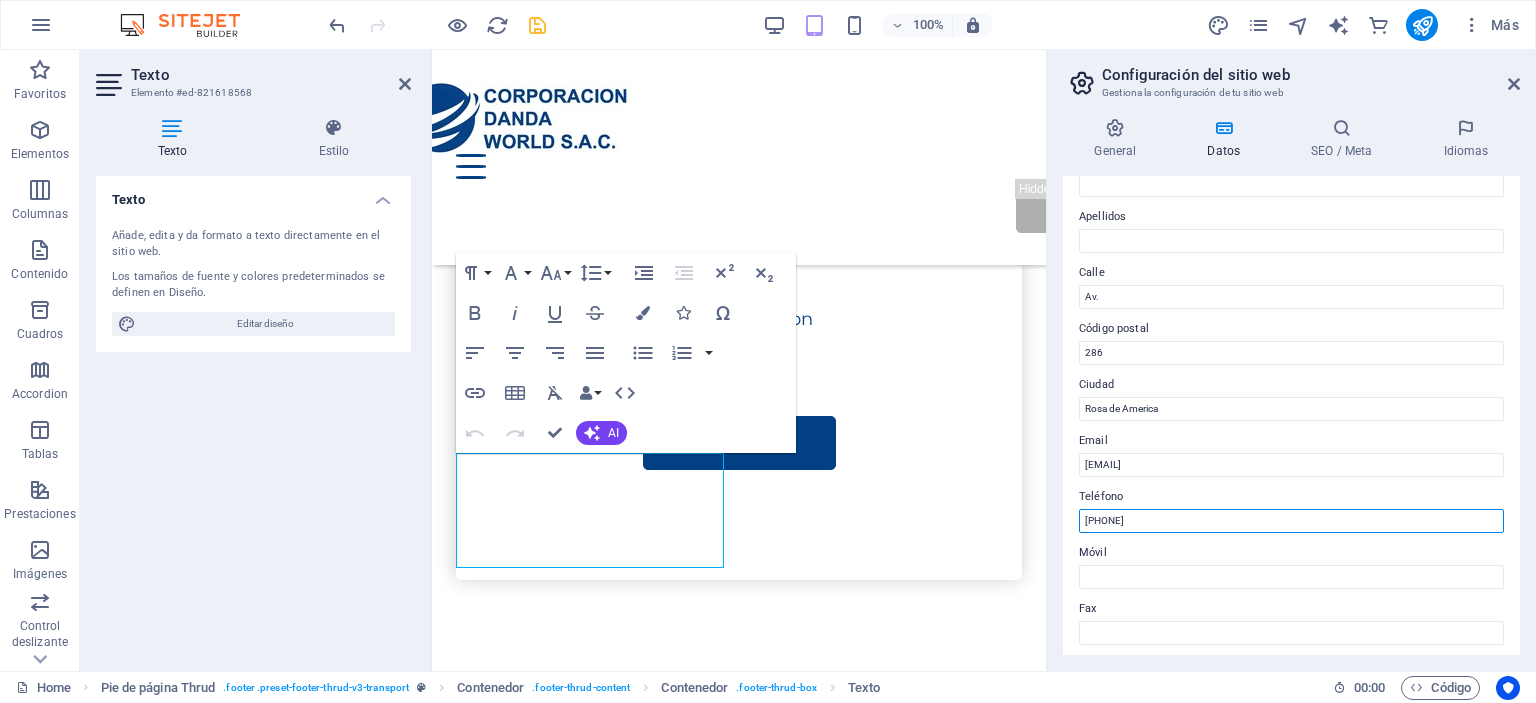scroll, scrollTop: 200, scrollLeft: 0, axis: vertical 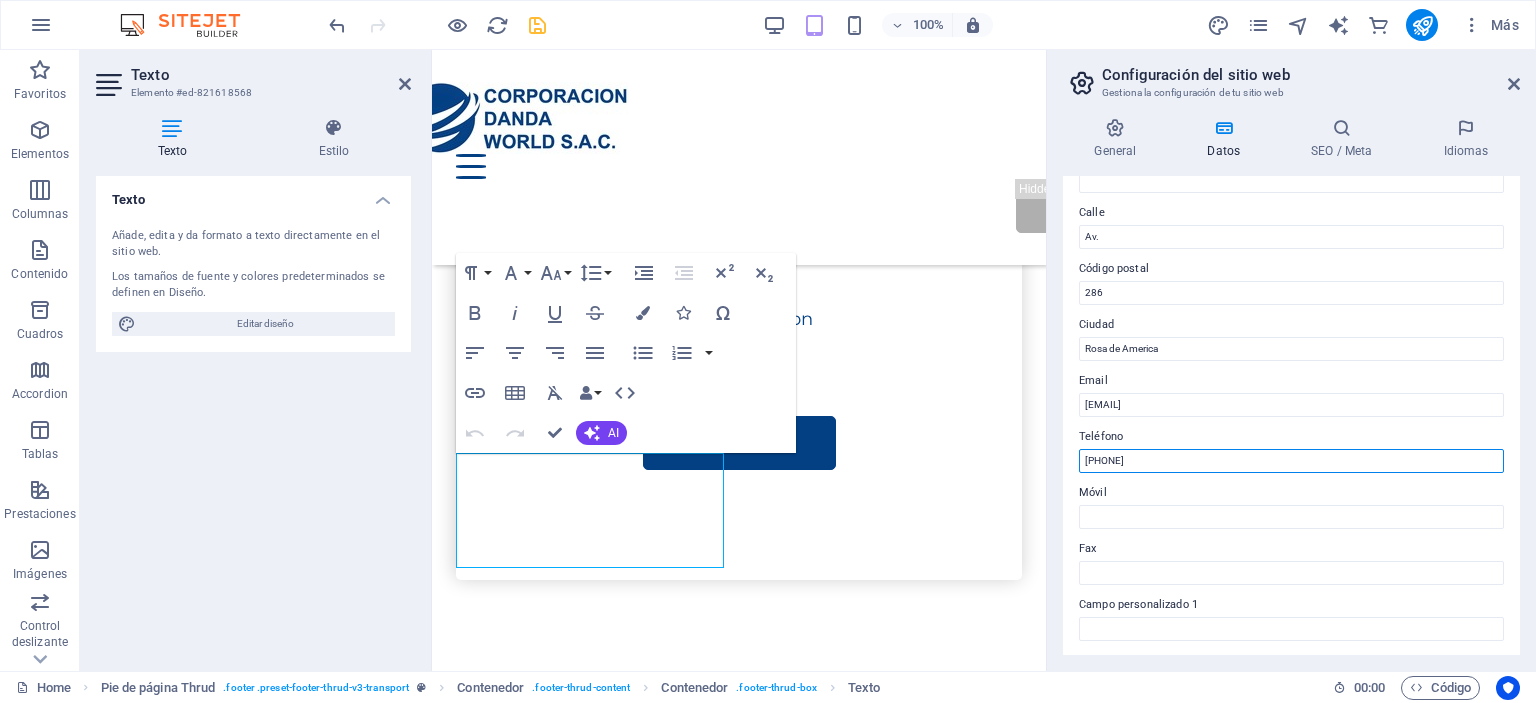 drag, startPoint x: 1176, startPoint y: 461, endPoint x: 1069, endPoint y: 459, distance: 107.01869 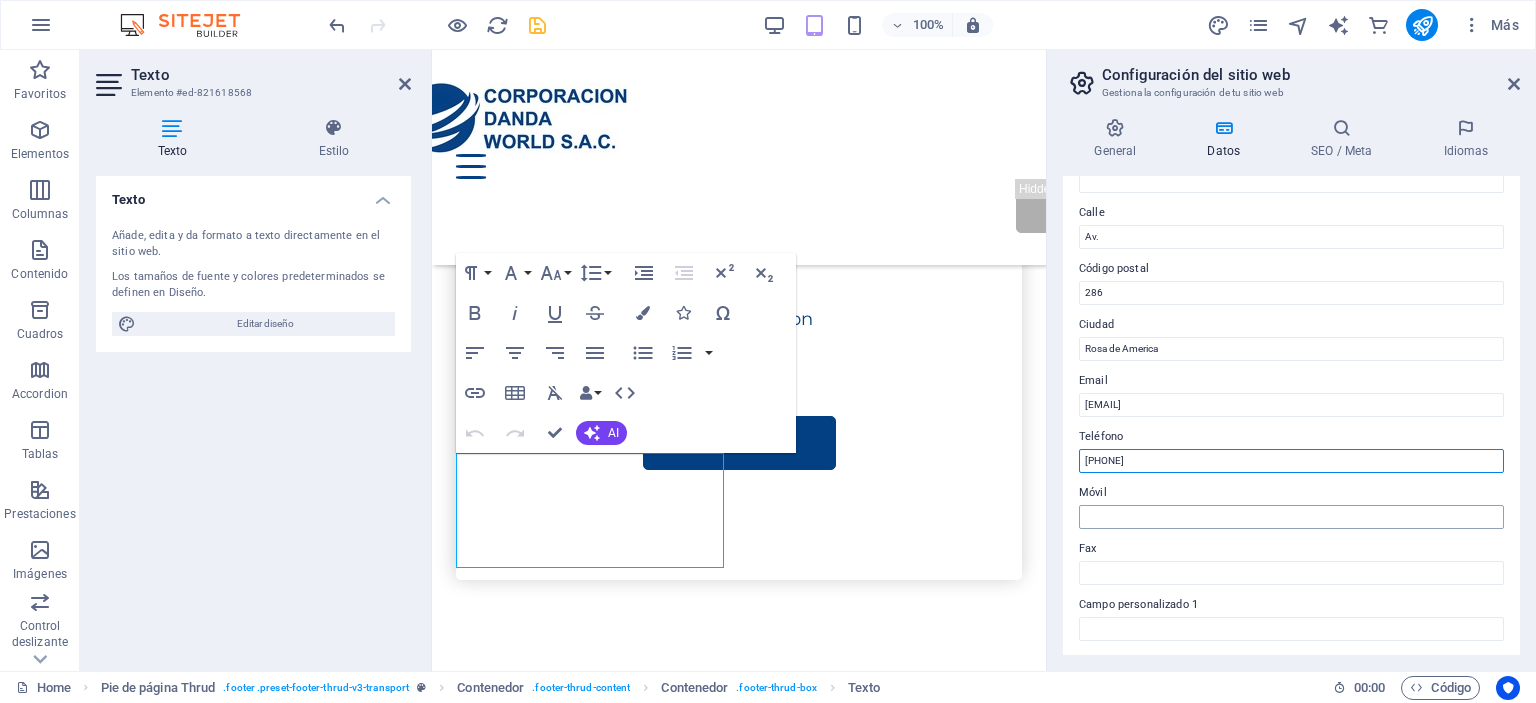 type on "+51 941489632" 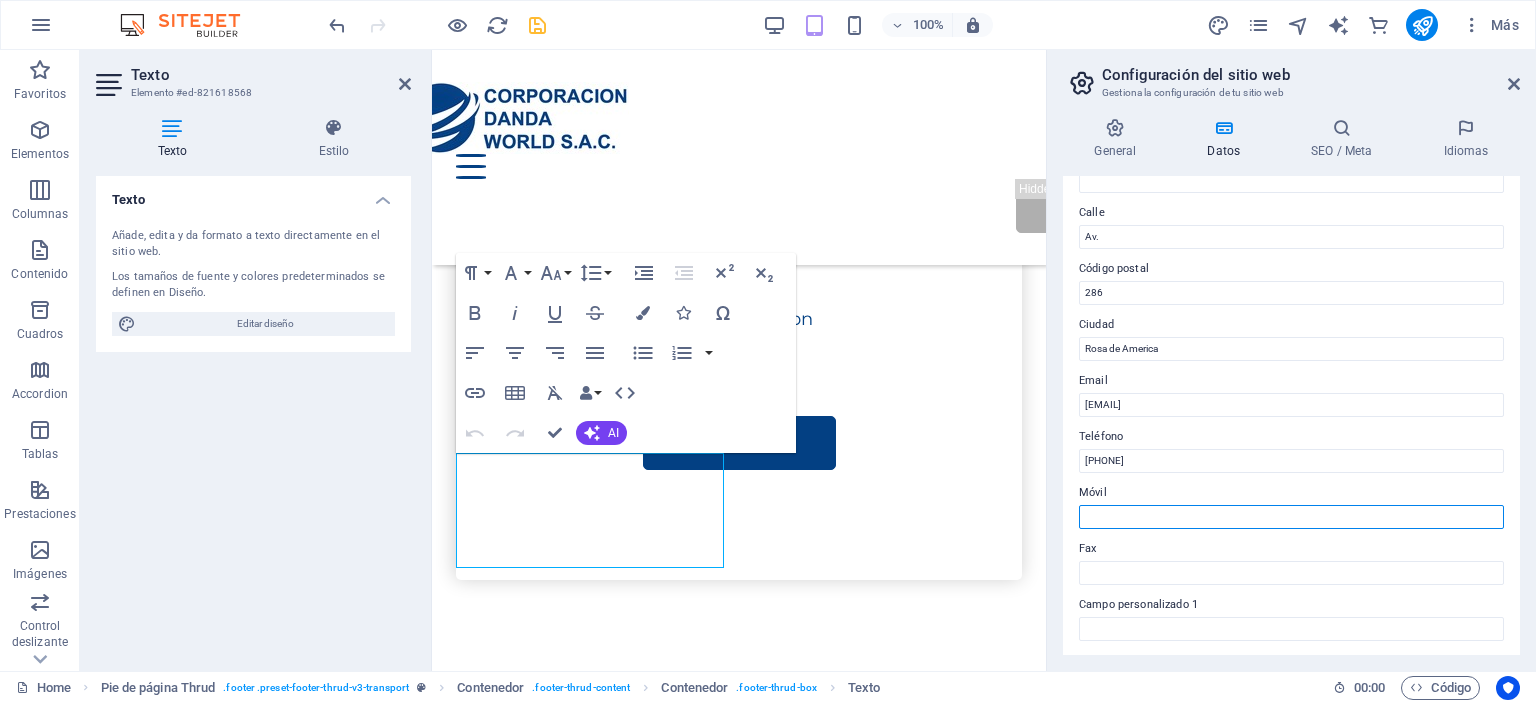 click on "Móvil" at bounding box center [1291, 517] 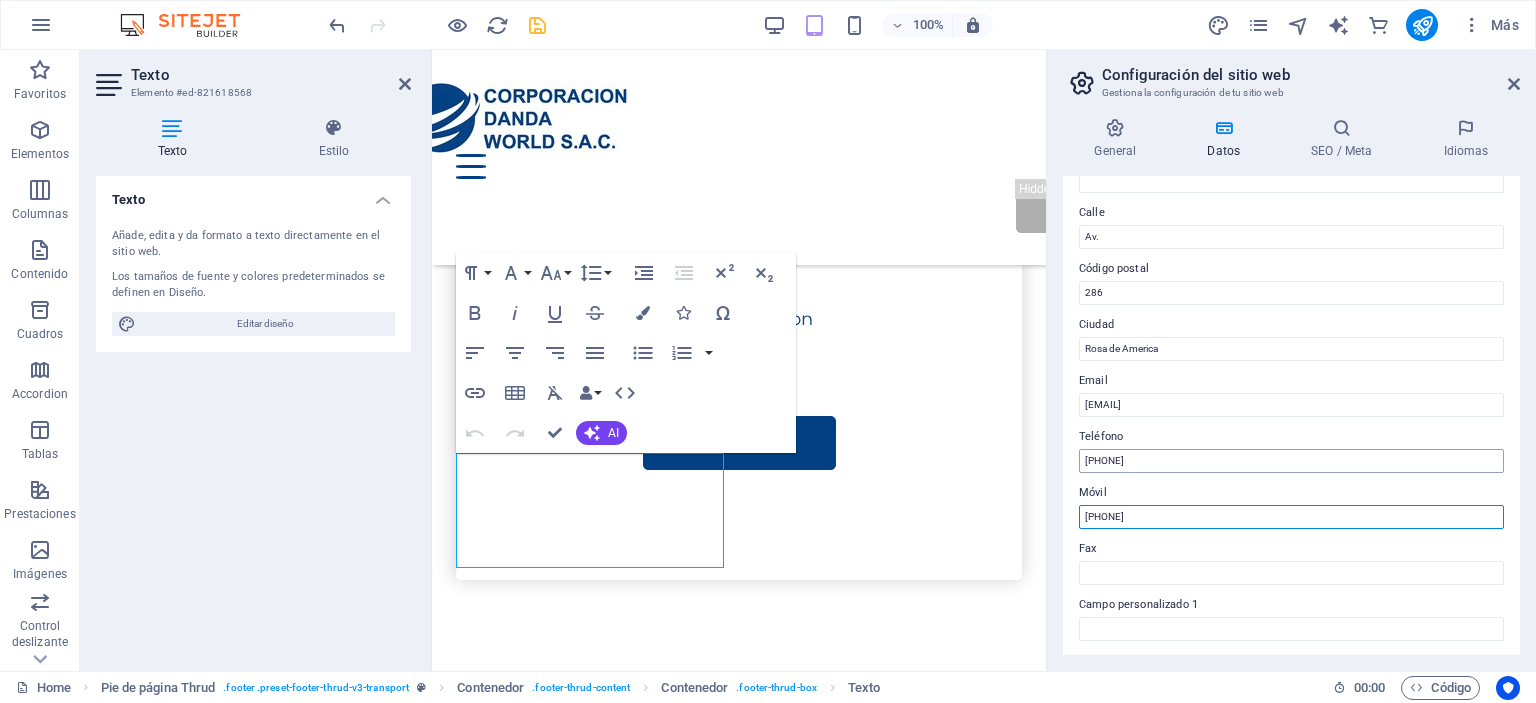type on "+51 941489632" 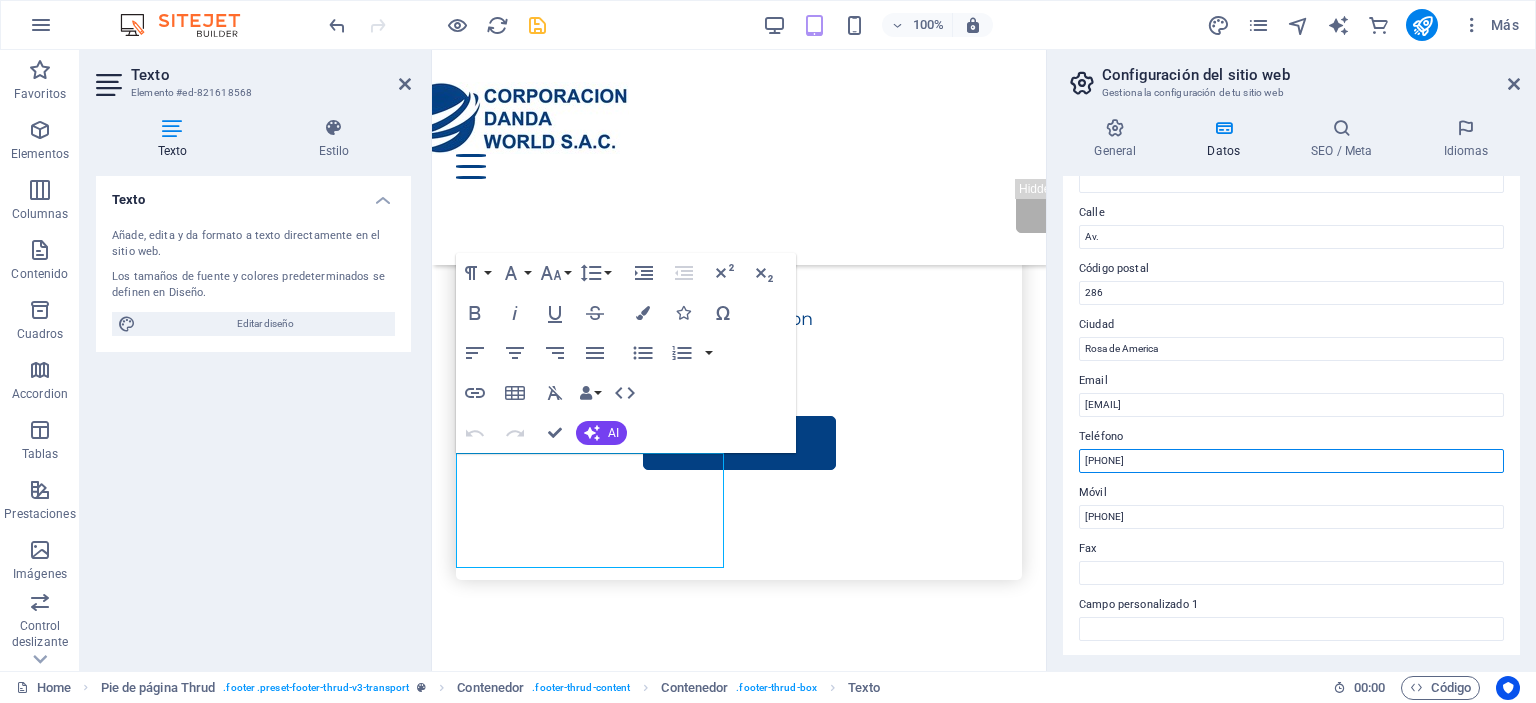 drag, startPoint x: 1613, startPoint y: 501, endPoint x: 975, endPoint y: 462, distance: 639.1909 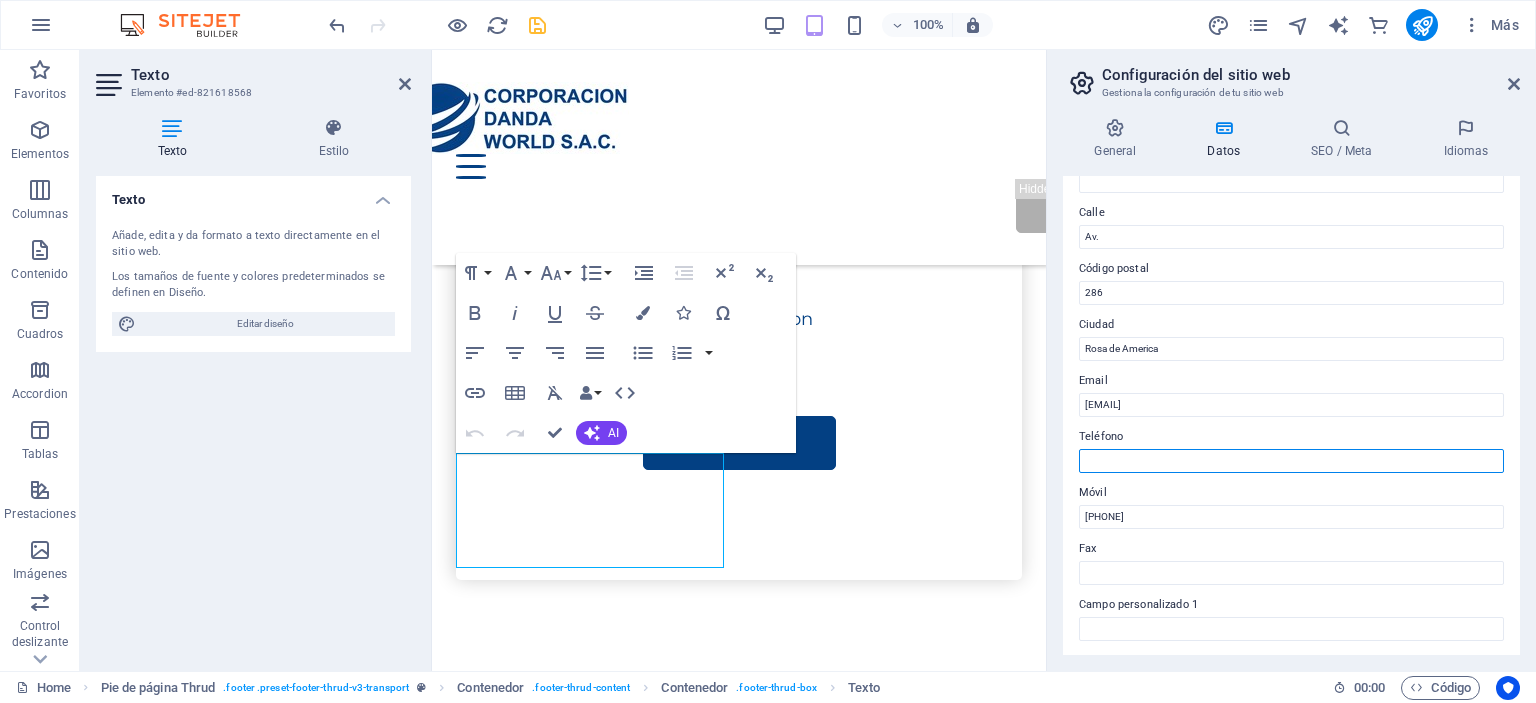 scroll, scrollTop: 5302, scrollLeft: 0, axis: vertical 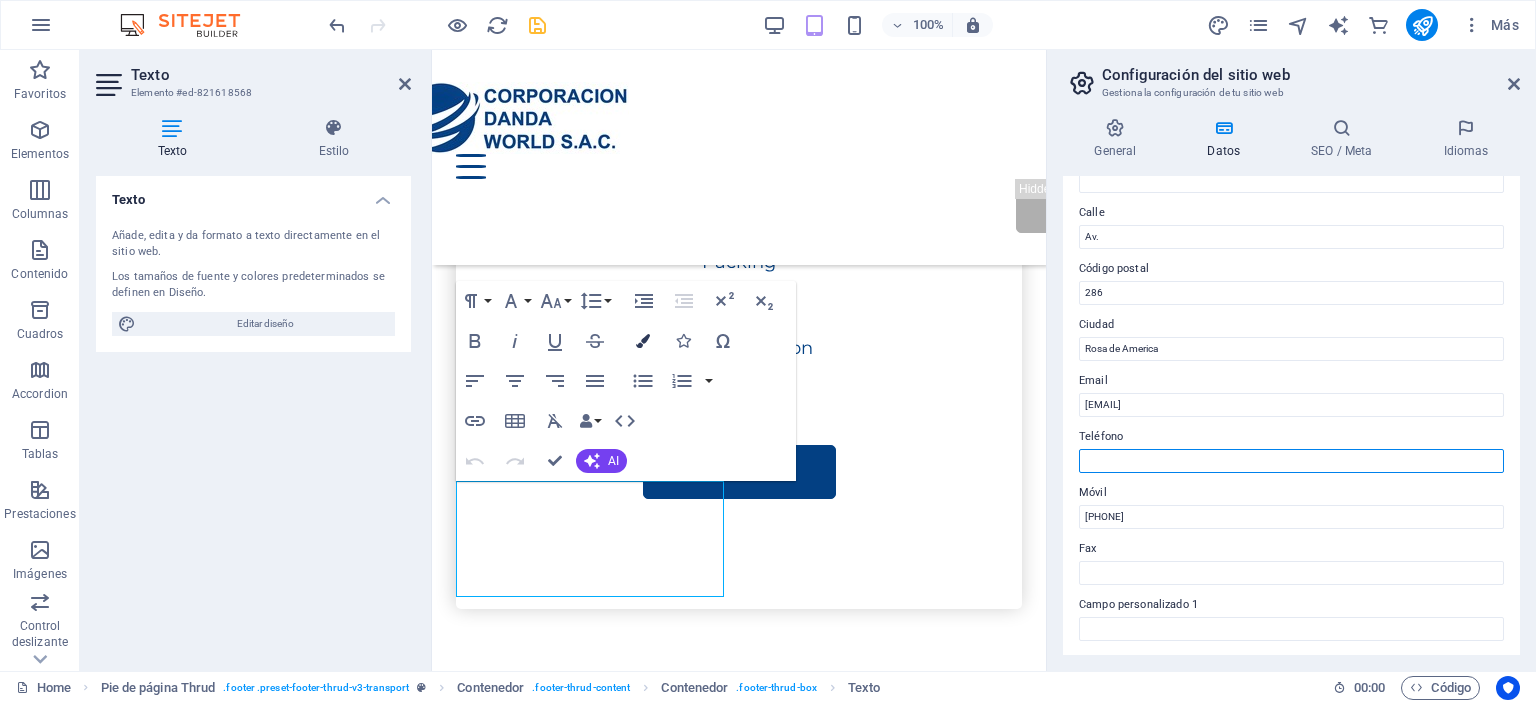 type 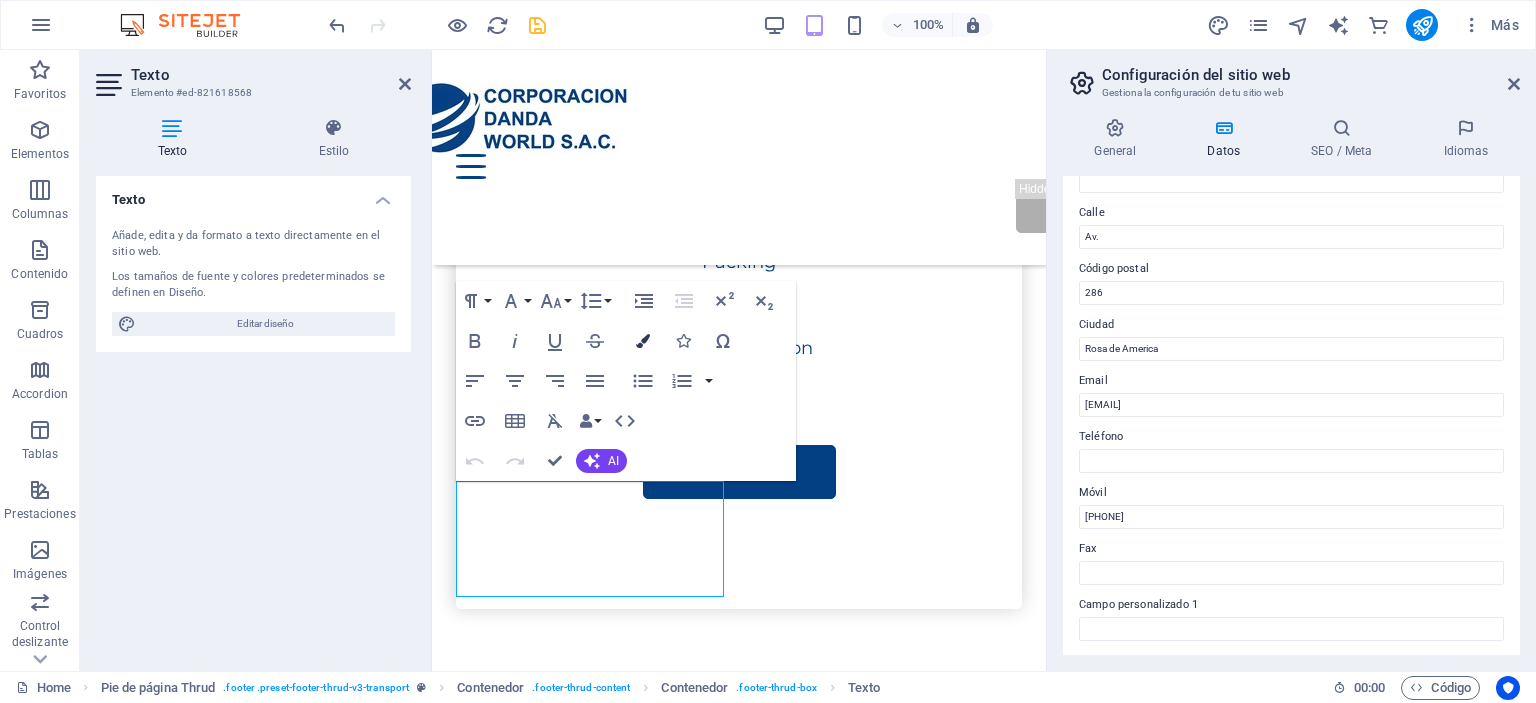 click at bounding box center (643, 341) 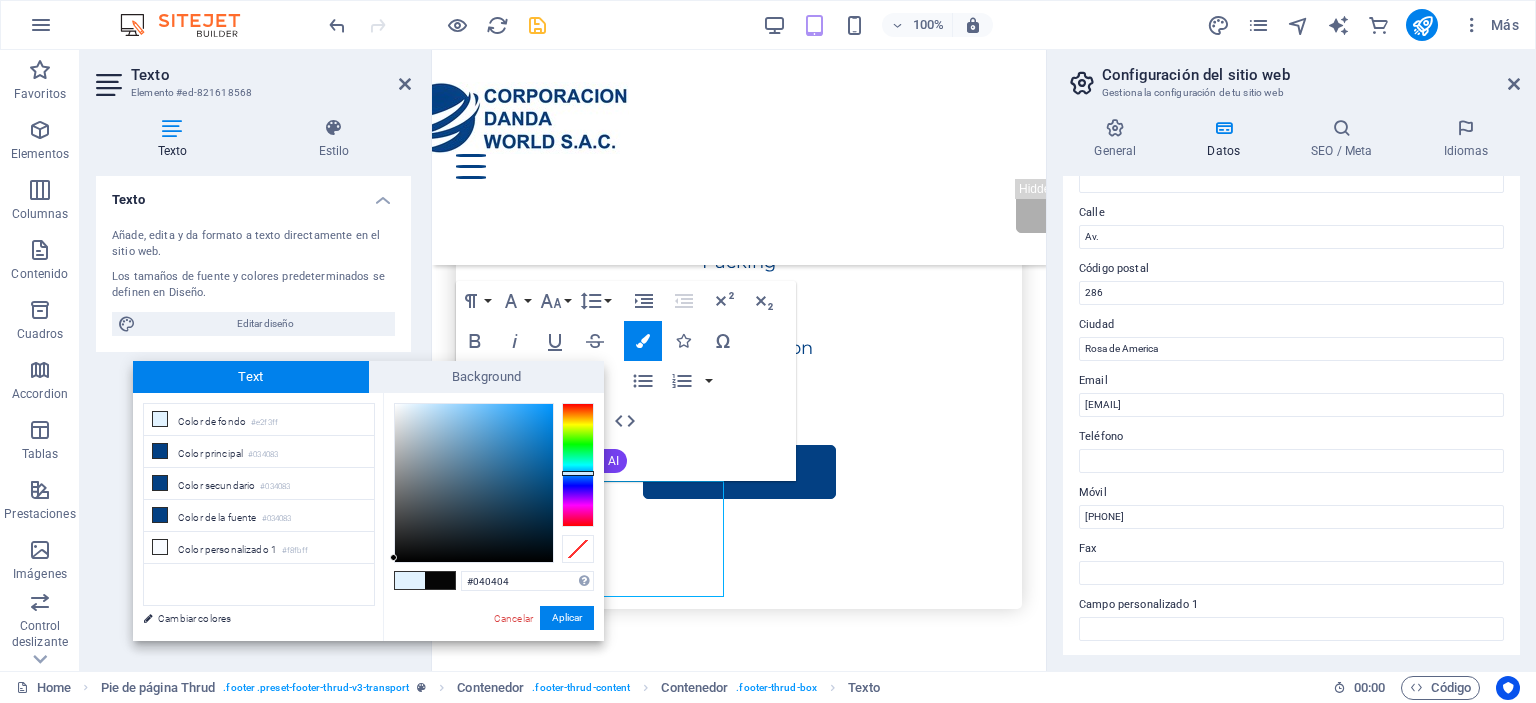 drag, startPoint x: 412, startPoint y: 537, endPoint x: 389, endPoint y: 559, distance: 31.827662 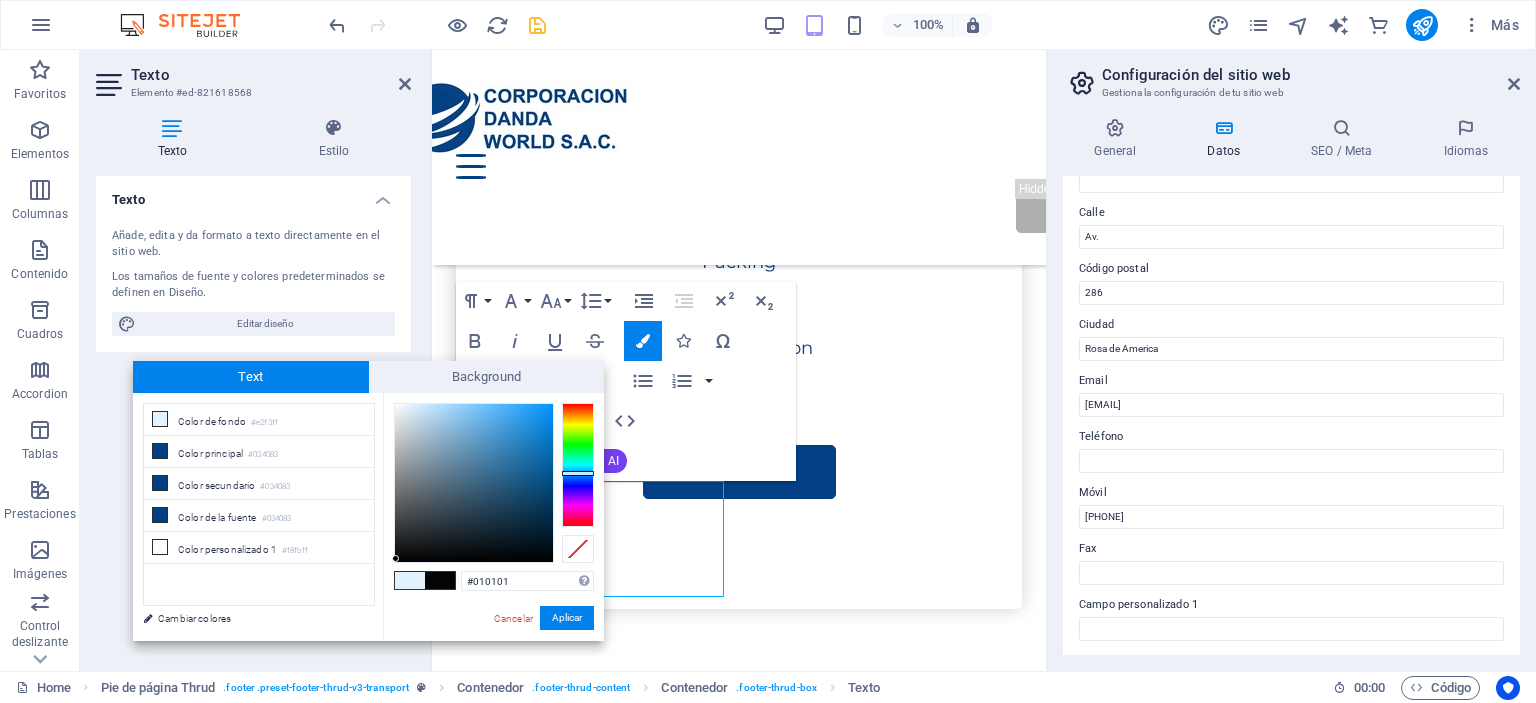 type on "#000000" 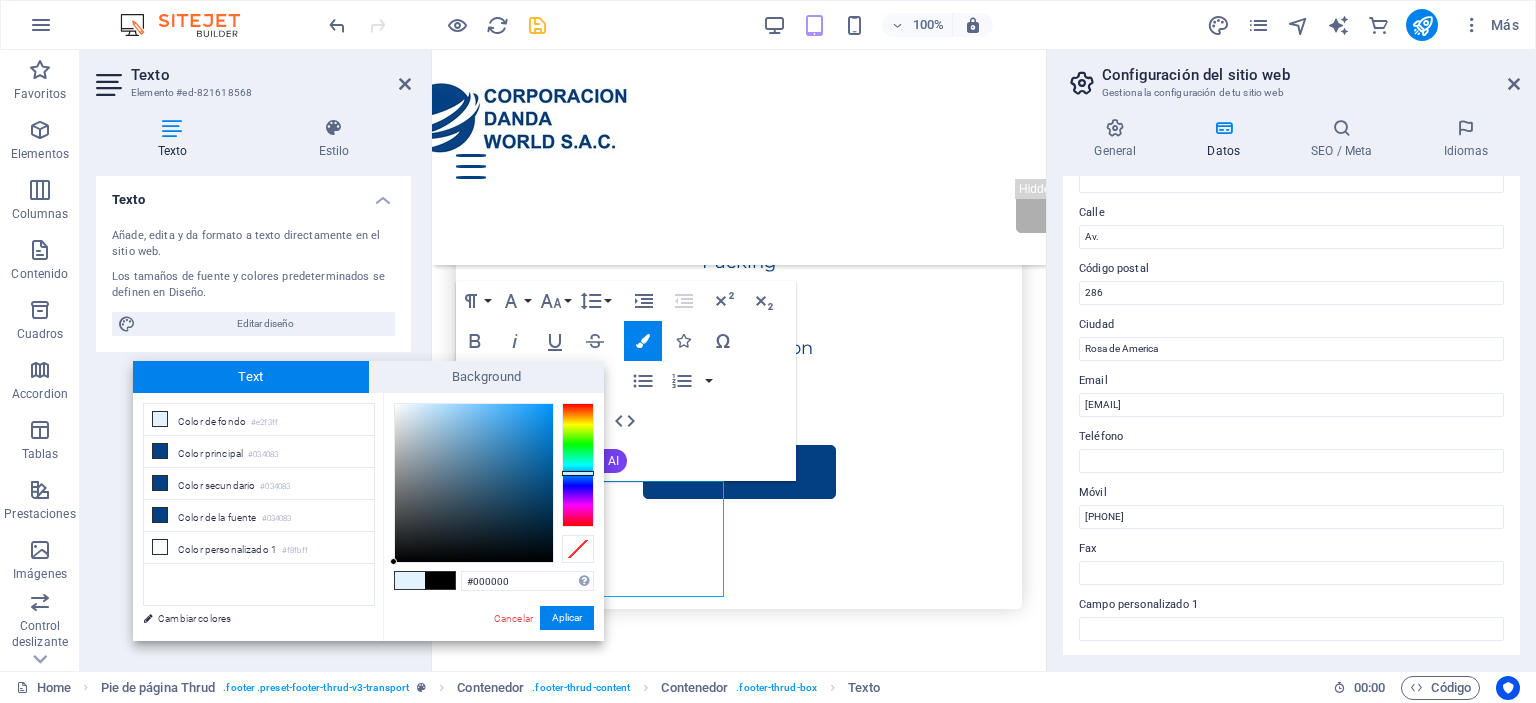 drag, startPoint x: 397, startPoint y: 559, endPoint x: 387, endPoint y: 568, distance: 13.453624 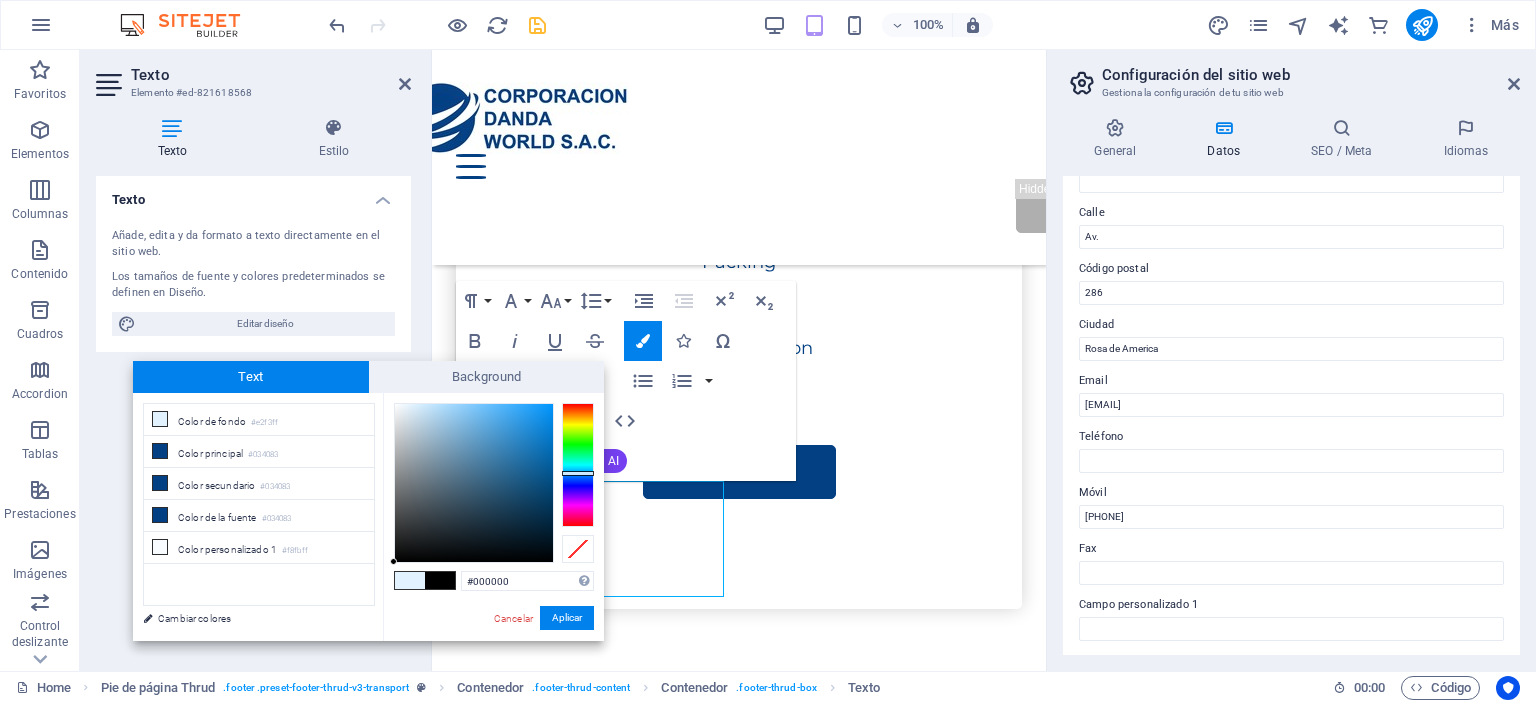 click on "#000000 Formatos soportados #0852ed rgb(8, 82, 237) rgba(8, 82, 237, 90%) hsv(221,97,93) hsl(221, 93%, 48%) Cancelar Aplicar" at bounding box center (493, 662) 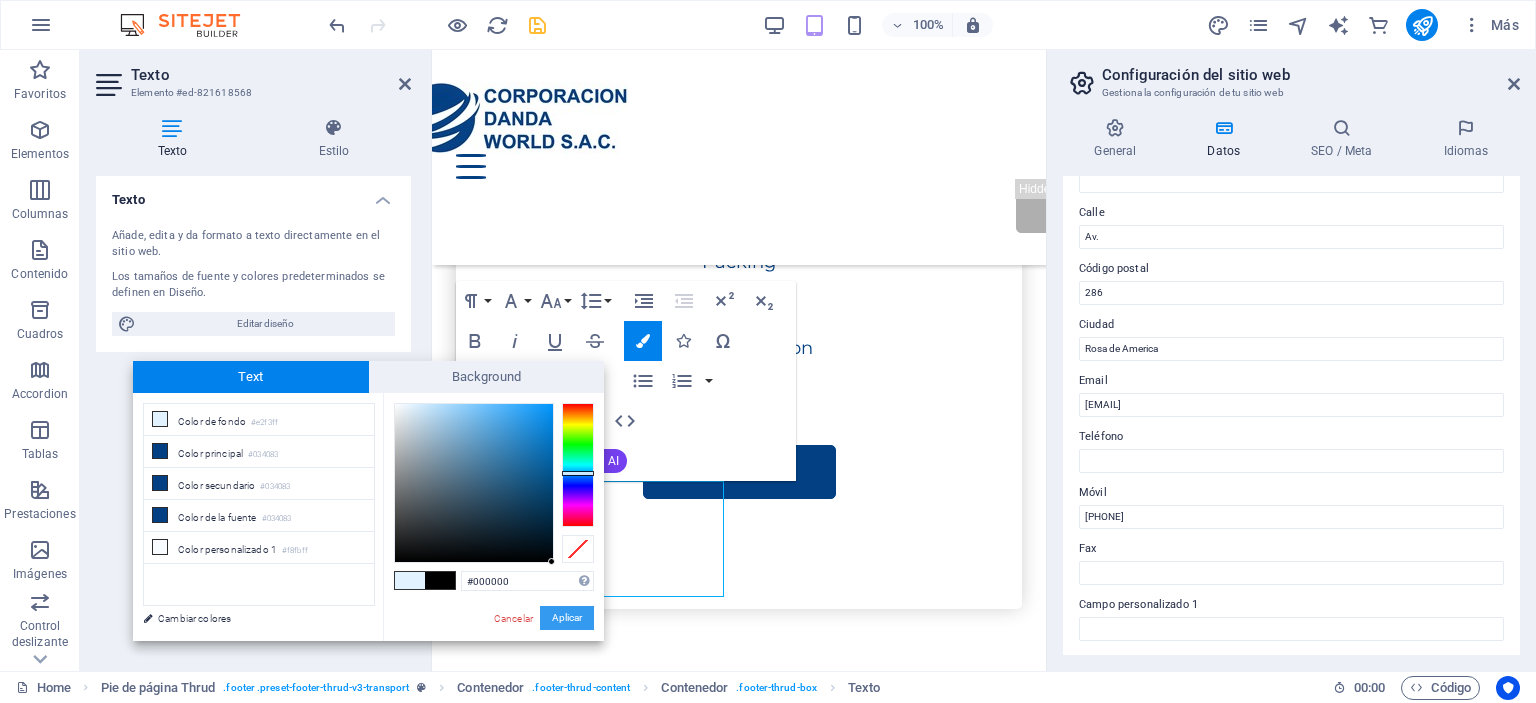 click on "Aplicar" at bounding box center (567, 618) 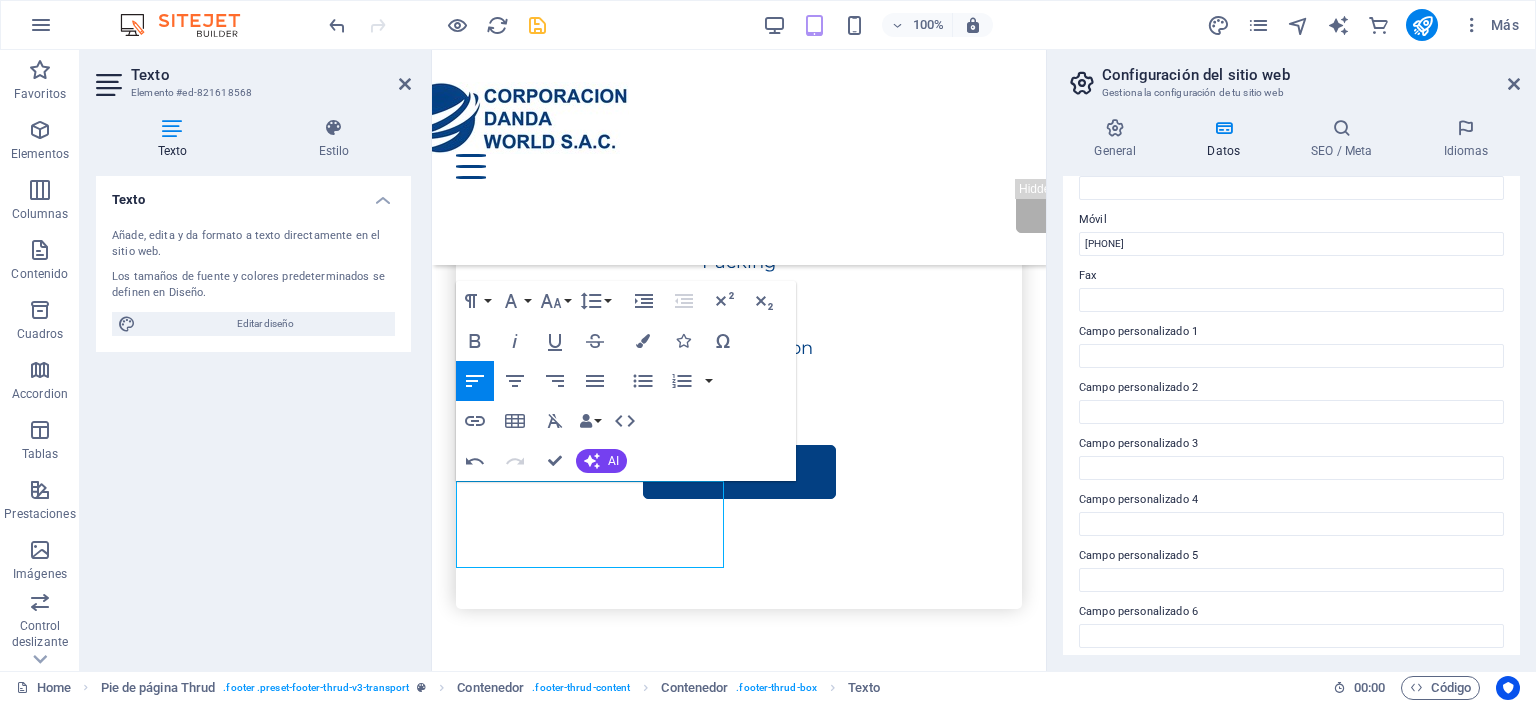 scroll, scrollTop: 480, scrollLeft: 0, axis: vertical 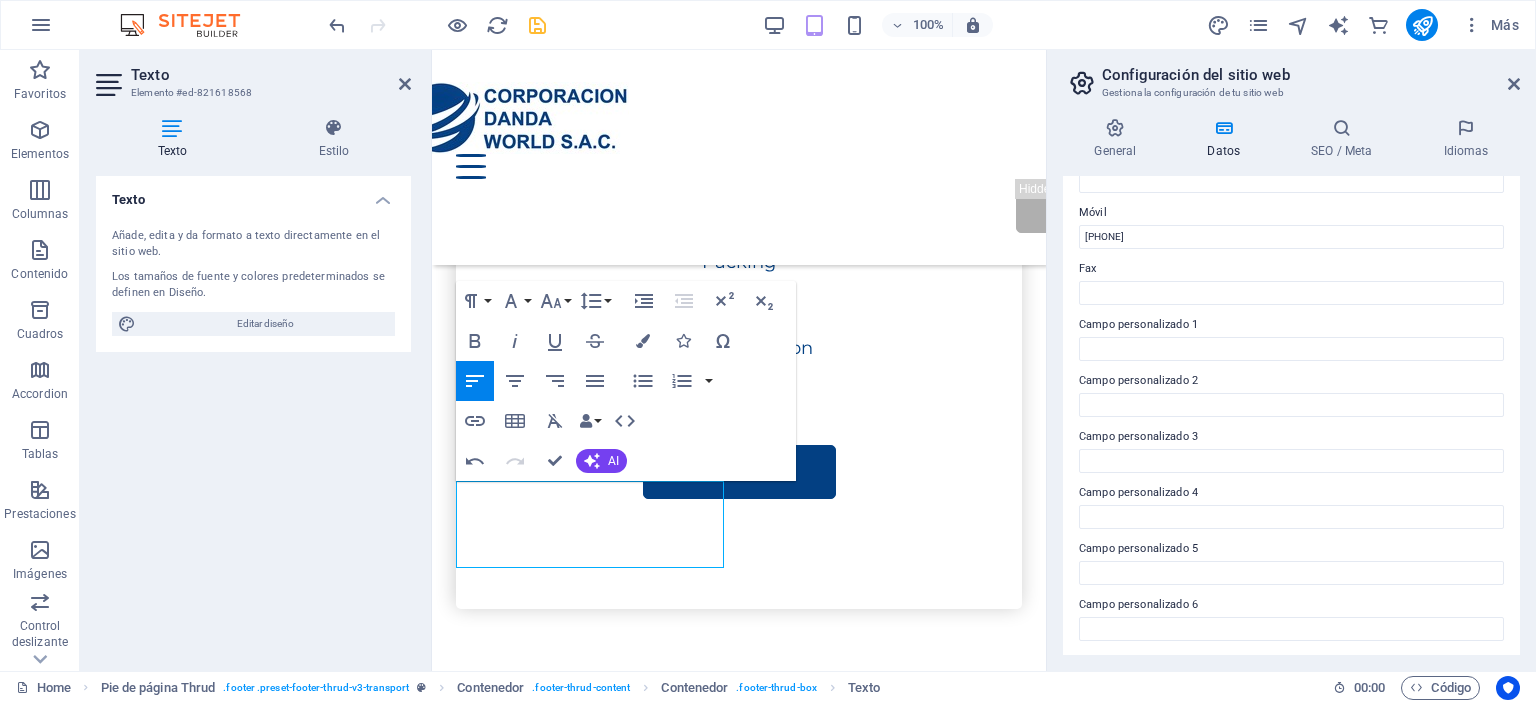 click on "H1   Imagen amplia con texto   Contenedor   Contenedor   Imagen   Contenedor   Barra de menús   Logo   Menú   Botón   Texto   Separador   Texto   Separador   Botón   Contenedor   Imagen amplia con texto   H2   Imagen amplia con texto   Contenedor   Separador   Contenedor   Texto   Texto   Contenedor   Imagen   Contenedor   Contenedor   Cuadros   Separador   Contenedor   Contenedor   Texto   Contenedor   Contenedor   Contenedor   Texto   Contenedor   Separador   Separador   Texto   Separador   H2   Contenedor   H2   Separador   Separador   Contenedor   Planes   Contenedor   Contenedor   Contenedor   Texto   Contenedor   Botón   Texto   Contenedor   Texto   Contenedor   Contenedor   Texto   Contenedor   Contenedor   Contenedor   Texto   Separador   Contenedor   H2   Contenedor   Predeterminado   Imagen   Contenedor   Contenedor   Contenedor   Predeterminado   Contenedor   Área de texto   Contenedor   Formulario de contacto   Formulario de contacto   Formulario   Casilla   Email" at bounding box center (739, 360) 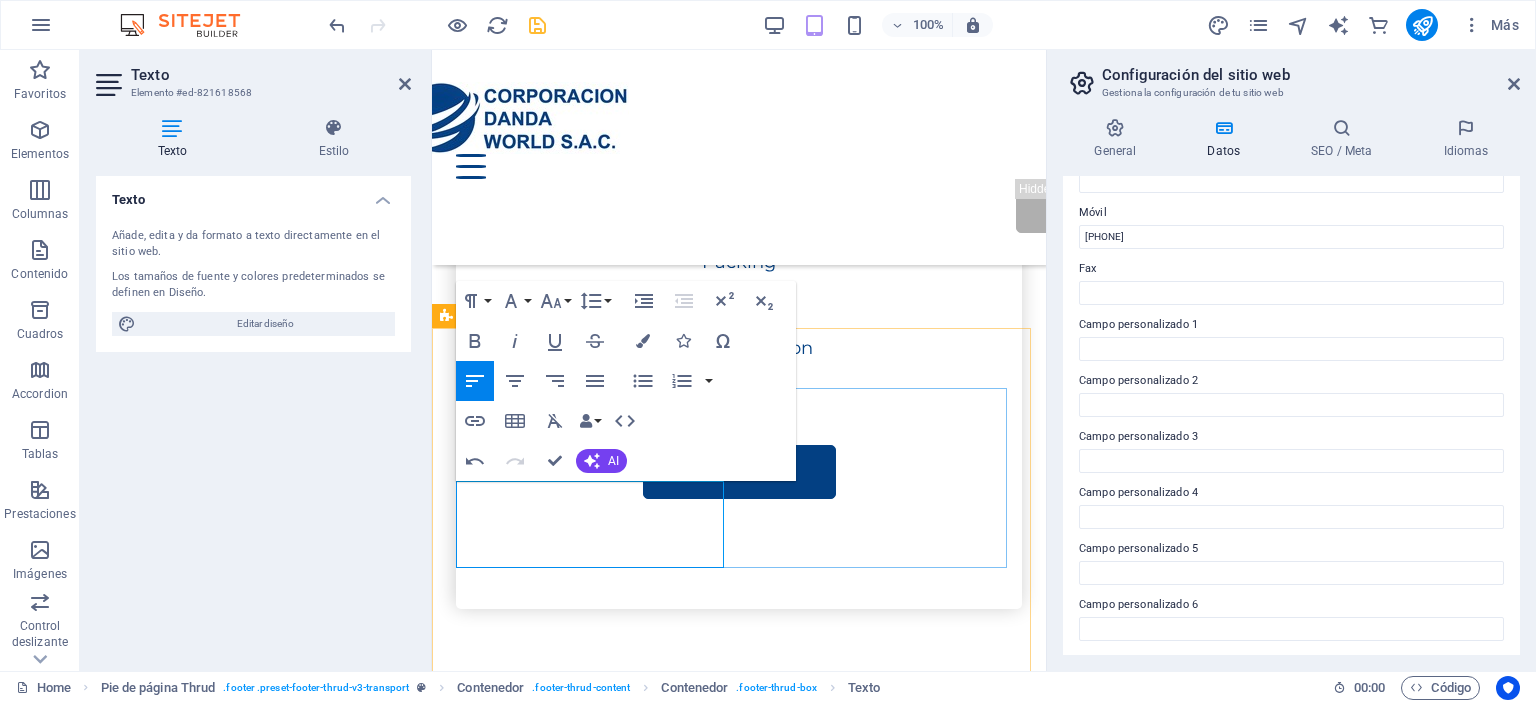 click on "[FIRST].[LAST]@example.com" at bounding box center [491, 1882] 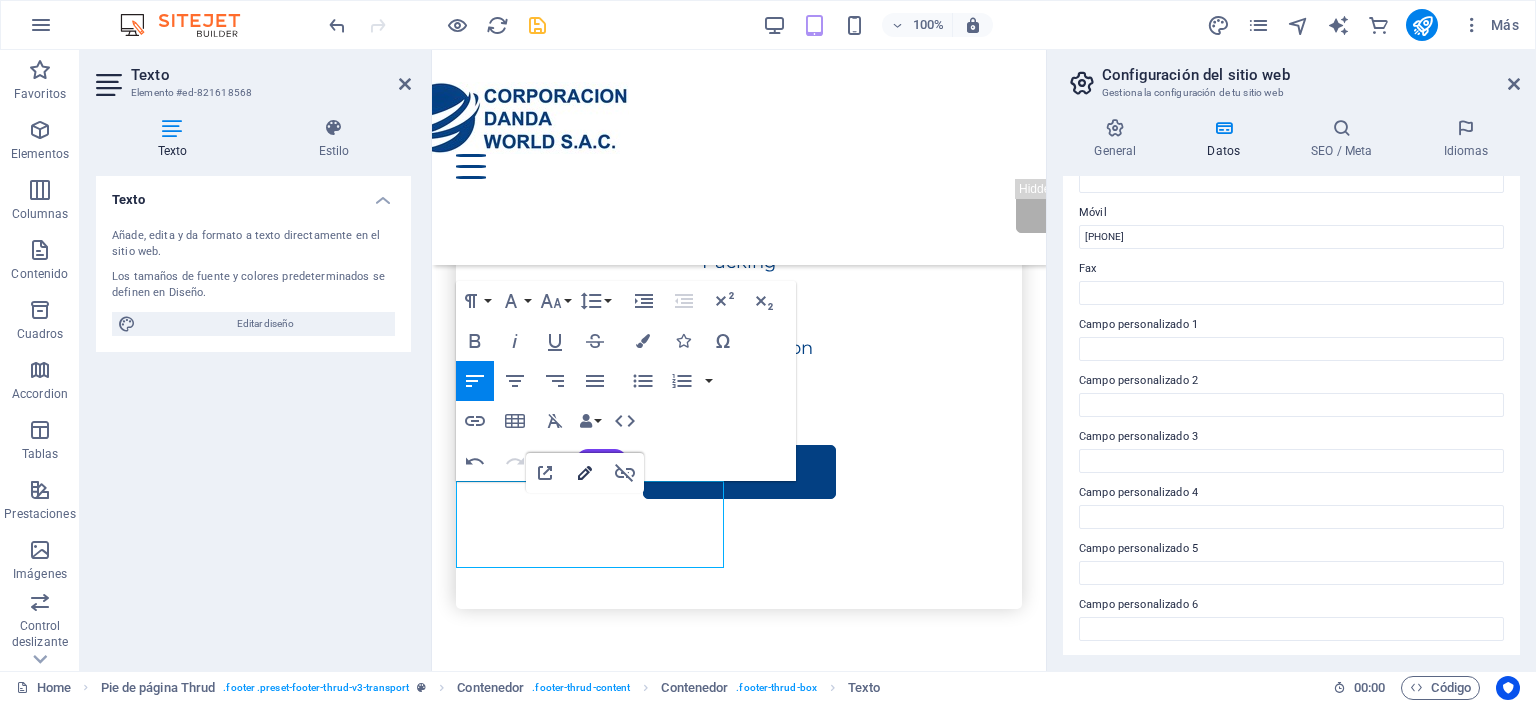 click 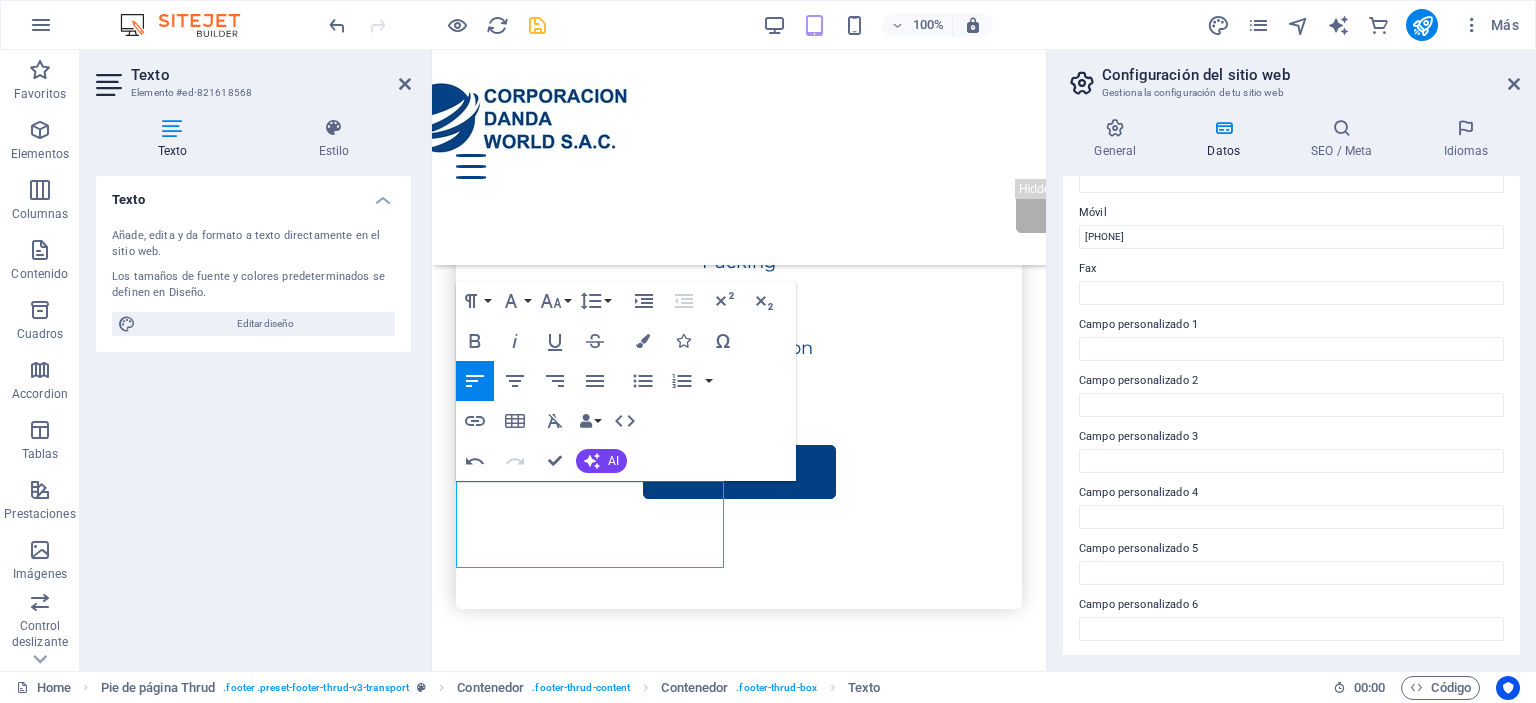 scroll, scrollTop: 0, scrollLeft: 20, axis: horizontal 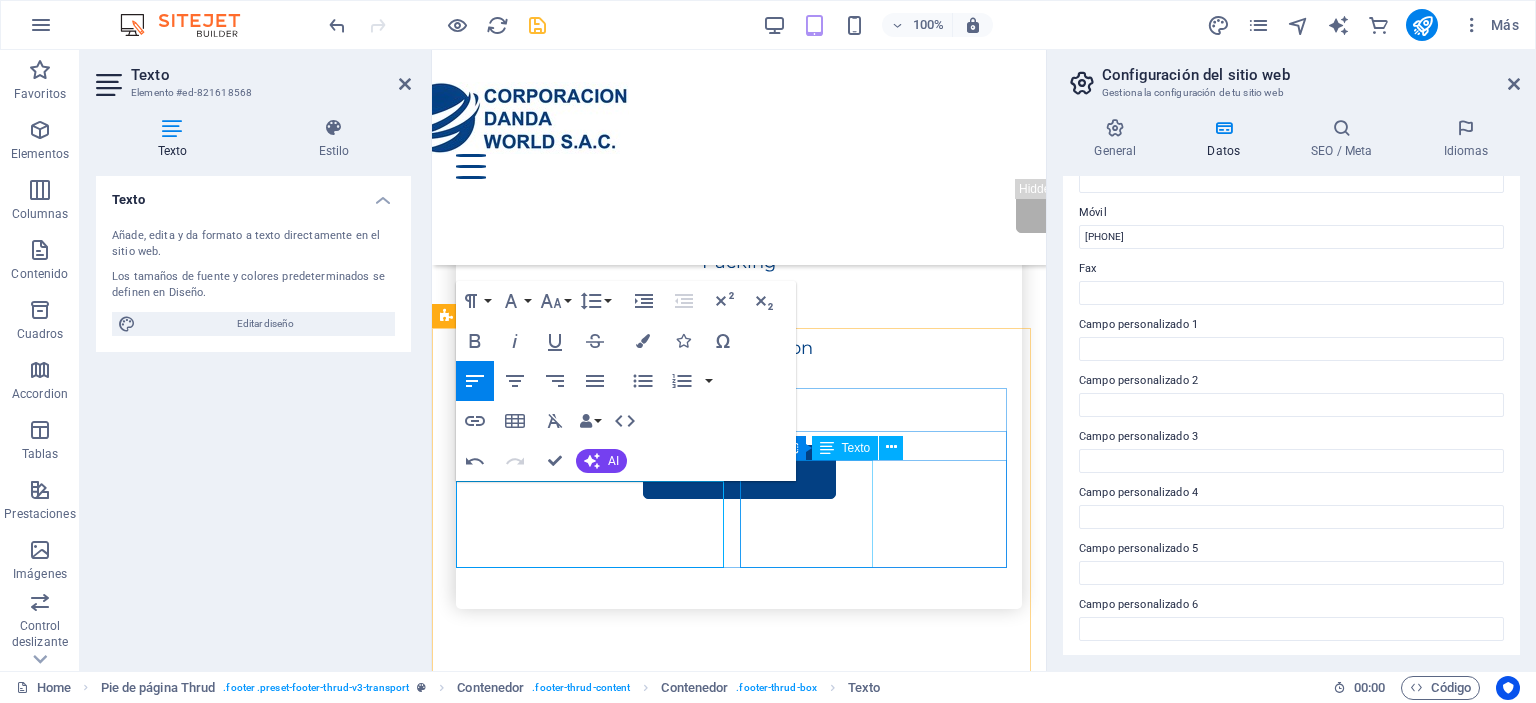 click on "HOME SERVICES ABOUT US" at bounding box center (593, 2017) 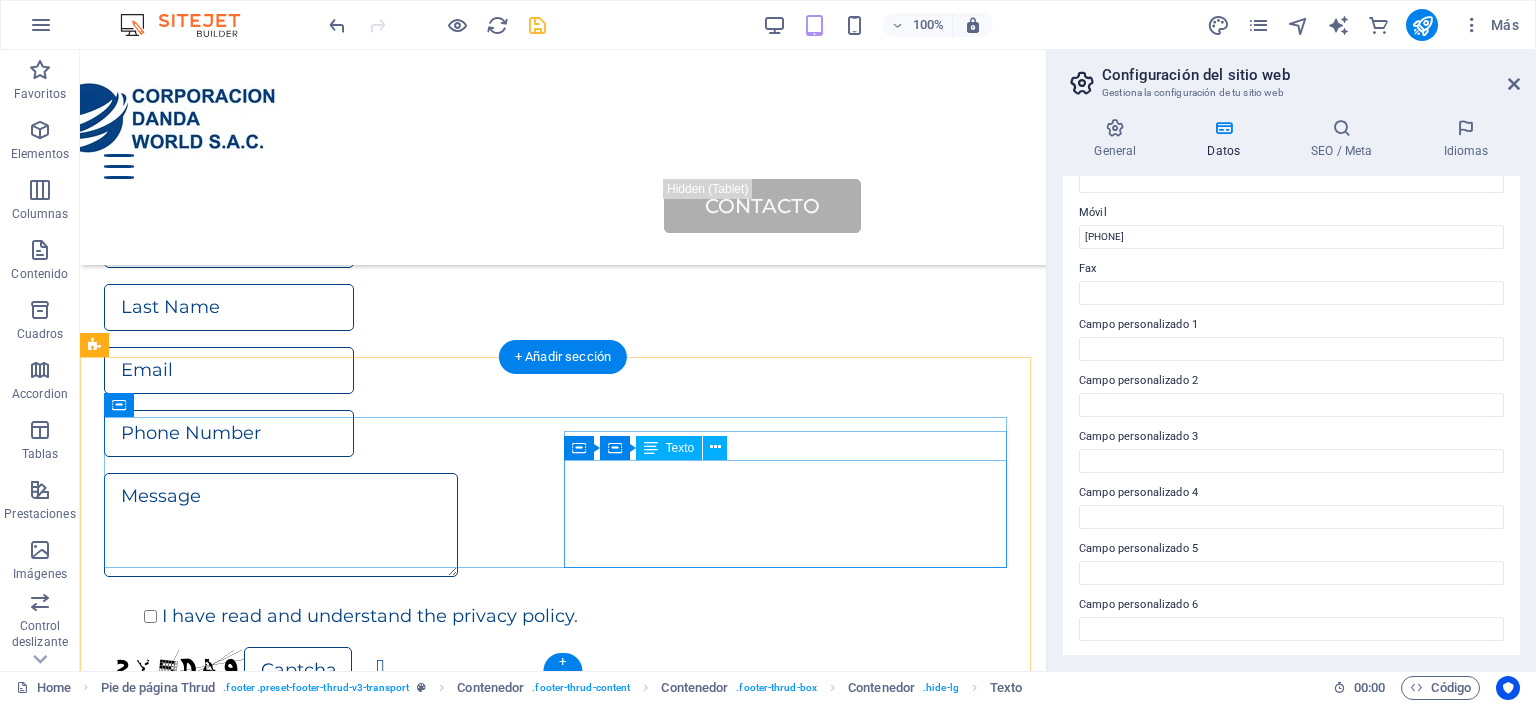scroll, scrollTop: 4469, scrollLeft: 0, axis: vertical 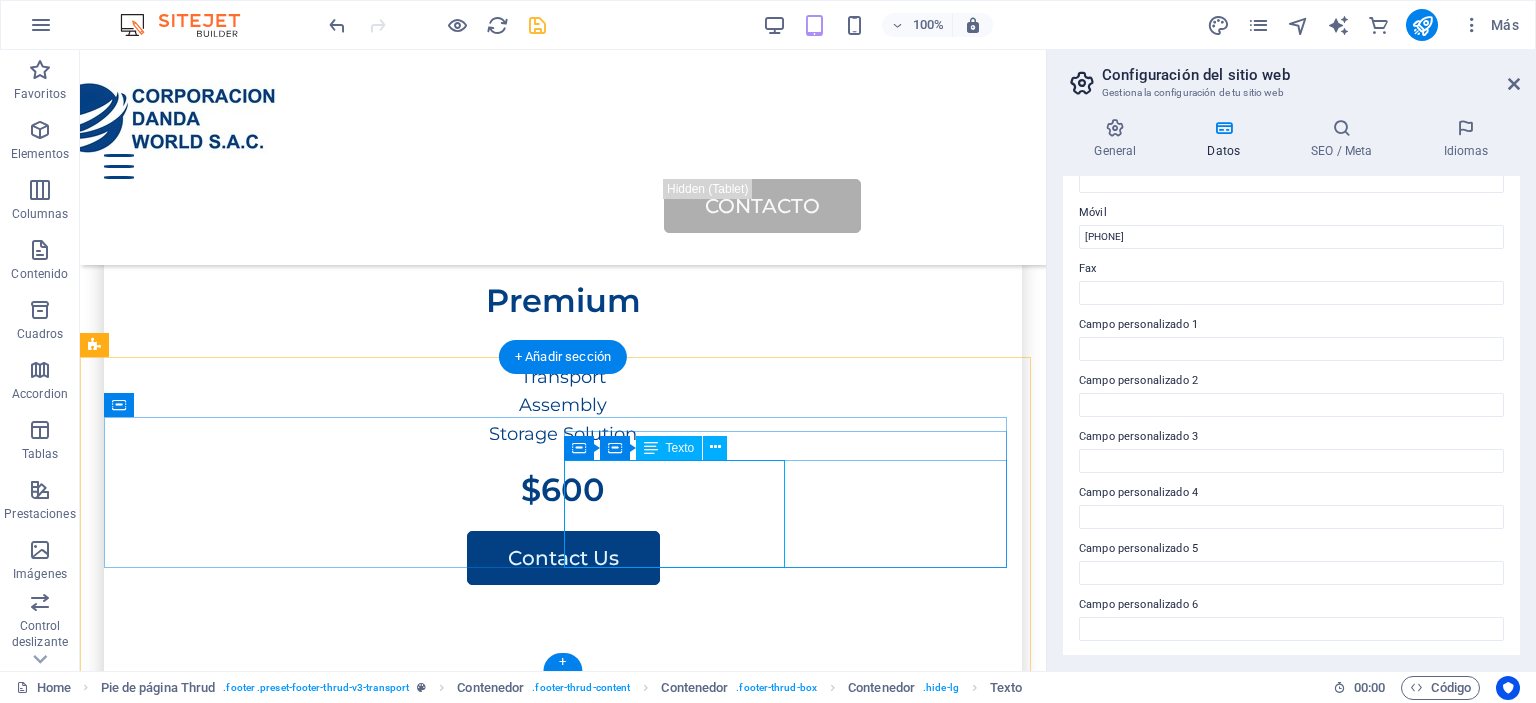 click on "HOME SERVICES ABOUT US" at bounding box center [329, 2074] 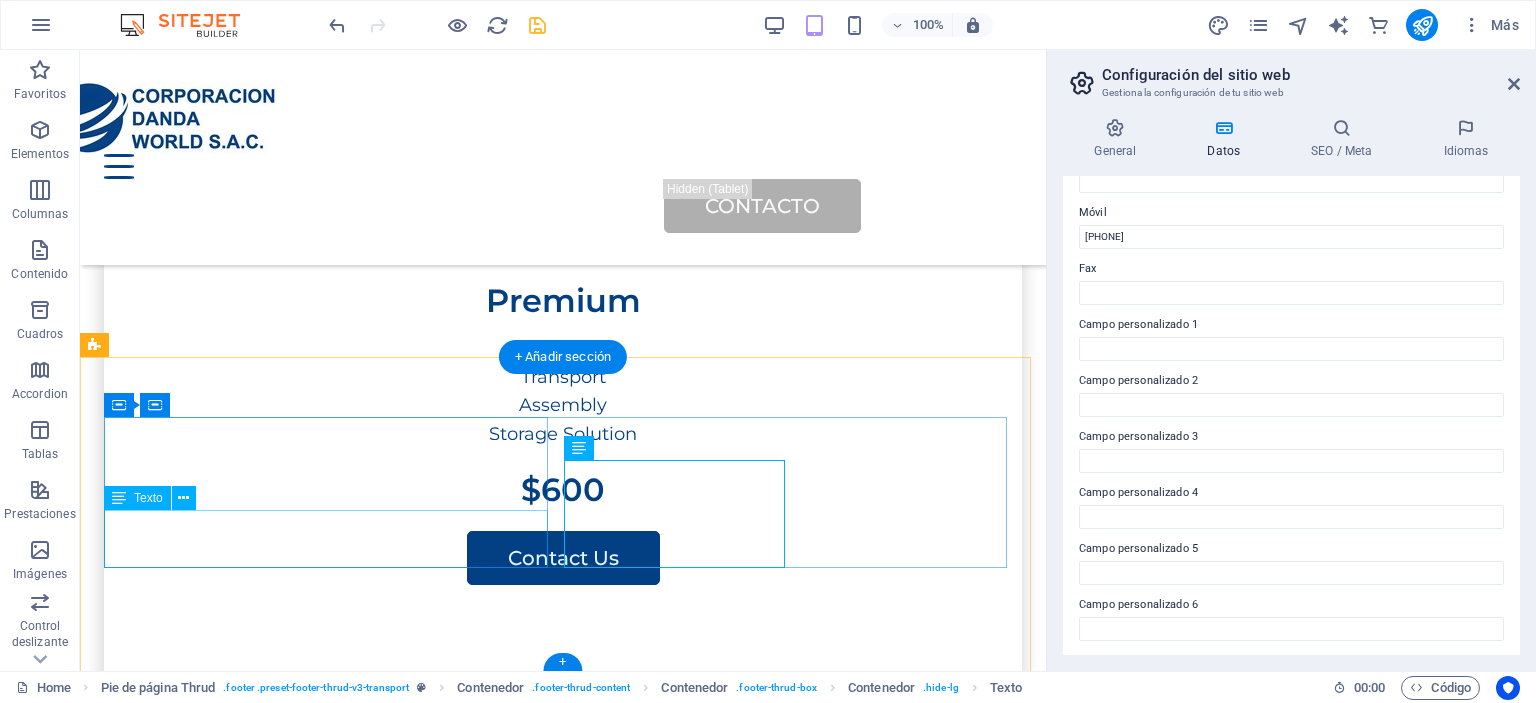 click on "[FIRST].[LAST]@example.com" at bounding box center (139, 1968) 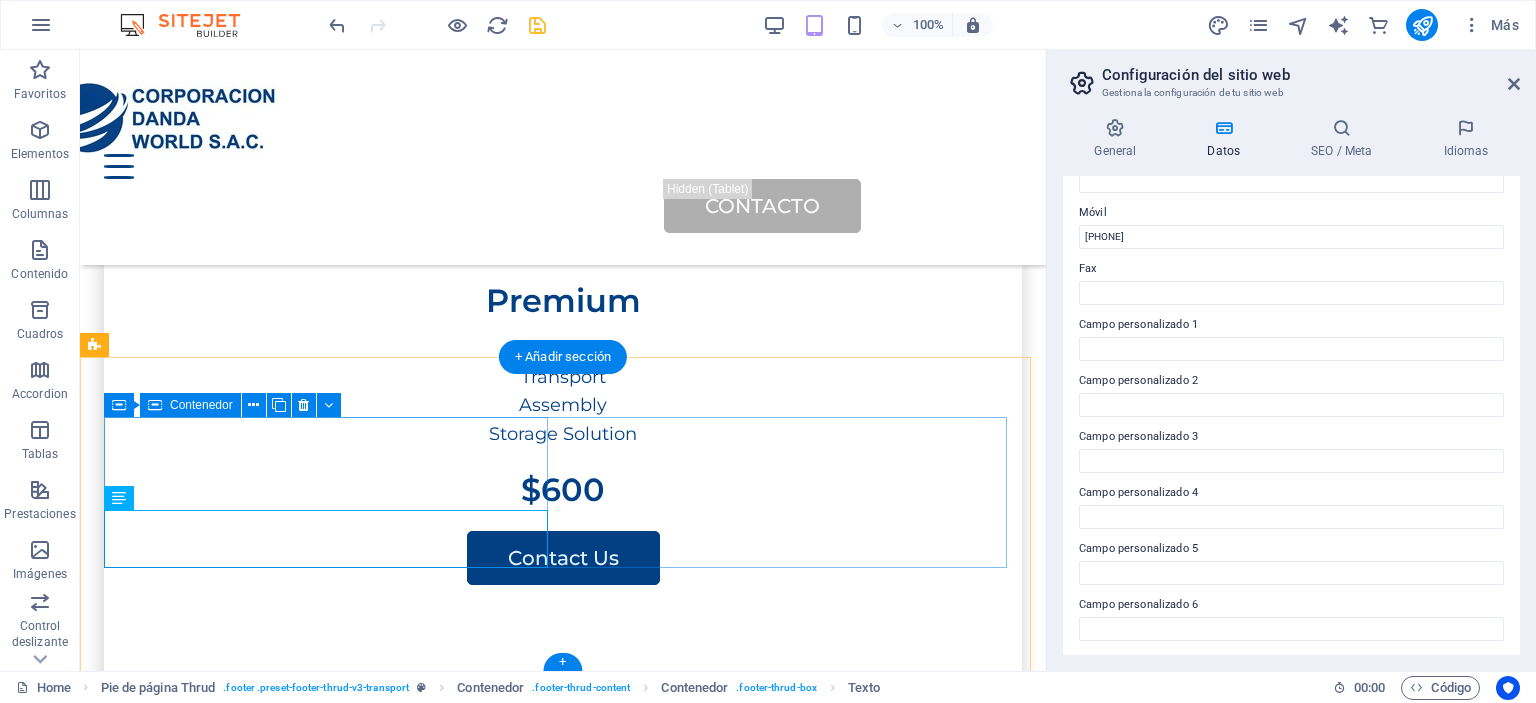 click on "Av. ,  Rosa de America ,  286
diego.farronay@codansac.com" at bounding box center [329, 1908] 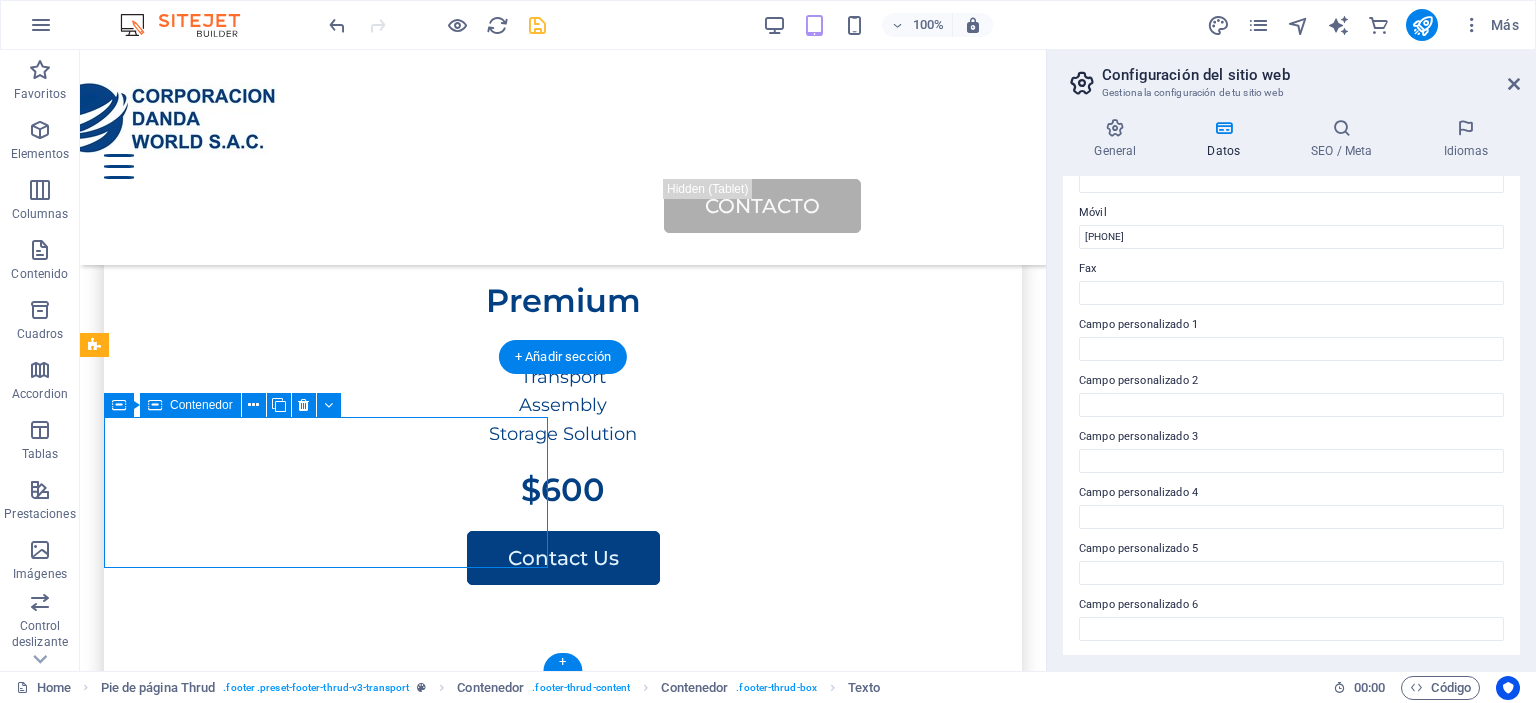 click on "Av. ,  Rosa de America ,  286
diego.farronay@codansac.com" at bounding box center (329, 1908) 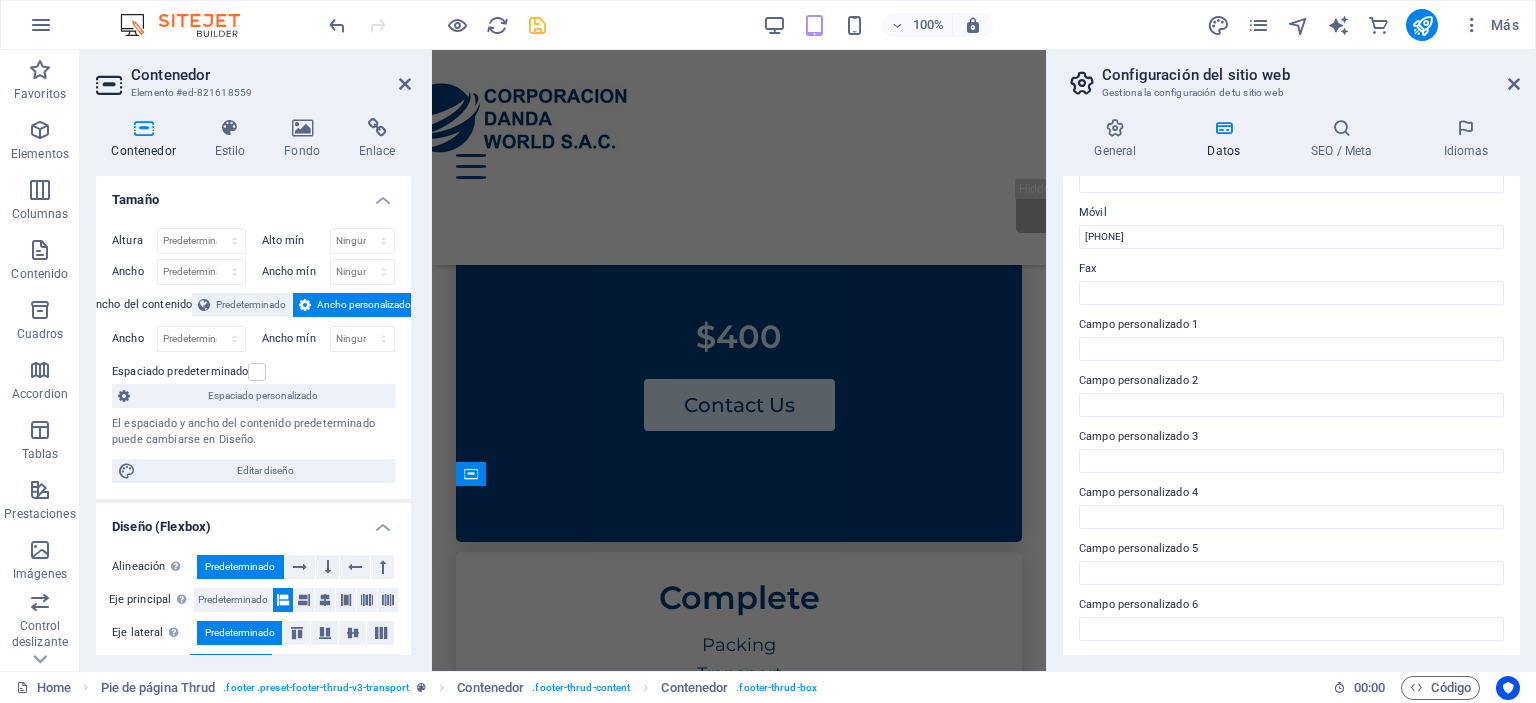 scroll, scrollTop: 5204, scrollLeft: 0, axis: vertical 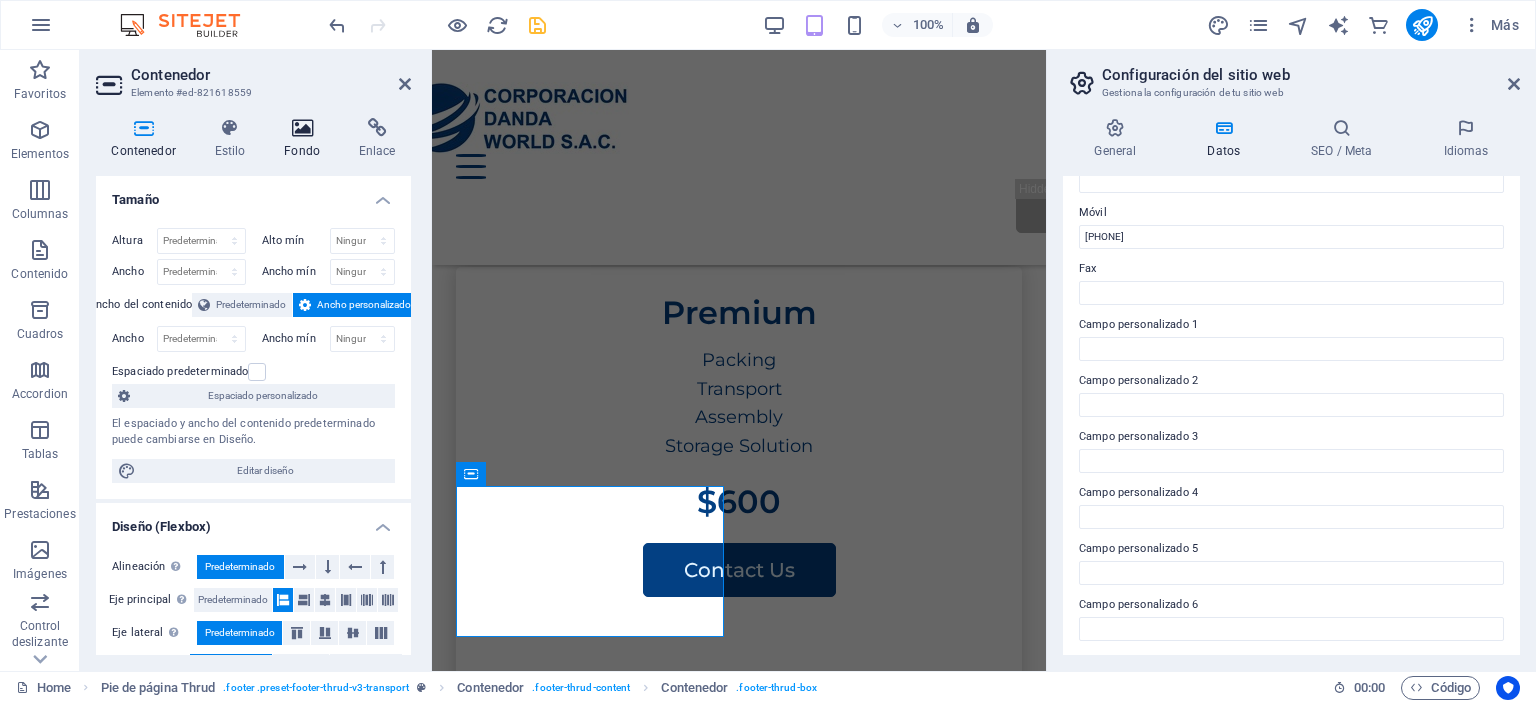 click at bounding box center (302, 128) 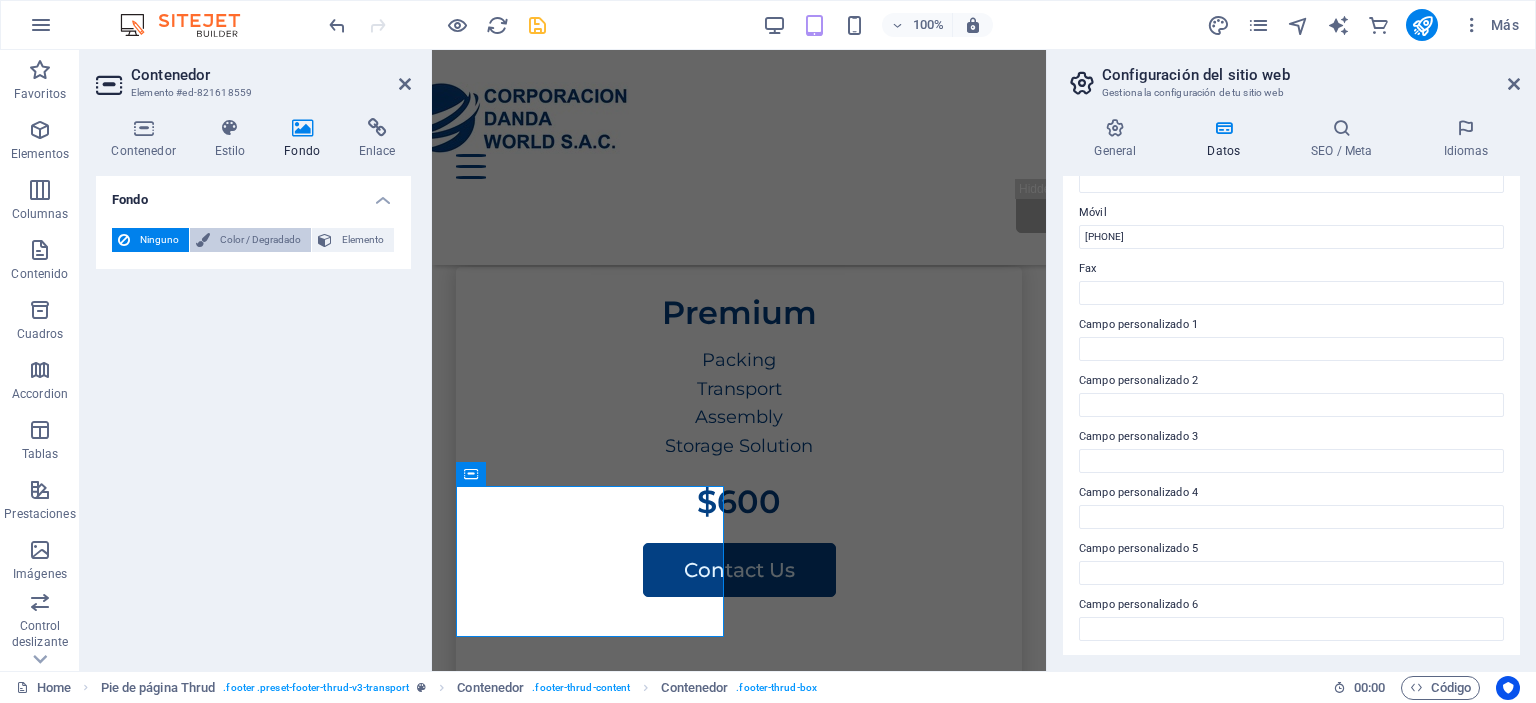 click on "Color / Degradado" at bounding box center (260, 240) 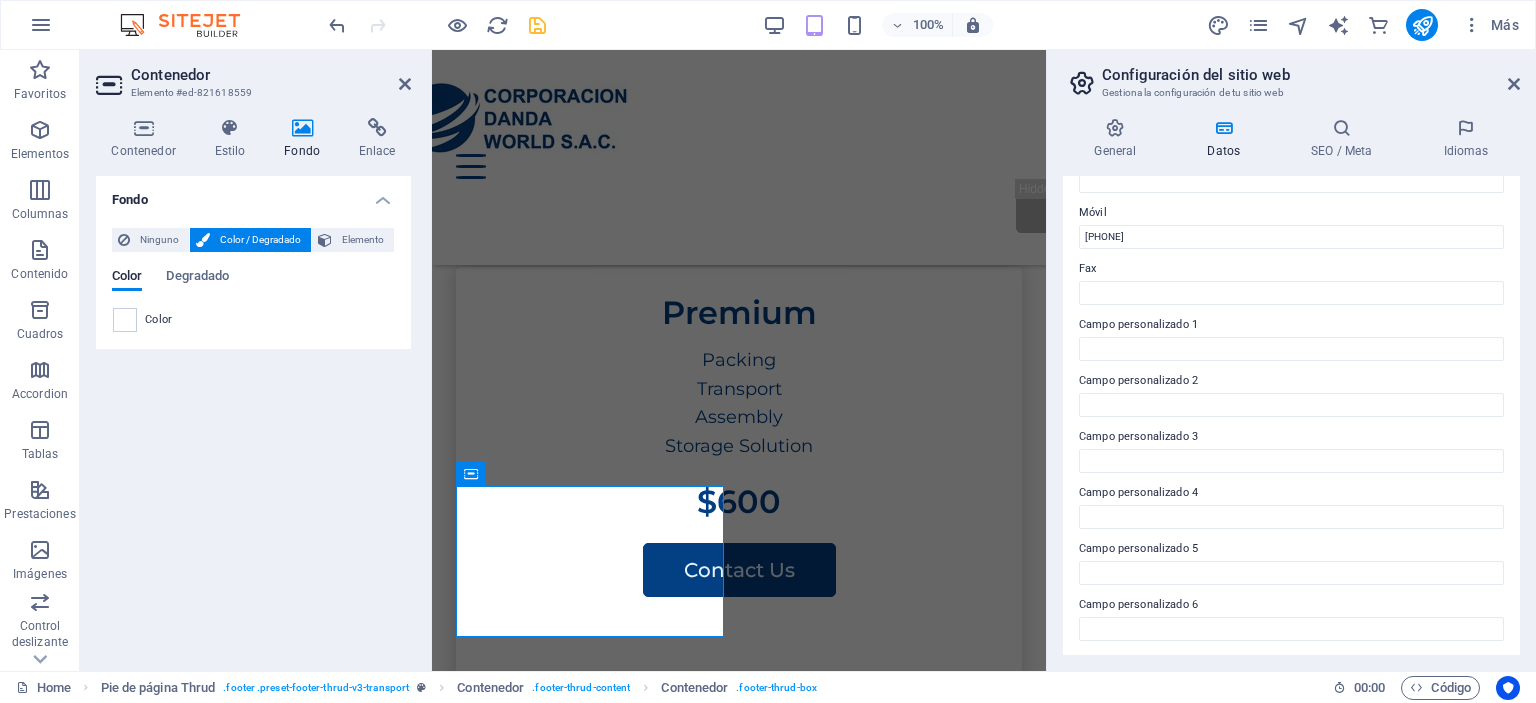 click on "Contenedor" at bounding box center (271, 75) 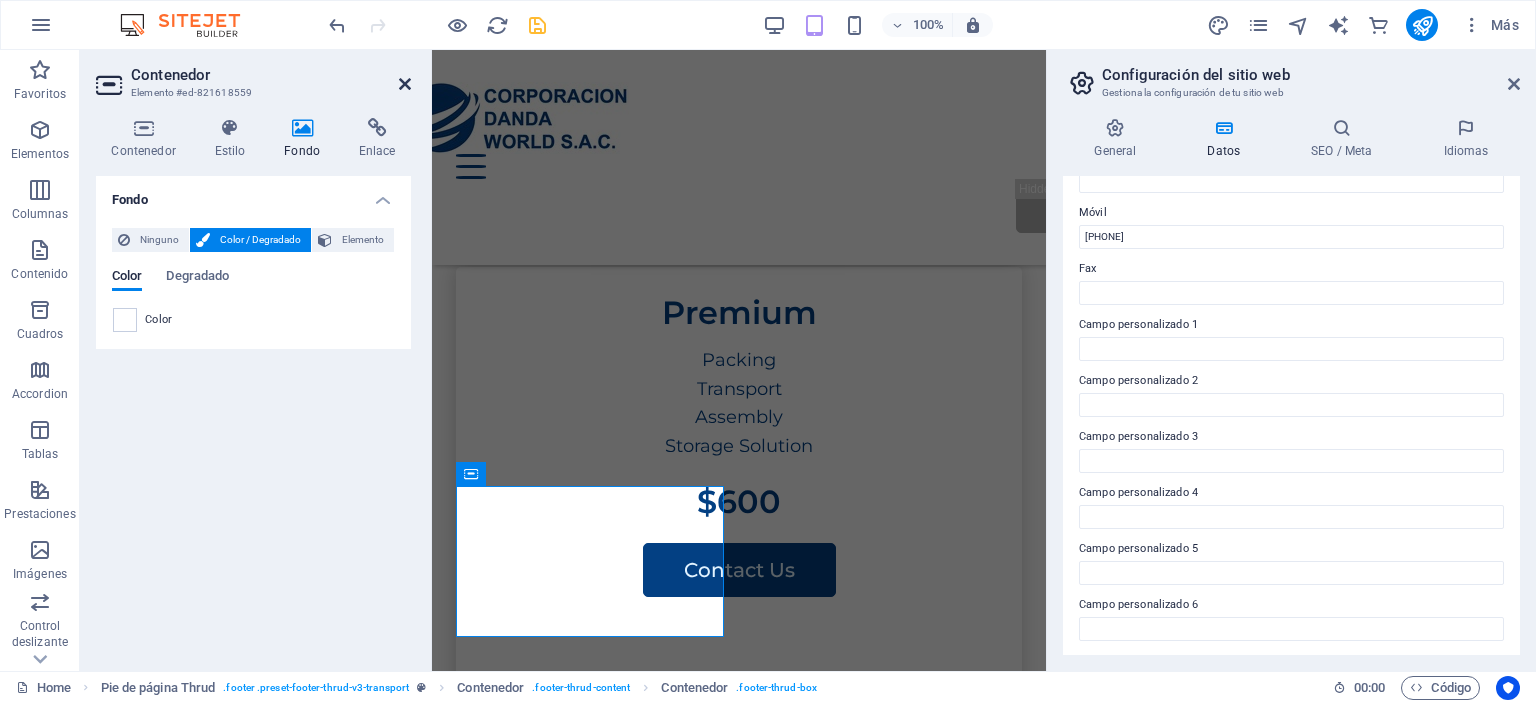 click at bounding box center [405, 84] 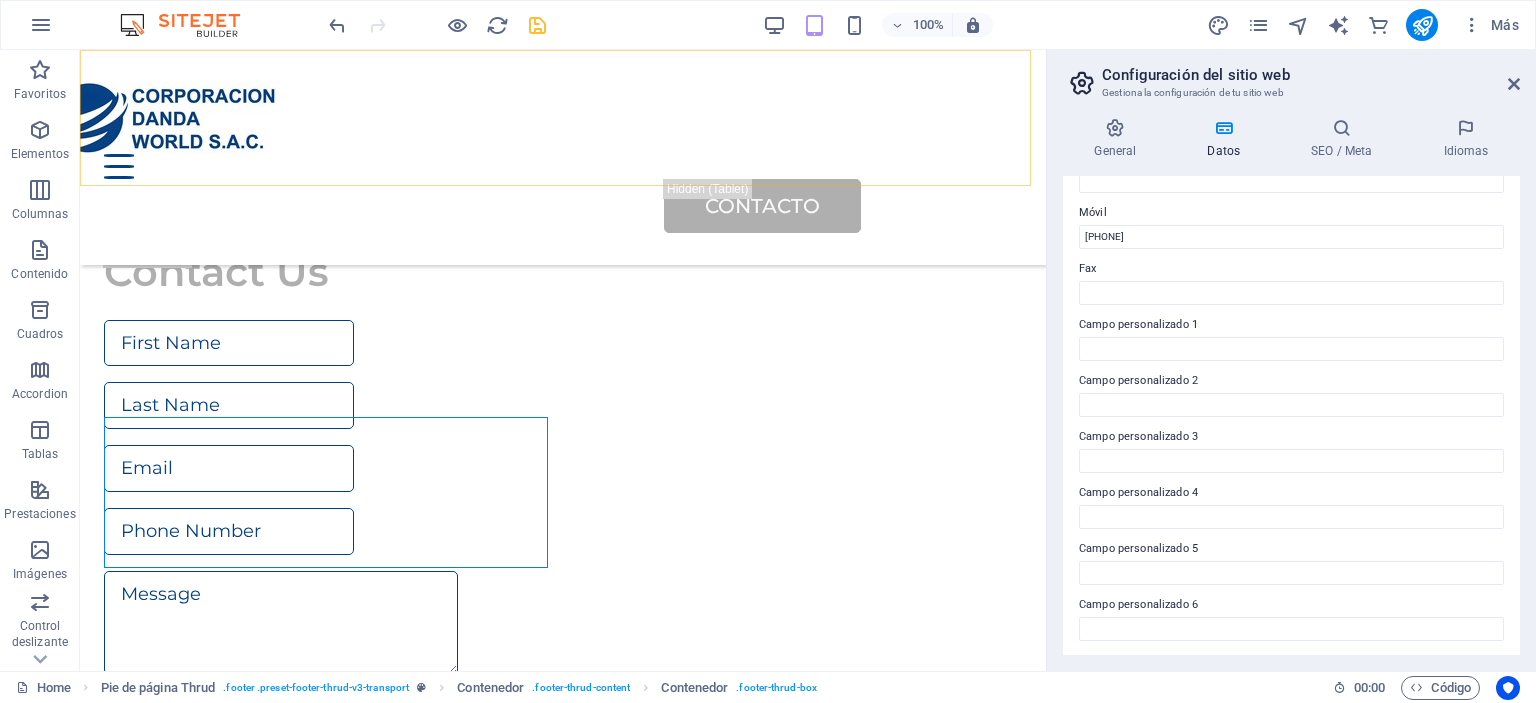scroll, scrollTop: 4469, scrollLeft: 0, axis: vertical 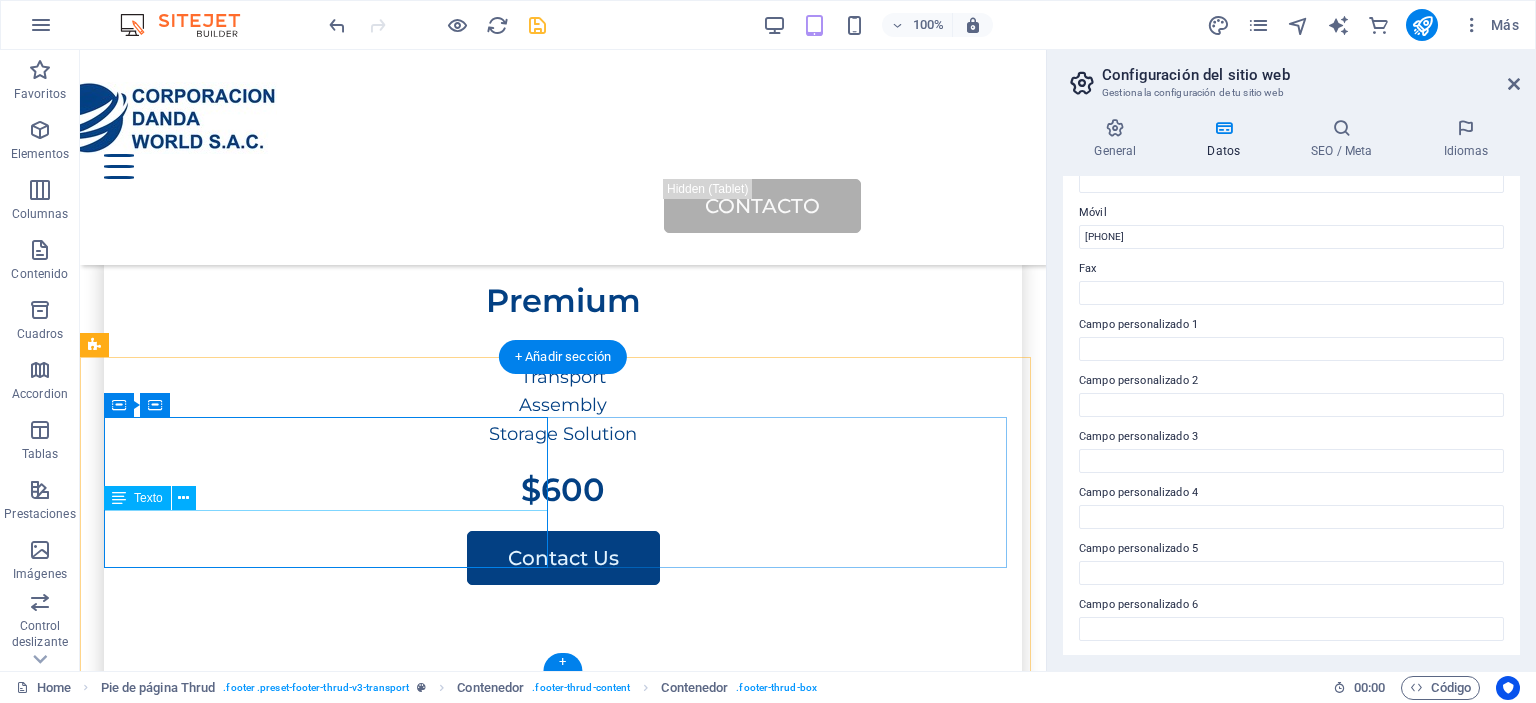 click on "[FIRST].[LAST]@example.com" at bounding box center [139, 1968] 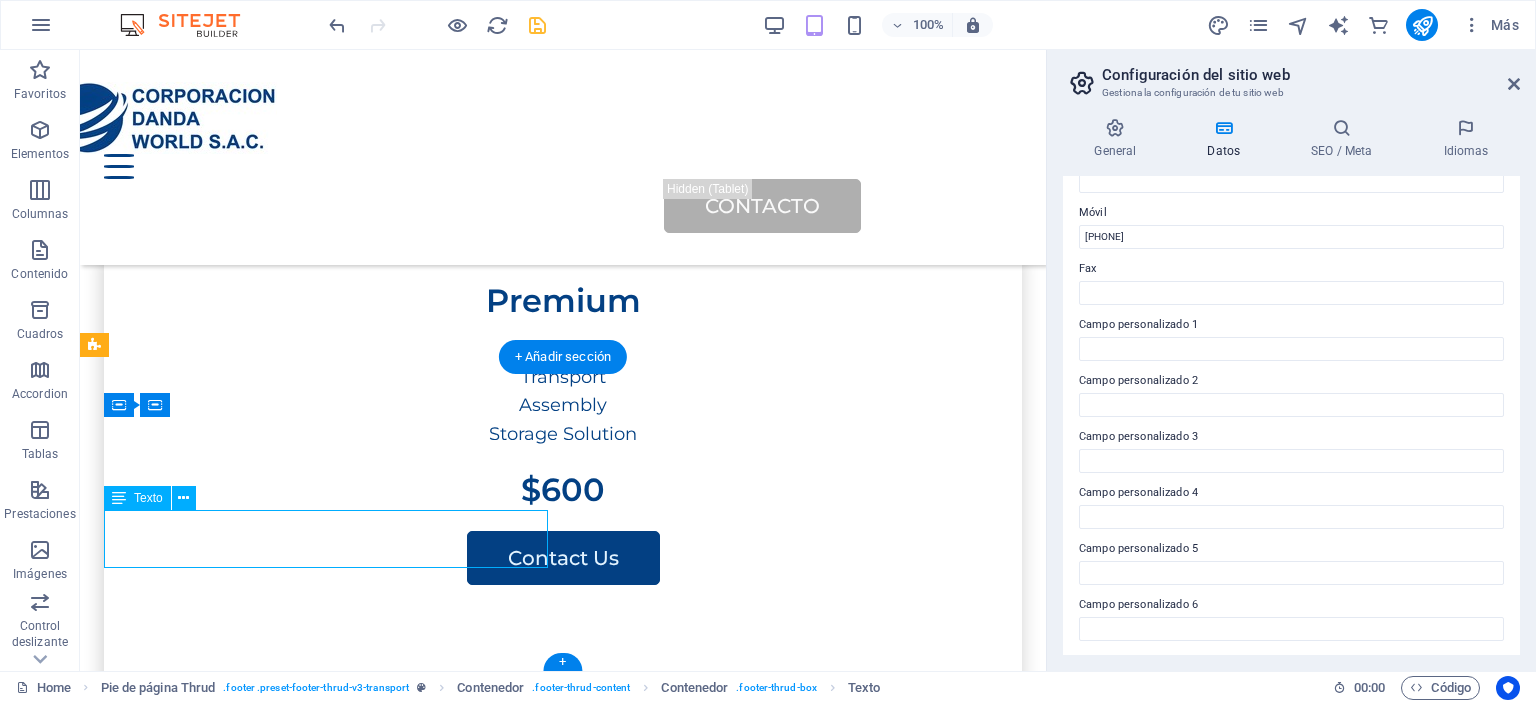 click on "Av. ,  Rosa de America ,  286
diego.farronay@codansac.com" at bounding box center [329, 1955] 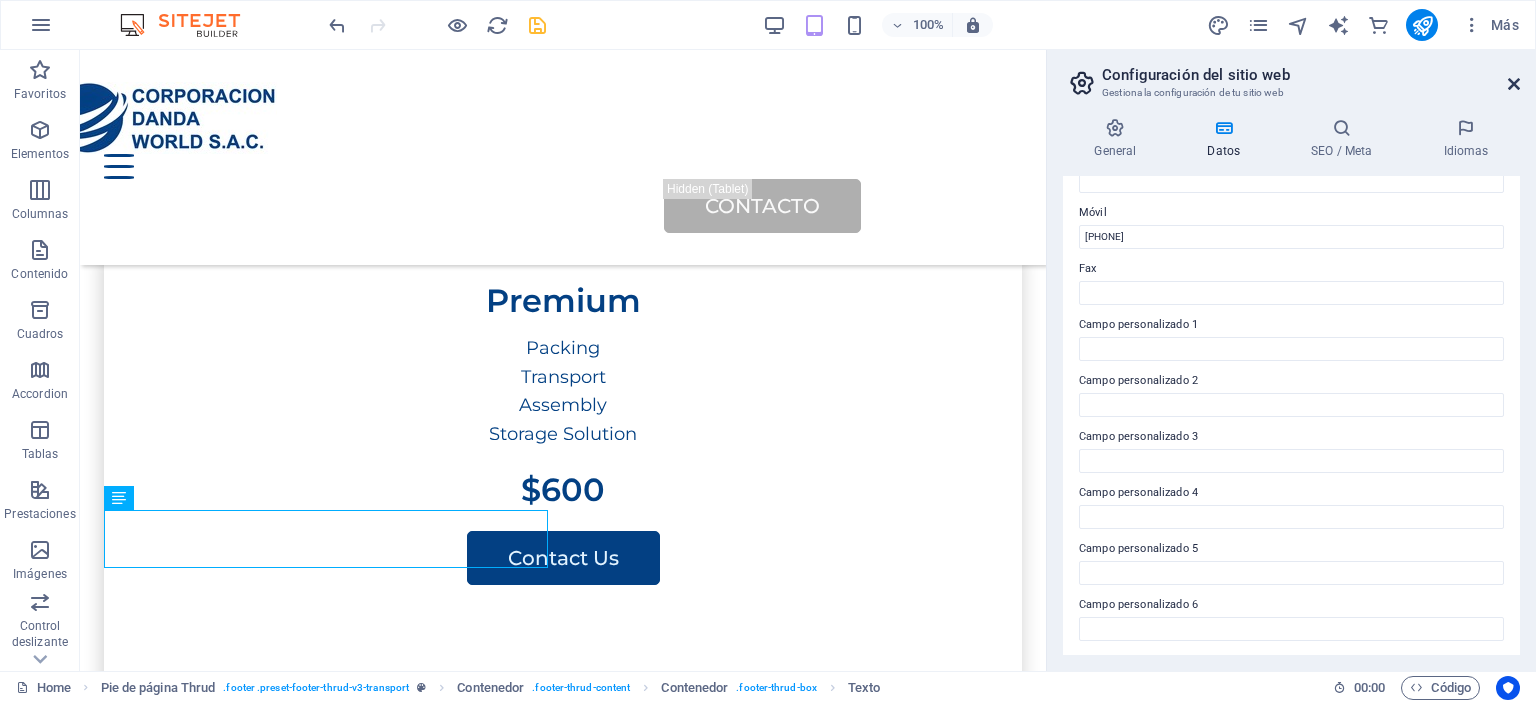 drag, startPoint x: 1517, startPoint y: 79, endPoint x: 1047, endPoint y: 4, distance: 475.9464 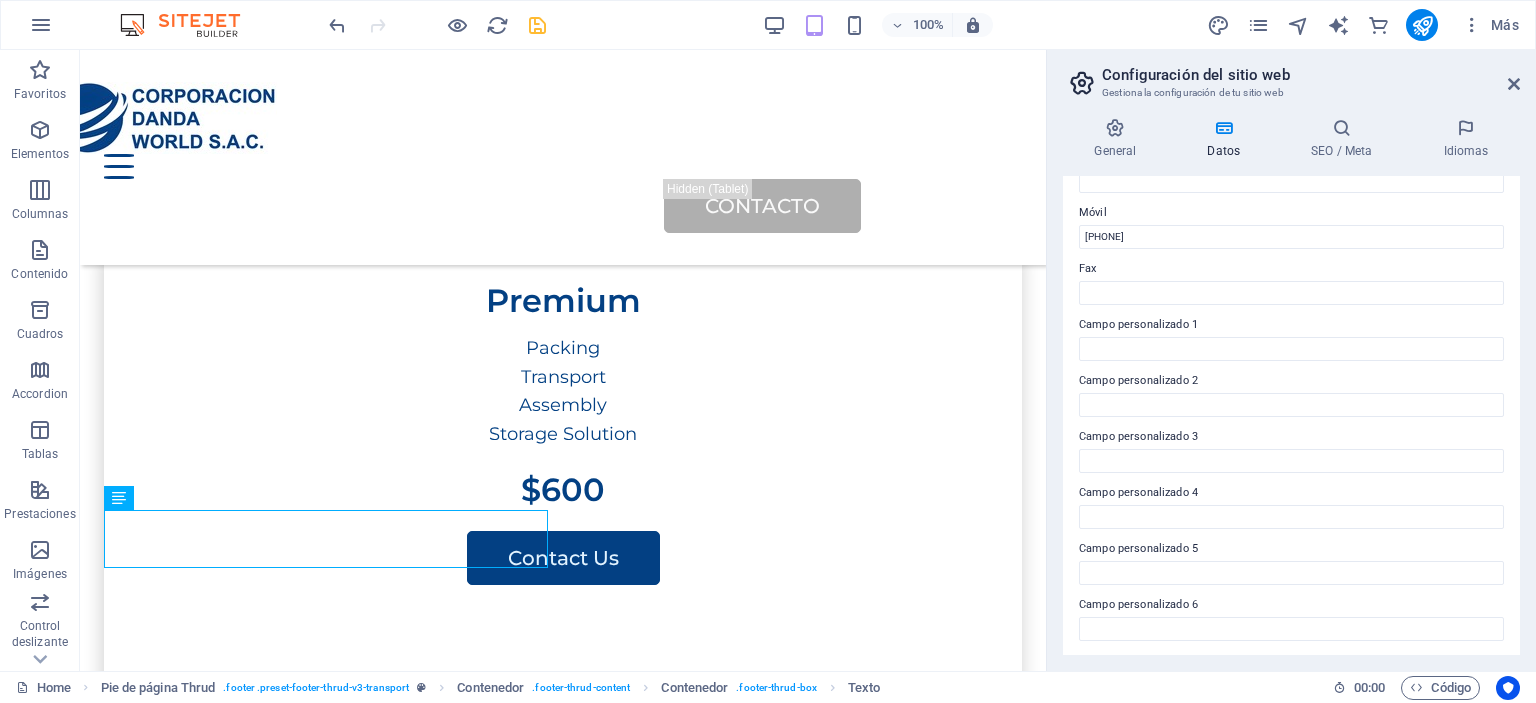 scroll, scrollTop: 3946, scrollLeft: 0, axis: vertical 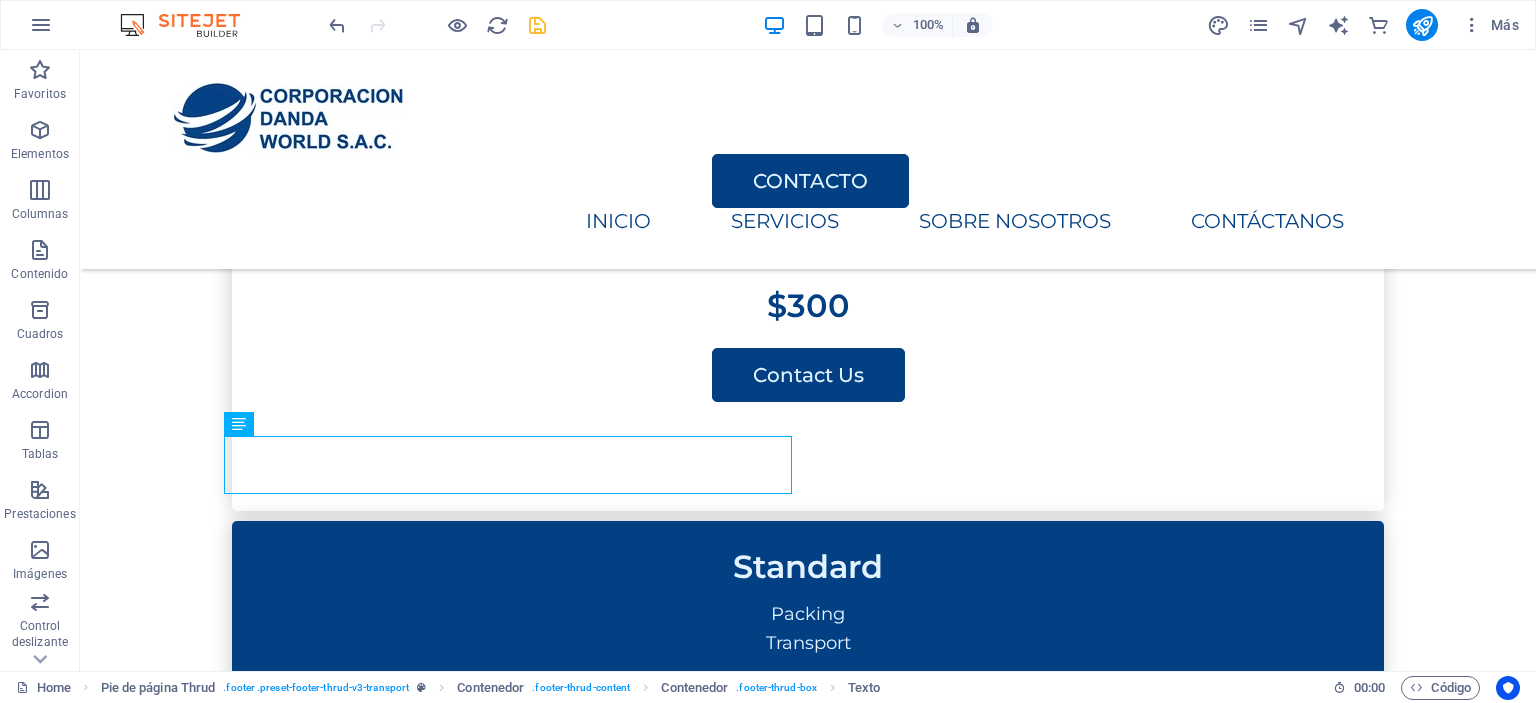 drag, startPoint x: 551, startPoint y: 35, endPoint x: 536, endPoint y: 27, distance: 17 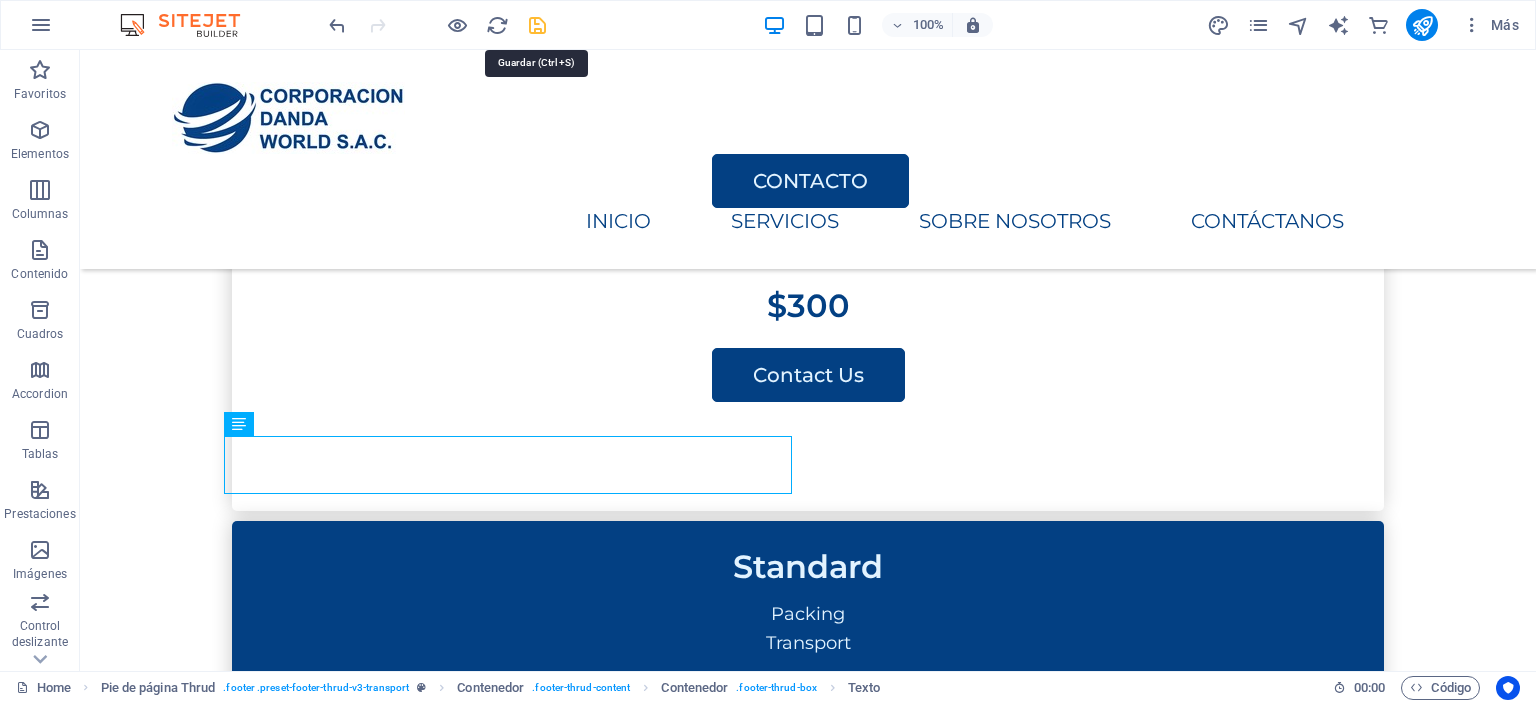 click at bounding box center [537, 25] 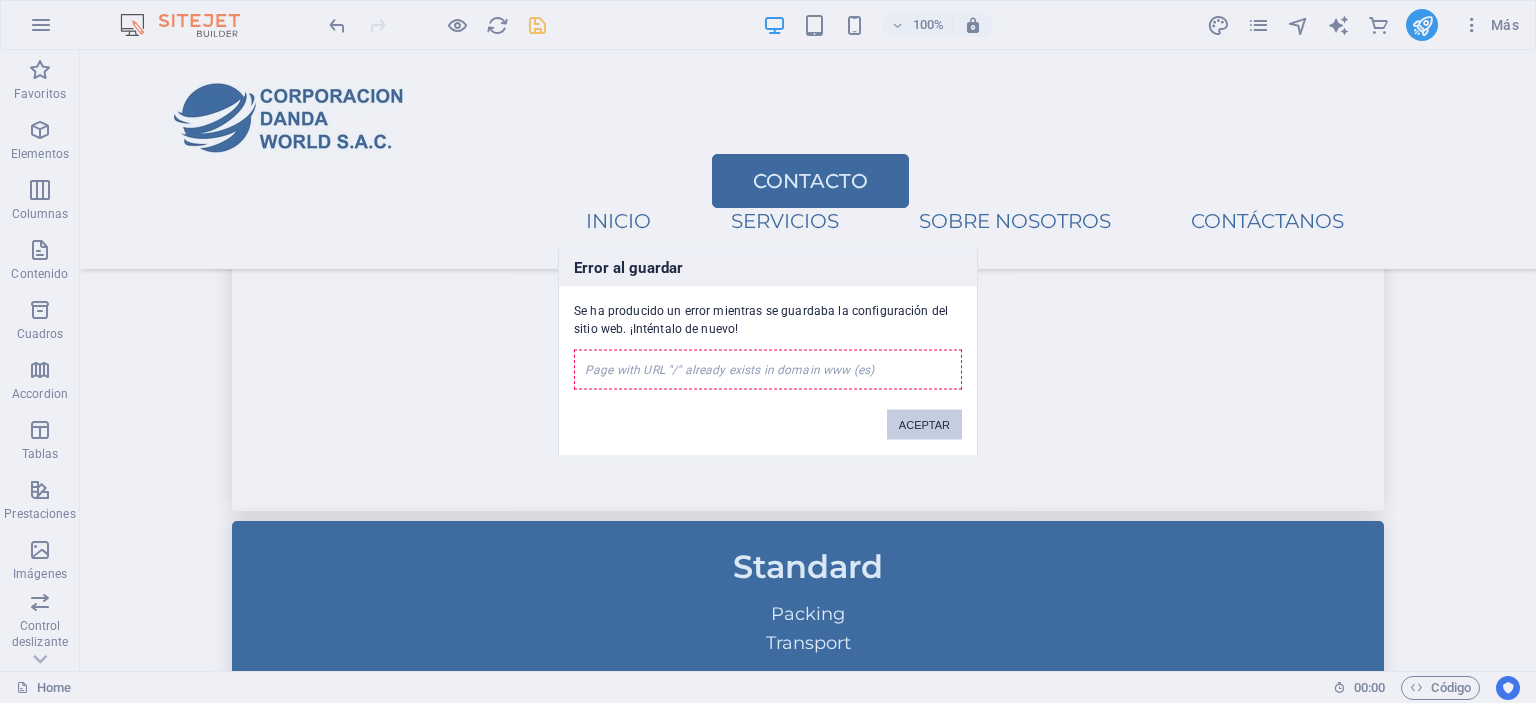 click on "ACEPTAR" at bounding box center (924, 424) 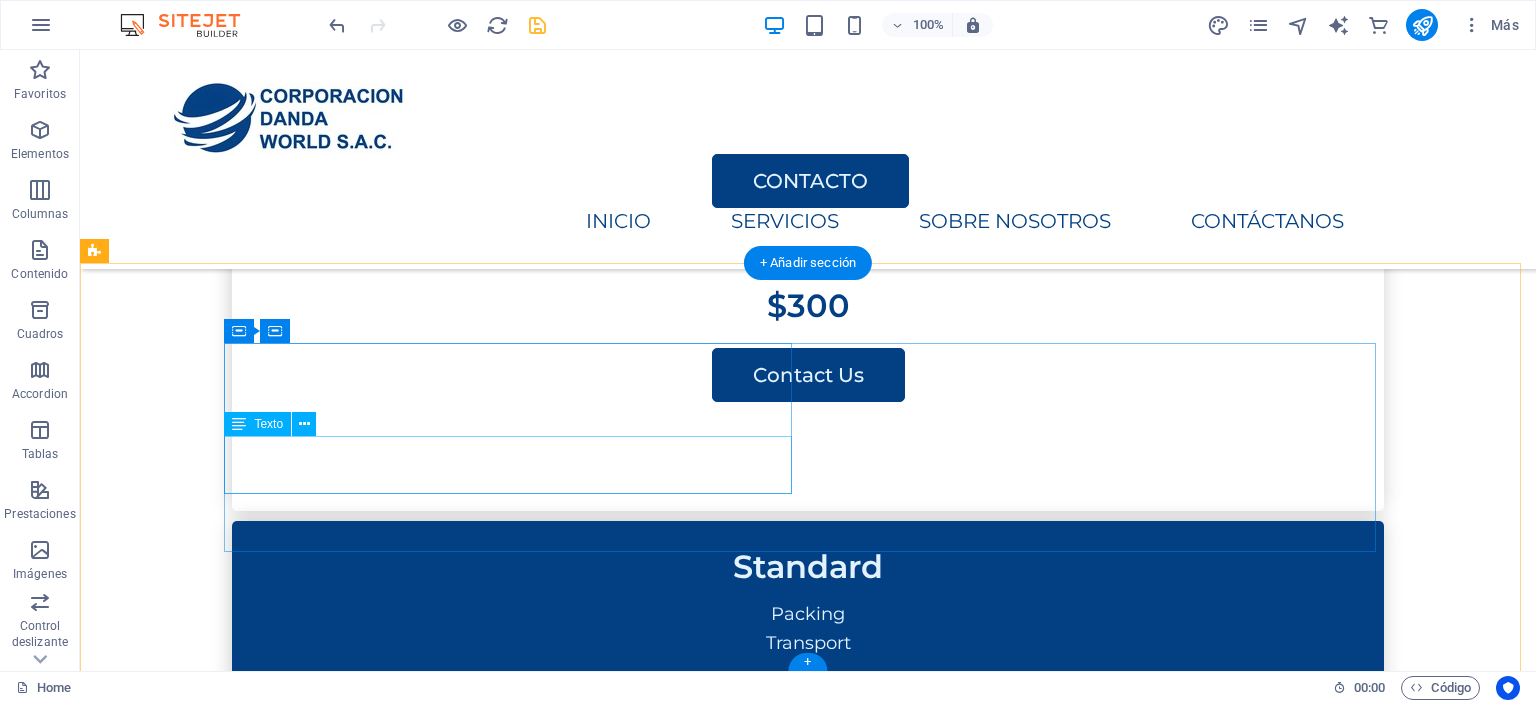 click on "[FIRST].[LAST]@example.com" at bounding box center [267, 3063] 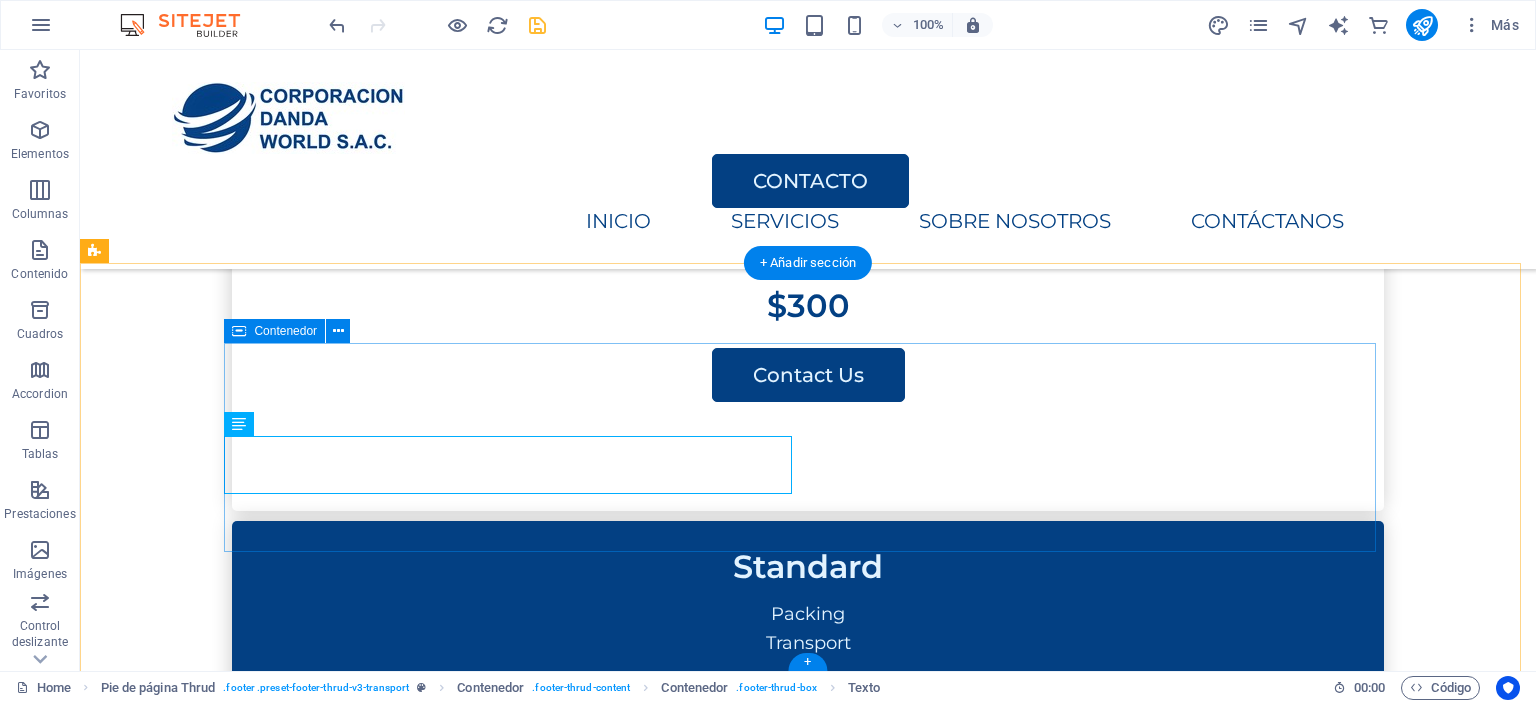 click on "Av. ,  Rosa de America ,  286
diego.farronay@codansac.com
Home Services About Us Pricing Contact Us HOME SERVICES ABOUT US PRICING CONTACT US" at bounding box center (808, 3110) 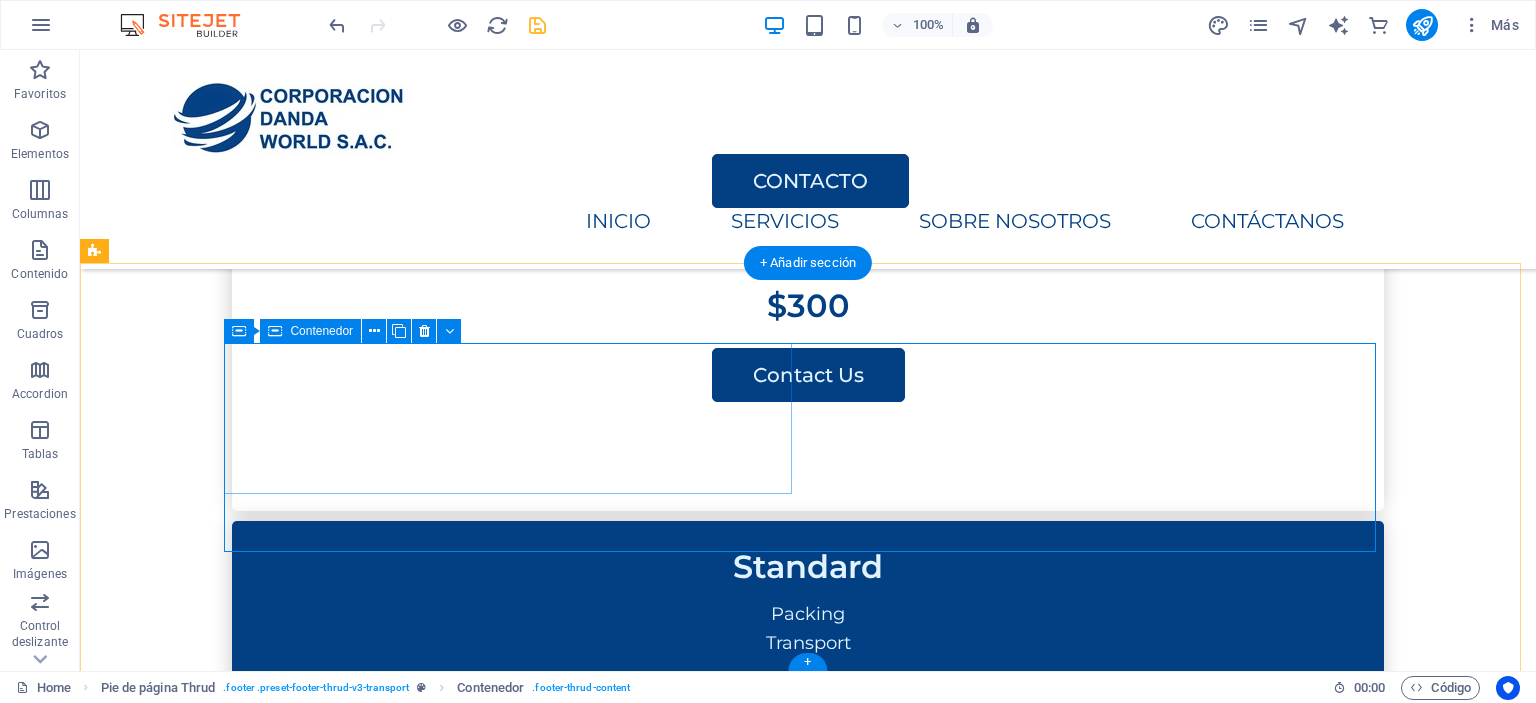 click on "Av. ,  Rosa de America ,  286
diego.farronay@codansac.com" at bounding box center (516, 3002) 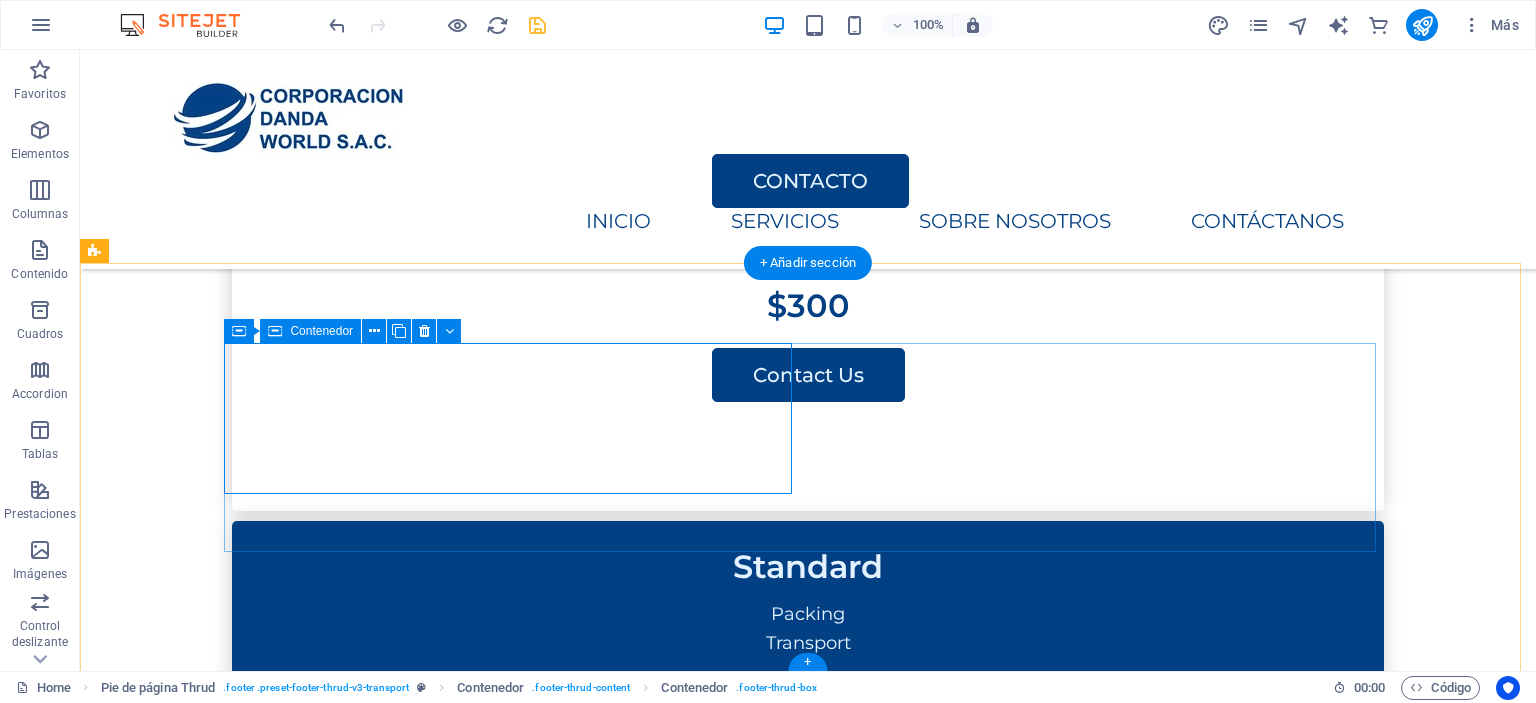 click on "Av. ,  Rosa de America ,  286
diego.farronay@codansac.com" at bounding box center [516, 3002] 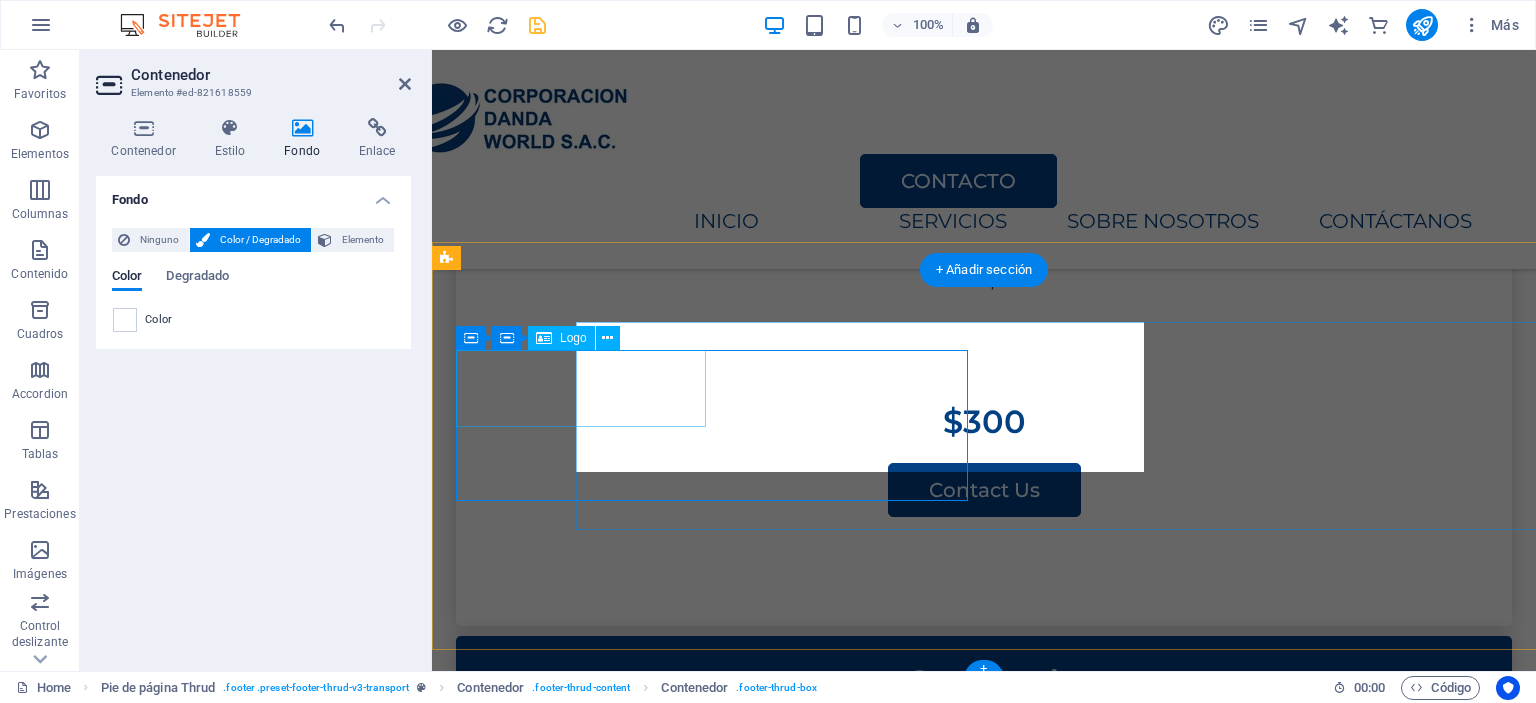 scroll, scrollTop: 3968, scrollLeft: 0, axis: vertical 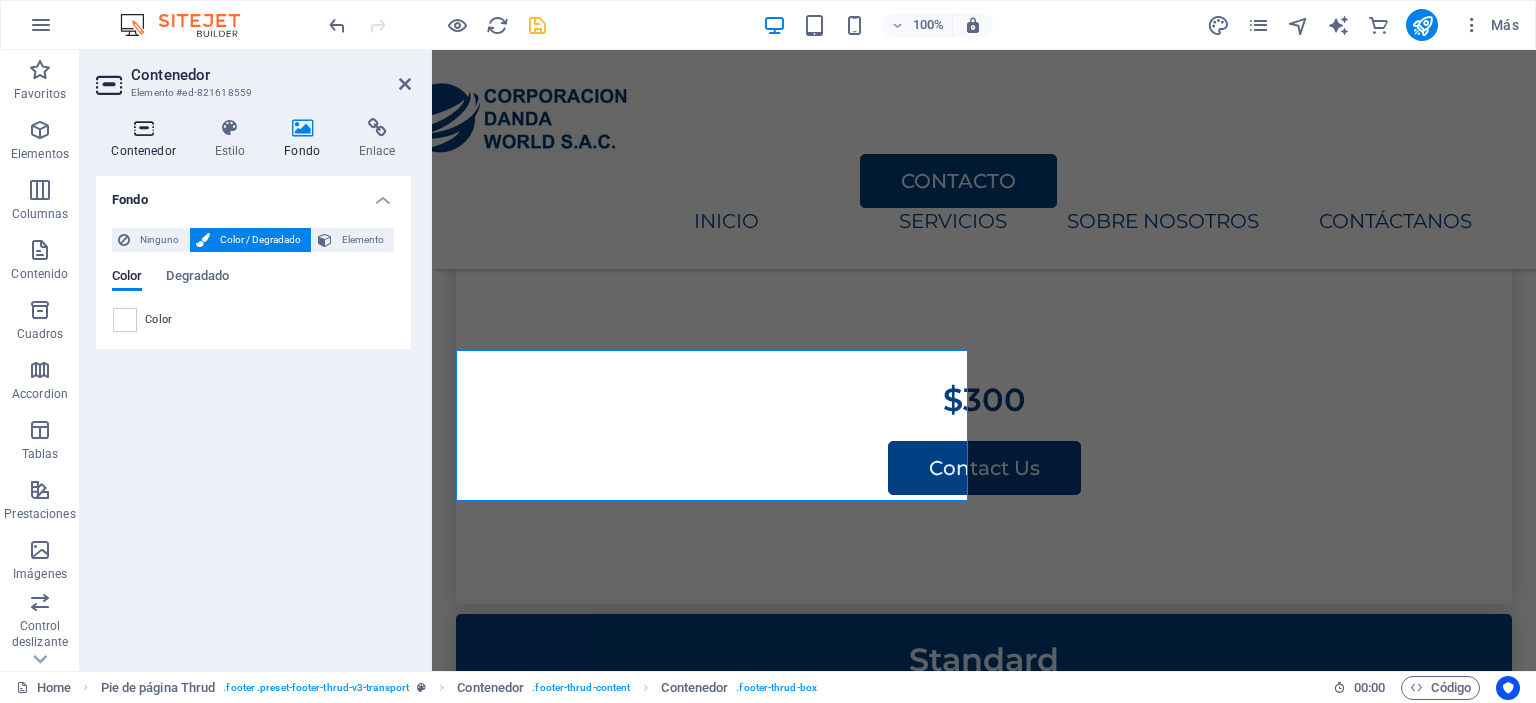 click on "Contenedor" at bounding box center [147, 139] 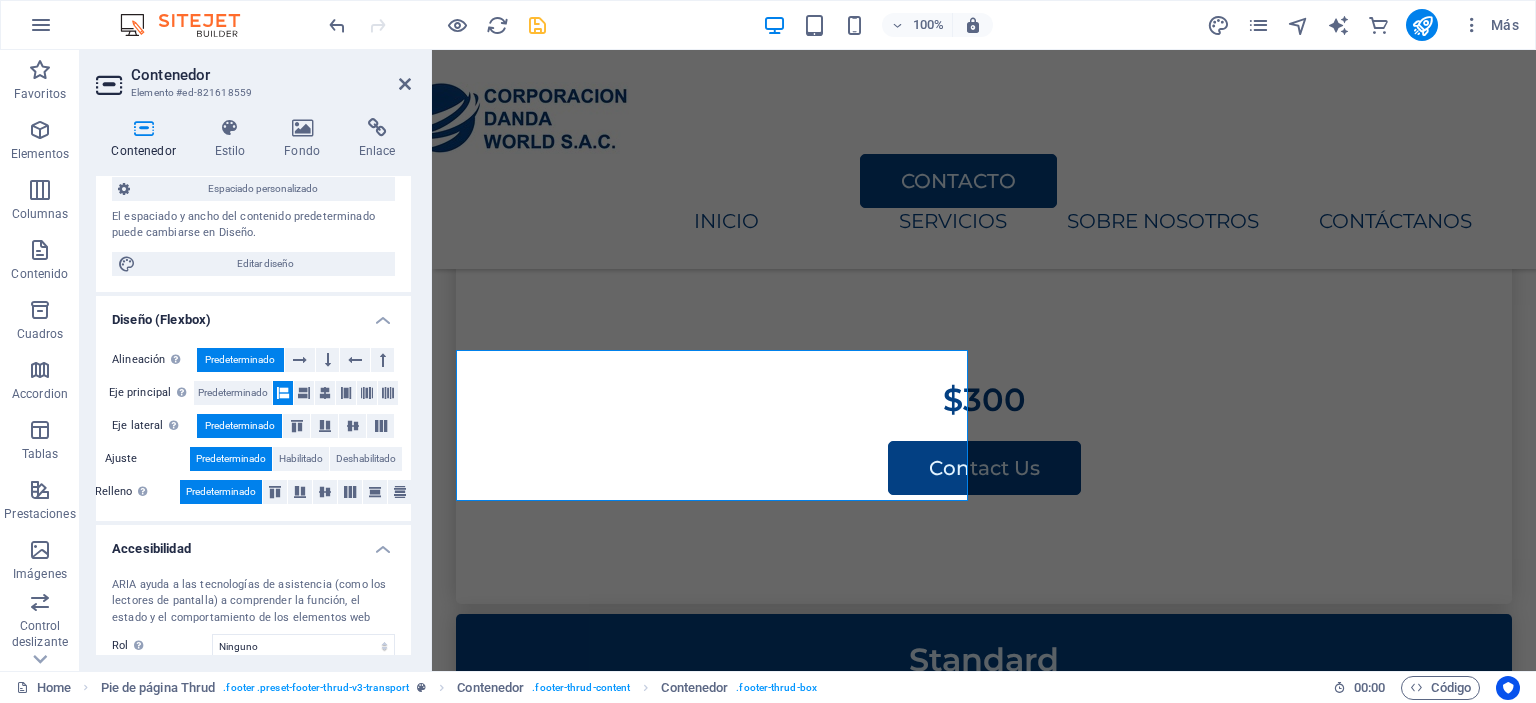 scroll, scrollTop: 352, scrollLeft: 0, axis: vertical 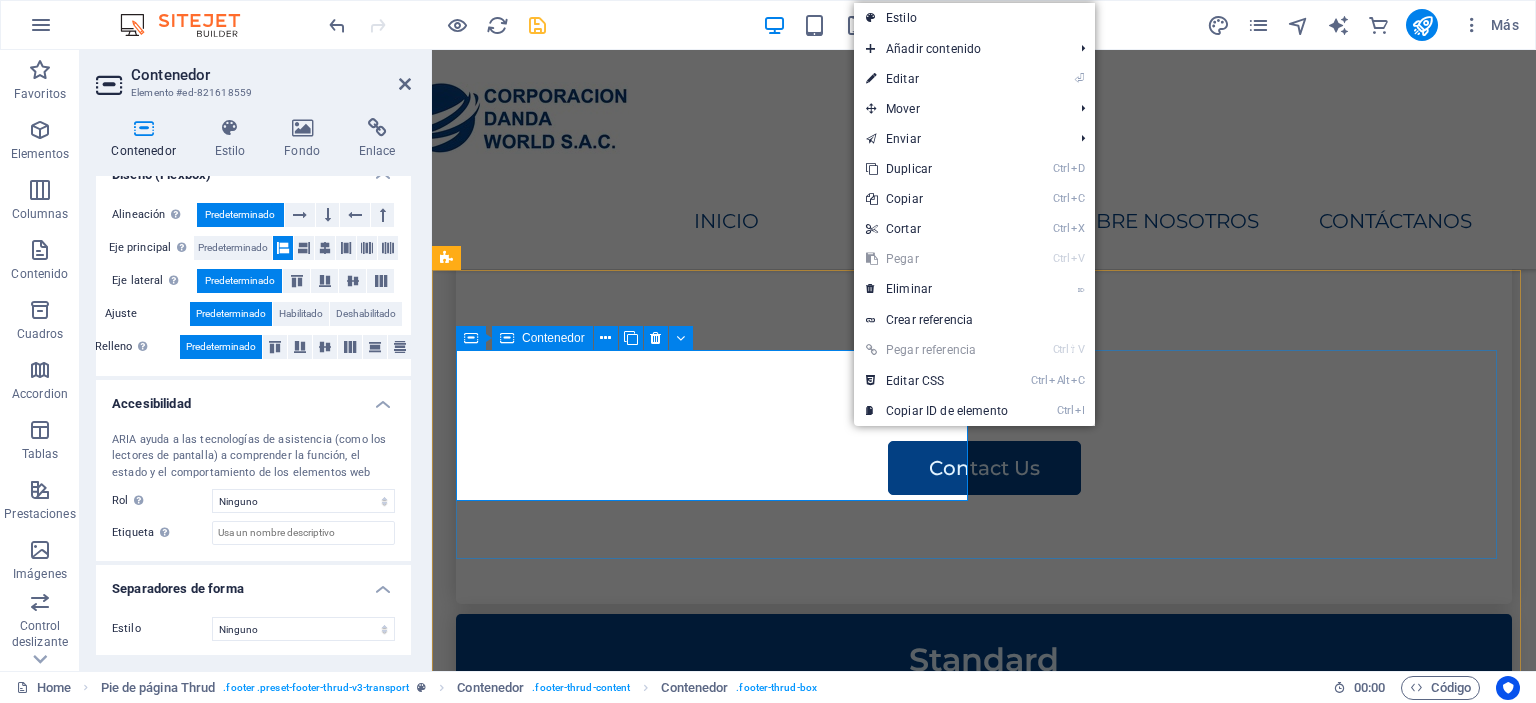 click on "Av. ,  Rosa de America ,  286
diego.farronay@codansac.com" at bounding box center (716, 3095) 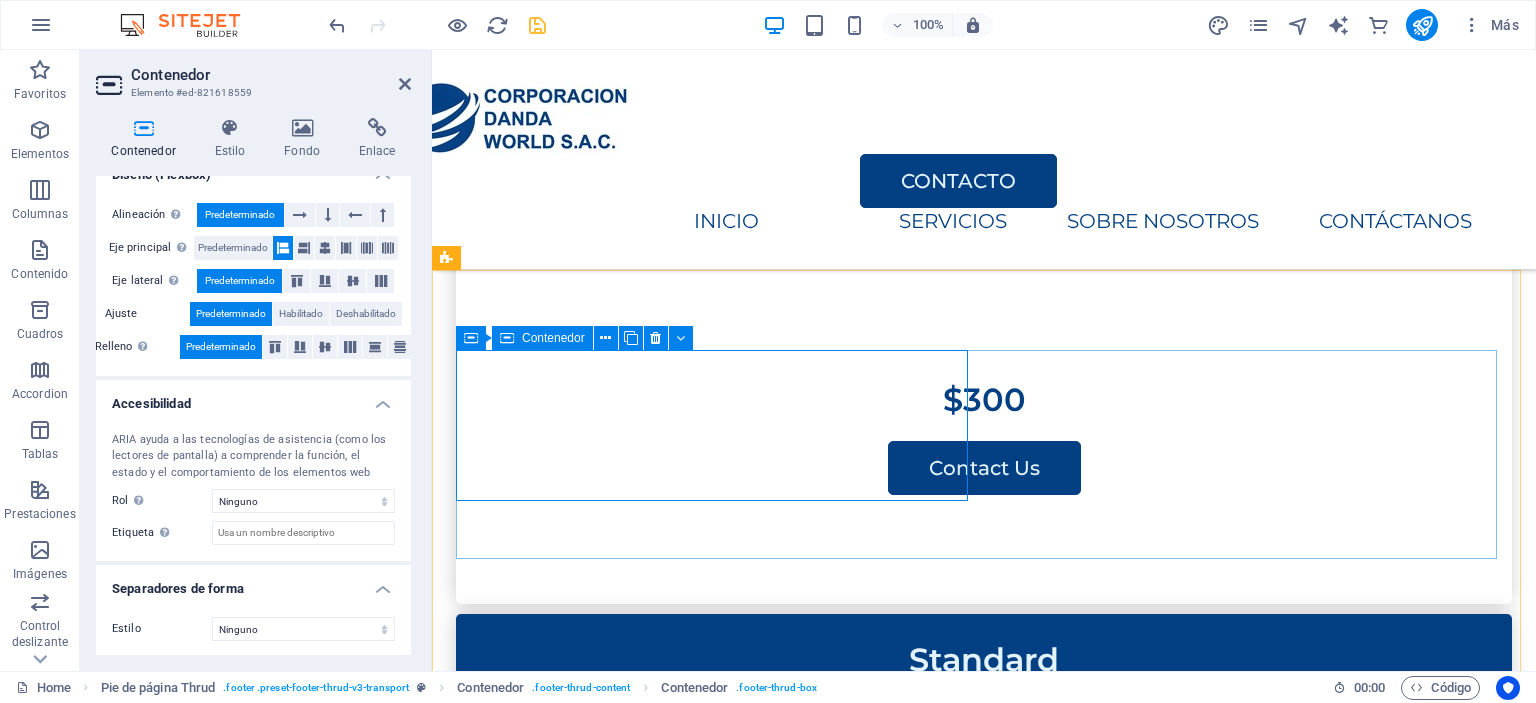 click on "Av. ,  Rosa de America ,  286
diego.farronay@codansac.com" at bounding box center [716, 3095] 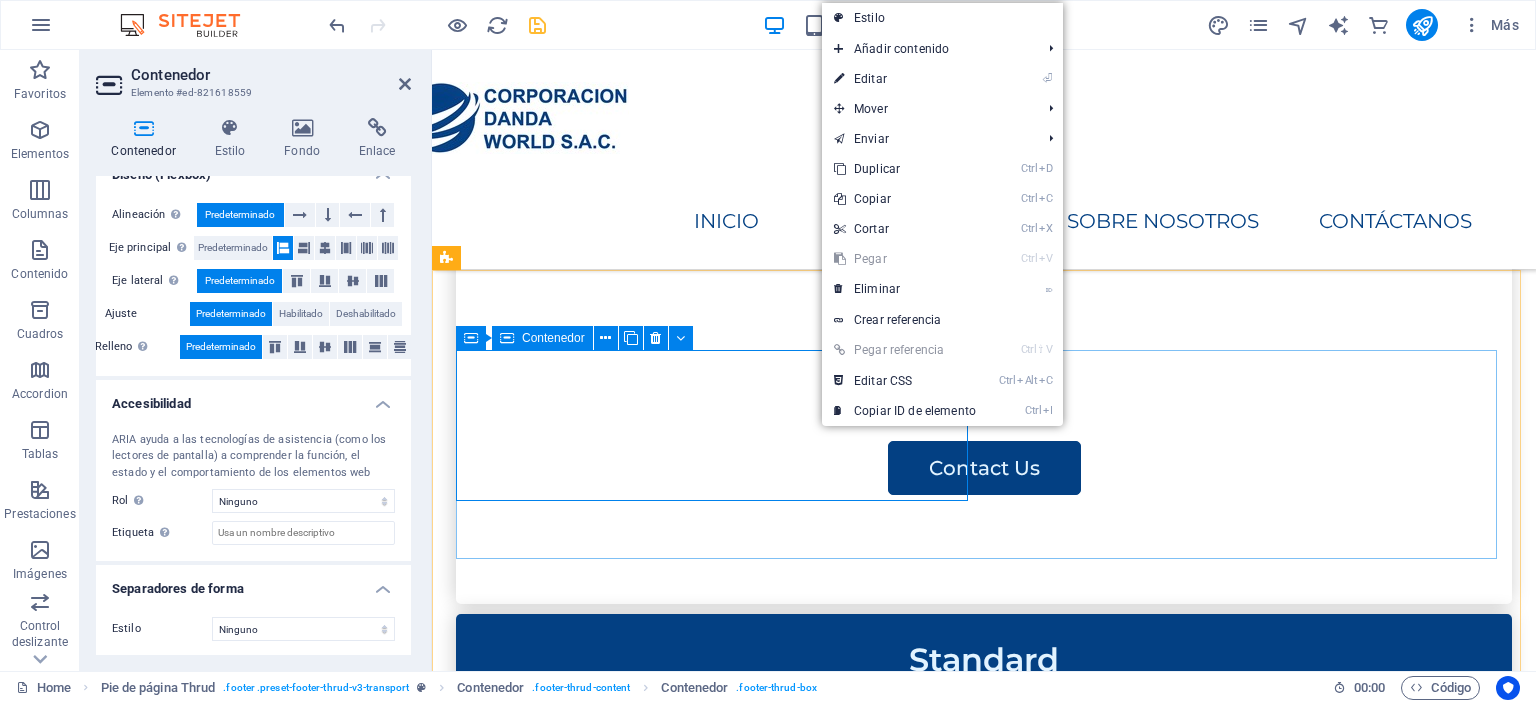 click on "Av. ,  Rosa de America ,  286
diego.farronay@codansac.com" at bounding box center (716, 3095) 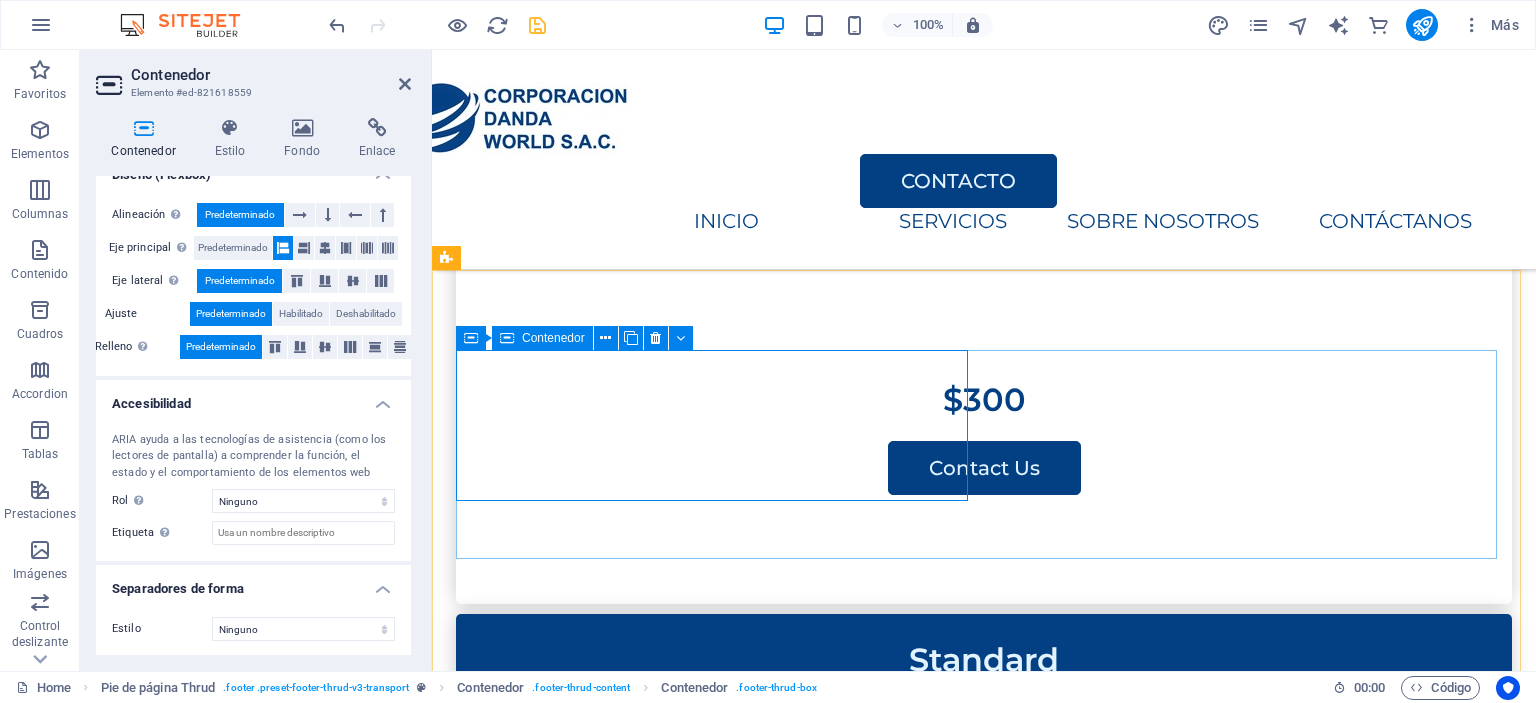 click on "Av. ,  Rosa de America ,  286
diego.farronay@codansac.com" at bounding box center (716, 3095) 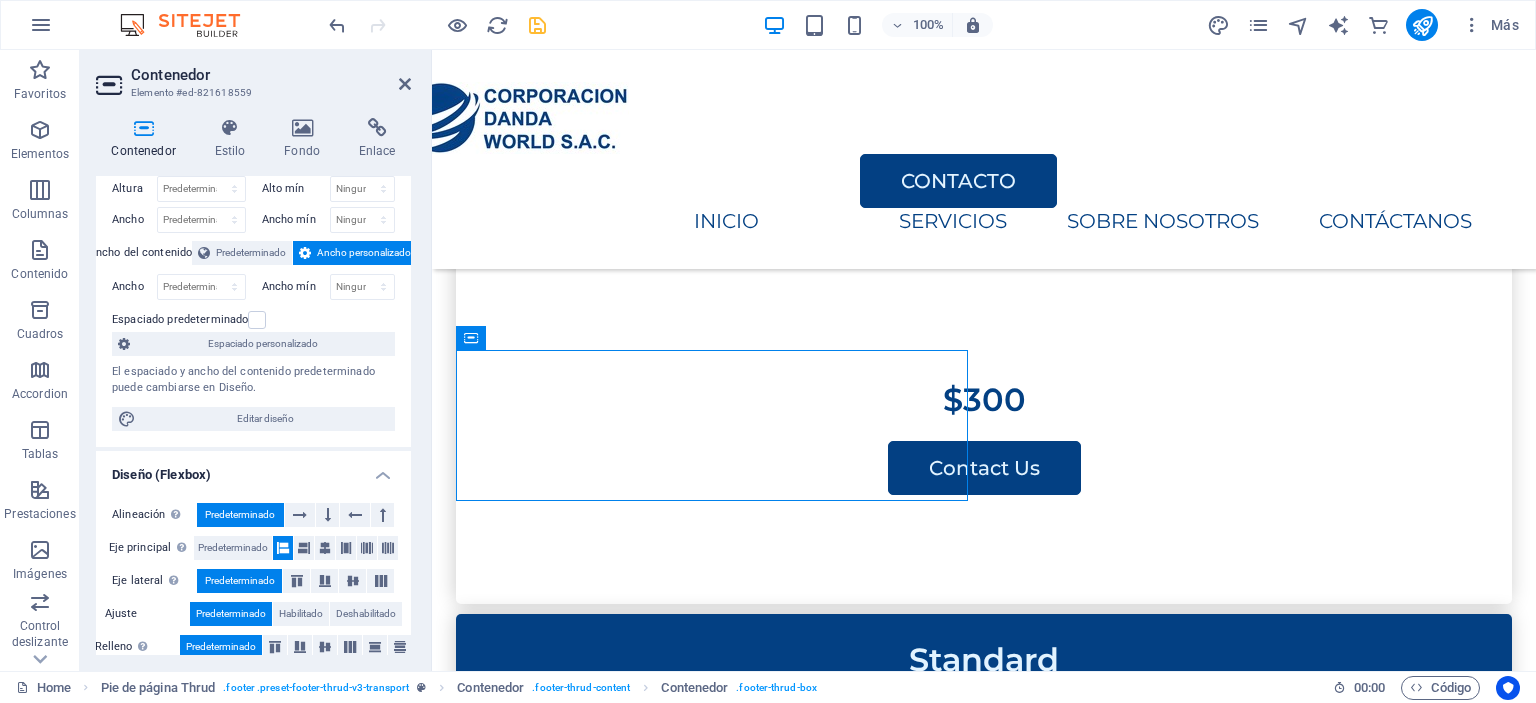 scroll, scrollTop: 0, scrollLeft: 0, axis: both 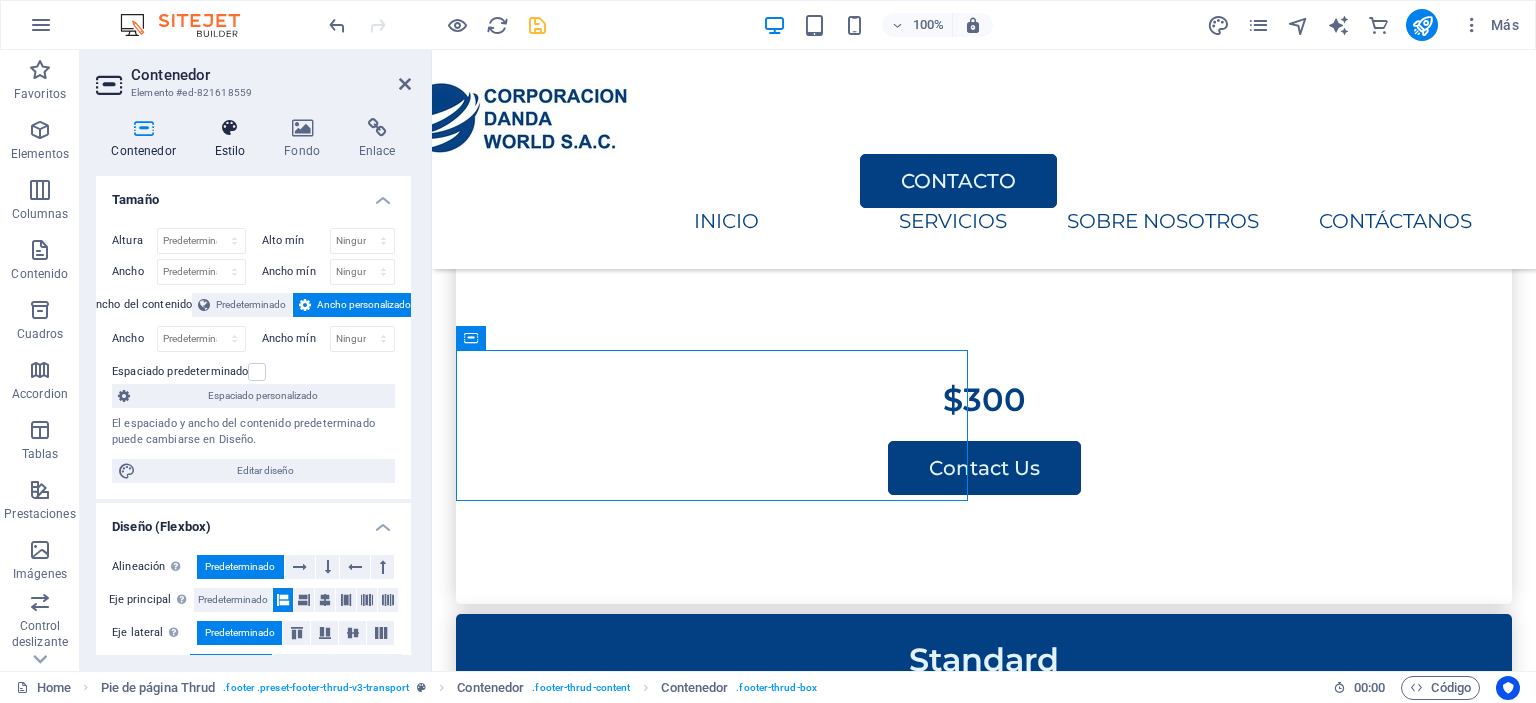 click on "Estilo" at bounding box center [234, 139] 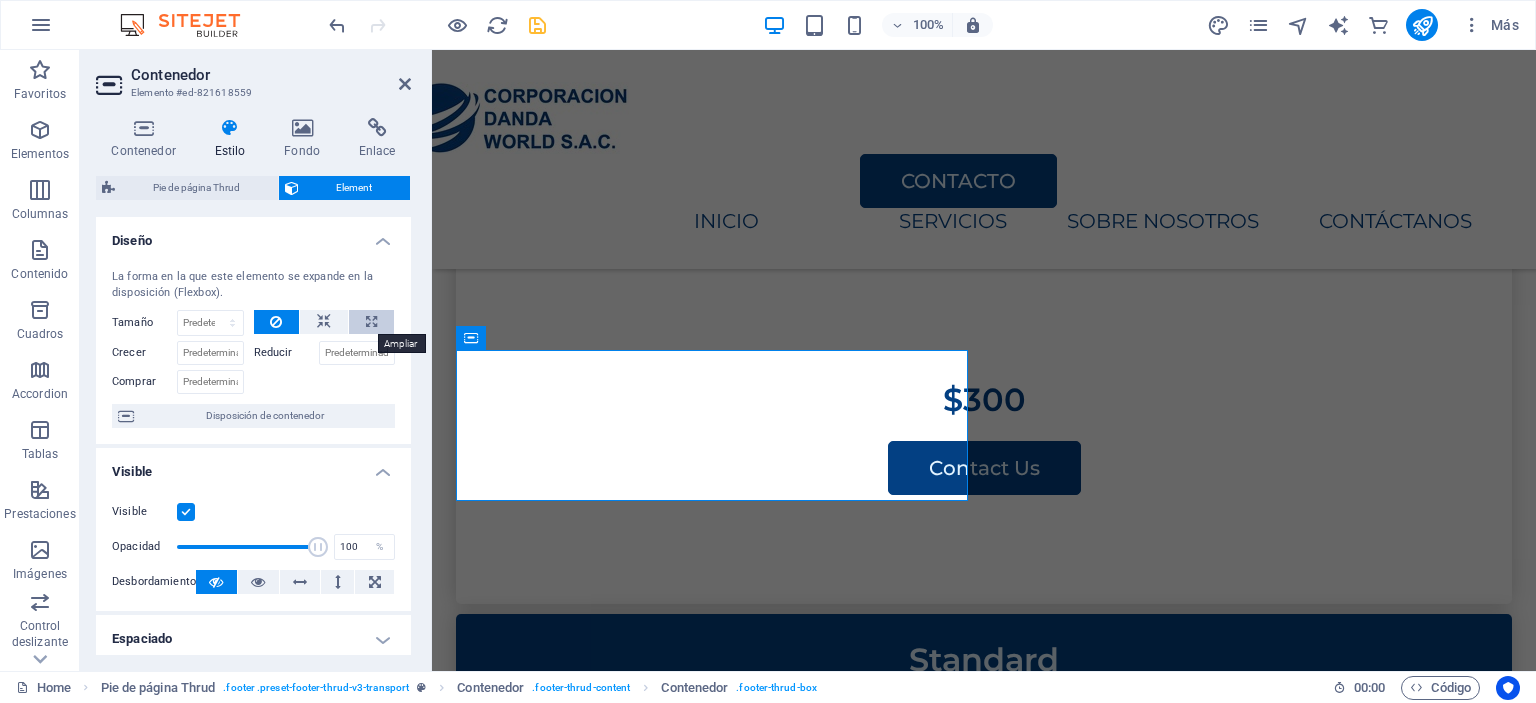 click at bounding box center [371, 322] 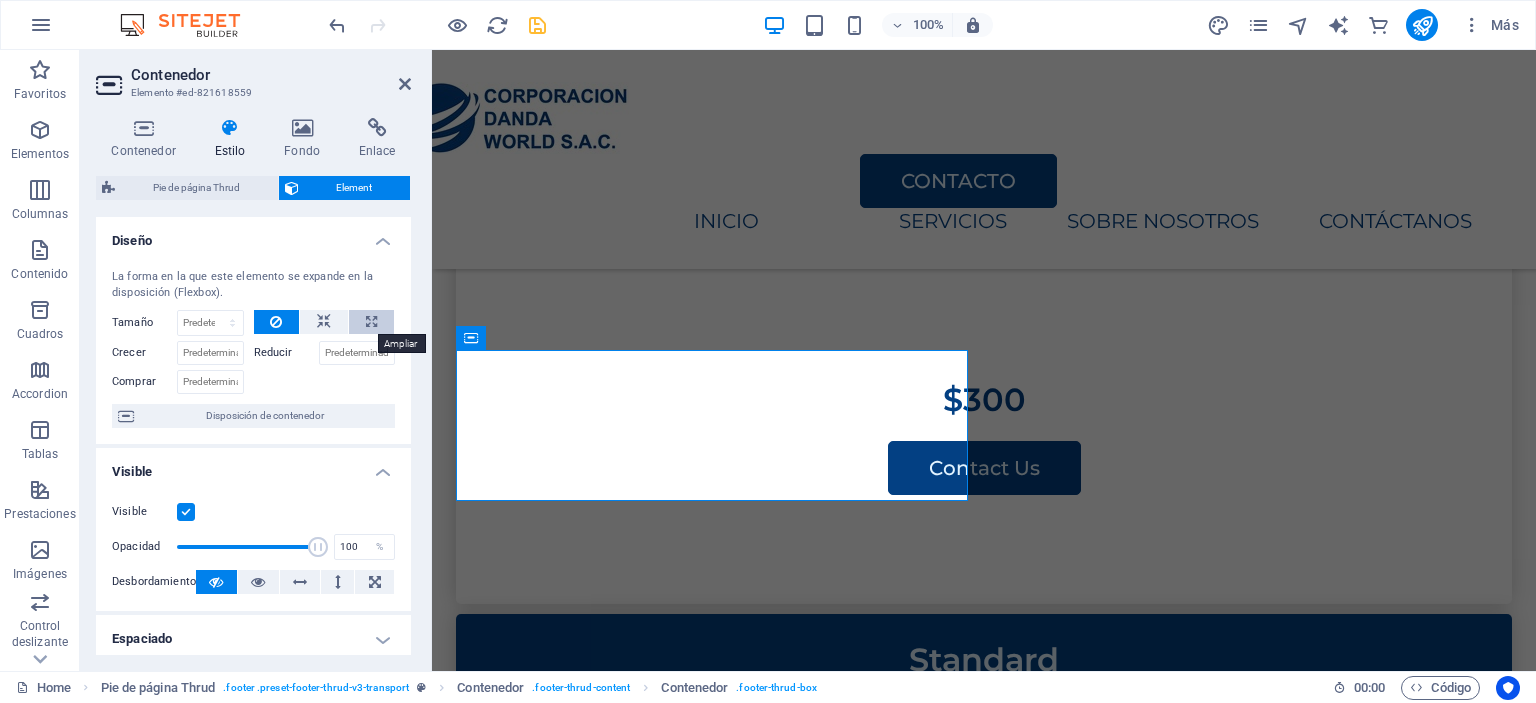 type on "100" 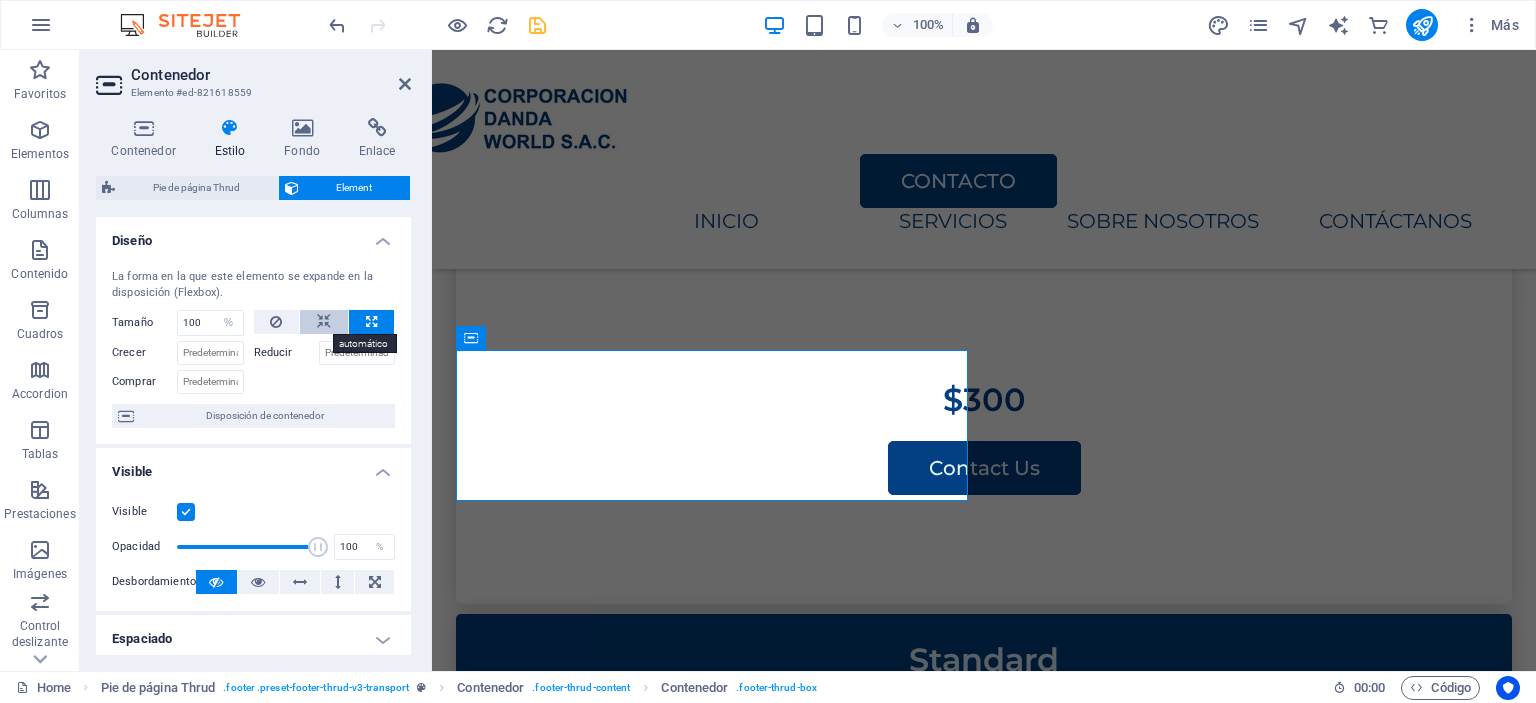 click at bounding box center (324, 322) 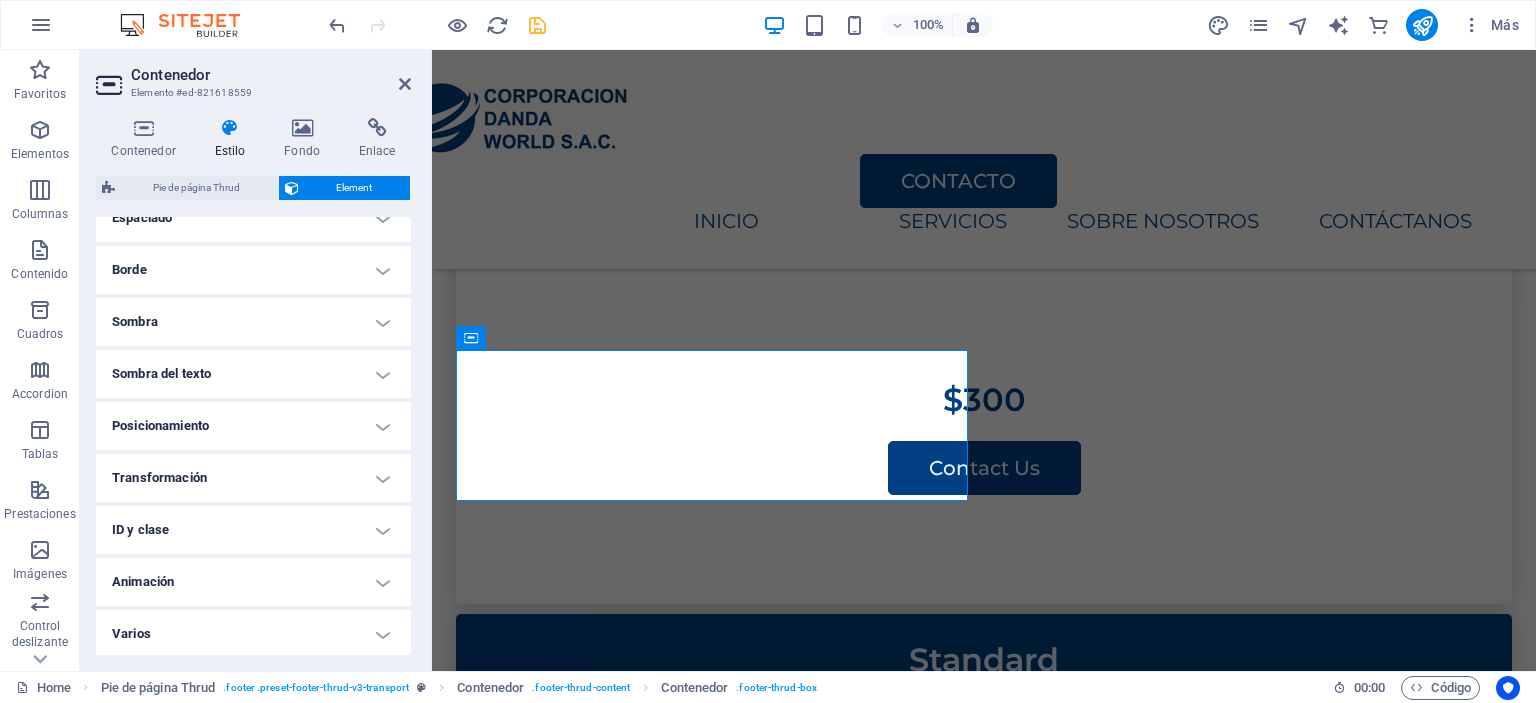 scroll, scrollTop: 423, scrollLeft: 0, axis: vertical 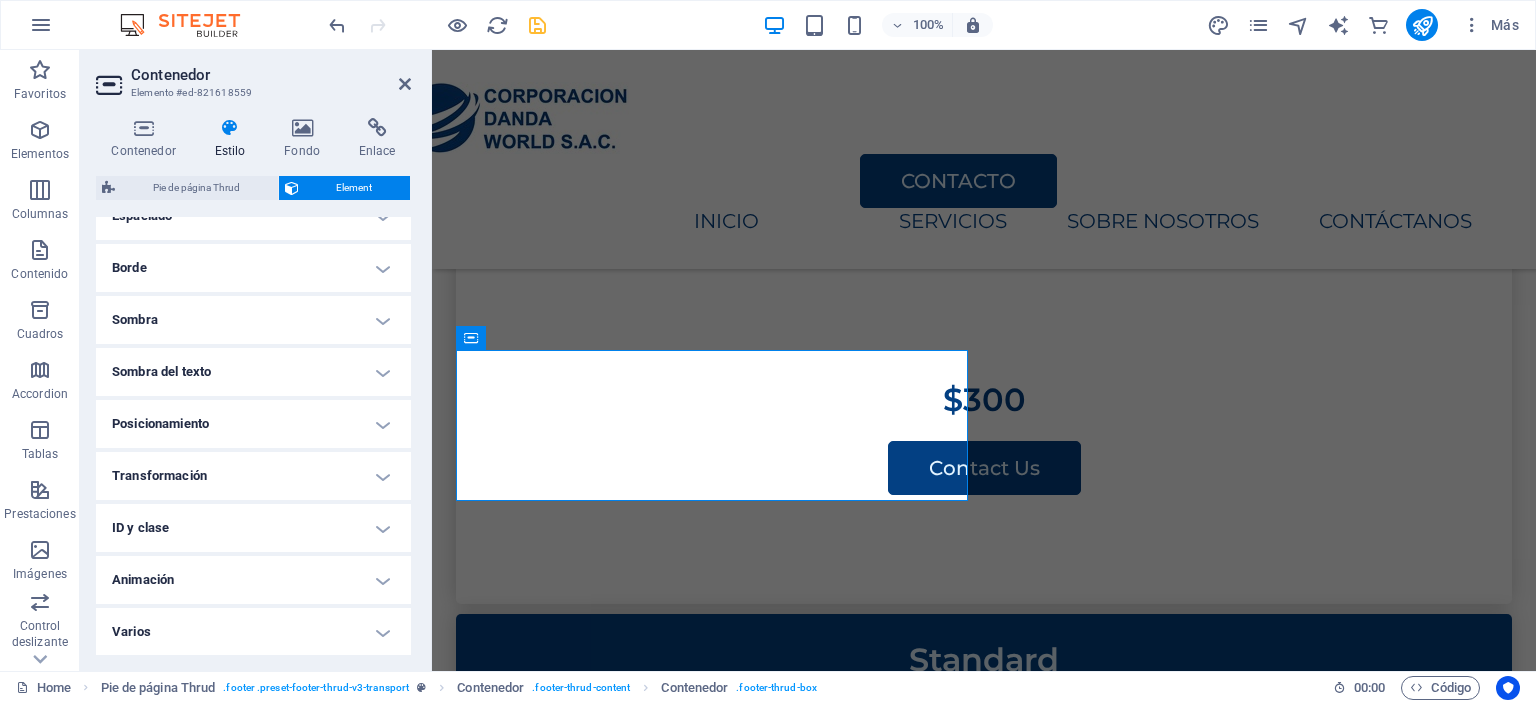 click on "Posicionamiento" at bounding box center (253, 424) 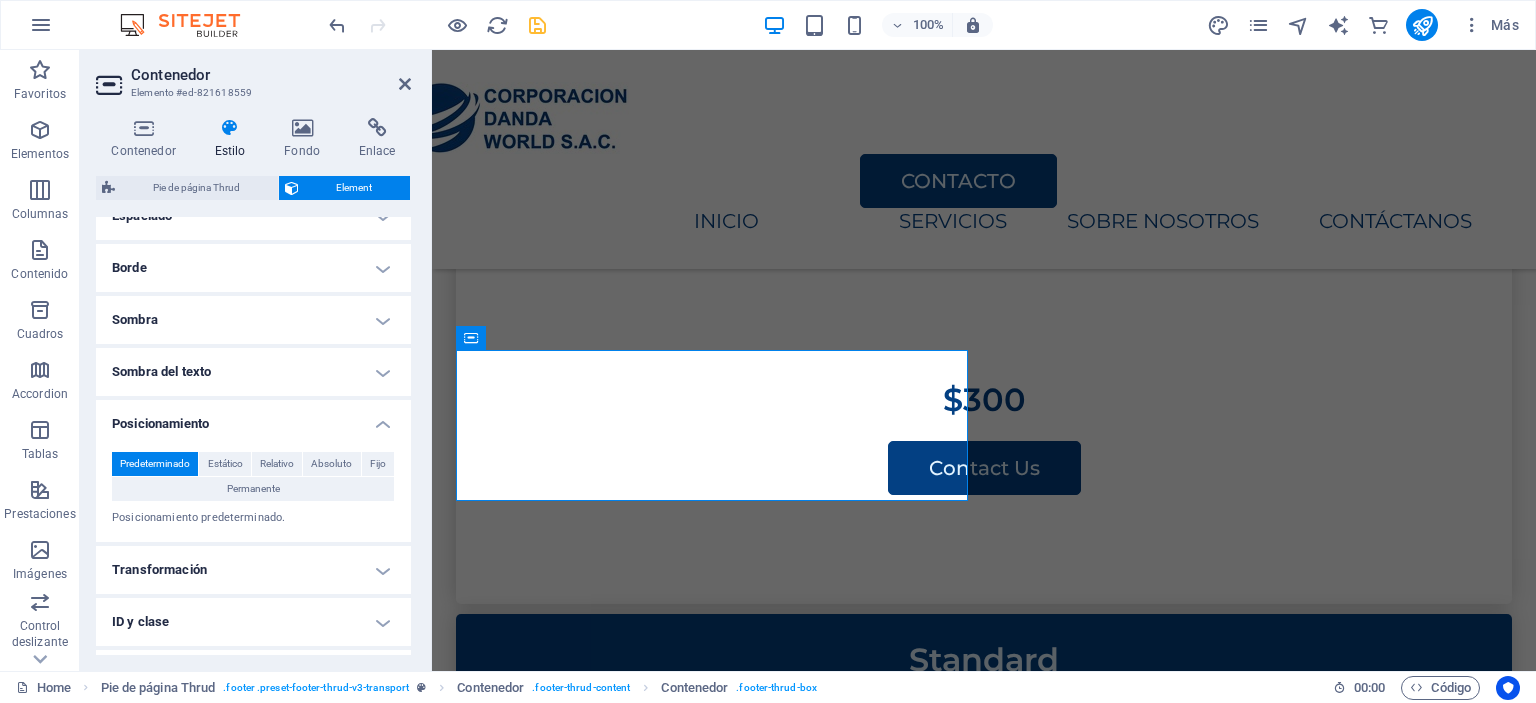 click on "Posicionamiento" at bounding box center (253, 418) 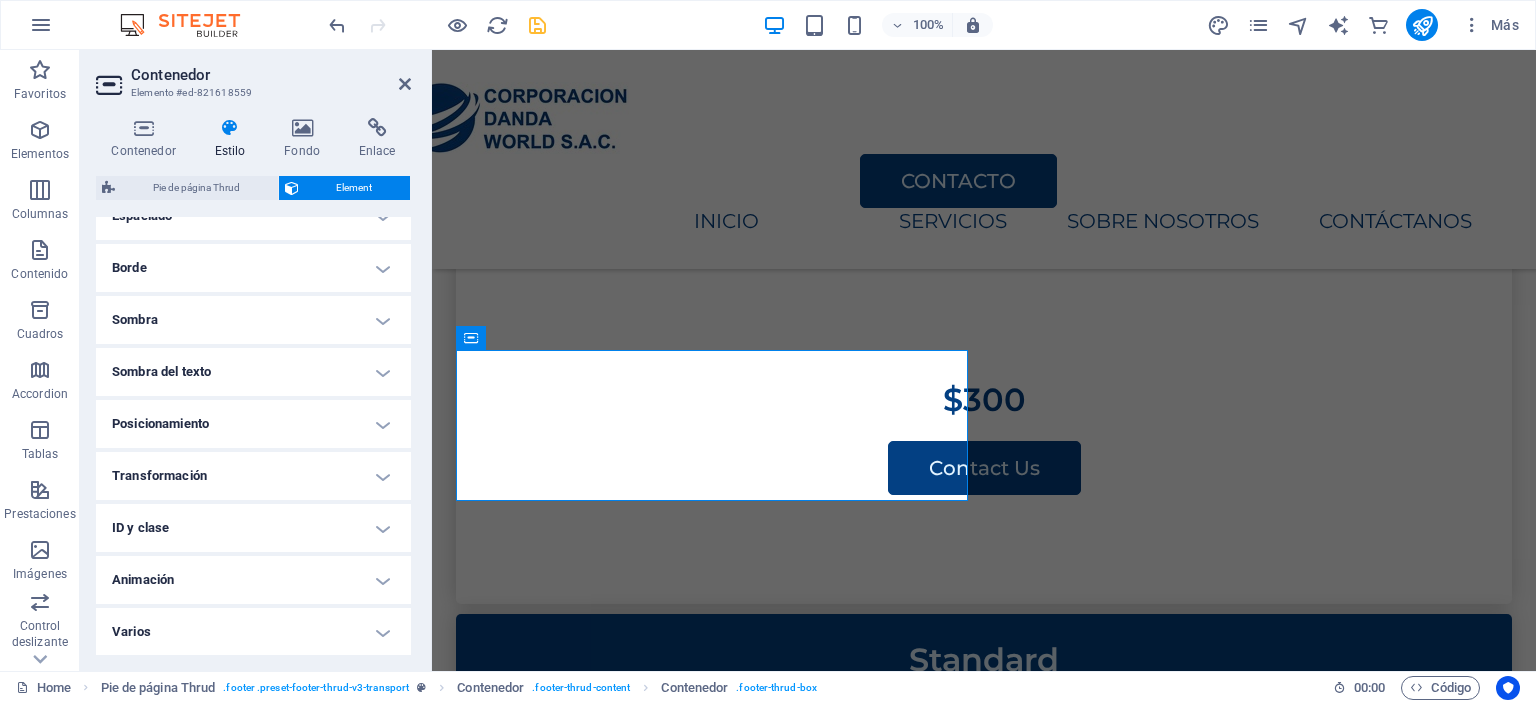 click on "Transformación" at bounding box center [253, 476] 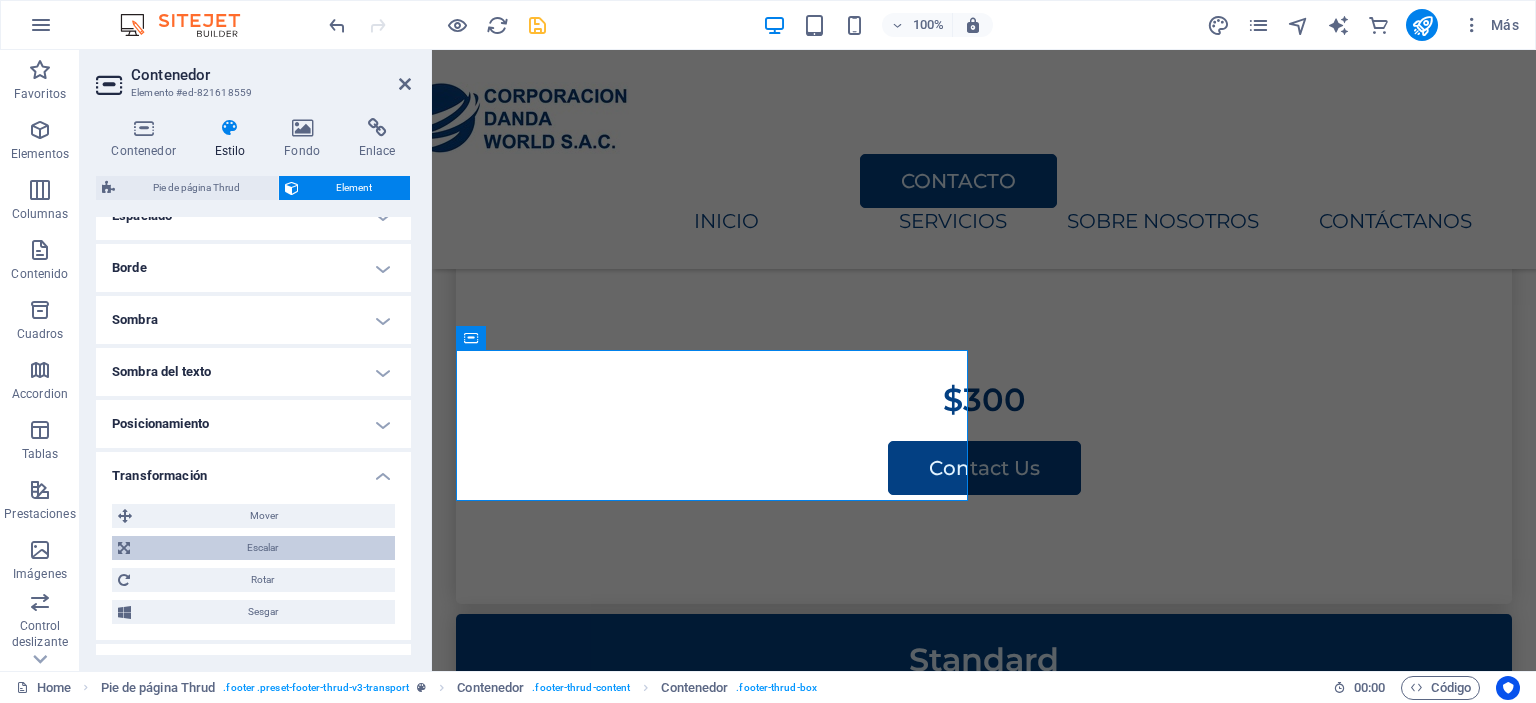 click on "Escalar" at bounding box center (262, 548) 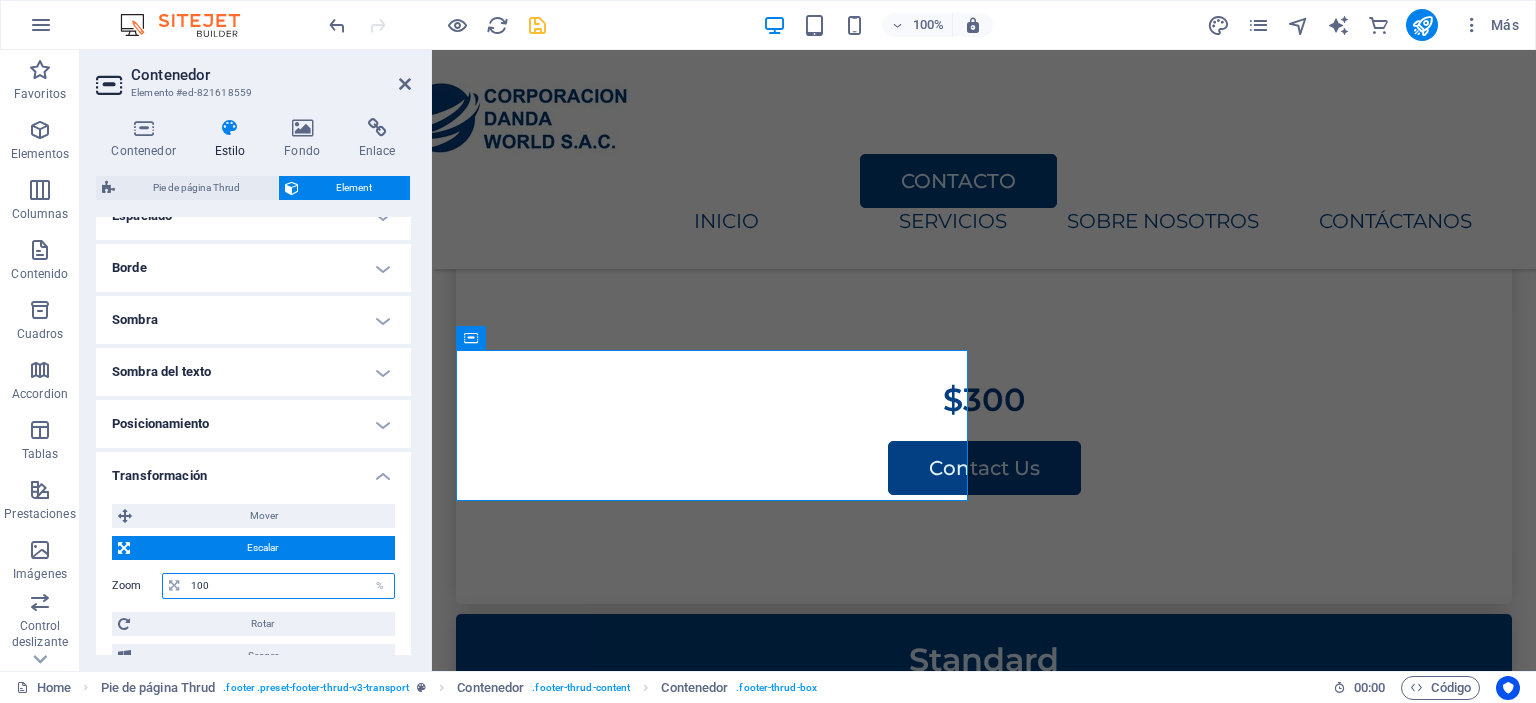 click on "100" at bounding box center (290, 586) 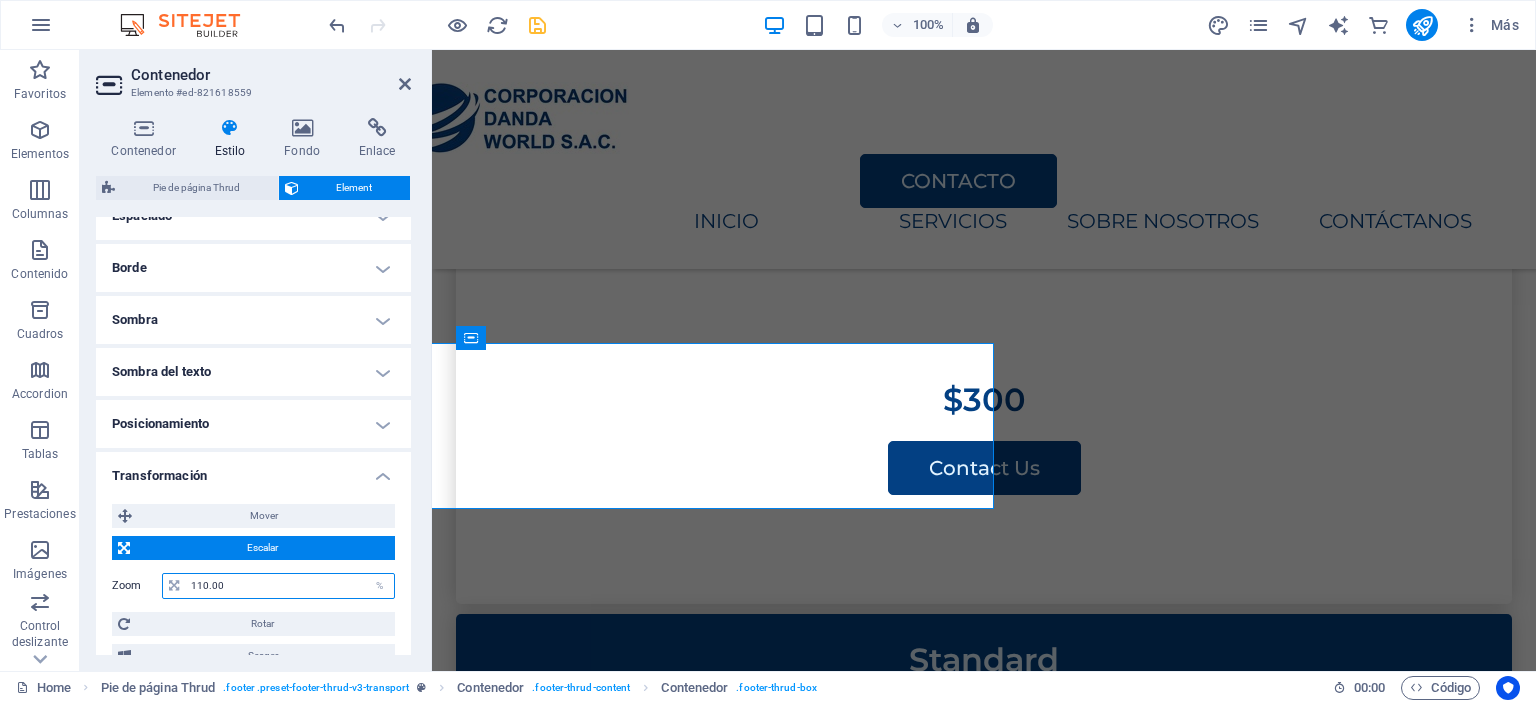 click on "110.00" at bounding box center (290, 586) 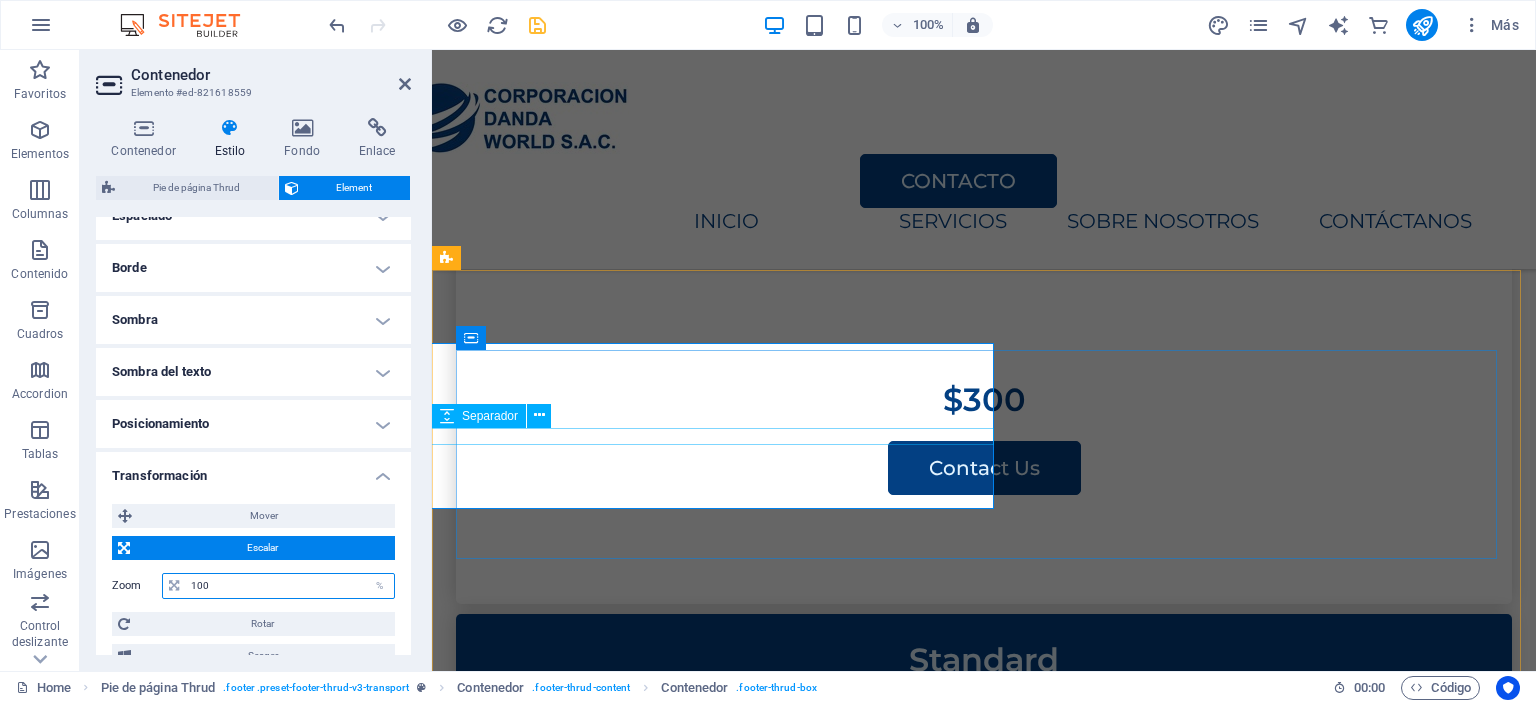 type on "100" 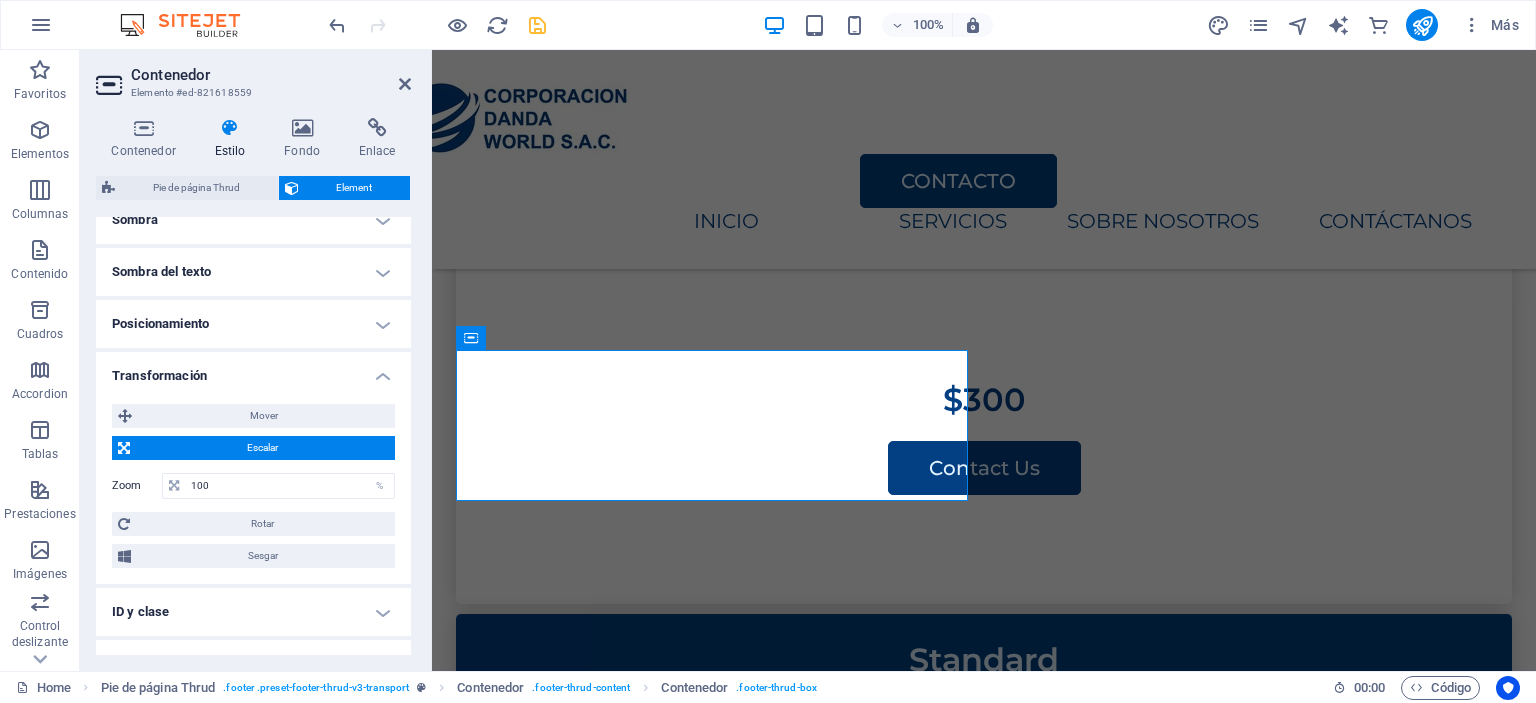 scroll, scrollTop: 606, scrollLeft: 0, axis: vertical 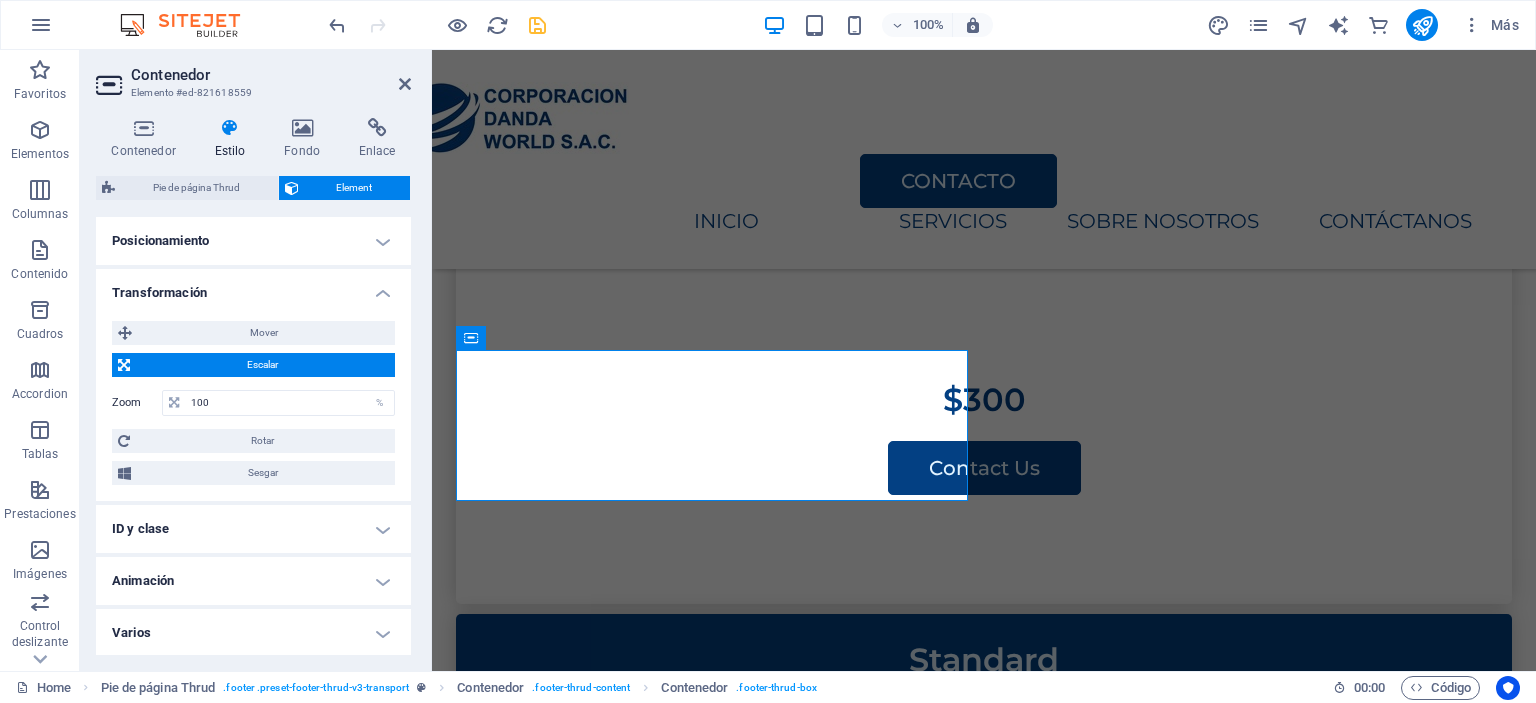 click on "Varios" at bounding box center (253, 633) 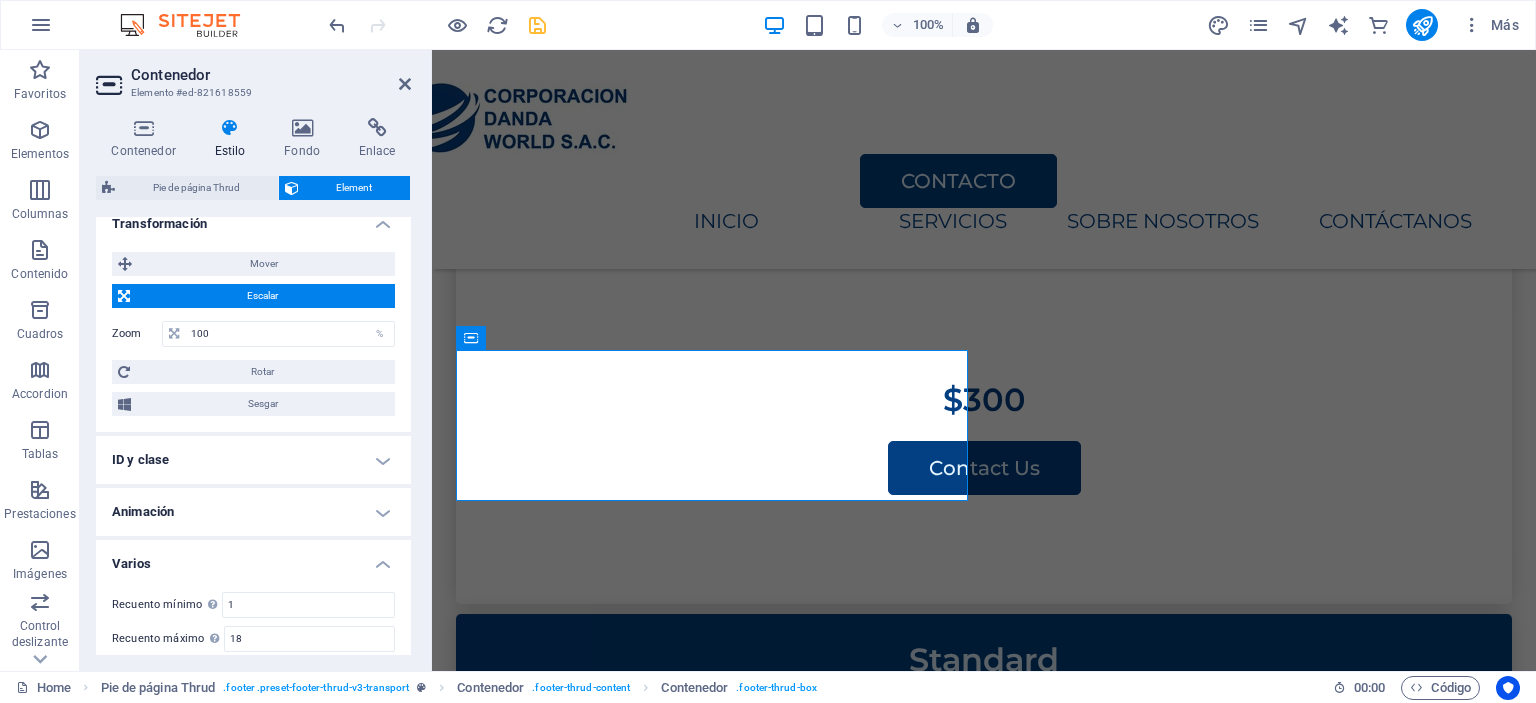 scroll, scrollTop: 729, scrollLeft: 0, axis: vertical 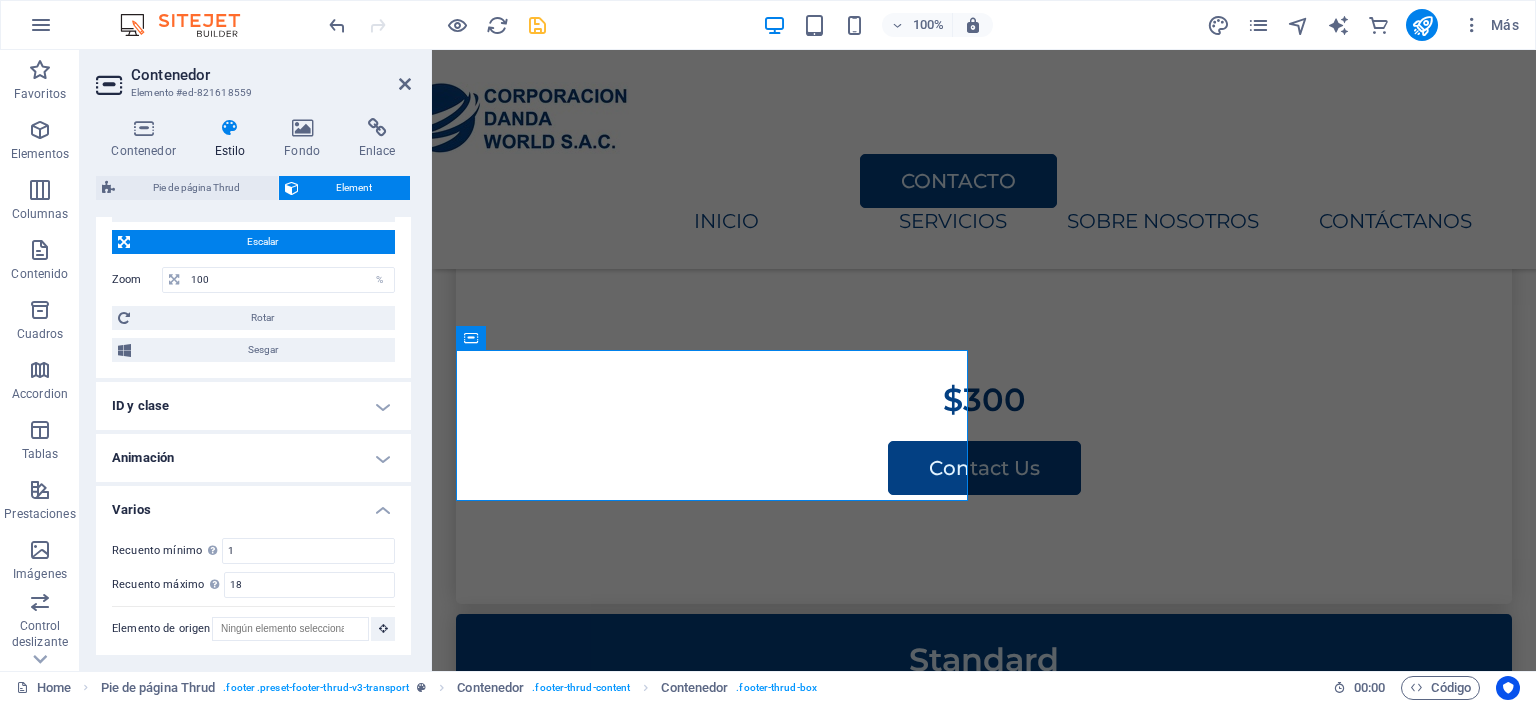 click on "ID y clase" at bounding box center (253, 406) 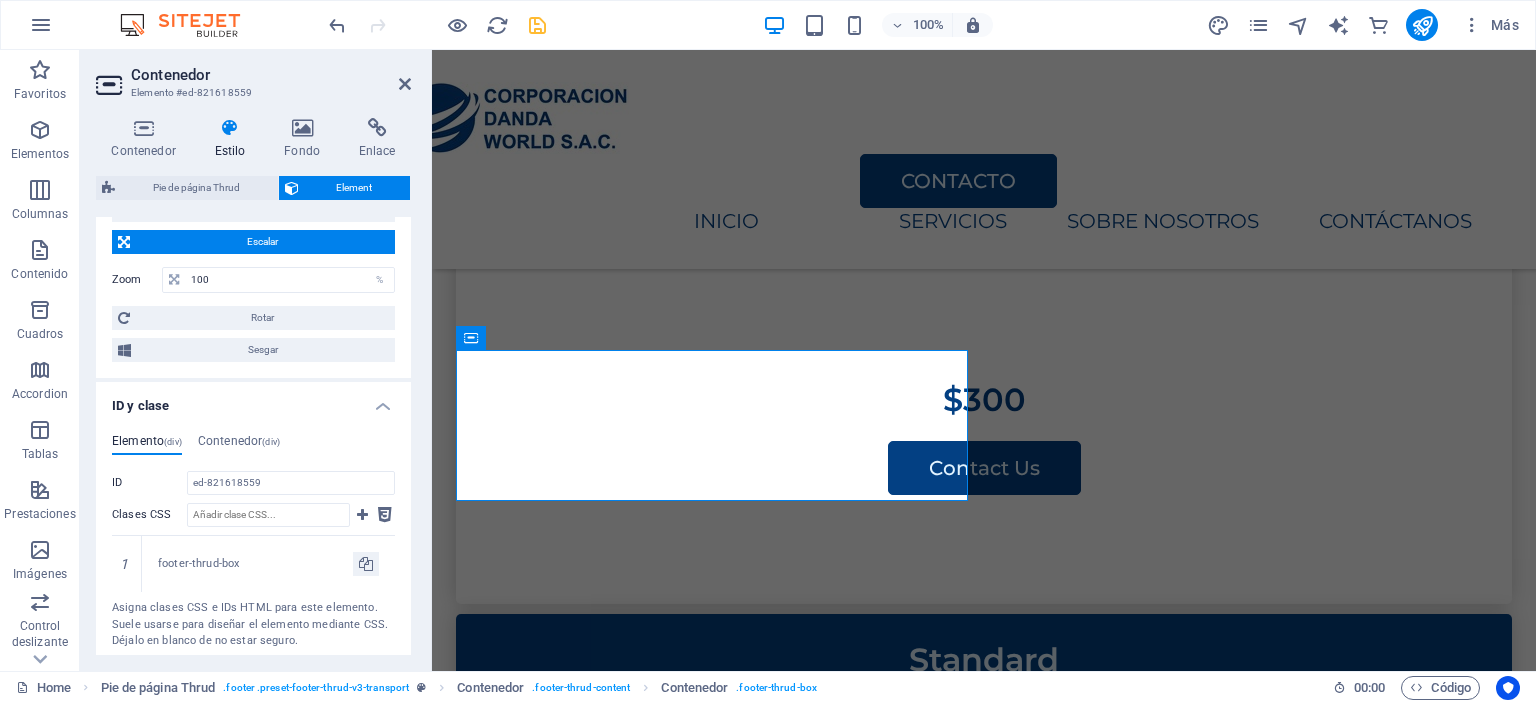click on "ID y clase" at bounding box center (253, 400) 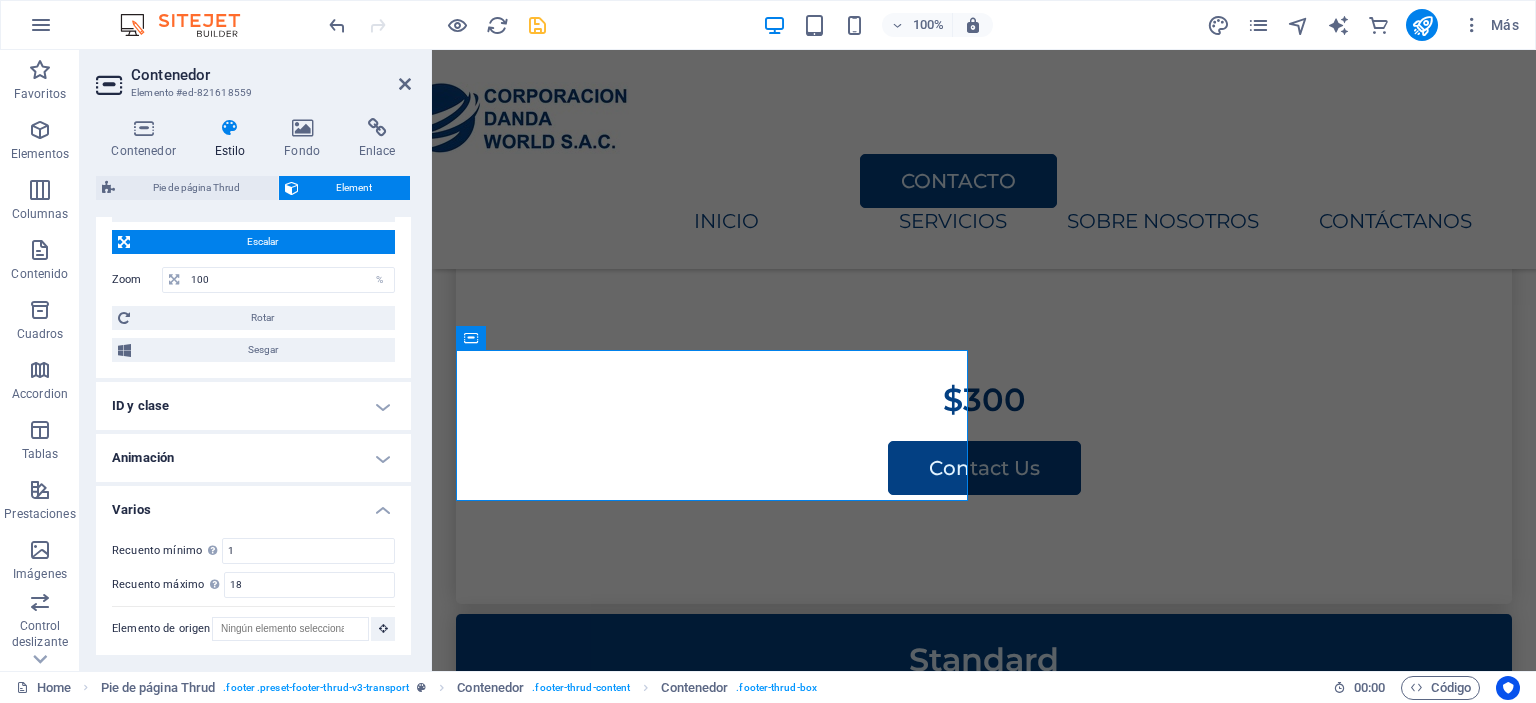 click on "Animación" at bounding box center (253, 458) 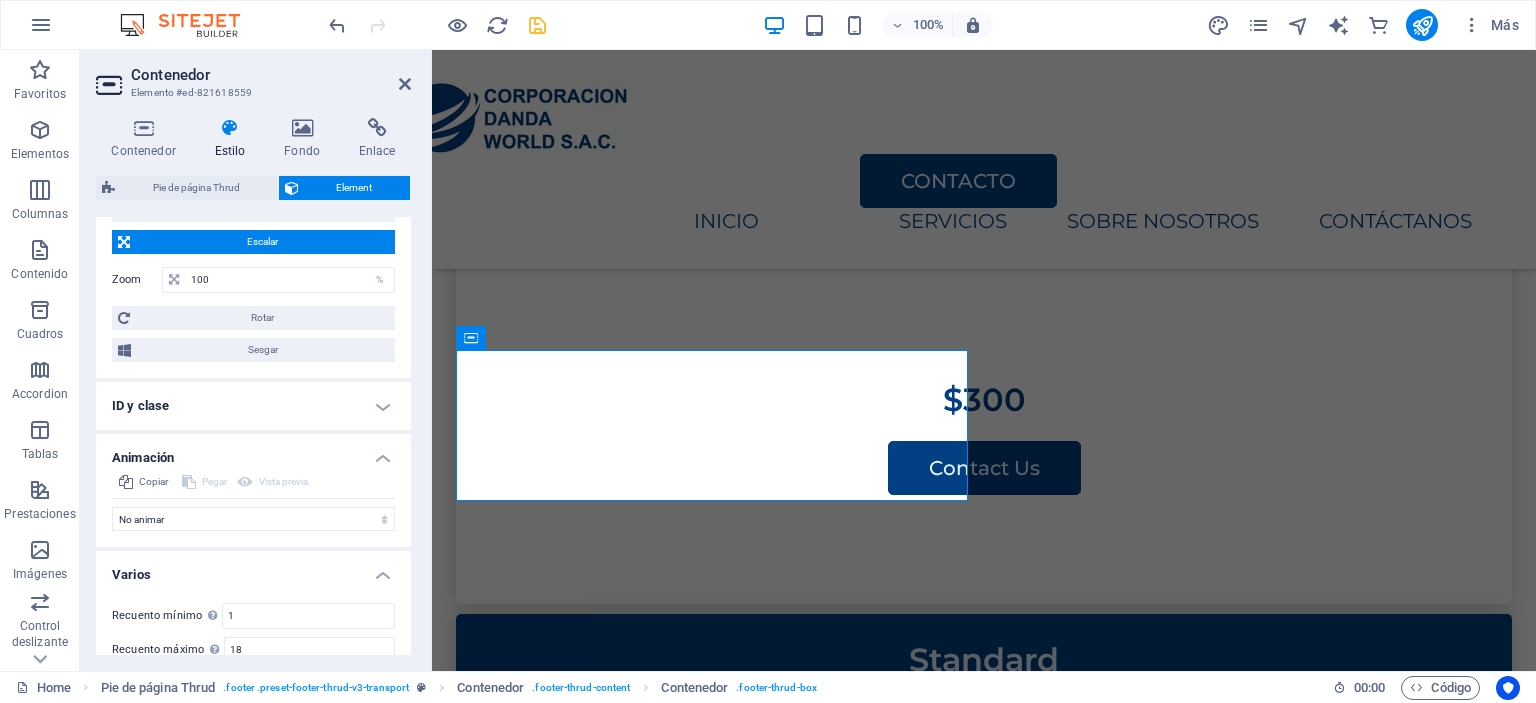 click on "Animación" at bounding box center (253, 452) 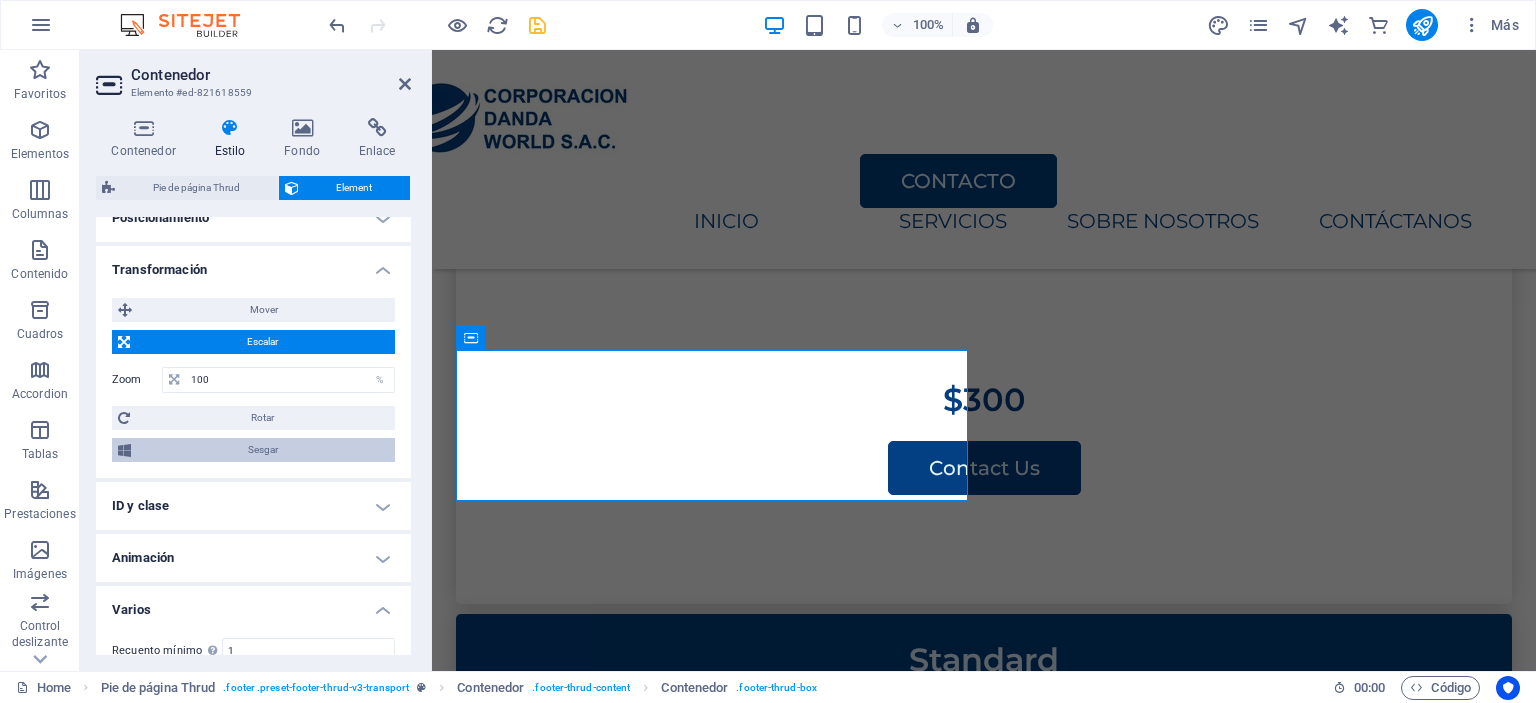 scroll, scrollTop: 429, scrollLeft: 0, axis: vertical 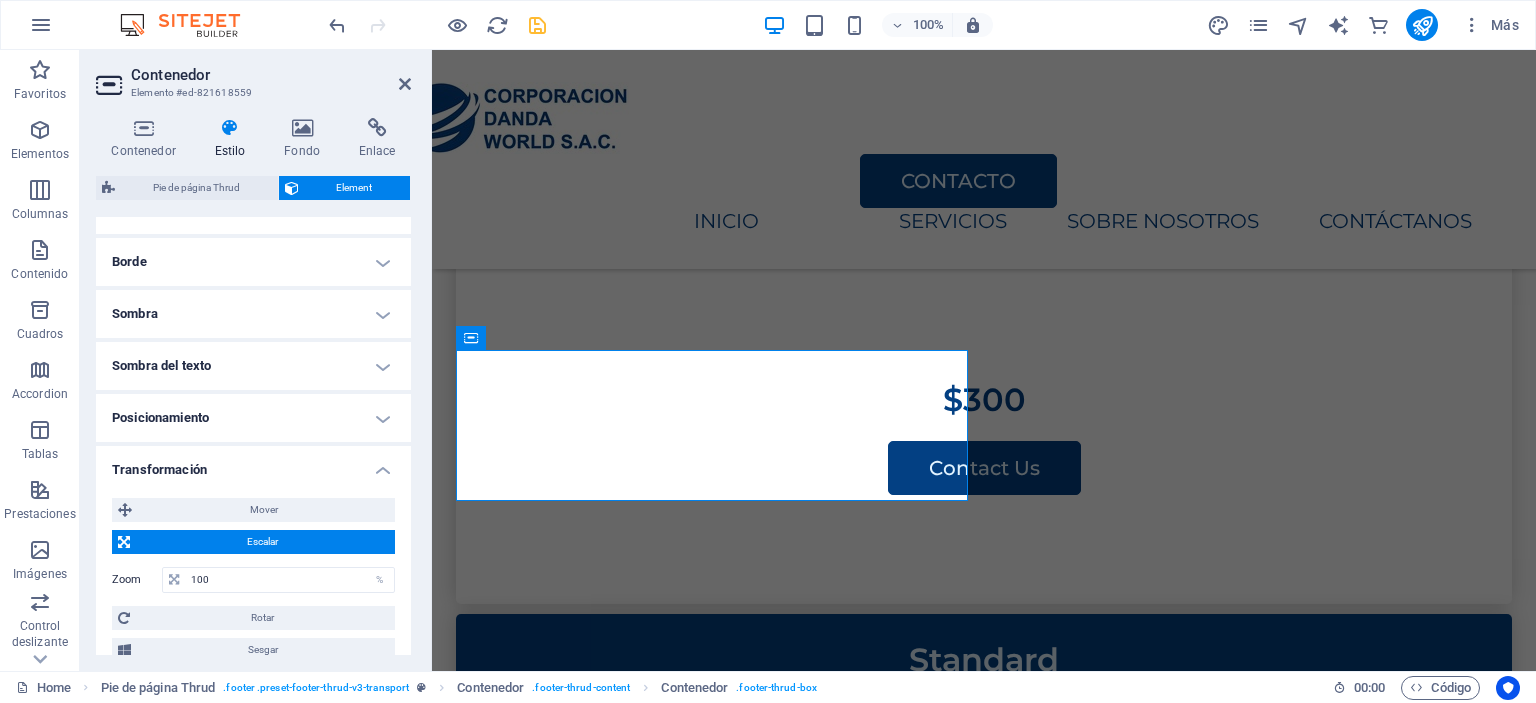click on "Transformación" at bounding box center [253, 464] 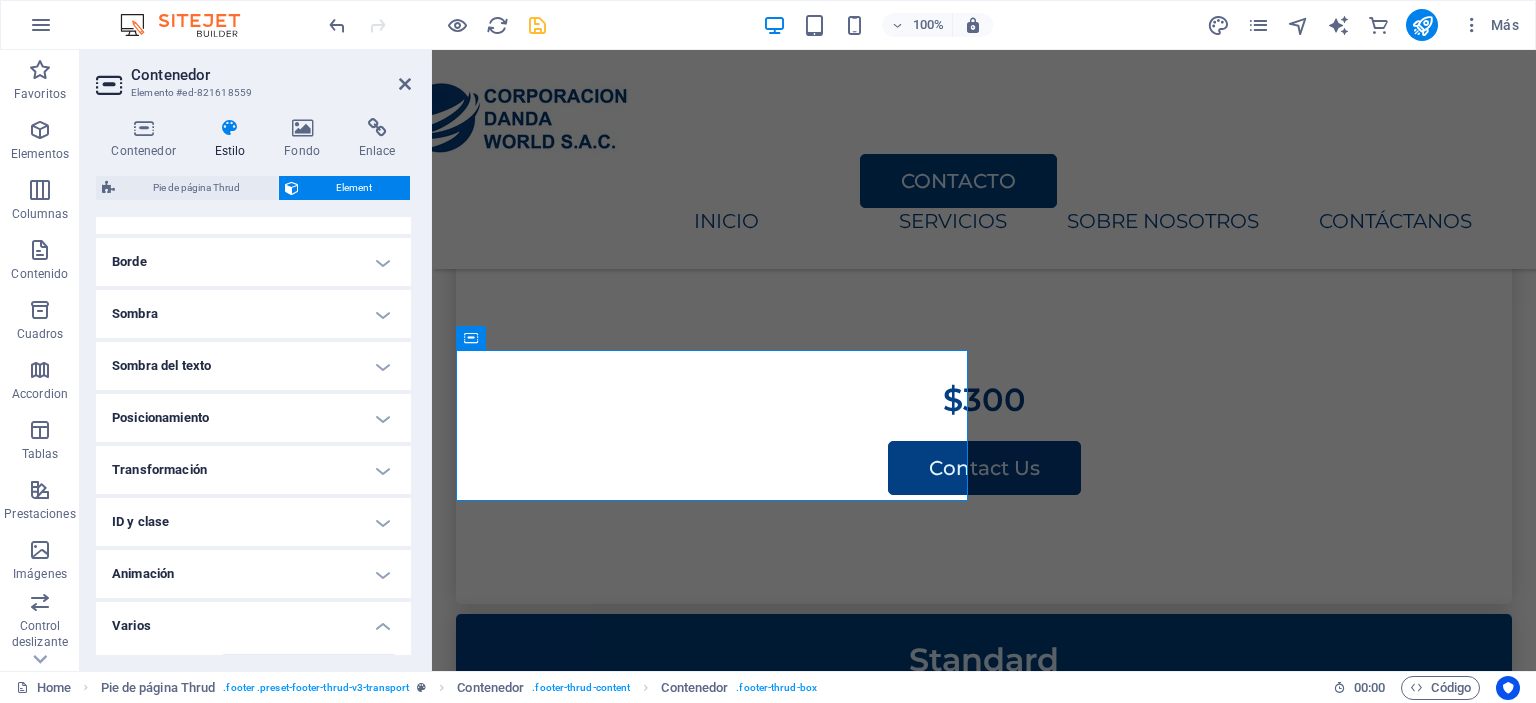 click on "Posicionamiento" at bounding box center (253, 418) 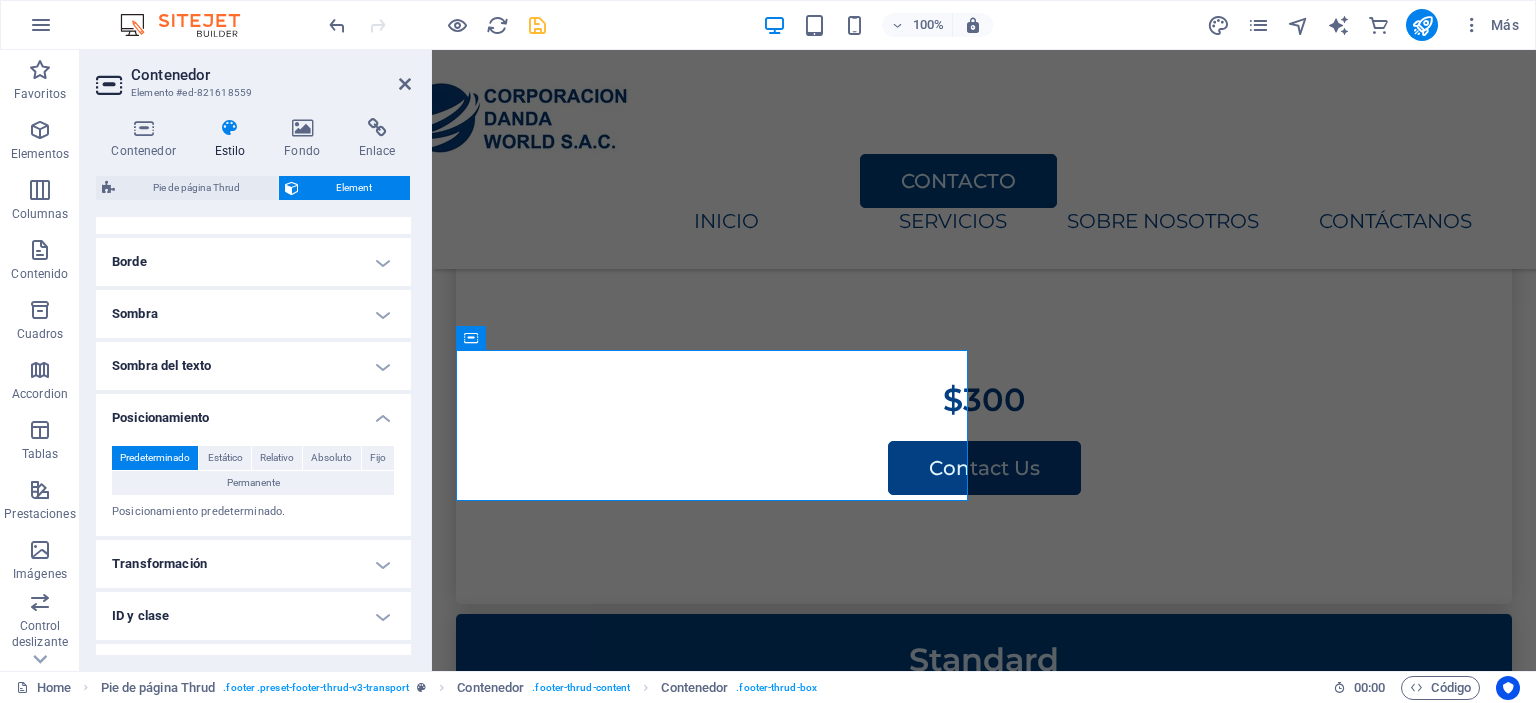 click on "Sombra del texto" at bounding box center [253, 366] 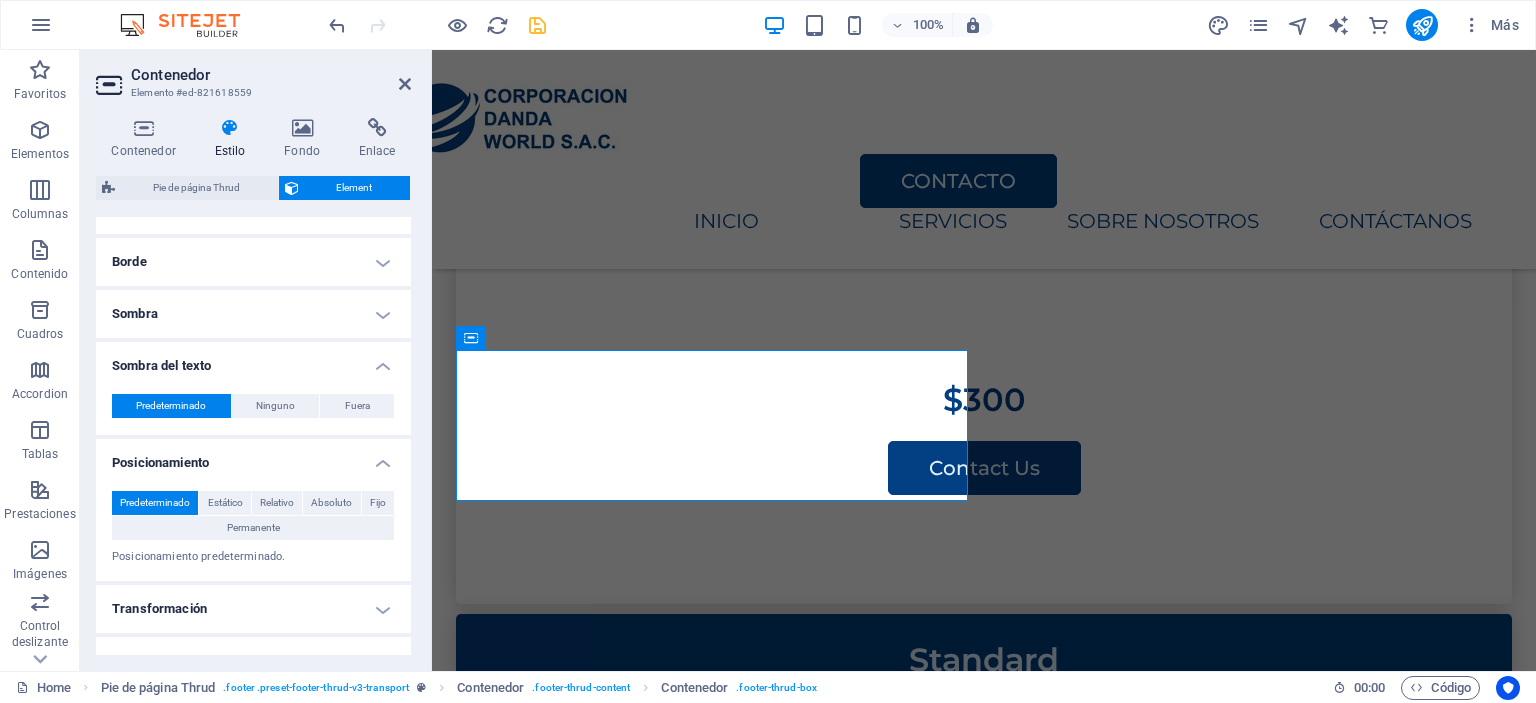 click on "Sombra" at bounding box center (253, 314) 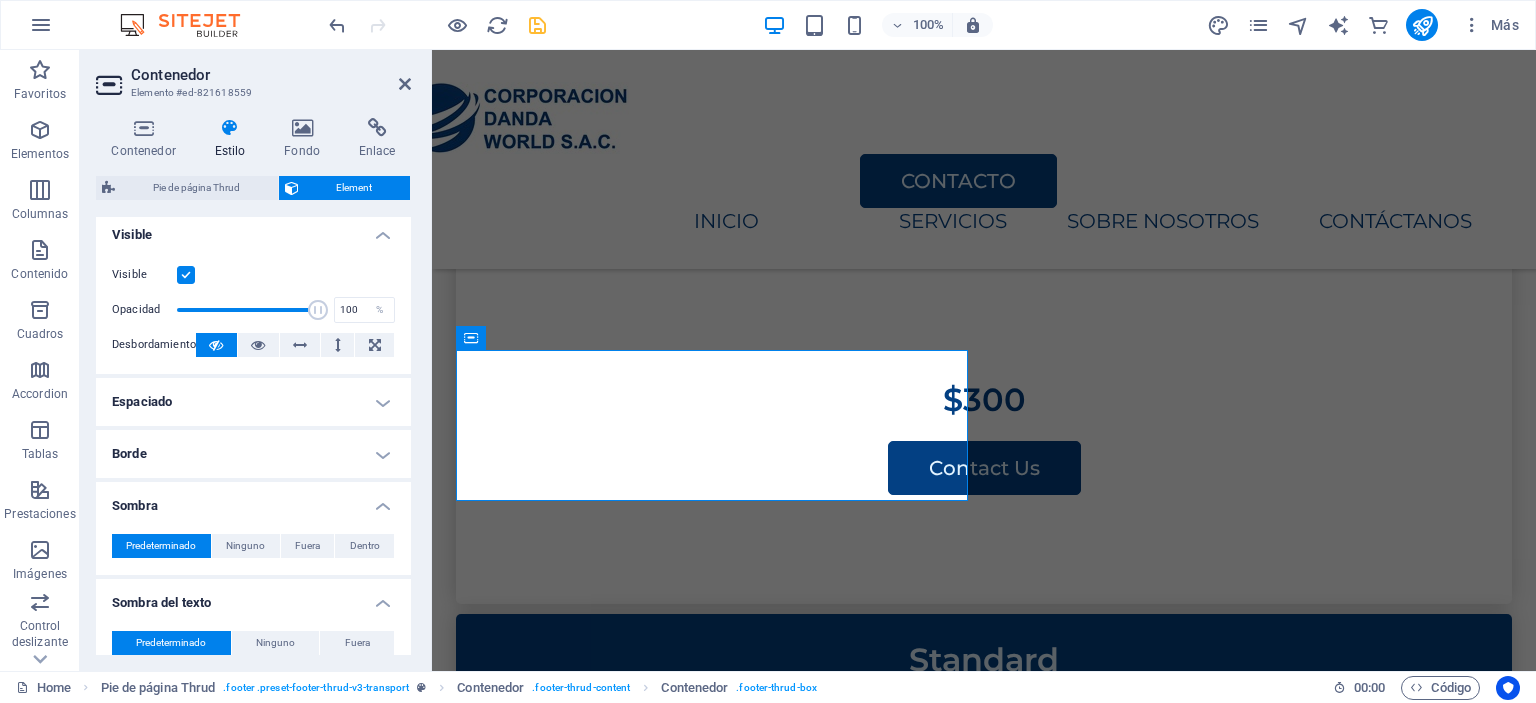 scroll, scrollTop: 229, scrollLeft: 0, axis: vertical 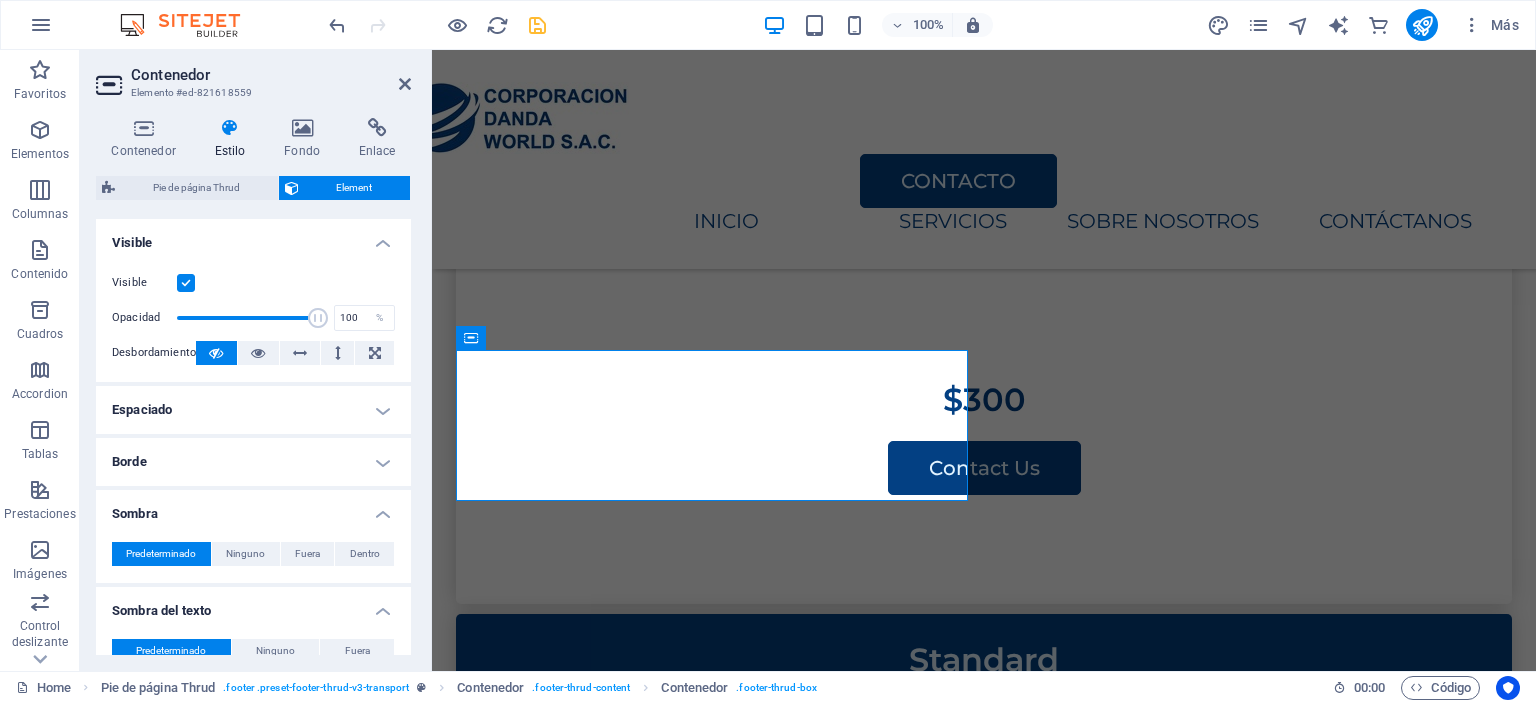 click on "Borde" at bounding box center [253, 462] 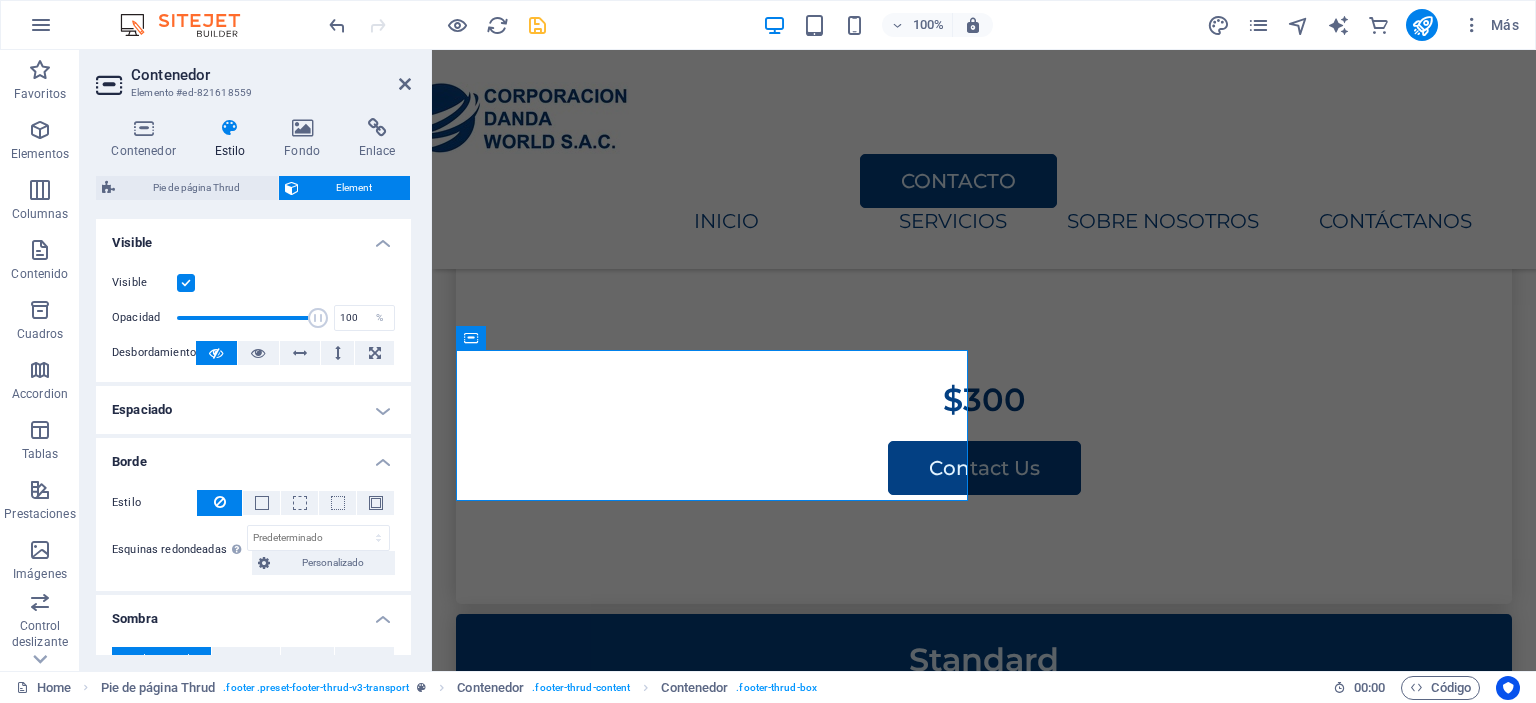 click on "Espaciado" at bounding box center (253, 410) 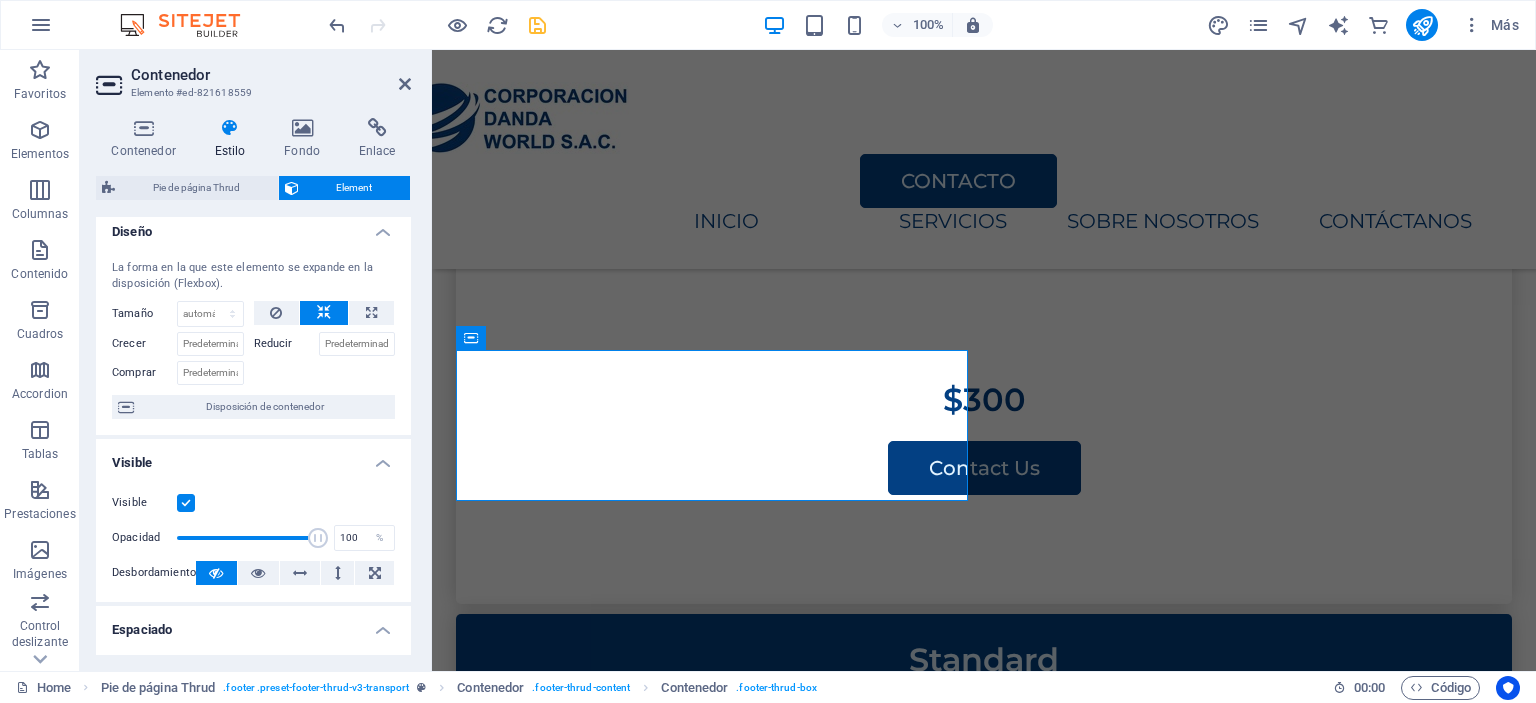 scroll, scrollTop: 0, scrollLeft: 0, axis: both 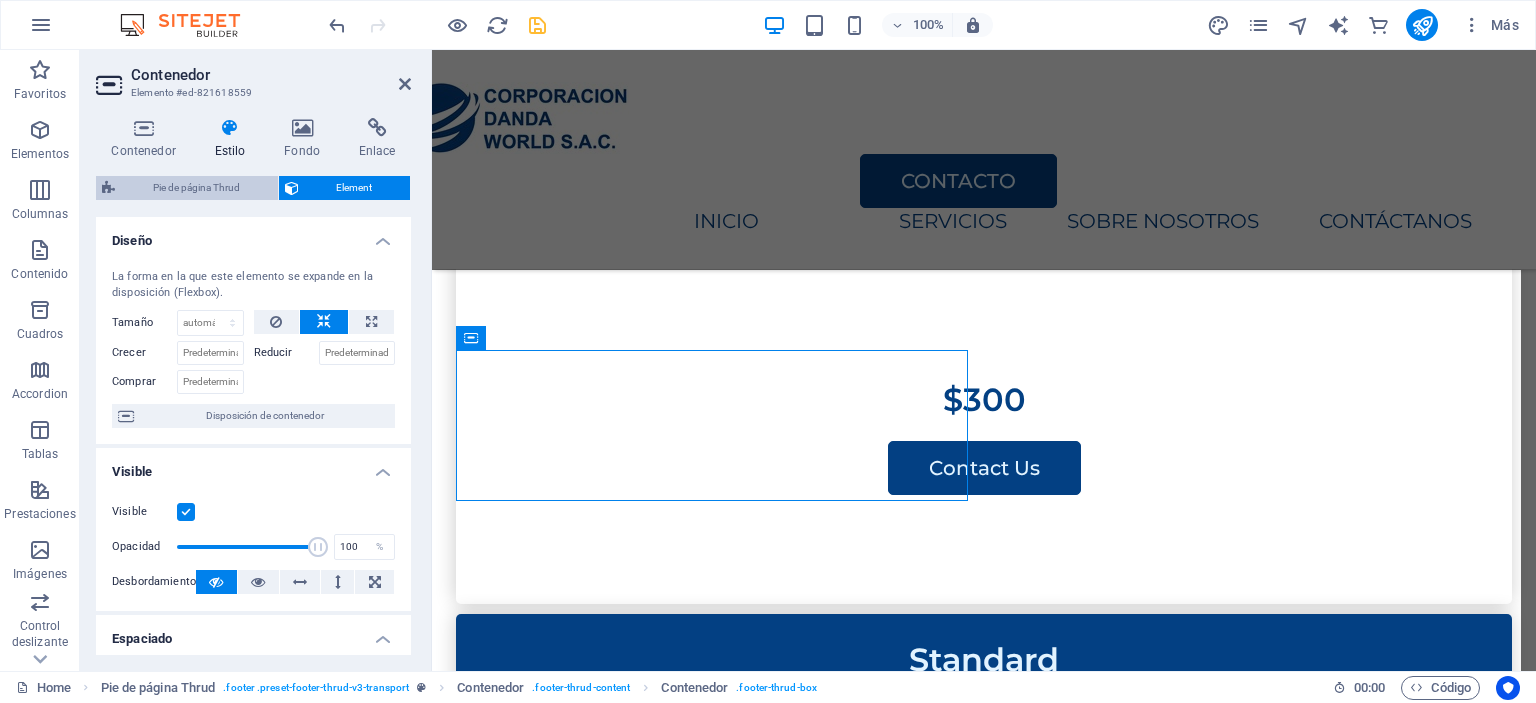 click on "Pie de página Thrud" at bounding box center [196, 188] 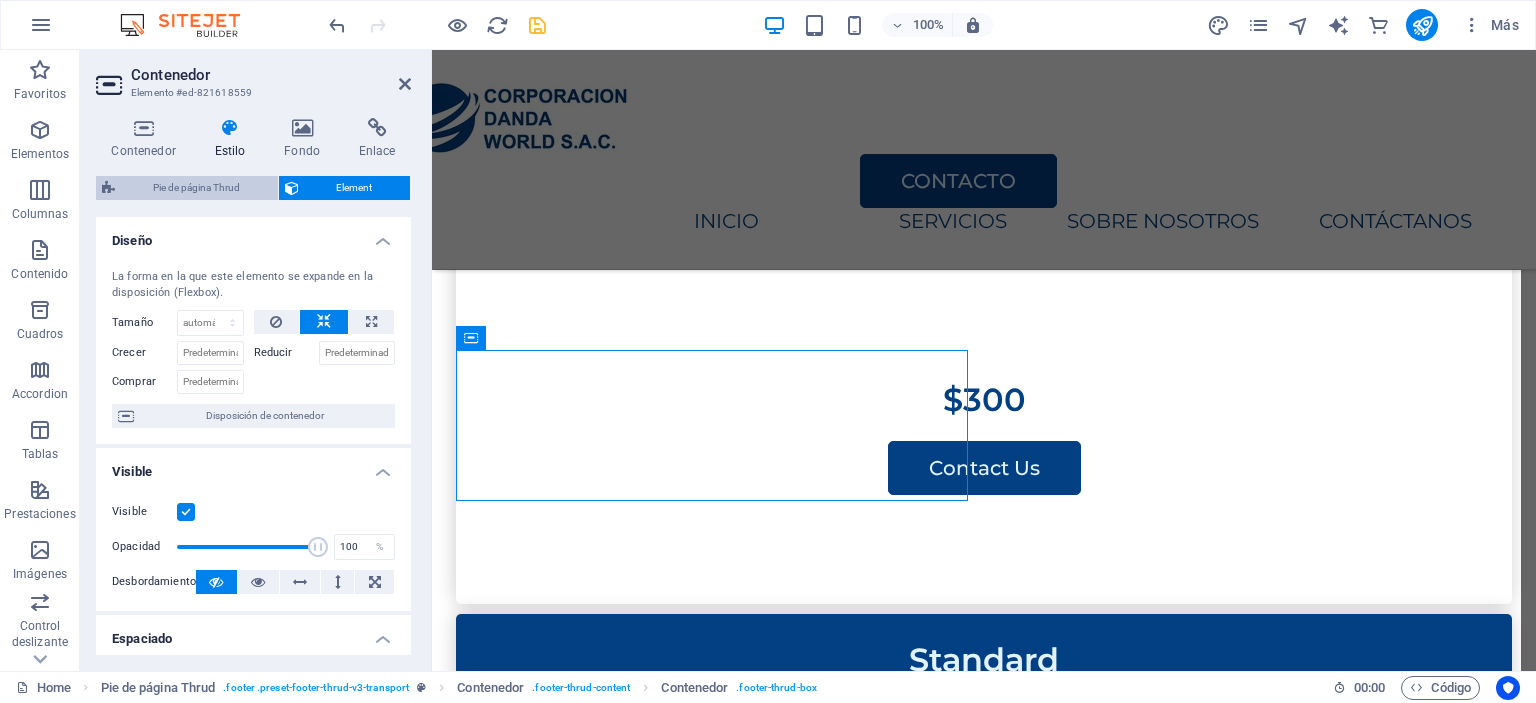 select on "rem" 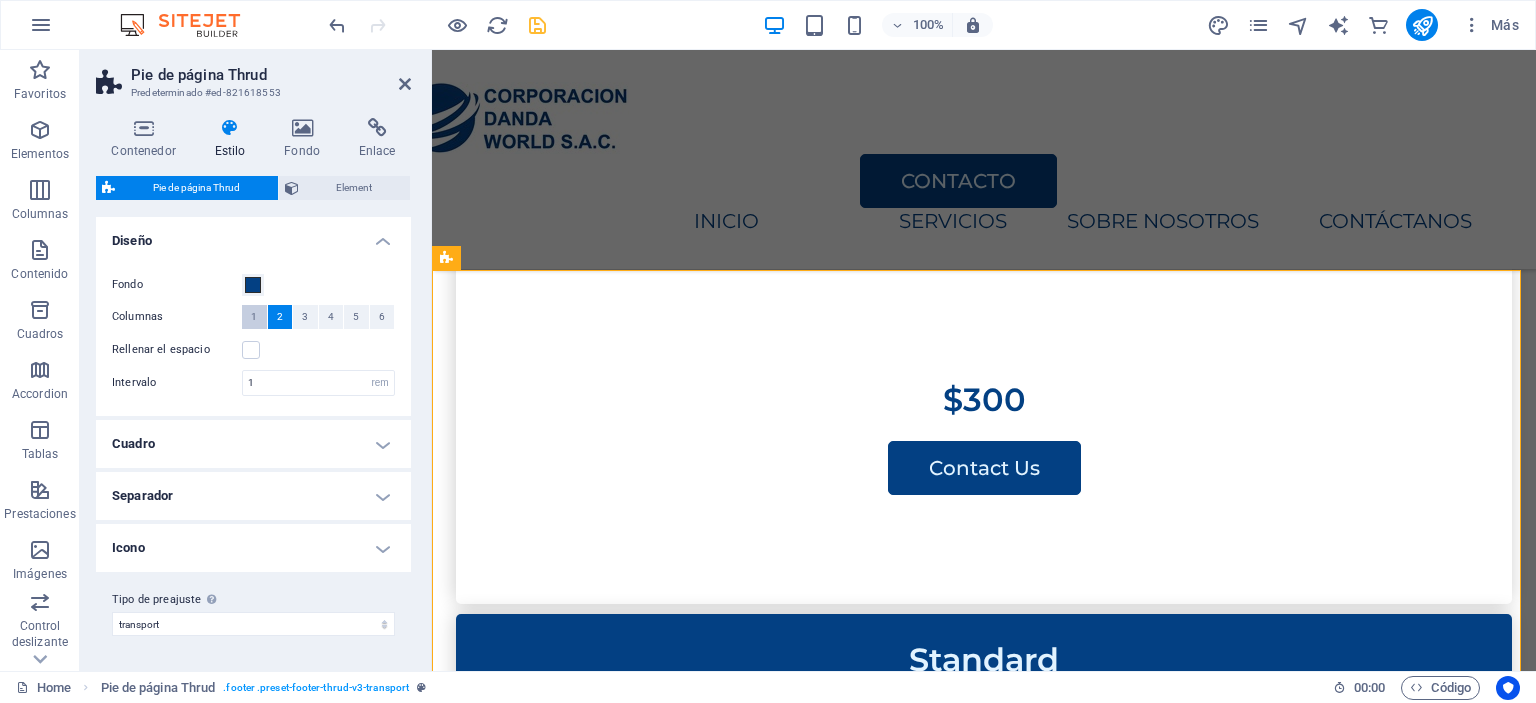 click on "1" at bounding box center [254, 317] 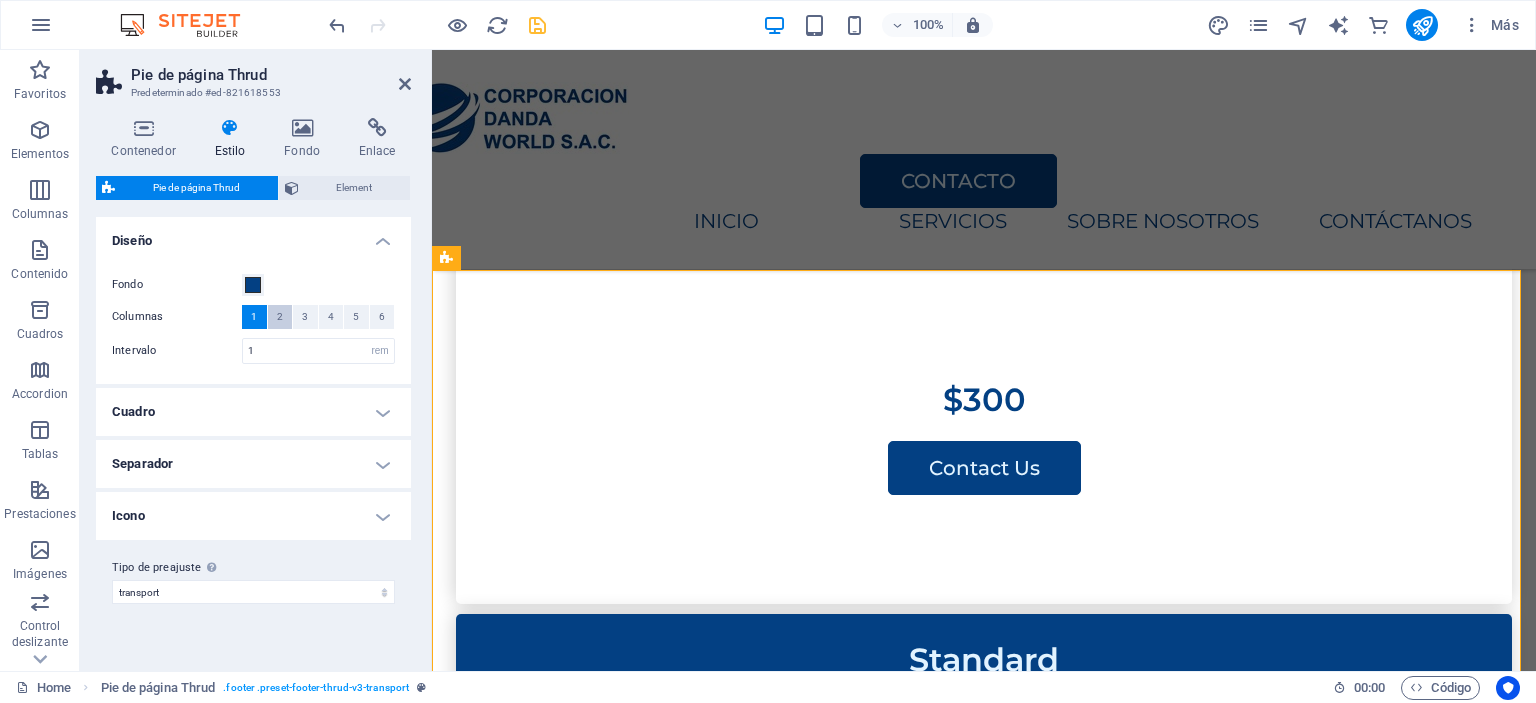 click on "2" at bounding box center [280, 317] 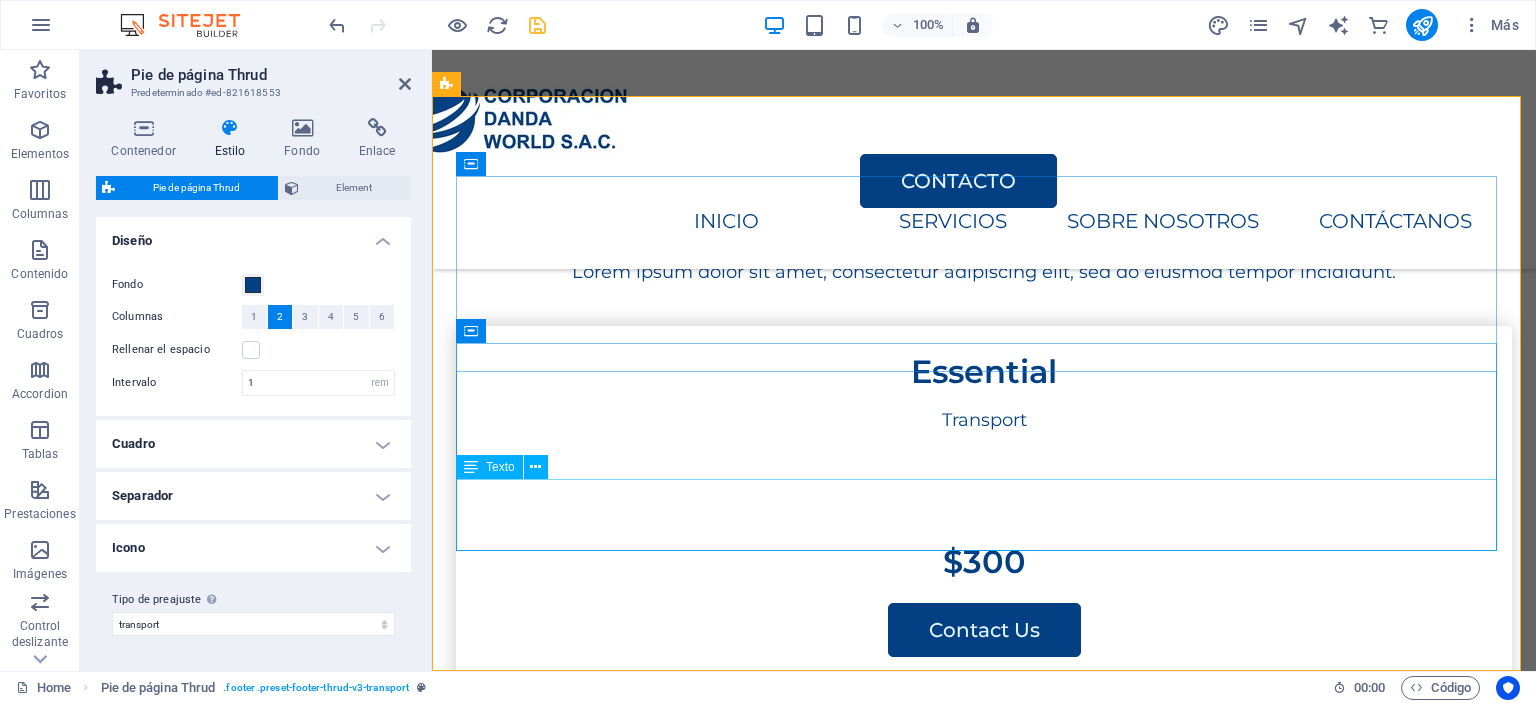 scroll, scrollTop: 3742, scrollLeft: 0, axis: vertical 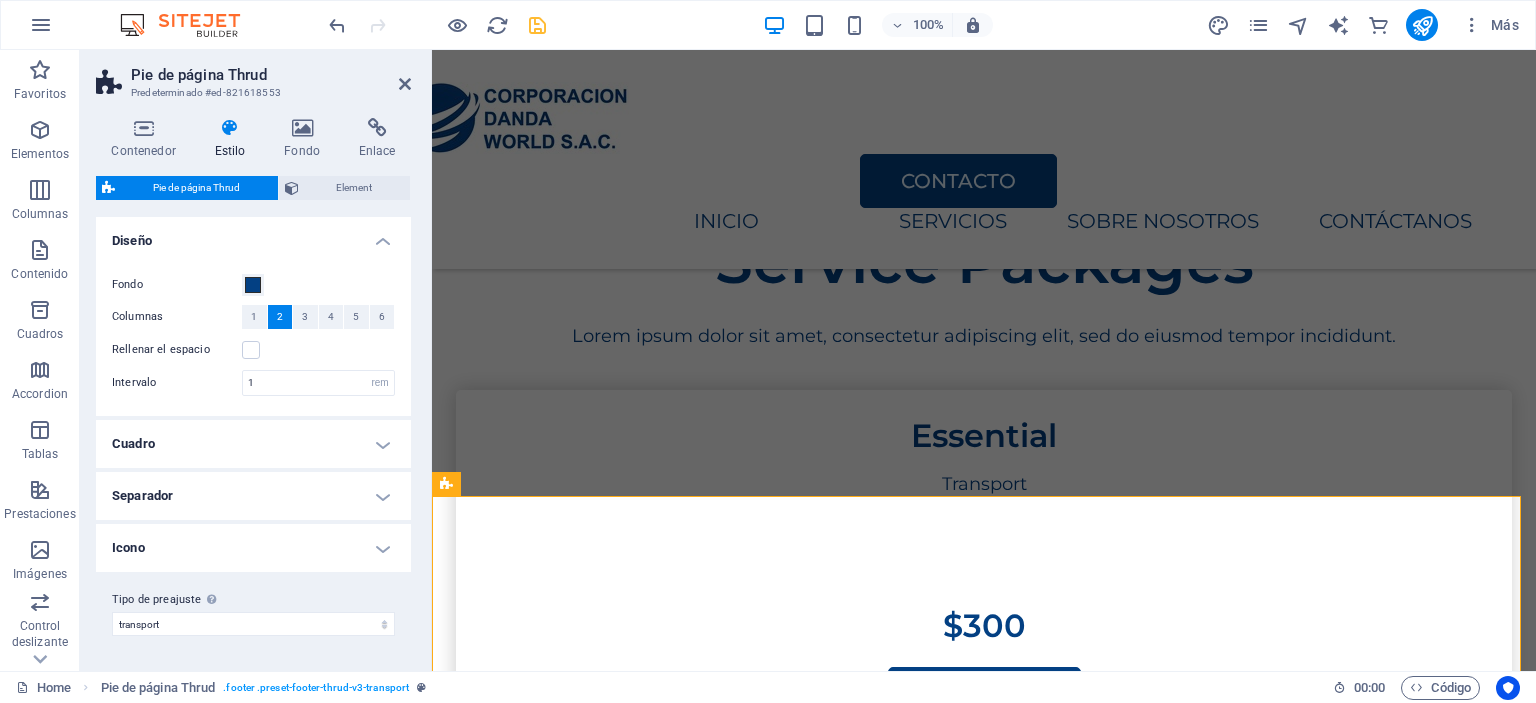click on "2" at bounding box center [280, 317] 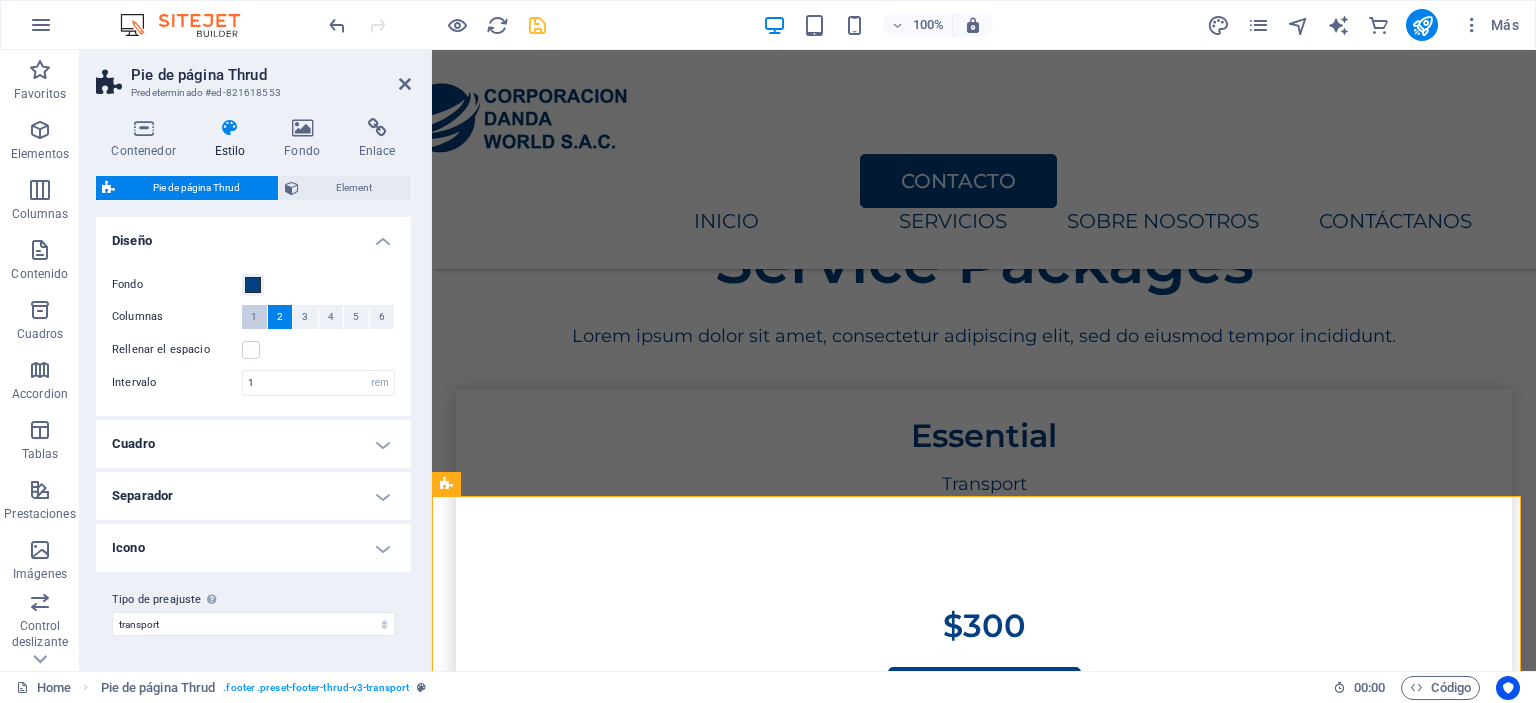click on "1" at bounding box center [254, 317] 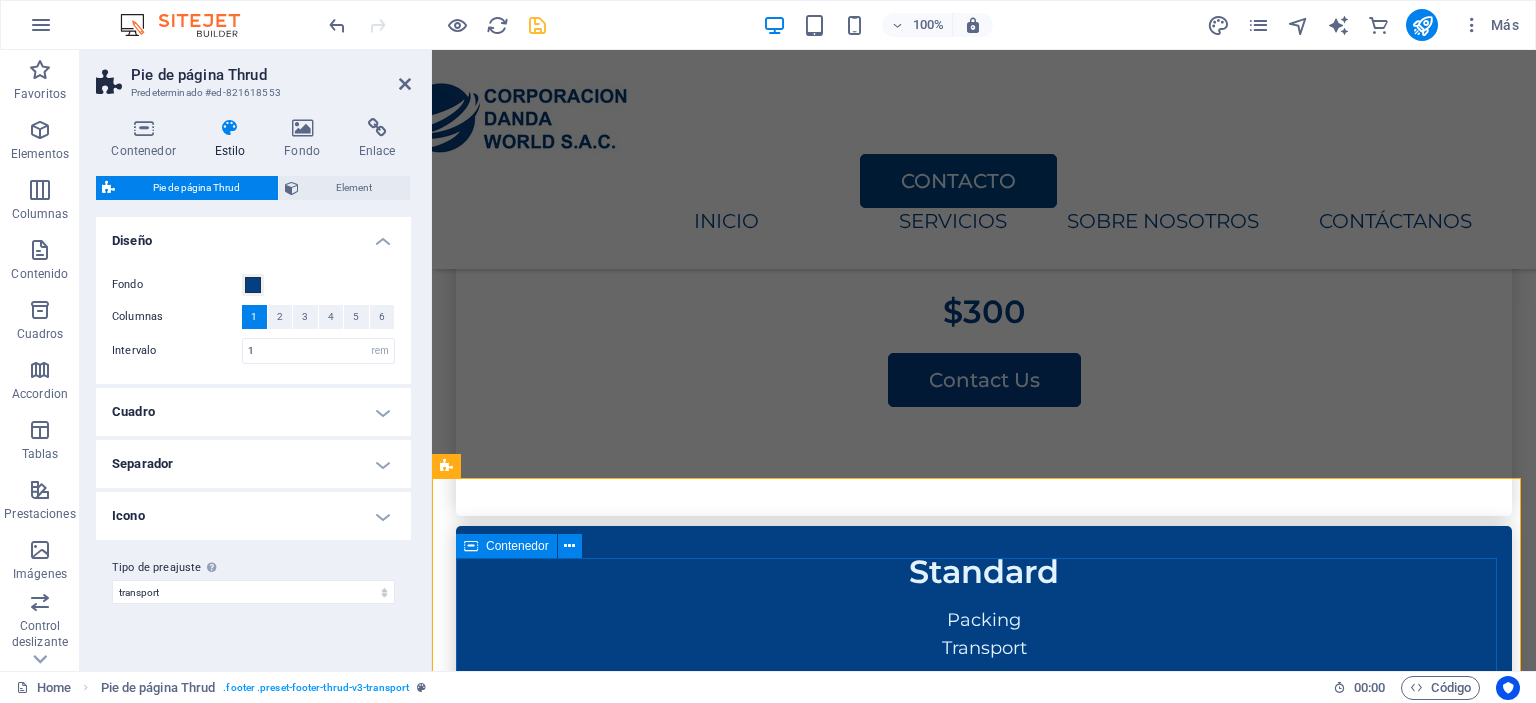 scroll, scrollTop: 4142, scrollLeft: 0, axis: vertical 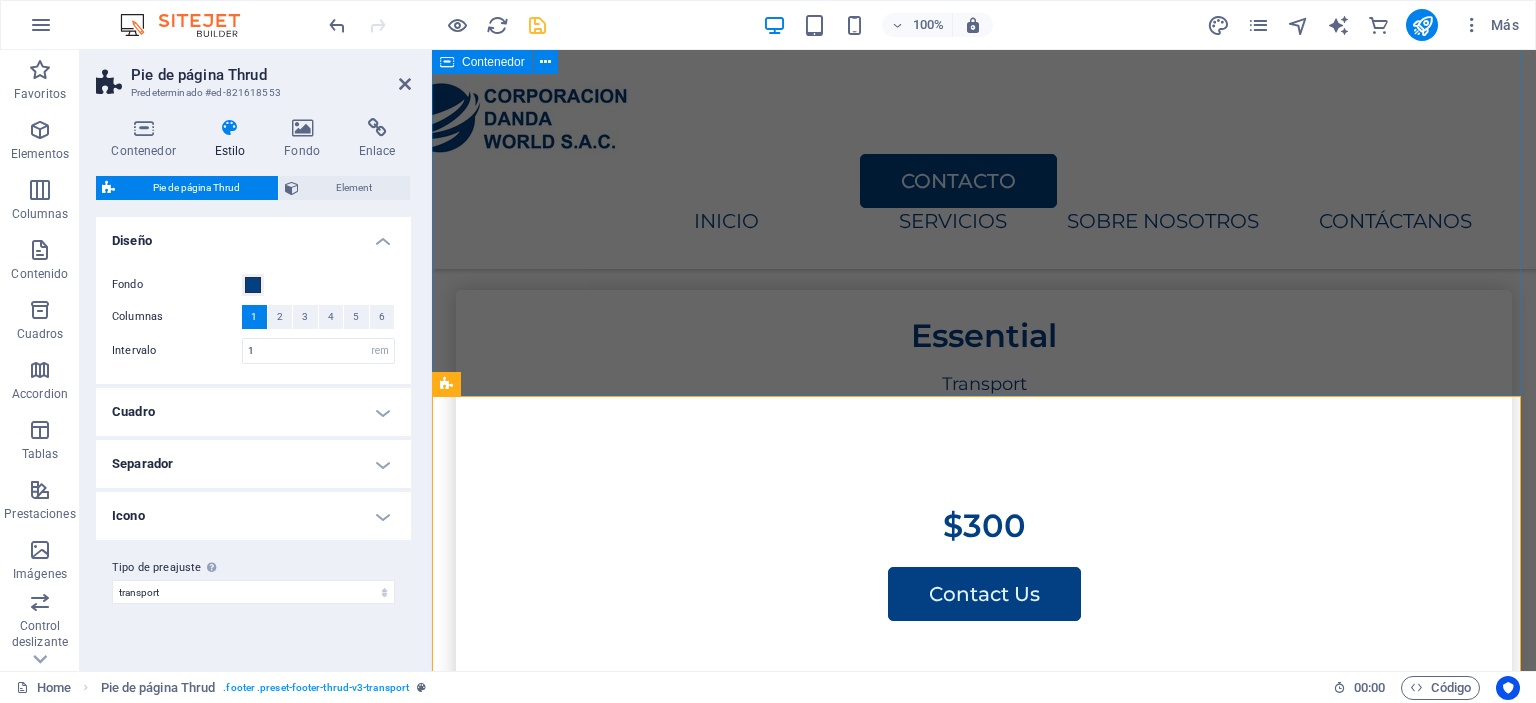click on "CONTACTO Contact Us   I have read and understand the privacy policy. ¿Ilegible? Cargar nuevo Submit" at bounding box center (984, 2633) 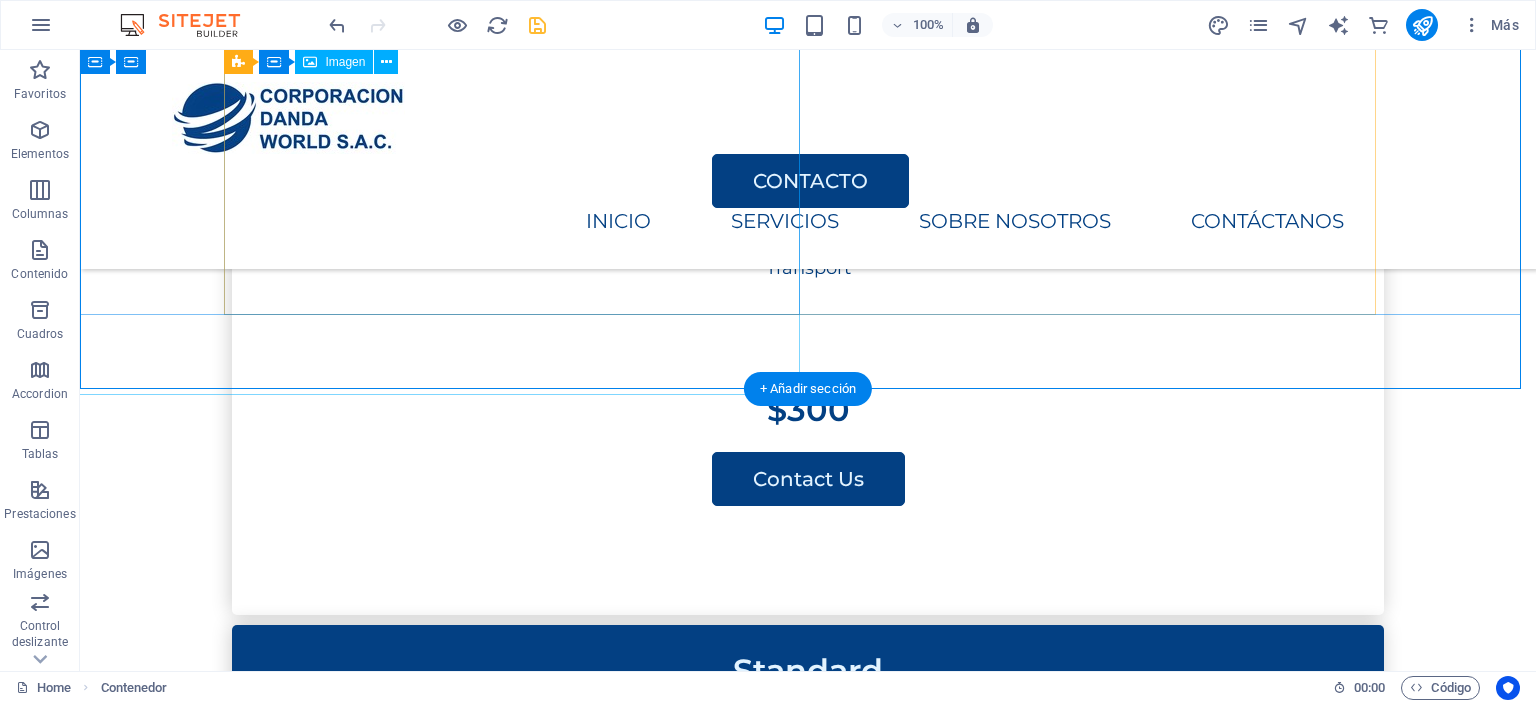 scroll, scrollTop: 3820, scrollLeft: 0, axis: vertical 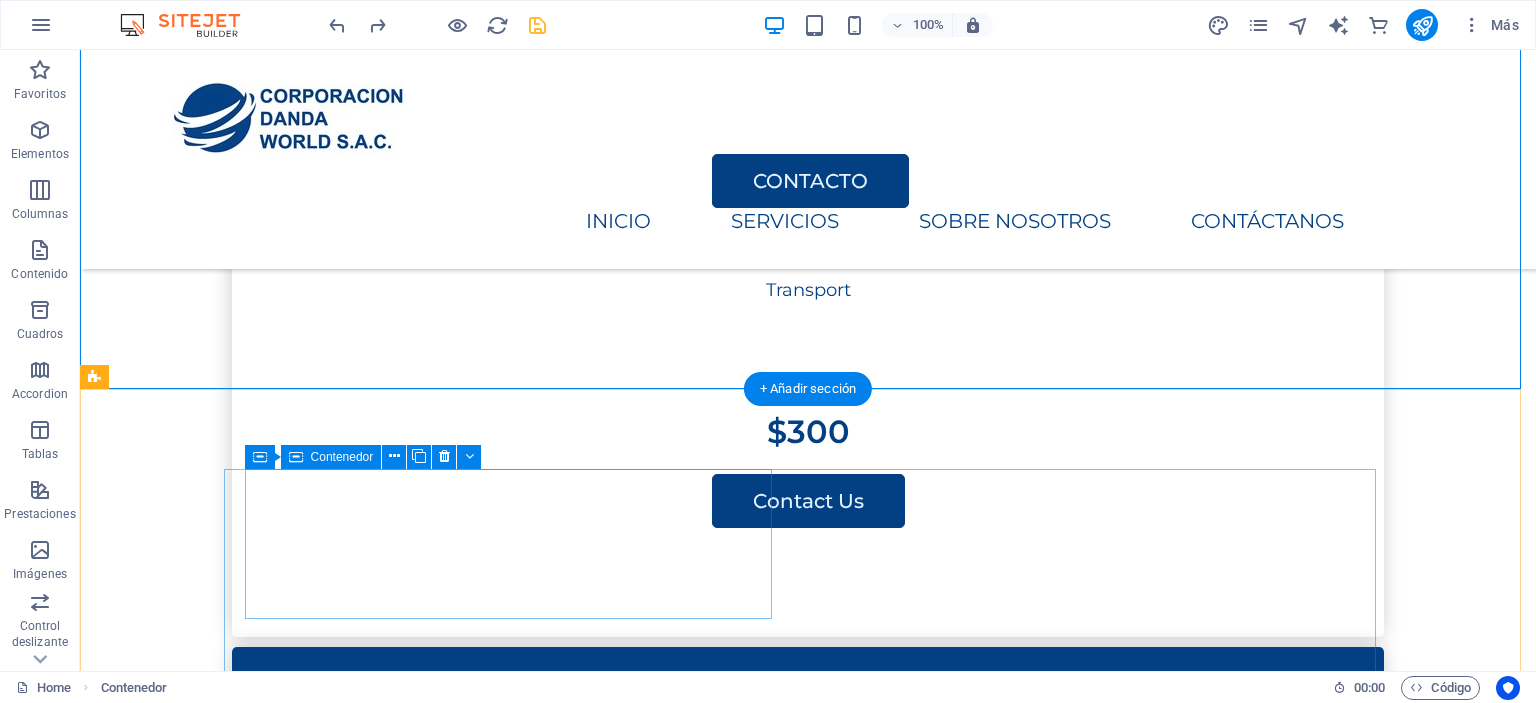 click on "Av. ,  Rosa de America ,  286
diego.farronay@codansac.com" at bounding box center [516, 3128] 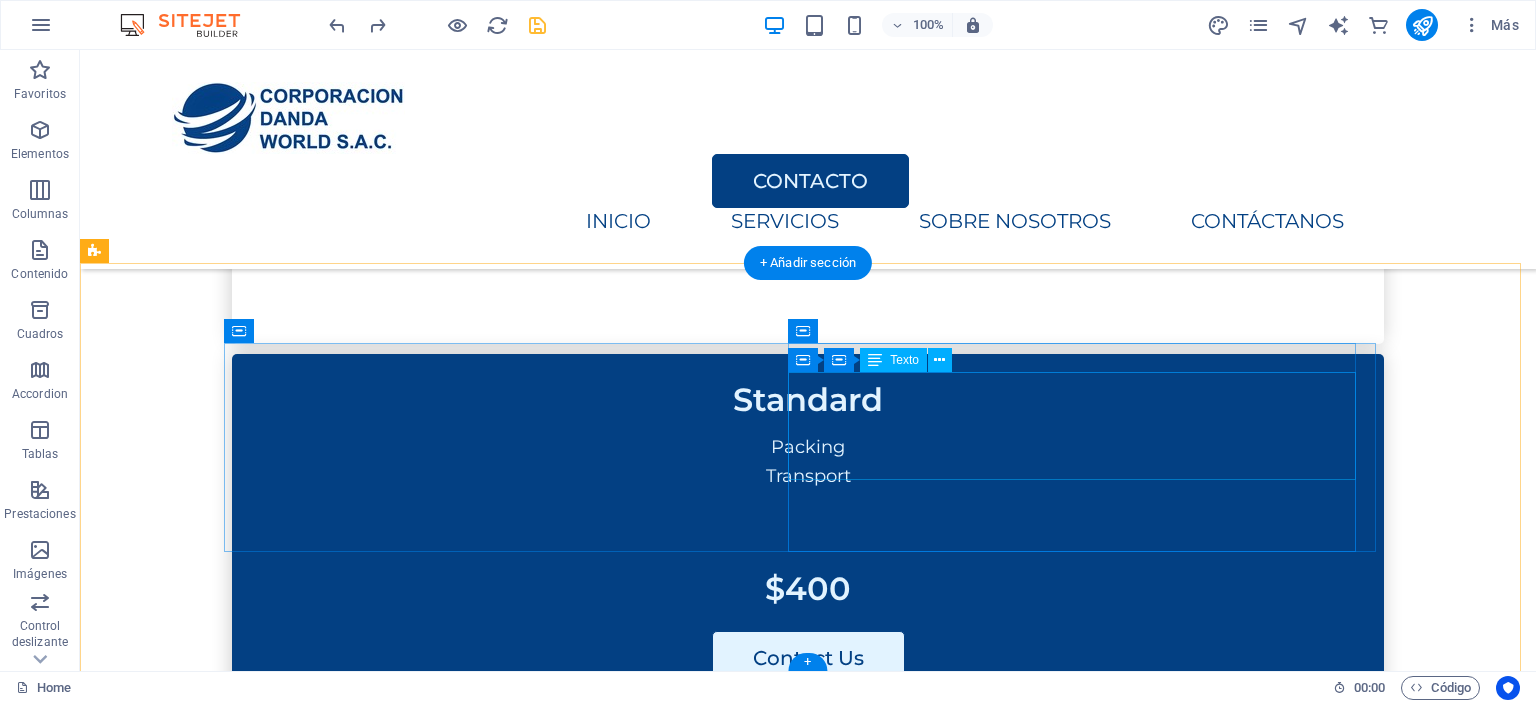 scroll, scrollTop: 3946, scrollLeft: 0, axis: vertical 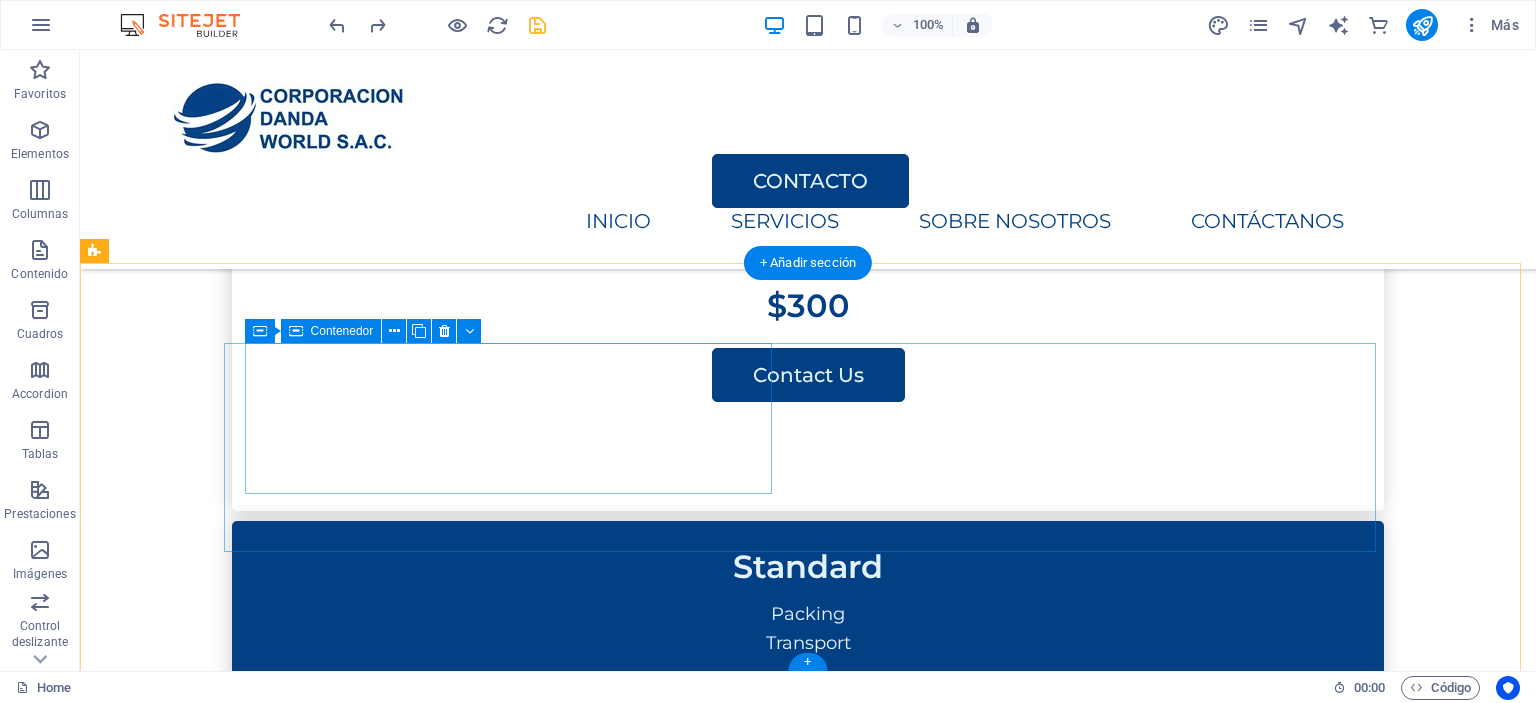 click at bounding box center (516, 3012) 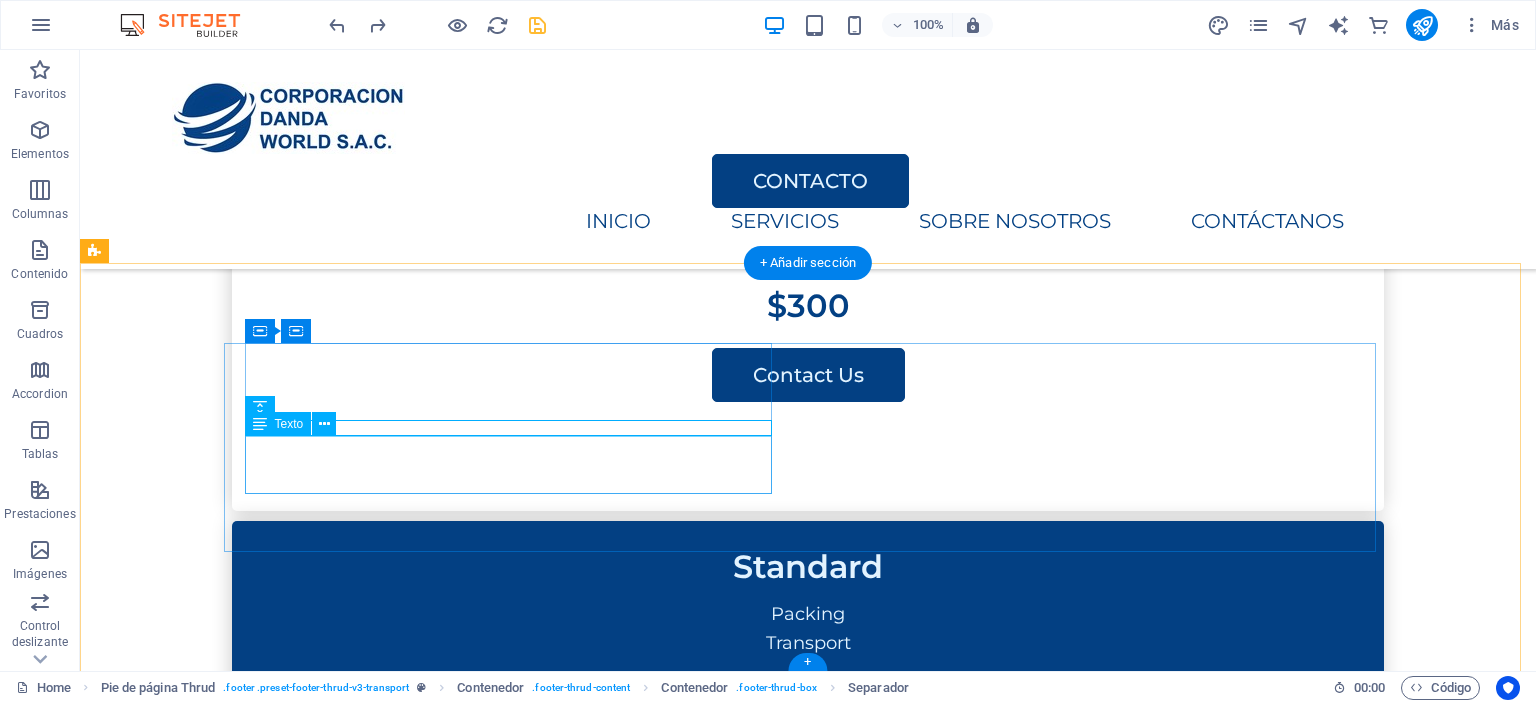click on "[FIRST].[LAST]@example.com" at bounding box center [267, 3063] 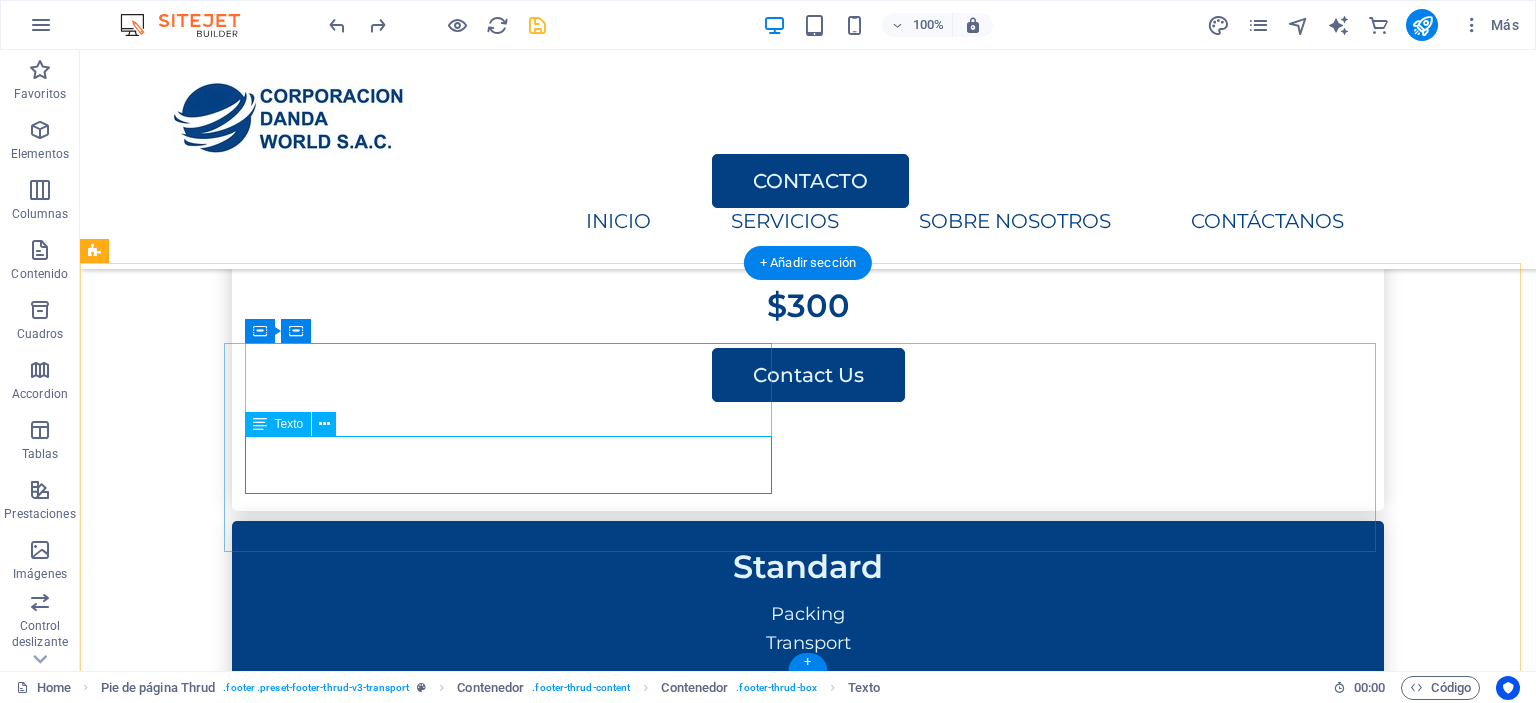 click on "286" at bounding box center (435, 3034) 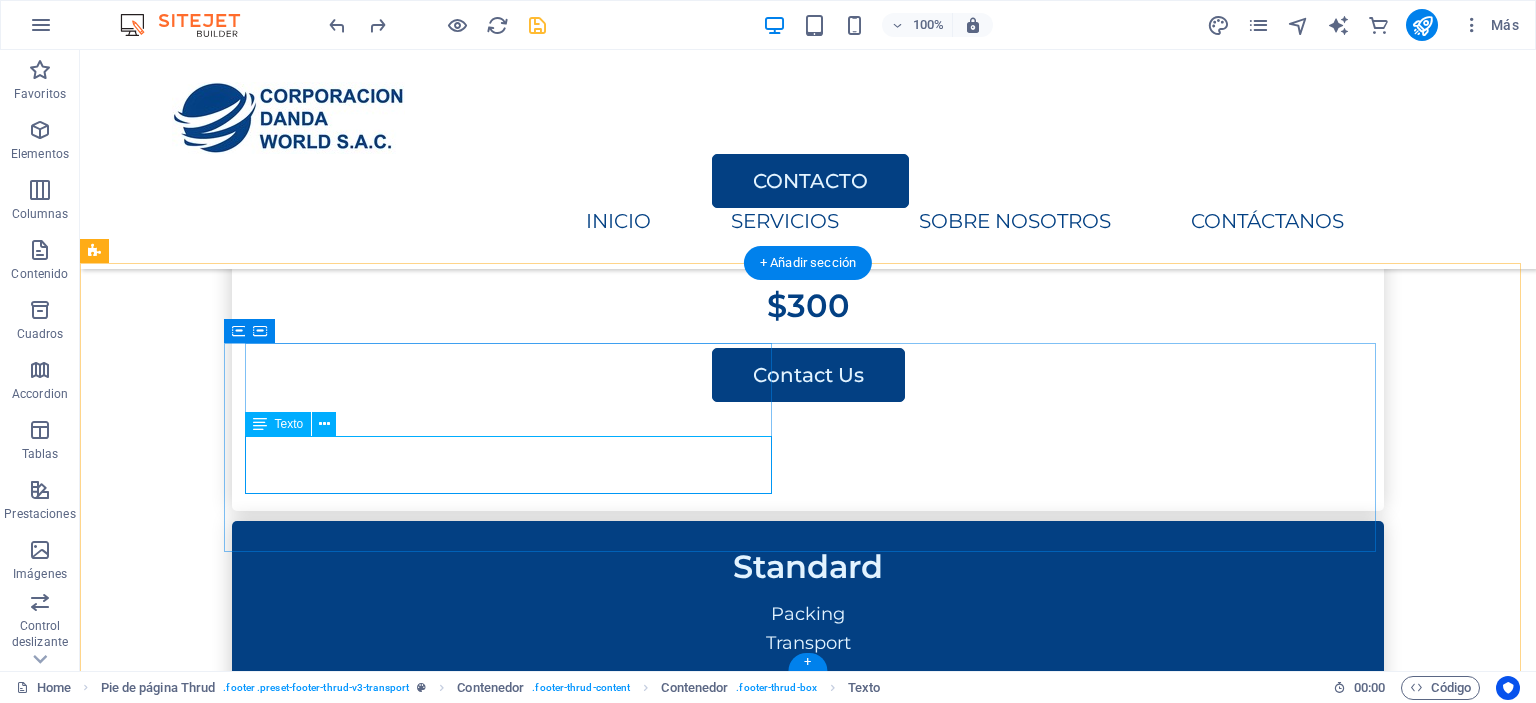 click on "Av. ,  Rosa de America ,  286
diego.farronay@codansac.com" at bounding box center (516, 3049) 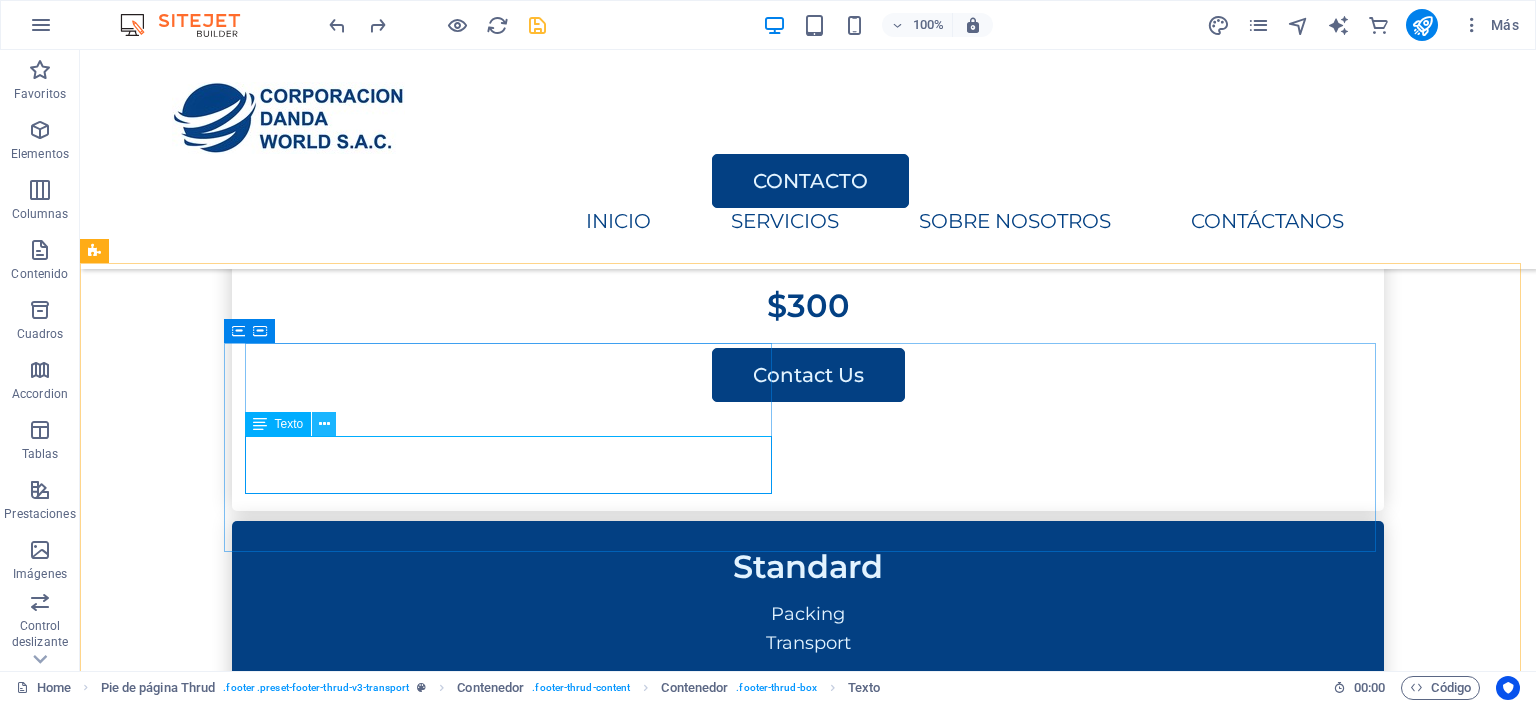 click at bounding box center [324, 424] 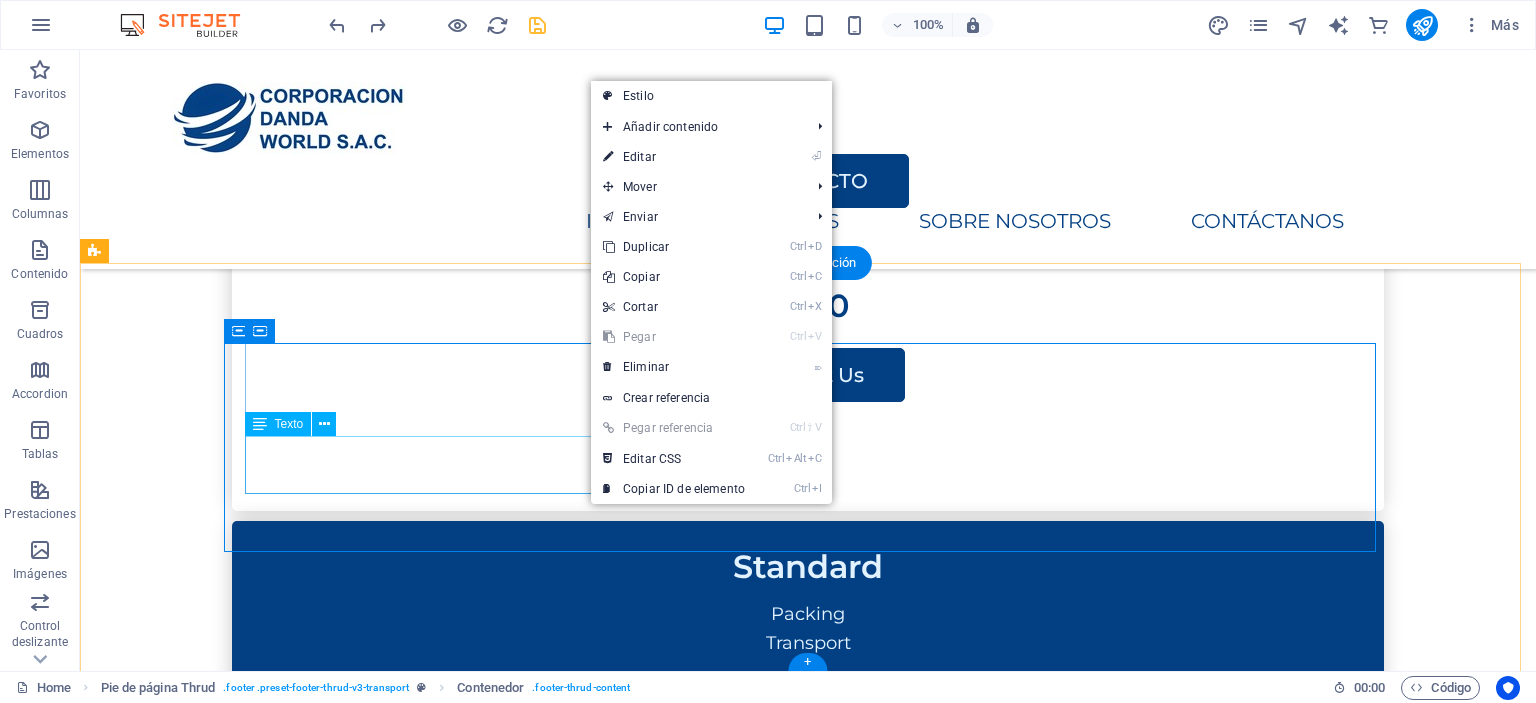 click on "Av. ,  Rosa de America ,  286
diego.farronay@codansac.com" at bounding box center (516, 3049) 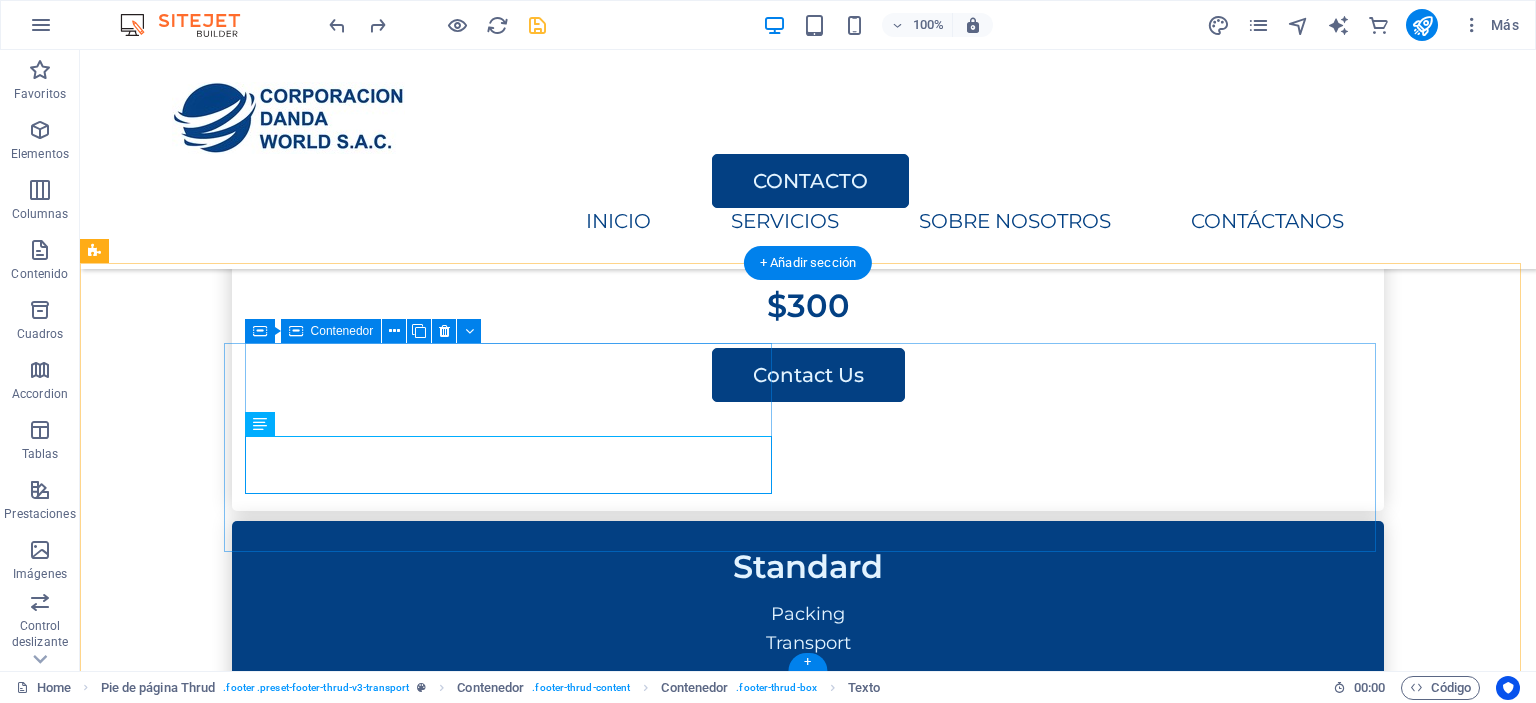 click on "Av. ,  Rosa de America ,  286
diego.farronay@codansac.com" at bounding box center (516, 3002) 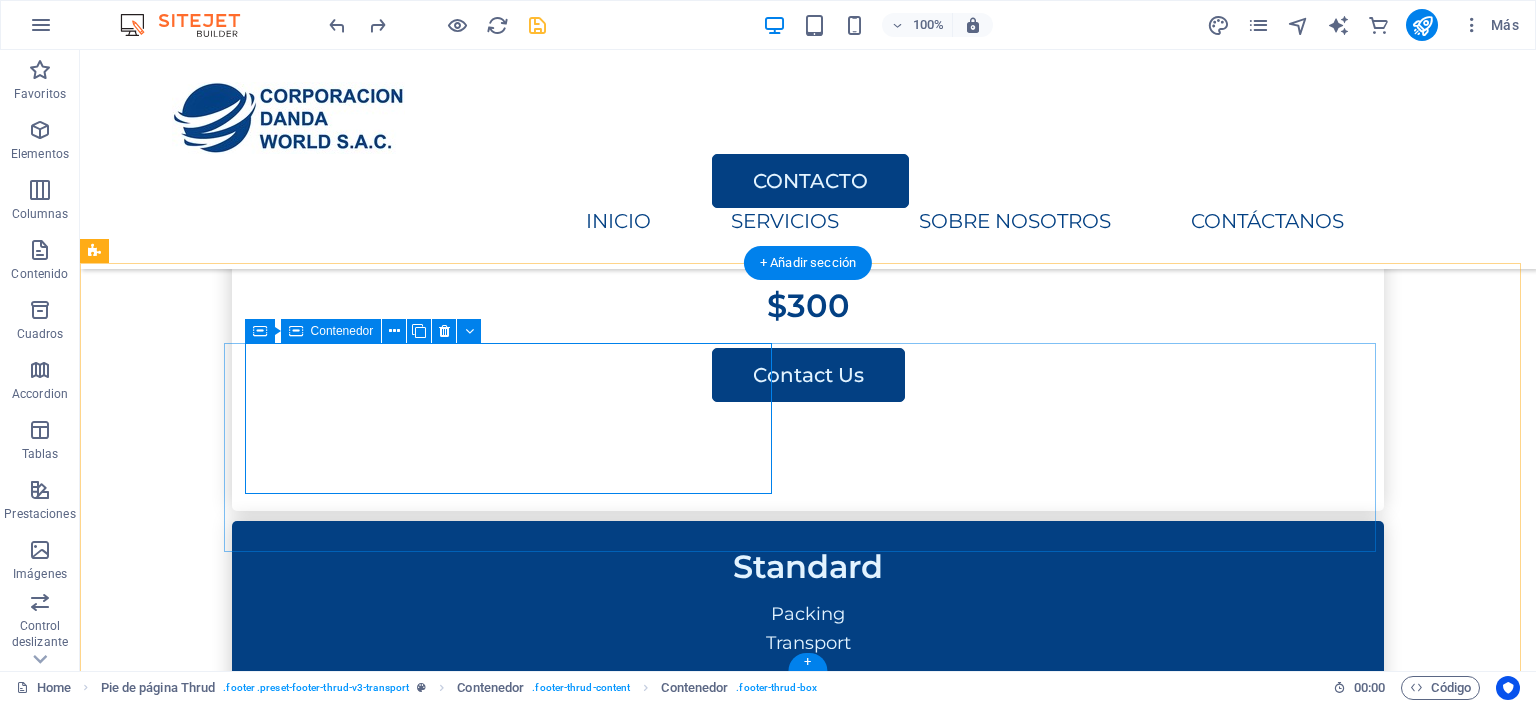 click on "Av. ,  Rosa de America ,  286
diego.farronay@codansac.com" at bounding box center [516, 3002] 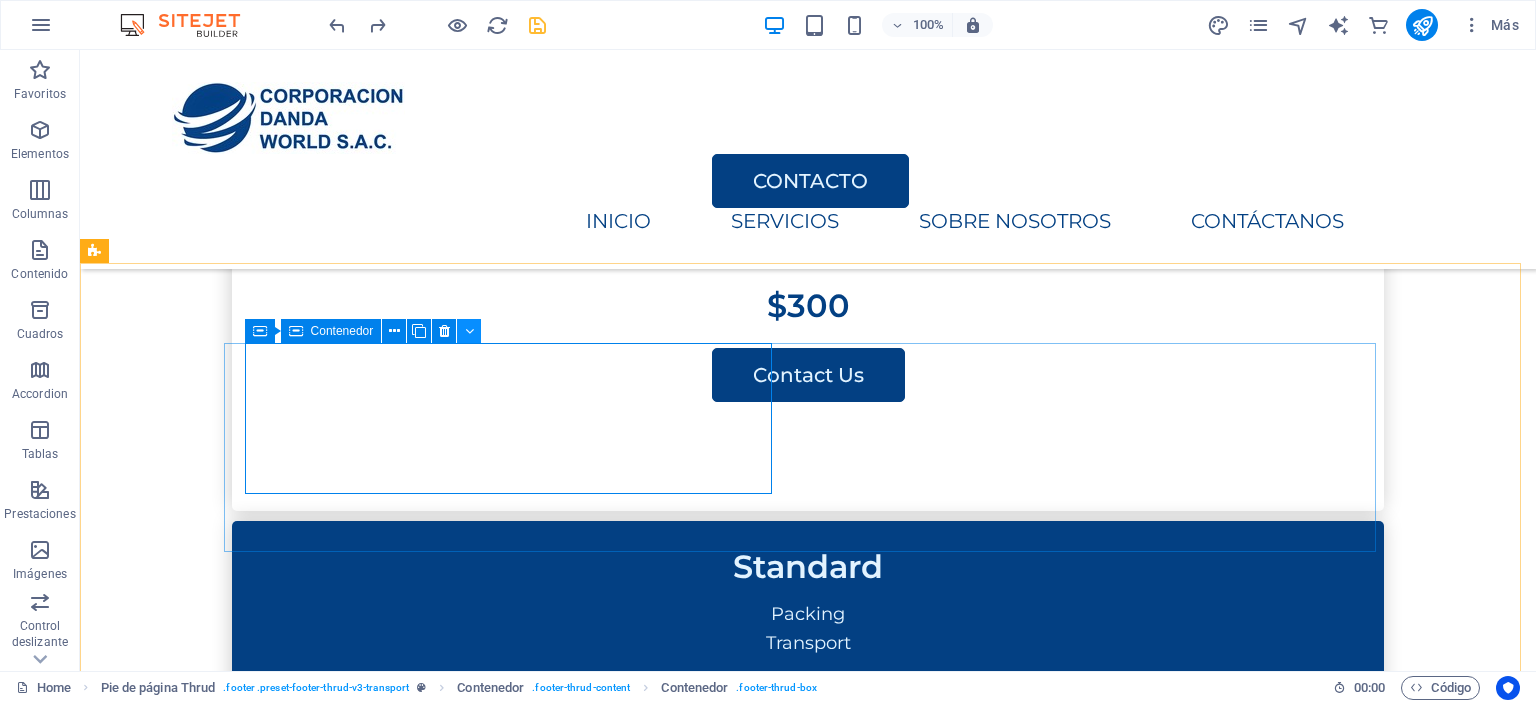click at bounding box center (469, 331) 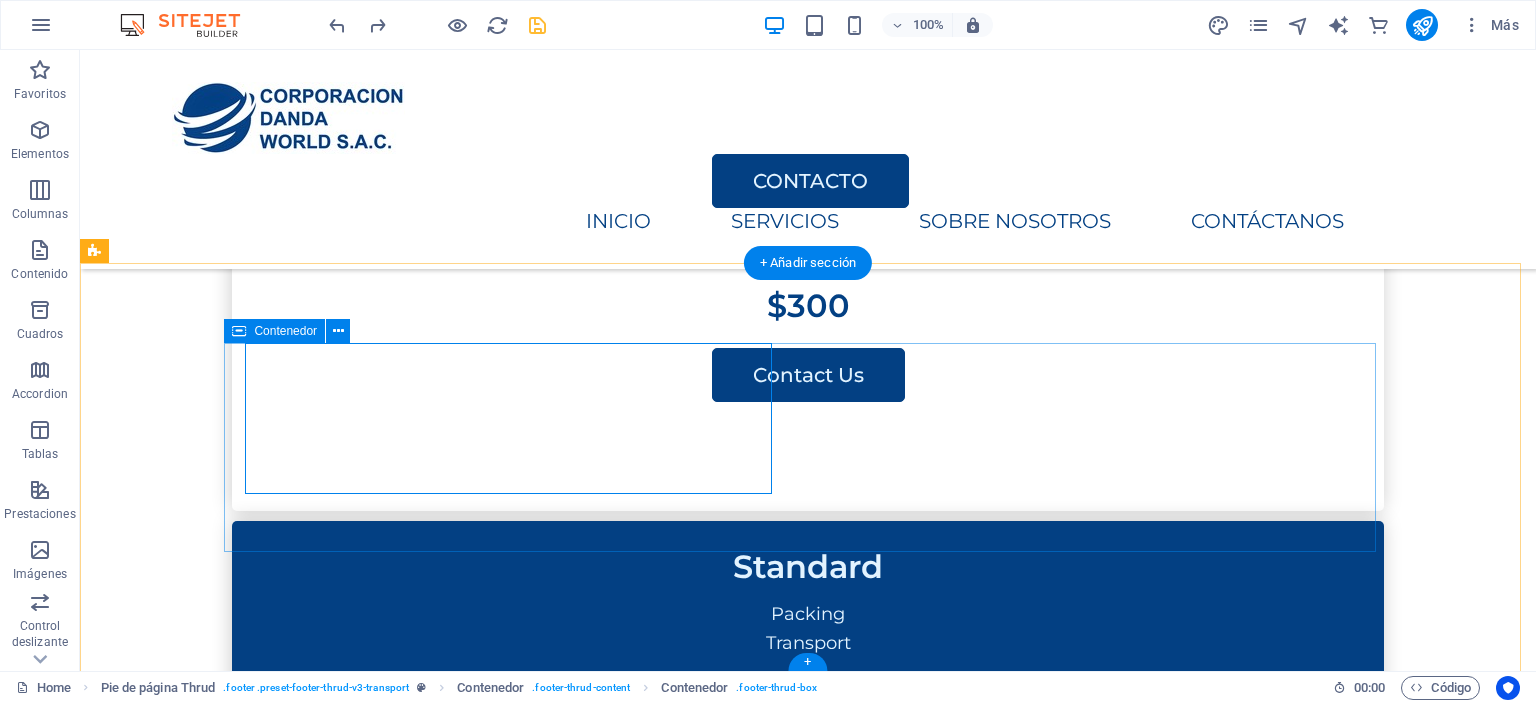 click on "Av. ,  Rosa de America ,  286
diego.farronay@codansac.com
Home Services About Us Pricing Contact Us HOME SERVICES ABOUT US PRICING CONTACT US" at bounding box center (808, 3110) 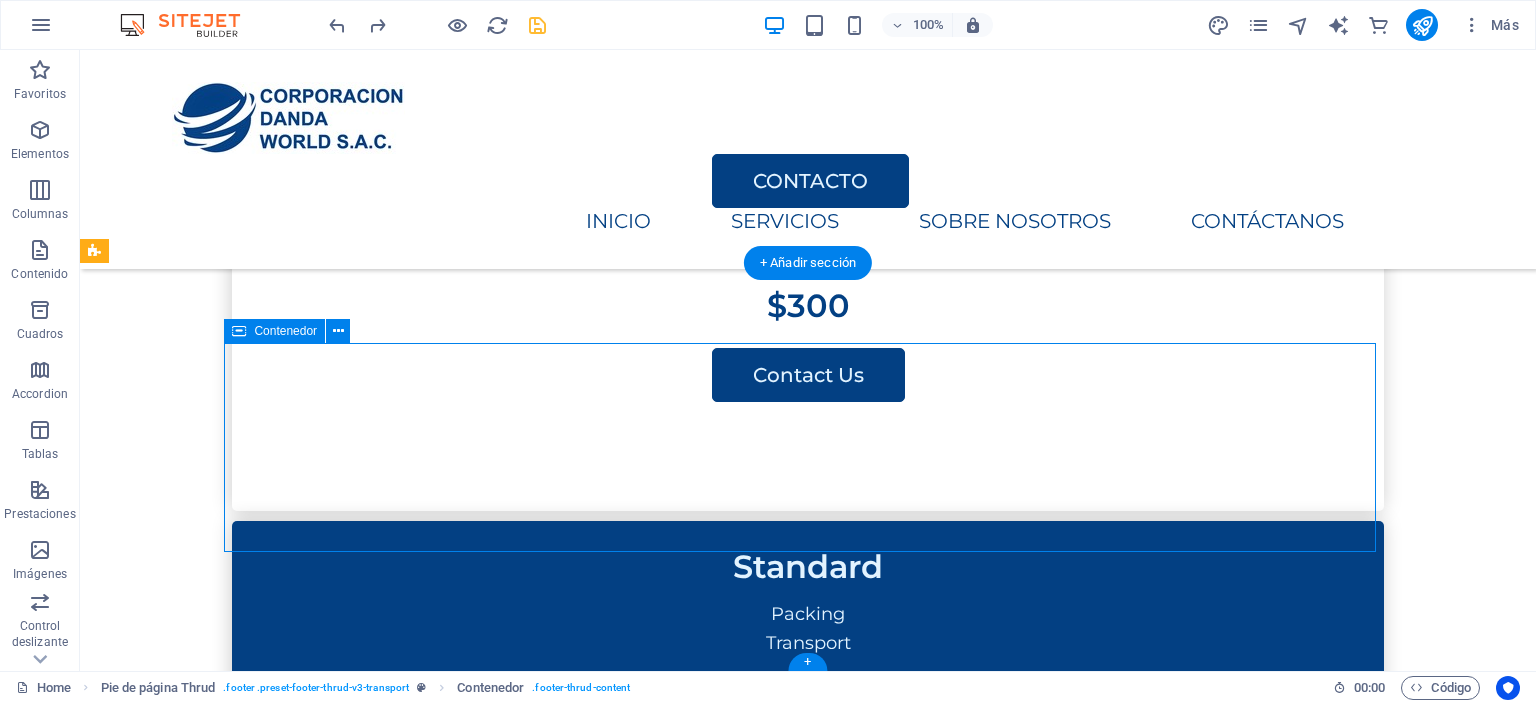 click on "Av. ,  Rosa de America ,  286
diego.farronay@codansac.com
Home Services About Us Pricing Contact Us HOME SERVICES ABOUT US PRICING CONTACT US" at bounding box center [808, 3110] 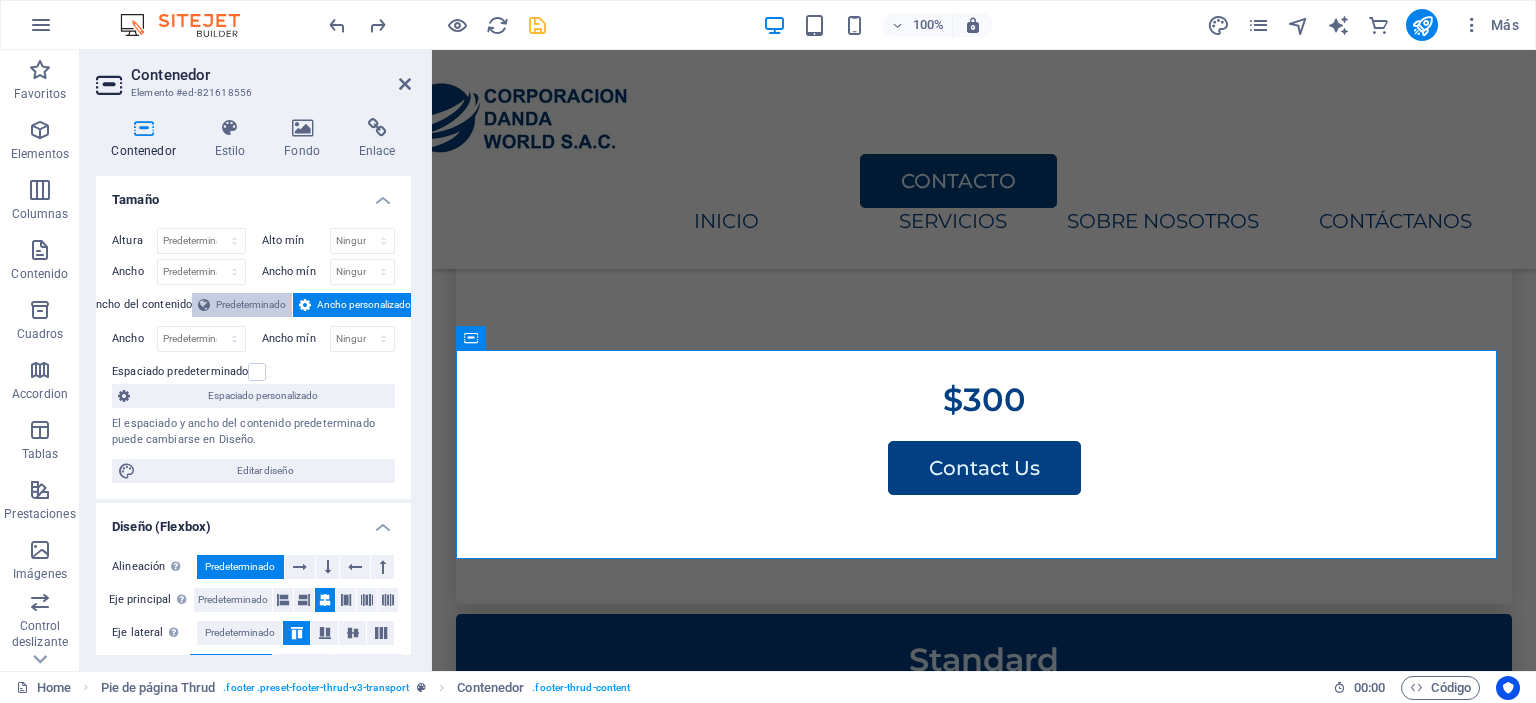 click on "Predeterminado" at bounding box center [251, 305] 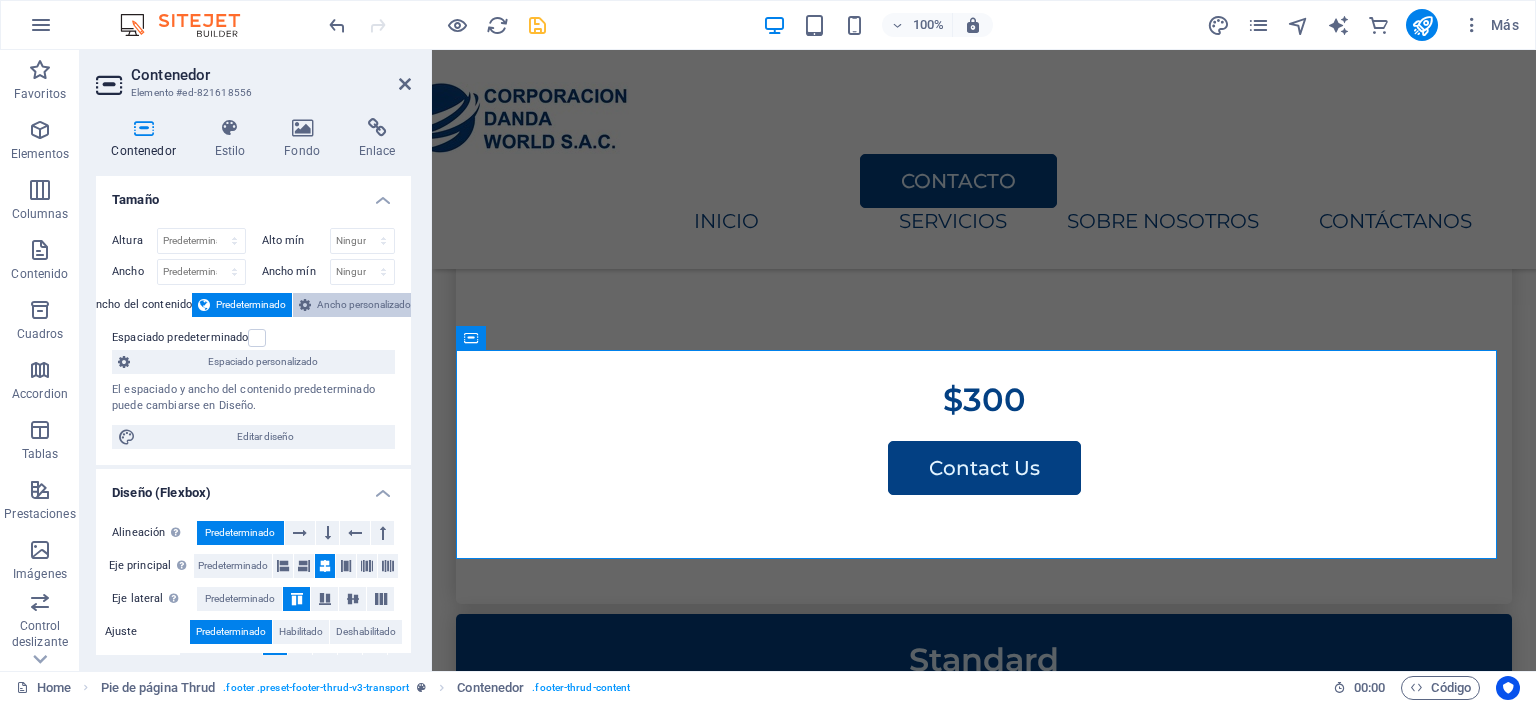 click on "Ancho personalizado" at bounding box center (364, 305) 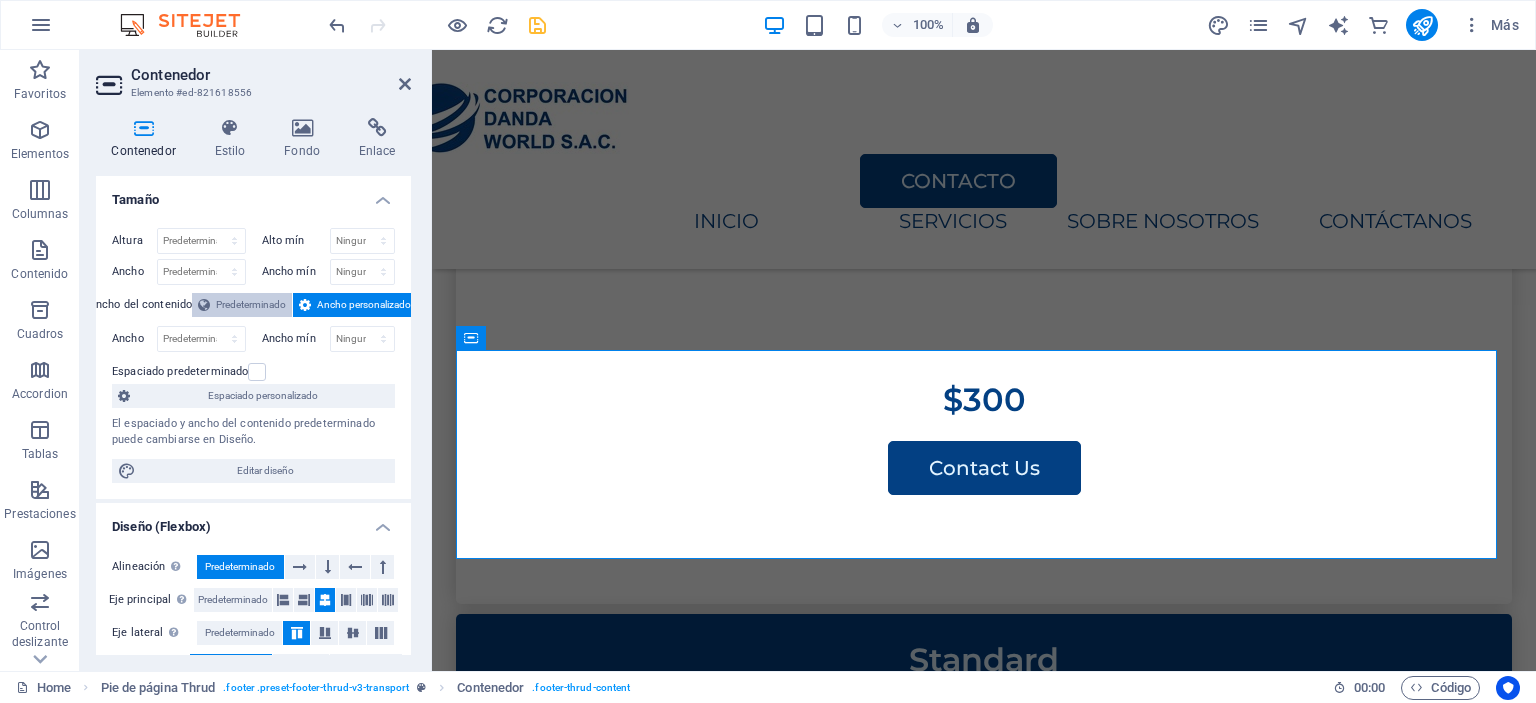 click on "Predeterminado" at bounding box center (251, 305) 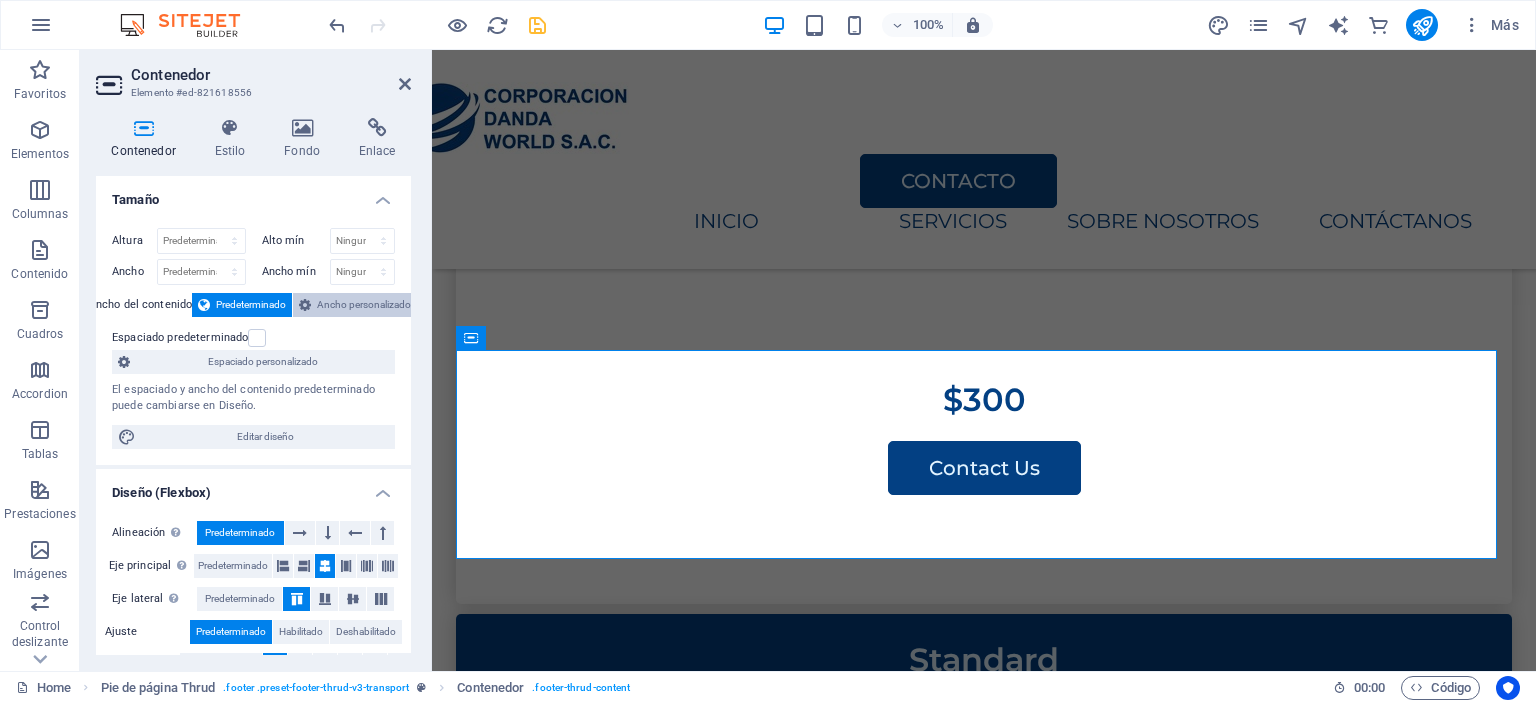 click at bounding box center (305, 305) 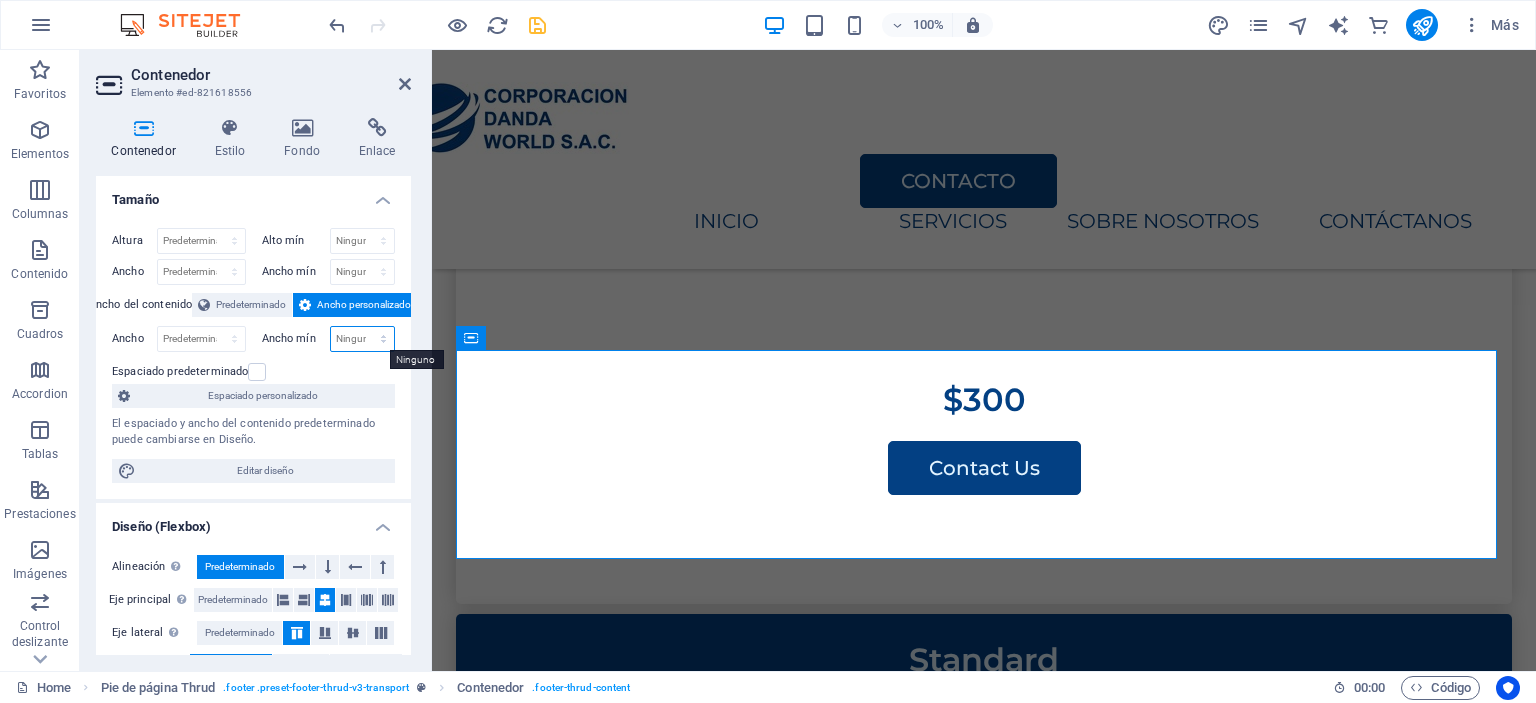 click on "Ninguno px rem % vh vw" at bounding box center (363, 339) 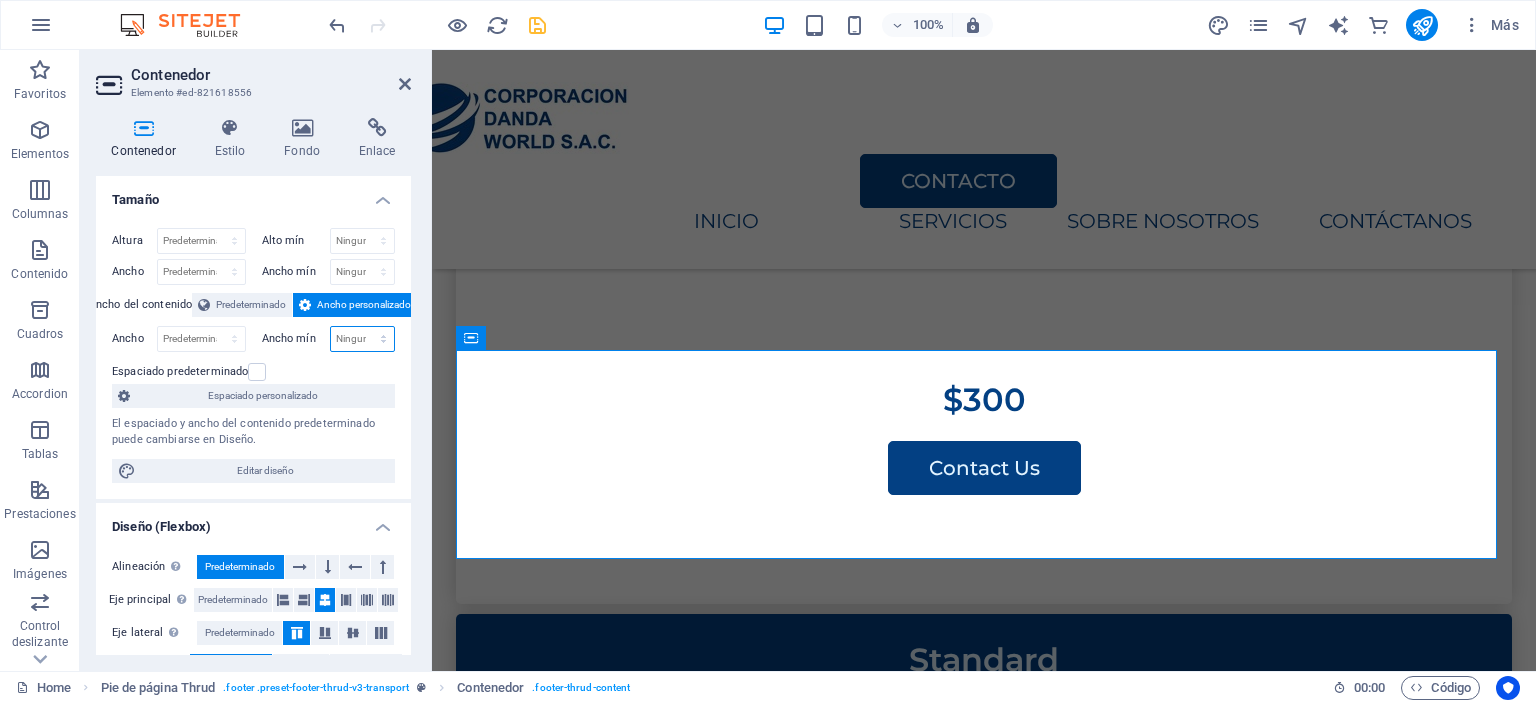 click on "Ninguno px rem % vh vw" at bounding box center [363, 339] 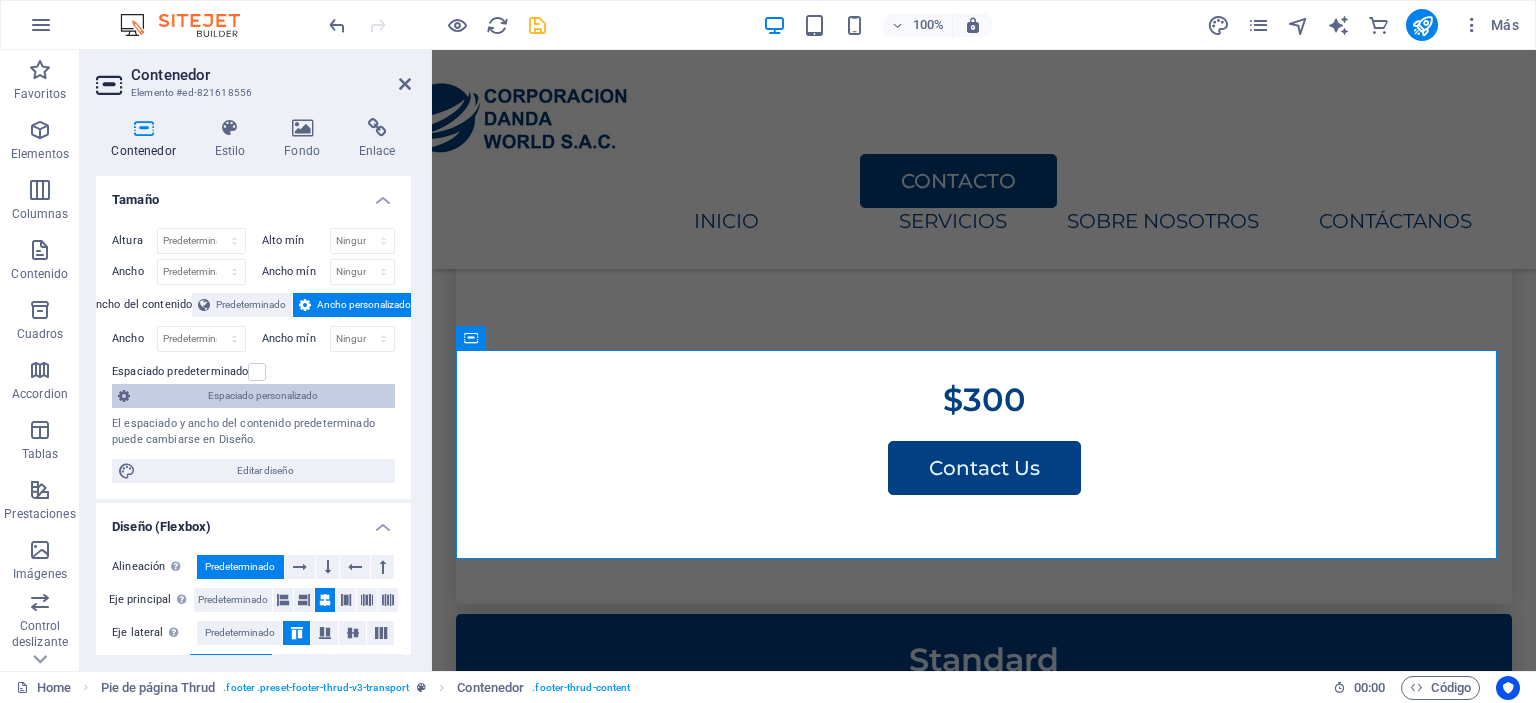 click on "Espaciado personalizado" at bounding box center (262, 396) 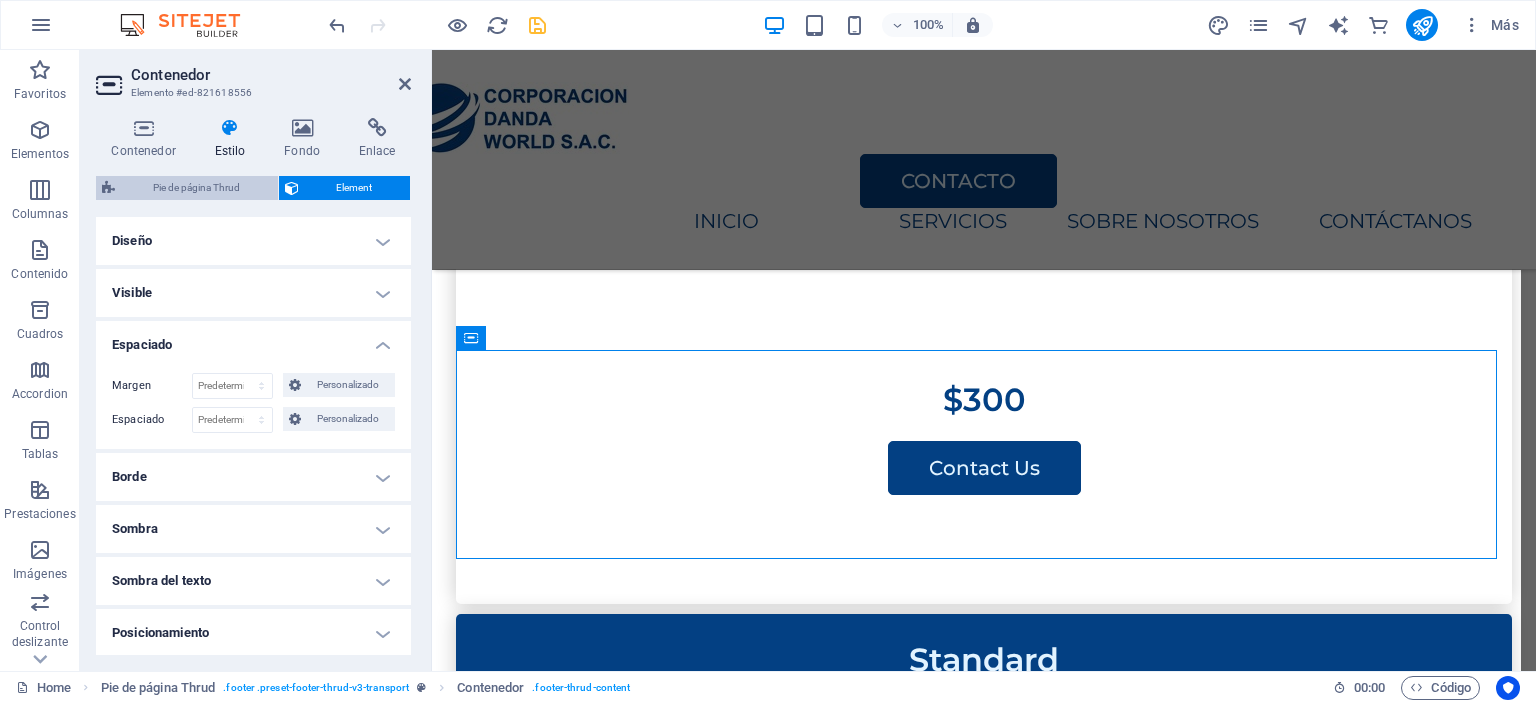click on "Pie de página Thrud" at bounding box center [196, 188] 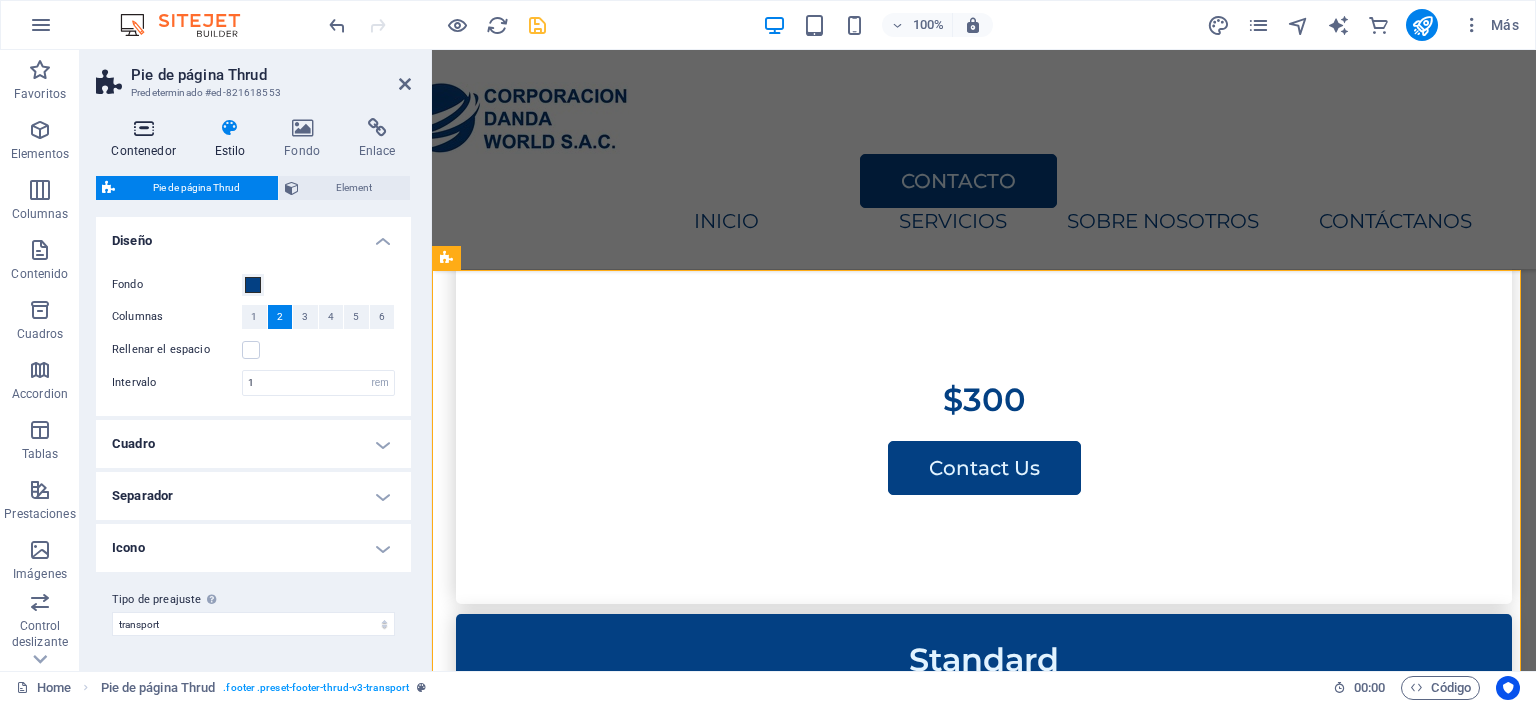 click at bounding box center (143, 128) 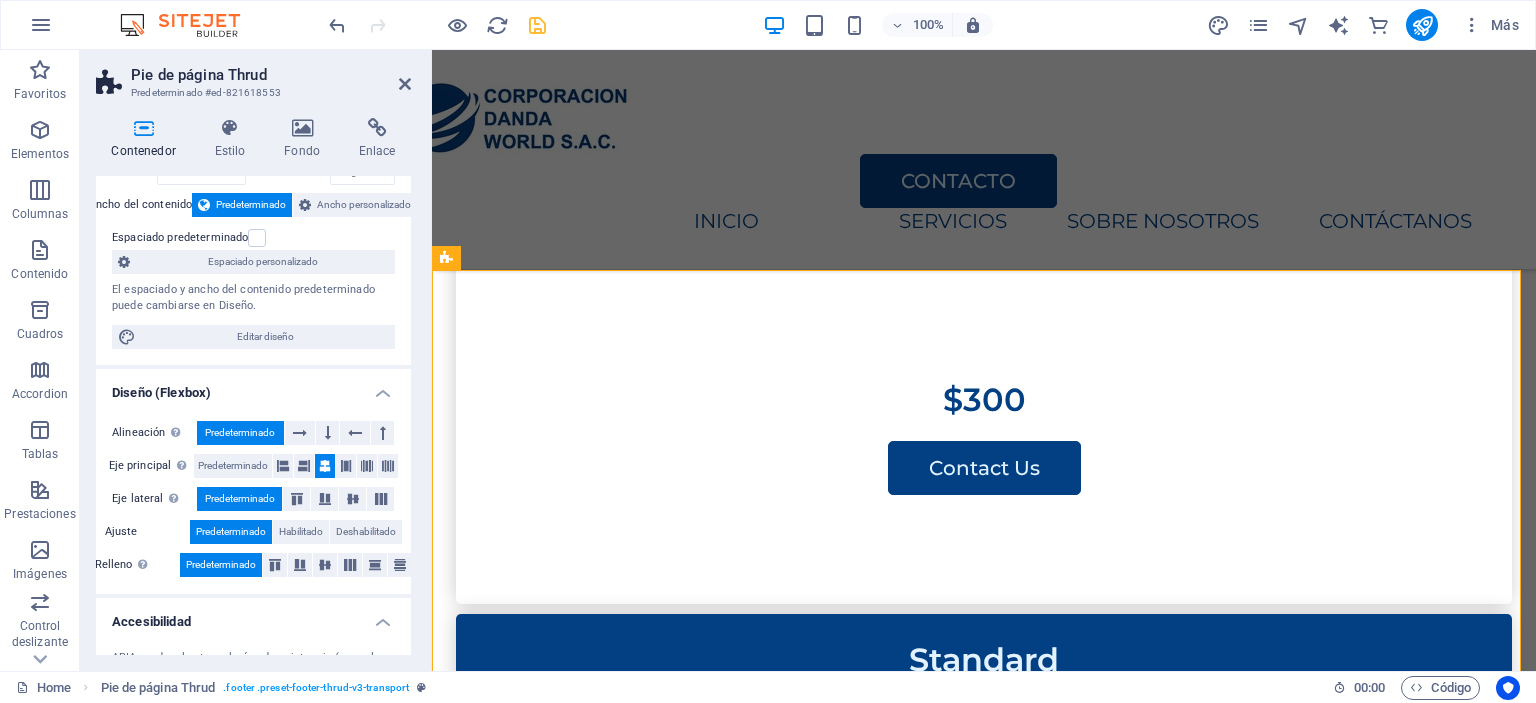 scroll, scrollTop: 200, scrollLeft: 0, axis: vertical 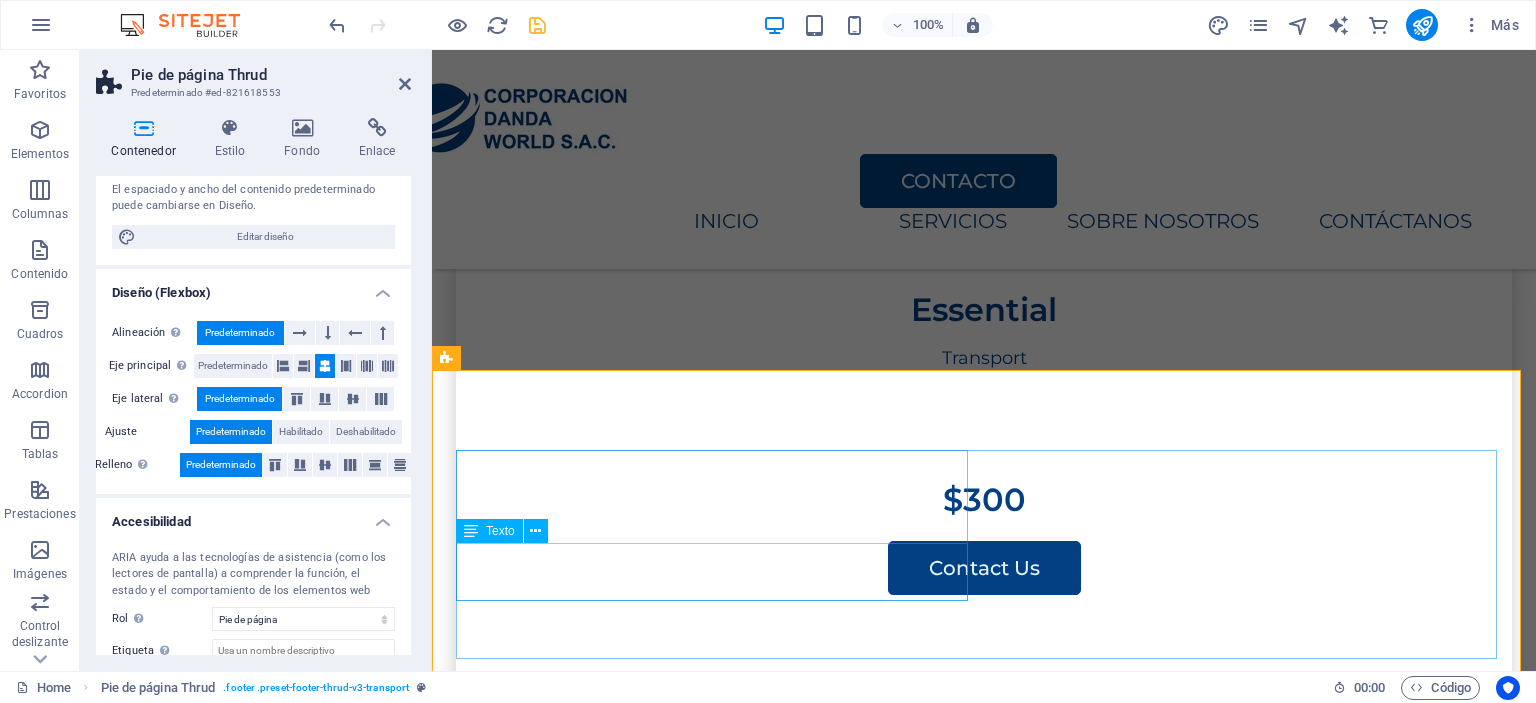 click on "Av. ,  Rosa de America ,  286
diego.farronay@codansac.com" at bounding box center [716, 3242] 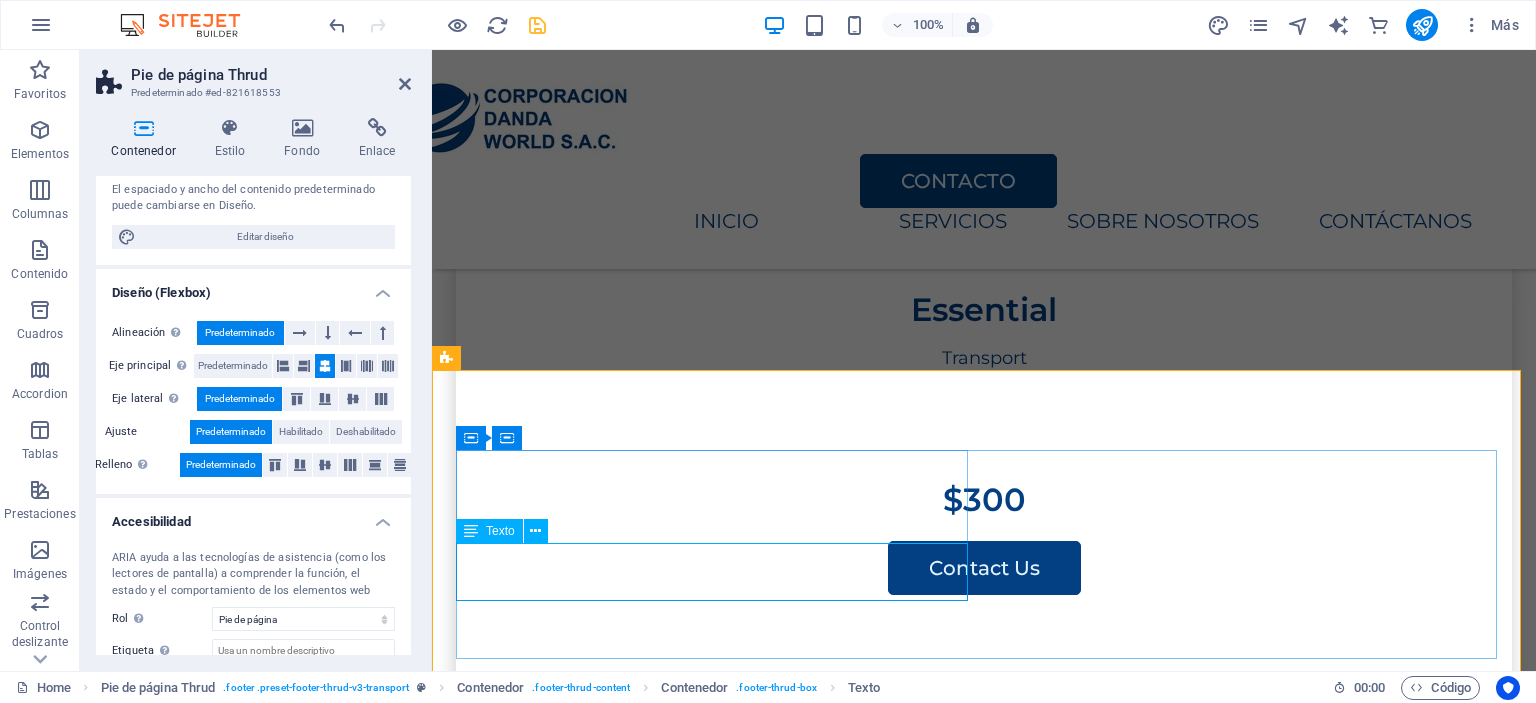 click on "Av. ,  Rosa de America ,  286
diego.farronay@codansac.com" at bounding box center [716, 3242] 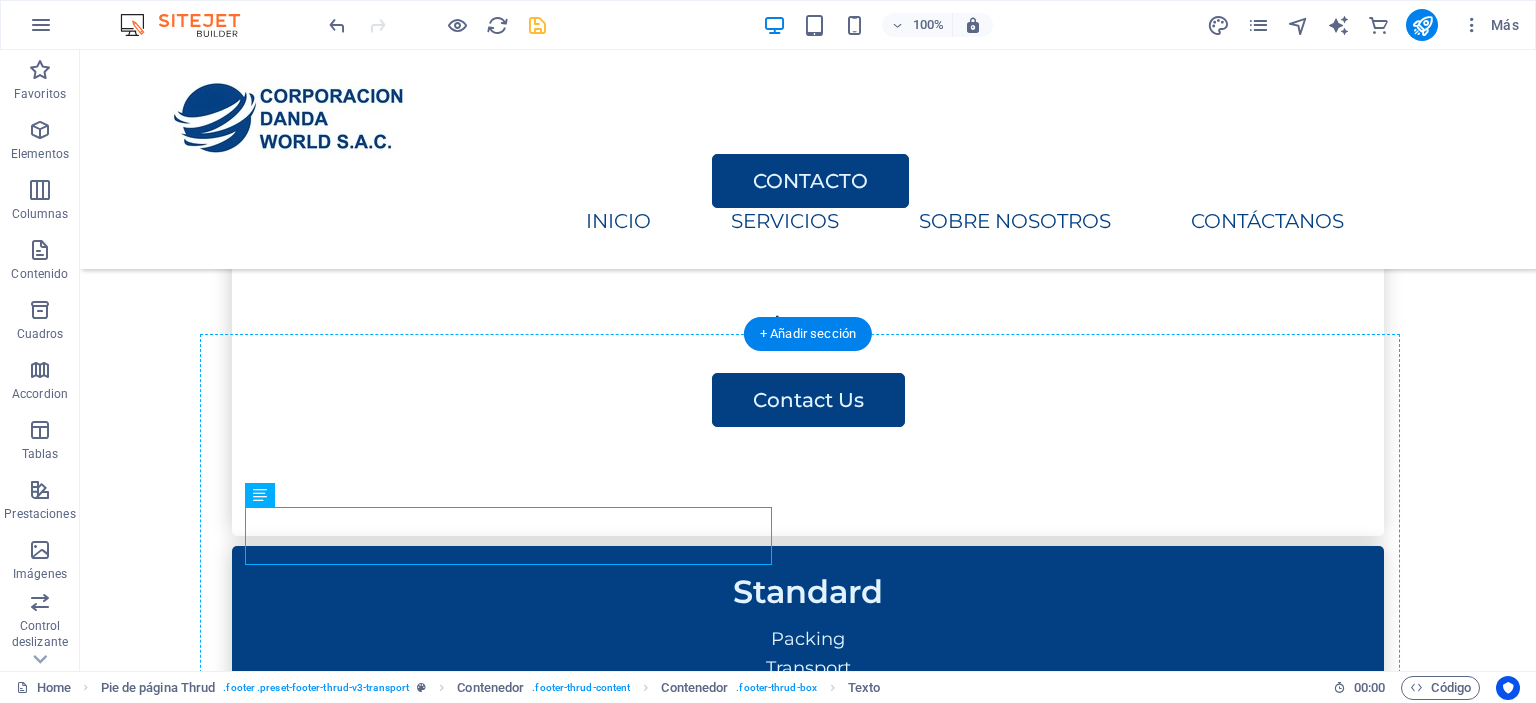 drag, startPoint x: 386, startPoint y: 587, endPoint x: 727, endPoint y: 587, distance: 341 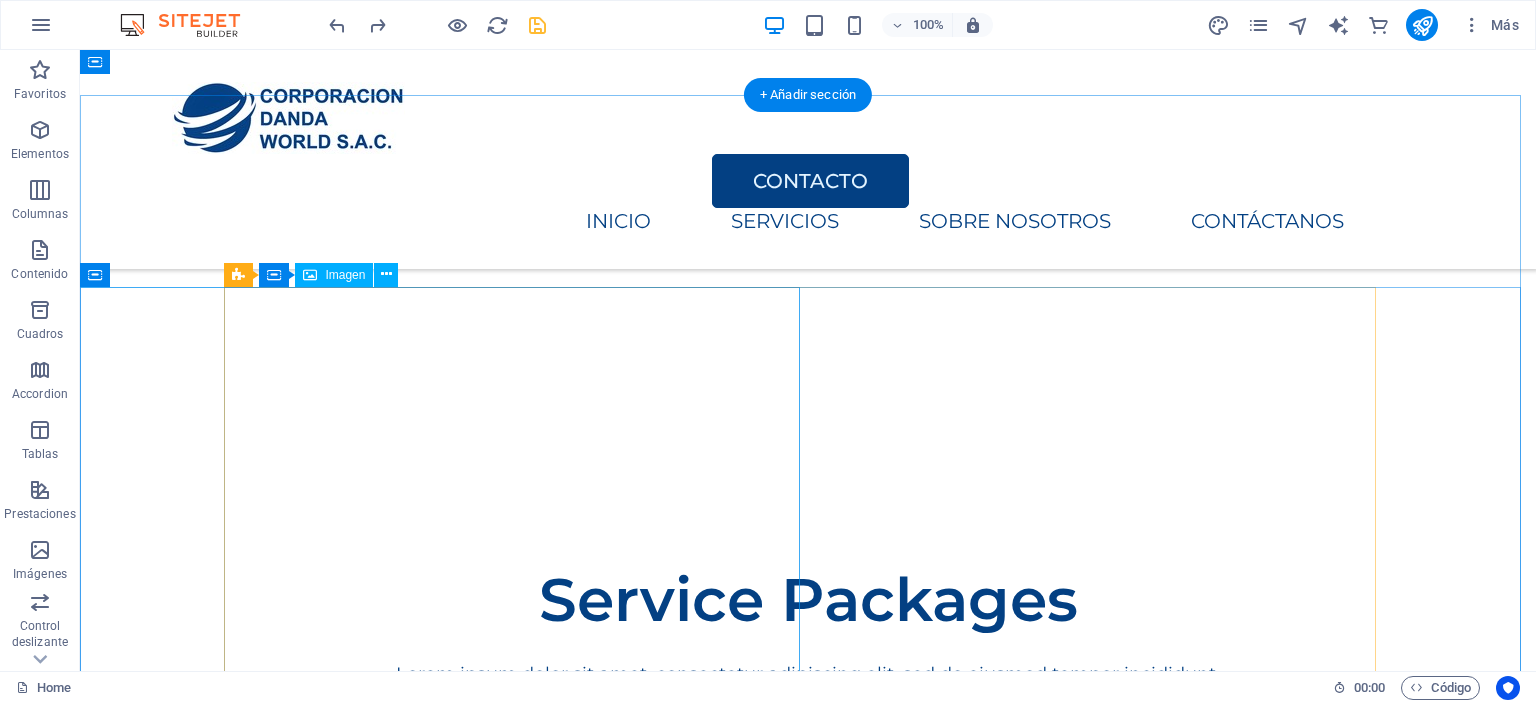 scroll, scrollTop: 3246, scrollLeft: 0, axis: vertical 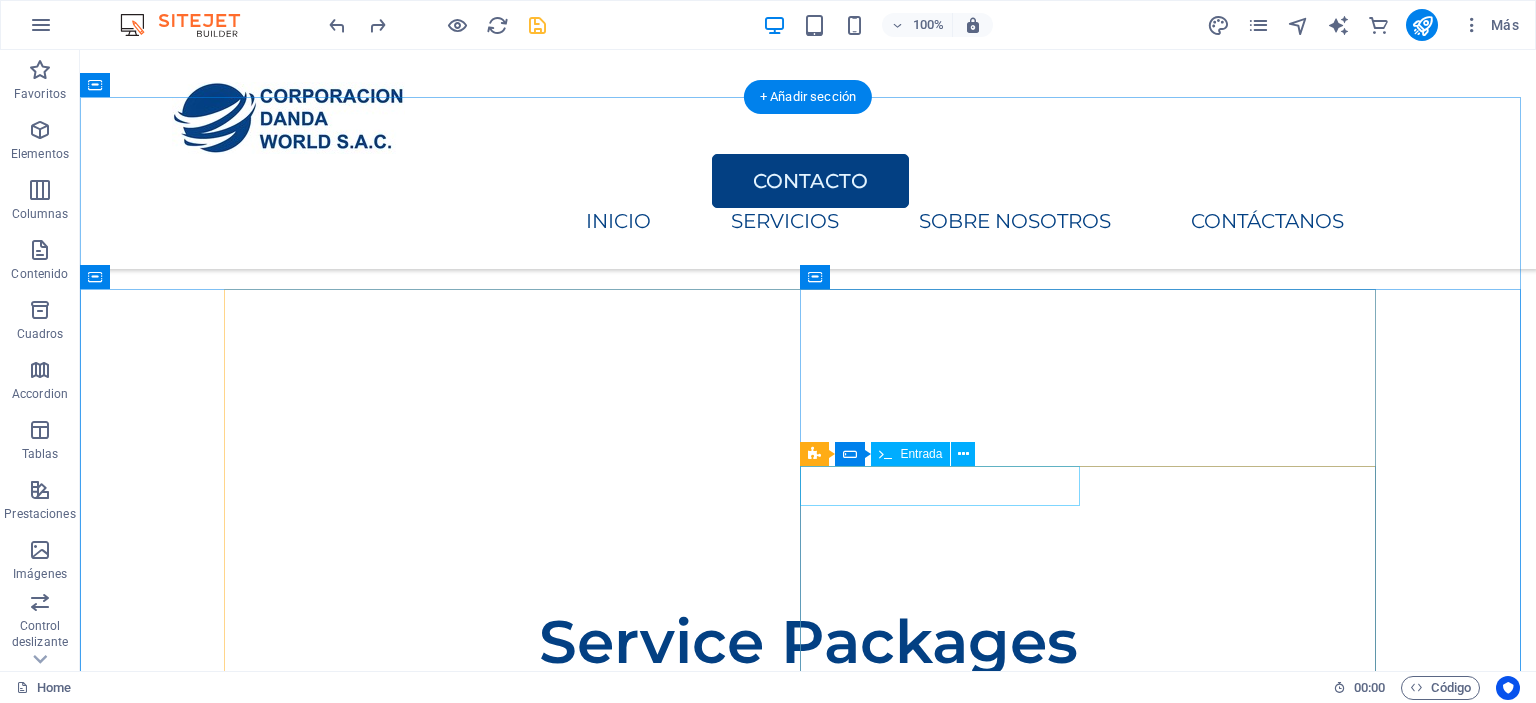click at bounding box center (516, 2992) 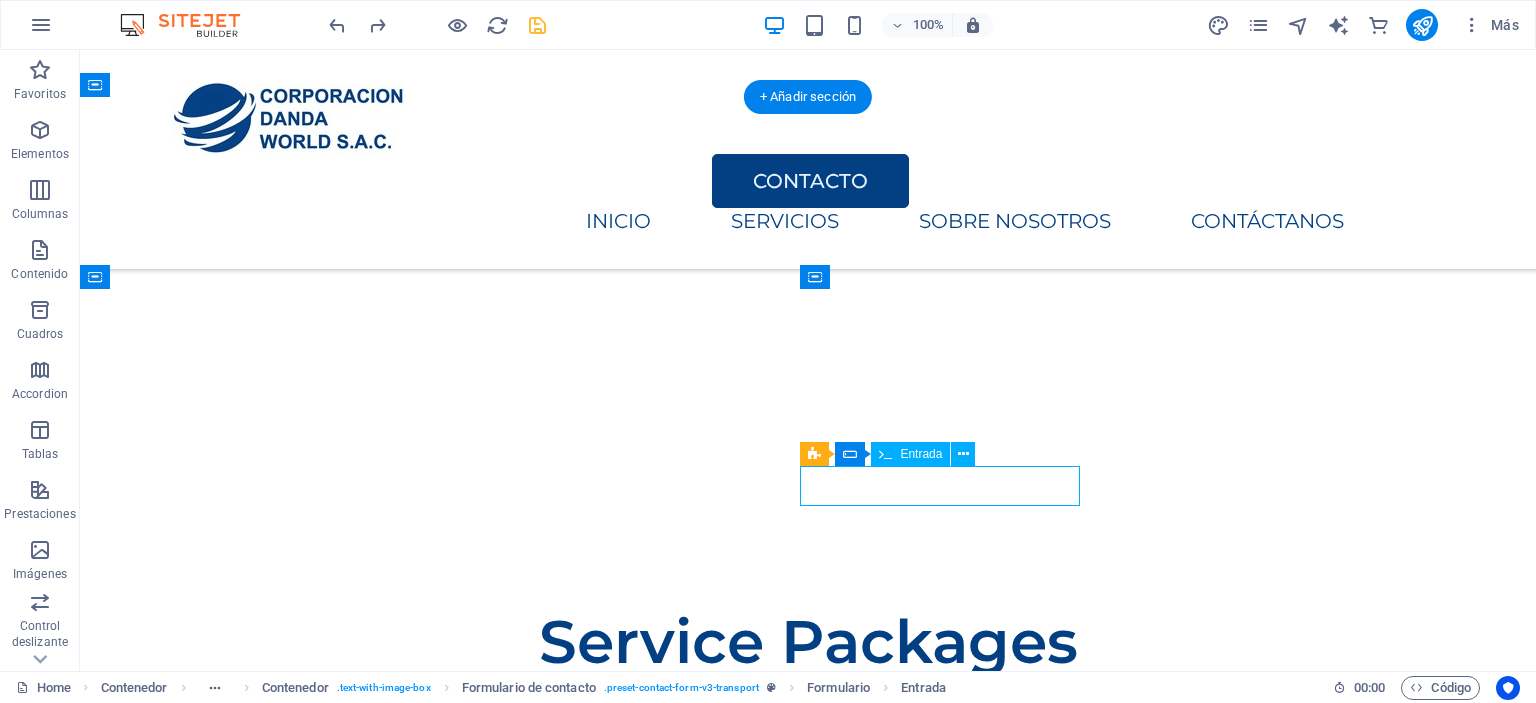 click at bounding box center (516, 2992) 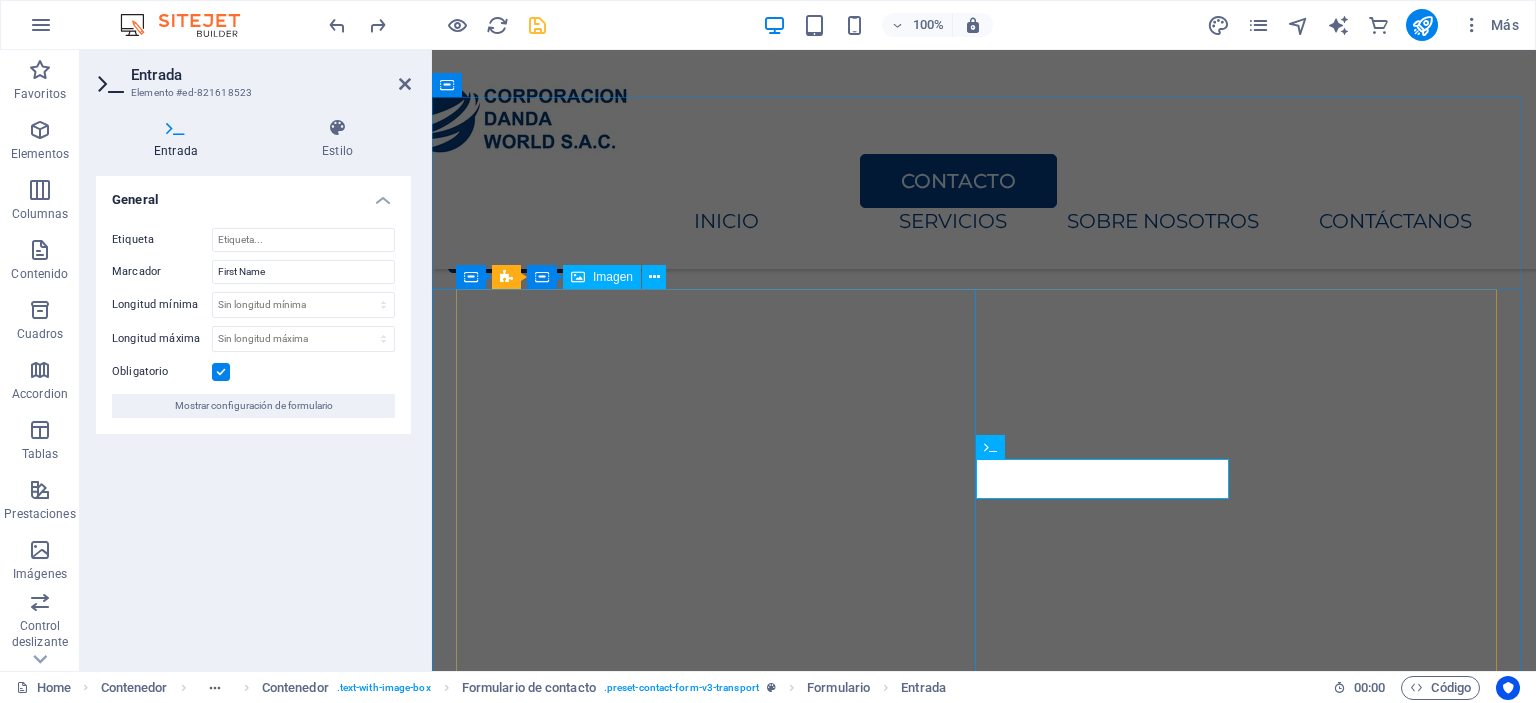 drag, startPoint x: 1095, startPoint y: 480, endPoint x: 948, endPoint y: 484, distance: 147.05441 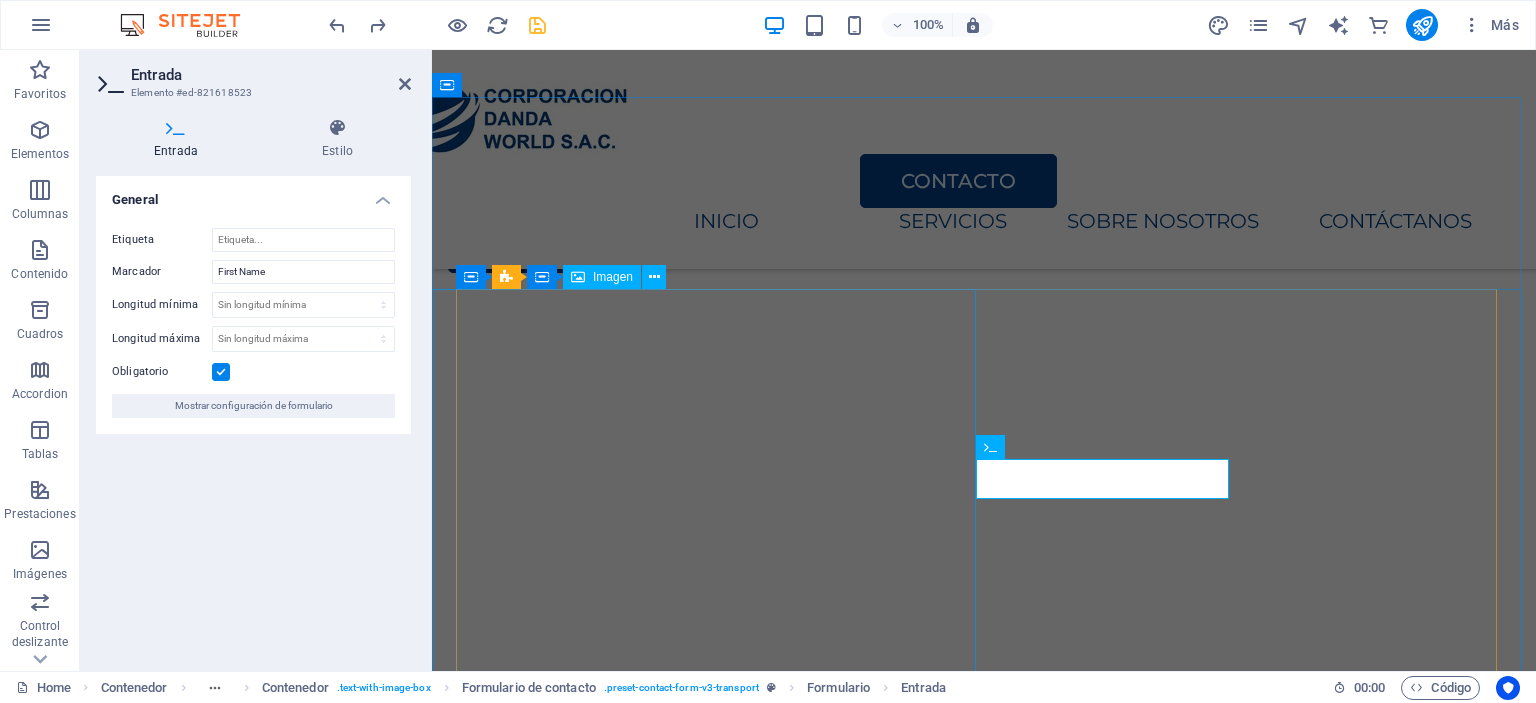 click on "Contact Us   I have read and understand the privacy policy. ¿Ilegible? Cargar nuevo Submit" at bounding box center [984, 3309] 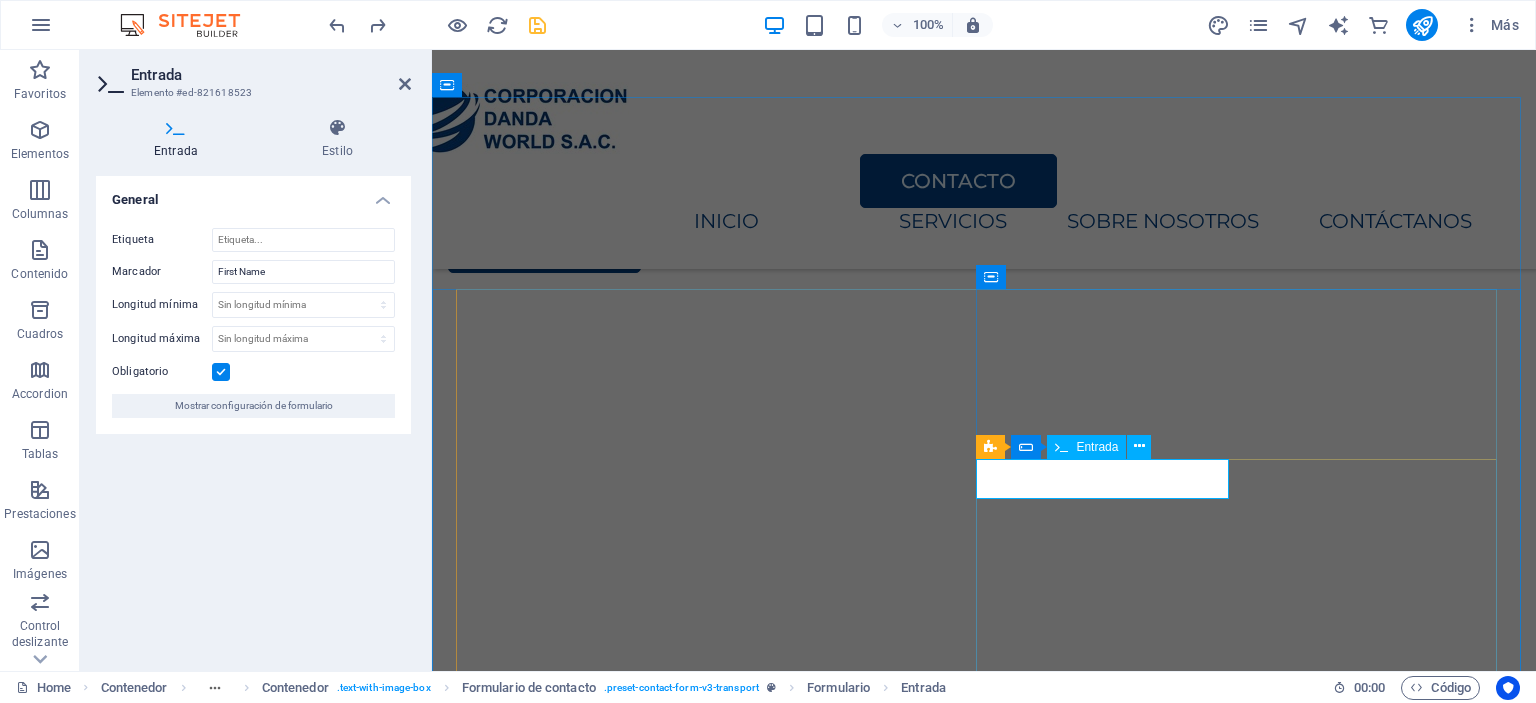 click at bounding box center [581, 3078] 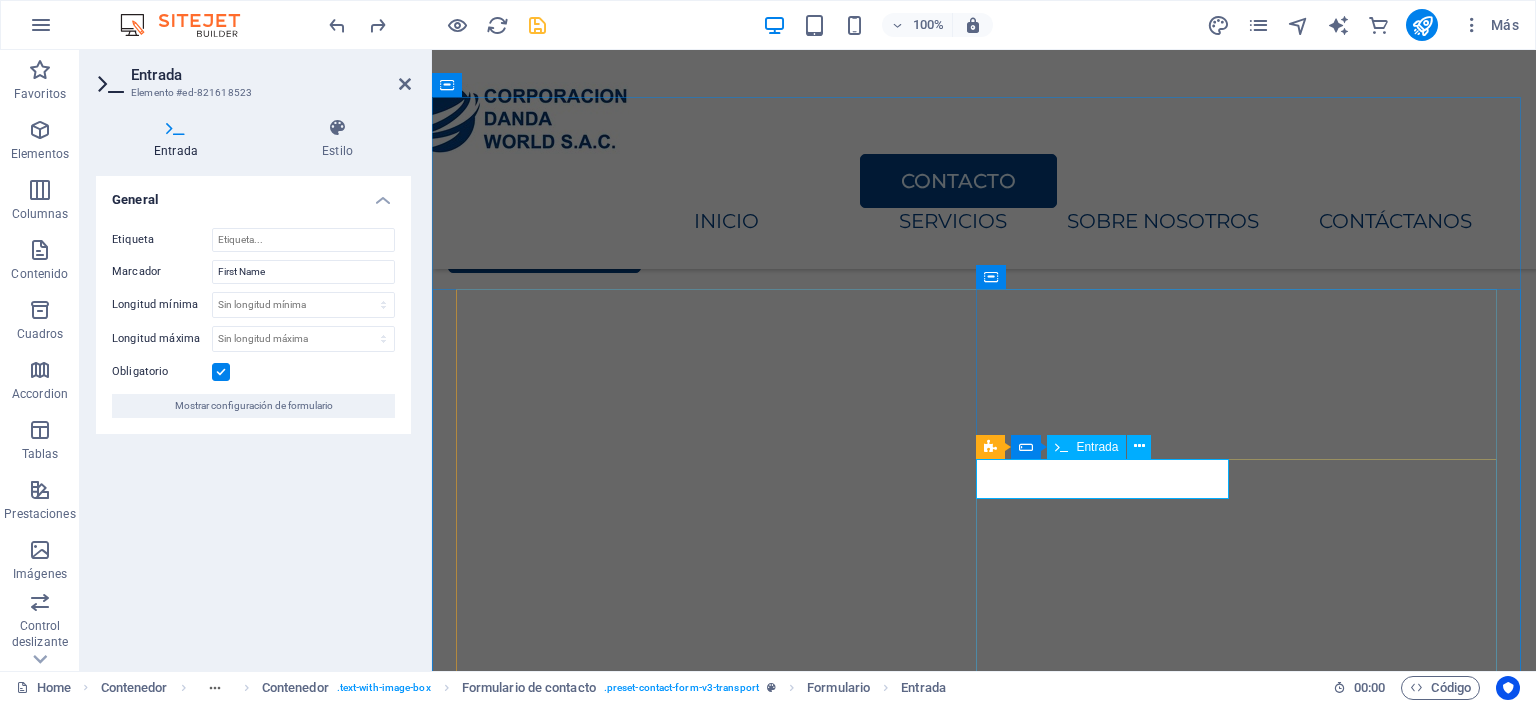 click at bounding box center (581, 3078) 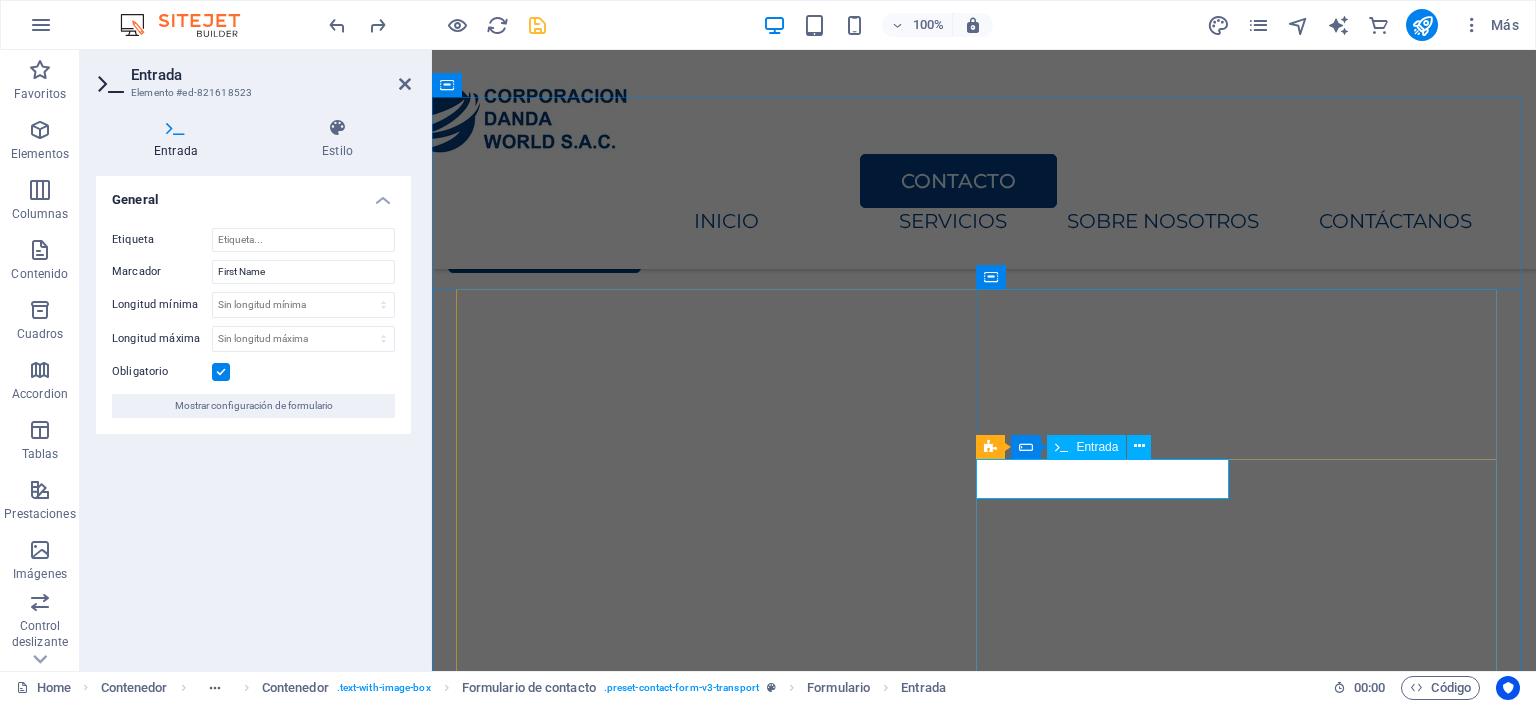 drag, startPoint x: 1018, startPoint y: 481, endPoint x: 996, endPoint y: 479, distance: 22.090721 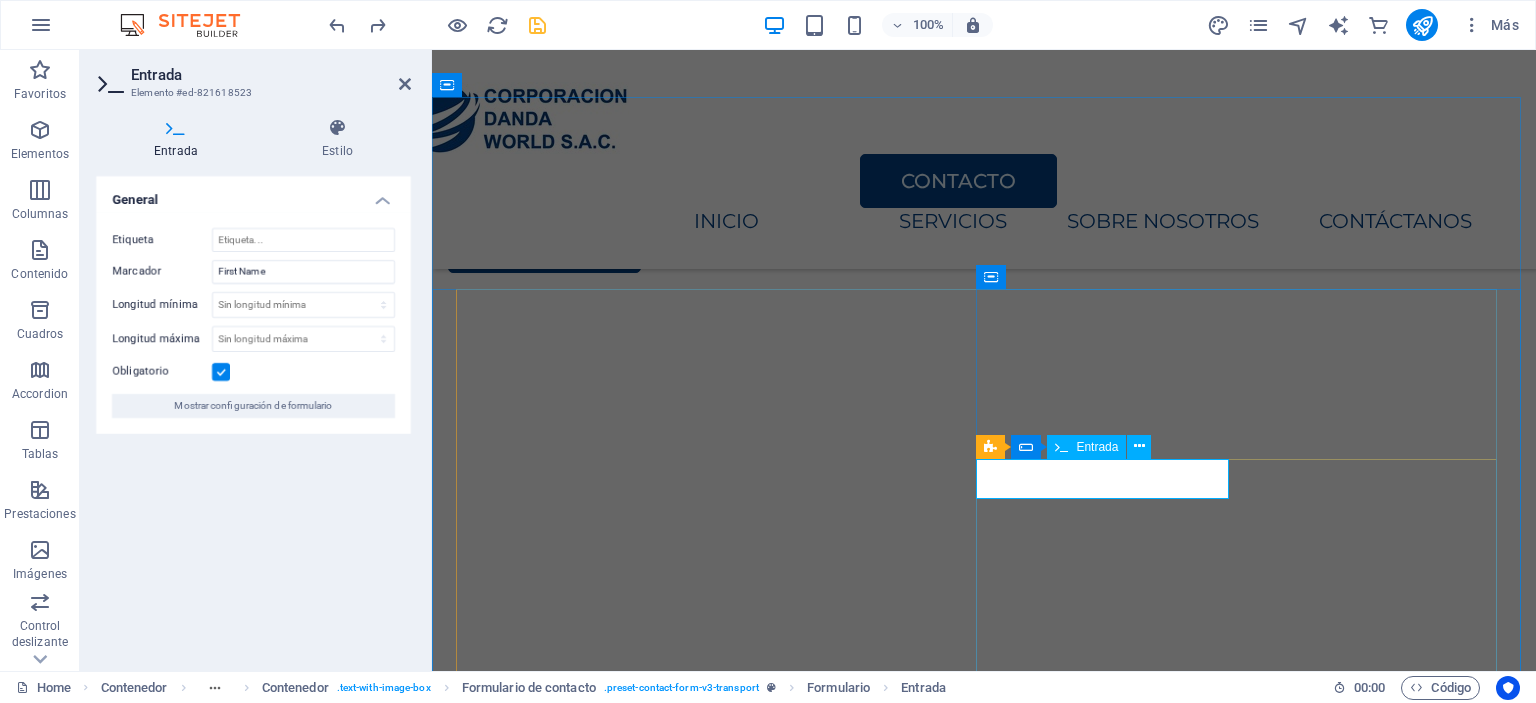 click at bounding box center [581, 3078] 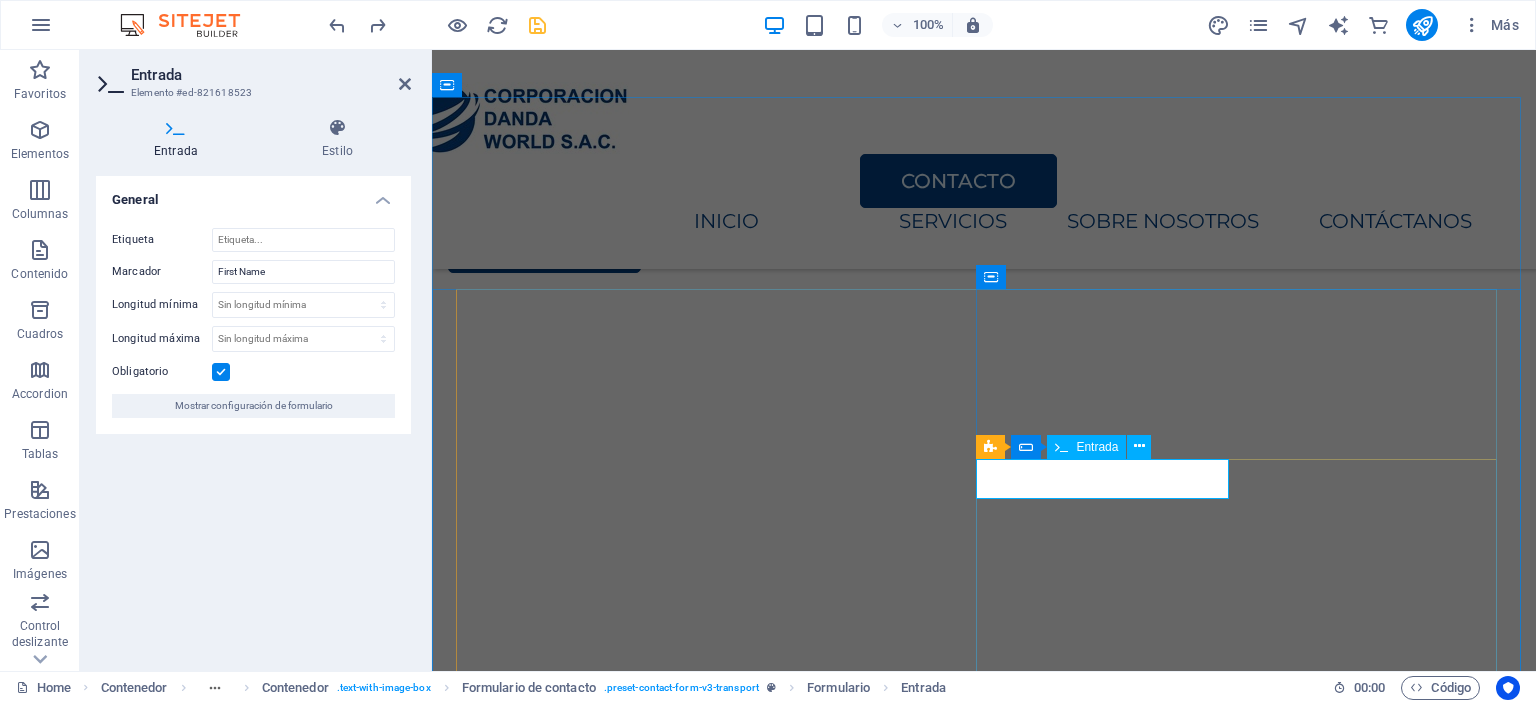 drag, startPoint x: 1000, startPoint y: 479, endPoint x: 1052, endPoint y: 479, distance: 52 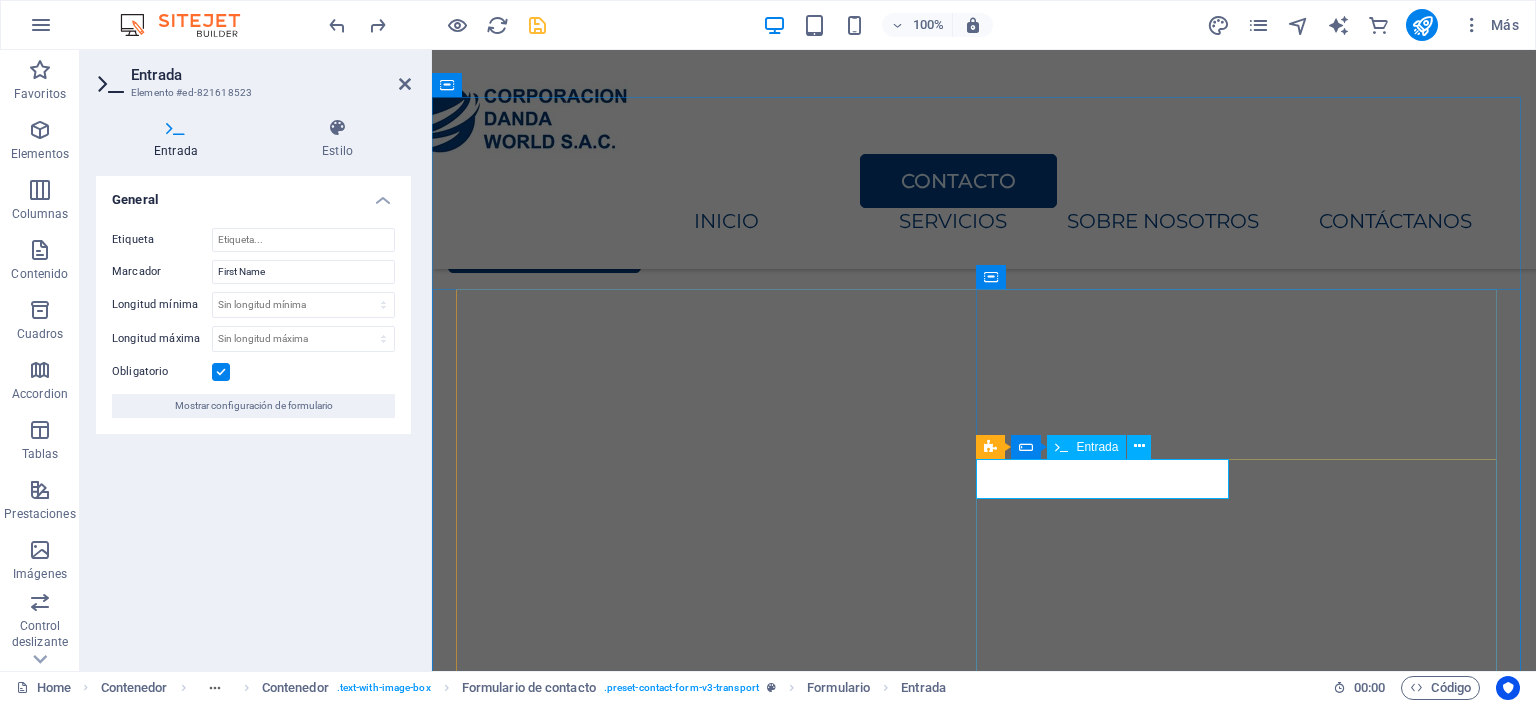 click at bounding box center (581, 3078) 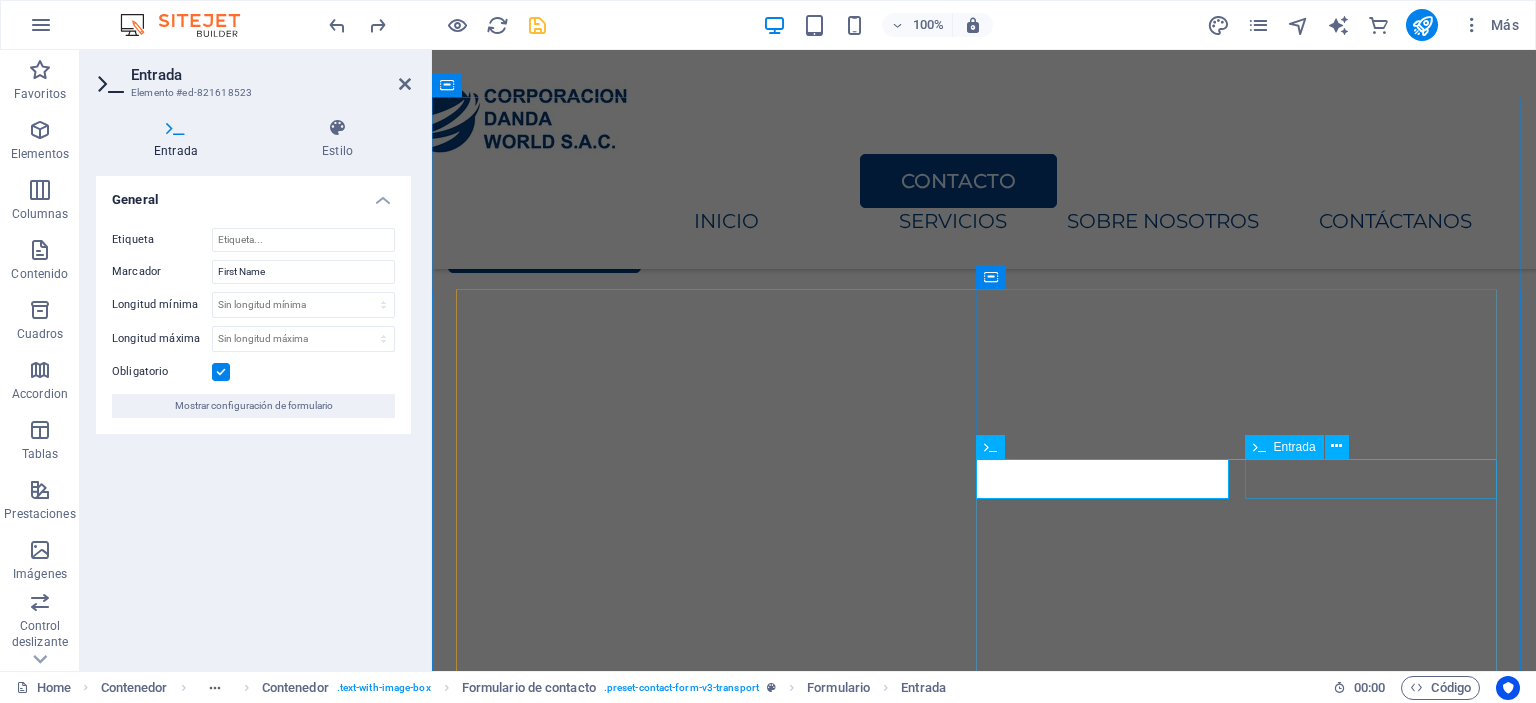 click at bounding box center (1252, 3078) 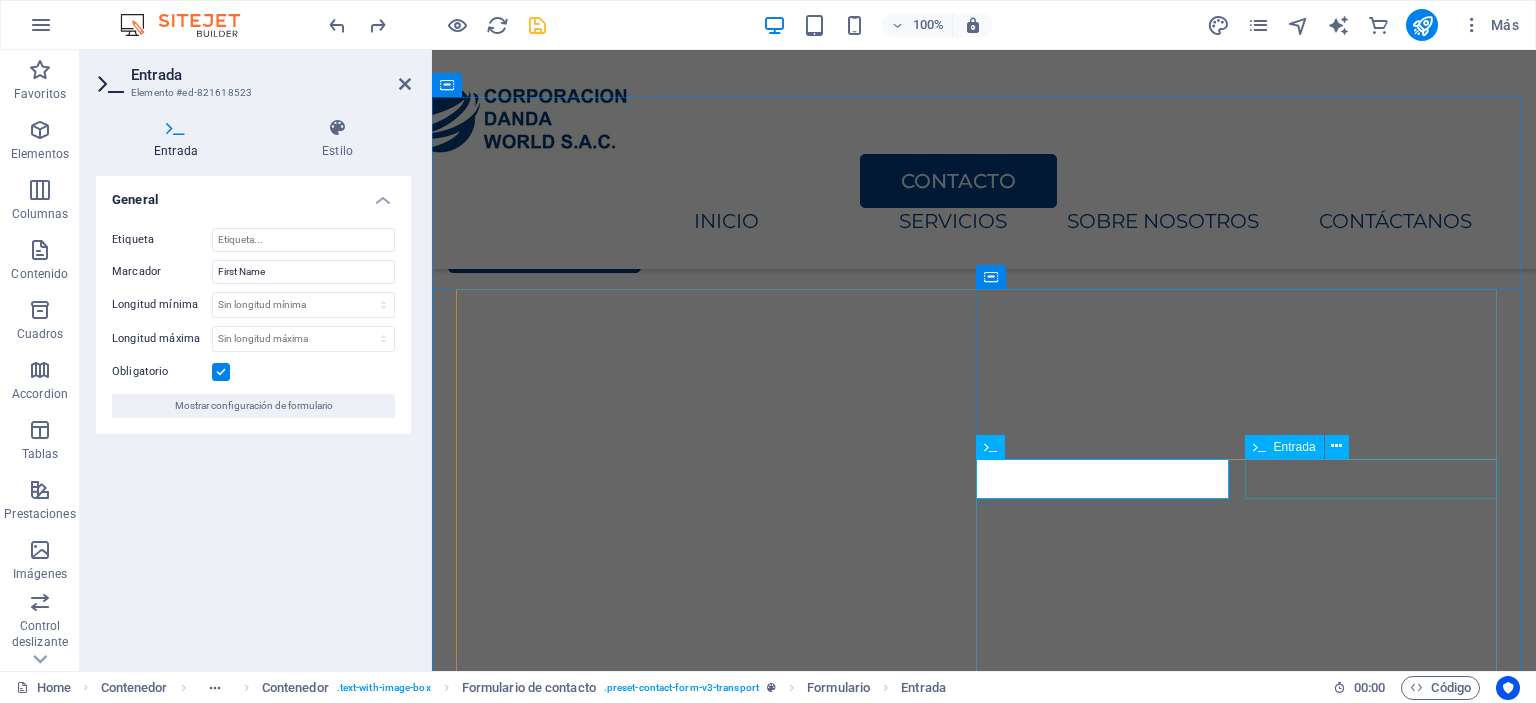 type on "NOMBRES" 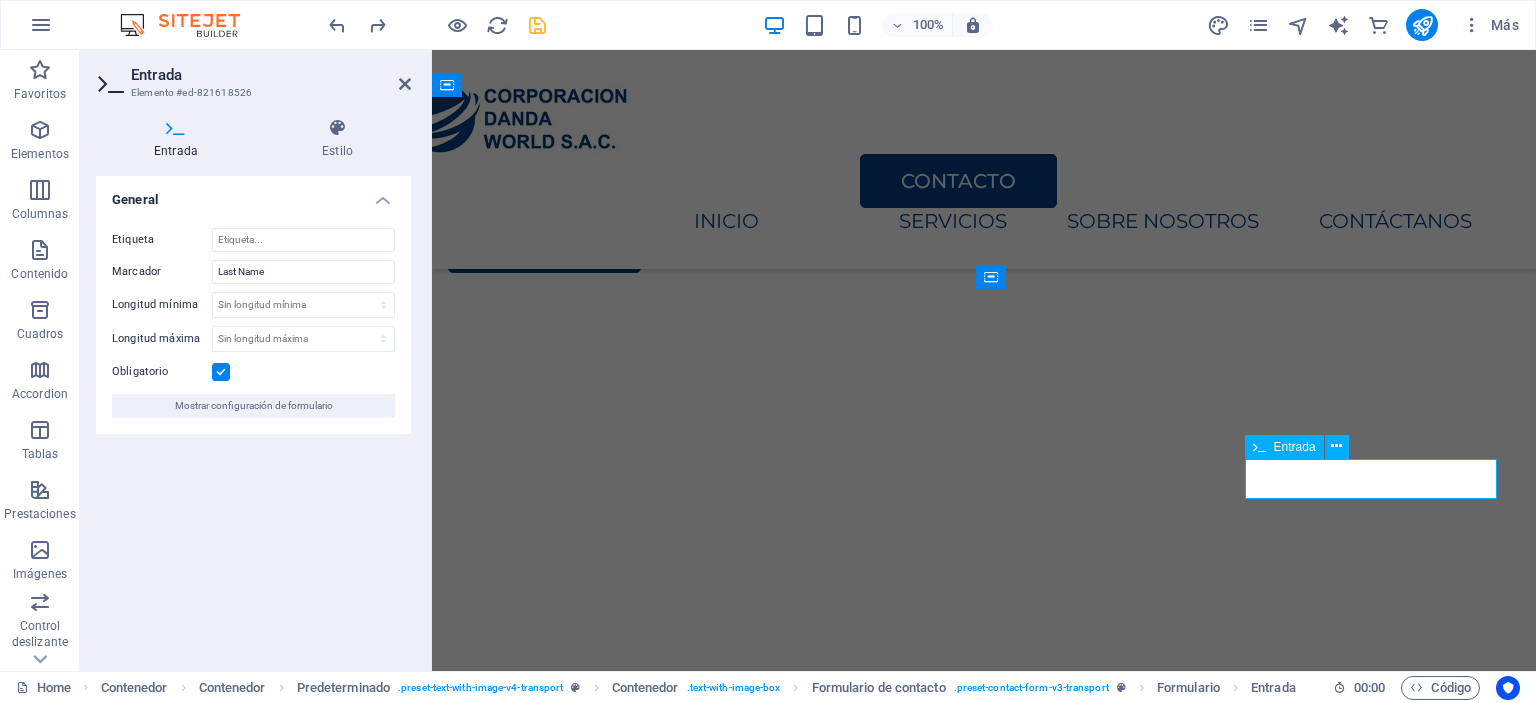 click at bounding box center [1117, 3078] 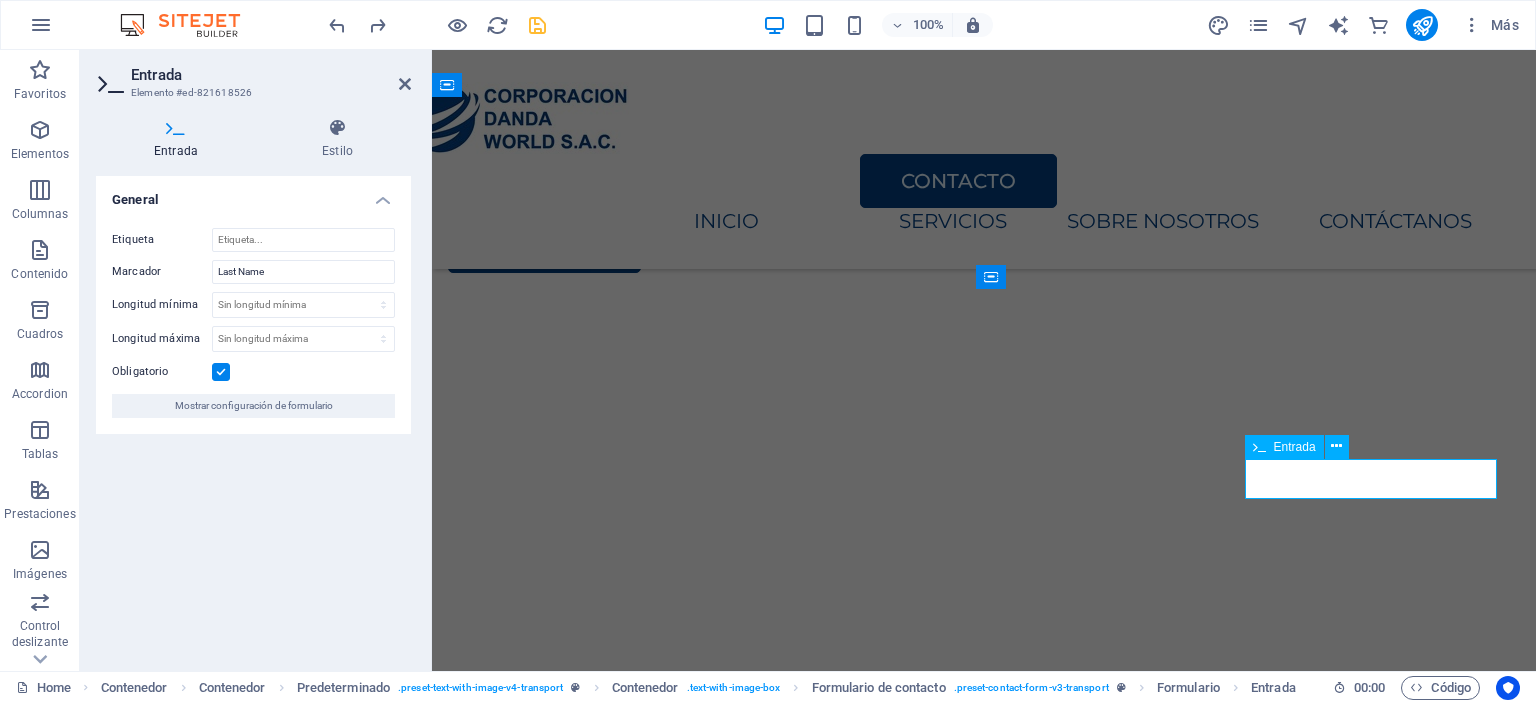 click at bounding box center (1117, 3078) 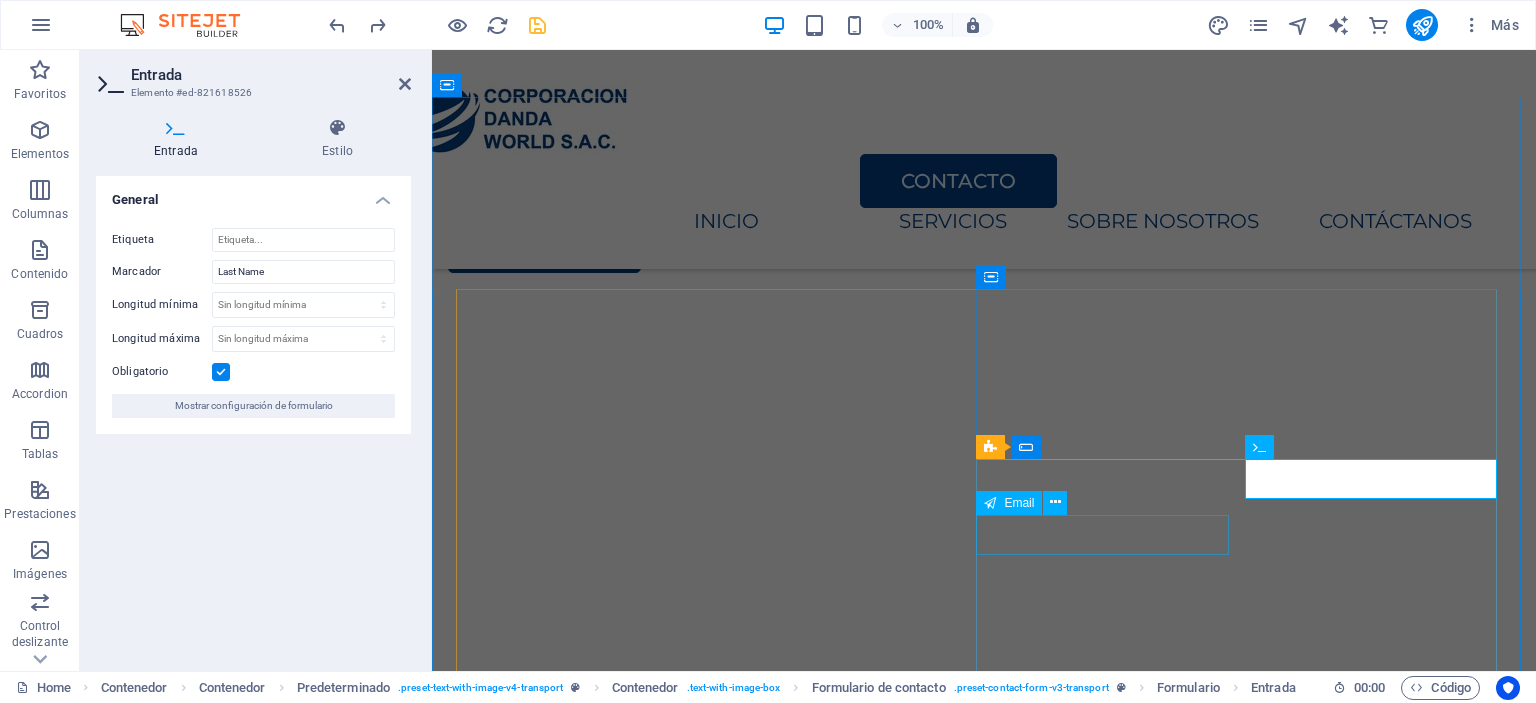 click at bounding box center (716, 3141) 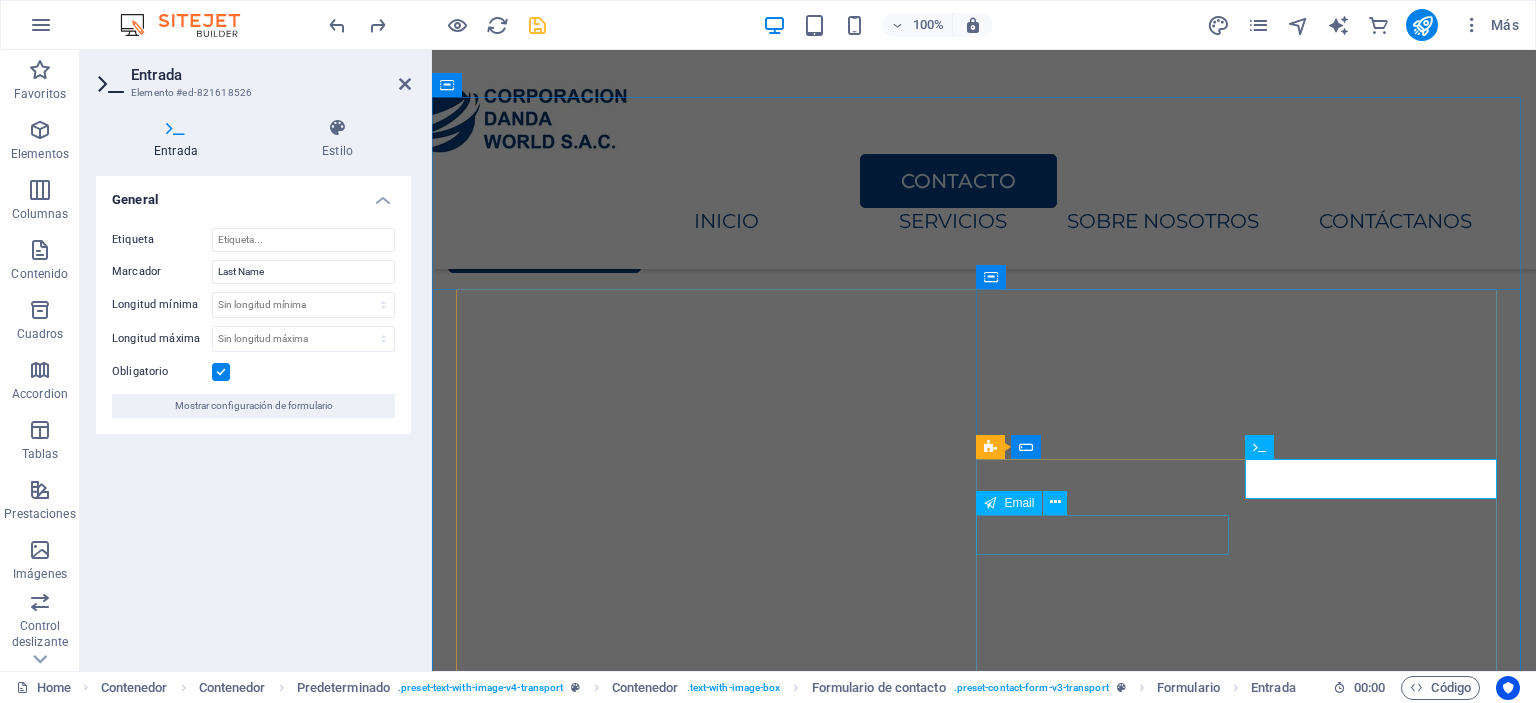 type on "APELLIDOS" 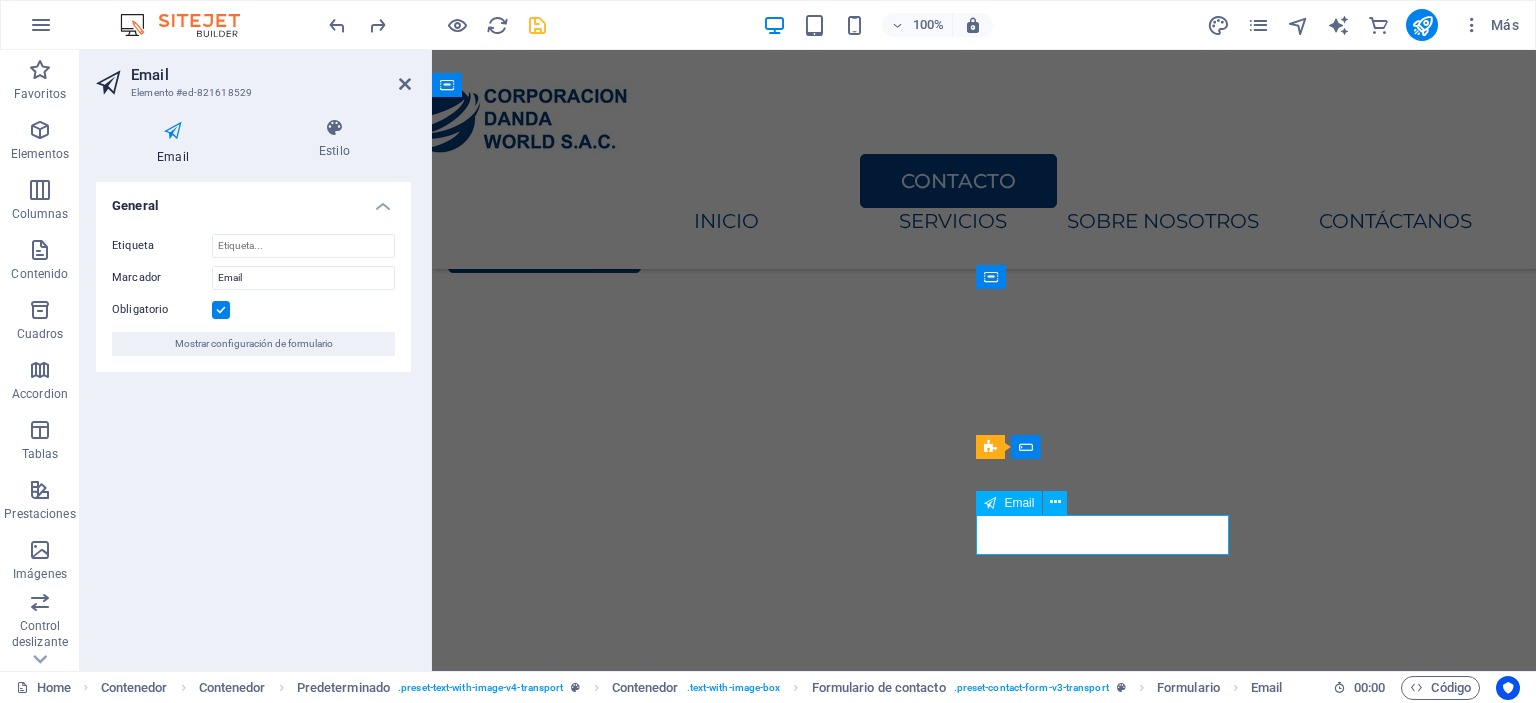 click at bounding box center [581, 3141] 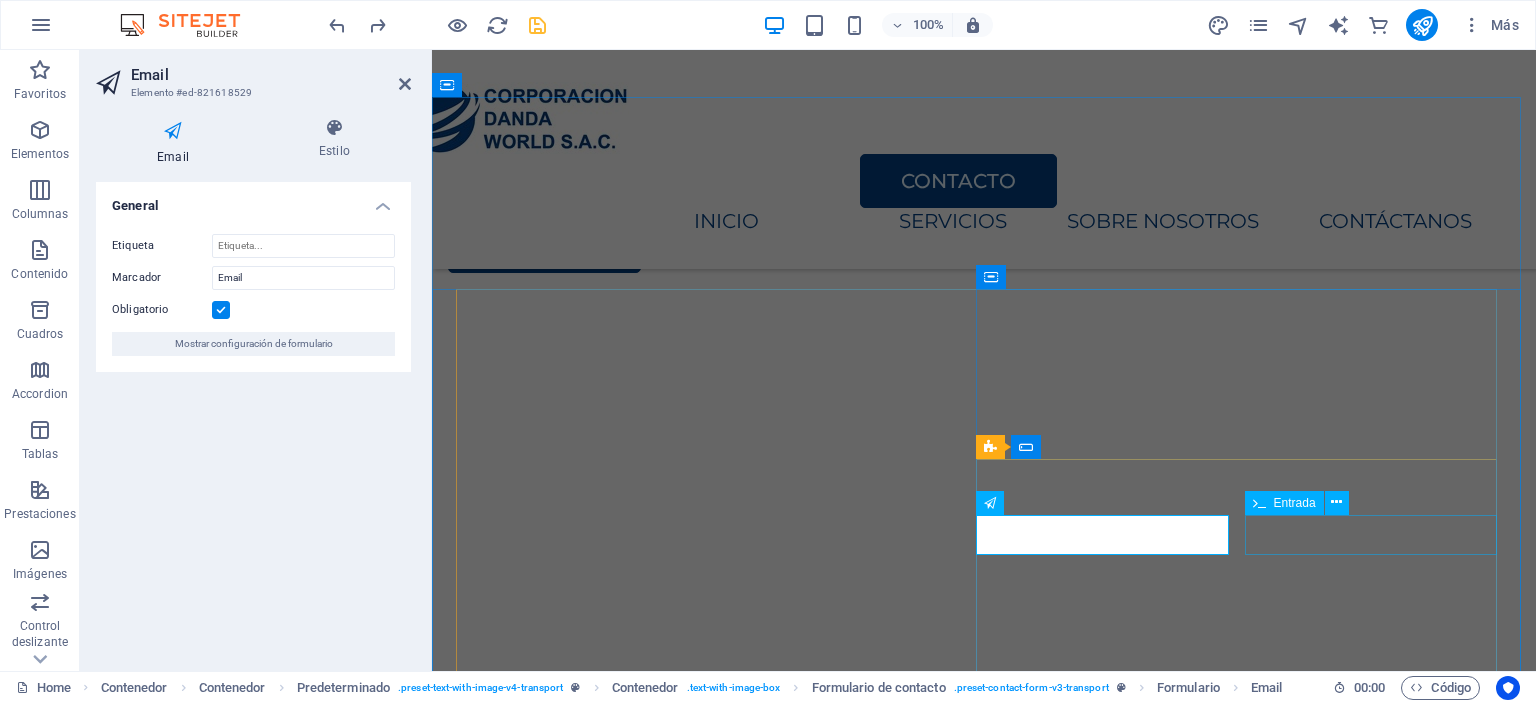 click at bounding box center [1252, 3141] 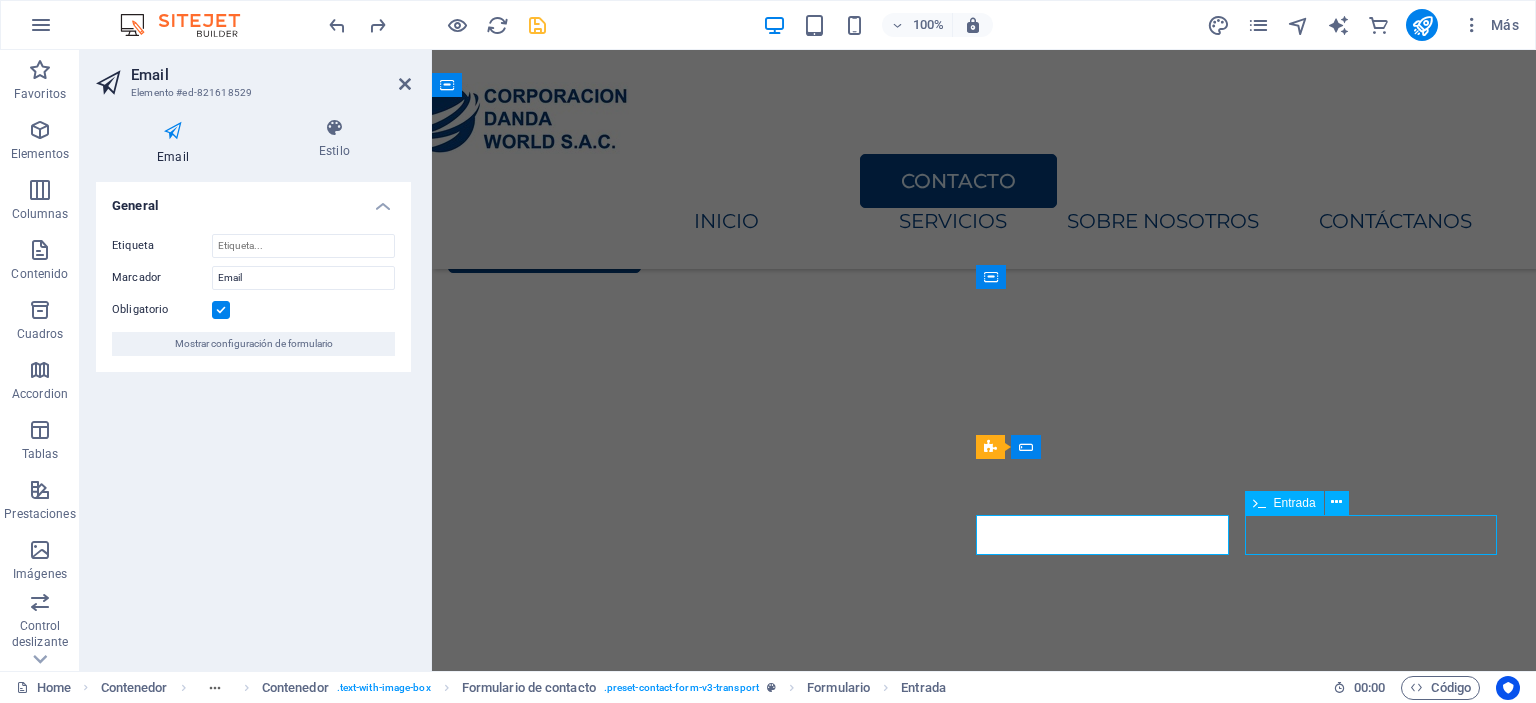 click at bounding box center (1252, 3141) 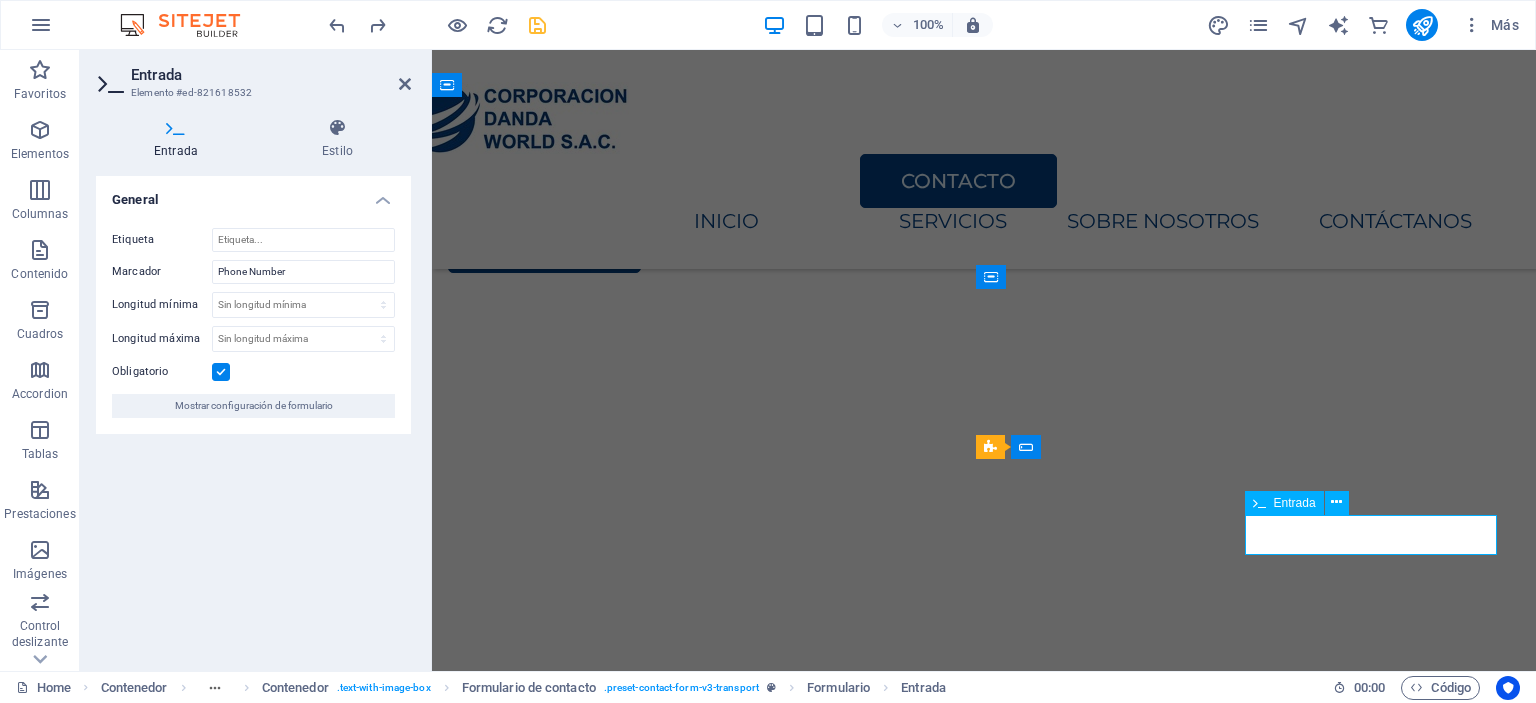 click at bounding box center (1117, 3141) 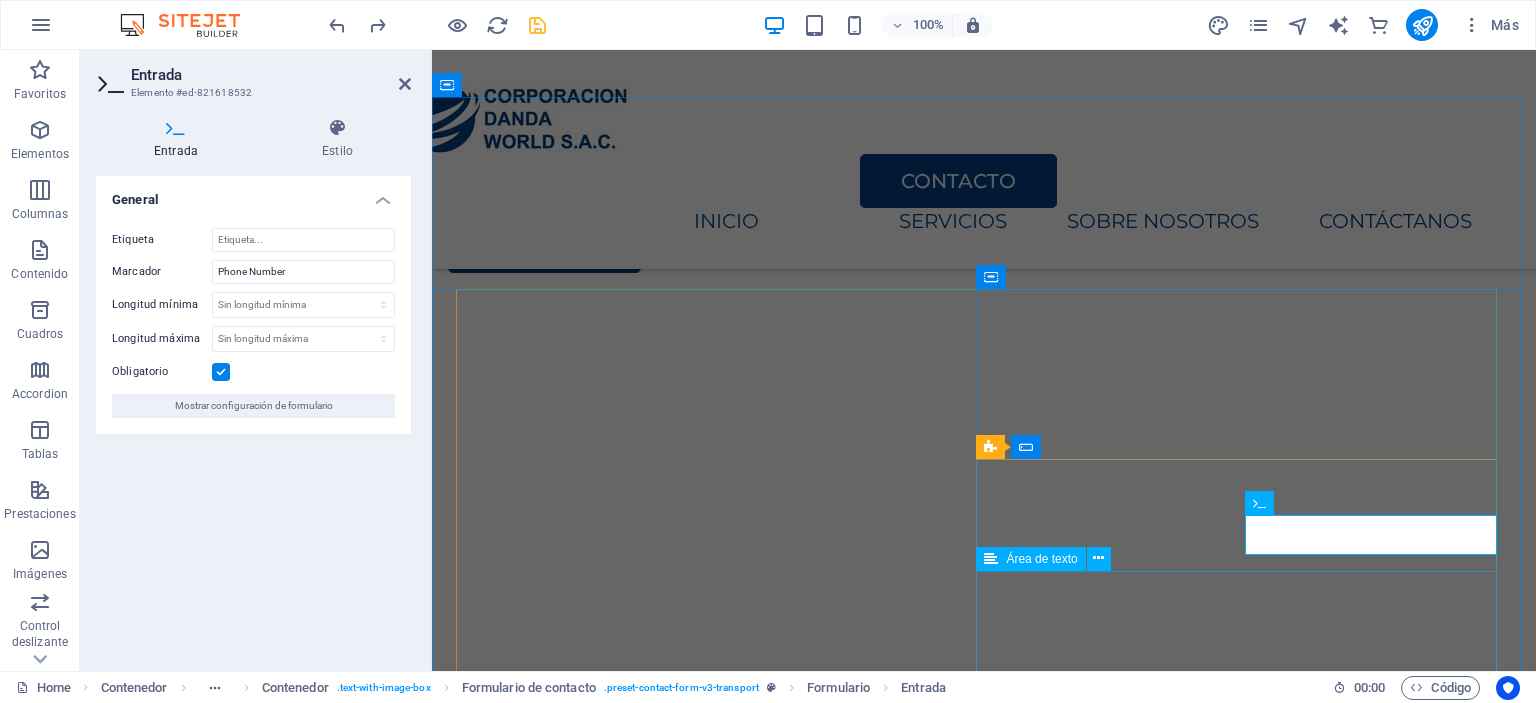click at bounding box center [984, 3237] 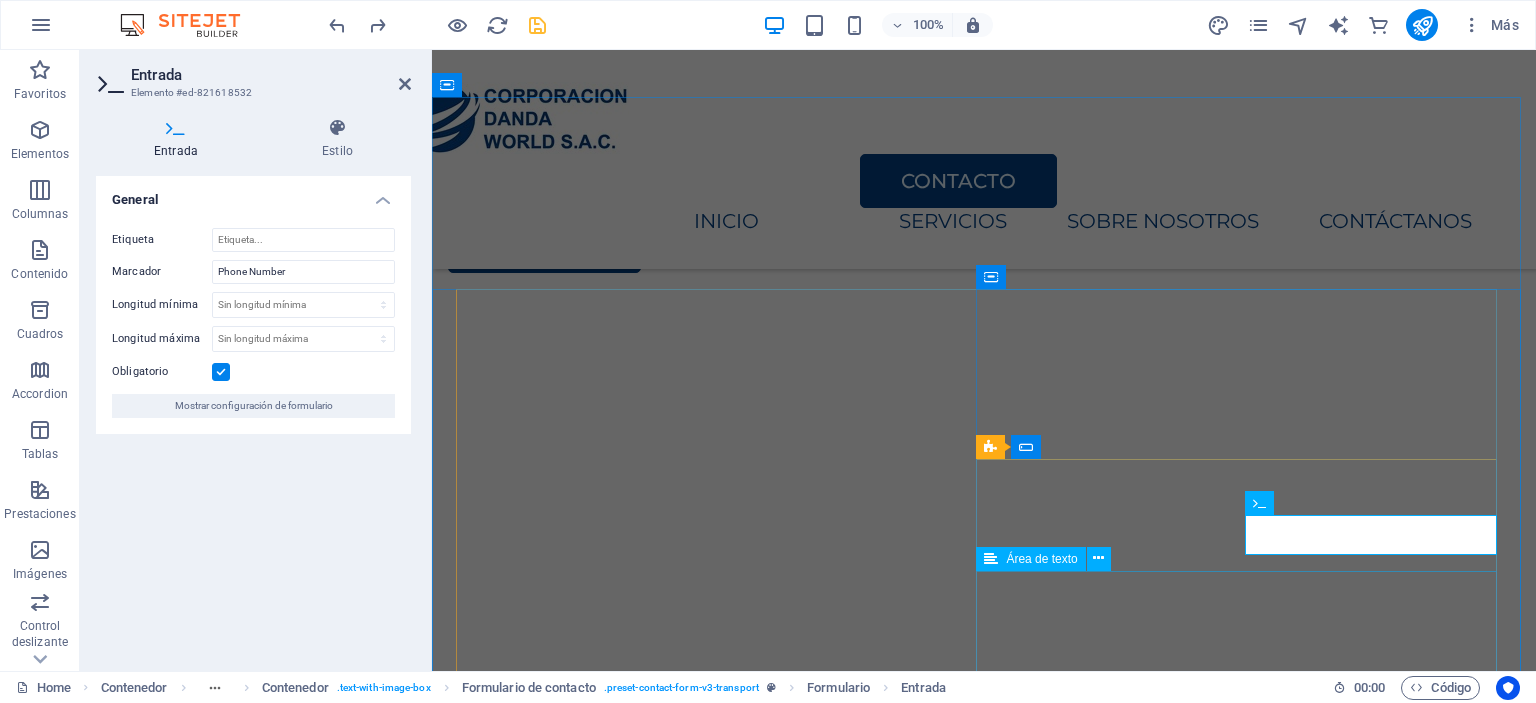 type on "CELULAR" 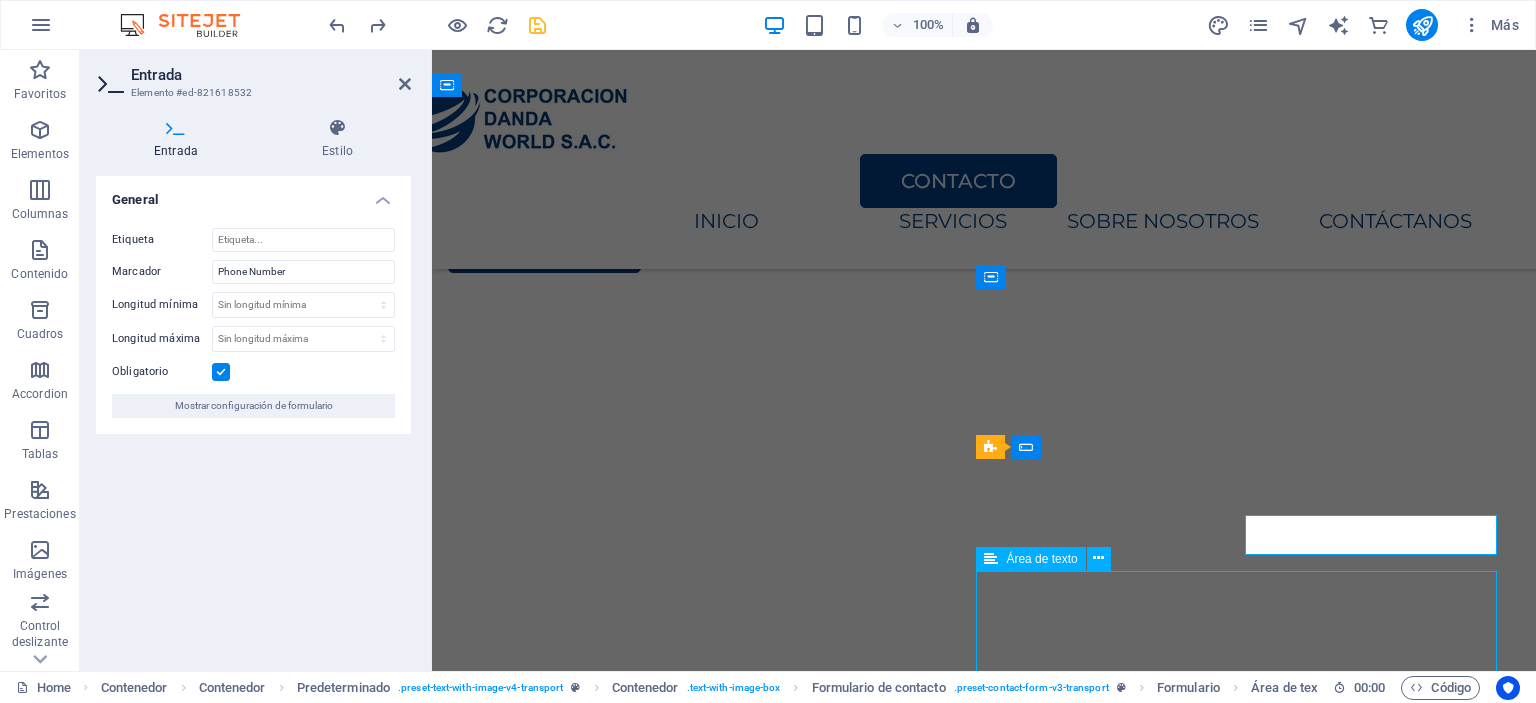 click at bounding box center [984, 3237] 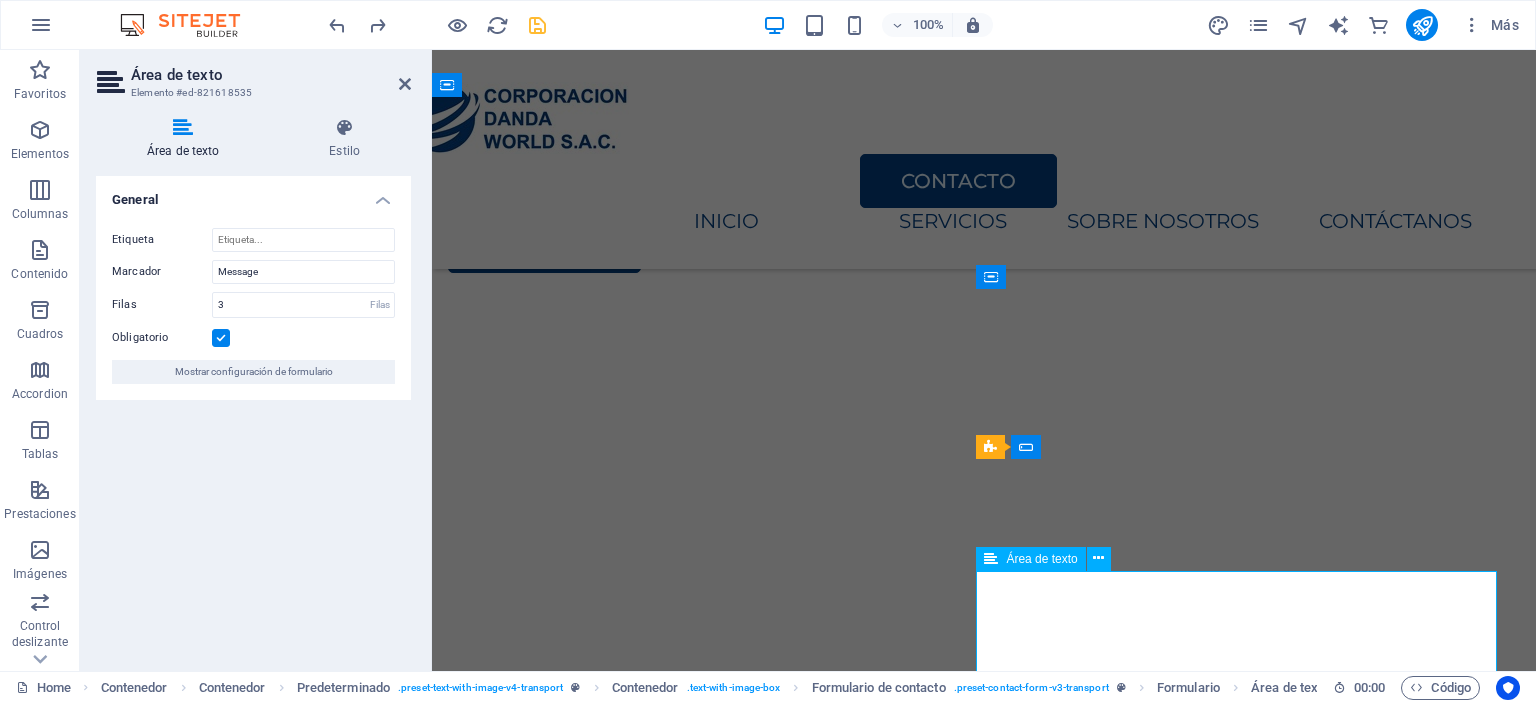 click at bounding box center (633, 3233) 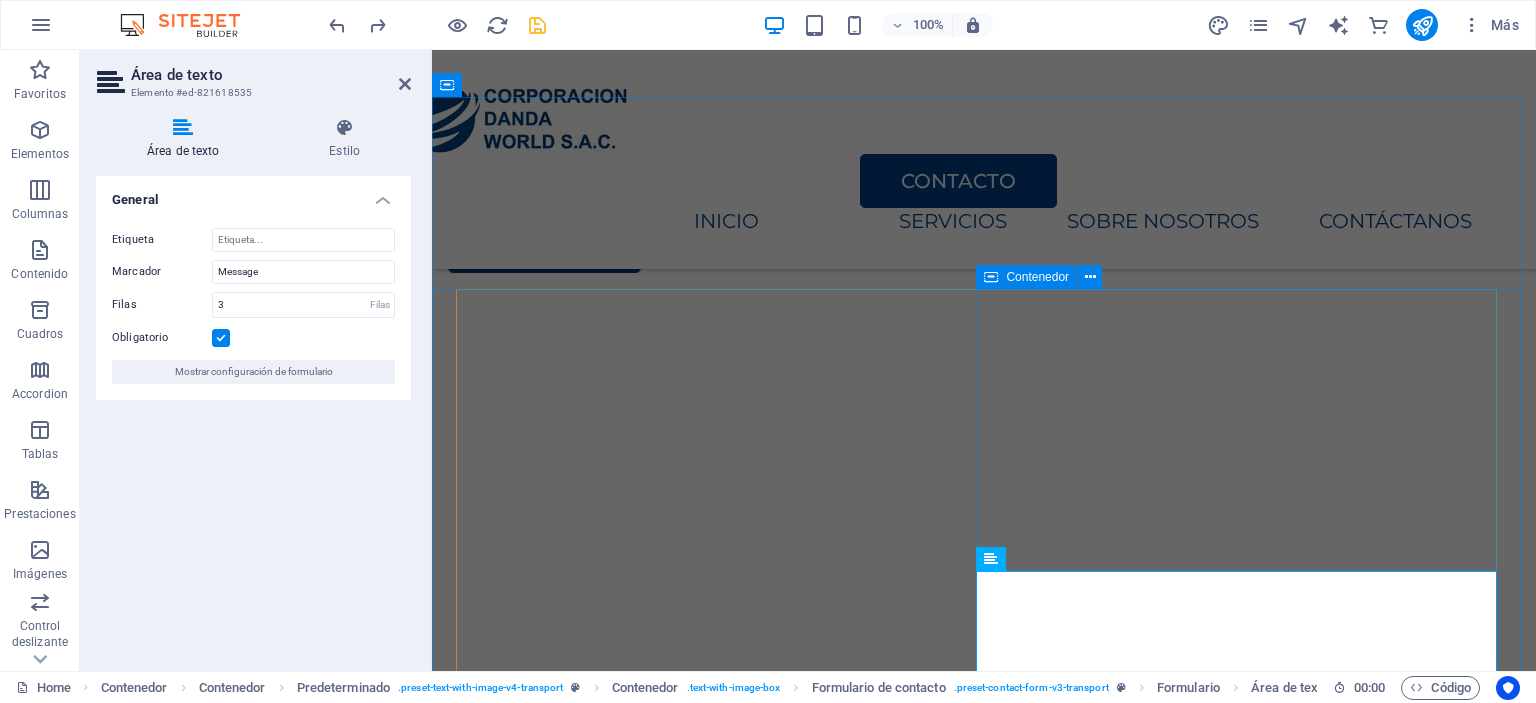 click on "Contact Us NOMBRES APELLIDOS CORREO CELULAR MENSAJE   I have read and understand the privacy policy. ¿Ilegible? Cargar nuevo Submit" at bounding box center [984, 3259] 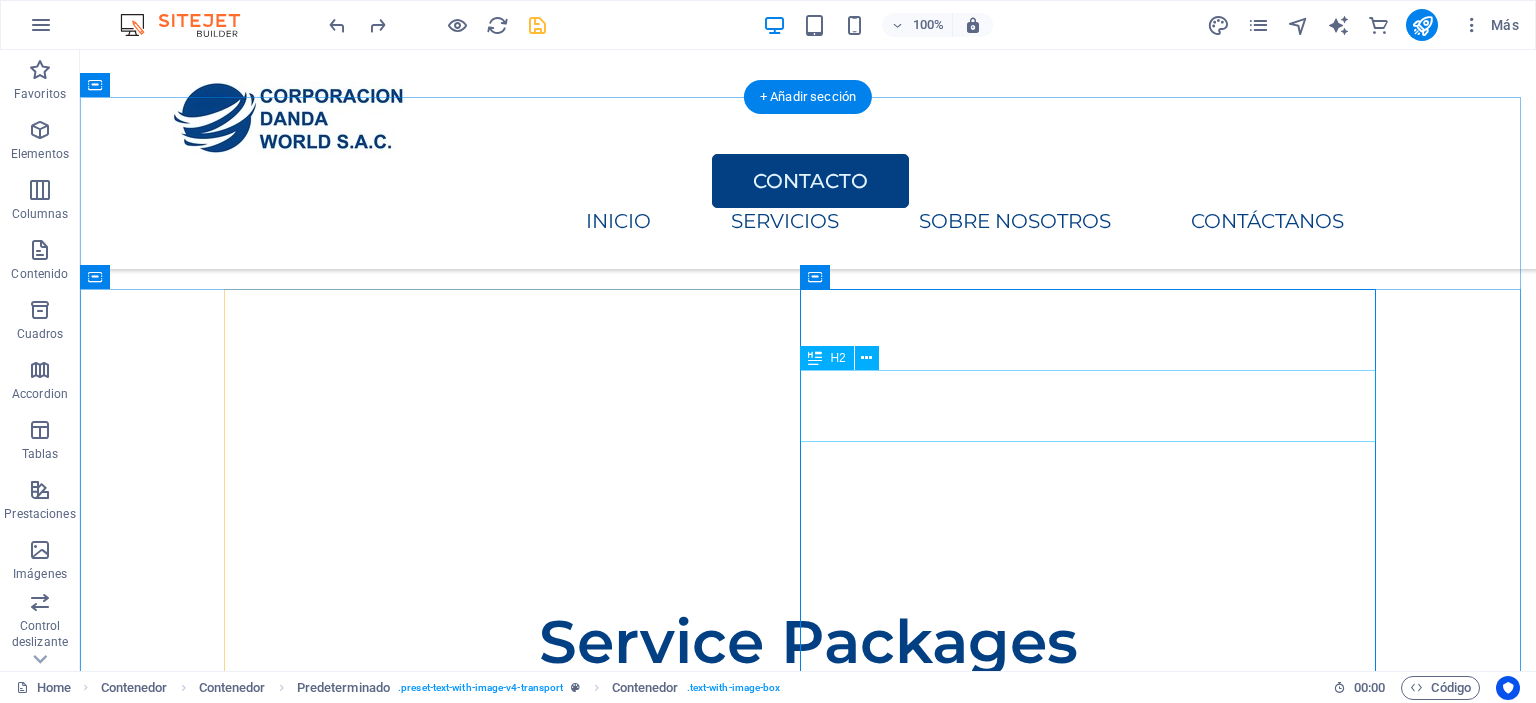 click on "Contact Us" at bounding box center (808, 2909) 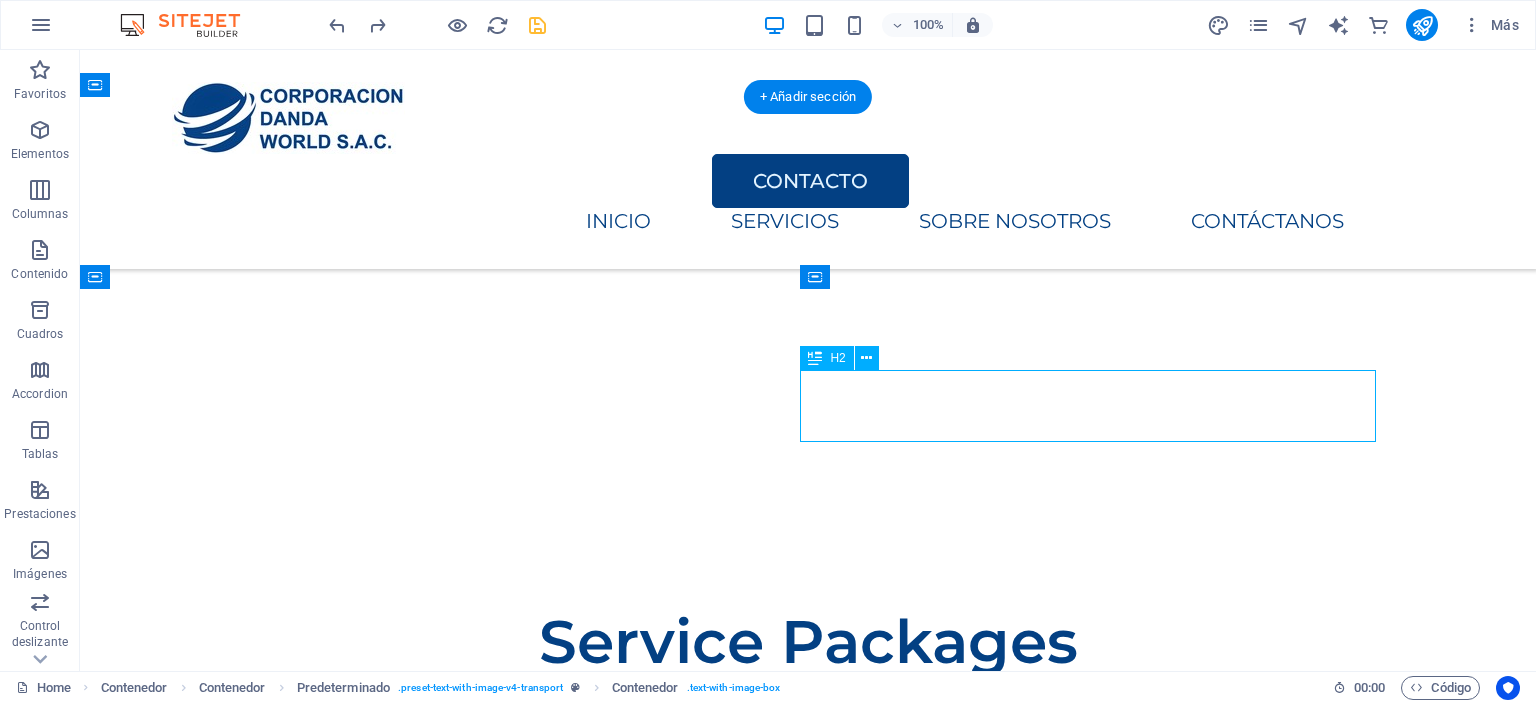 click on "Contact Us" at bounding box center [808, 2909] 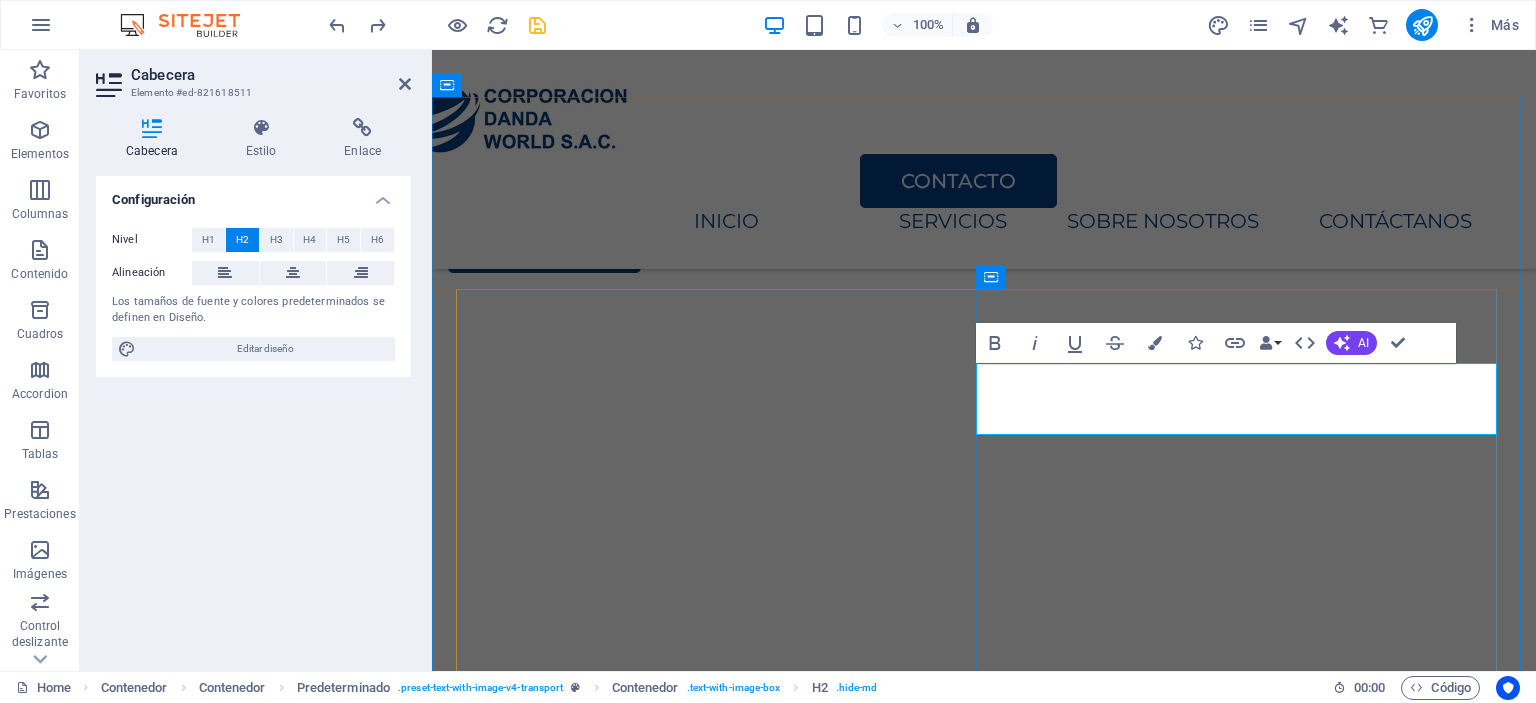 type 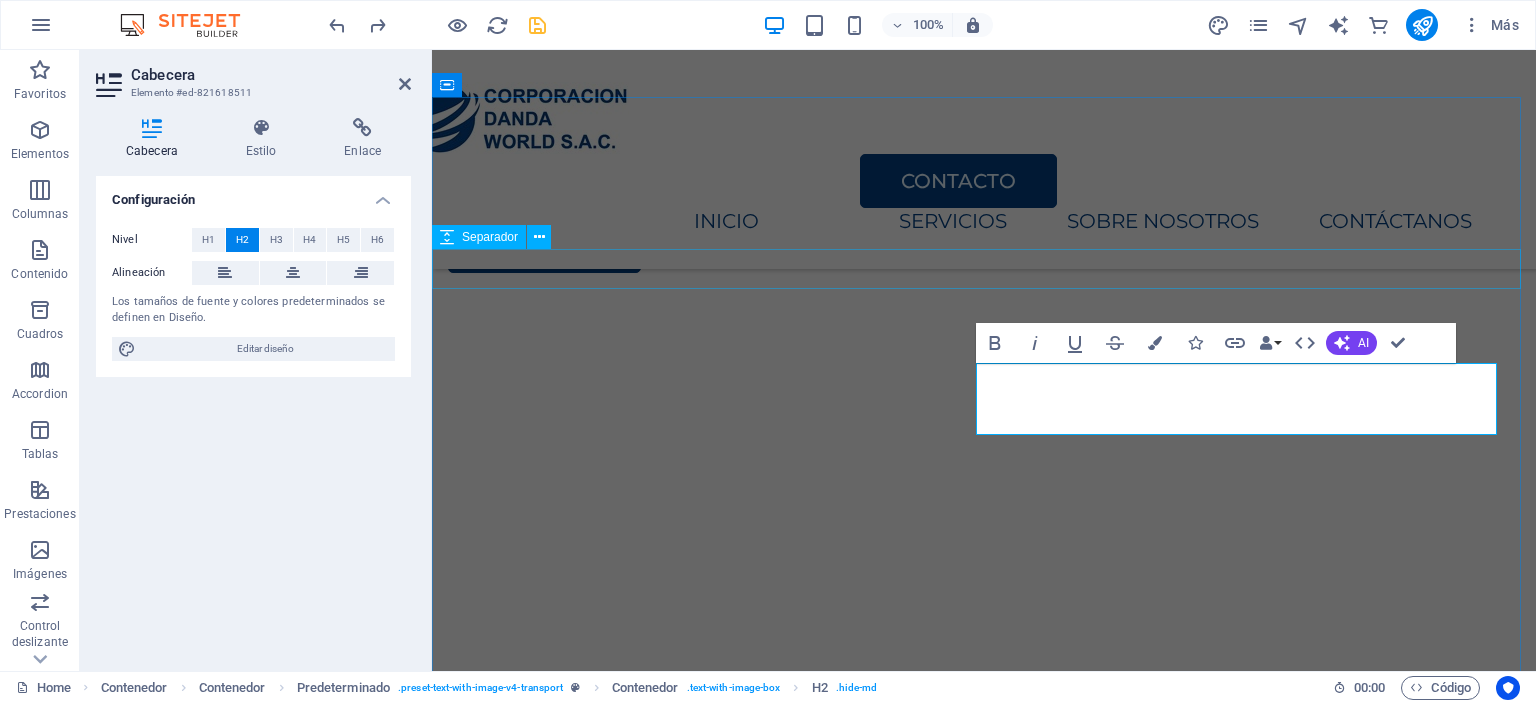 click at bounding box center [984, 2939] 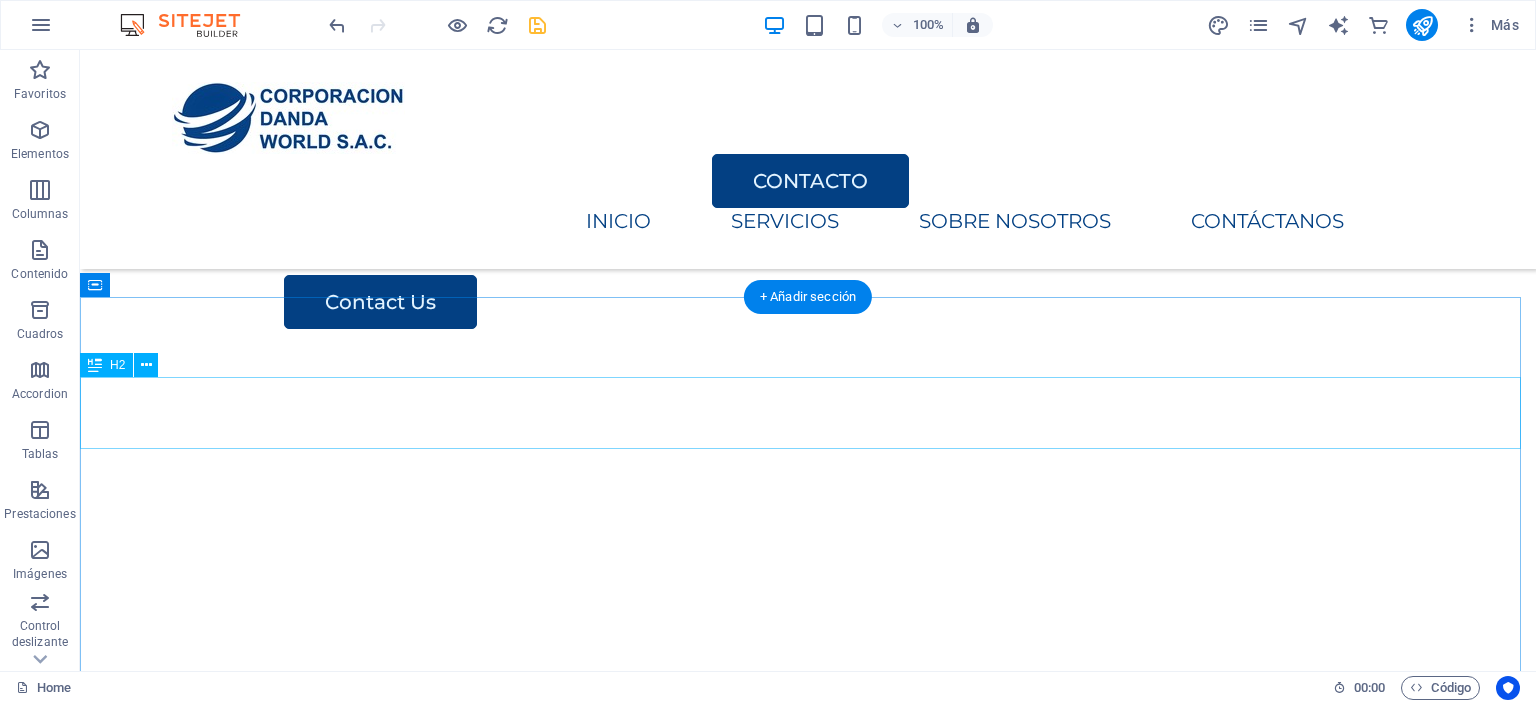 click on "CONTACTO" at bounding box center [808, 2997] 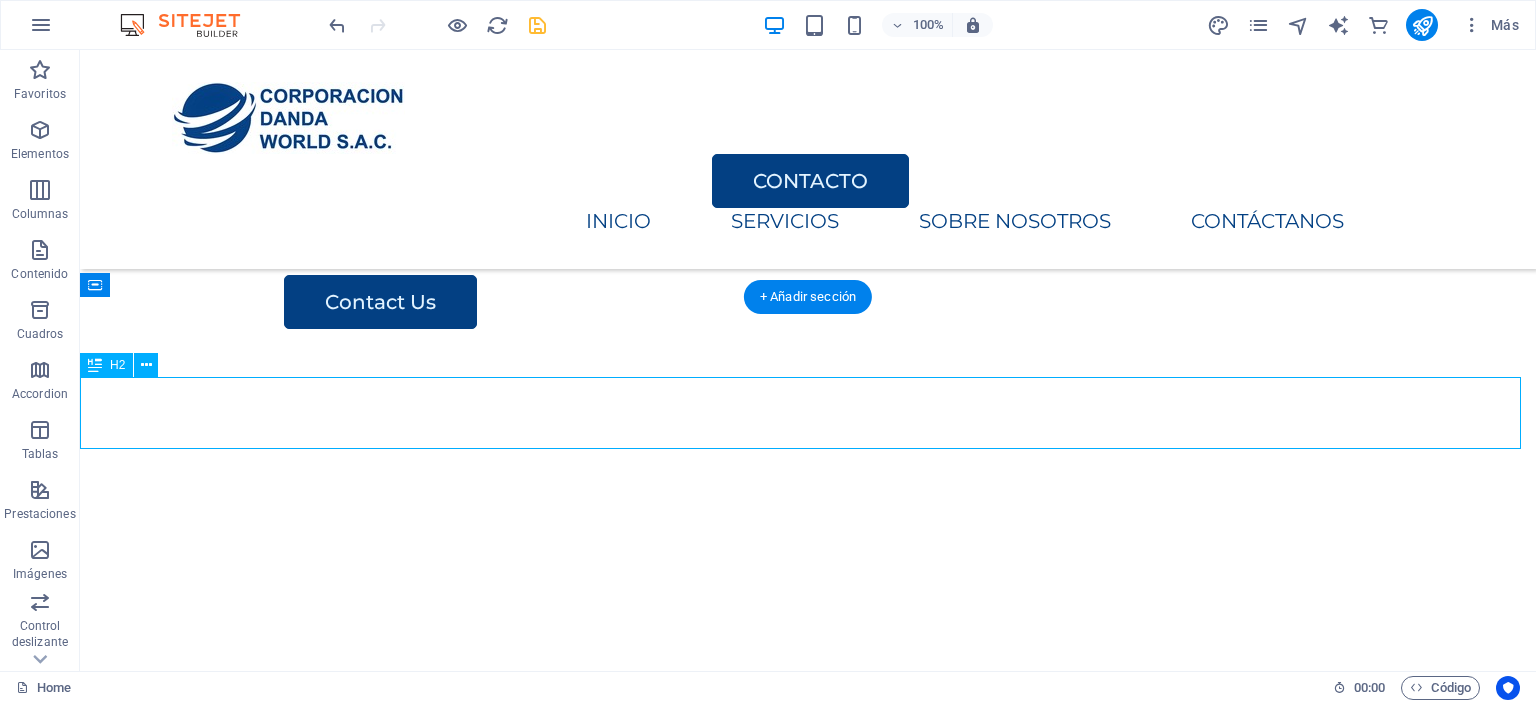 click on "CONTACTO" at bounding box center [808, 2997] 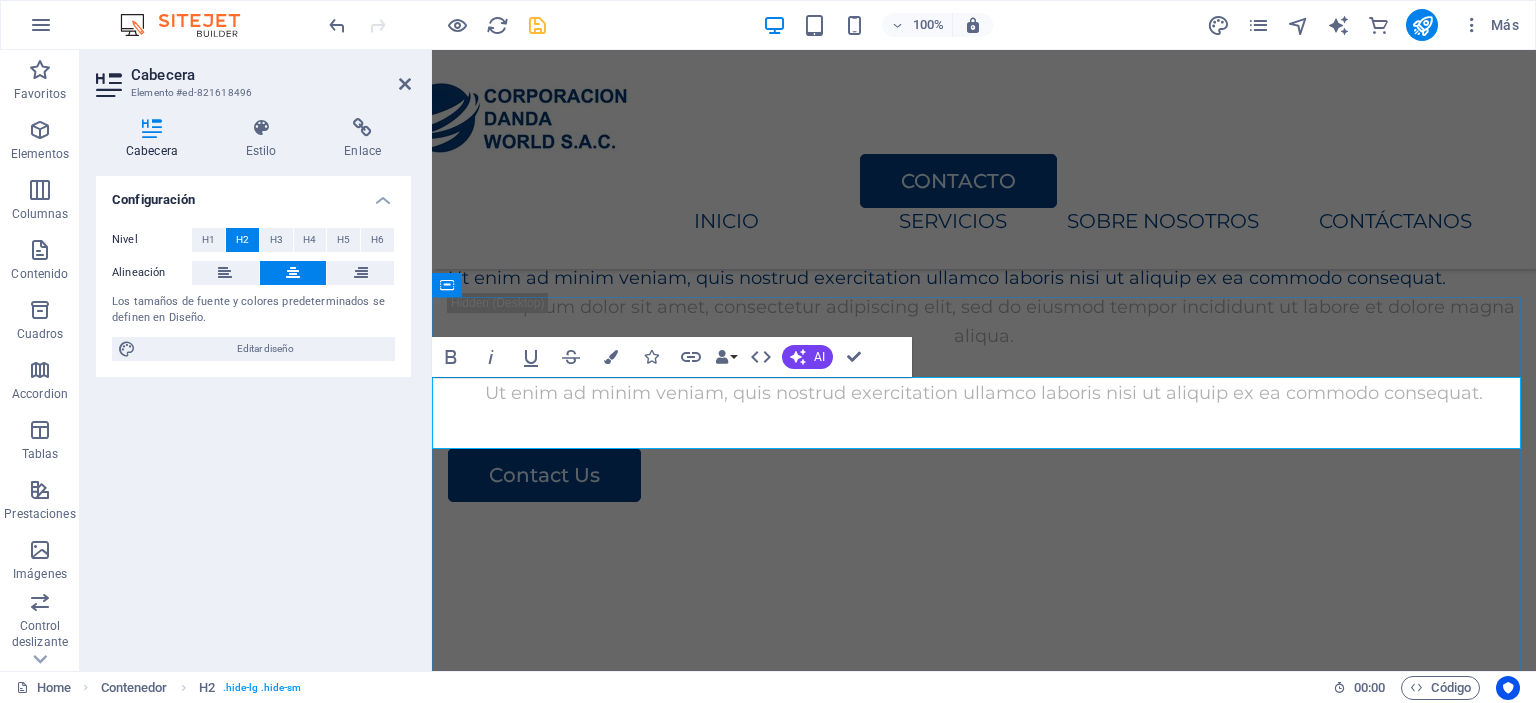 scroll, scrollTop: 3075, scrollLeft: 0, axis: vertical 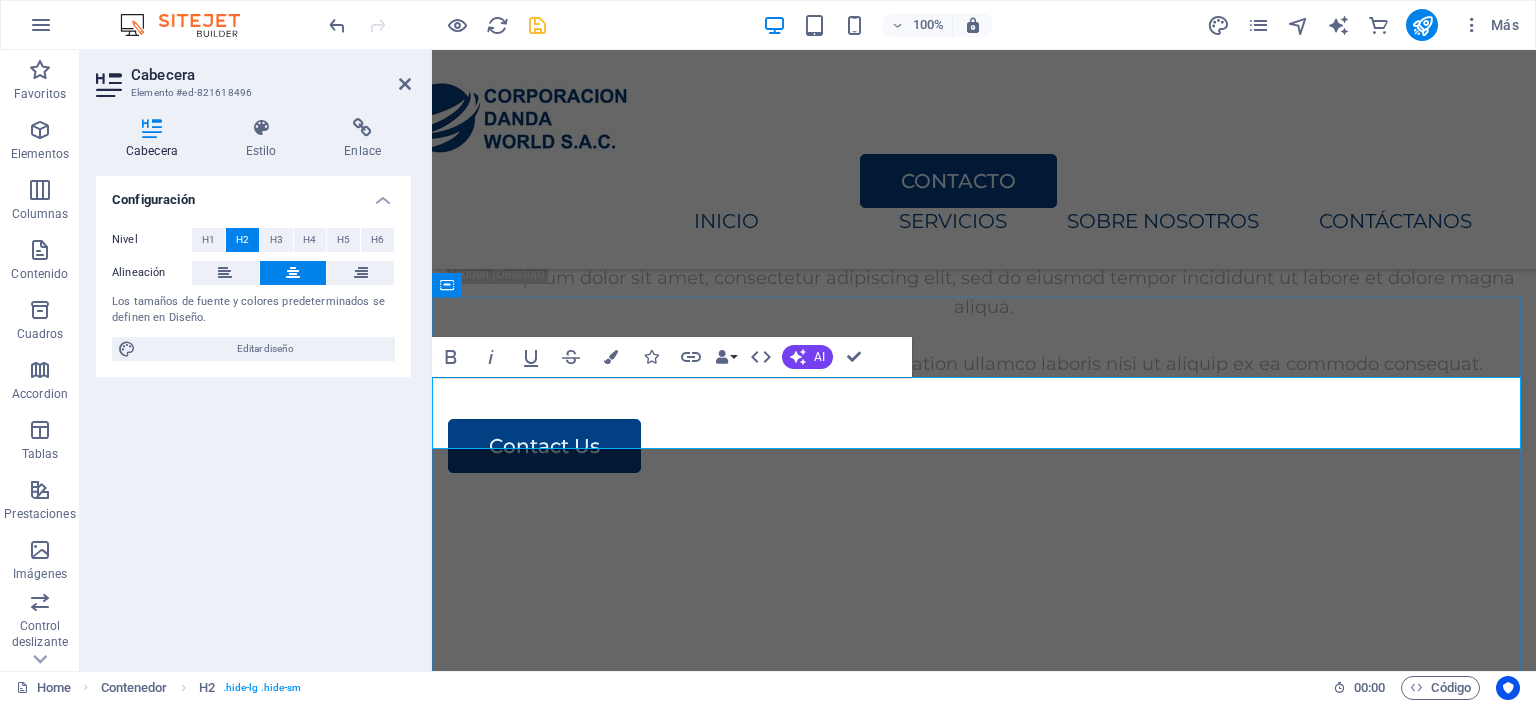 click on "CONTACTO" at bounding box center [984, 3083] 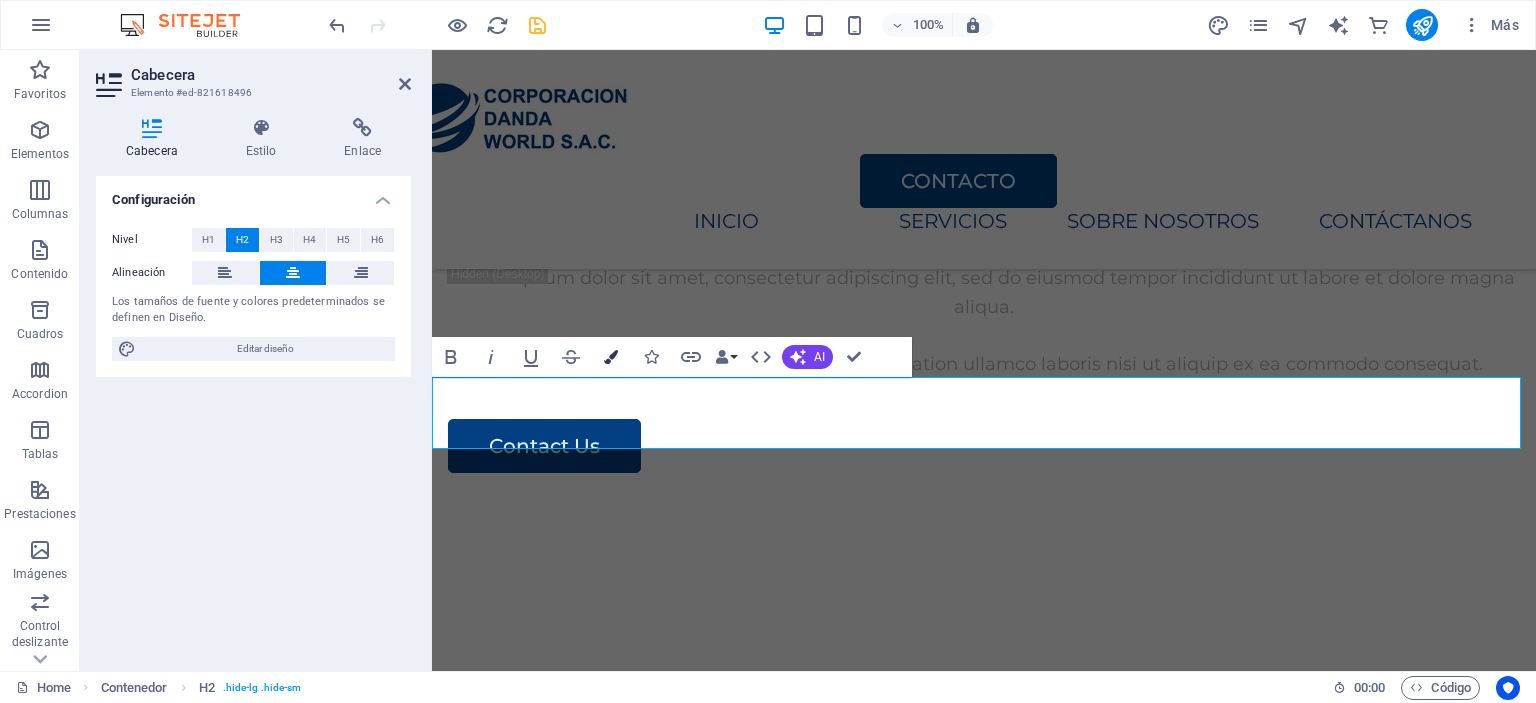 click at bounding box center (611, 357) 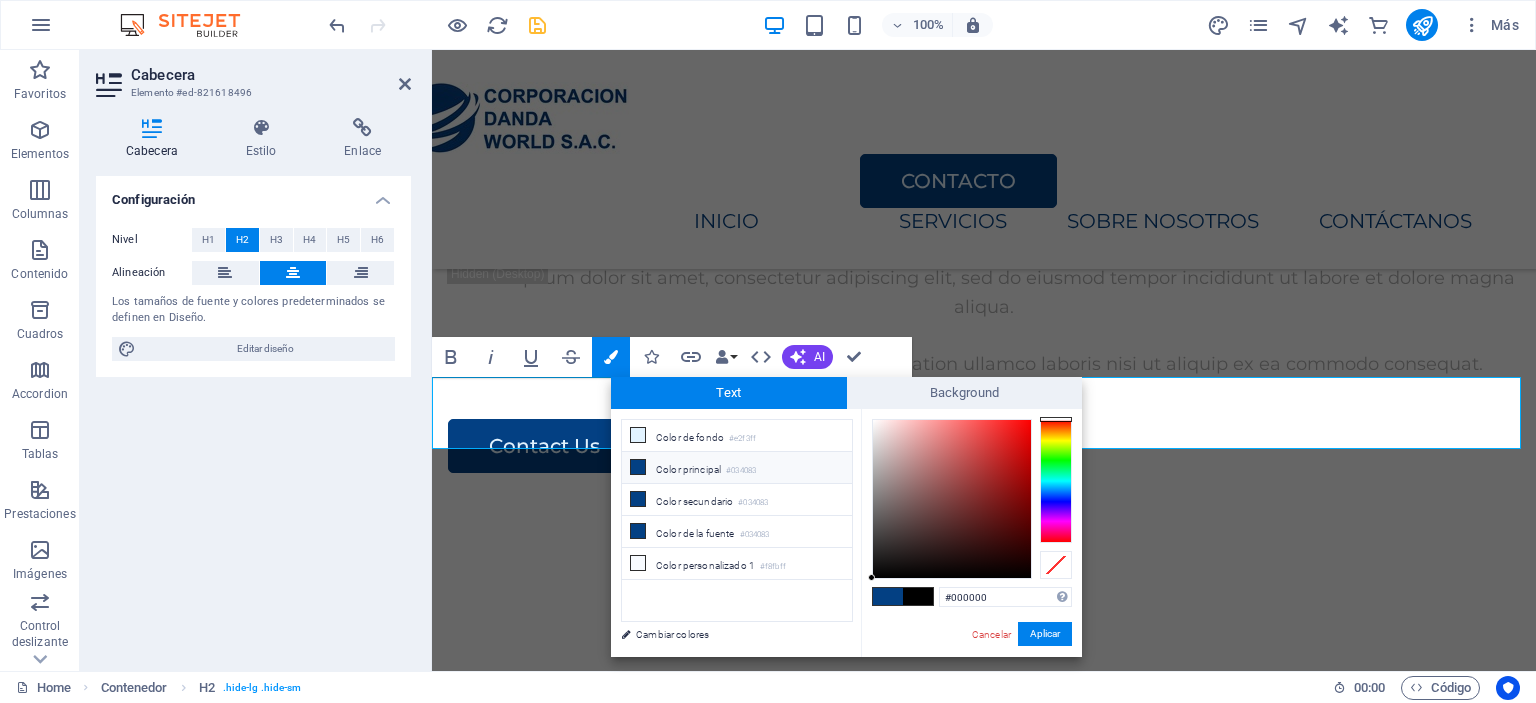 click at bounding box center [638, 467] 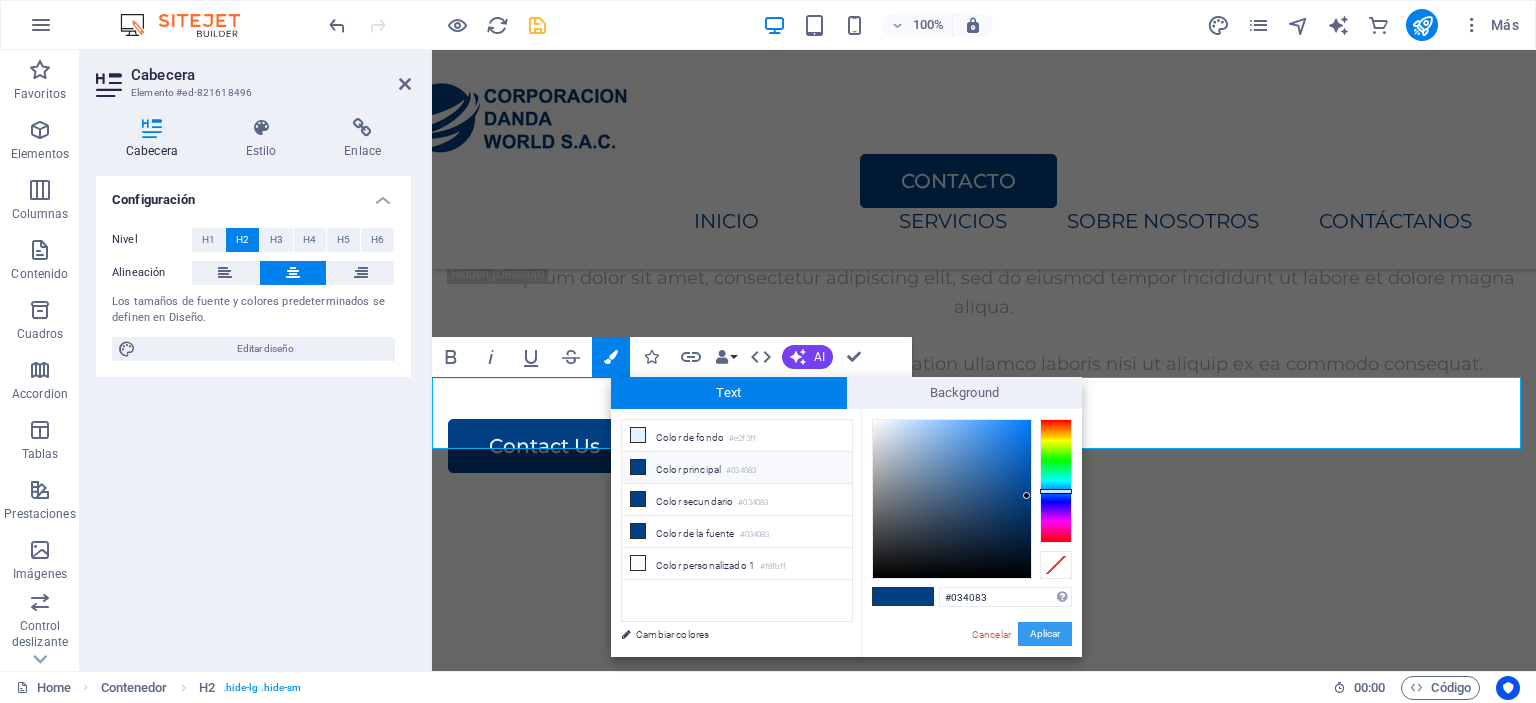 click on "Aplicar" at bounding box center (1045, 634) 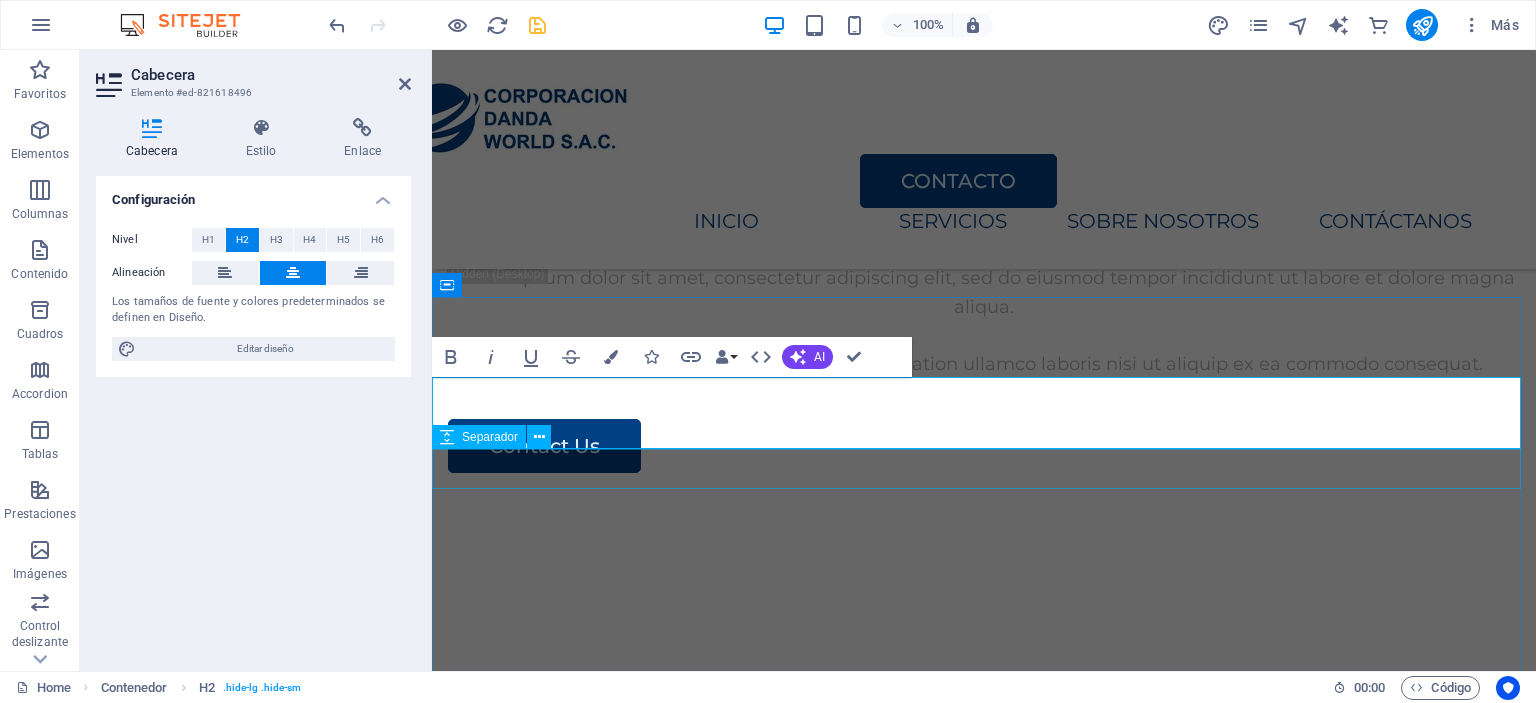 click at bounding box center (984, 3139) 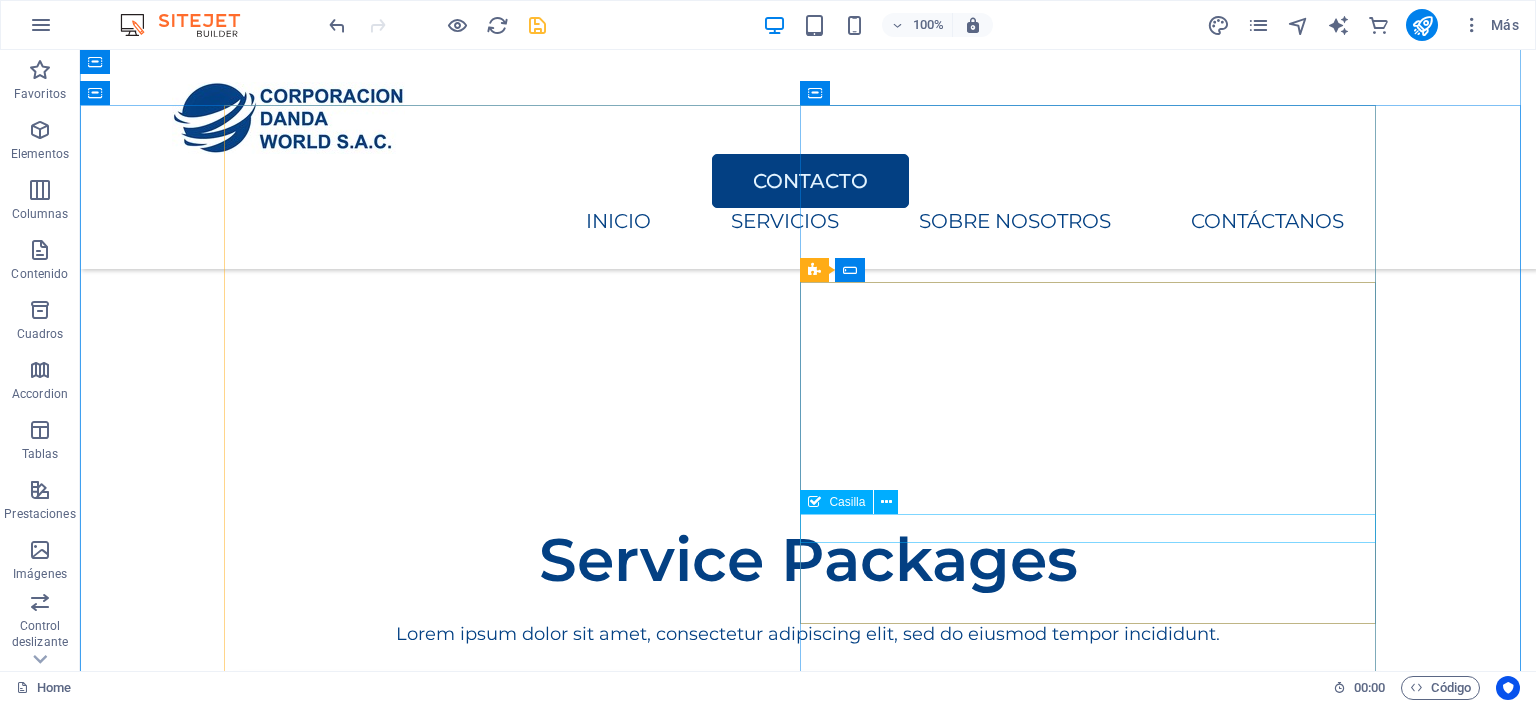 scroll, scrollTop: 3146, scrollLeft: 0, axis: vertical 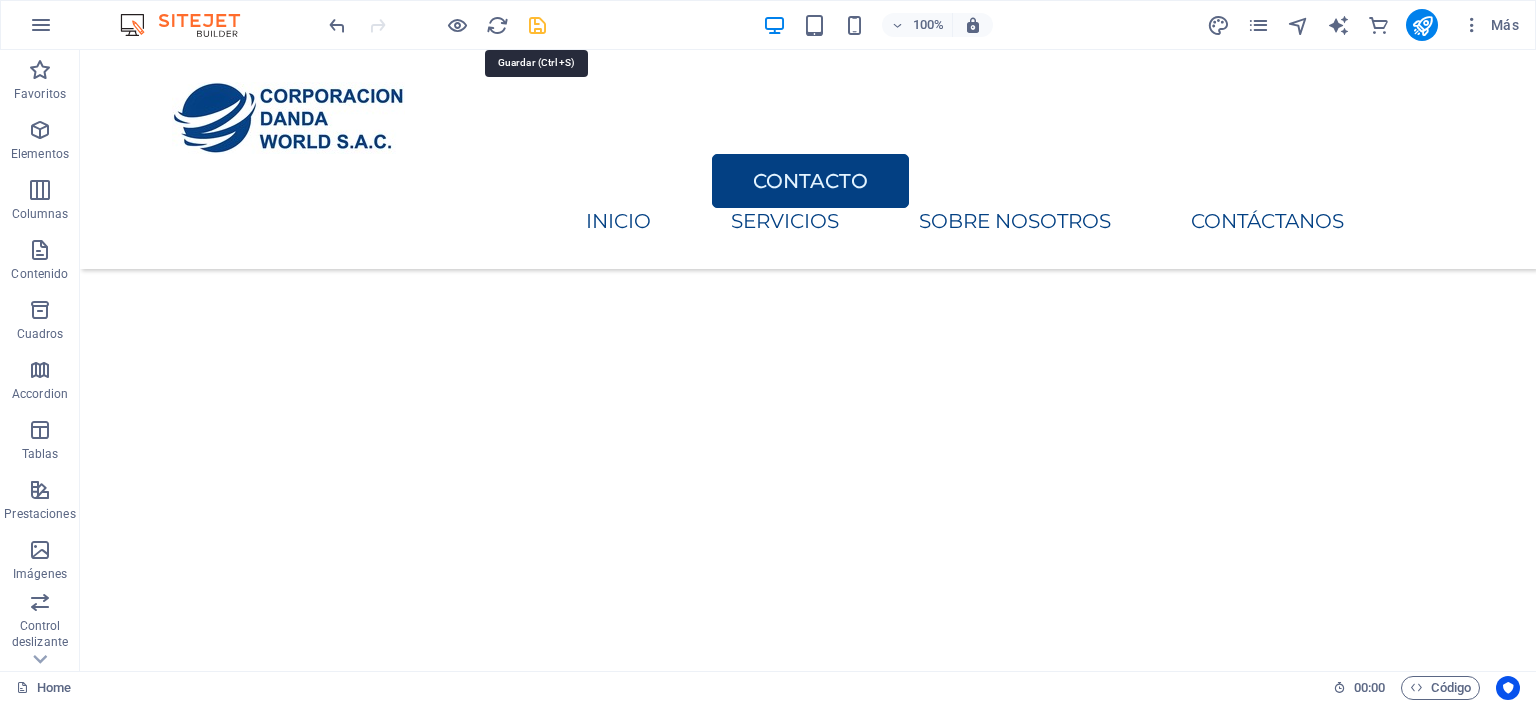 click at bounding box center [537, 25] 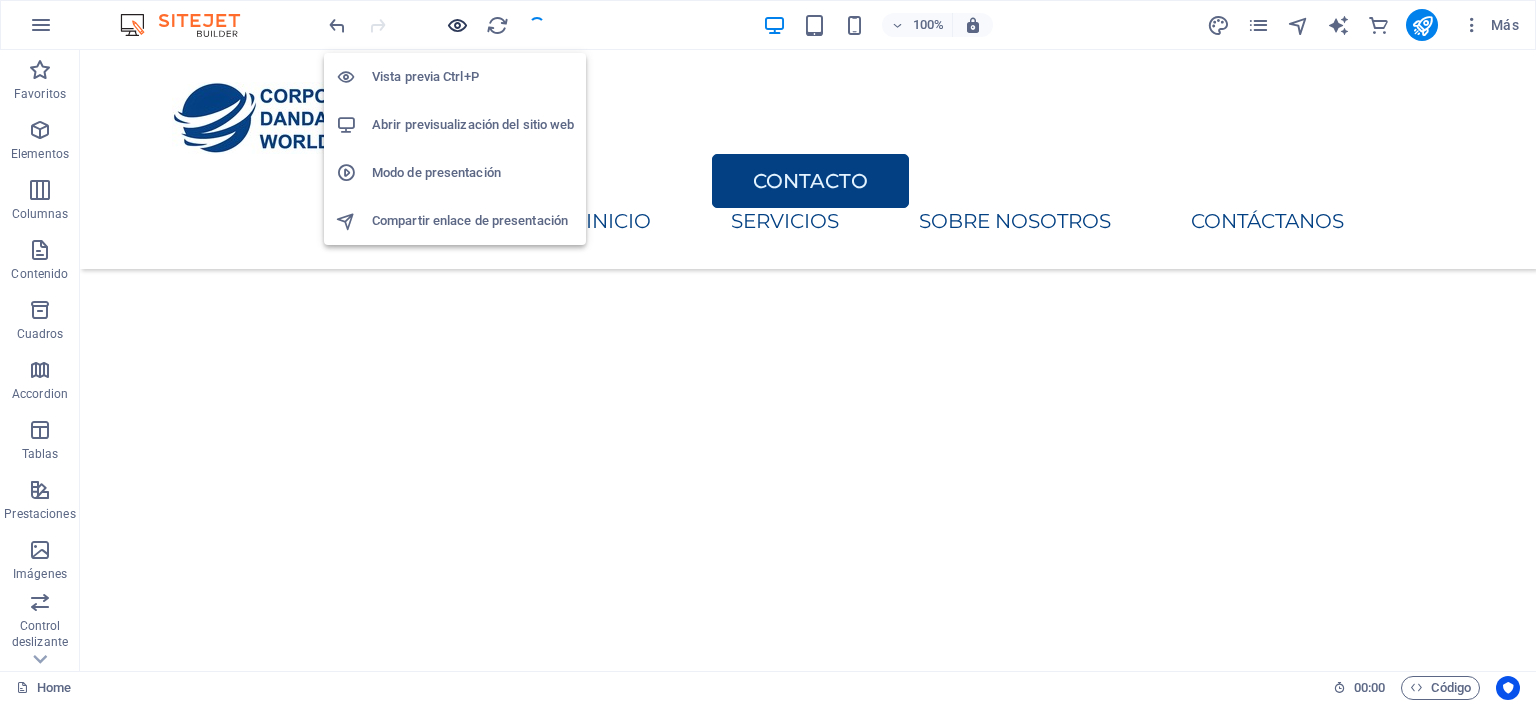 click at bounding box center [457, 25] 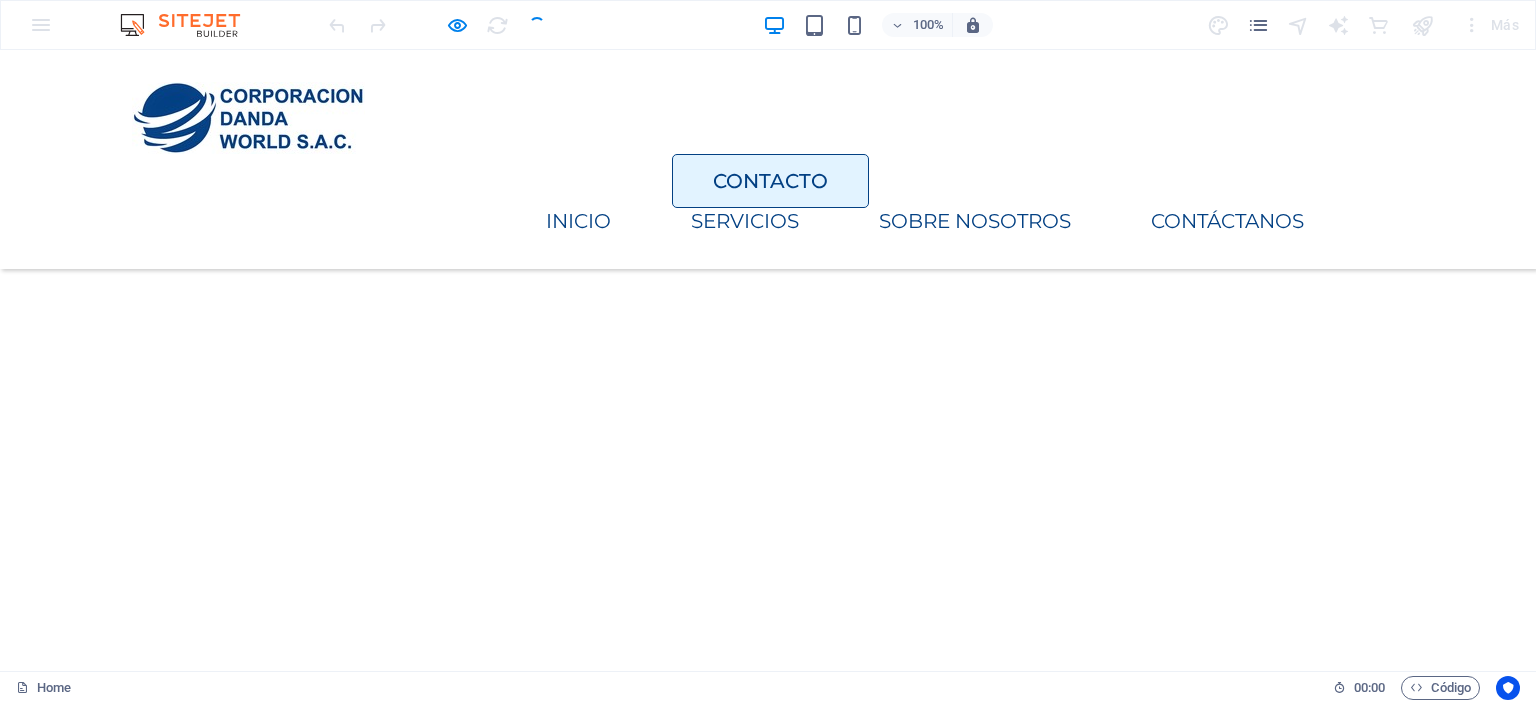click on "CONTACTO" at bounding box center [770, 181] 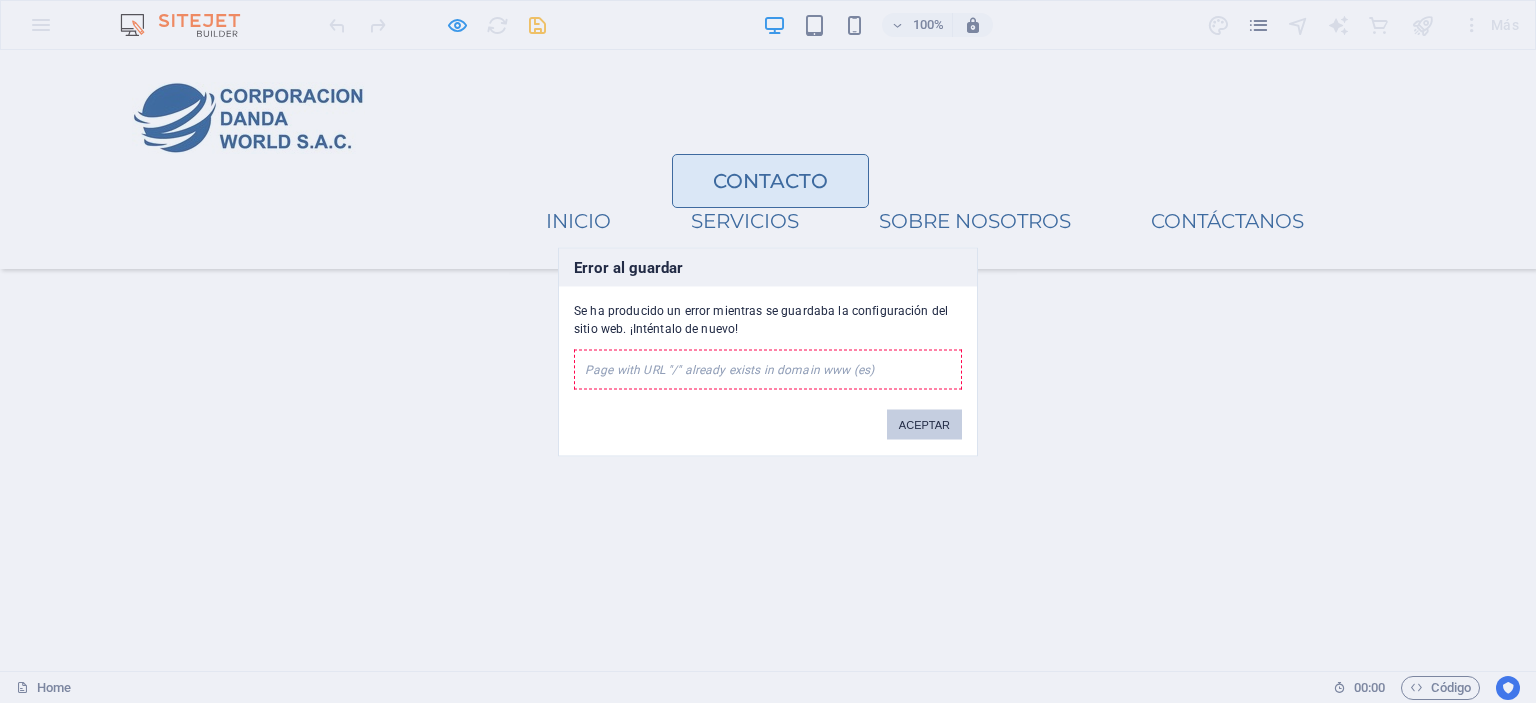 scroll, scrollTop: 3104, scrollLeft: 0, axis: vertical 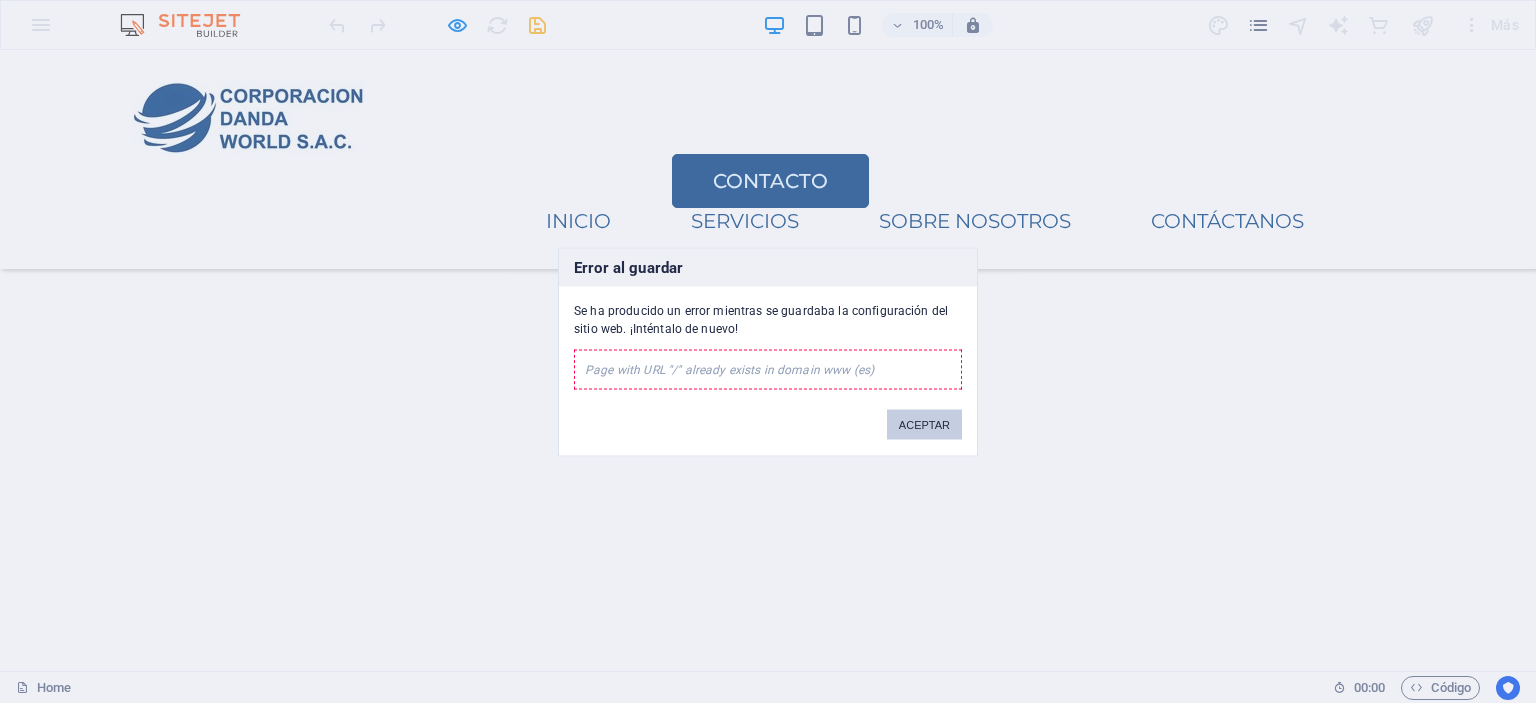 click on "ACEPTAR" at bounding box center [924, 424] 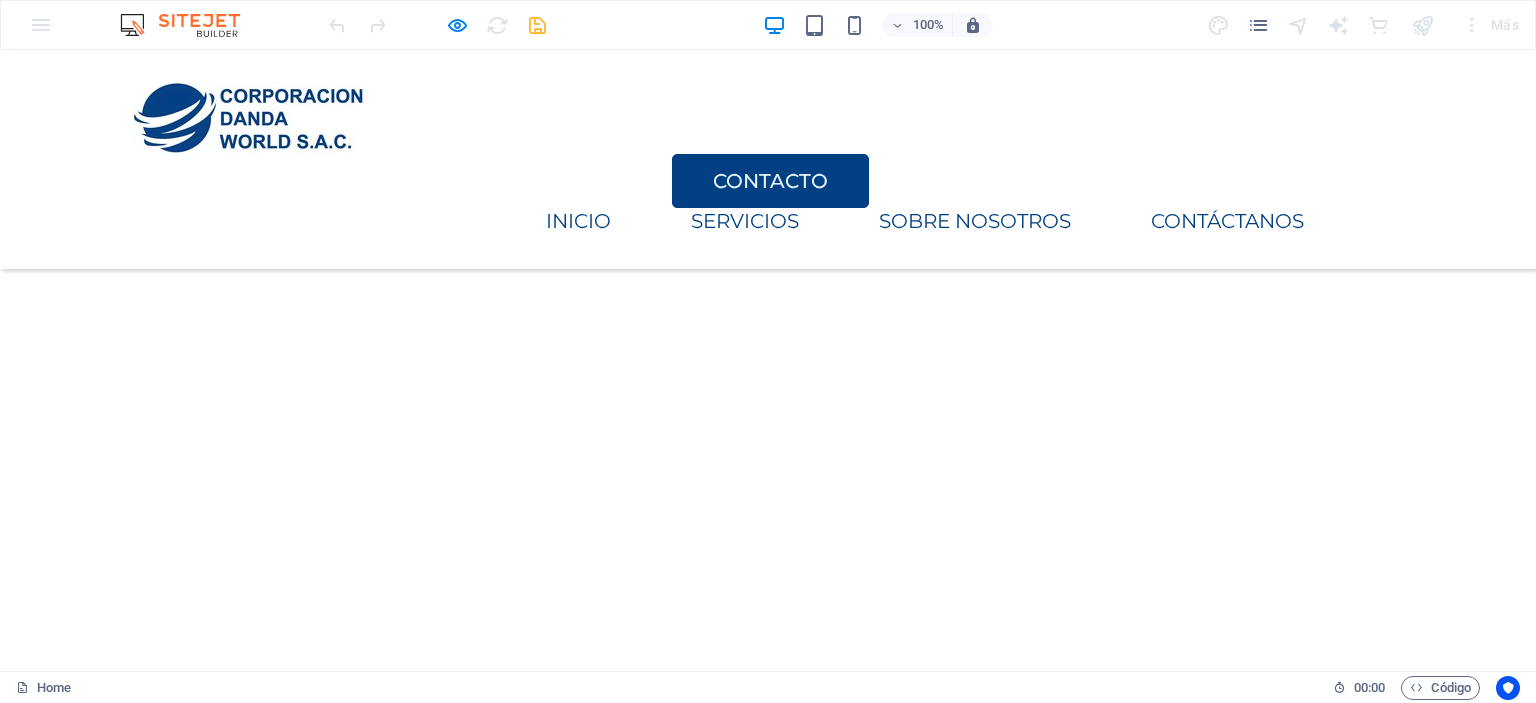 click on "SERVICIOS" at bounding box center [745, 221] 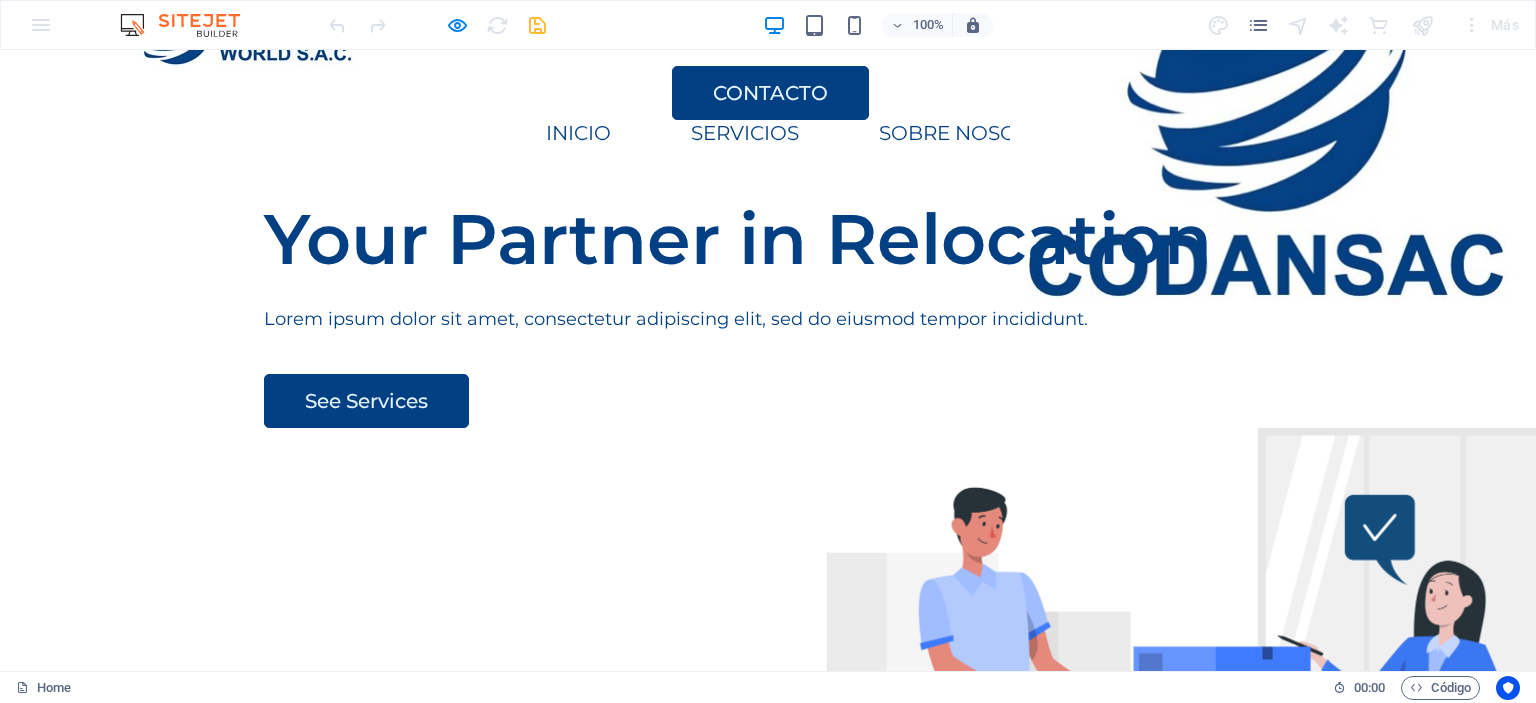 scroll, scrollTop: 0, scrollLeft: 0, axis: both 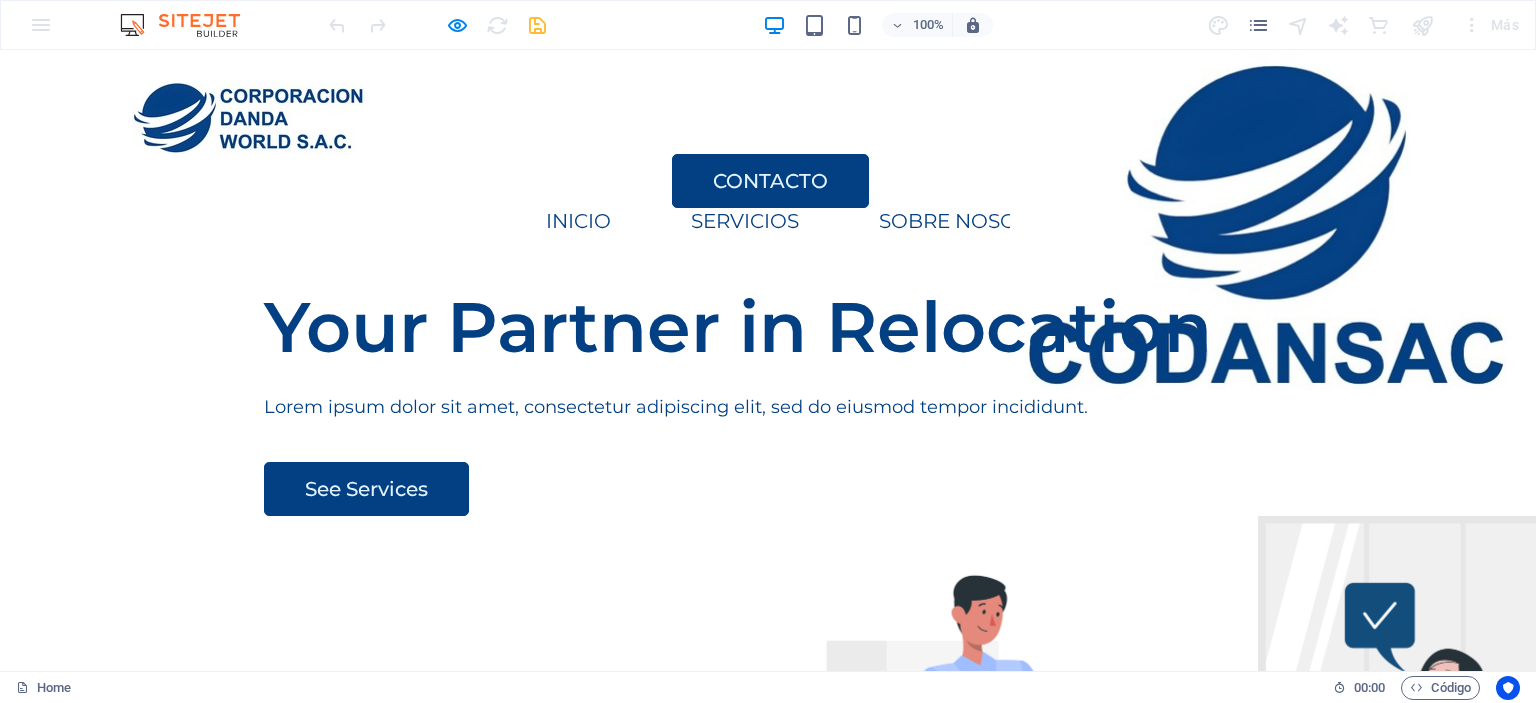 click on "INICIO" at bounding box center [578, 221] 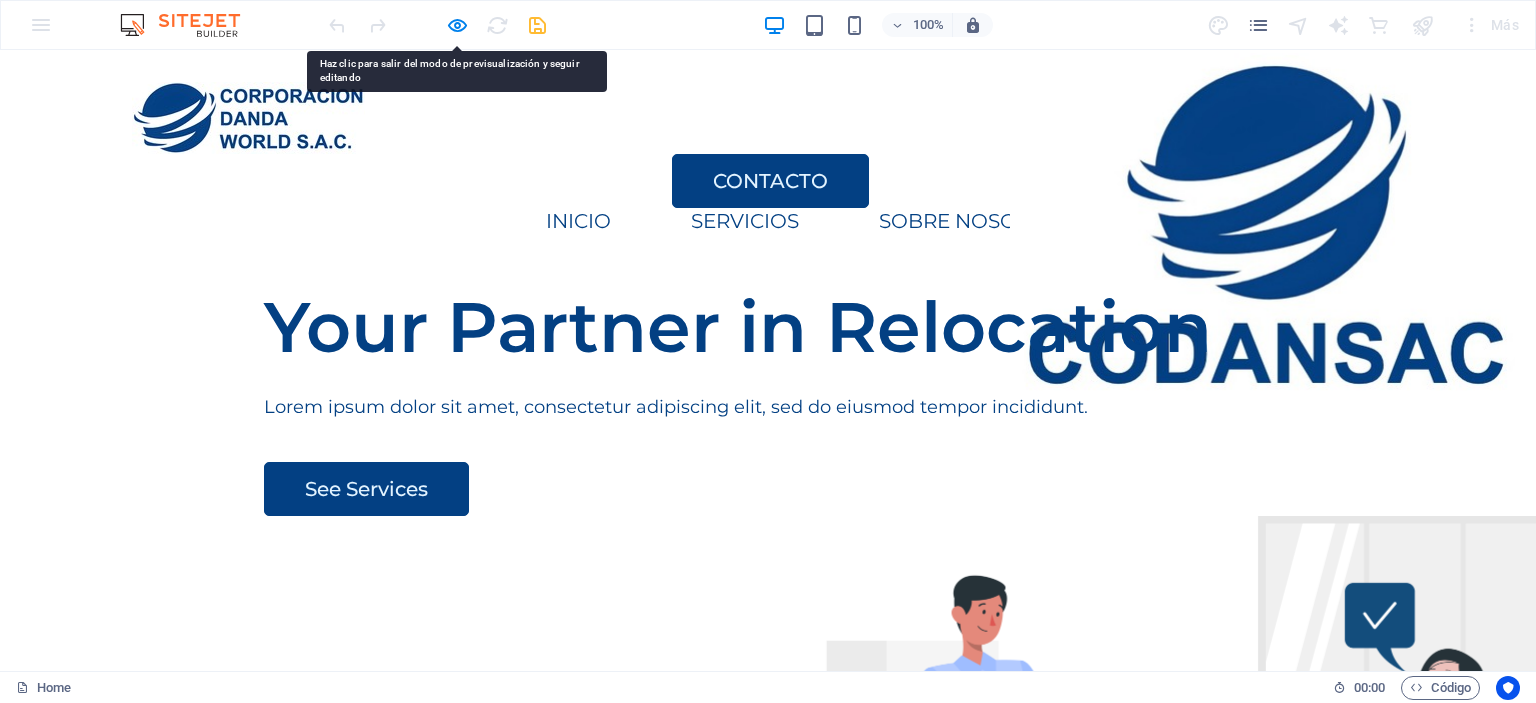 click on "INICIO" at bounding box center (578, 221) 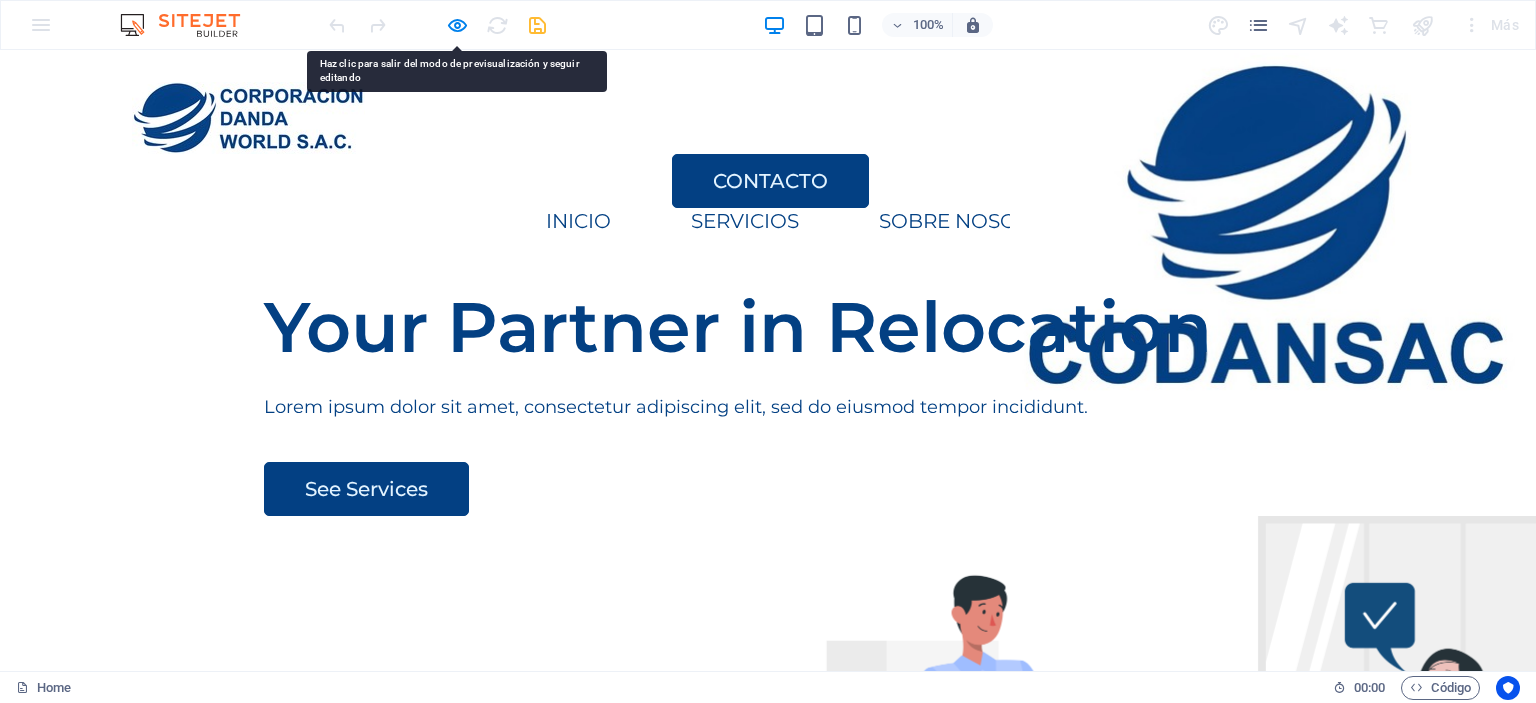 click on "SERVICIOS" at bounding box center (745, 221) 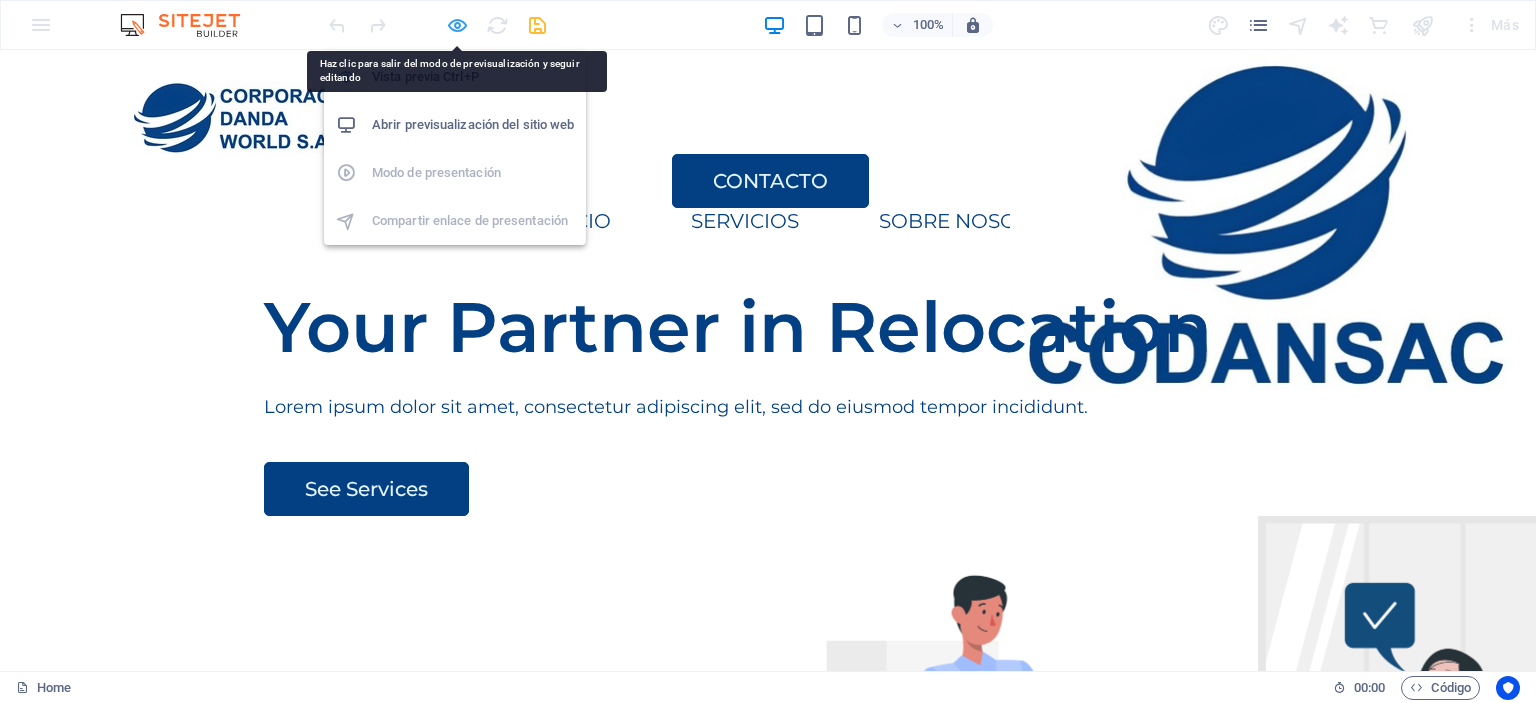 click at bounding box center [457, 25] 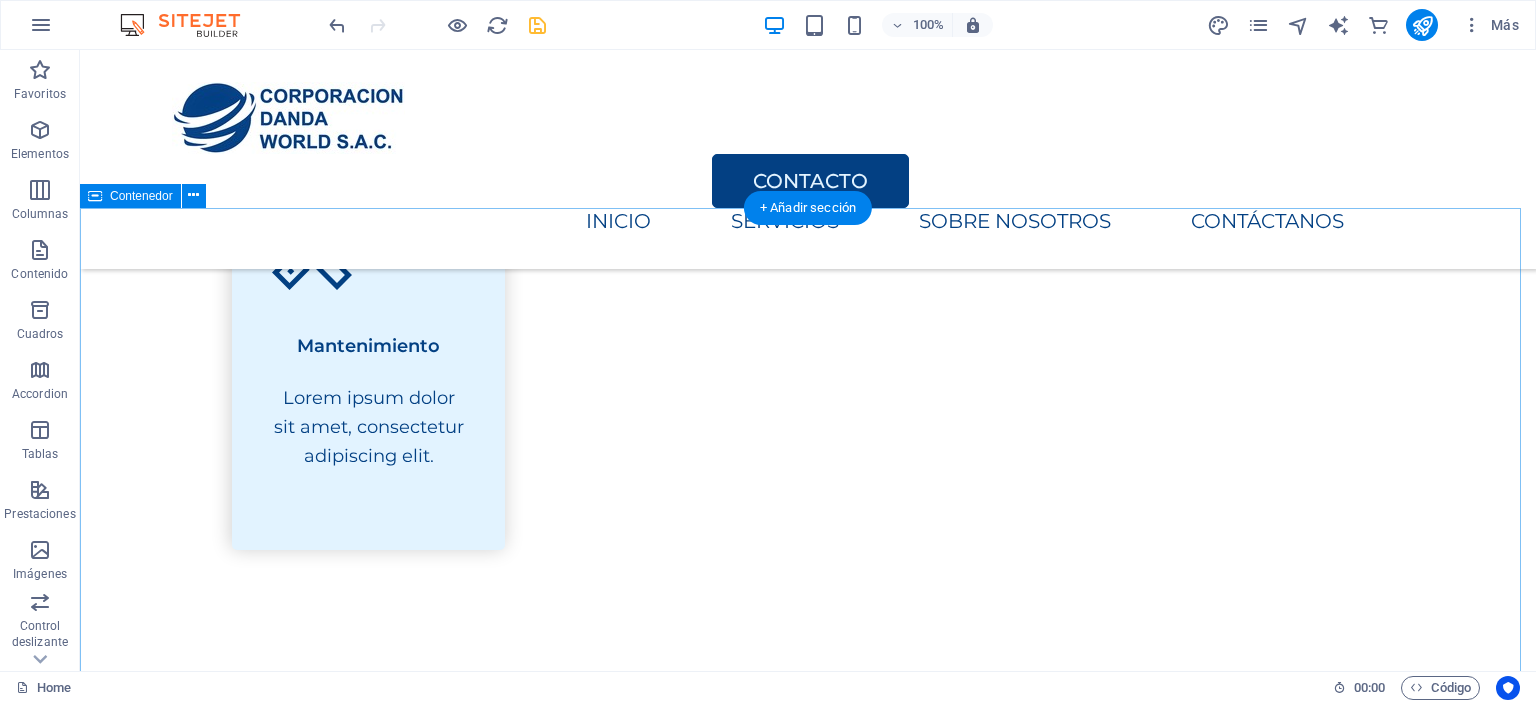 scroll, scrollTop: 2300, scrollLeft: 0, axis: vertical 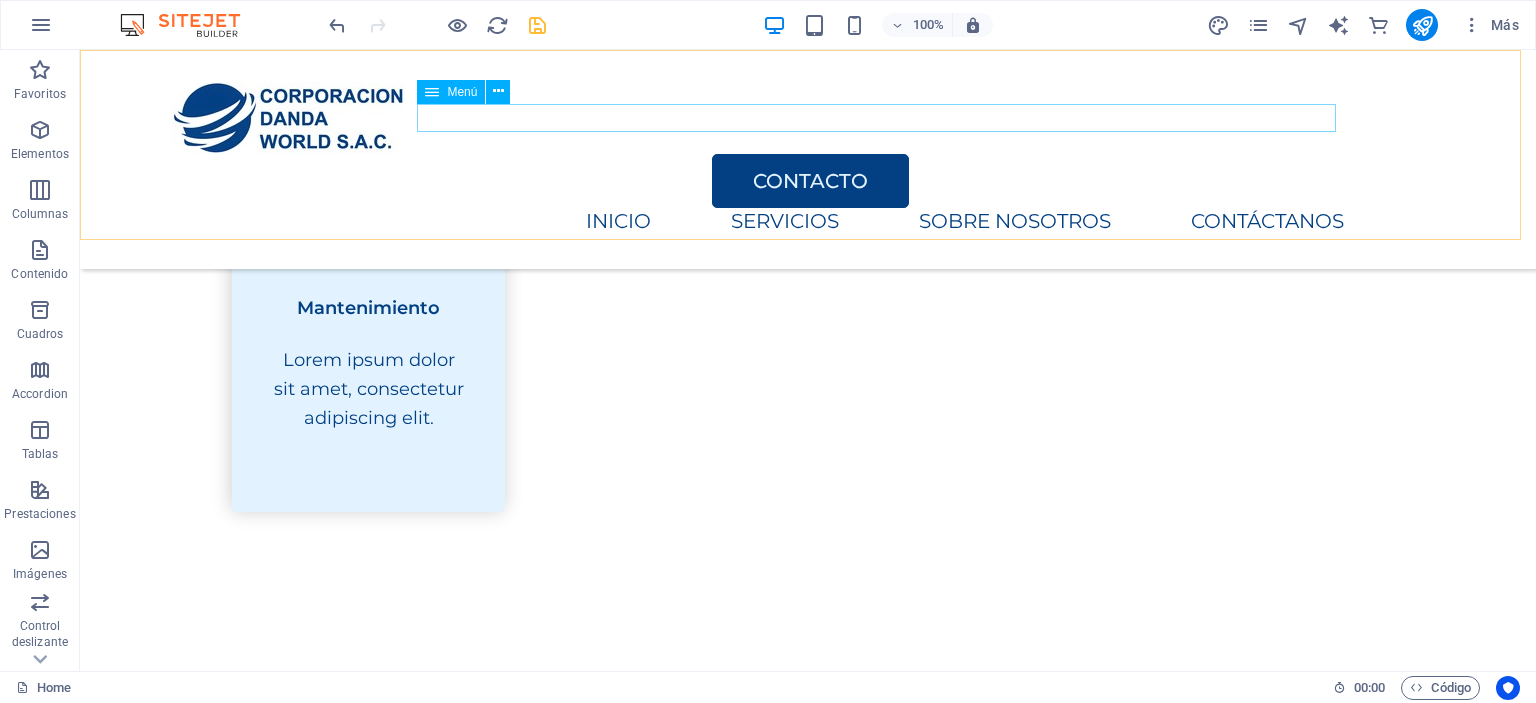 click on "INICIO SERVICIOS SOBRE NOSOTROS CONTÁCTANOS" at bounding box center [768, 222] 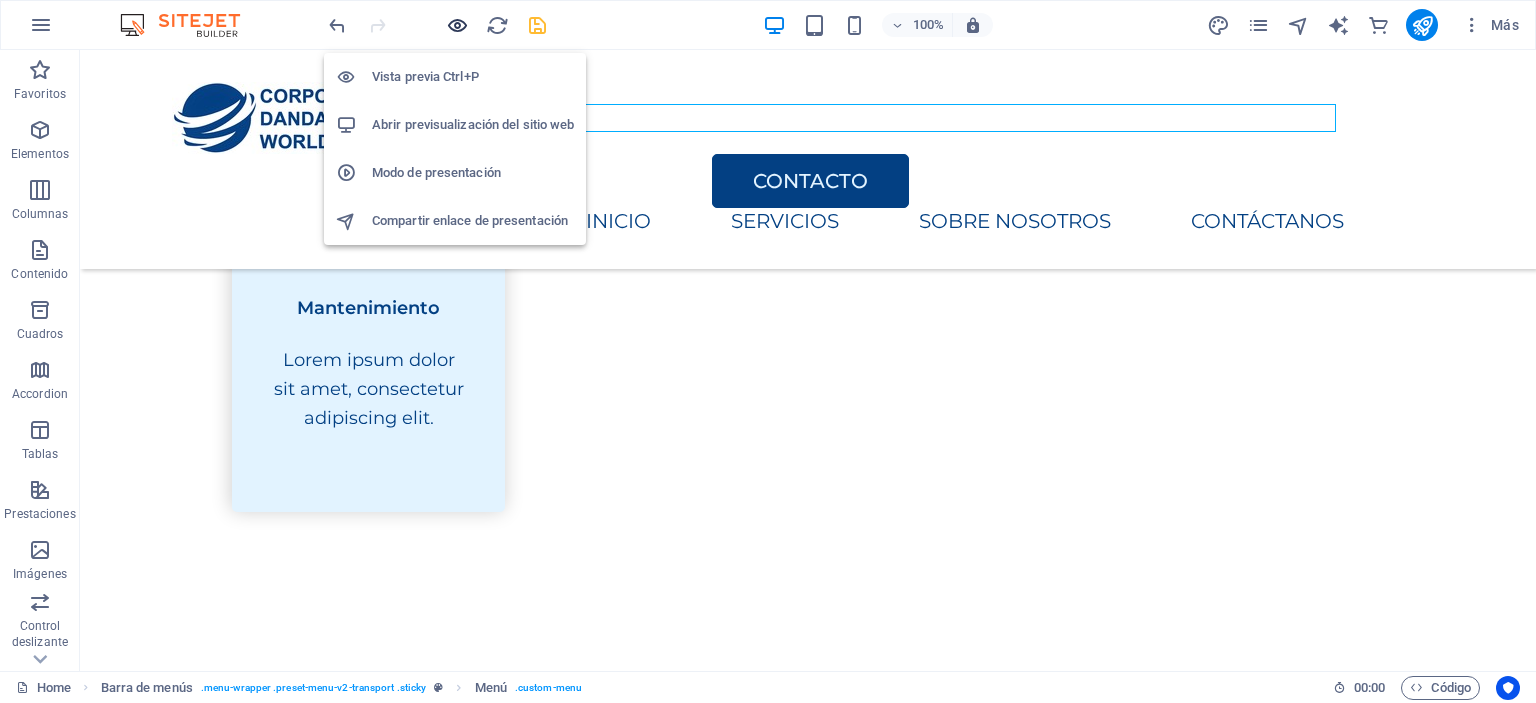click at bounding box center [457, 25] 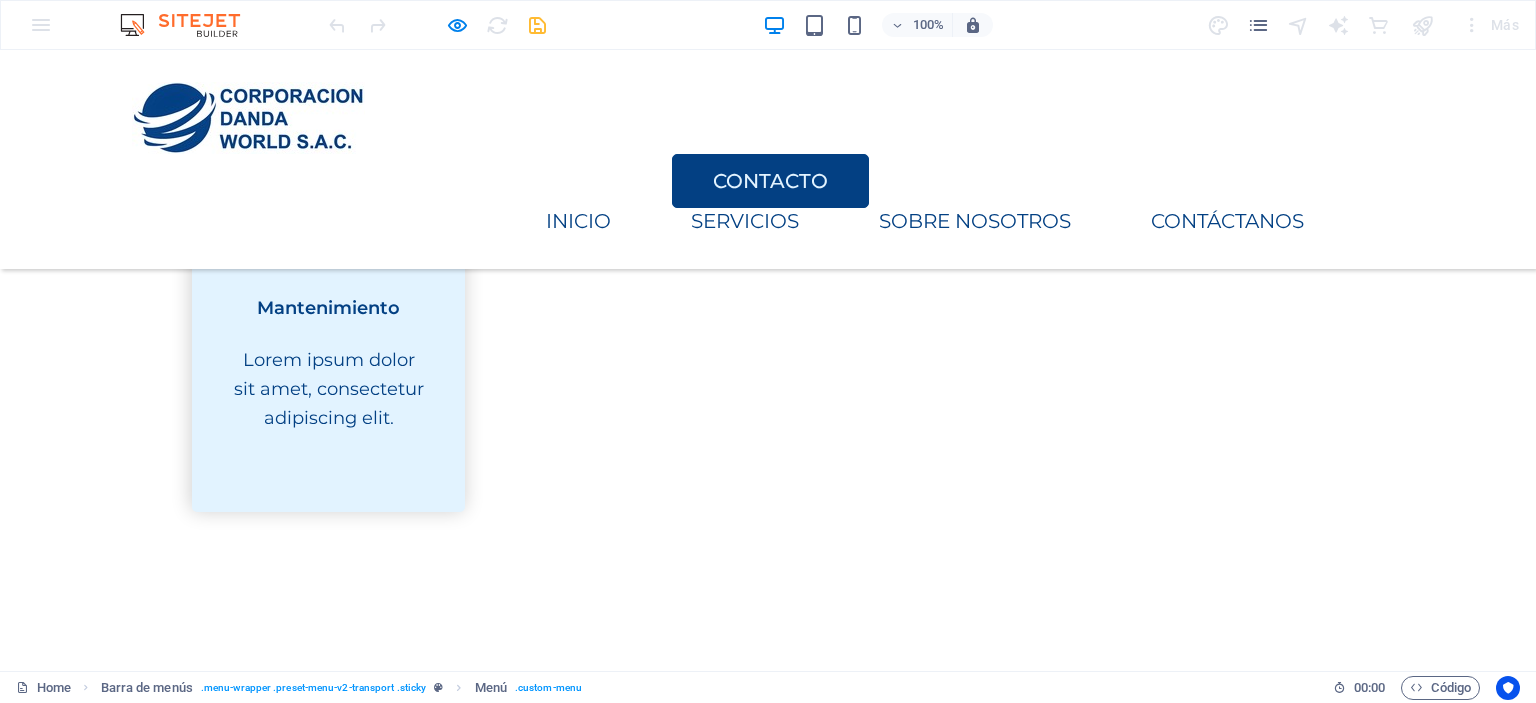 click on "SERVICIOS" at bounding box center (745, 221) 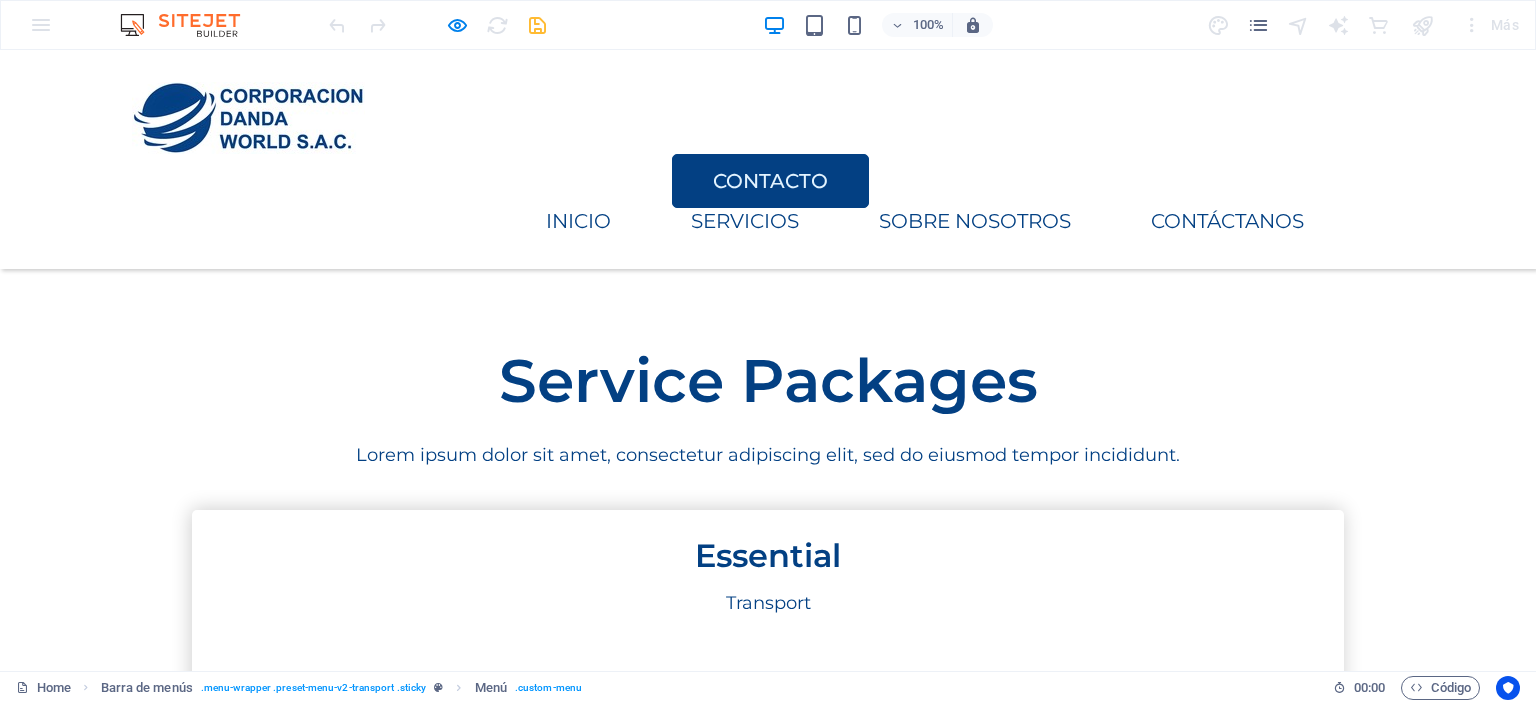 scroll, scrollTop: 3488, scrollLeft: 0, axis: vertical 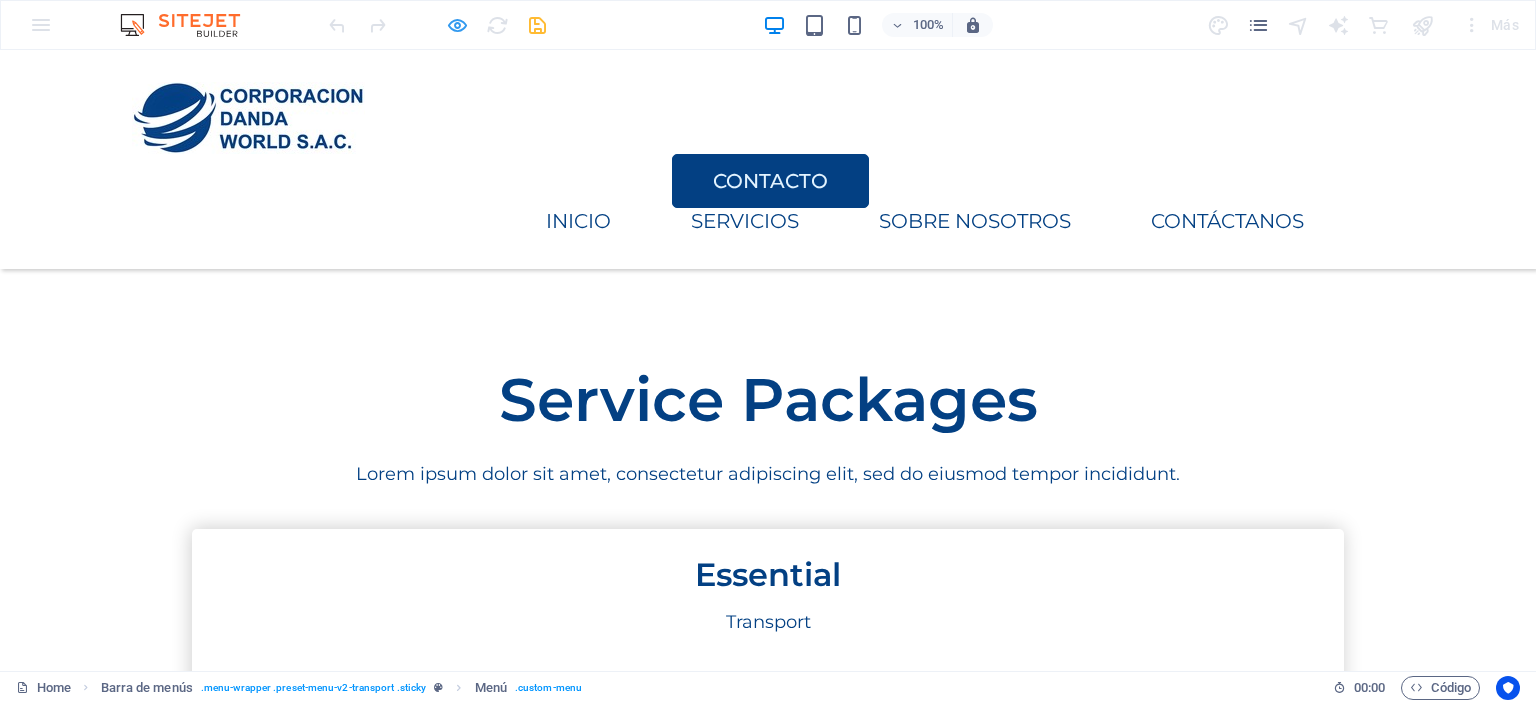 click at bounding box center [457, 25] 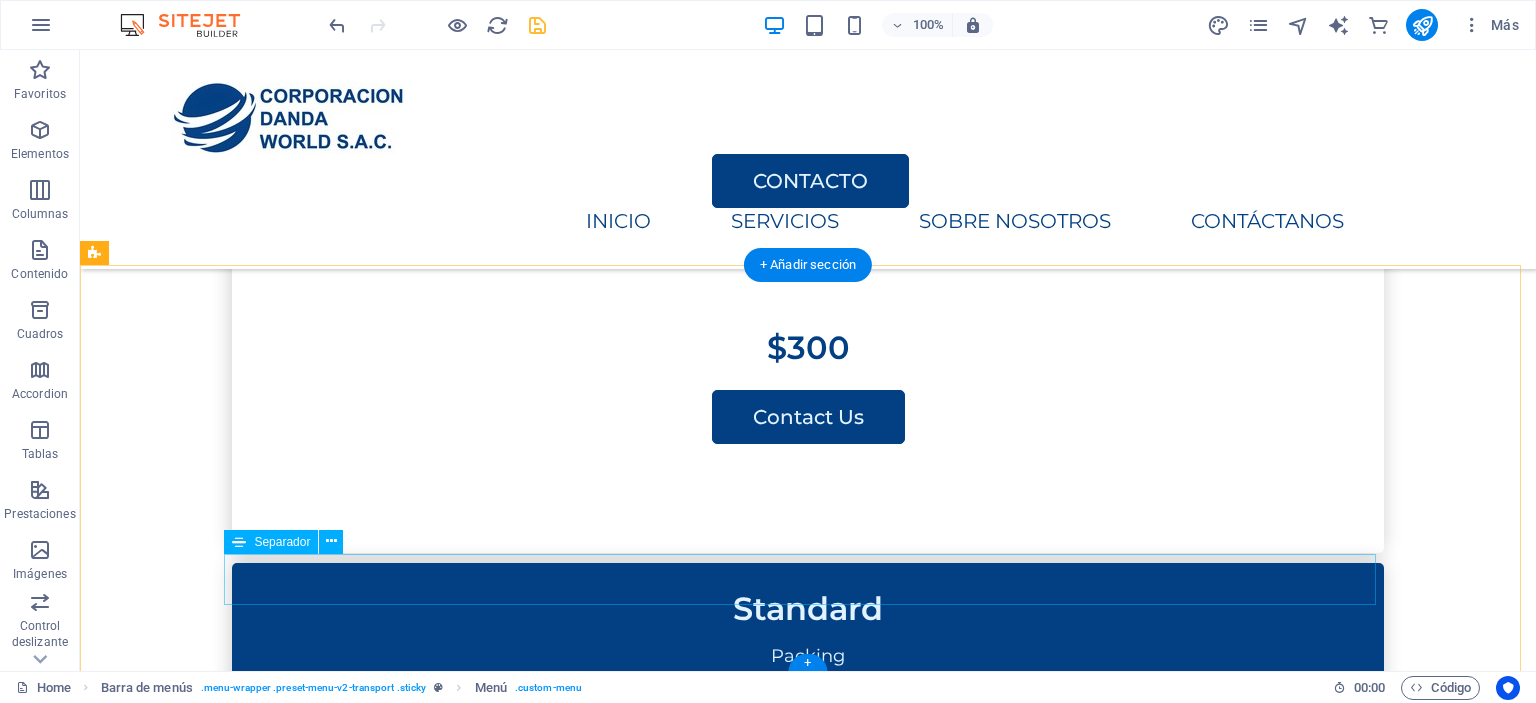scroll, scrollTop: 3946, scrollLeft: 0, axis: vertical 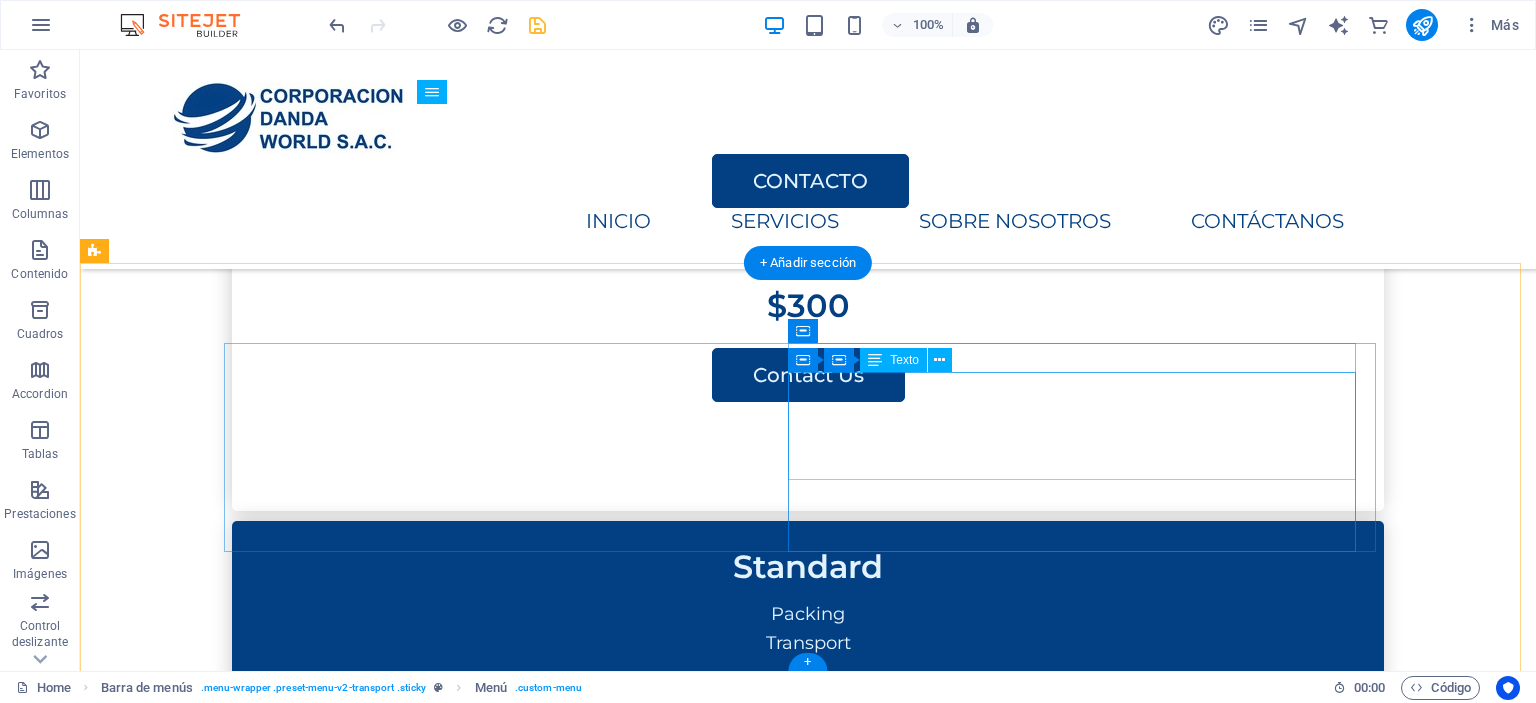 click on "HOME SERVICES ABOUT US" at bounding box center [516, 3169] 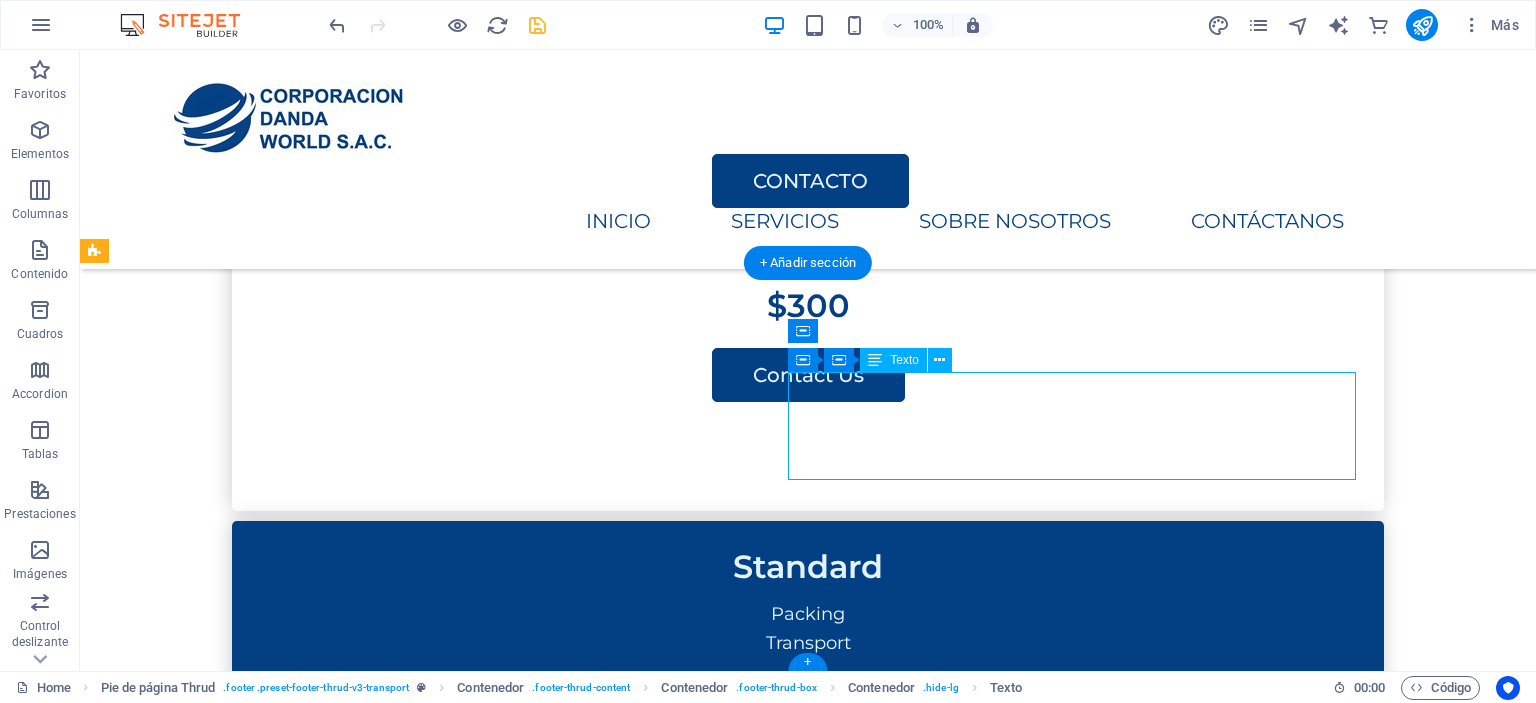 click on "HOME SERVICES ABOUT US" at bounding box center (516, 3169) 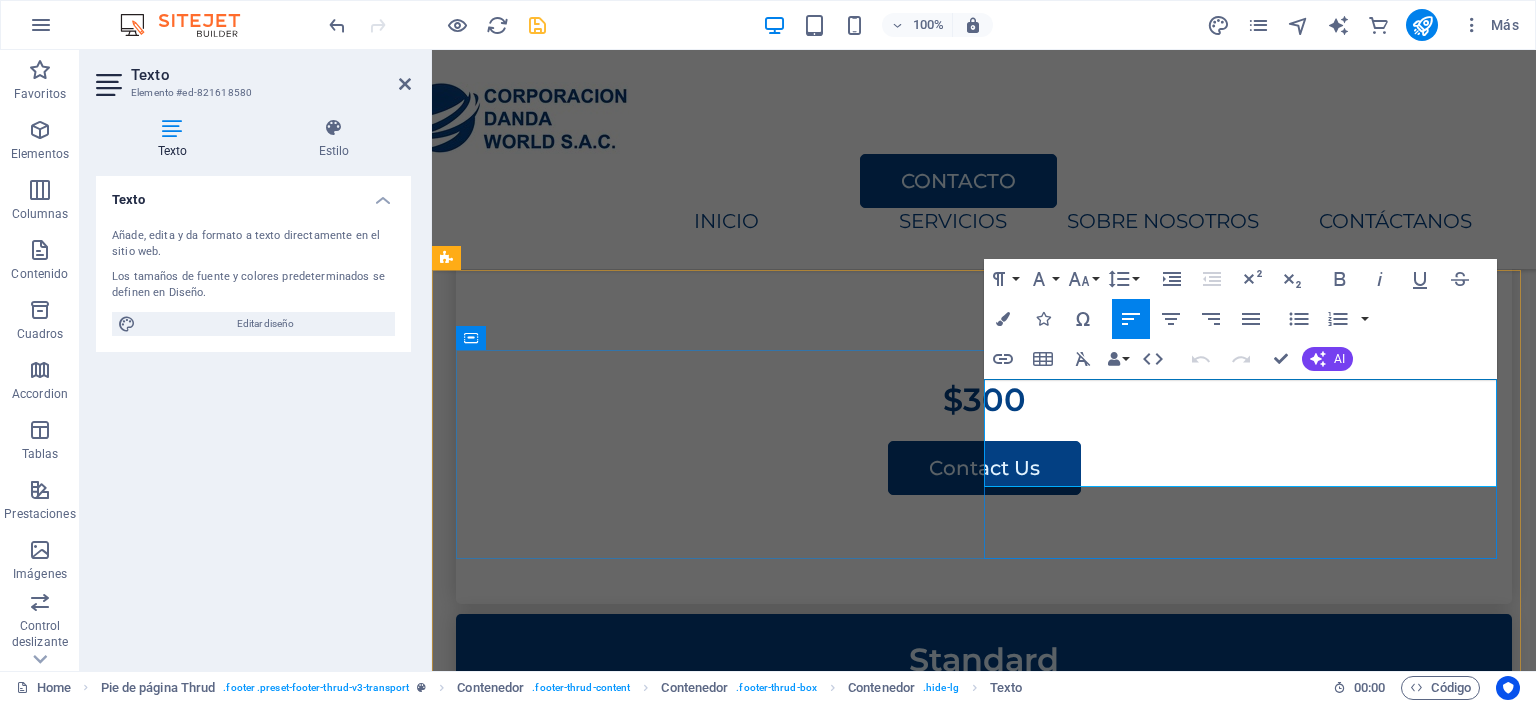 click on "SERVICES" at bounding box center [716, 3262] 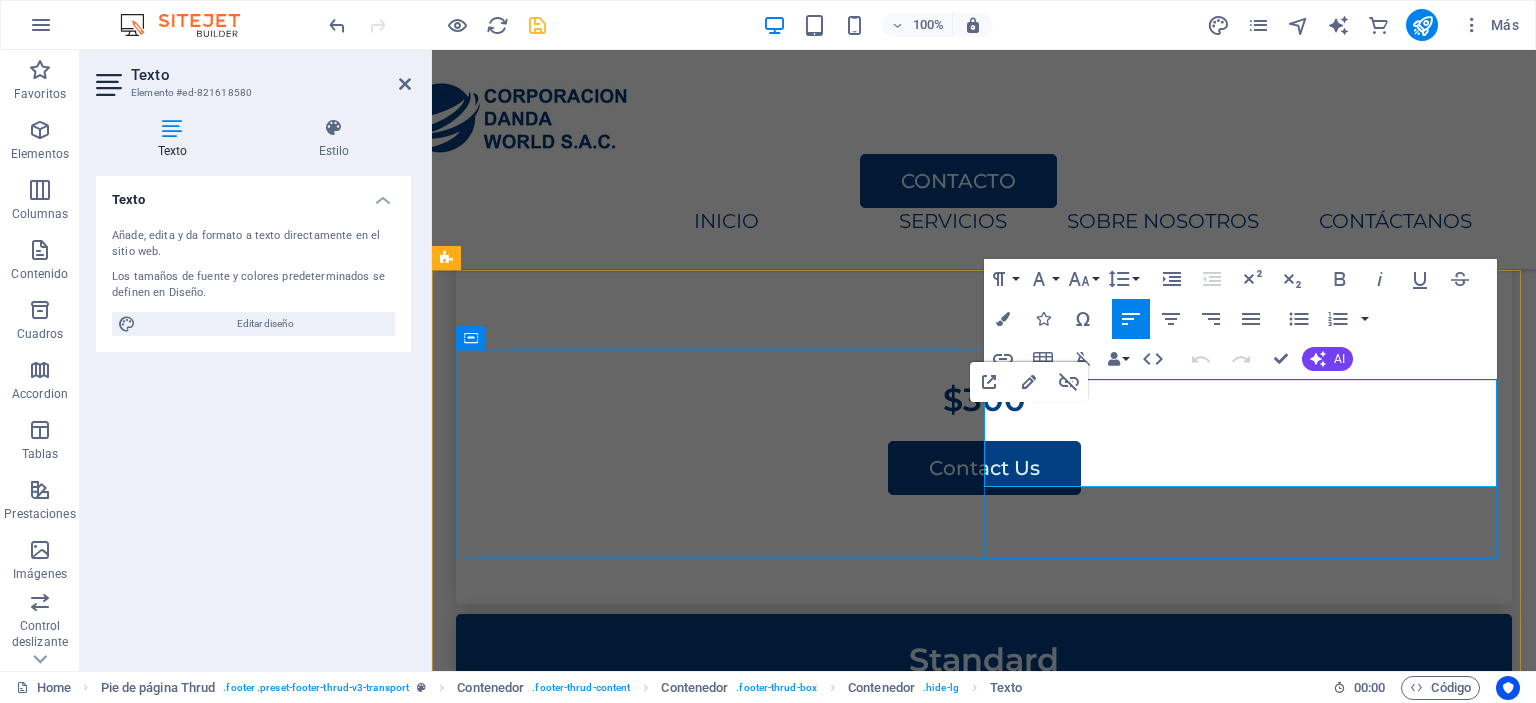 click on "SERVICES" at bounding box center [716, 3262] 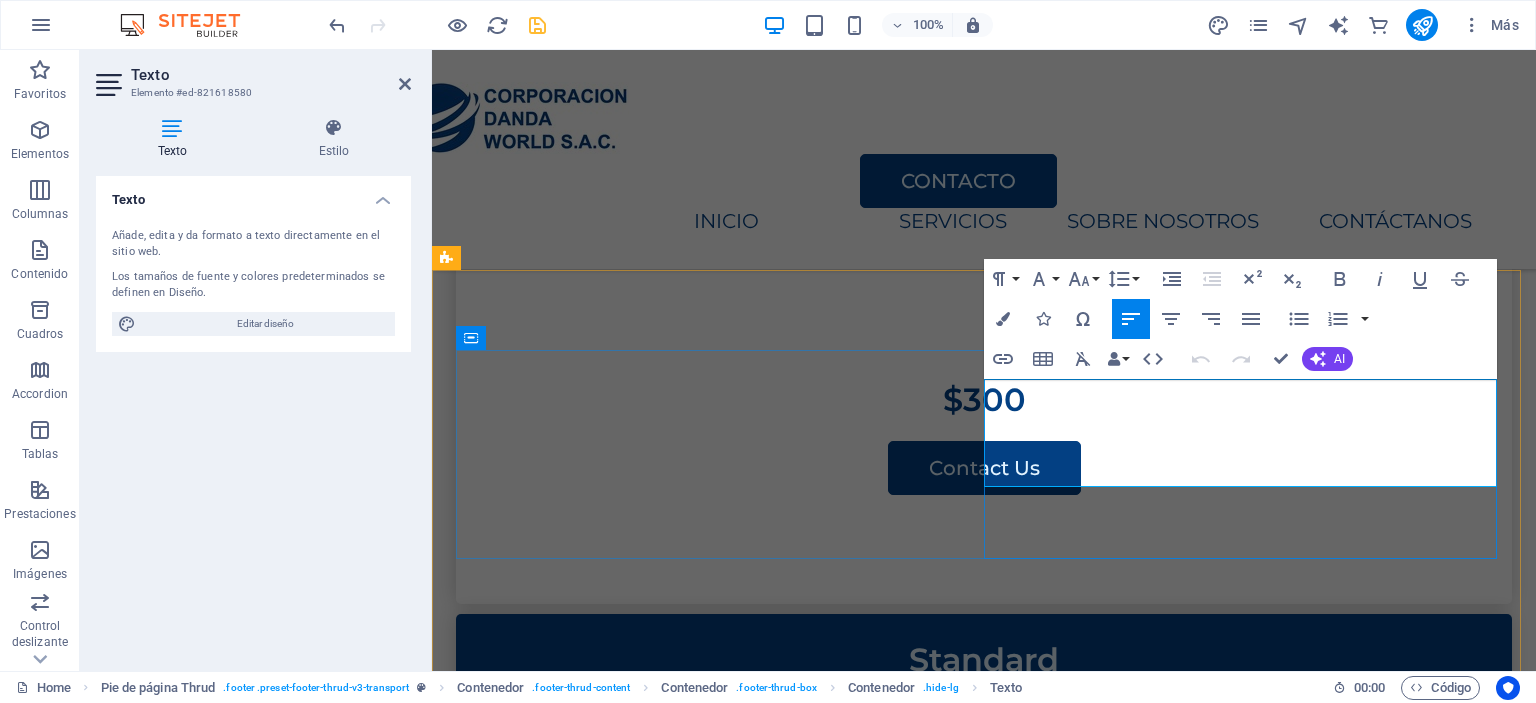 click on "SERVICES" at bounding box center (716, 3262) 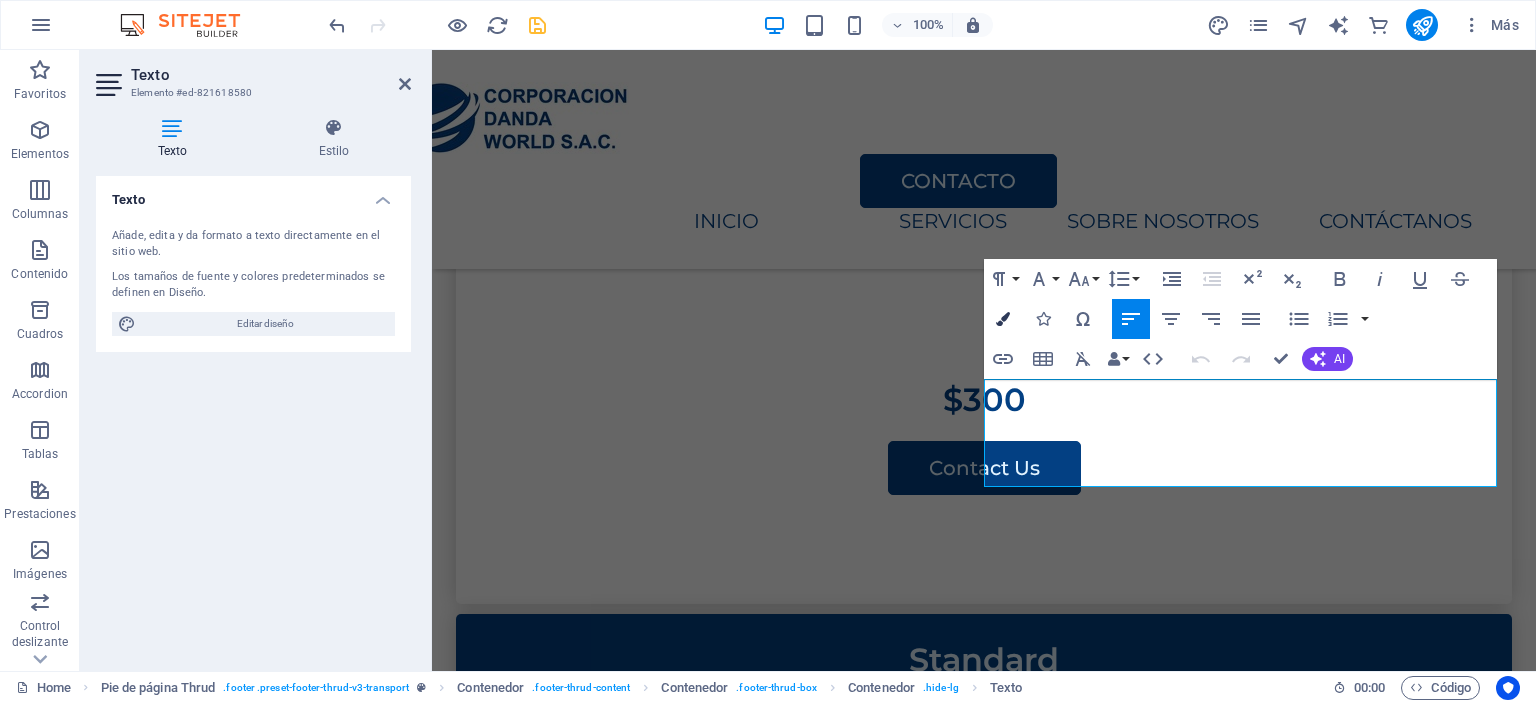 click on "Colors" at bounding box center [1003, 319] 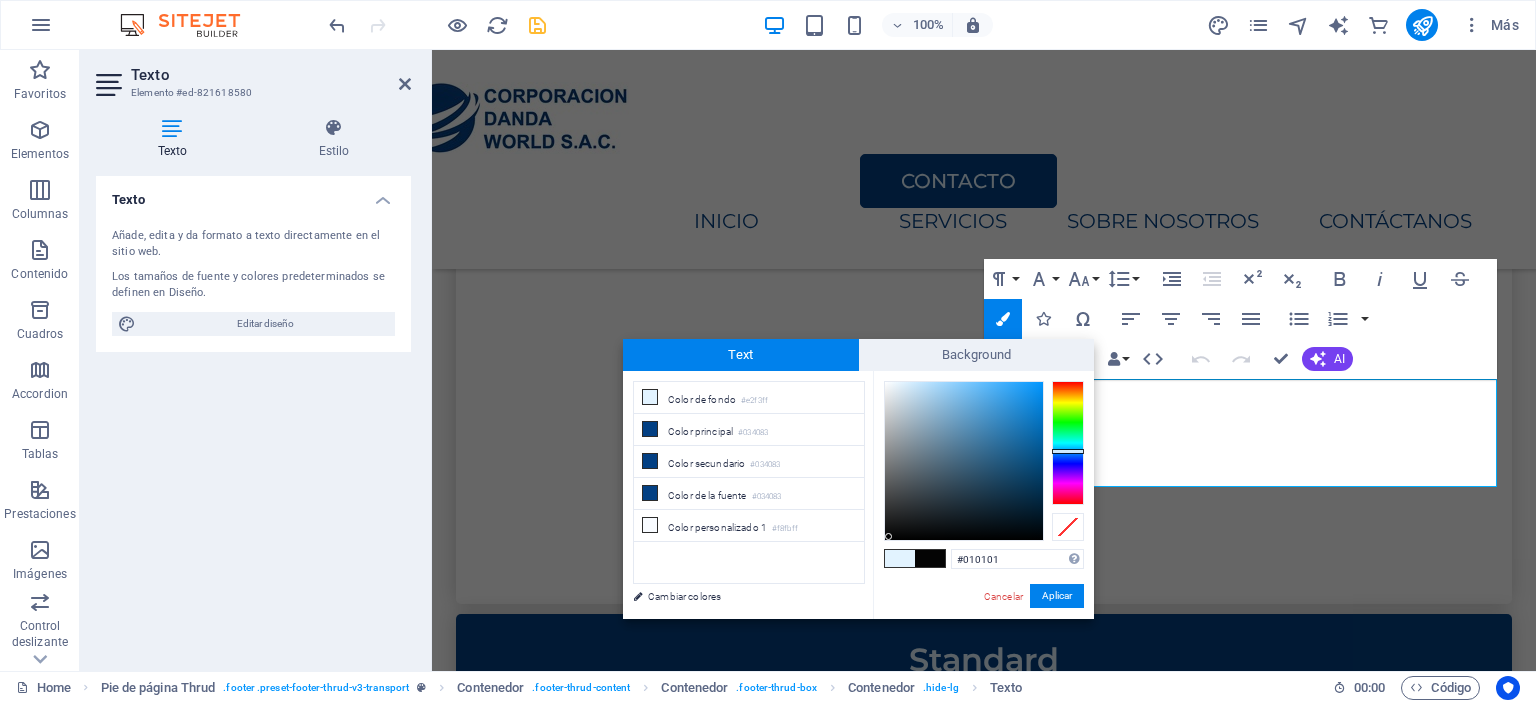 type on "#000000" 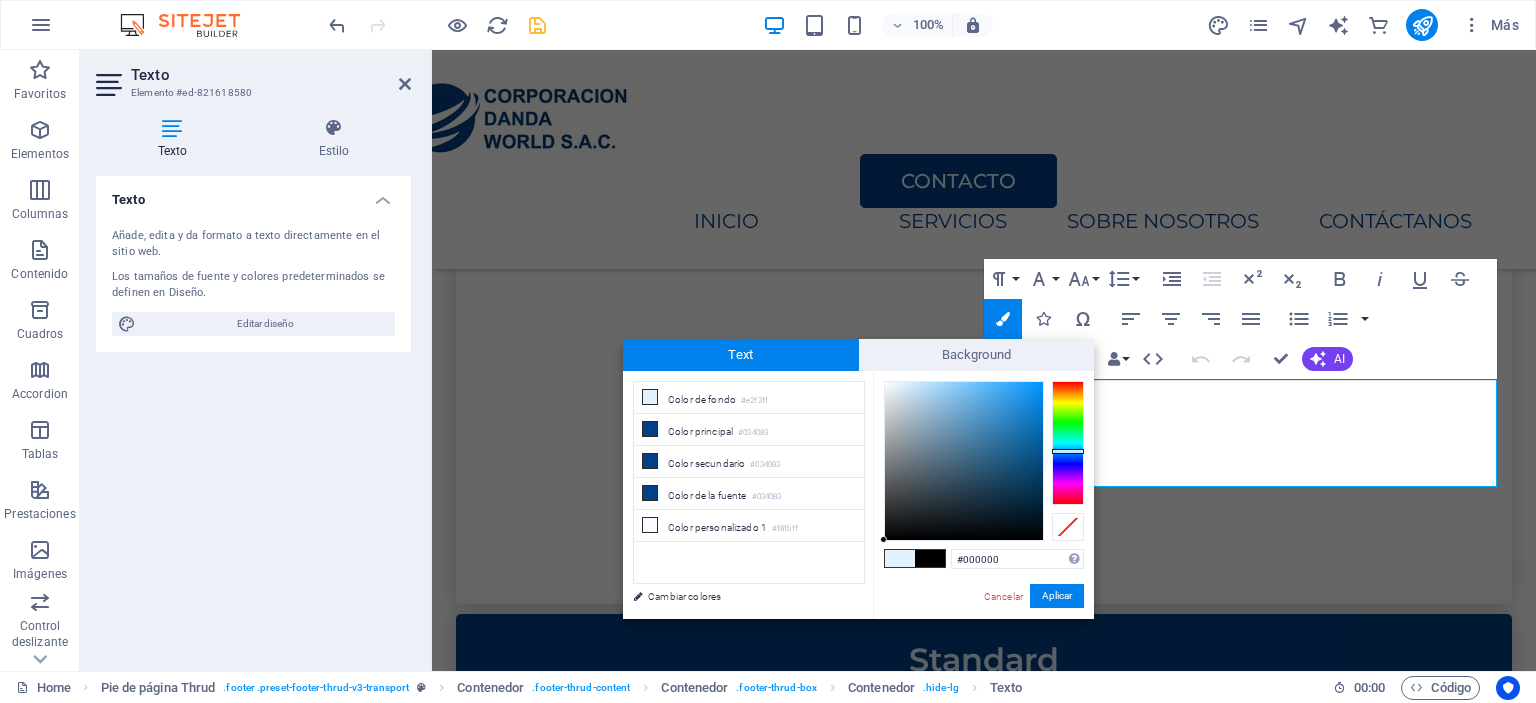 drag, startPoint x: 892, startPoint y: 525, endPoint x: 880, endPoint y: 552, distance: 29.546574 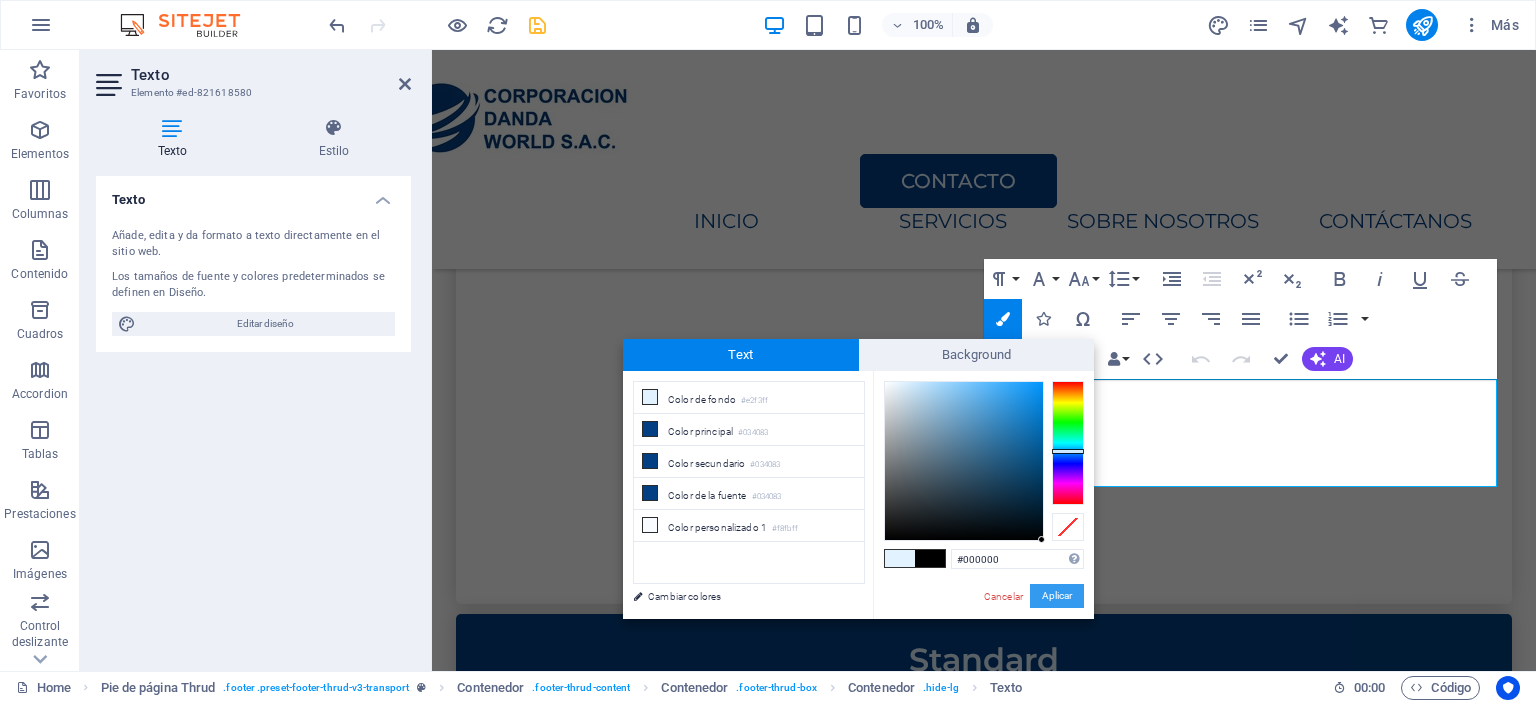 click on "Aplicar" at bounding box center [1057, 596] 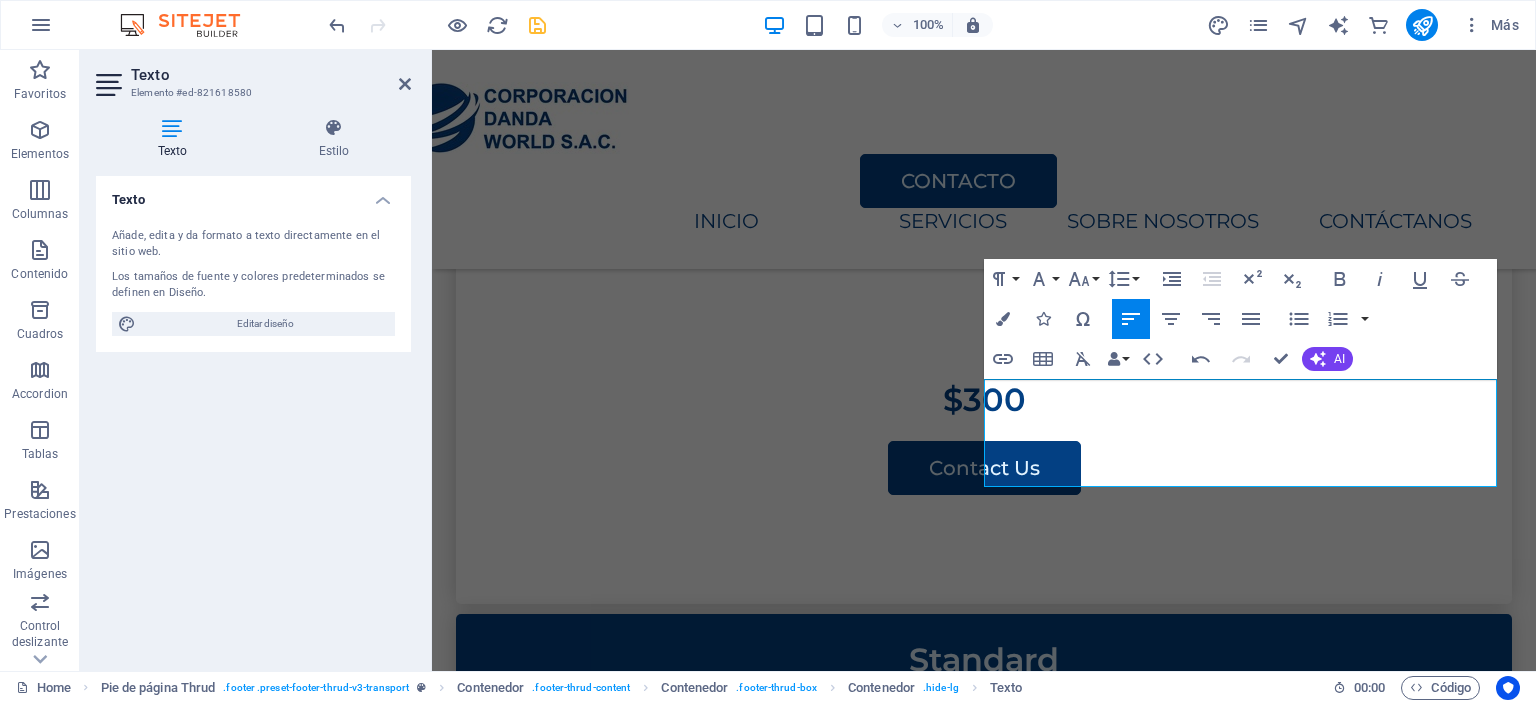 click on "H1   Imagen amplia con texto   Contenedor   Contenedor   Imagen   Contenedor   Barra de menús   Logo   Menú   Botón   Texto   Separador   Texto   Separador   Botón   Contenedor   Imagen amplia con texto   H2   Imagen amplia con texto   Contenedor   Separador   Contenedor   Texto   Texto   Contenedor   Imagen   Contenedor   Contenedor   Cuadros   Separador   Contenedor   Contenedor   Texto   Contenedor   Contenedor   Contenedor   Texto   Contenedor   Separador   Separador   Texto   Separador   H2   Contenedor   H2   Separador   Separador   Contenedor   Planes   Contenedor   Contenedor   Contenedor   Texto   Contenedor   Botón   Texto   Contenedor   Texto   Contenedor   Contenedor   Texto   Contenedor   Contenedor   Contenedor   Texto   Separador   Contenedor   H2   Predeterminado   Contenedor   Imagen   Contenedor   Predeterminado   Predeterminado   Contenedor   Área de texto   Contenedor   Formulario de contacto   Formulario de contacto   Formulario   Casilla   Email     Entrada   H2" at bounding box center (984, 360) 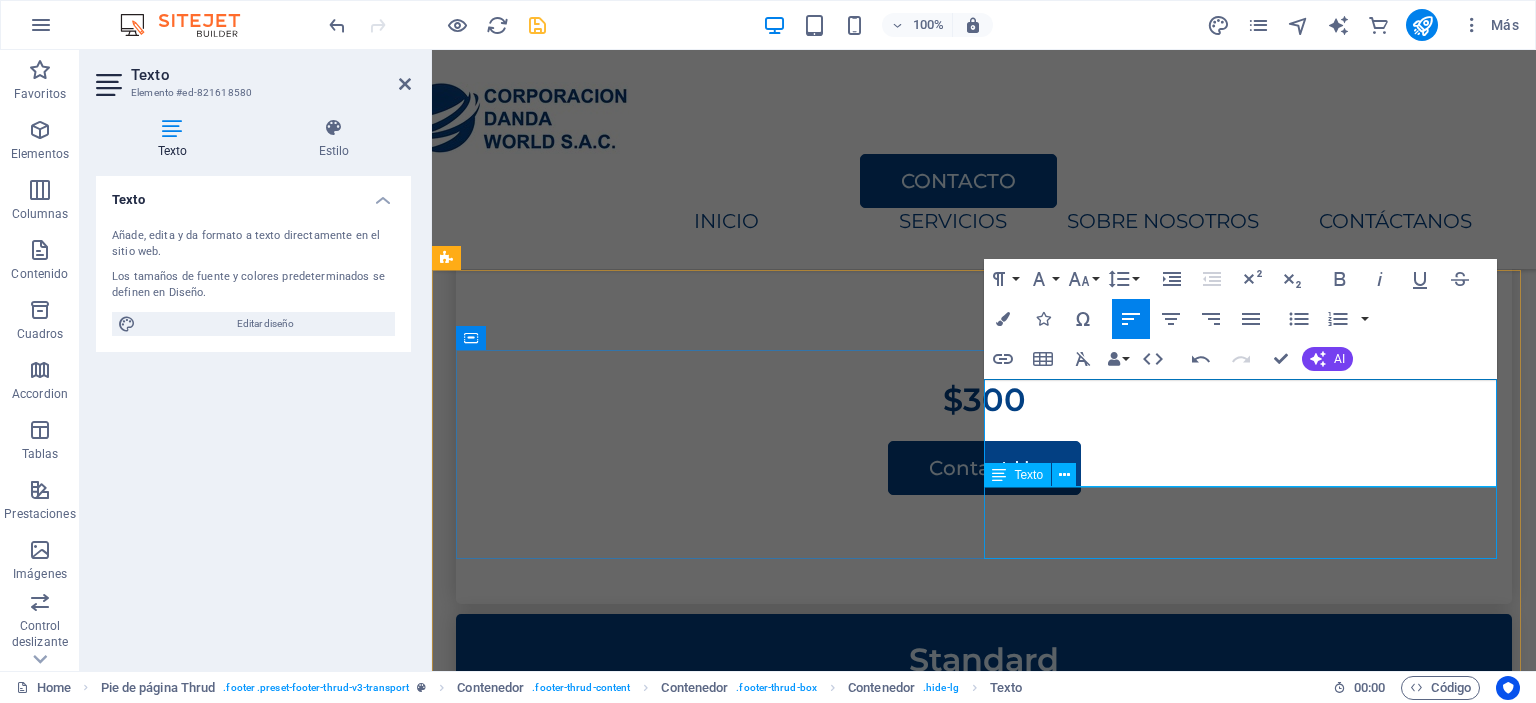 click on "PRICING CONTACT US" at bounding box center (716, 3352) 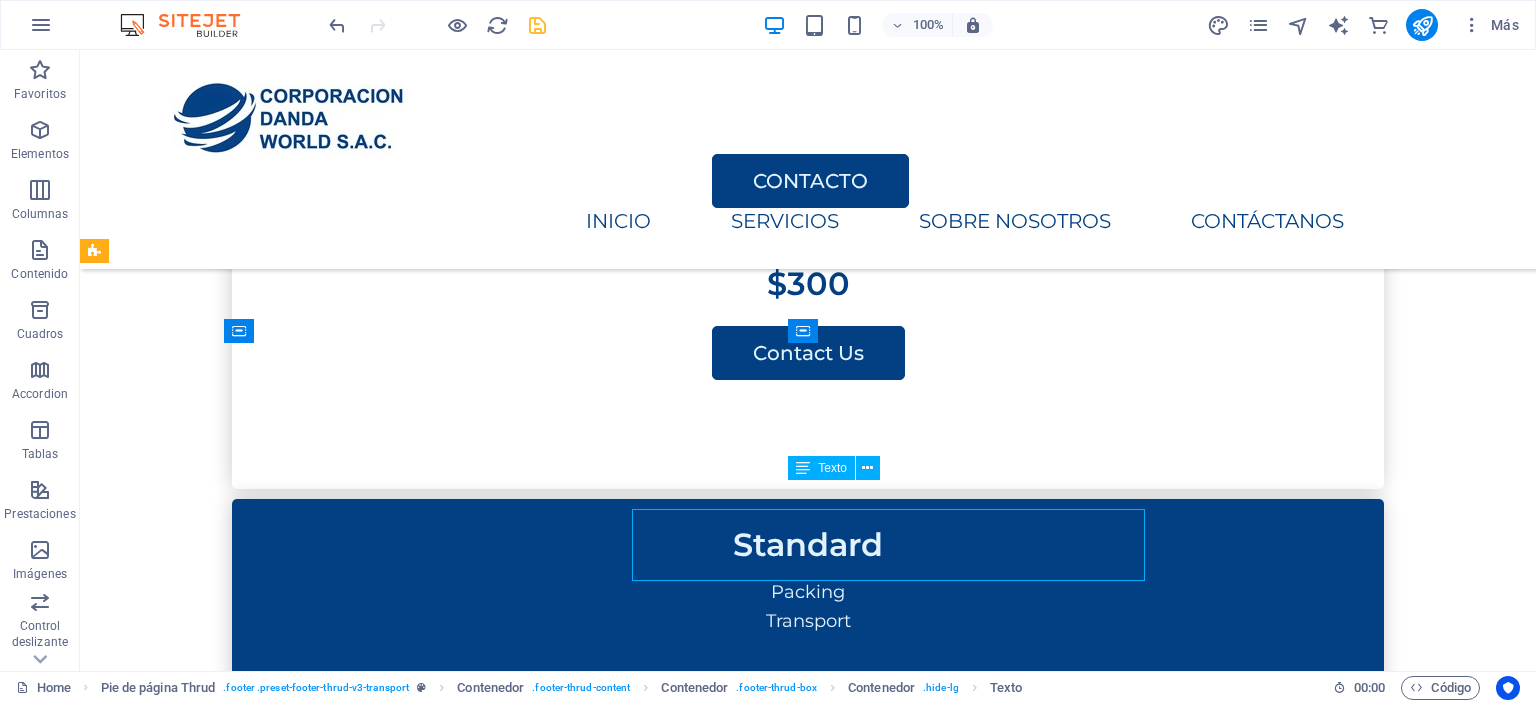 scroll, scrollTop: 3946, scrollLeft: 0, axis: vertical 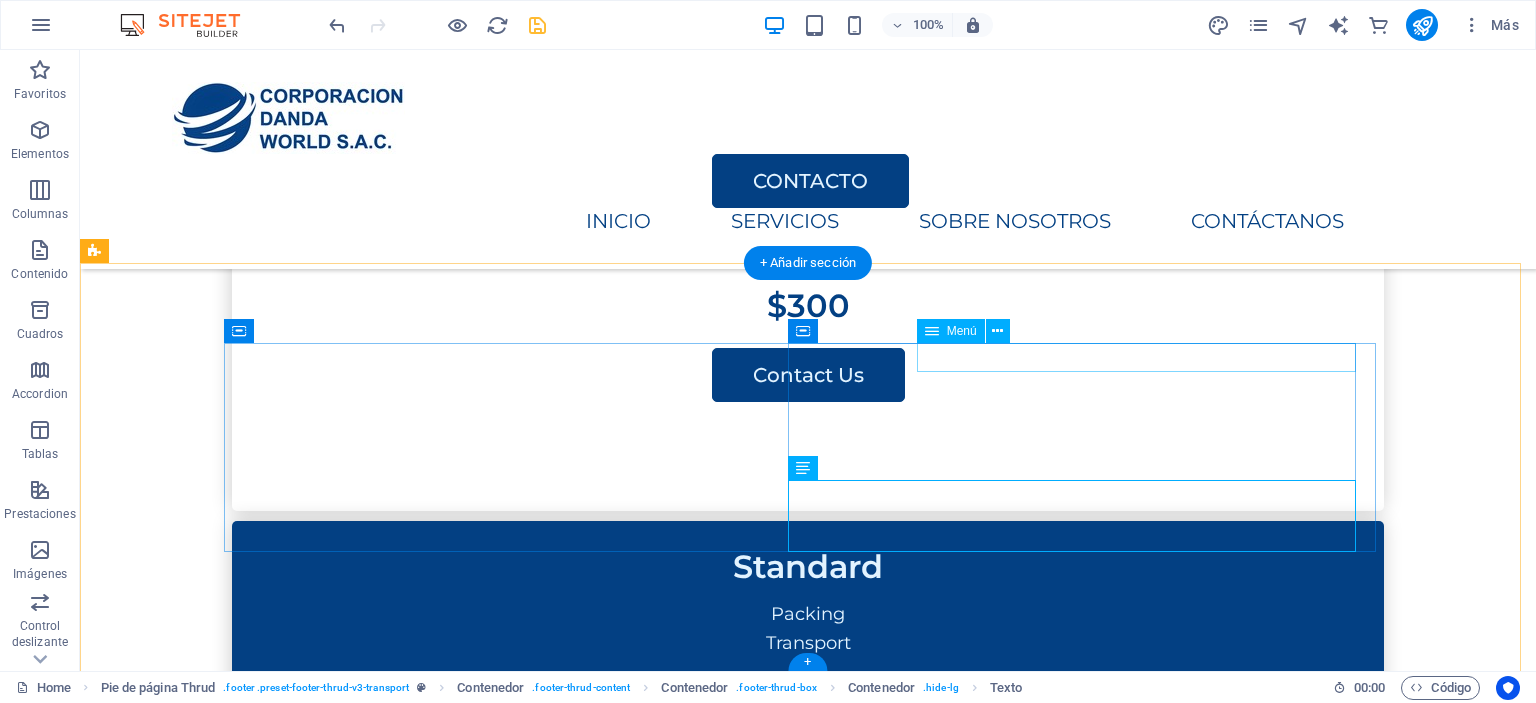 click on "Home Services About Us Pricing Contact Us" at bounding box center [516, 3100] 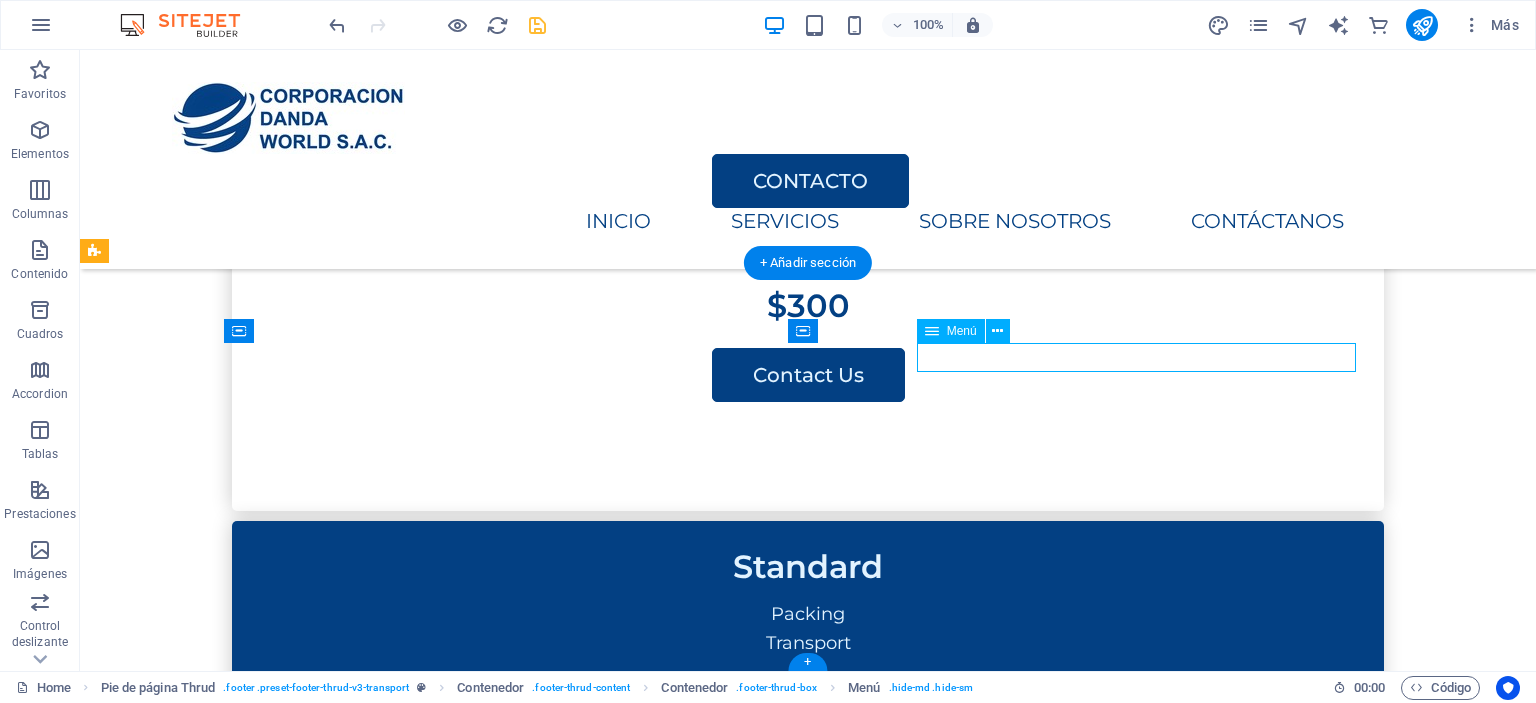 click on "Home Services About Us Pricing Contact Us" at bounding box center [516, 3100] 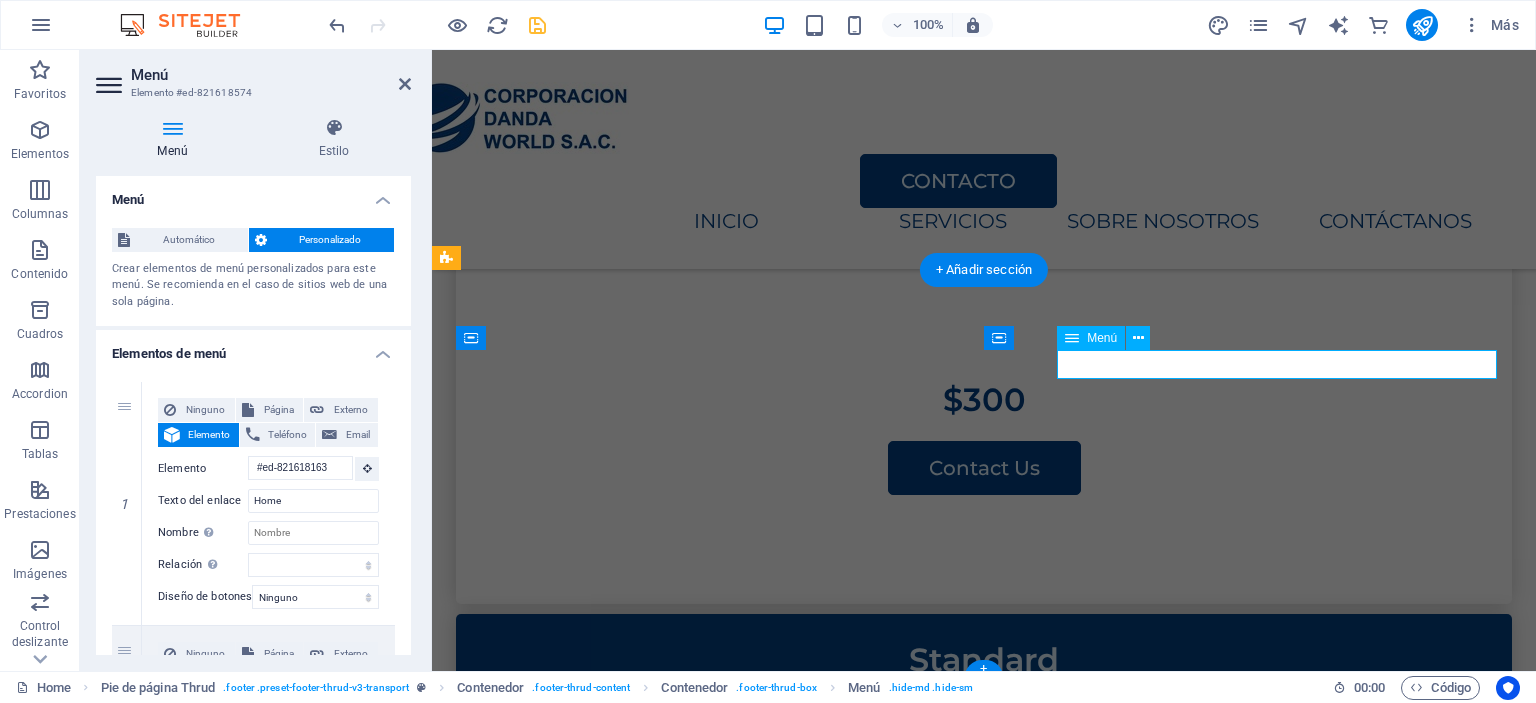 click on "Home Services About Us Pricing Contact Us" at bounding box center (716, 3193) 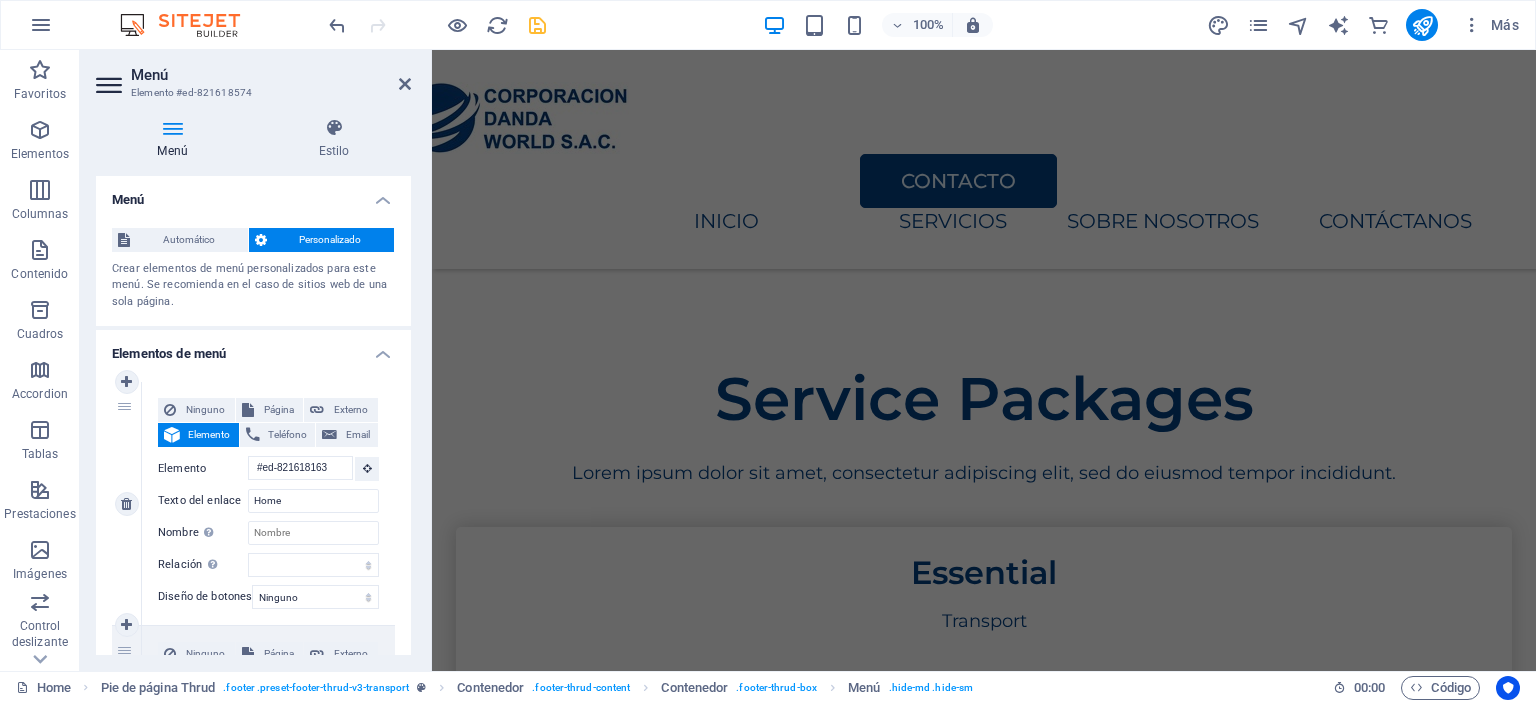 scroll, scrollTop: 3778, scrollLeft: 0, axis: vertical 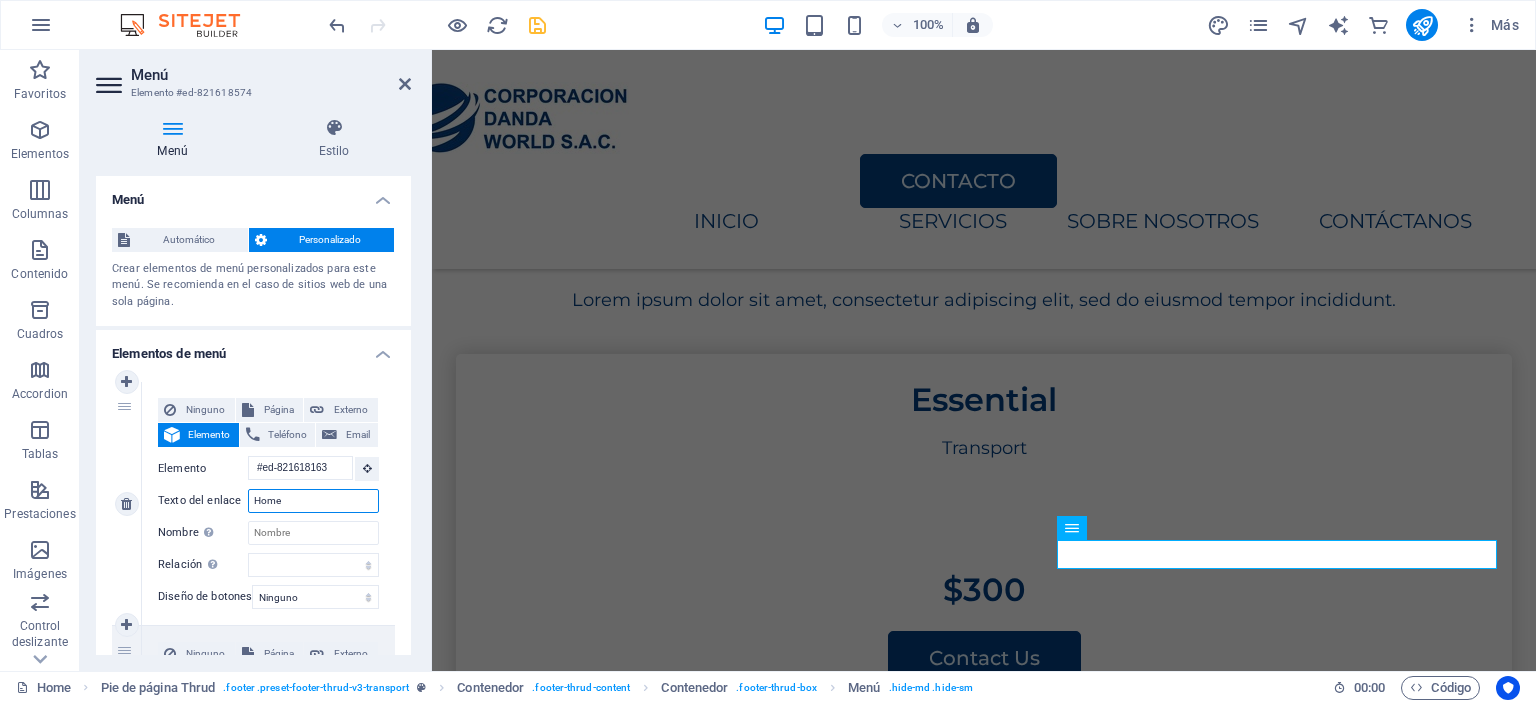 click on "Home" at bounding box center (313, 501) 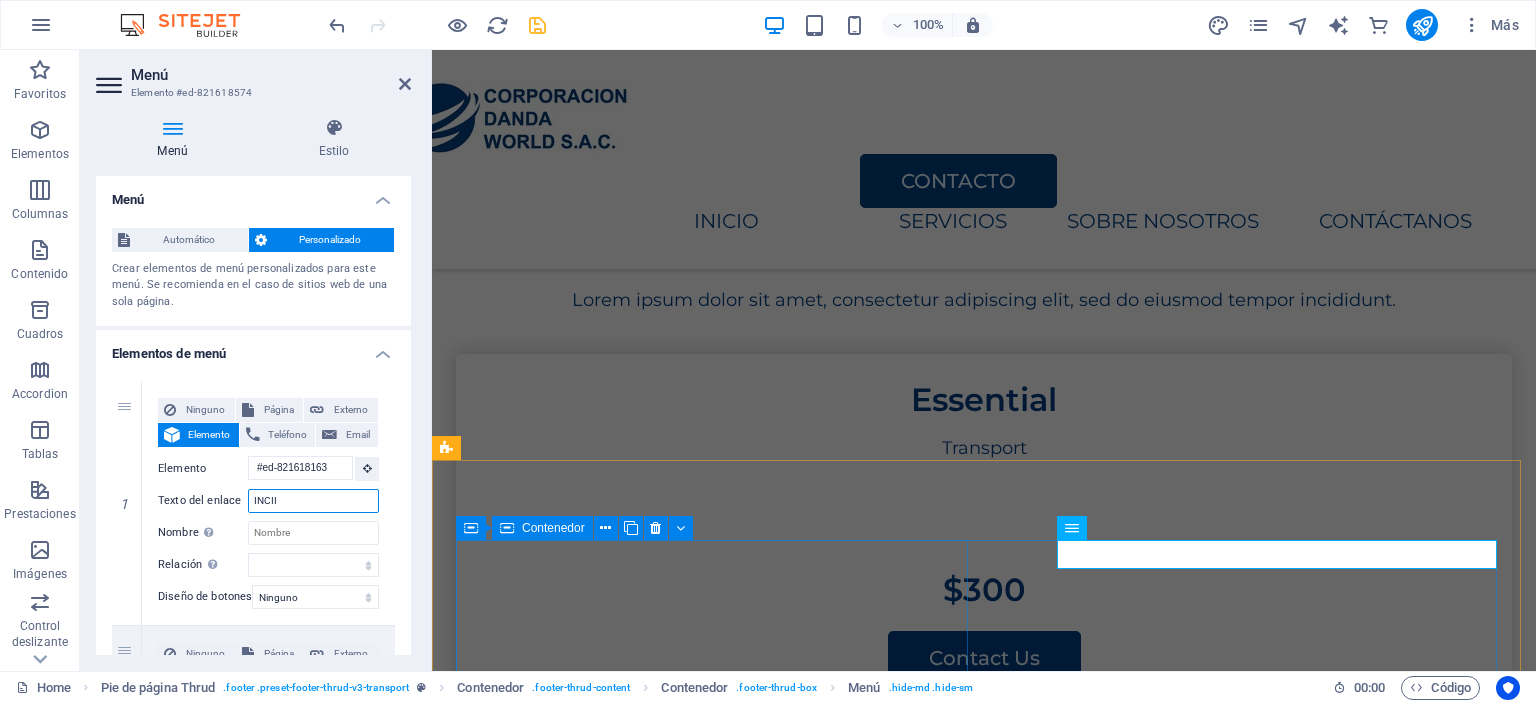 type on "INCIIO" 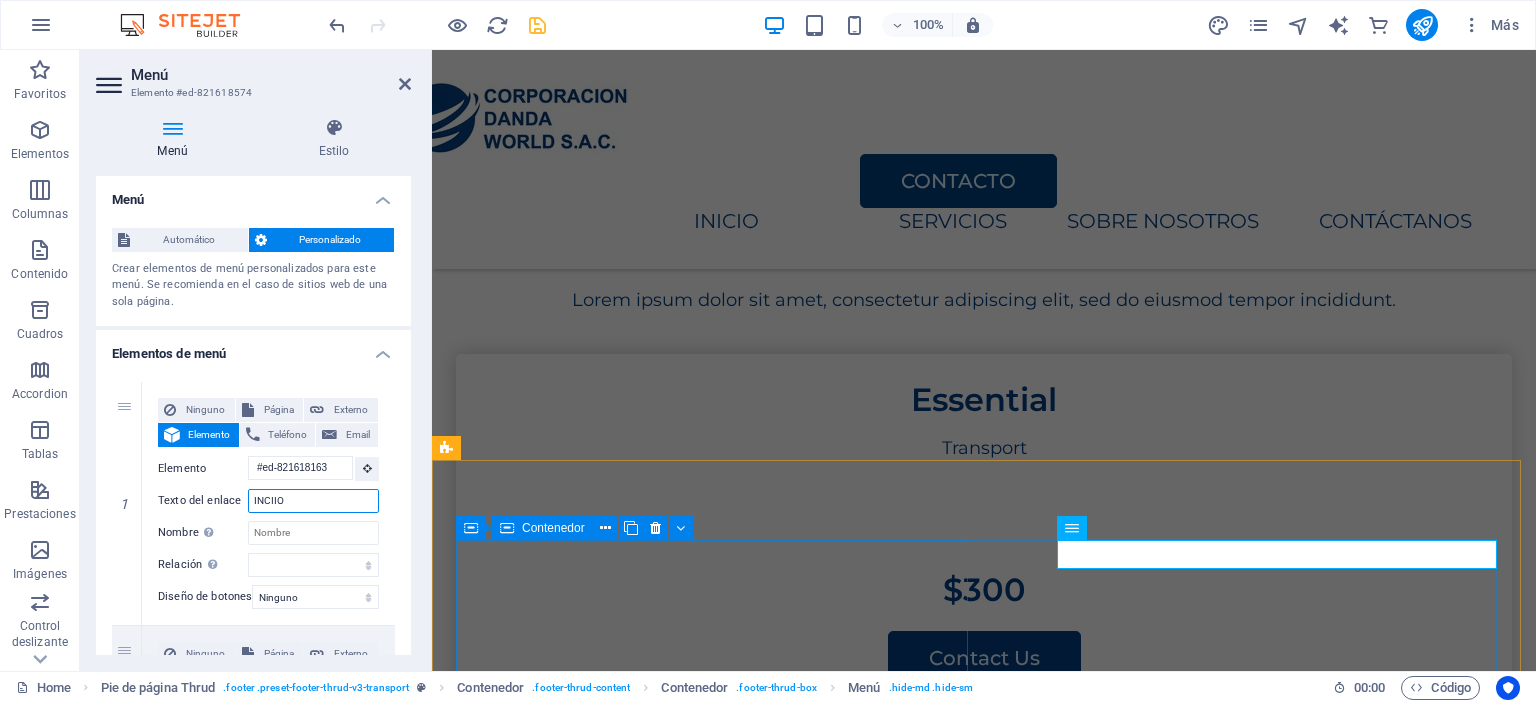 select 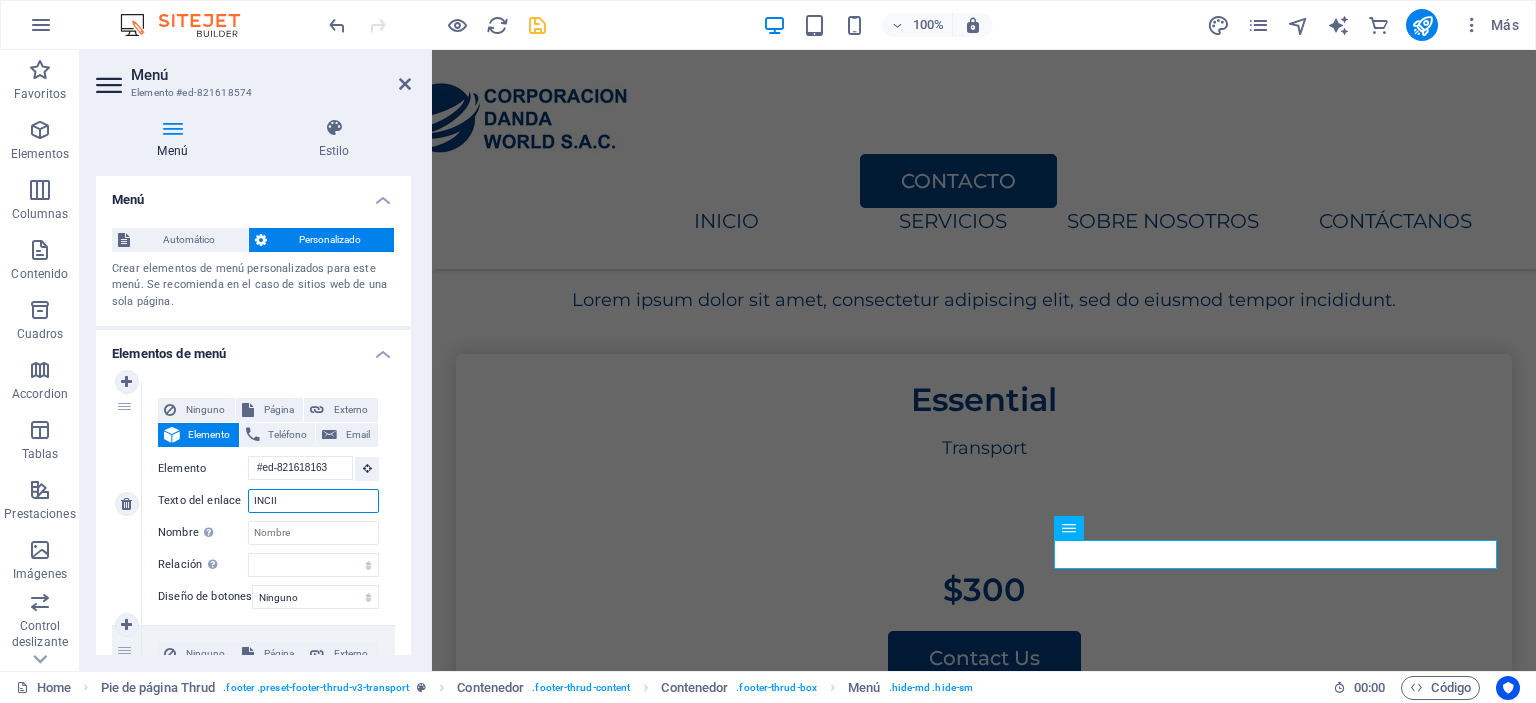 type on "INCI" 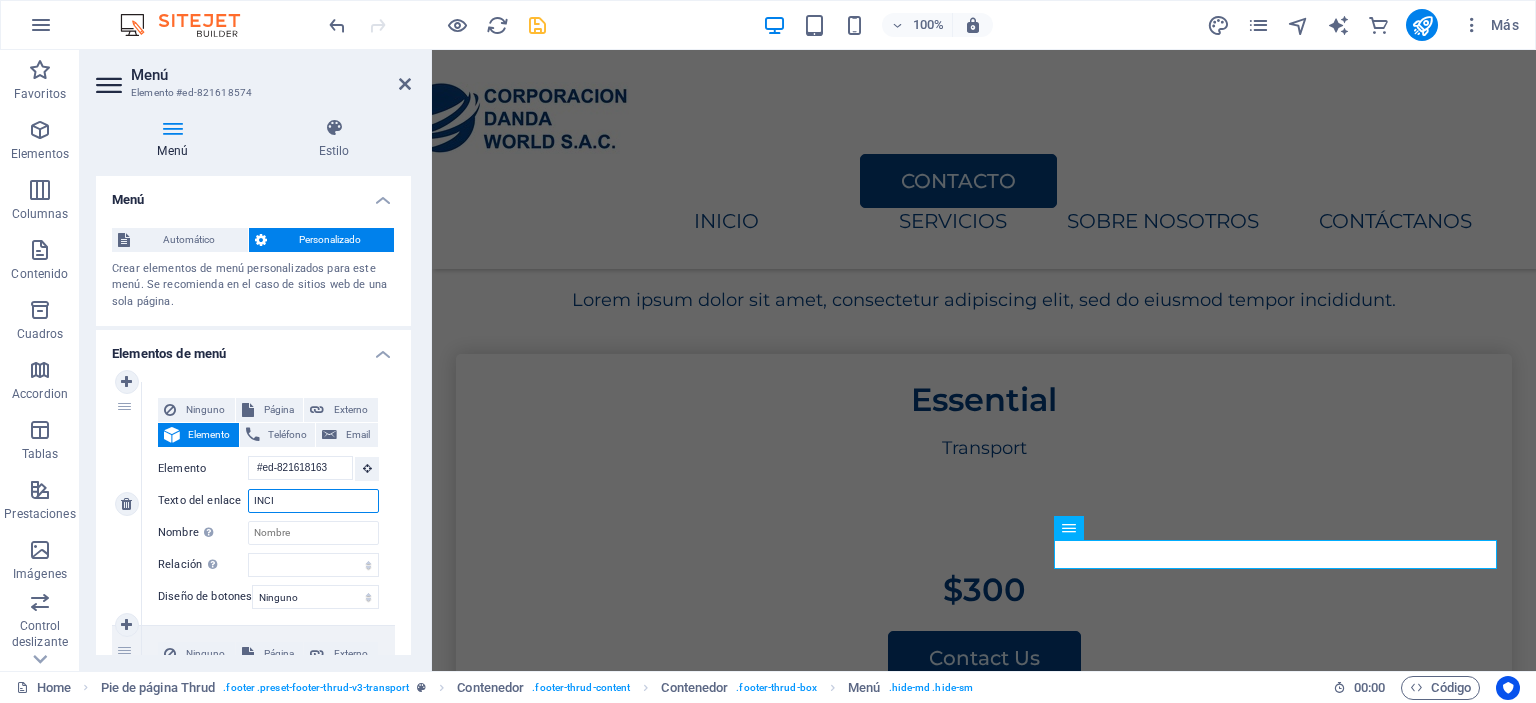 select 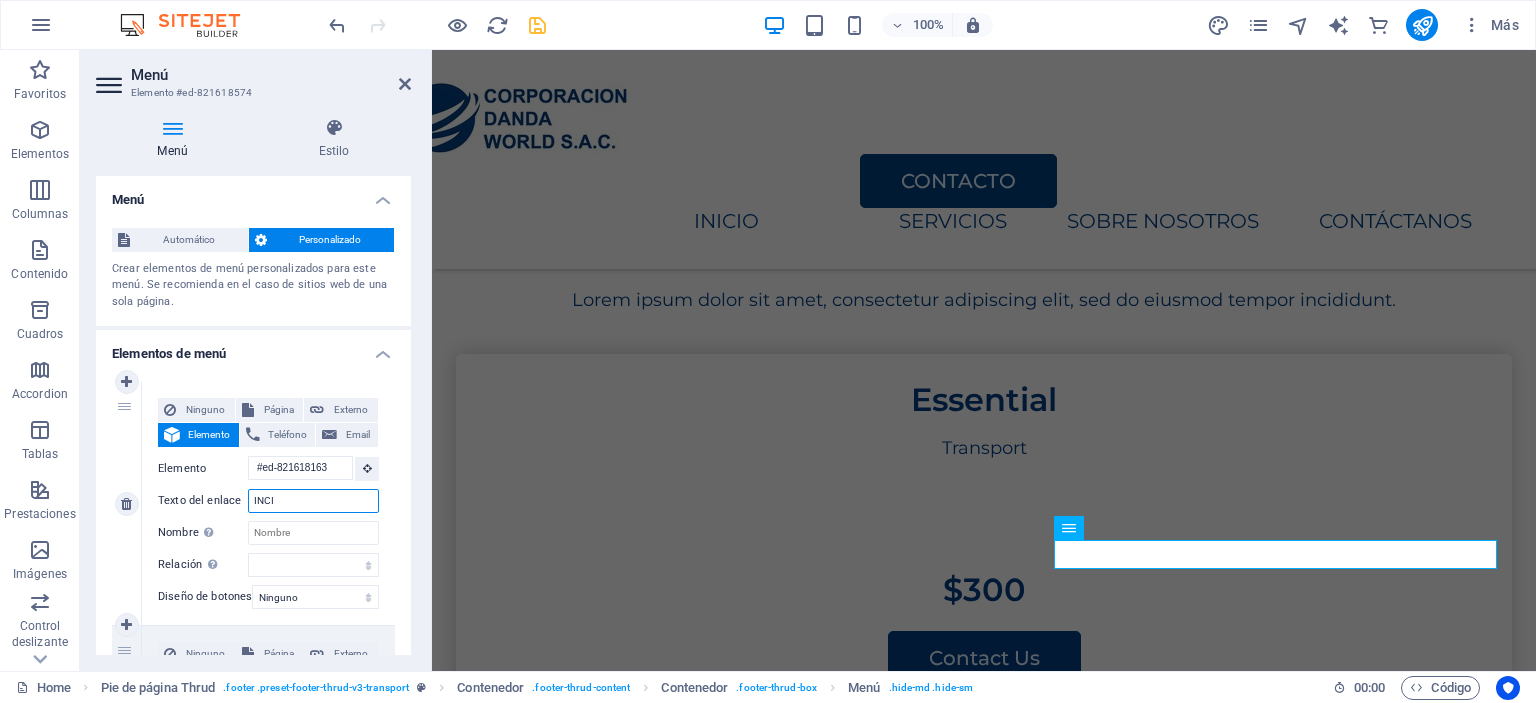 select 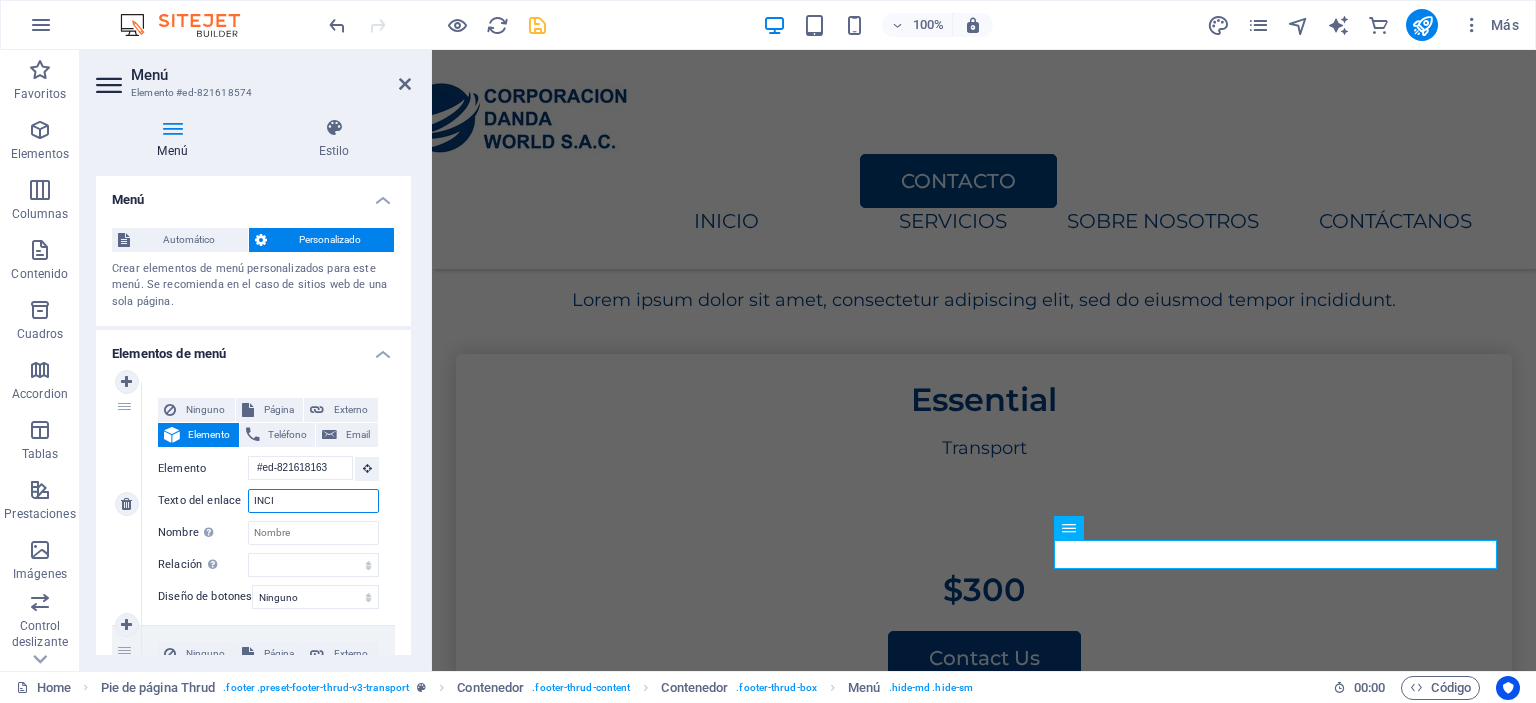 select 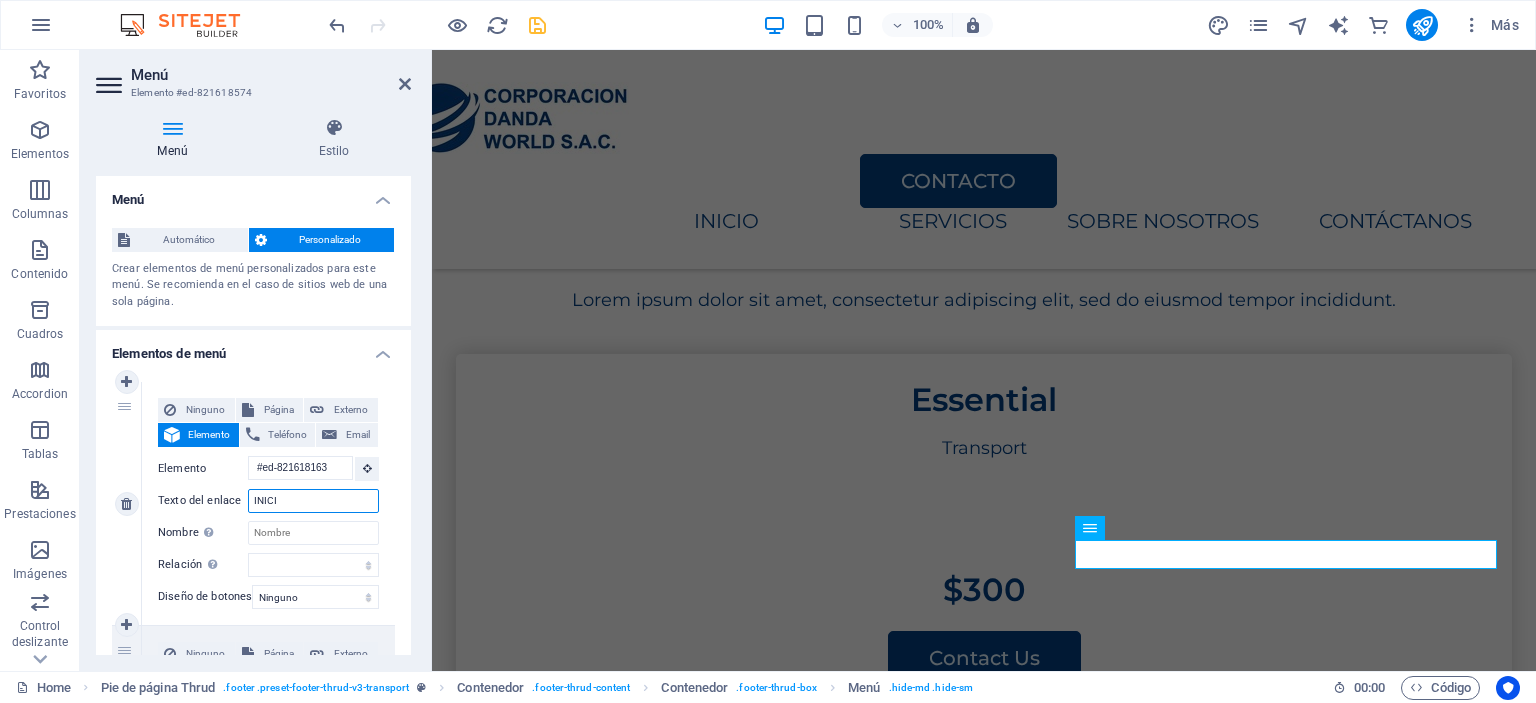 type on "INICIO" 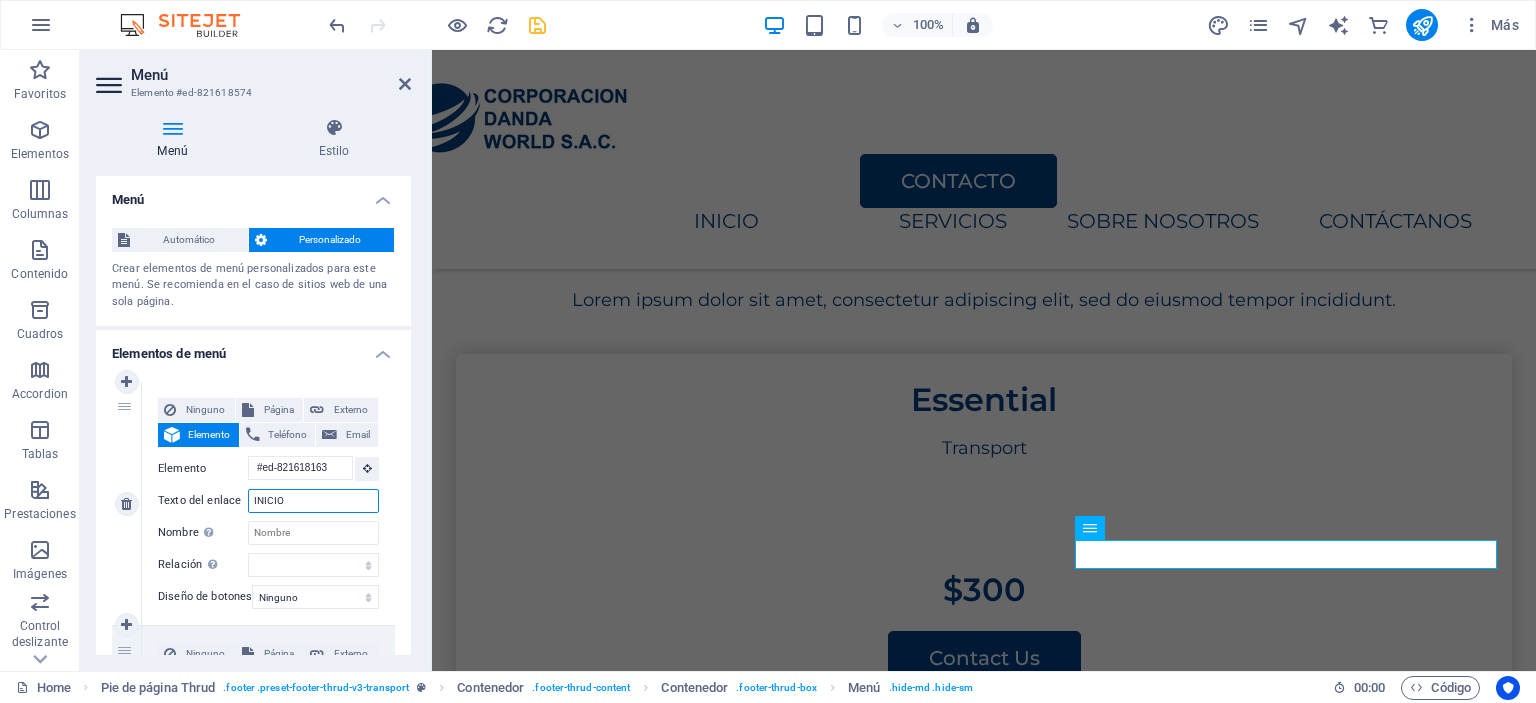 select 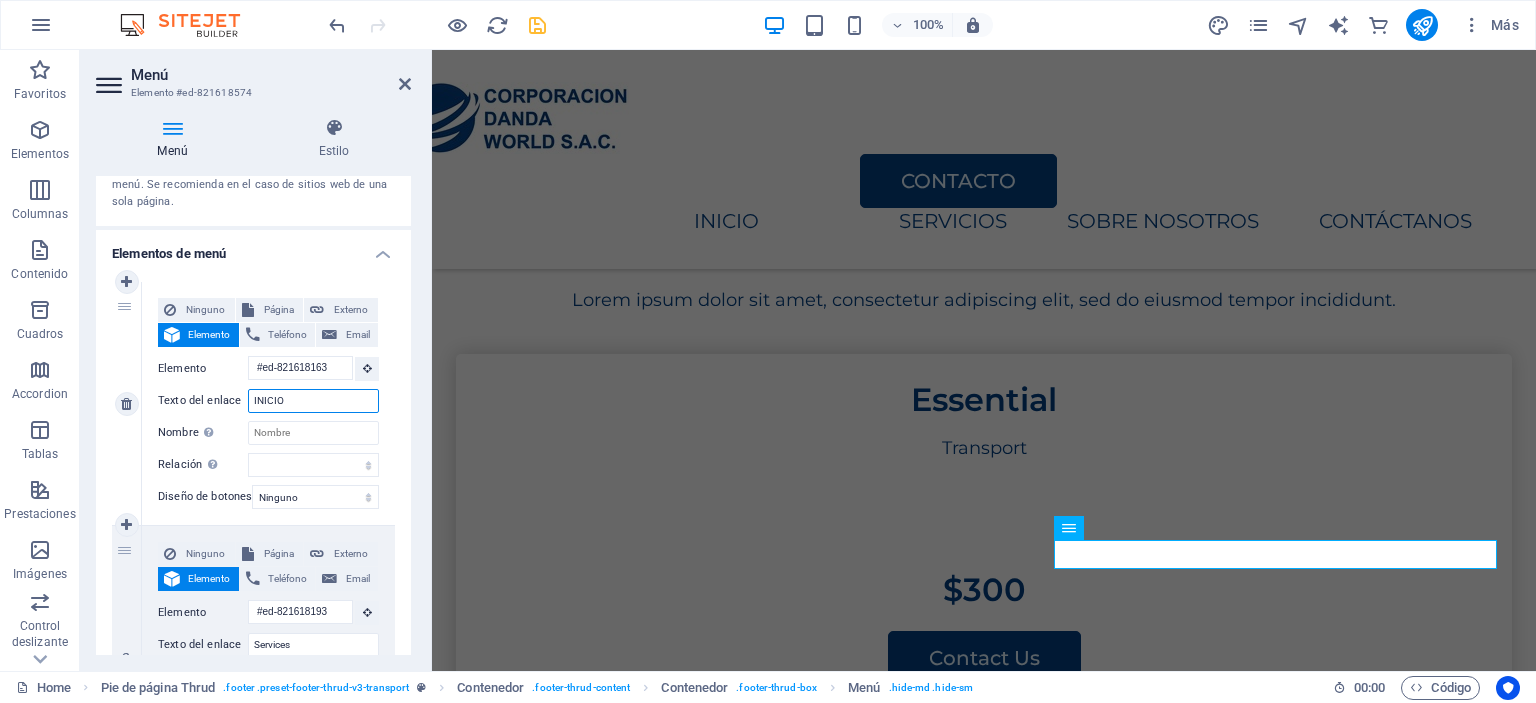 scroll, scrollTop: 200, scrollLeft: 0, axis: vertical 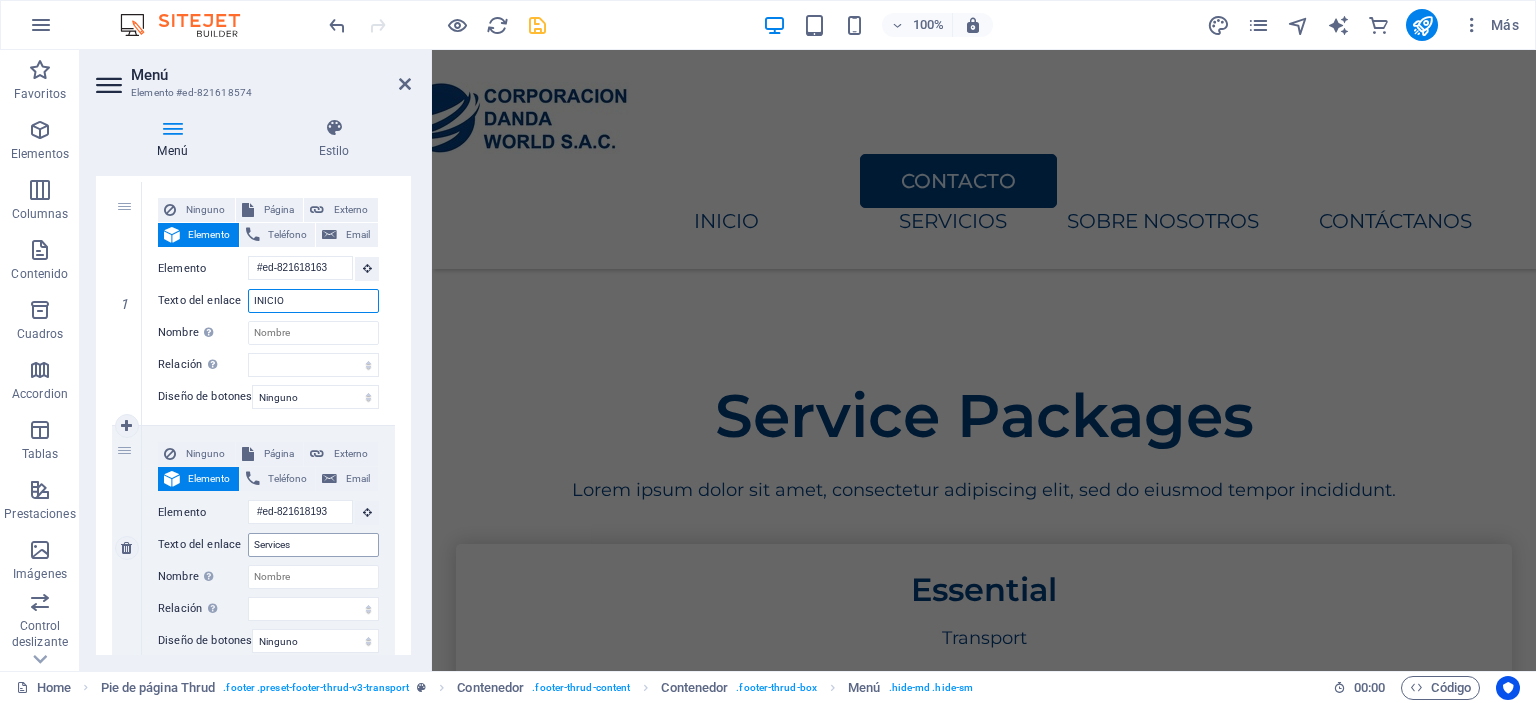 type on "INICIO" 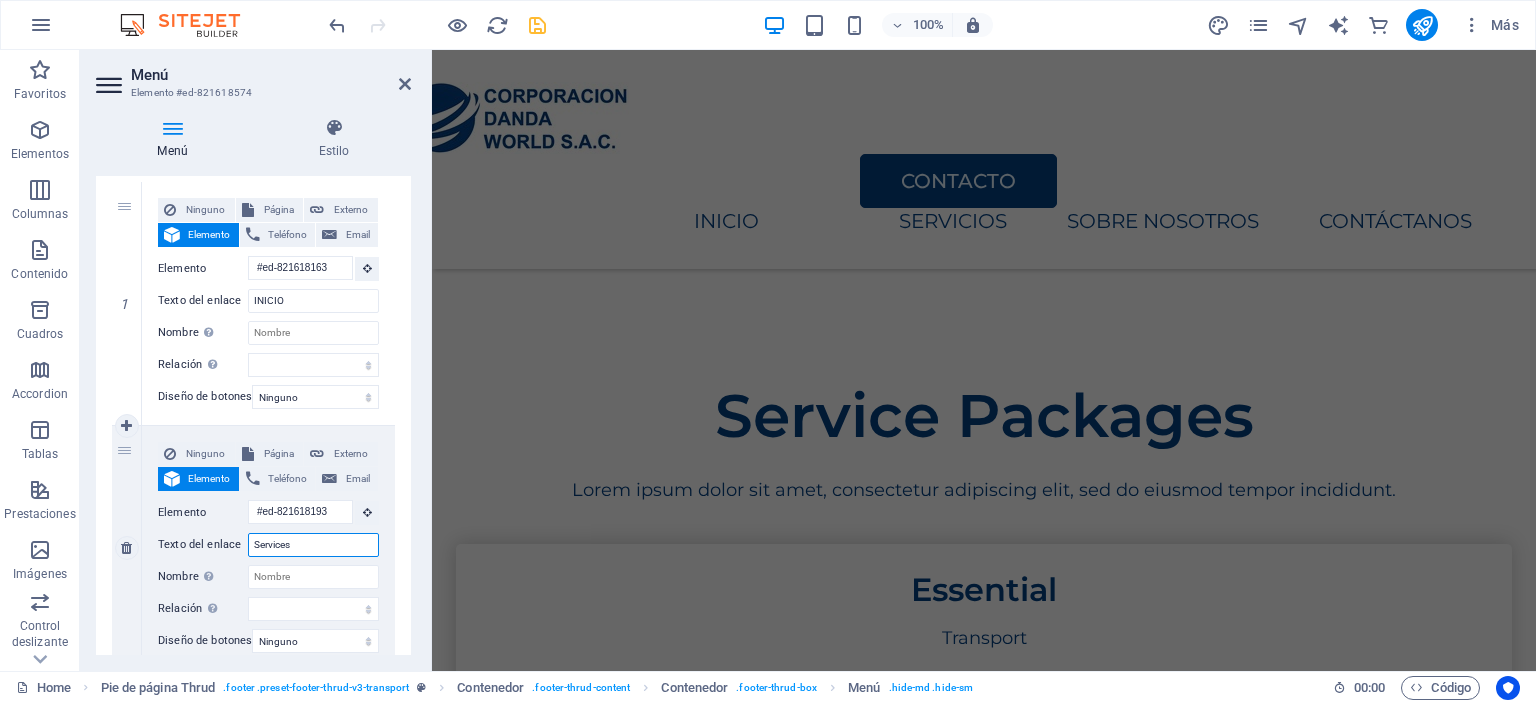 drag, startPoint x: 307, startPoint y: 544, endPoint x: 203, endPoint y: 535, distance: 104.388695 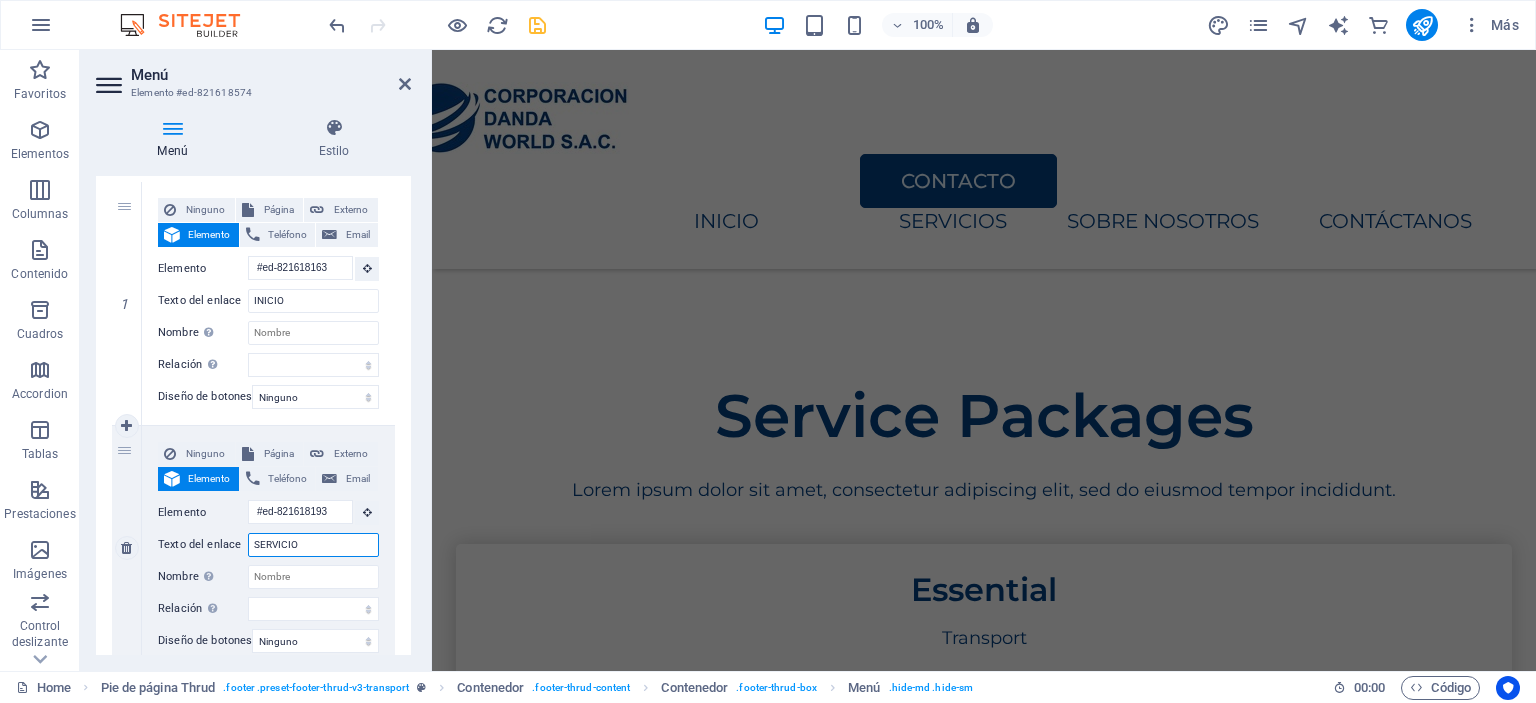 type on "SERVICIOS" 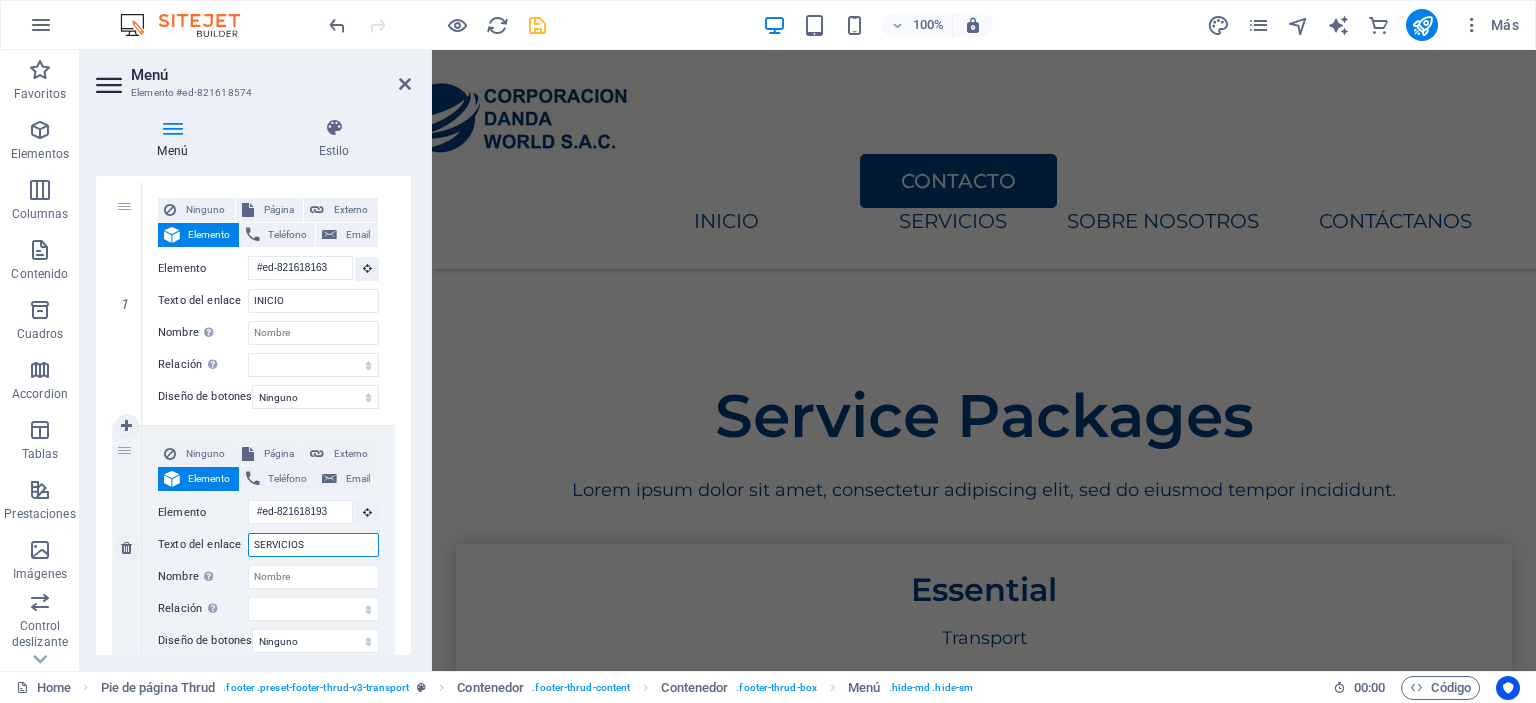 select 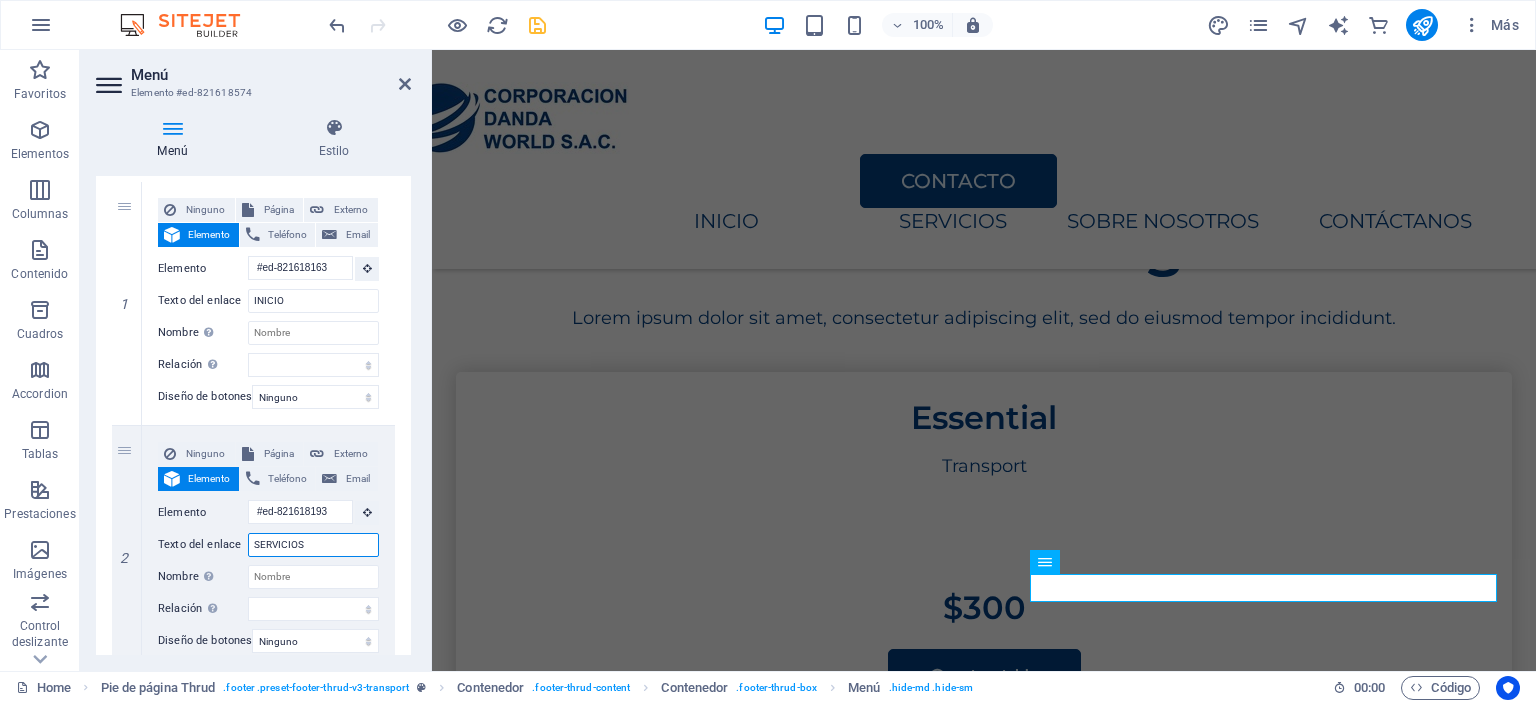 scroll, scrollTop: 3972, scrollLeft: 0, axis: vertical 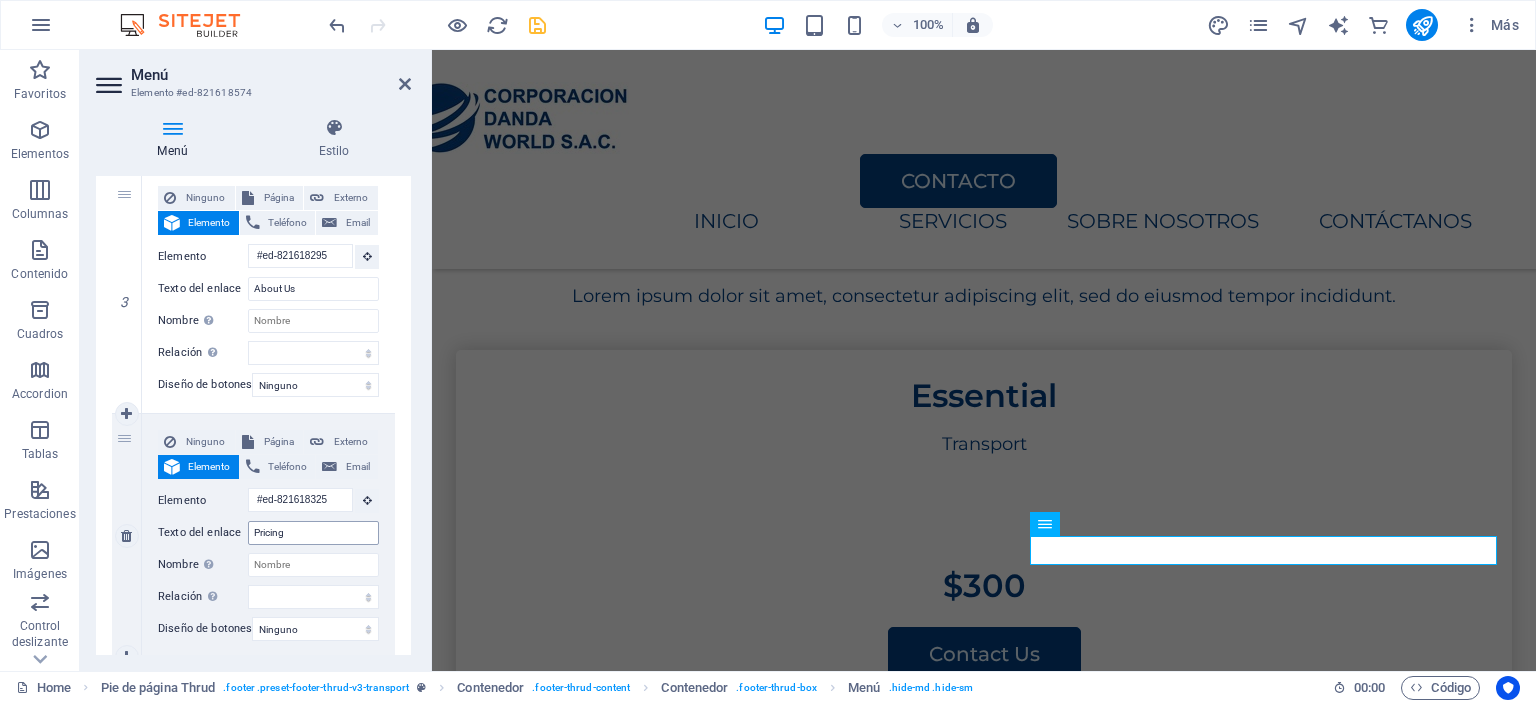 type on "SERVICIOS" 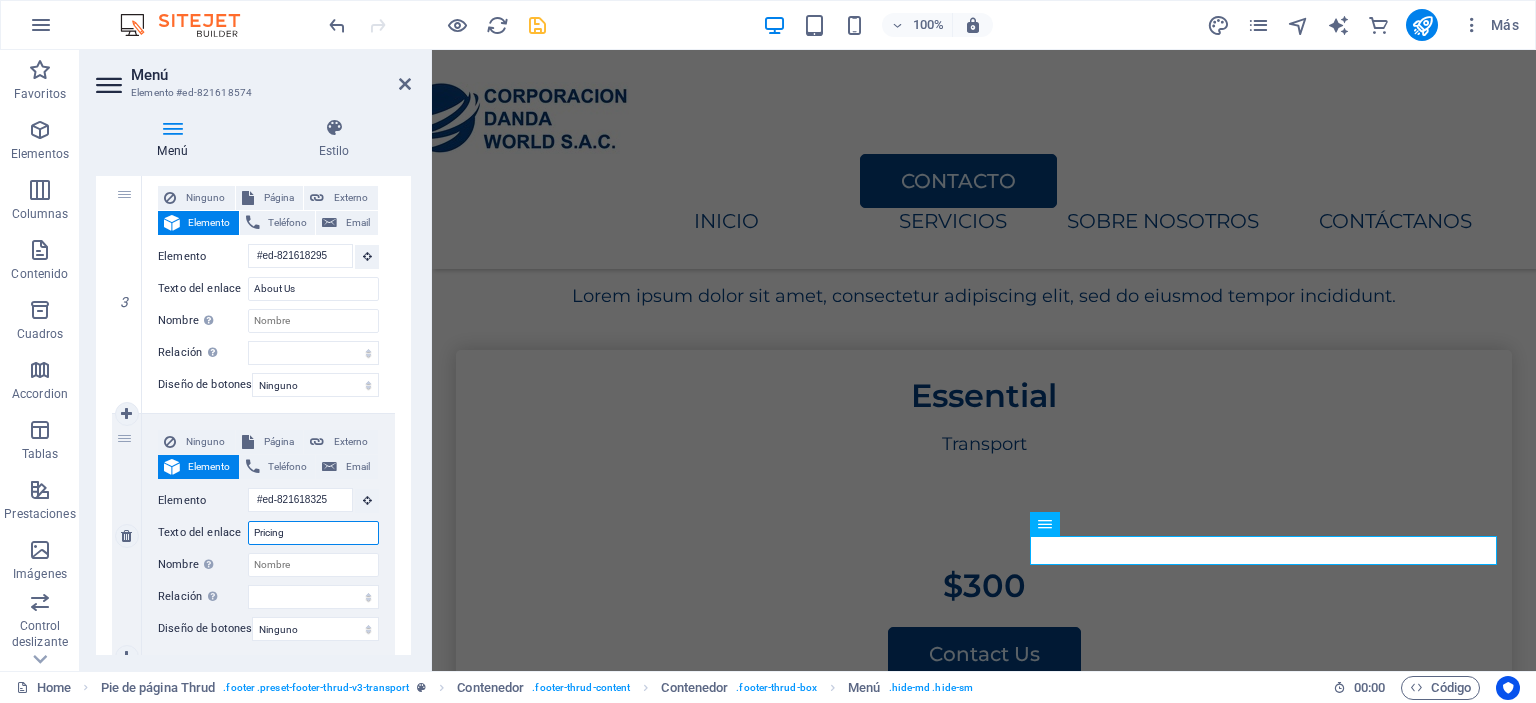 drag, startPoint x: 324, startPoint y: 538, endPoint x: 154, endPoint y: 537, distance: 170.00294 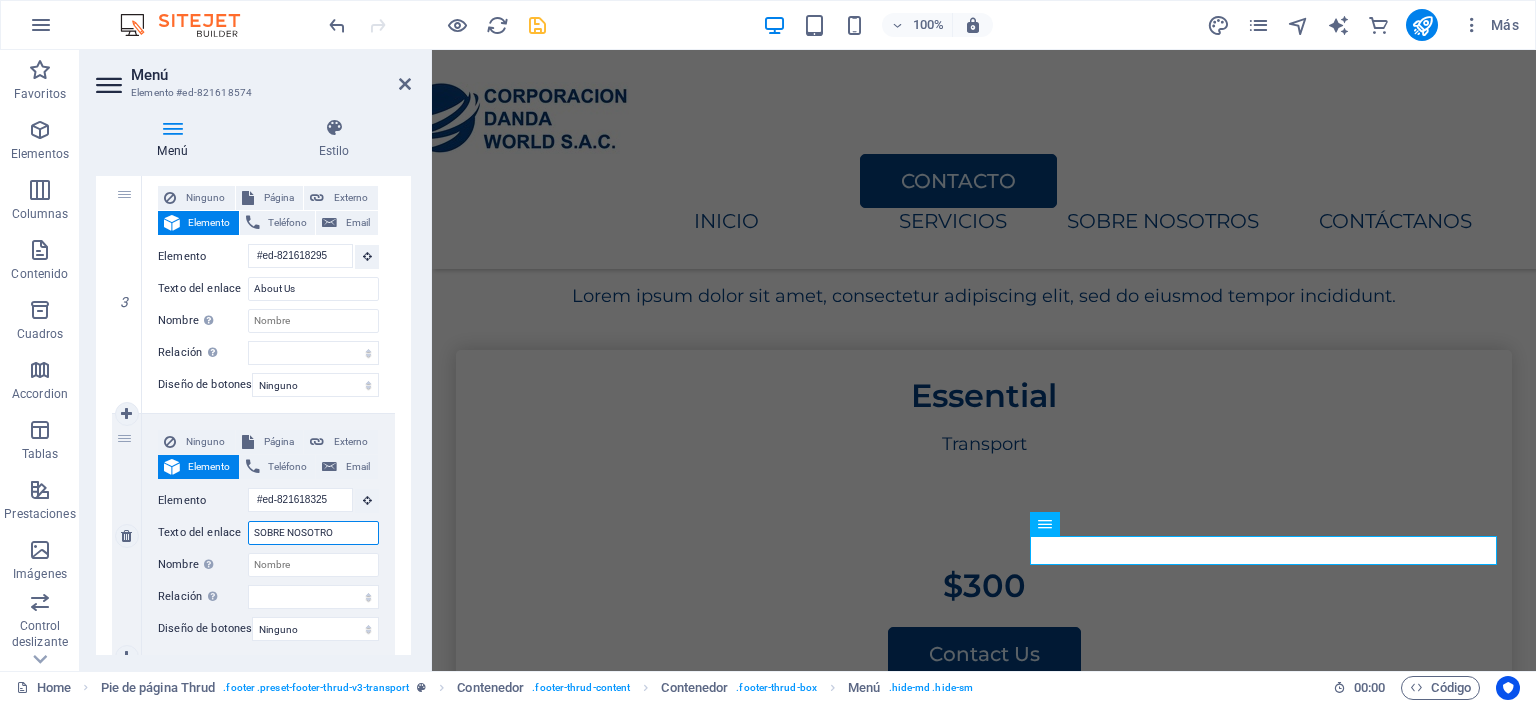 type on "SOBRE NOSOTROS" 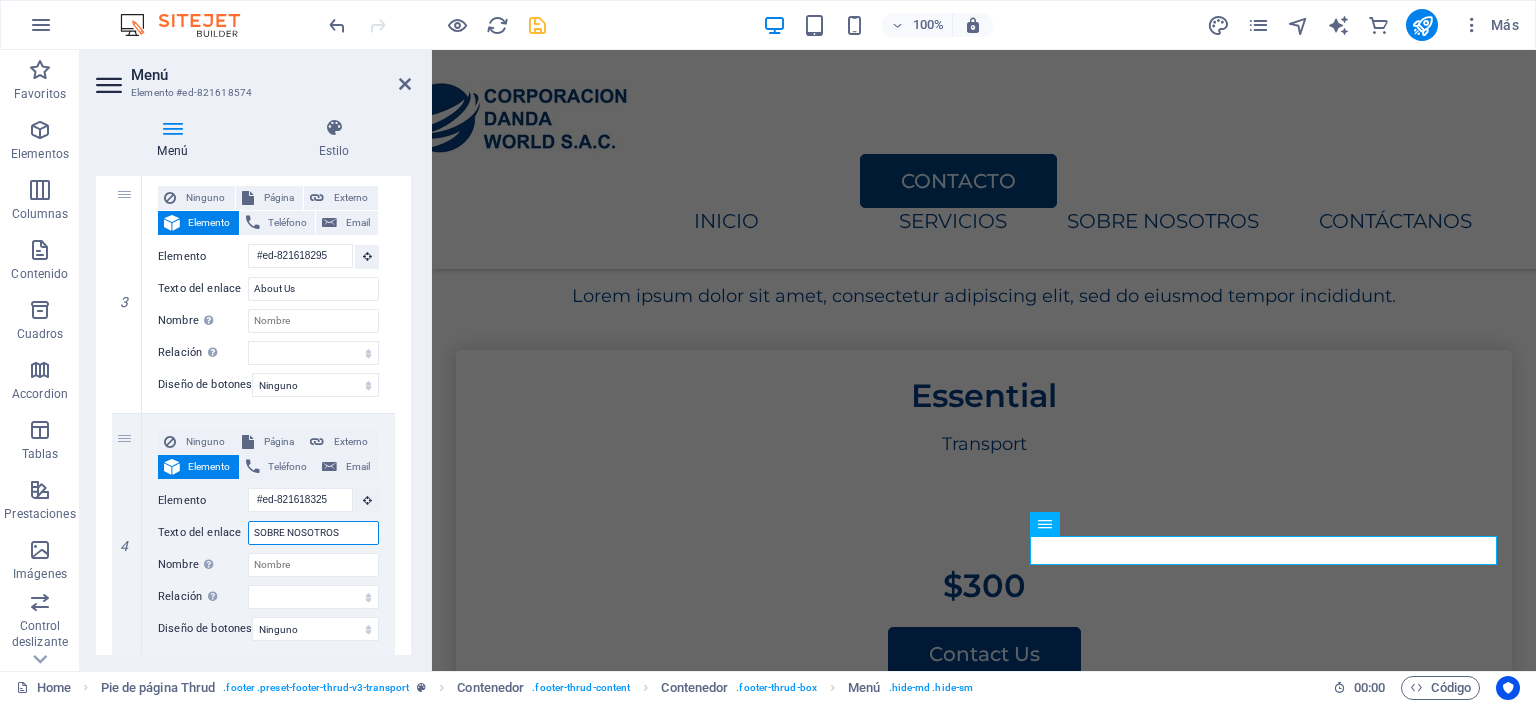 select 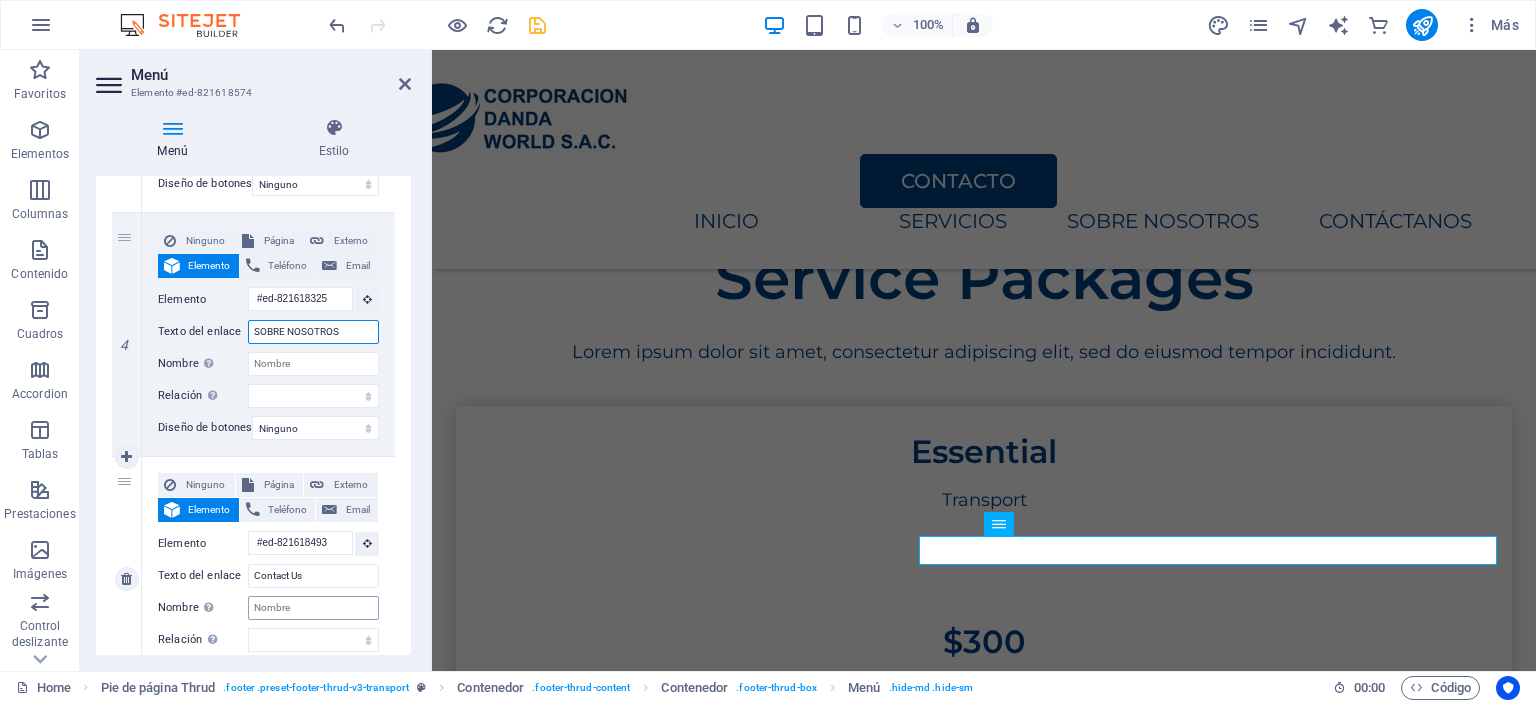 scroll, scrollTop: 977, scrollLeft: 0, axis: vertical 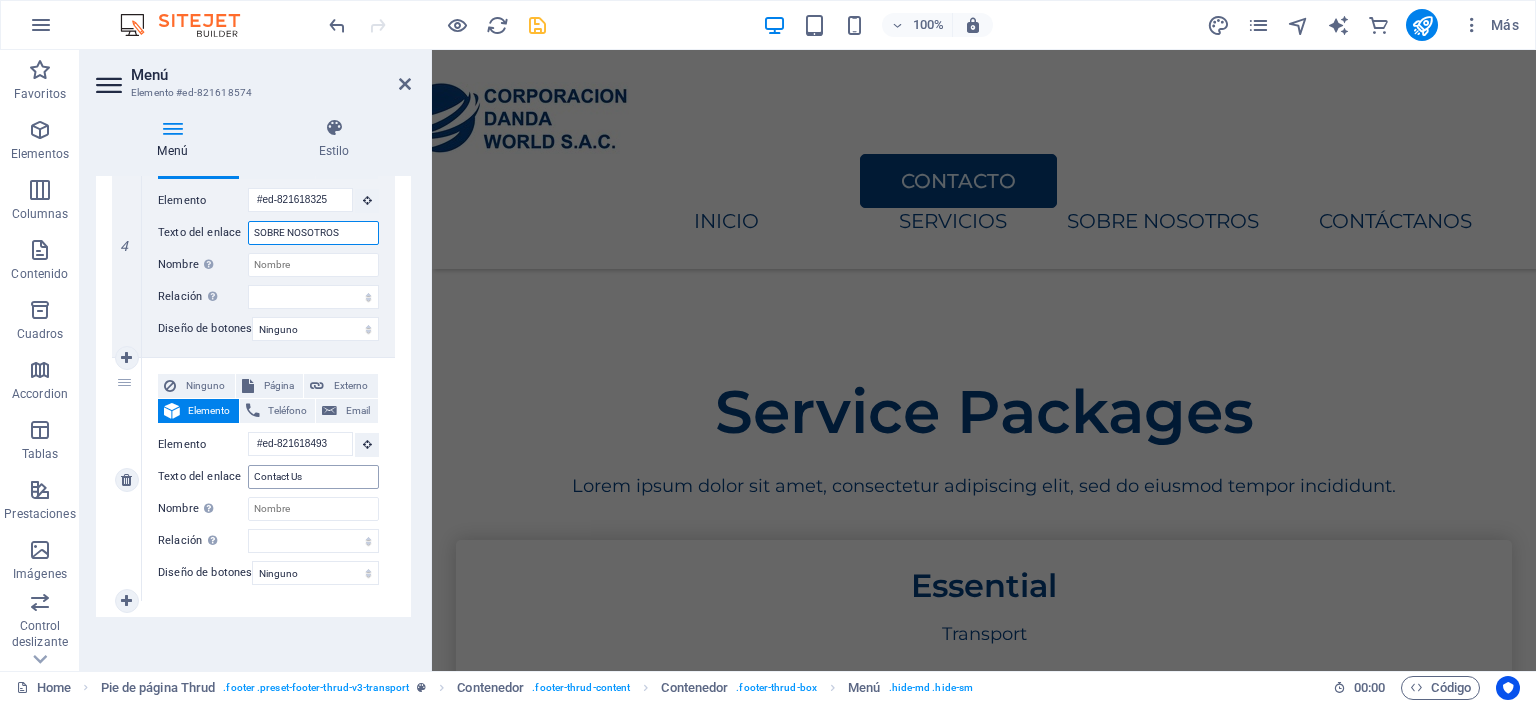 type on "SOBRE NOSOTROS" 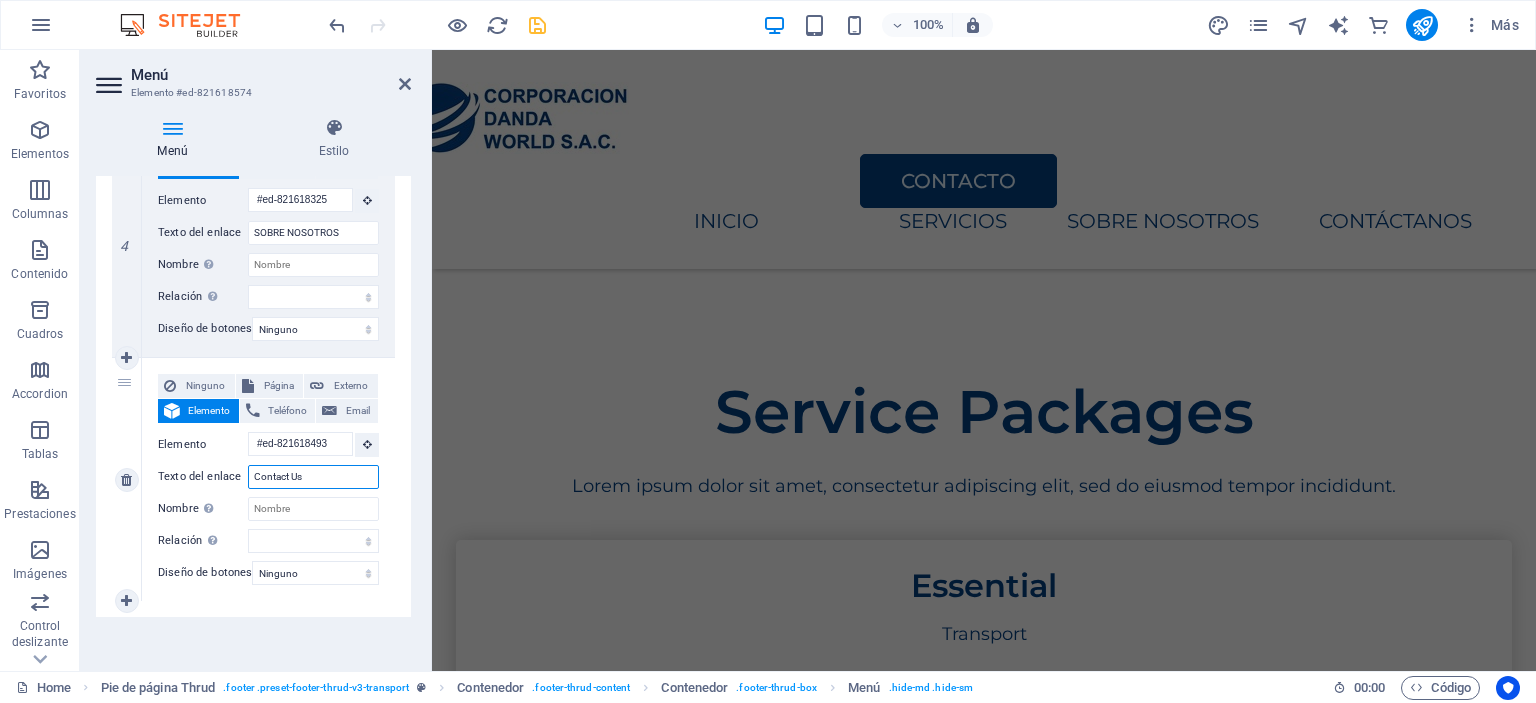 drag, startPoint x: 319, startPoint y: 481, endPoint x: 160, endPoint y: 470, distance: 159.38005 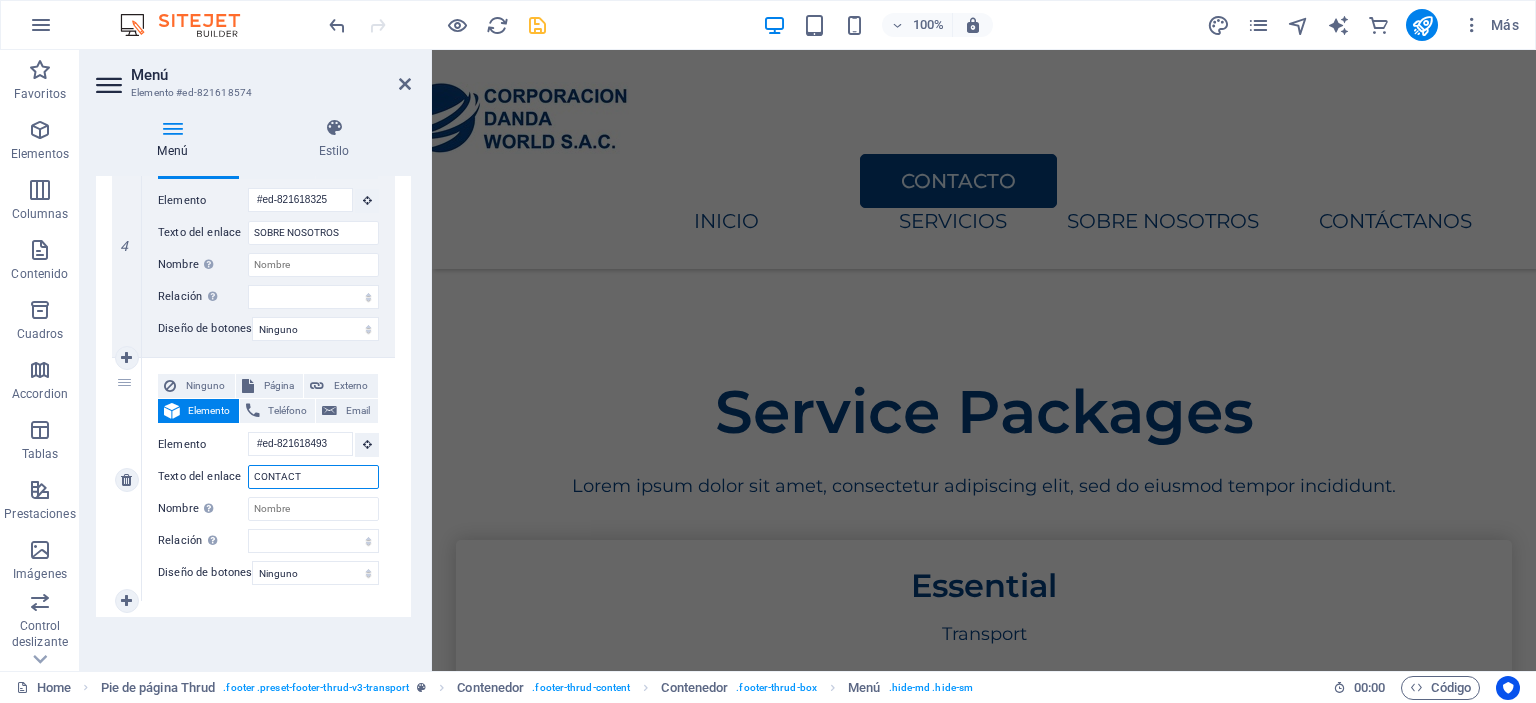 type on "CONTACTO" 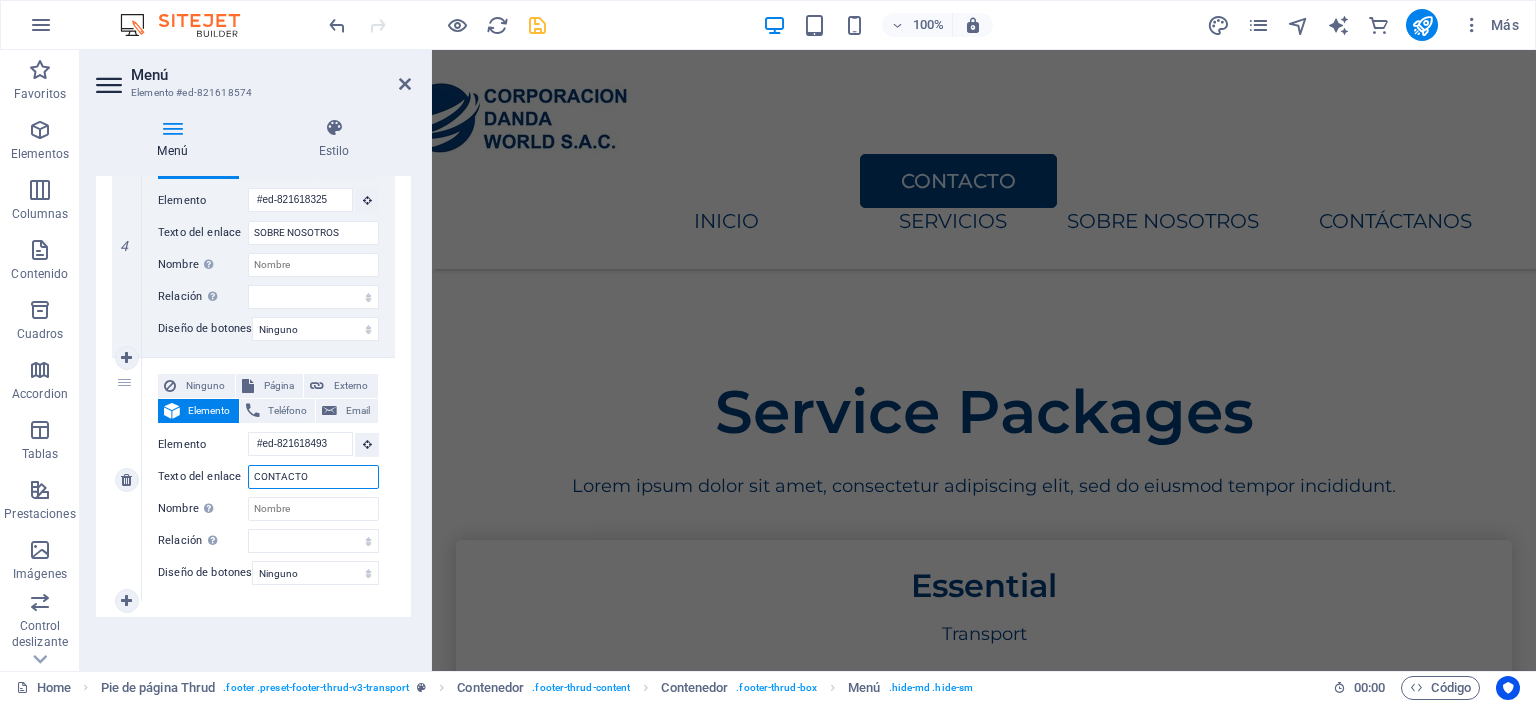 select 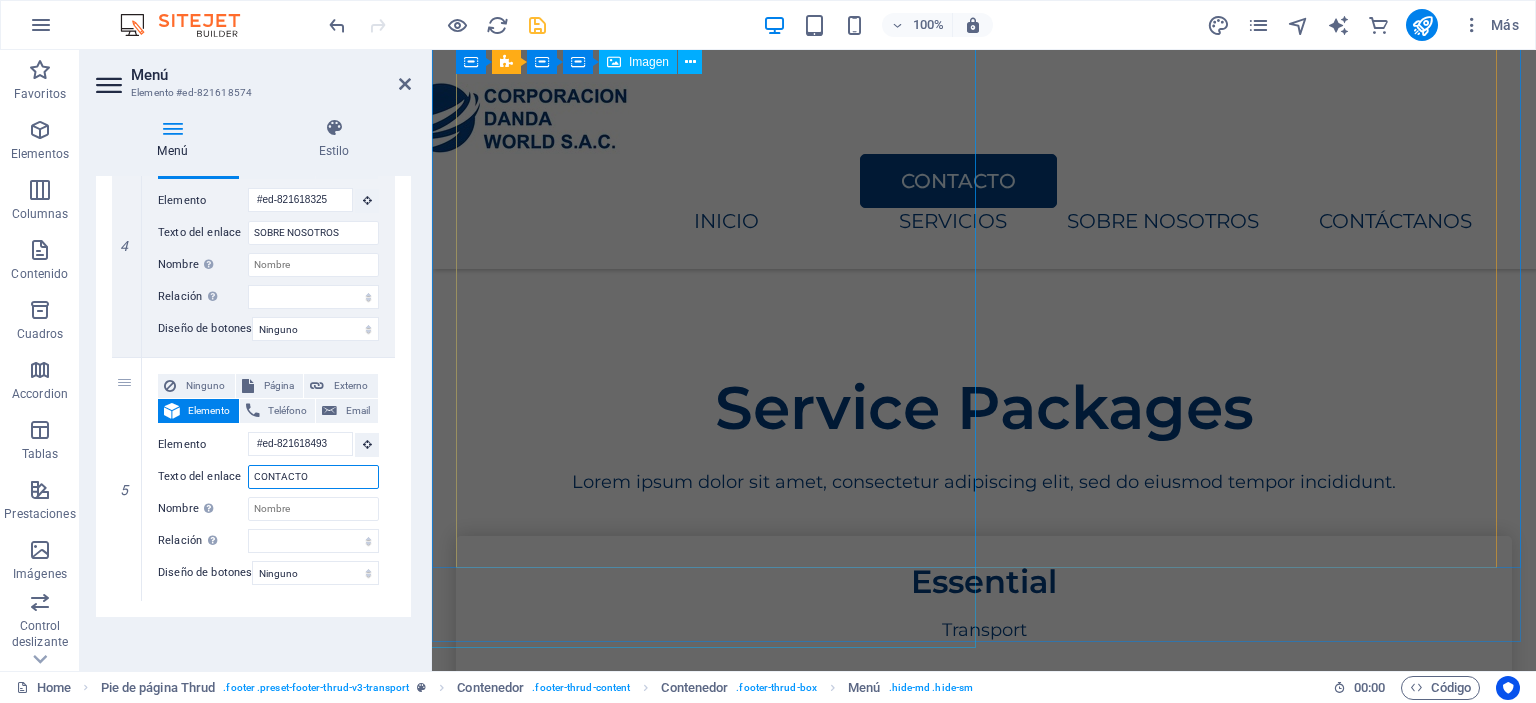 type on "CONTACTO" 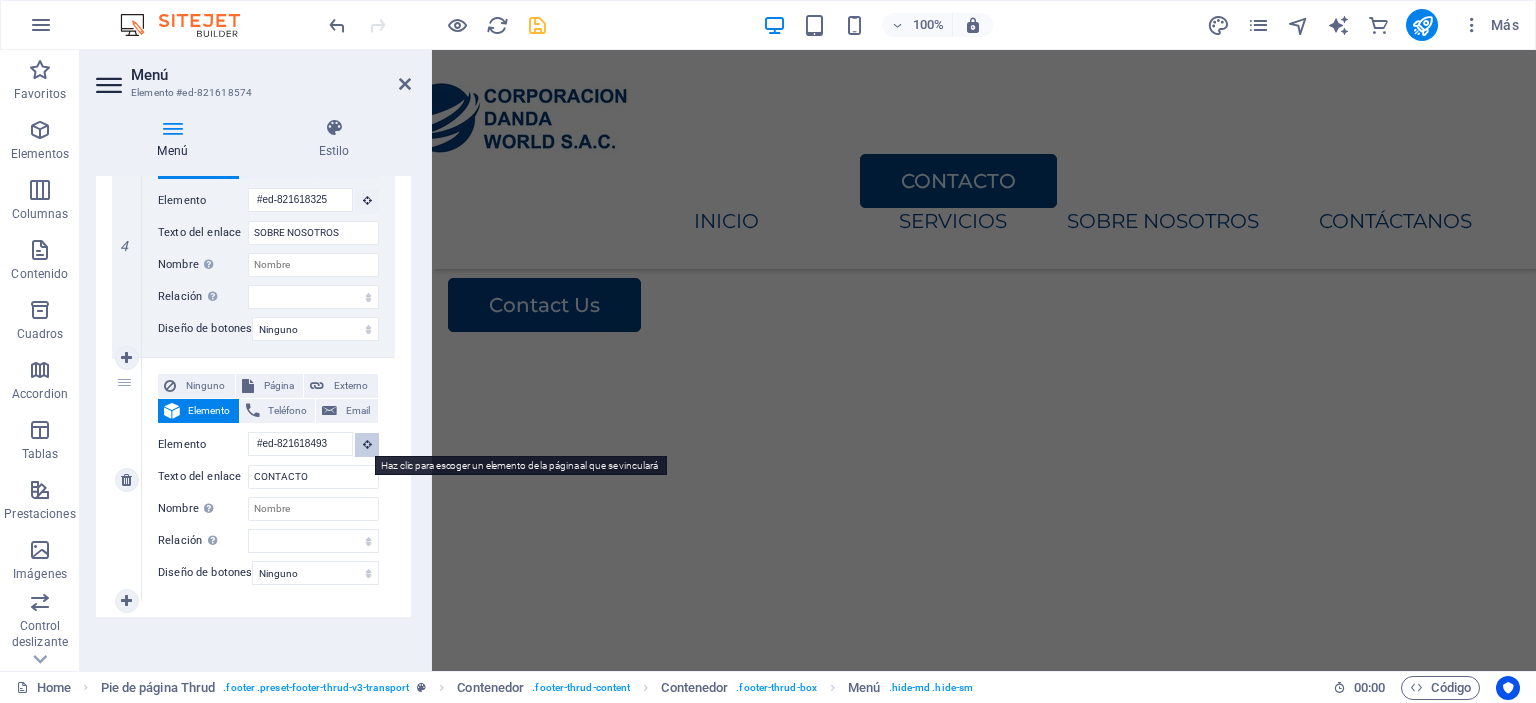 scroll, scrollTop: 3207, scrollLeft: 0, axis: vertical 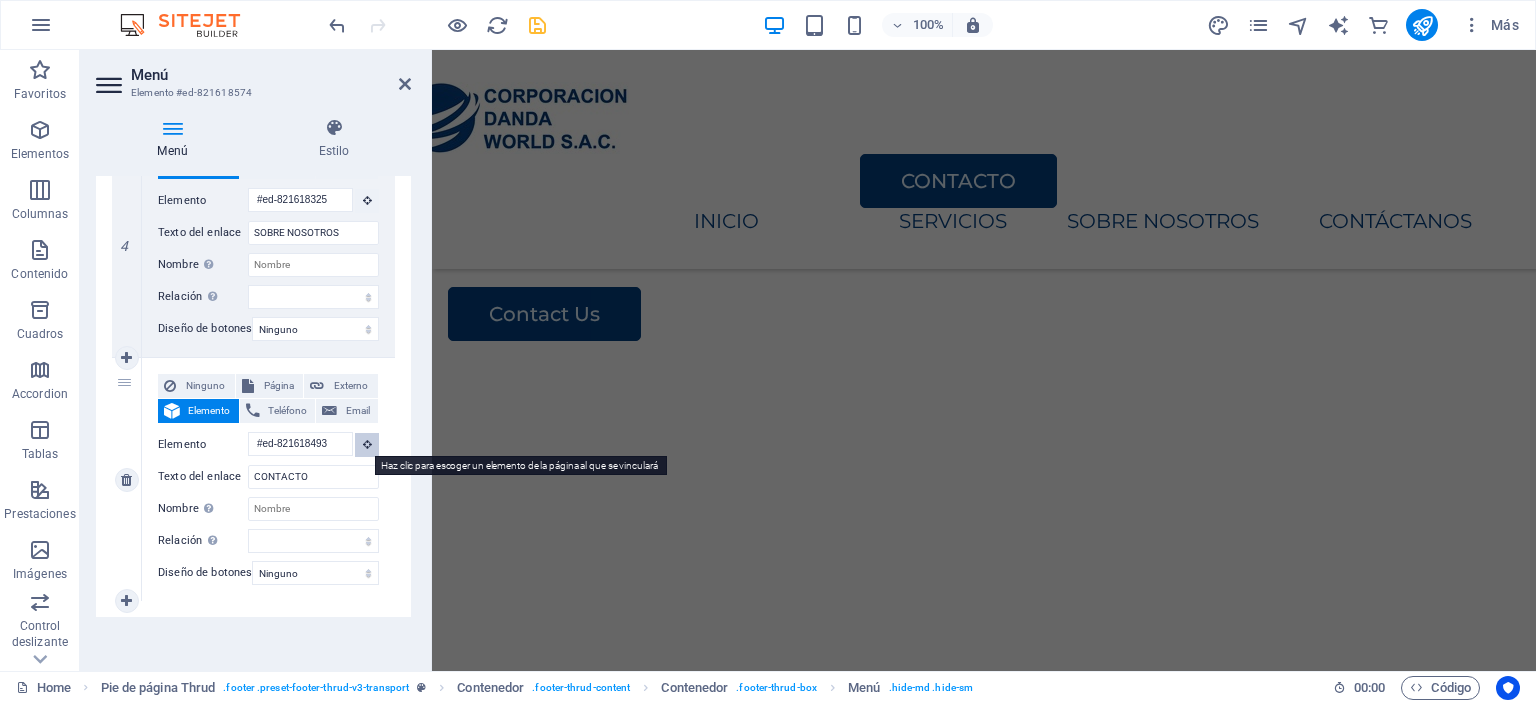 click at bounding box center (367, 444) 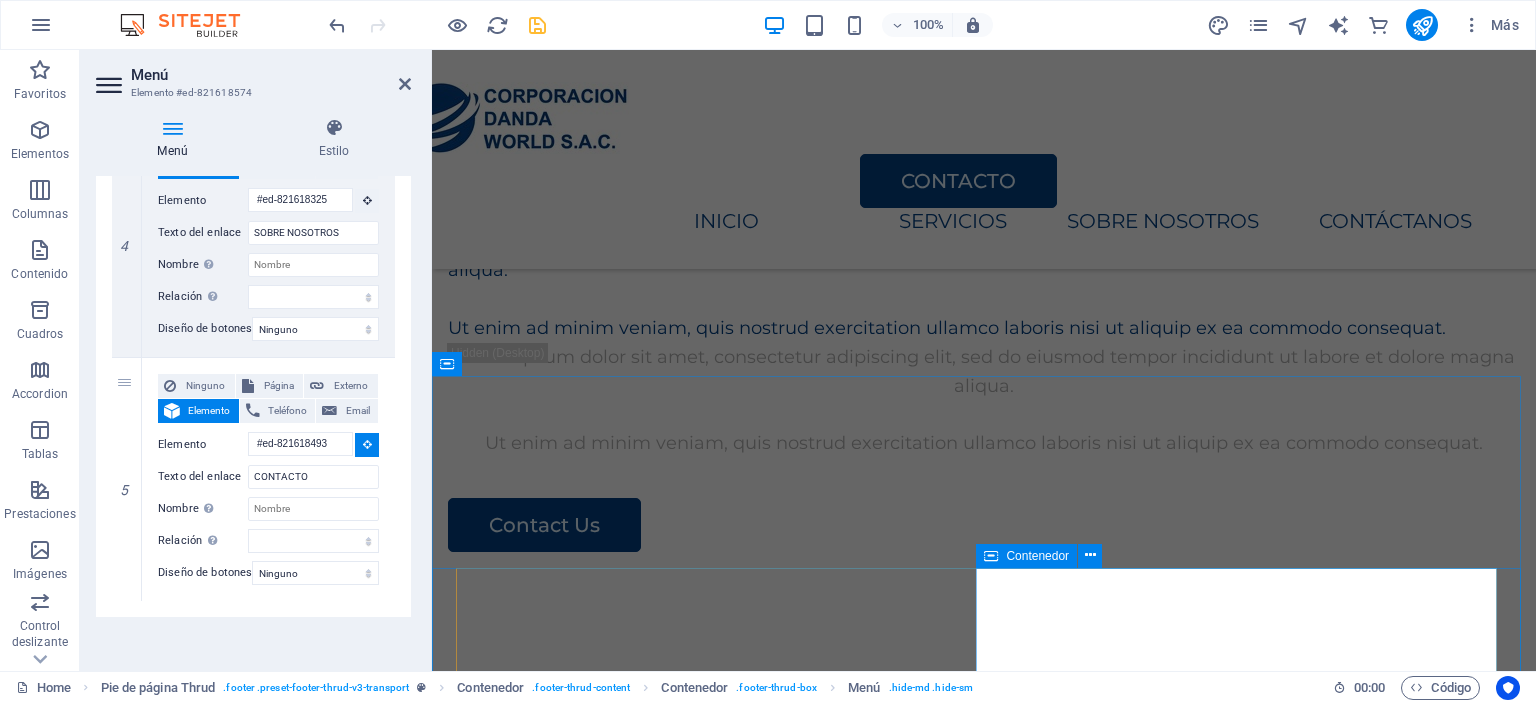 scroll, scrollTop: 3028, scrollLeft: 0, axis: vertical 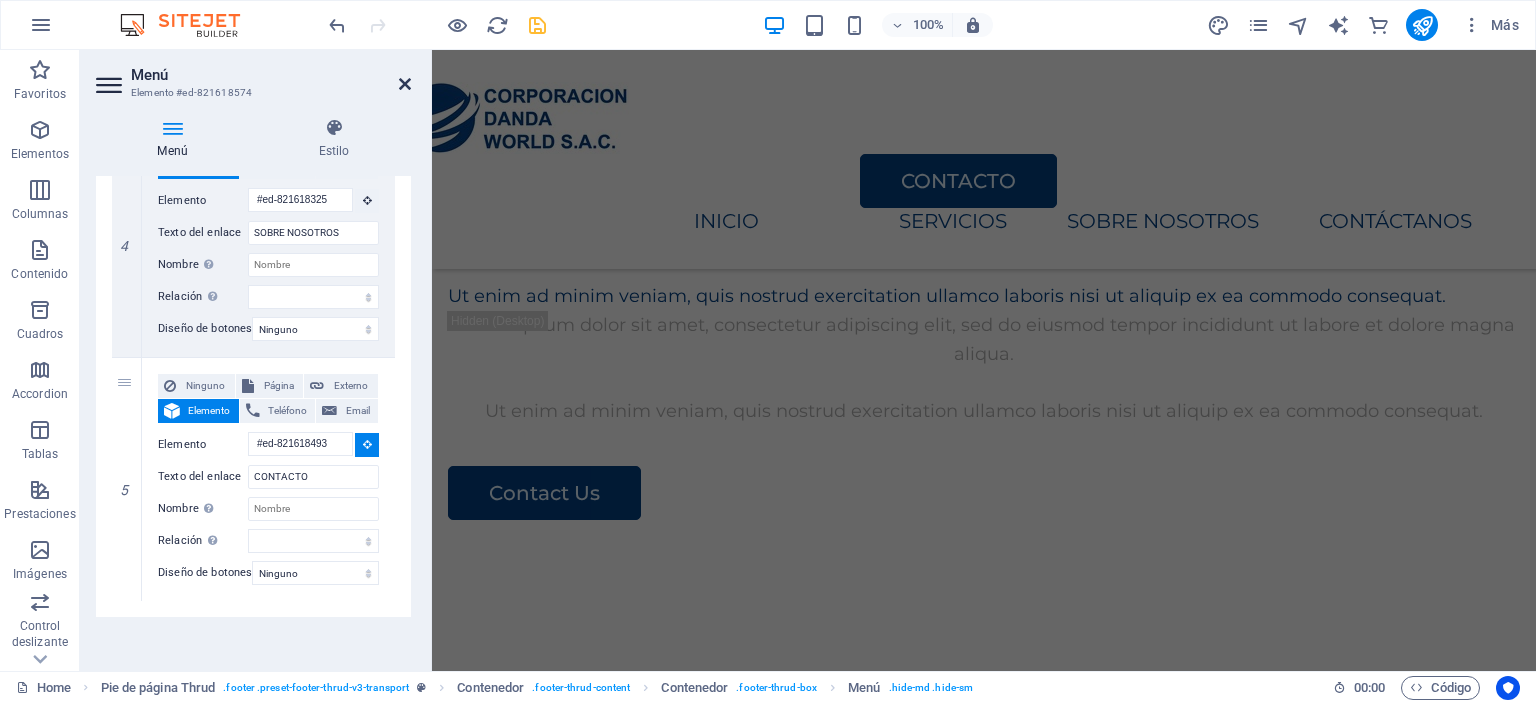 drag, startPoint x: 401, startPoint y: 85, endPoint x: 540, endPoint y: 175, distance: 165.59288 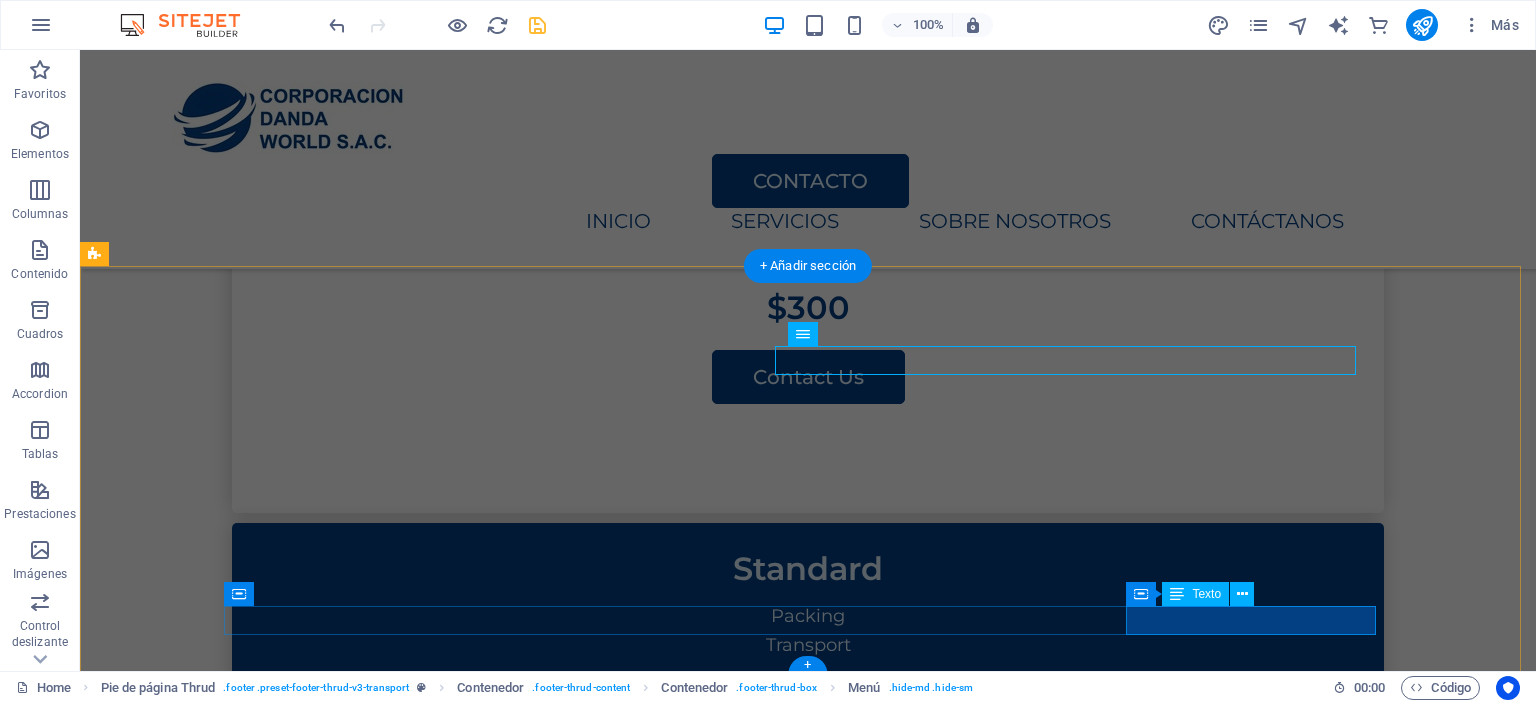 scroll, scrollTop: 3946, scrollLeft: 0, axis: vertical 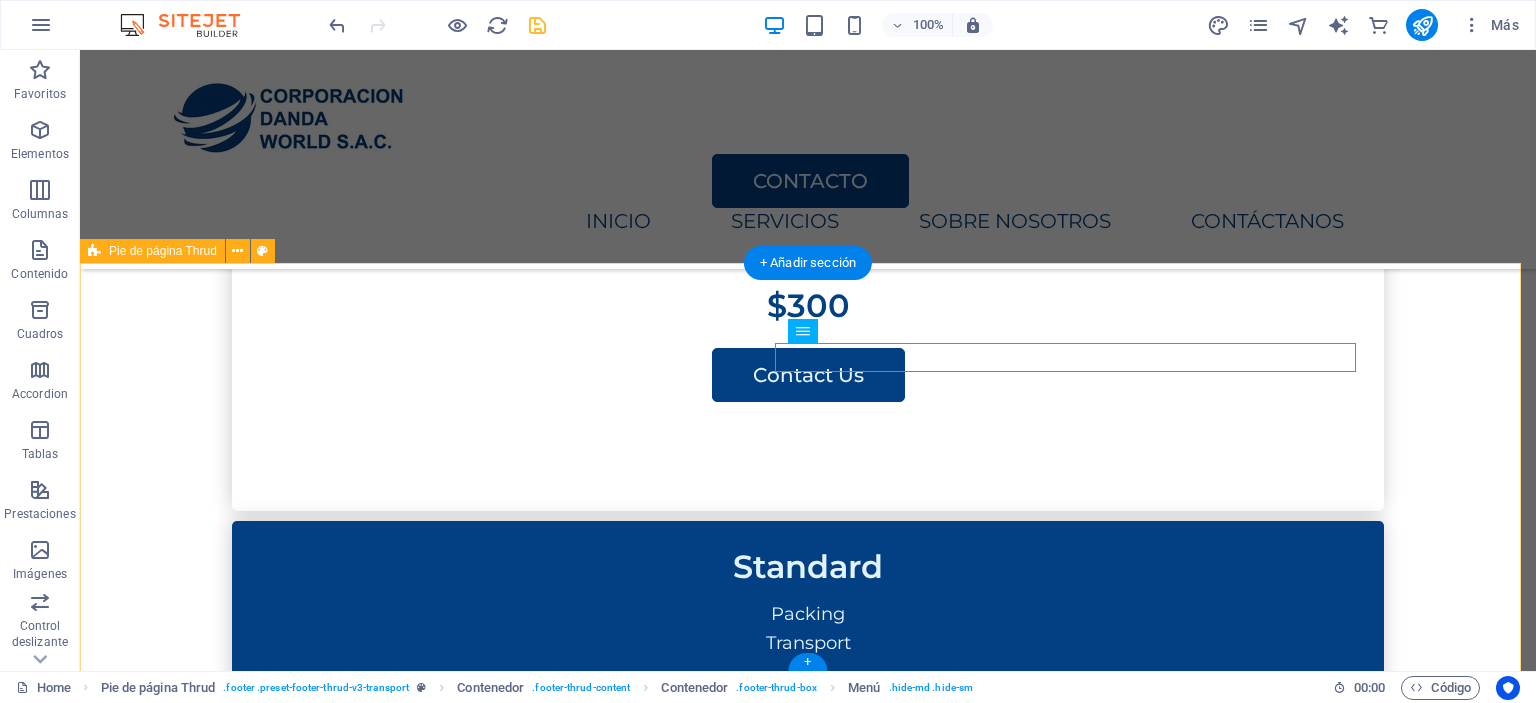 click on "Av. ,  Rosa de America ,  286
diego.farronay@codansac.com
INICIO SERVICIOS About Us SOBRE NOSOTROS CONTACTO HOME SERVICES ABOUT US PRICING CONTACT US
codansac.com   Legal Notice  |  Privacy Policy" at bounding box center (808, 3159) 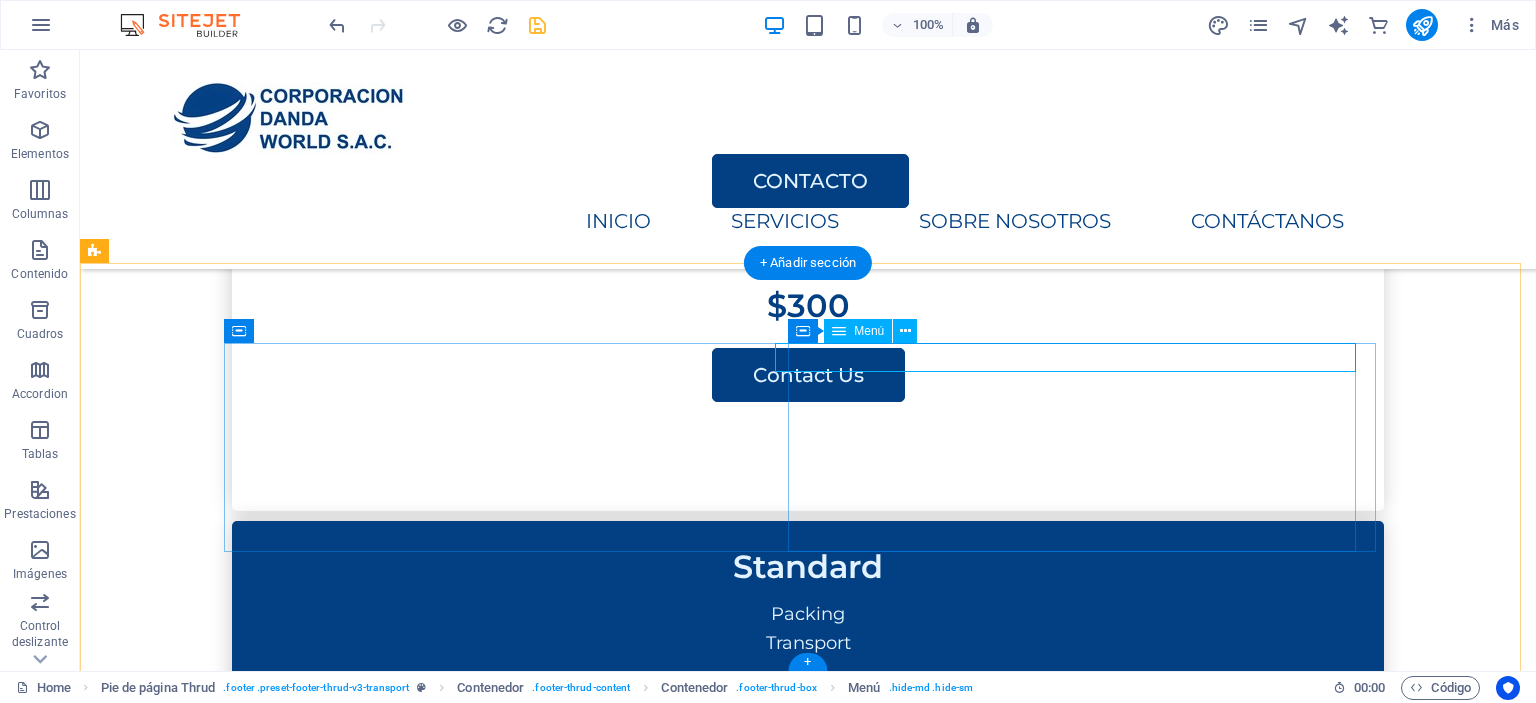 click on "INICIO SERVICIOS About Us SOBRE NOSOTROS CONTACTO" at bounding box center (516, 3115) 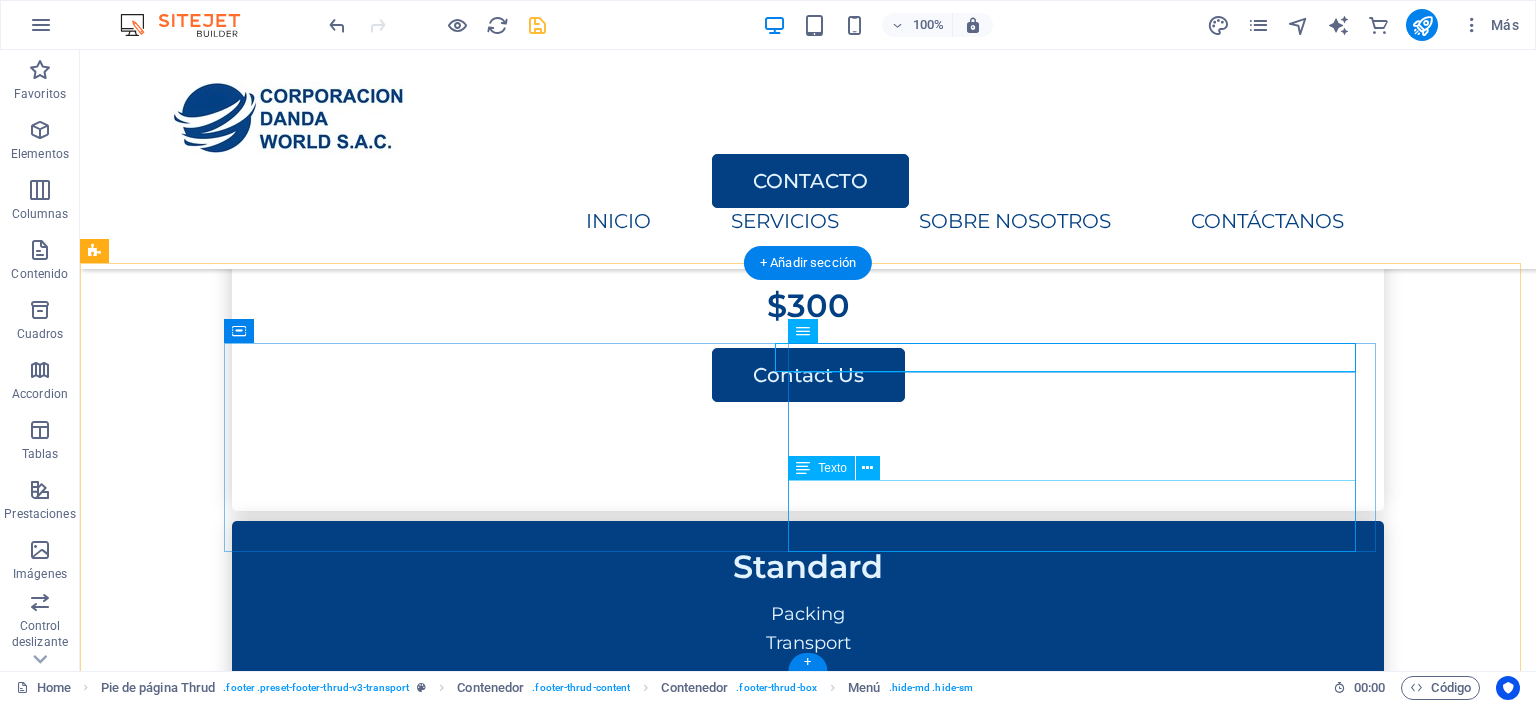 click on "PRICING CONTACT US" at bounding box center (516, 3287) 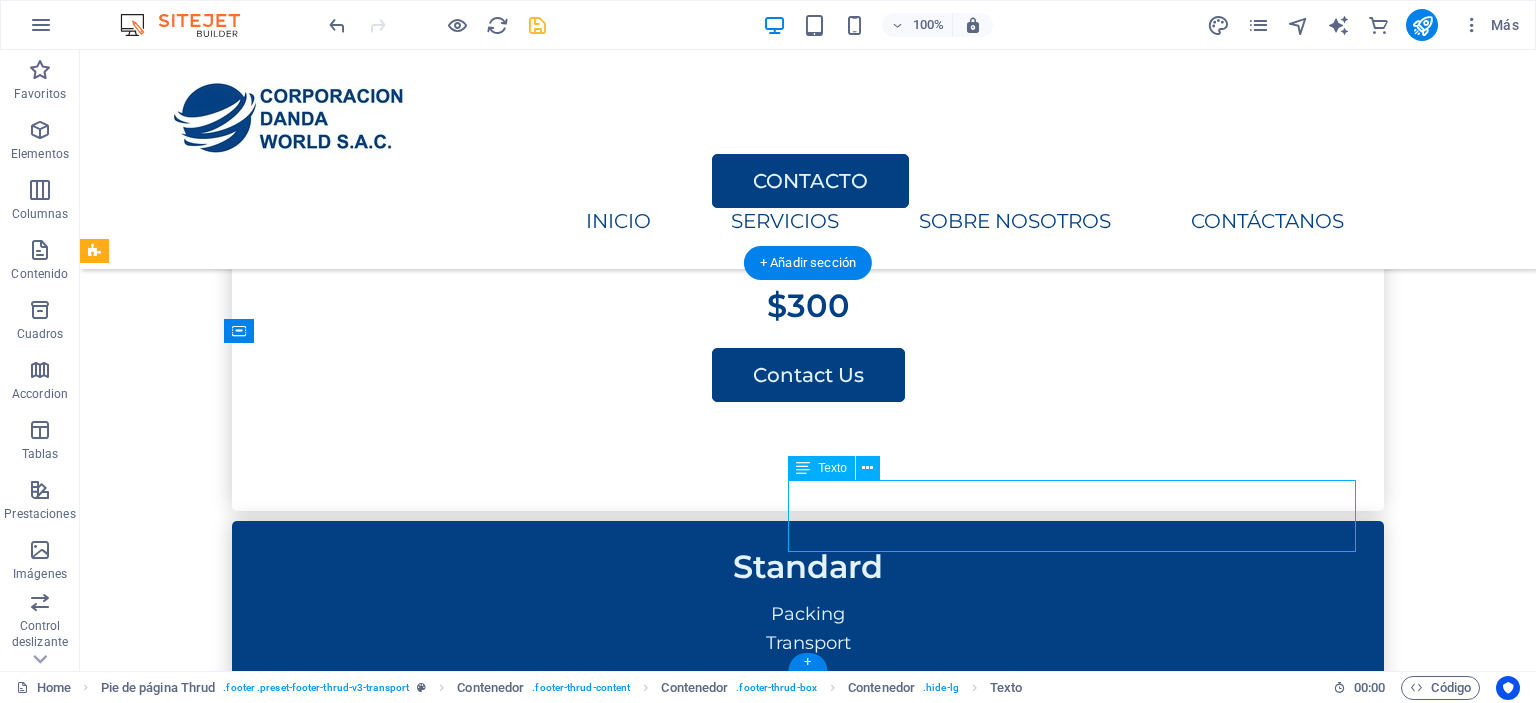 click on "PRICING CONTACT US" at bounding box center (516, 3287) 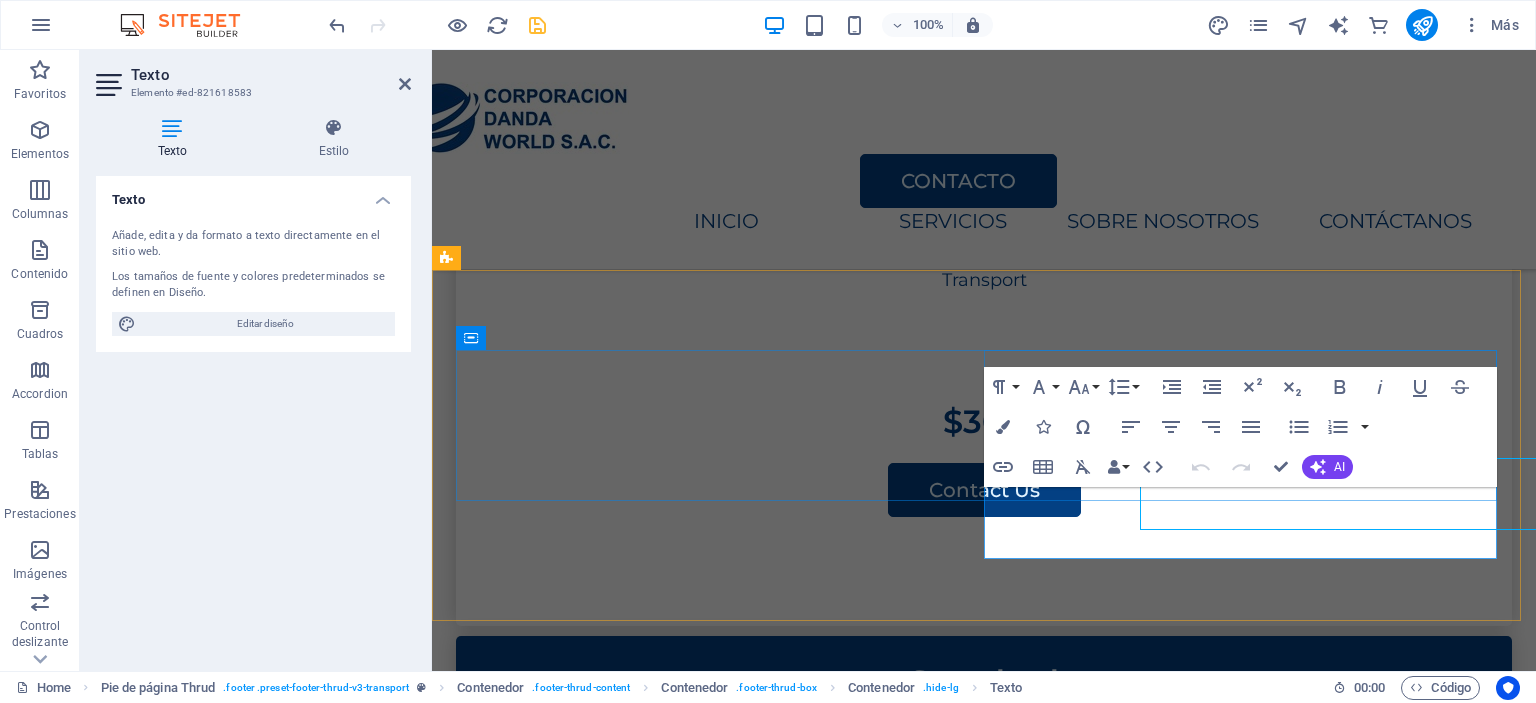 scroll, scrollTop: 3968, scrollLeft: 0, axis: vertical 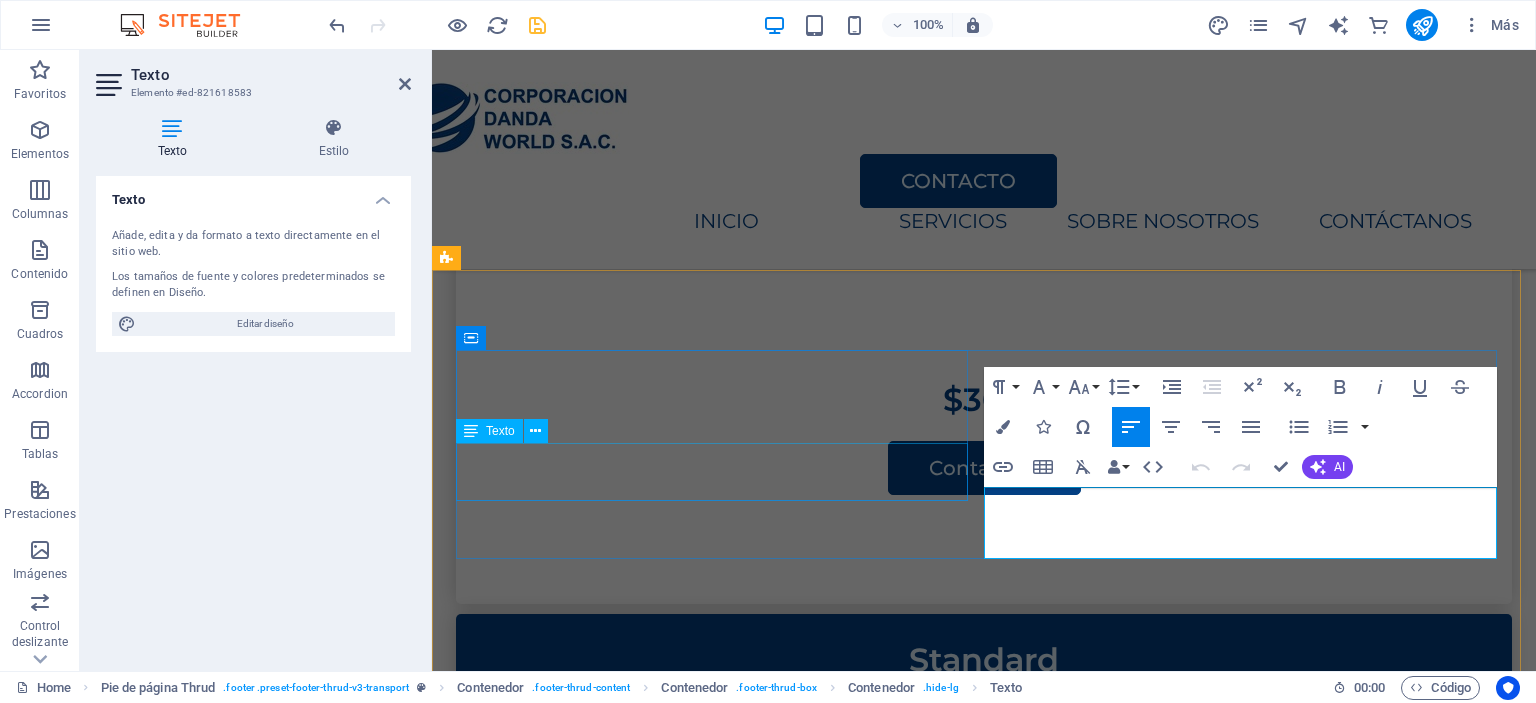 drag, startPoint x: 1214, startPoint y: 531, endPoint x: 961, endPoint y: 482, distance: 257.7014 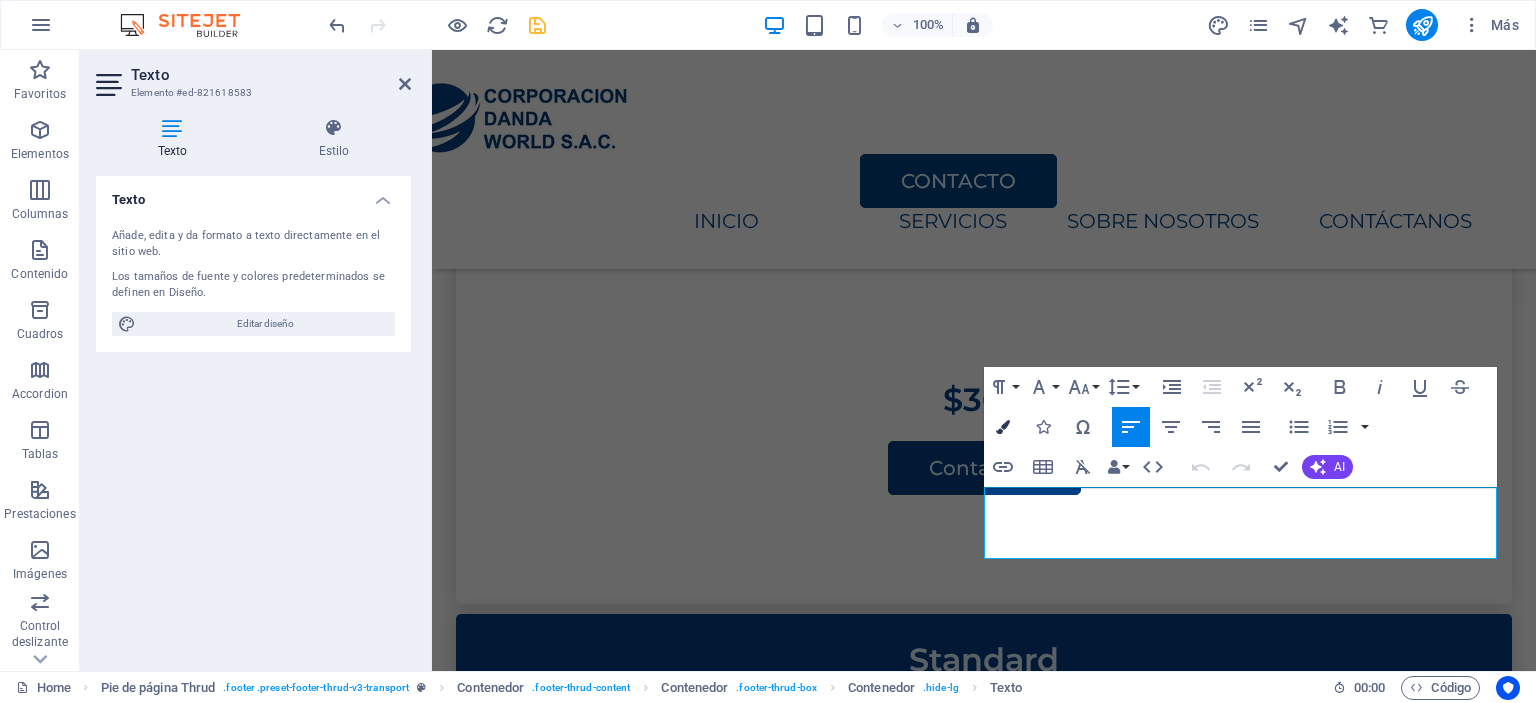 click at bounding box center [1003, 427] 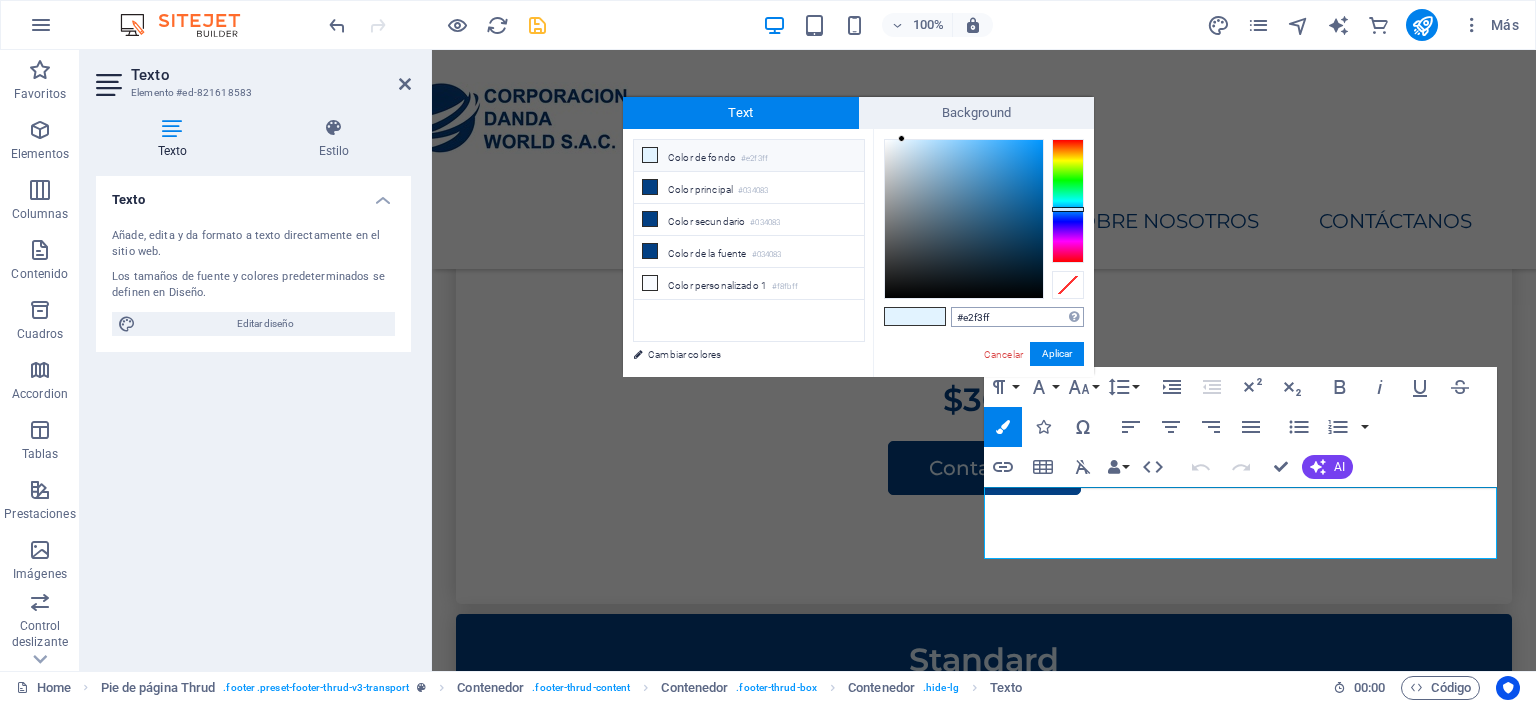 drag, startPoint x: 998, startPoint y: 315, endPoint x: 960, endPoint y: 317, distance: 38.052597 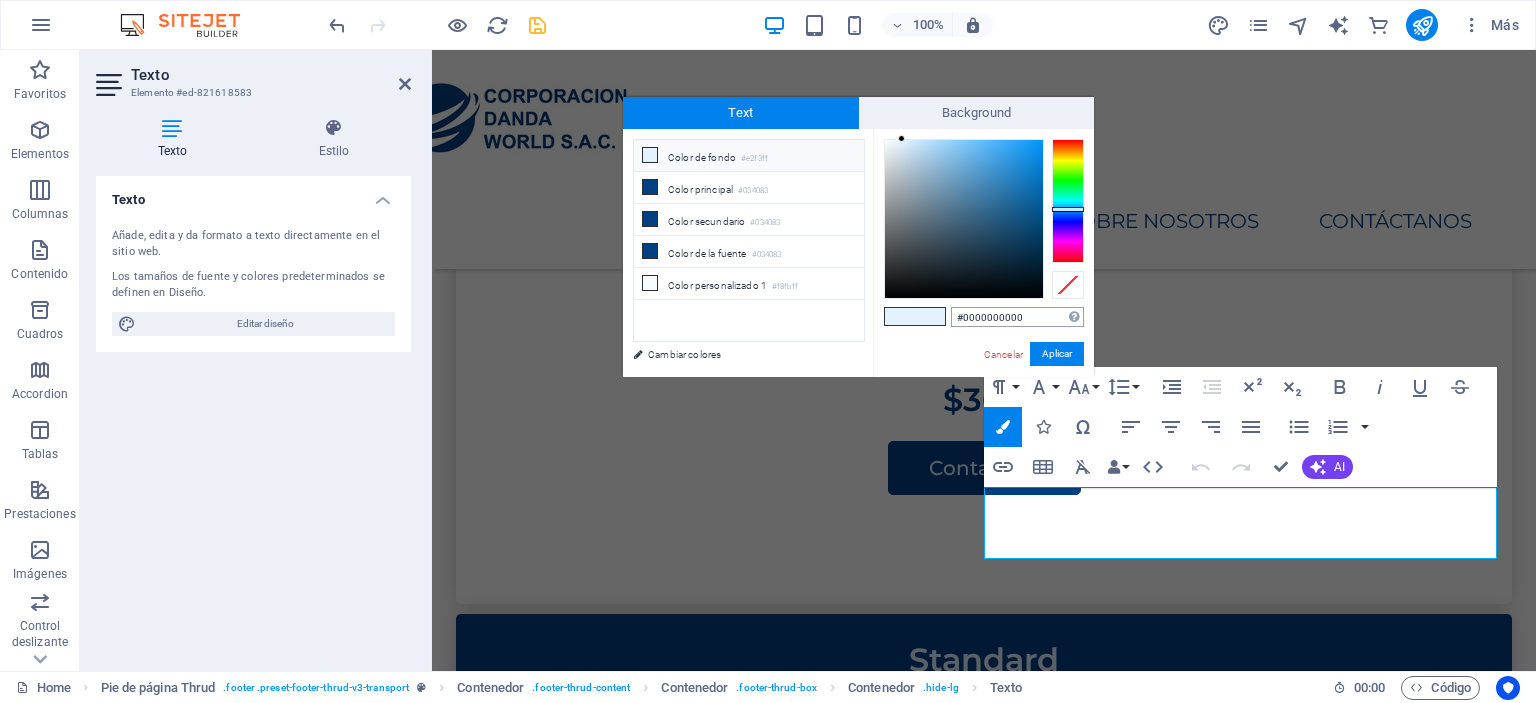 type on "#0000000000" 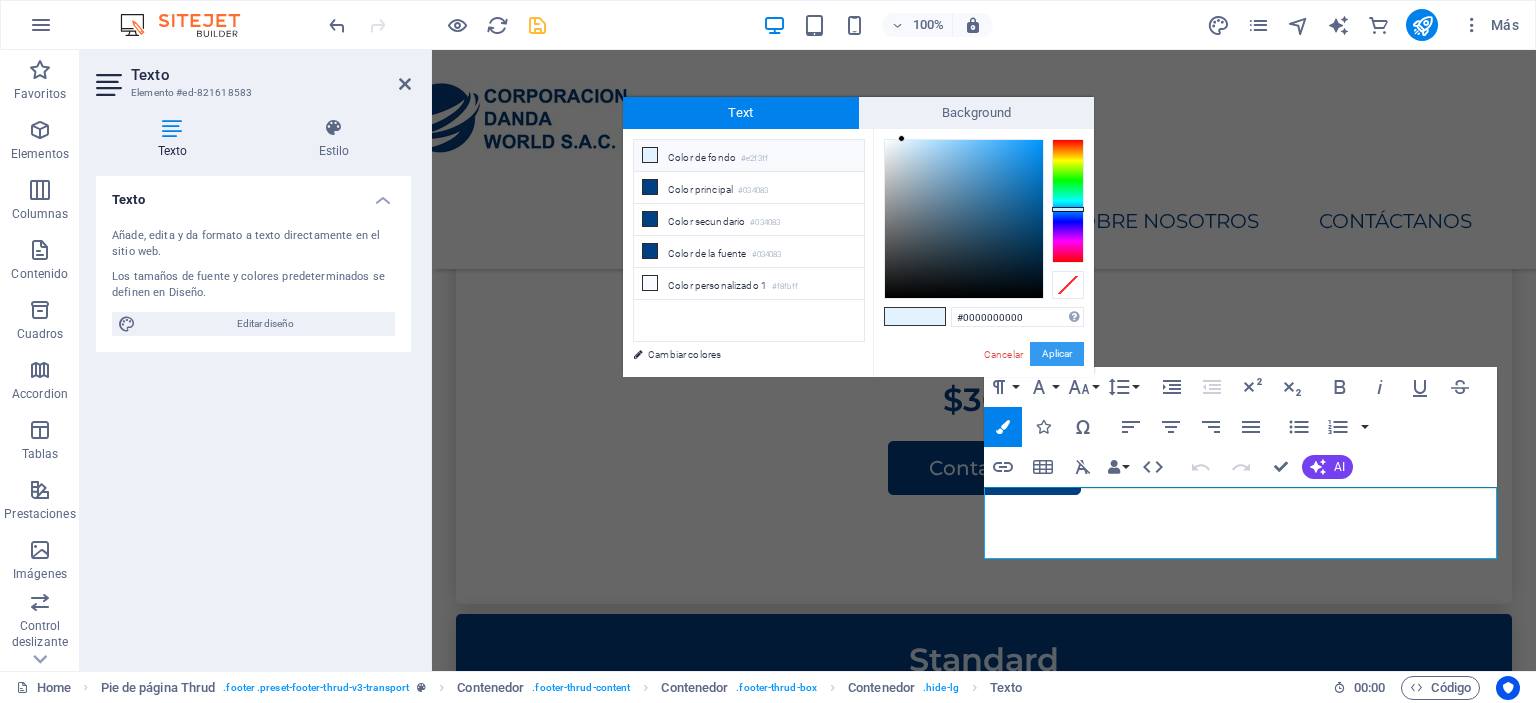 click on "Aplicar" at bounding box center [1057, 354] 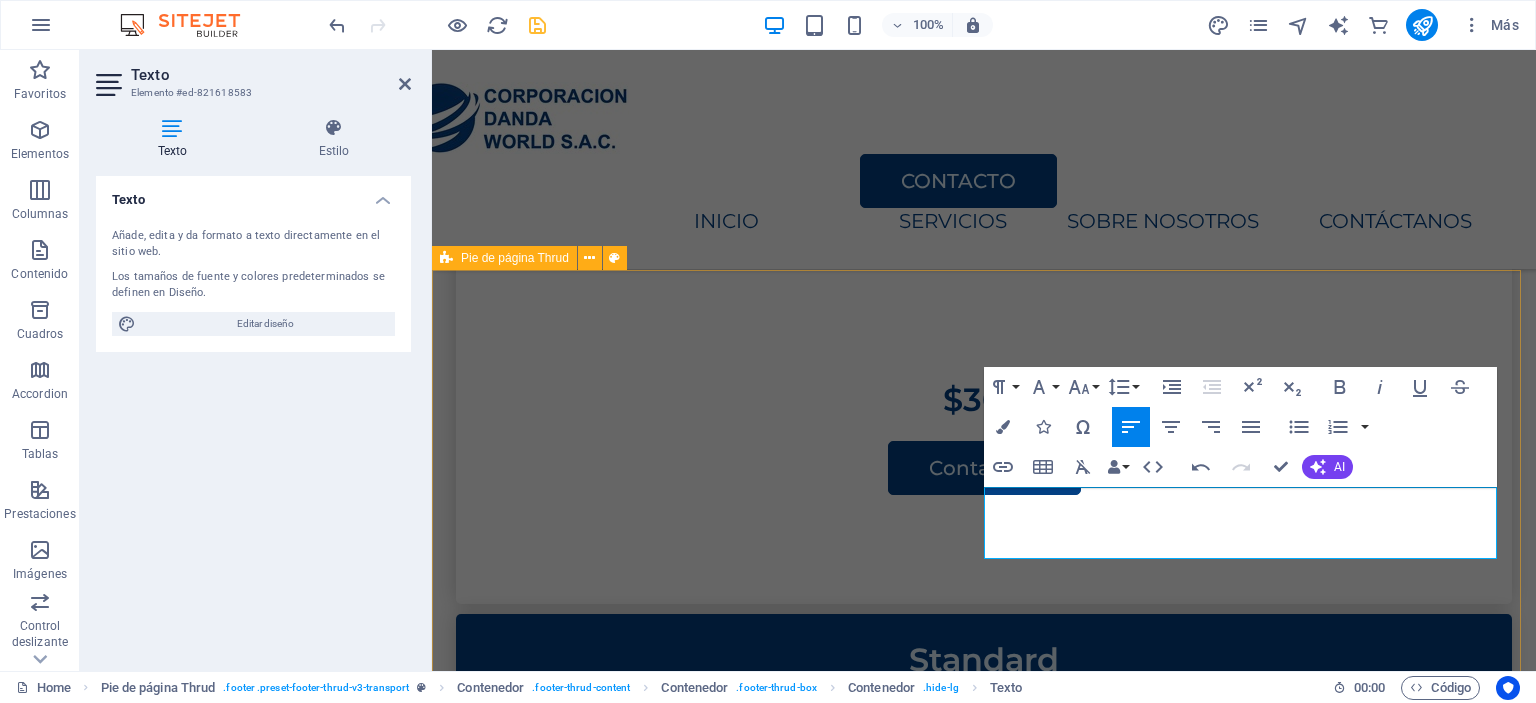 click on "Av. ,  Rosa de America ,  286
diego.farronay@codansac.com
INICIO SERVICIOS About Us SOBRE NOSOTROS CONTACTO HOME SERVICES ABOUT US PRICING CONTACT US
codansac.com   Legal Notice  |  Privacy Policy" at bounding box center [984, 3252] 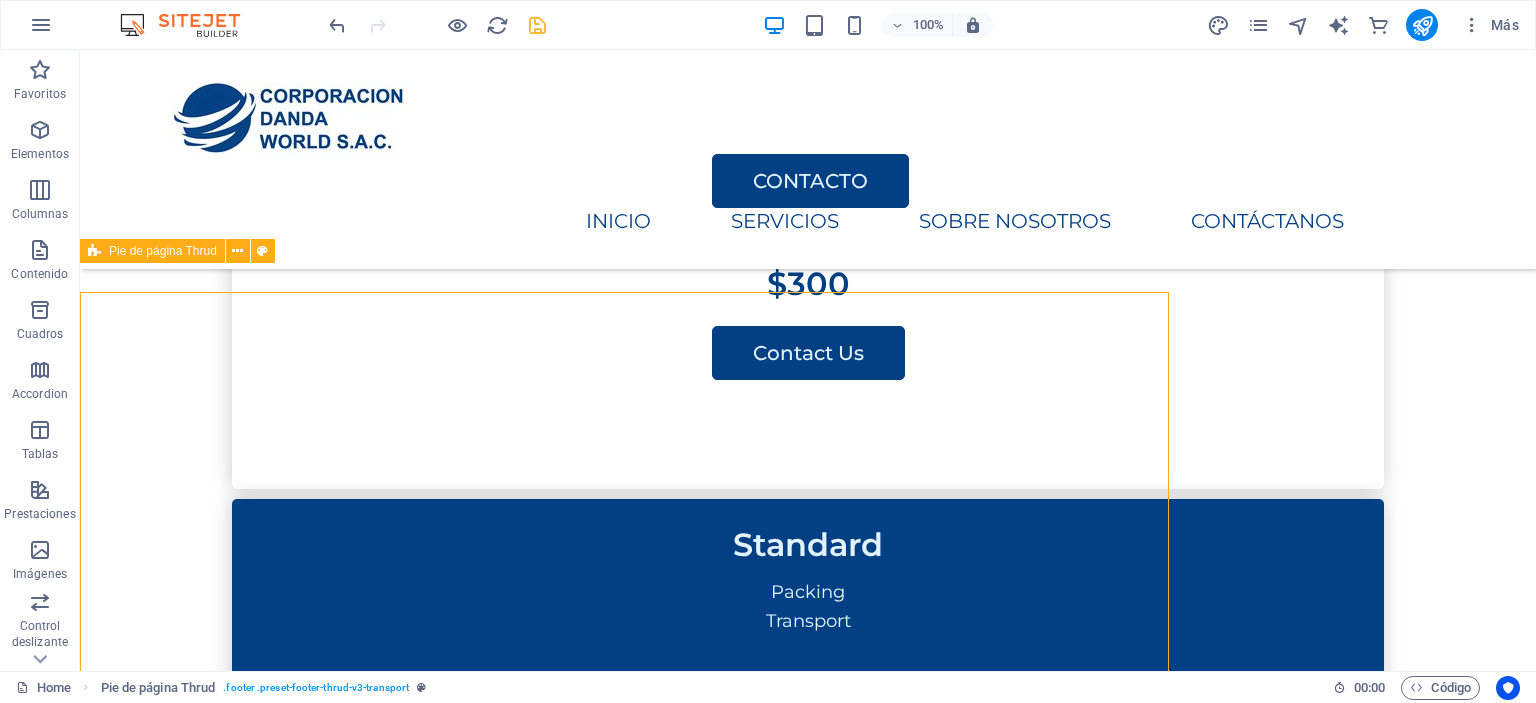 scroll, scrollTop: 3946, scrollLeft: 0, axis: vertical 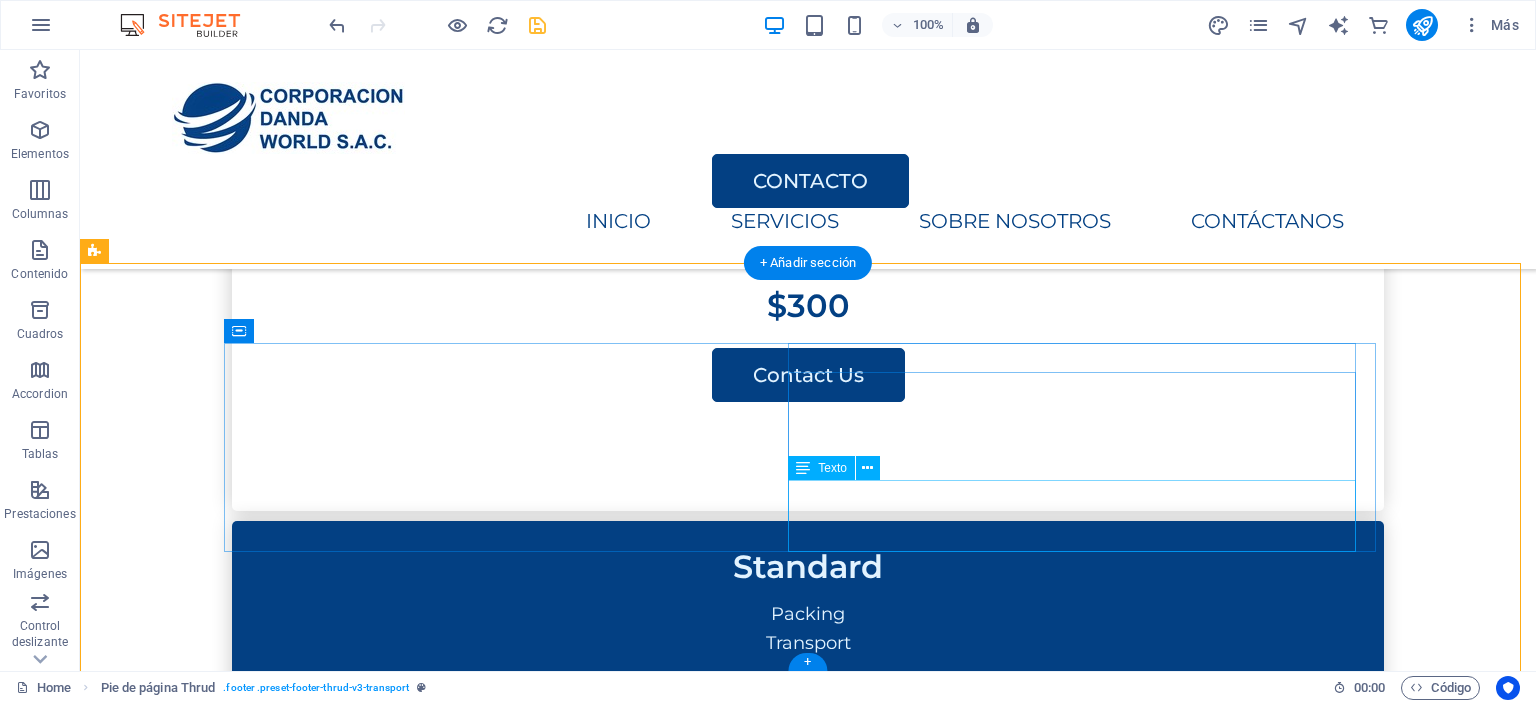 click on "PRICING CONTACT US" at bounding box center [516, 3287] 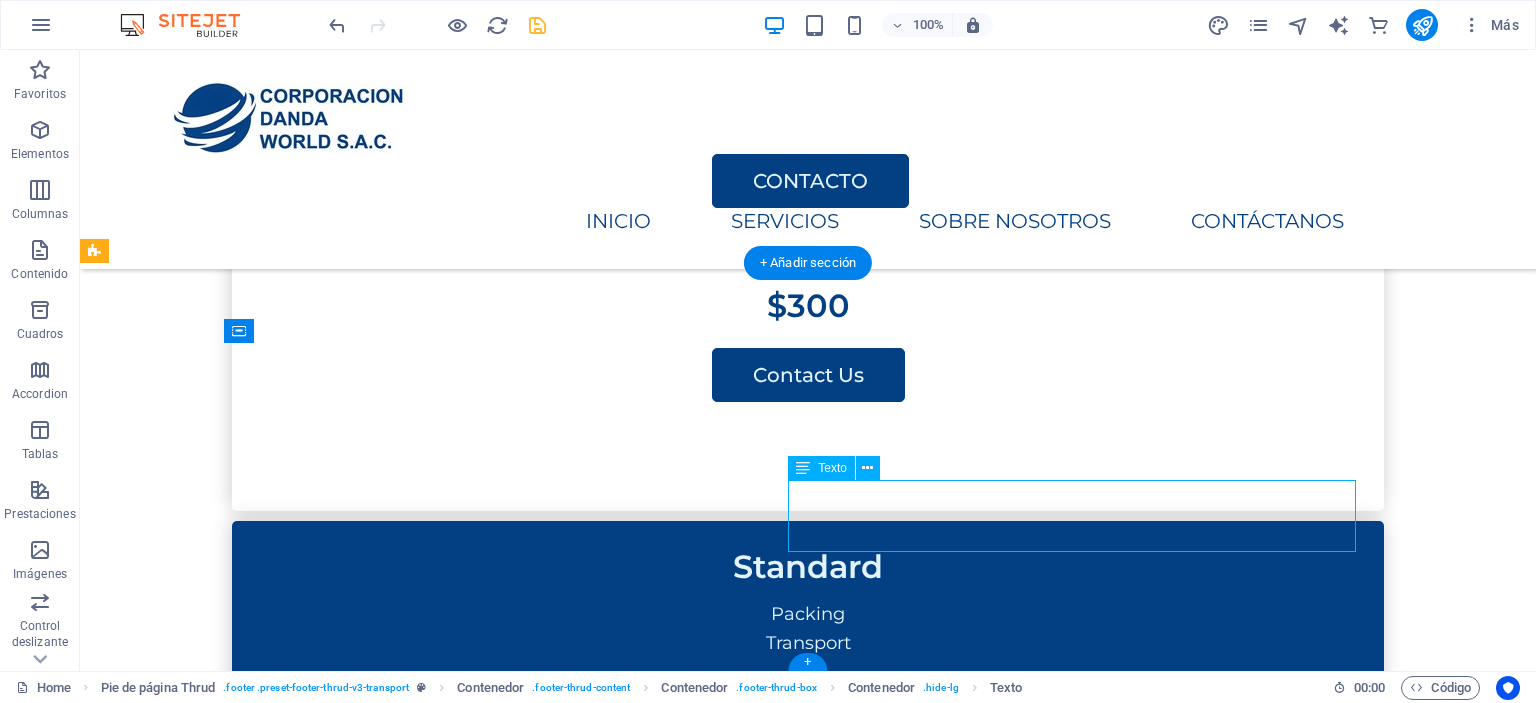 click on "PRICING CONTACT US" at bounding box center [516, 3287] 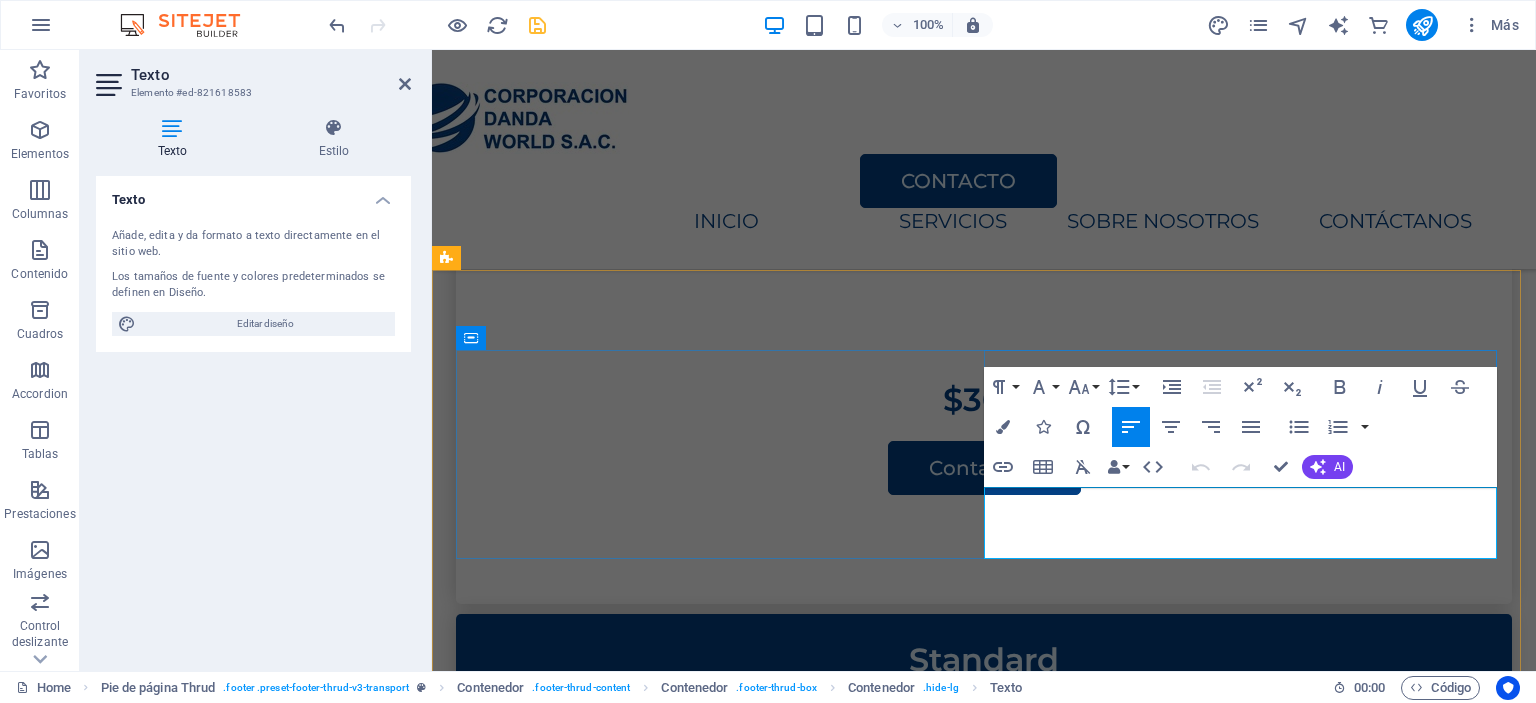 click on "CONTACT US" at bounding box center [716, 3399] 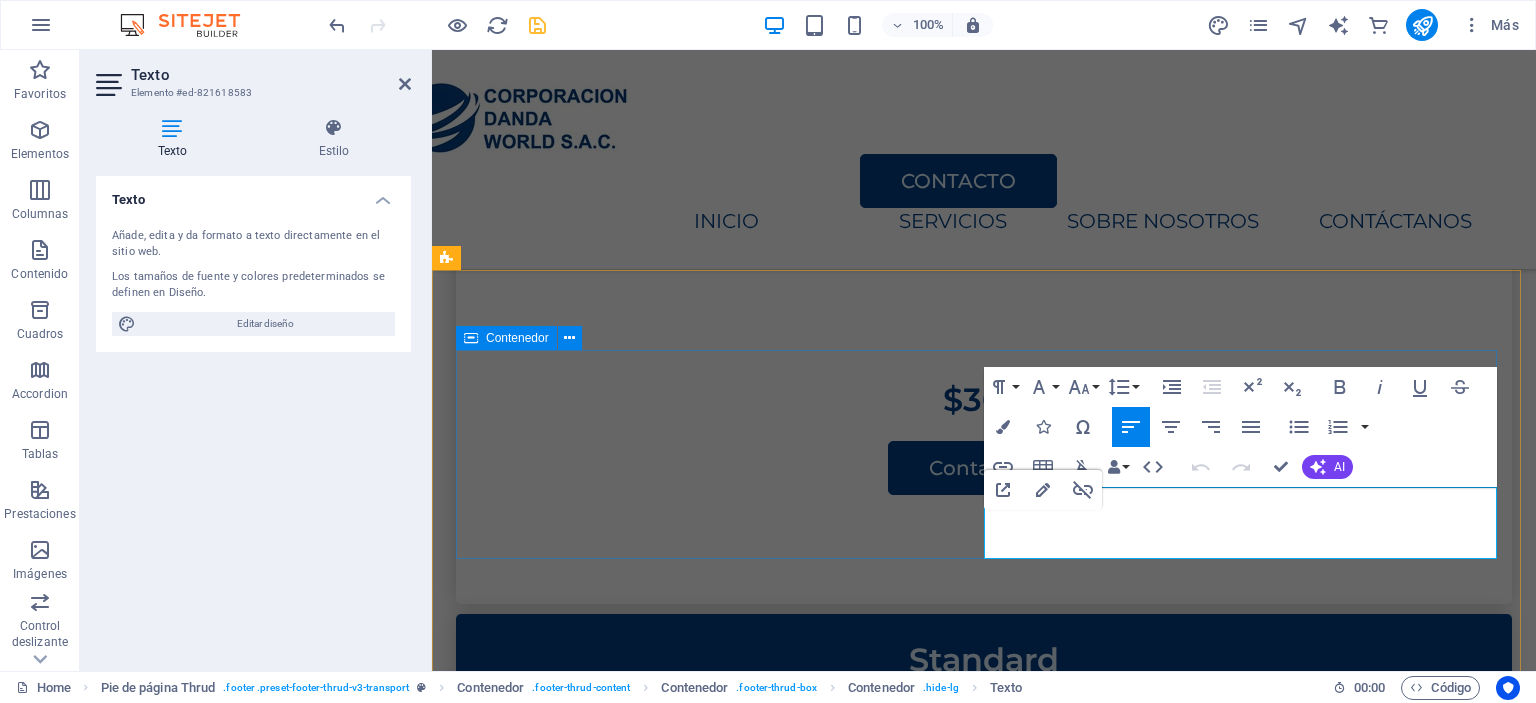 drag, startPoint x: 1168, startPoint y: 556, endPoint x: 980, endPoint y: 500, distance: 196.1632 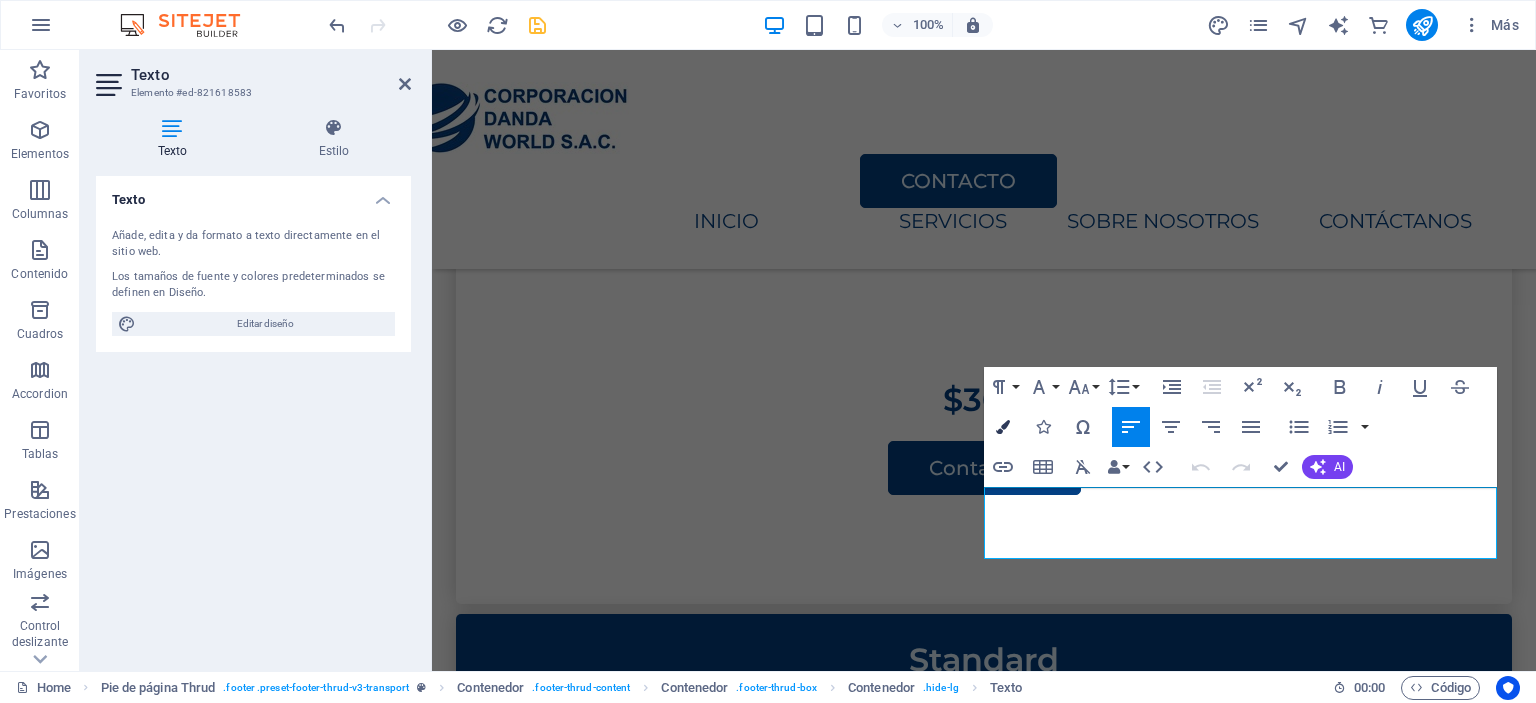 click at bounding box center (1003, 427) 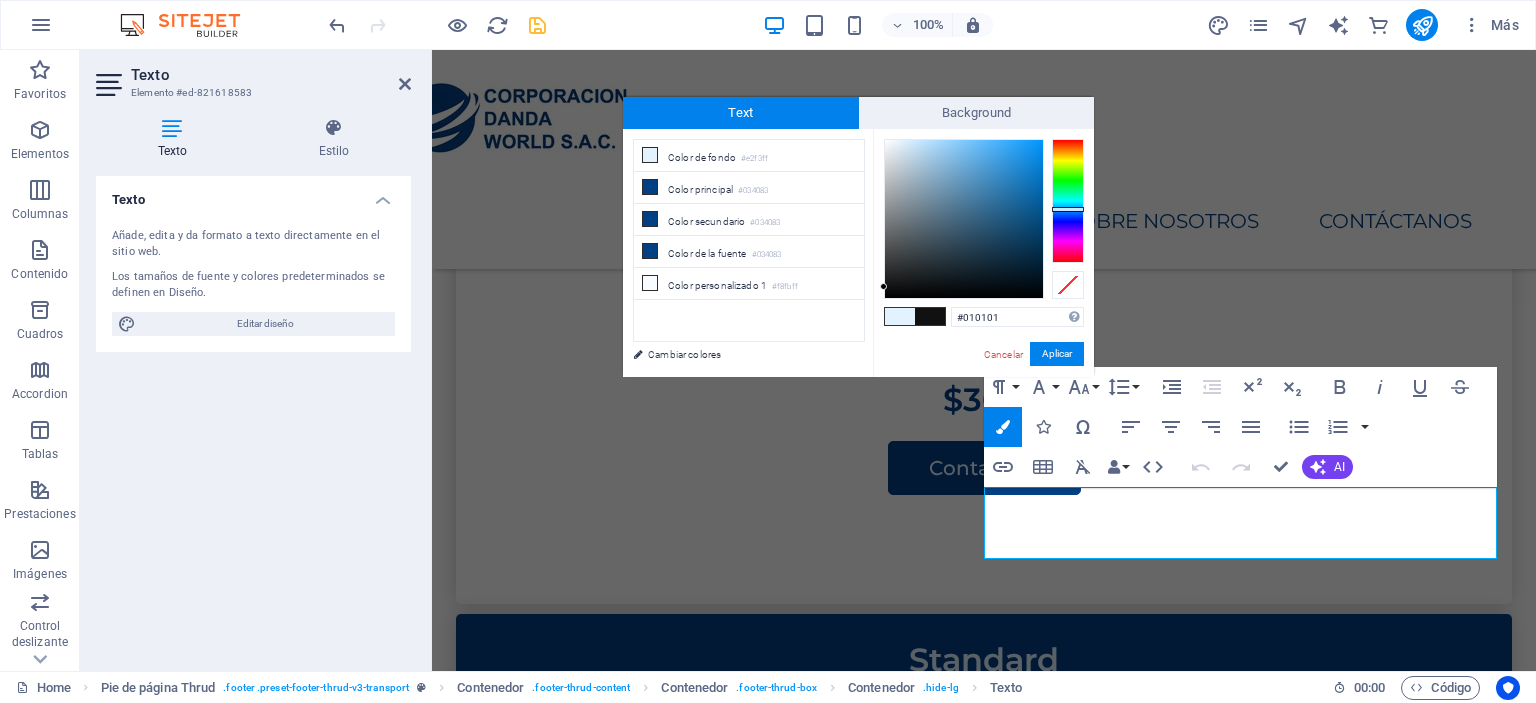 type on "#000000" 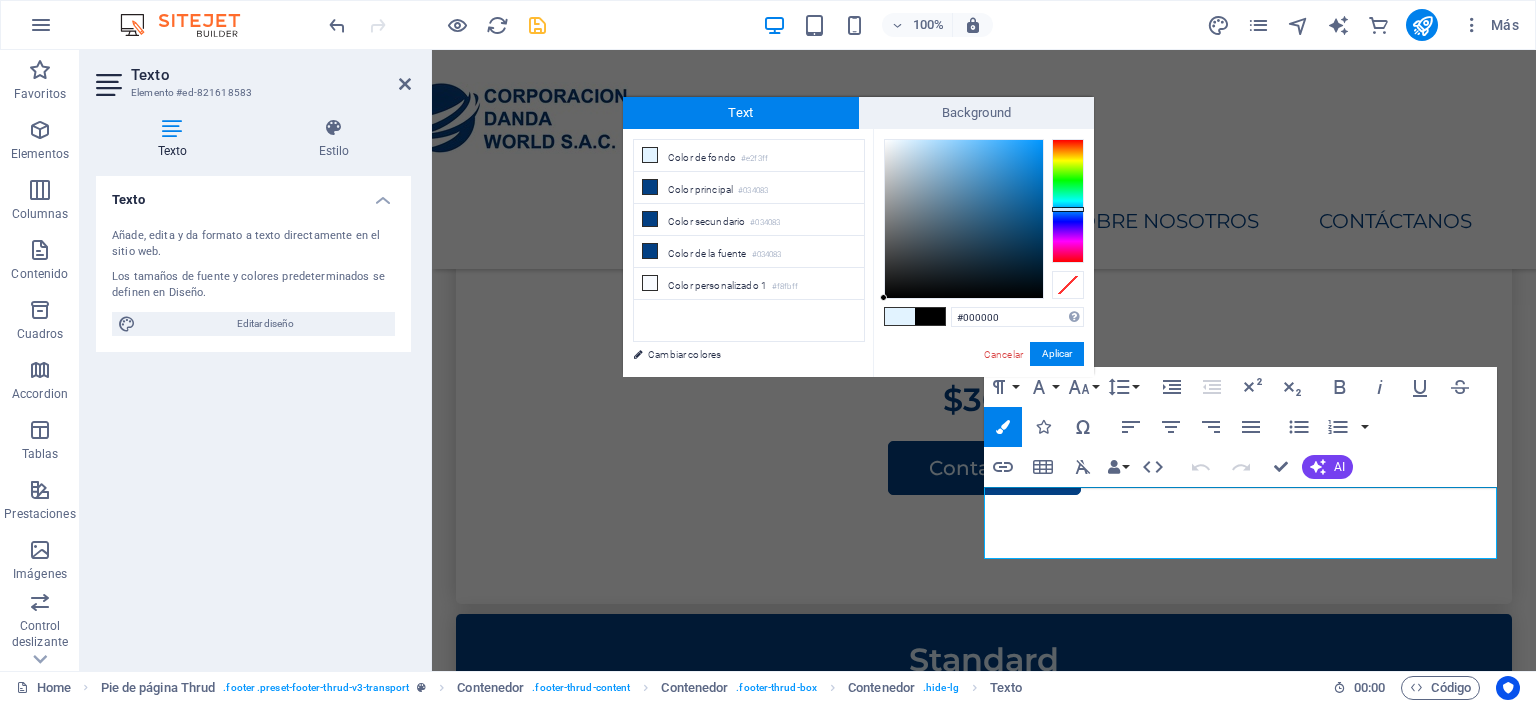 drag, startPoint x: 900, startPoint y: 281, endPoint x: 863, endPoint y: 302, distance: 42.544094 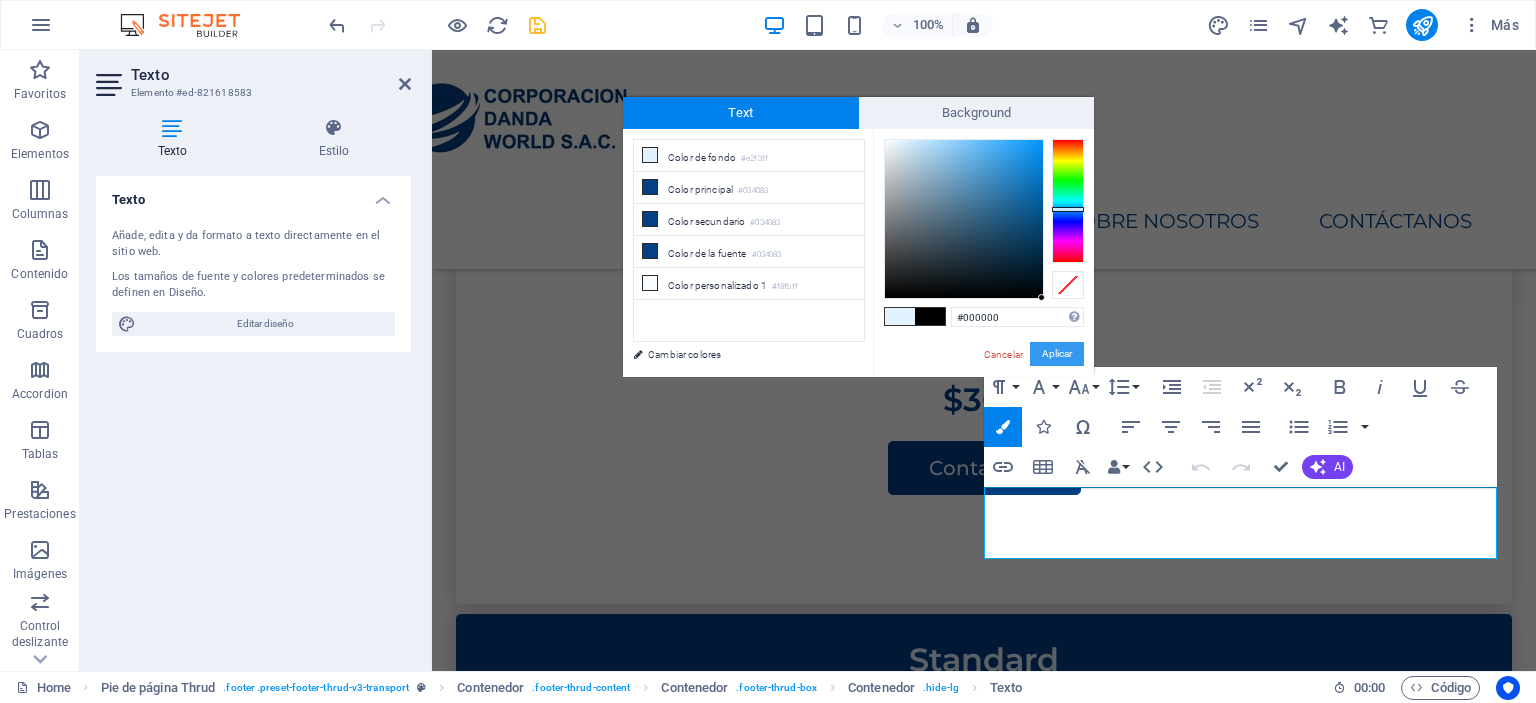 click on "Aplicar" at bounding box center [1057, 354] 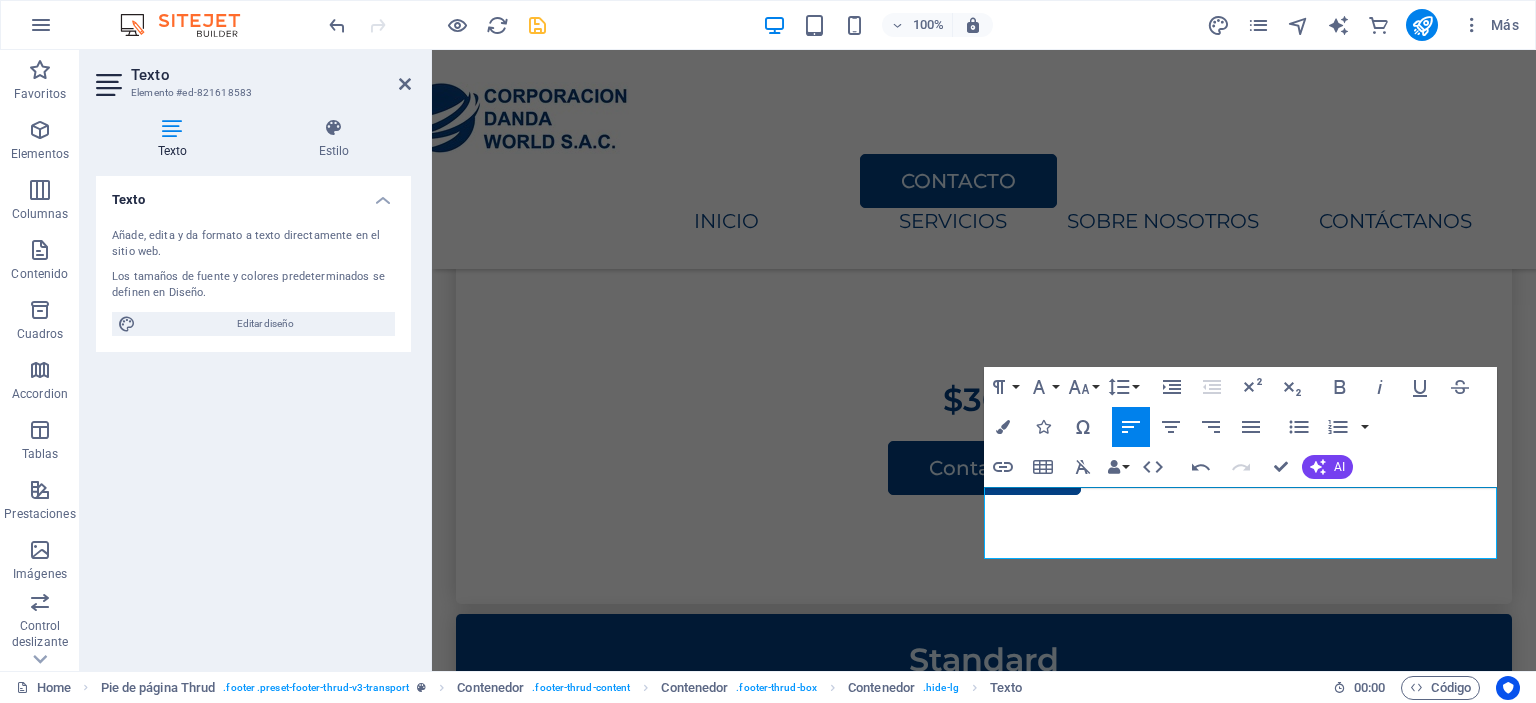 click on "H1   Imagen amplia con texto   Contenedor   Contenedor   Imagen   Contenedor   Barra de menús   Logo   Menú   Botón   Texto   Separador   Texto   Separador   Botón   Contenedor   Imagen amplia con texto   H2   Imagen amplia con texto   Contenedor   Separador   Contenedor   Texto   Texto   Contenedor   Imagen   Contenedor   Contenedor   Cuadros   Separador   Contenedor   Contenedor   Texto   Contenedor   Contenedor   Contenedor   Texto   Contenedor   Separador   Separador   Texto   Separador   H2   Contenedor   H2   Separador   Separador   Contenedor   Planes   Contenedor   Contenedor   Contenedor   Texto   Contenedor   Botón   Texto   Contenedor   Texto   Contenedor   Contenedor   Texto   Contenedor   Contenedor   Contenedor   Texto   Separador   Contenedor   H2   Contenedor   Predeterminado   Contenedor   Imagen   Contenedor   Contenedor   Predeterminado   Contenedor   Predeterminado   Contenedor   Área de texto   Contenedor   Formulario de contacto   Formulario de contacto" at bounding box center [984, 360] 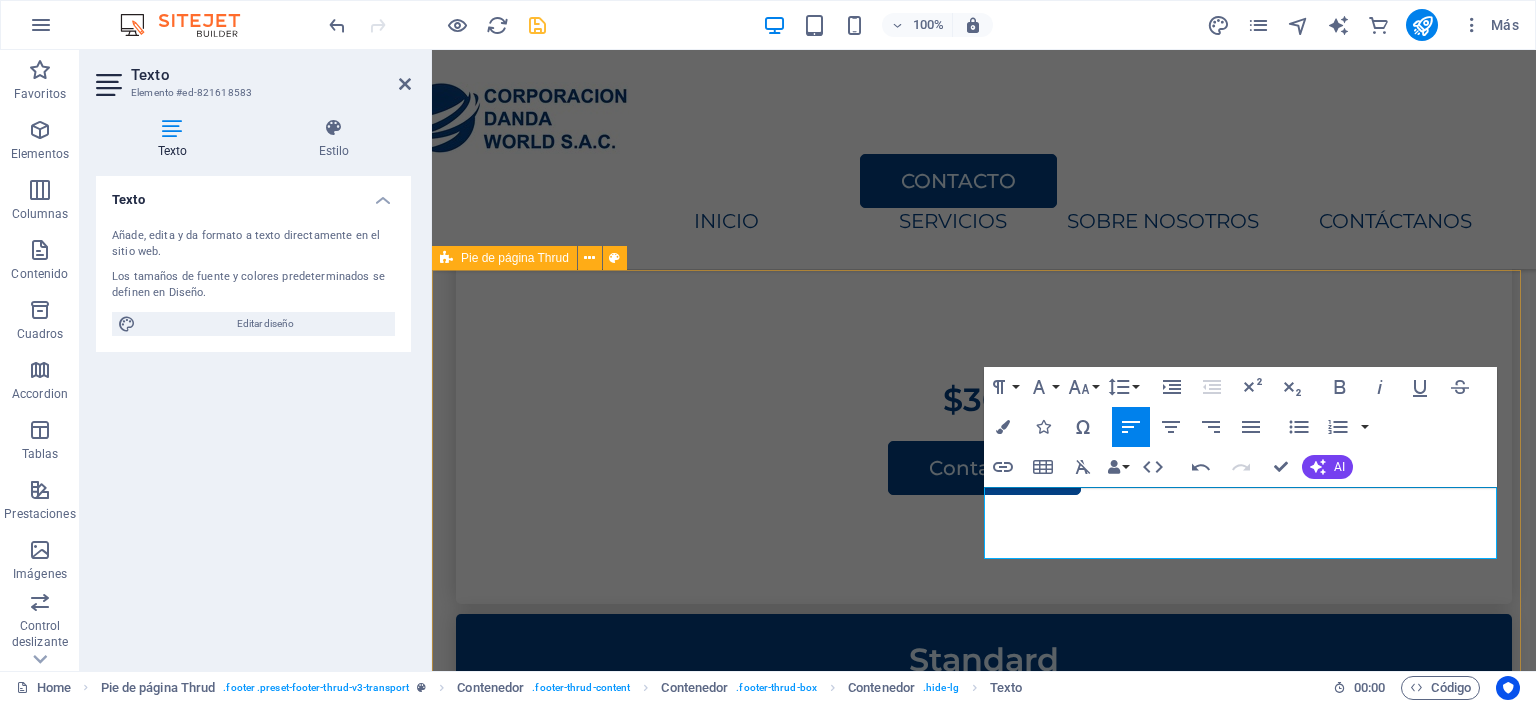 click on "Av. ,  Rosa de America ,  286
diego.farronay@codansac.com
INICIO SERVICIOS About Us SOBRE NOSOTROS CONTACTO HOME SERVICES ABOUT US ​ ​ PRICING CONTACT US ​
codansac.com   Legal Notice  |  Privacy Policy" at bounding box center (984, 3252) 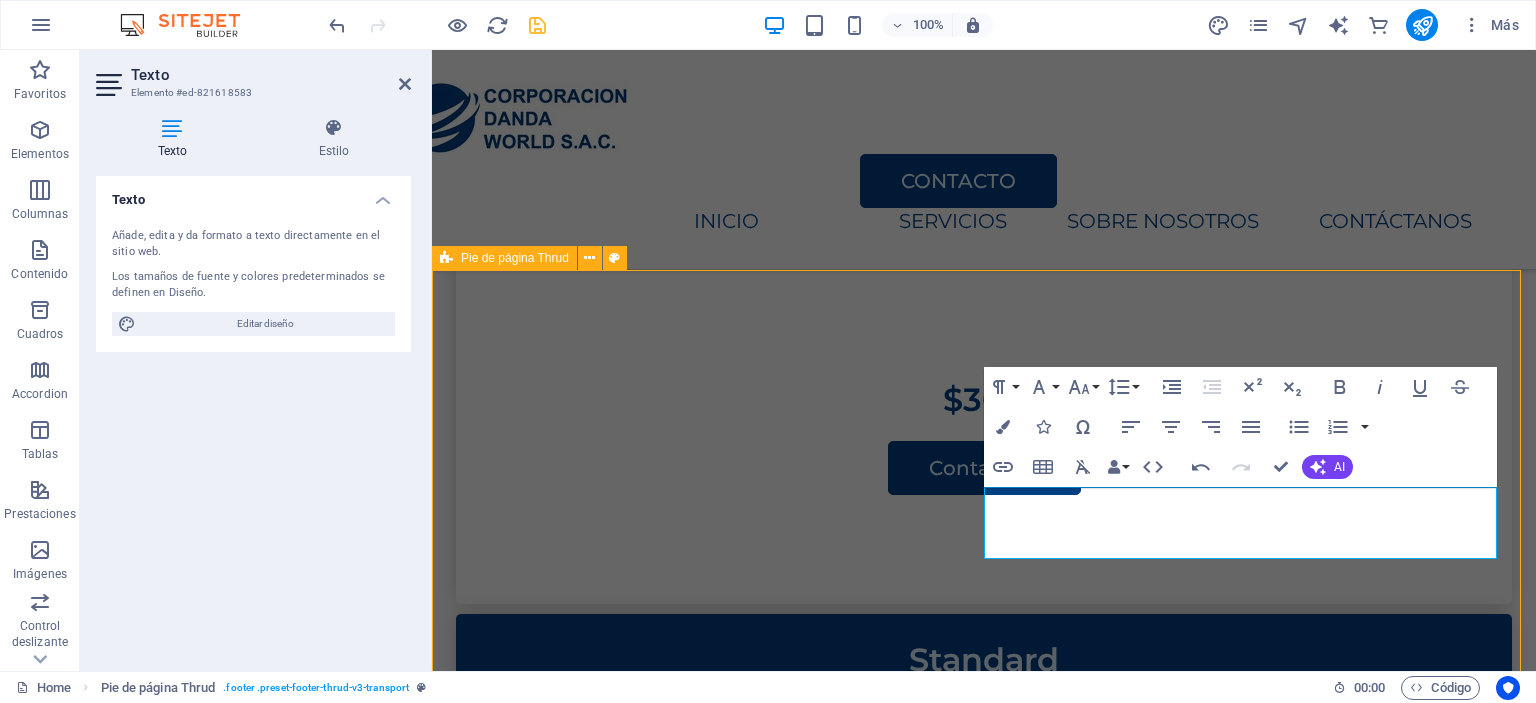 scroll, scrollTop: 3946, scrollLeft: 0, axis: vertical 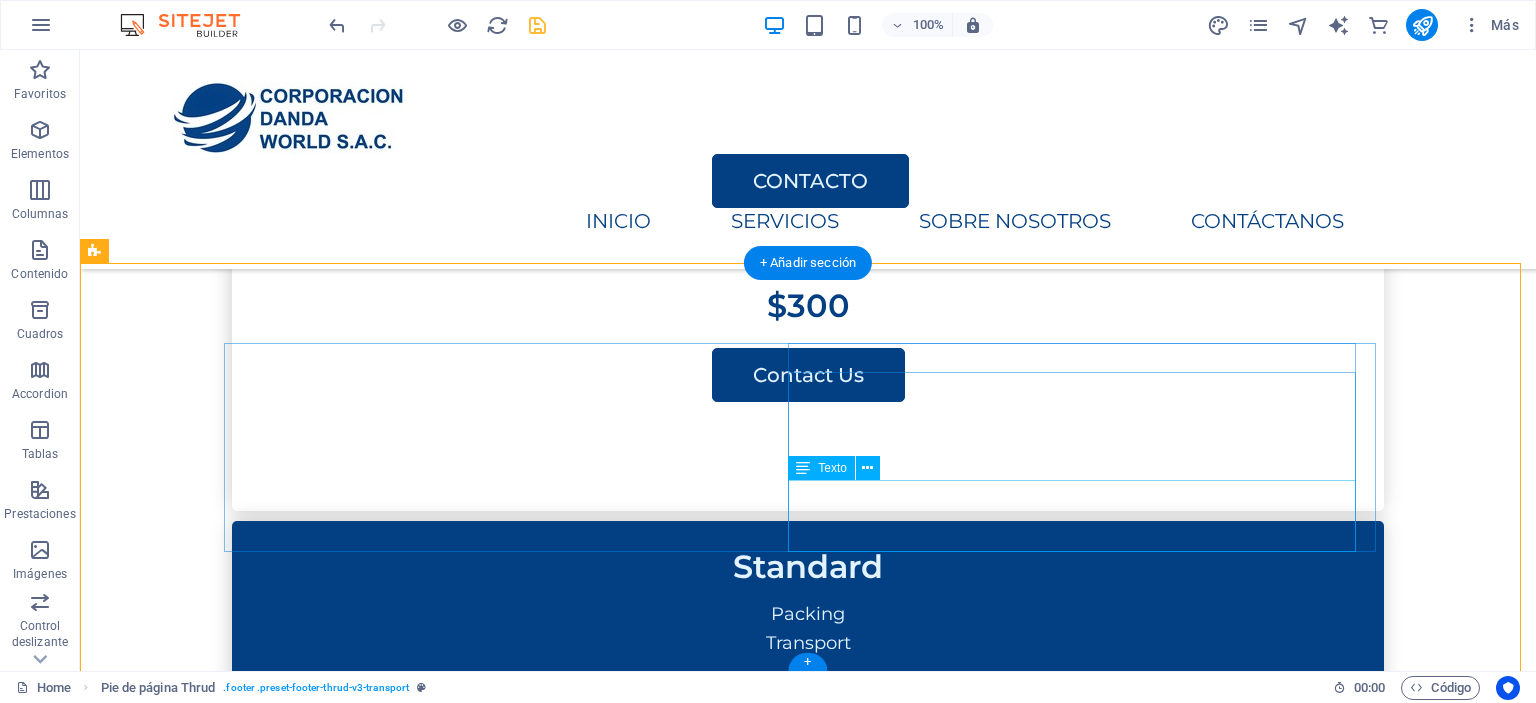 click on "PRICING CONTACT US" at bounding box center [516, 3287] 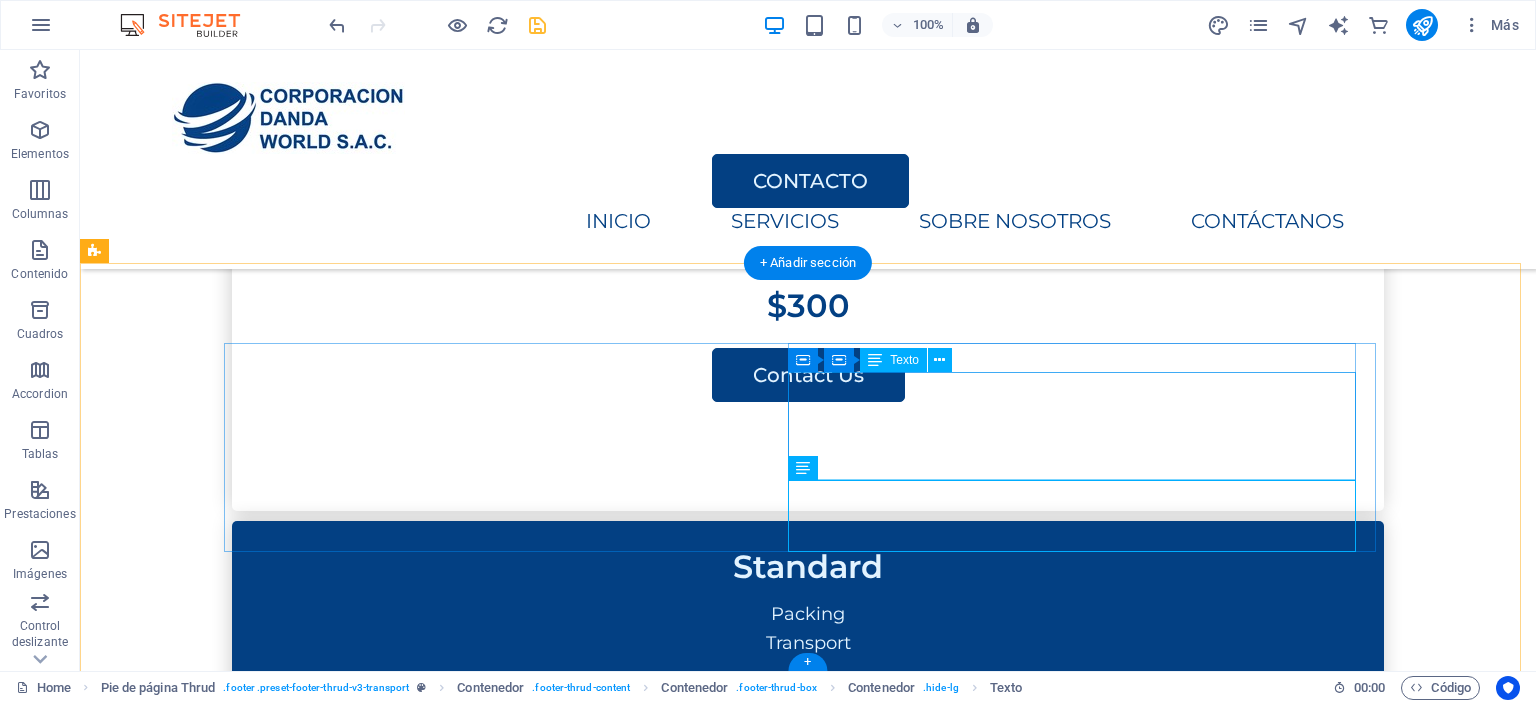 click on "HOME SERVICES ABOUT US" at bounding box center (516, 3197) 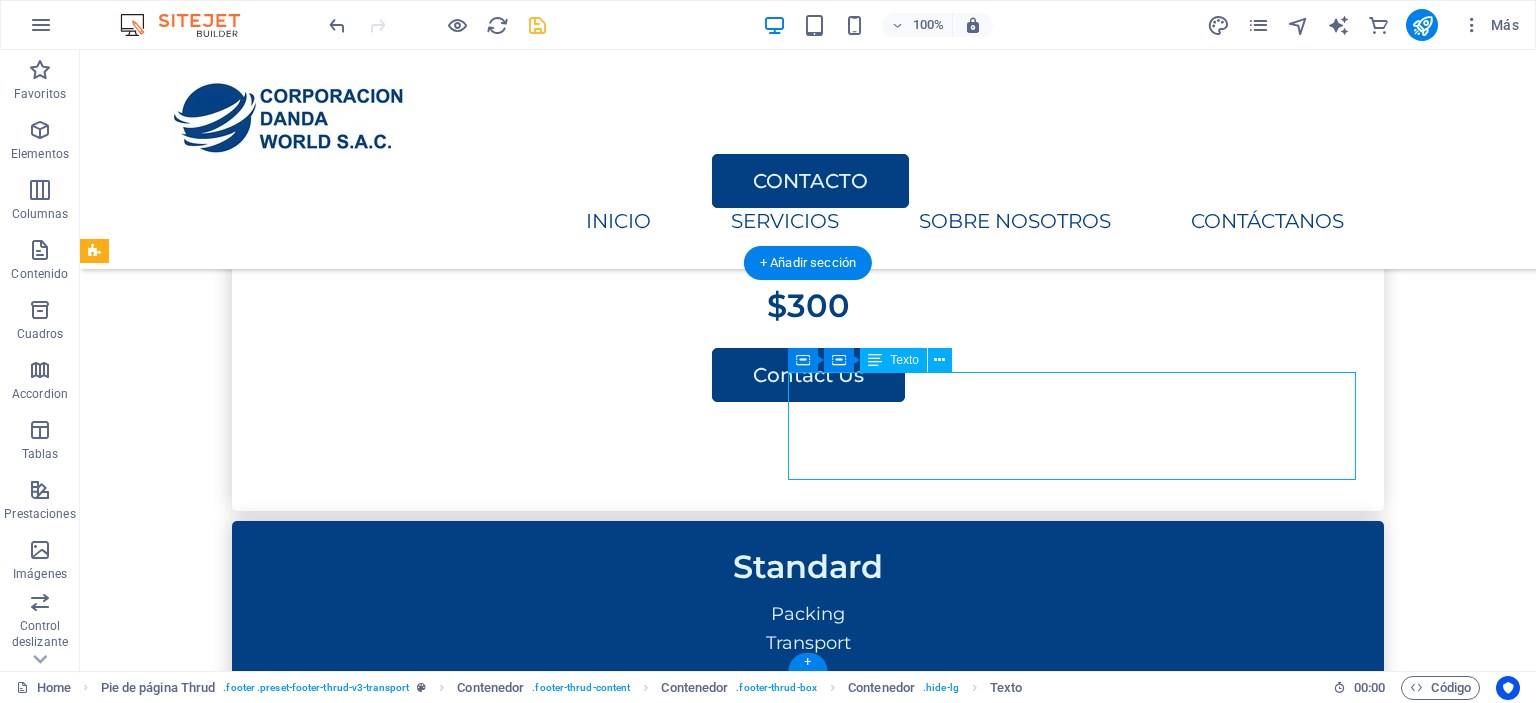 click on "HOME SERVICES ABOUT US" at bounding box center [516, 3197] 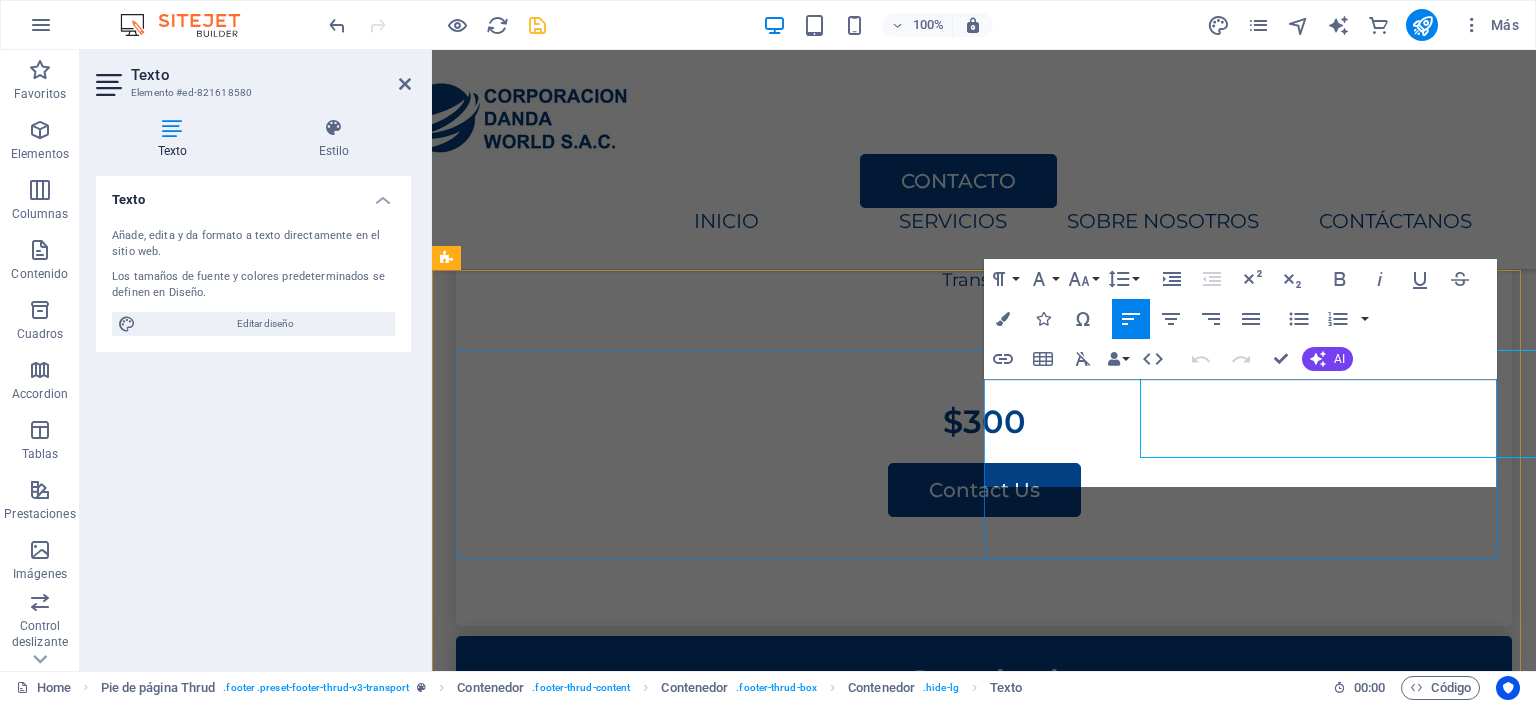 scroll, scrollTop: 3968, scrollLeft: 0, axis: vertical 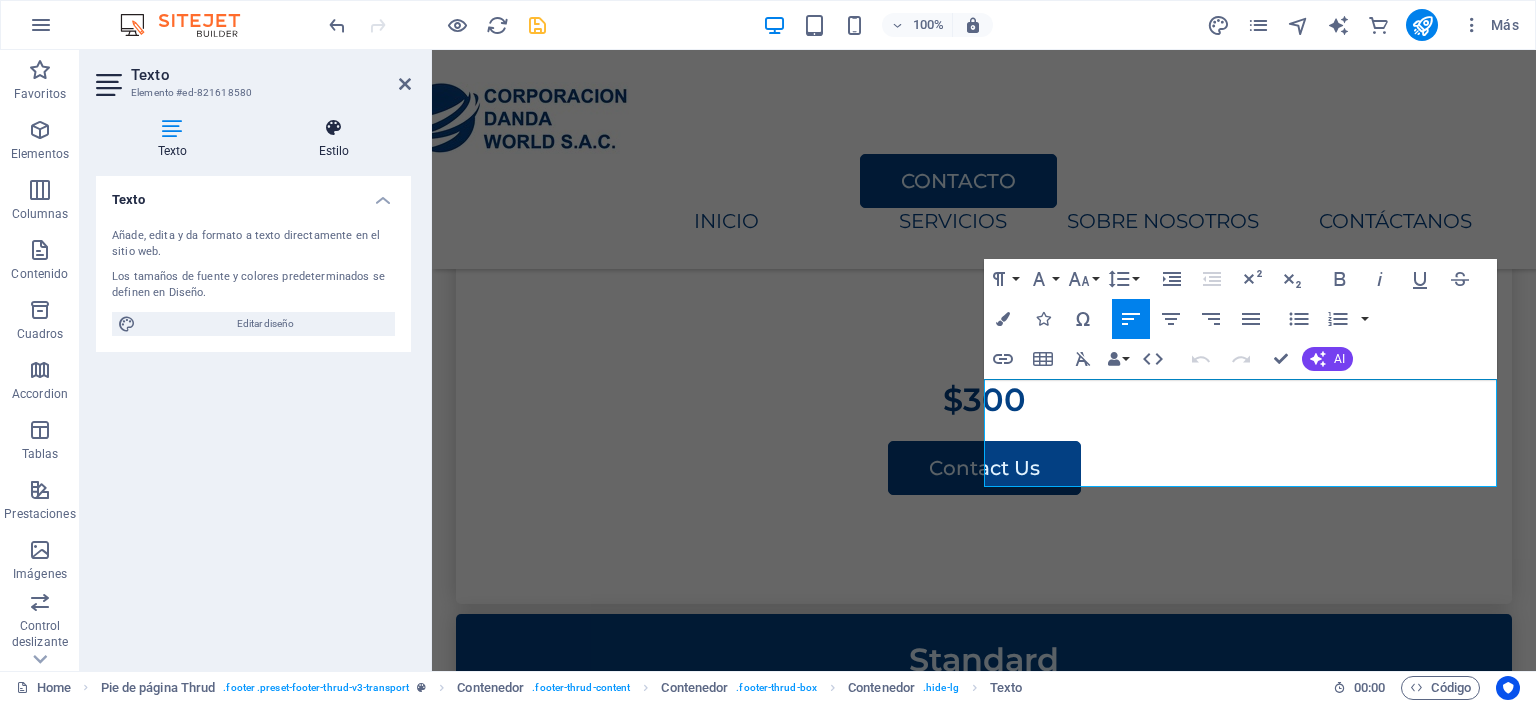 click on "Estilo" at bounding box center (334, 139) 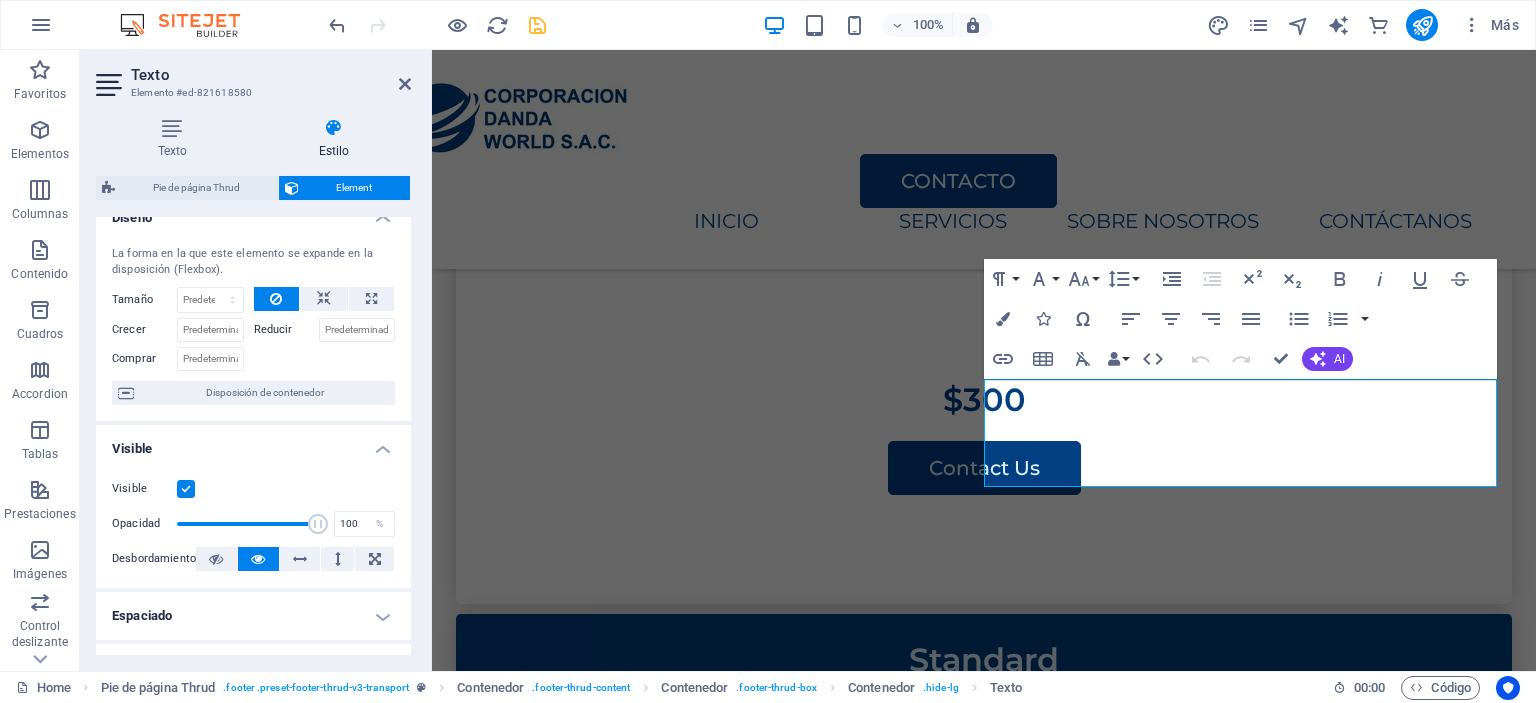scroll, scrollTop: 0, scrollLeft: 0, axis: both 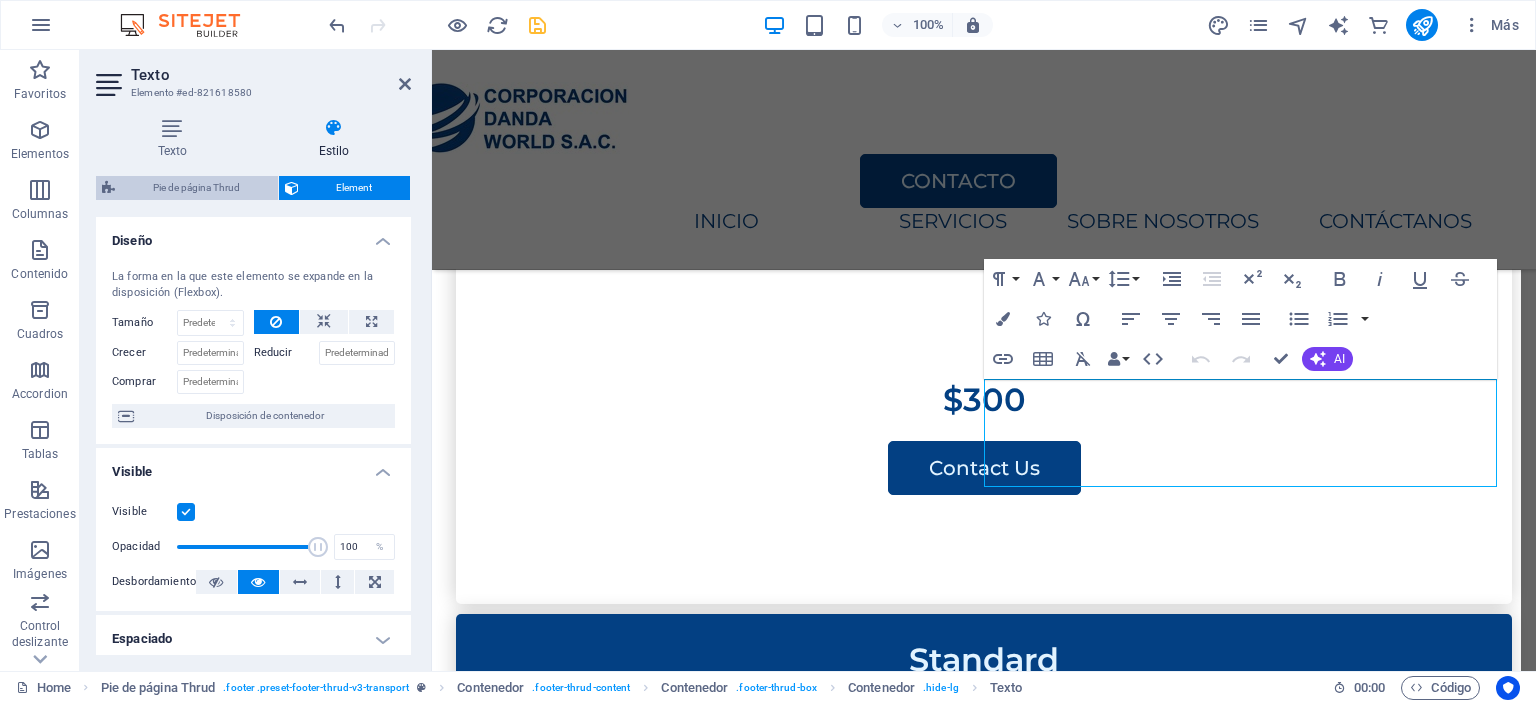 click on "Pie de página Thrud" at bounding box center (196, 188) 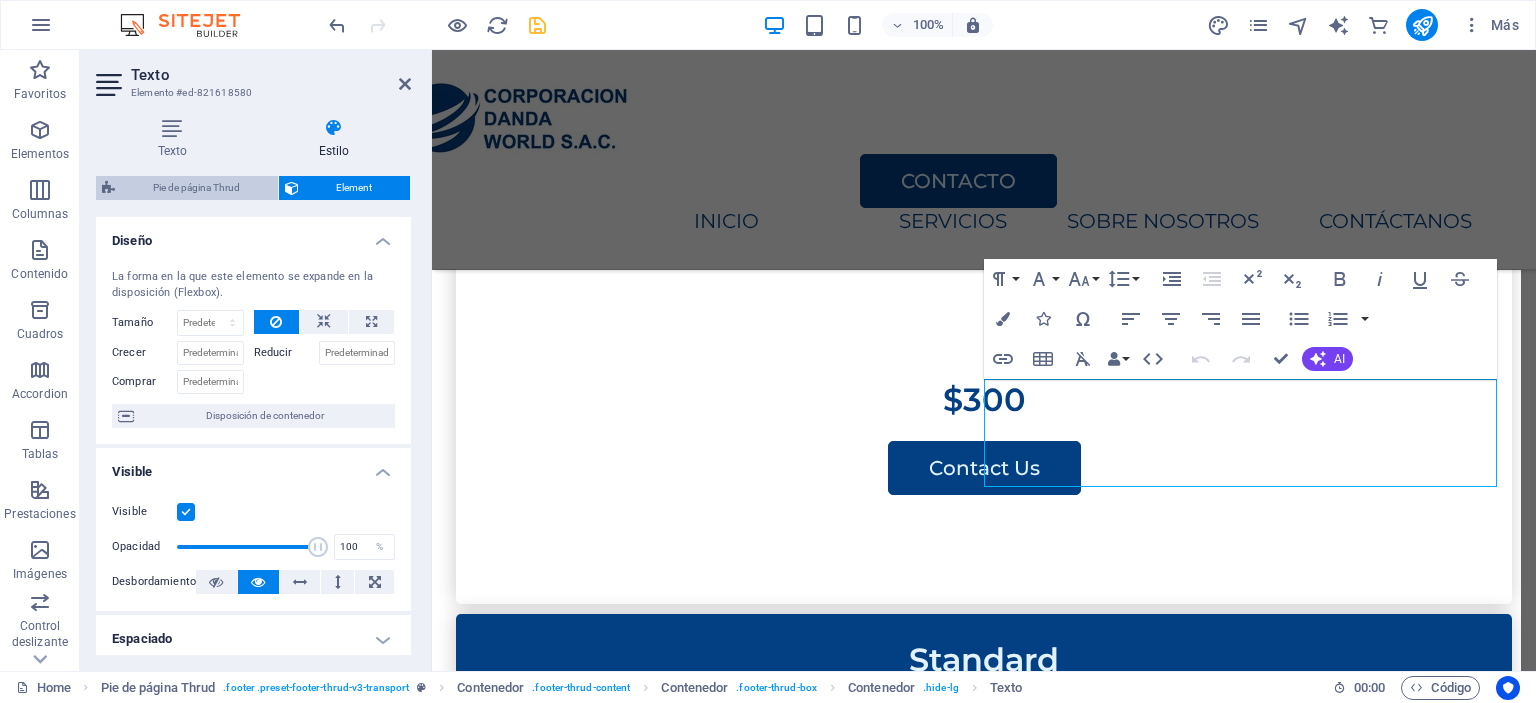 select on "rem" 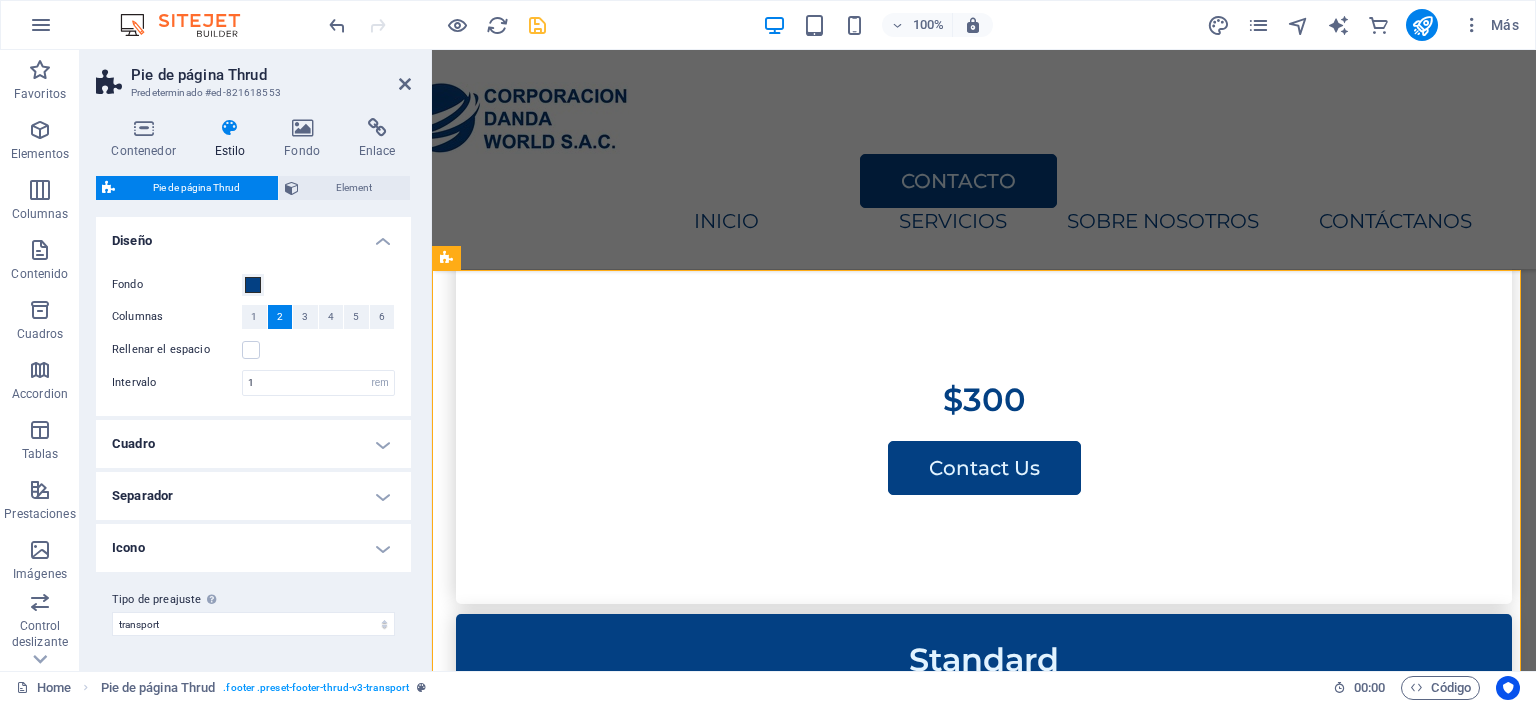 click on "Separador" at bounding box center [253, 496] 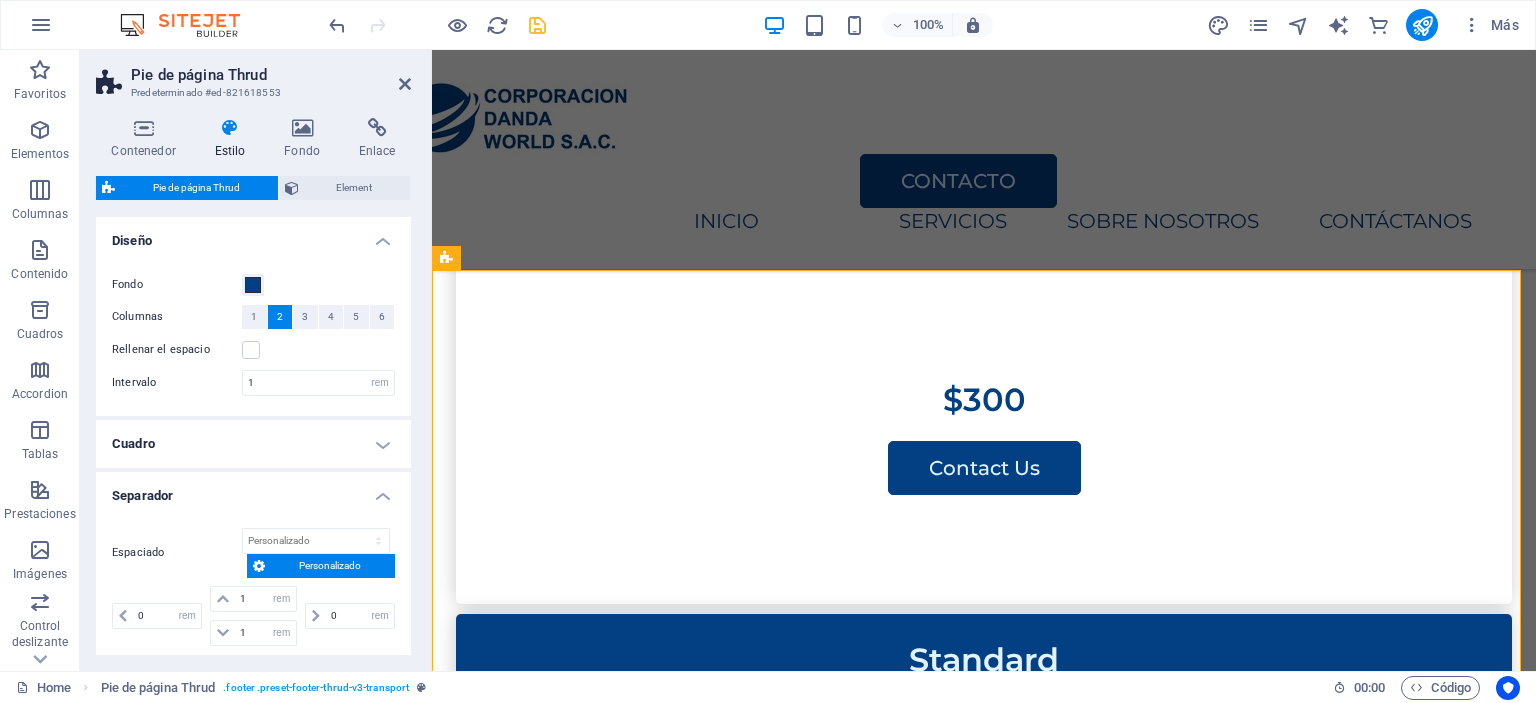 click on "Separador" at bounding box center [253, 490] 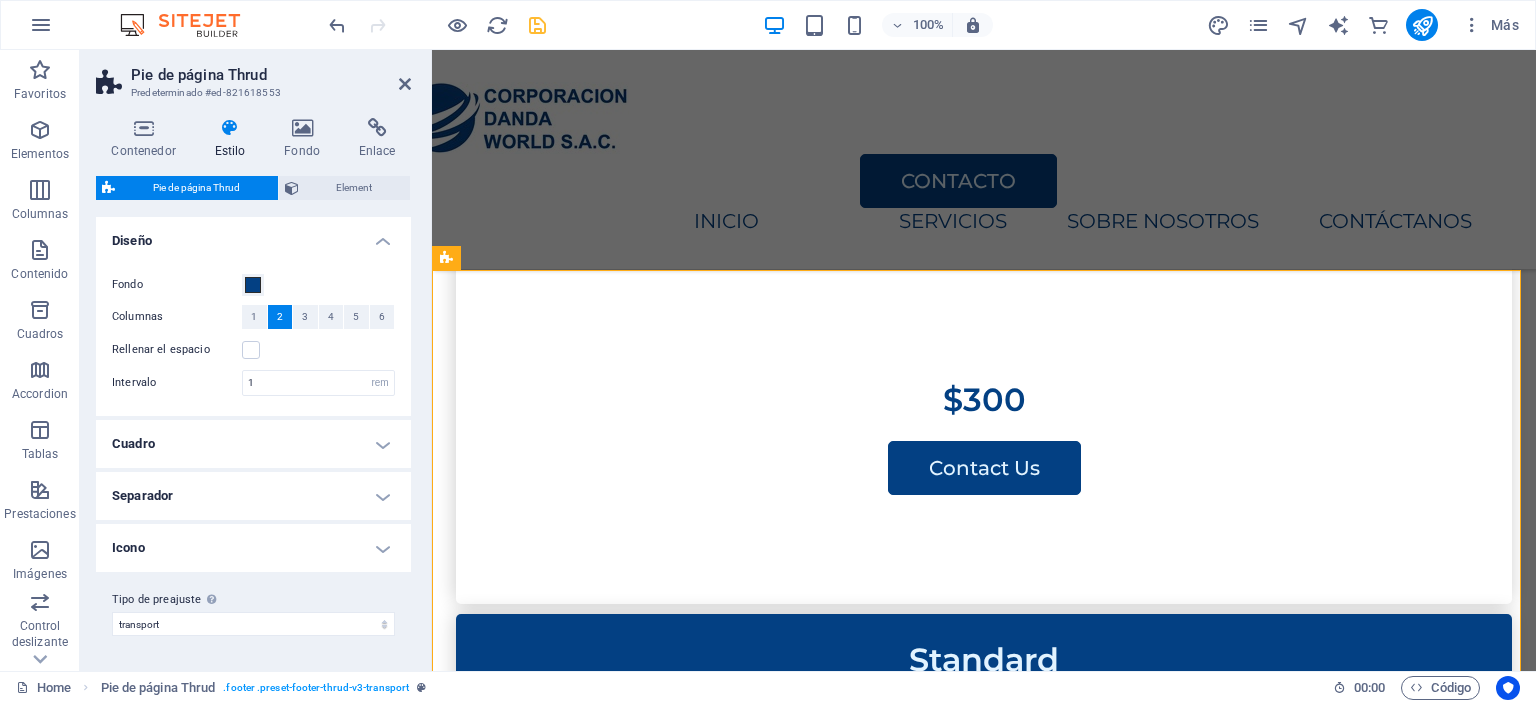 click on "Cuadro" at bounding box center [253, 444] 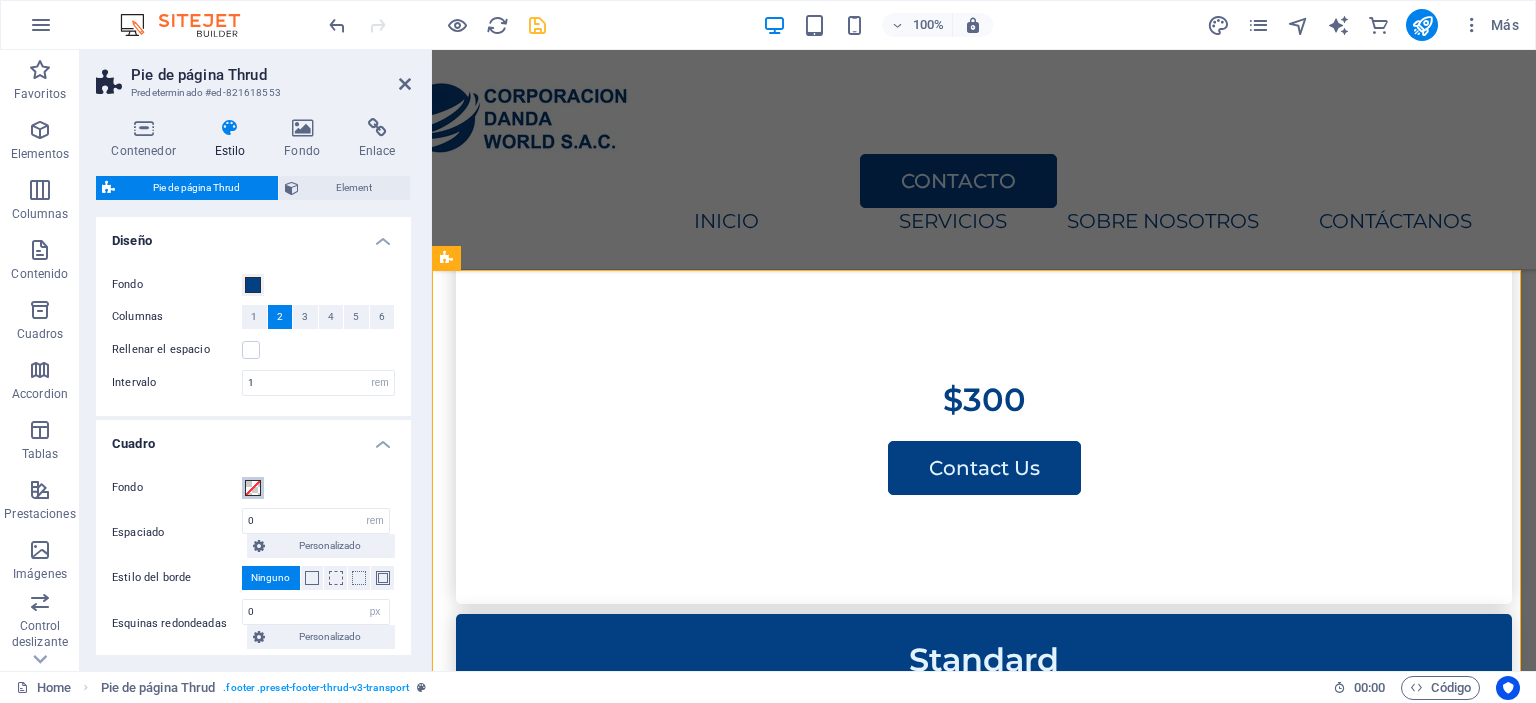 click at bounding box center (253, 488) 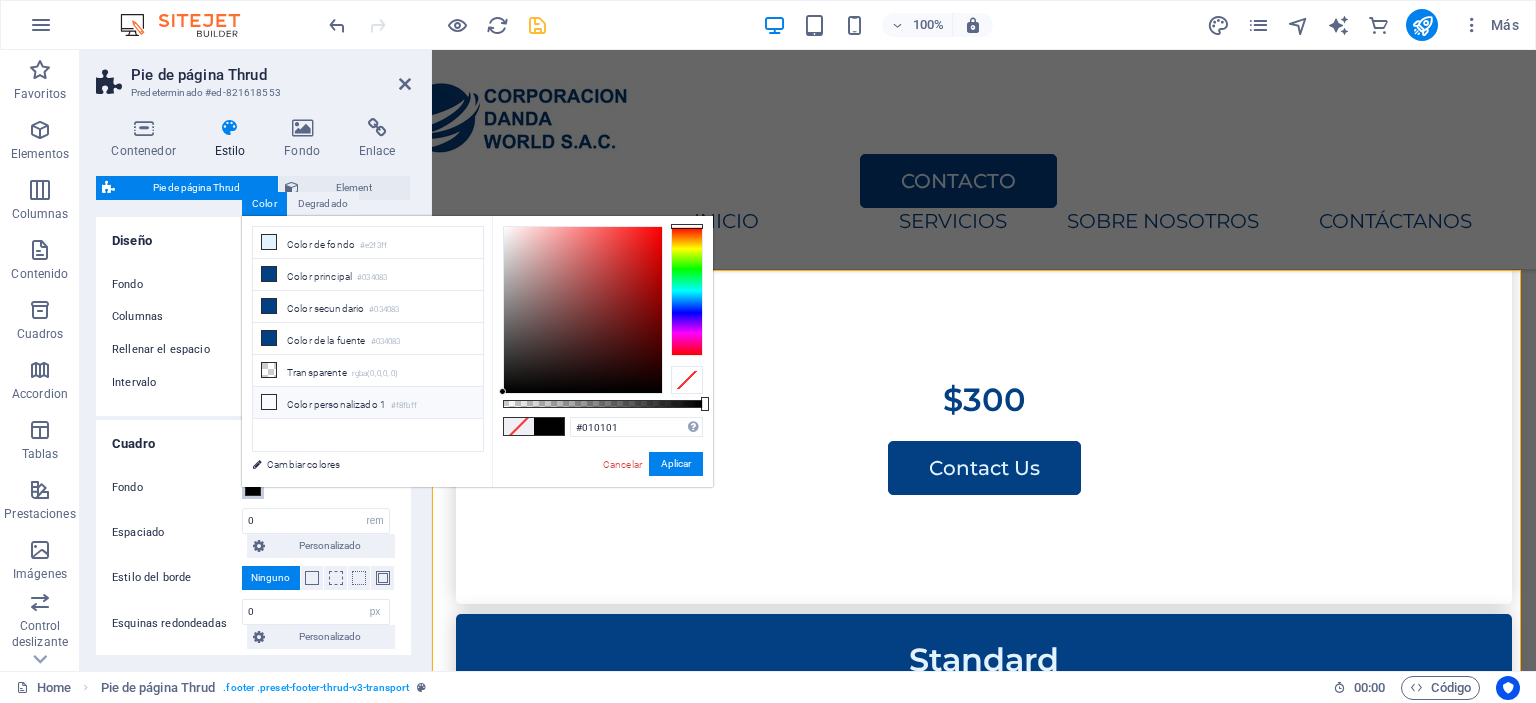 drag, startPoint x: 548, startPoint y: 383, endPoint x: 480, endPoint y: 392, distance: 68.593 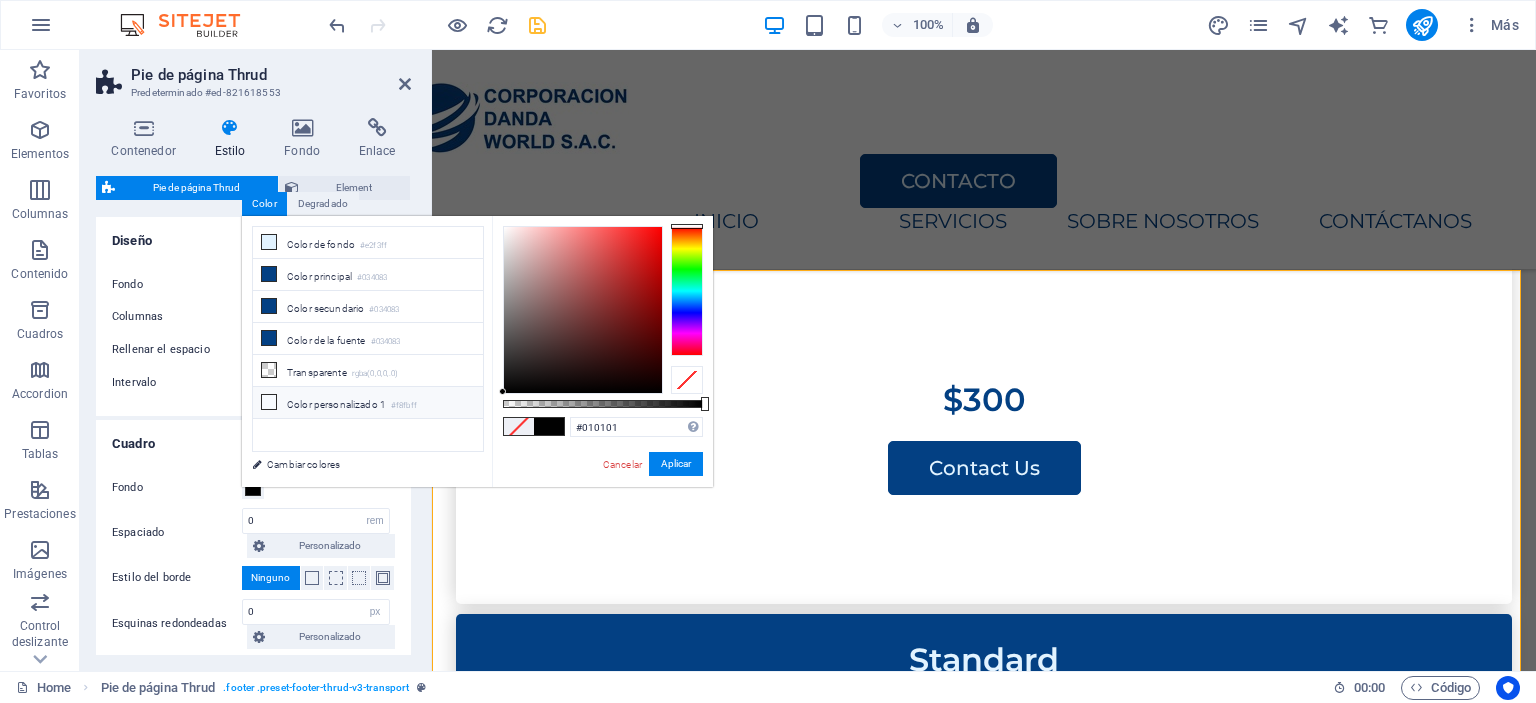 click on "Color personalizado 1
#f8fbff" at bounding box center [368, 403] 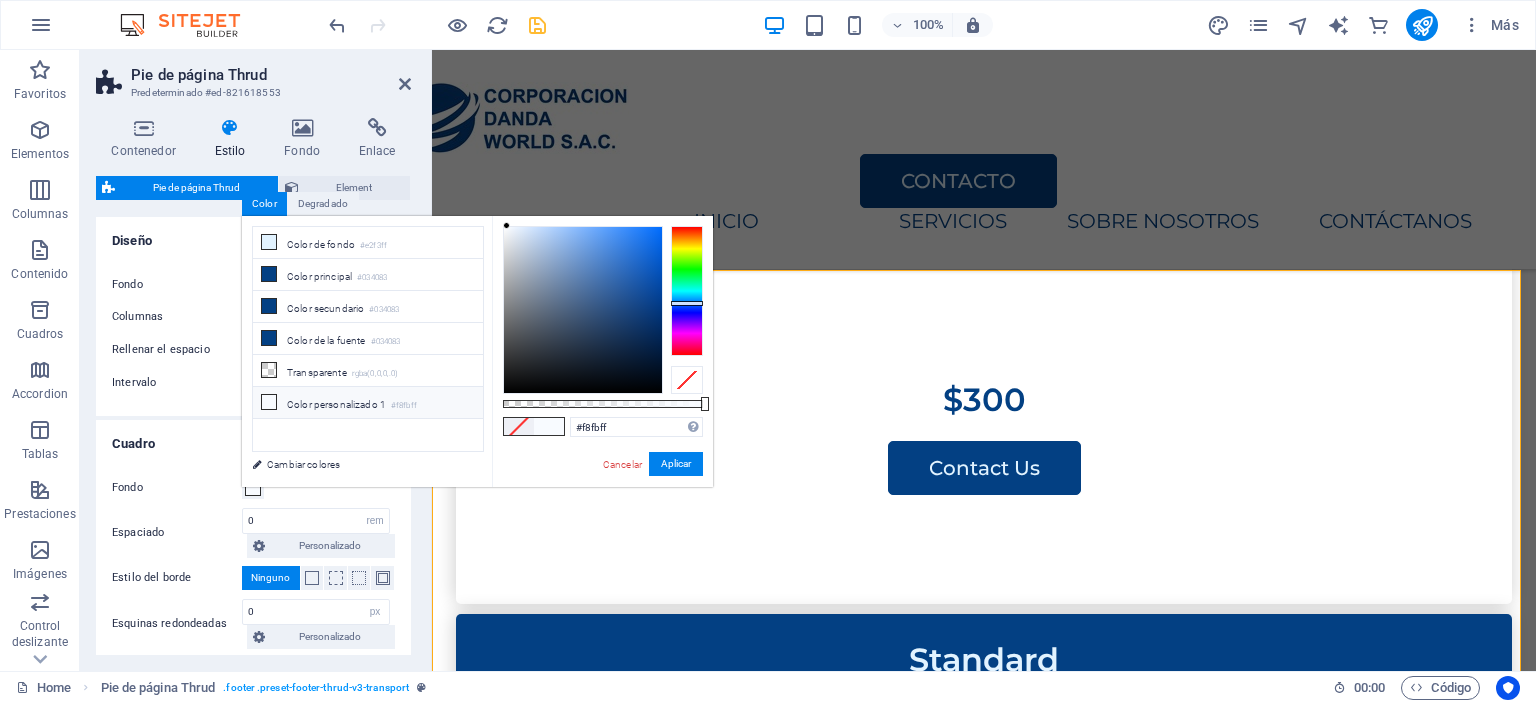 click on "Color personalizado 1
#f8fbff" at bounding box center [368, 403] 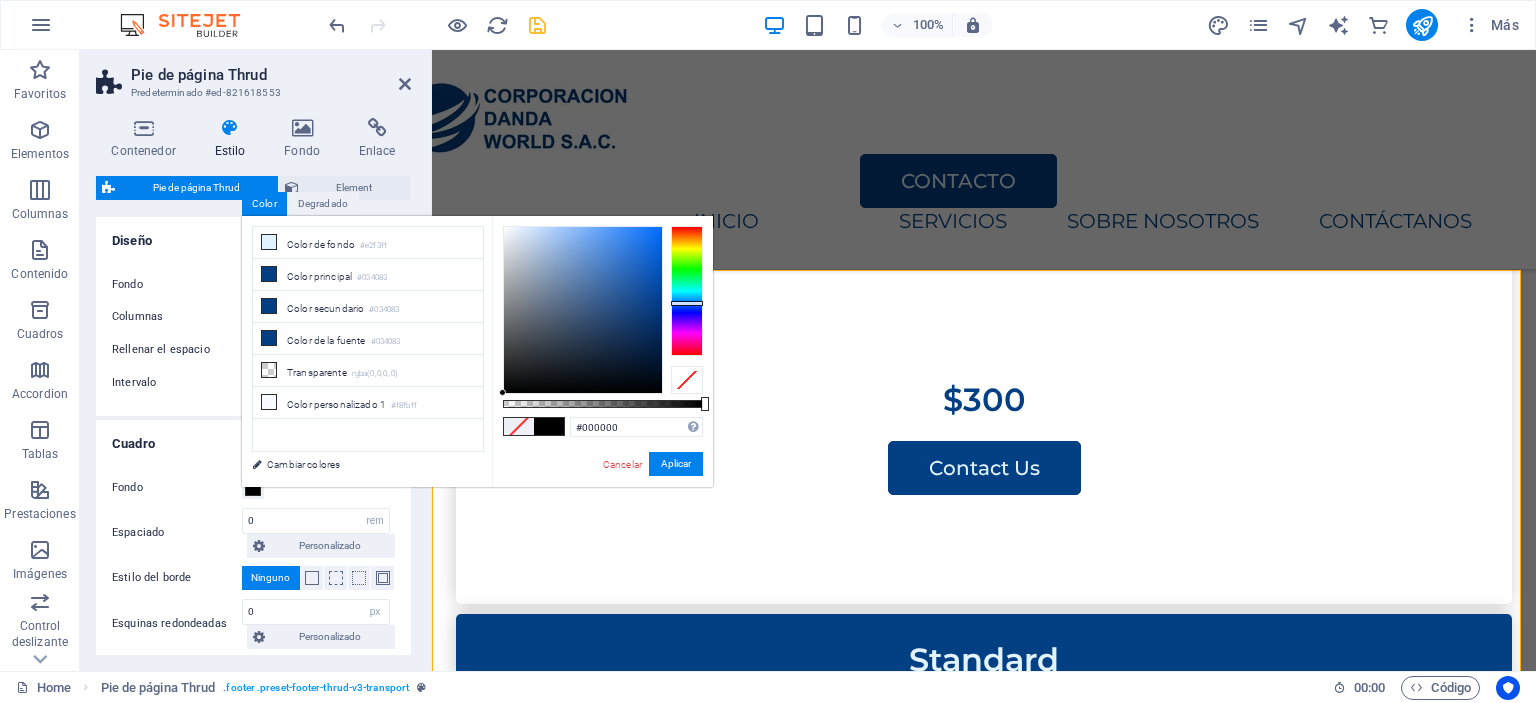 drag, startPoint x: 526, startPoint y: 346, endPoint x: 486, endPoint y: 415, distance: 79.755875 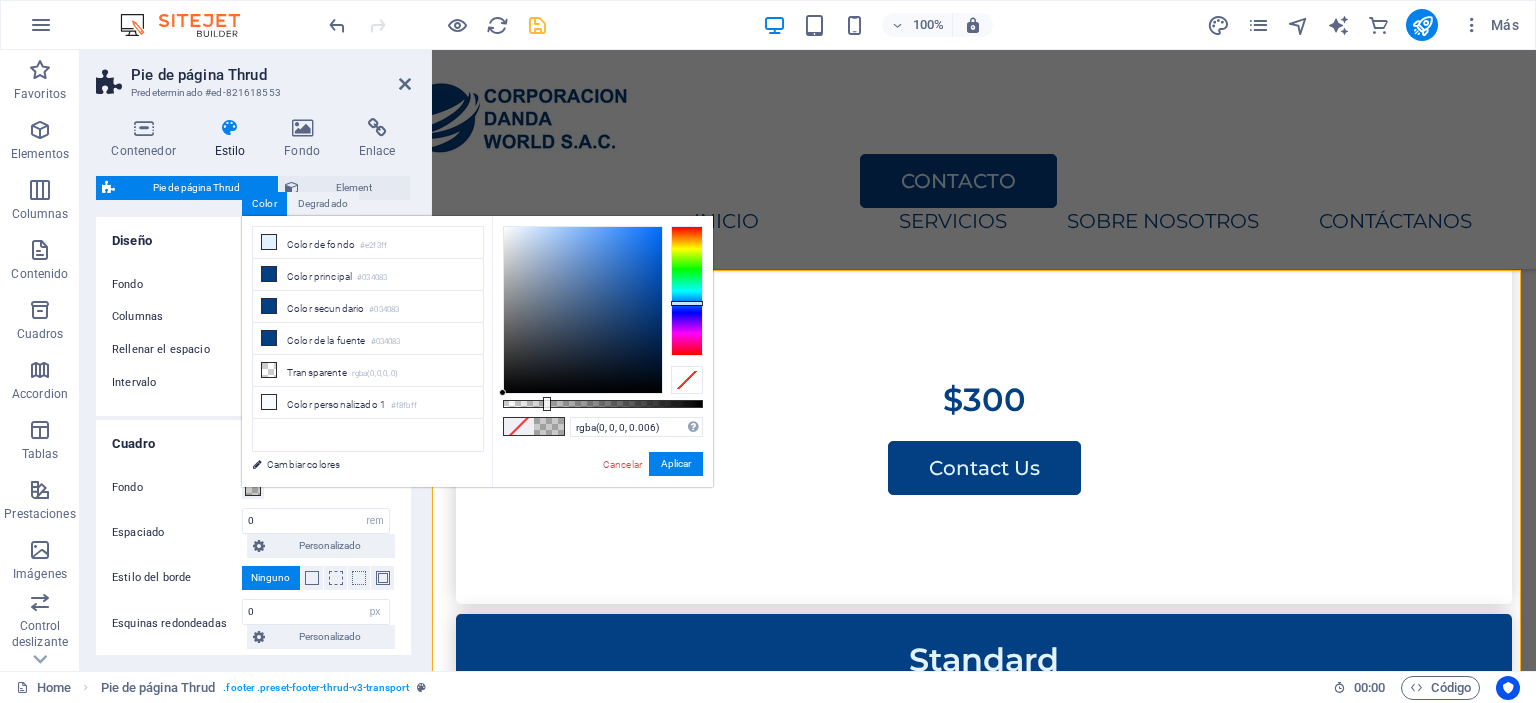 type on "rgba(0, 0, 0, 0)" 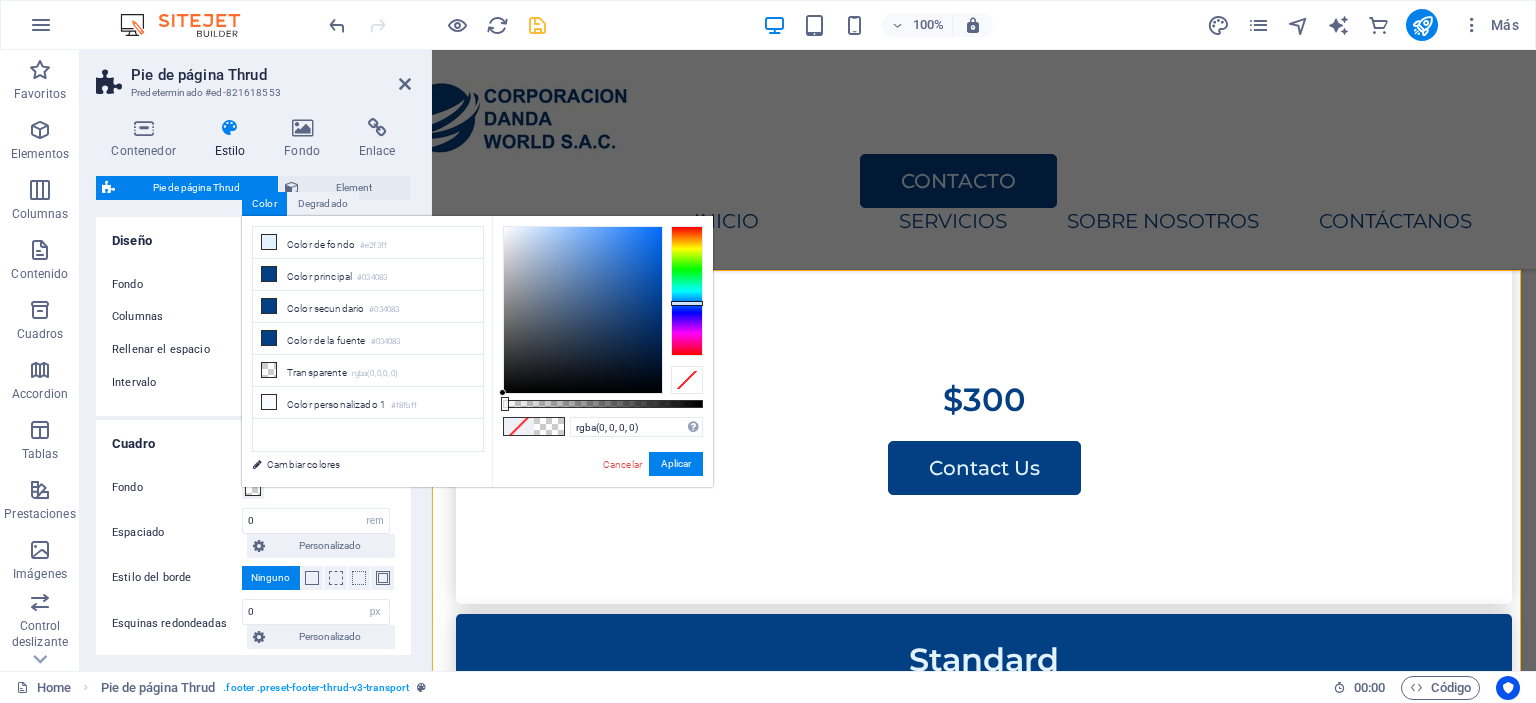 drag, startPoint x: 703, startPoint y: 407, endPoint x: 465, endPoint y: 422, distance: 238.47221 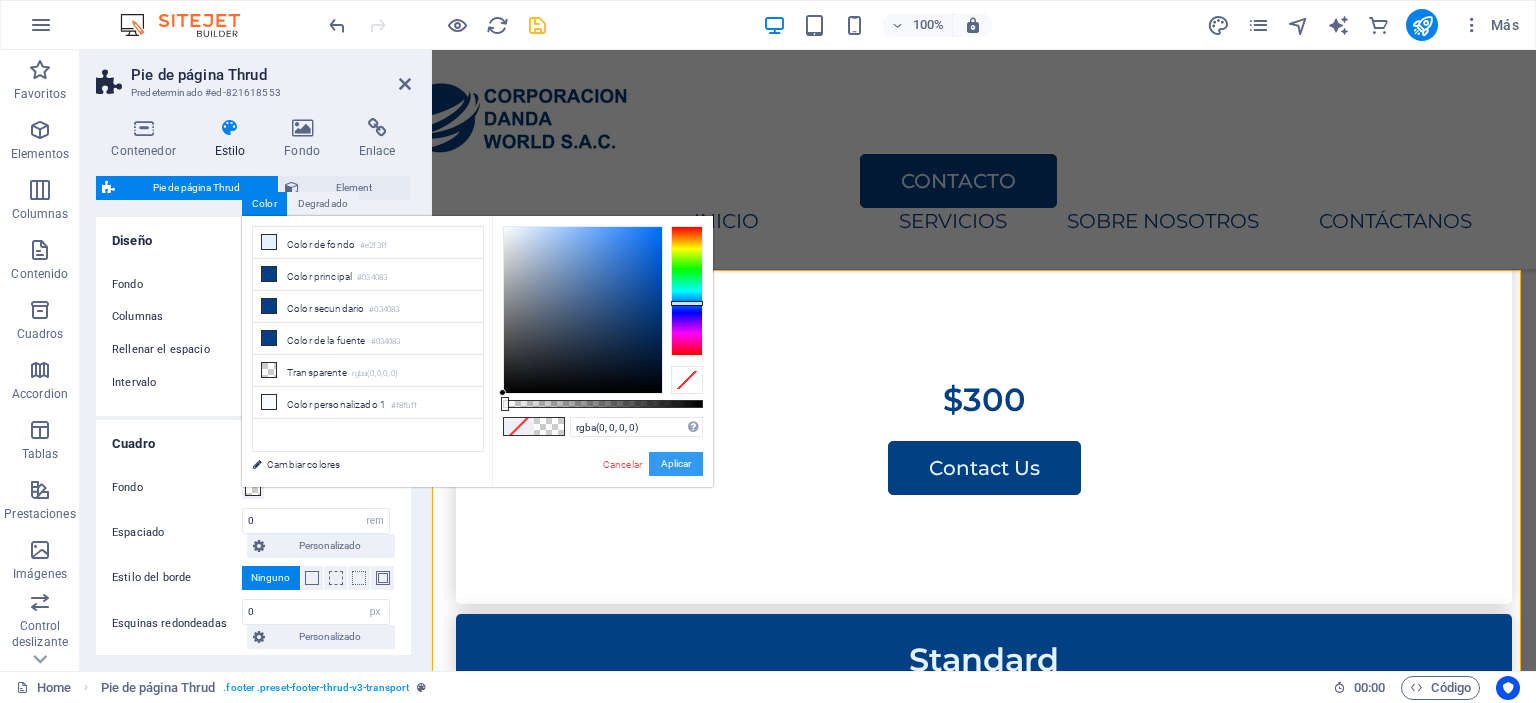 click on "Aplicar" at bounding box center [676, 464] 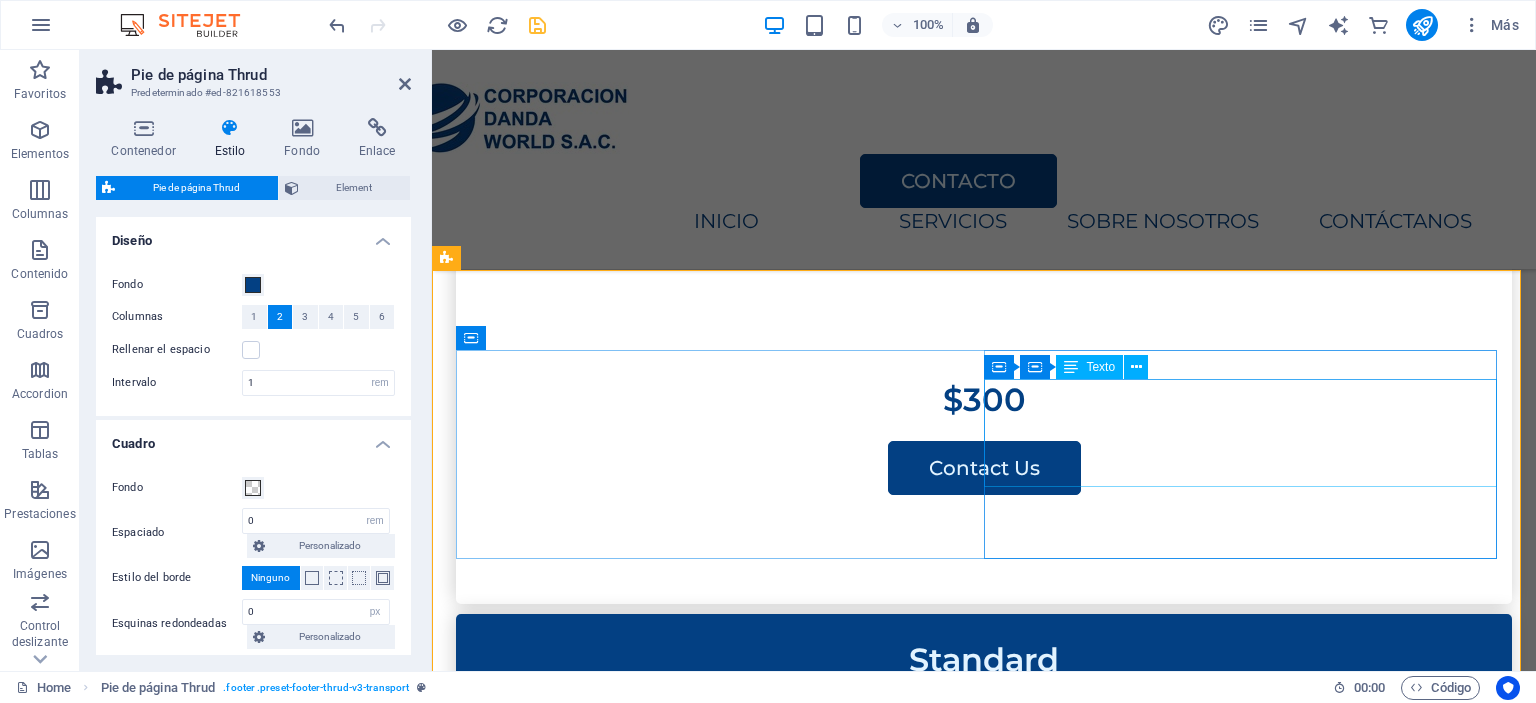click on "HOME SERVICES ABOUT US" at bounding box center (716, 3291) 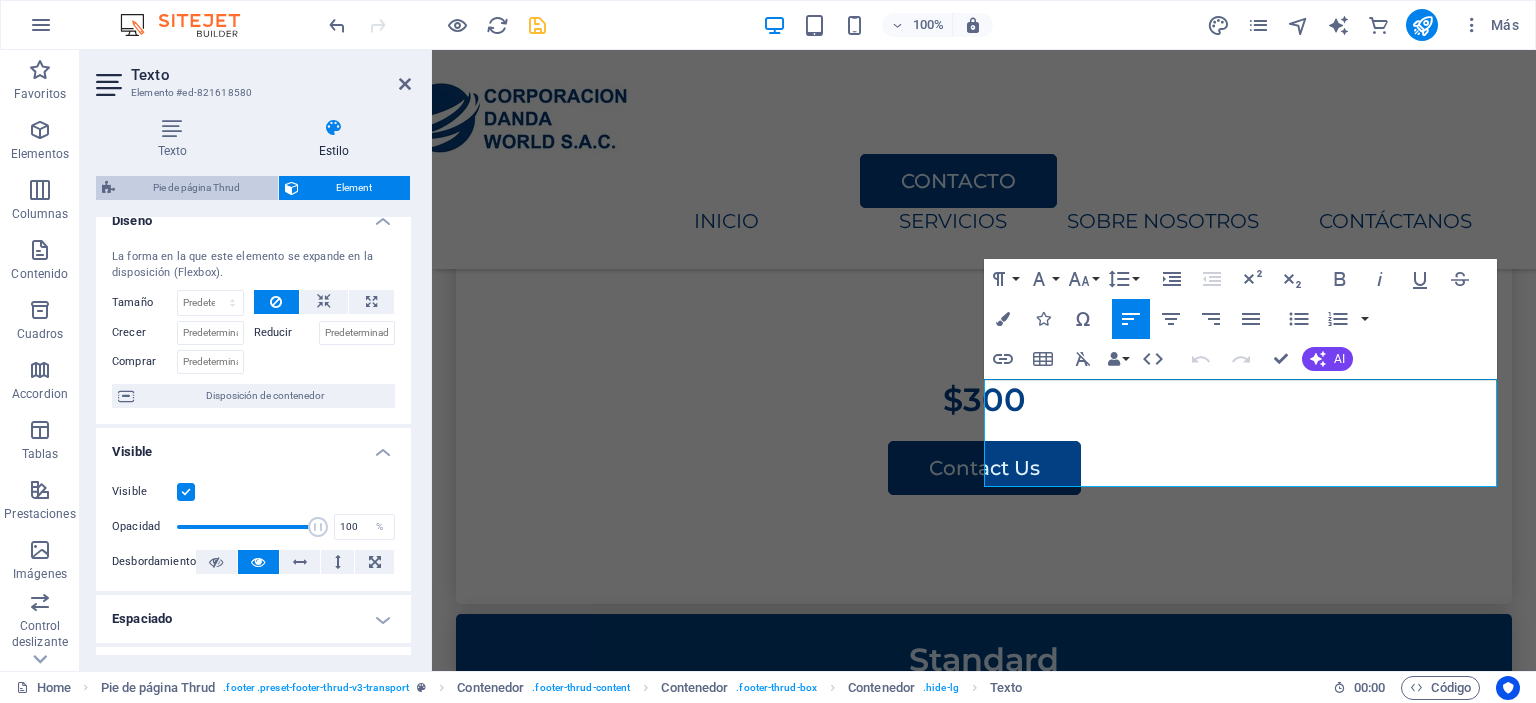 scroll, scrollTop: 0, scrollLeft: 0, axis: both 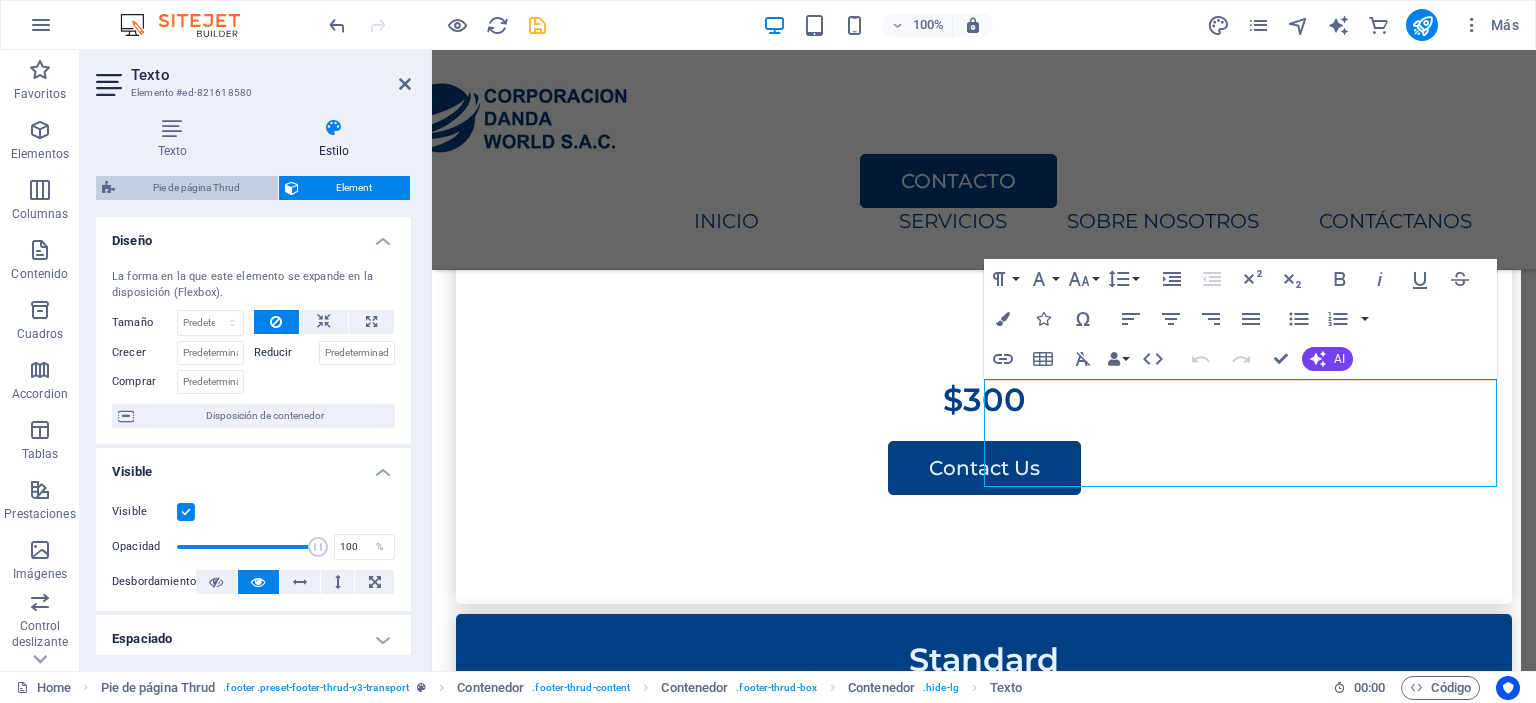 click on "Pie de página Thrud" at bounding box center [196, 188] 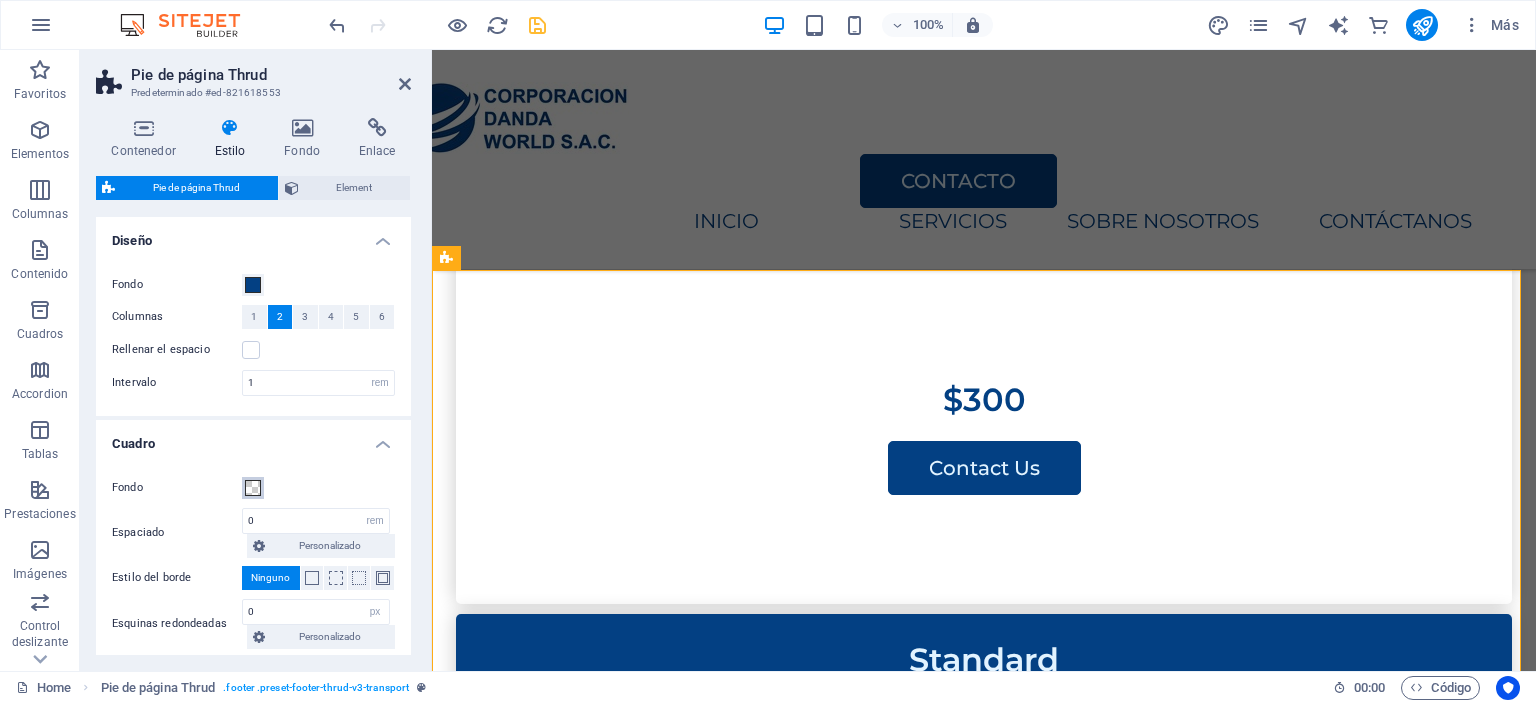 click at bounding box center [253, 488] 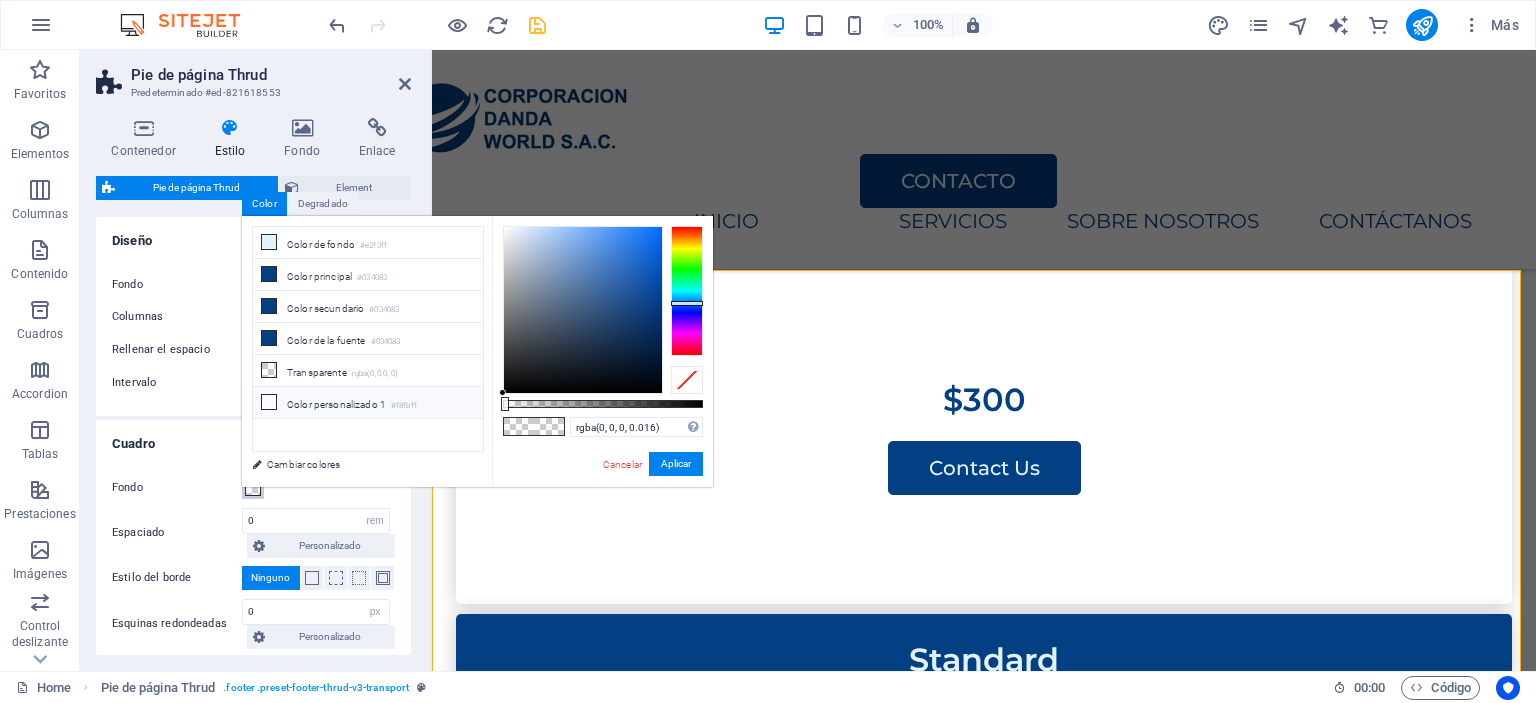 type on "rgba(0, 0, 0, 0)" 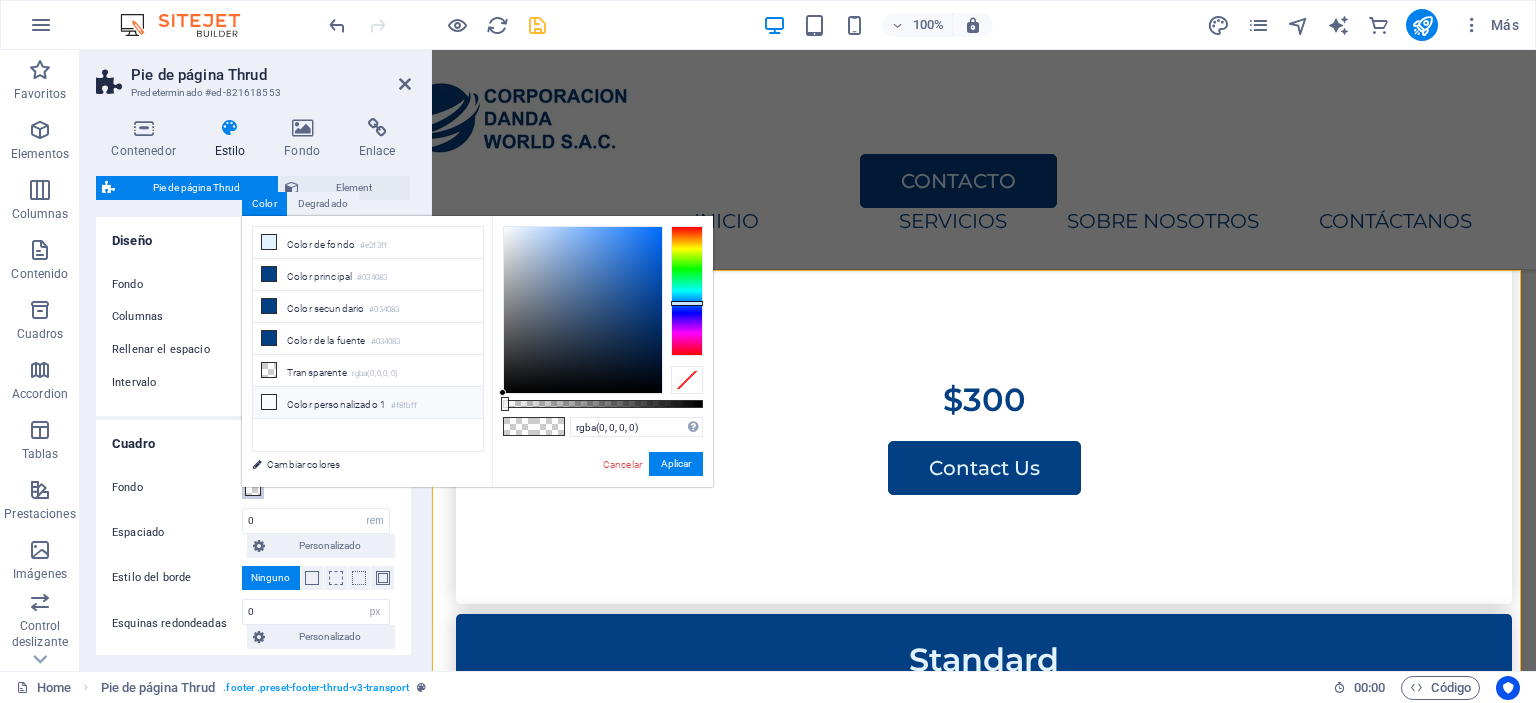 drag, startPoint x: 520, startPoint y: 403, endPoint x: 464, endPoint y: 399, distance: 56.142673 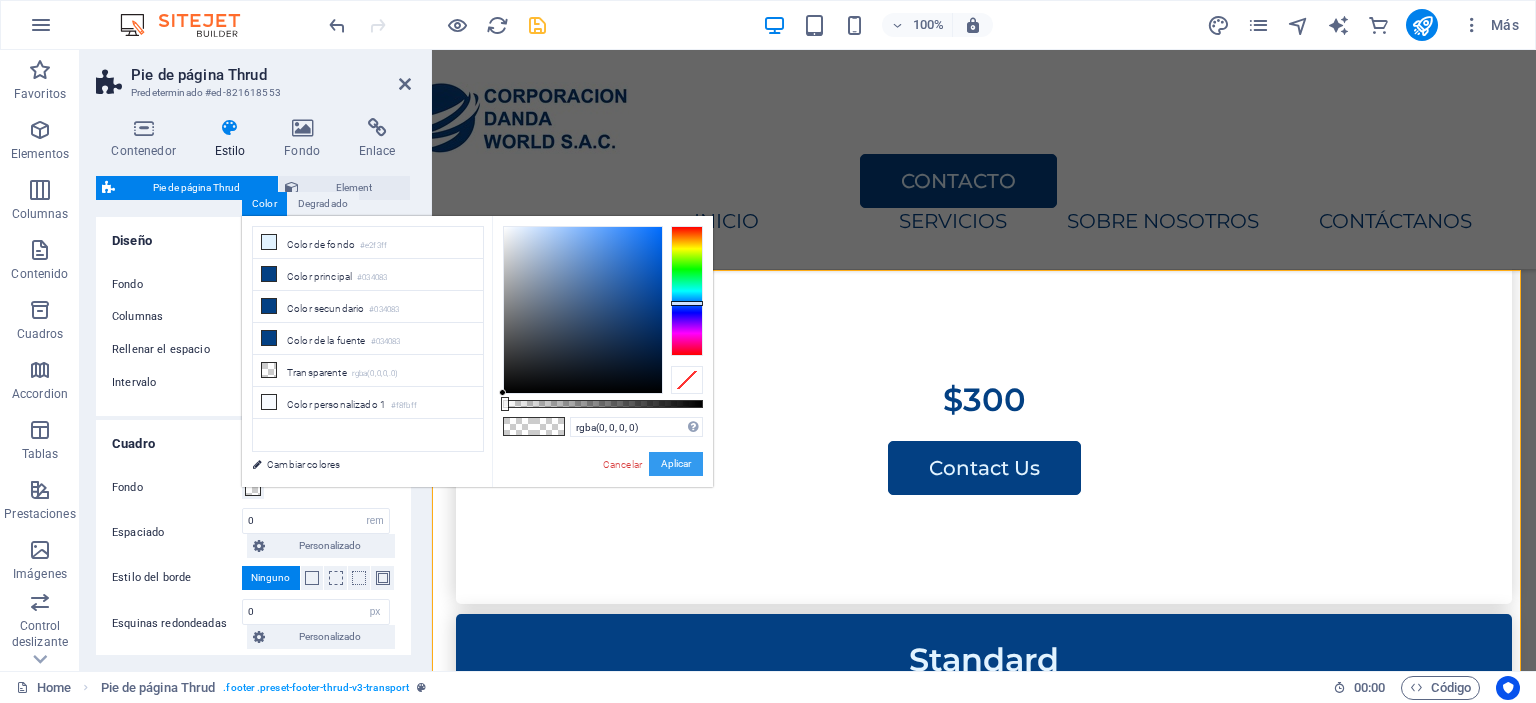 click on "Aplicar" at bounding box center (676, 464) 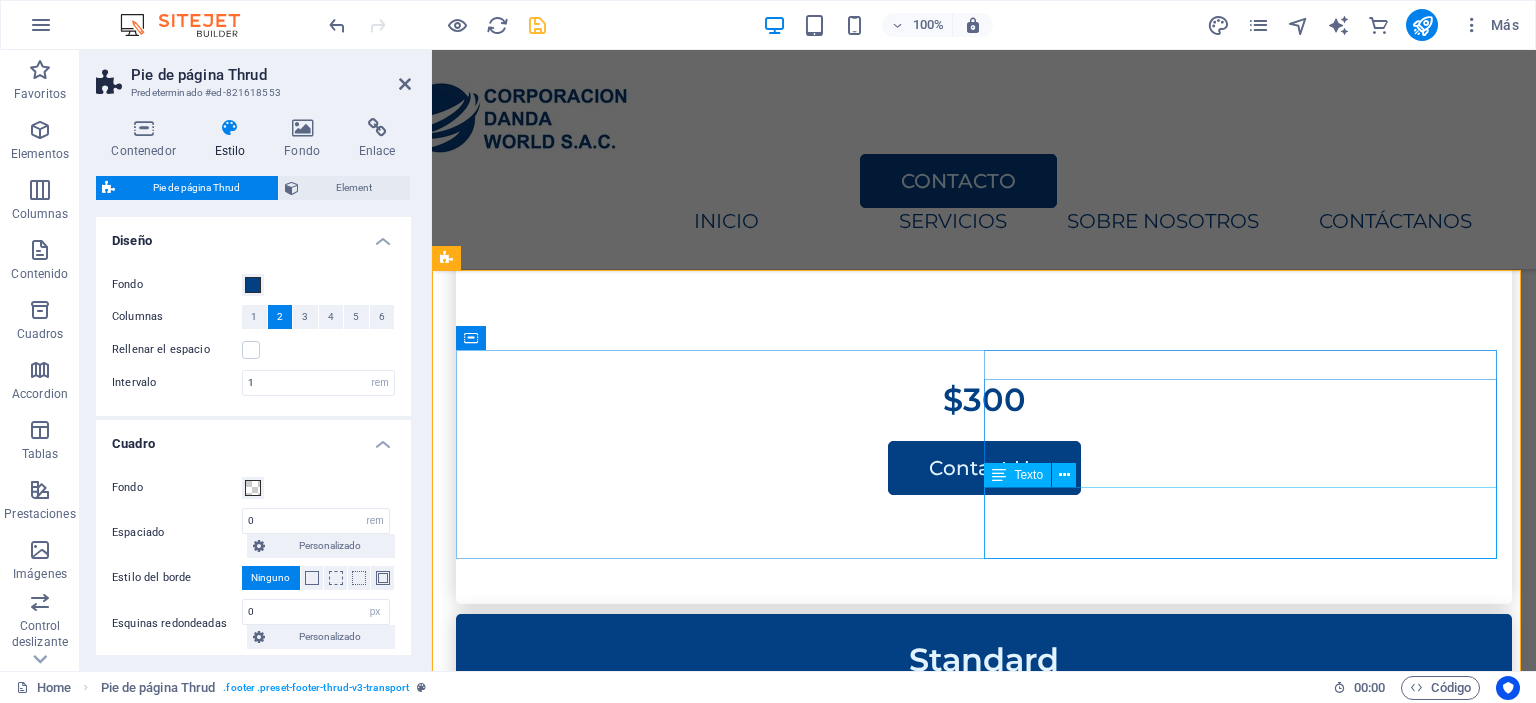 click on "PRICING CONTACT US" at bounding box center [716, 3381] 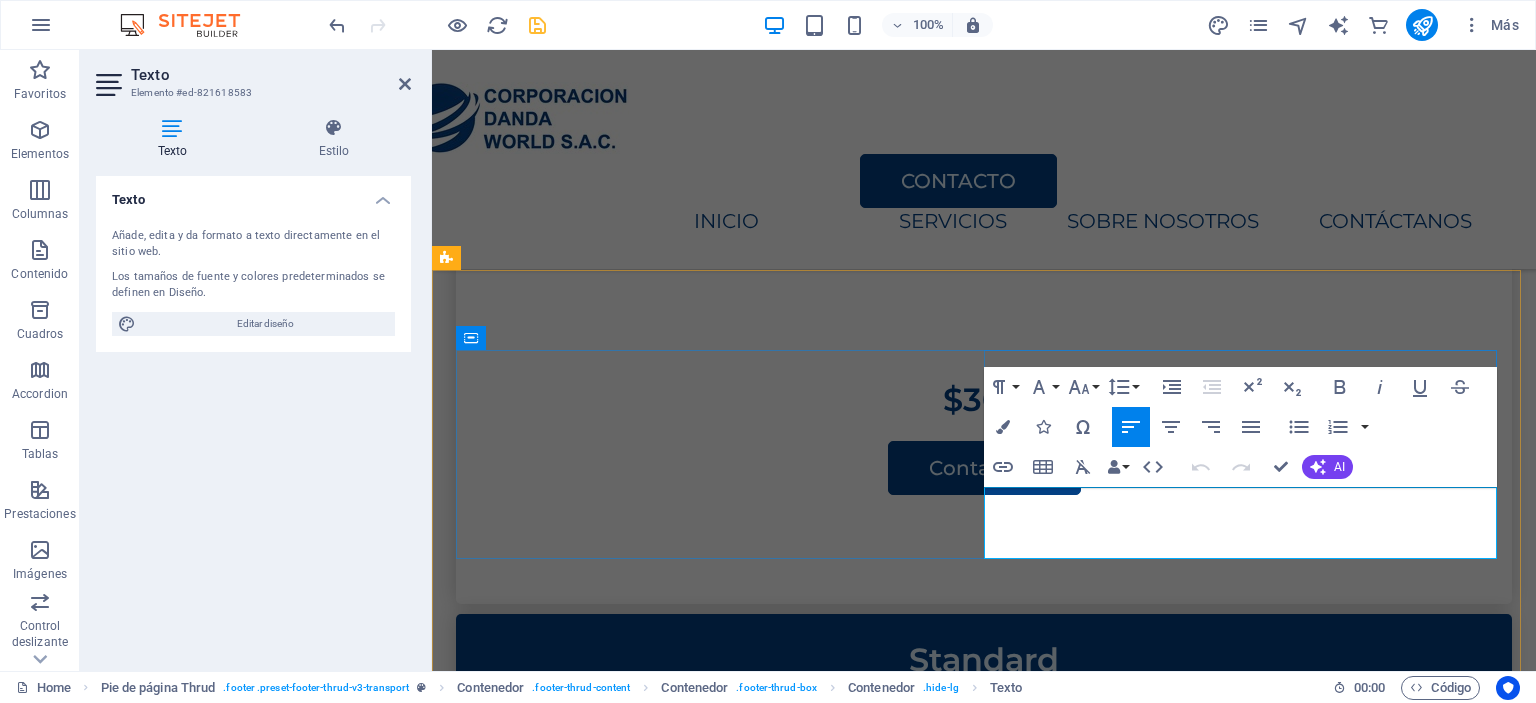 click on "CONTACT US" at bounding box center (716, 3399) 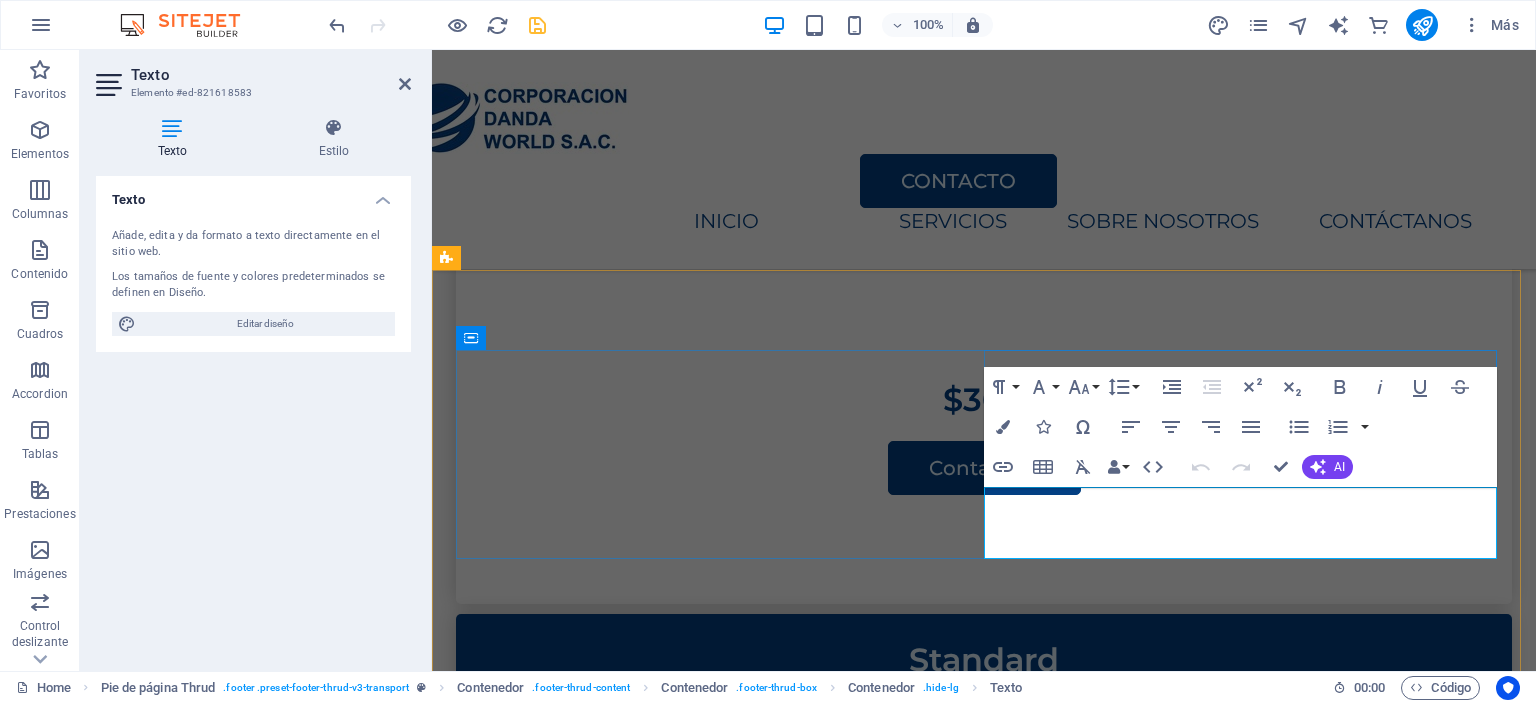 click on "CONTACT US" at bounding box center [716, 3399] 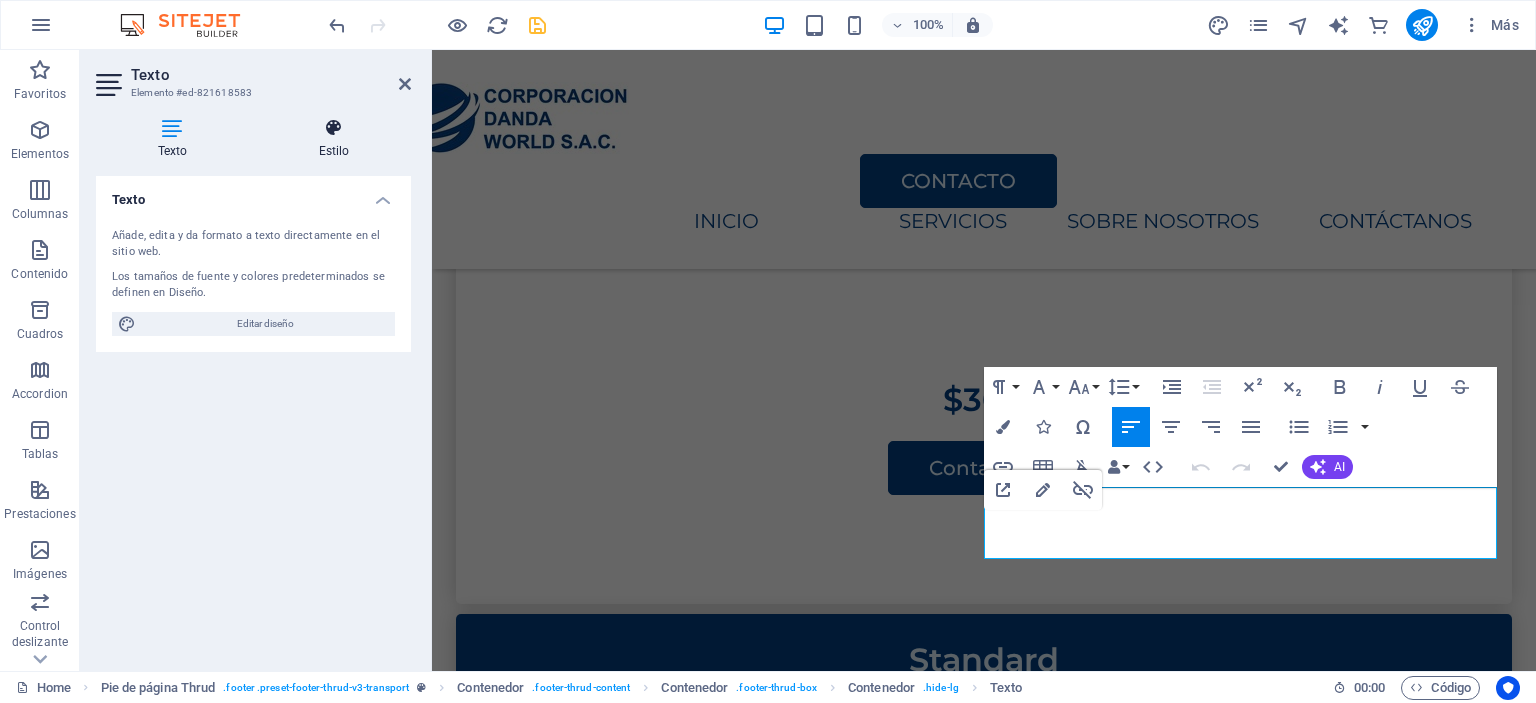 click on "Estilo" at bounding box center (334, 139) 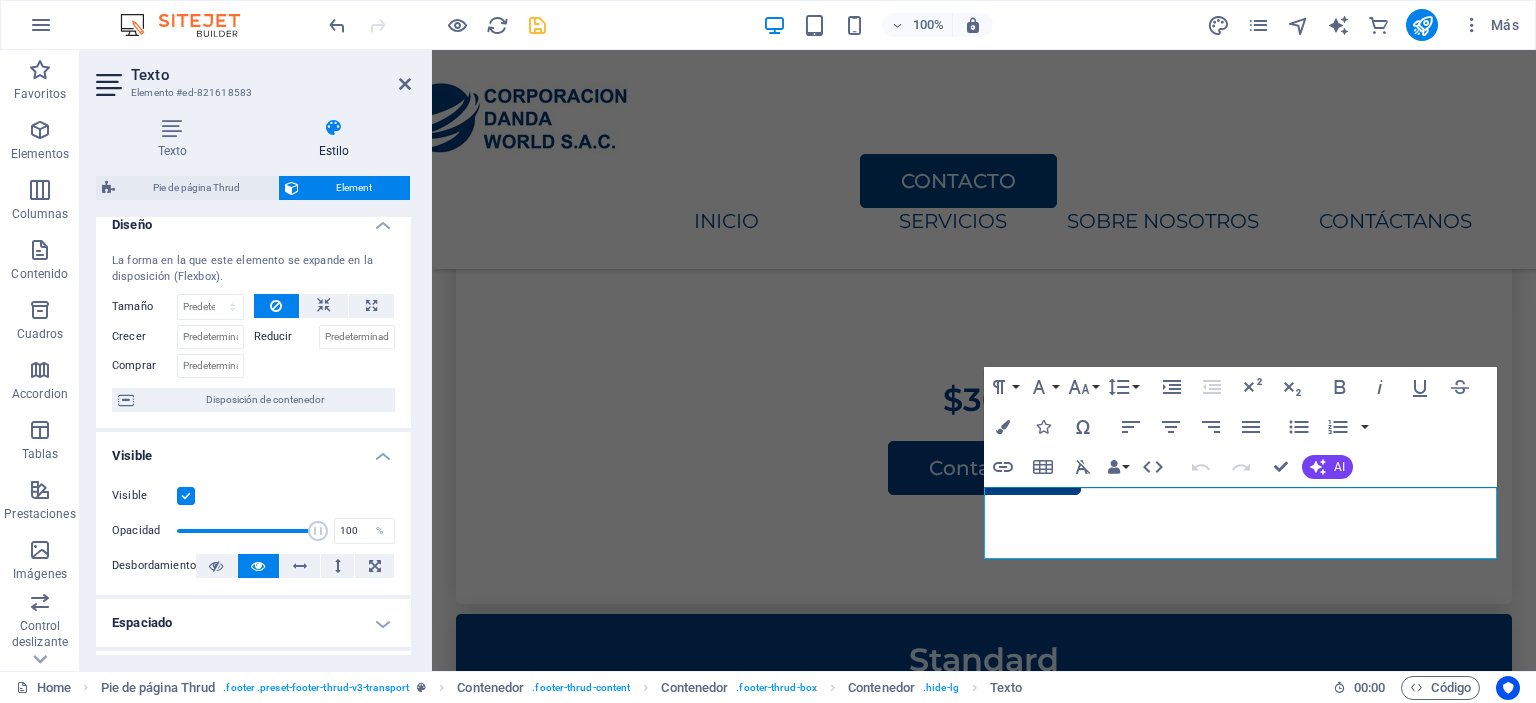 scroll, scrollTop: 0, scrollLeft: 0, axis: both 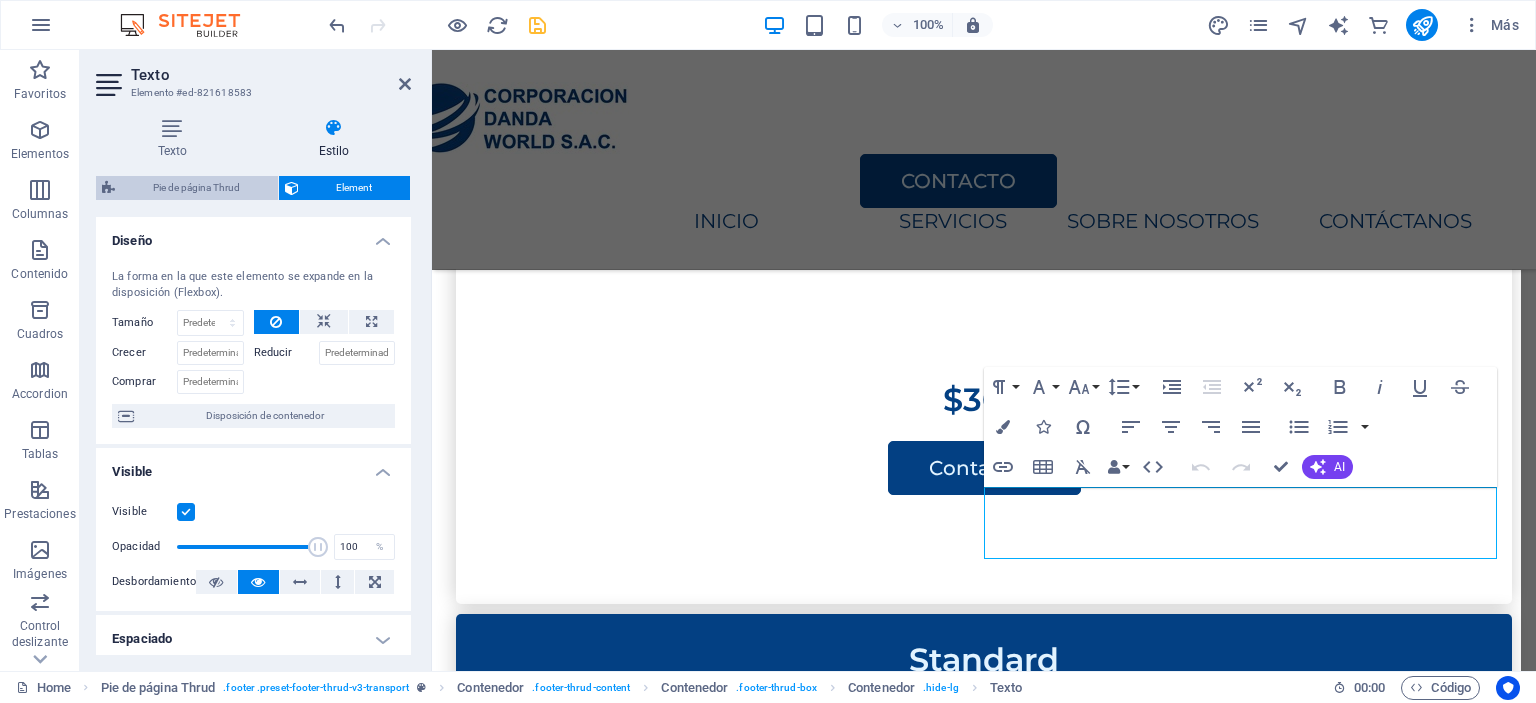 click on "Pie de página Thrud" at bounding box center [196, 188] 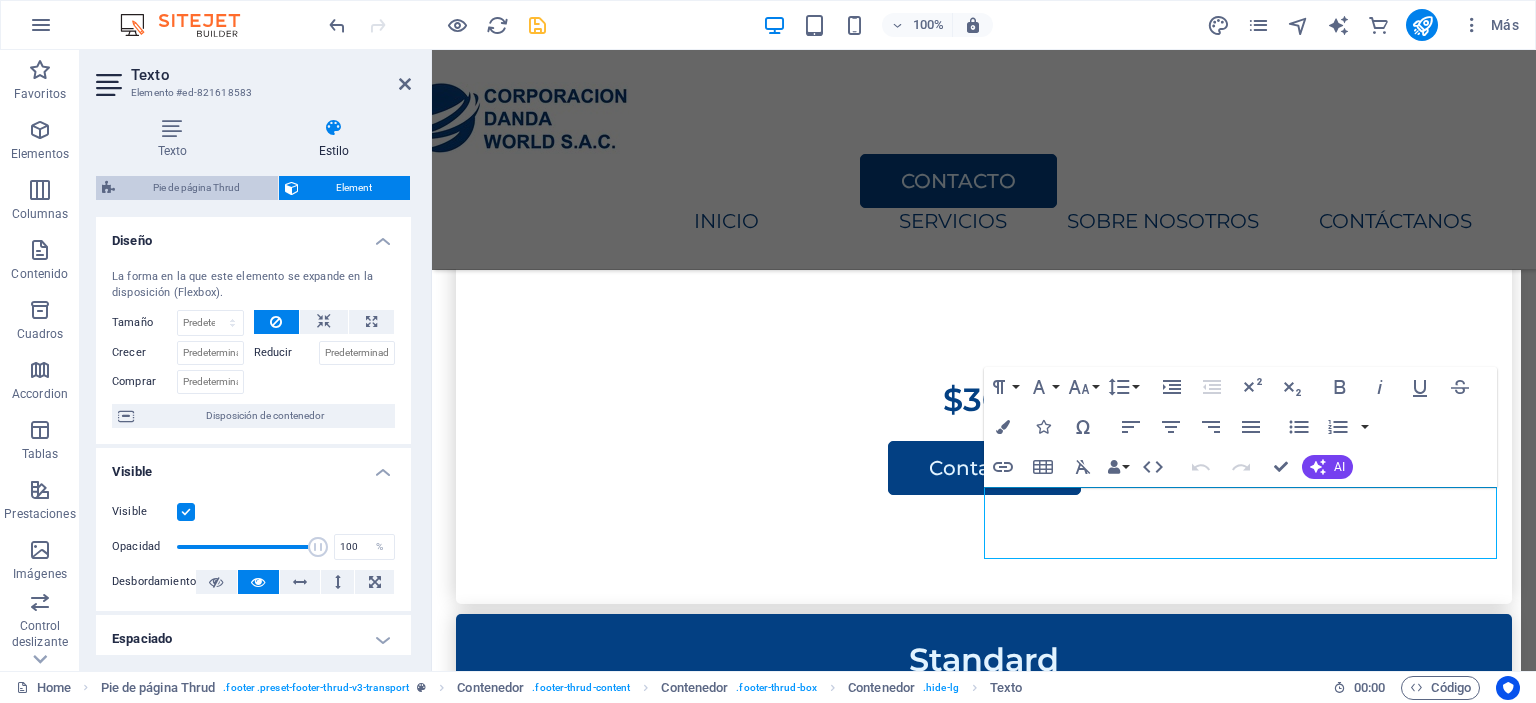 select on "rem" 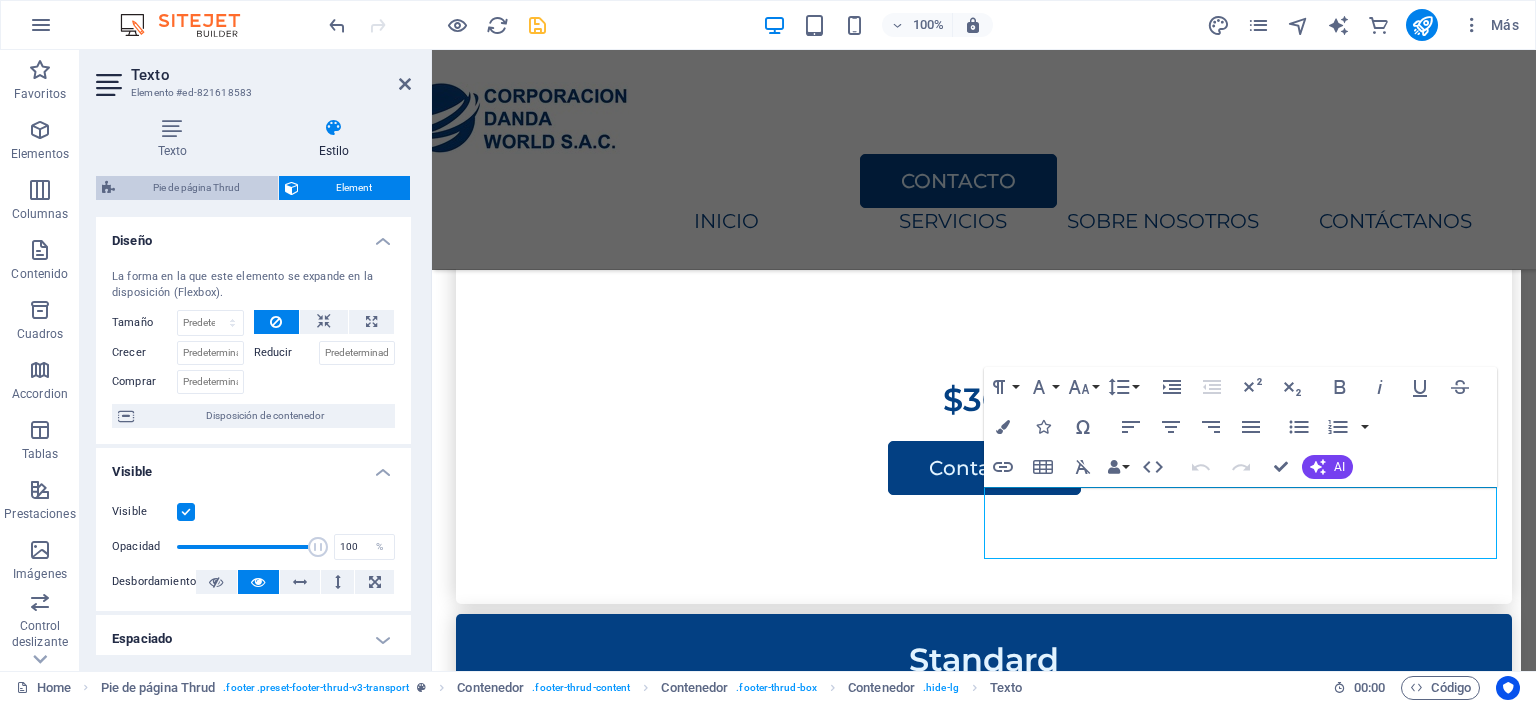 select on "px" 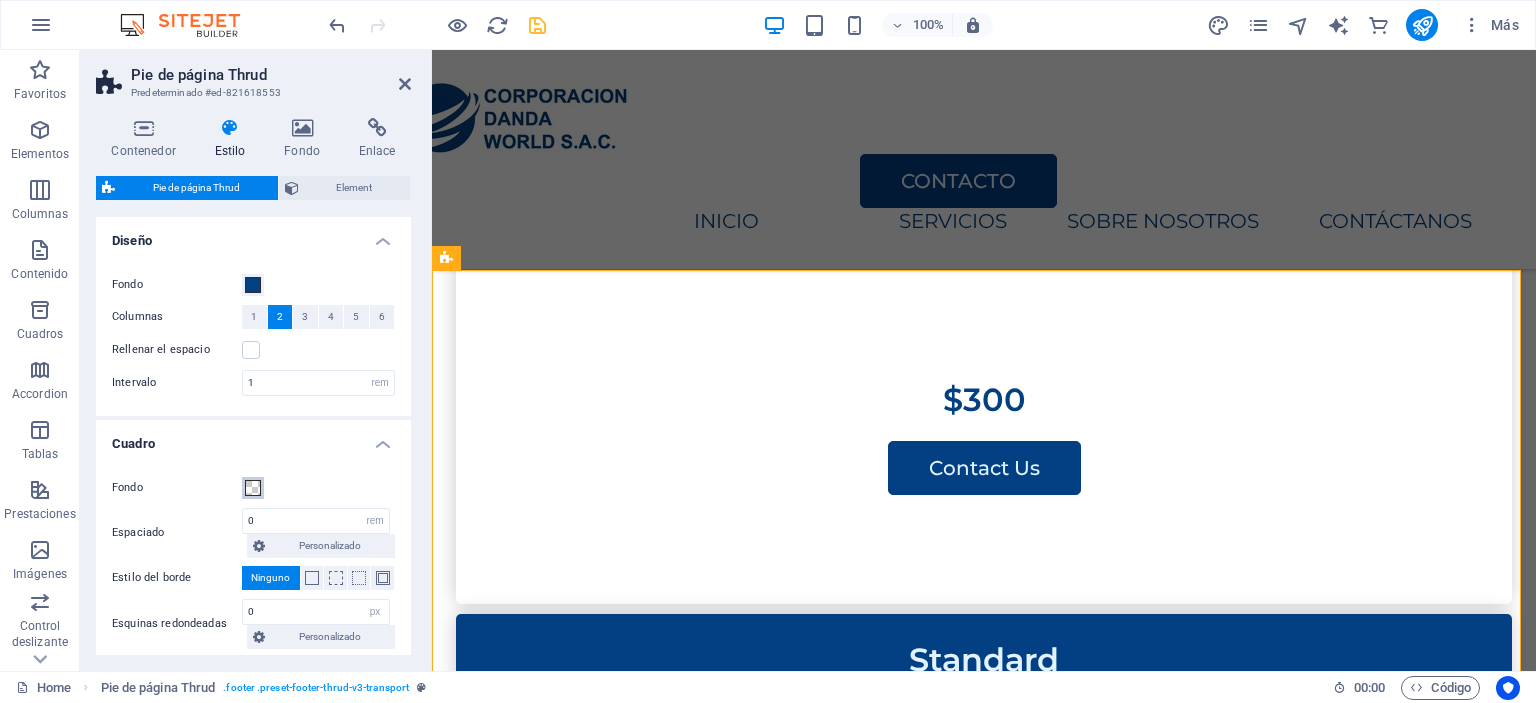click at bounding box center (253, 488) 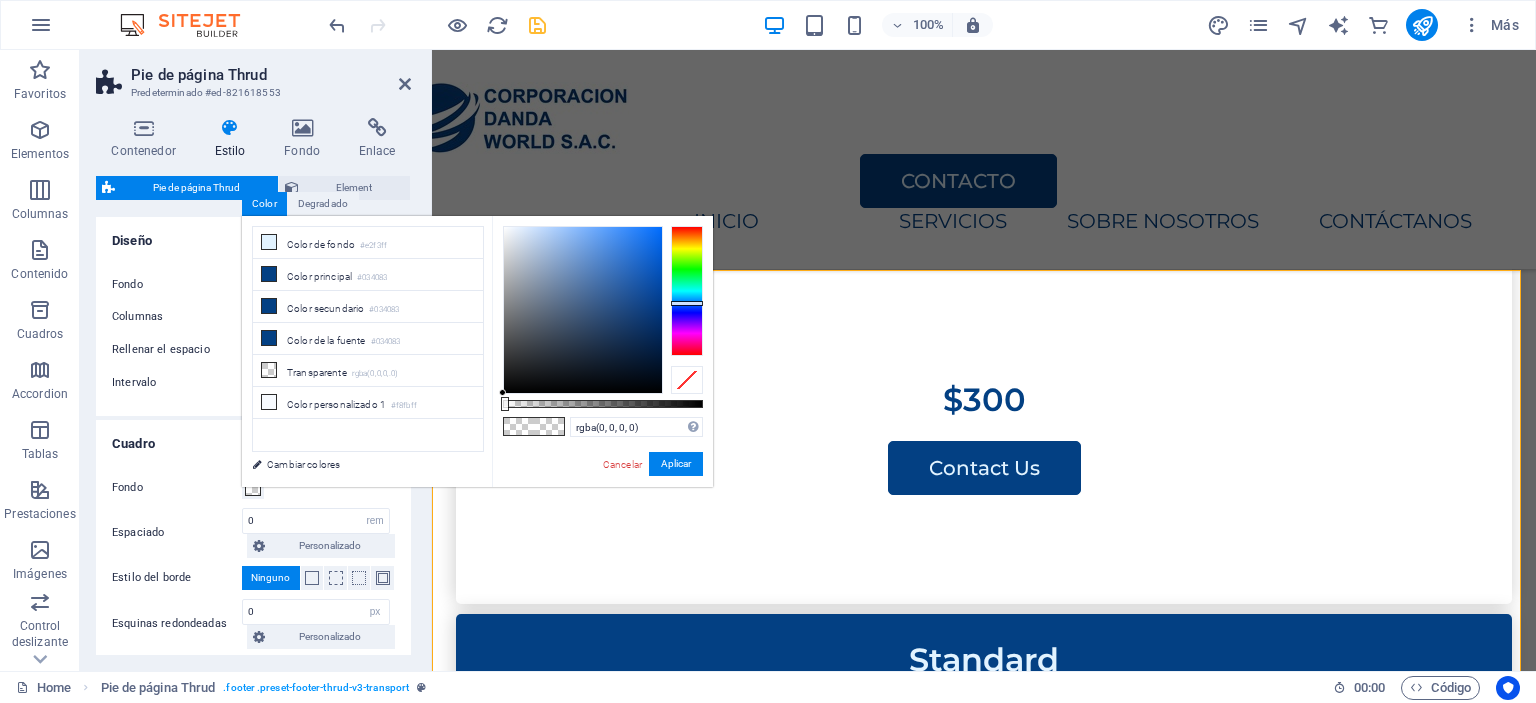 click at bounding box center (549, 426) 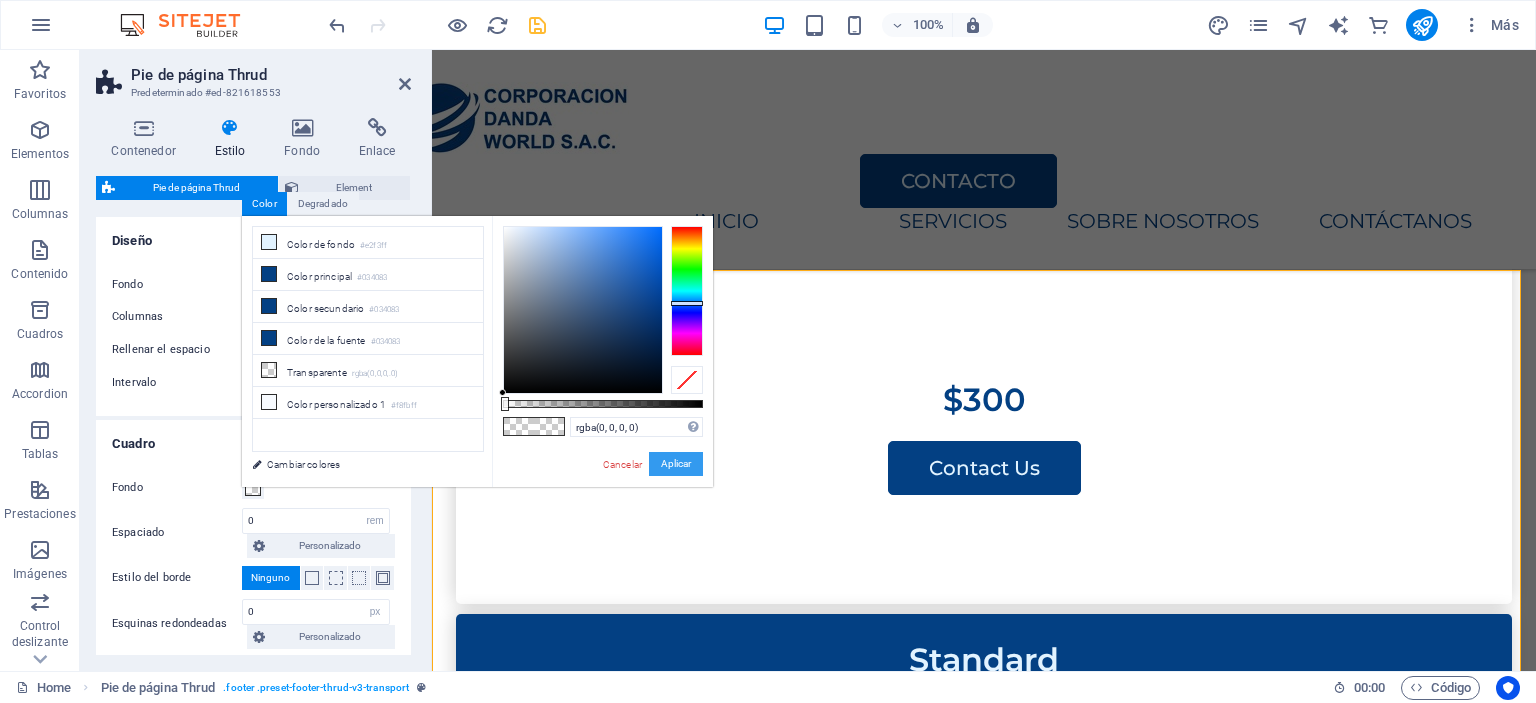 click on "Aplicar" at bounding box center [676, 464] 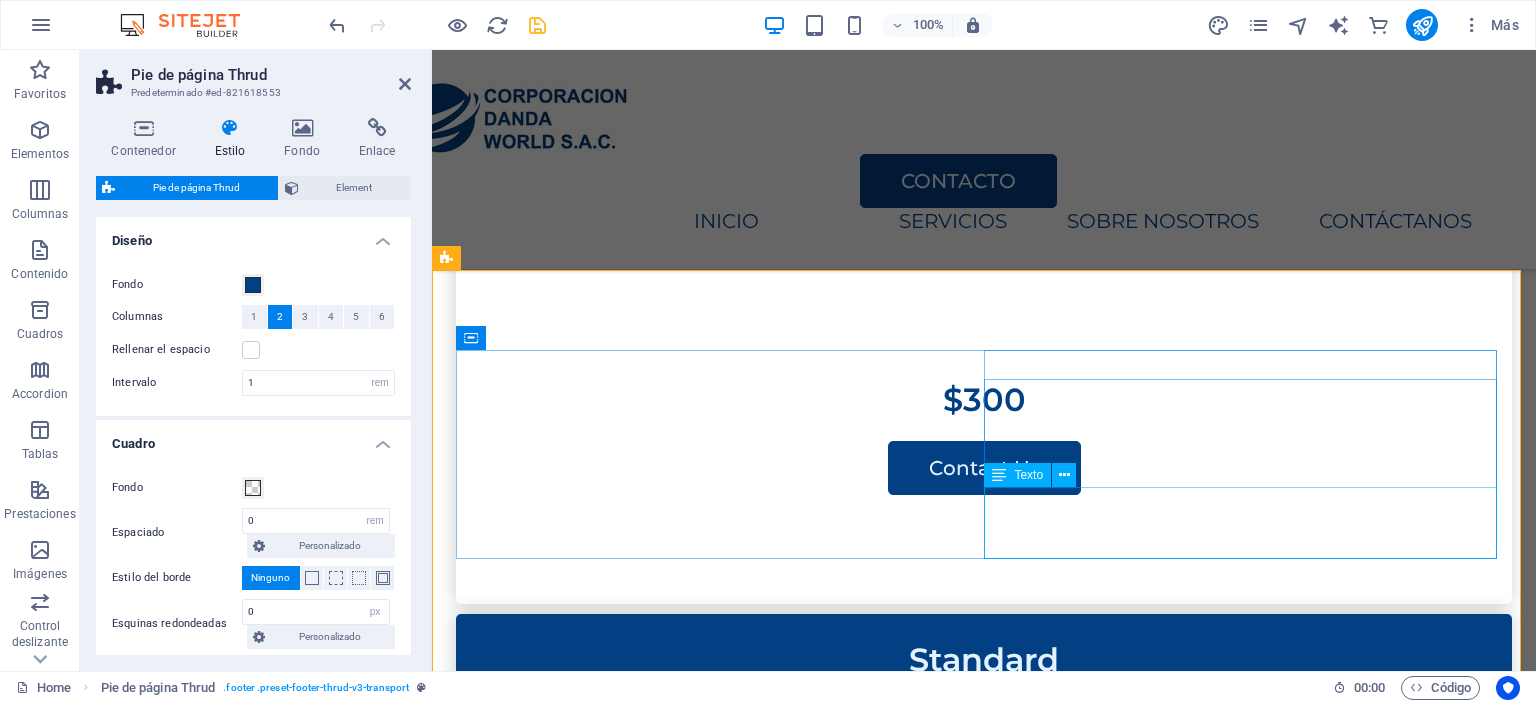 click on "PRICING CONTACT US" at bounding box center (716, 3381) 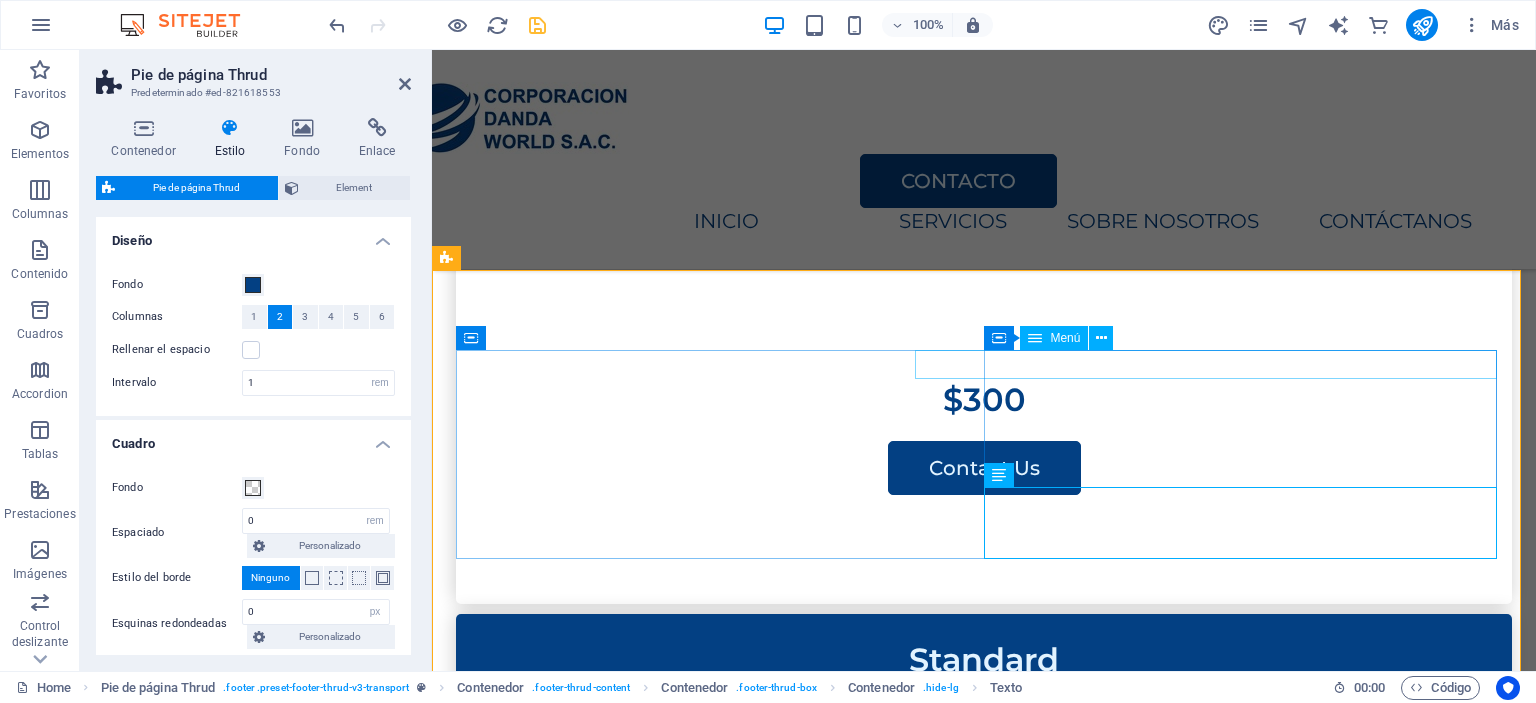 click on "INICIO SERVICIOS About Us SOBRE NOSOTROS CONTACTO" at bounding box center [716, 3208] 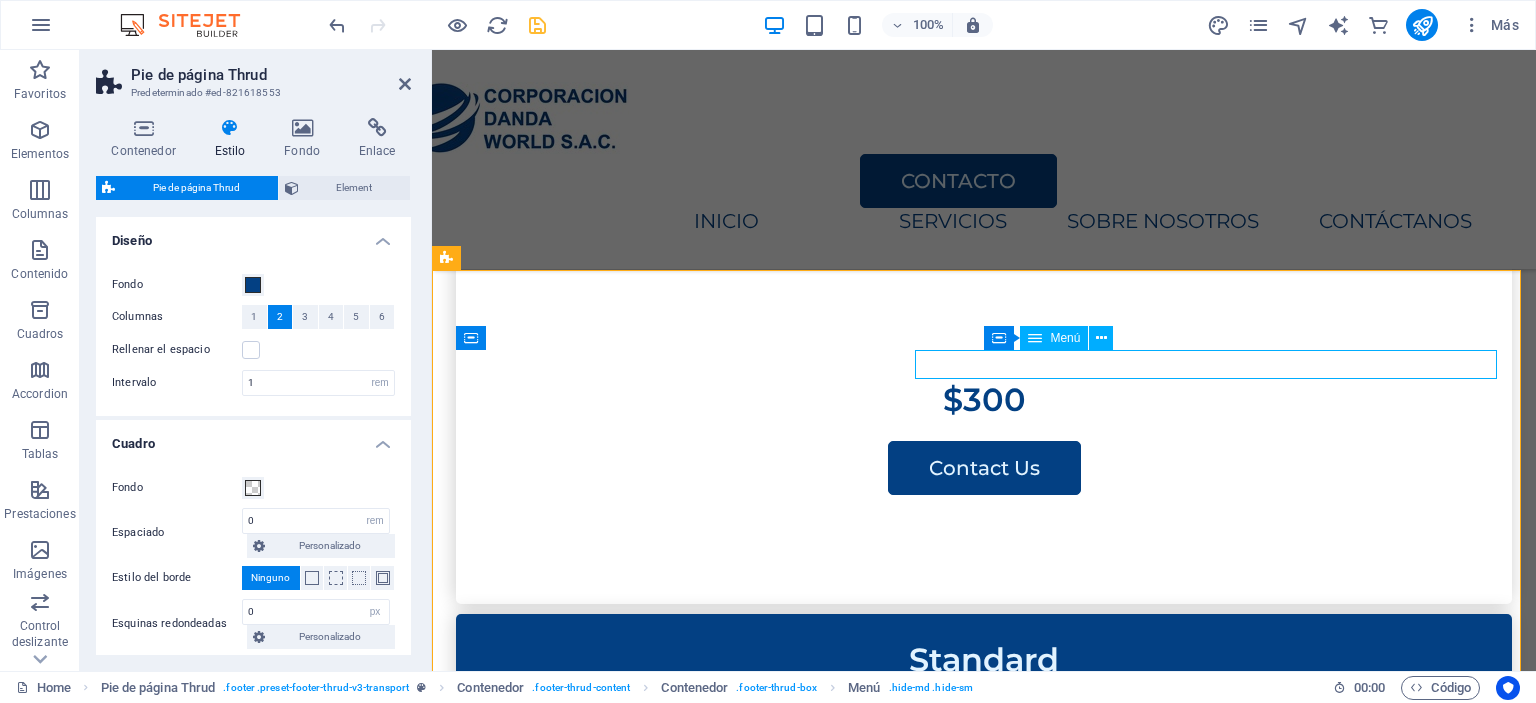 click on "INICIO SERVICIOS About Us SOBRE NOSOTROS CONTACTO" at bounding box center (716, 3208) 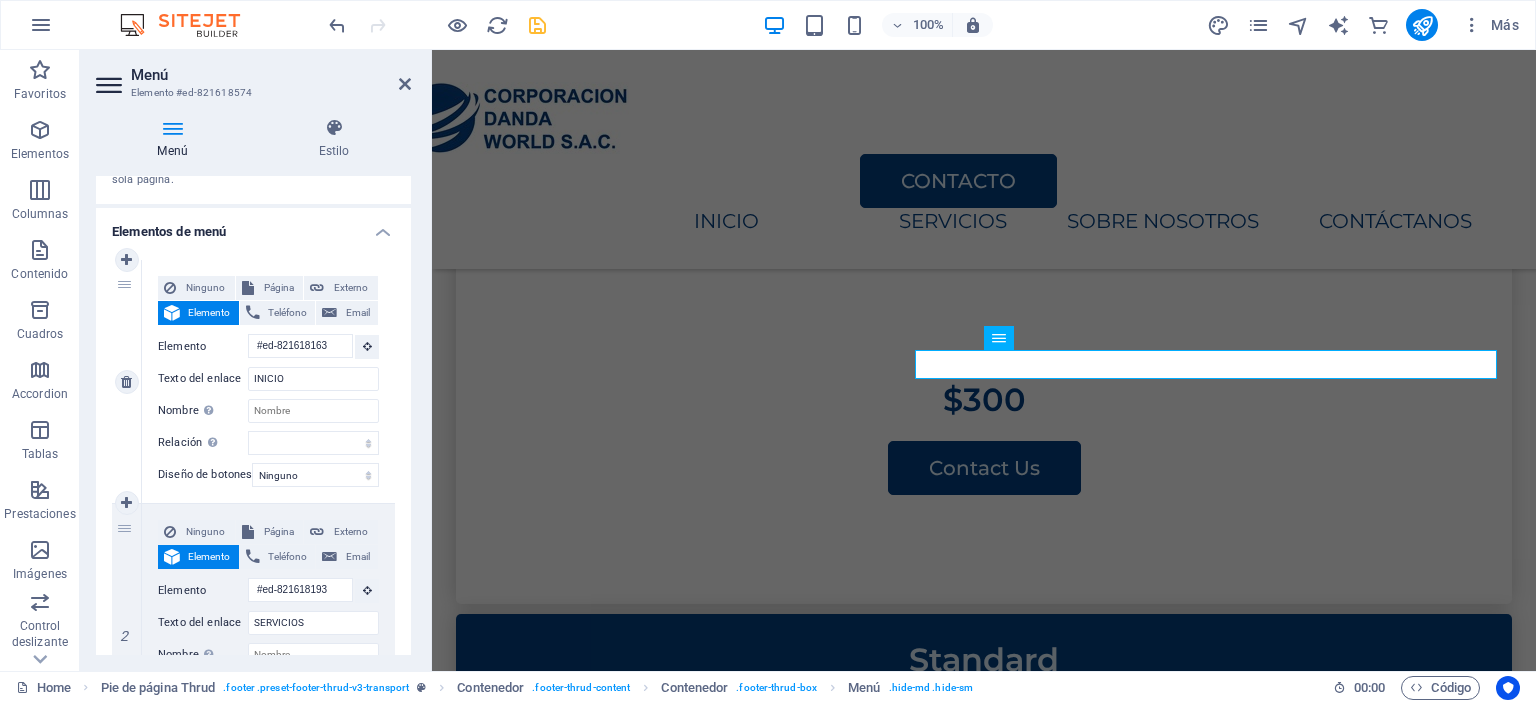 scroll, scrollTop: 200, scrollLeft: 0, axis: vertical 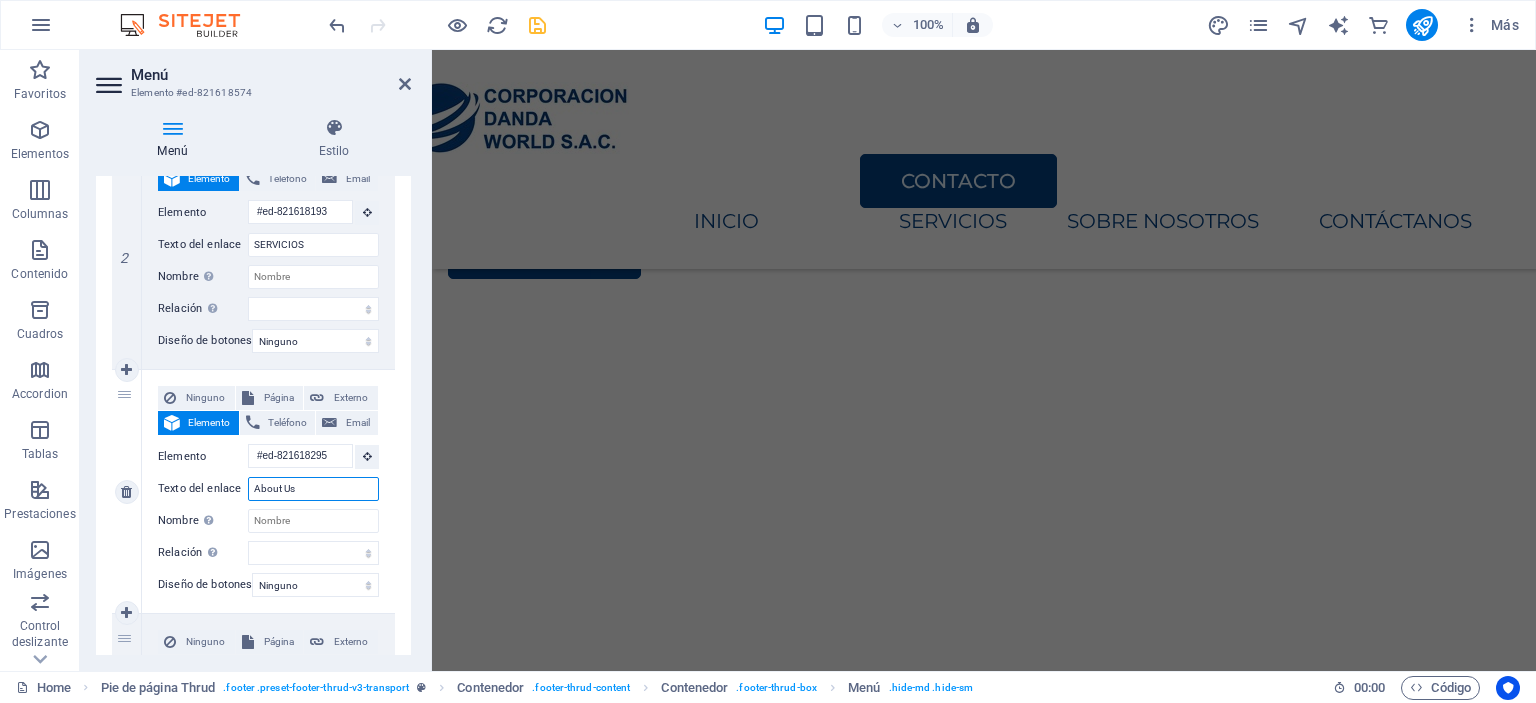 drag, startPoint x: 320, startPoint y: 492, endPoint x: 190, endPoint y: 483, distance: 130.31117 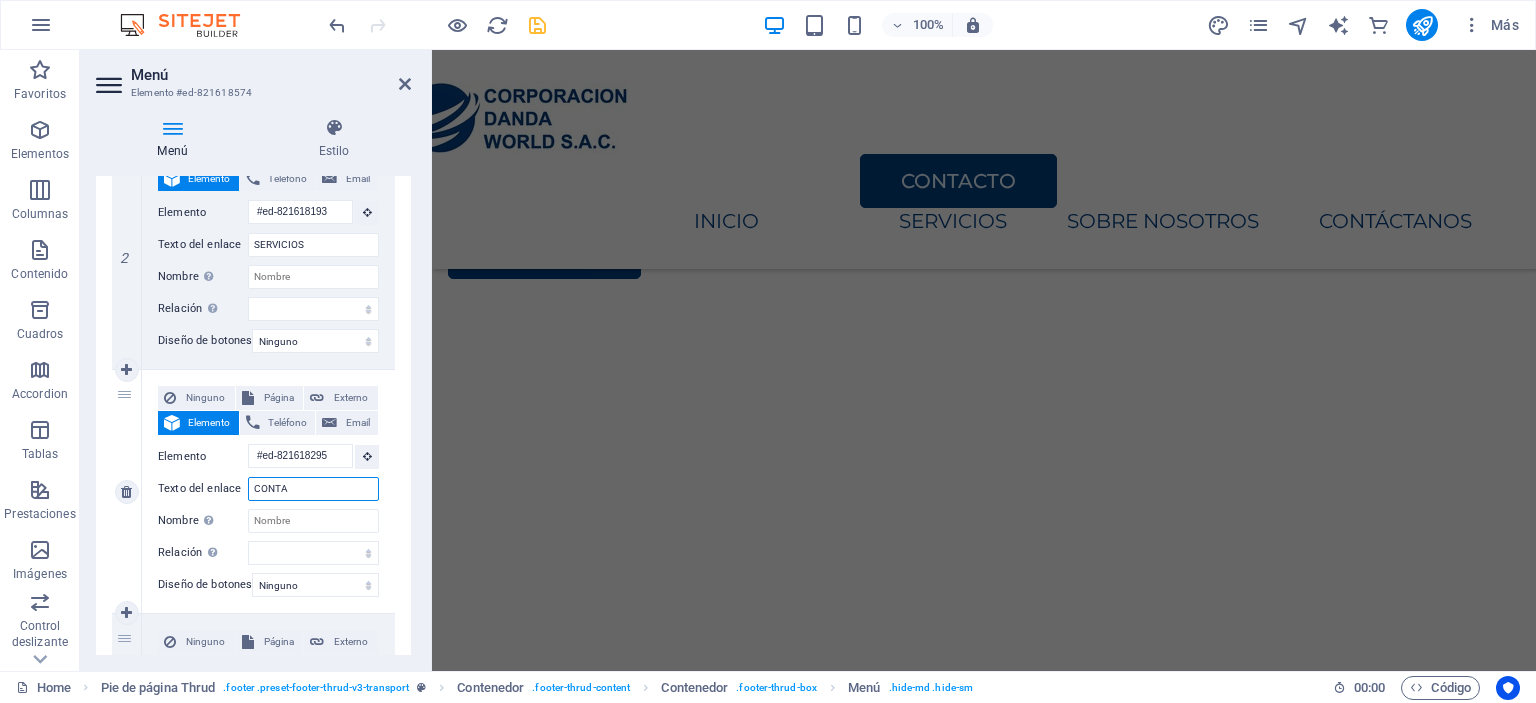 type on "CONTAC" 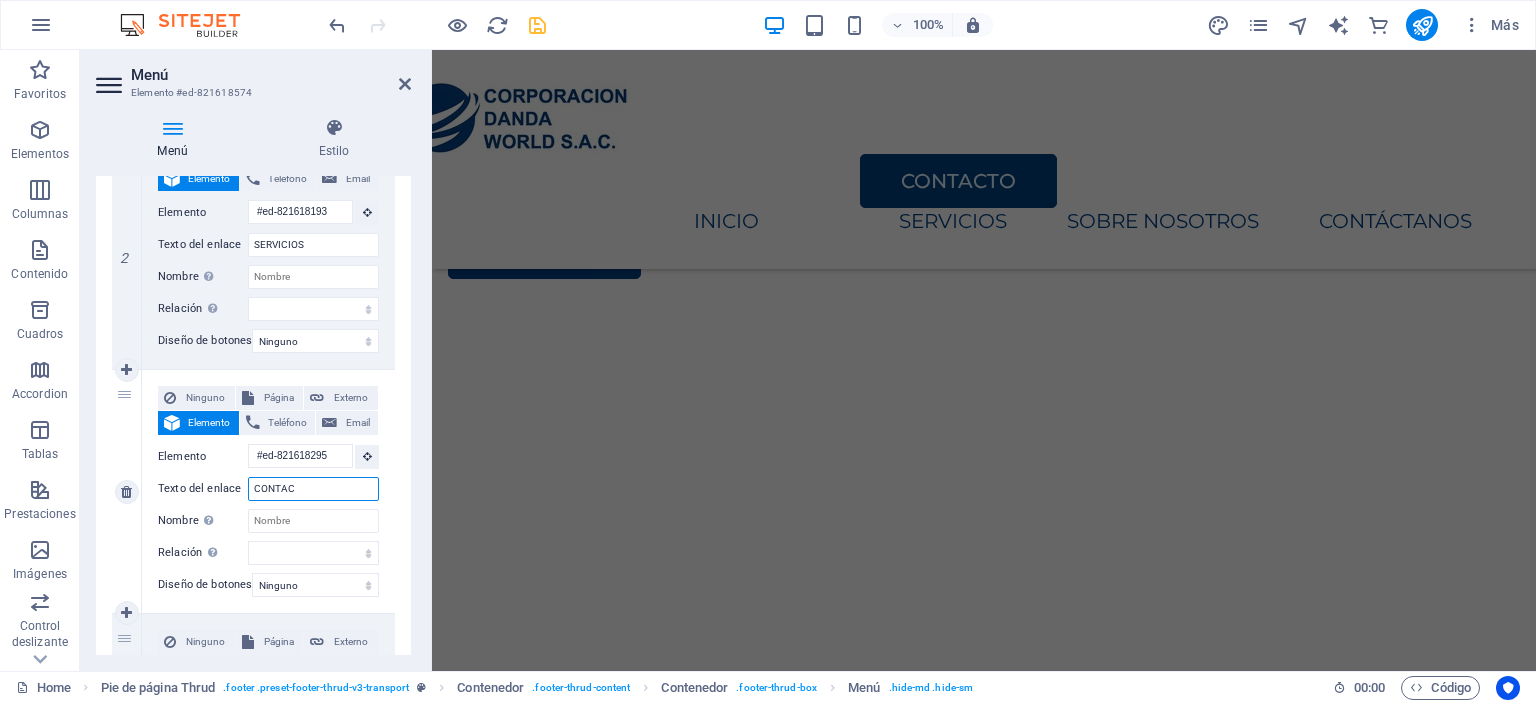 select 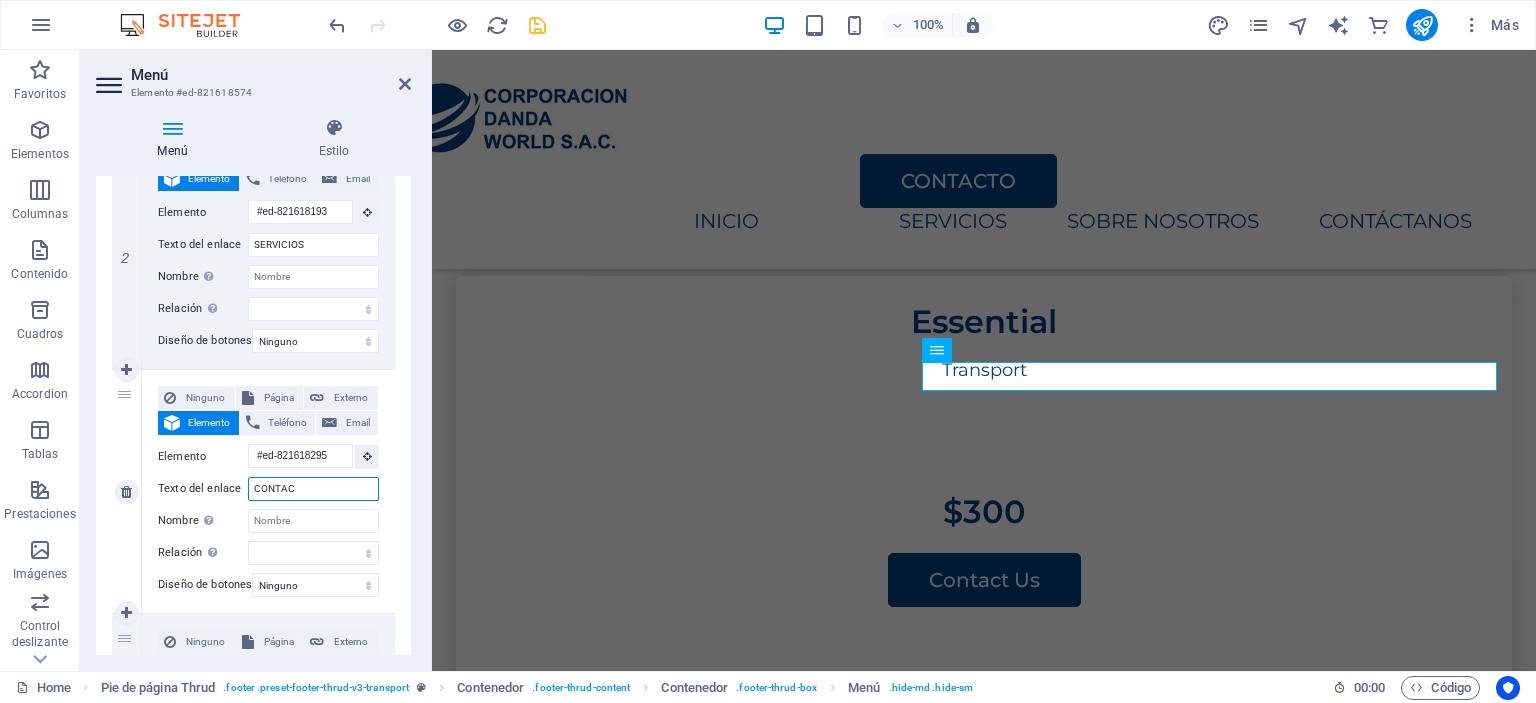 scroll, scrollTop: 3972, scrollLeft: 0, axis: vertical 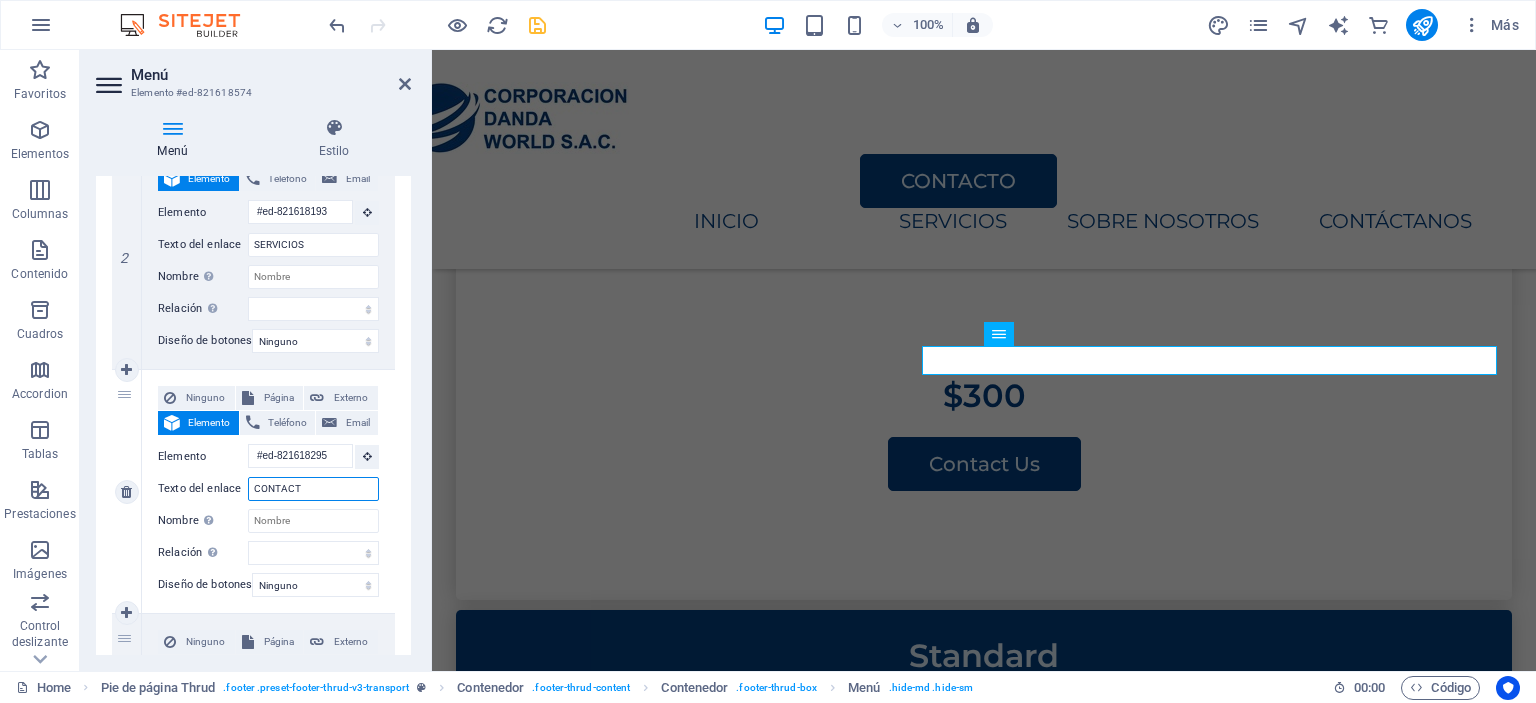 type on "CONTACTO" 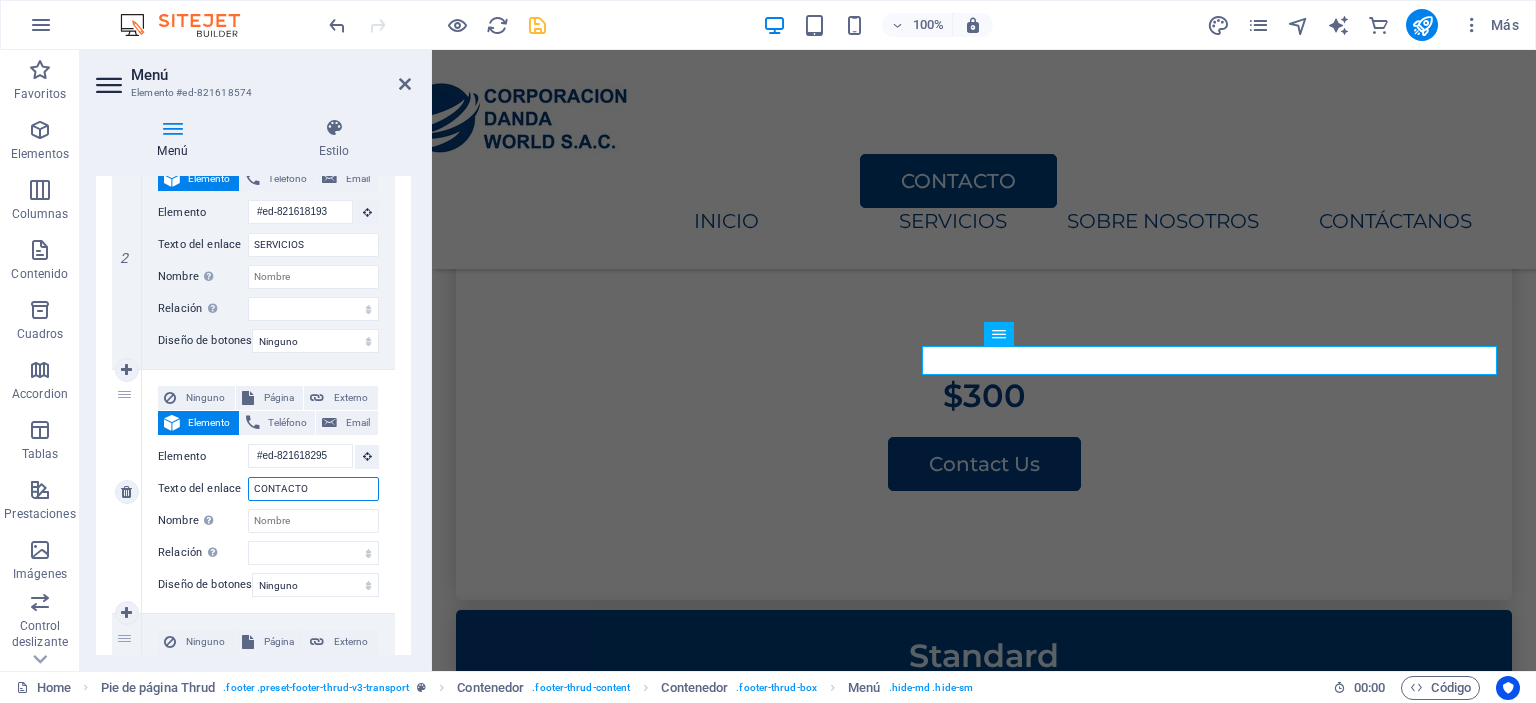 select 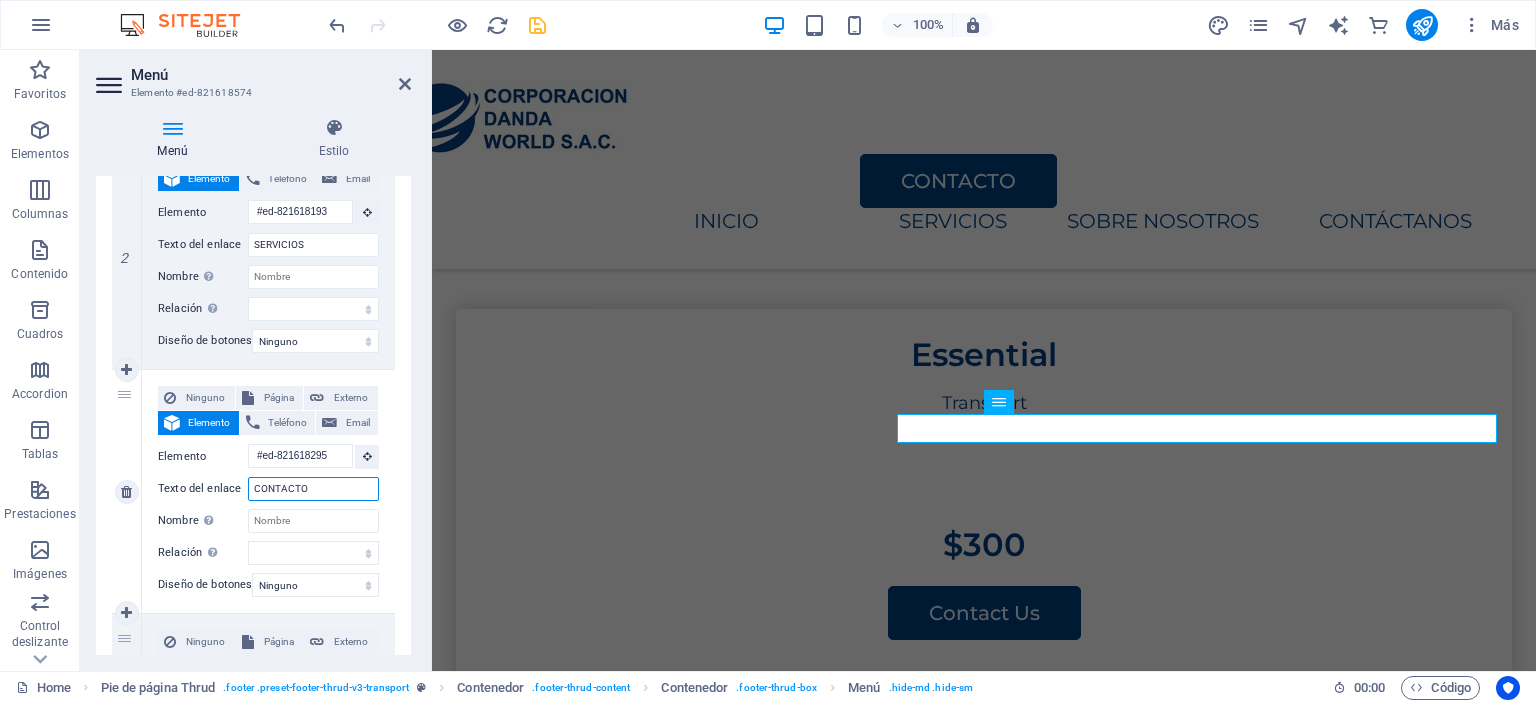 scroll, scrollTop: 3782, scrollLeft: 0, axis: vertical 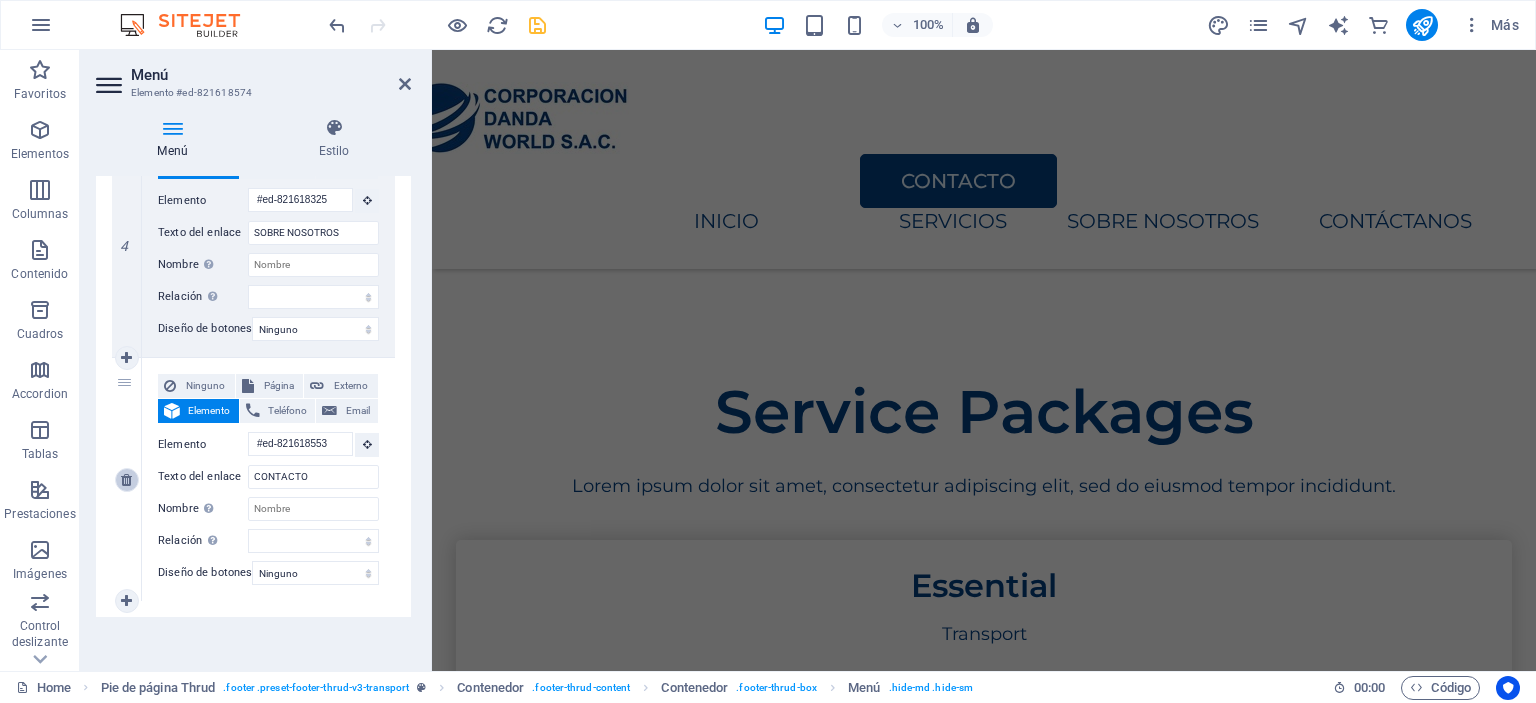 type on "CONTACTO" 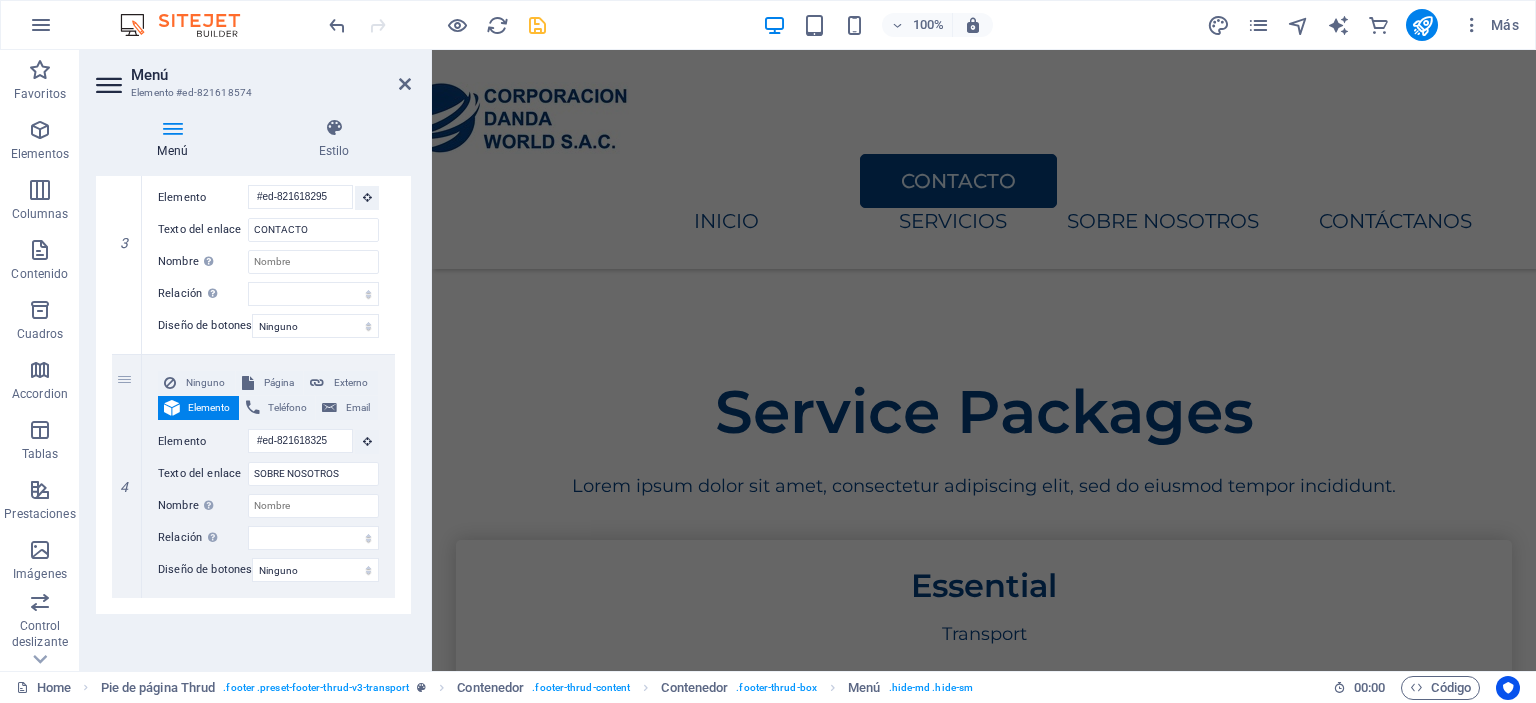 scroll, scrollTop: 3743, scrollLeft: 0, axis: vertical 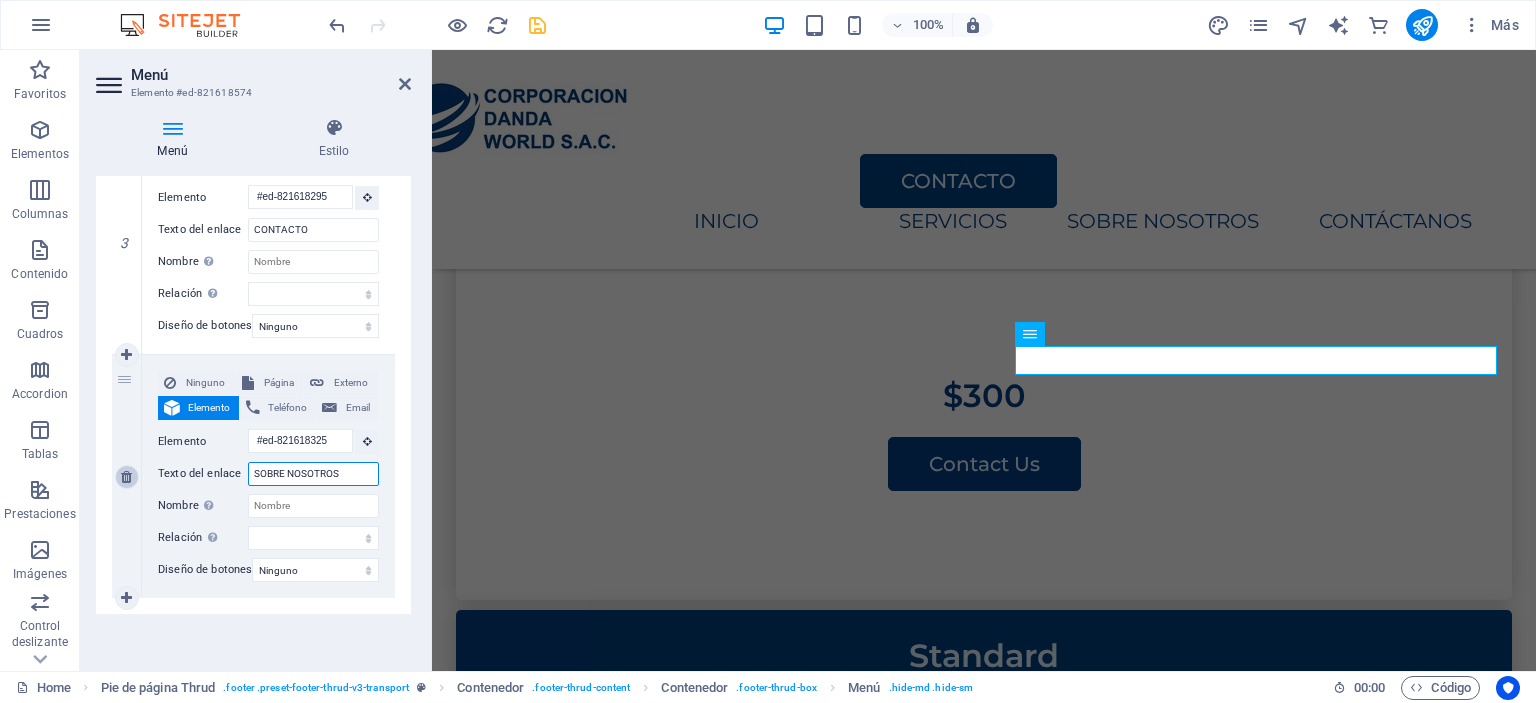 drag, startPoint x: 338, startPoint y: 457, endPoint x: 134, endPoint y: 457, distance: 204 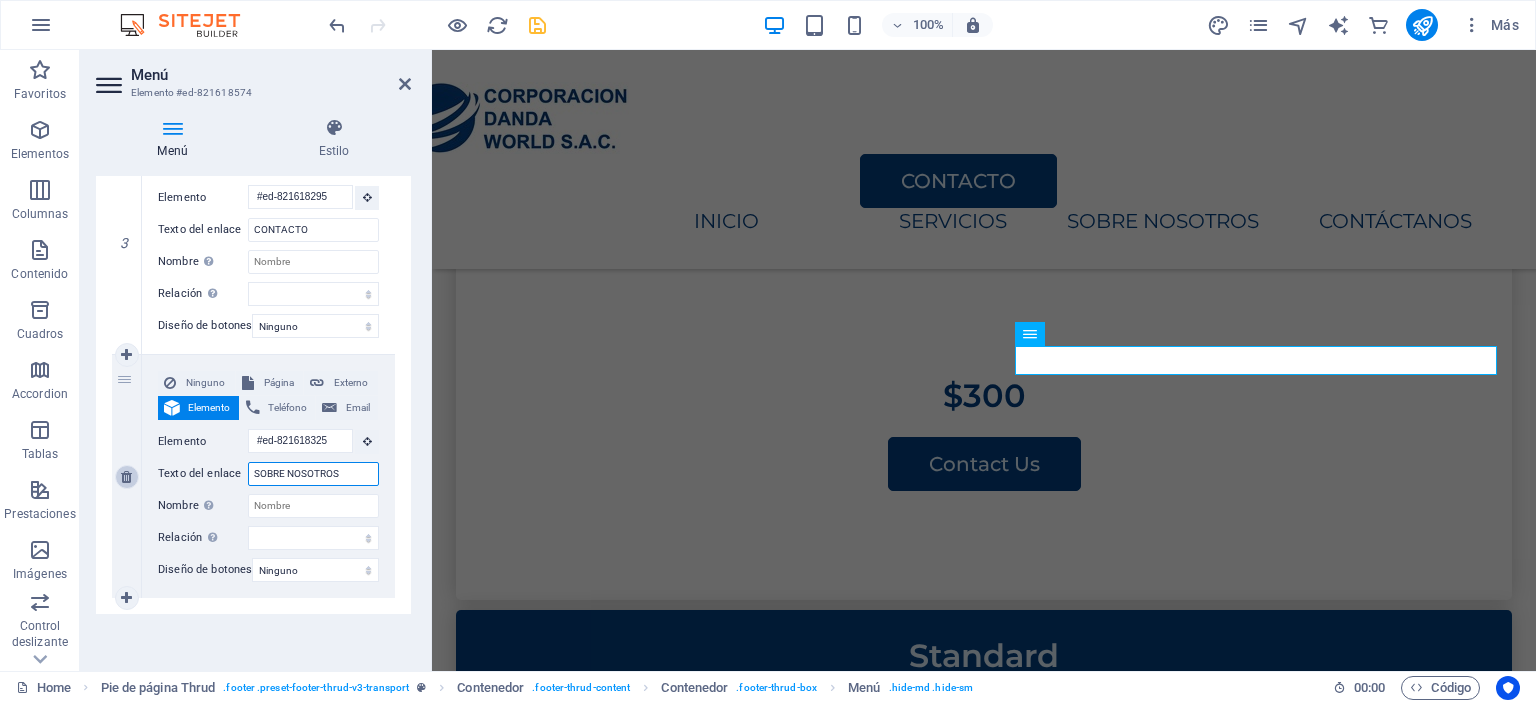 click on "4 Ninguno Página Externo Elemento Teléfono Email Página Home Home Services Legal Notice About us Privacy Subpage Pricing Careers Contact Legal Notice Privacy Elemento #ed-821618325
URL Teléfono Email Texto del enlace SOBRE NOSOTROS Destino del enlace Nueva pestaña Misma pestaña Superposición Nombre Una descripción adicional del enlace no debería ser igual al texto del enlace. El título suele mostrarse como un texto de información cuando se mueve el ratón por encima del elemento. Déjalo en blanco en caso de dudas. Relación Define la  relación de este enlace con el destino del enlace . Por ejemplo, el valor "nofollow" indica a los buscadores que no sigan al enlace. Puede dejarse vacío. alternativo autor marcador externo ayuda licencia siguiente nofollow noreferrer noopener ant buscar etiqueta Diseño de botones Ninguno Predeterminado Principal Secundario" at bounding box center (253, 476) 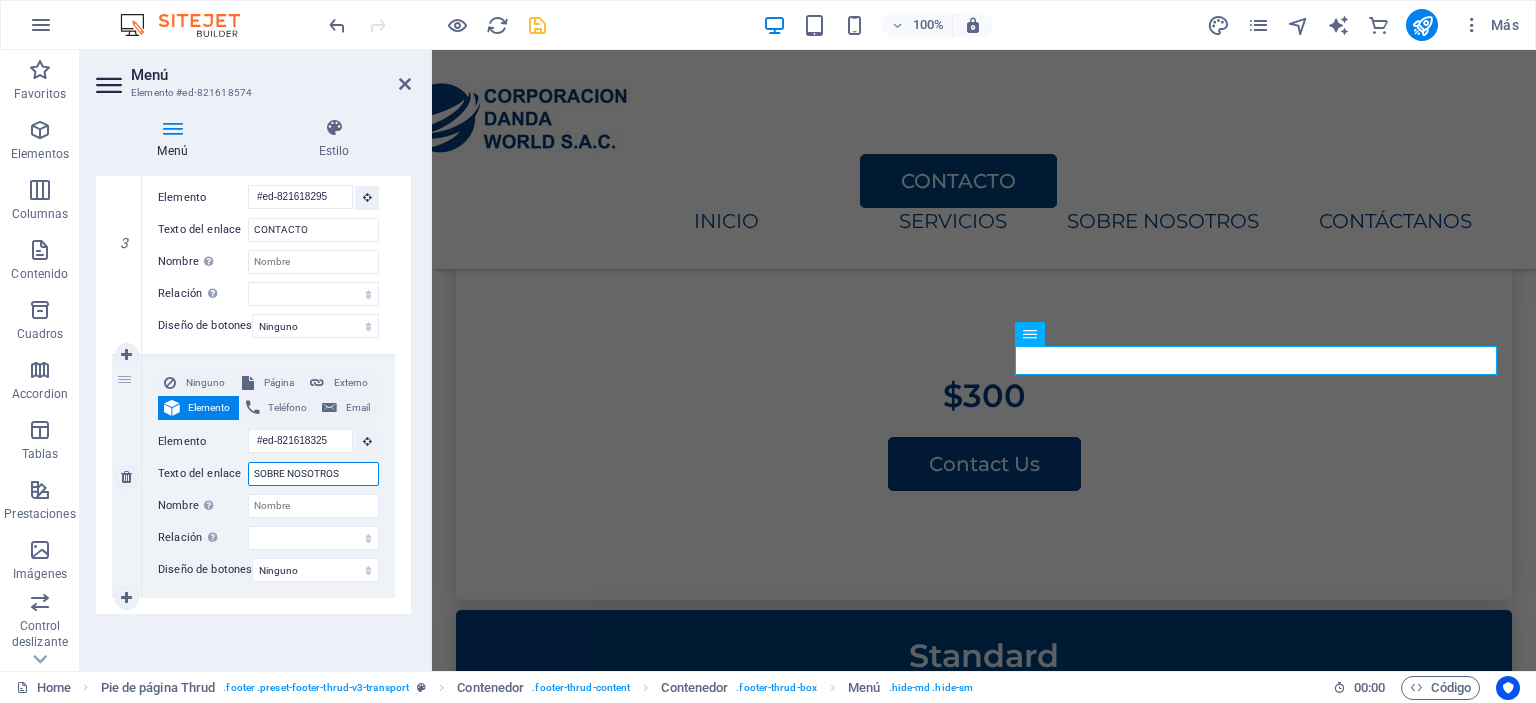 type 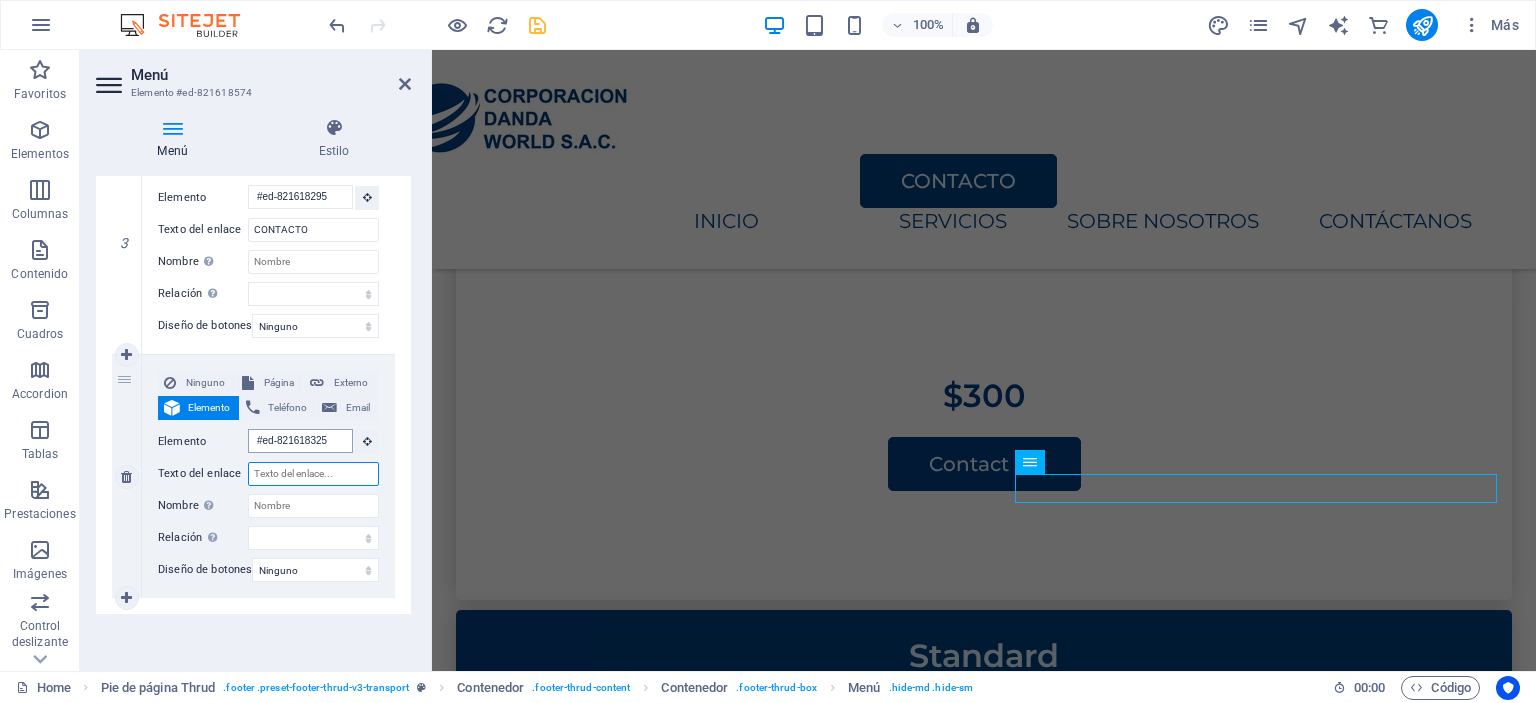 scroll, scrollTop: 2574, scrollLeft: 0, axis: vertical 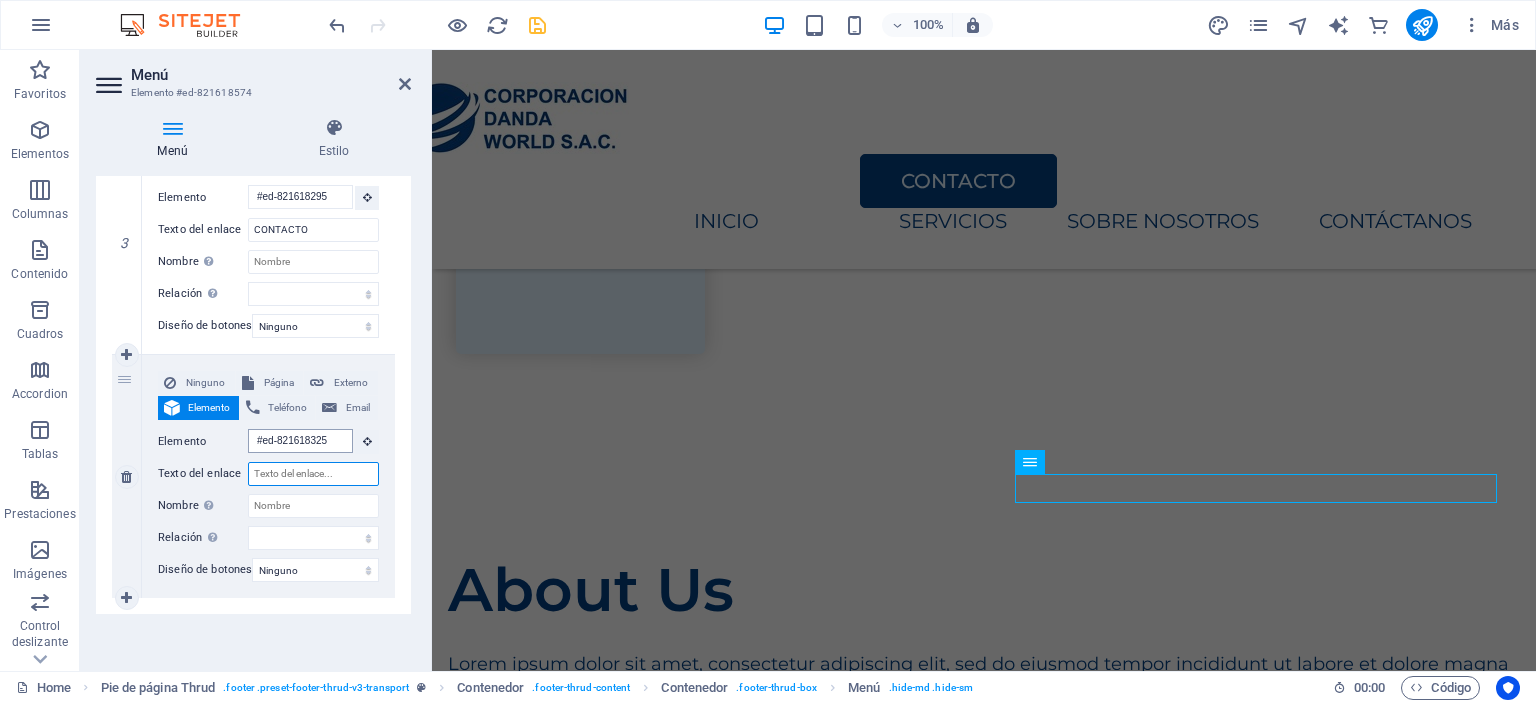 select 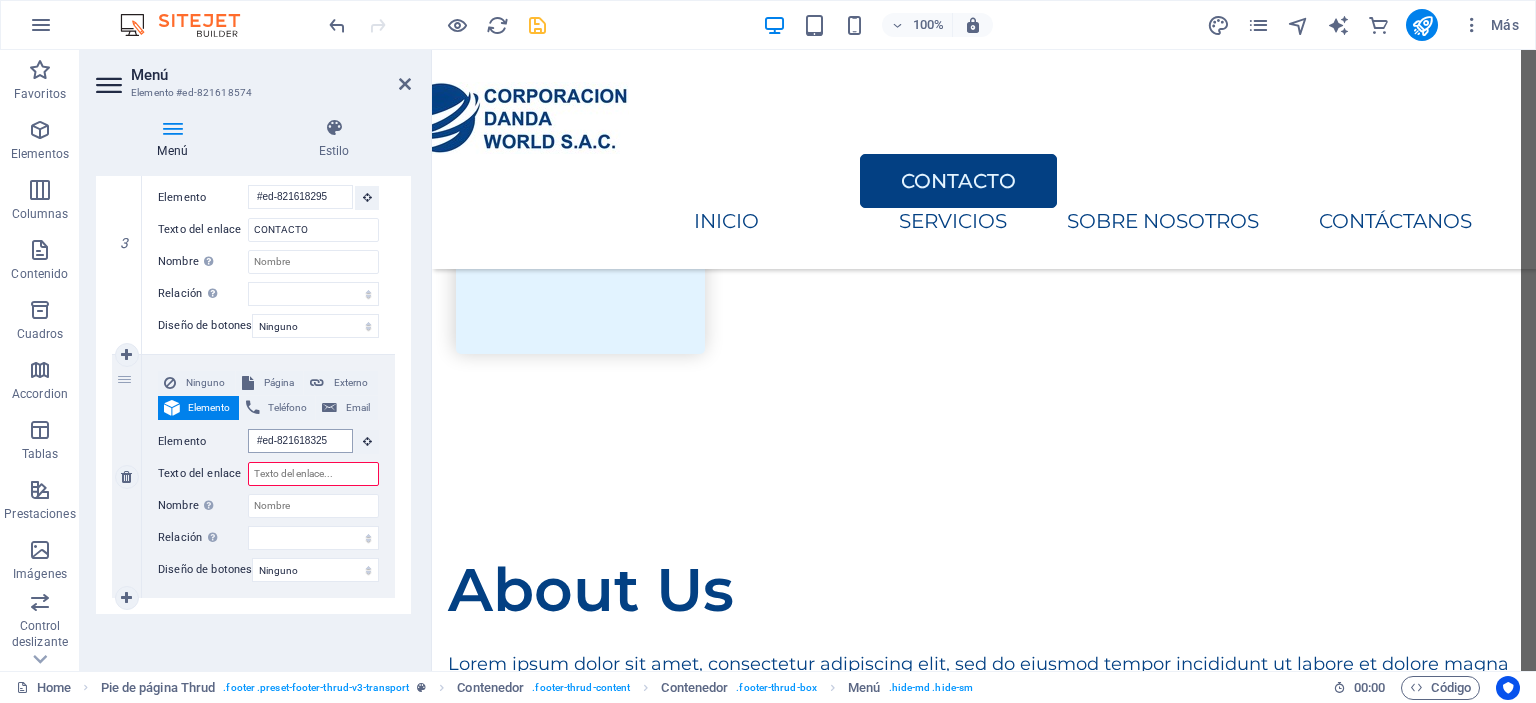 scroll, scrollTop: 764, scrollLeft: 0, axis: vertical 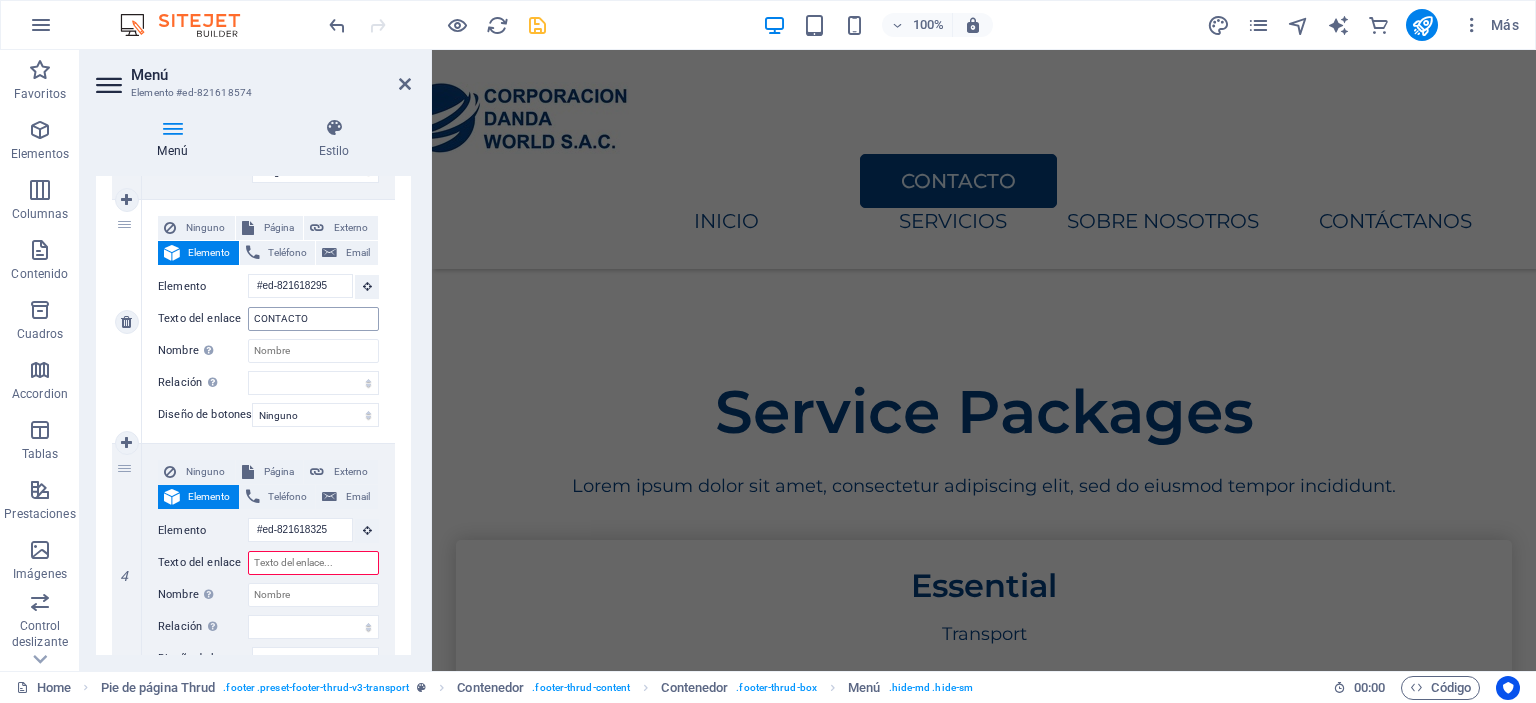 type 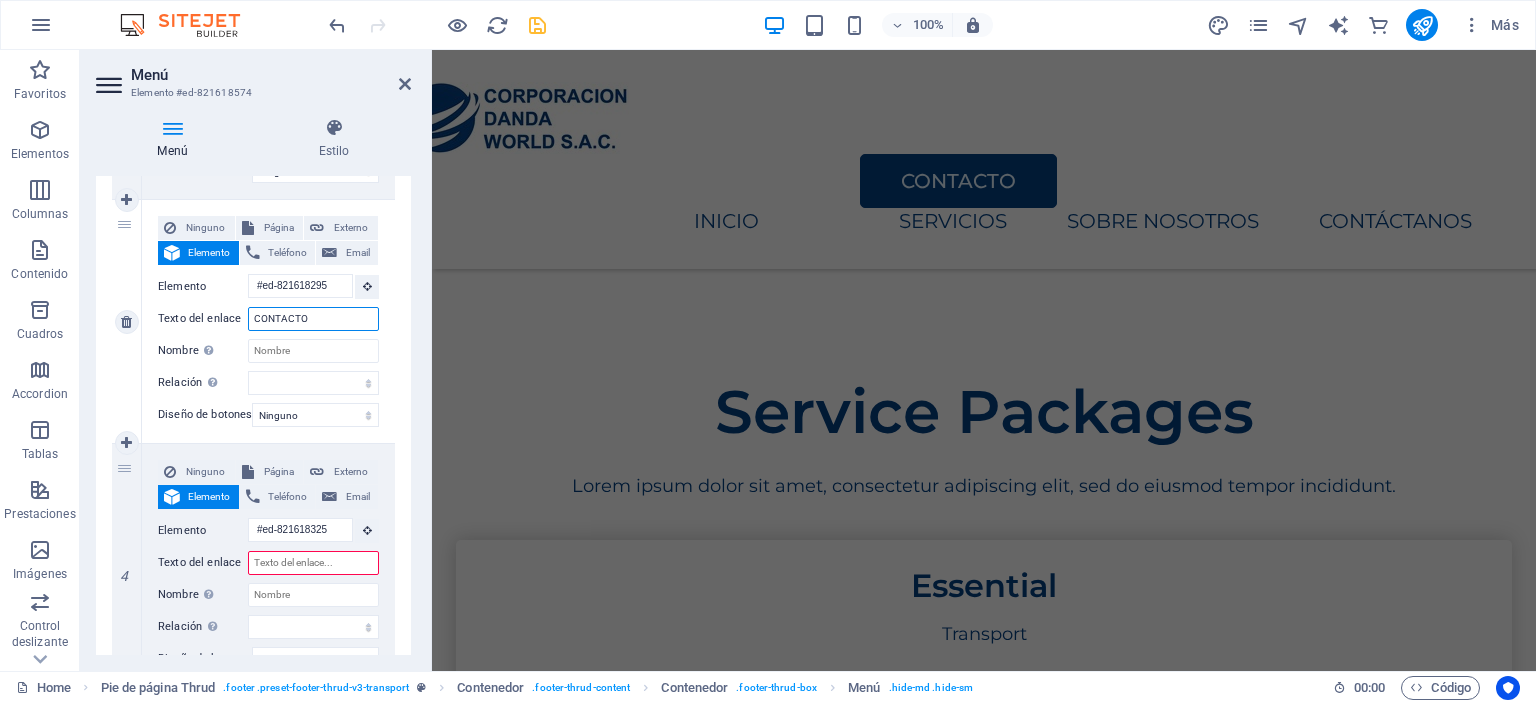 click on "CONTACTO" at bounding box center (313, 319) 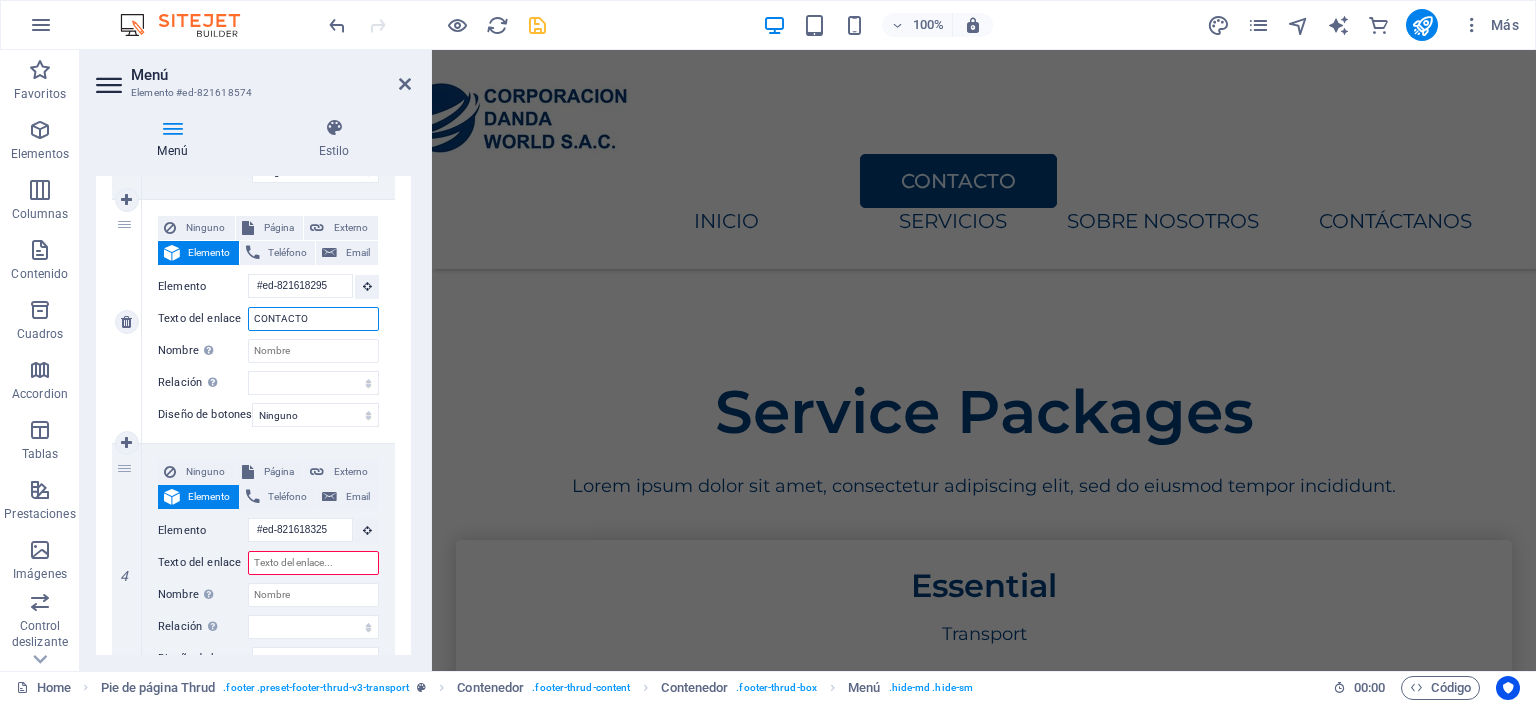 paste on "SOBRE NOSOTROS" 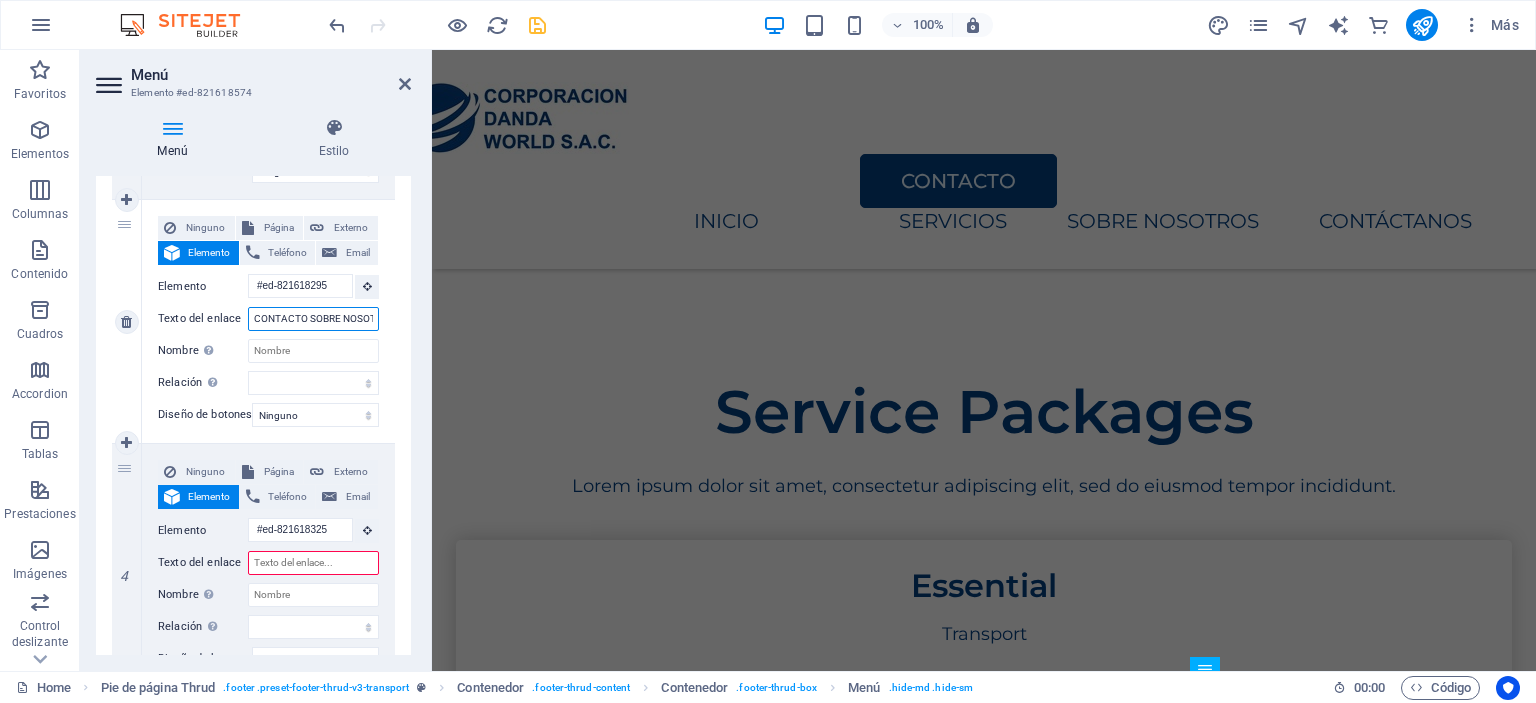 scroll 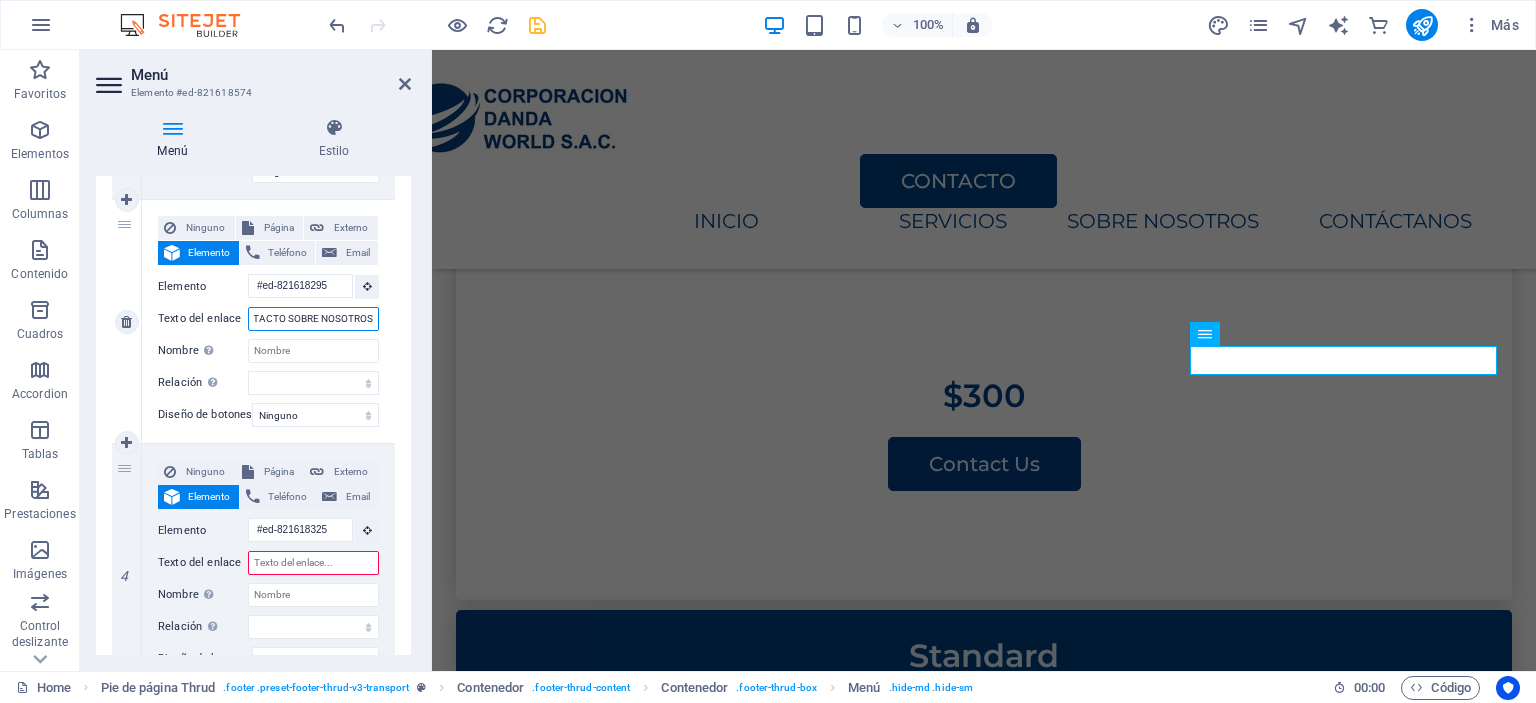 select 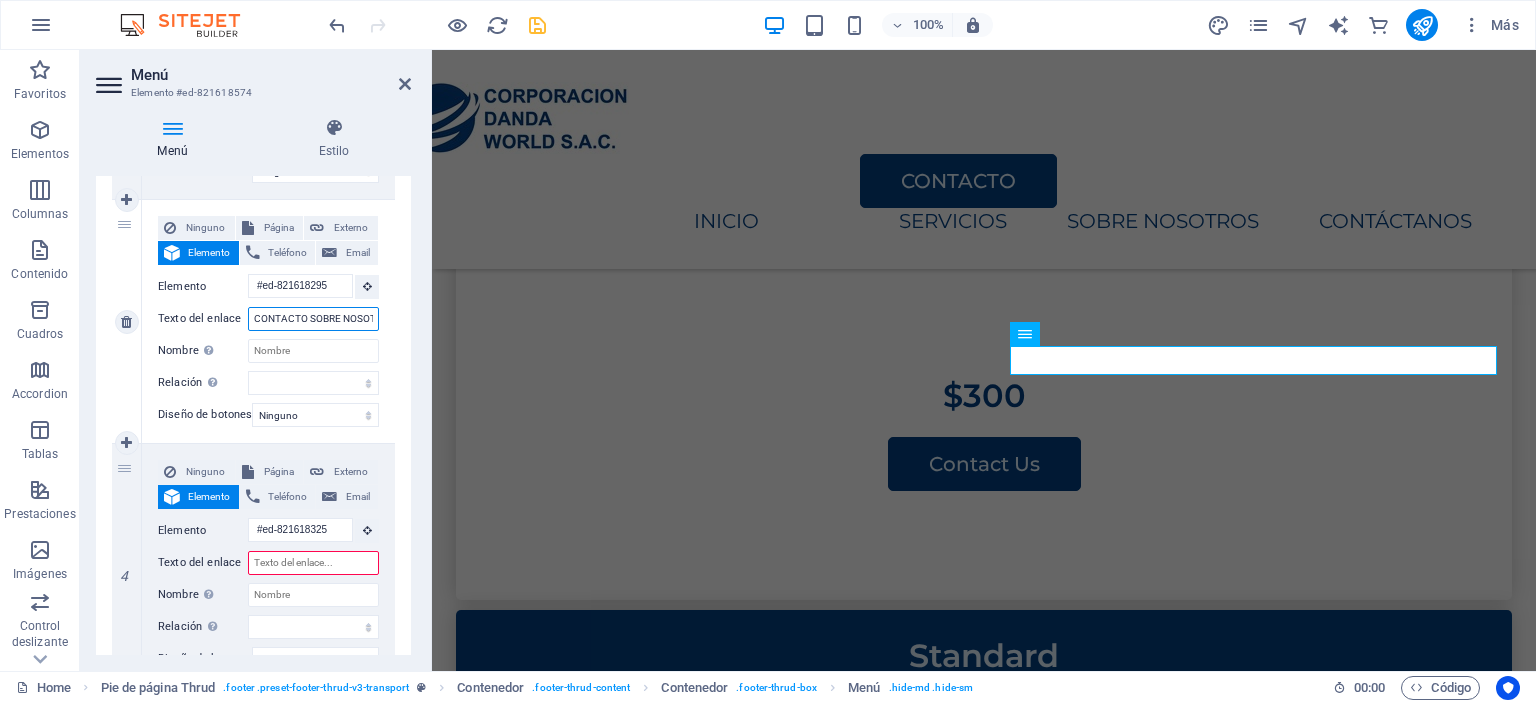 drag, startPoint x: 280, startPoint y: 317, endPoint x: 164, endPoint y: 317, distance: 116 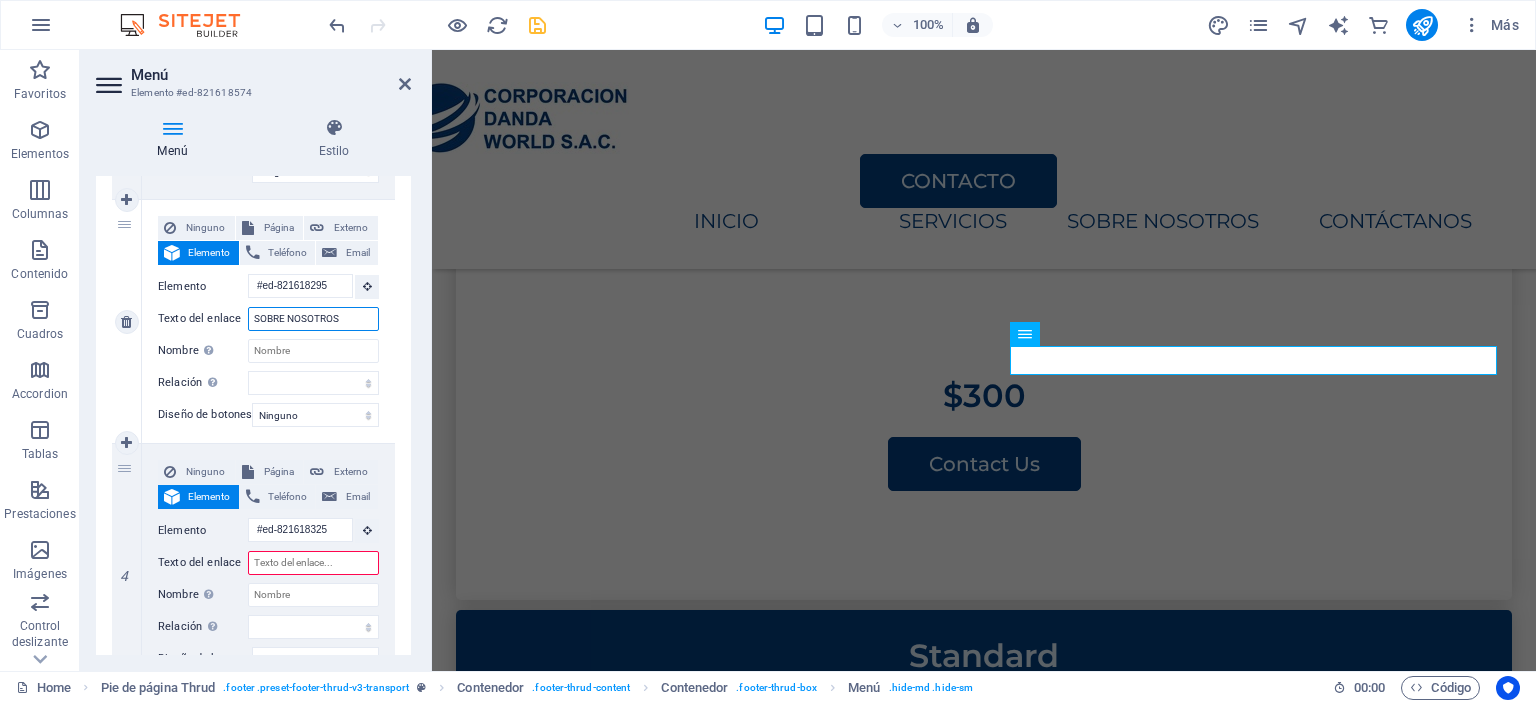 type on "SOBRE NOSOTROS" 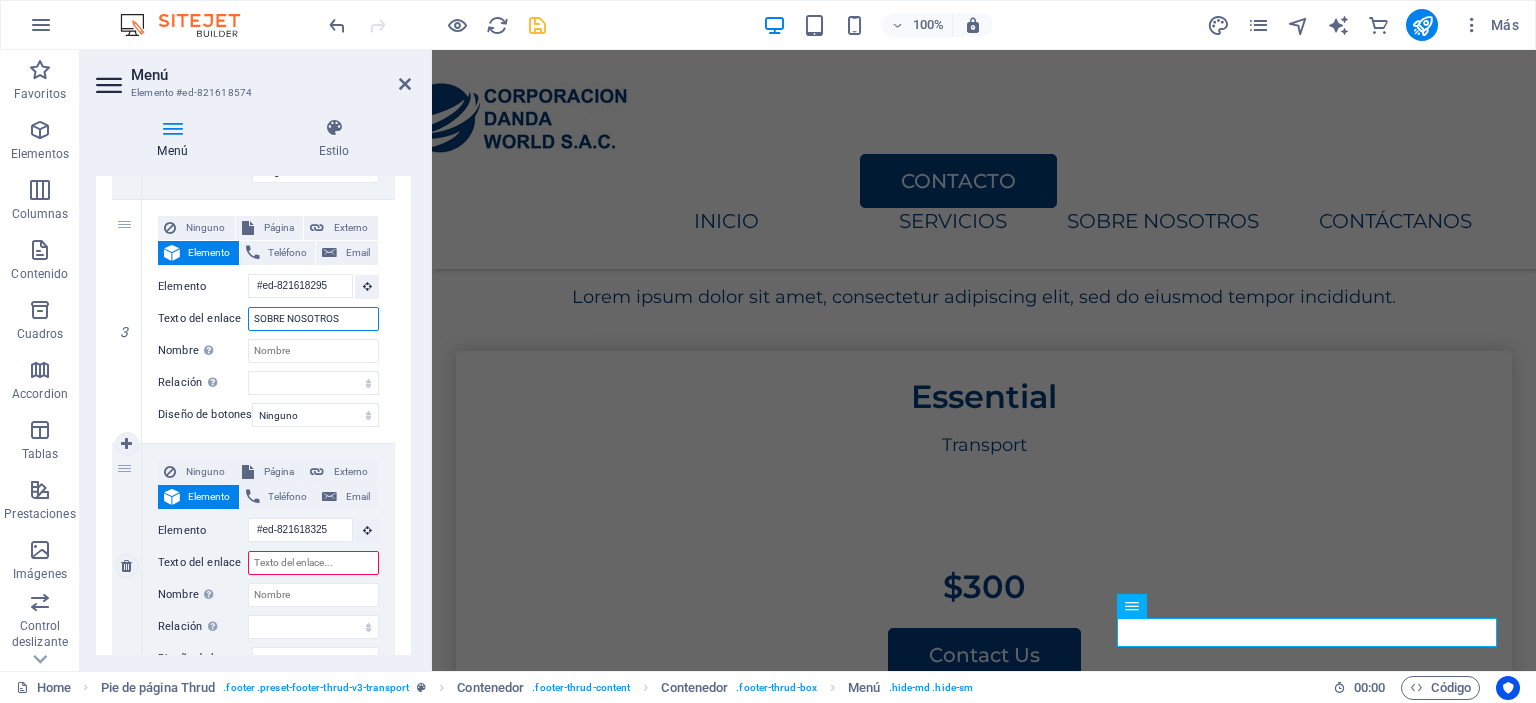 type on "SOBRE NOSOTROS" 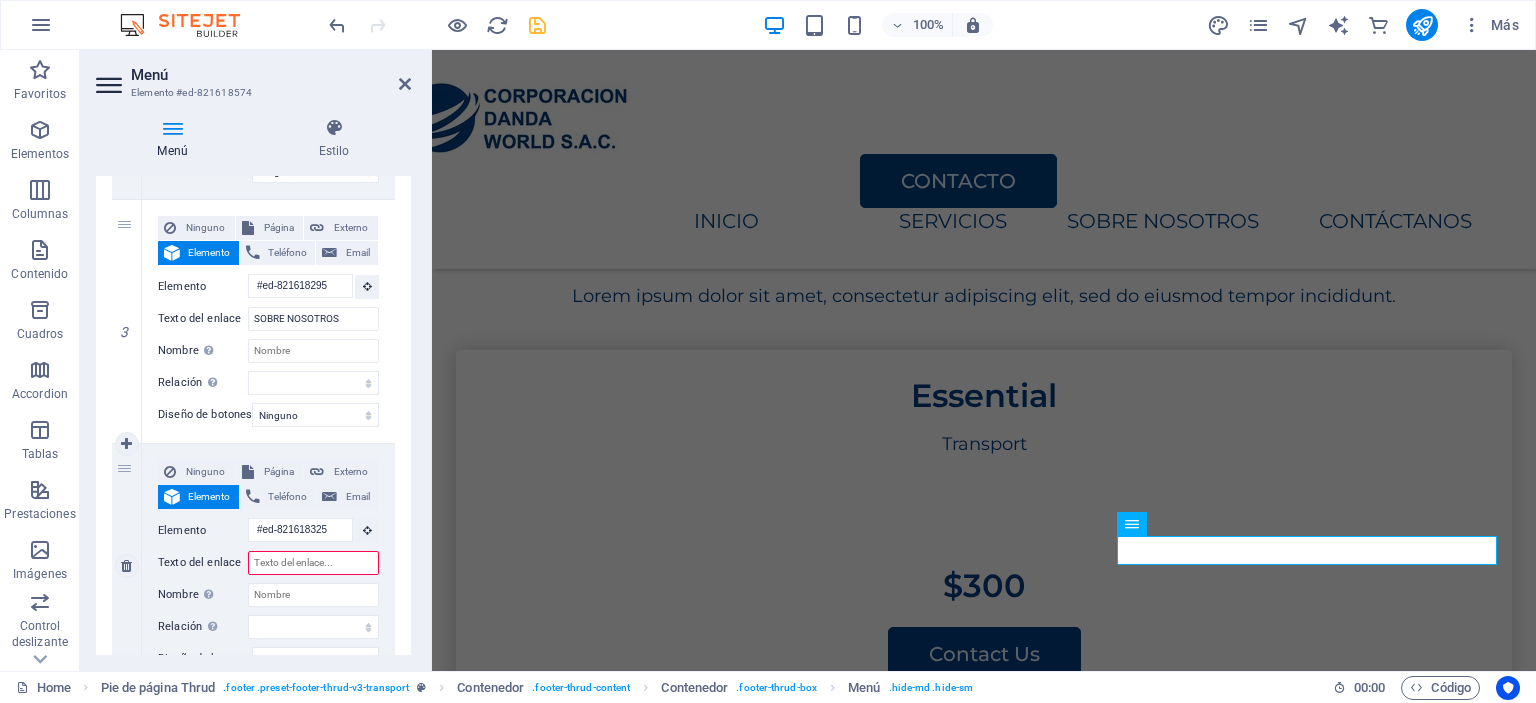 click on "Texto del enlace" at bounding box center [313, 563] 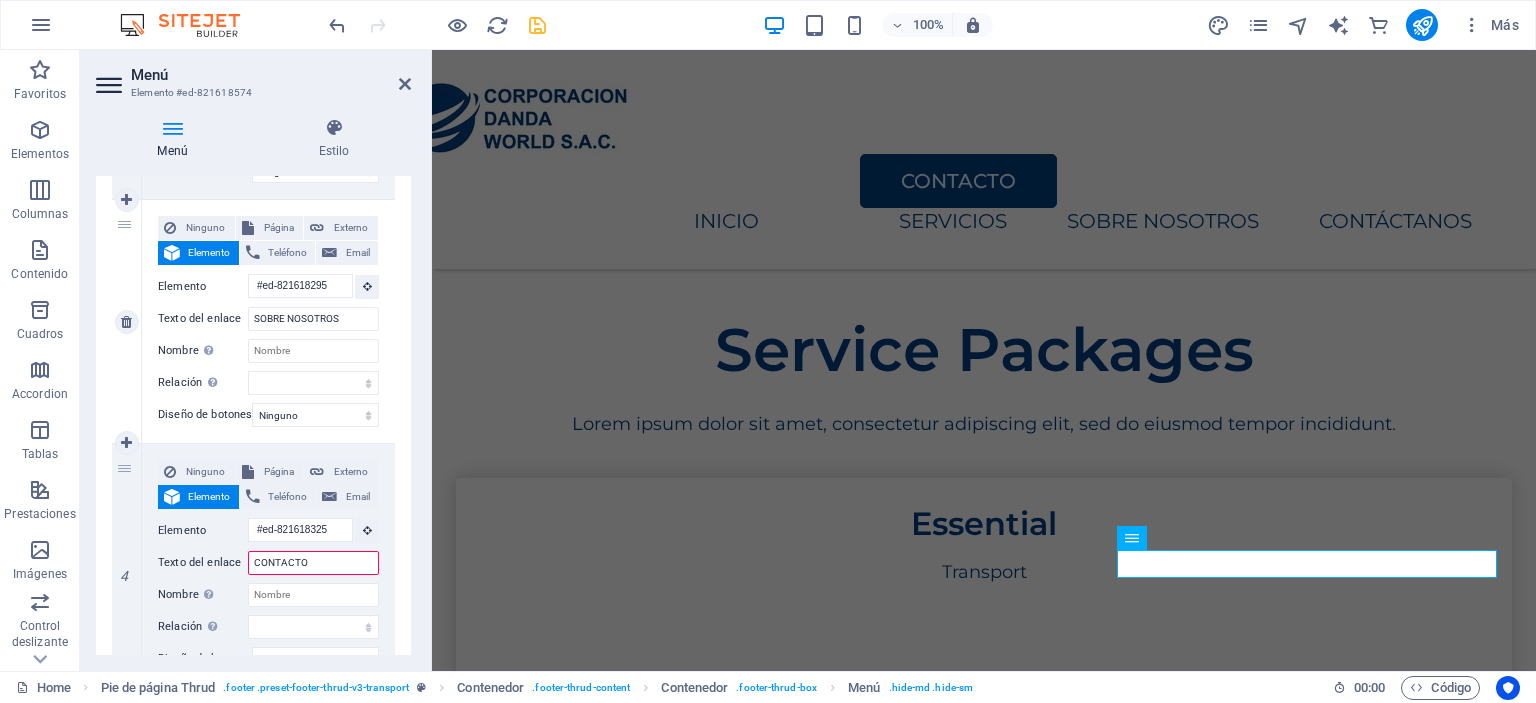 select 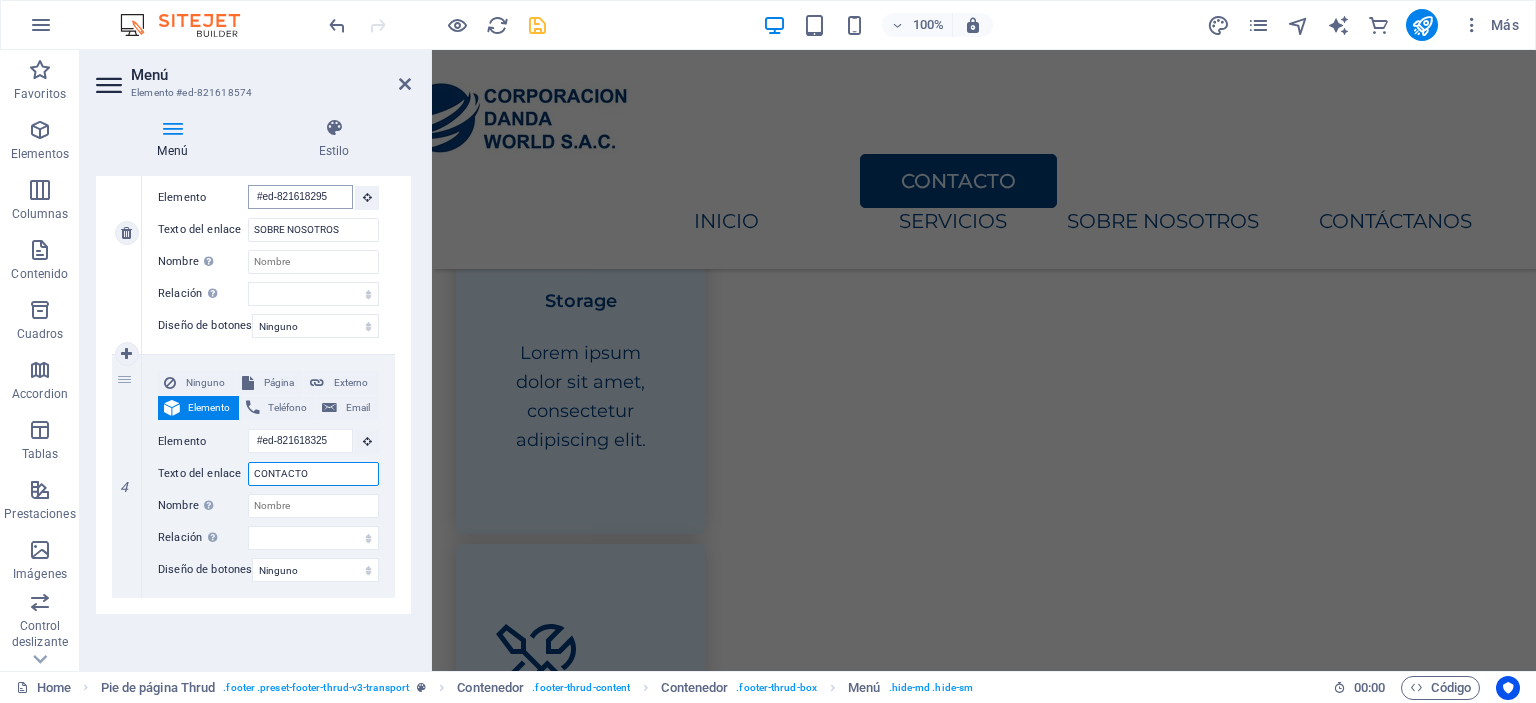 type on "CONTACTO" 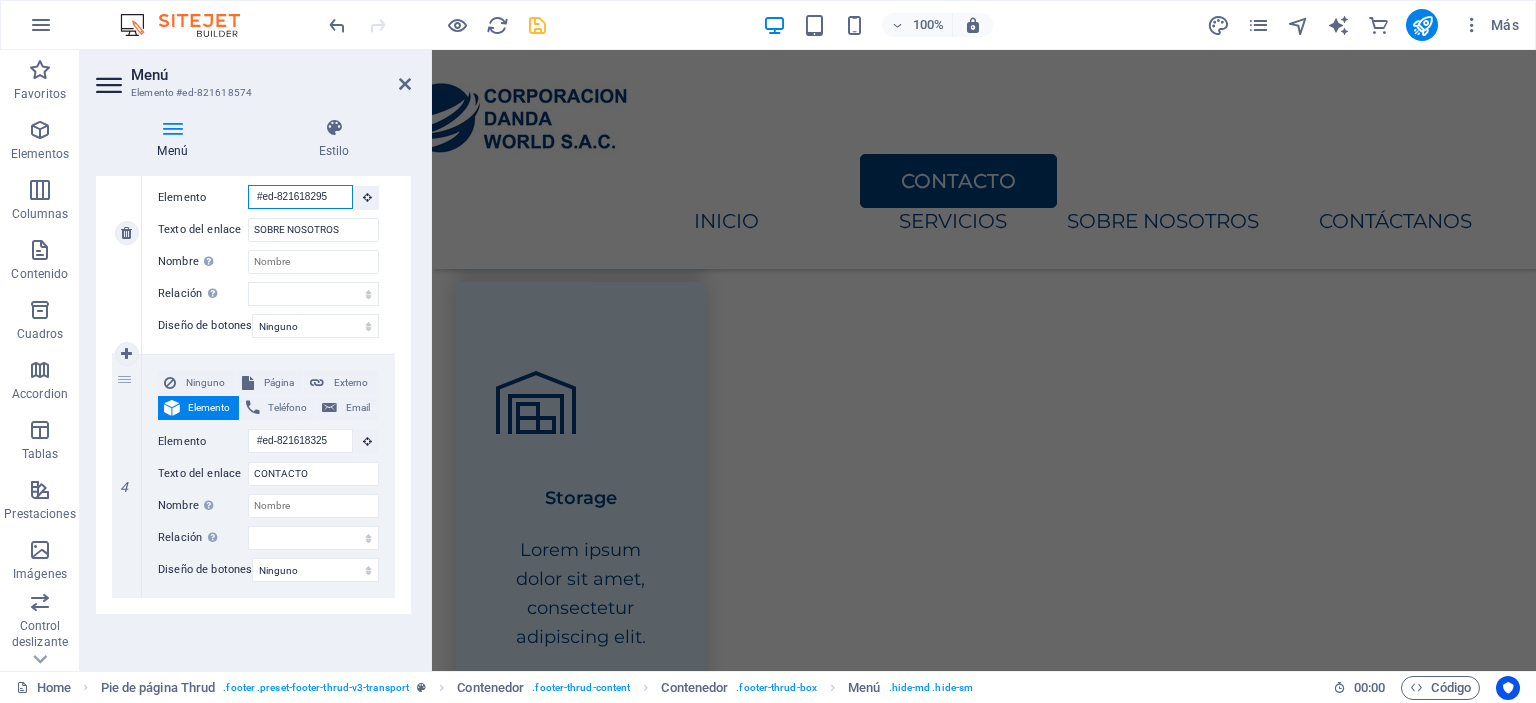 click on "#ed-821618295" at bounding box center [300, 197] 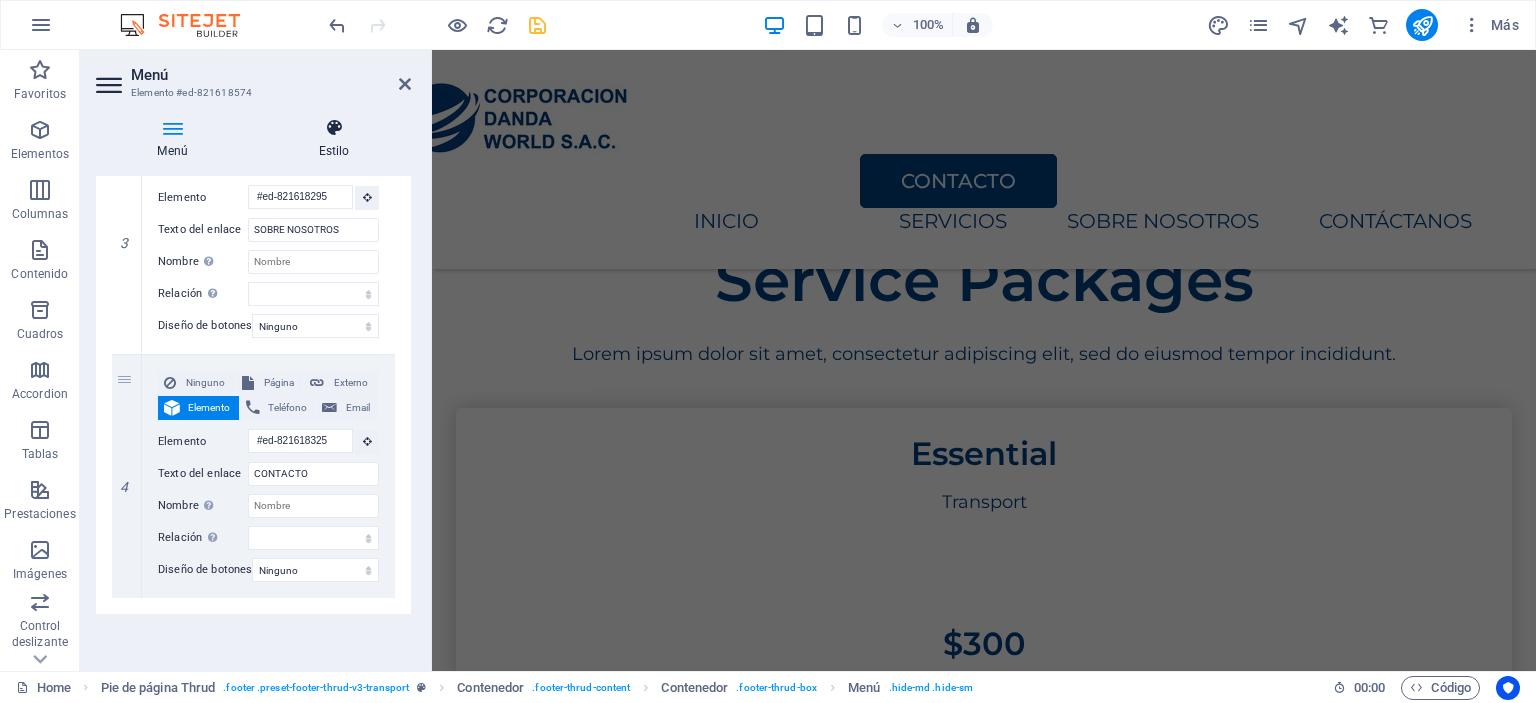 click on "Estilo" at bounding box center (334, 139) 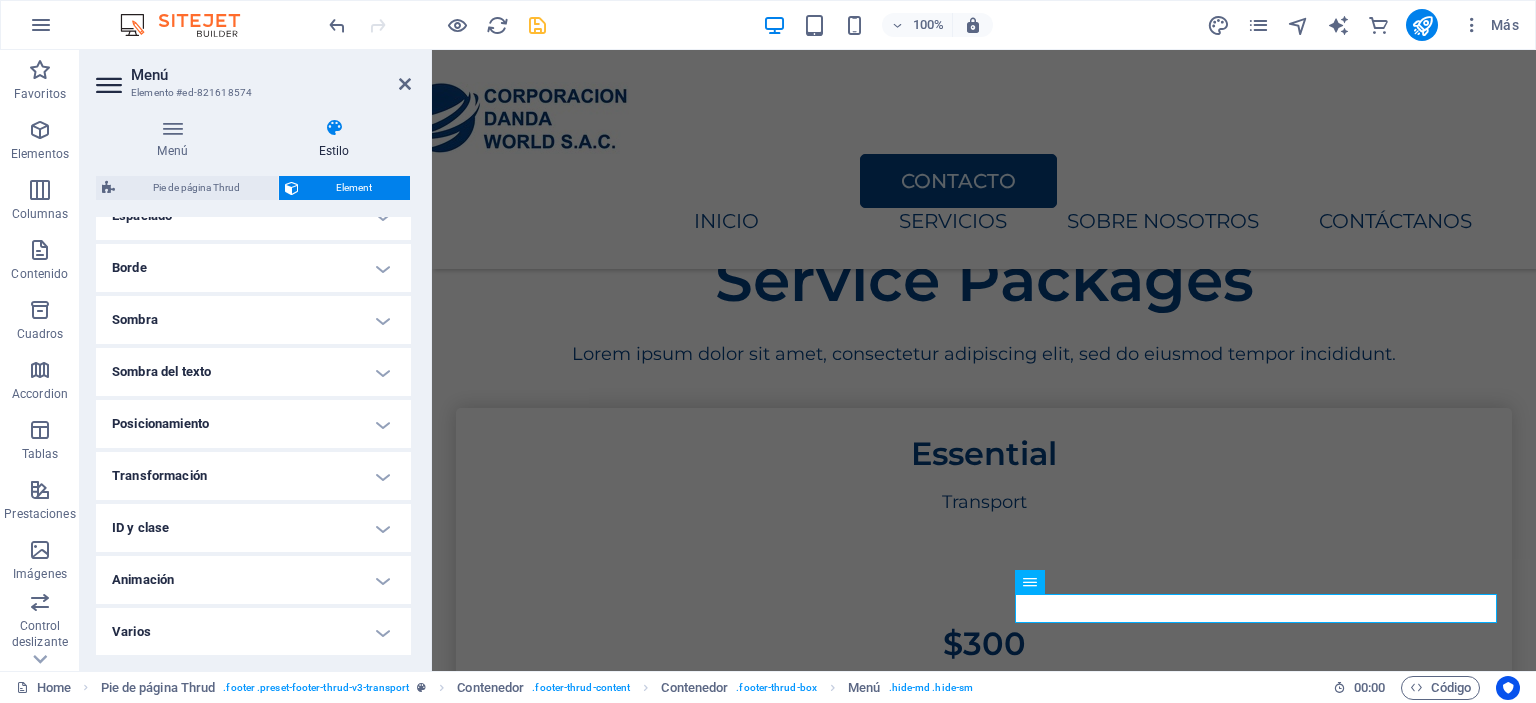 click on "Transformación" at bounding box center (253, 476) 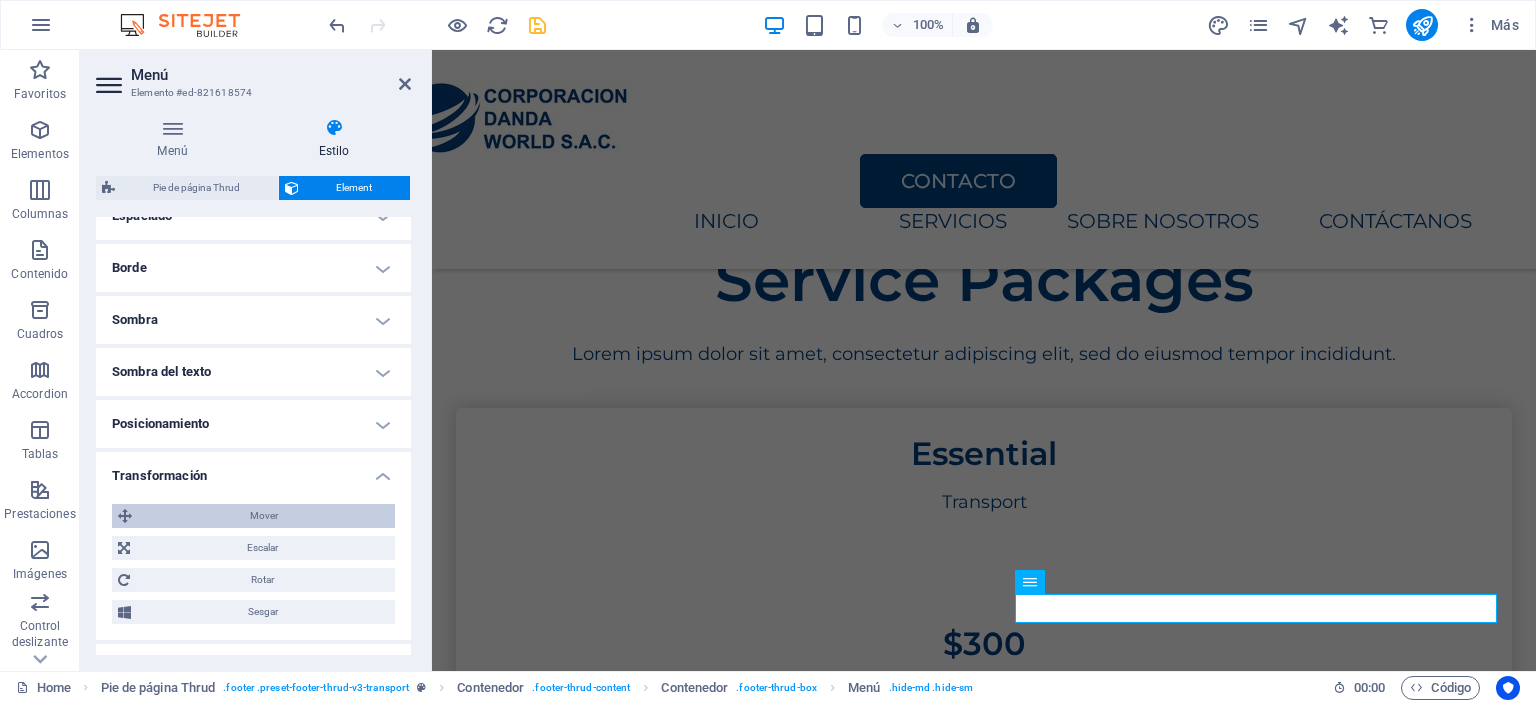 click on "Mover" at bounding box center (263, 516) 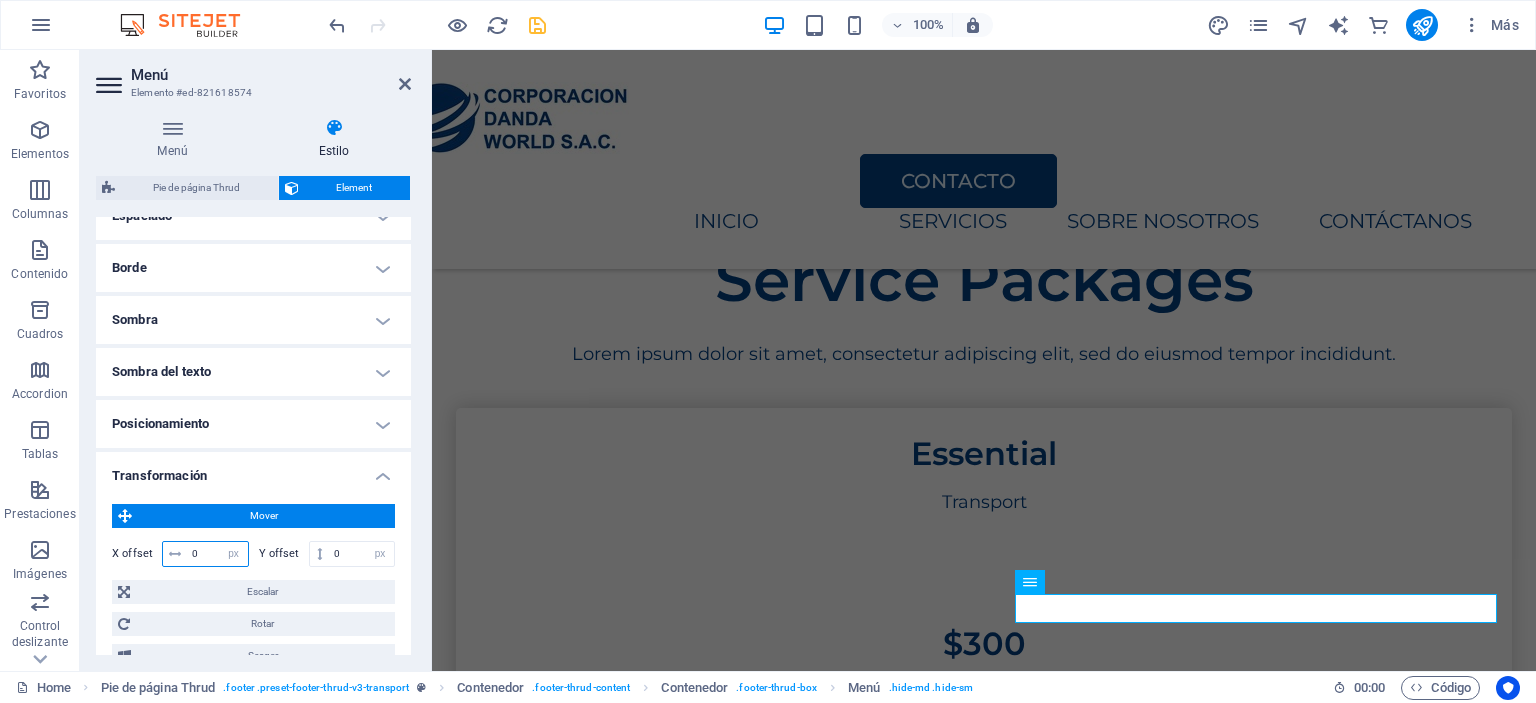 click on "0" at bounding box center [217, 554] 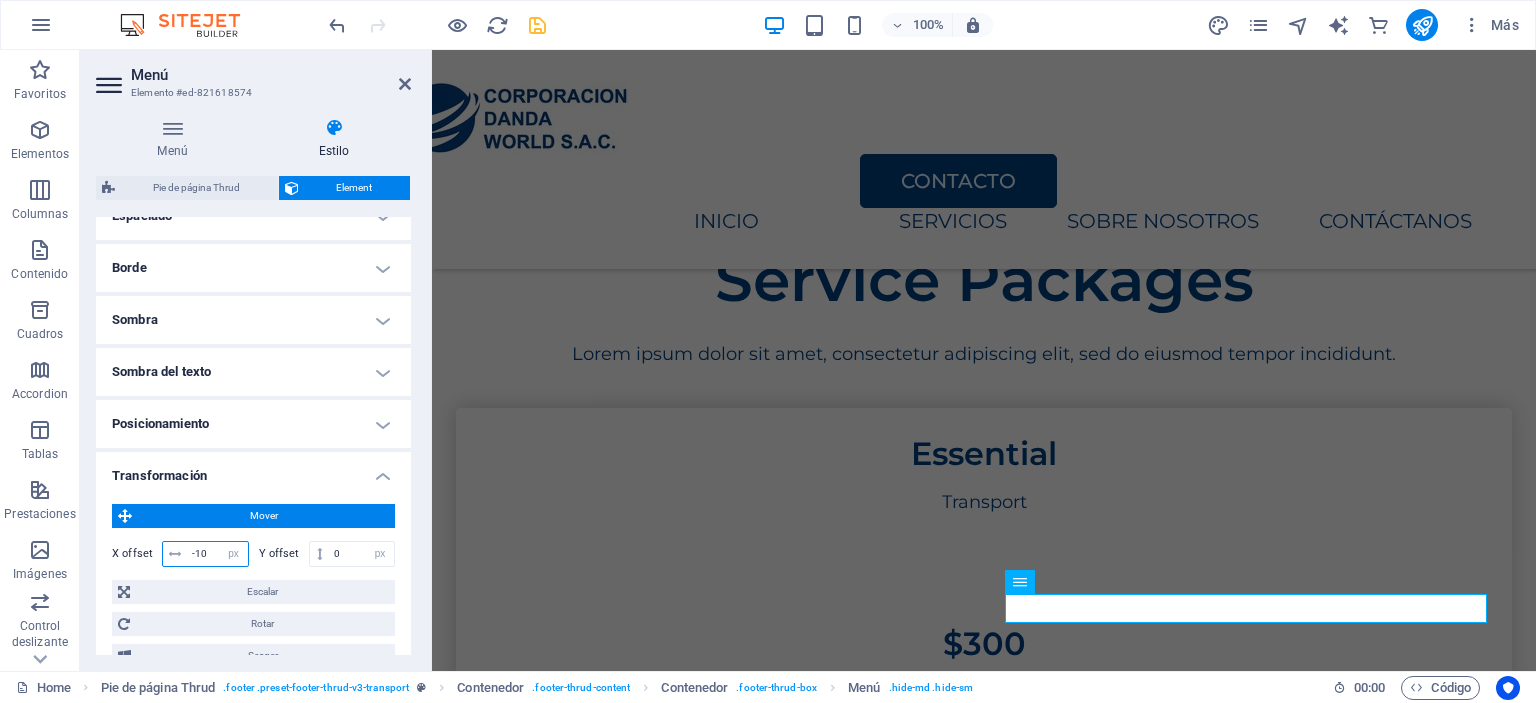 click on "-10" at bounding box center (217, 554) 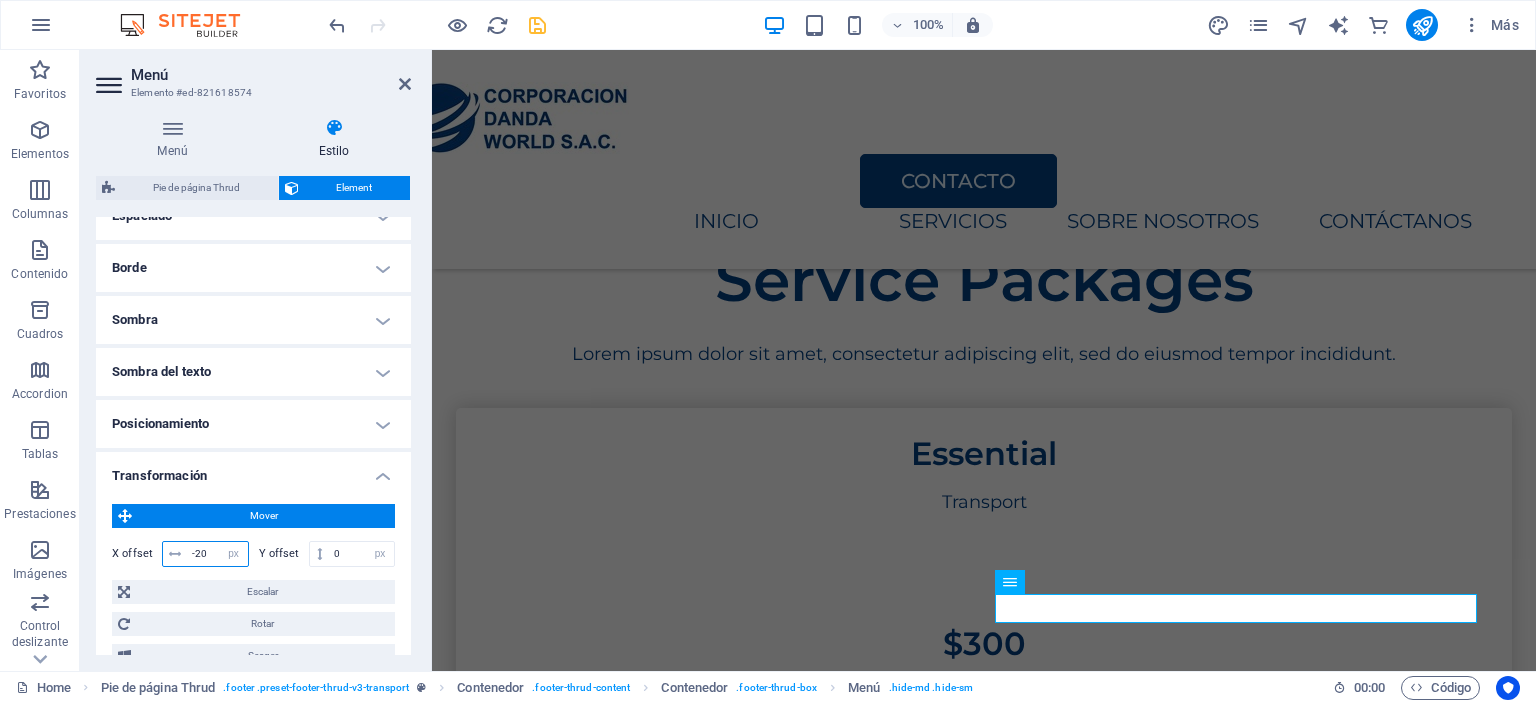 click on "-20" at bounding box center [217, 554] 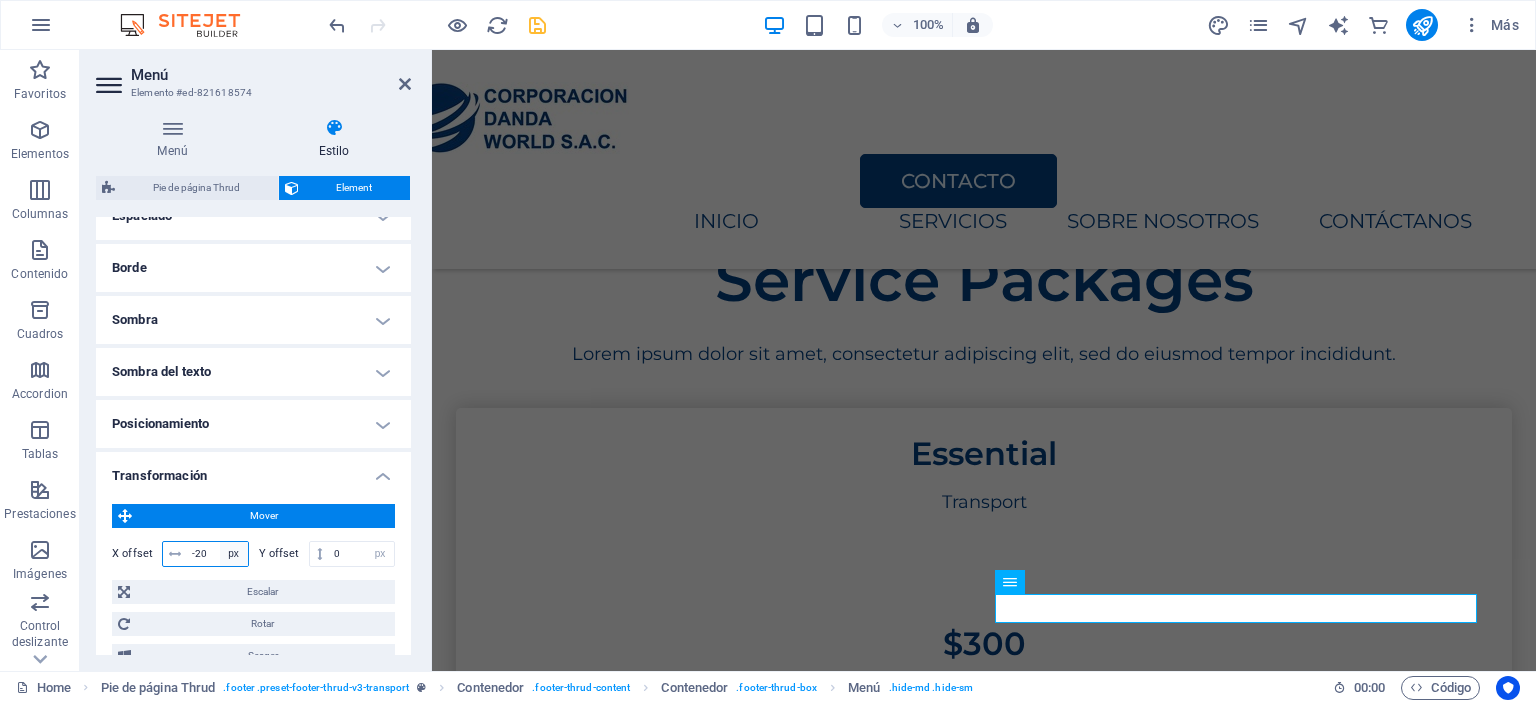 type on "-2" 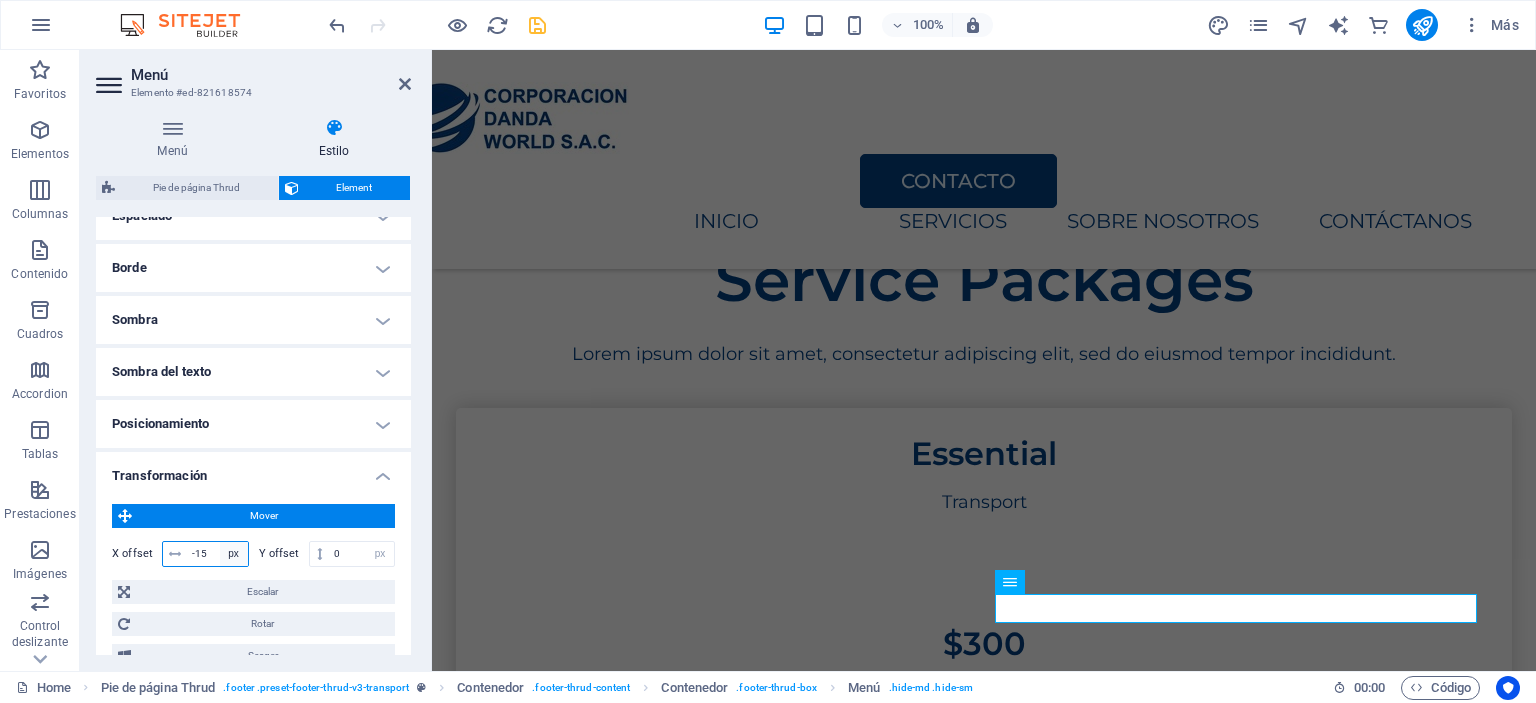 type on "-15" 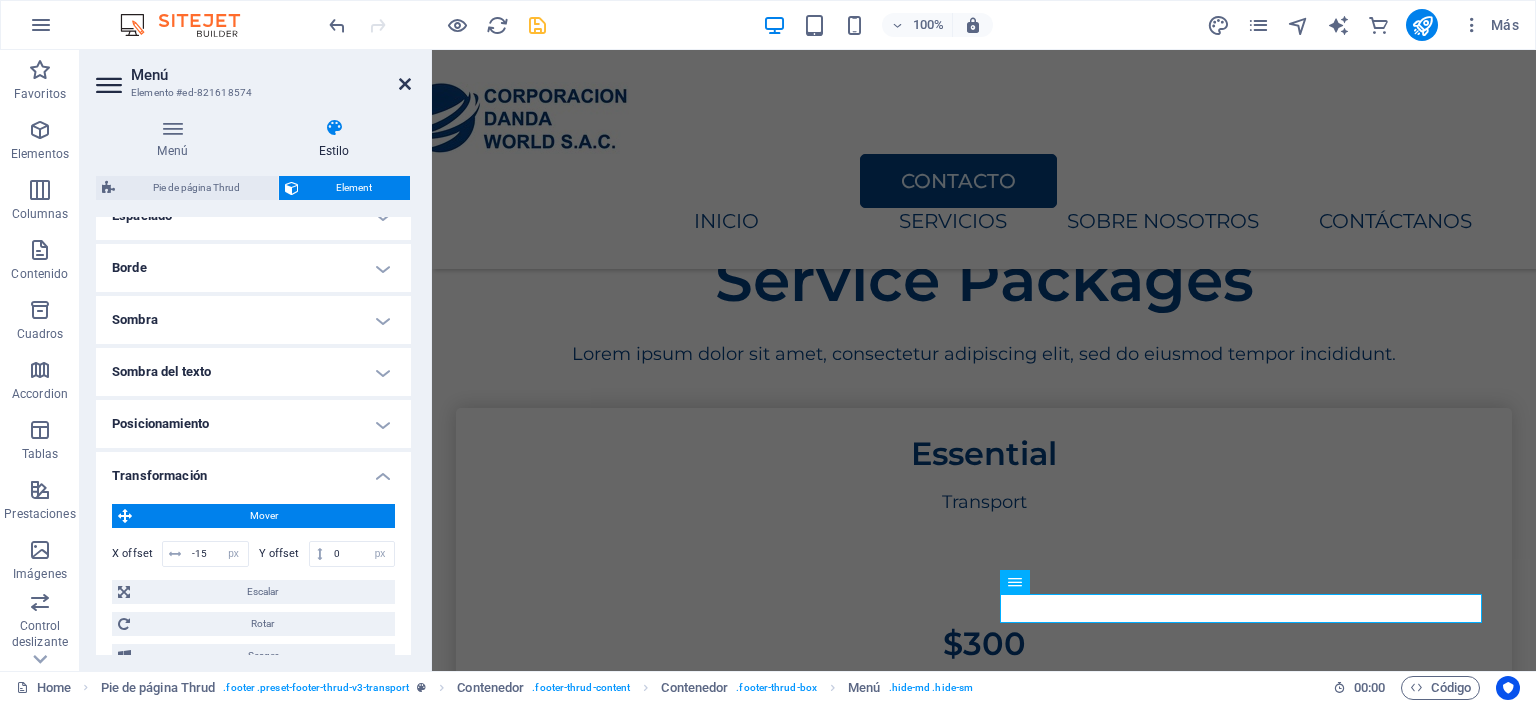 click at bounding box center [405, 84] 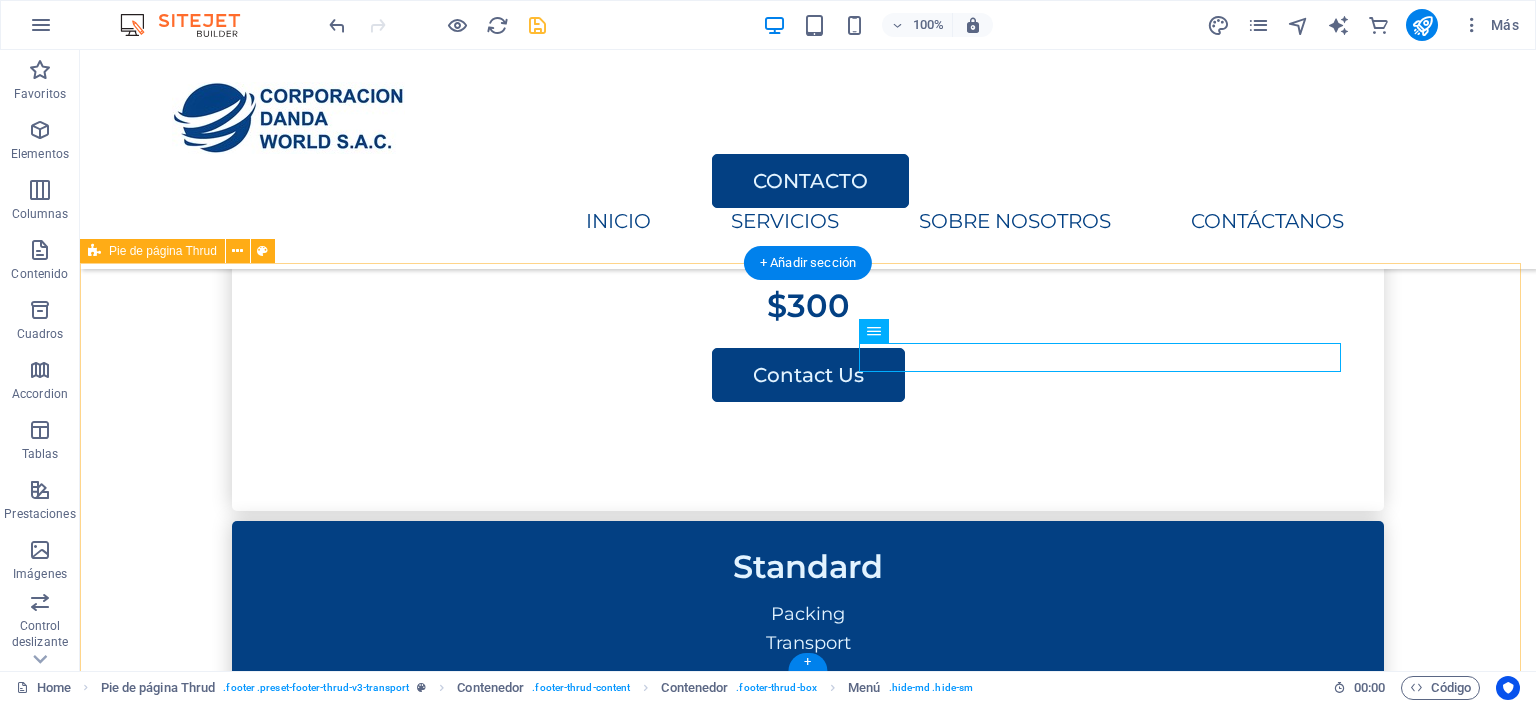 click on "Av. ,  Rosa de America ,  286
diego.farronay@codansac.com
INICIO SERVICIOS SOBRE NOSOTROS CONTACTO HOME SERVICES ABOUT US PRICING CONTACT US
codansac.com   Legal Notice  |  Privacy Policy" at bounding box center (808, 3145) 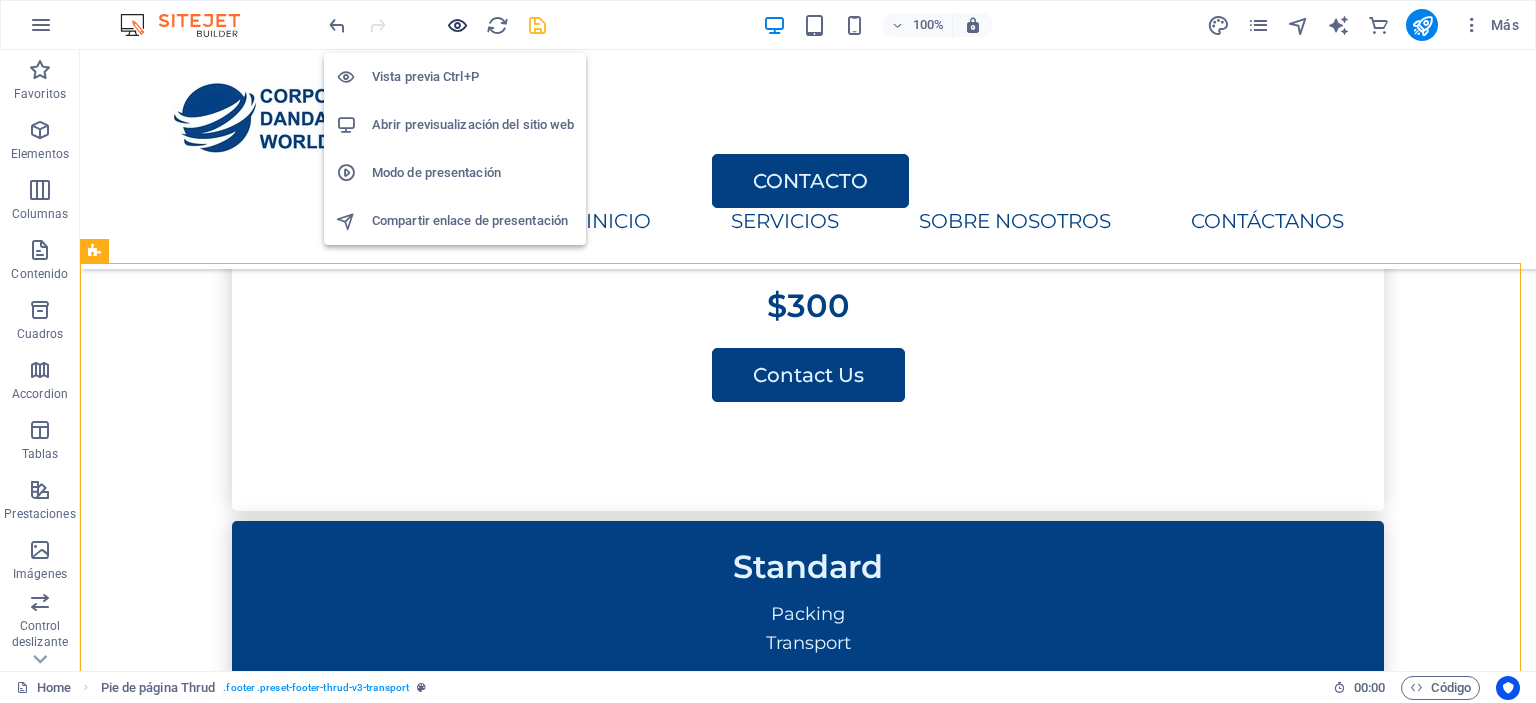 click at bounding box center (457, 25) 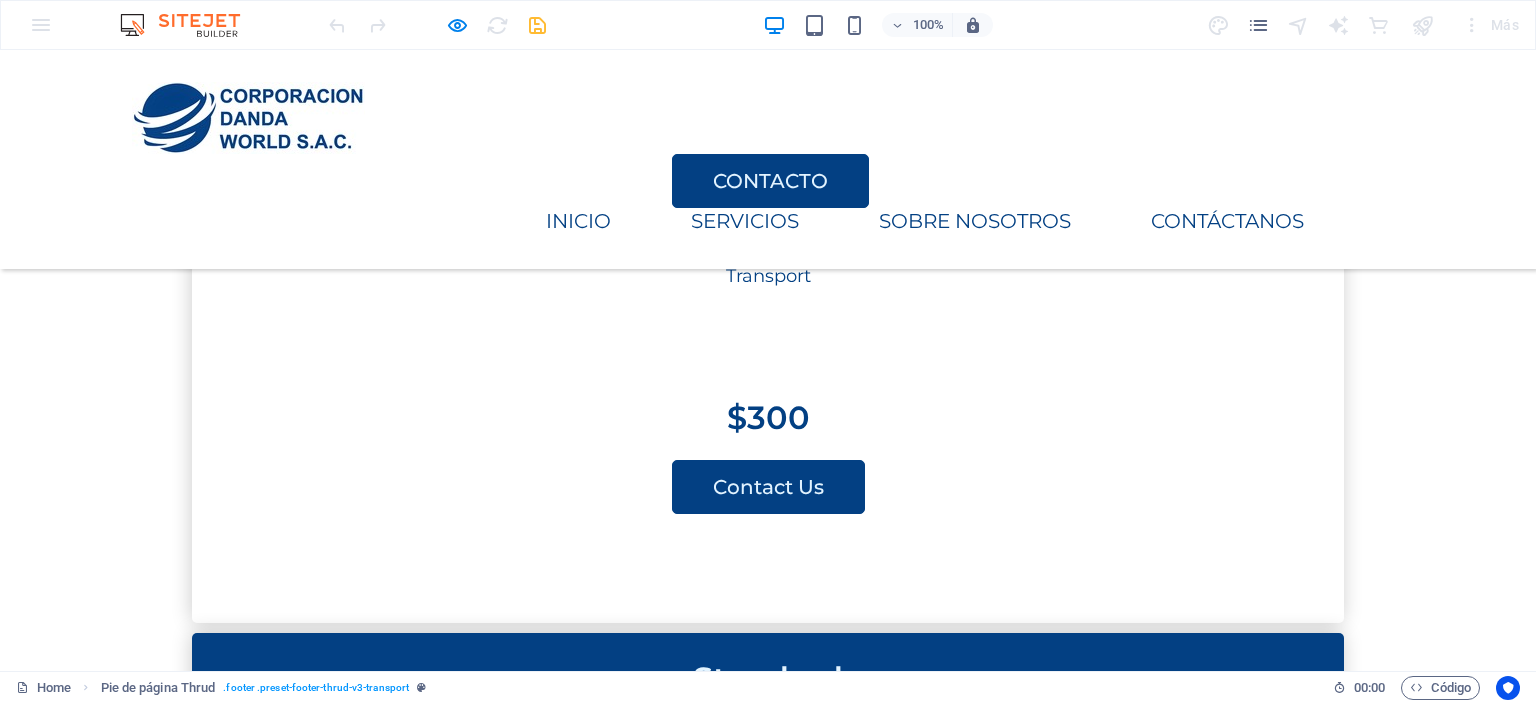 click on "INICIO" at bounding box center (206, 3212) 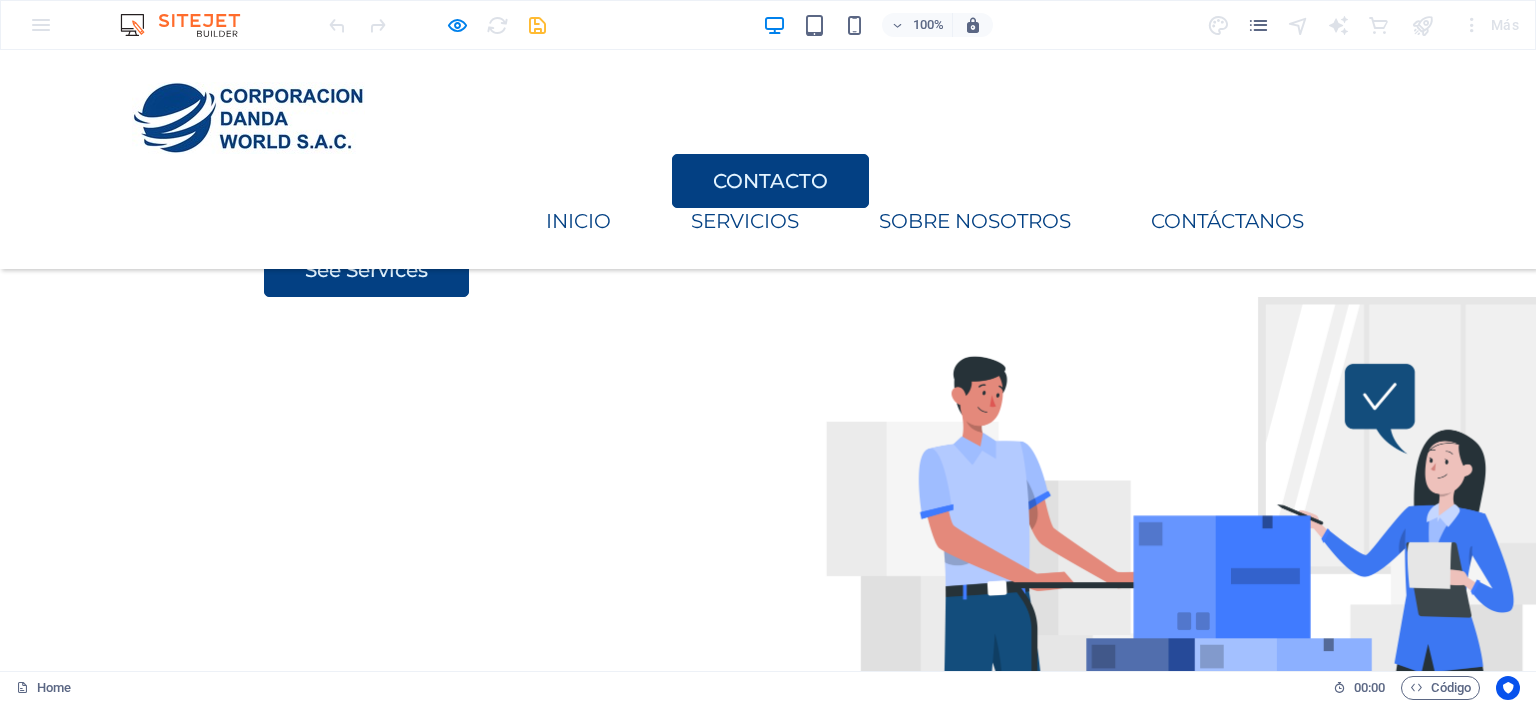 click on "SERVICIOS" at bounding box center (745, 221) 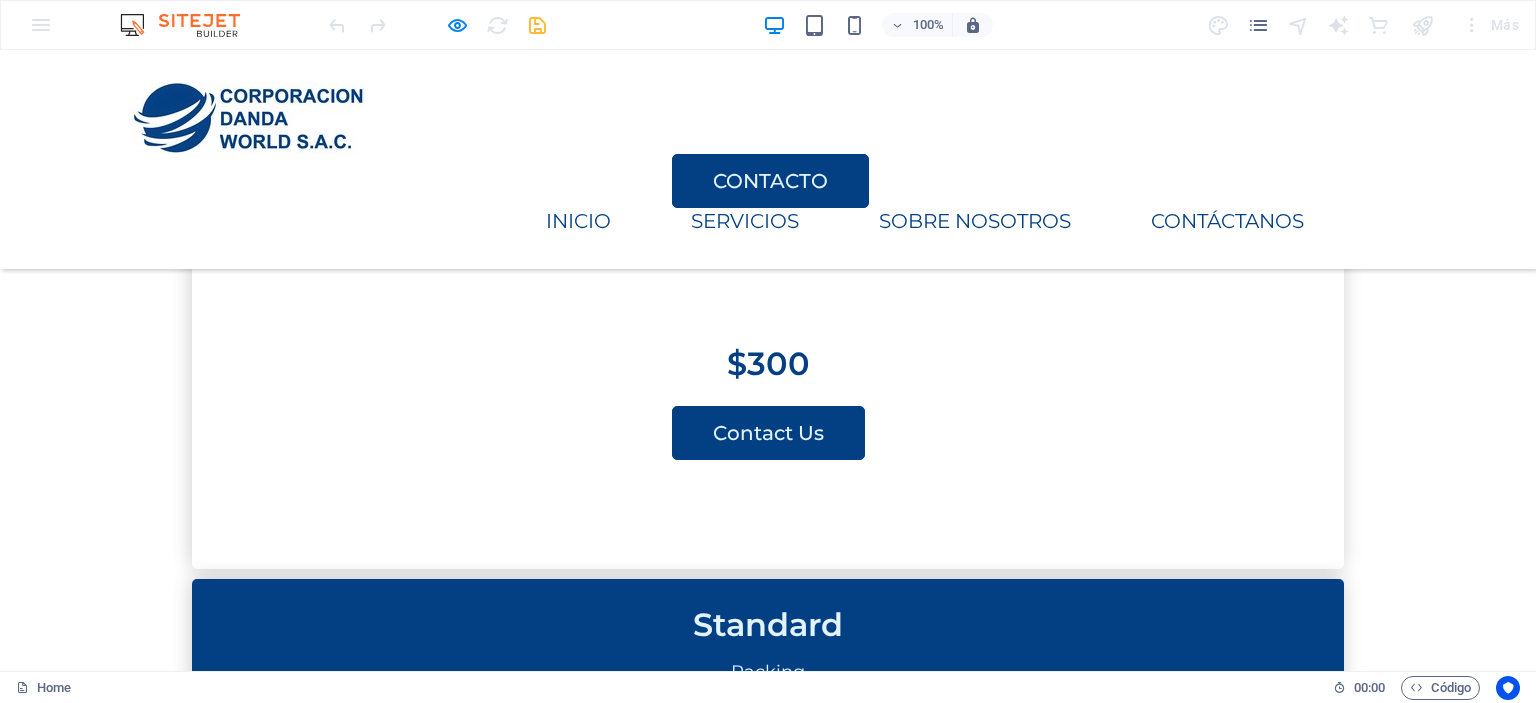 drag, startPoint x: 1531, startPoint y: 143, endPoint x: 1435, endPoint y: 738, distance: 602.69476 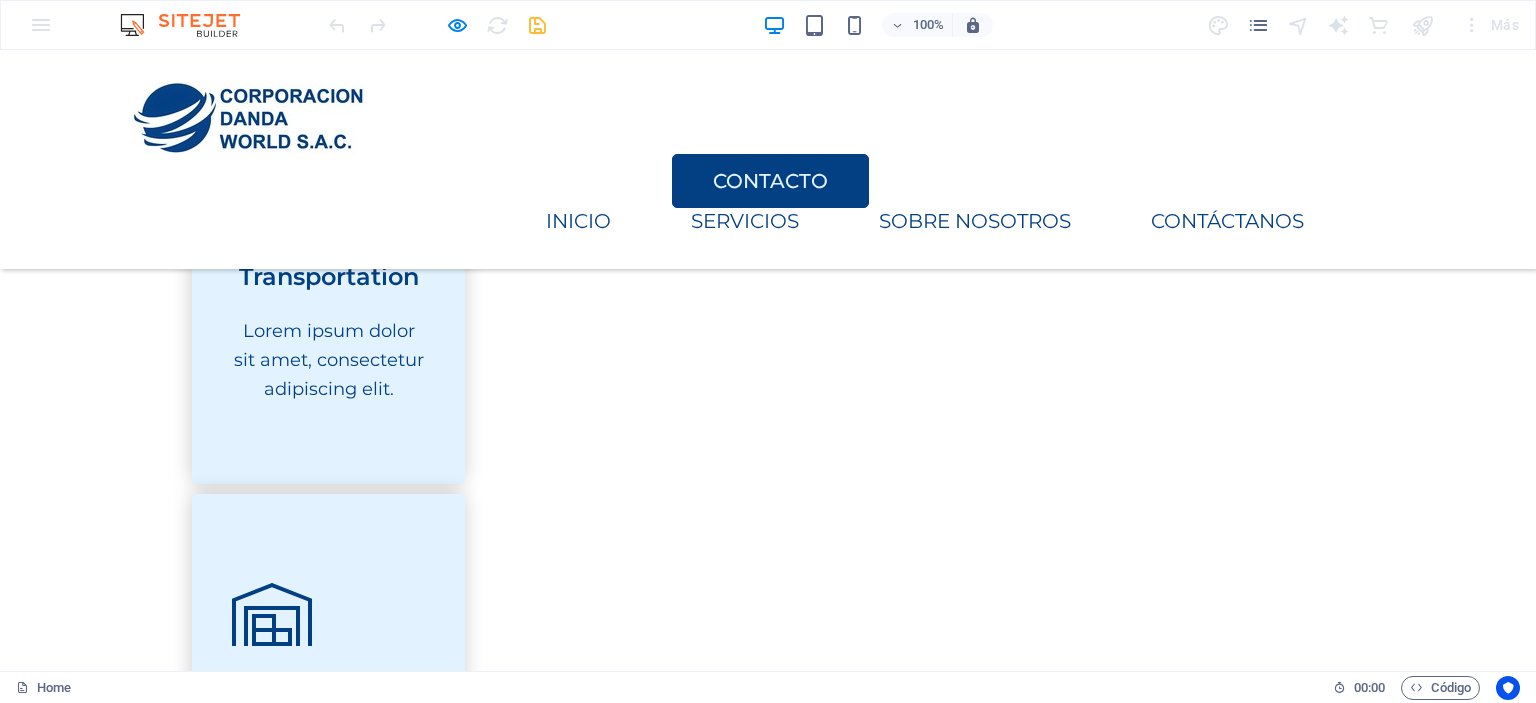 click on "About Us" at bounding box center [856, 1580] 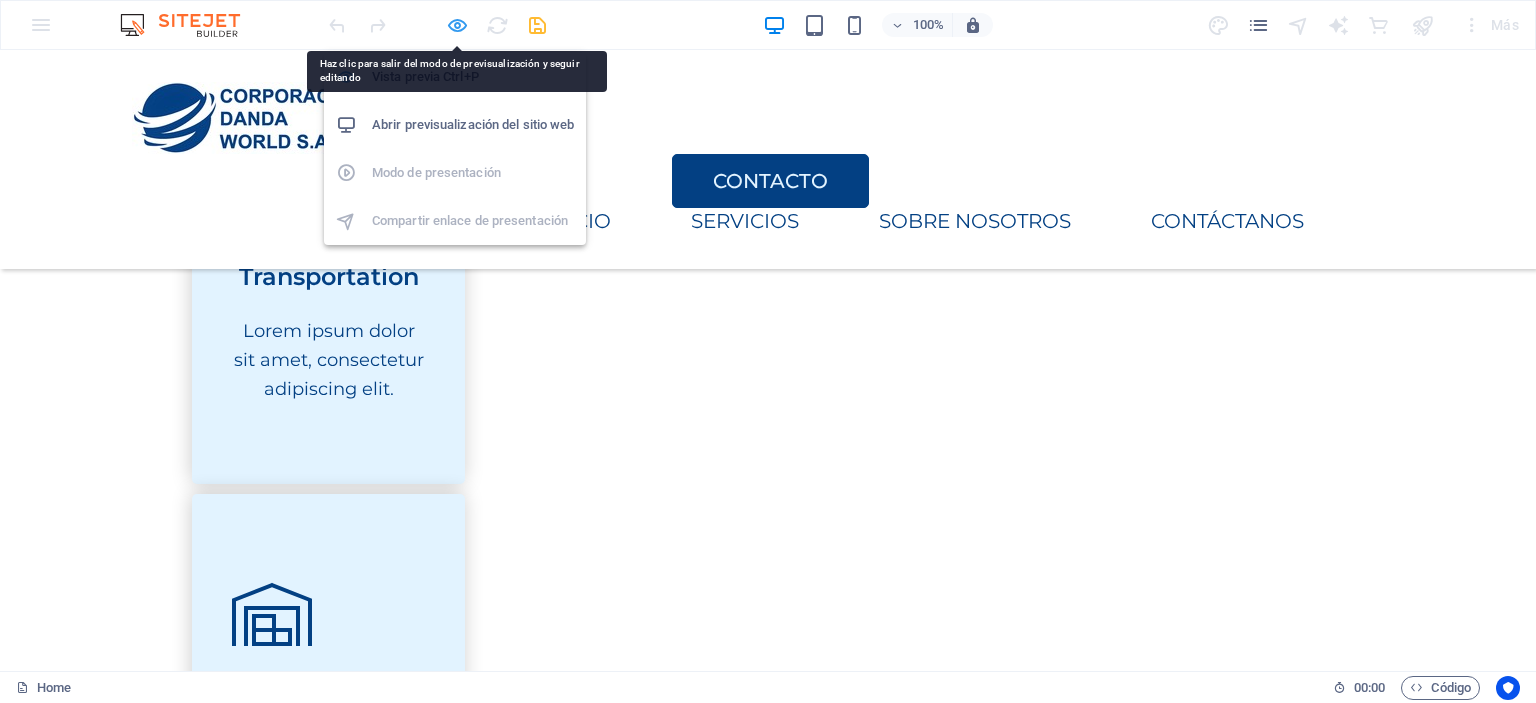 click at bounding box center [457, 25] 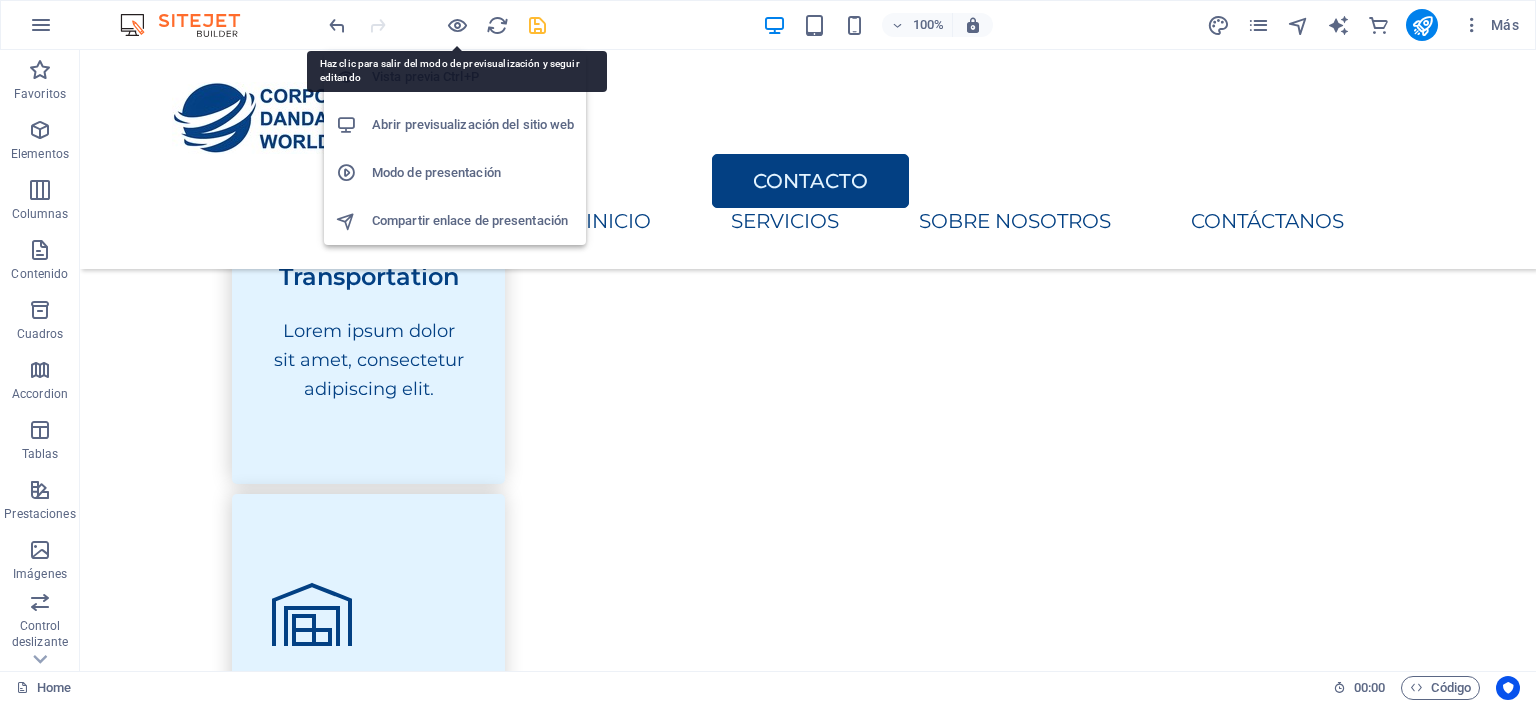 click on "Abrir previsualización del sitio web" at bounding box center (473, 125) 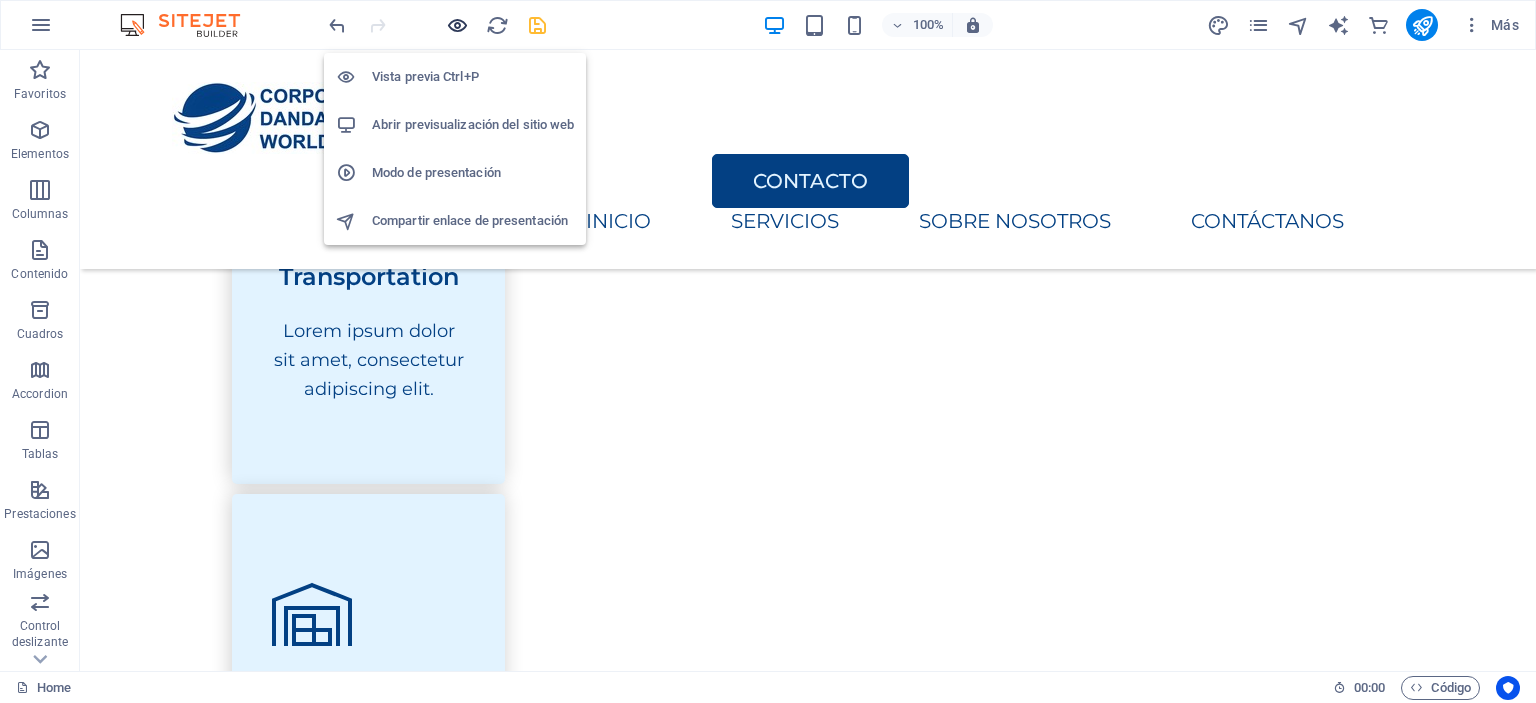click at bounding box center (457, 25) 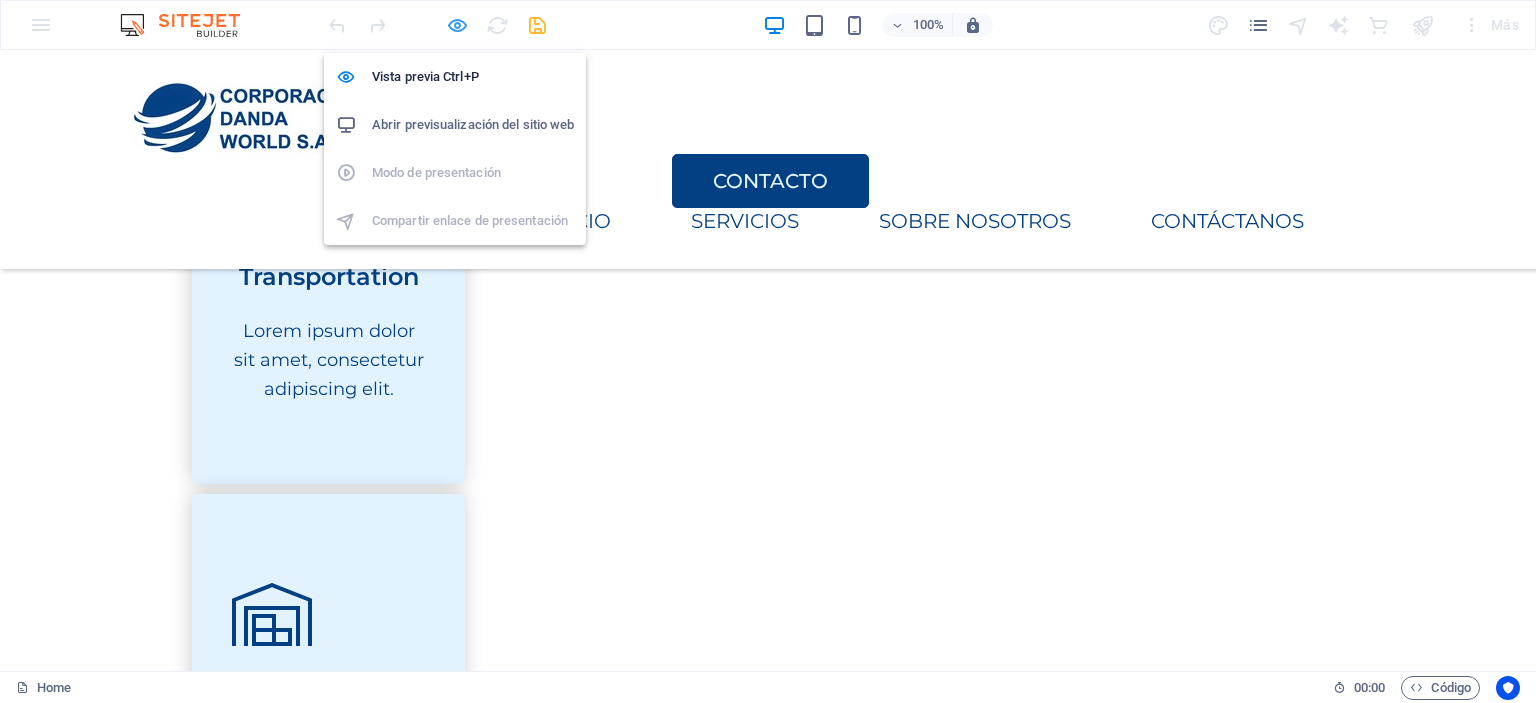 click at bounding box center [457, 25] 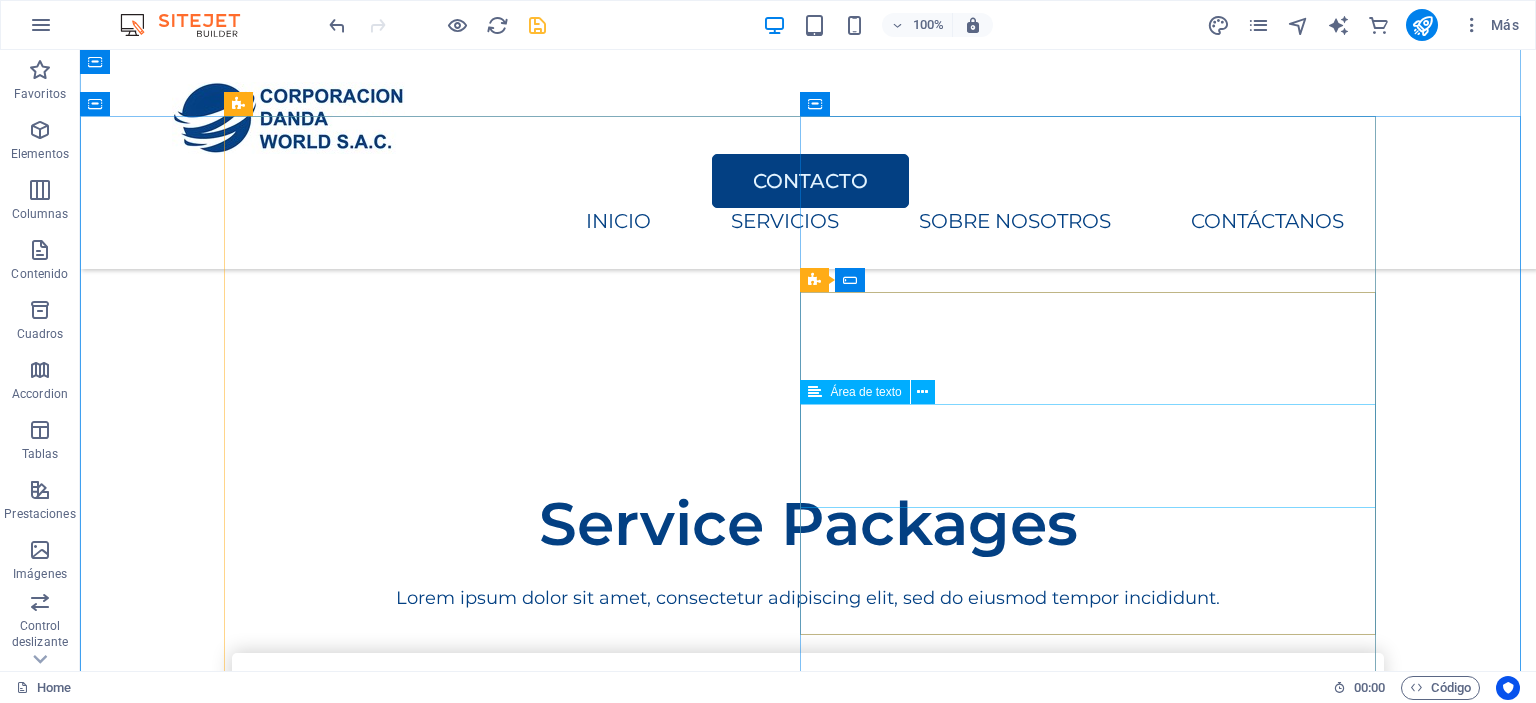 scroll, scrollTop: 3468, scrollLeft: 0, axis: vertical 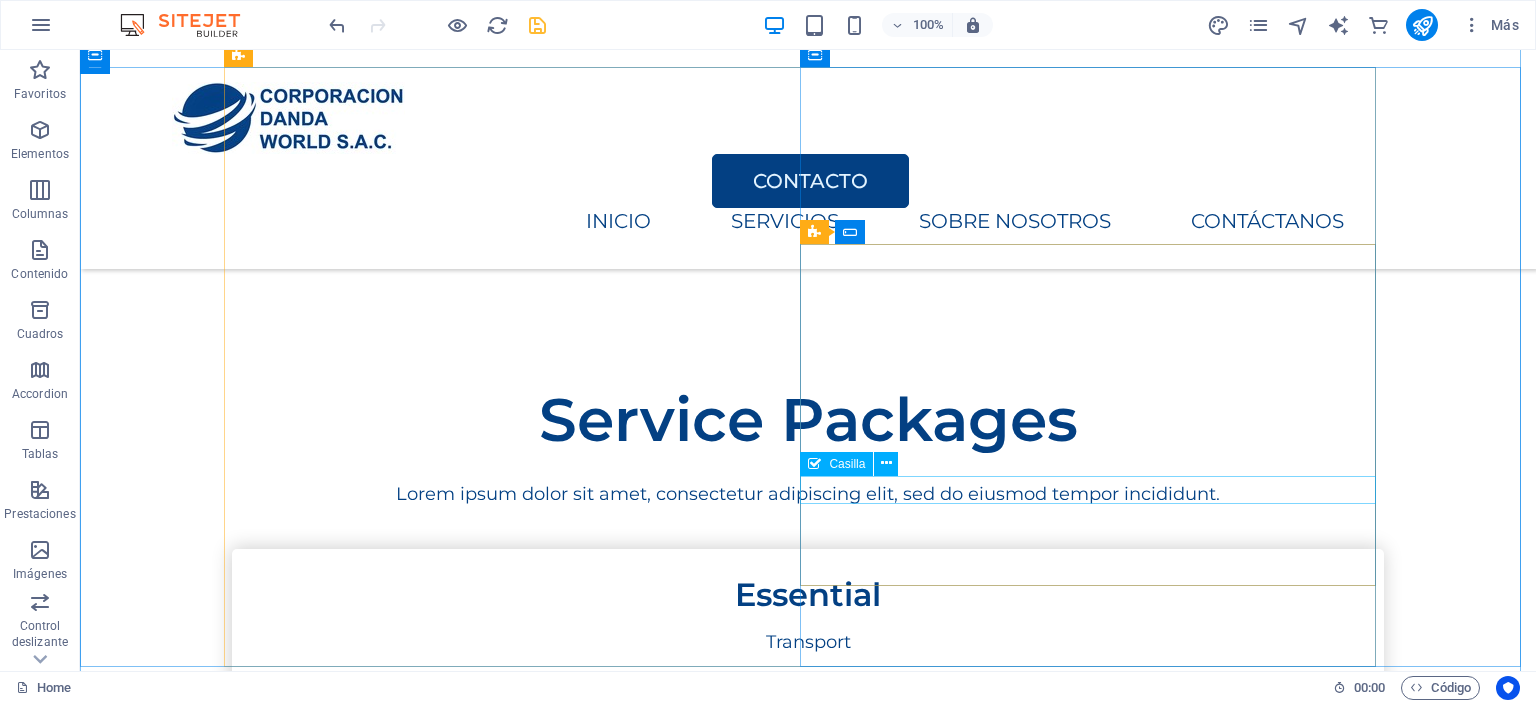 click on "I have read and understand the privacy policy." at bounding box center (808, 3016) 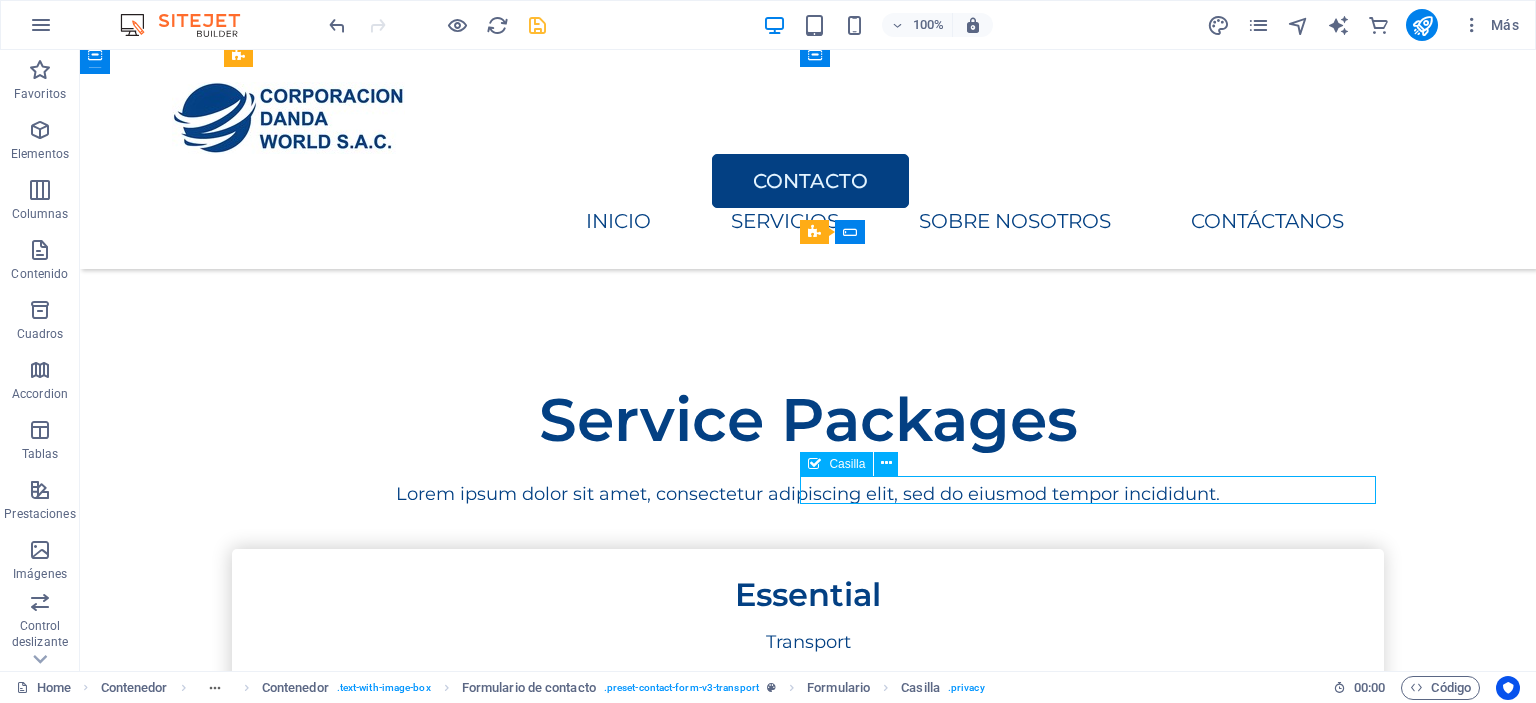 click on "I have read and understand the privacy policy." at bounding box center (808, 3016) 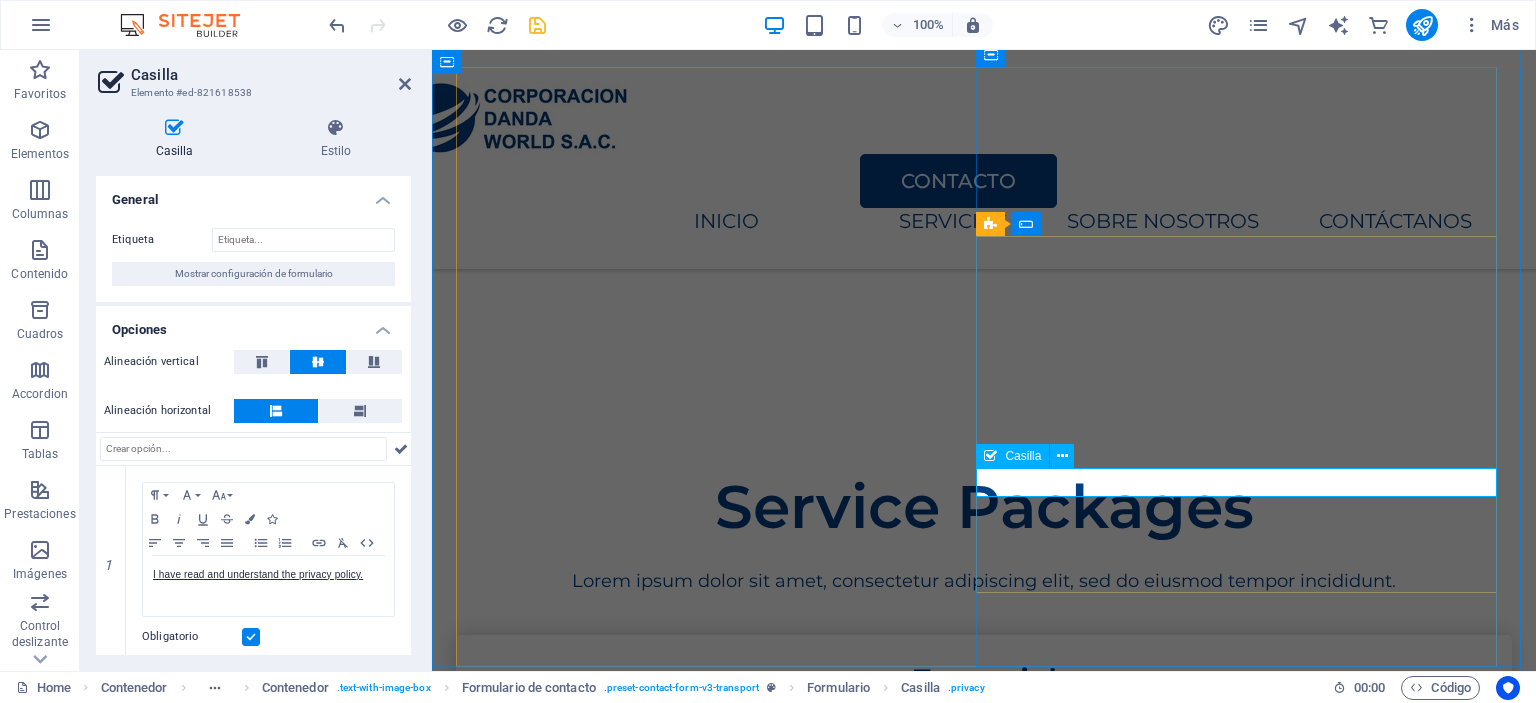 click on "I have read and understand the privacy policy." at bounding box center [984, 3102] 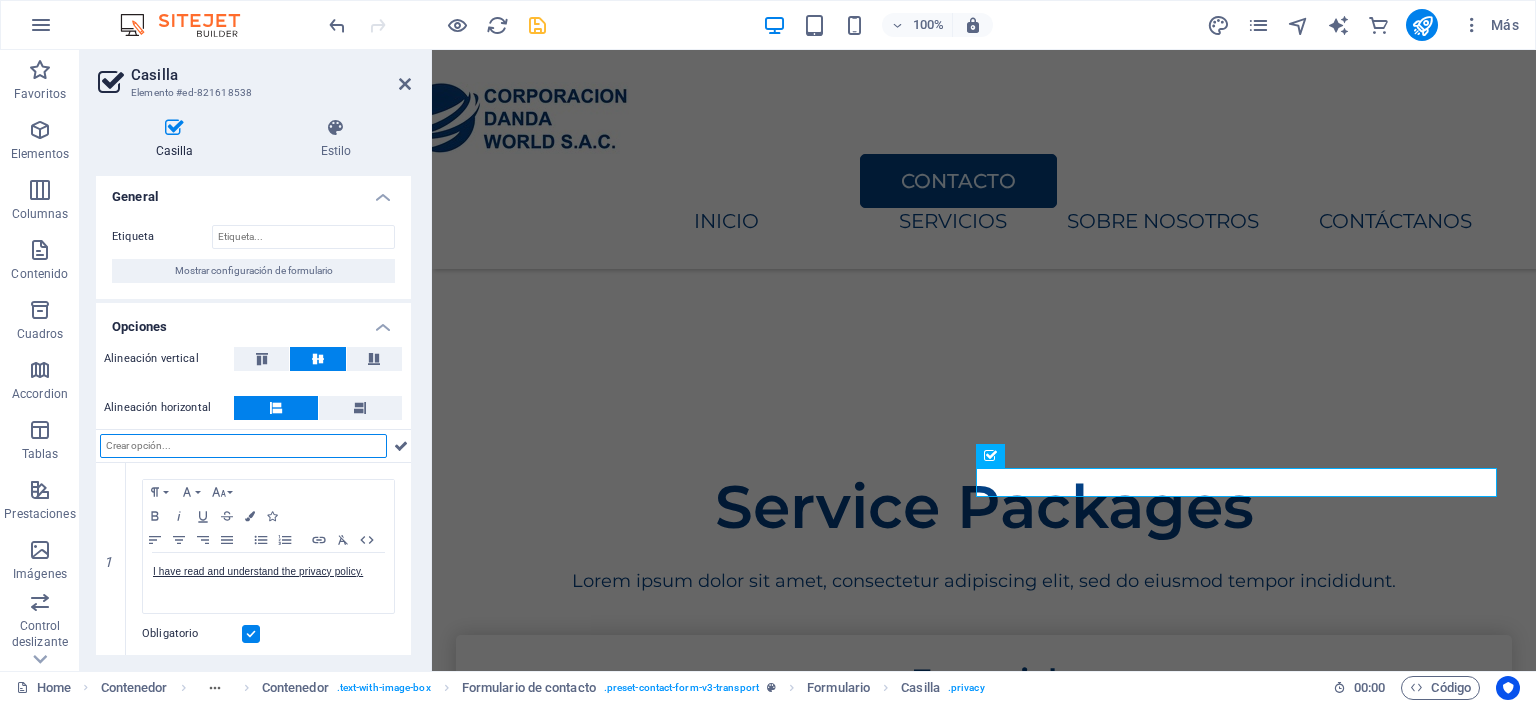scroll, scrollTop: 8, scrollLeft: 0, axis: vertical 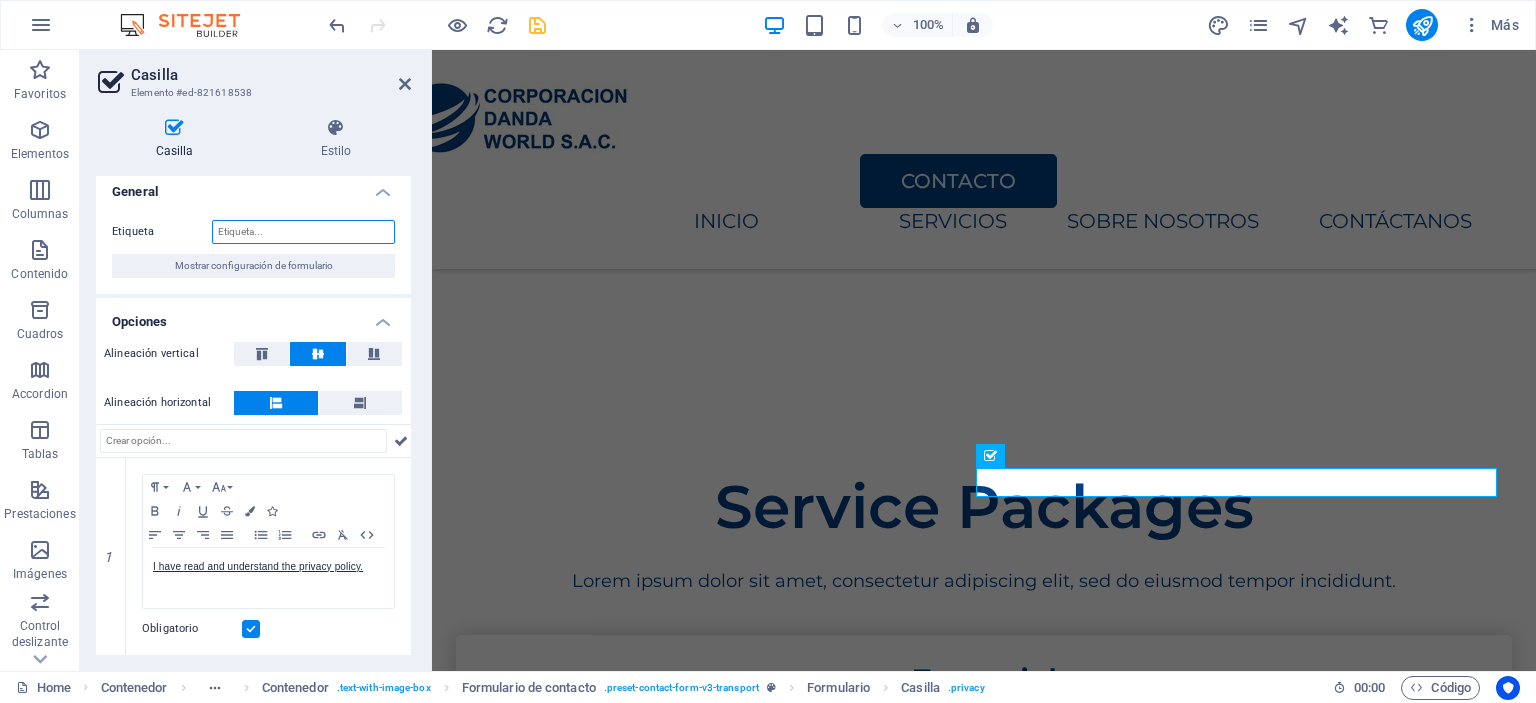 click on "Etiqueta" at bounding box center (303, 232) 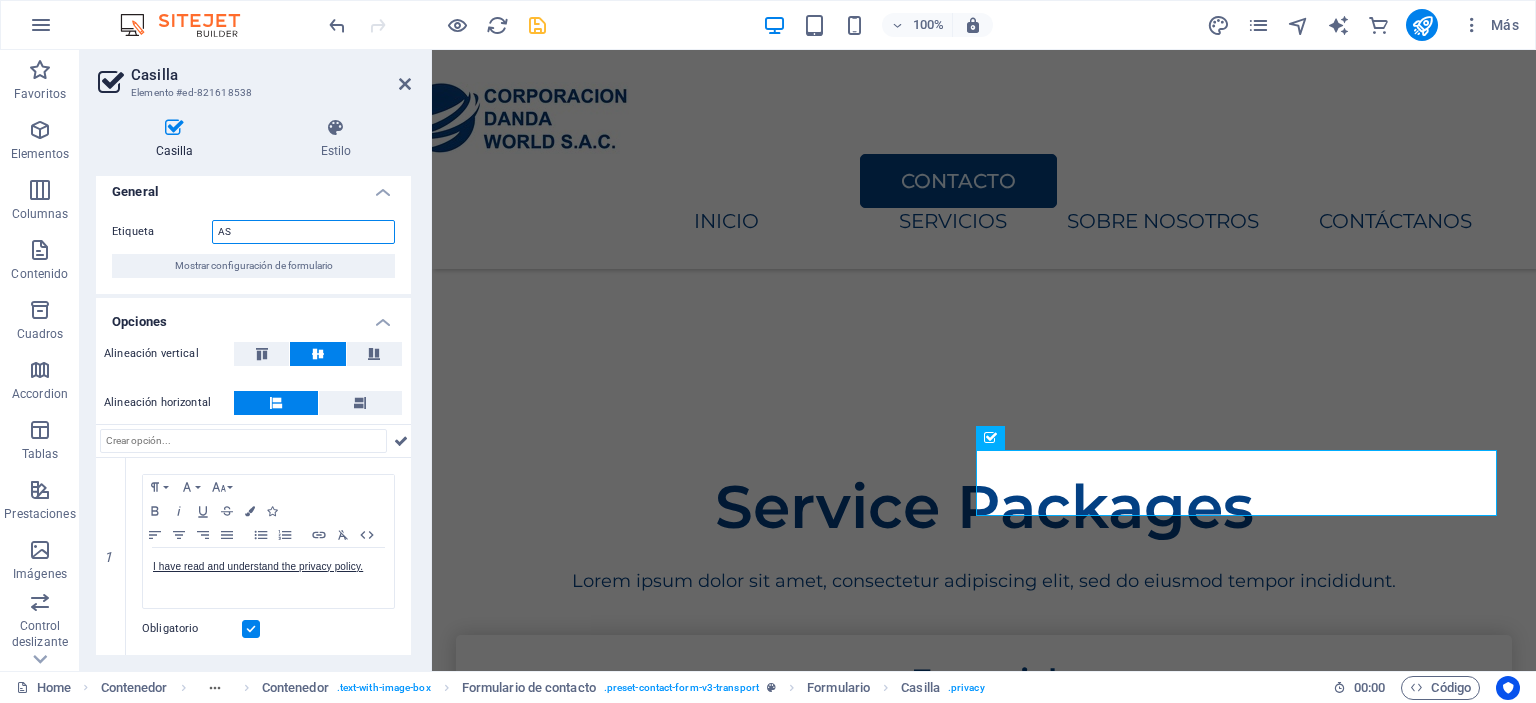 type on "A" 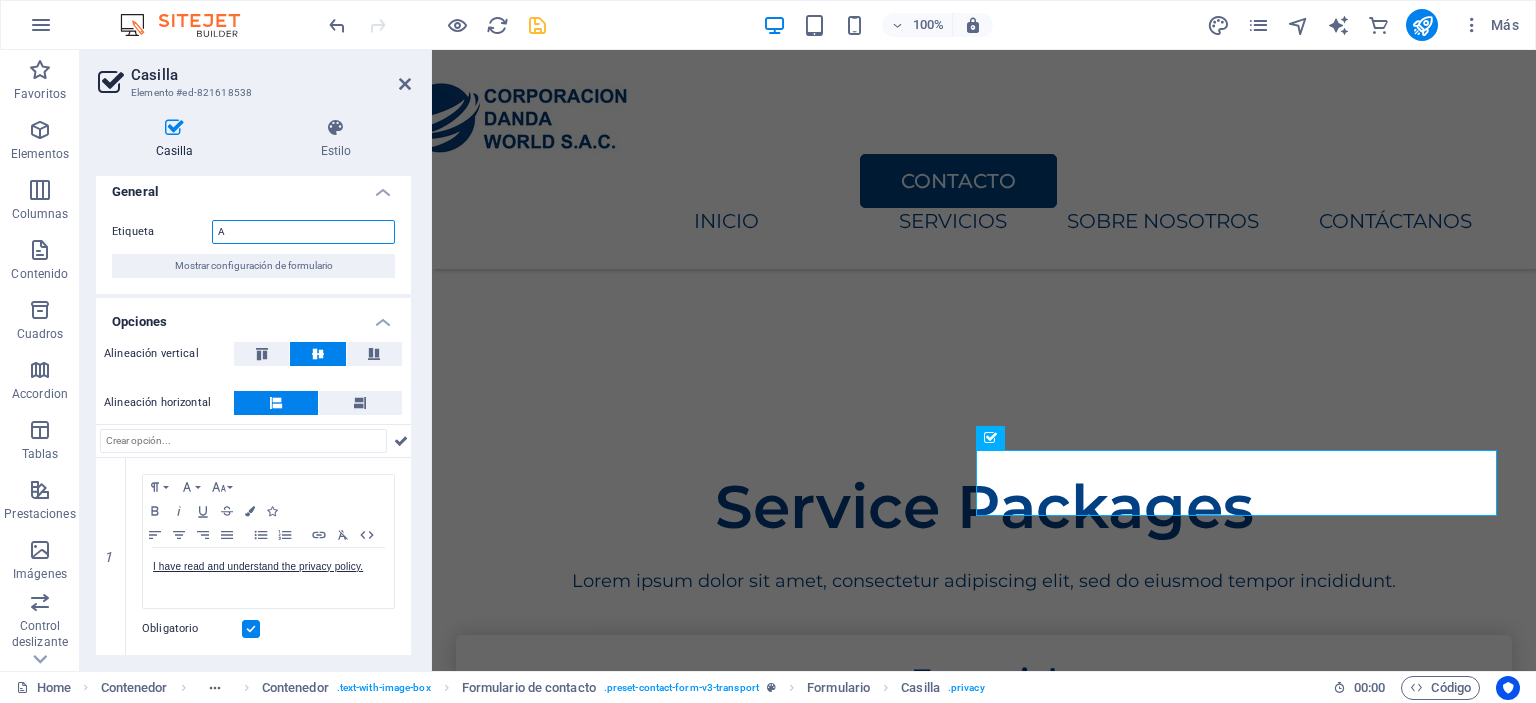 type 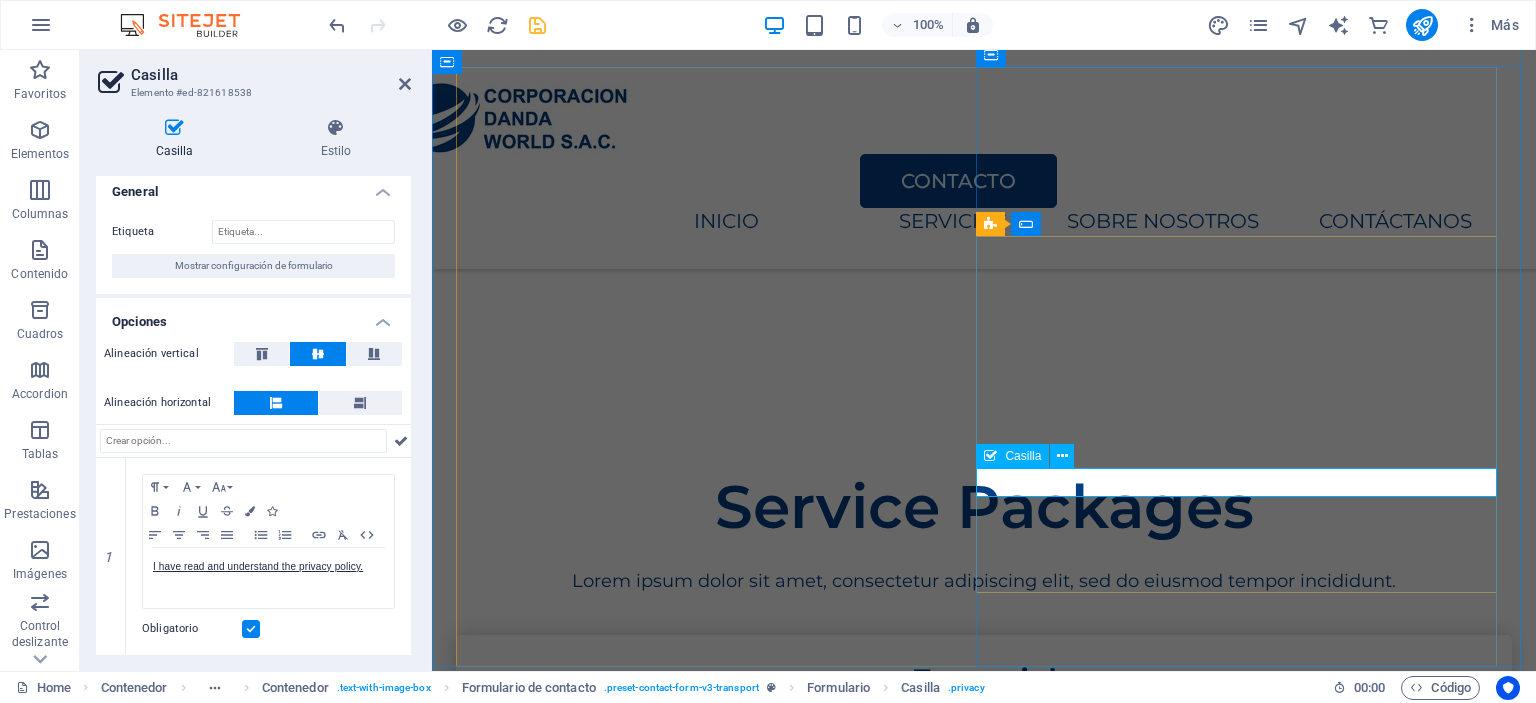 click on "I have read and understand the privacy policy." at bounding box center (984, 3102) 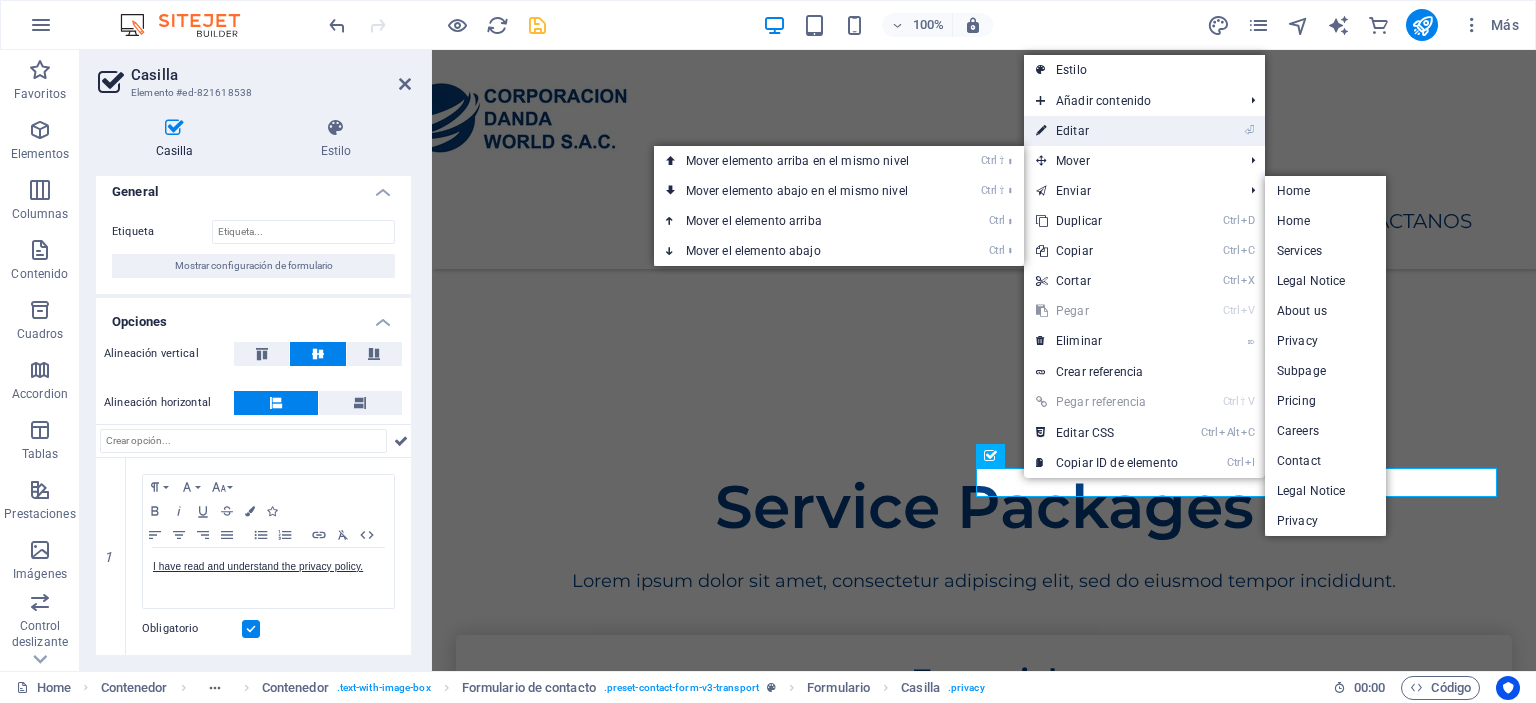 click on "⏎  Editar" at bounding box center [1107, 131] 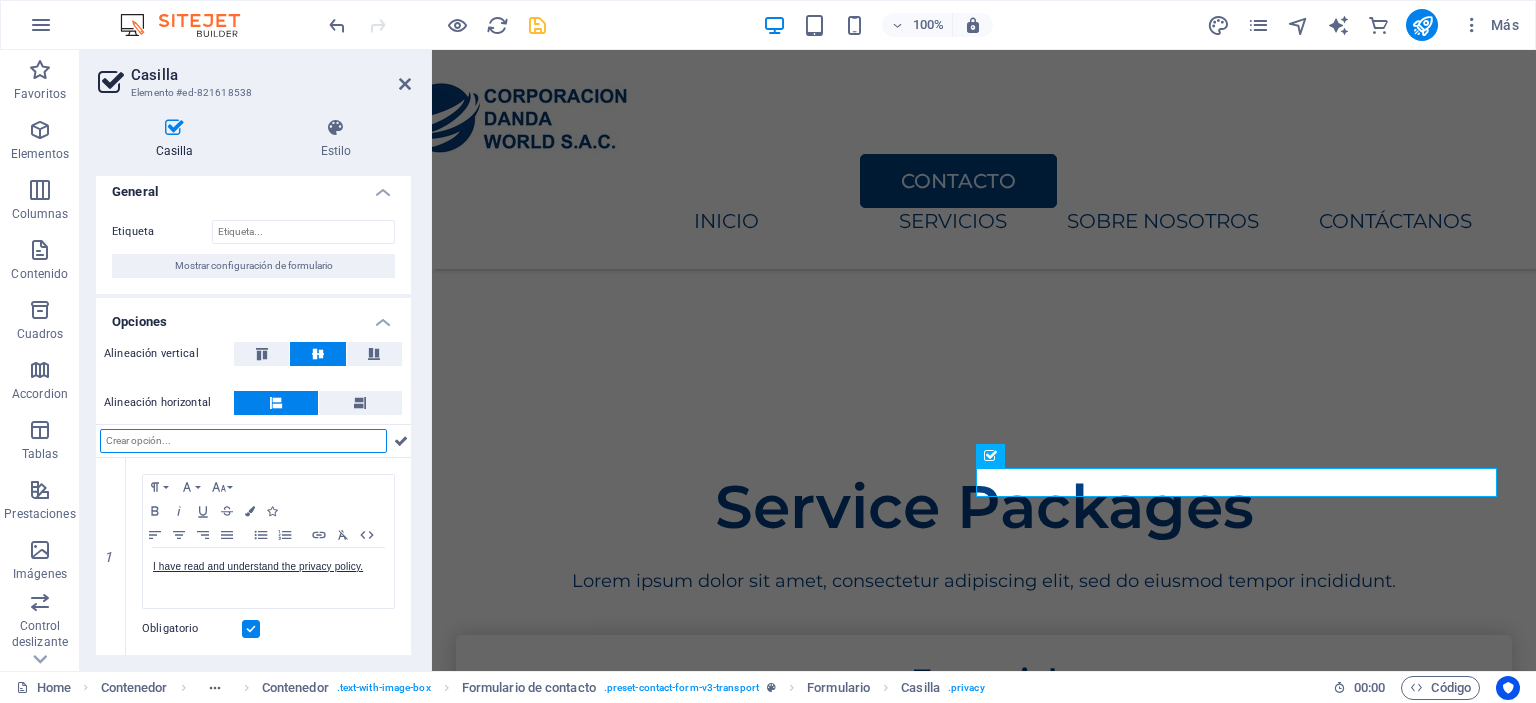 click at bounding box center (243, 441) 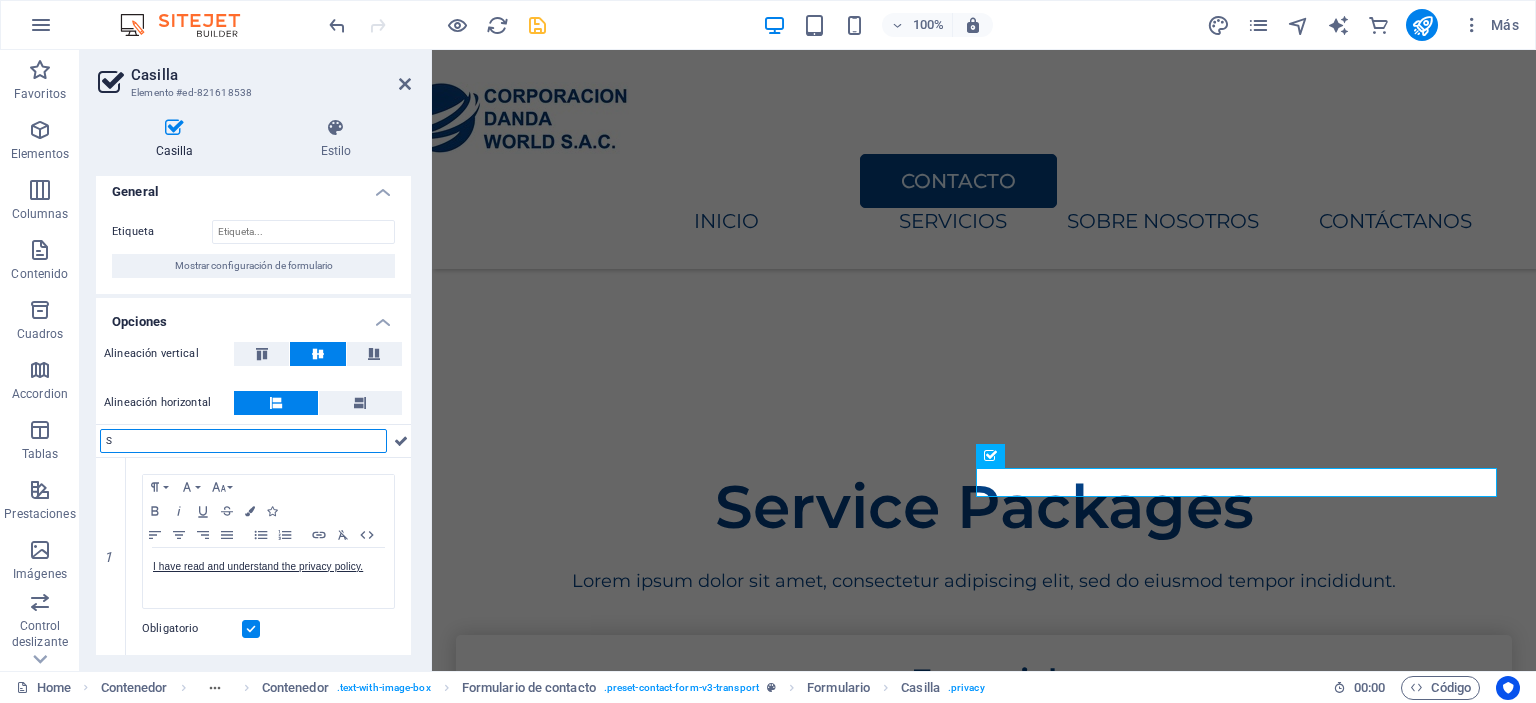 type 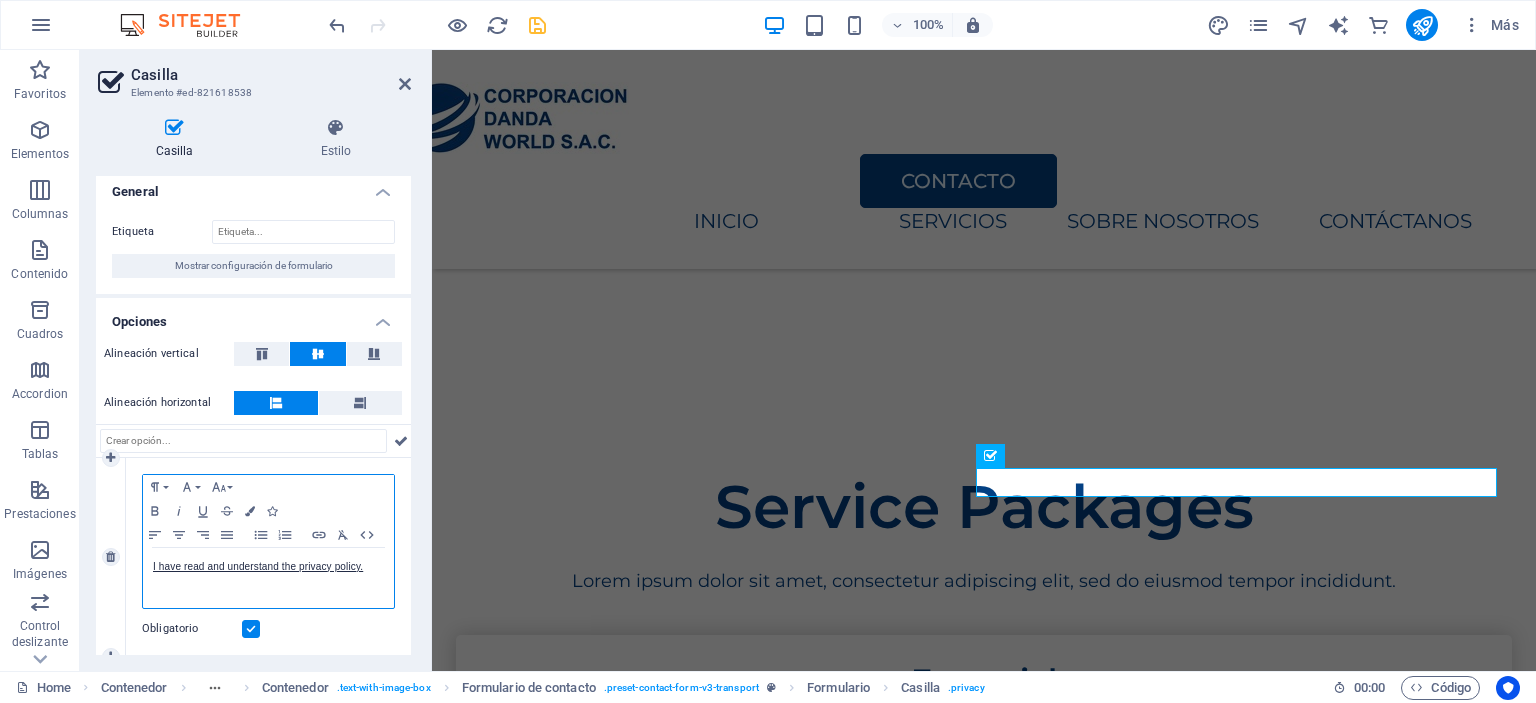 click on "I have read and understand the privacy policy." at bounding box center [268, 567] 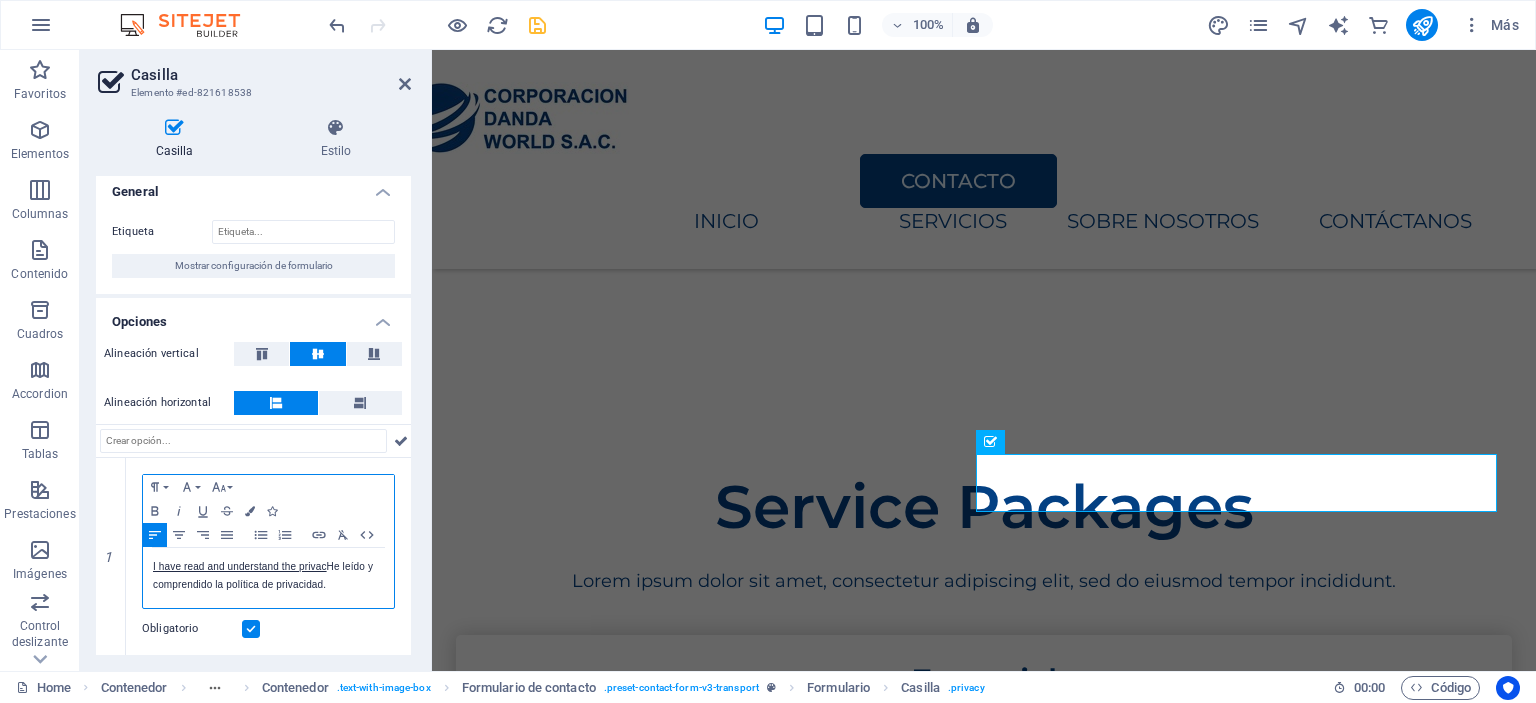scroll, scrollTop: 0, scrollLeft: 1, axis: horizontal 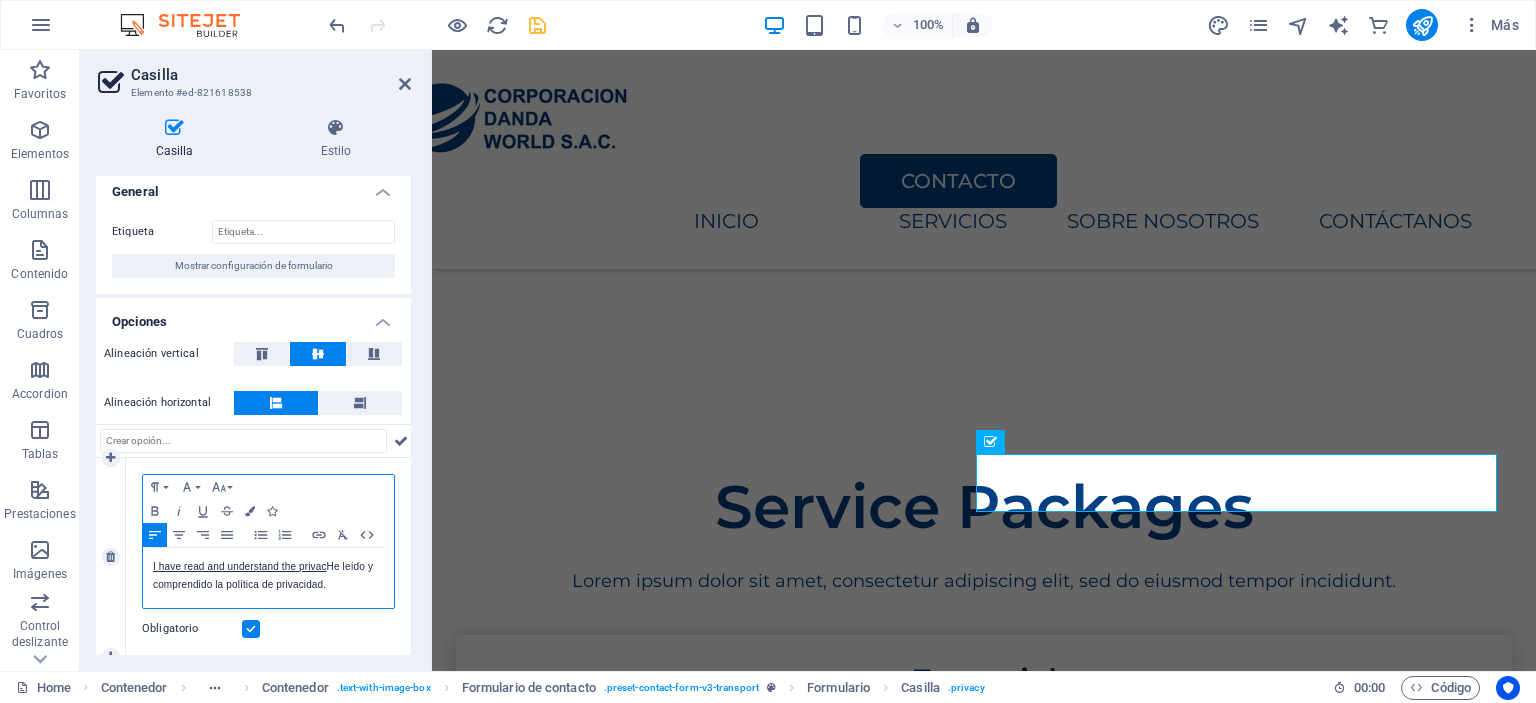 click on "I have read and understand the privac  He leído y comprendido la política de privacidad." at bounding box center (268, 576) 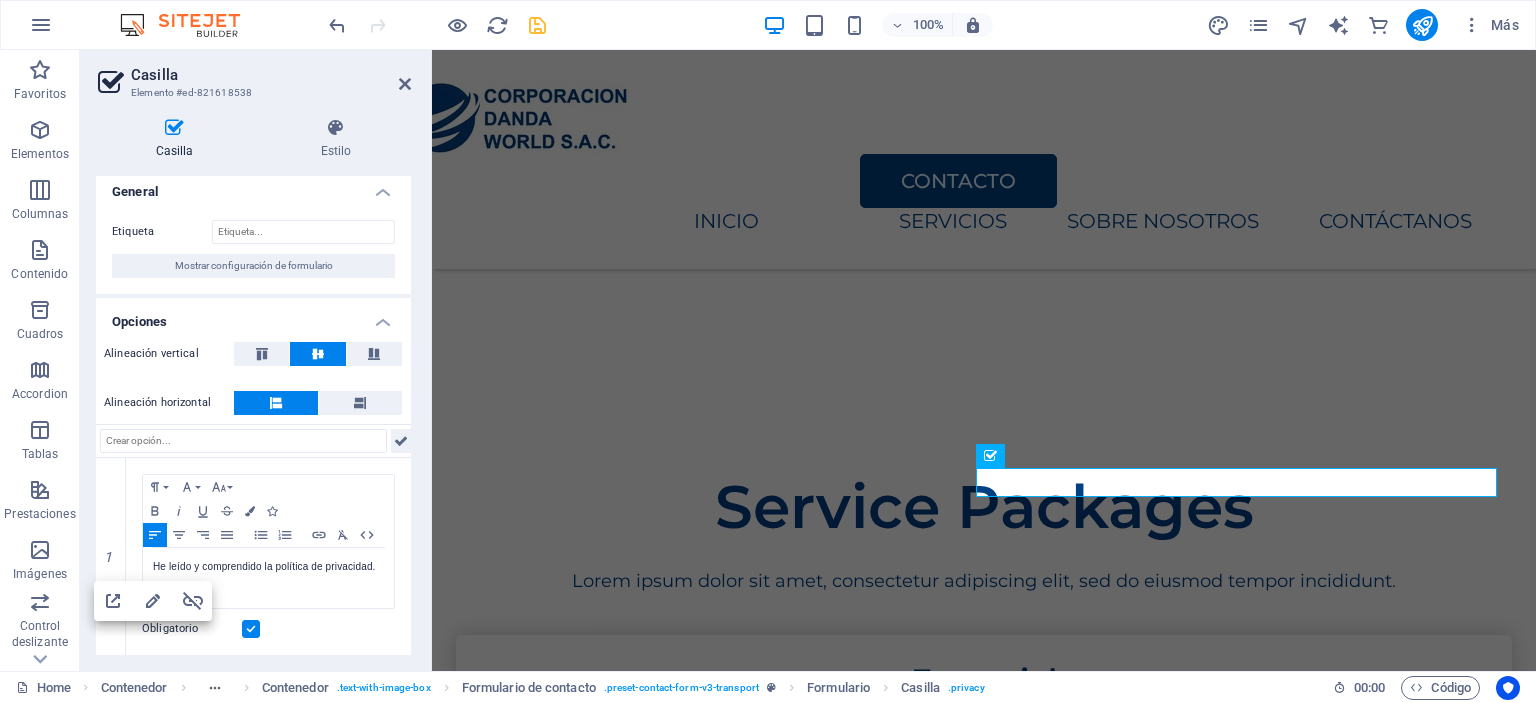 click at bounding box center [401, 441] 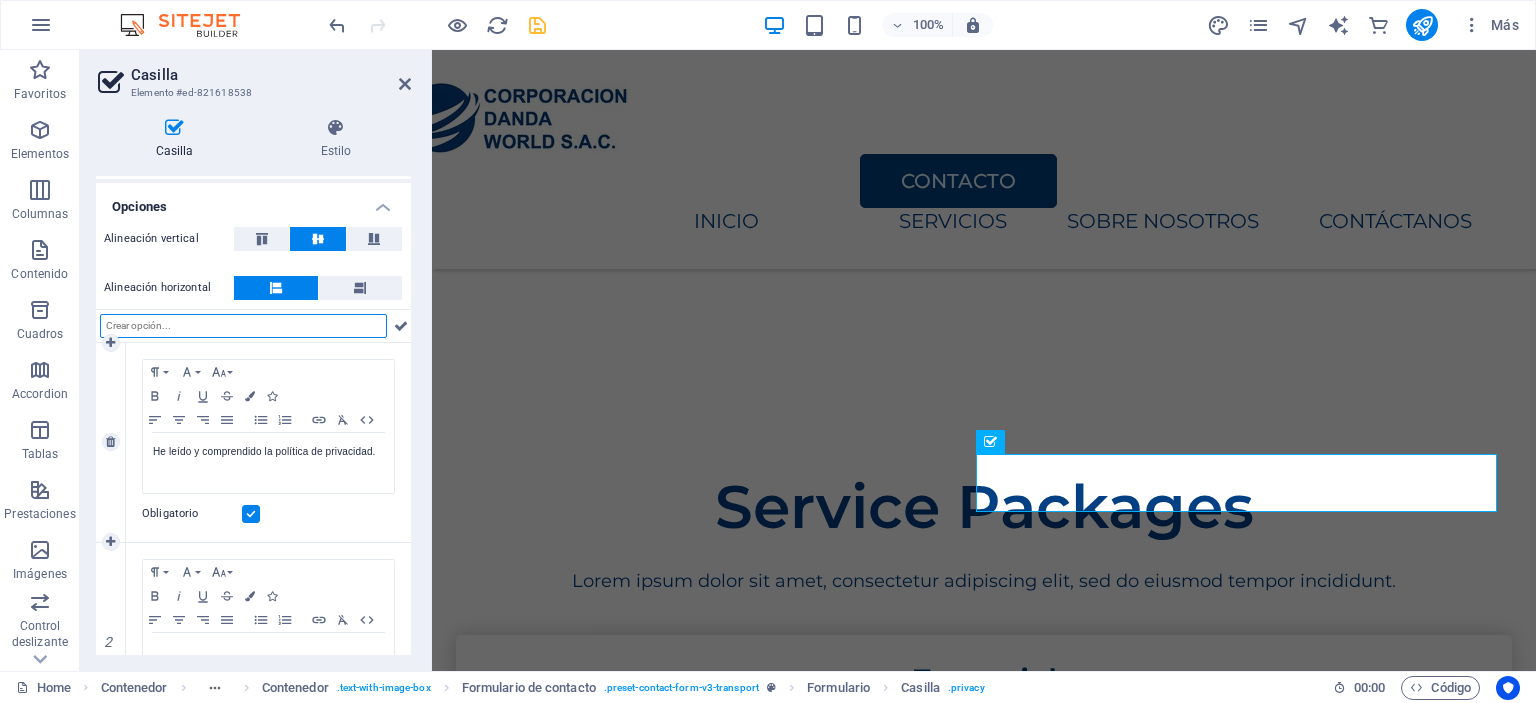 scroll, scrollTop: 208, scrollLeft: 0, axis: vertical 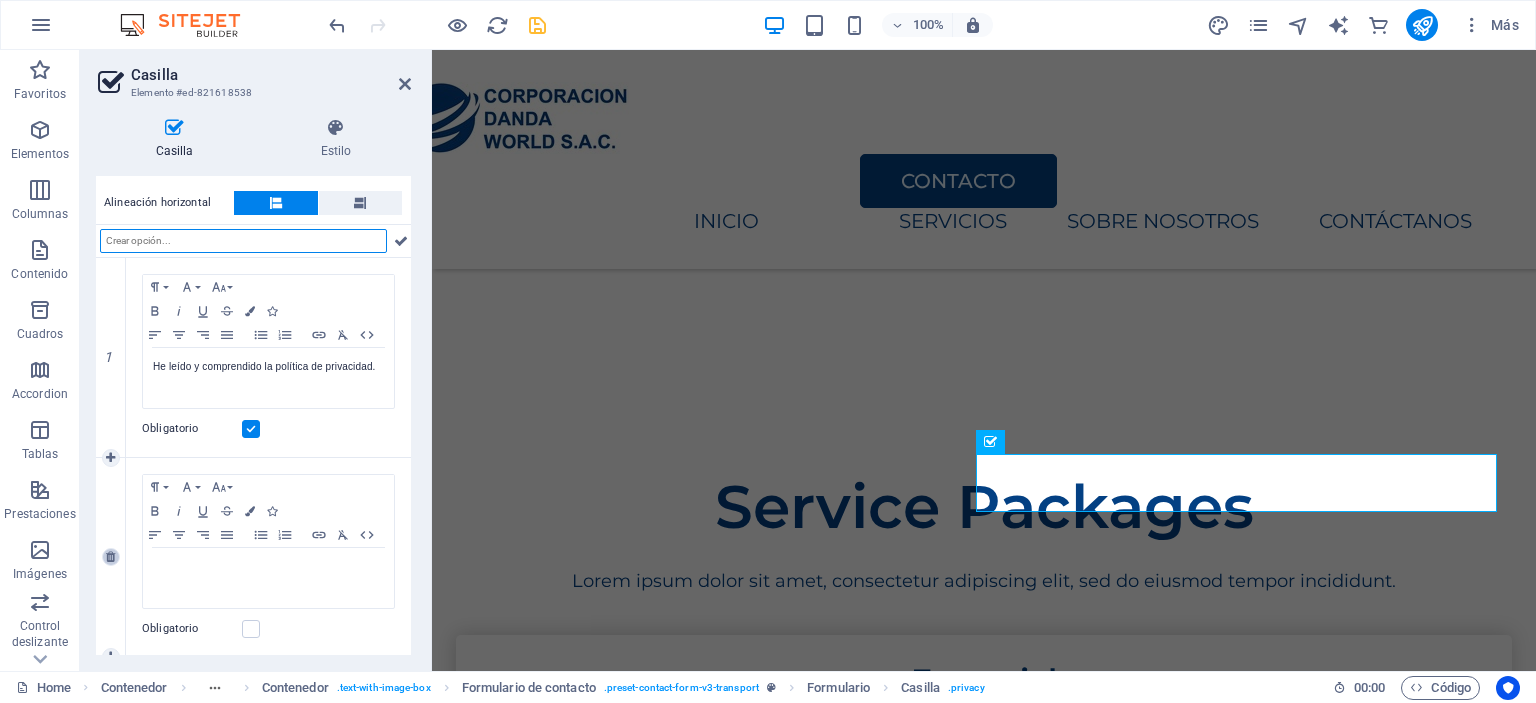 click at bounding box center (110, 557) 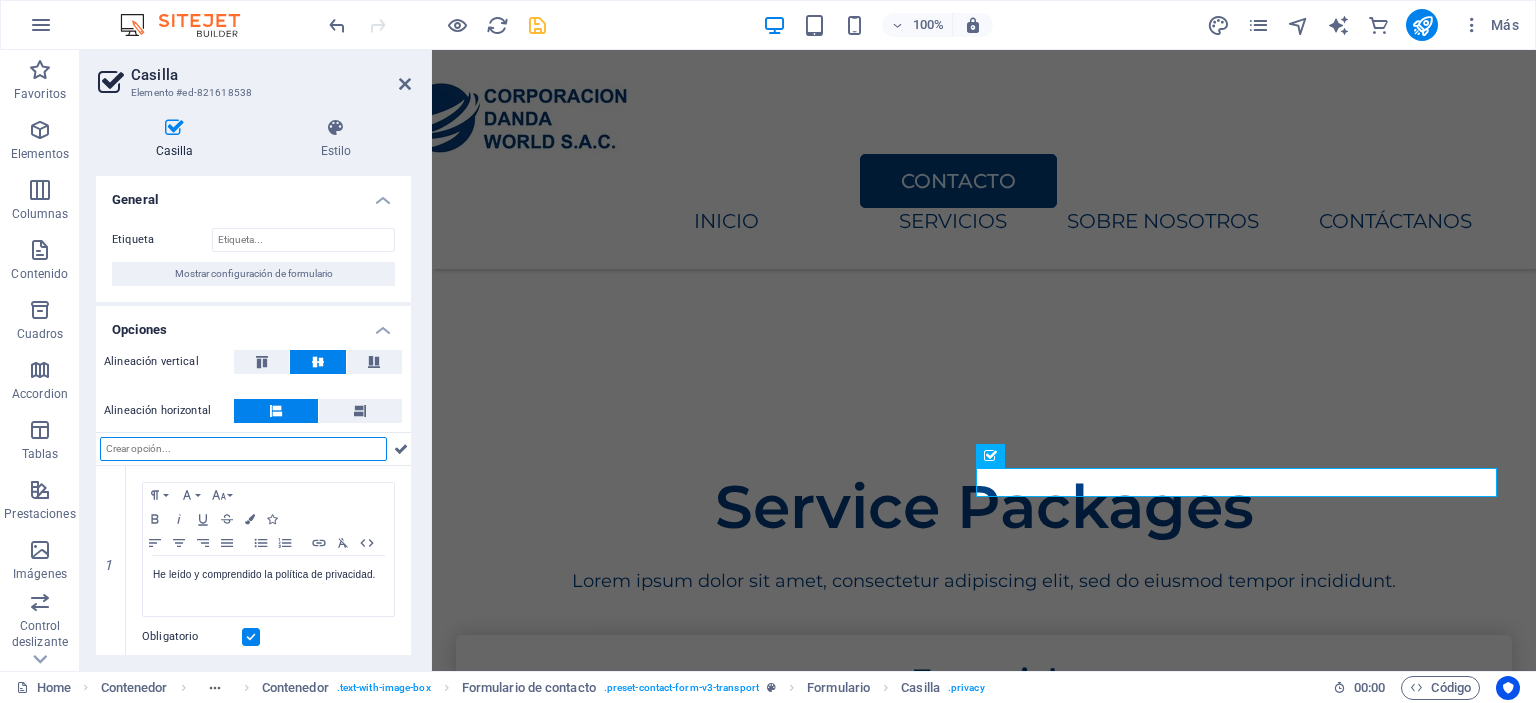 scroll, scrollTop: 0, scrollLeft: 0, axis: both 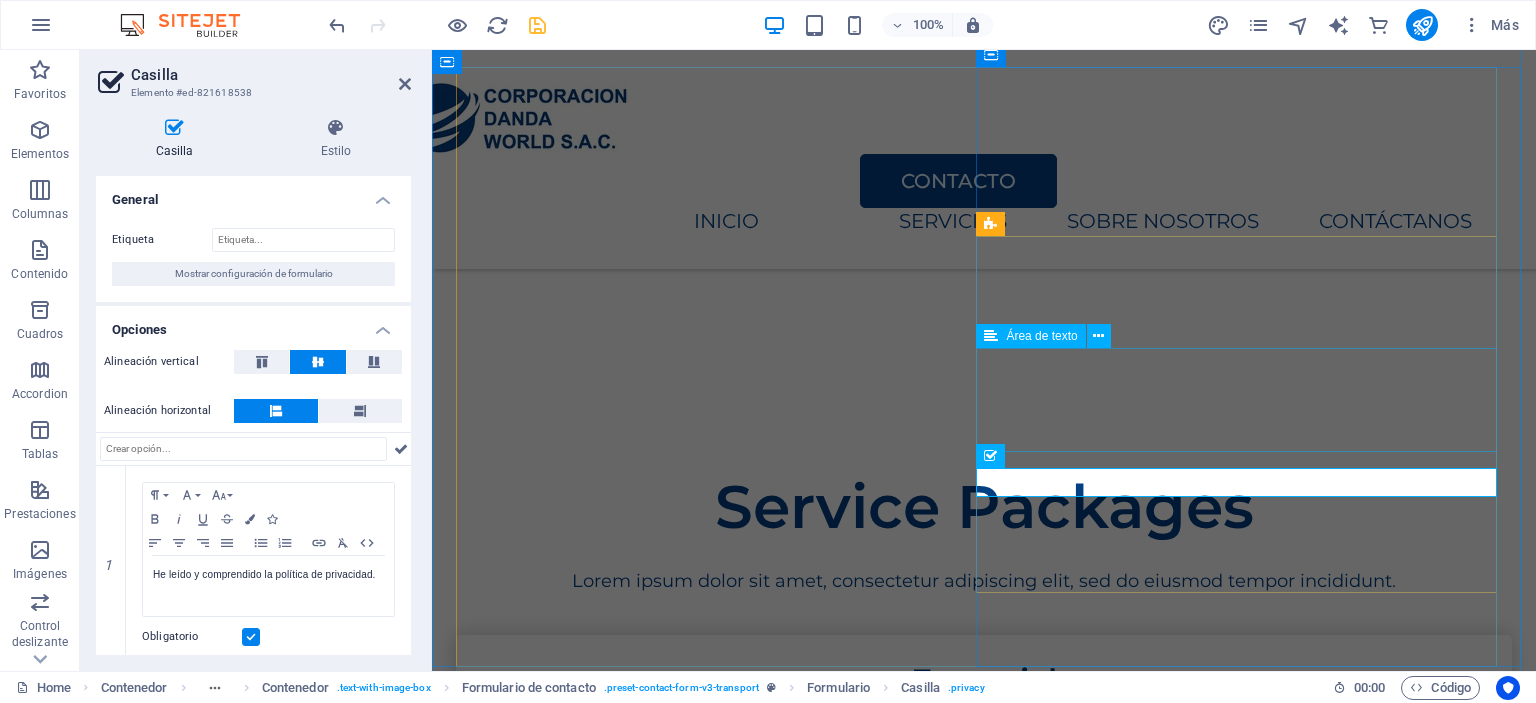 click on "MENSAJE" at bounding box center [984, 3015] 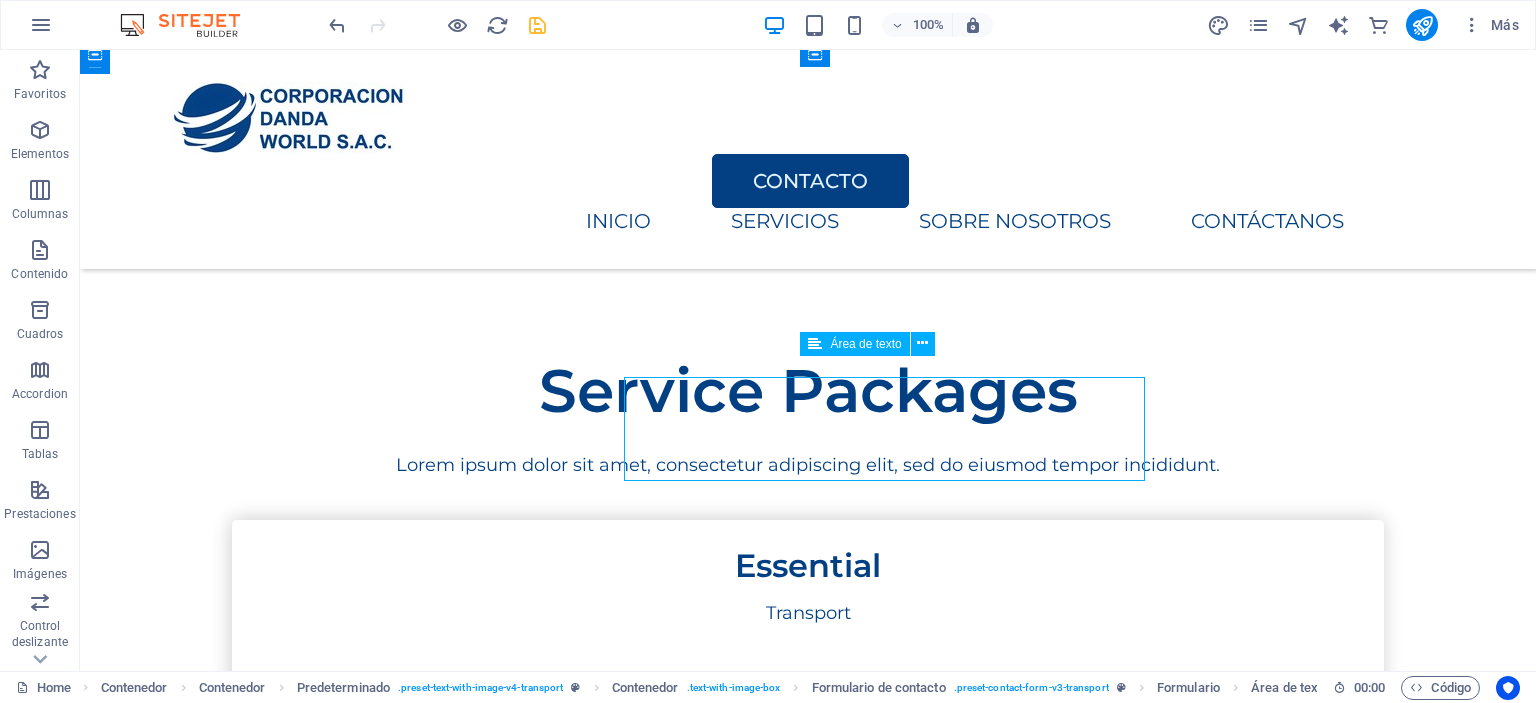 scroll, scrollTop: 3468, scrollLeft: 0, axis: vertical 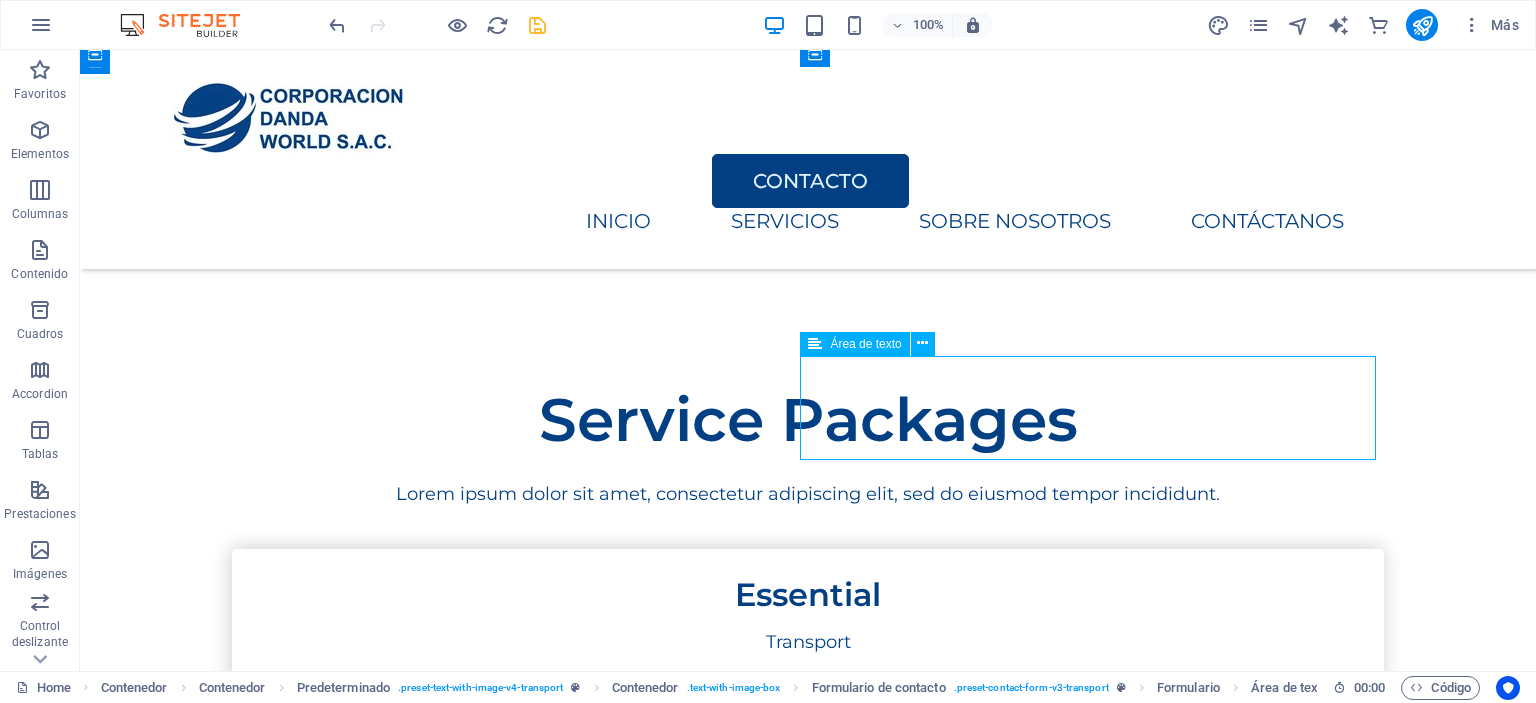click on "MENSAJE" at bounding box center [808, 2929] 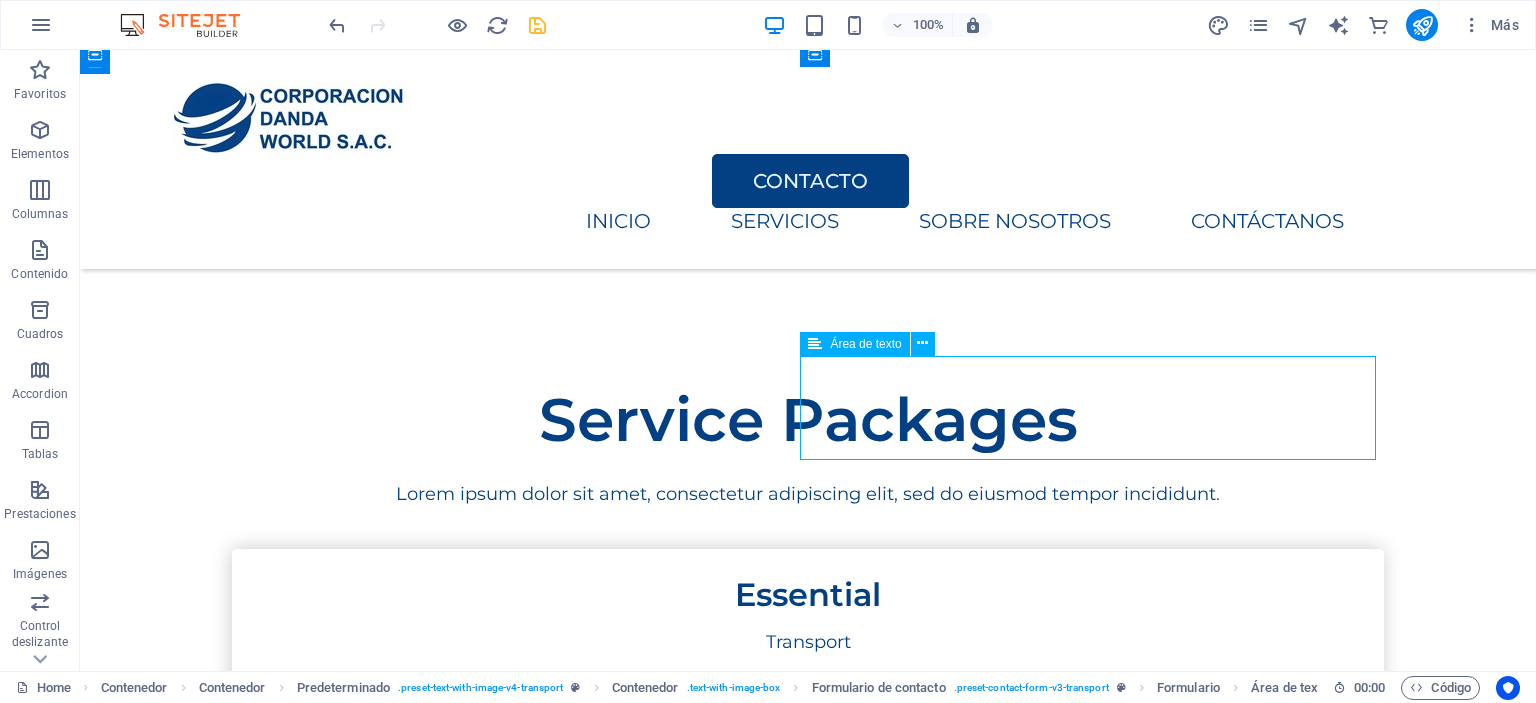 click on "MENSAJE" at bounding box center (808, 2929) 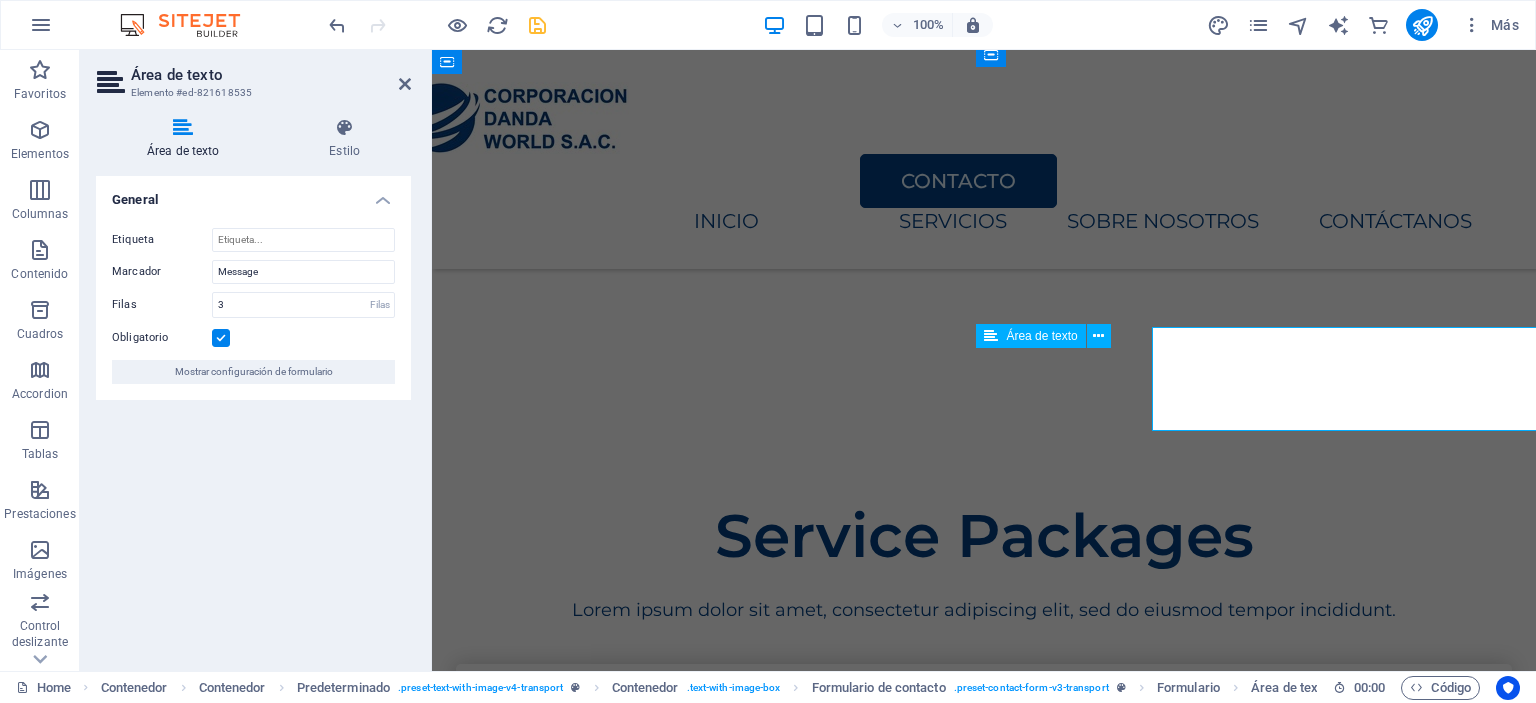 scroll, scrollTop: 3497, scrollLeft: 0, axis: vertical 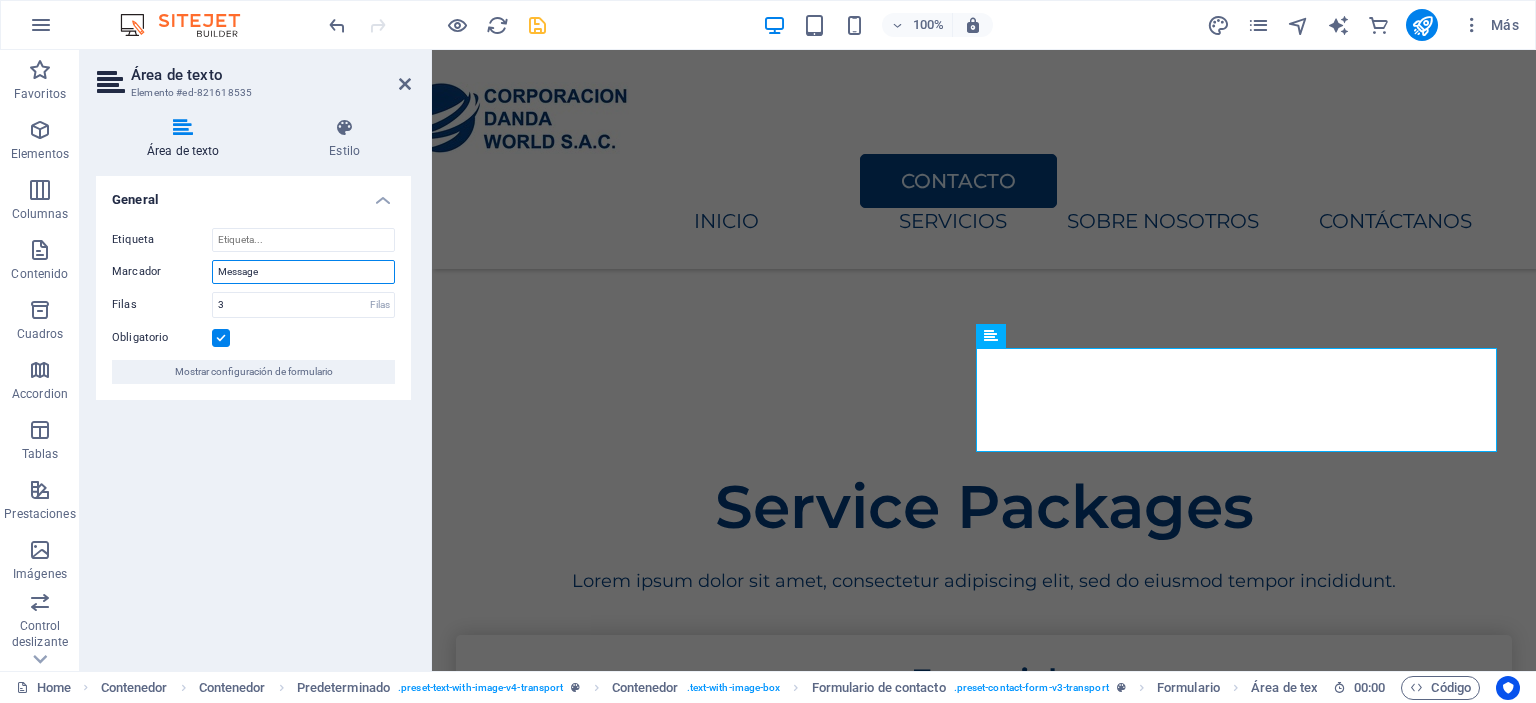 drag, startPoint x: 284, startPoint y: 263, endPoint x: 119, endPoint y: 271, distance: 165.19383 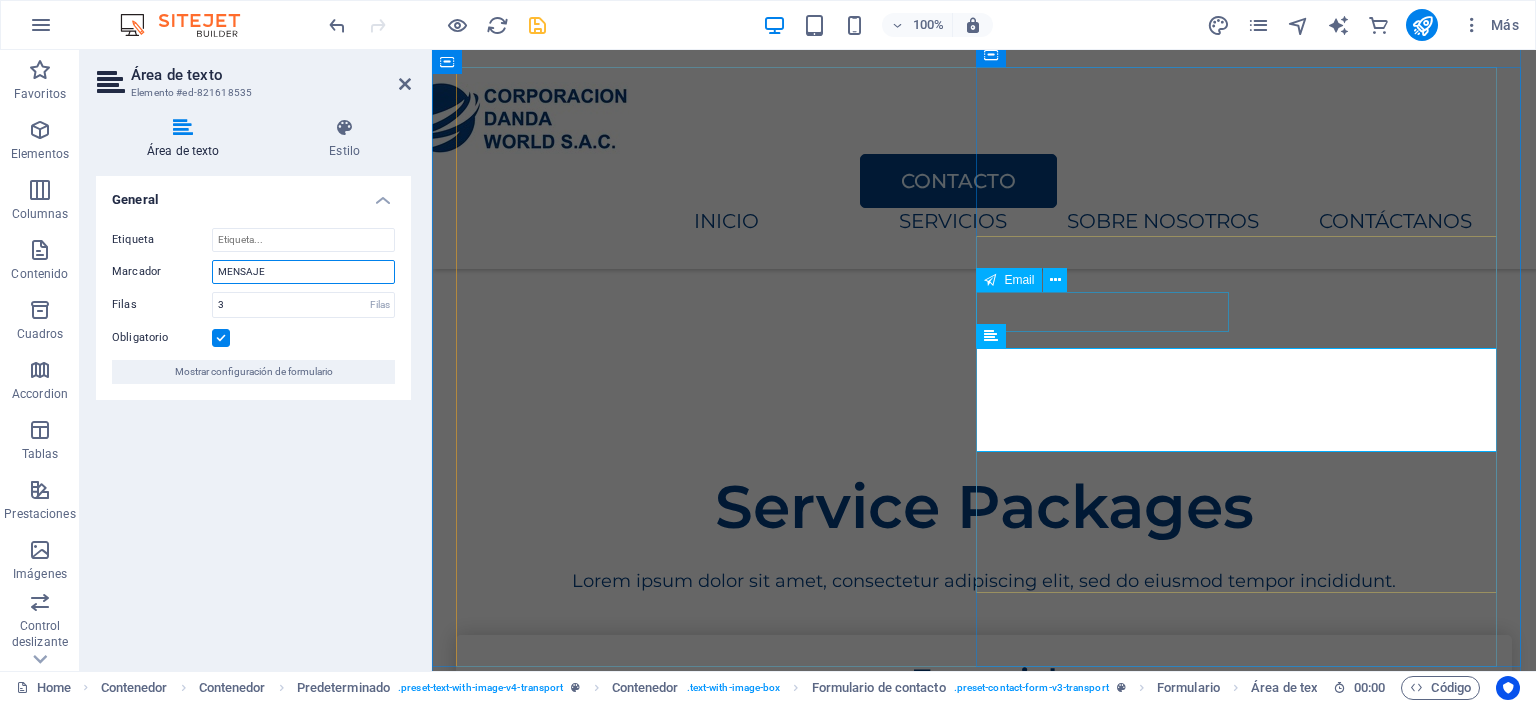 type on "MENSAJE" 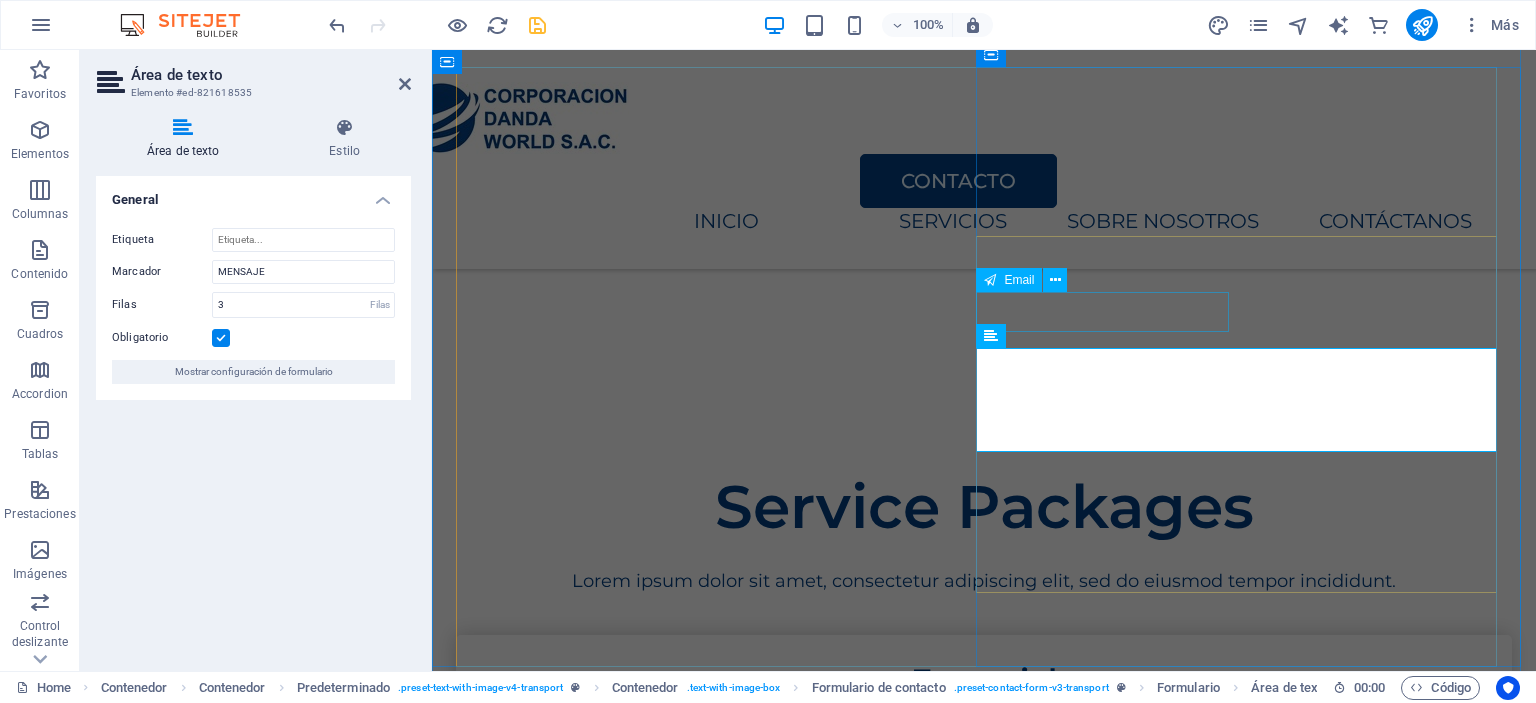 click on "CORREO" at bounding box center [716, 2919] 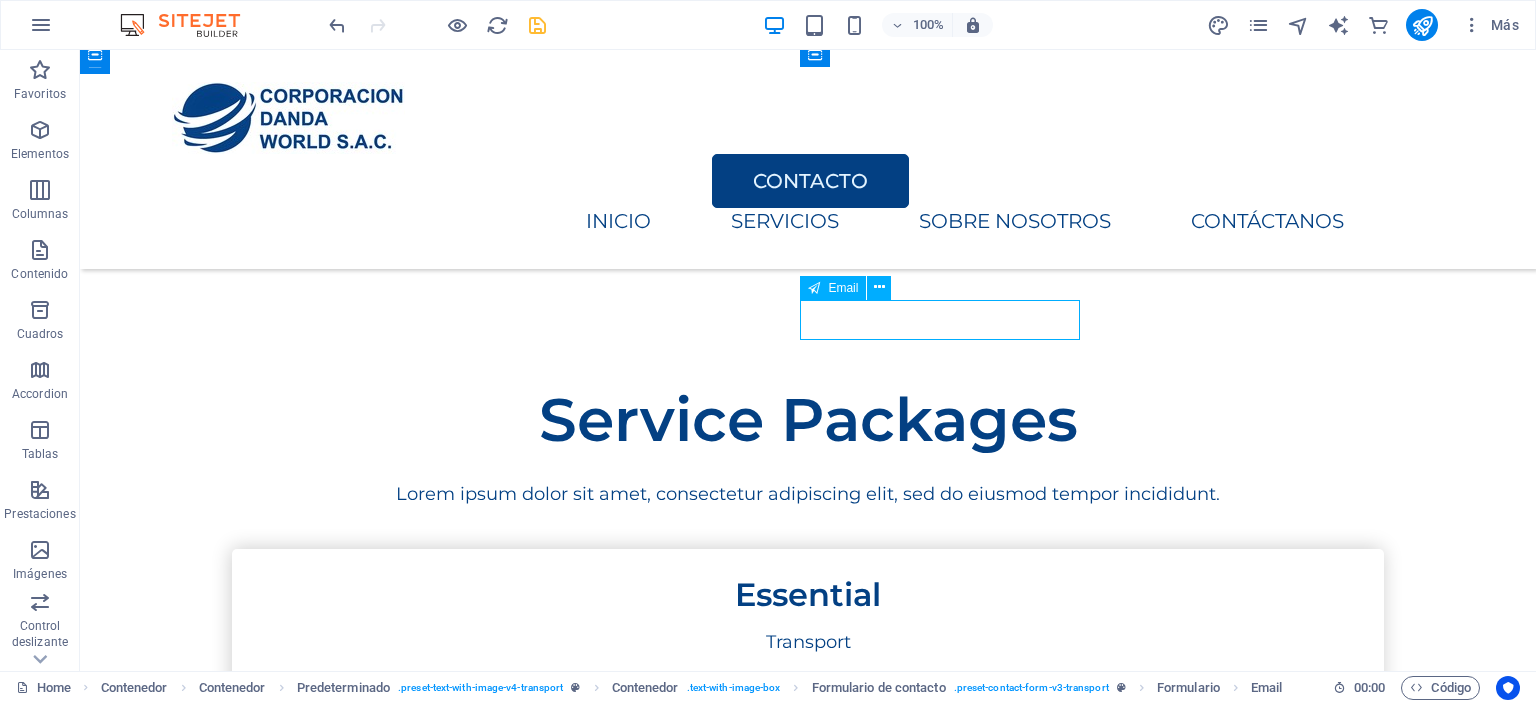 click on "CORREO" at bounding box center [516, 2833] 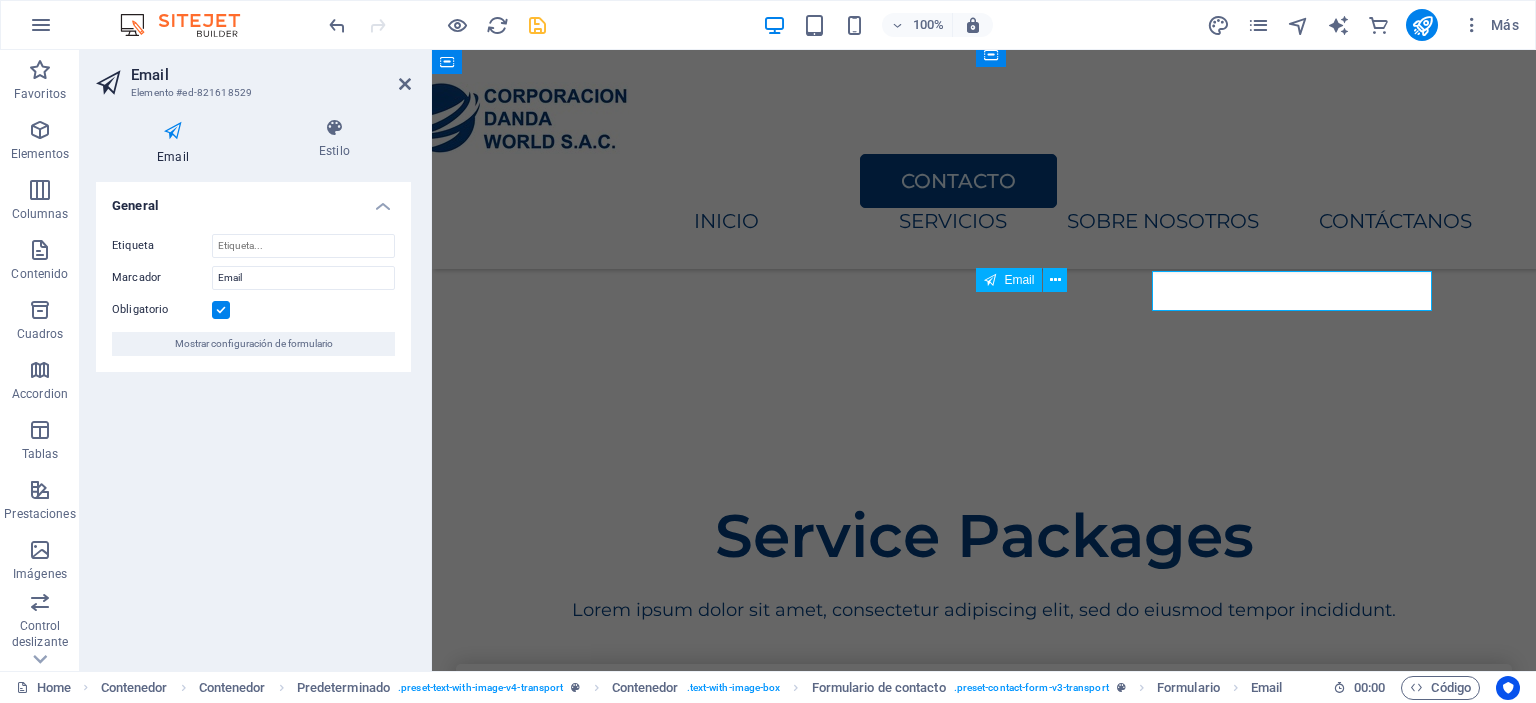 scroll, scrollTop: 3497, scrollLeft: 0, axis: vertical 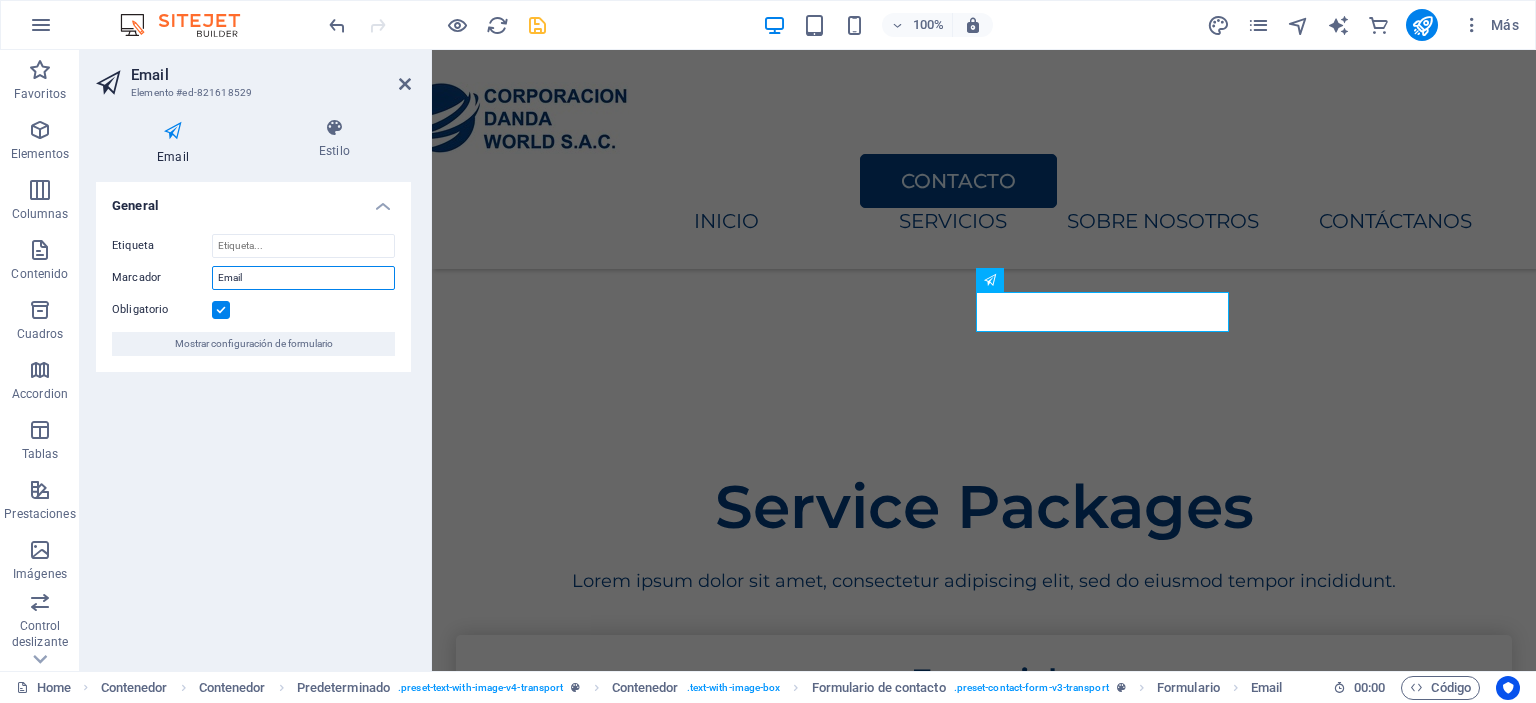 drag, startPoint x: 291, startPoint y: 275, endPoint x: 132, endPoint y: 272, distance: 159.0283 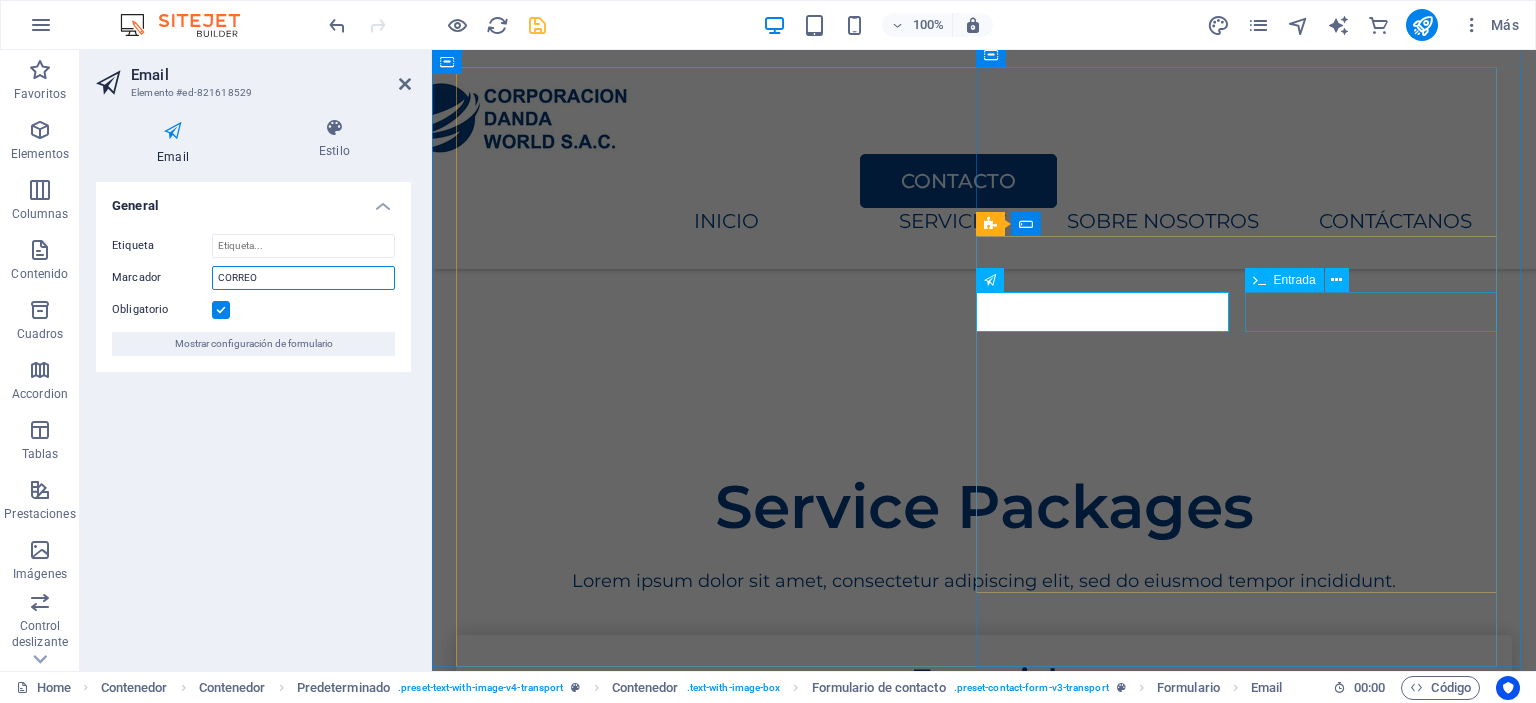 type on "CORREO" 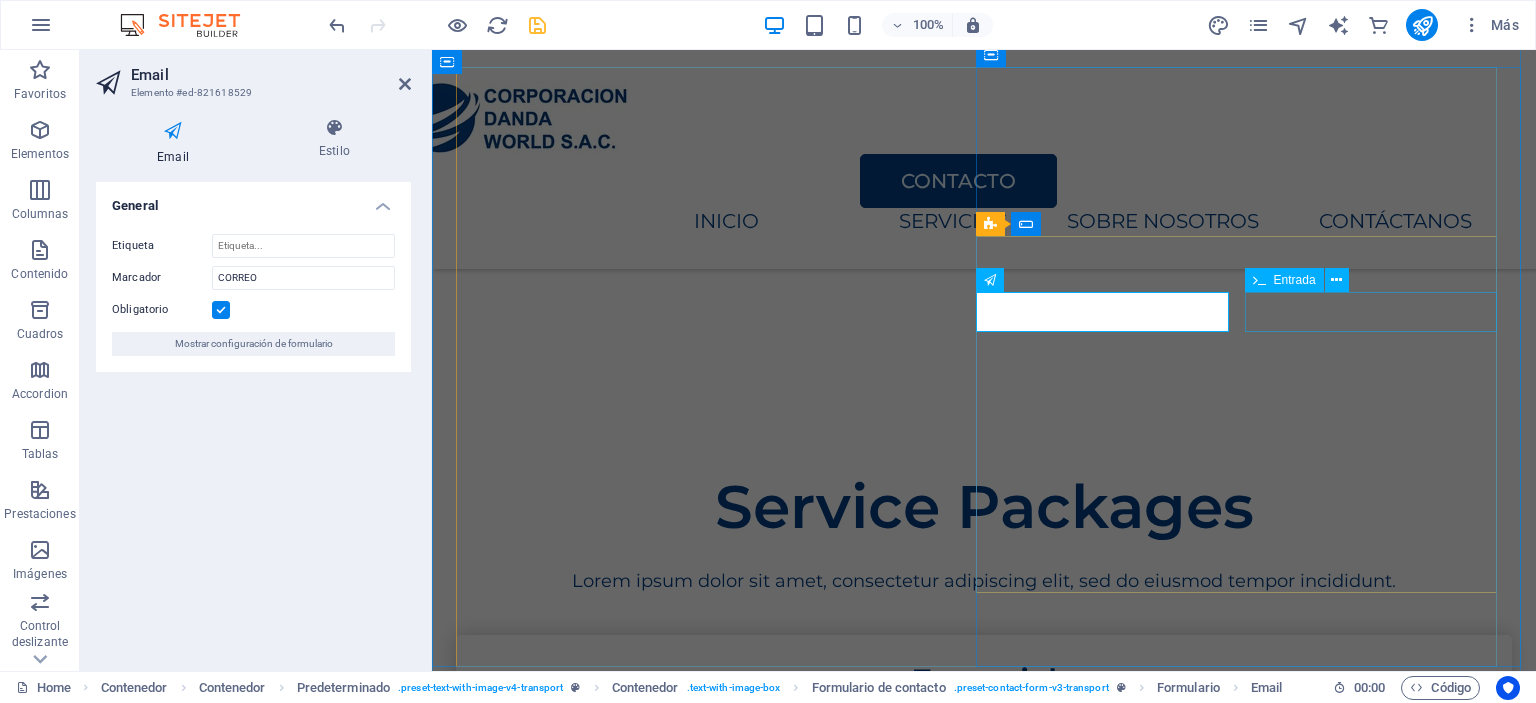 click on "CELULAR" at bounding box center (1252, 2919) 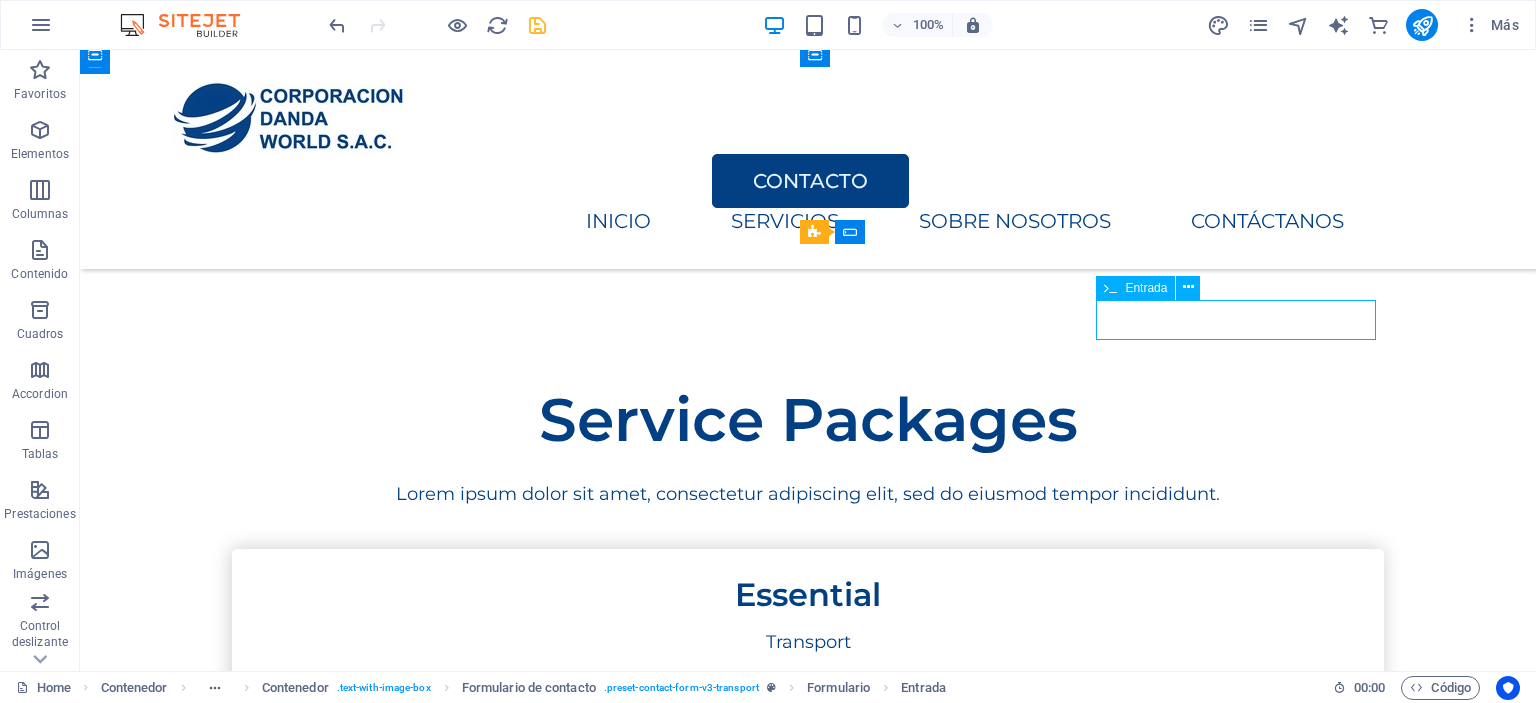 click on "CELULAR" at bounding box center [1100, 2833] 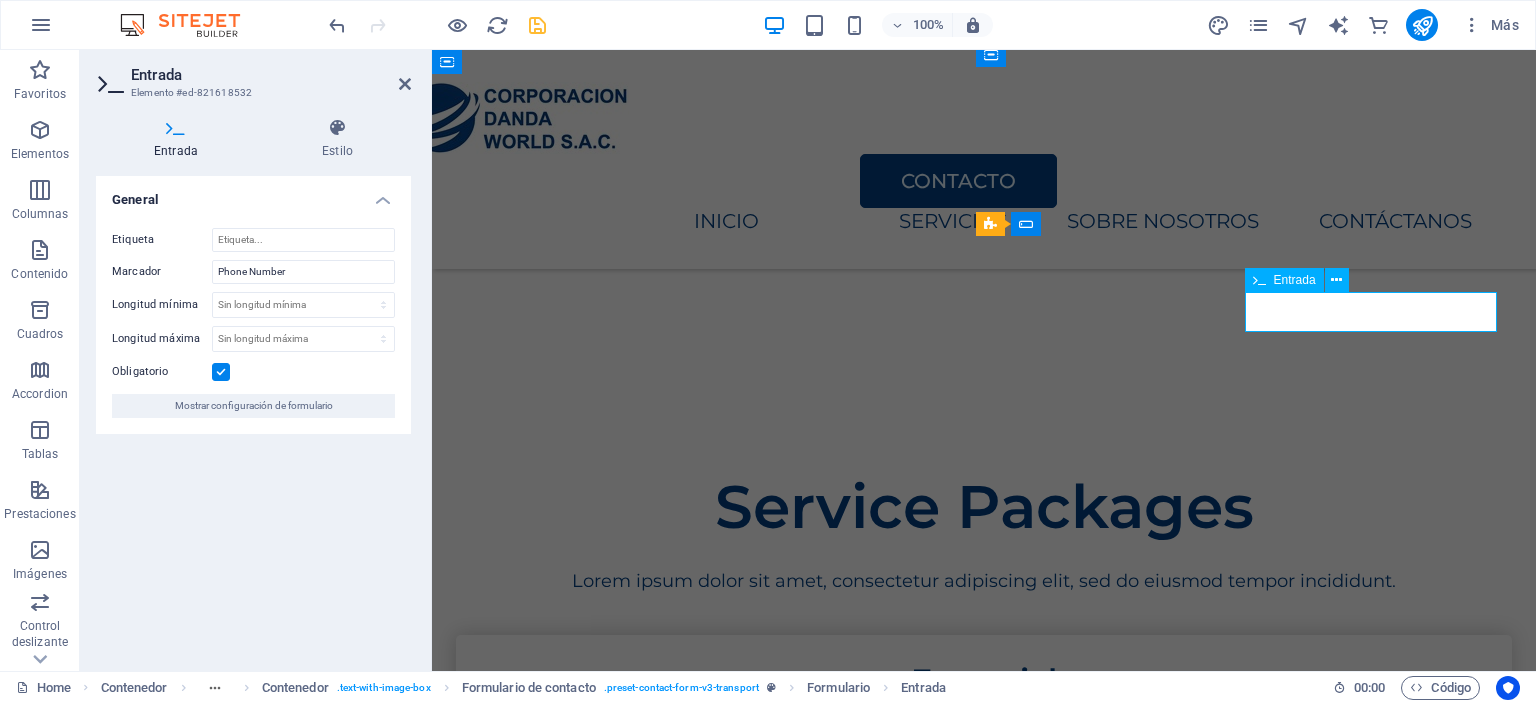 click on "CELULAR" at bounding box center [1117, 2919] 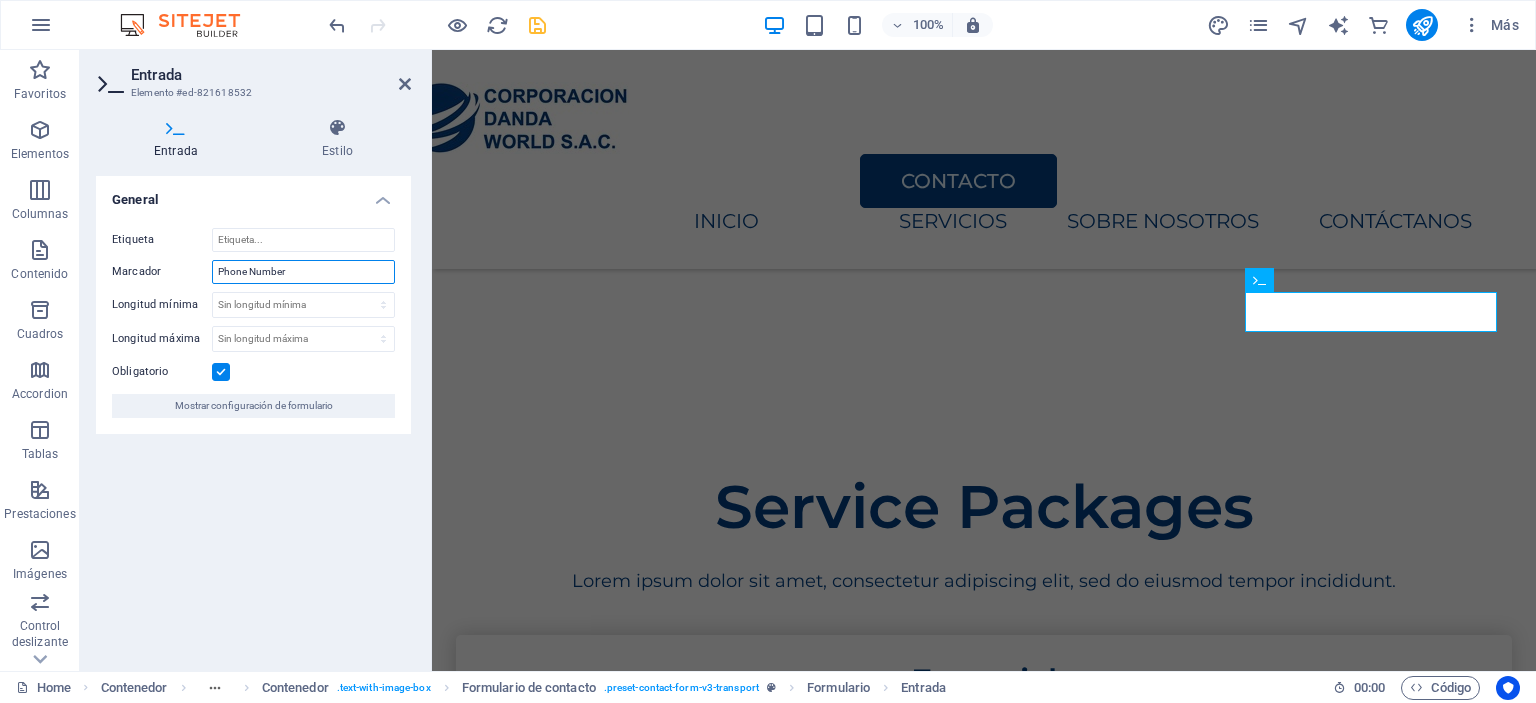 drag, startPoint x: 308, startPoint y: 271, endPoint x: 98, endPoint y: 266, distance: 210.05951 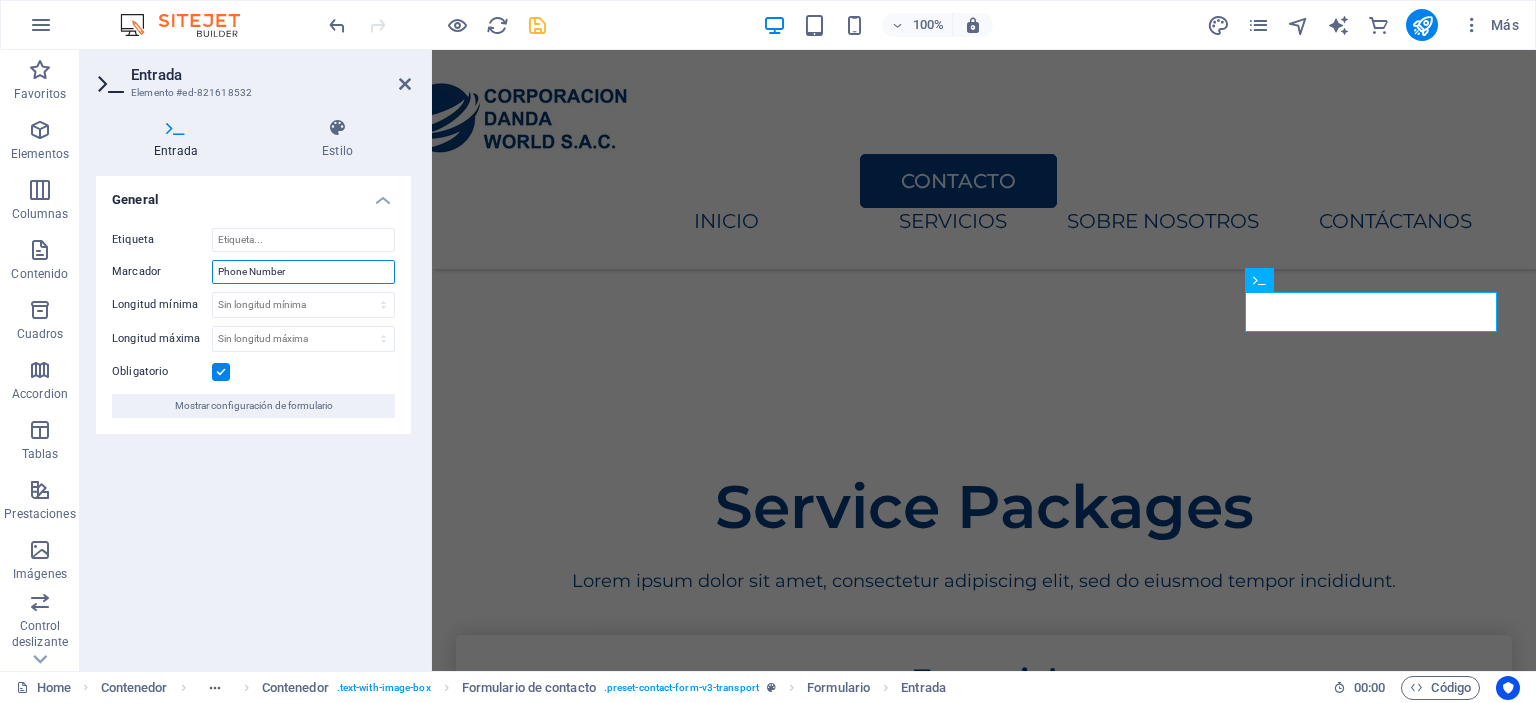 click on "Etiqueta Marcador Phone Number Longitud mínima Sin longitud mínima carácteres Longitud máxima Sin longitud máxima carácteres Obligatorio Mostrar configuración de formulario" at bounding box center (253, 323) 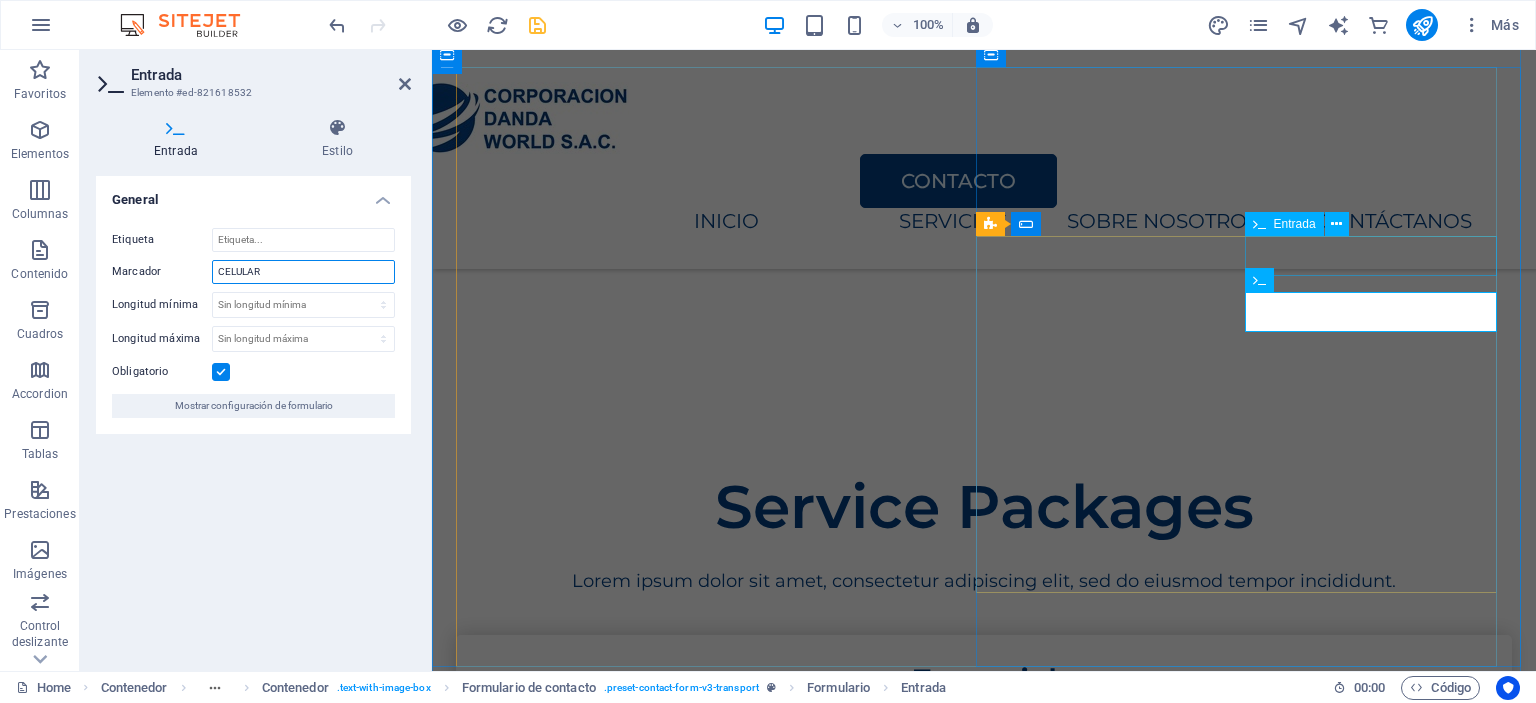type on "CELULAR" 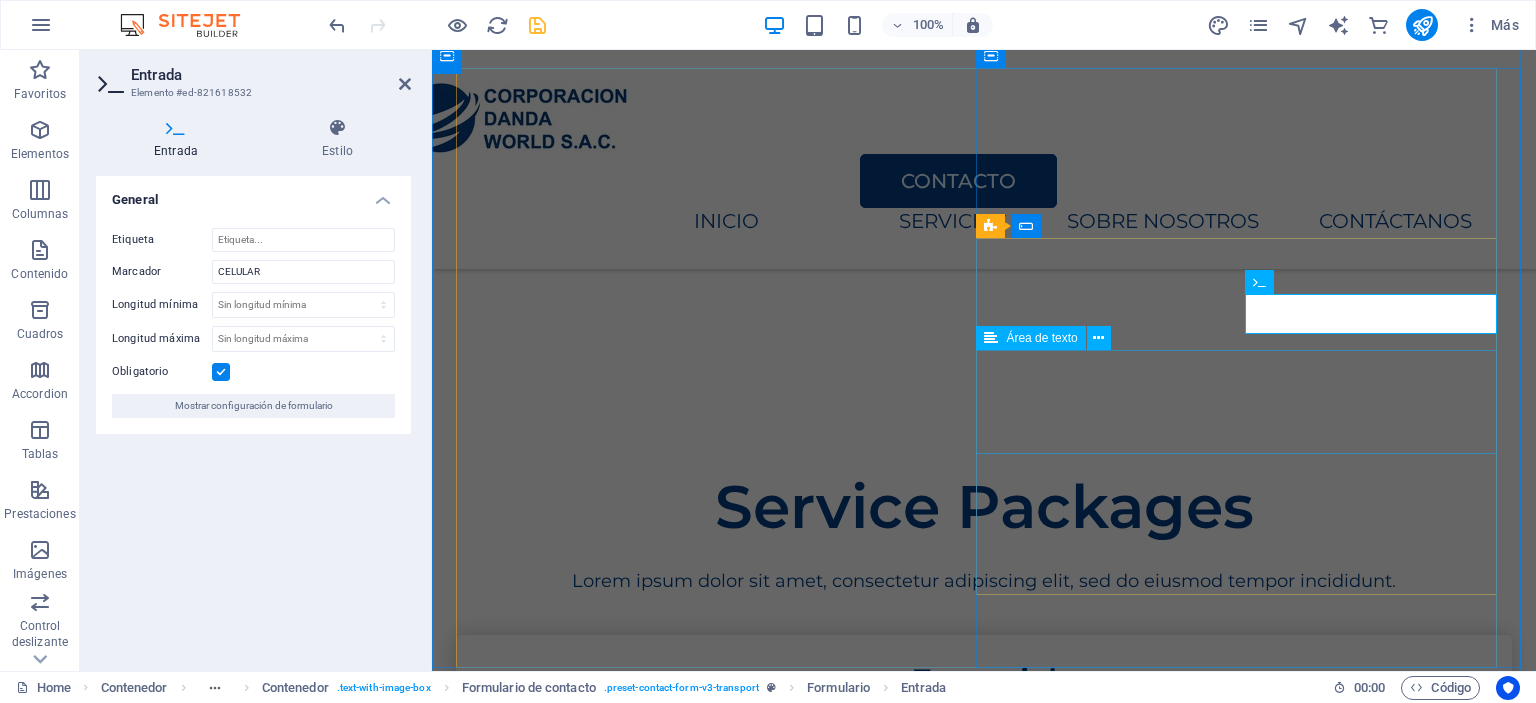 scroll, scrollTop: 3397, scrollLeft: 0, axis: vertical 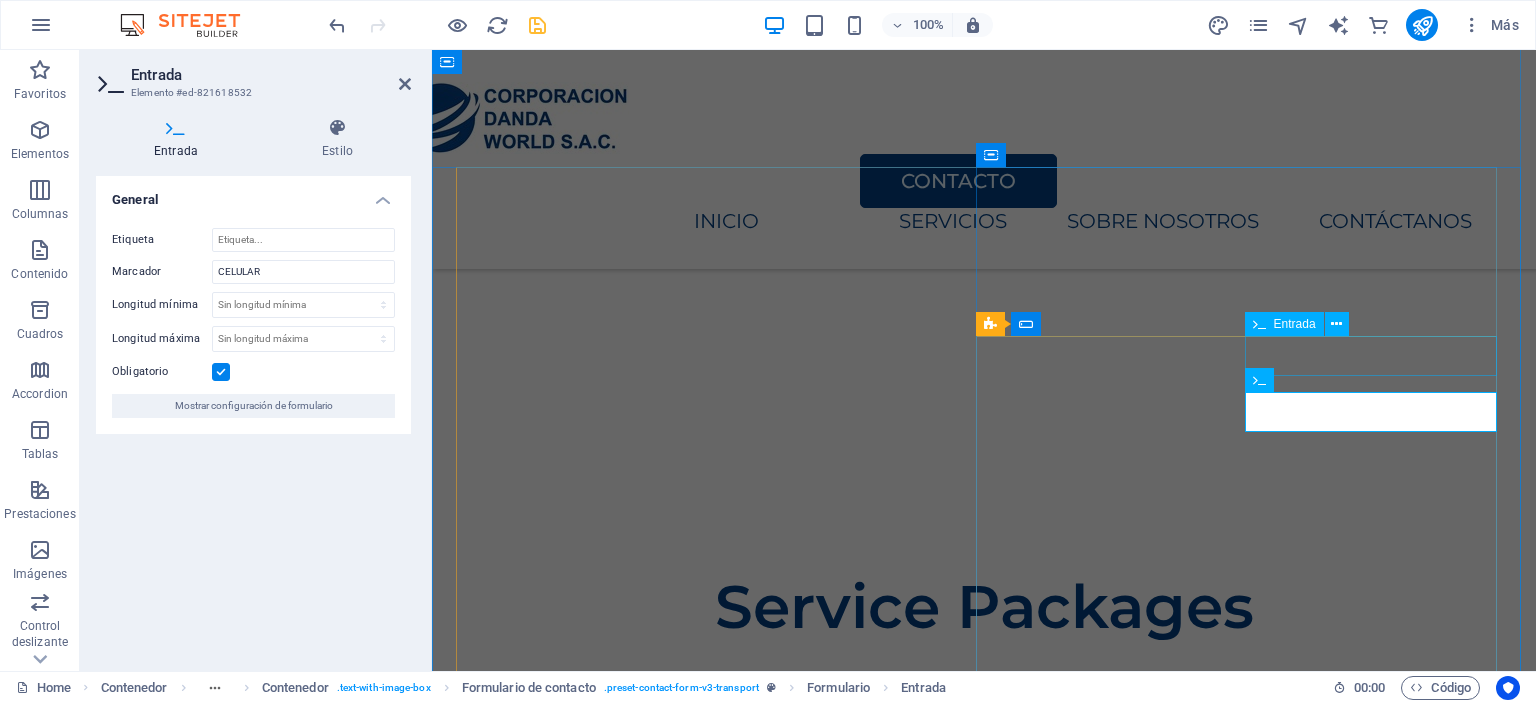 click on "APELLIDOS" at bounding box center [1252, 2956] 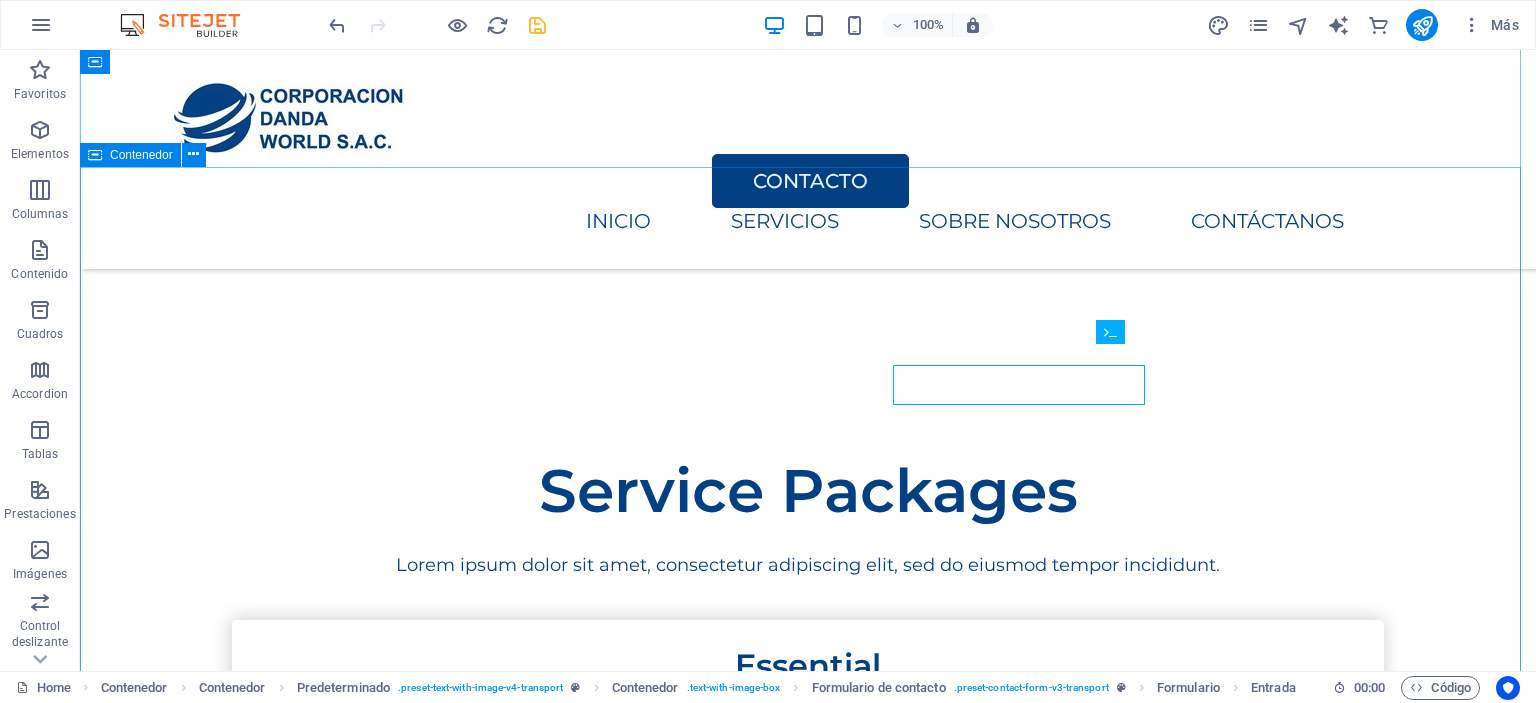 scroll, scrollTop: 3368, scrollLeft: 0, axis: vertical 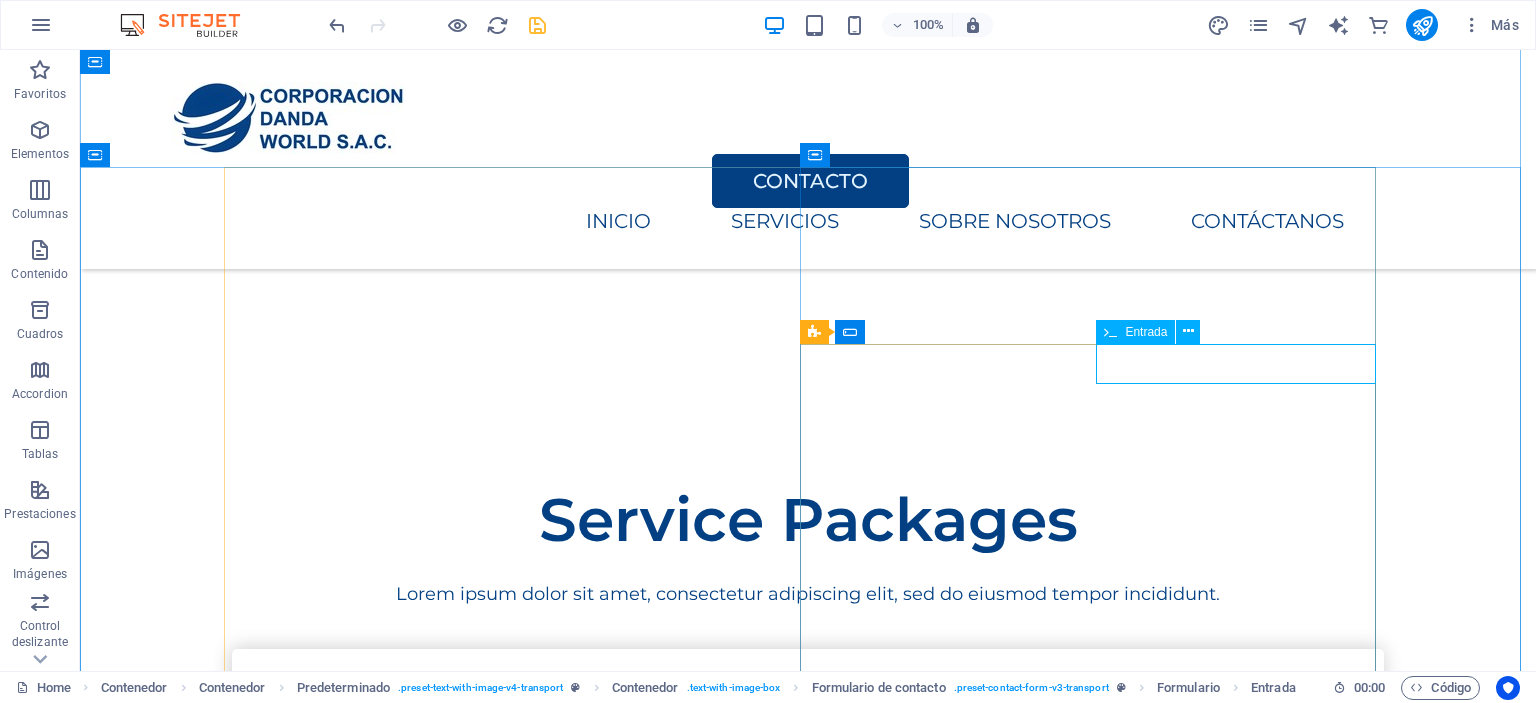 click on "APELLIDOS" at bounding box center [1100, 2870] 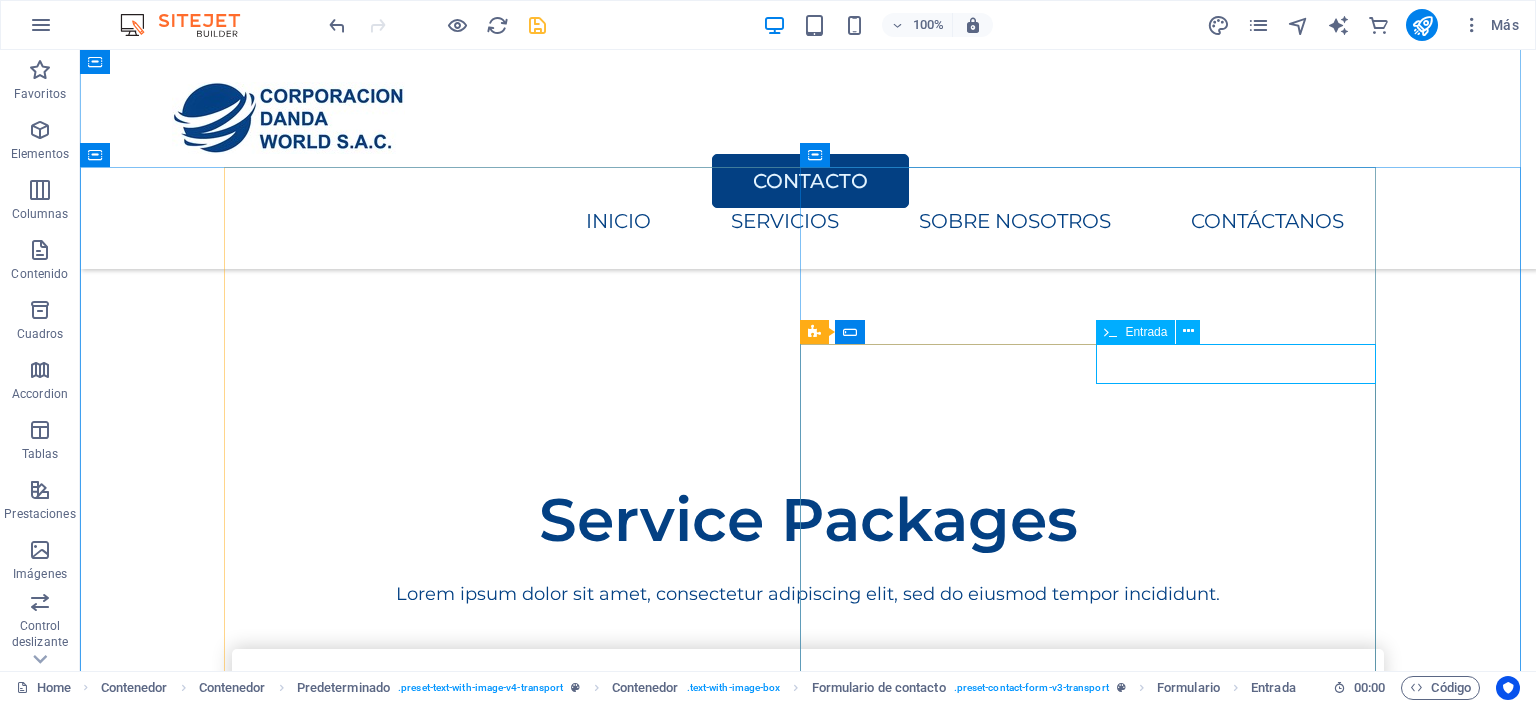 click on "APELLIDOS" at bounding box center (1100, 2870) 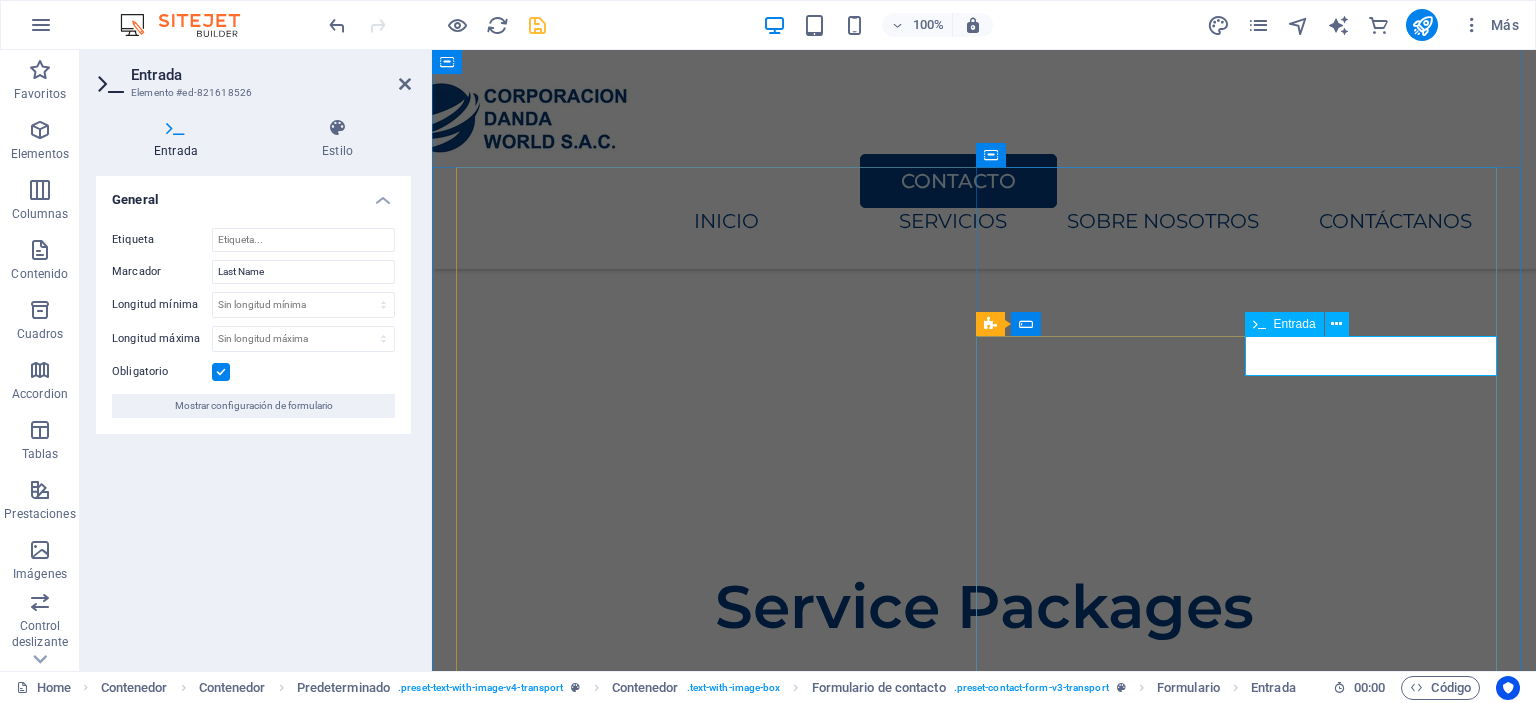 click on "APELLIDOS" at bounding box center (1117, 2956) 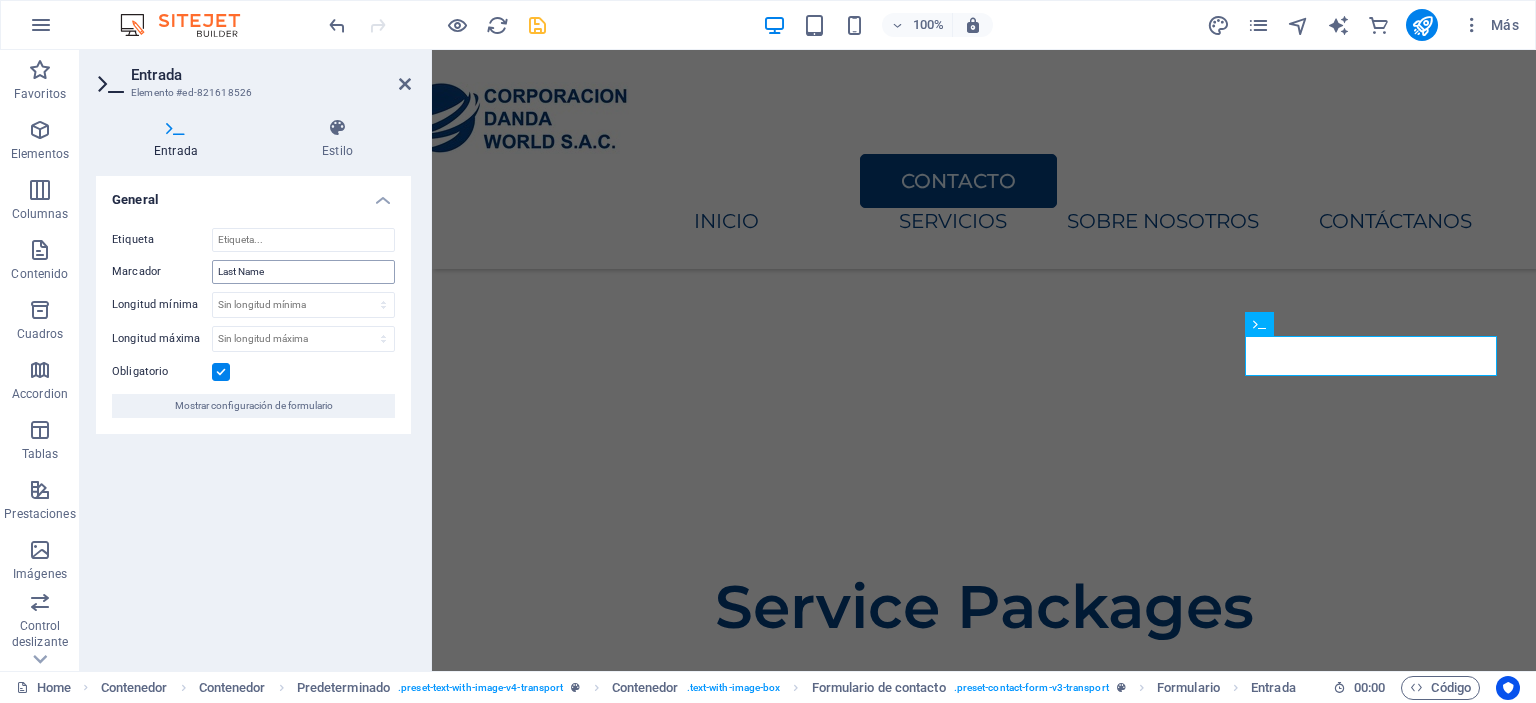 type 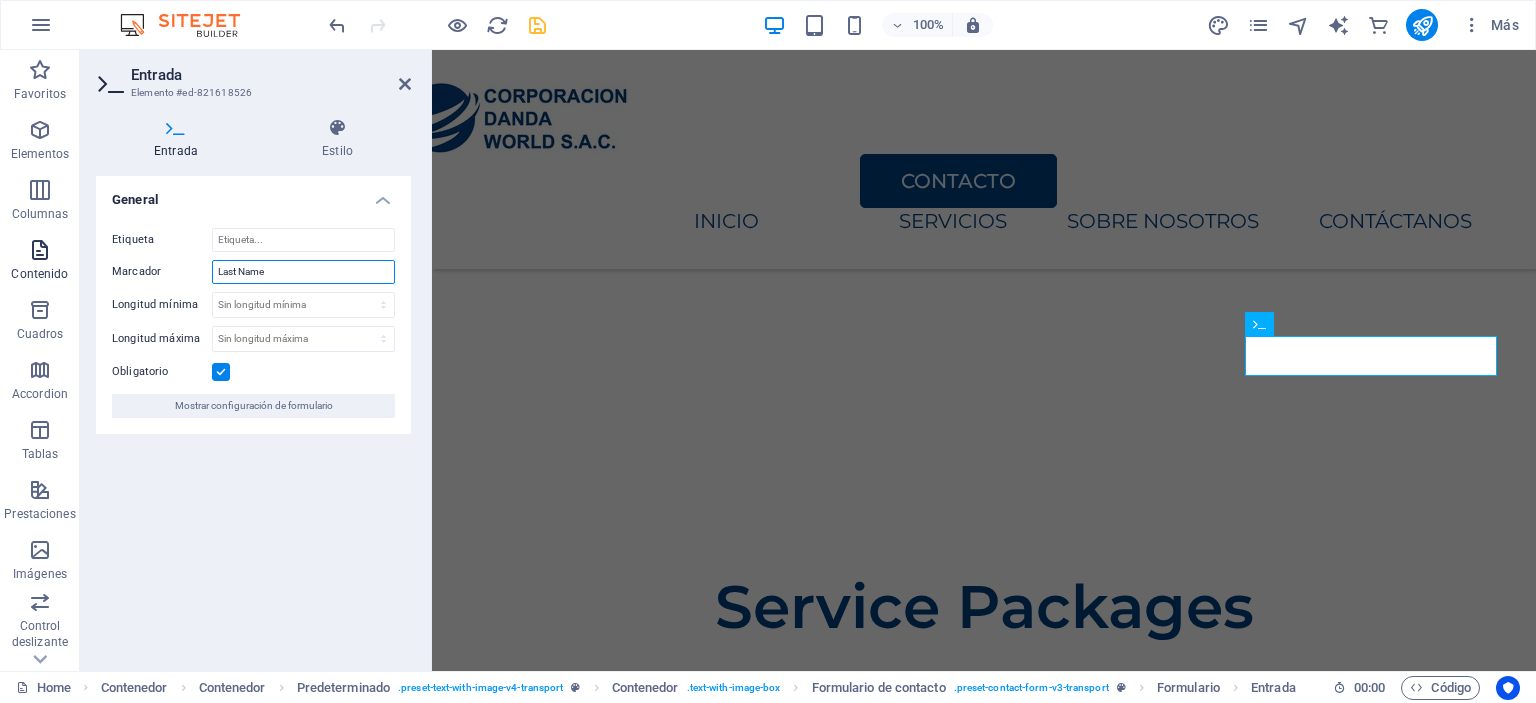 drag, startPoint x: 324, startPoint y: 277, endPoint x: 45, endPoint y: 263, distance: 279.35104 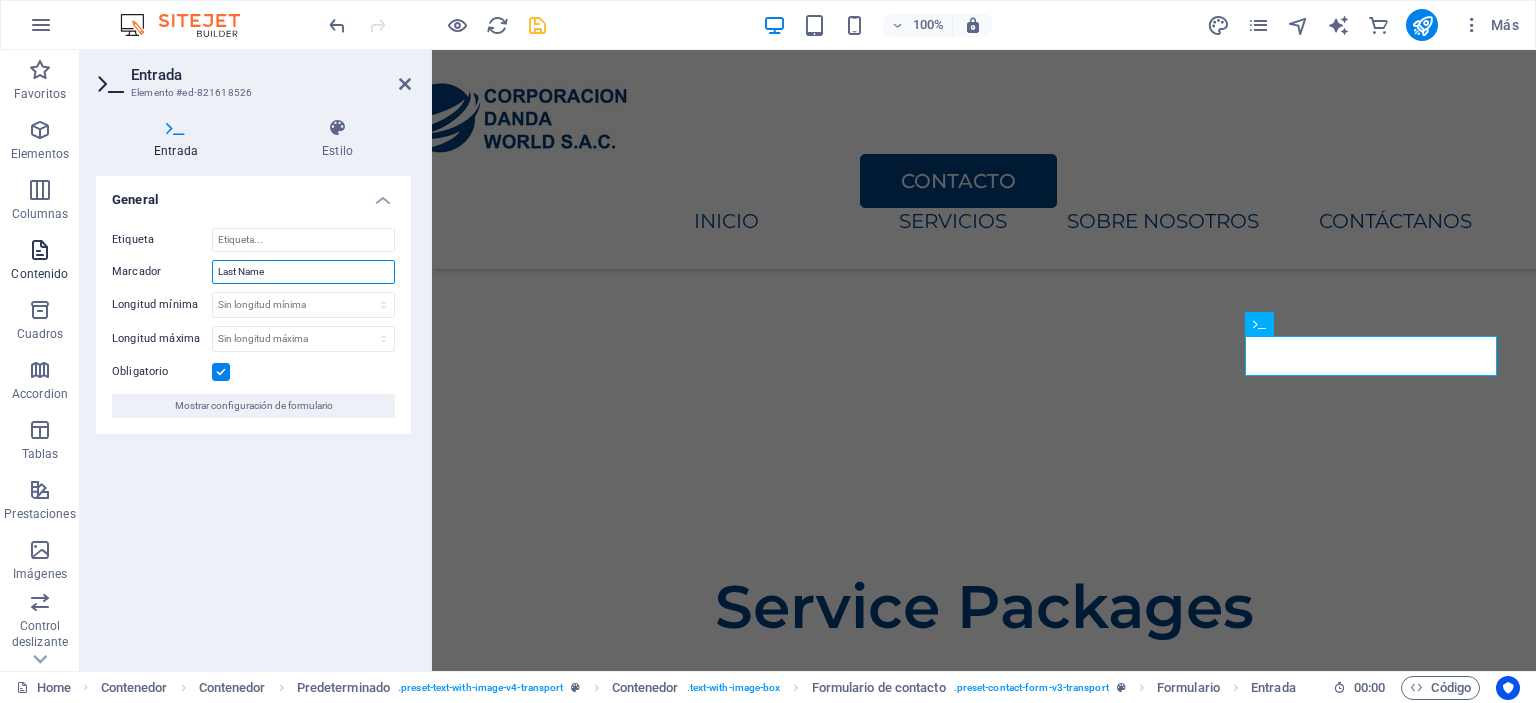click on "Favoritos Elementos Columnas Contenido Cuadros Accordion Tablas Prestaciones Imágenes Control deslizante Encabezado Pie de página Formularios Marketing Colecciones Comercio Entrada Elemento #ed-821618526 Entrada Estilo General Etiqueta Marcador Last Name Longitud mínima Sin longitud mínima carácteres Longitud máxima Sin longitud máxima carácteres Obligatorio Mostrar configuración de formulario Formulario de contacto Element Diseño La forma en la que este elemento se expande en la disposición (Flexbox). Tamaño Predeterminado automático px % 1/1 1/2 1/3 1/4 1/5 1/6 1/7 1/8 1/9 1/10 Crecer Reducir Comprar Disposición de contenedor Visible Visible Opacidad 100 % Desbordamiento Espaciado Margen Predeterminado automático px % rem vw vh Personalizado Personalizado automático px % rem vw vh automático px % rem vw vh automático px % rem vw vh automático px % rem vw vh Espaciado Predeterminado px rem % vh vw Personalizado Personalizado px rem % vh vw px rem % vh vw px rem % vh vw px rem % vh vw Borde" at bounding box center [768, 360] 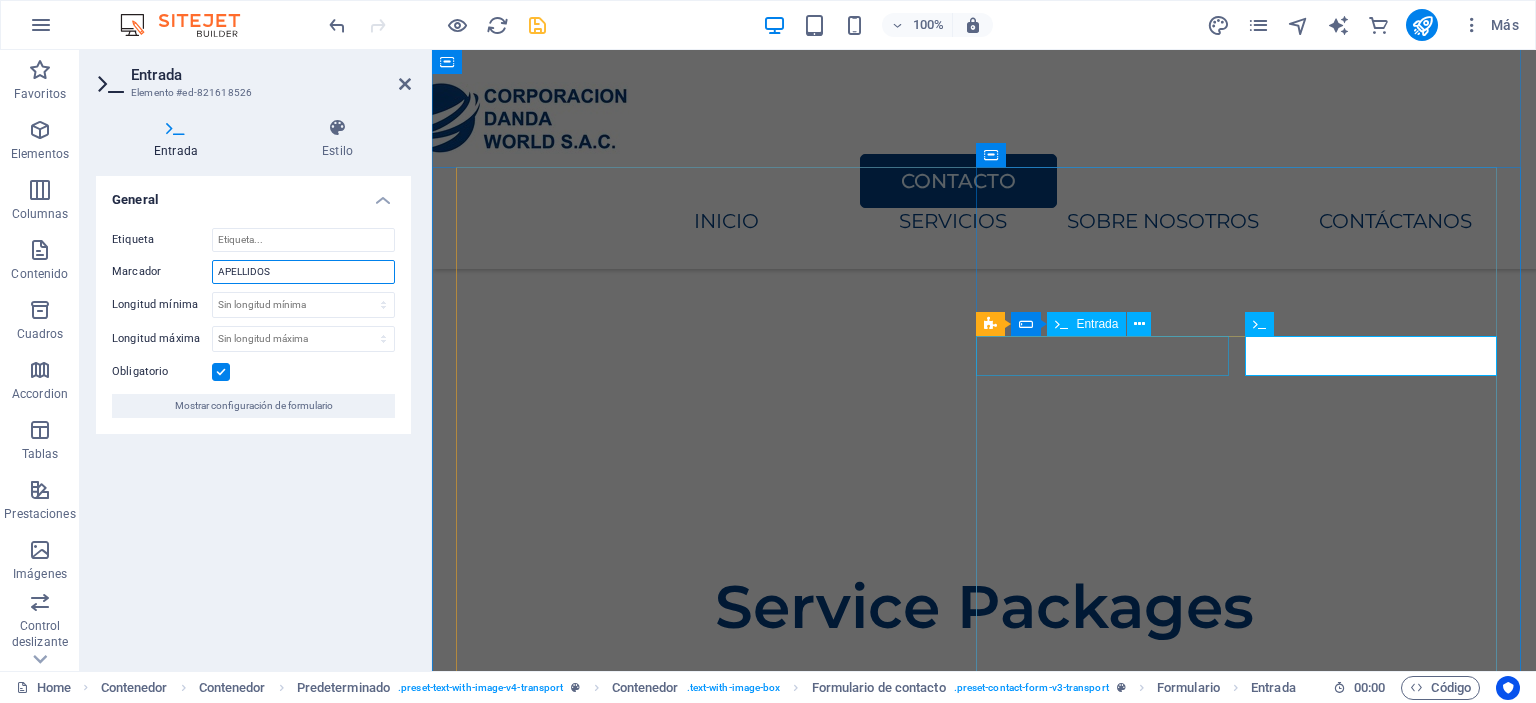 type on "APELLIDOS" 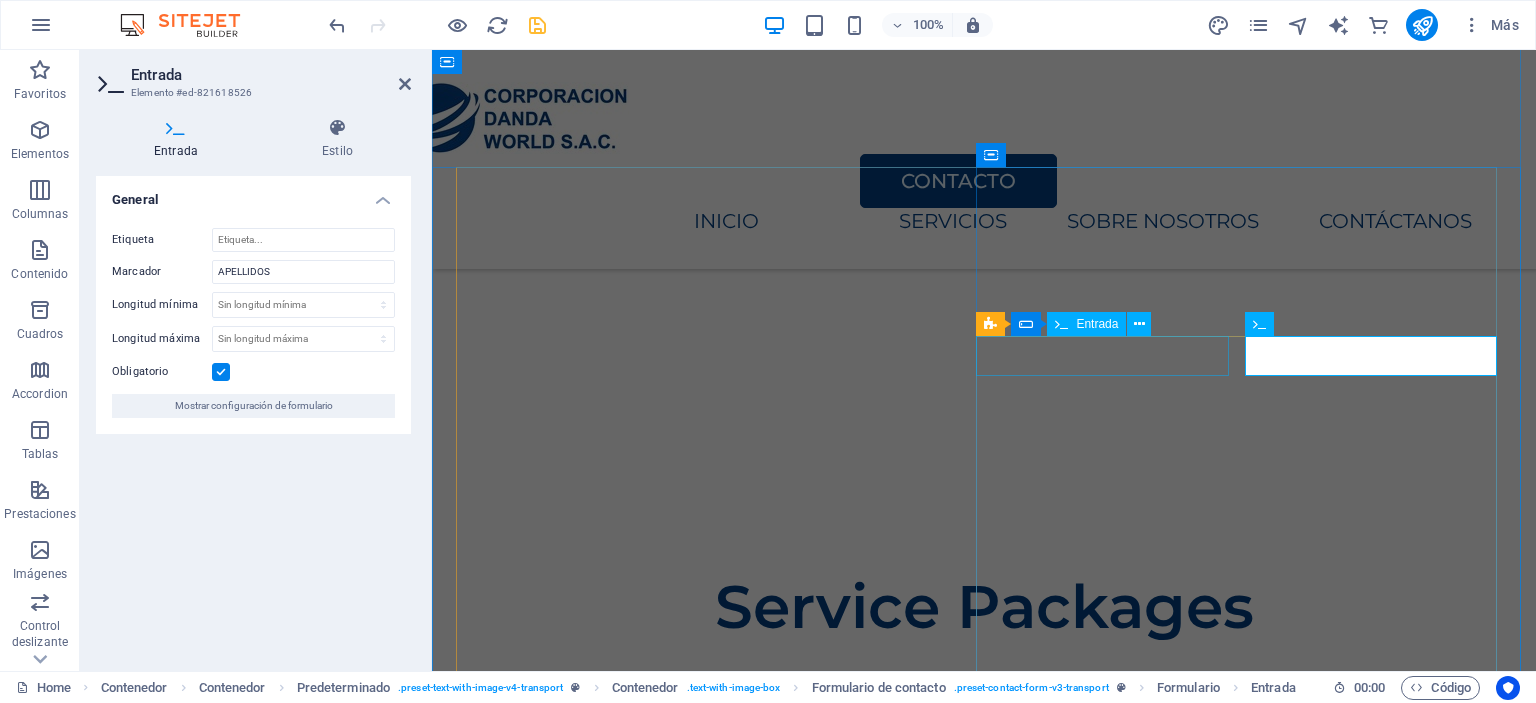 click on "NOMBRES" at bounding box center (716, 2956) 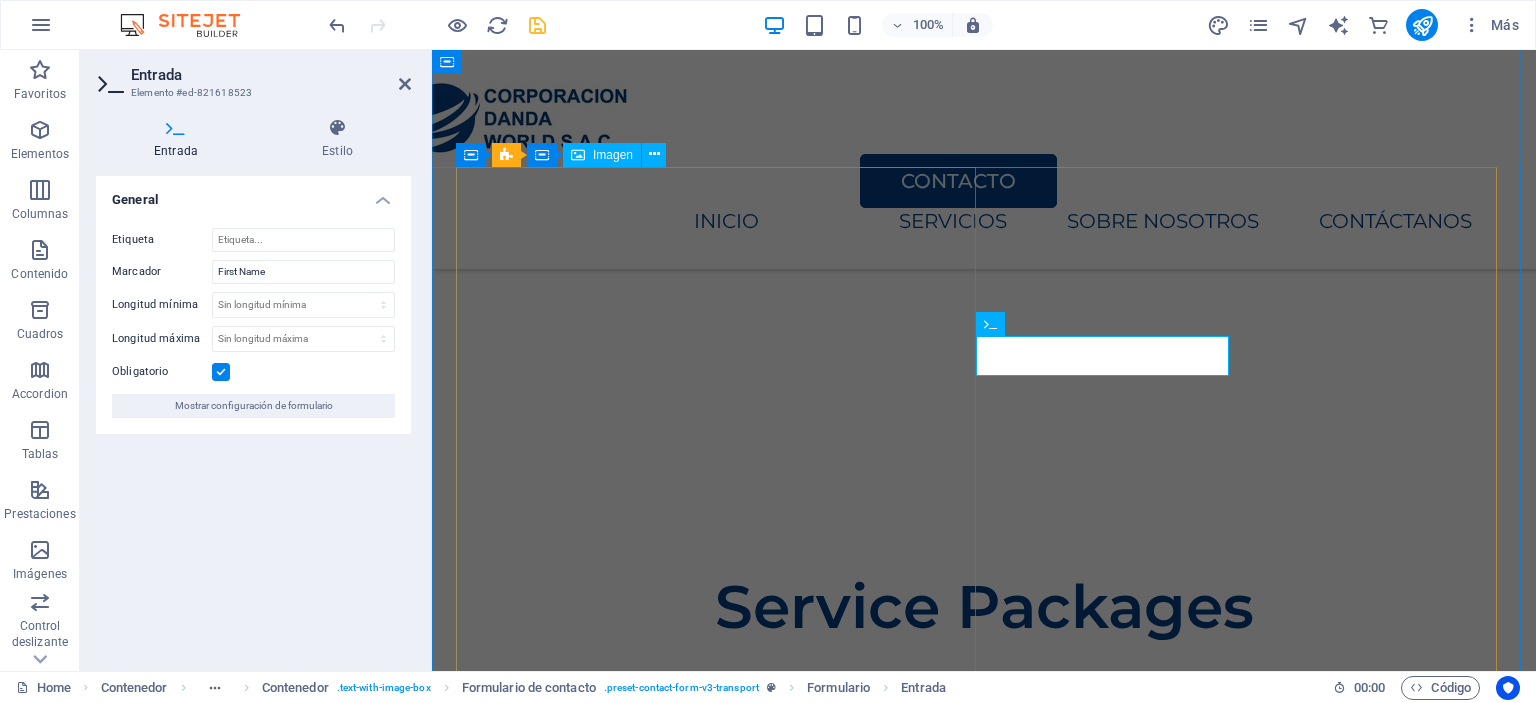 drag, startPoint x: 1120, startPoint y: 356, endPoint x: 927, endPoint y: 360, distance: 193.04144 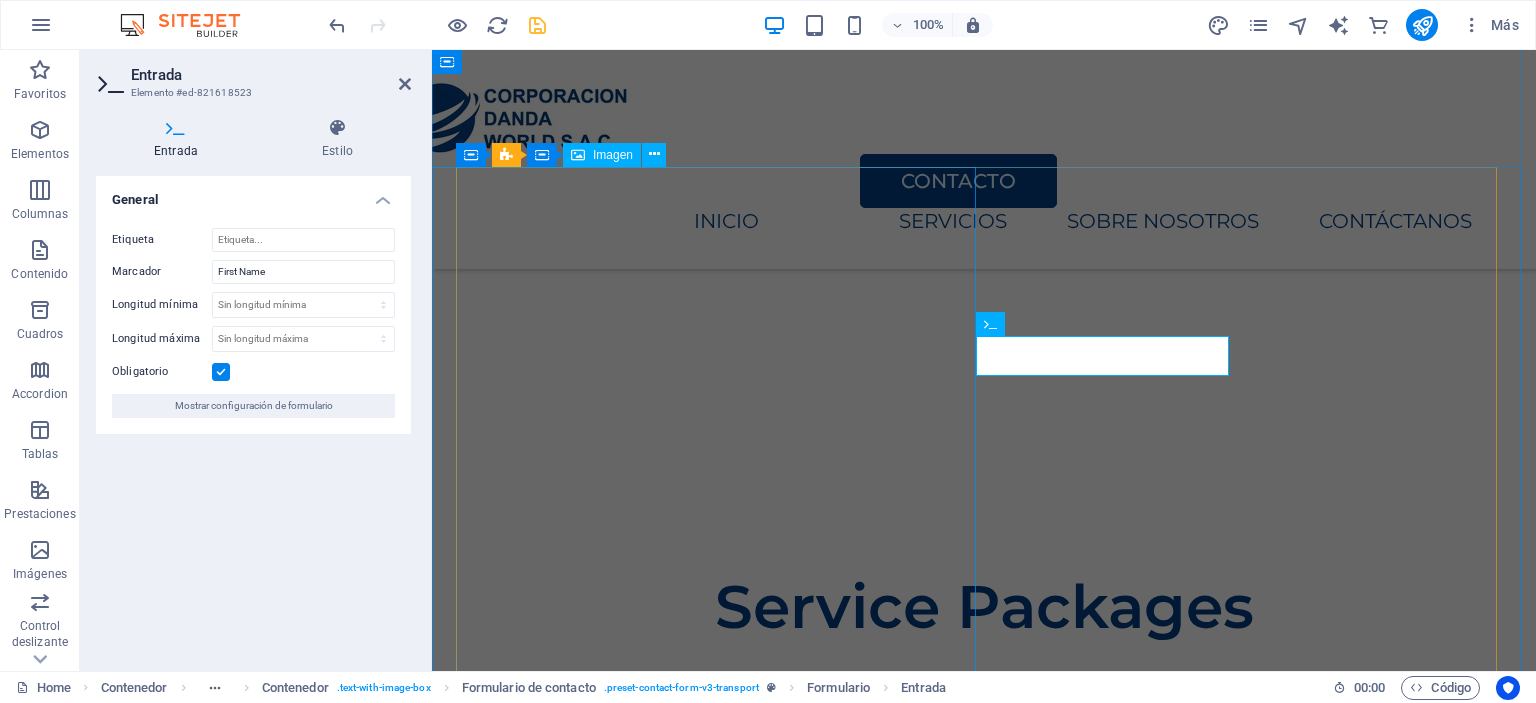 click on "CONTACTO NOMBRES CORREO CELULAR MENSAJE   He leído y comprendido la política de privacidad. ¿Ilegible? Cargar nuevo Submit" at bounding box center (984, 3187) 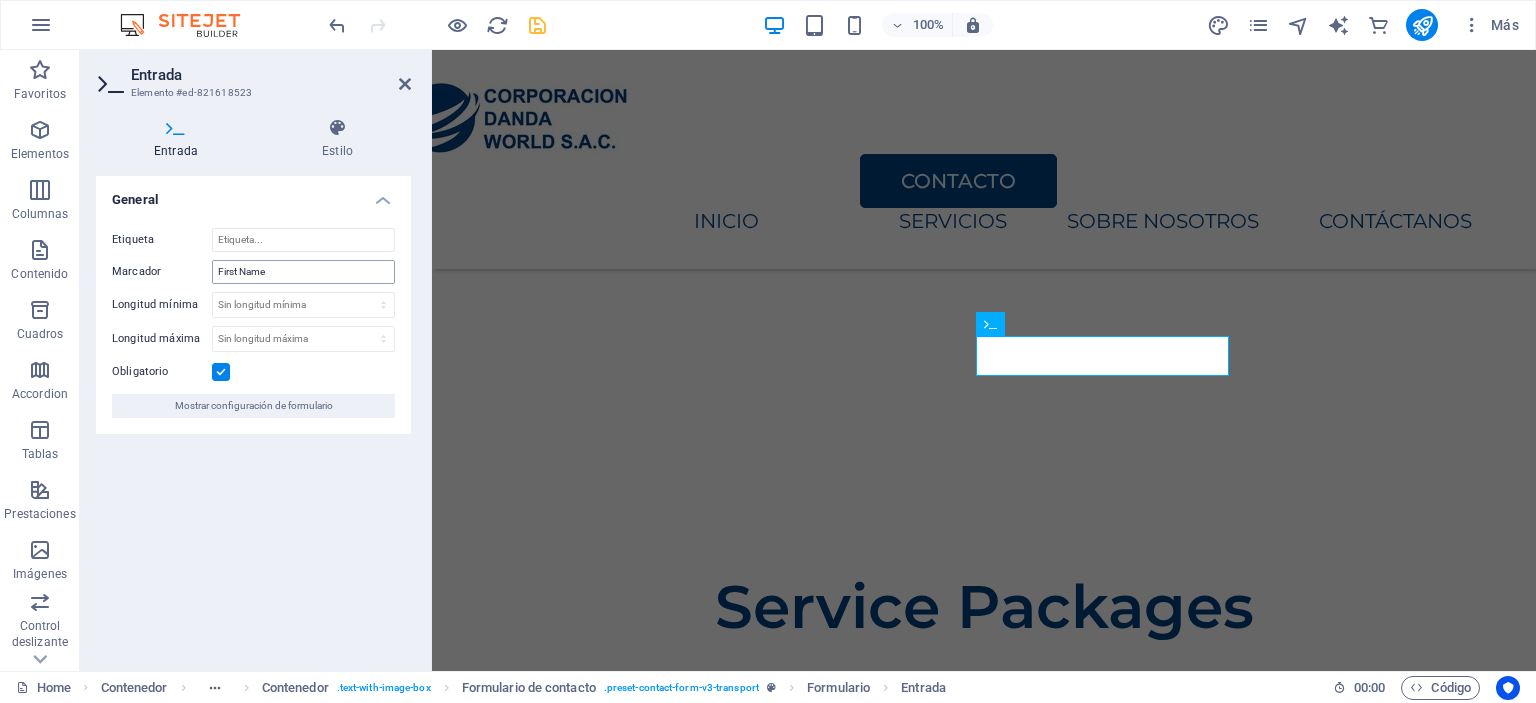 type 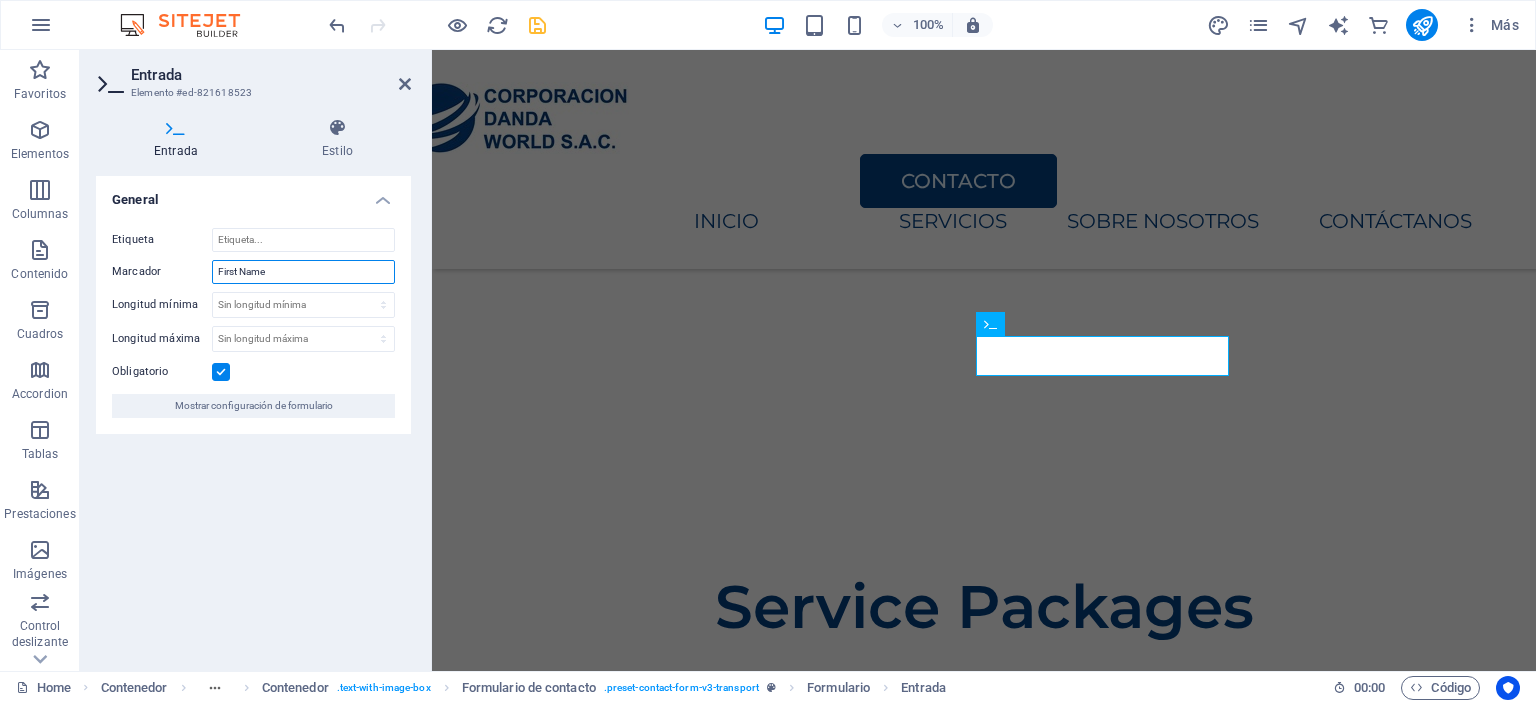 drag, startPoint x: 351, startPoint y: 271, endPoint x: 245, endPoint y: 290, distance: 107.68937 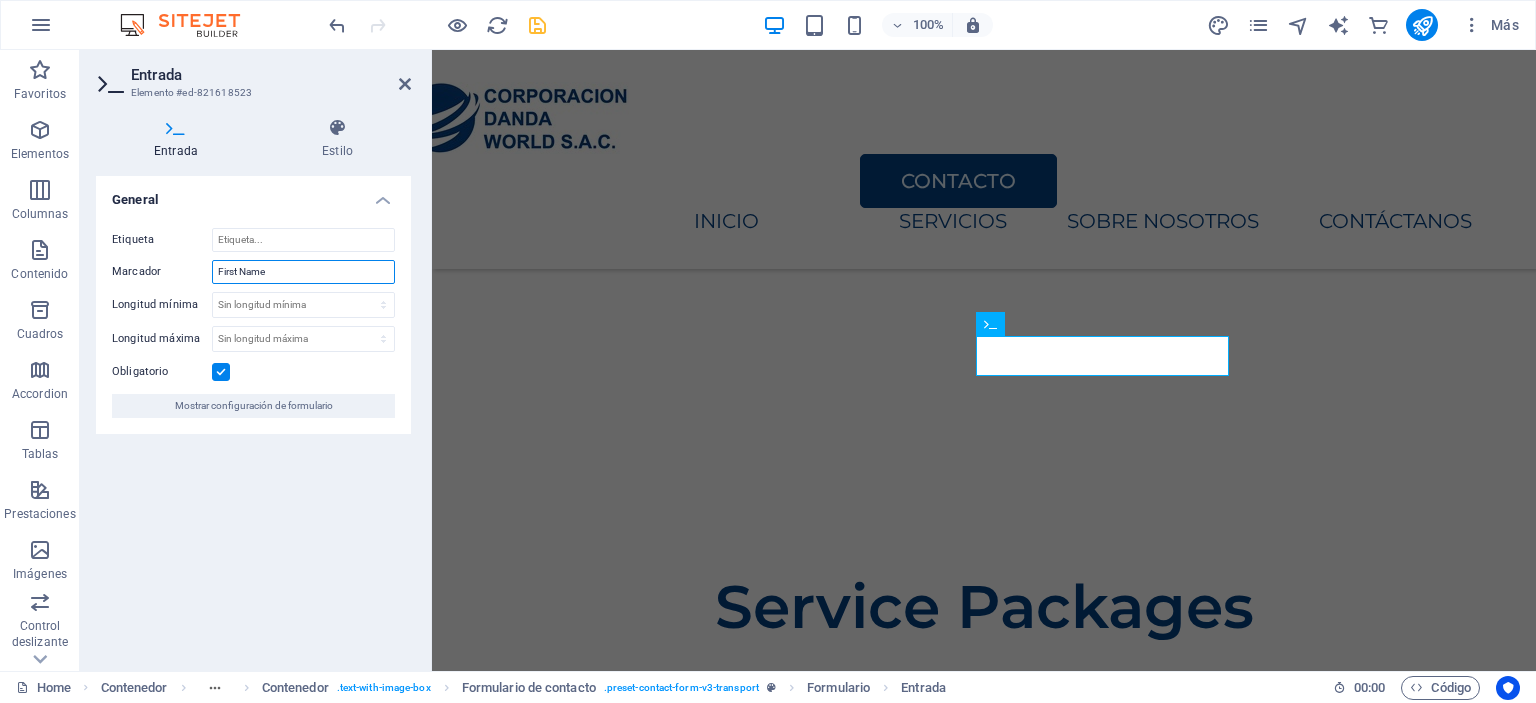 click on "First Name" at bounding box center (303, 272) 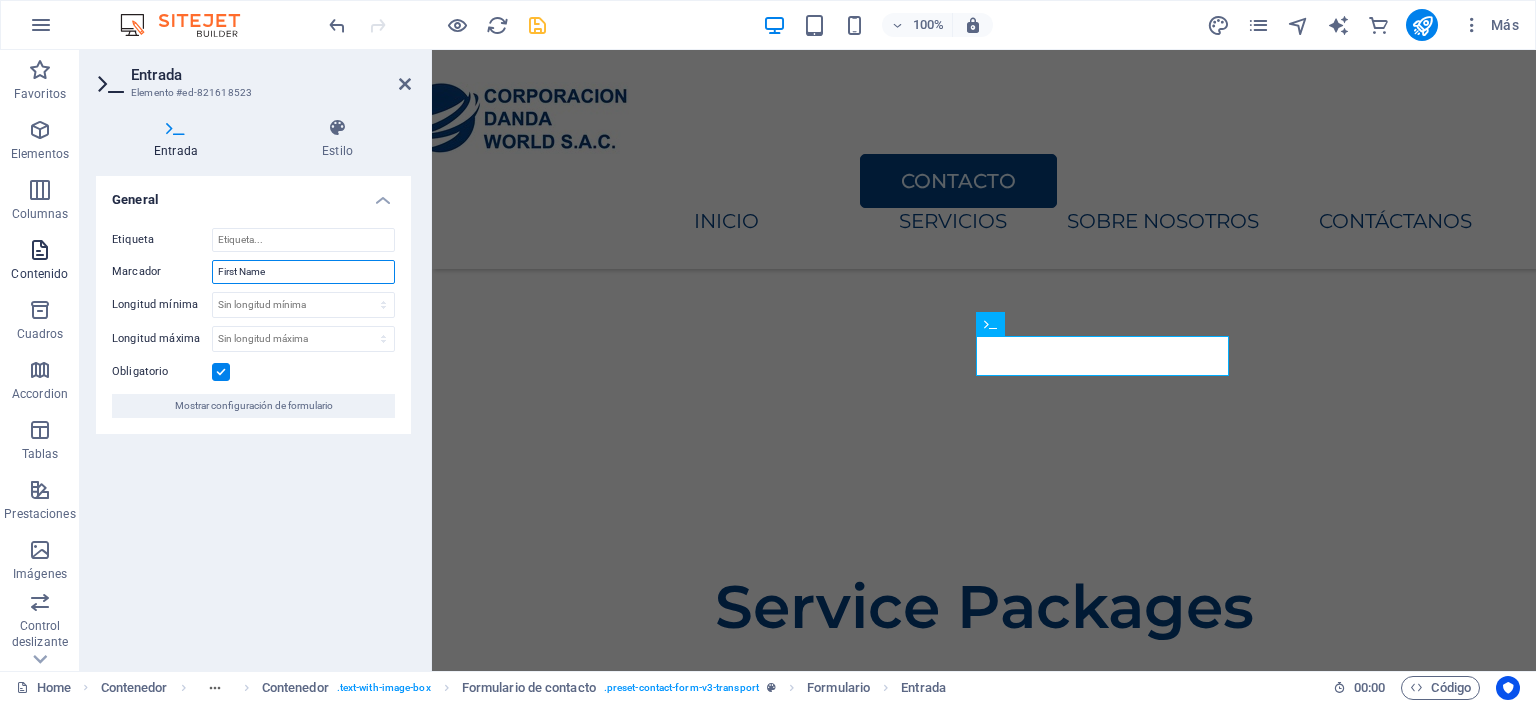 drag, startPoint x: 299, startPoint y: 270, endPoint x: 28, endPoint y: 263, distance: 271.0904 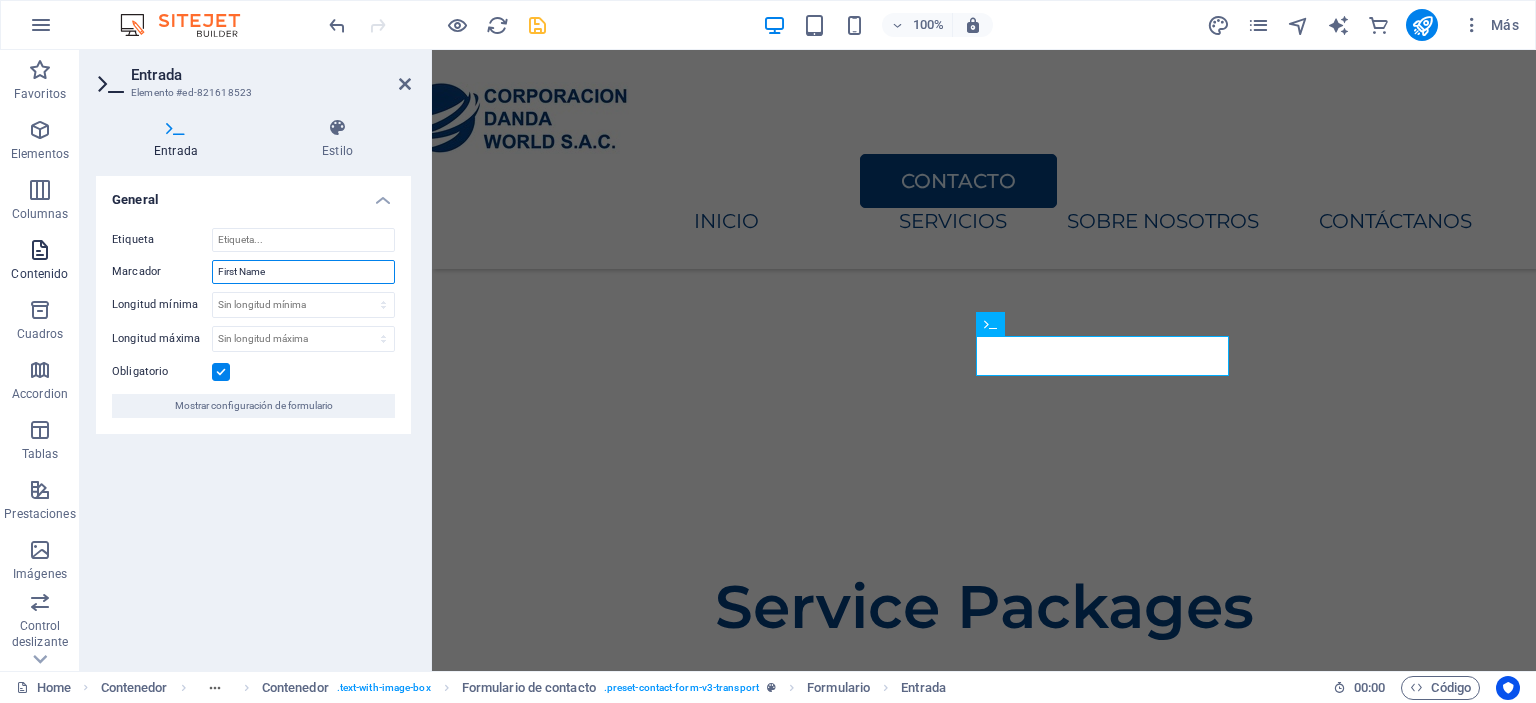 click on "Favoritos Elementos Columnas Contenido Cuadros Accordion Tablas Prestaciones Imágenes Control deslizante Encabezado Pie de página Formularios Marketing Colecciones Comercio Entrada Elemento #ed-821618523 Entrada Estilo General Etiqueta Marcador First Name Longitud mínima Sin longitud mínima carácteres Longitud máxima Sin longitud máxima carácteres Obligatorio Mostrar configuración de formulario Formulario de contacto Element Diseño La forma en la que este elemento se expande en la disposición (Flexbox). Tamaño Predeterminado automático px % 1/1 1/2 1/3 1/4 1/5 1/6 1/7 1/8 1/9 1/10 Crecer Reducir Comprar Disposición de contenedor Visible Visible Opacidad 100 % Desbordamiento Espaciado Margen Predeterminado automático px % rem vw vh Personalizado Personalizado automático px % rem vw vh automático px % rem vw vh automático px % rem vw vh automático px % rem vw vh Espaciado Predeterminado px rem % vh vw Personalizado Personalizado px rem % vh vw px rem % vh vw px rem % vh vw px rem % vh vw" at bounding box center [768, 360] 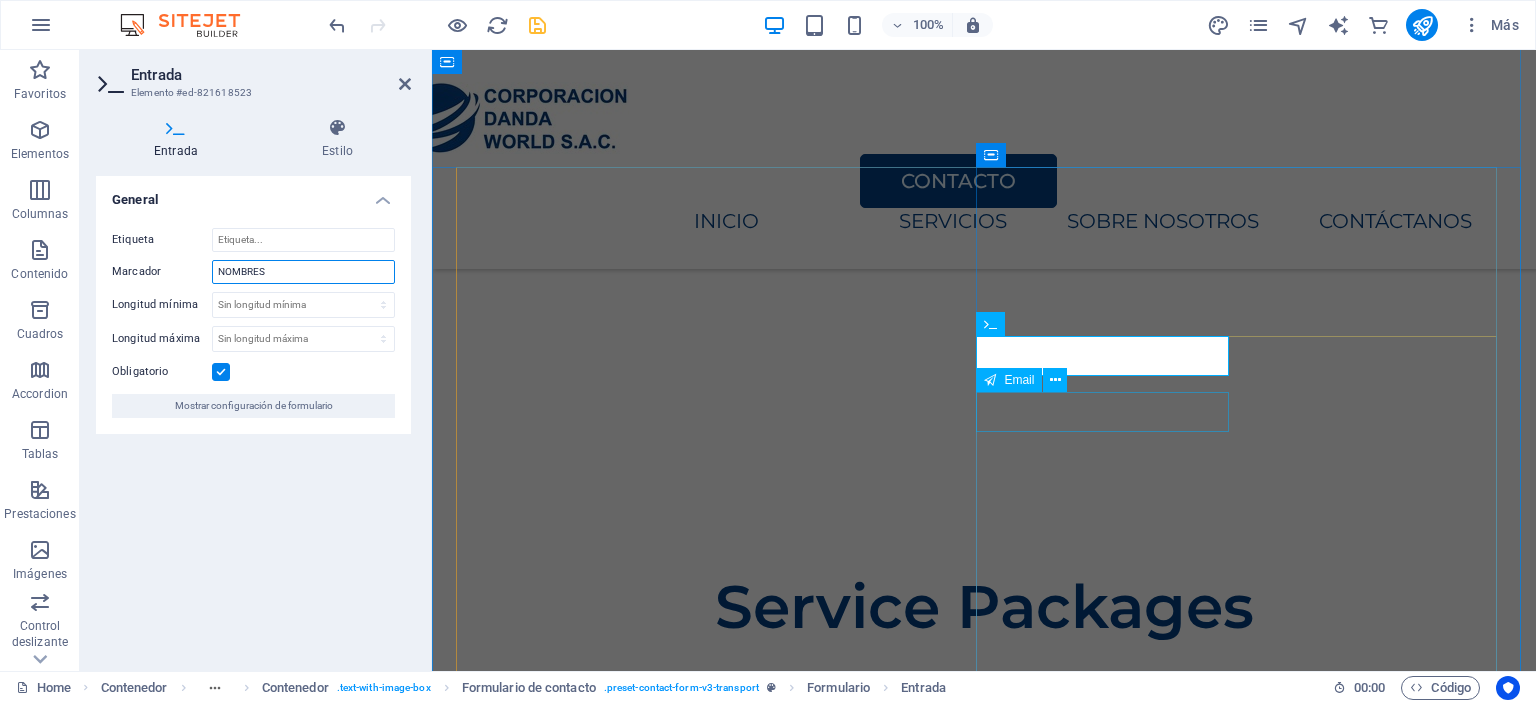 type on "NOMBRES" 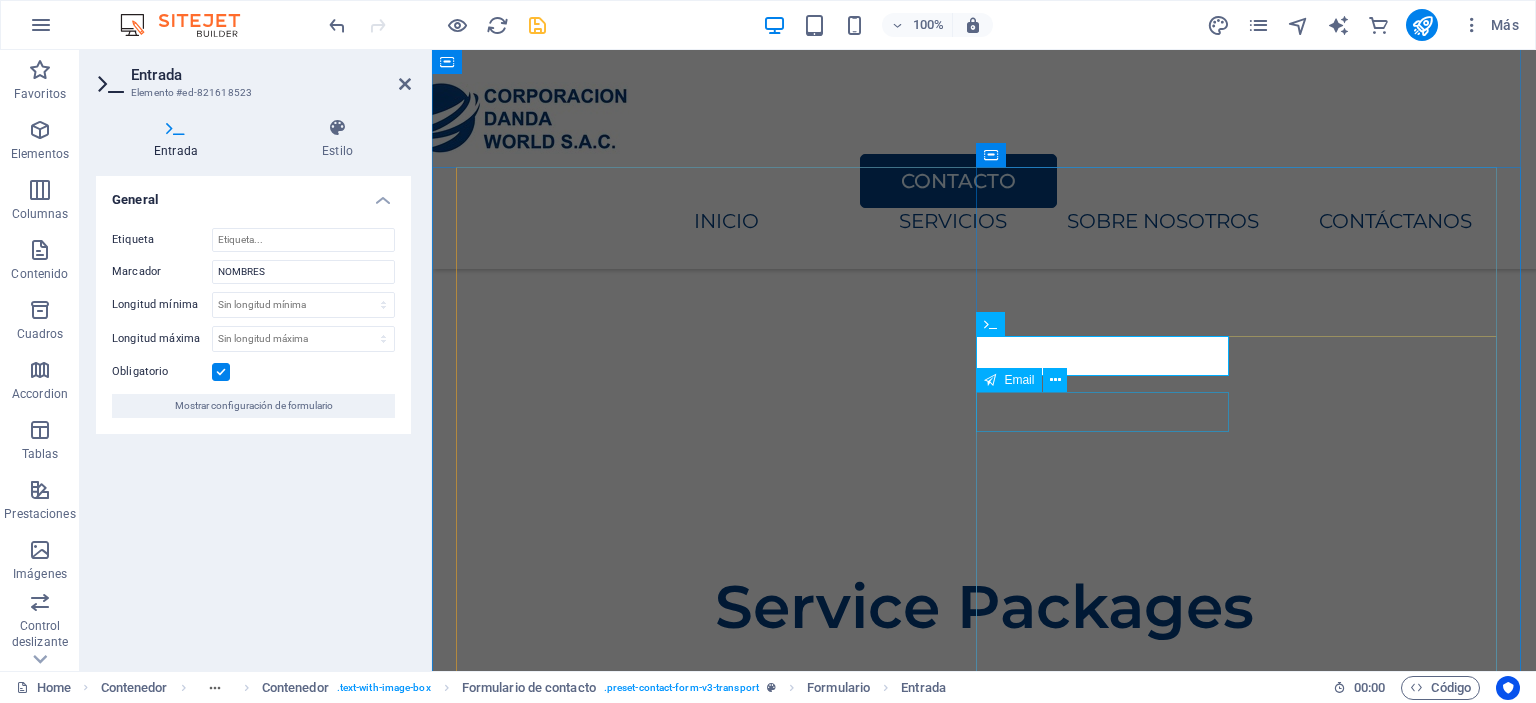click on "CORREO" at bounding box center (716, 3019) 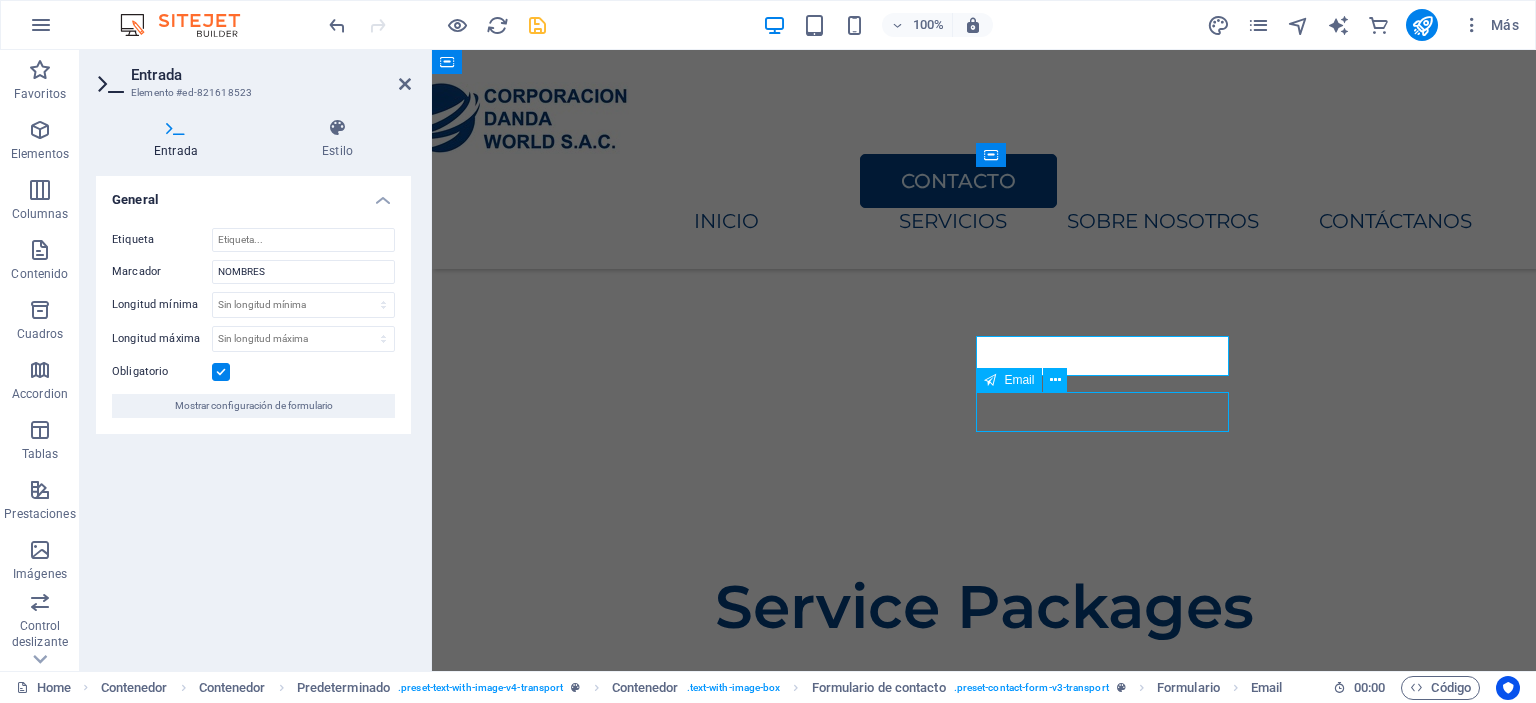 scroll, scrollTop: 3368, scrollLeft: 0, axis: vertical 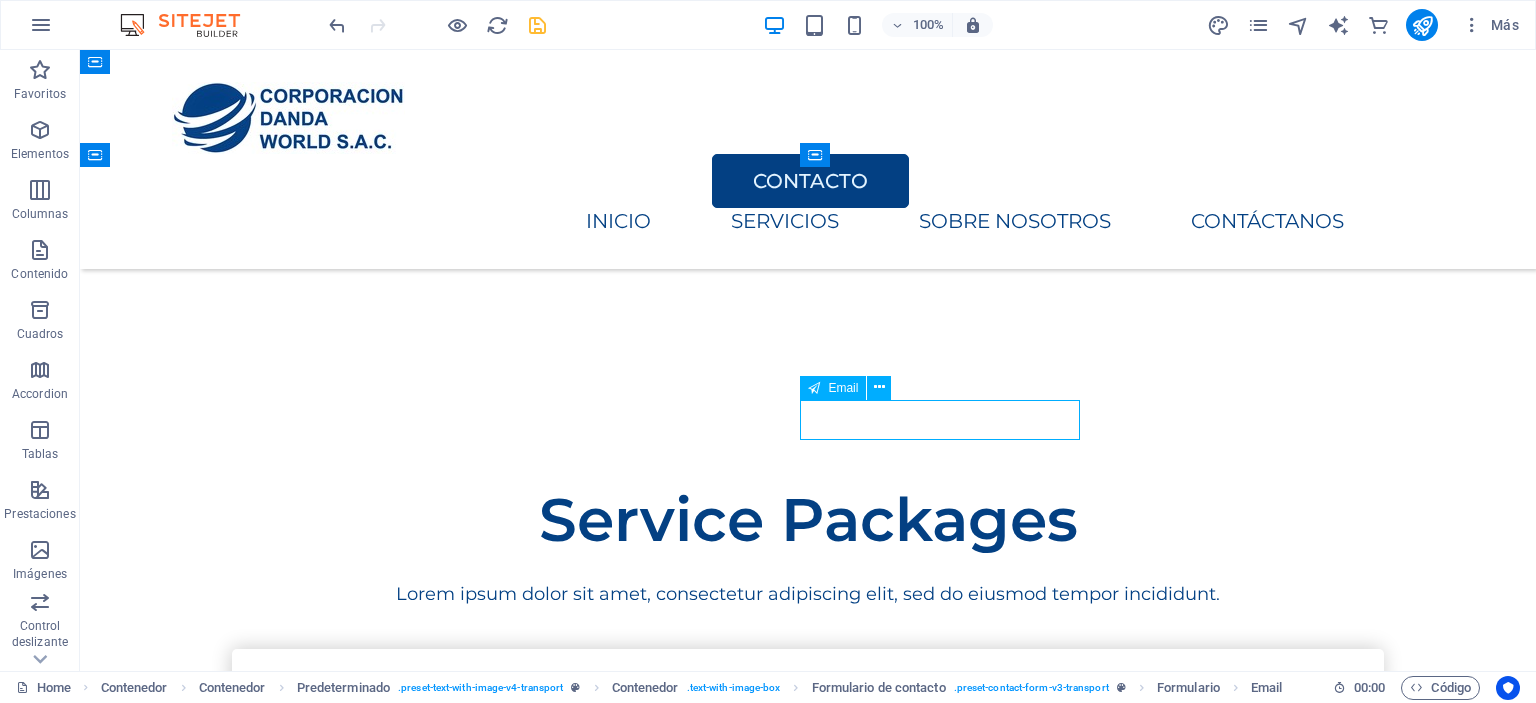 click on "CORREO" at bounding box center [516, 2933] 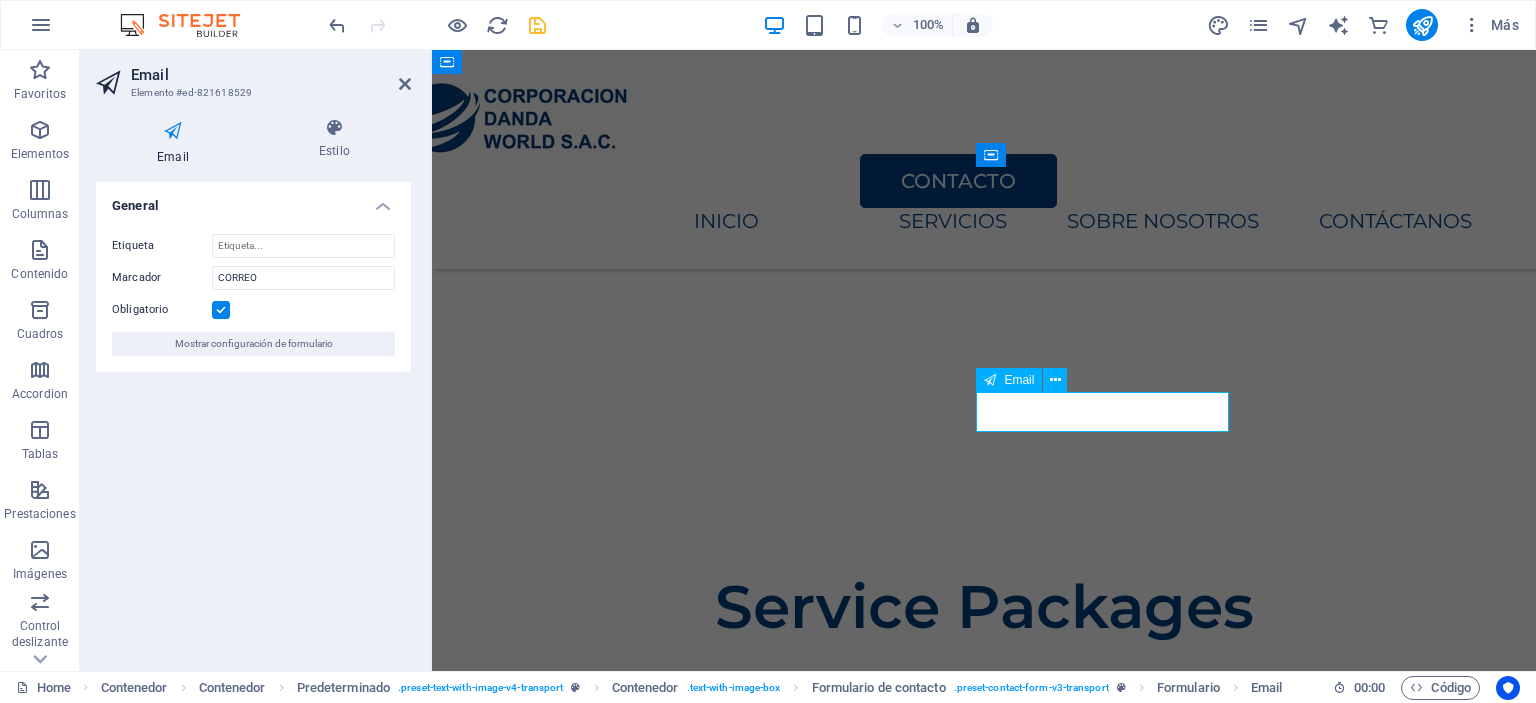 drag, startPoint x: 1020, startPoint y: 412, endPoint x: 896, endPoint y: 416, distance: 124.0645 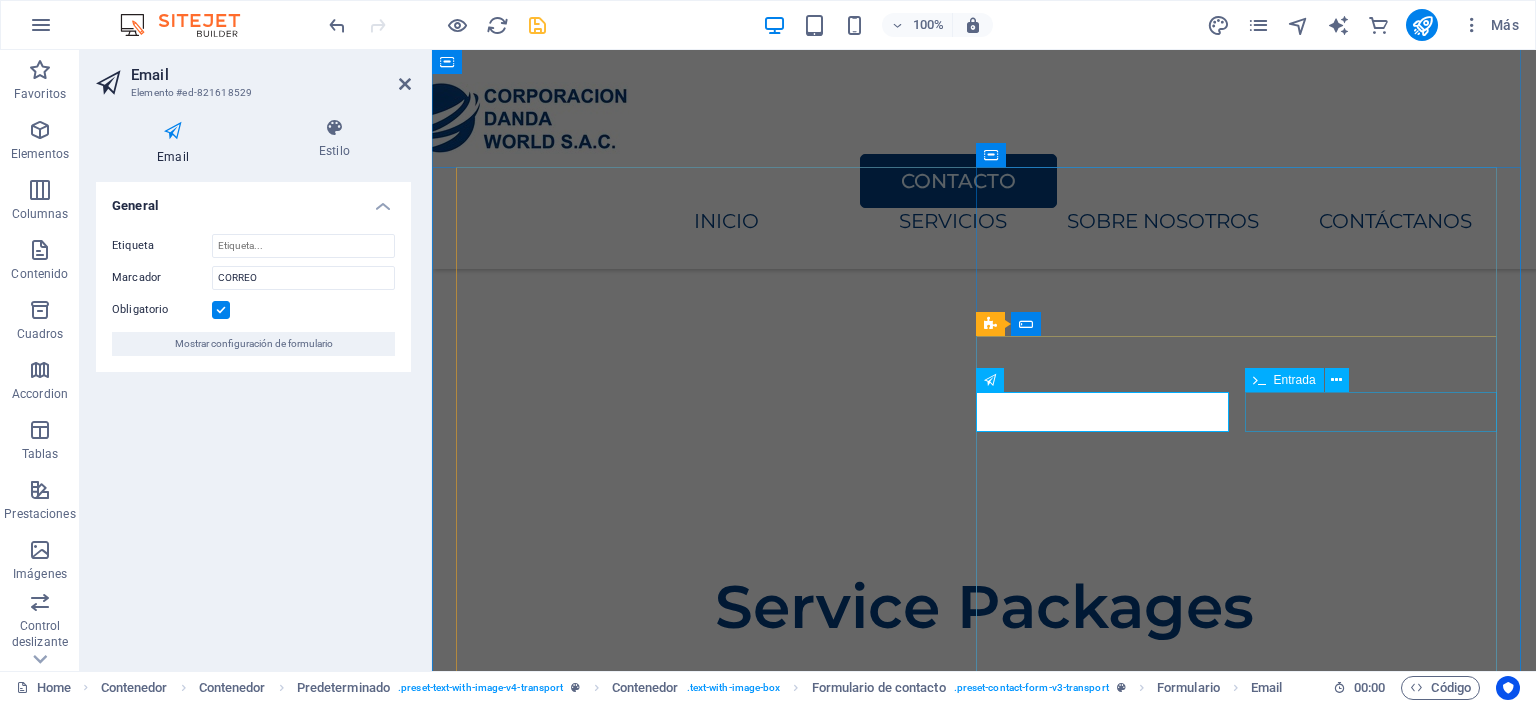 click on "CELULAR" at bounding box center [1252, 3019] 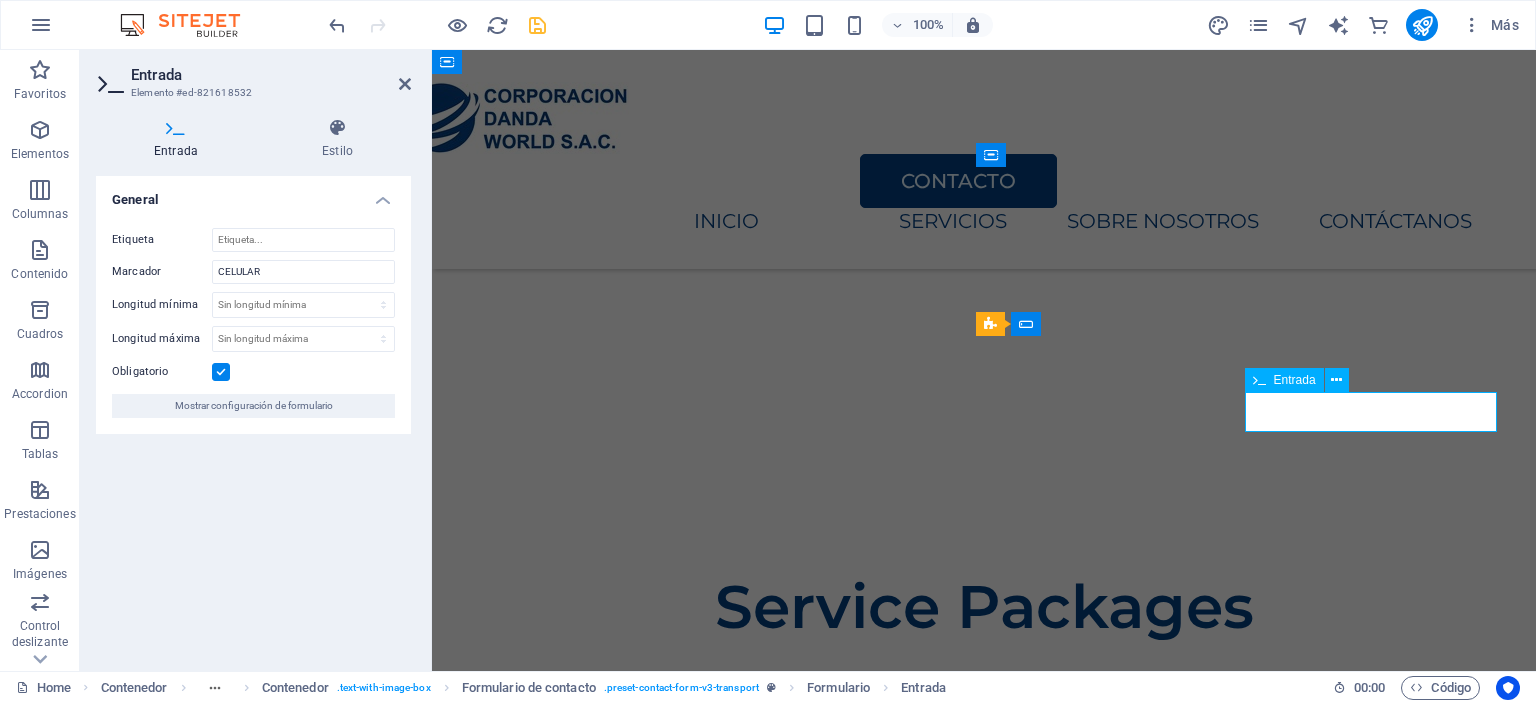 drag, startPoint x: 1365, startPoint y: 408, endPoint x: 1110, endPoint y: 430, distance: 255.94727 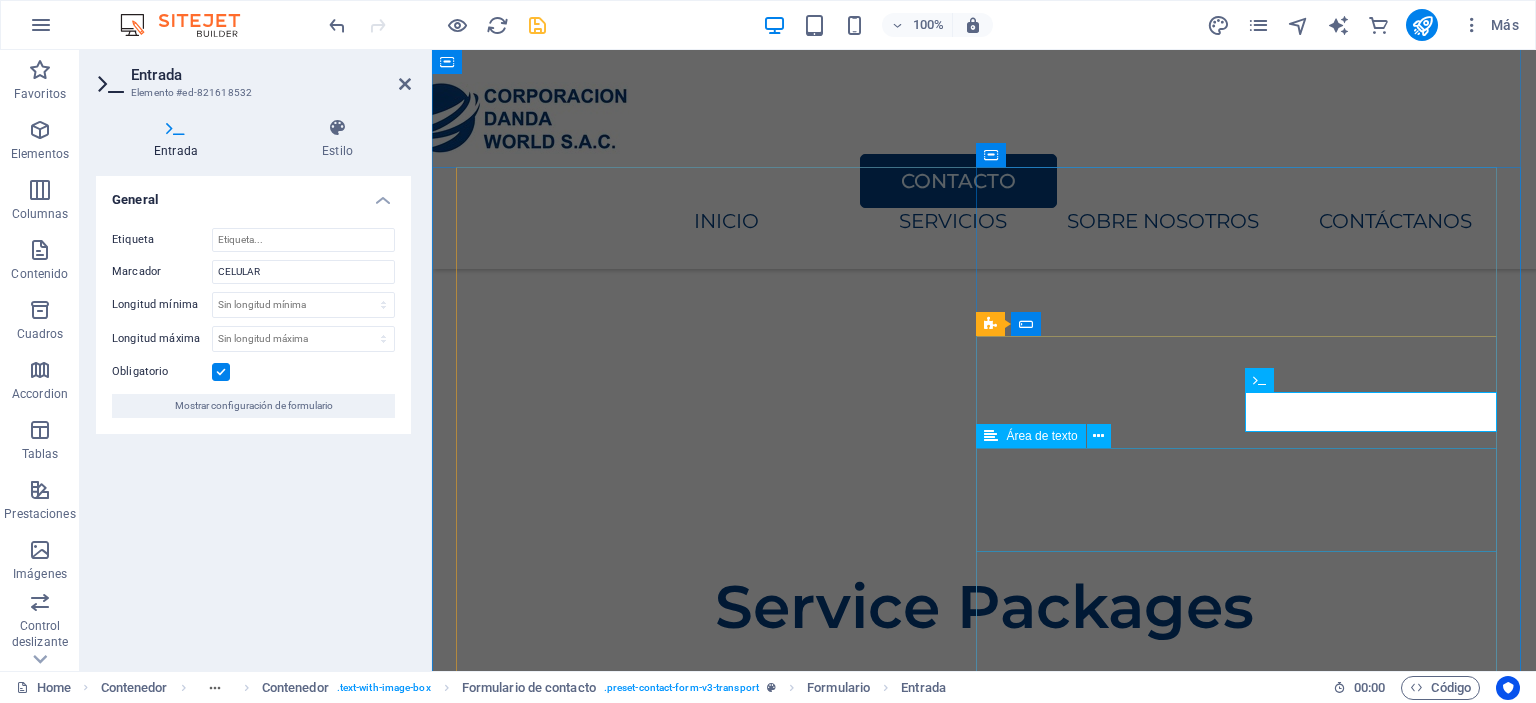click on "MENSAJE" at bounding box center [984, 3115] 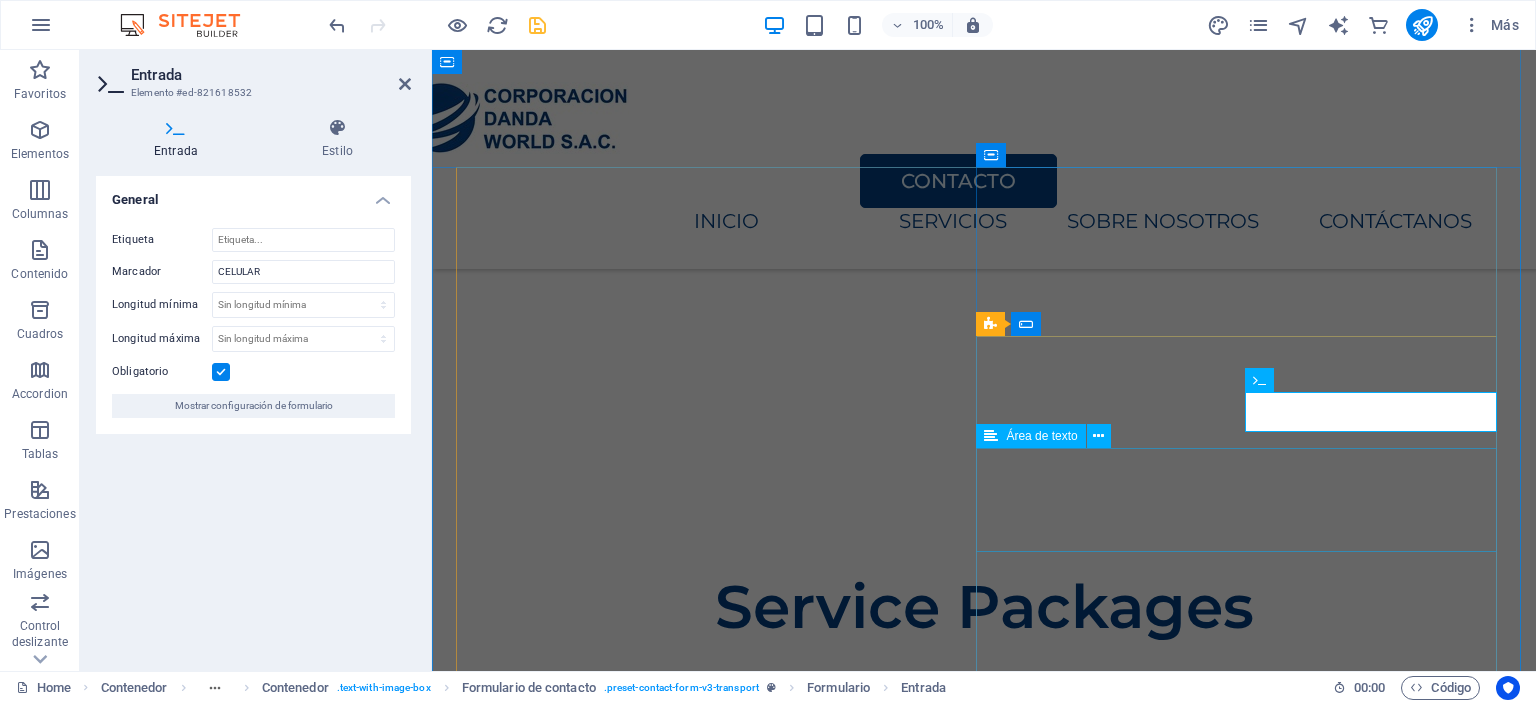 type 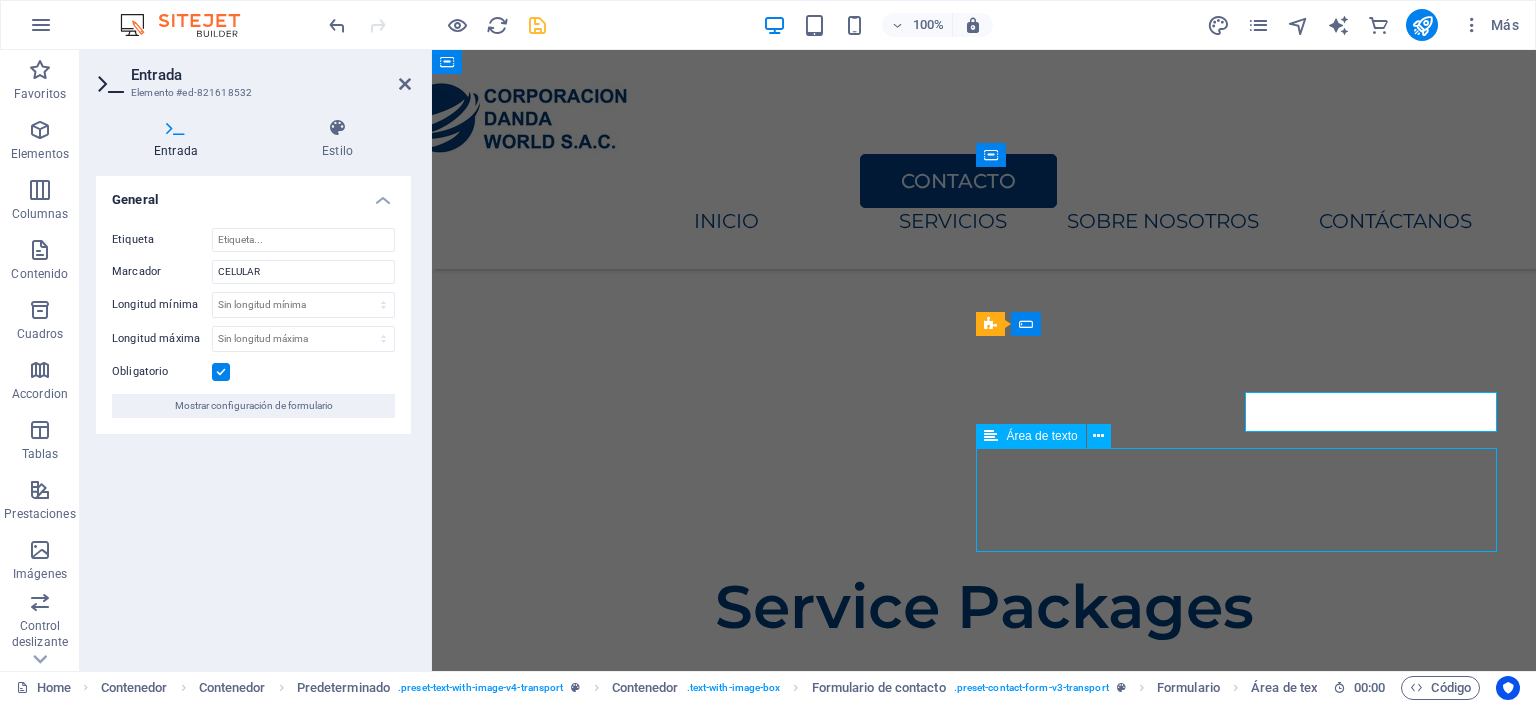 click on "MENSAJE" at bounding box center [984, 3115] 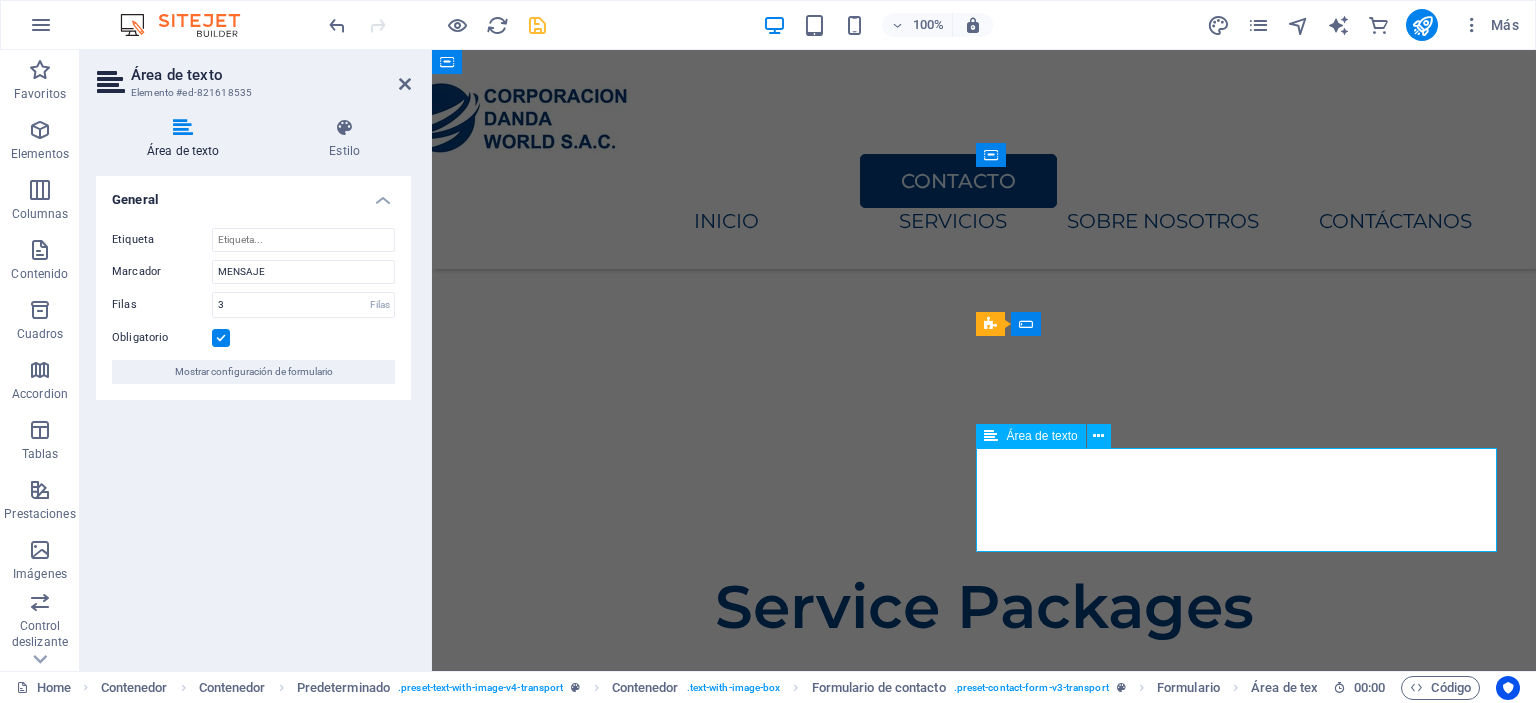 click on "MENSAJE" at bounding box center (633, 3111) 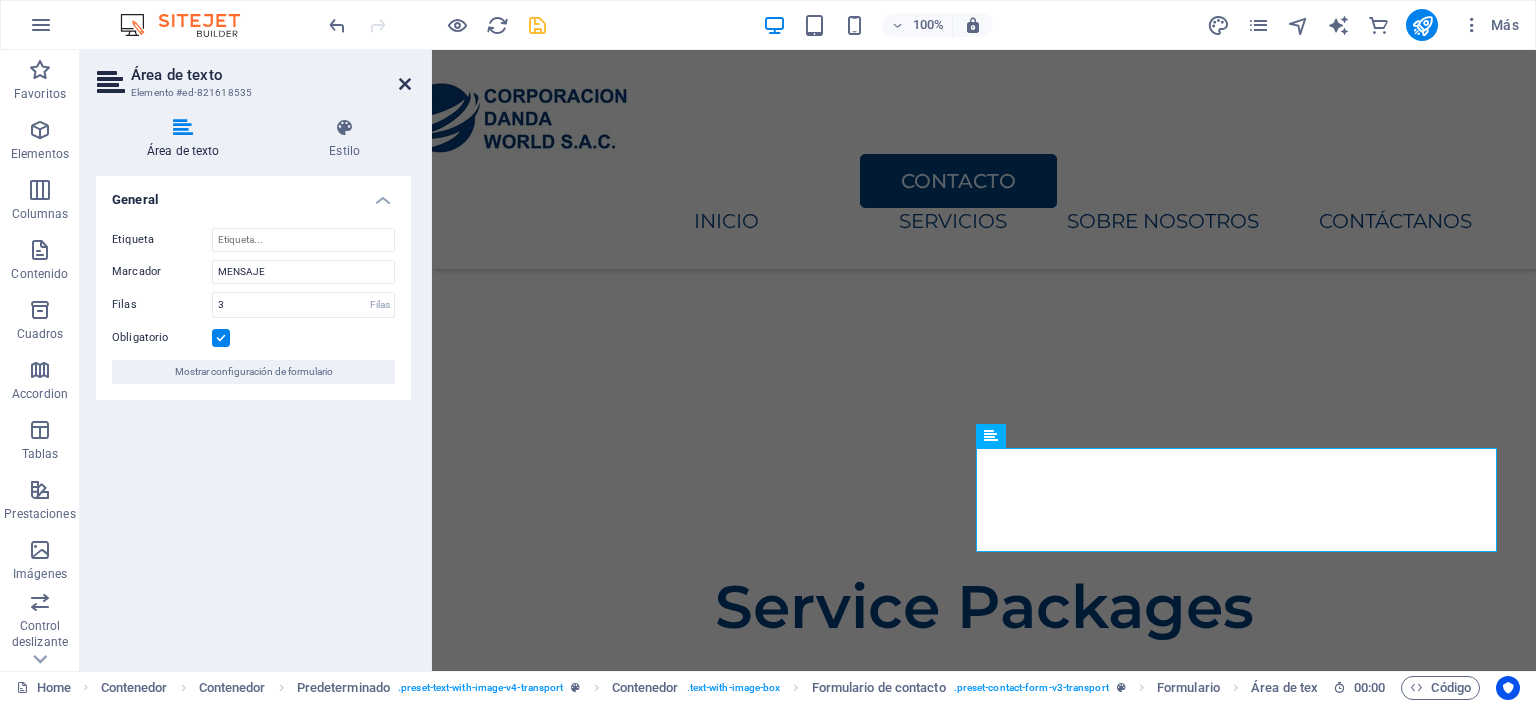 type 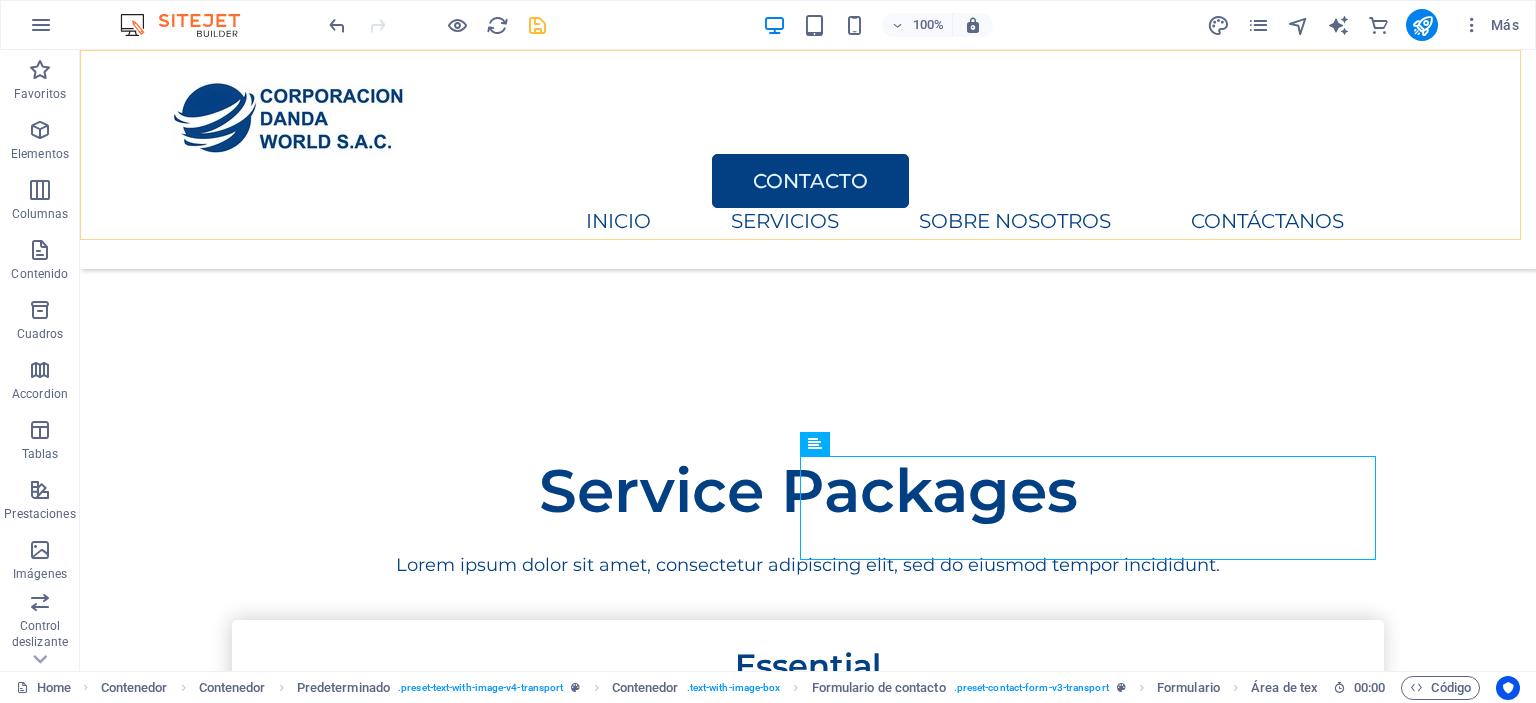 scroll, scrollTop: 3368, scrollLeft: 0, axis: vertical 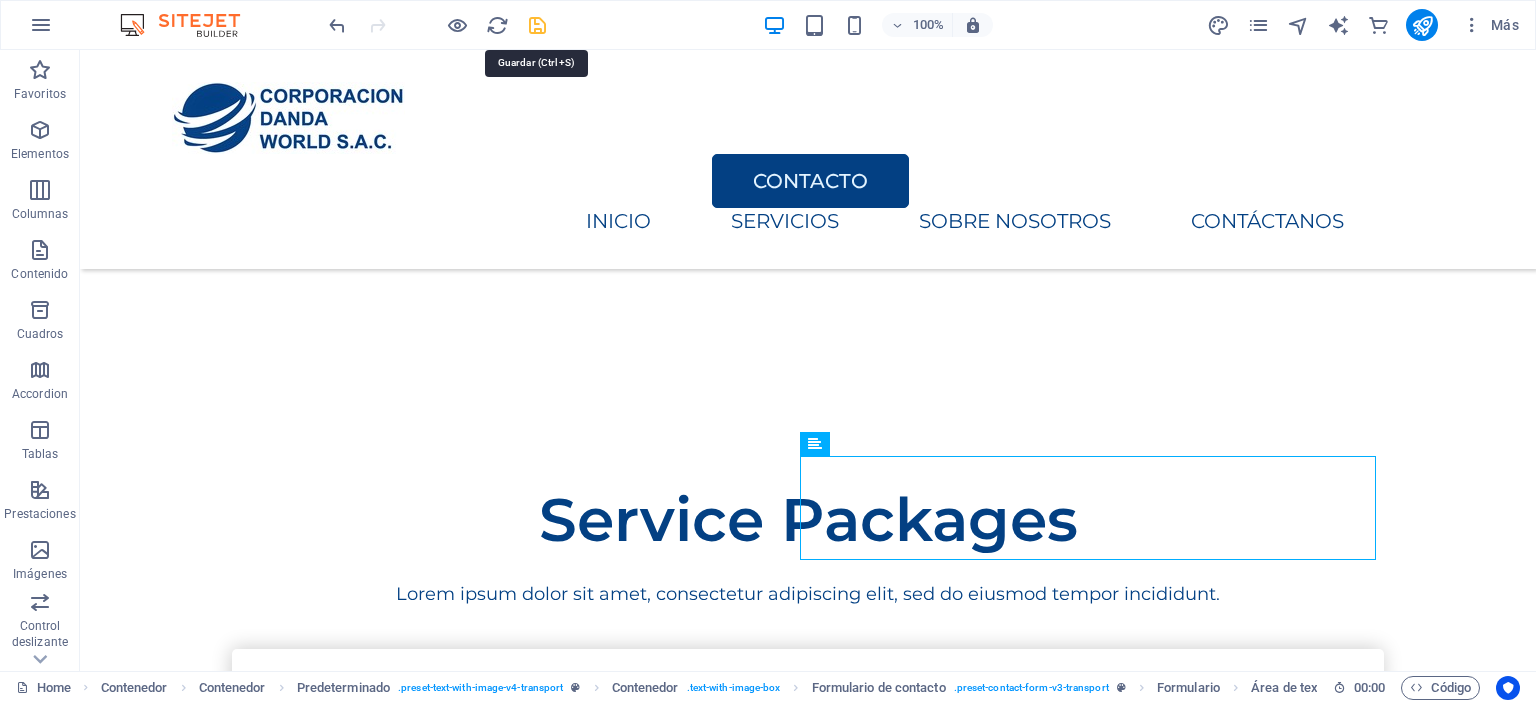 click at bounding box center (537, 25) 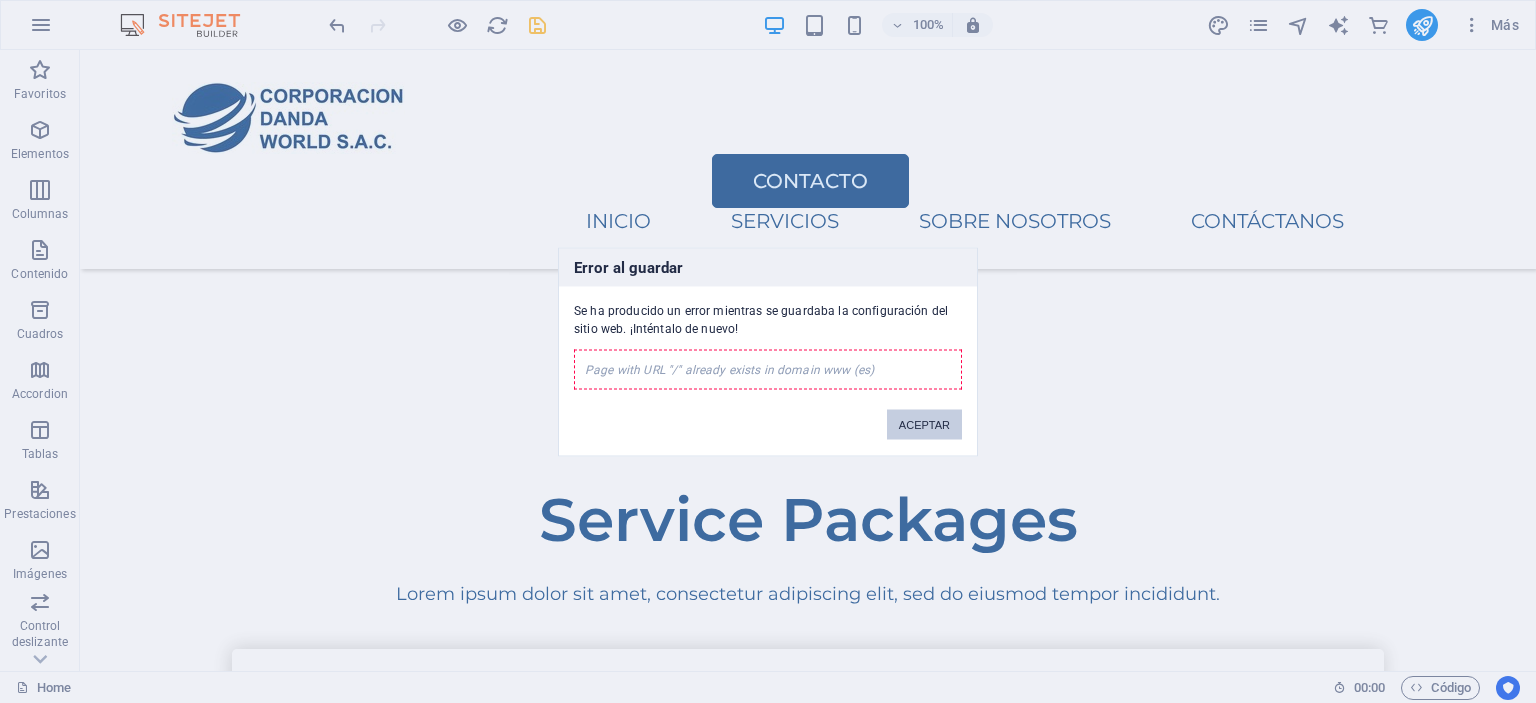 click on "ACEPTAR" at bounding box center (924, 424) 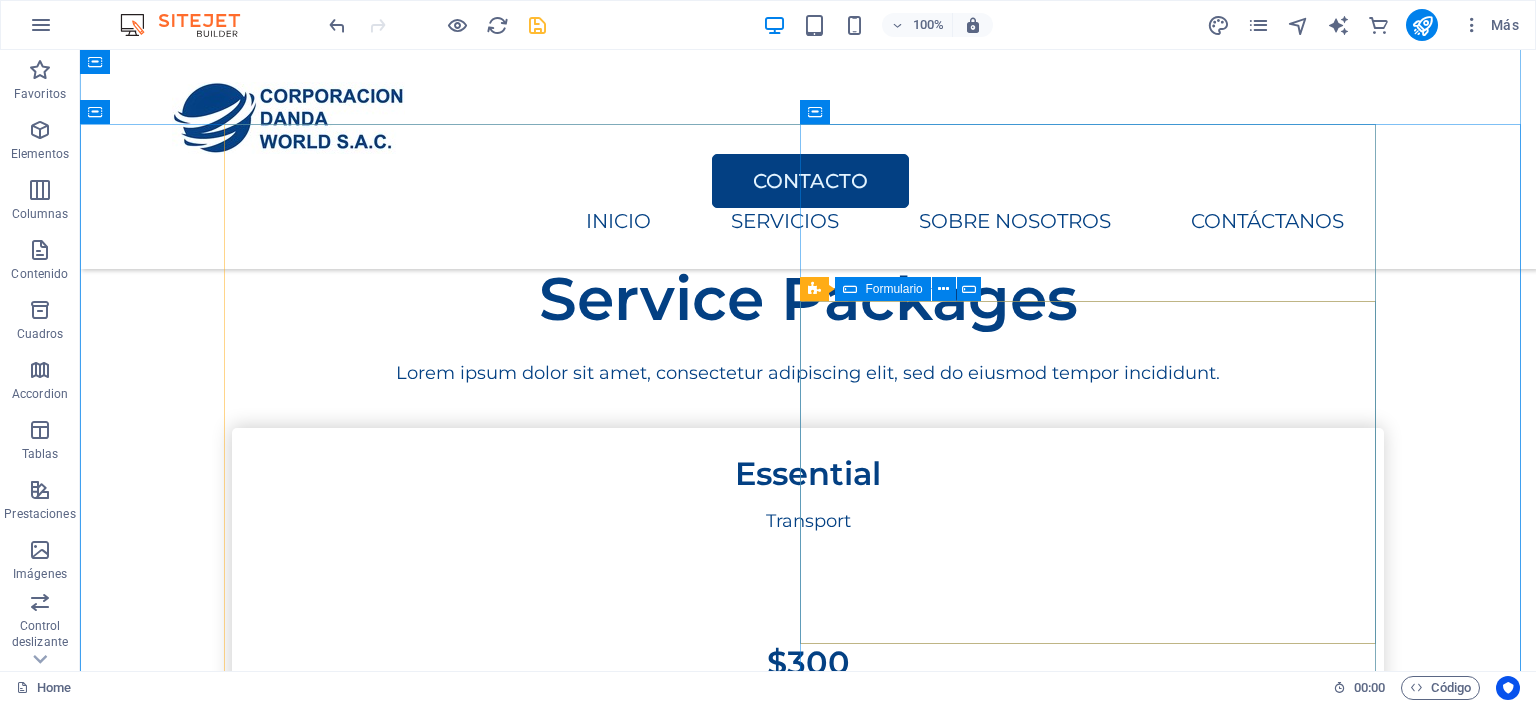 scroll, scrollTop: 3668, scrollLeft: 0, axis: vertical 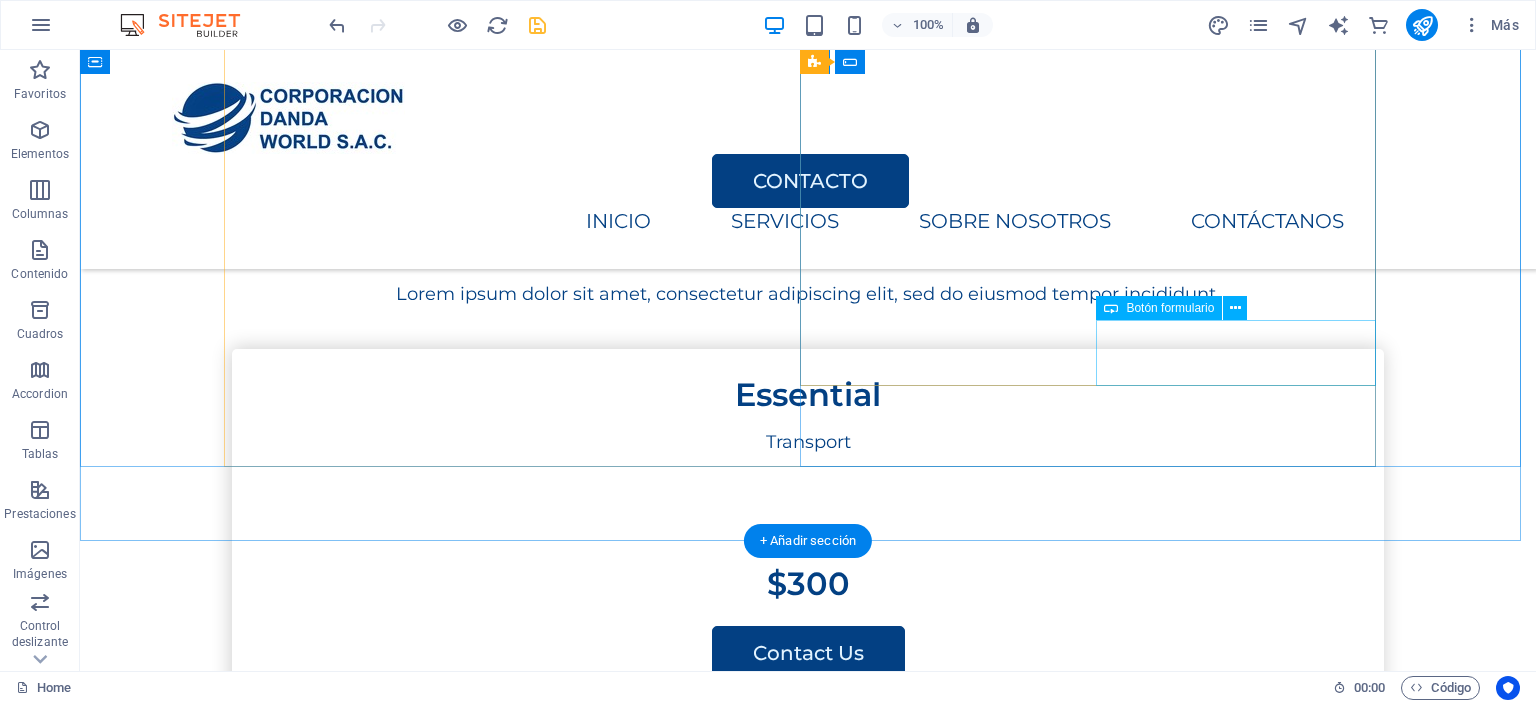 click on "Submit" at bounding box center [1100, 2872] 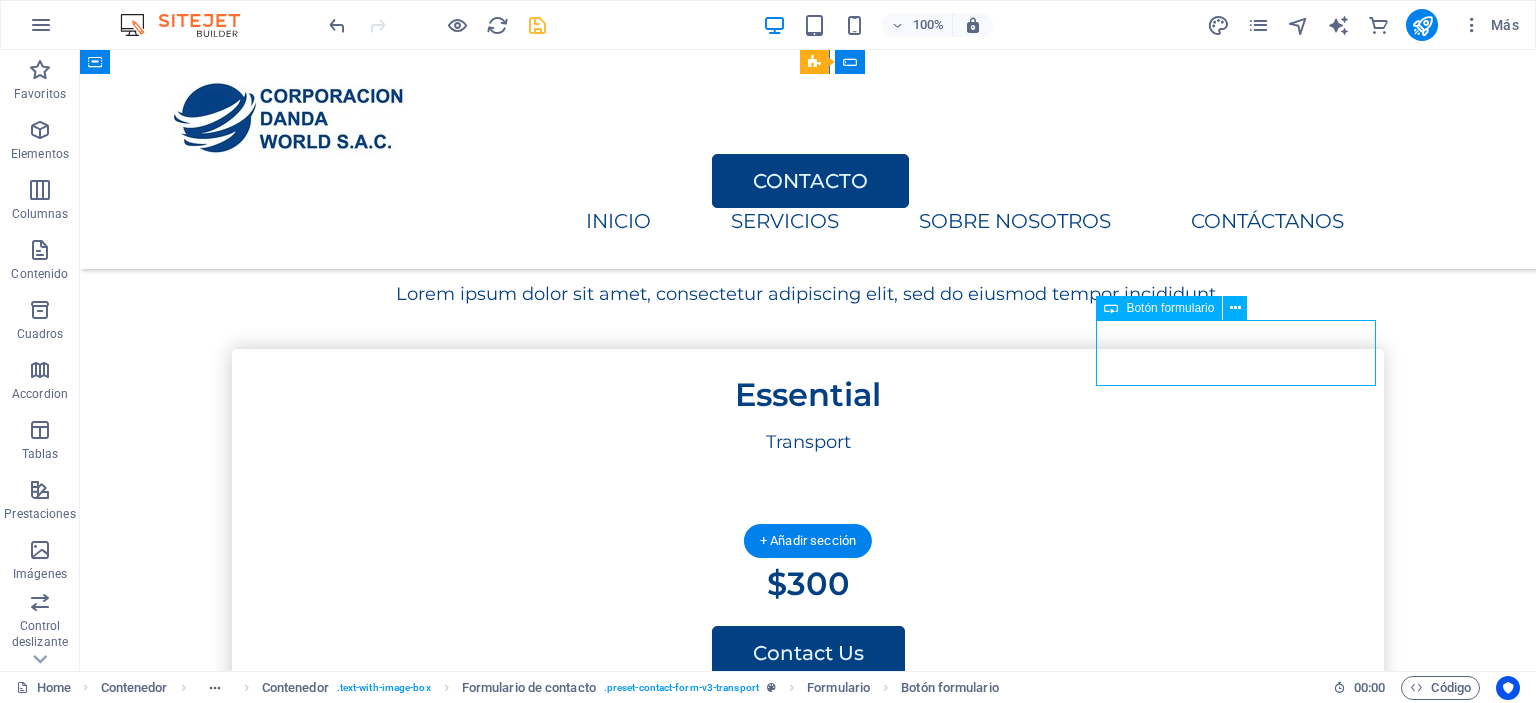 click on "Submit" at bounding box center [1100, 2872] 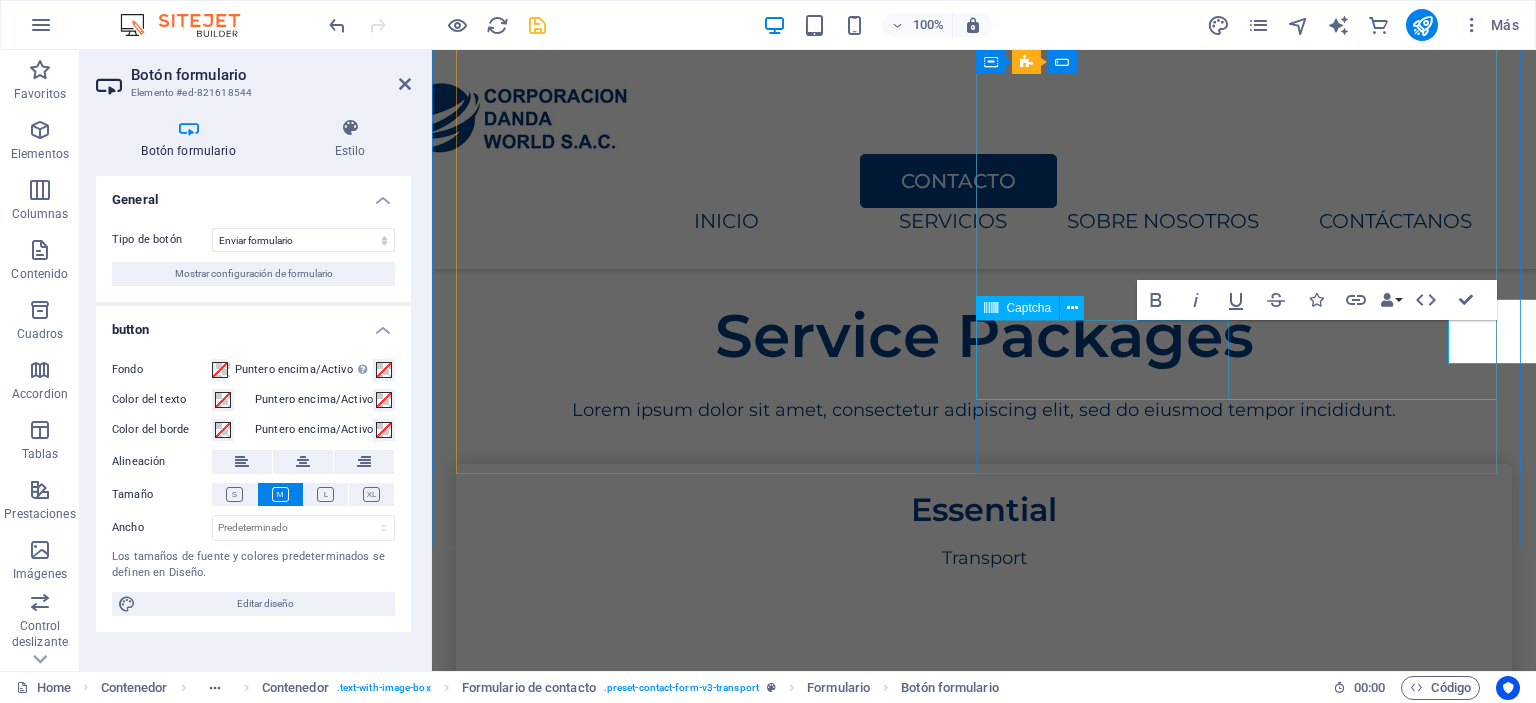 scroll, scrollTop: 3690, scrollLeft: 0, axis: vertical 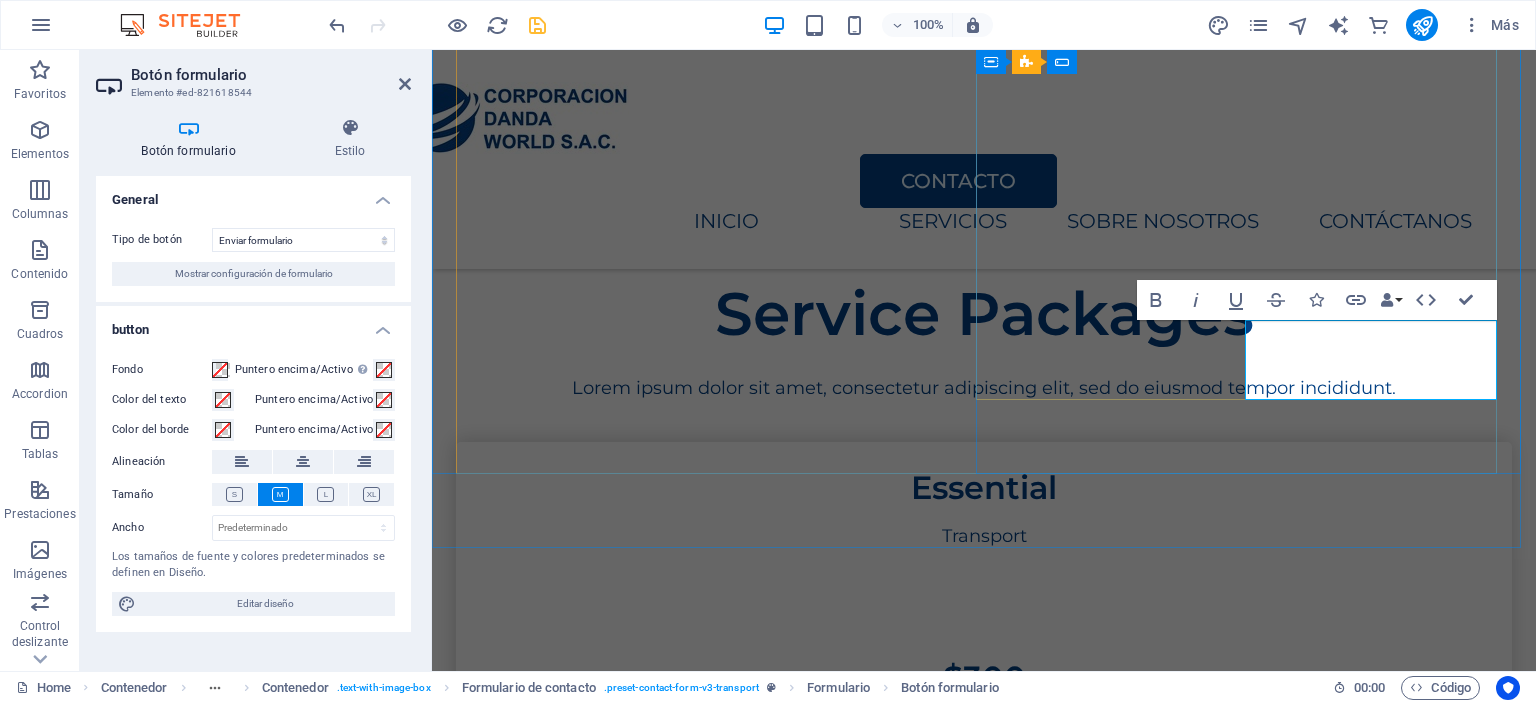 type on "Submit" 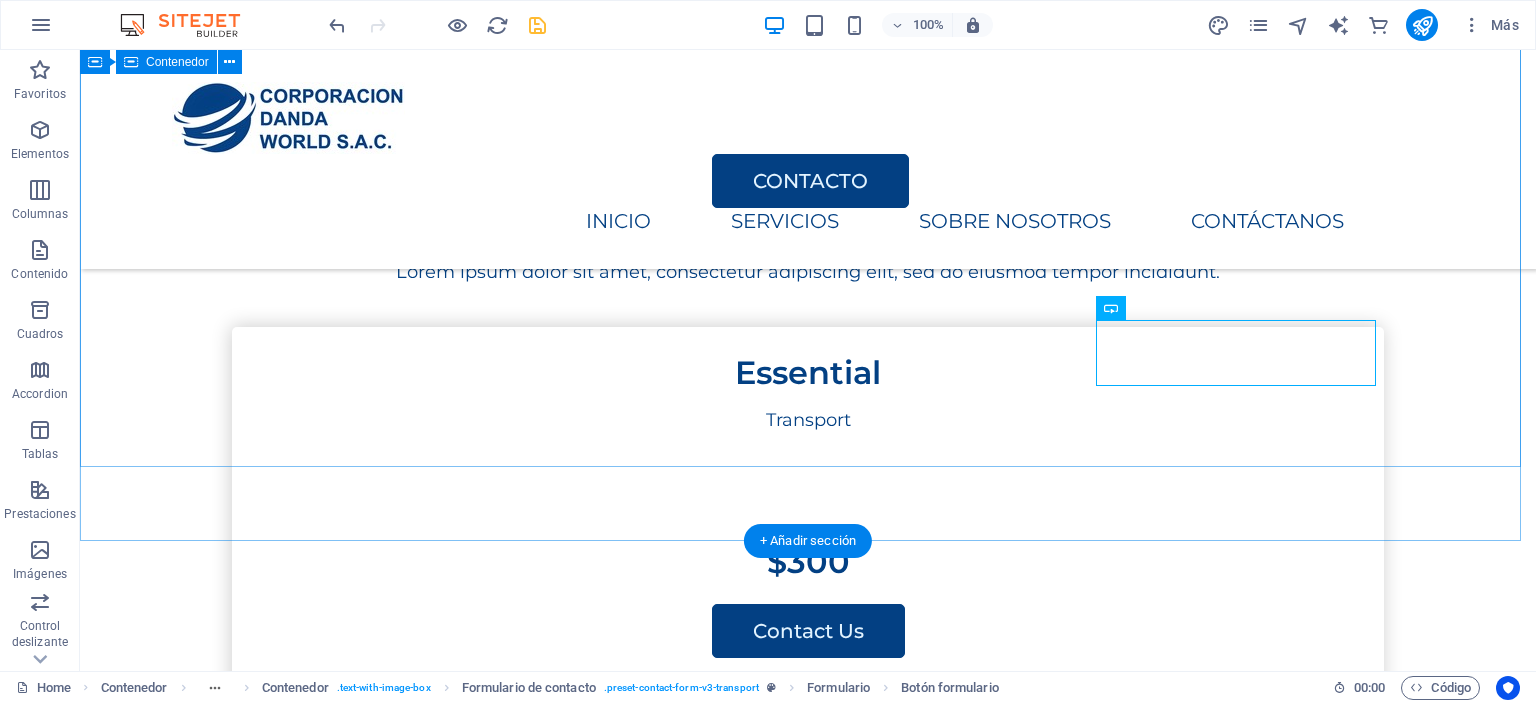 scroll, scrollTop: 3668, scrollLeft: 0, axis: vertical 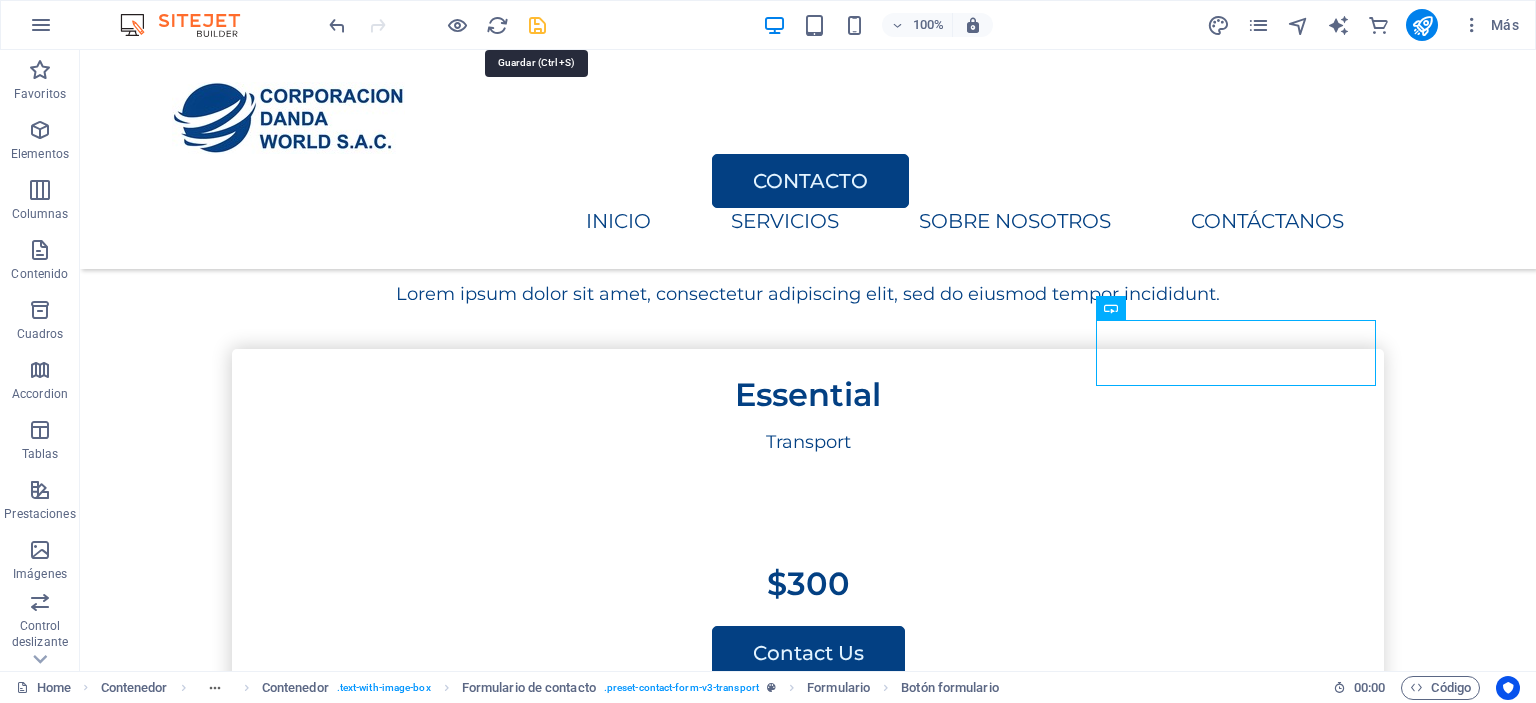 click at bounding box center [537, 25] 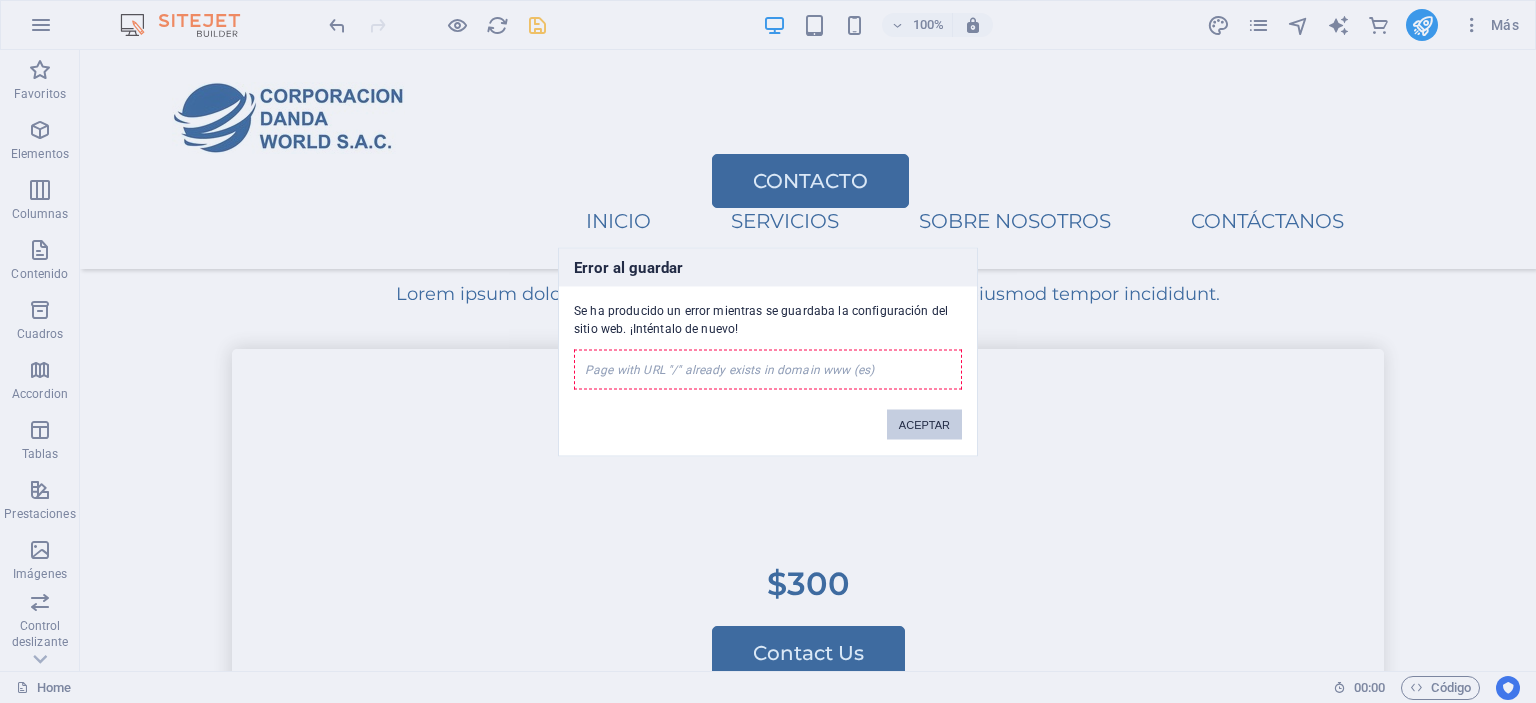 click on "ACEPTAR" at bounding box center [924, 424] 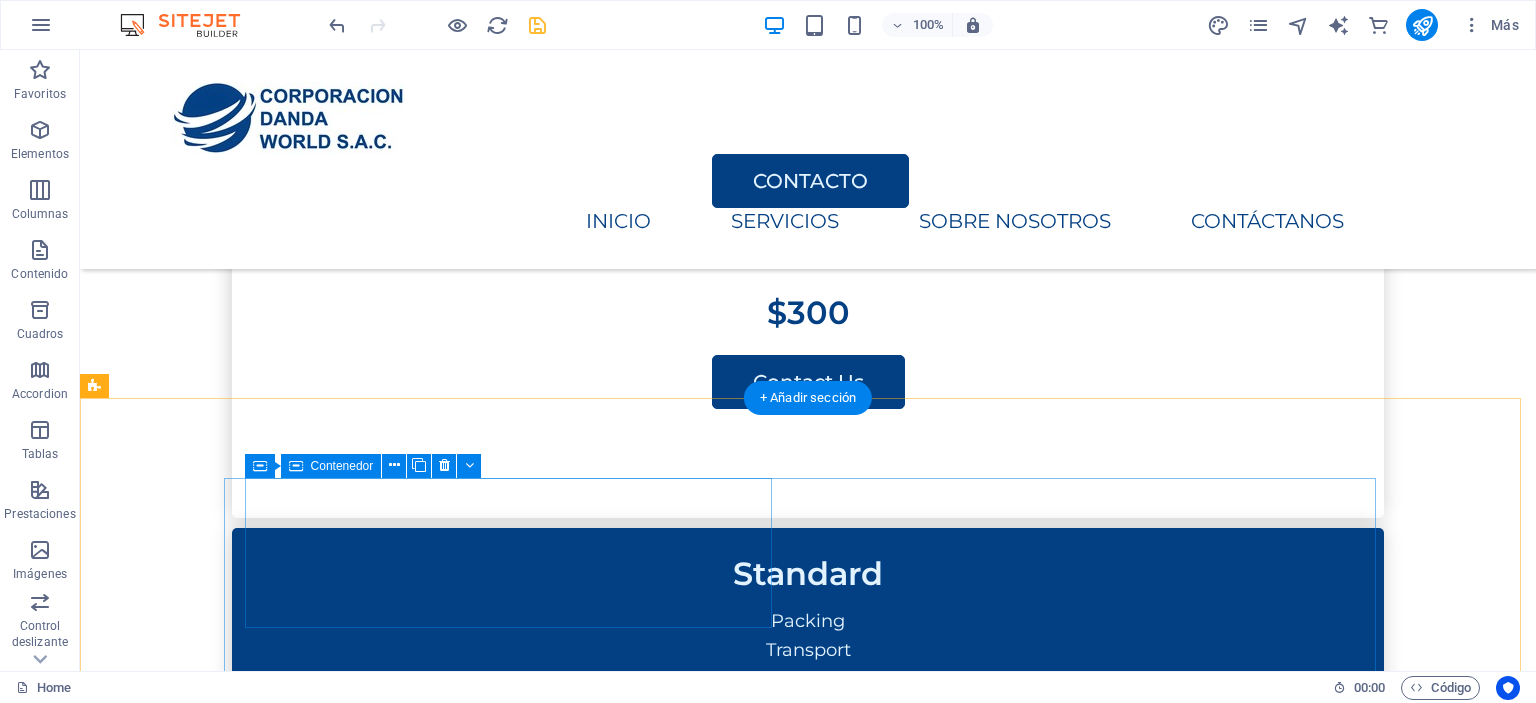 scroll, scrollTop: 3946, scrollLeft: 0, axis: vertical 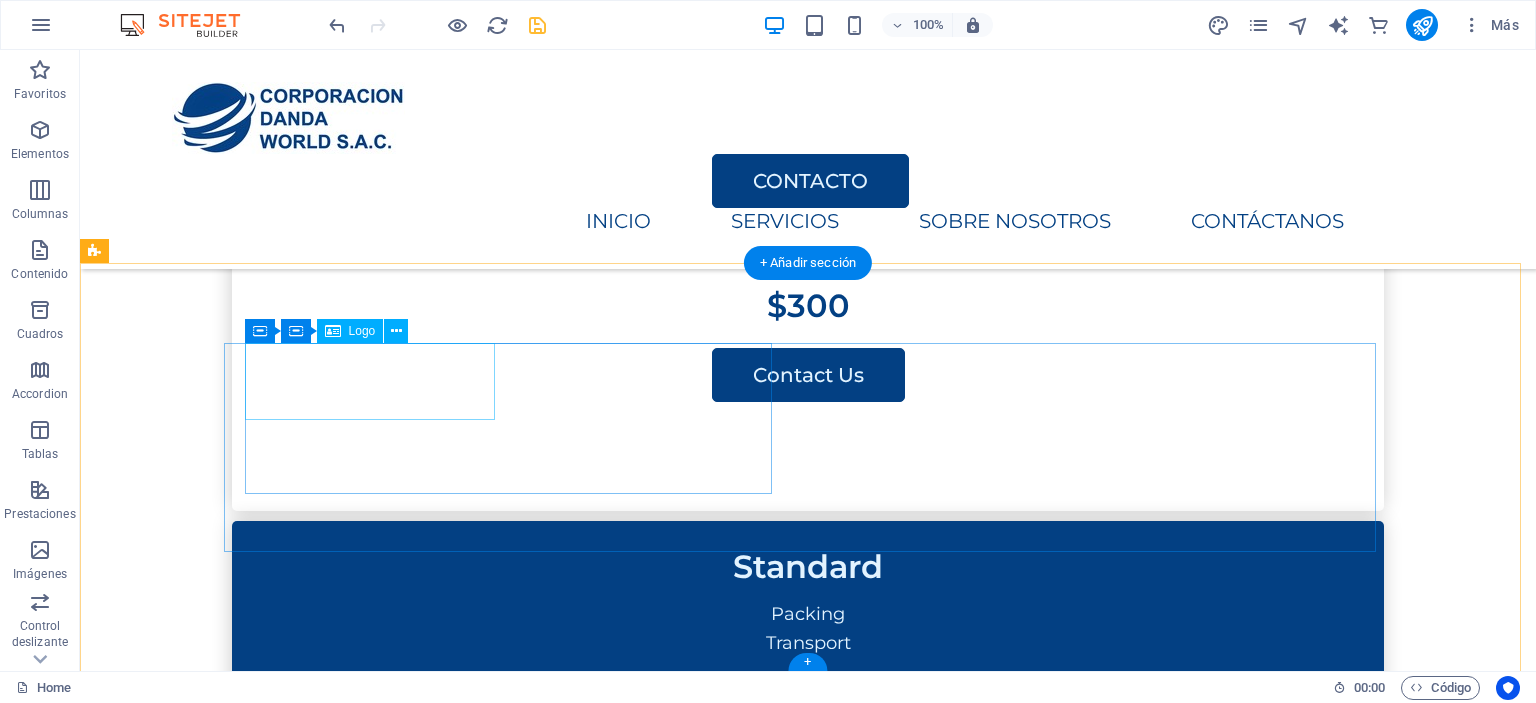 click at bounding box center (516, 2965) 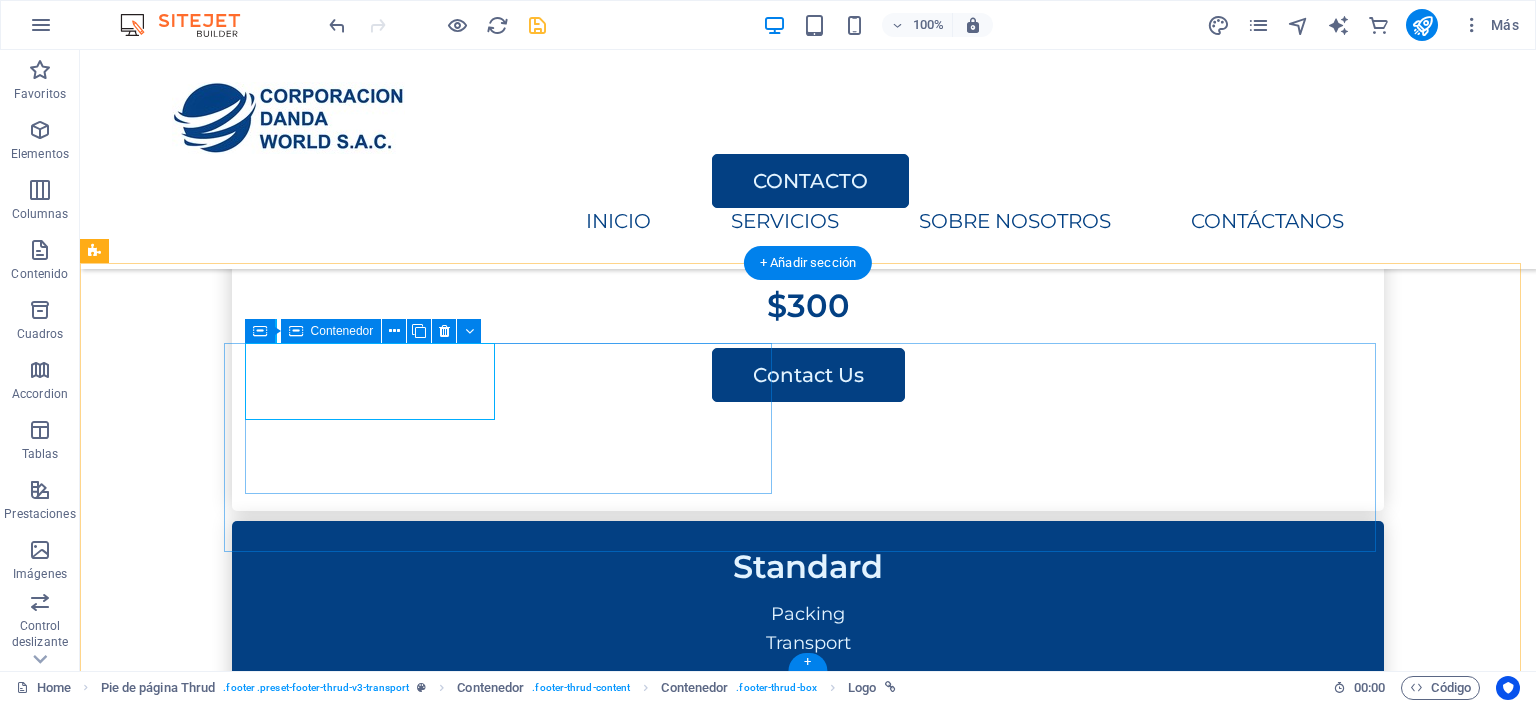 click on "Av. ,  Rosa de America ,  286
diego.farronay@codansac.com" at bounding box center (516, 3002) 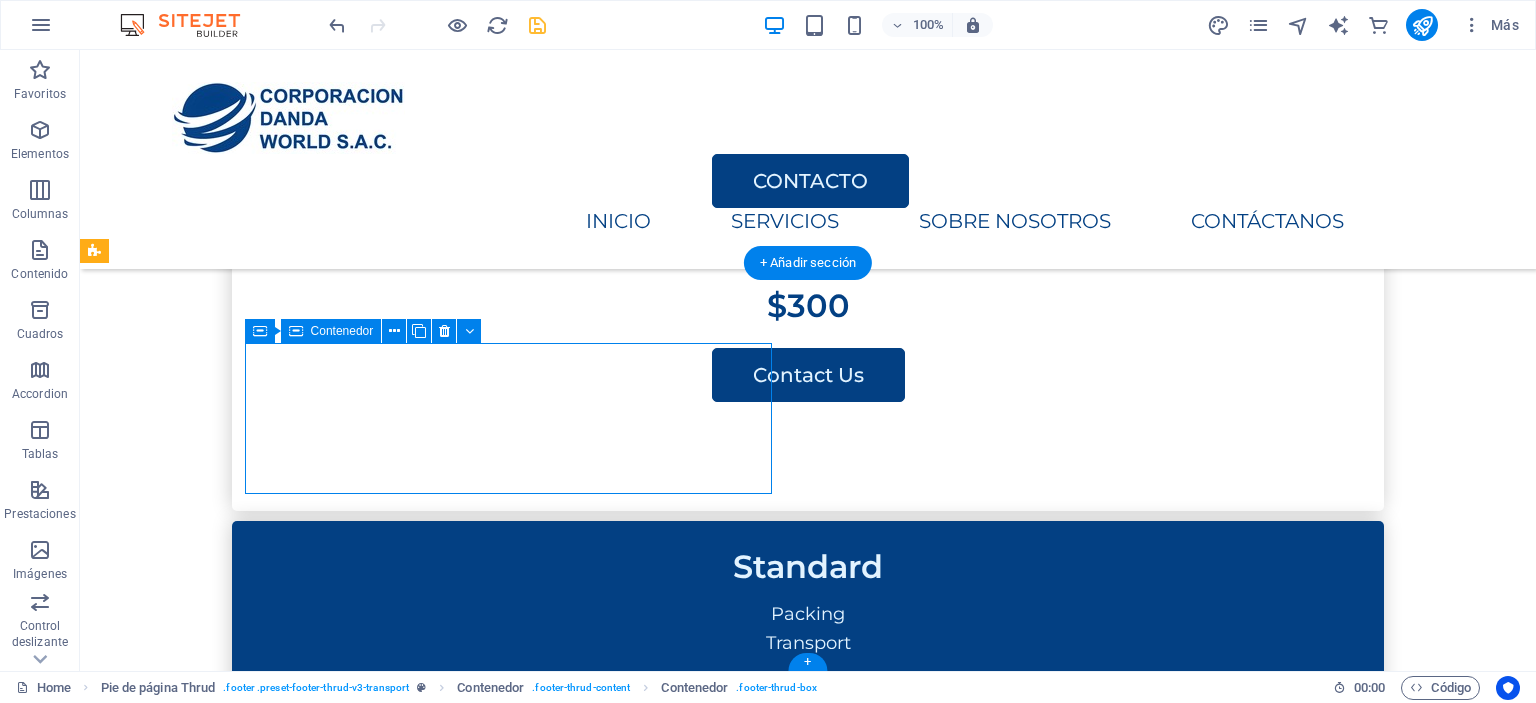 click on "Av. ,  Rosa de America ,  286
diego.farronay@codansac.com" at bounding box center [516, 3002] 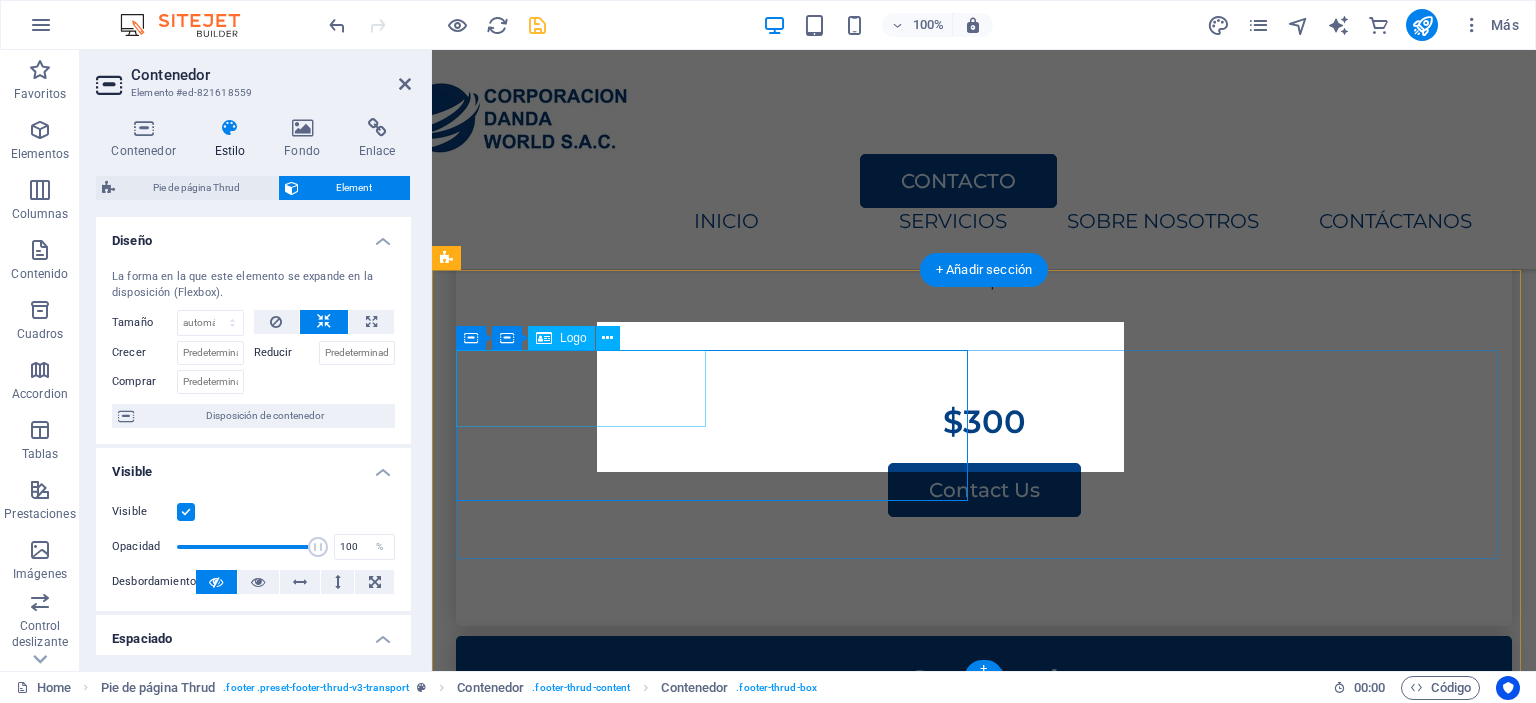 scroll, scrollTop: 3968, scrollLeft: 0, axis: vertical 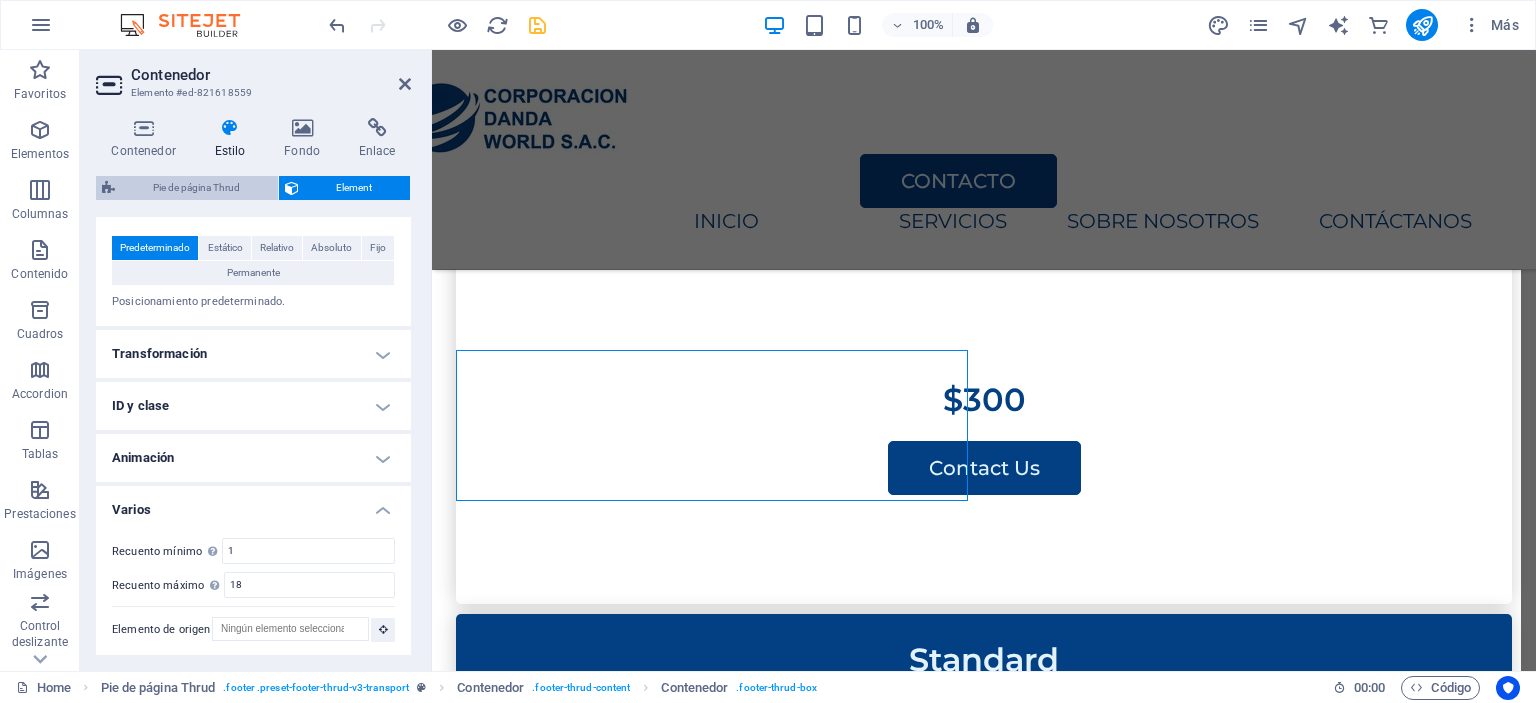click on "Pie de página Thrud" at bounding box center [196, 188] 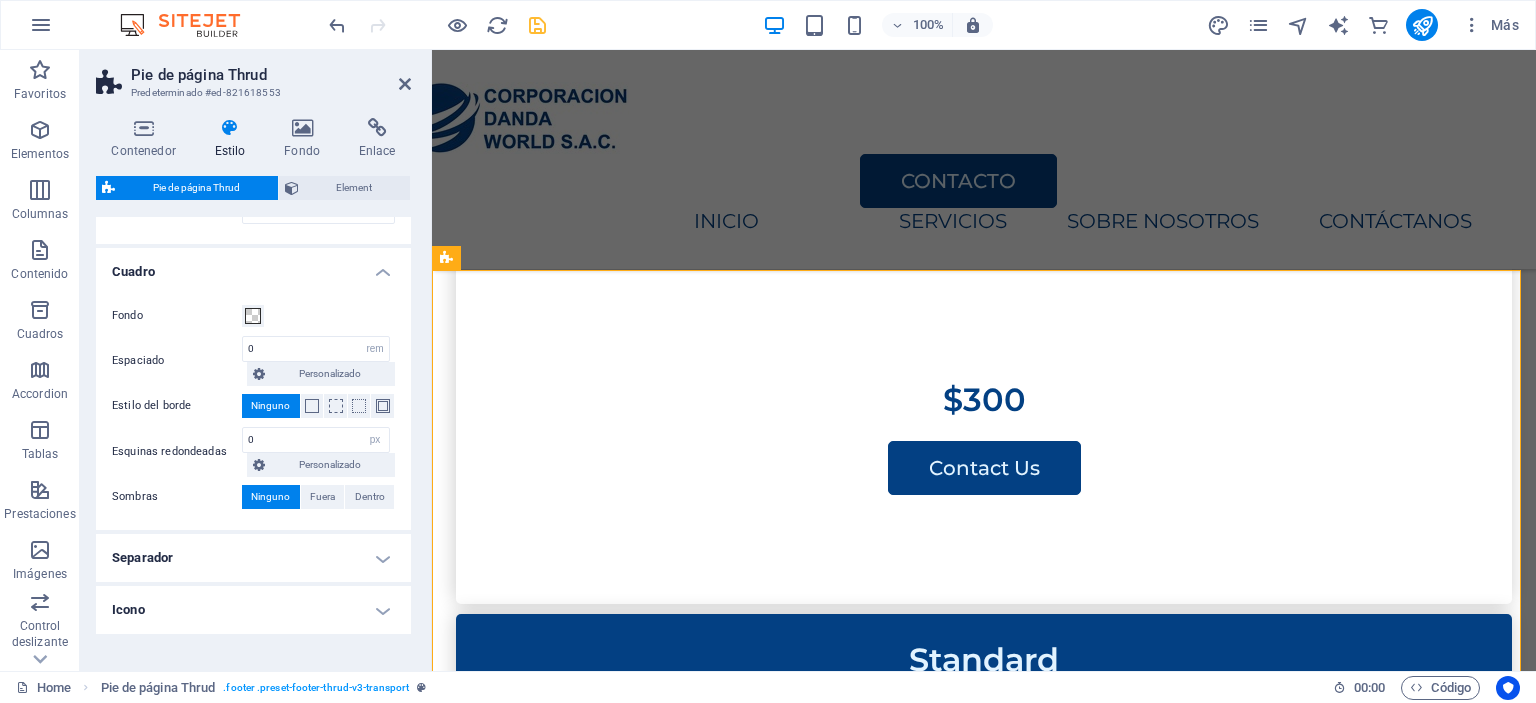 scroll, scrollTop: 229, scrollLeft: 0, axis: vertical 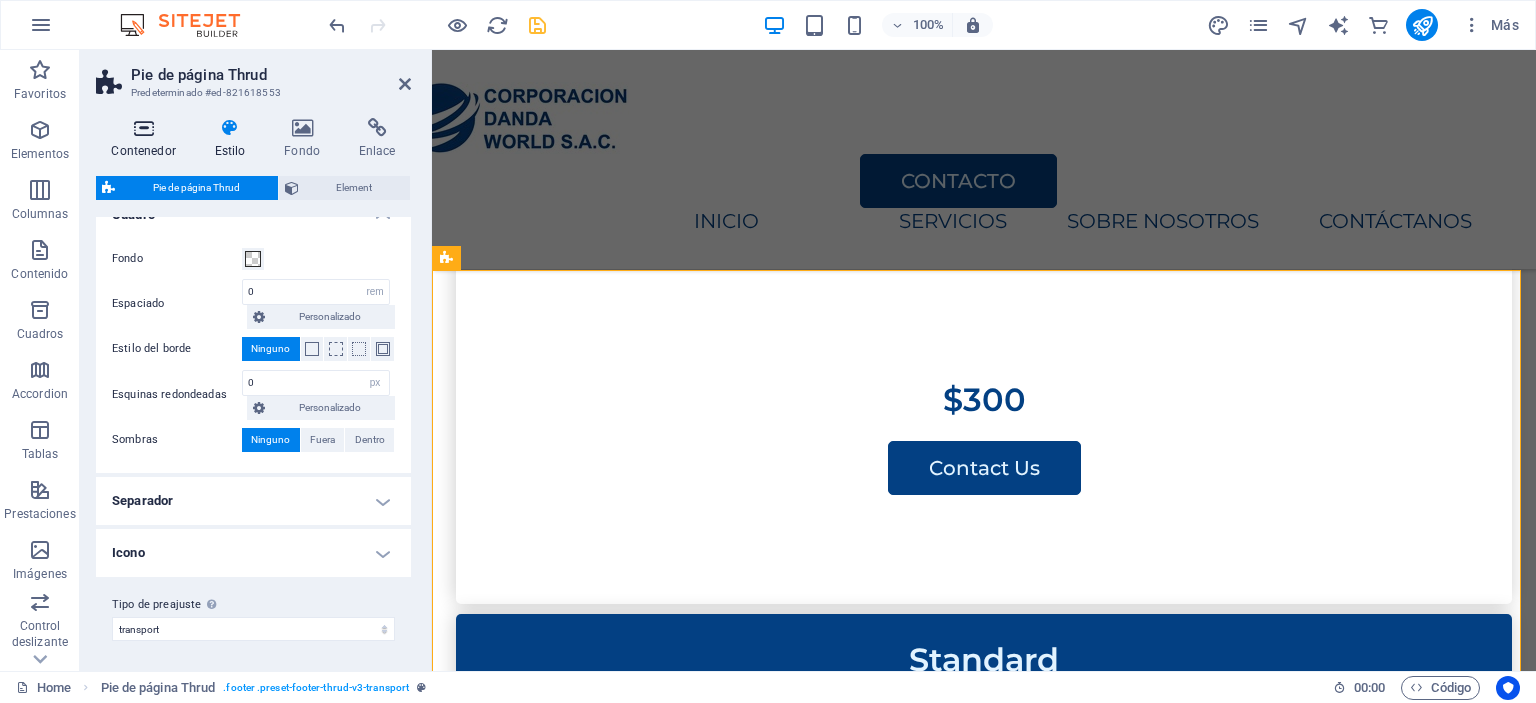 click at bounding box center (143, 128) 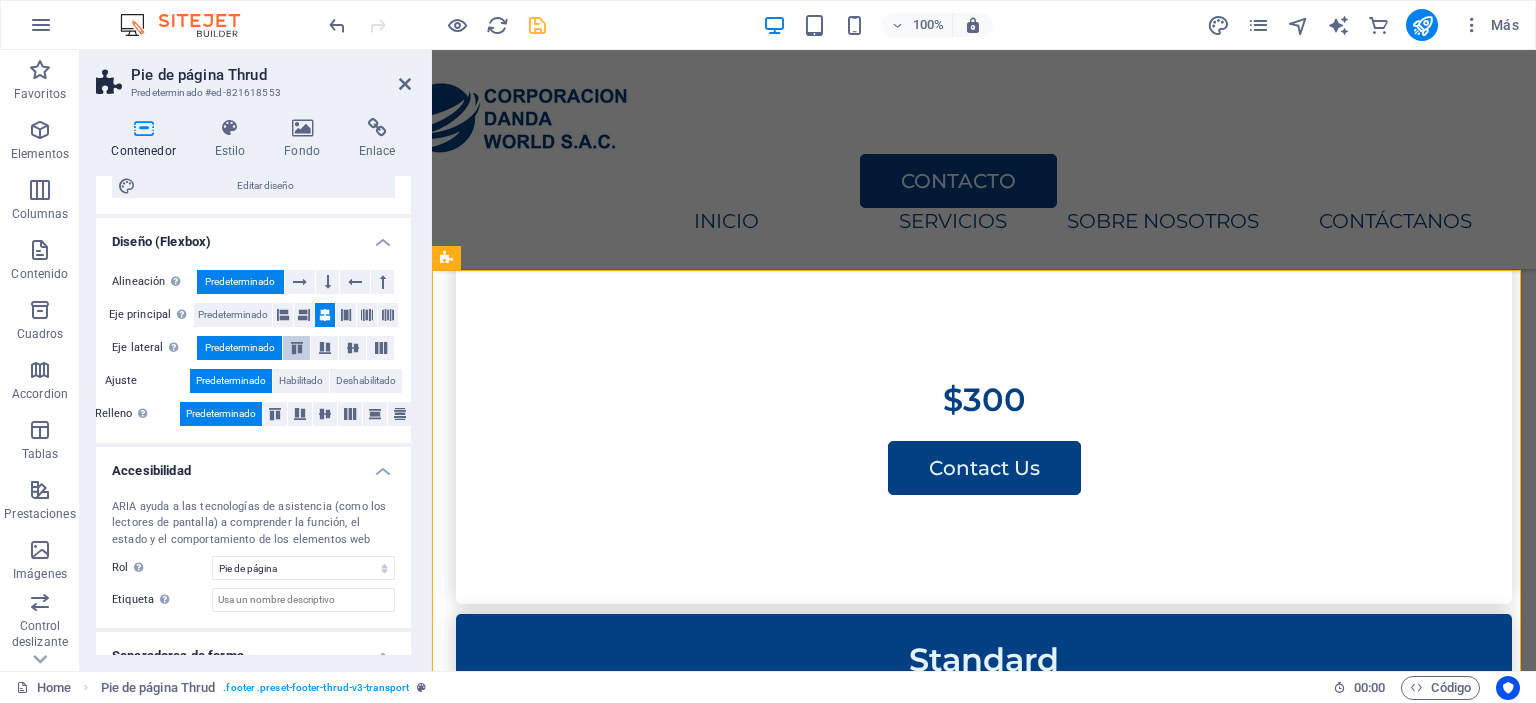 scroll, scrollTop: 318, scrollLeft: 0, axis: vertical 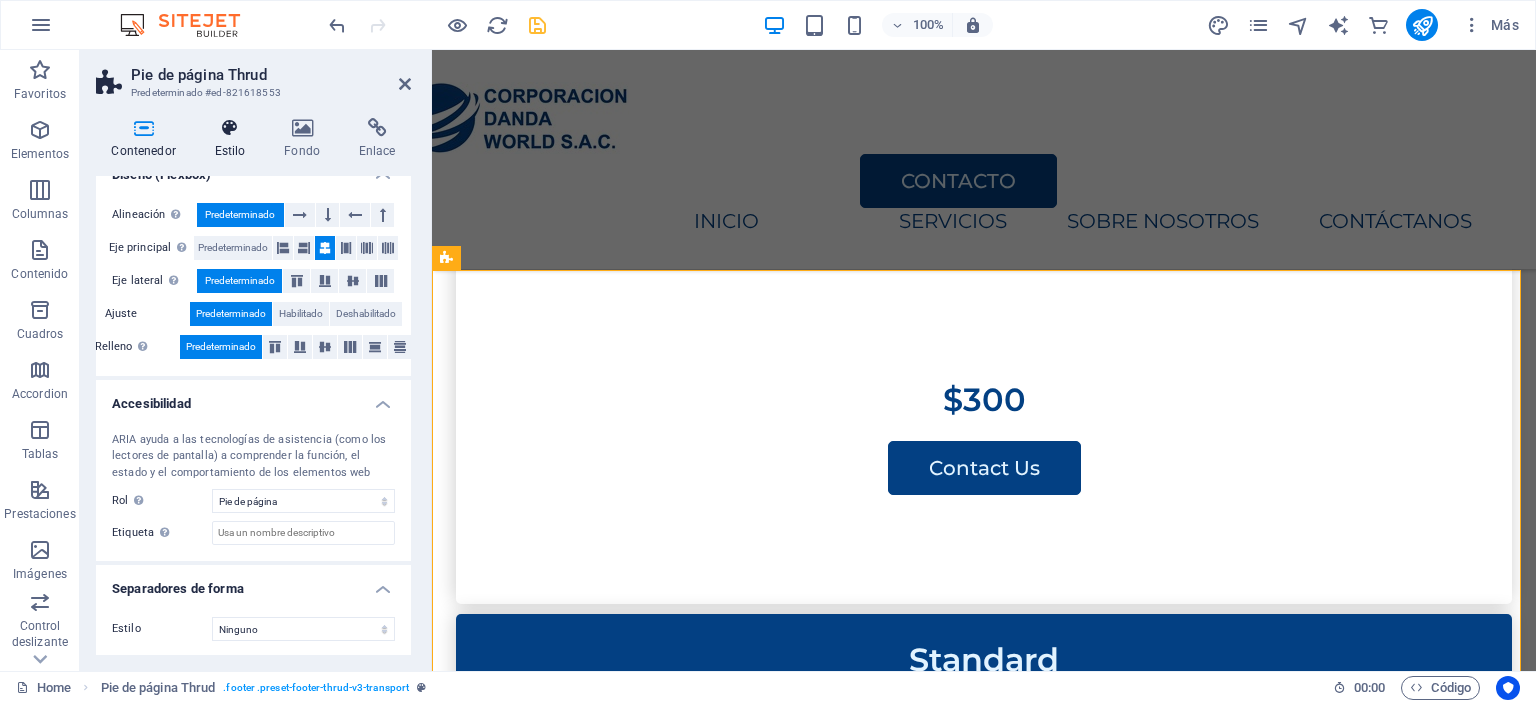 click at bounding box center (230, 128) 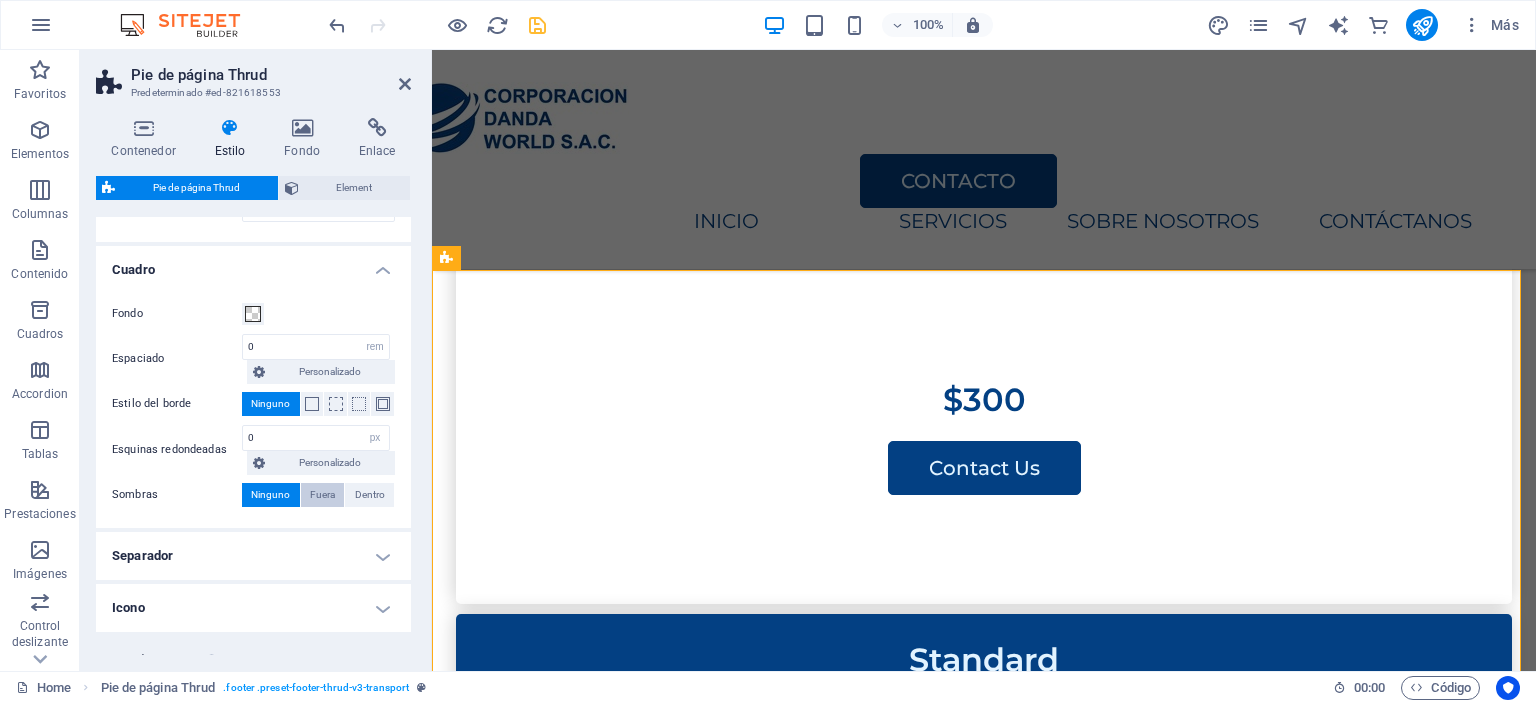 scroll, scrollTop: 229, scrollLeft: 0, axis: vertical 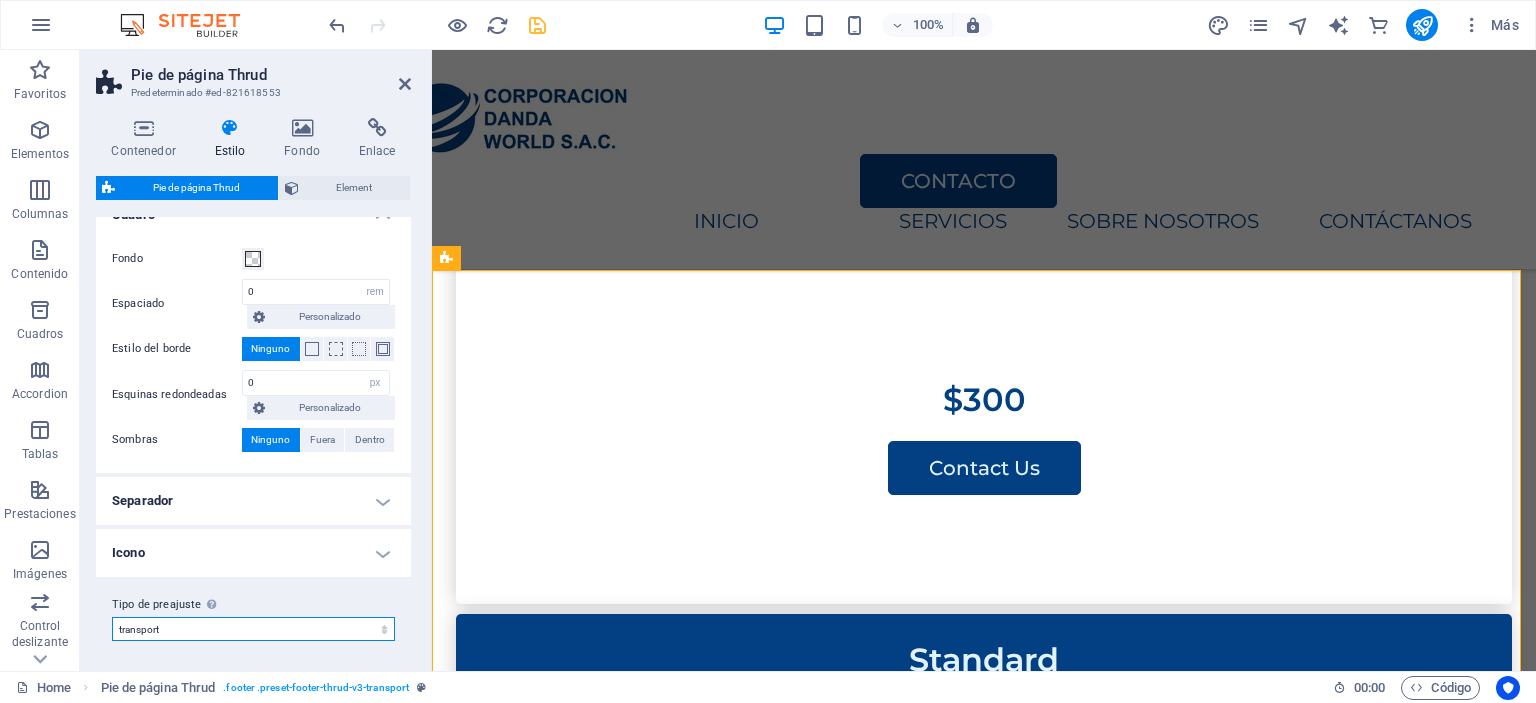 click on "transport Añadir tipo de preajuste" at bounding box center (253, 629) 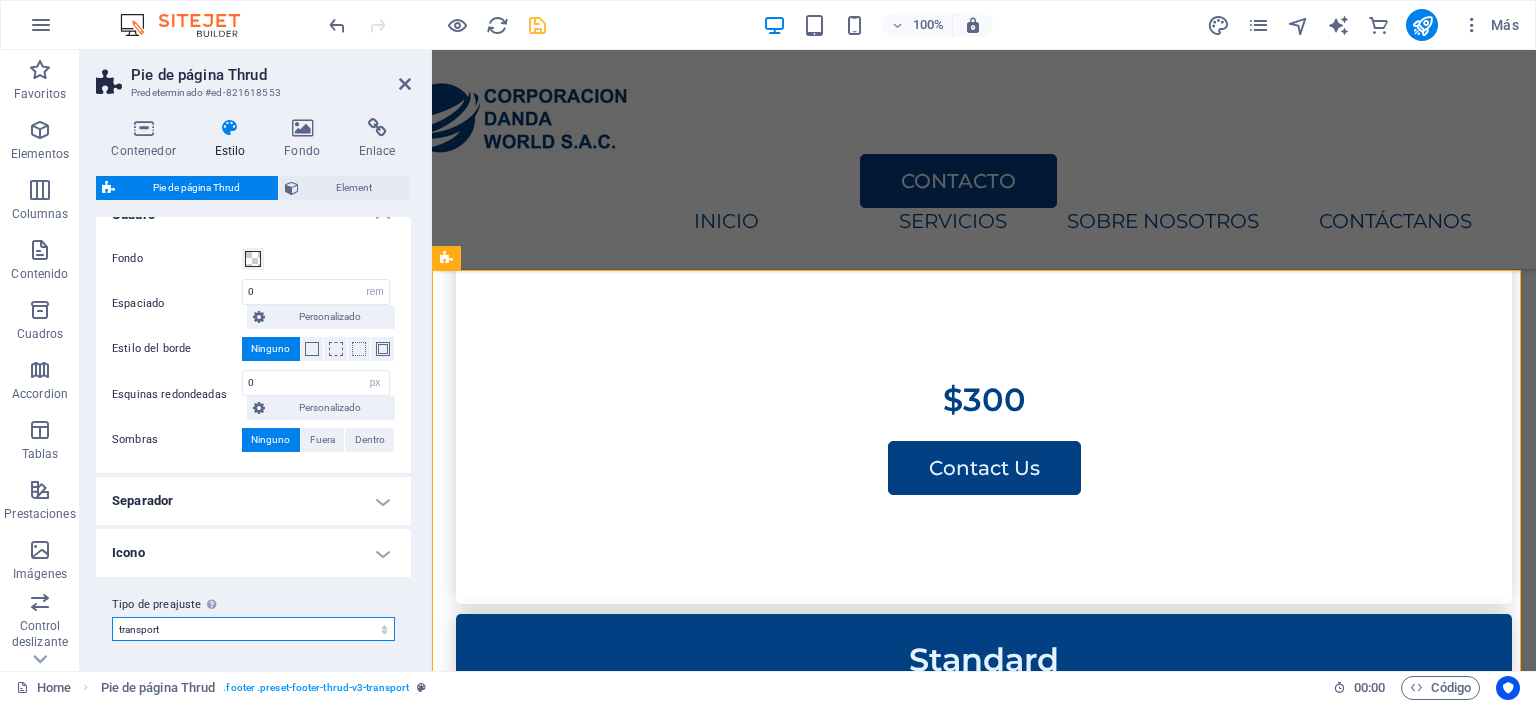 click on "transport Añadir tipo de preajuste" at bounding box center (253, 629) 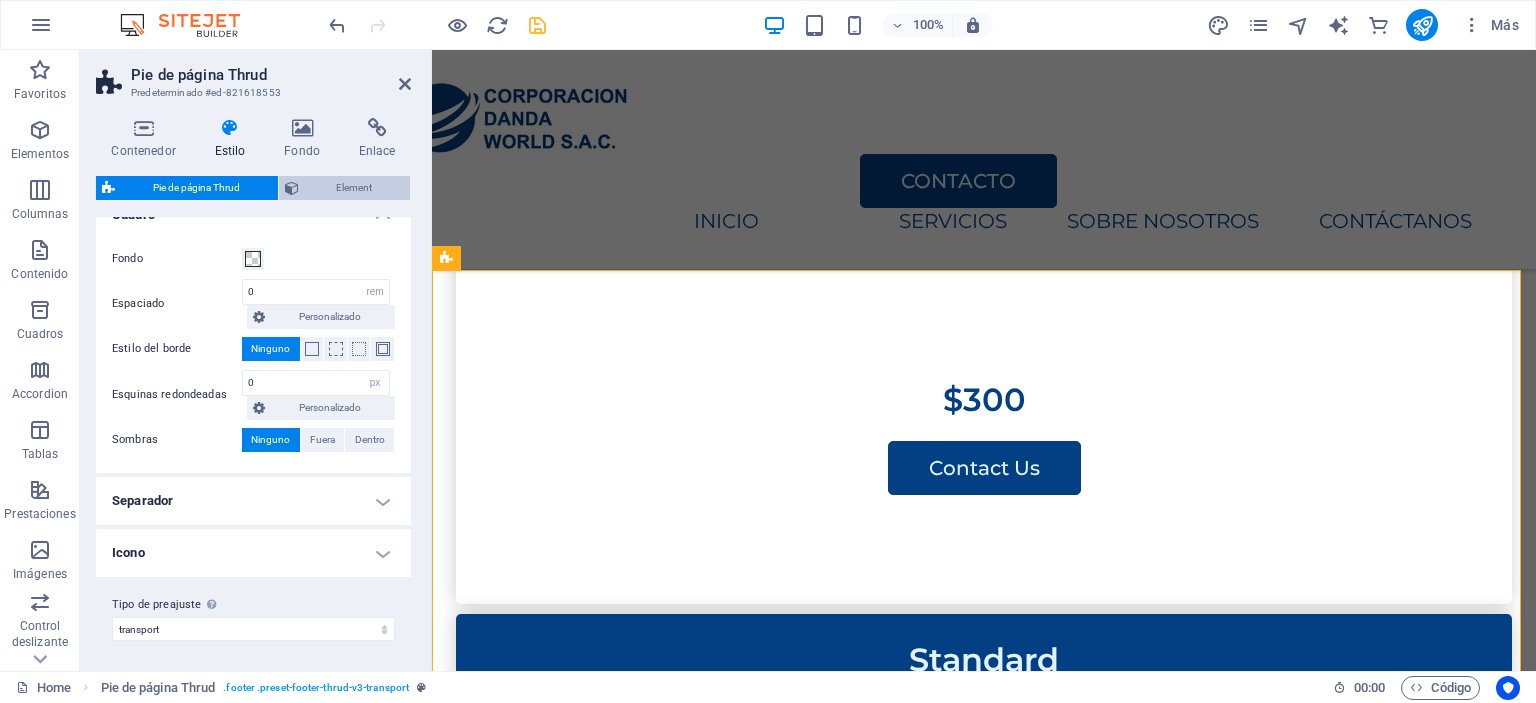click on "Element" at bounding box center [355, 188] 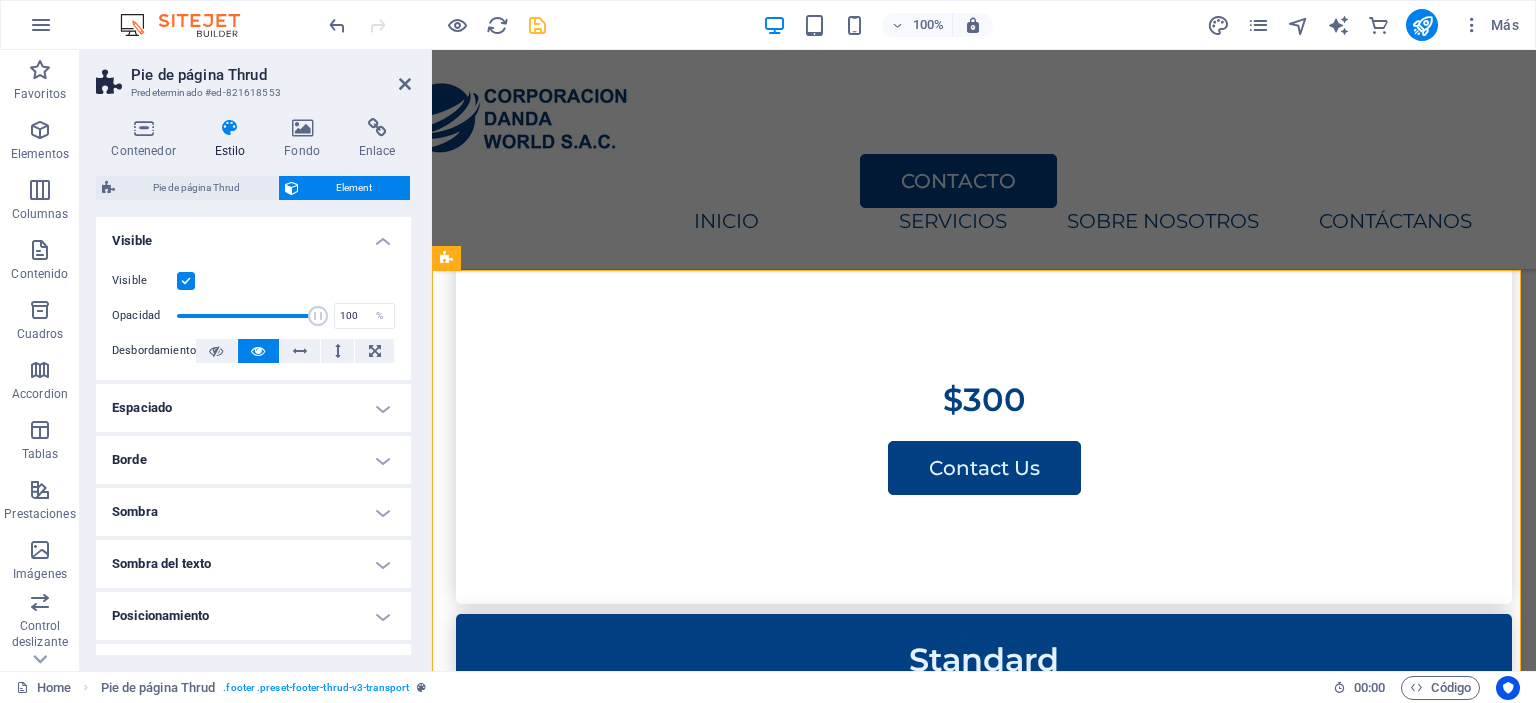 scroll, scrollTop: 192, scrollLeft: 0, axis: vertical 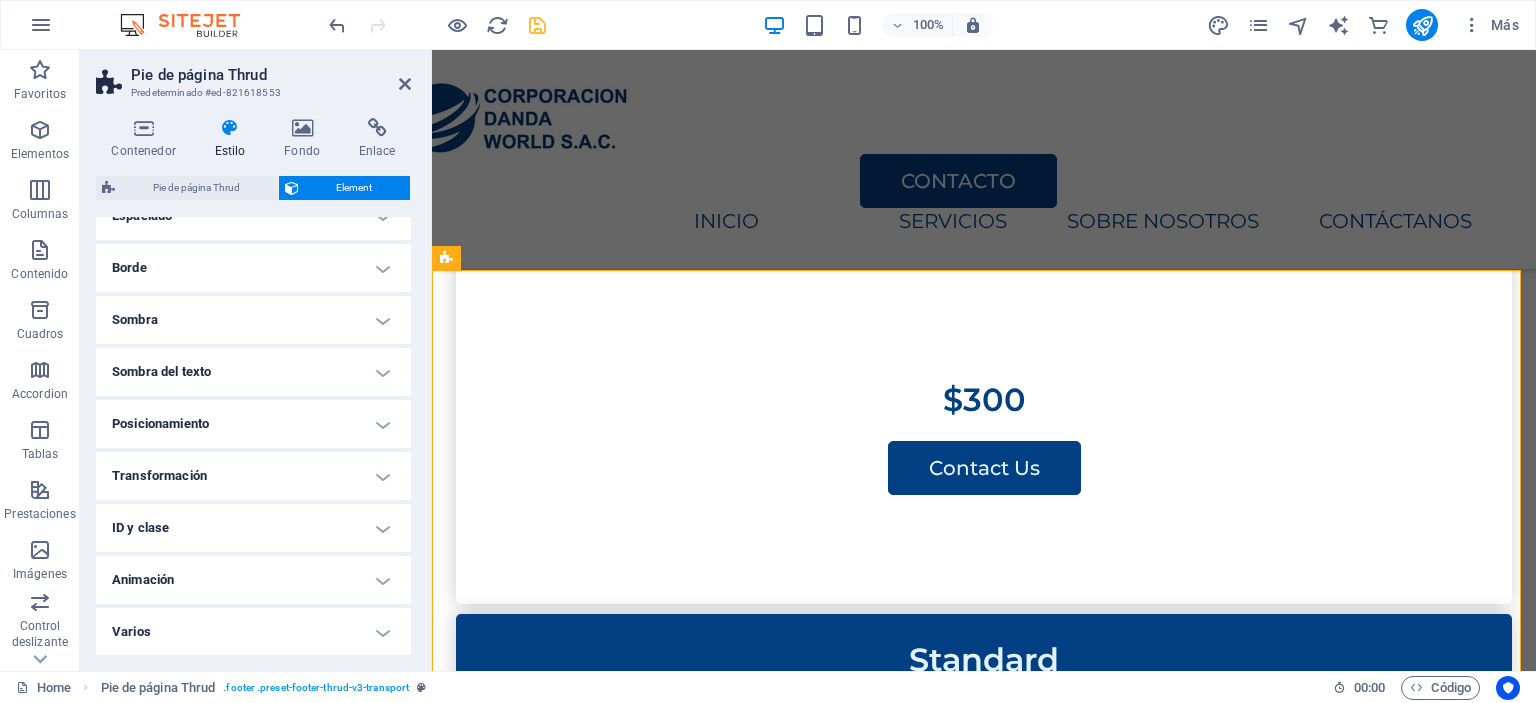 click 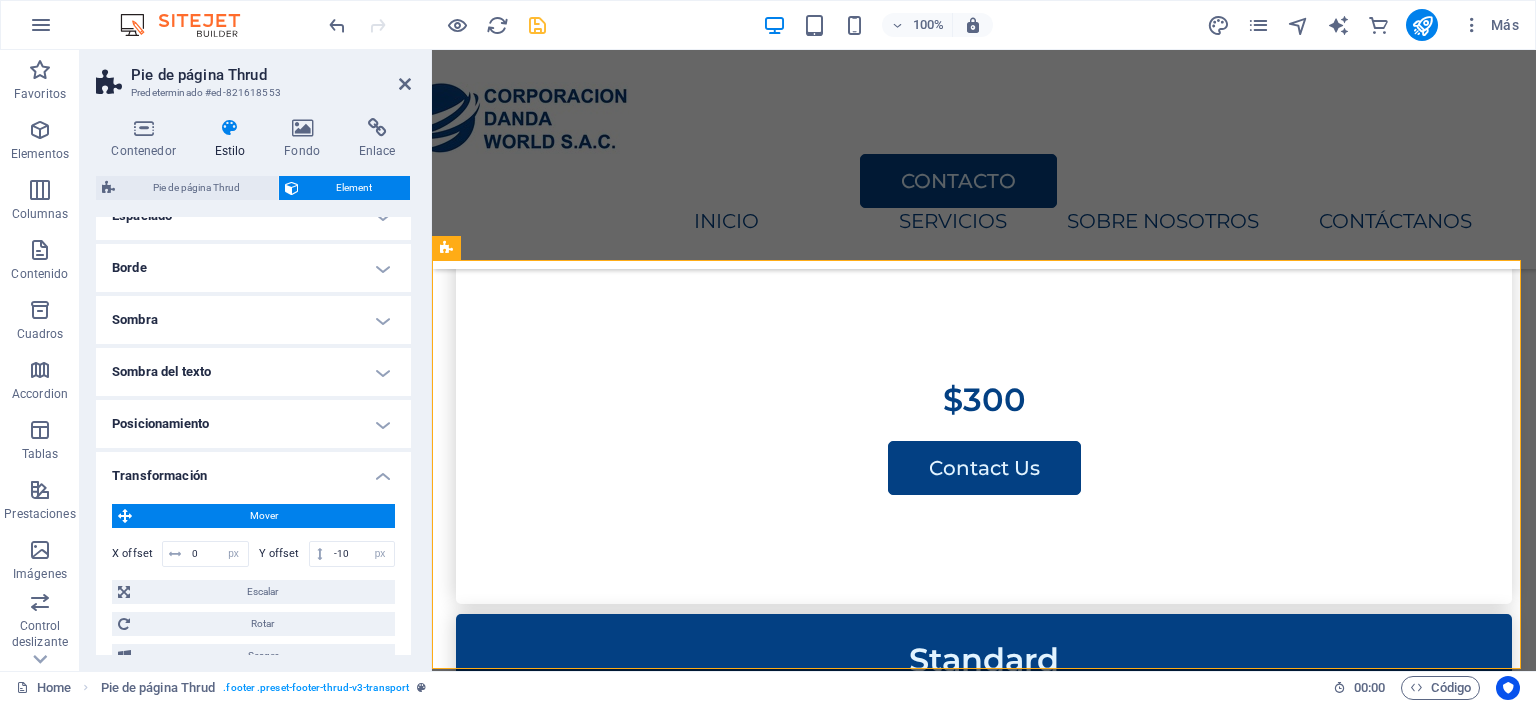 drag, startPoint x: 431, startPoint y: 538, endPoint x: 0, endPoint y: 488, distance: 433.89053 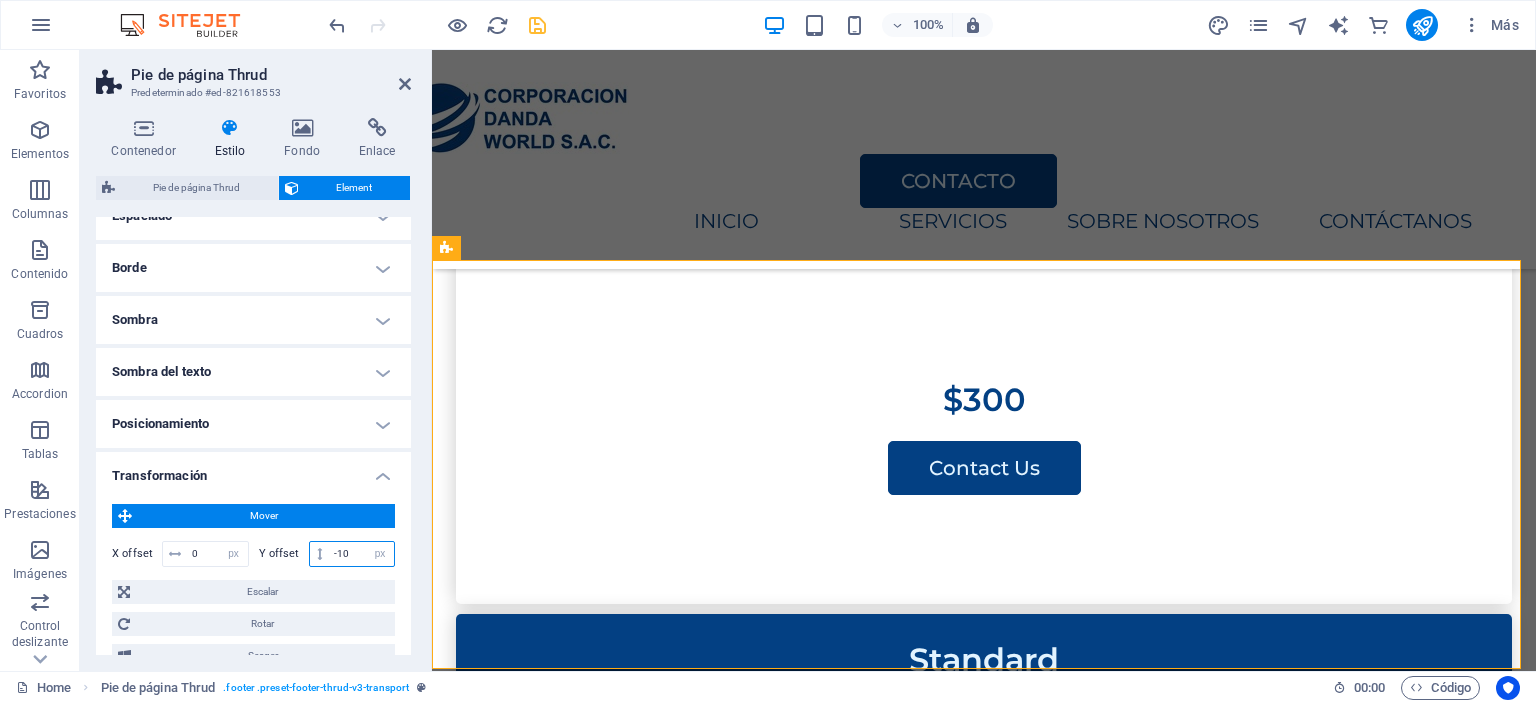 type on "-1" 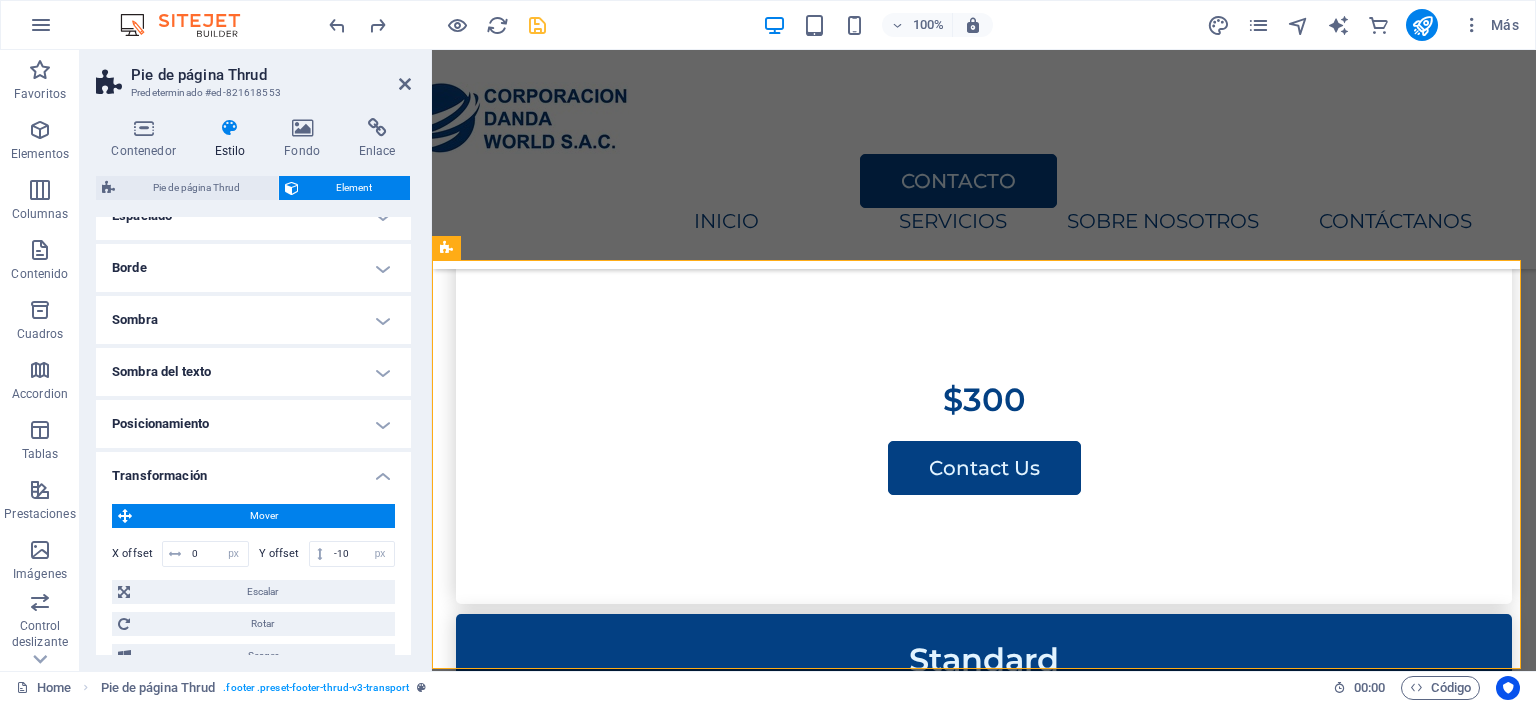 type on "0" 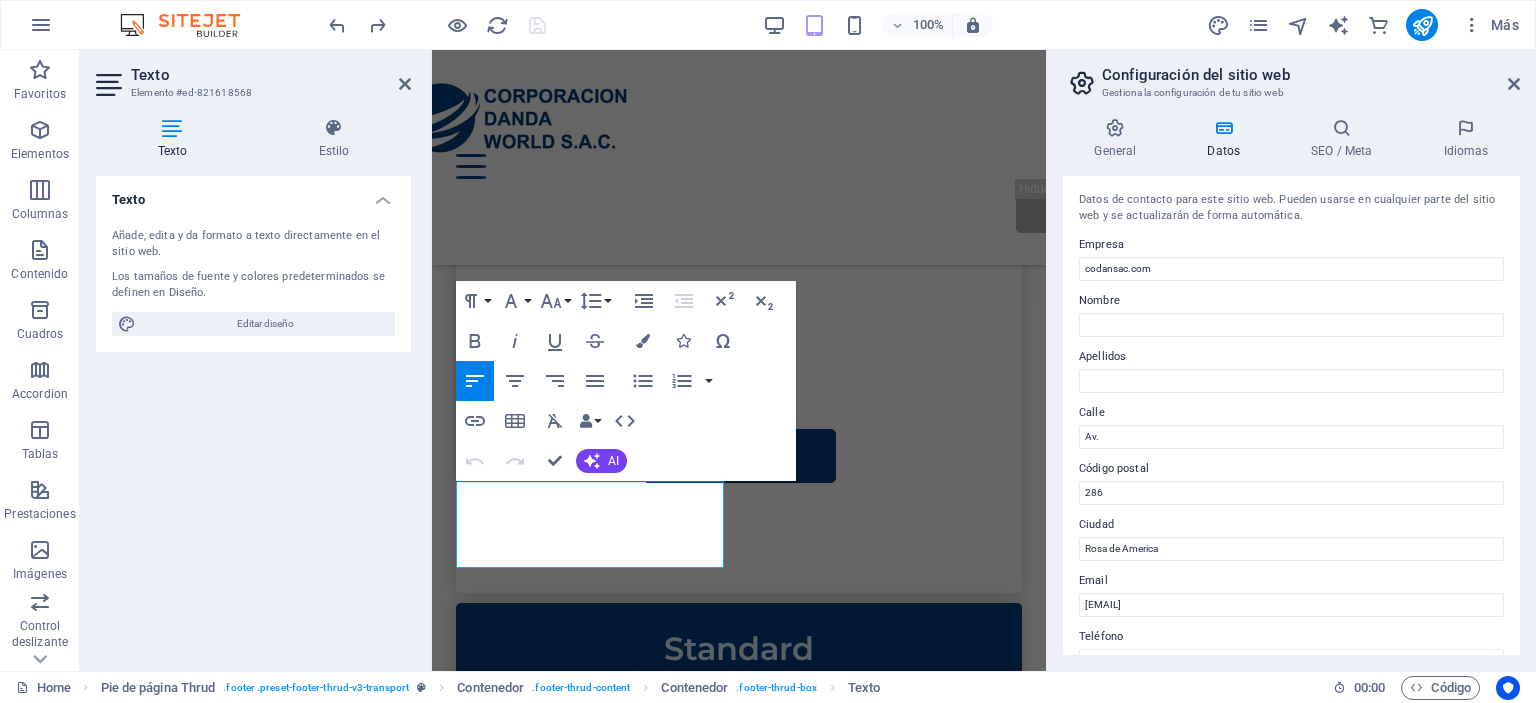 scroll, scrollTop: 5256, scrollLeft: 0, axis: vertical 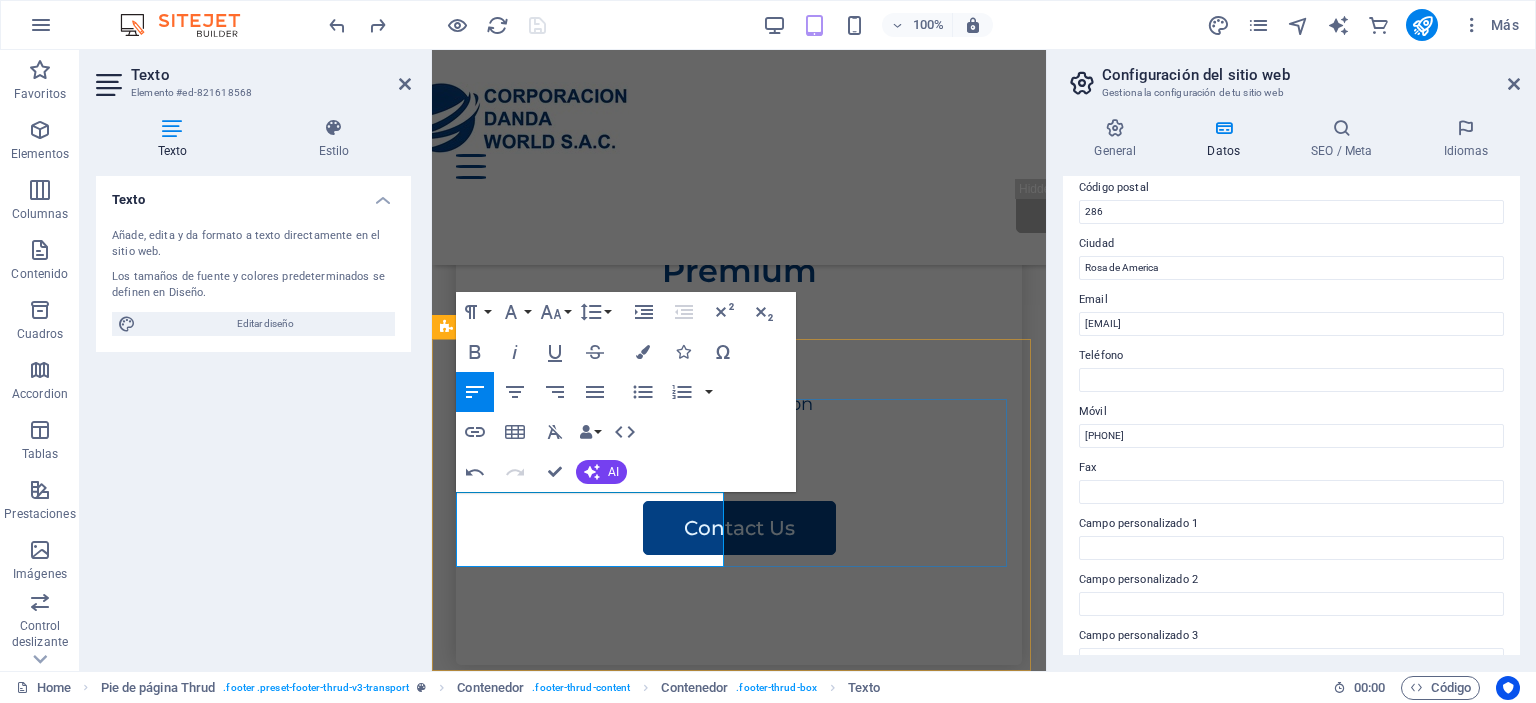 drag, startPoint x: 524, startPoint y: 551, endPoint x: 930, endPoint y: 529, distance: 406.5956 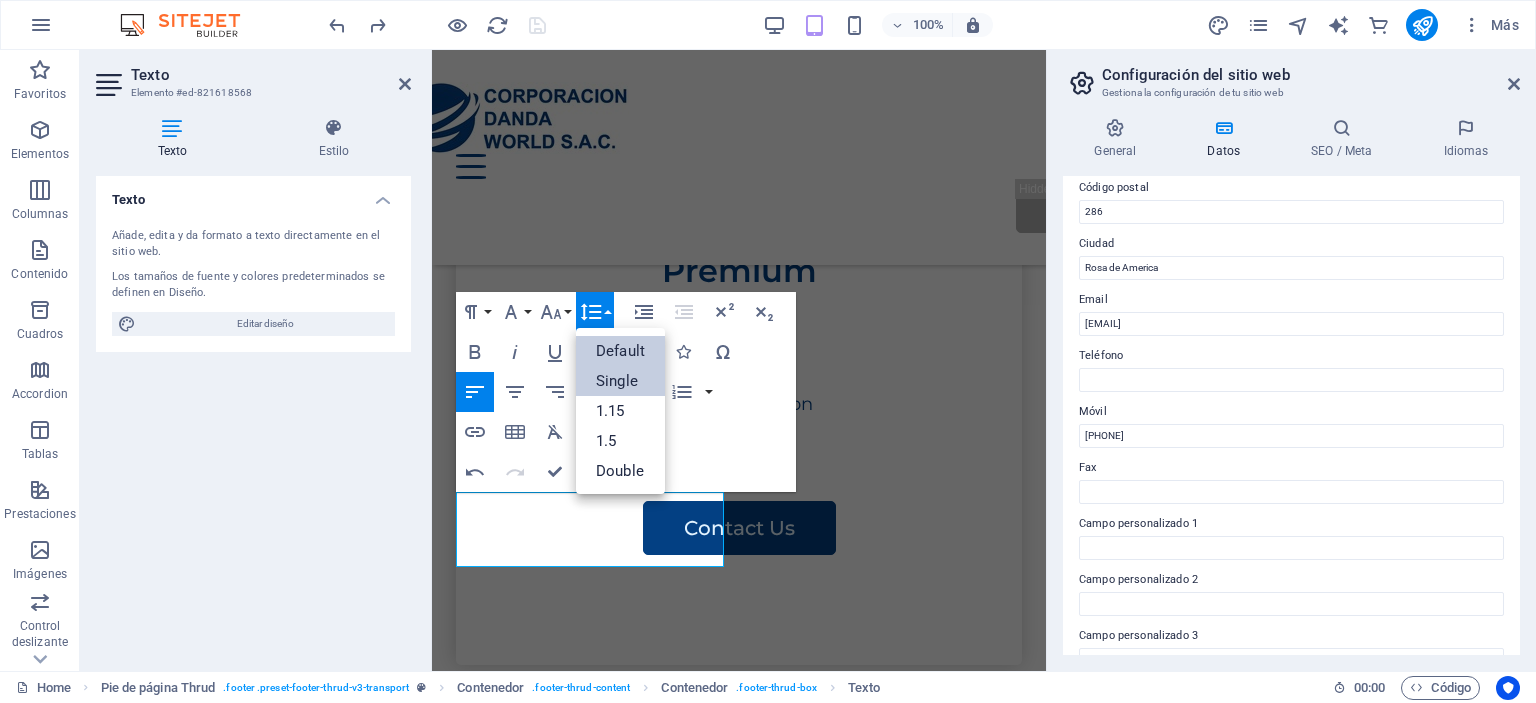scroll, scrollTop: 0, scrollLeft: 0, axis: both 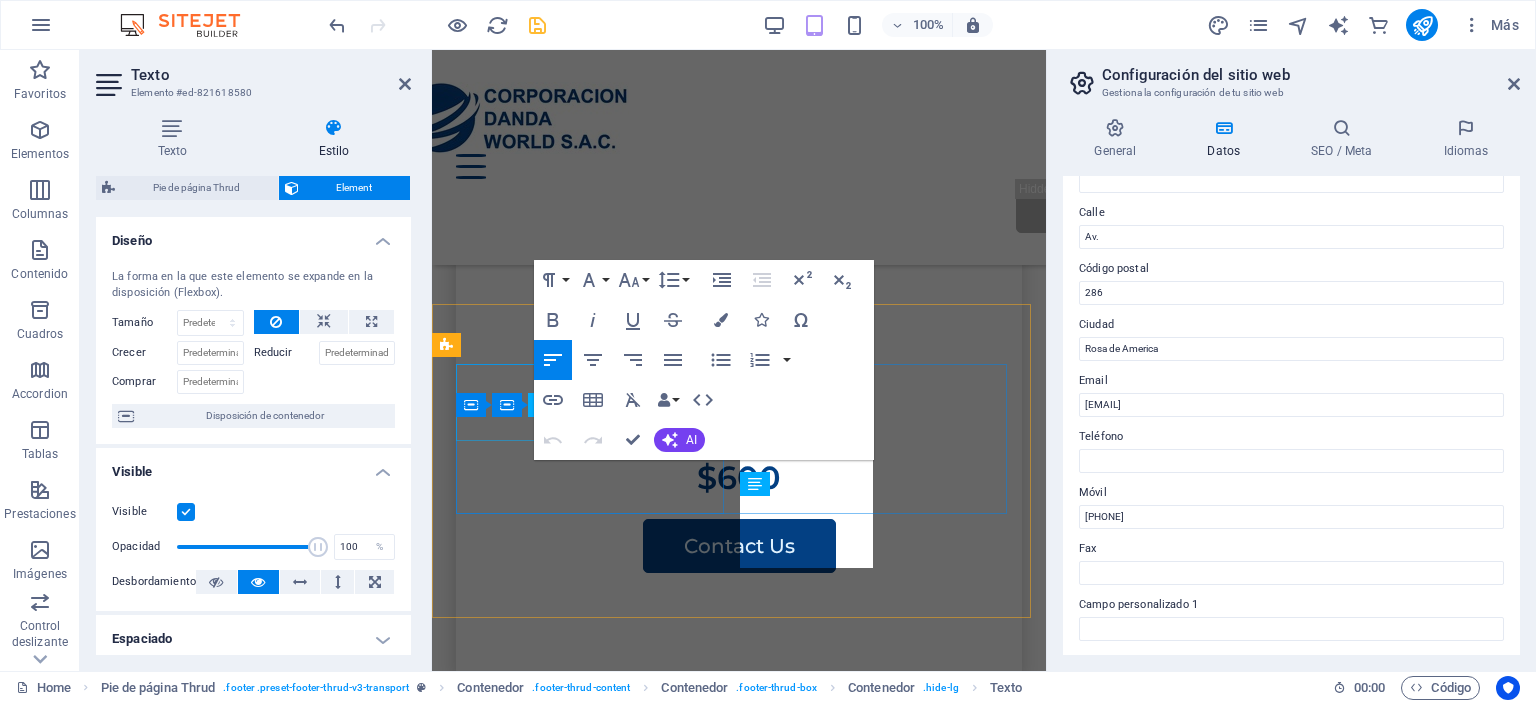 type on "50" 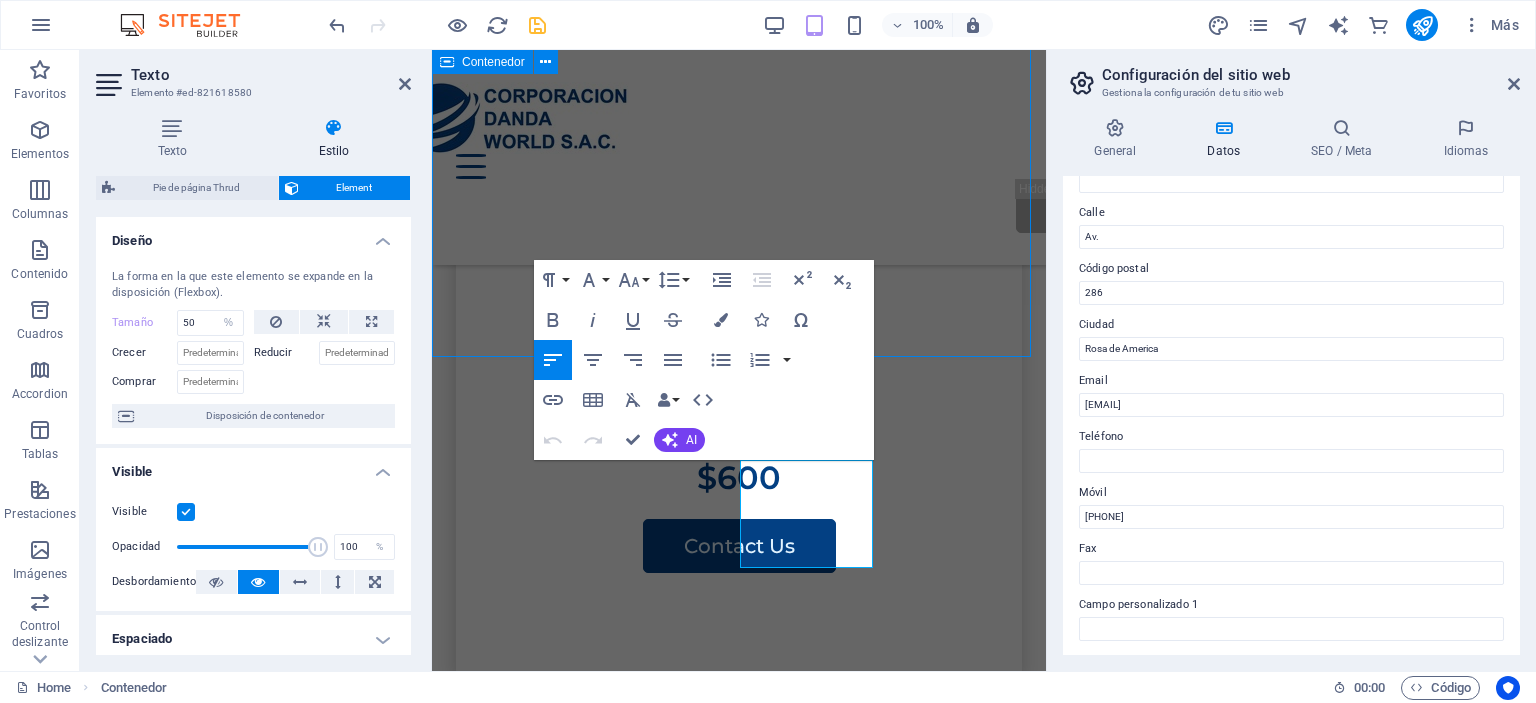 scroll, scrollTop: 5156, scrollLeft: 0, axis: vertical 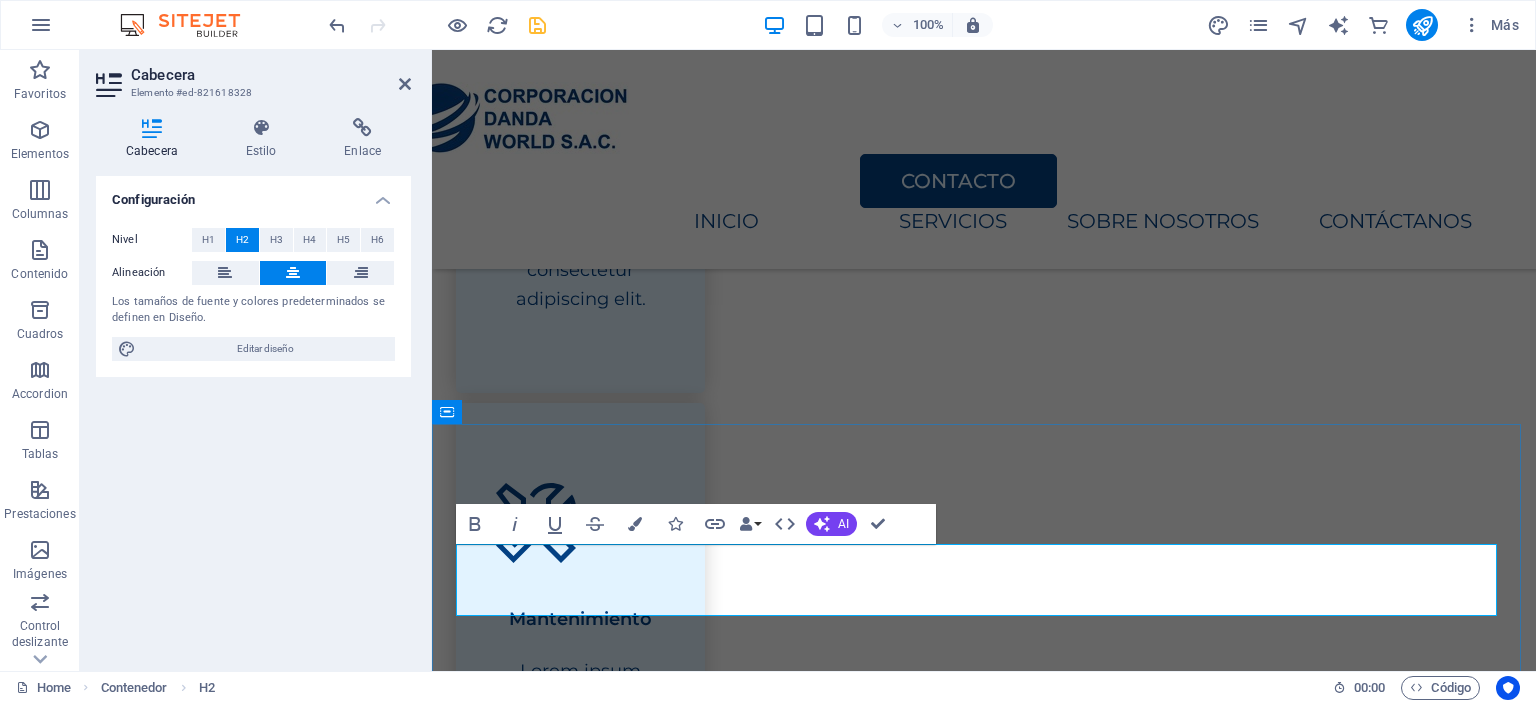 type 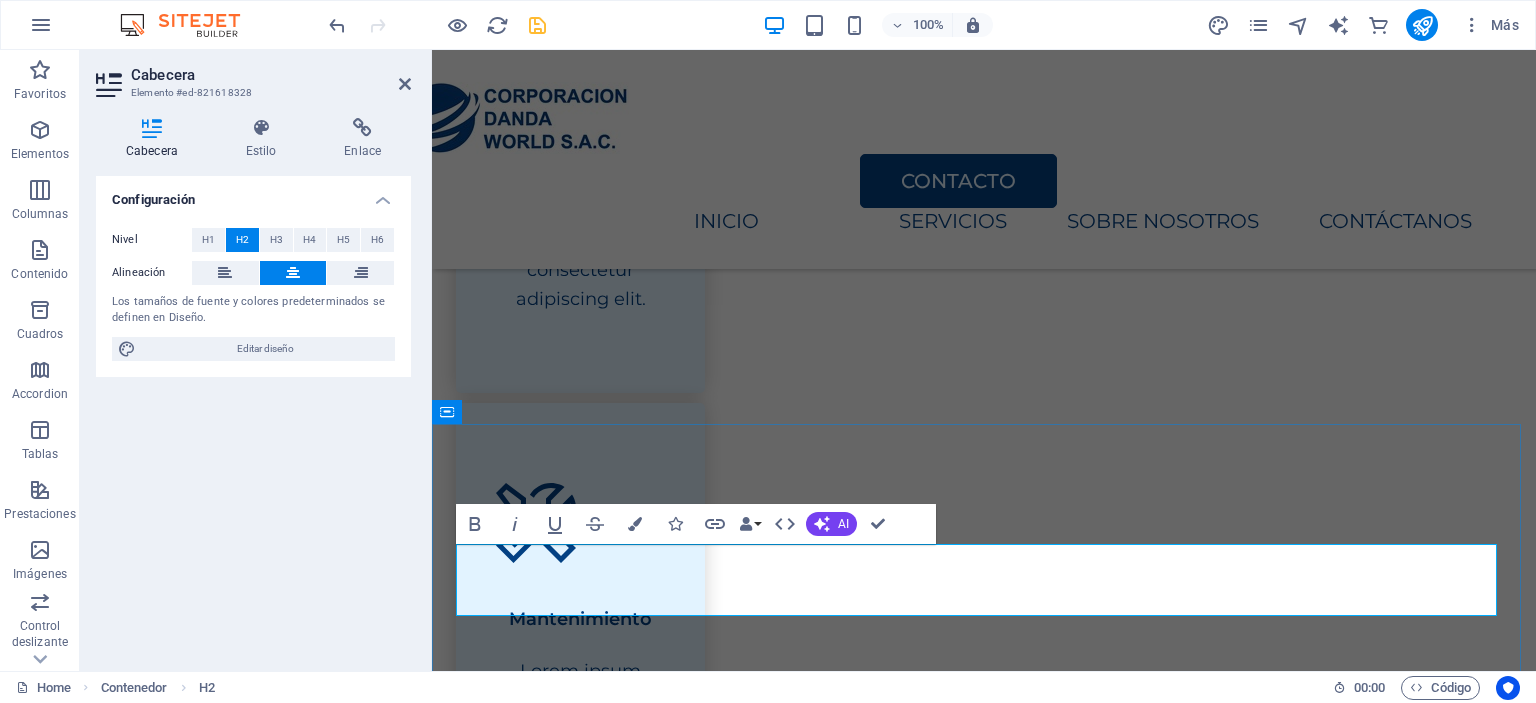 copy on "Service Packages" 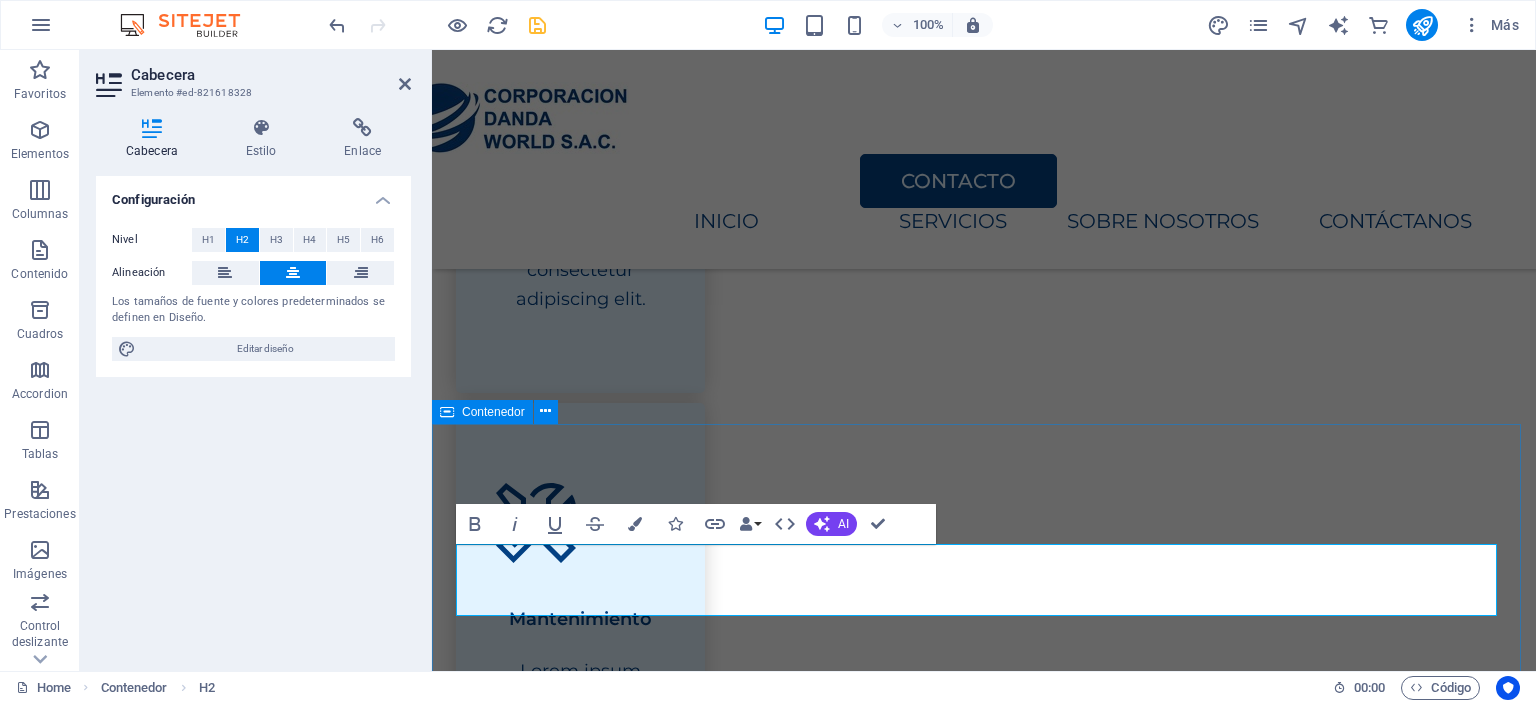 type 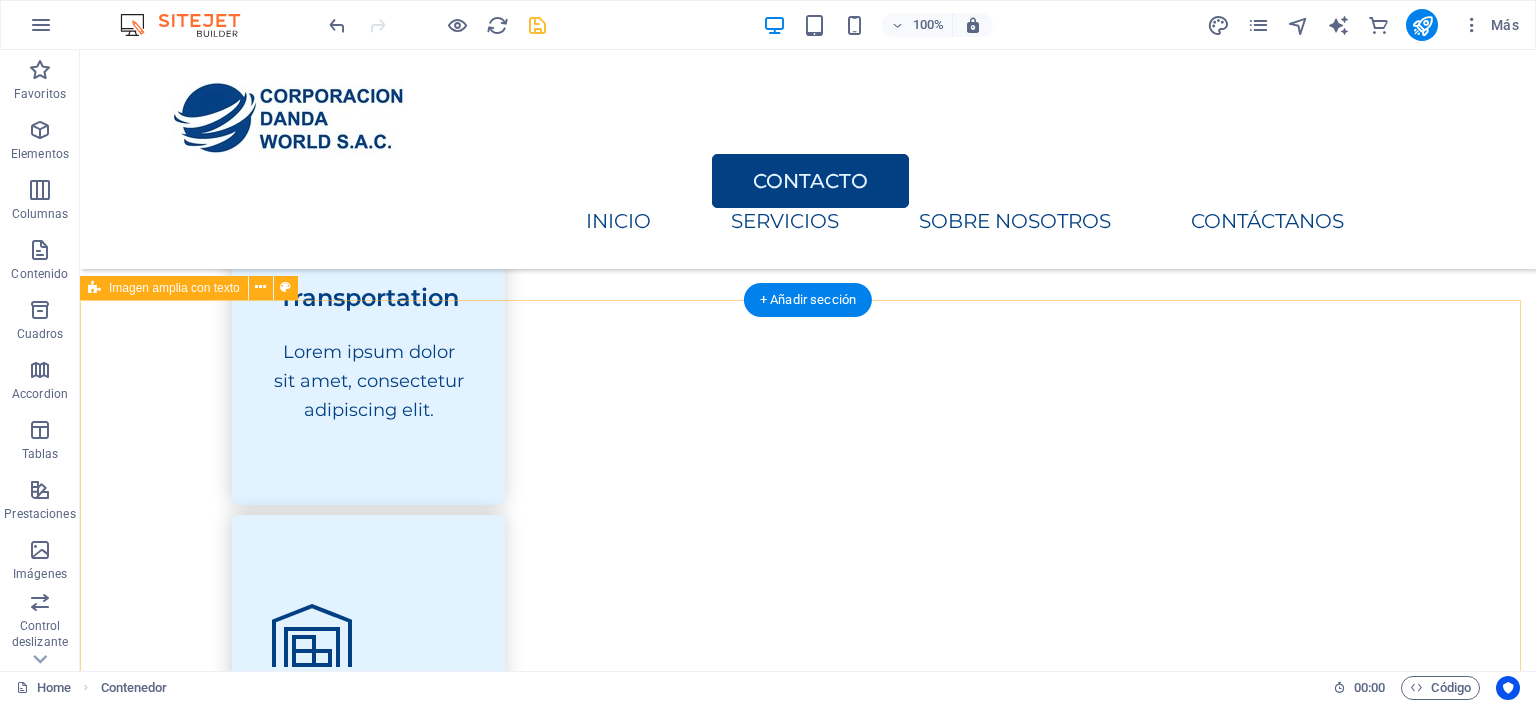 scroll, scrollTop: 1346, scrollLeft: 0, axis: vertical 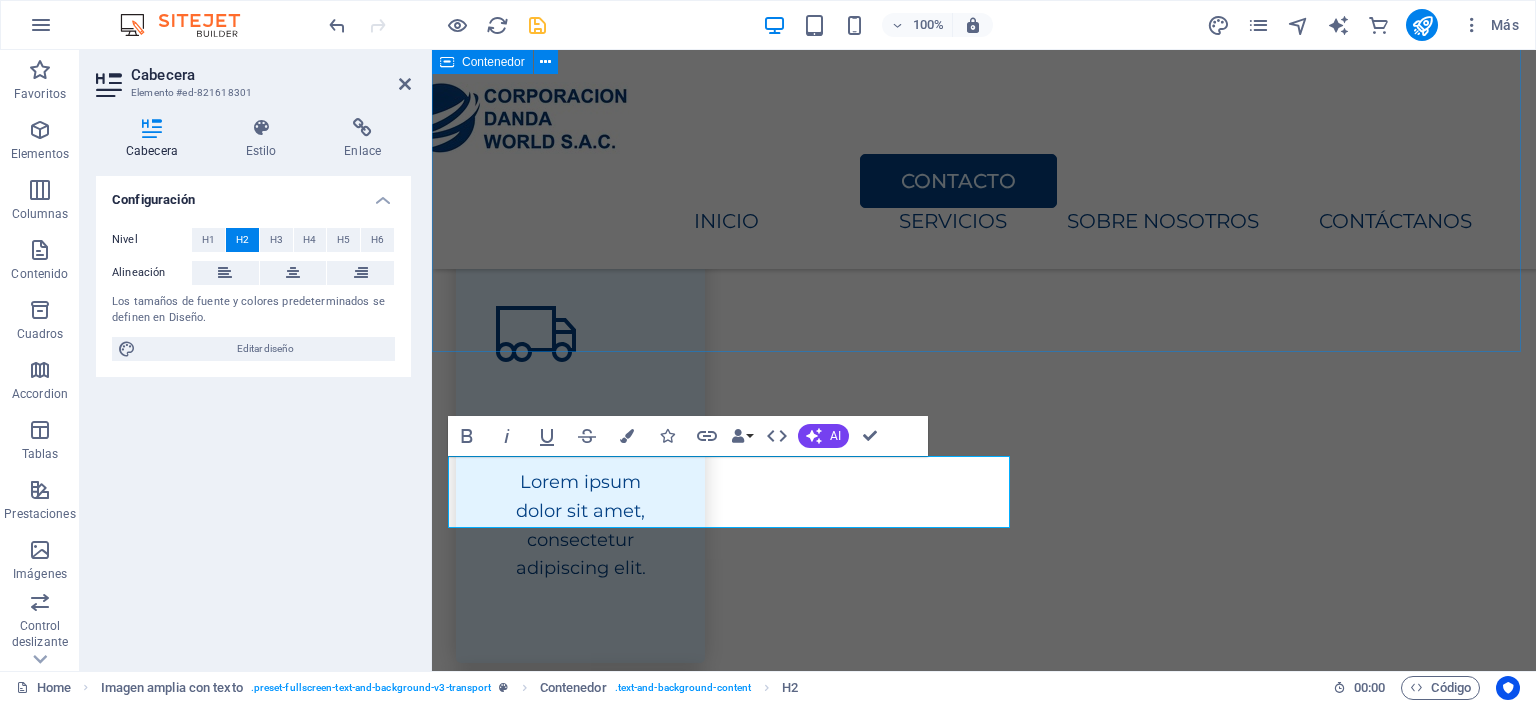 type 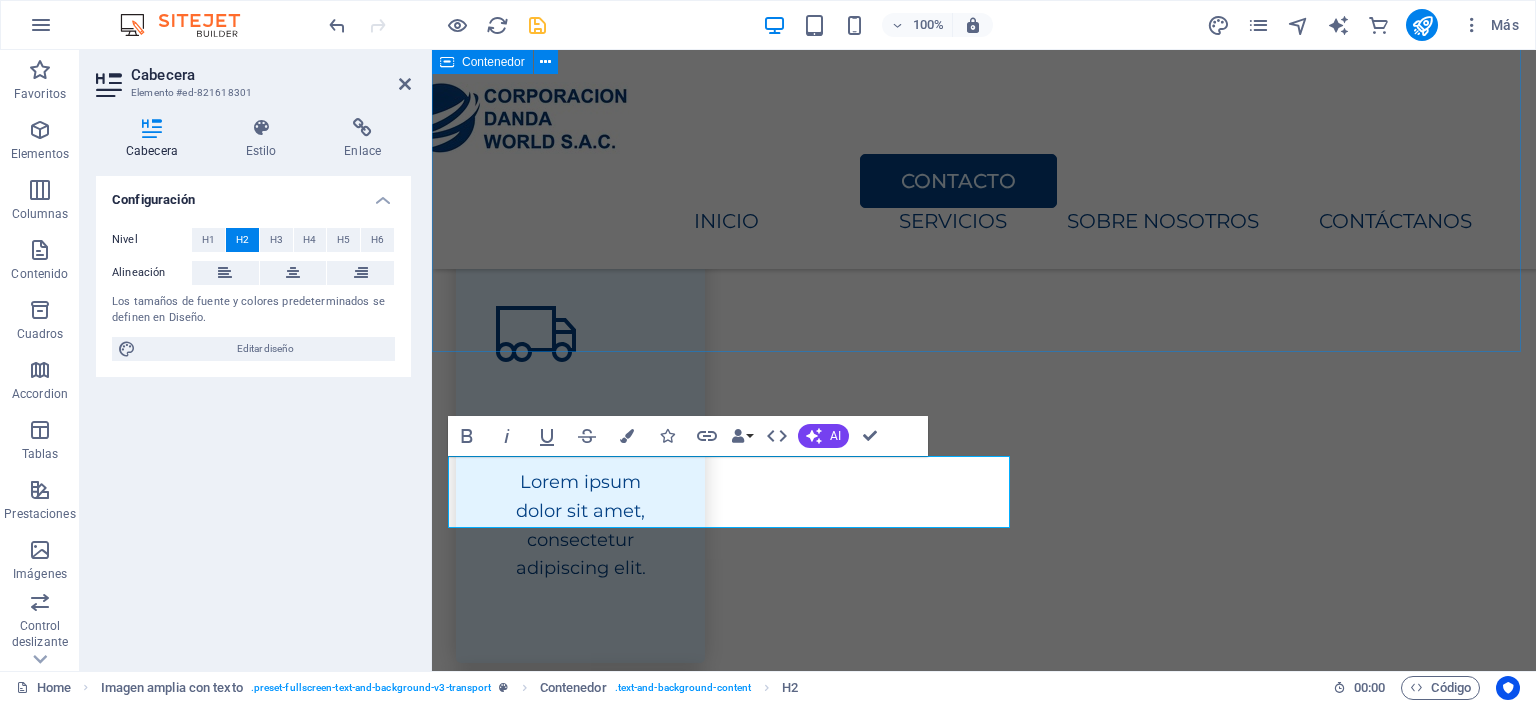 scroll, scrollTop: 1322, scrollLeft: 0, axis: vertical 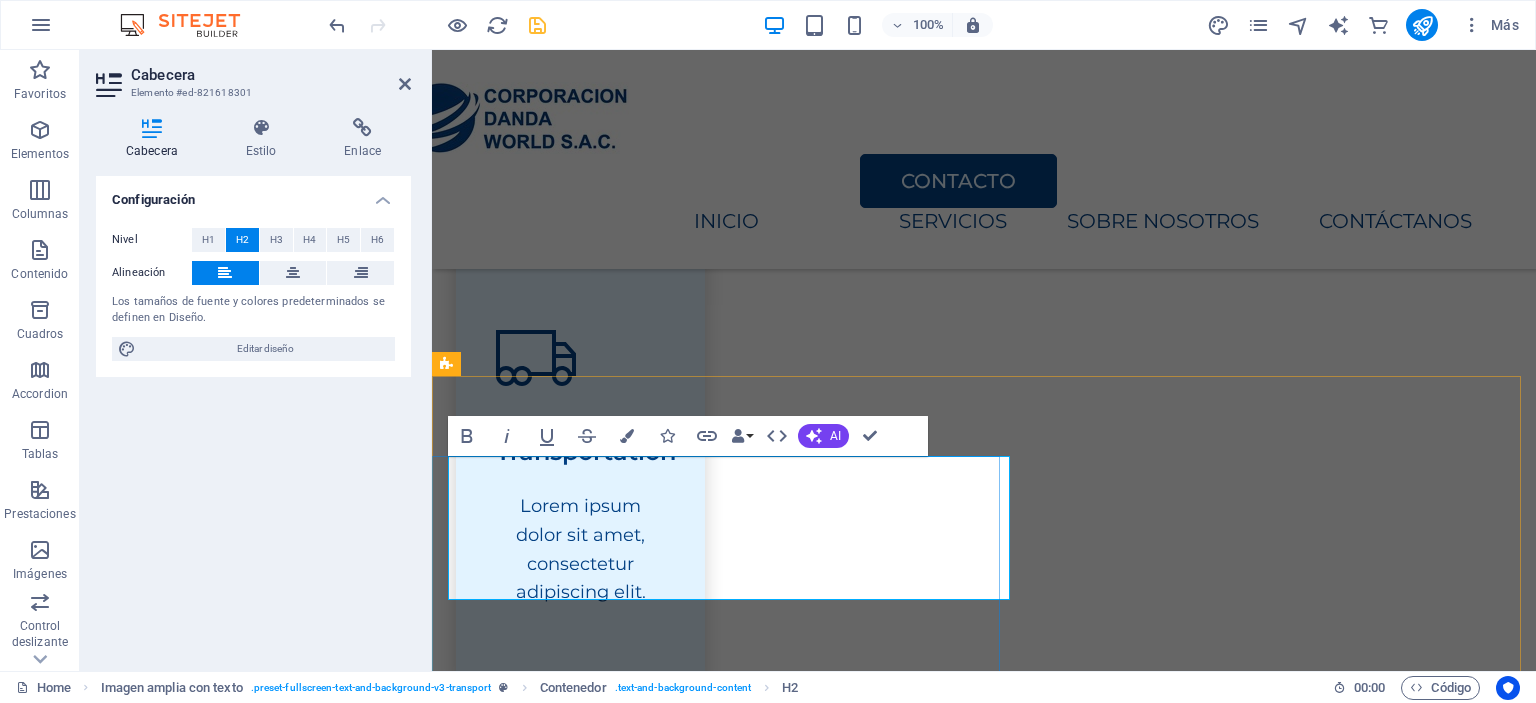 drag, startPoint x: 822, startPoint y: 545, endPoint x: 1058, endPoint y: 475, distance: 246.16255 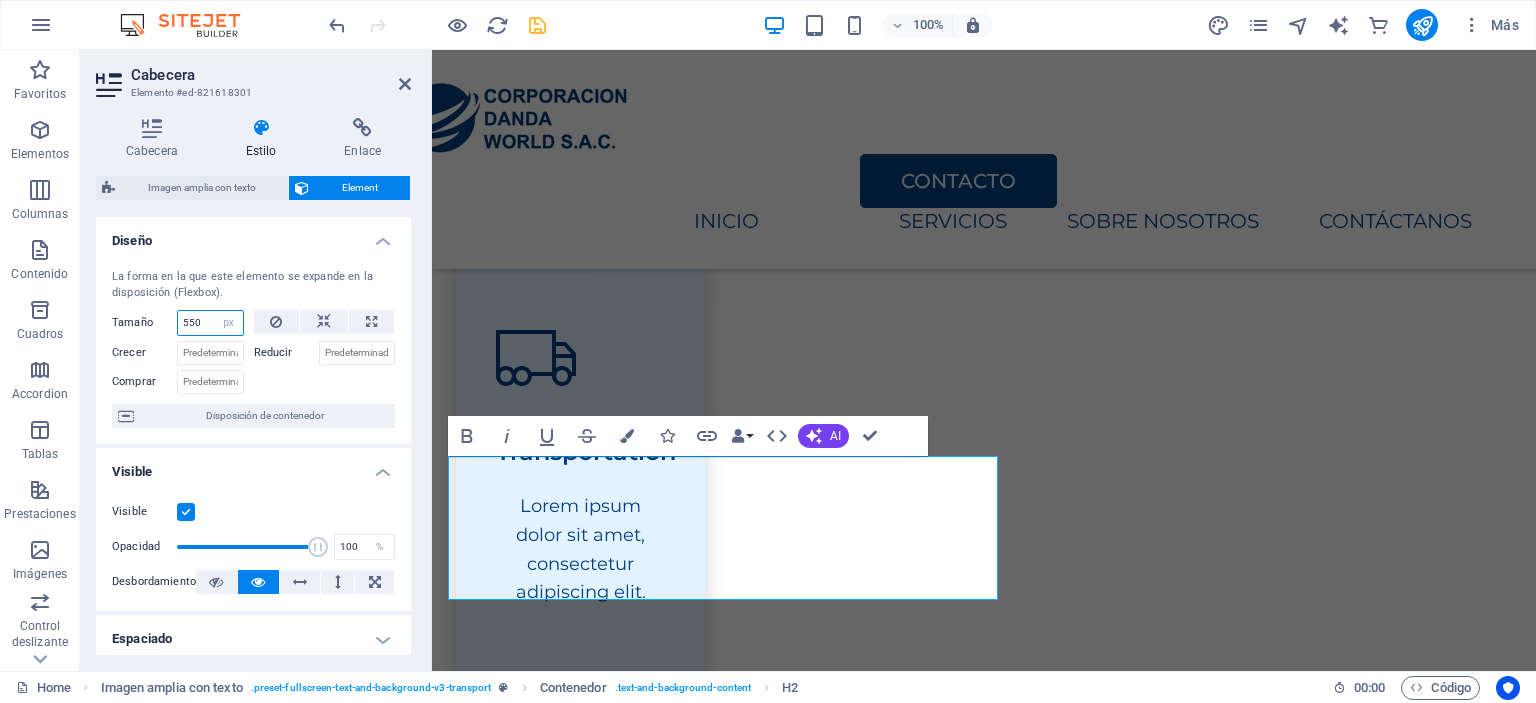 drag, startPoint x: 207, startPoint y: 324, endPoint x: 154, endPoint y: 321, distance: 53.08484 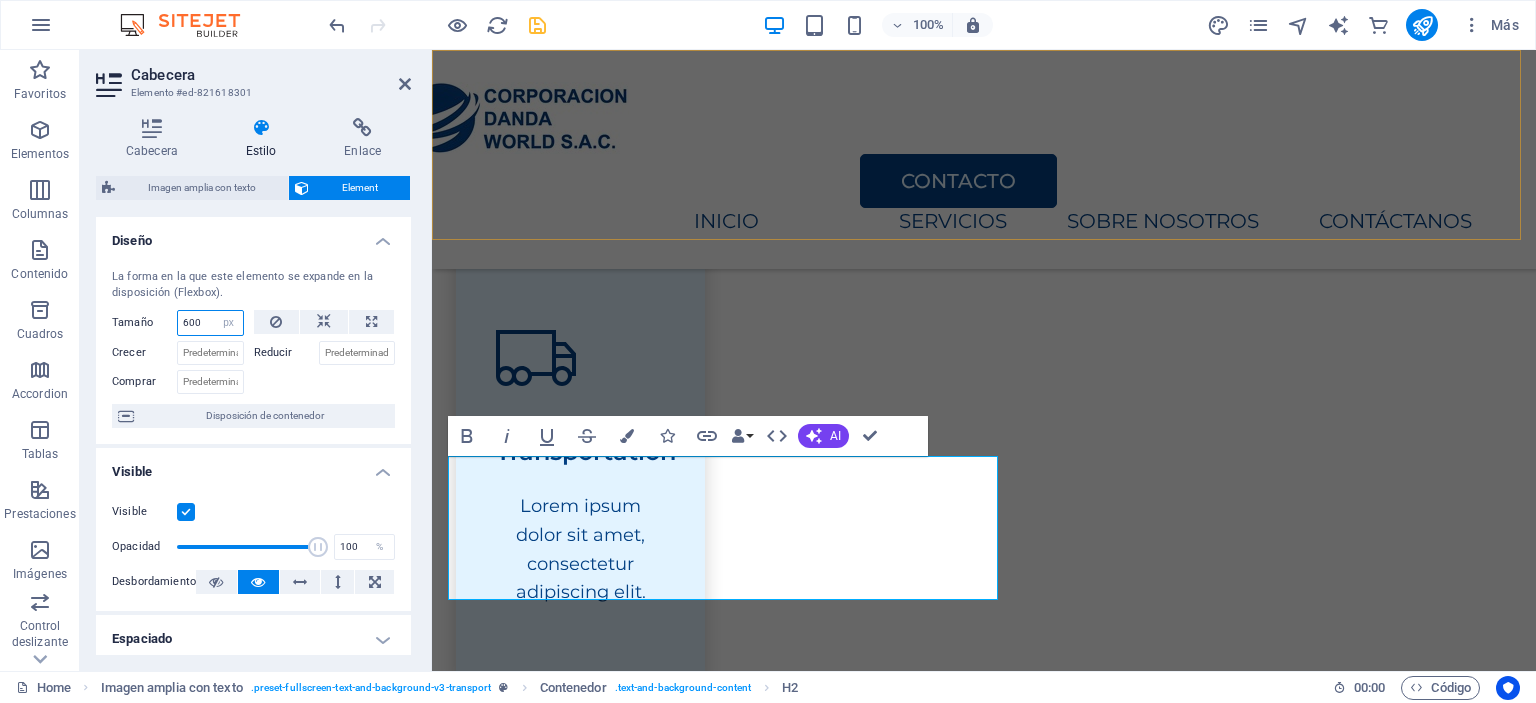 type on "600" 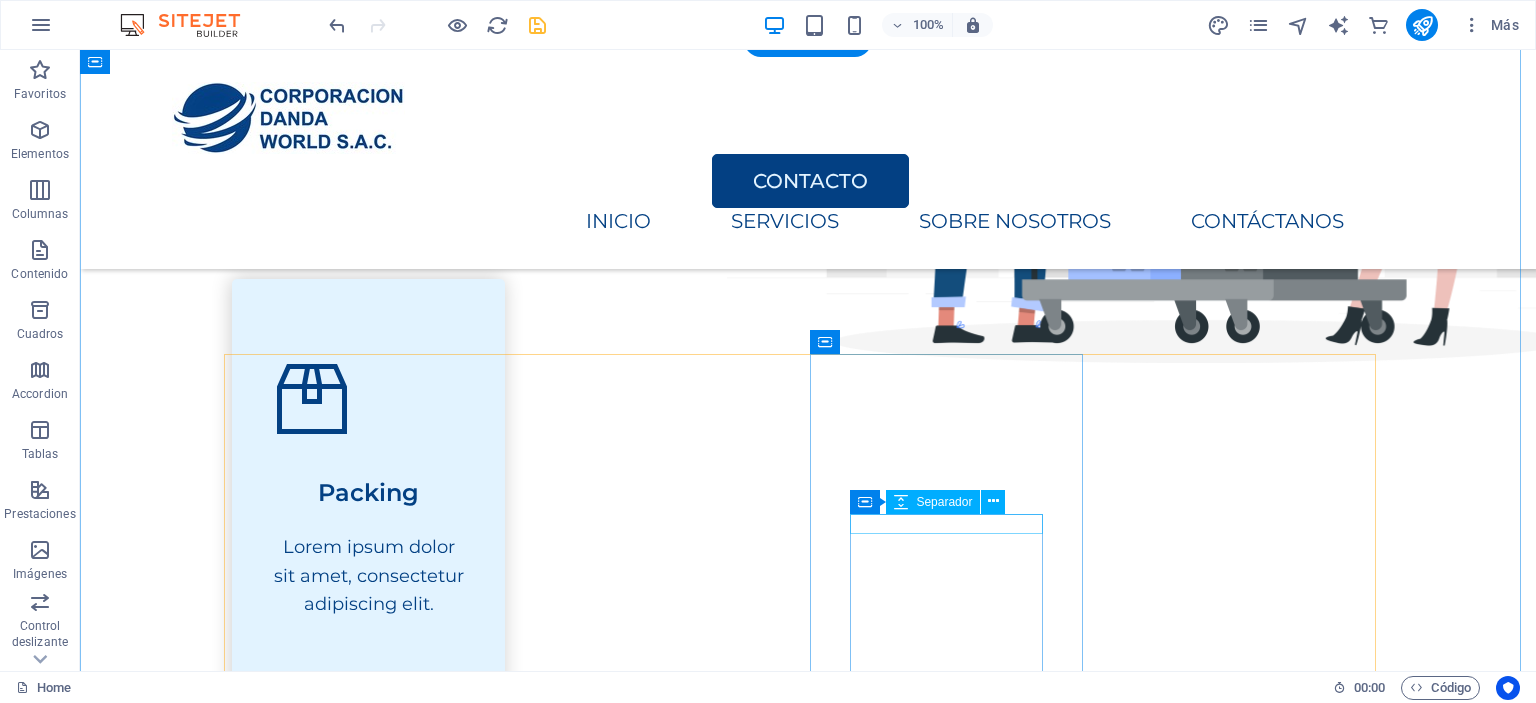 scroll, scrollTop: 522, scrollLeft: 0, axis: vertical 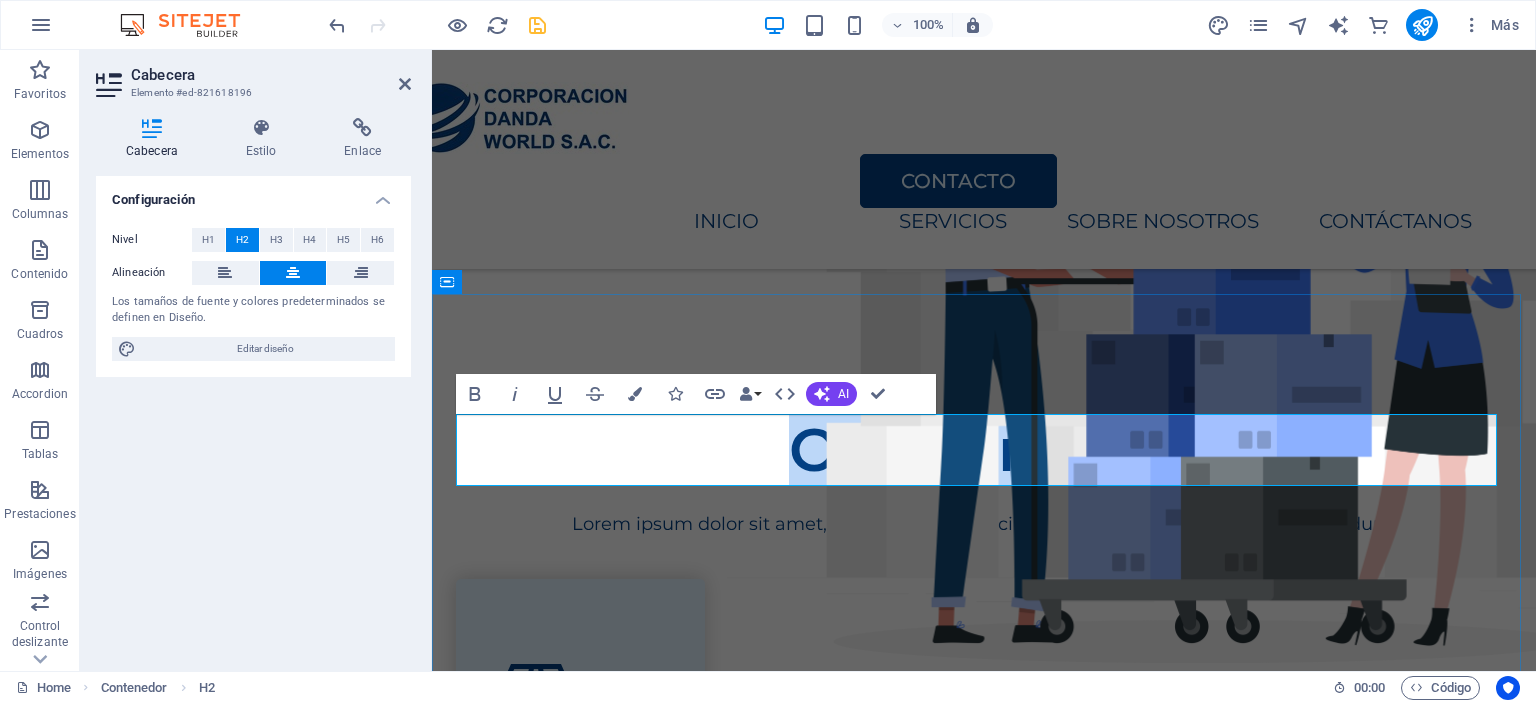 type 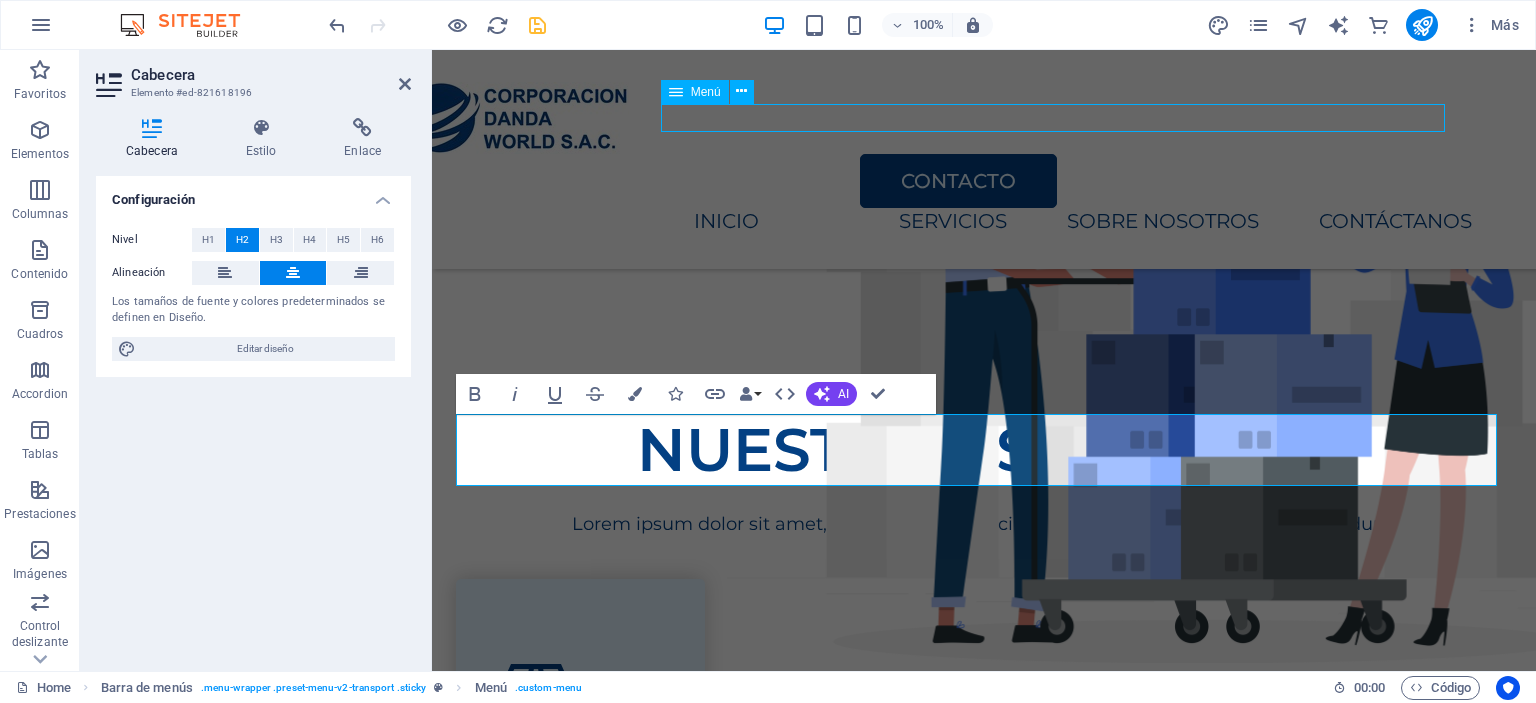 select on "px" 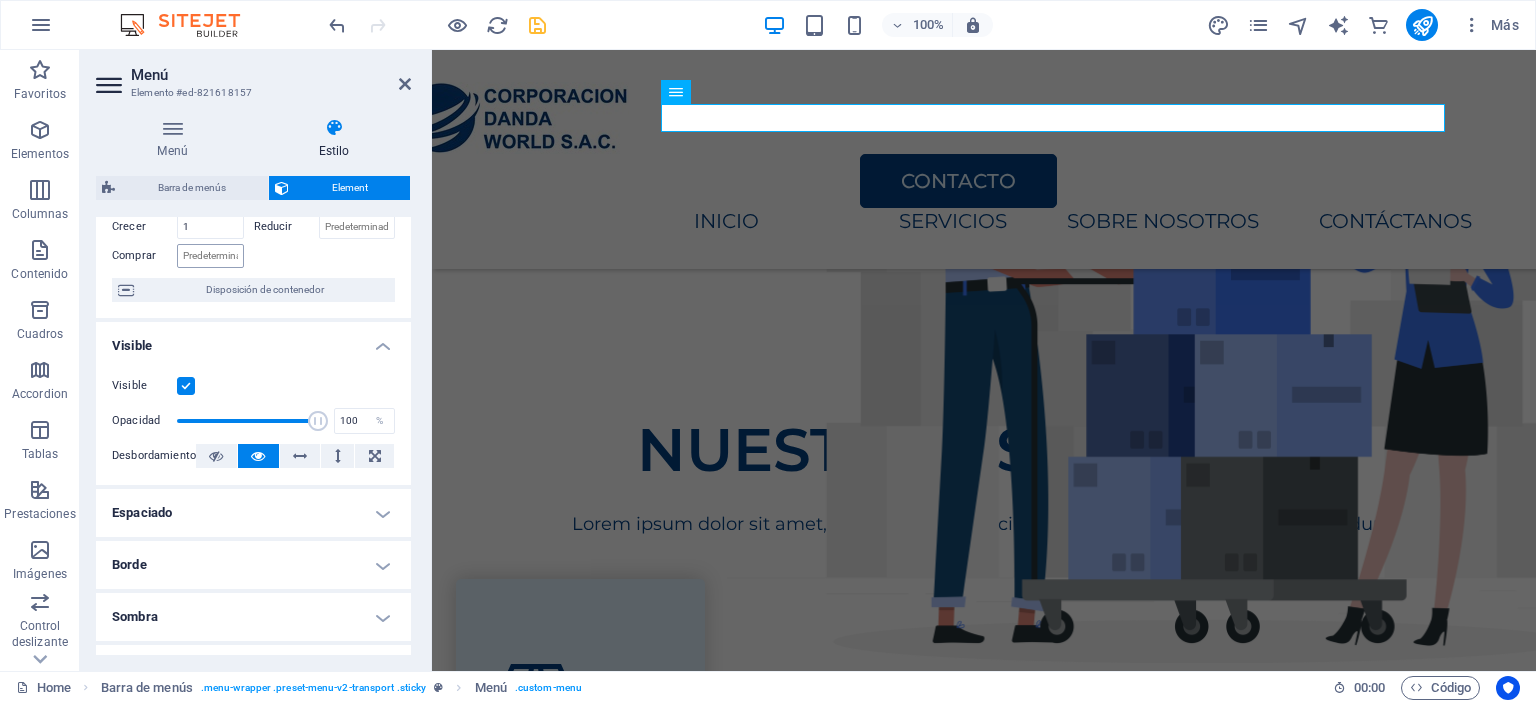 scroll, scrollTop: 100, scrollLeft: 0, axis: vertical 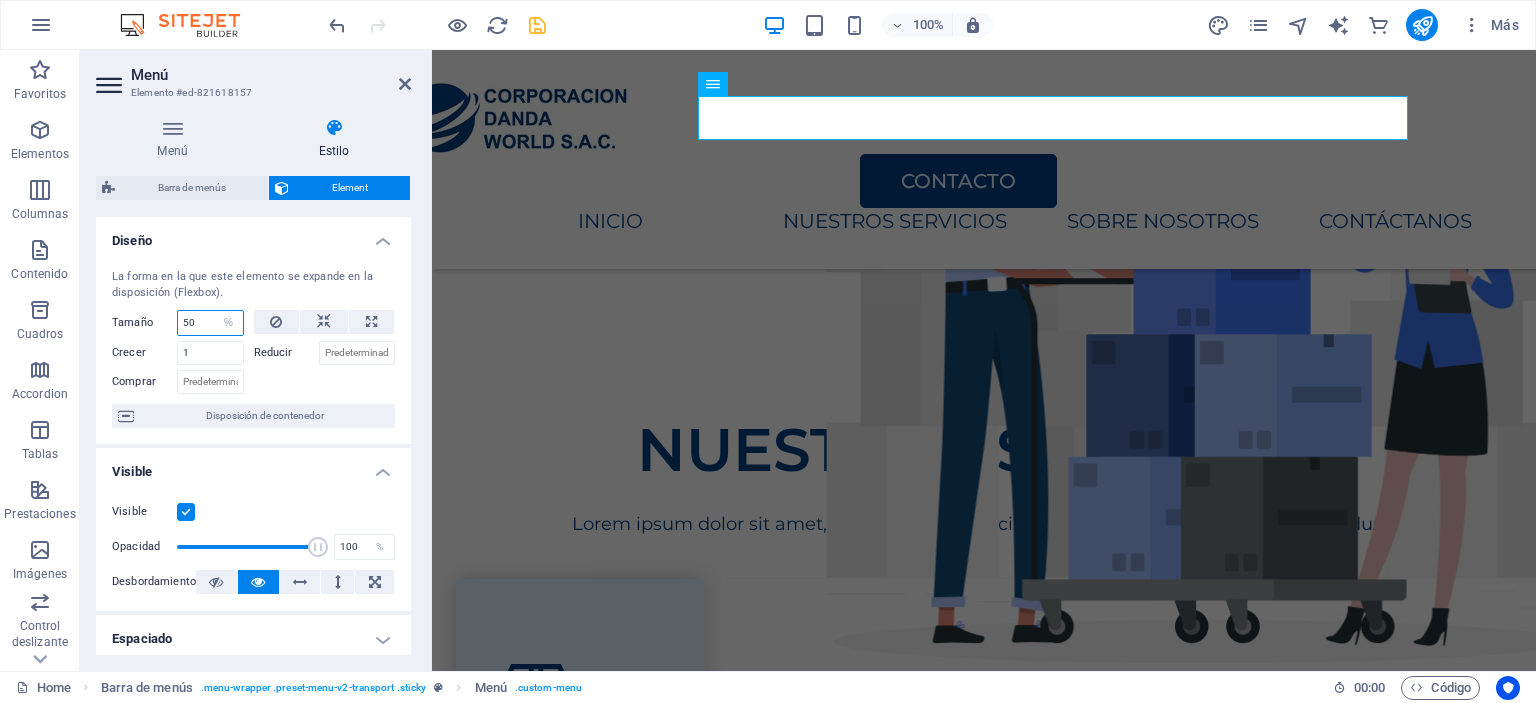 drag, startPoint x: 200, startPoint y: 320, endPoint x: 148, endPoint y: 322, distance: 52.03845 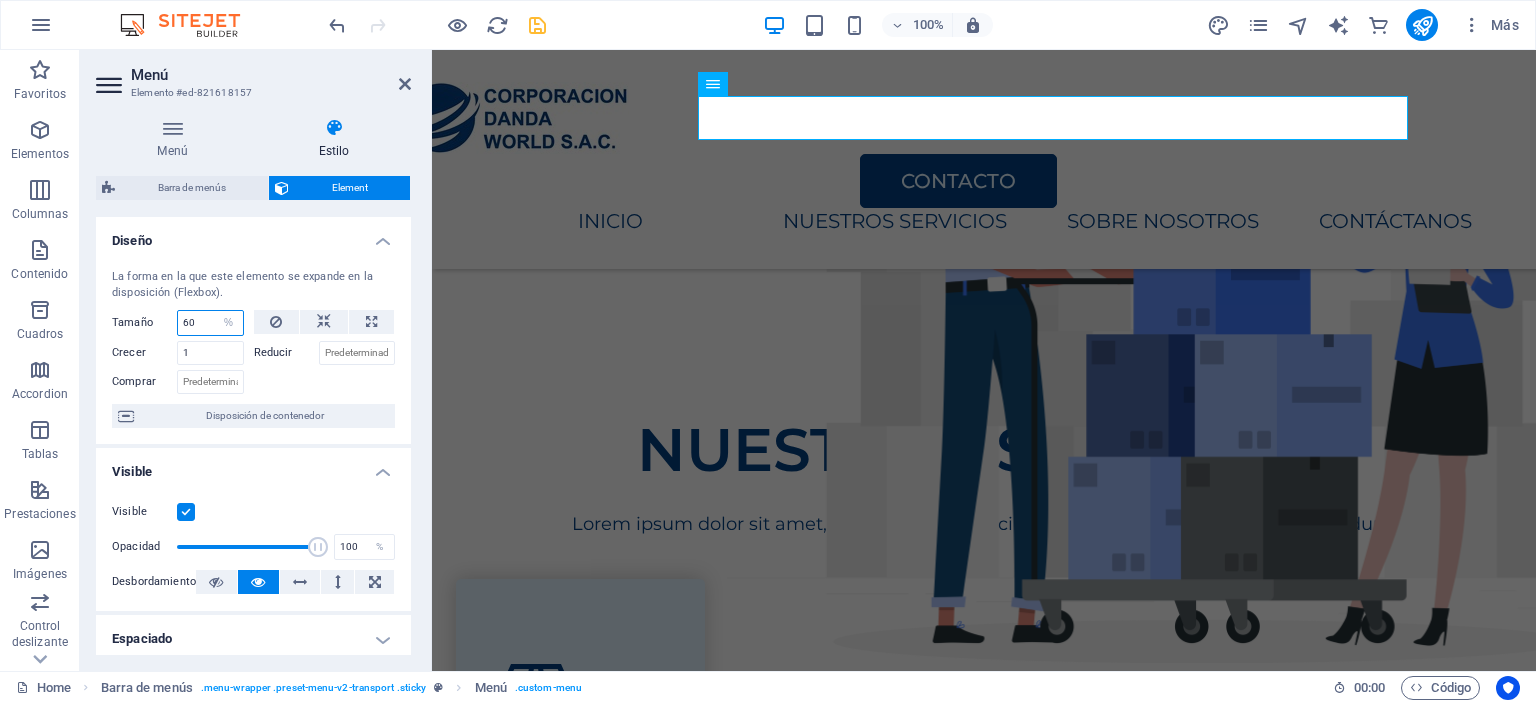 drag, startPoint x: 208, startPoint y: 323, endPoint x: 185, endPoint y: 323, distance: 23 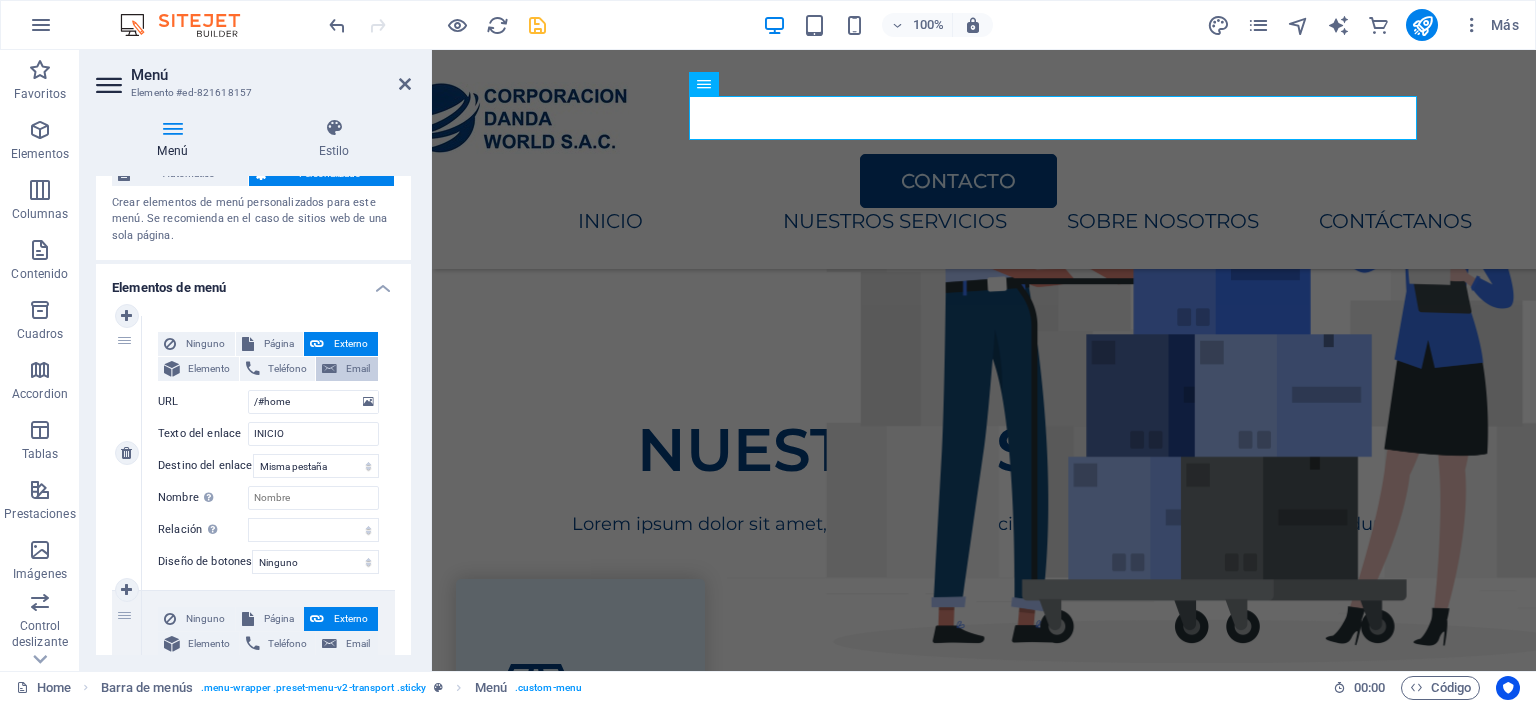 scroll, scrollTop: 100, scrollLeft: 0, axis: vertical 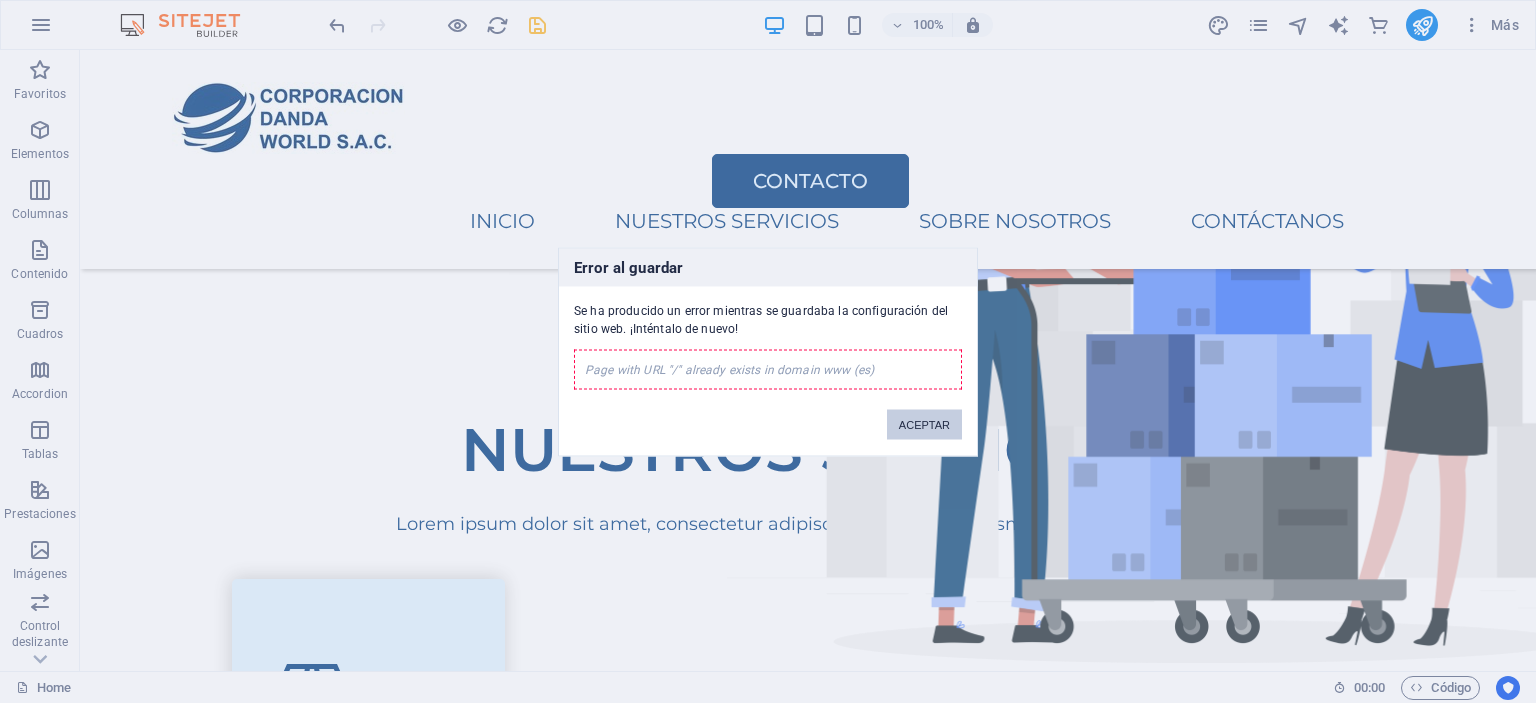 drag, startPoint x: 907, startPoint y: 430, endPoint x: 827, endPoint y: 379, distance: 94.873604 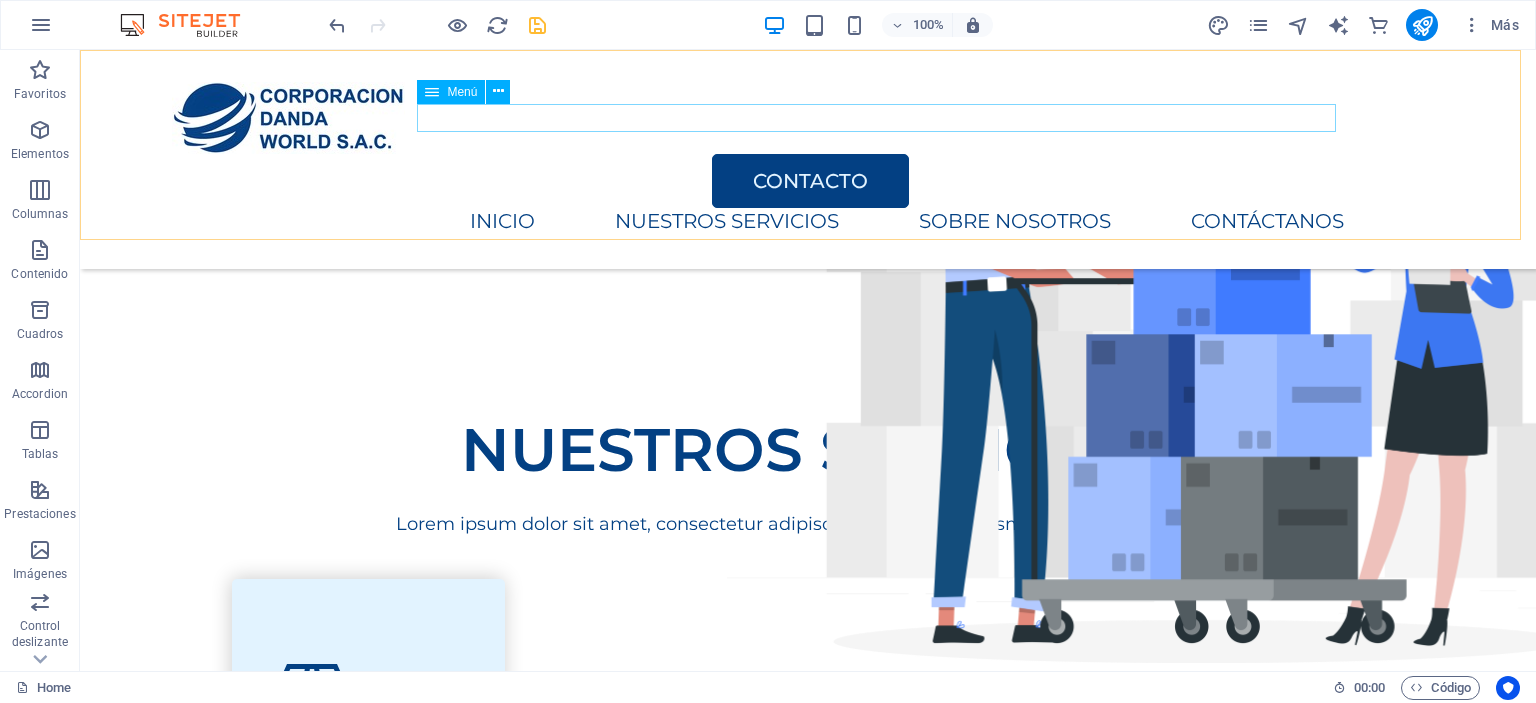 click on "INICIO NUESTROS SERVICIOS SOBRE NOSOTROS CONTÁCTANOS" at bounding box center [768, 222] 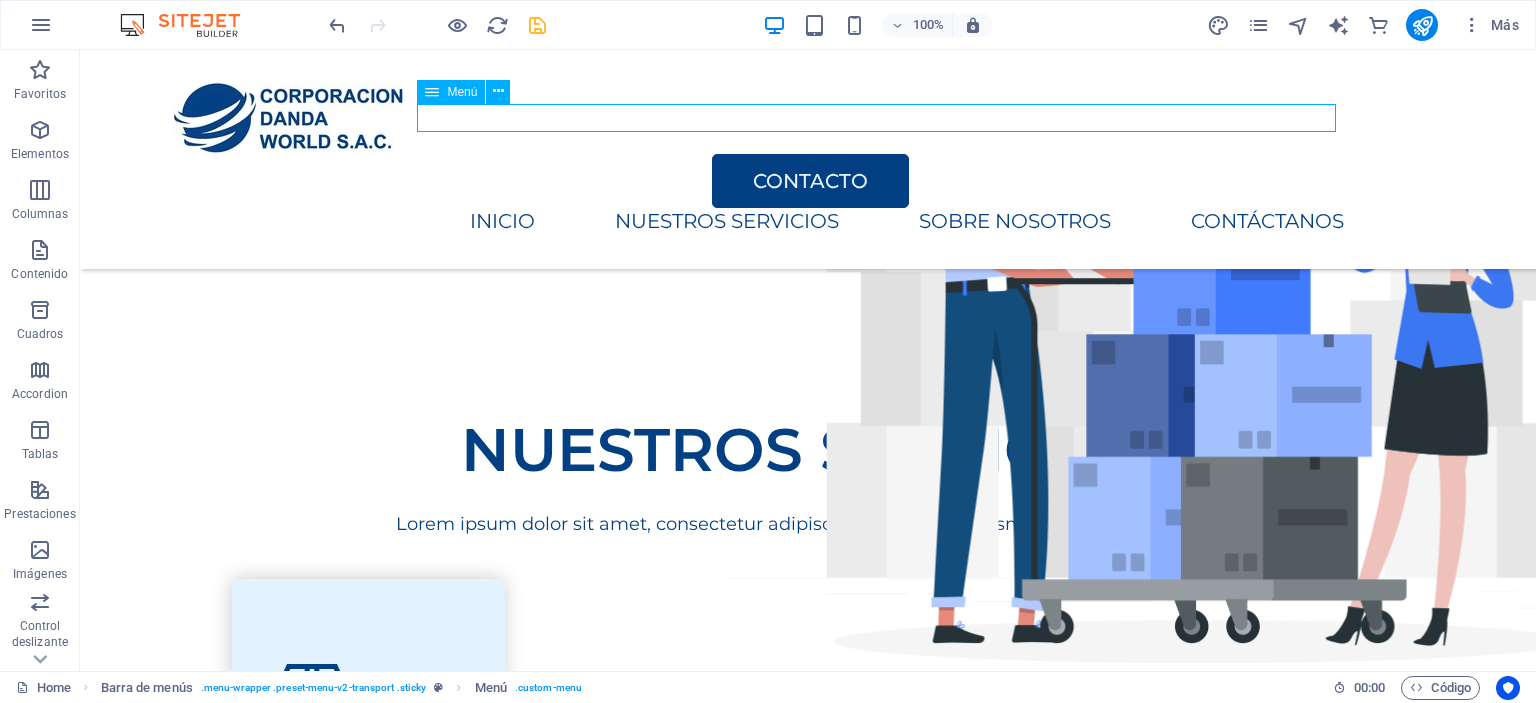 click on "INICIO NUESTROS SERVICIOS SOBRE NOSOTROS CONTÁCTANOS" at bounding box center (768, 222) 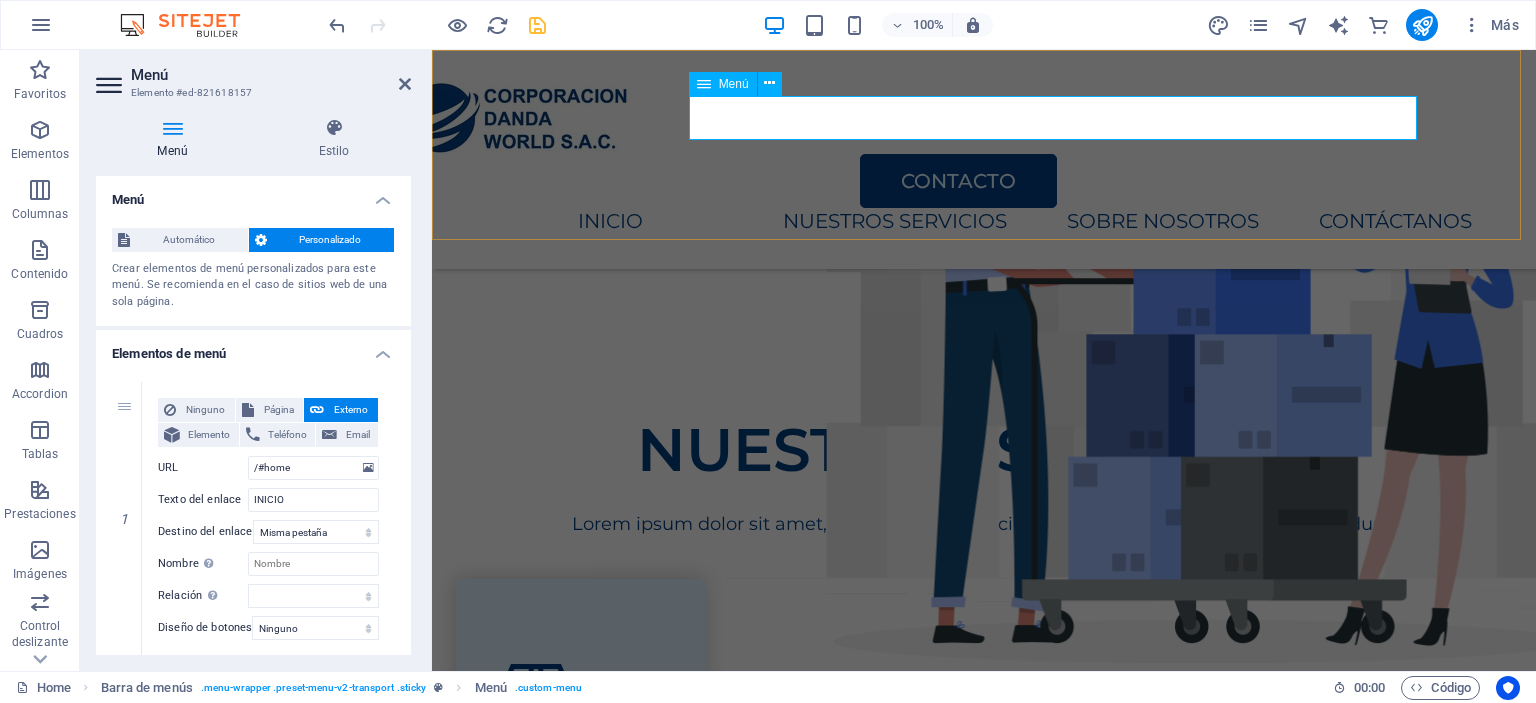 click on "INICIO NUESTROS SERVICIOS SOBRE NOSOTROS CONTÁCTANOS" at bounding box center (944, 222) 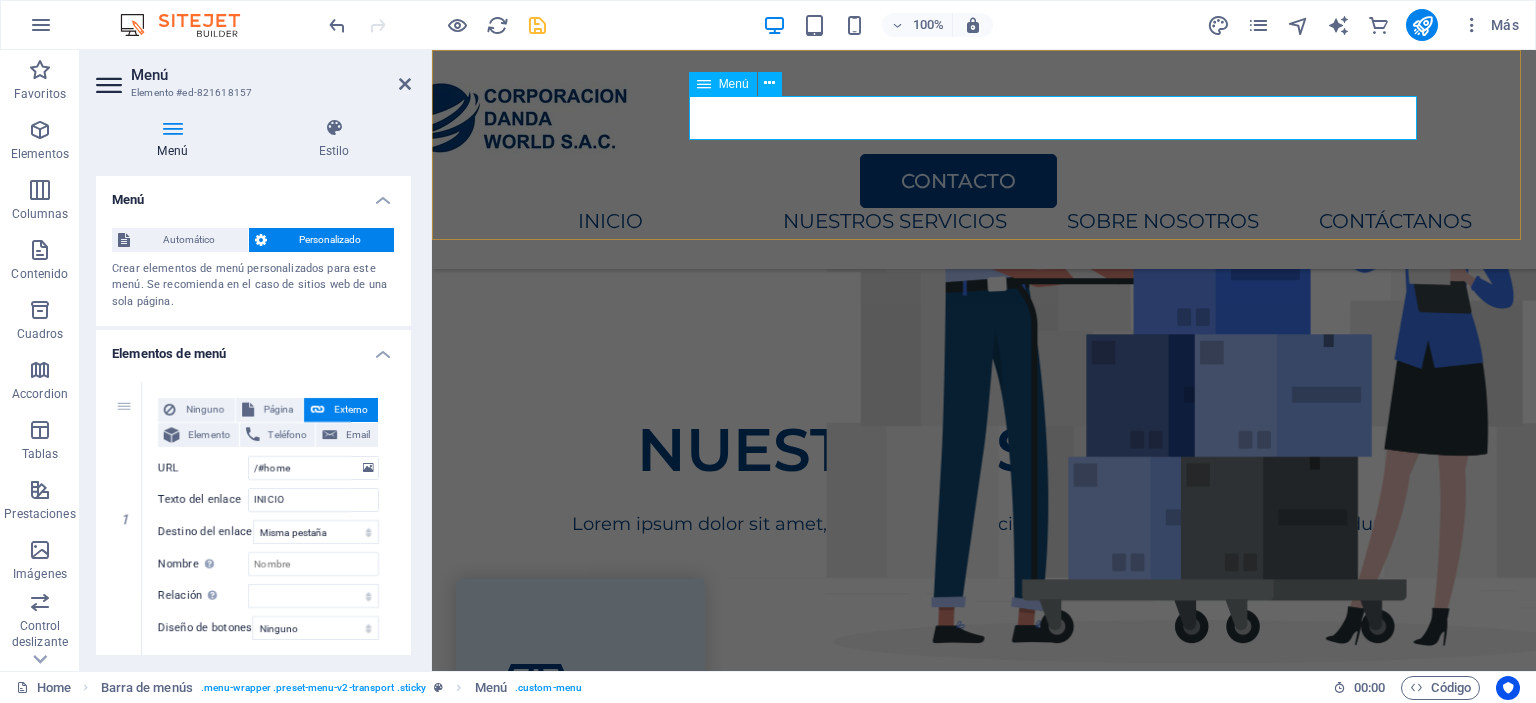 click on "INICIO NUESTROS SERVICIOS SOBRE NOSOTROS CONTÁCTANOS" at bounding box center (944, 222) 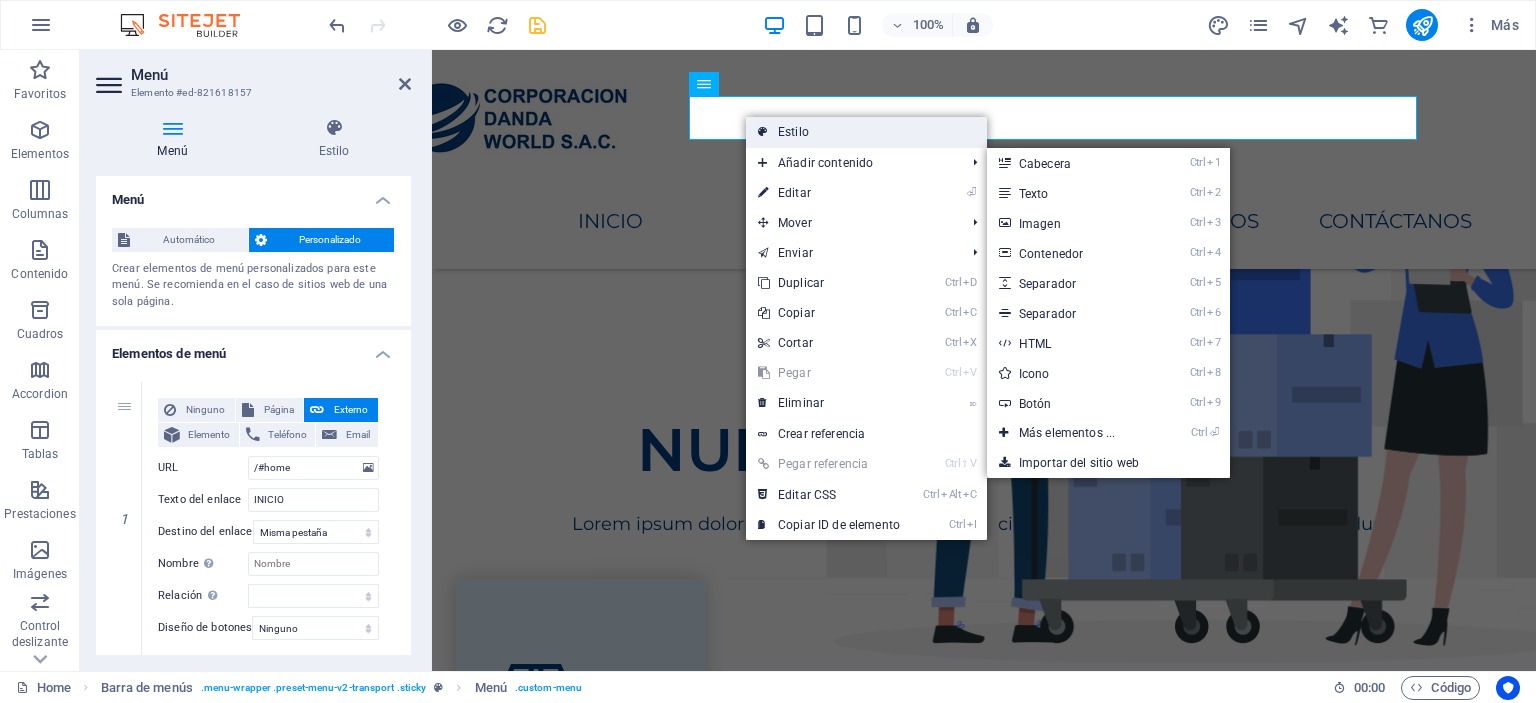 click on "Estilo" at bounding box center [866, 132] 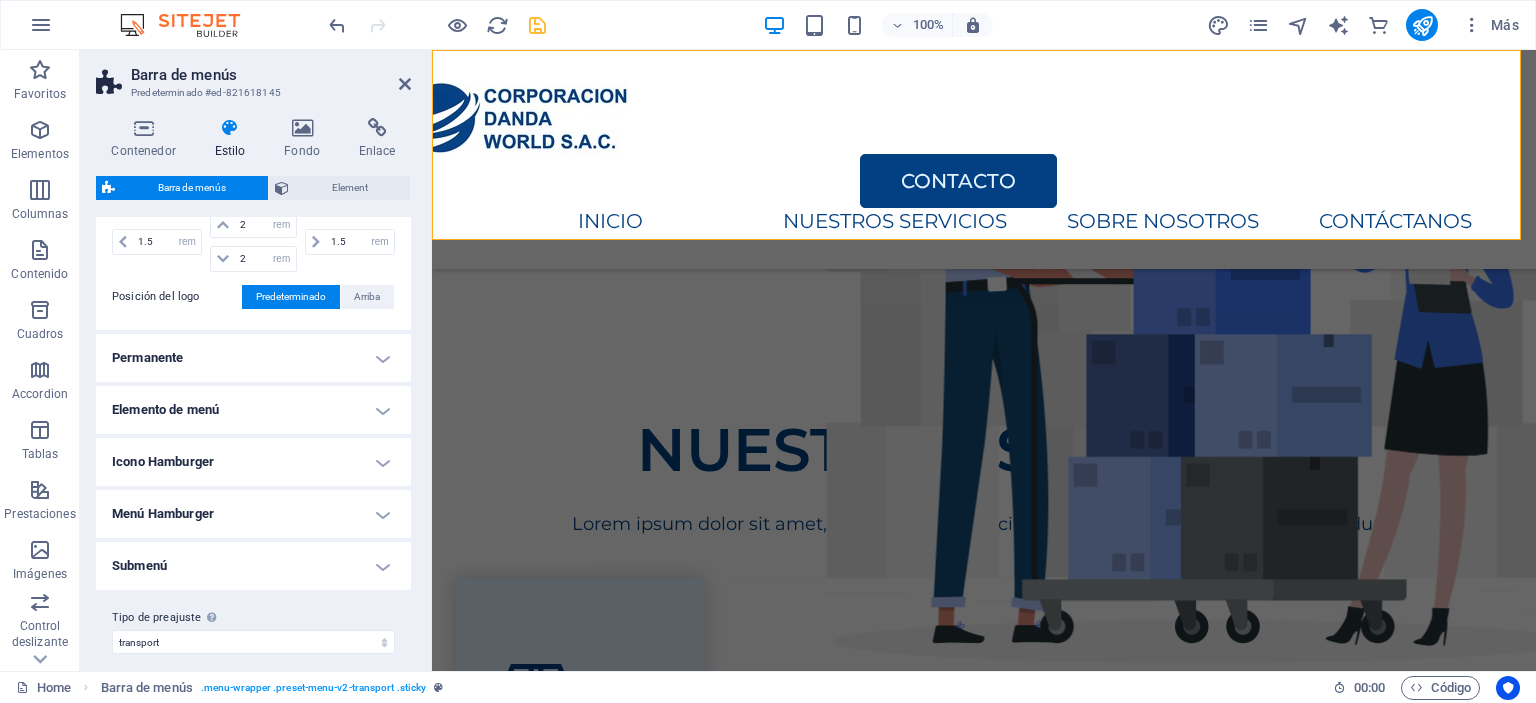 scroll, scrollTop: 539, scrollLeft: 0, axis: vertical 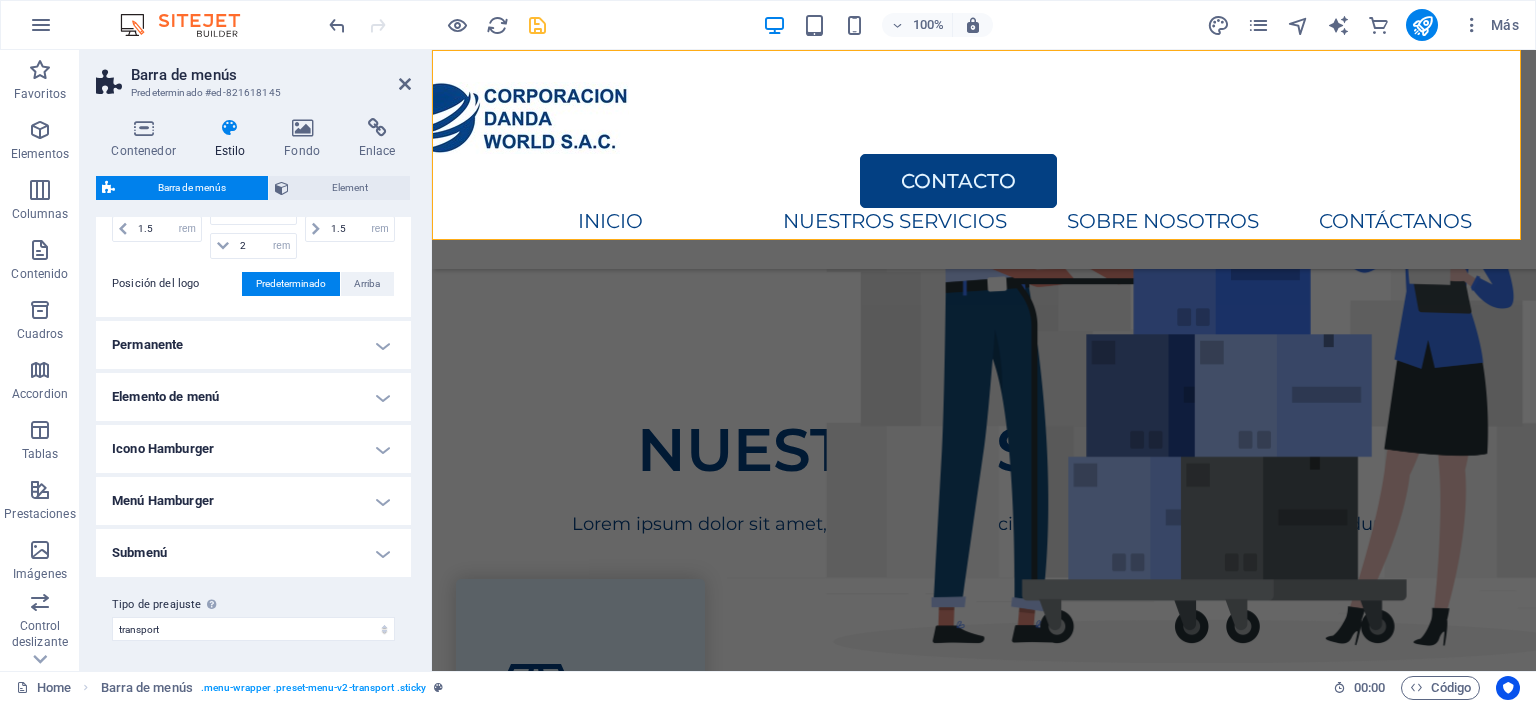 click on "Permanente" at bounding box center [253, 345] 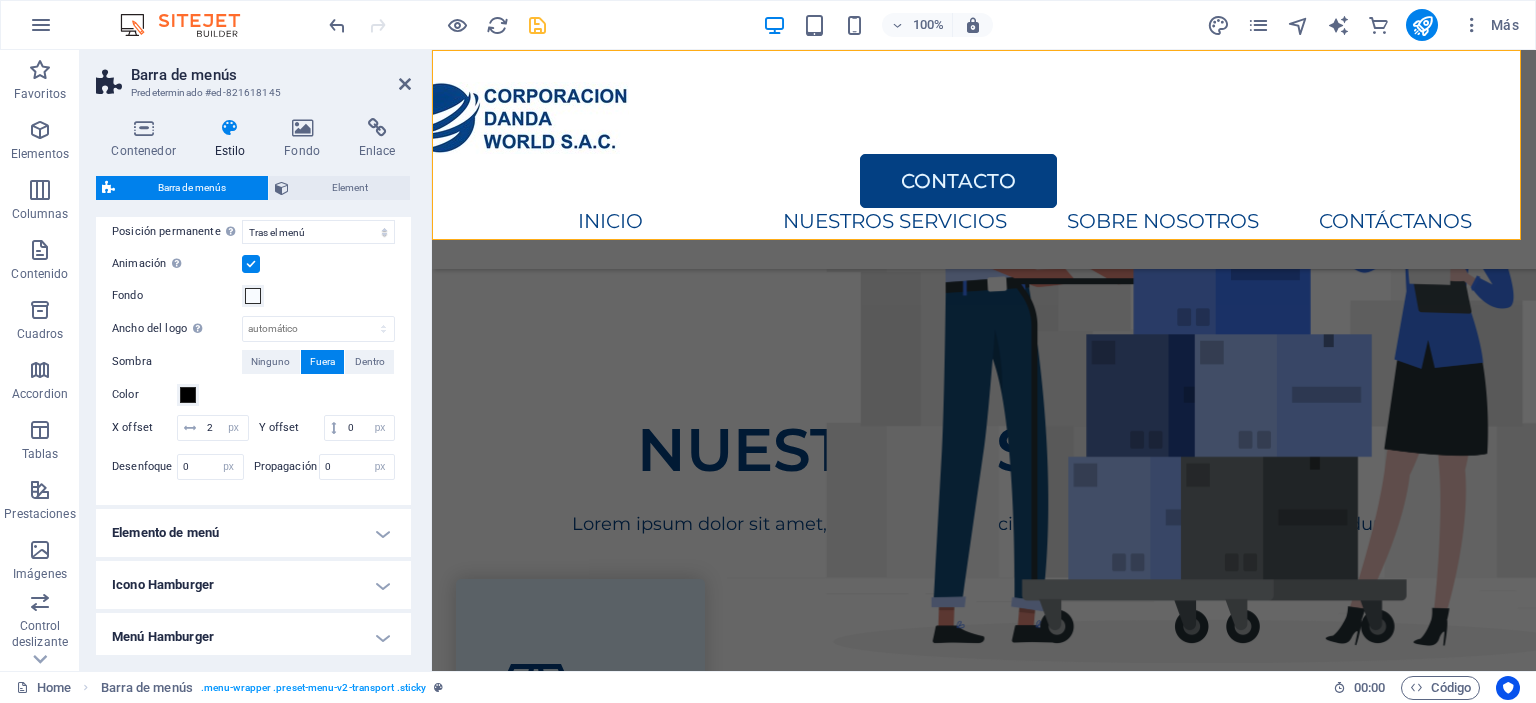scroll, scrollTop: 739, scrollLeft: 0, axis: vertical 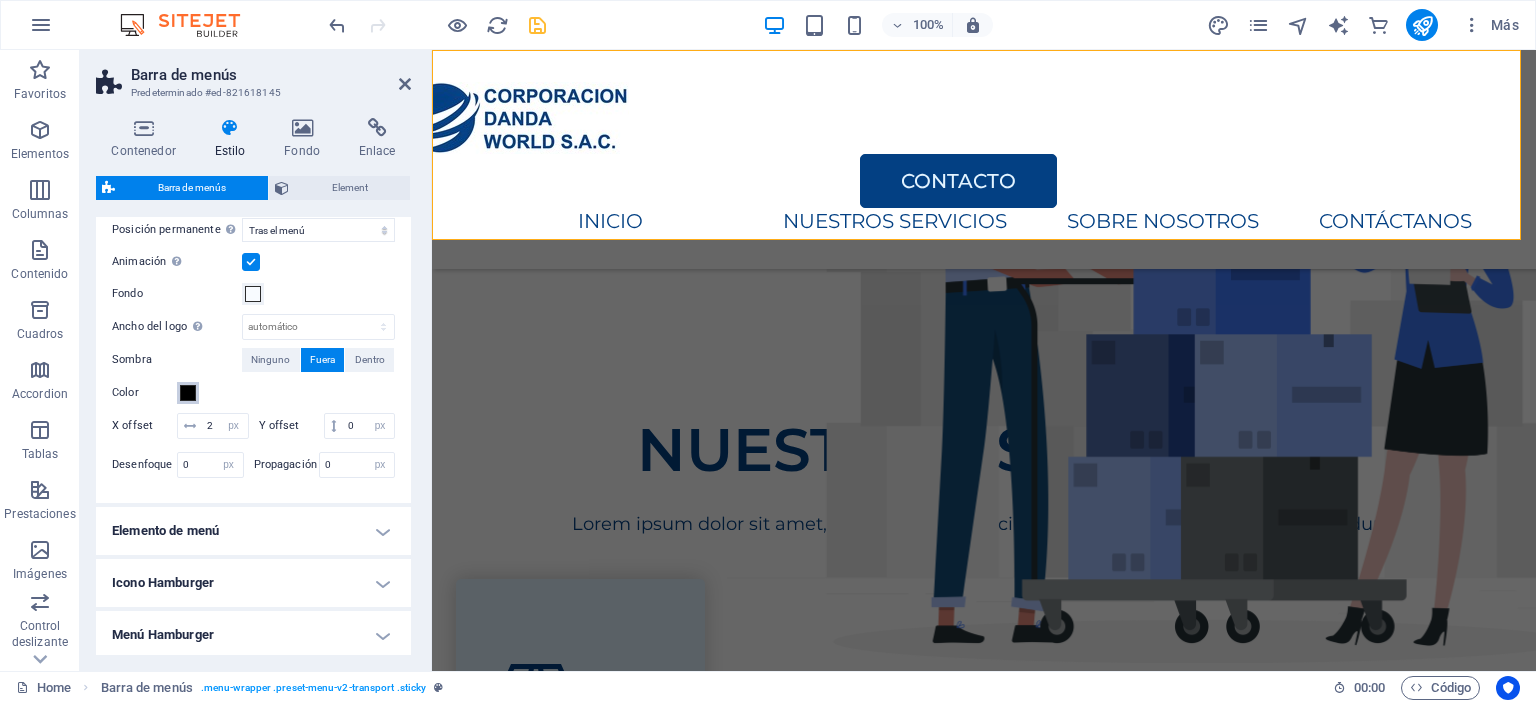 click at bounding box center [188, 393] 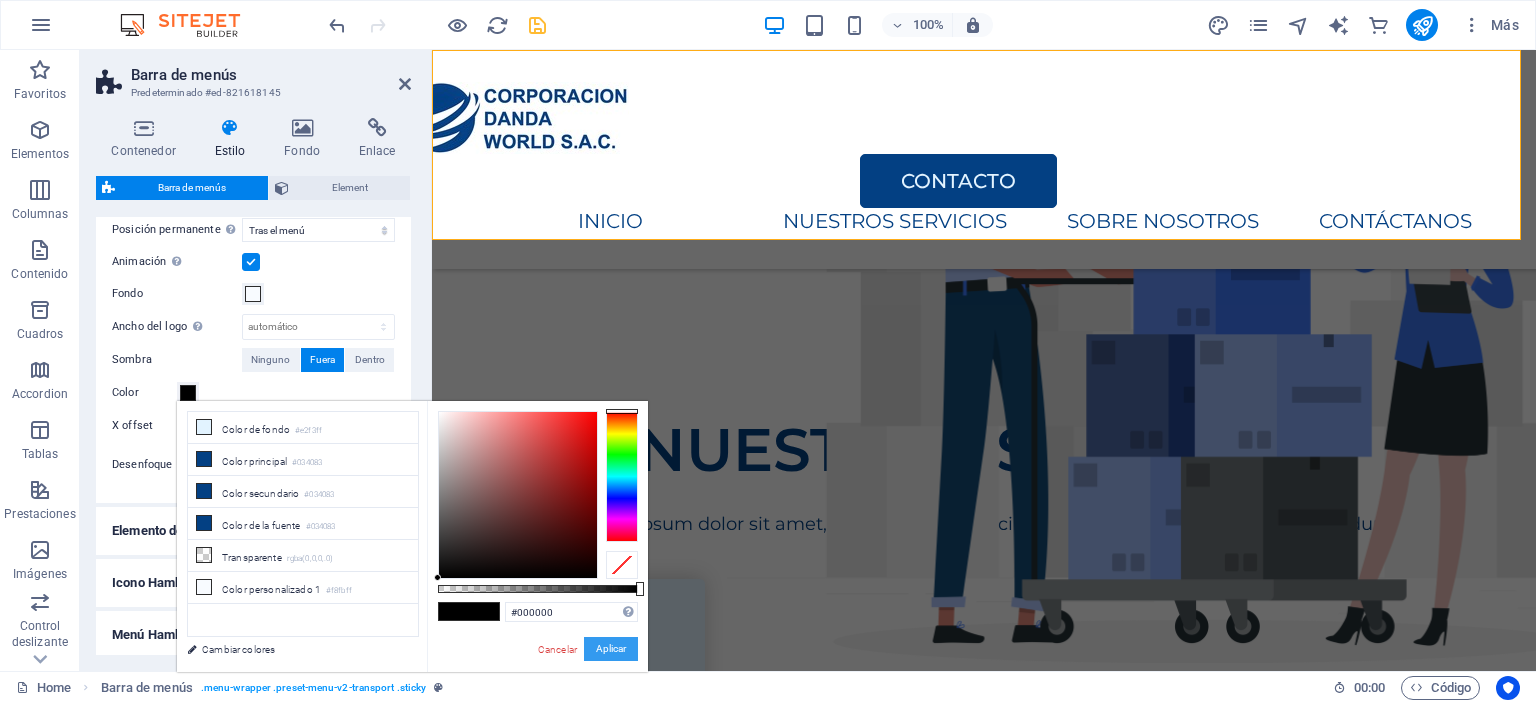 click on "Aplicar" at bounding box center (611, 649) 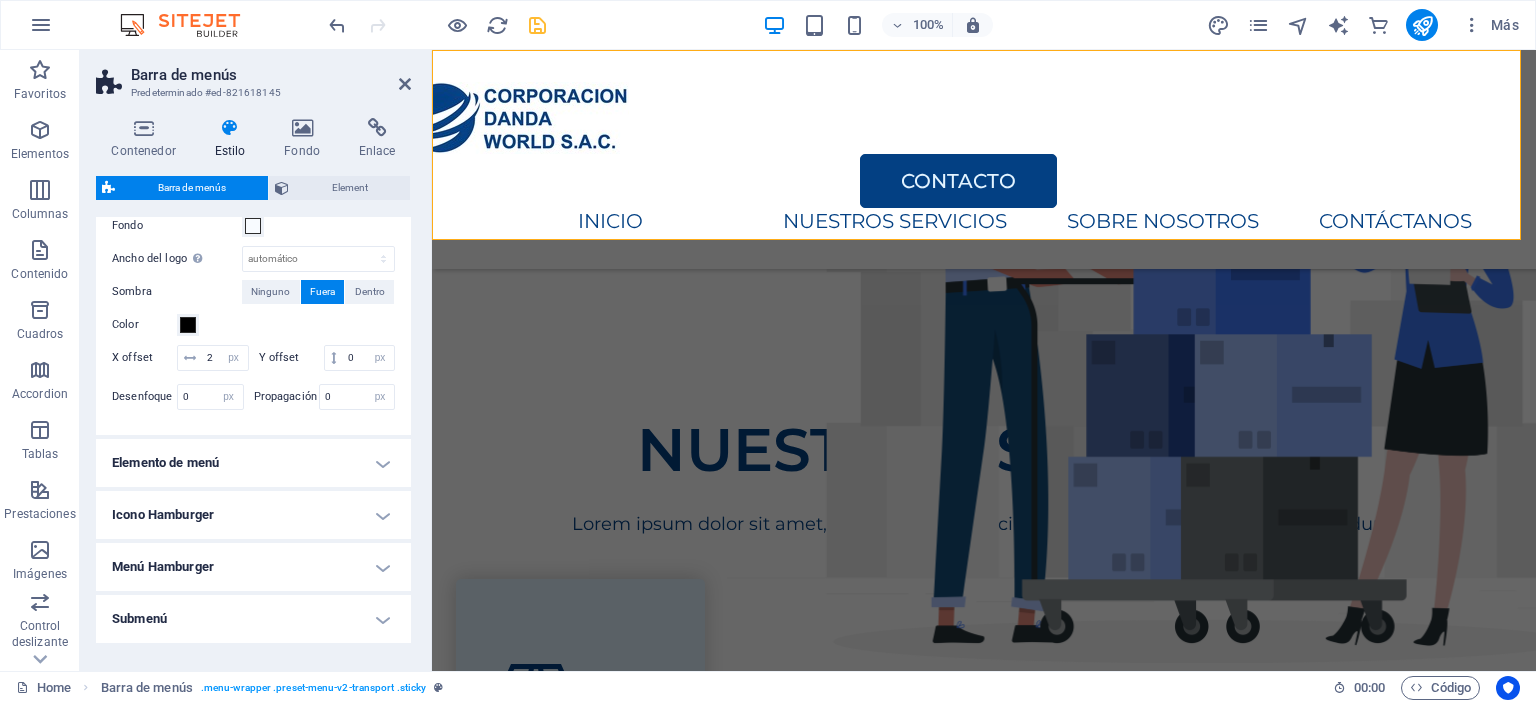 scroll, scrollTop: 839, scrollLeft: 0, axis: vertical 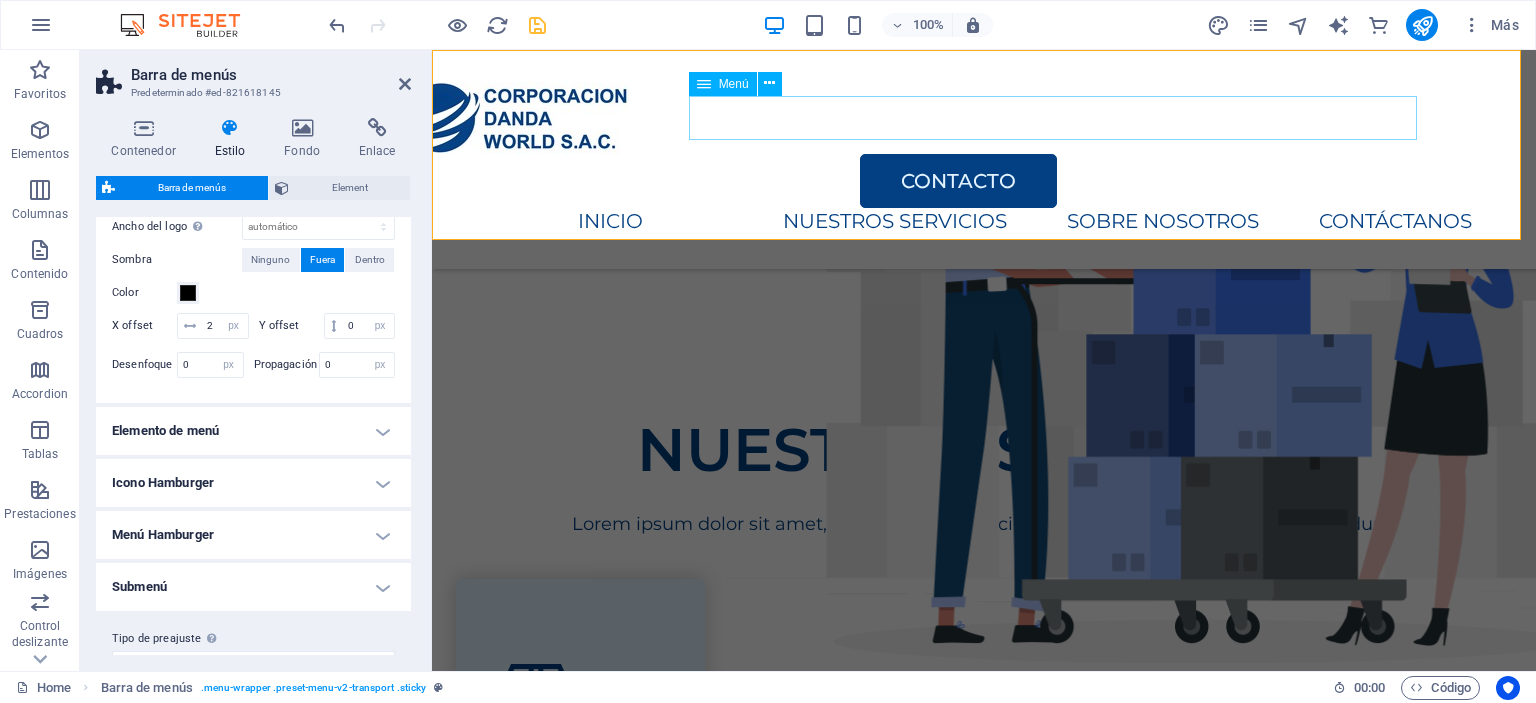 click on "INICIO NUESTROS SERVICIOS SOBRE NOSOTROS CONTÁCTANOS" at bounding box center [944, 222] 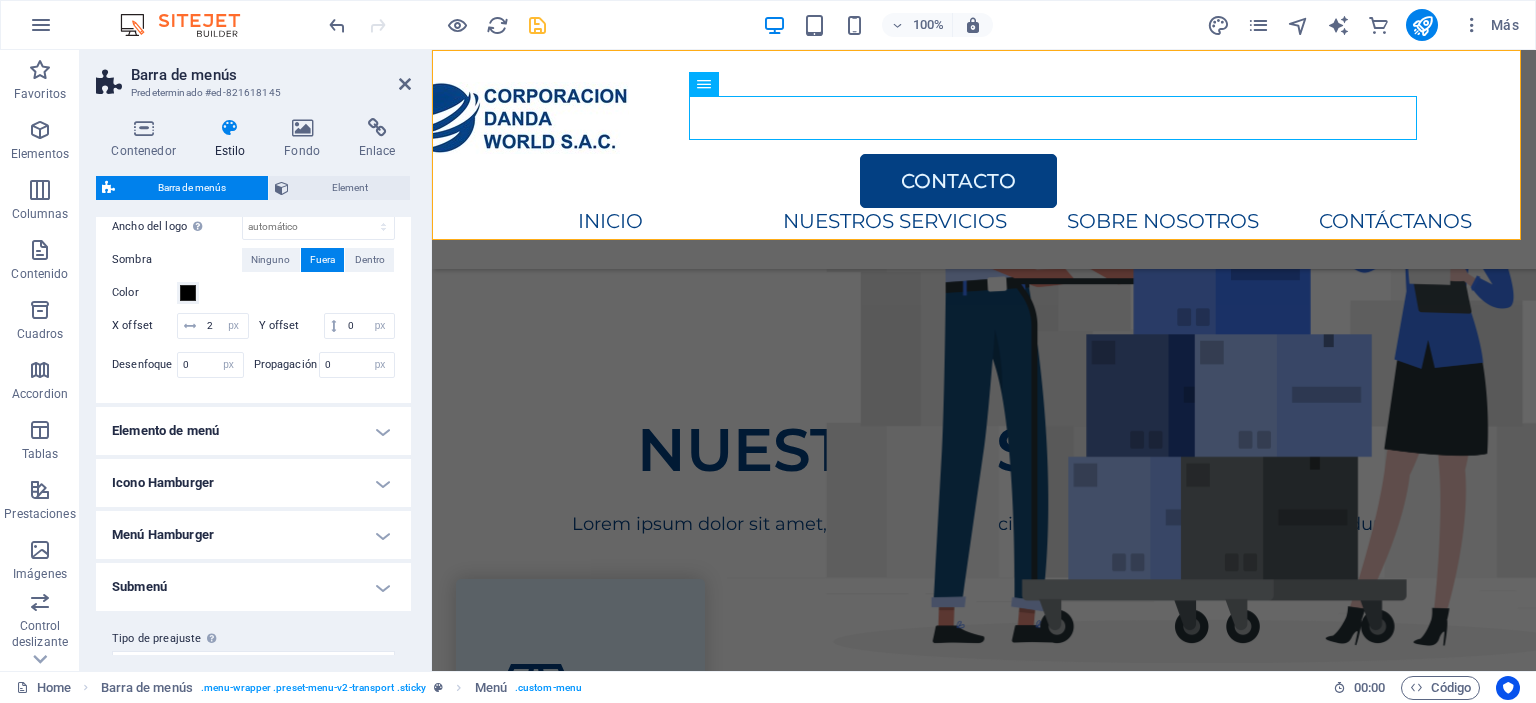 click on "Barra de menús Element" at bounding box center (253, 188) 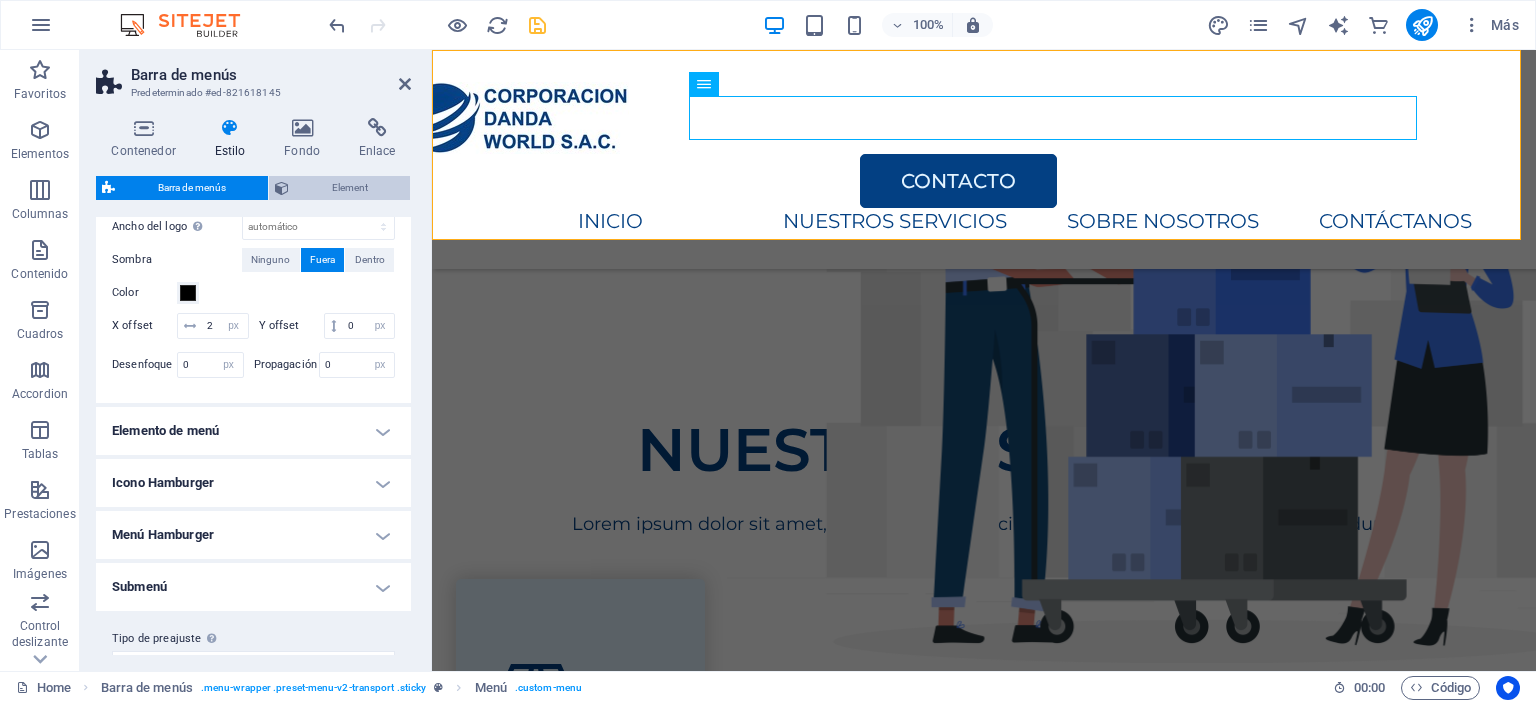 click on "Element" at bounding box center [349, 188] 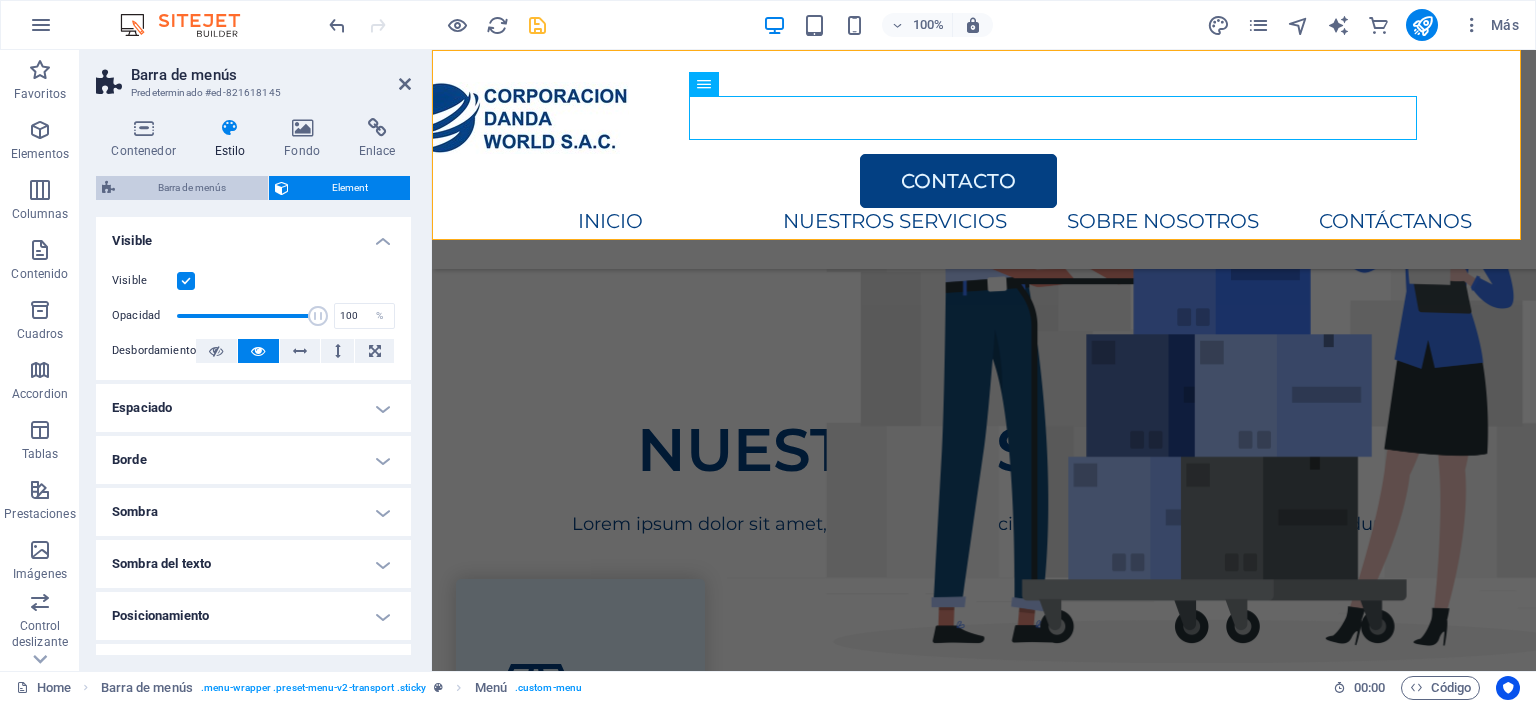 click on "Barra de menús" at bounding box center (191, 188) 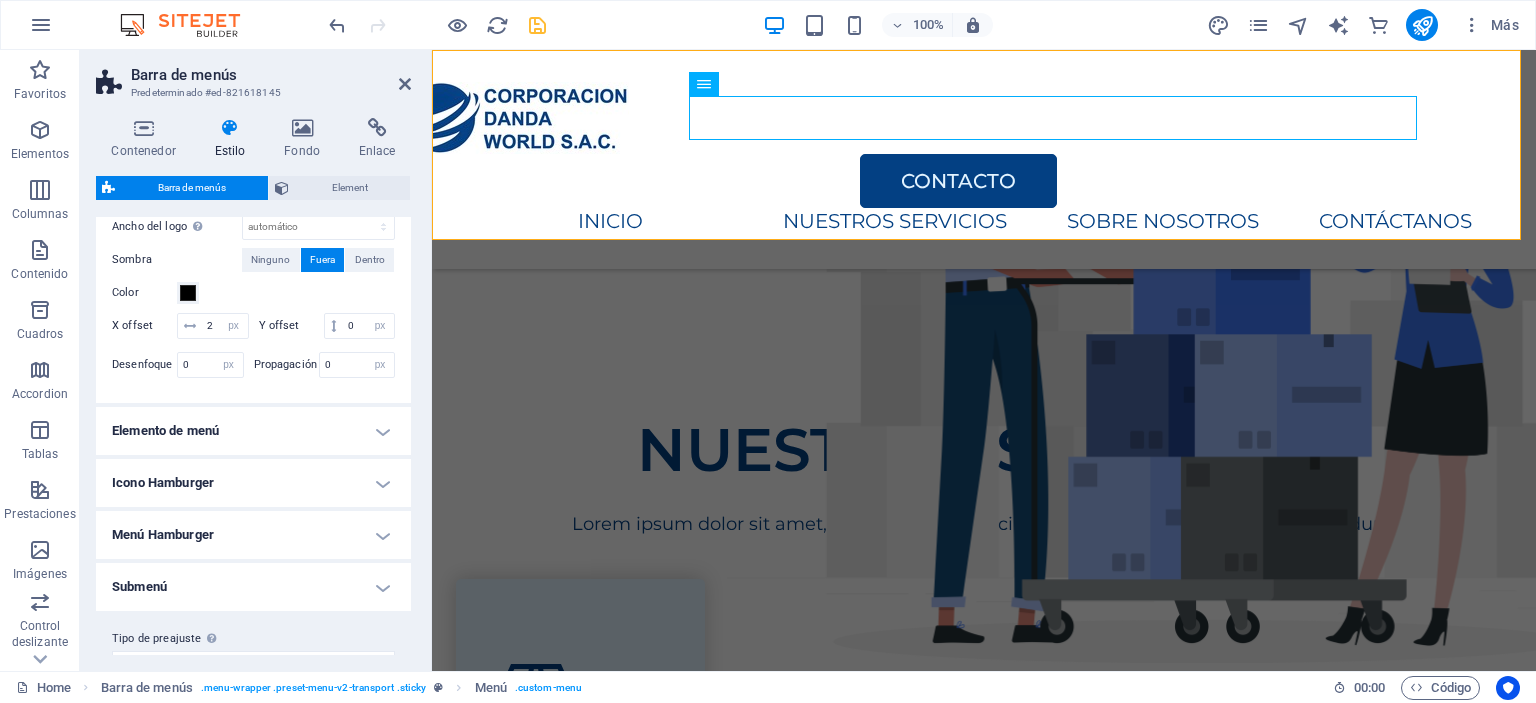 scroll, scrollTop: 897, scrollLeft: 0, axis: vertical 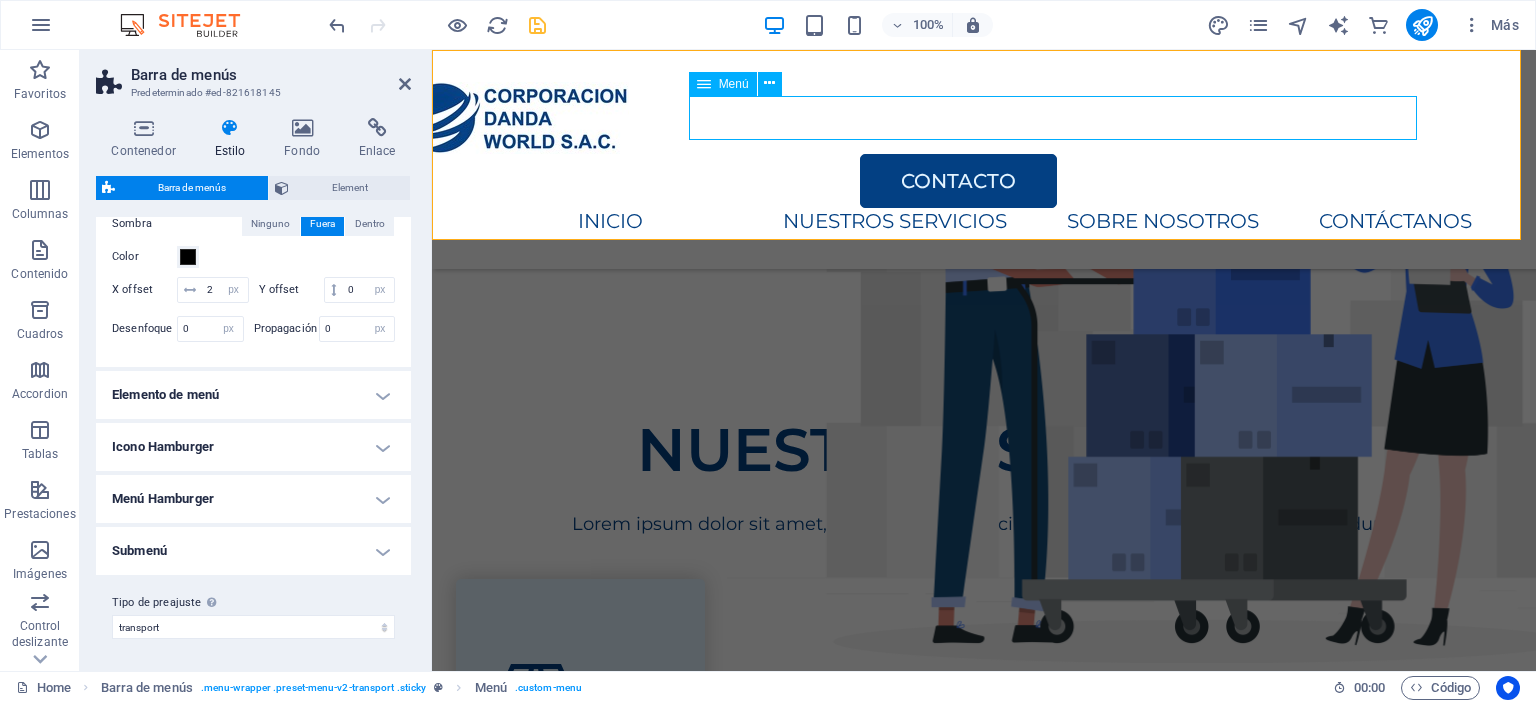 click on "INICIO NUESTROS SERVICIOS SOBRE NOSOTROS CONTÁCTANOS" at bounding box center [944, 222] 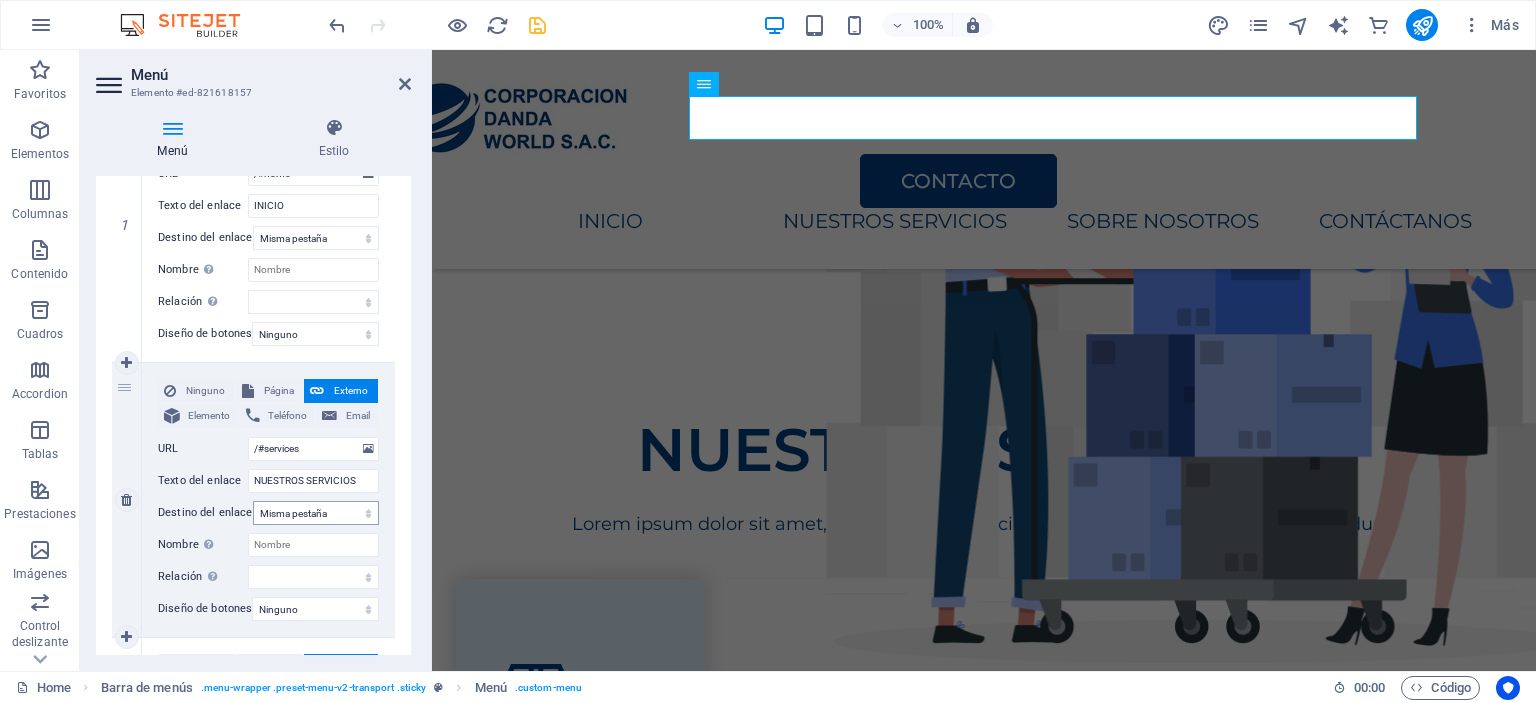scroll, scrollTop: 0, scrollLeft: 0, axis: both 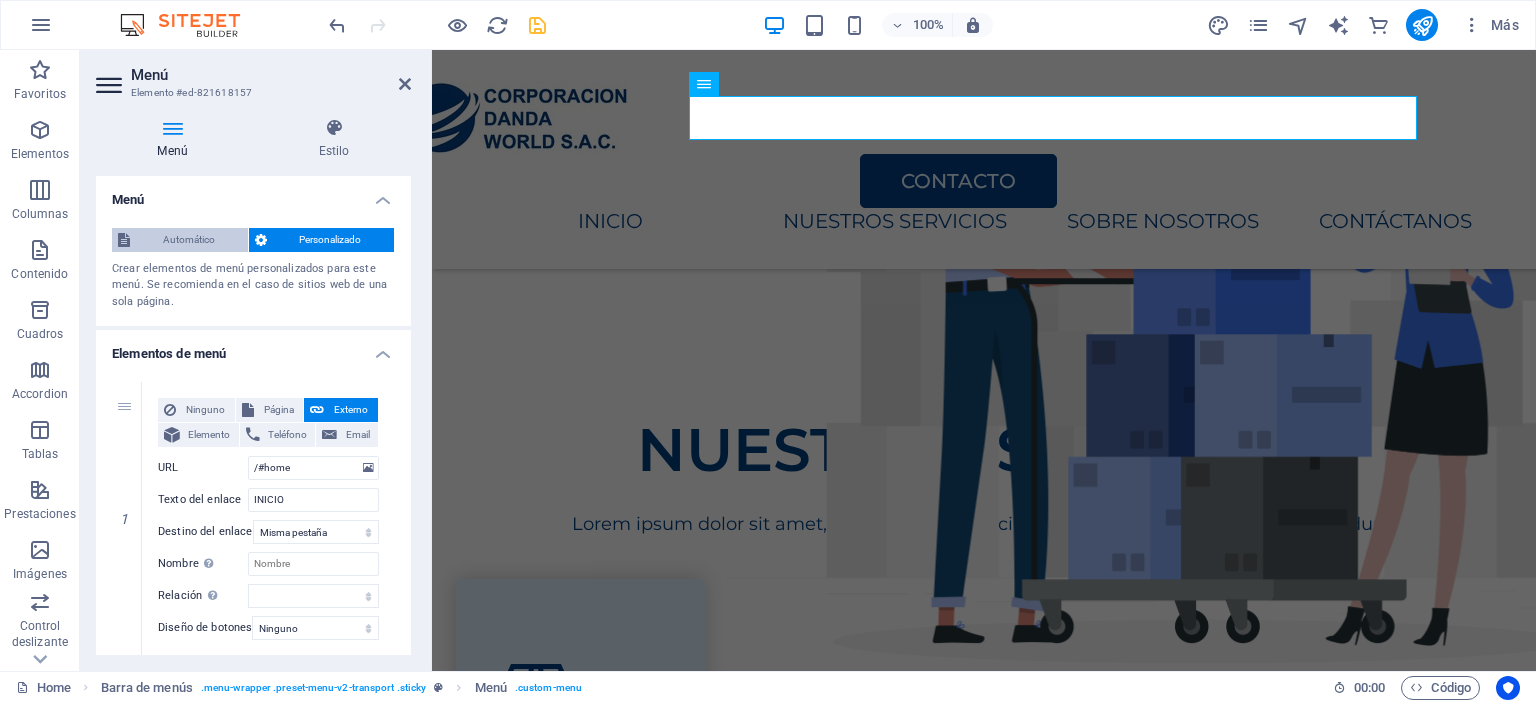click on "Automático" at bounding box center (189, 240) 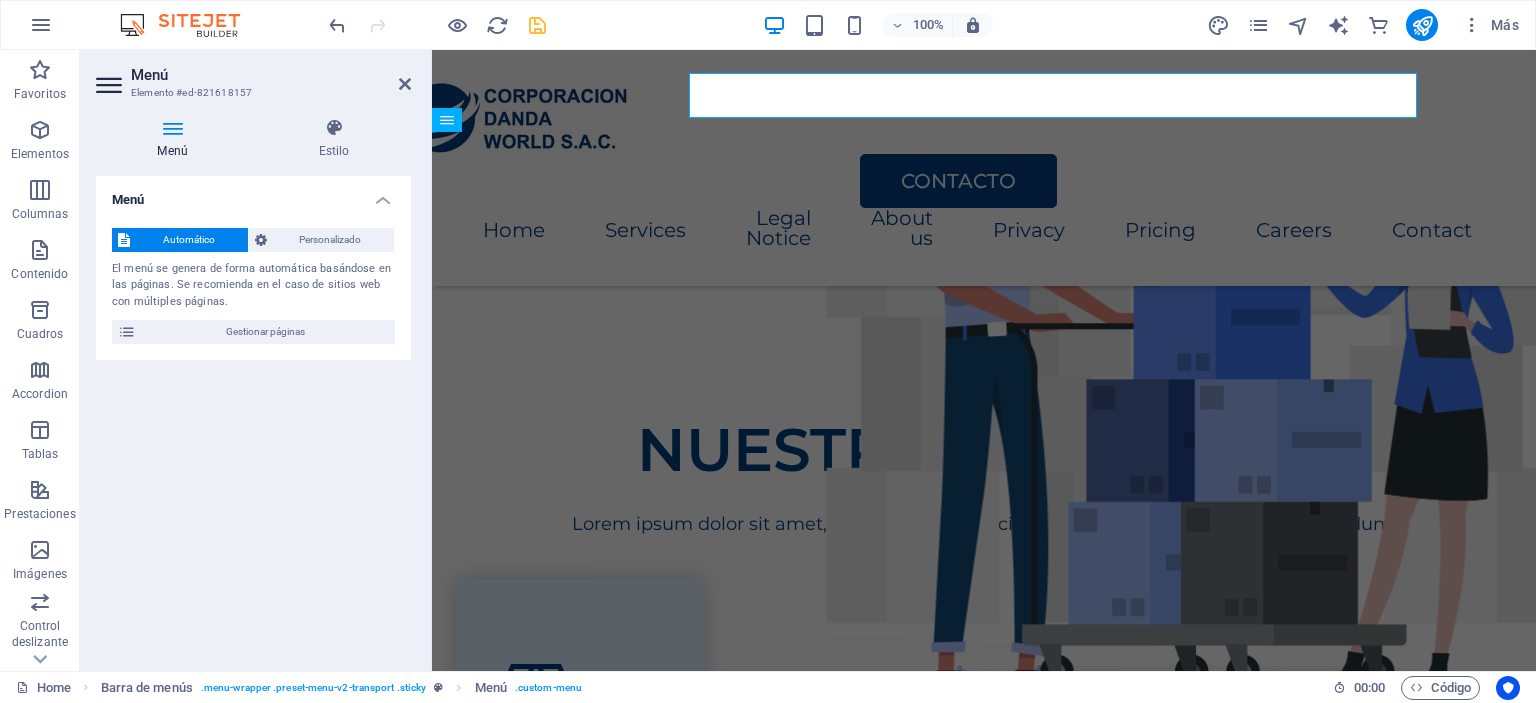 scroll, scrollTop: 544, scrollLeft: 0, axis: vertical 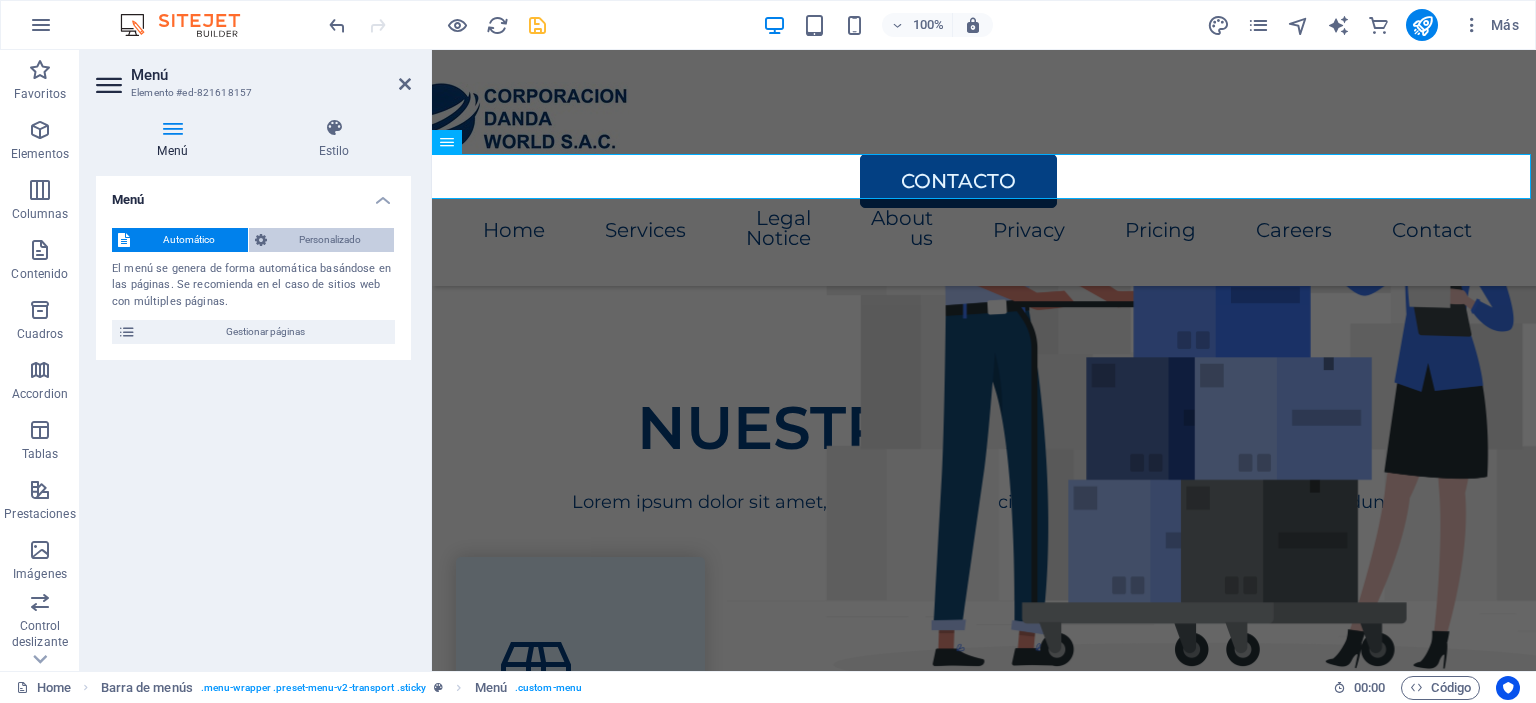 click on "Personalizado" at bounding box center (331, 240) 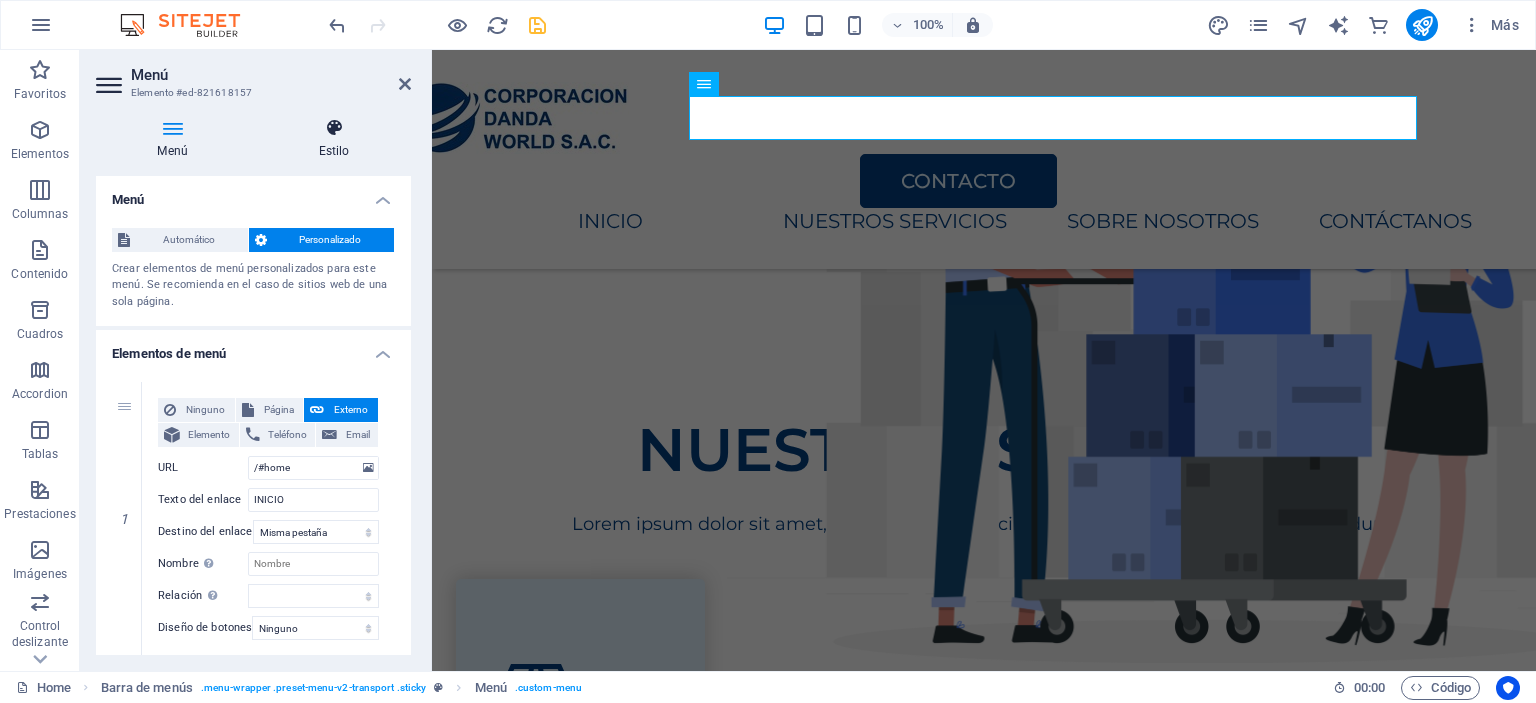 click at bounding box center [334, 128] 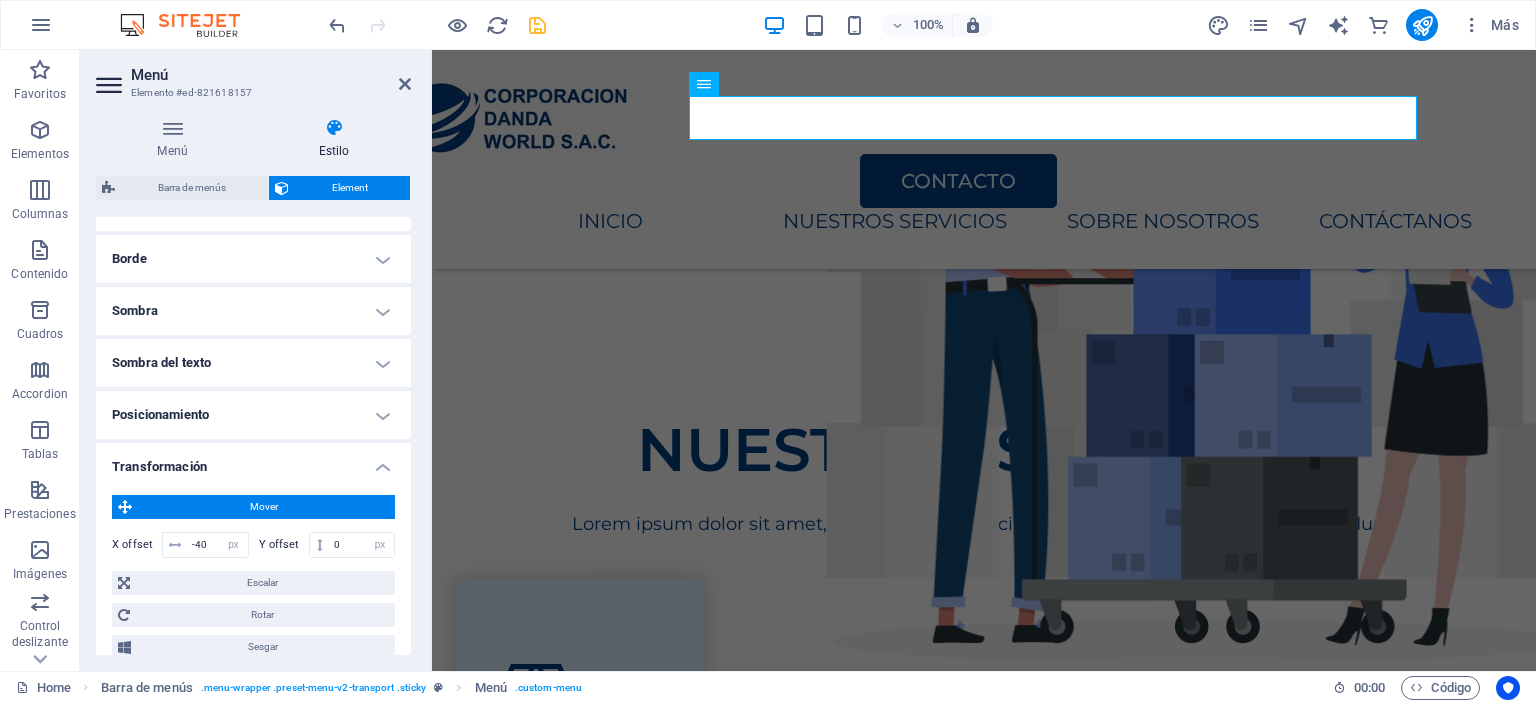 scroll, scrollTop: 206, scrollLeft: 0, axis: vertical 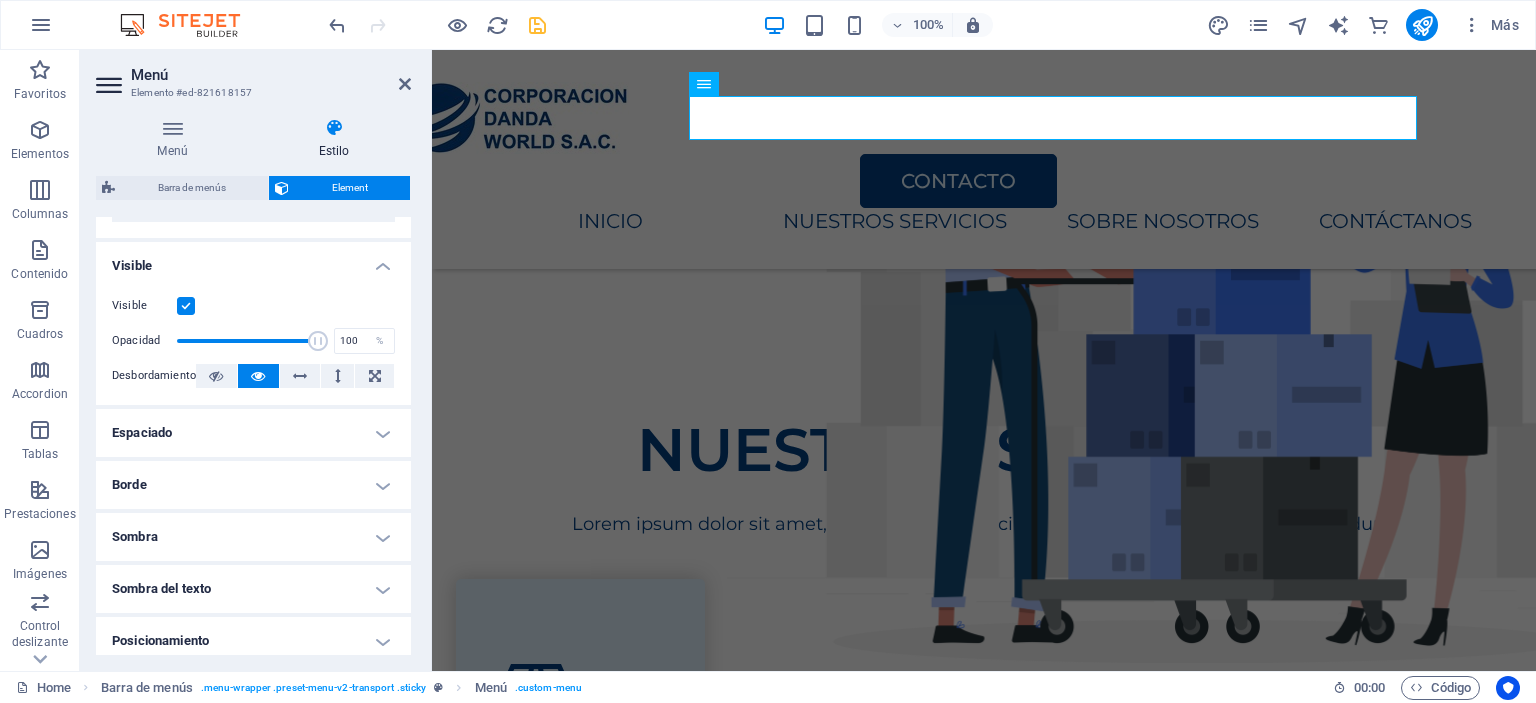 click on "Espaciado" at bounding box center [253, 433] 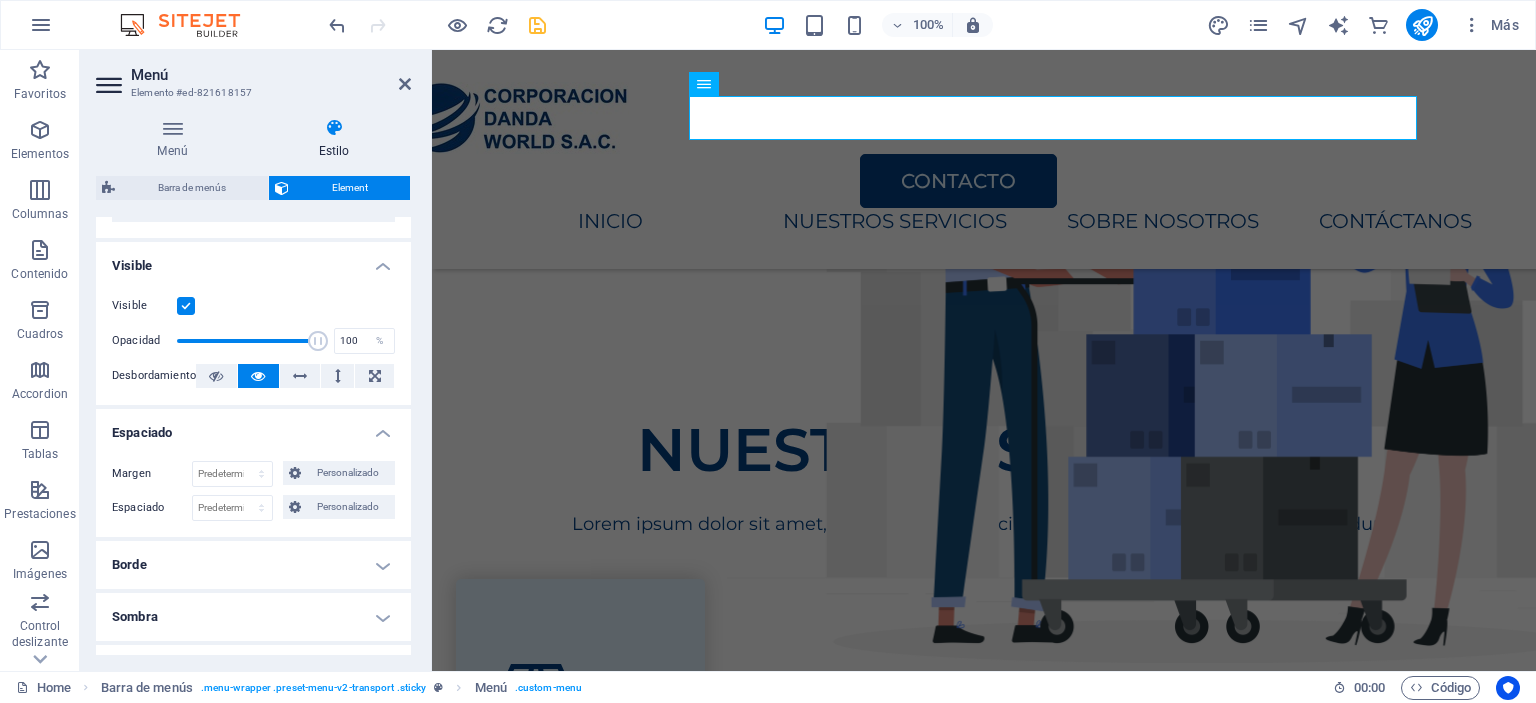 click on "Espaciado" at bounding box center (253, 427) 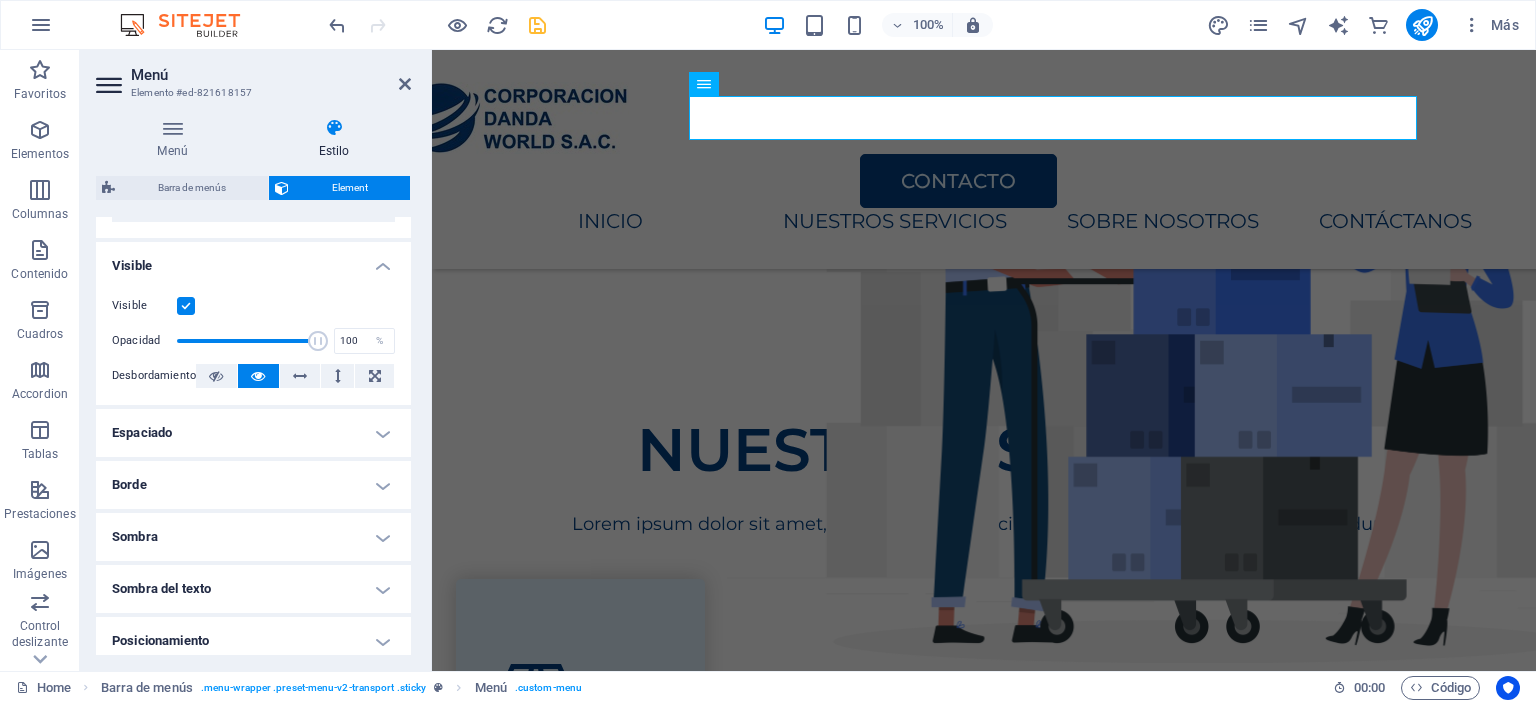 click on "Borde" at bounding box center (253, 485) 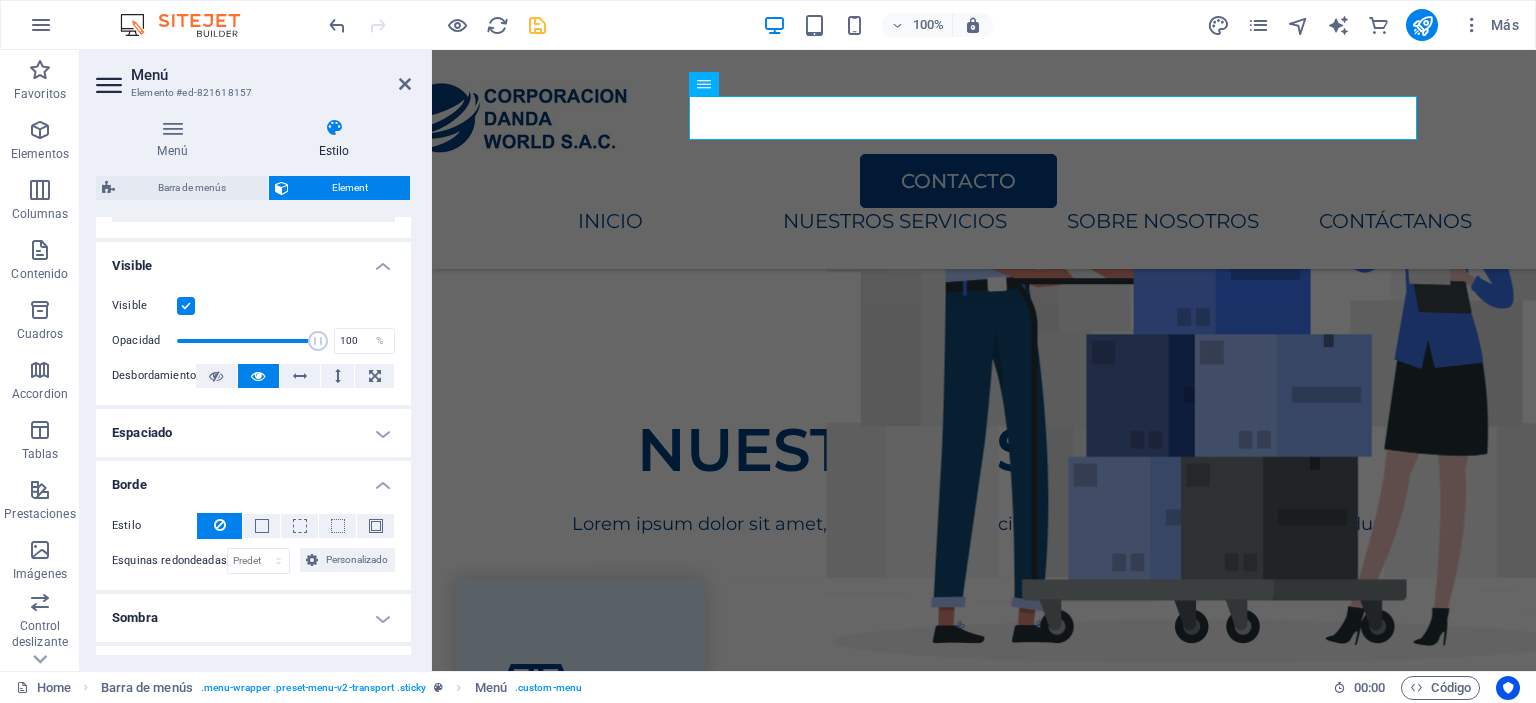 click on "Borde" at bounding box center [253, 479] 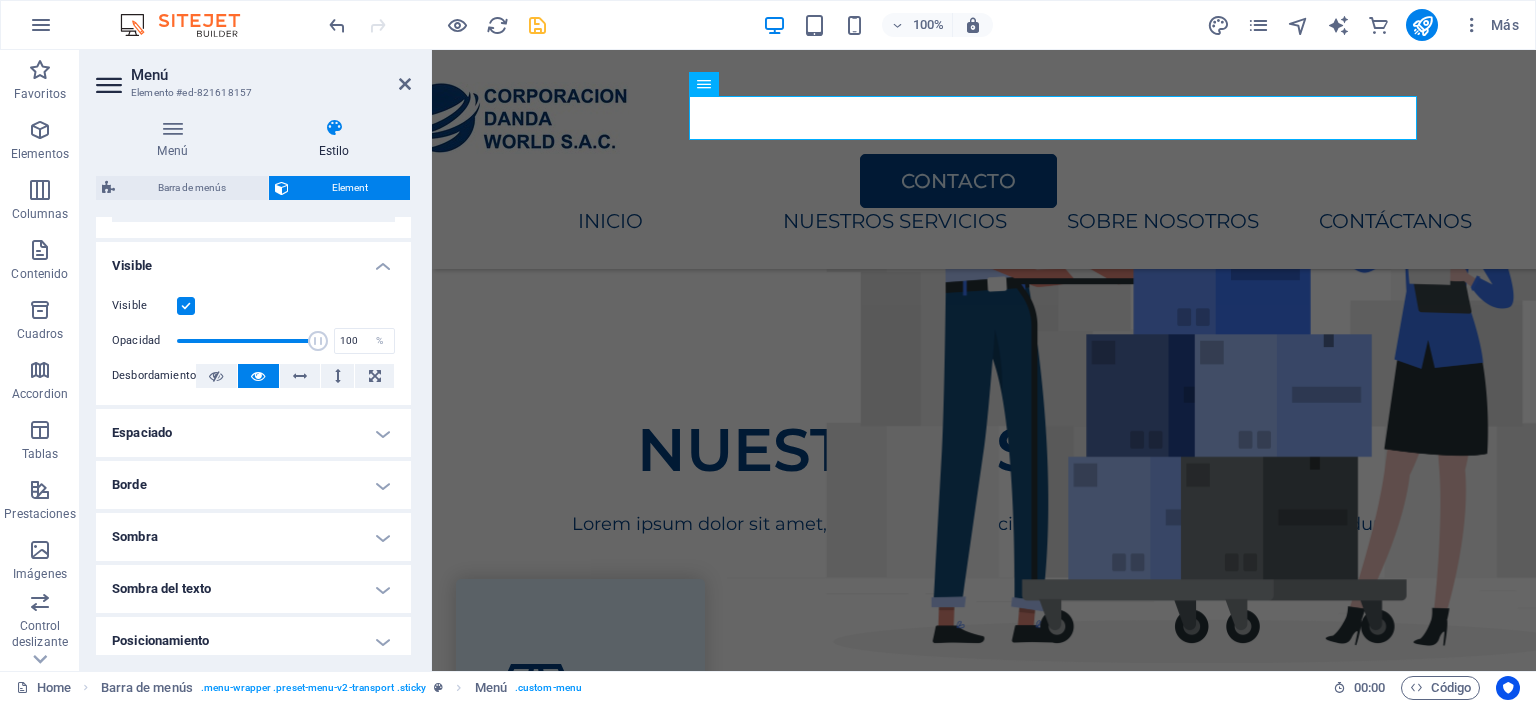 click on "Sombra" at bounding box center (253, 537) 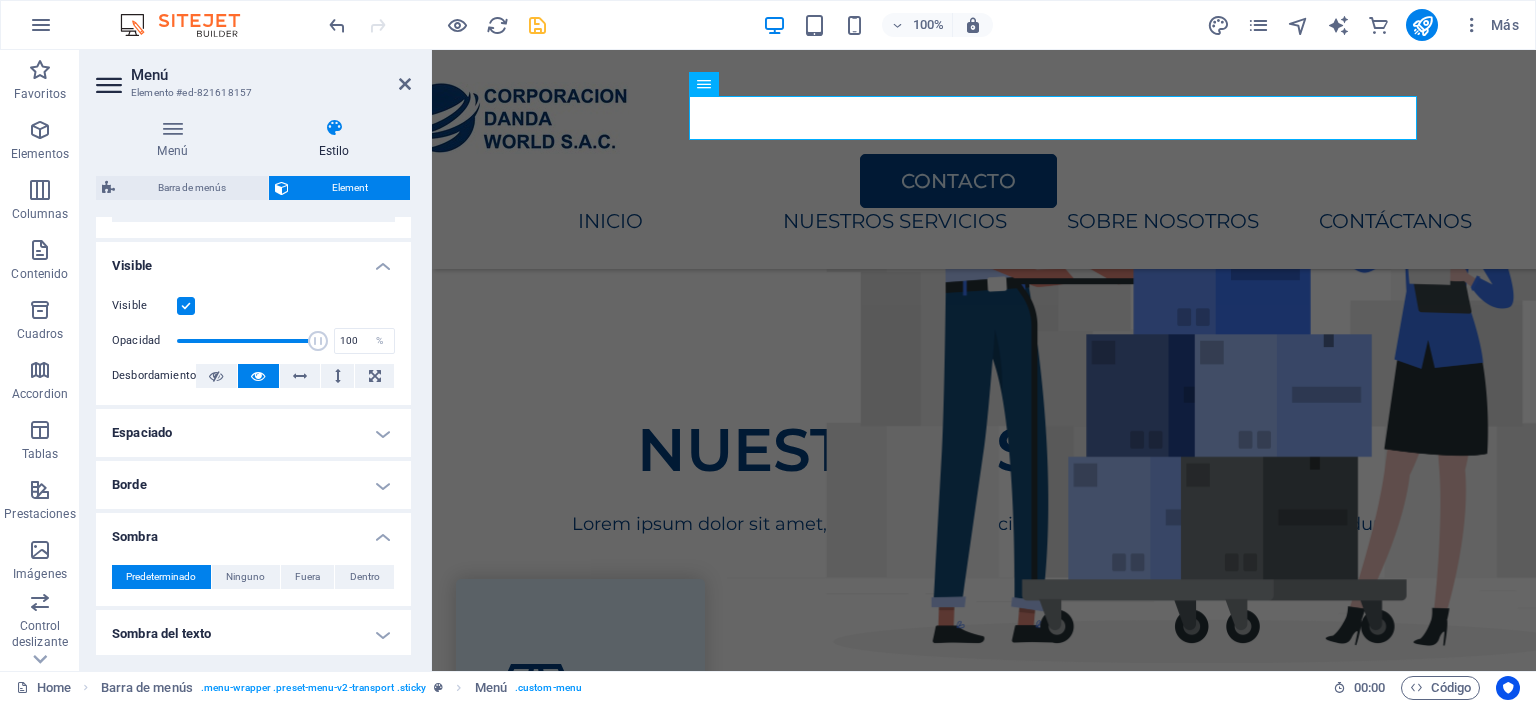 scroll, scrollTop: 406, scrollLeft: 0, axis: vertical 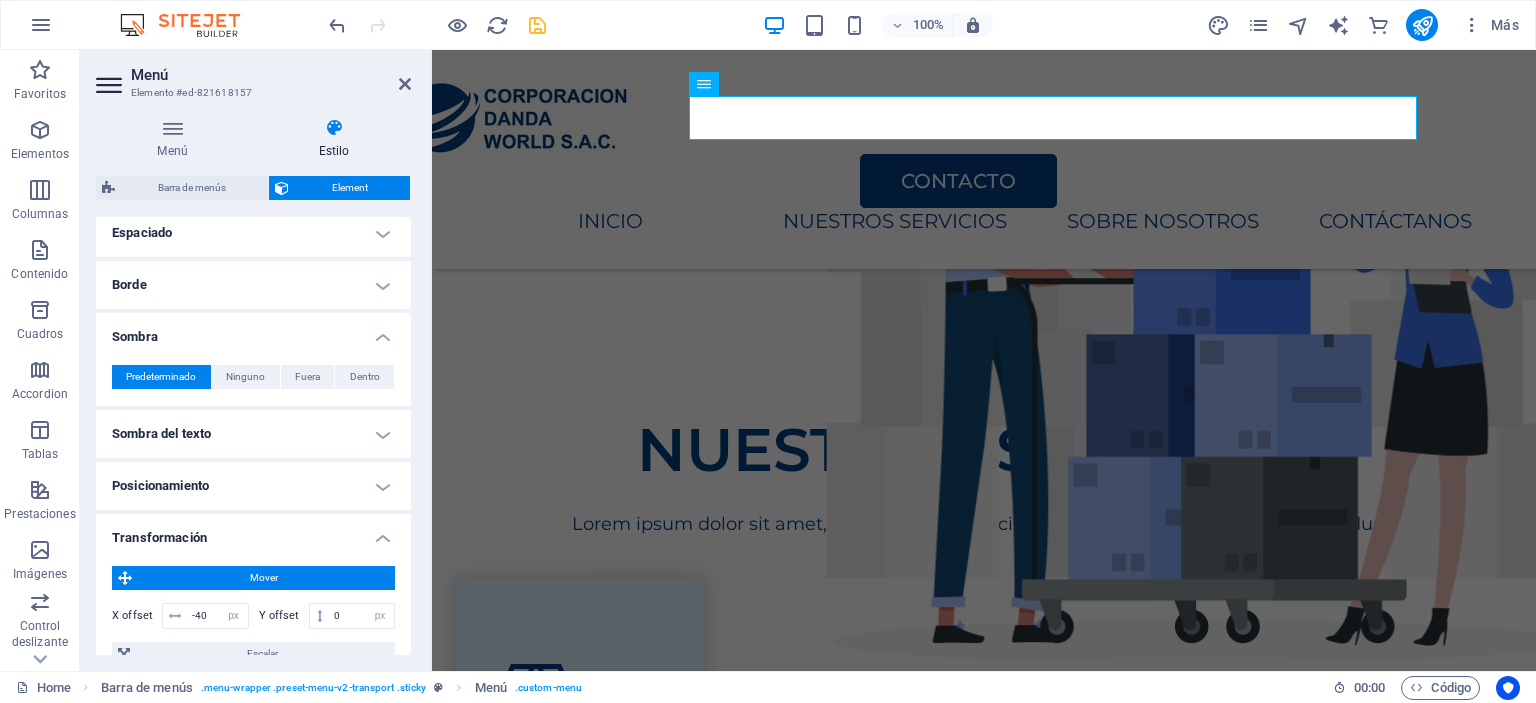 click on "Sombra del texto" at bounding box center (253, 434) 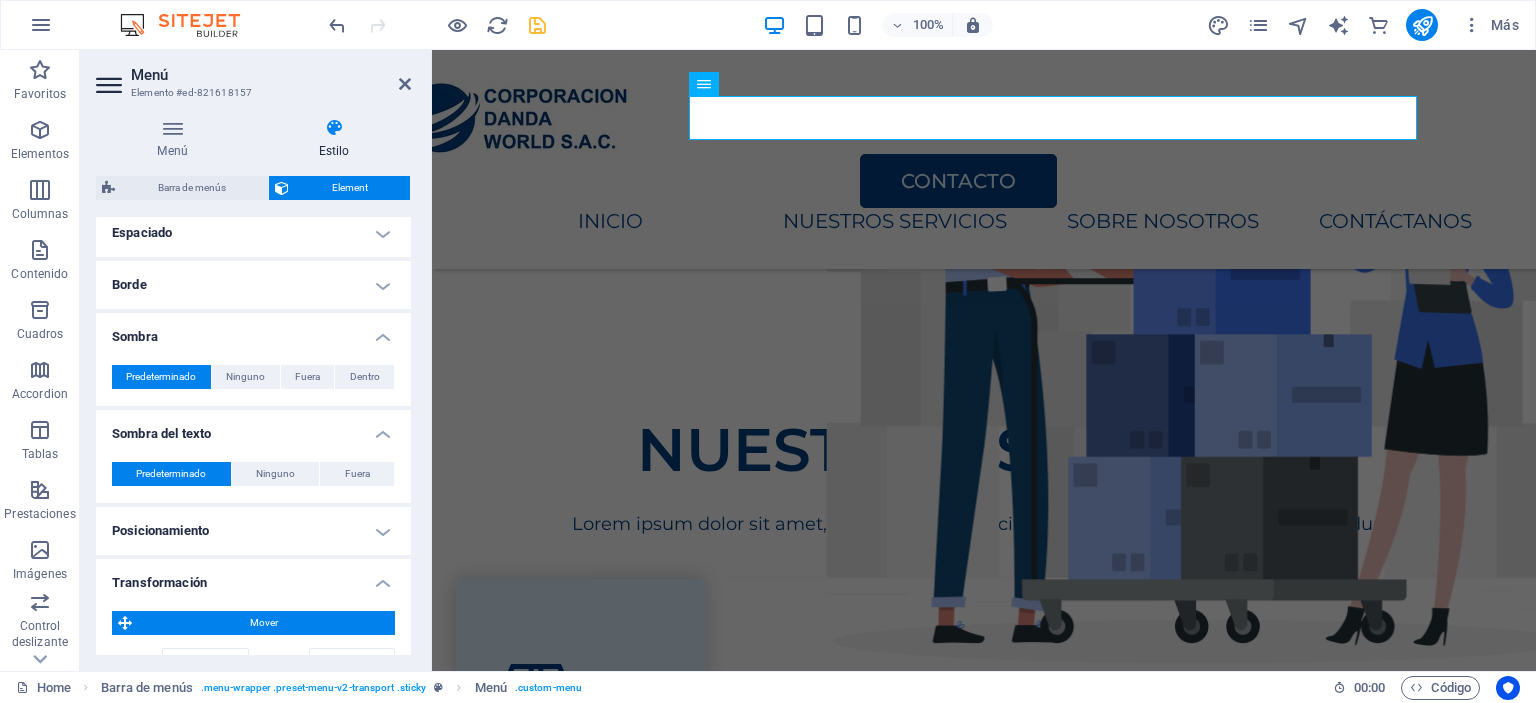 click on "Sombra del texto" at bounding box center [253, 428] 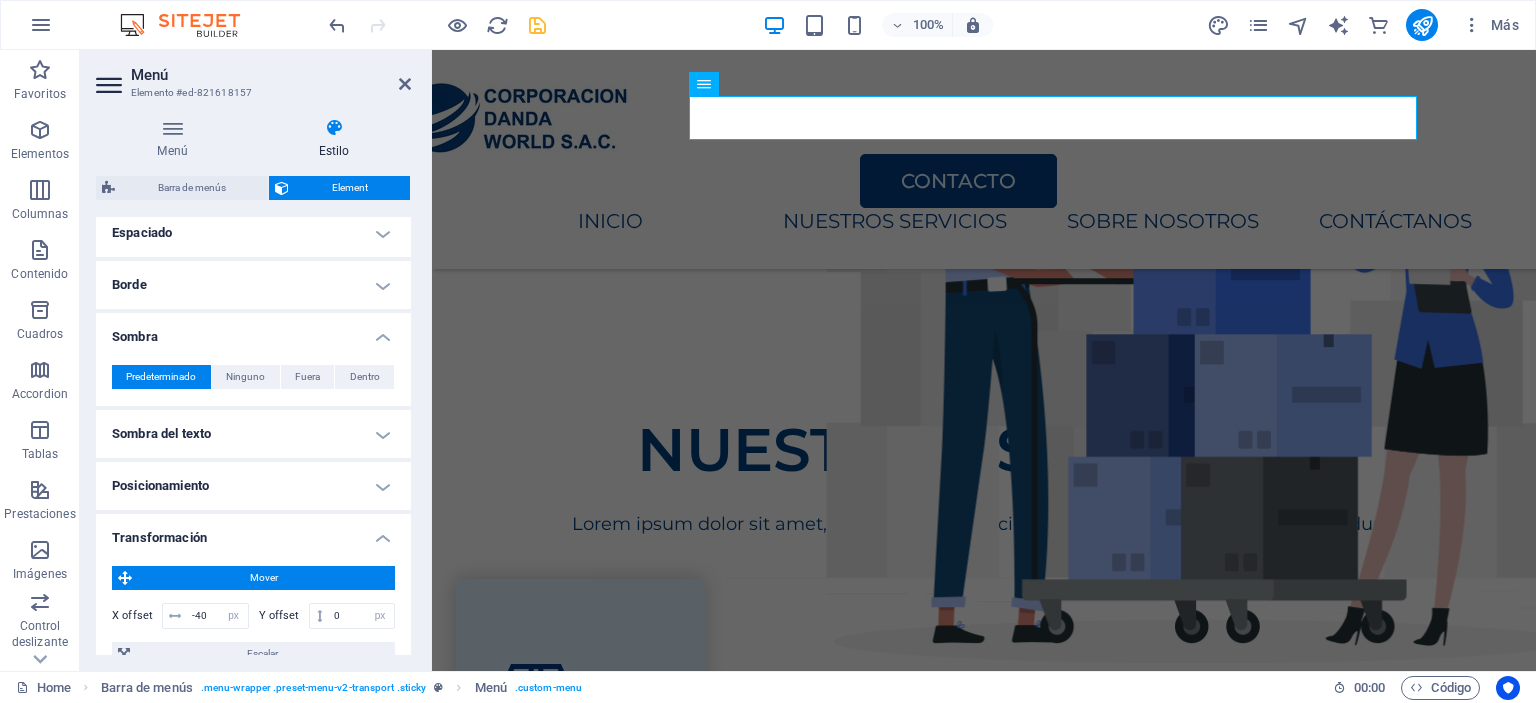 click on "Sombra" at bounding box center [253, 331] 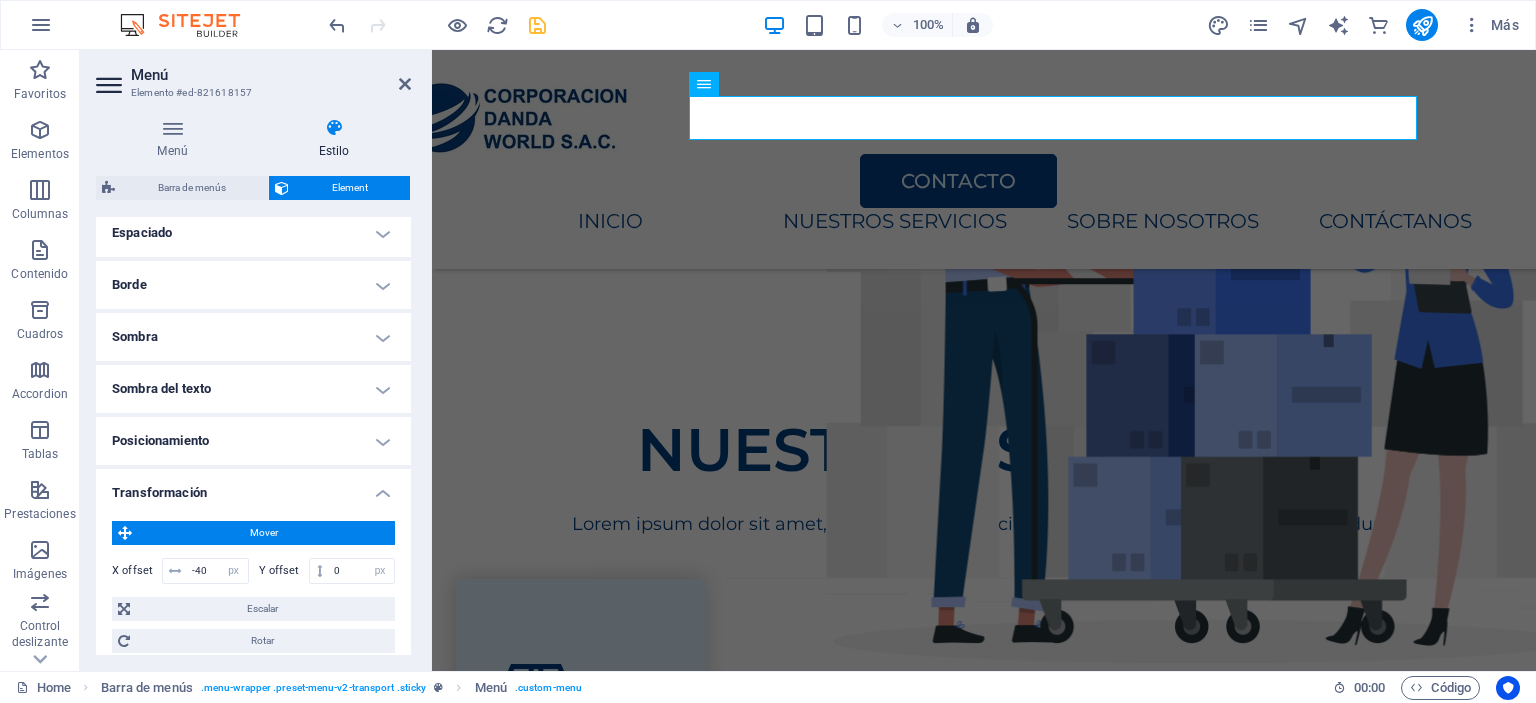 click on "Posicionamiento" at bounding box center [253, 441] 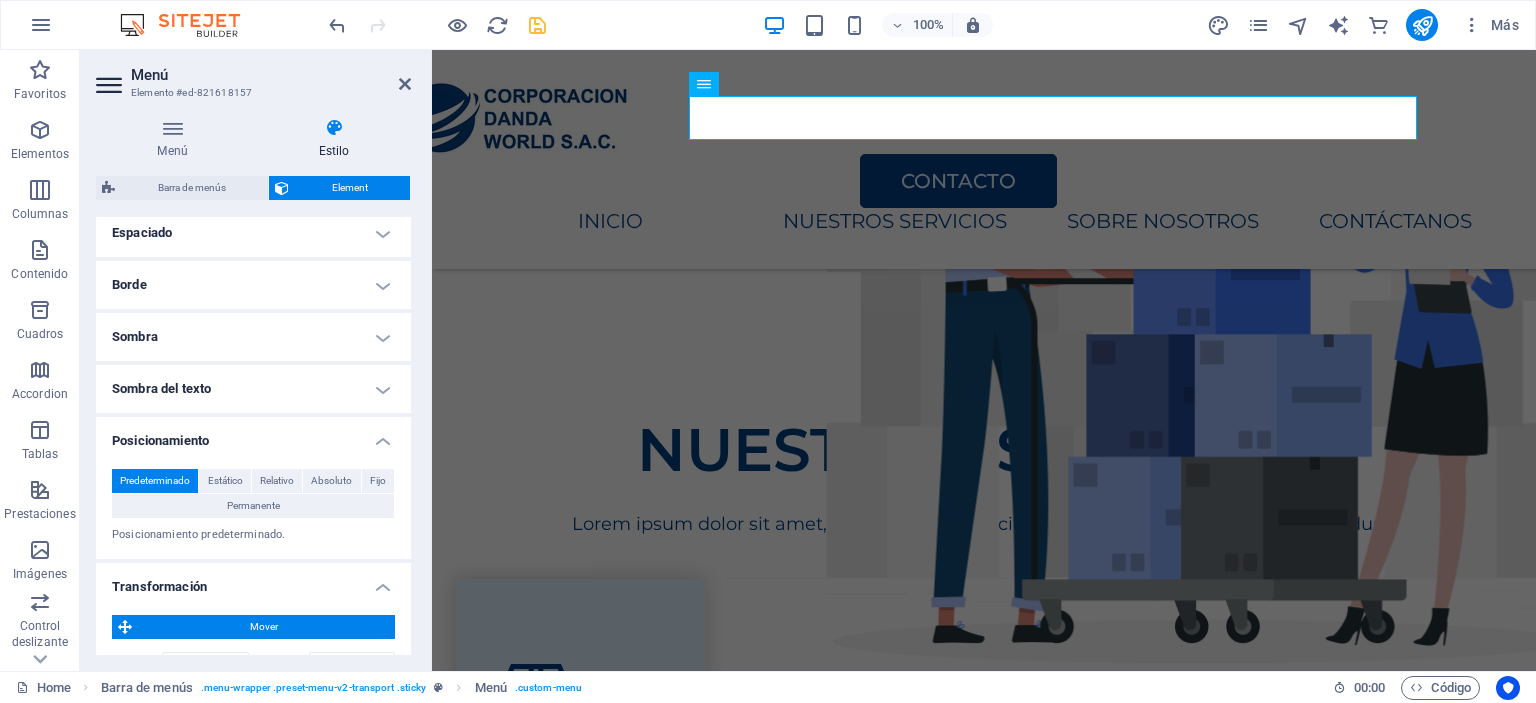 click on "Posicionamiento" at bounding box center (253, 435) 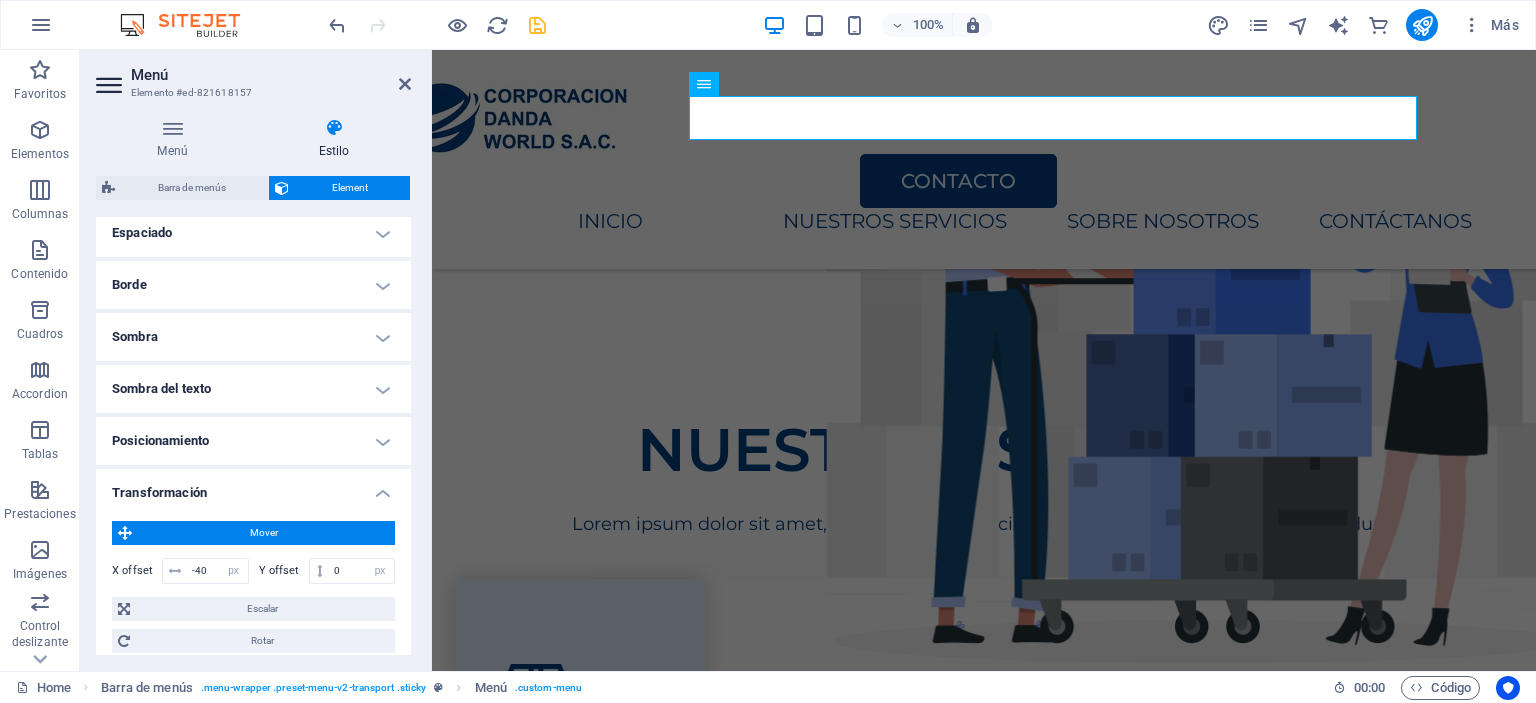 click on "Transformación" at bounding box center (253, 487) 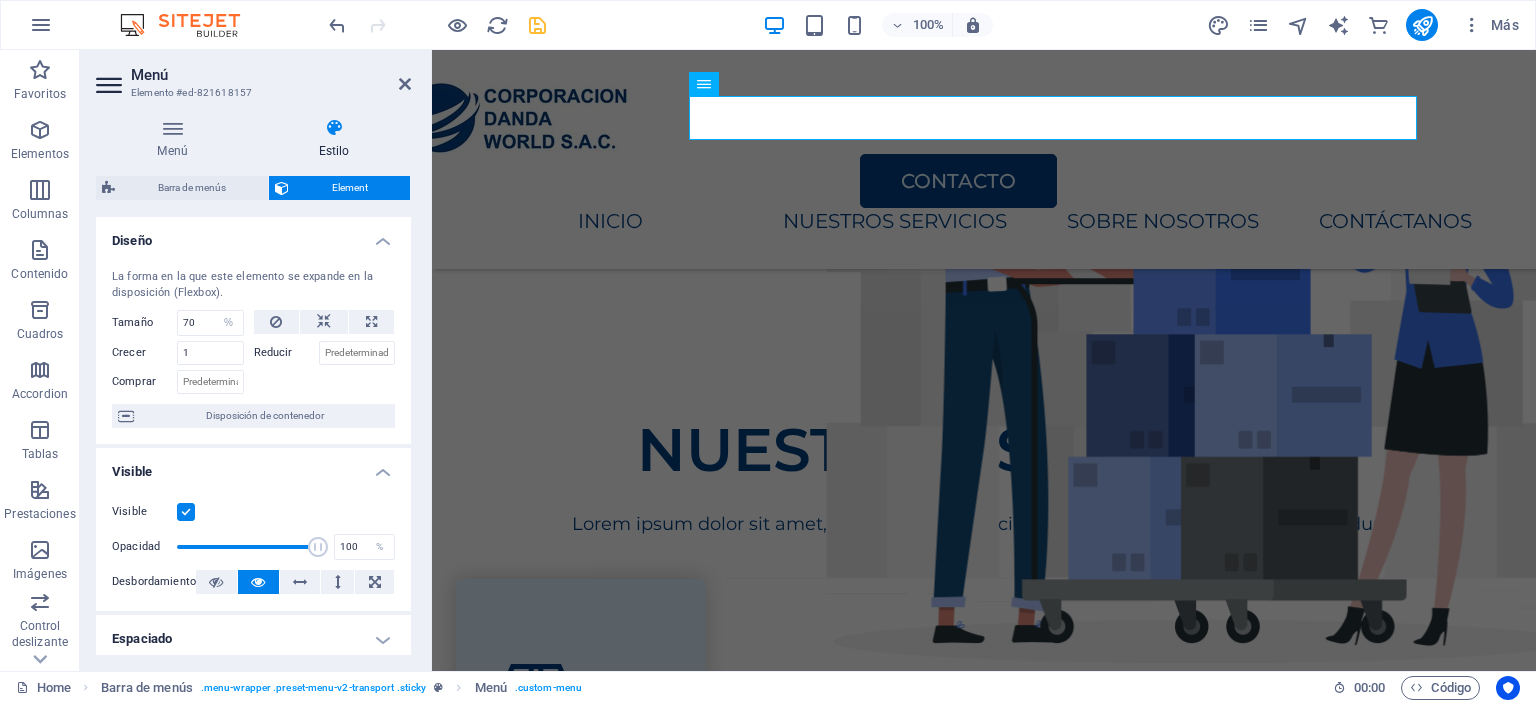 scroll, scrollTop: 0, scrollLeft: 0, axis: both 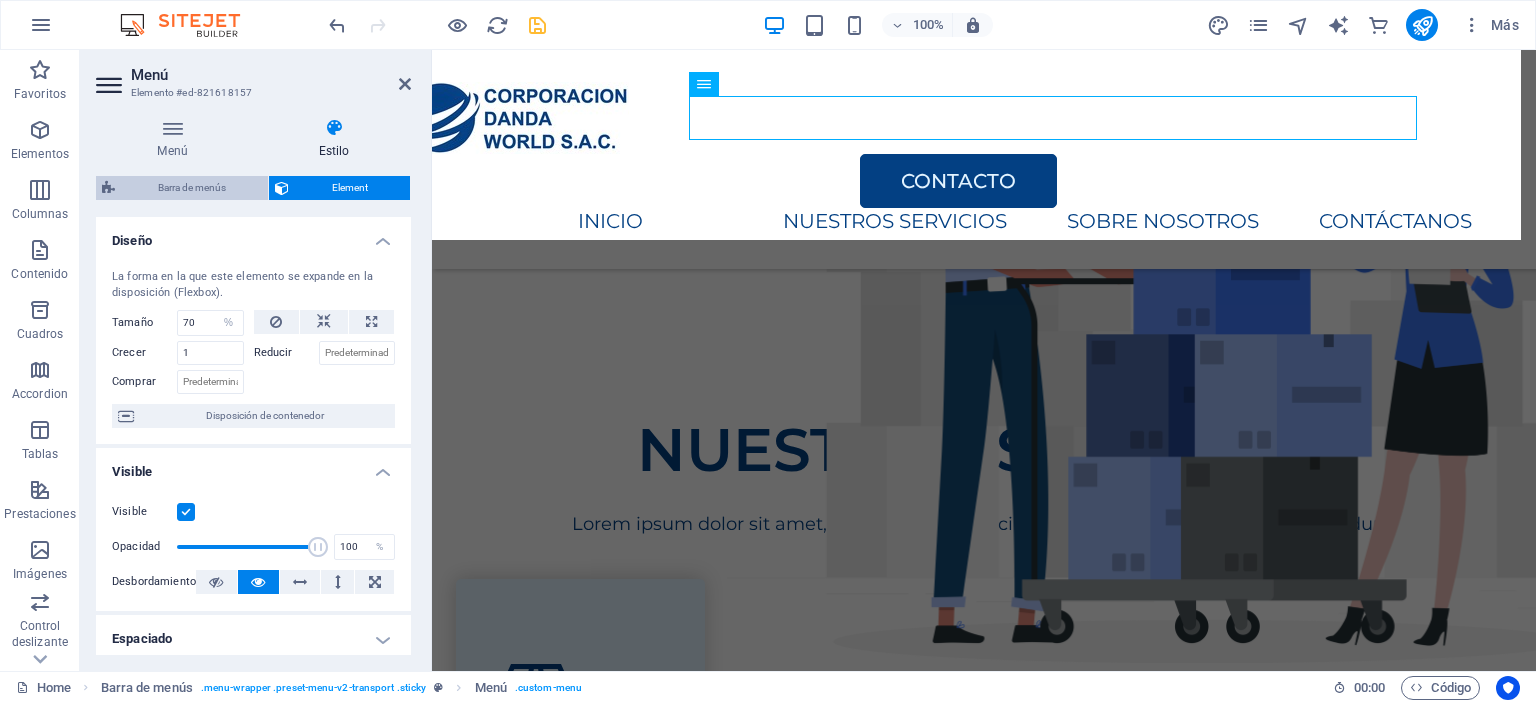 click on "Barra de menús" at bounding box center [191, 188] 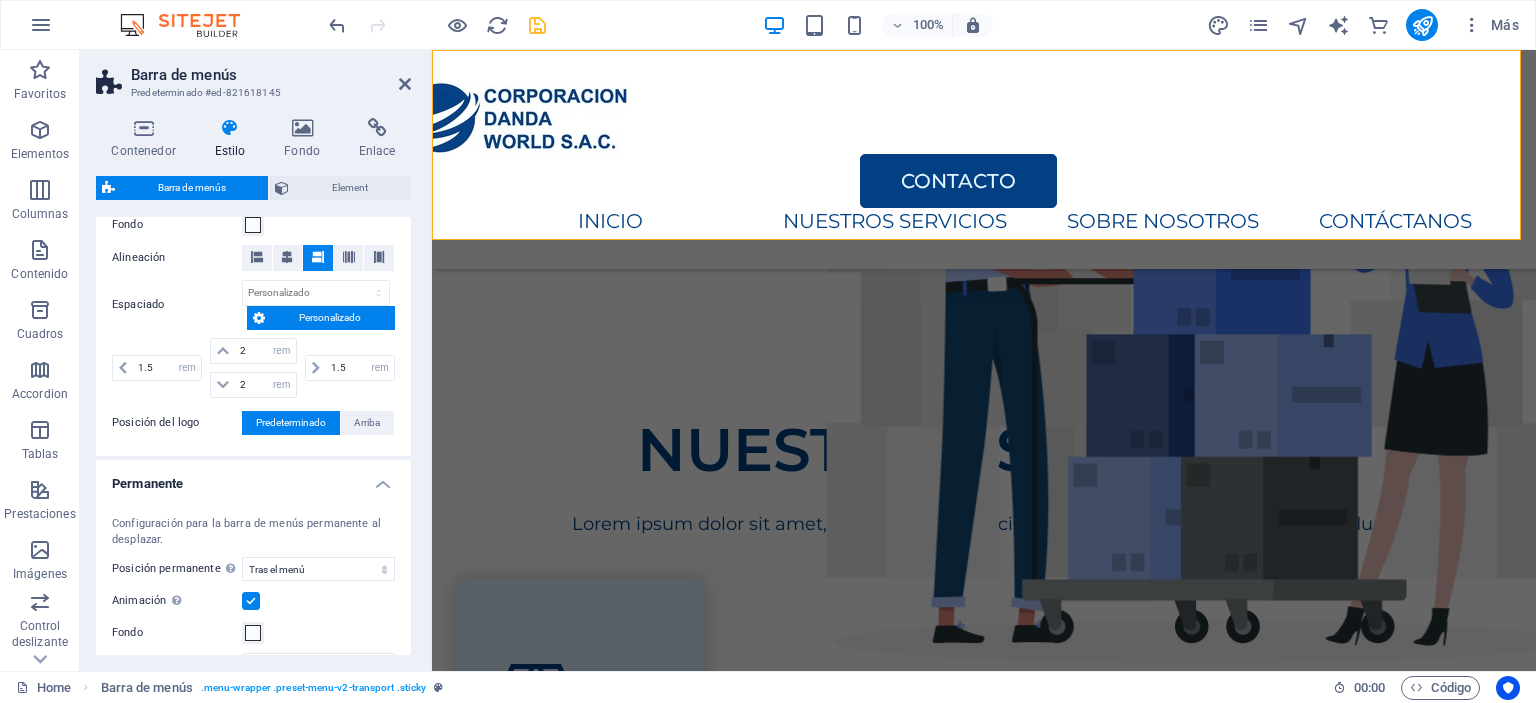 scroll, scrollTop: 800, scrollLeft: 0, axis: vertical 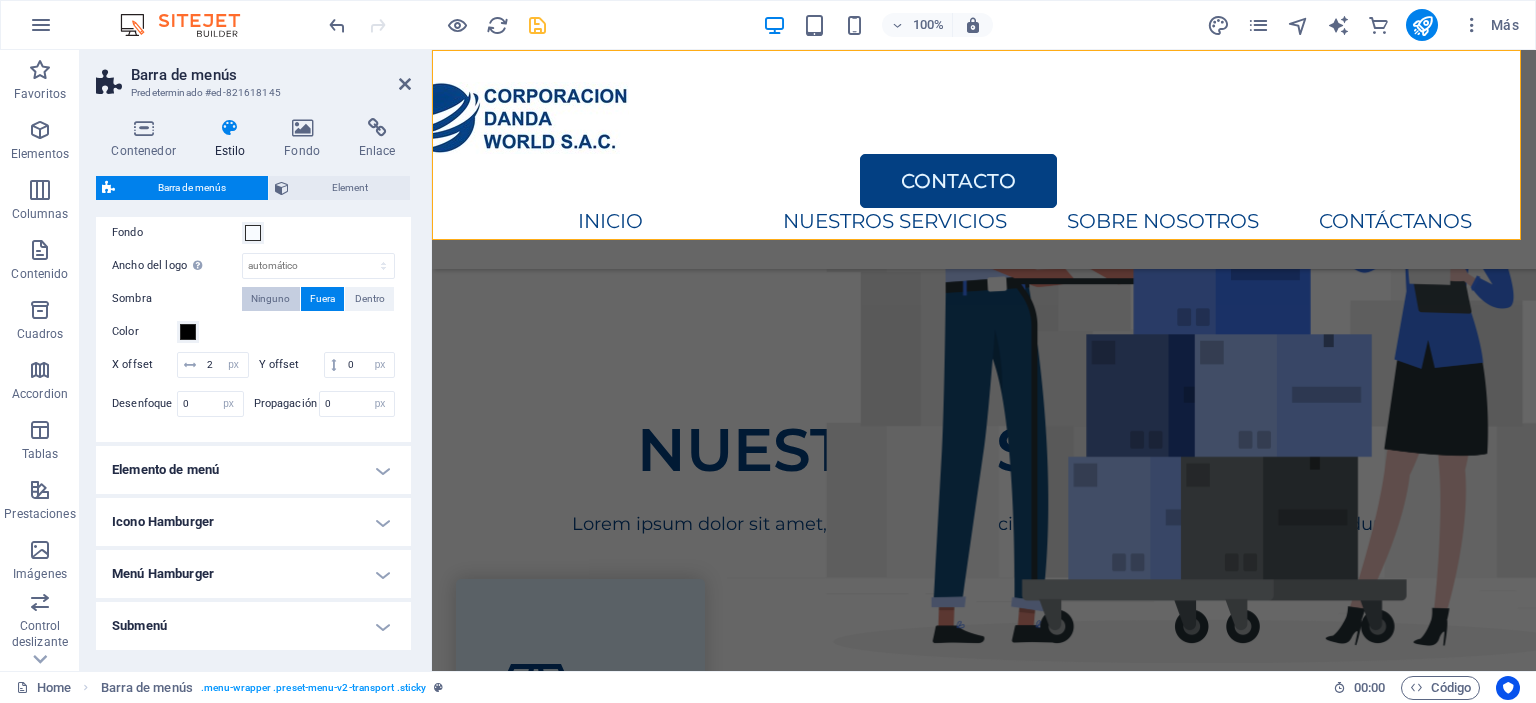 click on "Ninguno" at bounding box center (270, 299) 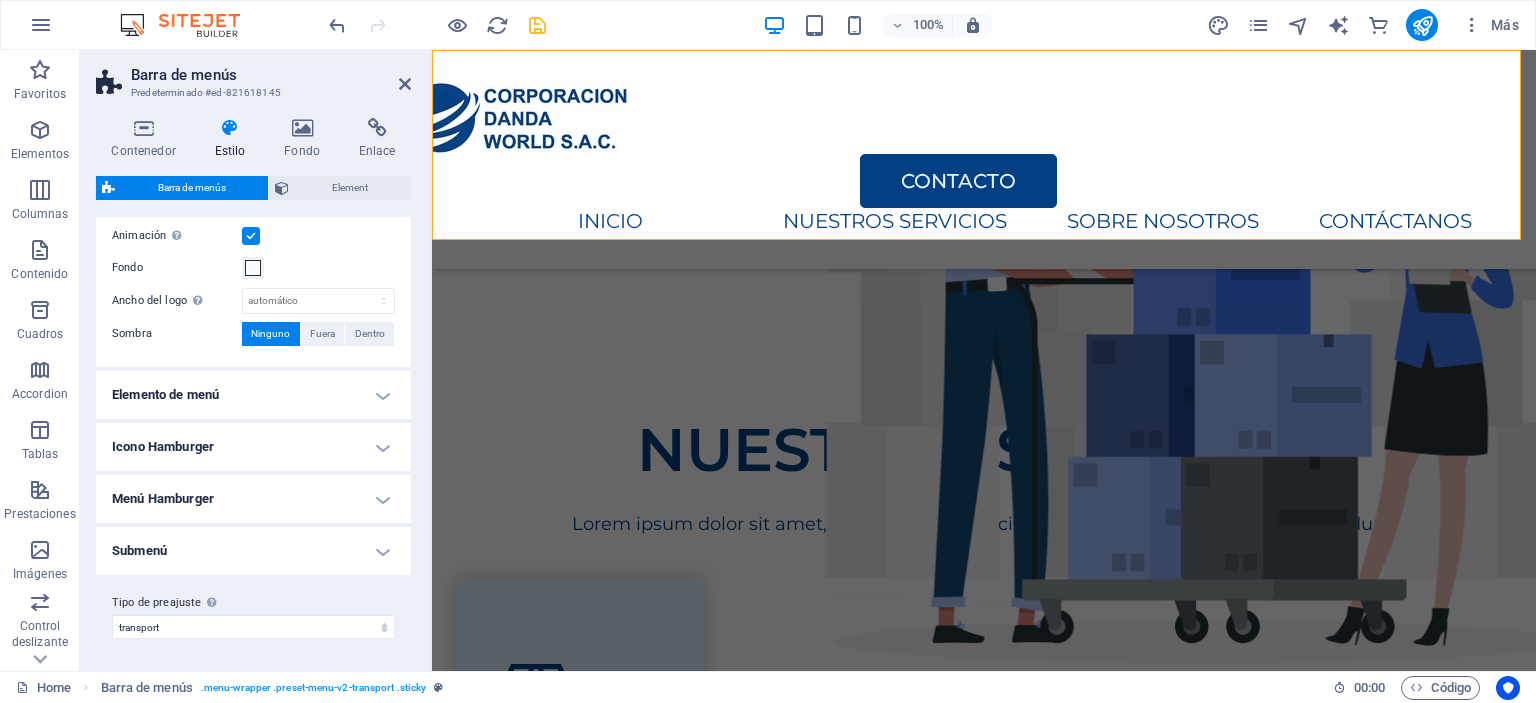 scroll, scrollTop: 762, scrollLeft: 0, axis: vertical 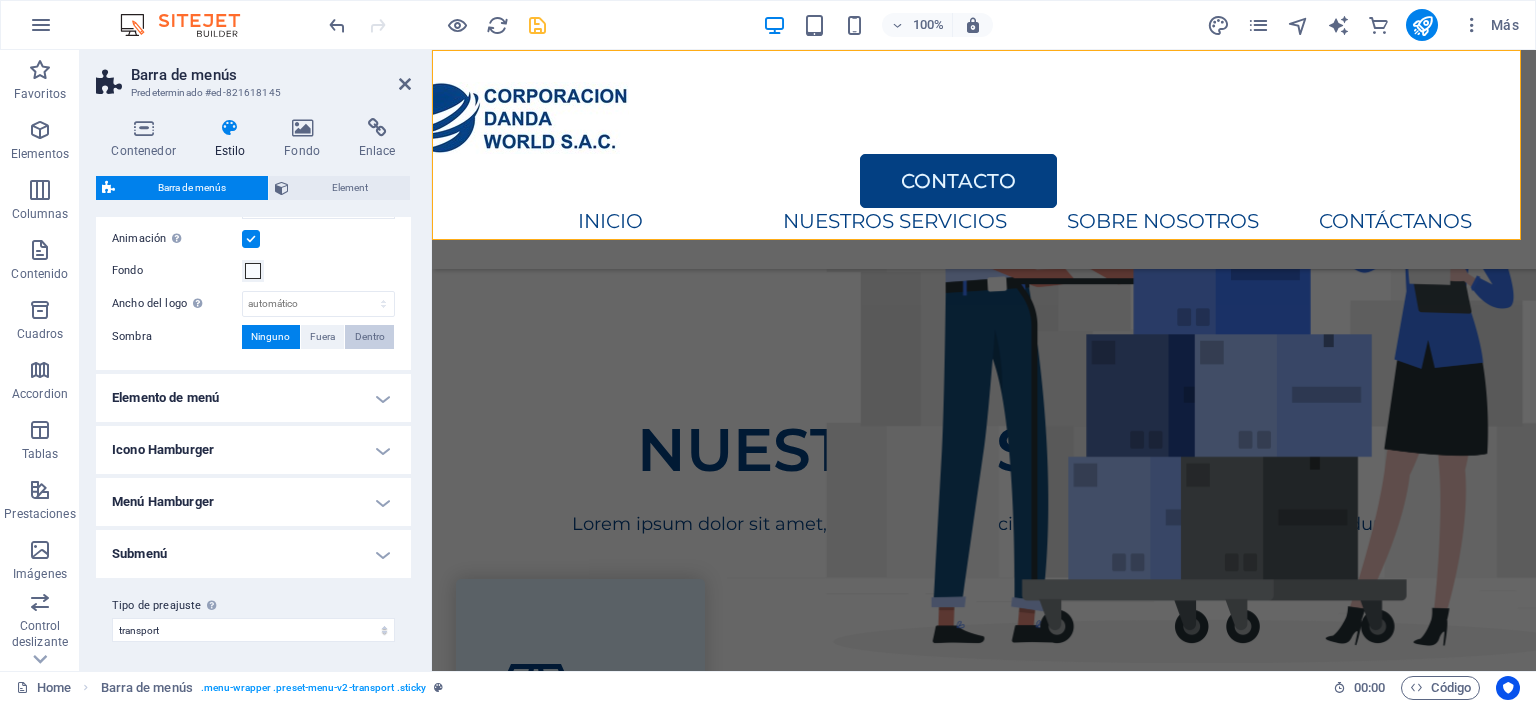 click on "Dentro" at bounding box center (370, 337) 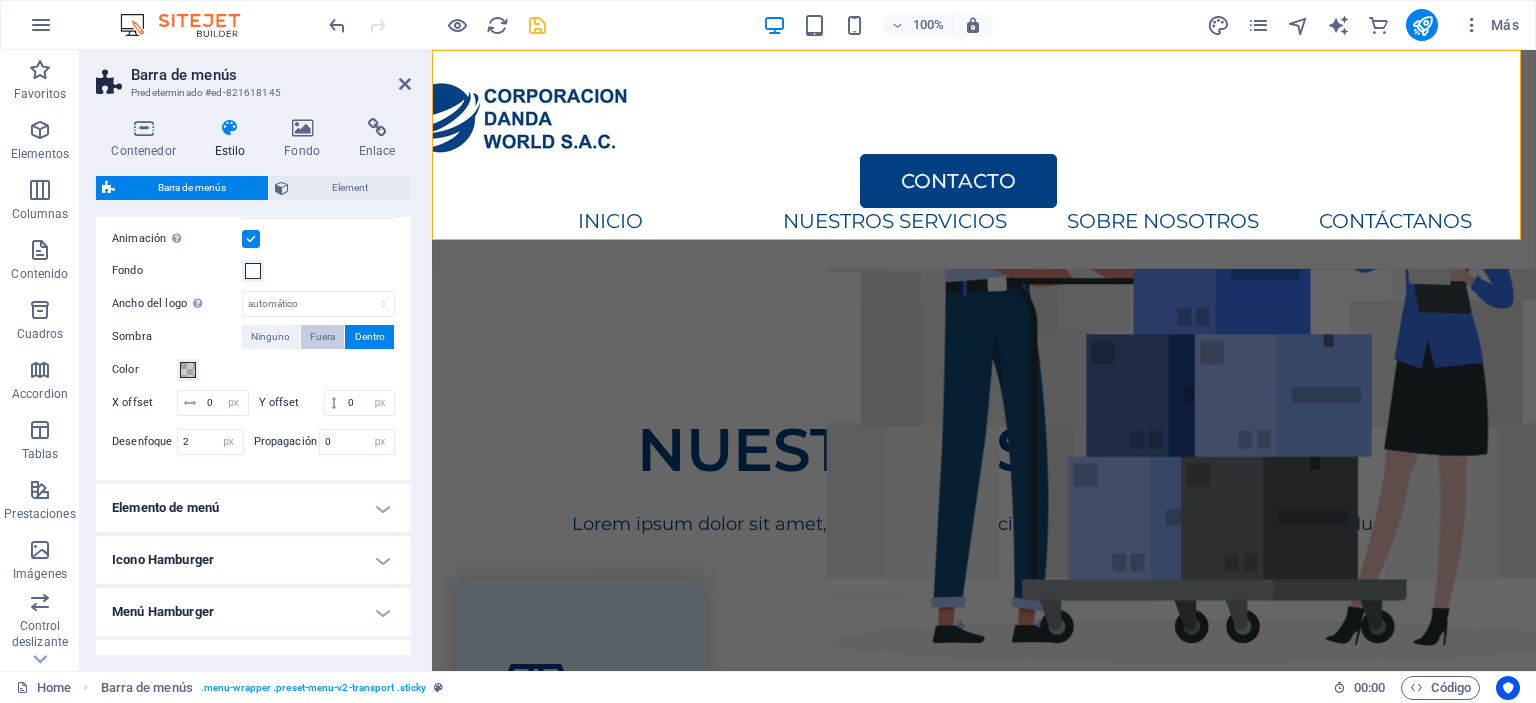click on "Fuera" at bounding box center (322, 337) 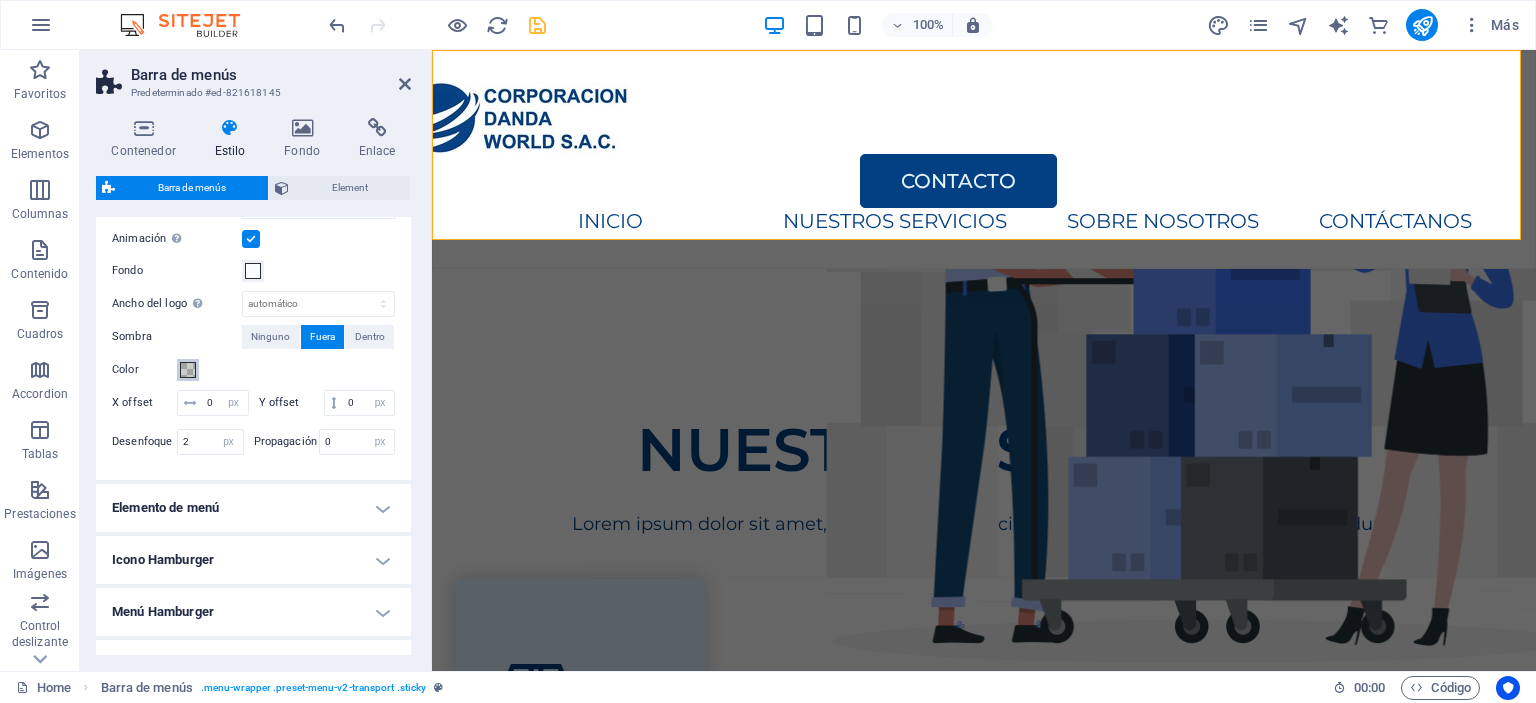 click at bounding box center (188, 370) 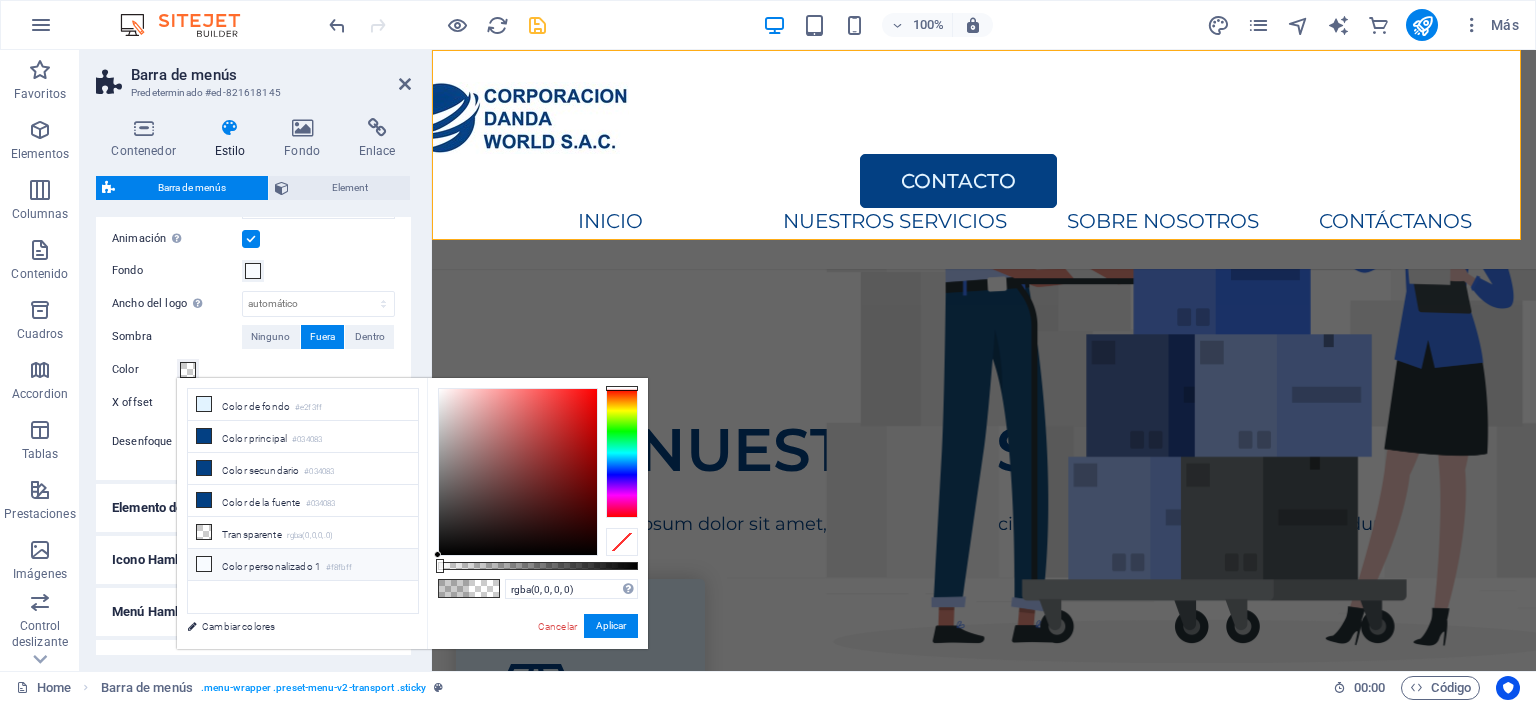 drag, startPoint x: 476, startPoint y: 561, endPoint x: 390, endPoint y: 561, distance: 86 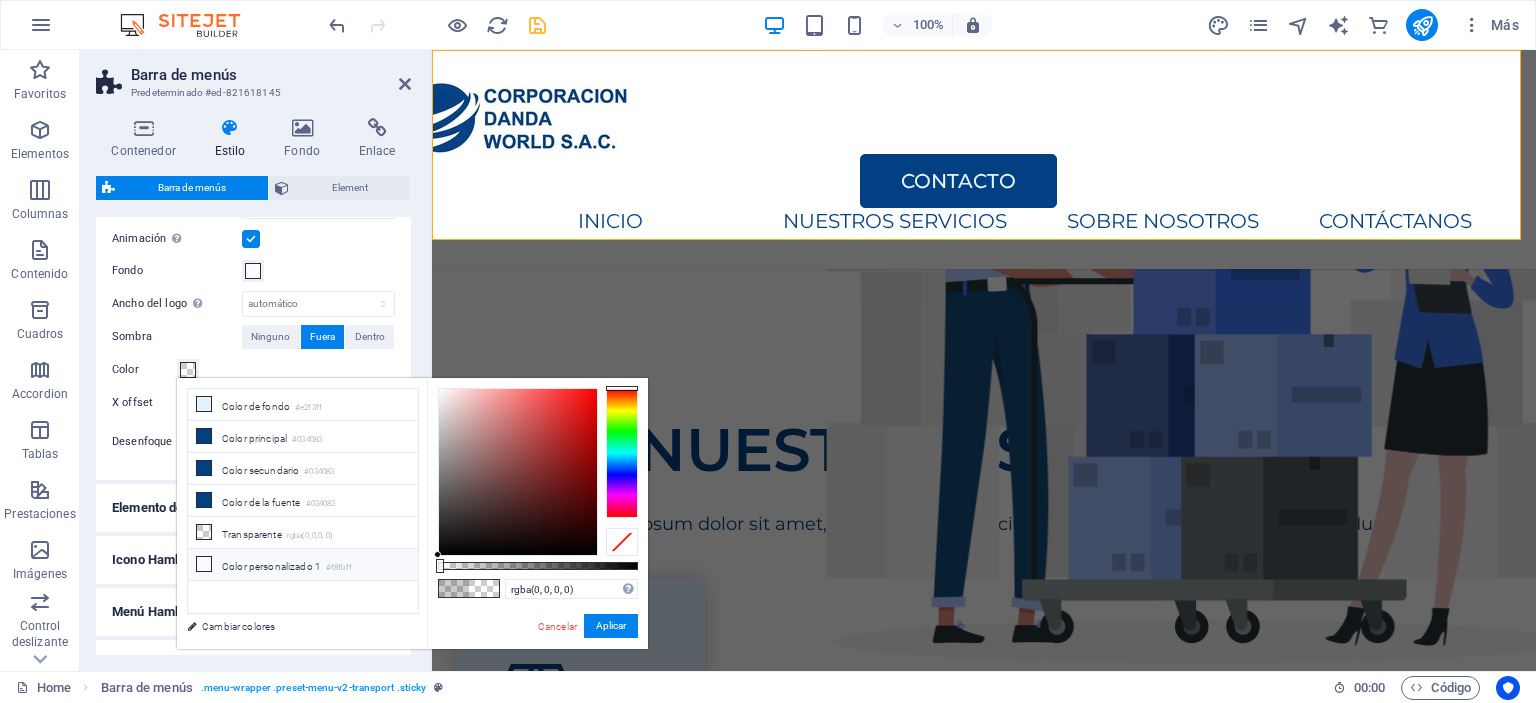 click on "less
Color de fondo
#e2f3ff
Color principal
#034083
Color secundario
#034083
Color de la fuente" at bounding box center [412, 513] 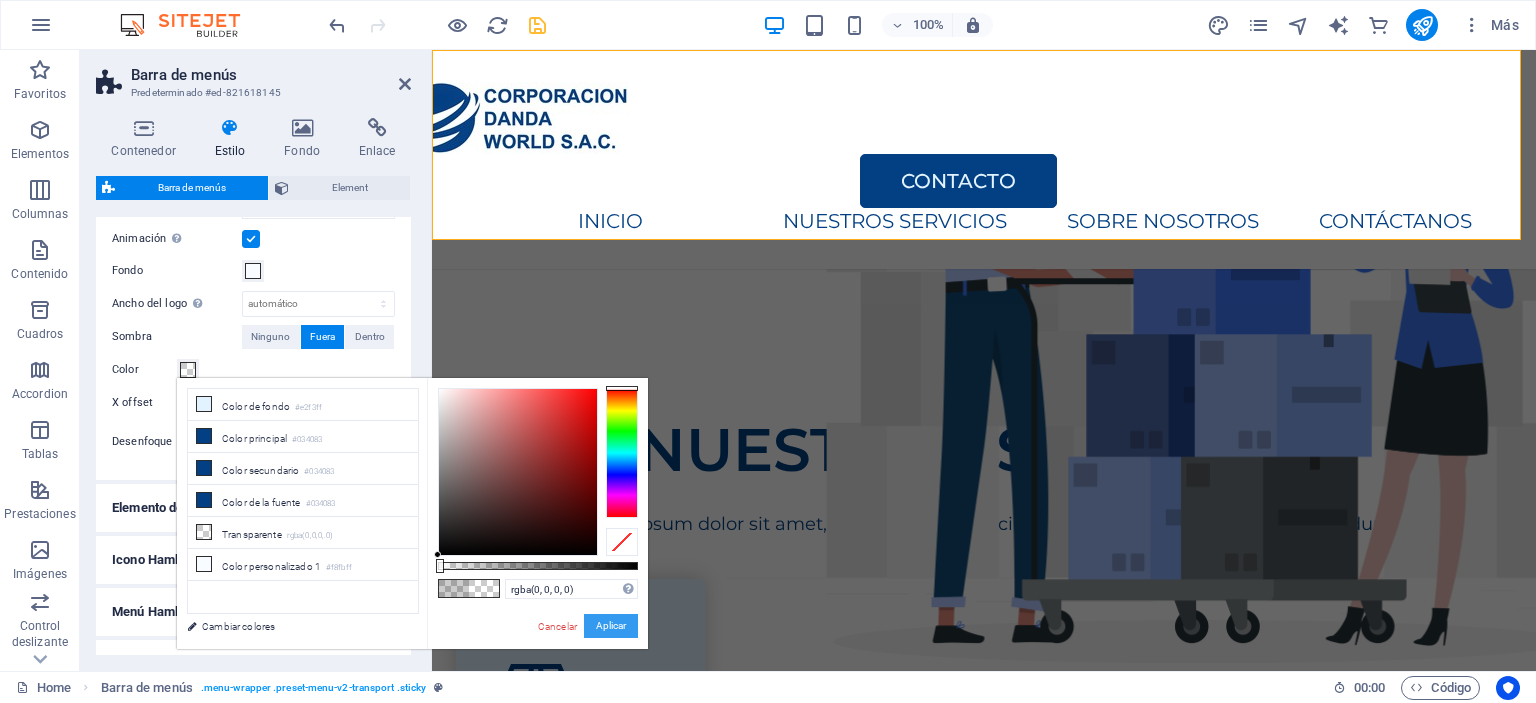 click on "Aplicar" at bounding box center (611, 626) 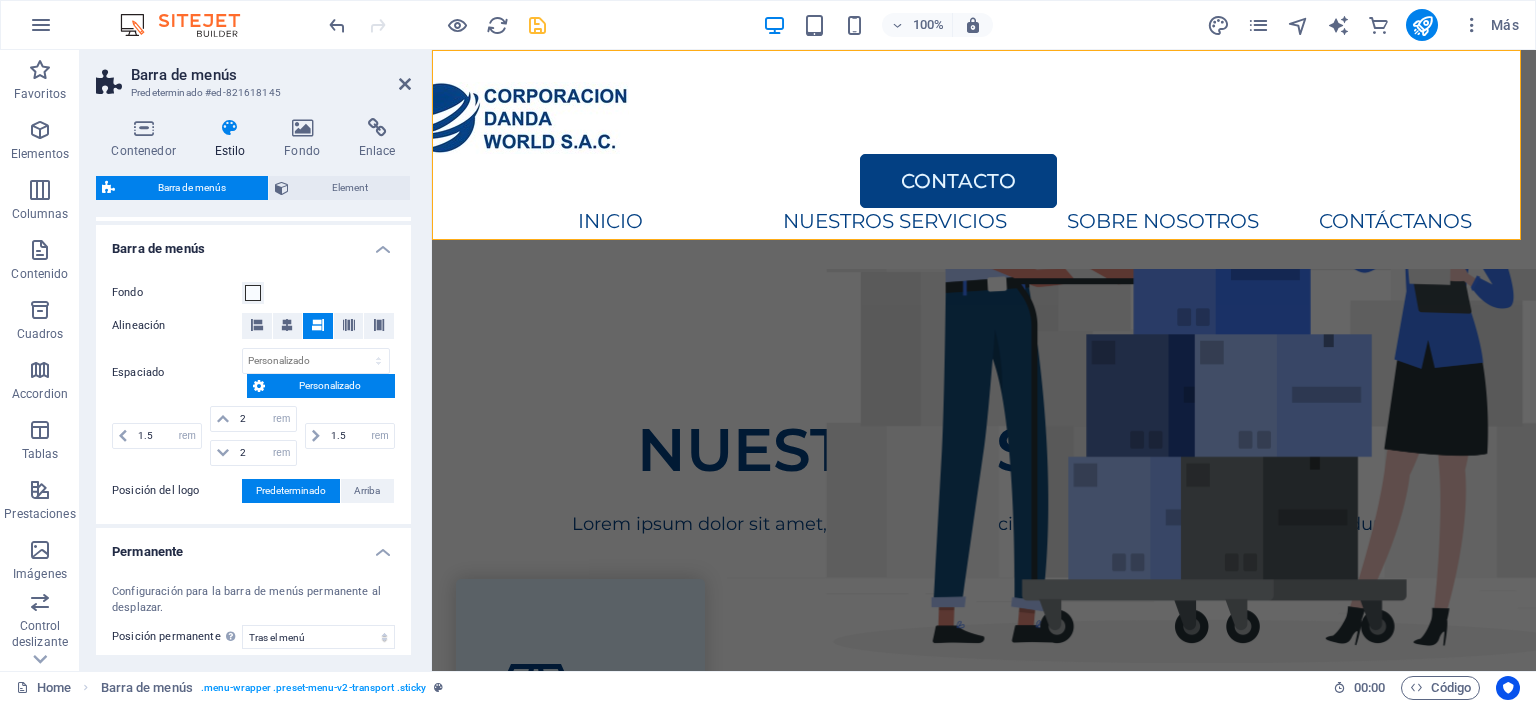 scroll, scrollTop: 300, scrollLeft: 0, axis: vertical 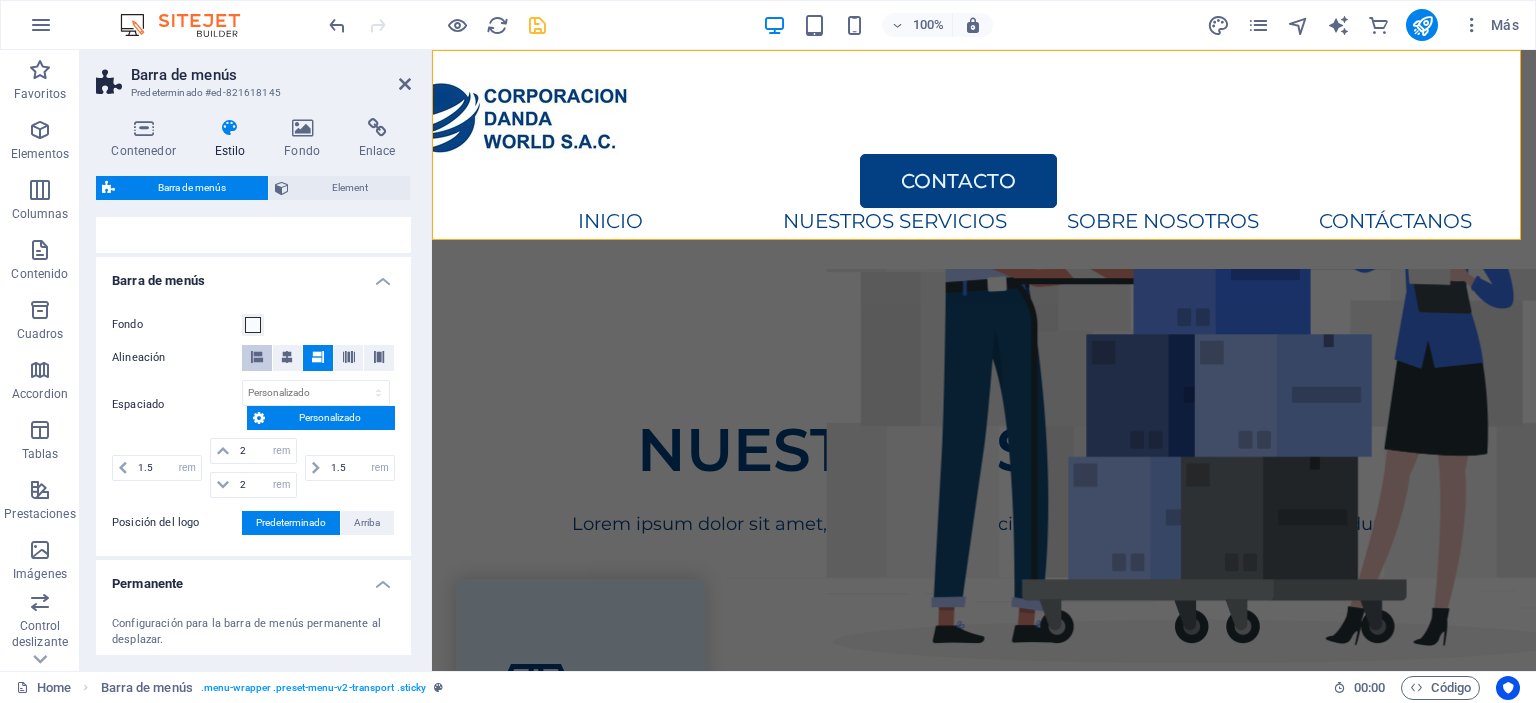 click at bounding box center (257, 357) 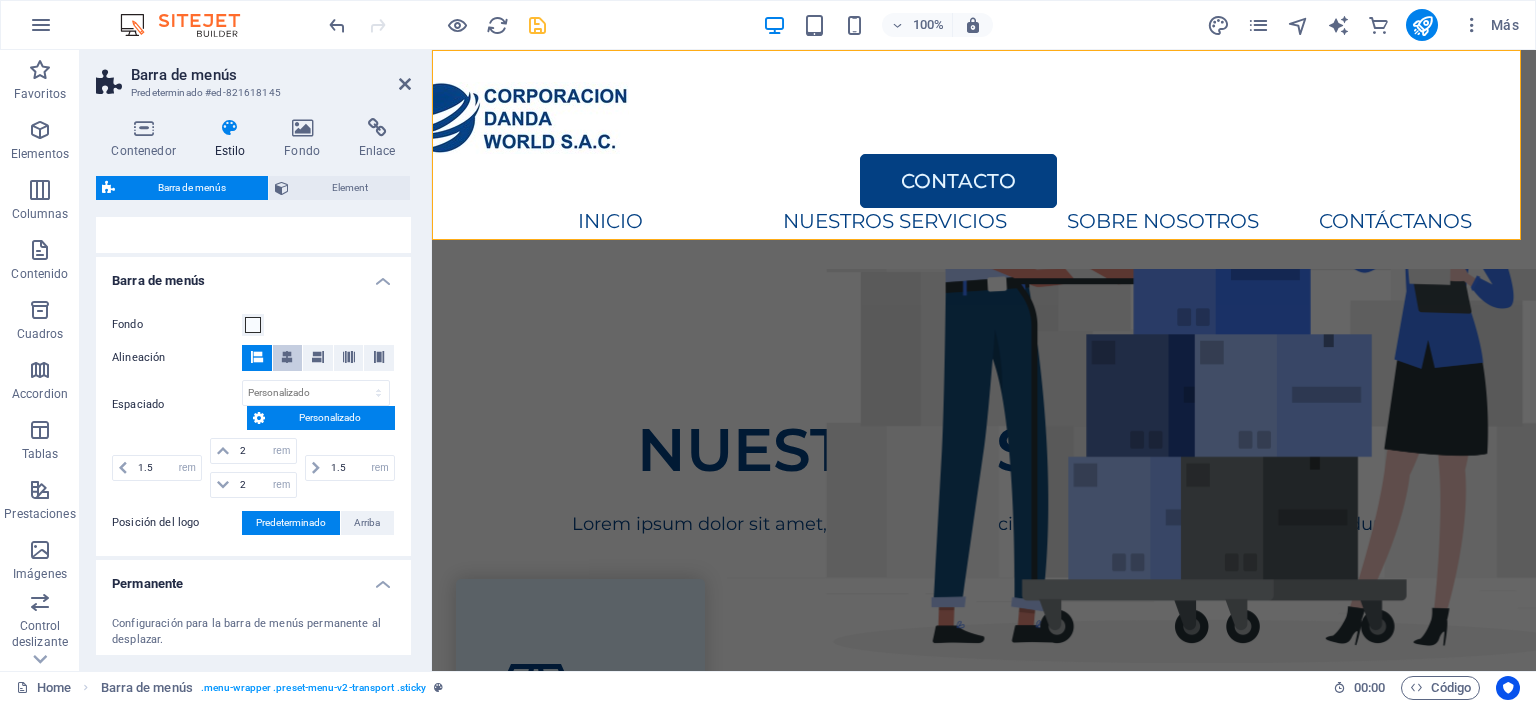 click at bounding box center [287, 357] 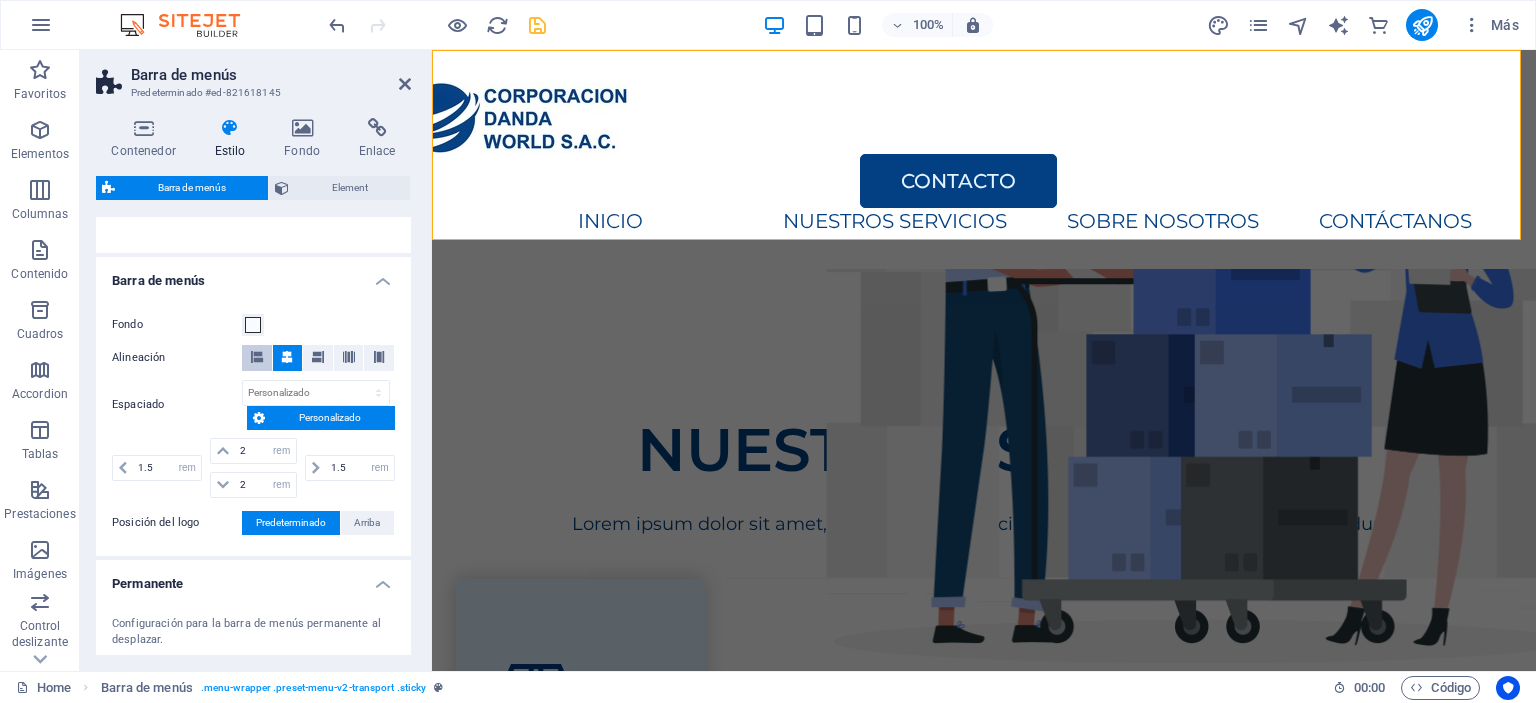 click at bounding box center (257, 358) 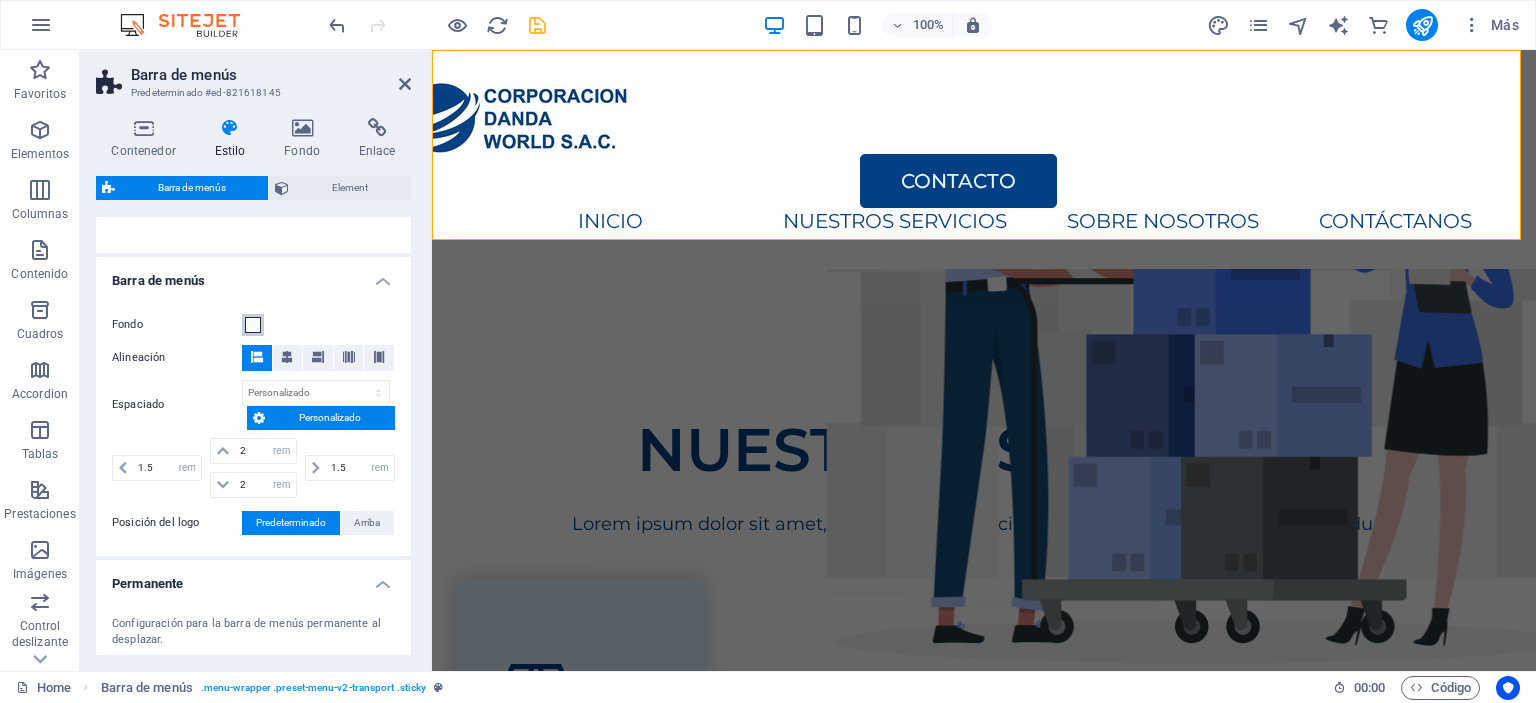 click at bounding box center [253, 325] 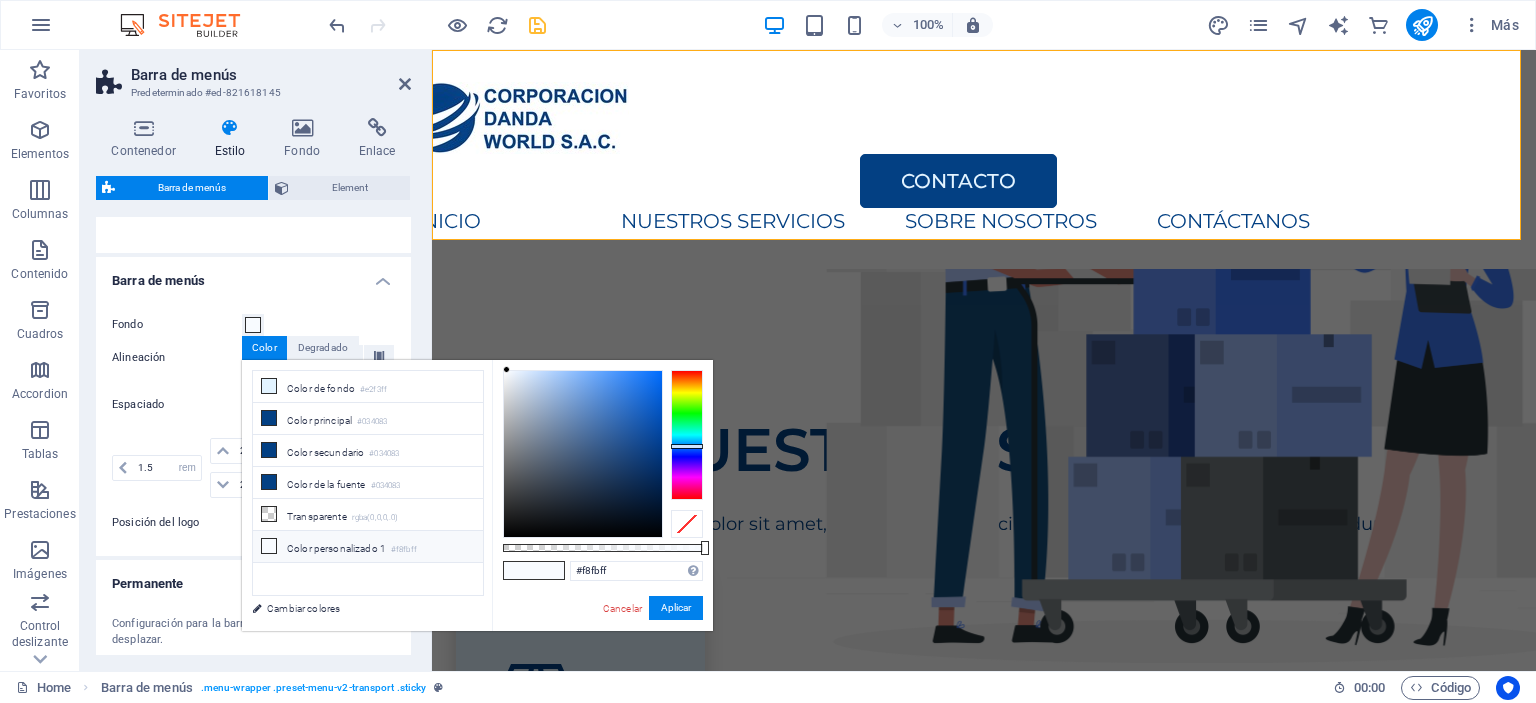 drag, startPoint x: 632, startPoint y: 552, endPoint x: 608, endPoint y: 549, distance: 24.186773 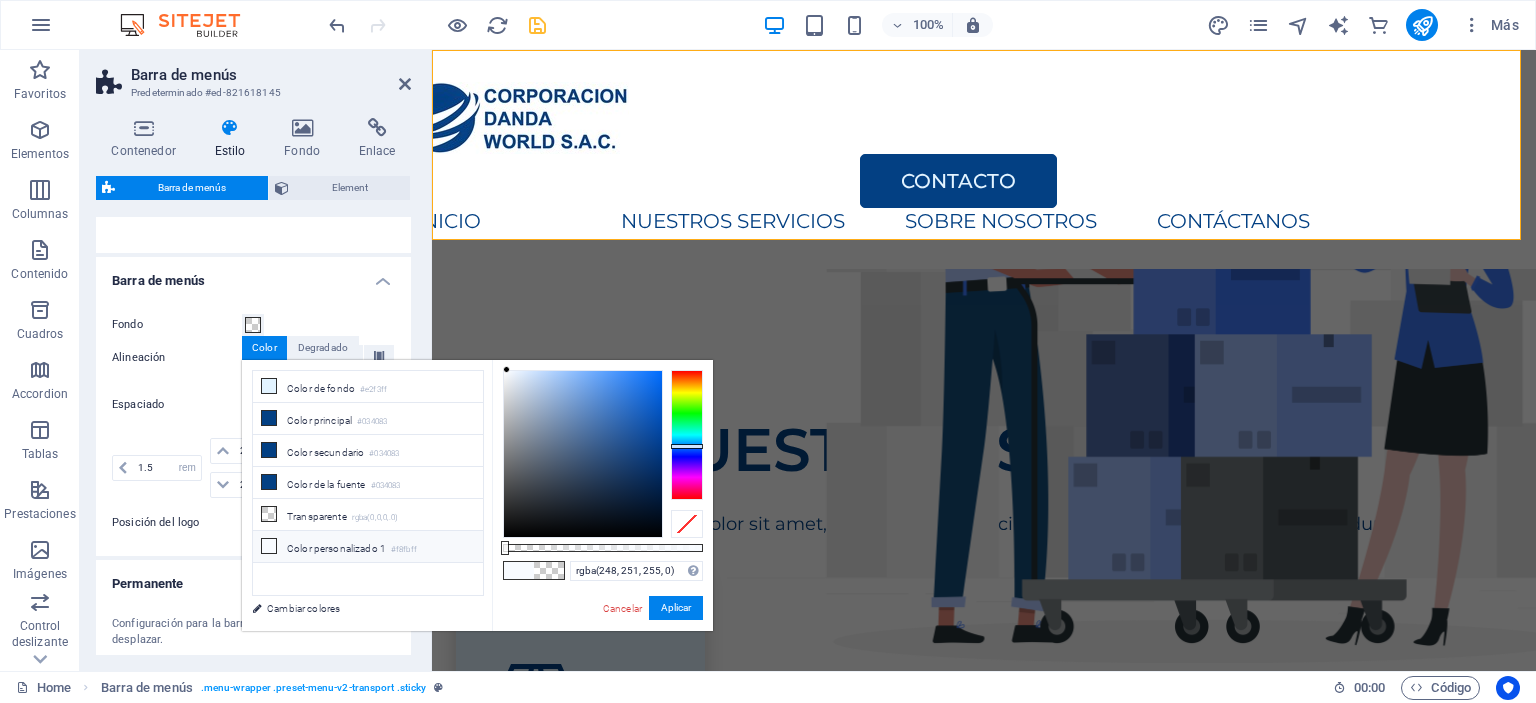 drag, startPoint x: 608, startPoint y: 549, endPoint x: 369, endPoint y: 551, distance: 239.00836 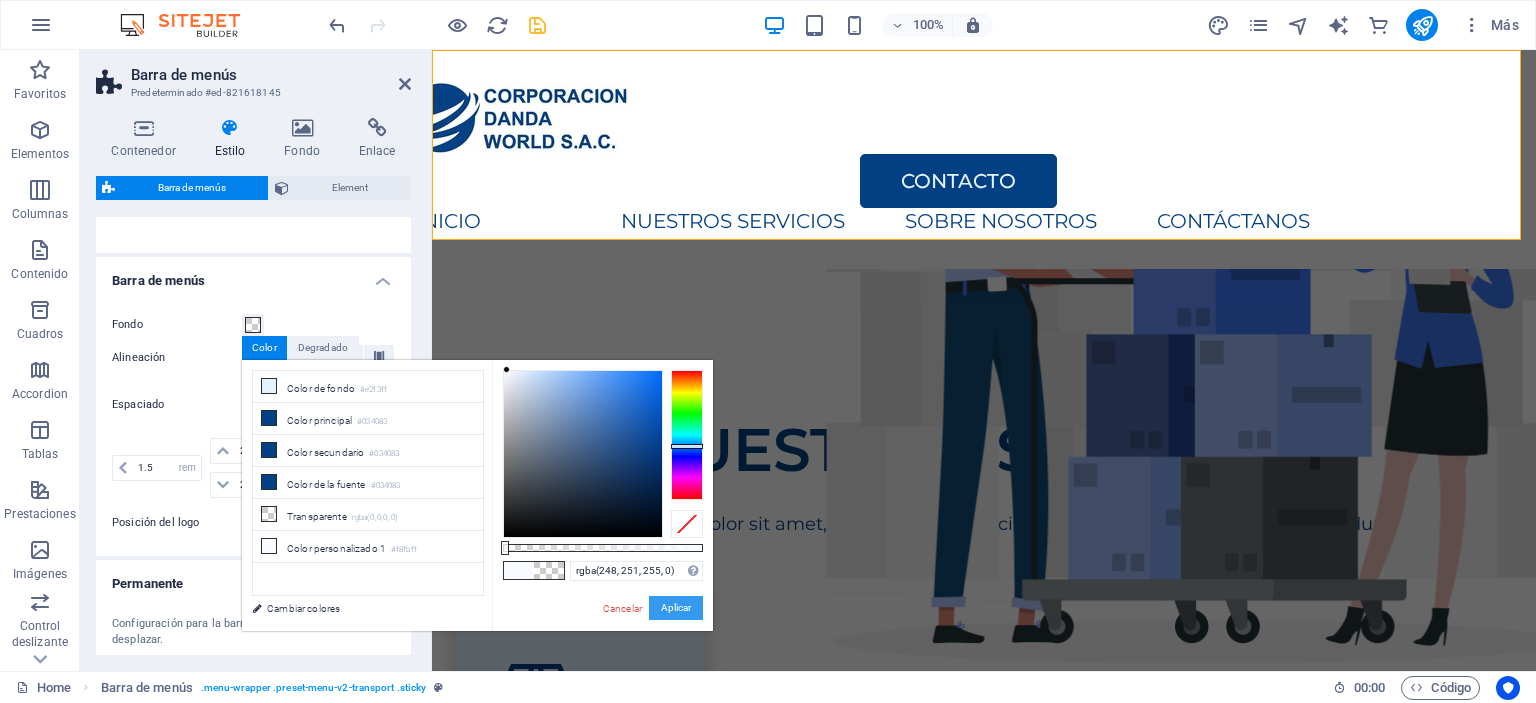 click on "Aplicar" at bounding box center [676, 608] 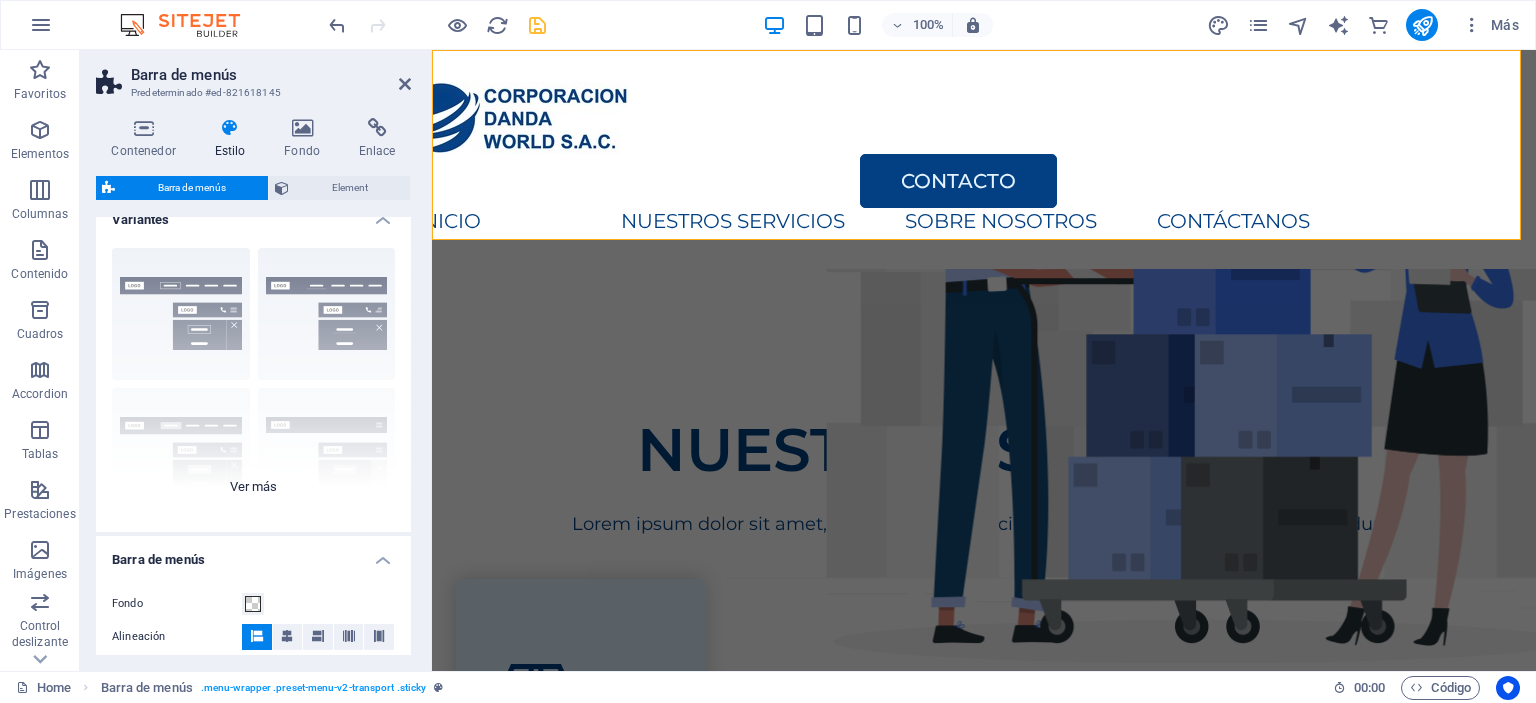 scroll, scrollTop: 0, scrollLeft: 0, axis: both 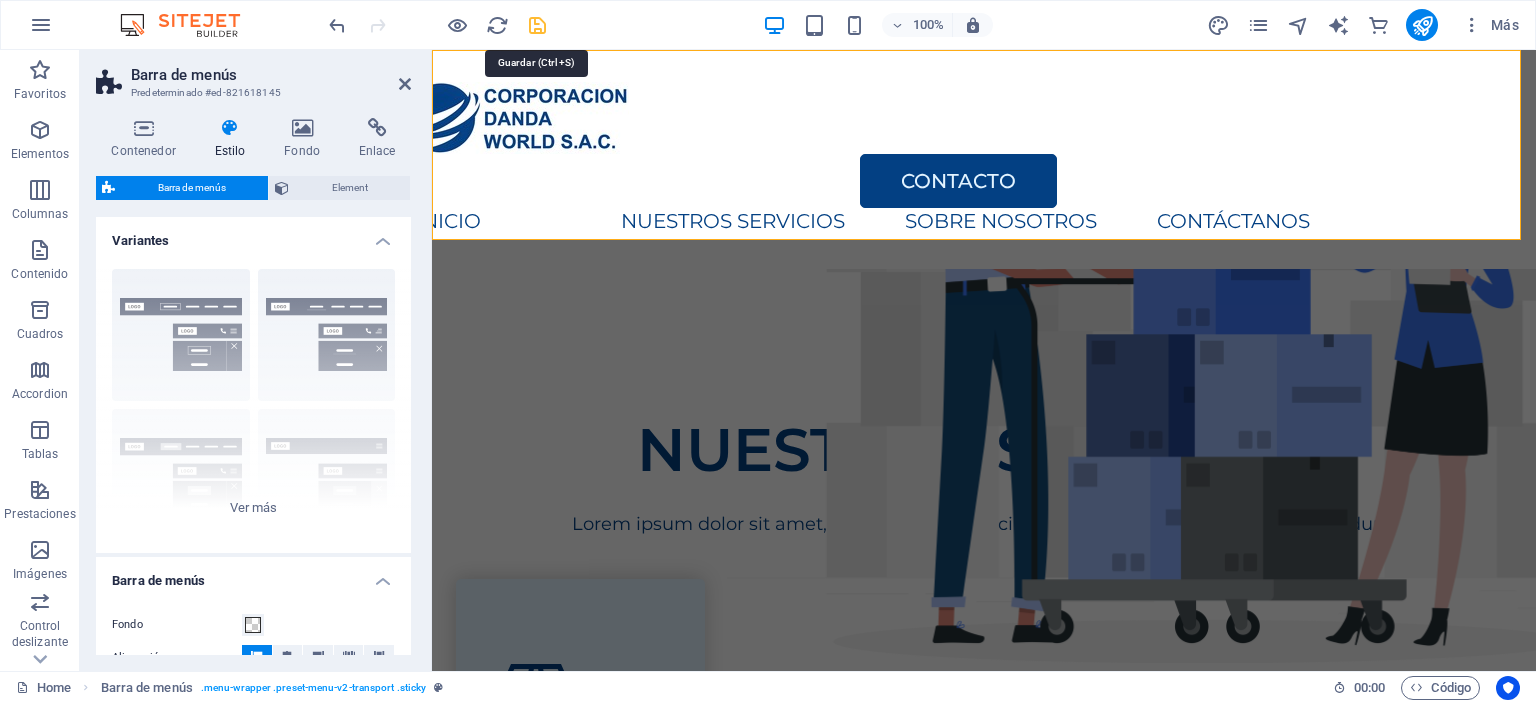 click at bounding box center (537, 25) 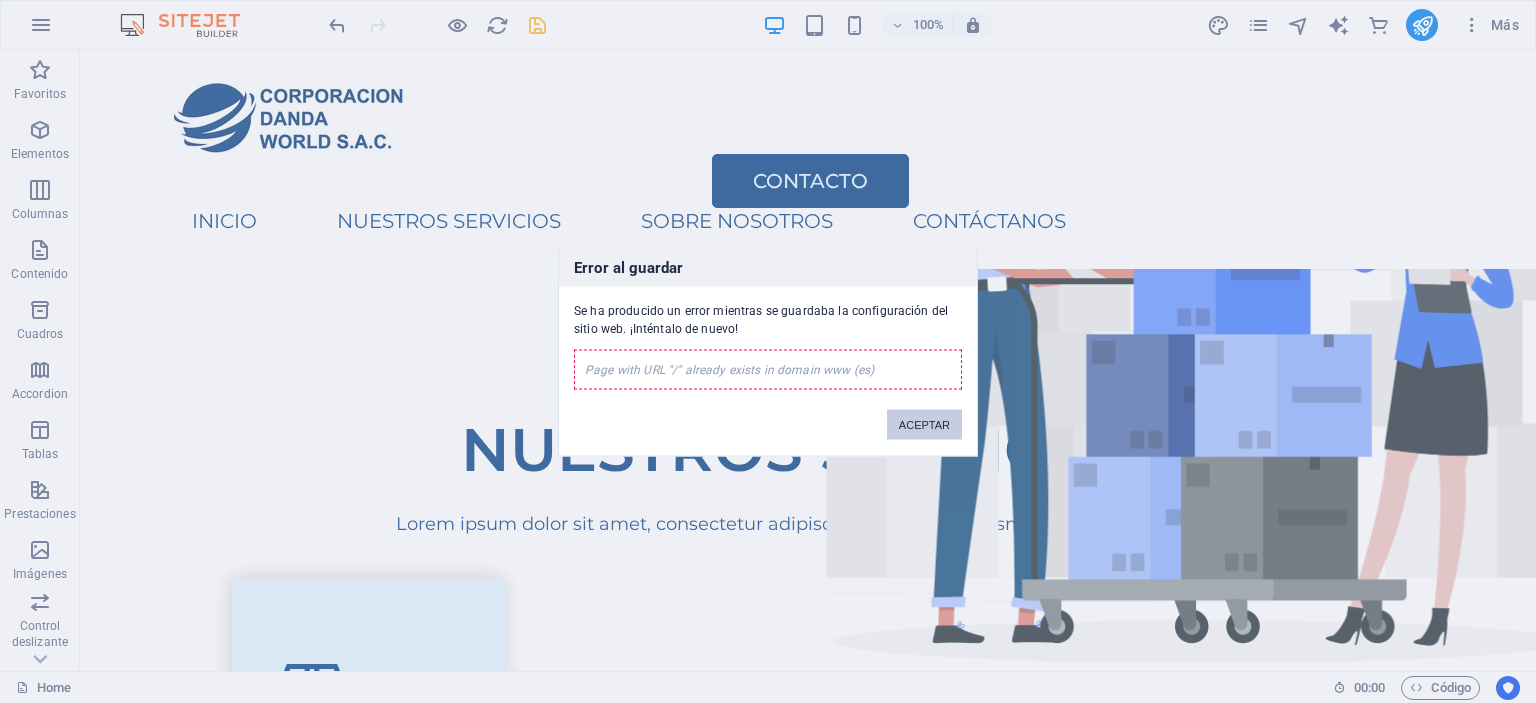 click on "ACEPTAR" at bounding box center [924, 424] 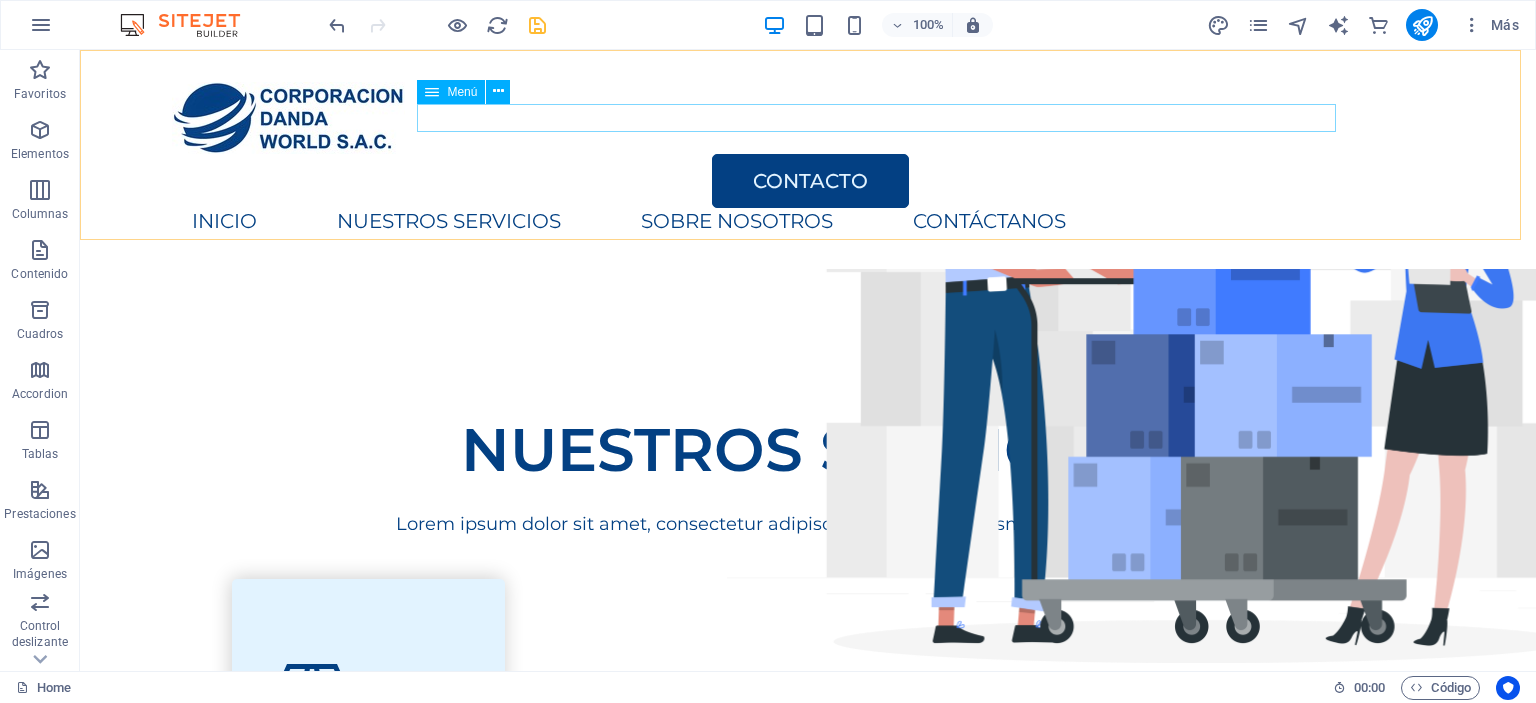 click on "INICIO NUESTROS SERVICIOS SOBRE NOSOTROS CONTÁCTANOS" at bounding box center (768, 222) 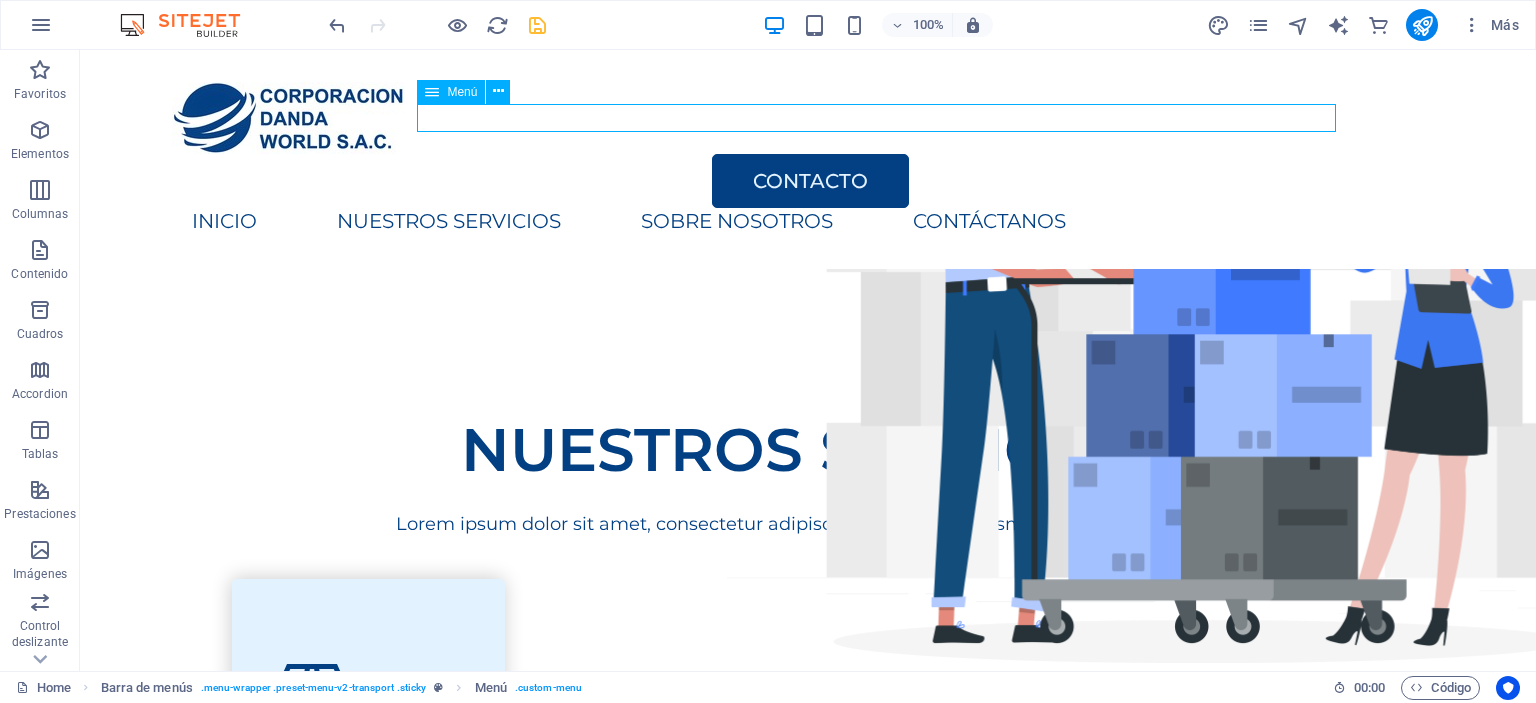 click on "INICIO NUESTROS SERVICIOS SOBRE NOSOTROS CONTÁCTANOS" at bounding box center (768, 222) 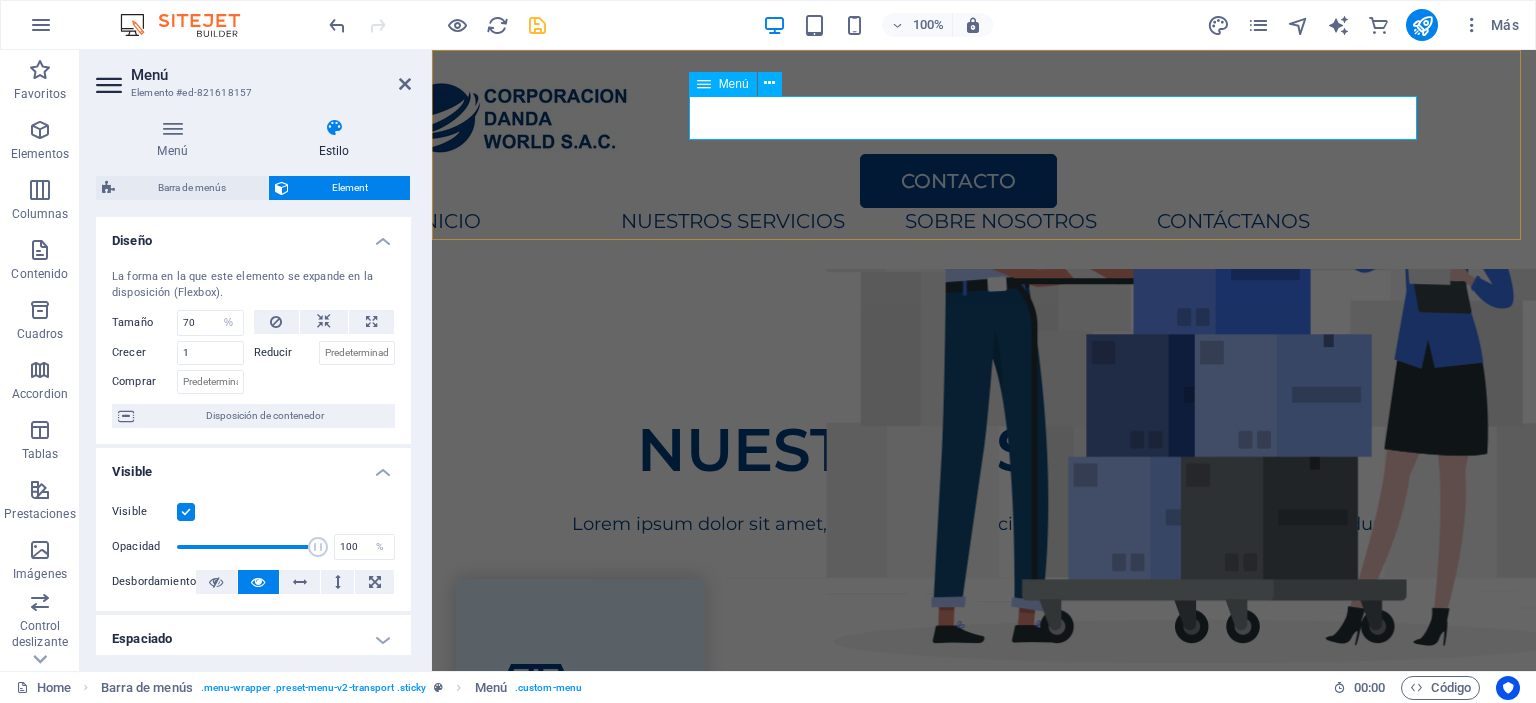 click on "INICIO NUESTROS SERVICIOS SOBRE NOSOTROS CONTÁCTANOS" at bounding box center (944, 222) 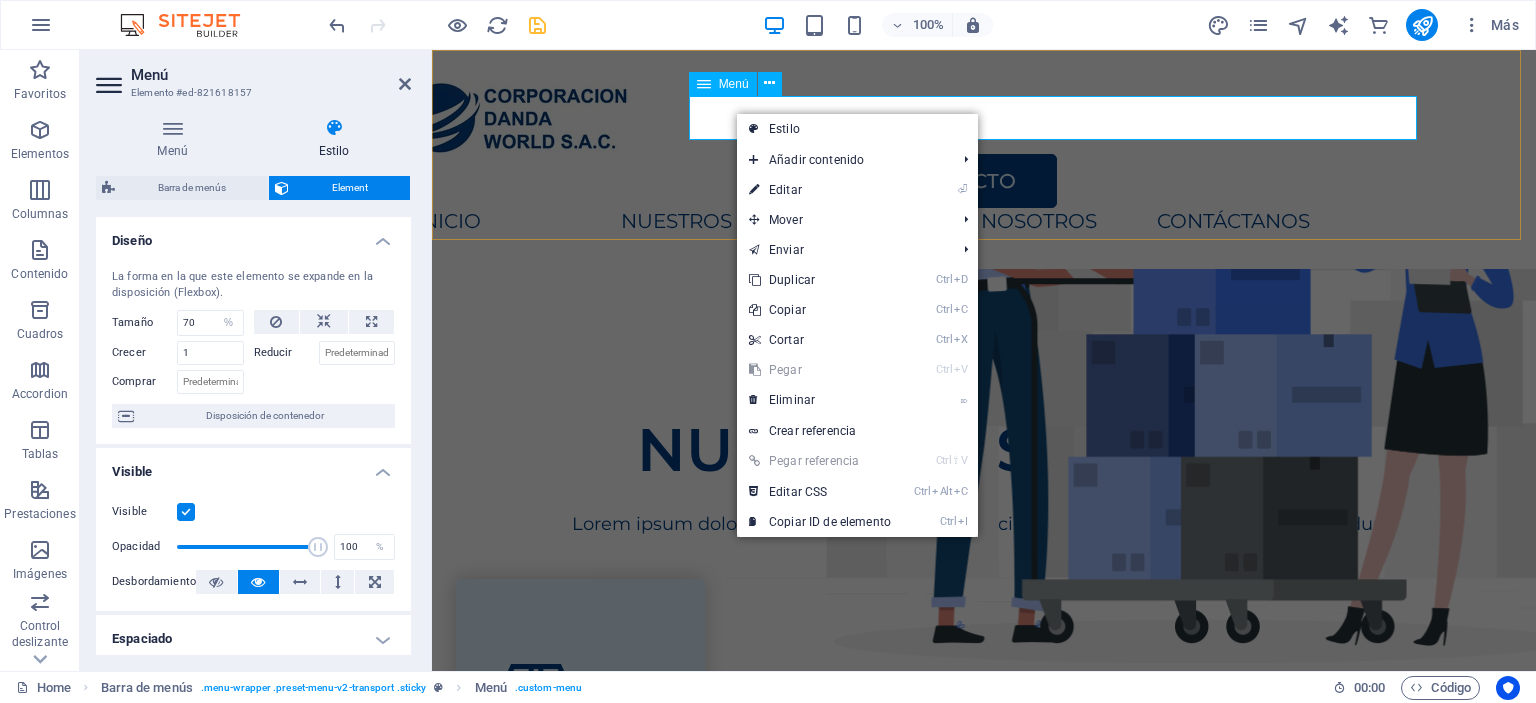 click on "INICIO NUESTROS SERVICIOS SOBRE NOSOTROS CONTÁCTANOS" at bounding box center [944, 222] 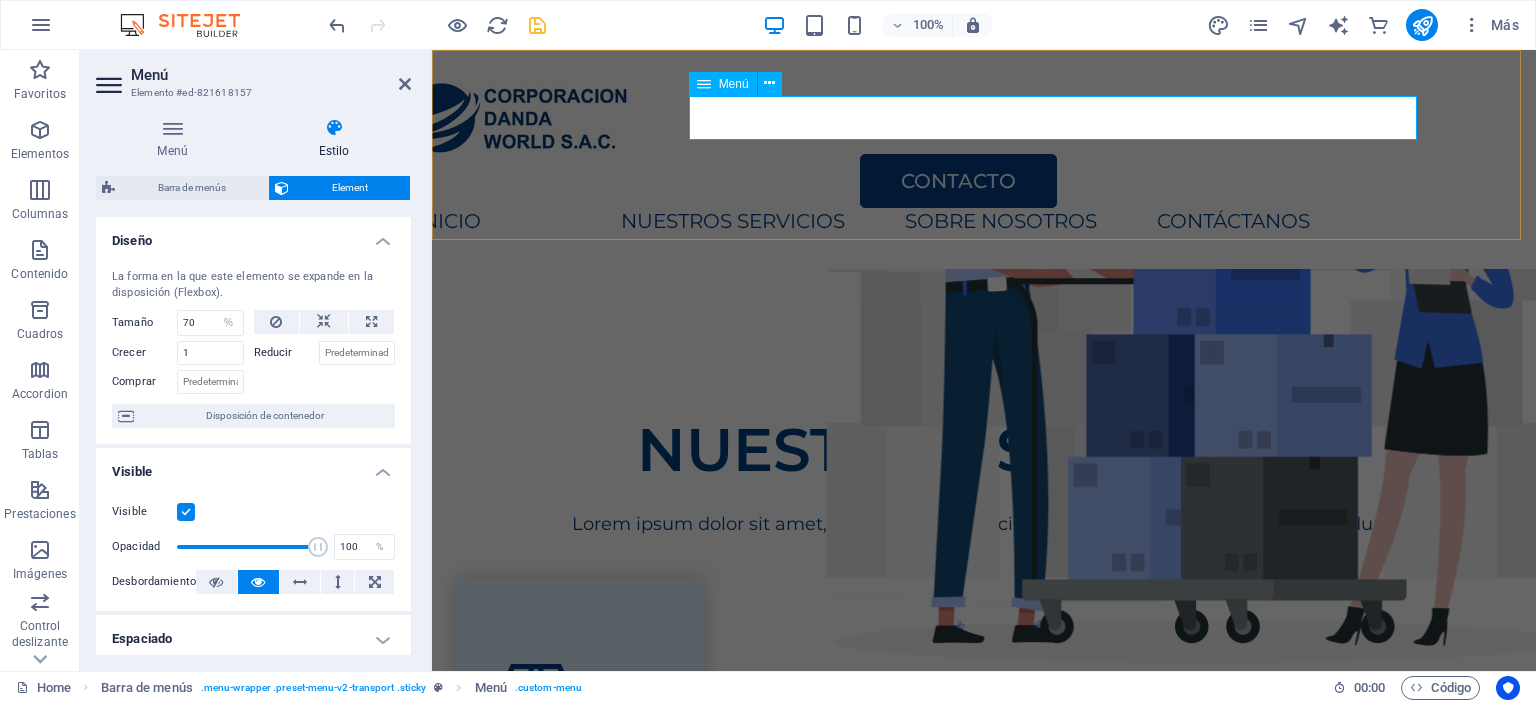 click on "INICIO NUESTROS SERVICIOS SOBRE NOSOTROS CONTÁCTANOS" at bounding box center (944, 222) 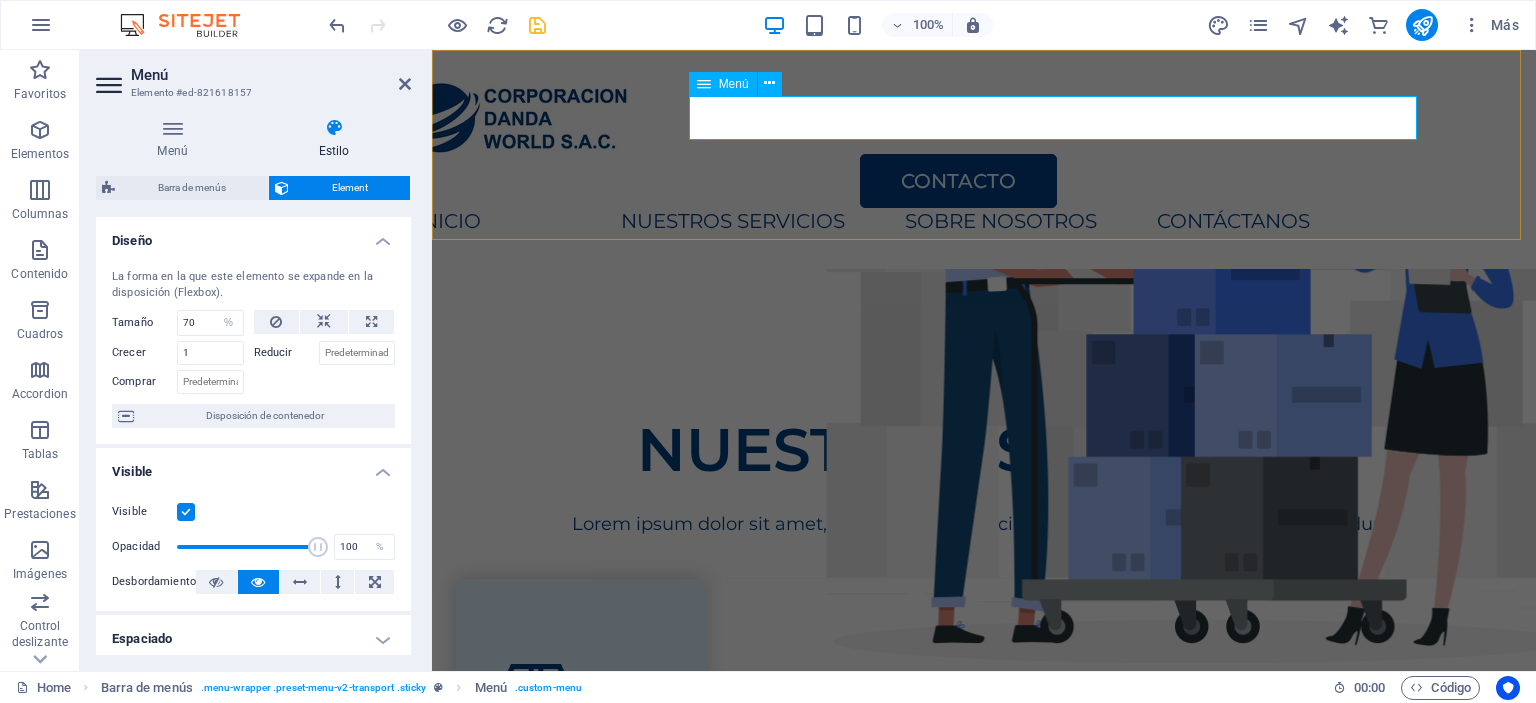 click on "INICIO NUESTROS SERVICIOS SOBRE NOSOTROS CONTÁCTANOS" at bounding box center [944, 222] 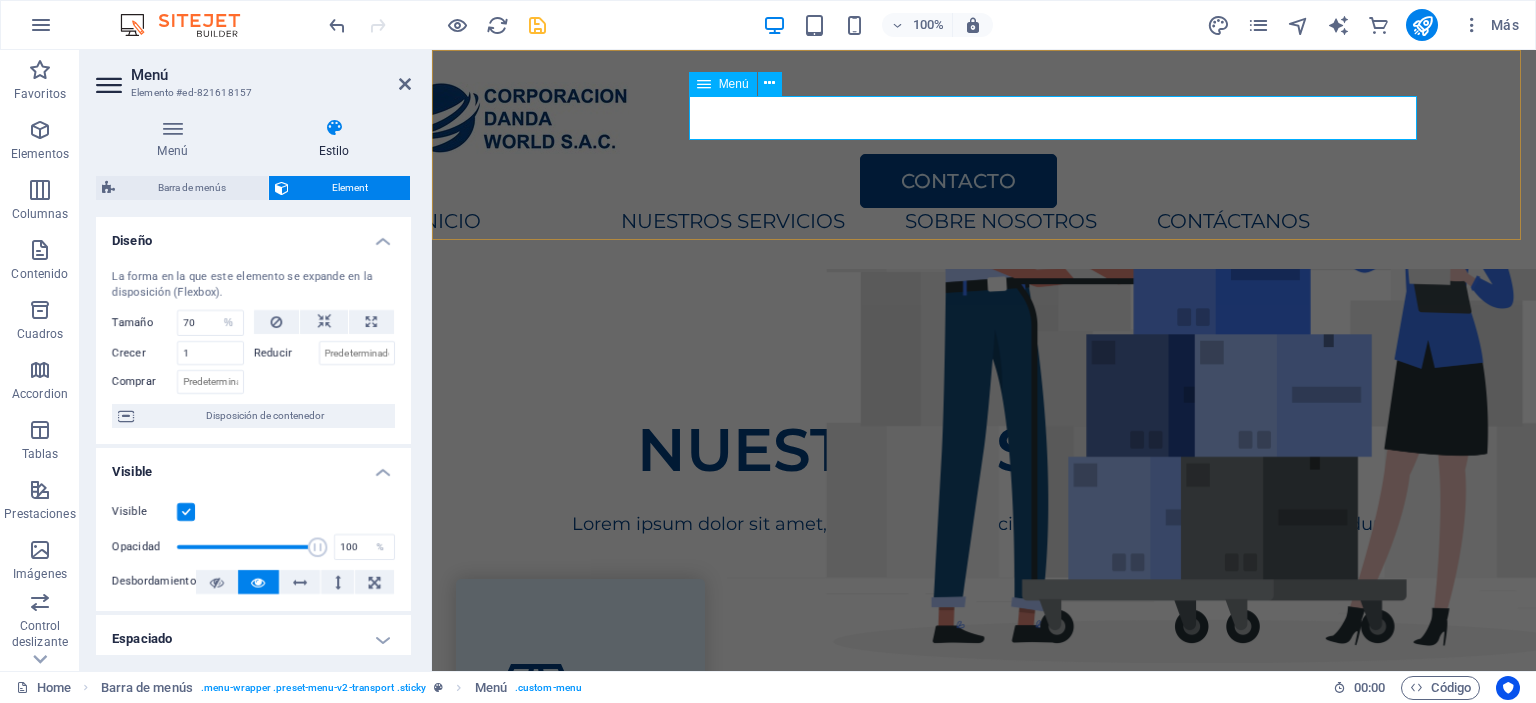 click on "INICIO NUESTROS SERVICIOS SOBRE NOSOTROS CONTÁCTANOS" at bounding box center (944, 222) 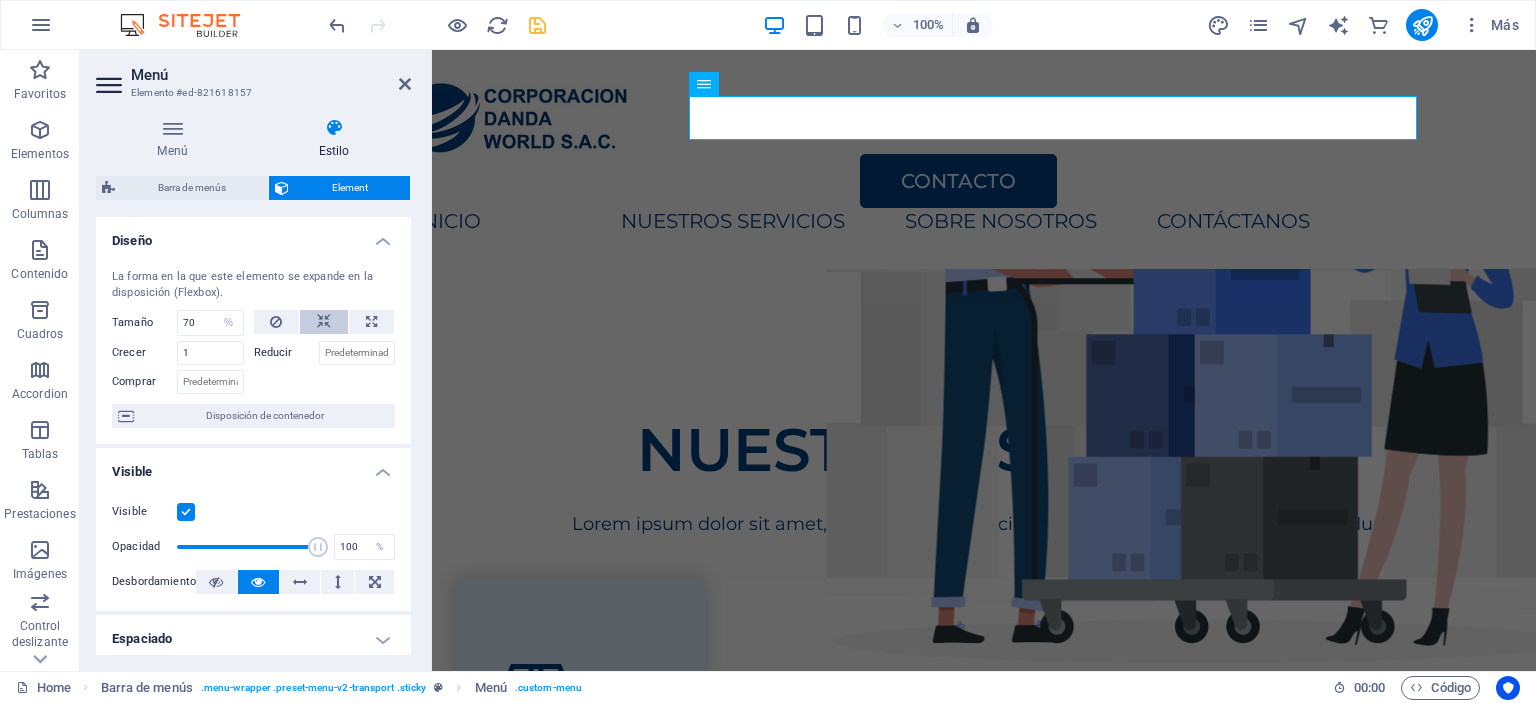 click at bounding box center (324, 322) 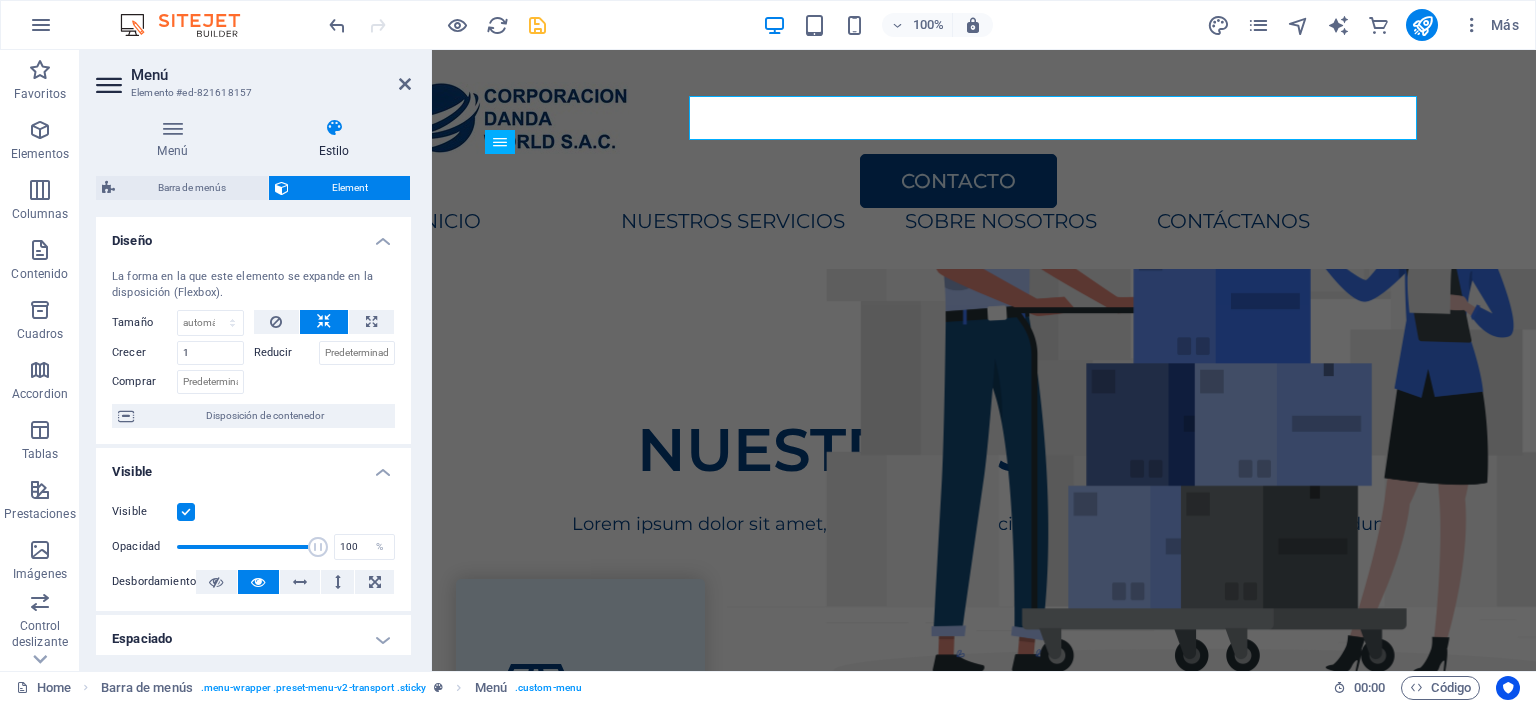 scroll, scrollTop: 536, scrollLeft: 0, axis: vertical 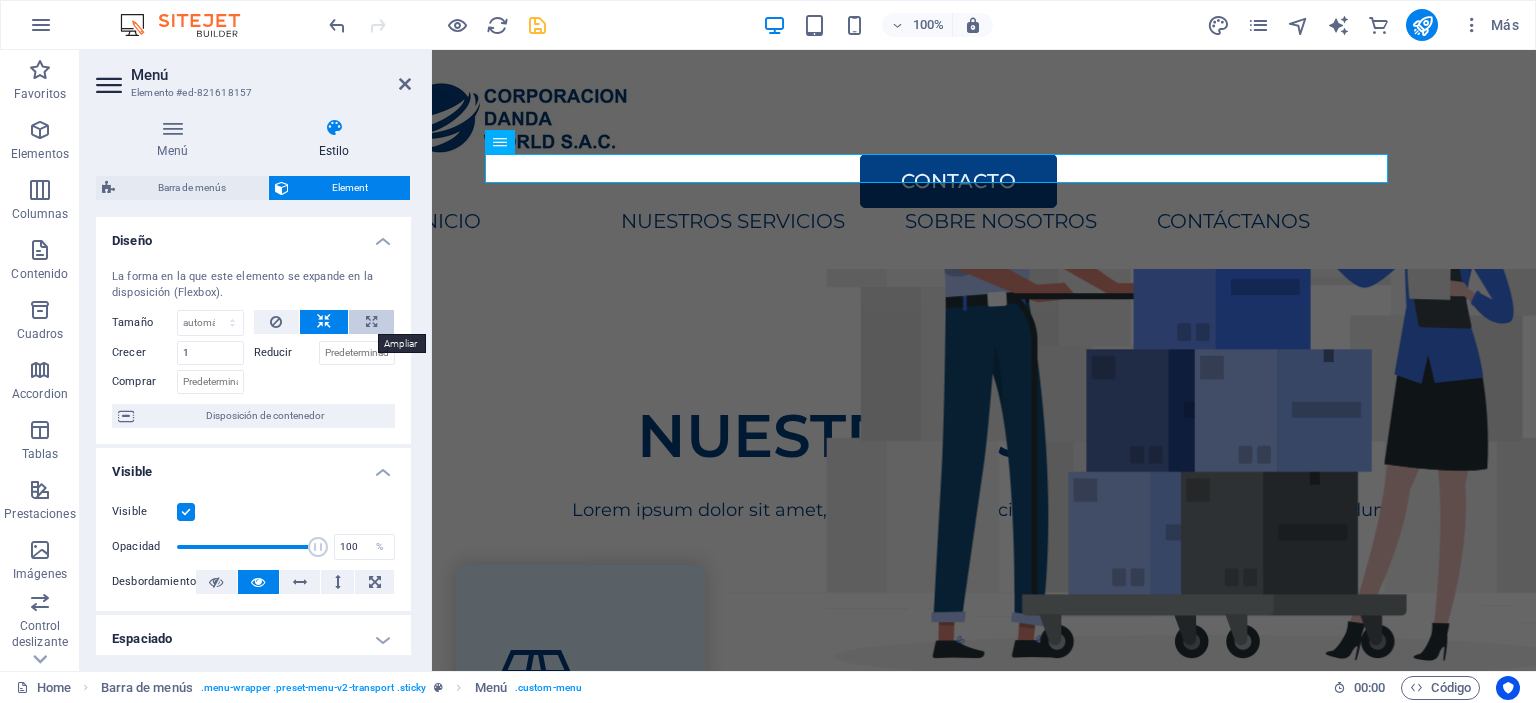 click at bounding box center [371, 322] 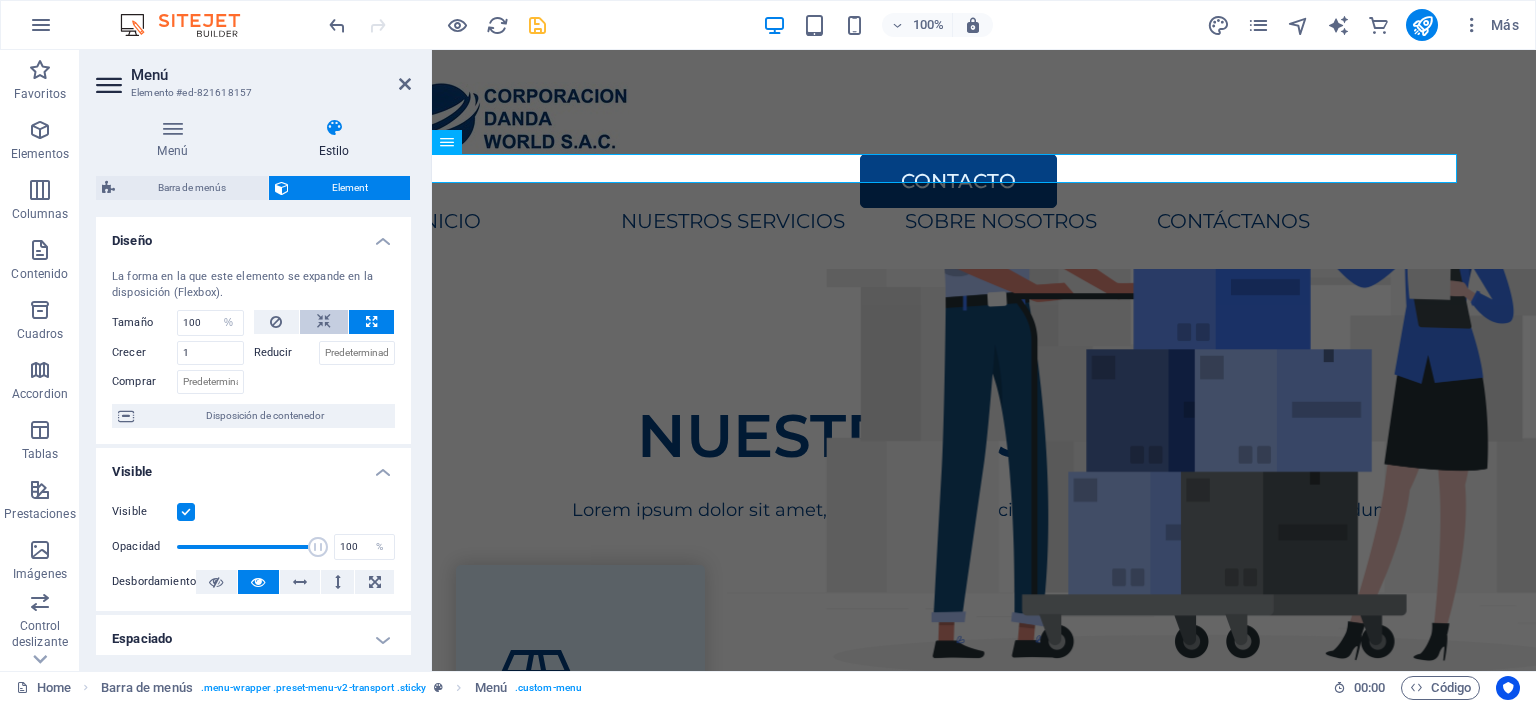 click at bounding box center [324, 322] 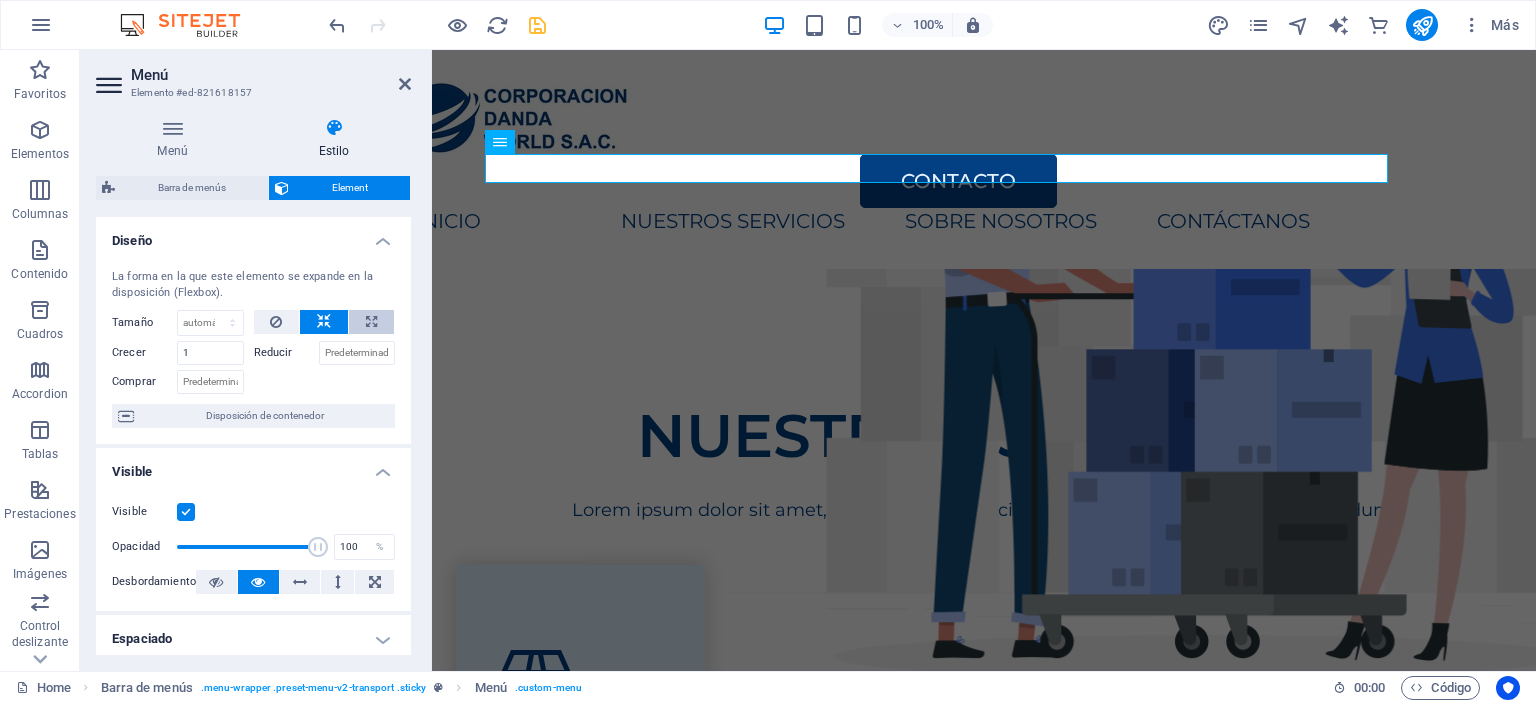 click at bounding box center (371, 322) 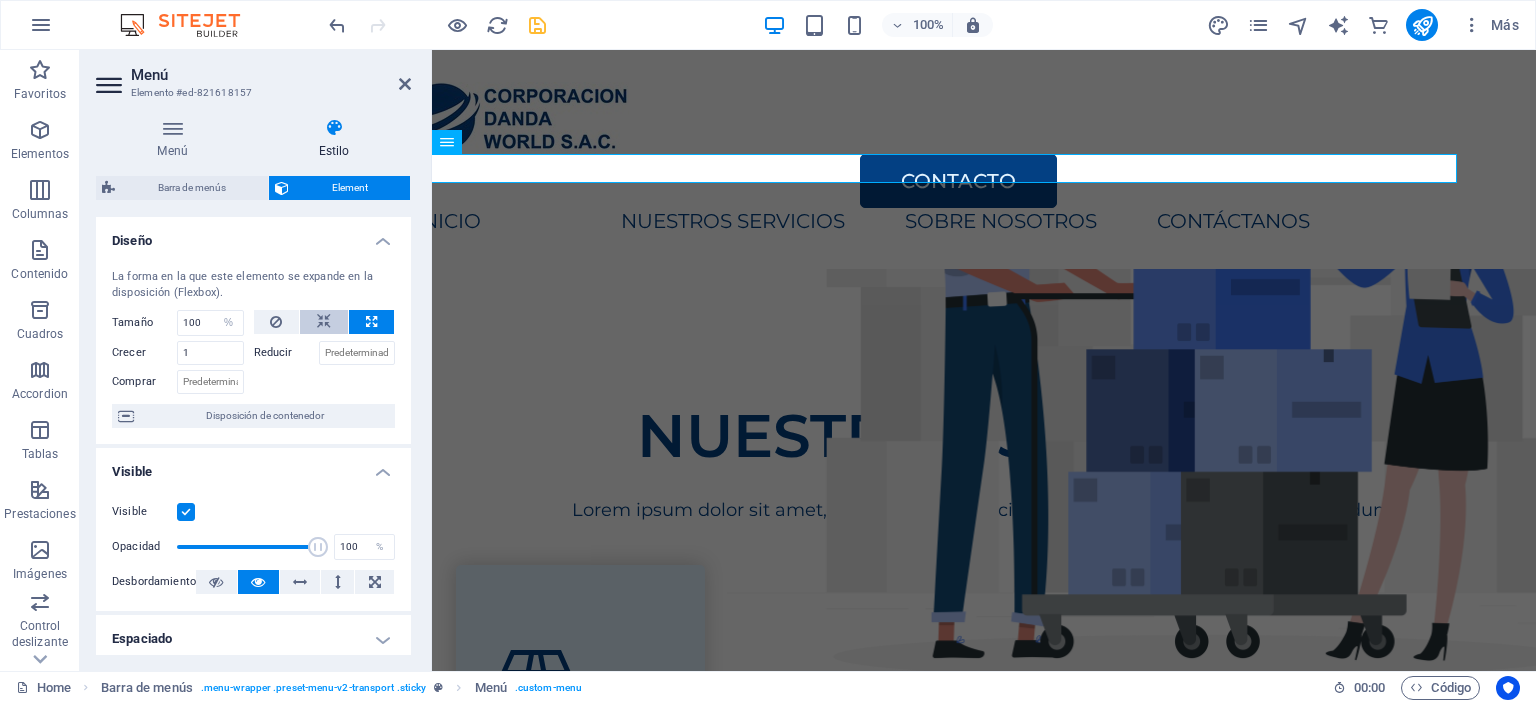 click at bounding box center [324, 322] 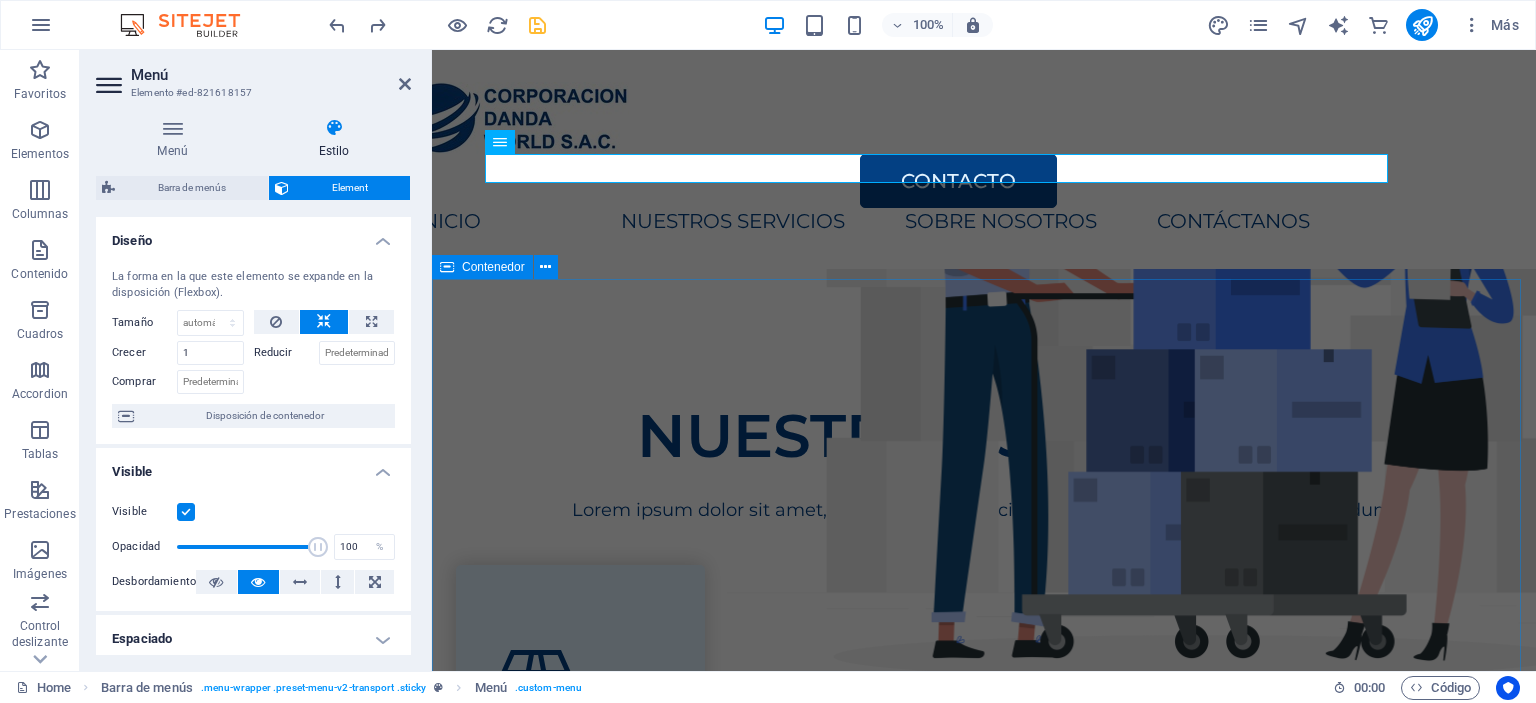click on "NUESTROS SERVICIOS Lorem ipsum dolor sit amet, consectetur adipiscing elit, sed do eiusmod tempor incididunt. Packing Lorem ipsum dolor sit amet, consectetur adipiscing elit. Transportation Lorem ipsum dolor sit amet, consectetur adipiscing elit. Storage Lorem ipsum dolor sit amet, consectetur adipiscing elit. Mantenimiento Lorem ipsum dolor sit amet, consectetur adipiscing elit." at bounding box center [984, 1396] 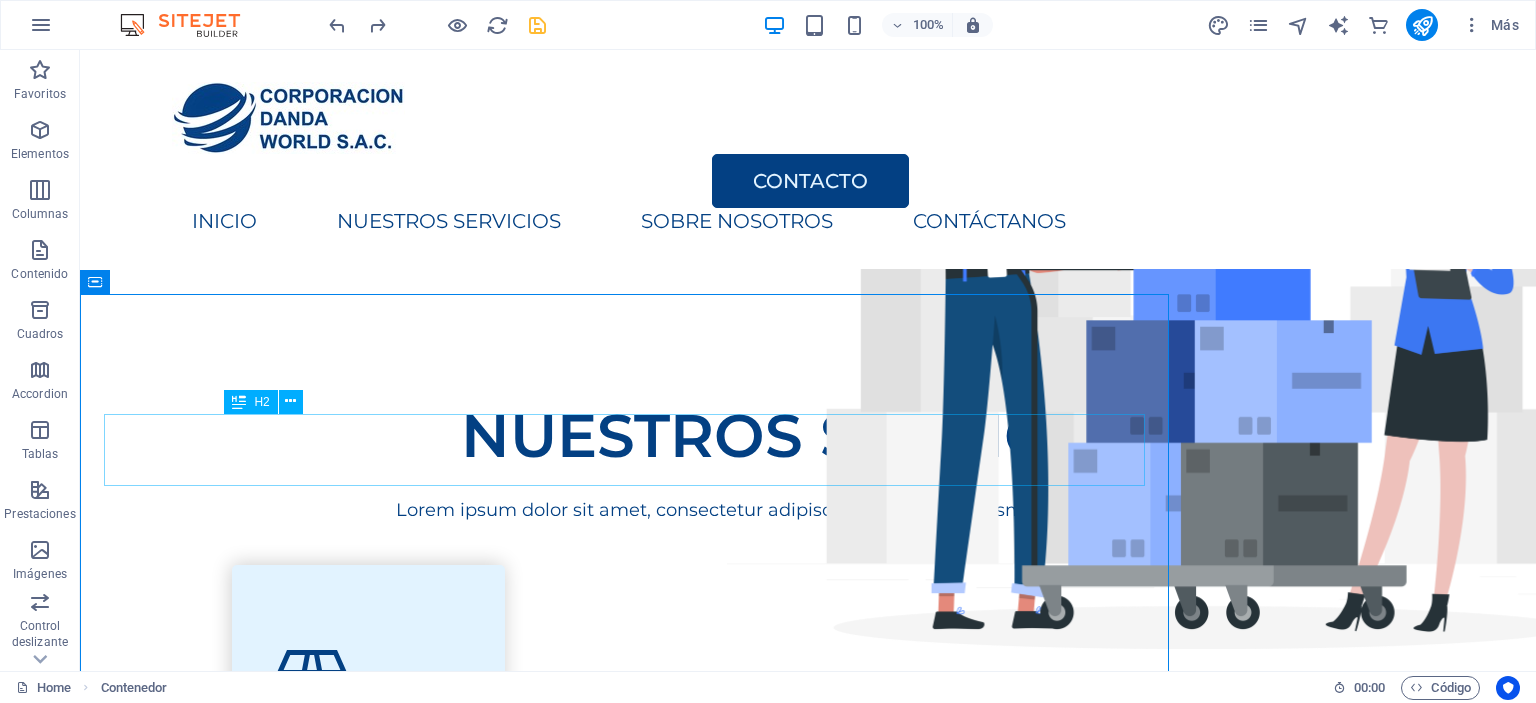 scroll, scrollTop: 522, scrollLeft: 0, axis: vertical 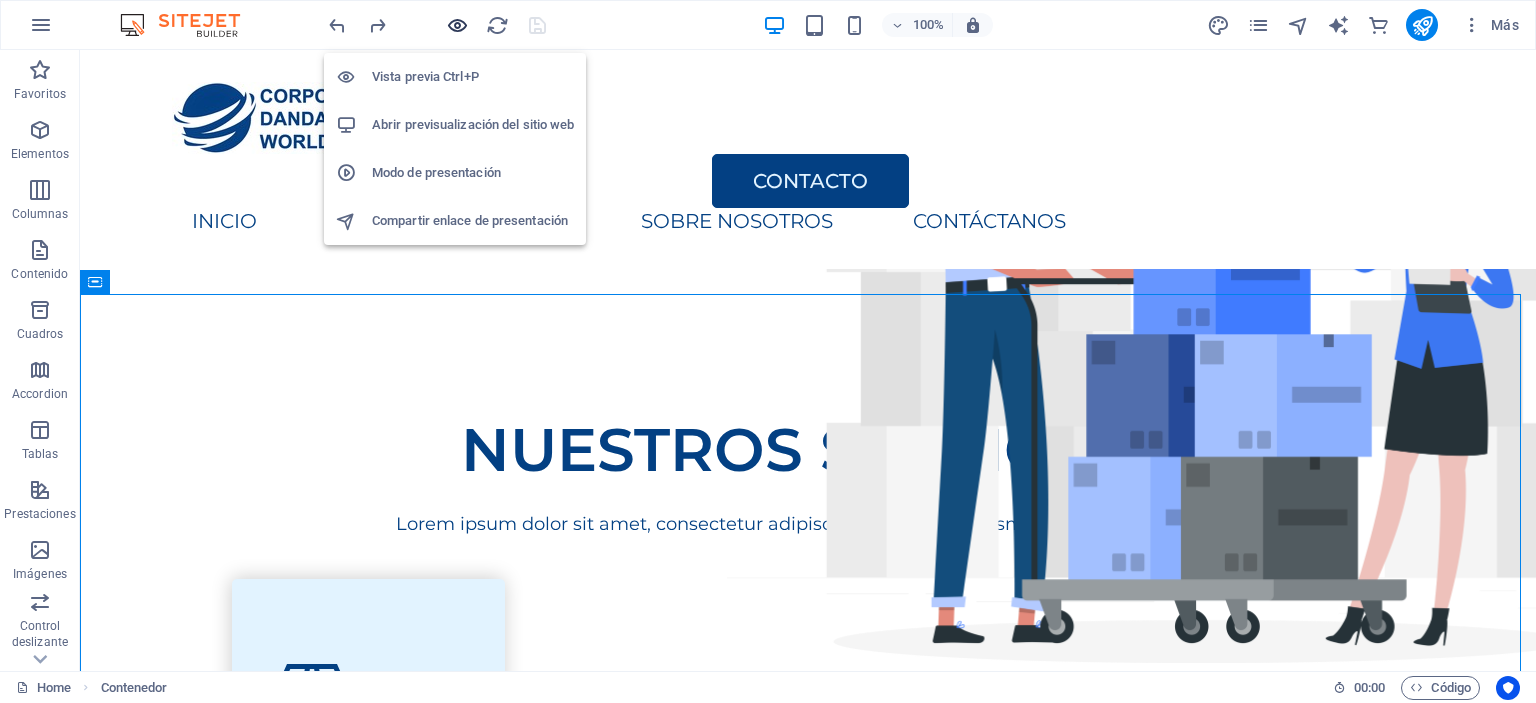 click at bounding box center (457, 25) 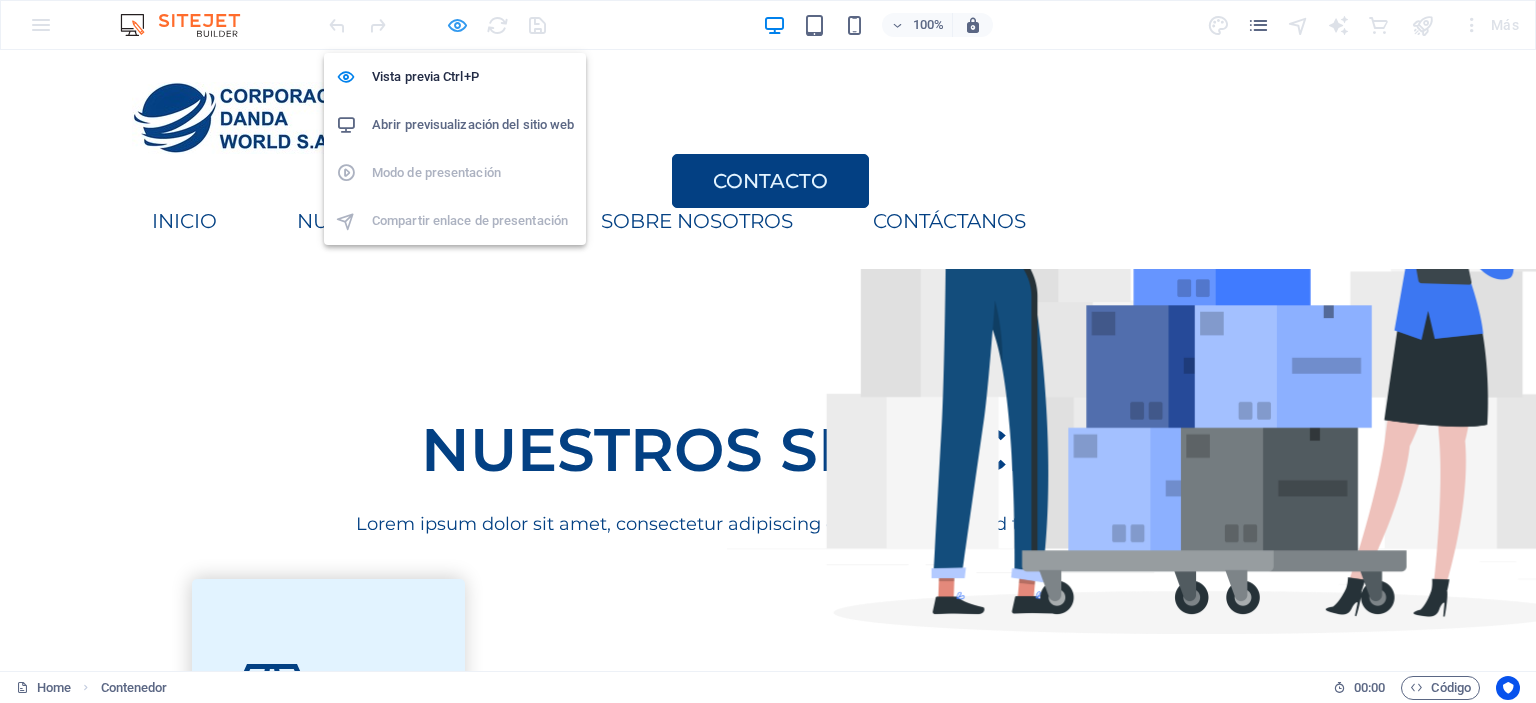 click at bounding box center [457, 25] 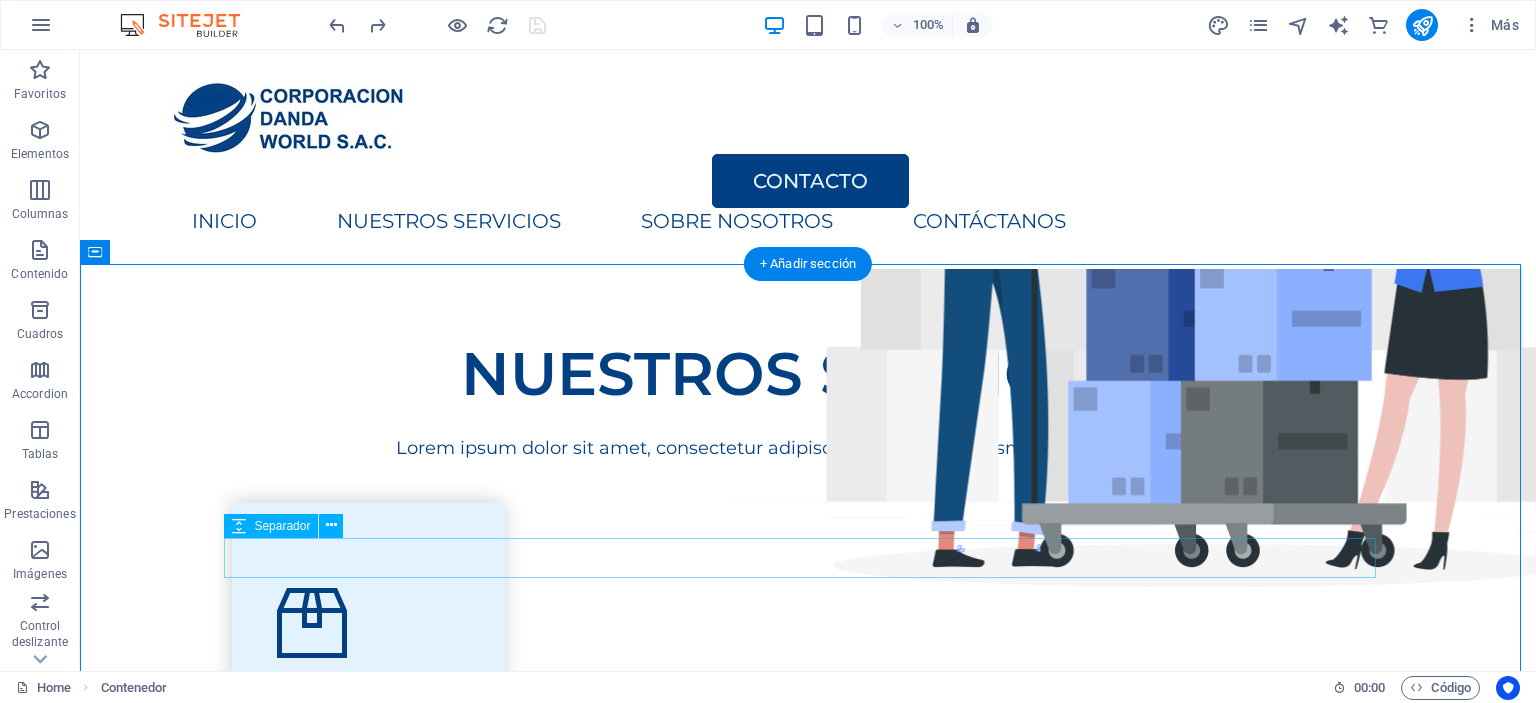 scroll, scrollTop: 622, scrollLeft: 0, axis: vertical 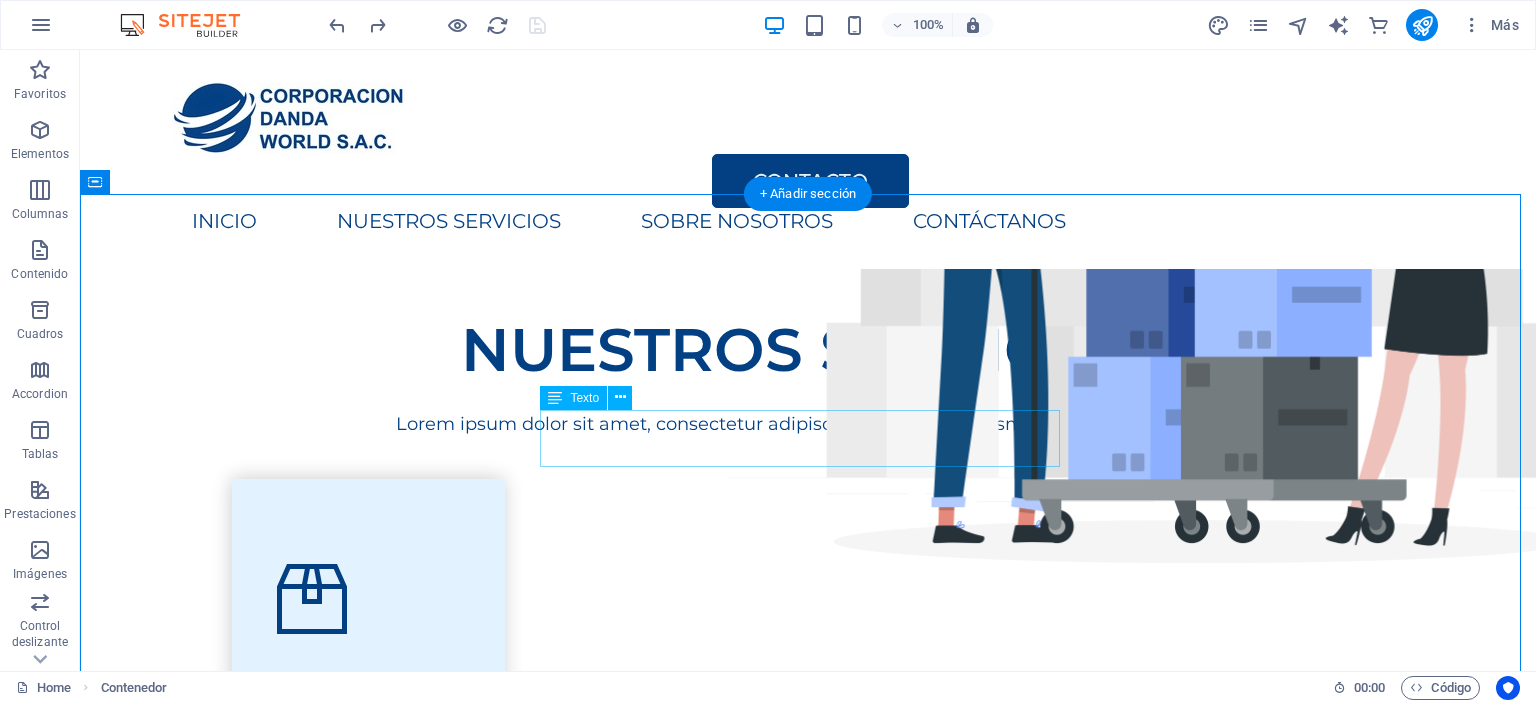 click on "Lorem ipsum dolor sit amet, consectetur adipiscing elit, sed do eiusmod tempor incididunt." at bounding box center (808, 424) 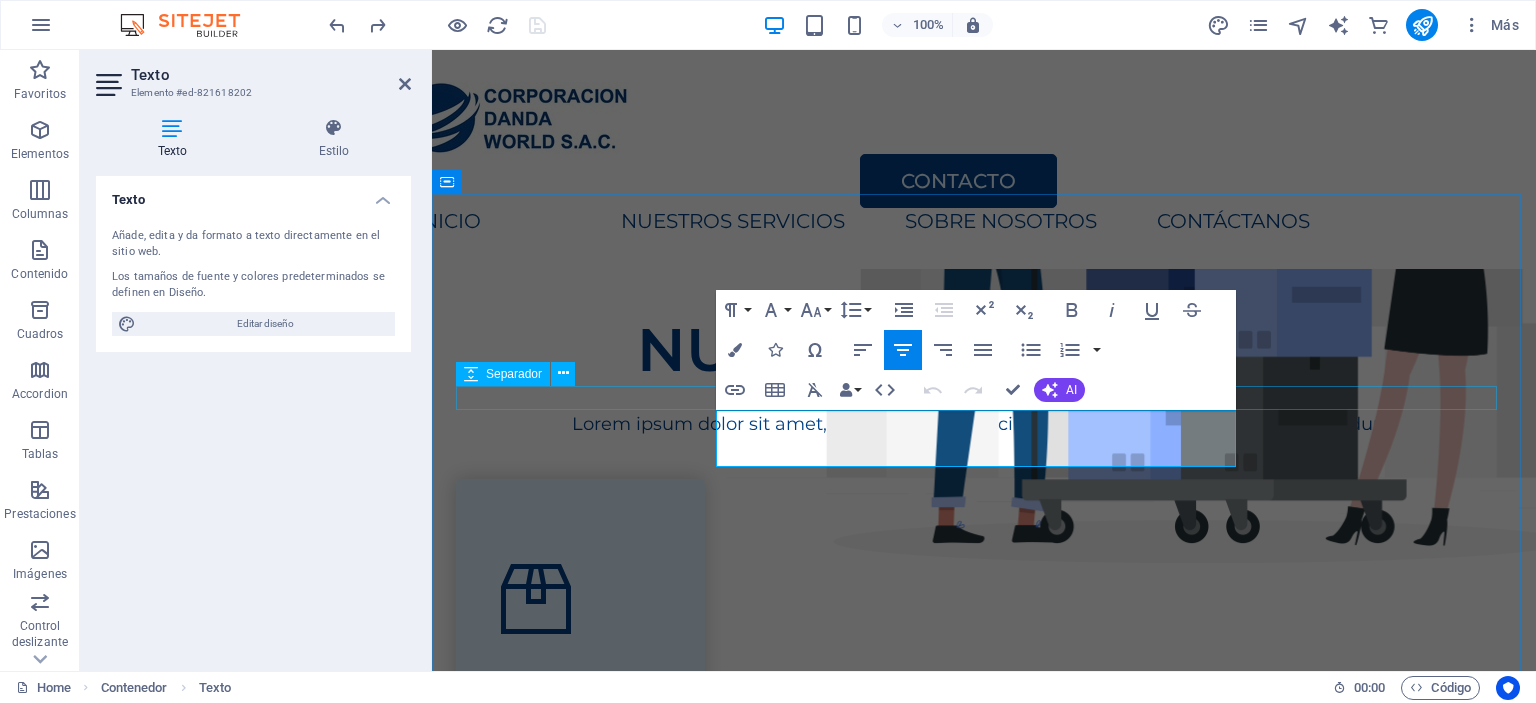 click on "NUESTROS SERVICIOS Lorem ipsum dolor sit amet, consectetur adipiscing elit, sed do eiusmod tempor incididunt. Packing Lorem ipsum dolor sit amet, consectetur adipiscing elit. Transportation Lorem ipsum dolor sit amet, consectetur adipiscing elit. Storage Lorem ipsum dolor sit amet, consectetur adipiscing elit. Mantenimiento Lorem ipsum dolor sit amet, consectetur adipiscing elit." at bounding box center (984, 1310) 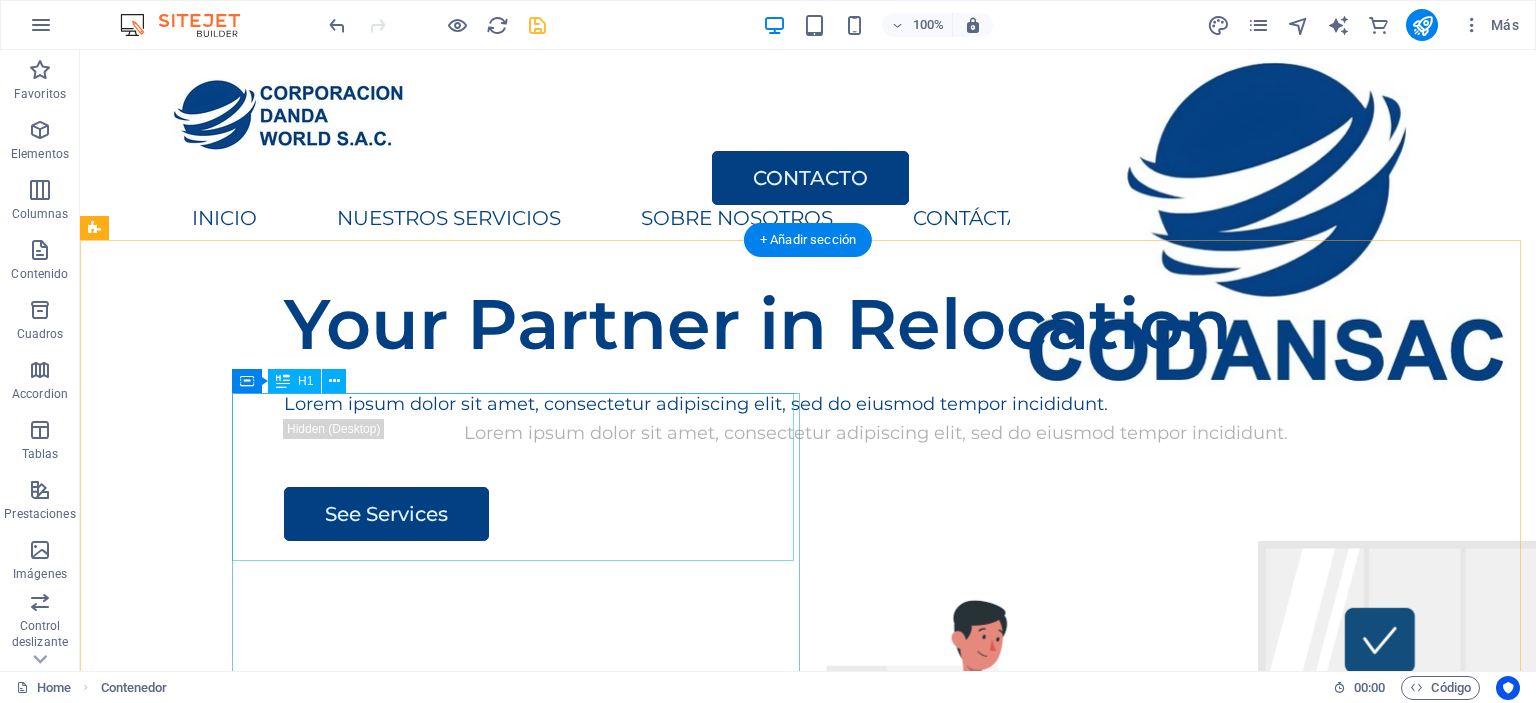 scroll, scrollTop: 0, scrollLeft: 0, axis: both 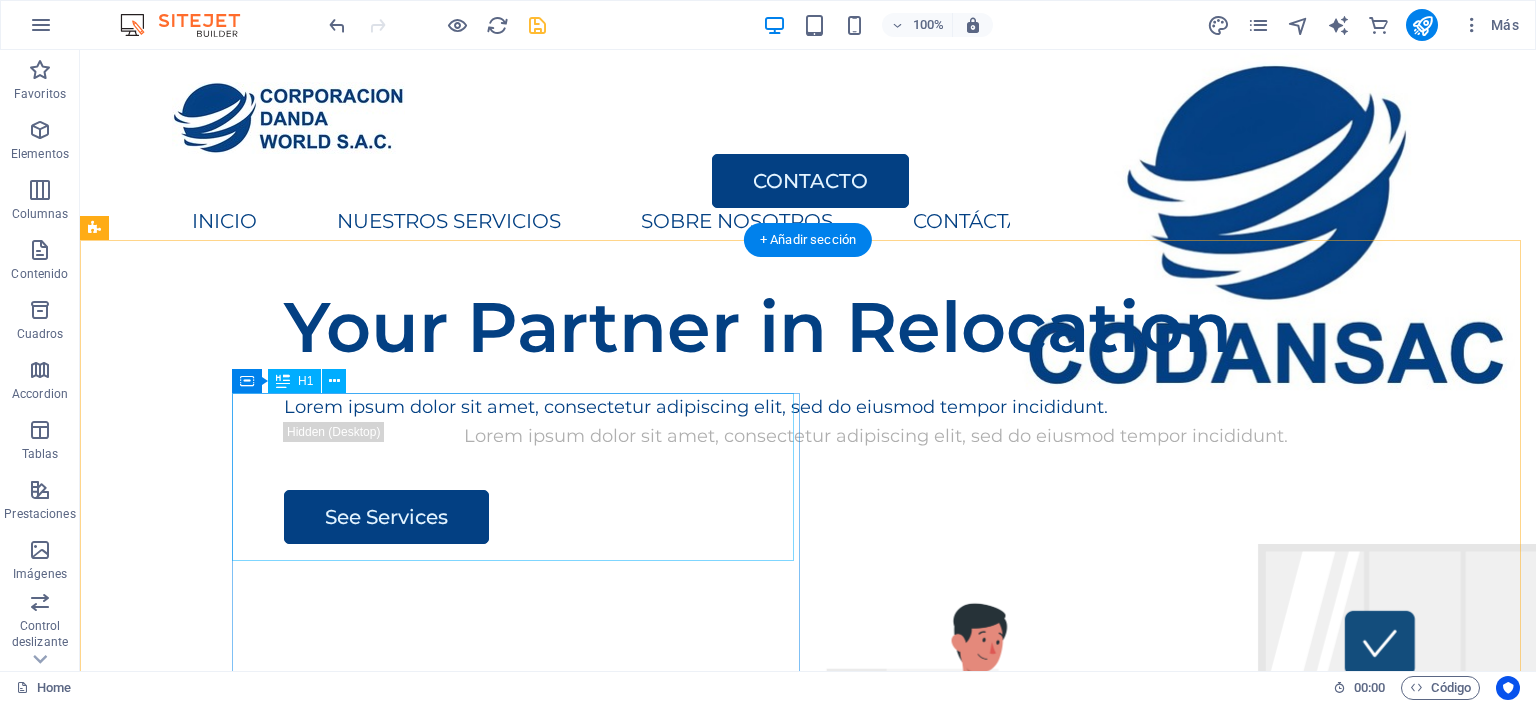 click on "Your Partner in Relocation" at bounding box center [876, 327] 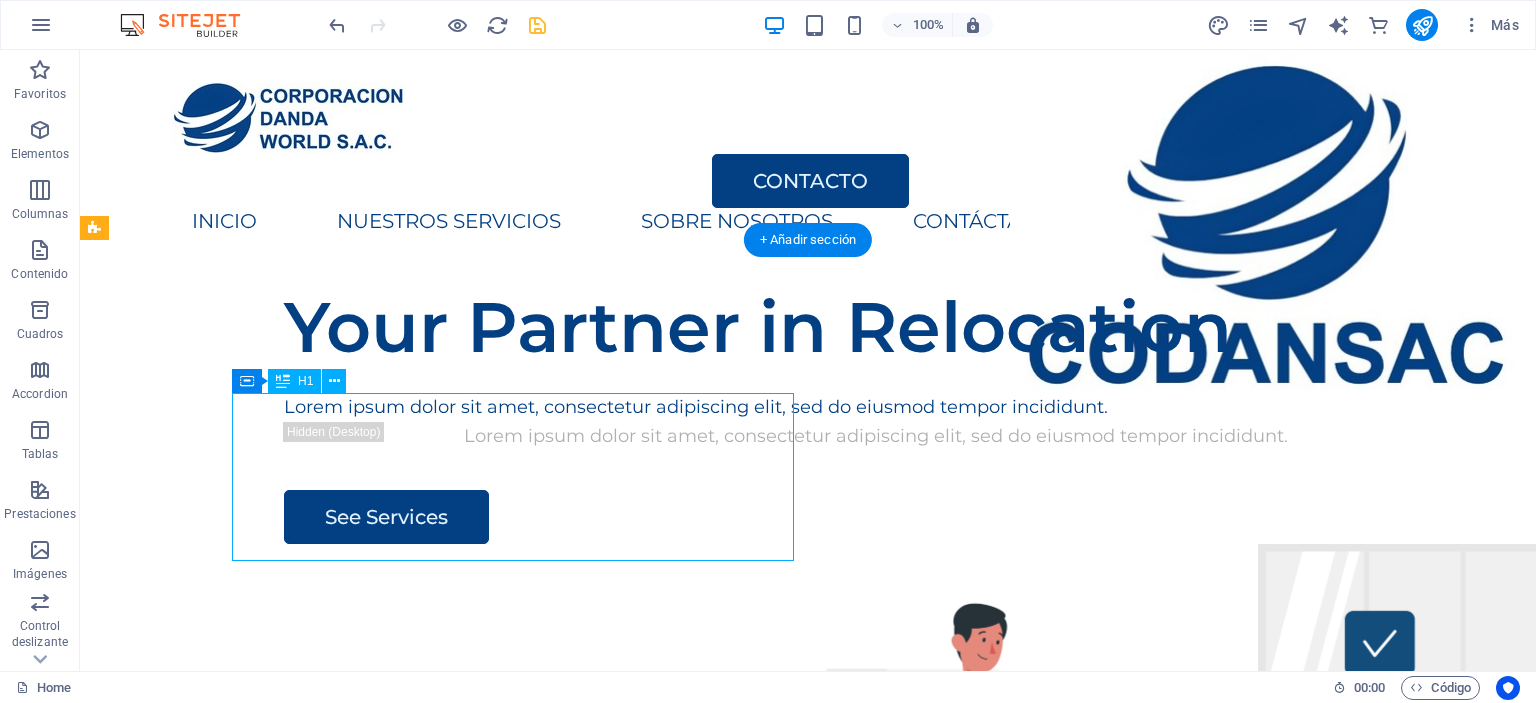 click on "Your Partner in Relocation" at bounding box center [876, 327] 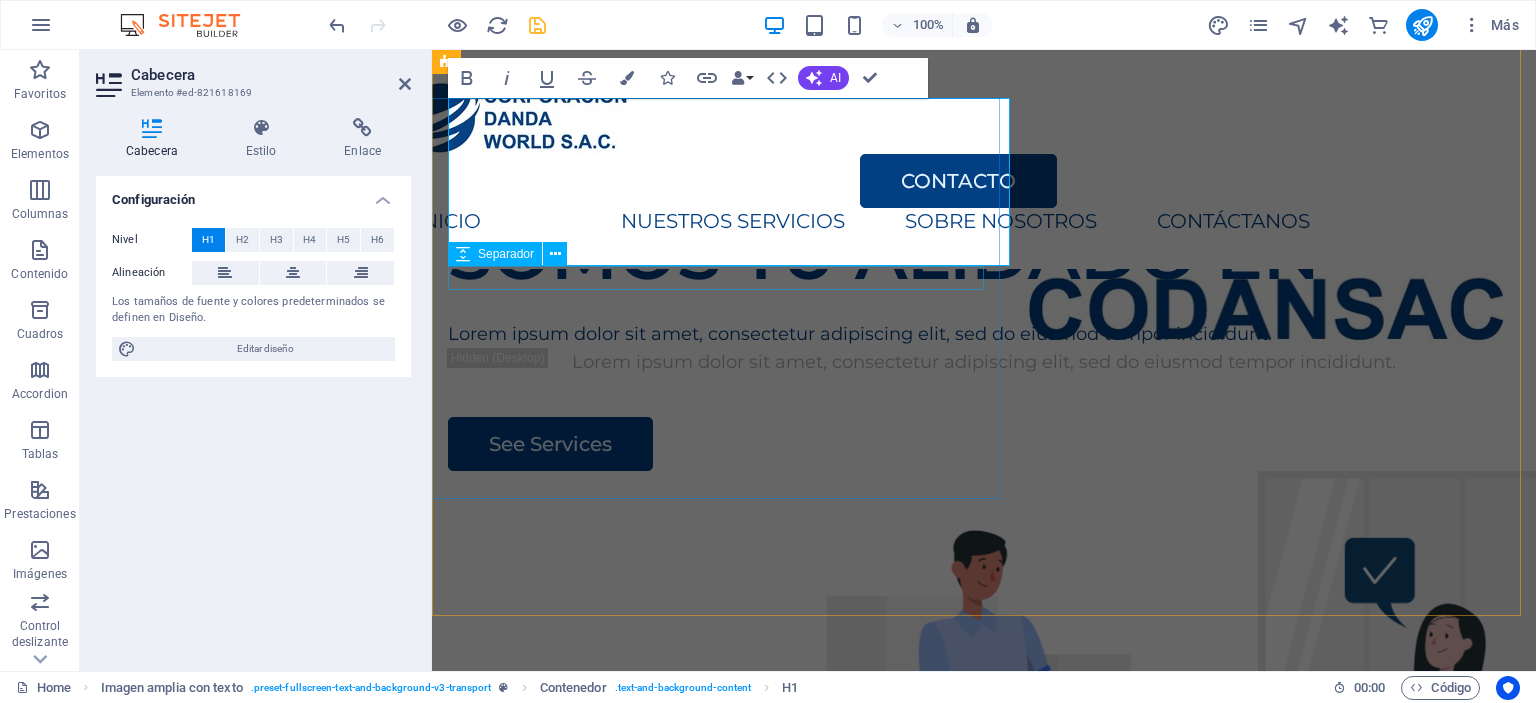 scroll, scrollTop: 0, scrollLeft: 0, axis: both 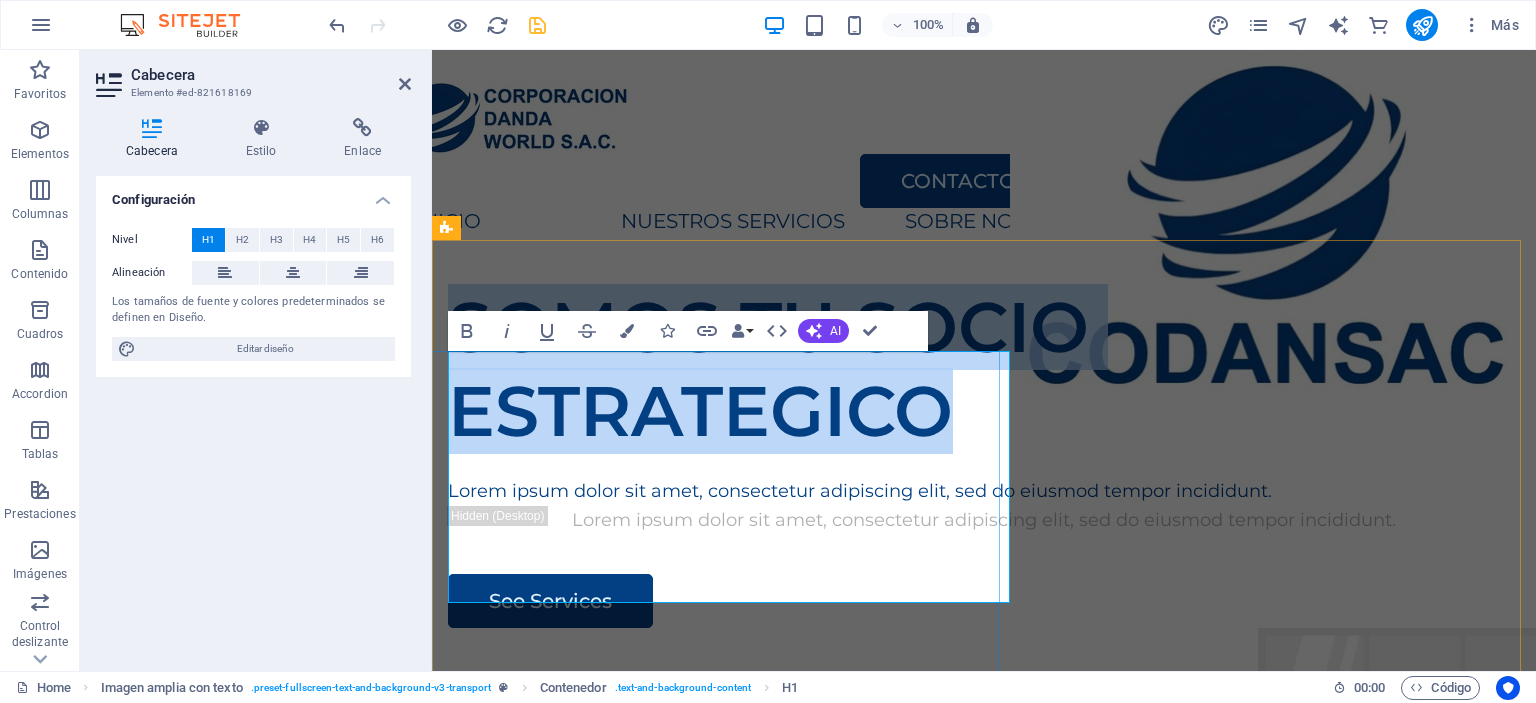 drag, startPoint x: 951, startPoint y: 556, endPoint x: 455, endPoint y: 407, distance: 517.8967 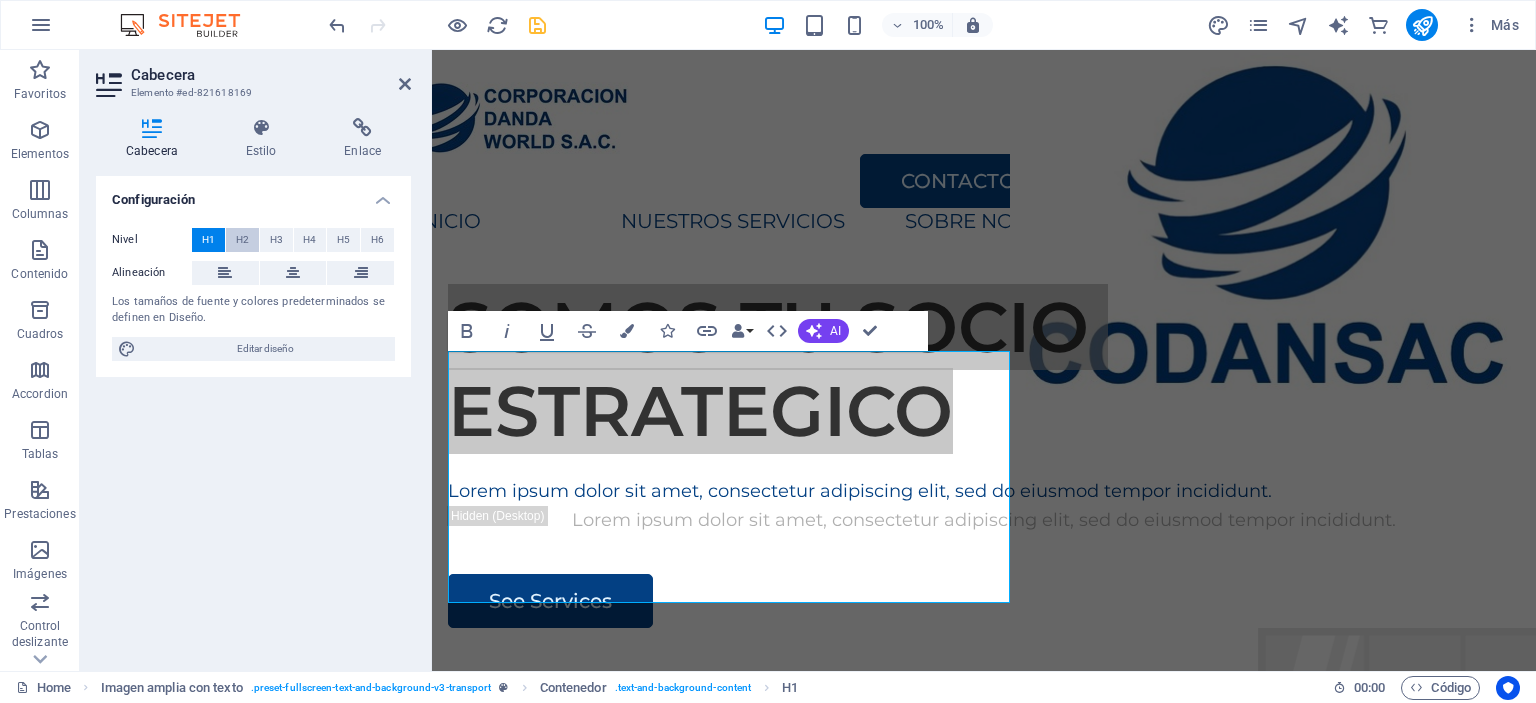 click on "H2" at bounding box center (242, 240) 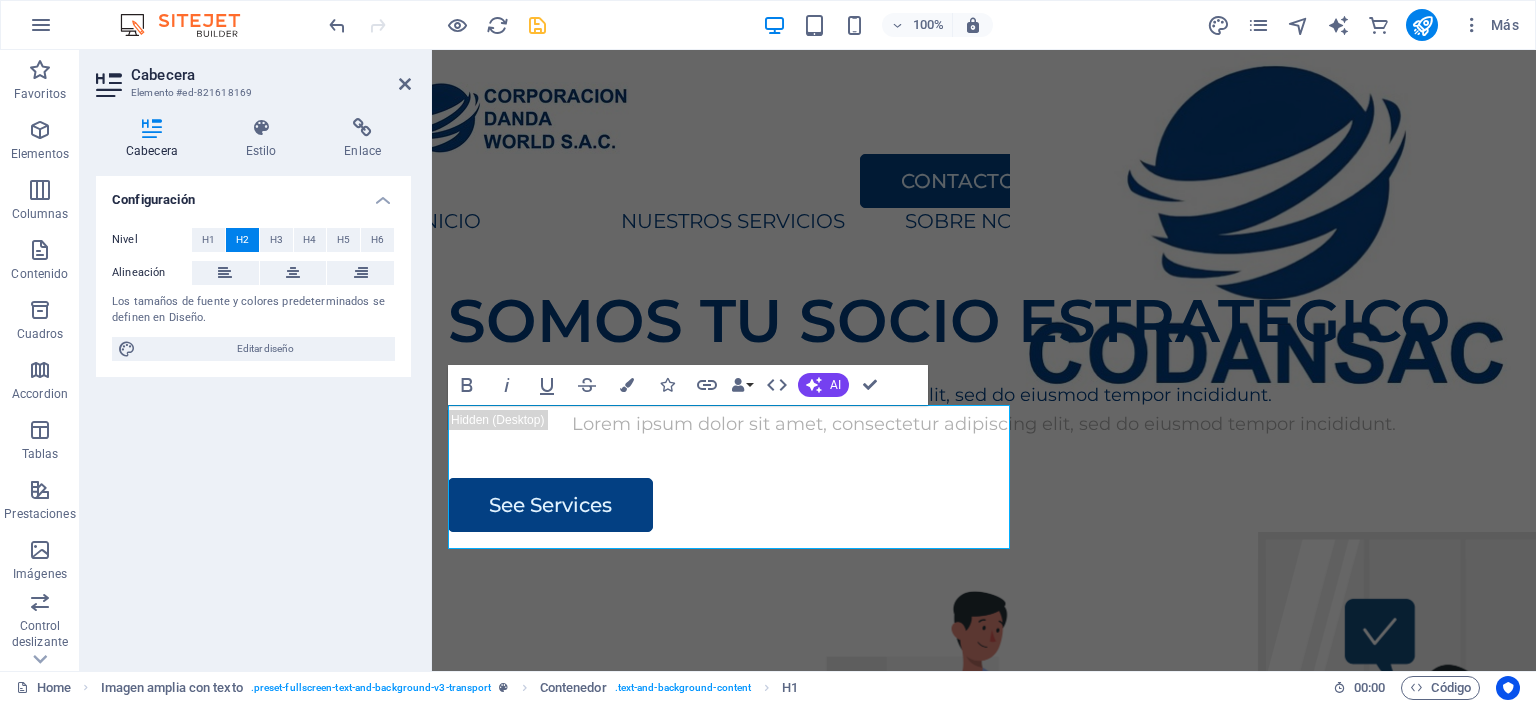 click on "Cabecera Elemento #ed-821618169 Cabecera Estilo Enlace Configuración Nivel H1 H2 H3 H4 H5 H6 Alineación Los tamaños de fuente y colores predeterminados se definen en Diseño. Editar diseño Imagen amplia con texto Element Diseño La forma en la que este elemento se expande en la disposición (Flexbox). Tamaño 562 Predeterminado automático px % 1/1 1/2 1/3 1/4 1/5 1/6 1/7 1/8 1/9 1/10 Crecer Reducir Comprar Disposición de contenedor Visible Visible Opacidad 100 % Desbordamiento Espaciado Margen Predeterminado automático px % rem vw vh Personalizado Personalizado automático px % rem vw vh automático px % rem vw vh automático px % rem vw vh automático px % rem vw vh Espaciado Predeterminado px rem % vh vw Personalizado Personalizado px rem % vh vw px rem % vh vw px rem % vh vw px rem % vh vw Borde Estilo              - Ancho 1 automático px rem % vh vw Personalizado Personalizado 1 automático px rem % vh vw 1 automático px rem % vh vw 1 automático px rem % vh vw 1 automático px rem % vh" at bounding box center [256, 360] 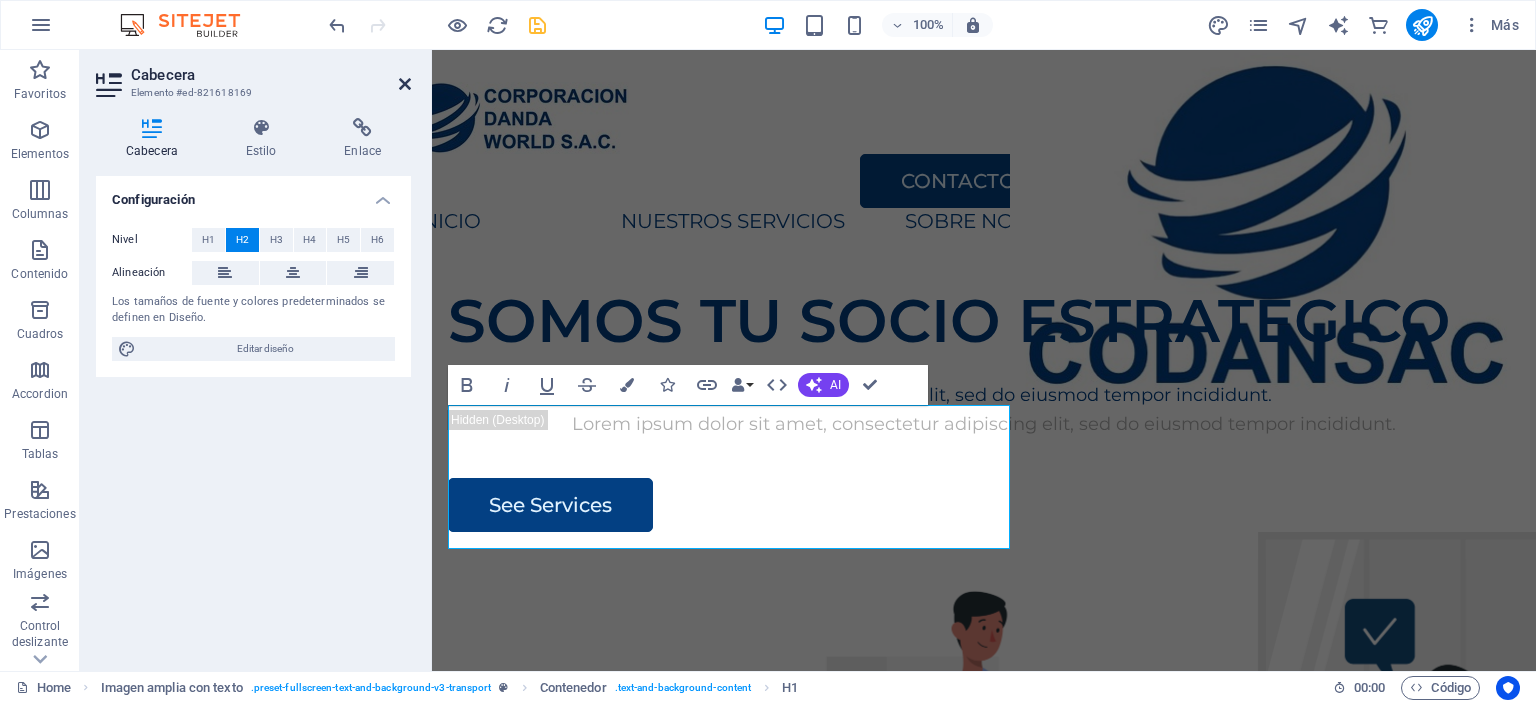 click at bounding box center [405, 84] 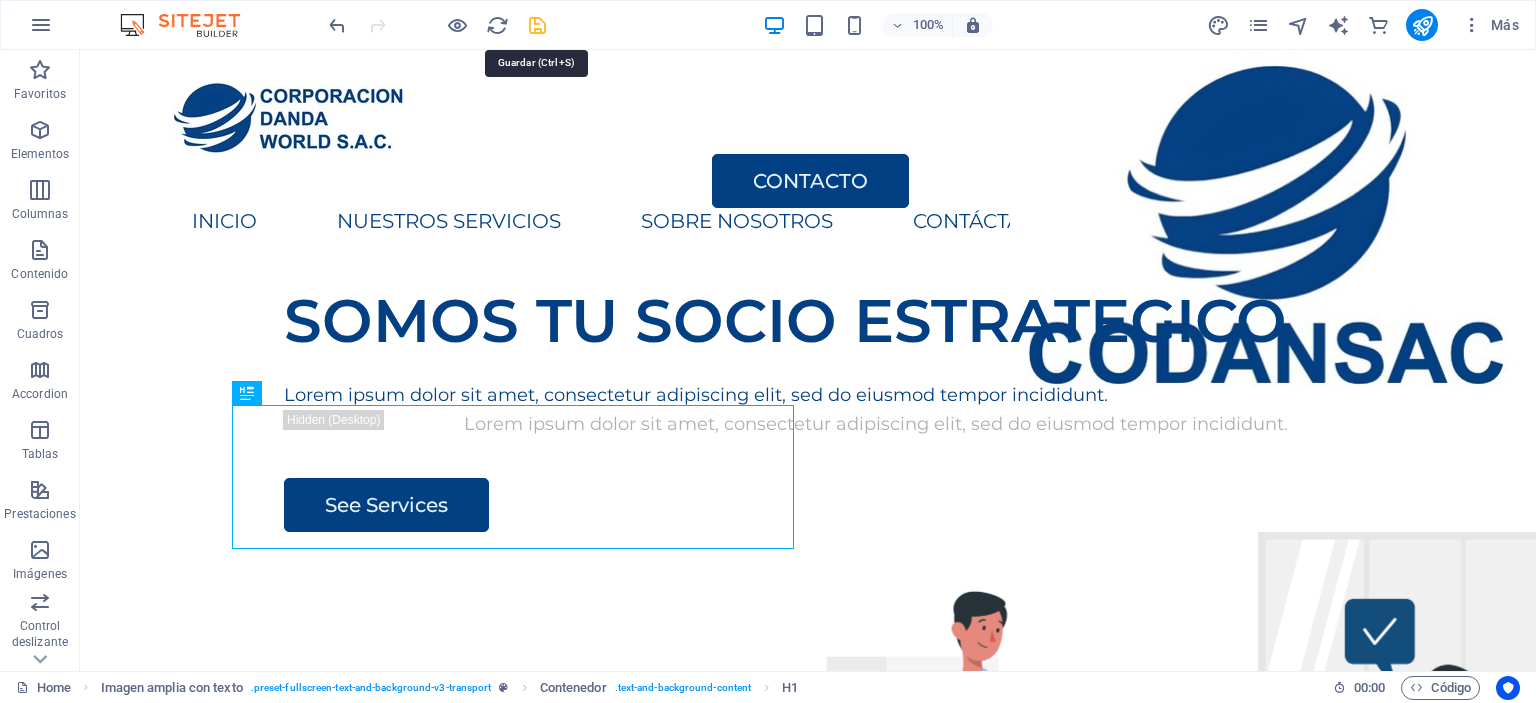 click at bounding box center (537, 25) 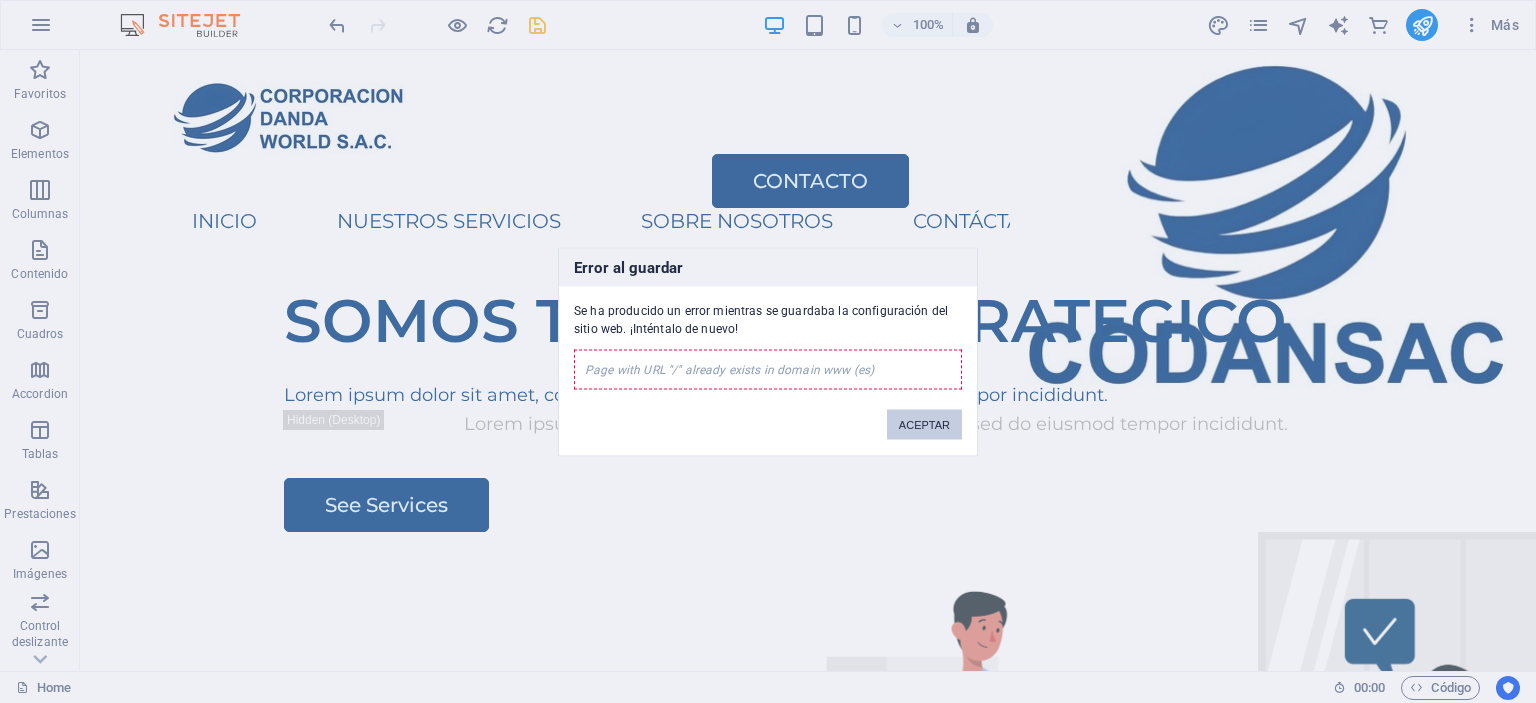click on "ACEPTAR" at bounding box center [924, 424] 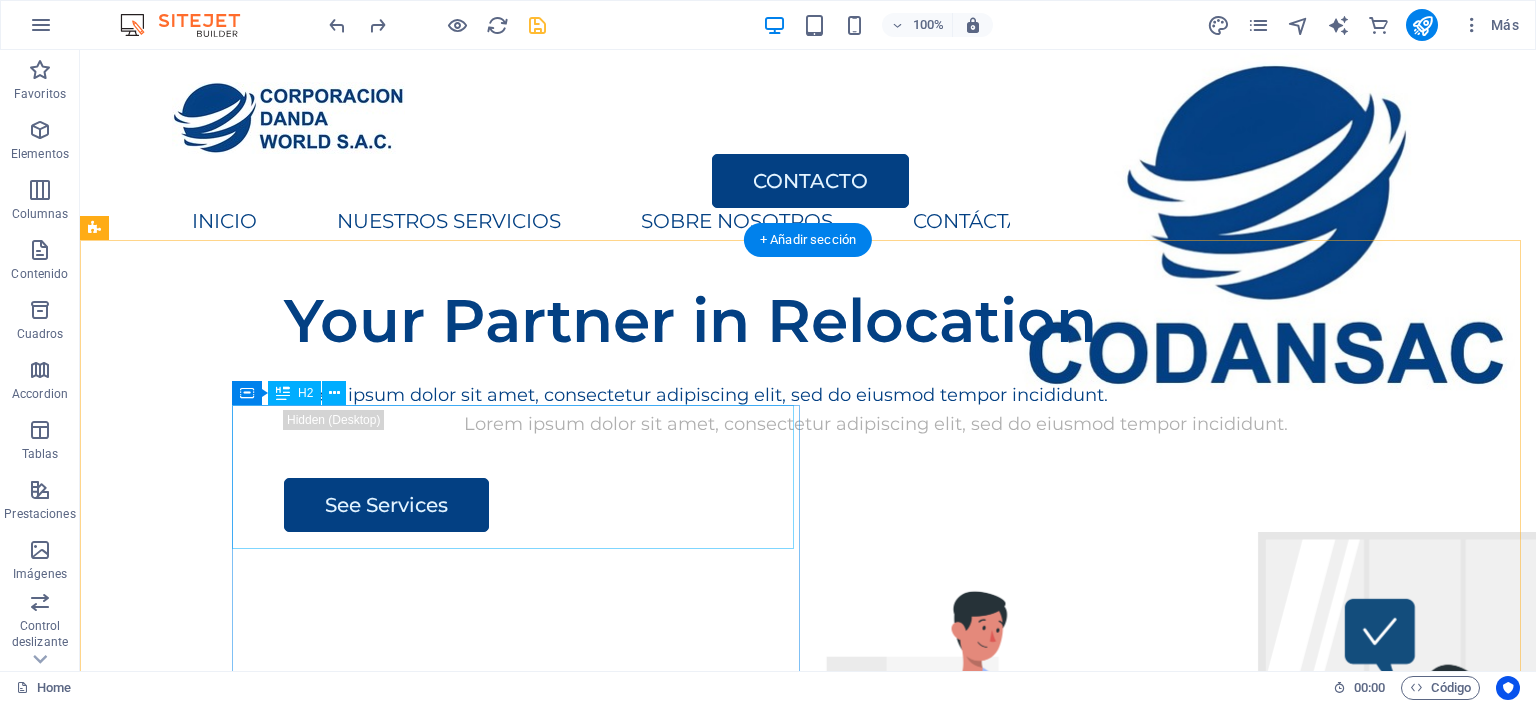 click on "Your Partner in Relocation" at bounding box center [876, 321] 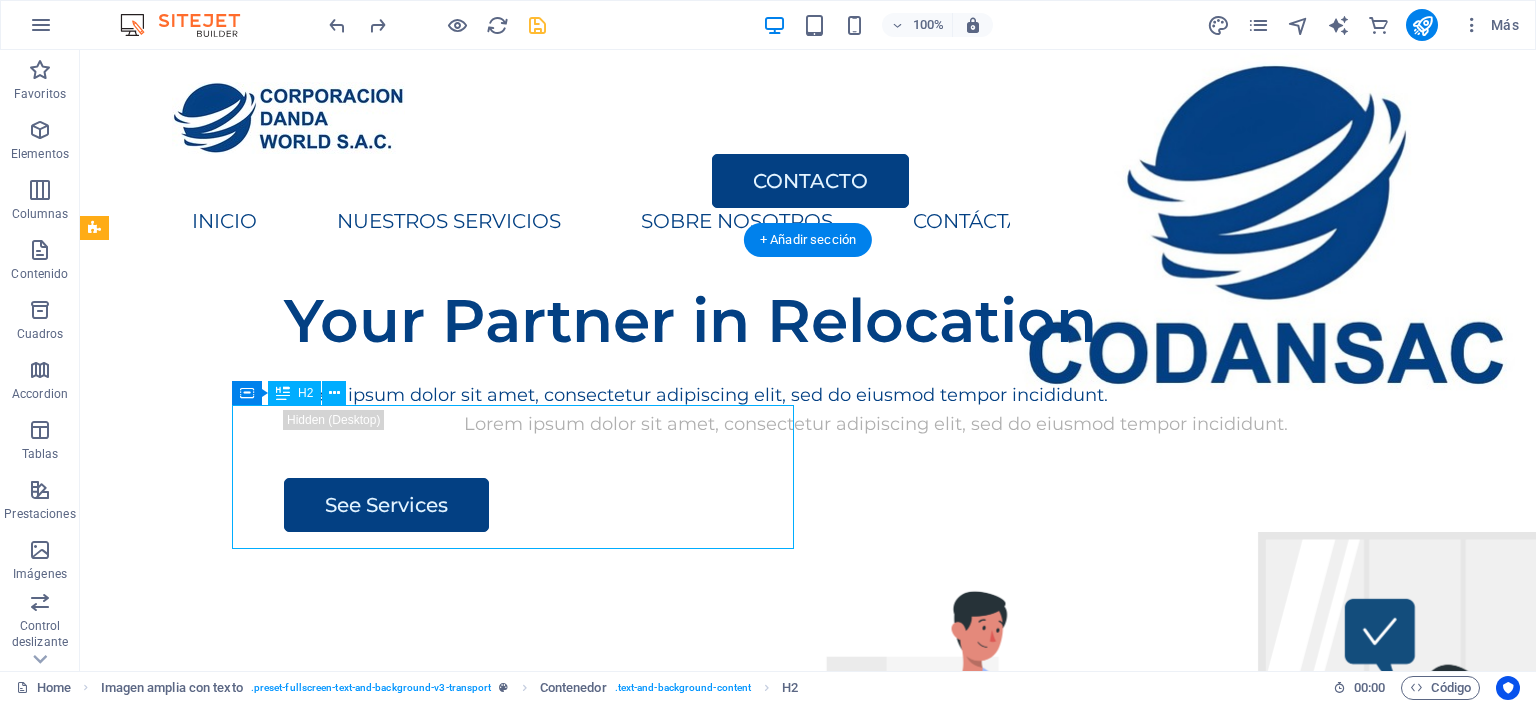 click on "Your Partner in Relocation" at bounding box center [876, 321] 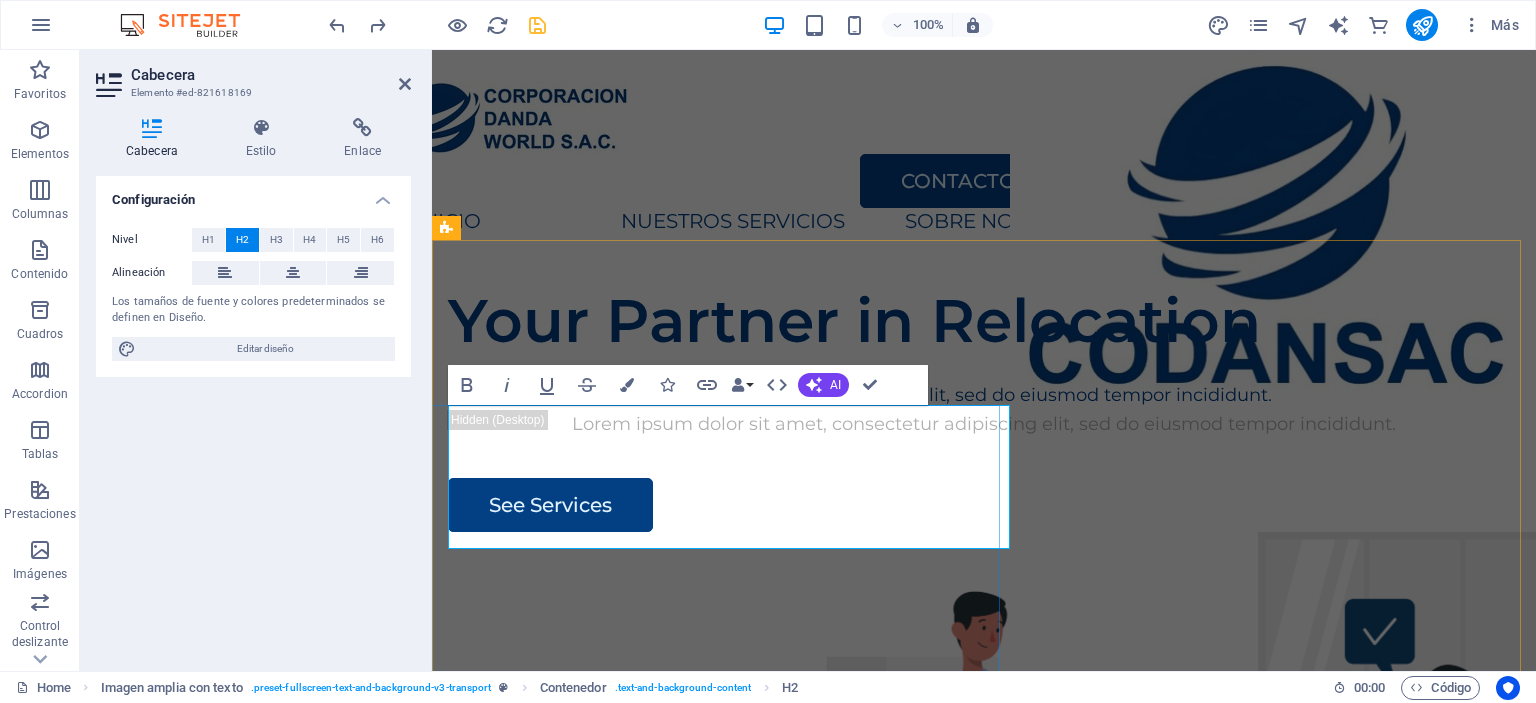 click on "Your Partner in Relocation" at bounding box center [984, 321] 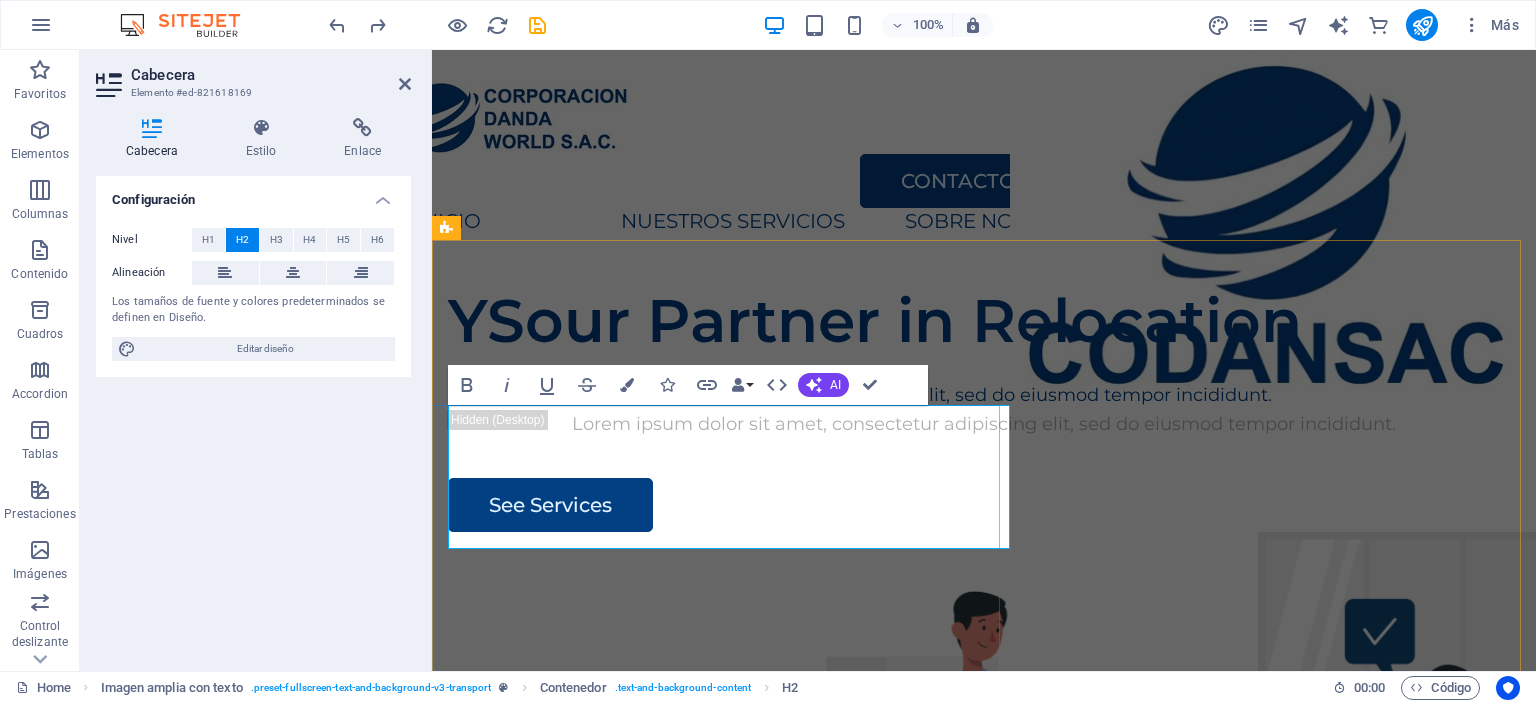 scroll, scrollTop: 0, scrollLeft: 0, axis: both 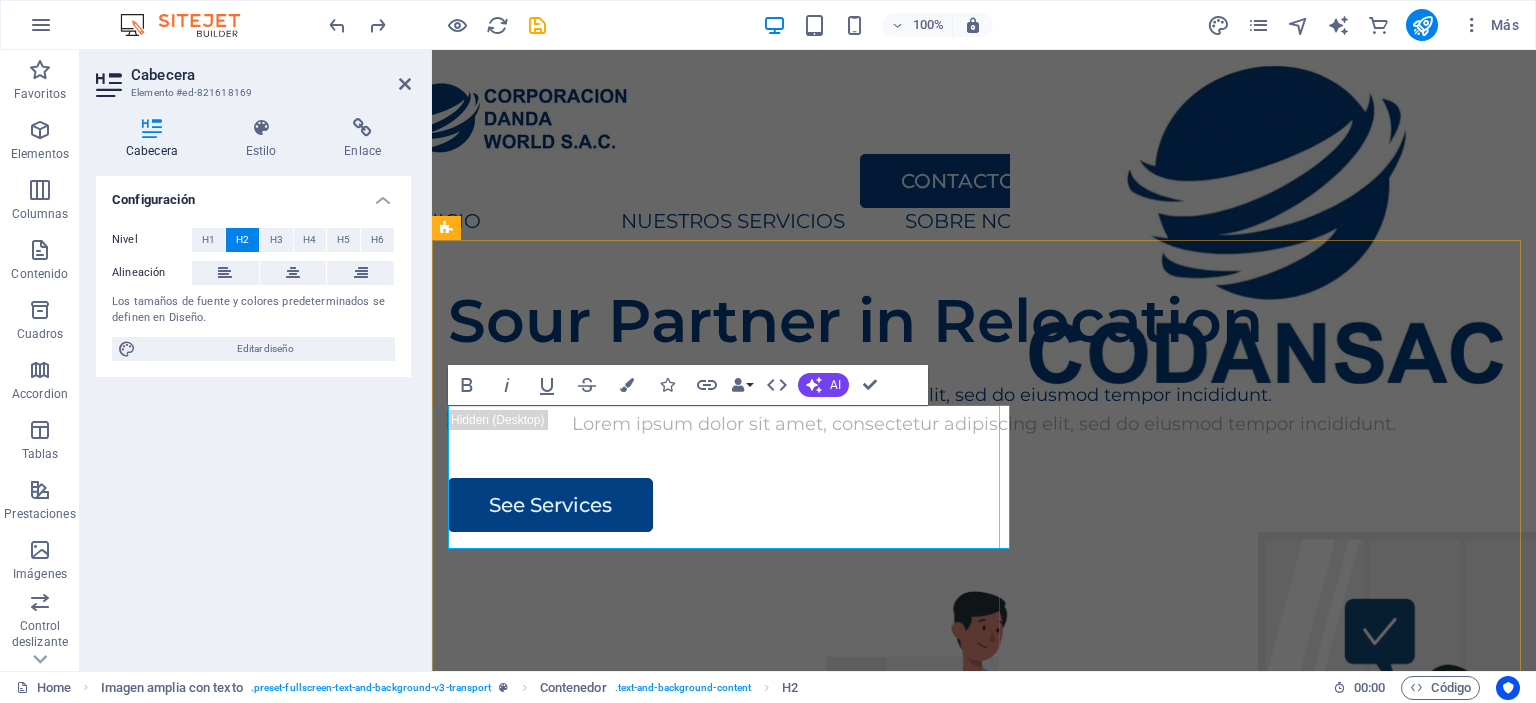 click on "Sour Partner in Relocation" at bounding box center [984, 321] 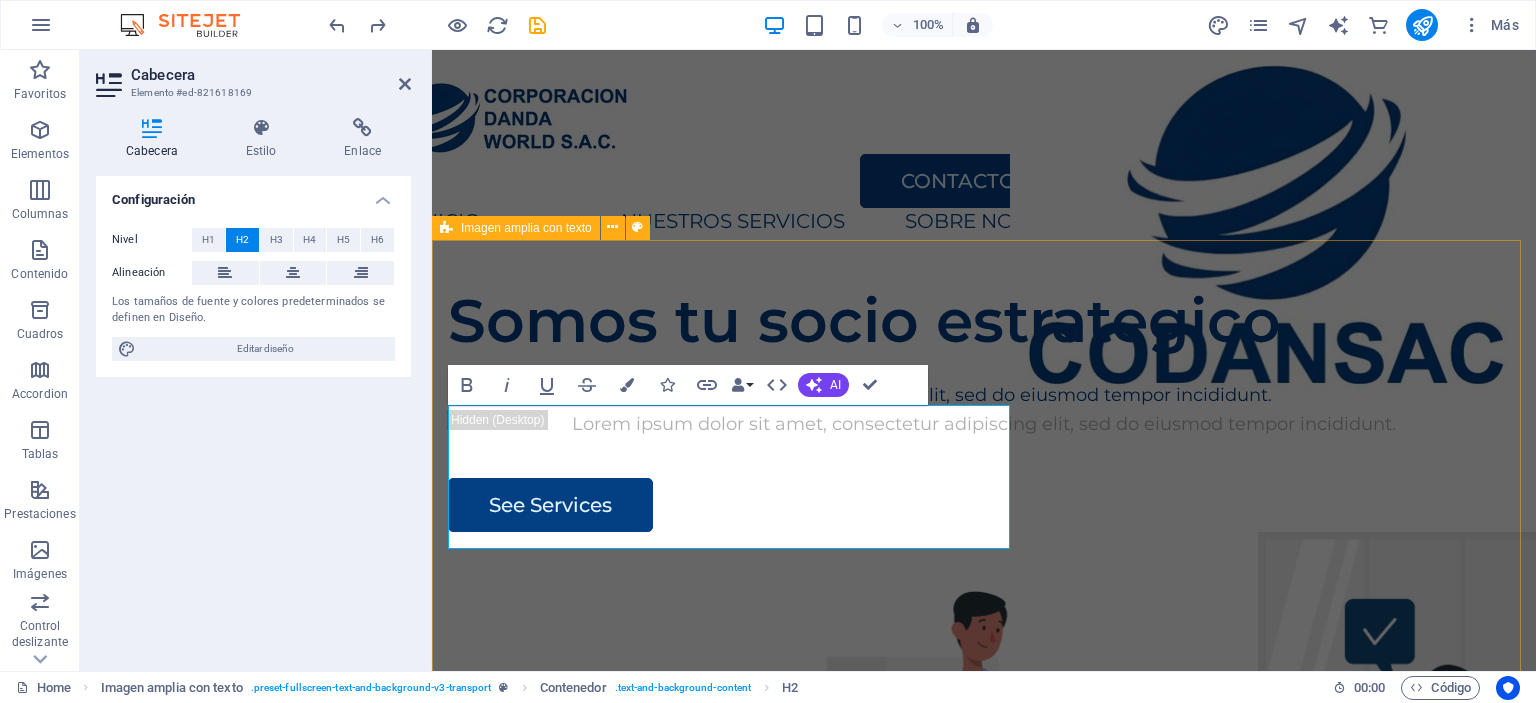click on "Somos tu socio estrategico Lorem ipsum dolor sit amet, consectetur adipiscing elit, sed do eiusmod tempor incididunt.  Lorem ipsum dolor sit amet, consectetur adipiscing elit, sed do eiusmod tempor incididunt.  See Services" at bounding box center [984, 652] 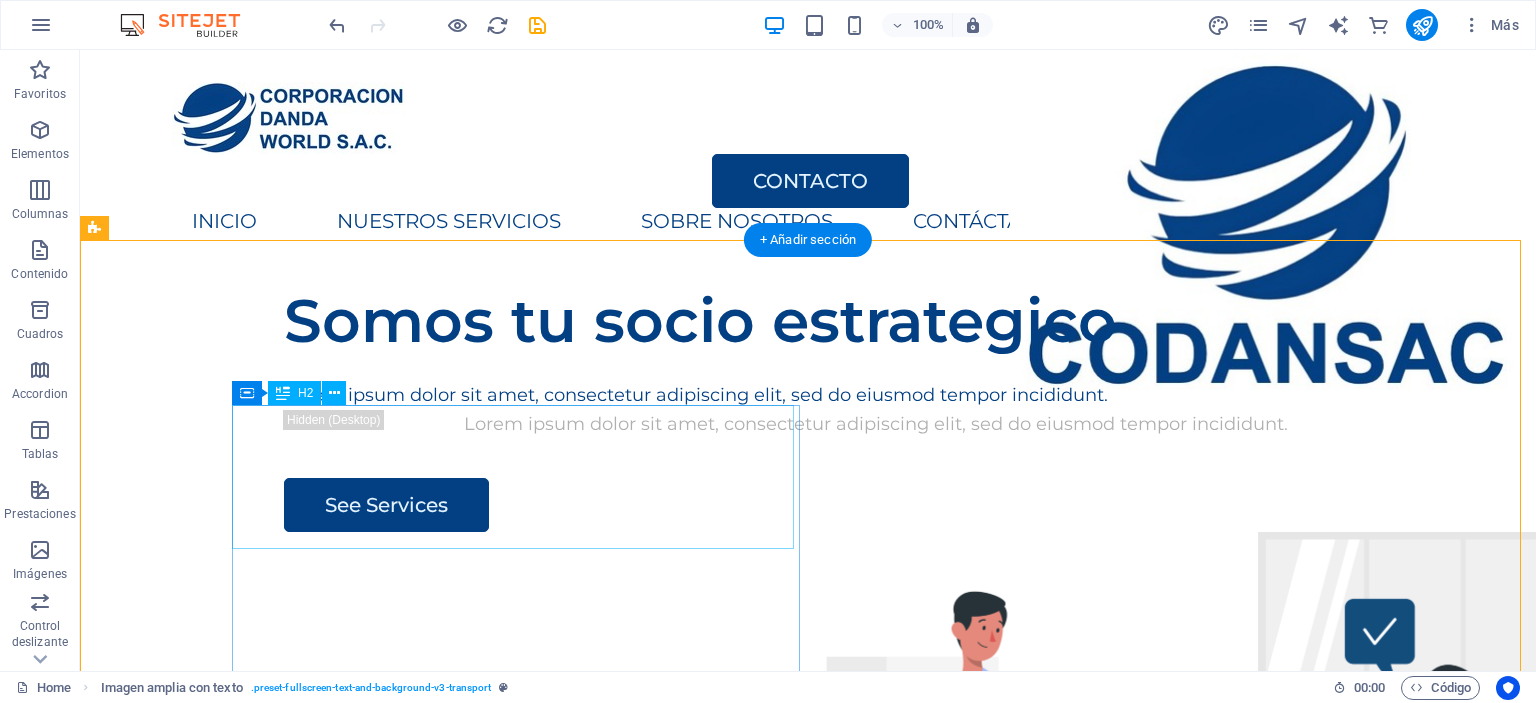 click on "Somos tu socio estrategico" at bounding box center (876, 321) 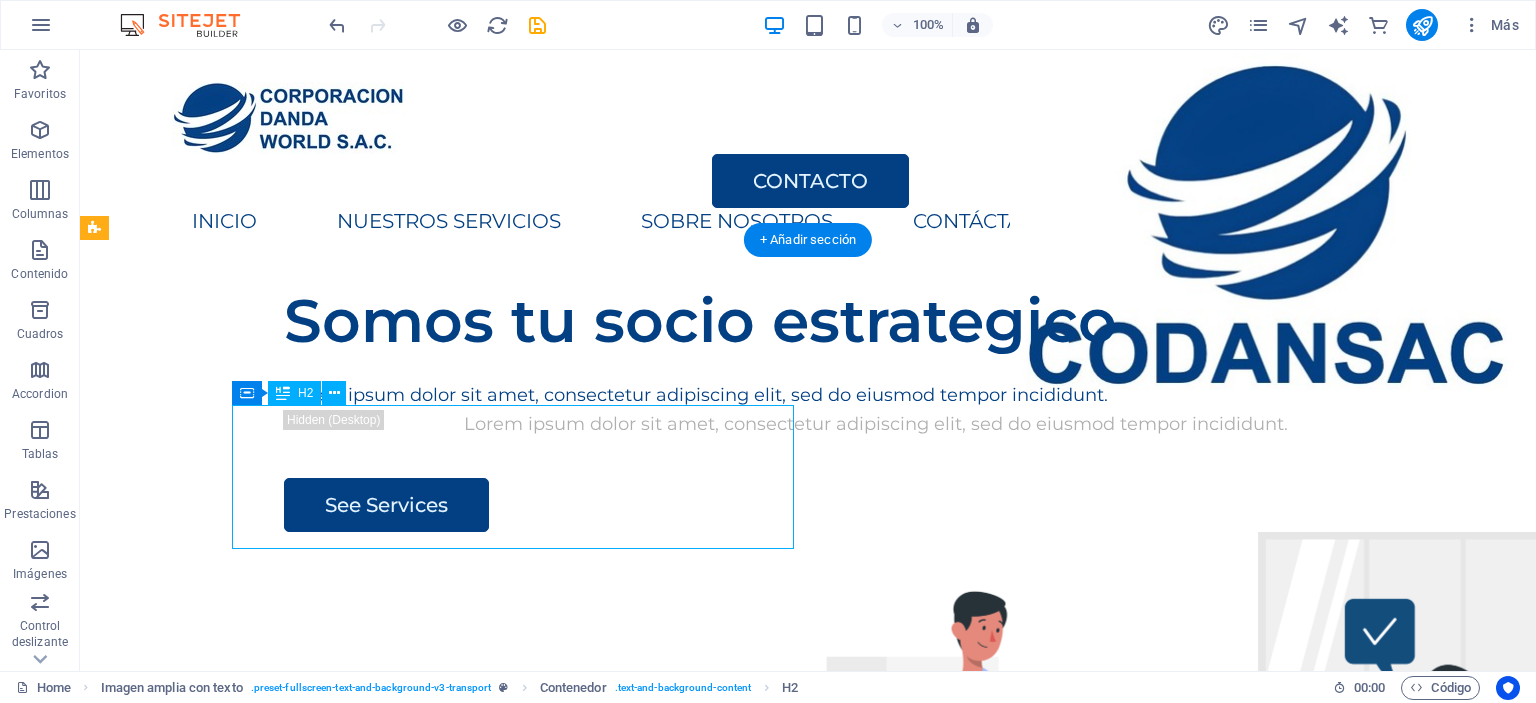 click on "Somos tu socio estrategico" at bounding box center [876, 321] 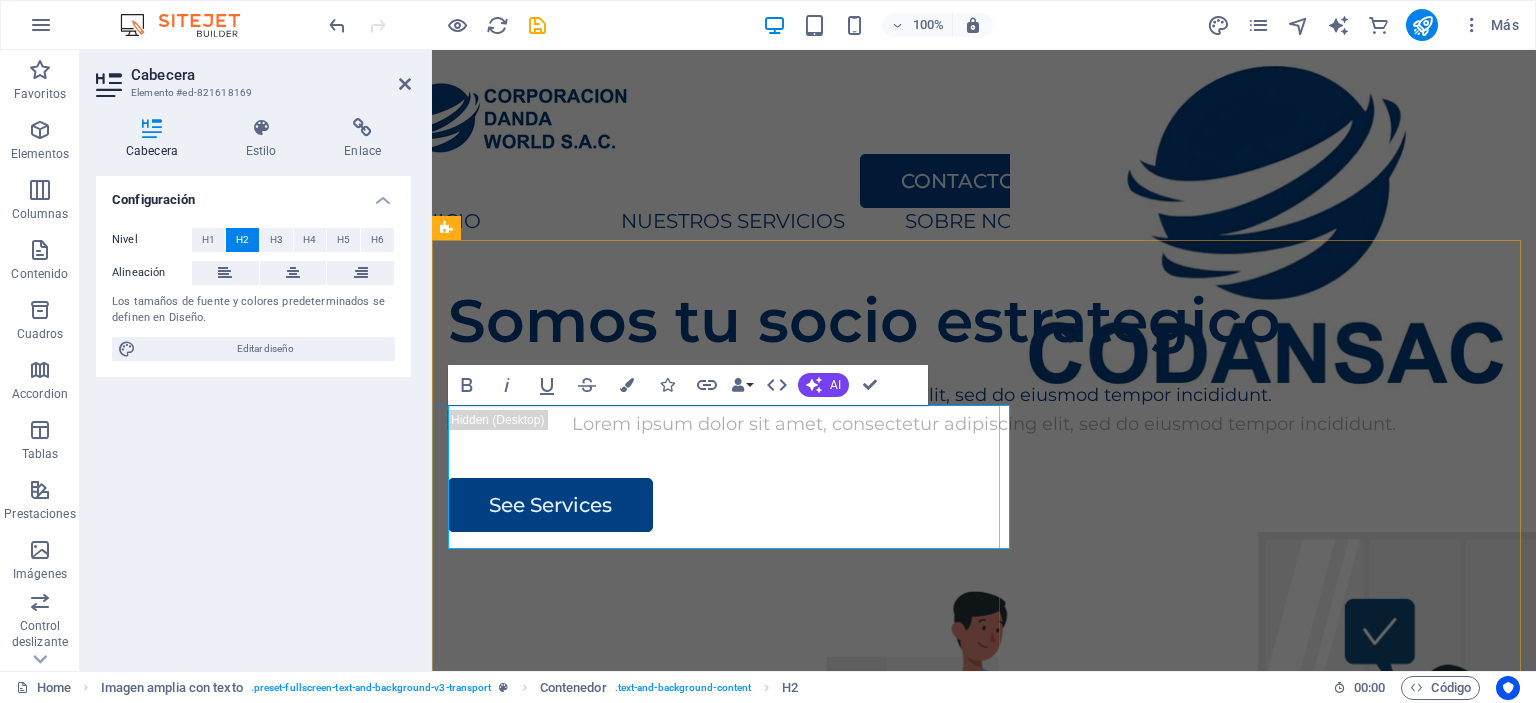 click on "Somos tu socio estrategico" at bounding box center [984, 321] 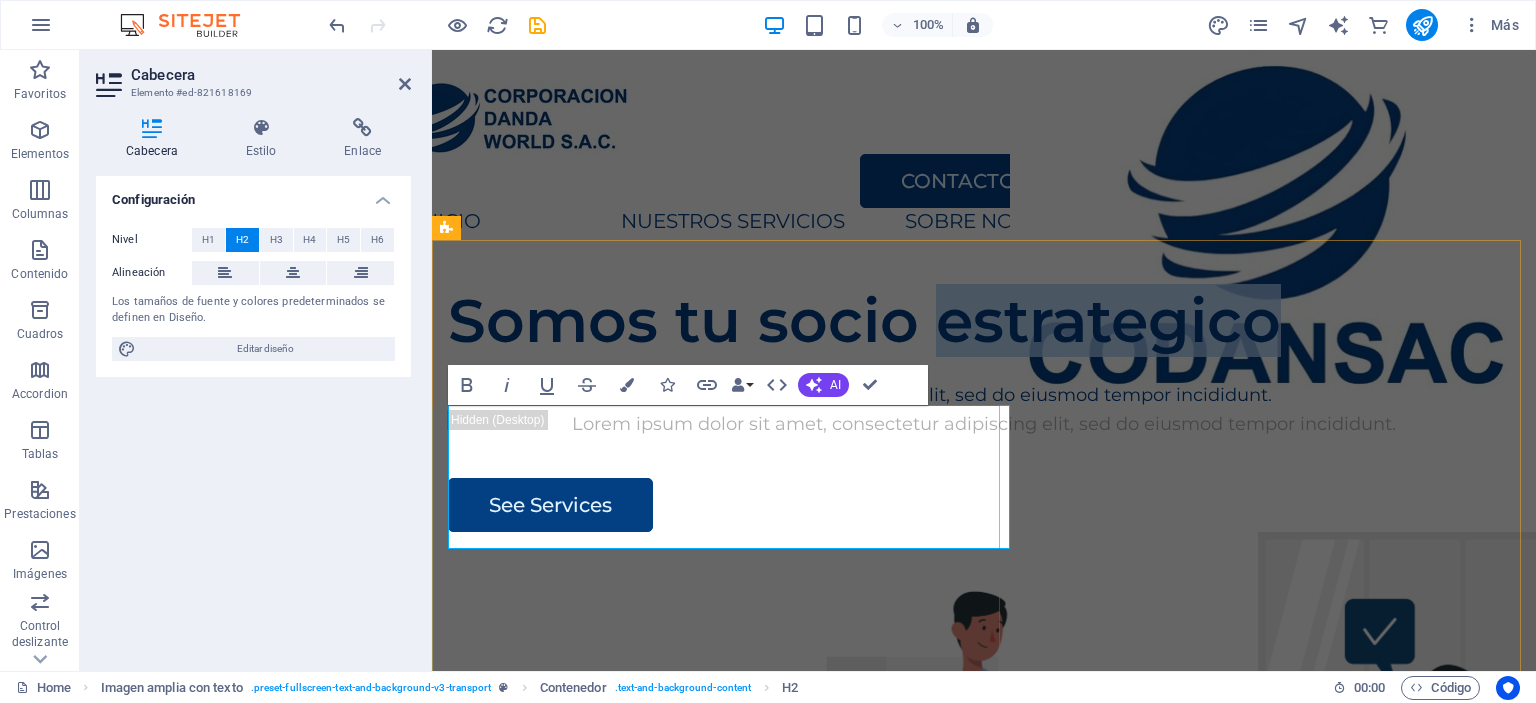 type 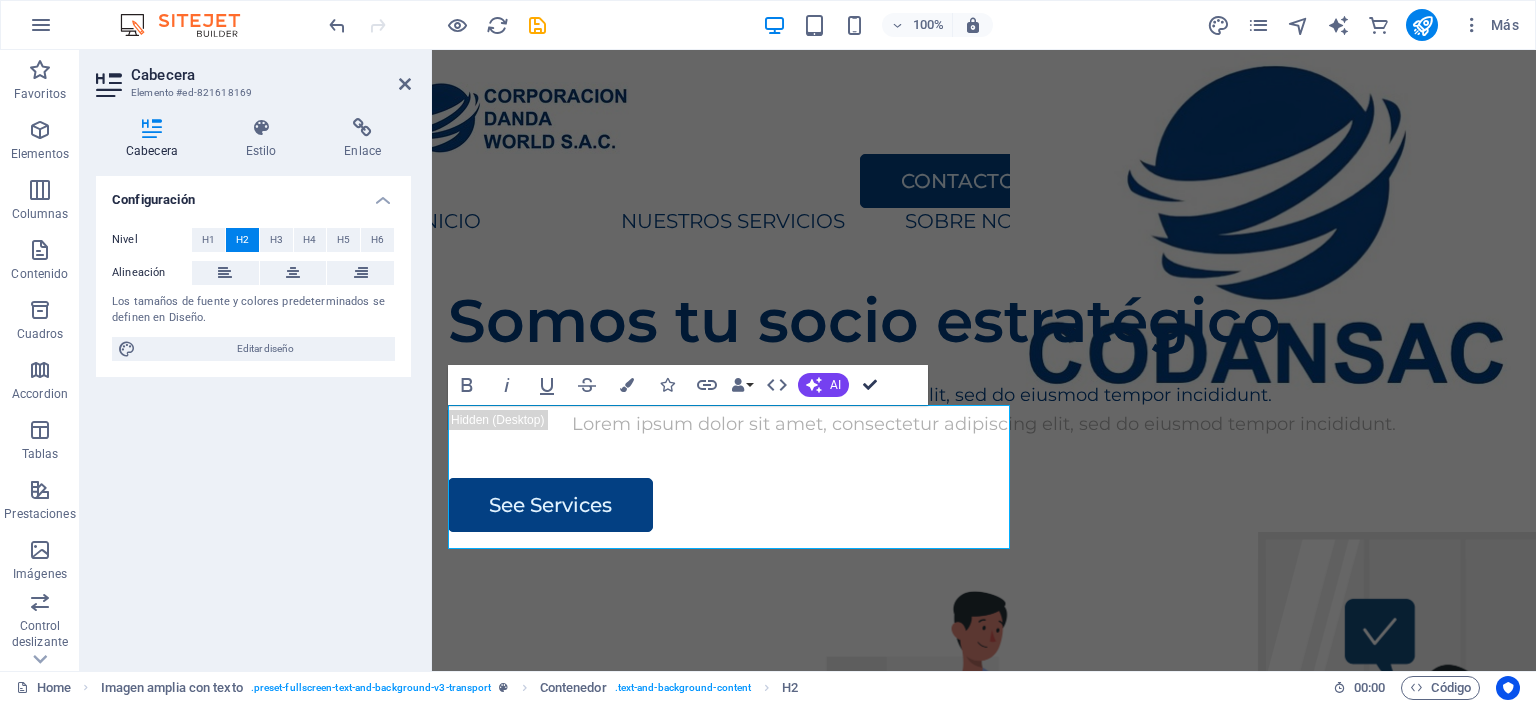drag, startPoint x: 872, startPoint y: 387, endPoint x: 841, endPoint y: 371, distance: 34.88553 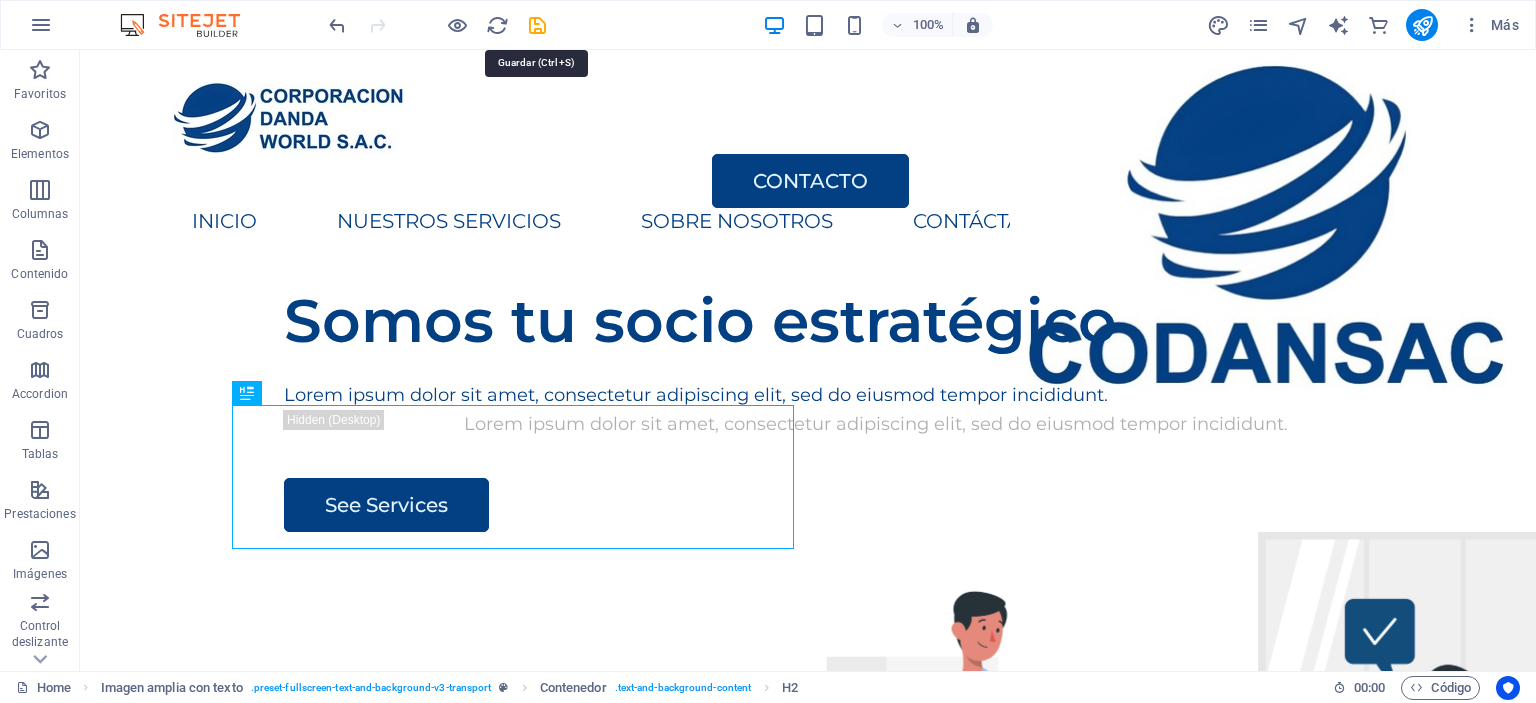click at bounding box center (537, 25) 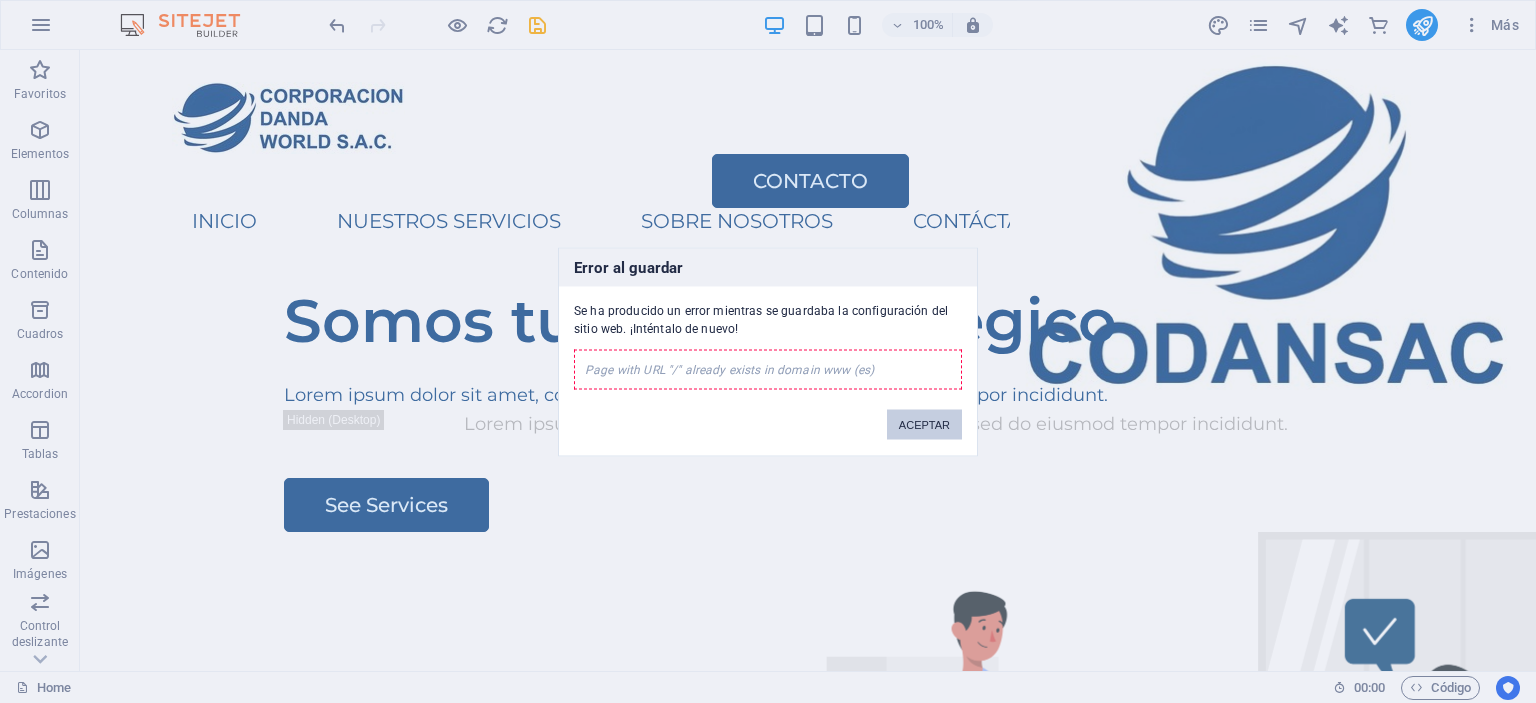 click on "ACEPTAR" at bounding box center [924, 424] 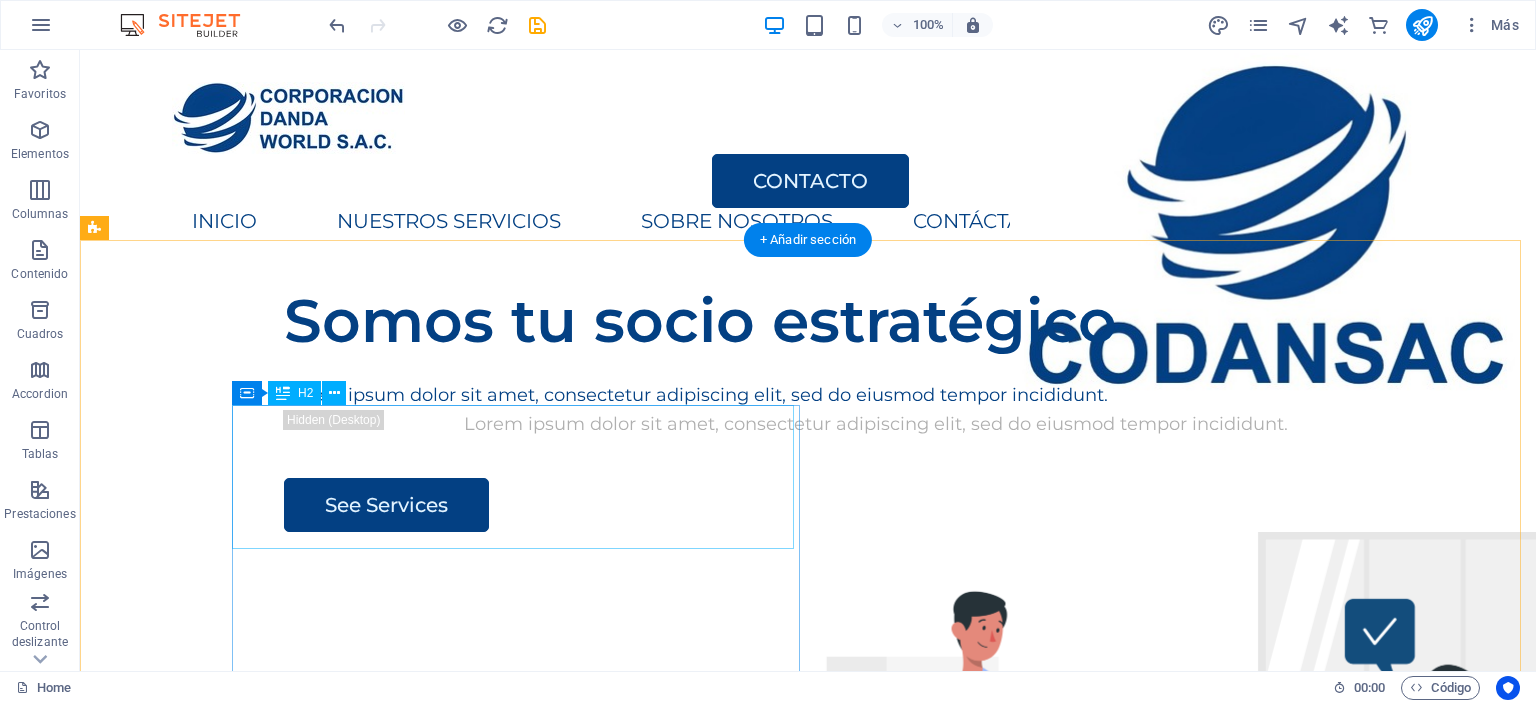 click on "Somos tu socio estratégico" at bounding box center [876, 321] 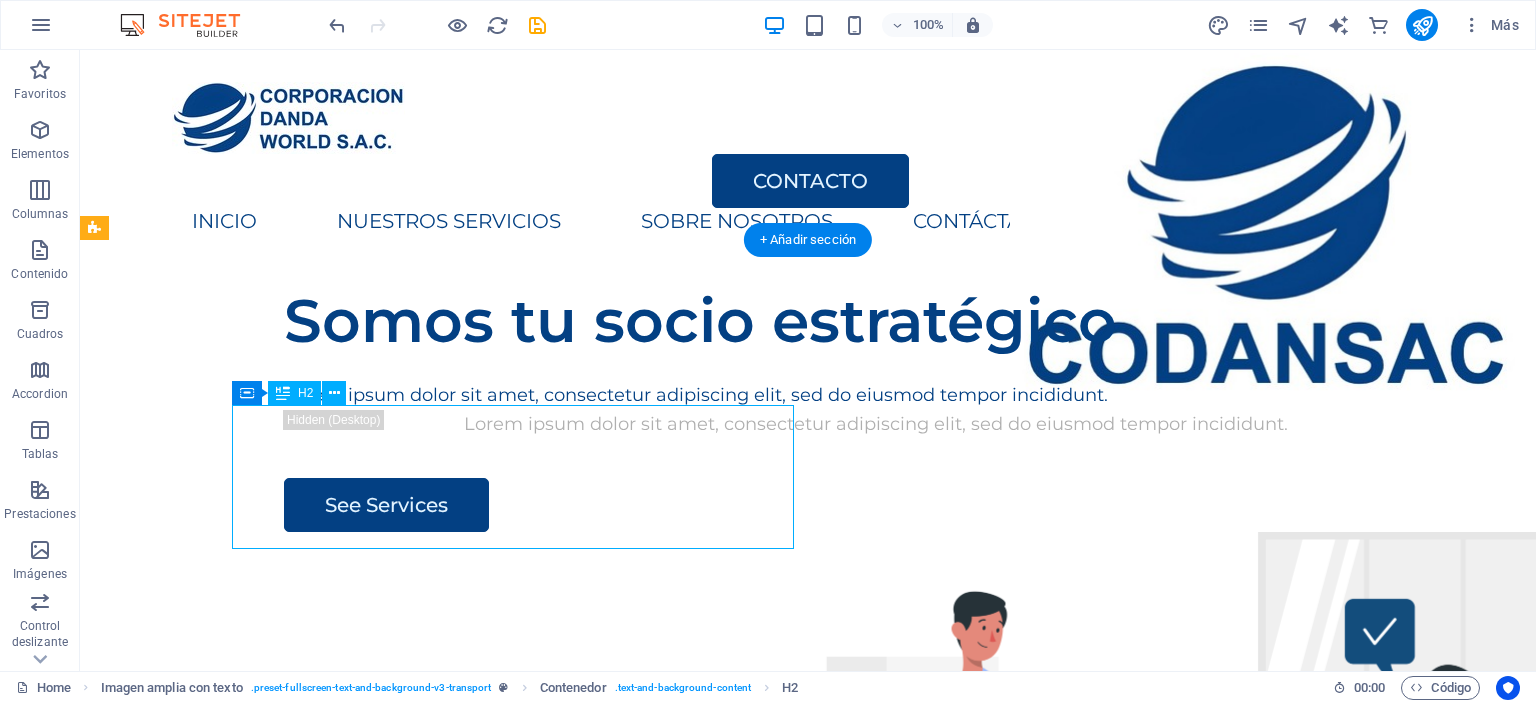 click on "Somos tu socio estratégico" at bounding box center [876, 321] 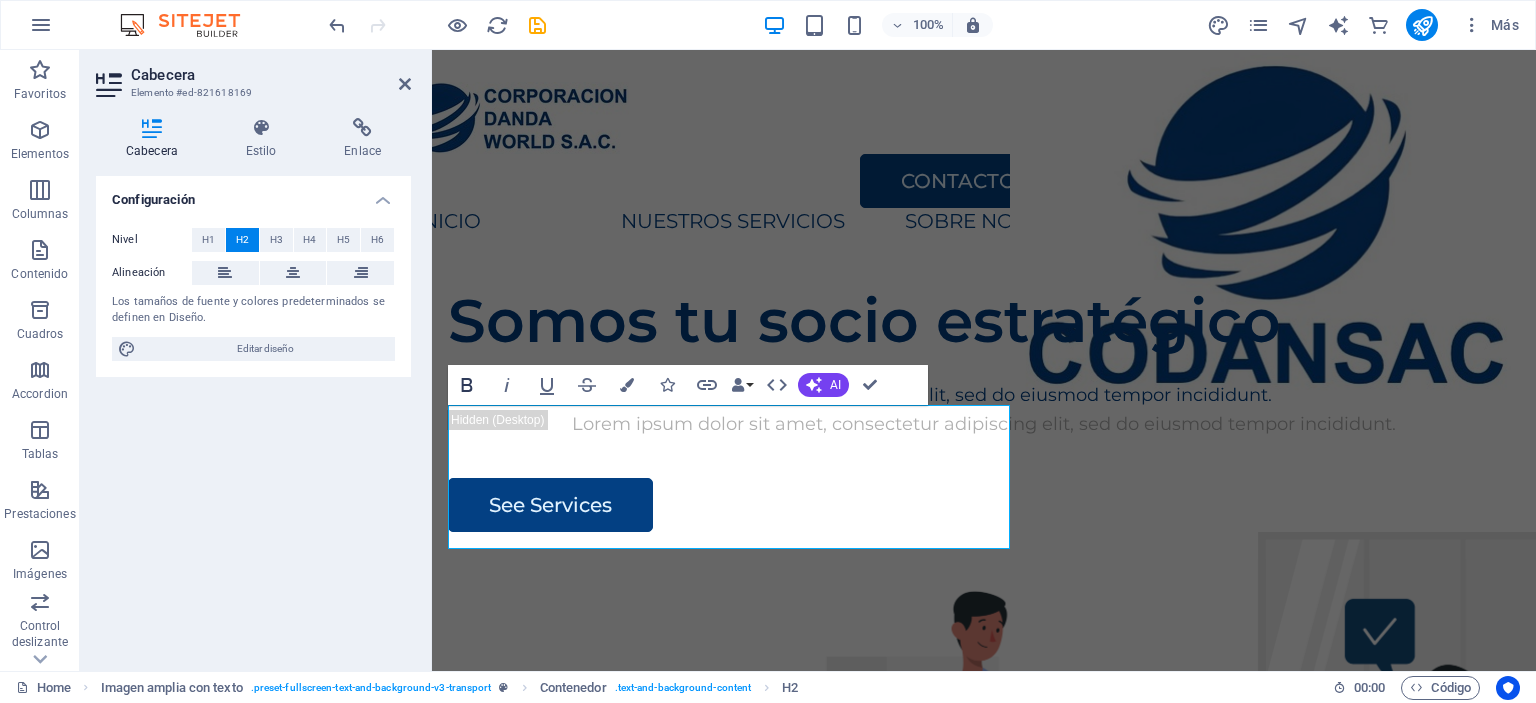 click 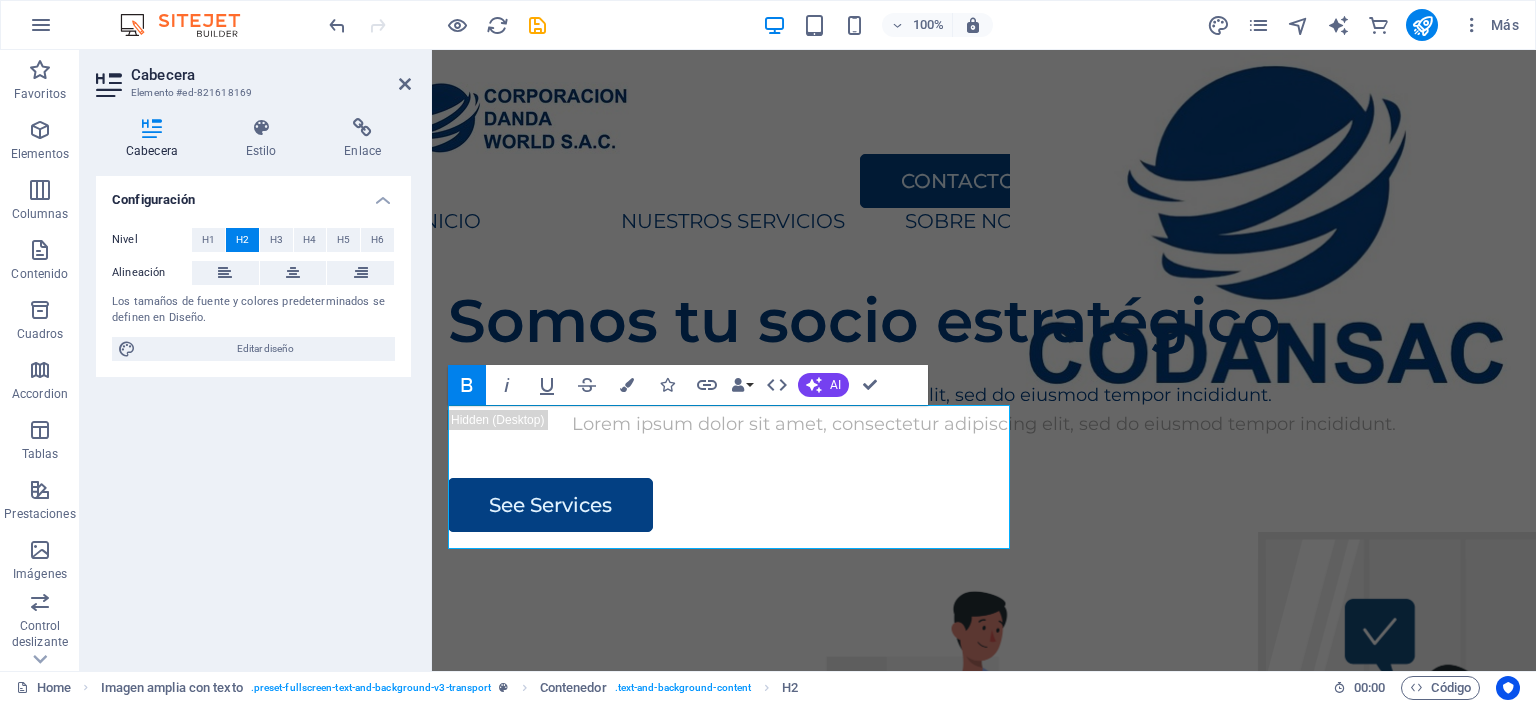 click 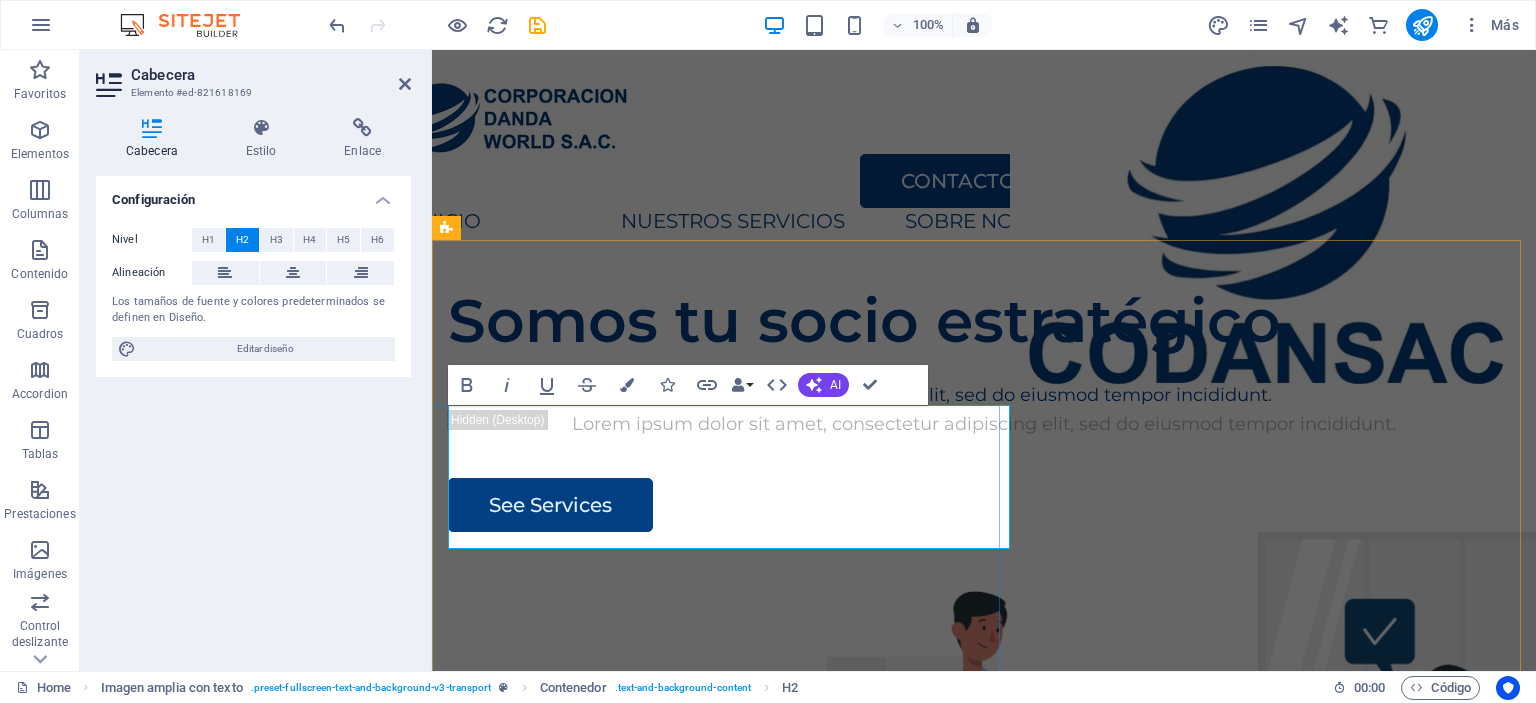 type 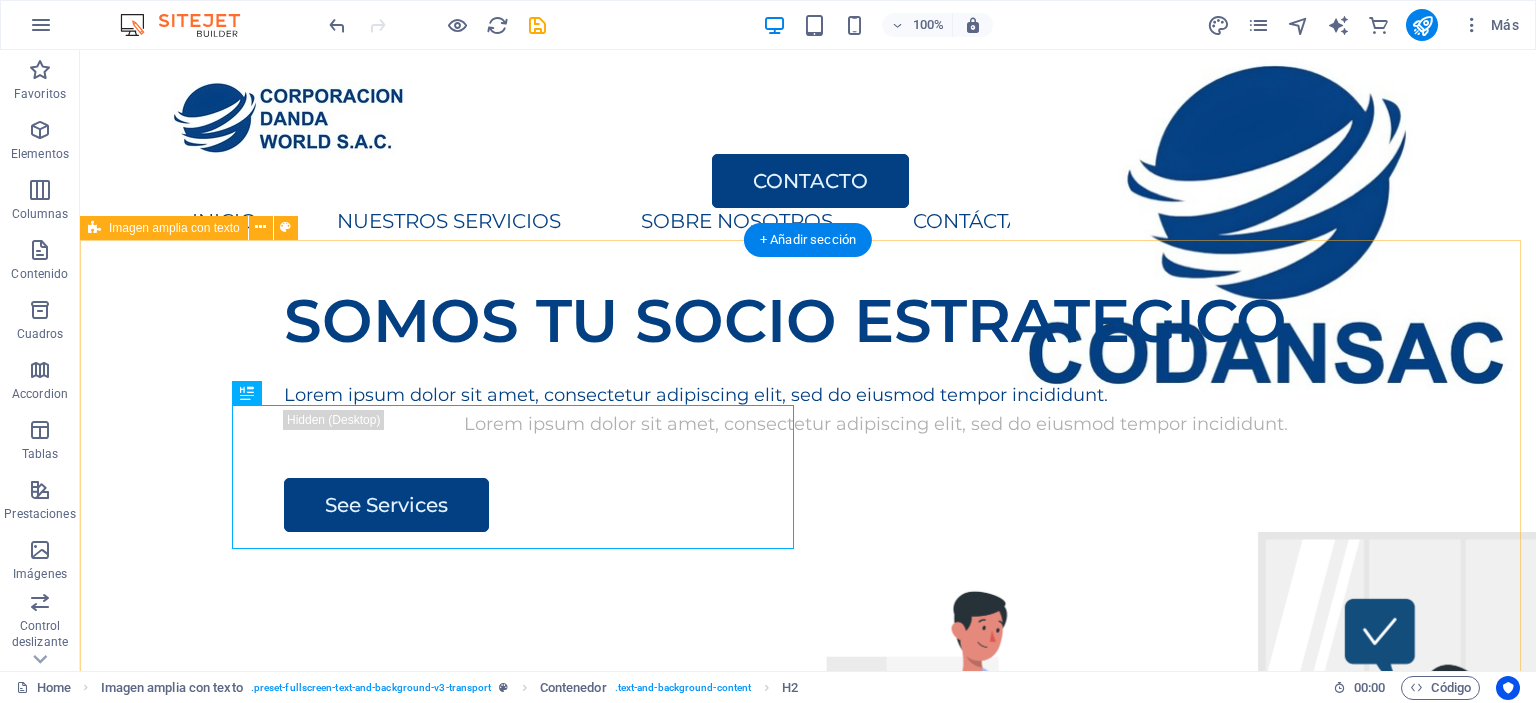 click on "SOMOS TU SOCIO ESTRATEGICO Lorem ipsum dolor sit amet, consectetur adipiscing elit, sed do eiusmod tempor incididunt.  Lorem ipsum dolor sit amet, consectetur adipiscing elit, sed do eiusmod tempor incididunt.  See Services" at bounding box center (808, 652) 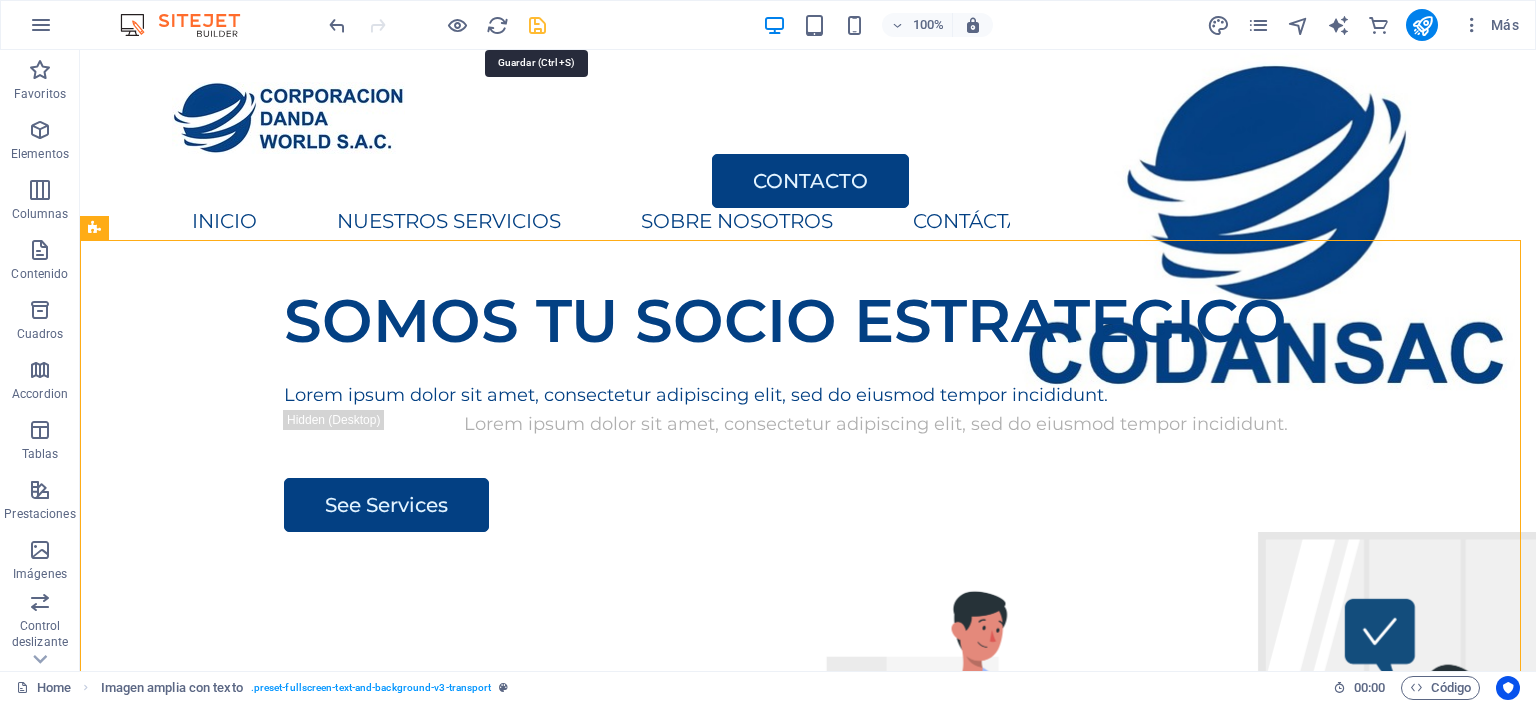 click at bounding box center [537, 25] 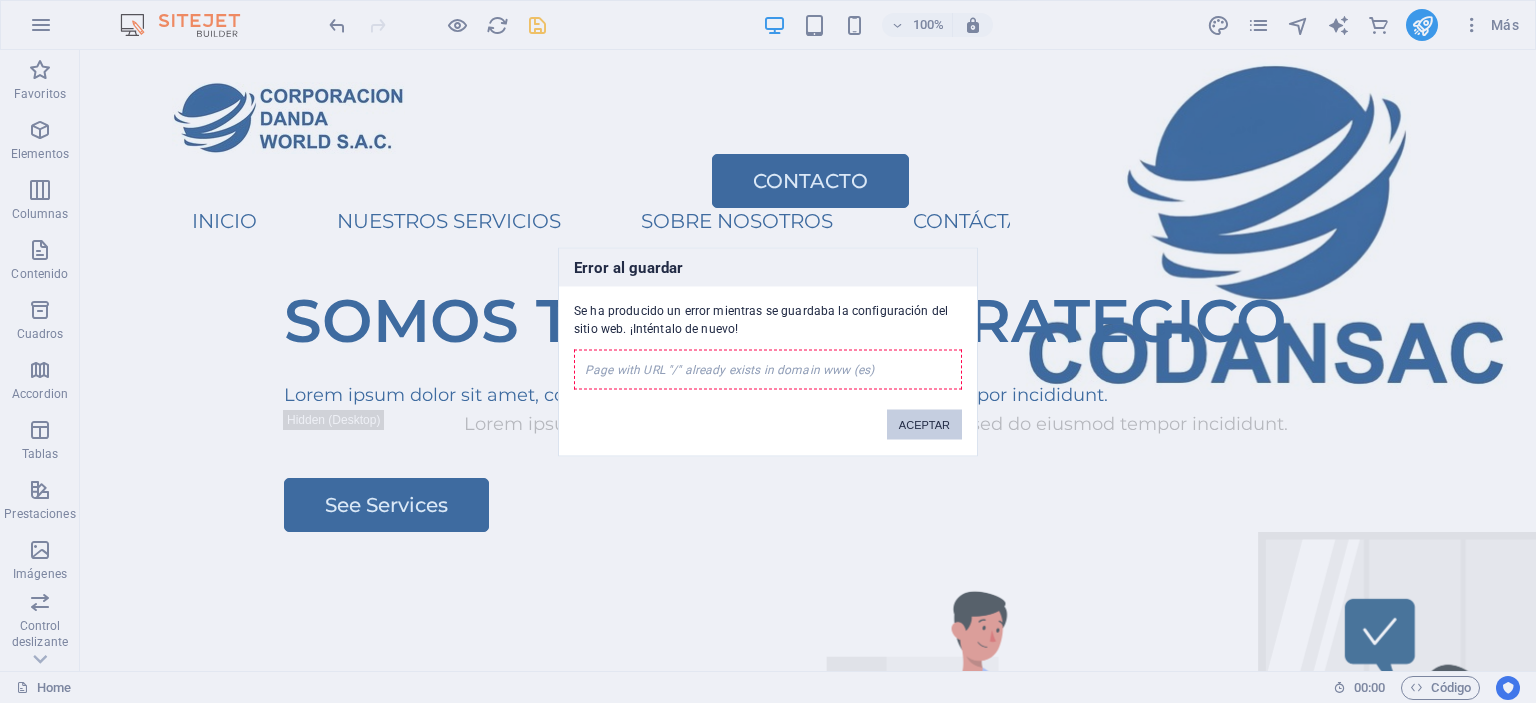 drag, startPoint x: 866, startPoint y: 372, endPoint x: 947, endPoint y: 422, distance: 95.189285 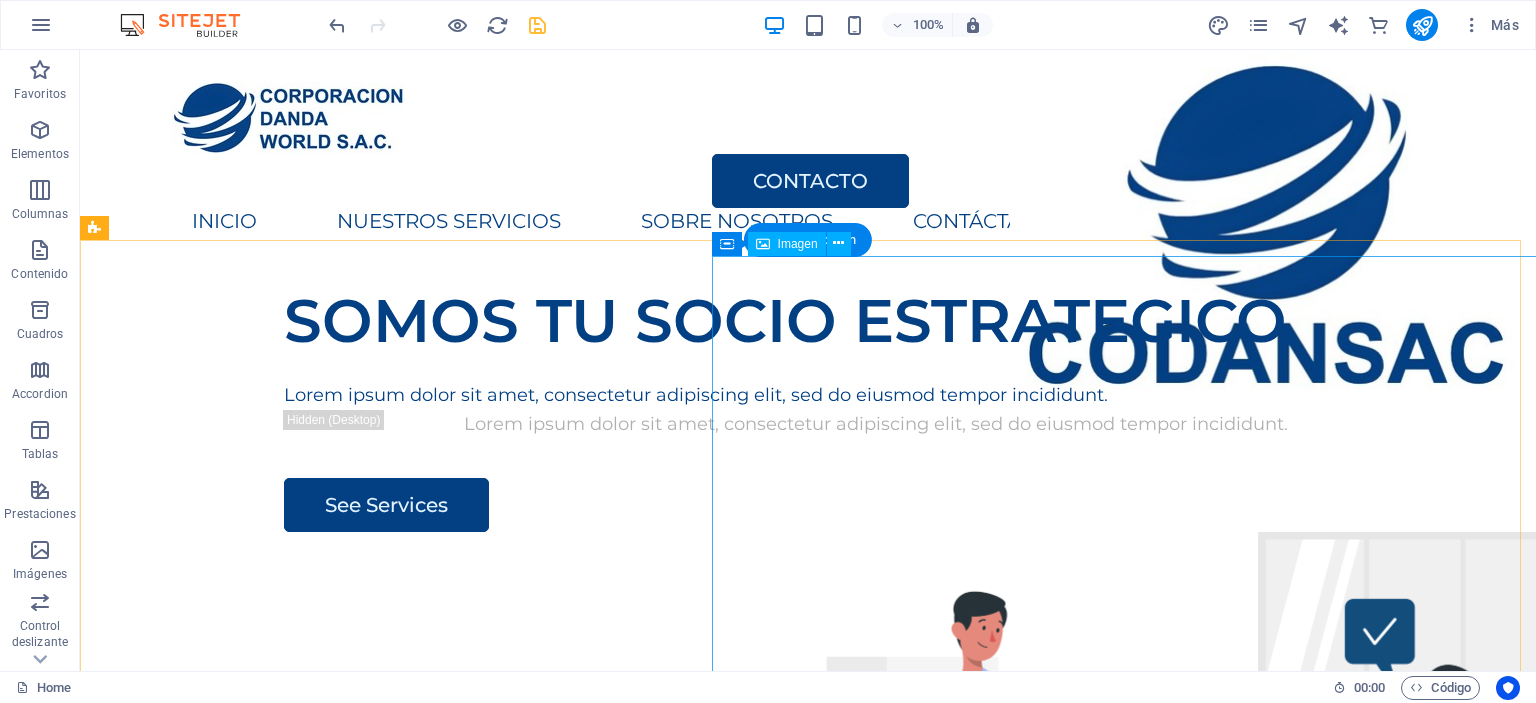 click at bounding box center (1201, 867) 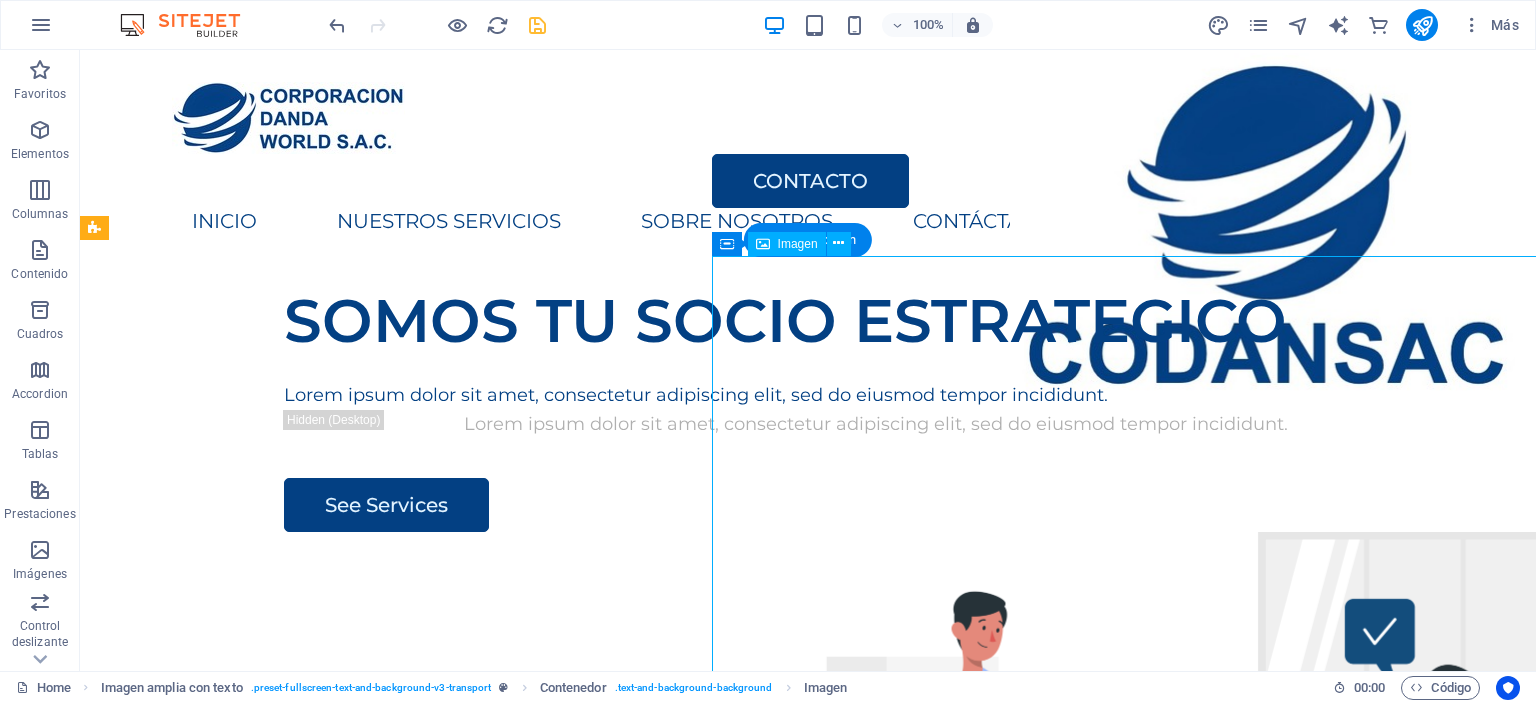 click at bounding box center (1201, 867) 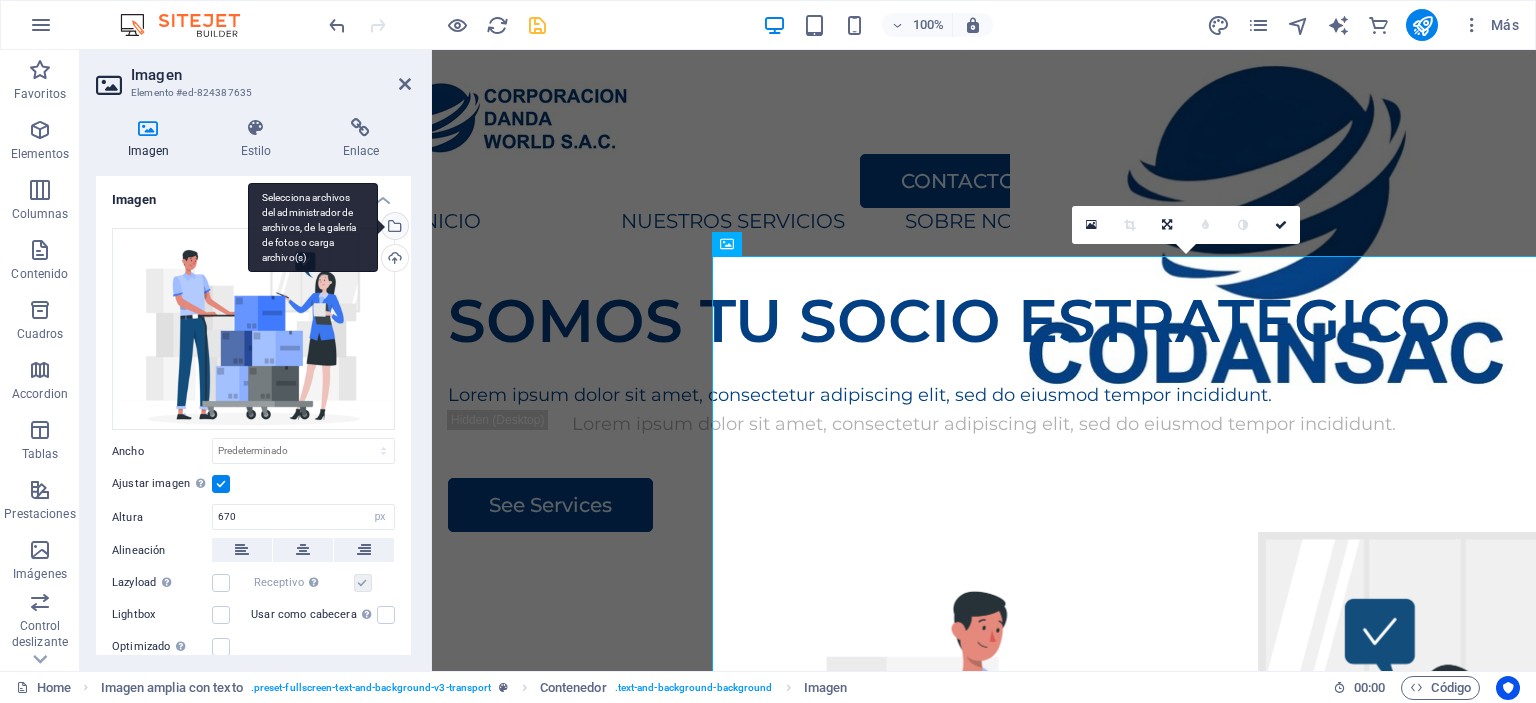 click on "Selecciona archivos del administrador de archivos, de la galería de fotos o carga archivo(s)" at bounding box center (393, 228) 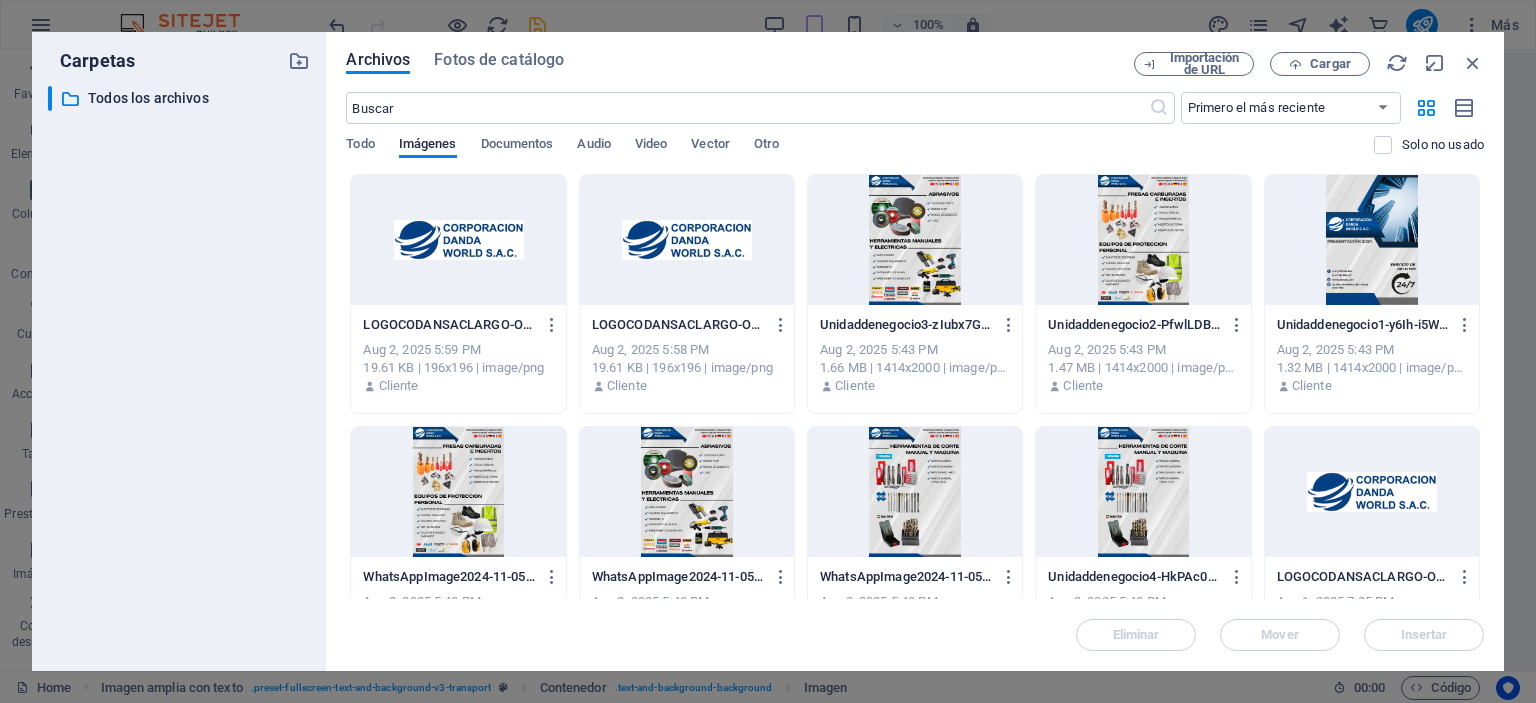 click at bounding box center [1143, 240] 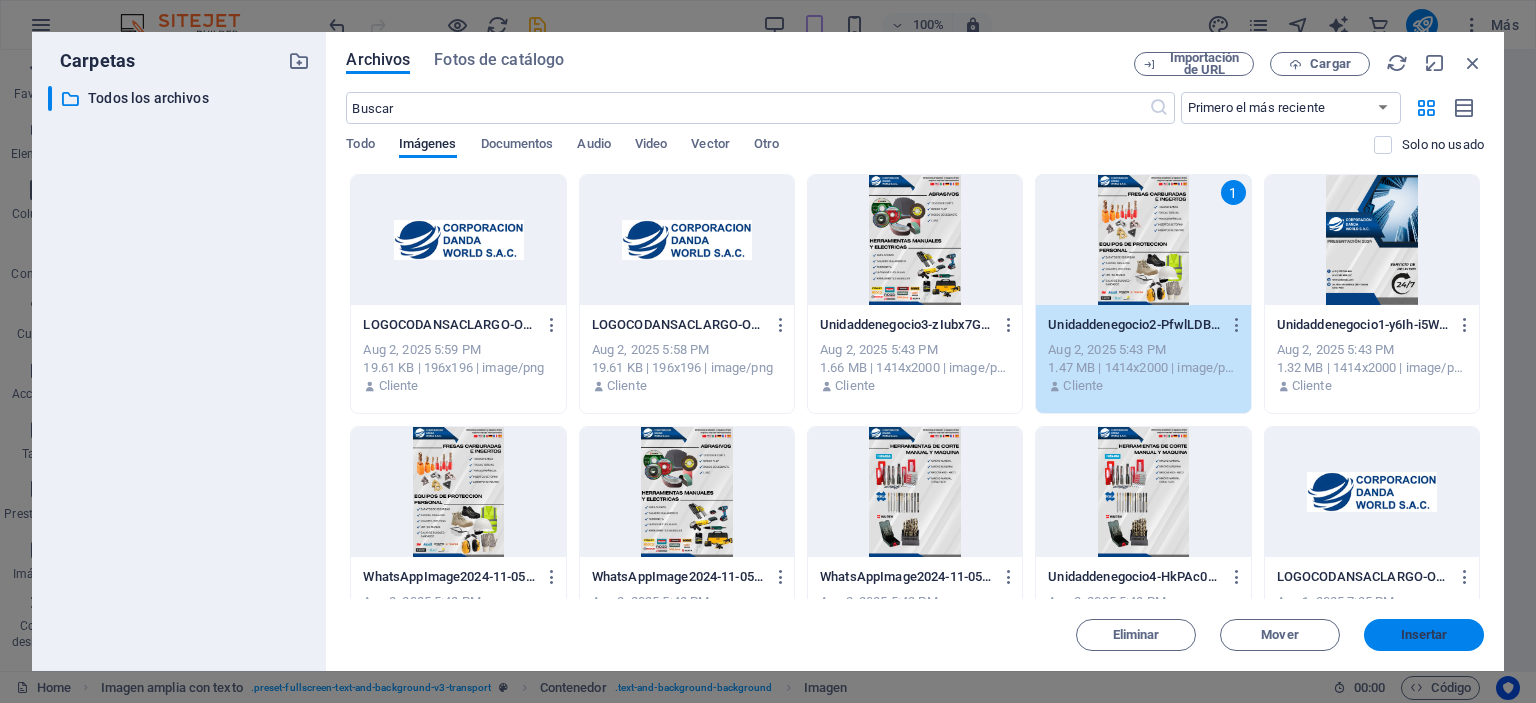 click on "Insertar" at bounding box center [1424, 635] 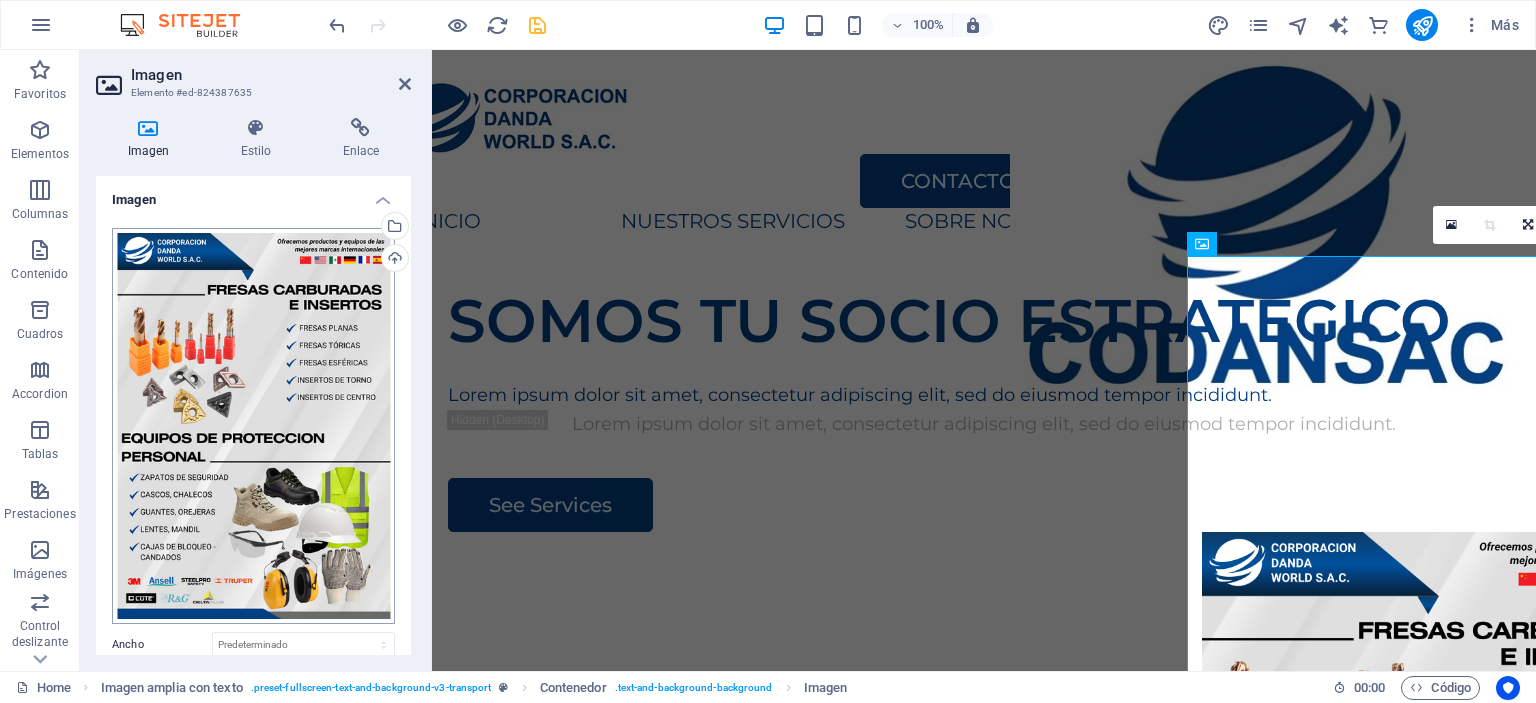 scroll, scrollTop: 356, scrollLeft: 0, axis: vertical 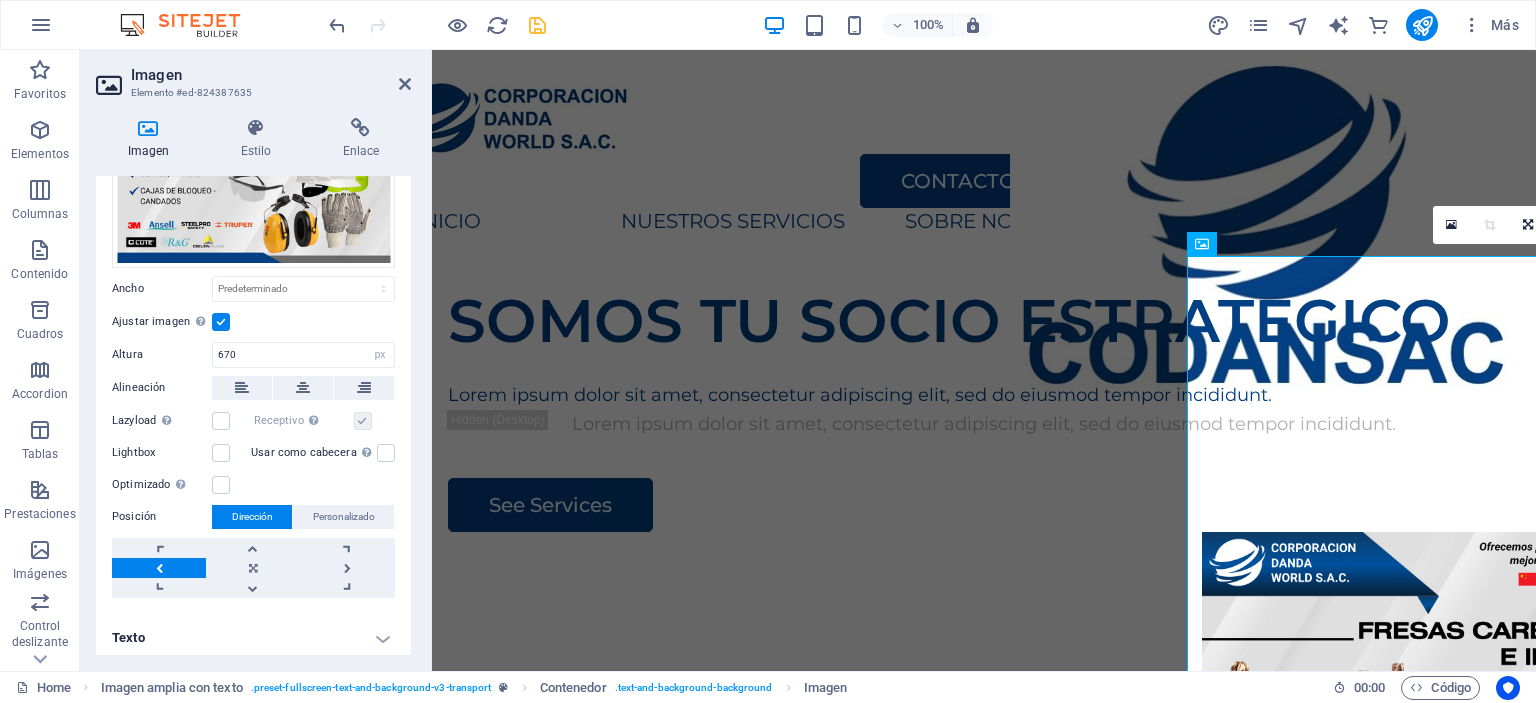 click at bounding box center [159, 568] 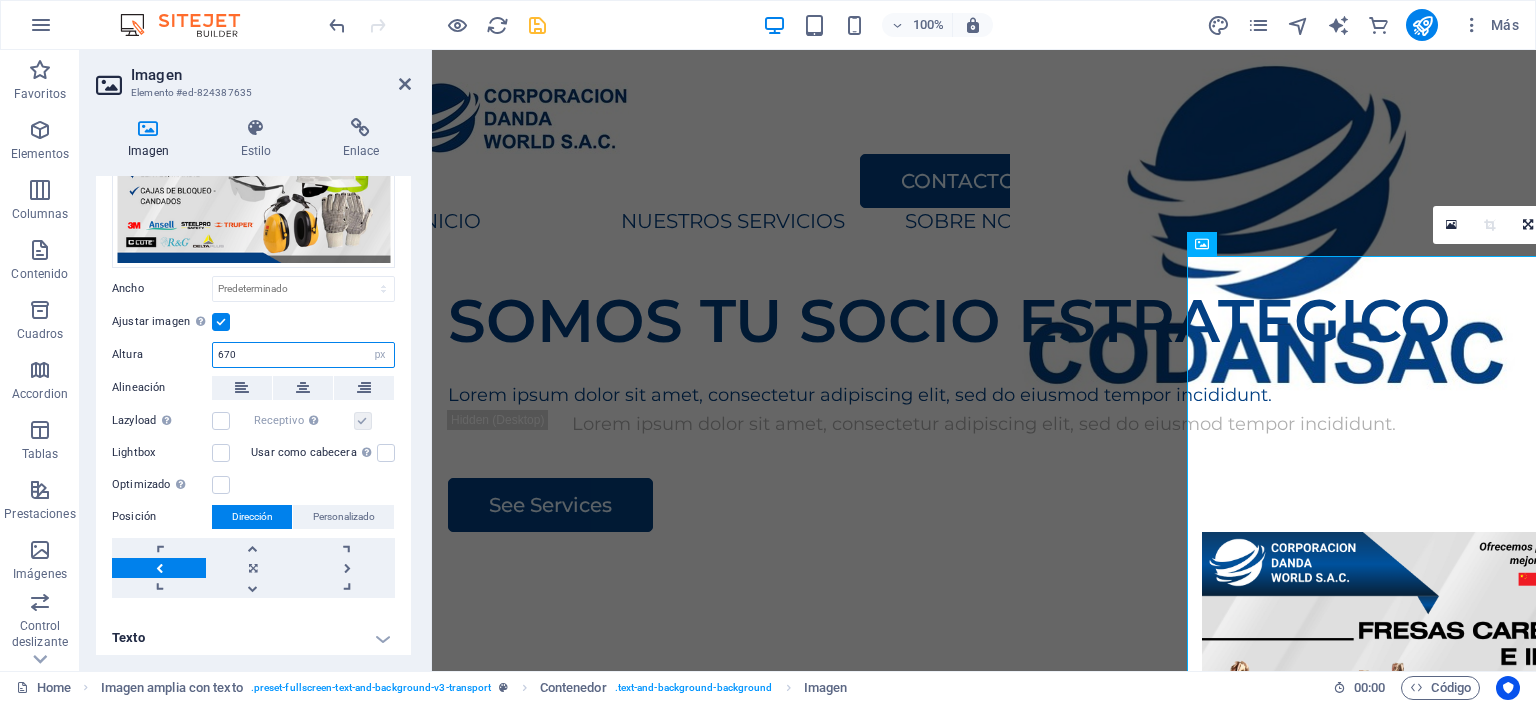 drag, startPoint x: 254, startPoint y: 355, endPoint x: 183, endPoint y: 355, distance: 71 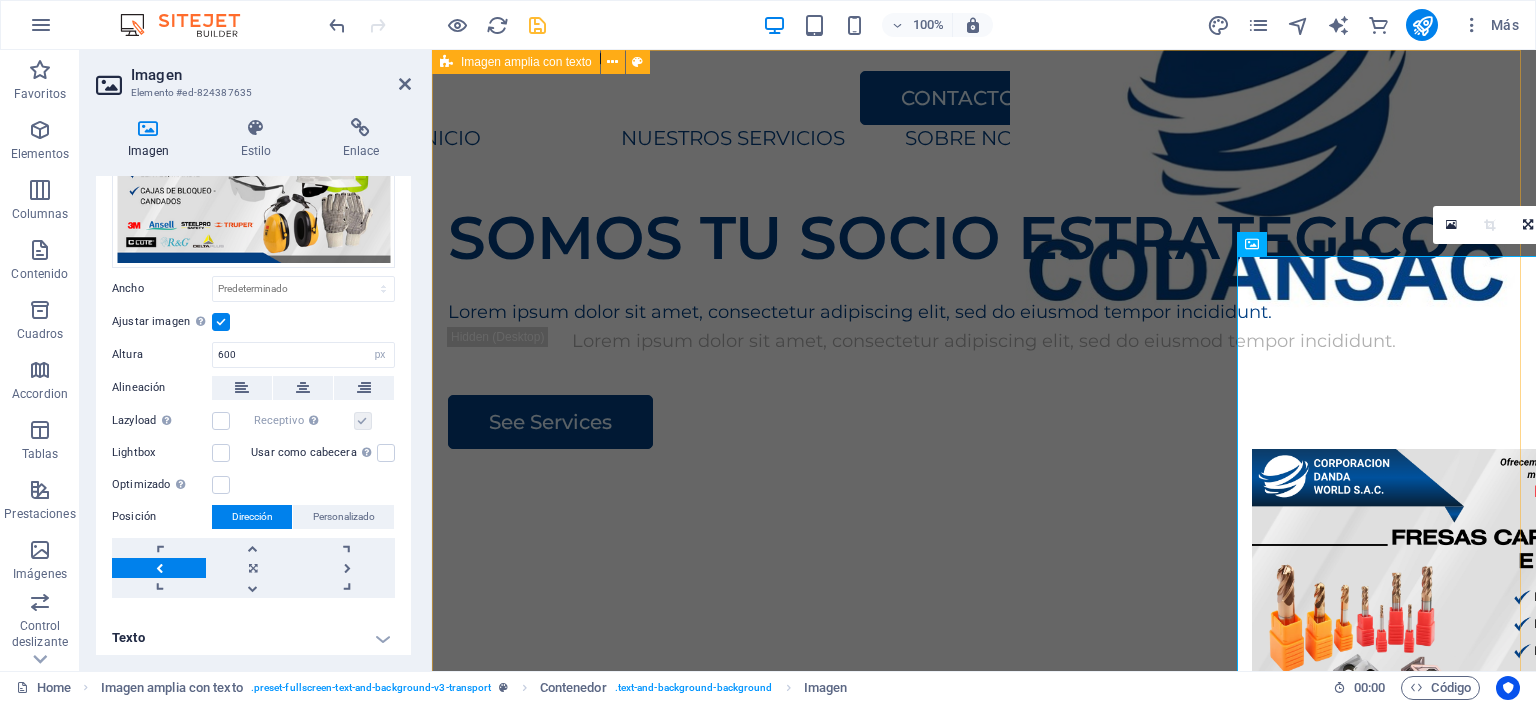 scroll, scrollTop: 0, scrollLeft: 0, axis: both 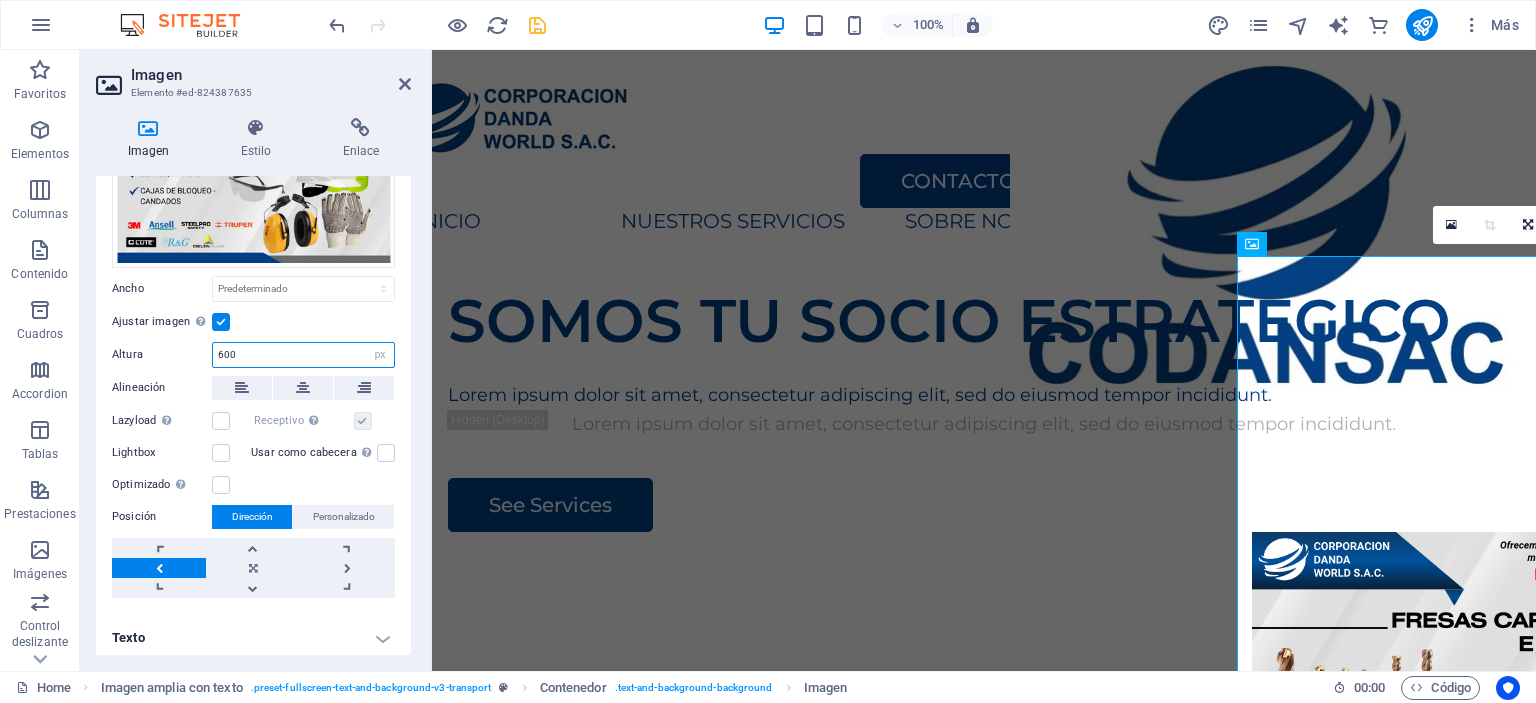 drag, startPoint x: 273, startPoint y: 351, endPoint x: 172, endPoint y: 347, distance: 101.07918 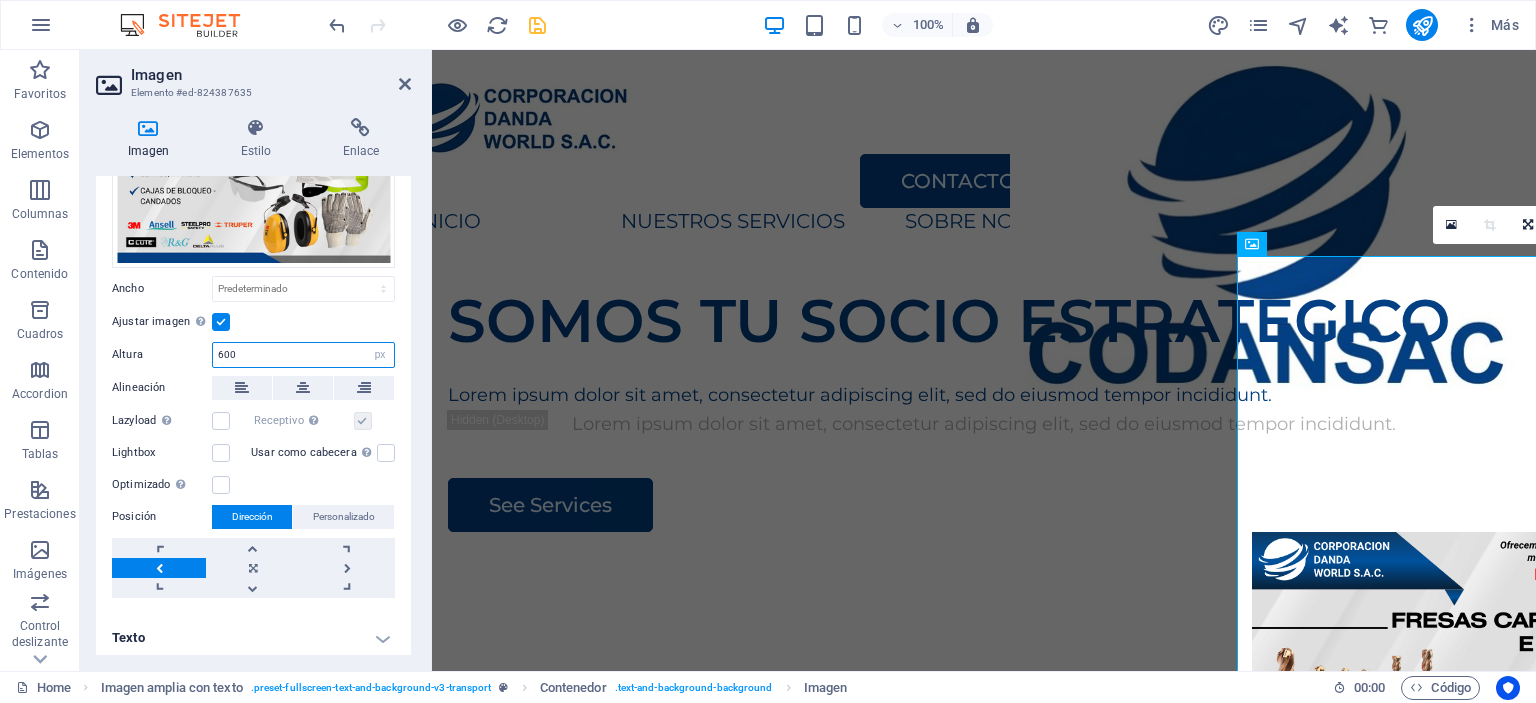 click on "Altura [VALUE] Predeterminado automático px" at bounding box center [253, 355] 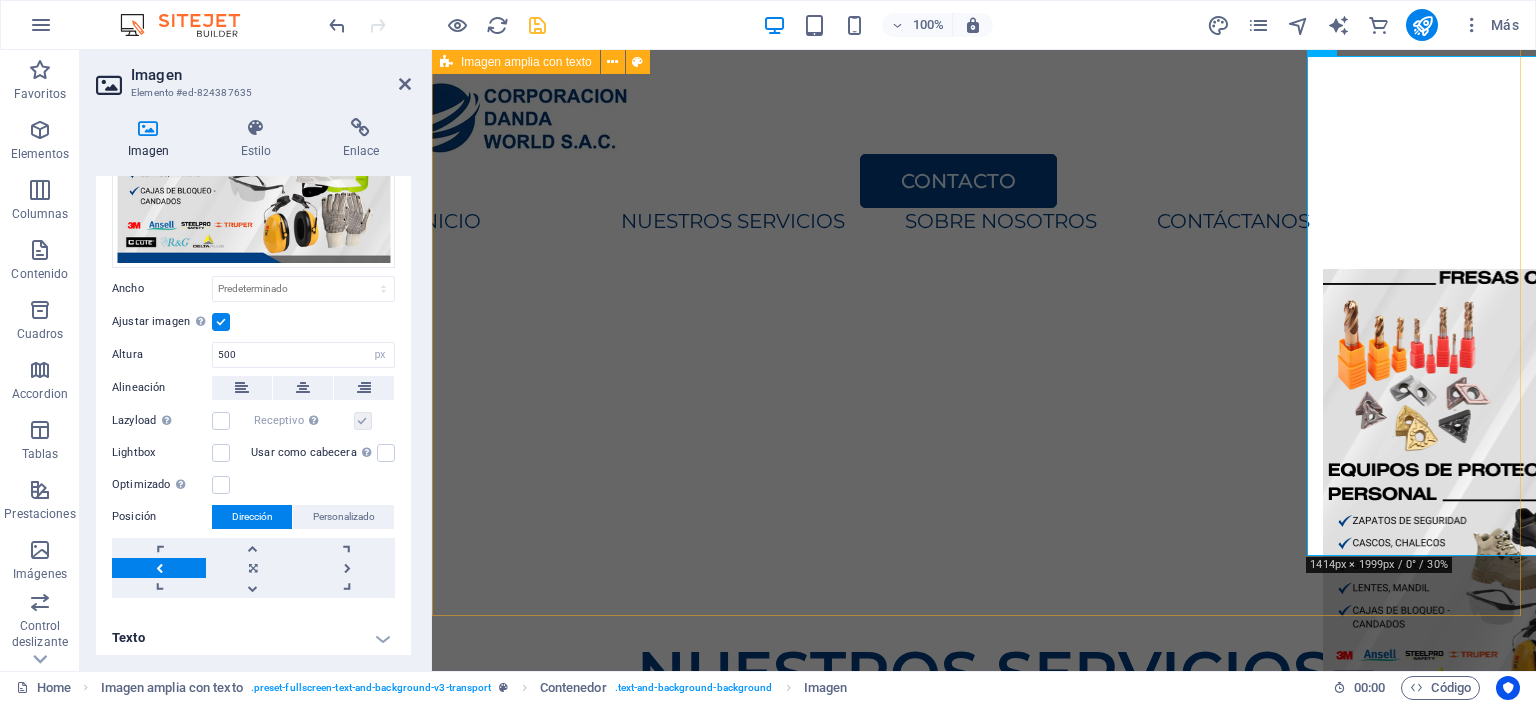 scroll, scrollTop: 200, scrollLeft: 0, axis: vertical 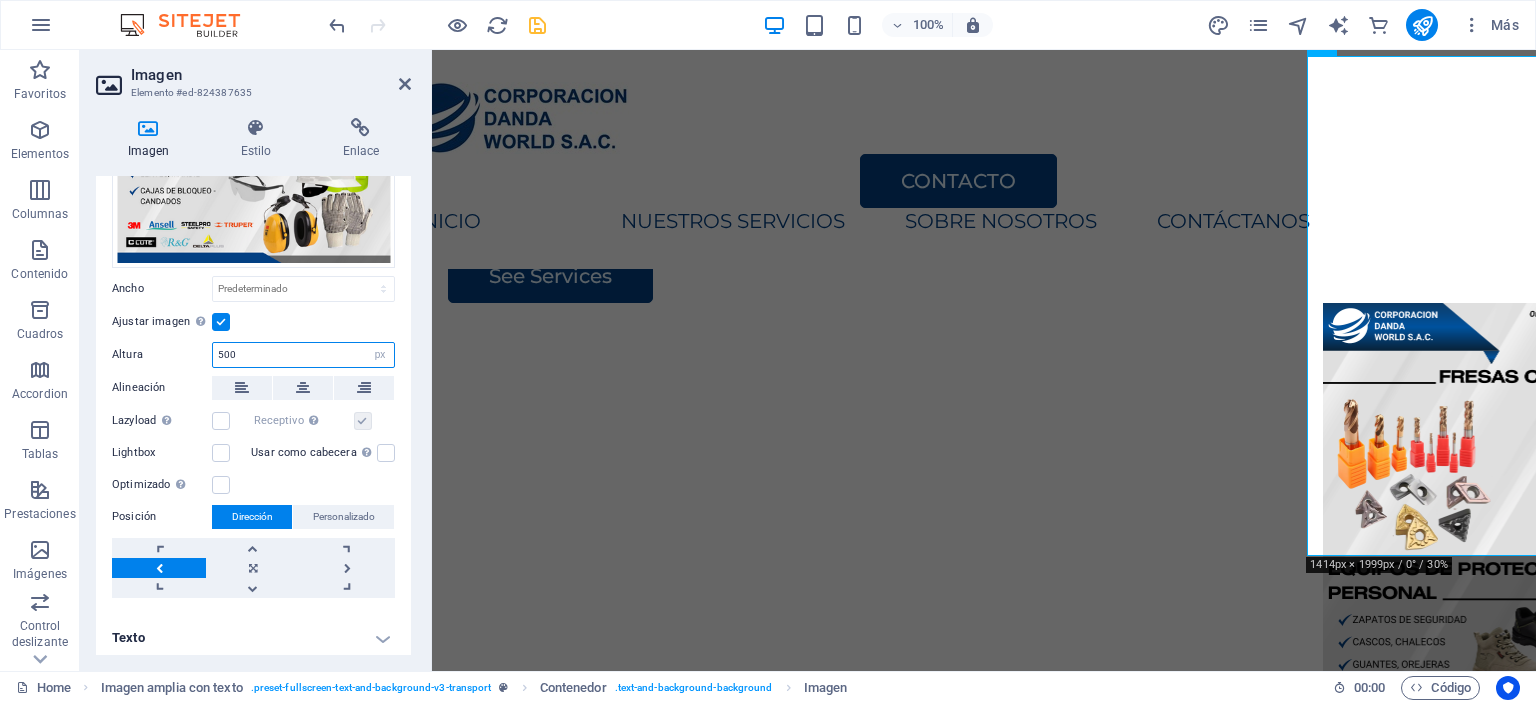drag, startPoint x: 260, startPoint y: 340, endPoint x: 176, endPoint y: 341, distance: 84.00595 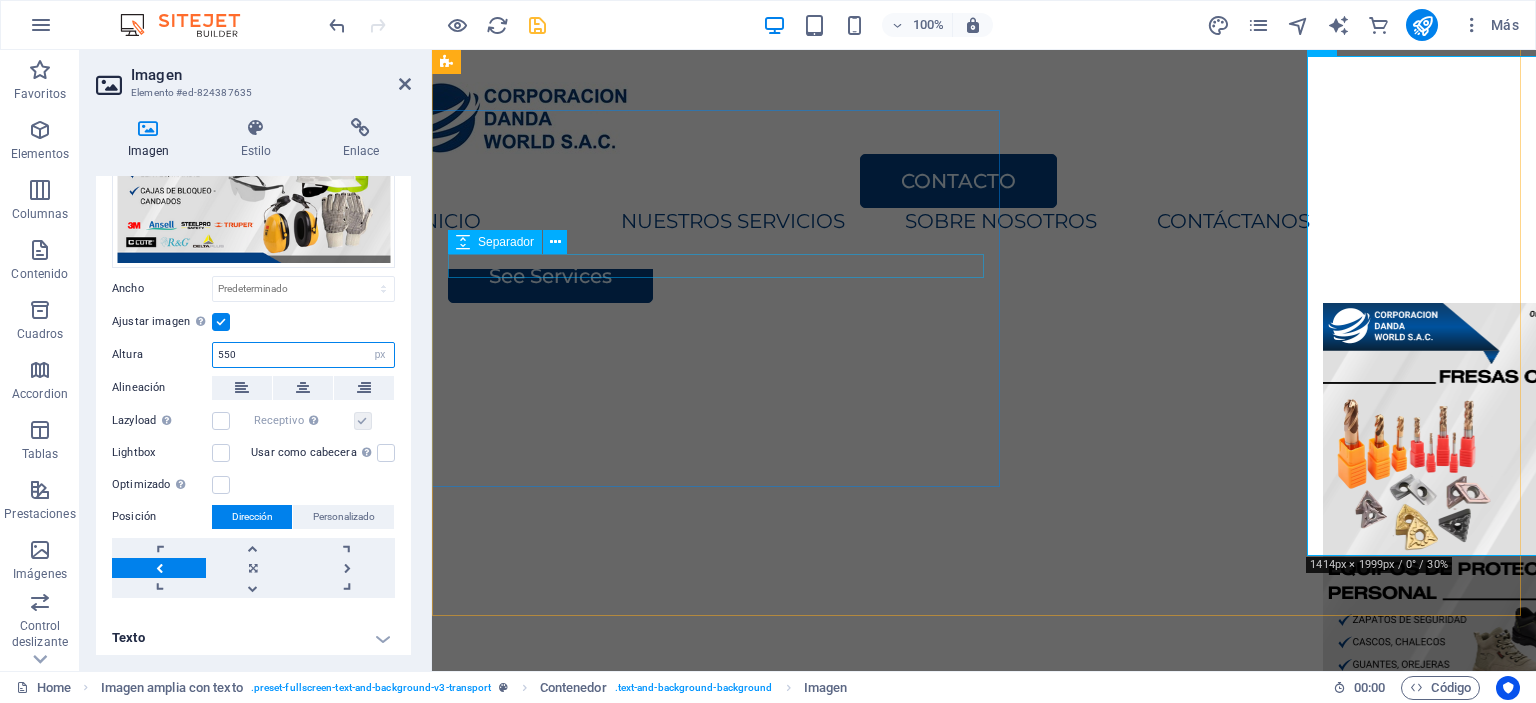 type on "550" 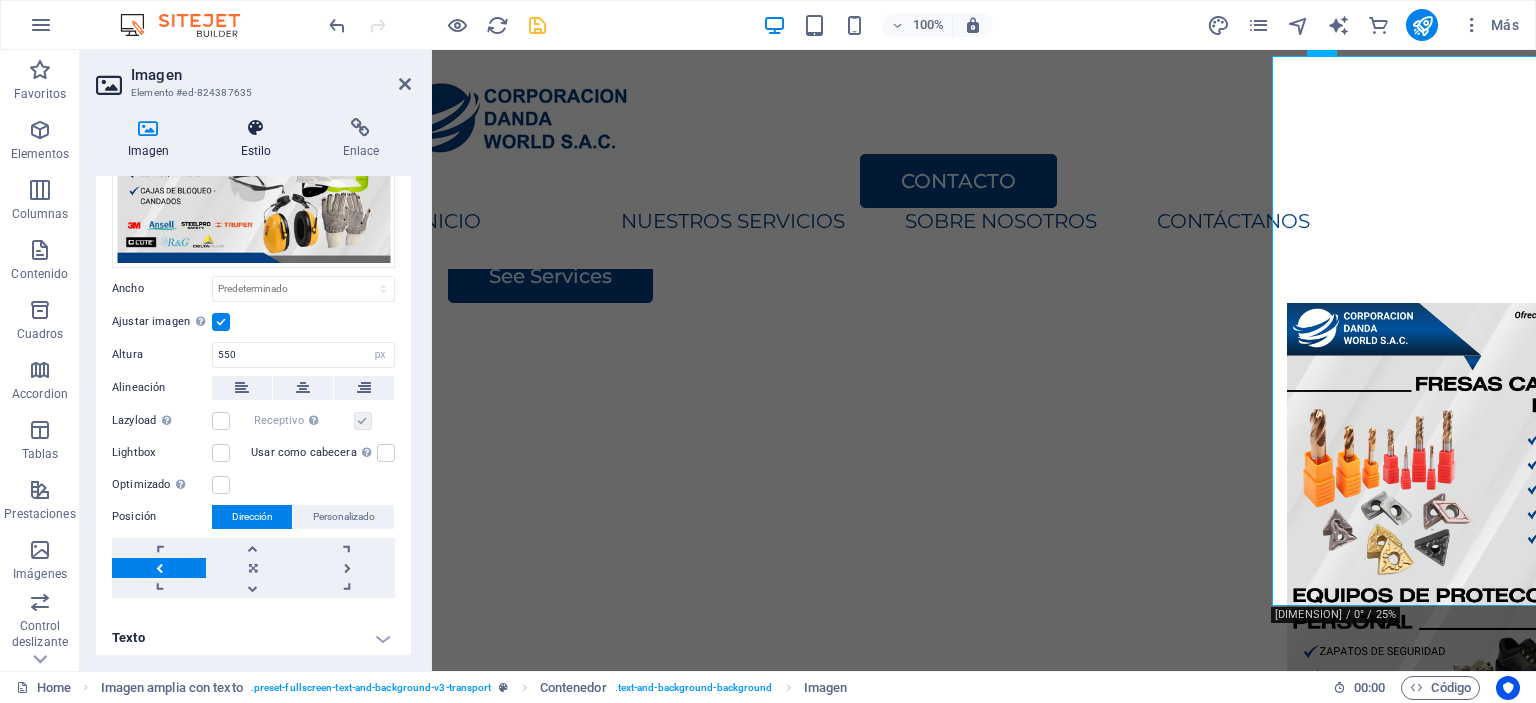click on "Estilo" at bounding box center [260, 139] 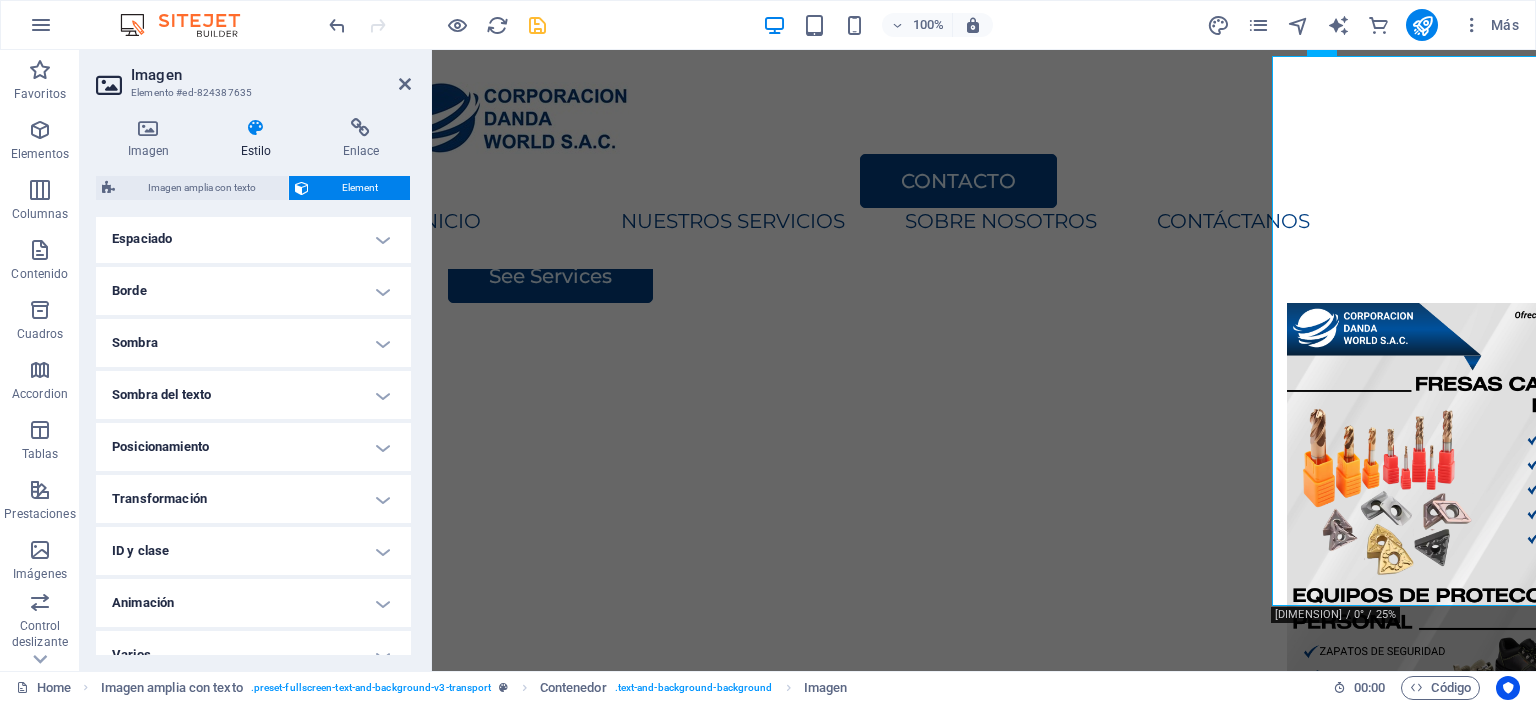 scroll, scrollTop: 423, scrollLeft: 0, axis: vertical 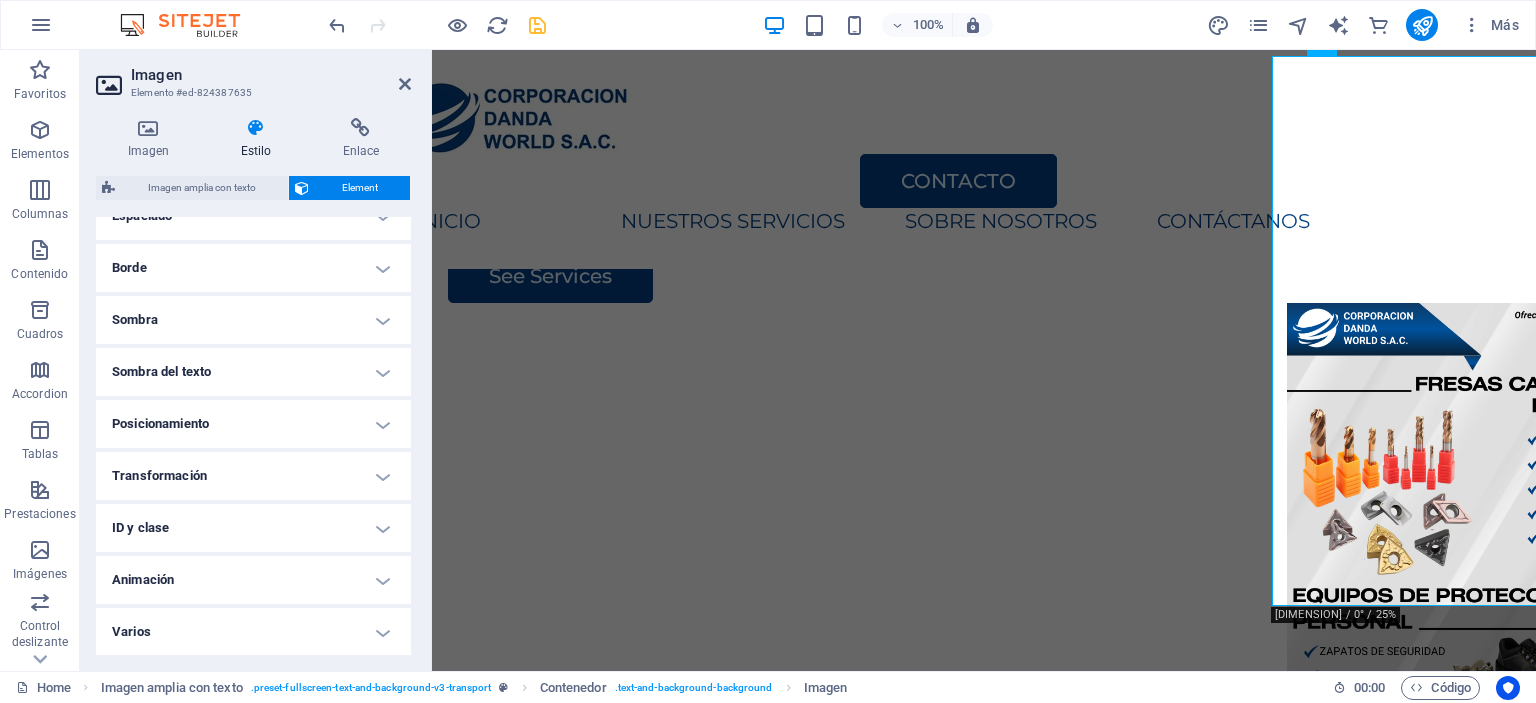 click on "Transformación" at bounding box center (253, 476) 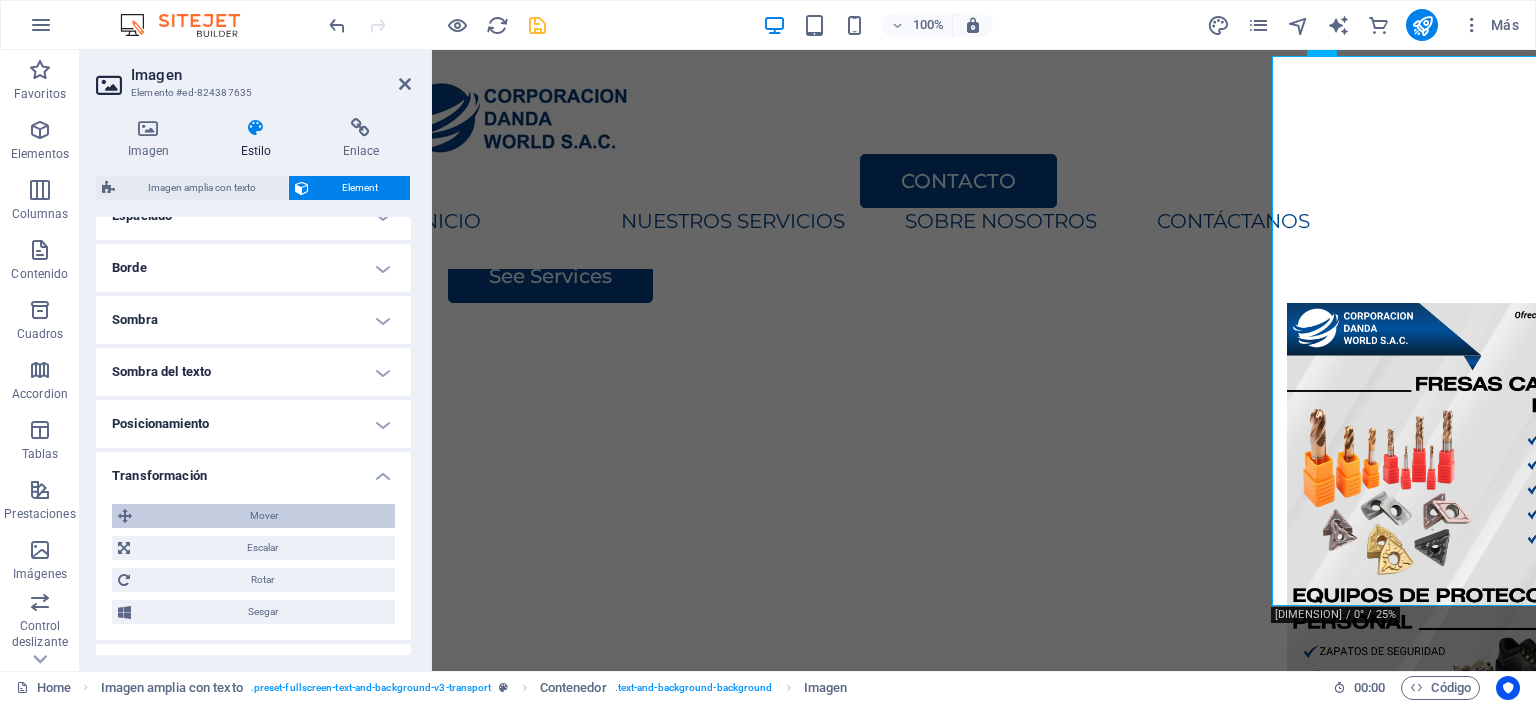 click on "Mover" at bounding box center (263, 516) 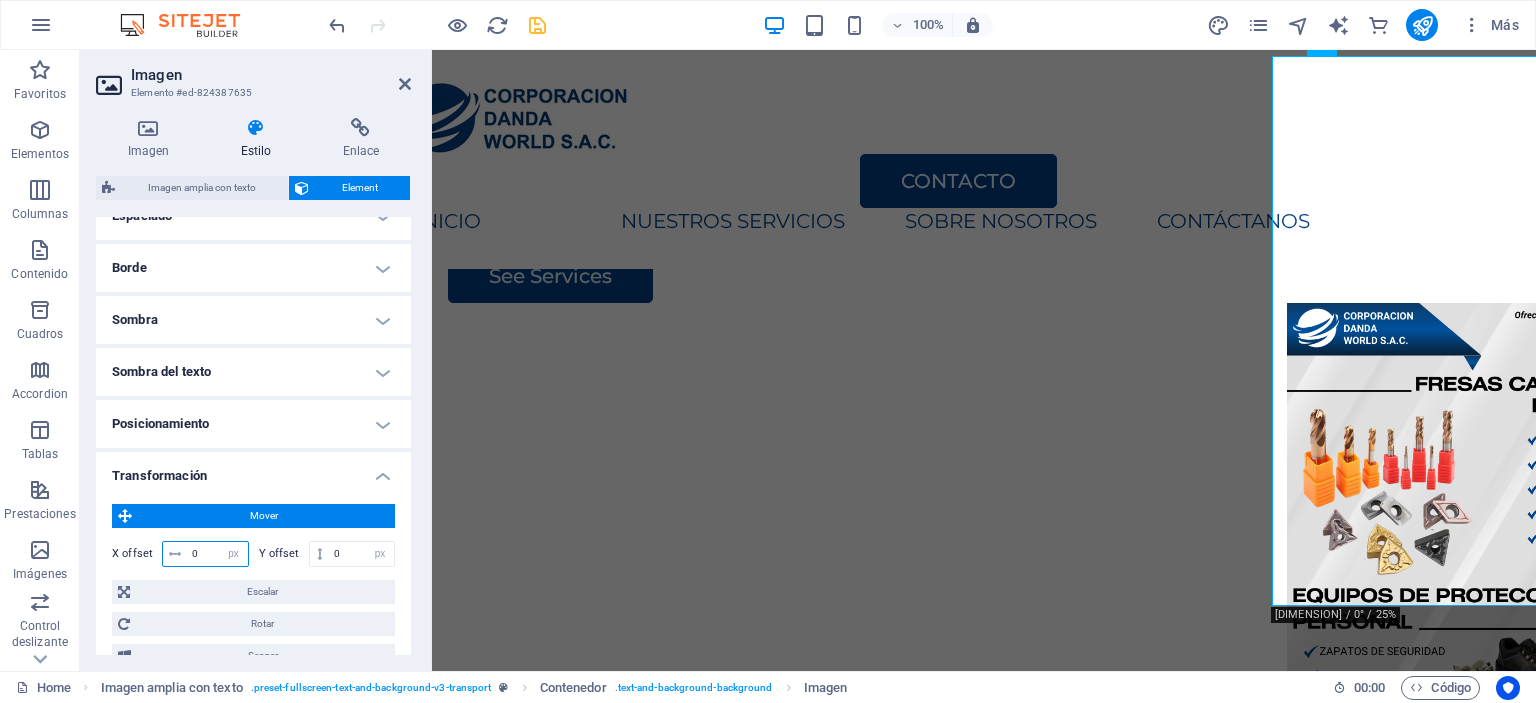 click on "0" at bounding box center [217, 554] 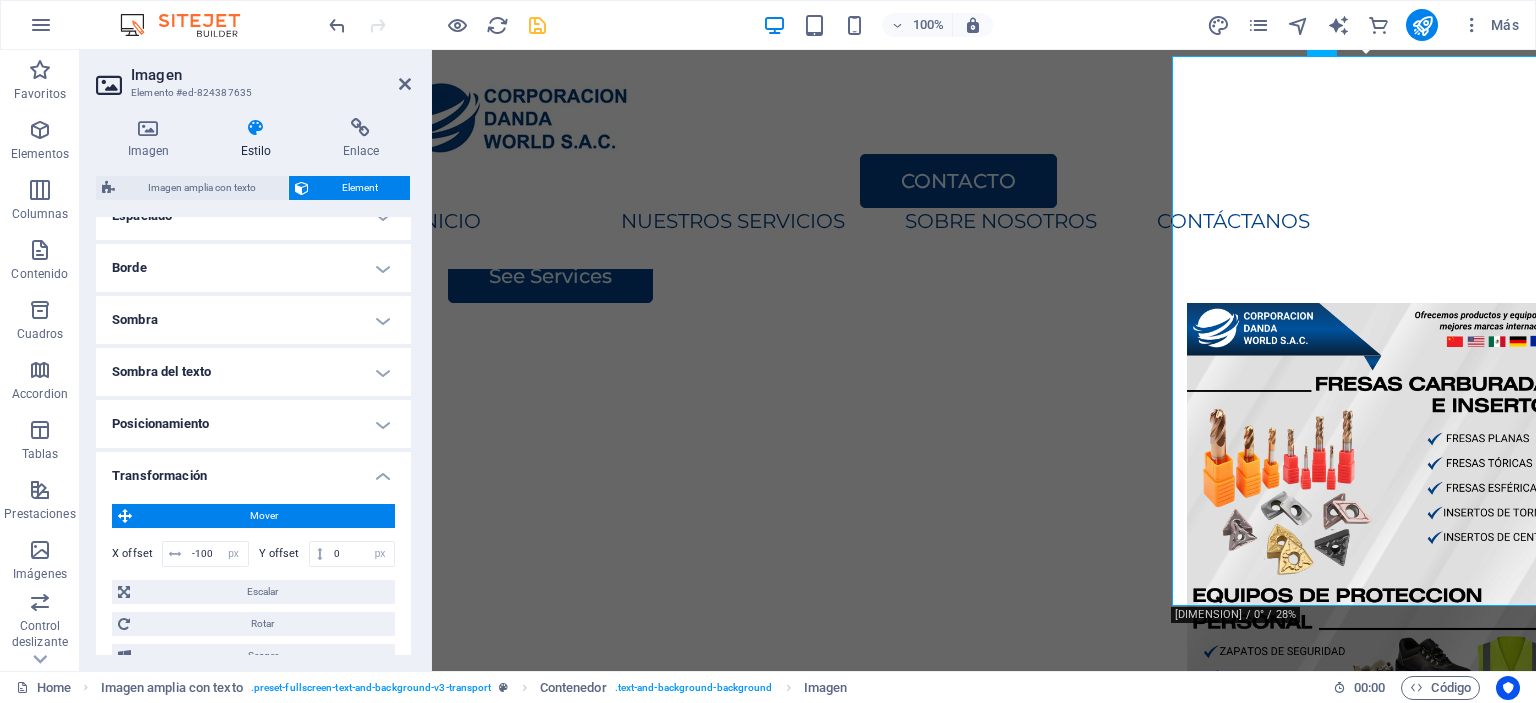 click on "Mover" at bounding box center (263, 516) 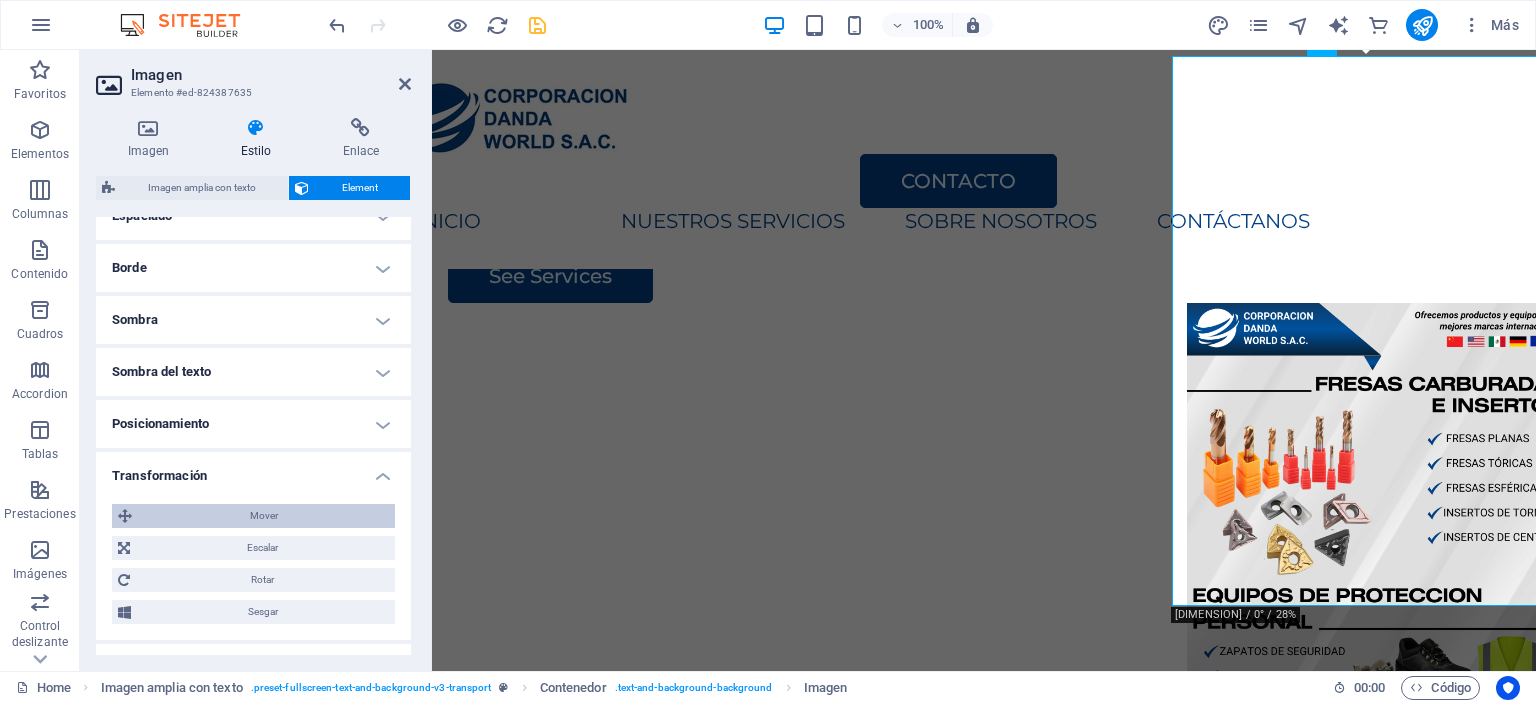 click on "Mover" at bounding box center [263, 516] 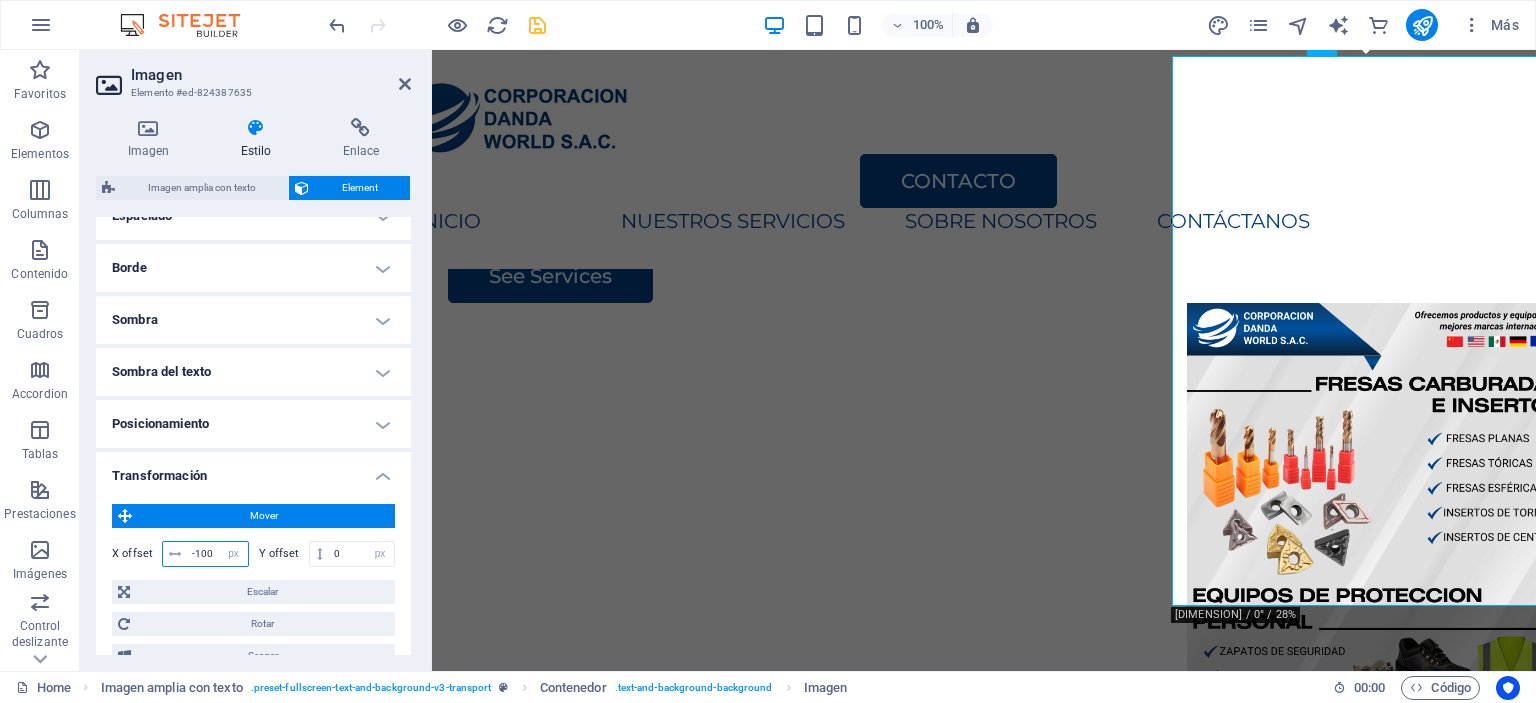 click on "-100" at bounding box center (217, 554) 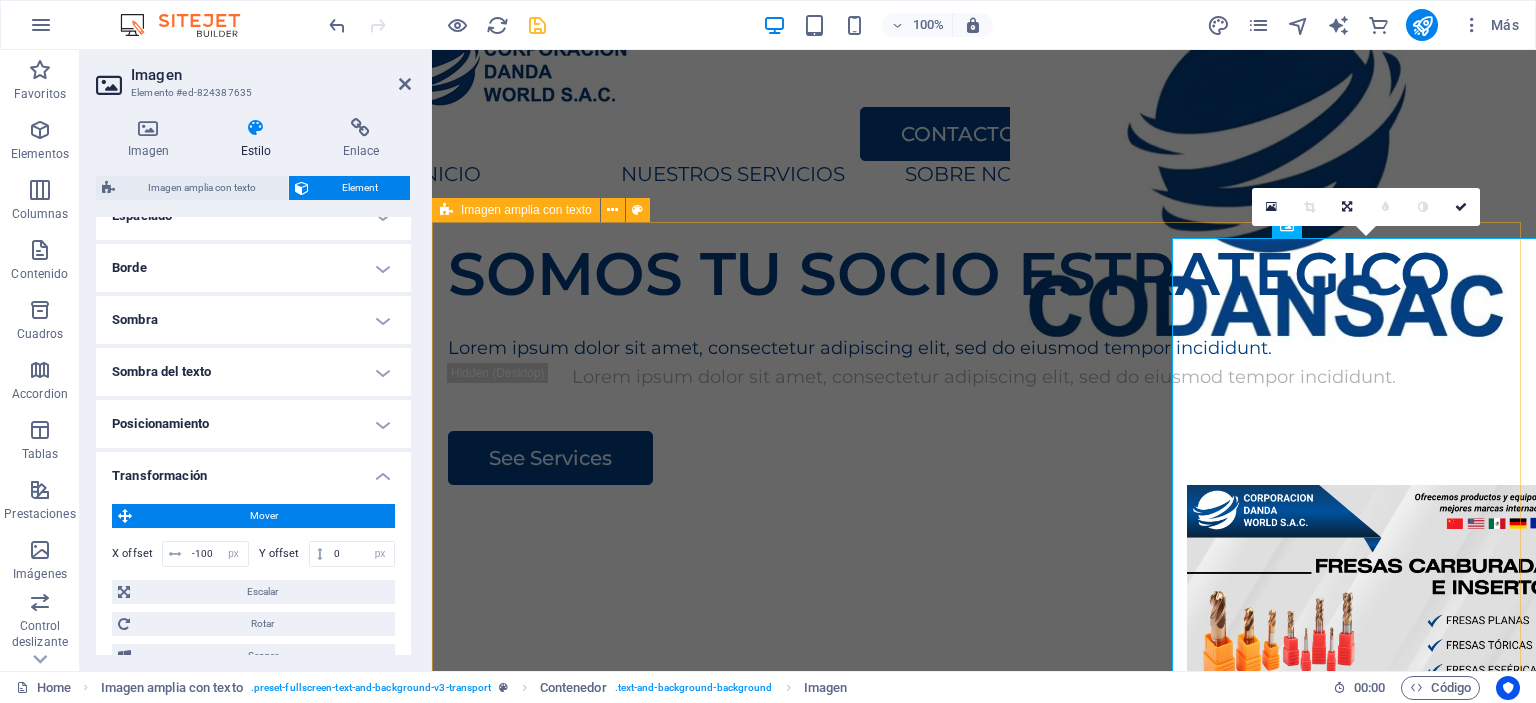 scroll, scrollTop: 100, scrollLeft: 0, axis: vertical 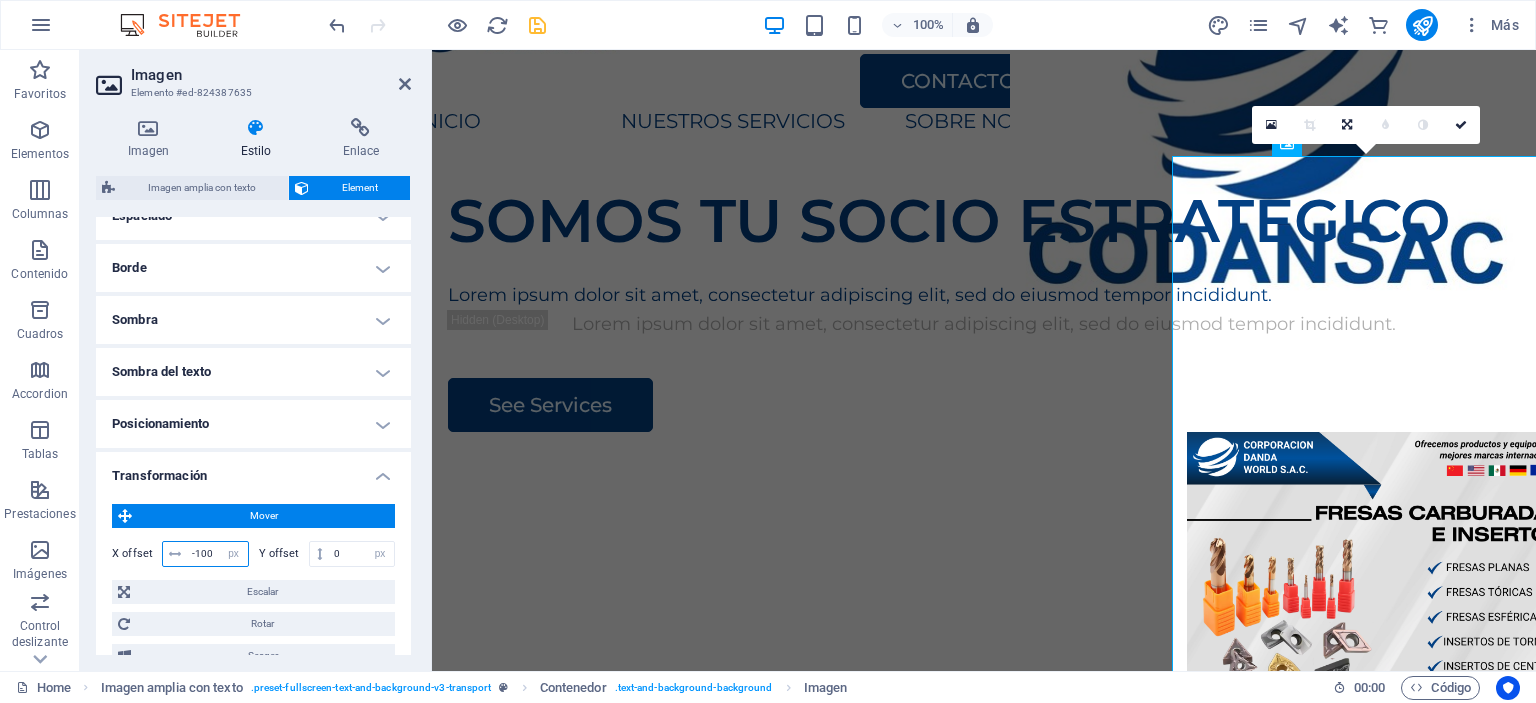 click on "-100" at bounding box center [217, 554] 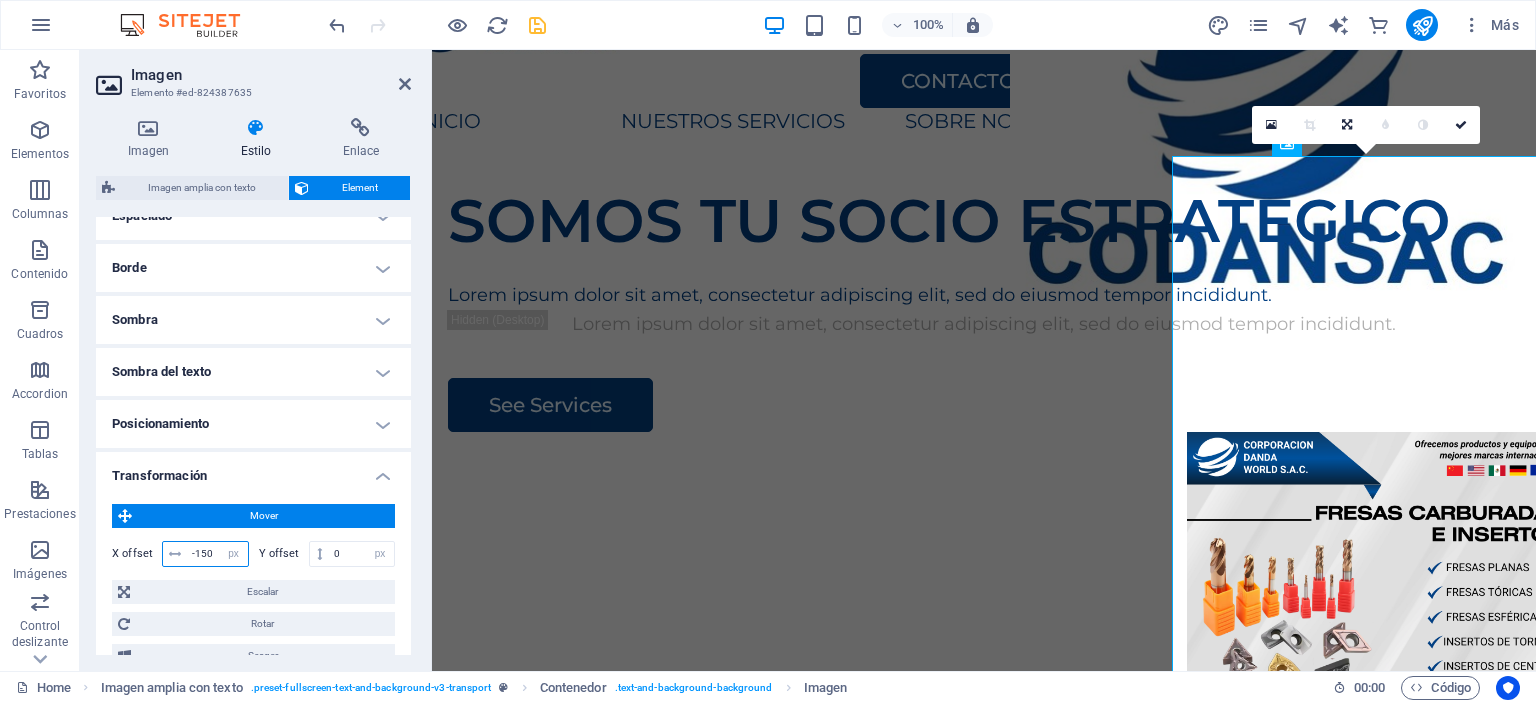 type on "-150" 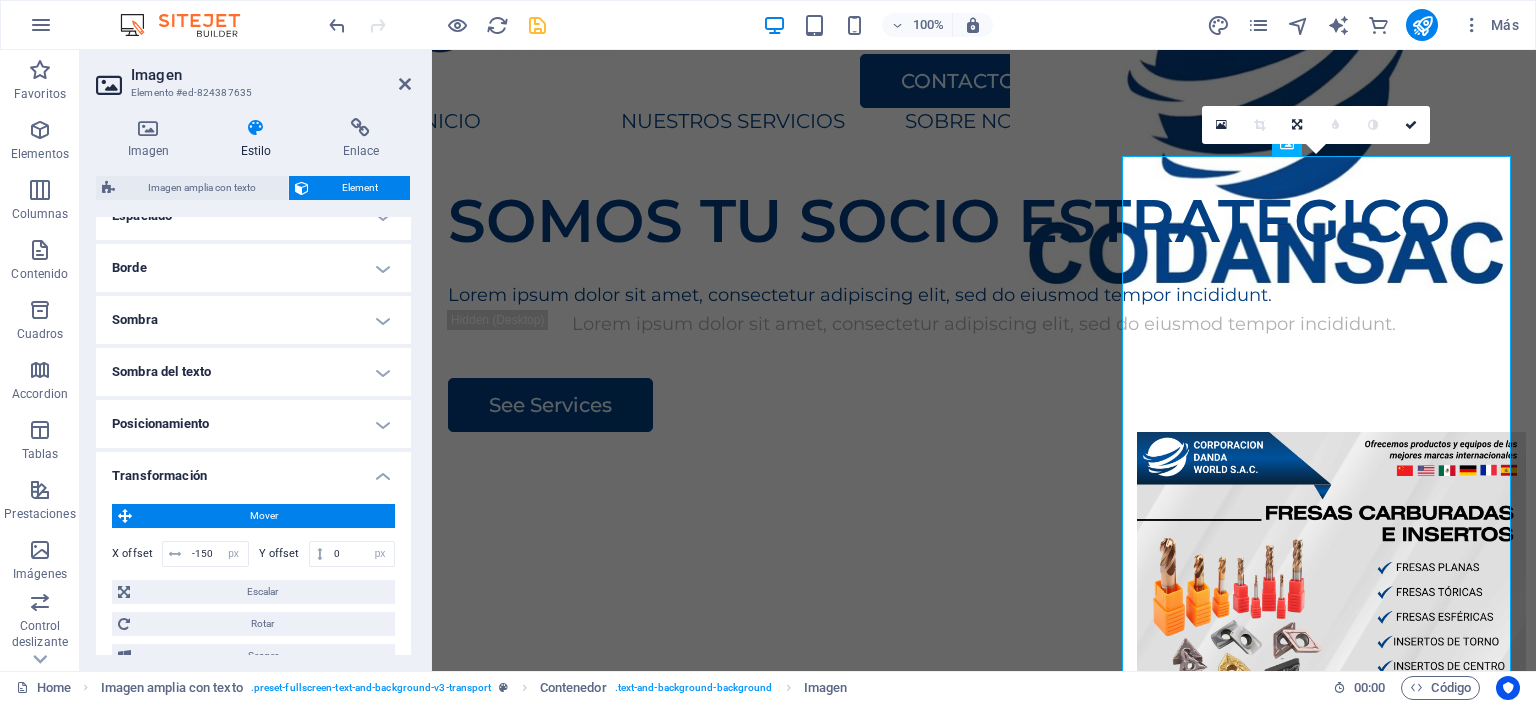 click at bounding box center [537, 25] 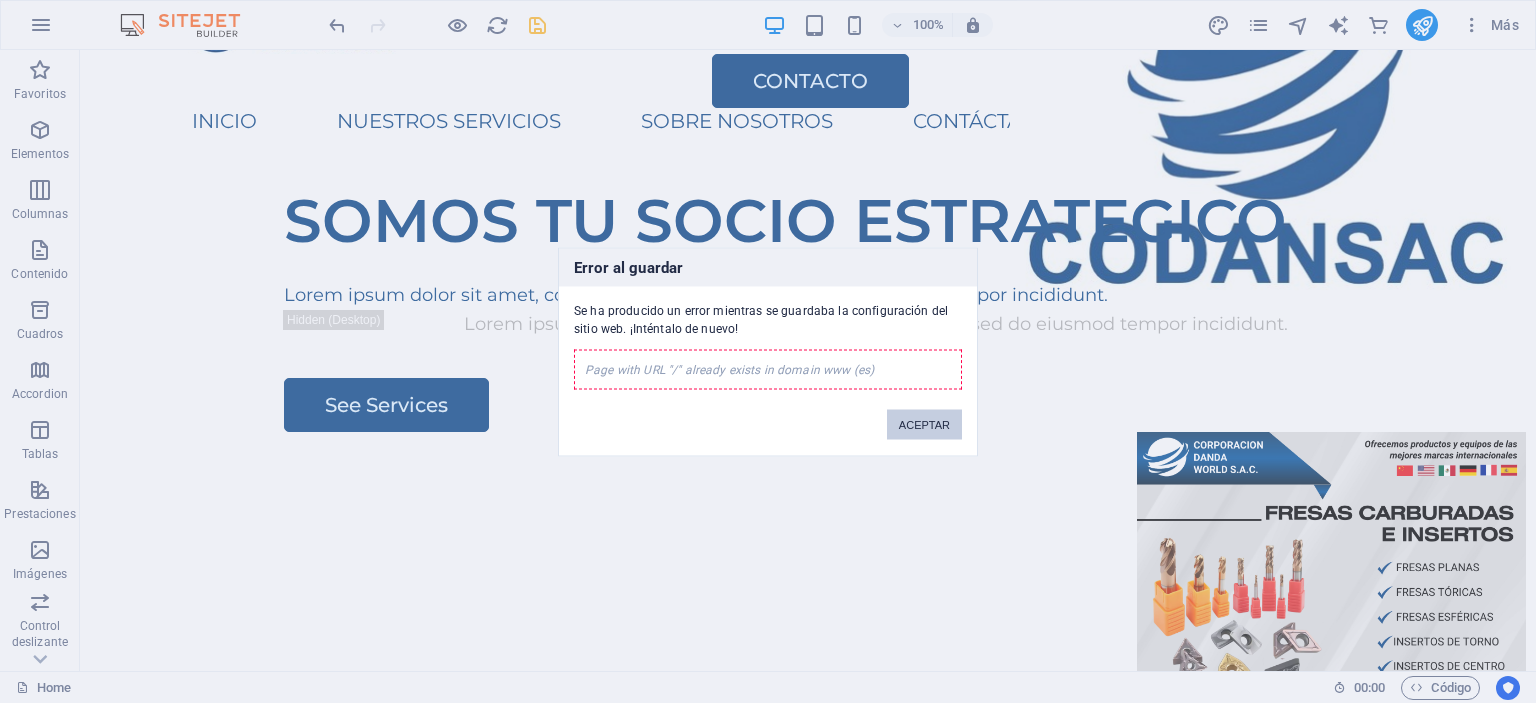 click on "ACEPTAR" at bounding box center [924, 424] 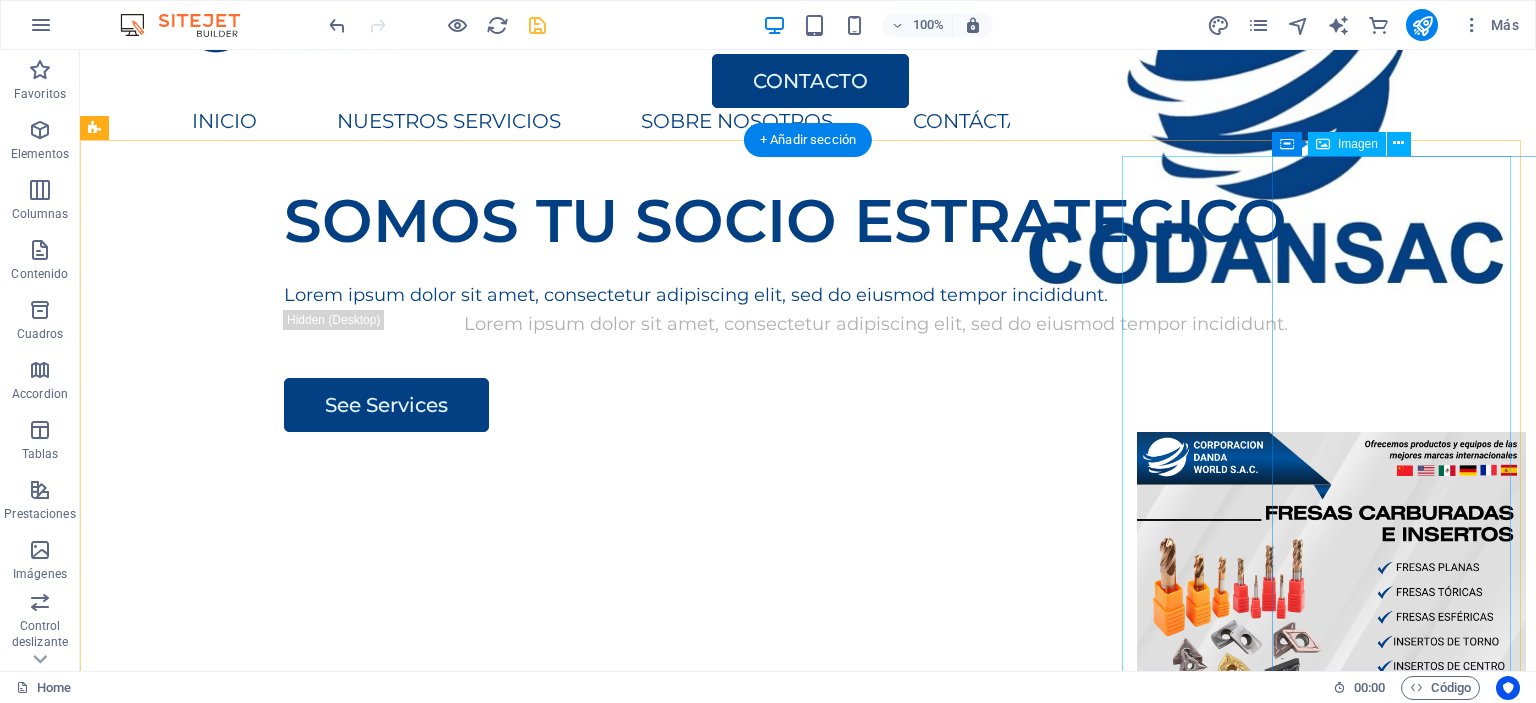 click at bounding box center (1331, 707) 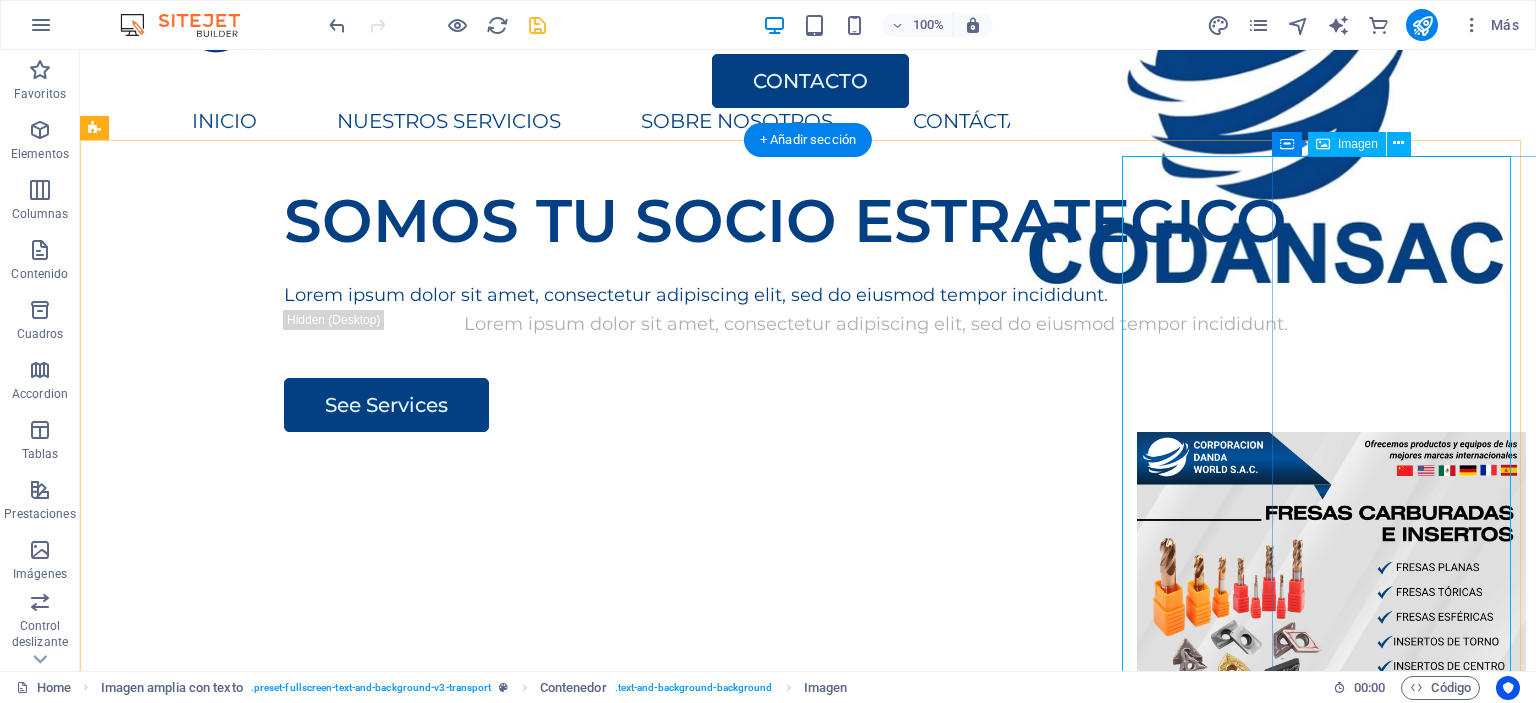 click at bounding box center (1331, 707) 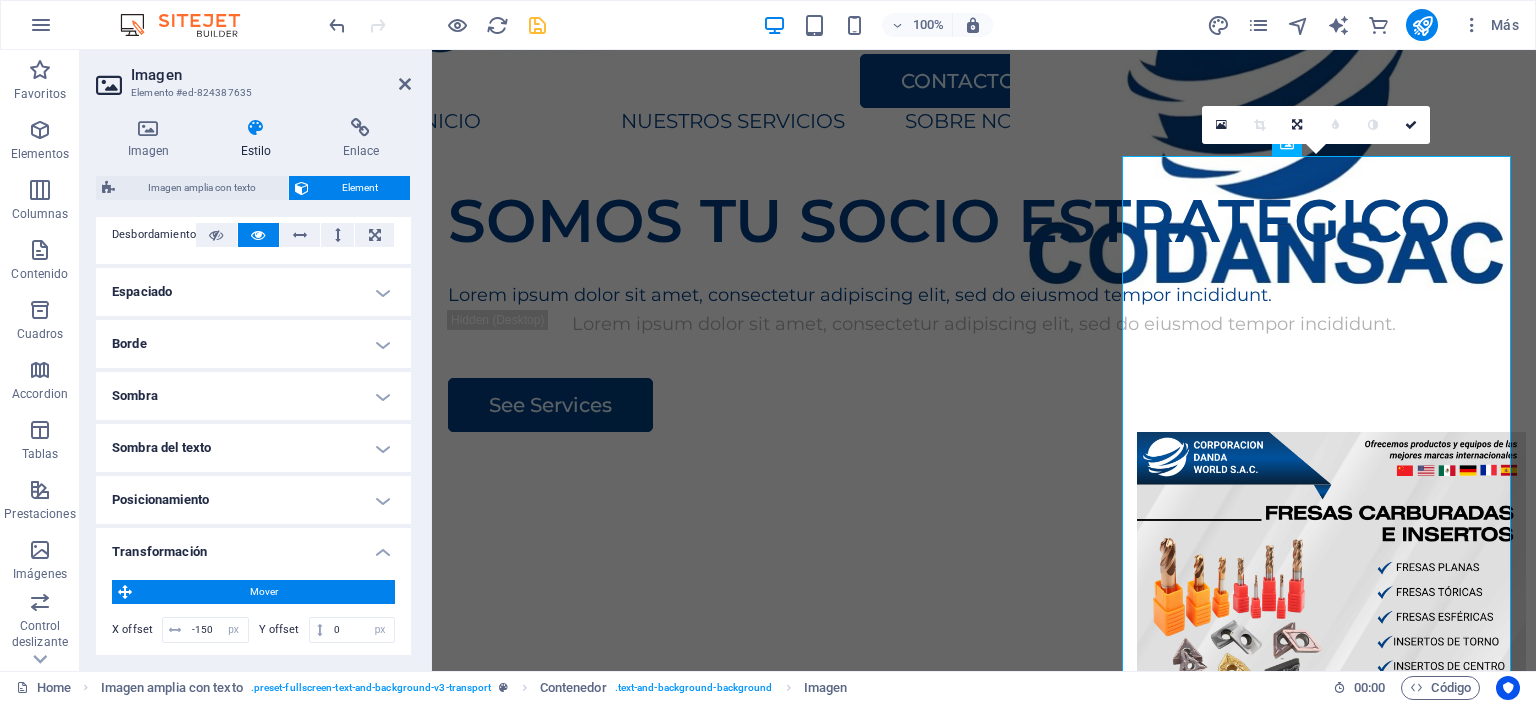 scroll, scrollTop: 400, scrollLeft: 0, axis: vertical 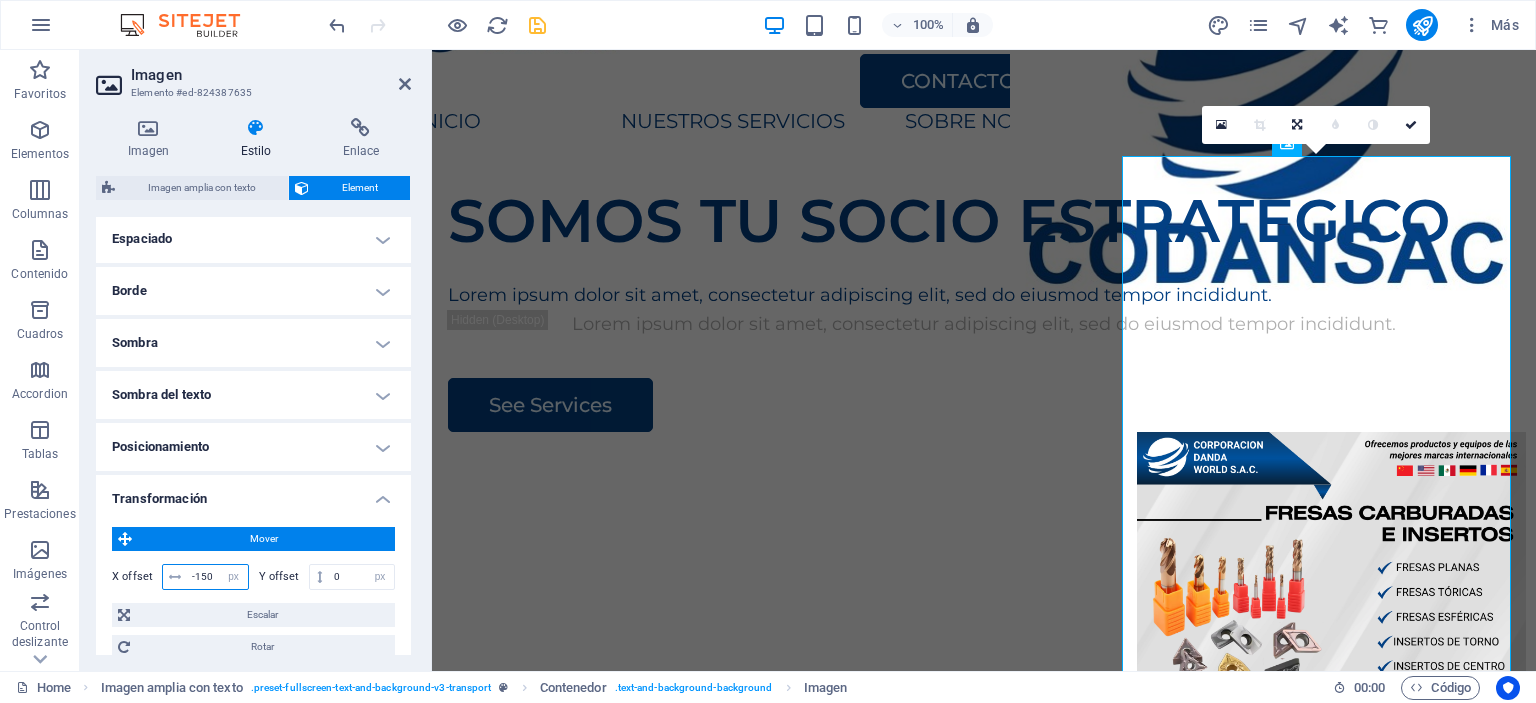 click on "-150" at bounding box center [217, 577] 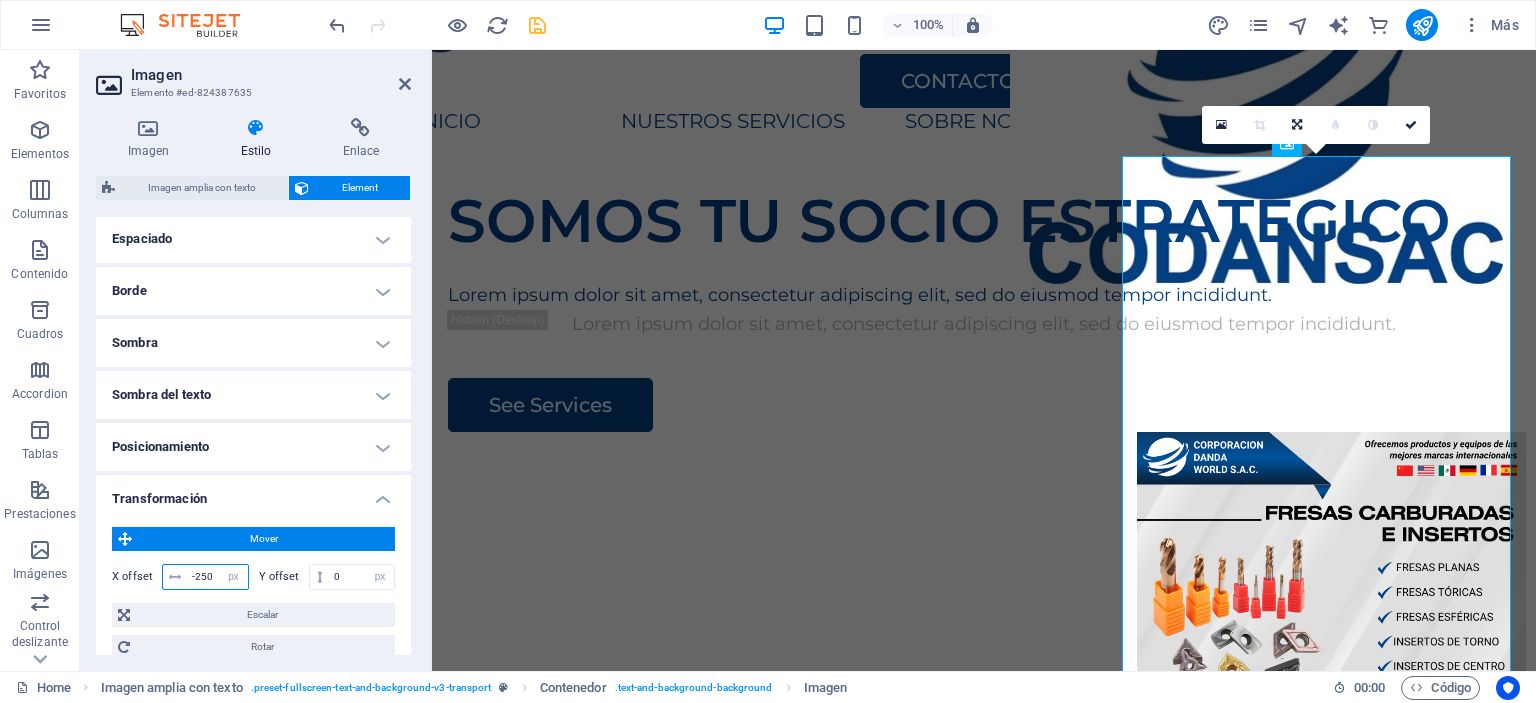 type on "-250" 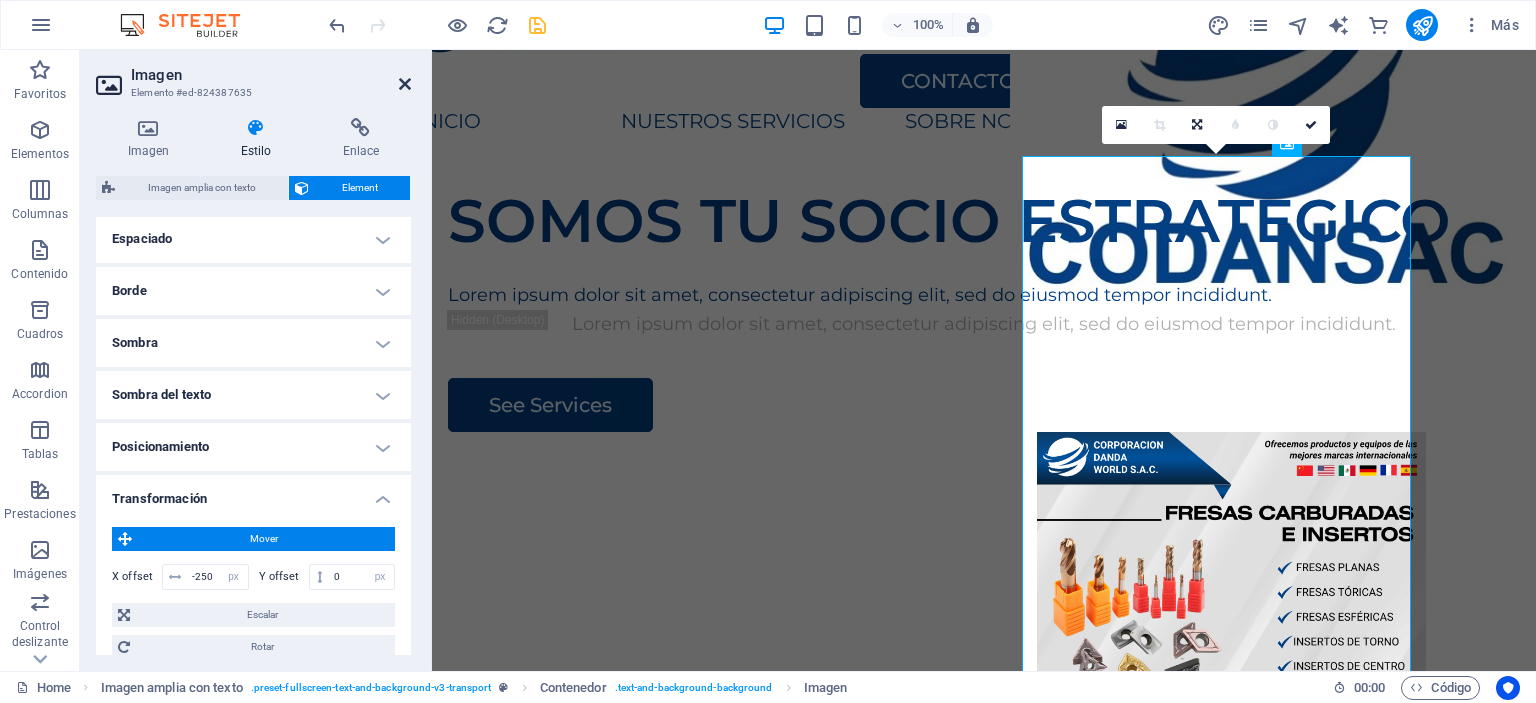 click at bounding box center (405, 84) 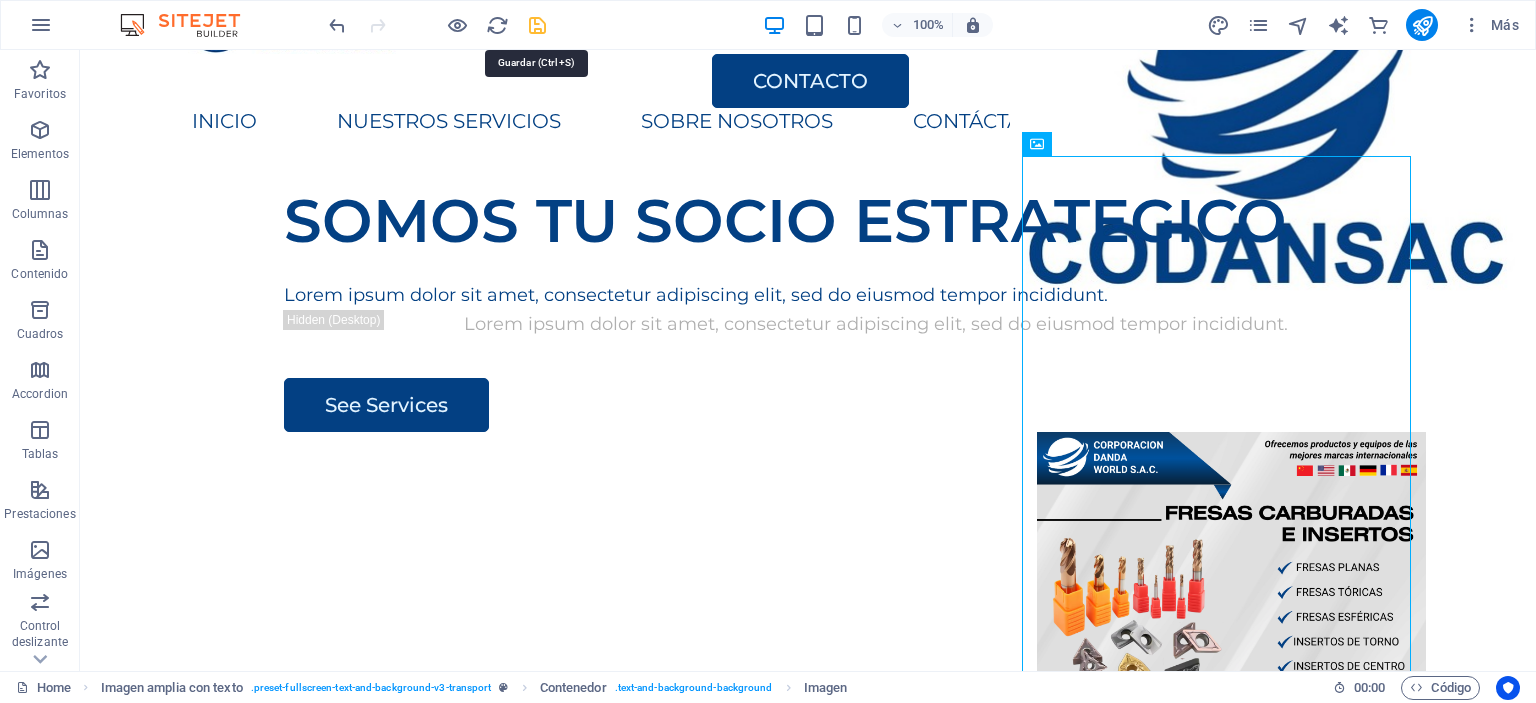 click at bounding box center (537, 25) 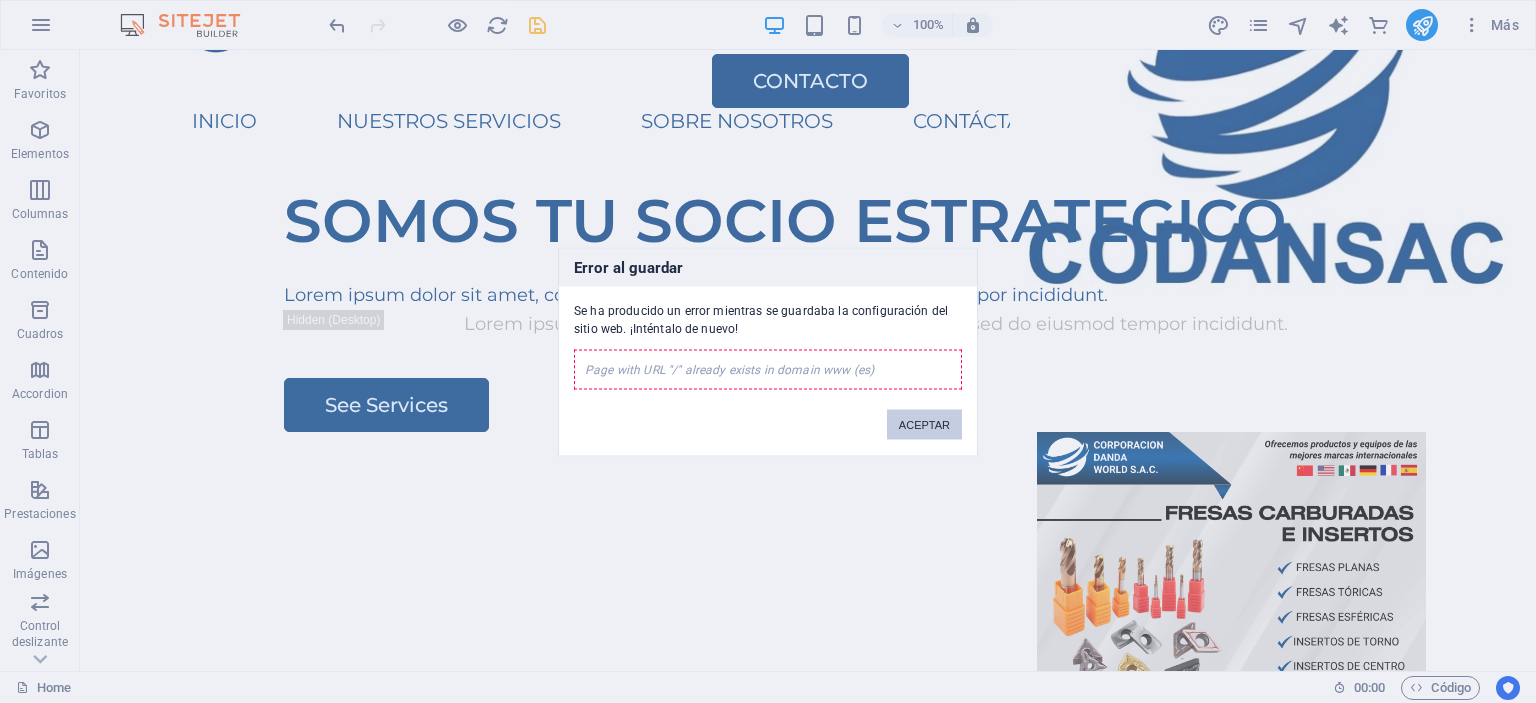 click on "ACEPTAR" at bounding box center (924, 424) 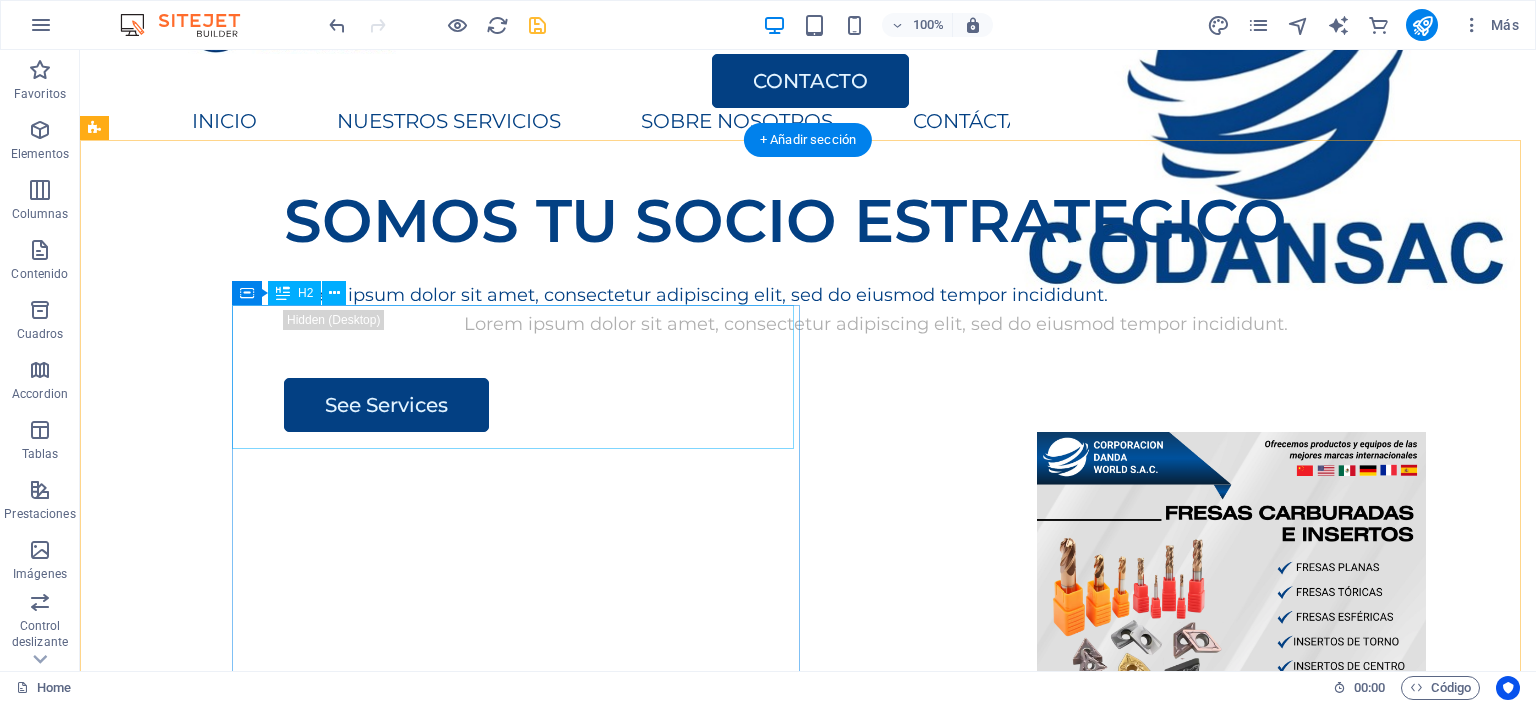 click on "SOMOS TU SOCIO ESTRATEGICO" at bounding box center [876, 221] 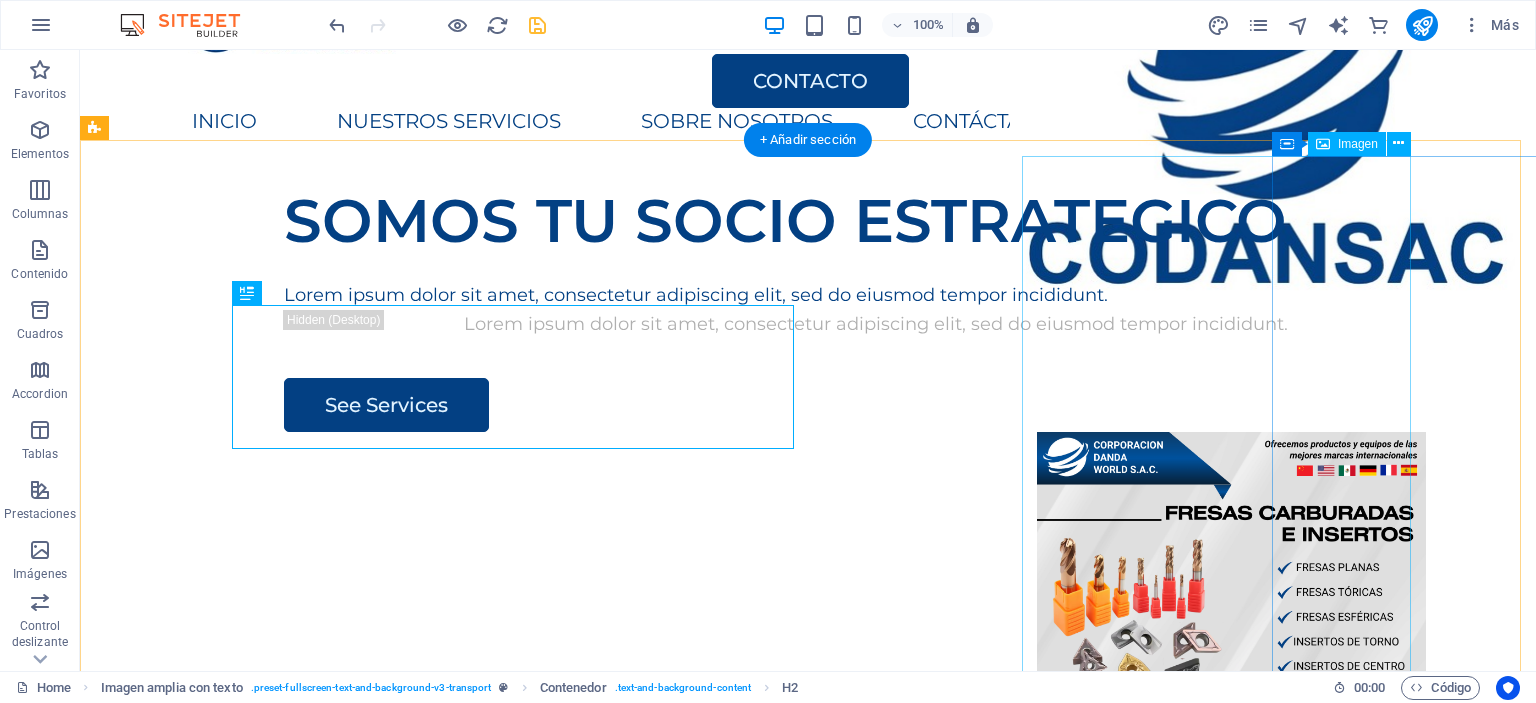 click at bounding box center [1231, 707] 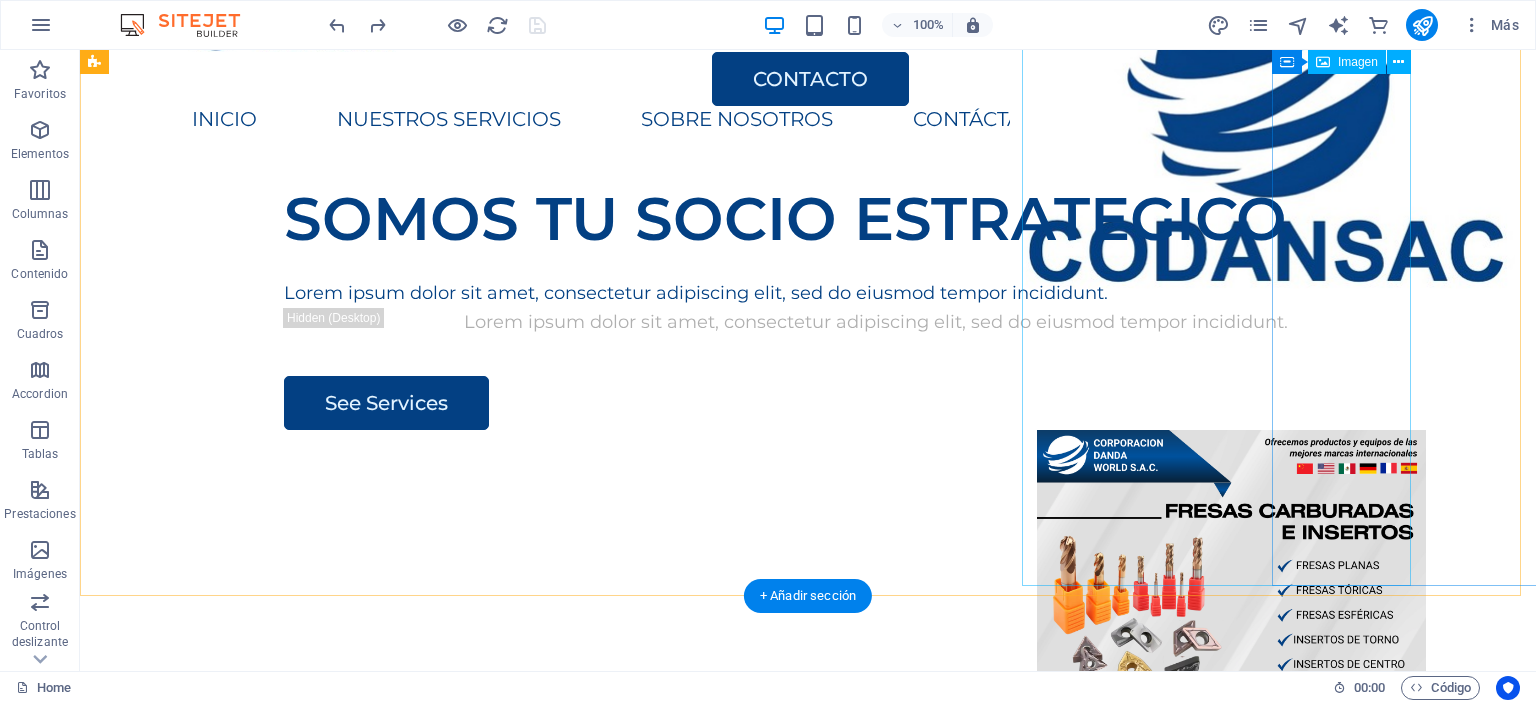 scroll, scrollTop: 0, scrollLeft: 0, axis: both 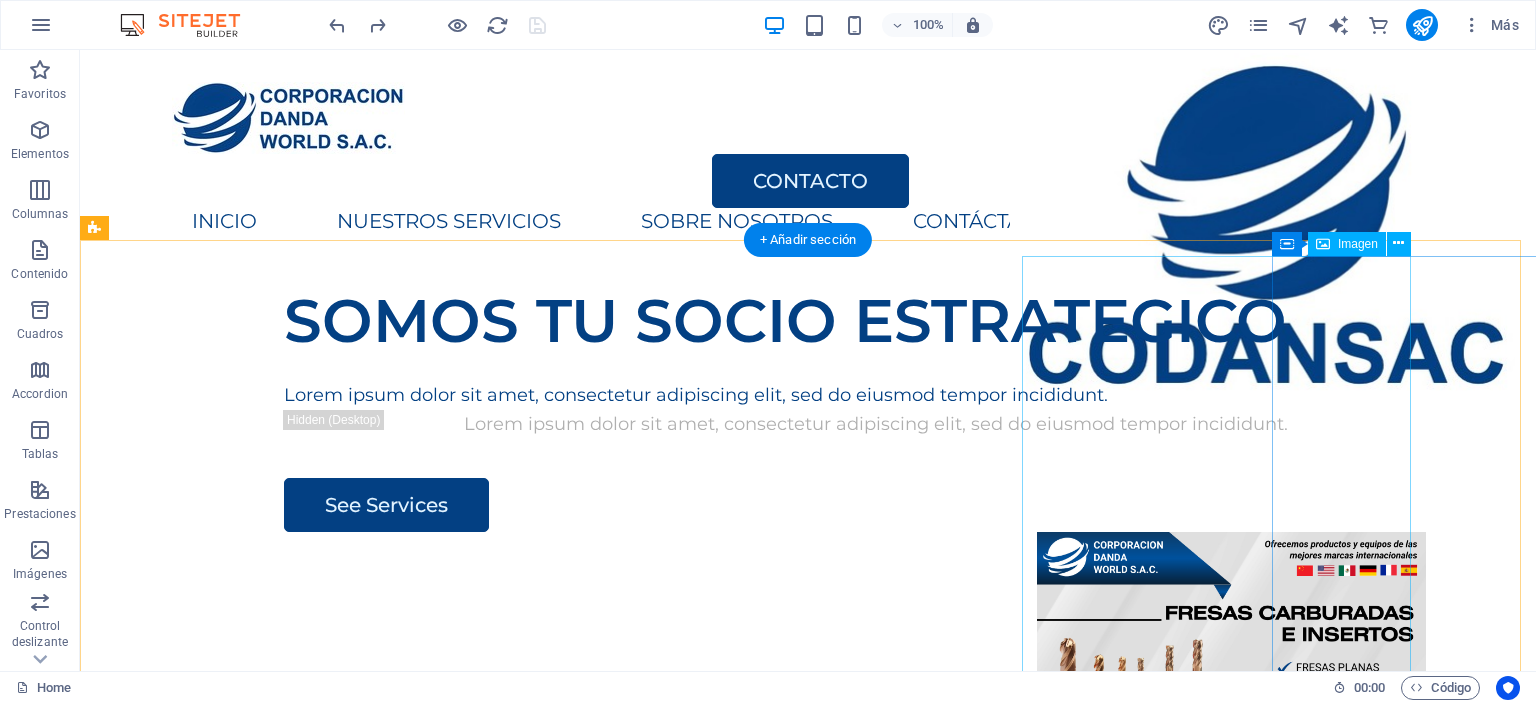 click at bounding box center (1231, 807) 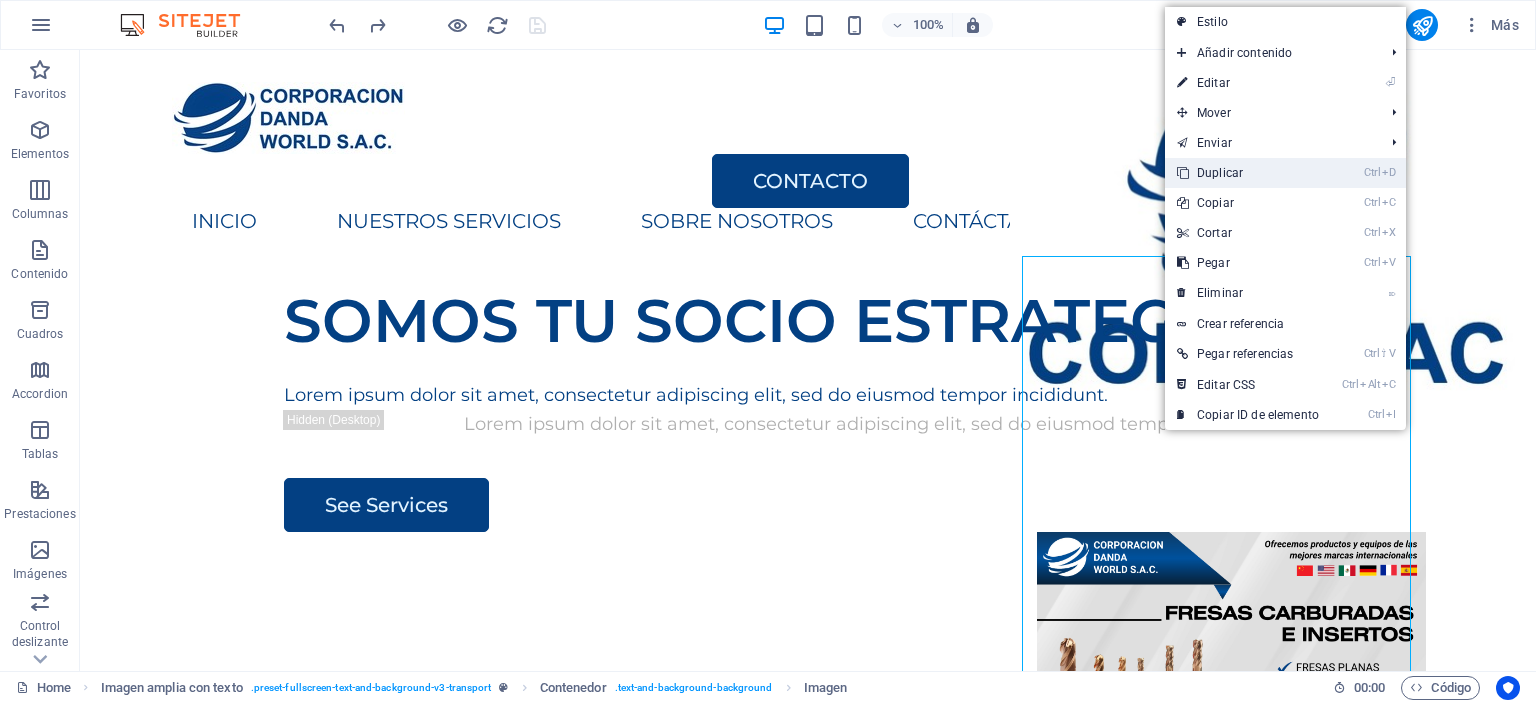 click on "Ctrl D  Duplicar" at bounding box center (1248, 173) 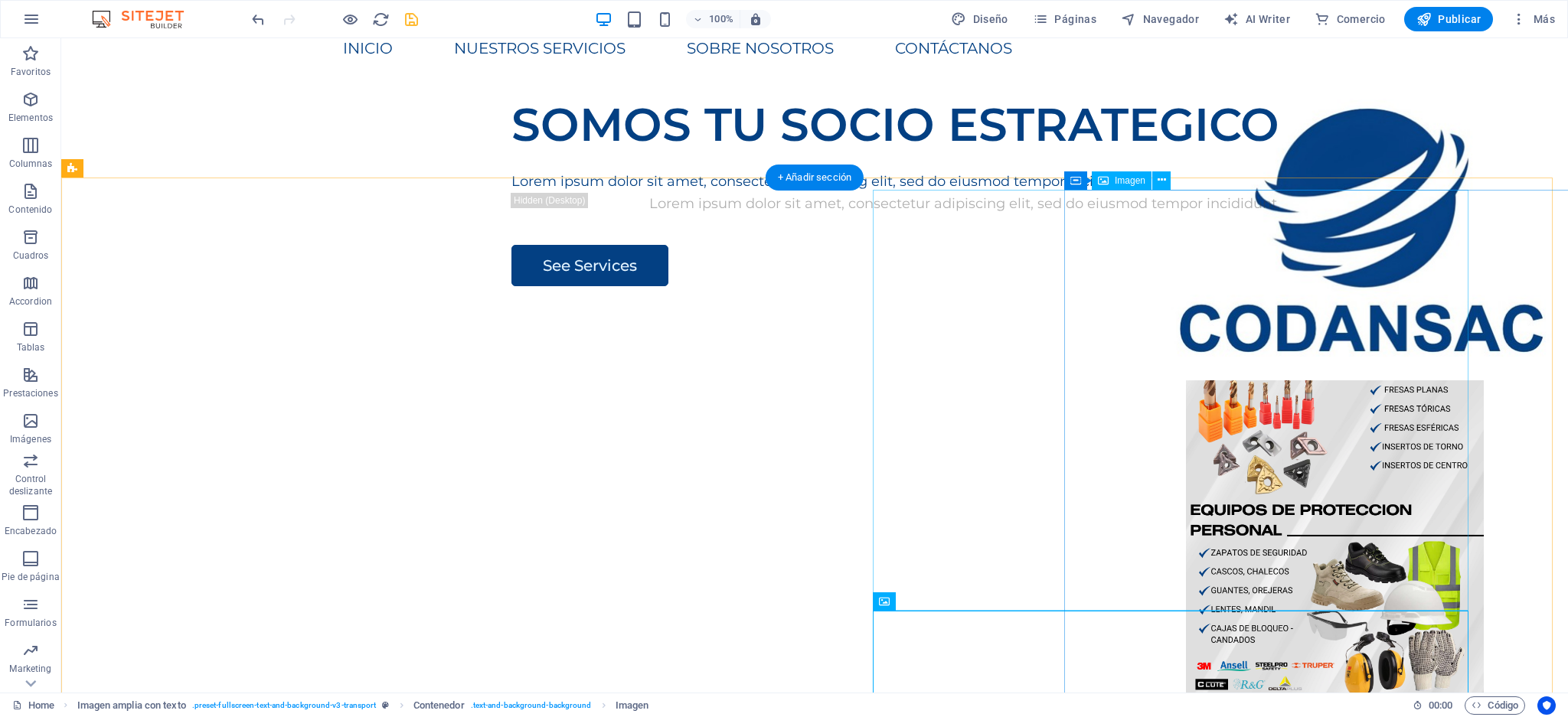 scroll, scrollTop: 204, scrollLeft: 0, axis: vertical 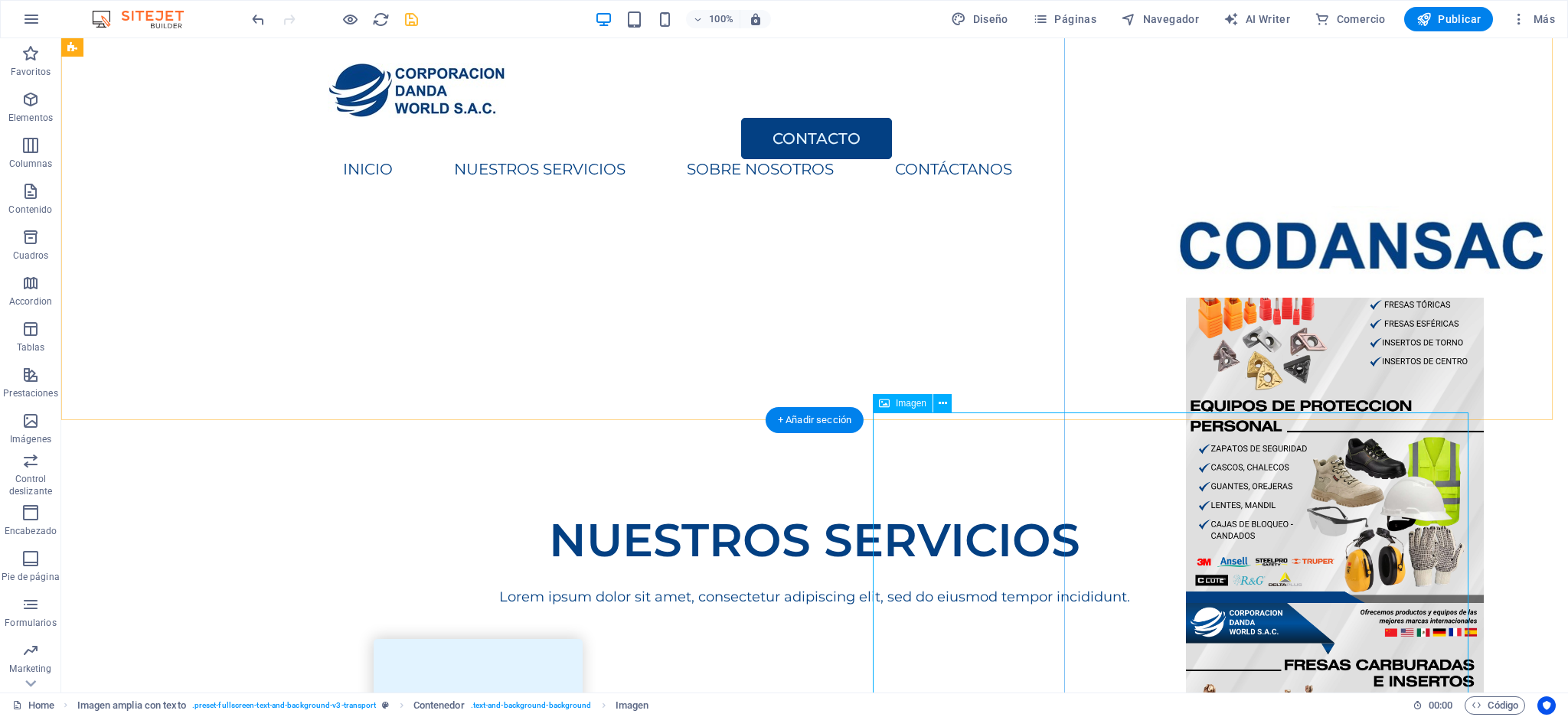 click at bounding box center (1334, 813) 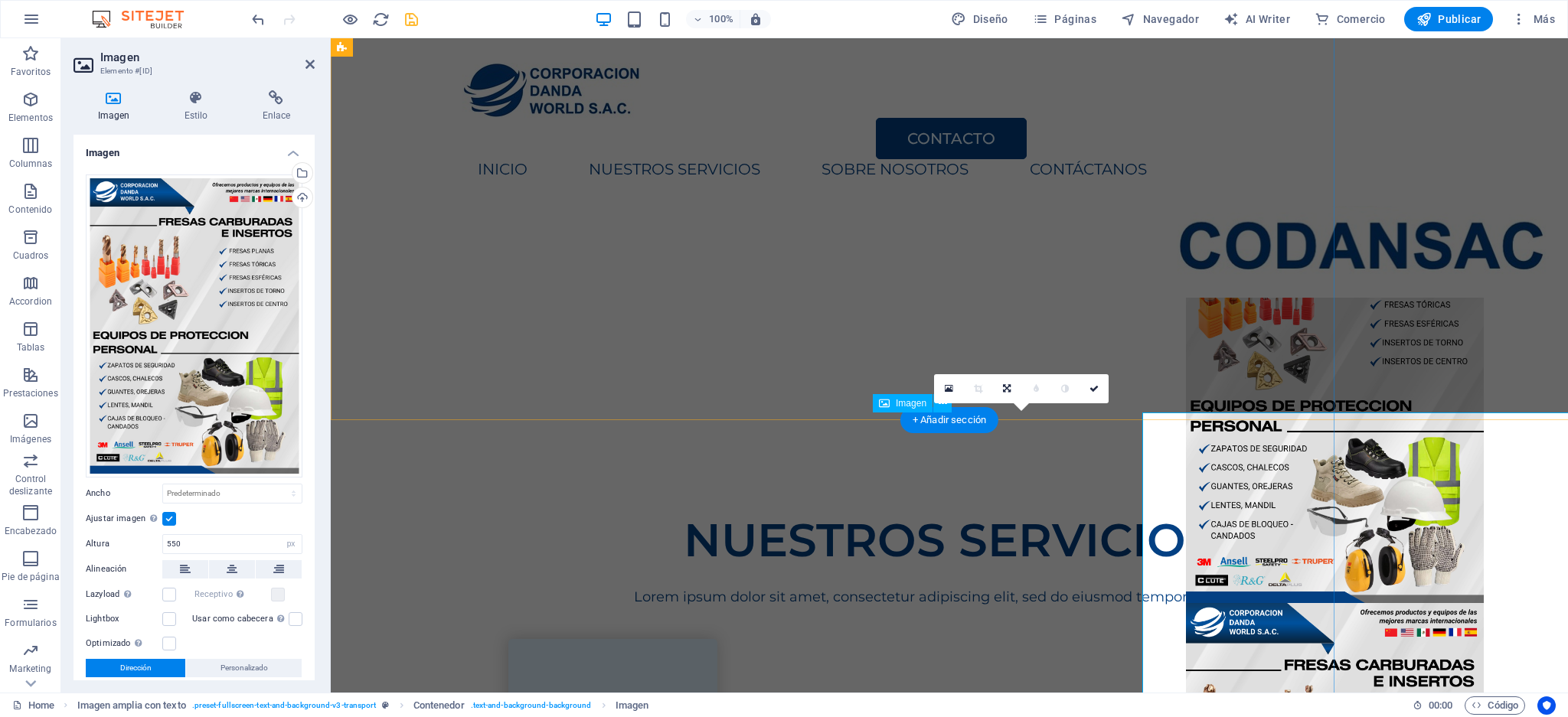 click at bounding box center (1334, 813) 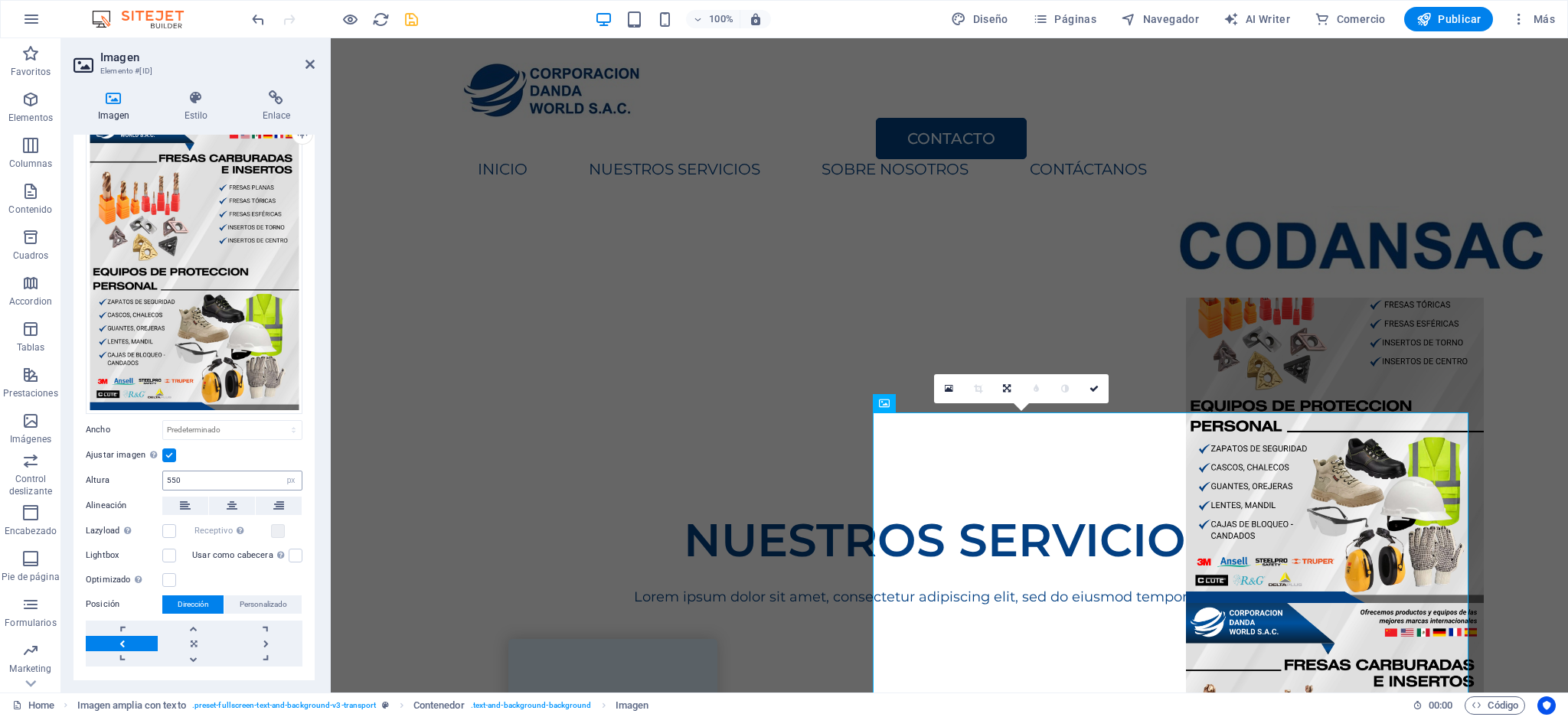 scroll, scrollTop: 94, scrollLeft: 0, axis: vertical 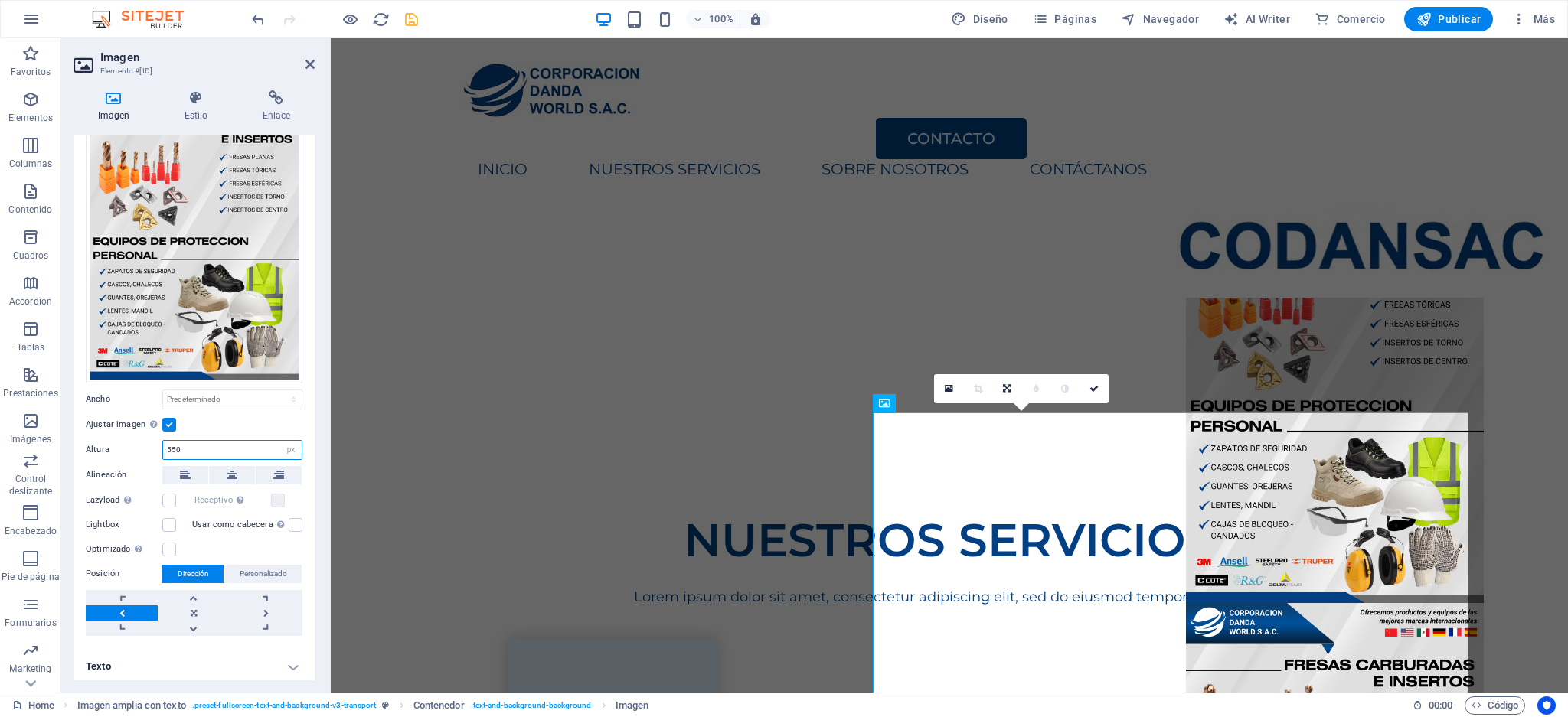 drag, startPoint x: 227, startPoint y: 449, endPoint x: 237, endPoint y: 437, distance: 15.620499 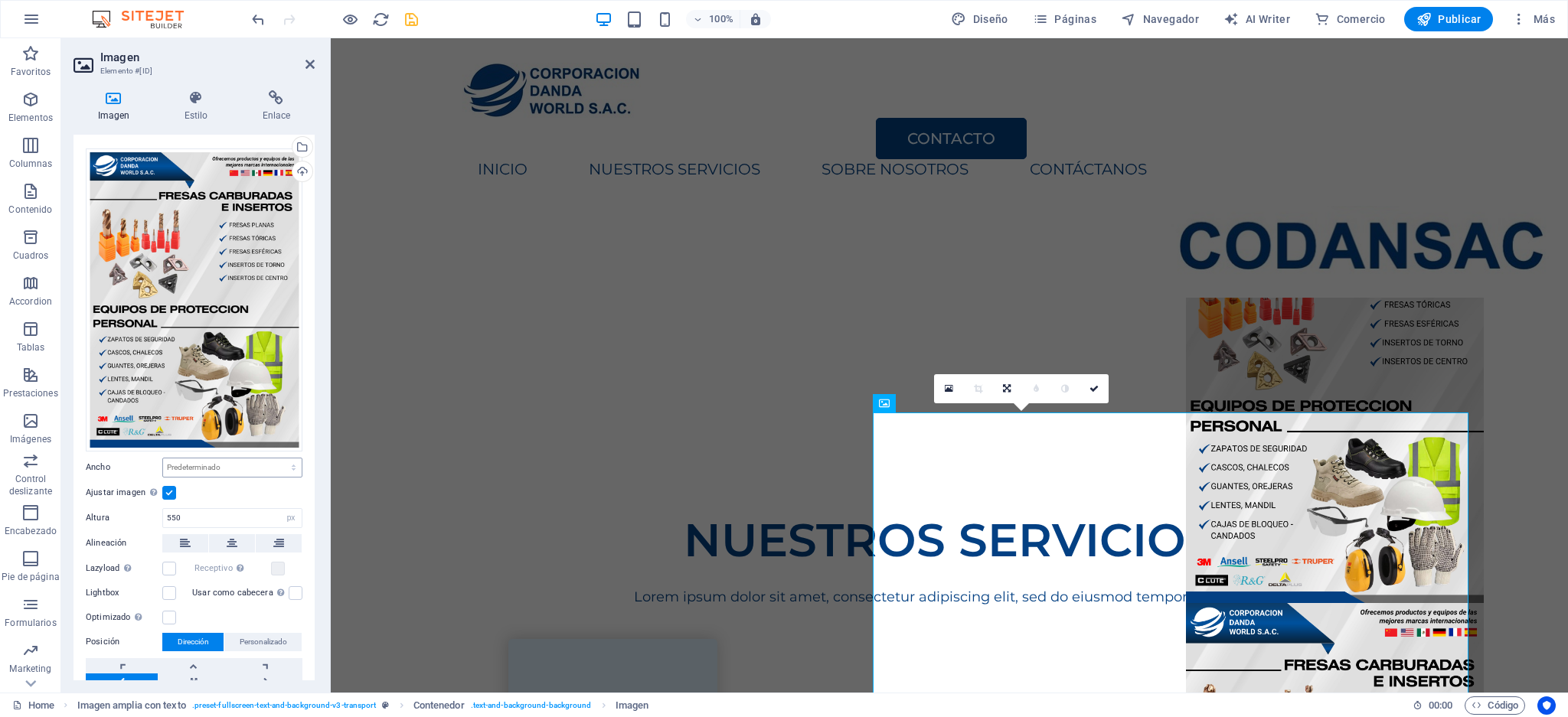 scroll, scrollTop: 0, scrollLeft: 0, axis: both 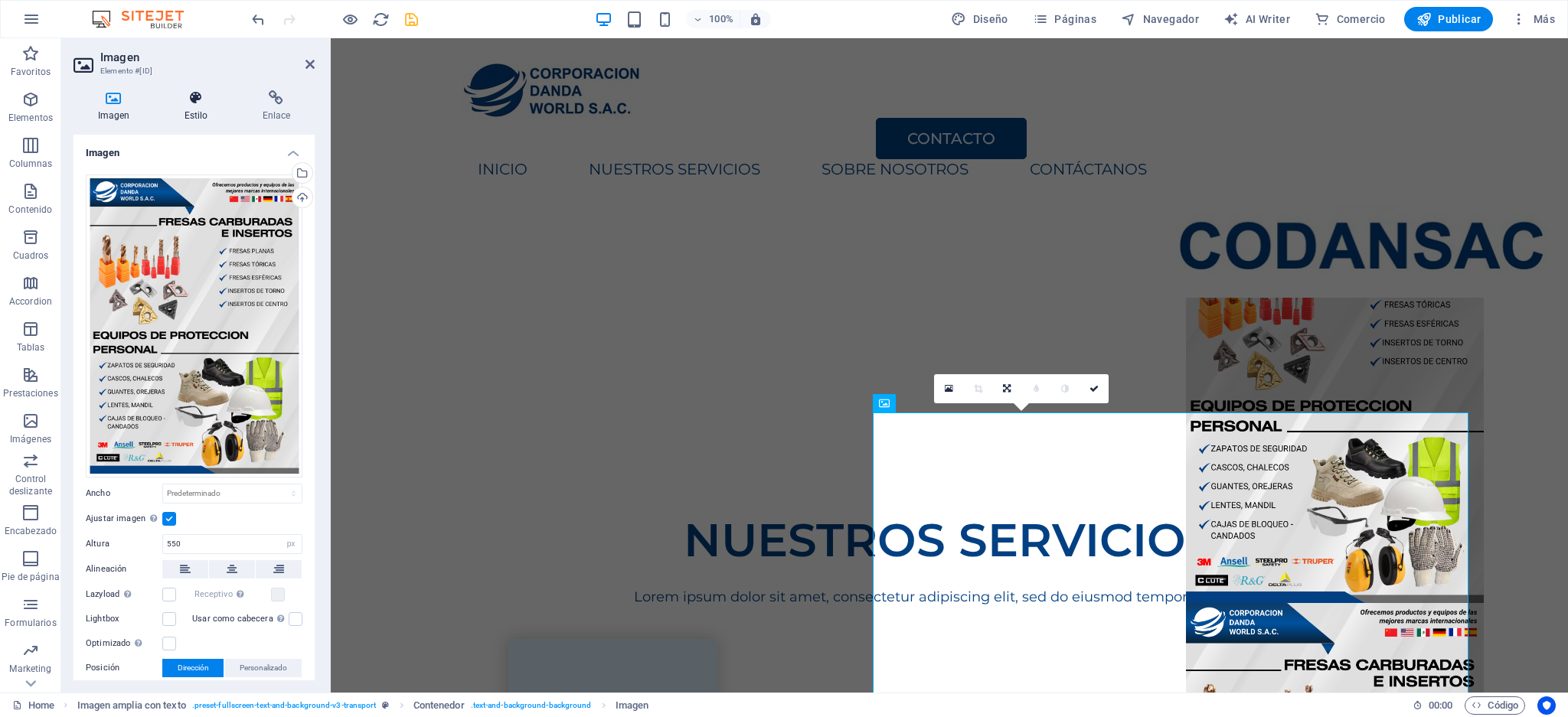 click at bounding box center [196, 98] 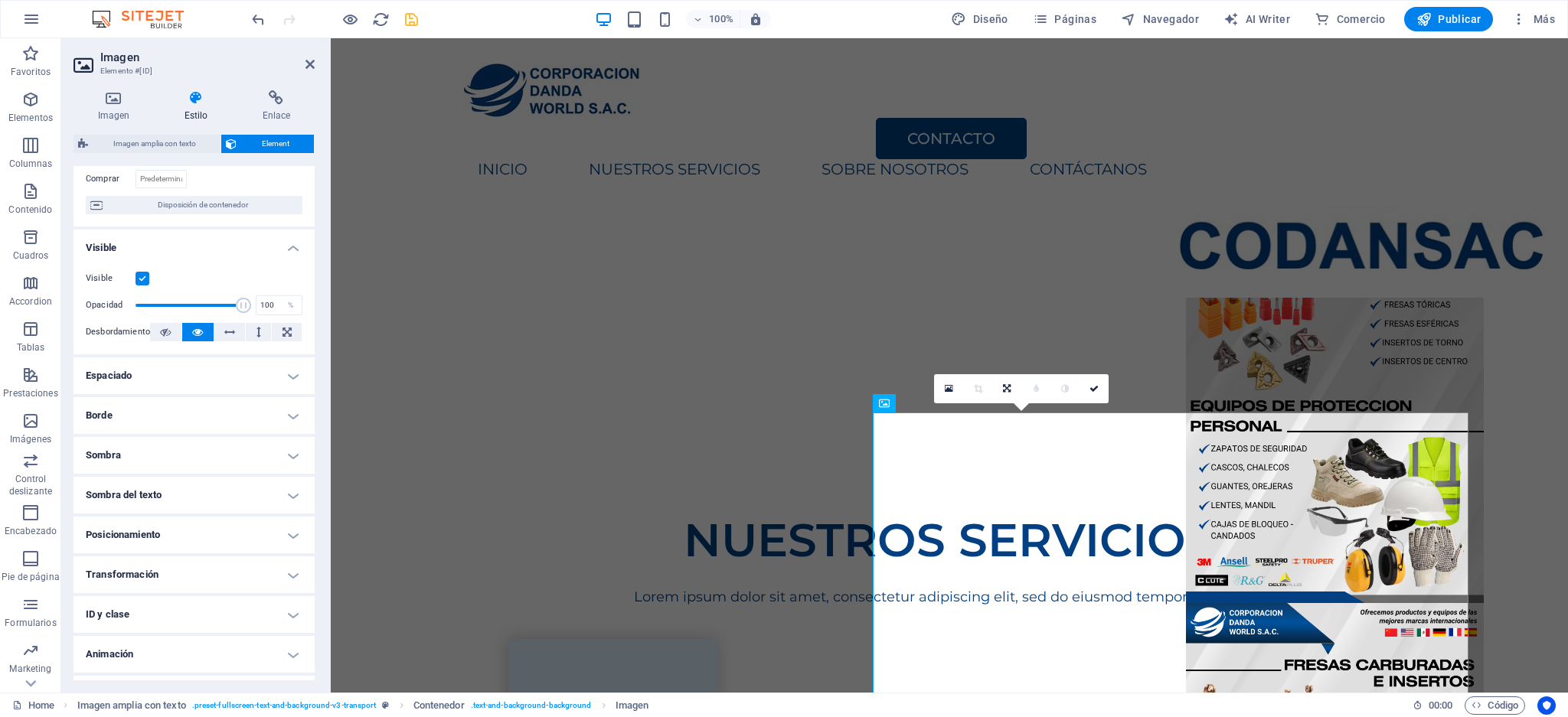 scroll, scrollTop: 144, scrollLeft: 0, axis: vertical 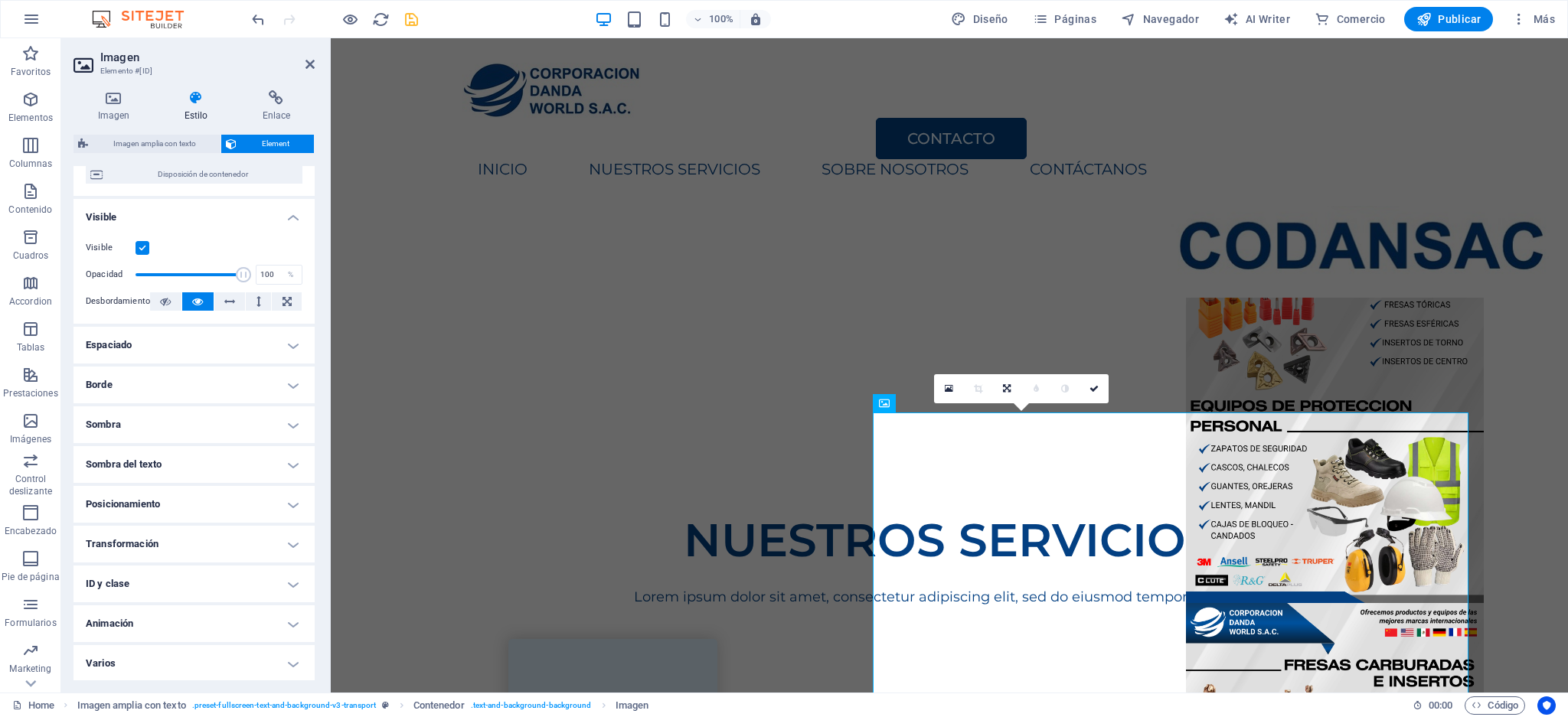 click on "Transformación" at bounding box center [194, 544] 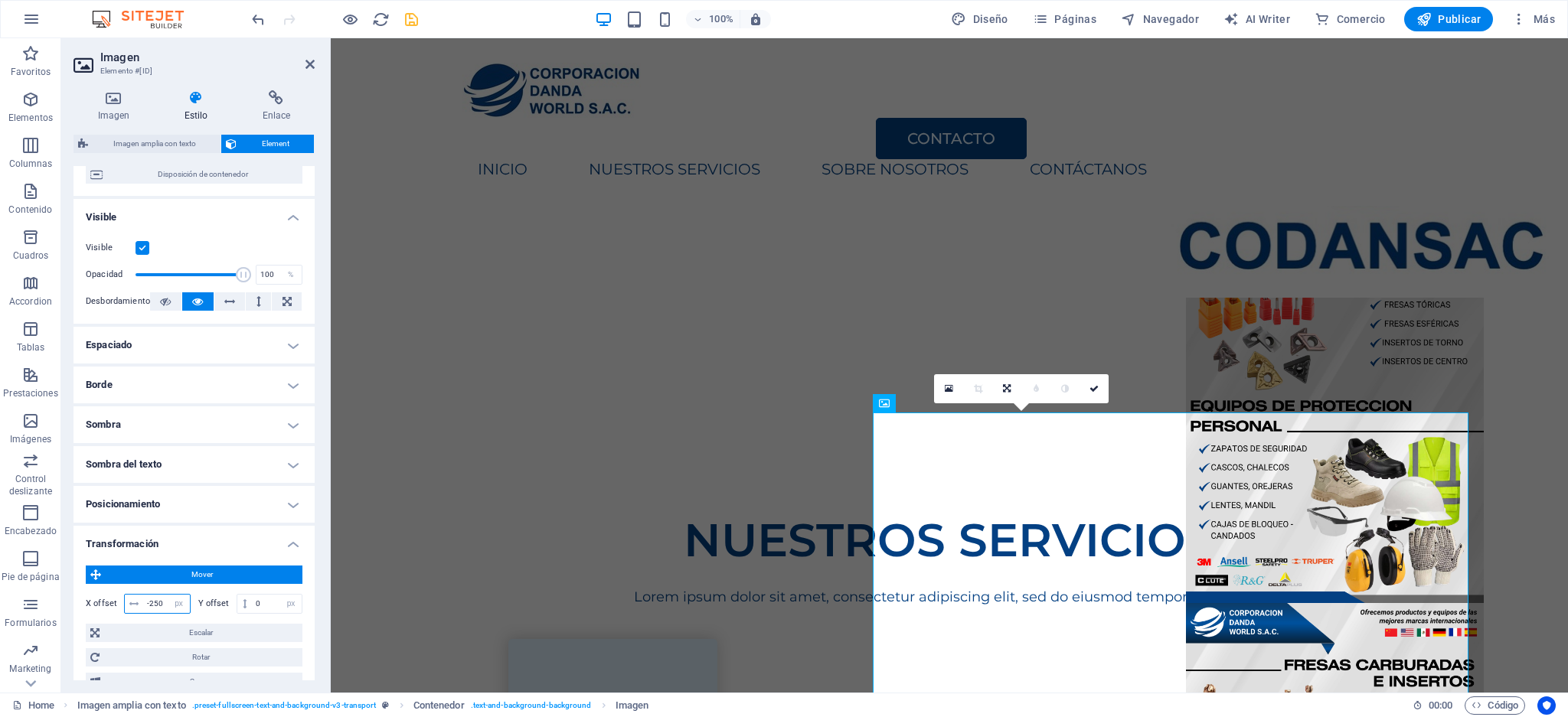 click on "-250" at bounding box center [166, 604] 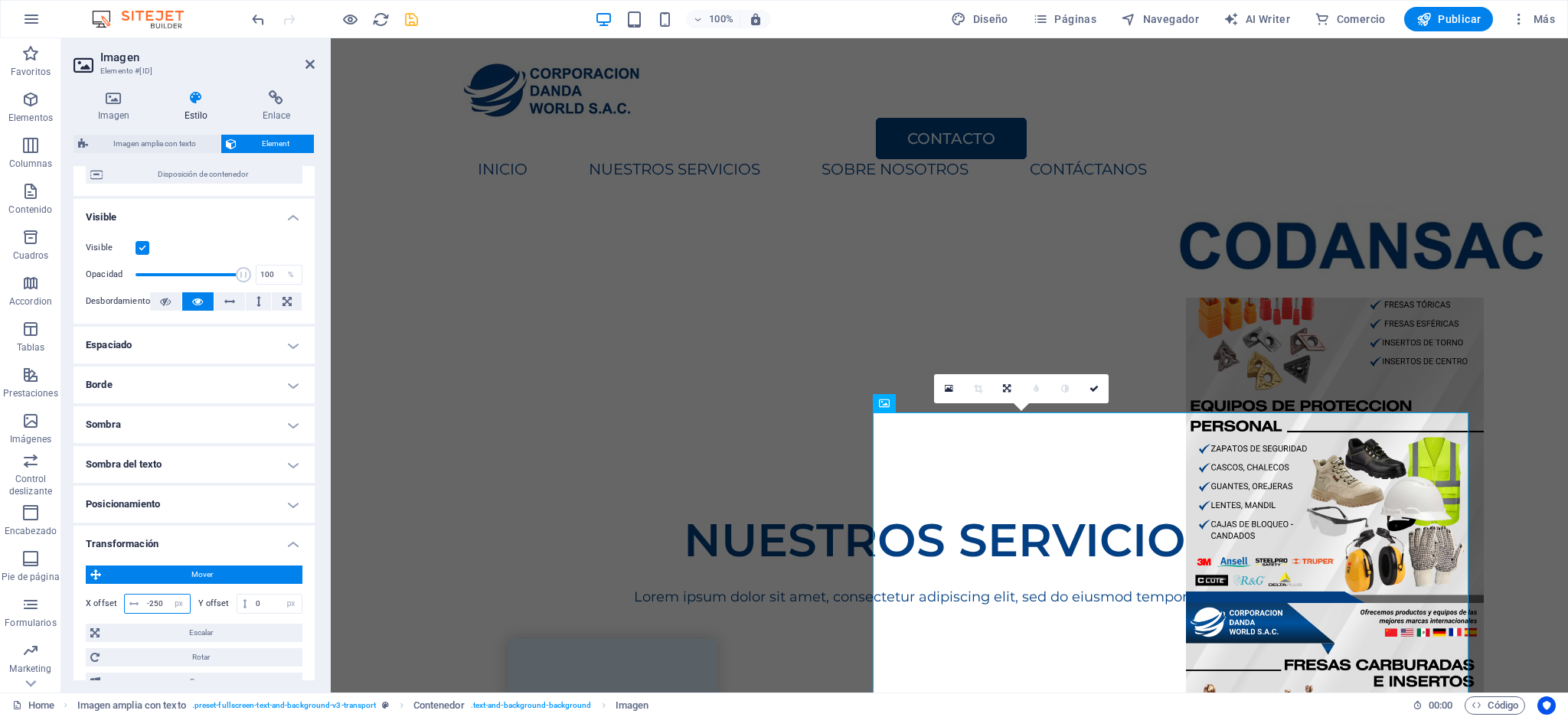 click on "-250" at bounding box center (166, 604) 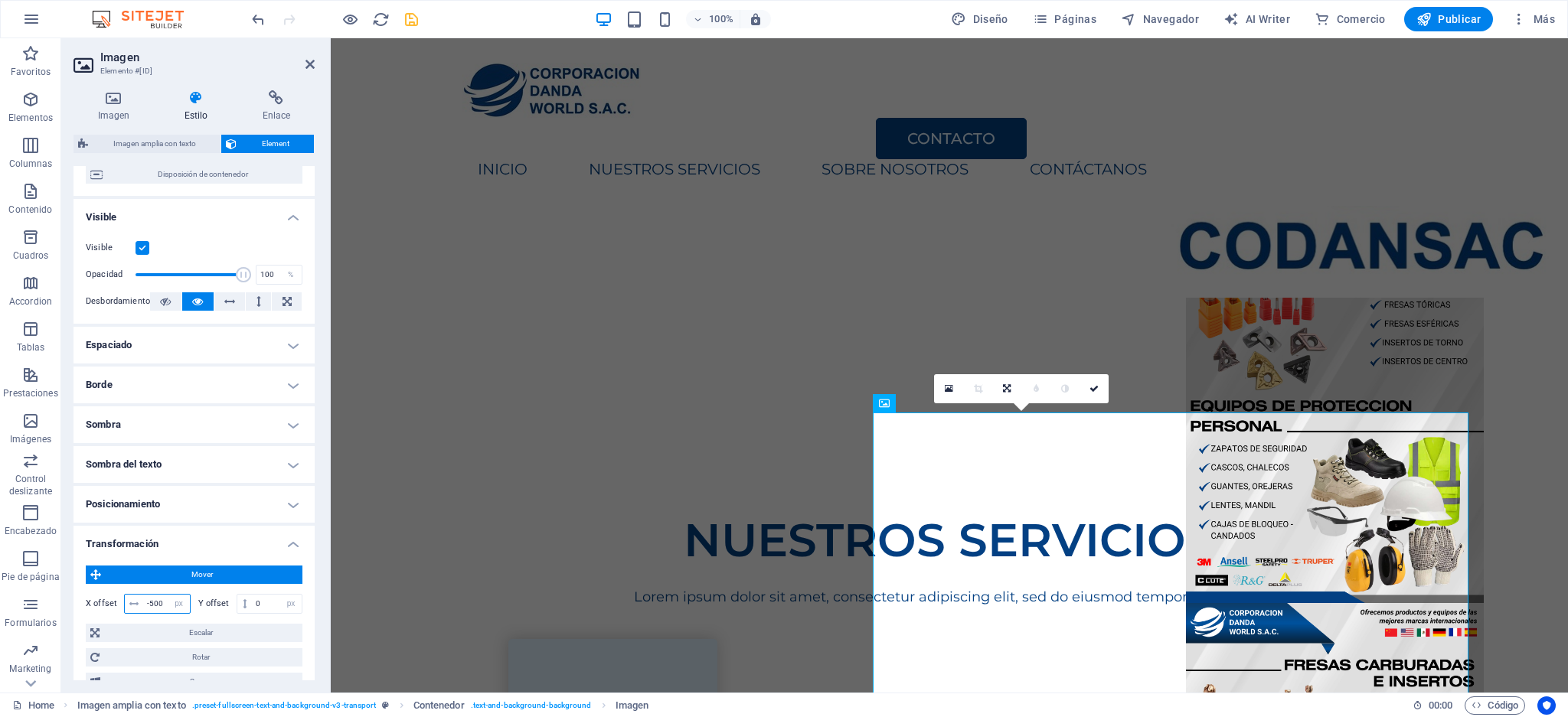type on "-500" 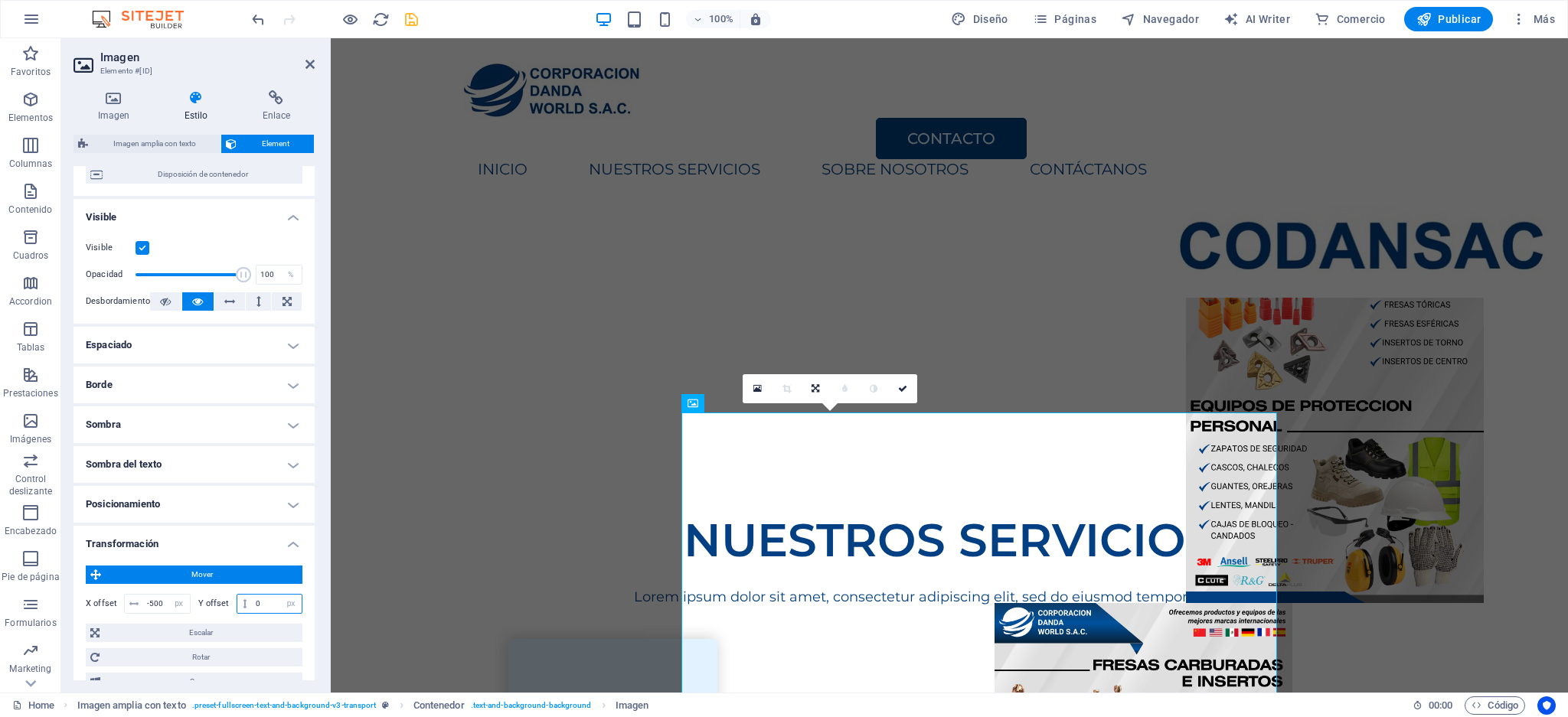 click on "0" at bounding box center (276, 604) 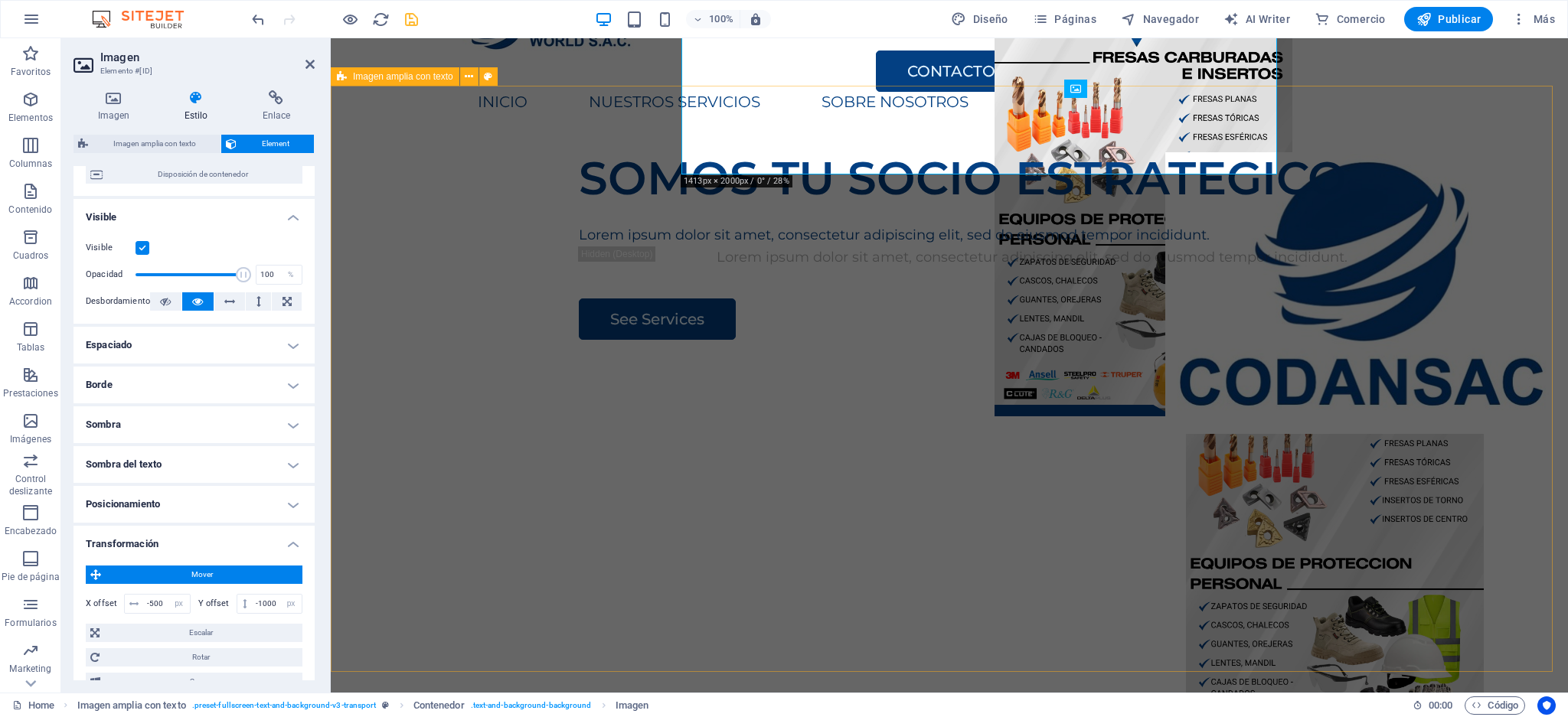 scroll, scrollTop: 102, scrollLeft: 0, axis: vertical 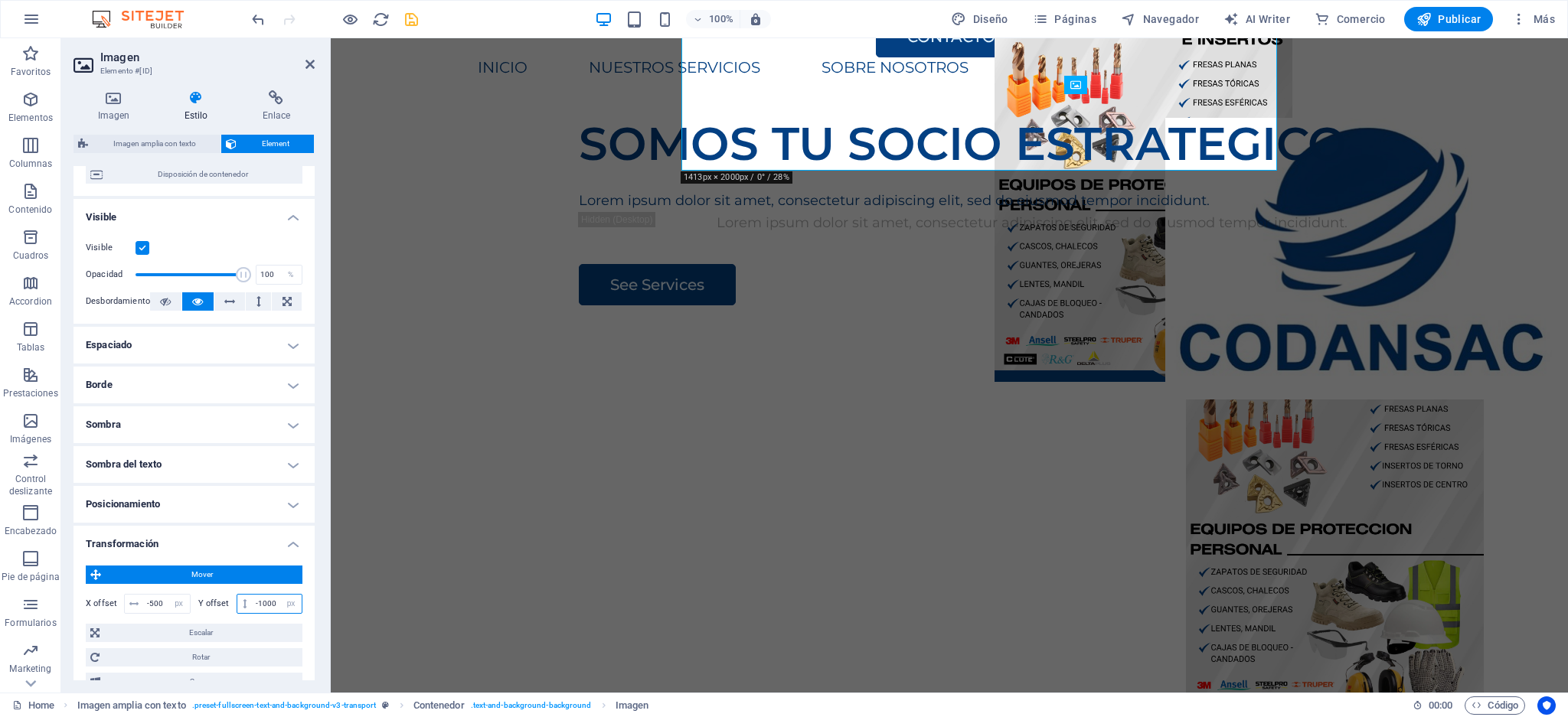 click on "-1000" at bounding box center (276, 604) 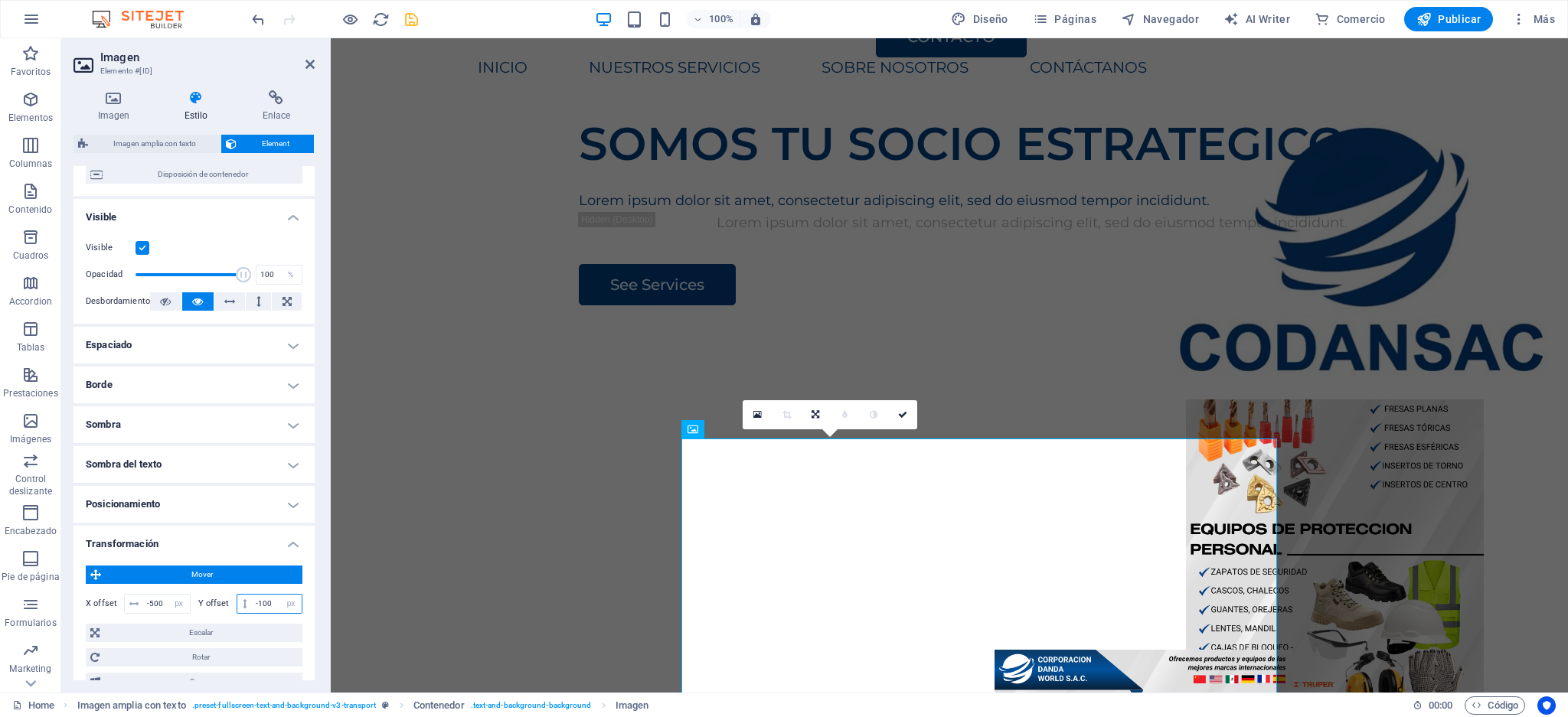 click on "-100" at bounding box center (276, 604) 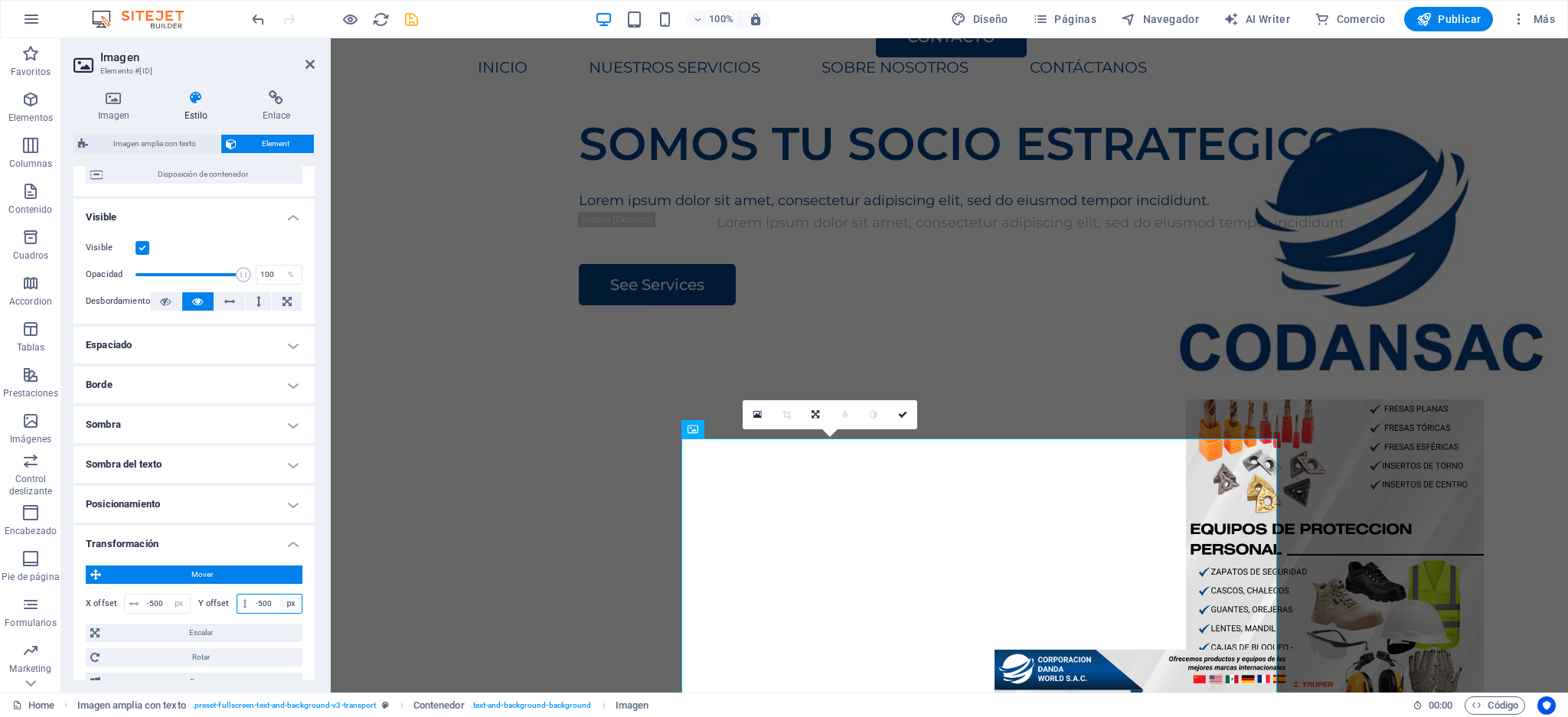 type on "-500" 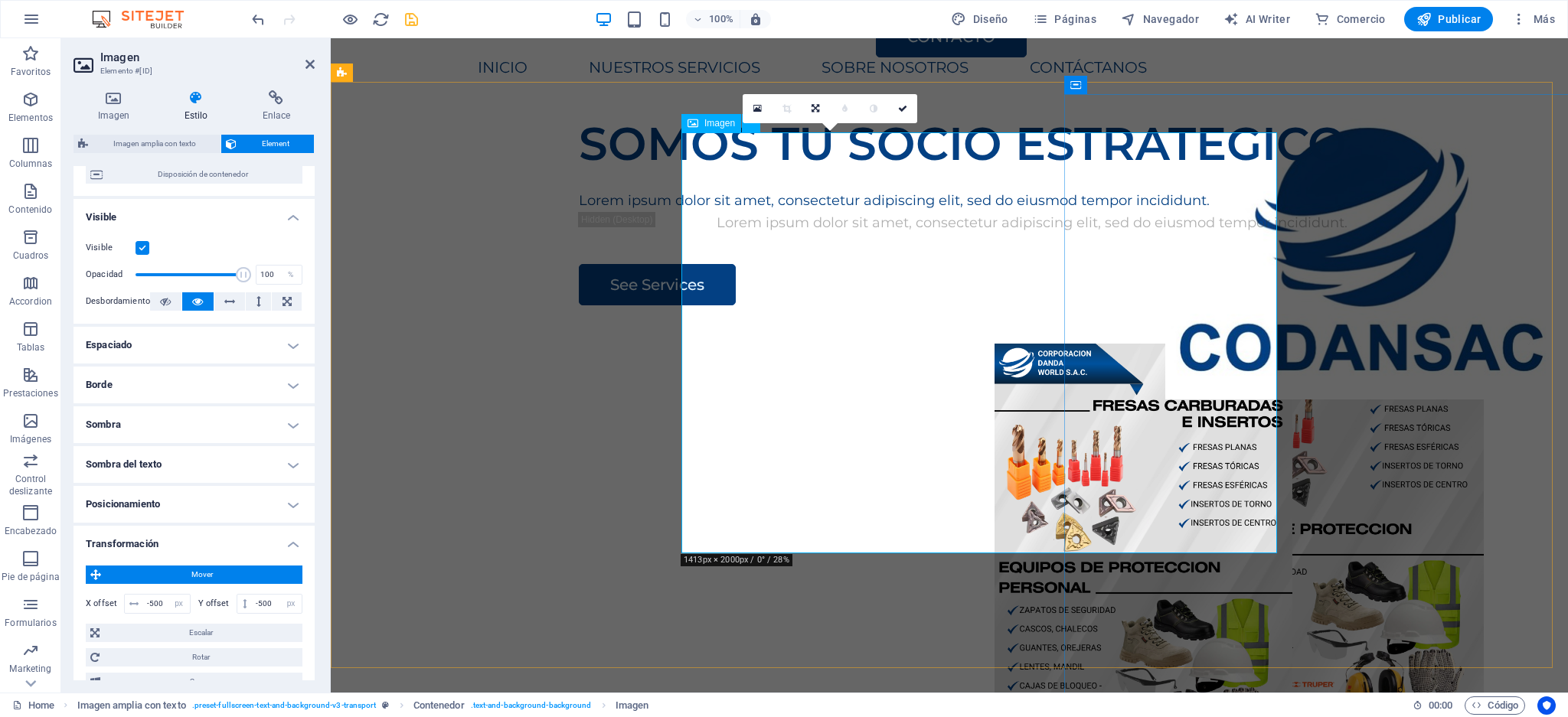 click at bounding box center (1334, 516) 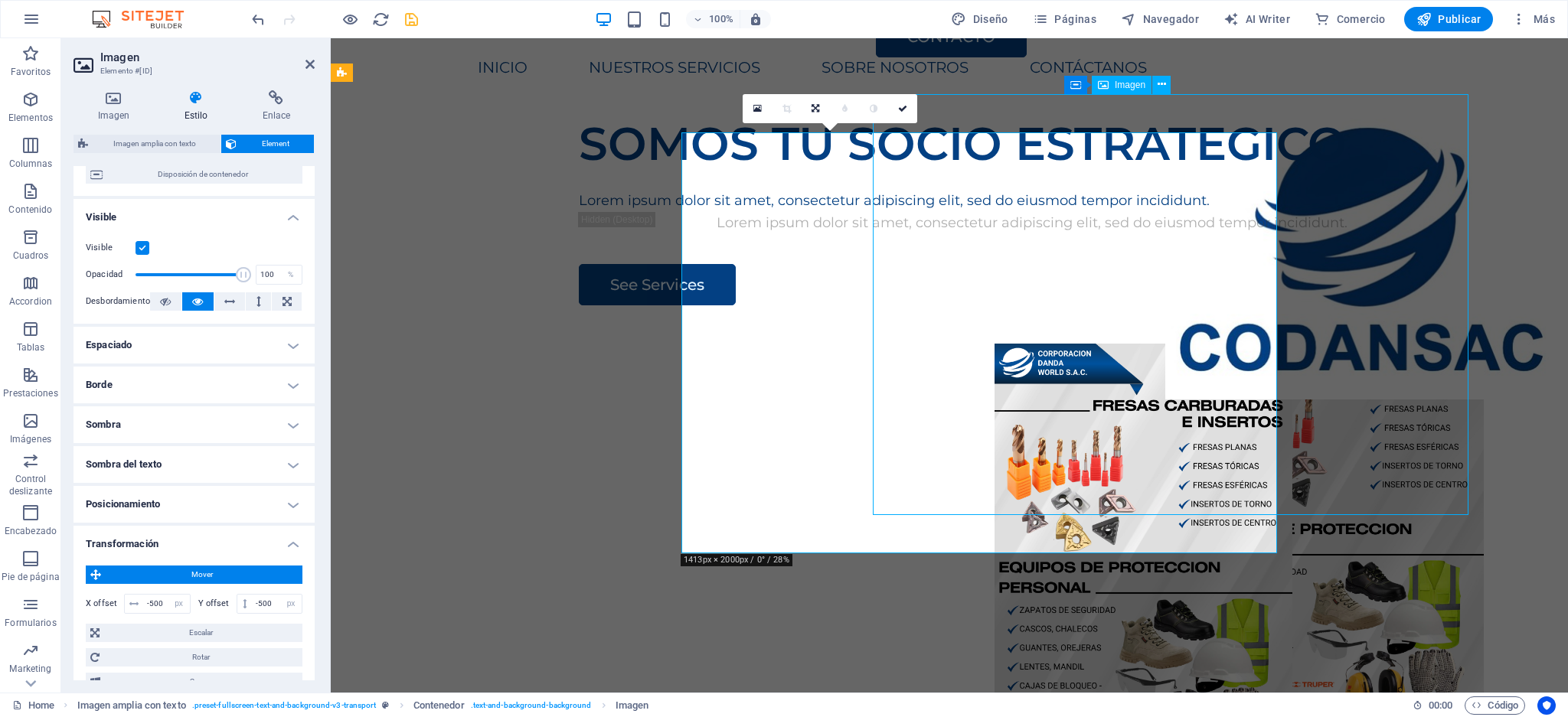 click at bounding box center [1334, 516] 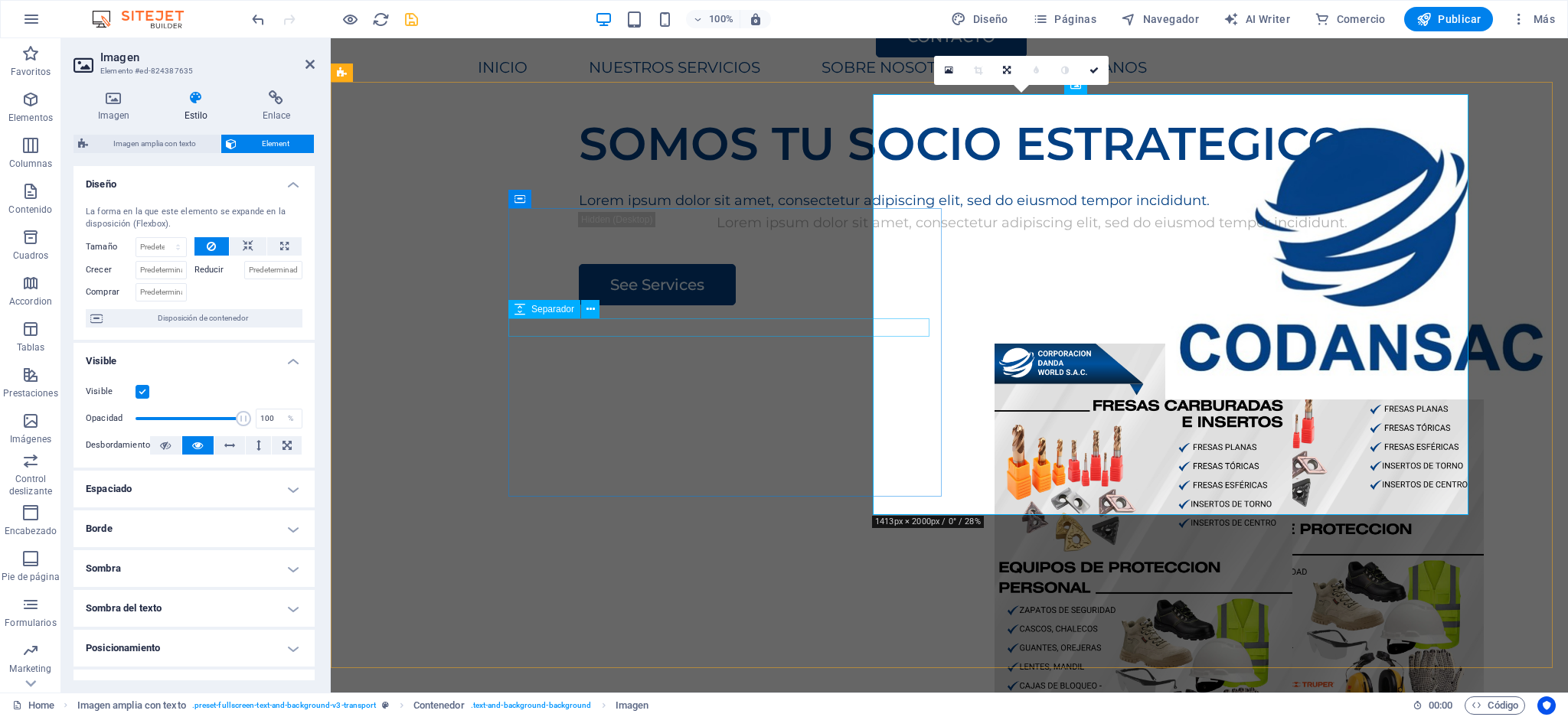 click at bounding box center (1032, 181) 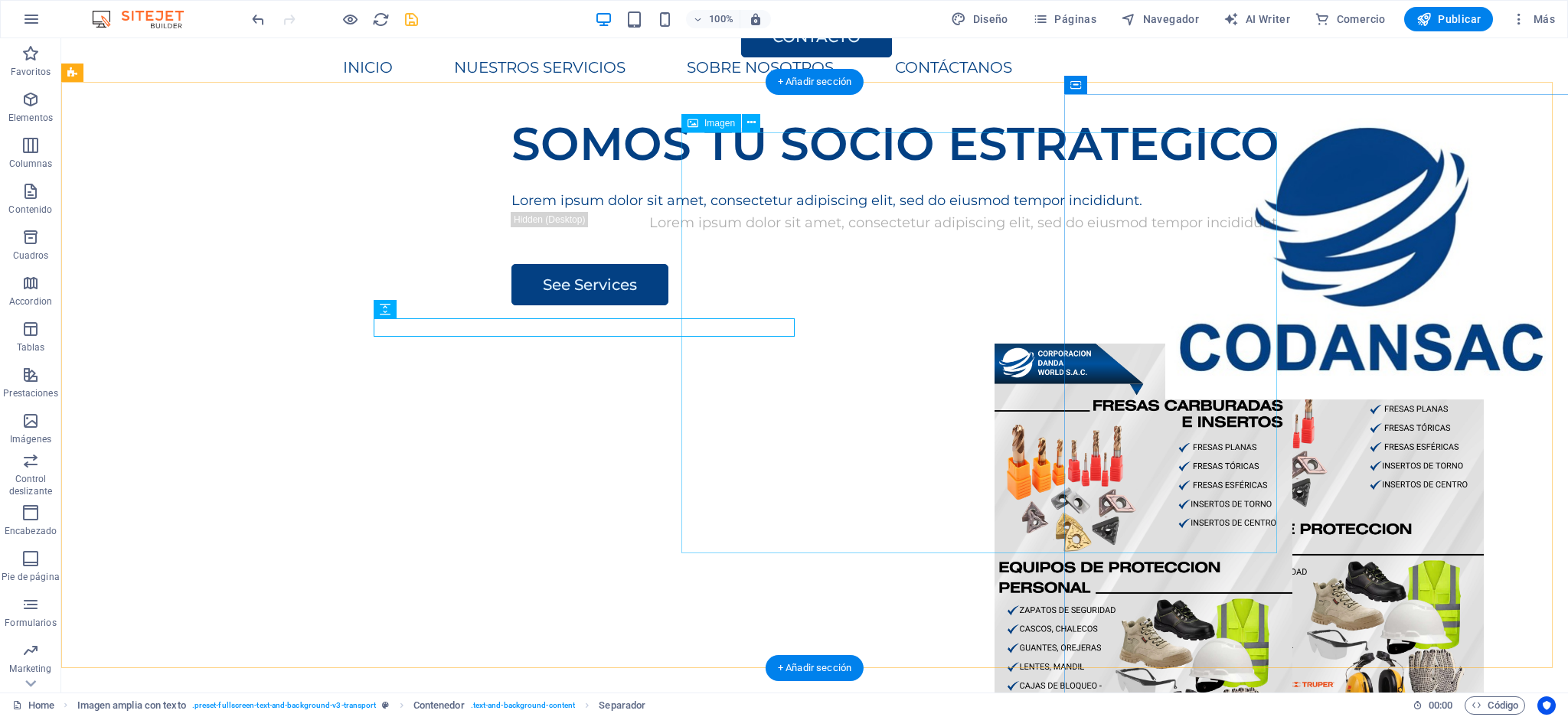 click at bounding box center [1143, 554] 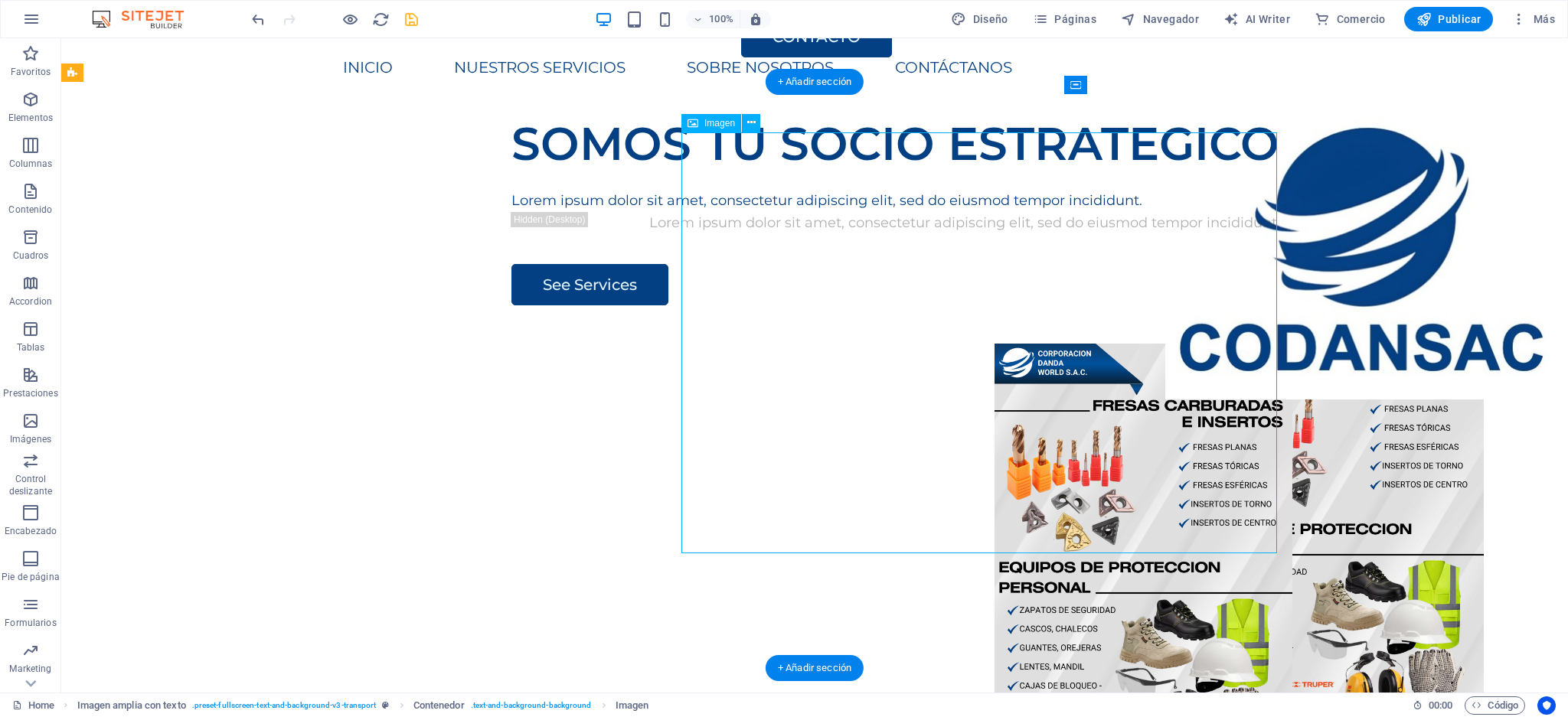 click at bounding box center (1143, 554) 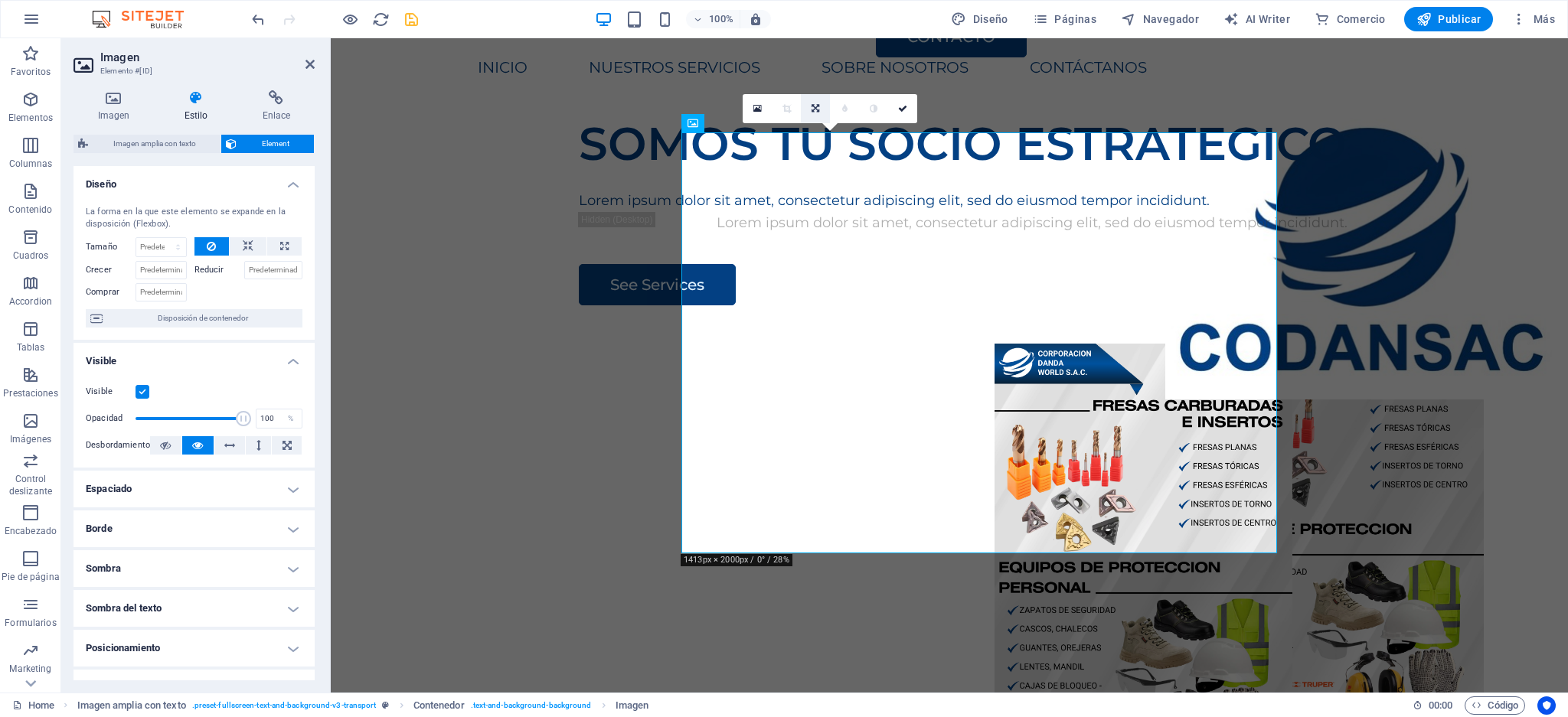 click at bounding box center [815, 109] 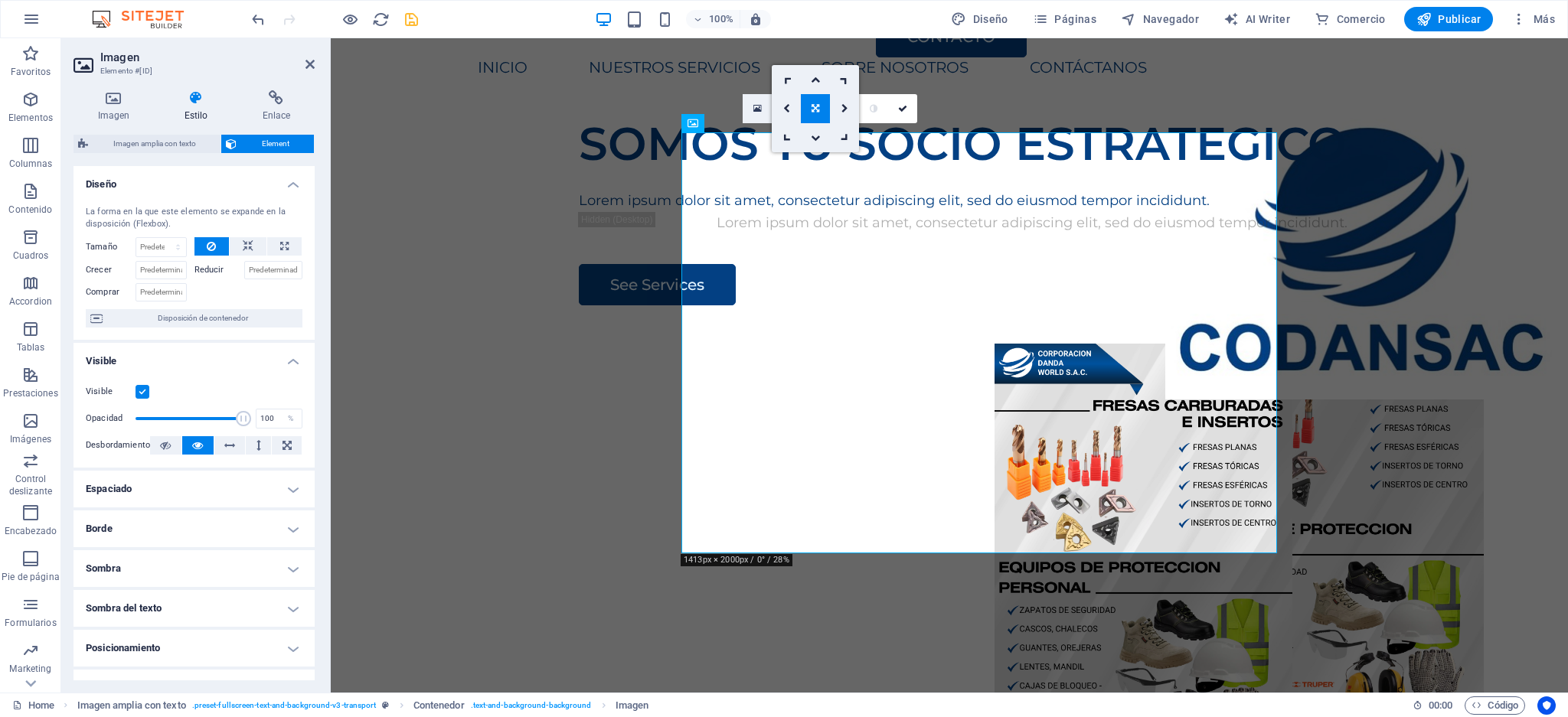 drag, startPoint x: 763, startPoint y: 106, endPoint x: 431, endPoint y: 67, distance: 334.2828 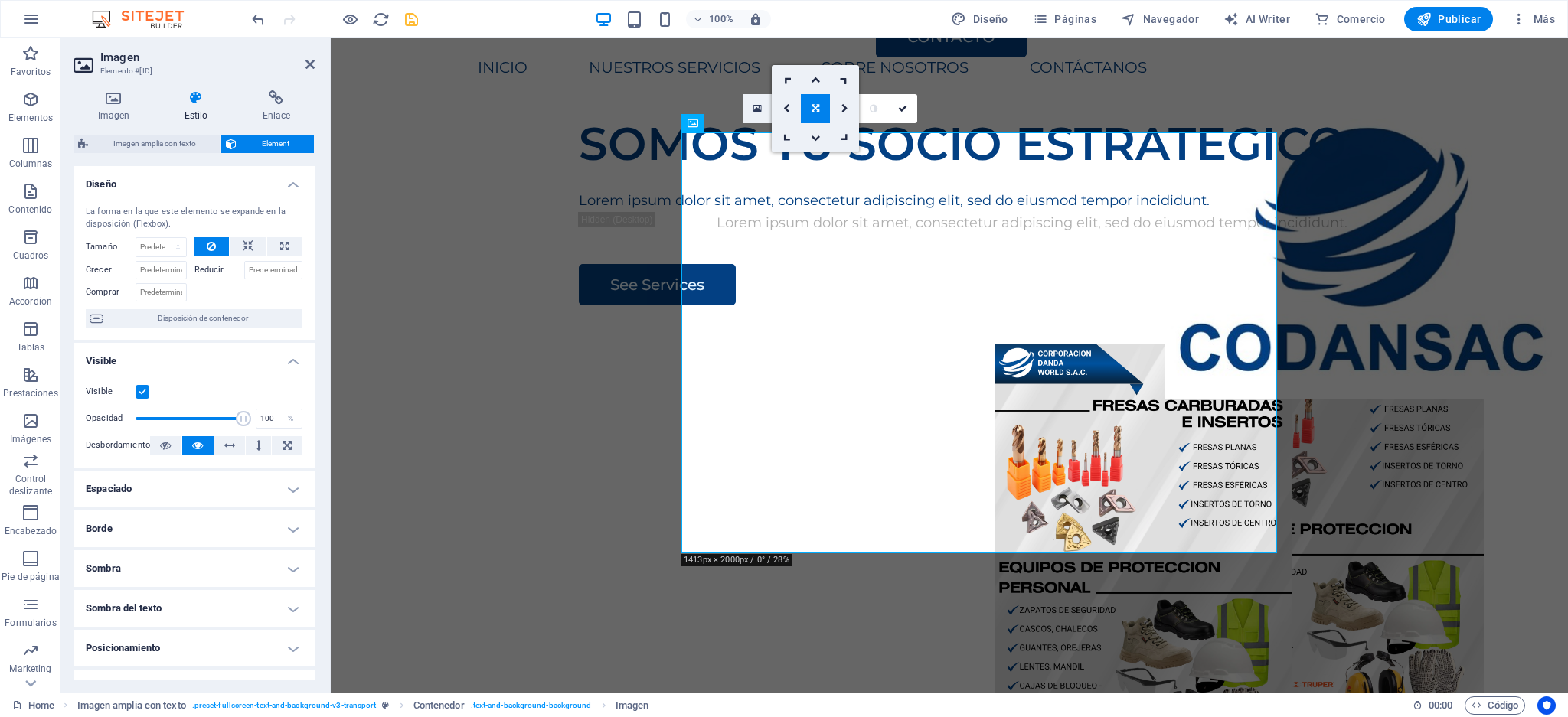 click at bounding box center (757, 109) 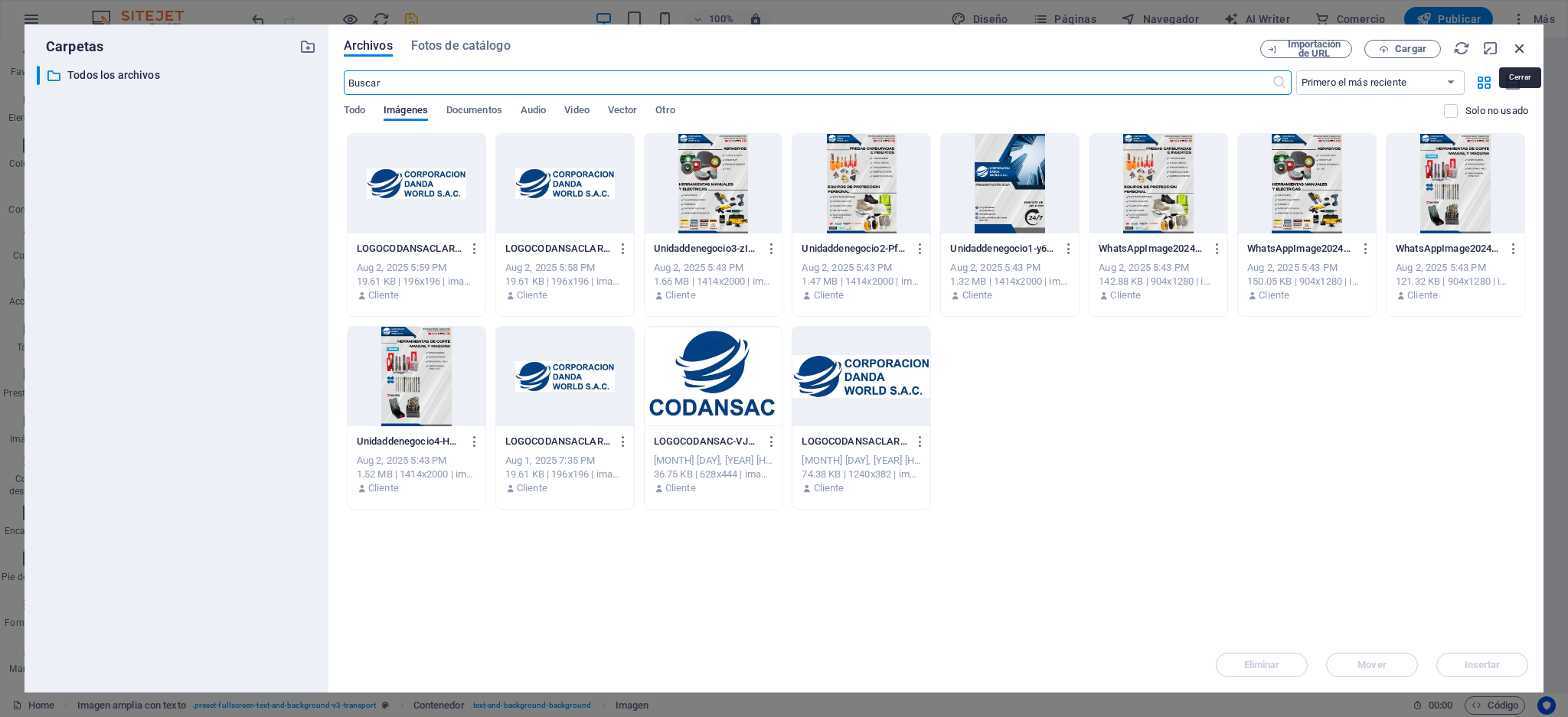 click at bounding box center [1520, 48] 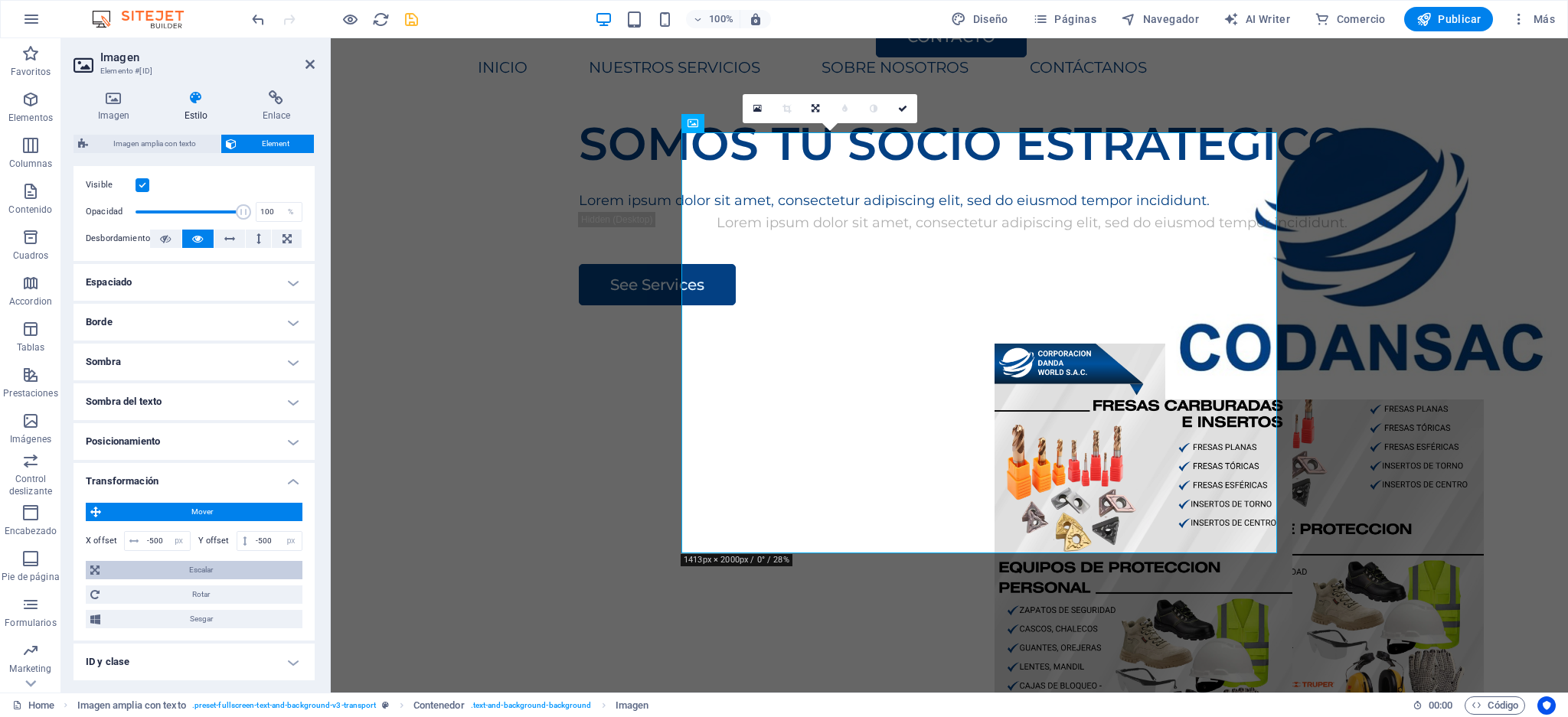 scroll, scrollTop: 285, scrollLeft: 0, axis: vertical 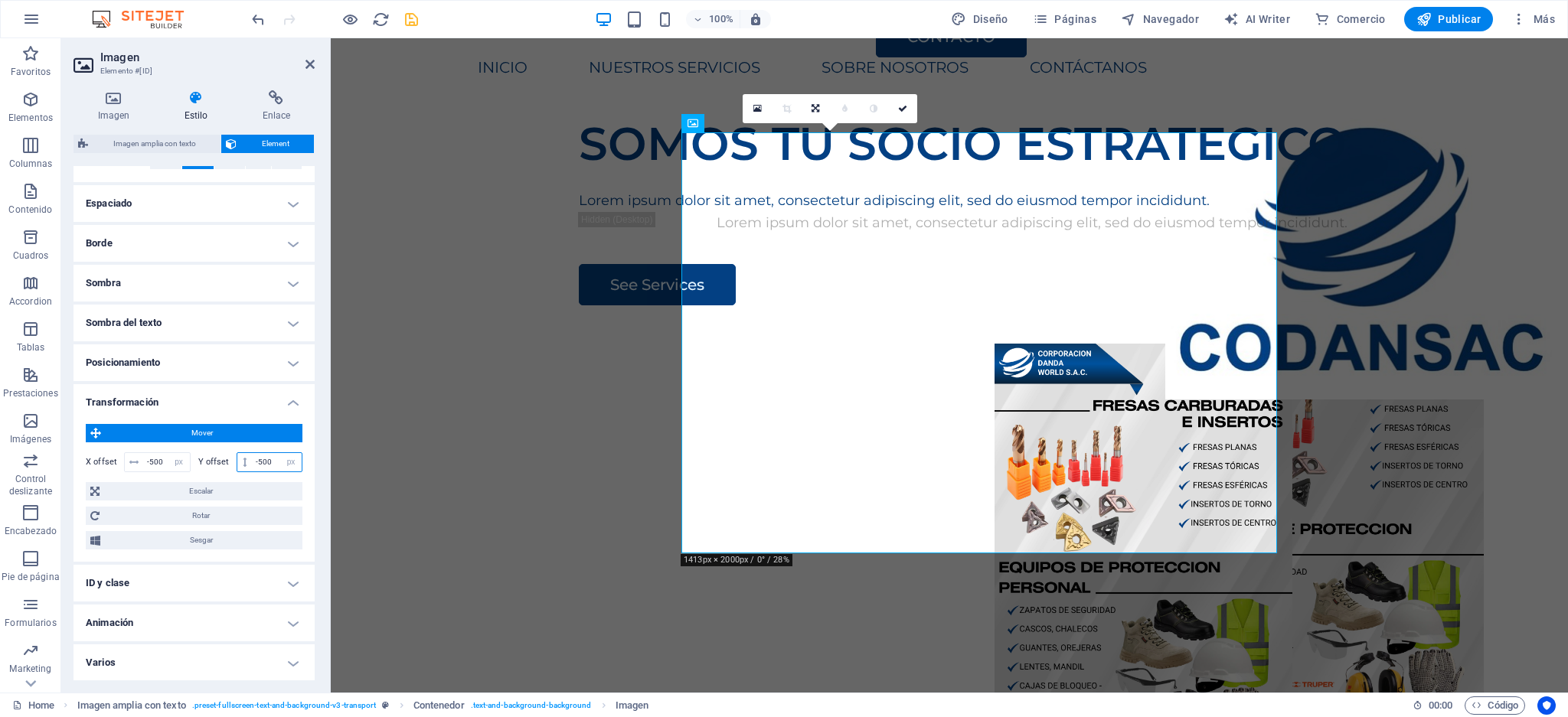 click on "-500" at bounding box center [276, 462] 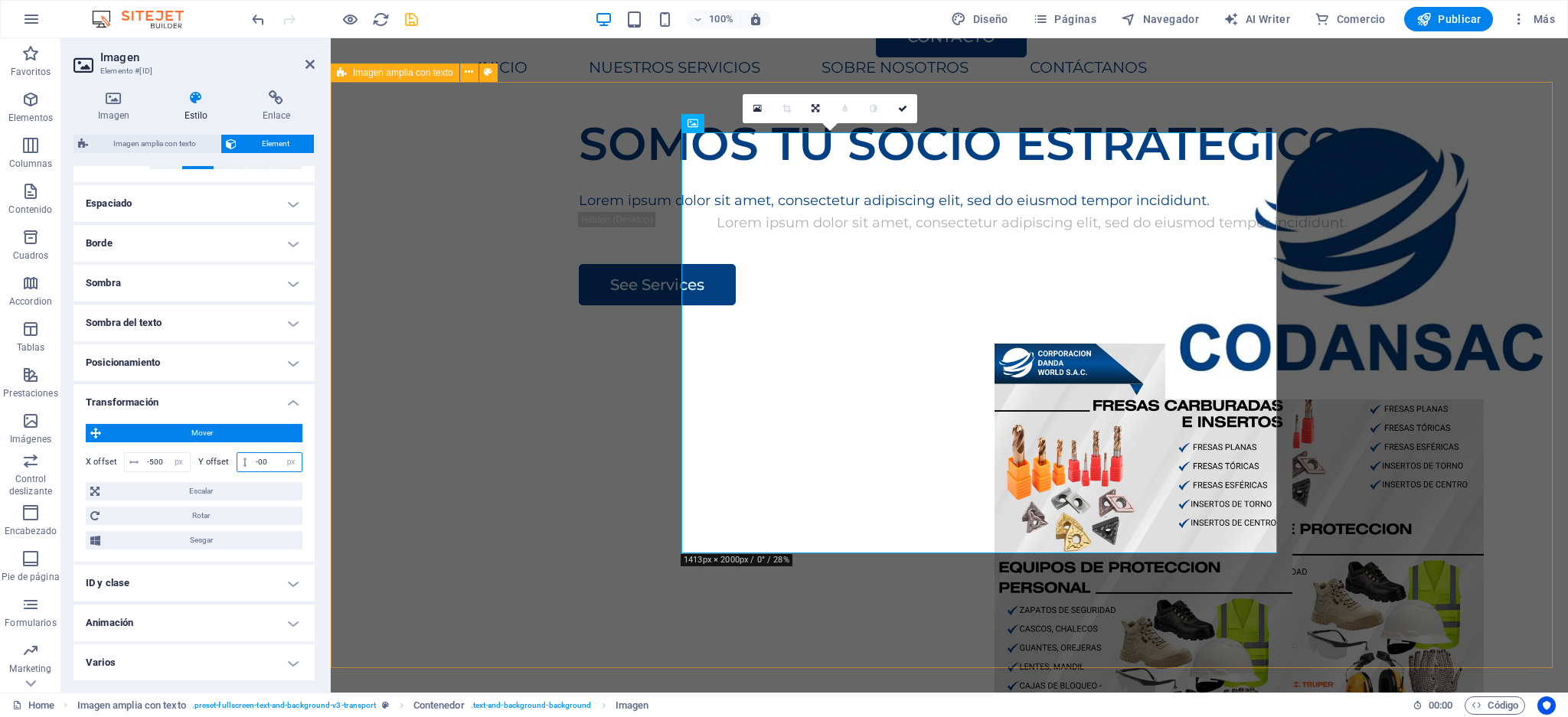 type on "0" 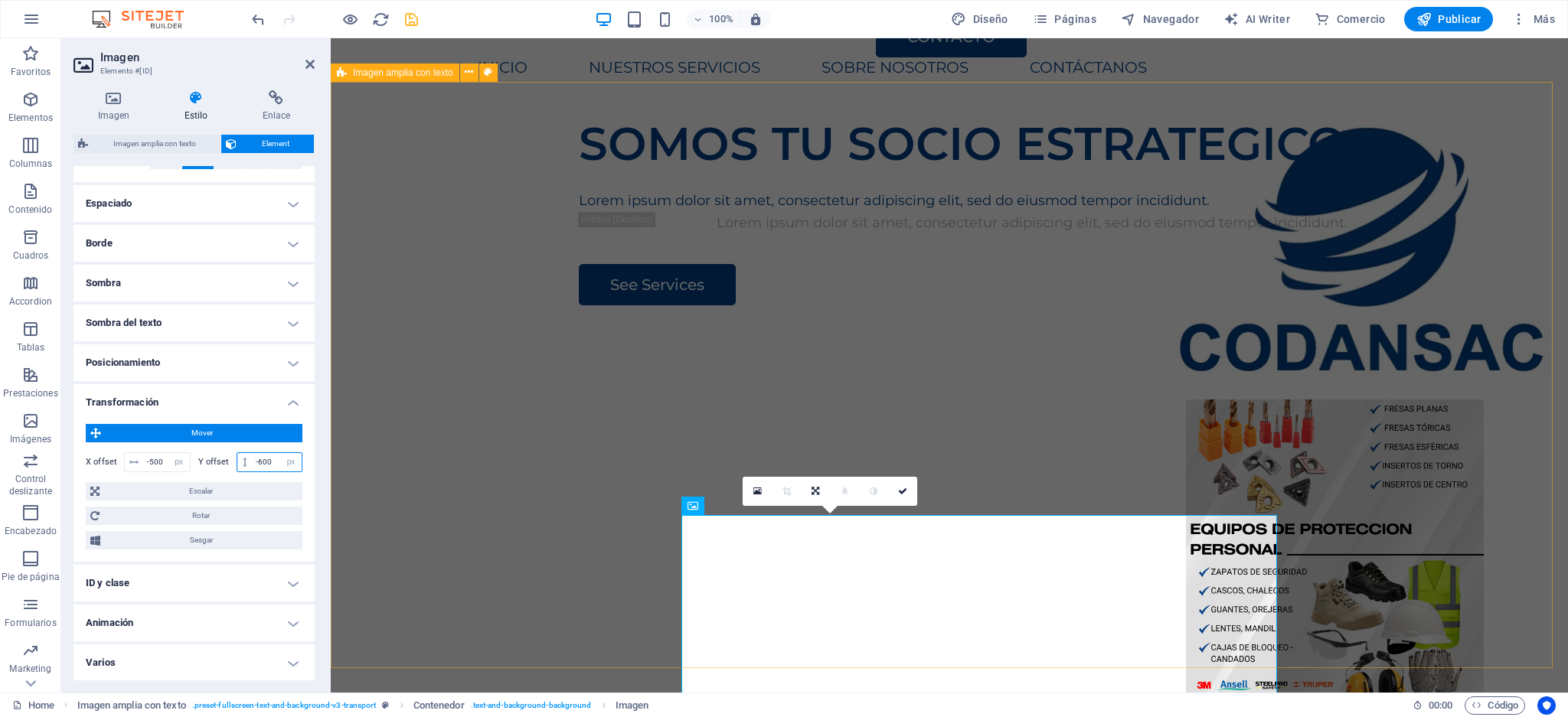 type on "-600" 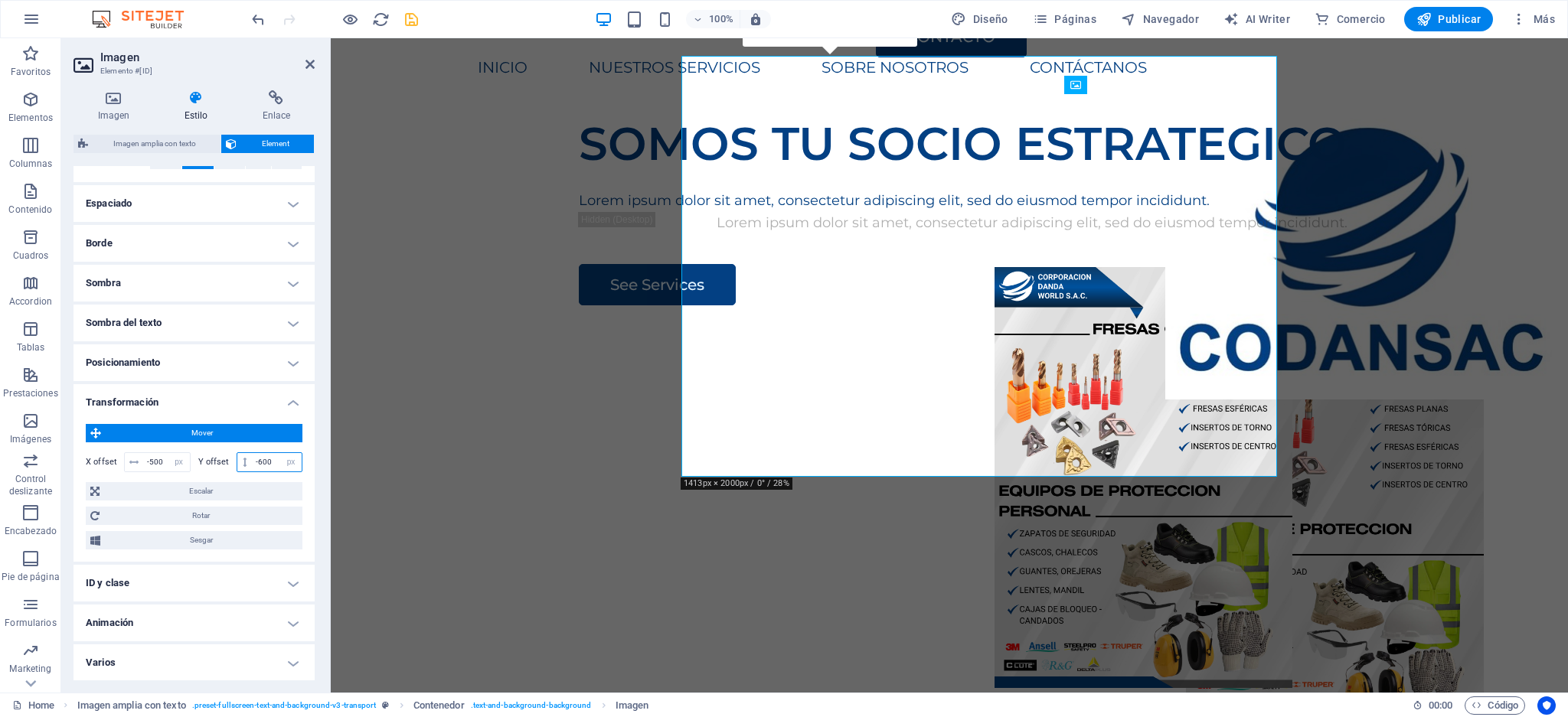 click on "-600" at bounding box center [276, 462] 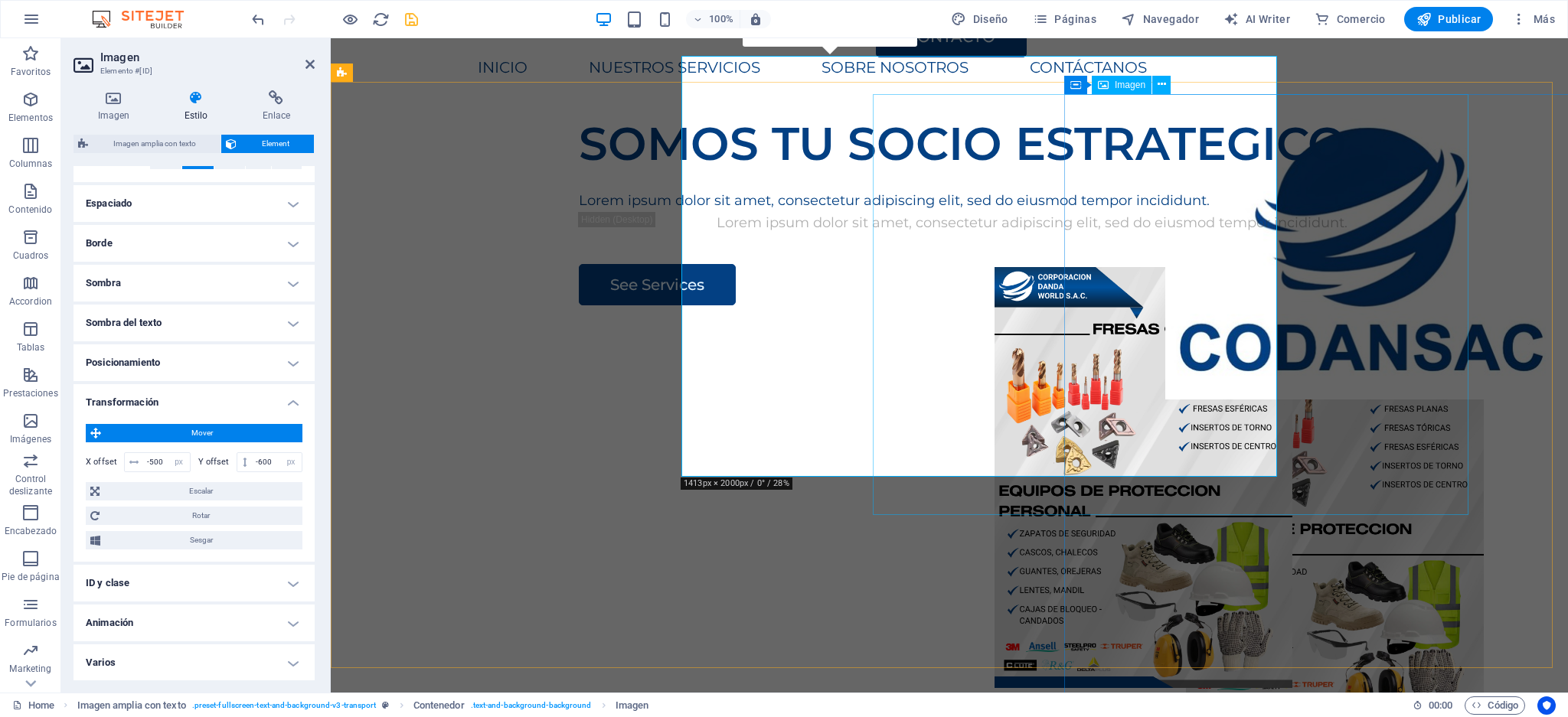 click at bounding box center [1334, 516] 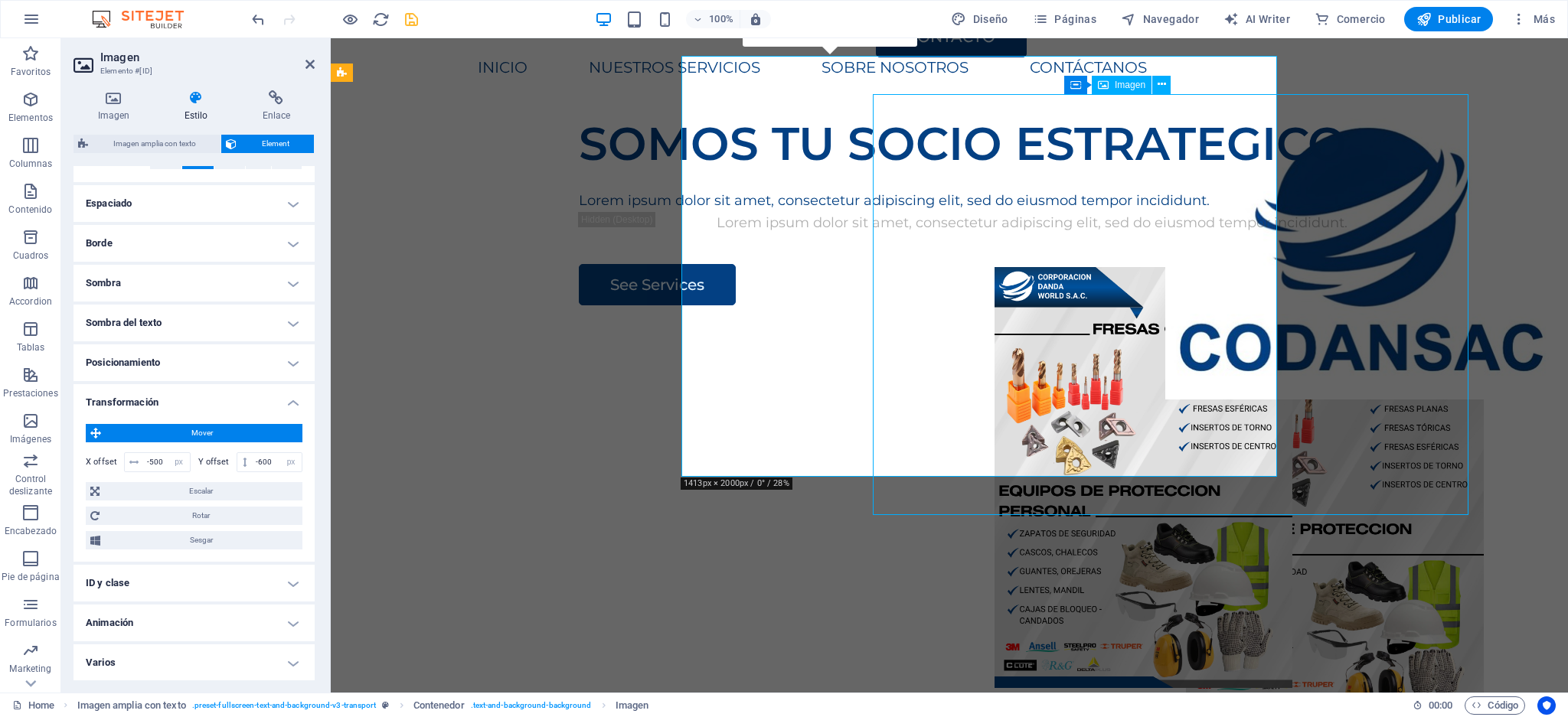 click at bounding box center [1334, 516] 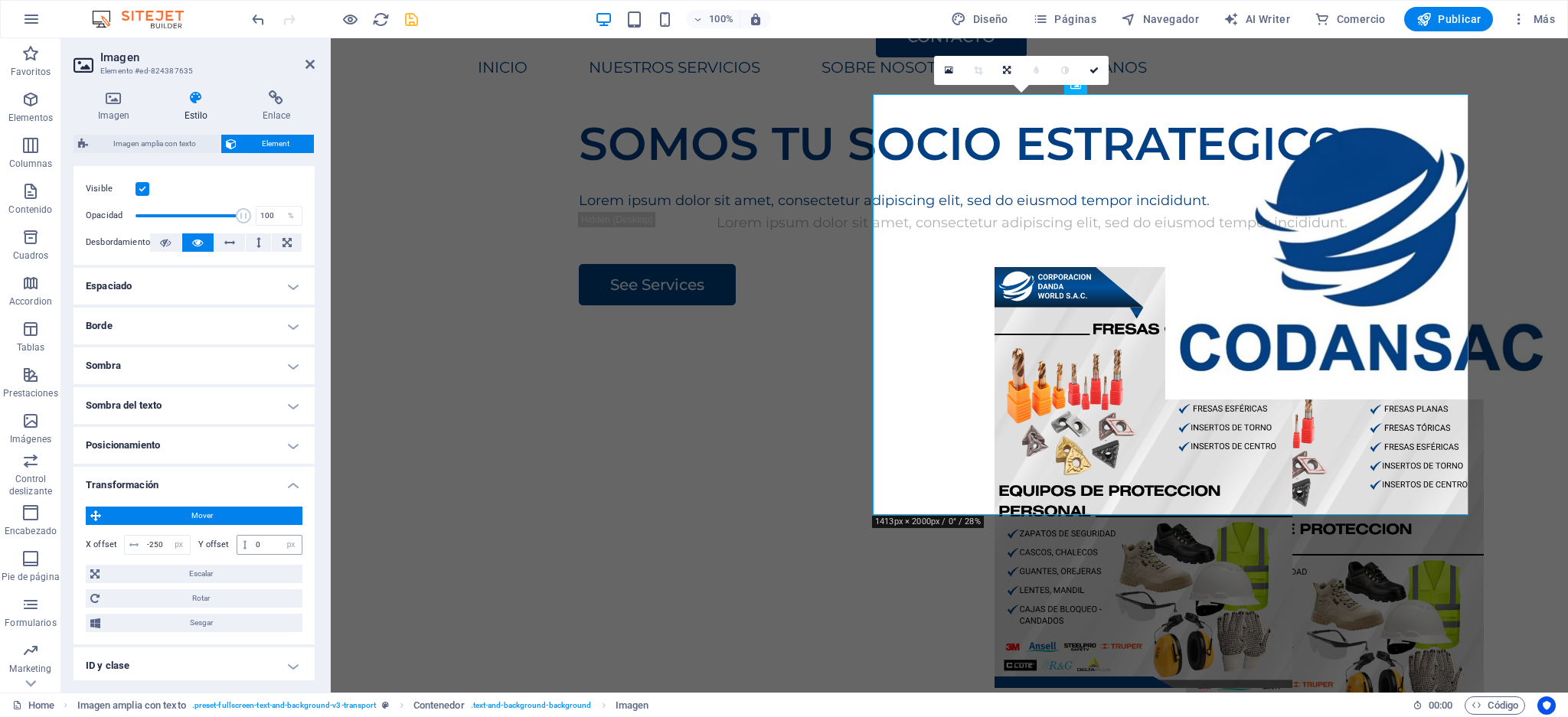 scroll, scrollTop: 285, scrollLeft: 0, axis: vertical 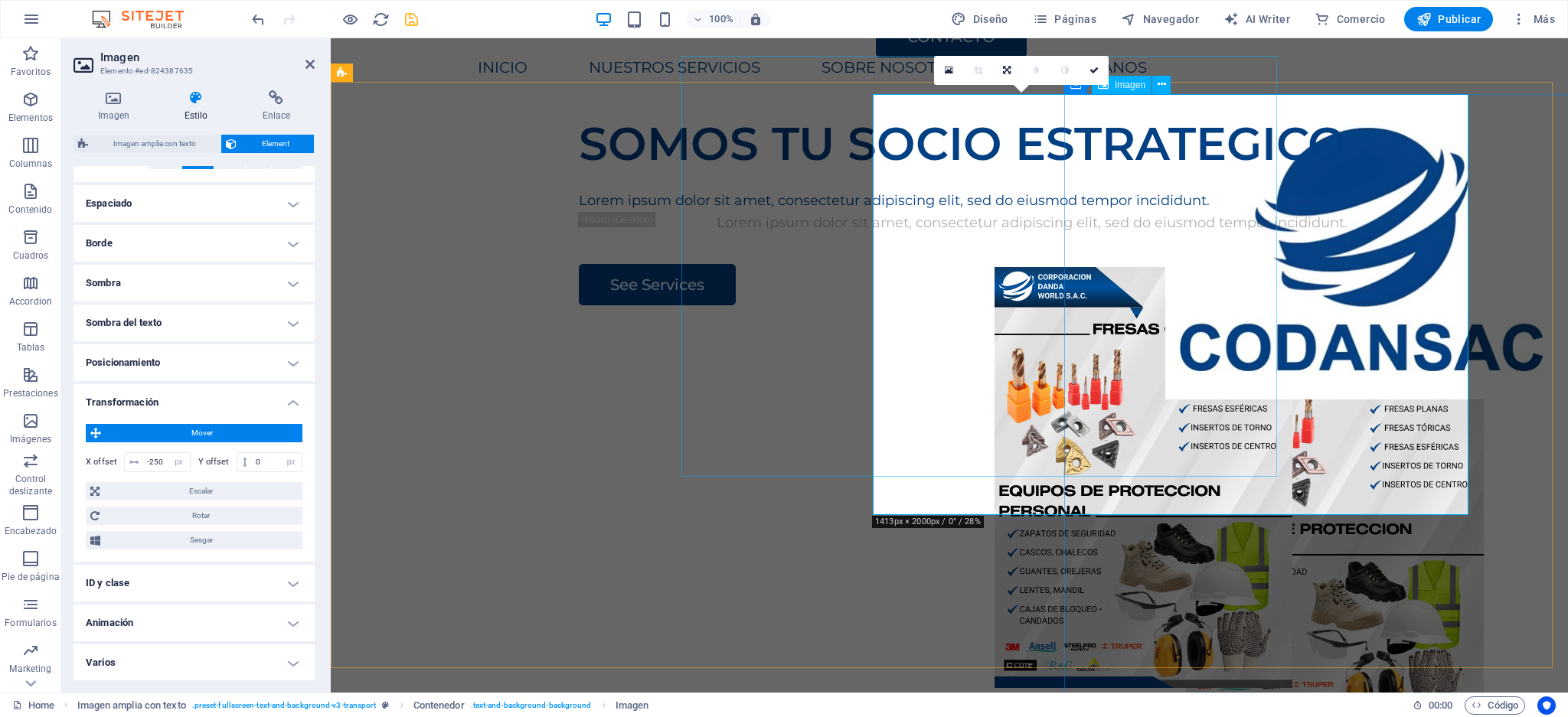 click at bounding box center (1143, 477) 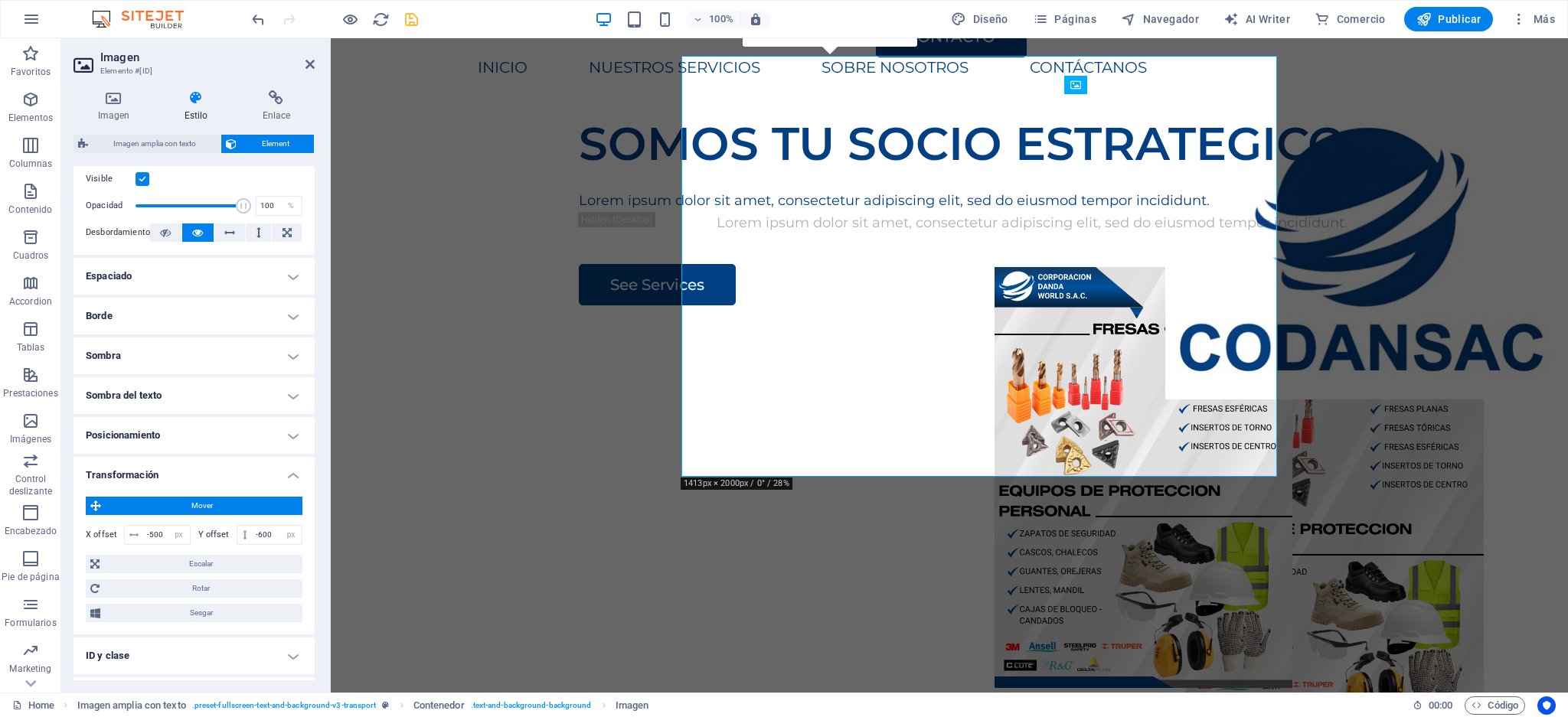 scroll, scrollTop: 285, scrollLeft: 0, axis: vertical 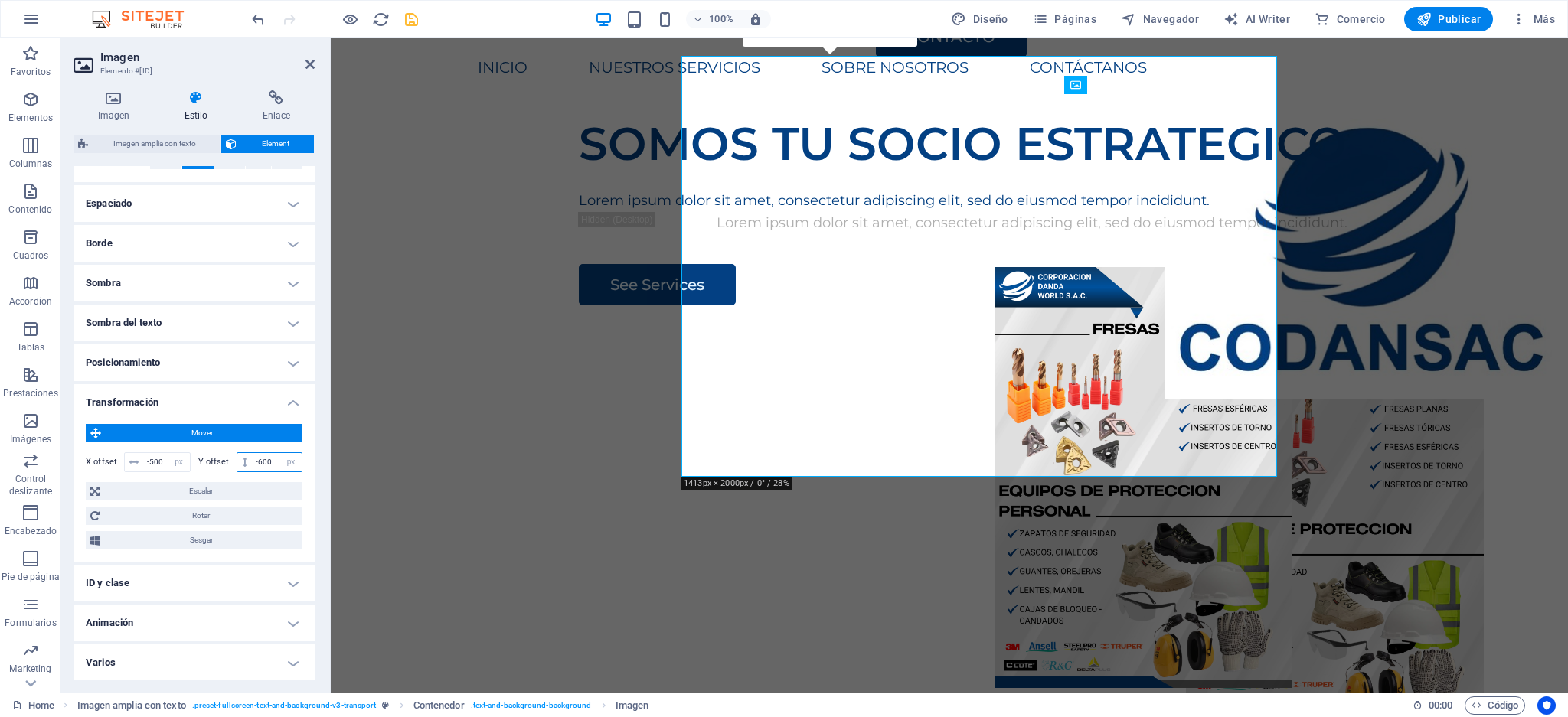 click on "-600" at bounding box center [276, 462] 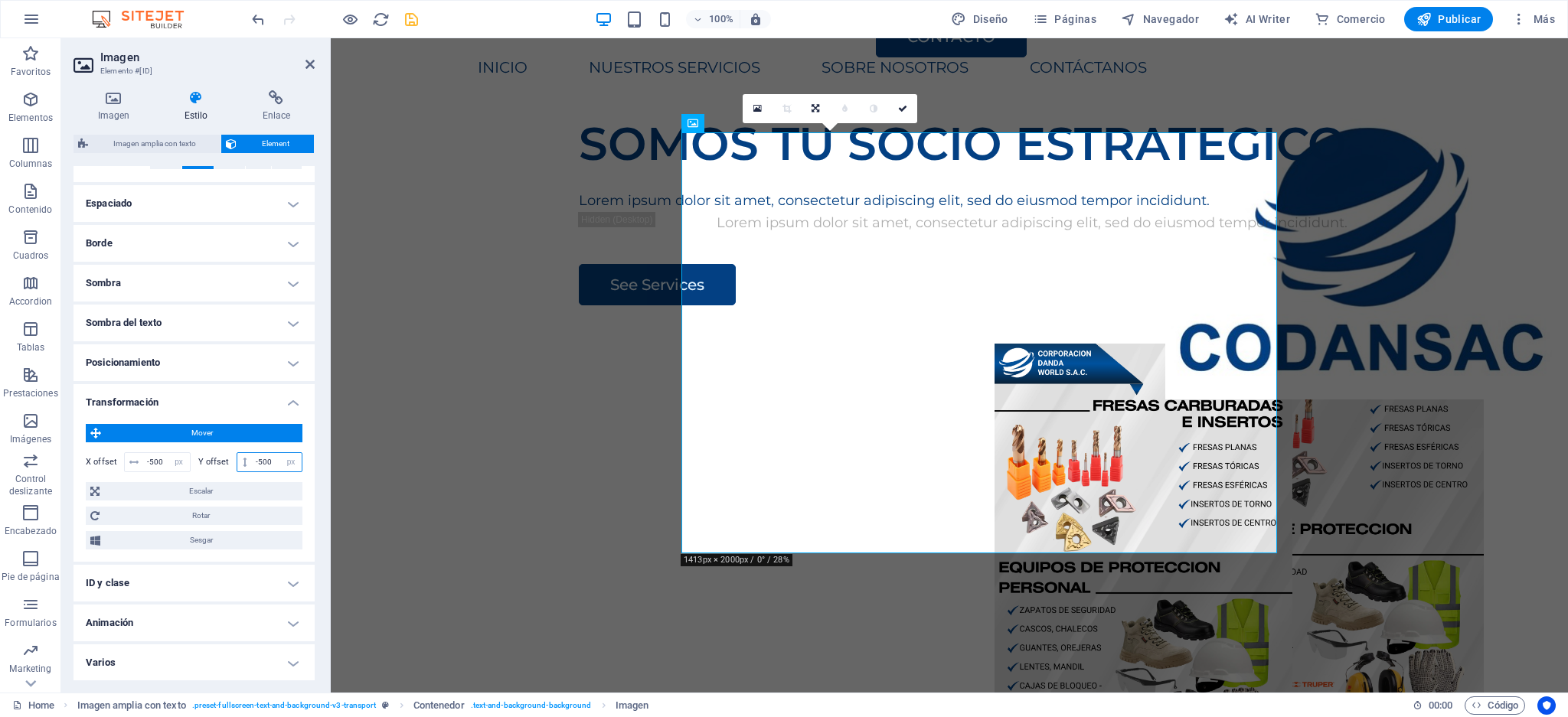 click on "-500" at bounding box center (276, 462) 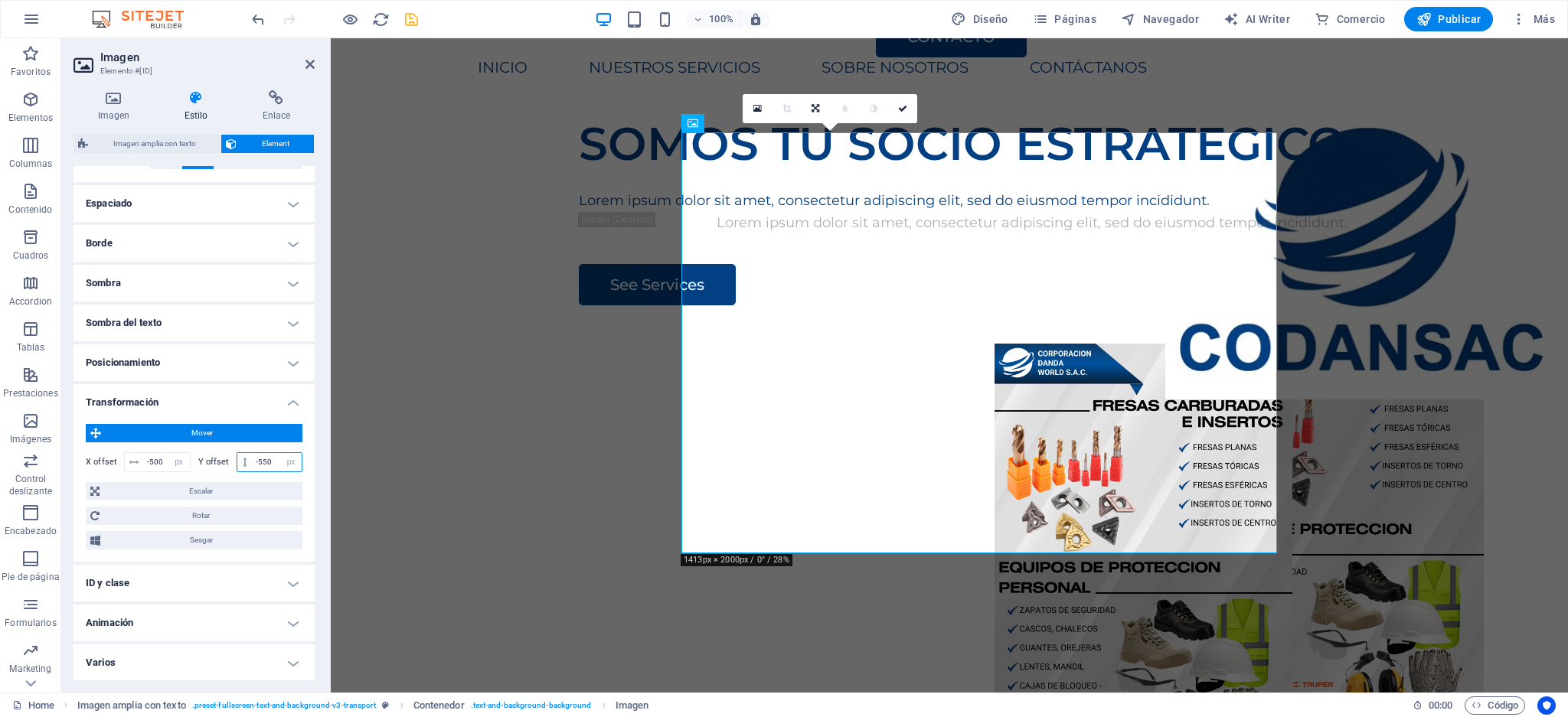 type on "-550" 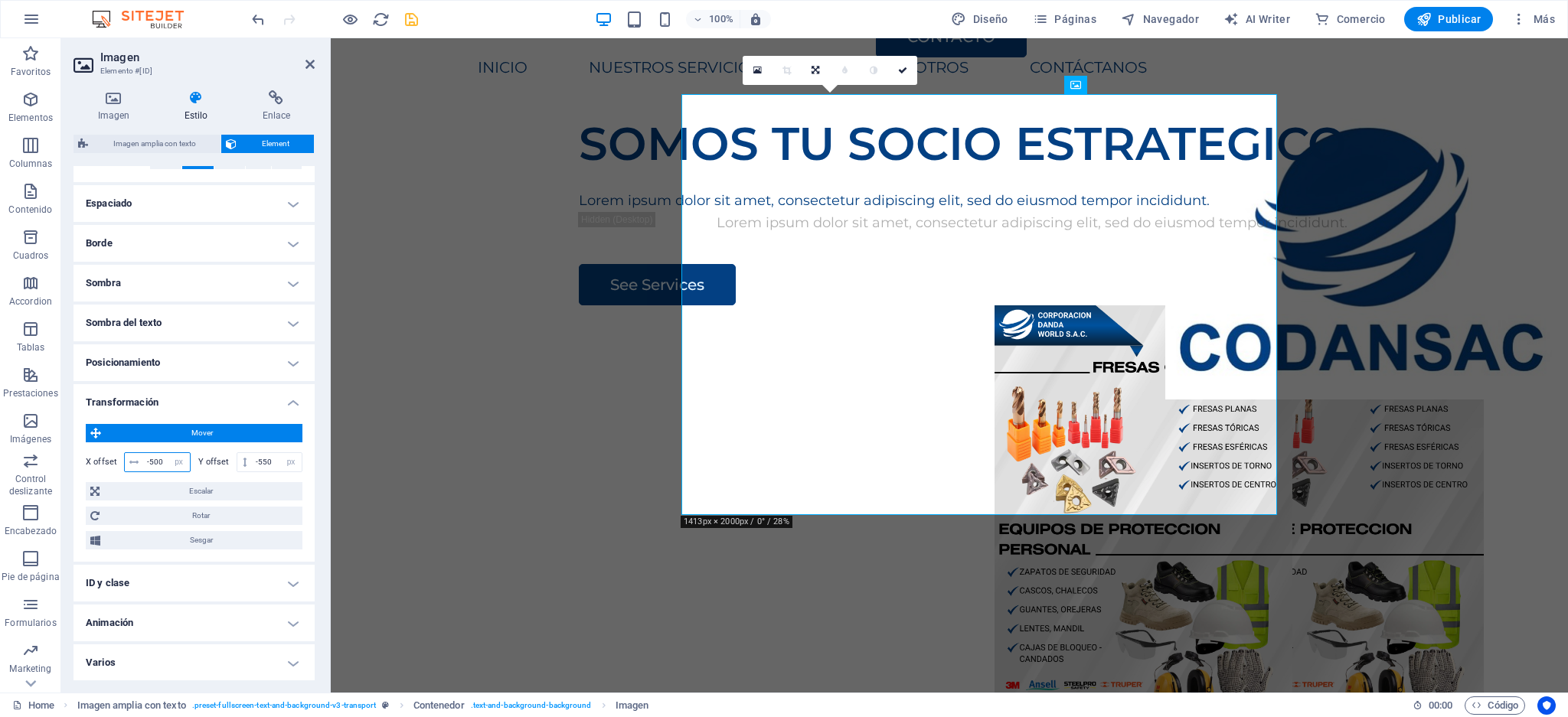click on "-500" at bounding box center [166, 462] 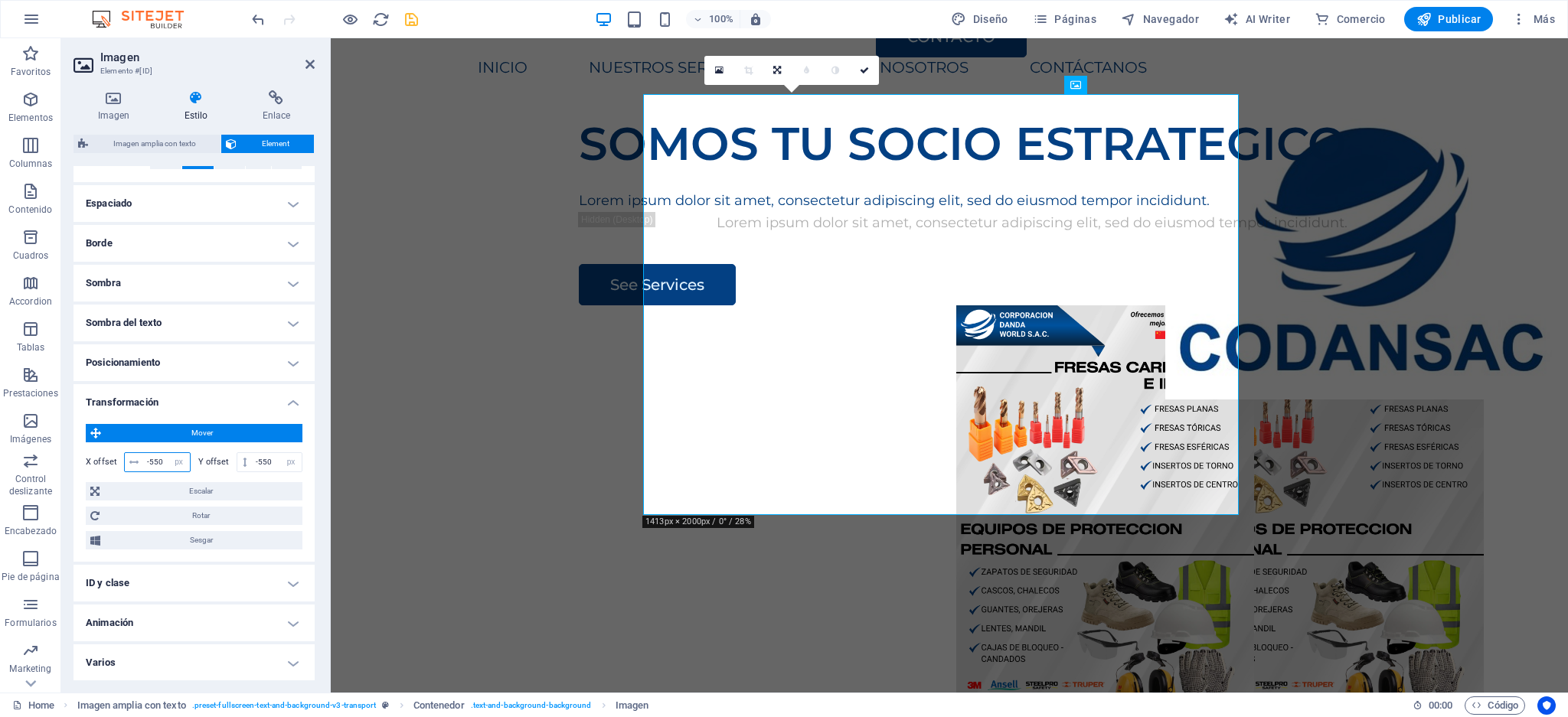 click on "-550" at bounding box center [166, 462] 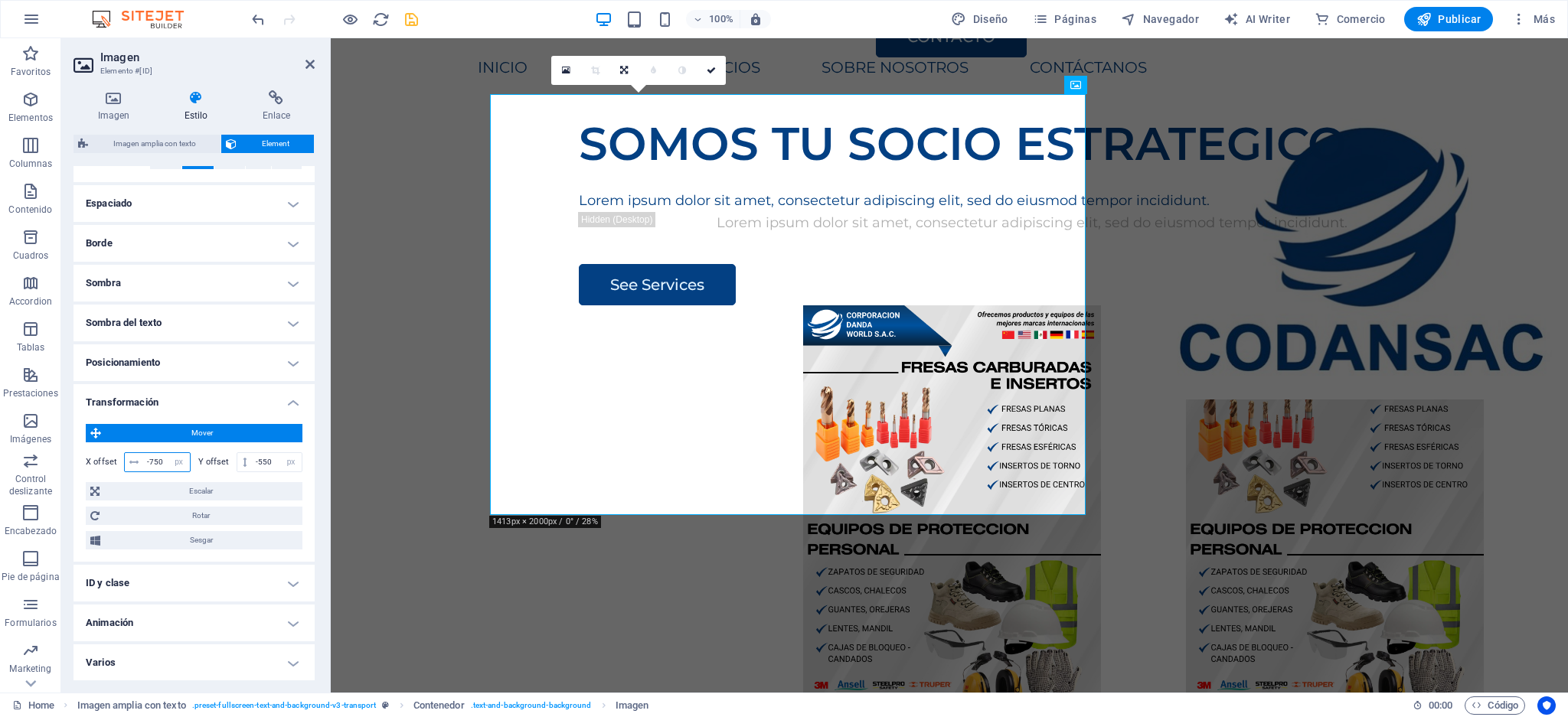 click on "-750" at bounding box center [166, 462] 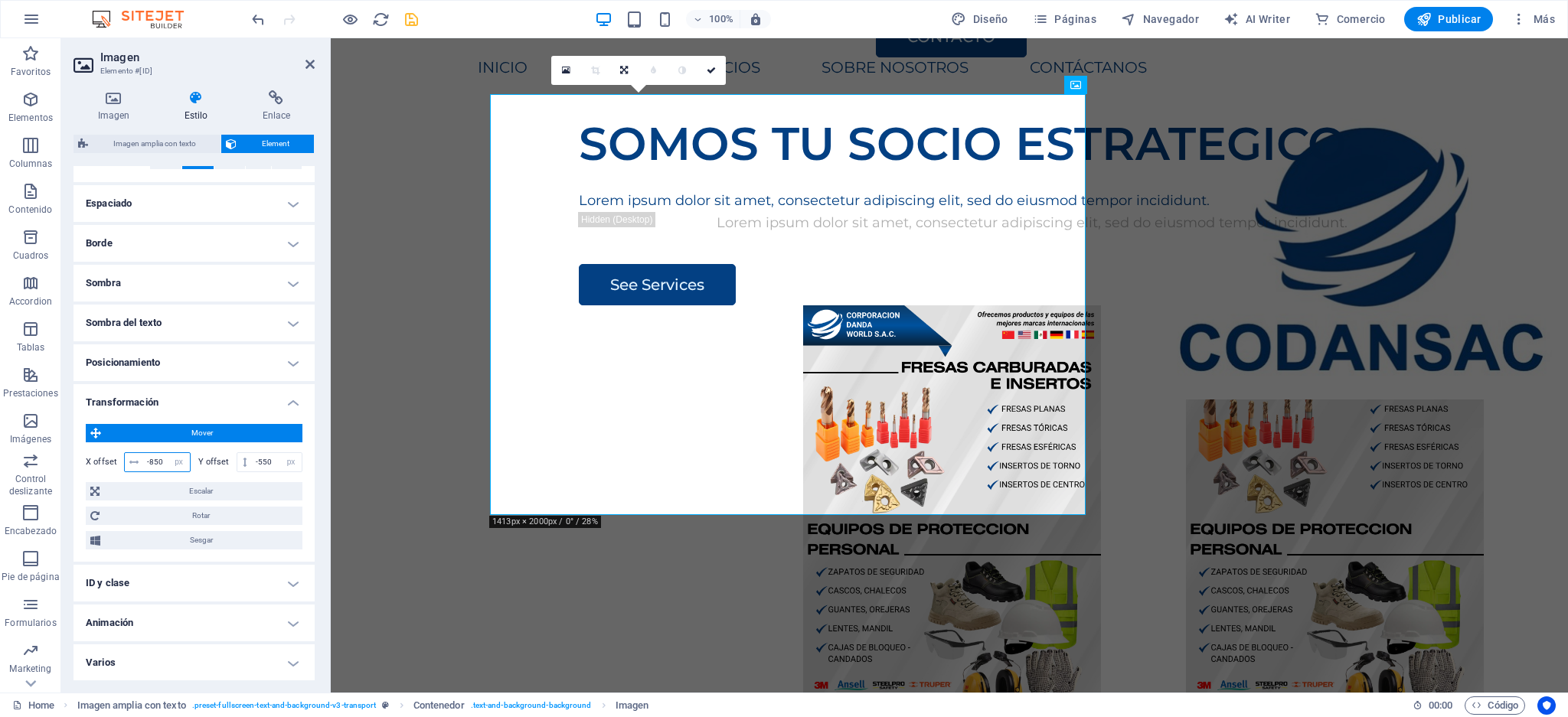 type on "-850" 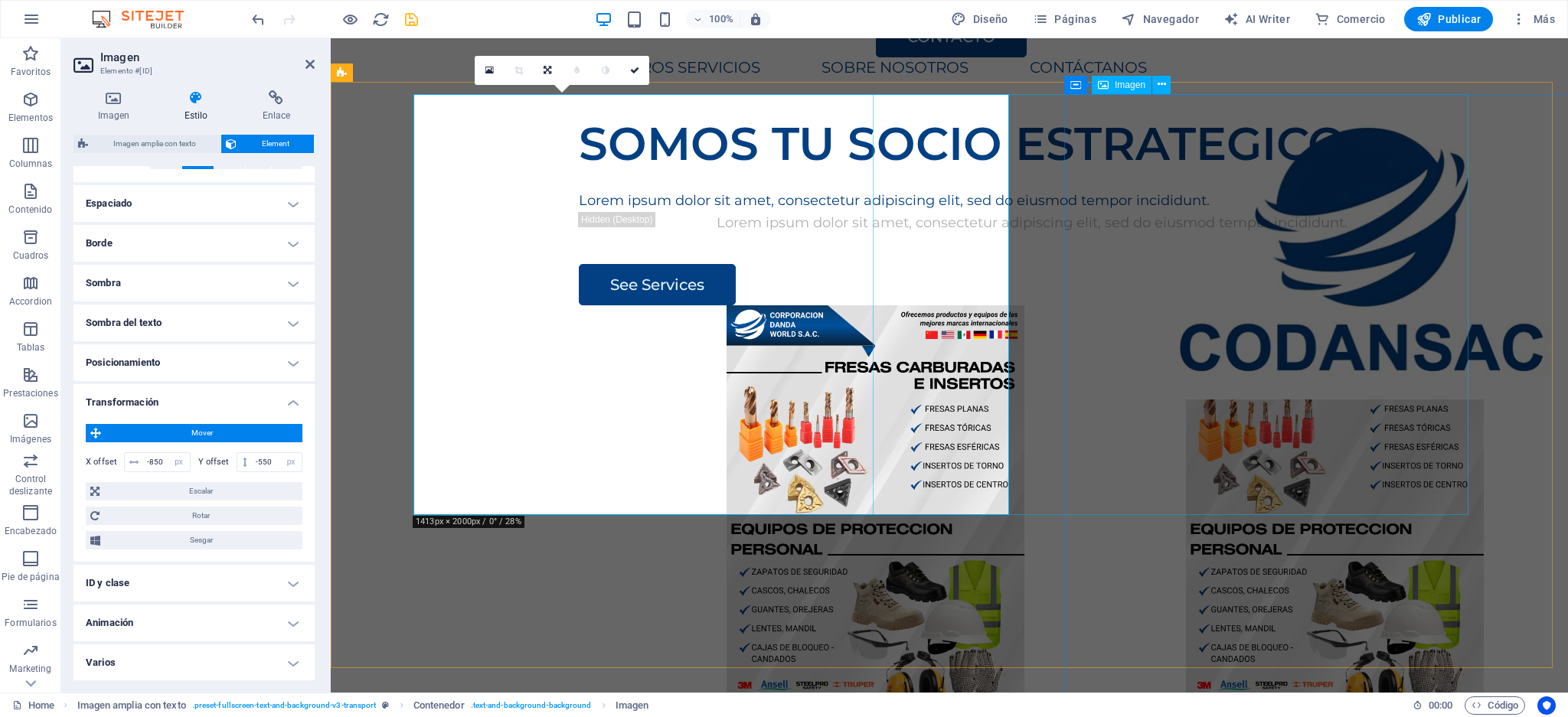 click at bounding box center [1334, 516] 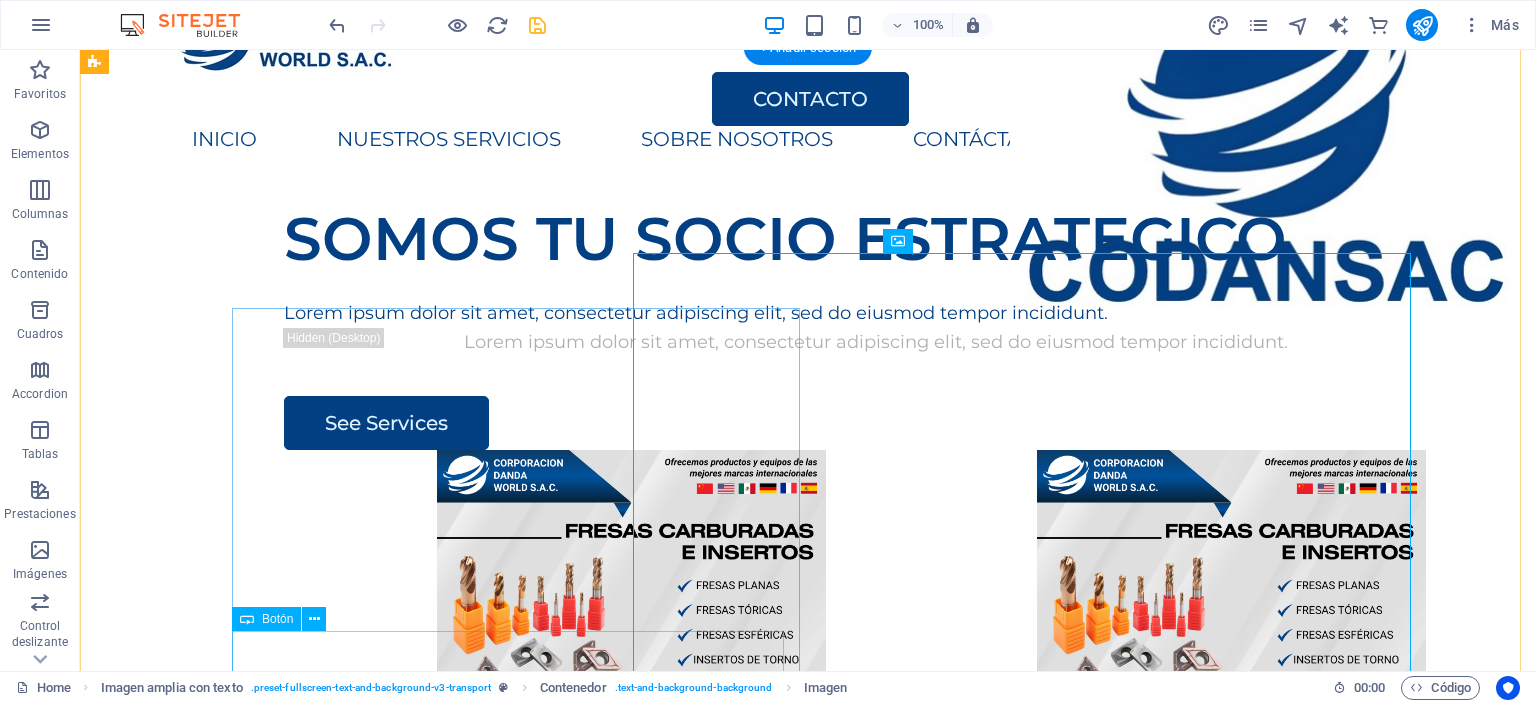 scroll, scrollTop: 0, scrollLeft: 0, axis: both 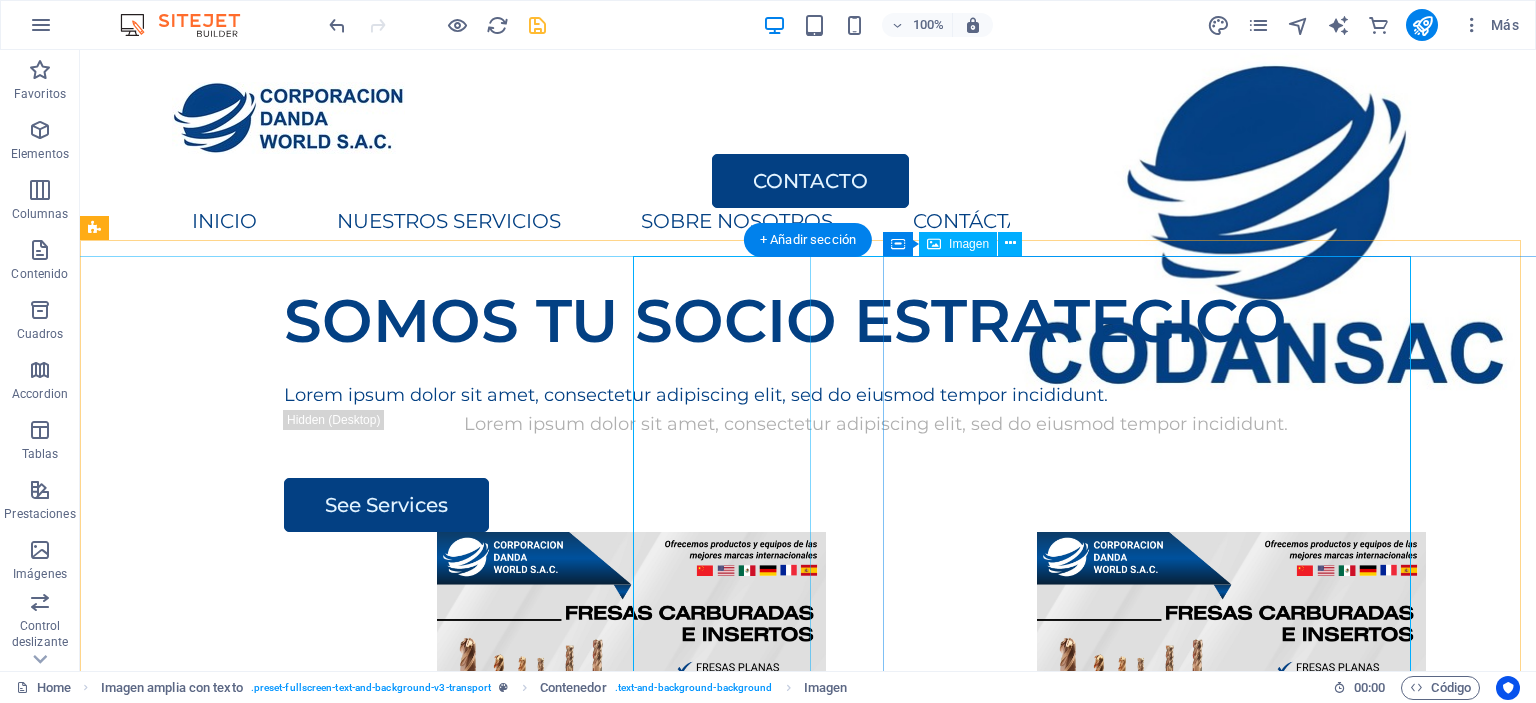 click at bounding box center (631, 807) 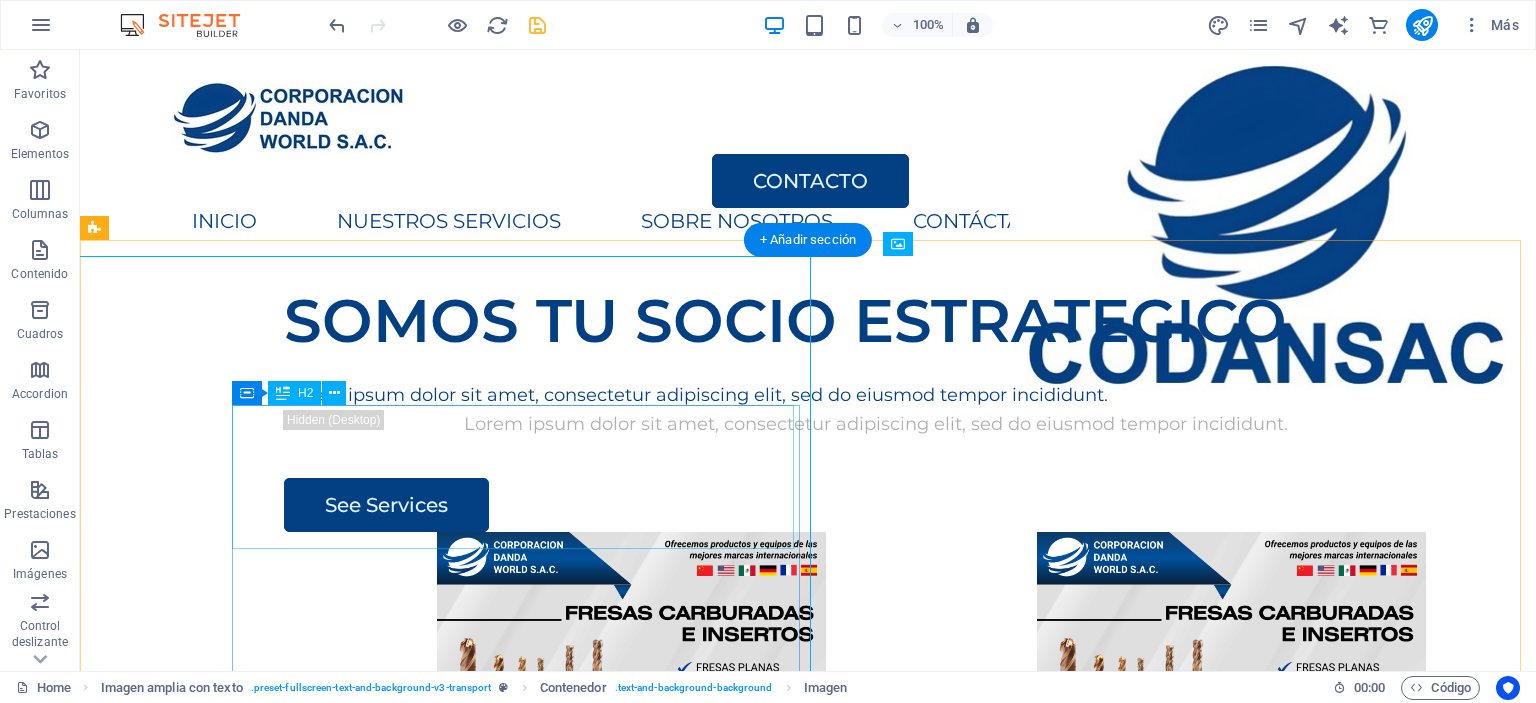 click on "SOMOS TU SOCIO ESTRATEGICO" at bounding box center (876, 321) 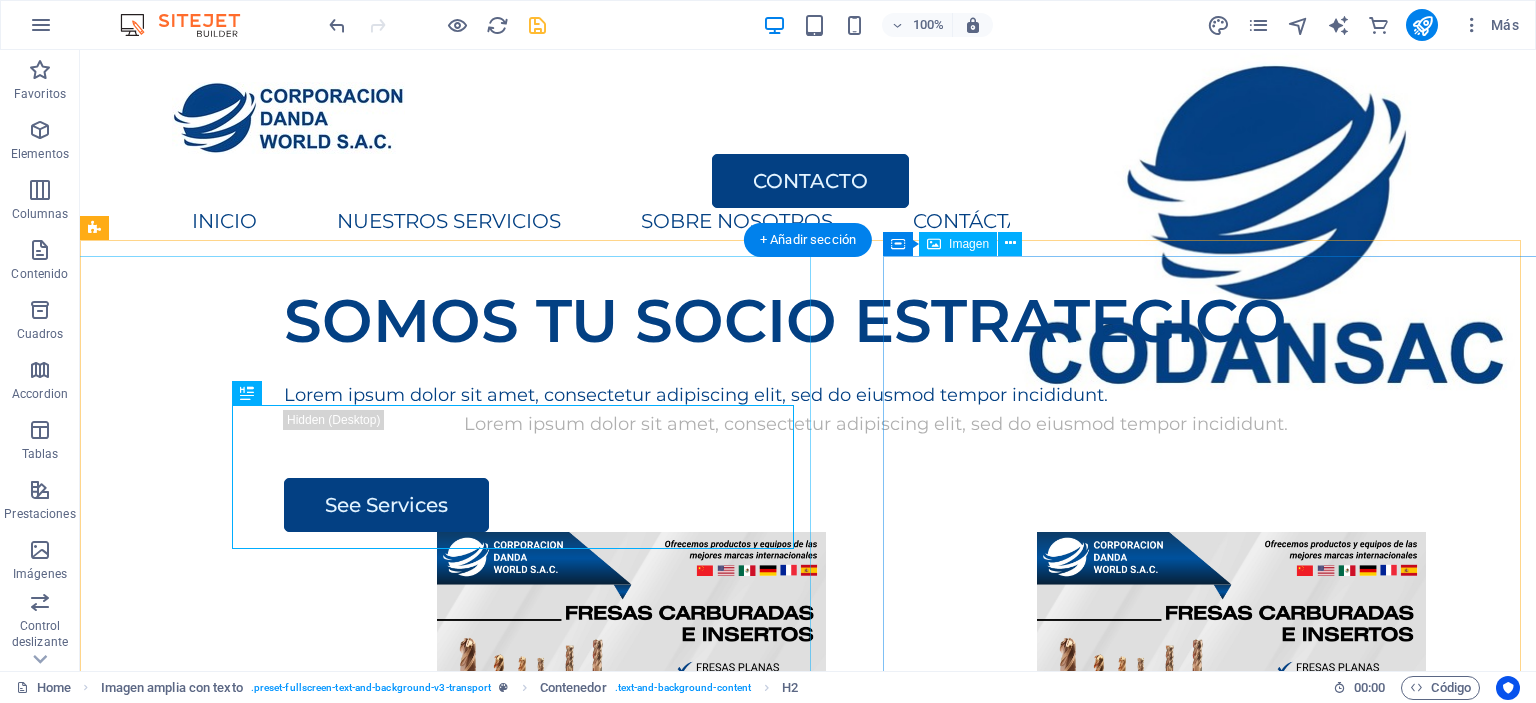click at bounding box center [631, 807] 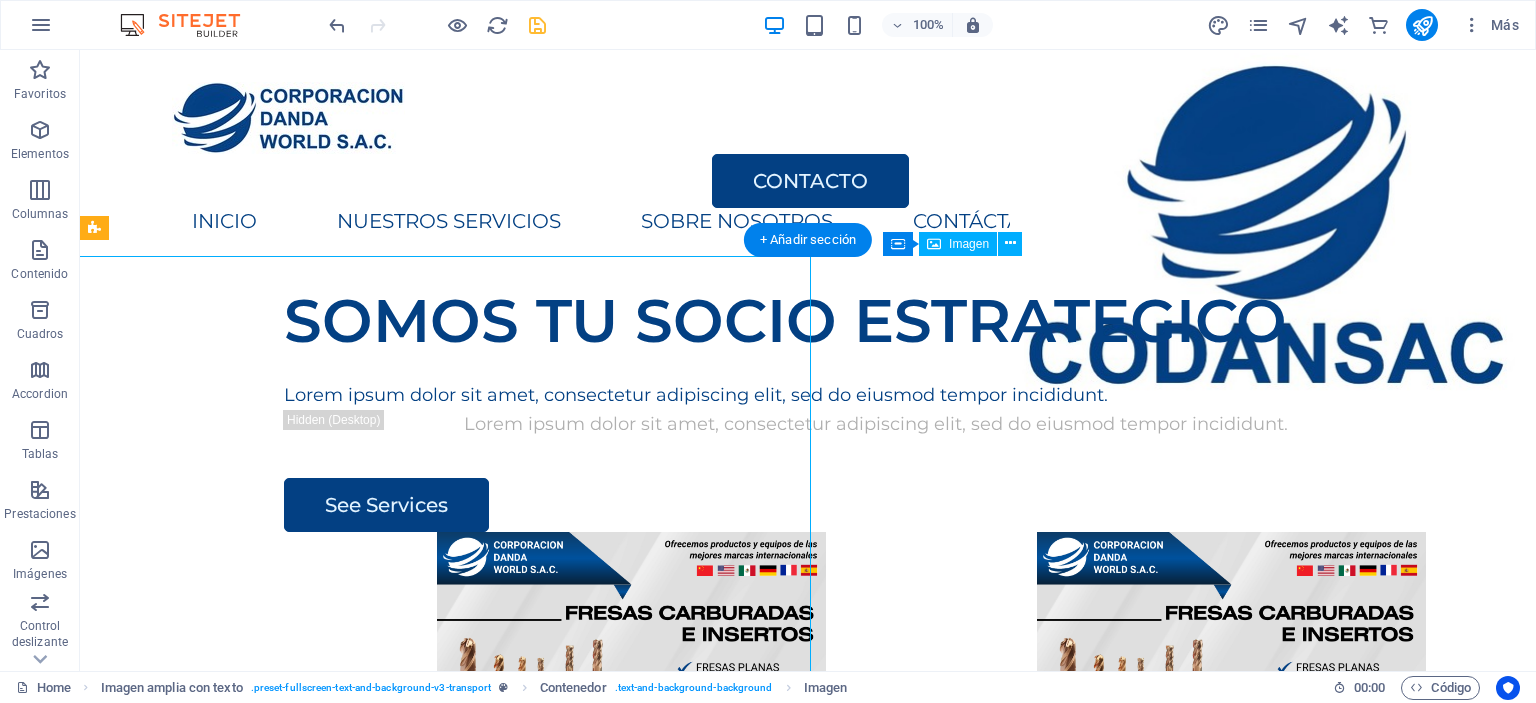 click at bounding box center (631, 807) 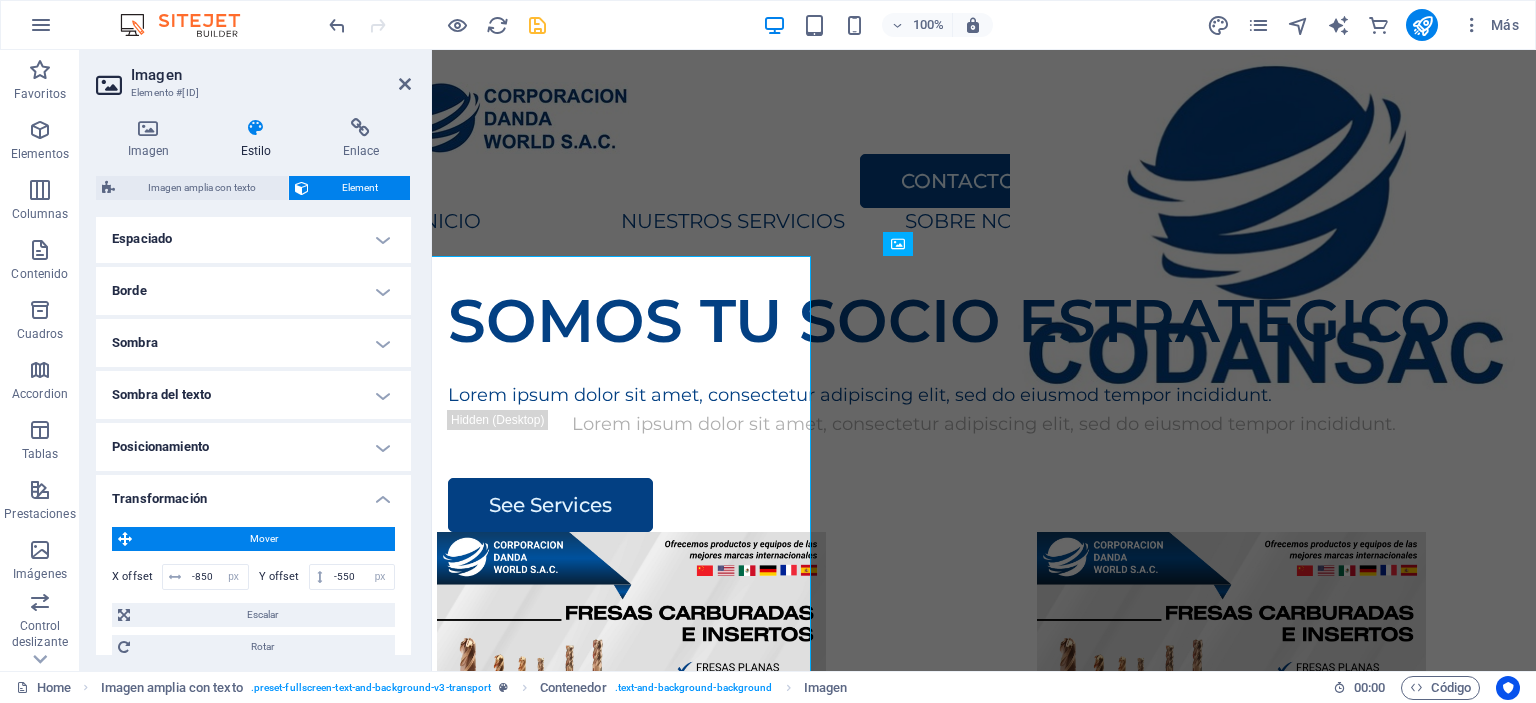 scroll, scrollTop: 606, scrollLeft: 0, axis: vertical 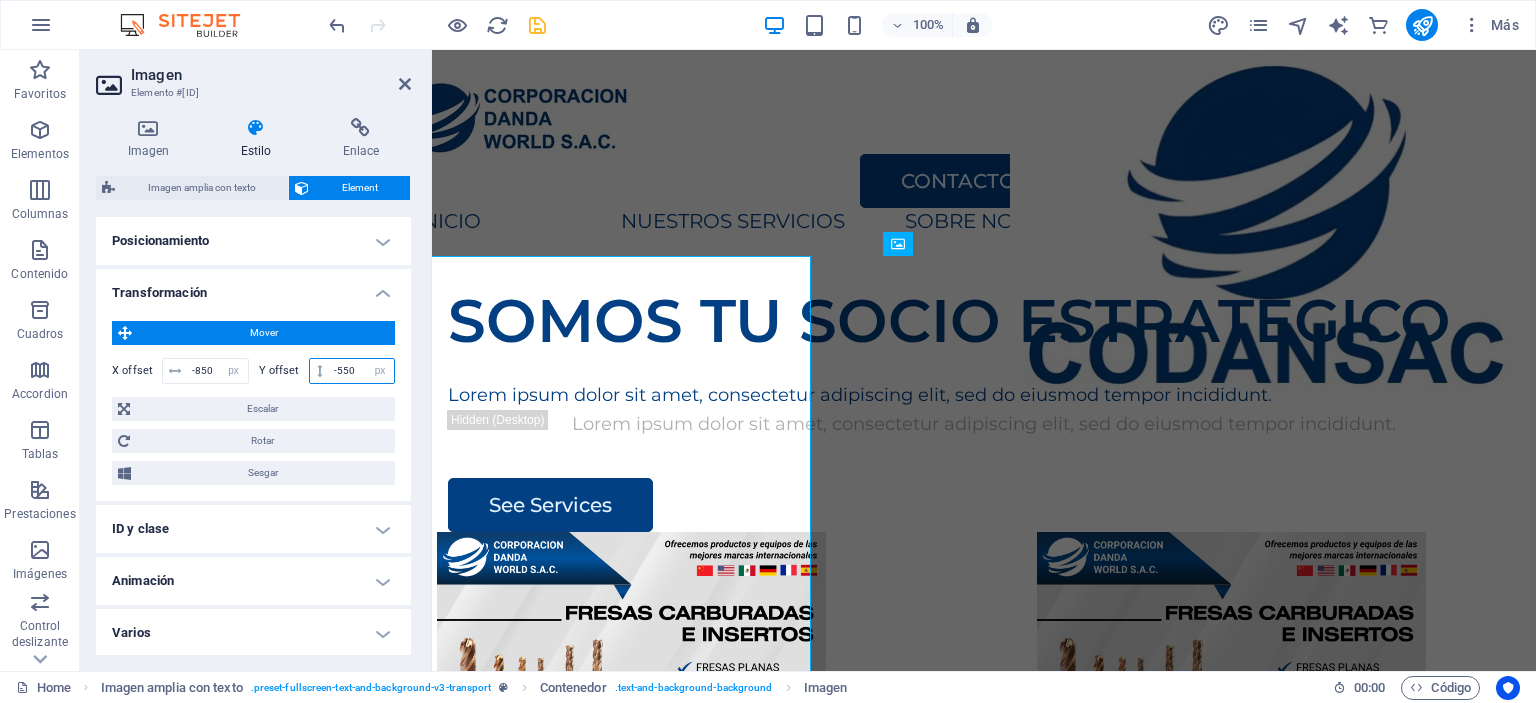 click on "-550" at bounding box center [361, 371] 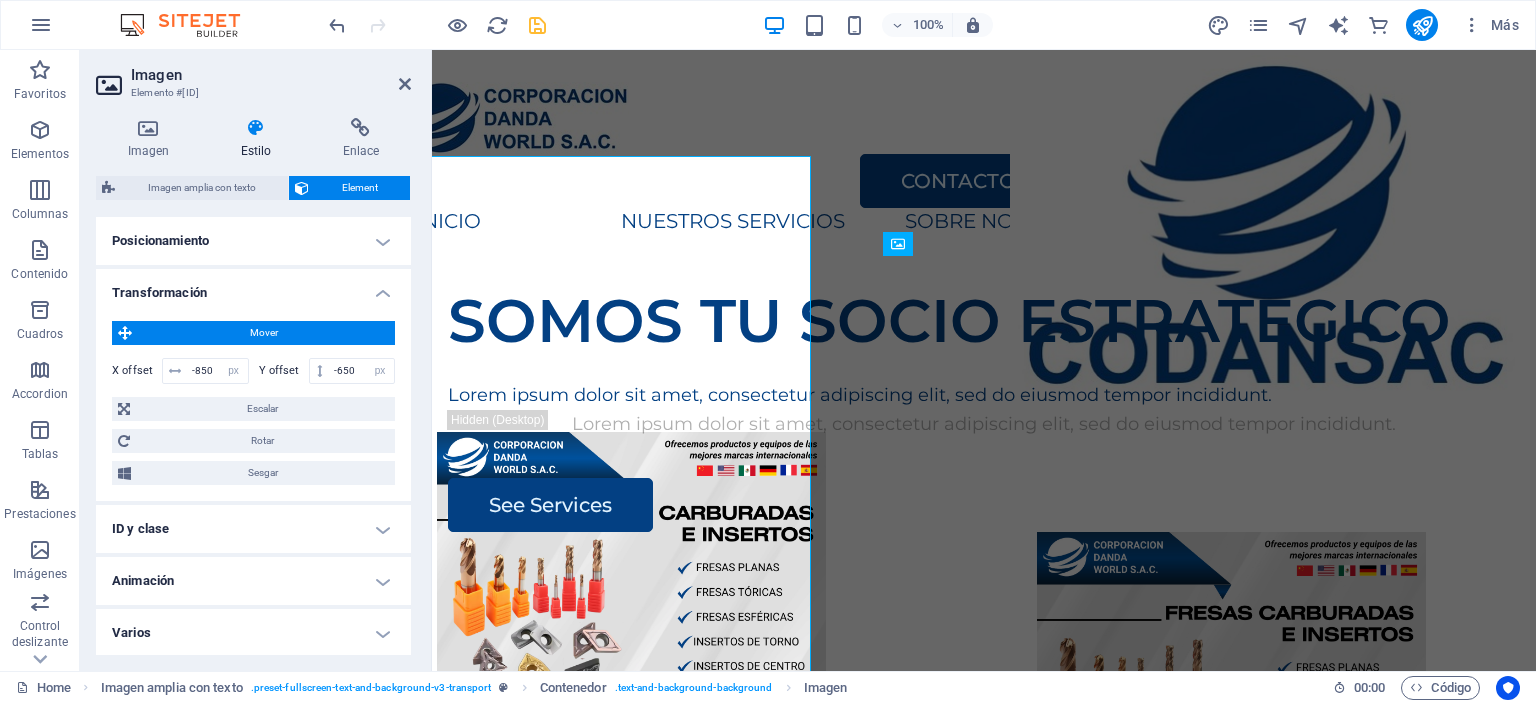 type on "-550" 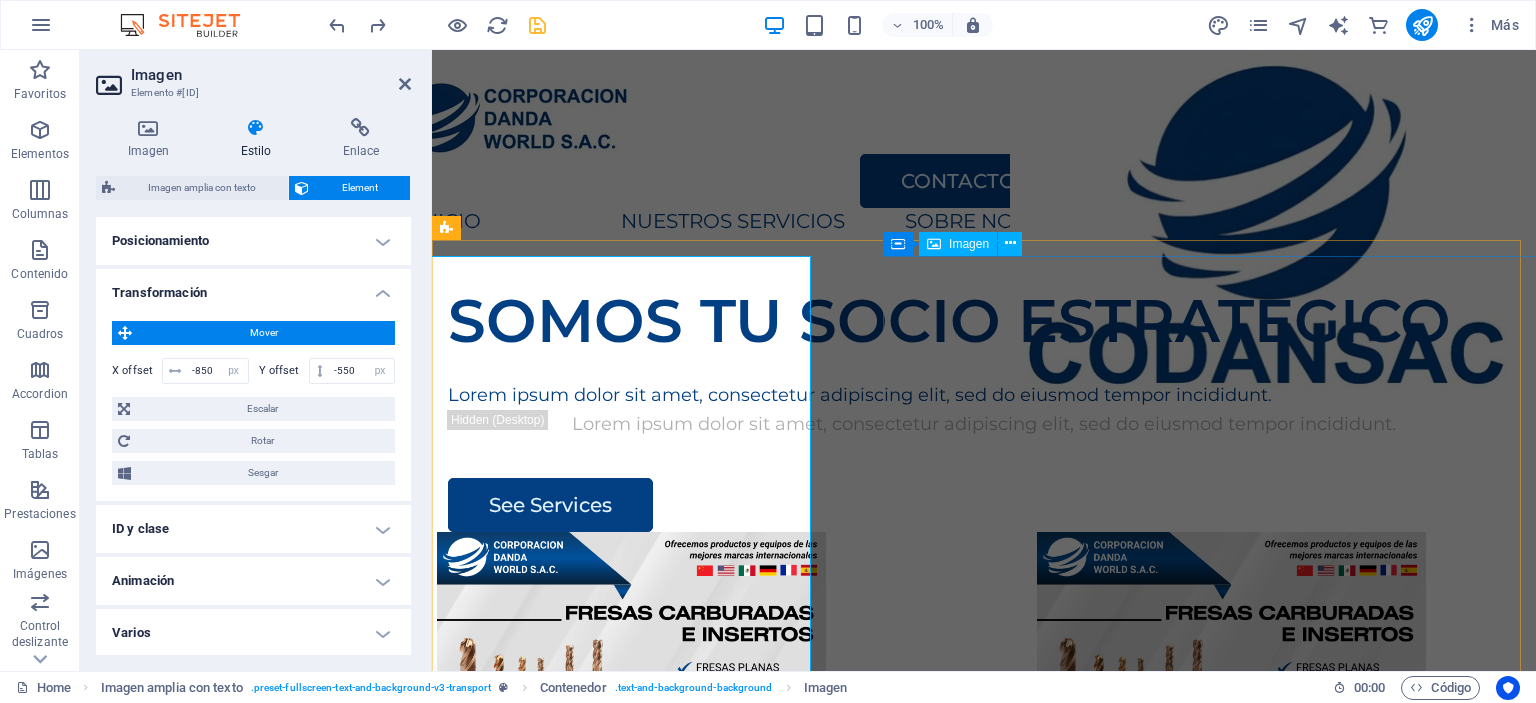 type on "-750" 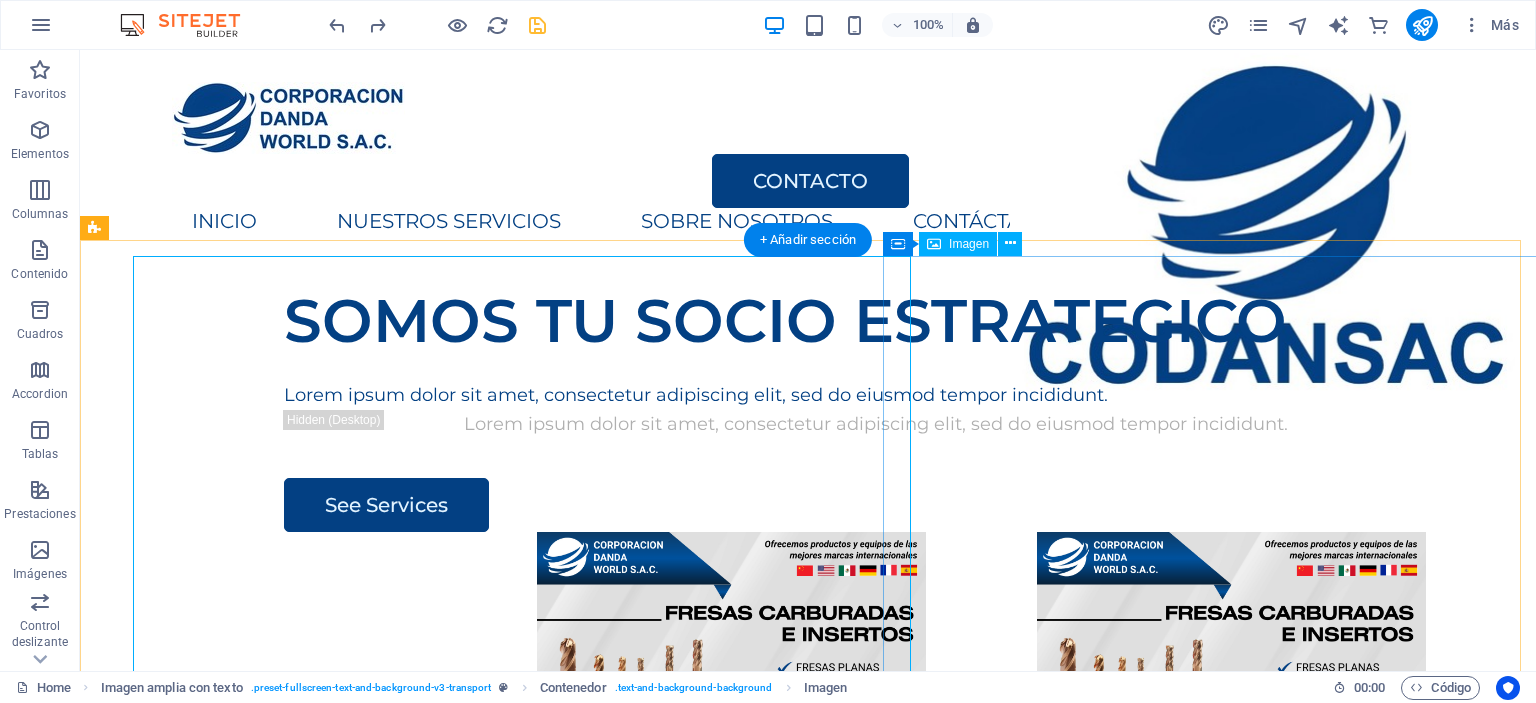 click at bounding box center [731, 807] 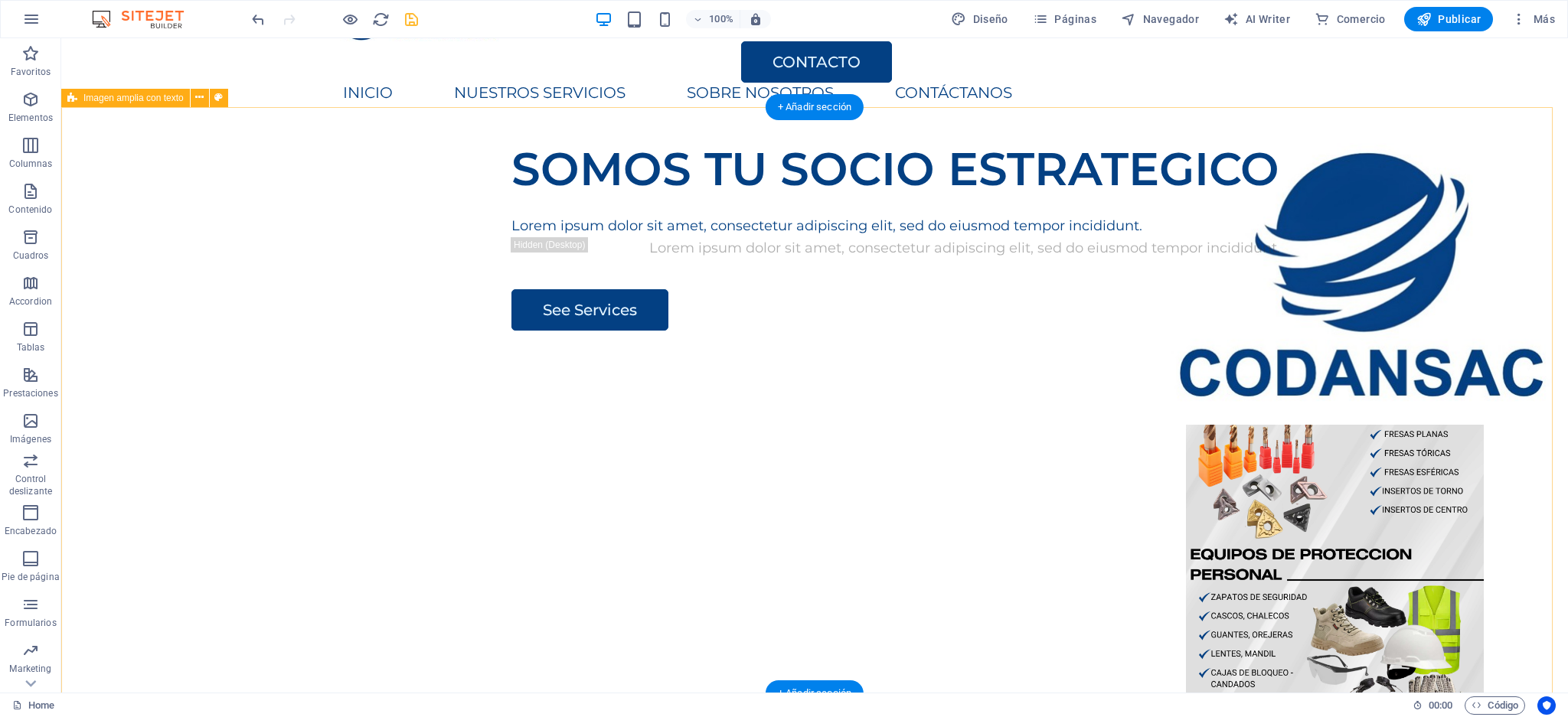 scroll, scrollTop: 77, scrollLeft: 0, axis: vertical 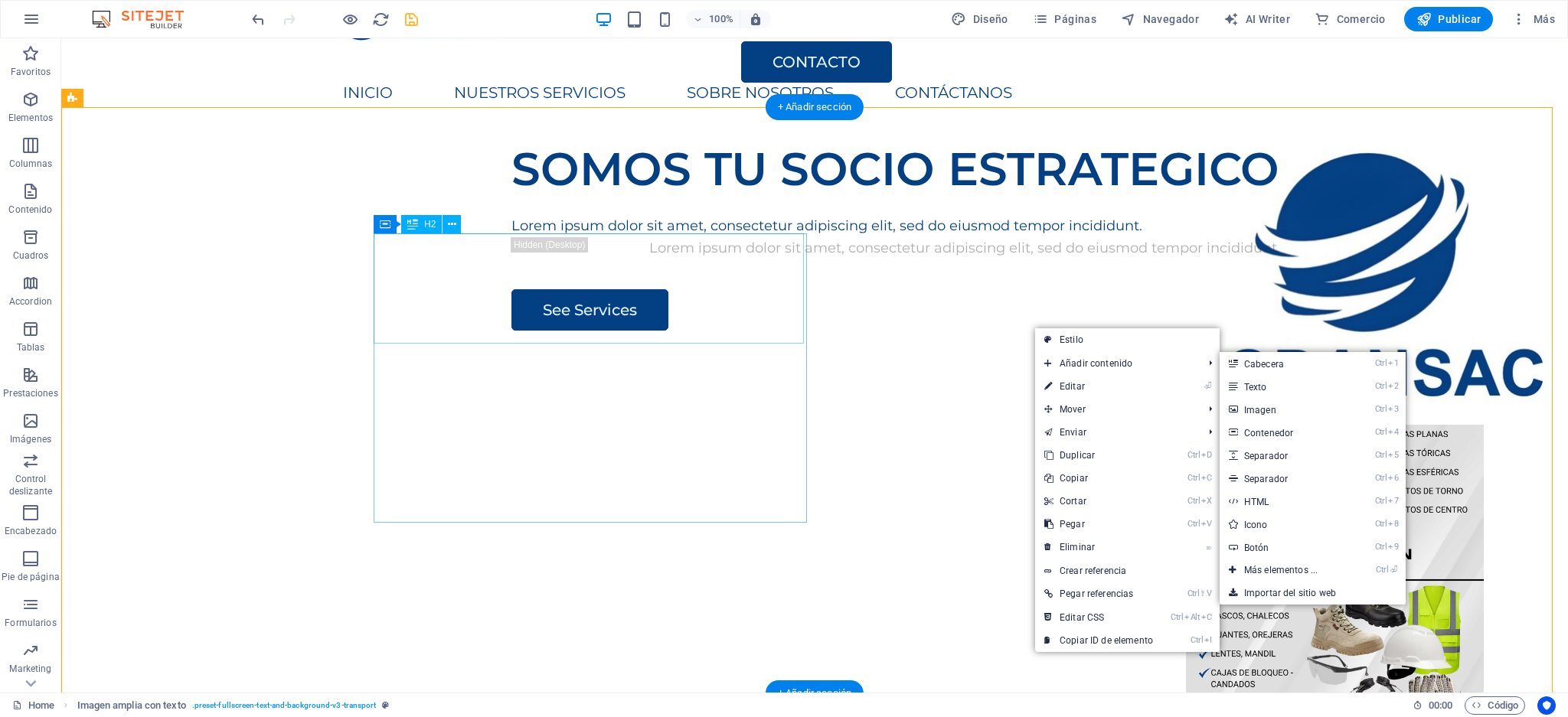 click on "SOMOS TU SOCIO ESTRATEGICO" at bounding box center (965, 169) 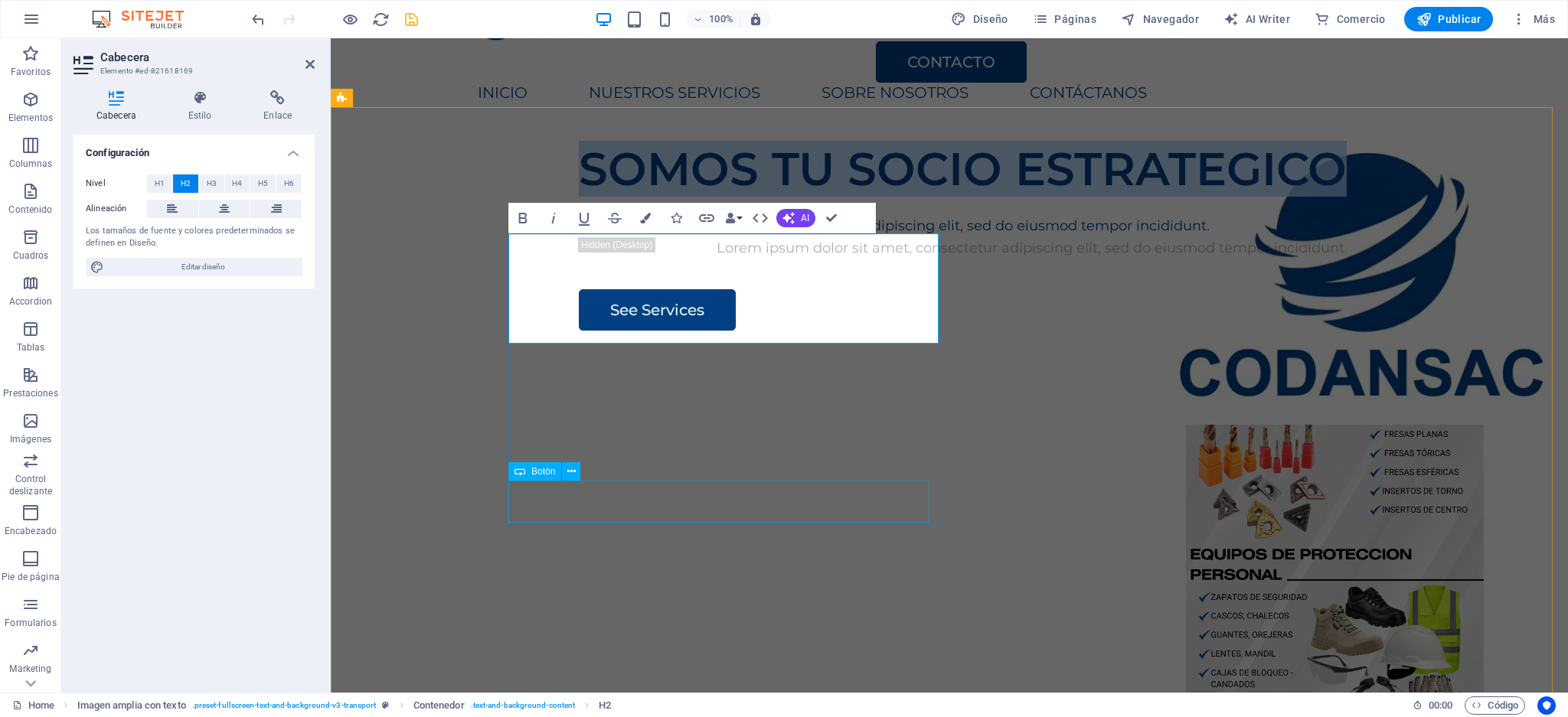 click on "See Services" at bounding box center (1032, 310) 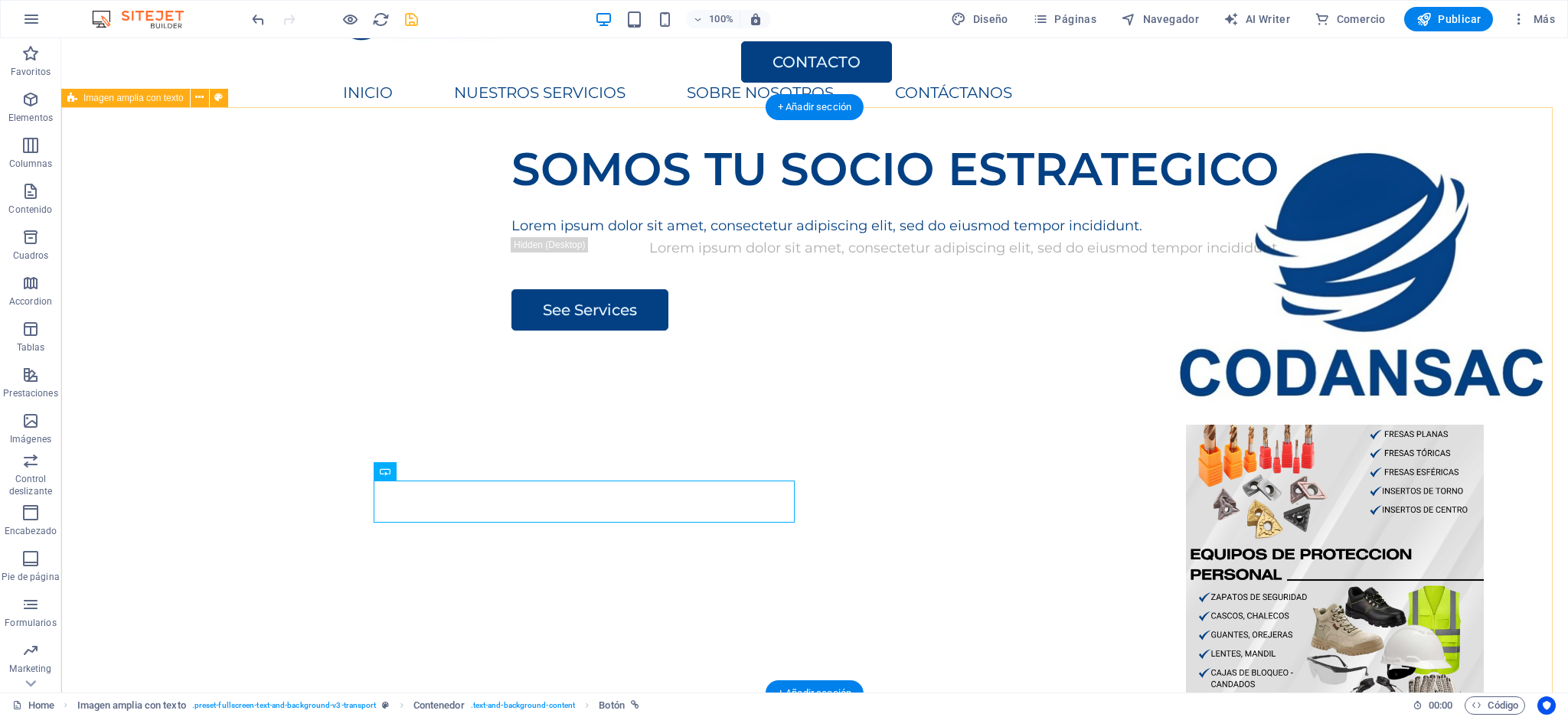 click on "SOMOS TU SOCIO ESTRATEGICO Lorem ipsum dolor sit amet, consectetur adipiscing elit, sed do eiusmod tempor incididunt.  Lorem ipsum dolor sit amet, consectetur adipiscing elit, sed do eiusmod tempor incididunt.  See Services" at bounding box center (815, 422) 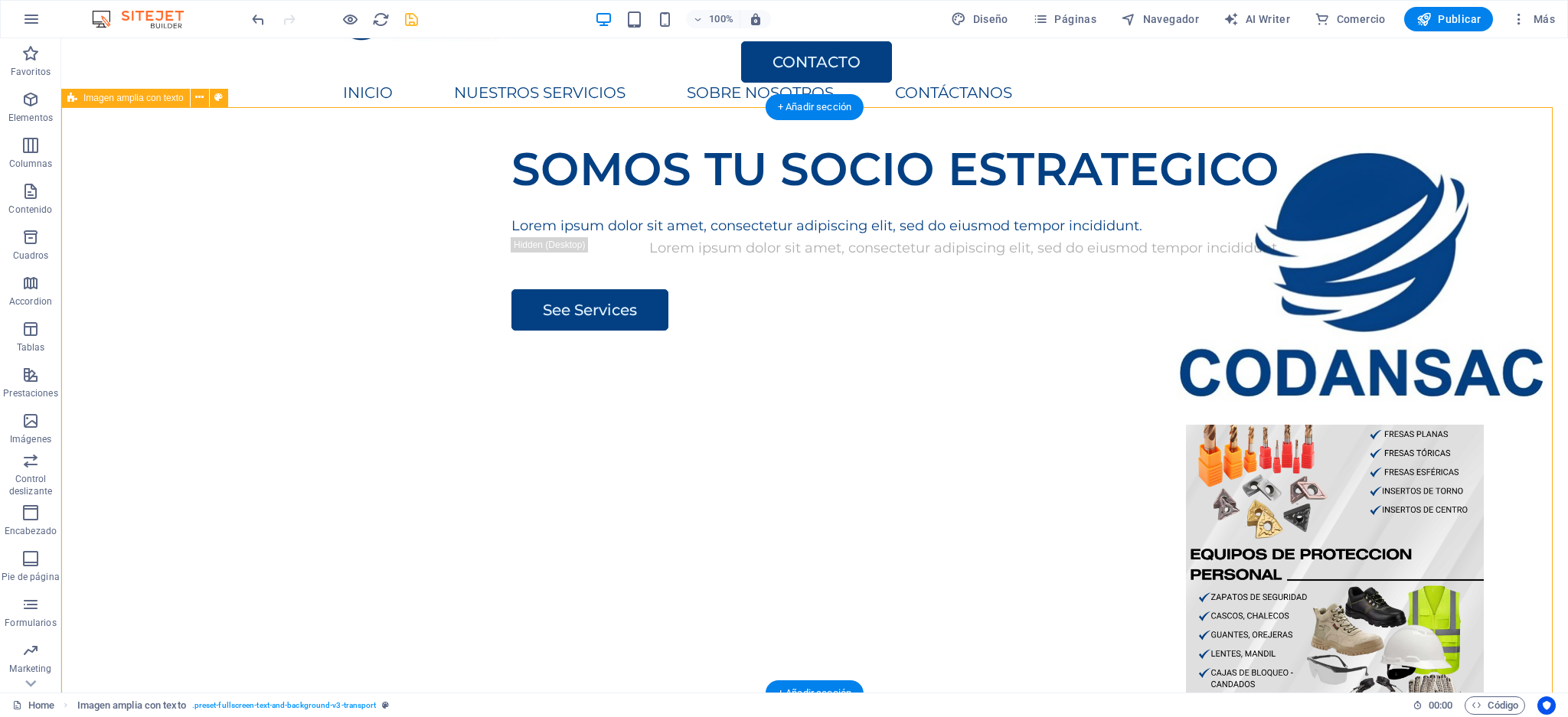 click on "SOMOS TU SOCIO ESTRATEGICO Lorem ipsum dolor sit amet, consectetur adipiscing elit, sed do eiusmod tempor incididunt.  Lorem ipsum dolor sit amet, consectetur adipiscing elit, sed do eiusmod tempor incididunt.  See Services" at bounding box center (815, 422) 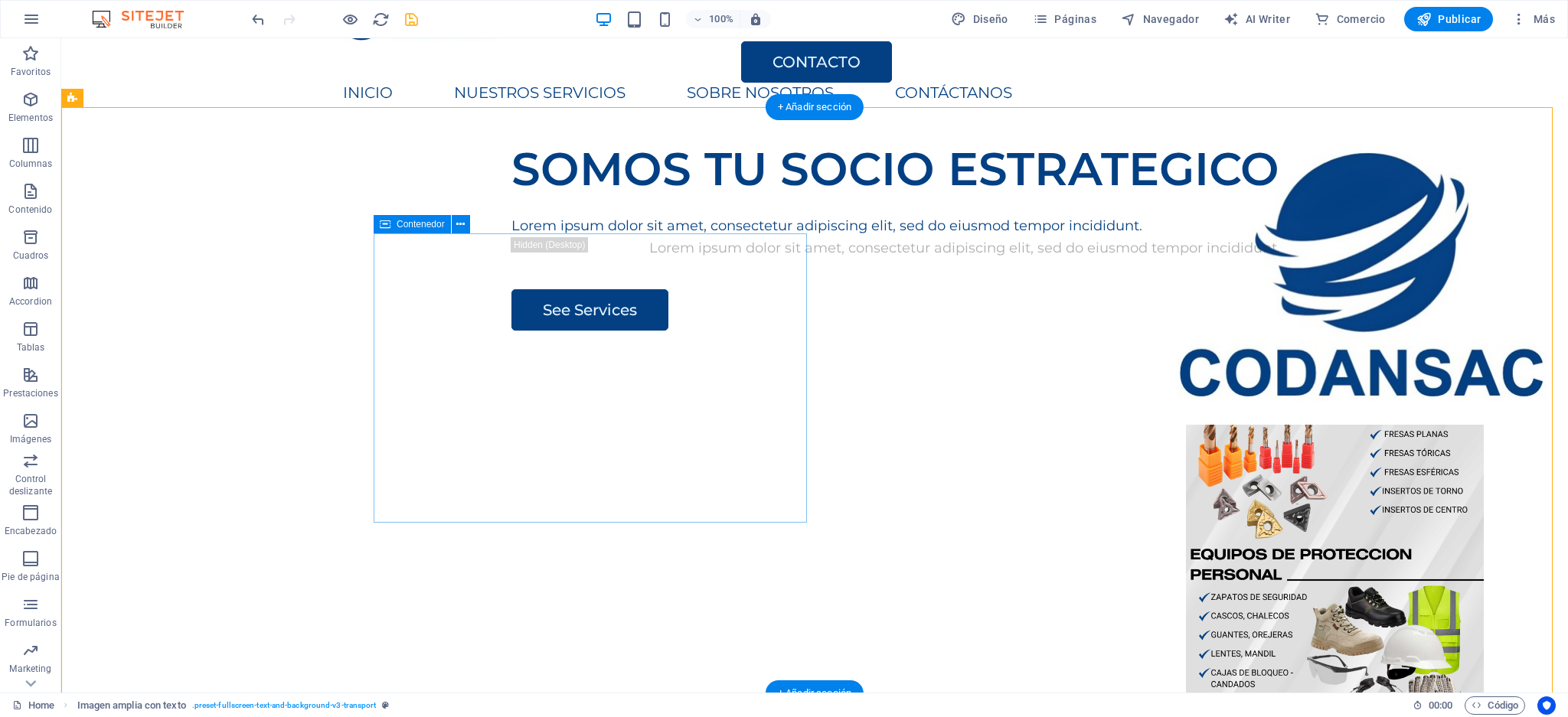 click on "SOMOS TU SOCIO ESTRATEGICO Lorem ipsum dolor sit amet, consectetur adipiscing elit, sed do eiusmod tempor incididunt.  Lorem ipsum dolor sit amet, consectetur adipiscing elit, sed do eiusmod tempor incididunt.  See Services" at bounding box center (971, 236) 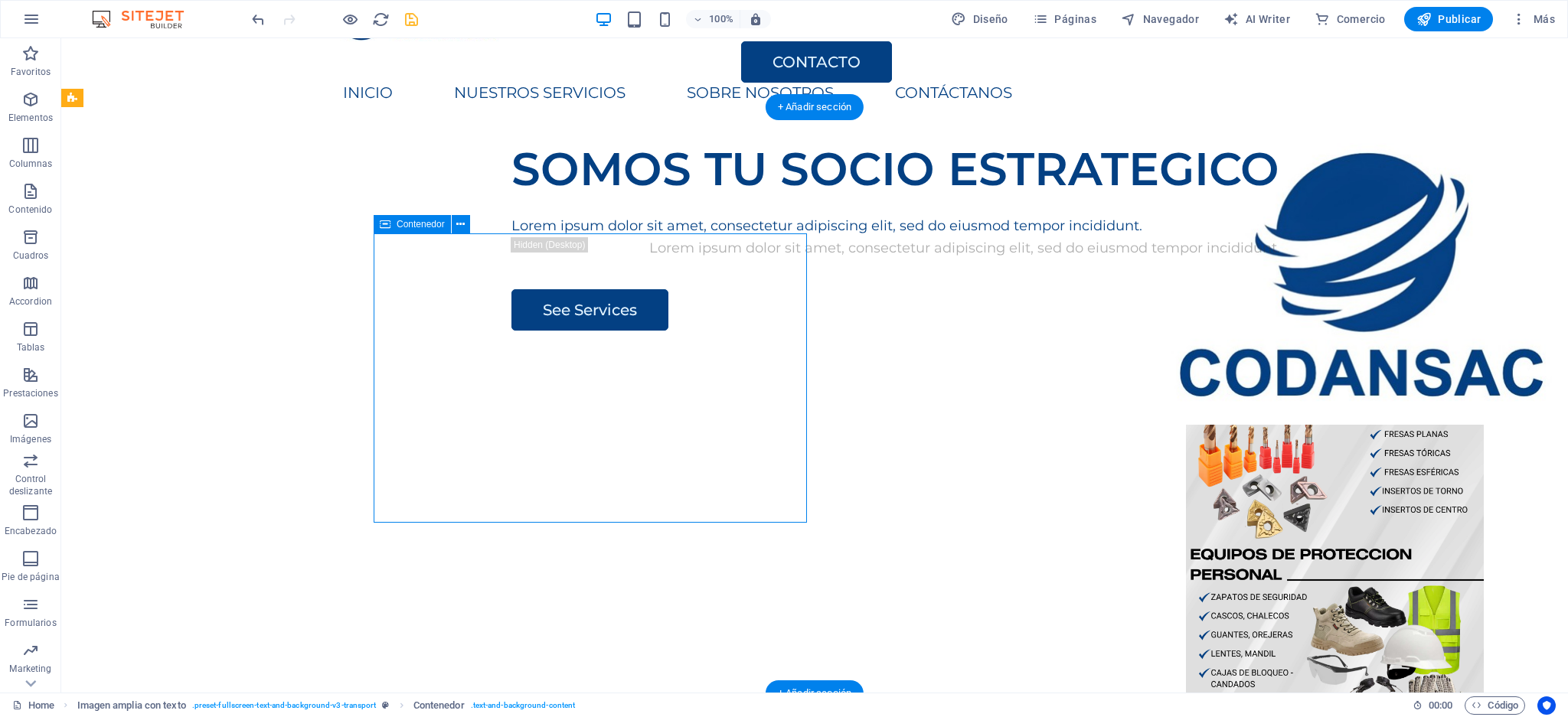 click on "SOMOS TU SOCIO ESTRATEGICO Lorem ipsum dolor sit amet, consectetur adipiscing elit, sed do eiusmod tempor incididunt.  Lorem ipsum dolor sit amet, consectetur adipiscing elit, sed do eiusmod tempor incididunt.  See Services" at bounding box center (971, 236) 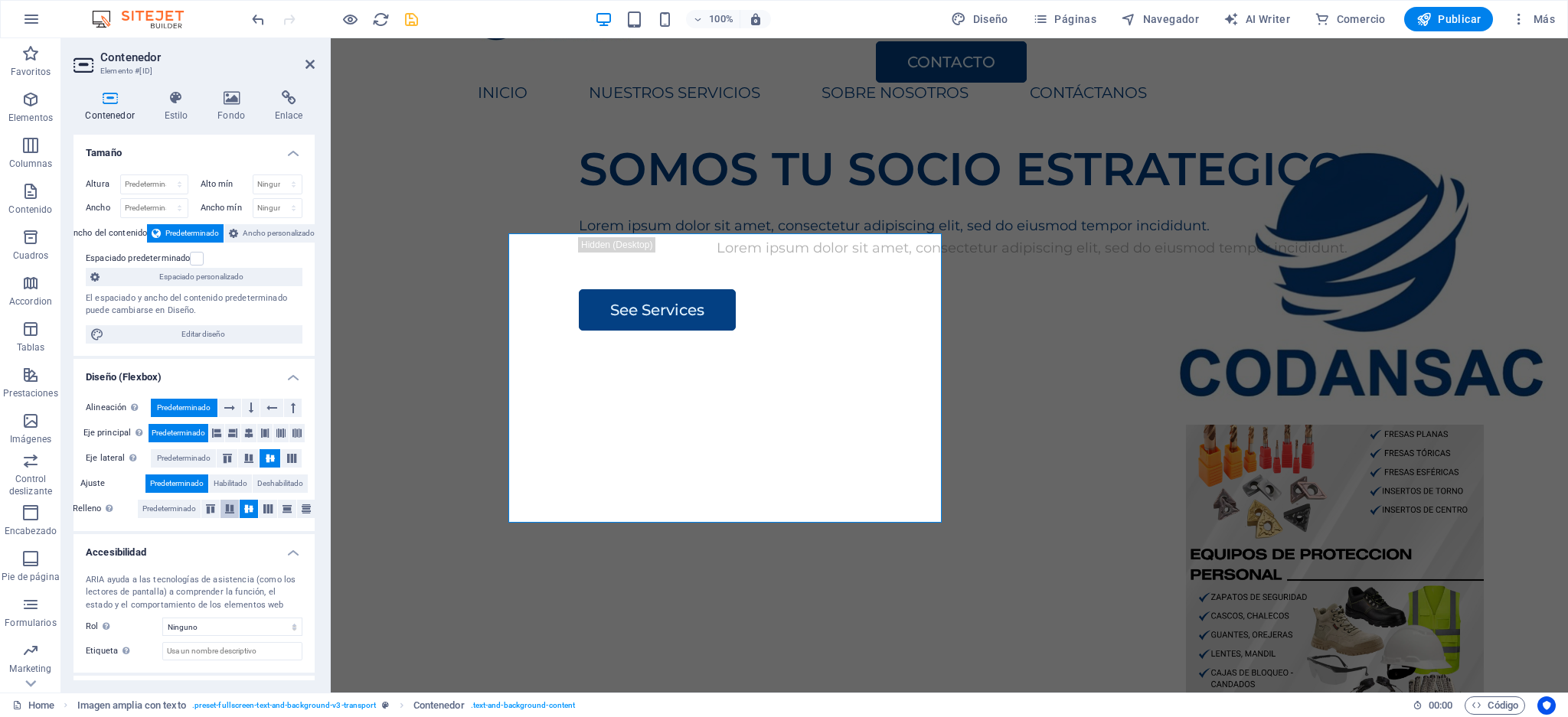scroll, scrollTop: 65, scrollLeft: 0, axis: vertical 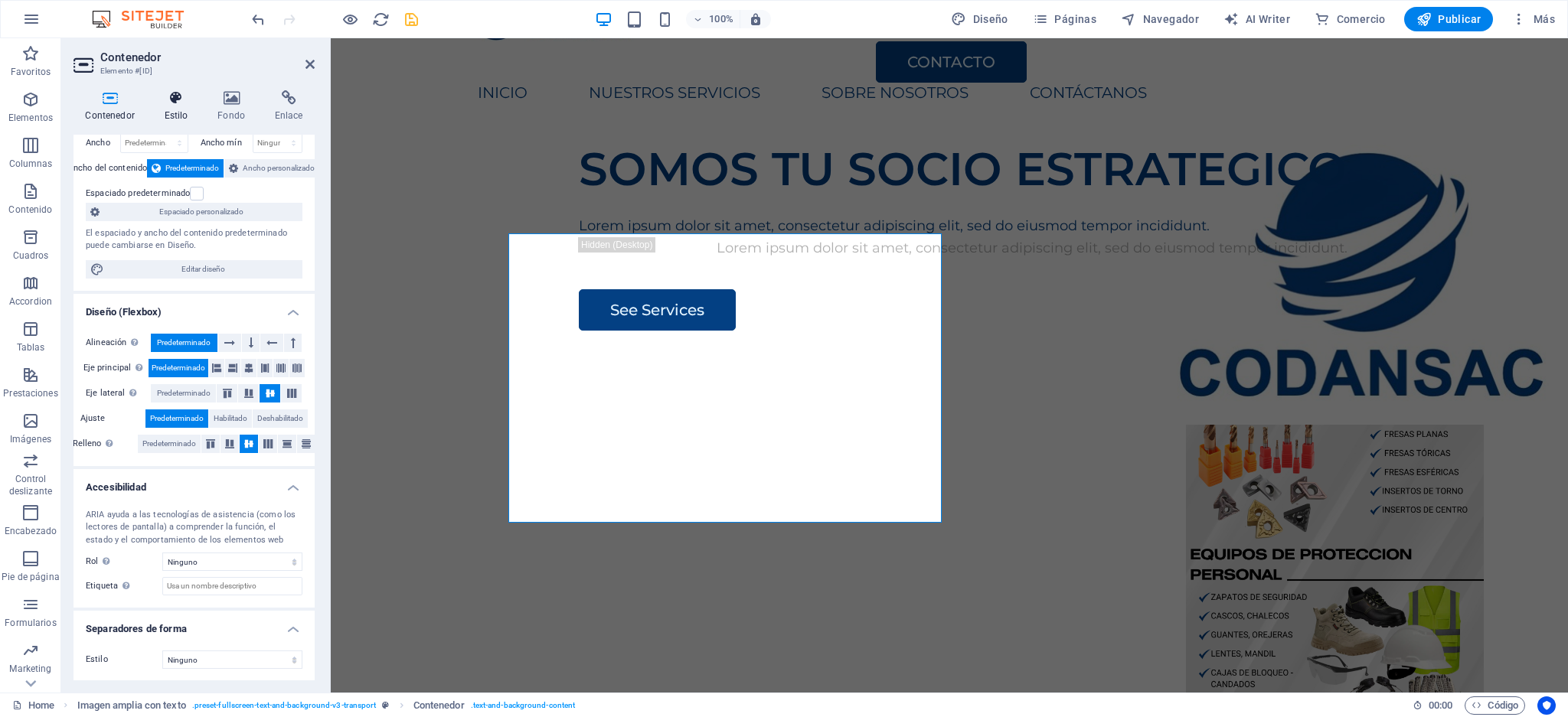 click at bounding box center (176, 98) 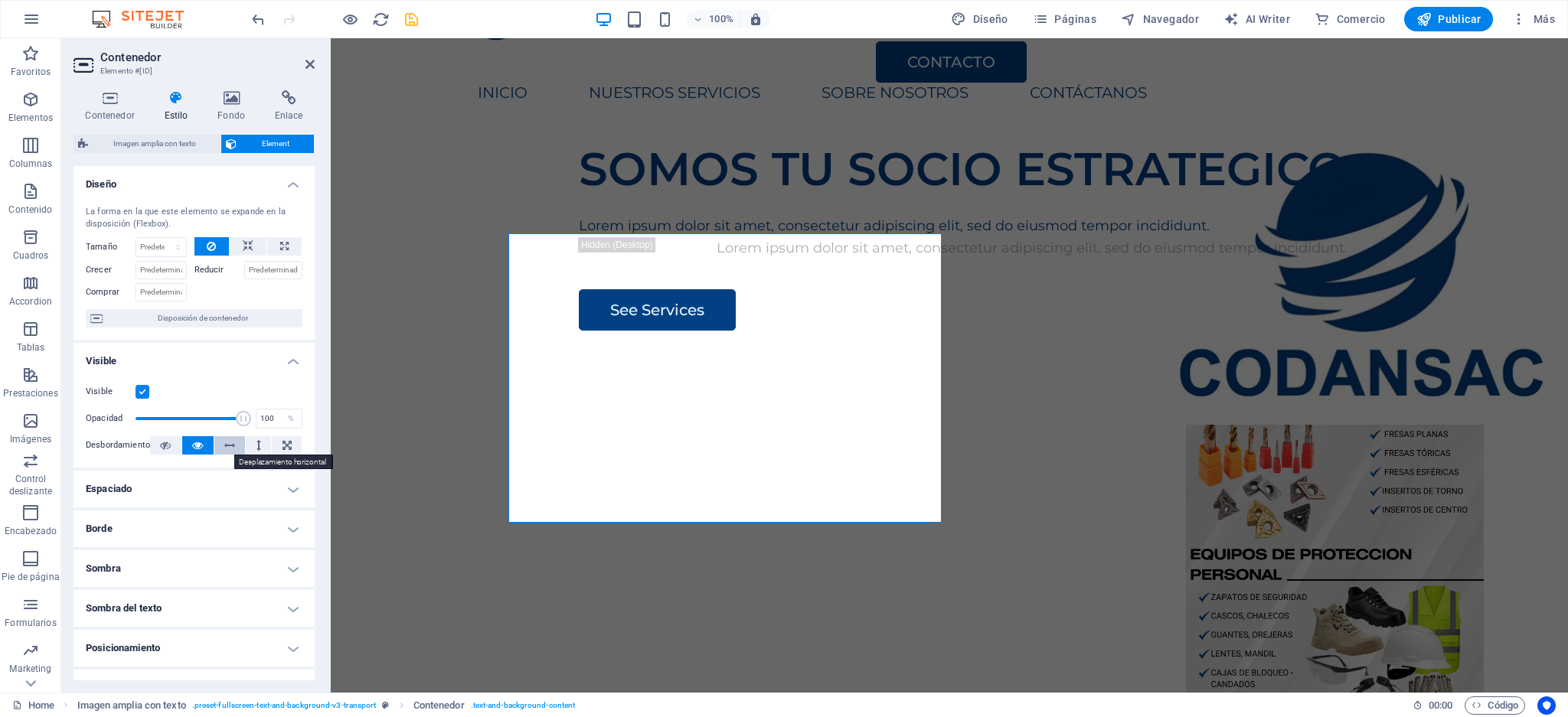 click at bounding box center [230, 445] 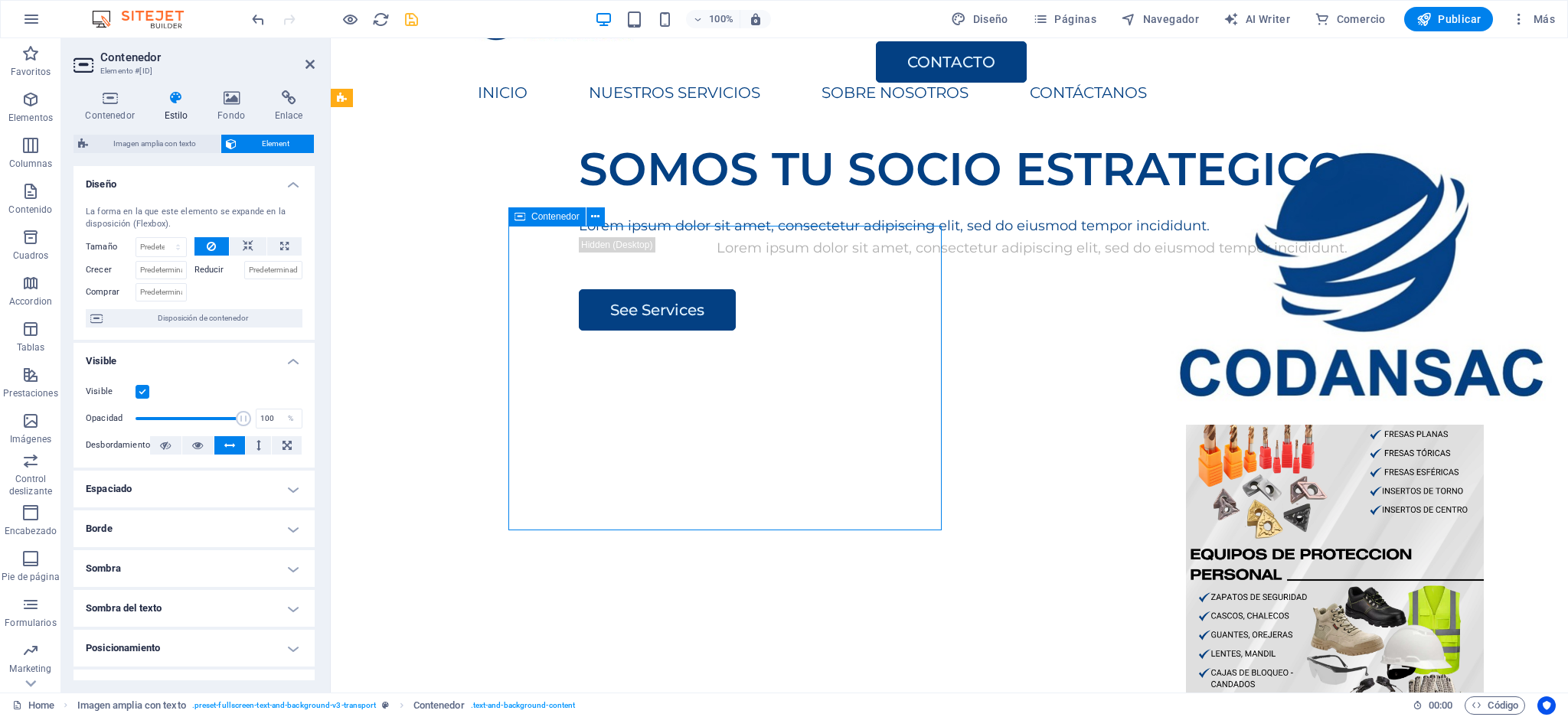 drag, startPoint x: 677, startPoint y: 523, endPoint x: 793, endPoint y: 525, distance: 116.0172 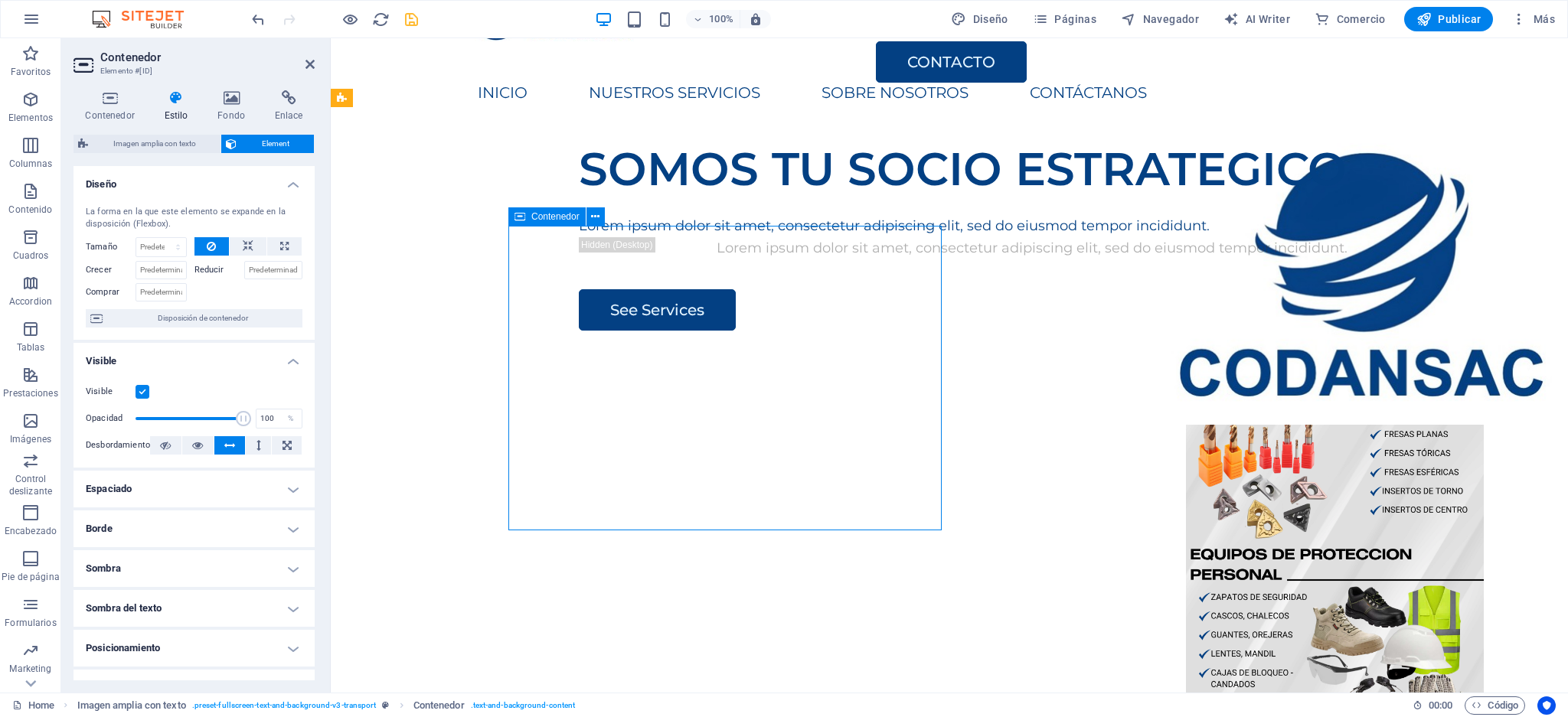 click on "SOMOS TU SOCIO ESTRATEGICO Lorem ipsum dolor sit amet, consectetur adipiscing elit, sed do eiusmod tempor incididunt.  Lorem ipsum dolor sit amet, consectetur adipiscing elit, sed do eiusmod tempor incididunt.  See Services" at bounding box center [1038, 236] 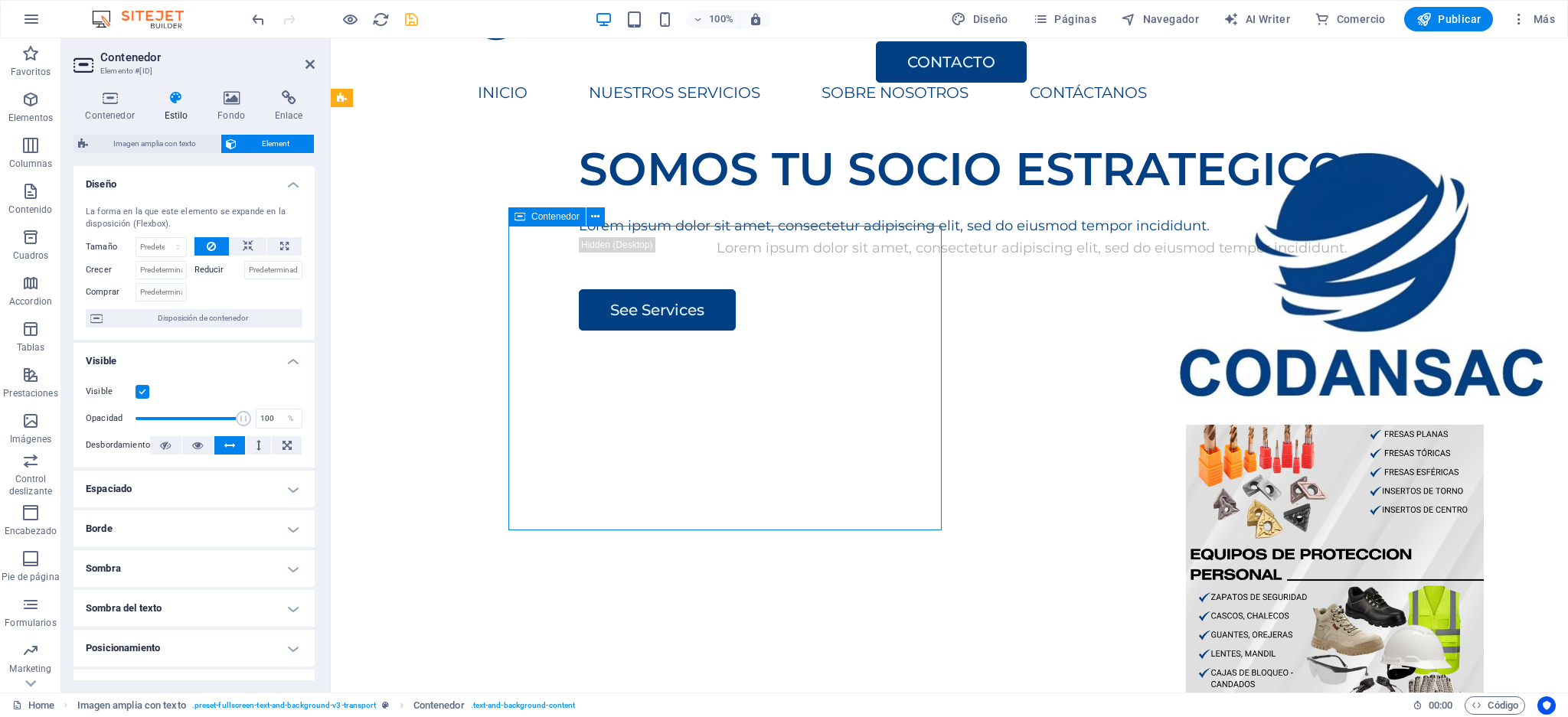drag, startPoint x: 796, startPoint y: 525, endPoint x: 701, endPoint y: 522, distance: 95.0474 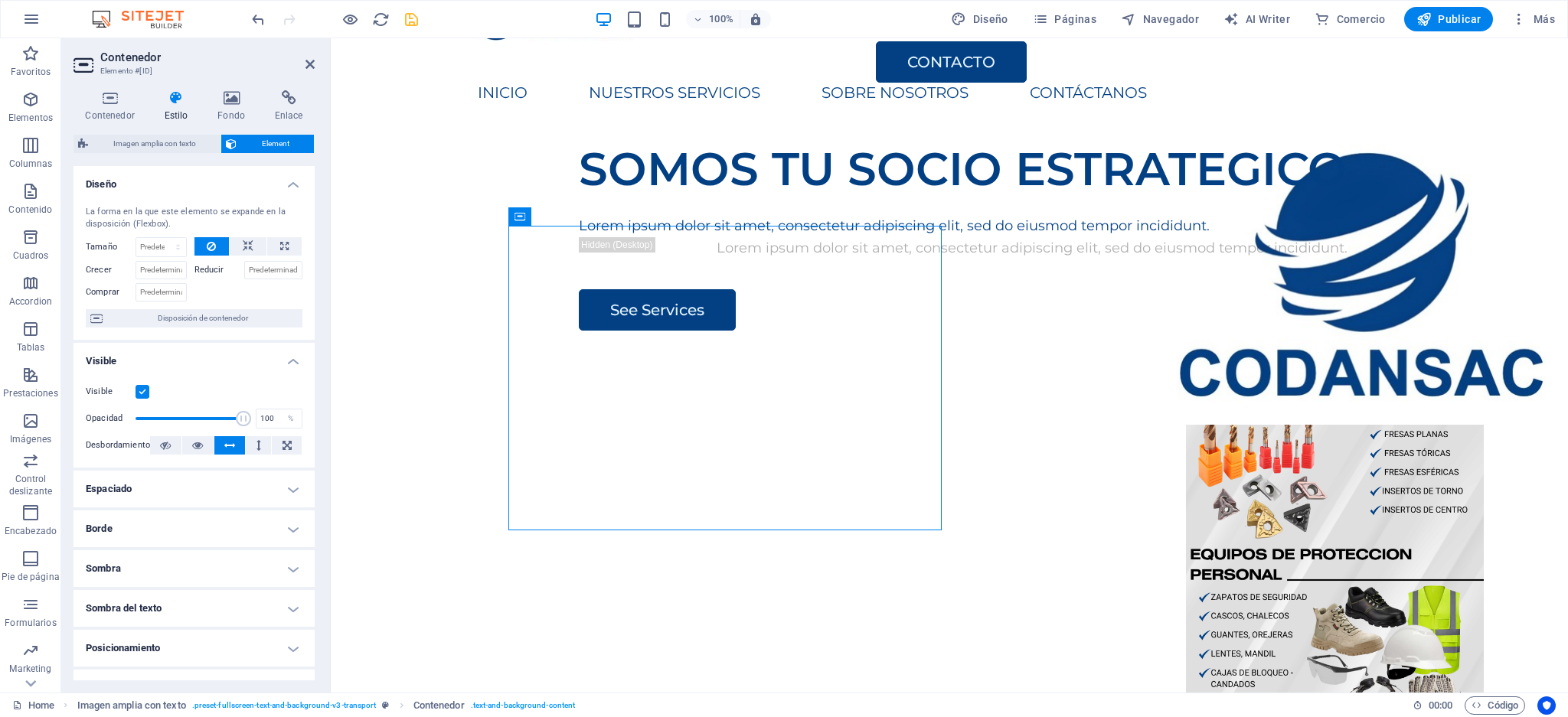 click at bounding box center [230, 445] 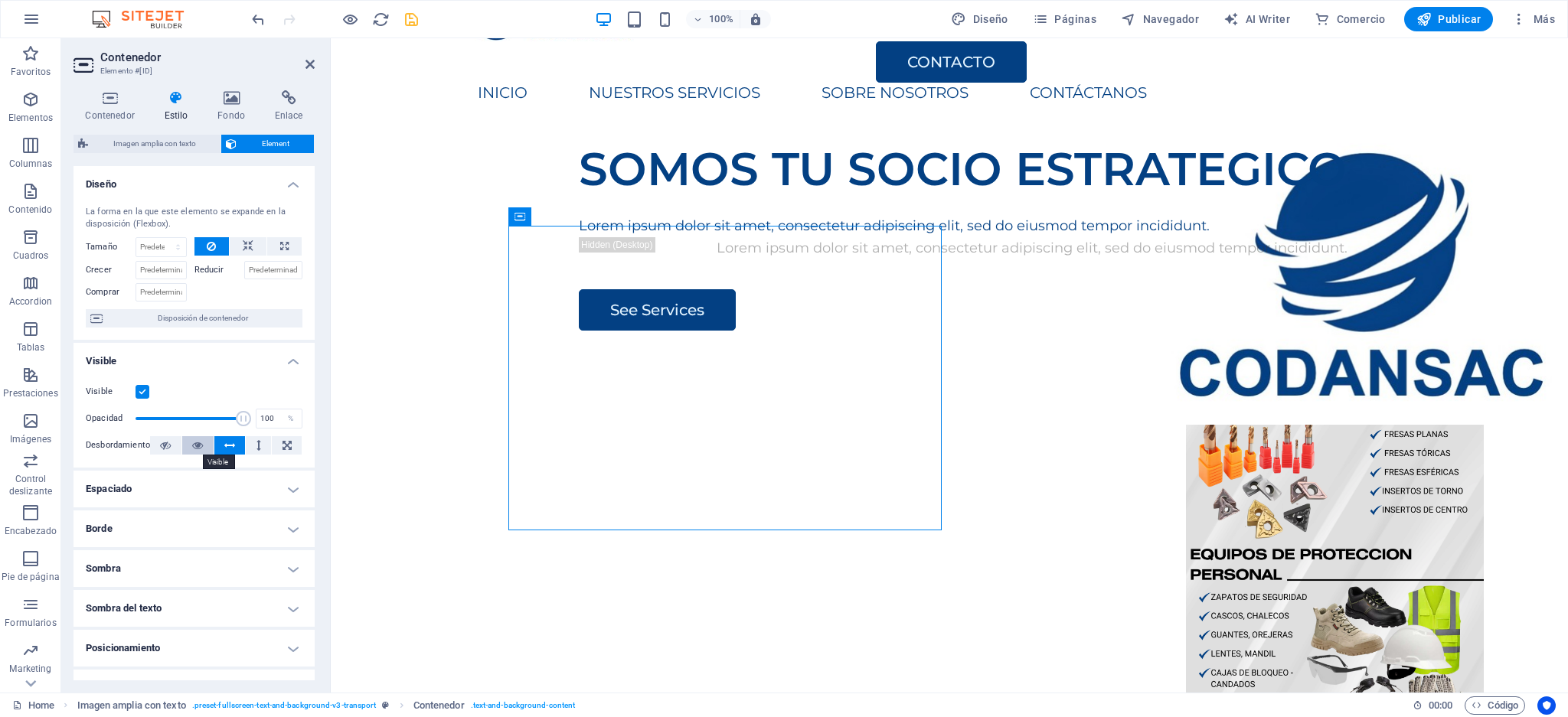click at bounding box center [198, 445] 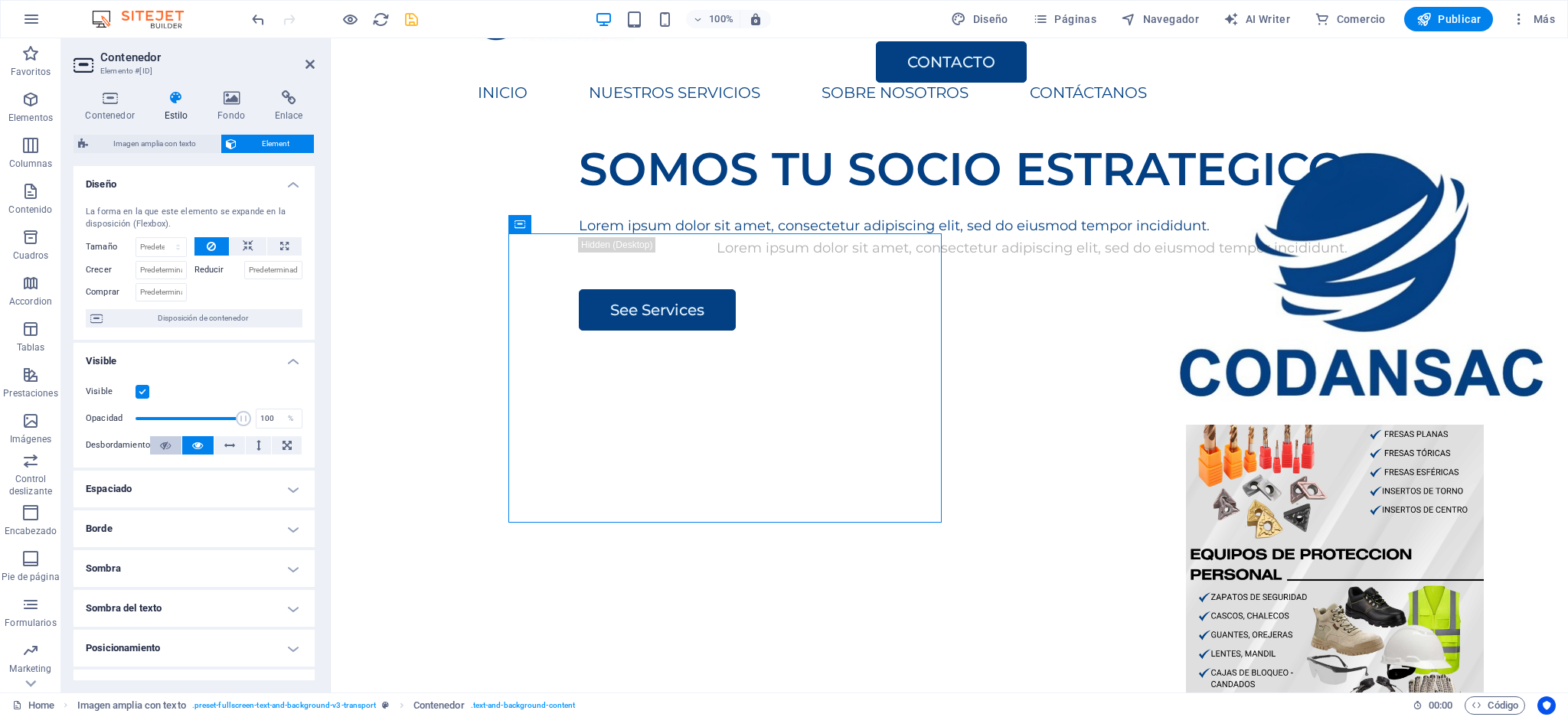 click at bounding box center (165, 445) 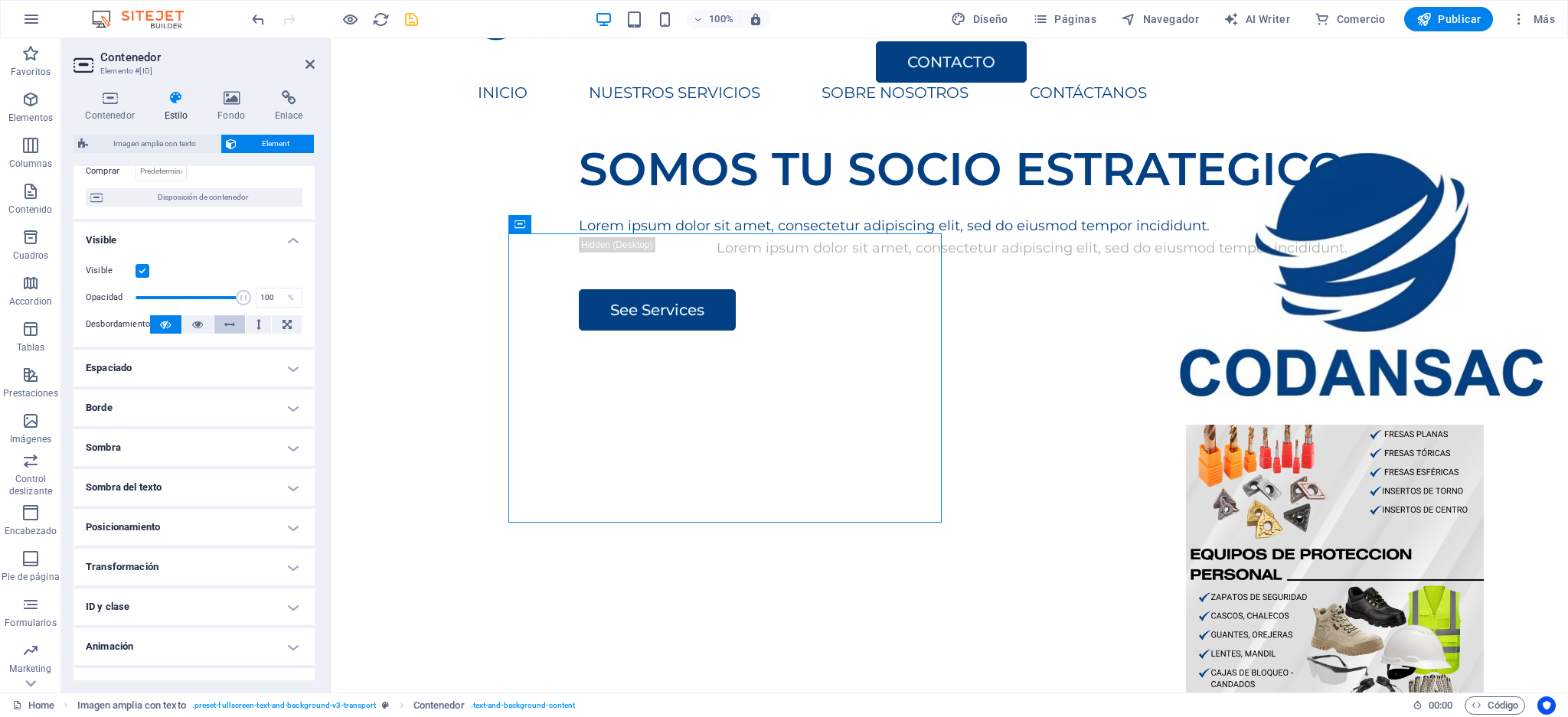 scroll, scrollTop: 144, scrollLeft: 0, axis: vertical 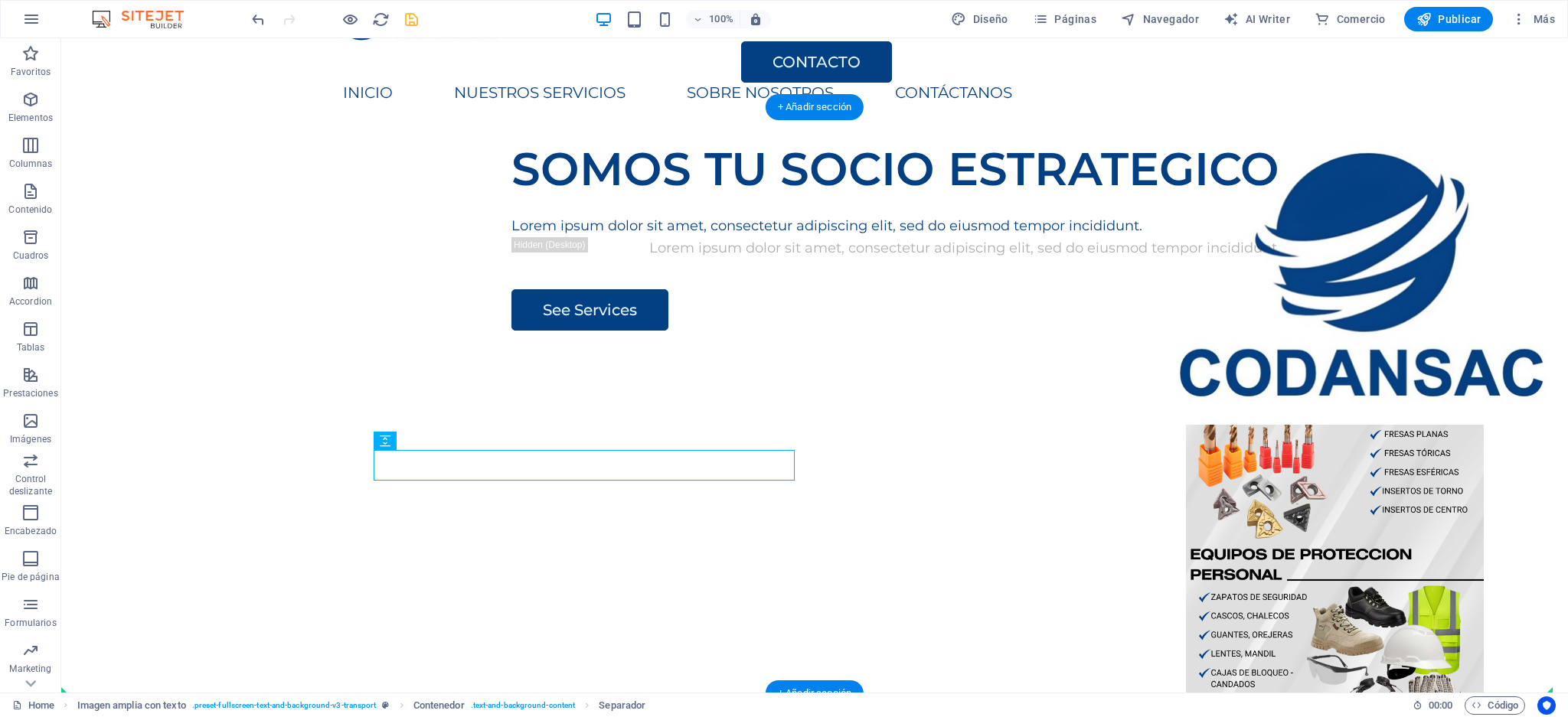 drag, startPoint x: 921, startPoint y: 457, endPoint x: 1073, endPoint y: 423, distance: 155.75622 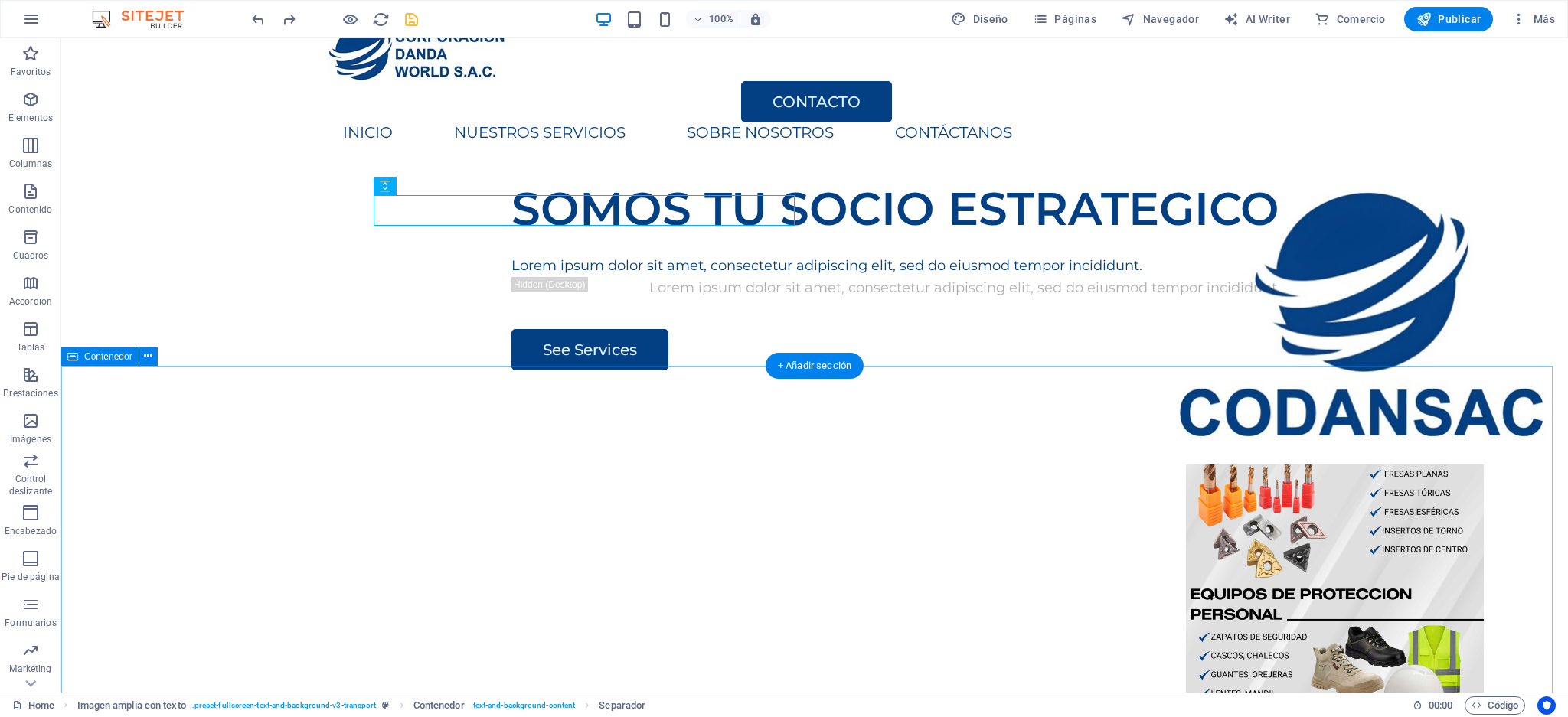 scroll, scrollTop: 0, scrollLeft: 0, axis: both 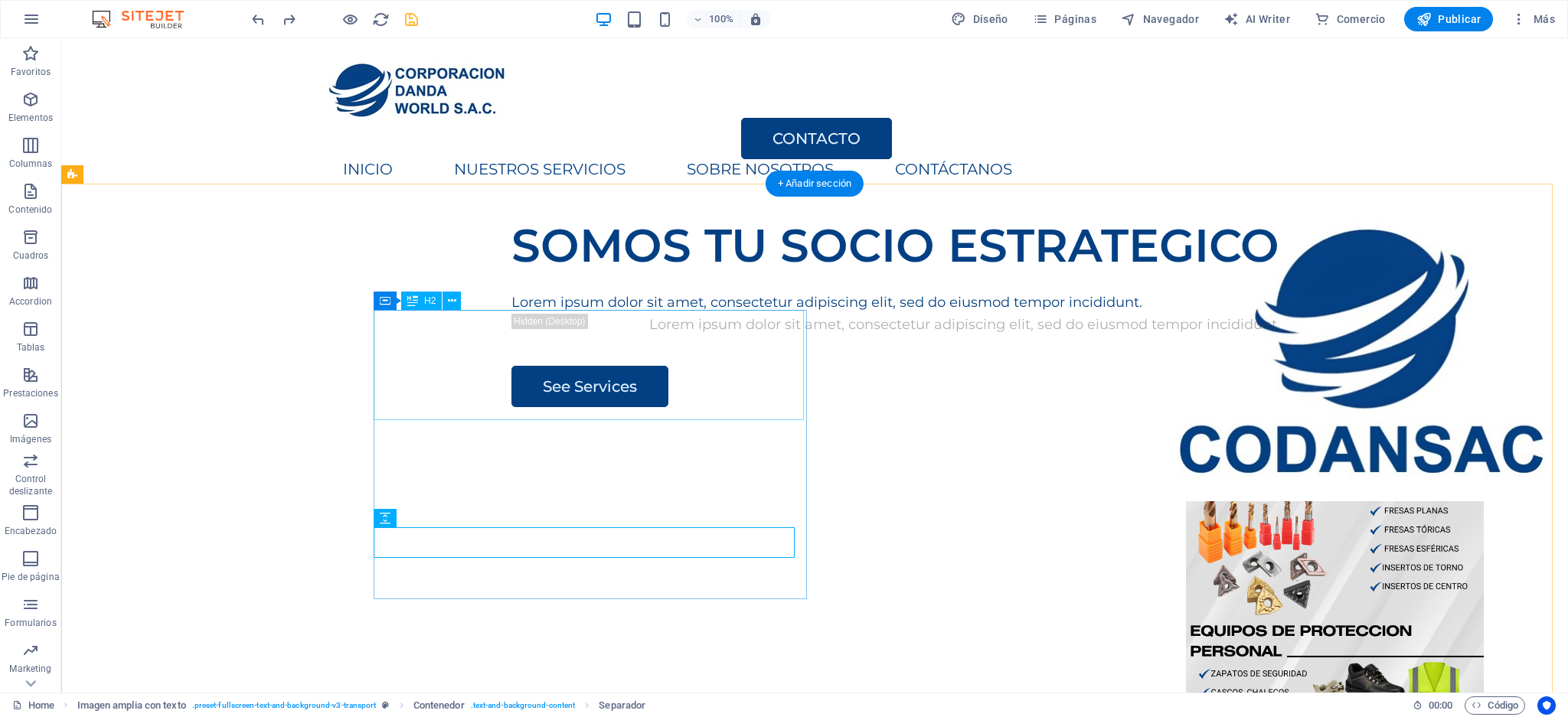 click on "SOMOS TU SOCIO ESTRATEGICO" at bounding box center (965, 246) 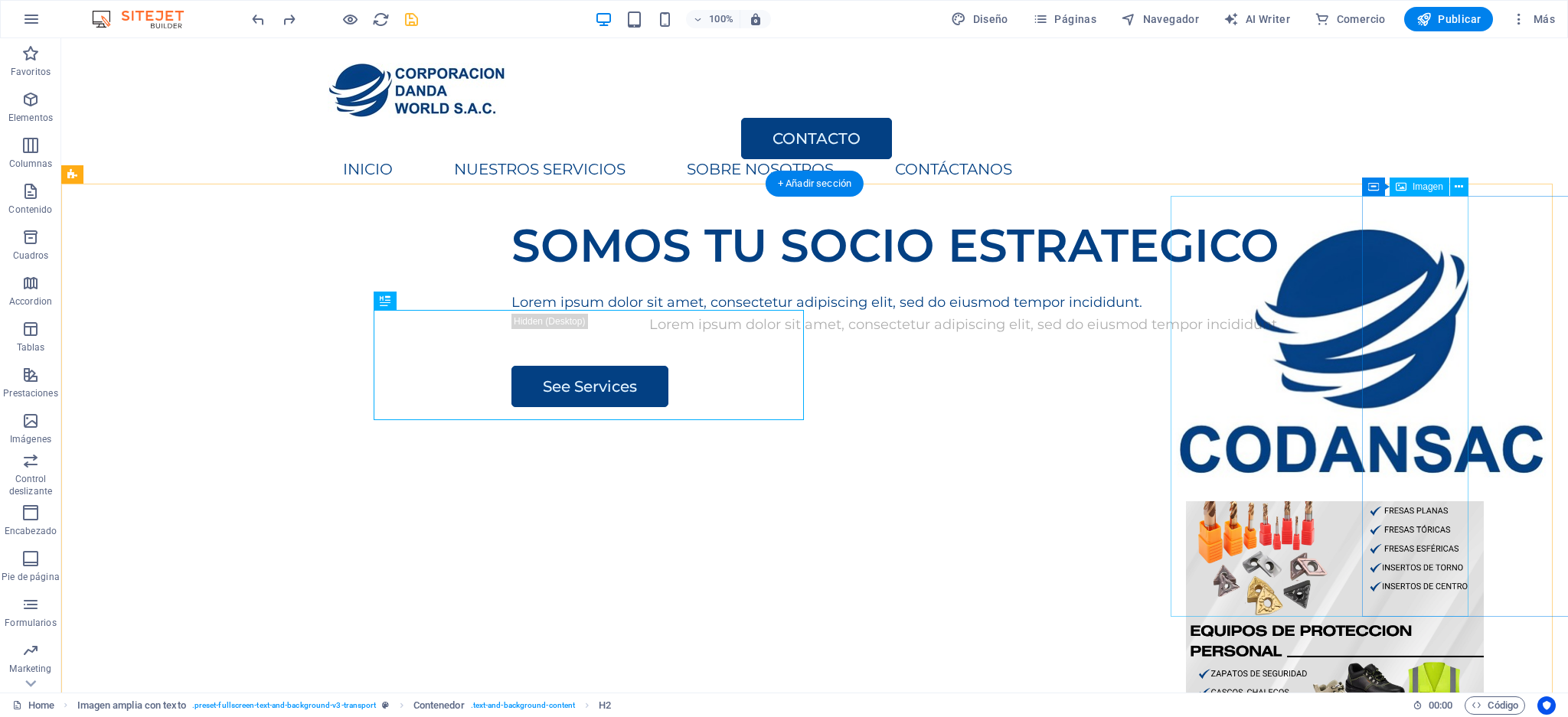 click at bounding box center [1334, 618] 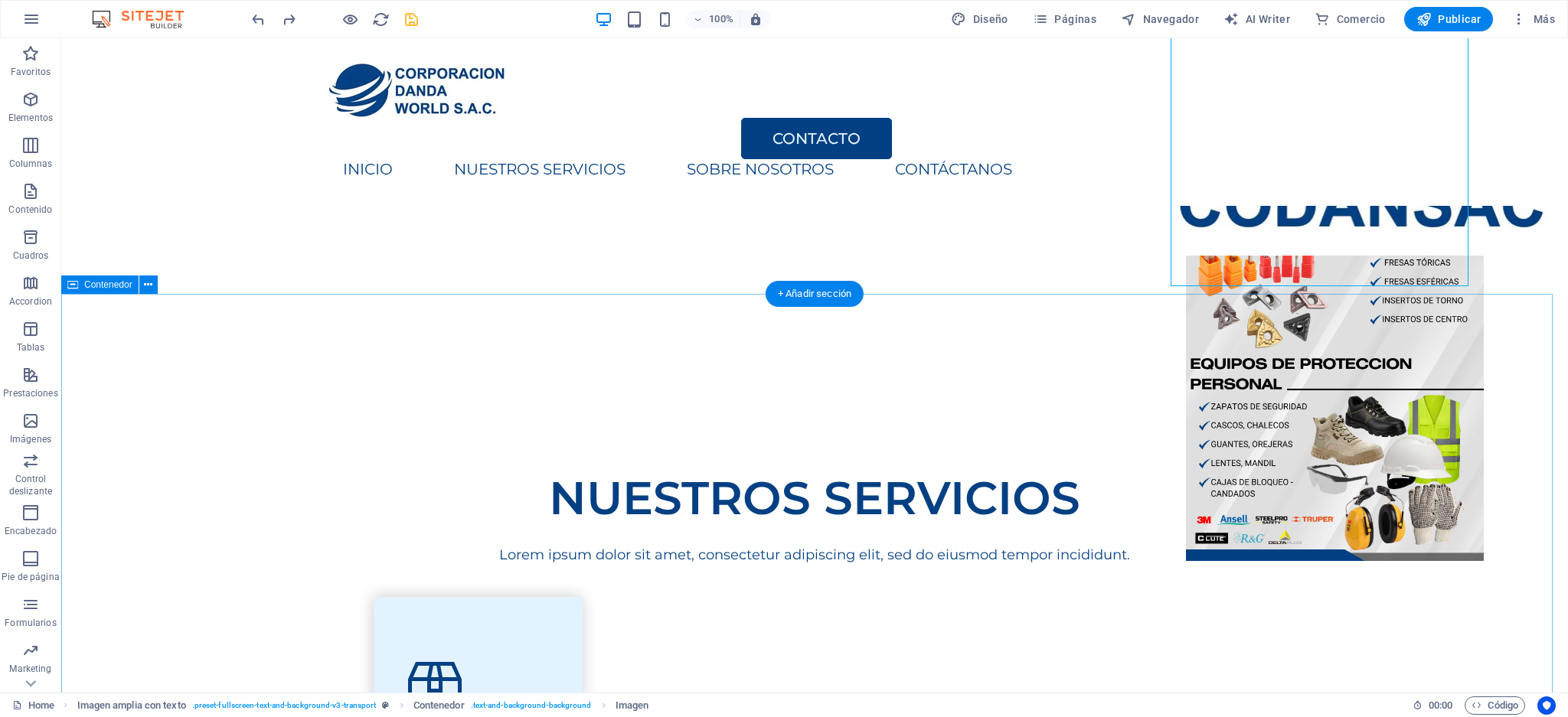 scroll, scrollTop: 102, scrollLeft: 0, axis: vertical 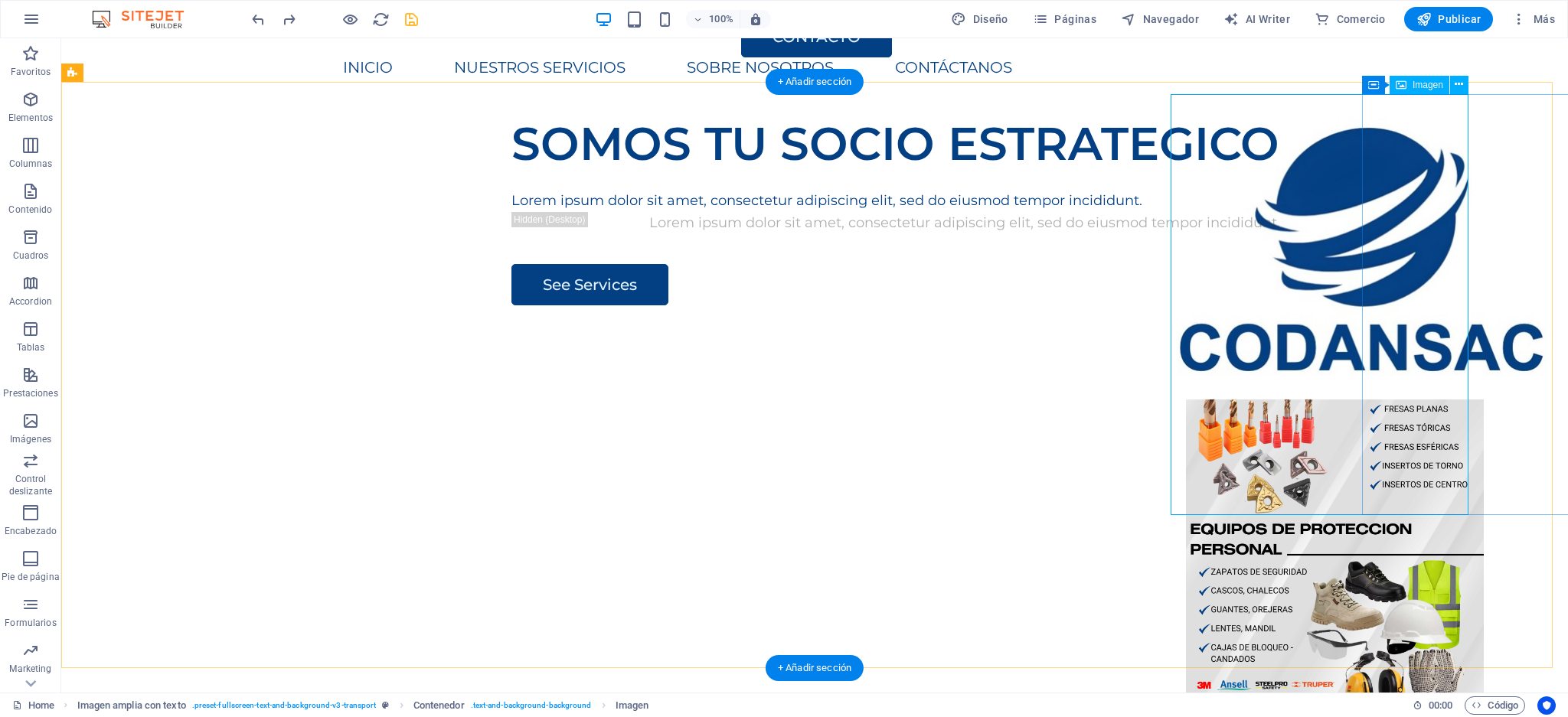 click at bounding box center (1334, 516) 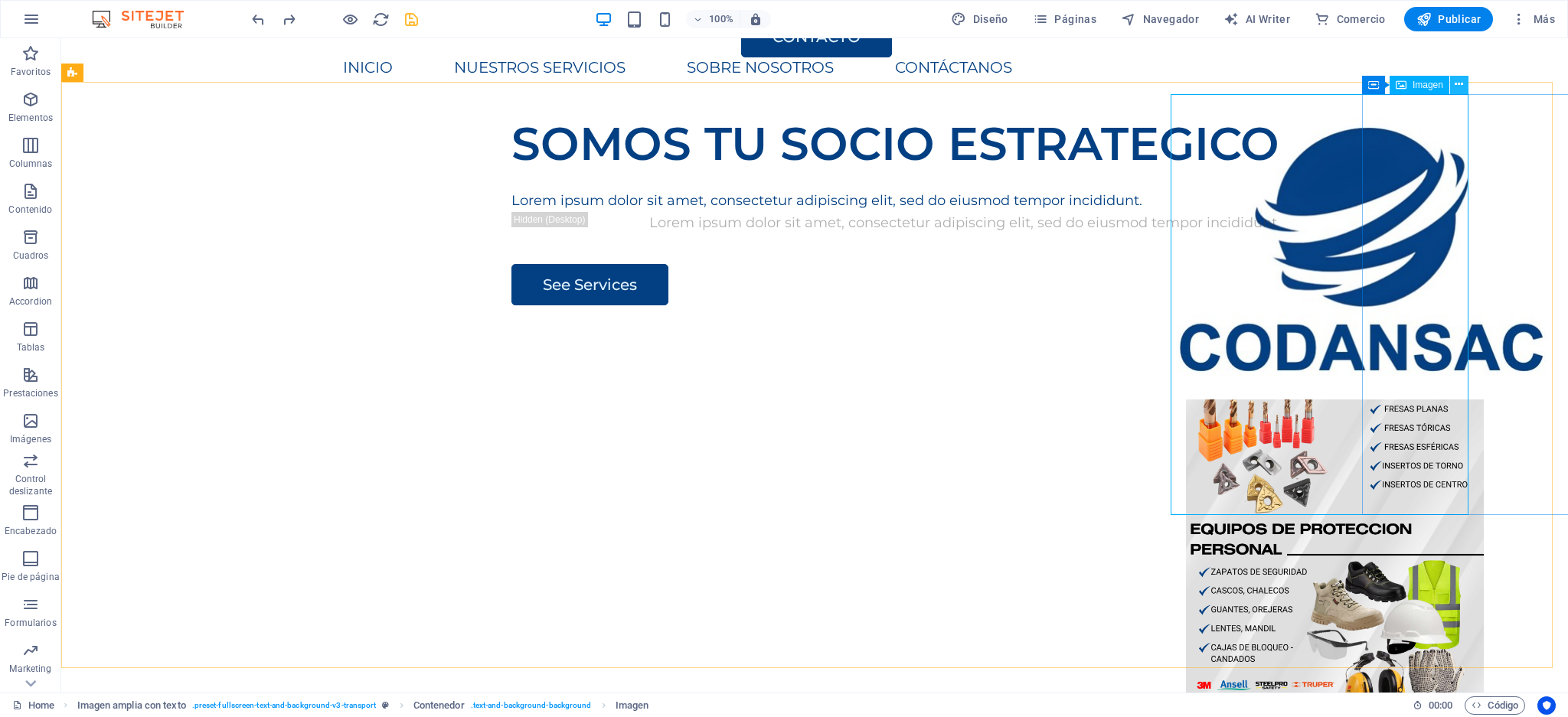 click at bounding box center [1459, 85] 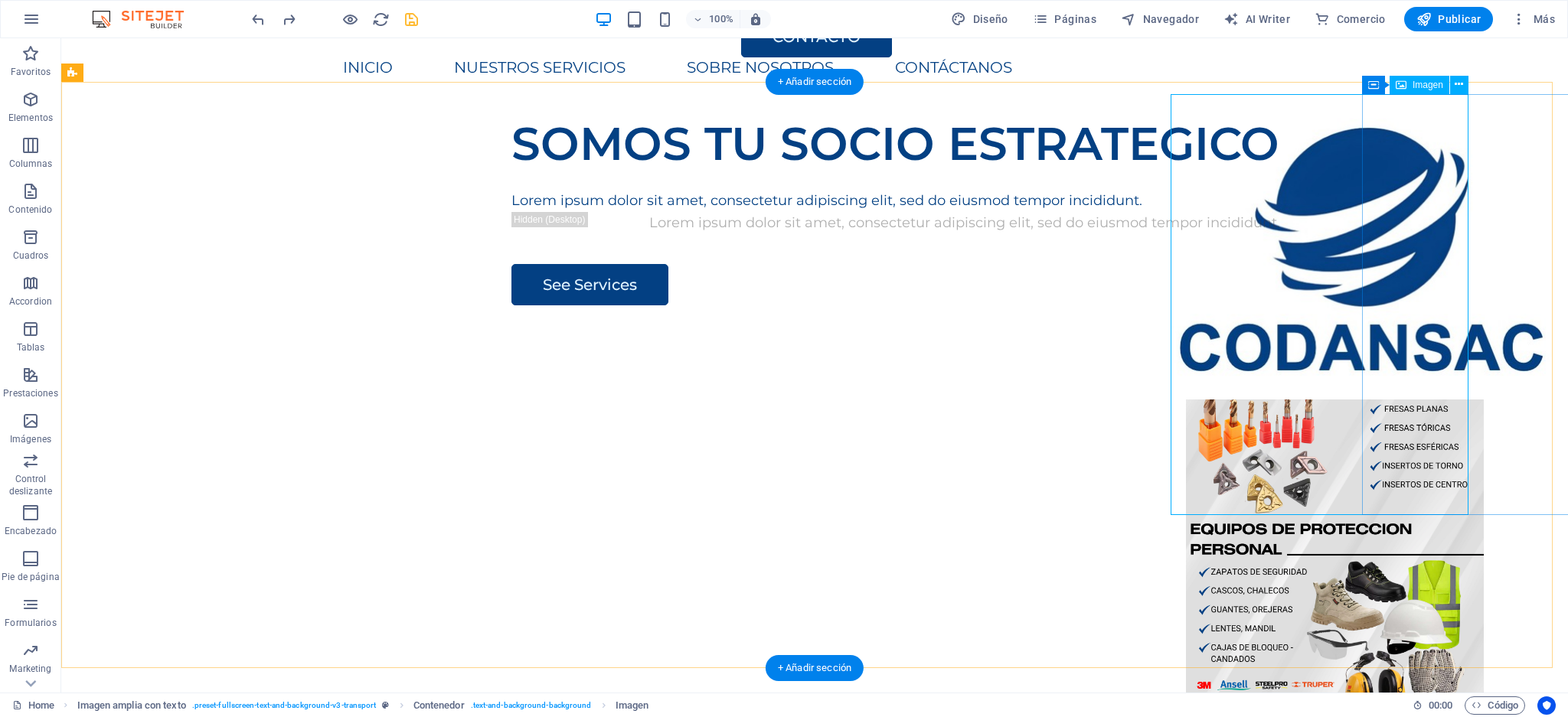 click at bounding box center (1334, 516) 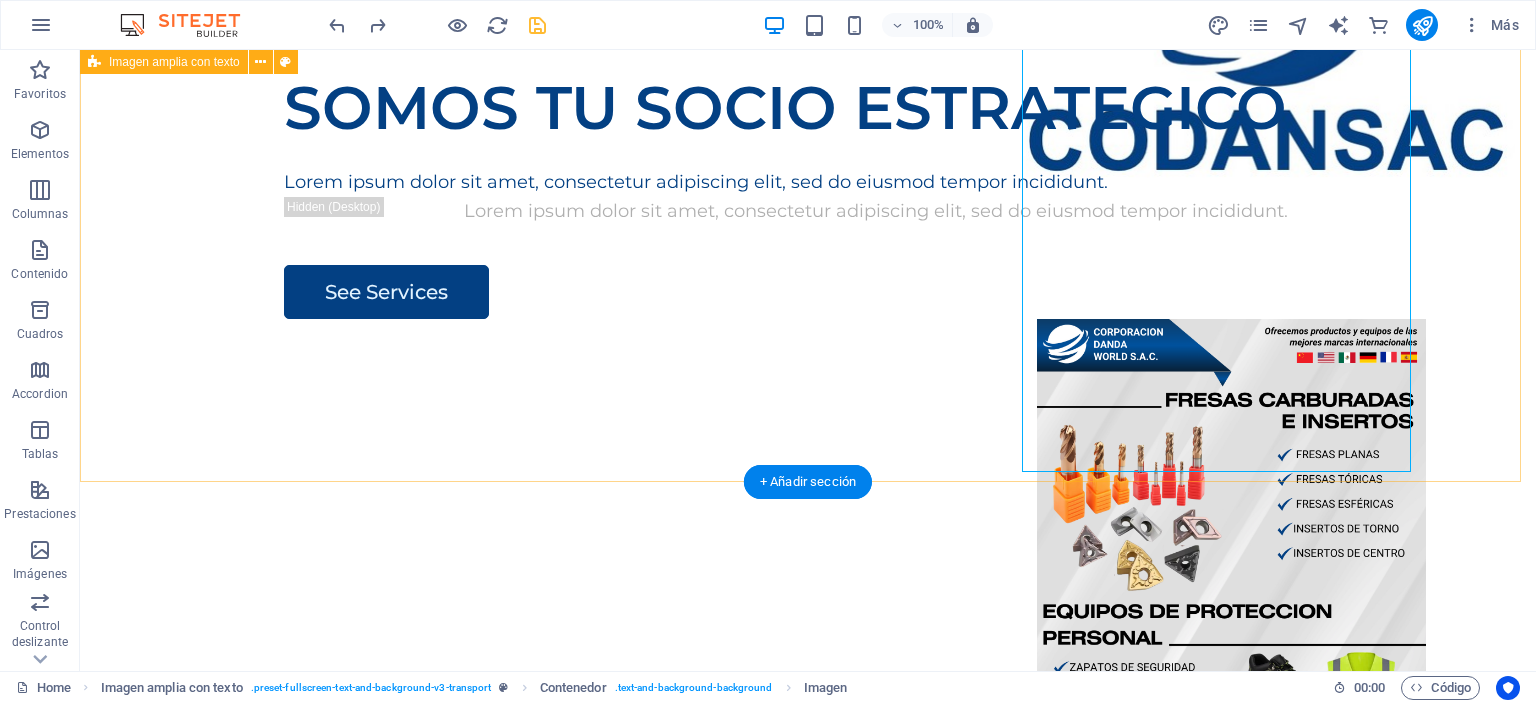 scroll, scrollTop: 133, scrollLeft: 0, axis: vertical 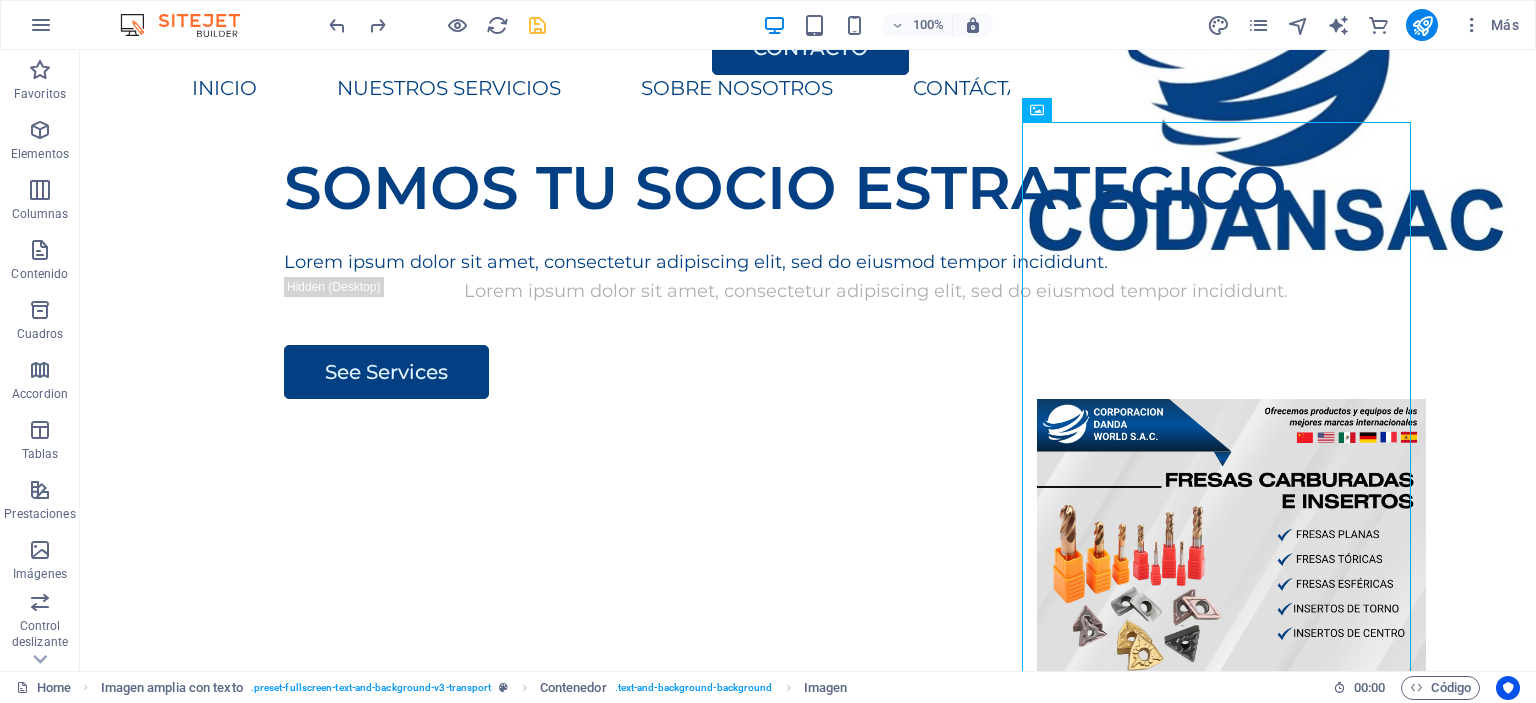 click at bounding box center [537, 25] 